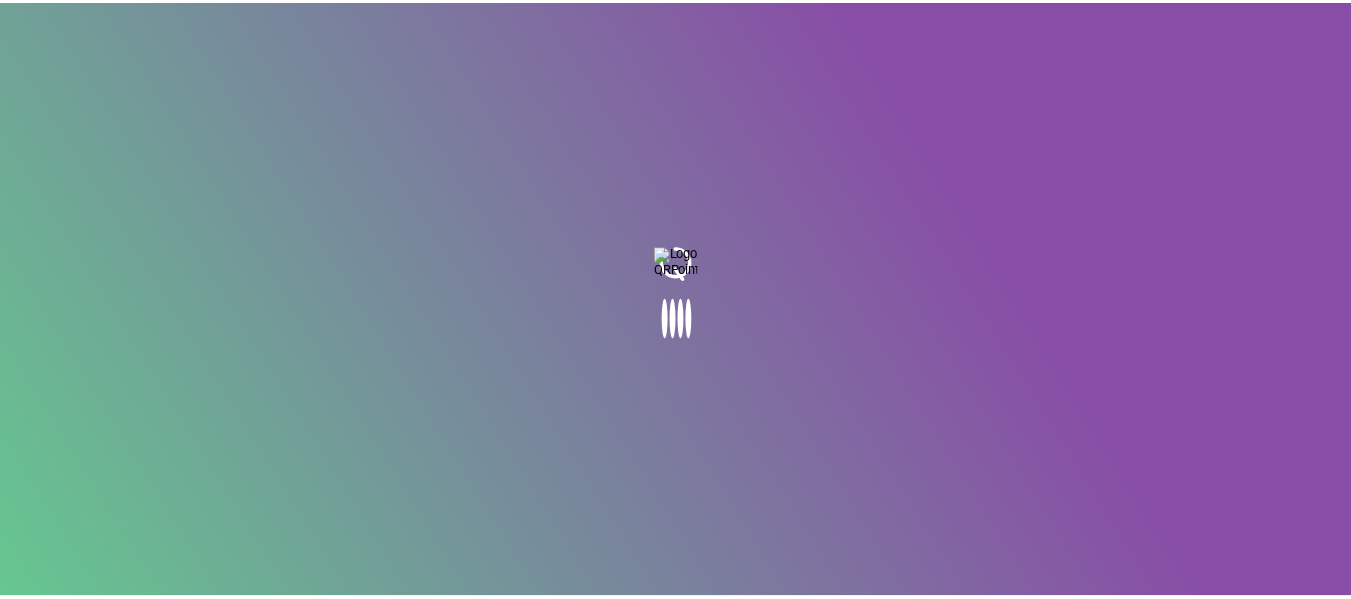 scroll, scrollTop: 0, scrollLeft: 0, axis: both 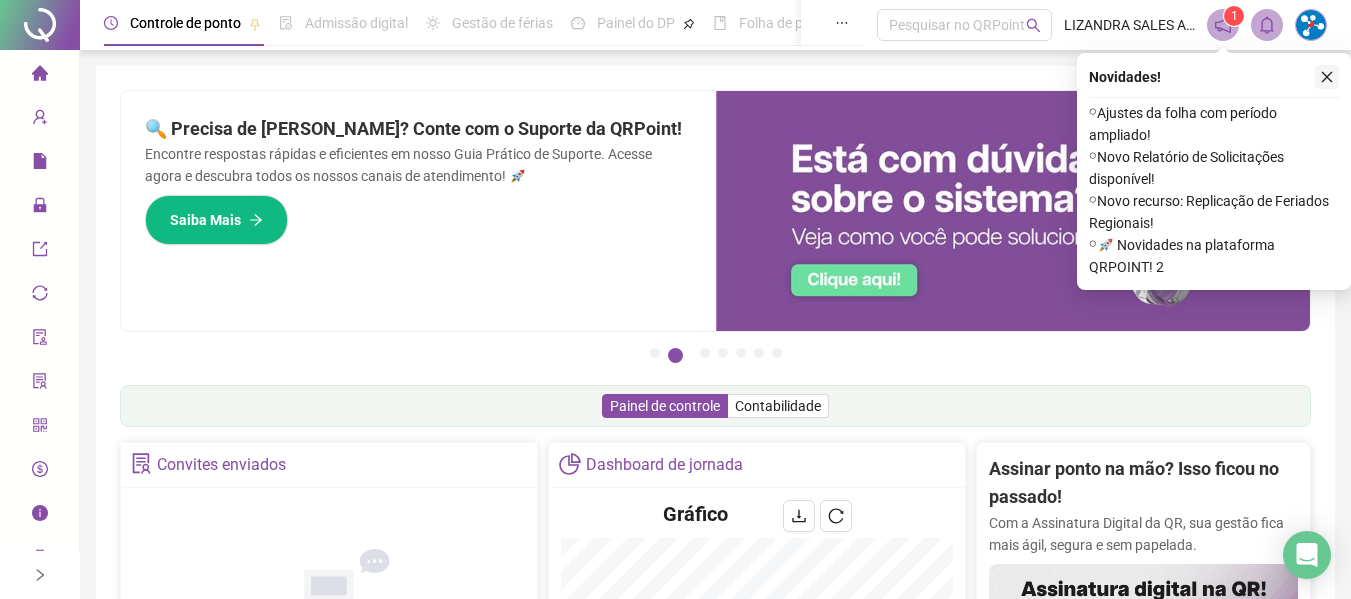 click 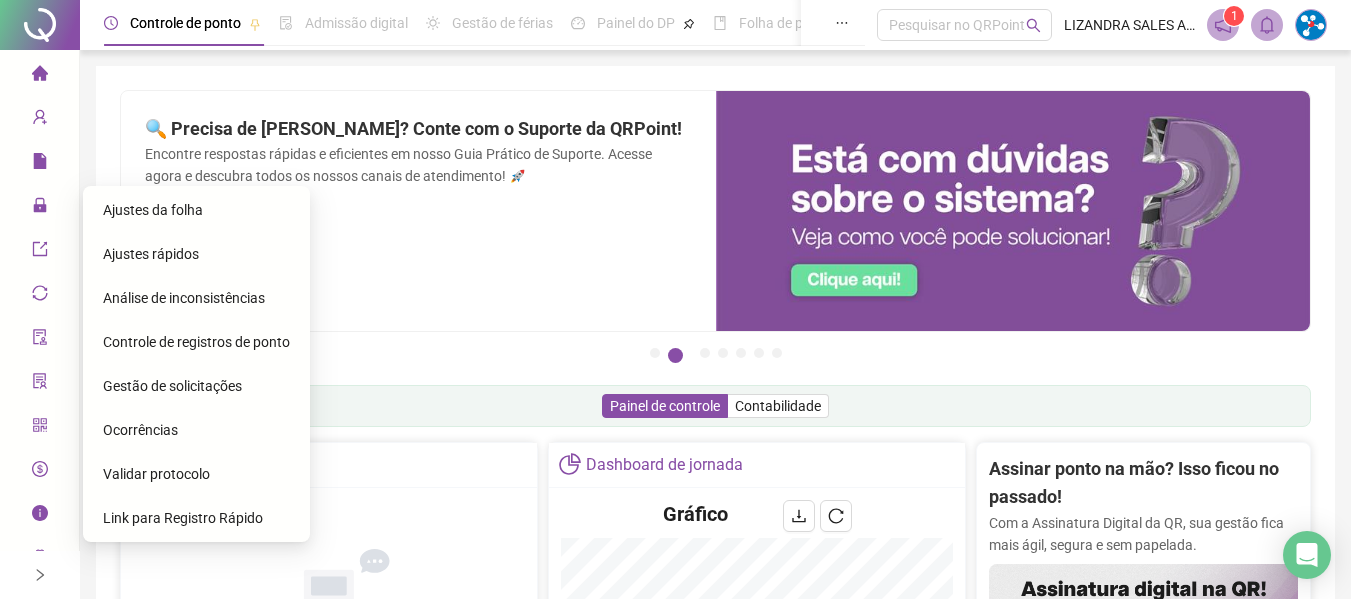 click on "Ajustes da folha" at bounding box center (153, 210) 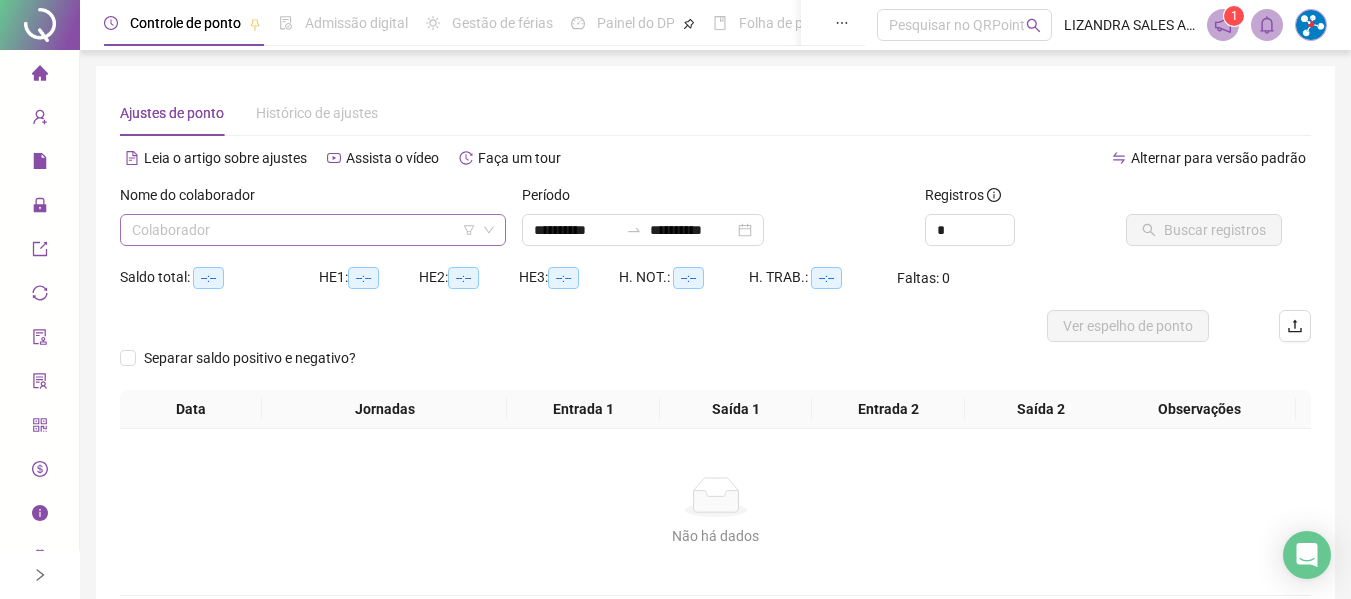 click at bounding box center (307, 230) 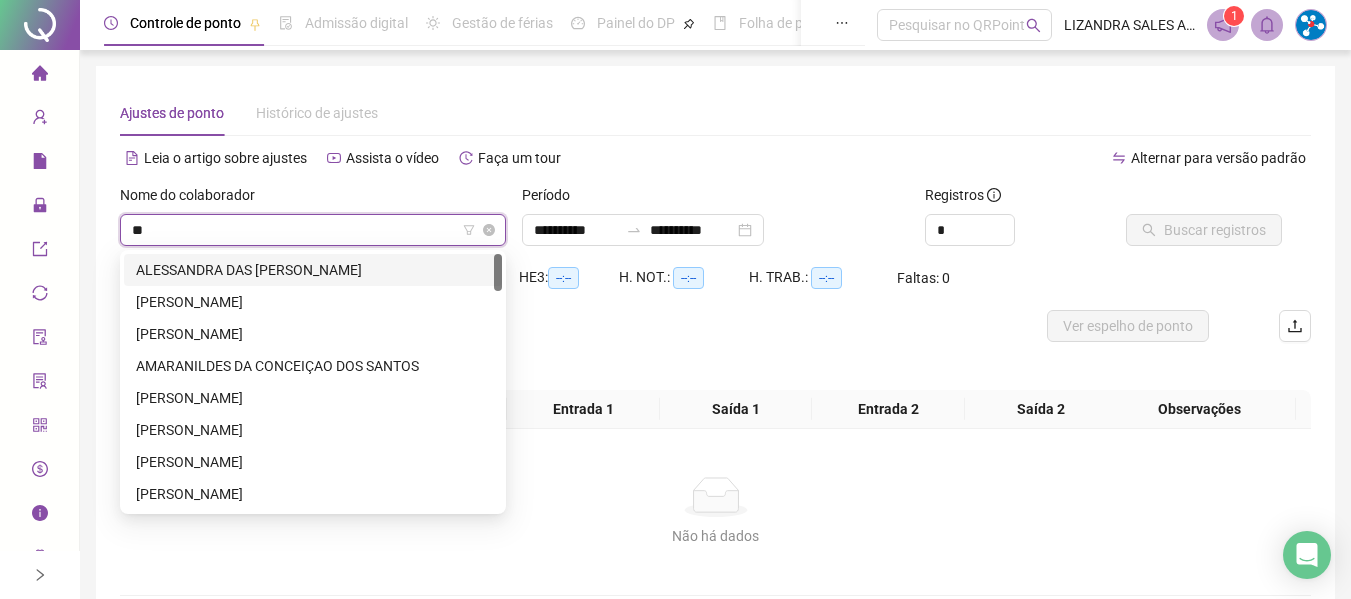 type on "***" 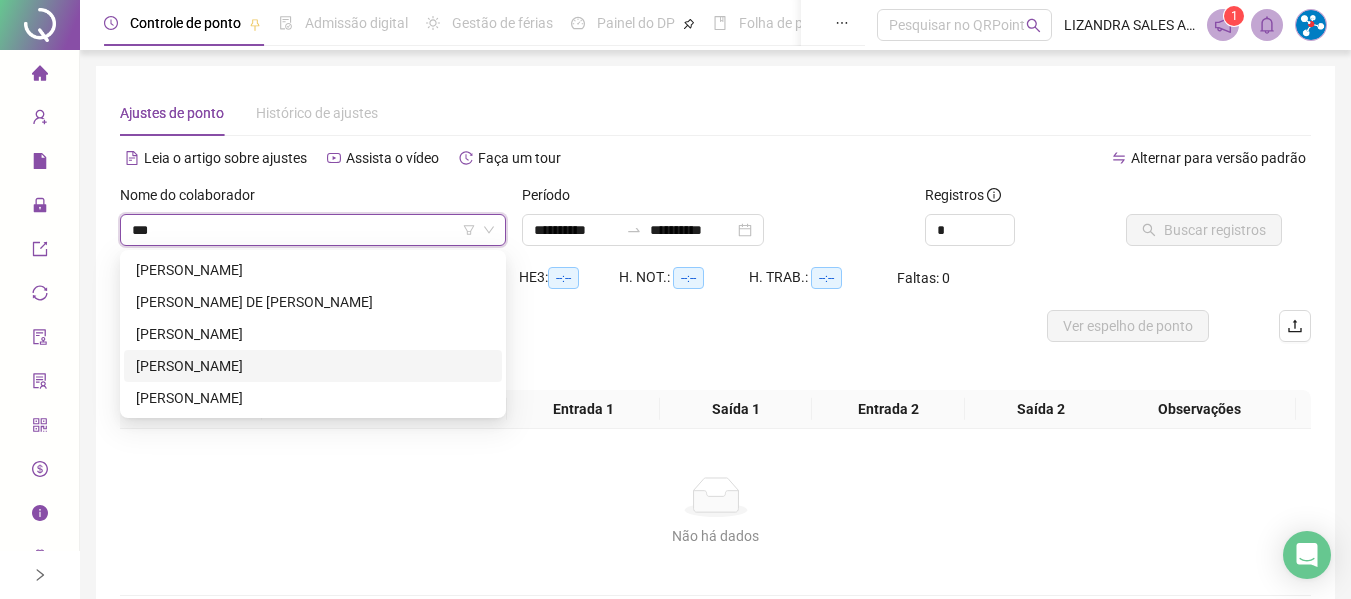 click on "[PERSON_NAME]" at bounding box center [313, 366] 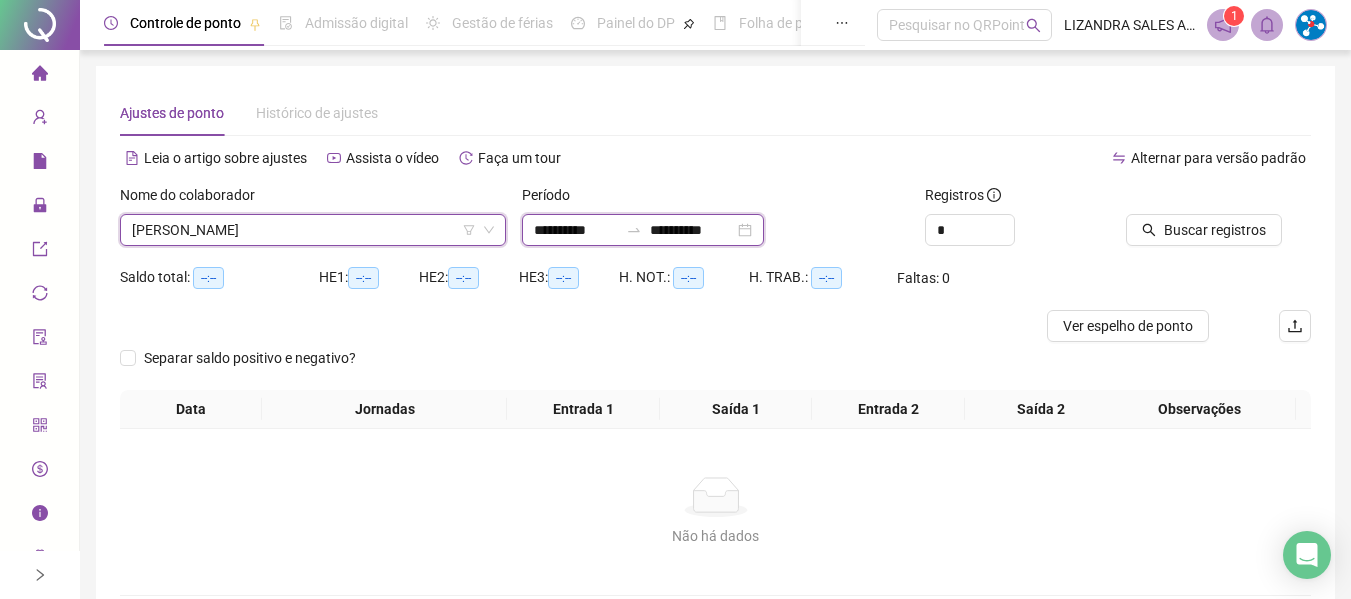 click on "**********" at bounding box center (576, 230) 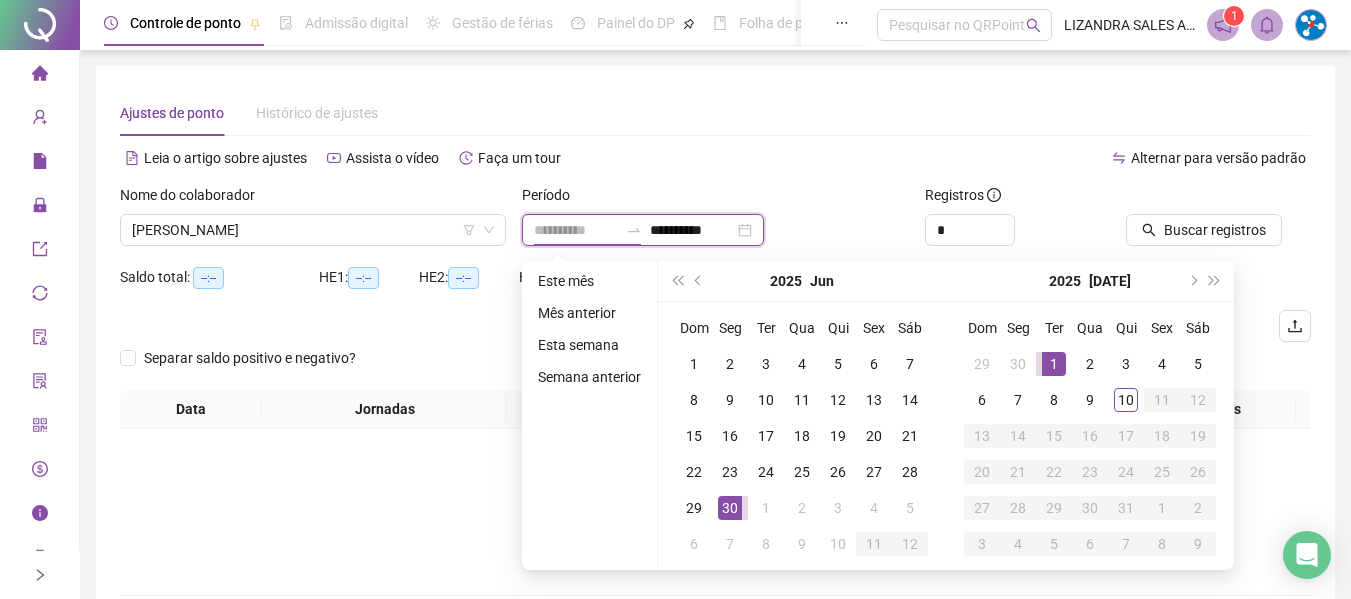 type on "**********" 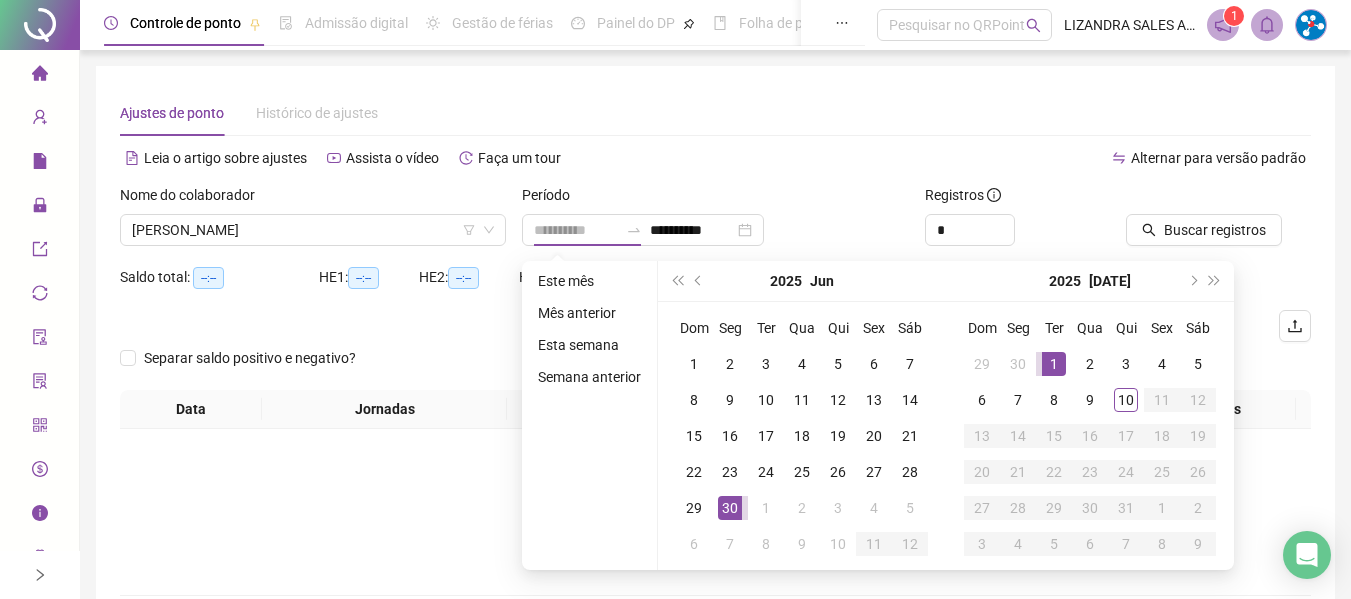 click on "1" at bounding box center [1054, 364] 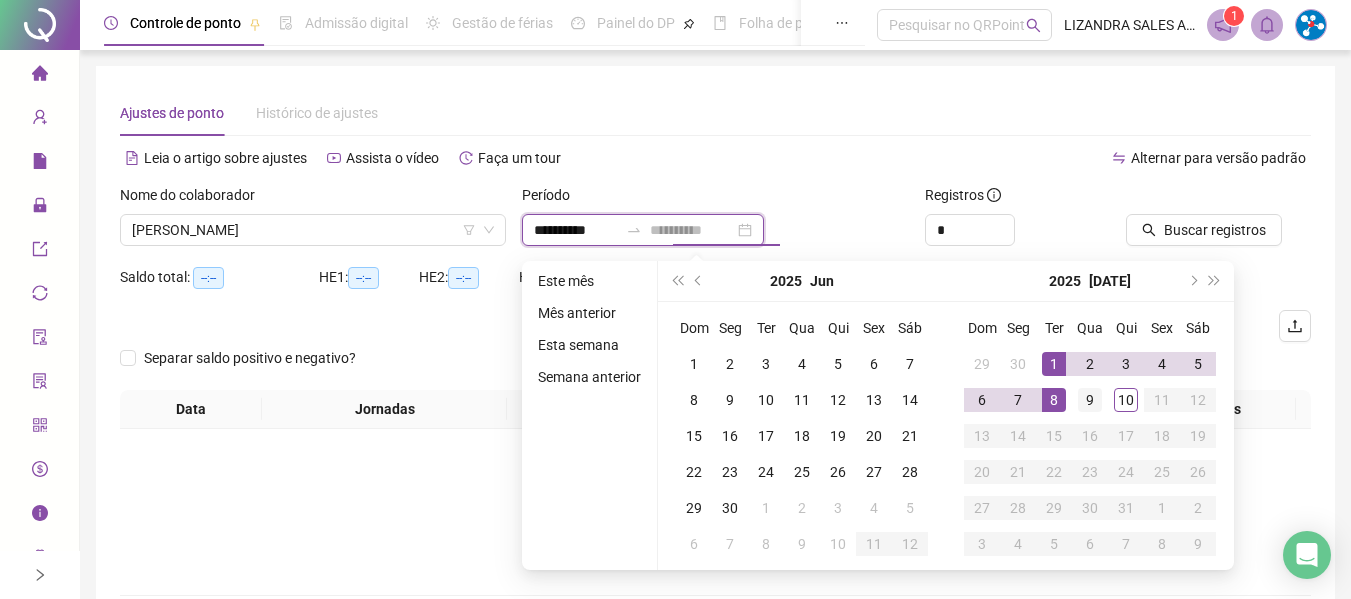 type on "**********" 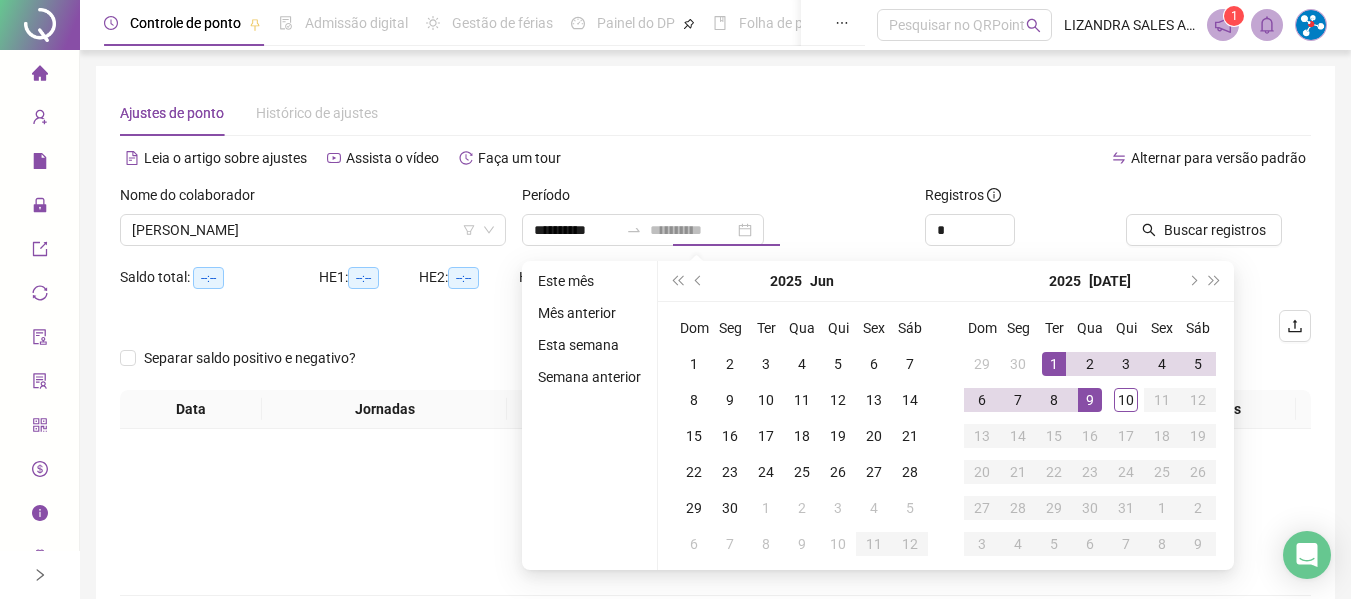 click on "9" at bounding box center [1090, 400] 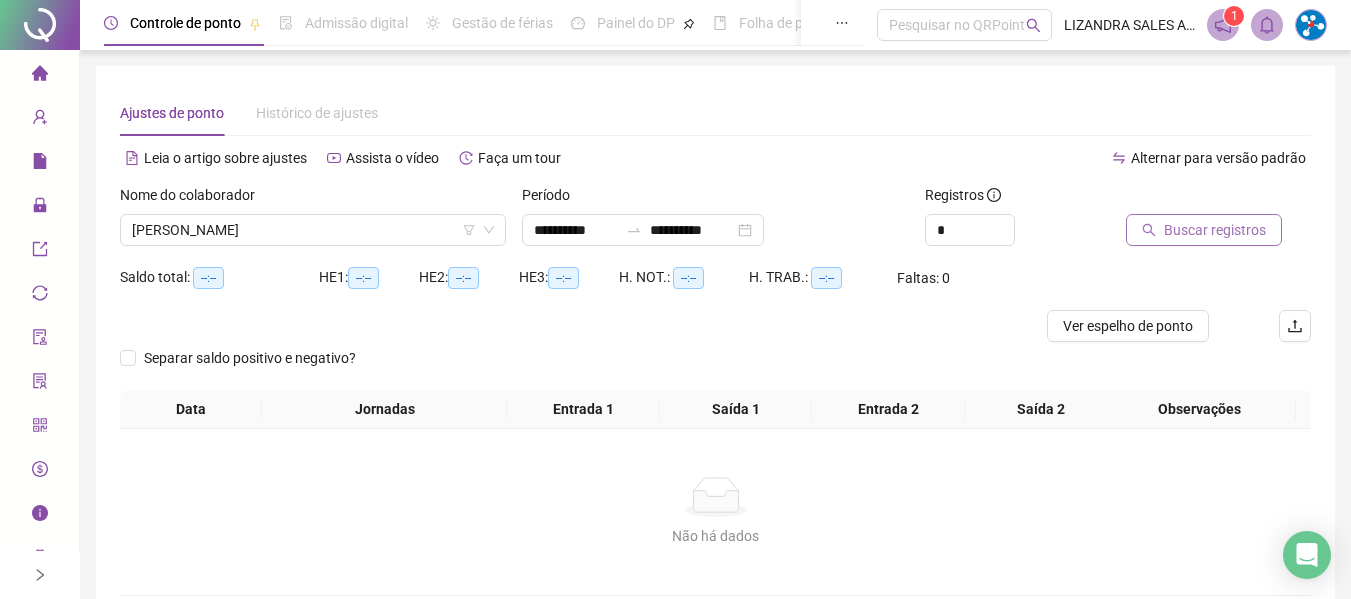 click on "Buscar registros" at bounding box center (1215, 230) 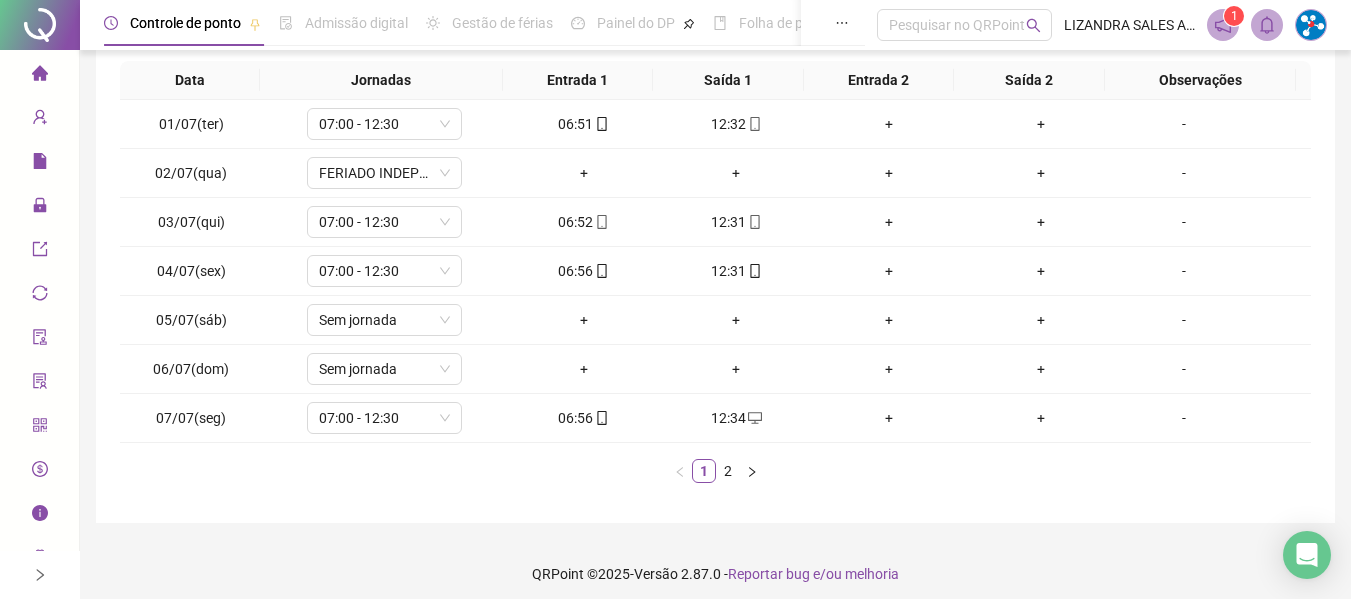 scroll, scrollTop: 355, scrollLeft: 0, axis: vertical 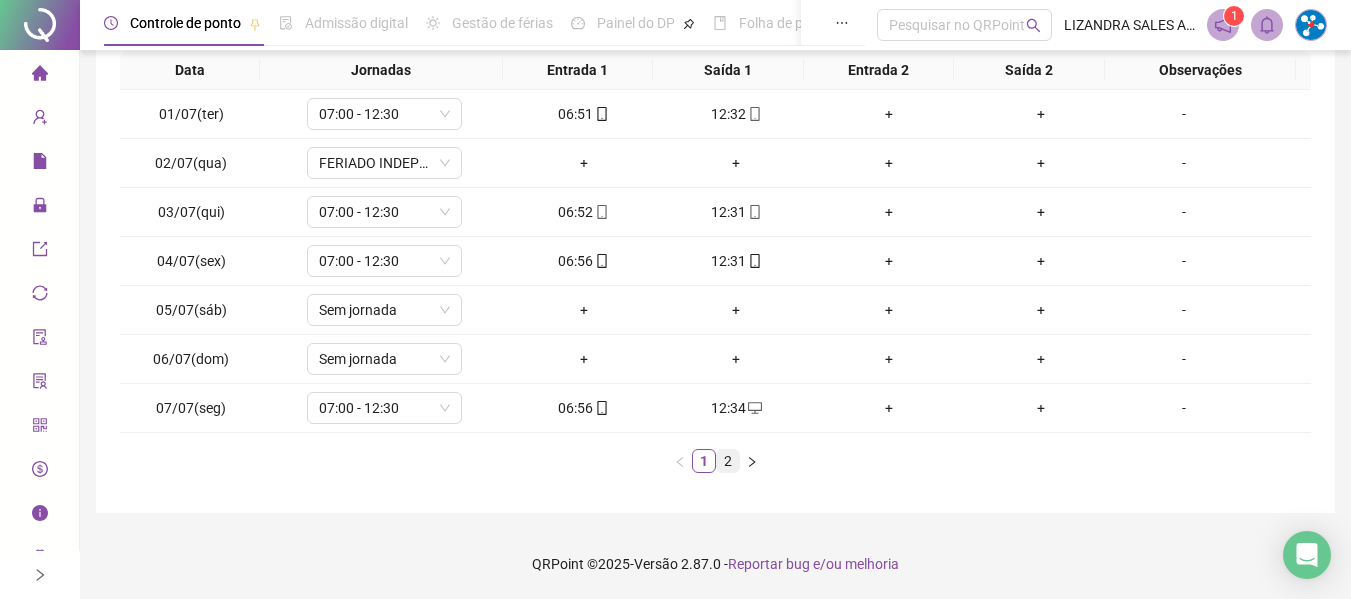 click on "2" at bounding box center [728, 461] 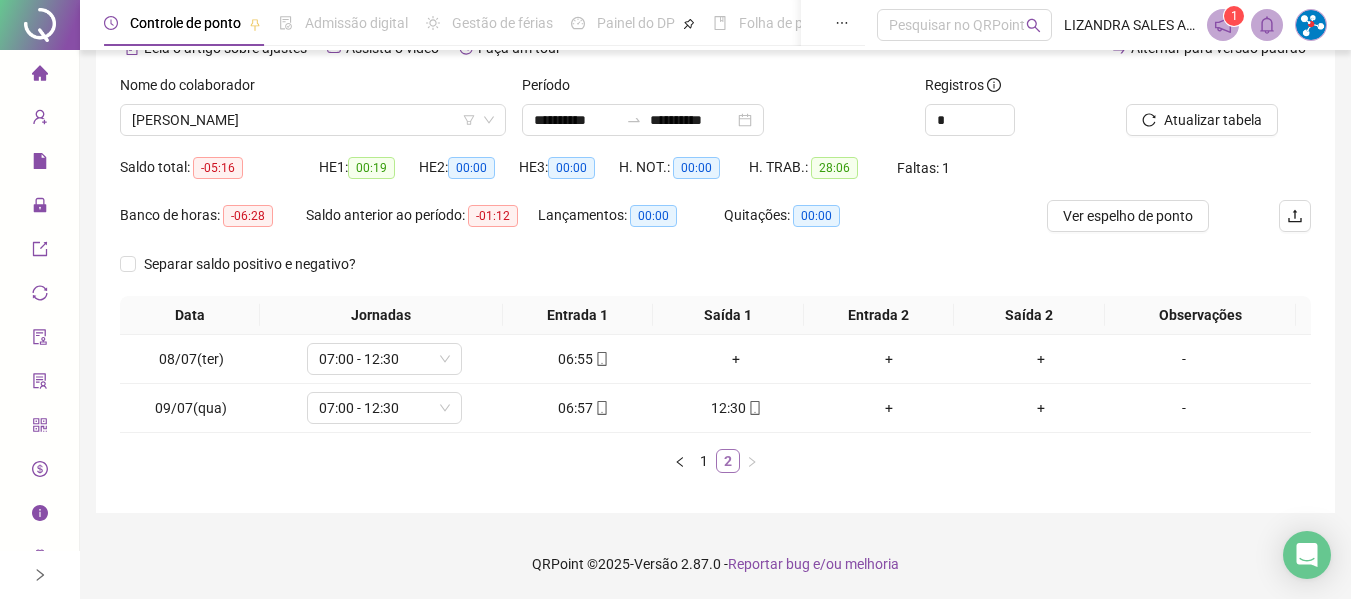 scroll, scrollTop: 110, scrollLeft: 0, axis: vertical 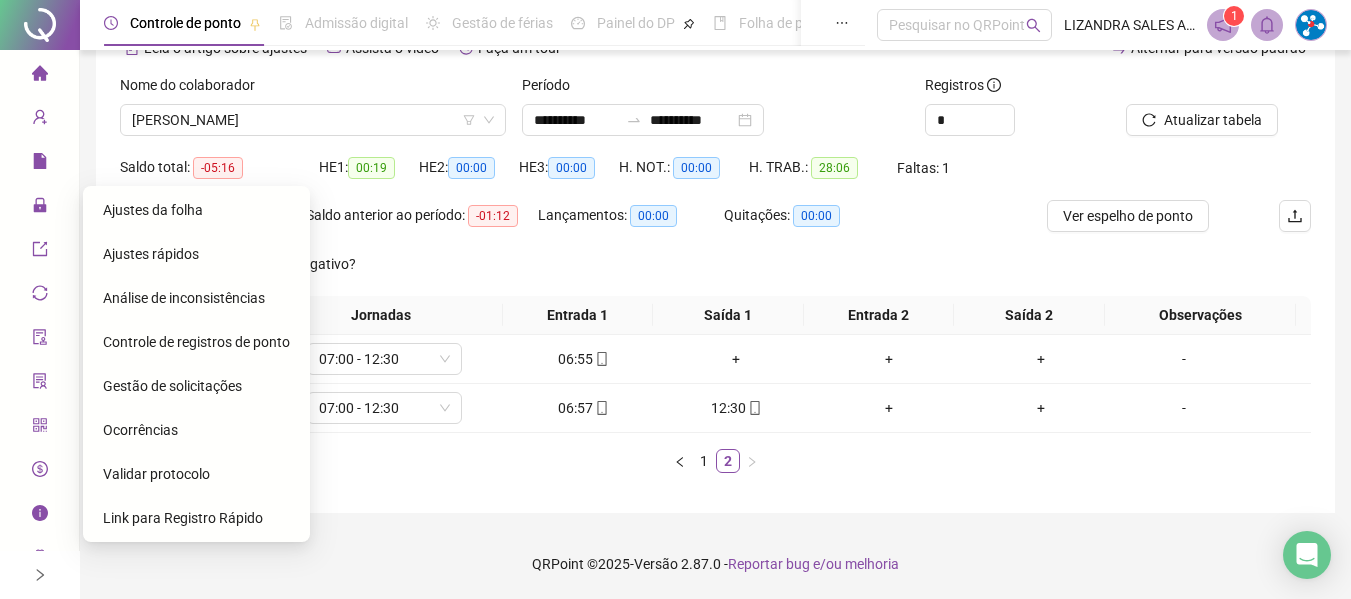 click on "Gestão de solicitações" at bounding box center [196, 386] 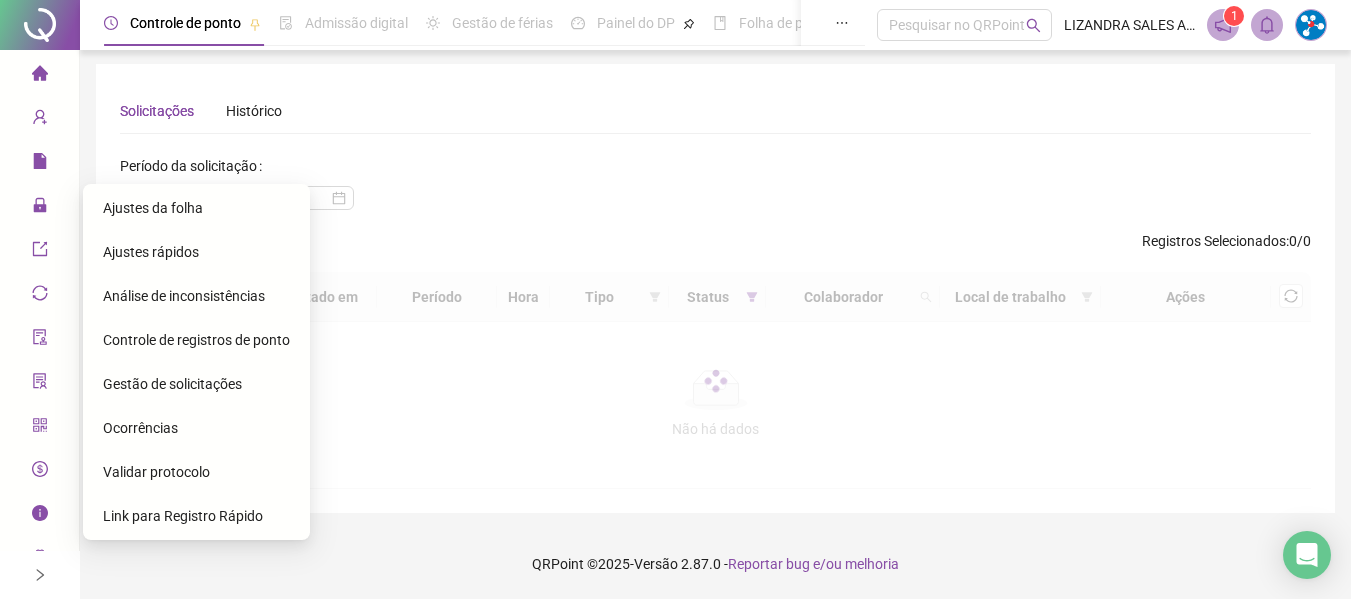 scroll, scrollTop: 0, scrollLeft: 0, axis: both 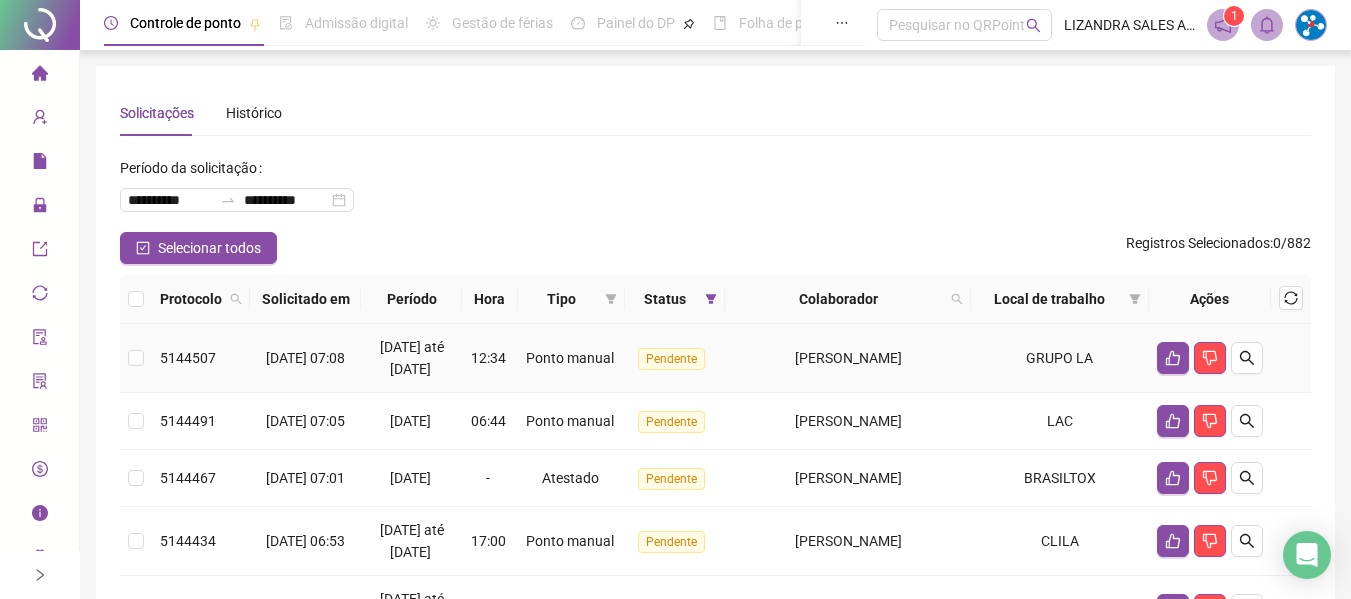 click on "Pendente" at bounding box center (675, 358) 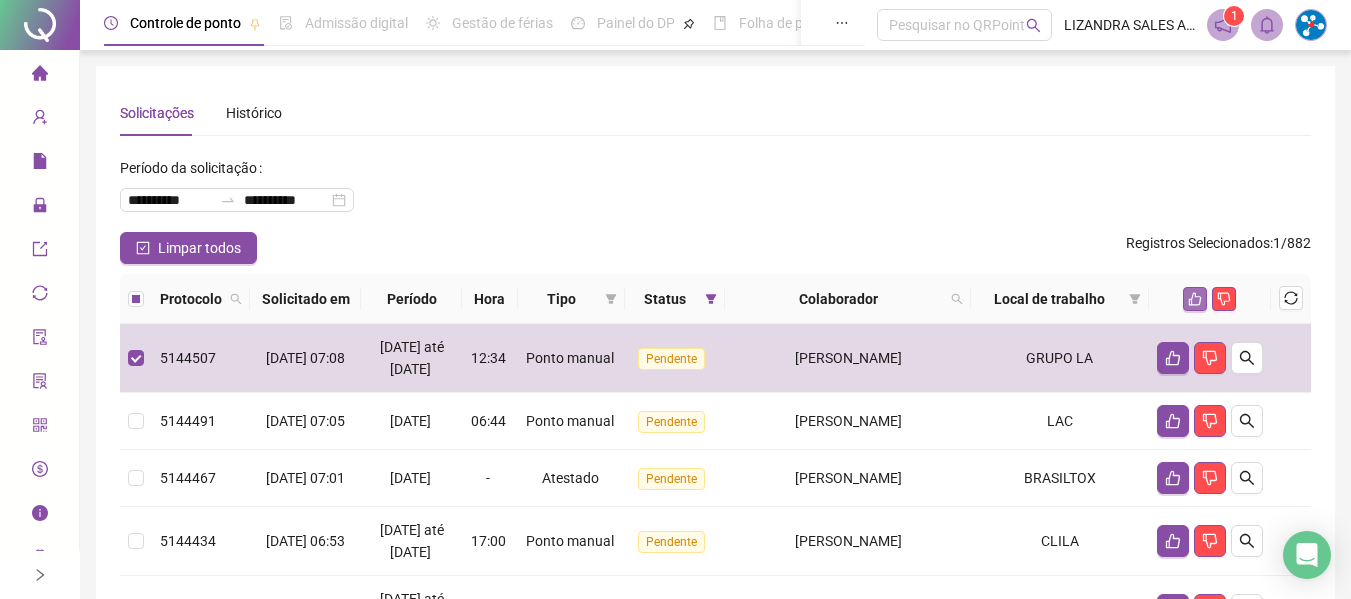 click 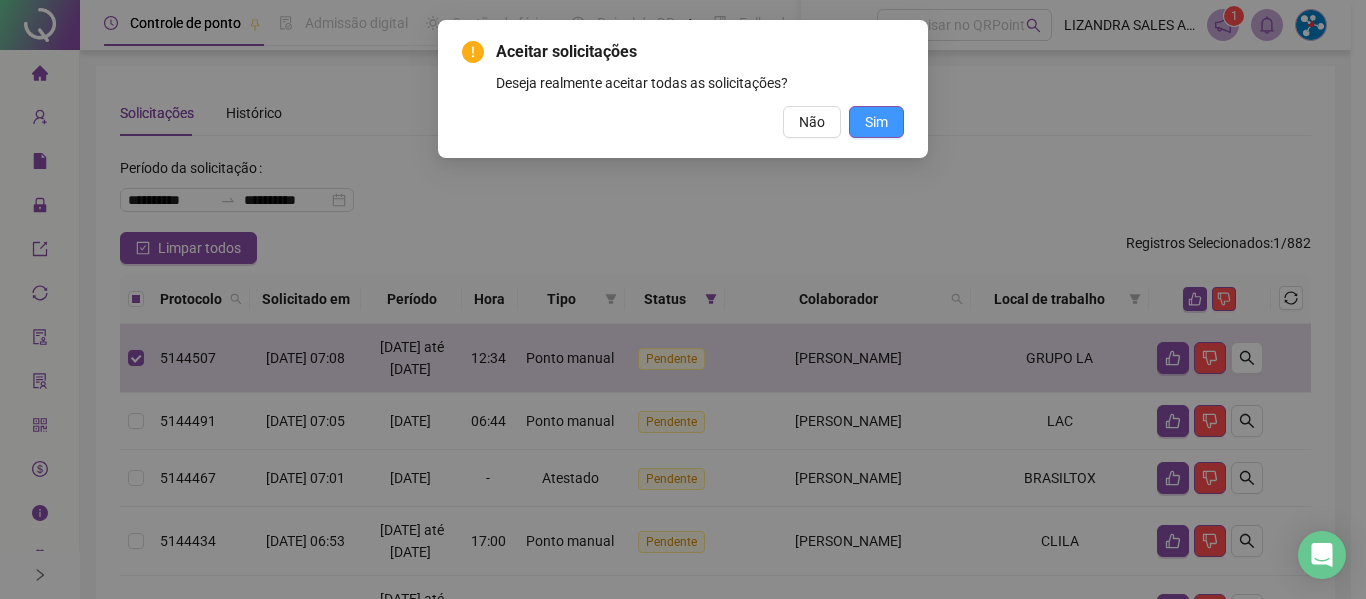 click on "Sim" at bounding box center [876, 122] 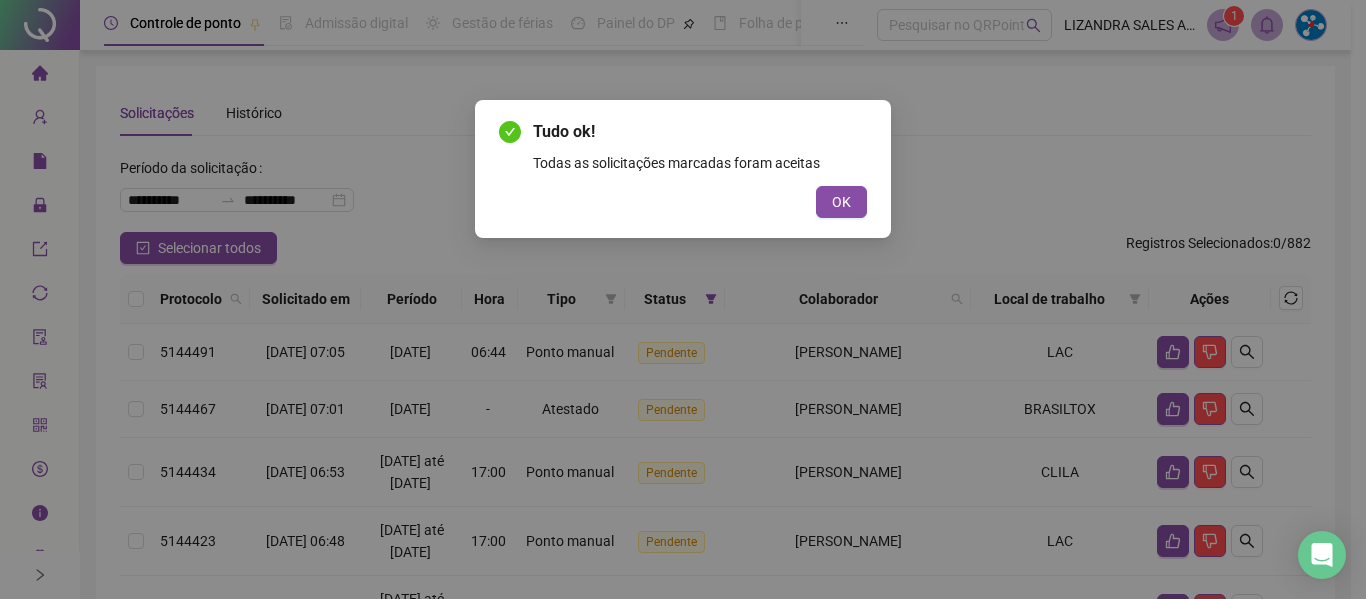 click on "OK" at bounding box center [683, 202] 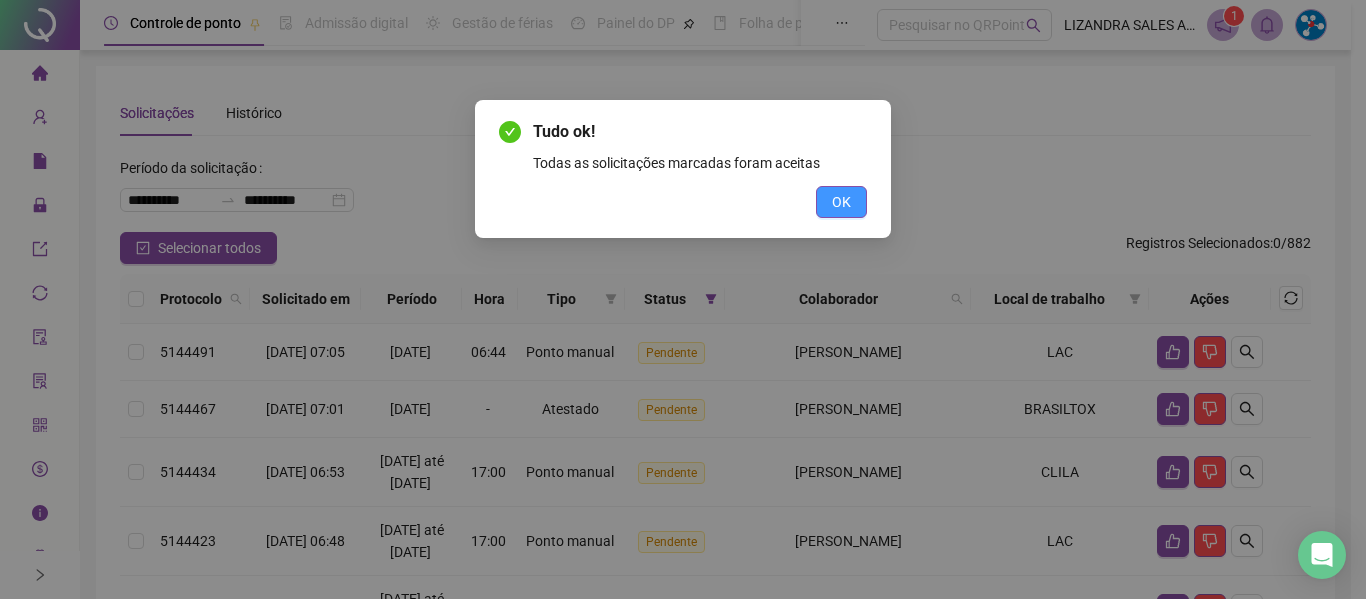 click on "OK" at bounding box center (841, 202) 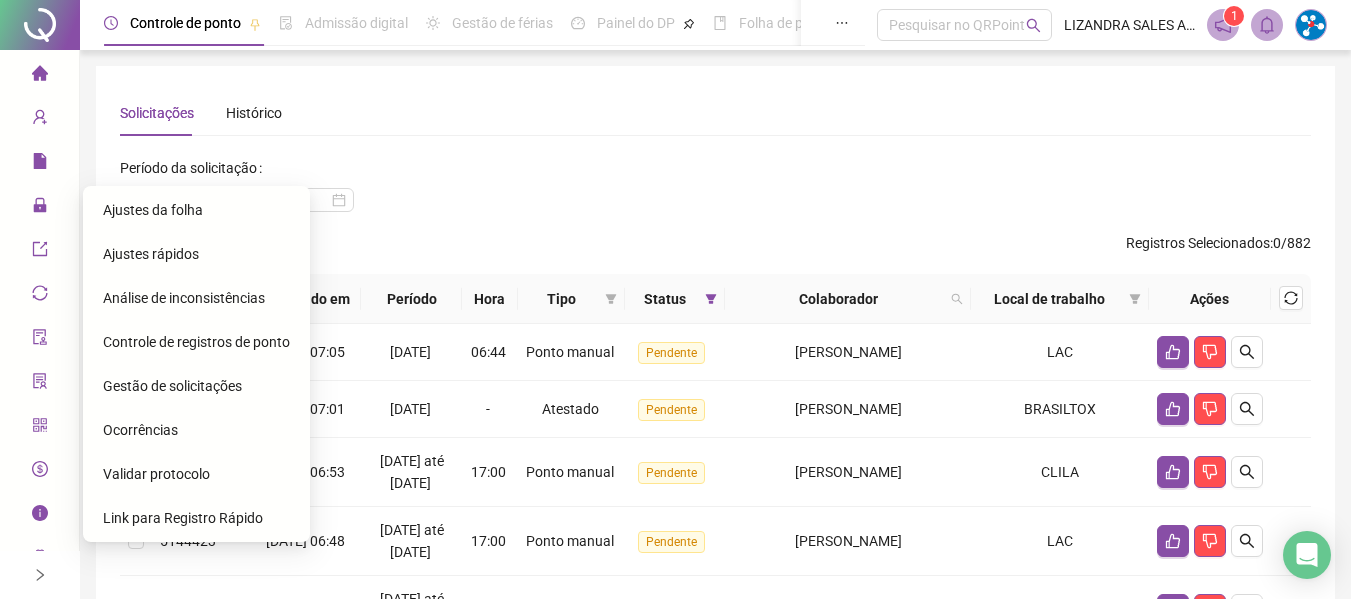 click on "Ajustes da folha" at bounding box center (153, 210) 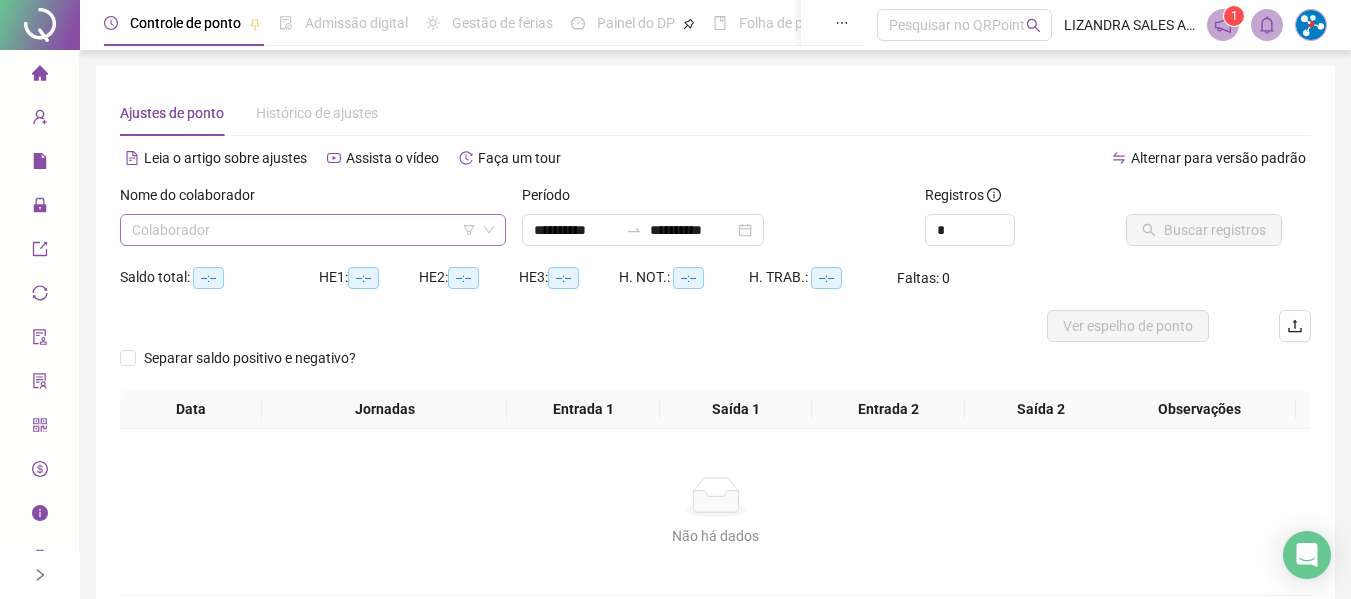 click at bounding box center (307, 230) 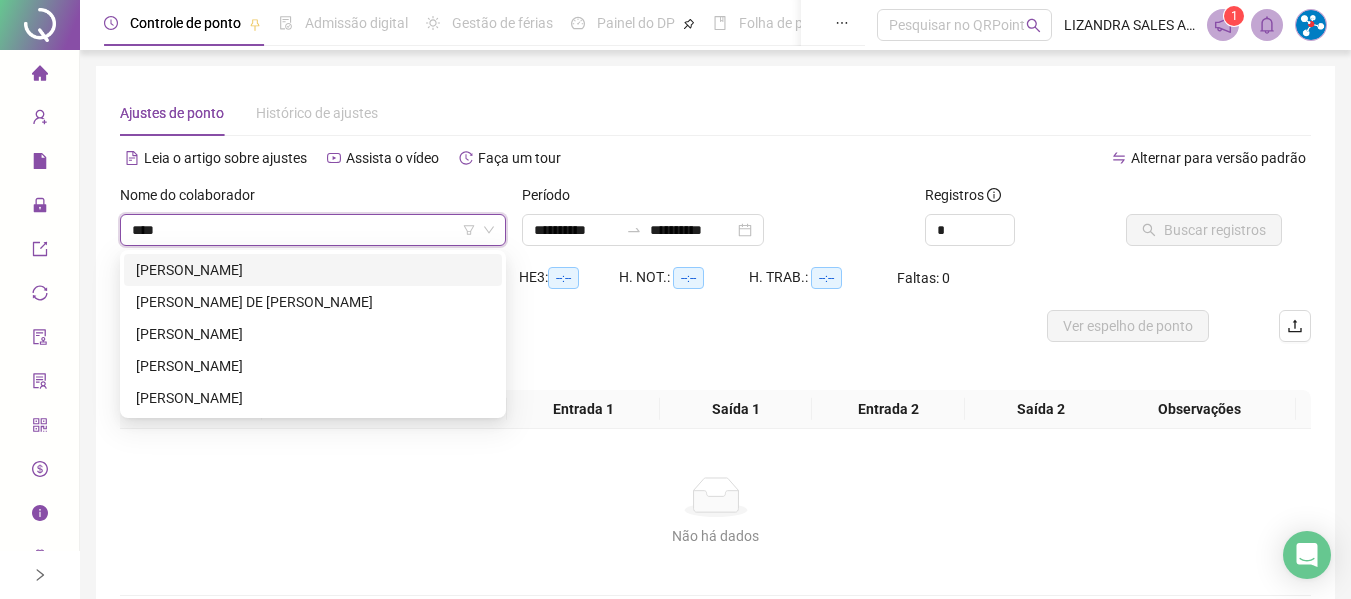 type on "*****" 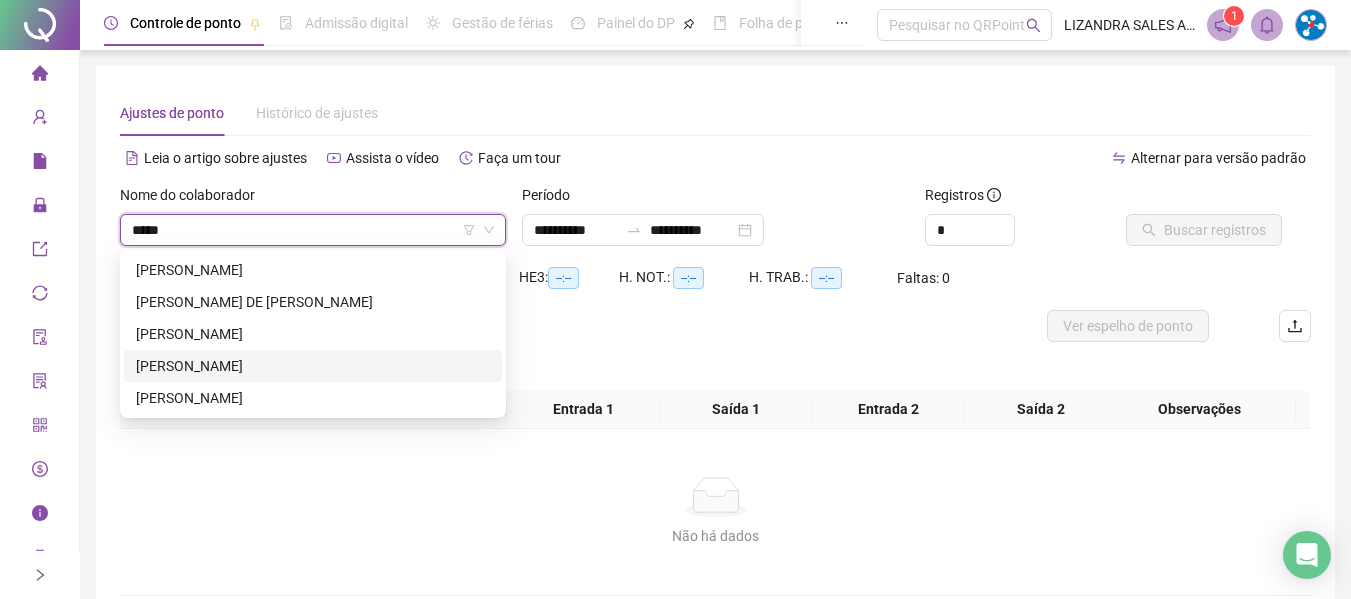 click on "[PERSON_NAME]" at bounding box center [313, 366] 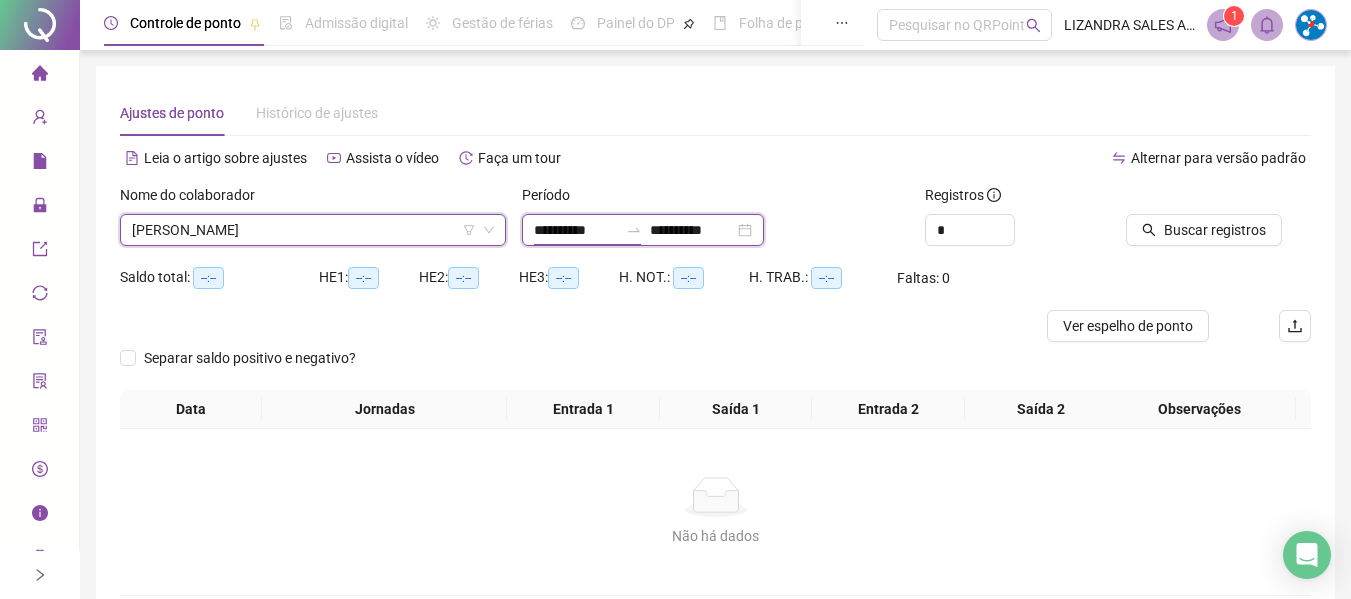 click on "**********" at bounding box center (576, 230) 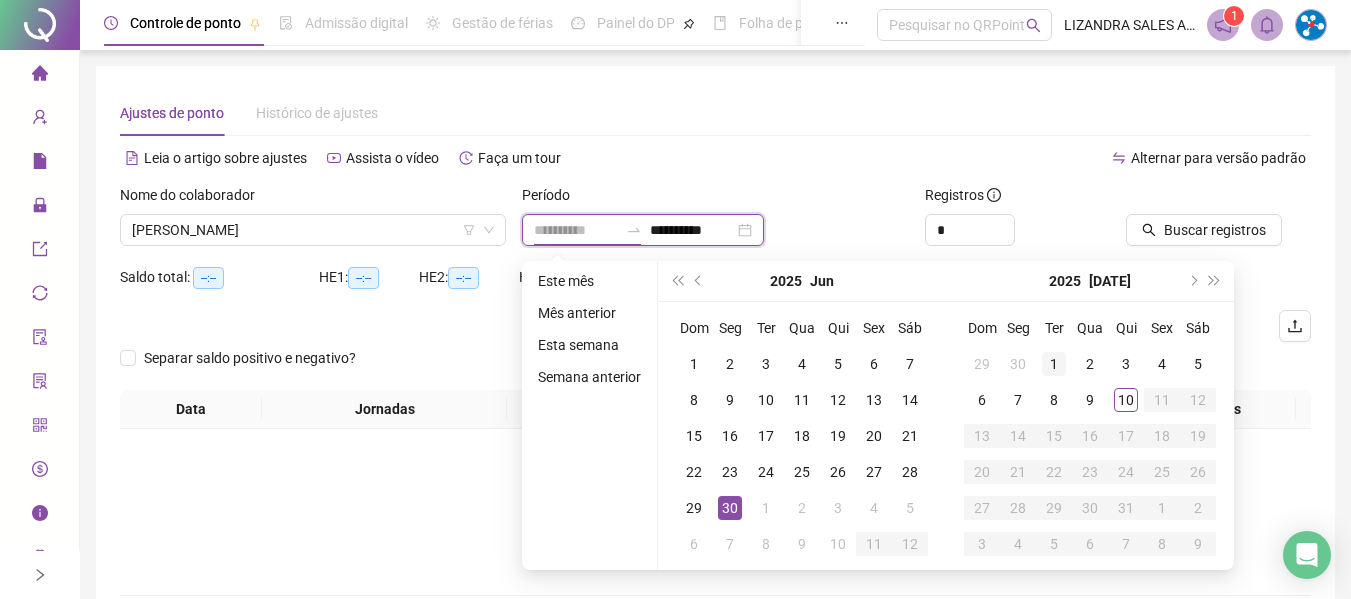 type on "**********" 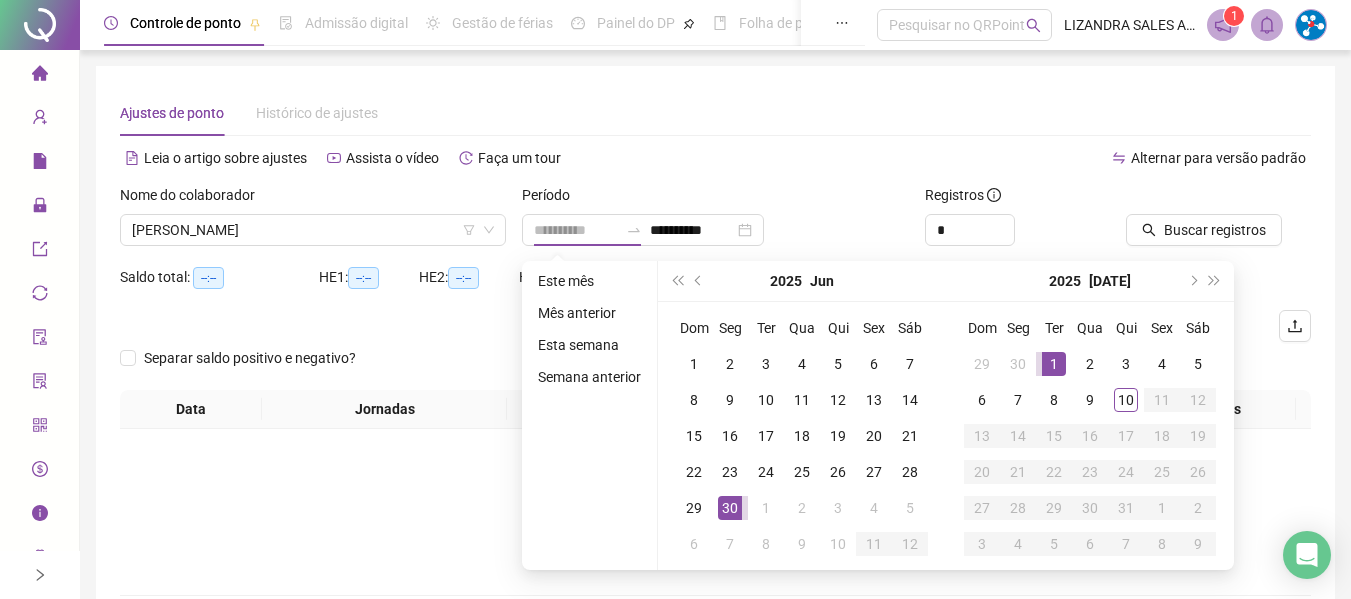 click on "1" at bounding box center (1054, 364) 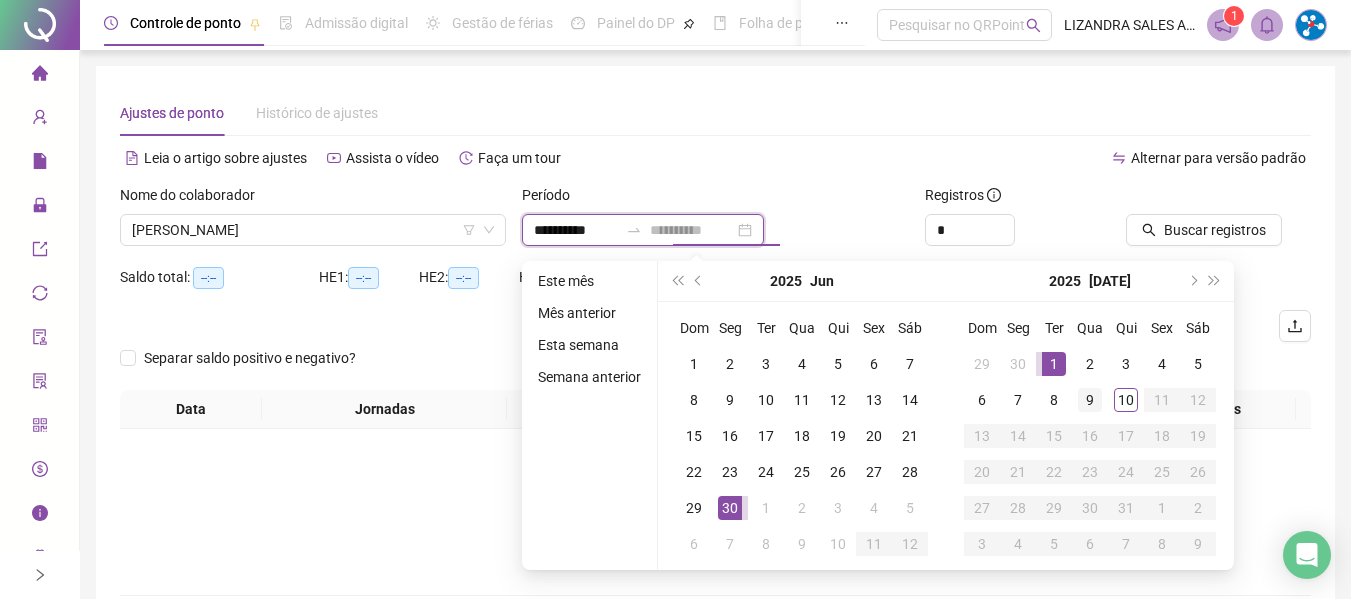 type on "**********" 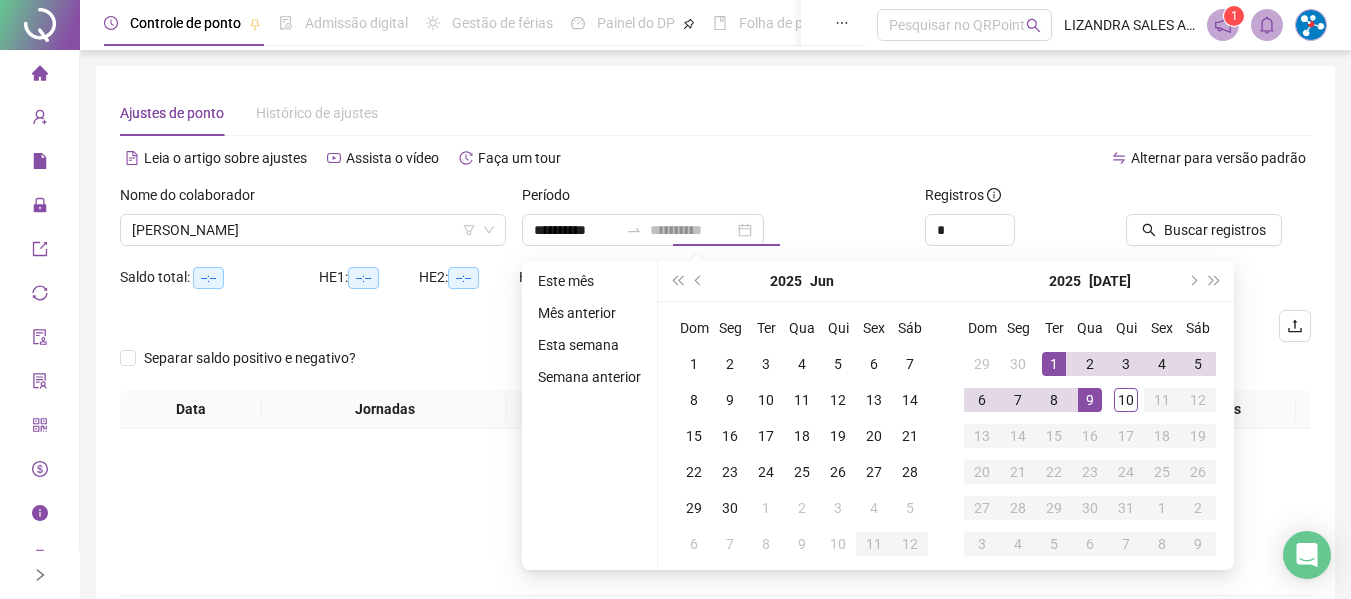 click on "9" at bounding box center (1090, 400) 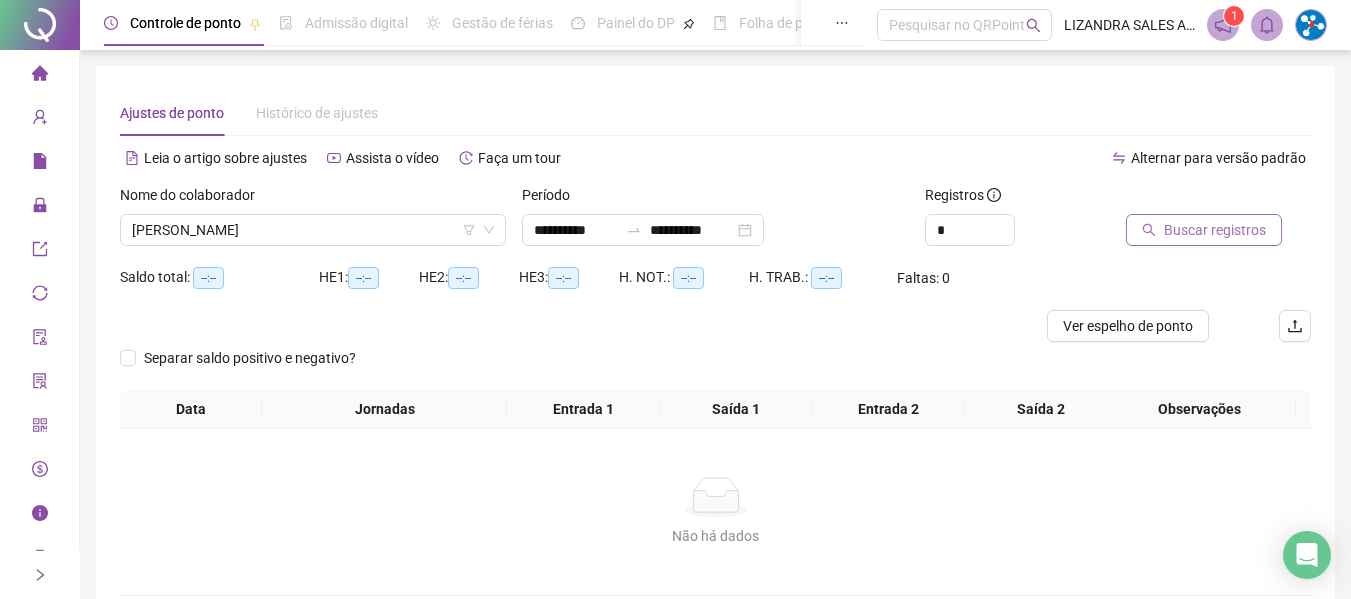 click on "Buscar registros" at bounding box center (1215, 230) 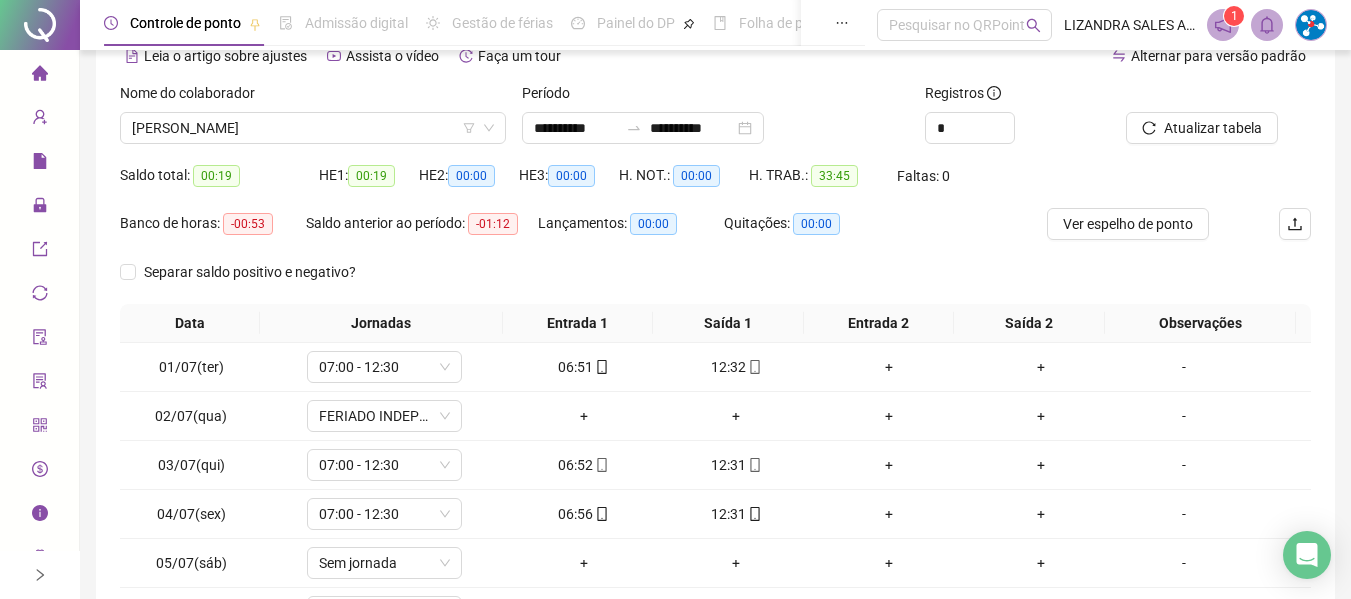 scroll, scrollTop: 355, scrollLeft: 0, axis: vertical 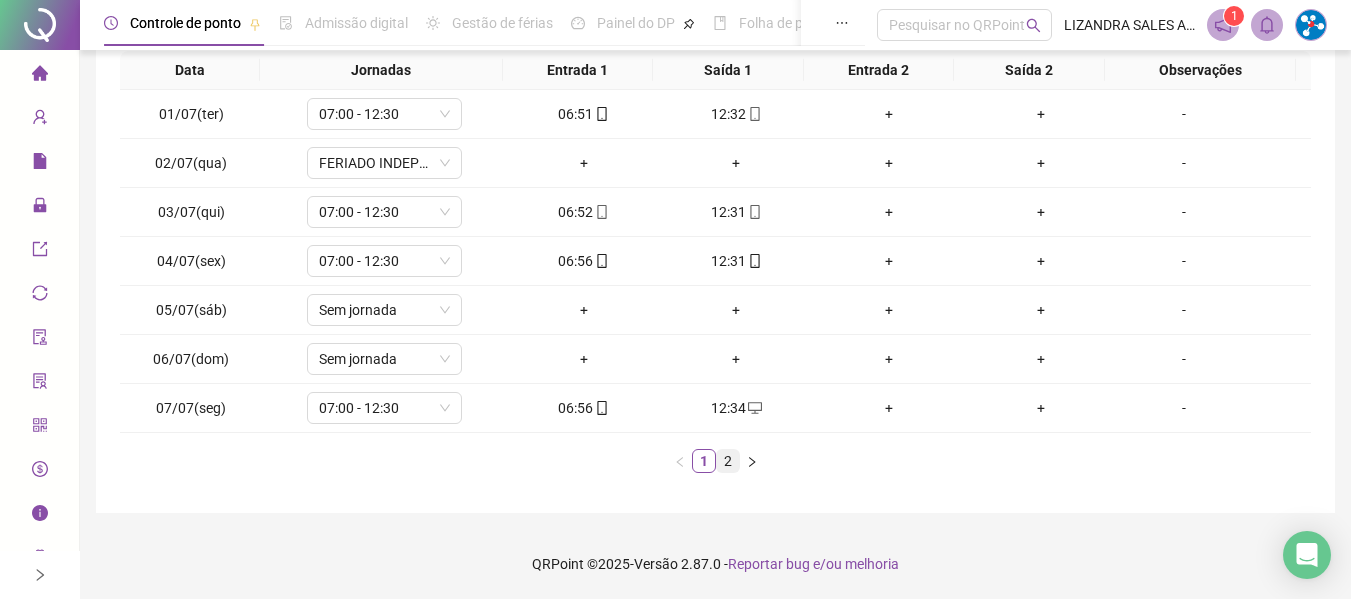 click on "2" at bounding box center [728, 461] 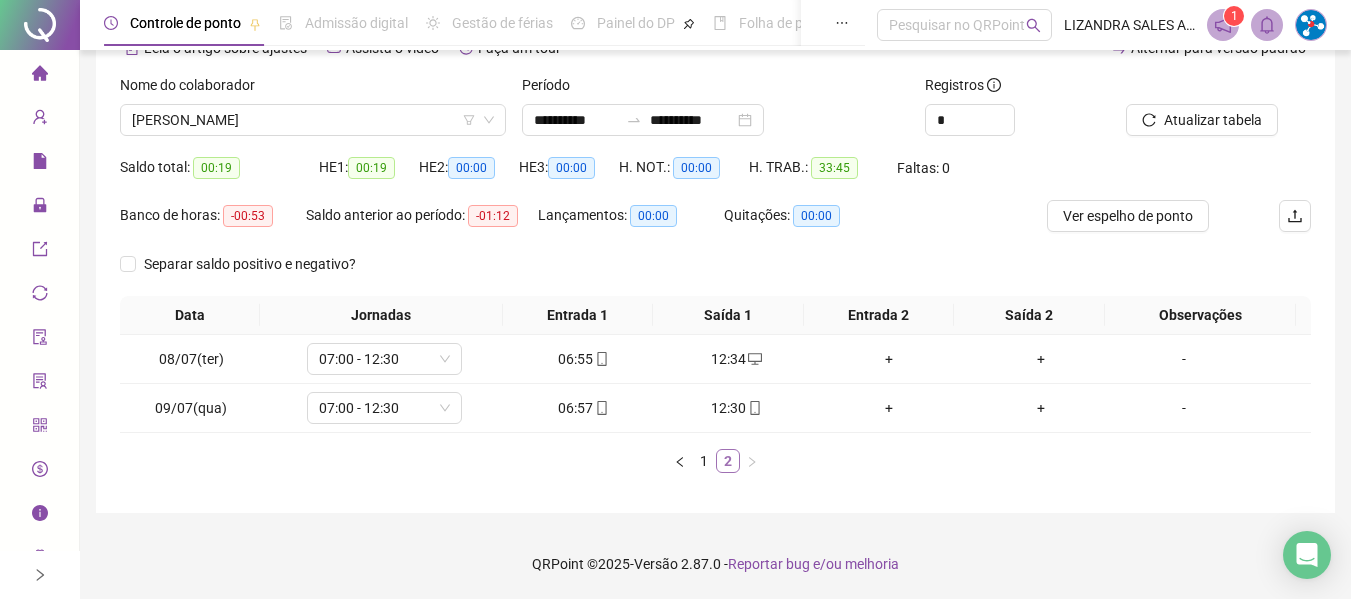 scroll, scrollTop: 110, scrollLeft: 0, axis: vertical 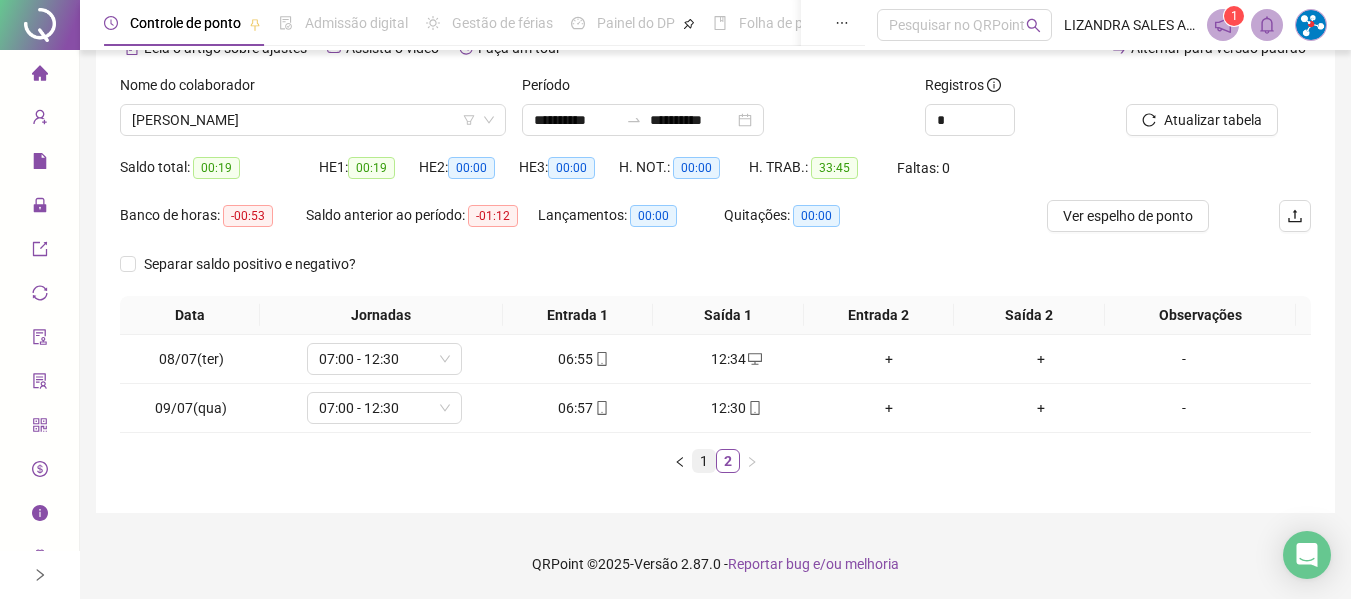 click on "1" at bounding box center (704, 461) 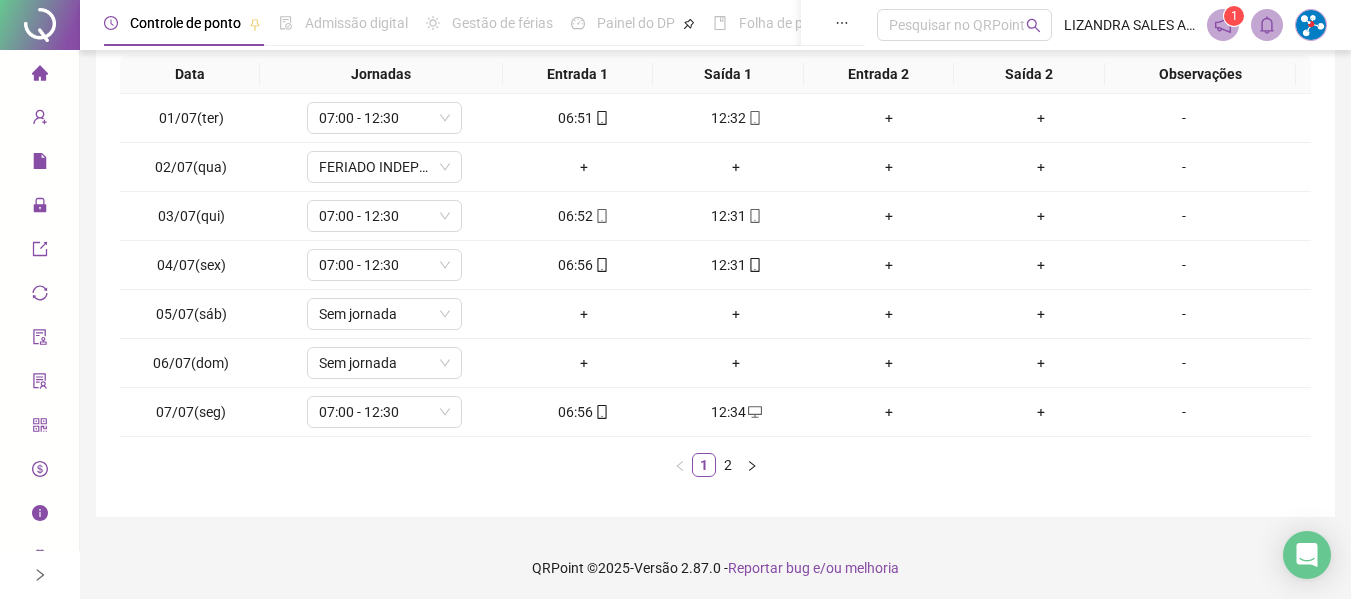 scroll, scrollTop: 355, scrollLeft: 0, axis: vertical 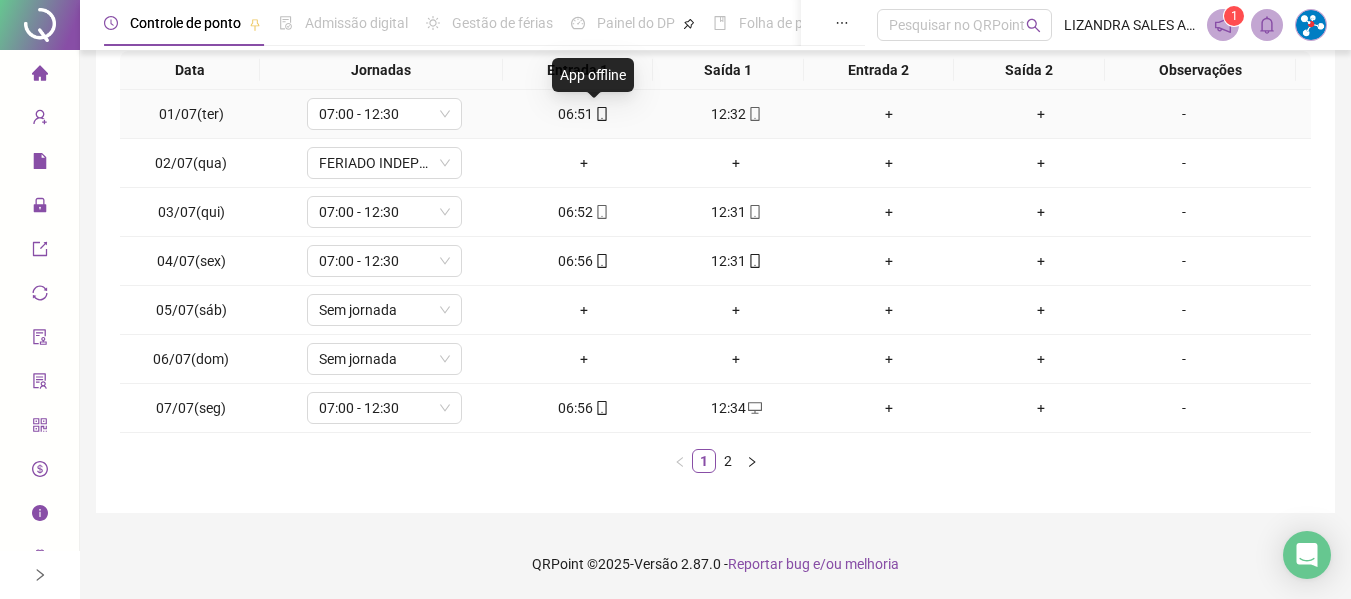 click 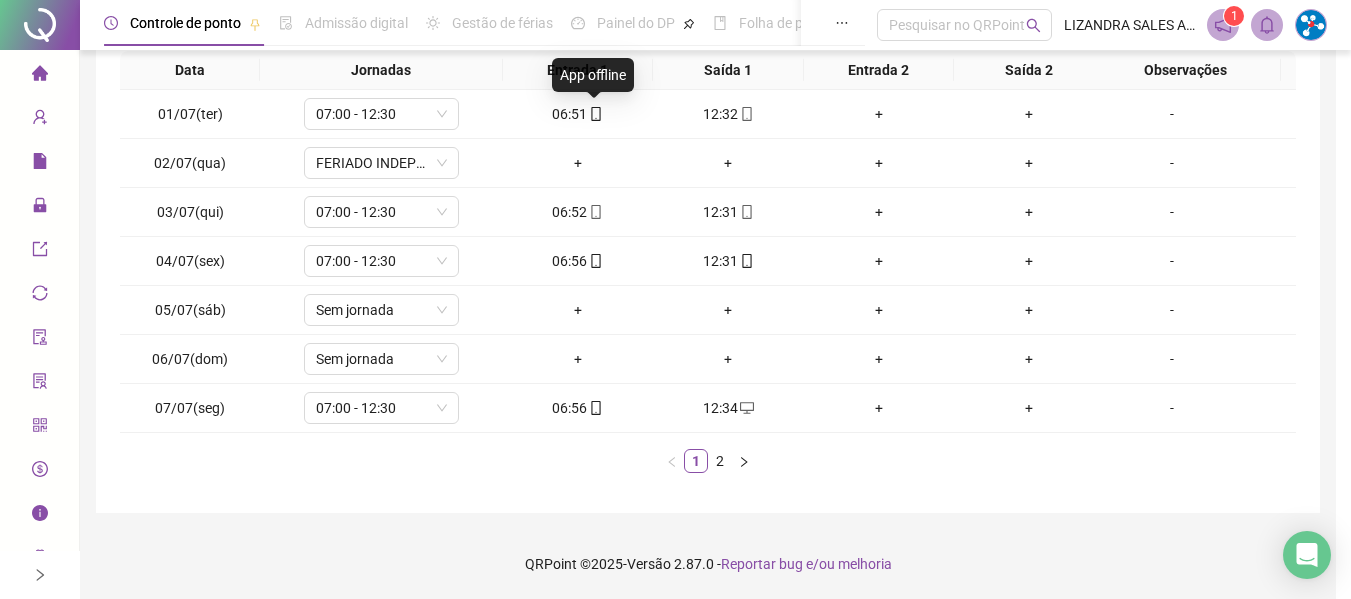 type on "**********" 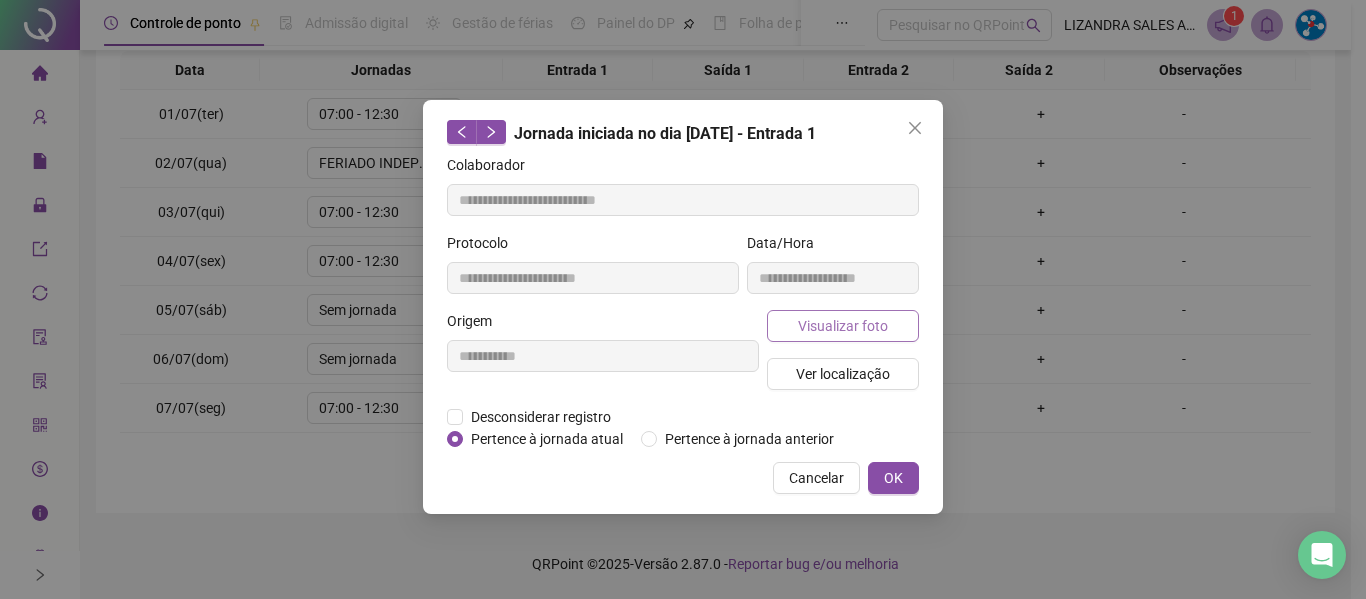 click on "Visualizar foto" at bounding box center (843, 326) 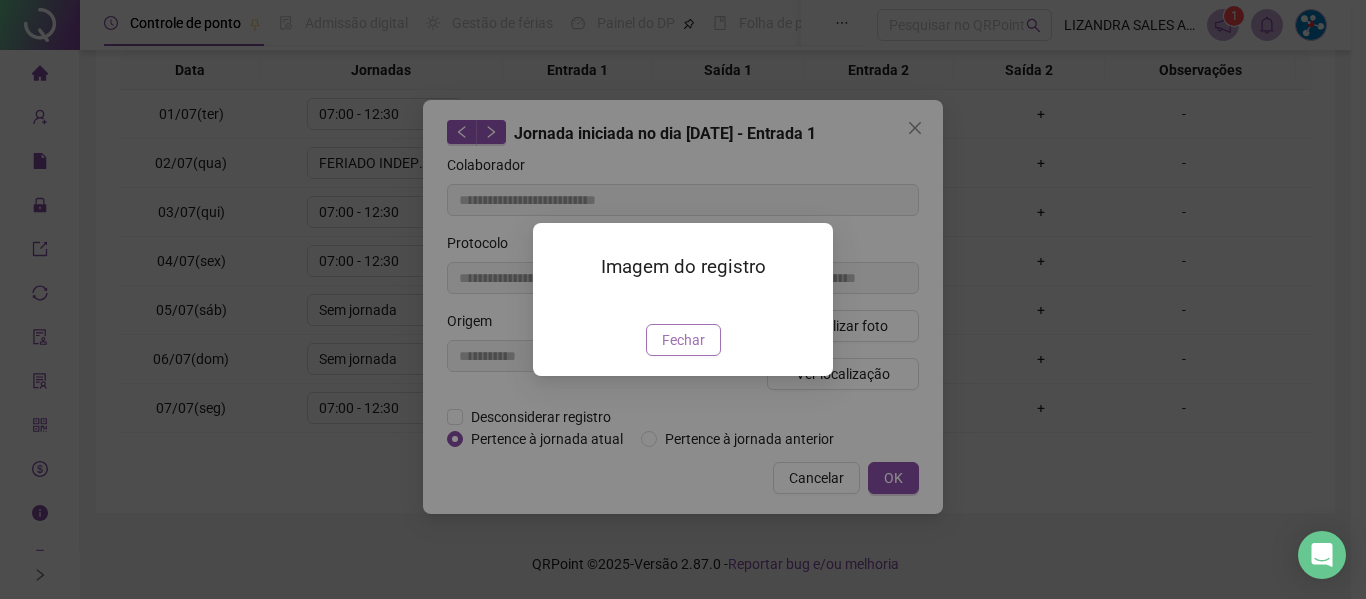 click on "Fechar" at bounding box center (683, 340) 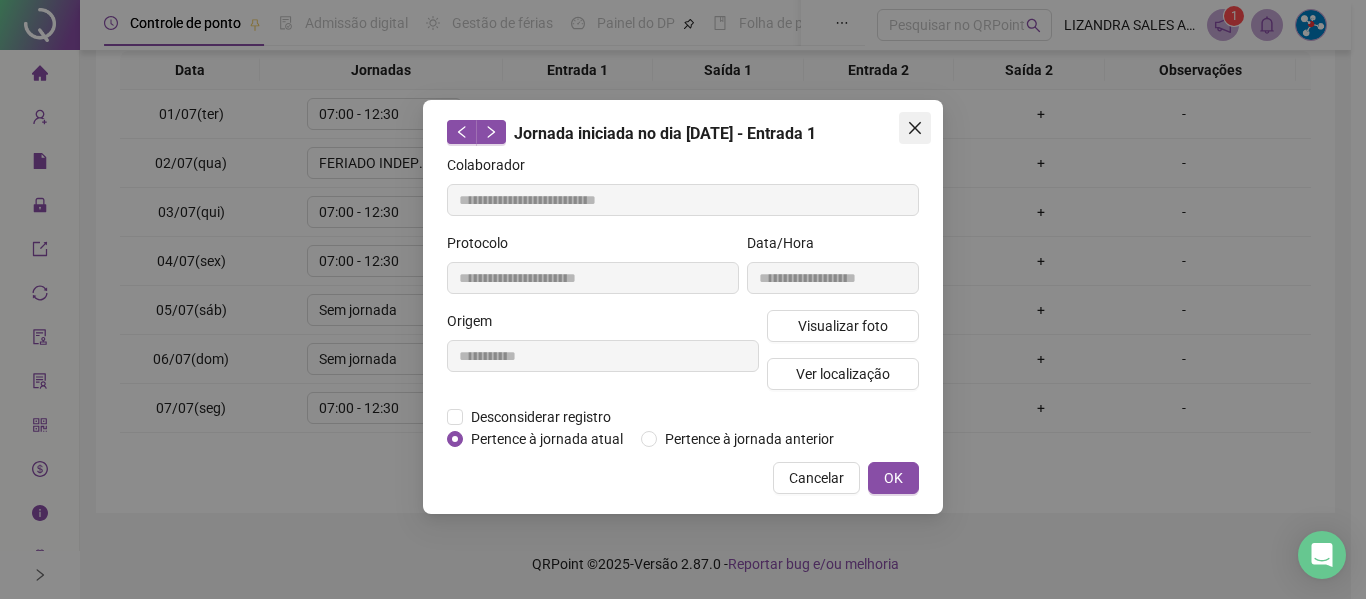 click 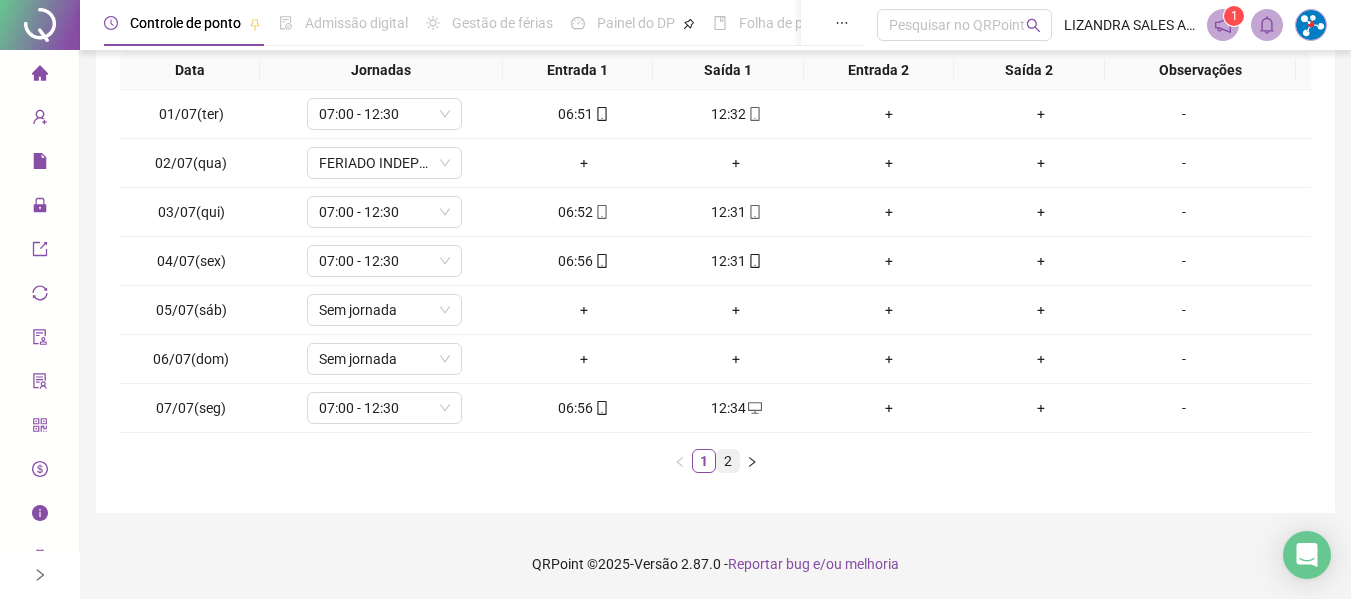 click on "2" at bounding box center (728, 461) 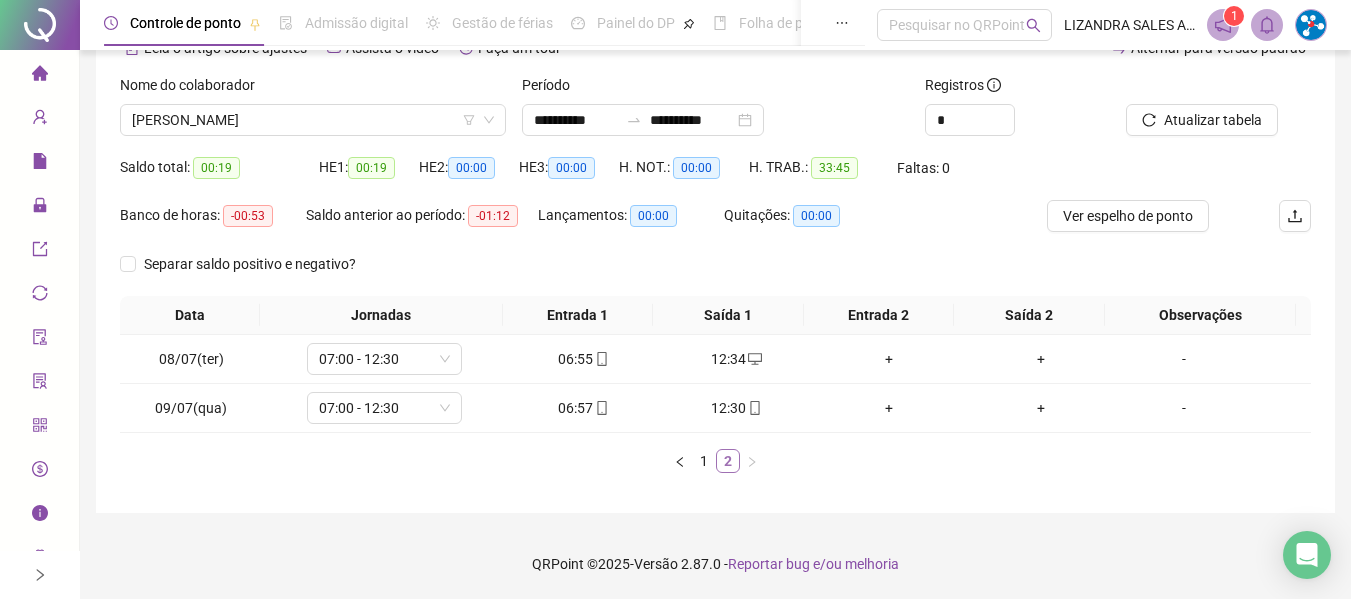 scroll, scrollTop: 110, scrollLeft: 0, axis: vertical 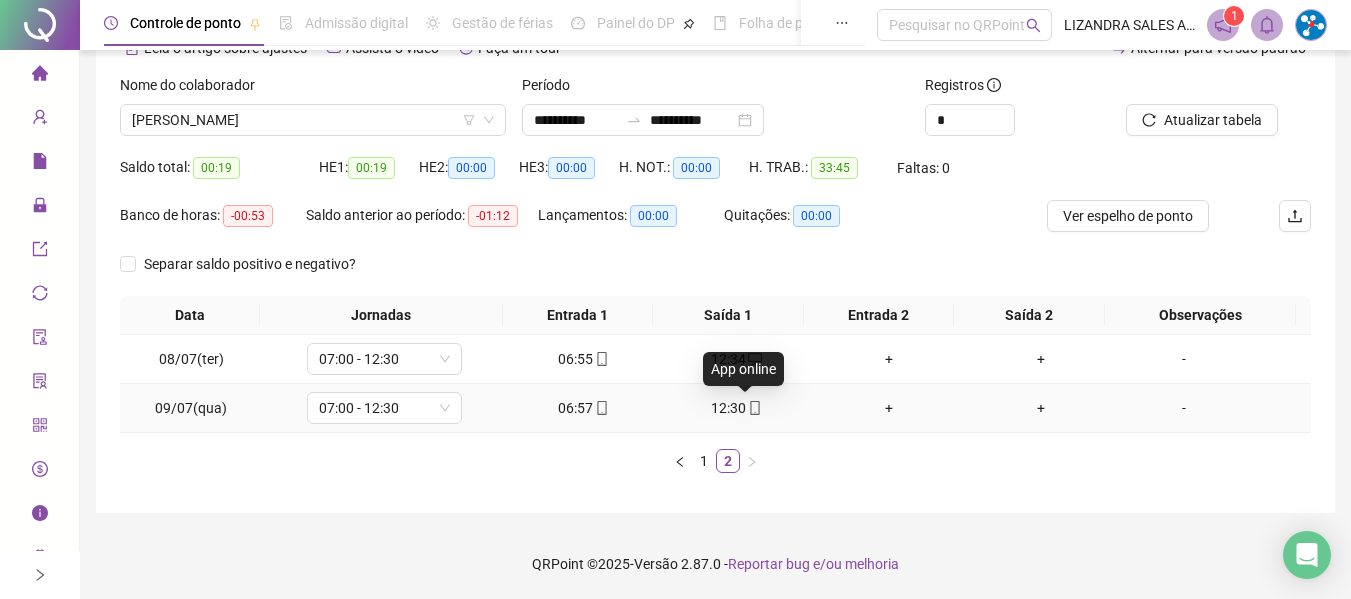 click 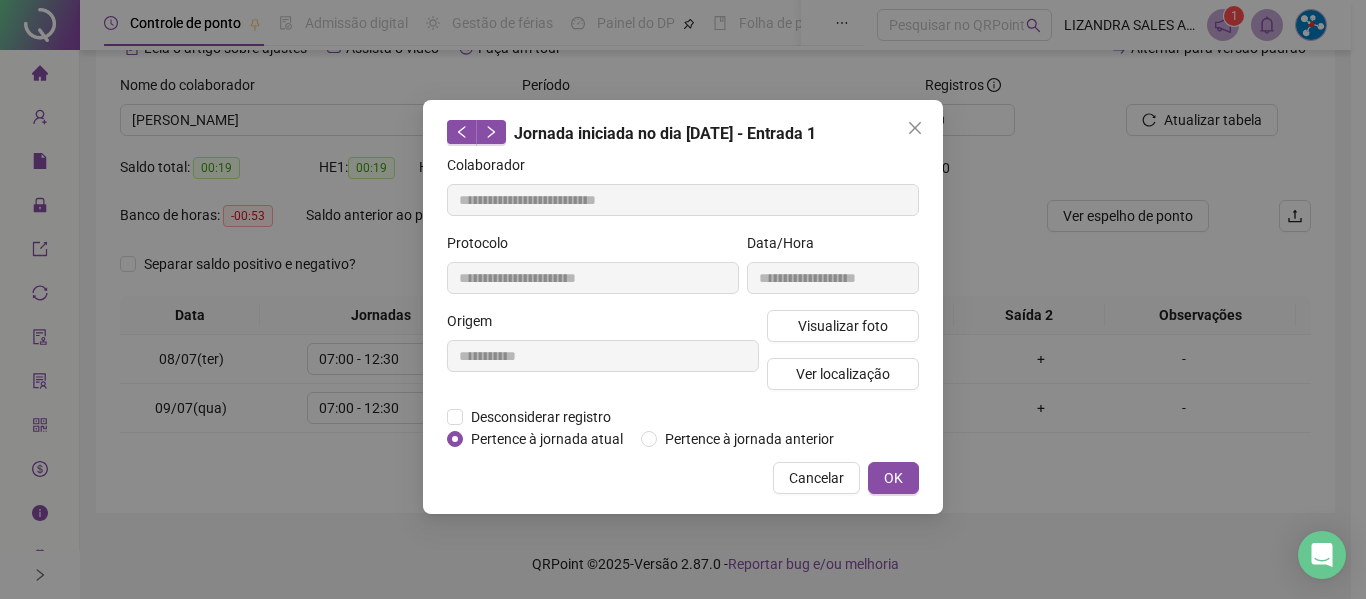 type on "**********" 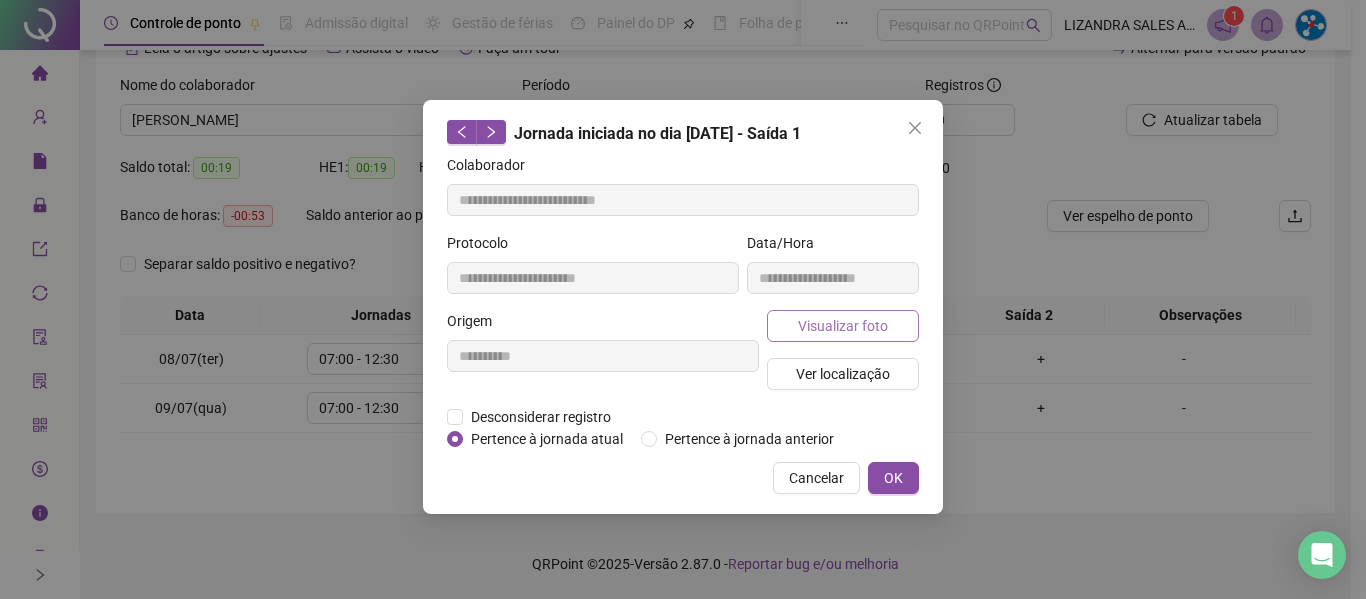 click on "Visualizar foto" at bounding box center [843, 326] 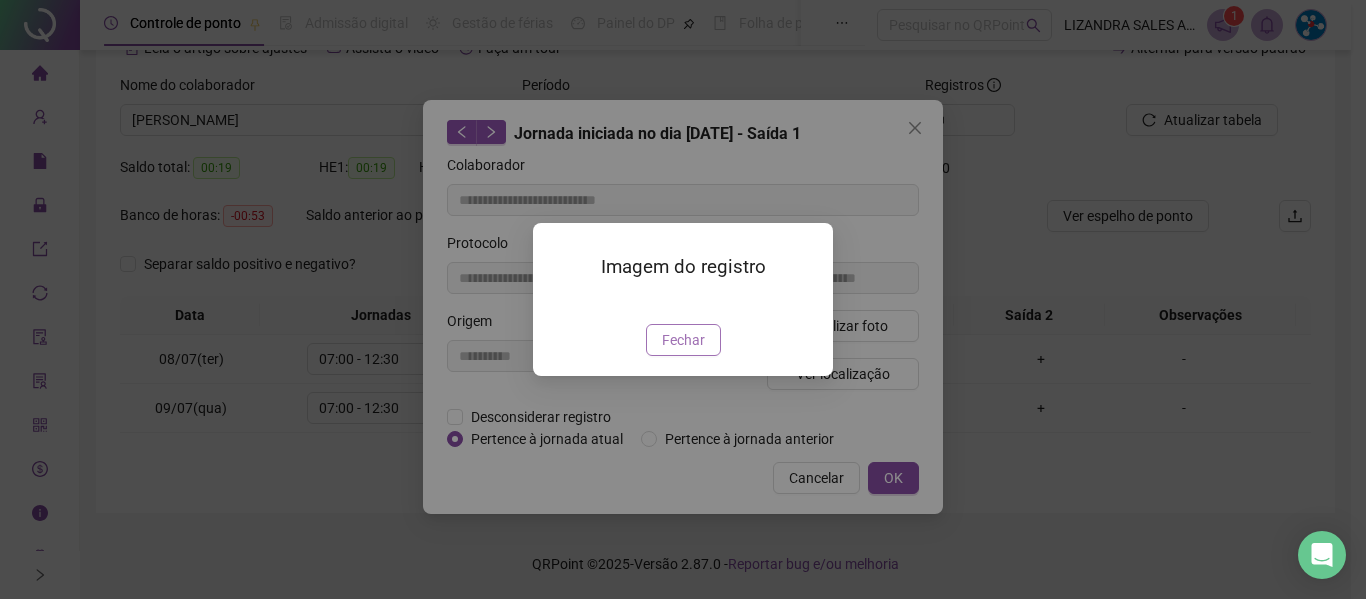 click on "Fechar" at bounding box center [683, 340] 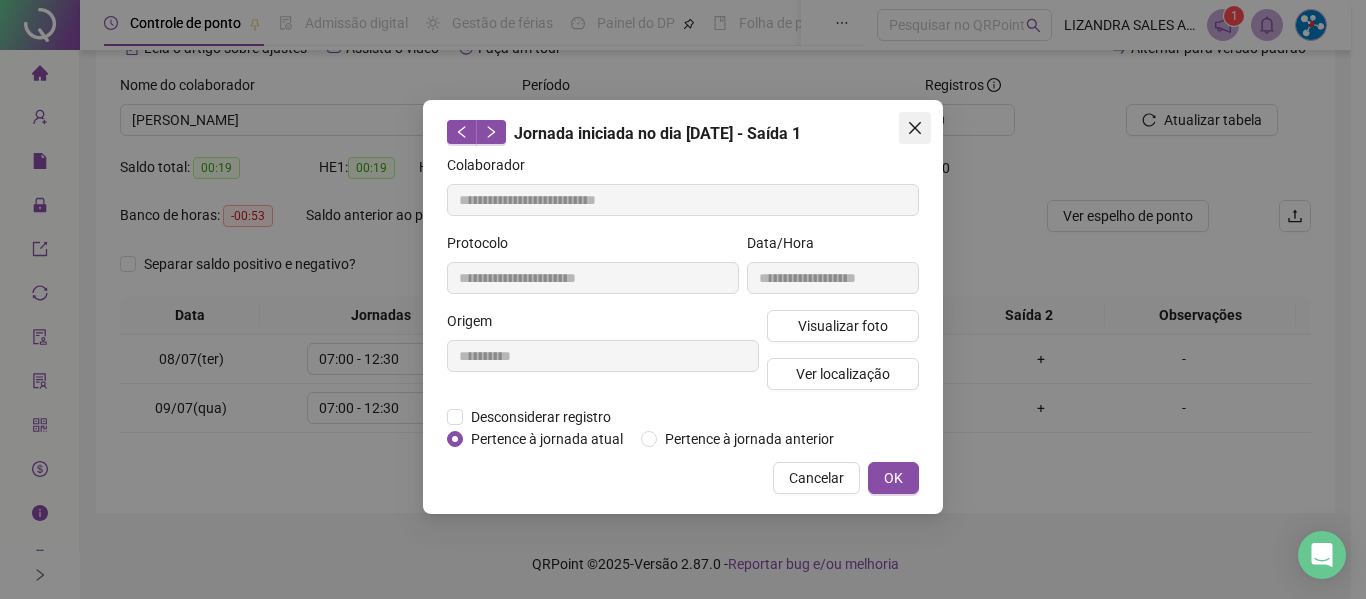 click 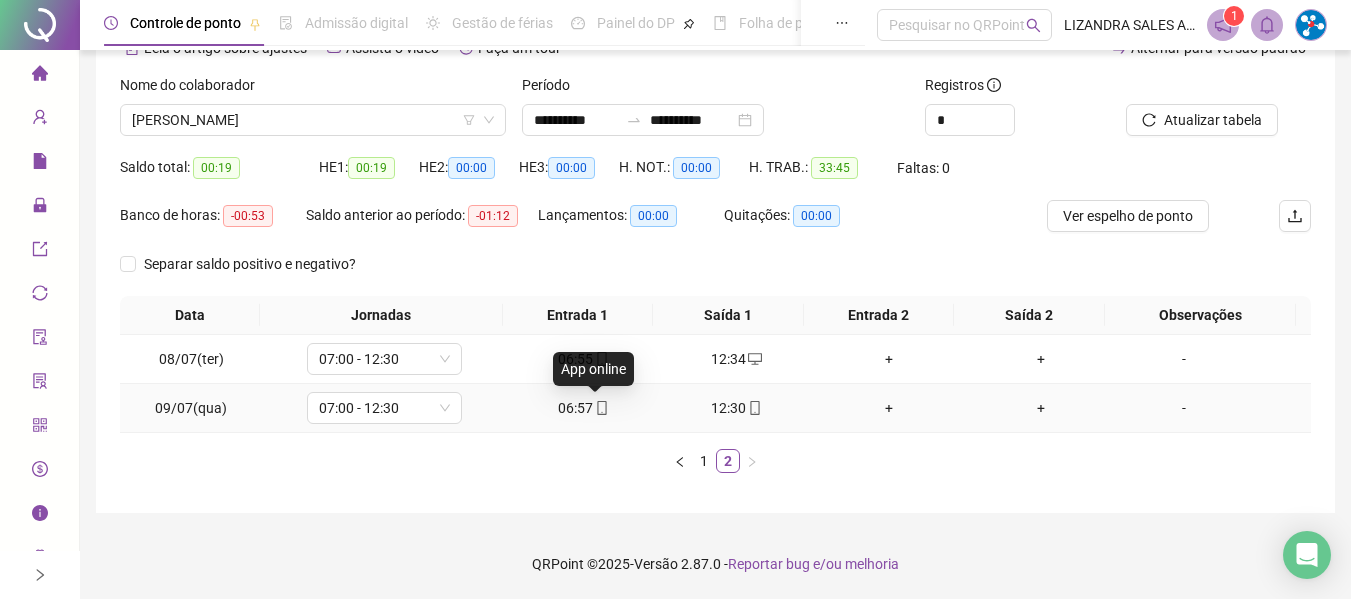 click 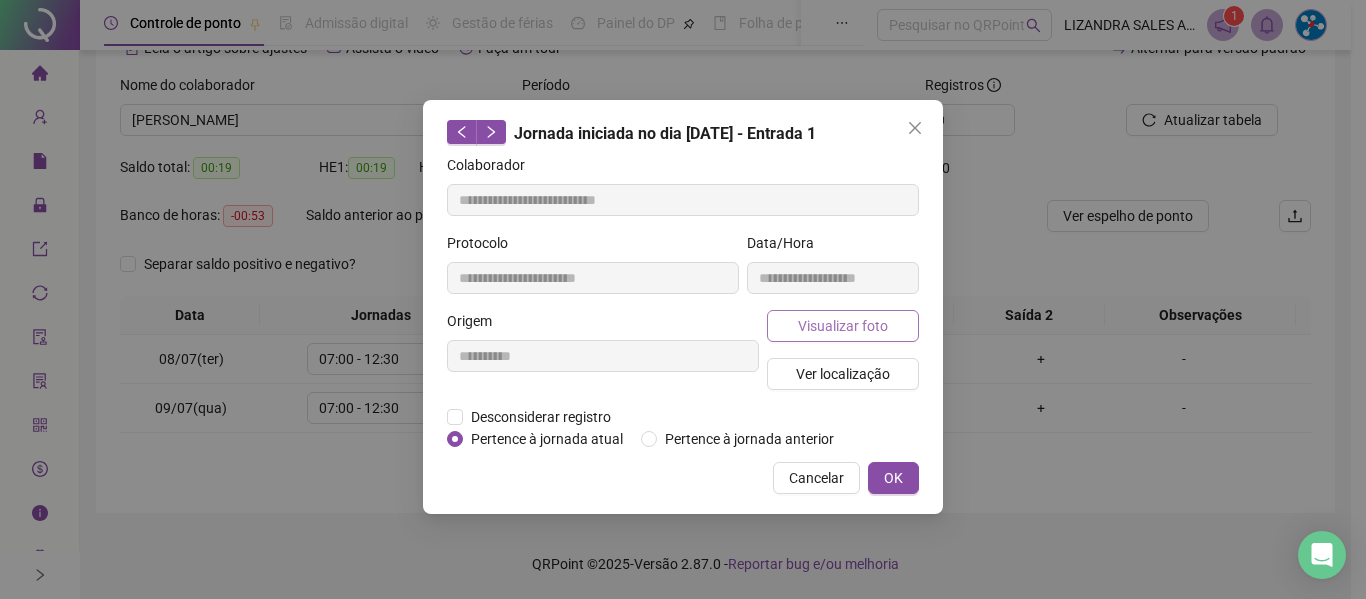 click on "Visualizar foto" at bounding box center (843, 326) 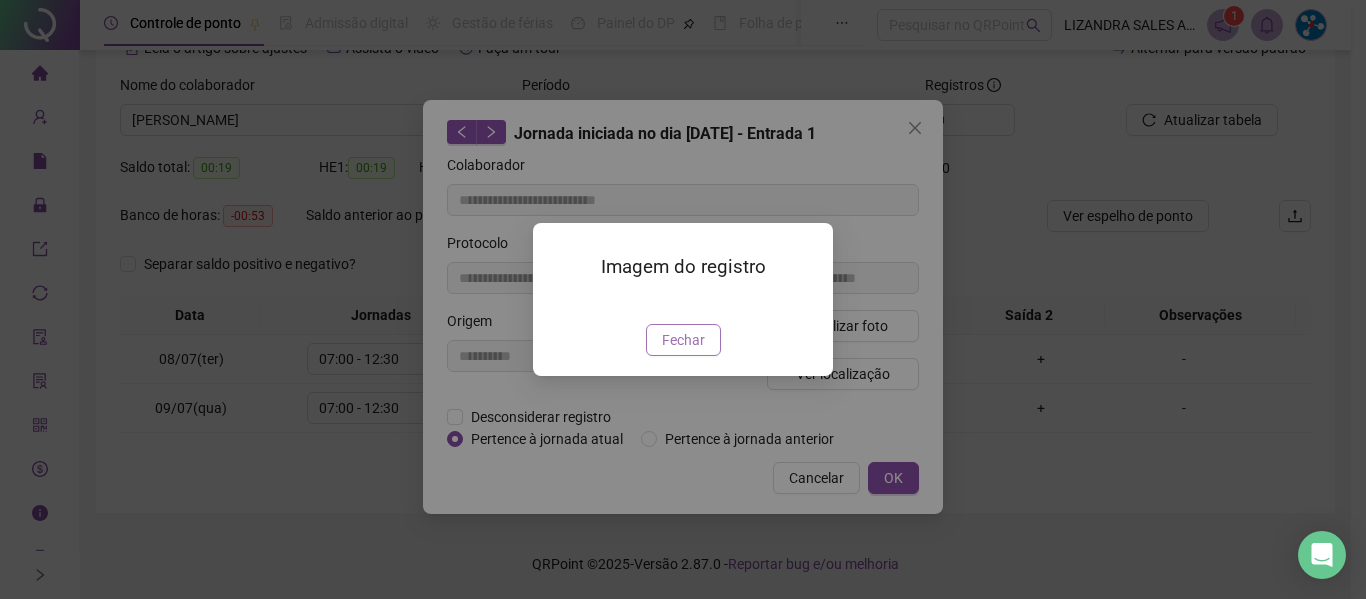 click on "Fechar" at bounding box center (683, 340) 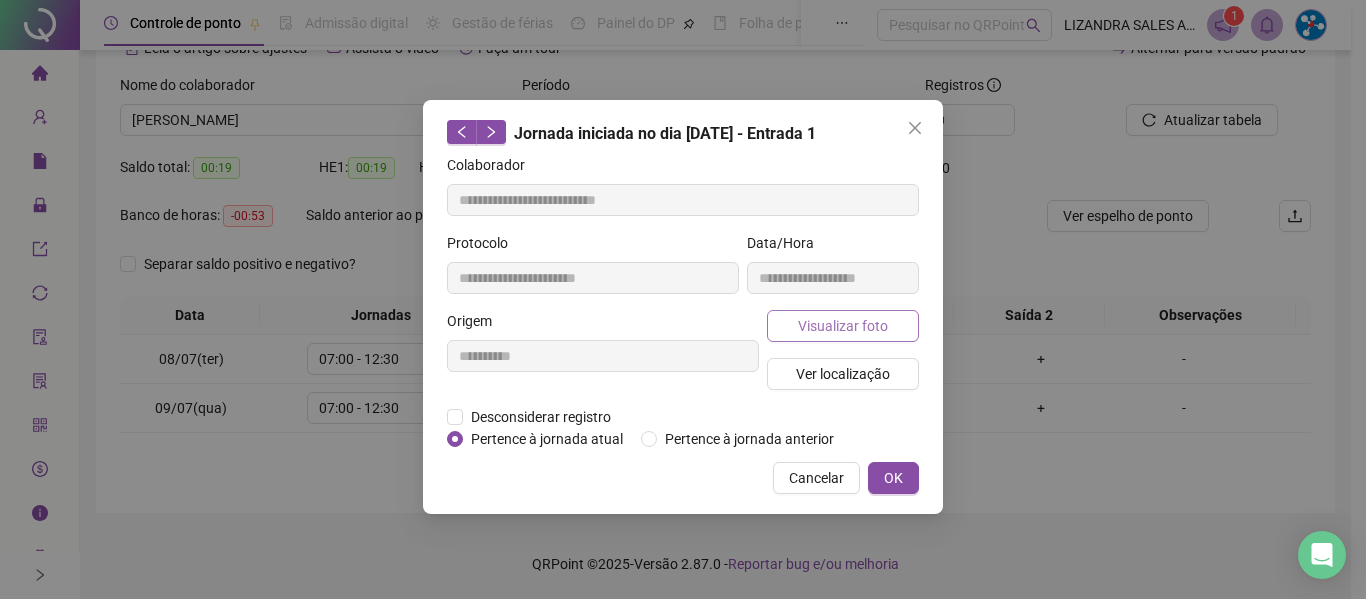 click on "Visualizar foto" at bounding box center (843, 326) 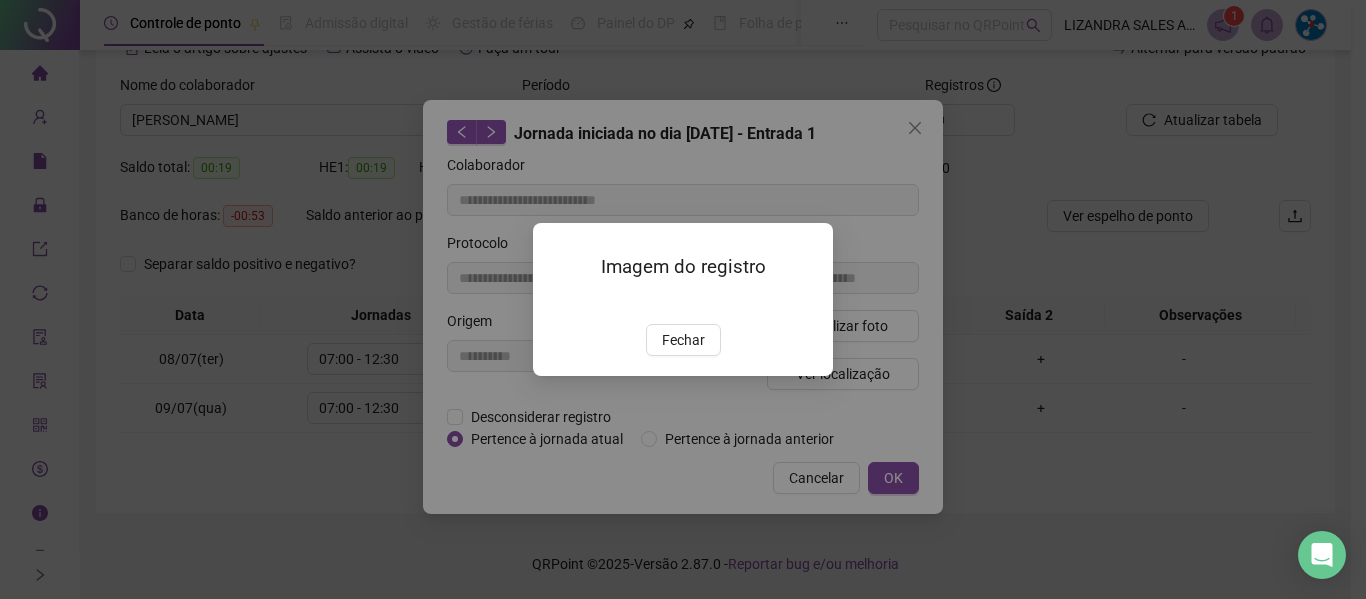 click at bounding box center (557, 303) 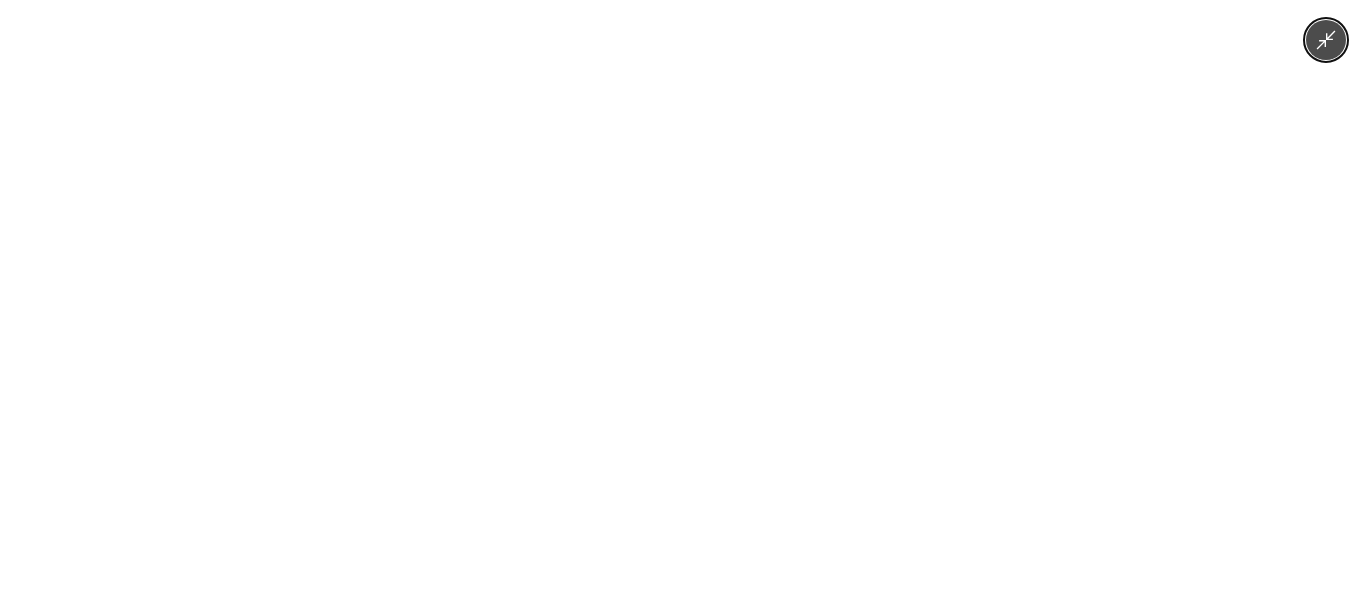 click at bounding box center (682, 299) 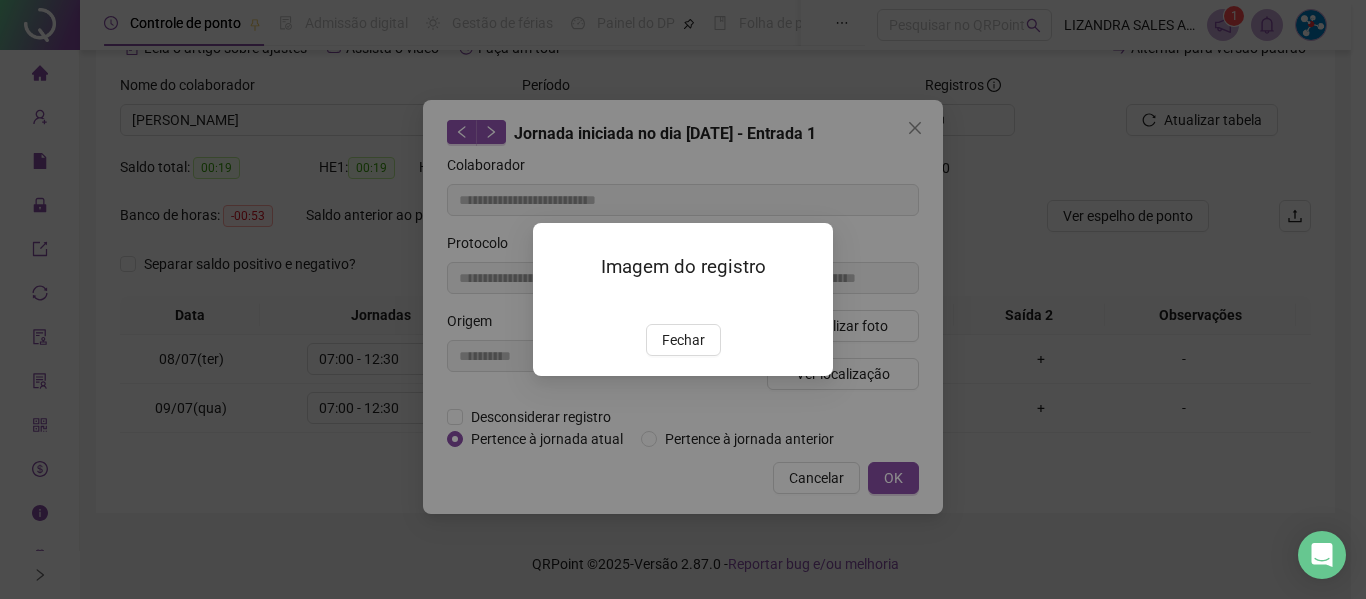 click at bounding box center (557, 303) 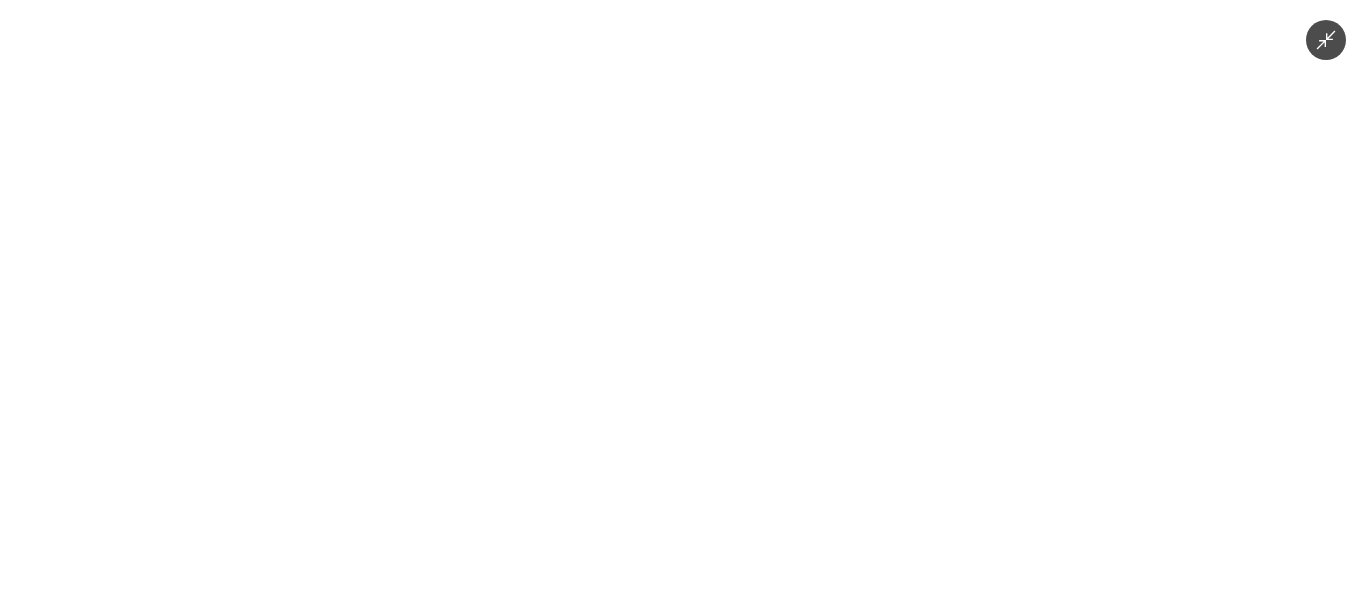 click at bounding box center (682, 299) 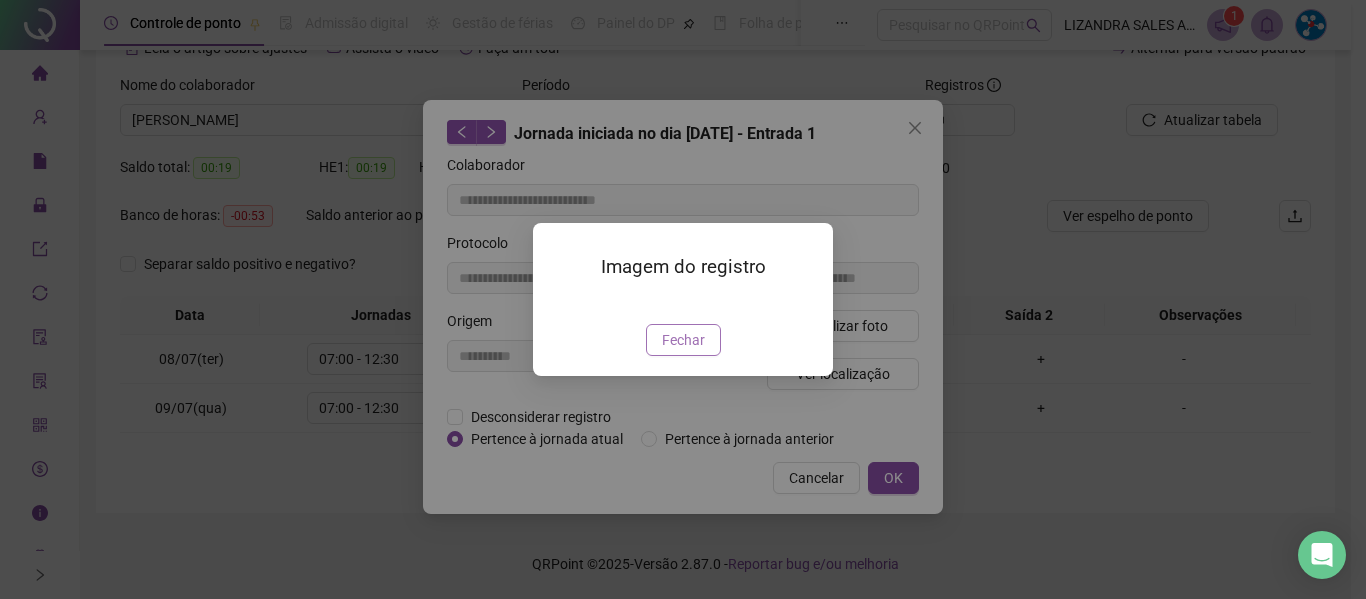 click on "Fechar" at bounding box center [683, 340] 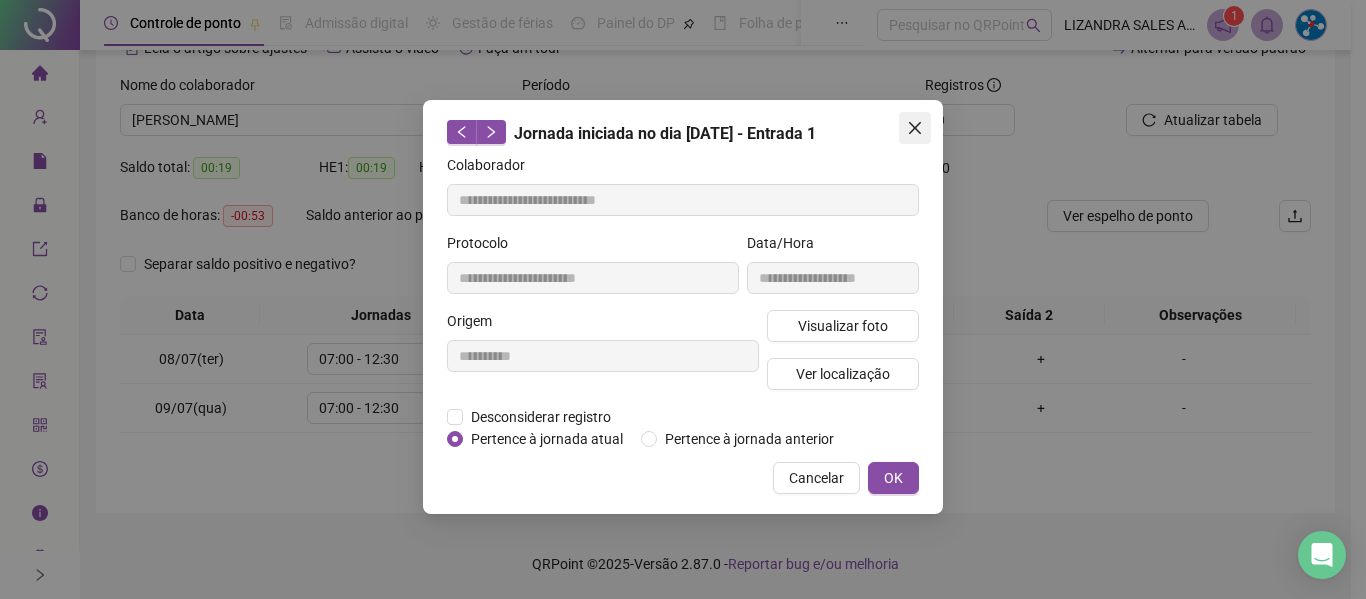 click at bounding box center (915, 128) 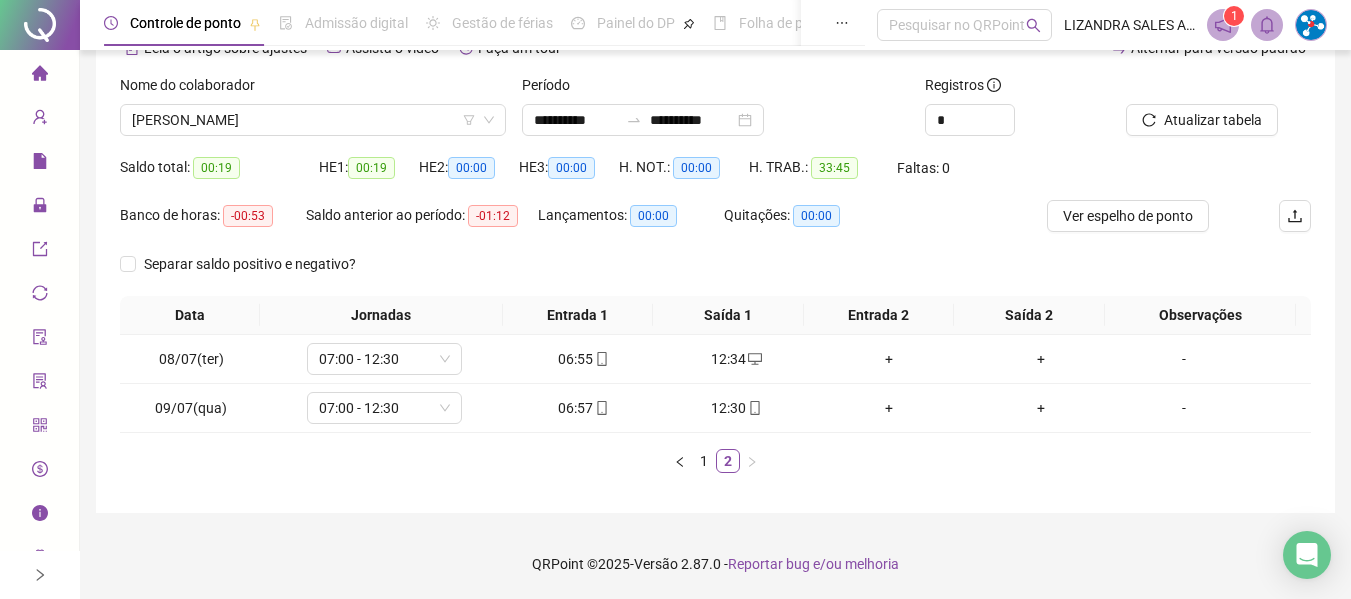 click at bounding box center [40, 76] 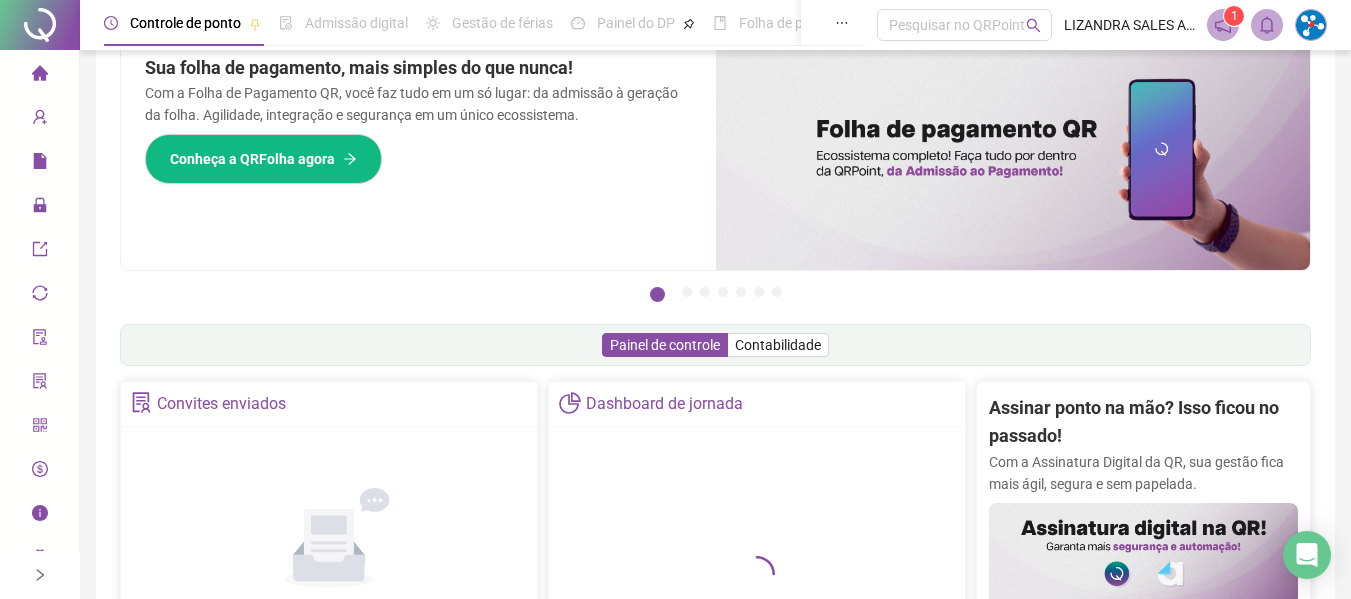 scroll, scrollTop: 60, scrollLeft: 0, axis: vertical 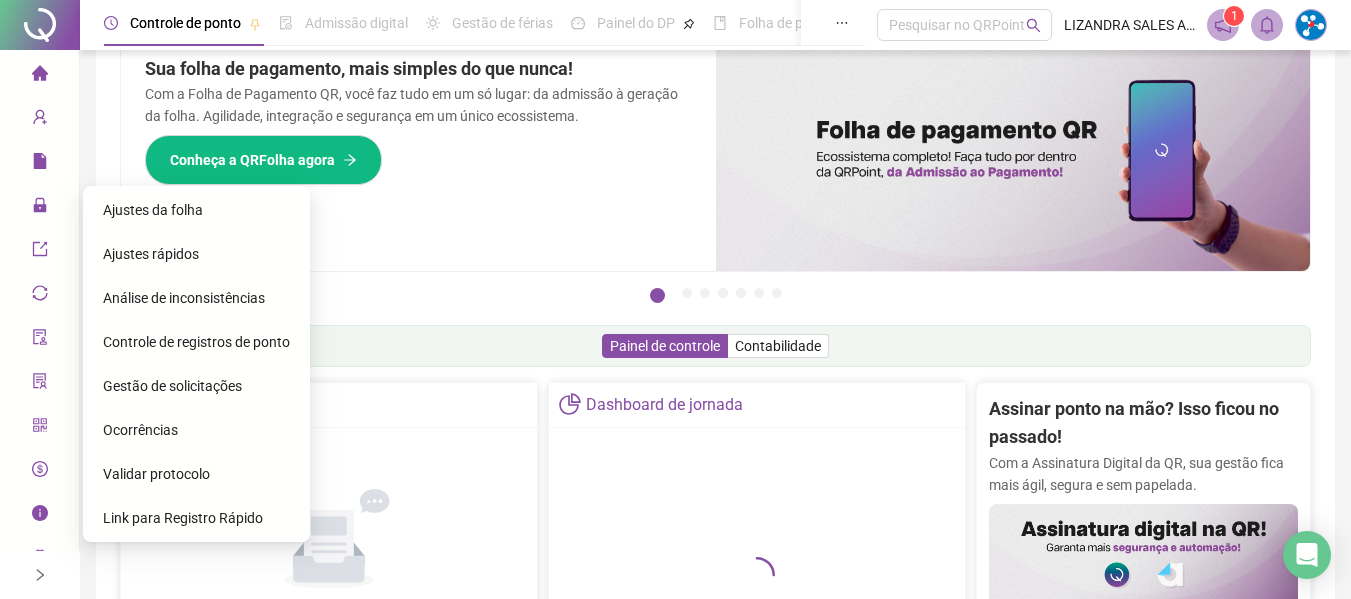 click on "Gestão de solicitações" at bounding box center [172, 386] 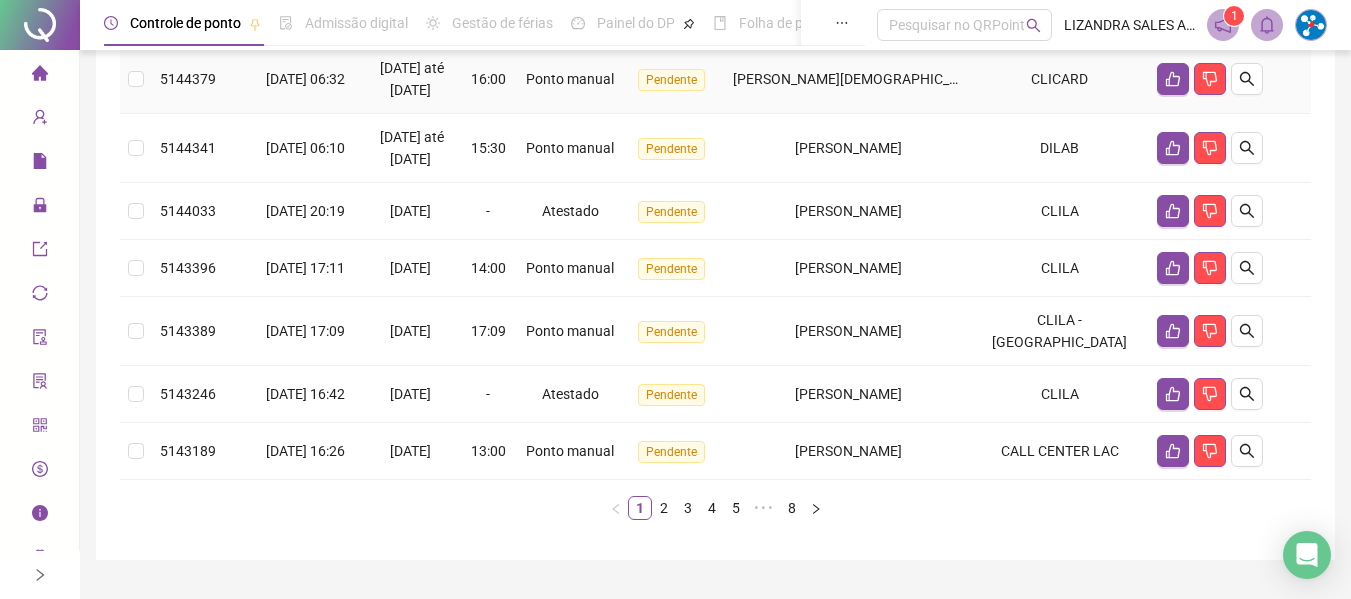 scroll, scrollTop: 738, scrollLeft: 0, axis: vertical 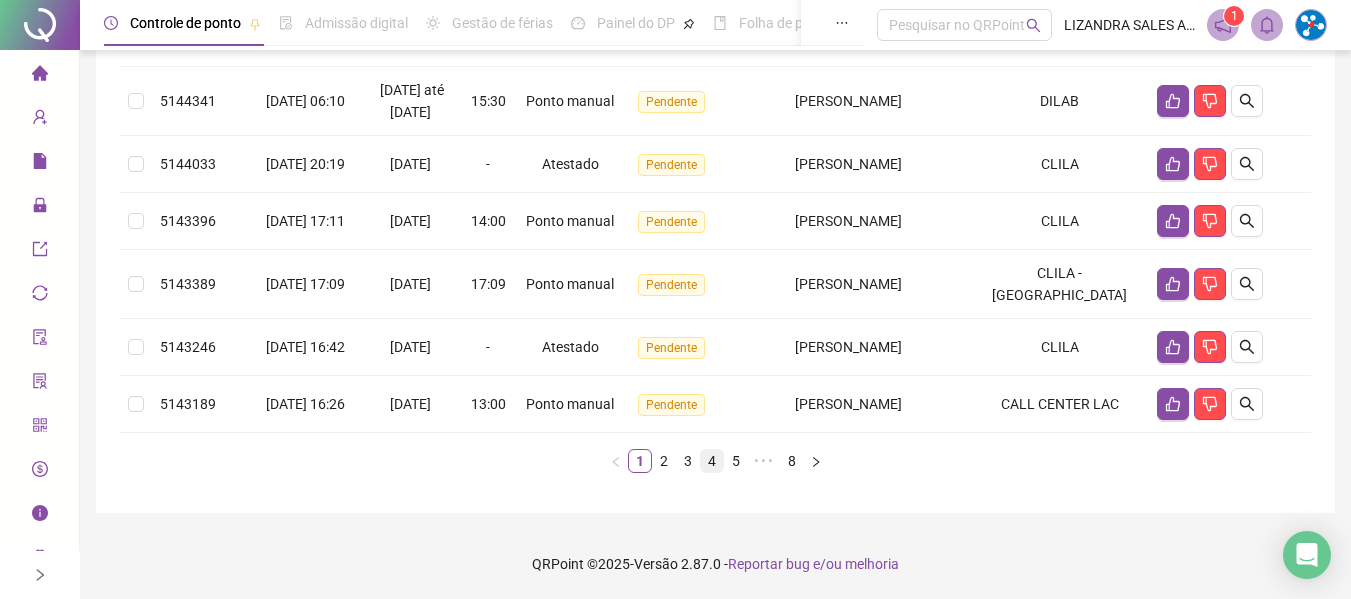 click on "4" at bounding box center [712, 461] 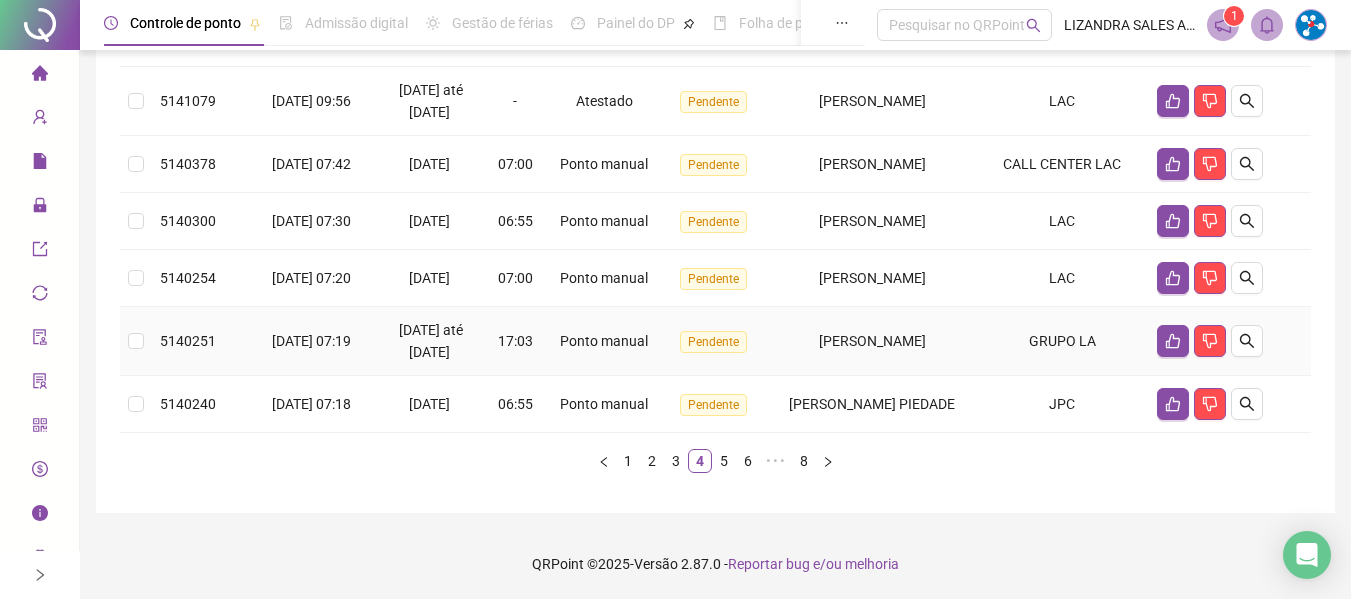 scroll, scrollTop: 738, scrollLeft: 0, axis: vertical 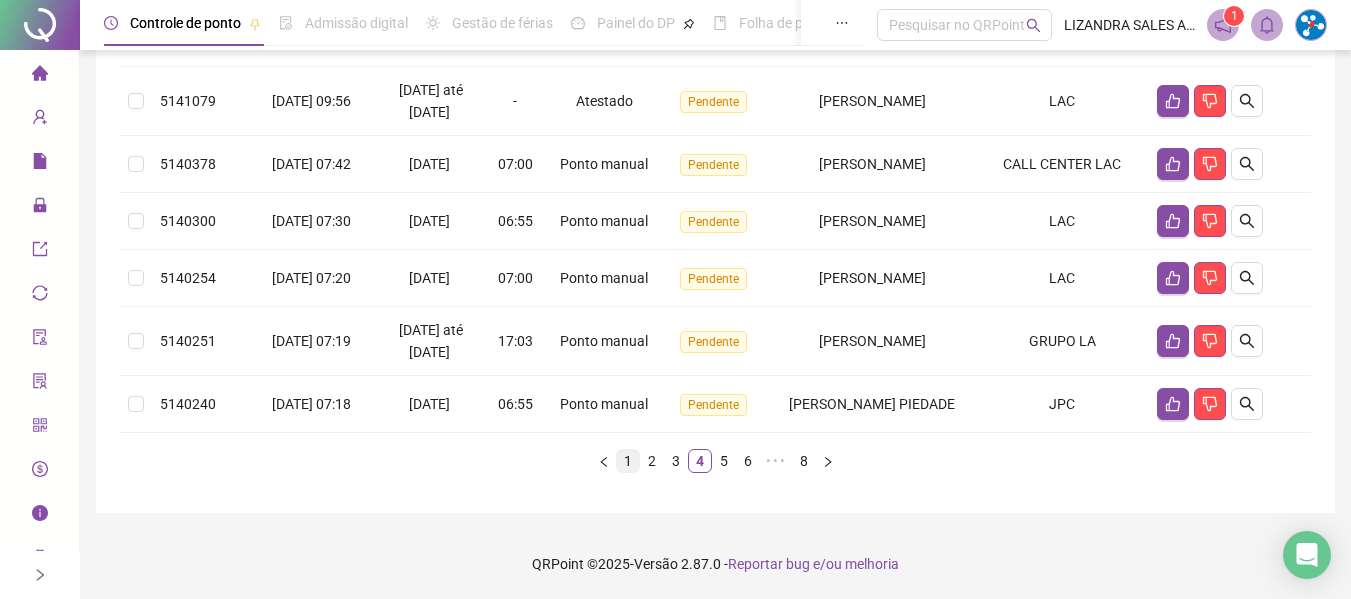 click on "1" at bounding box center (628, 461) 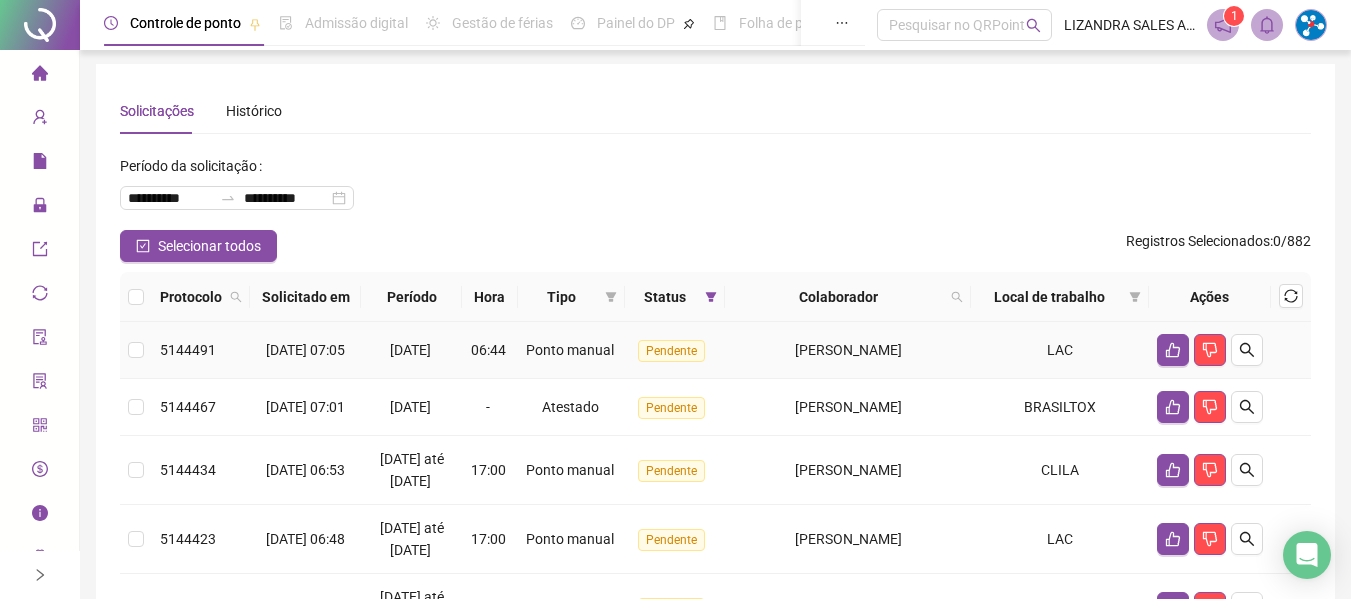 scroll, scrollTop: 0, scrollLeft: 0, axis: both 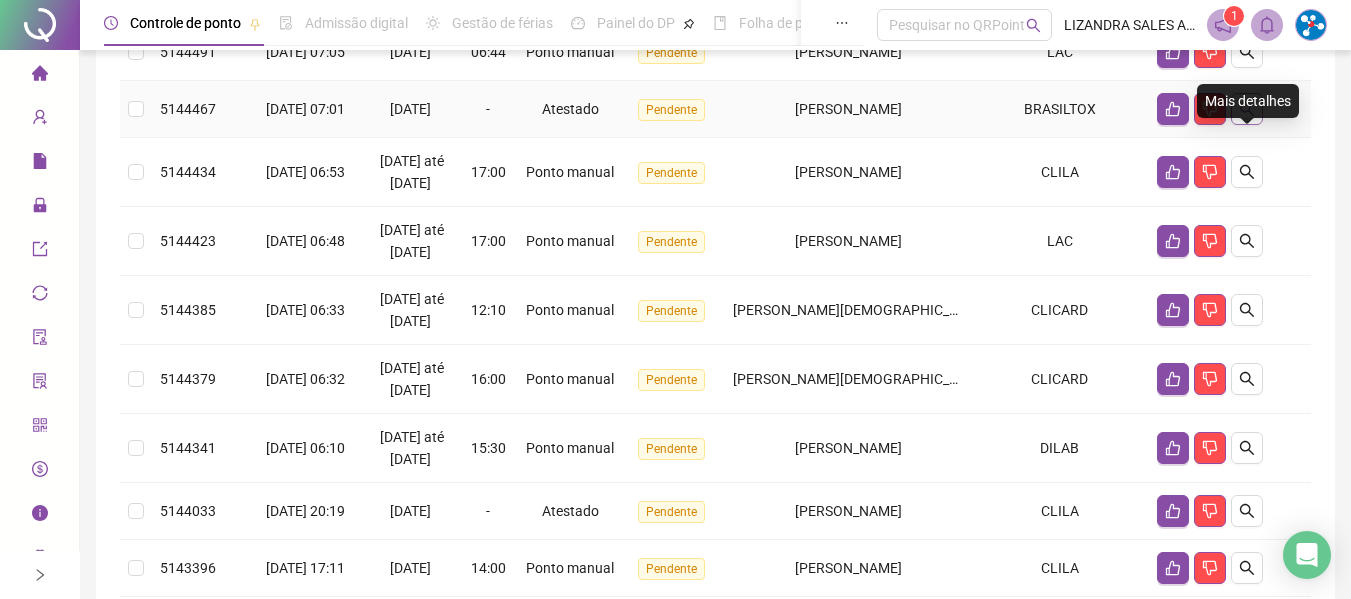 click 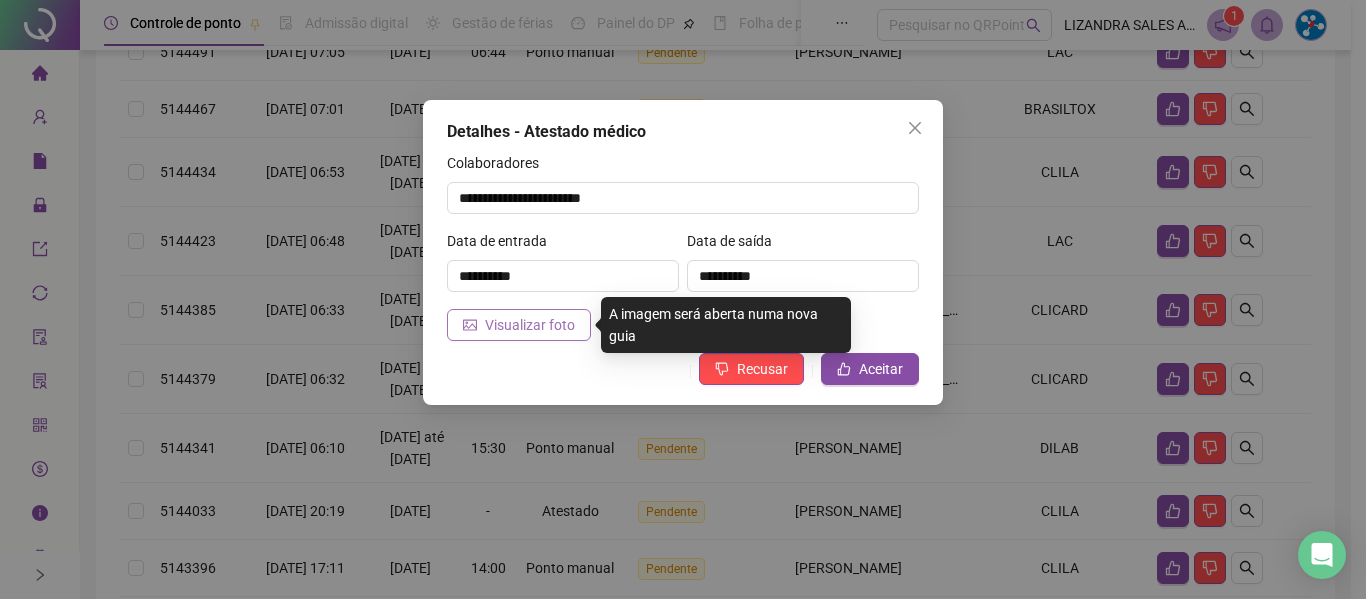 click on "Visualizar foto" at bounding box center [530, 325] 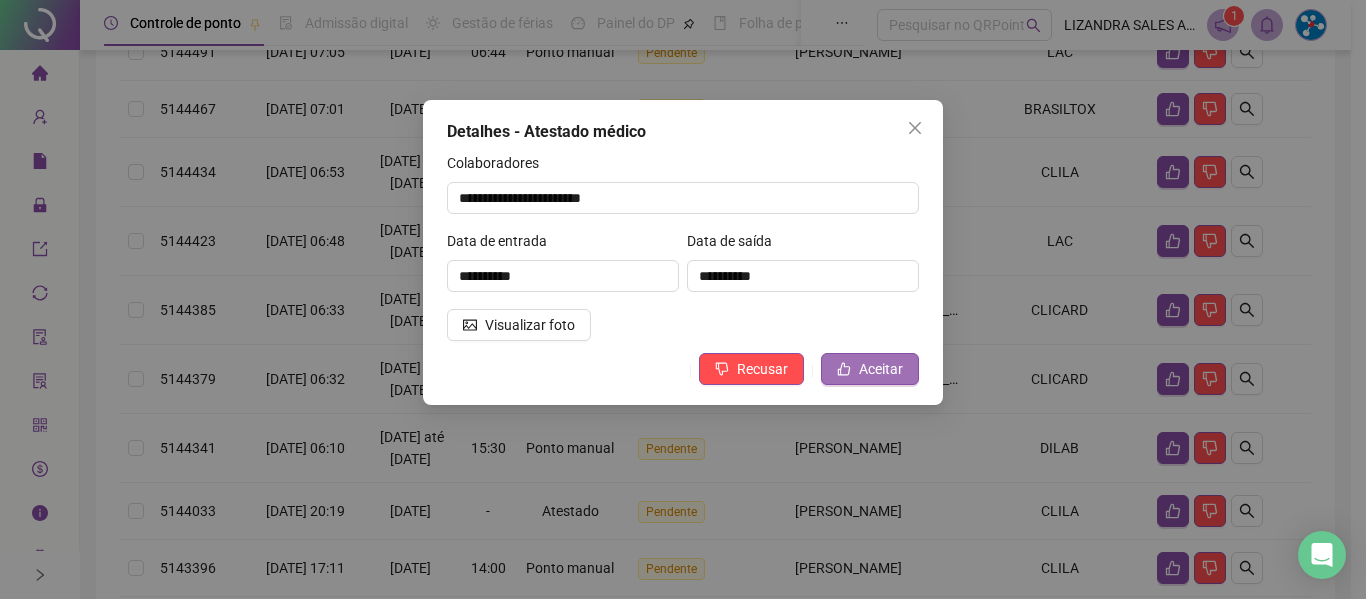 click on "Aceitar" at bounding box center [881, 369] 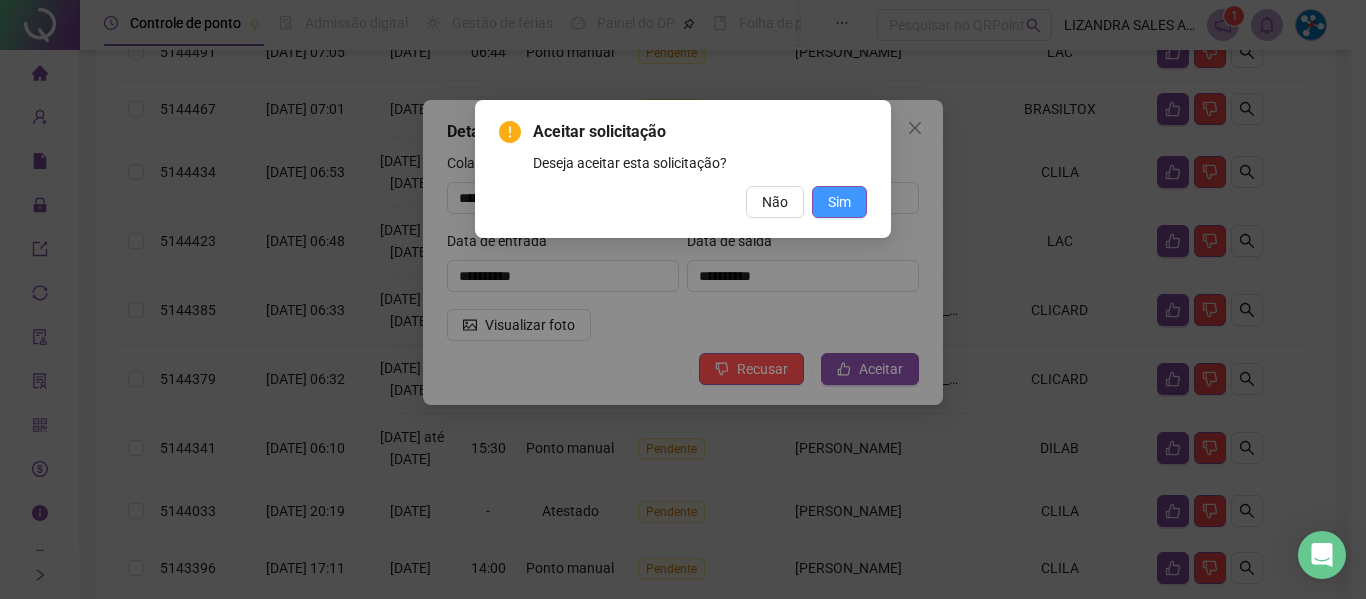 click on "Sim" at bounding box center [839, 202] 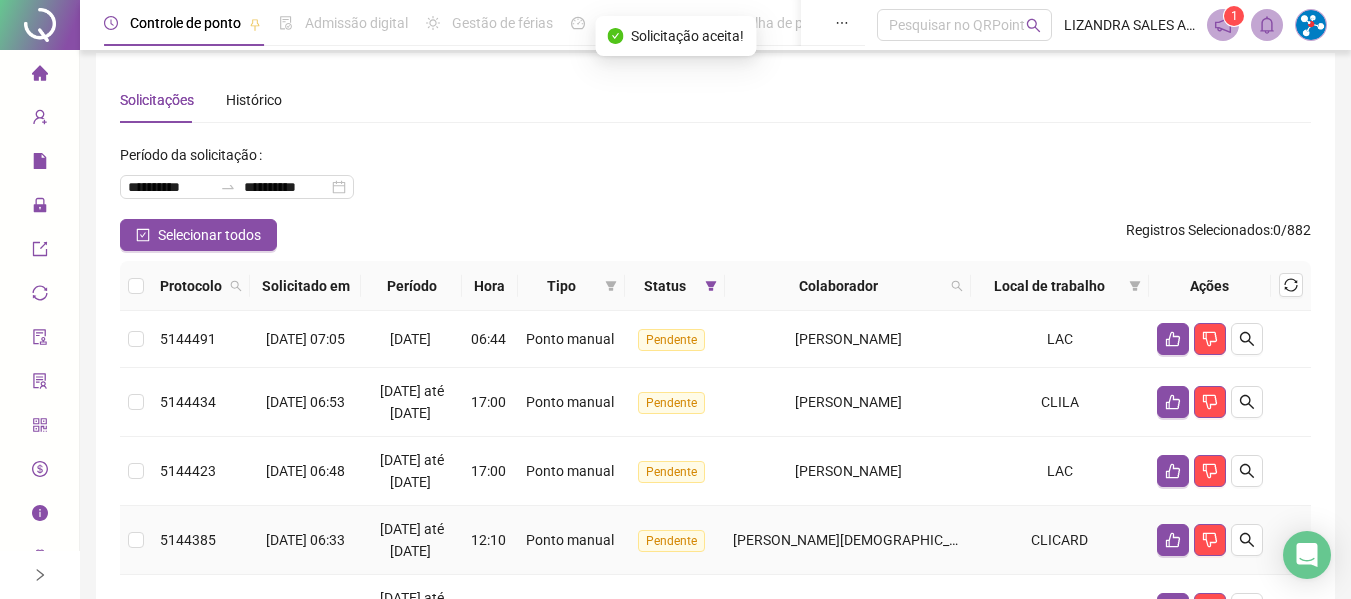 scroll, scrollTop: 0, scrollLeft: 0, axis: both 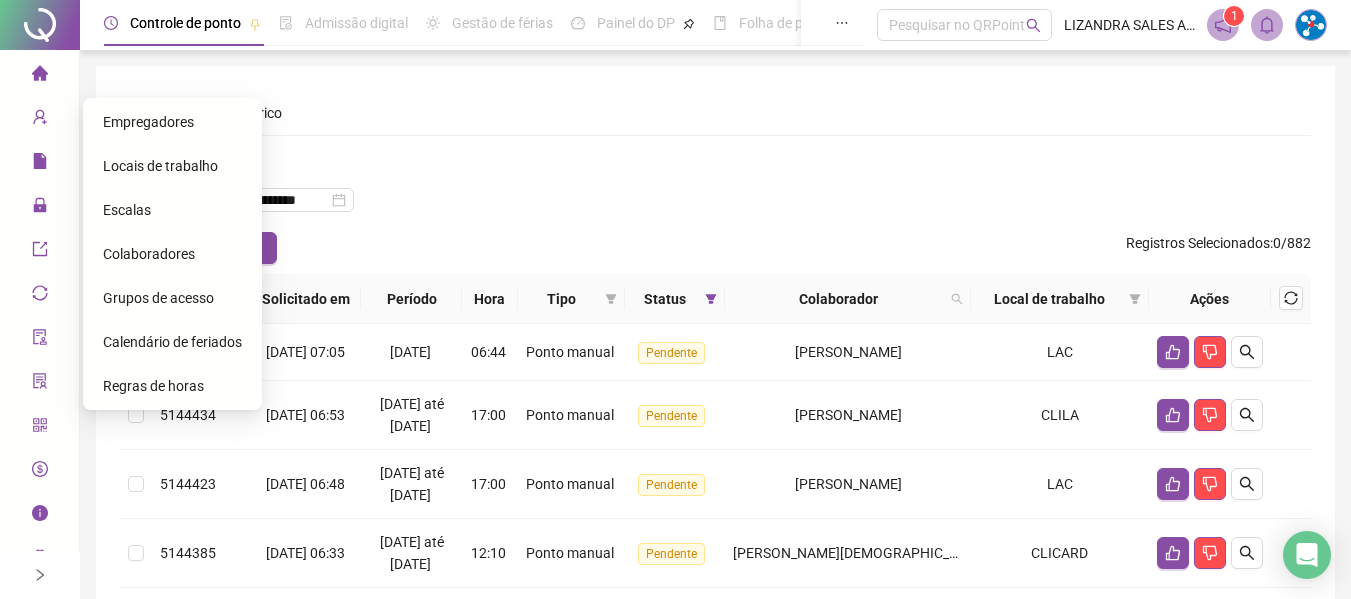 click 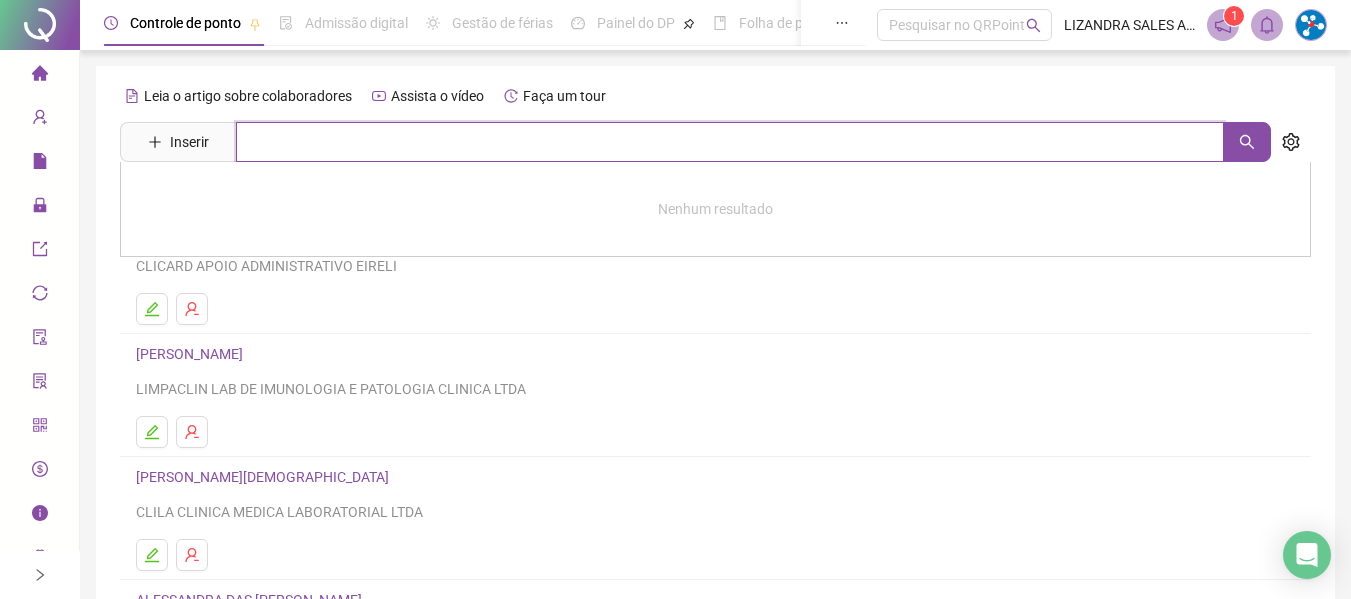 click at bounding box center (730, 142) 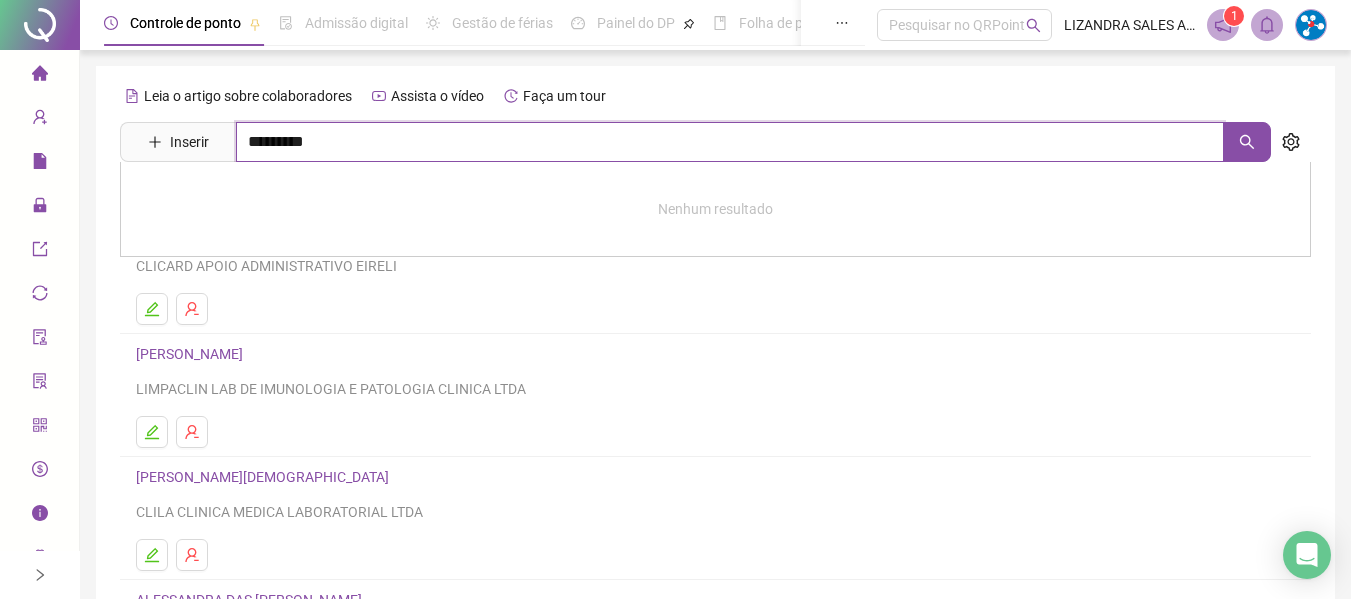type on "*********" 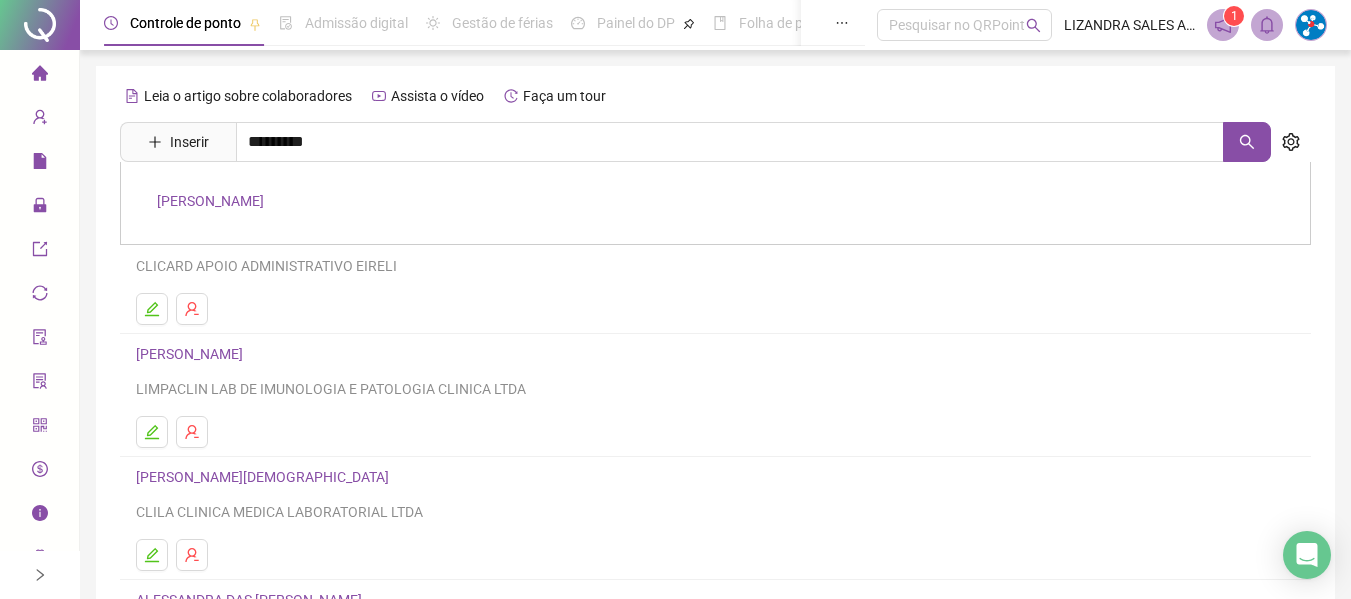 click on "[PERSON_NAME]" at bounding box center [715, 203] 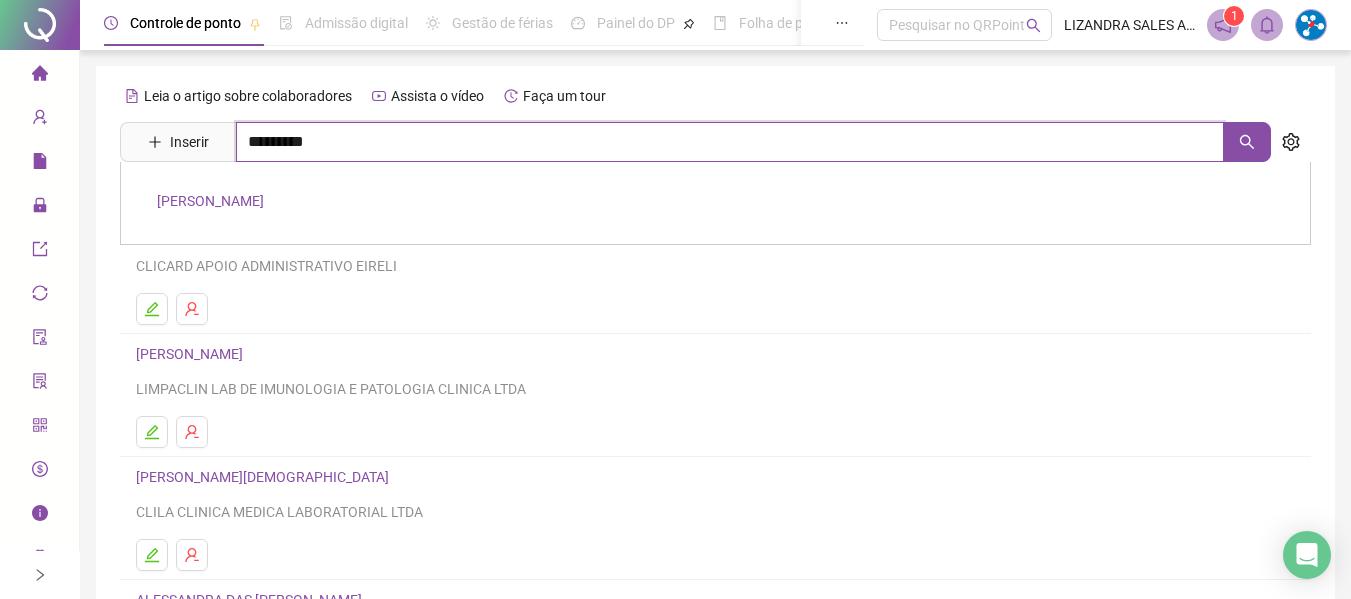click on "*********" at bounding box center [730, 142] 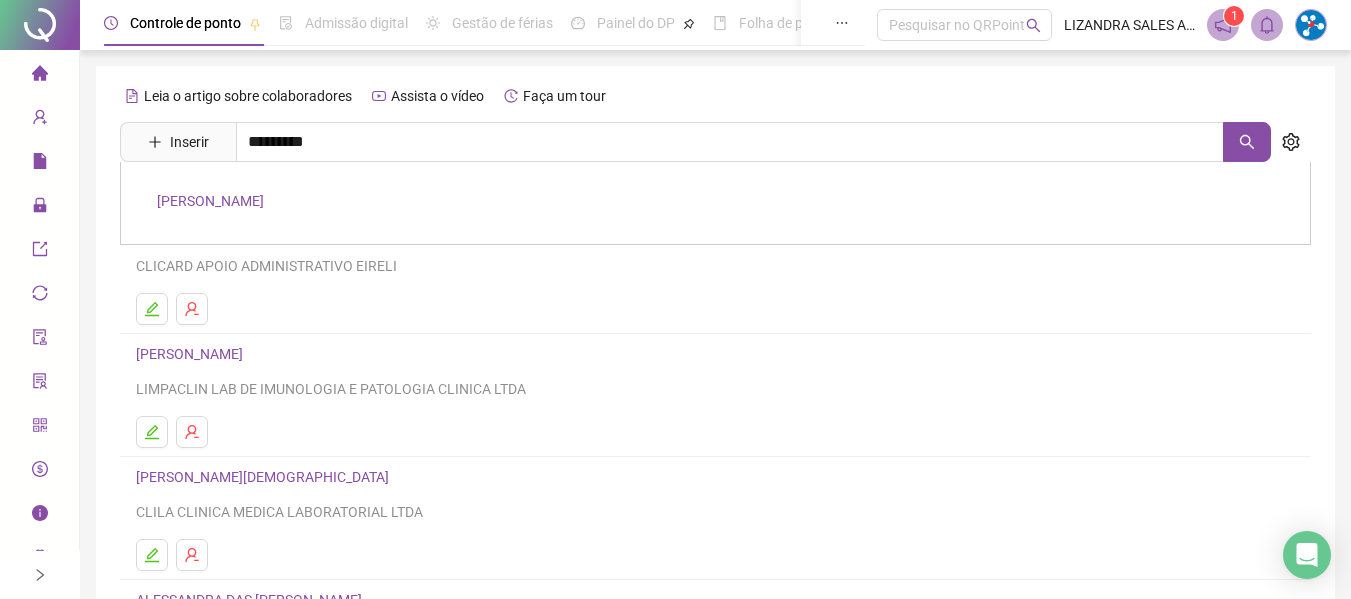 click on "[PERSON_NAME]" at bounding box center [210, 201] 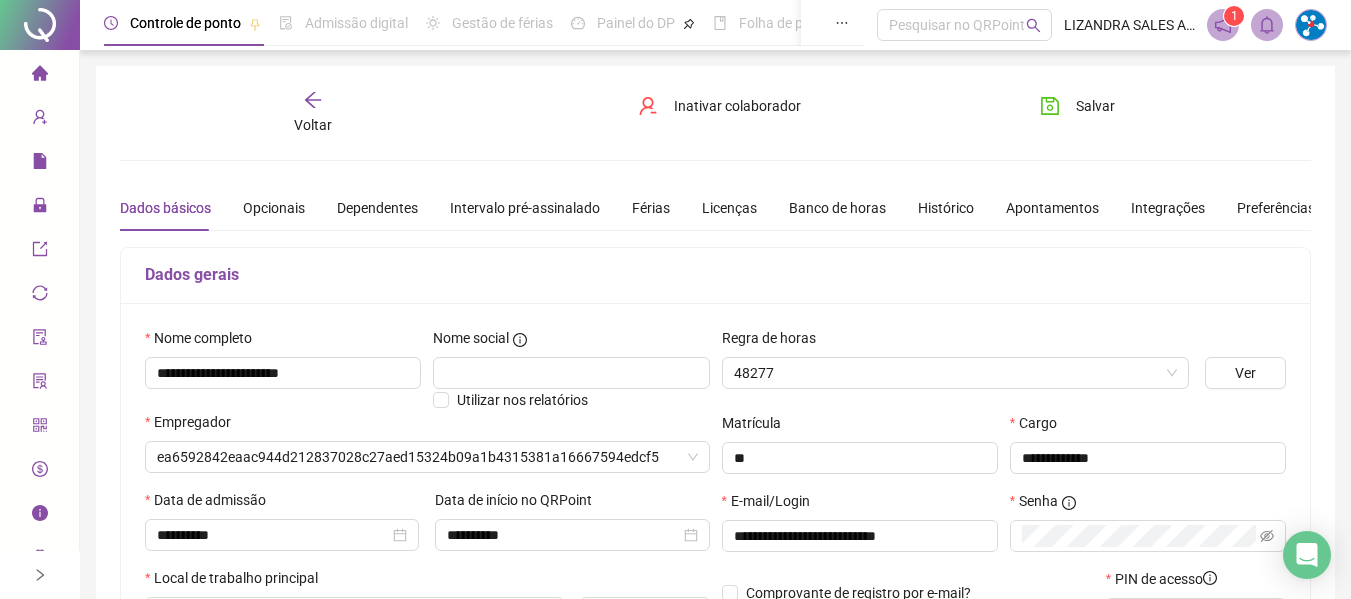 type on "**********" 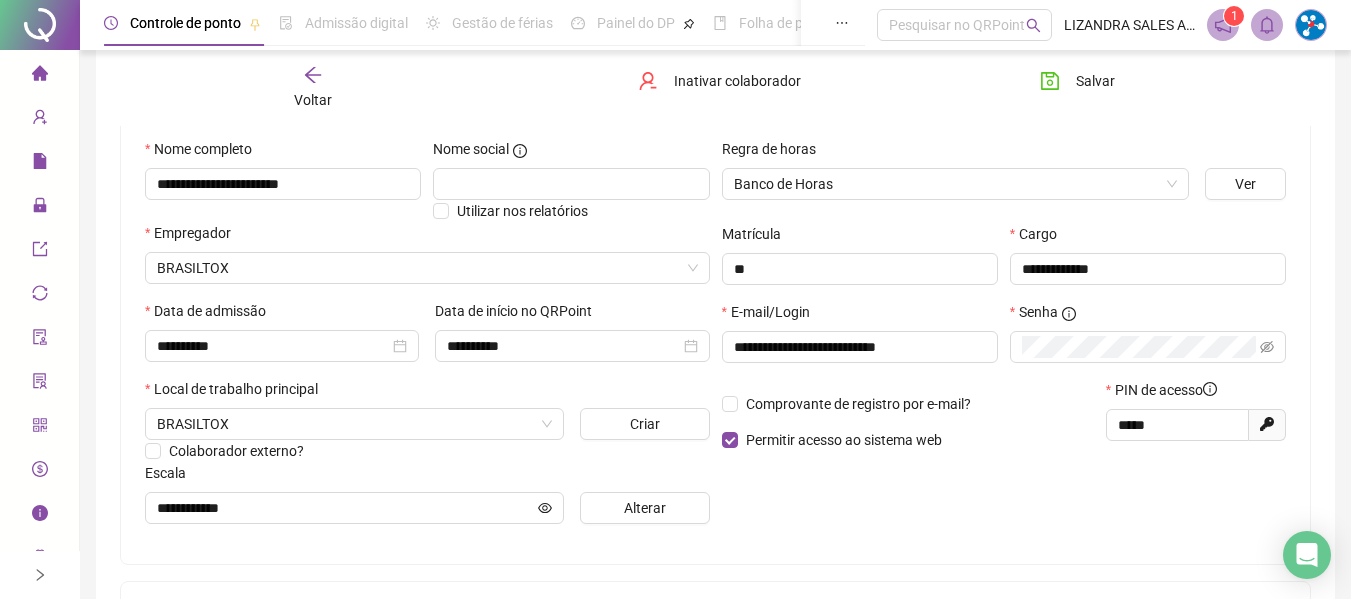 scroll, scrollTop: 0, scrollLeft: 0, axis: both 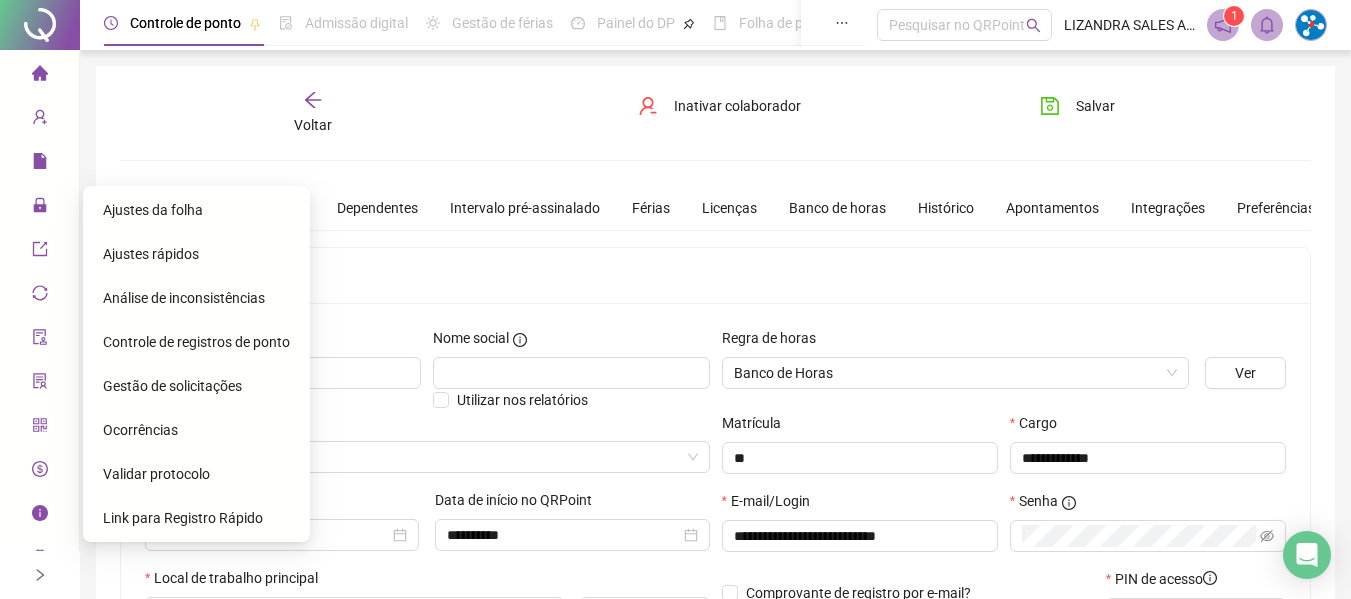 click on "Gestão de solicitações" at bounding box center (172, 386) 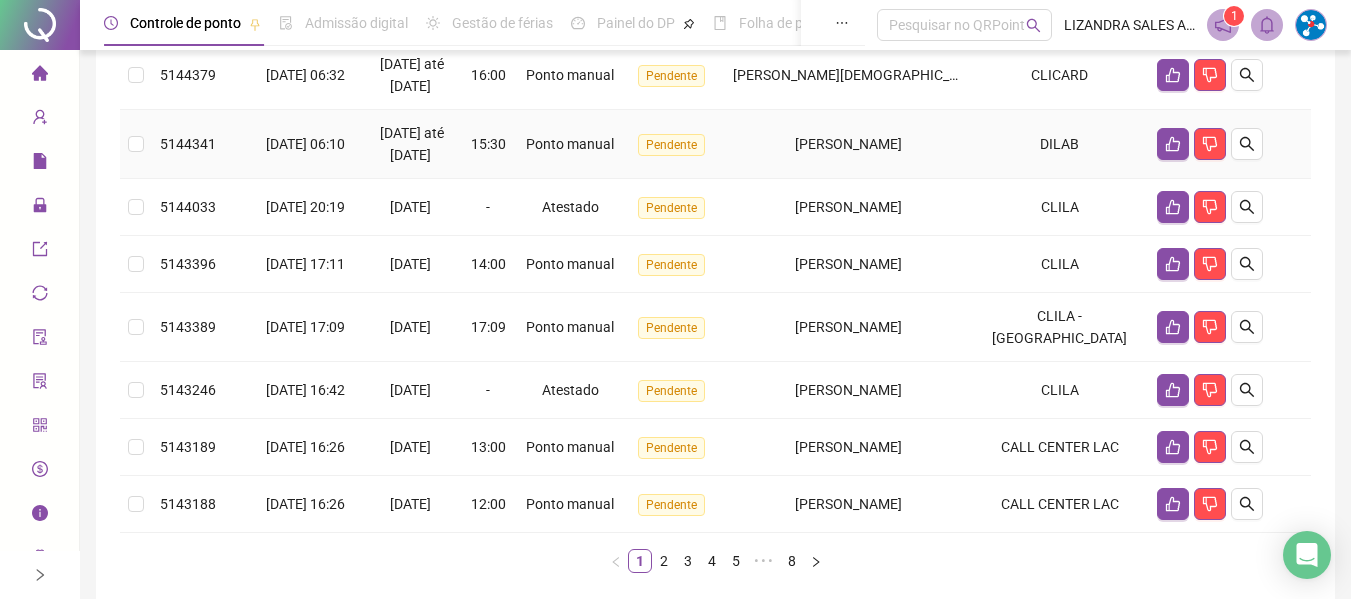scroll, scrollTop: 600, scrollLeft: 0, axis: vertical 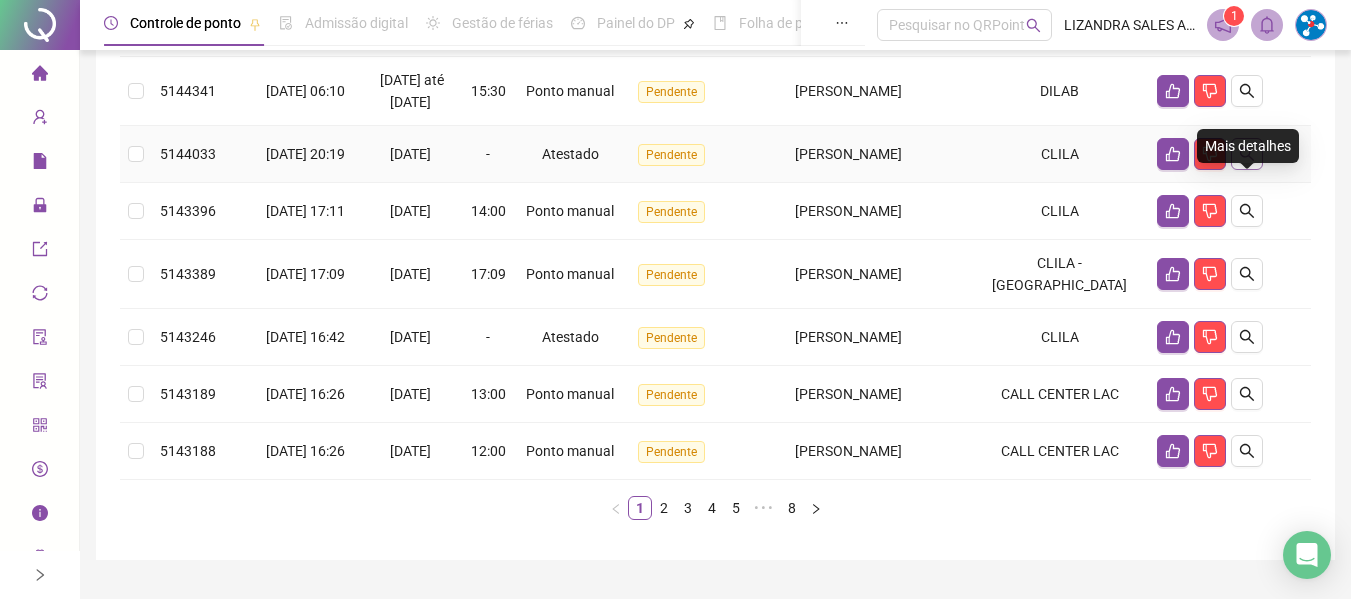 click at bounding box center [1247, 154] 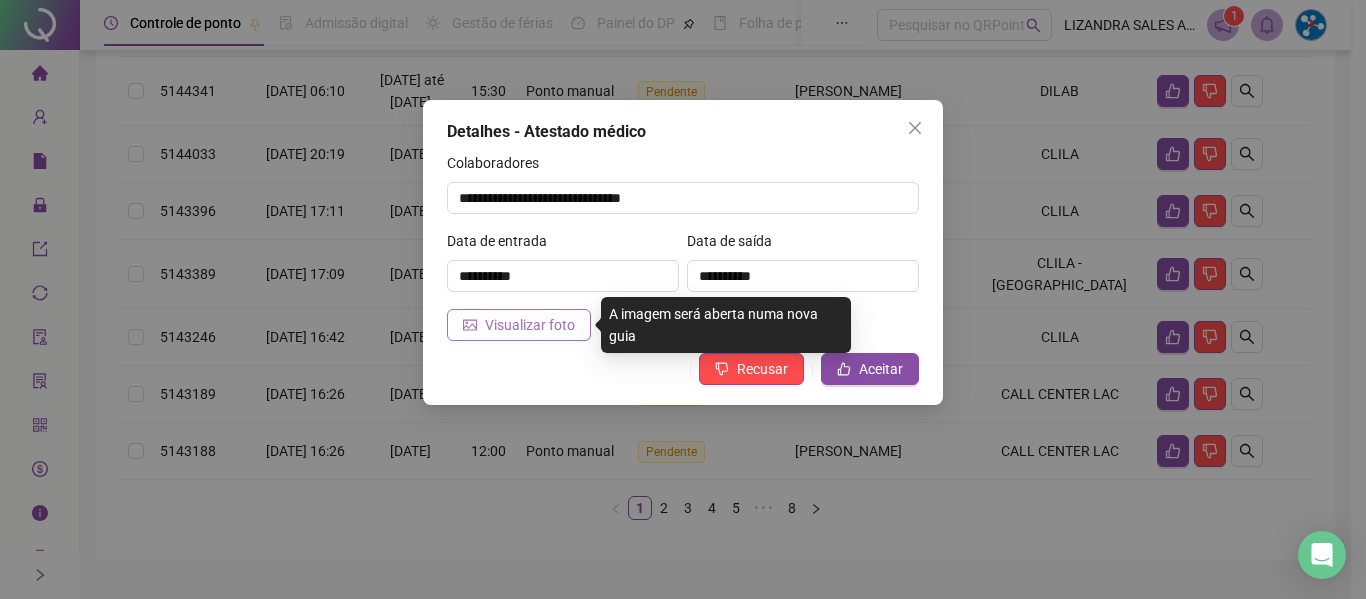 click on "Visualizar foto" at bounding box center [519, 325] 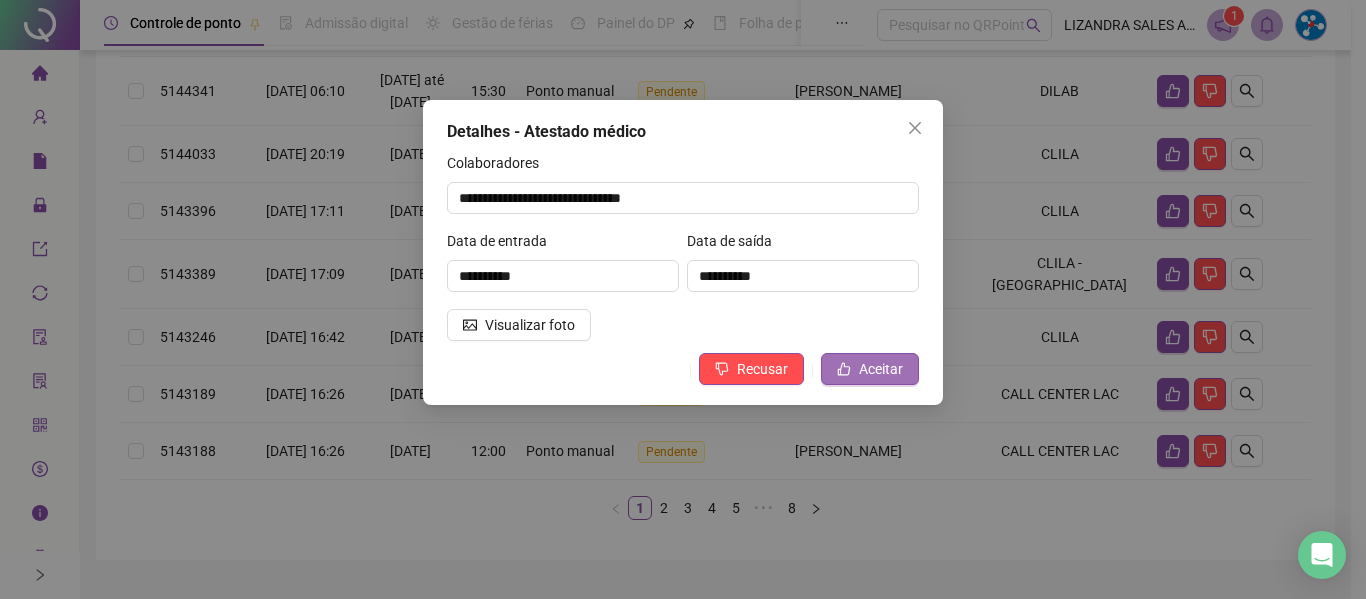 click 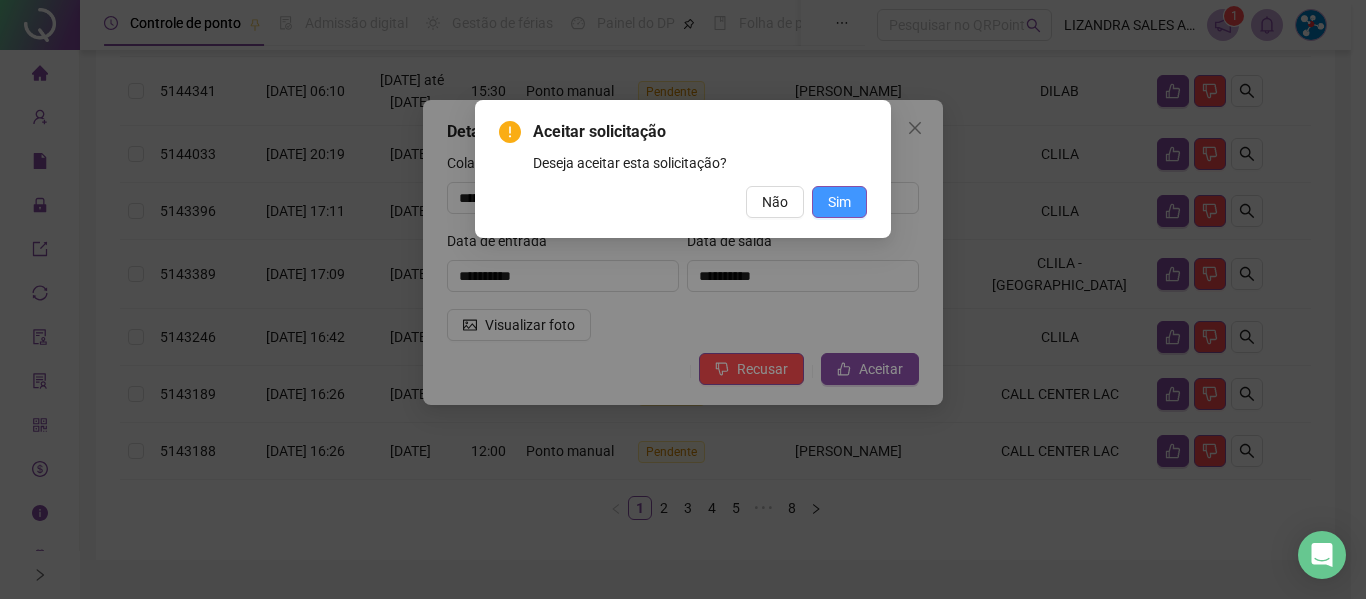 click on "Sim" at bounding box center [839, 202] 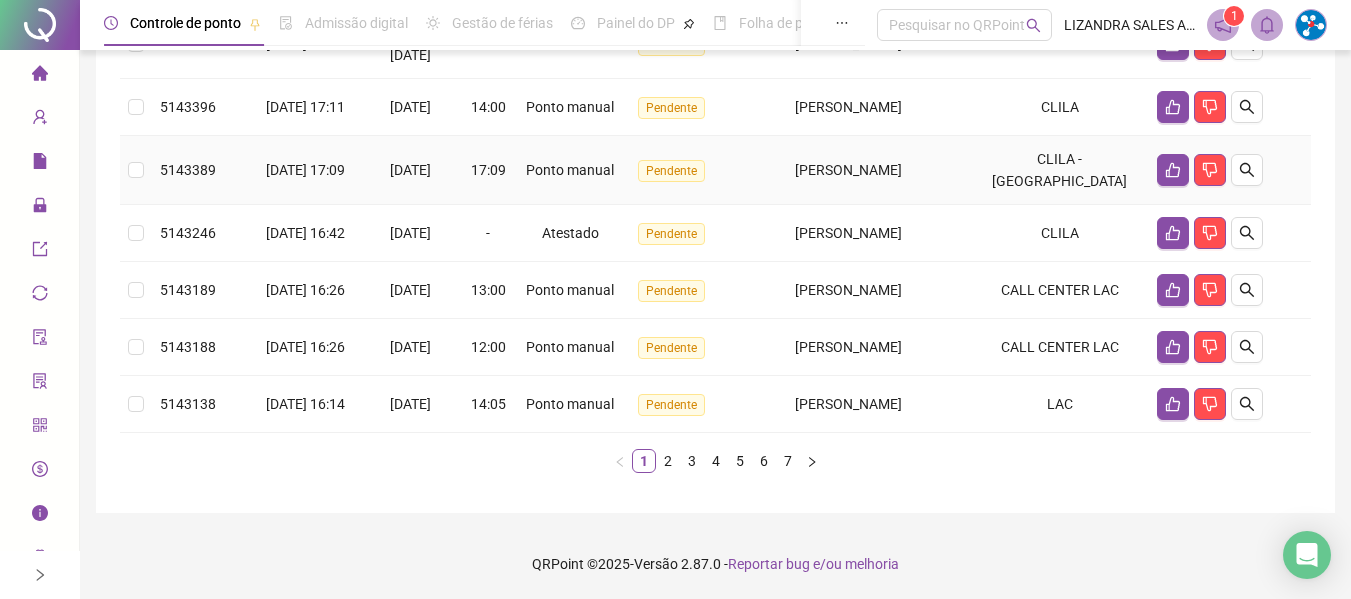 scroll, scrollTop: 700, scrollLeft: 0, axis: vertical 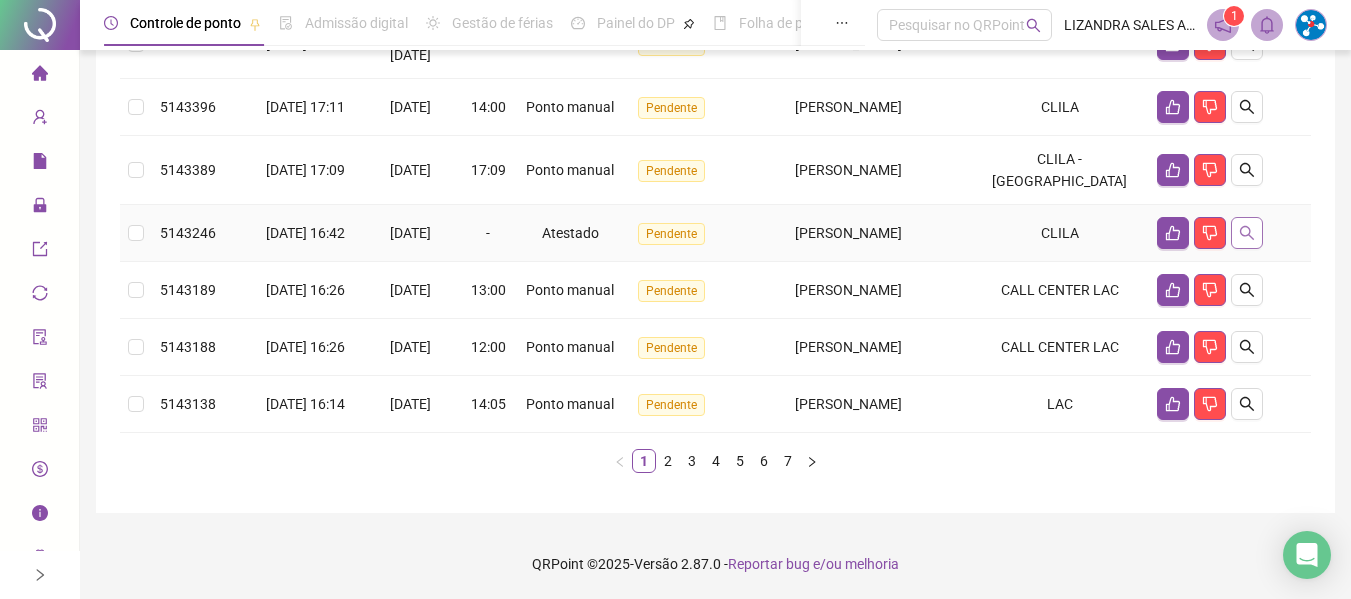 click at bounding box center (1247, 233) 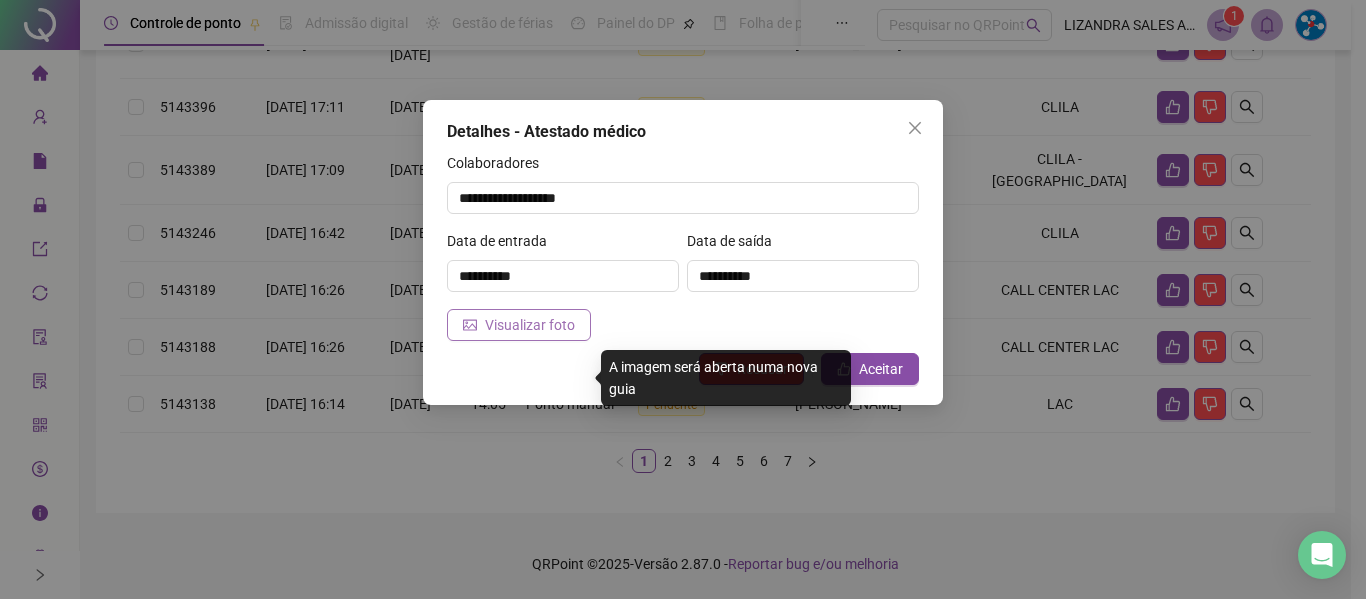 click on "Visualizar foto" at bounding box center [519, 325] 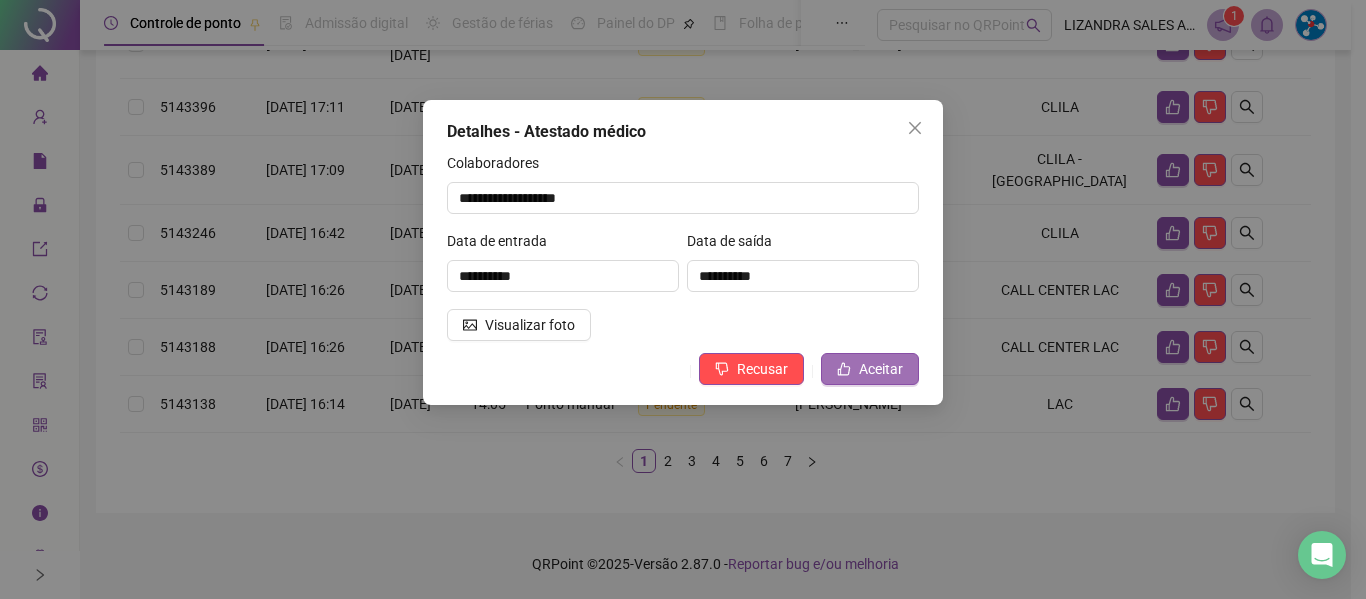 click on "Aceitar" at bounding box center (870, 369) 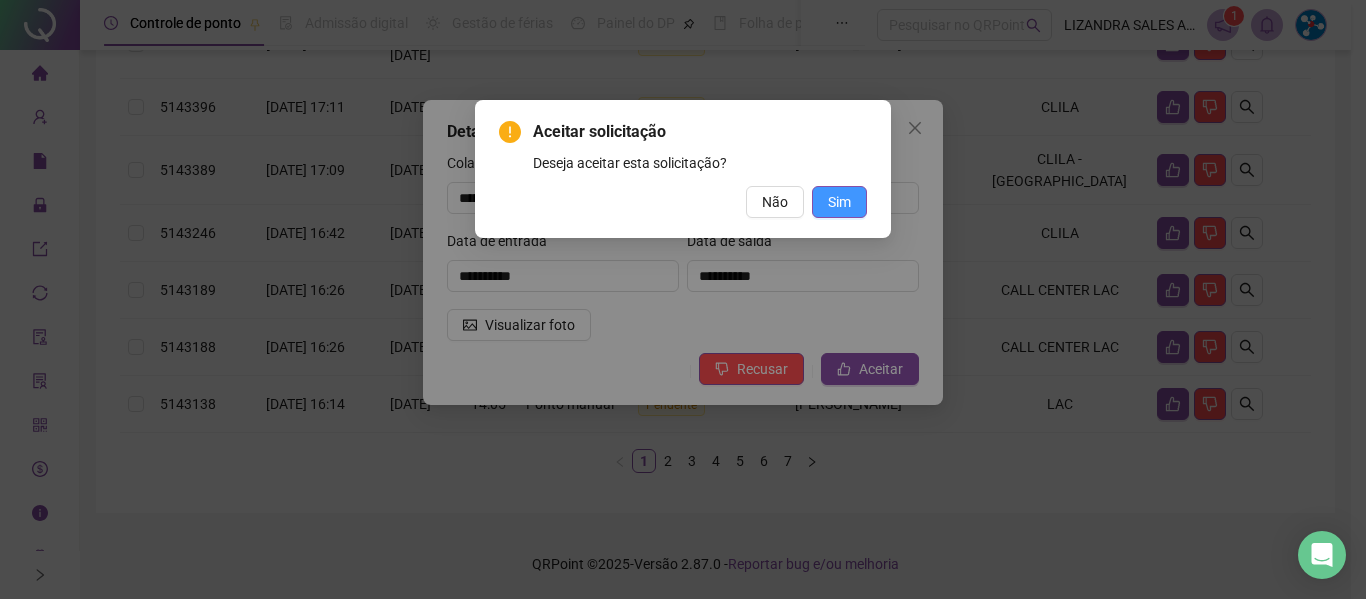 click on "Sim" at bounding box center [839, 202] 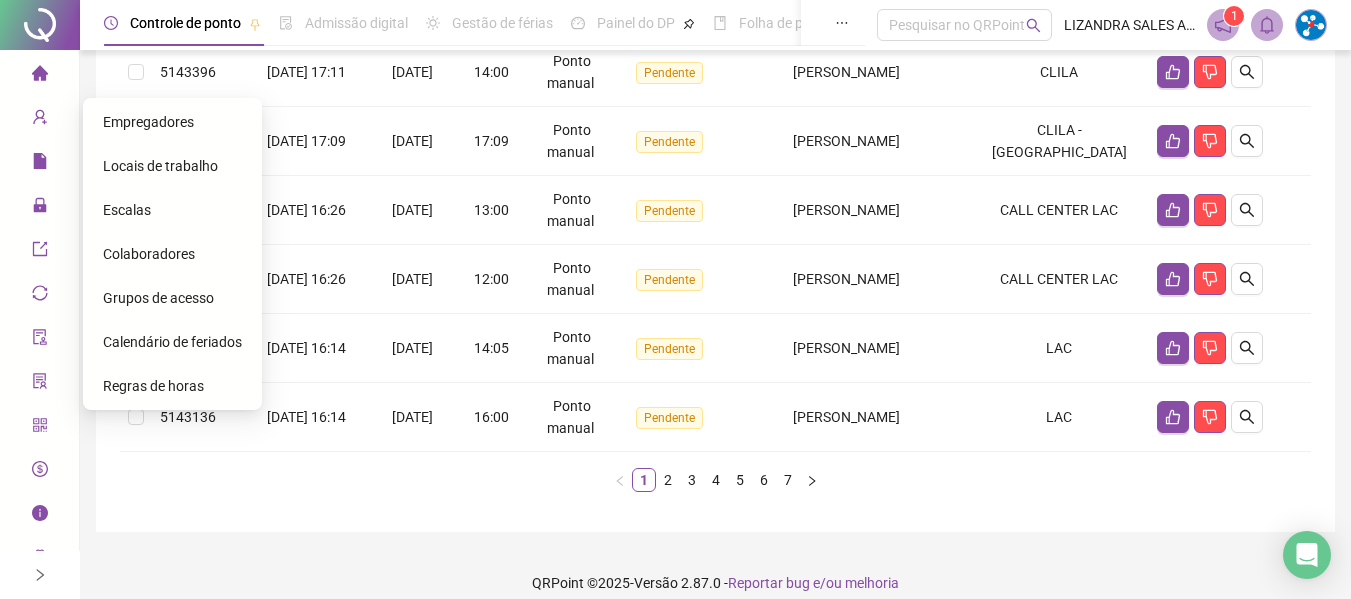 click on "Colaboradores" at bounding box center [172, 254] 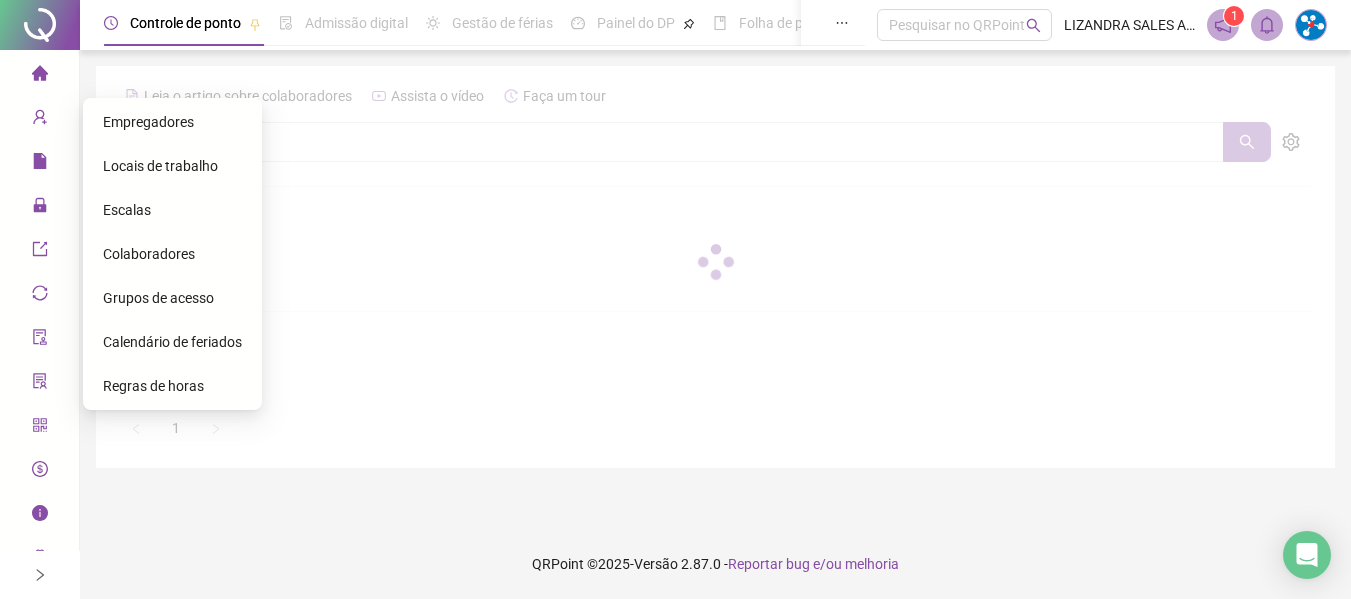 scroll, scrollTop: 0, scrollLeft: 0, axis: both 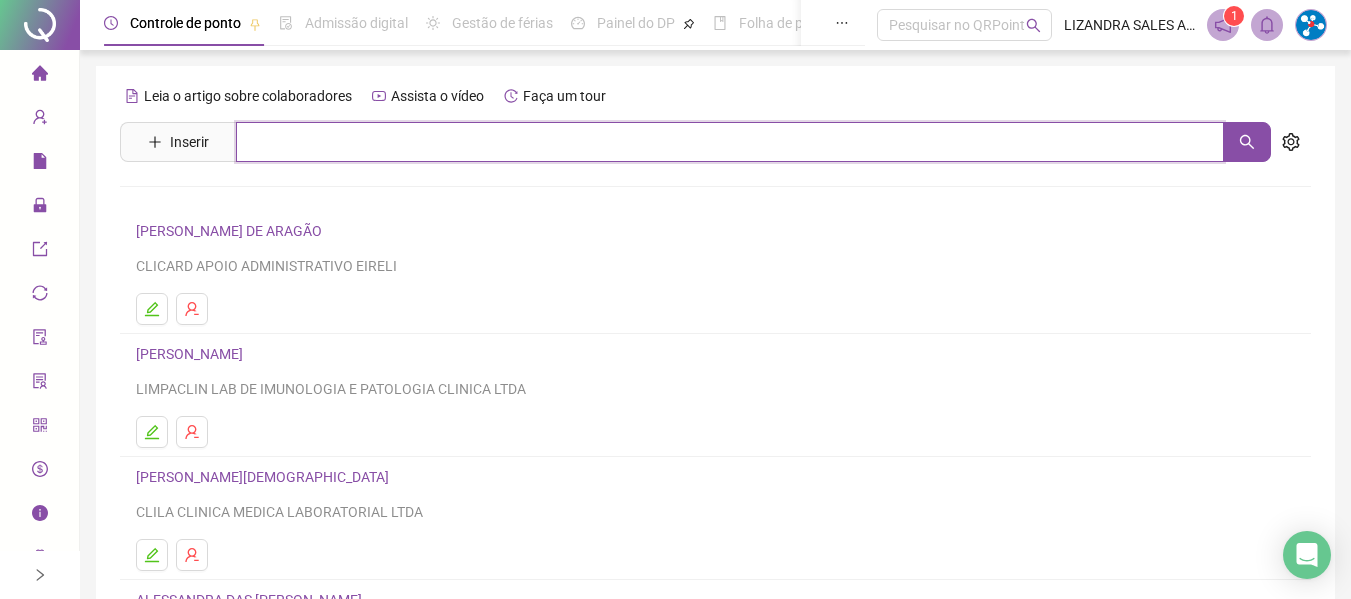 click at bounding box center [730, 142] 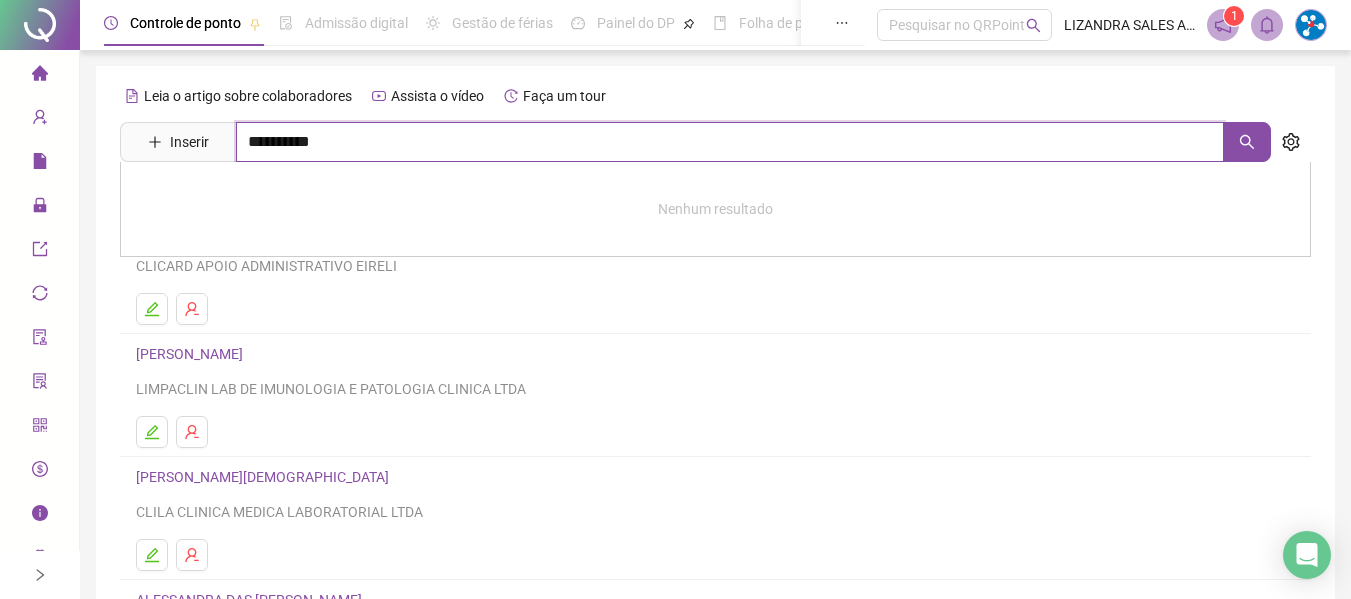 type on "**********" 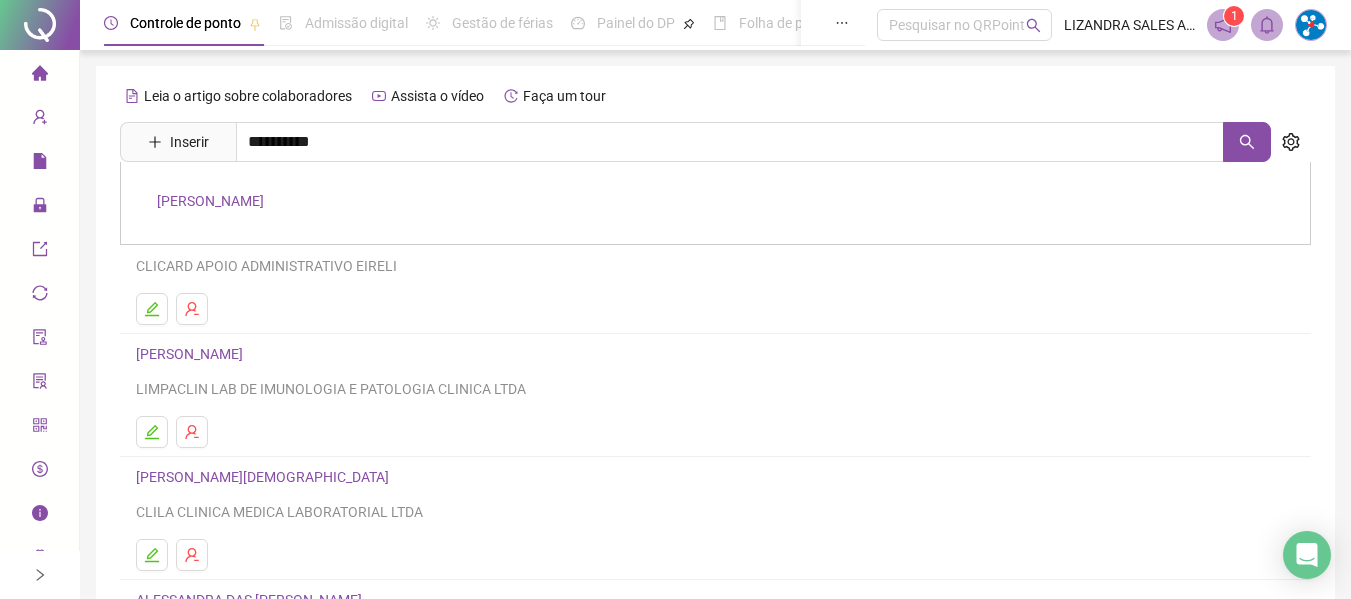 click on "[PERSON_NAME]" at bounding box center (210, 201) 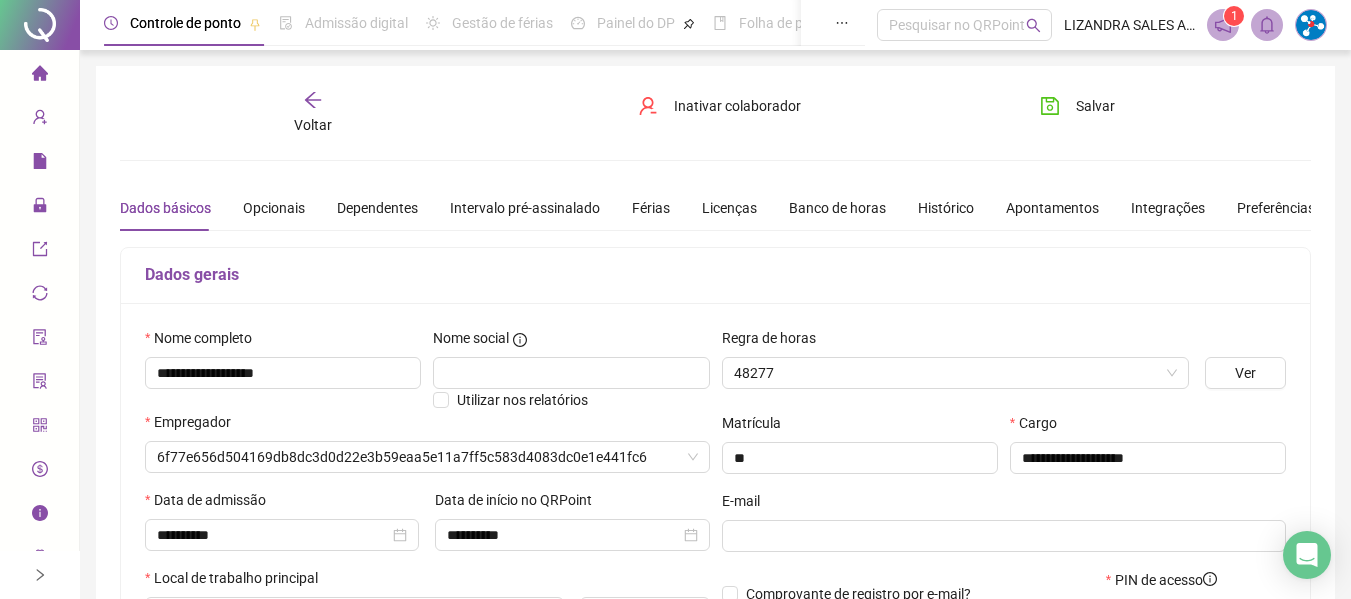 type on "**********" 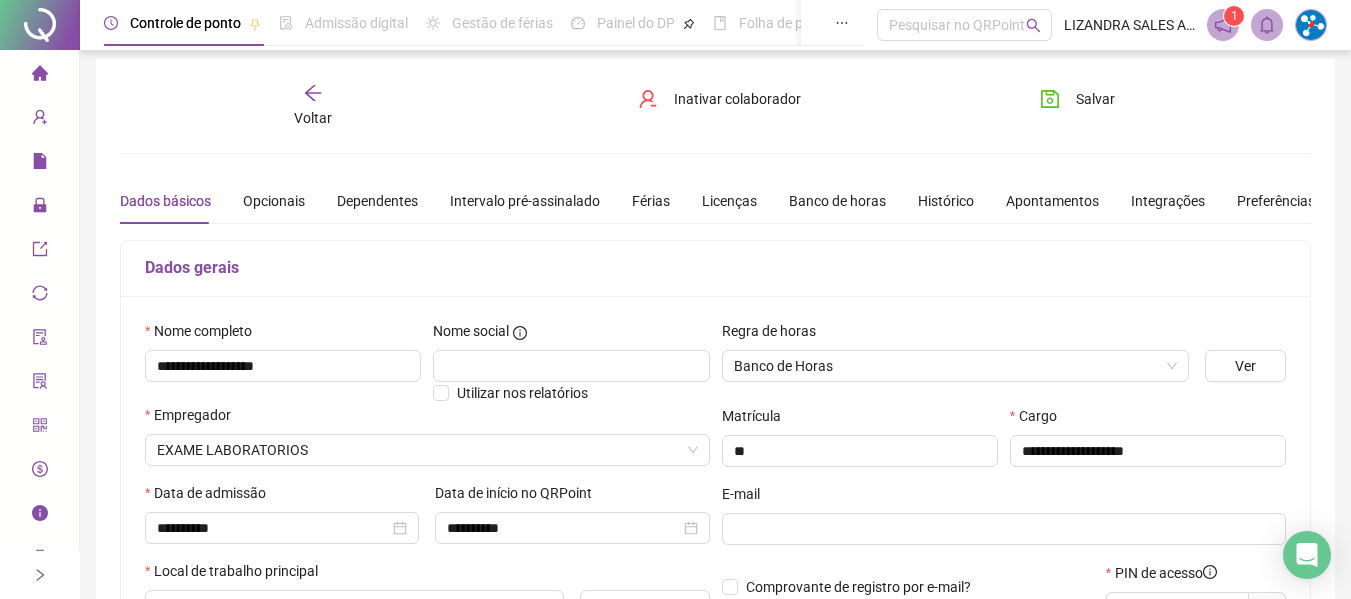 scroll, scrollTop: 0, scrollLeft: 0, axis: both 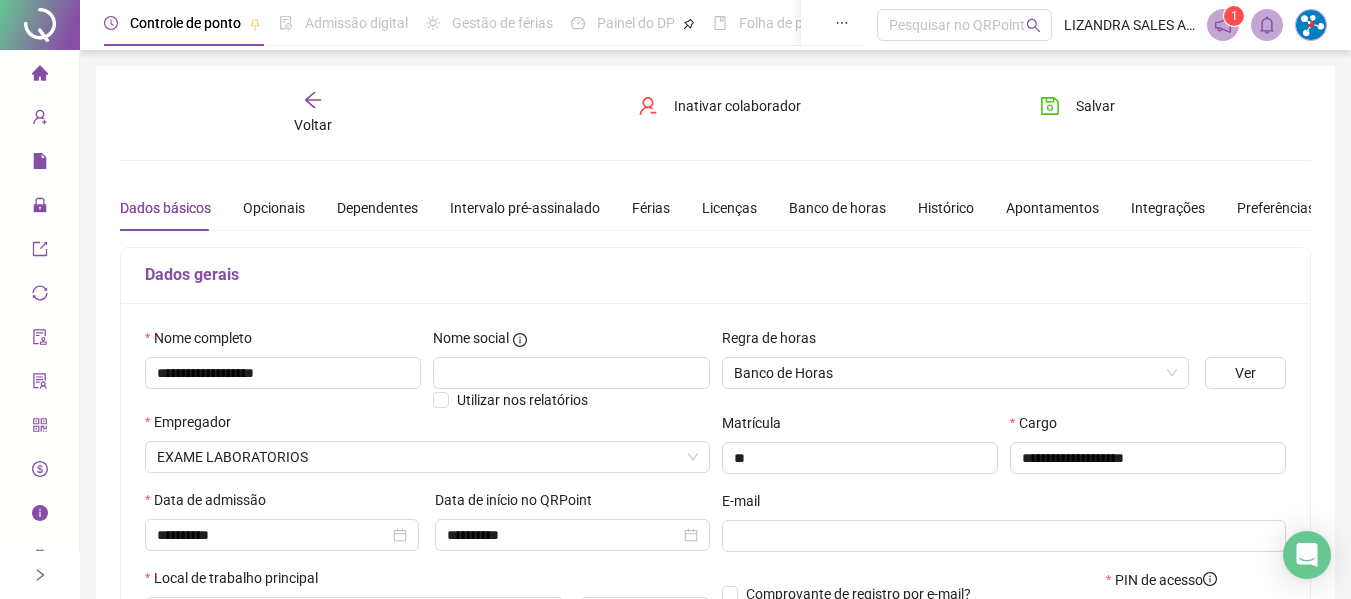 click on "**********" at bounding box center [715, 560] 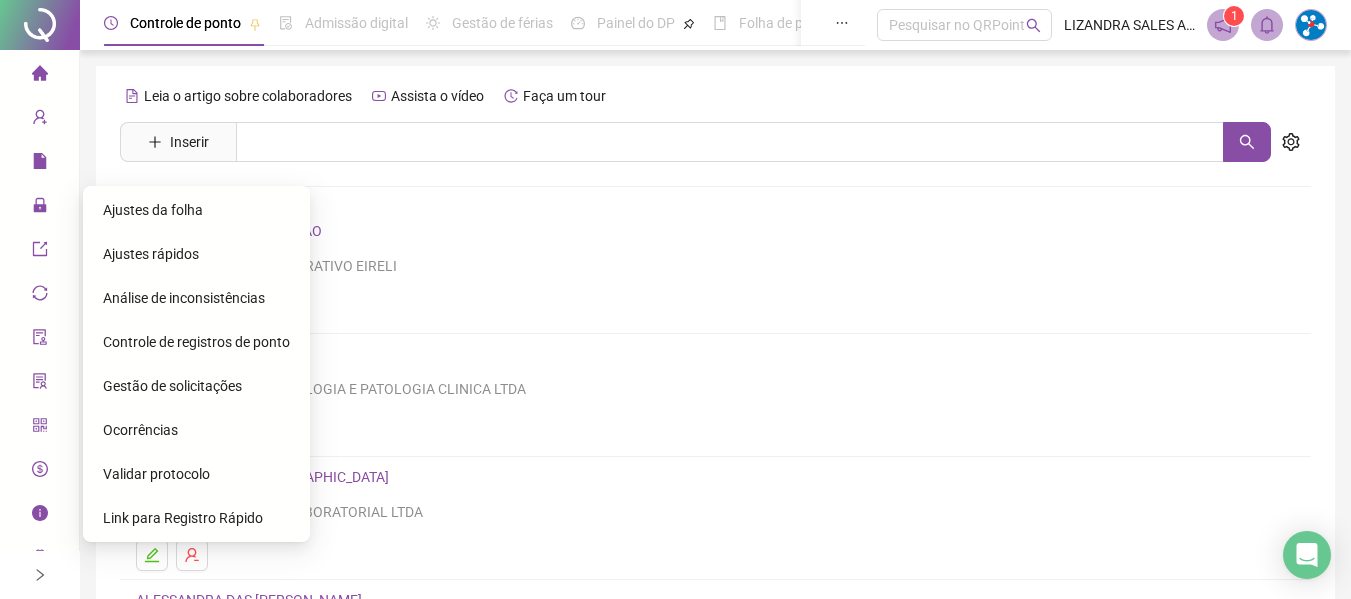click on "Gestão de solicitações" at bounding box center [172, 386] 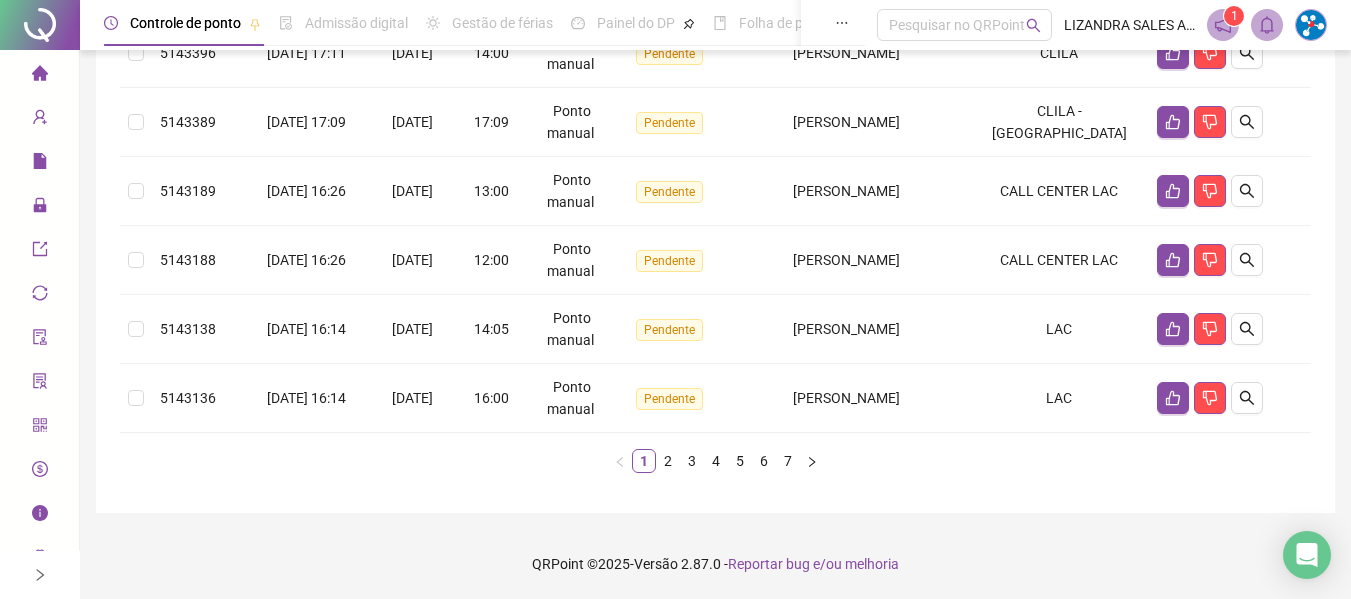 scroll, scrollTop: 738, scrollLeft: 0, axis: vertical 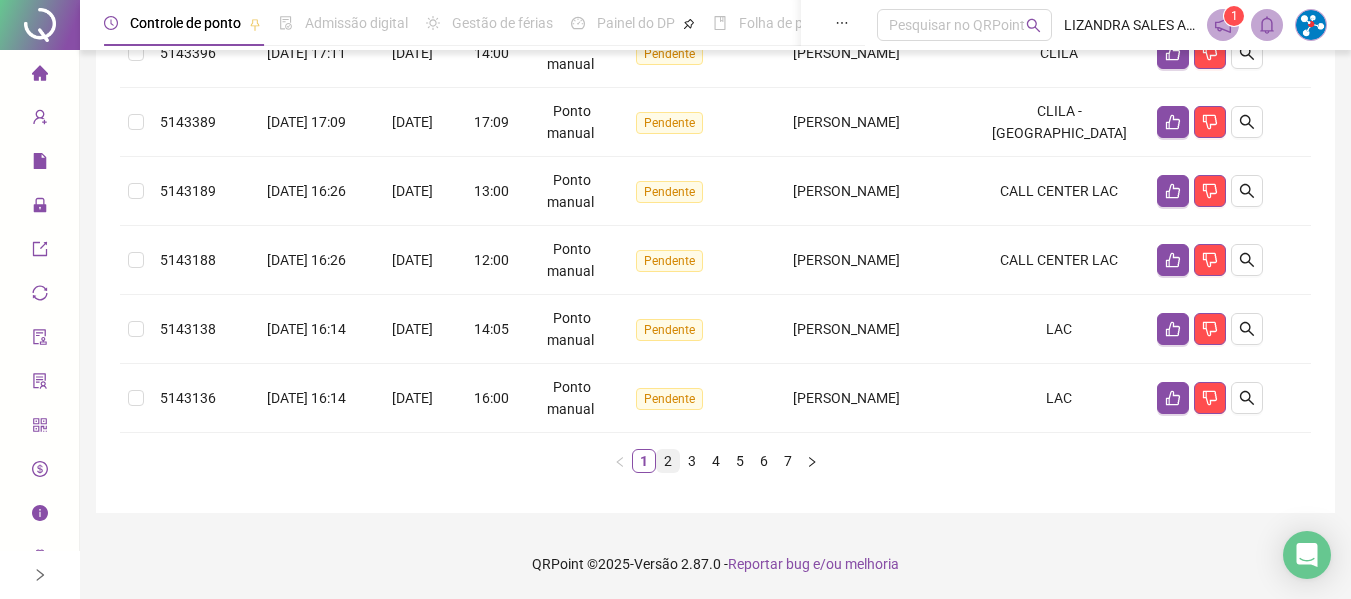 click on "2" at bounding box center (668, 461) 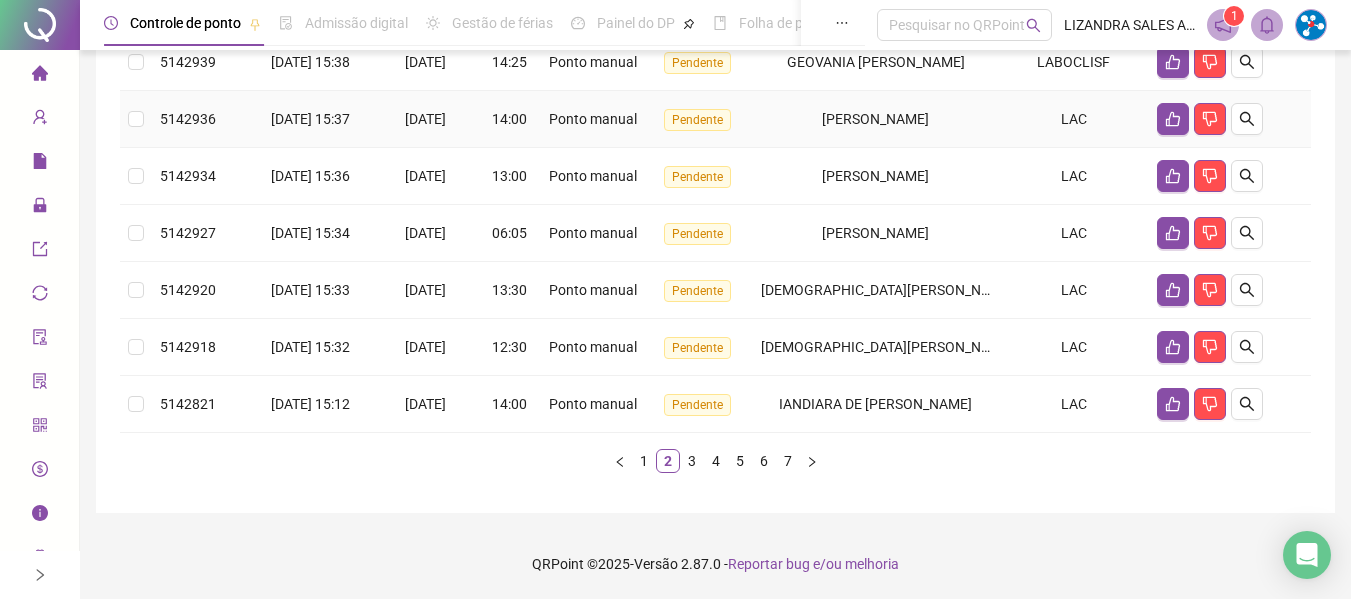 scroll, scrollTop: 700, scrollLeft: 0, axis: vertical 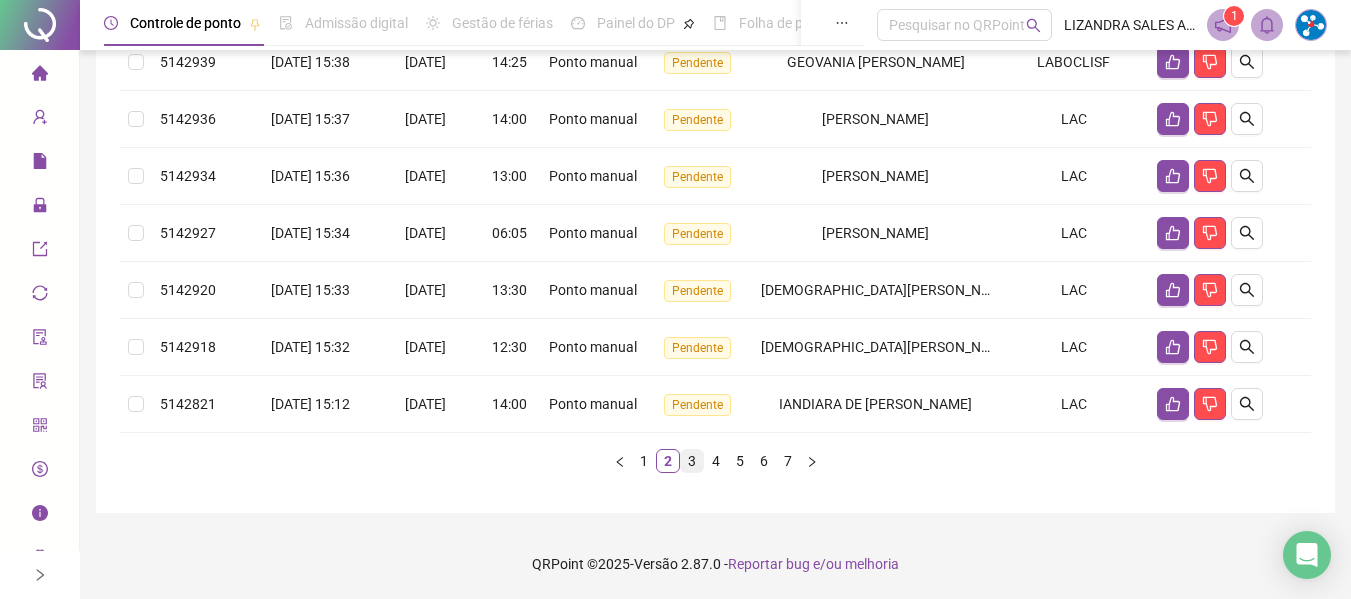 click on "3" at bounding box center (692, 461) 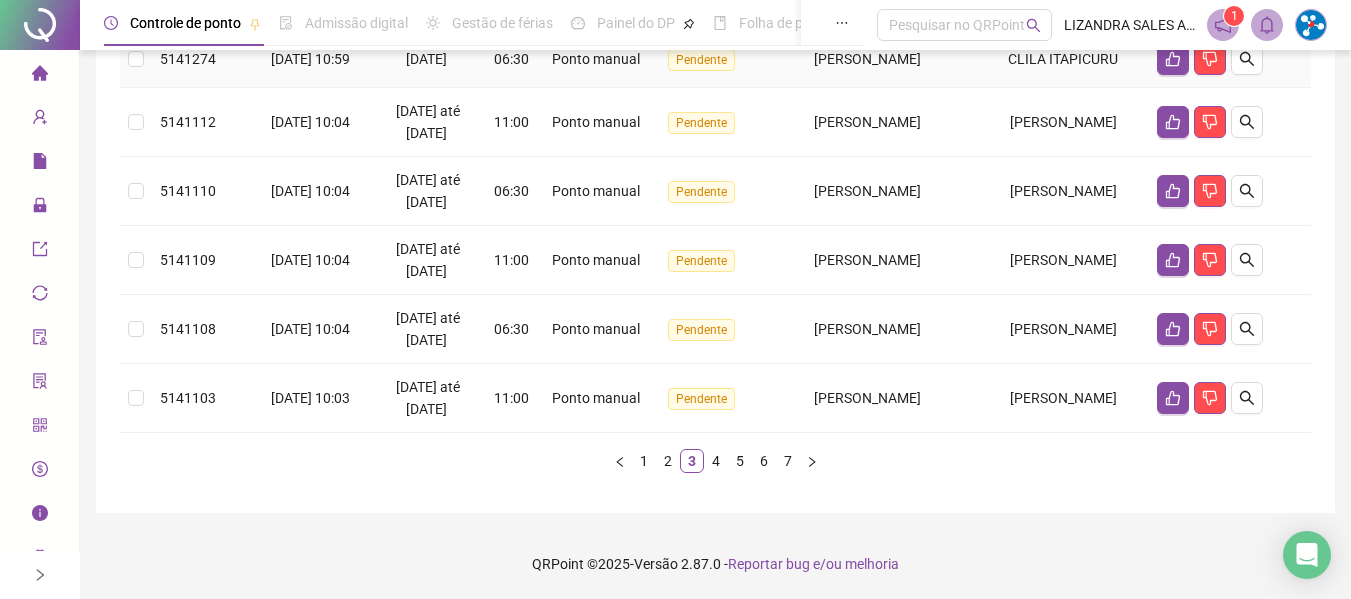 scroll, scrollTop: 719, scrollLeft: 0, axis: vertical 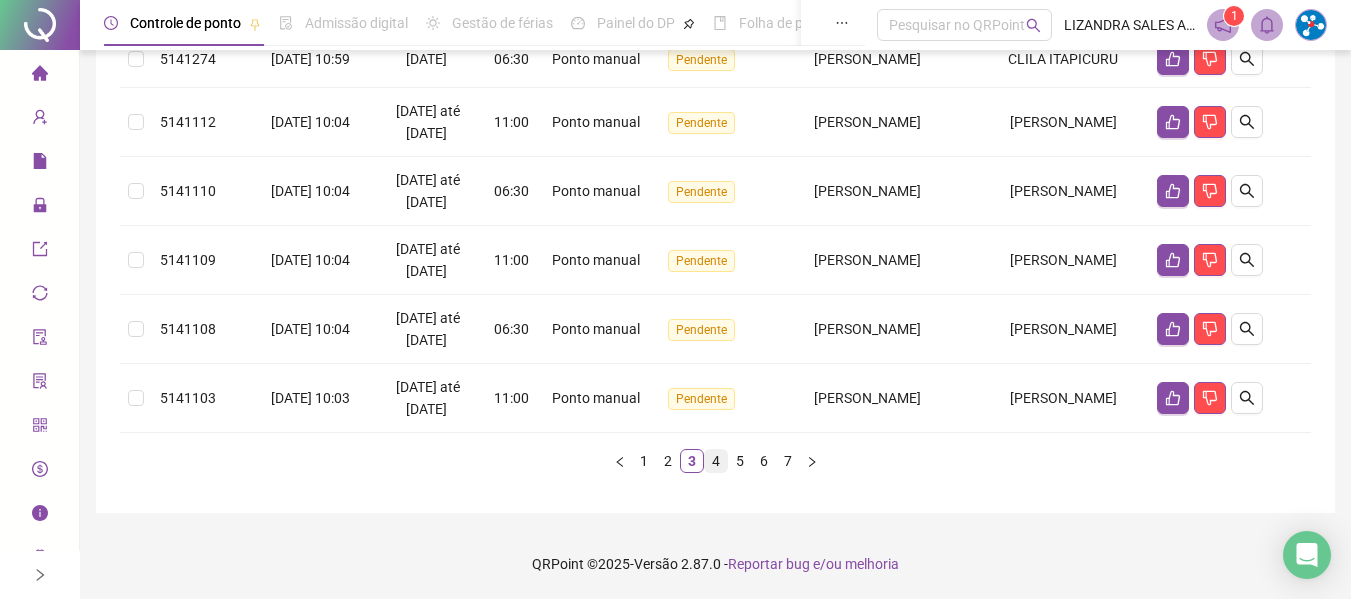 click on "4" at bounding box center (716, 461) 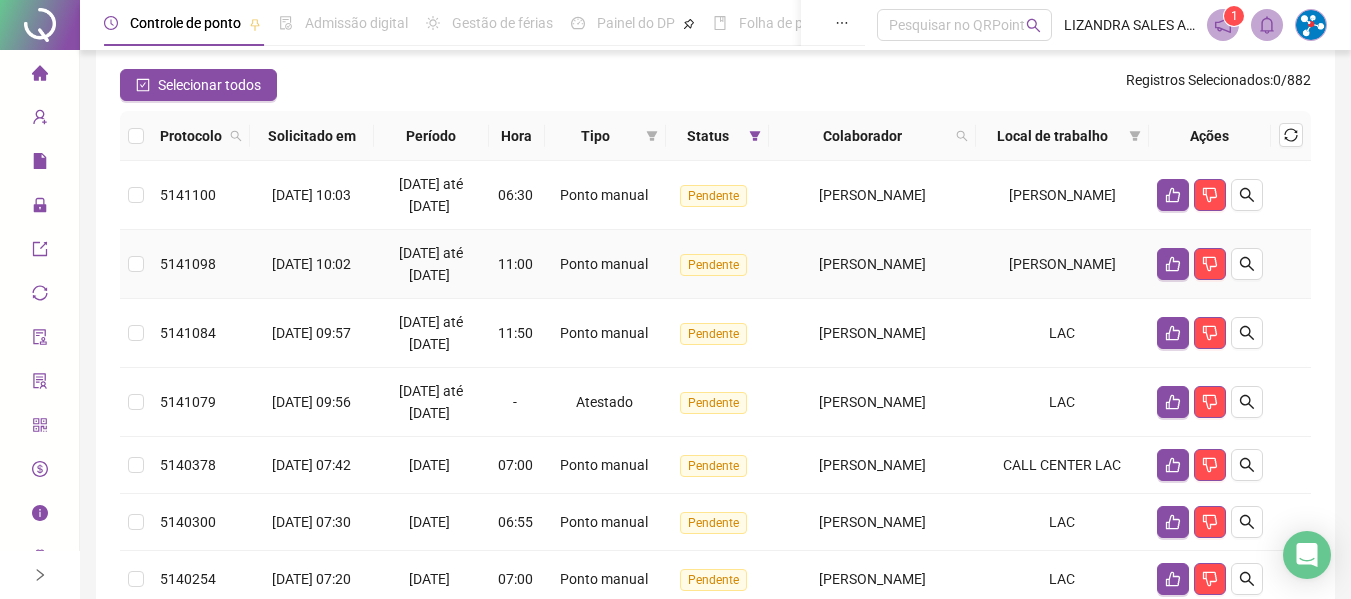 scroll, scrollTop: 300, scrollLeft: 0, axis: vertical 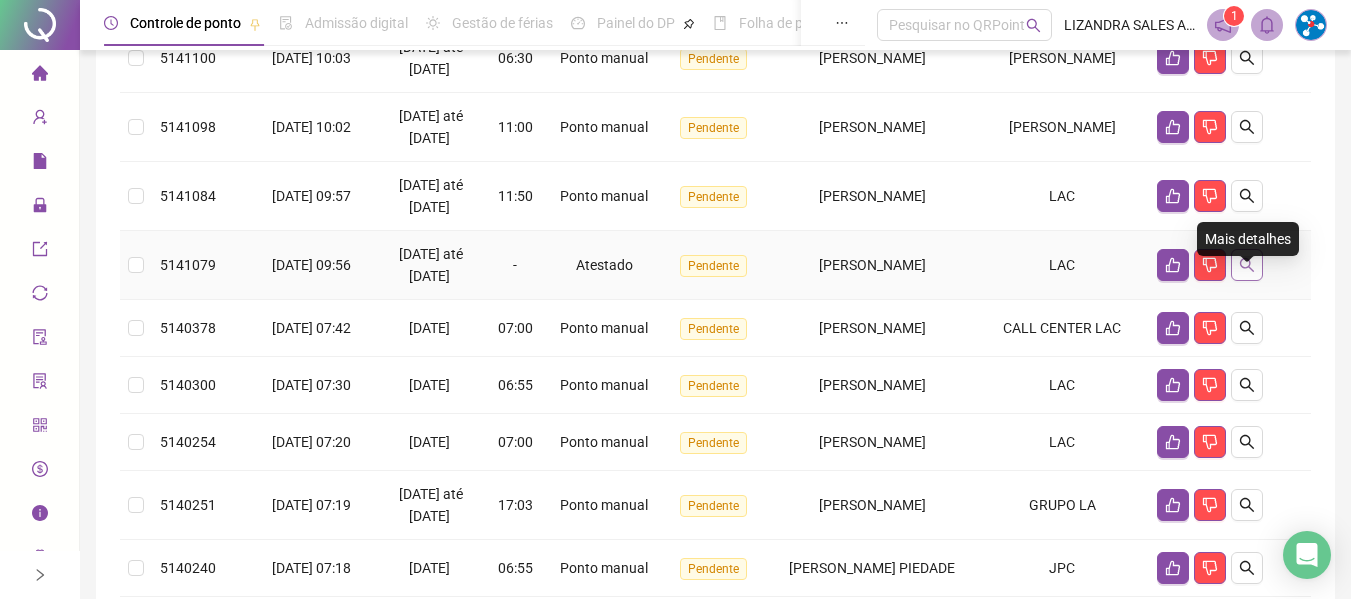 click 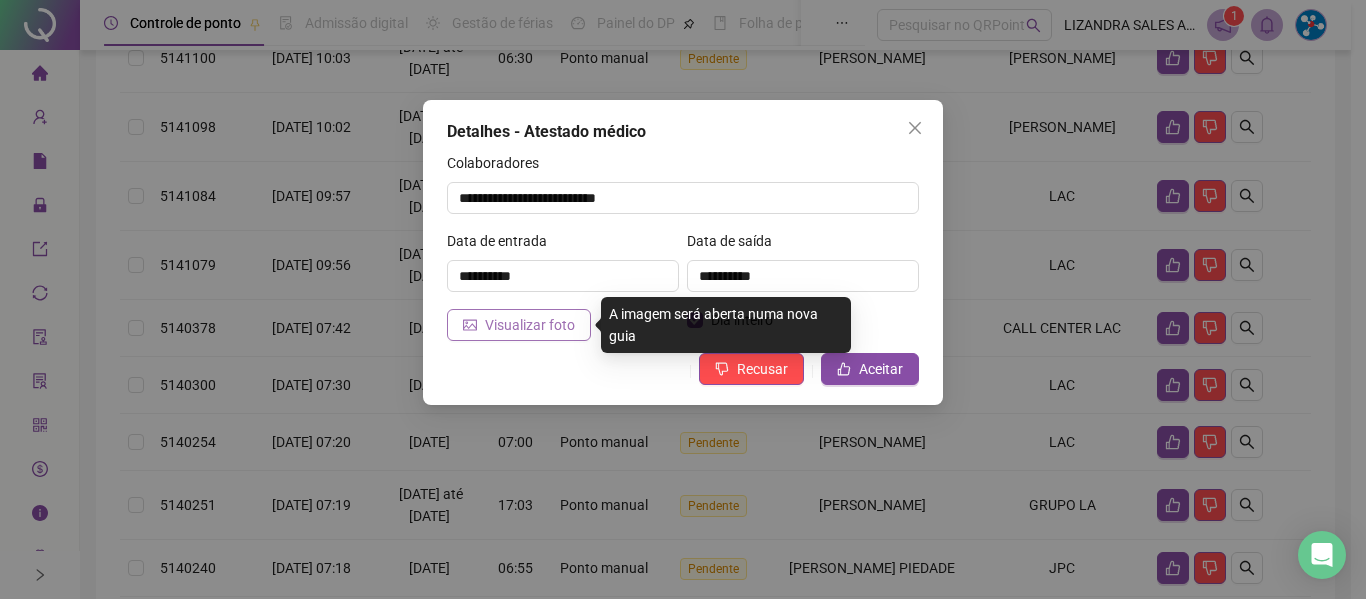click on "Visualizar foto" at bounding box center (530, 325) 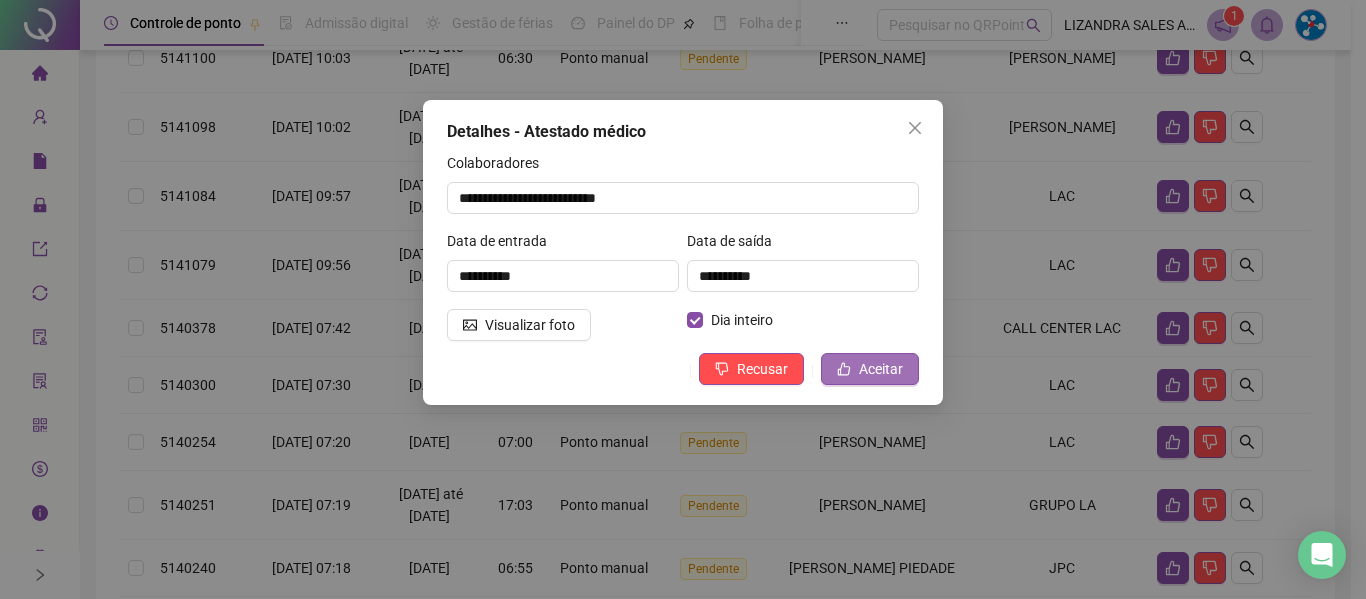 click on "Aceitar" at bounding box center [870, 369] 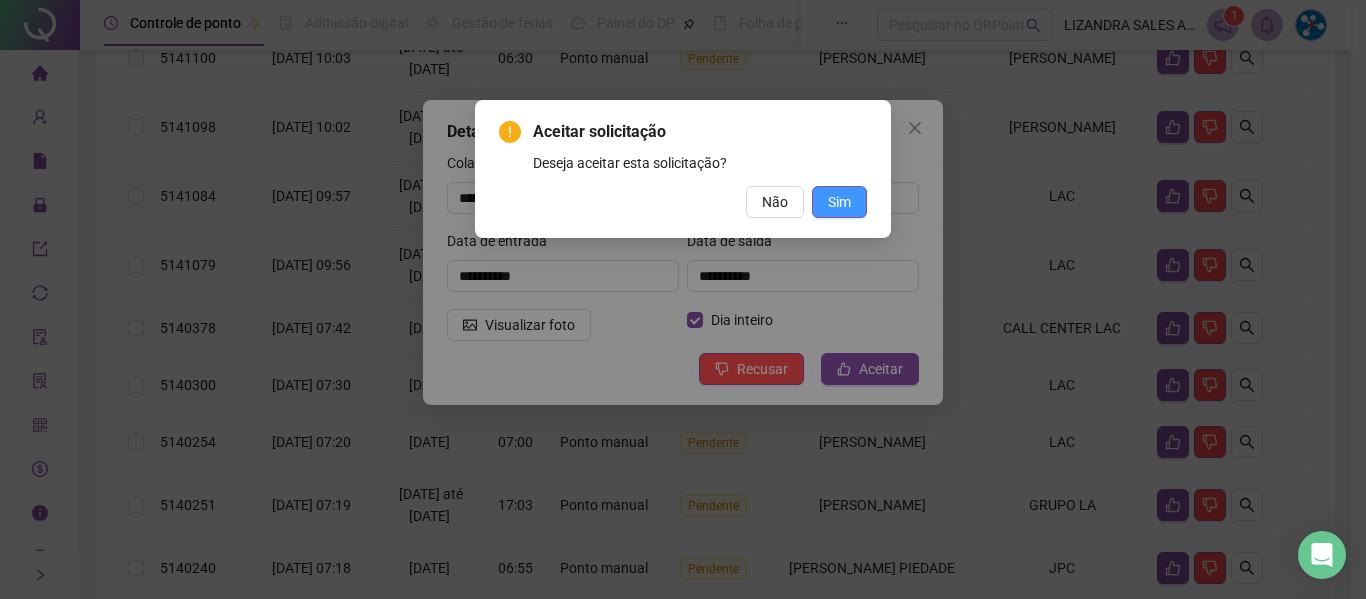 click on "Sim" at bounding box center [839, 202] 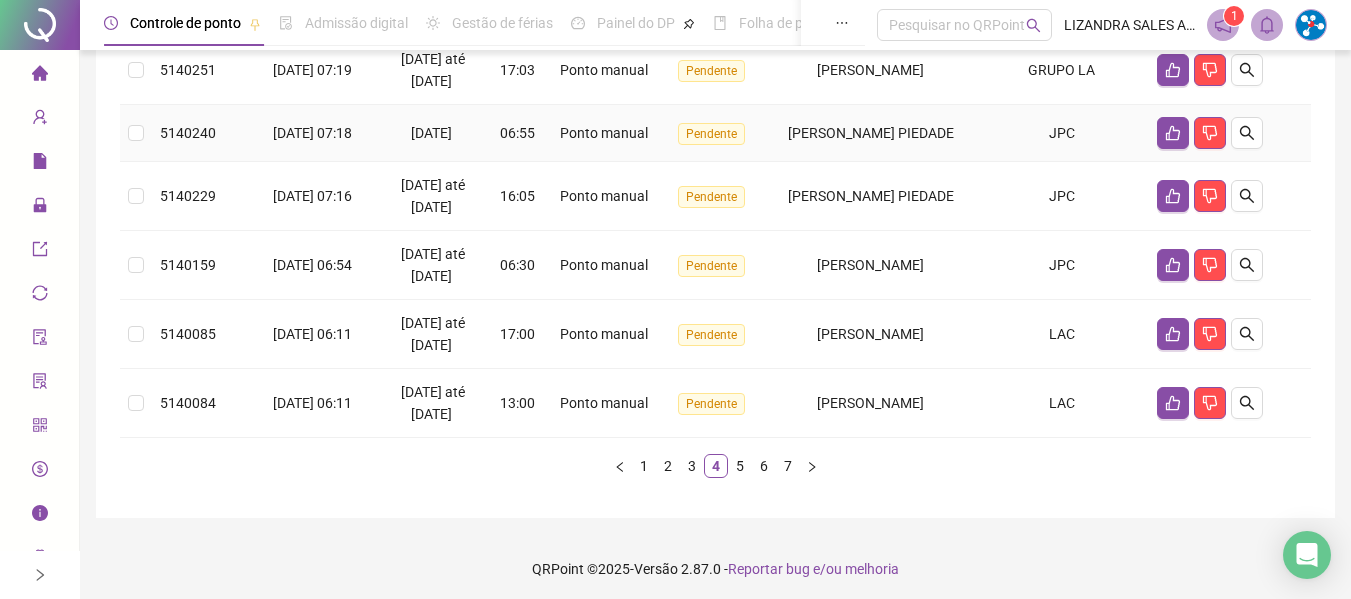 scroll, scrollTop: 719, scrollLeft: 0, axis: vertical 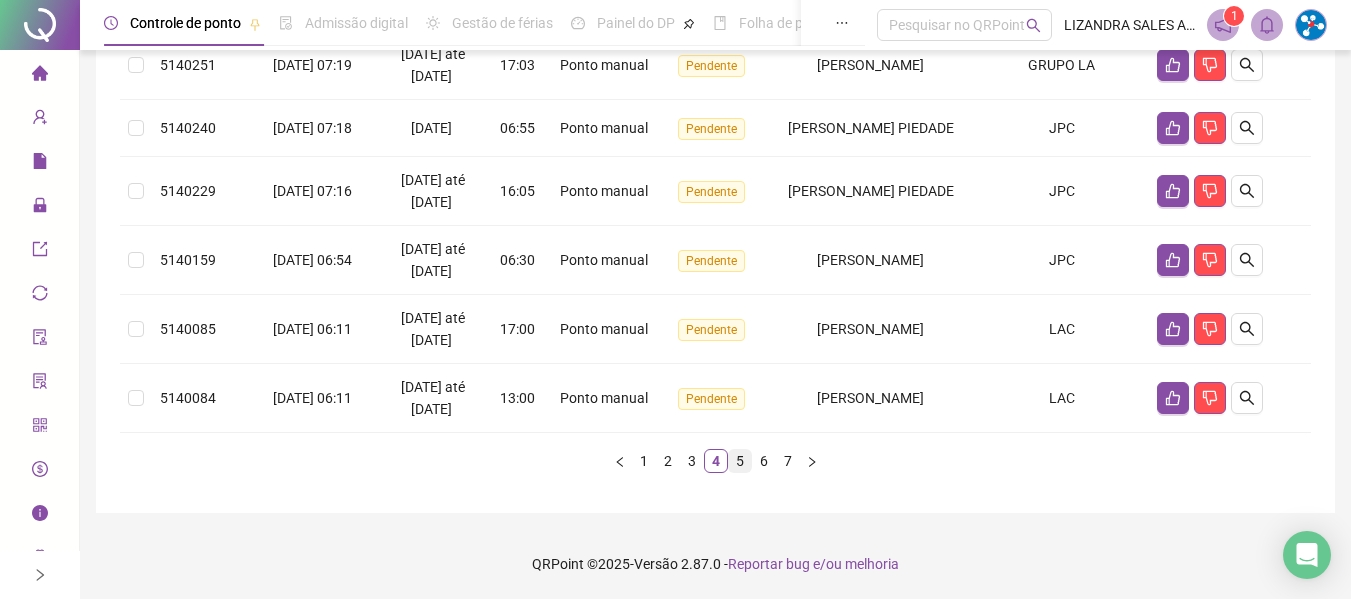 click on "5" at bounding box center [740, 461] 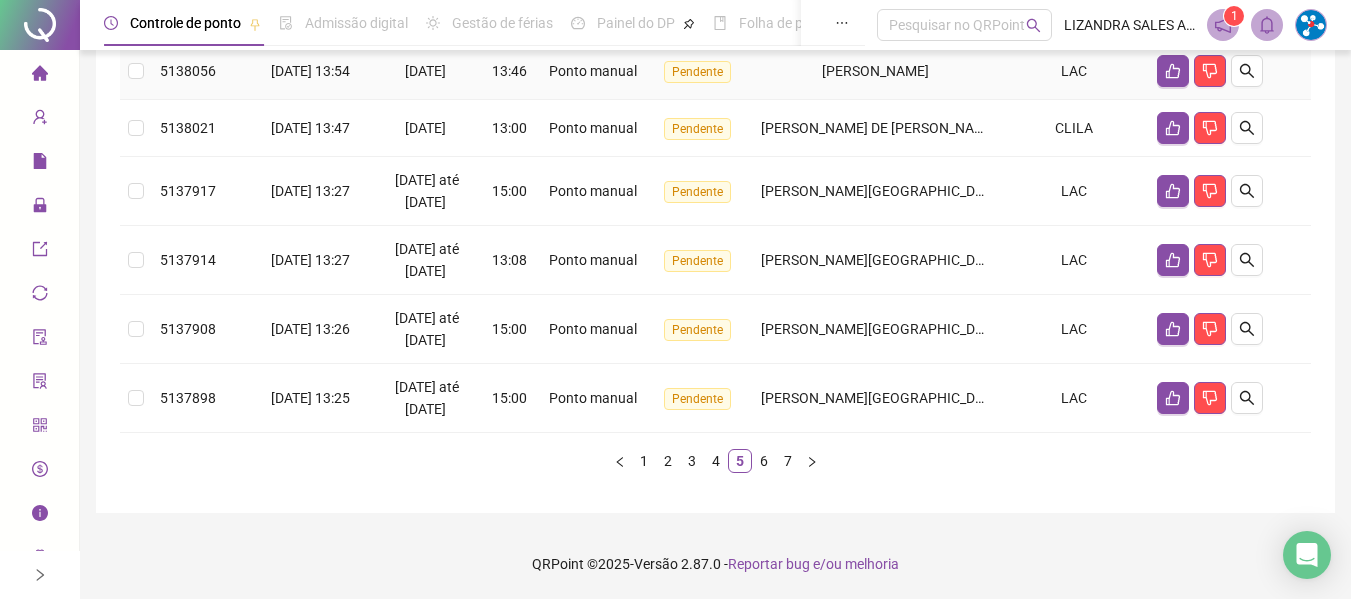 scroll, scrollTop: 719, scrollLeft: 0, axis: vertical 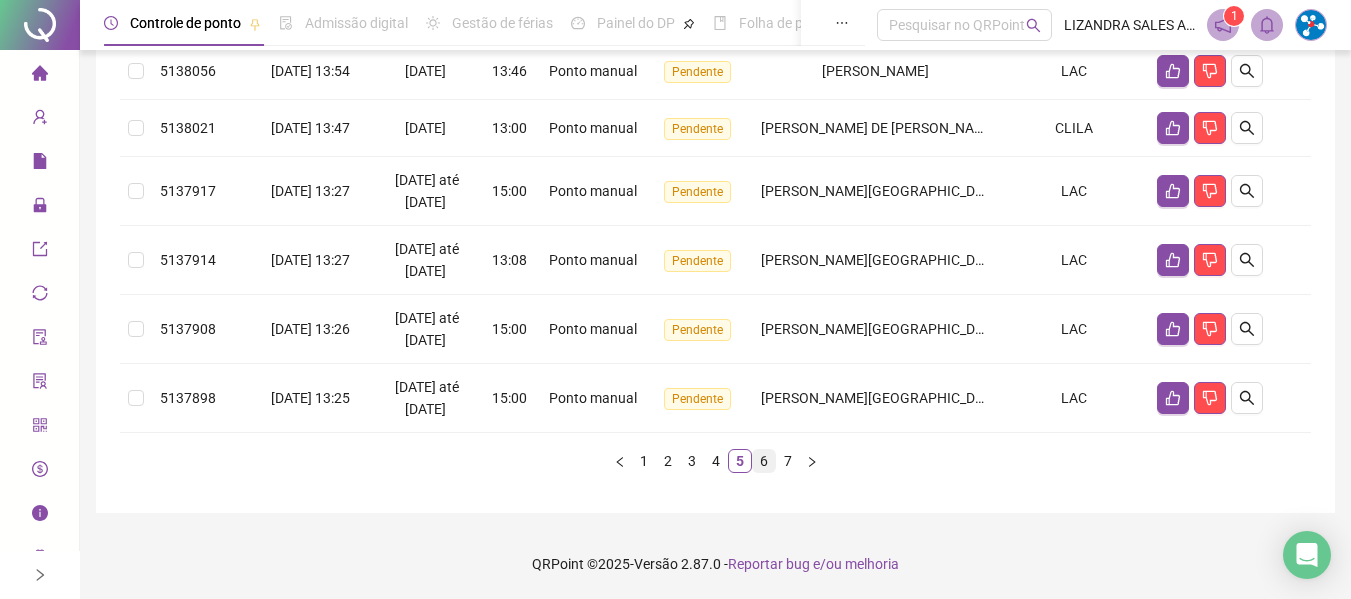 click on "6" at bounding box center (764, 461) 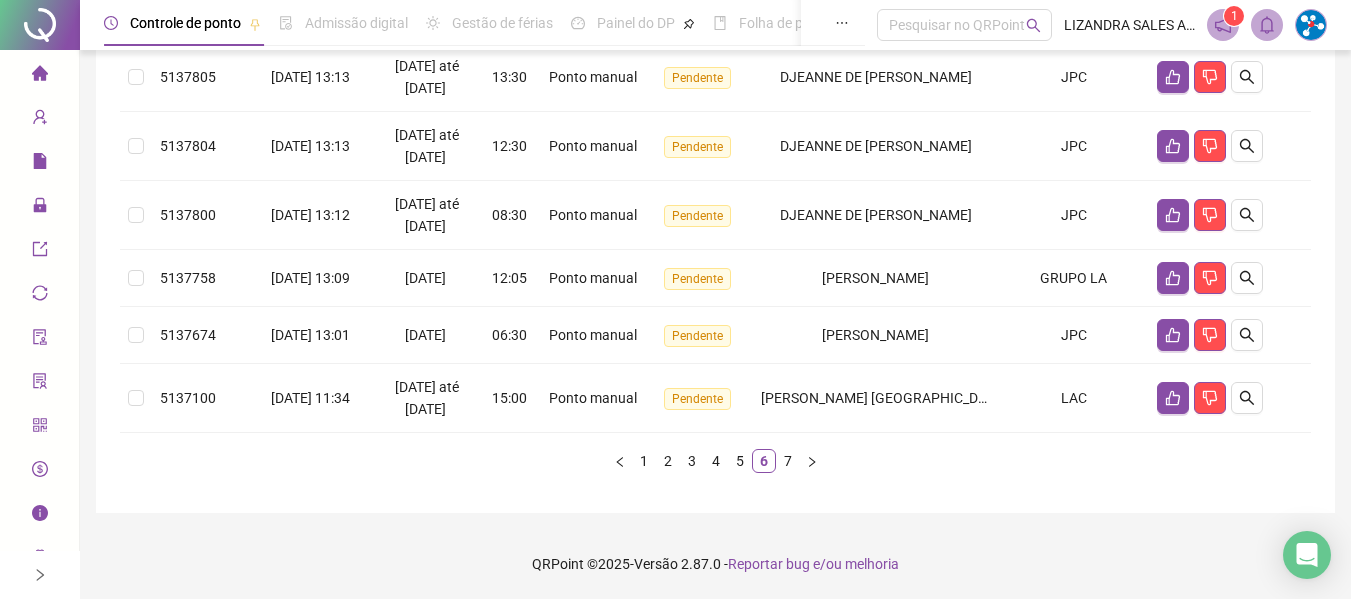 scroll, scrollTop: 738, scrollLeft: 0, axis: vertical 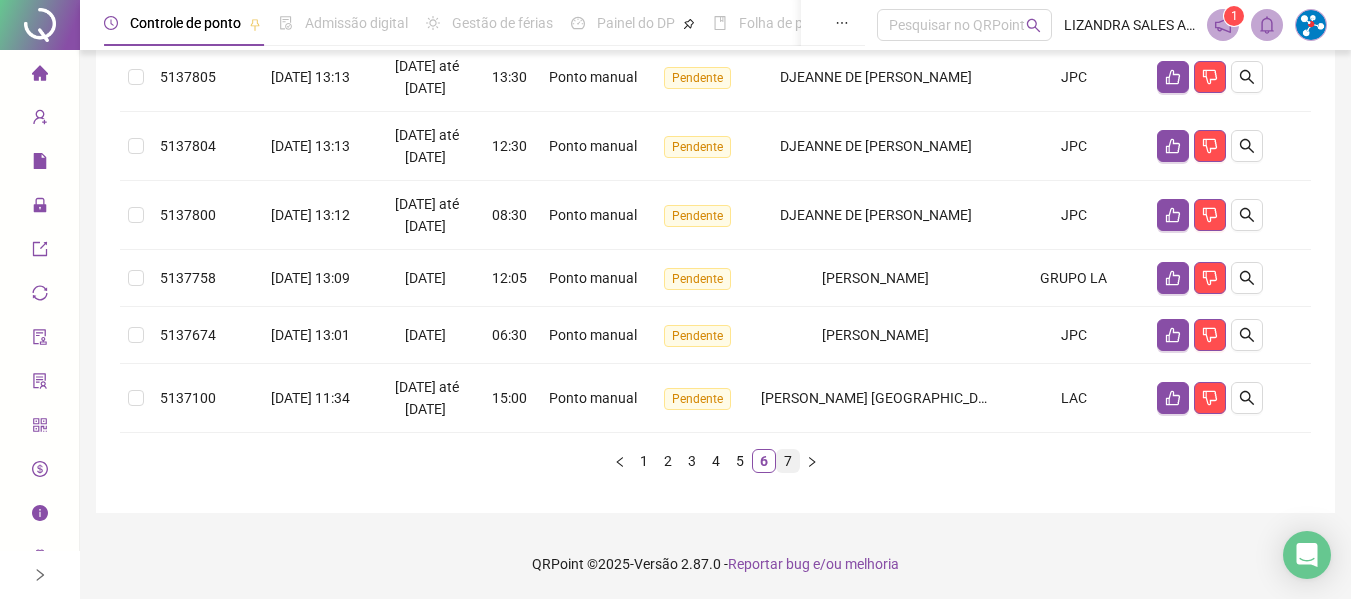 click on "7" at bounding box center (788, 461) 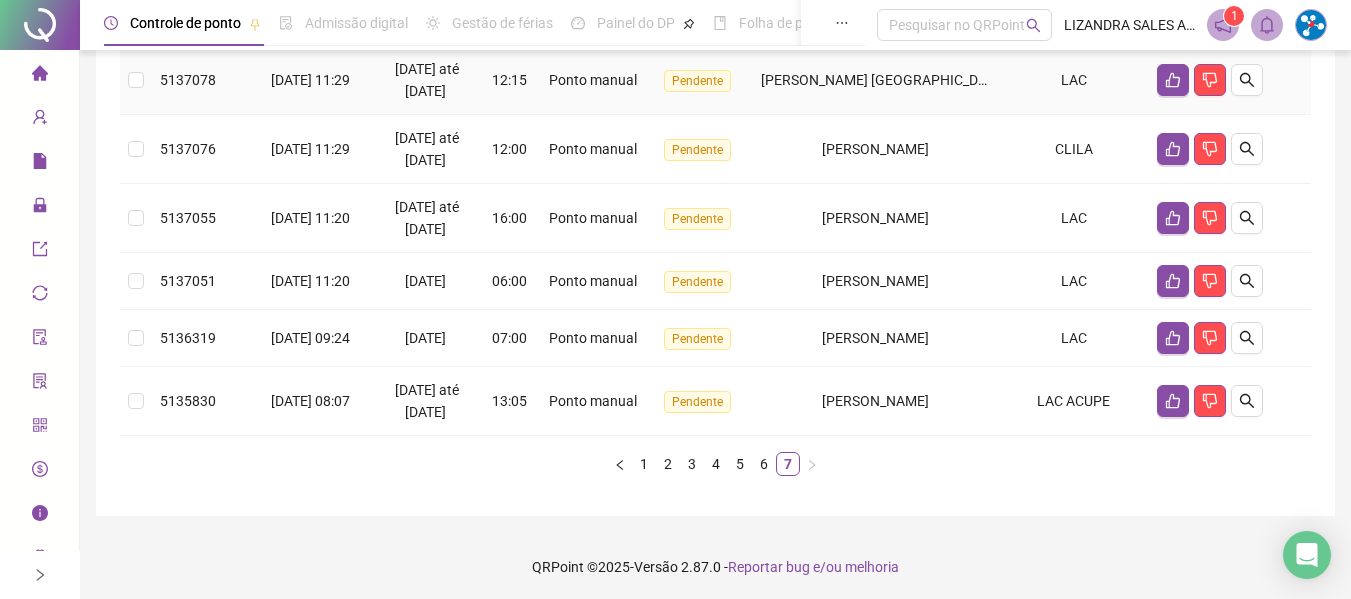 scroll, scrollTop: 557, scrollLeft: 0, axis: vertical 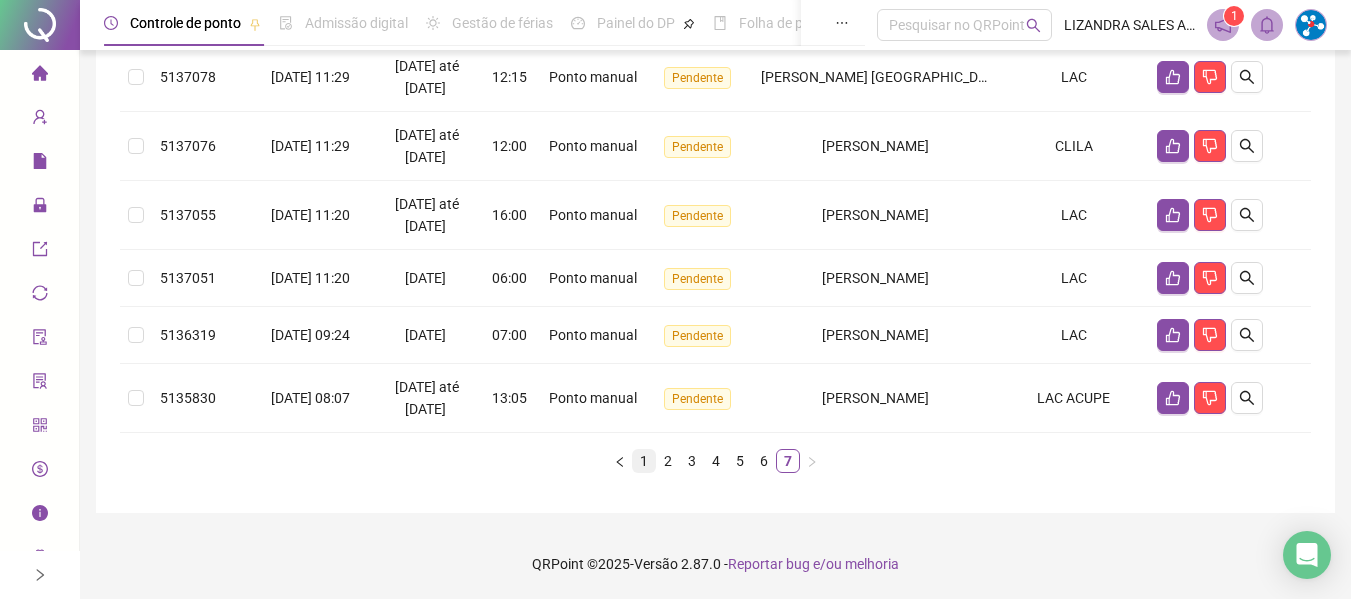 click on "1" at bounding box center [644, 461] 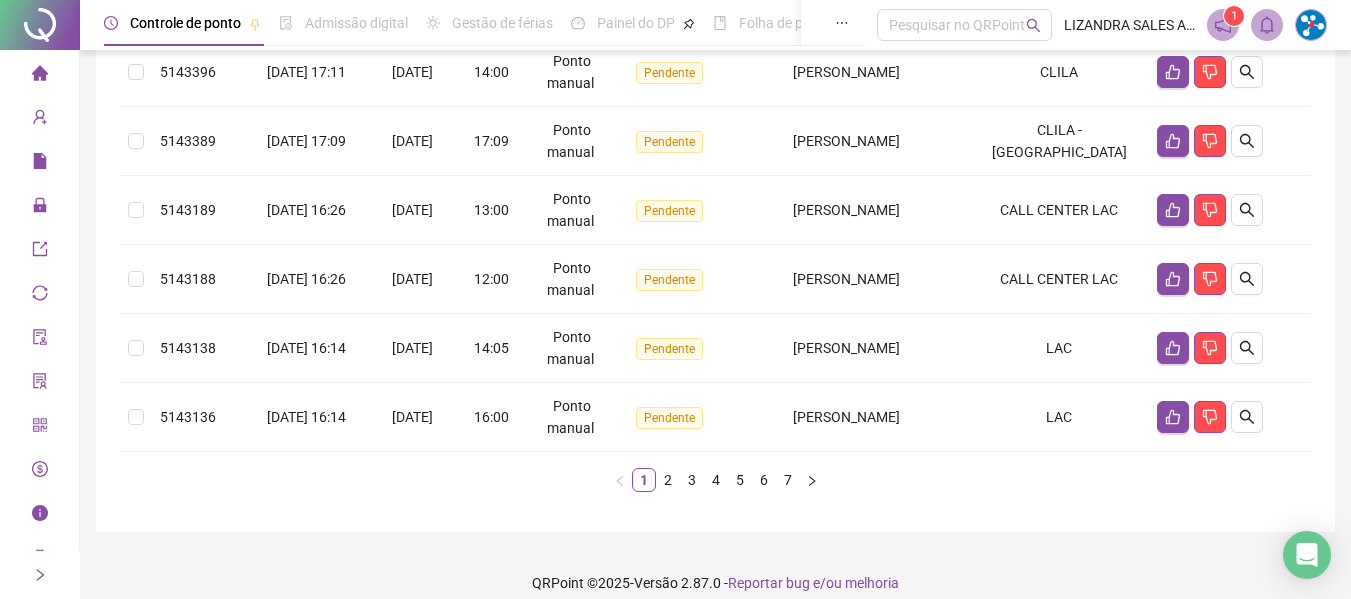 scroll, scrollTop: 738, scrollLeft: 0, axis: vertical 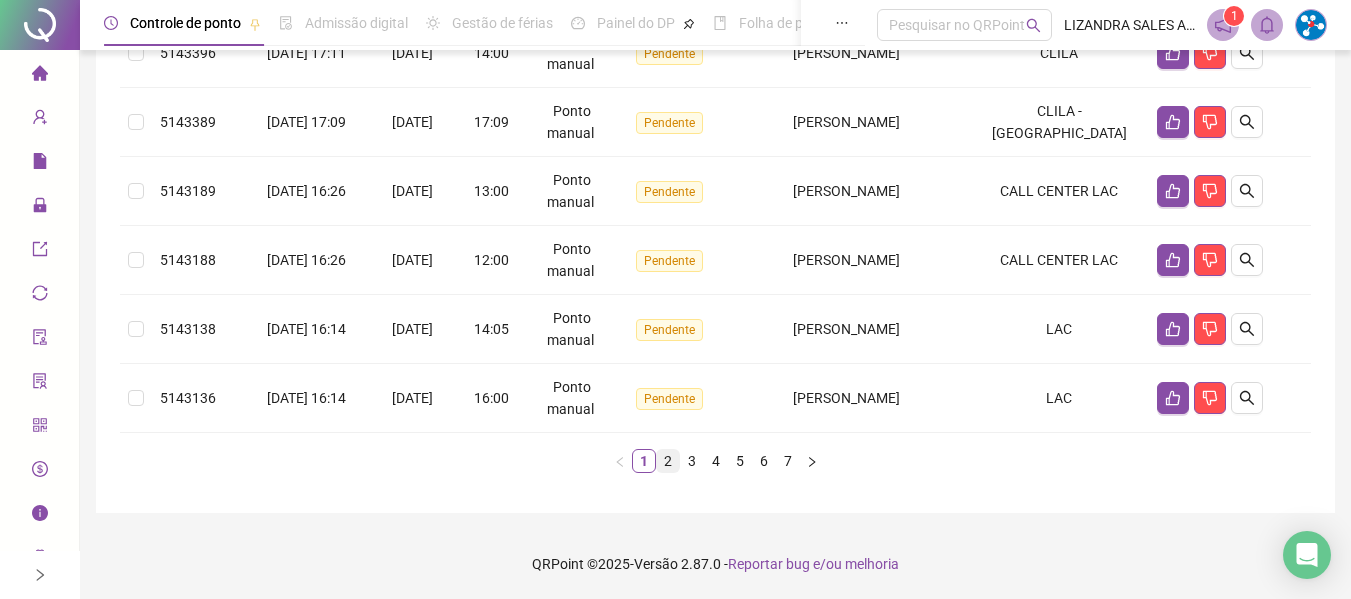click on "2" at bounding box center (668, 461) 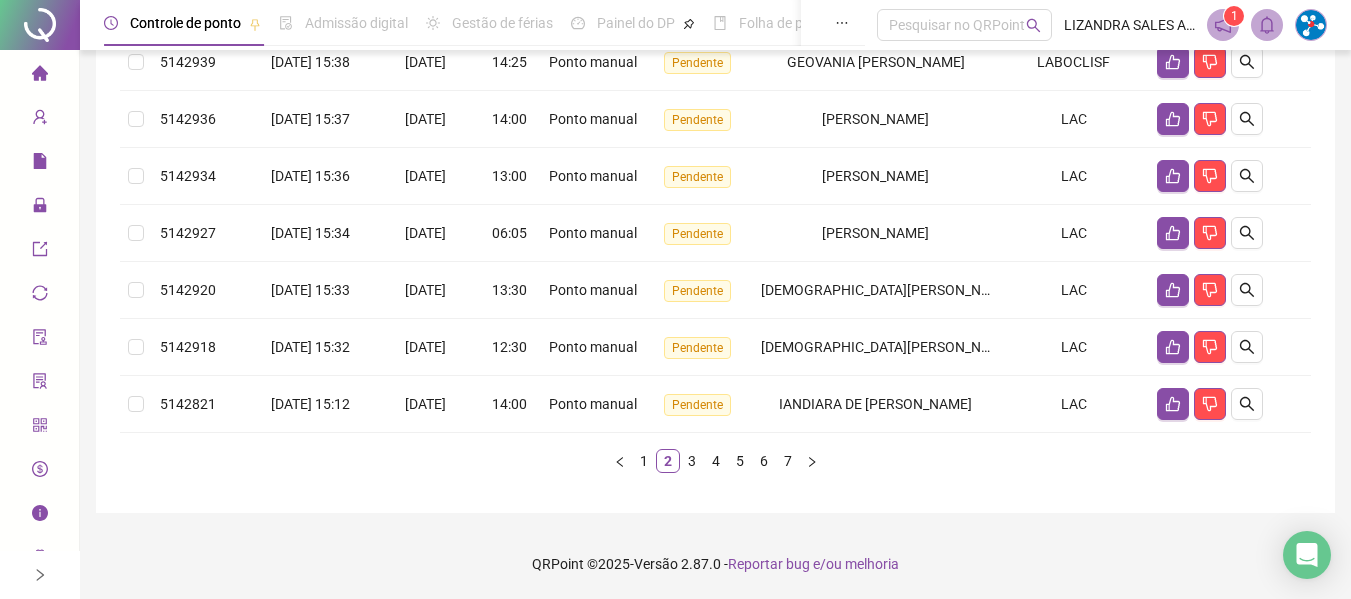 scroll, scrollTop: 719, scrollLeft: 0, axis: vertical 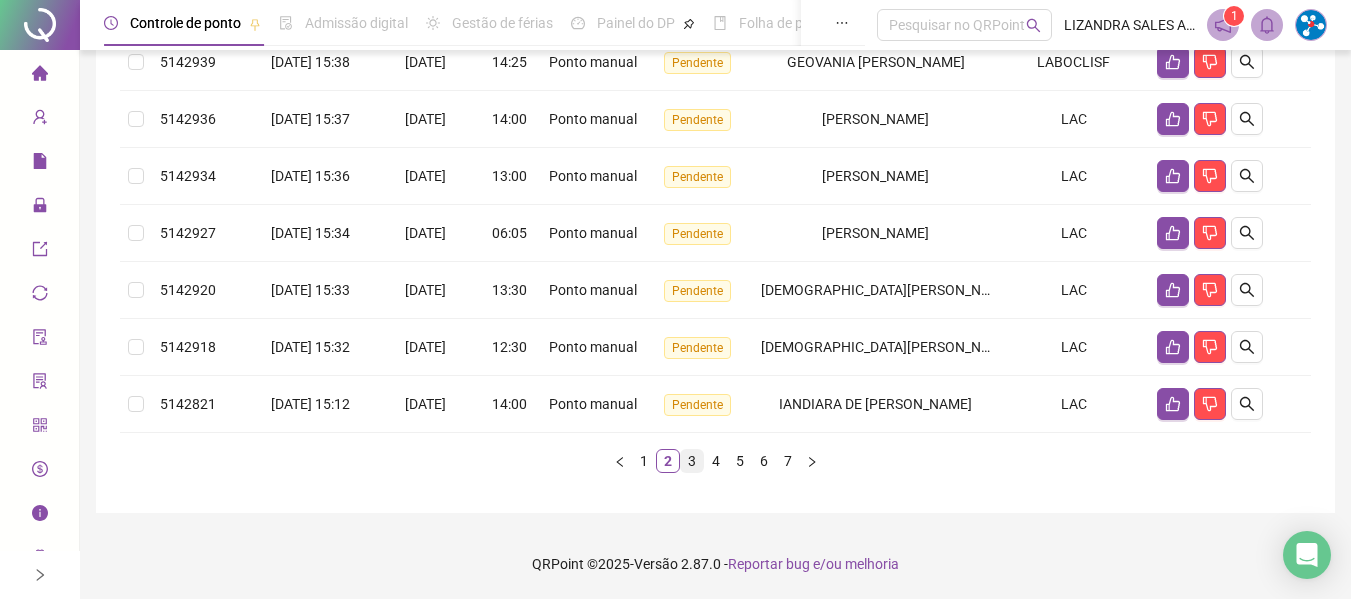 click on "3" at bounding box center (692, 461) 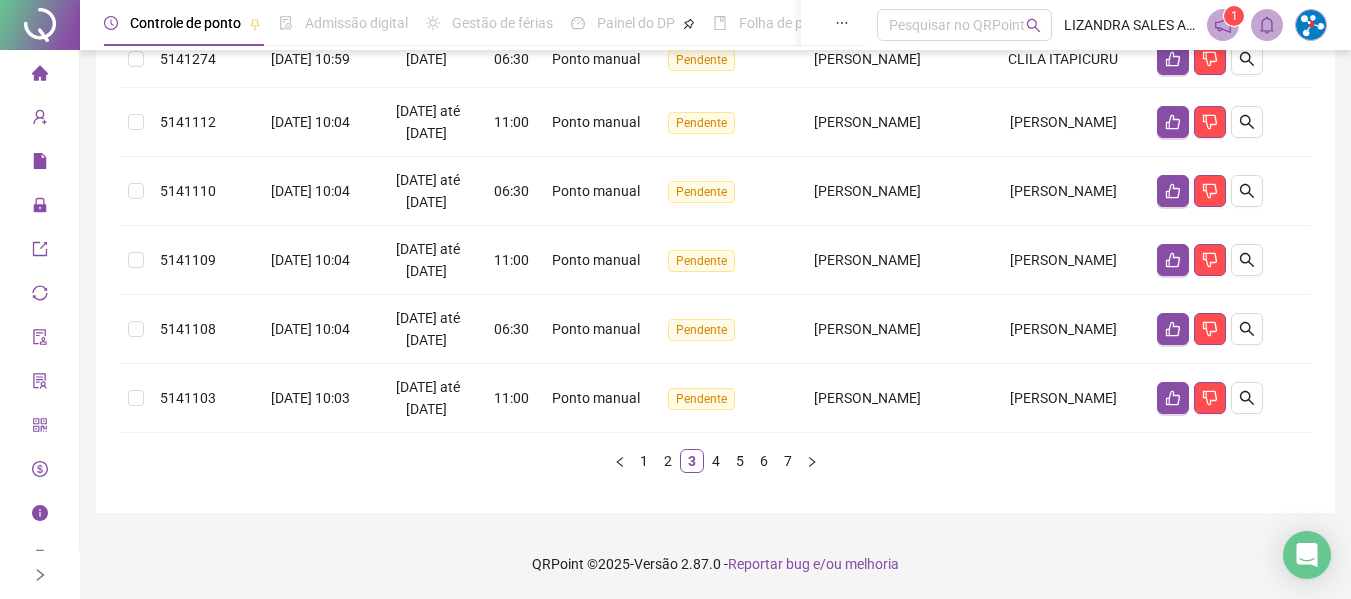 scroll, scrollTop: 719, scrollLeft: 0, axis: vertical 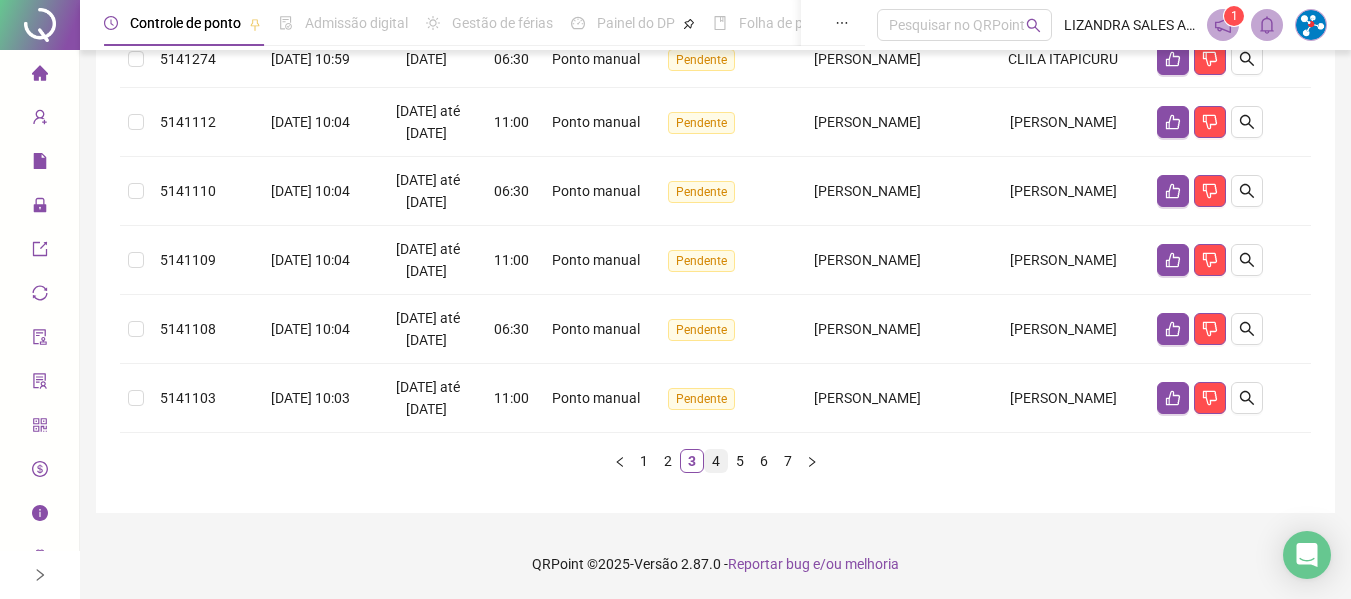 click on "4" at bounding box center [716, 461] 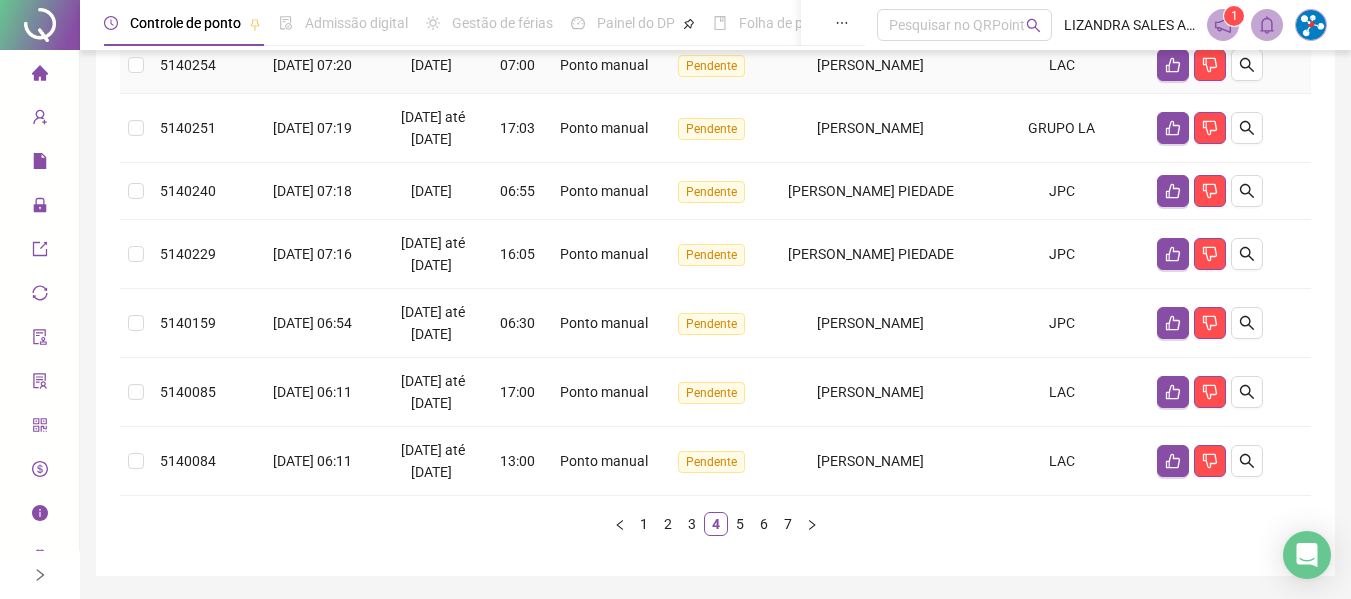 scroll, scrollTop: 719, scrollLeft: 0, axis: vertical 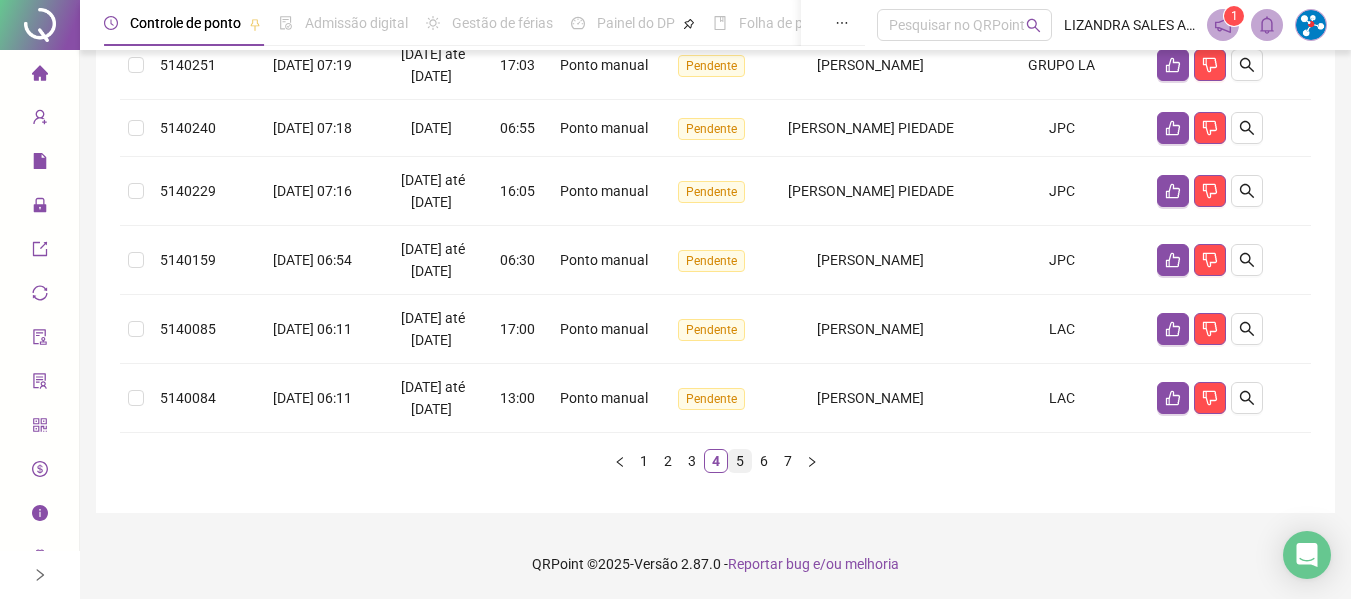 click on "5" at bounding box center [740, 461] 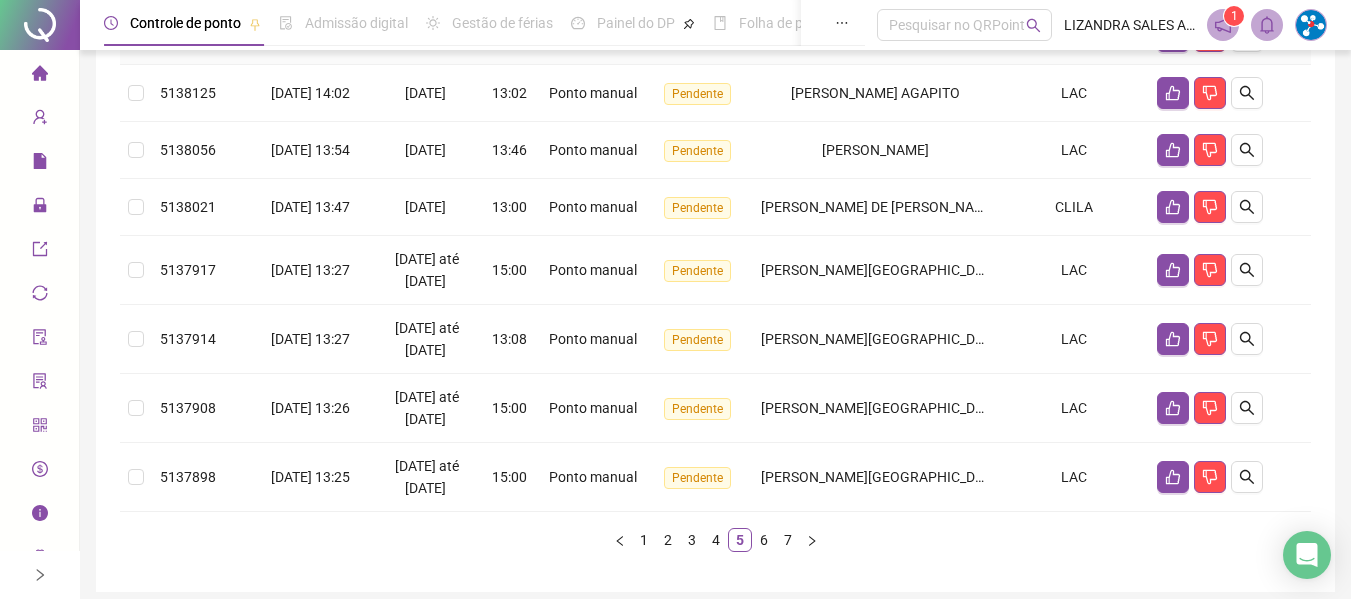 scroll, scrollTop: 719, scrollLeft: 0, axis: vertical 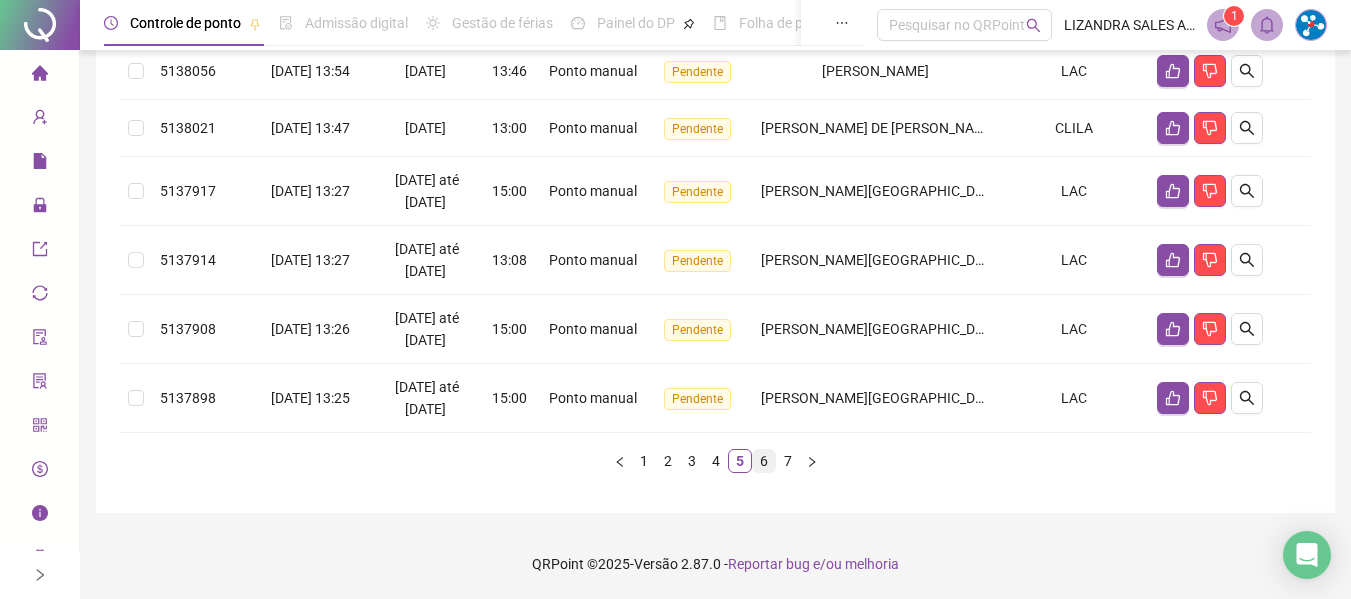 click on "6" at bounding box center (764, 461) 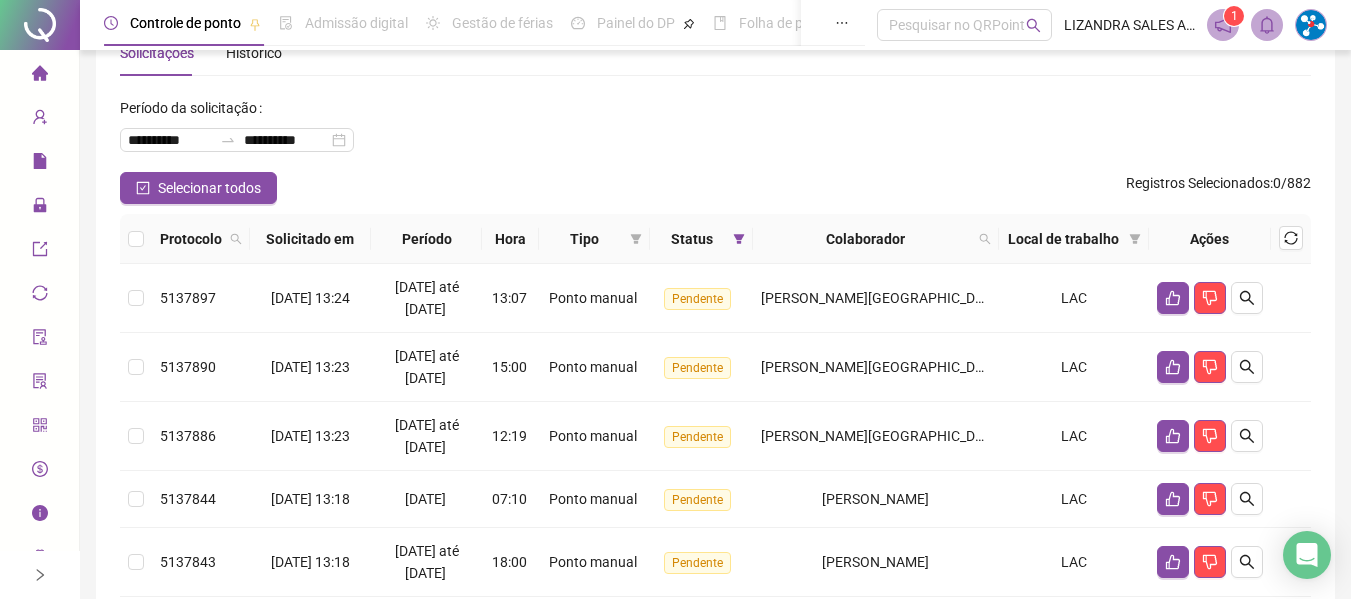 scroll, scrollTop: 0, scrollLeft: 0, axis: both 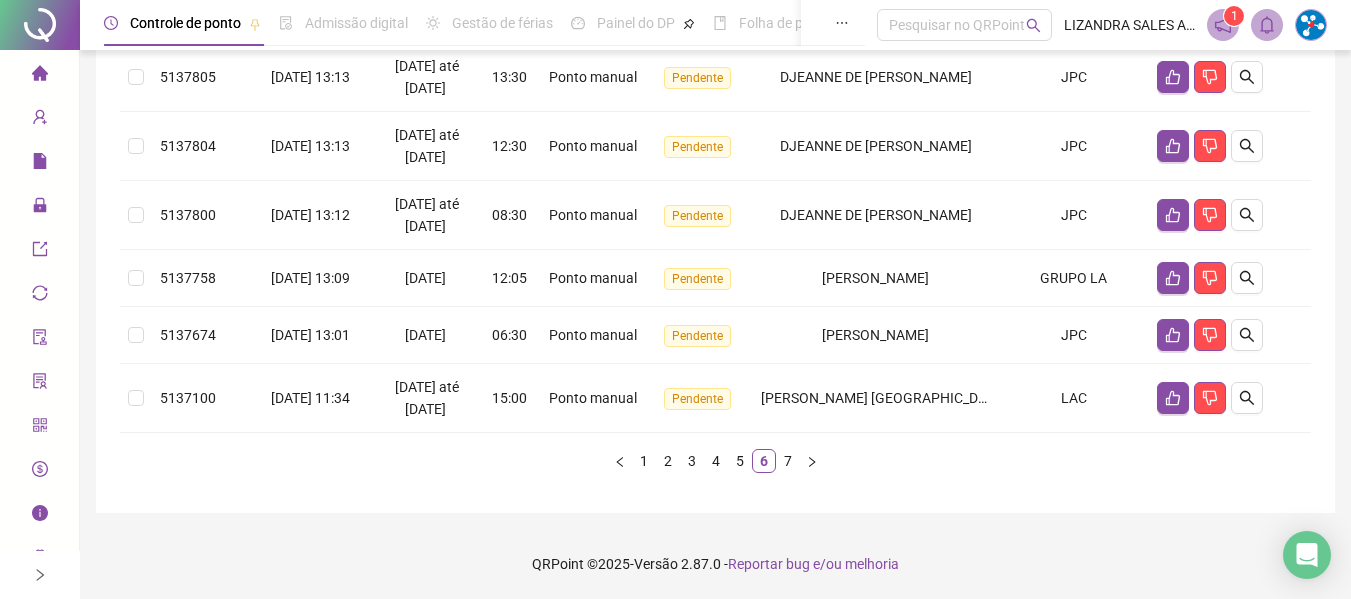 click on "Protocolo Solicitado em Período Hora Tipo Status Colaborador Local de trabalho Ações                       5137897 [DATE] 13:24 26/06/2025 até [DATE]   13:07   Ponto manual   Pendente RUTE MARTINS [GEOGRAPHIC_DATA] [GEOGRAPHIC_DATA] 5137890 [DATE] 13:23 25/06/2025 até [DATE]   15:00   Ponto manual   Pendente [PERSON_NAME][GEOGRAPHIC_DATA] [GEOGRAPHIC_DATA] 5137886 [DATE] 13:23 25/06/2025 até [DATE]   12:19   Ponto manual   Pendente [PERSON_NAME][GEOGRAPHIC_DATA] [GEOGRAPHIC_DATA] 5137844 [DATE] 13:18 [DATE]   07:10   Ponto manual   Pendente [PERSON_NAME] LAC 5137843 [DATE] 13:18 07/07/2025 até [DATE]   18:00   Ponto manual   Pendente [PERSON_NAME] BONFIM LAC 5137807 [DATE] 13:14 07/07/2025 até [DATE]   18:00   Ponto manual   Pendente DJEANNE DE [PERSON_NAME] JPC 5137805 [DATE] 13:13 07/07/2025 até [DATE]   13:30   Ponto manual   Pendente DJEANNE DE [PERSON_NAME] JPC 5137804 [DATE] 13:13 07/07/2025 até [DATE]   12:30   Ponto manual   Pendente DJEANNE DE [PERSON_NAME]" at bounding box center (715, 40) 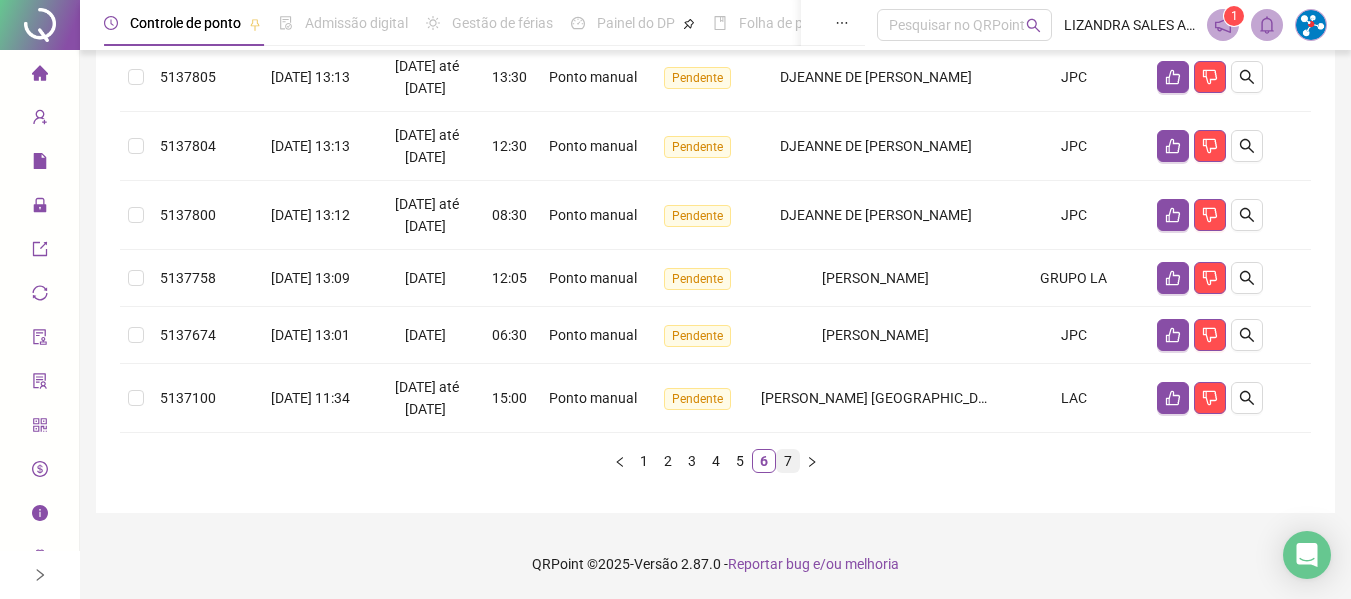 click on "7" at bounding box center (788, 461) 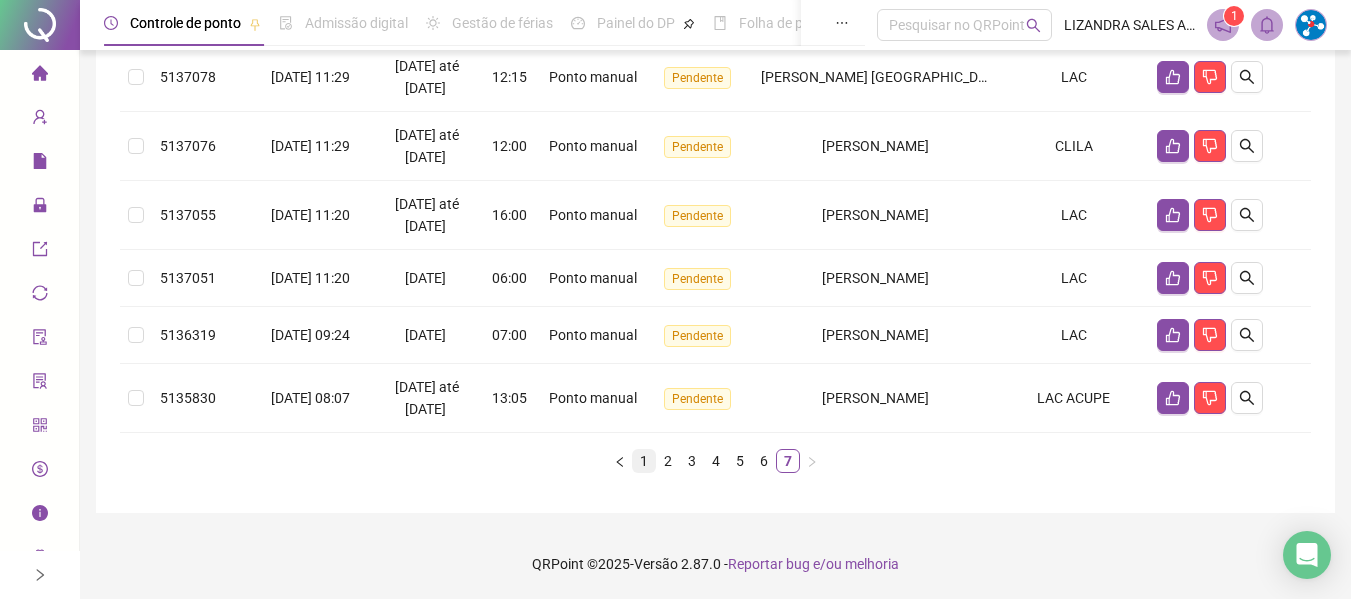 click on "1" at bounding box center [644, 461] 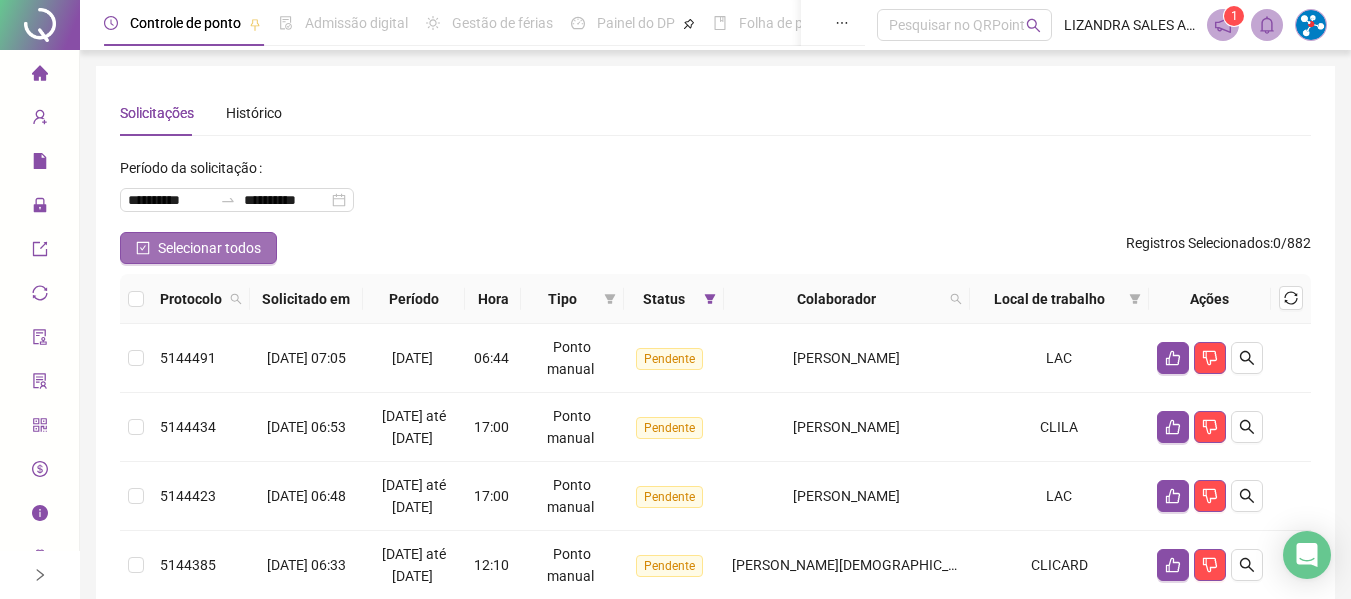 click on "Selecionar todos" at bounding box center (198, 248) 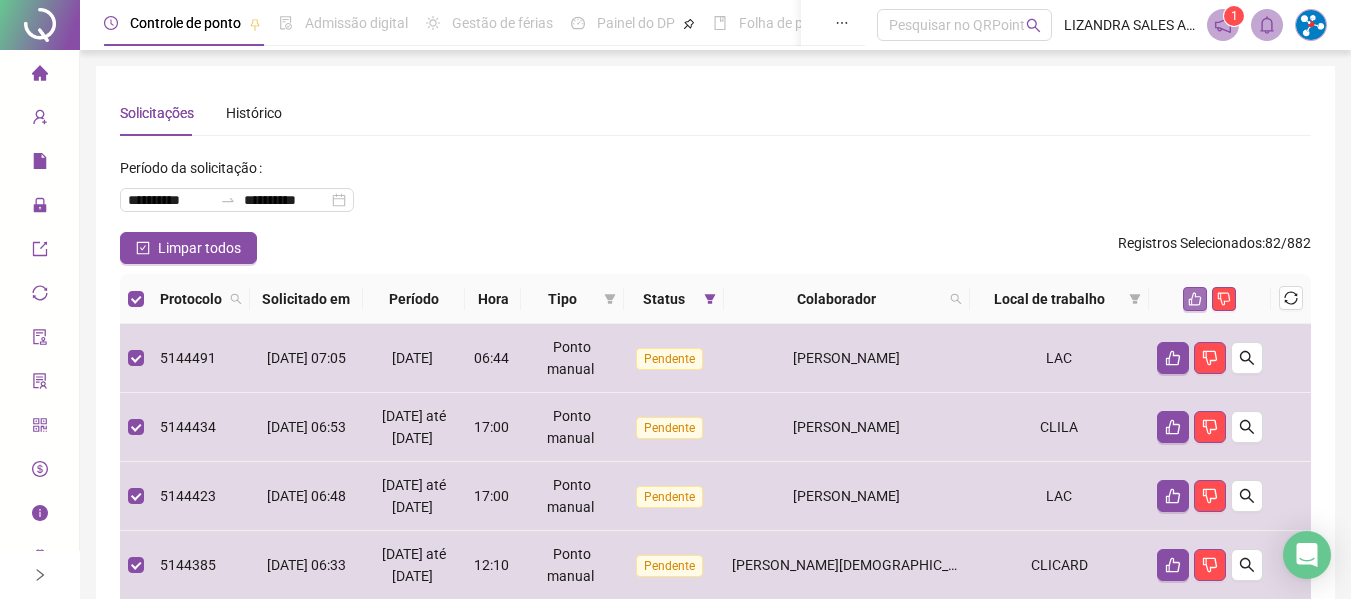 click 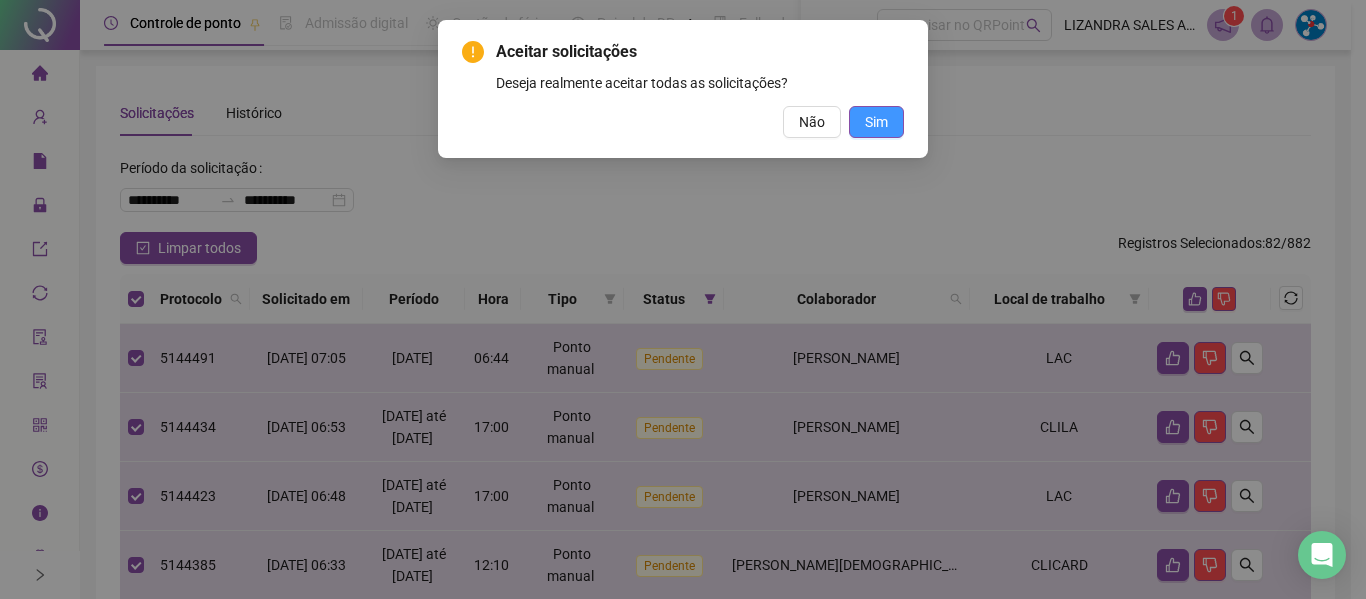 click on "Sim" at bounding box center [876, 122] 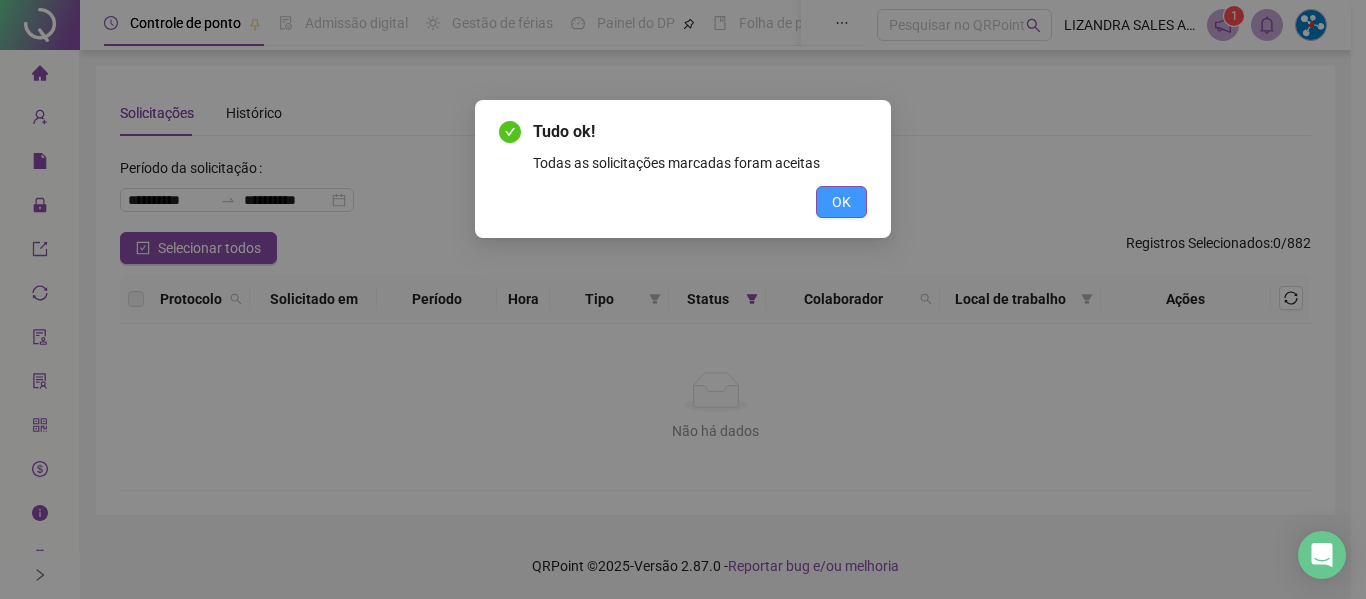click on "OK" at bounding box center (841, 202) 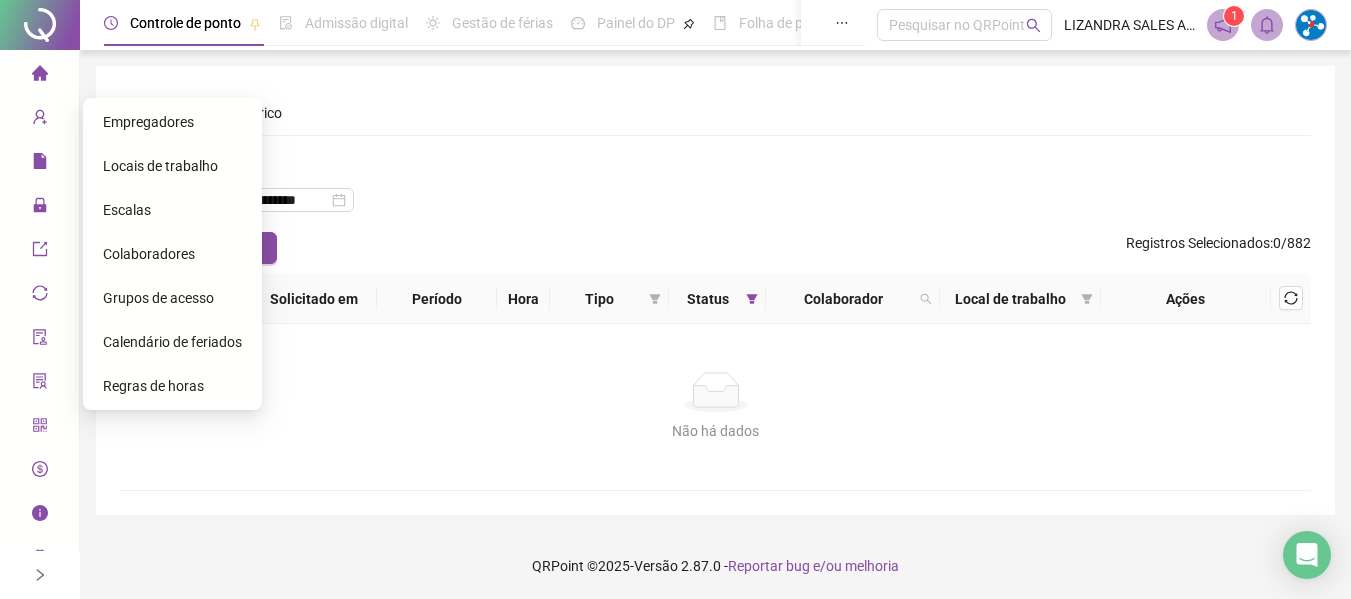 click on "Colaboradores" at bounding box center (149, 254) 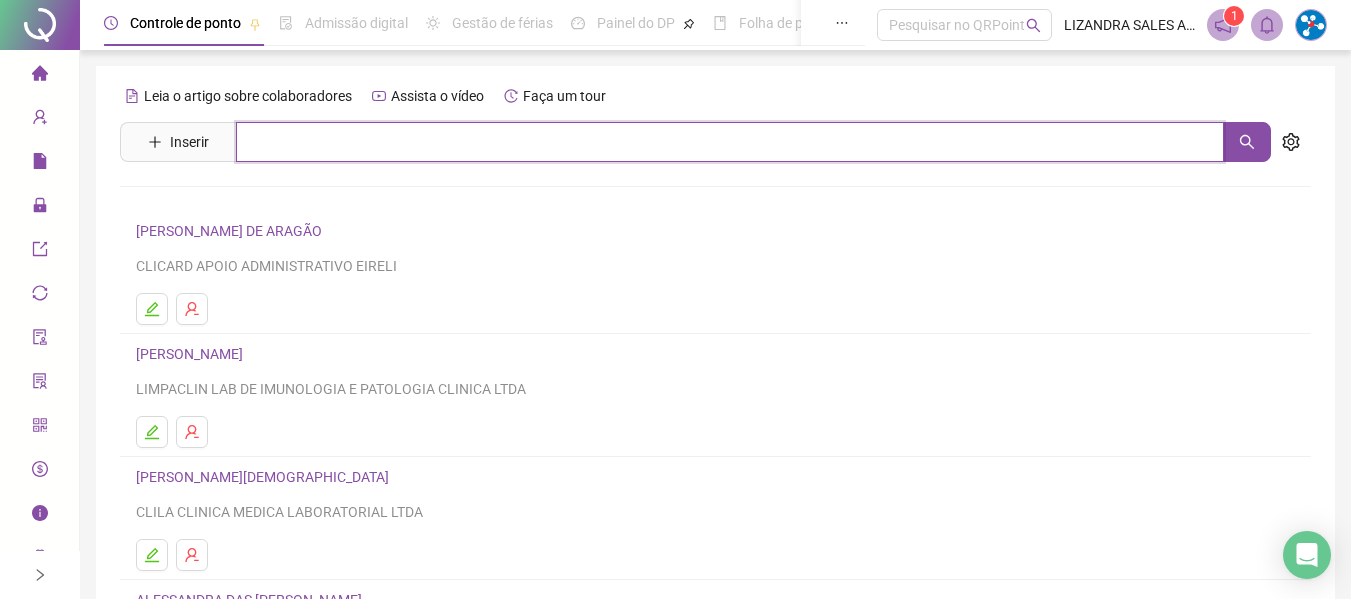 click at bounding box center [730, 142] 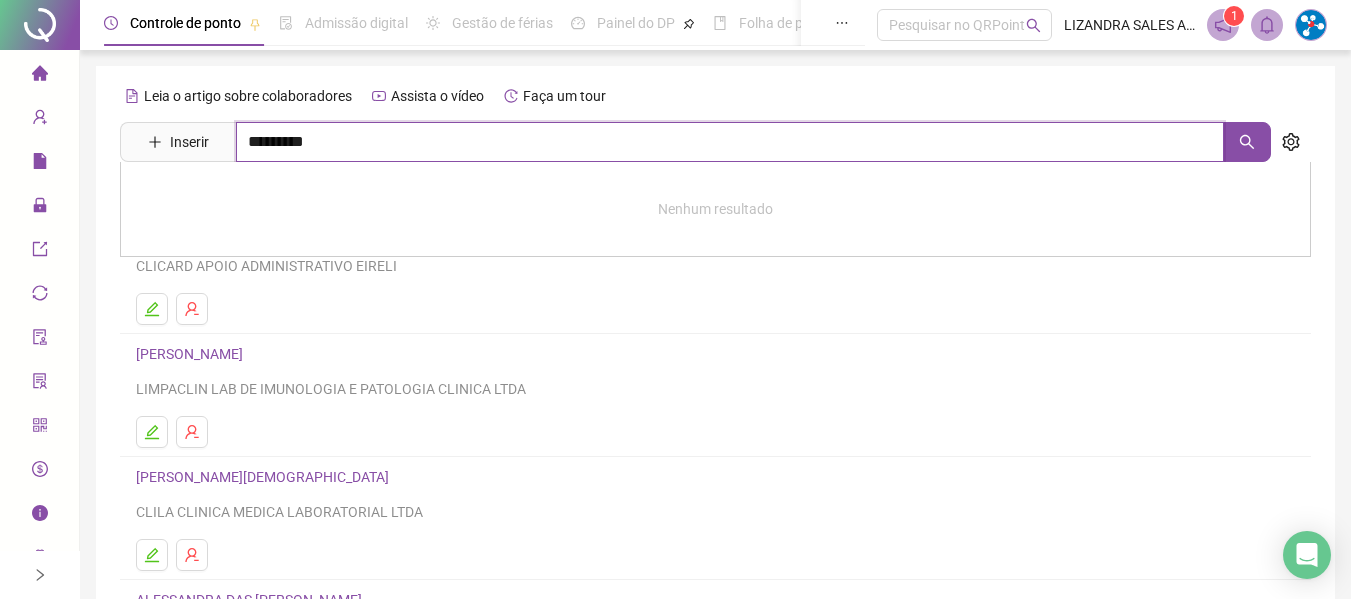 type on "*********" 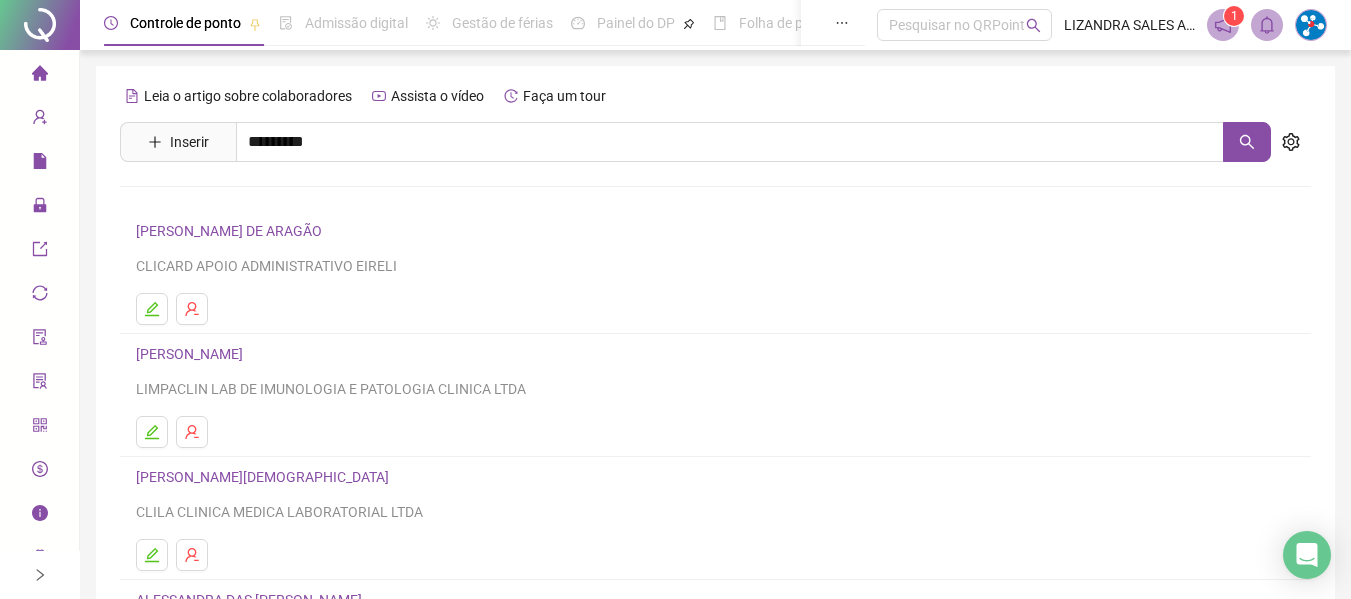 click on "[PERSON_NAME]" at bounding box center [210, 201] 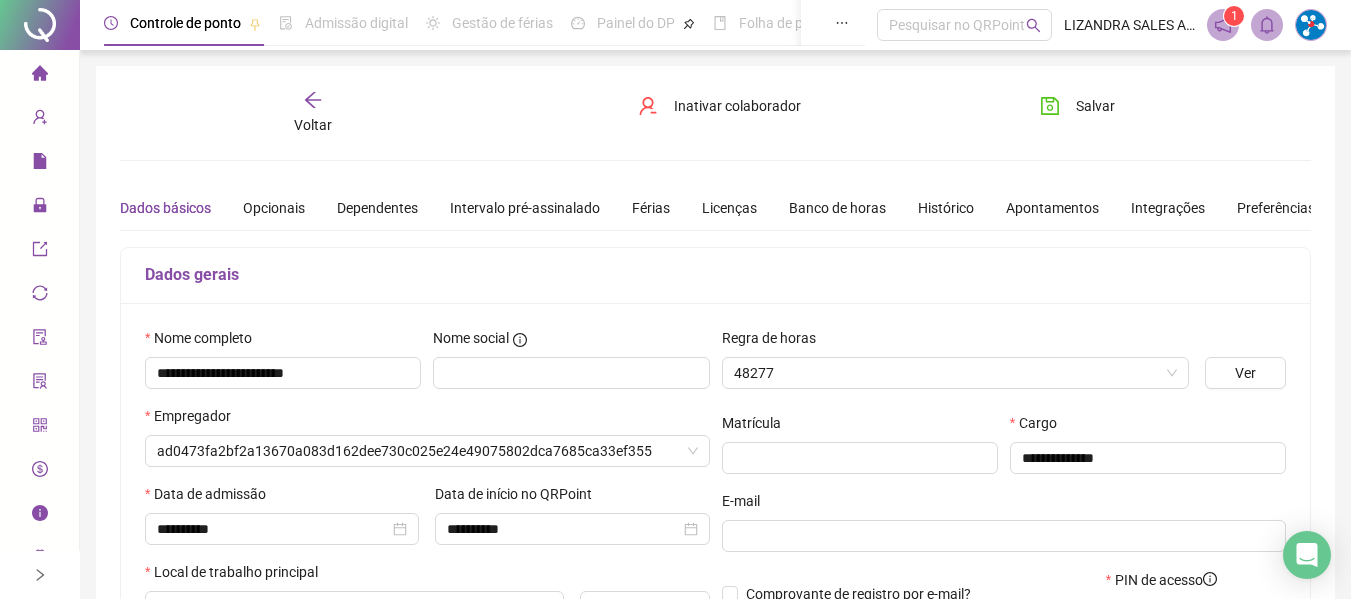 type on "**********" 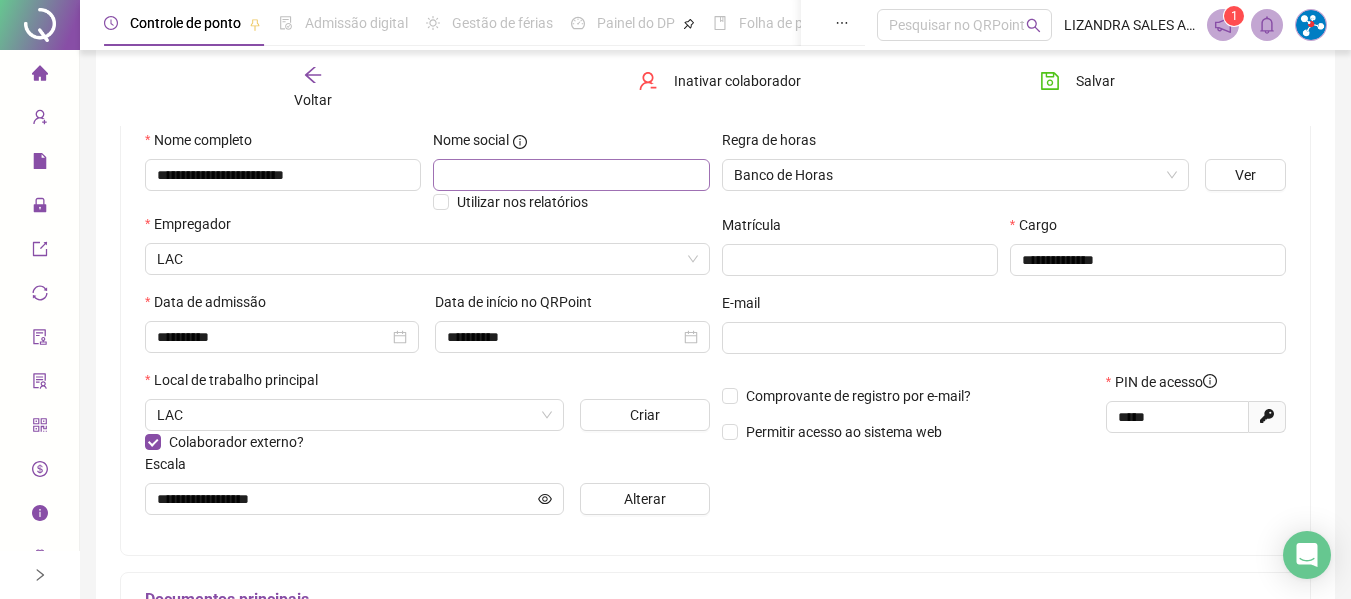 scroll, scrollTop: 200, scrollLeft: 0, axis: vertical 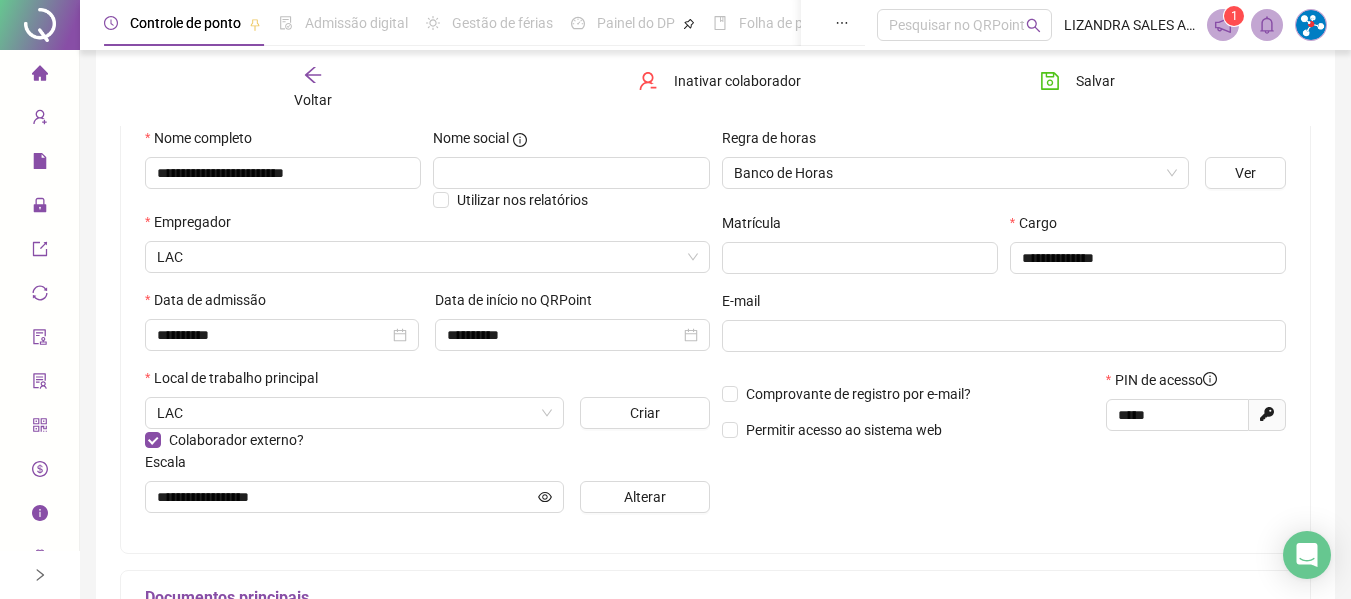 click on "Voltar" at bounding box center [313, 88] 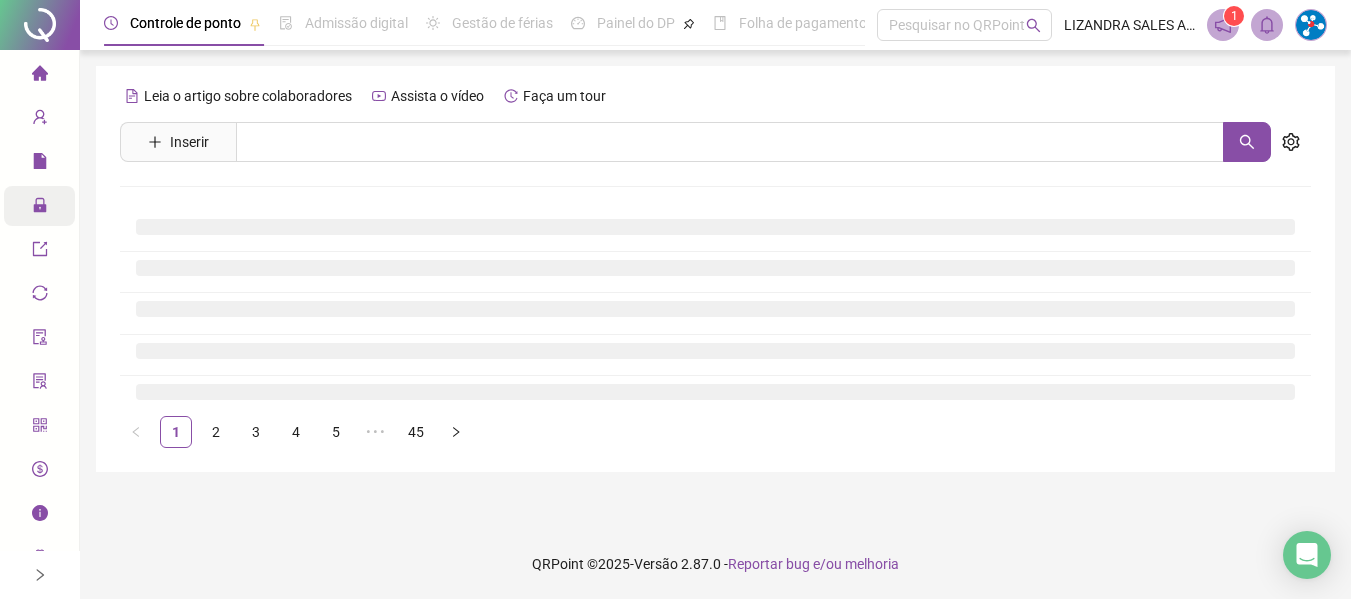 scroll, scrollTop: 0, scrollLeft: 0, axis: both 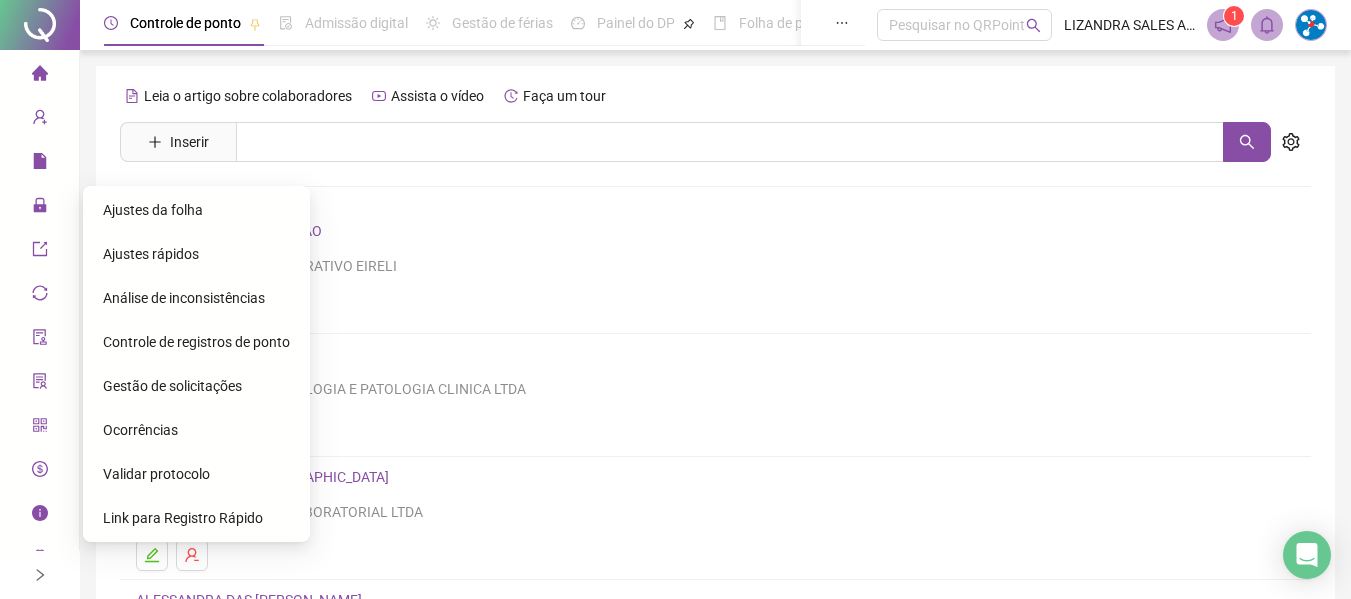 click on "Ajustes da folha" at bounding box center (196, 210) 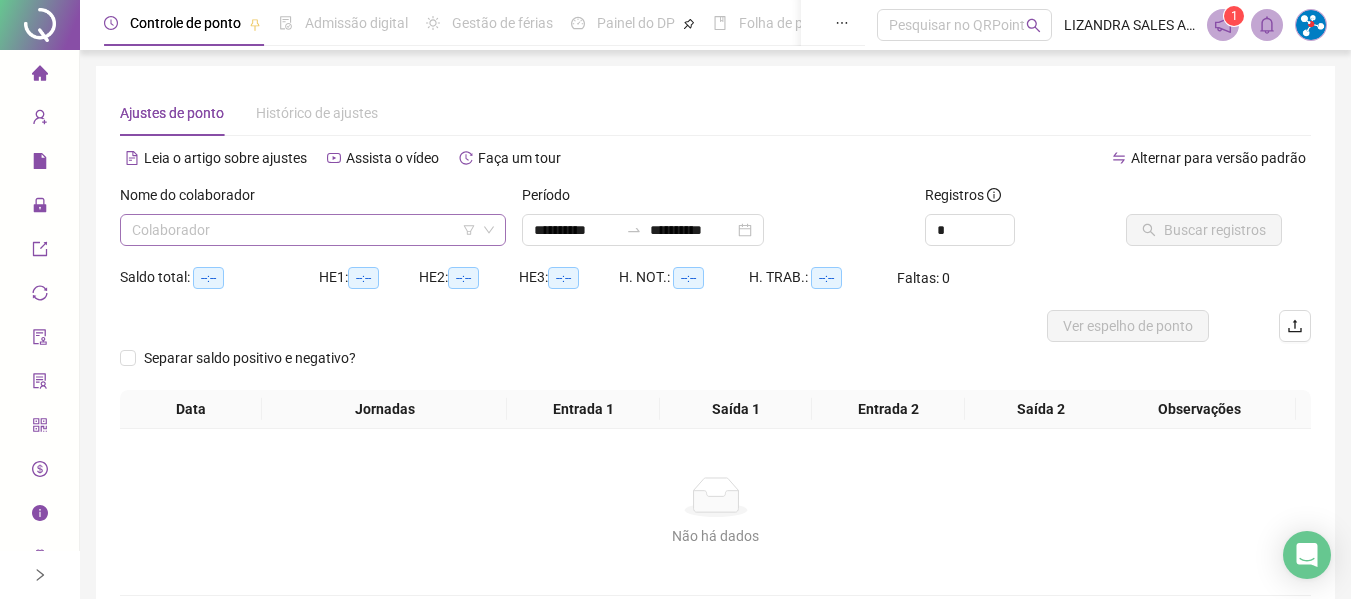 click at bounding box center [307, 230] 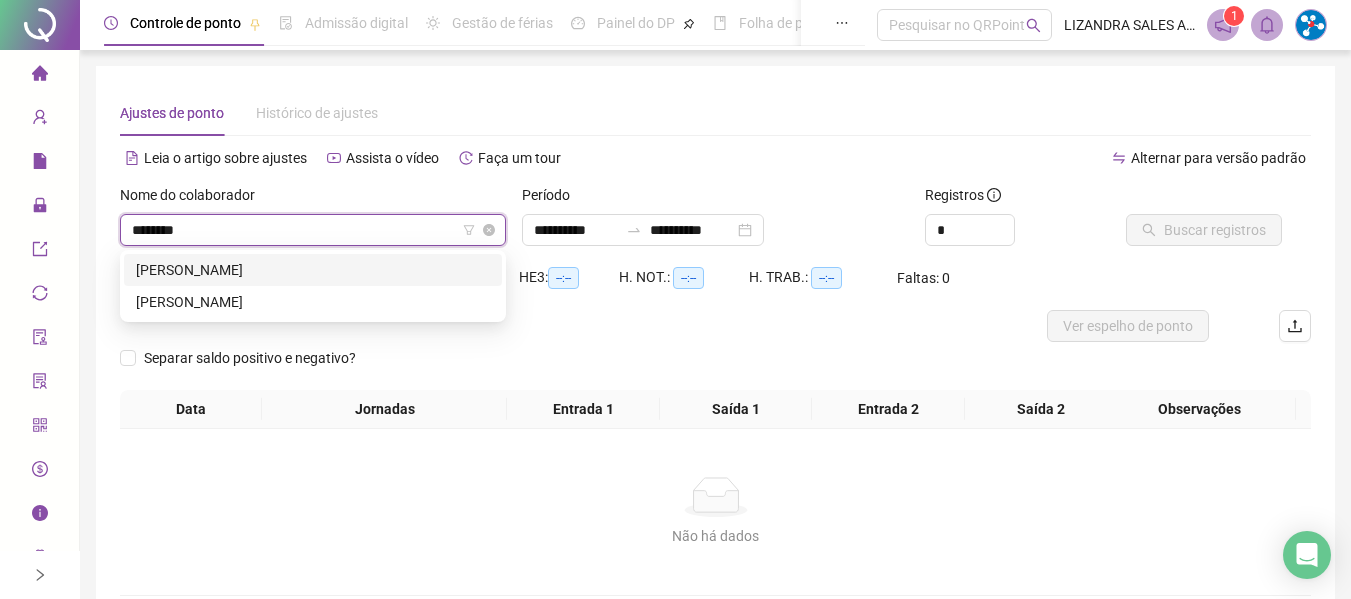 type on "*********" 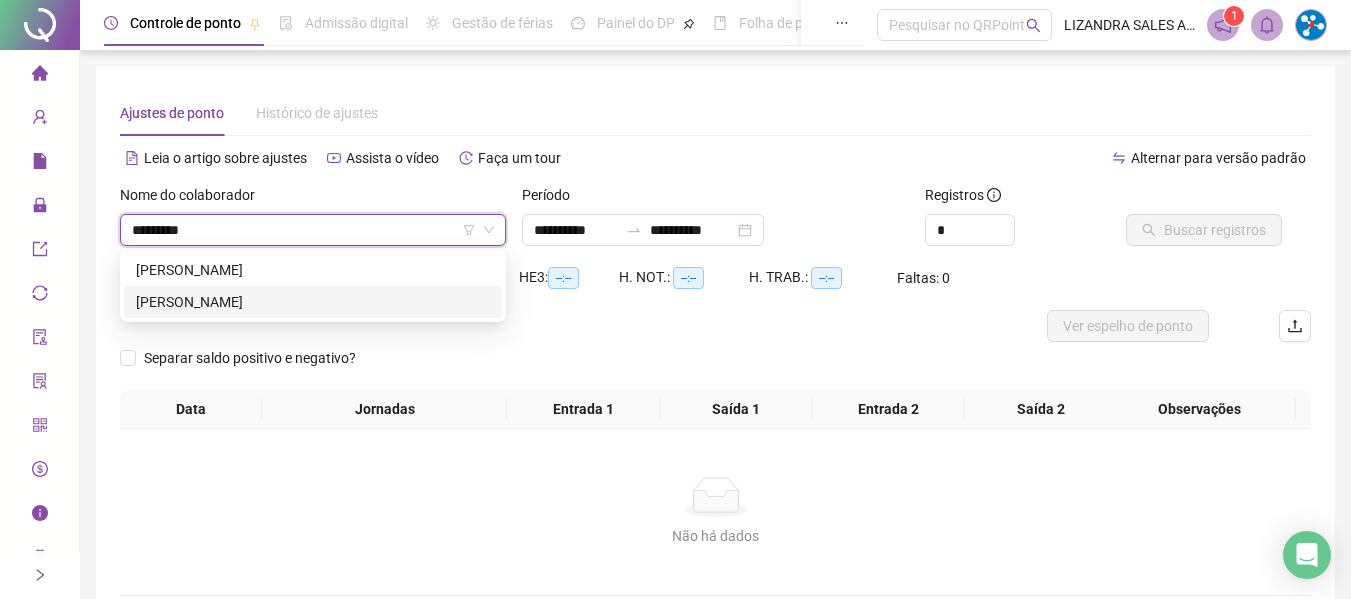 click on "[PERSON_NAME]" at bounding box center (313, 302) 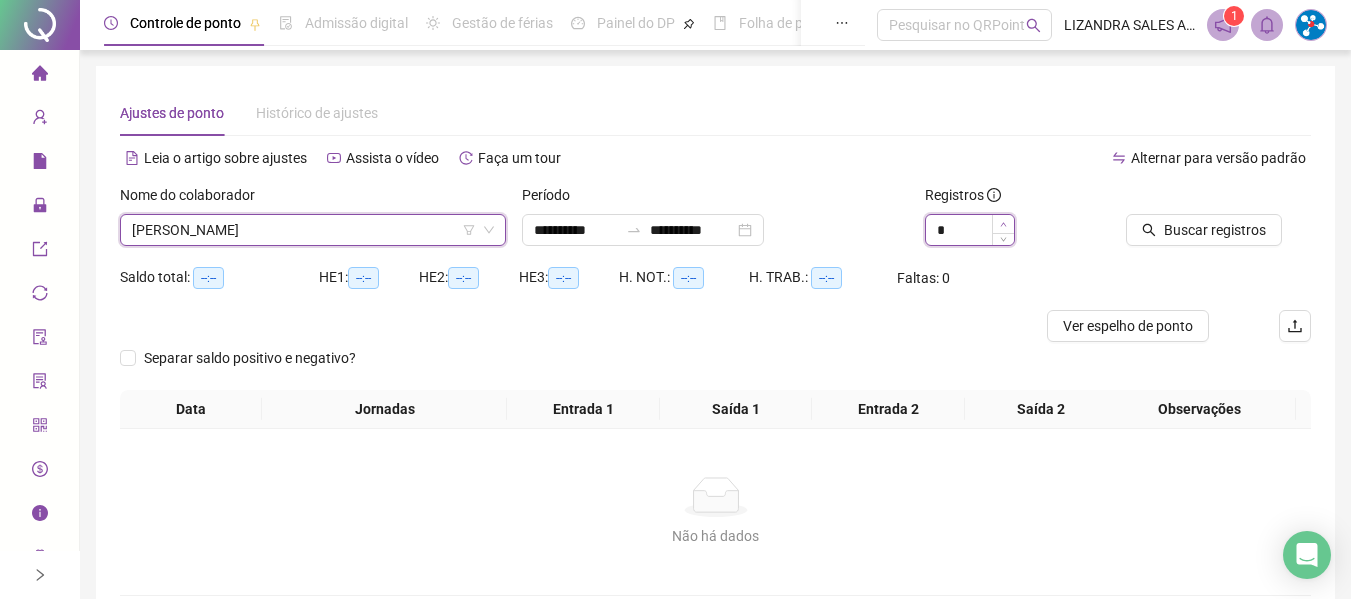 type on "*" 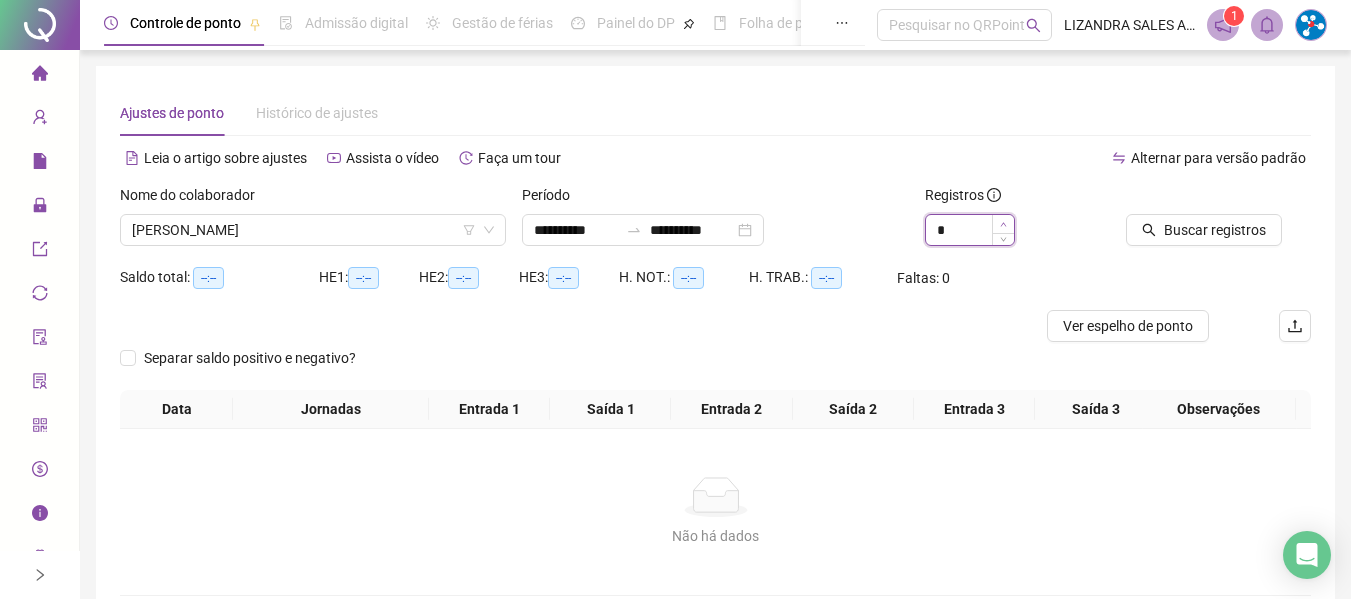 click at bounding box center [1003, 224] 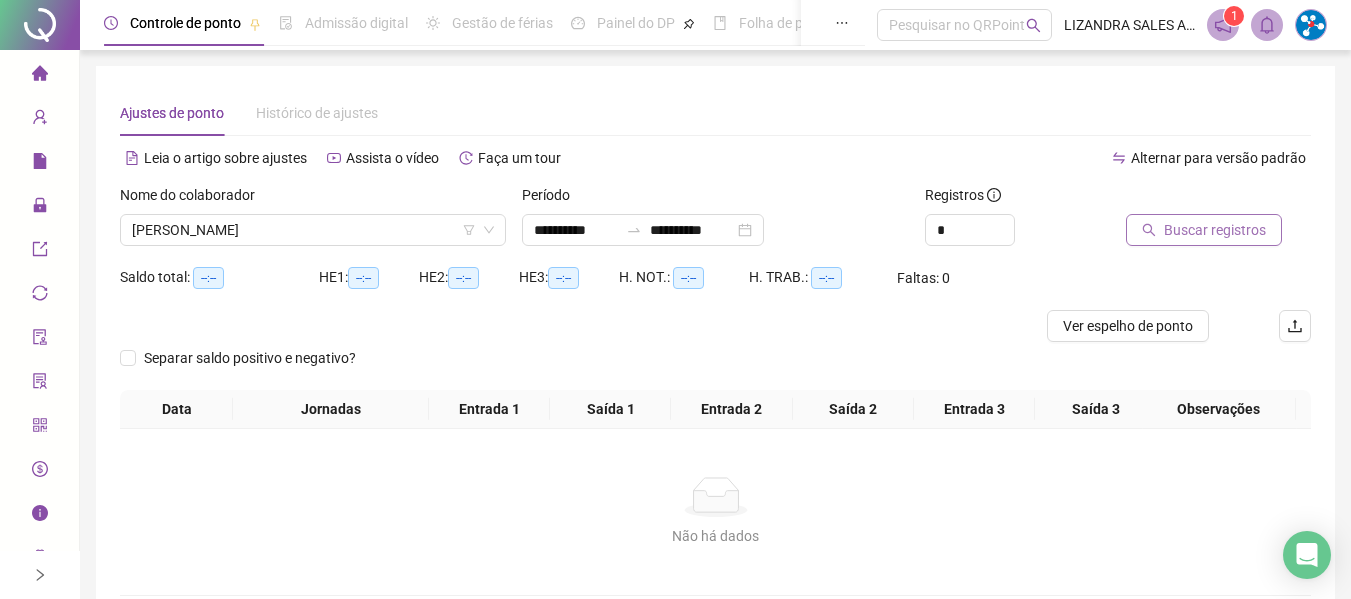 click on "Buscar registros" at bounding box center [1215, 230] 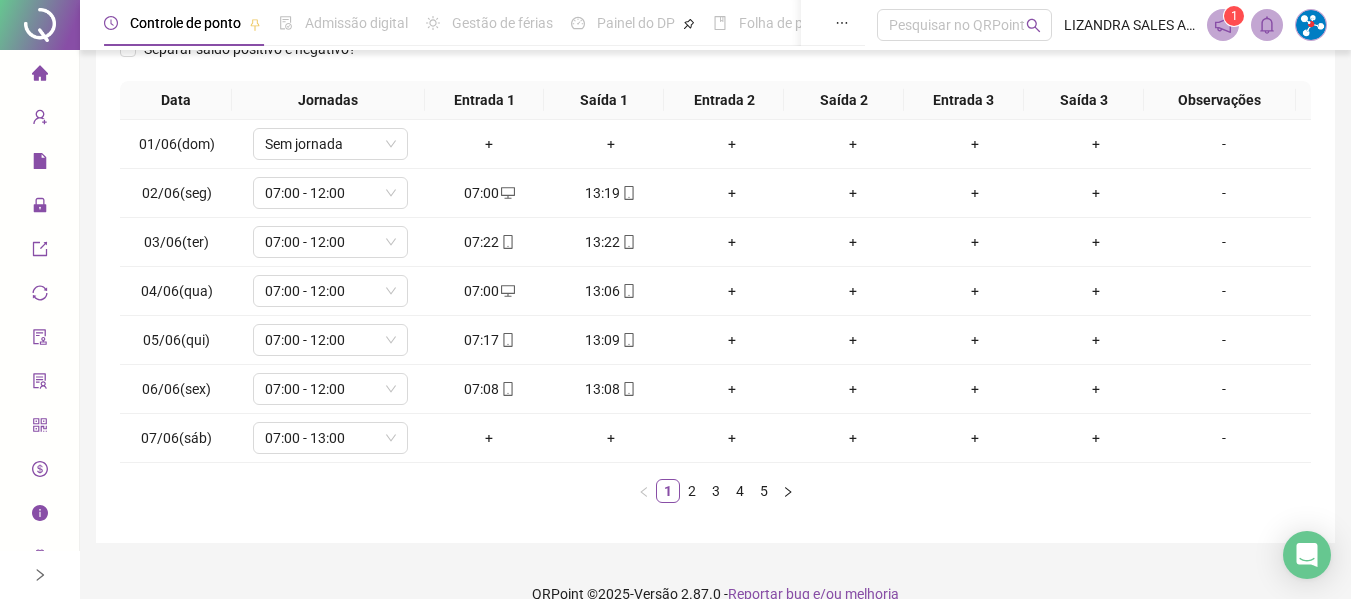 scroll, scrollTop: 355, scrollLeft: 0, axis: vertical 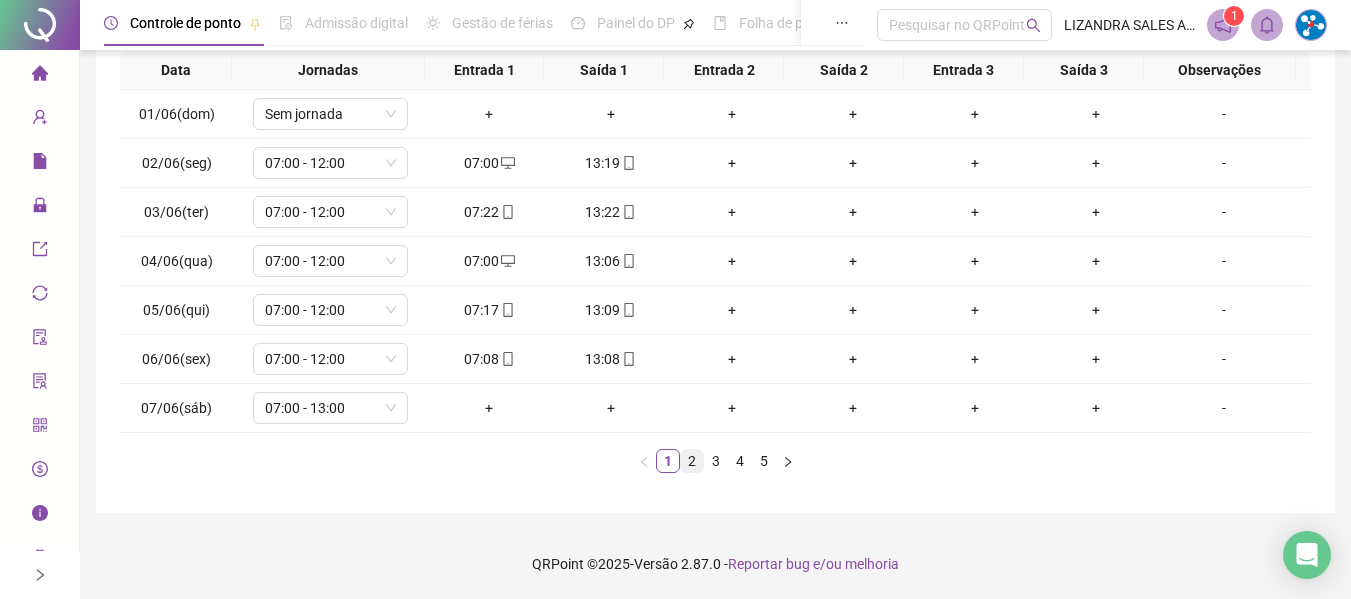 click on "2" at bounding box center (692, 461) 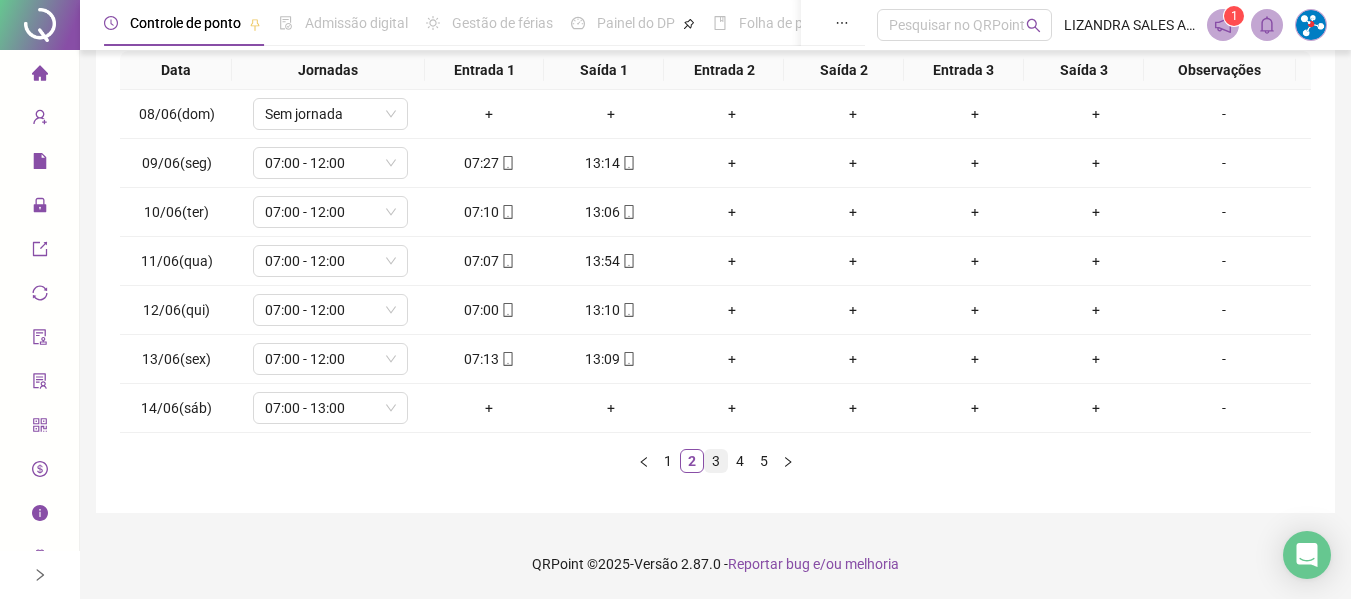 click on "3" at bounding box center [716, 461] 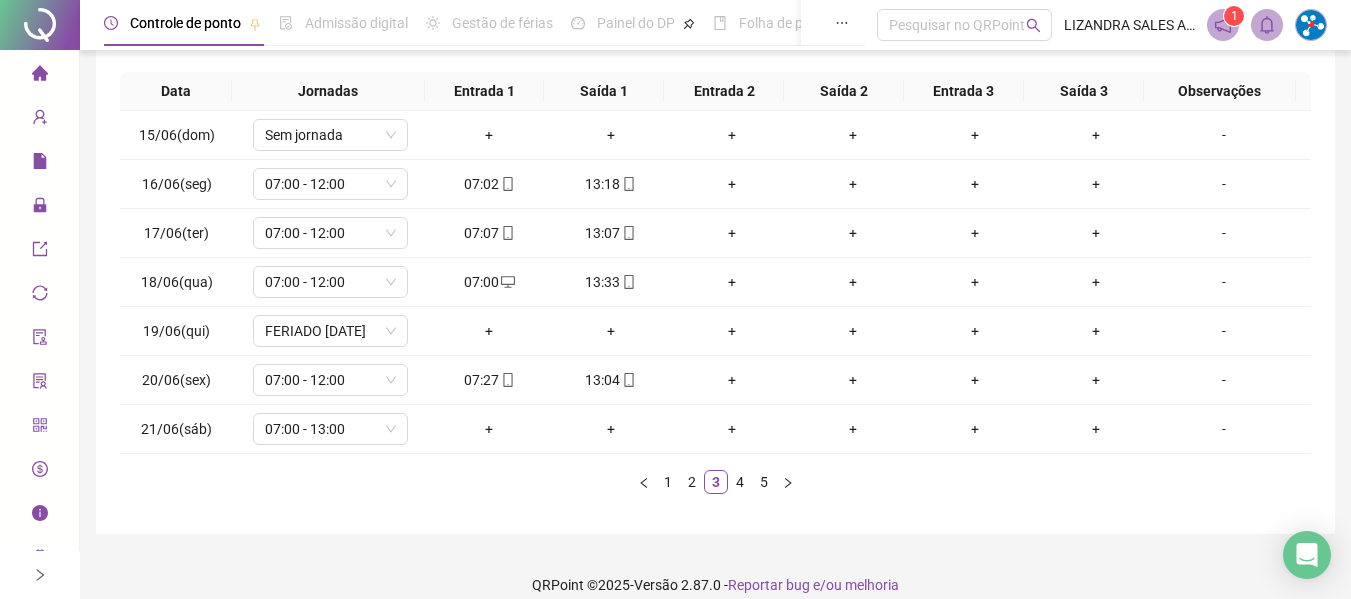 scroll, scrollTop: 355, scrollLeft: 0, axis: vertical 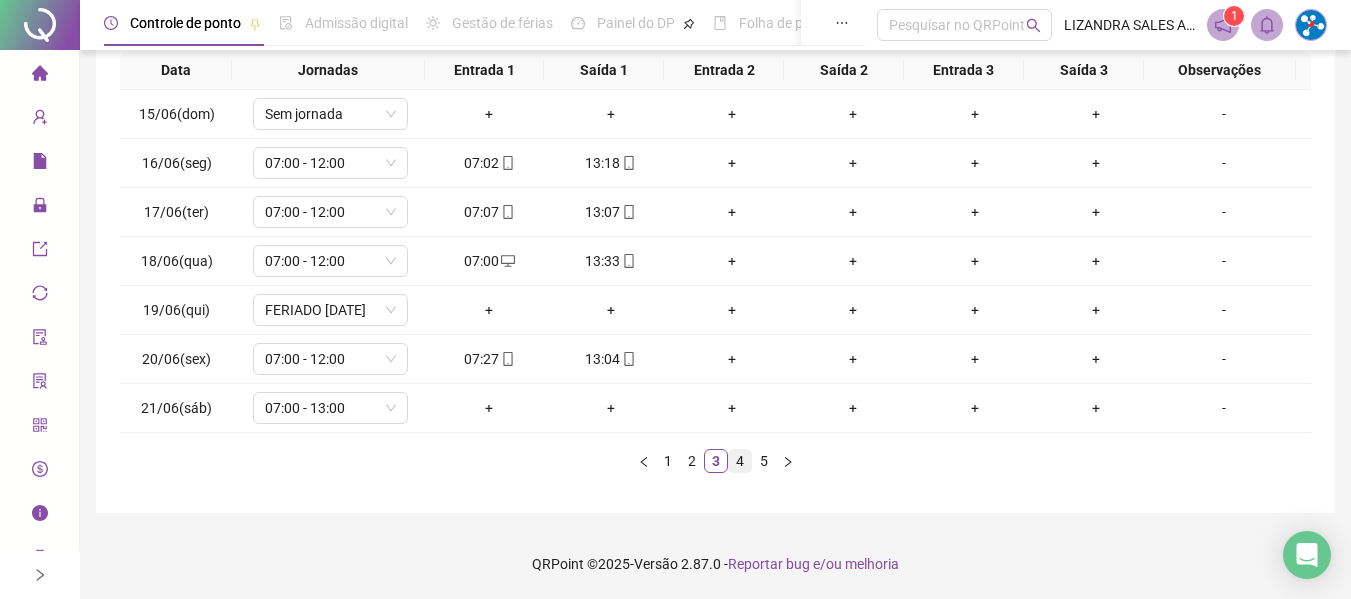 click on "4" at bounding box center [740, 461] 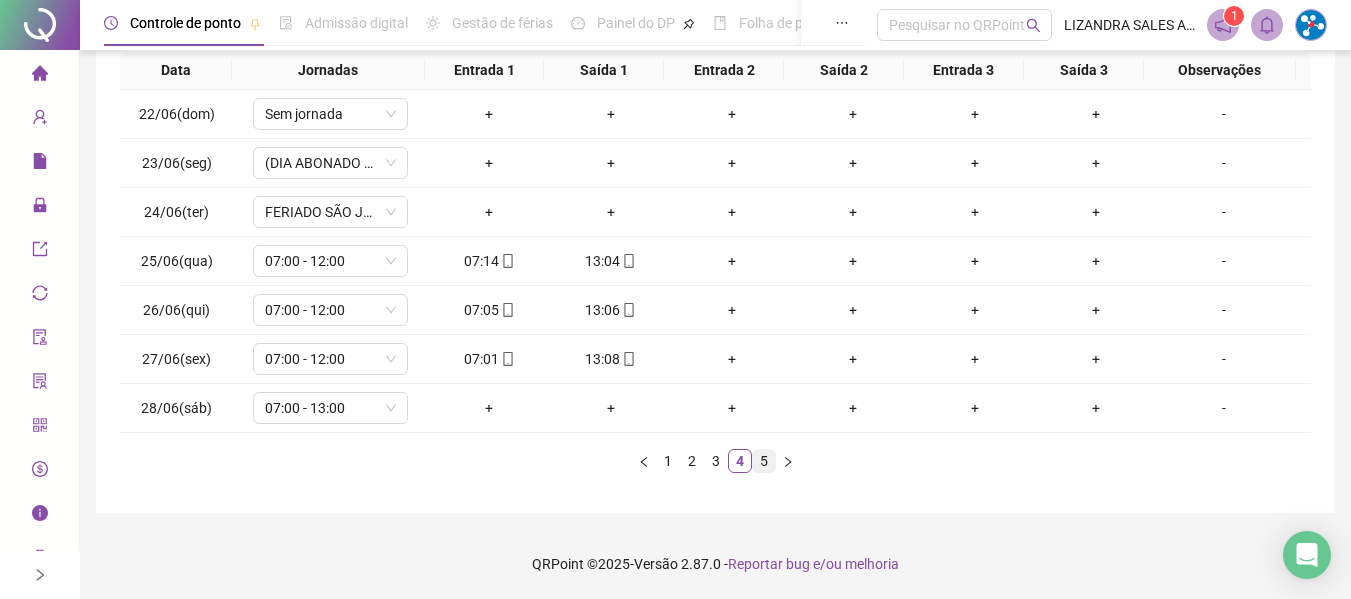 click on "5" at bounding box center [764, 461] 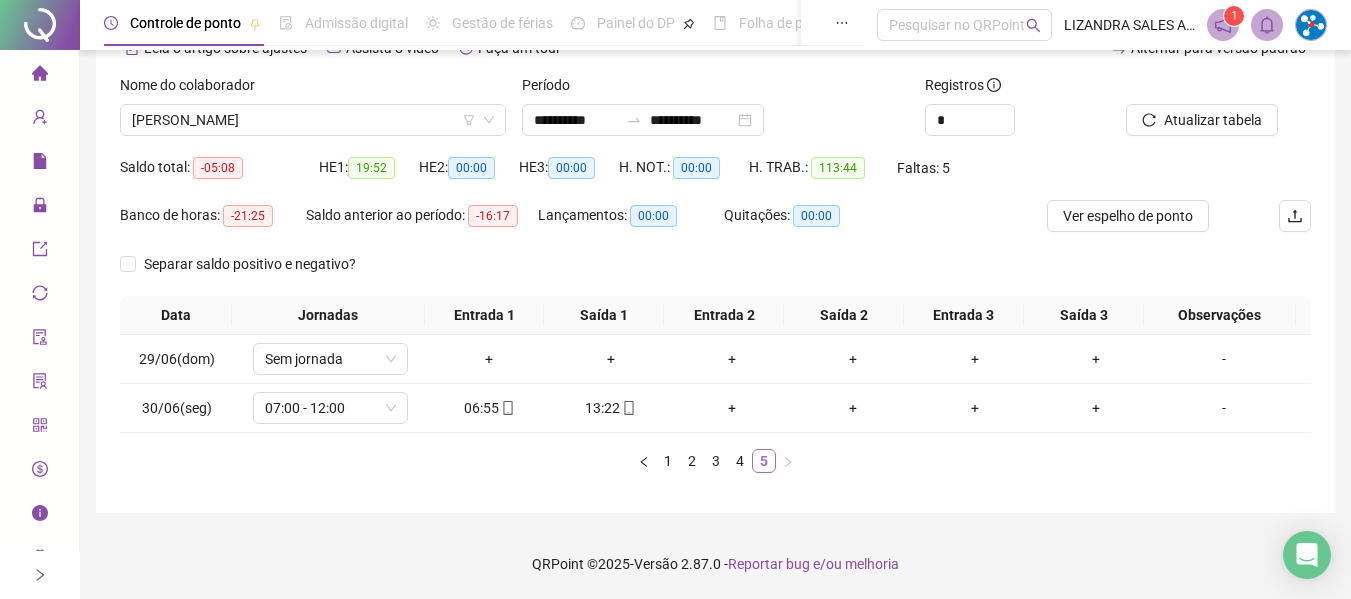 scroll, scrollTop: 110, scrollLeft: 0, axis: vertical 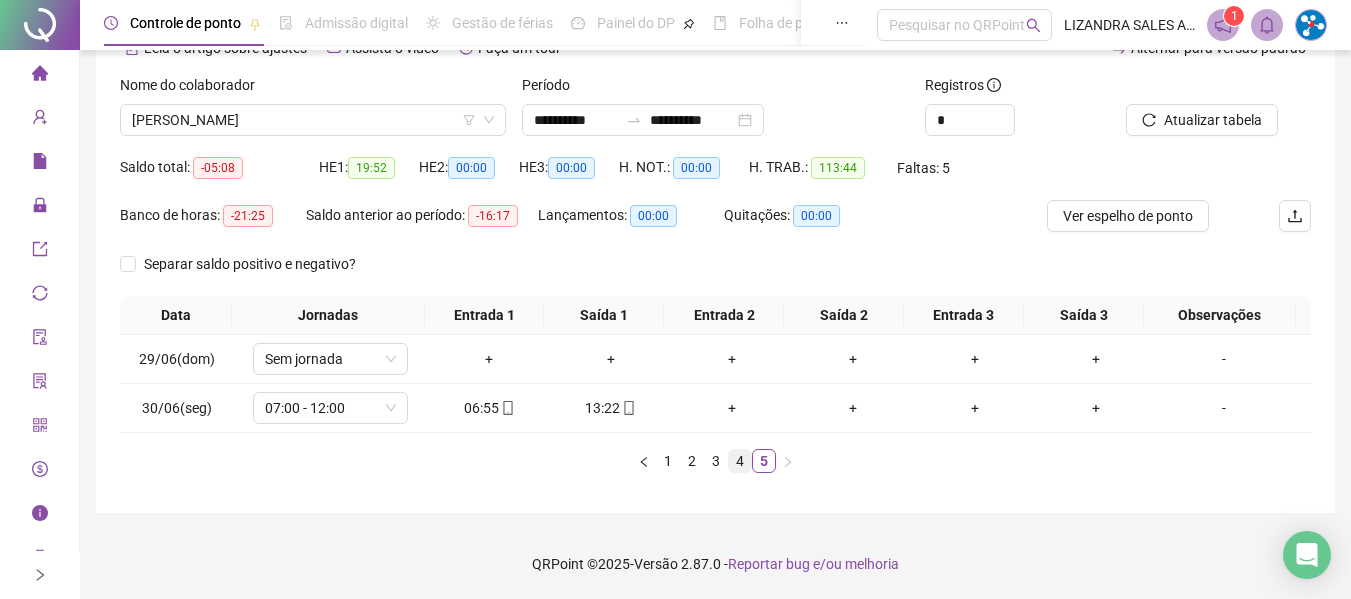 click on "4" at bounding box center (740, 461) 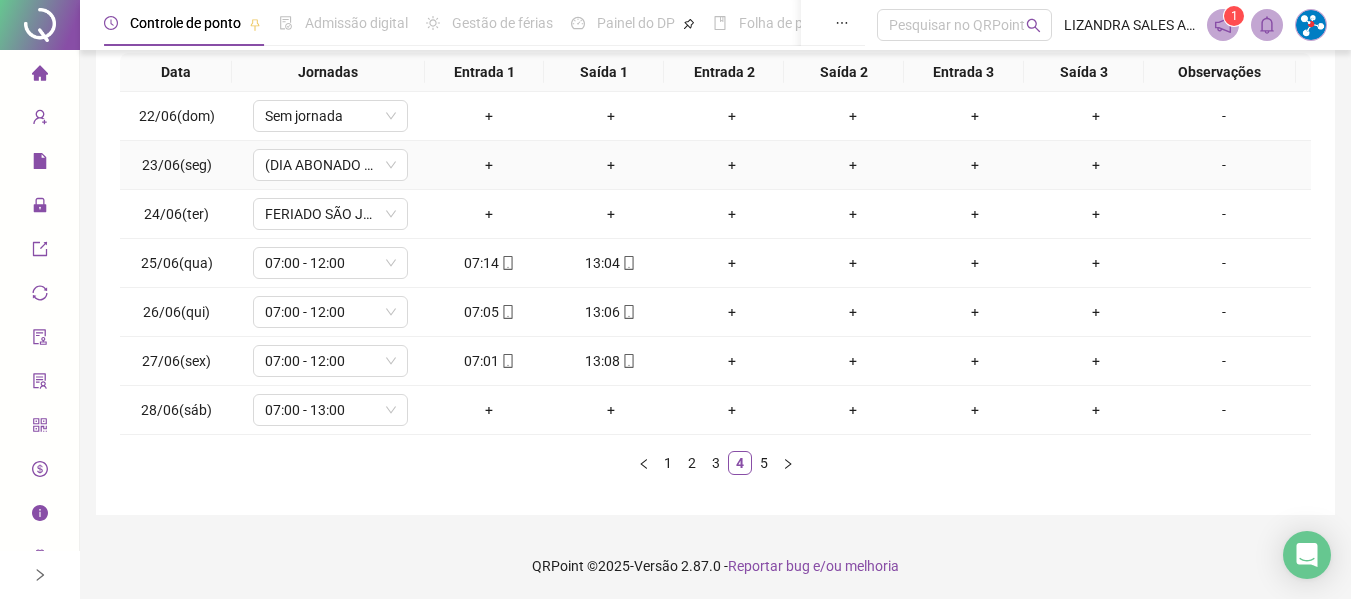 scroll, scrollTop: 355, scrollLeft: 0, axis: vertical 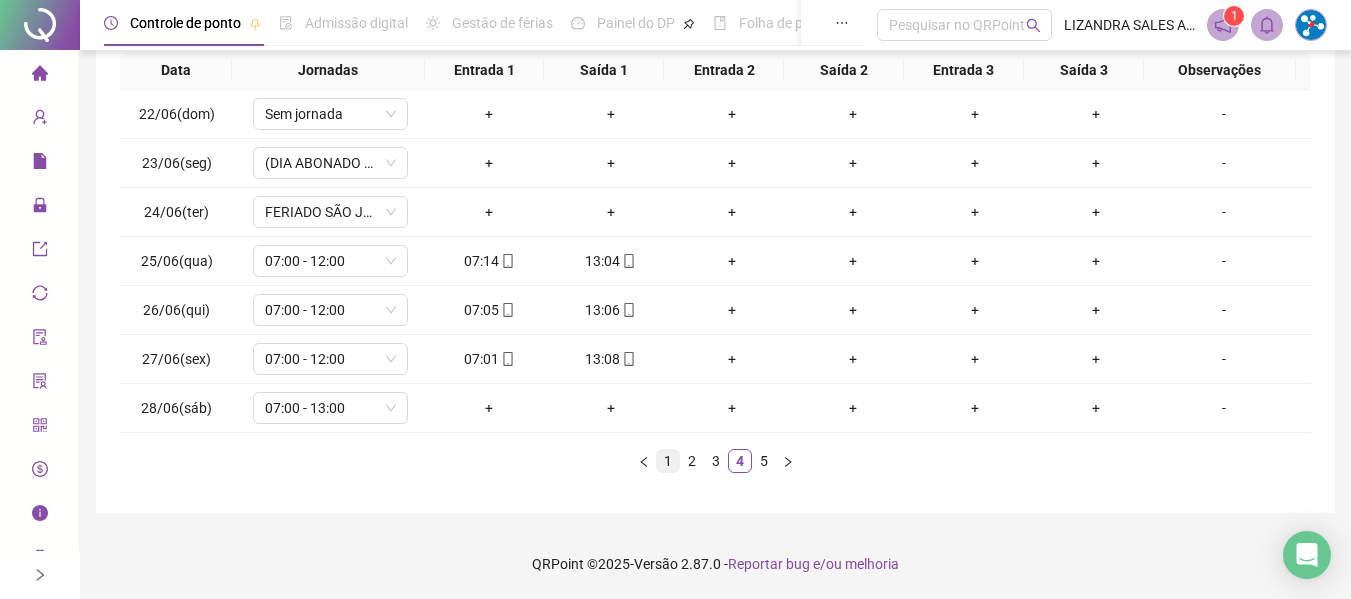 click on "1" at bounding box center (668, 461) 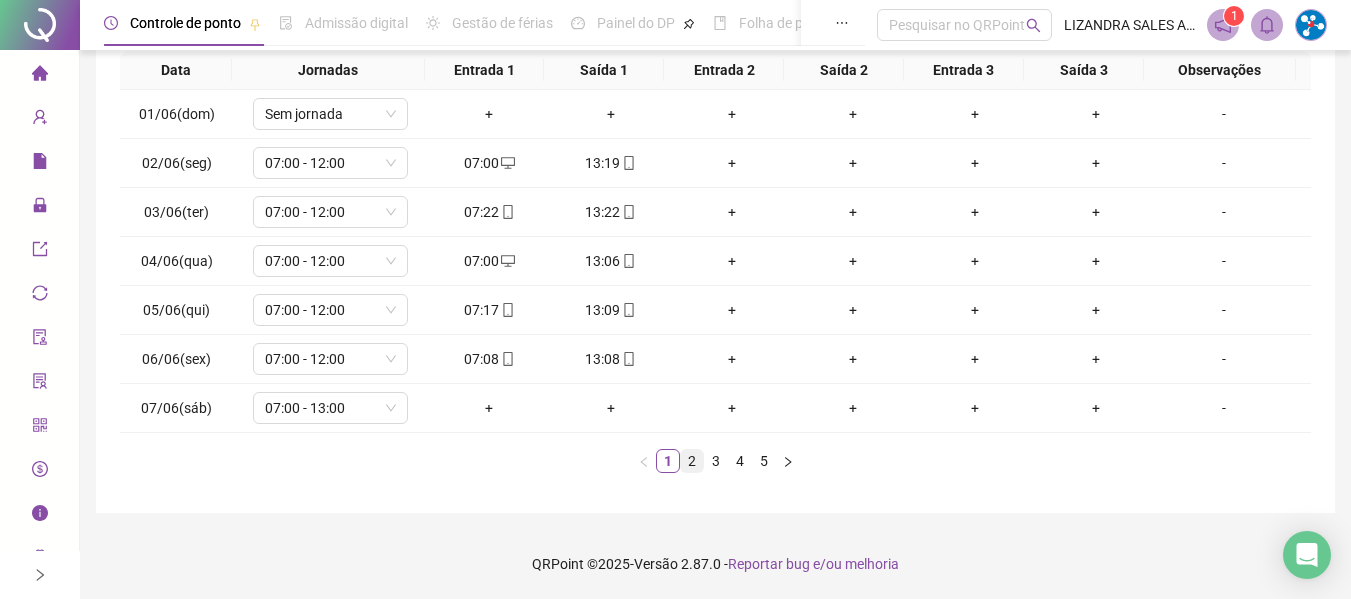 click on "2" at bounding box center (692, 461) 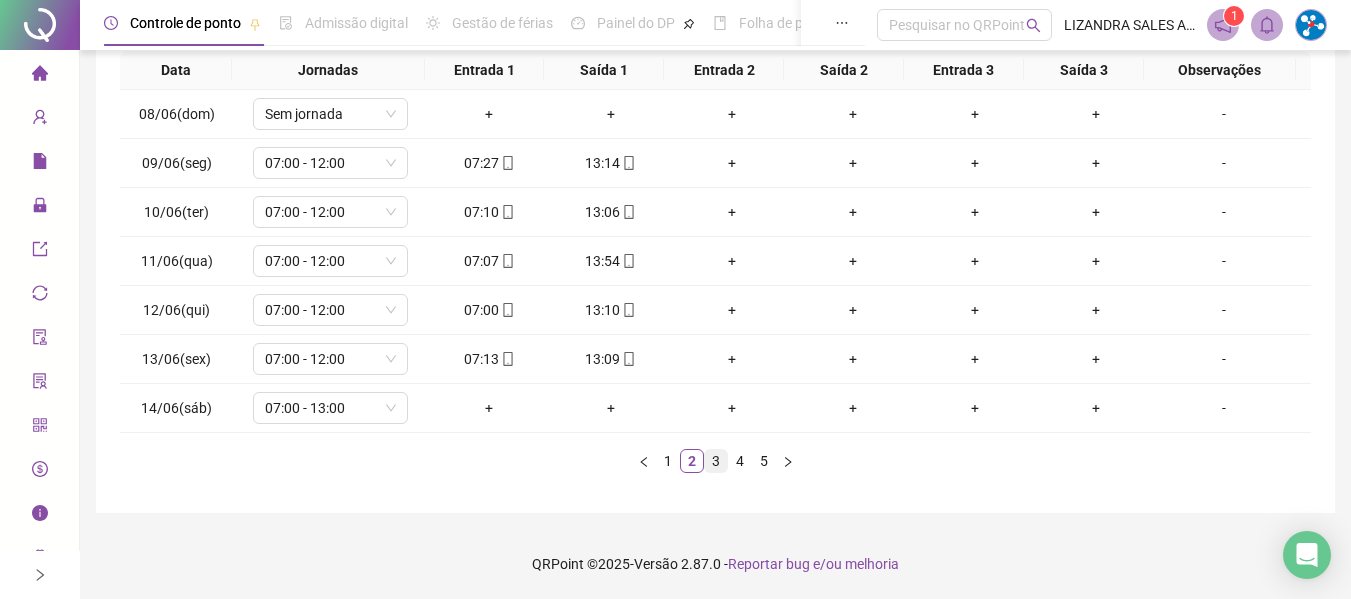 click on "3" at bounding box center [716, 461] 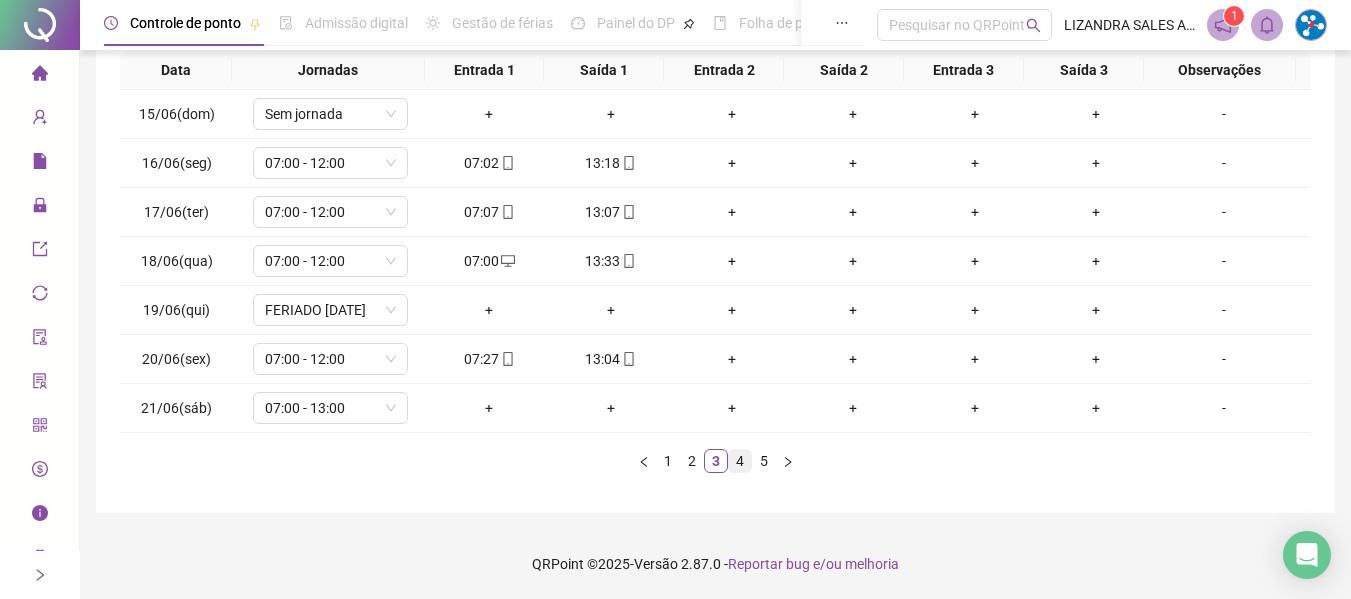 click on "4" at bounding box center (740, 461) 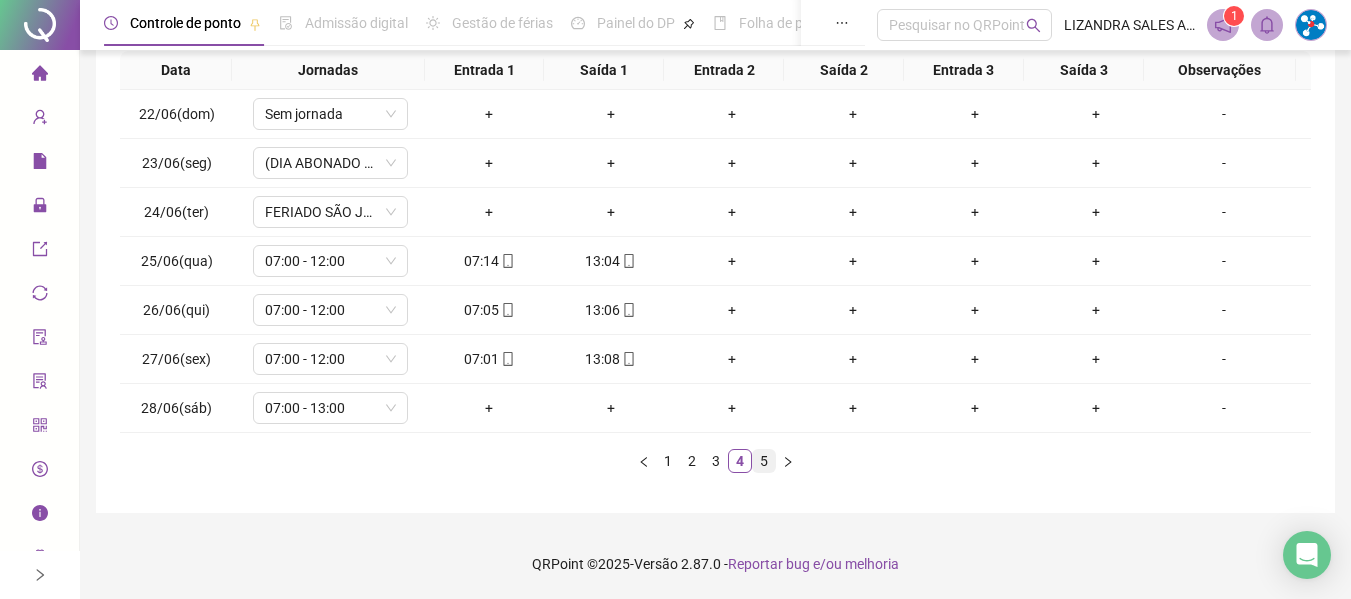 click on "5" at bounding box center (764, 461) 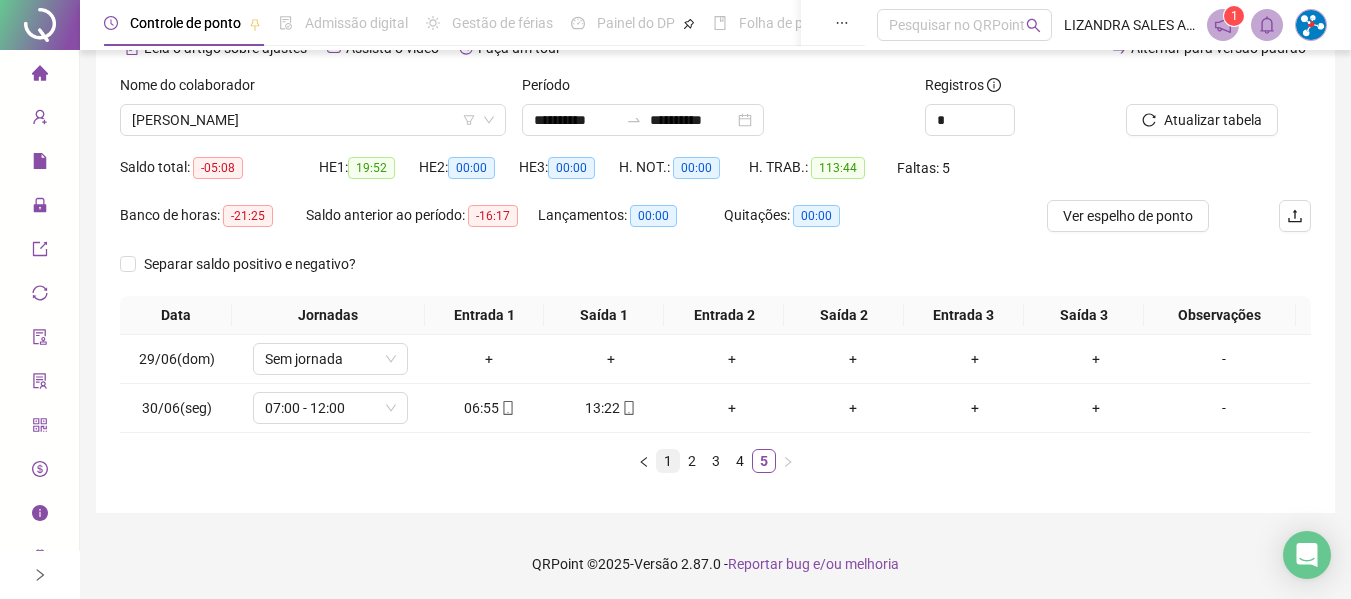 scroll, scrollTop: 110, scrollLeft: 0, axis: vertical 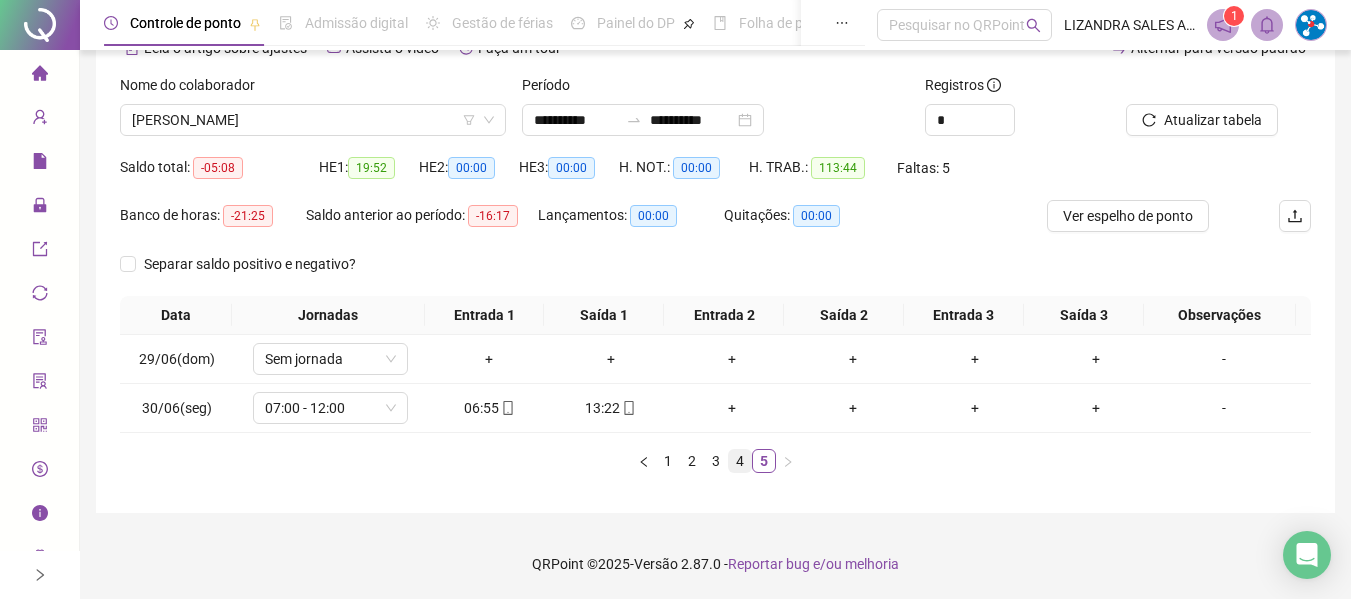click on "4" at bounding box center (740, 461) 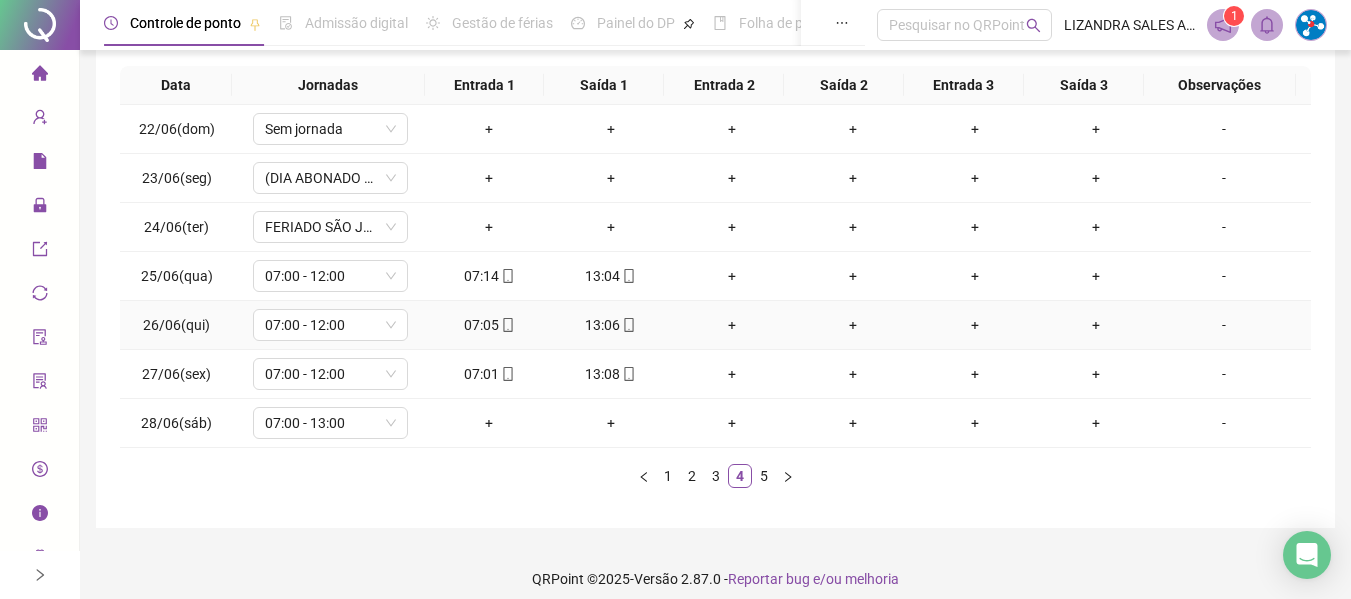 scroll, scrollTop: 355, scrollLeft: 0, axis: vertical 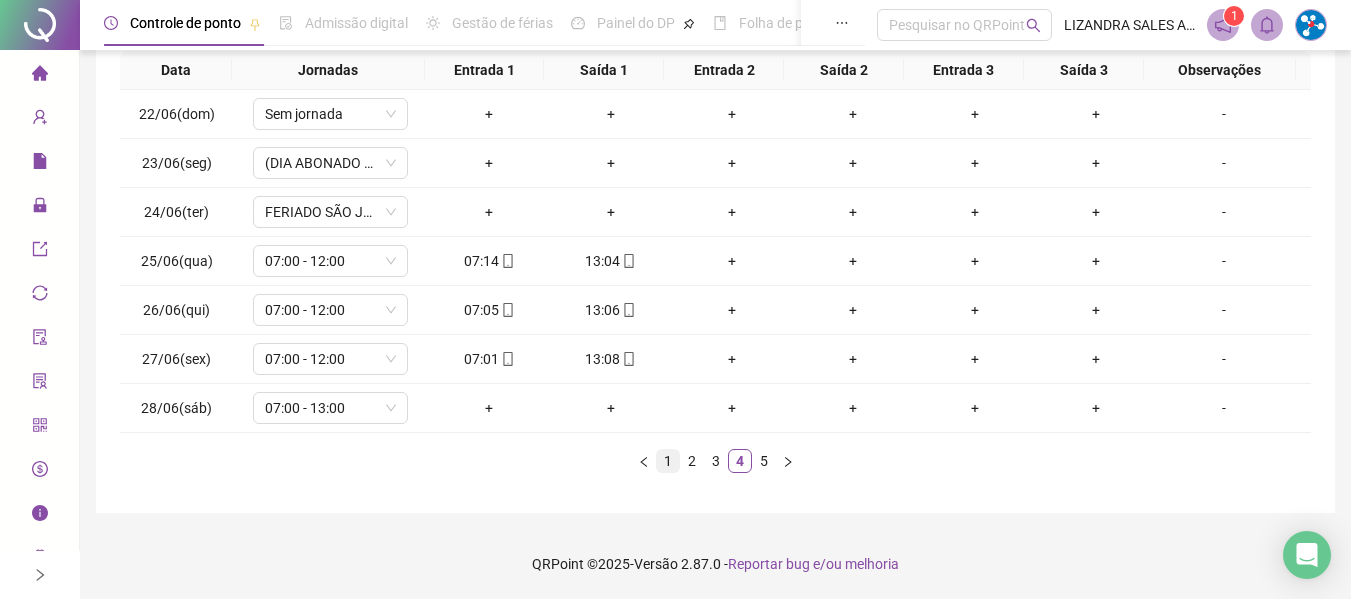 click on "1" at bounding box center [668, 461] 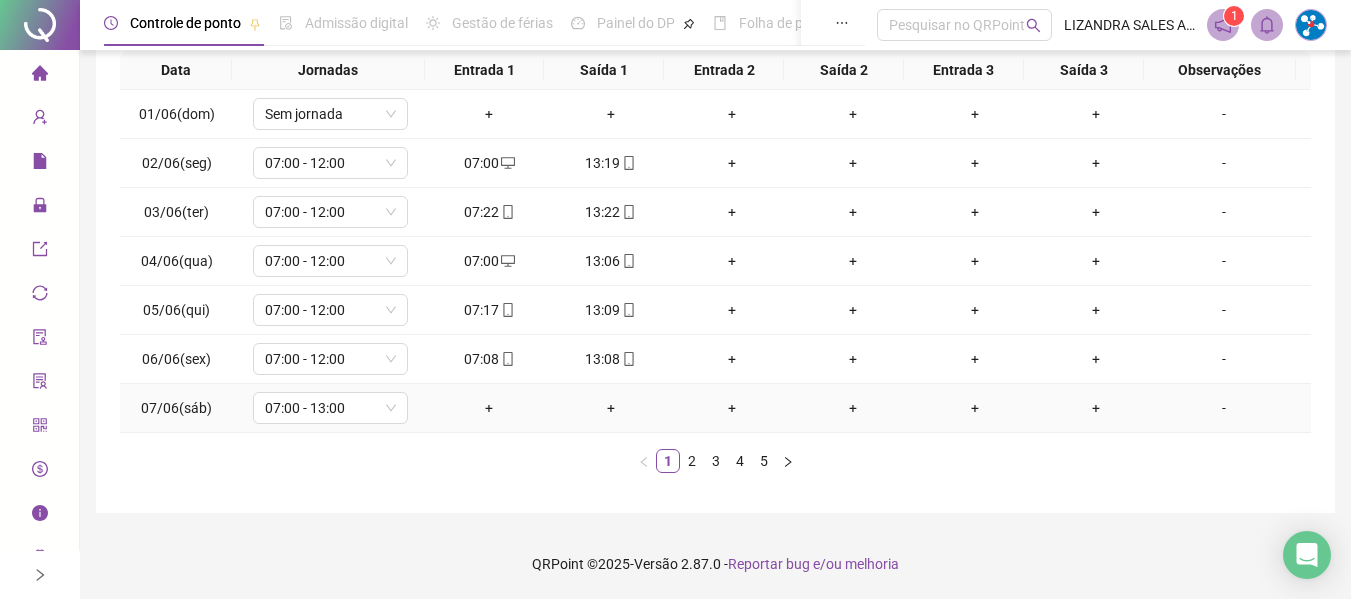 scroll, scrollTop: 0, scrollLeft: 0, axis: both 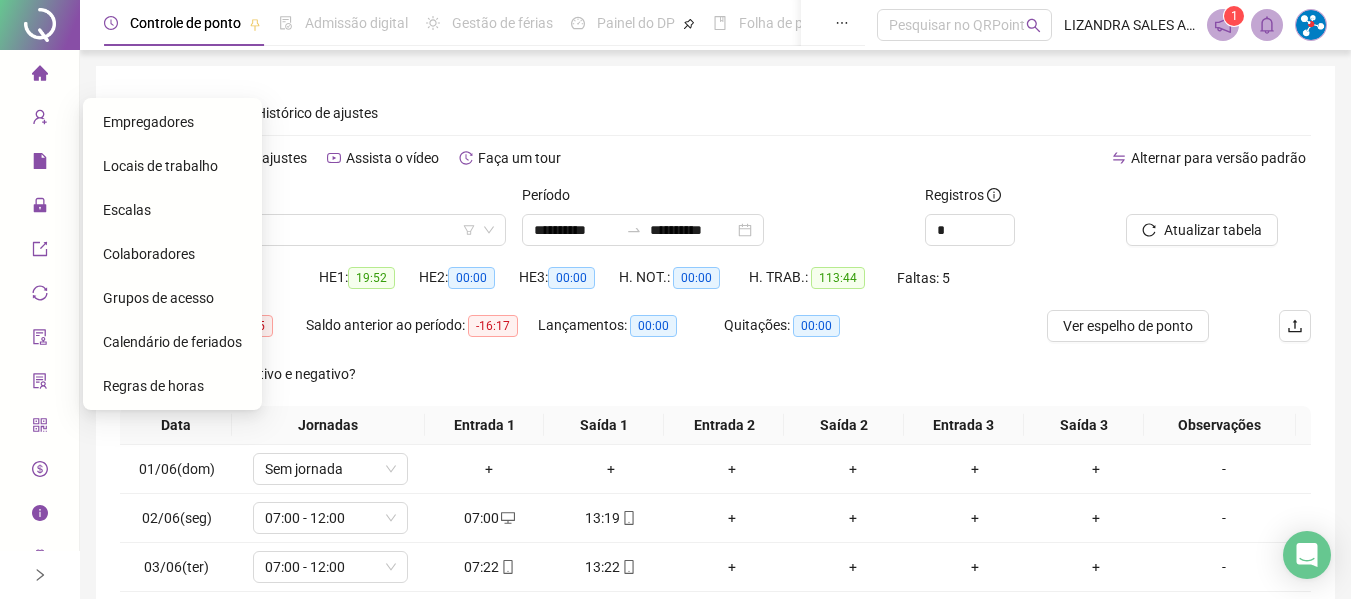 click on "Colaboradores" at bounding box center [149, 254] 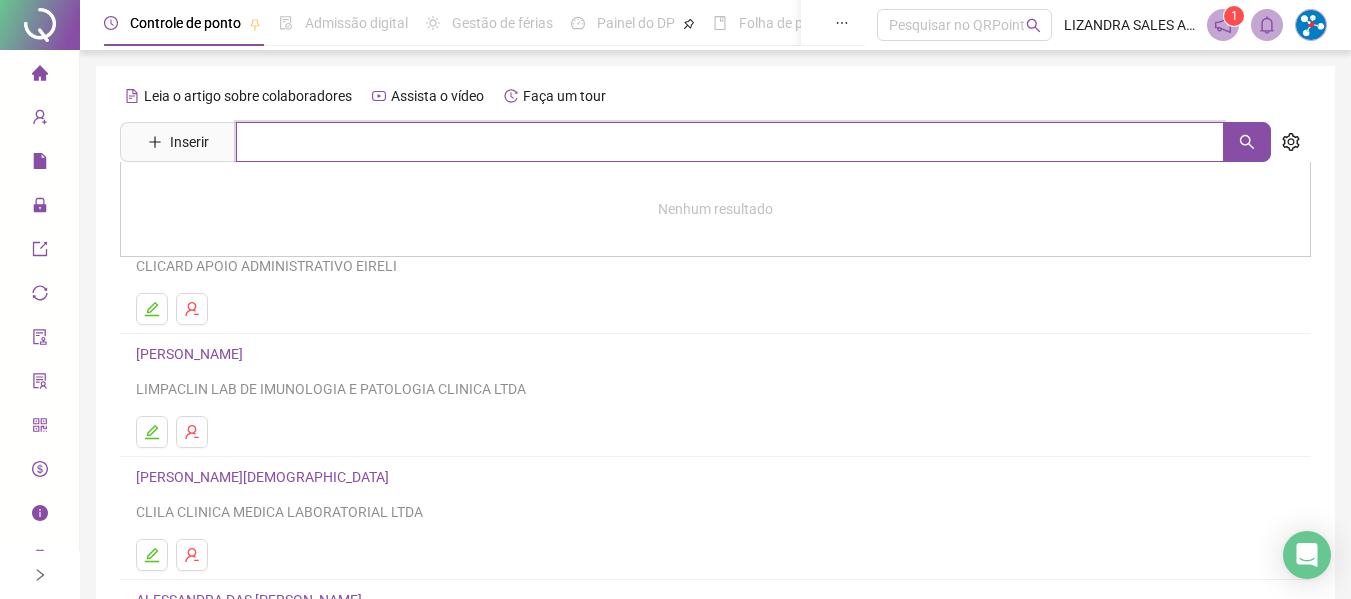 click at bounding box center [730, 142] 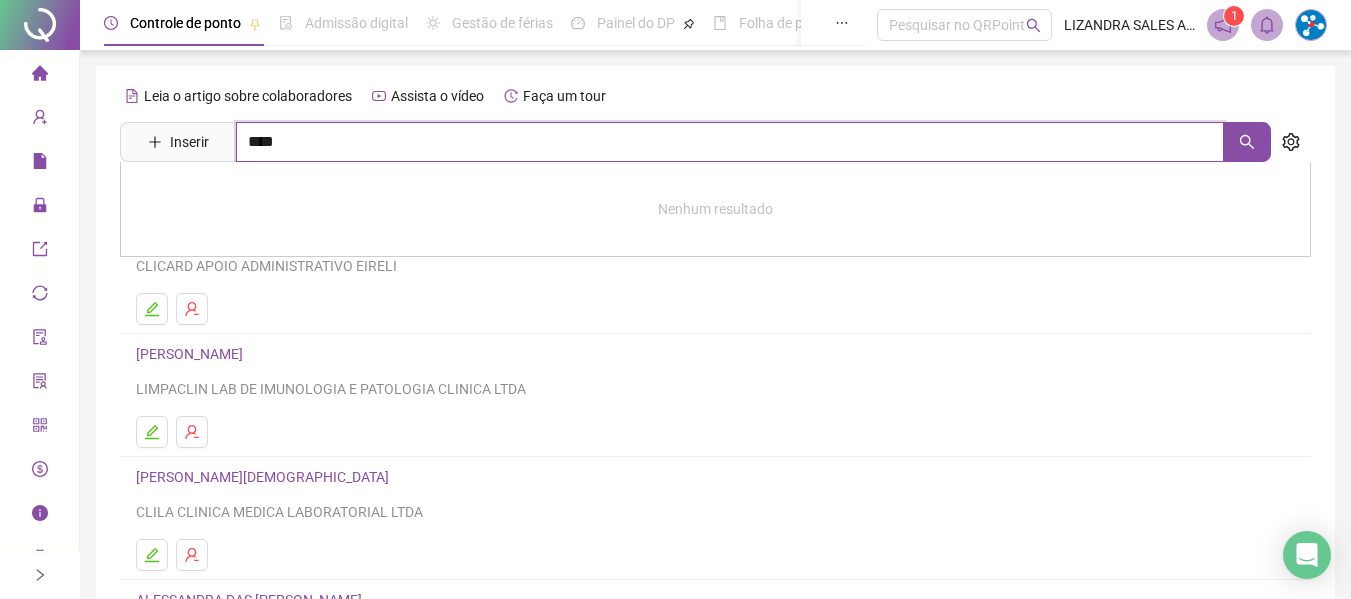 type on "****" 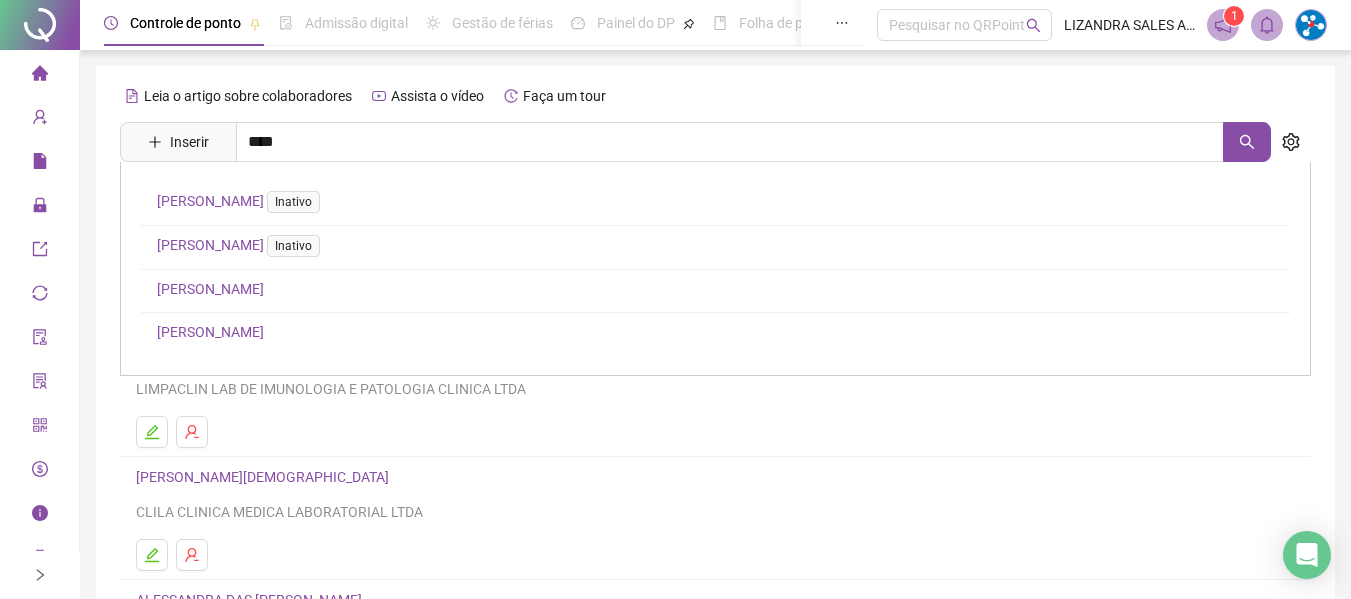 click on "[PERSON_NAME]" at bounding box center [210, 332] 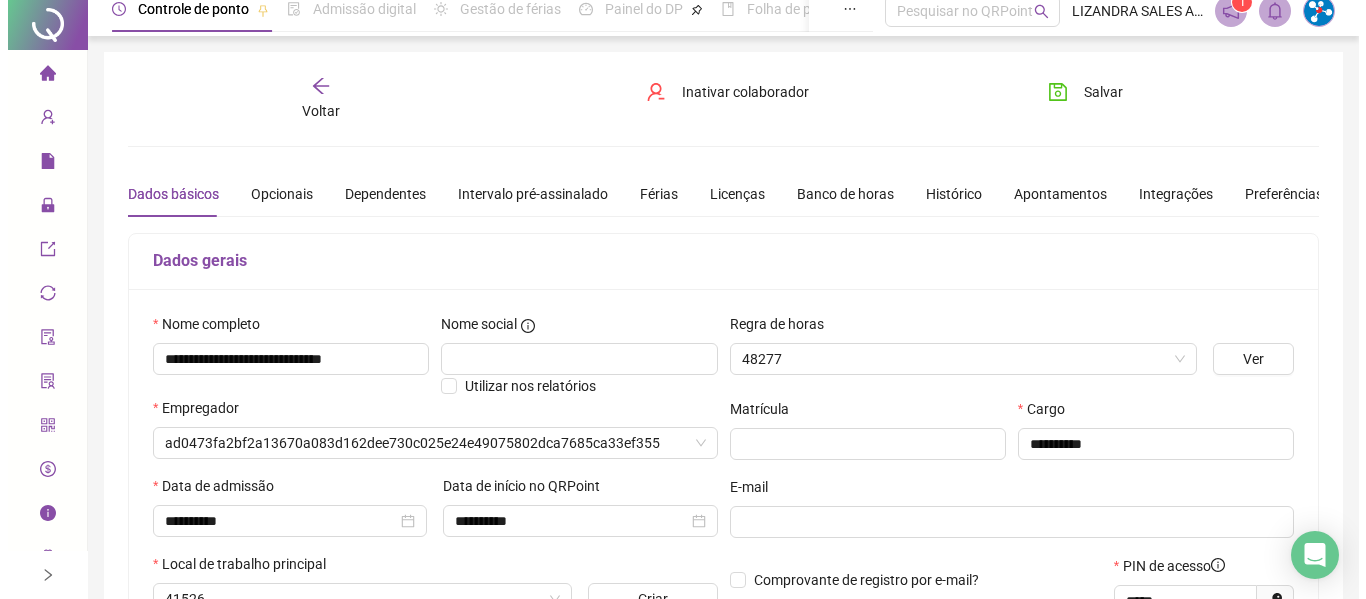 scroll, scrollTop: 300, scrollLeft: 0, axis: vertical 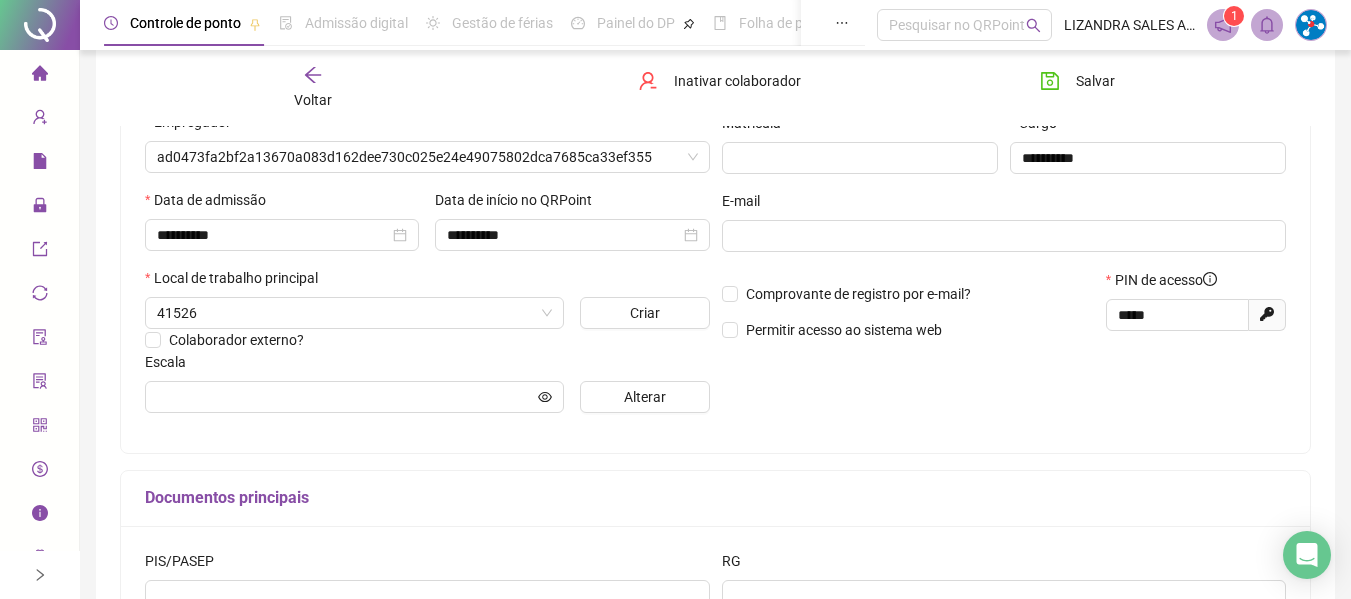 type on "**********" 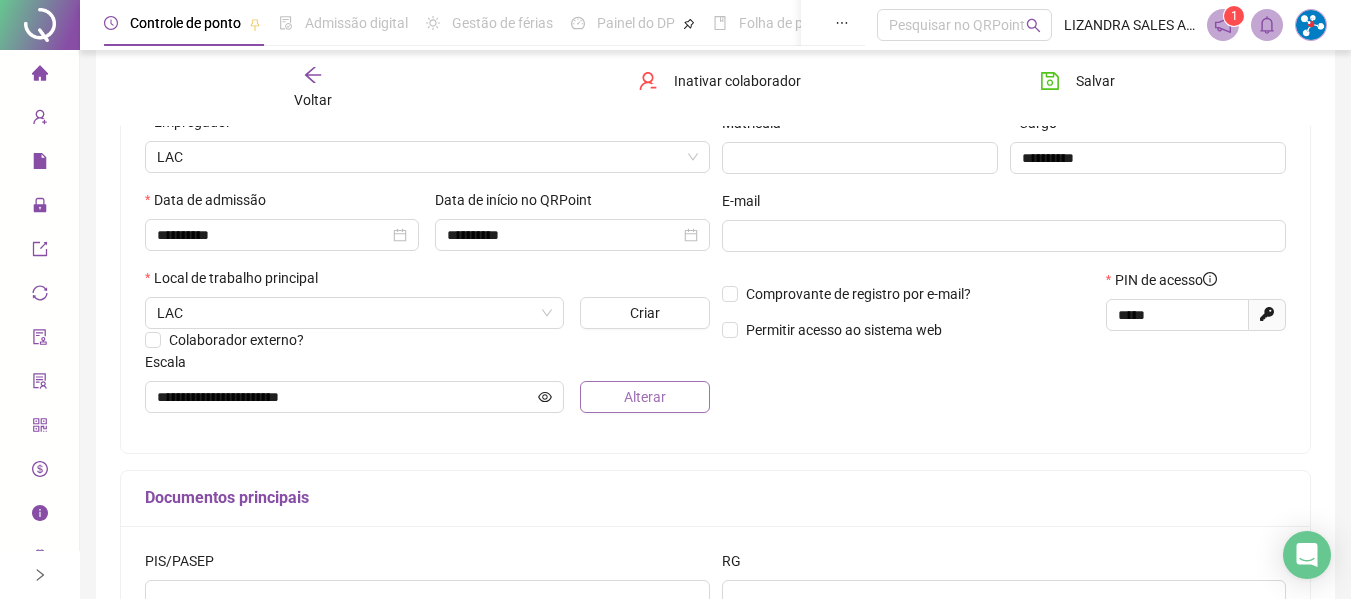 click on "Alterar" at bounding box center [645, 397] 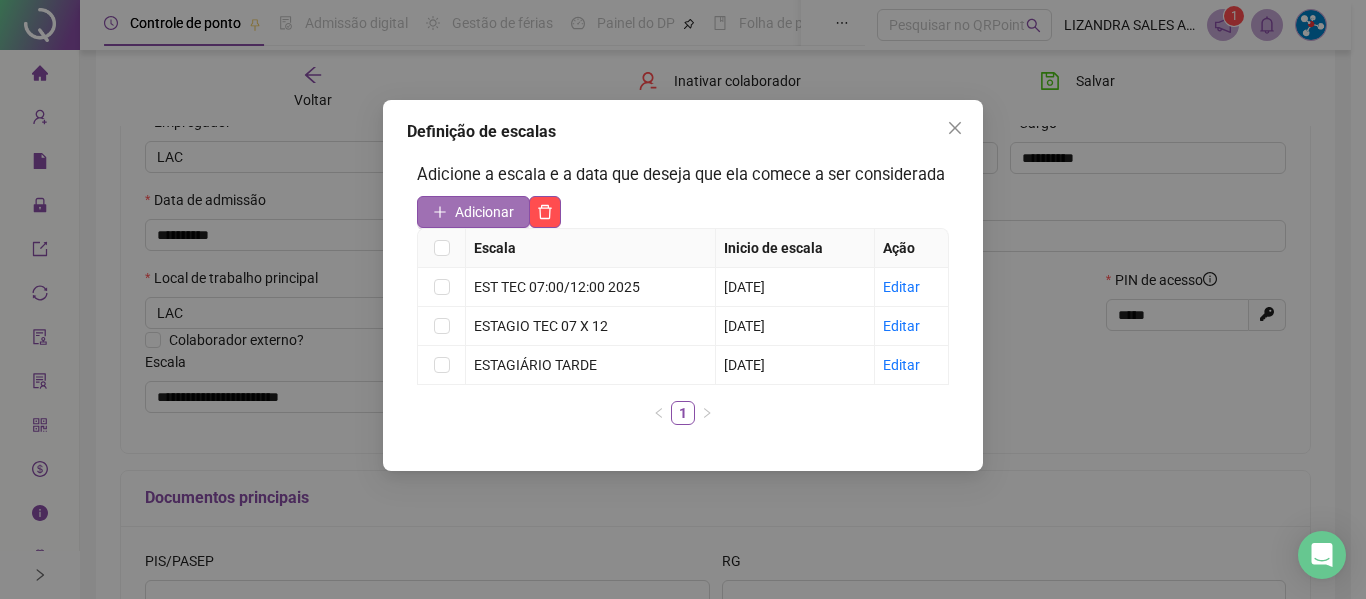 click on "Adicionar" at bounding box center [484, 212] 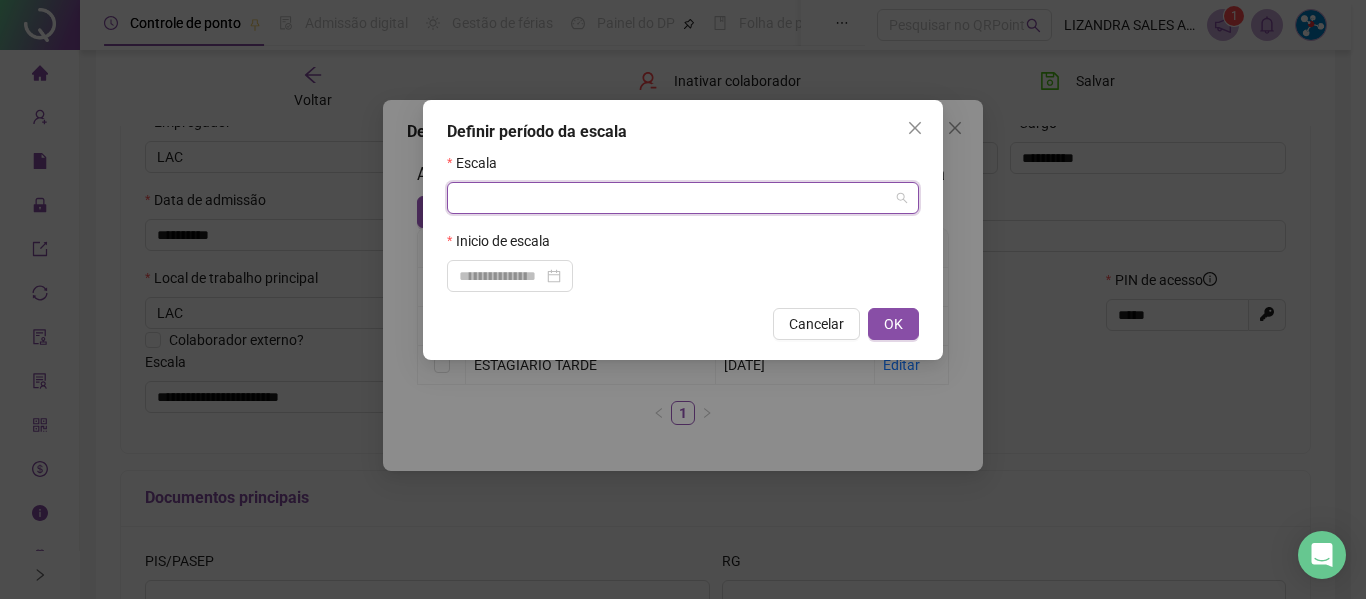 click at bounding box center (677, 198) 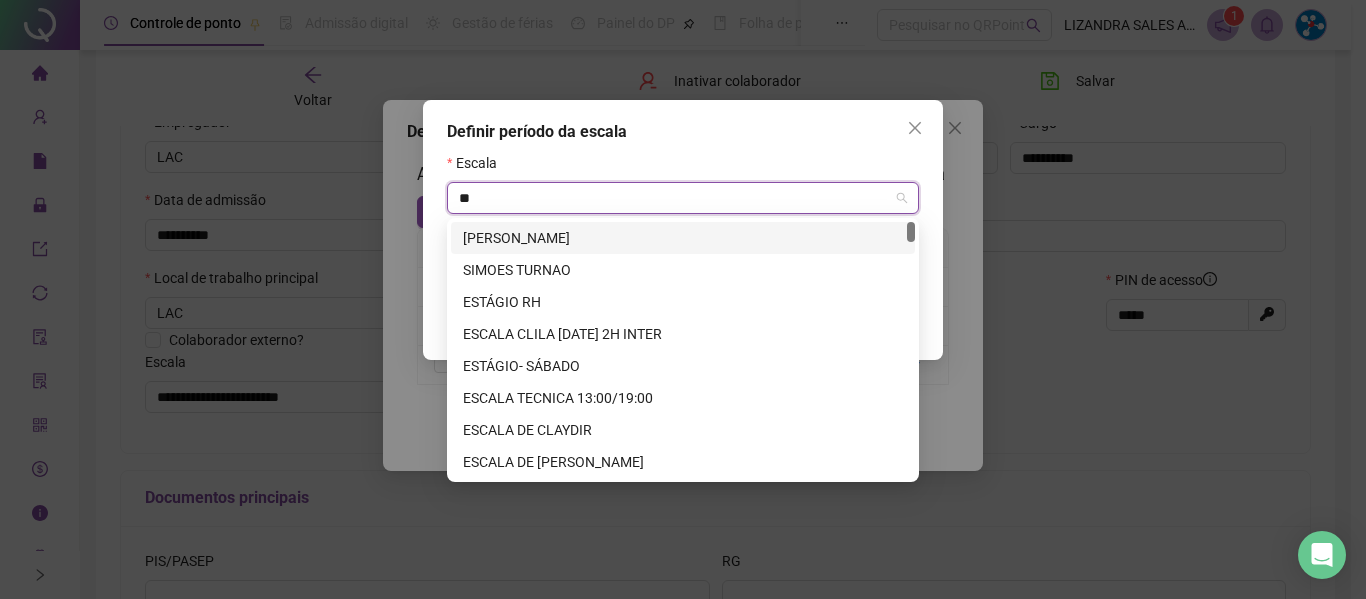 type on "***" 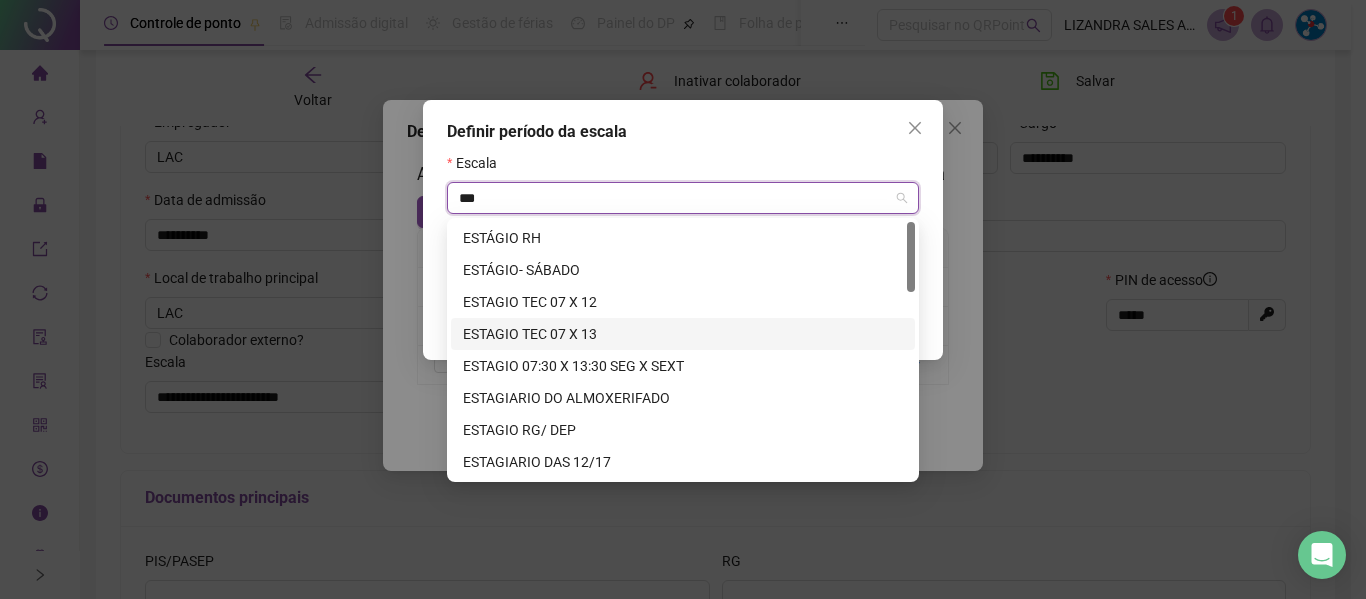 click on "ESTAGIO TEC 07 X 13" at bounding box center [683, 334] 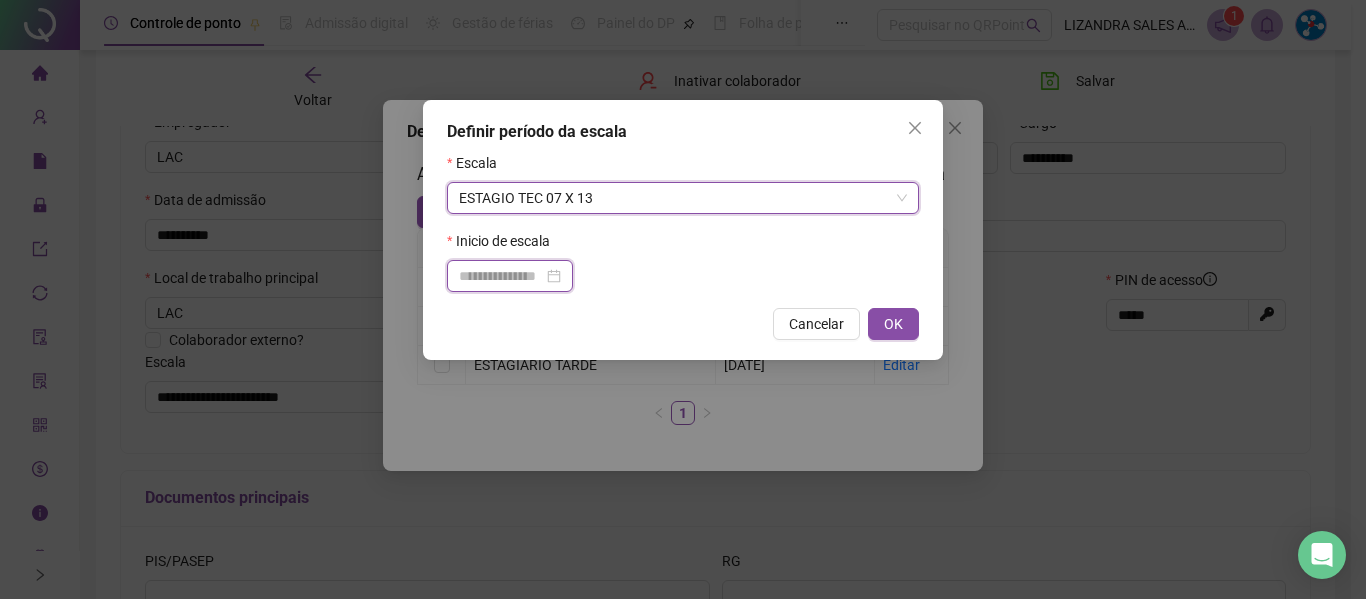 click at bounding box center (501, 276) 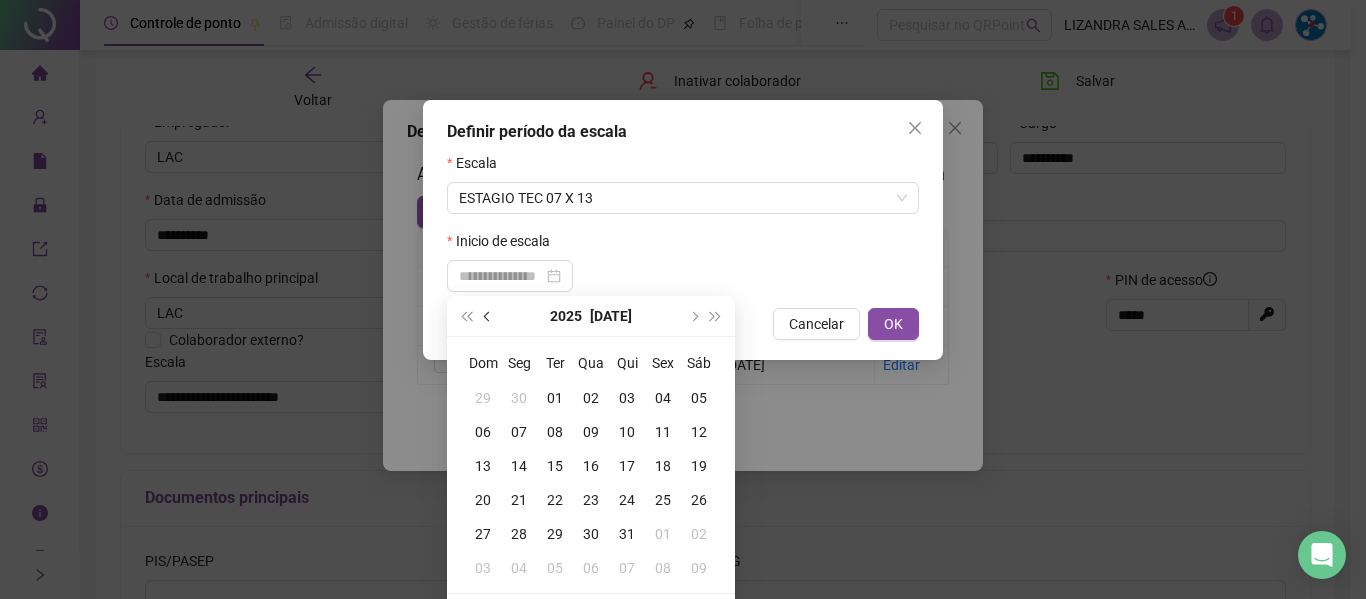 click at bounding box center [488, 316] 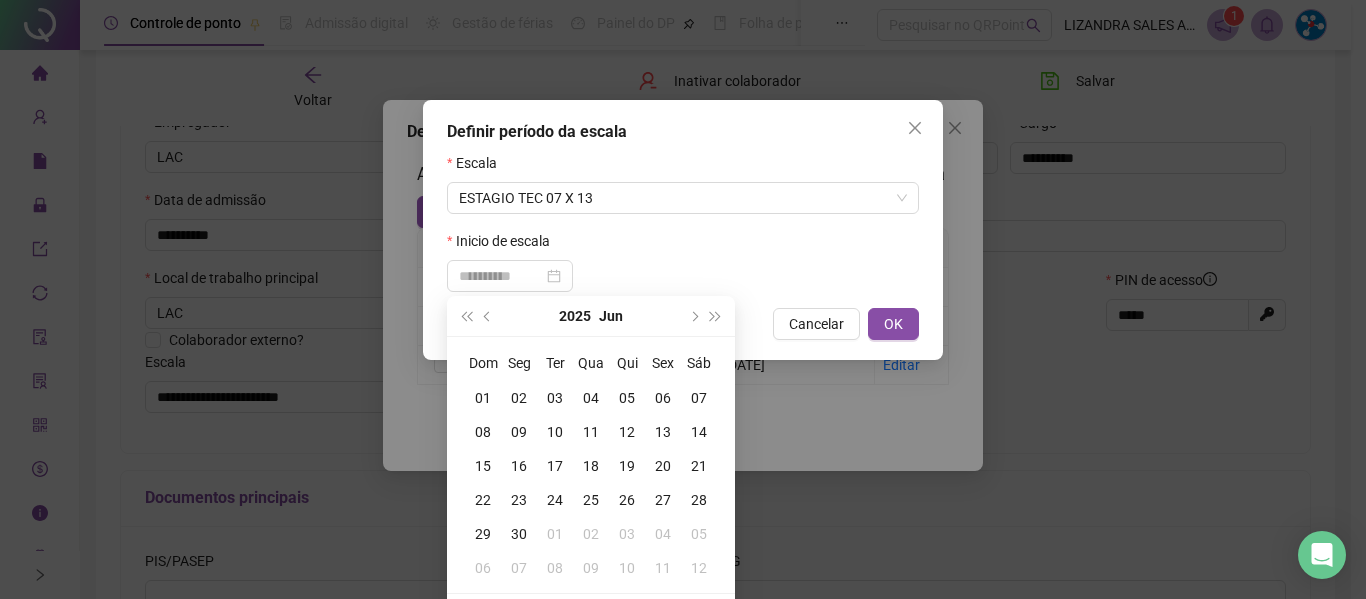 type on "**********" 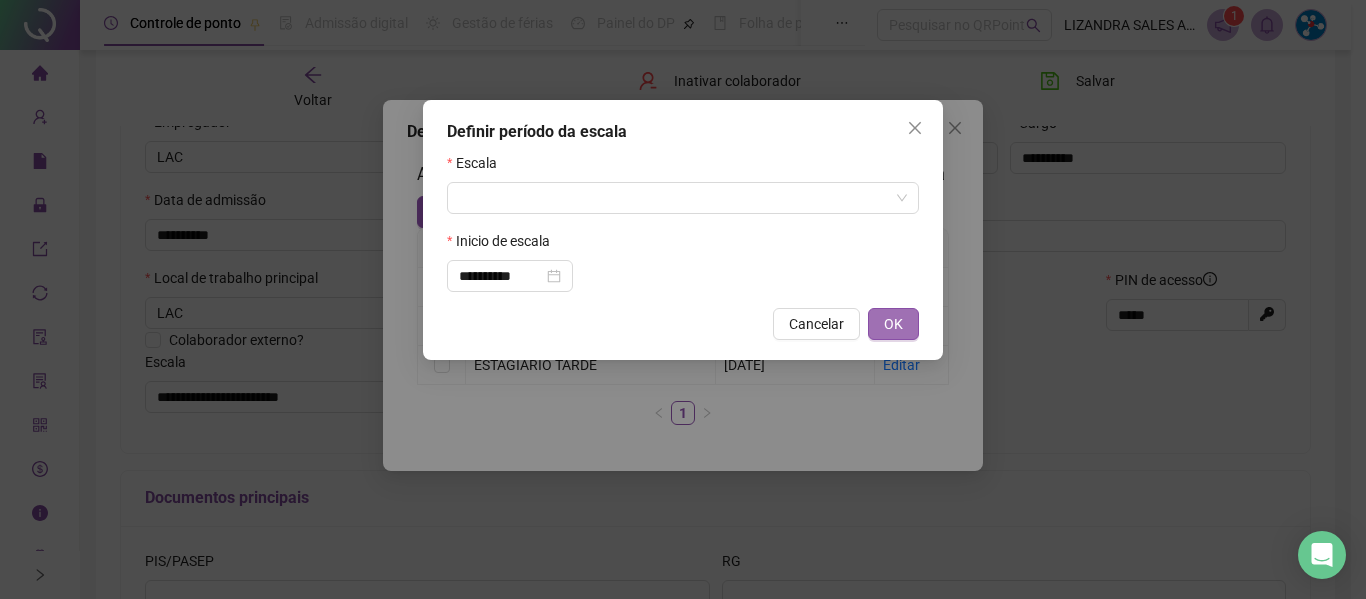 click on "OK" at bounding box center [893, 324] 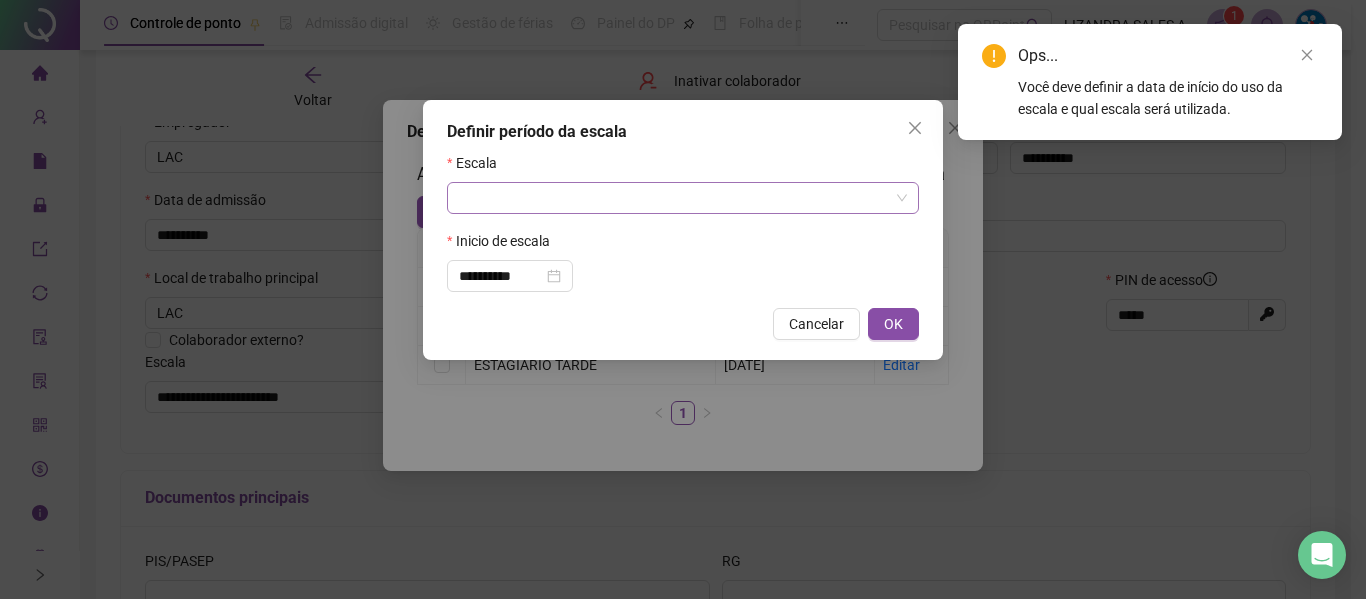 click at bounding box center (677, 198) 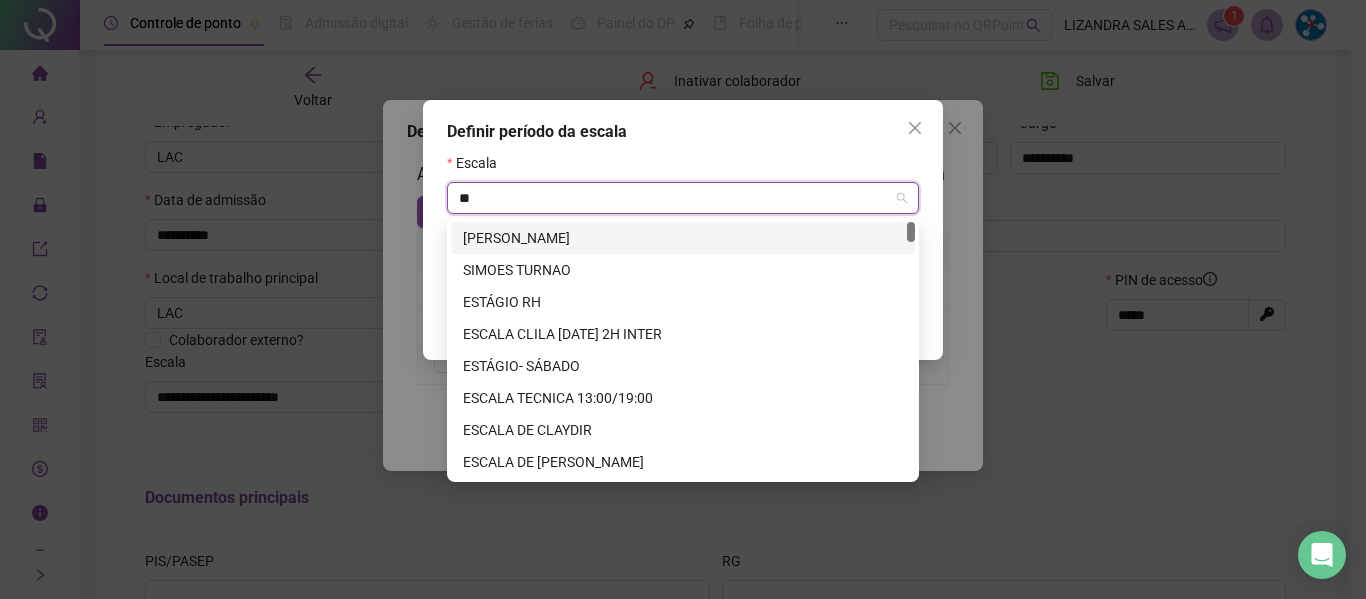 type on "***" 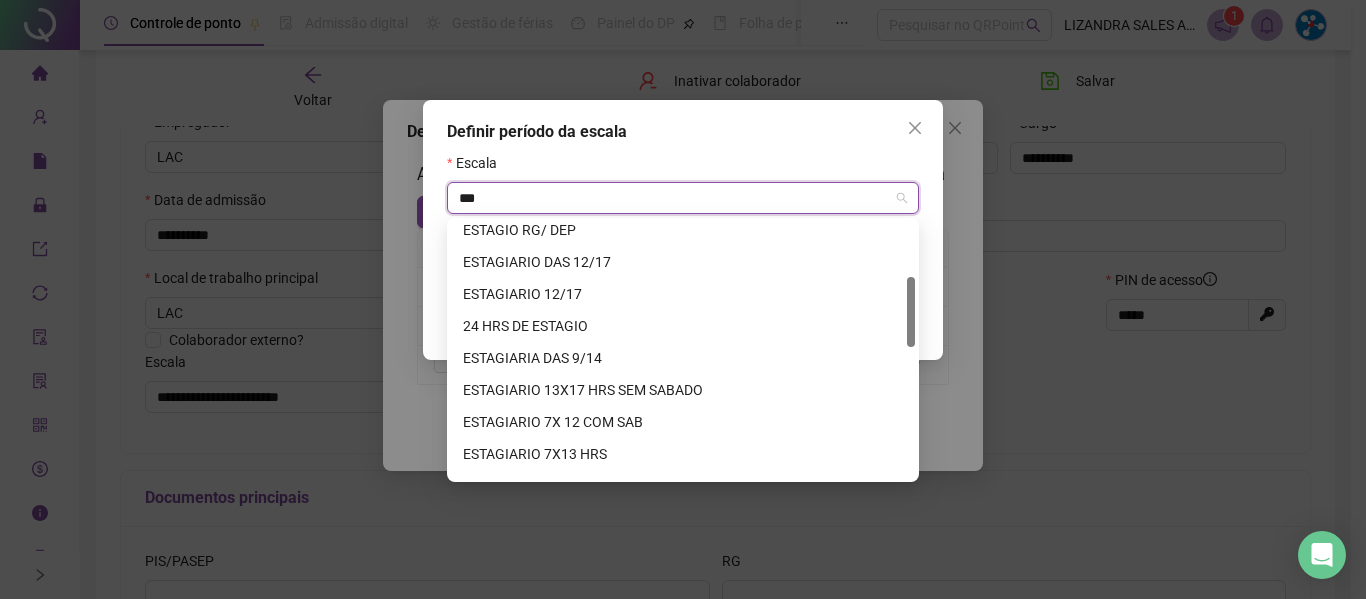 scroll, scrollTop: 300, scrollLeft: 0, axis: vertical 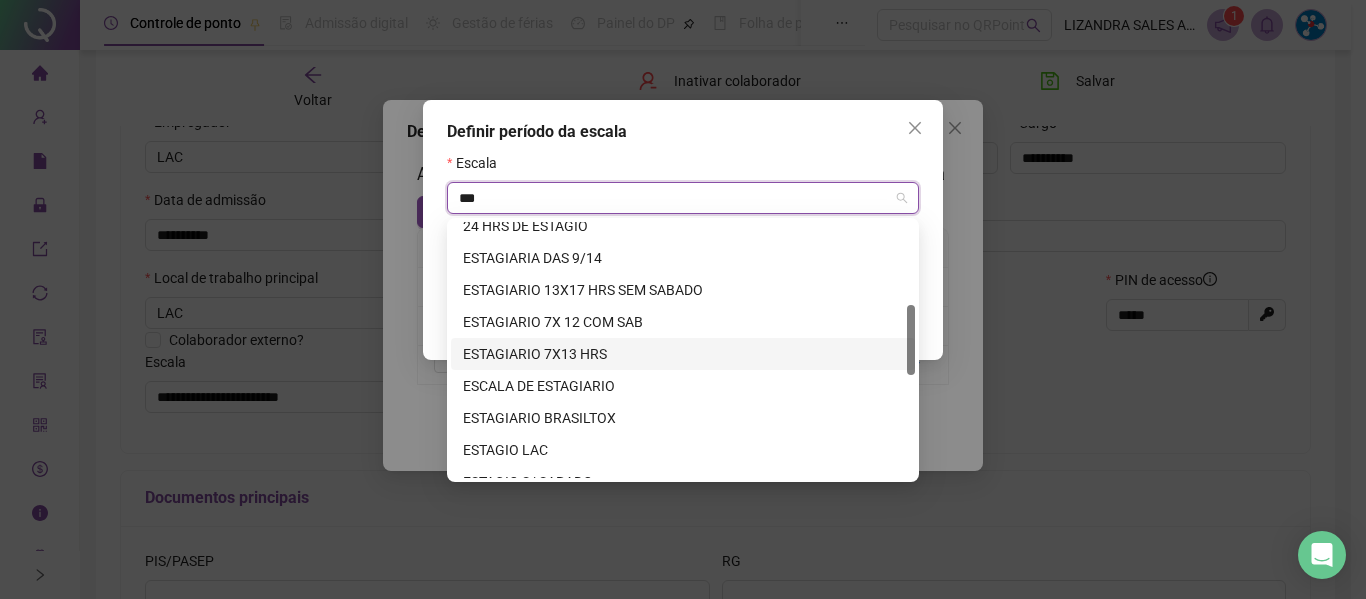 click on "ESTAGIARIO 7X13 HRS" at bounding box center [683, 354] 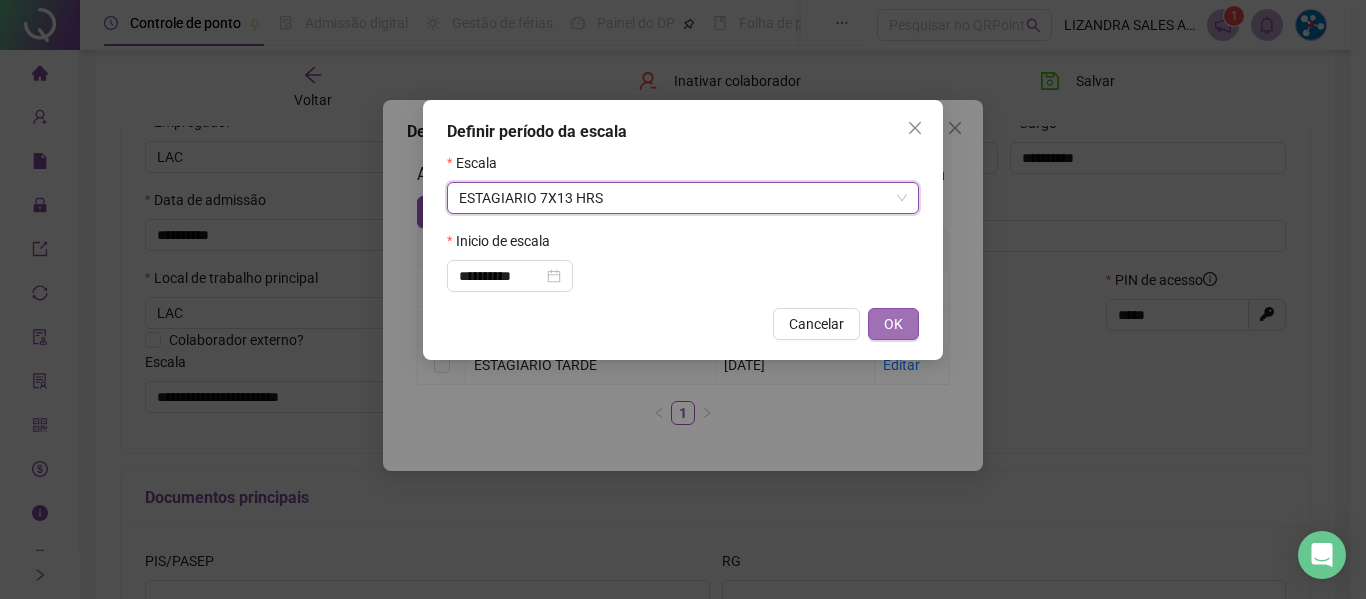 click on "OK" at bounding box center (893, 324) 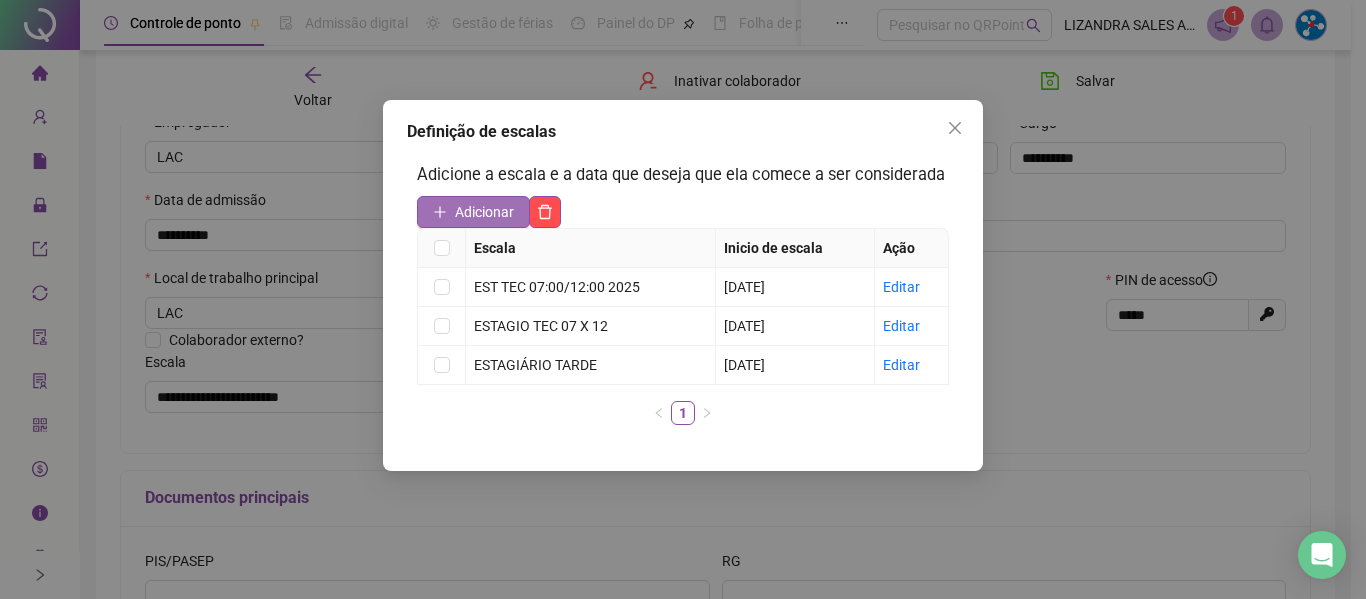 click on "Adicionar" at bounding box center (484, 212) 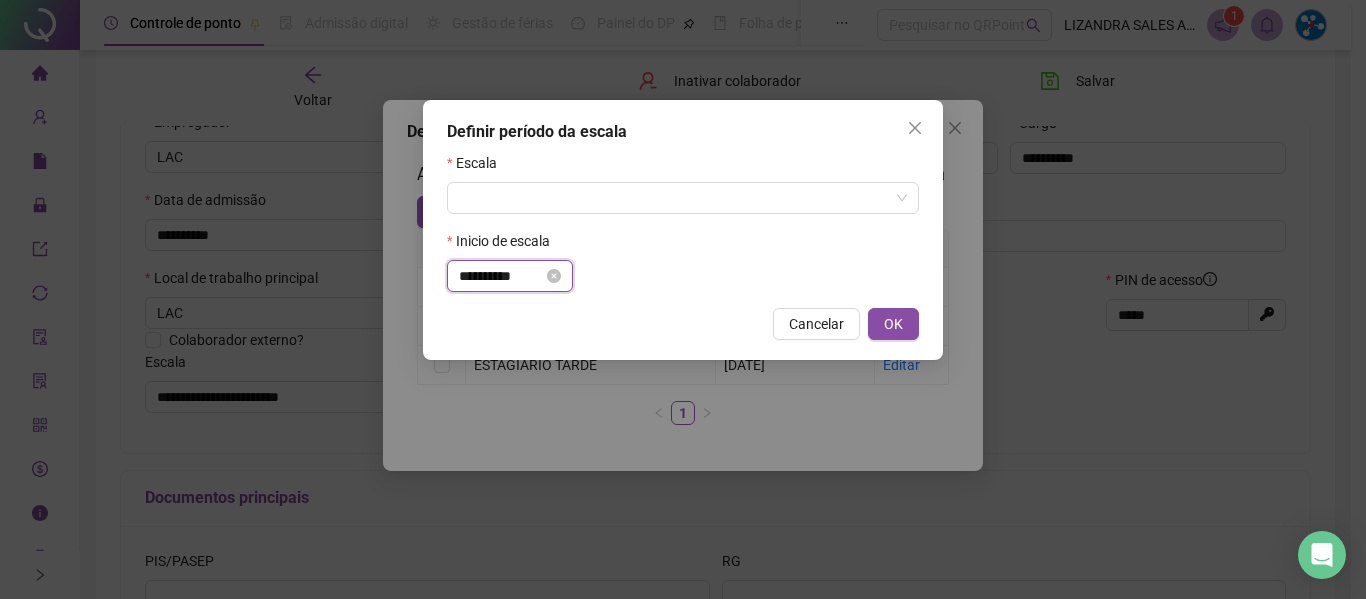 click on "**********" at bounding box center [501, 276] 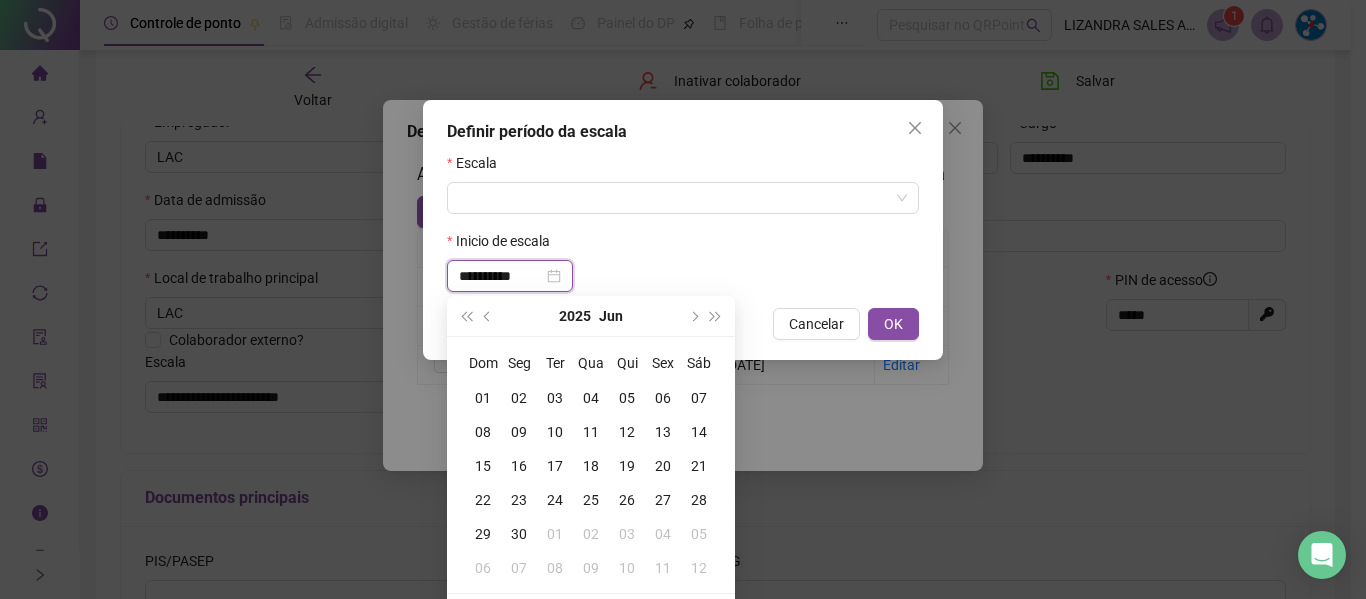 type on "**********" 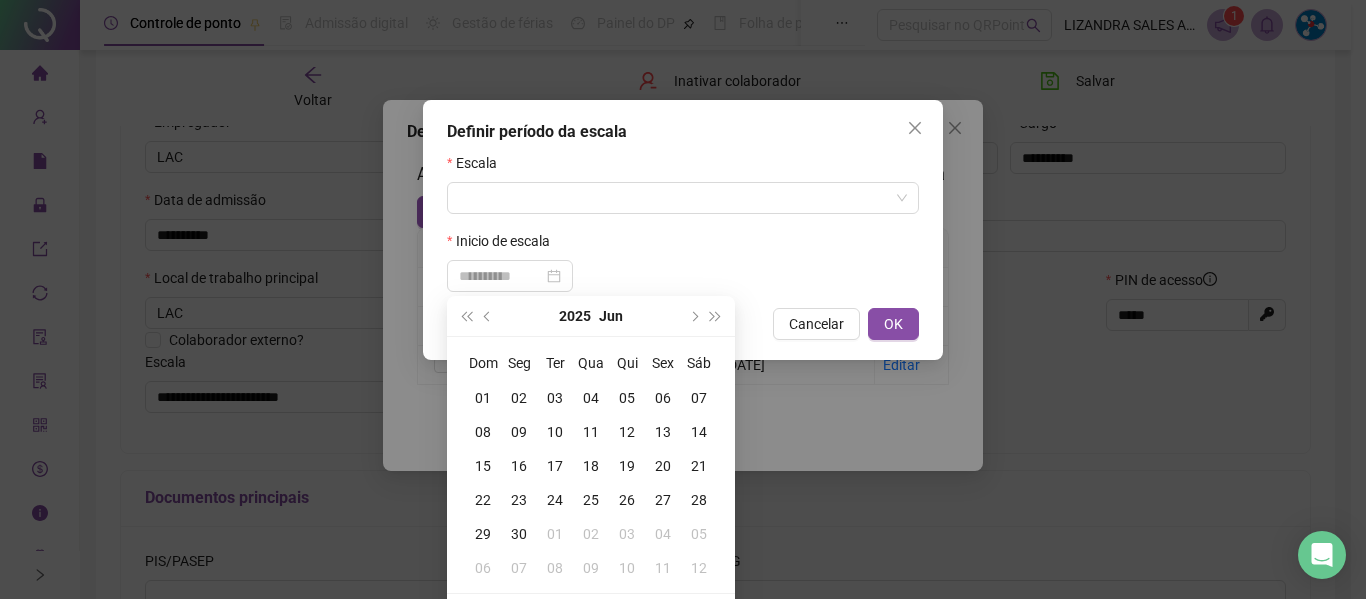 click on "02" at bounding box center [519, 398] 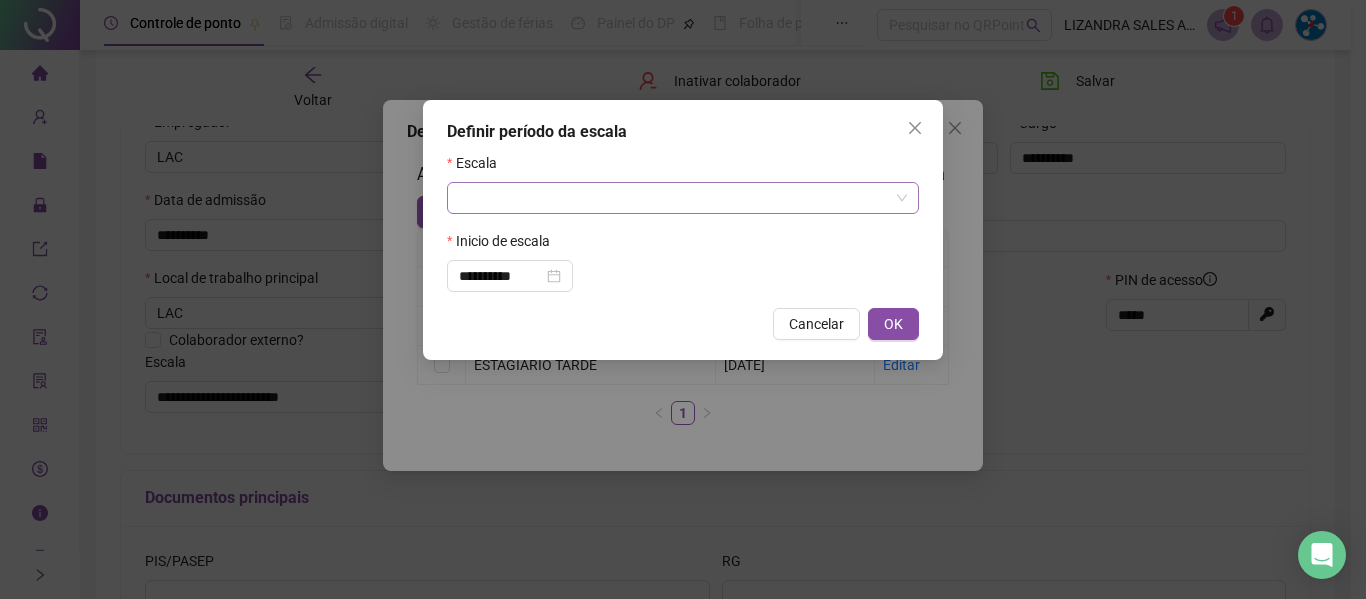 click at bounding box center [677, 198] 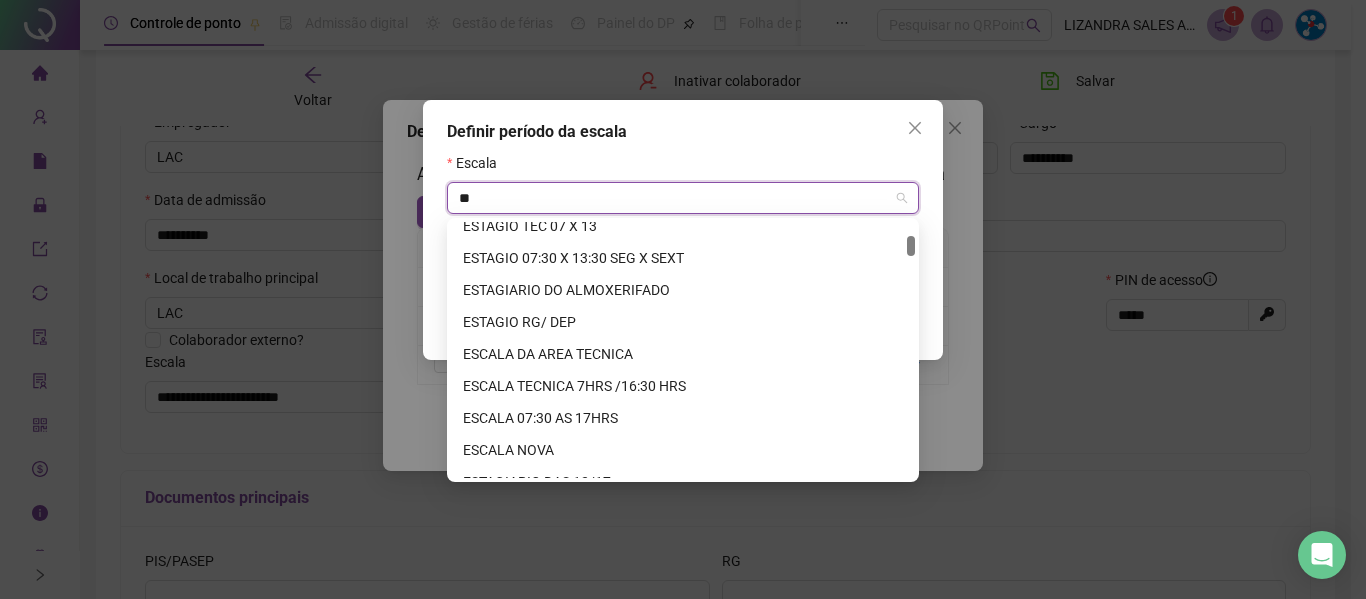 type on "***" 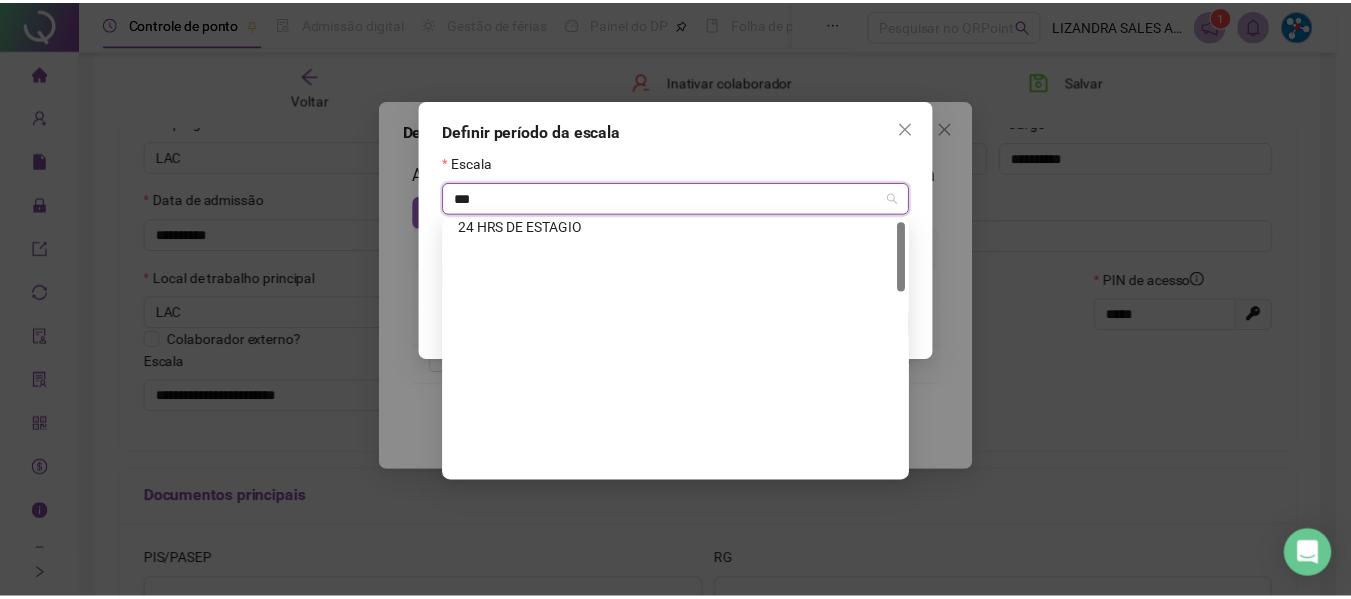 scroll, scrollTop: 0, scrollLeft: 0, axis: both 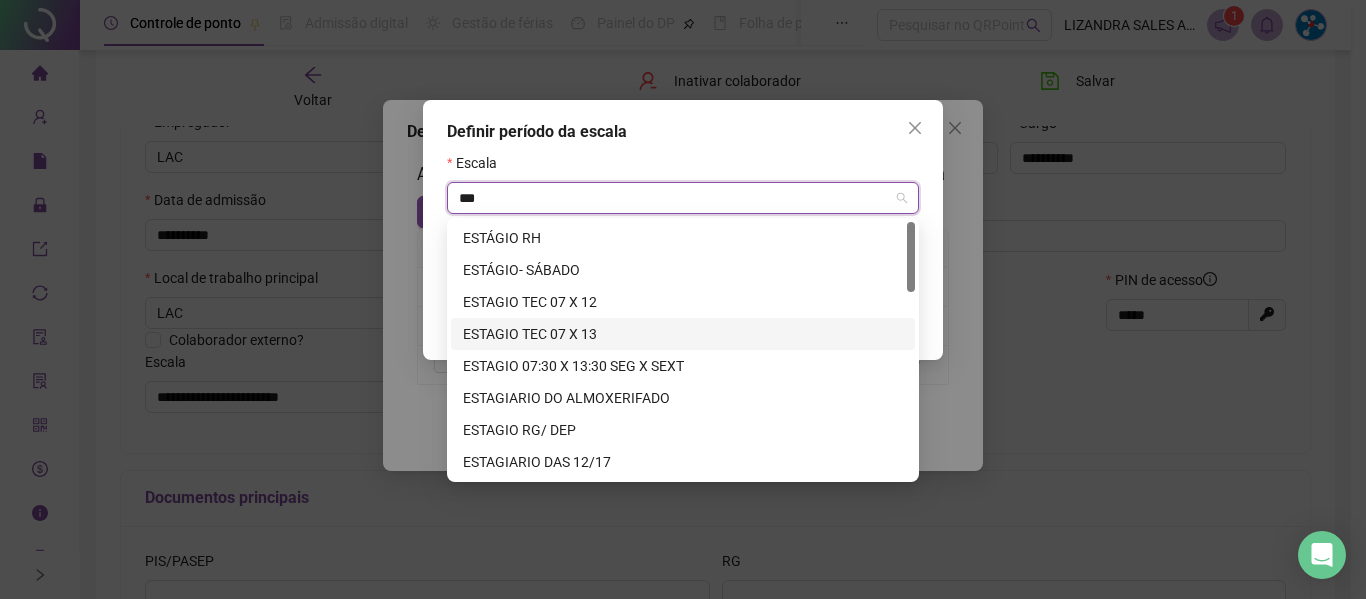 click on "ESTAGIO TEC 07 X 13" at bounding box center [683, 334] 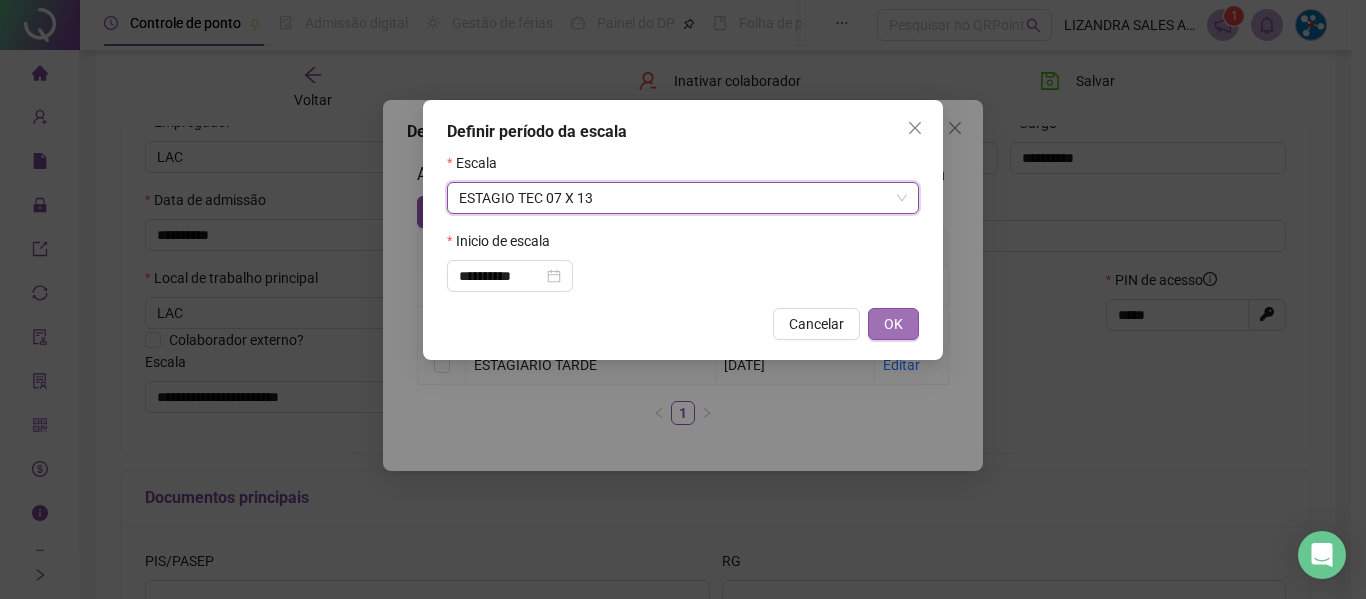click on "OK" at bounding box center (893, 324) 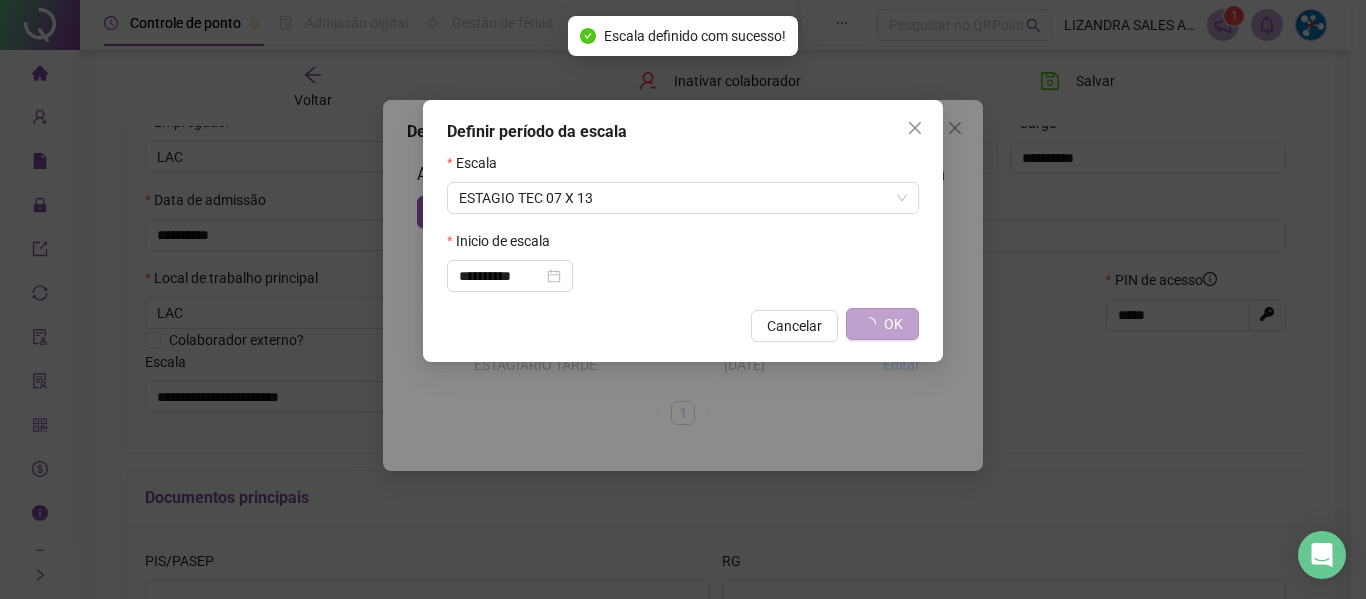 type on "**********" 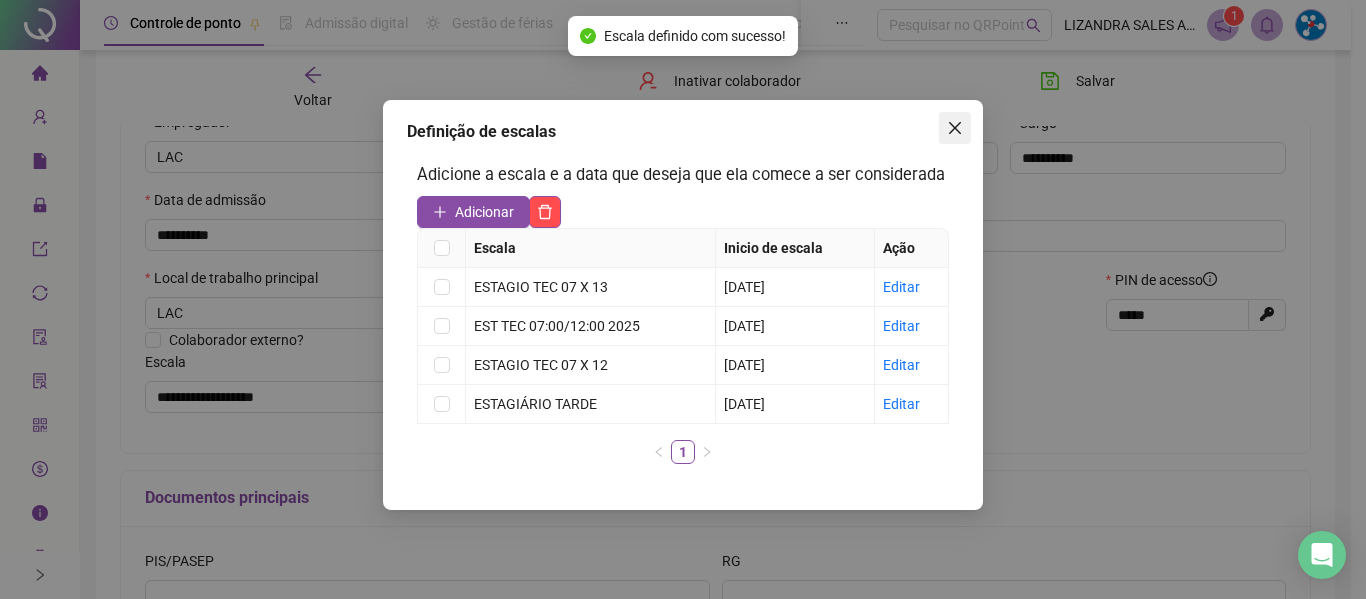 click 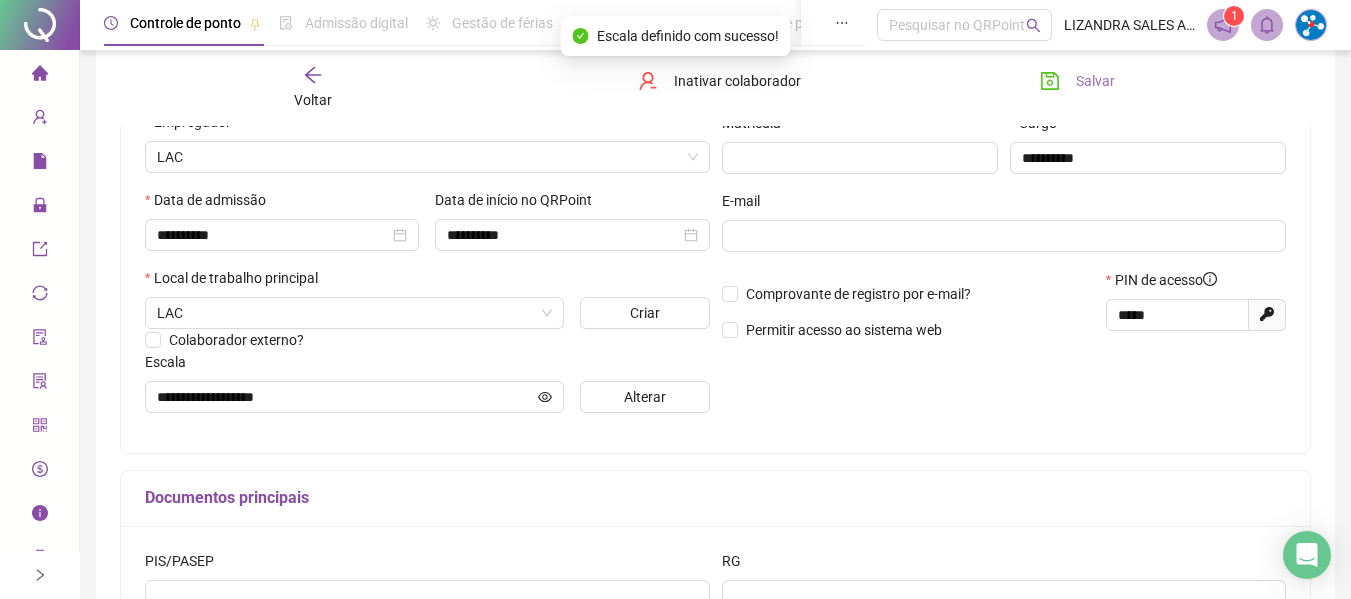 click on "Salvar" at bounding box center (1077, 81) 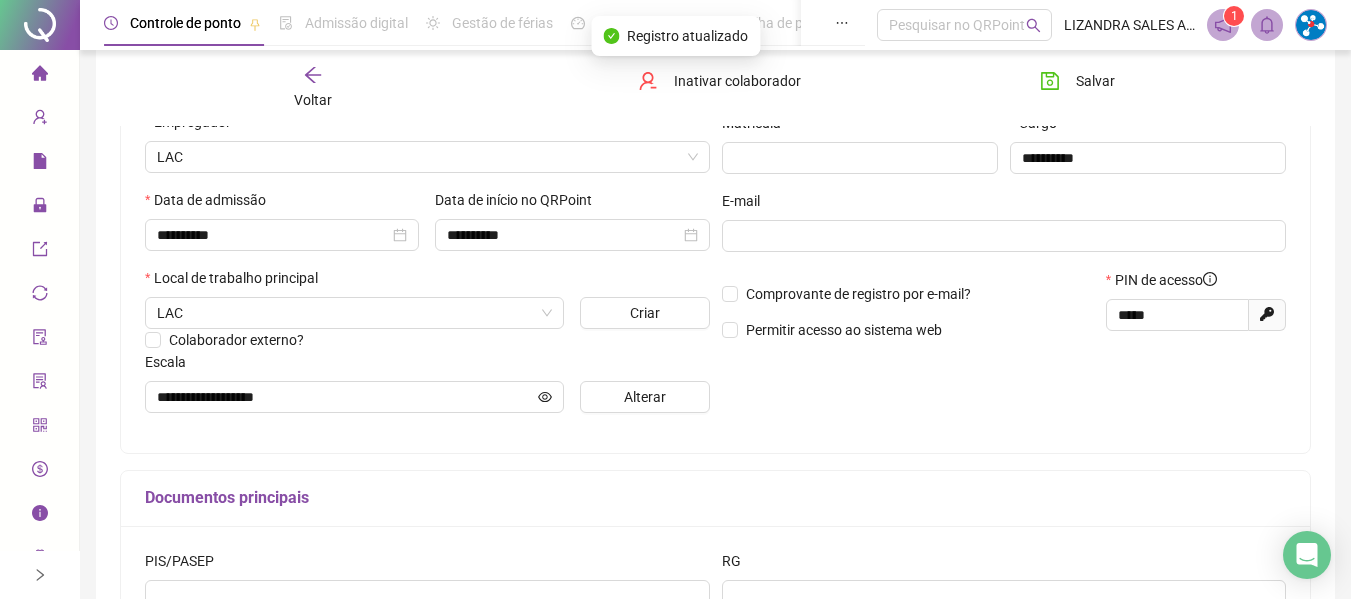click on "Voltar" at bounding box center (313, 88) 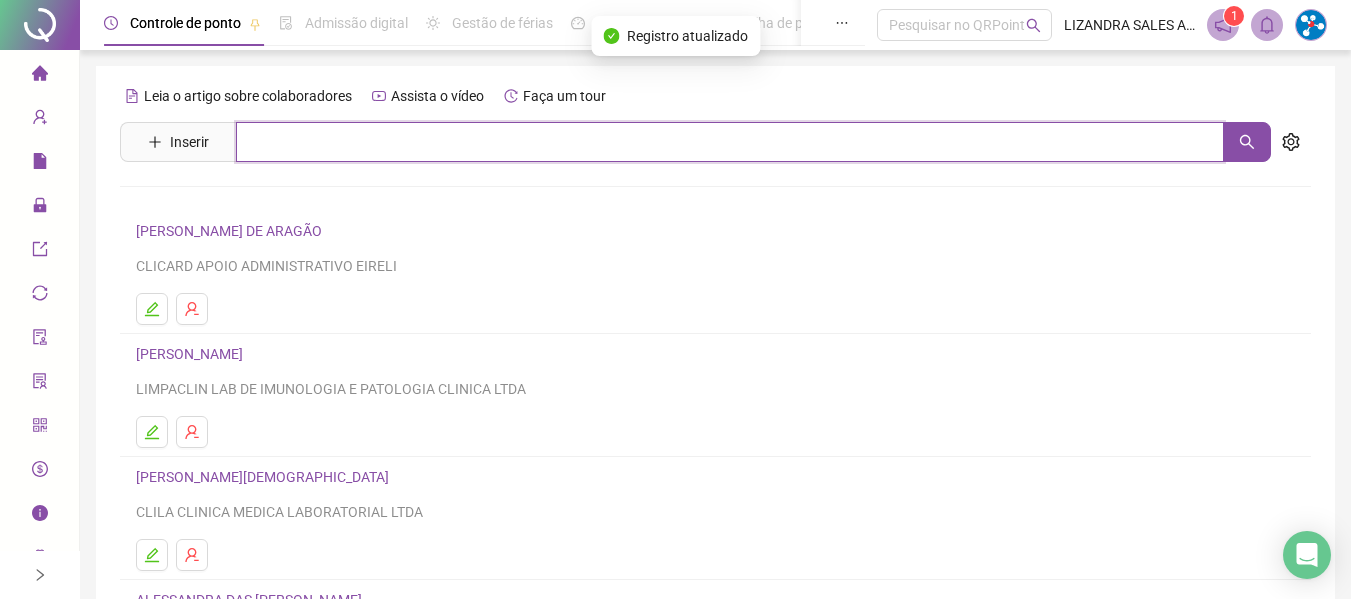 click at bounding box center [730, 142] 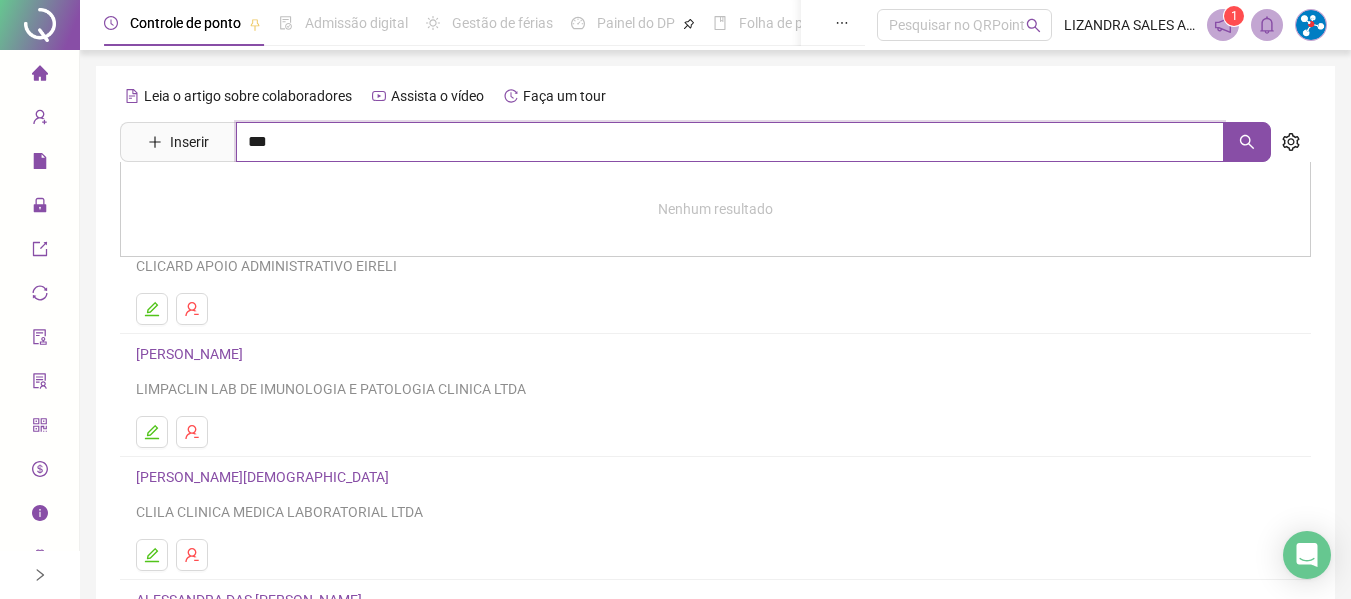 type on "***" 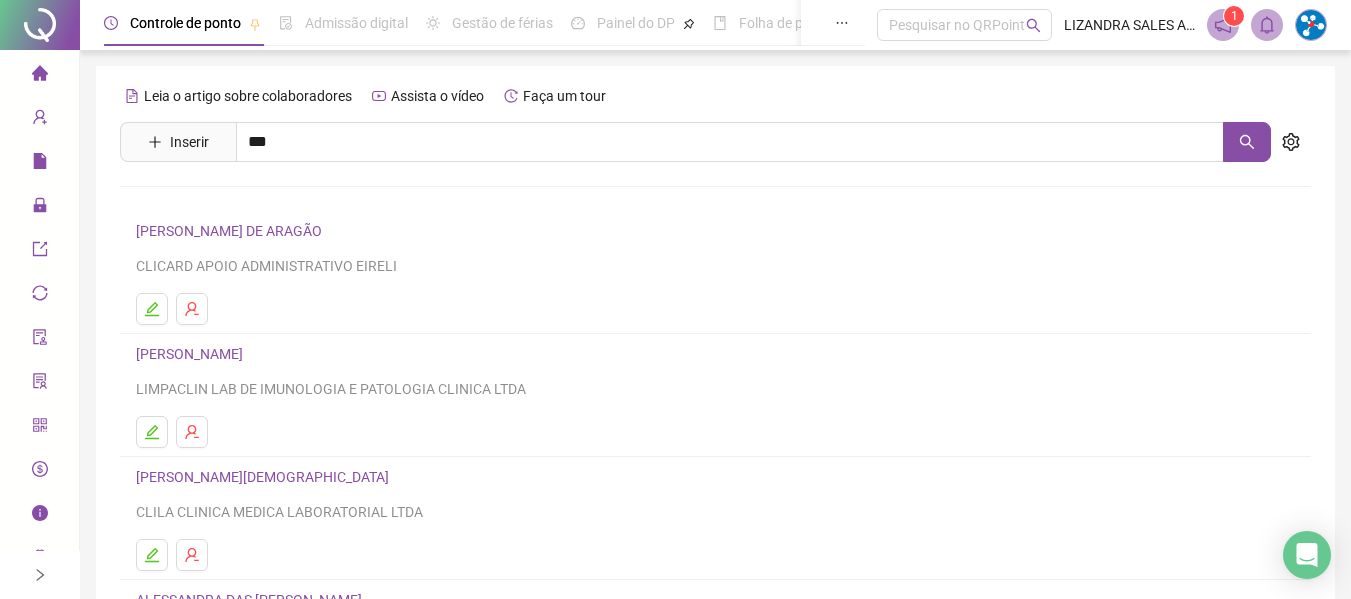 drag, startPoint x: 293, startPoint y: 291, endPoint x: 293, endPoint y: 313, distance: 22 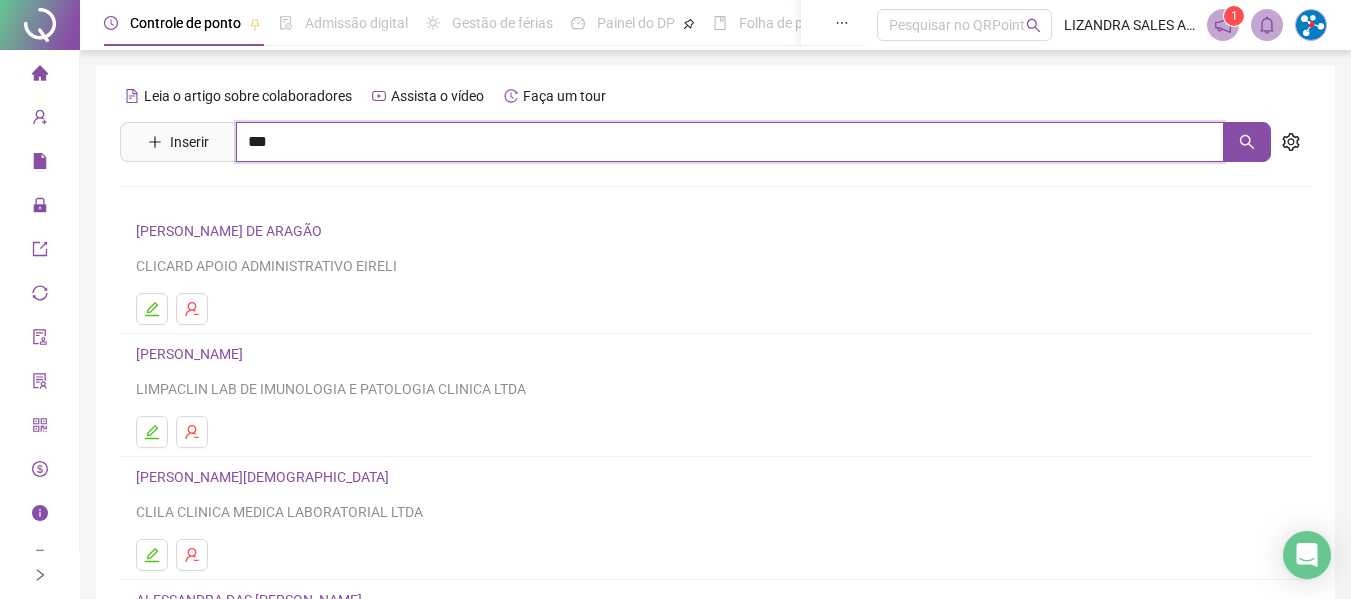 click on "***" at bounding box center (730, 142) 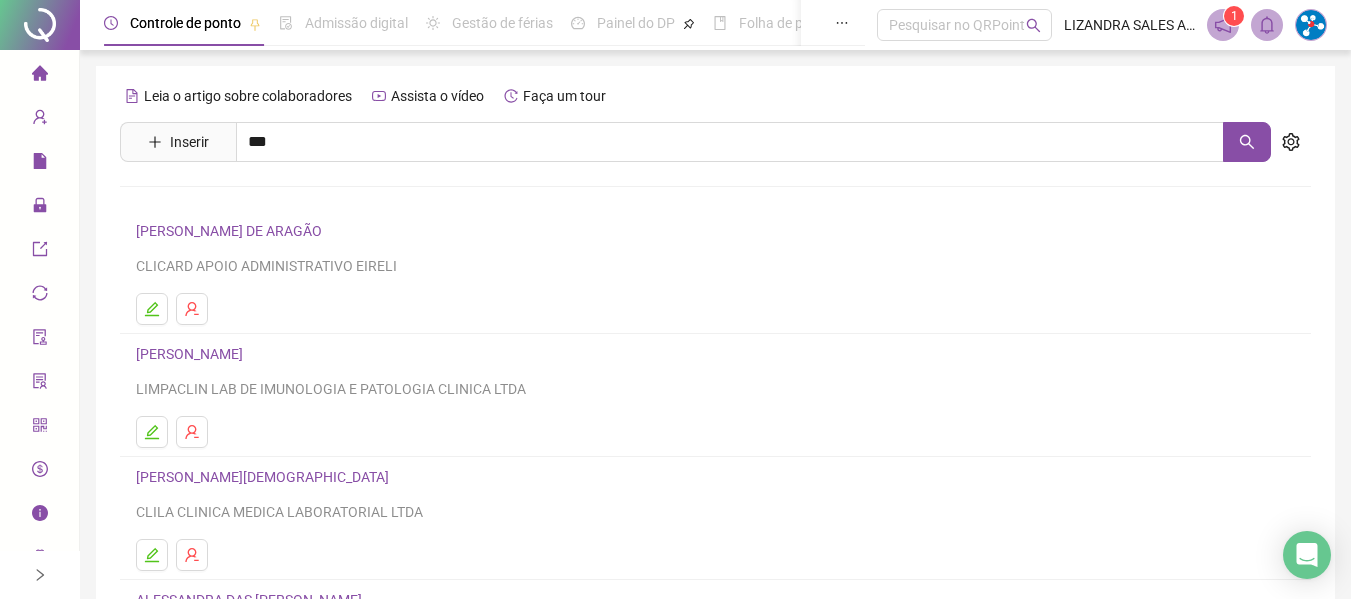 click on "[PERSON_NAME]" at bounding box center (210, 332) 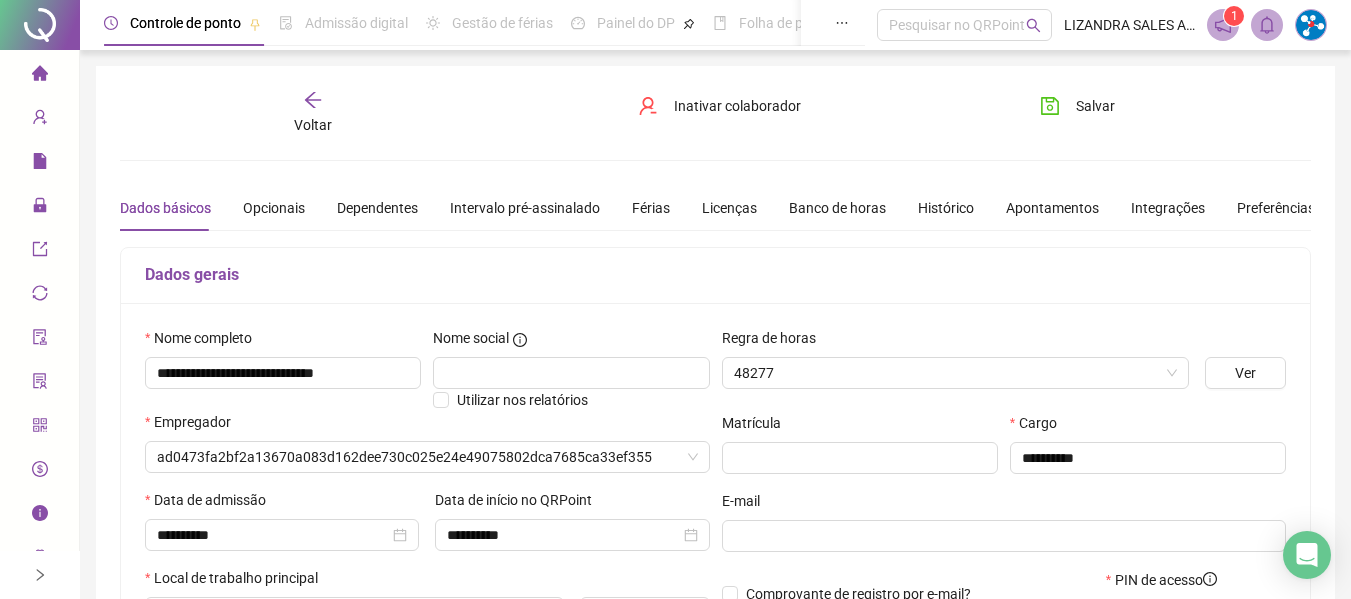 type on "**********" 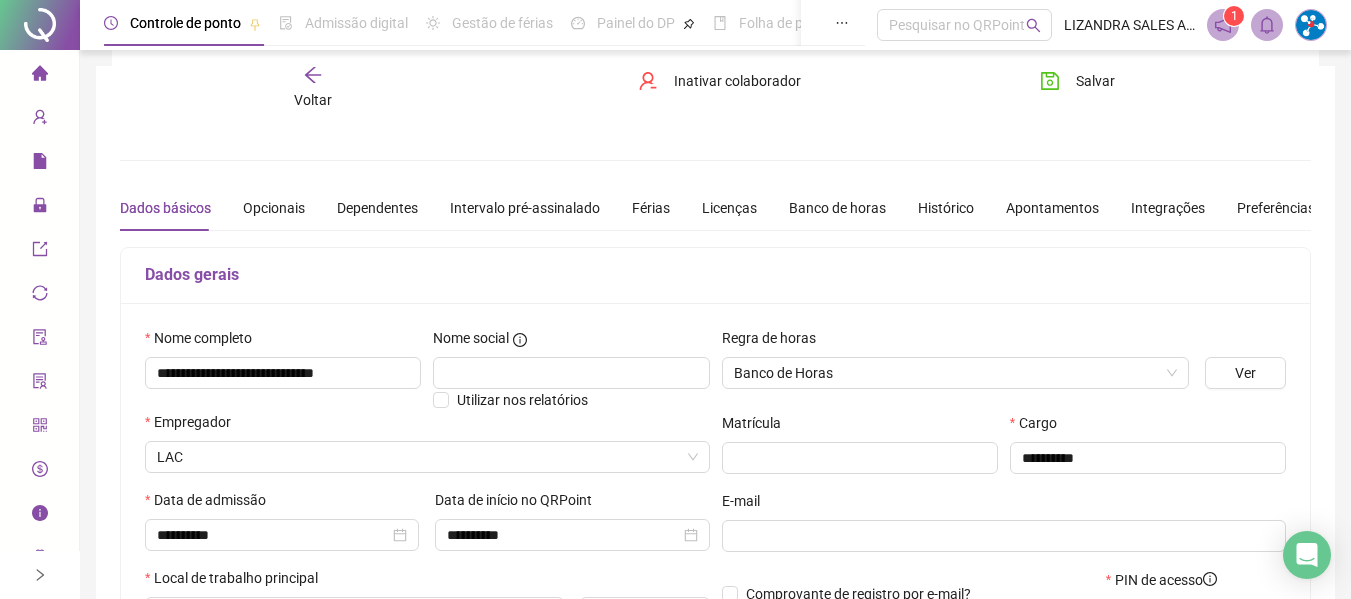 scroll, scrollTop: 400, scrollLeft: 0, axis: vertical 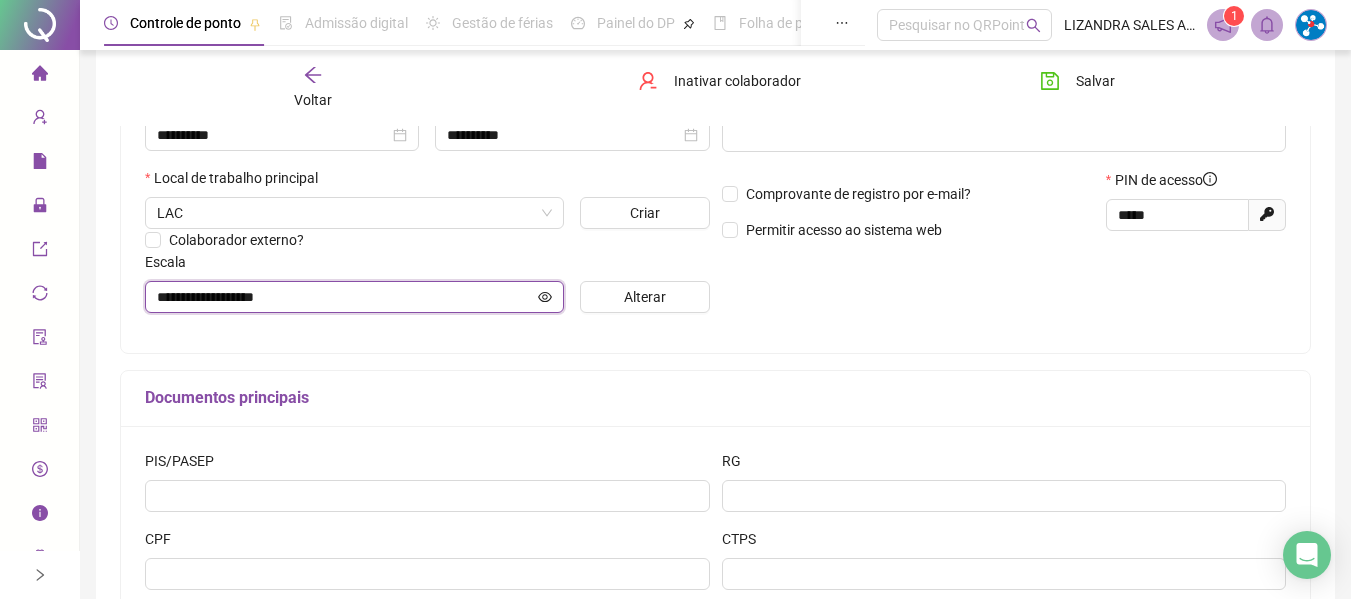 click on "**********" at bounding box center (345, 297) 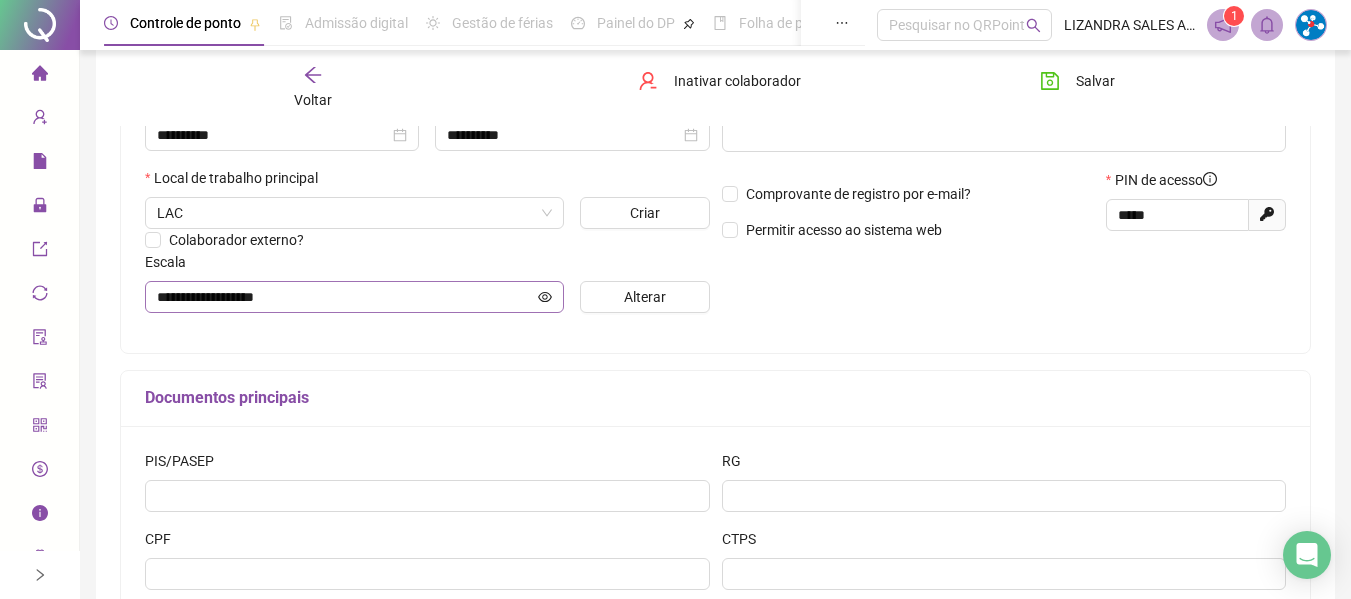 click on "**********" at bounding box center (354, 297) 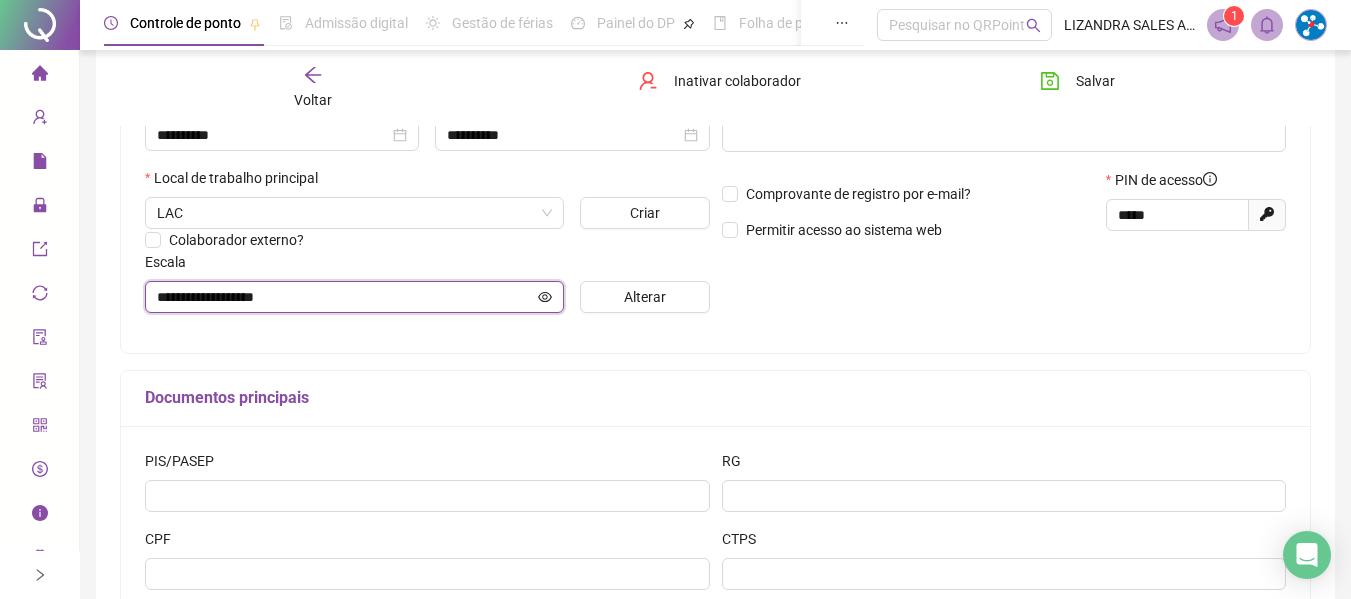 click 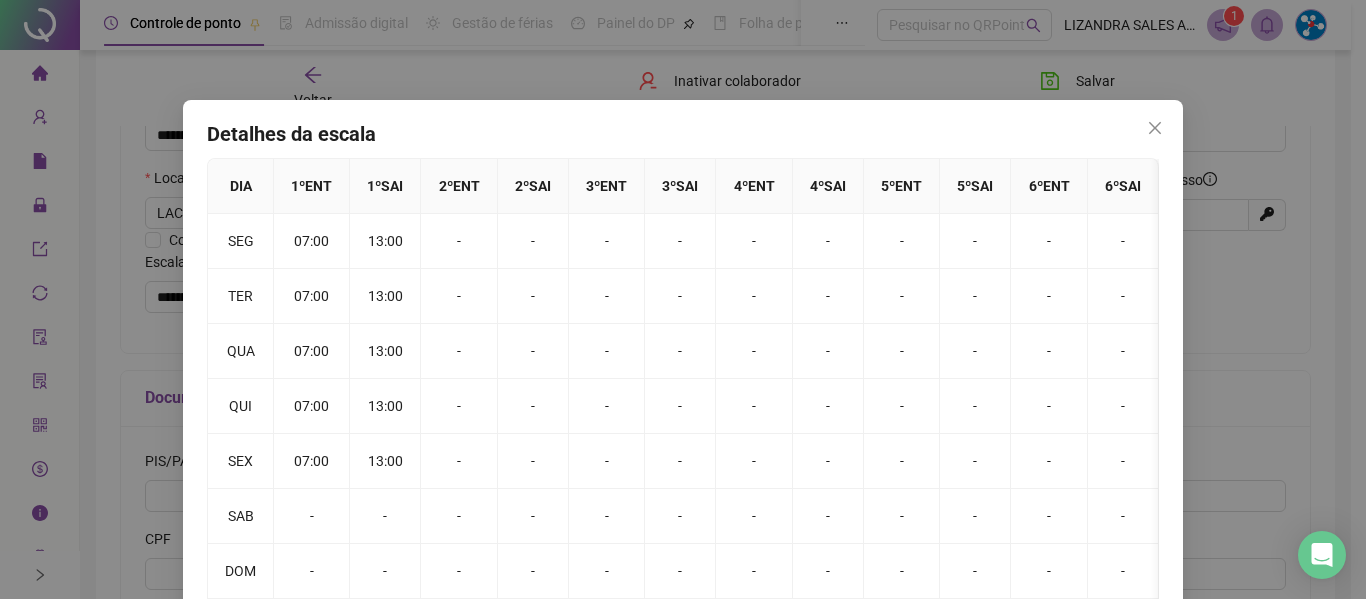 click on "Detalhes da escala DIA 1 º  ENT 1 º  SAI 2 º  ENT 2 º  SAI 3 º  ENT 3 º  SAI 4 º  ENT 4 º  SAI 5 º  ENT 5 º  SAI 6 º  ENT 6 º  SAI                           SEG 07:00 13:00 - - - - - - - - - - TER 07:00 13:00 - - - - - - - - - - QUA 07:00 13:00 - - - - - - - - - - QUI 07:00 13:00 - - - - - - - - - - SEX 07:00 13:00 - - - - - - - - - - SAB - - - - - - - - - - - - DOM - - - - - - - - - - - -" at bounding box center [683, 299] 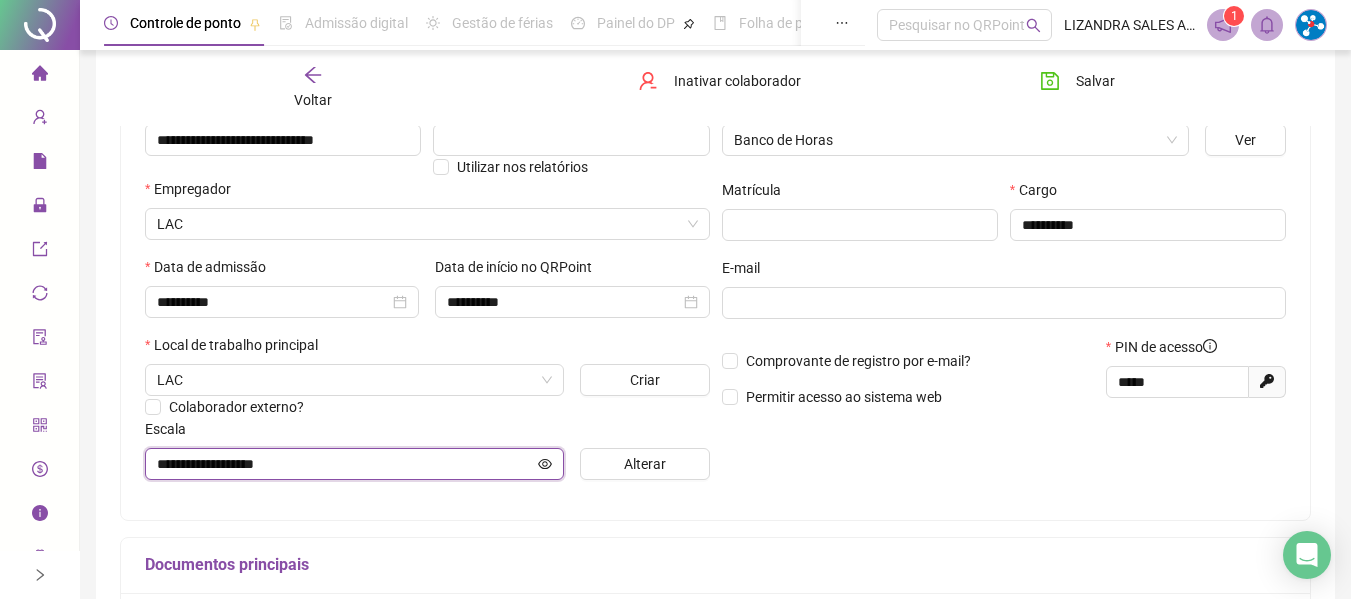 scroll, scrollTop: 0, scrollLeft: 0, axis: both 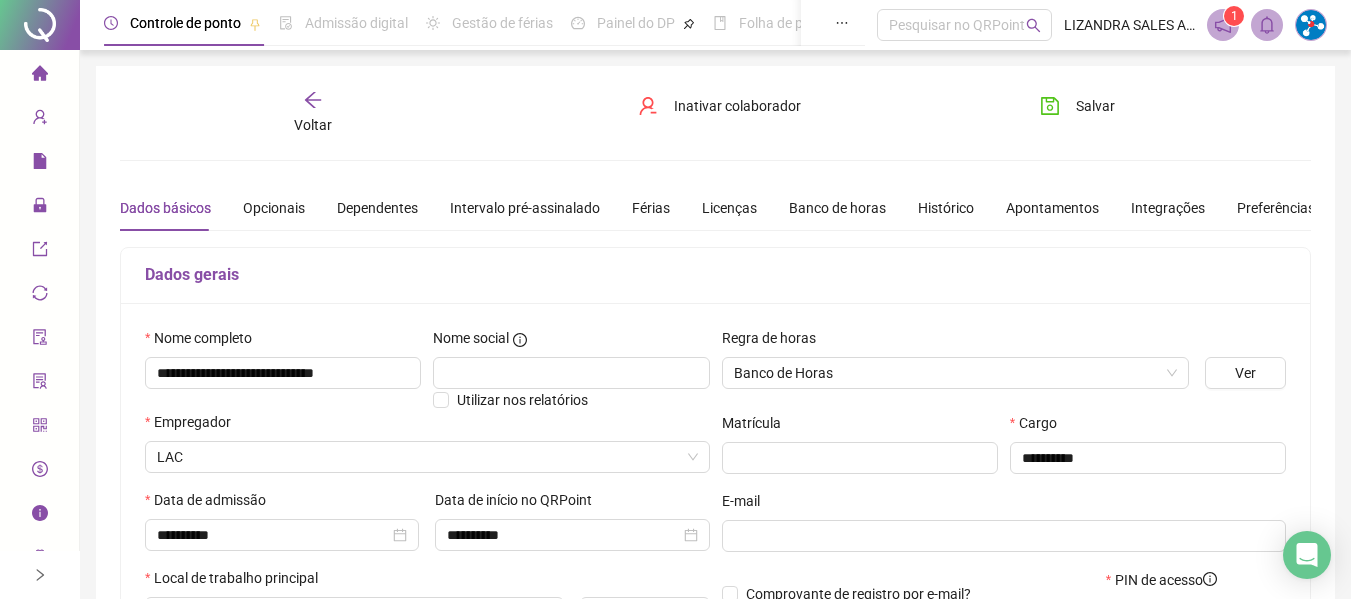 click on "Voltar" at bounding box center [313, 125] 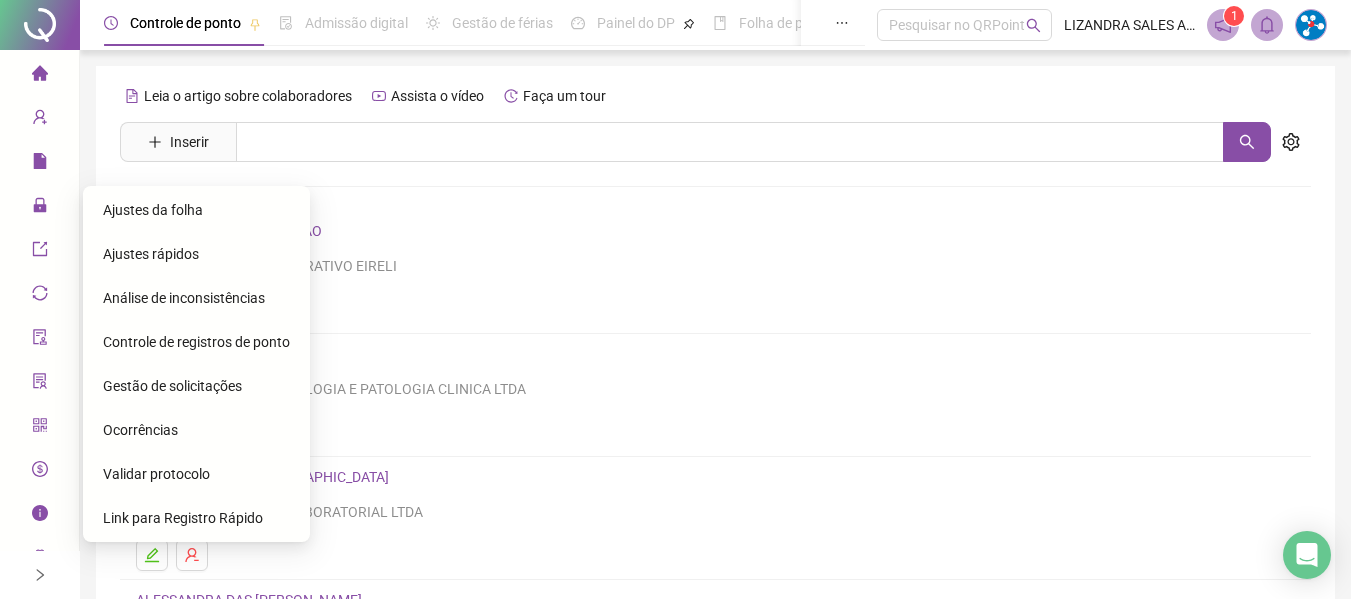 click on "Ajustes da folha" at bounding box center (196, 210) 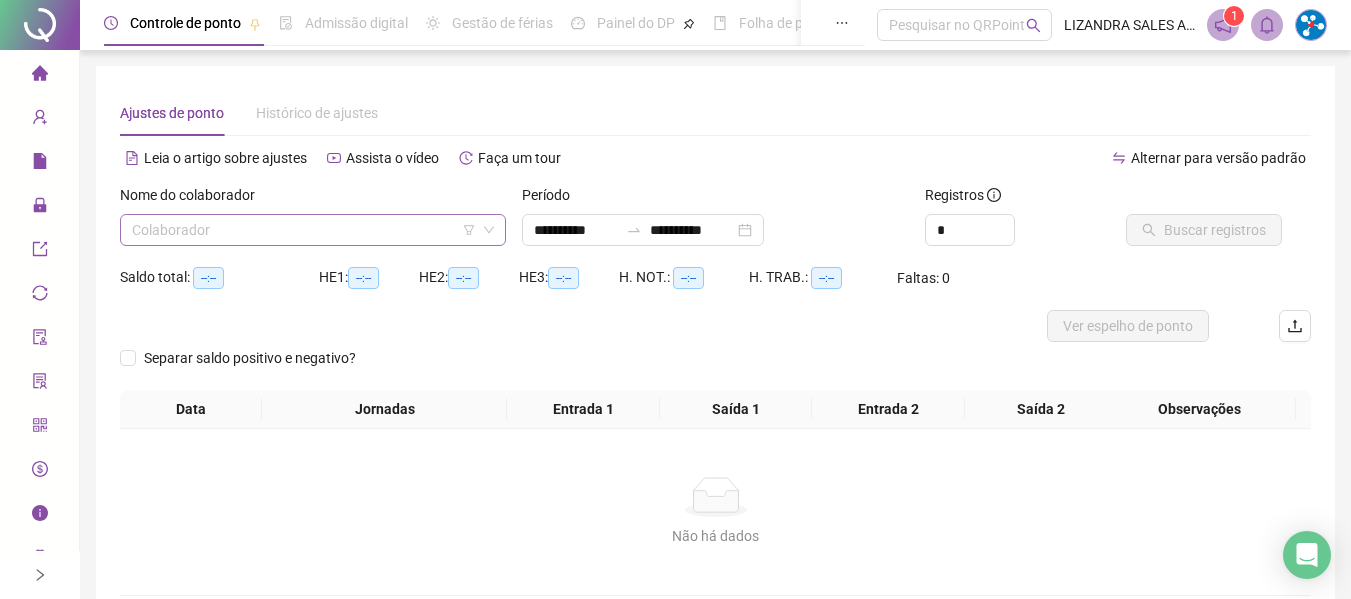 click at bounding box center (307, 230) 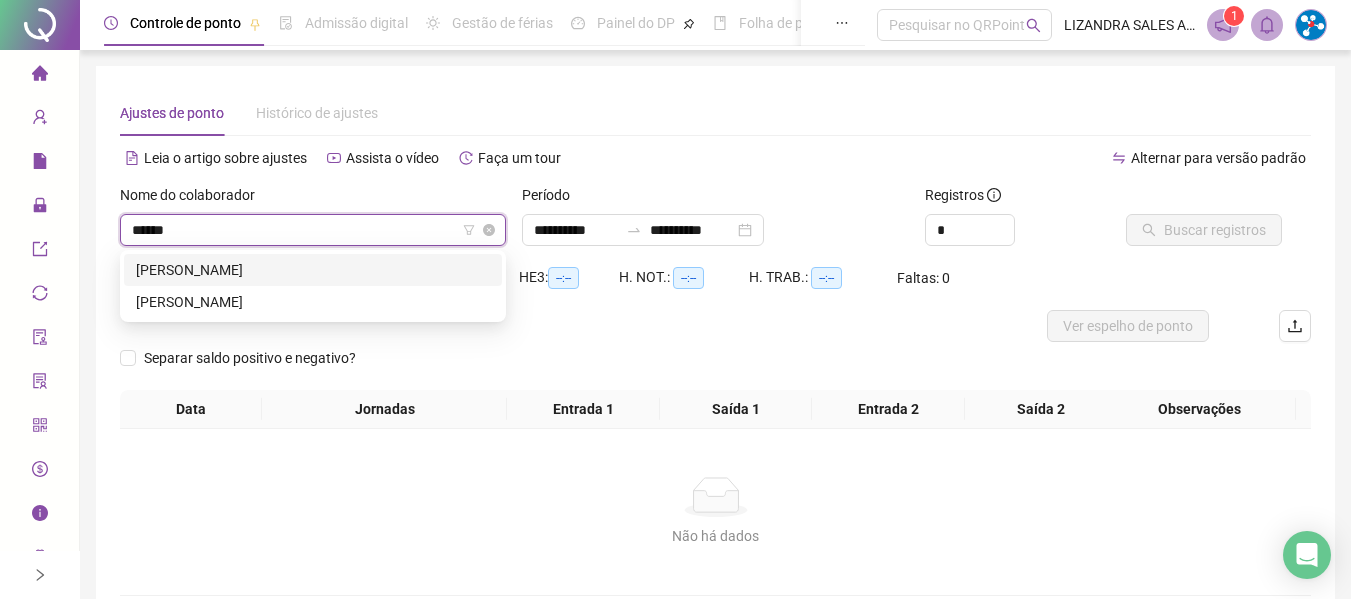 type on "*******" 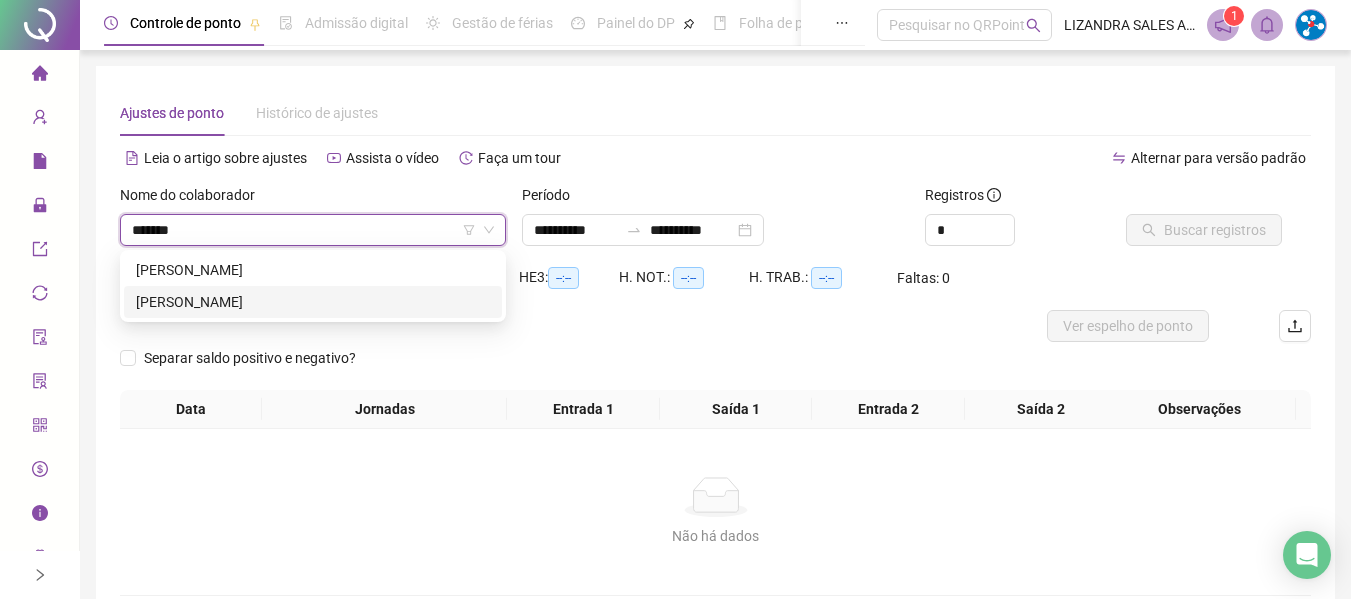 click on "[PERSON_NAME]" at bounding box center (313, 302) 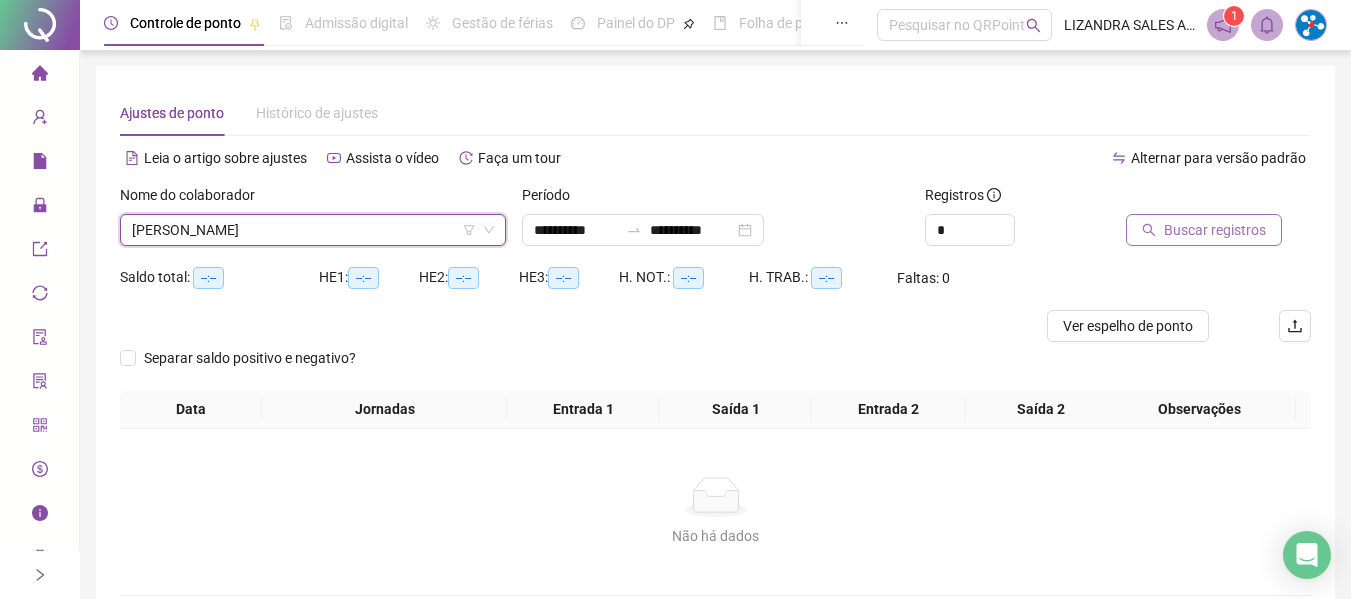 click on "Buscar registros" at bounding box center (1215, 230) 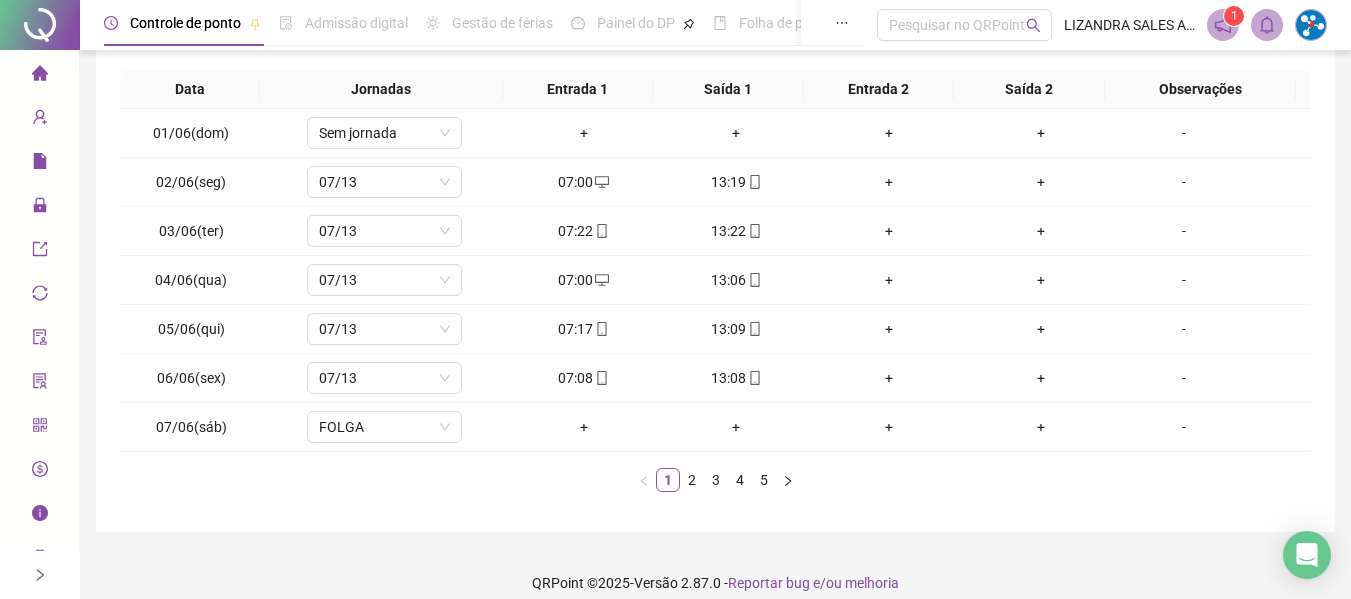 scroll, scrollTop: 355, scrollLeft: 0, axis: vertical 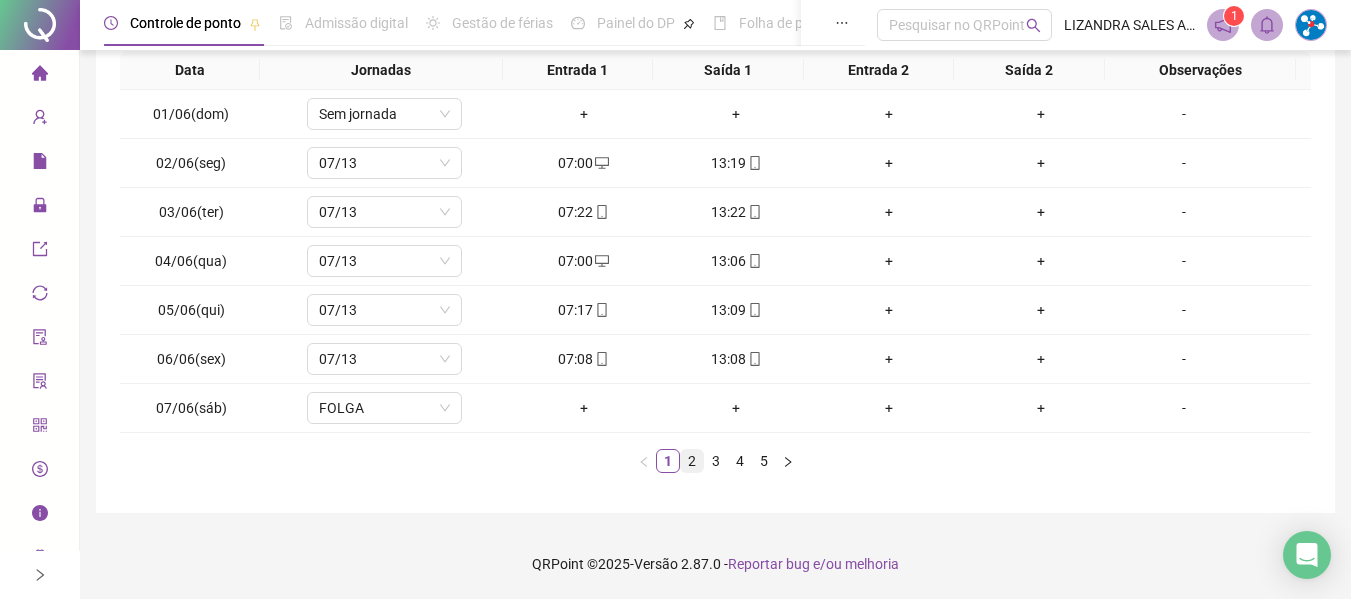 click on "2" at bounding box center [692, 461] 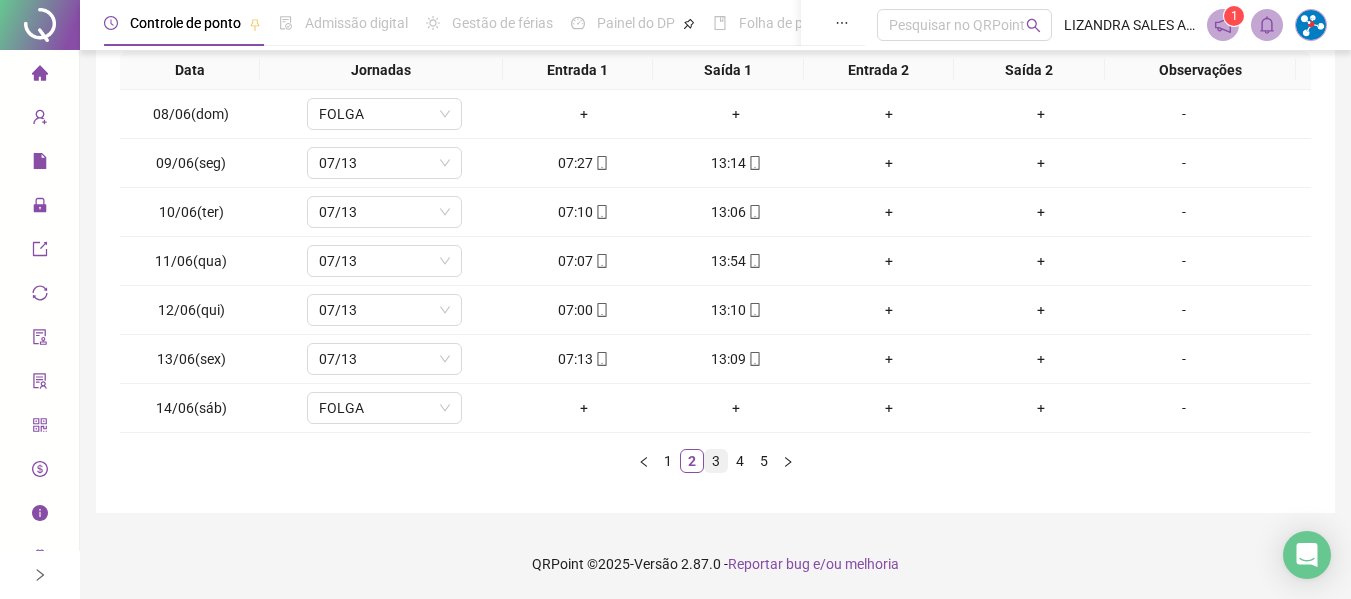 click on "3" at bounding box center (716, 461) 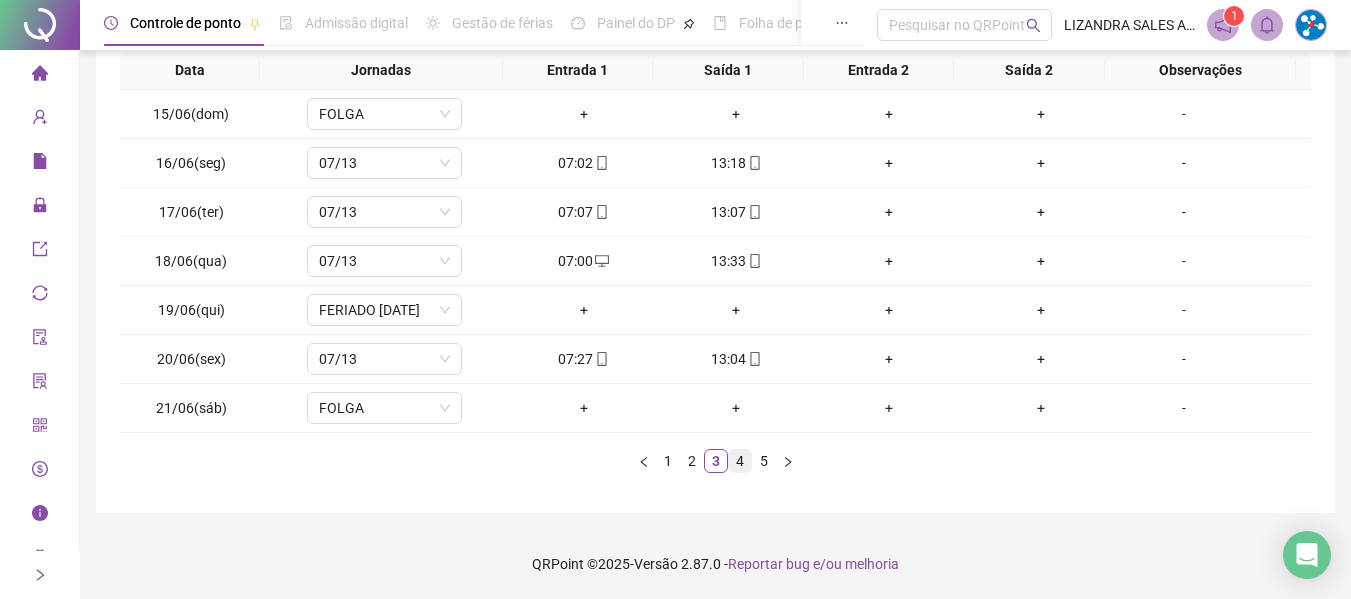 click on "4" at bounding box center (740, 461) 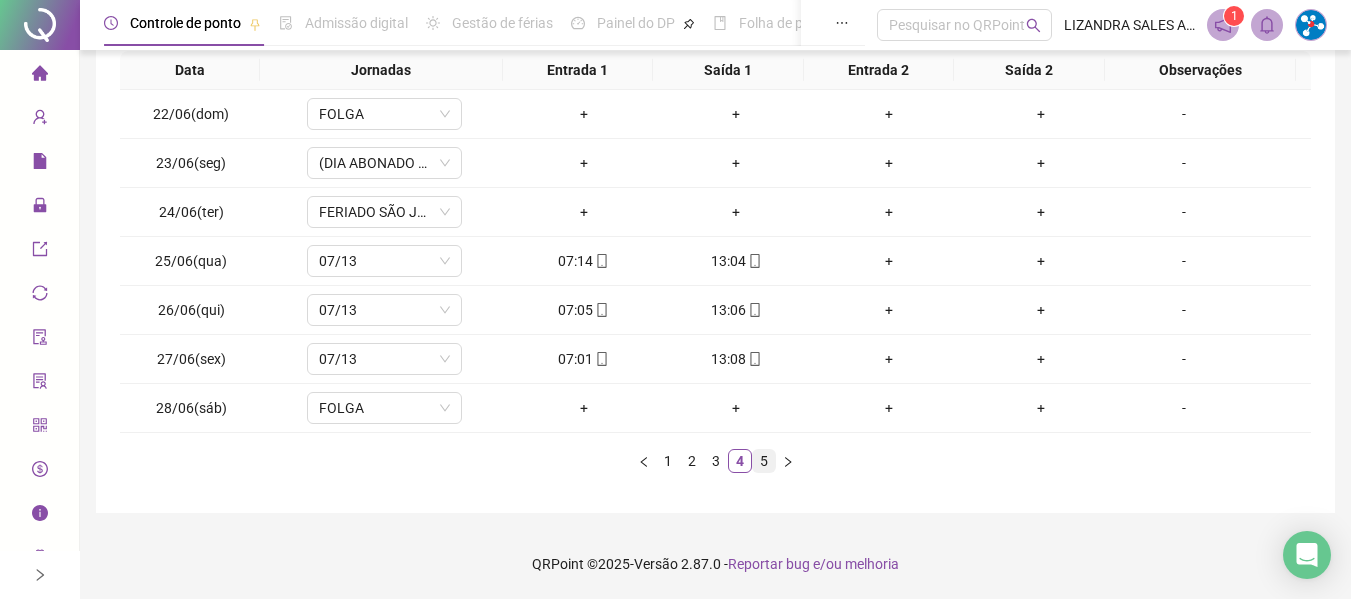 click on "5" at bounding box center [764, 461] 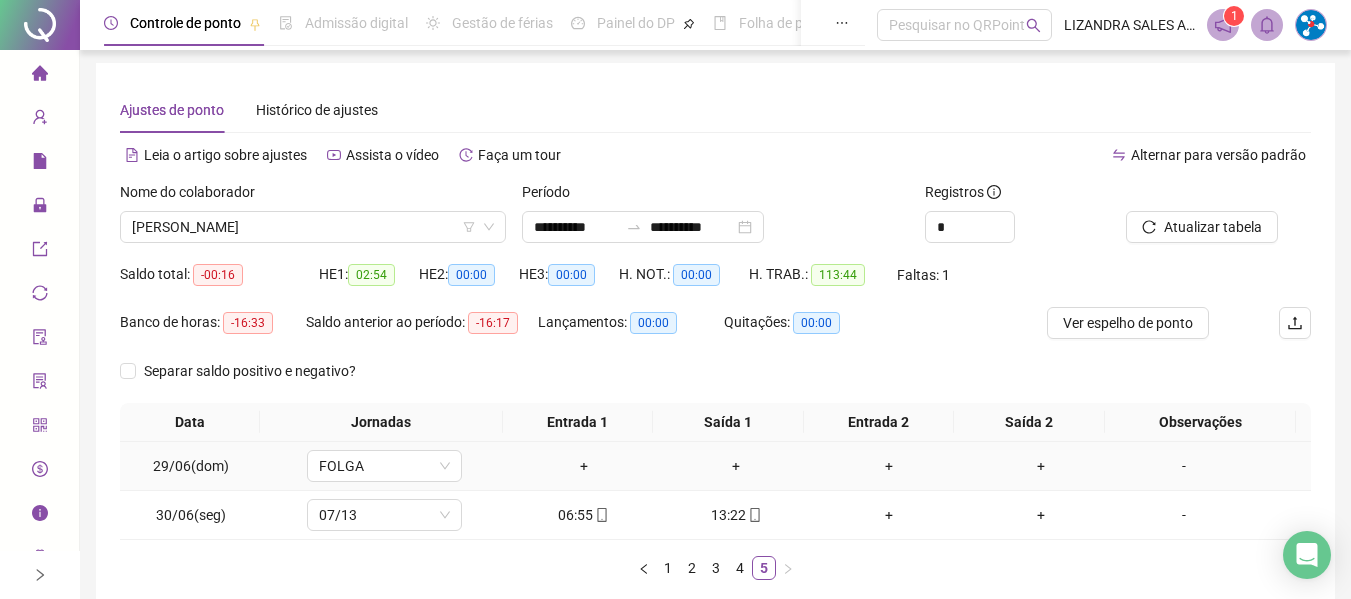 scroll, scrollTop: 0, scrollLeft: 0, axis: both 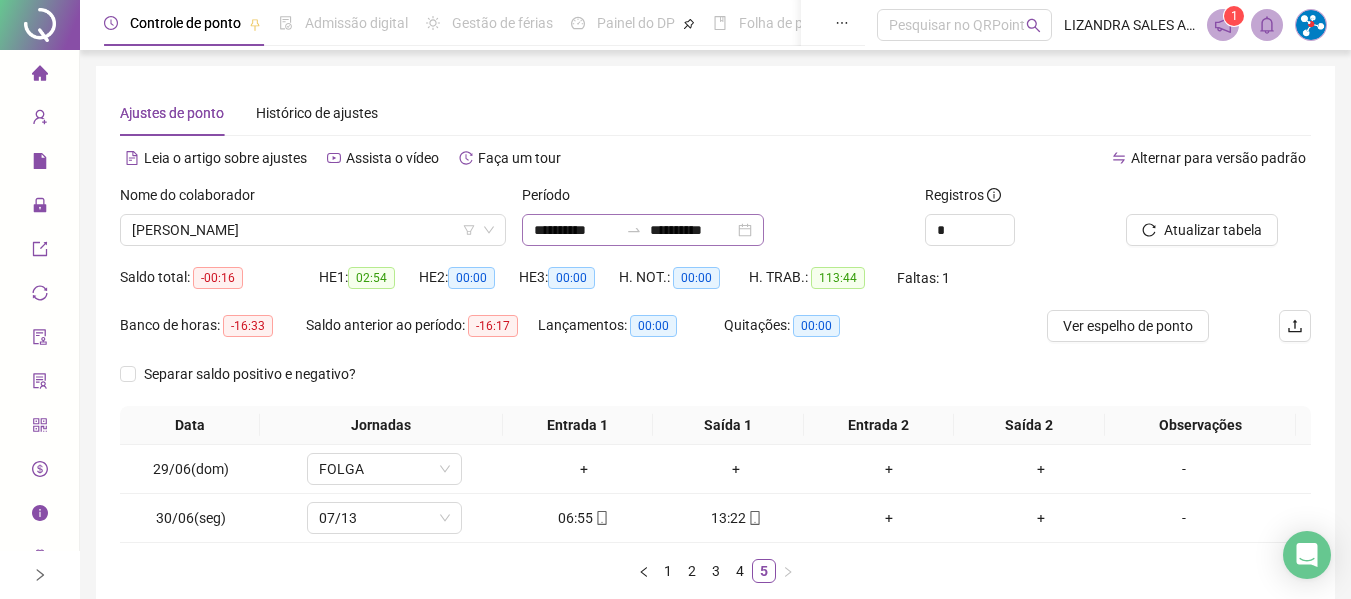 click on "**********" at bounding box center (643, 230) 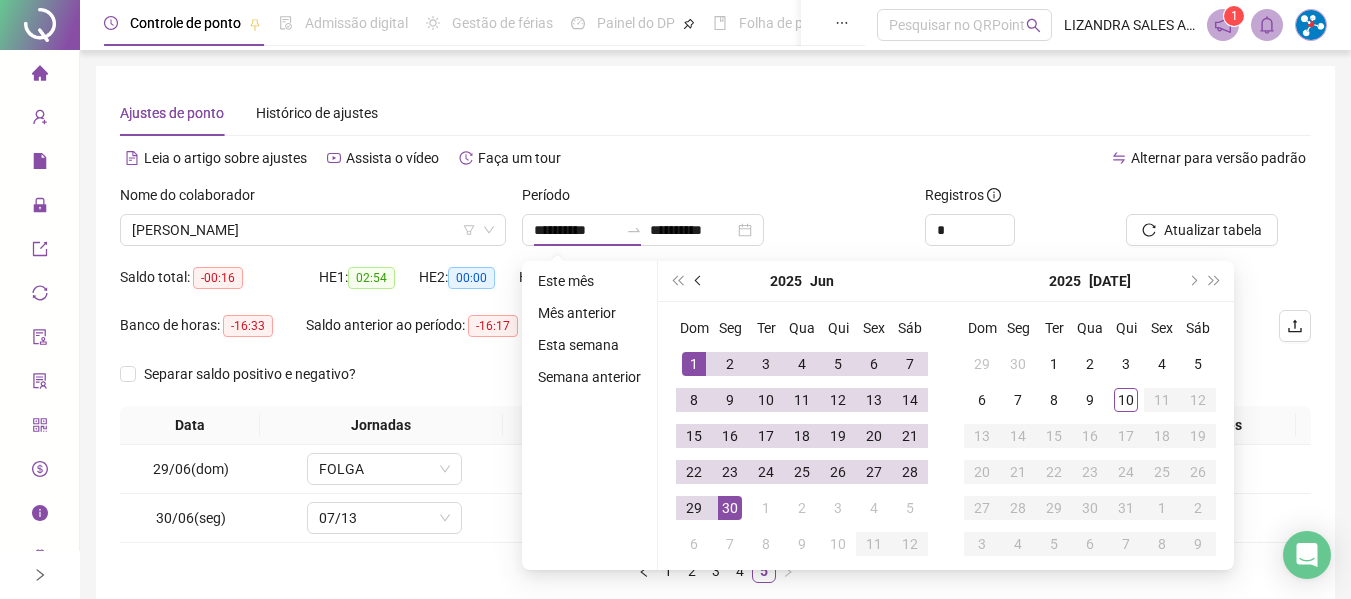 click at bounding box center [699, 281] 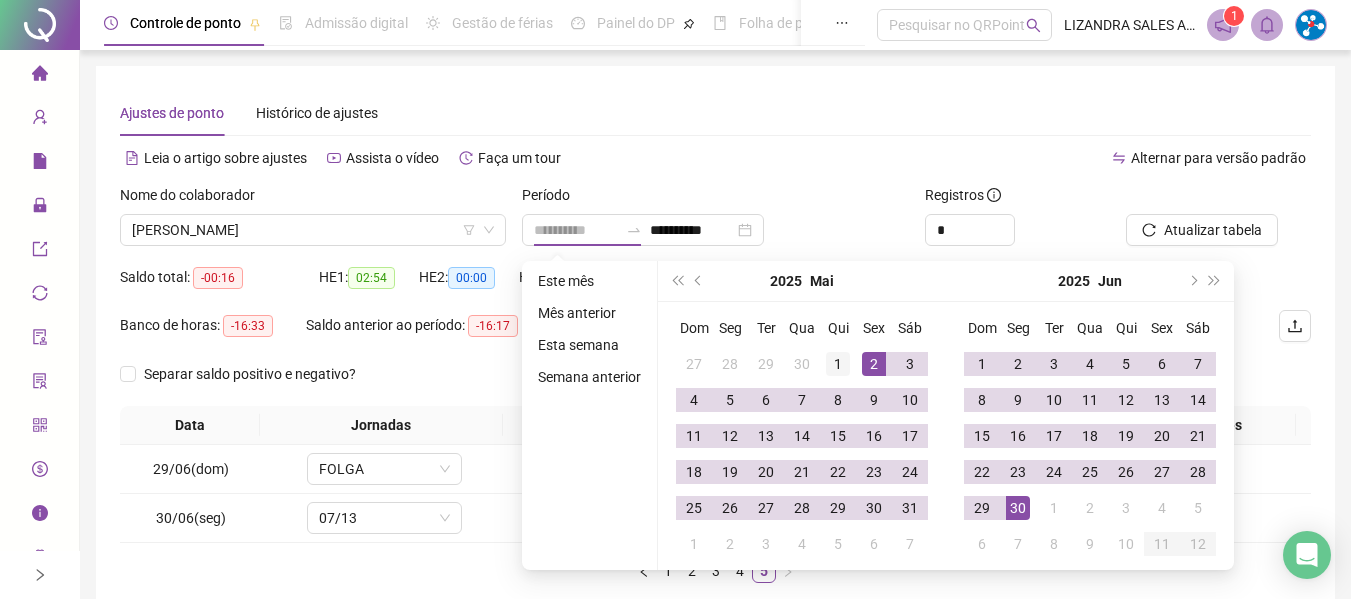 type on "**********" 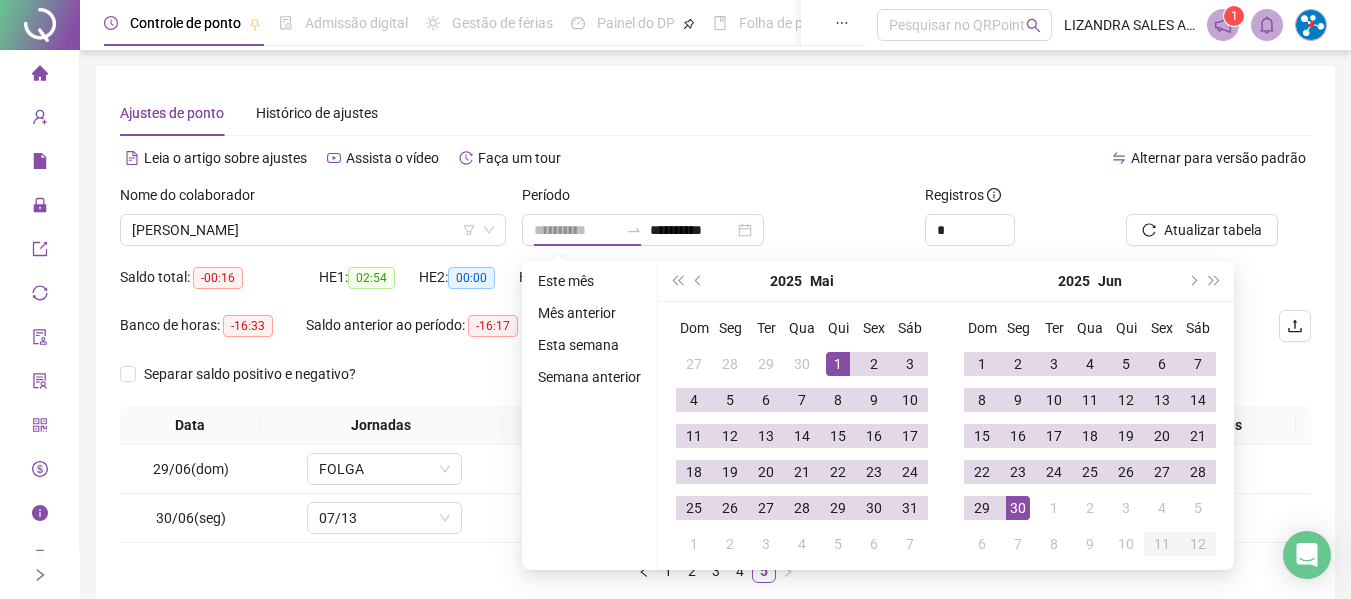 click on "1" at bounding box center (838, 364) 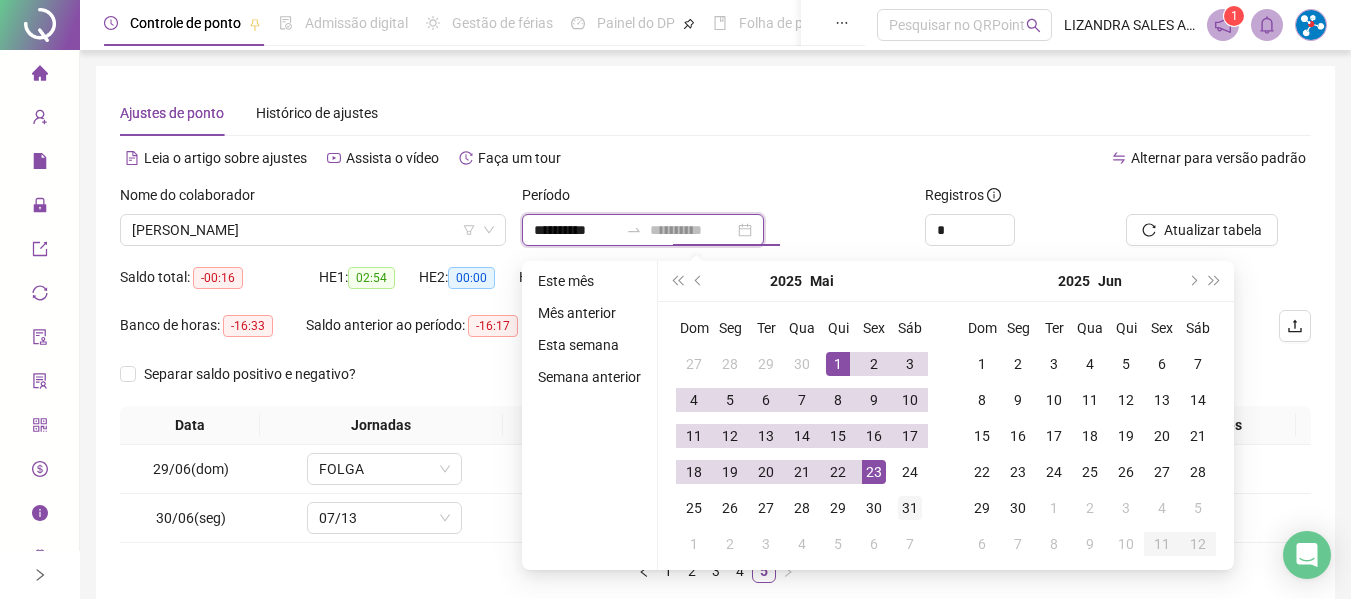 type on "**********" 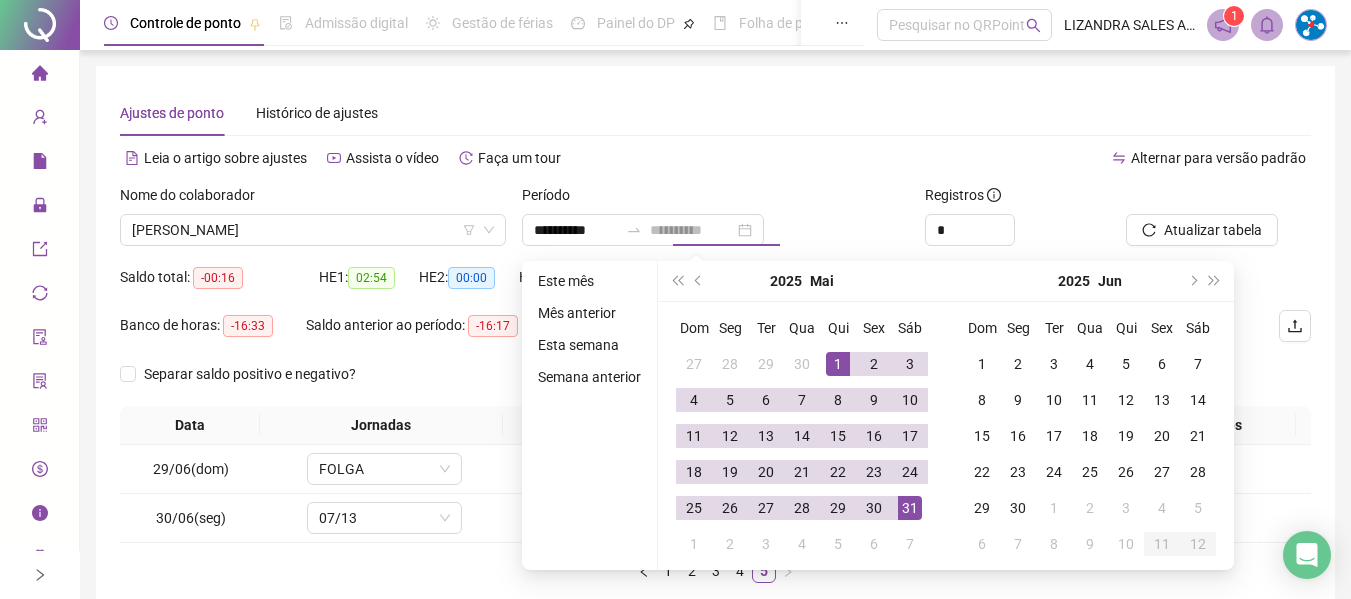 click on "31" at bounding box center [910, 508] 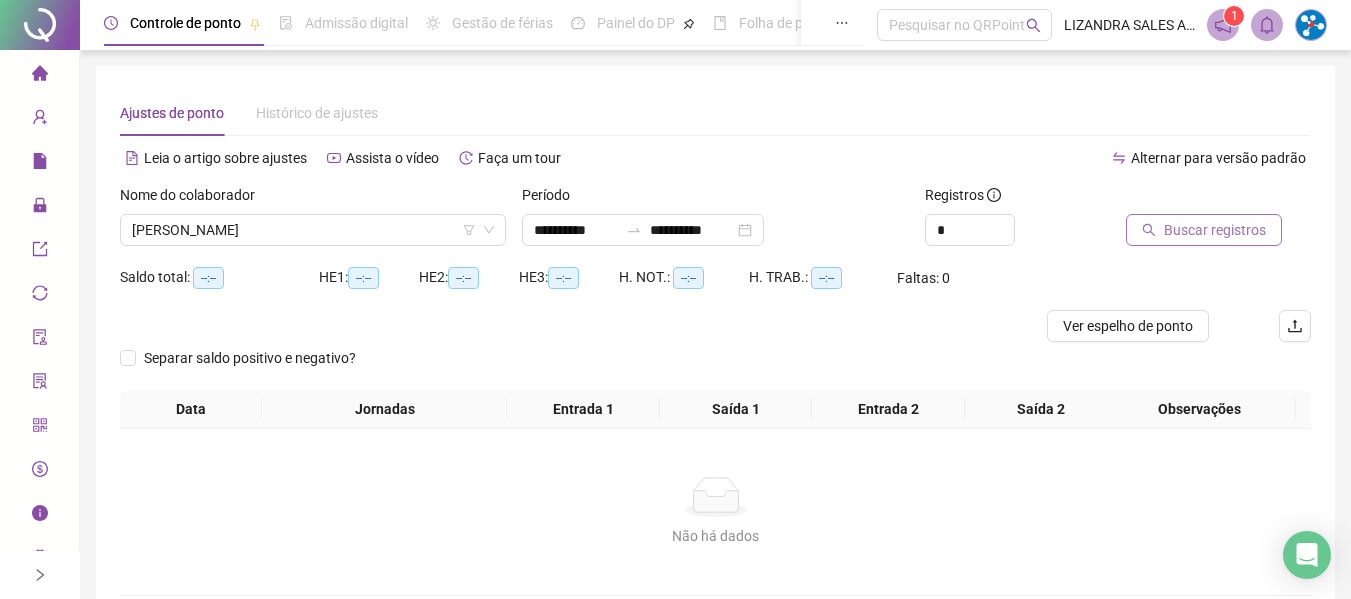 click on "Buscar registros" at bounding box center [1215, 230] 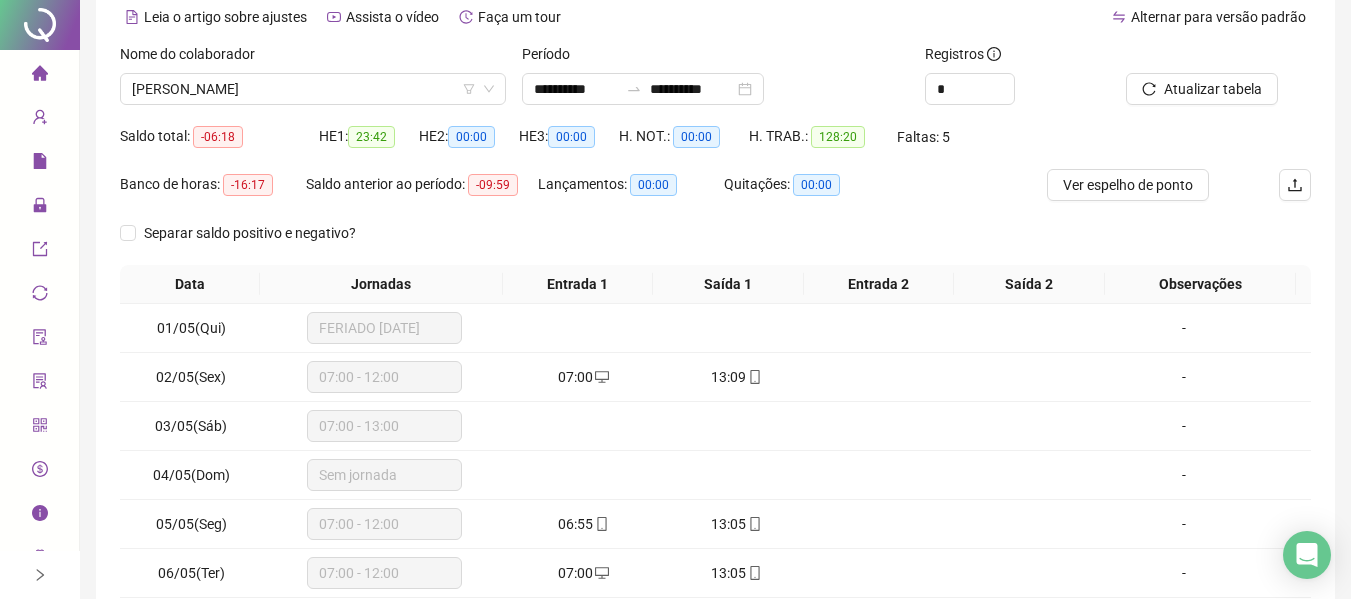 scroll, scrollTop: 355, scrollLeft: 0, axis: vertical 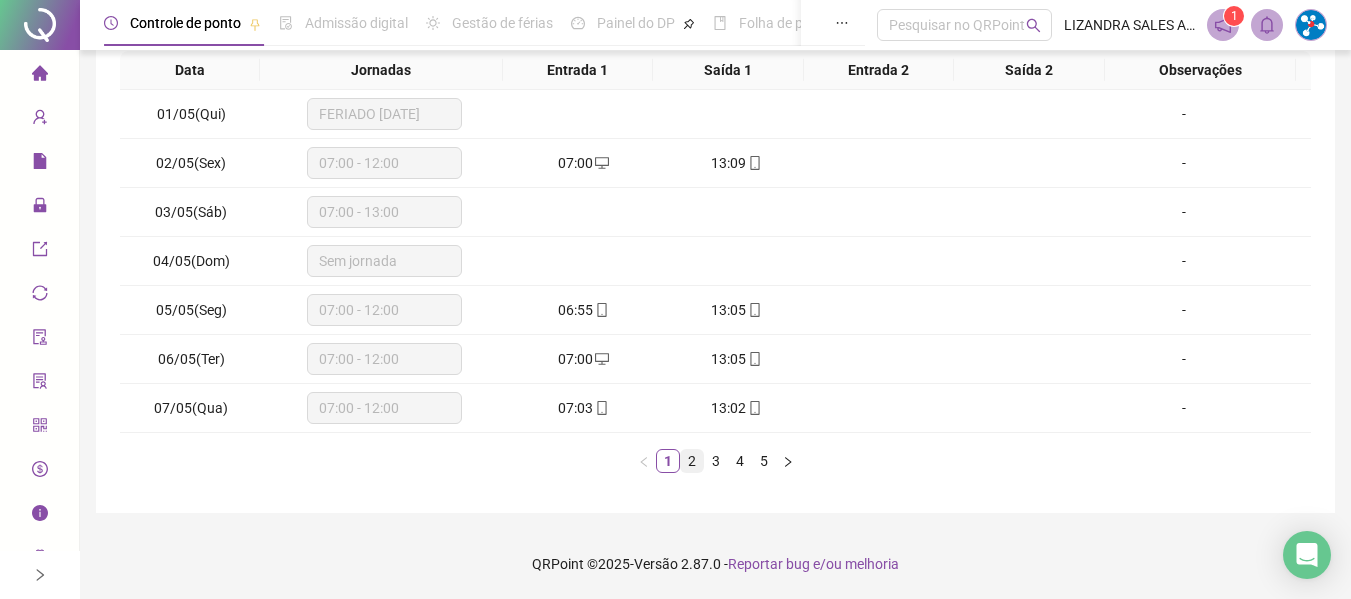 click on "2" at bounding box center [692, 461] 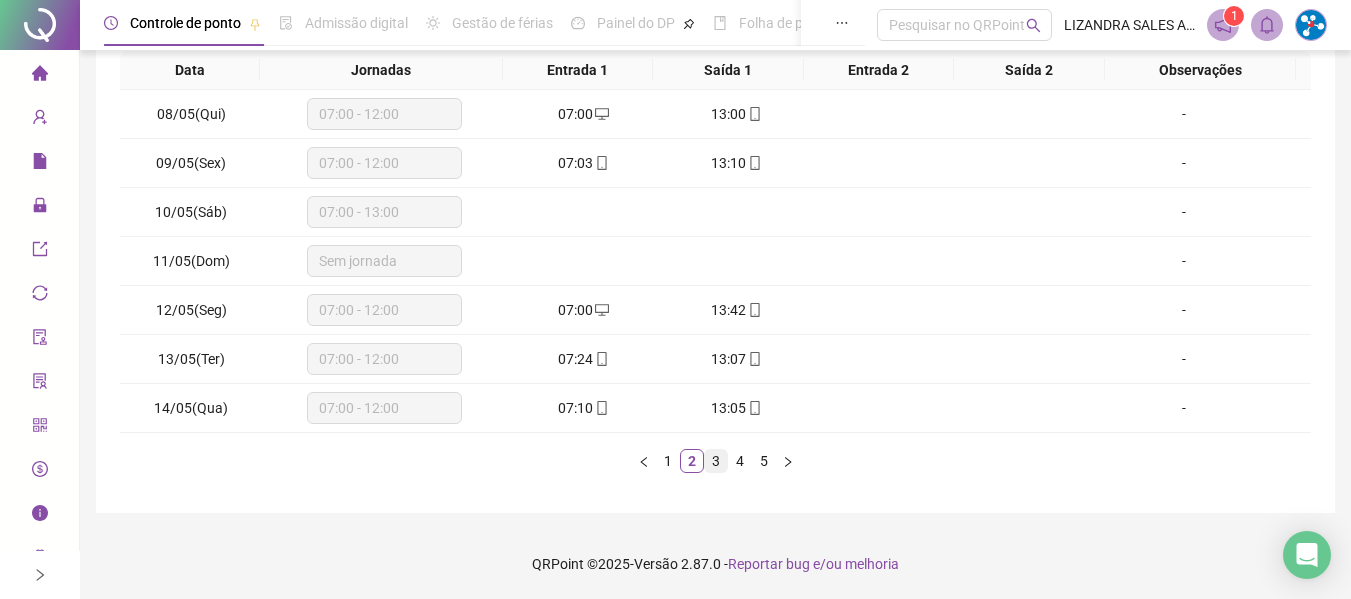 click on "3" at bounding box center [716, 461] 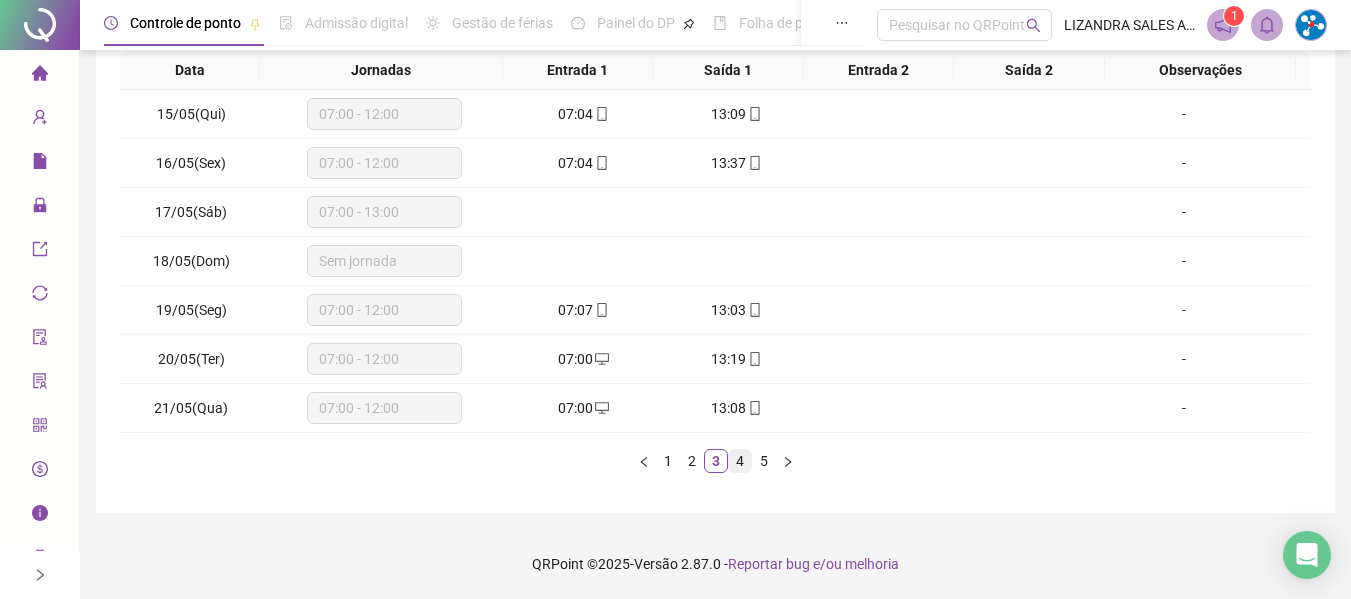 click on "4" at bounding box center (740, 461) 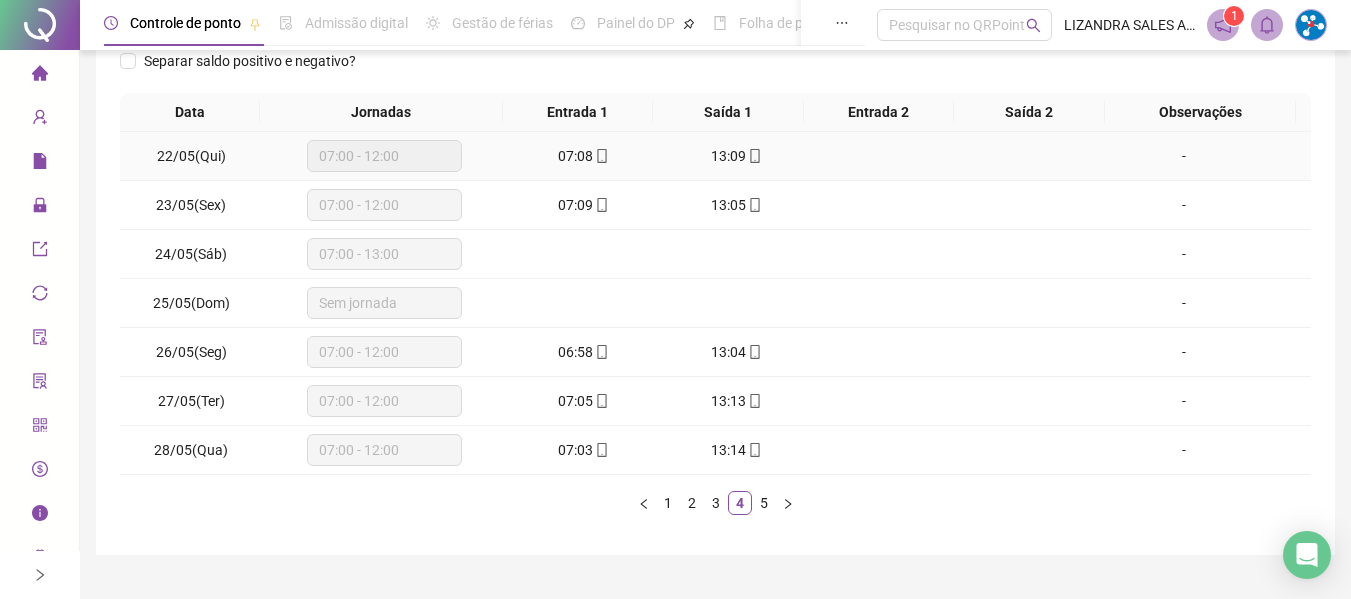 scroll, scrollTop: 355, scrollLeft: 0, axis: vertical 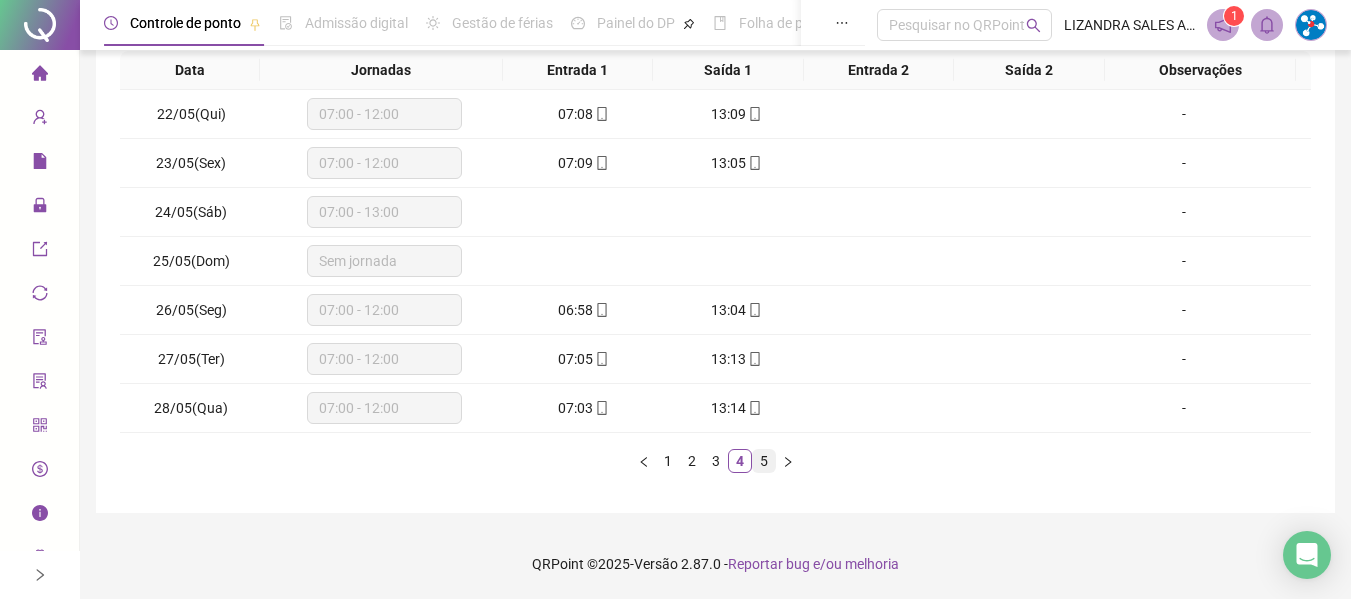 click on "5" at bounding box center [764, 461] 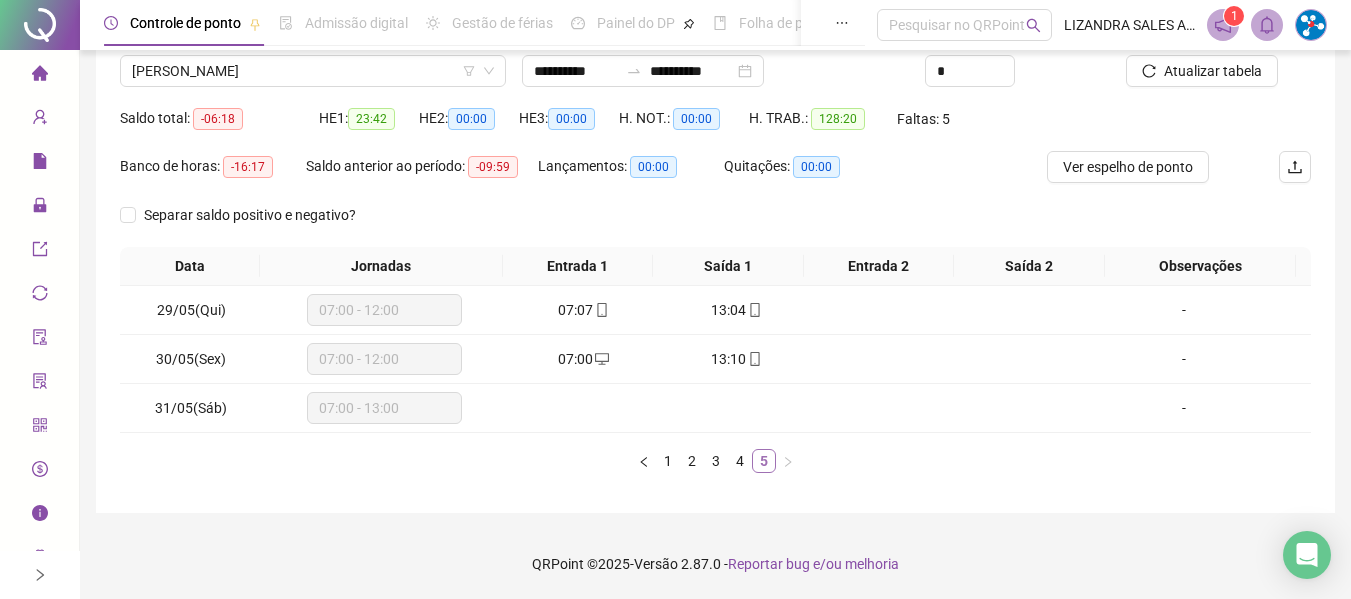 scroll, scrollTop: 159, scrollLeft: 0, axis: vertical 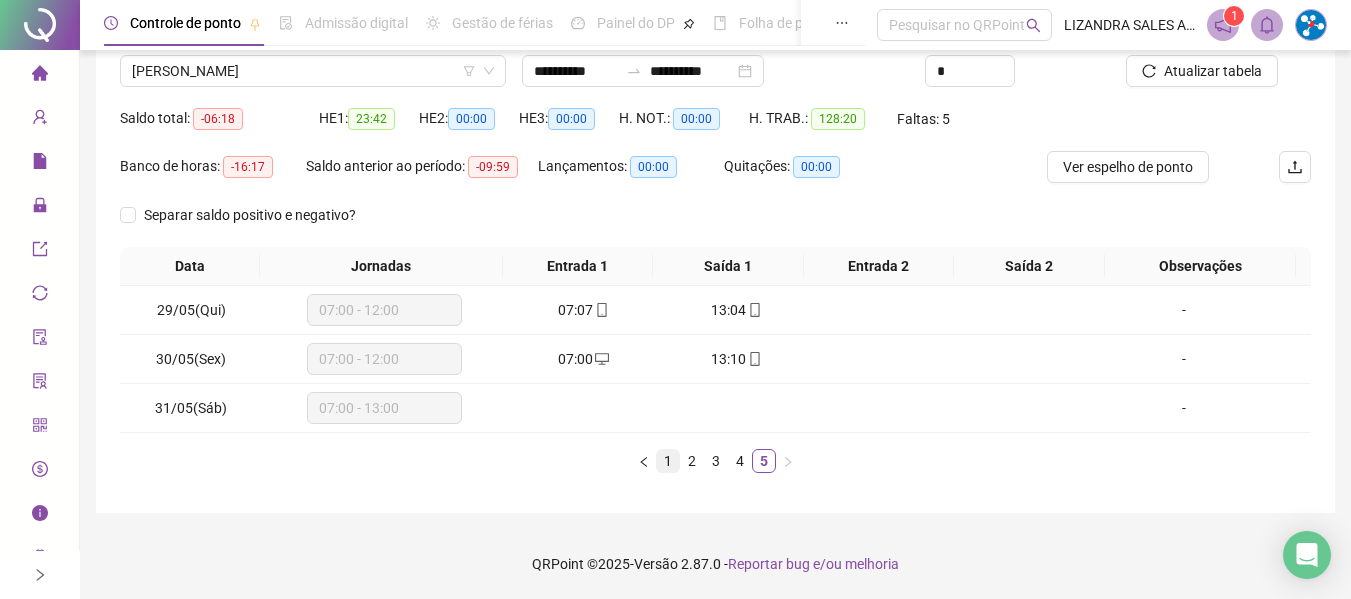 click on "1" at bounding box center (668, 461) 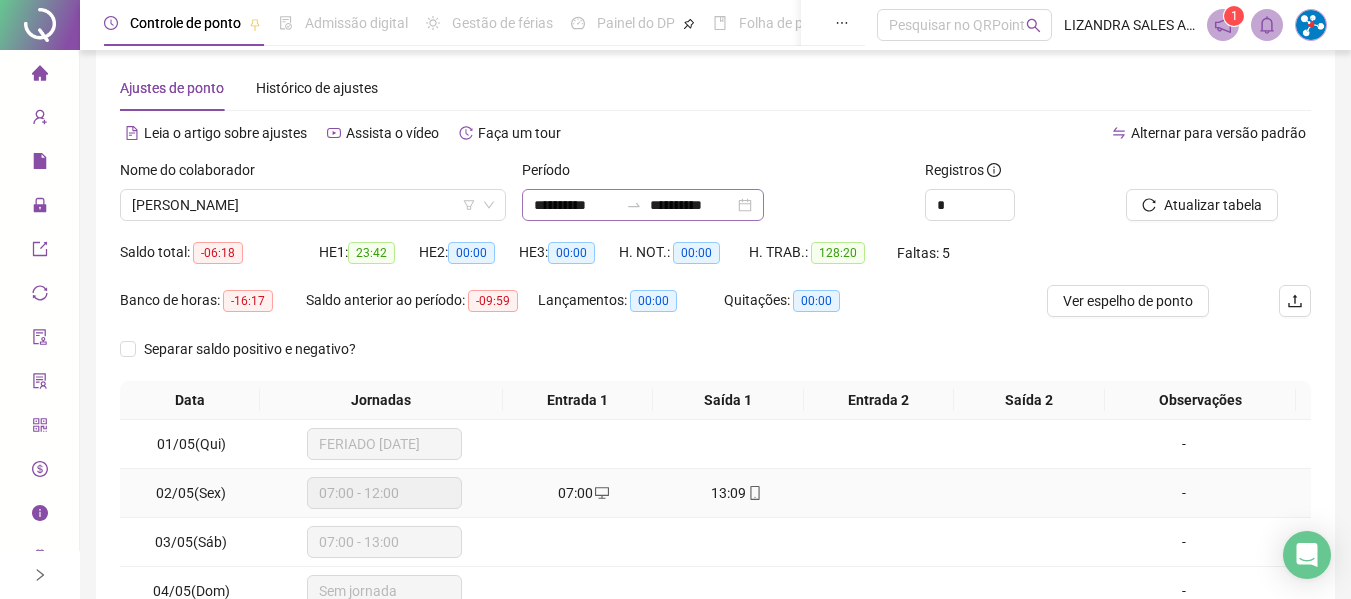 scroll, scrollTop: 0, scrollLeft: 0, axis: both 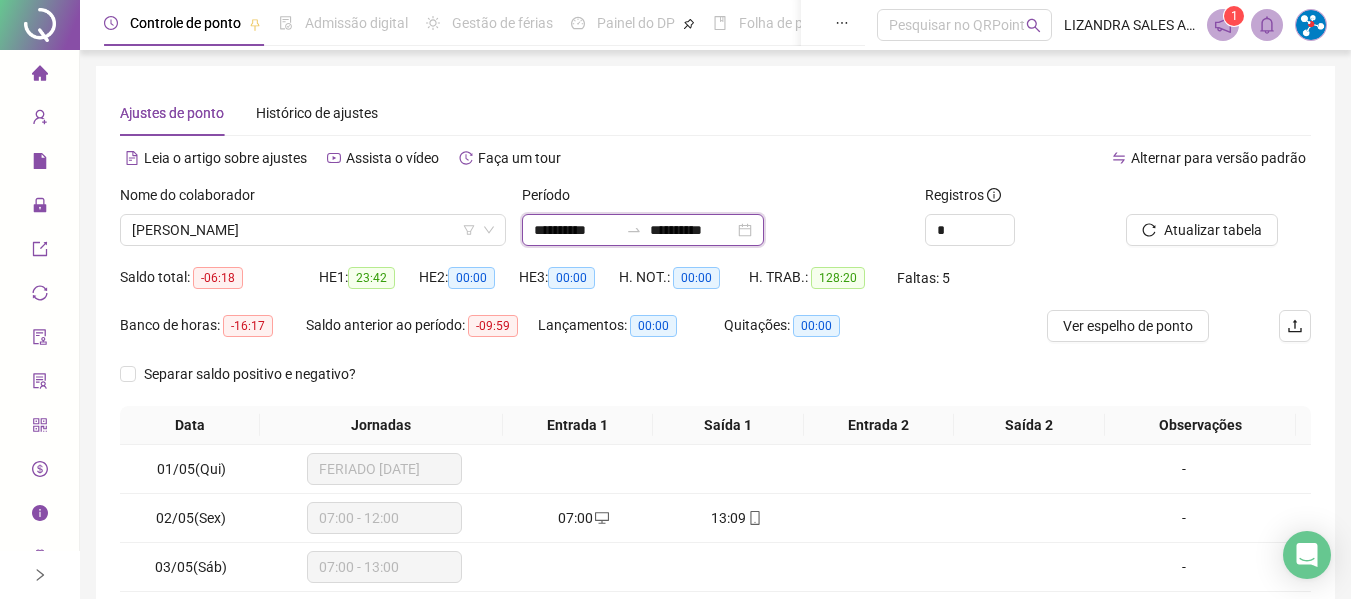 click on "**********" at bounding box center [576, 230] 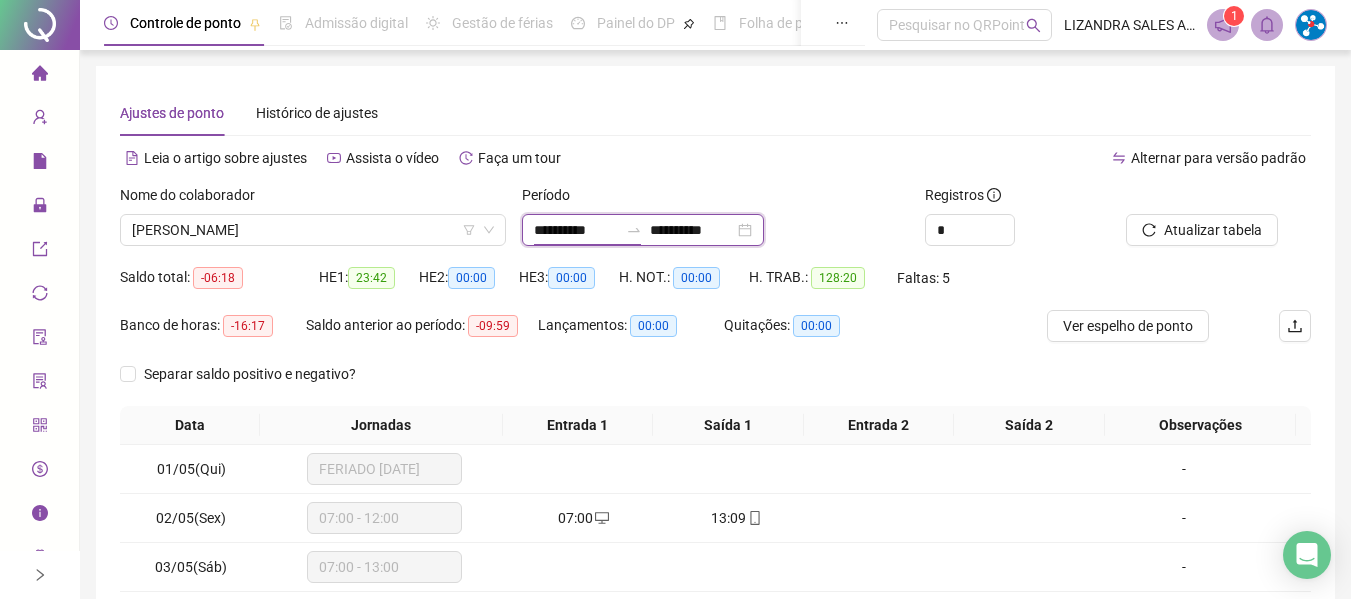 type on "**********" 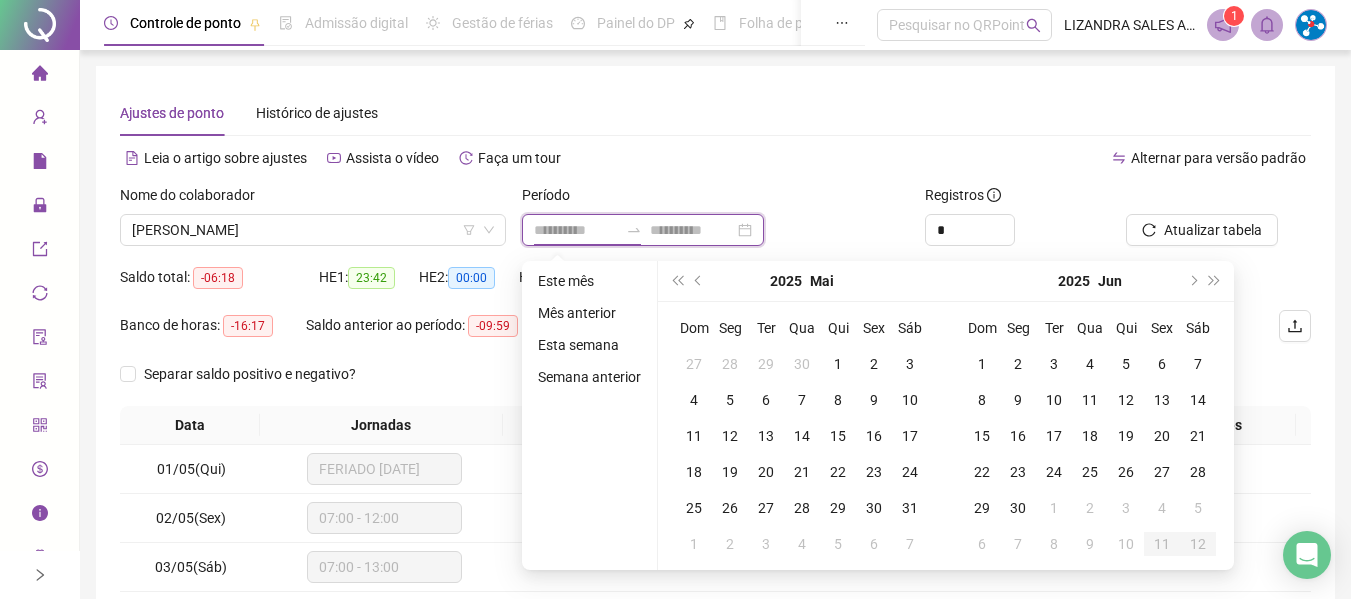 type on "**********" 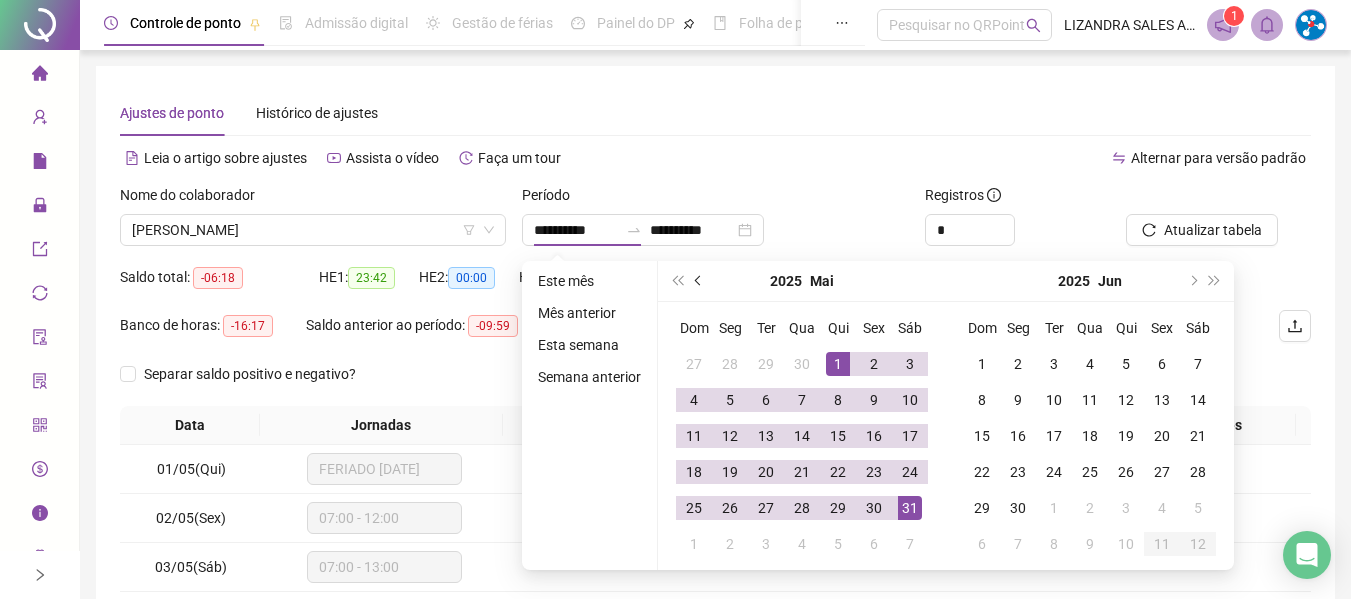 click at bounding box center [700, 281] 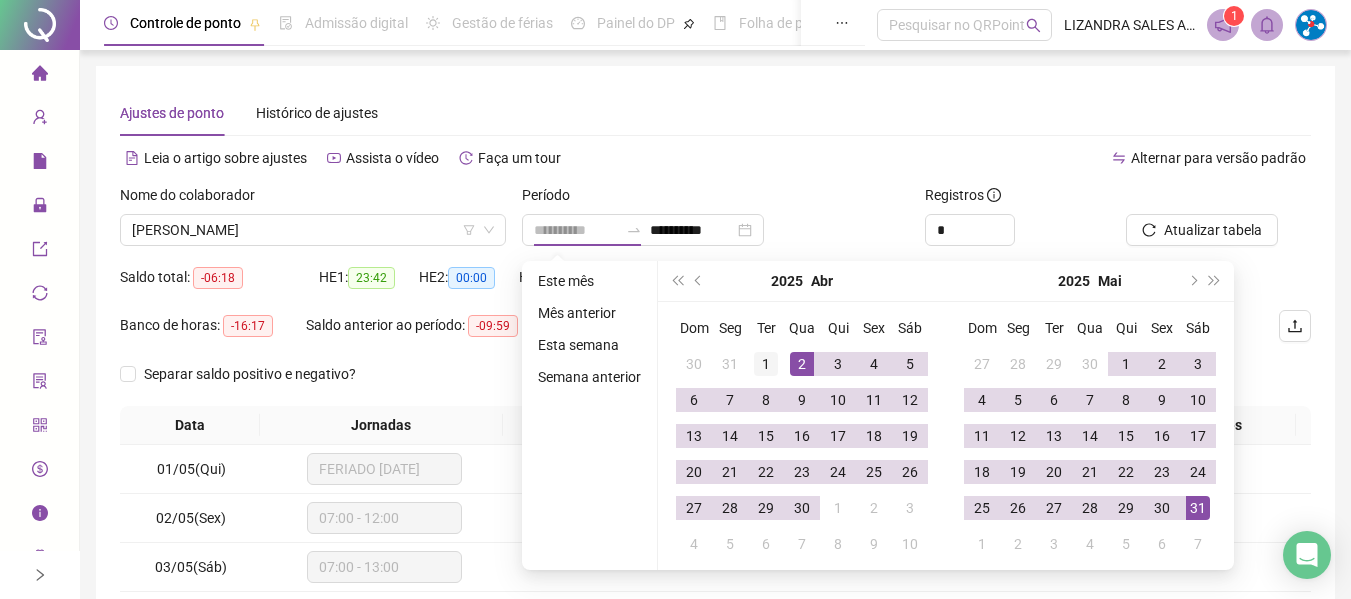 type on "**********" 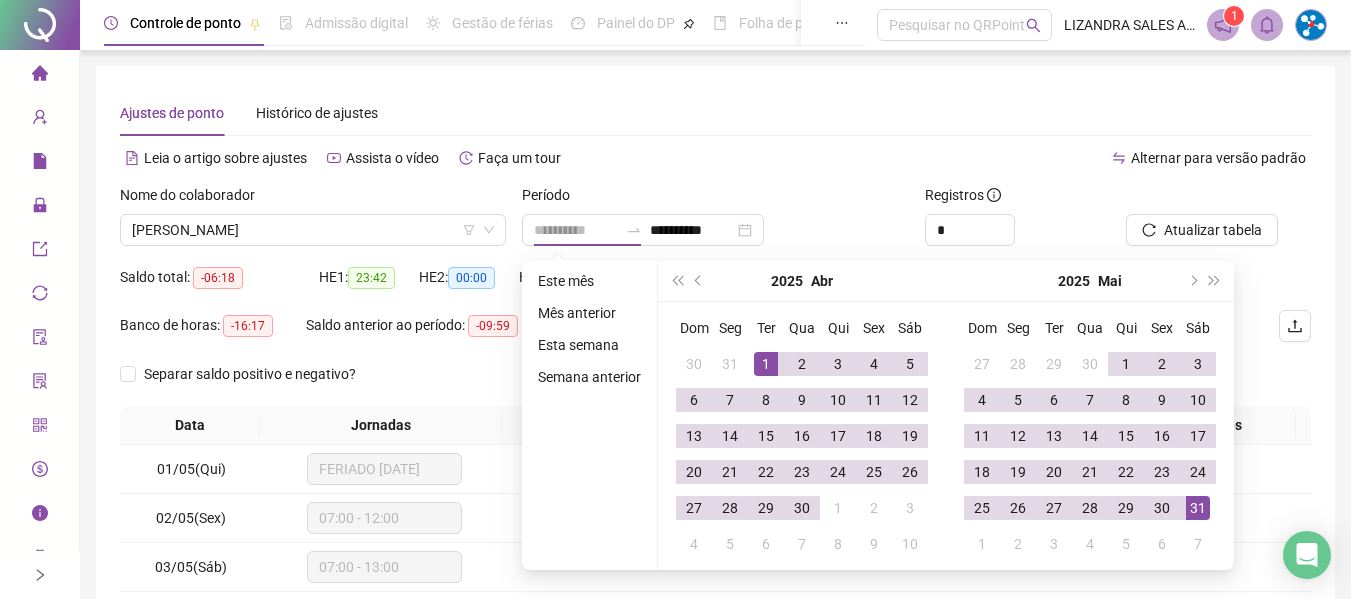 click on "1" at bounding box center [766, 364] 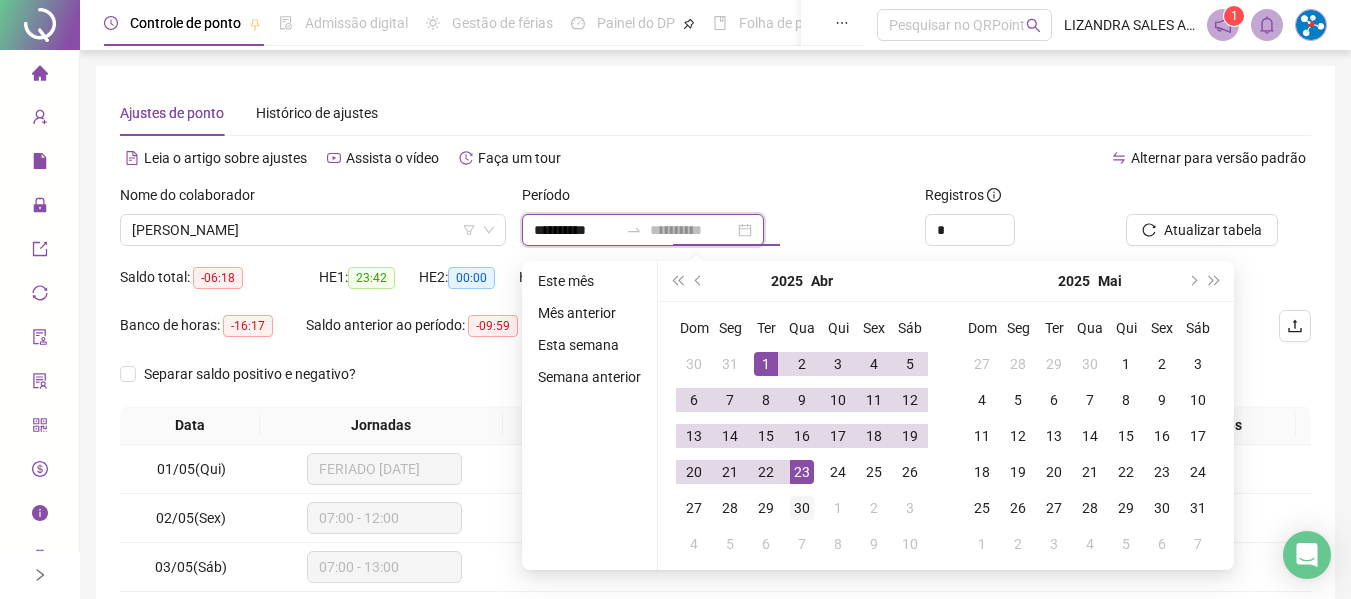 type on "**********" 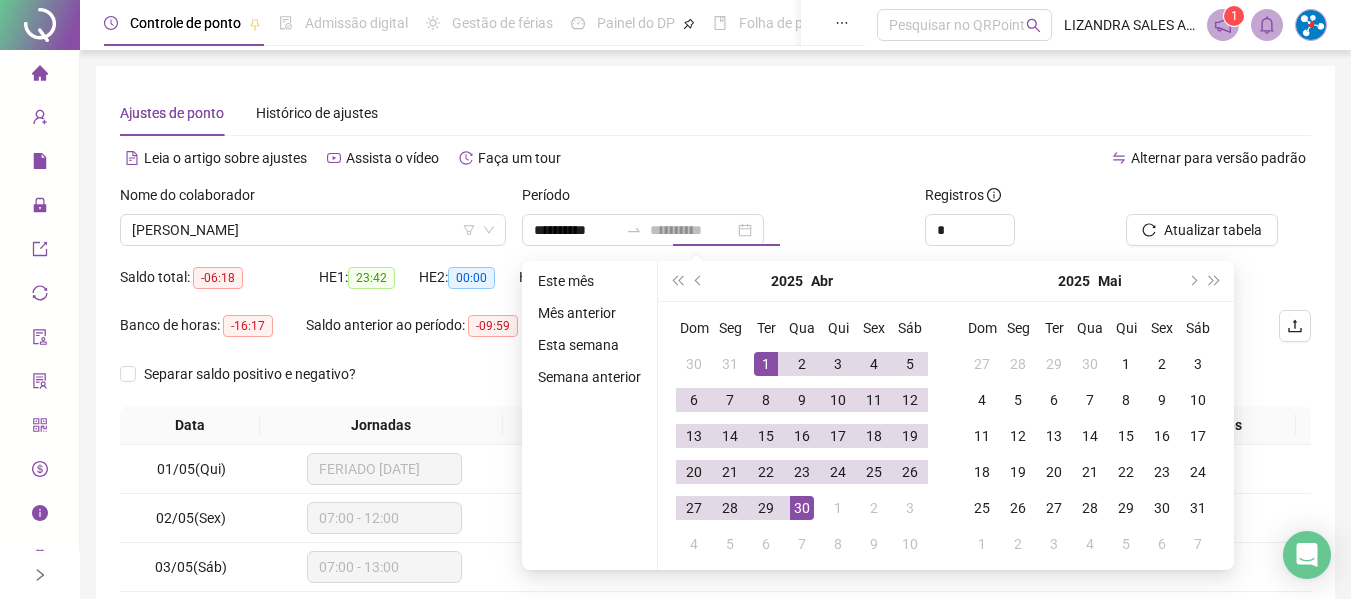 click on "30" at bounding box center (802, 508) 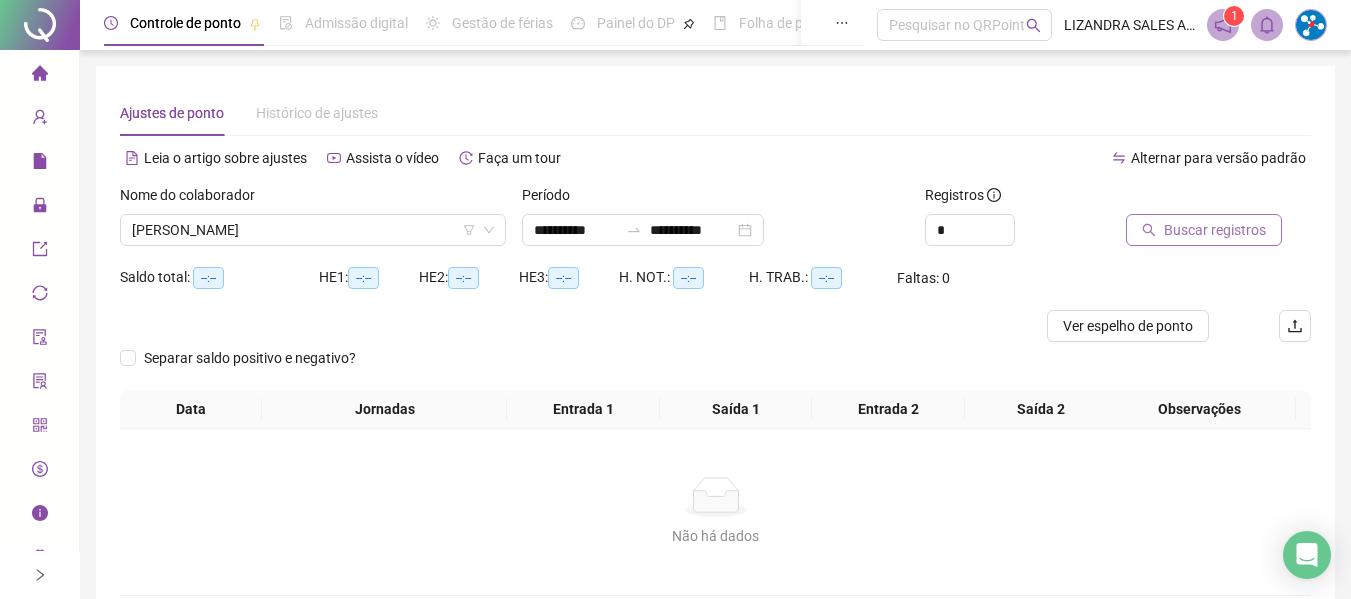 click on "Buscar registros" at bounding box center (1215, 230) 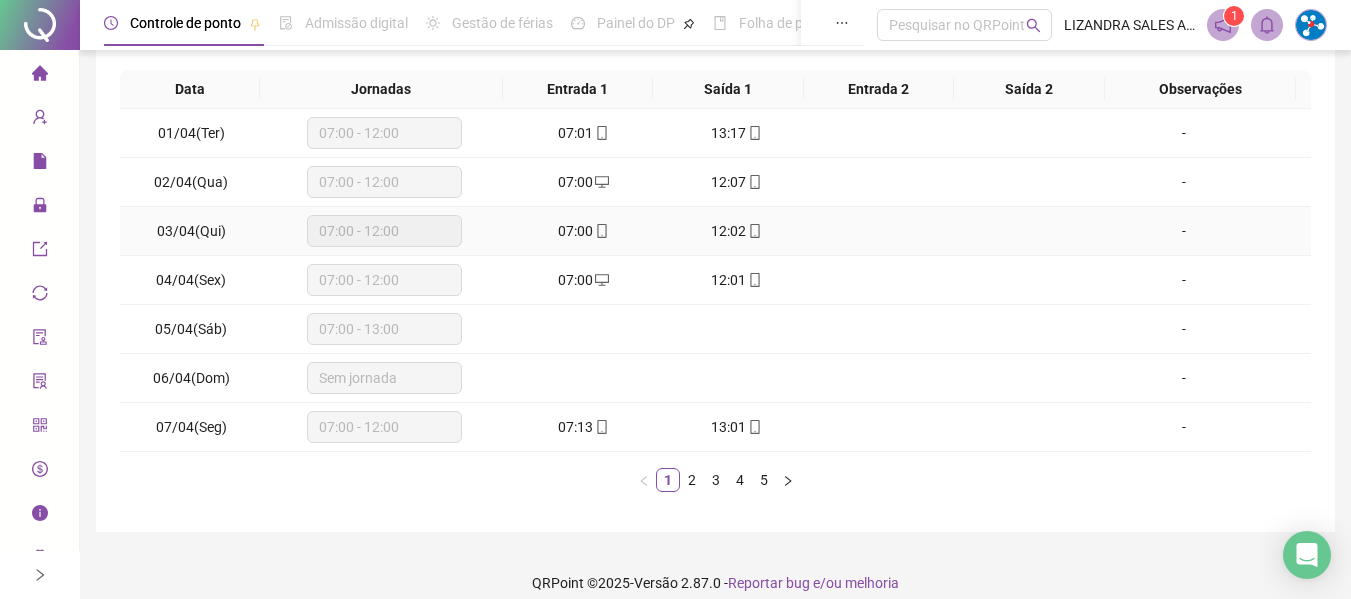 scroll, scrollTop: 355, scrollLeft: 0, axis: vertical 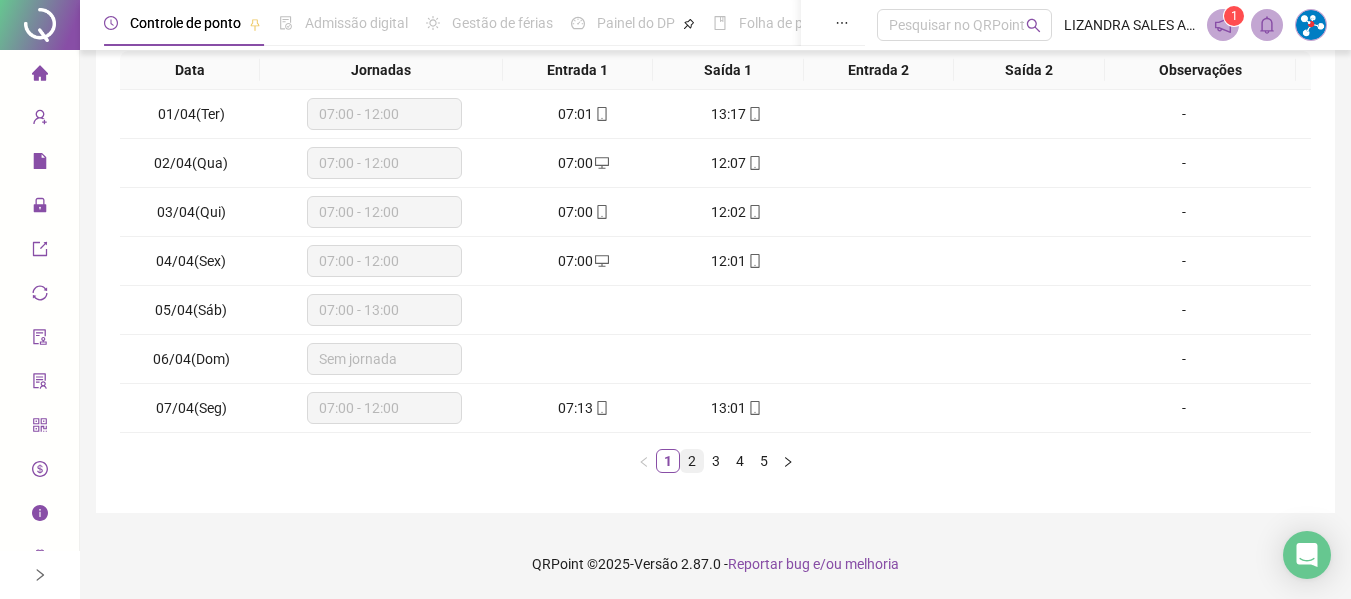 click on "2" at bounding box center [692, 461] 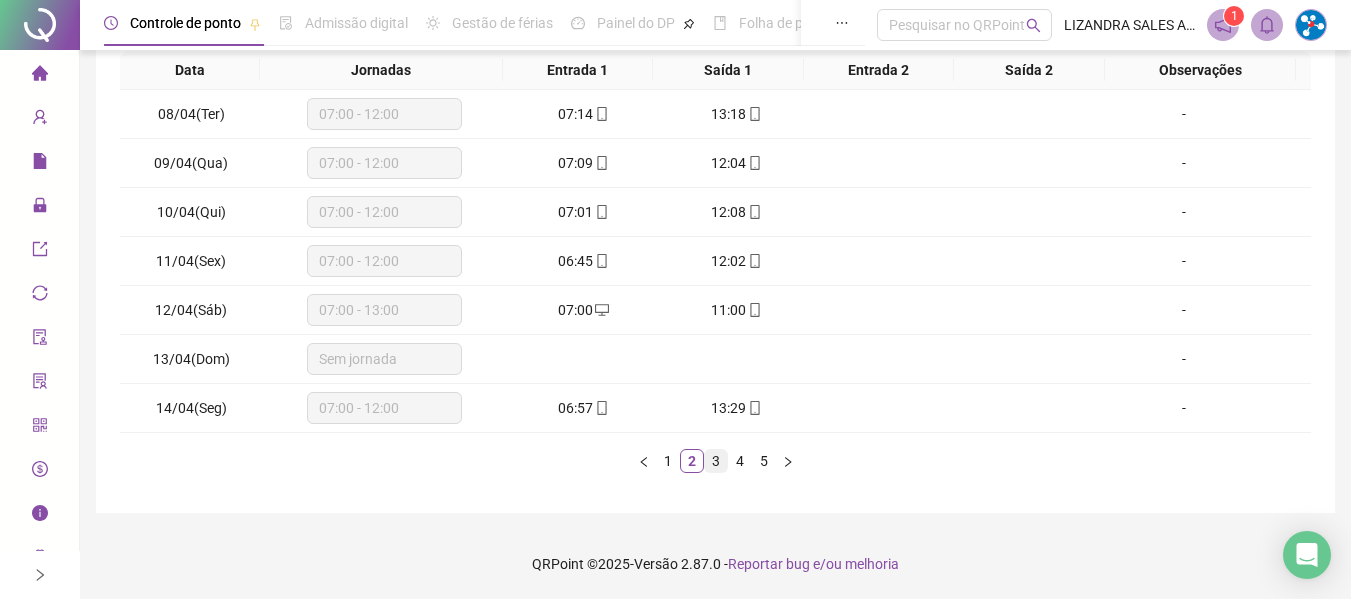 click on "3" at bounding box center (716, 461) 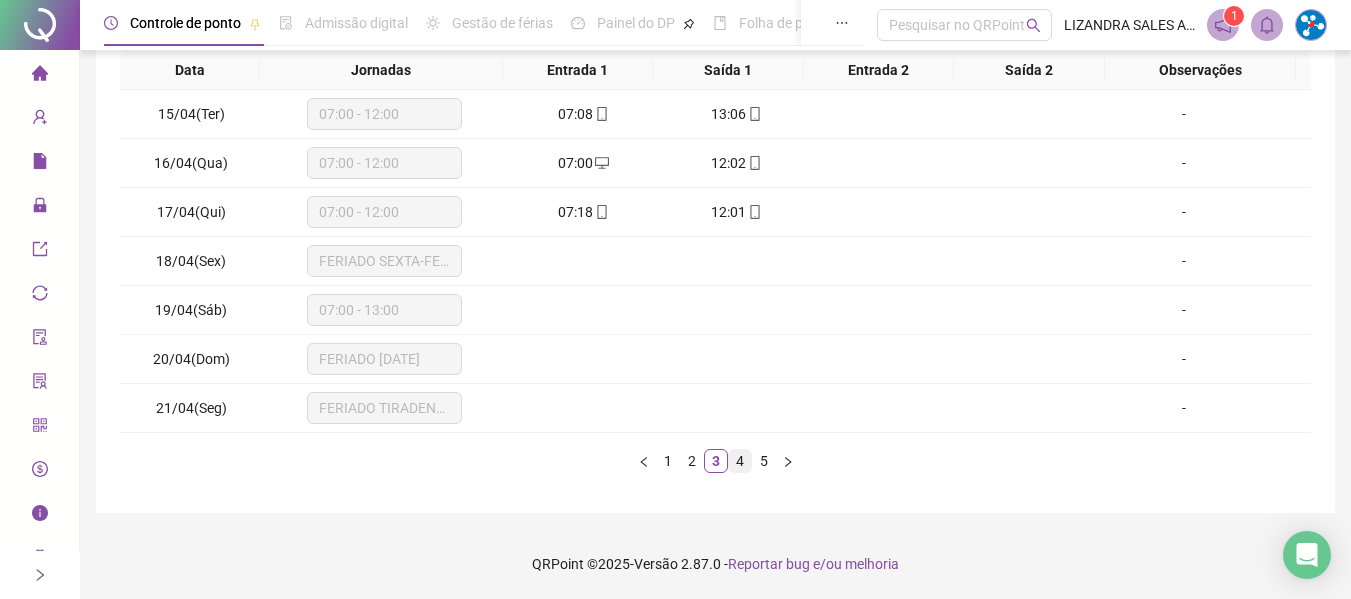 click on "4" at bounding box center [740, 461] 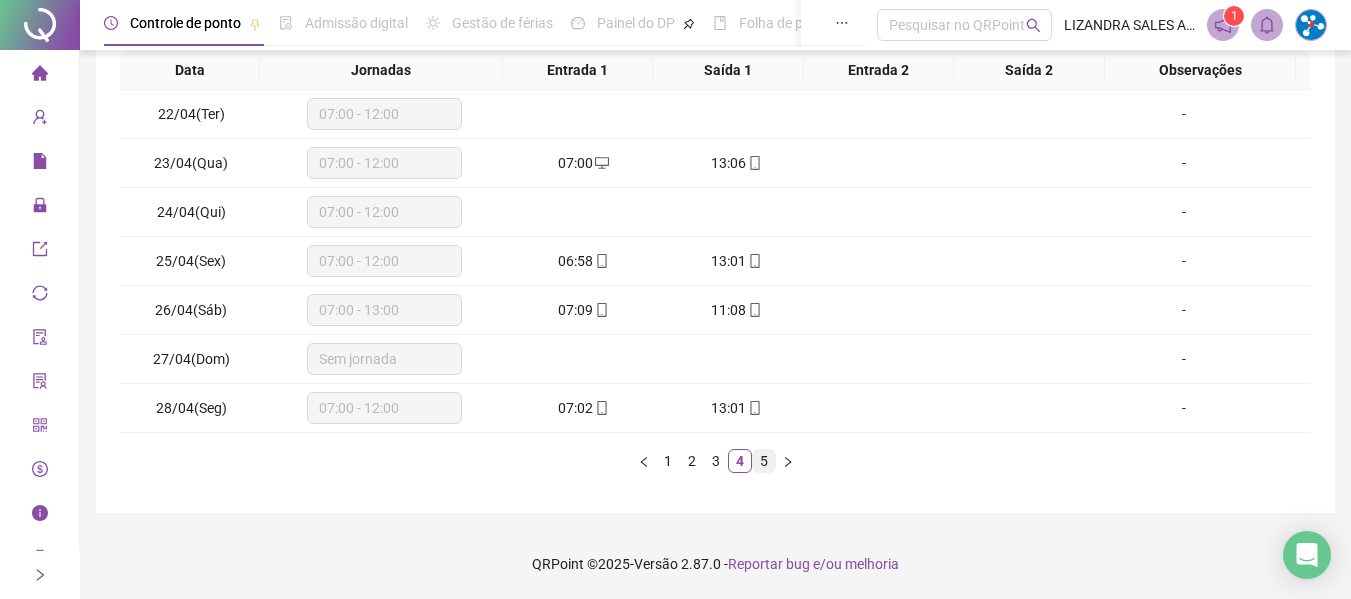 click on "5" at bounding box center (764, 461) 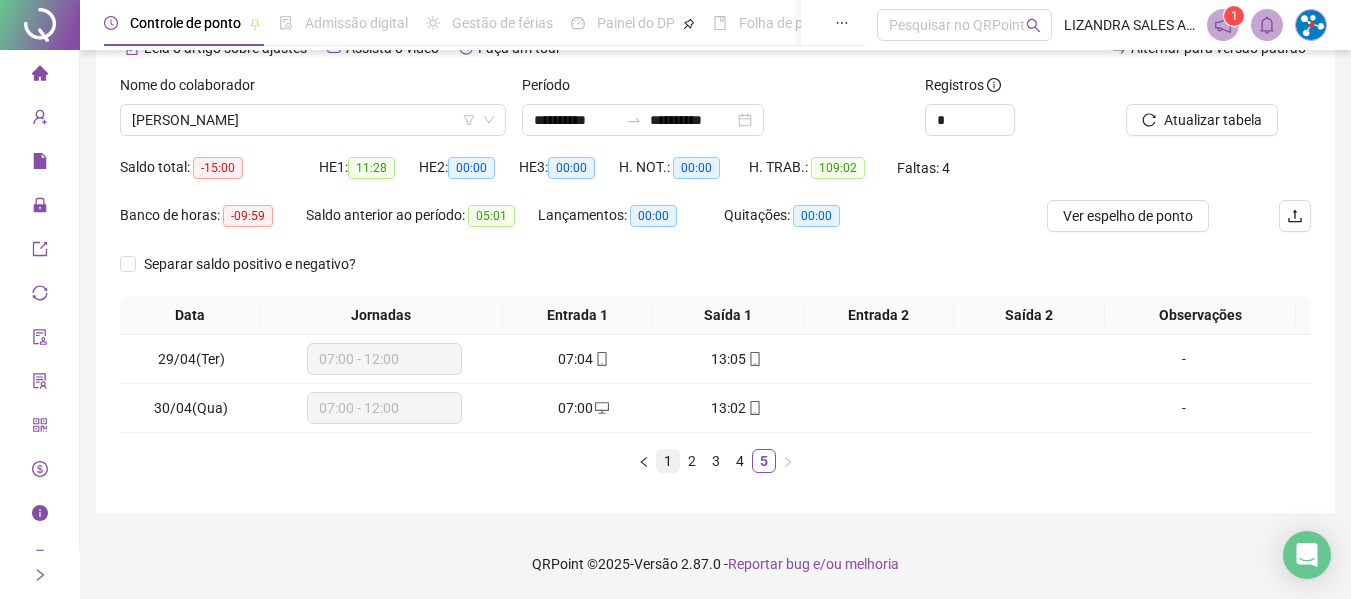 click on "1" at bounding box center [668, 461] 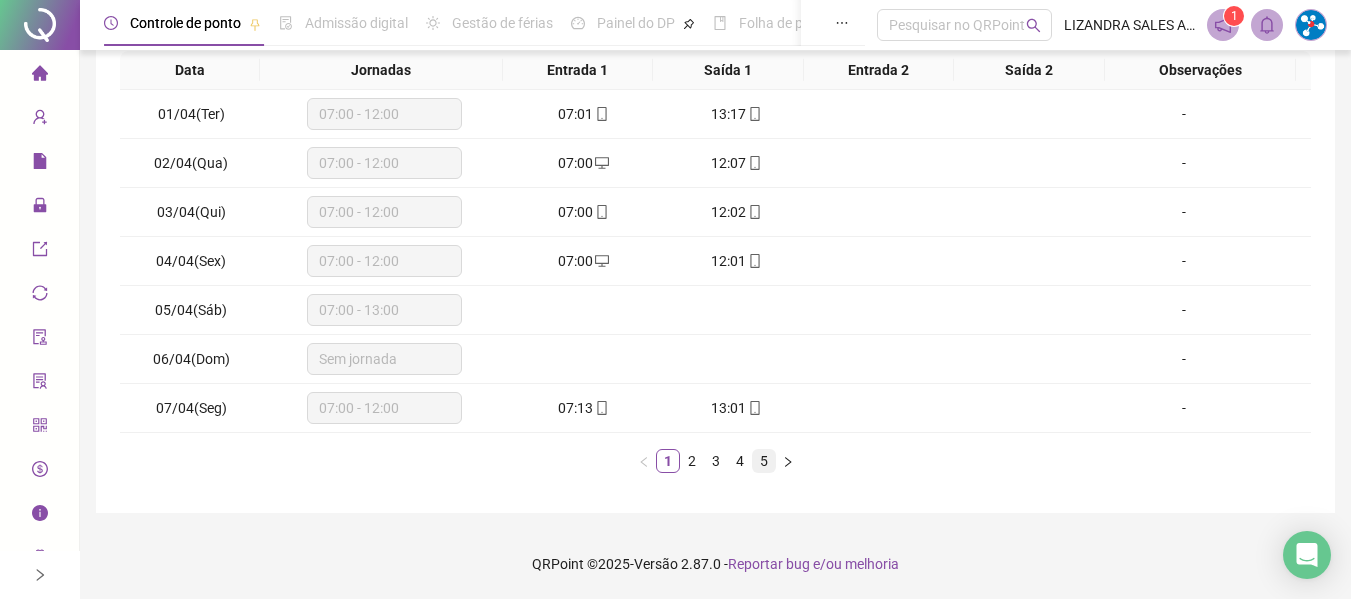 click on "5" at bounding box center (764, 461) 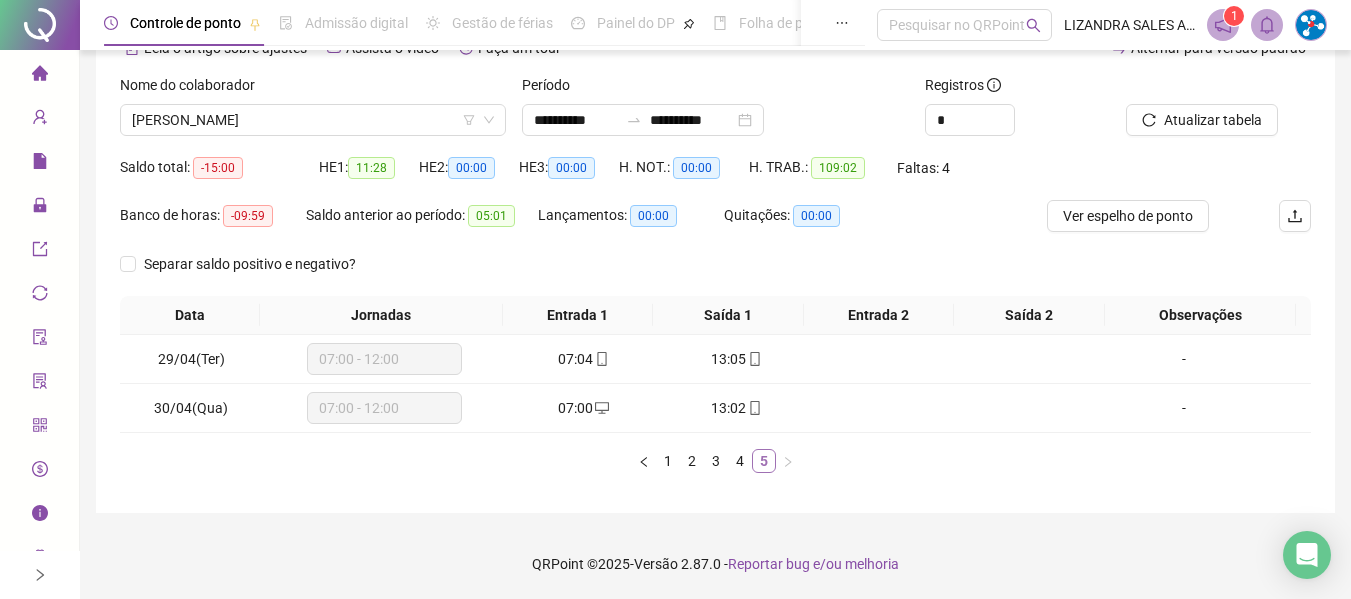 scroll, scrollTop: 110, scrollLeft: 0, axis: vertical 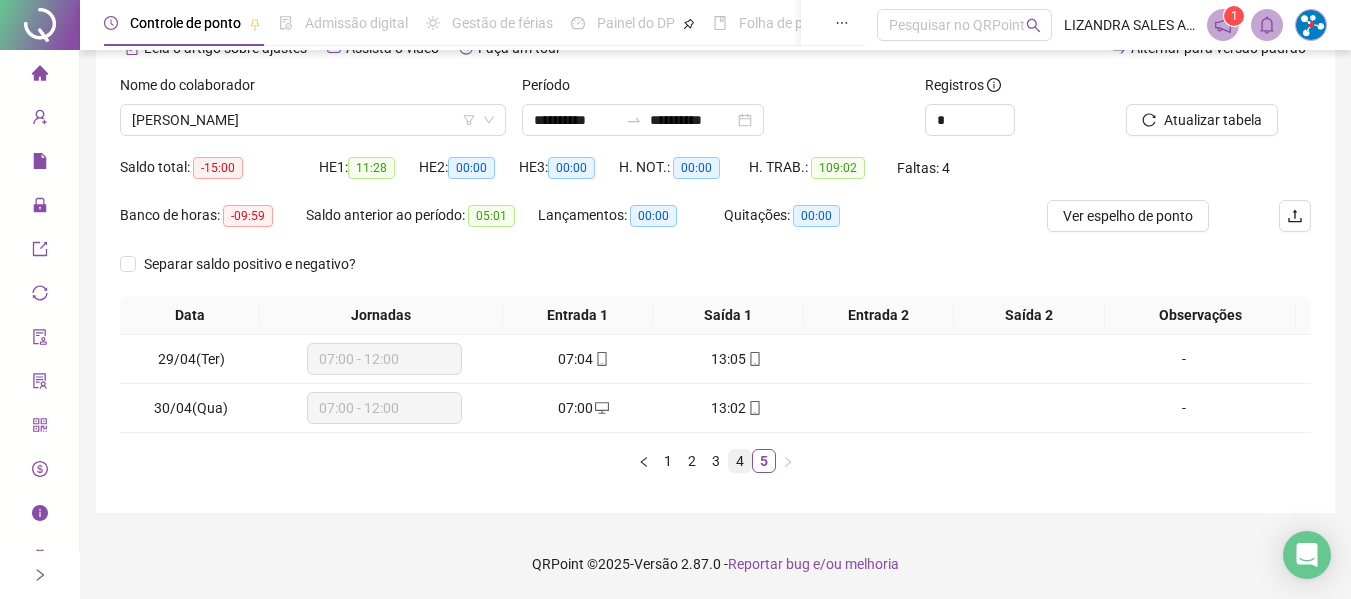 click on "4" at bounding box center (740, 461) 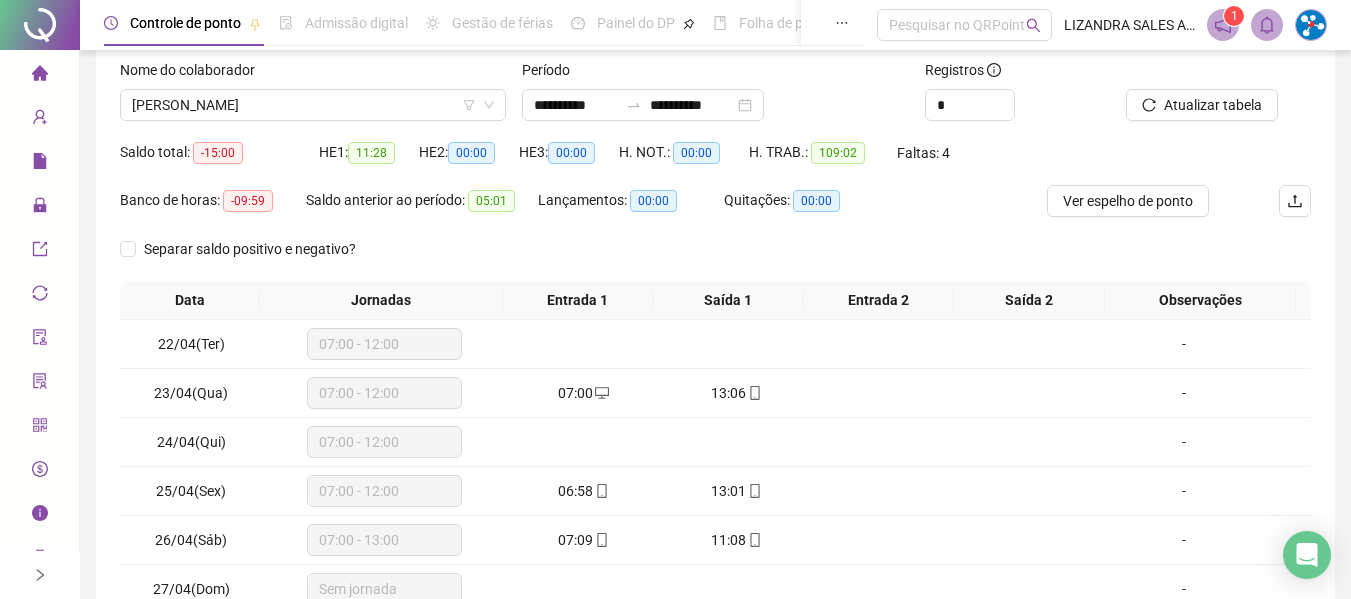 scroll, scrollTop: 0, scrollLeft: 0, axis: both 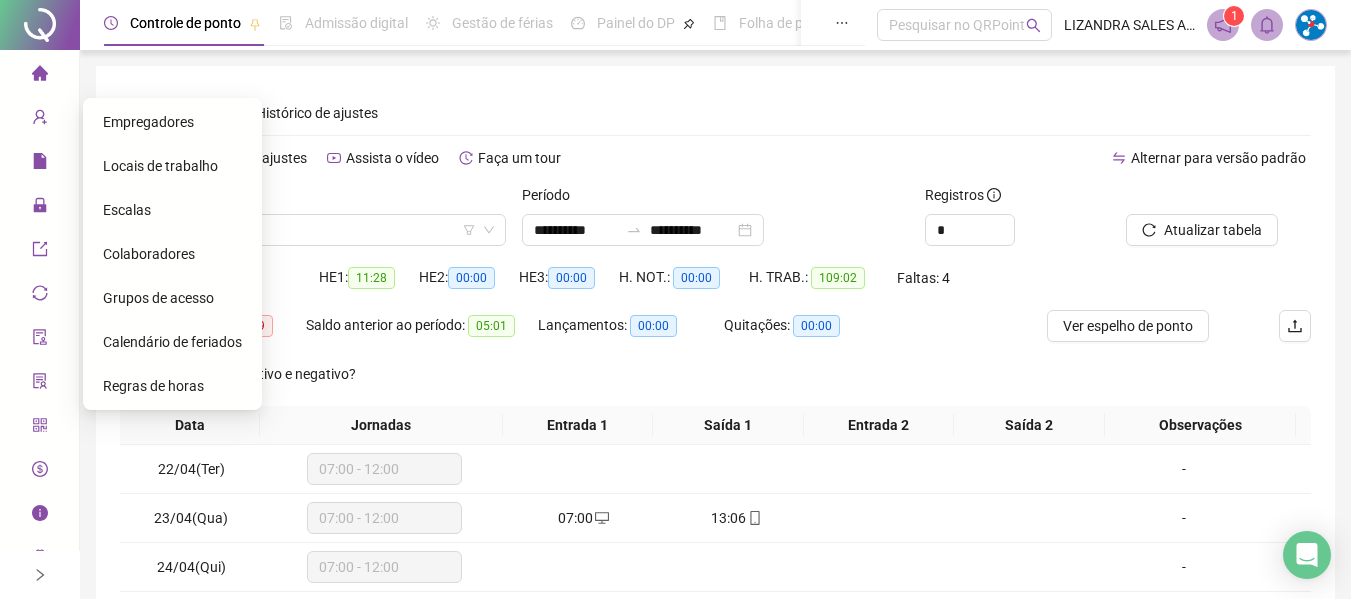 click on "Colaboradores" at bounding box center [149, 254] 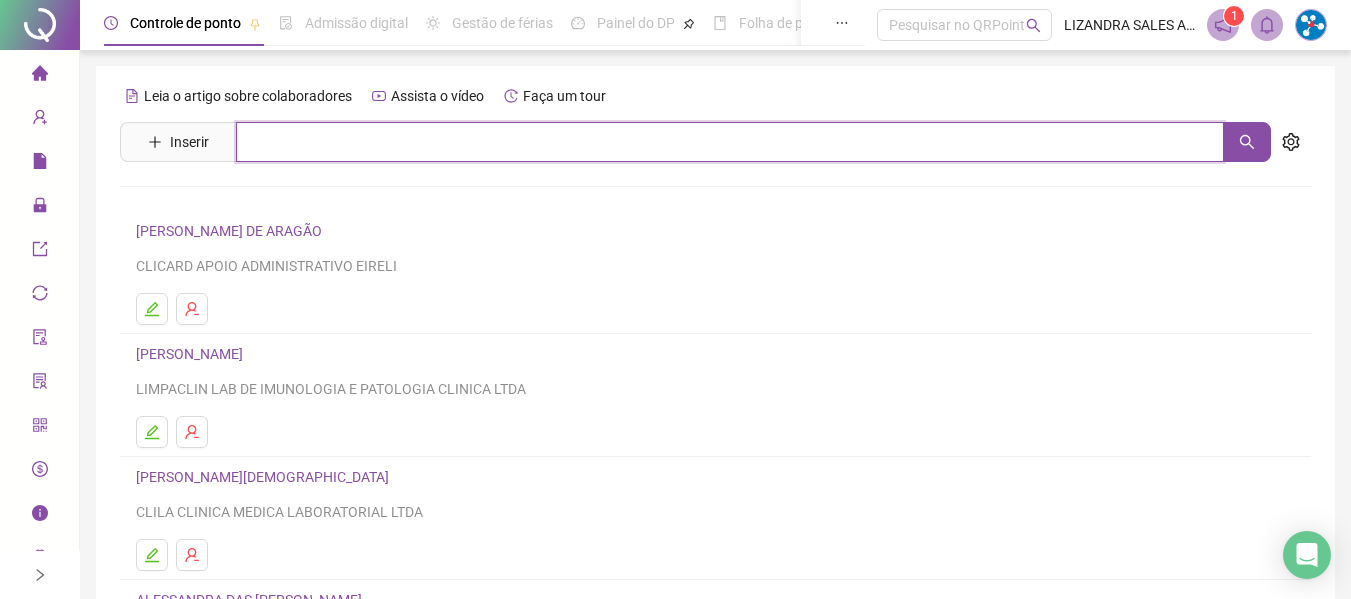 click at bounding box center (730, 142) 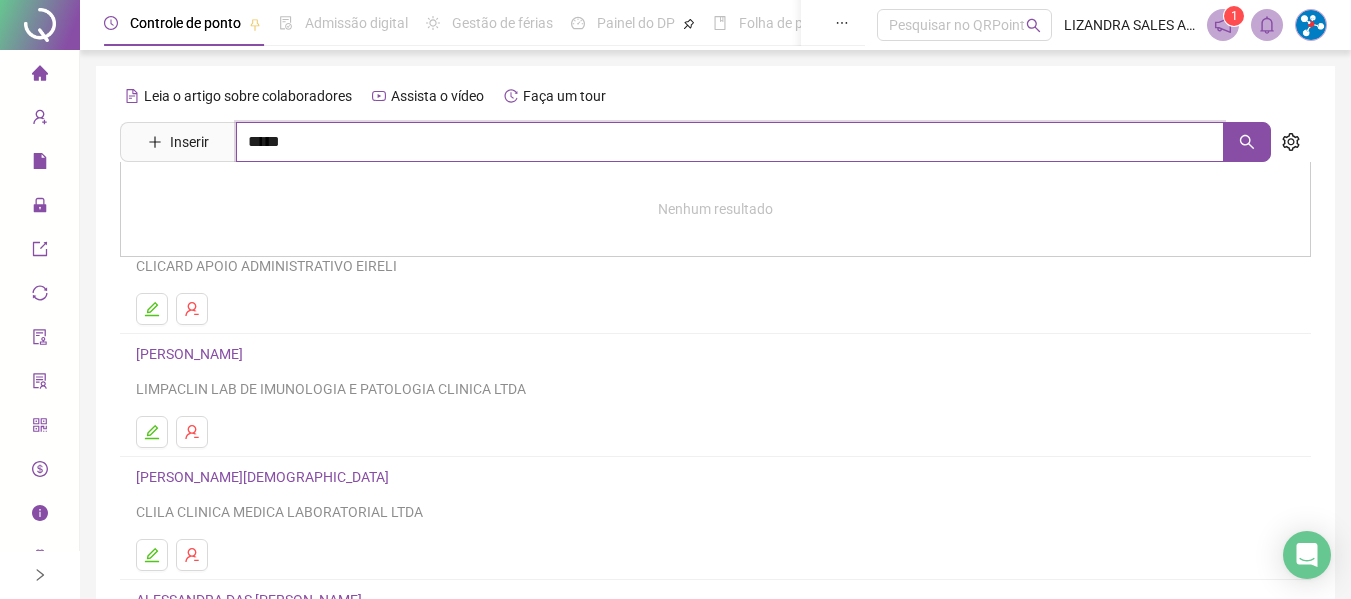 type on "*****" 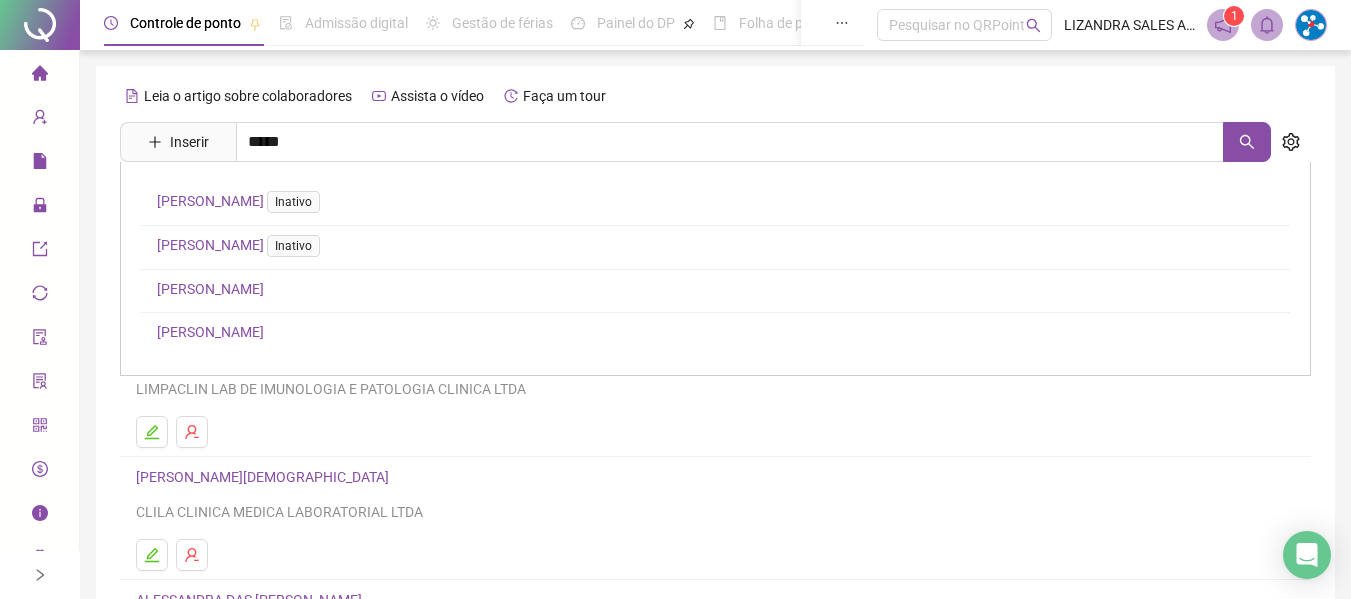 click on "[PERSON_NAME]" at bounding box center (210, 332) 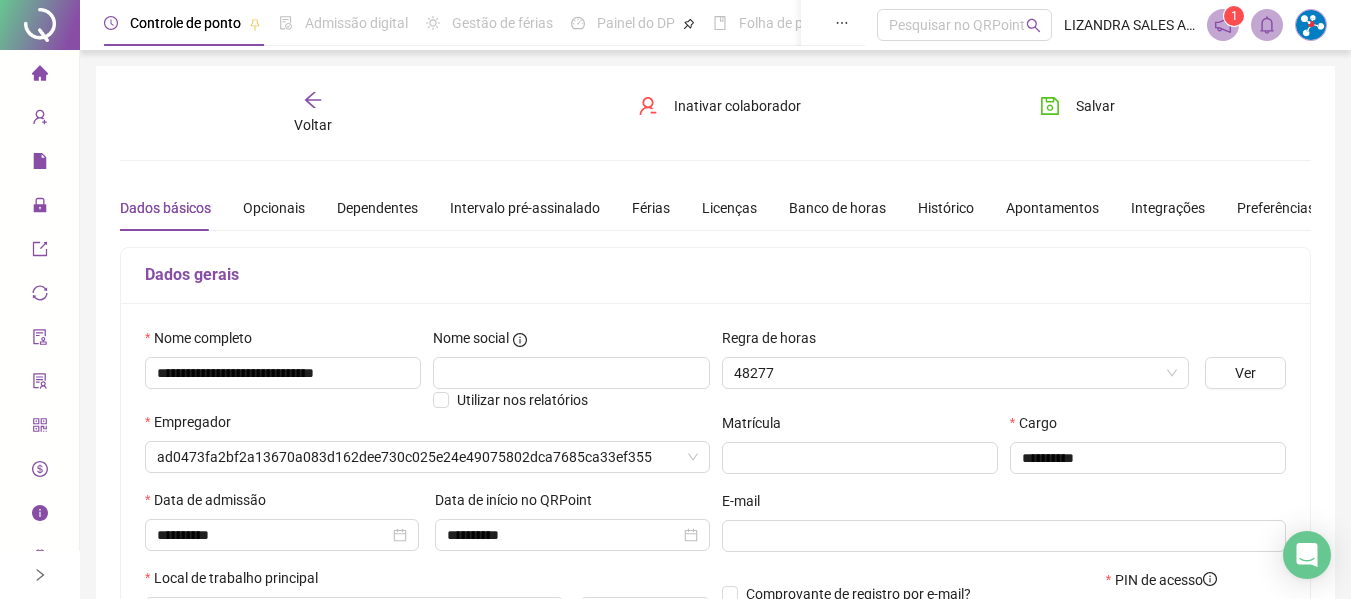 type on "**********" 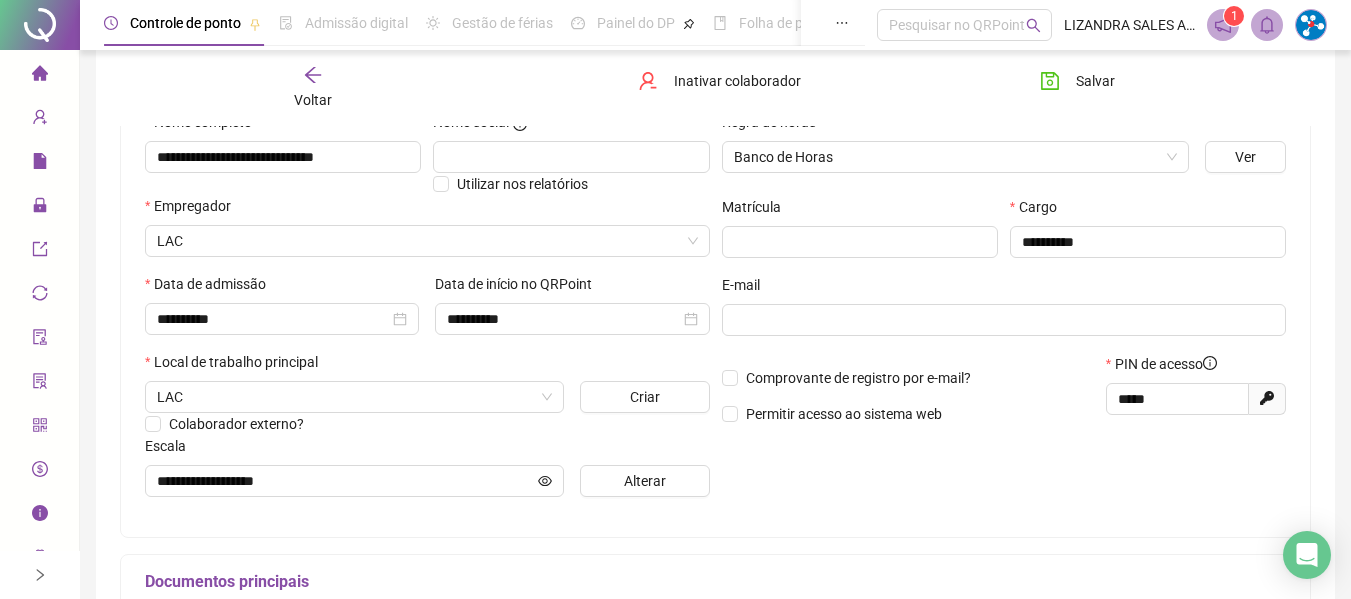 scroll, scrollTop: 300, scrollLeft: 0, axis: vertical 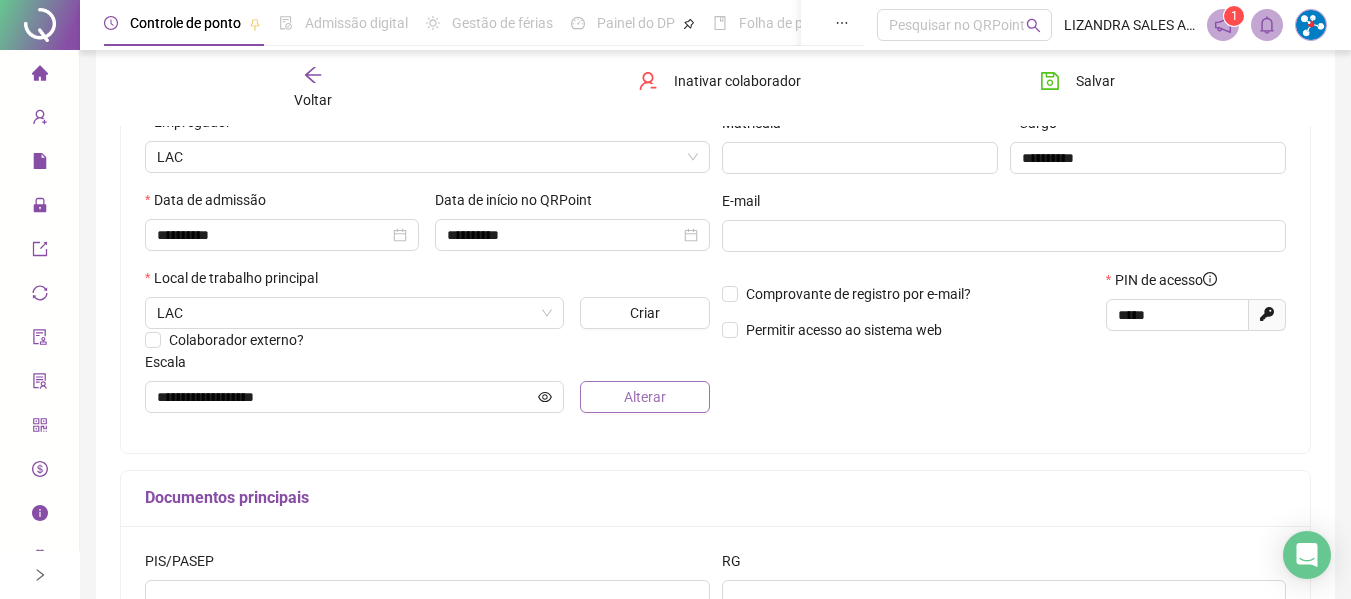 click on "Alterar" at bounding box center (645, 397) 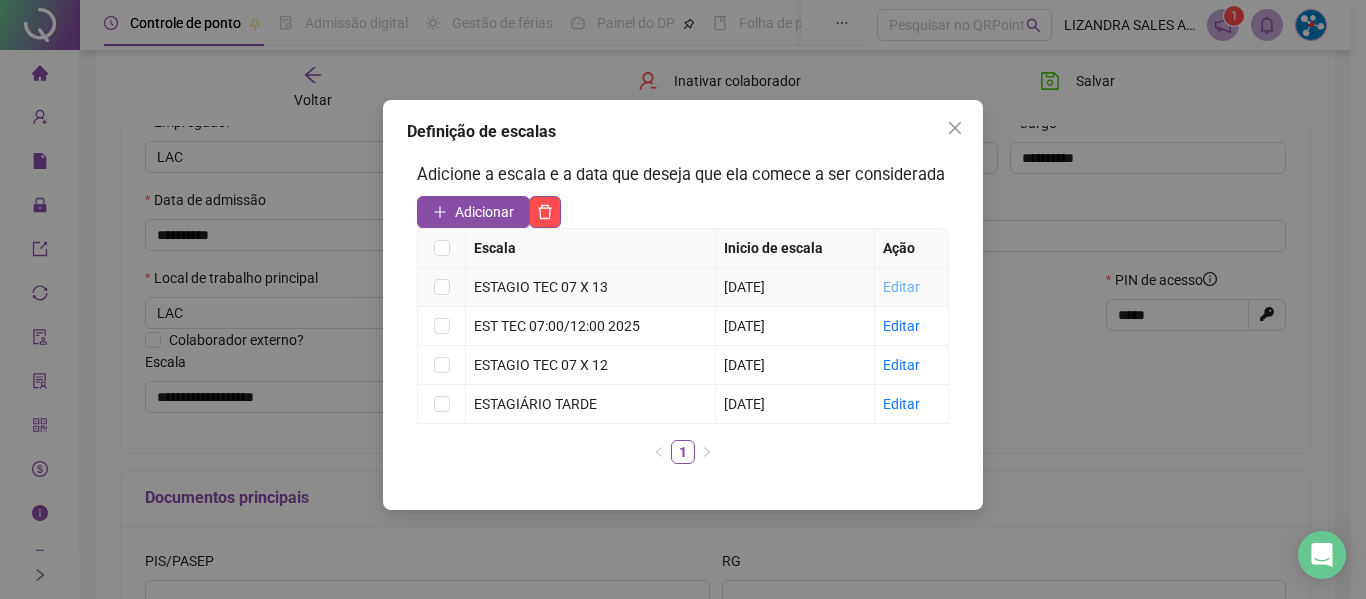 click on "Editar" at bounding box center (901, 287) 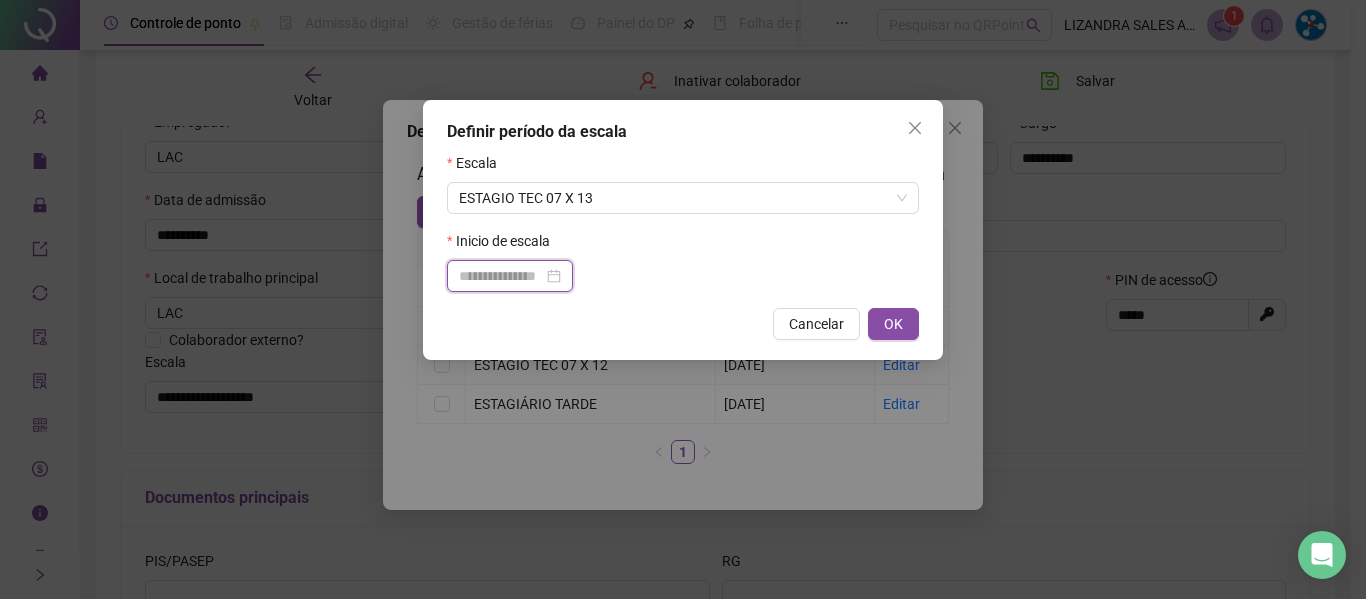 click at bounding box center (501, 276) 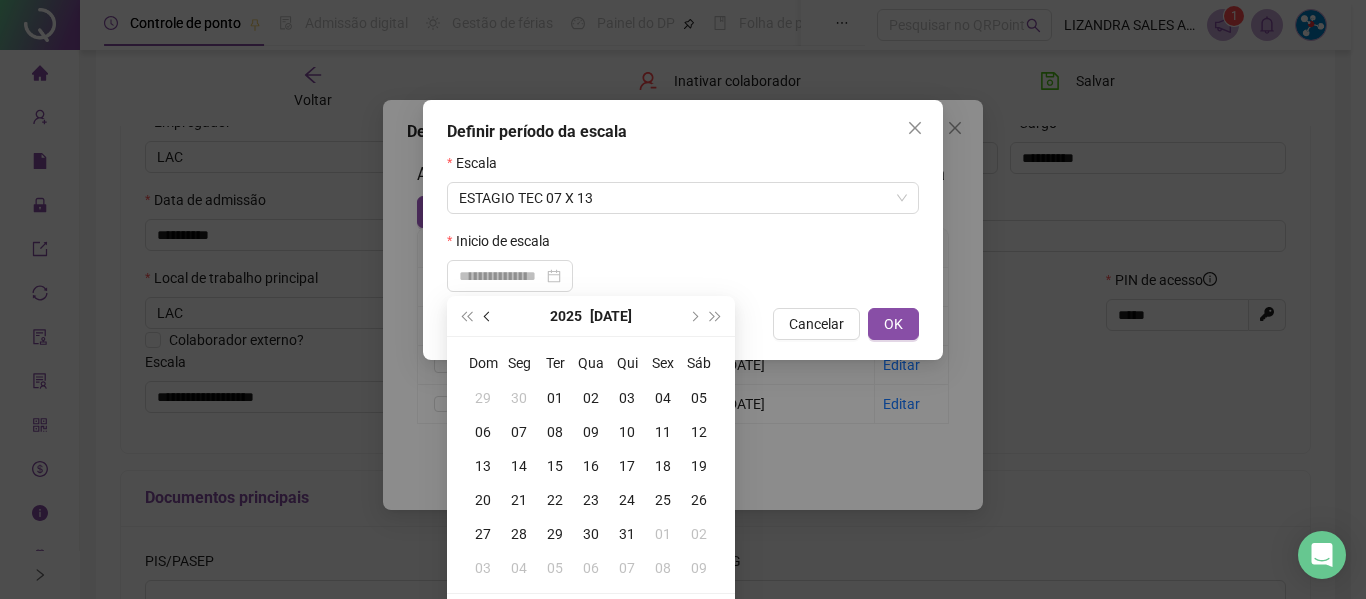 click at bounding box center (489, 316) 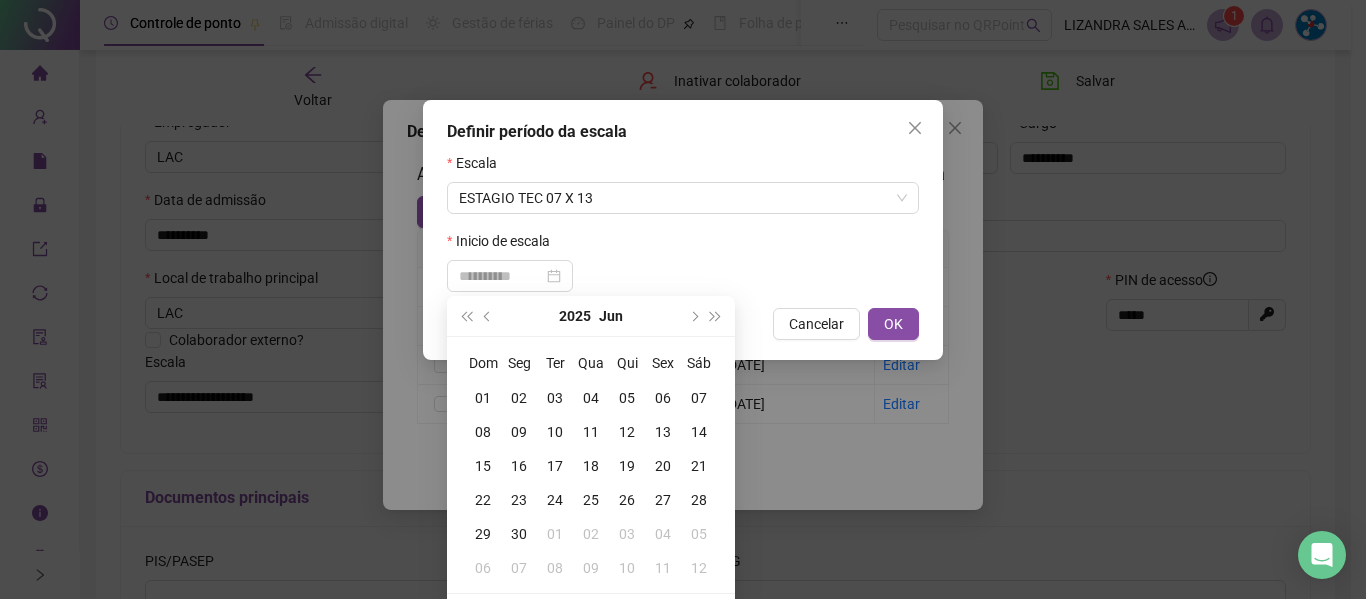 click on "02" at bounding box center [519, 398] 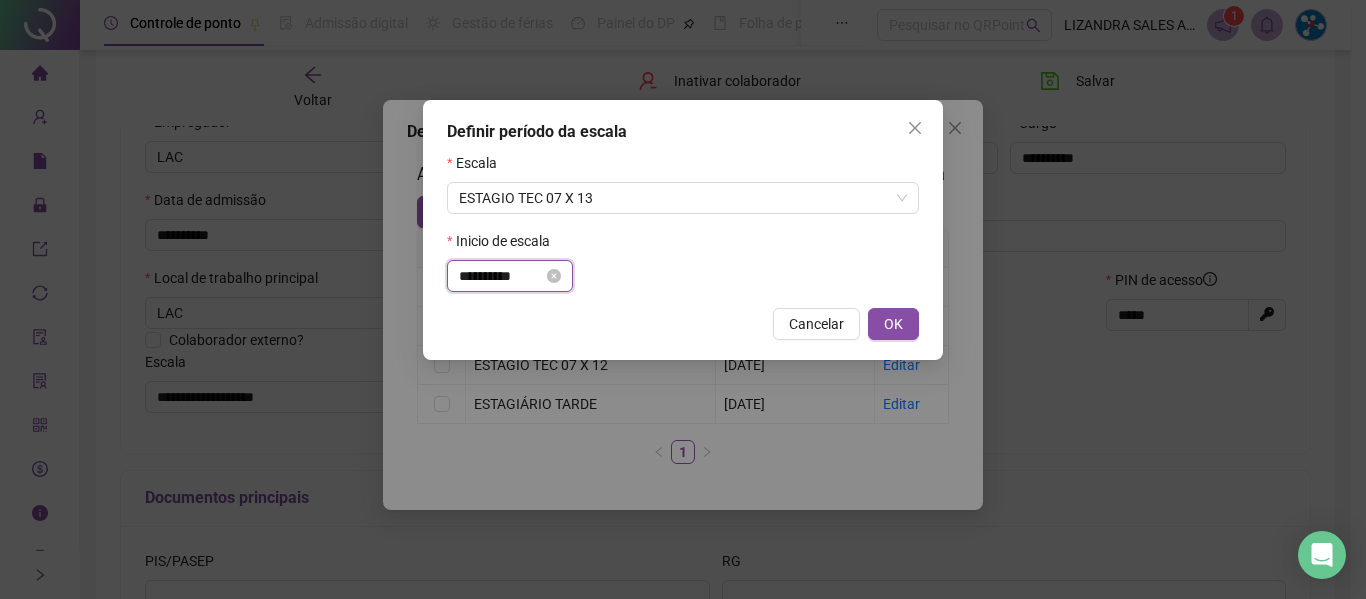click on "**********" at bounding box center (501, 276) 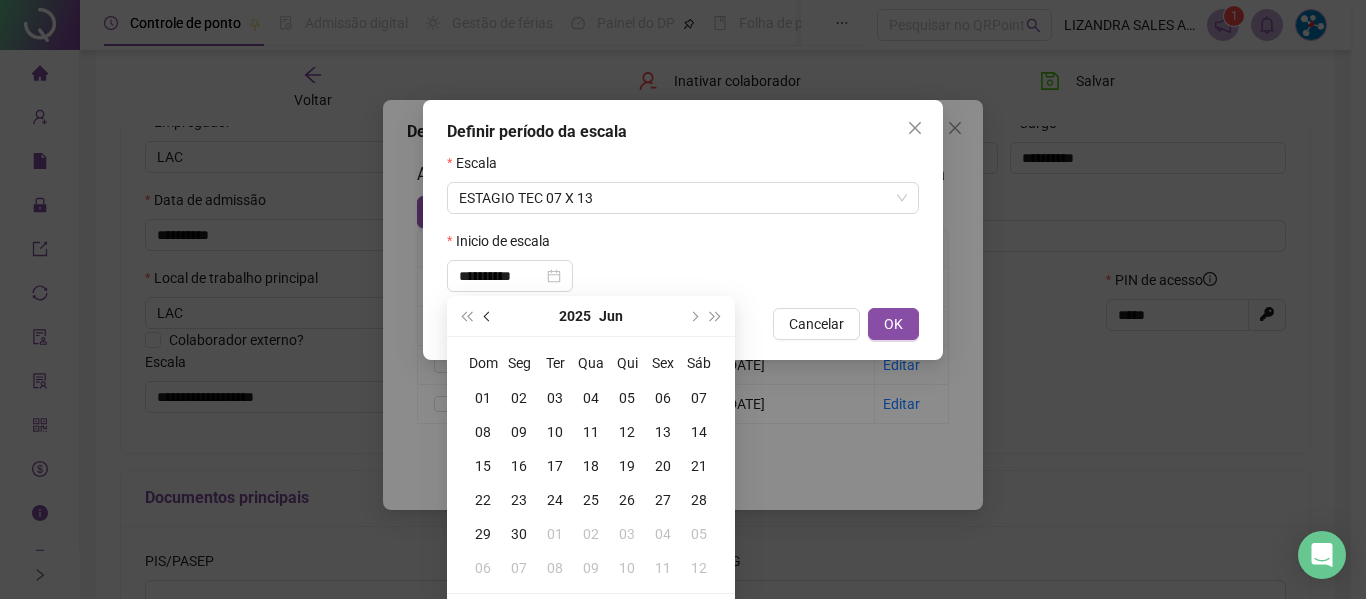 click at bounding box center [488, 316] 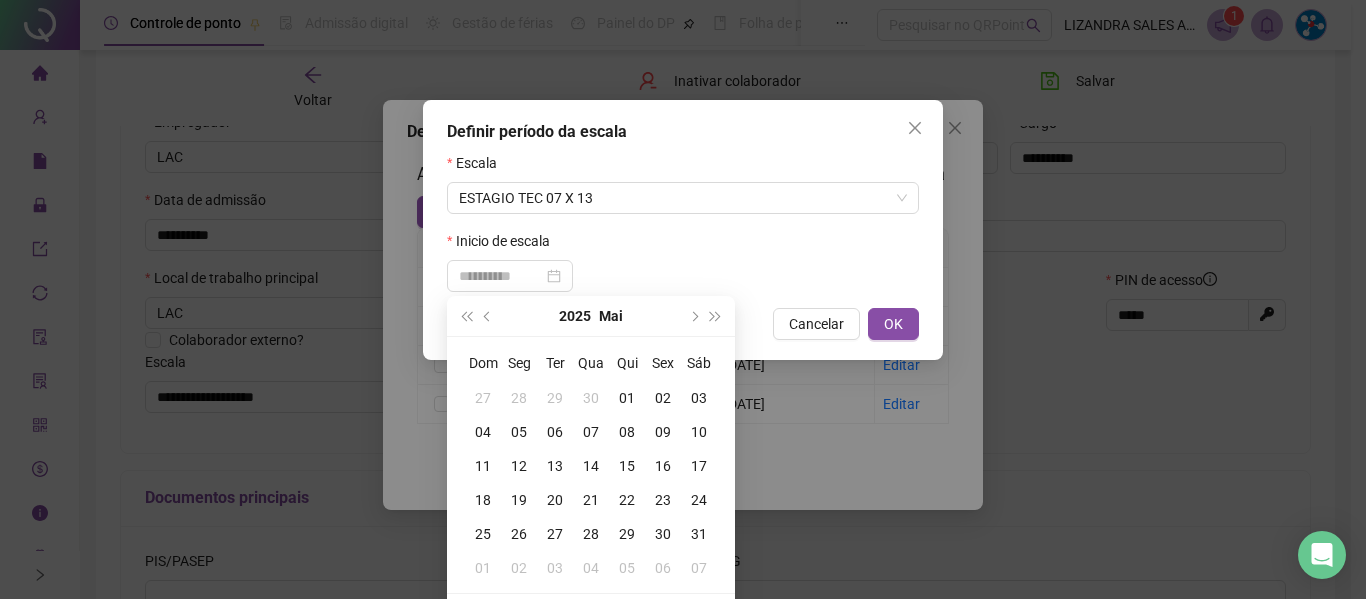 type on "**********" 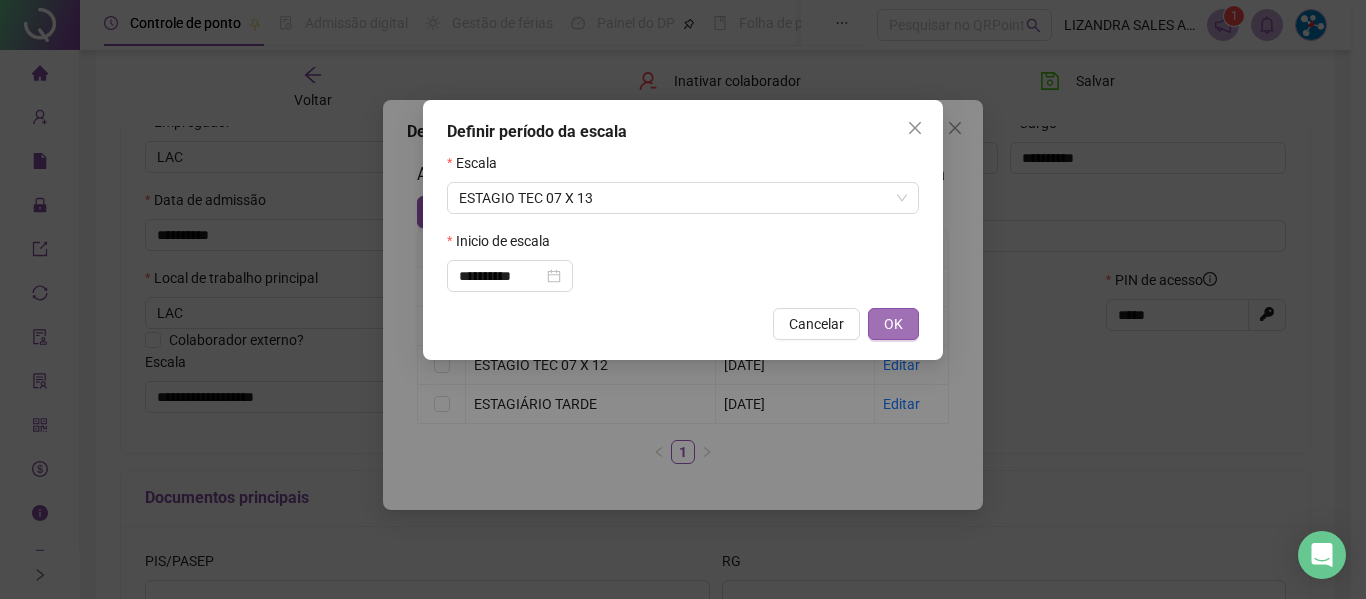 click on "OK" at bounding box center (893, 324) 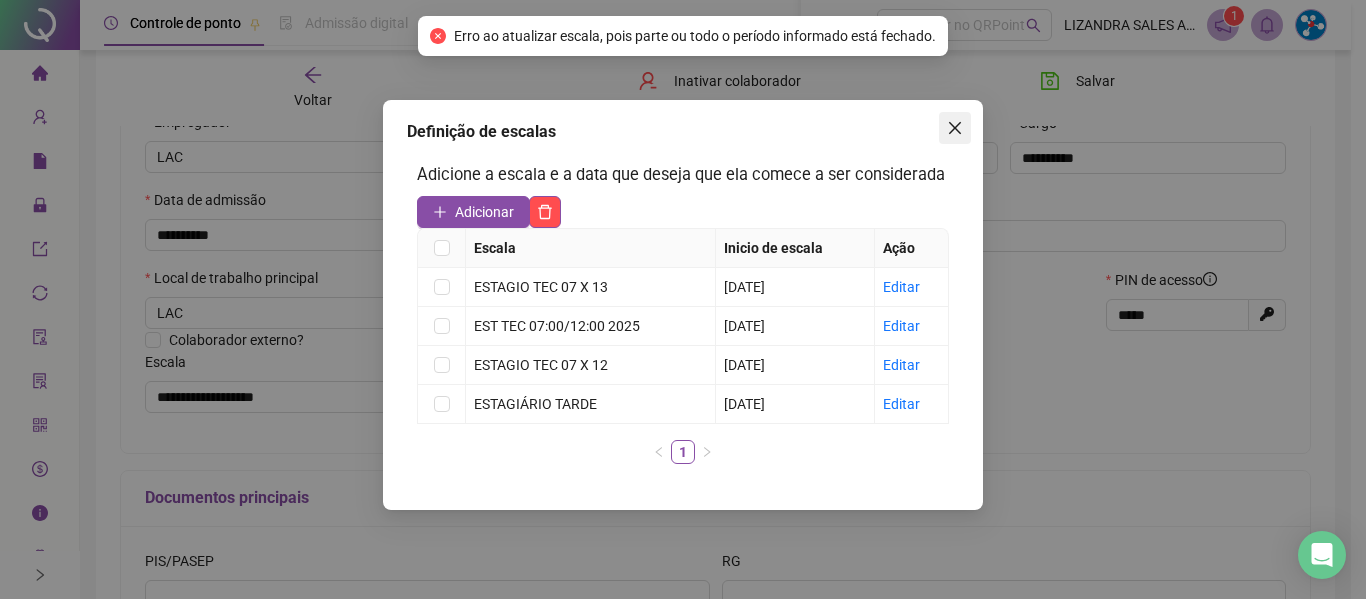 click at bounding box center [955, 128] 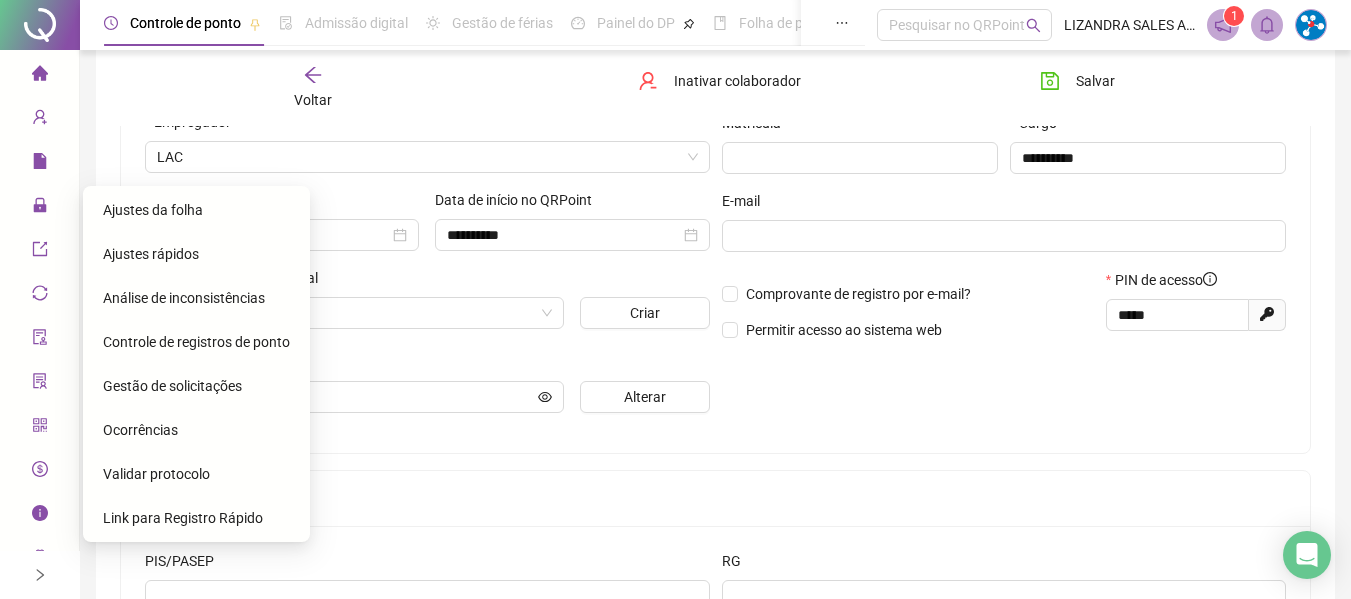 click on "Ajustes rápidos" at bounding box center [151, 254] 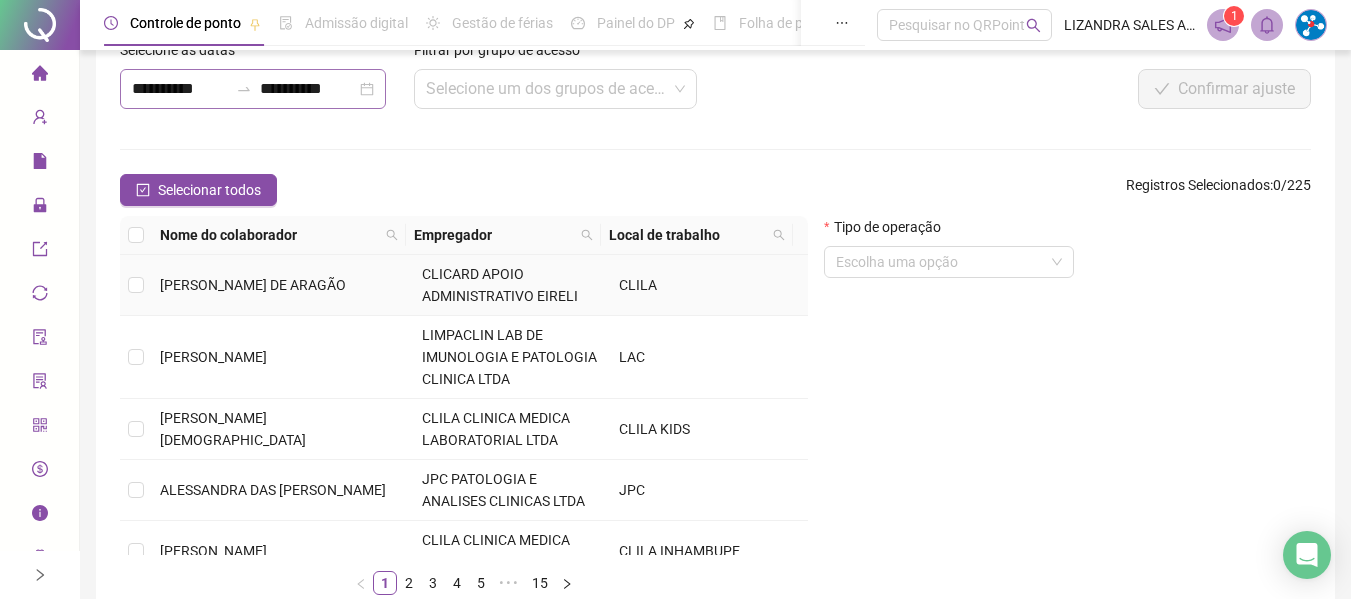 scroll, scrollTop: 0, scrollLeft: 0, axis: both 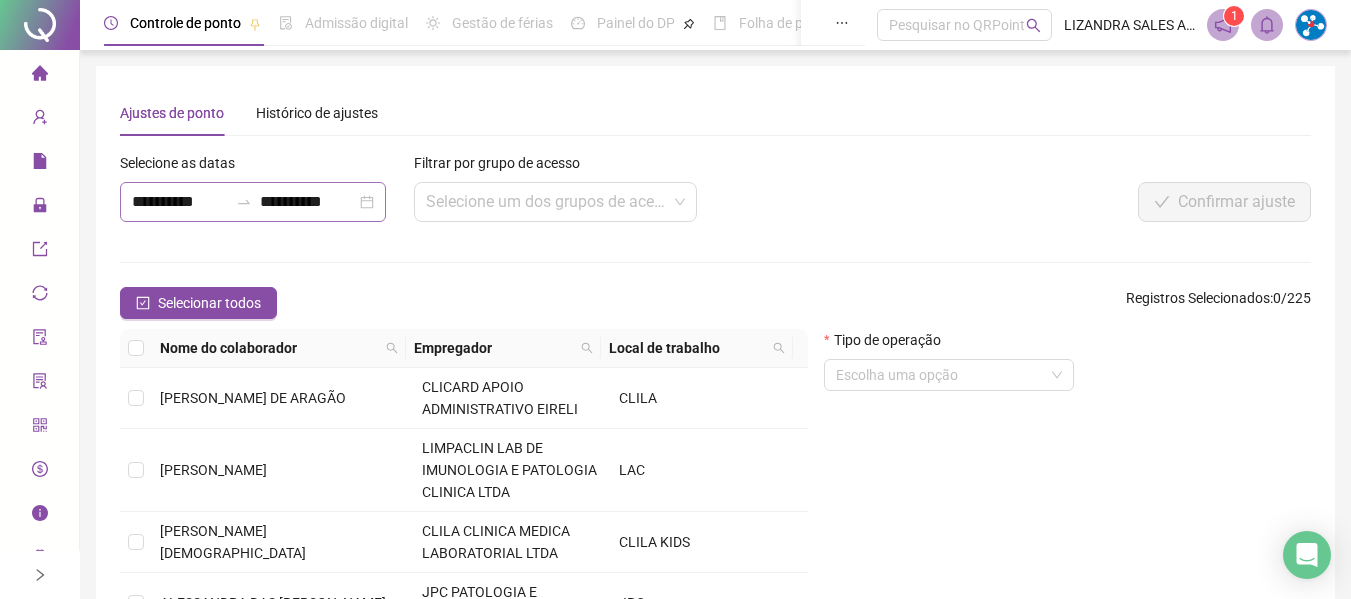 click on "**********" at bounding box center (253, 202) 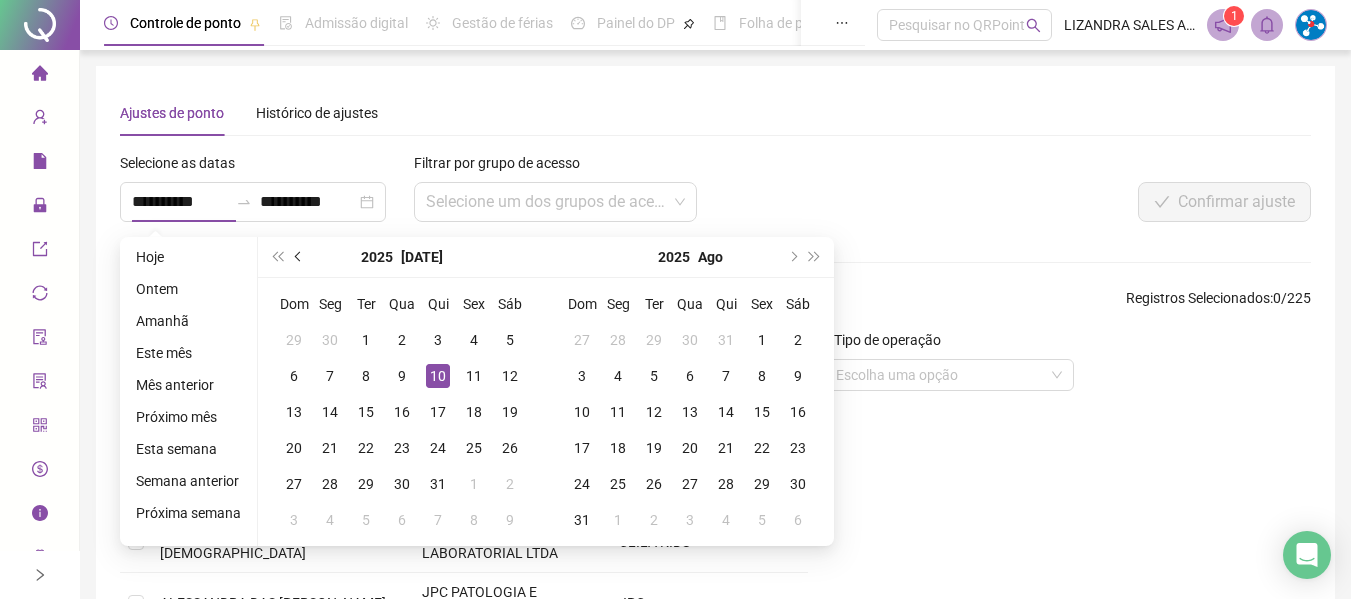 click at bounding box center [299, 257] 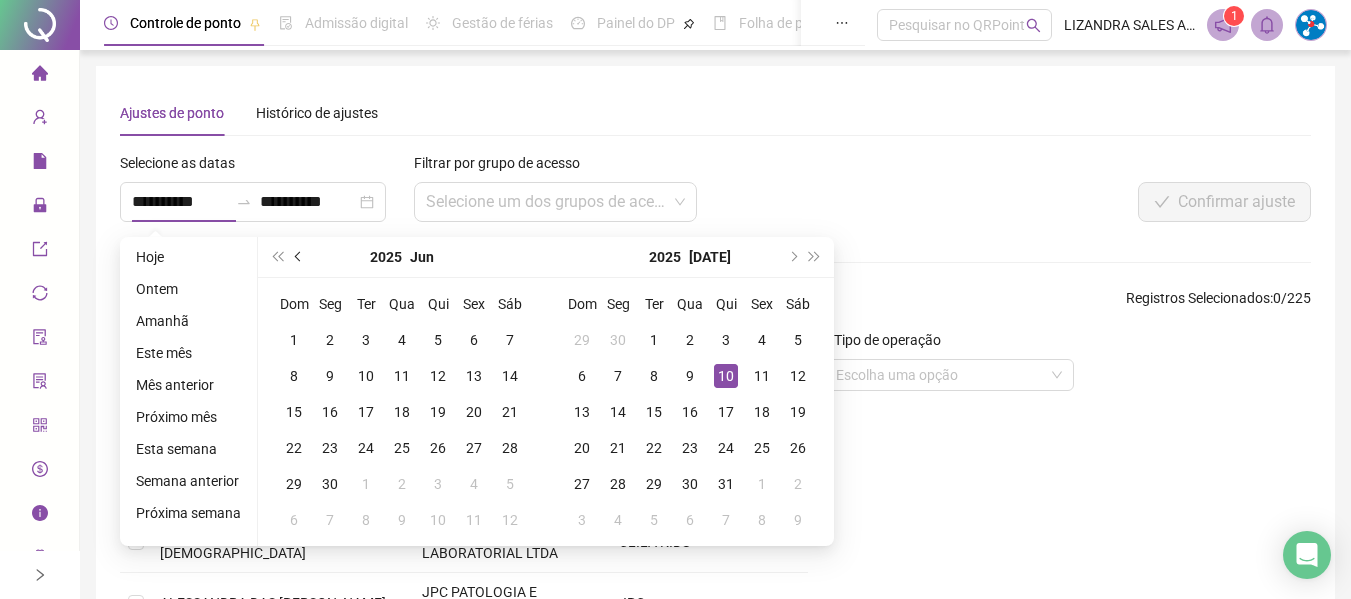 click at bounding box center (299, 257) 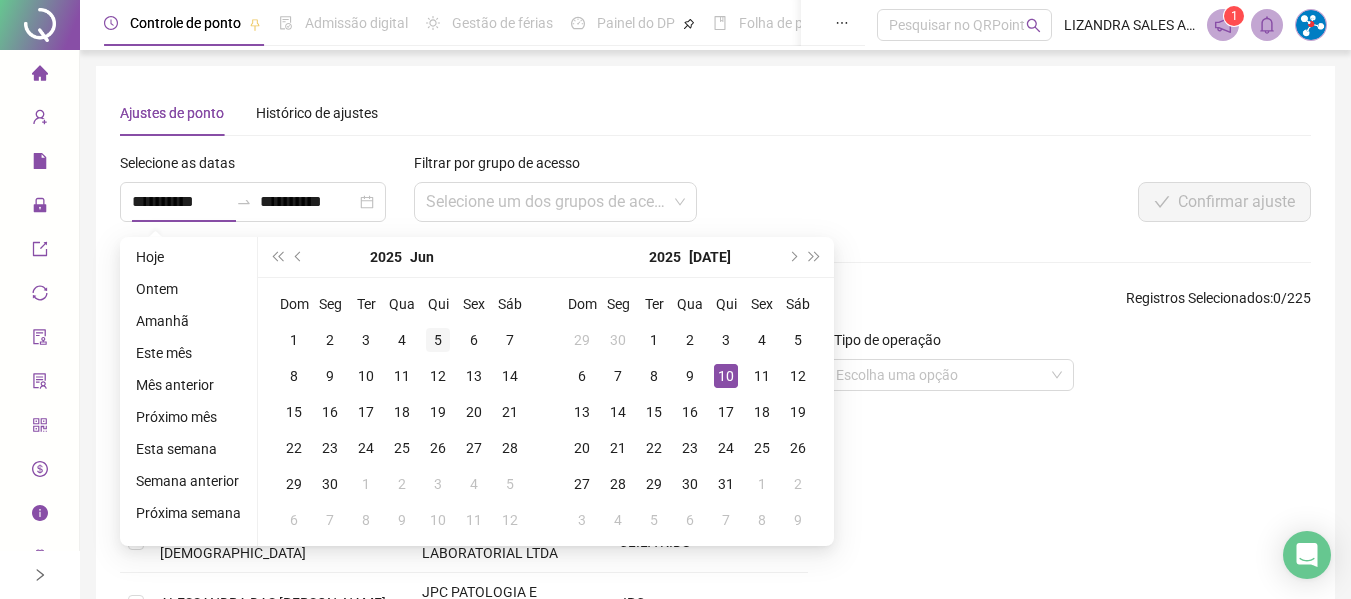 type on "**********" 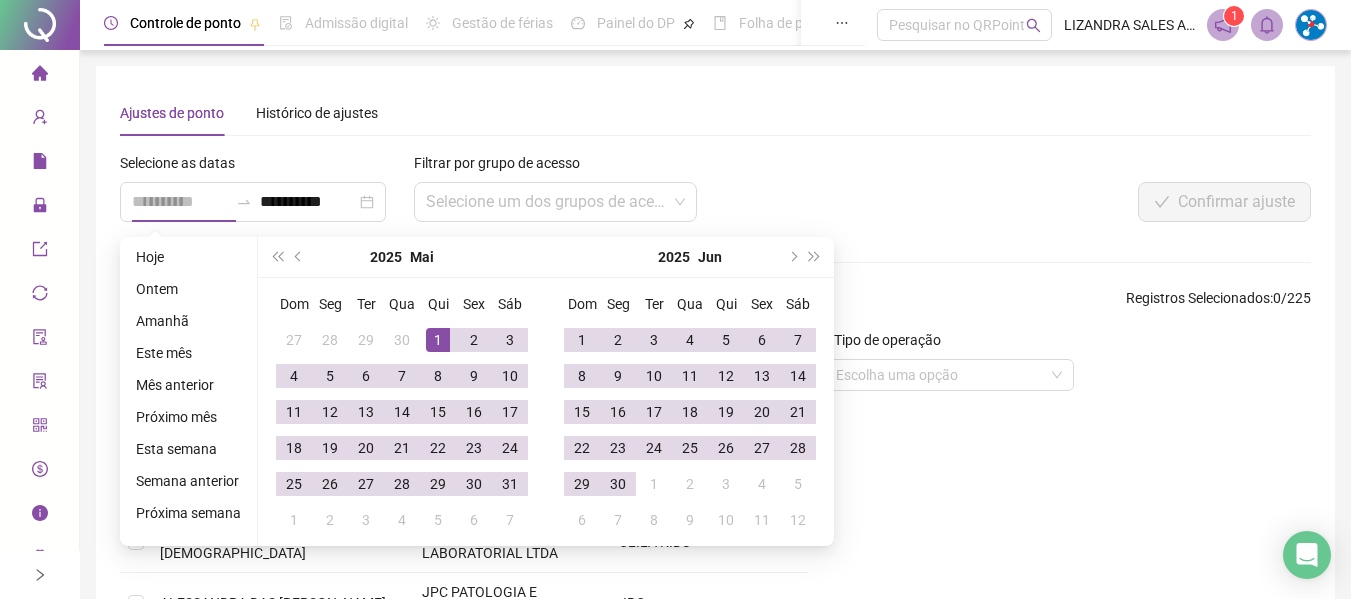 click on "1" at bounding box center (438, 340) 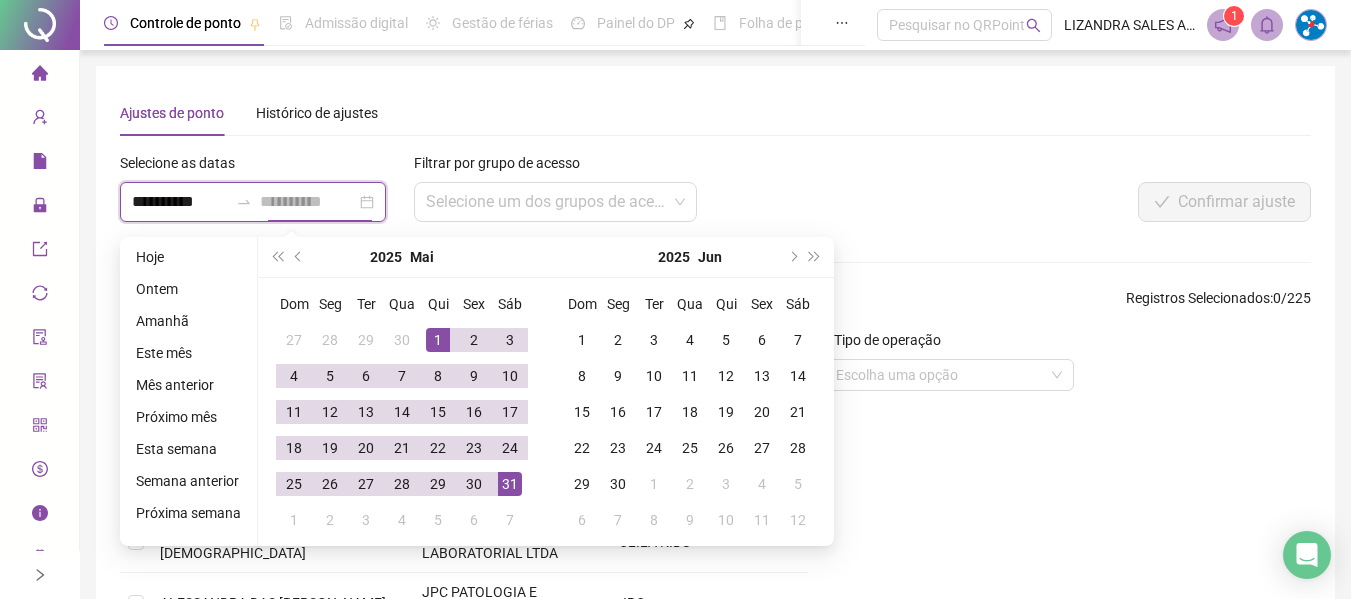 type on "**********" 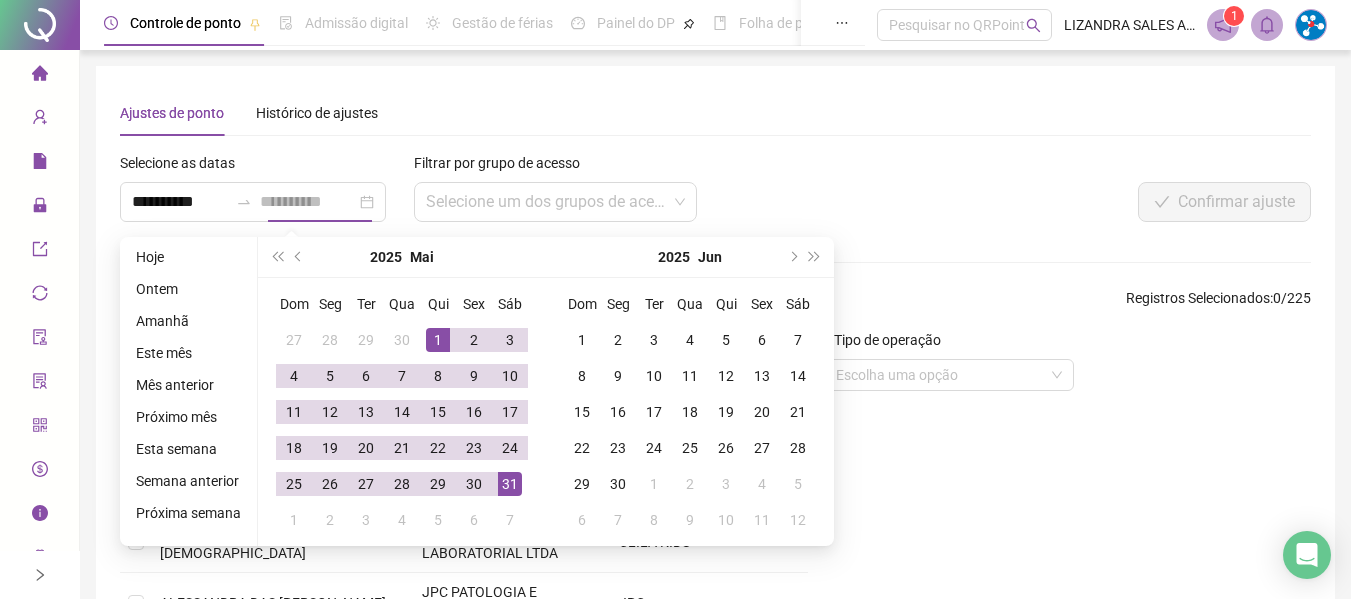 click on "31" at bounding box center (510, 484) 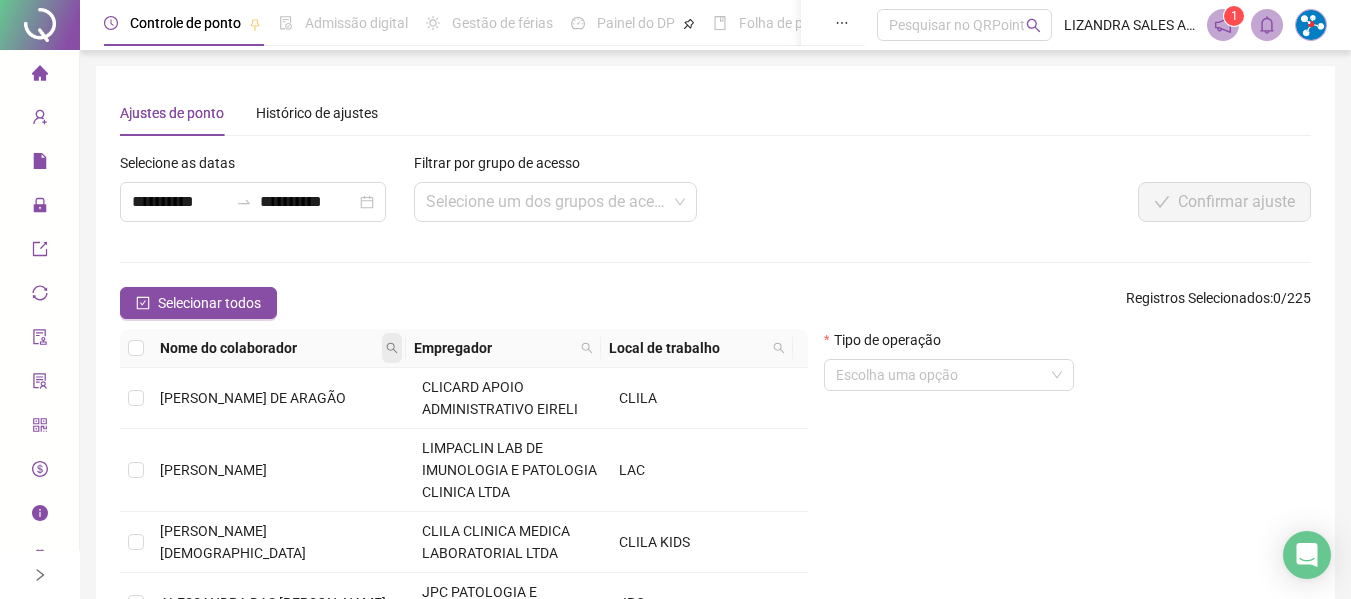 click 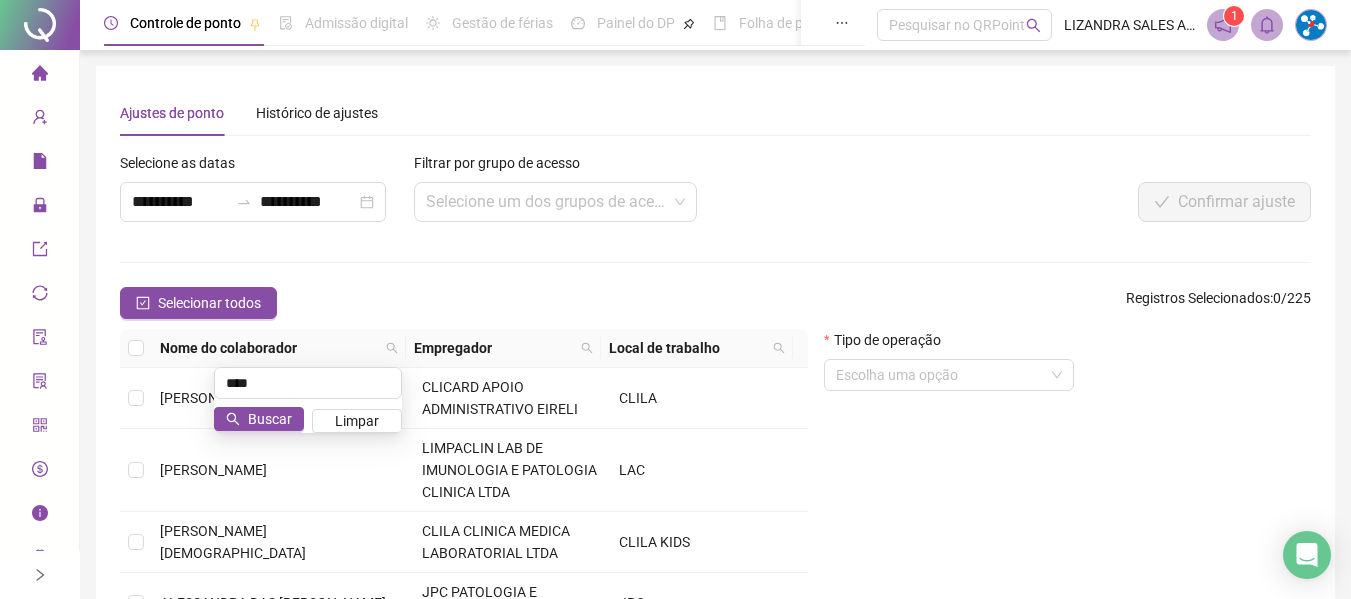 type on "****" 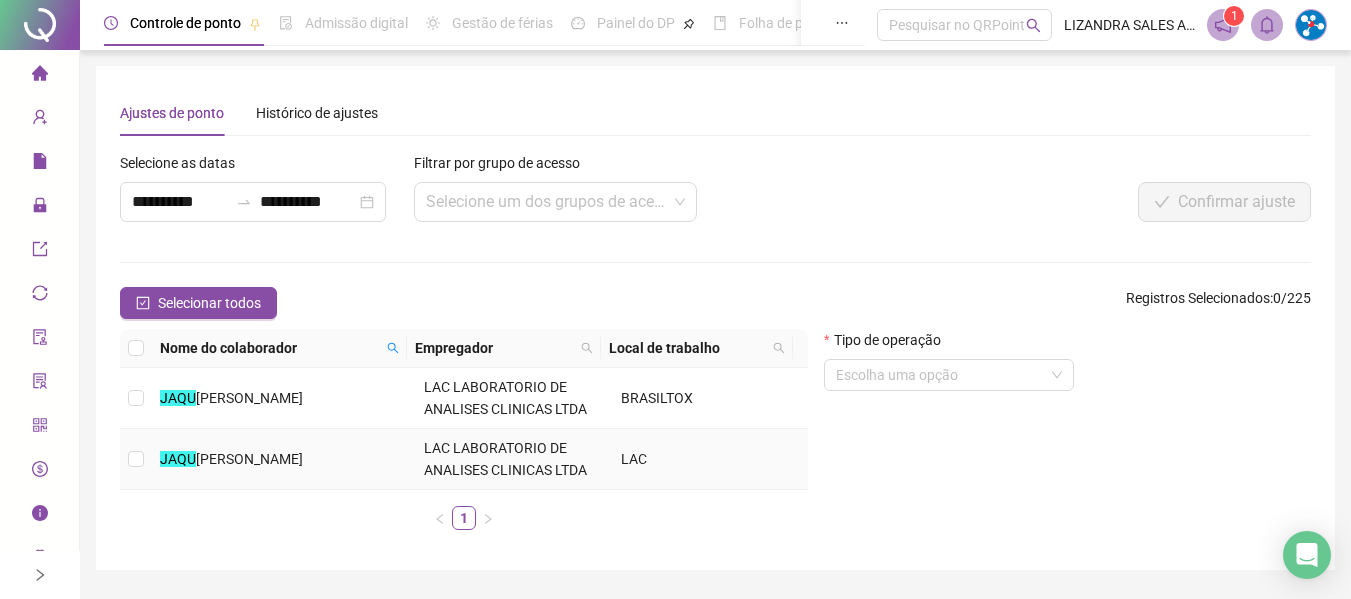 click on "[PERSON_NAME]" at bounding box center (249, 459) 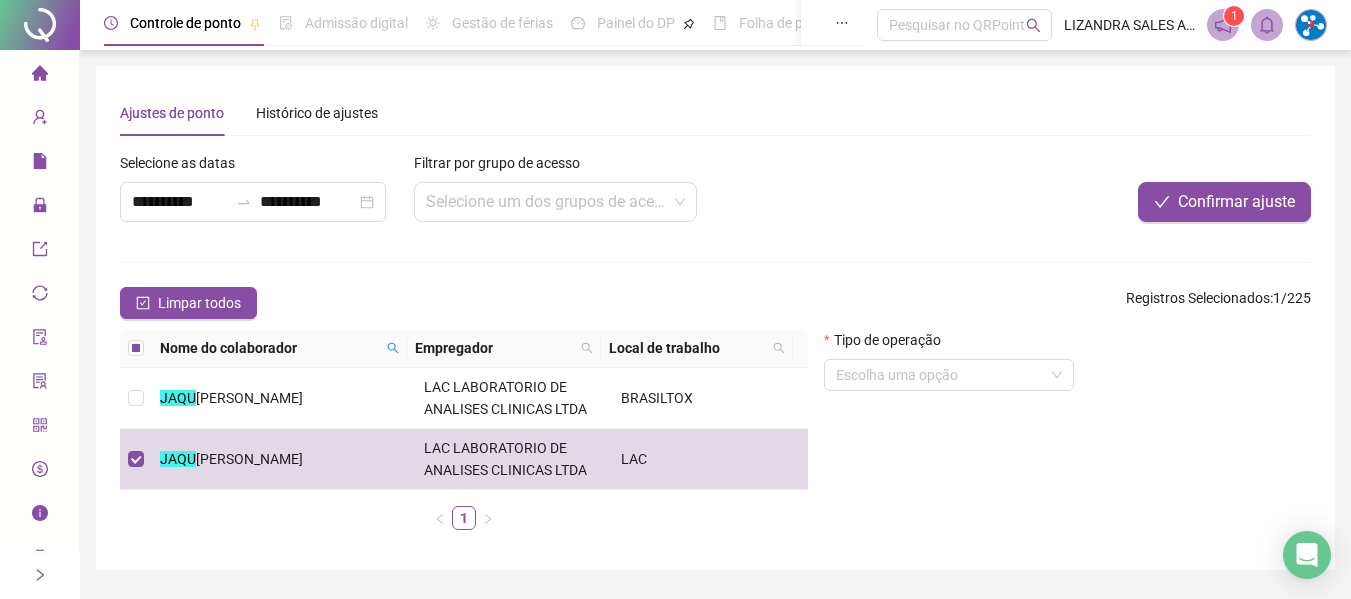 click on "Tipo de operação" at bounding box center [949, 344] 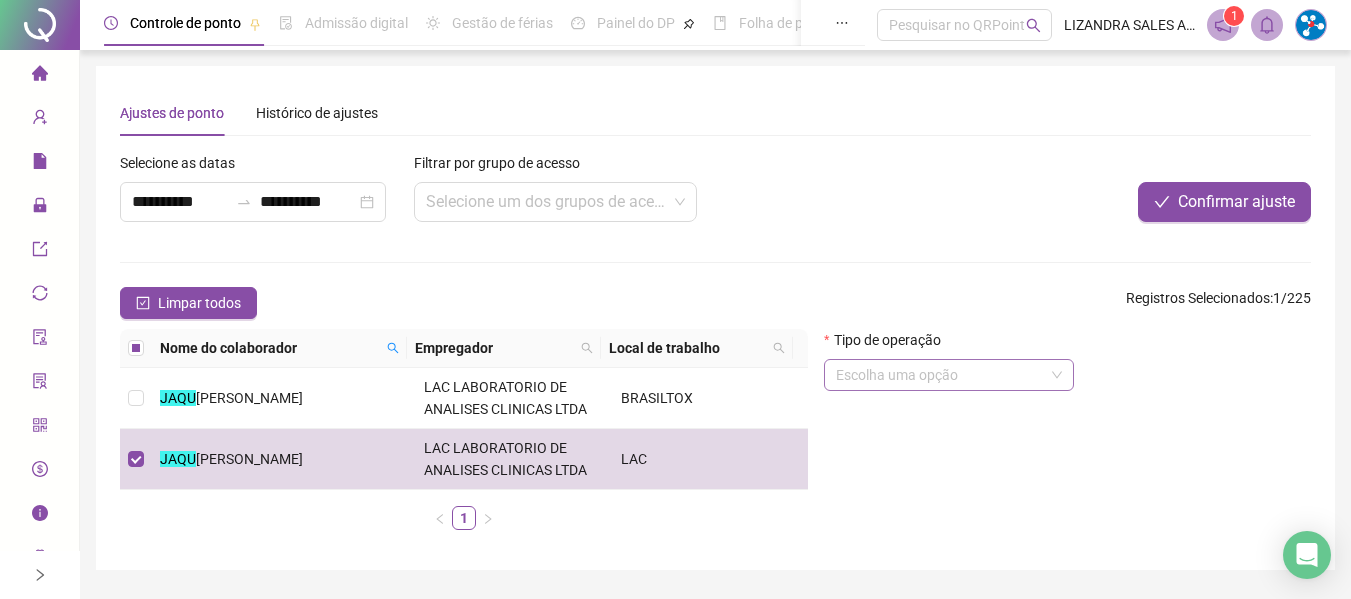 click at bounding box center (943, 375) 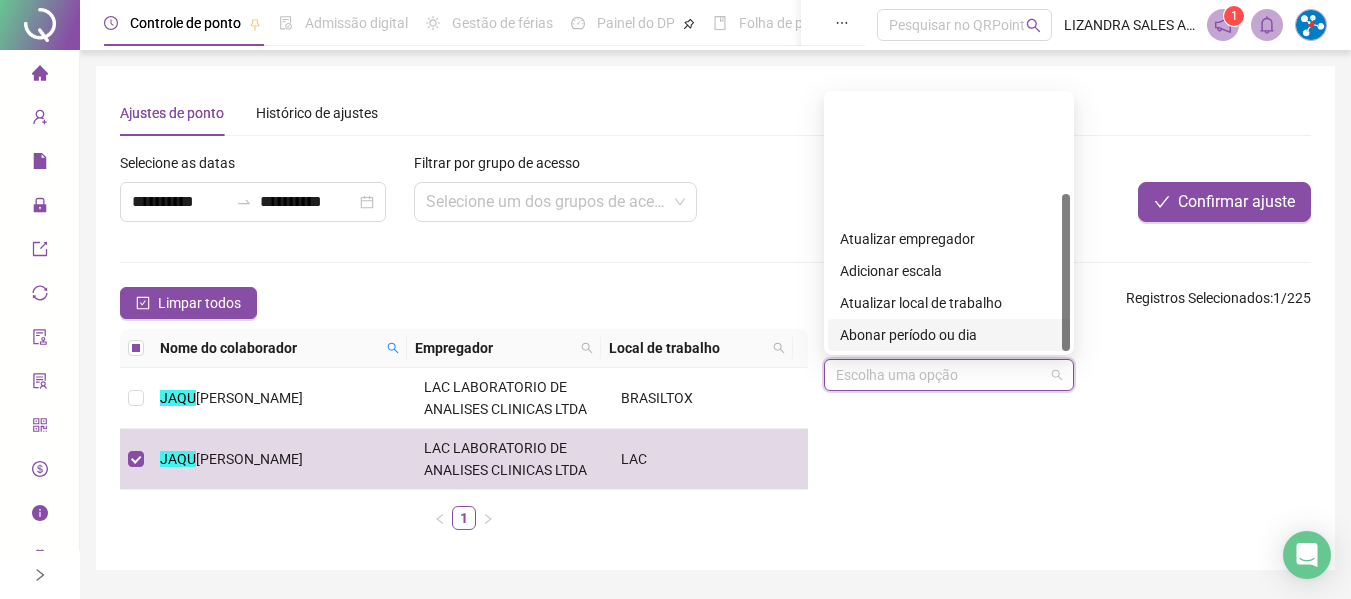 scroll, scrollTop: 160, scrollLeft: 0, axis: vertical 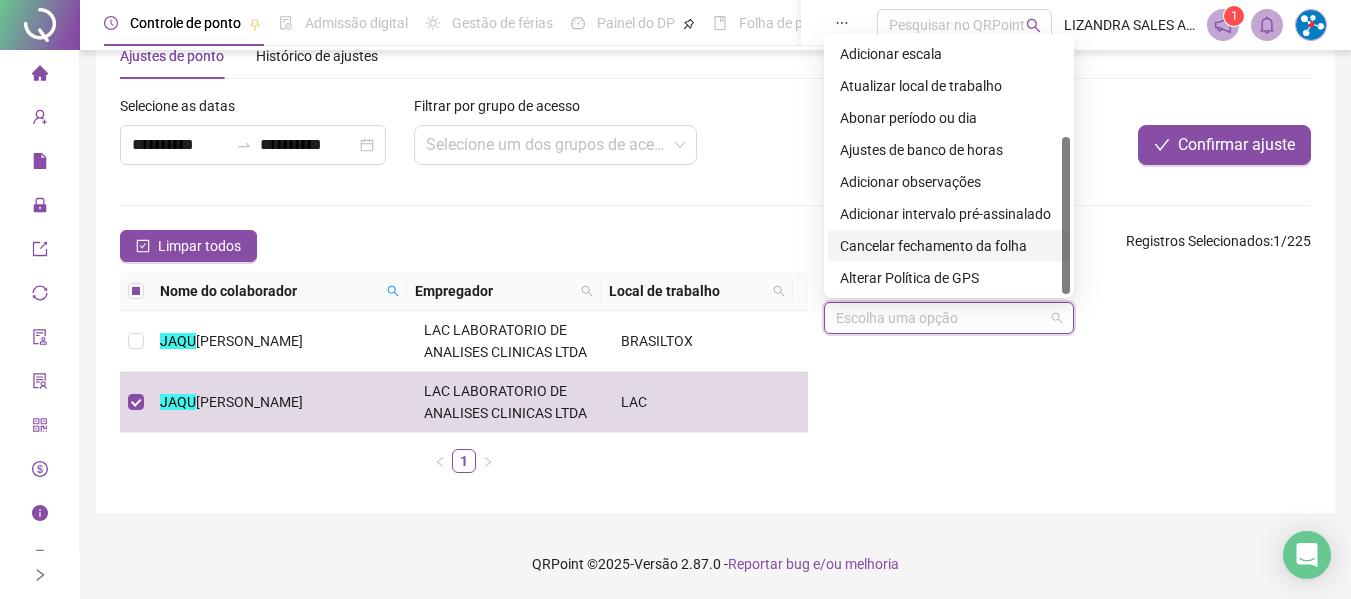 click on "Cancelar fechamento da folha" at bounding box center [949, 246] 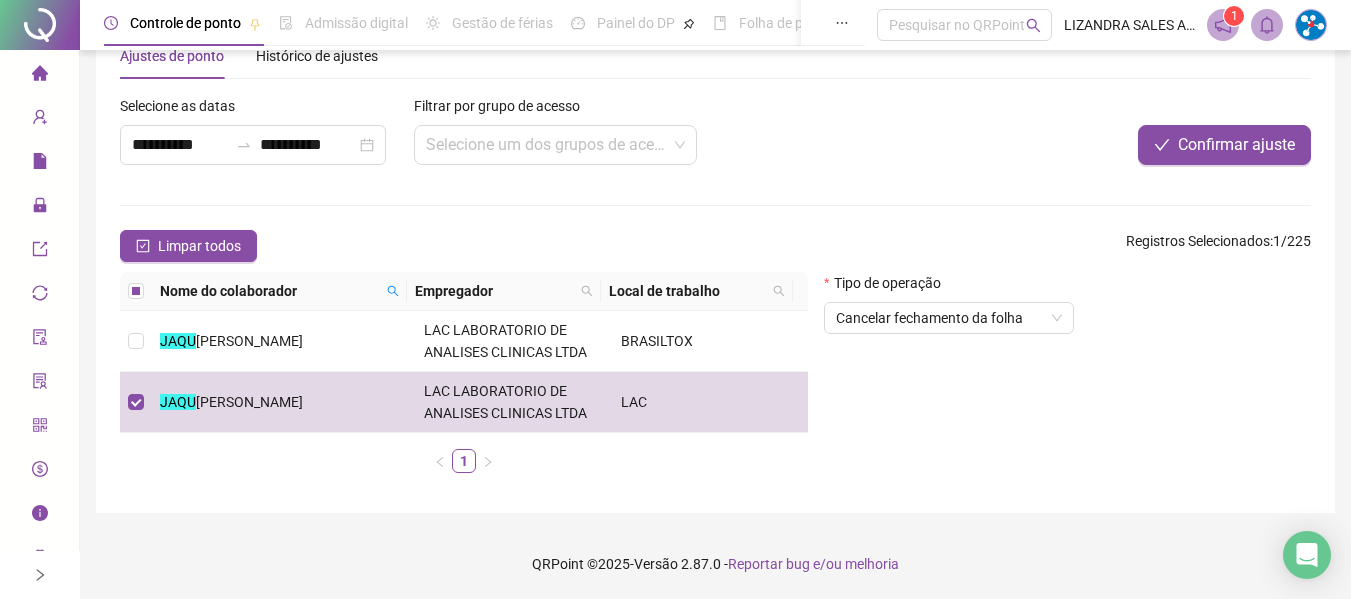 click on "Tipo de operação Cancelar fechamento da folha" at bounding box center (1067, 380) 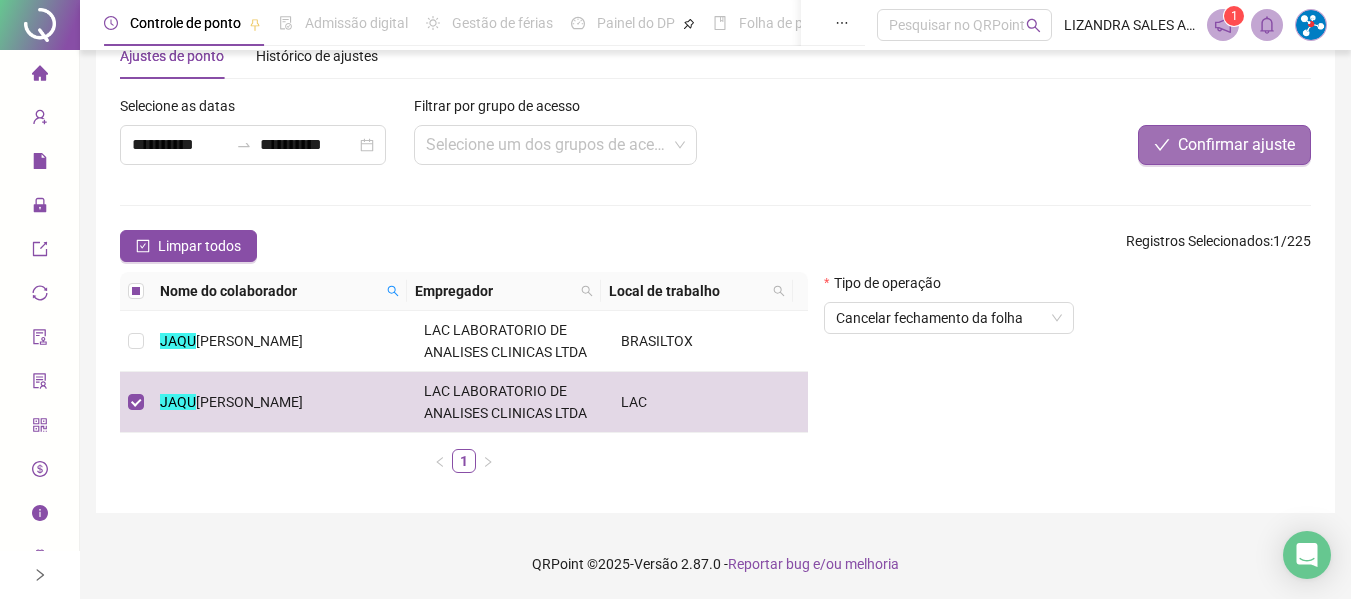 click on "Confirmar ajuste" at bounding box center (1224, 145) 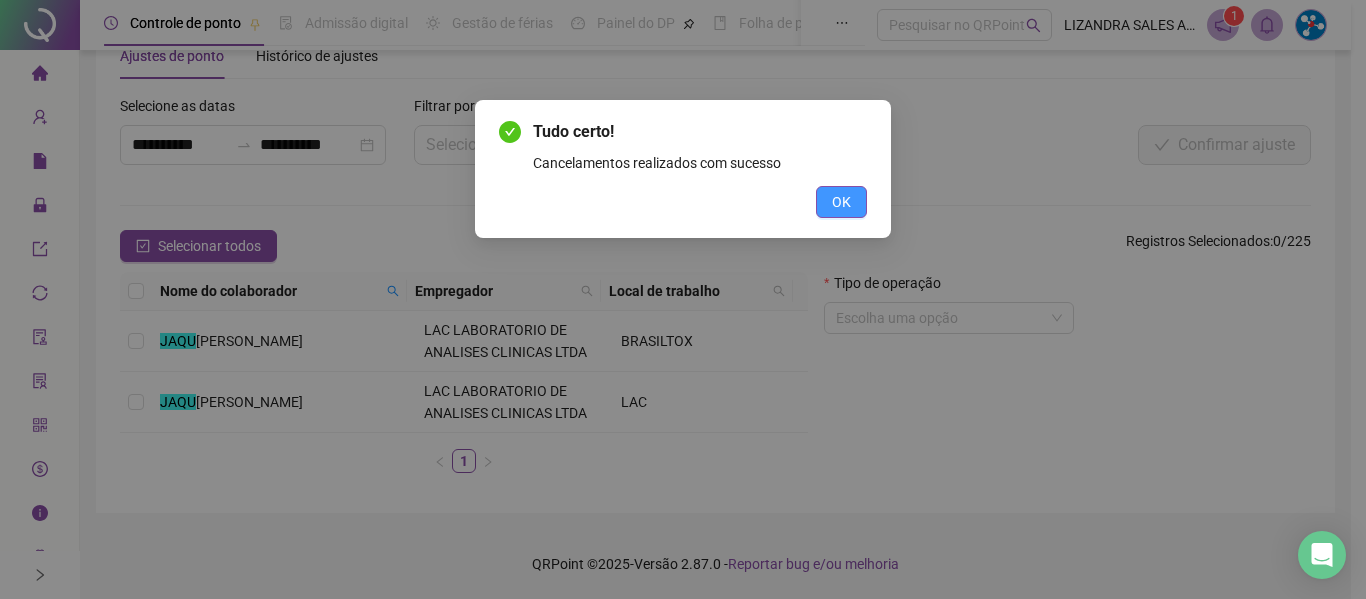 click on "OK" at bounding box center [841, 202] 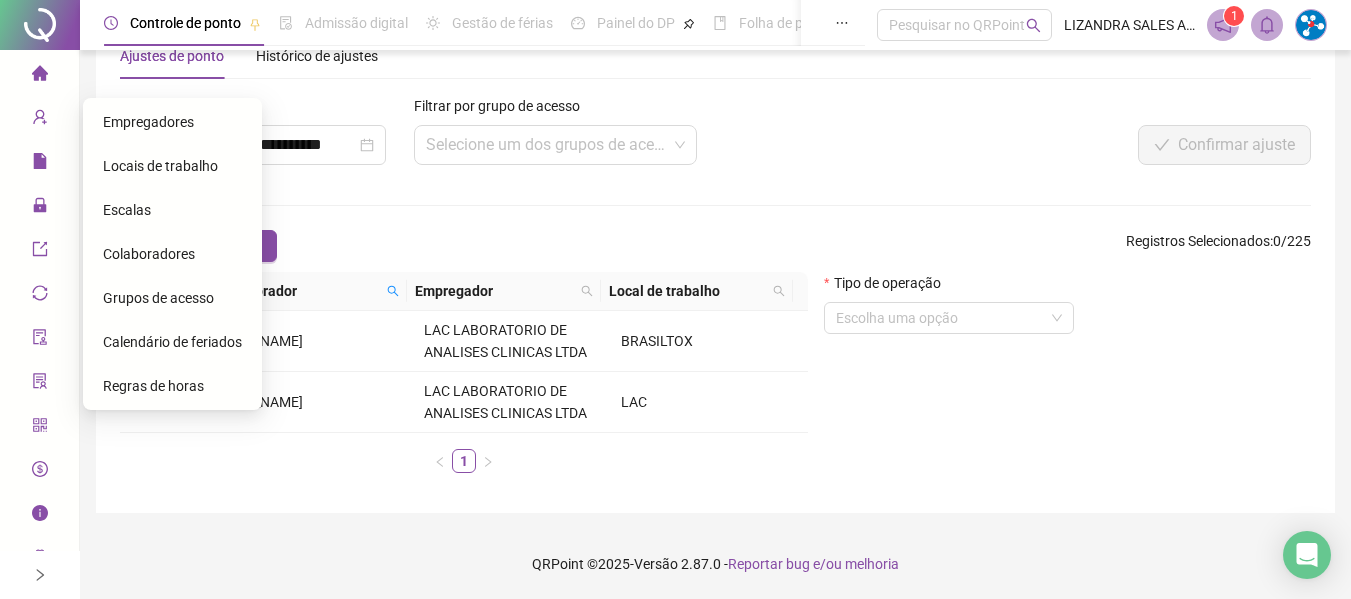 click on "Colaboradores" at bounding box center [172, 254] 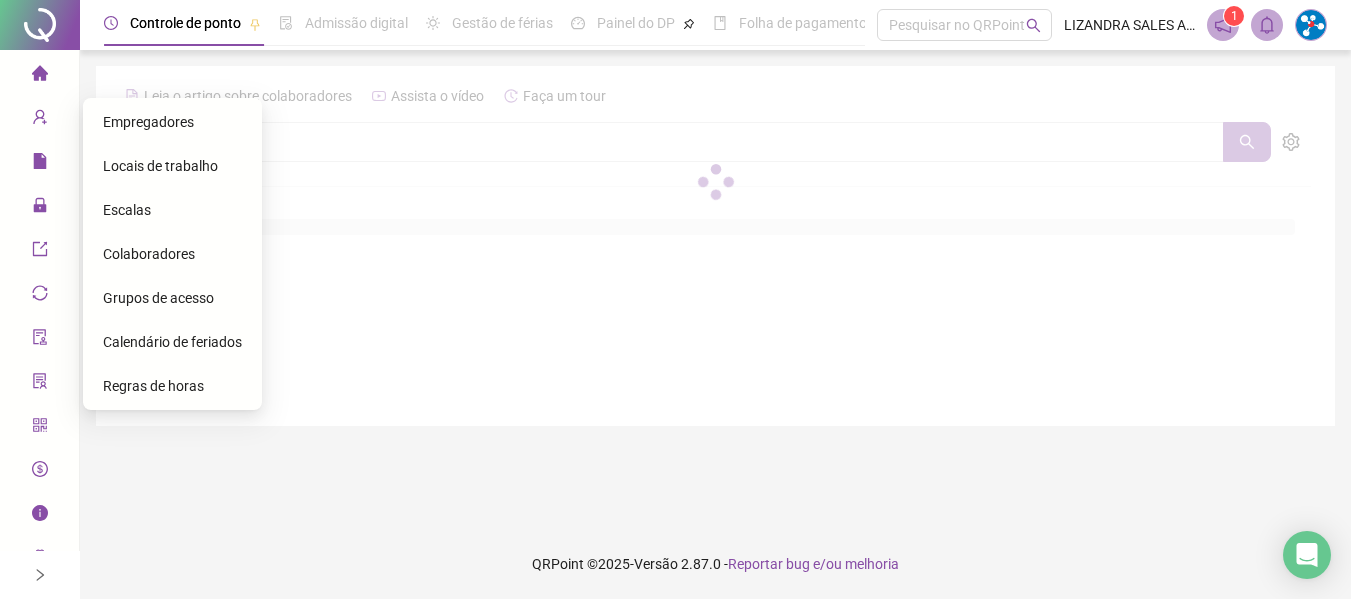 scroll, scrollTop: 0, scrollLeft: 0, axis: both 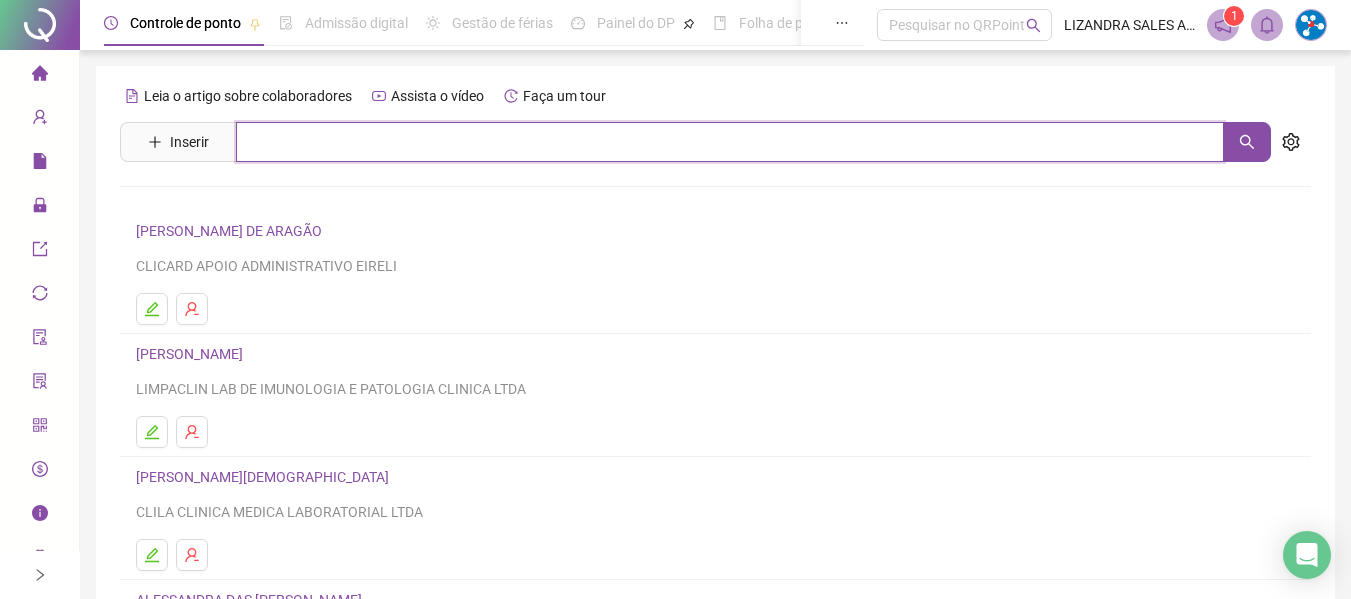click at bounding box center [730, 142] 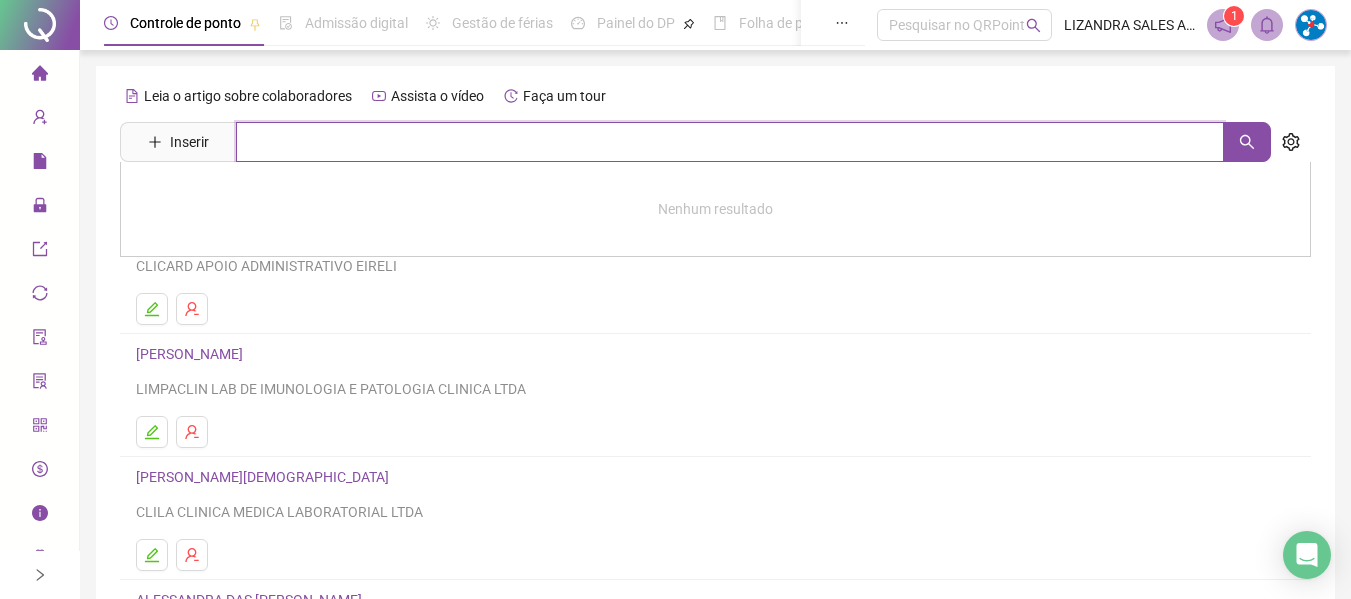 type on "*" 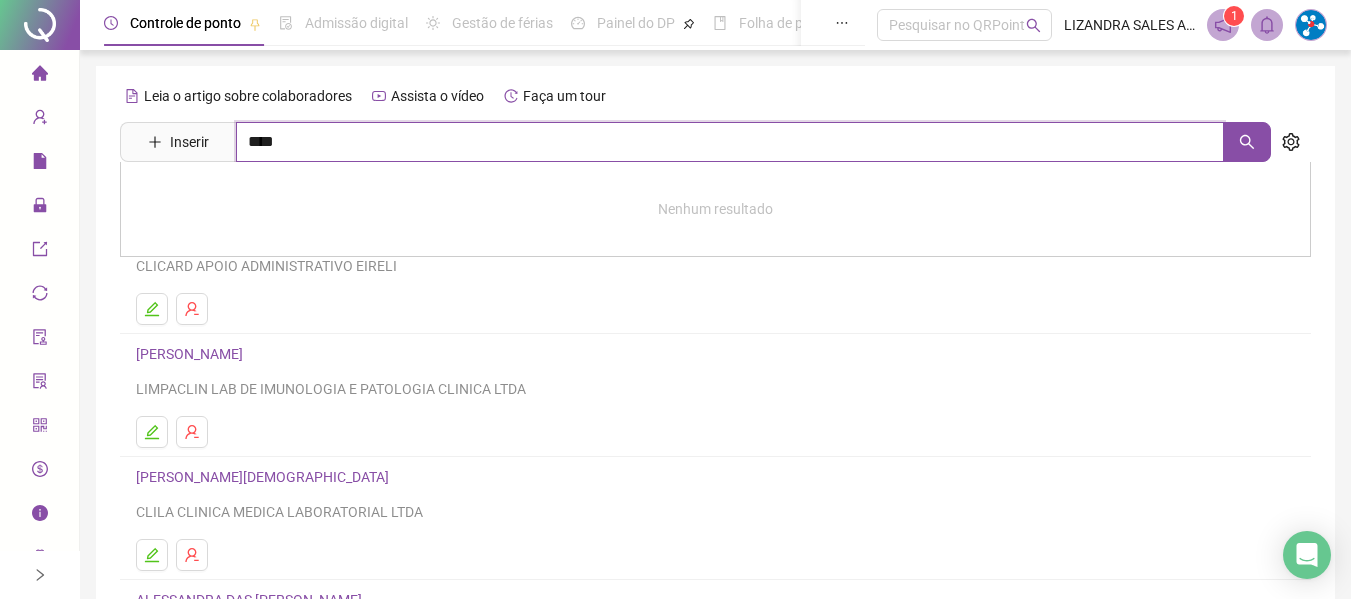 type on "****" 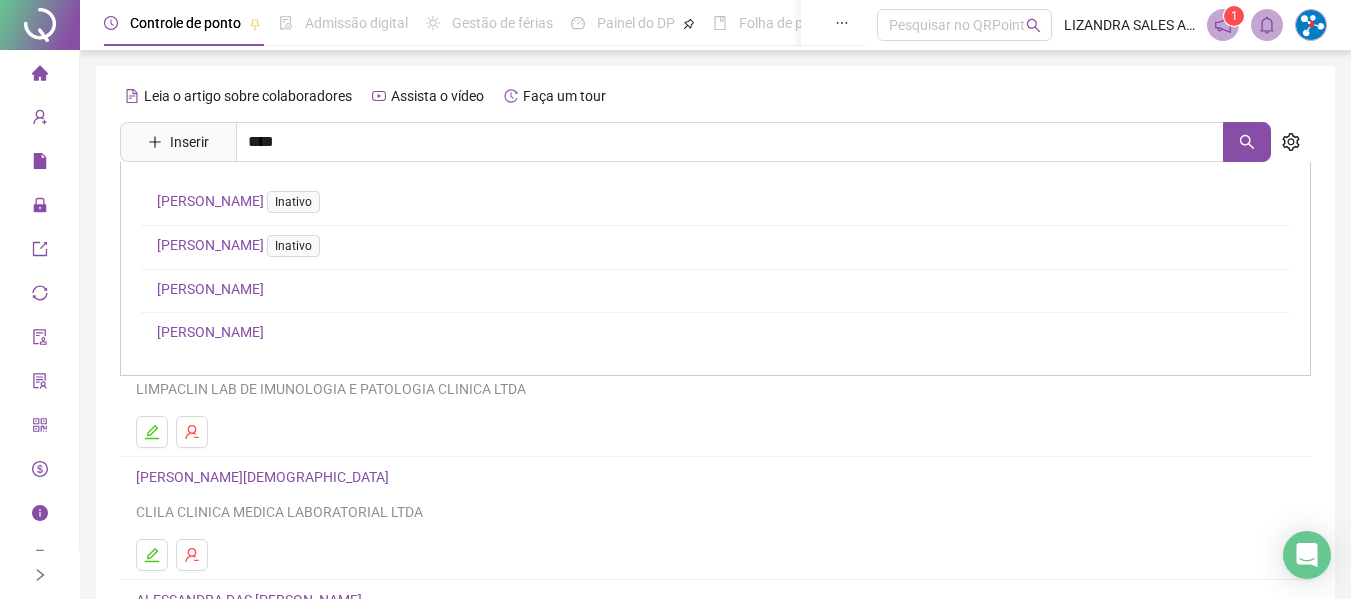 click on "[PERSON_NAME]" at bounding box center [210, 332] 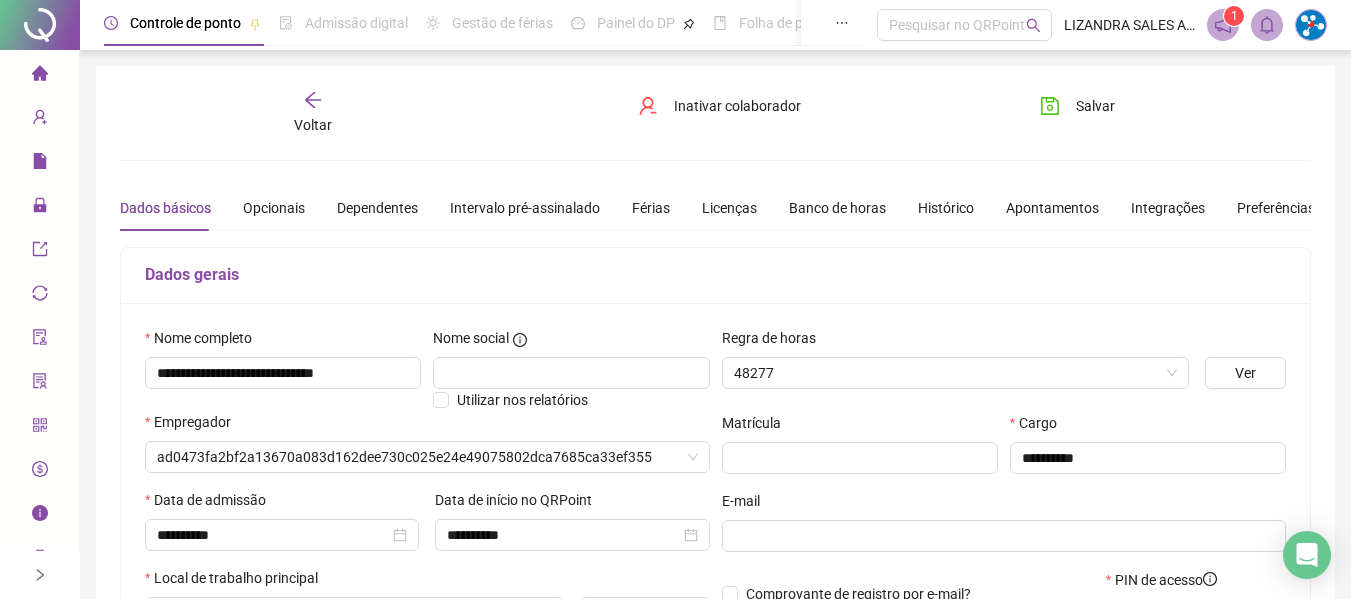 type on "**********" 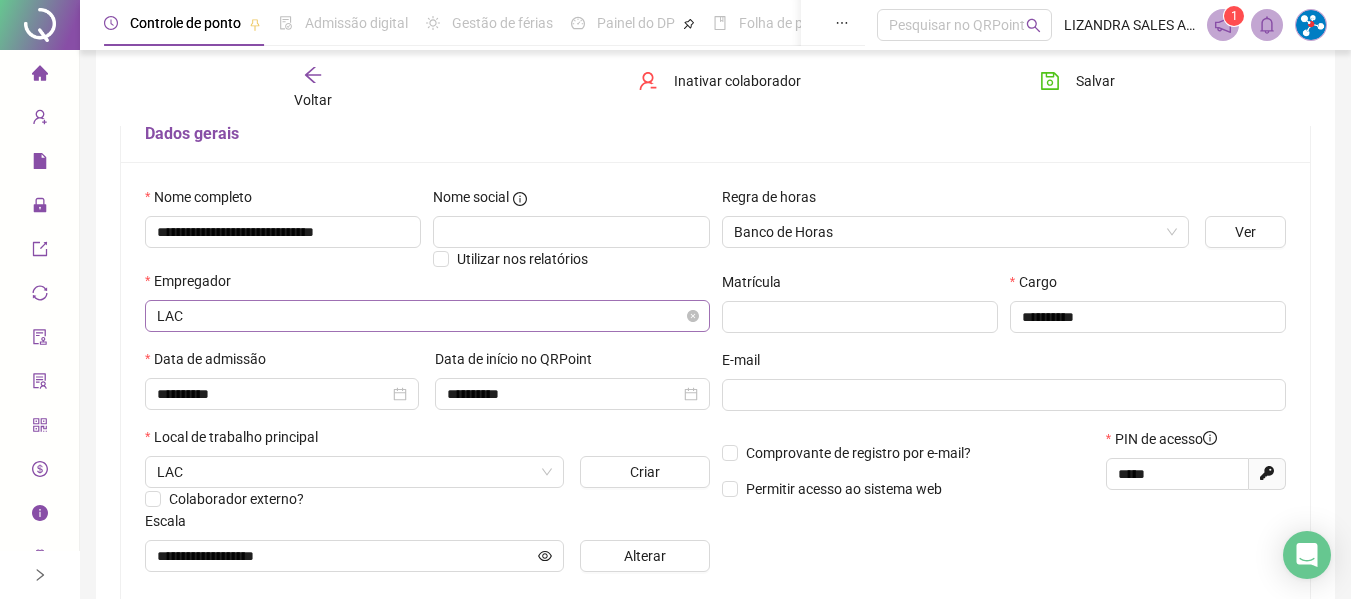 scroll, scrollTop: 300, scrollLeft: 0, axis: vertical 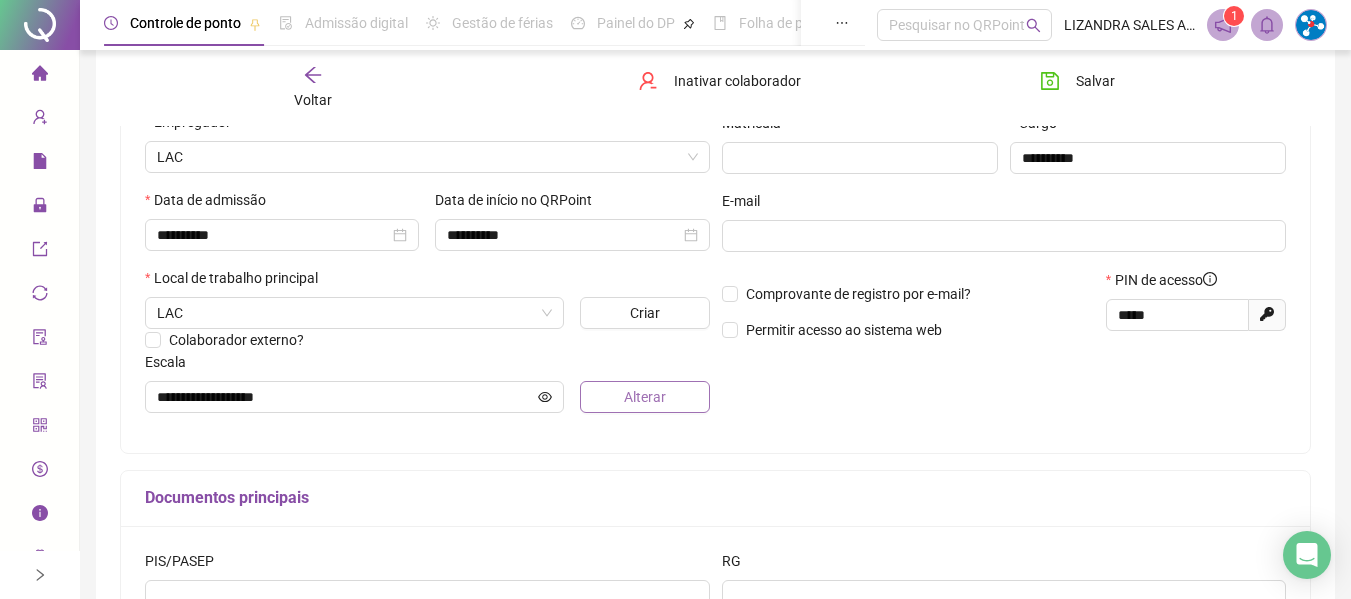 click on "Alterar" at bounding box center [644, 397] 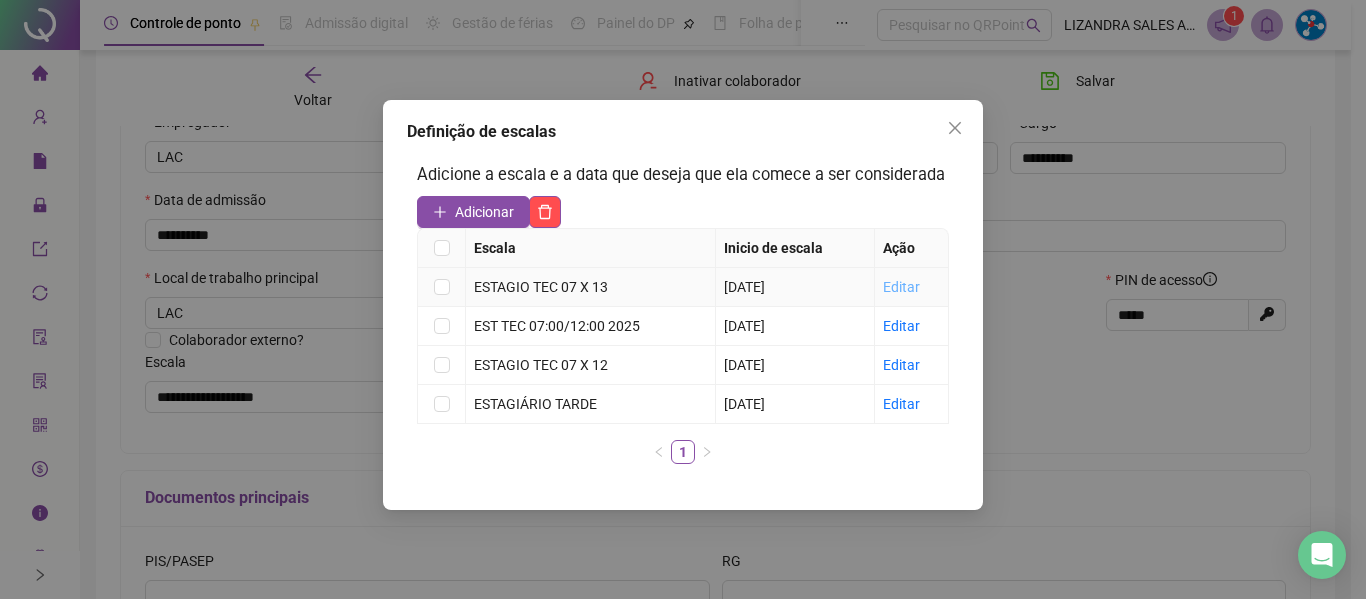 click on "Editar" at bounding box center (901, 287) 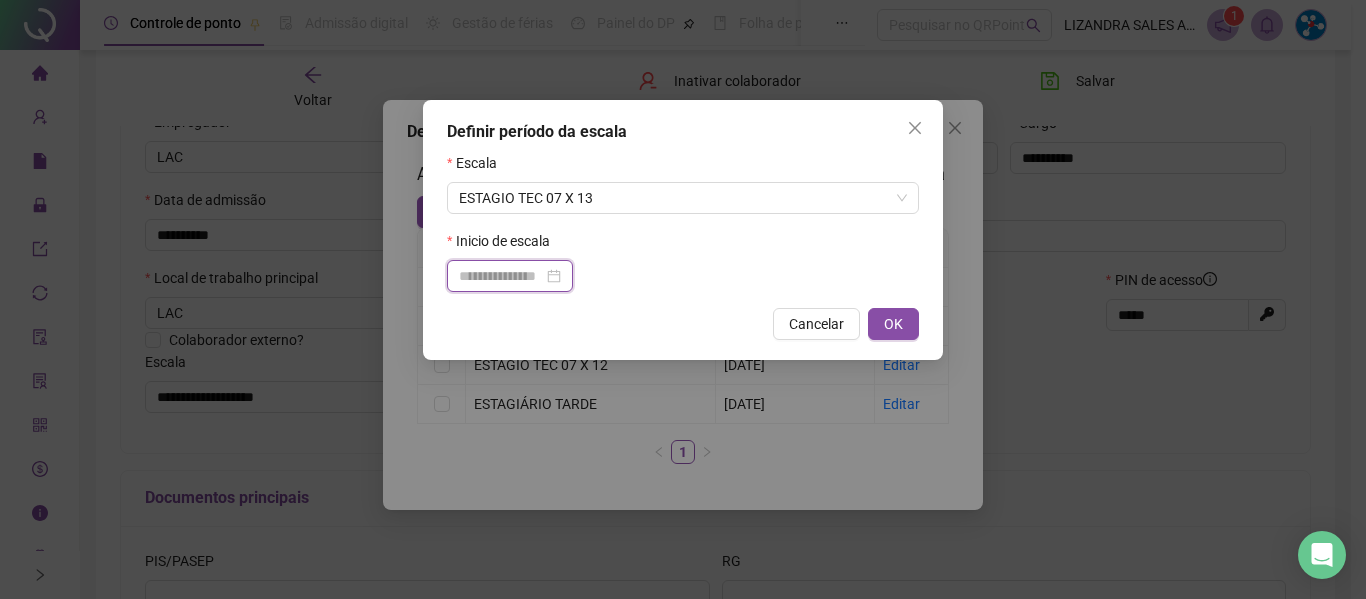 click at bounding box center [501, 276] 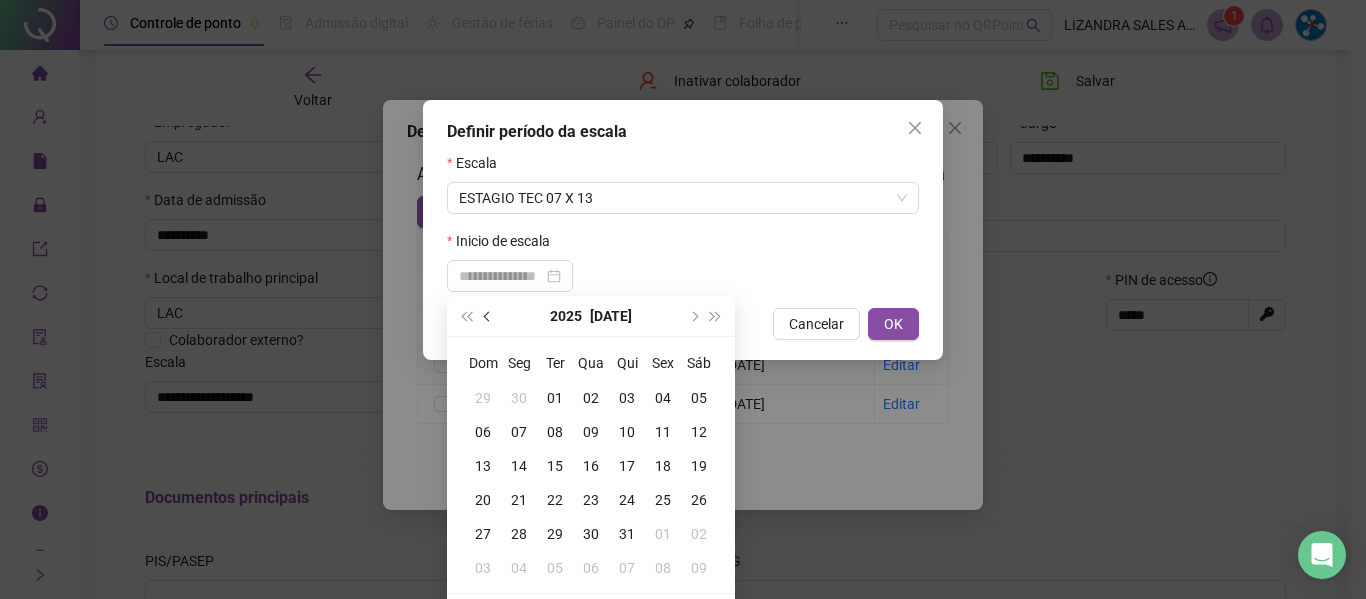 click at bounding box center (488, 316) 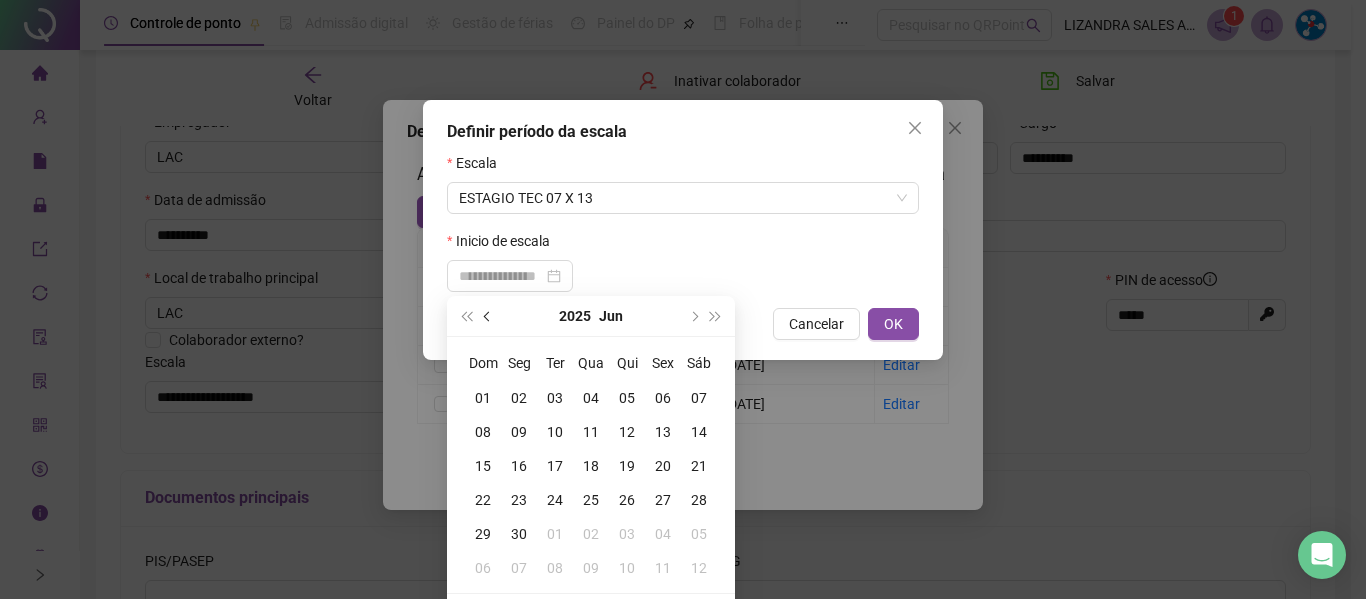 click at bounding box center (488, 316) 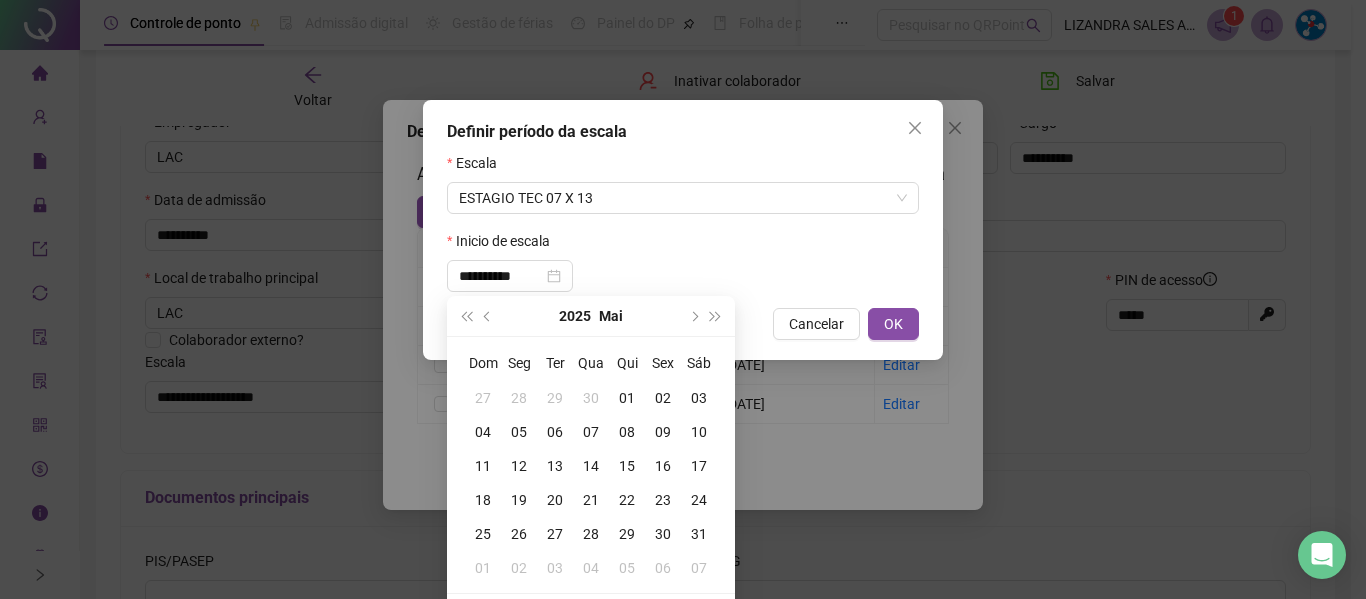 type on "**********" 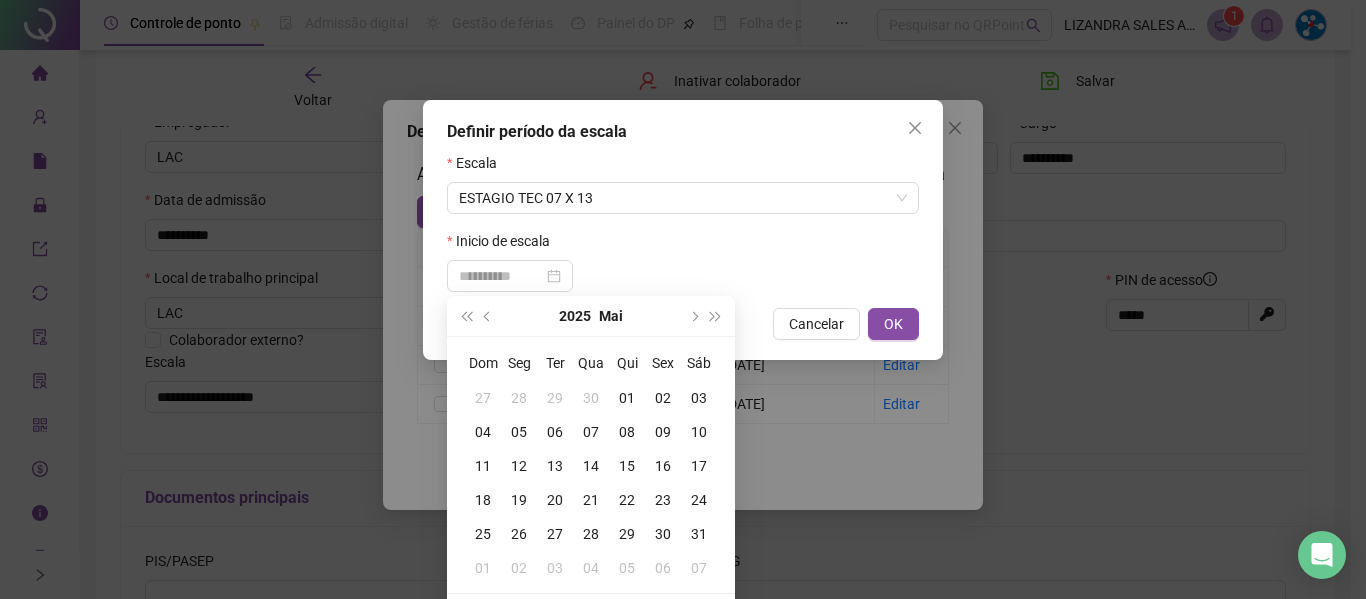 click on "01" at bounding box center [627, 398] 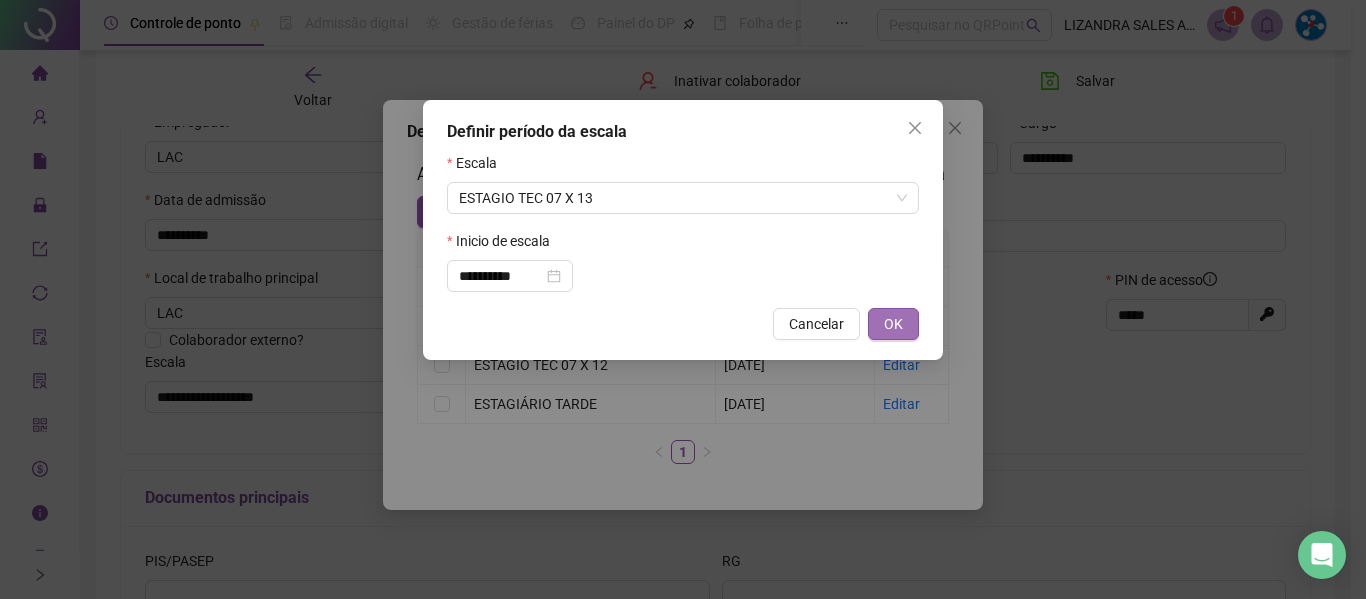 click on "OK" at bounding box center [893, 324] 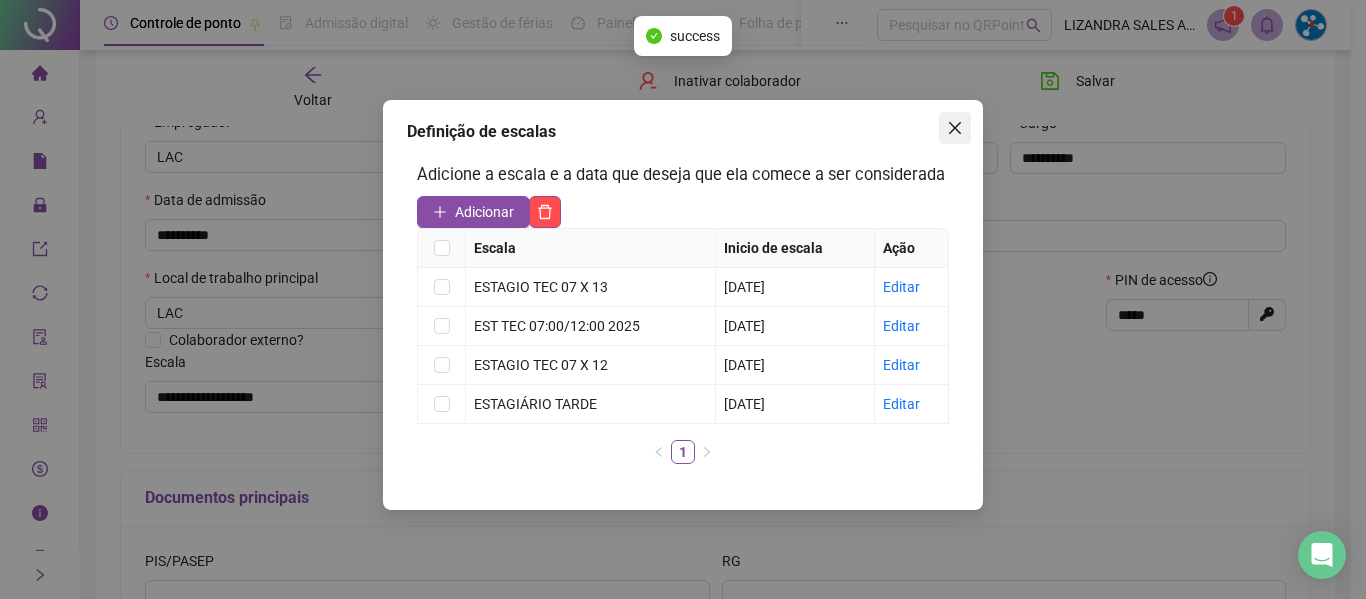 click 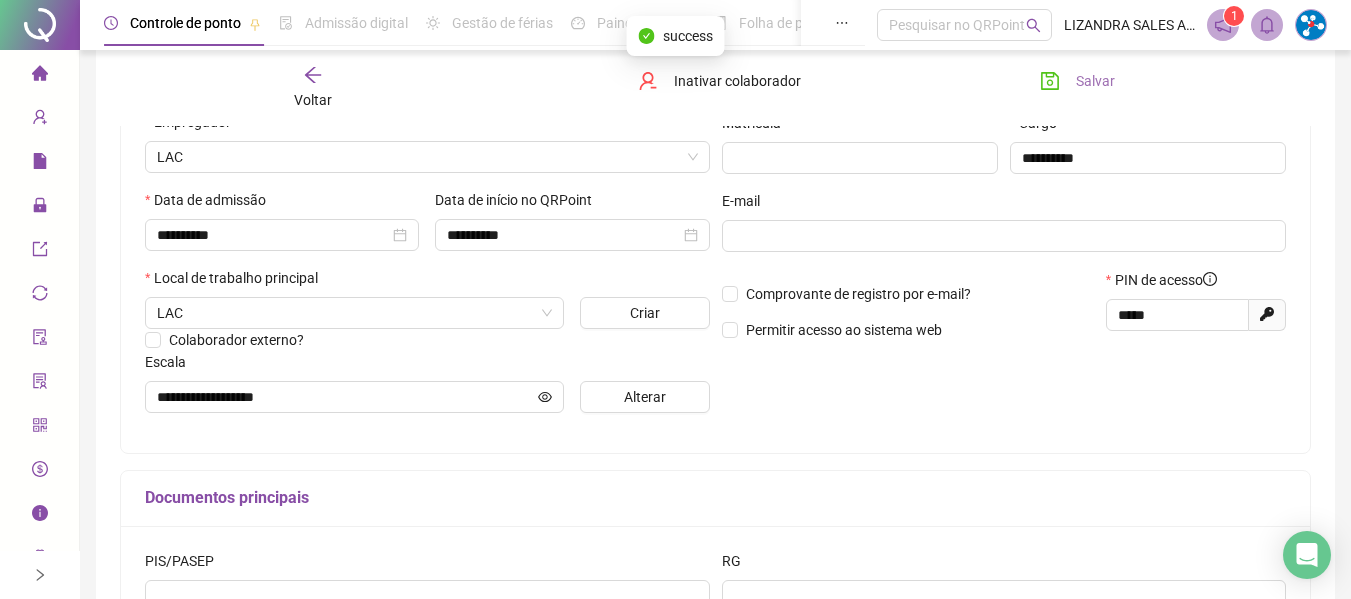 click on "Salvar" at bounding box center [1077, 81] 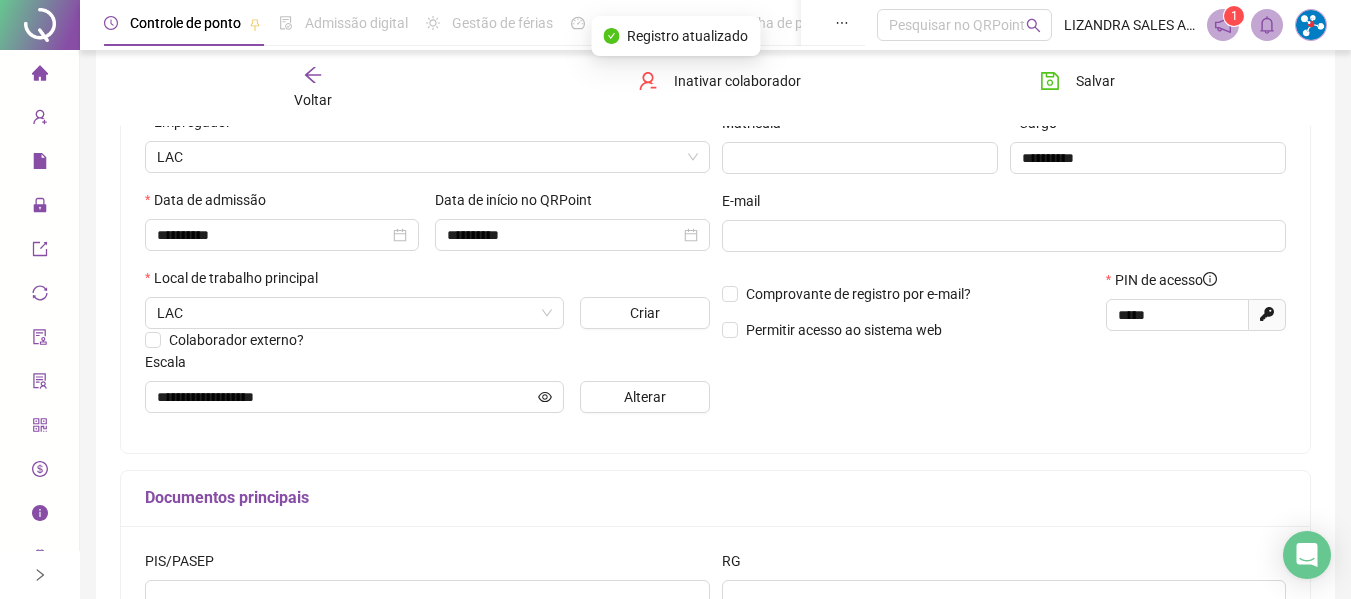 click on "Voltar" at bounding box center (313, 100) 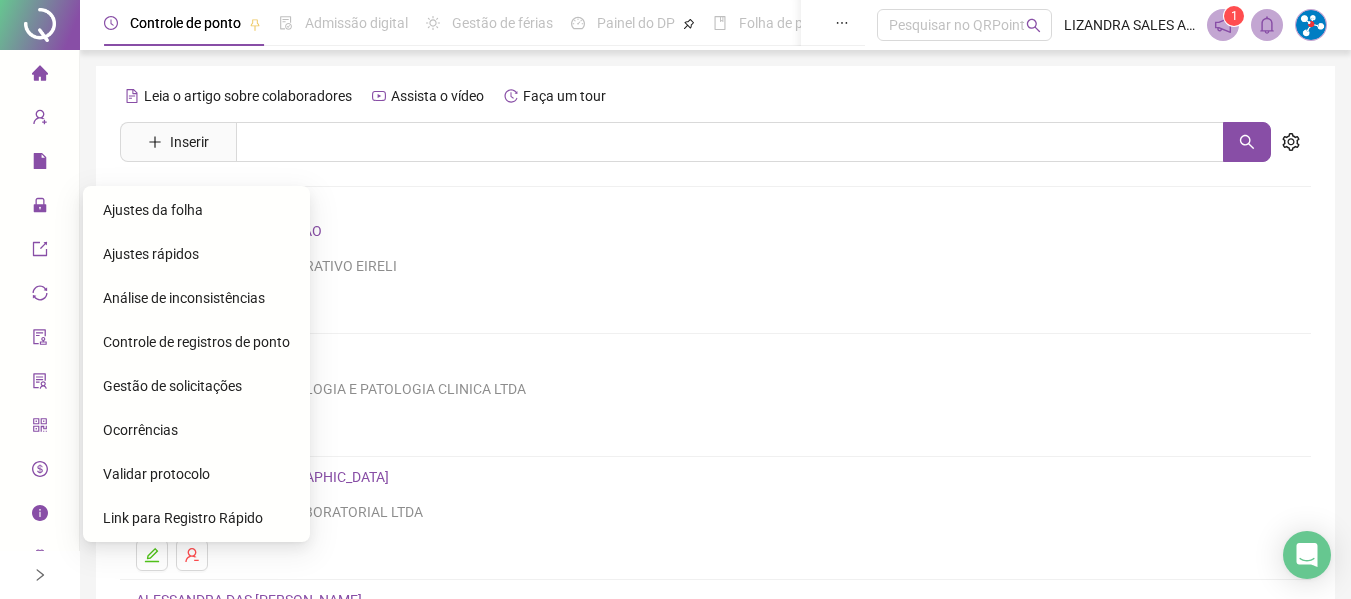 click on "Ajustes da folha" at bounding box center (153, 210) 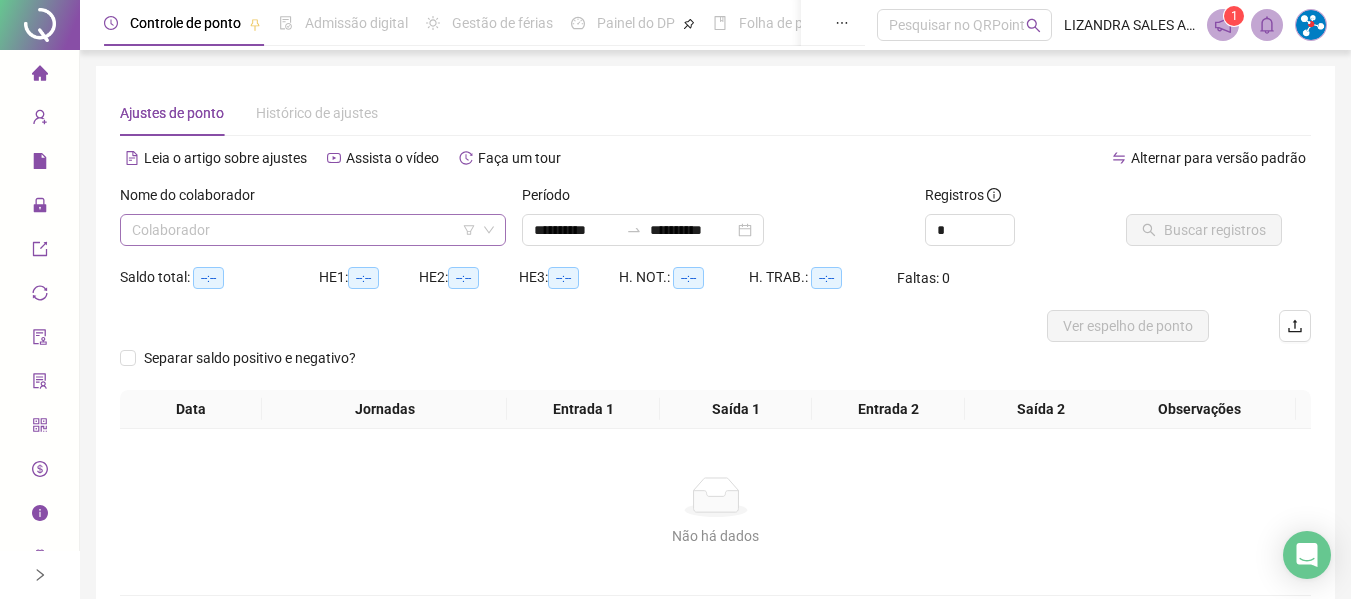 click at bounding box center [307, 230] 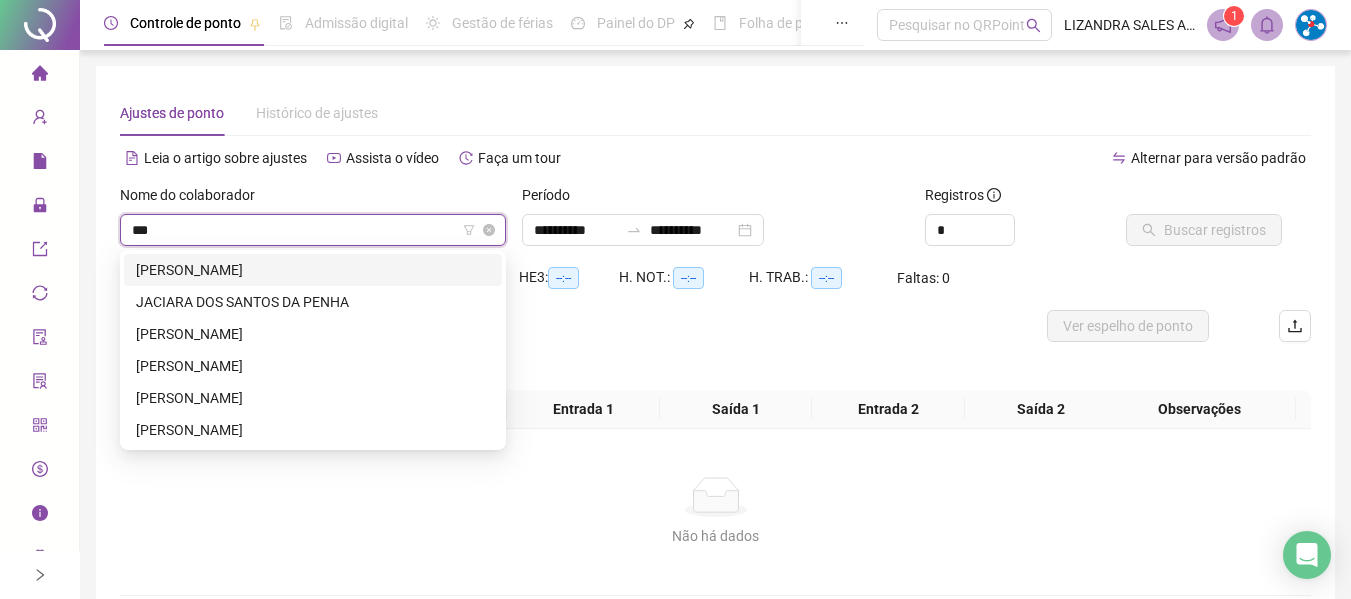 type on "****" 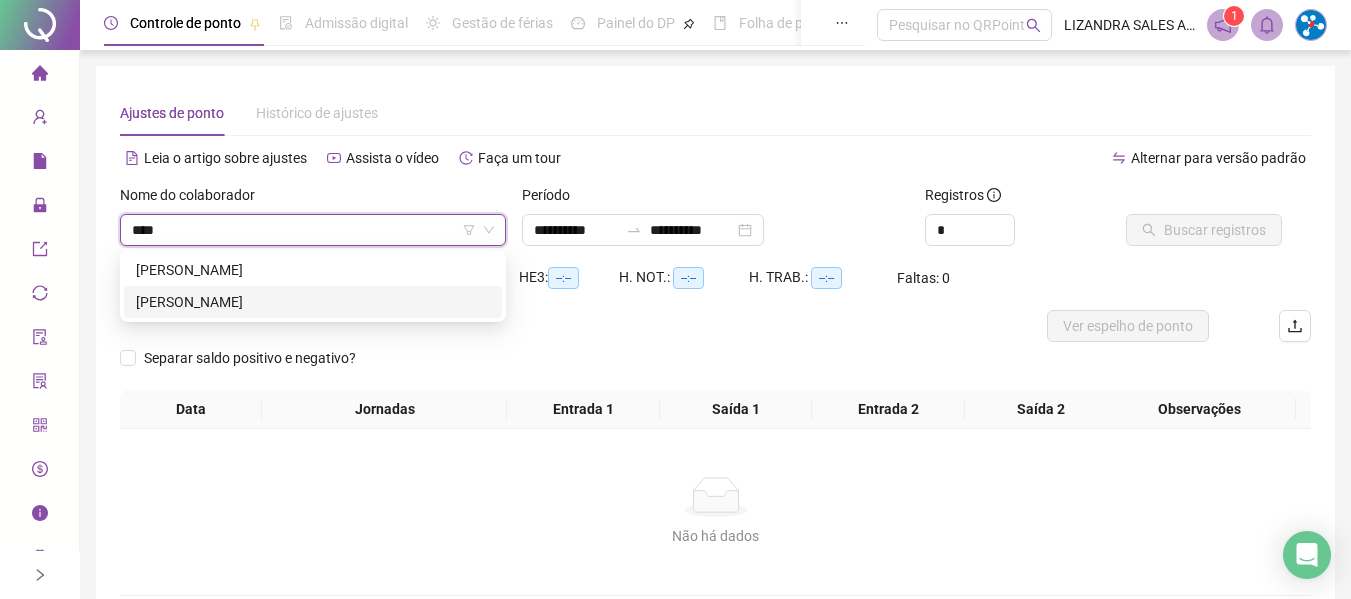 click on "[PERSON_NAME]" at bounding box center (313, 302) 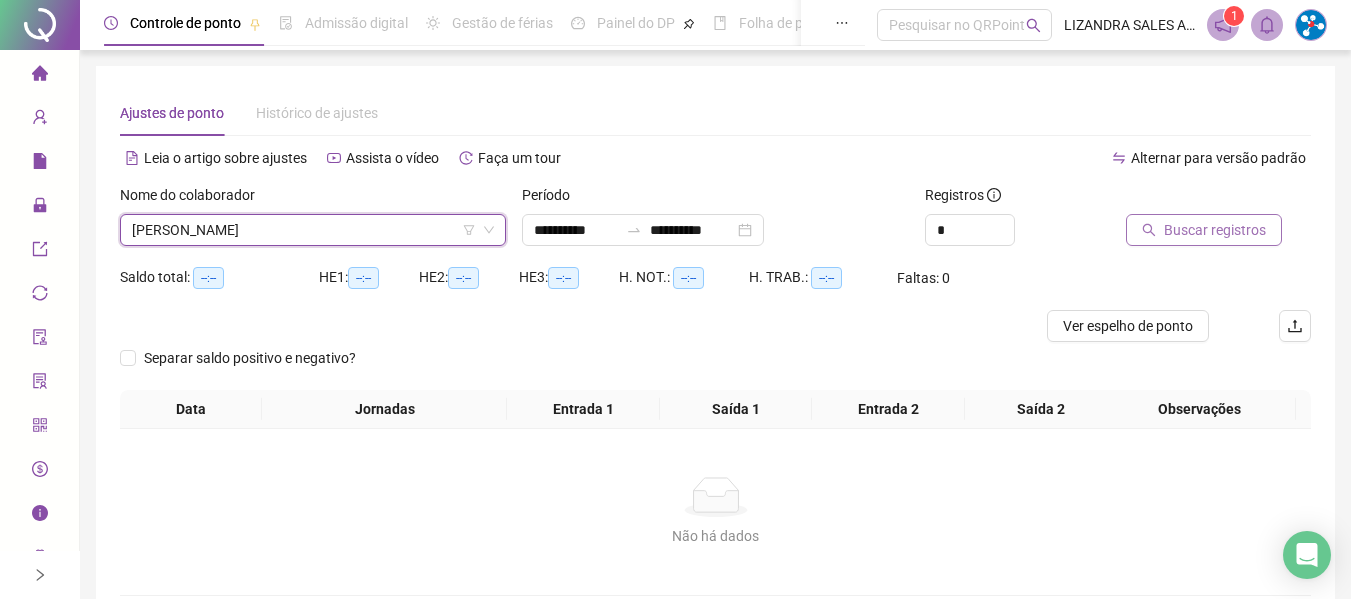 click on "Buscar registros" at bounding box center (1215, 230) 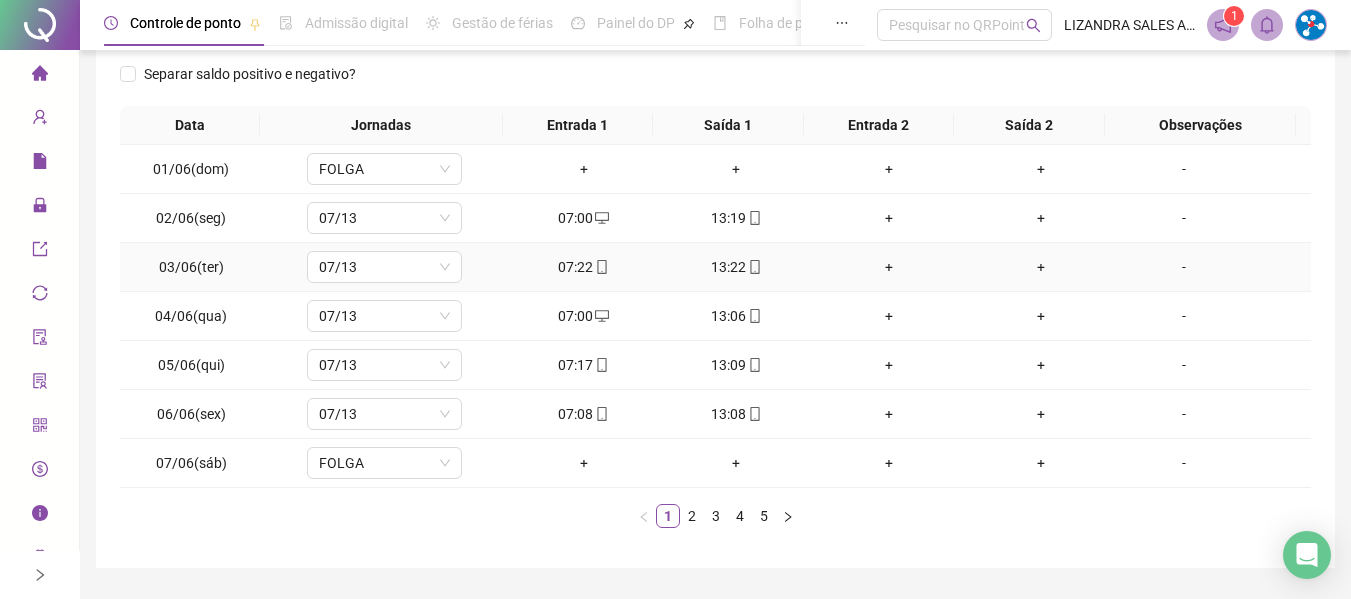 scroll, scrollTop: 0, scrollLeft: 0, axis: both 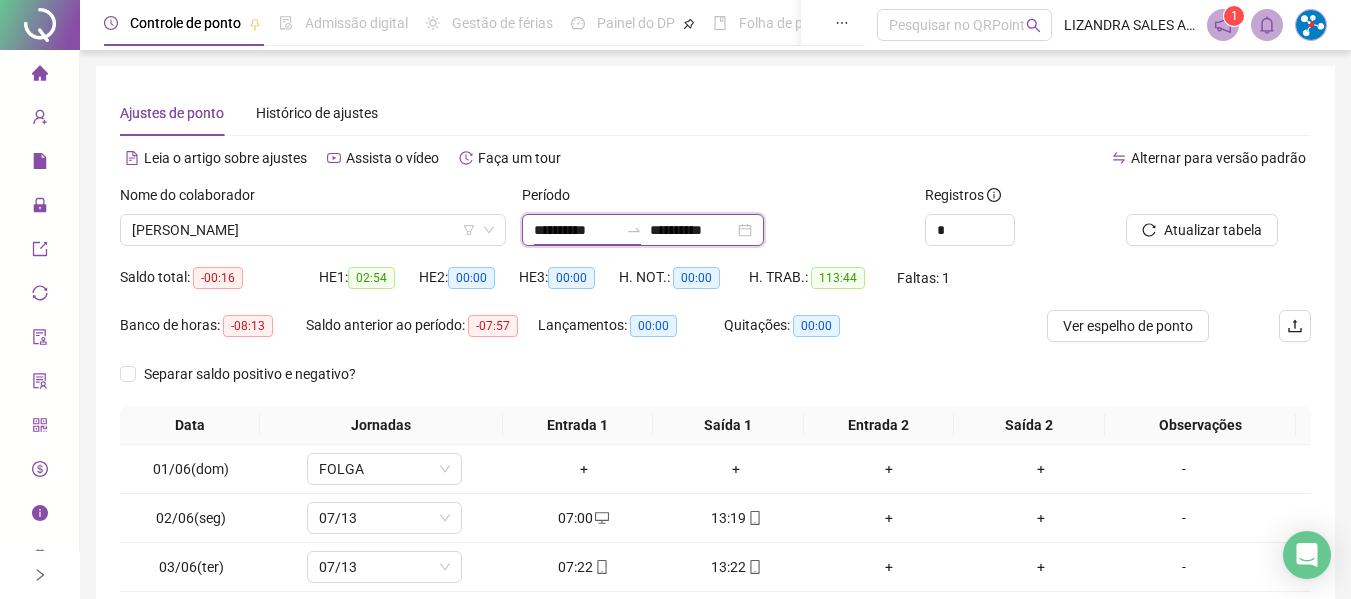 click on "**********" at bounding box center [576, 230] 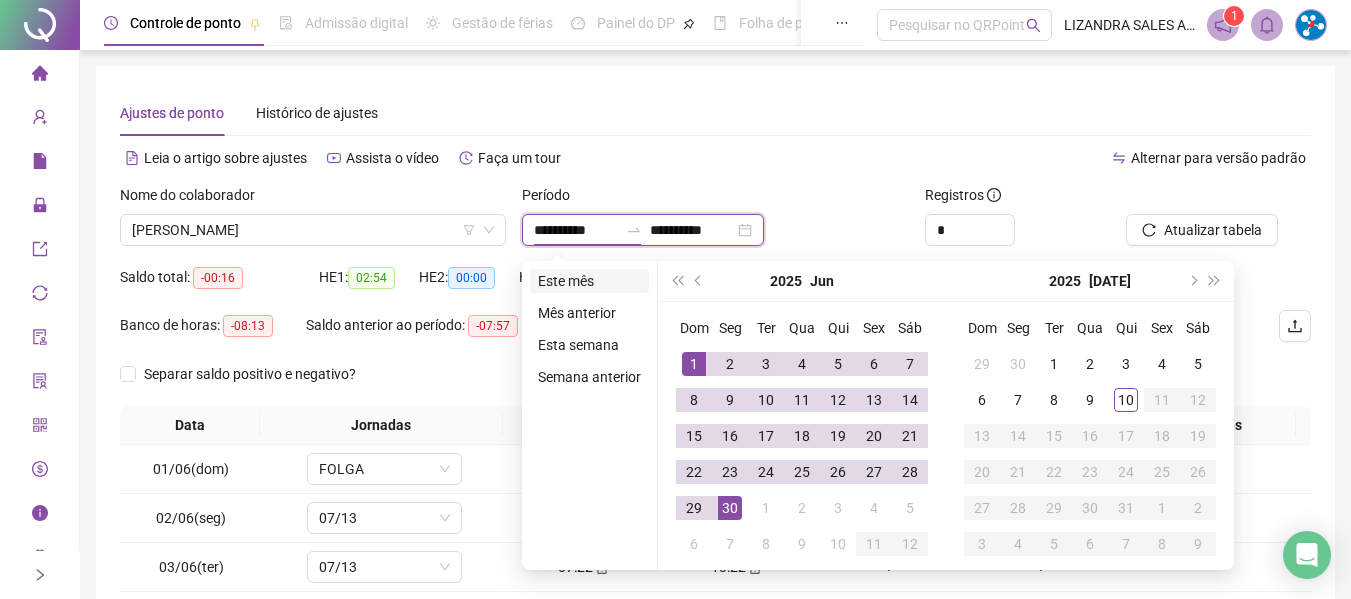 type on "**********" 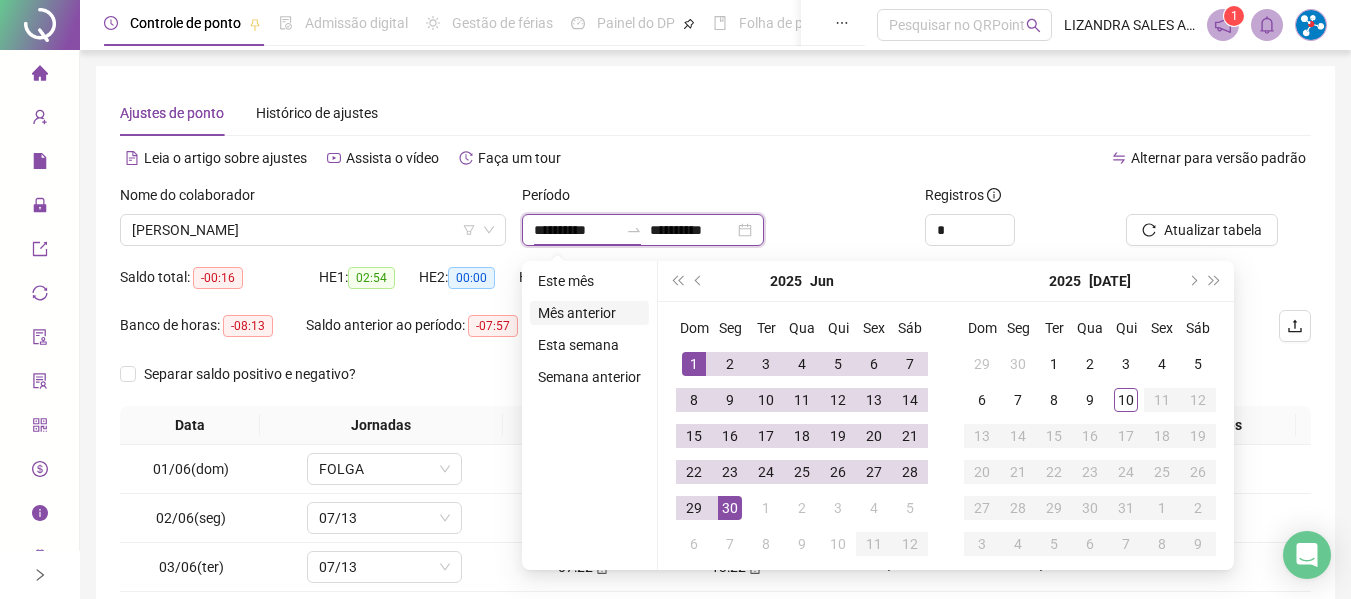 type on "**********" 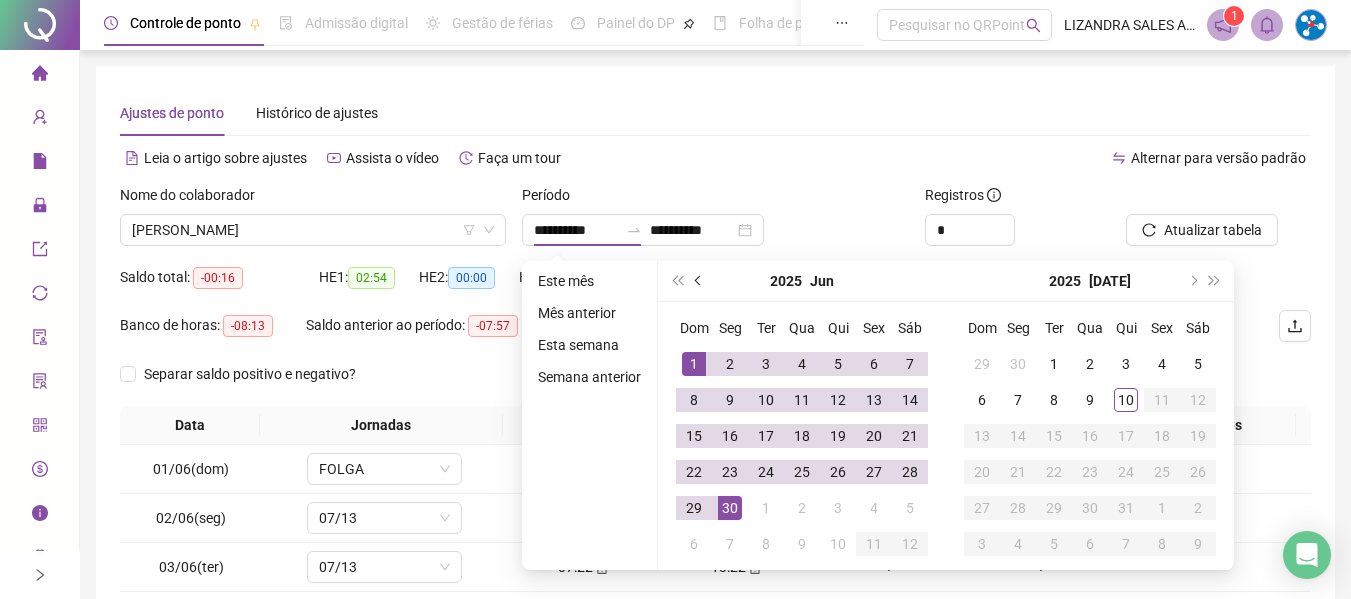 click at bounding box center (699, 281) 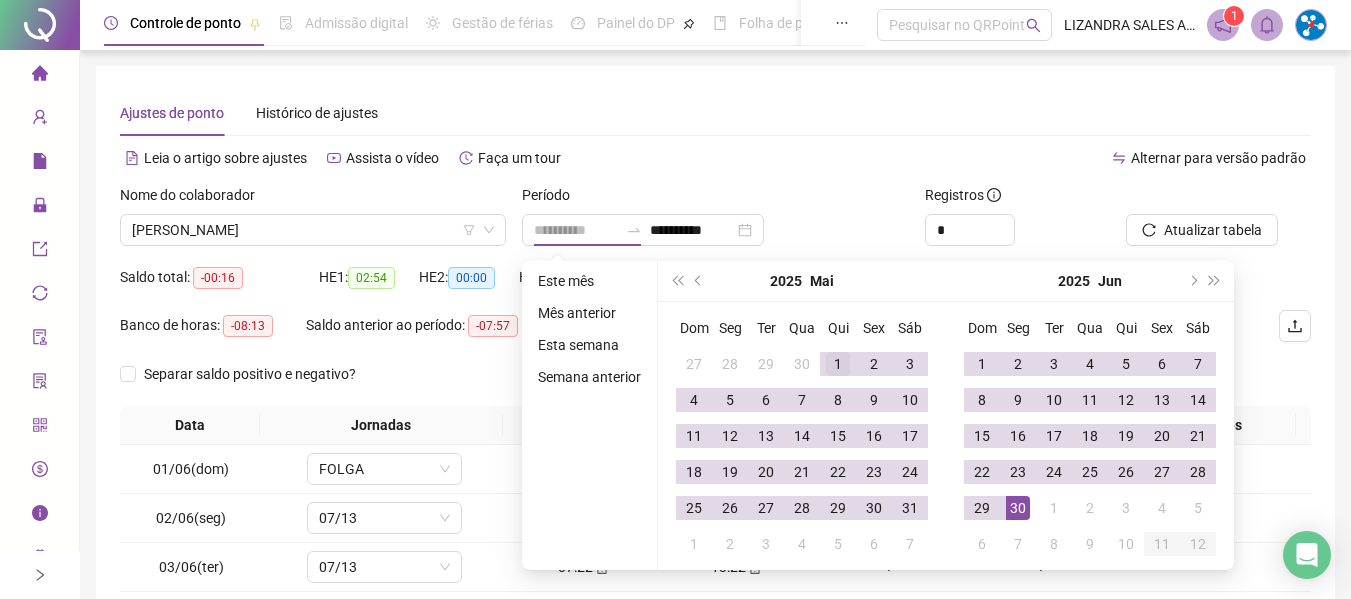 type on "**********" 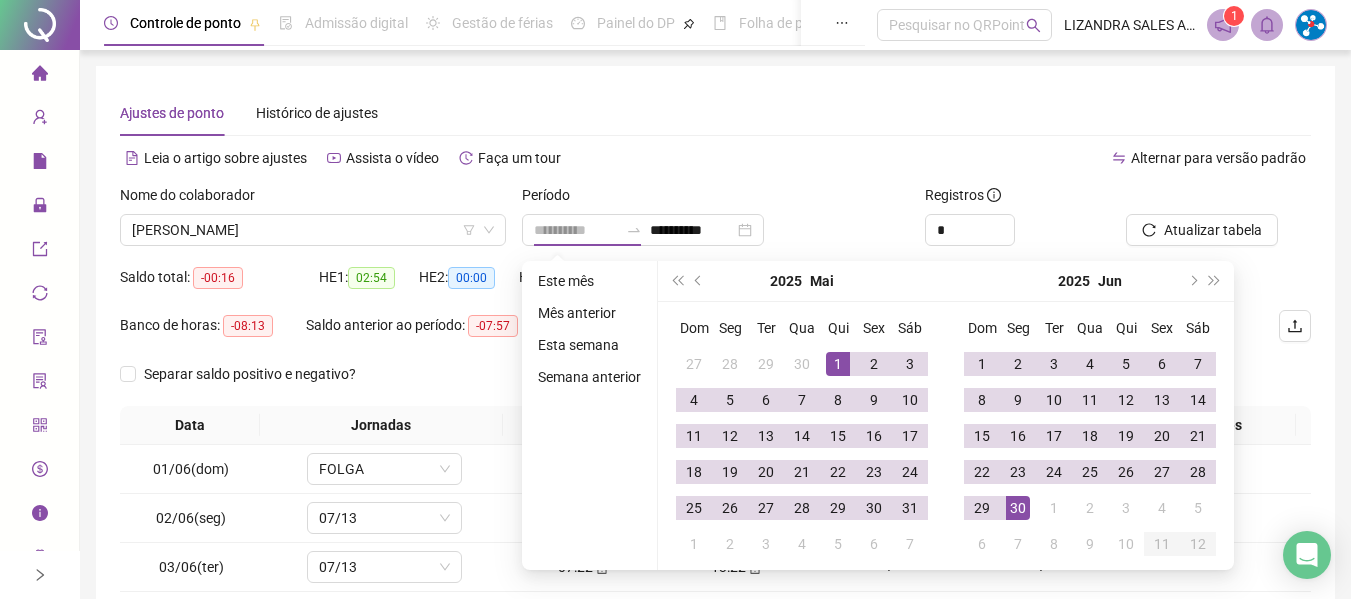 click on "1" at bounding box center (838, 364) 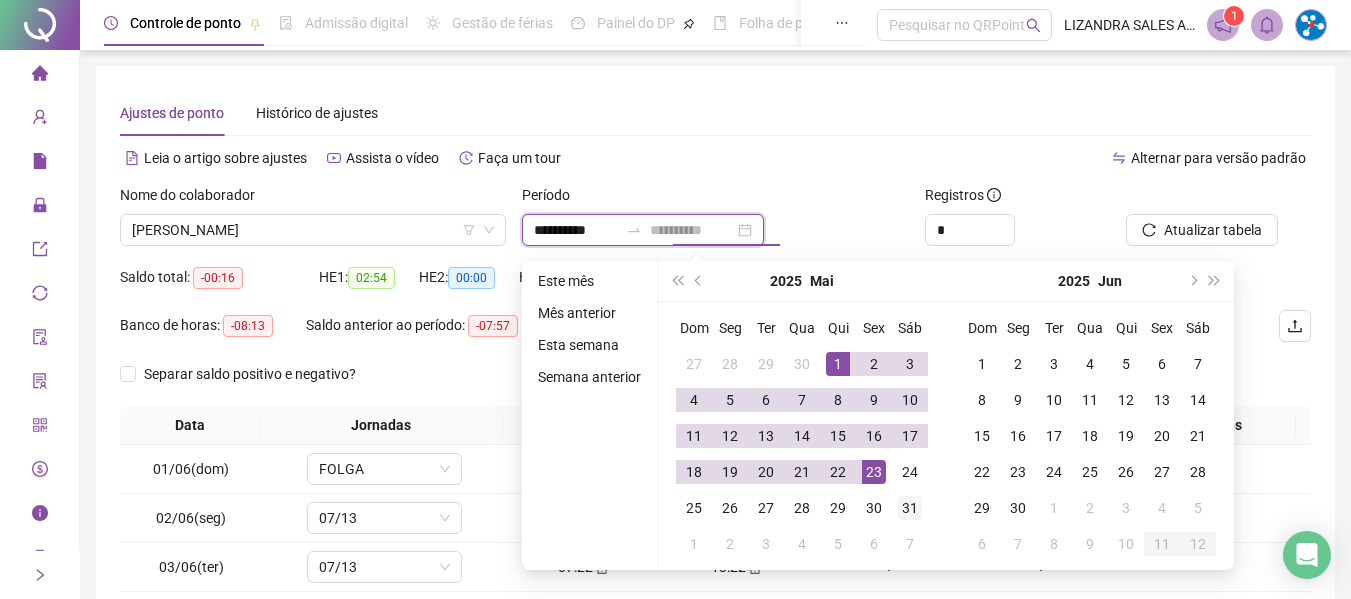 type on "**********" 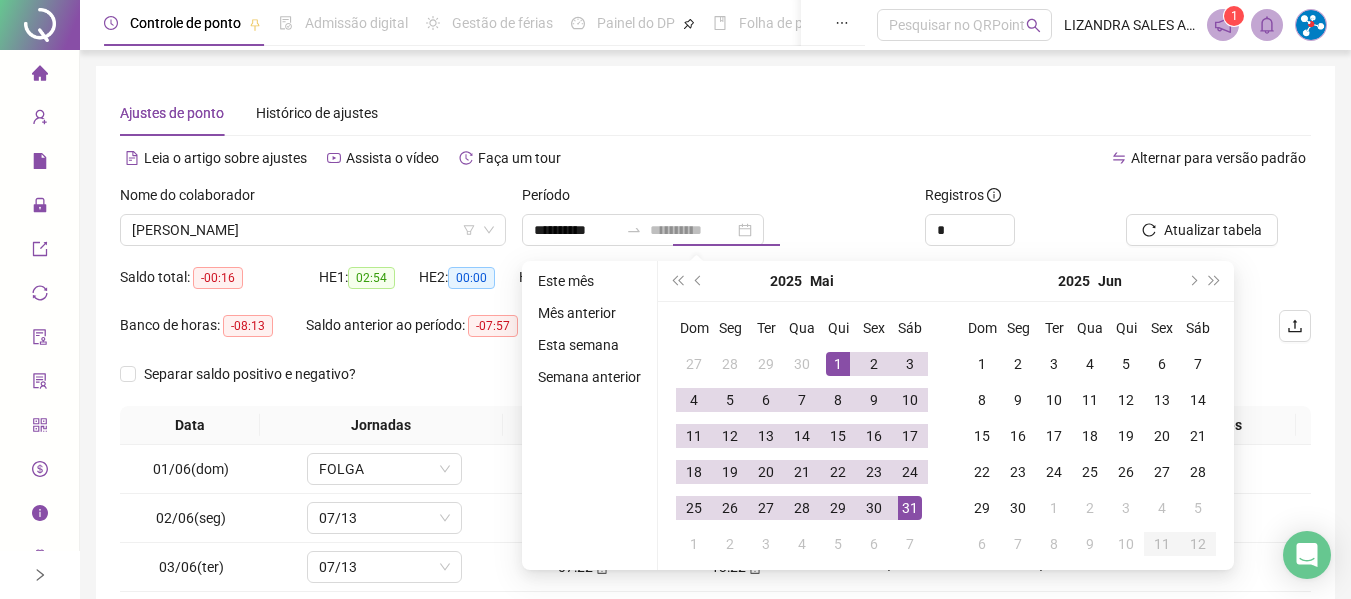 click on "31" at bounding box center [910, 508] 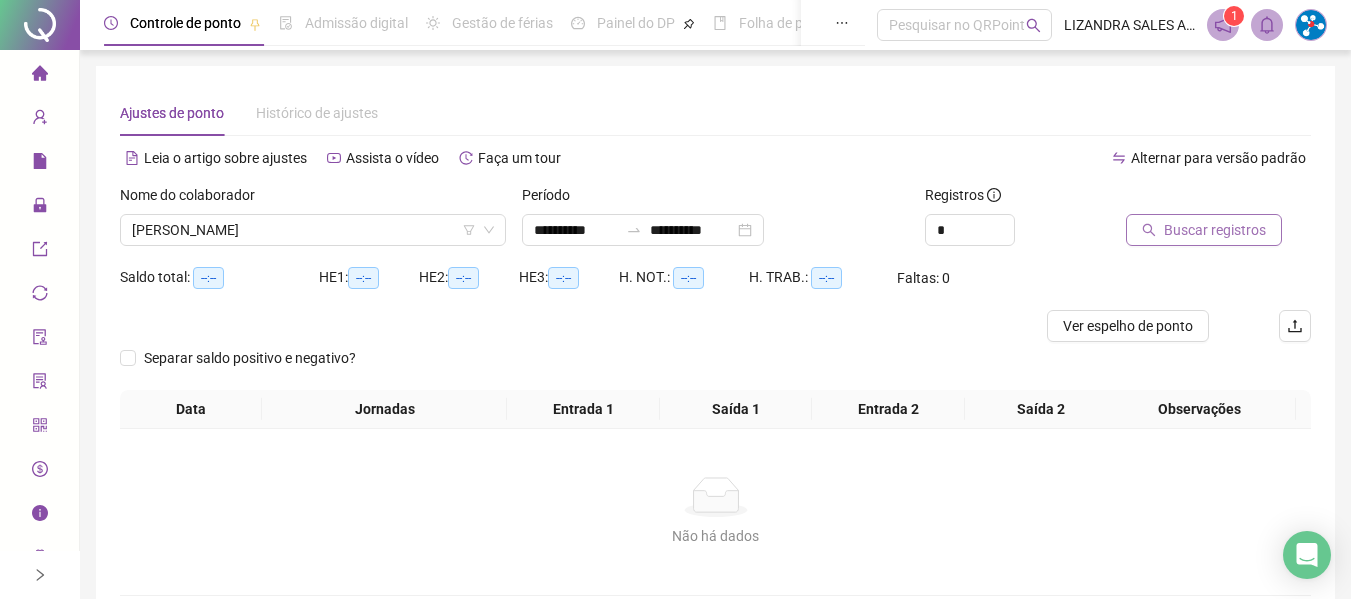 click on "Buscar registros" at bounding box center (1215, 230) 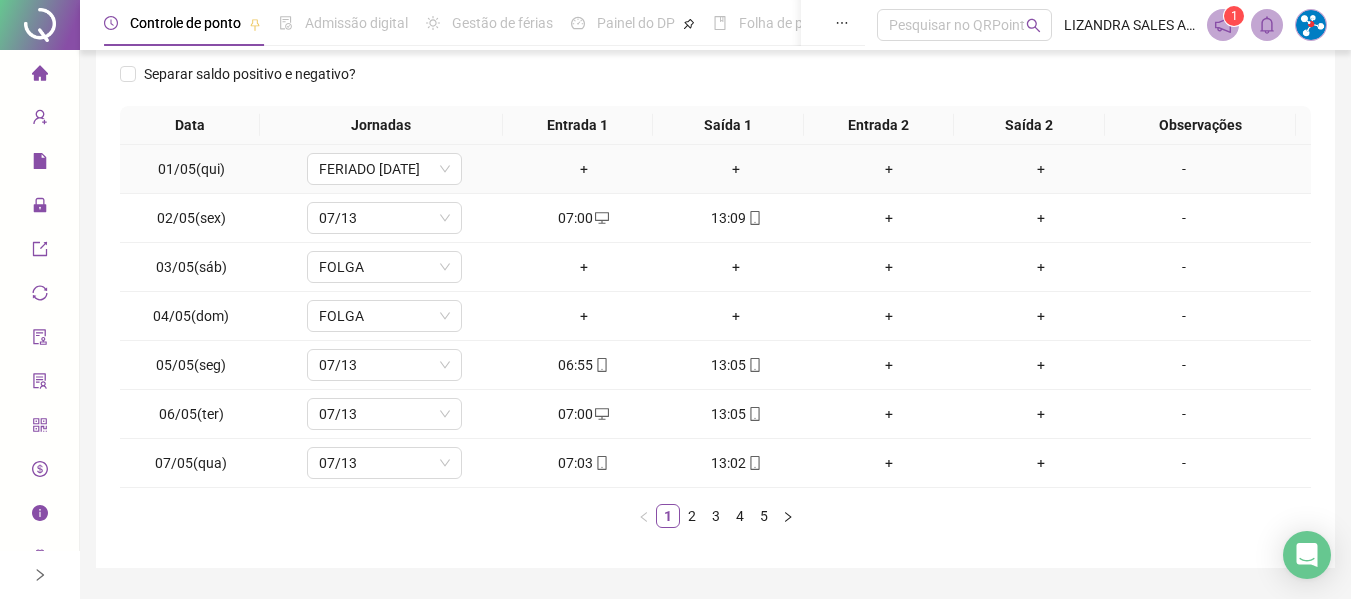 scroll, scrollTop: 355, scrollLeft: 0, axis: vertical 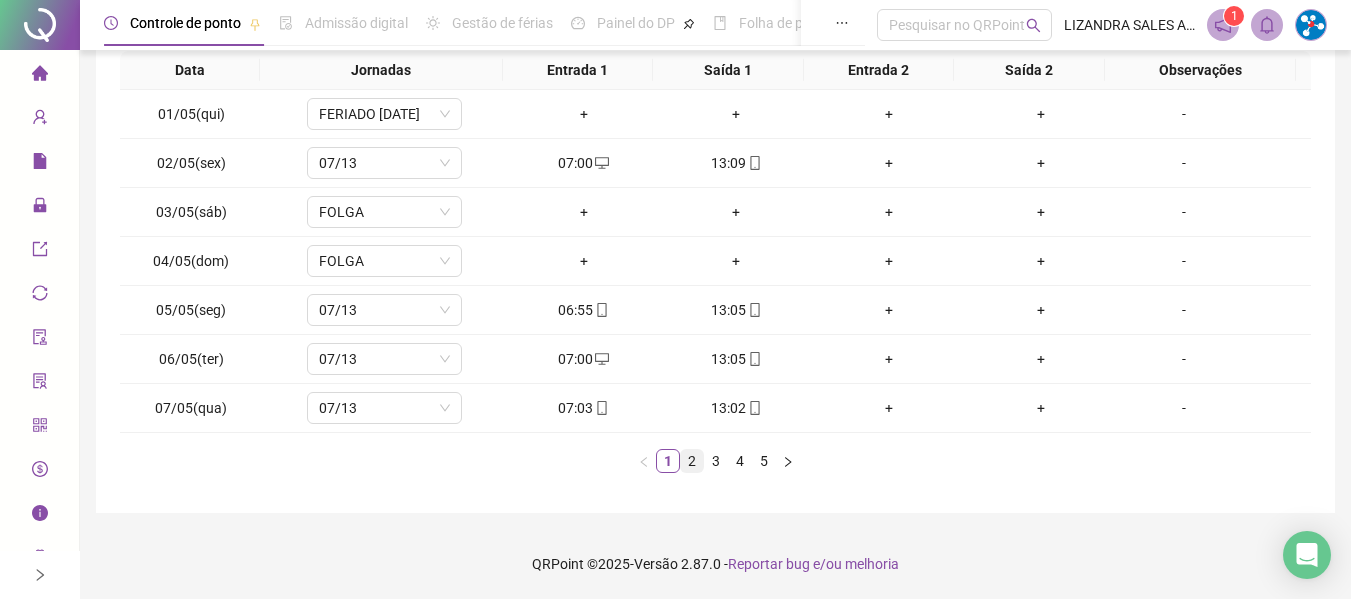 click on "2" at bounding box center (692, 461) 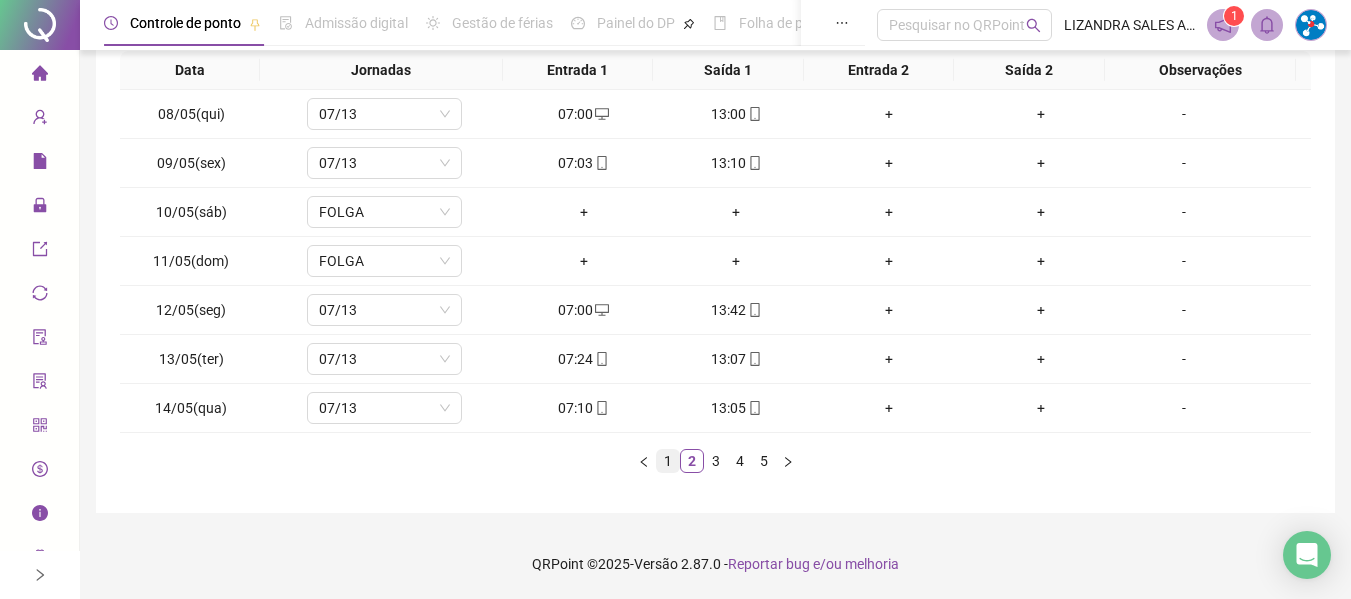 click on "1" at bounding box center [668, 461] 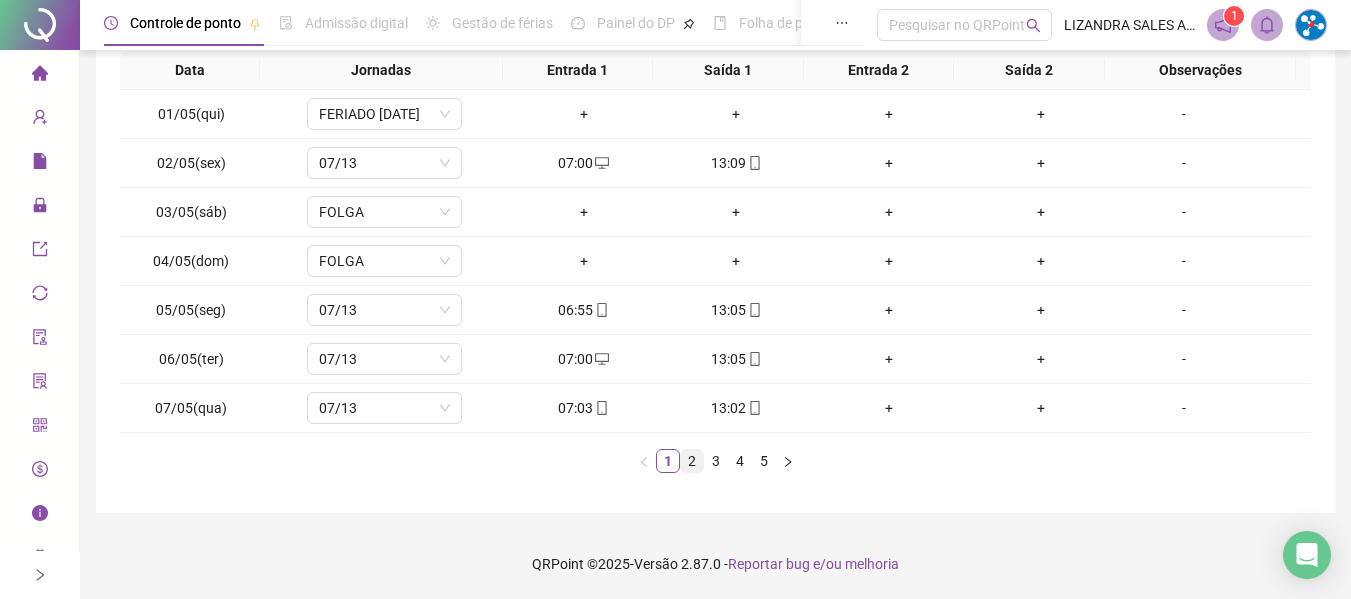 click on "2" at bounding box center (692, 461) 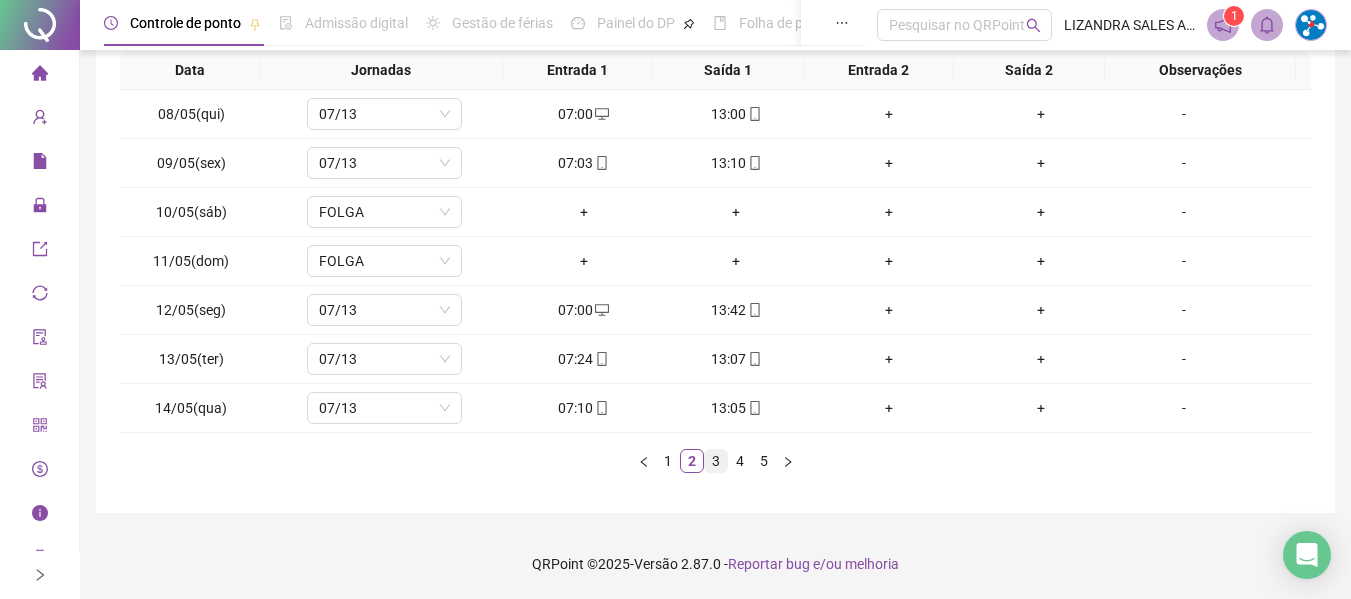 click on "3" at bounding box center (716, 461) 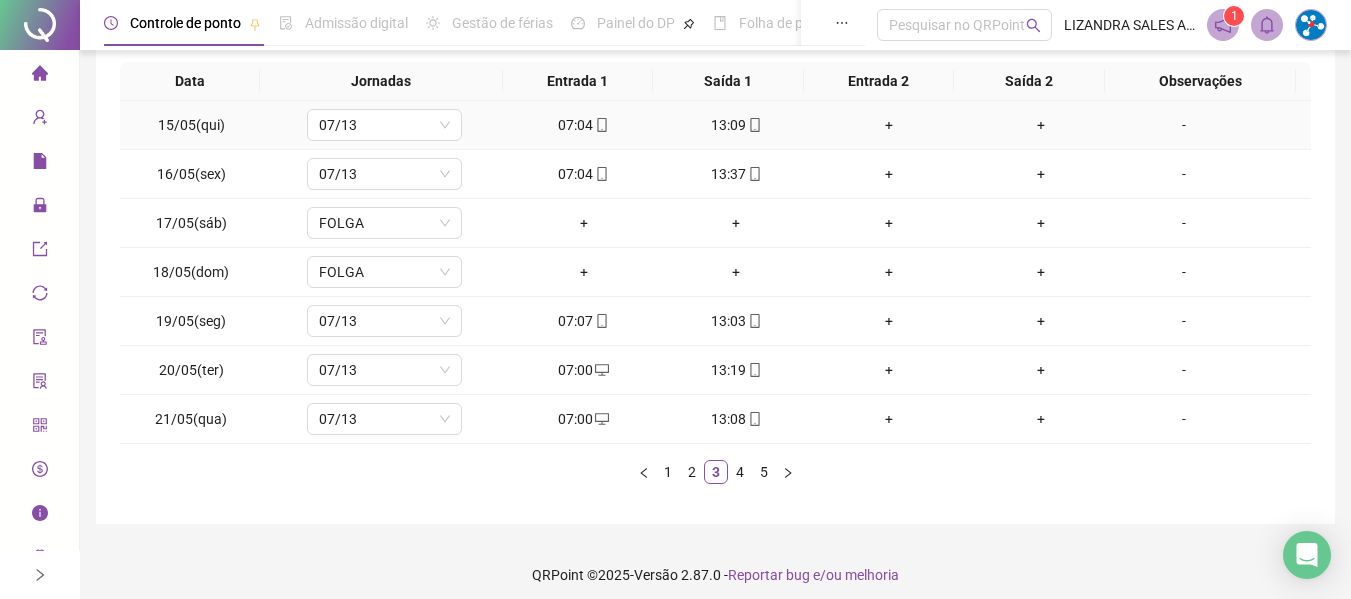 scroll, scrollTop: 355, scrollLeft: 0, axis: vertical 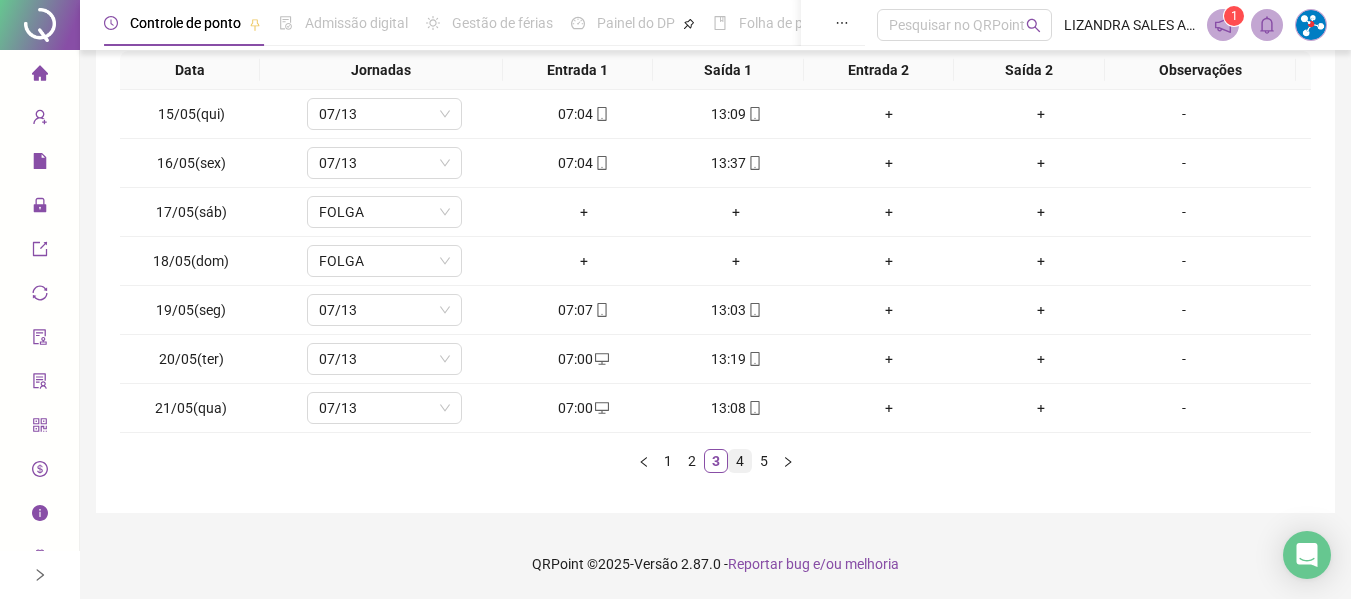 click on "4" at bounding box center [740, 461] 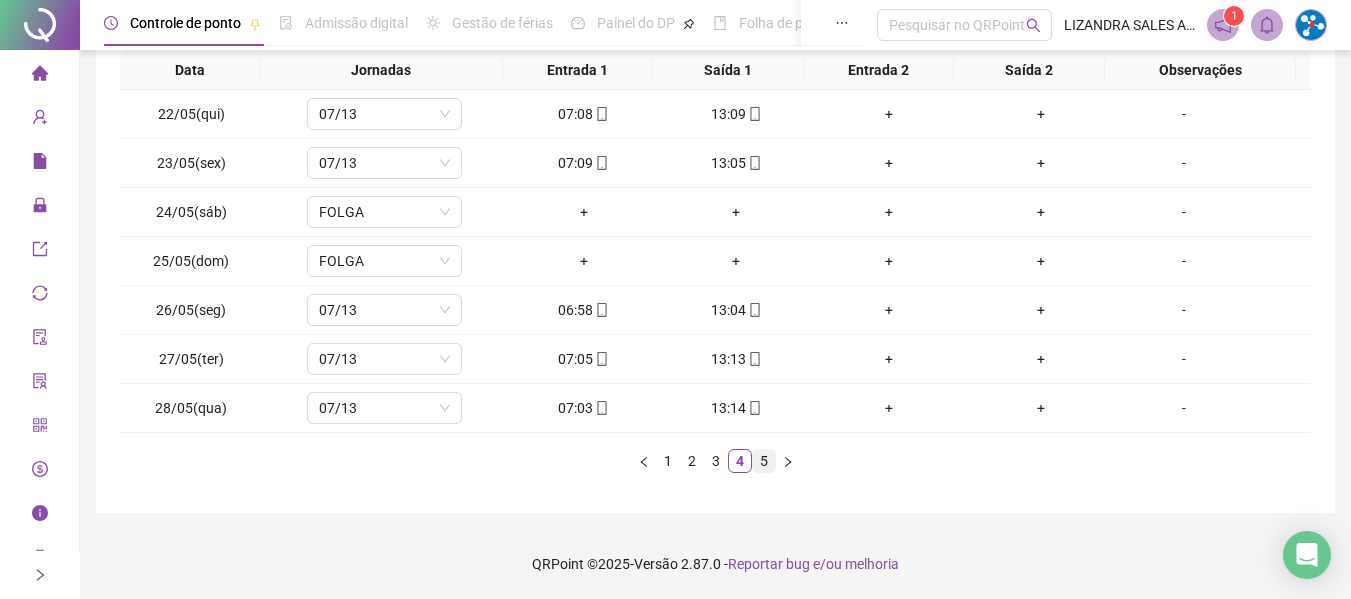 click on "5" at bounding box center (764, 461) 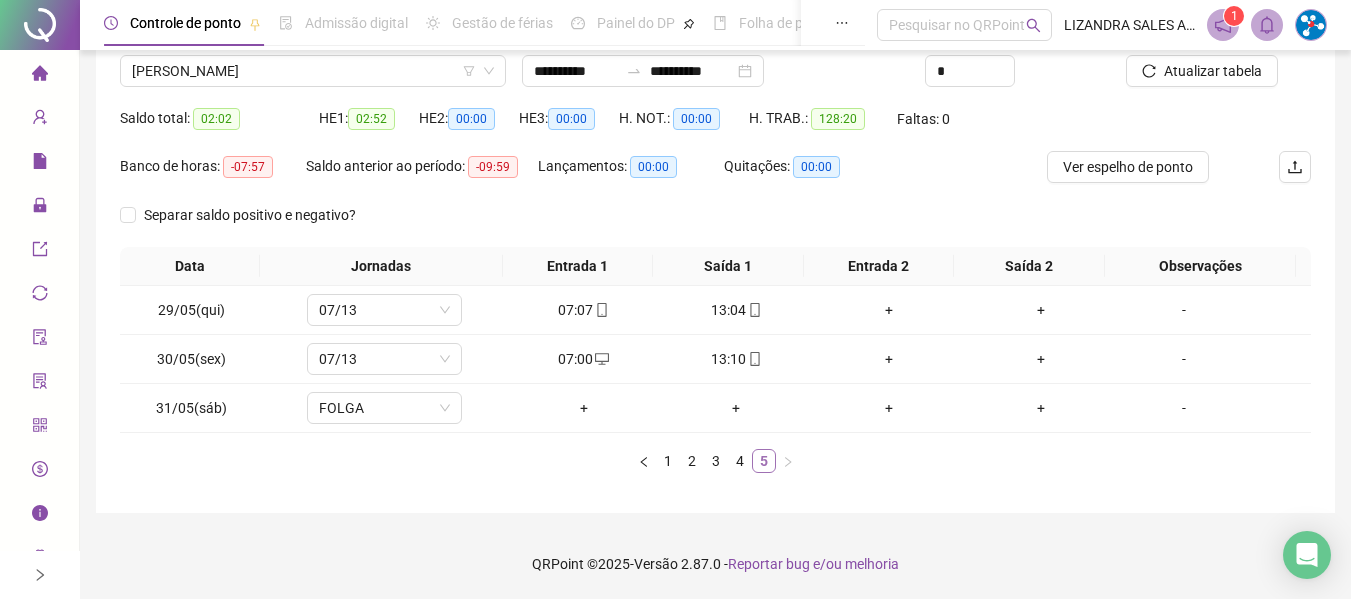 scroll, scrollTop: 159, scrollLeft: 0, axis: vertical 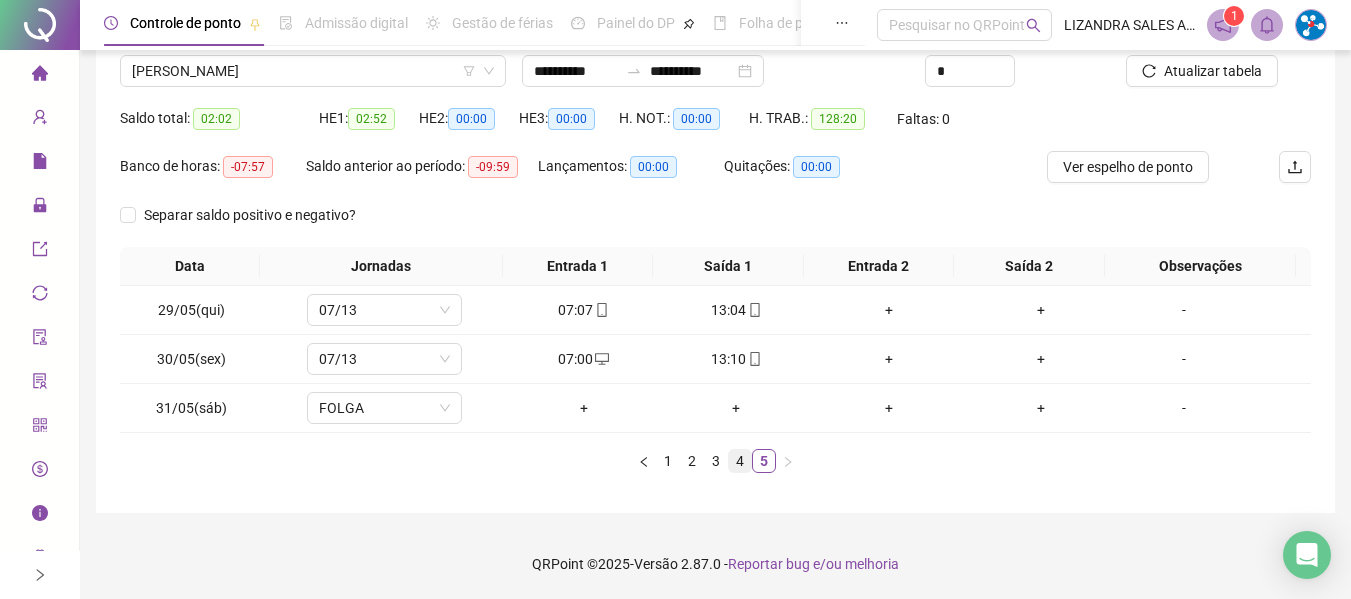 click on "4" at bounding box center (740, 461) 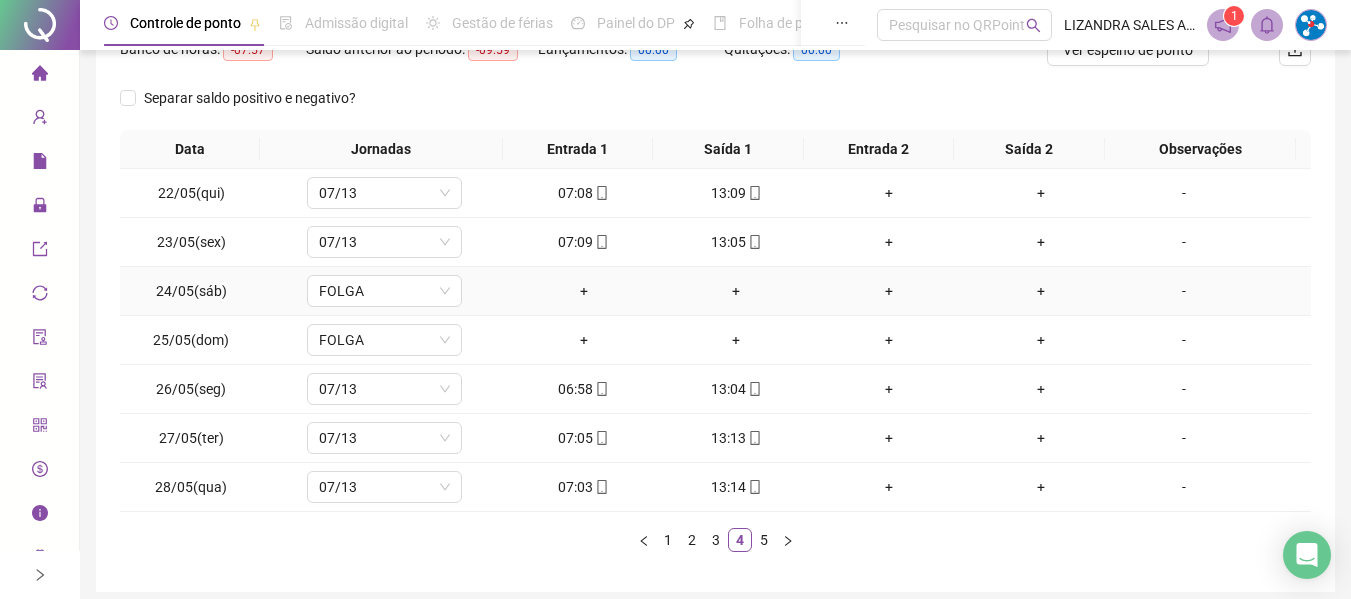 scroll, scrollTop: 355, scrollLeft: 0, axis: vertical 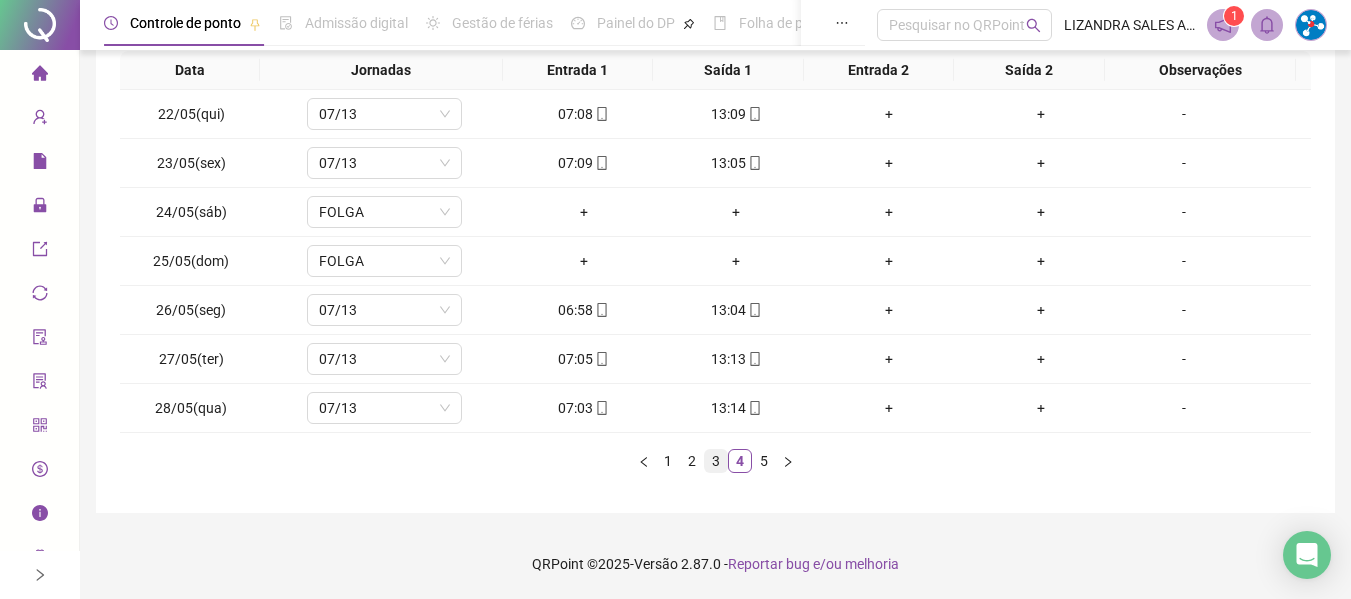 click on "3" at bounding box center (716, 461) 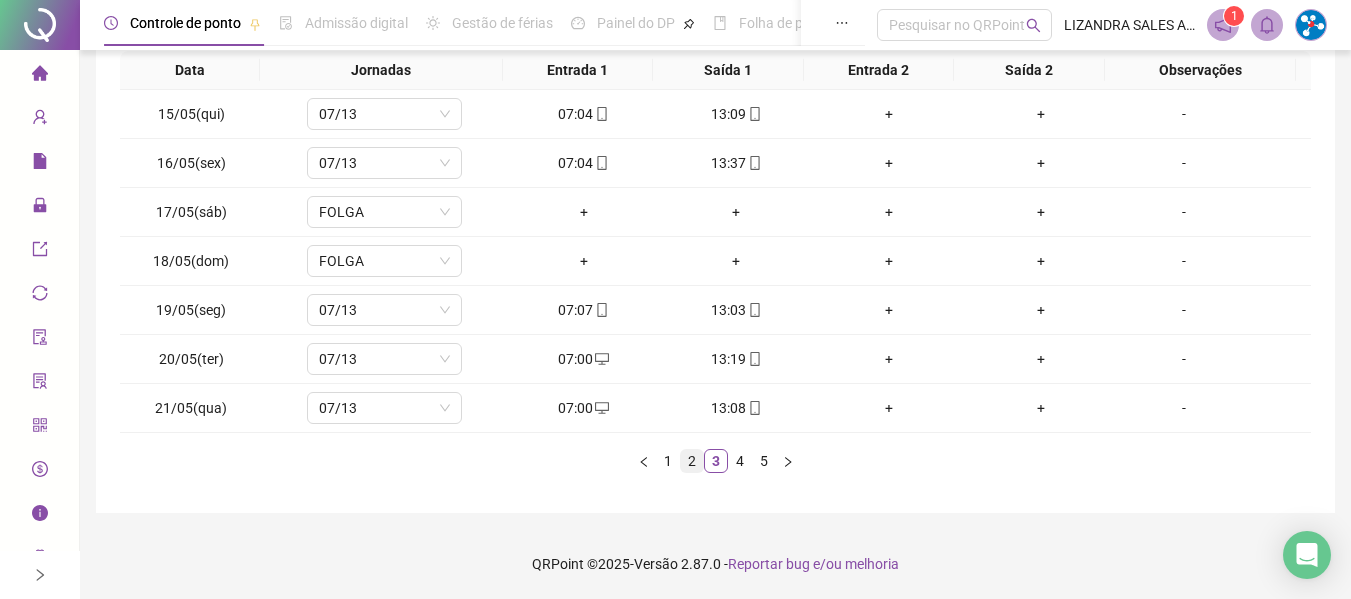 click on "2" at bounding box center (692, 461) 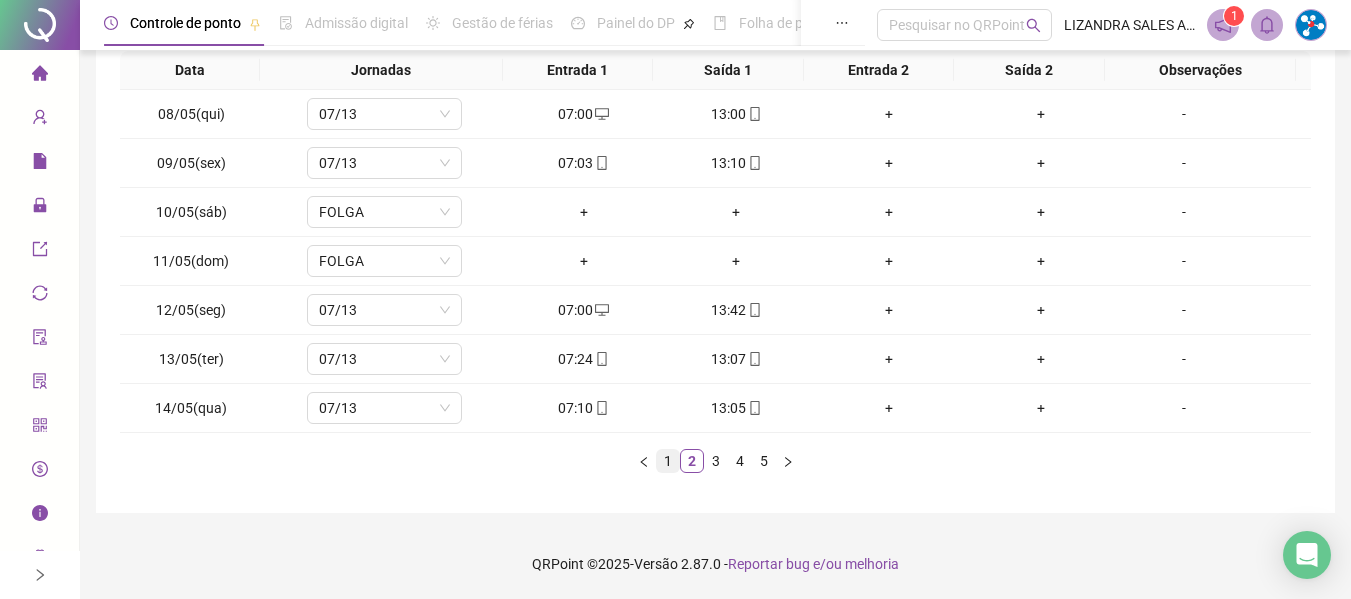 click on "1" at bounding box center [668, 461] 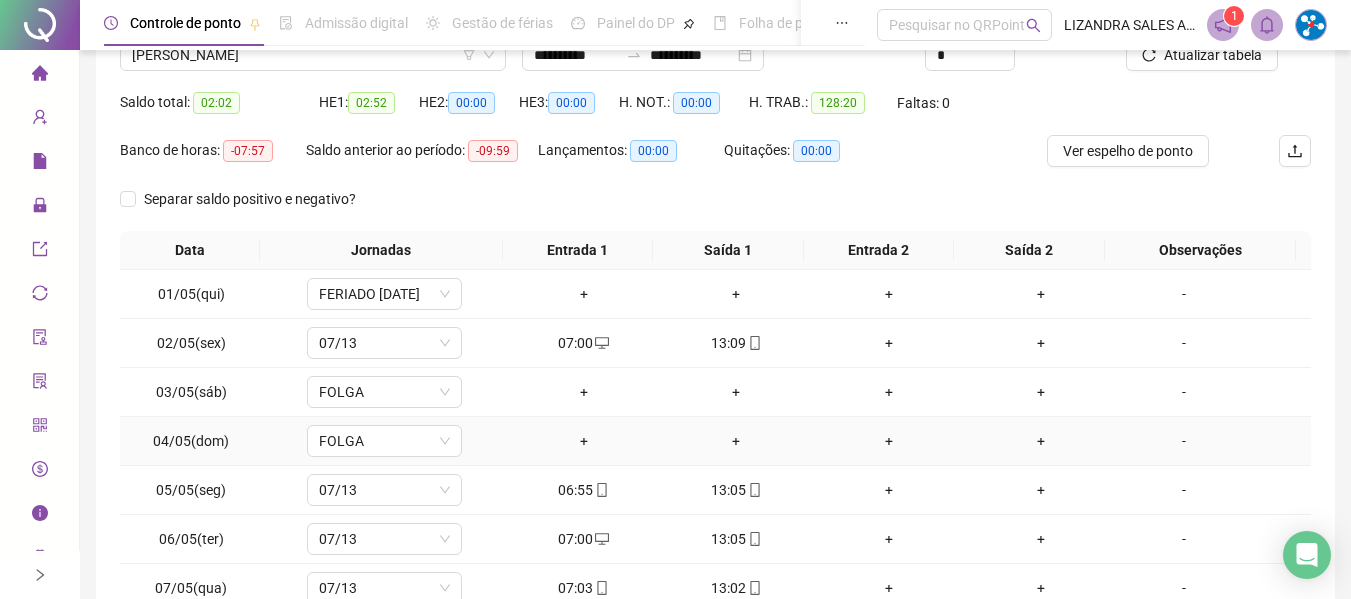 scroll, scrollTop: 0, scrollLeft: 0, axis: both 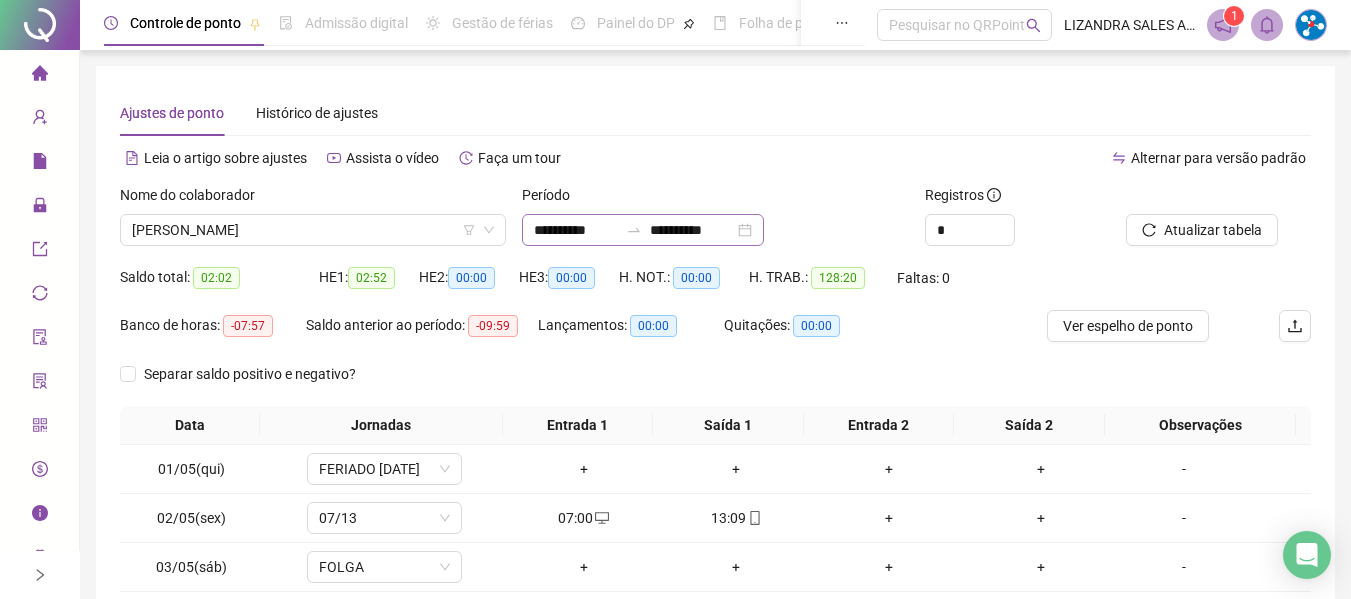 click on "**********" at bounding box center (643, 230) 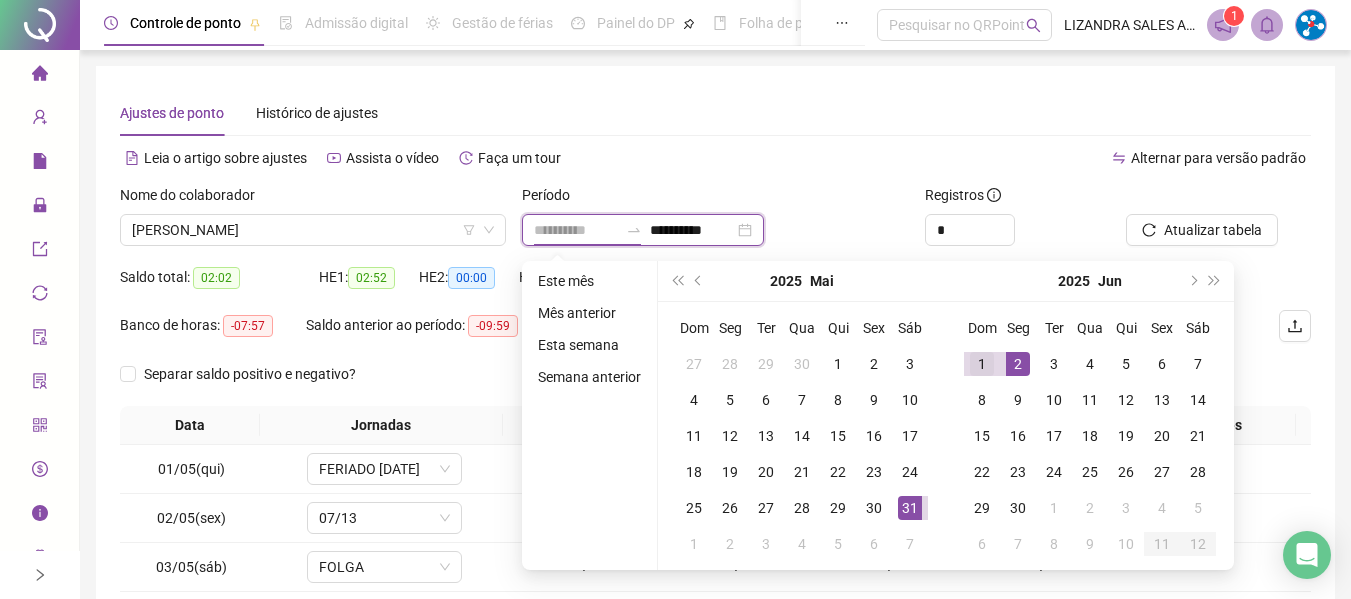 type on "**********" 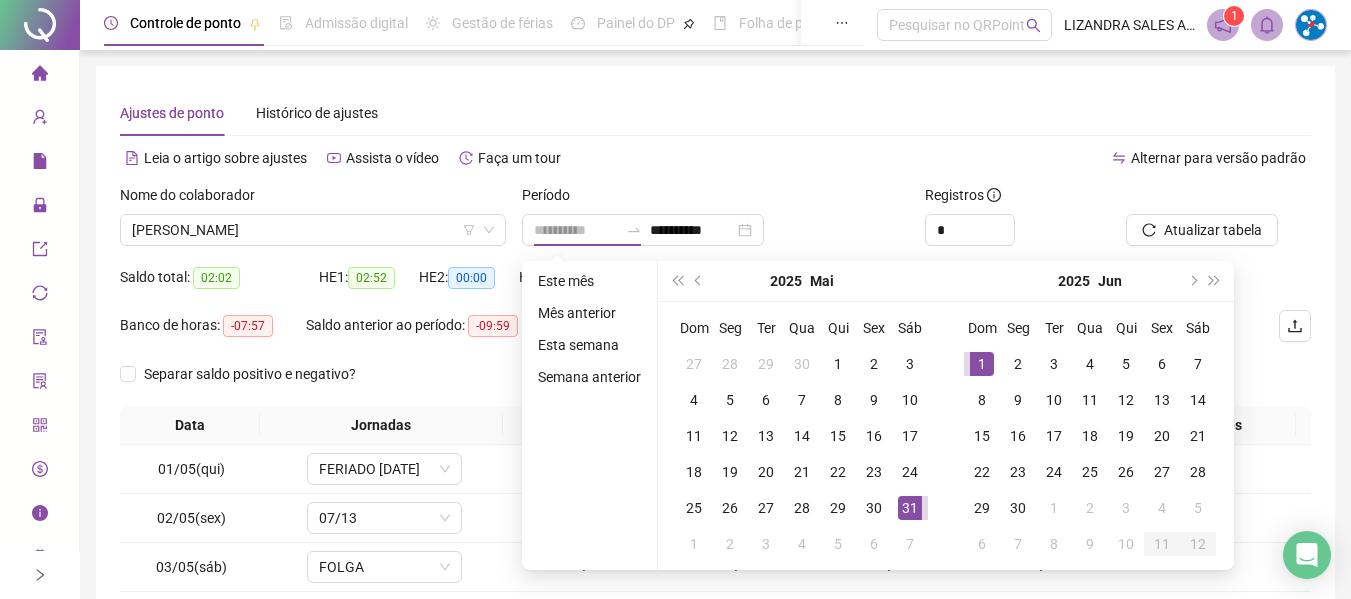 click on "1" at bounding box center (982, 364) 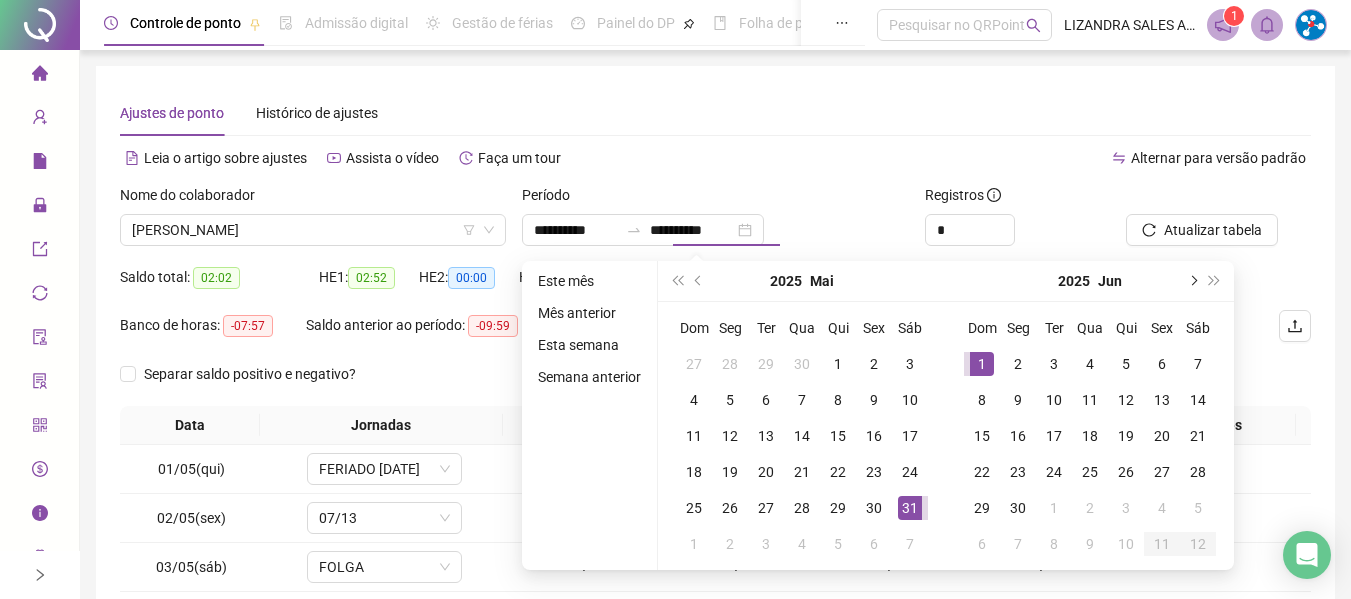 click at bounding box center (1192, 281) 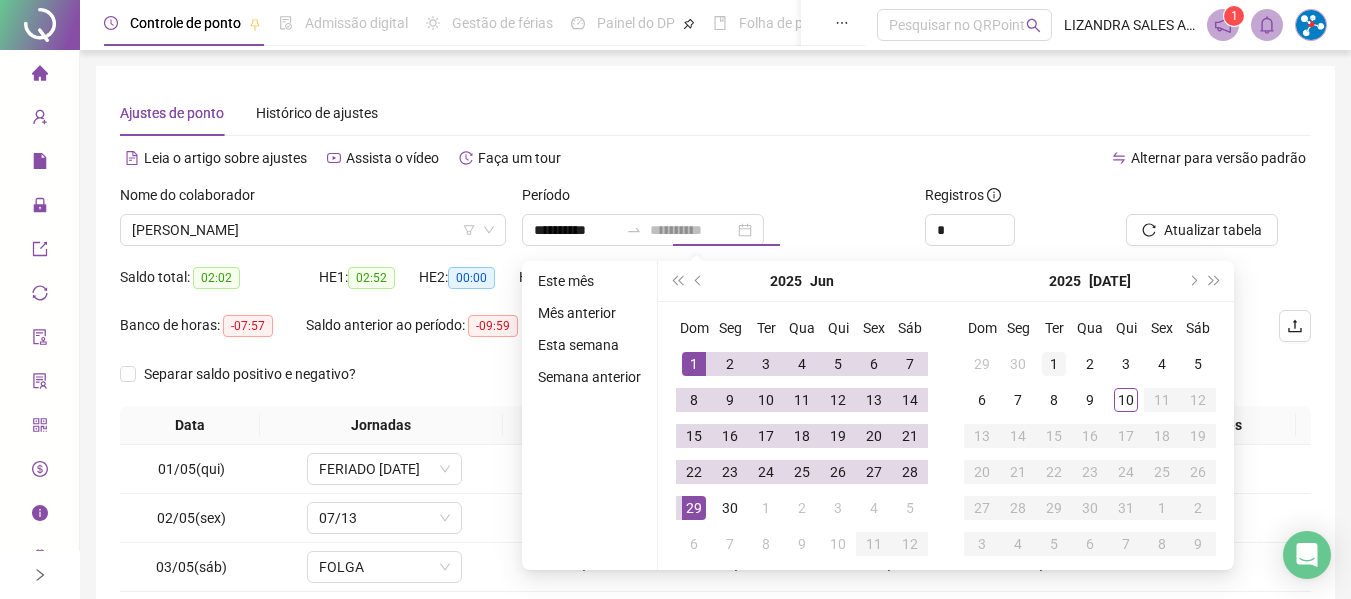 type on "**********" 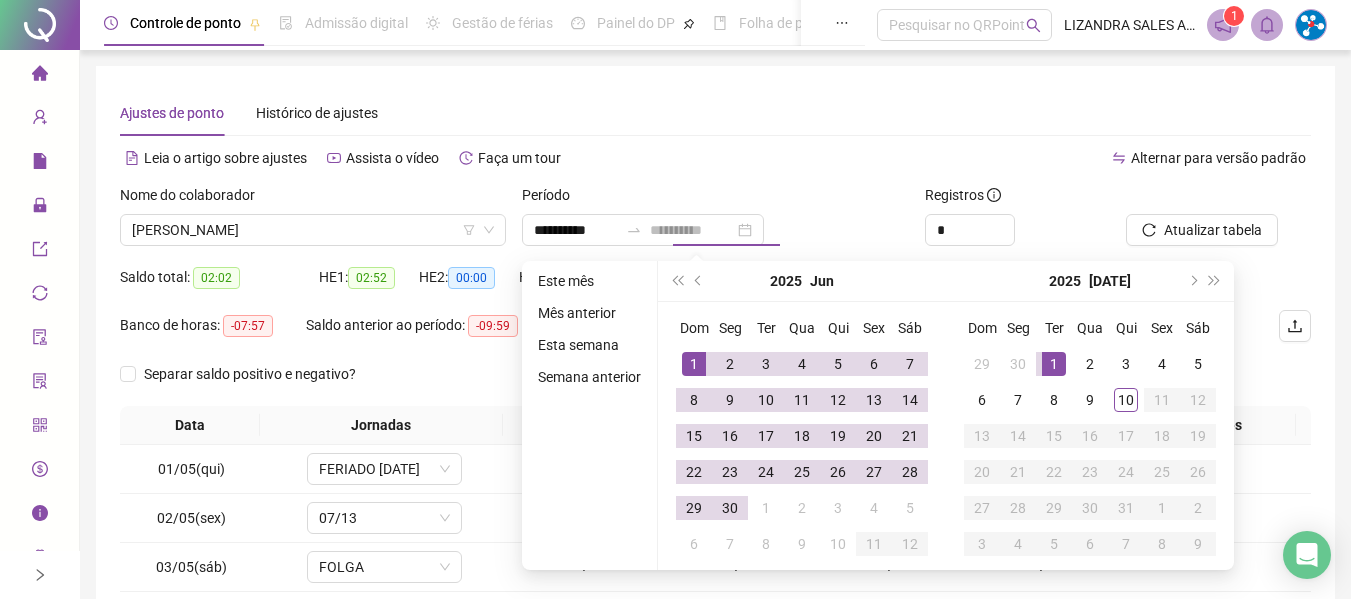click on "1" at bounding box center [1054, 364] 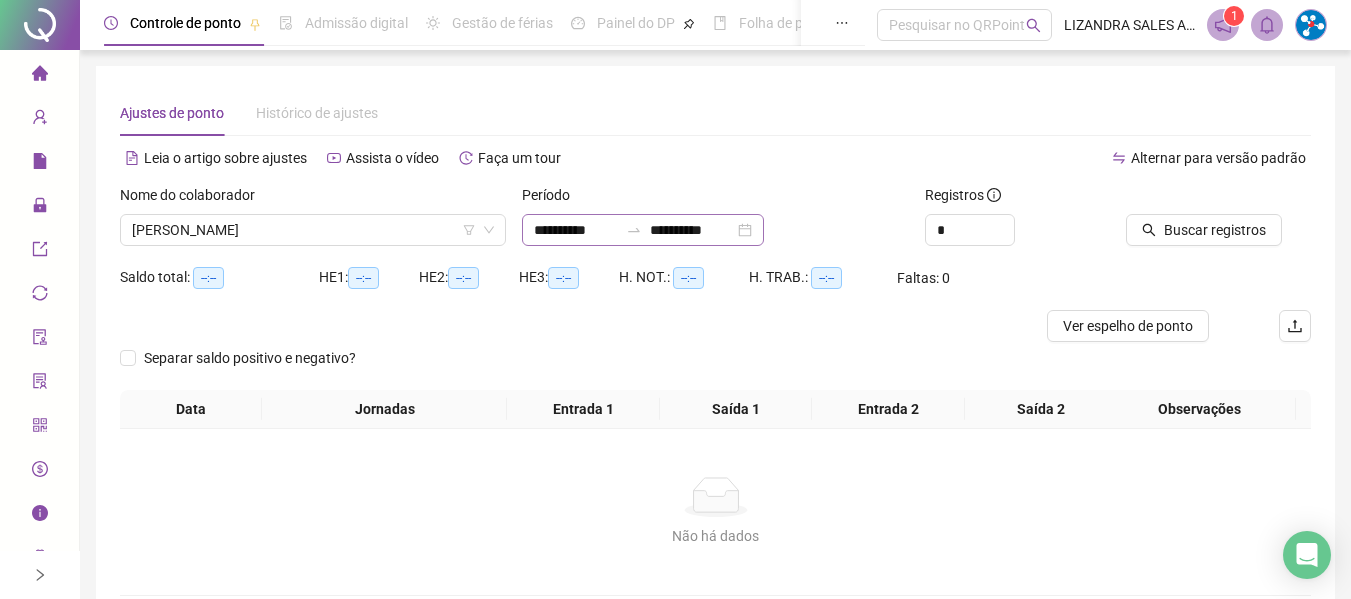 click at bounding box center (634, 230) 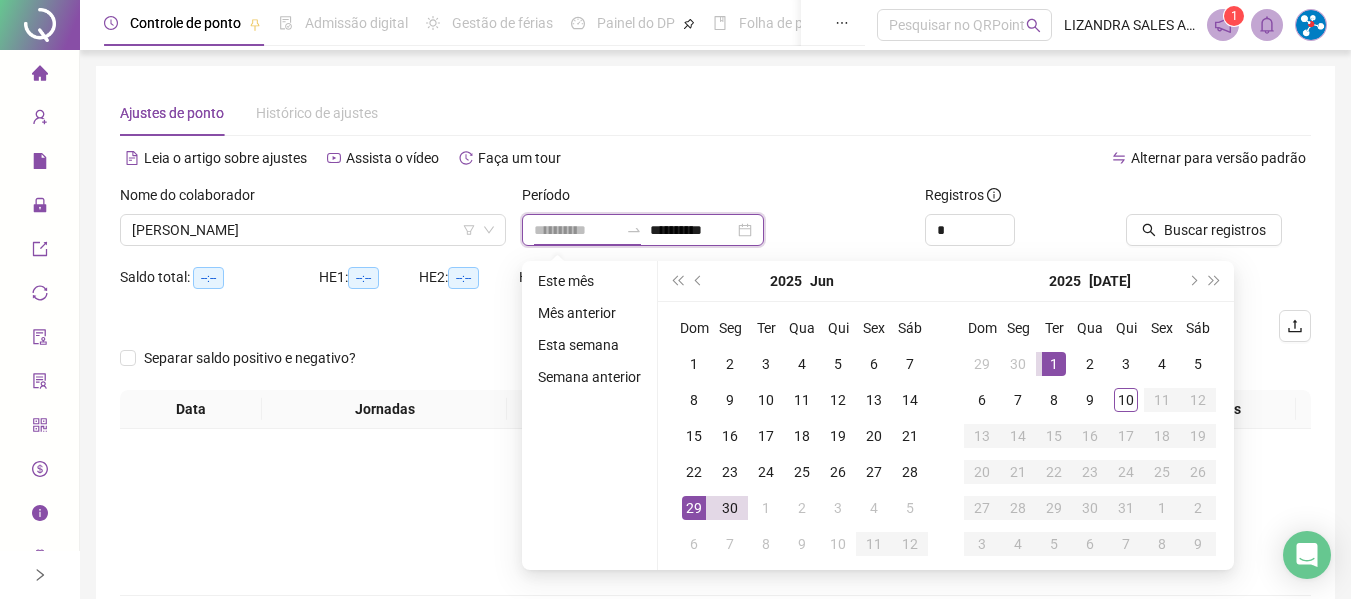 type on "**********" 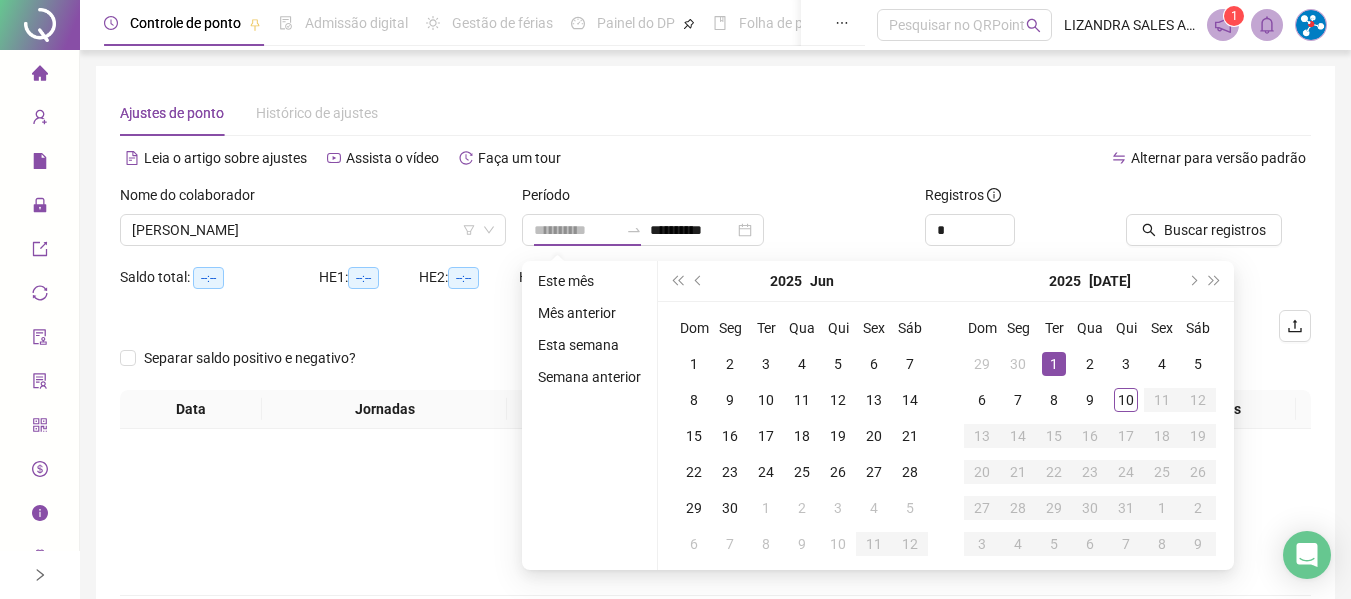 click on "1" at bounding box center [1054, 364] 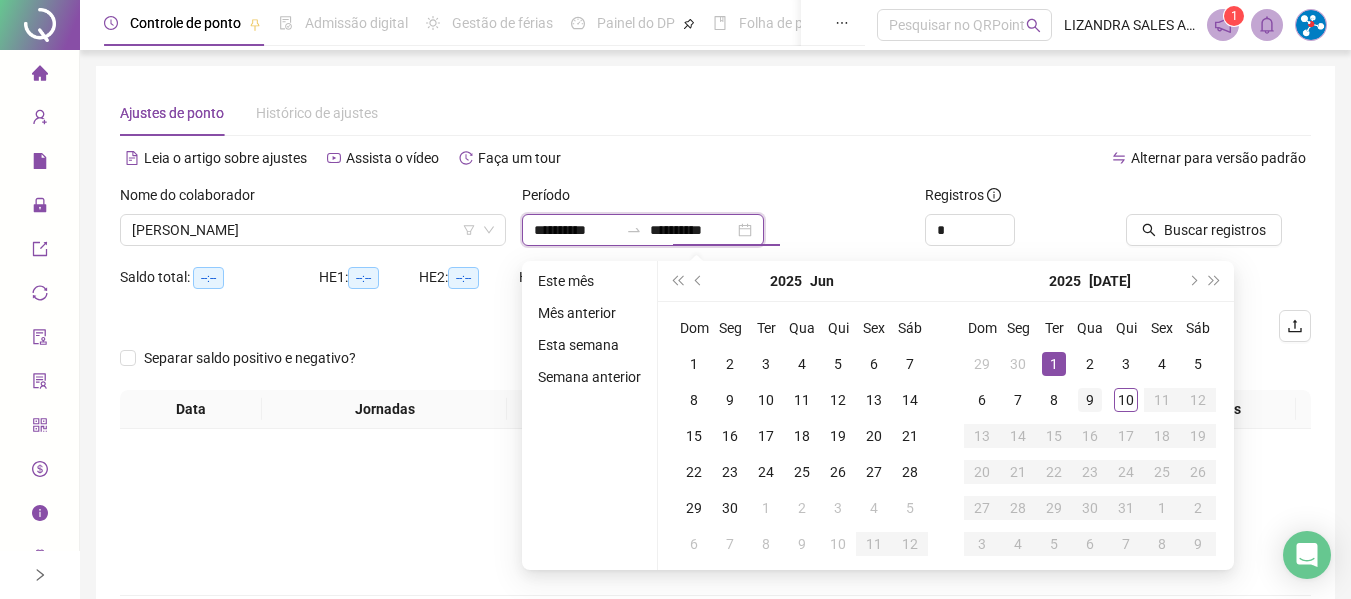 type on "**********" 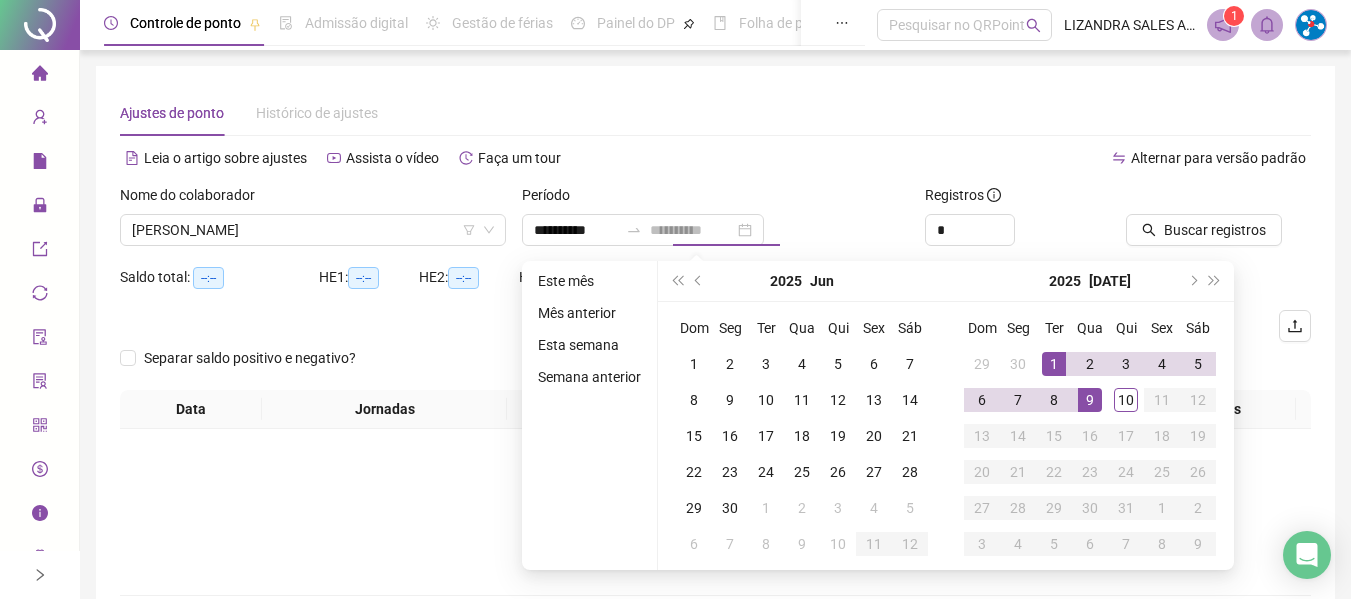 click on "9" at bounding box center (1090, 400) 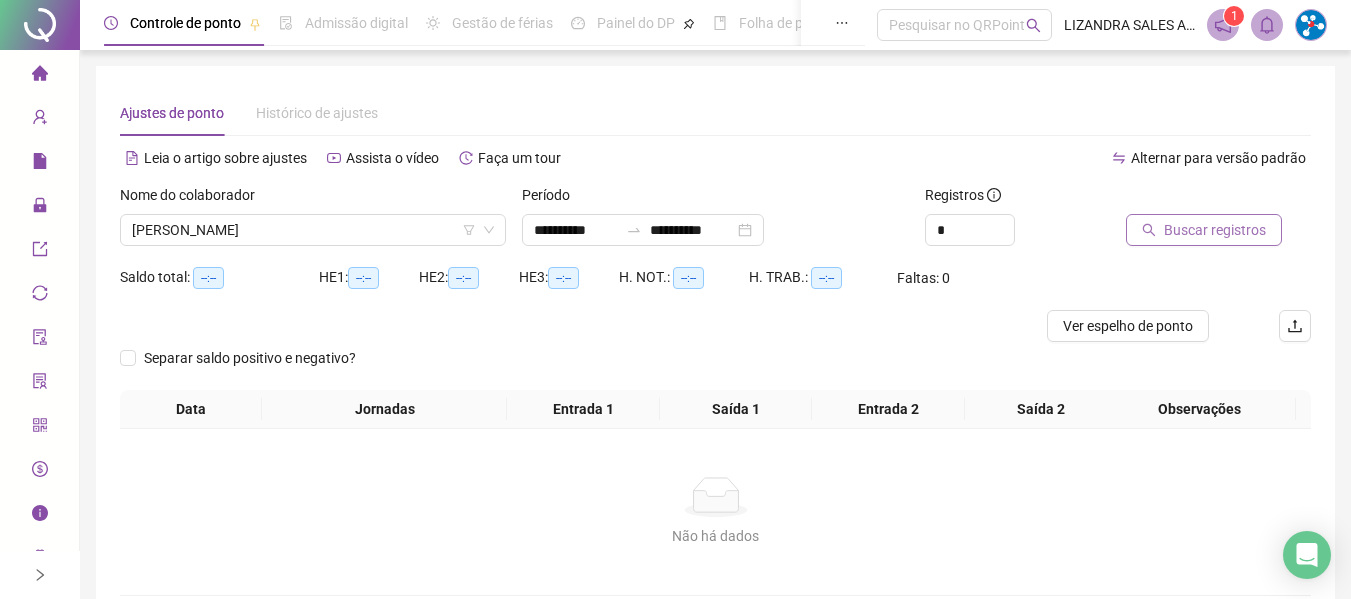 click on "Buscar registros" at bounding box center [1215, 230] 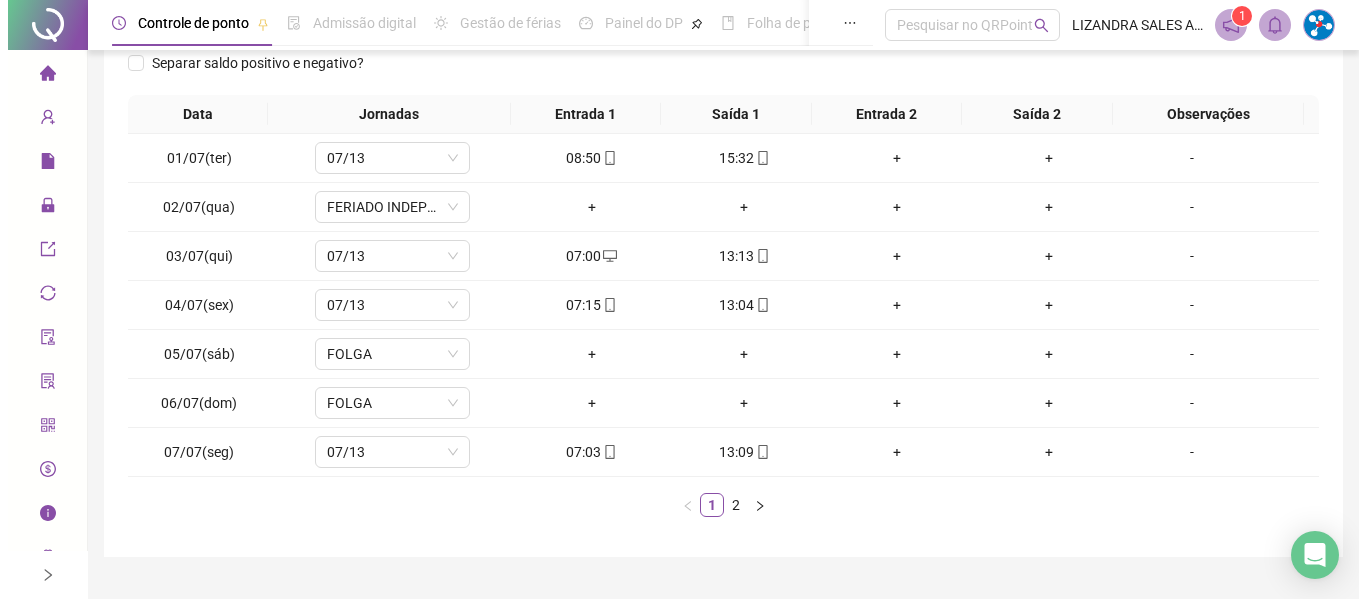 scroll, scrollTop: 355, scrollLeft: 0, axis: vertical 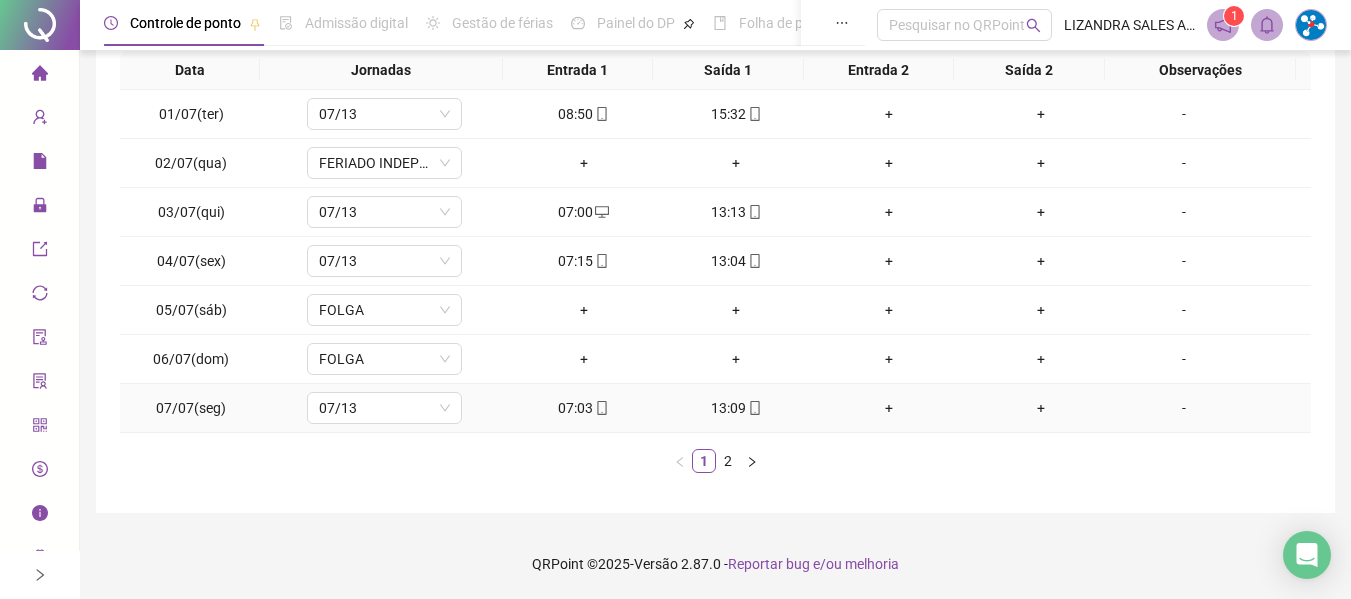 click 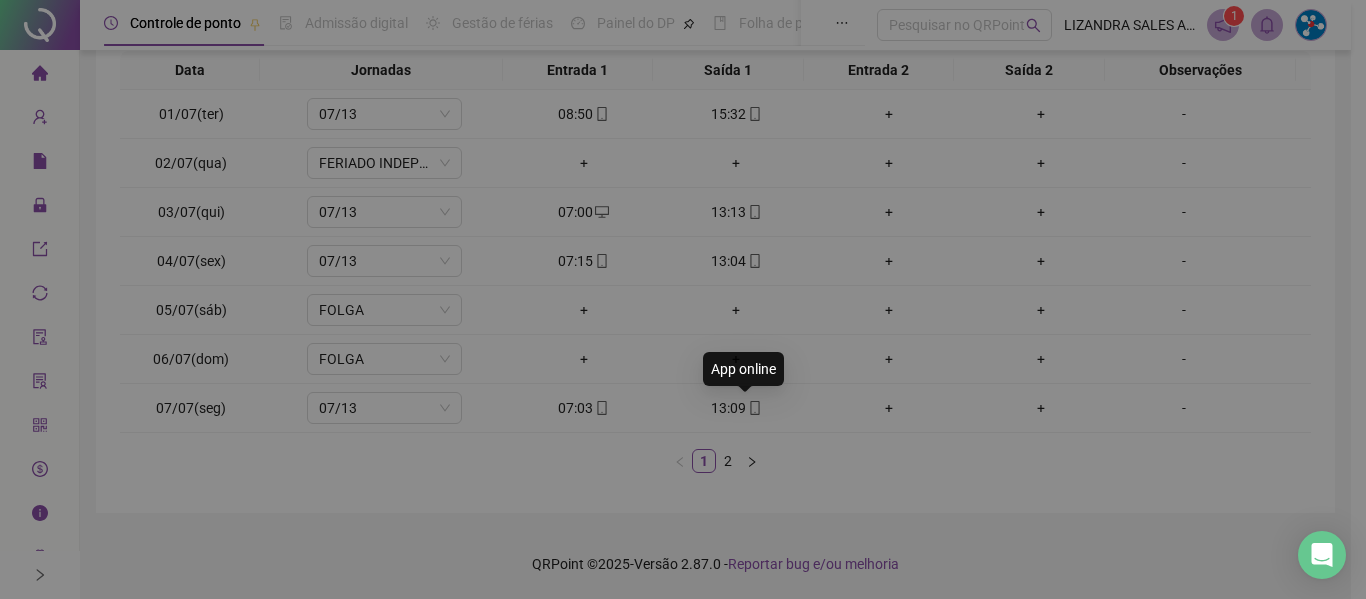 type on "**********" 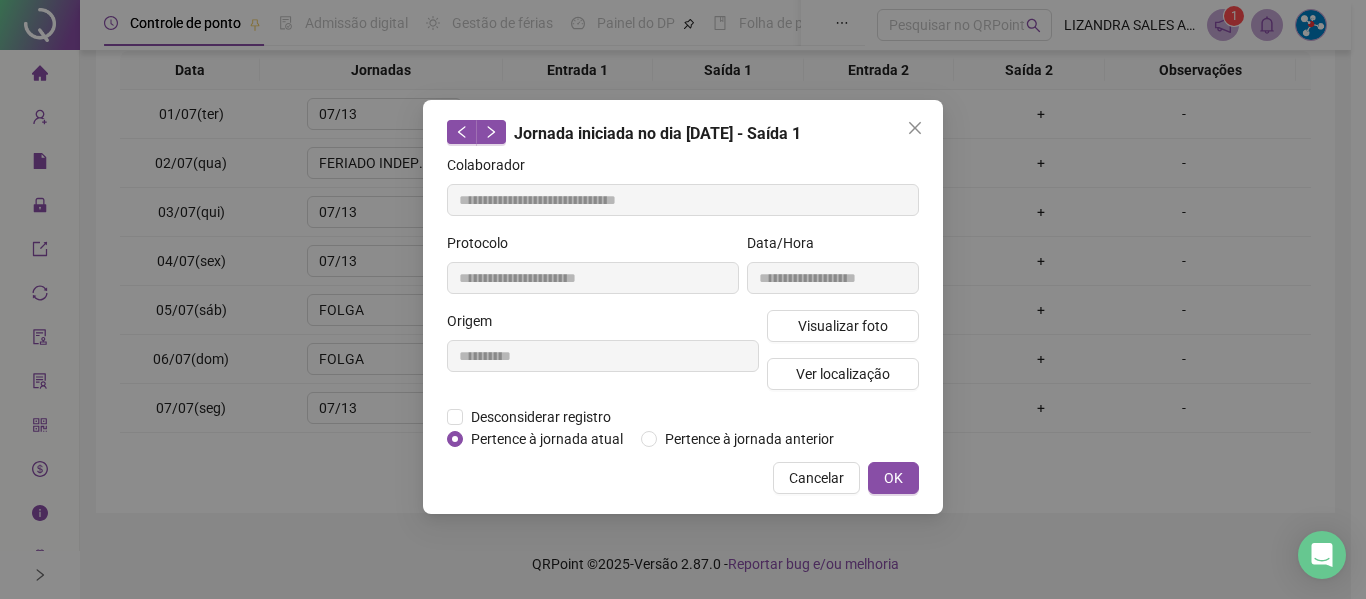 click on "**********" at bounding box center [833, 271] 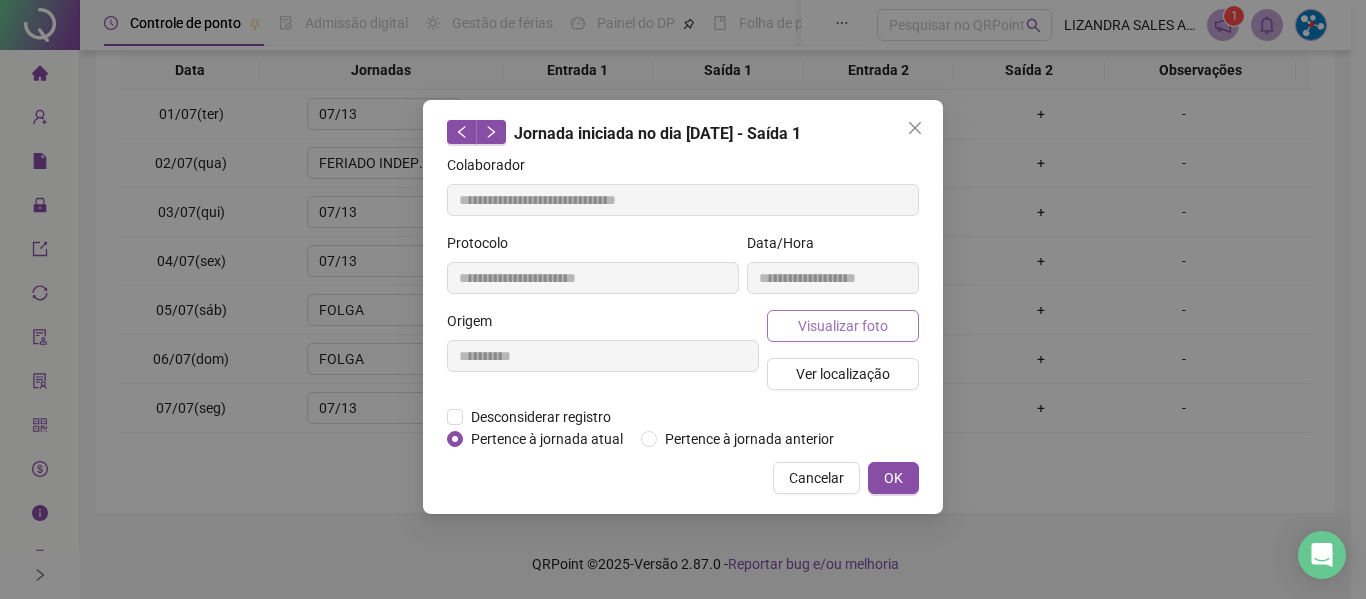 click on "Visualizar foto" at bounding box center [843, 326] 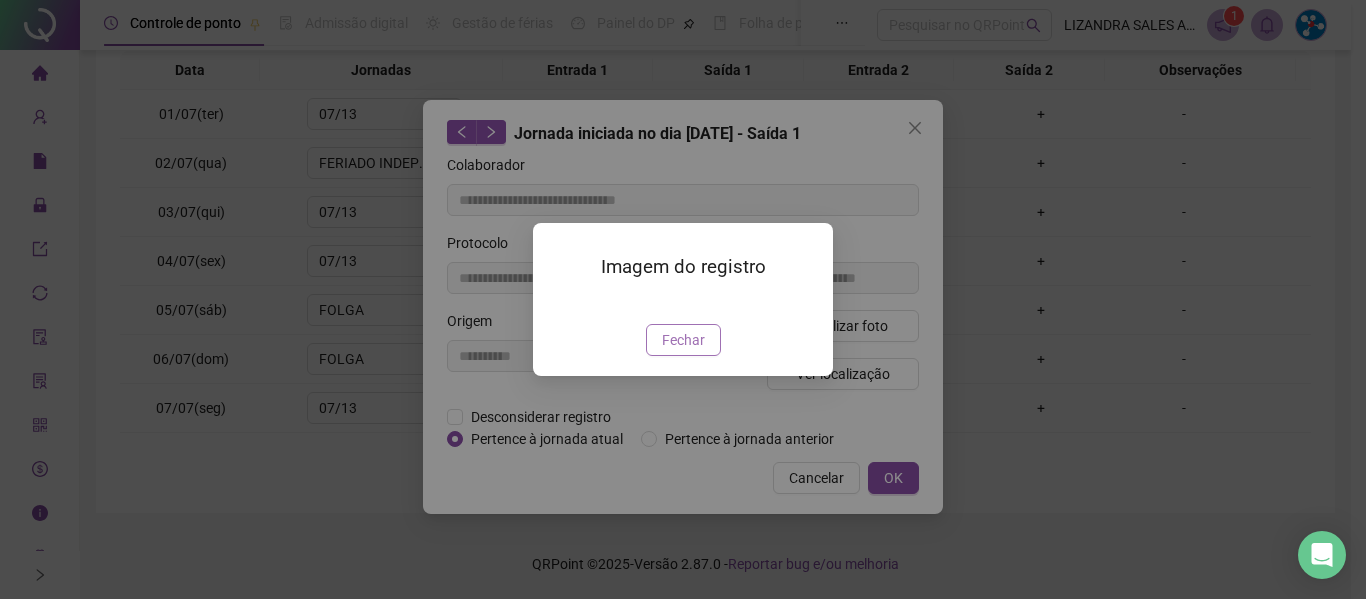 click on "Fechar" at bounding box center [683, 340] 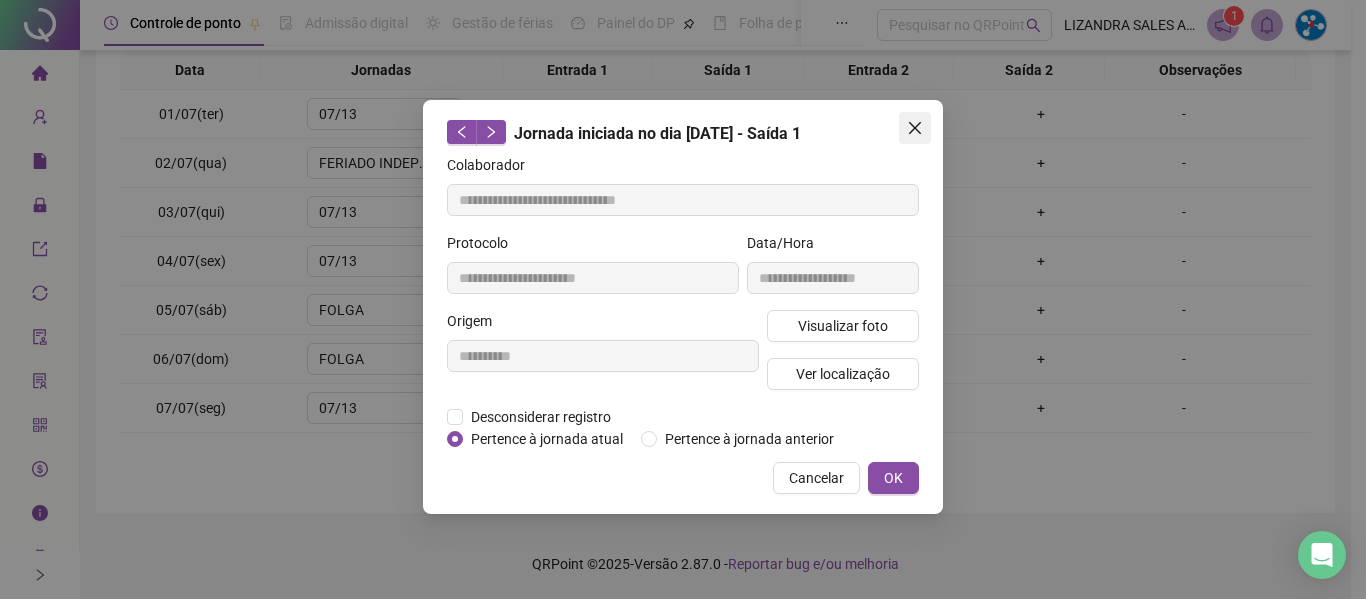 click 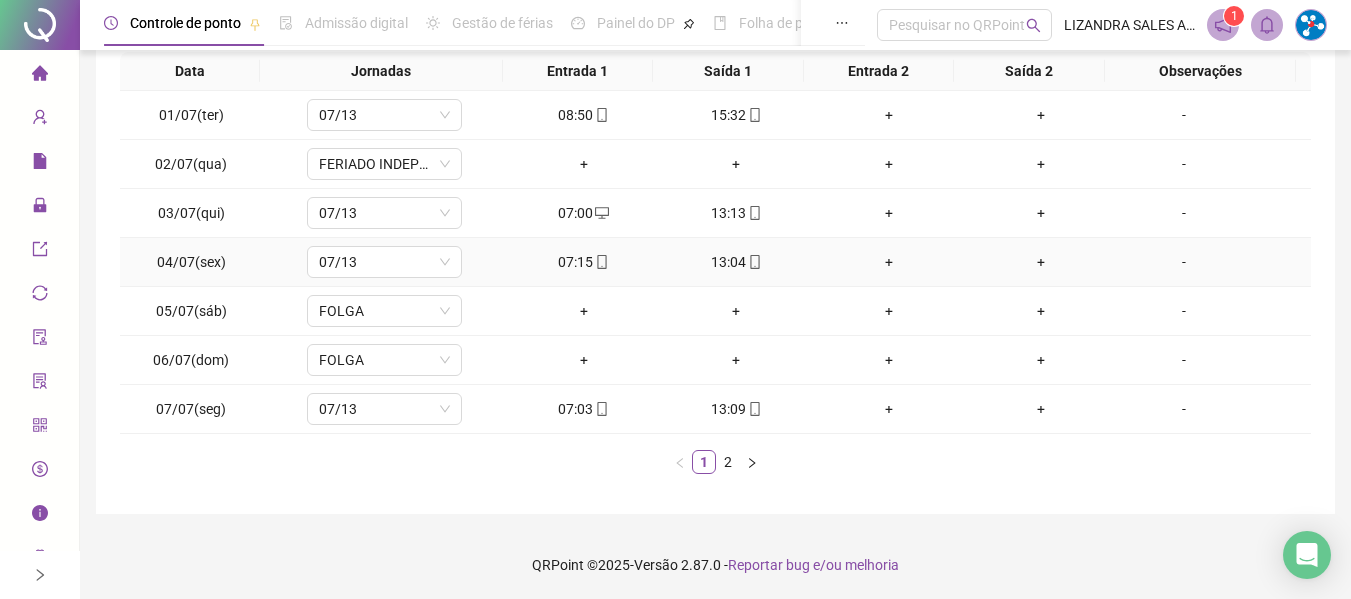 scroll, scrollTop: 0, scrollLeft: 0, axis: both 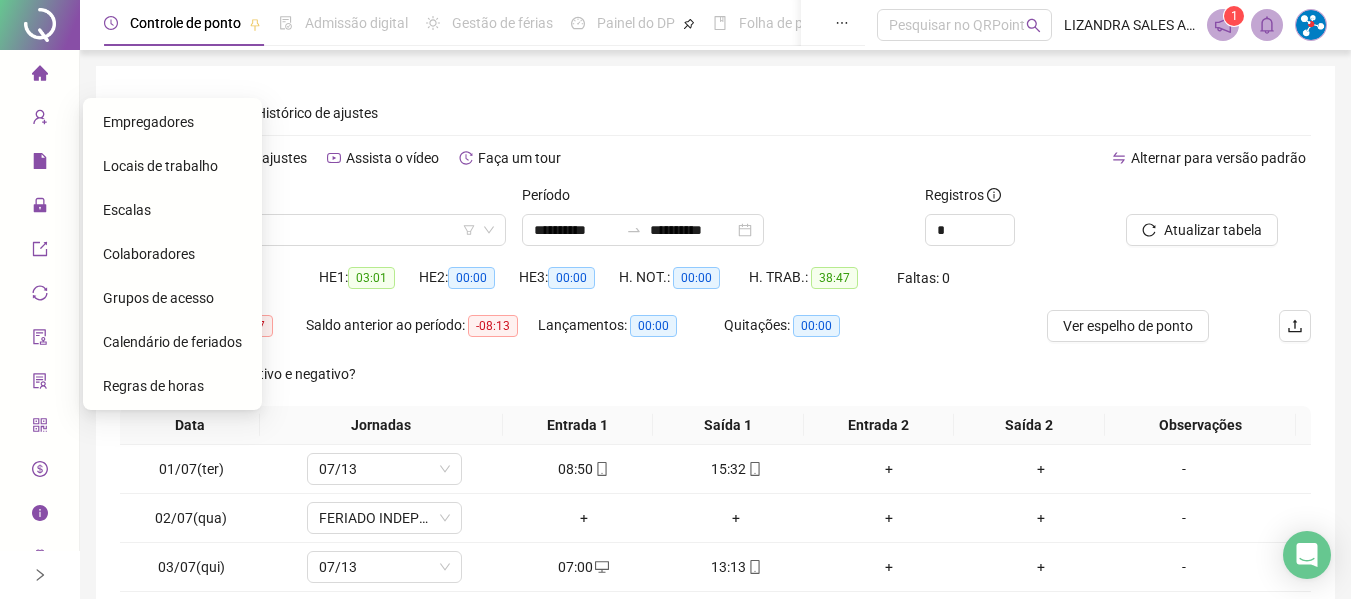click on "Colaboradores" at bounding box center [149, 254] 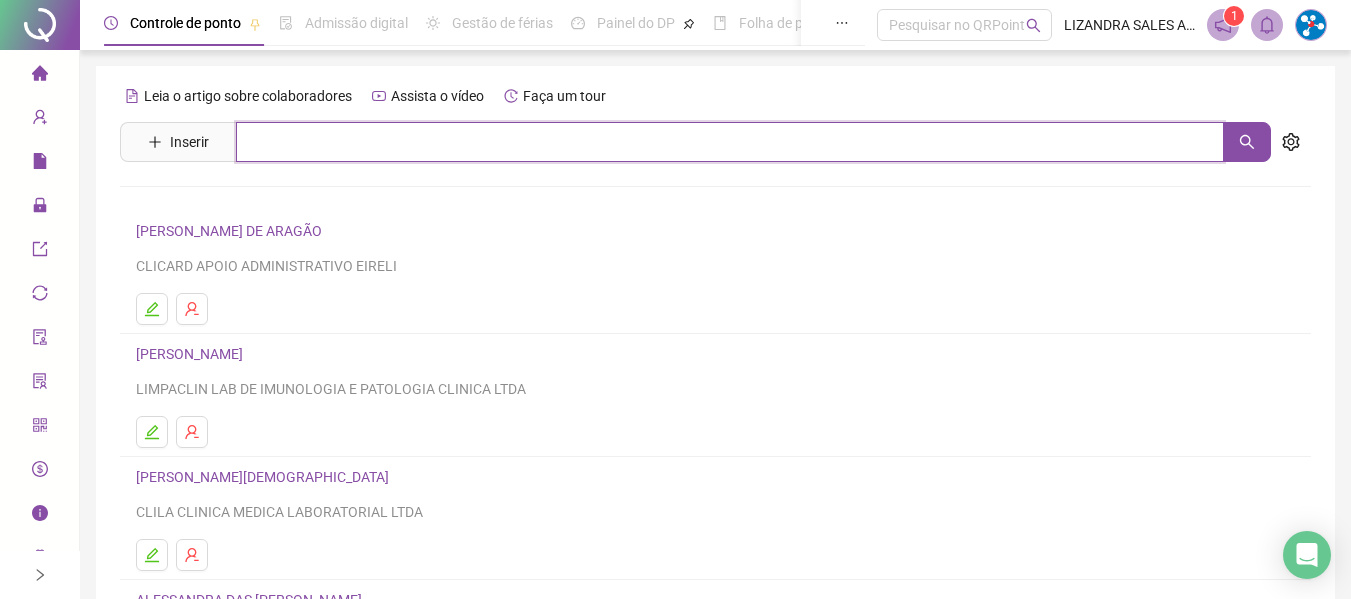 click at bounding box center [730, 142] 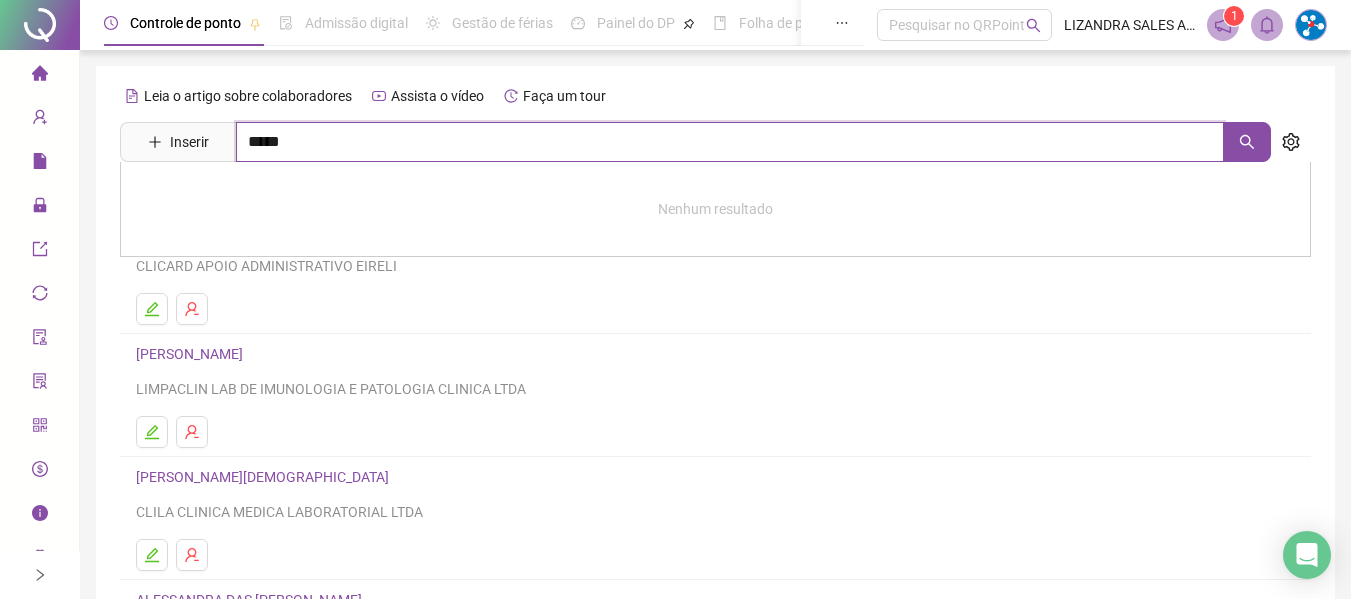 type on "*****" 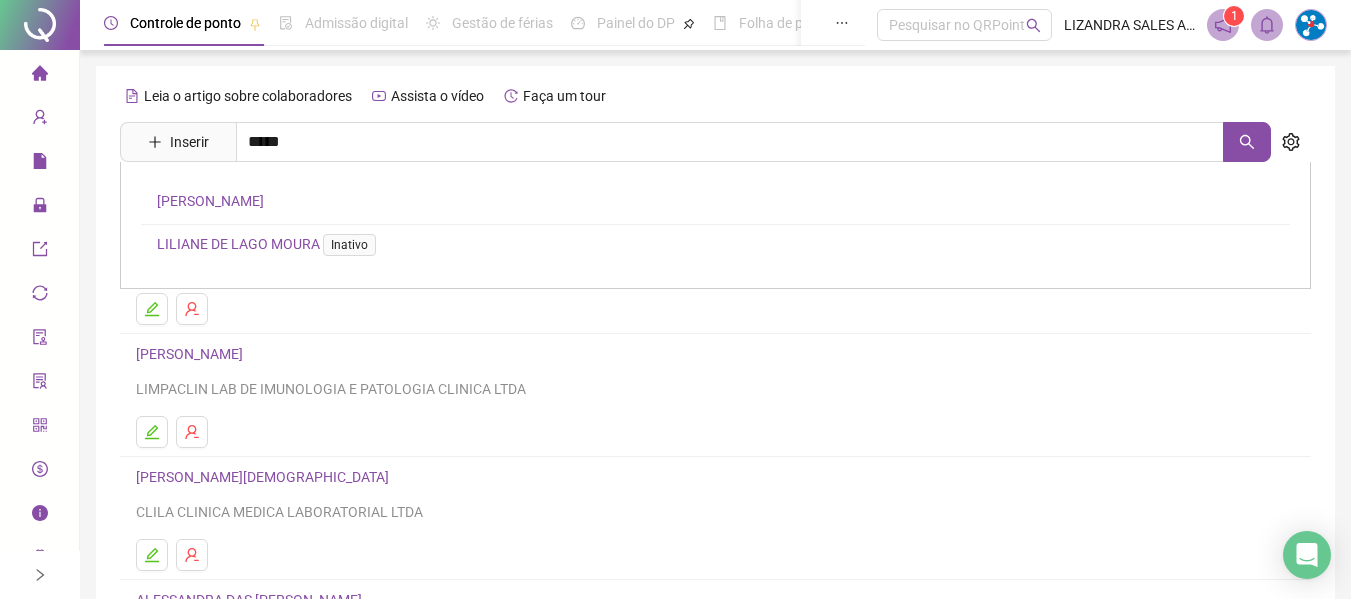 click on "[PERSON_NAME]" at bounding box center (210, 201) 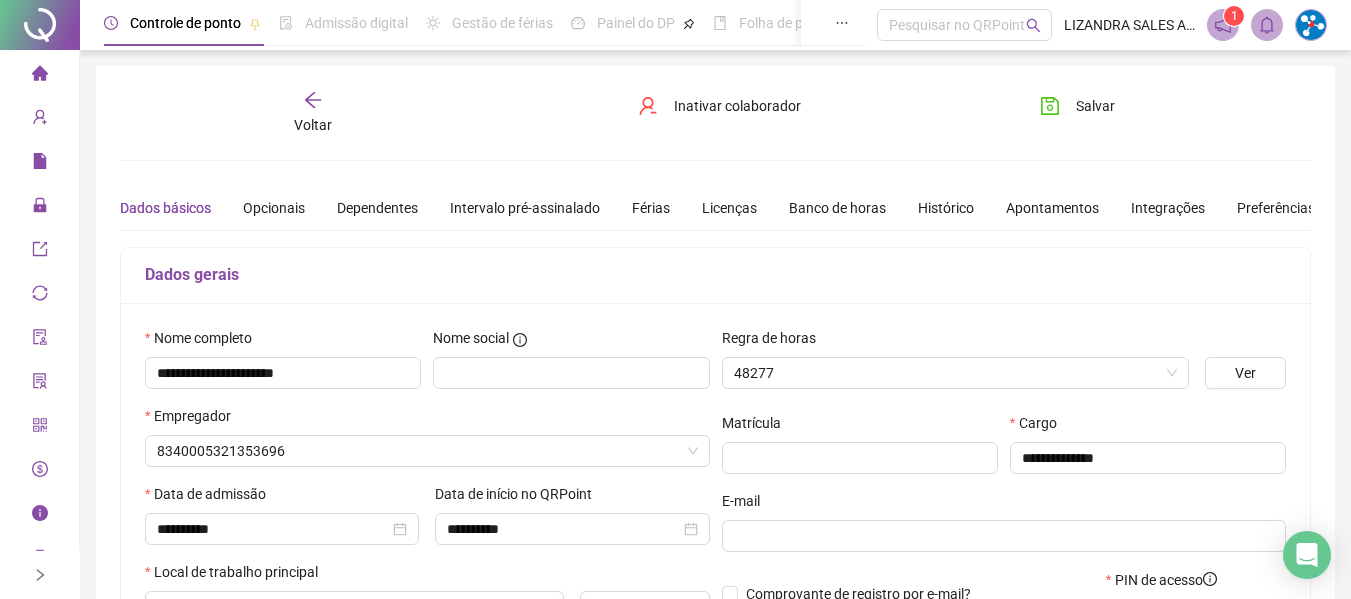type on "**********" 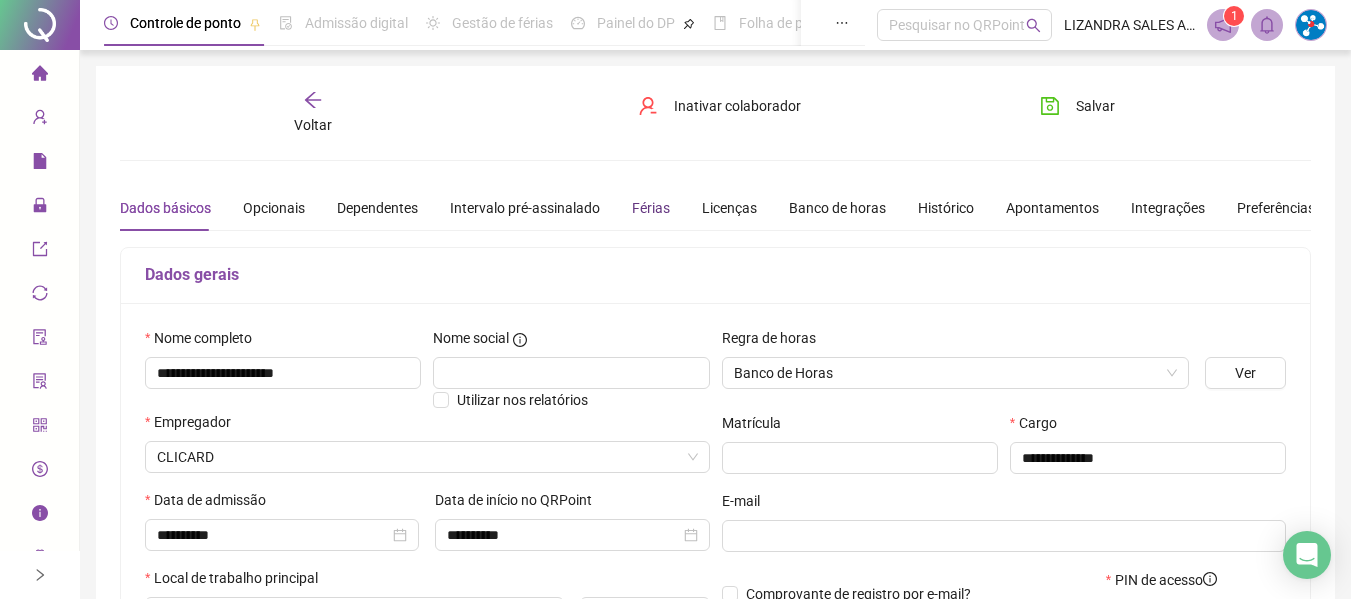 click on "Férias" at bounding box center [651, 208] 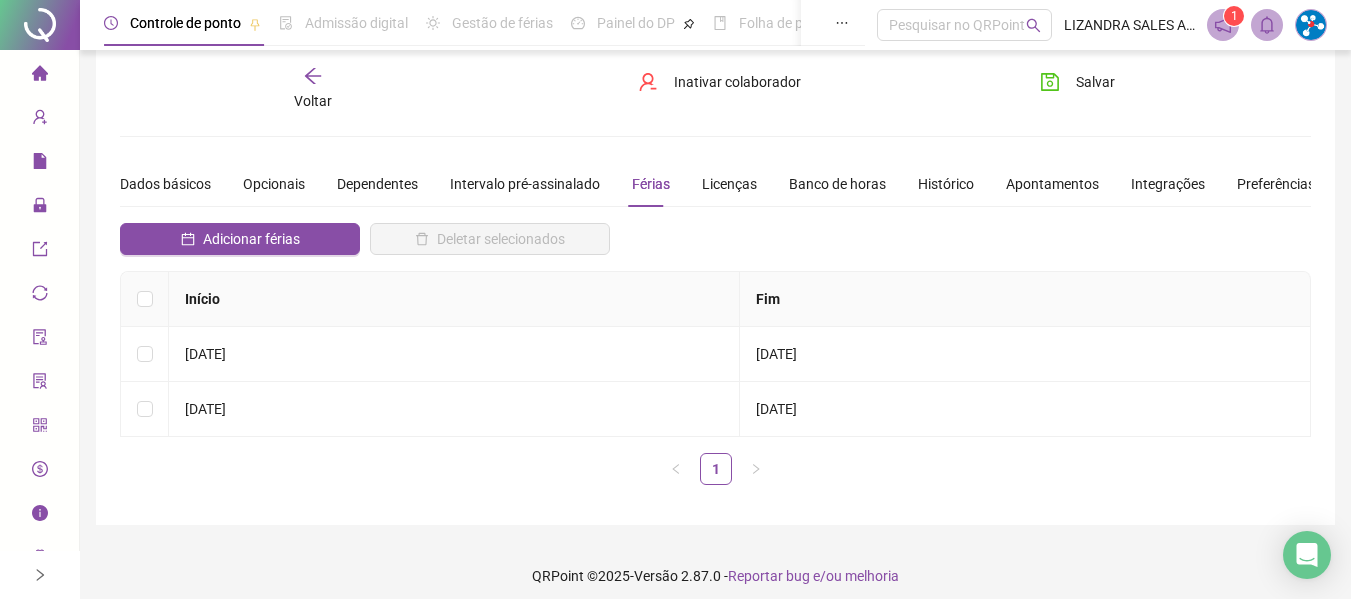 scroll, scrollTop: 36, scrollLeft: 0, axis: vertical 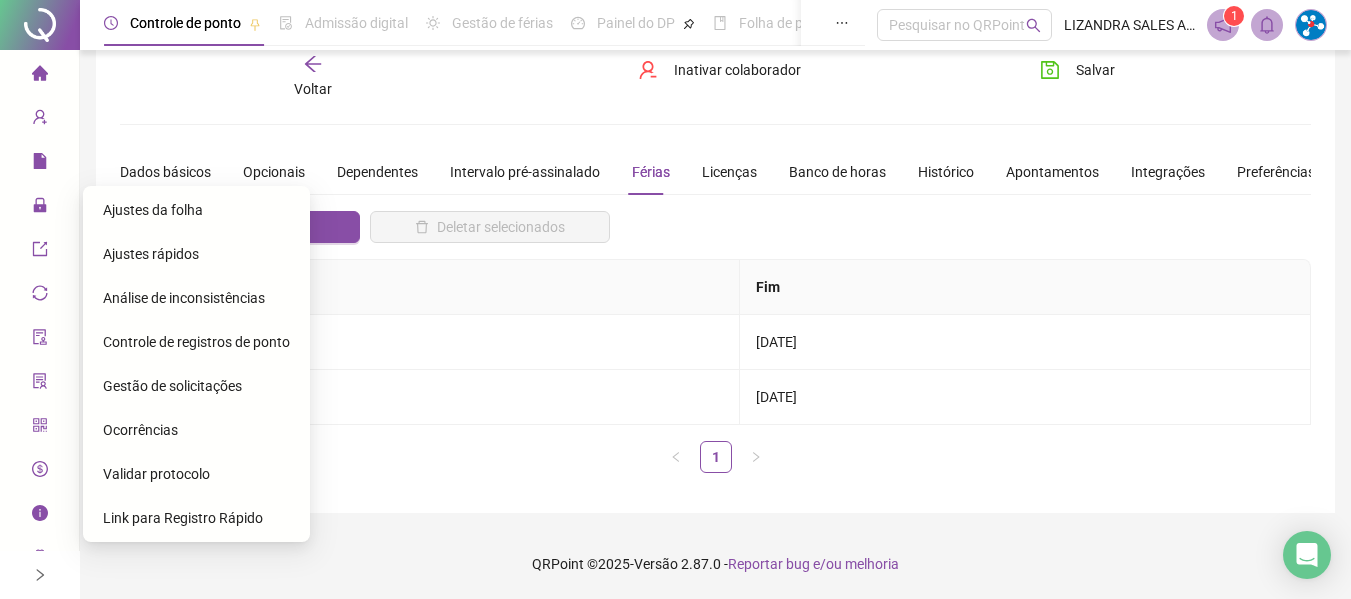 click on "Ajustes da folha" at bounding box center [196, 210] 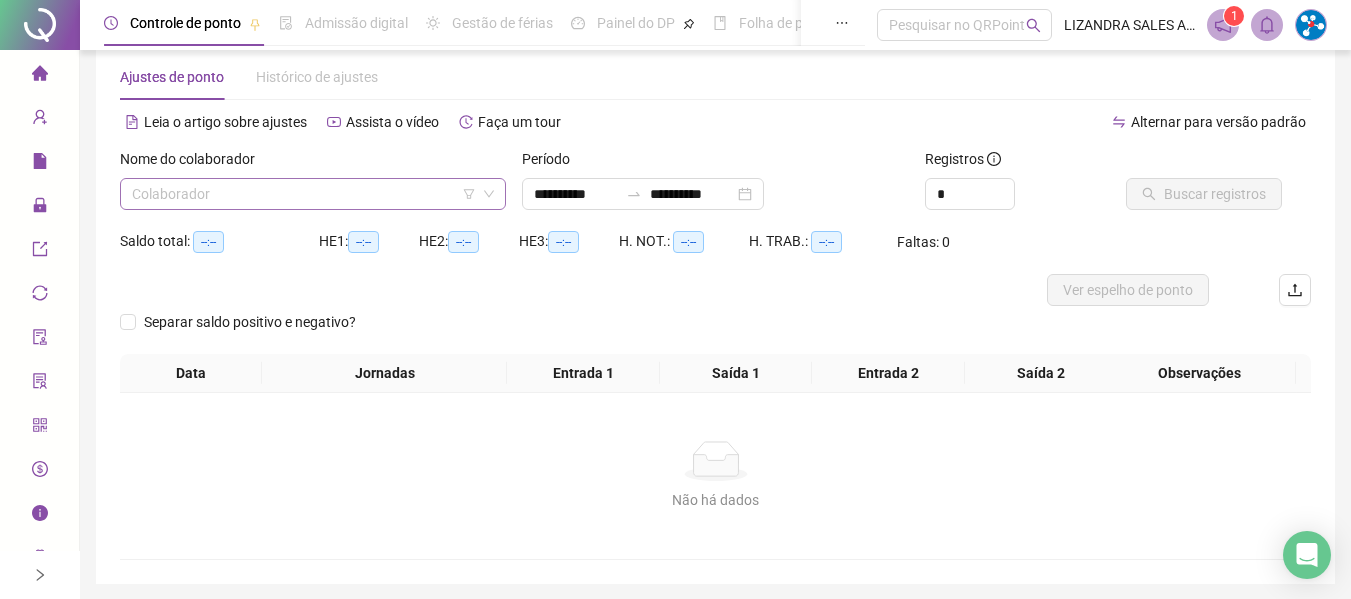 click at bounding box center (307, 194) 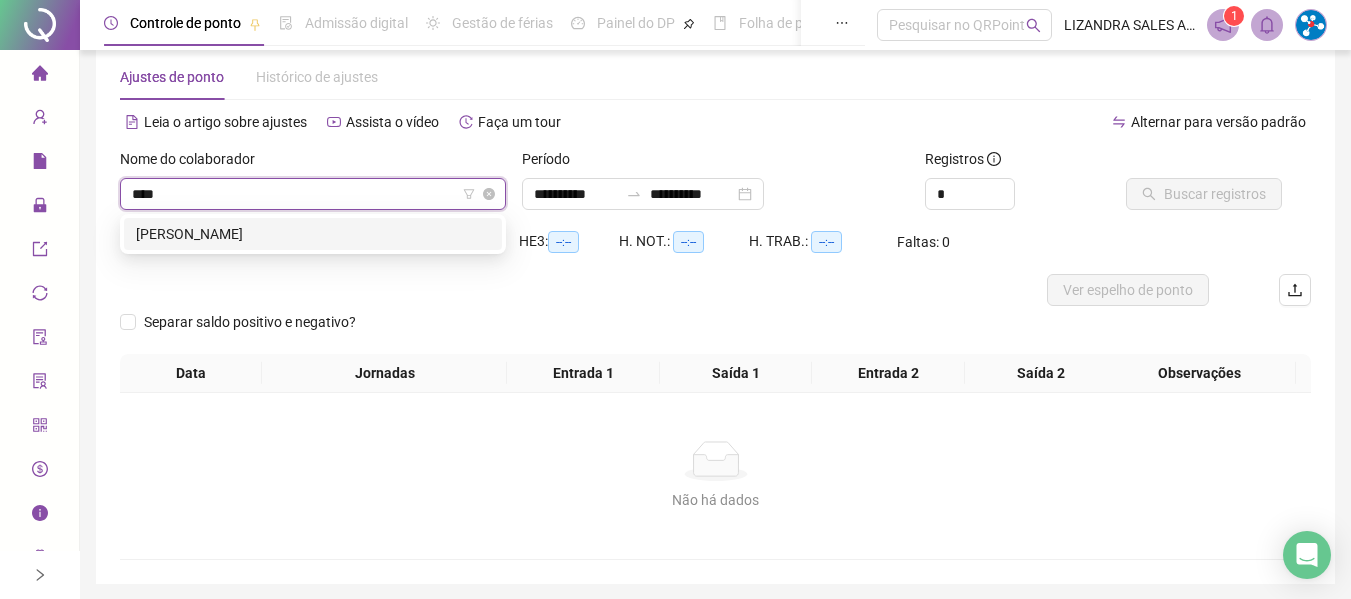 type on "*****" 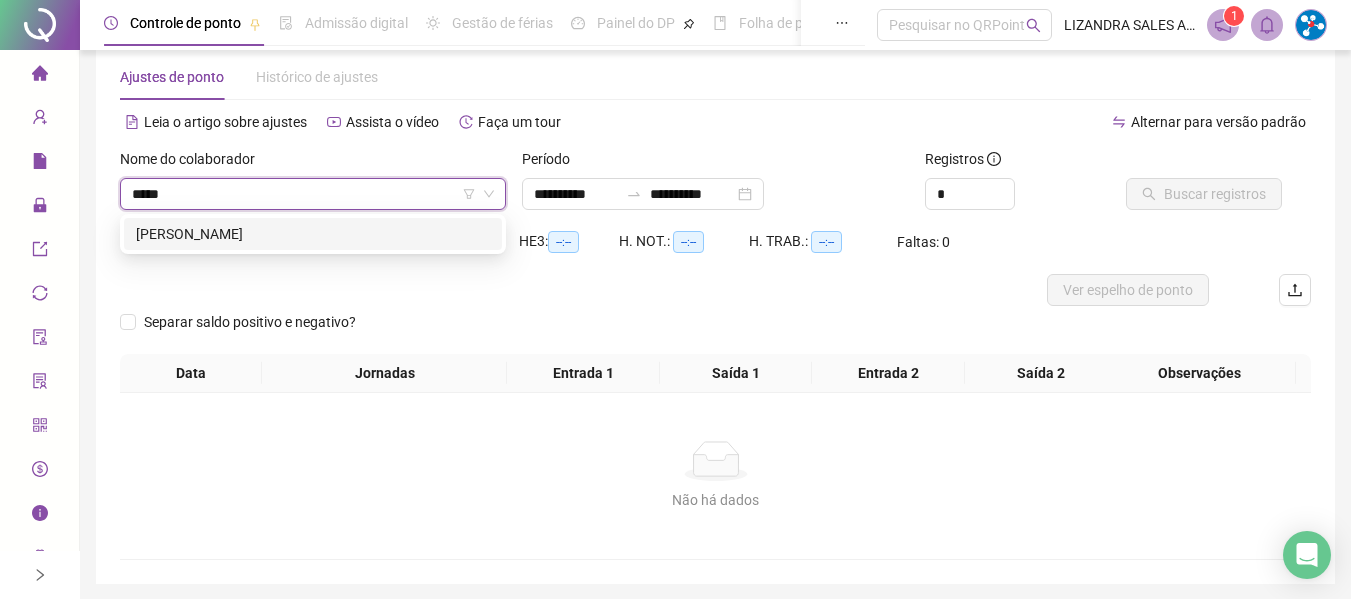 click on "[PERSON_NAME]" at bounding box center (313, 234) 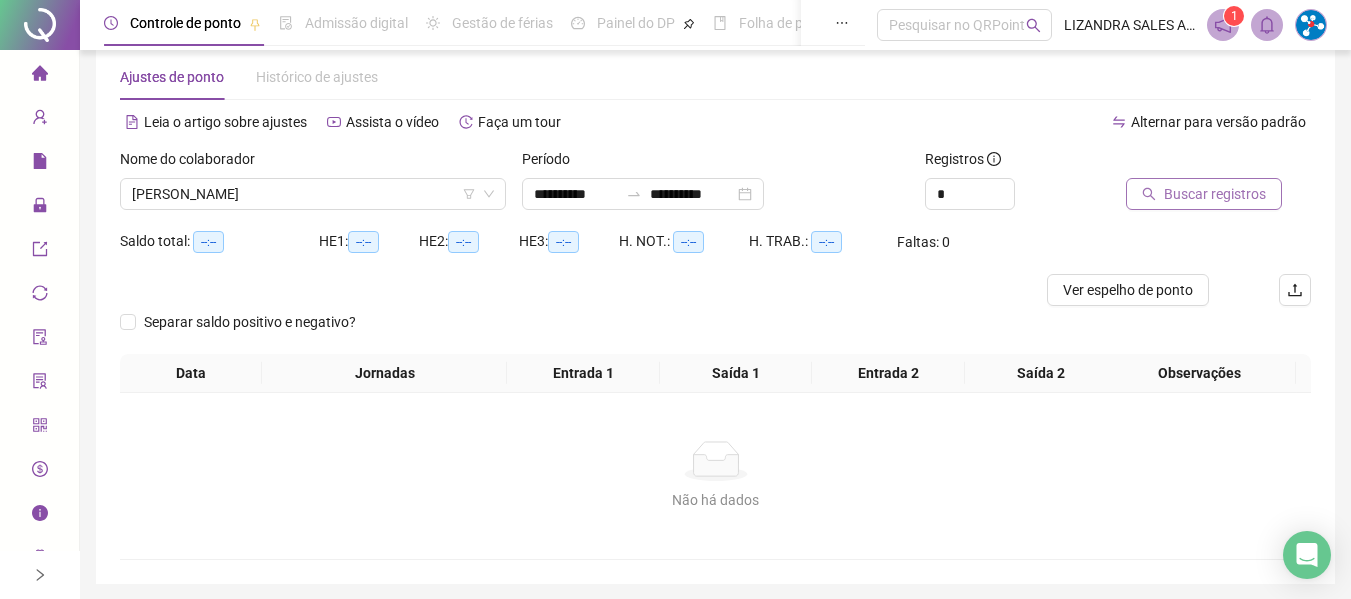 click on "Buscar registros" at bounding box center (1204, 194) 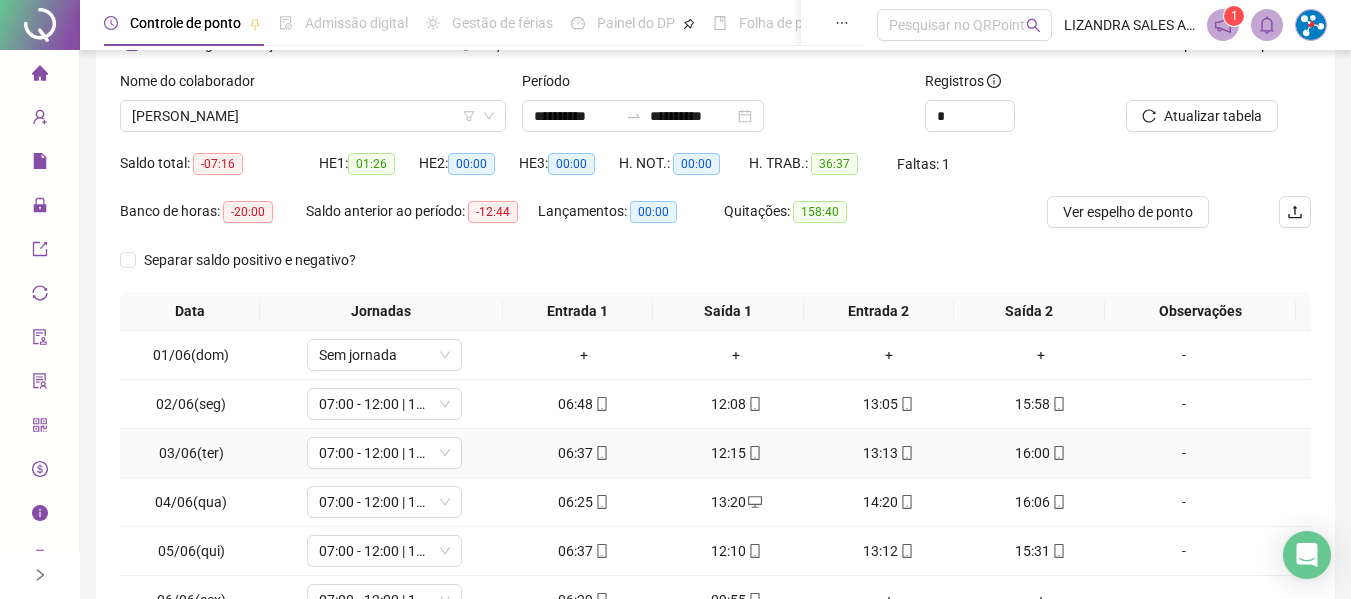 scroll, scrollTop: 0, scrollLeft: 0, axis: both 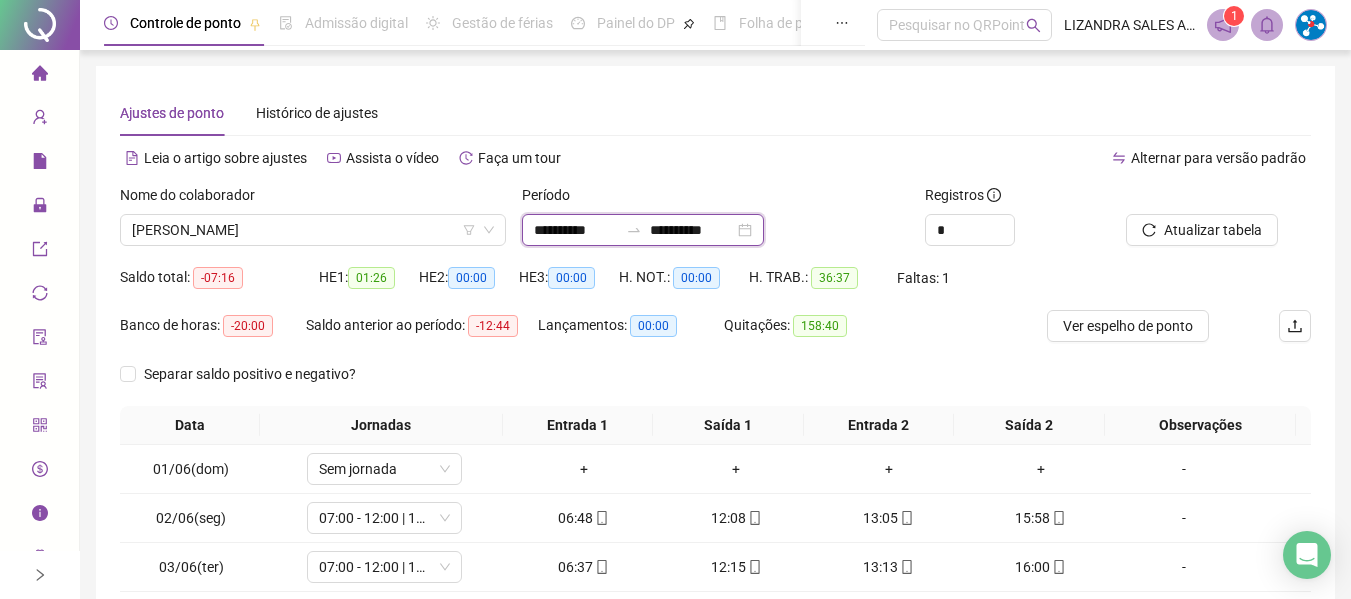 click on "**********" at bounding box center (576, 230) 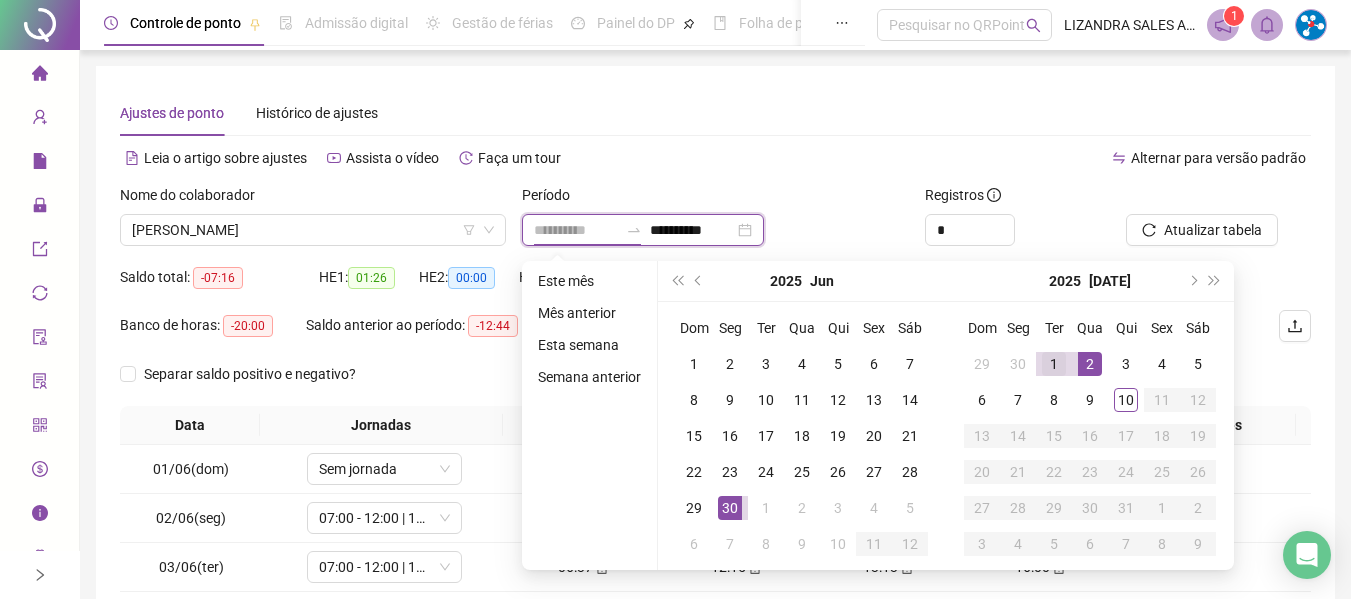 type on "**********" 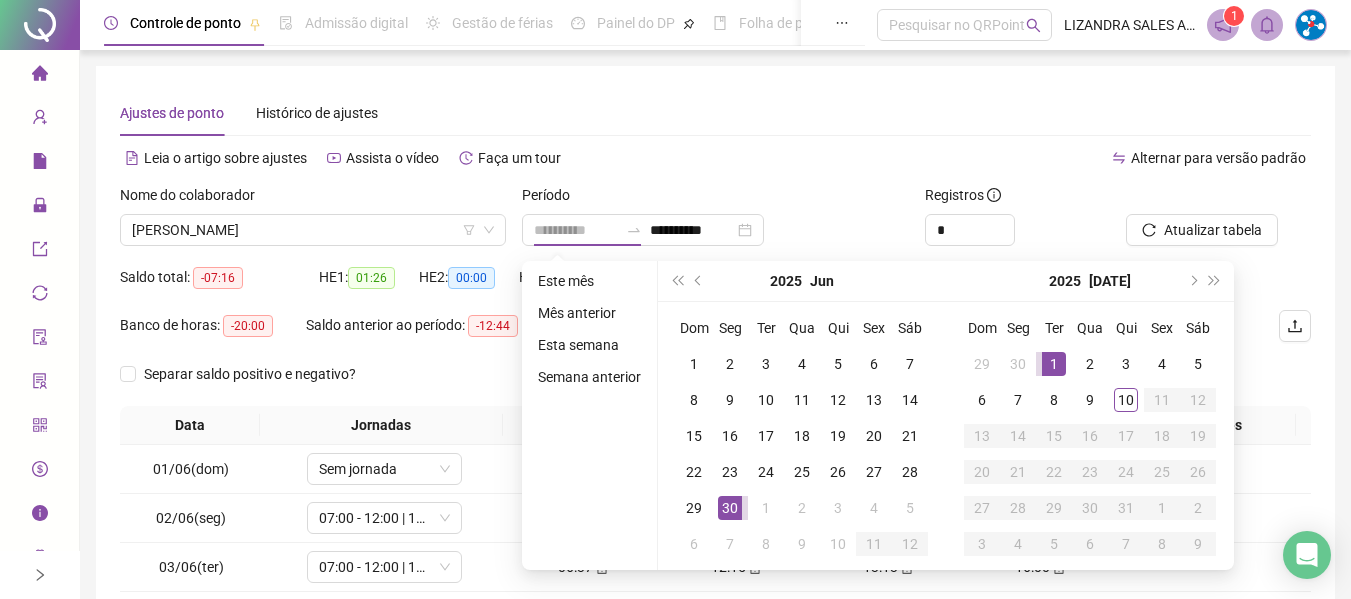 click on "1" at bounding box center (1054, 364) 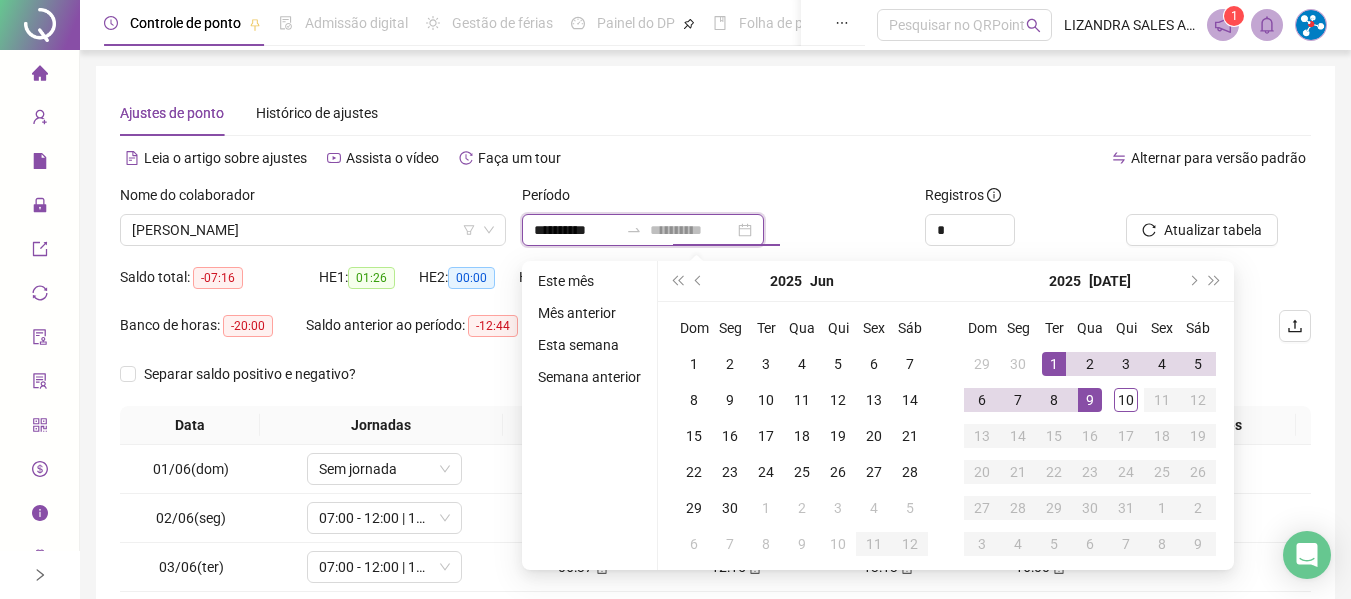 type on "**********" 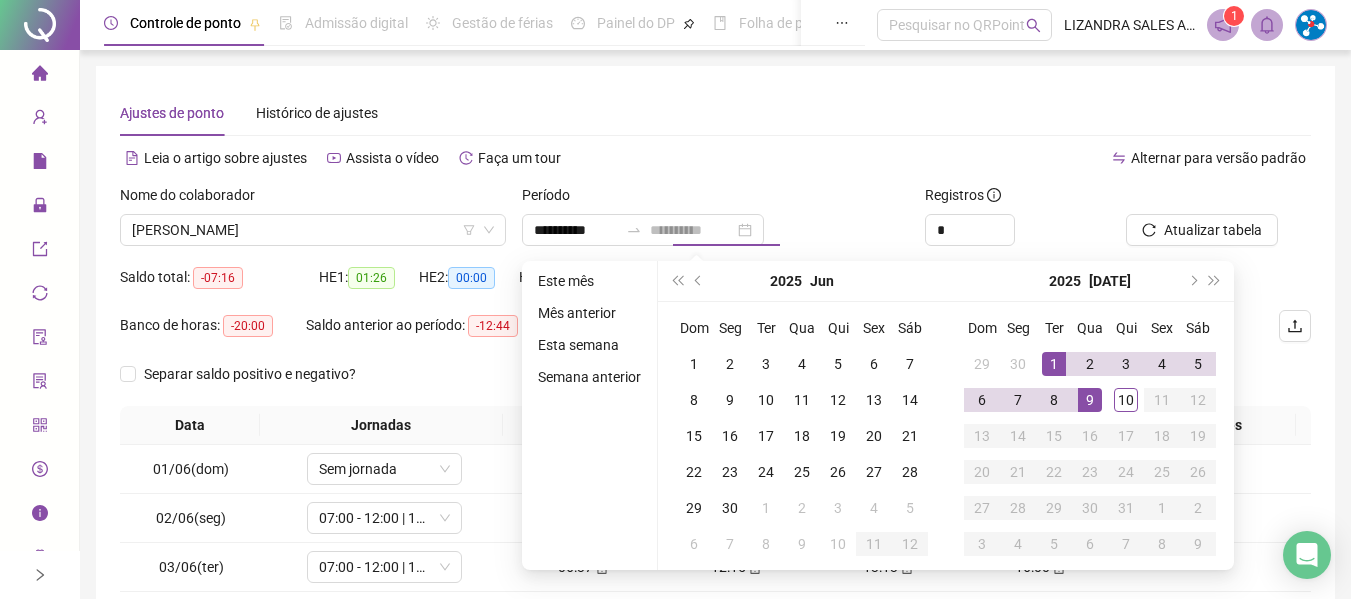 click on "9" at bounding box center (1090, 400) 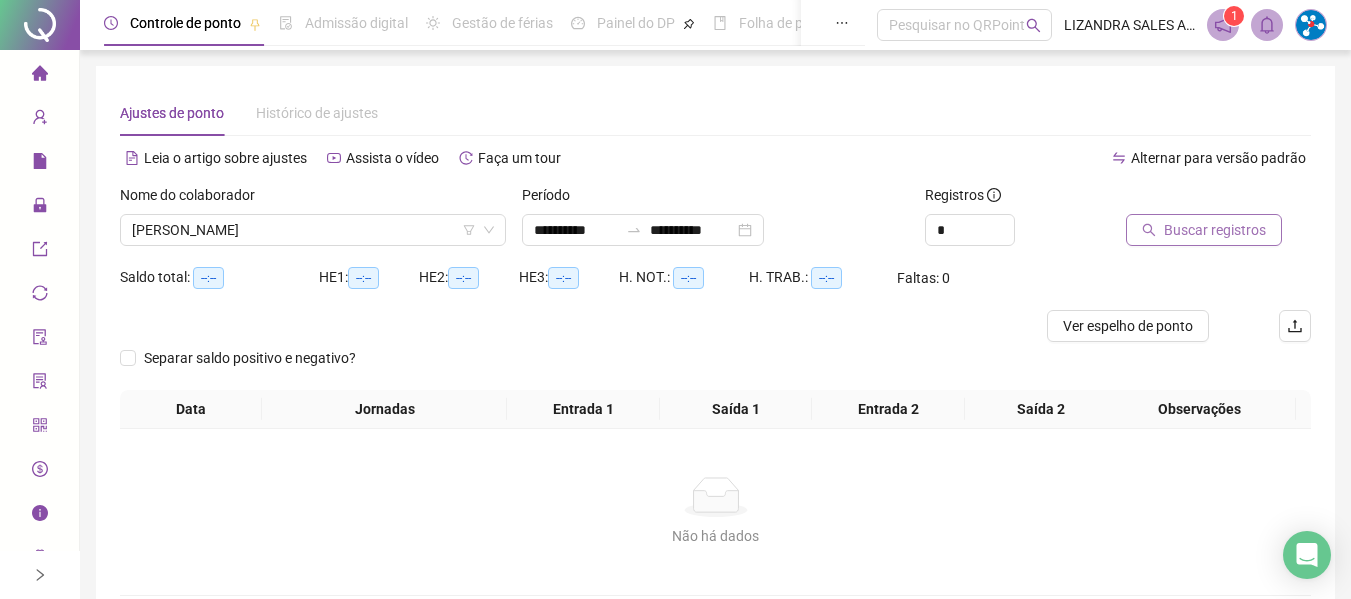 click on "Buscar registros" at bounding box center [1215, 230] 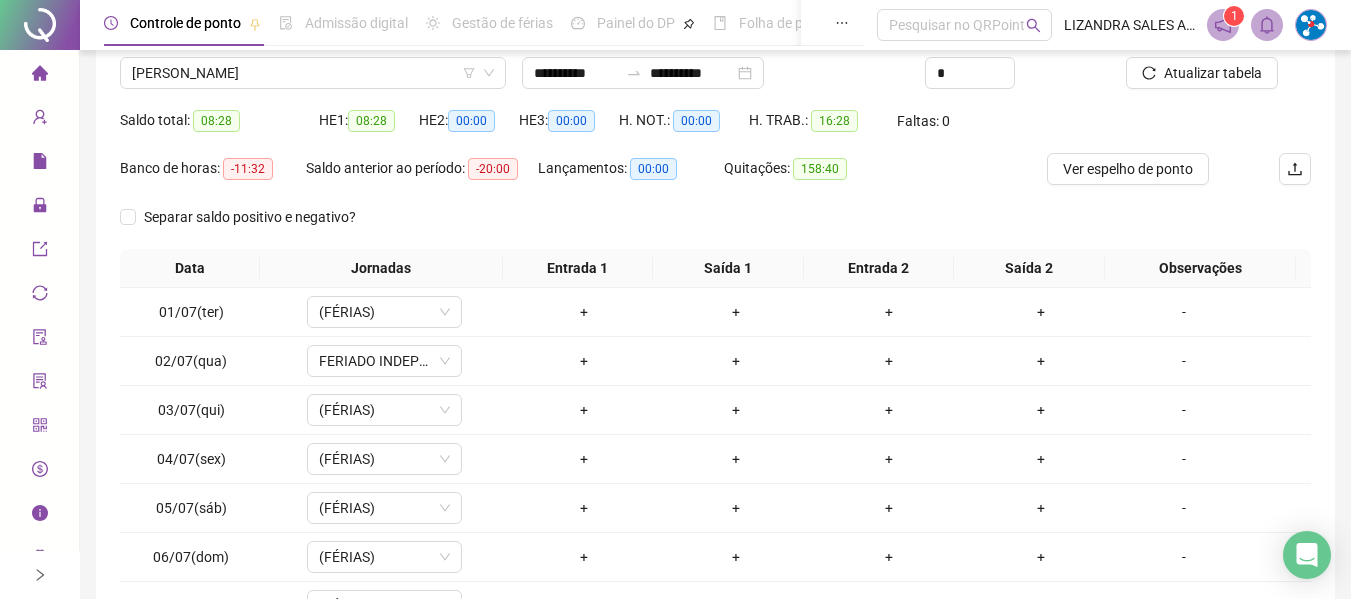 scroll, scrollTop: 355, scrollLeft: 0, axis: vertical 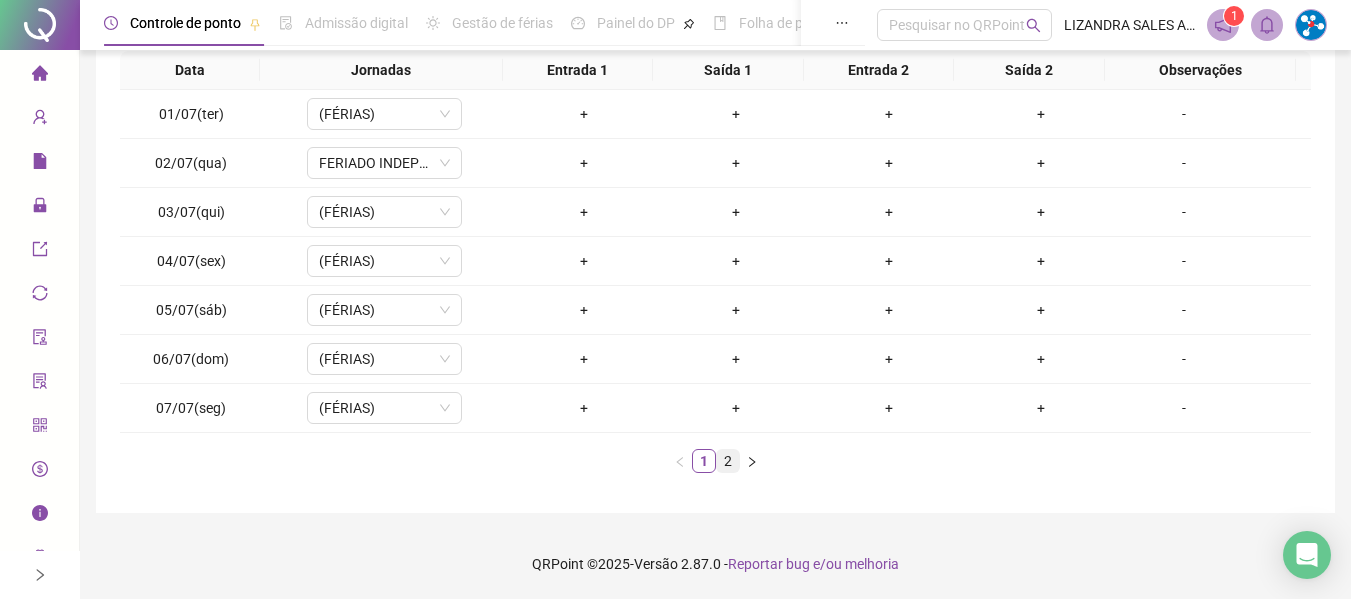 click on "2" at bounding box center [728, 461] 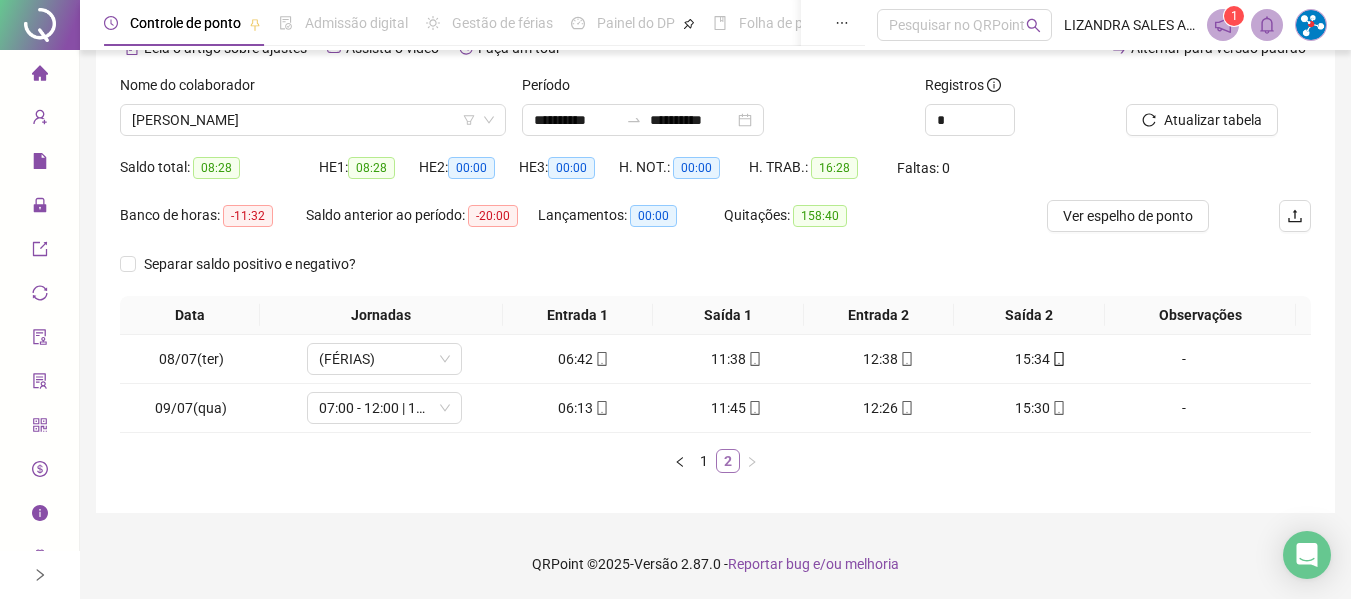 scroll, scrollTop: 110, scrollLeft: 0, axis: vertical 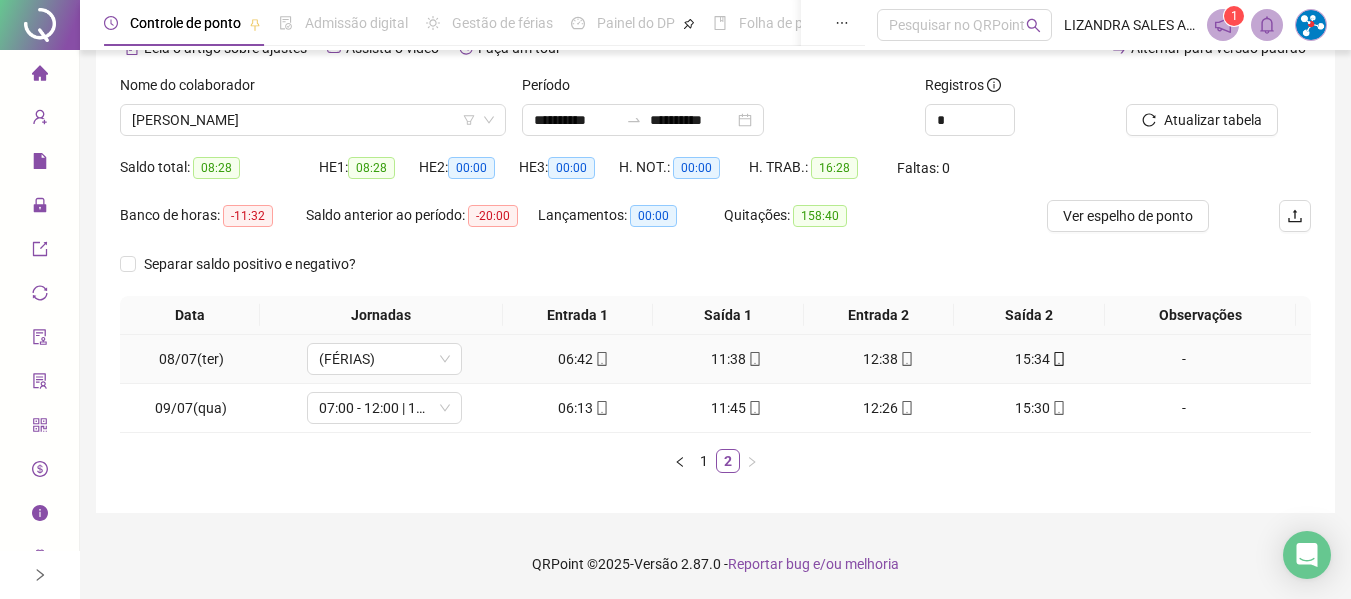 click on "06:42" at bounding box center (584, 359) 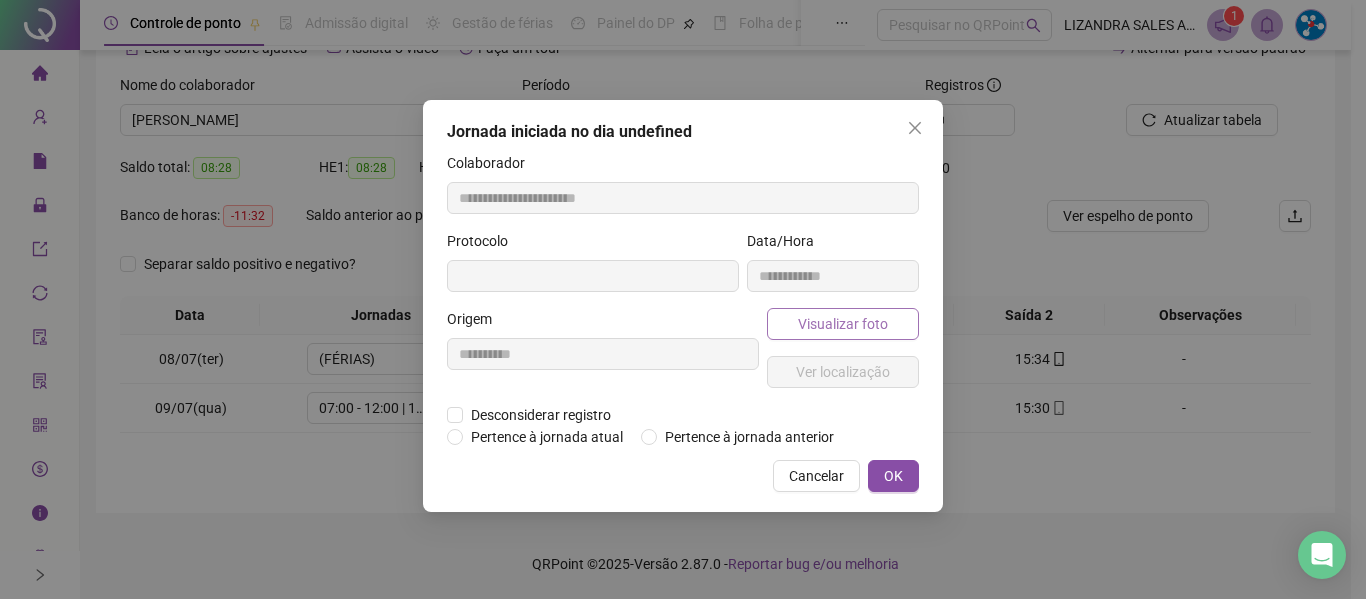 click on "Visualizar foto" at bounding box center [843, 324] 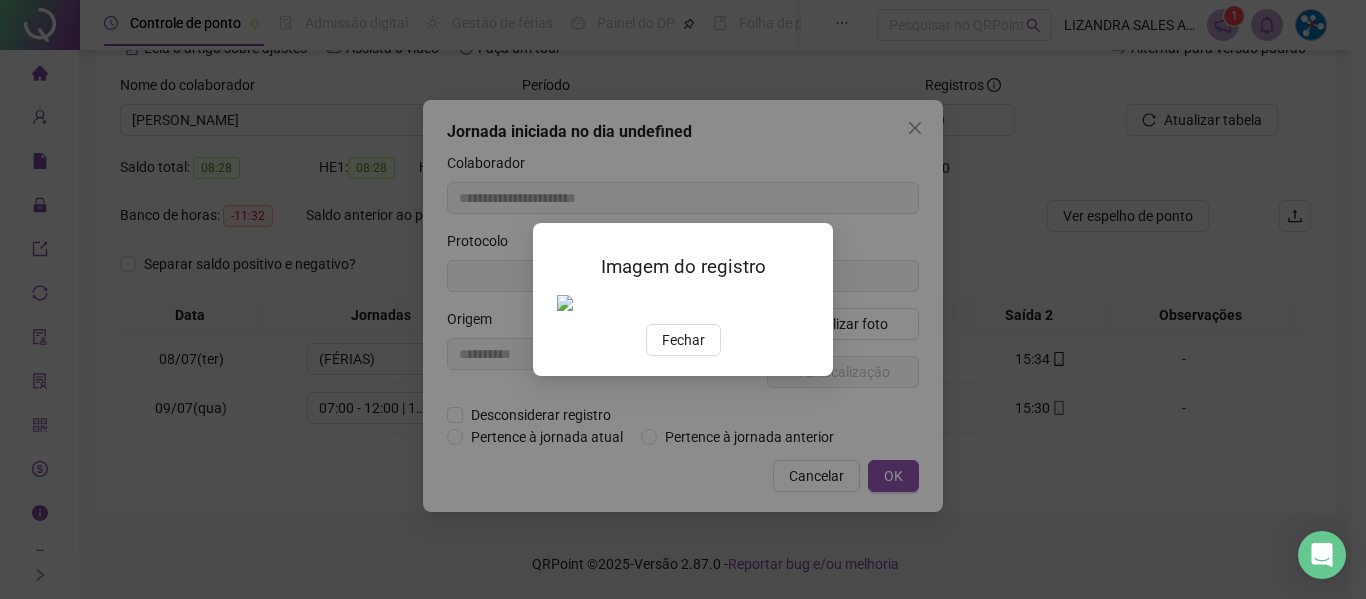 type on "**********" 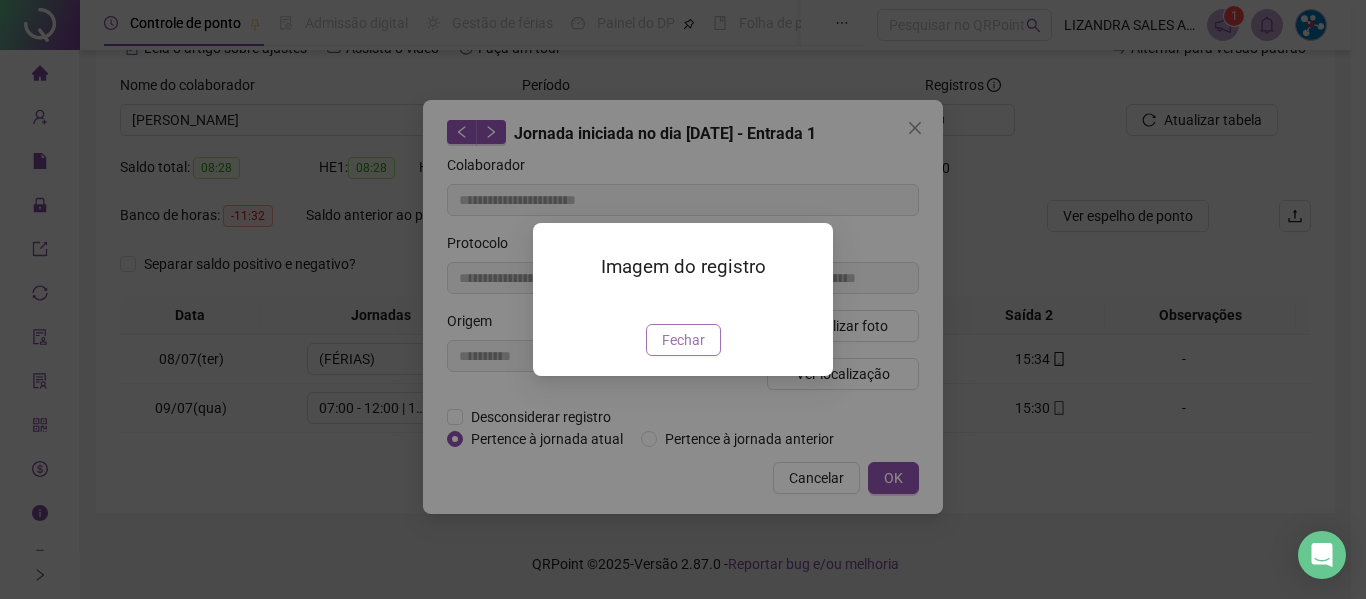 click on "Fechar" at bounding box center (683, 340) 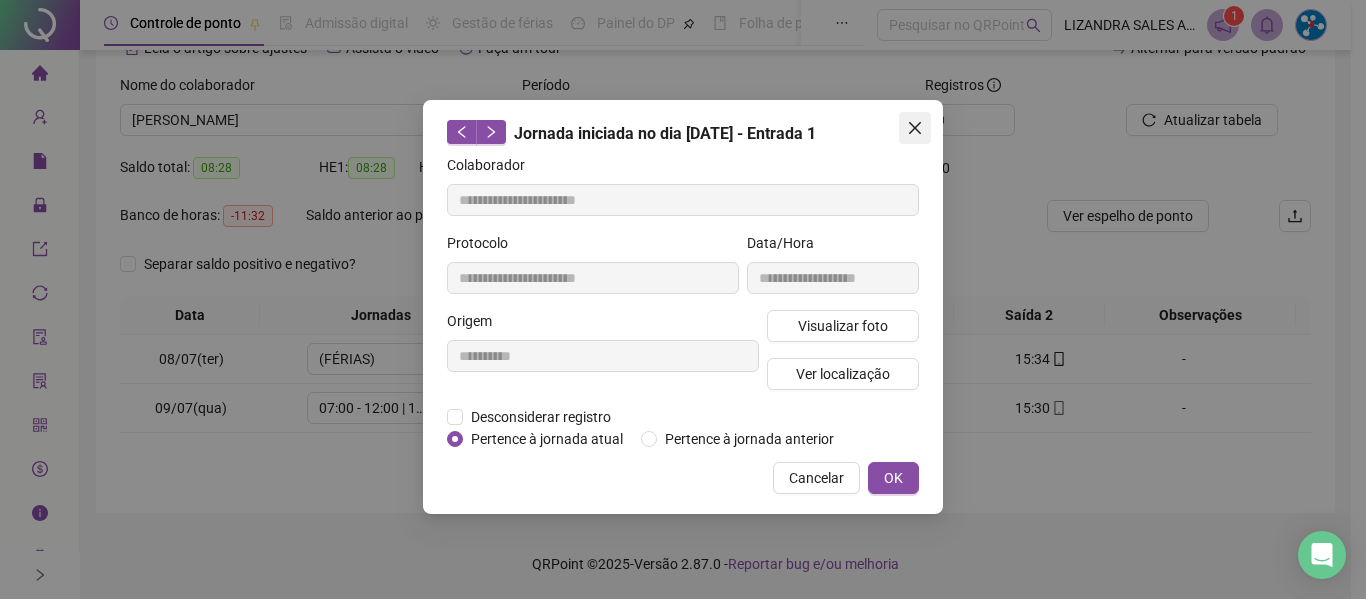 click at bounding box center [915, 128] 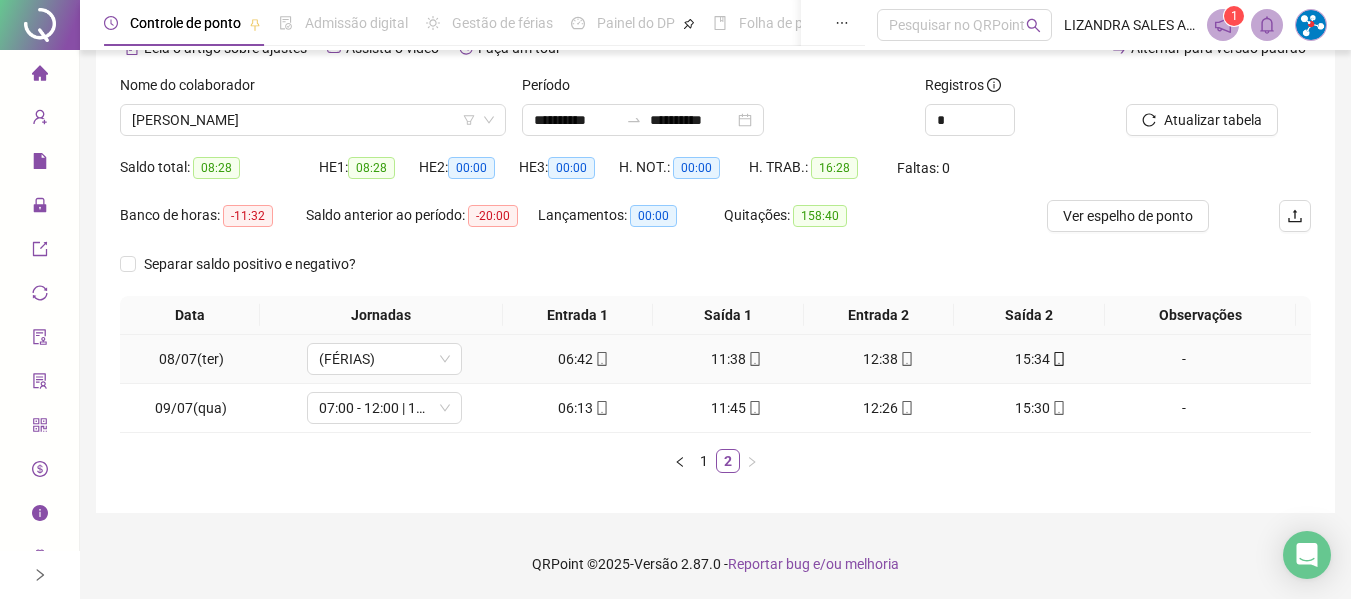 click 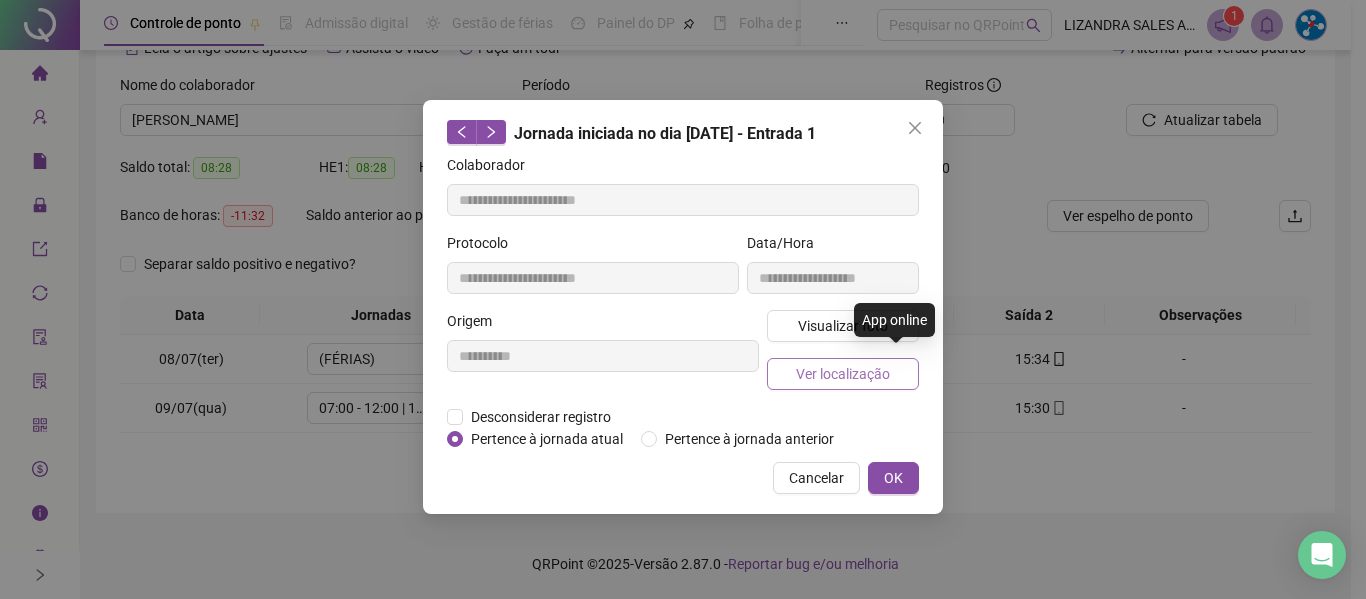 type on "**********" 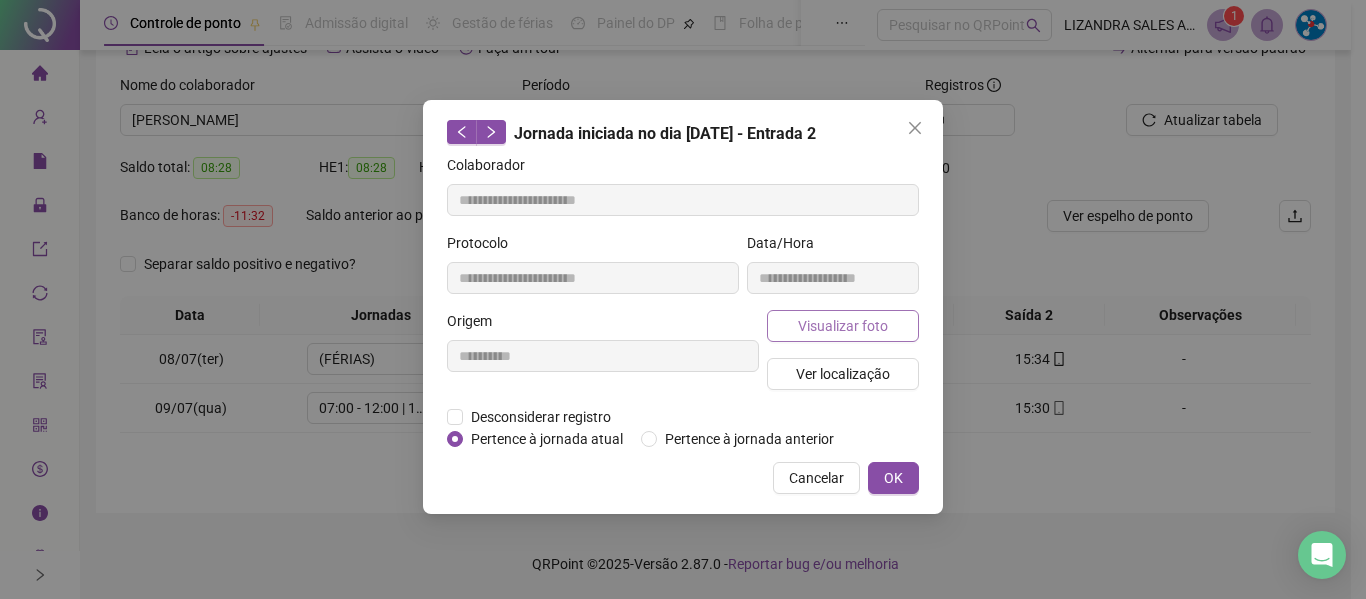 click on "Visualizar foto" at bounding box center (843, 326) 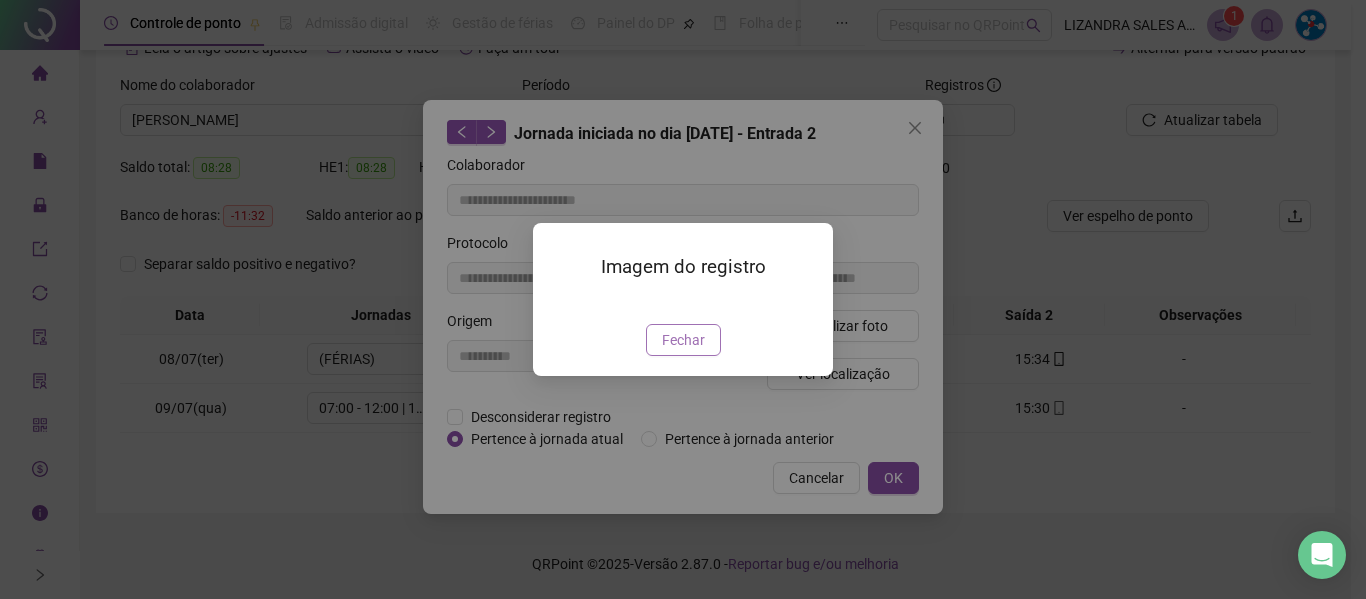 click on "Fechar" at bounding box center (683, 340) 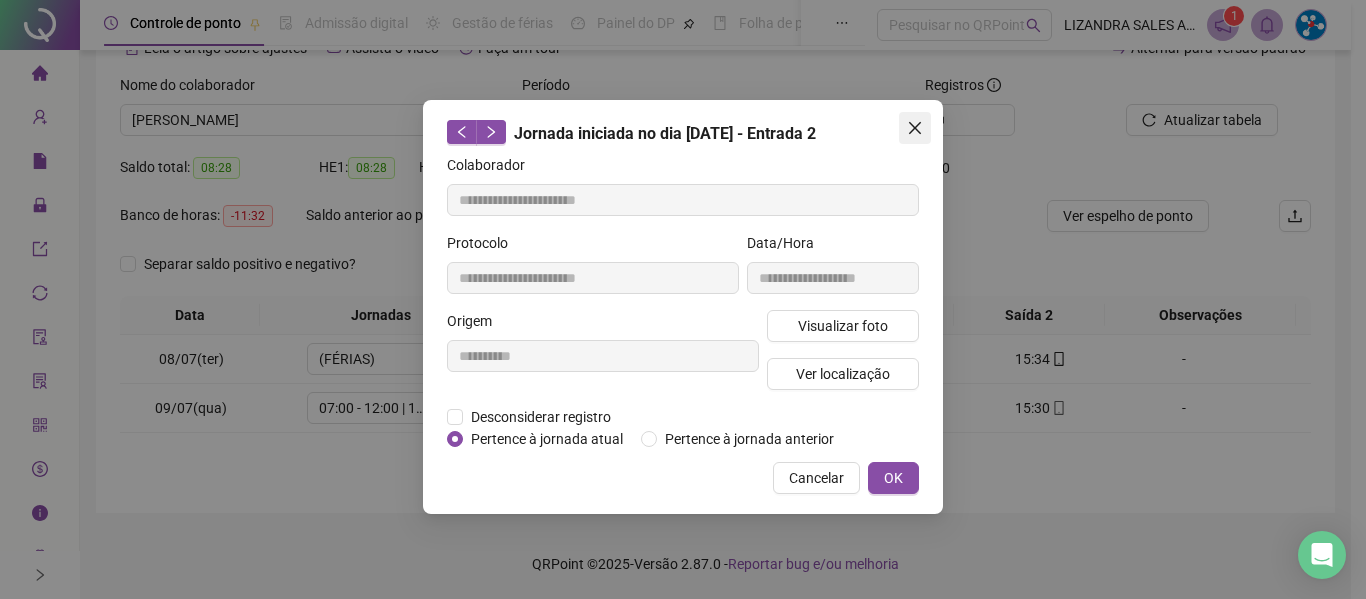 click at bounding box center [915, 128] 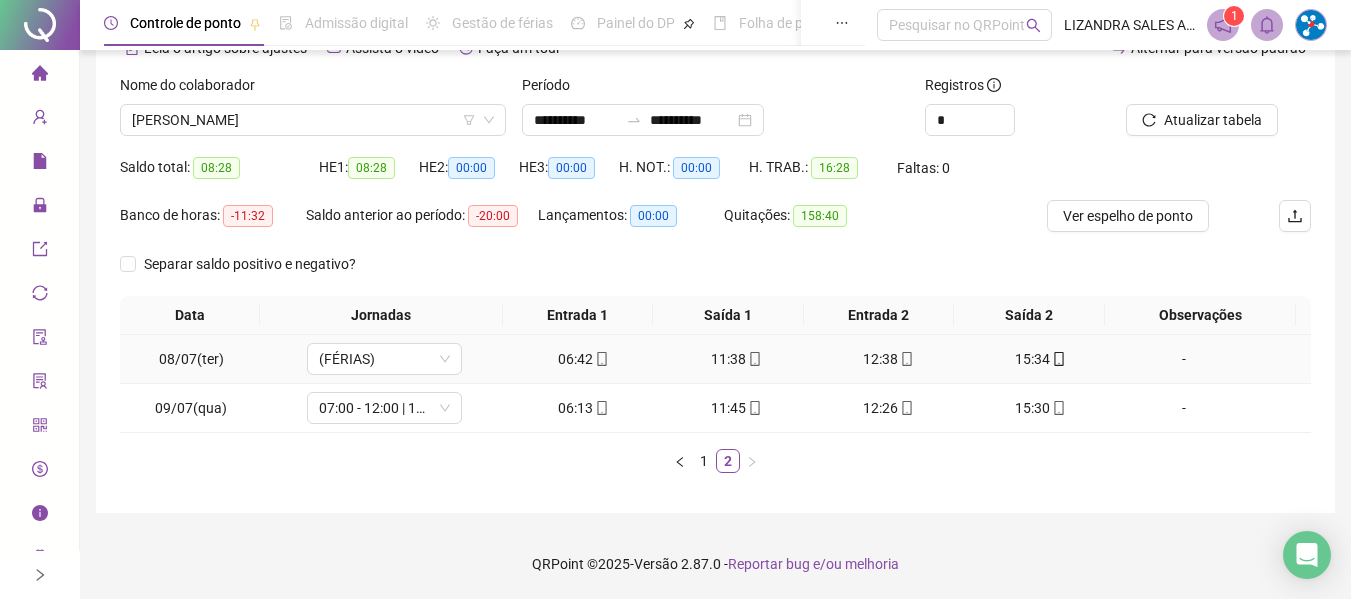 click on "15:34" at bounding box center [1041, 359] 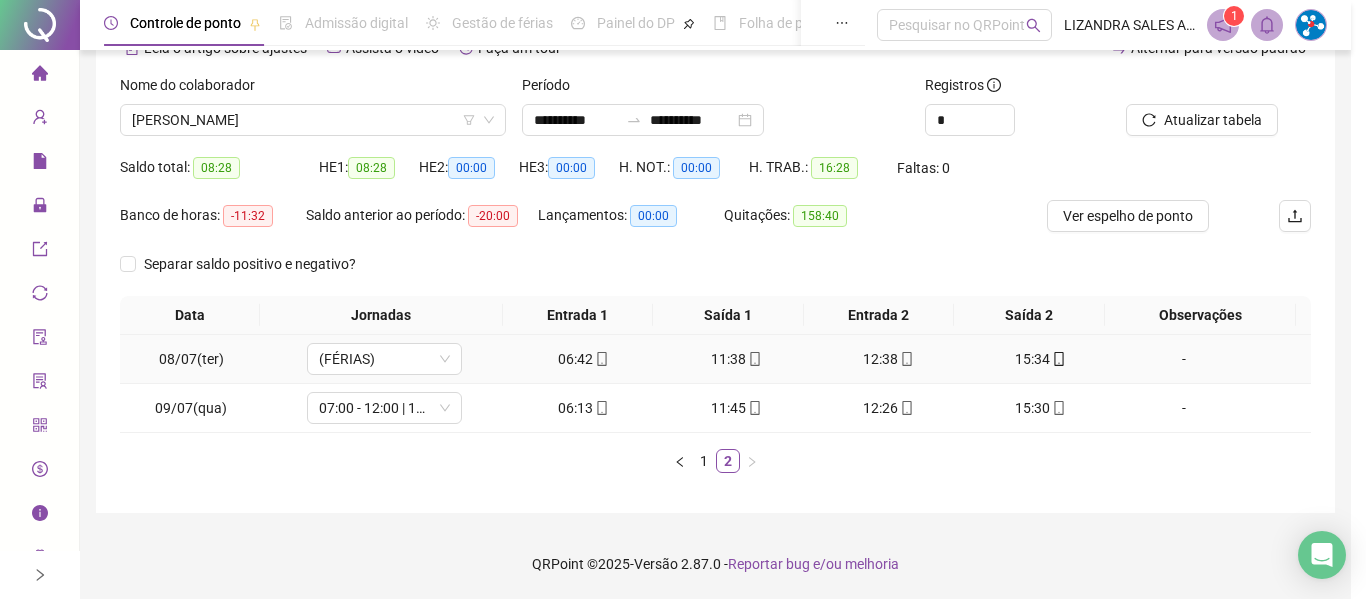 type on "**********" 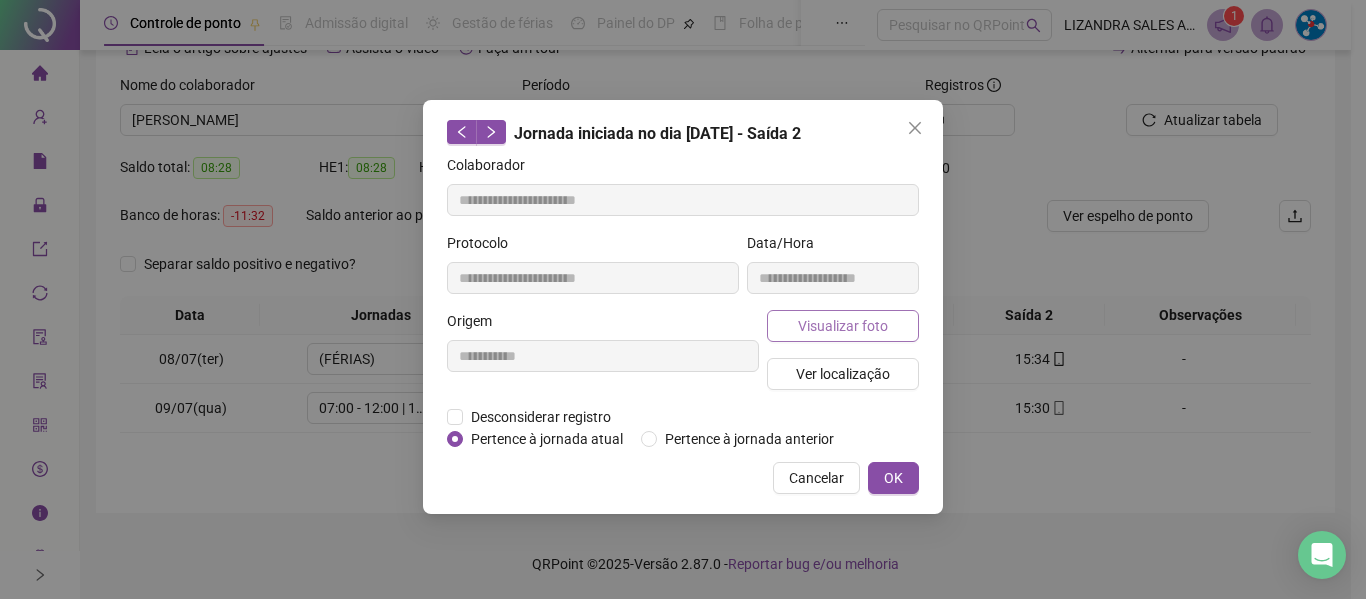 click on "Visualizar foto" at bounding box center [843, 326] 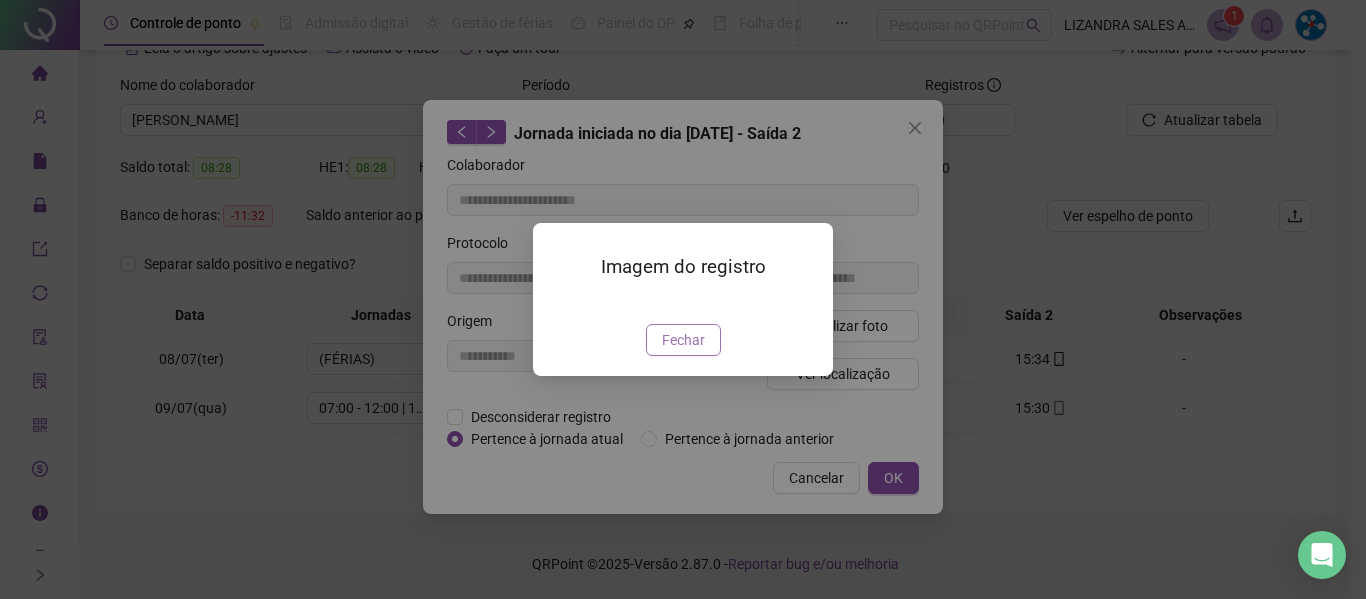 click on "Fechar" at bounding box center (683, 340) 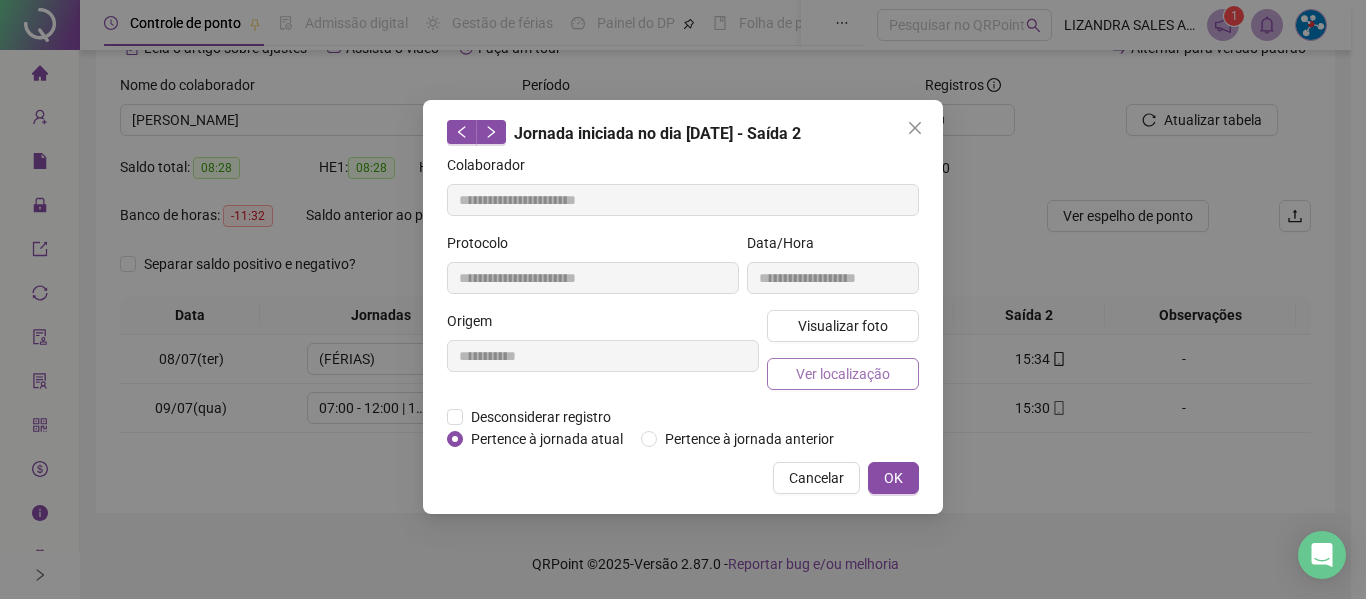 click on "Ver localização" at bounding box center (843, 374) 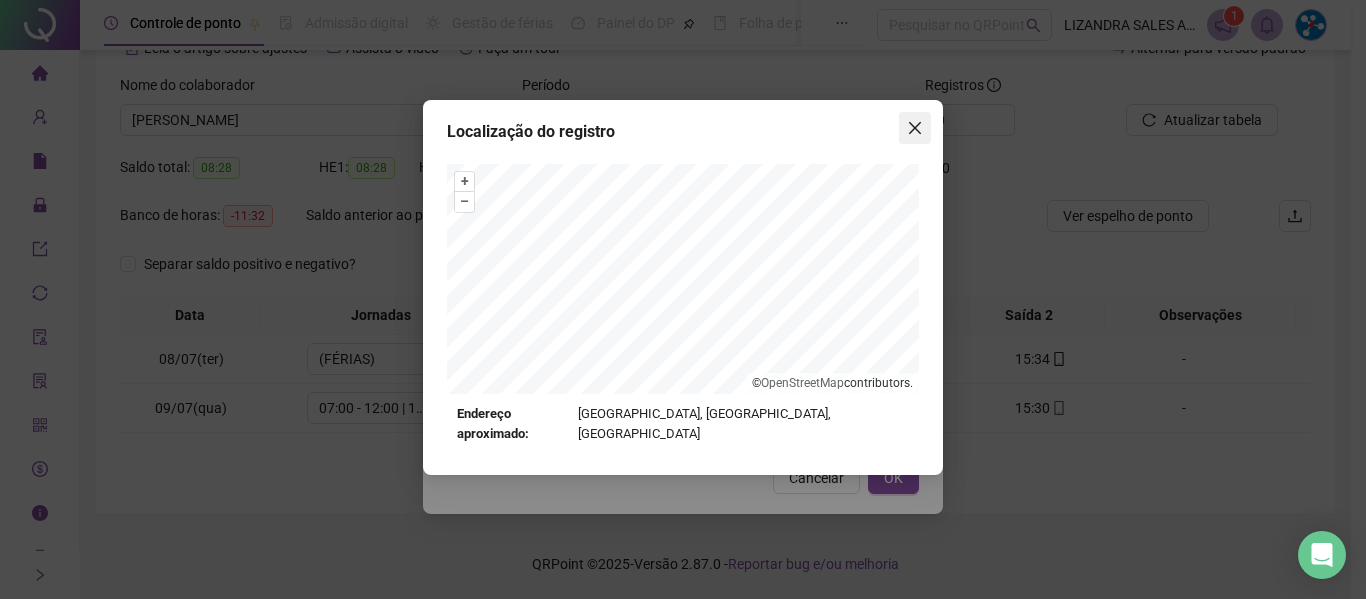 click 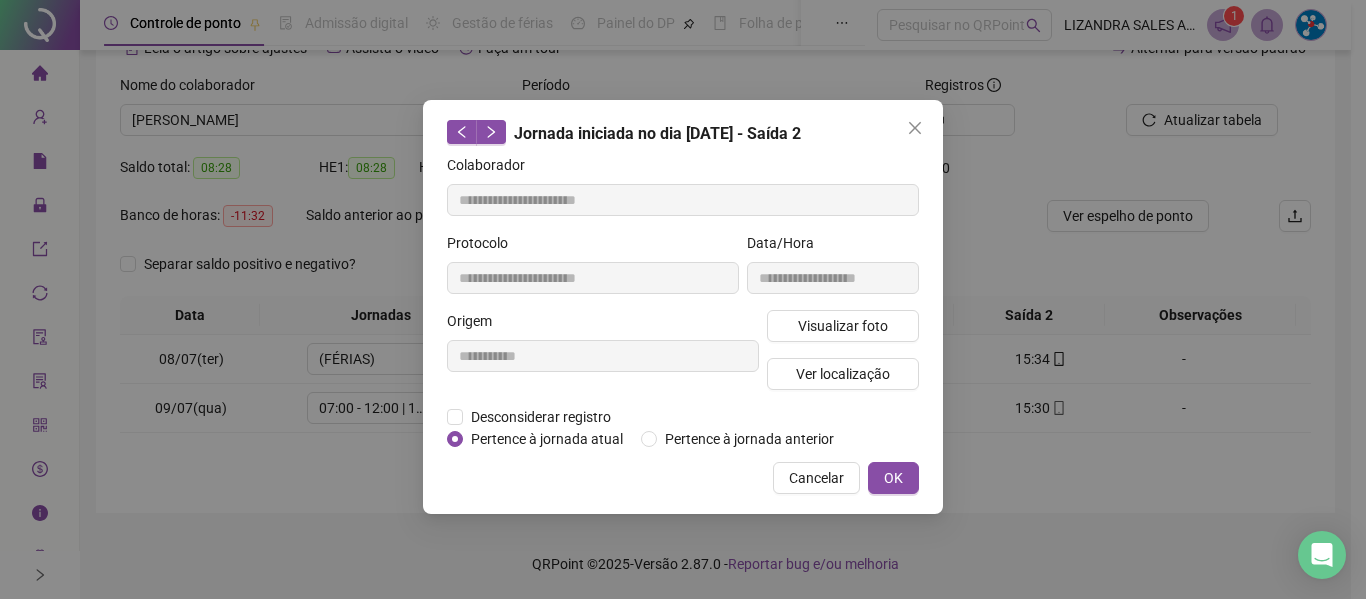 click 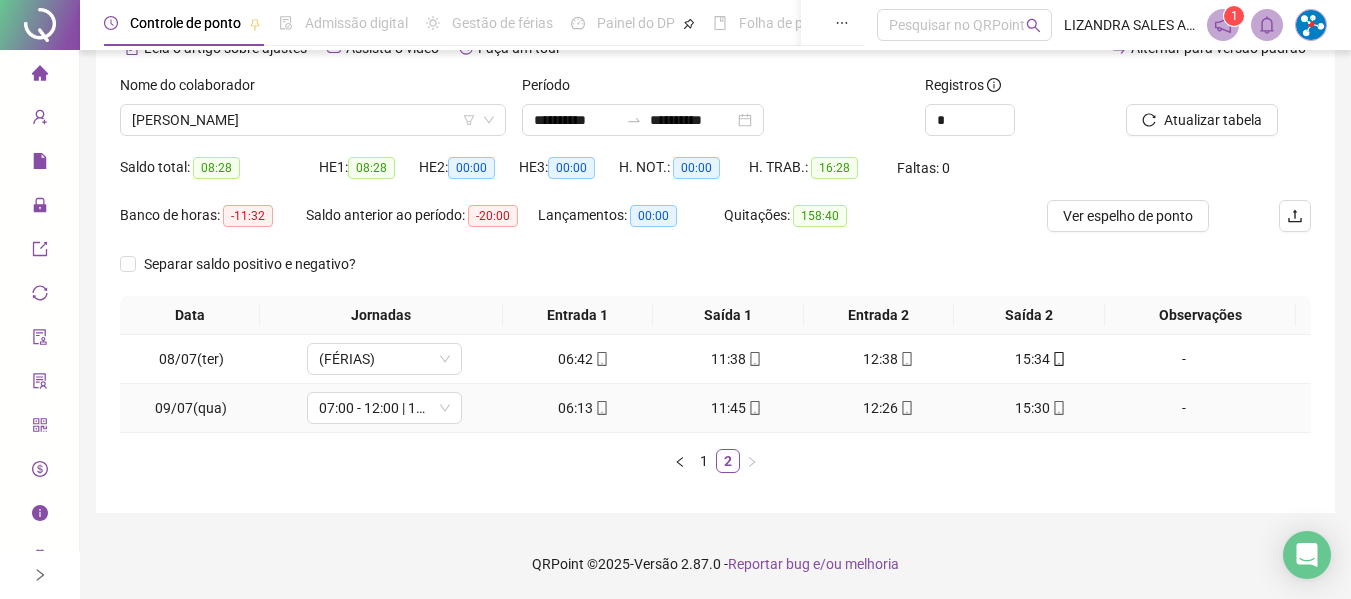 click 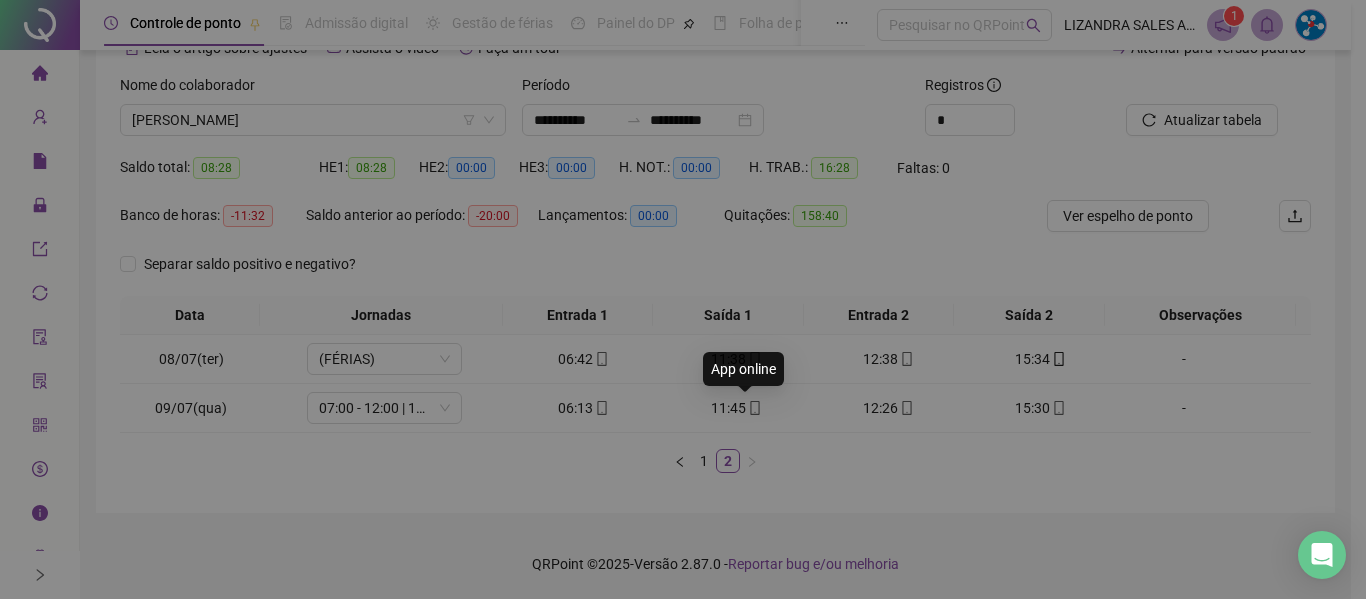type on "**********" 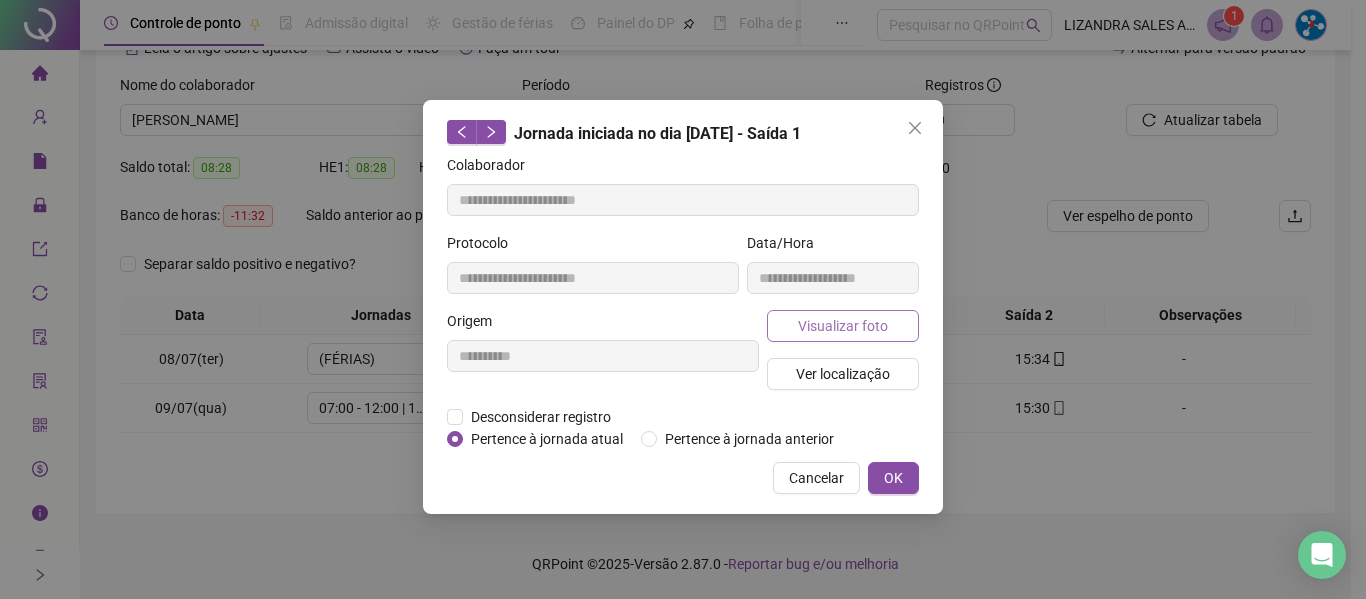 click on "Visualizar foto" at bounding box center (843, 326) 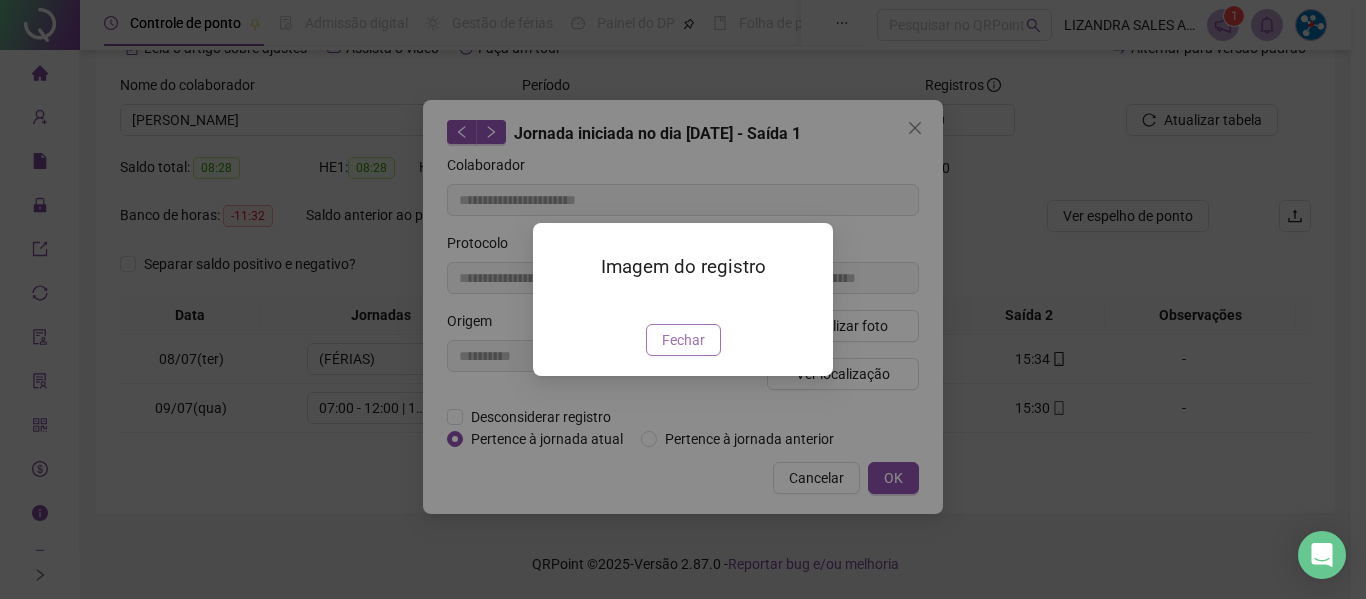 click on "Fechar" at bounding box center (683, 340) 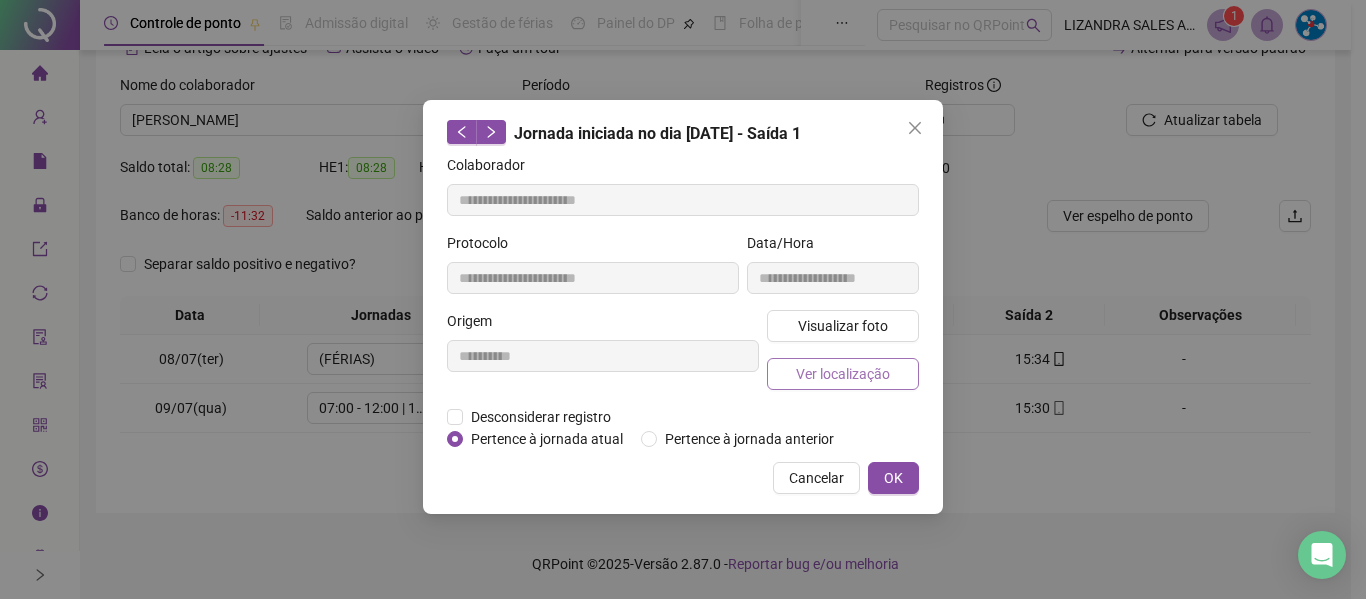 click on "Ver localização" at bounding box center [843, 374] 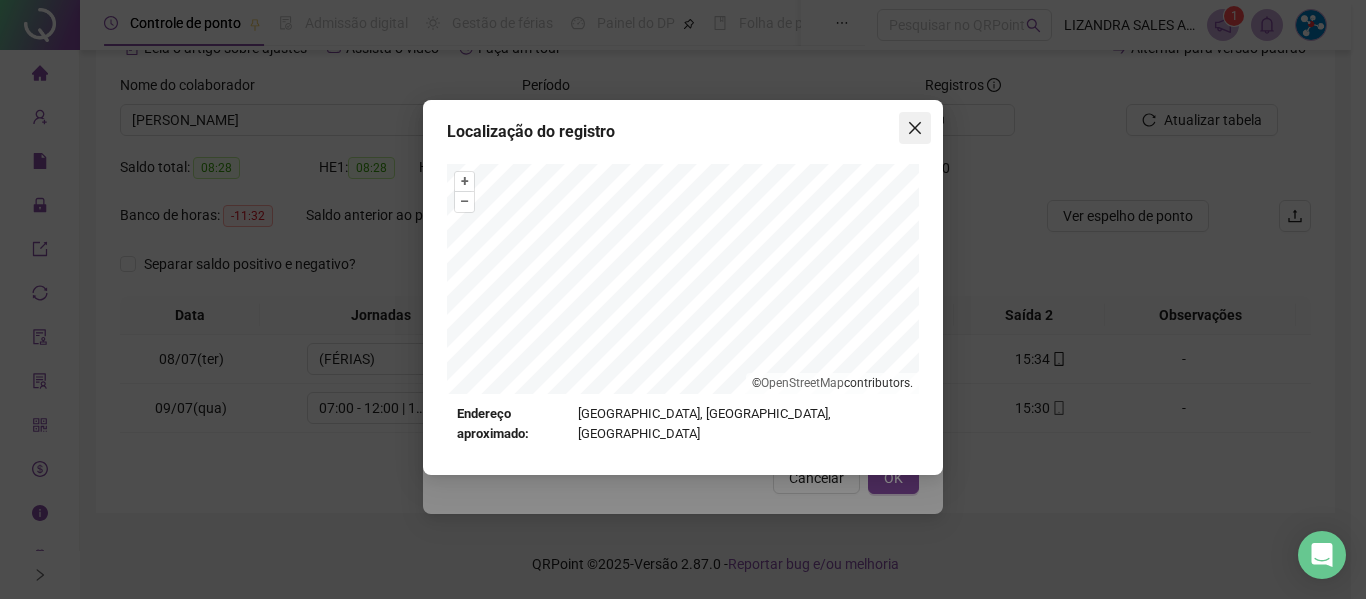 click 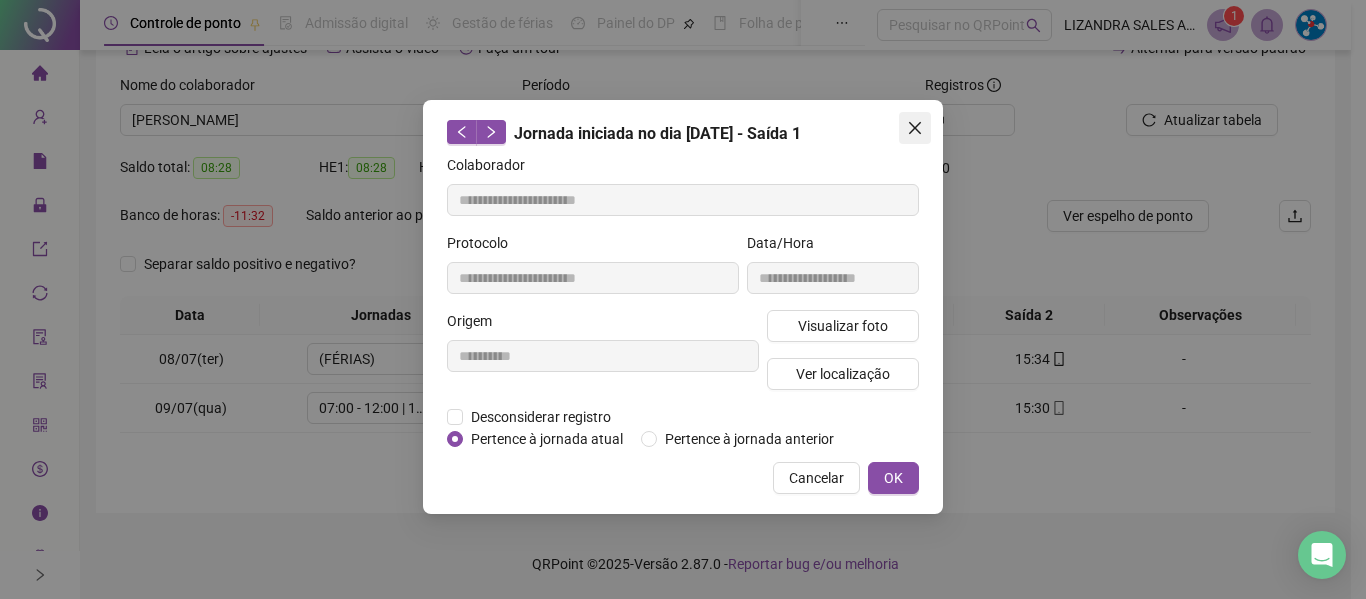 click 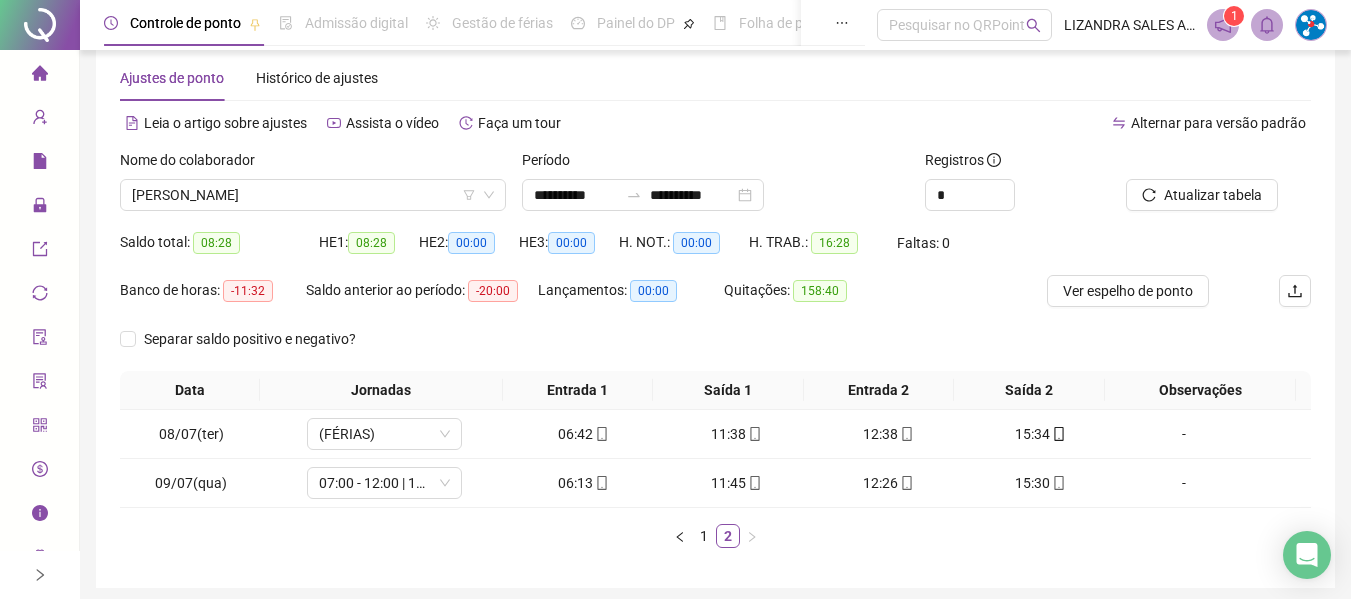 scroll, scrollTop: 0, scrollLeft: 0, axis: both 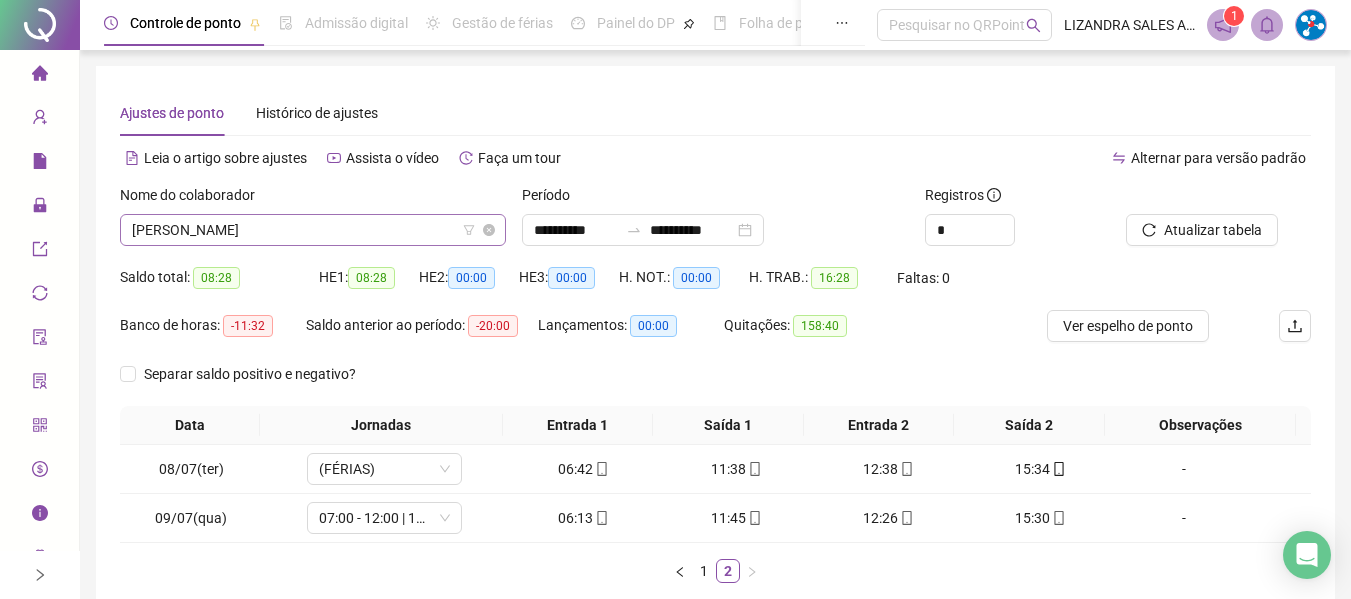 click on "[PERSON_NAME]" at bounding box center [313, 230] 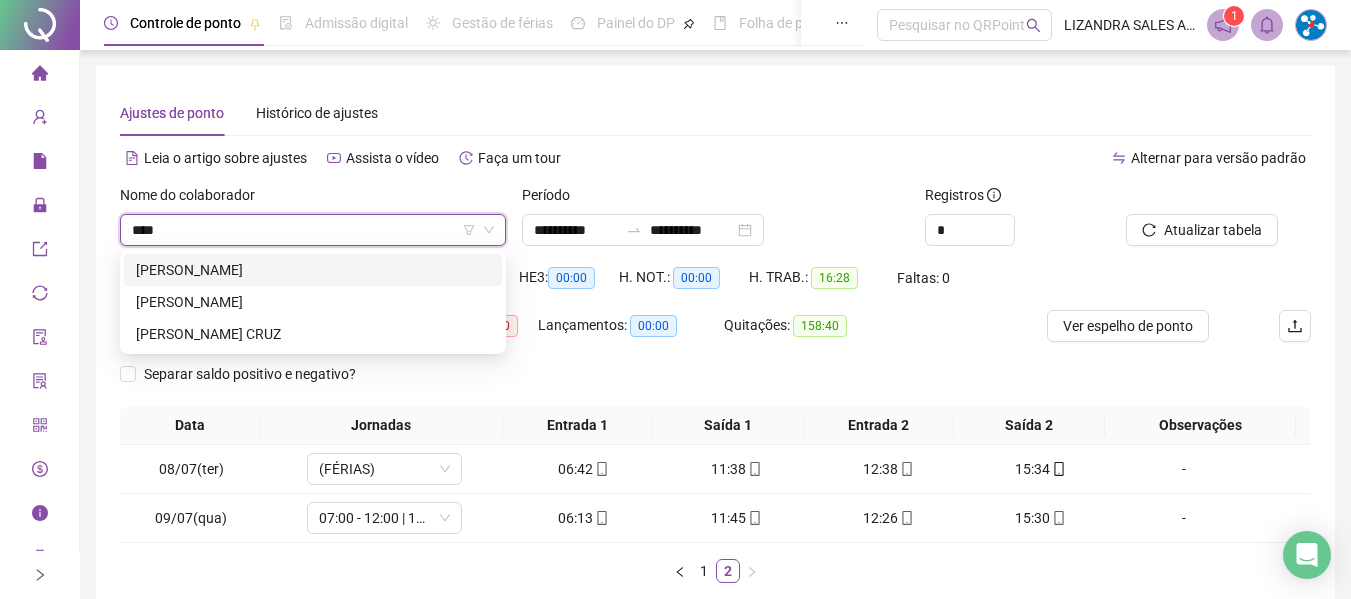 scroll, scrollTop: 0, scrollLeft: 0, axis: both 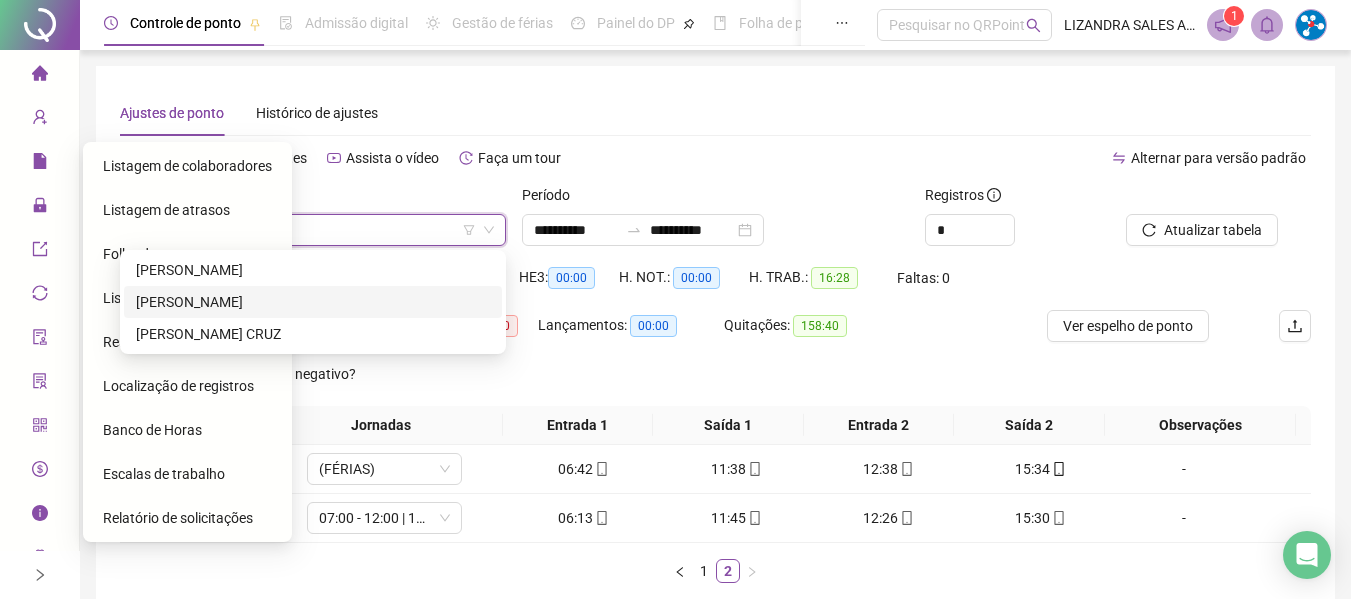type on "********" 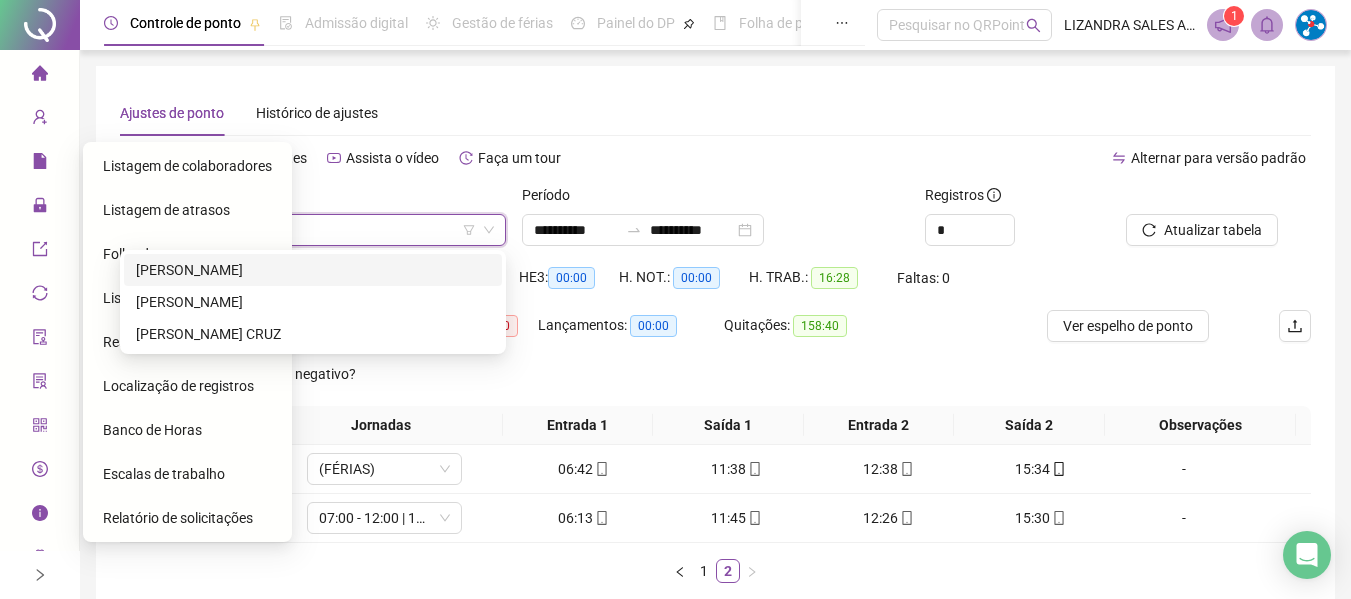 click on "Folha de ponto" at bounding box center [149, 254] 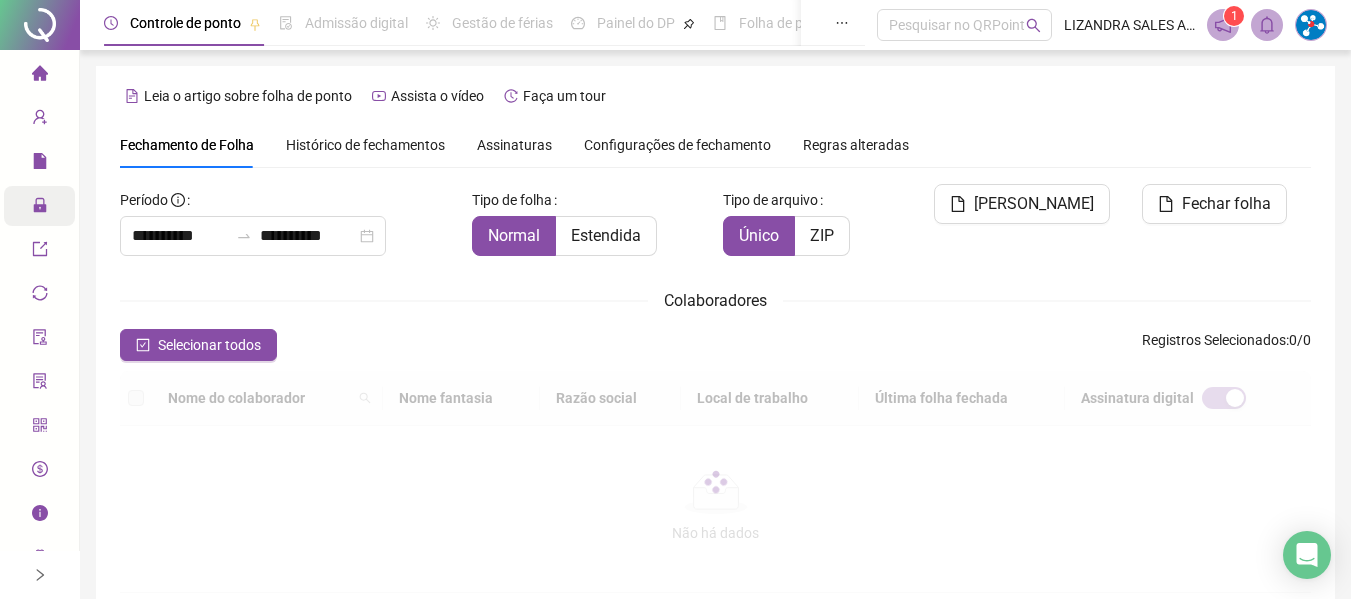 scroll, scrollTop: 110, scrollLeft: 0, axis: vertical 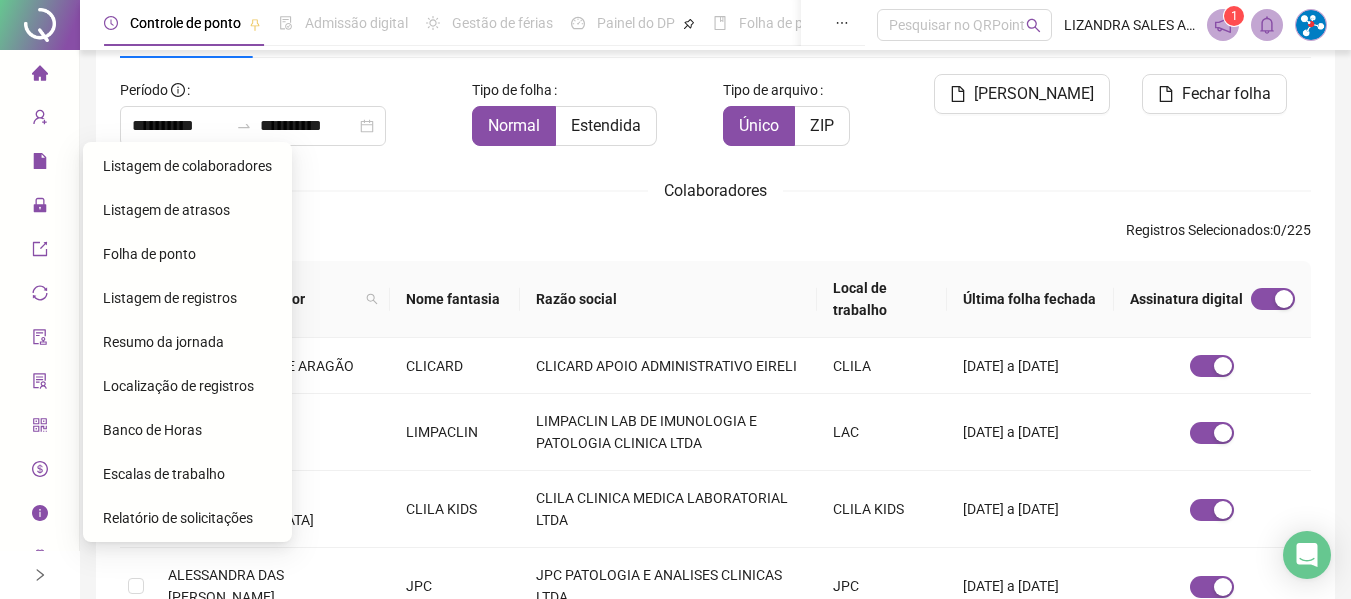 click on "Listagem de atrasos" at bounding box center (166, 210) 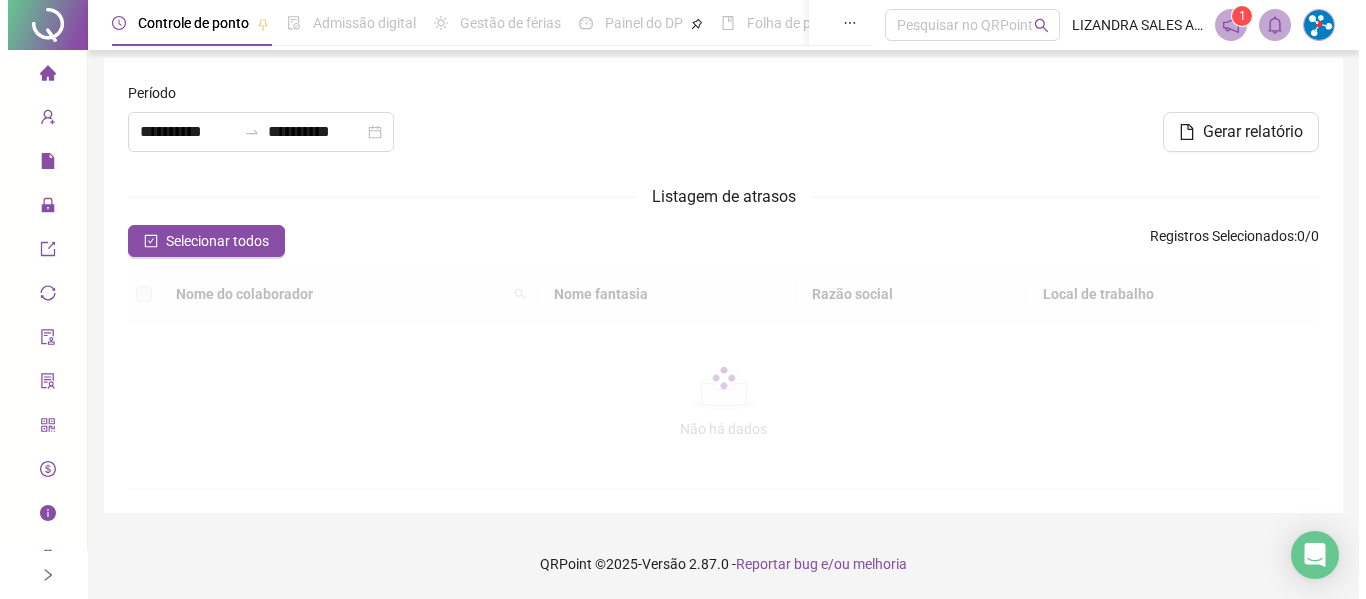 scroll, scrollTop: 67, scrollLeft: 0, axis: vertical 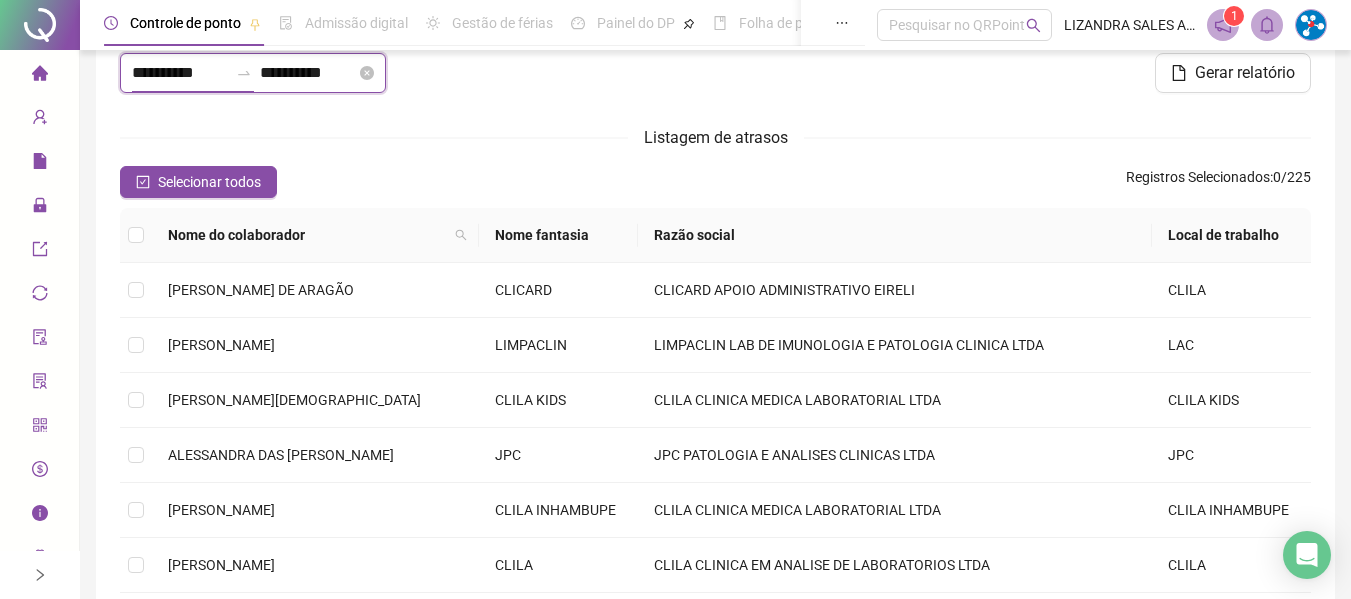 click on "**********" at bounding box center [180, 73] 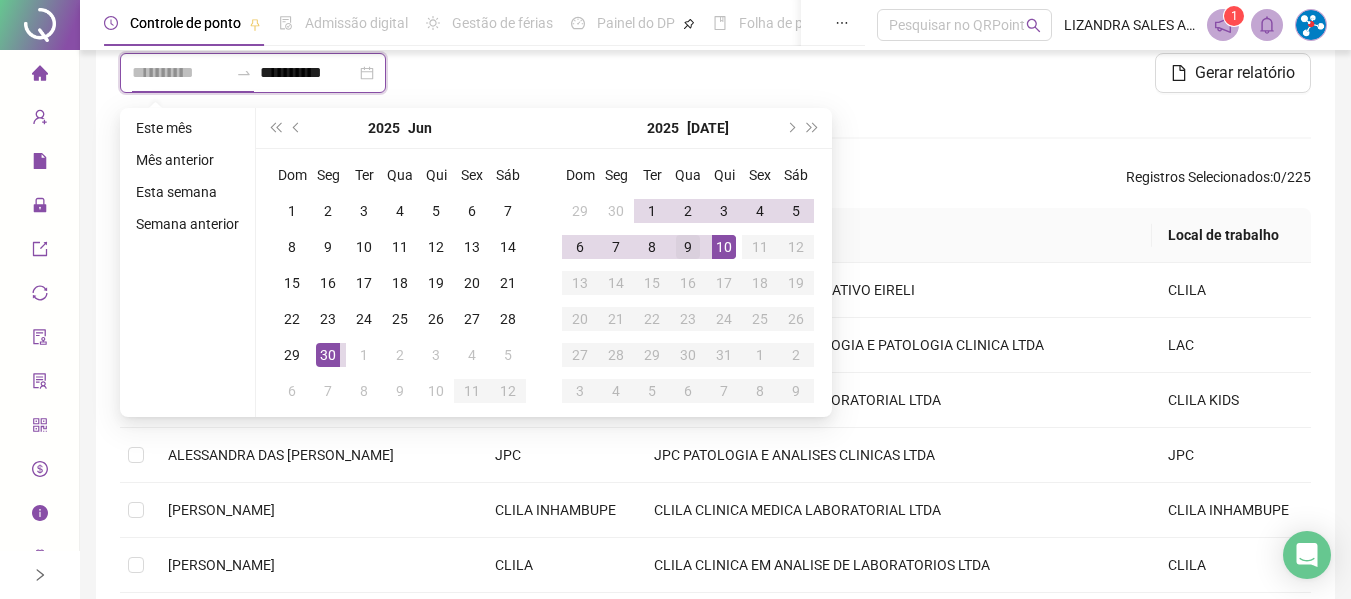 type on "**********" 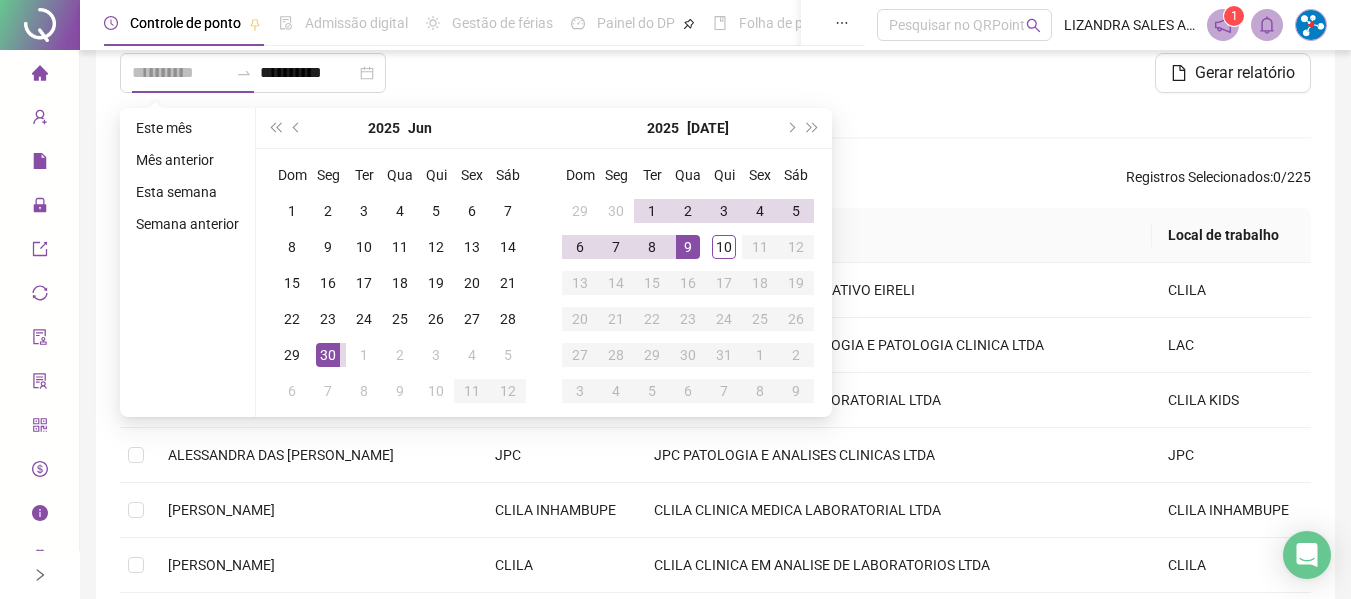 click on "9" at bounding box center [688, 247] 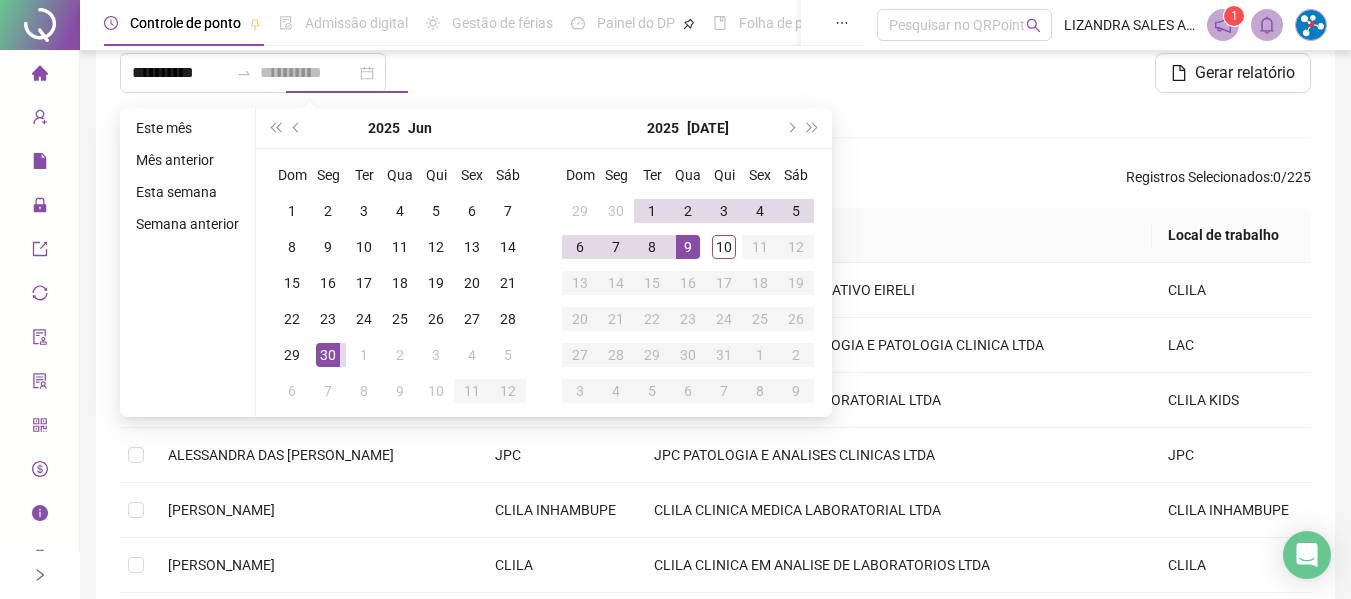 click on "9" at bounding box center (688, 247) 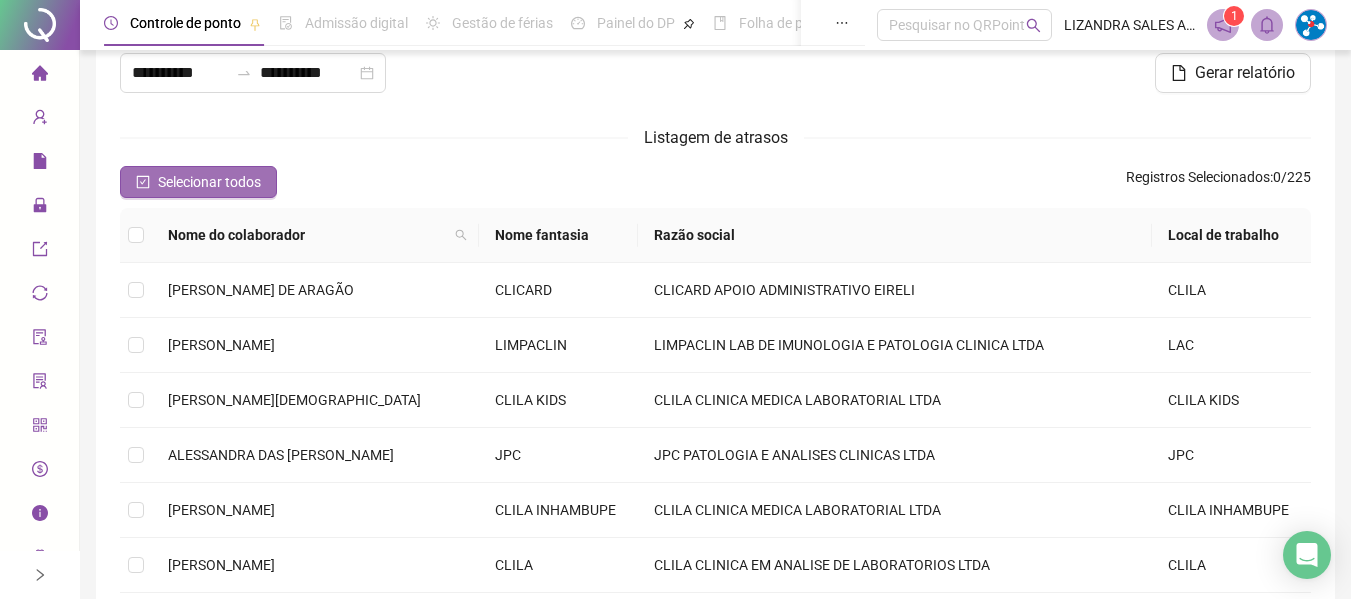 click on "Selecionar todos" at bounding box center (209, 182) 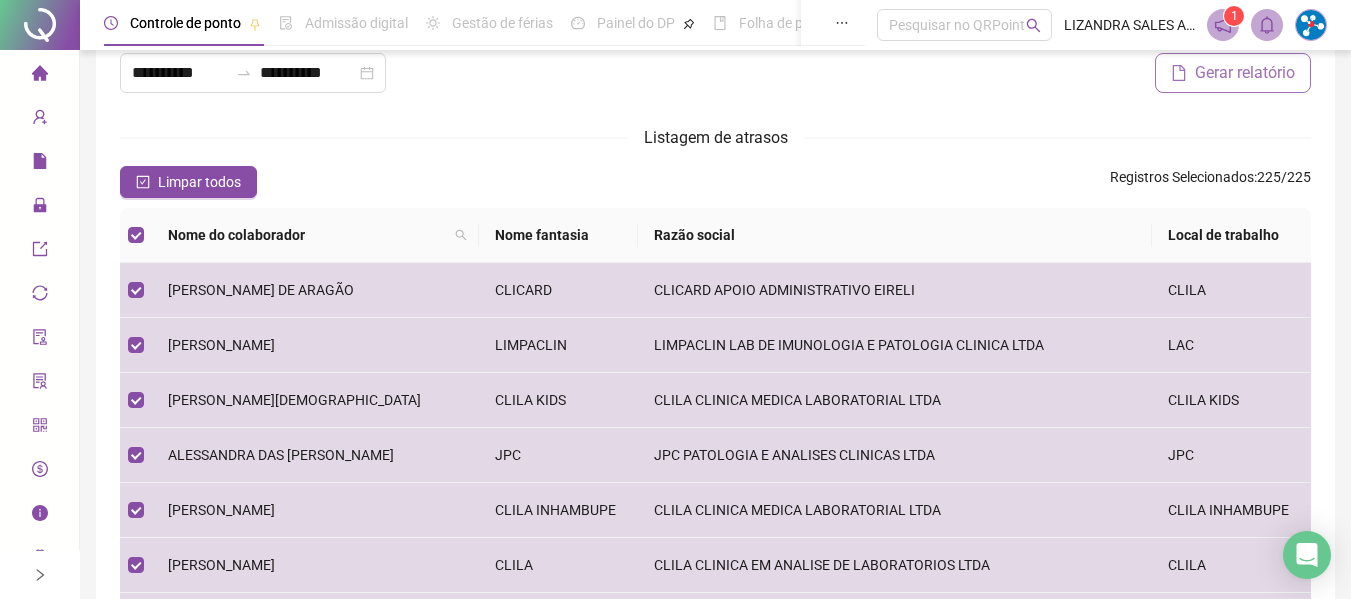 click on "Gerar relatório" at bounding box center [1233, 73] 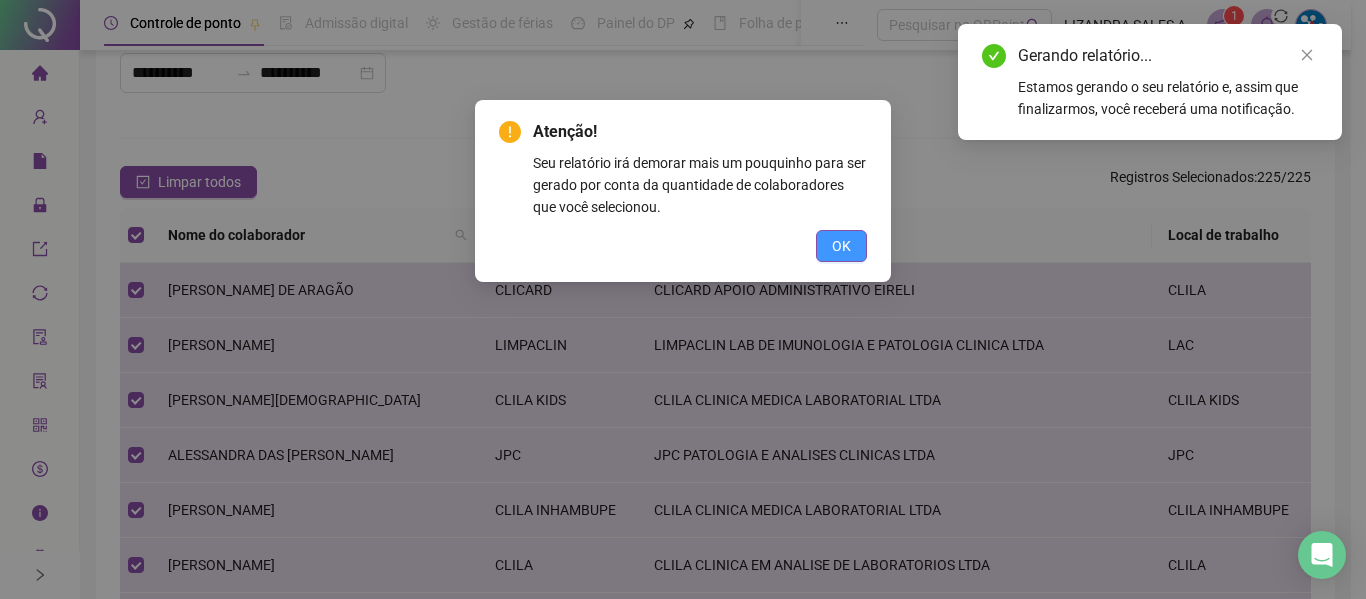click on "OK" at bounding box center [841, 246] 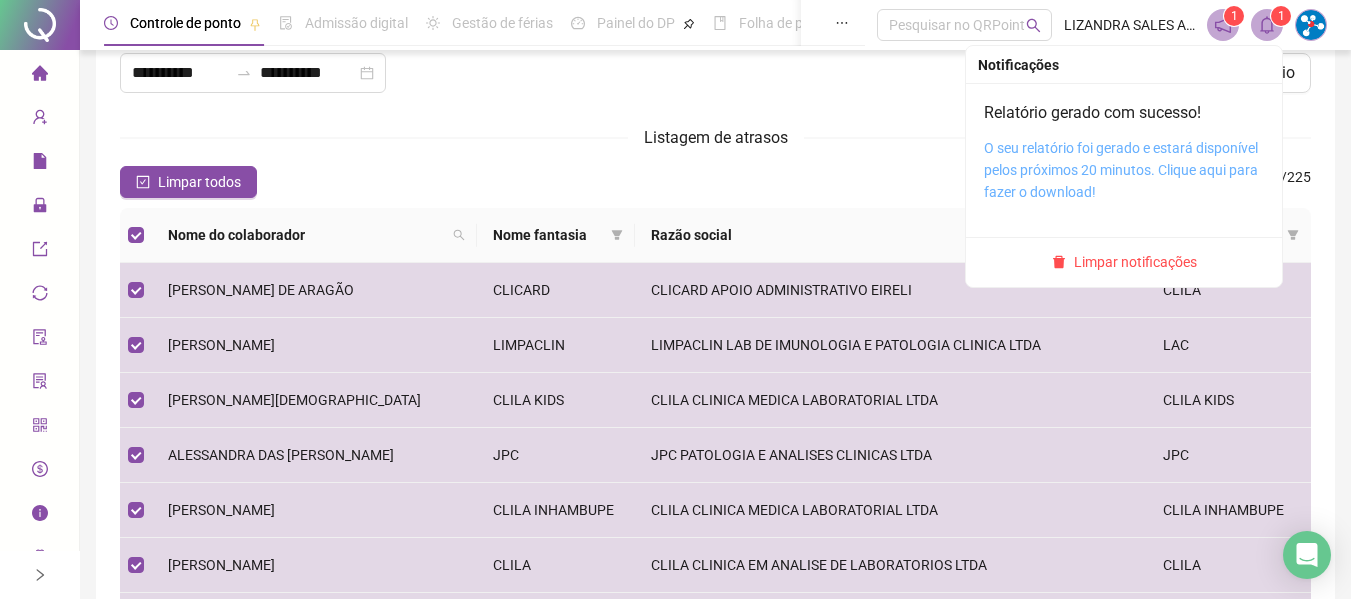 click on "O seu relatório foi gerado e estará disponível pelos próximos 20 minutos.
Clique aqui para fazer o download!" at bounding box center (1121, 170) 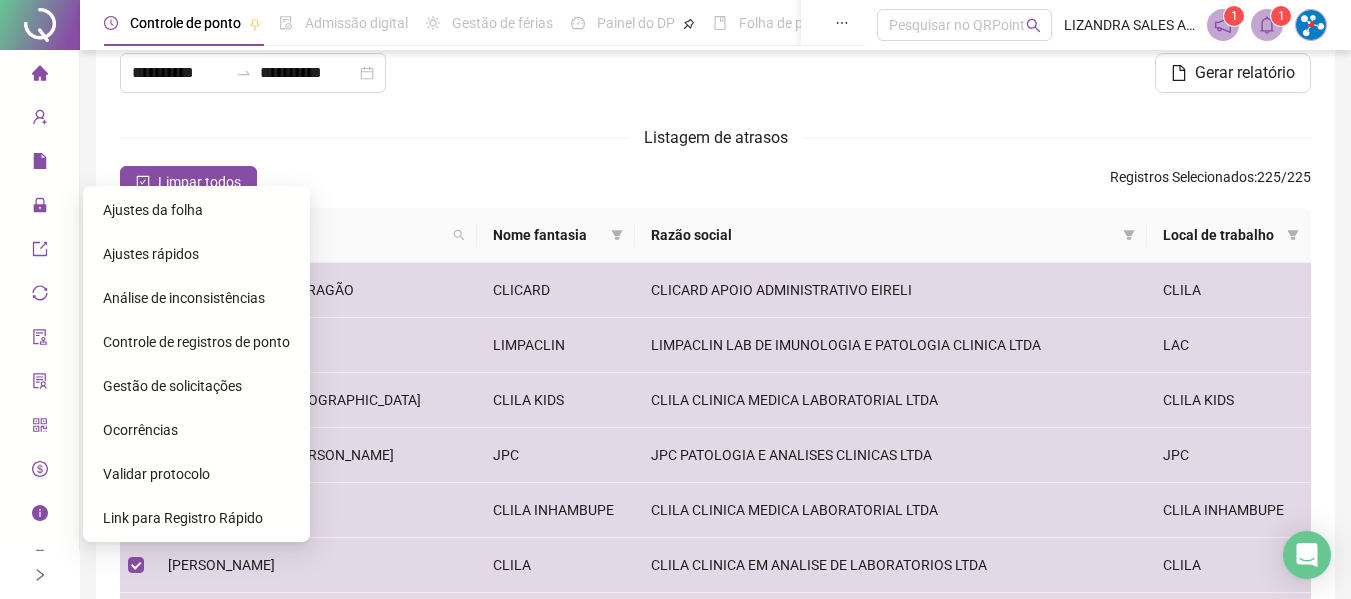 click on "Ajustes da folha" at bounding box center [153, 210] 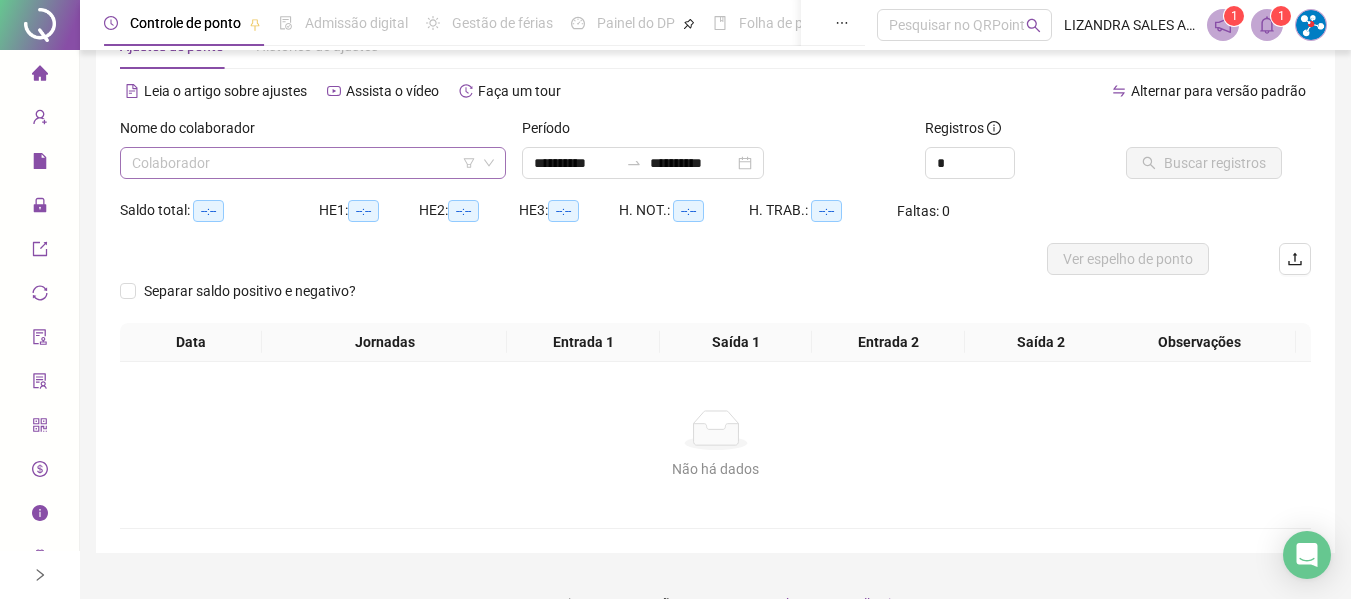 click at bounding box center [307, 163] 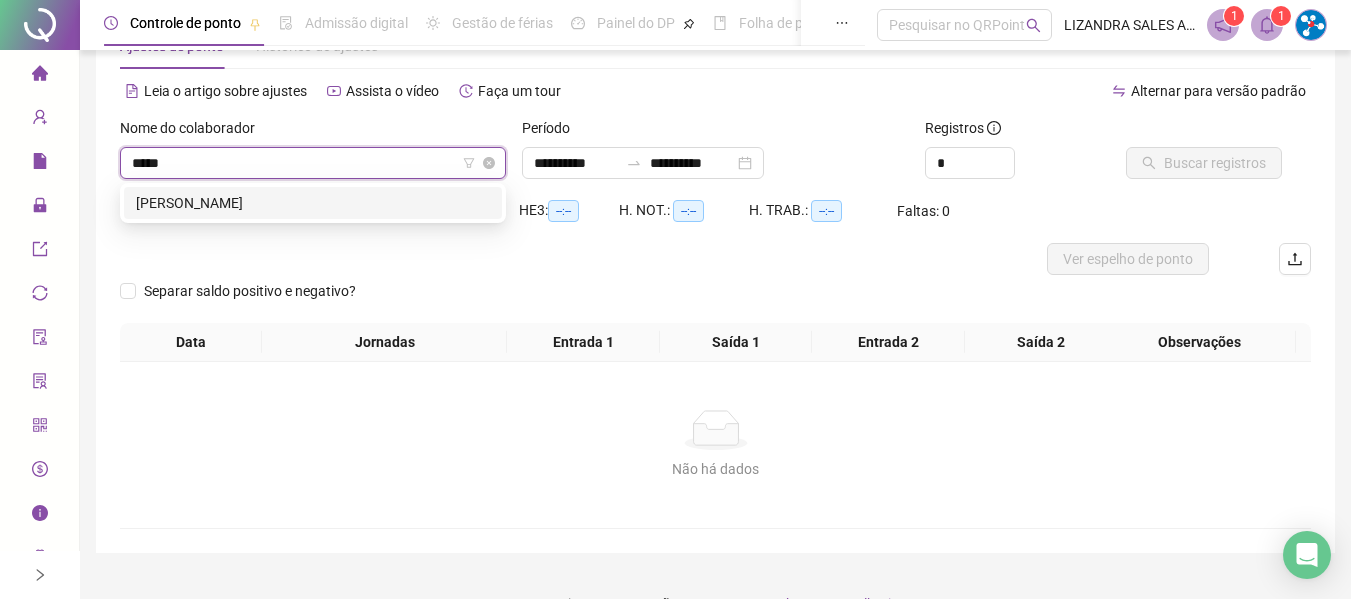 type on "******" 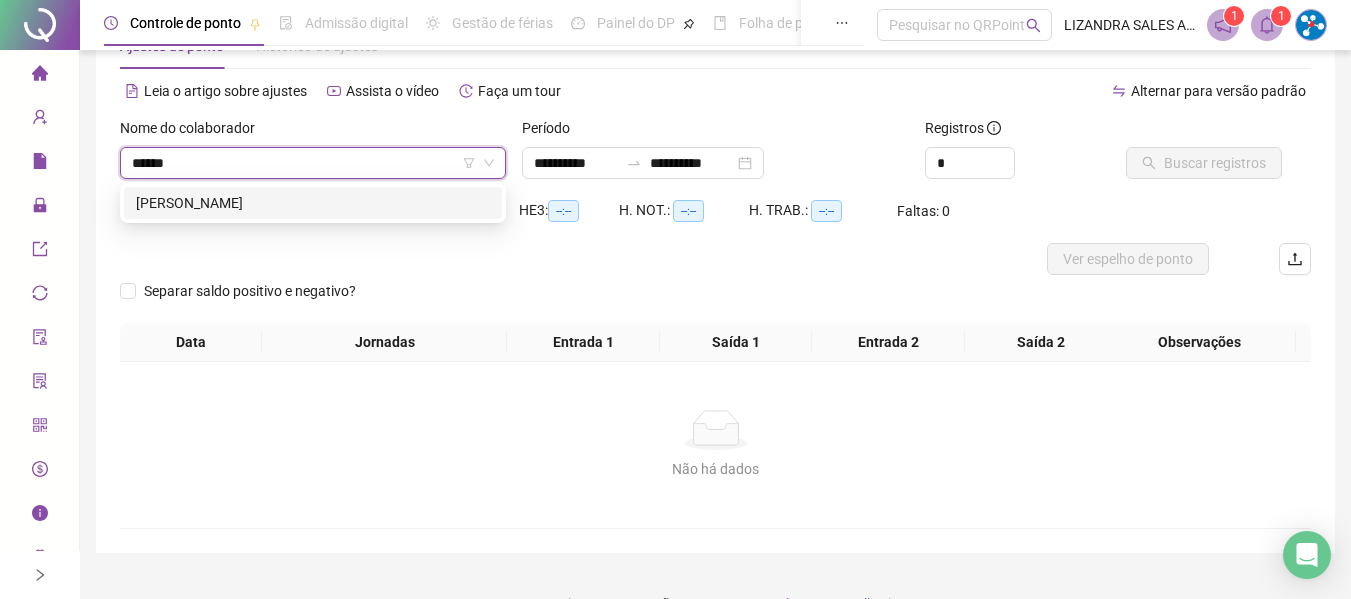 click on "[PERSON_NAME]" at bounding box center [313, 203] 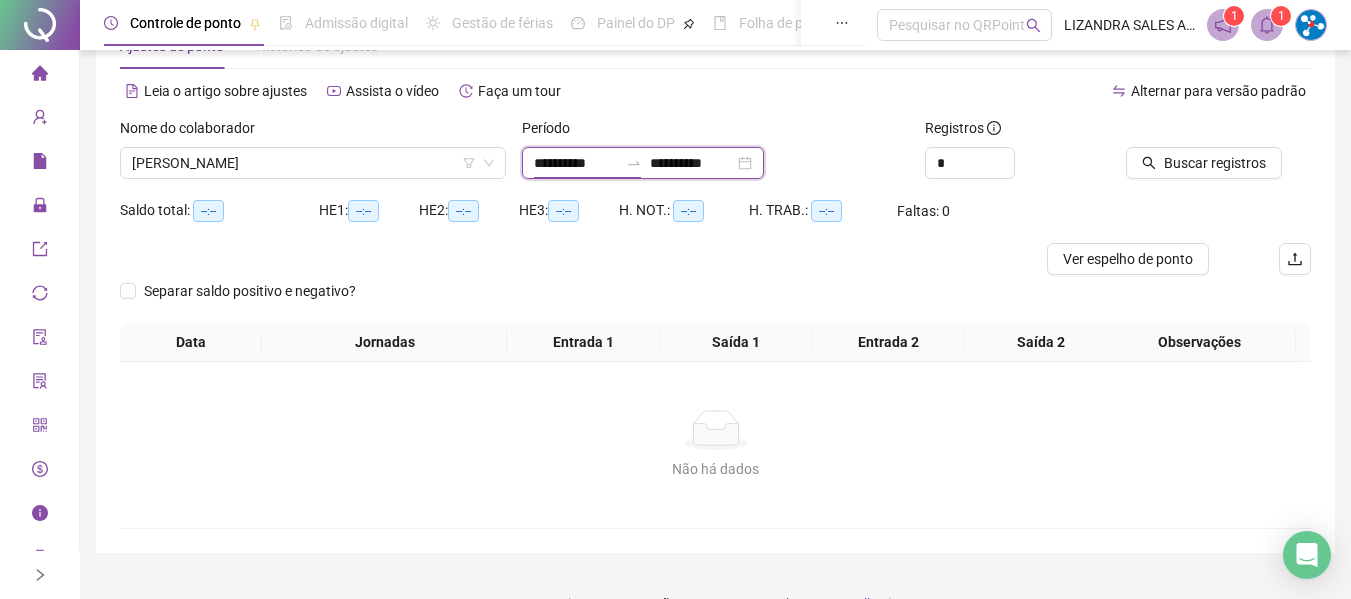 click on "**********" at bounding box center (576, 163) 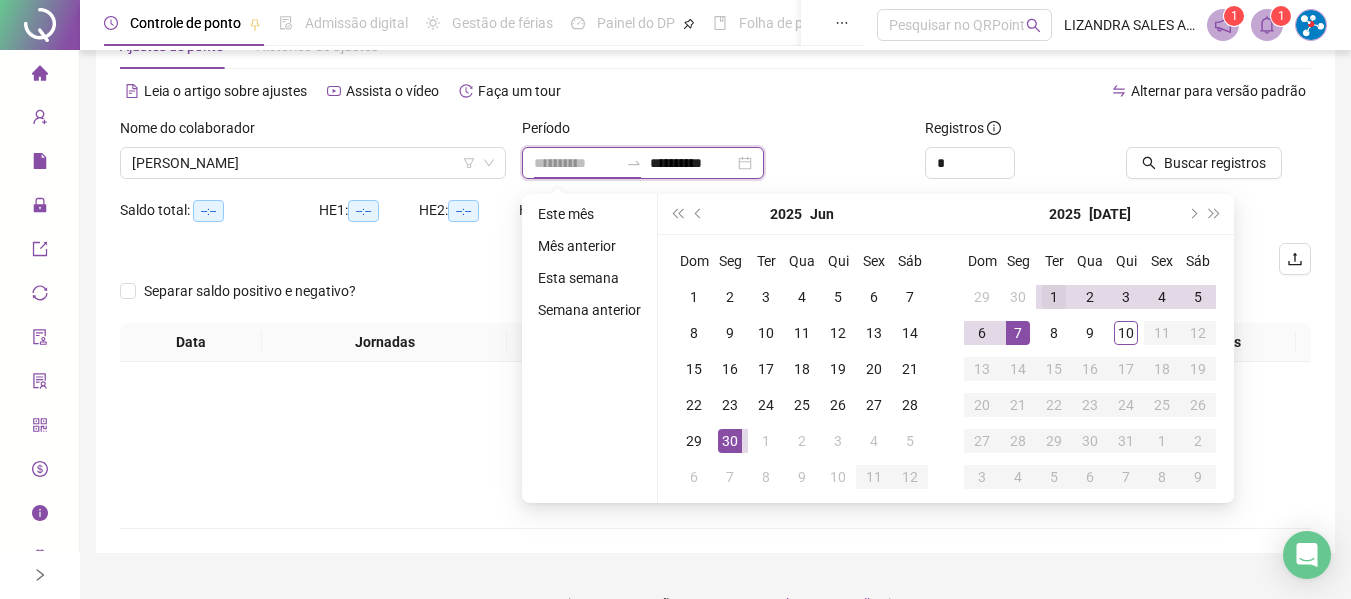 type on "**********" 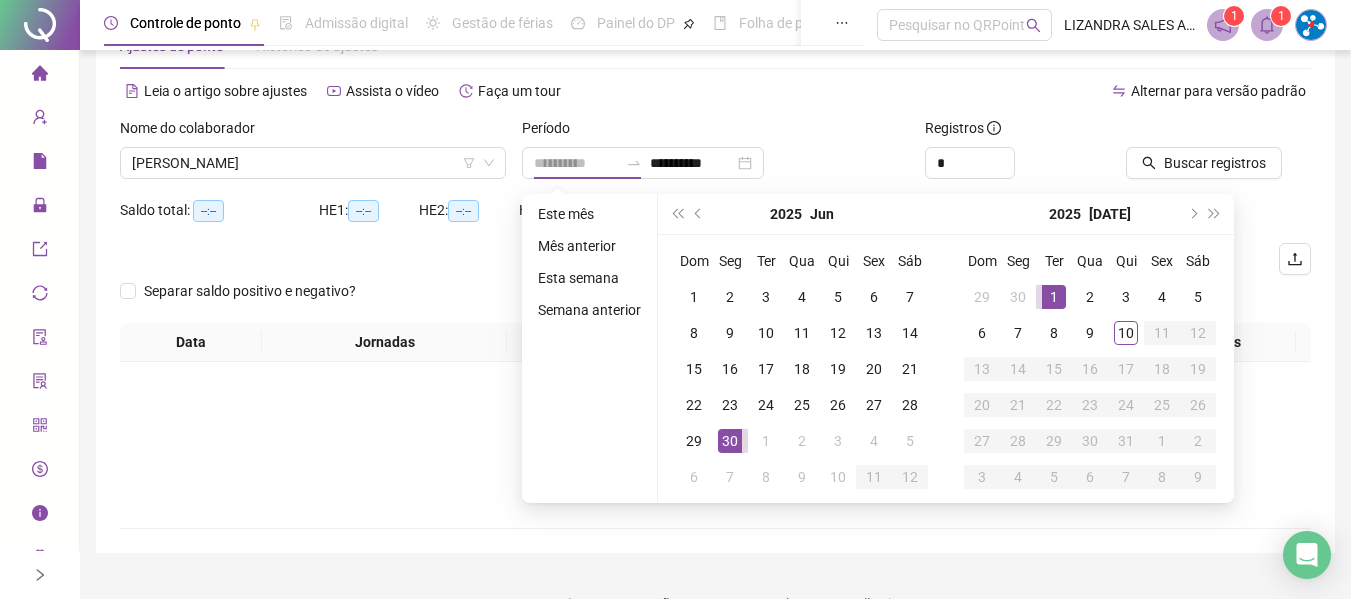 click on "1" at bounding box center (1054, 297) 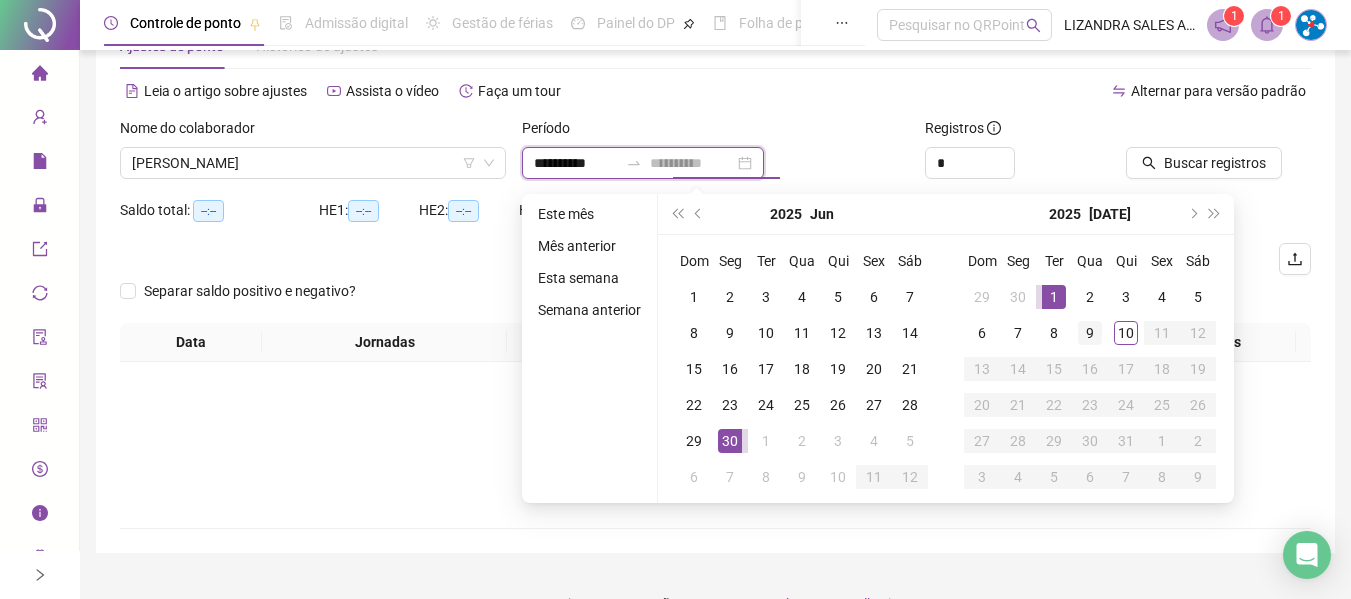 type on "**********" 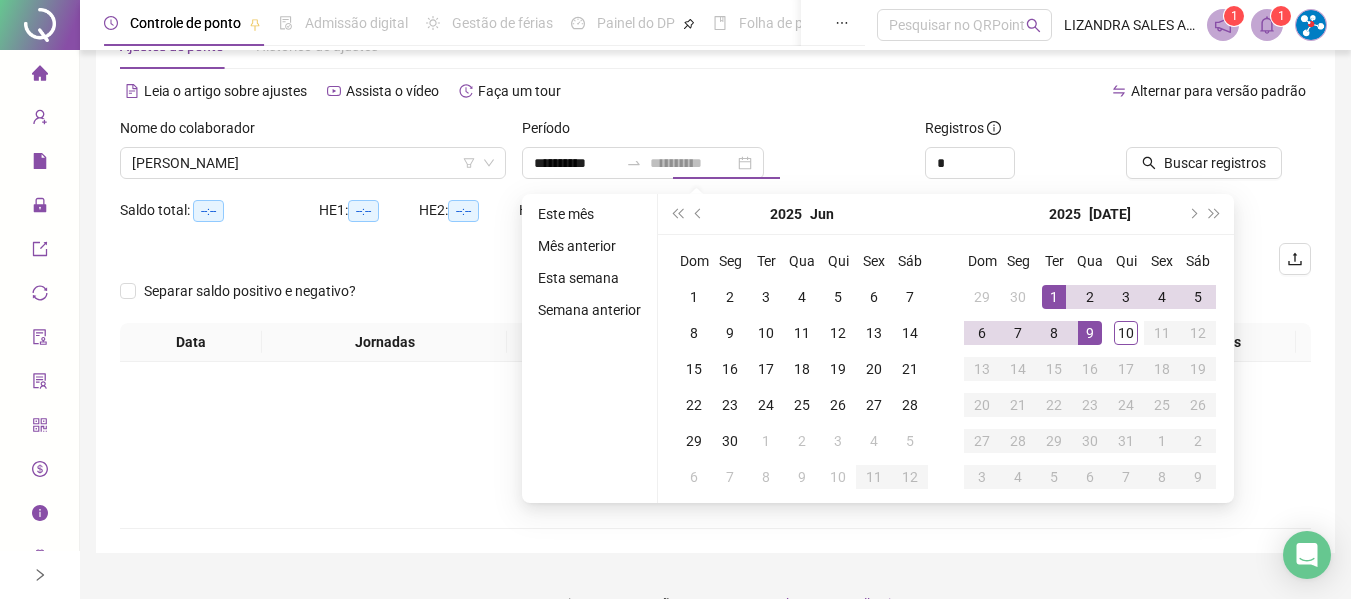 click on "9" at bounding box center (1090, 333) 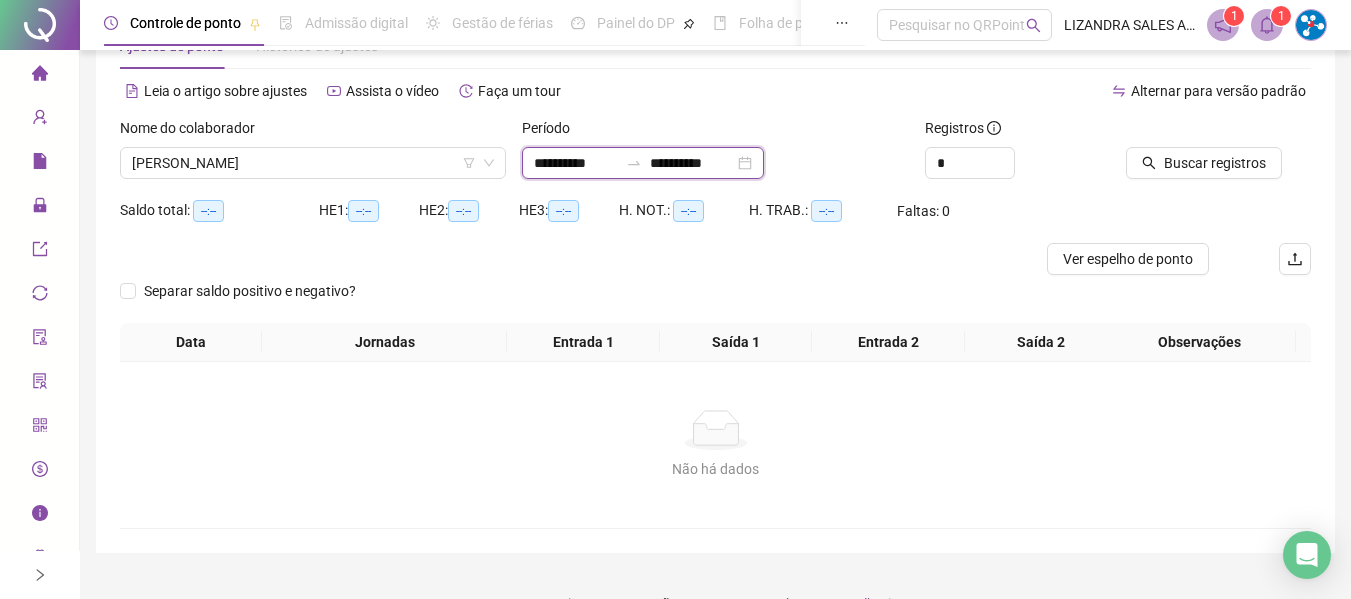 click on "**********" at bounding box center (576, 163) 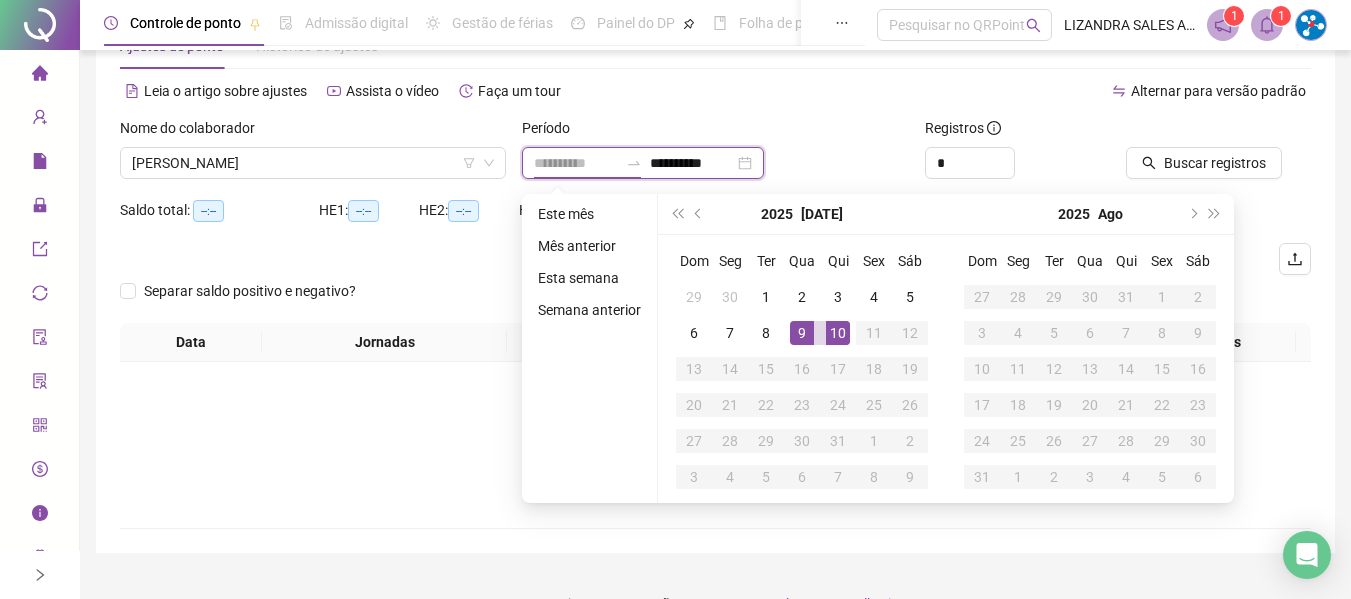 type on "**********" 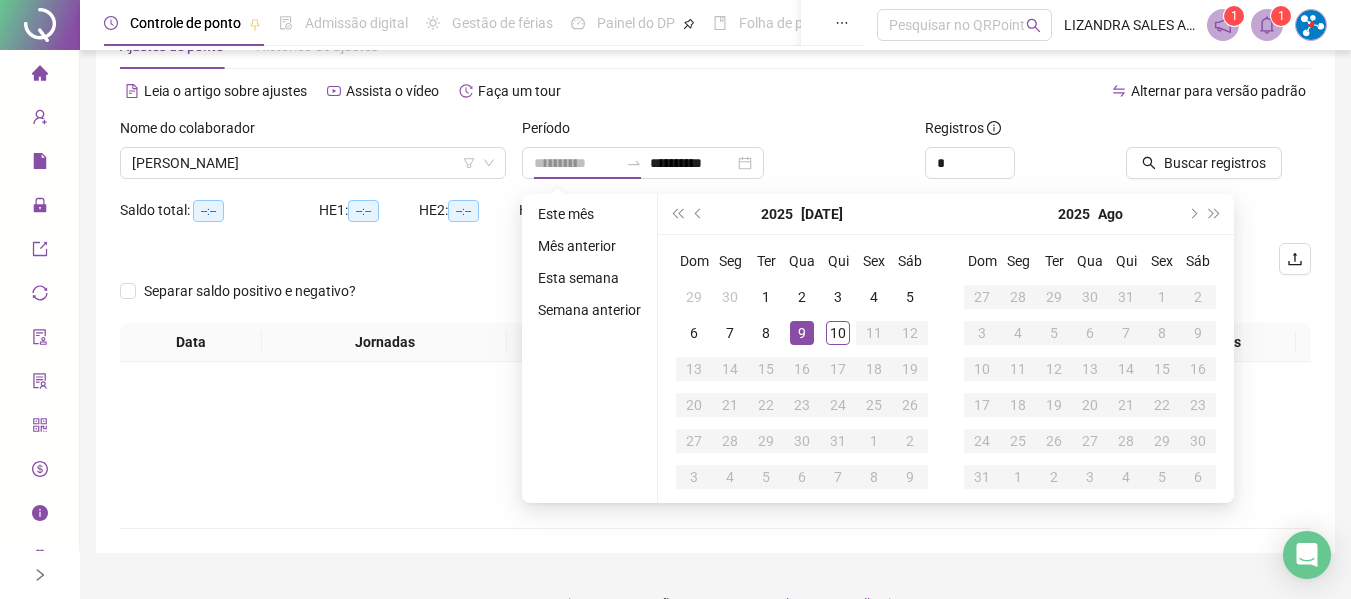 click on "9" at bounding box center [802, 333] 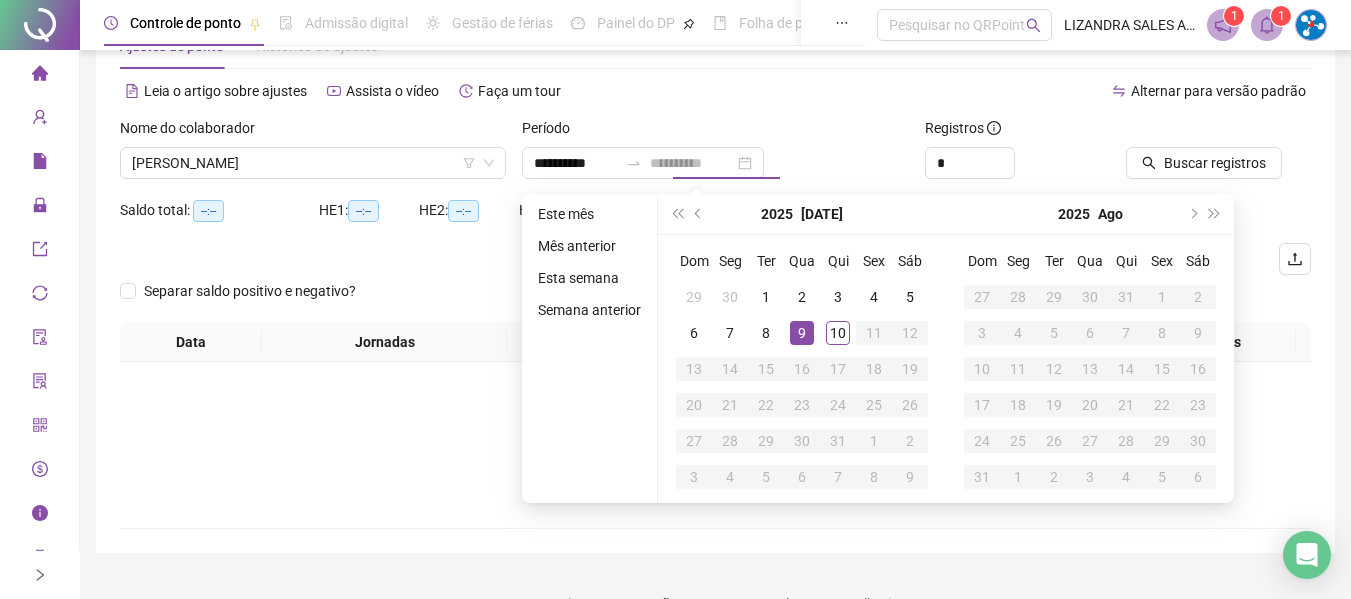 click on "9" at bounding box center (802, 333) 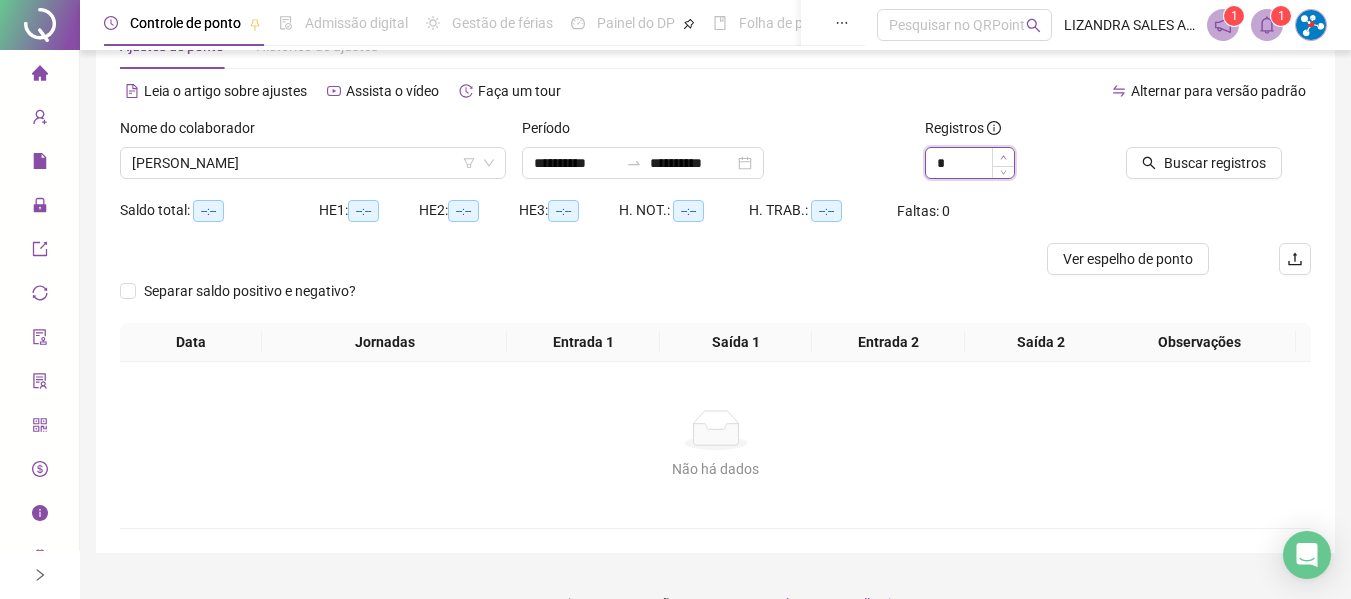 type on "*" 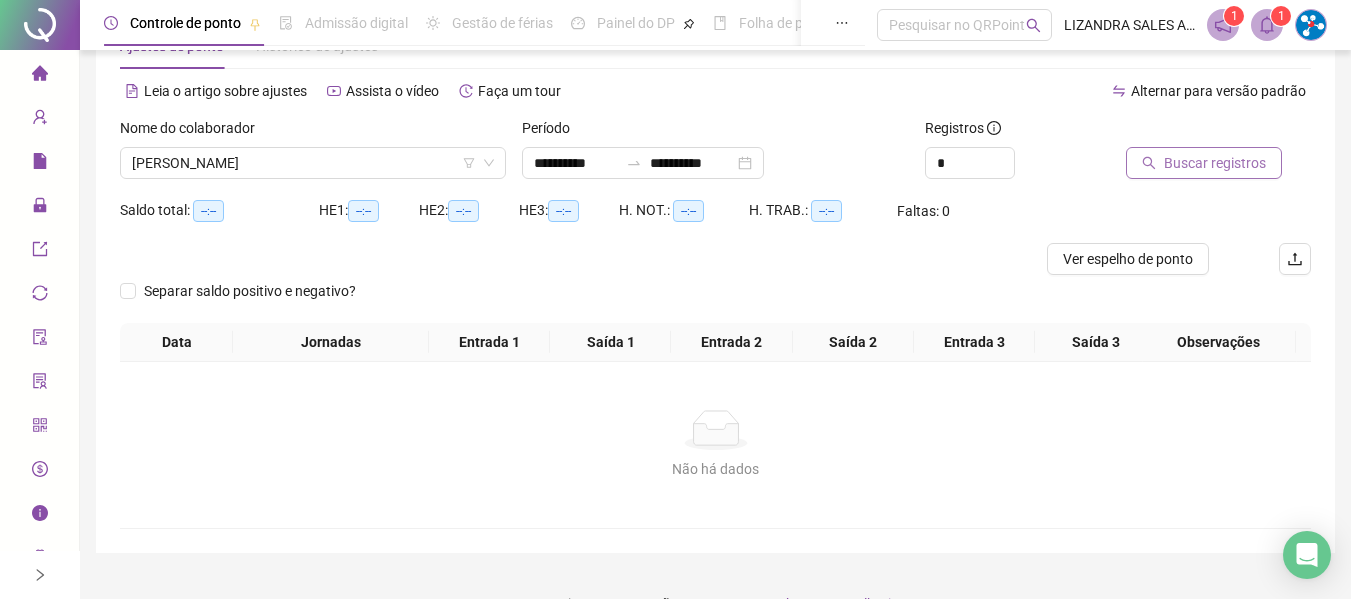 click 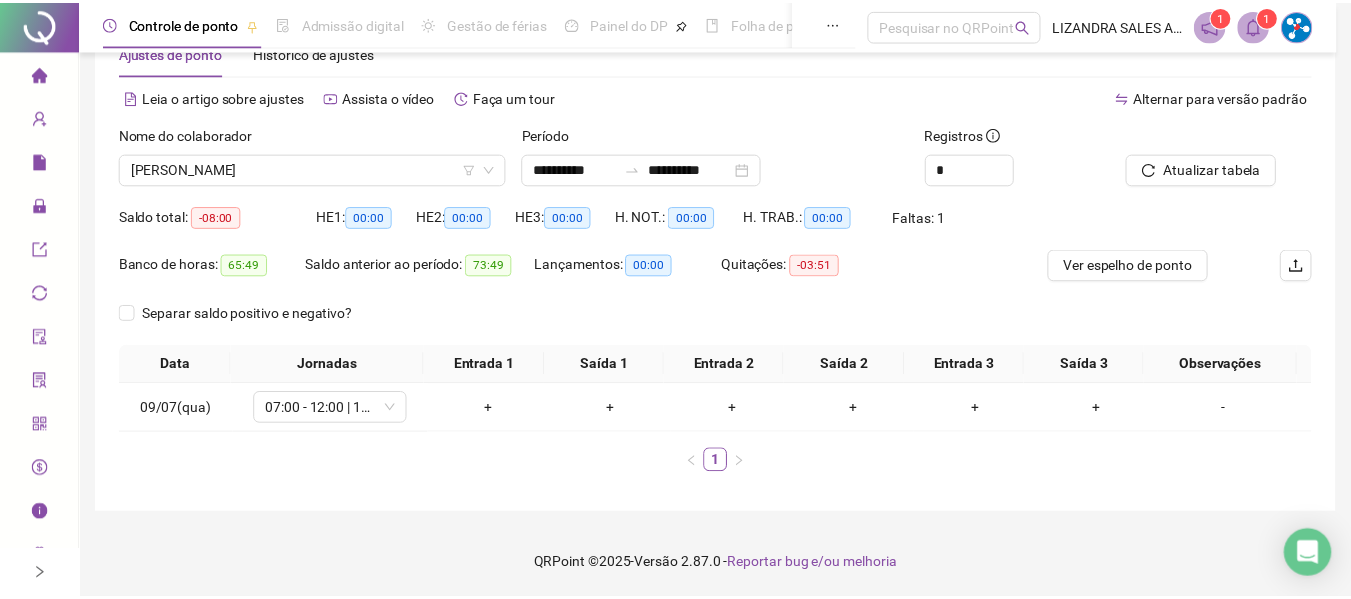 scroll, scrollTop: 61, scrollLeft: 0, axis: vertical 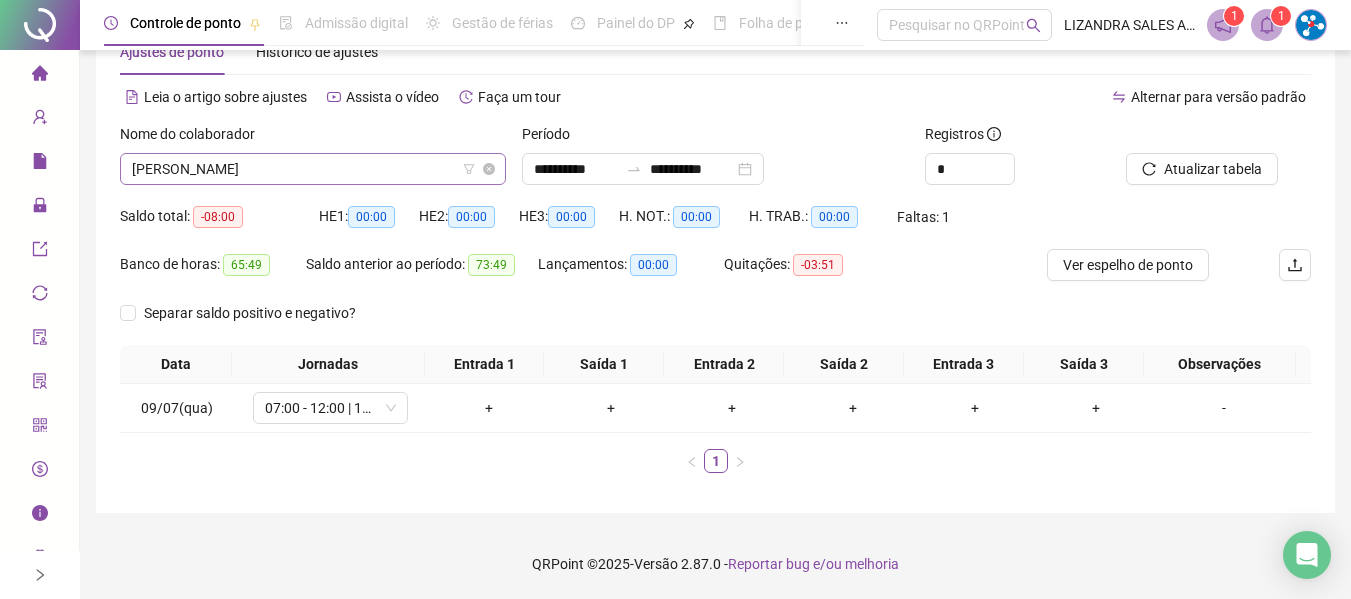 click on "[PERSON_NAME]" at bounding box center (313, 169) 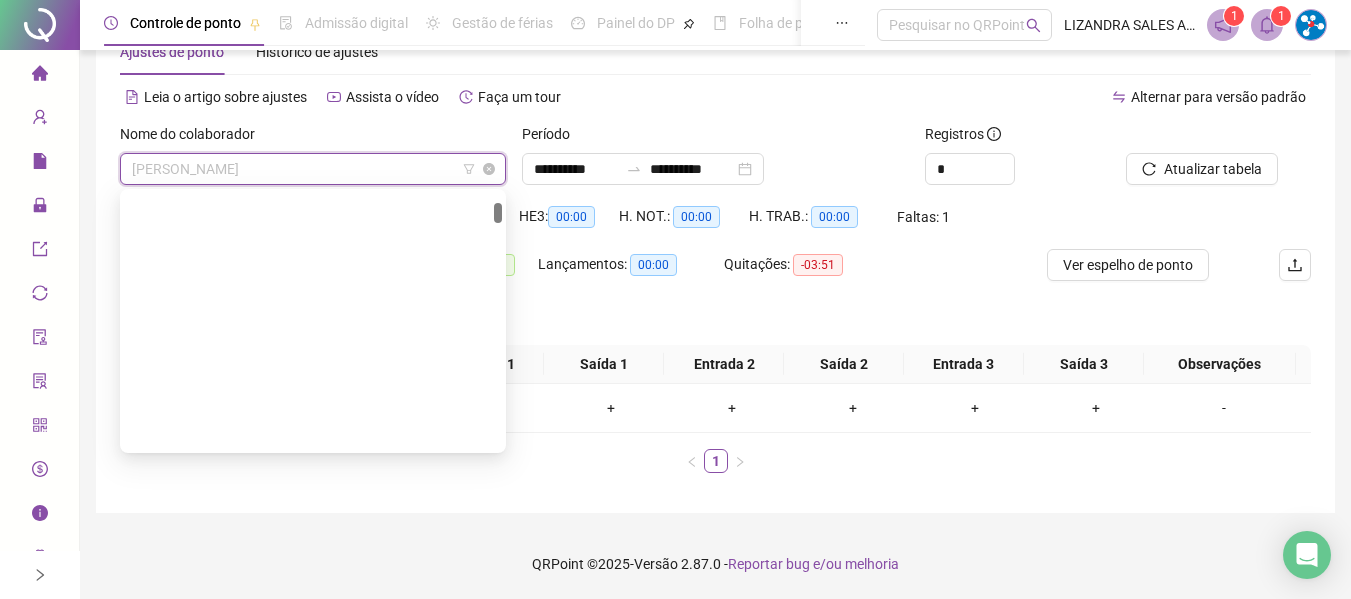 scroll, scrollTop: 288, scrollLeft: 0, axis: vertical 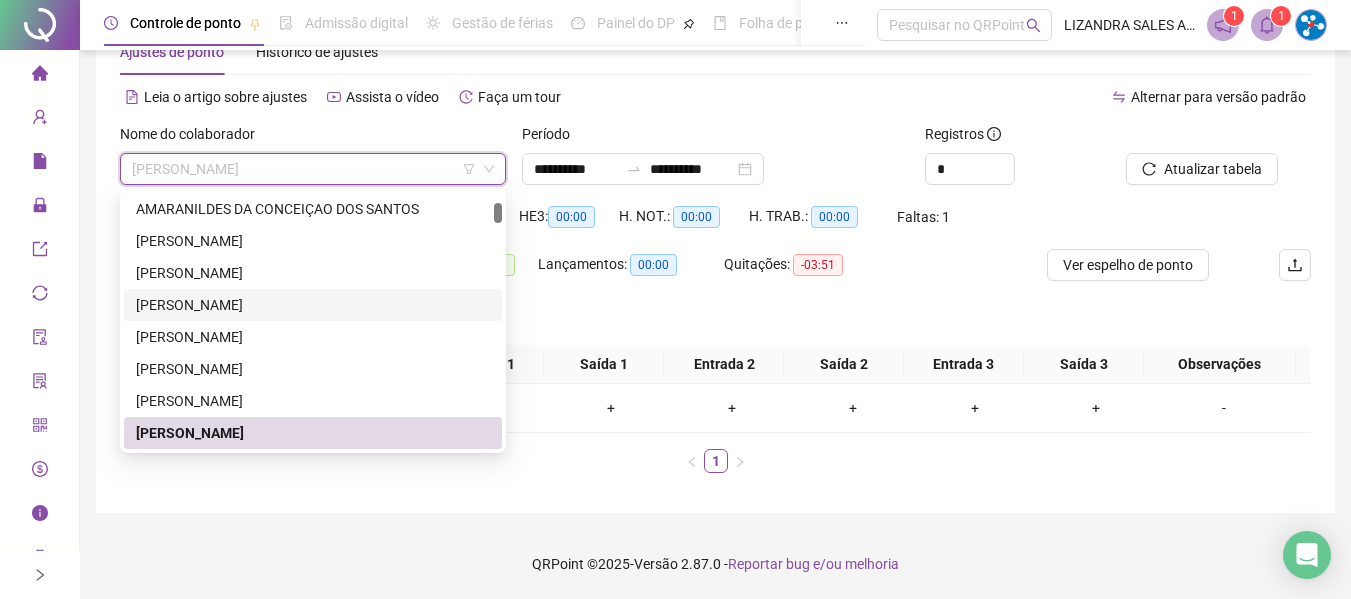 click on "Leia o artigo sobre ajustes Assista o vídeo Faça um tour" at bounding box center (418, 97) 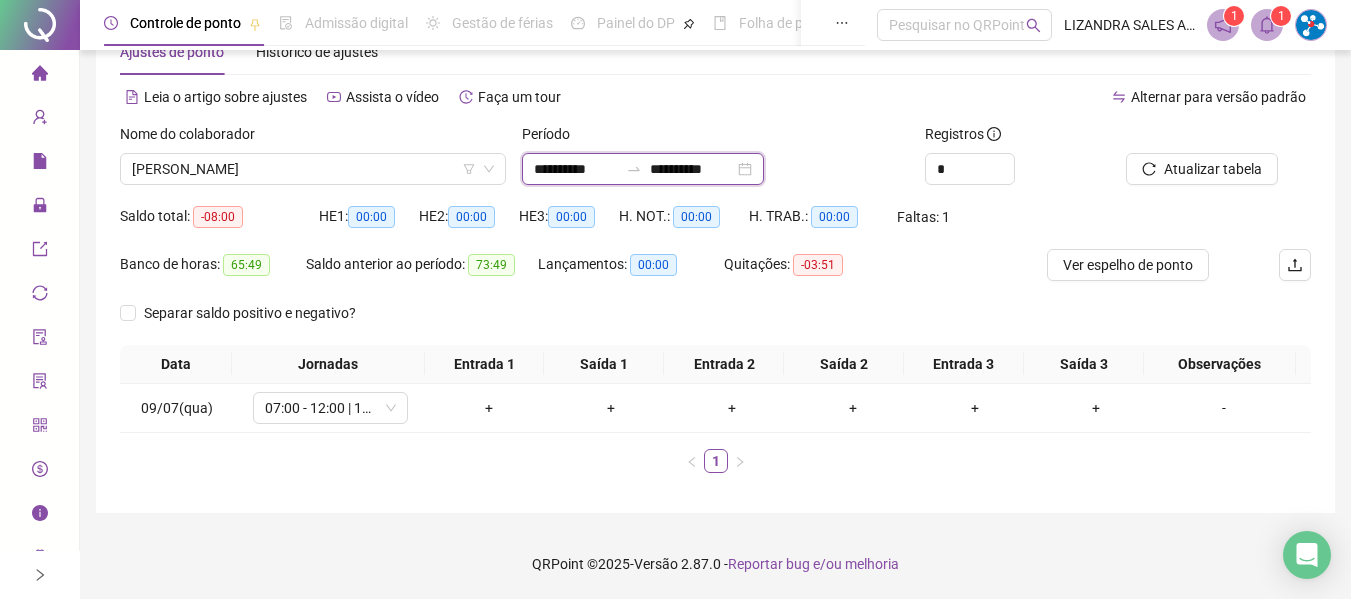 click on "**********" at bounding box center (576, 169) 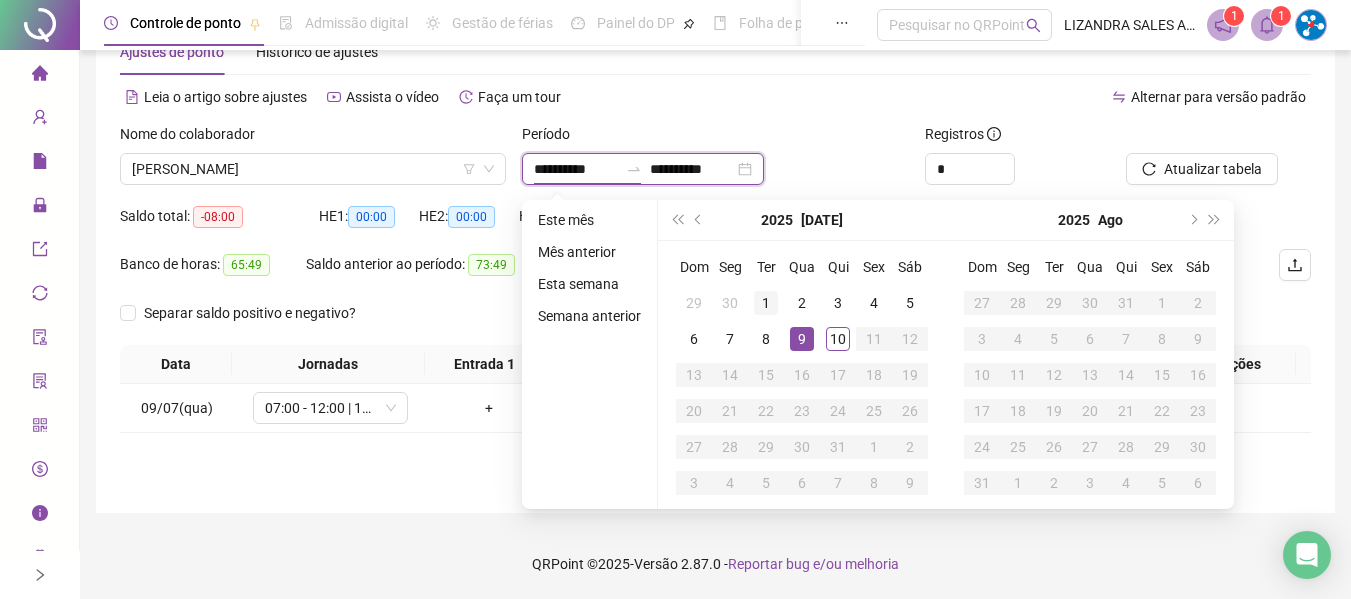 type on "**********" 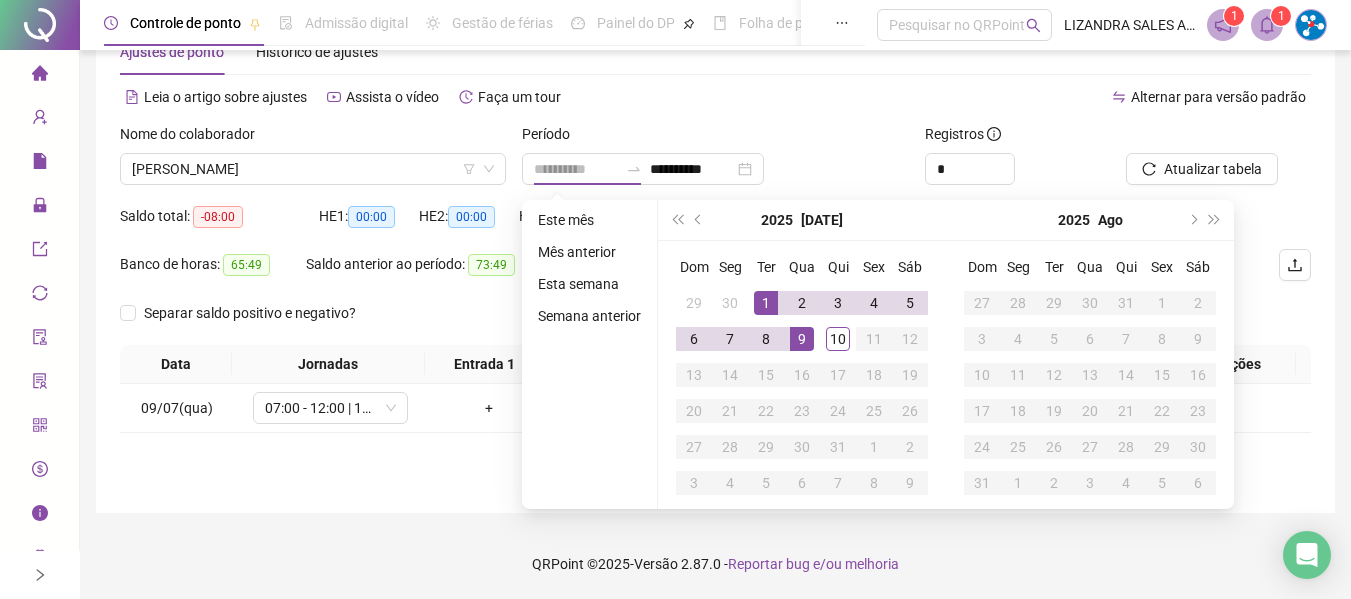 click on "1" at bounding box center (766, 303) 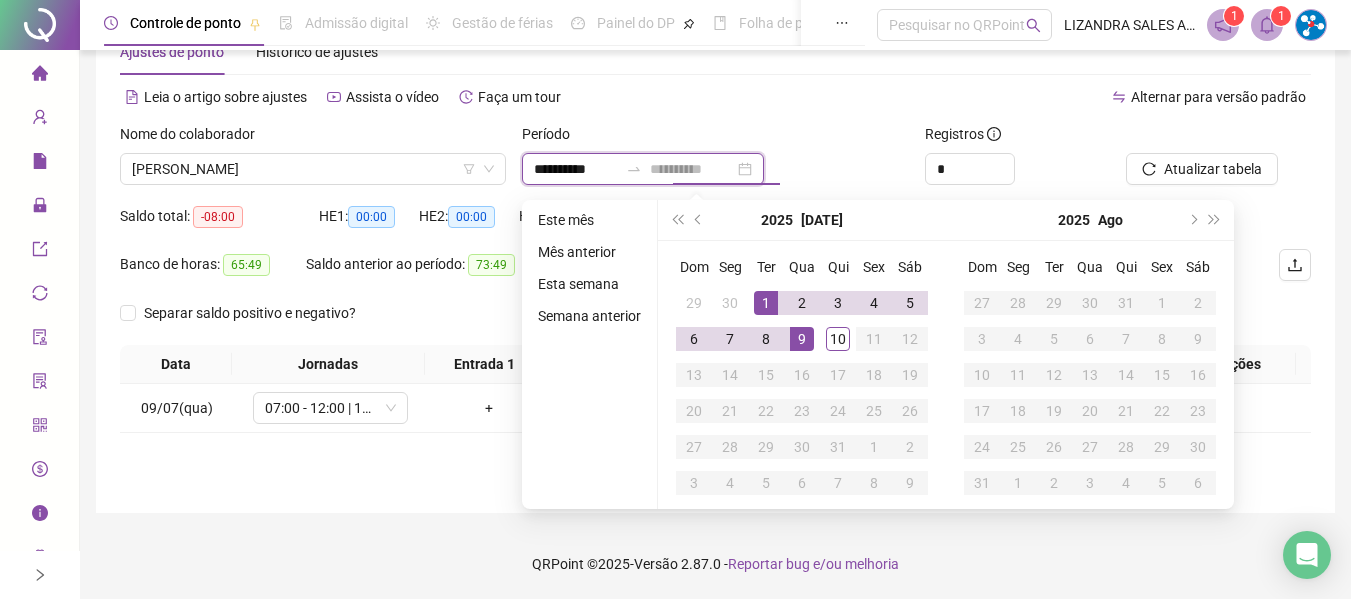 type on "**********" 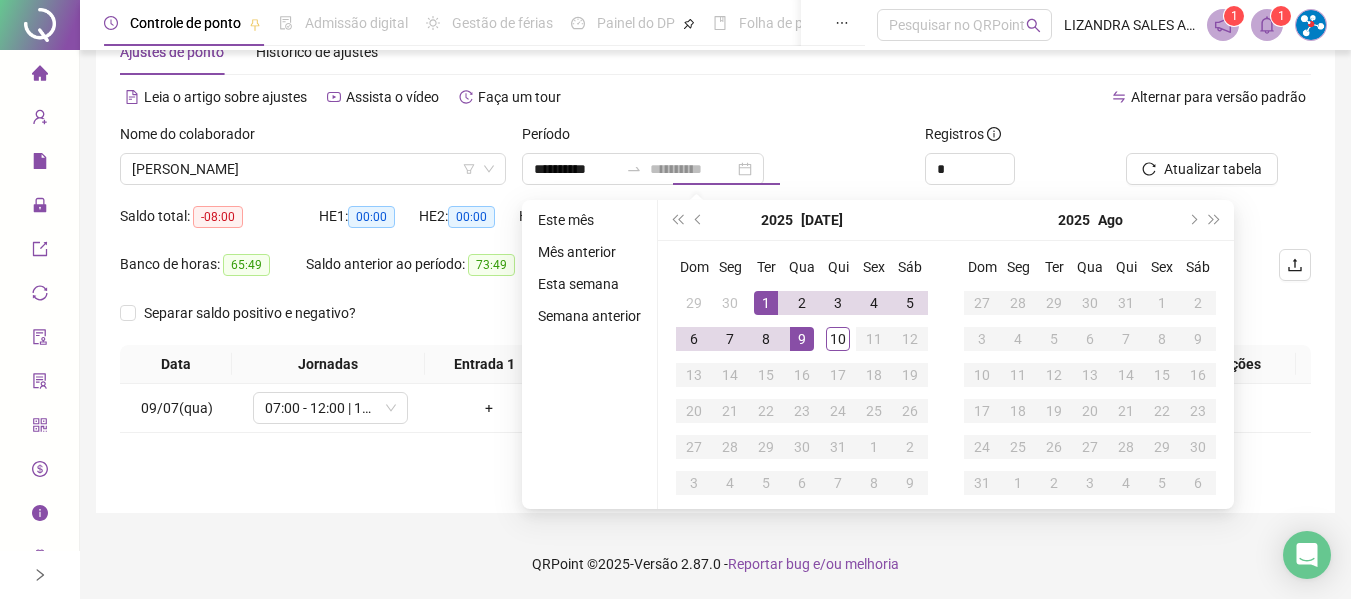 click on "9" at bounding box center [802, 339] 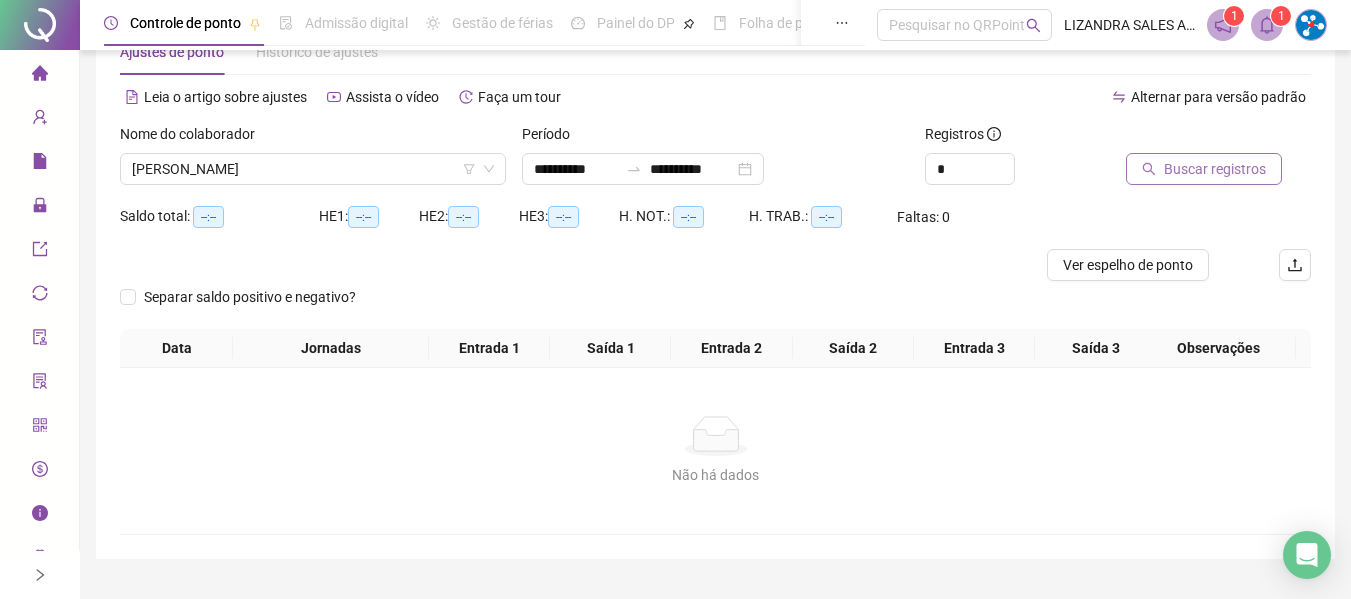 click on "Buscar registros" at bounding box center (1215, 169) 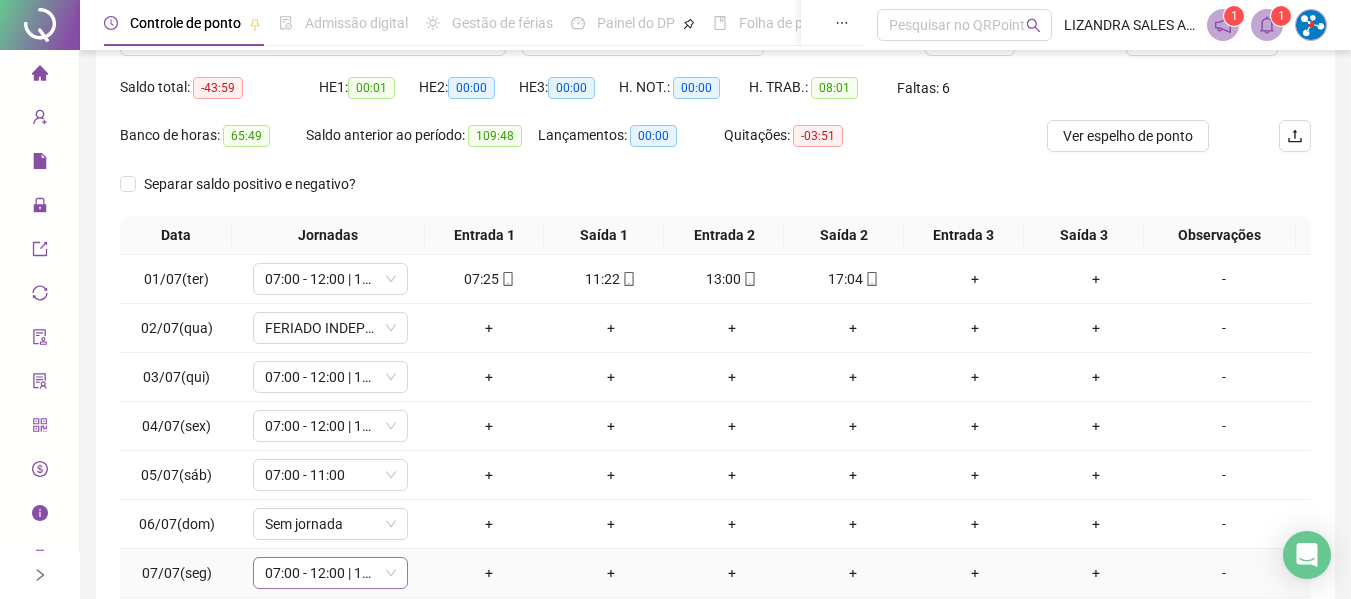 scroll, scrollTop: 0, scrollLeft: 0, axis: both 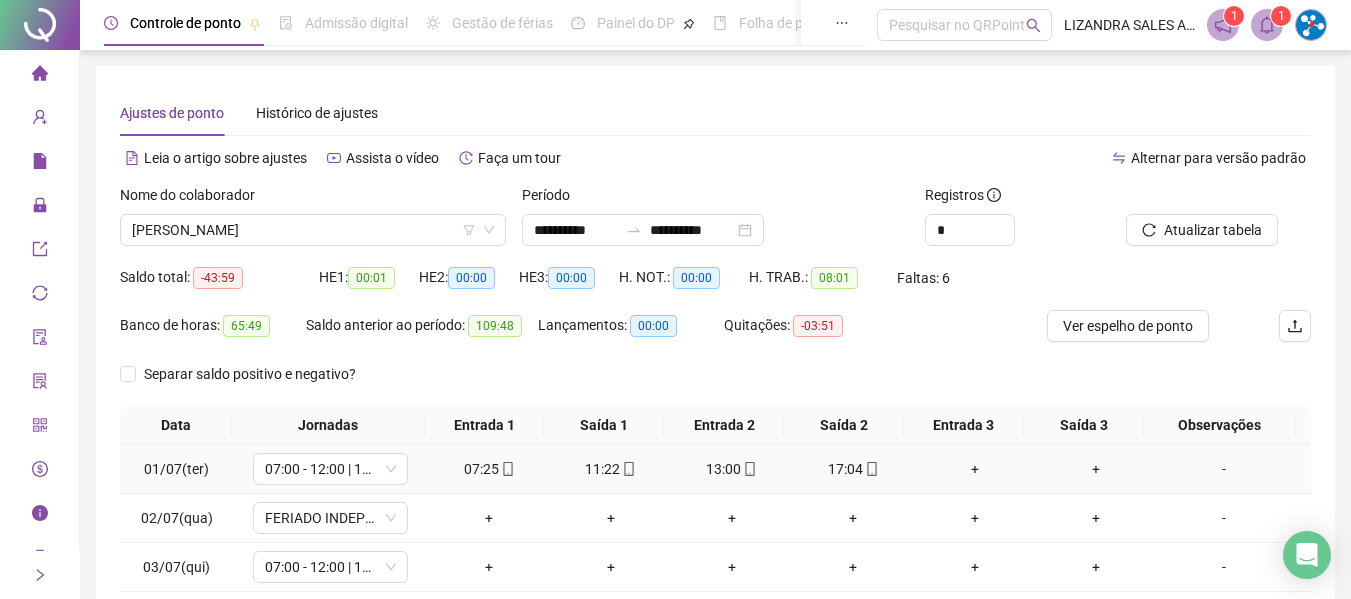 click at bounding box center [628, 469] 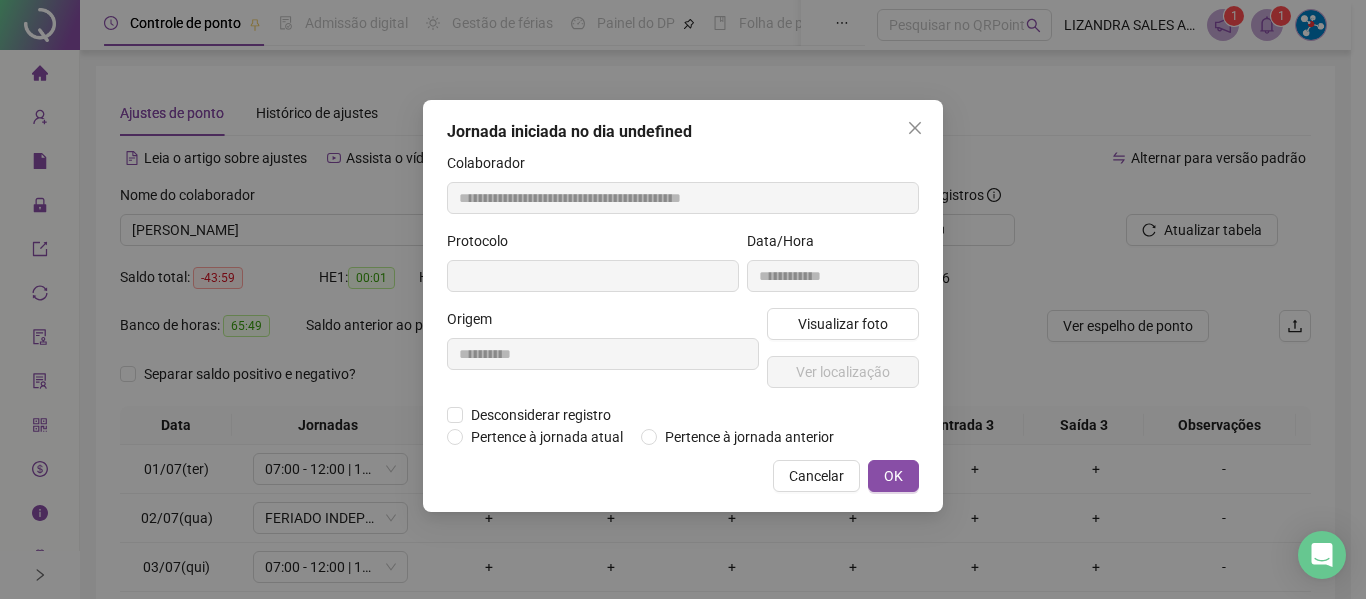 type on "**********" 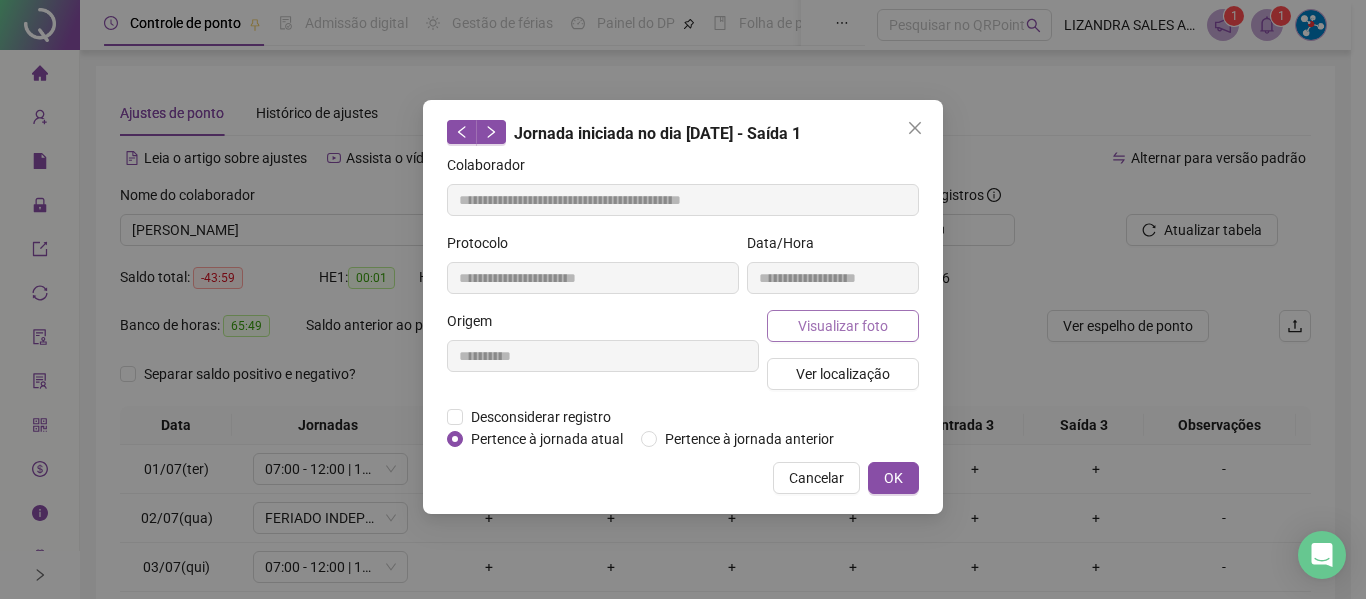 click on "Visualizar foto" at bounding box center [843, 326] 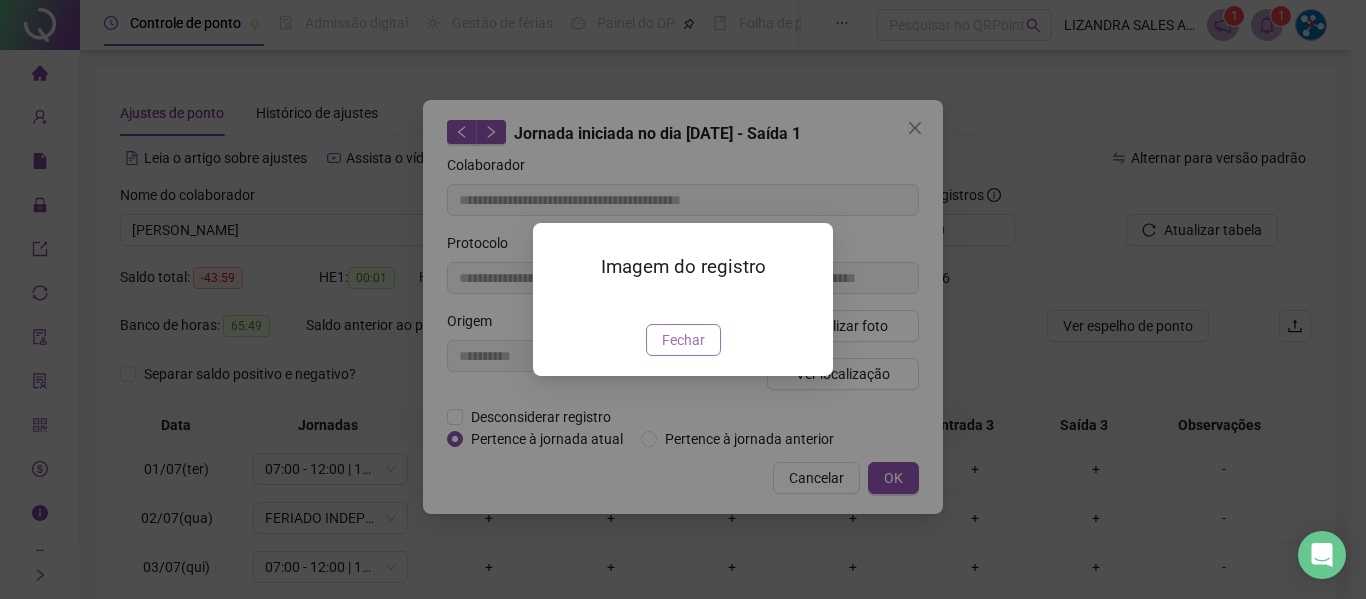 click on "Fechar" at bounding box center (683, 340) 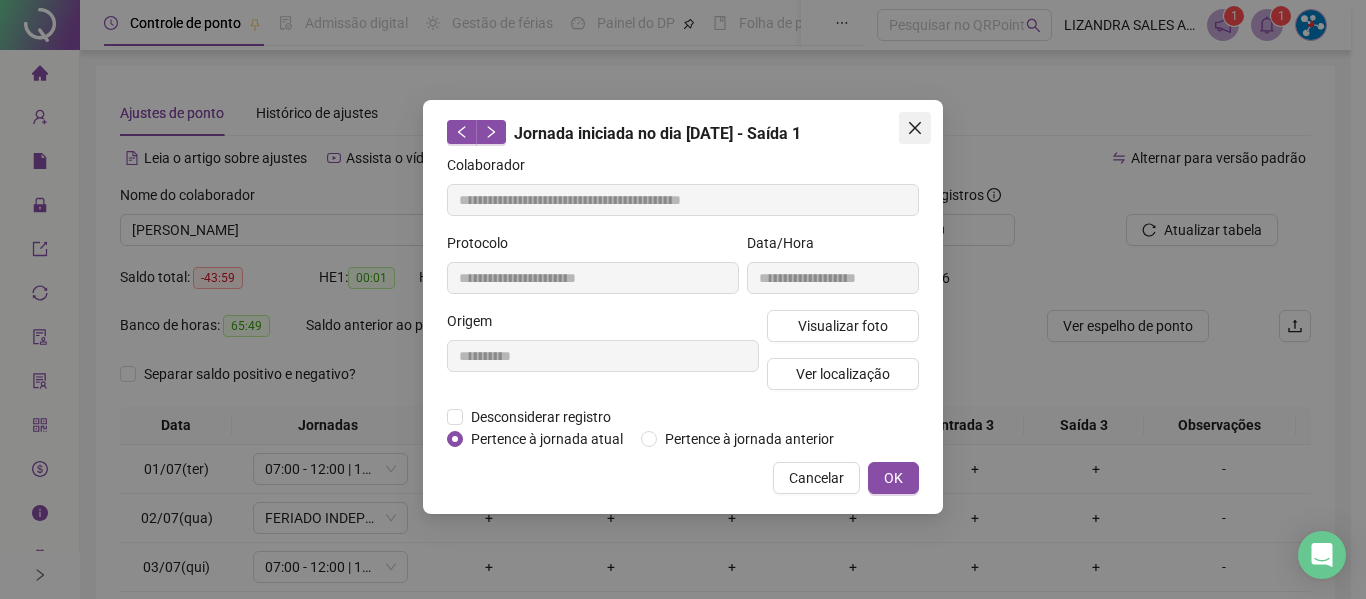 click 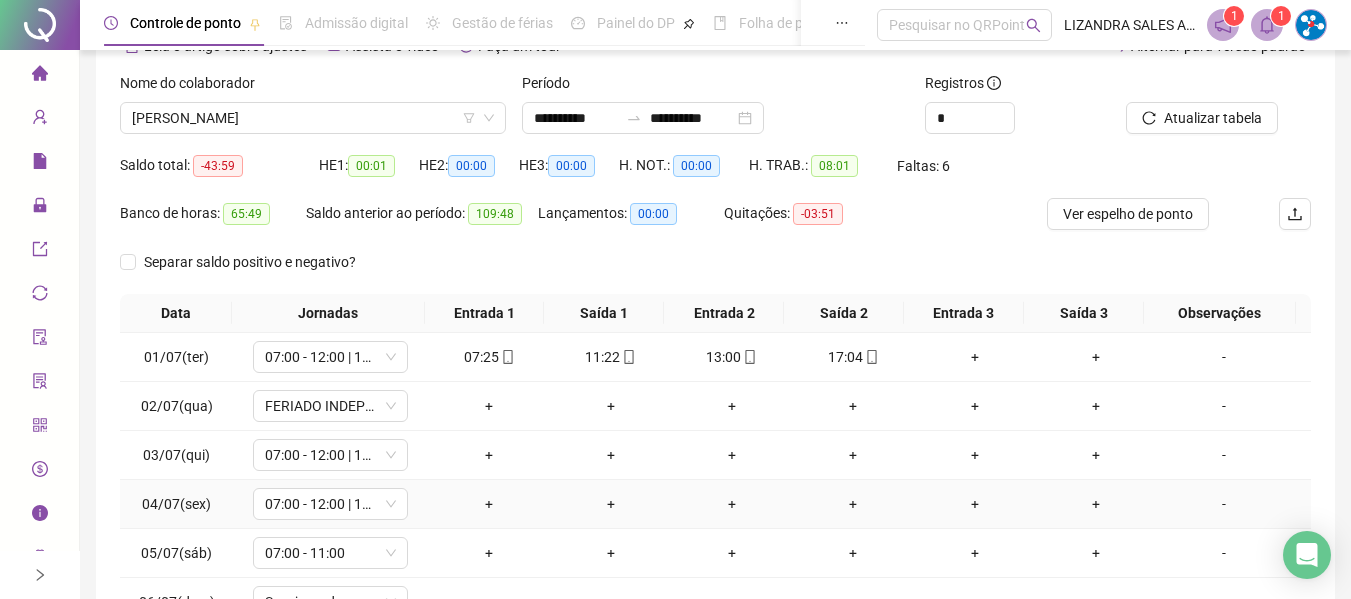 scroll, scrollTop: 0, scrollLeft: 0, axis: both 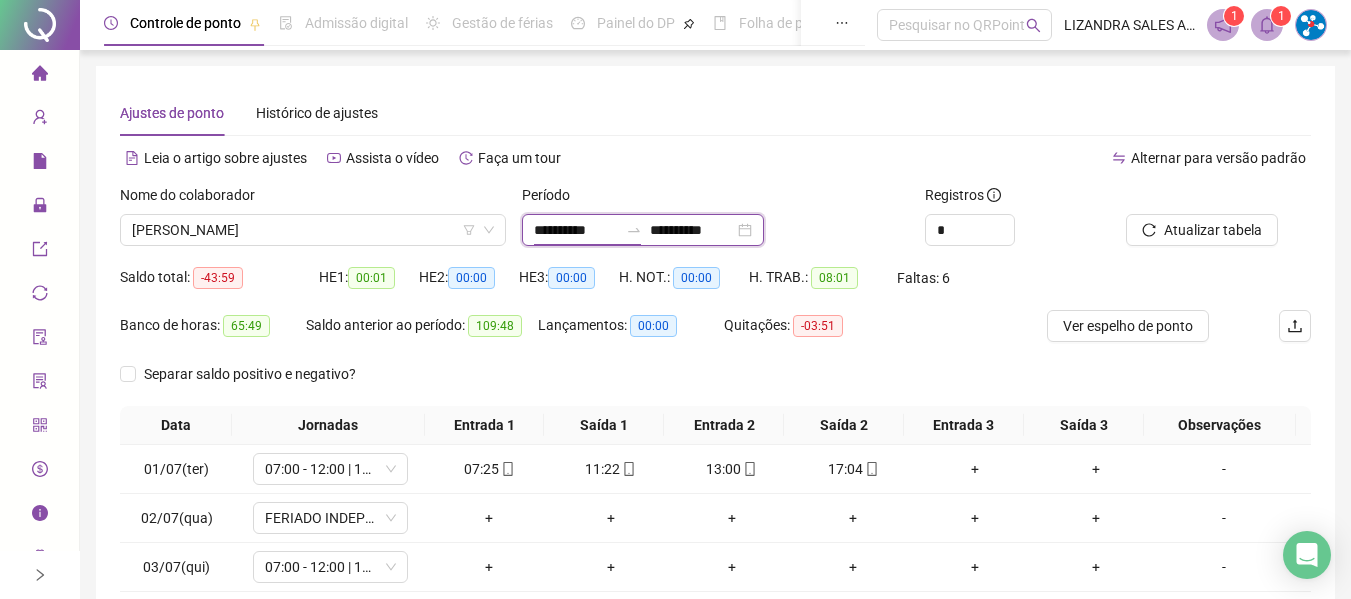 click on "**********" at bounding box center (576, 230) 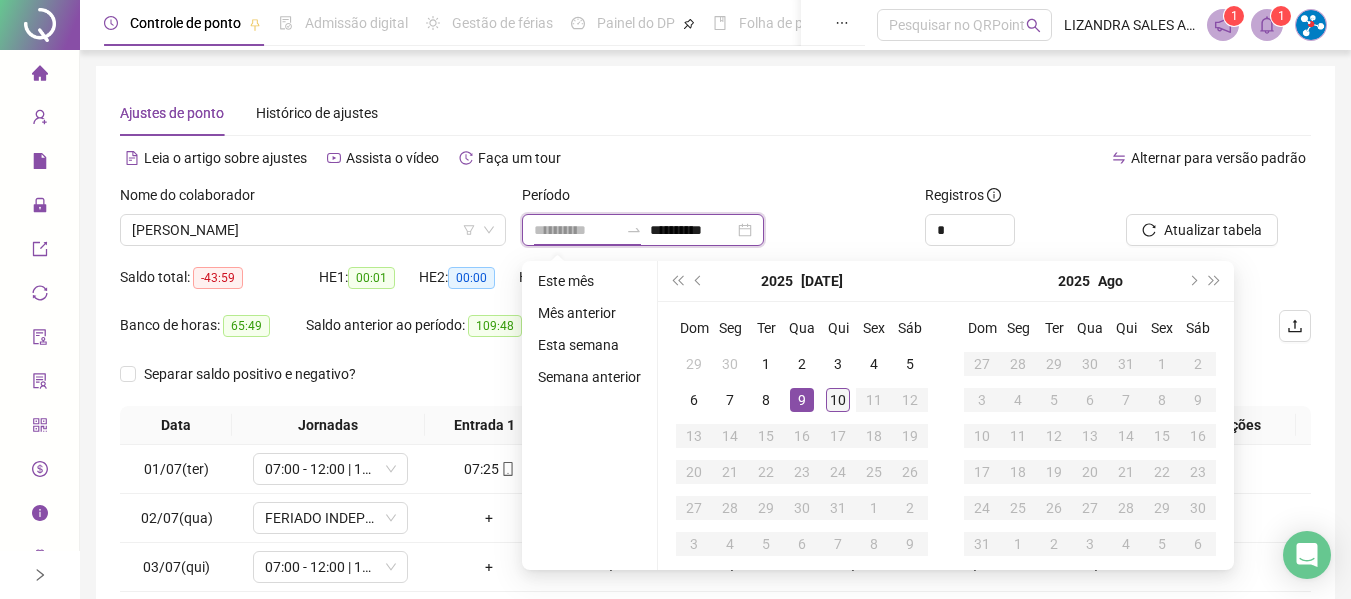 type on "**********" 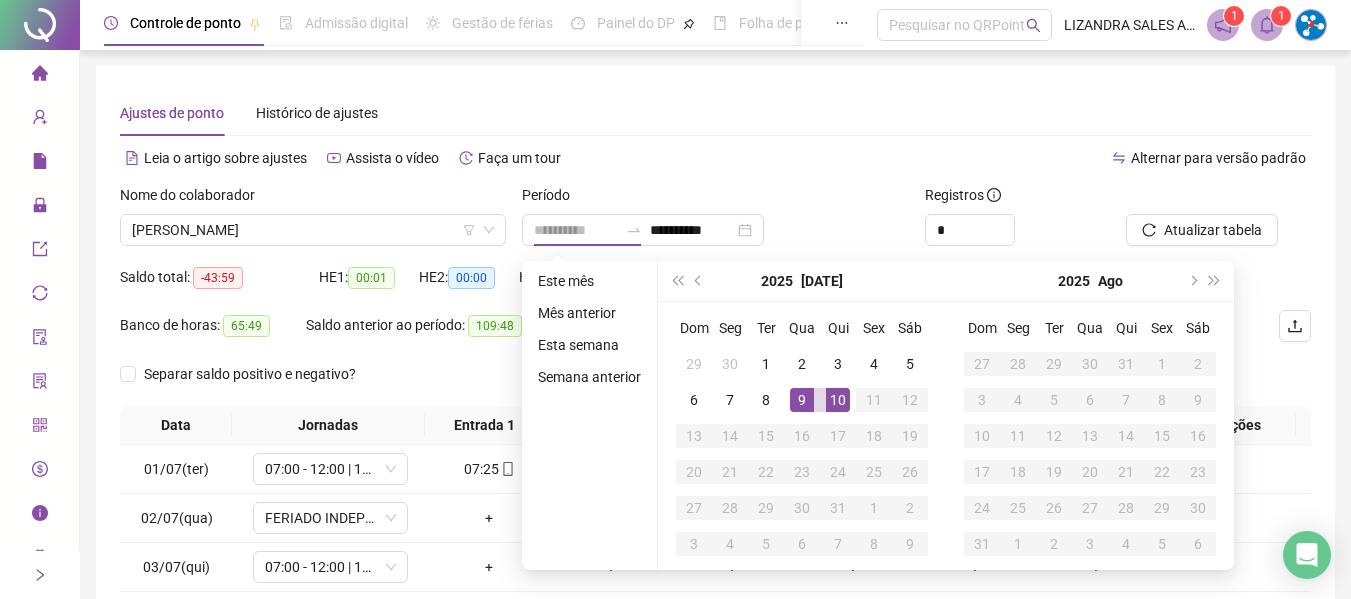 click on "10" at bounding box center (838, 400) 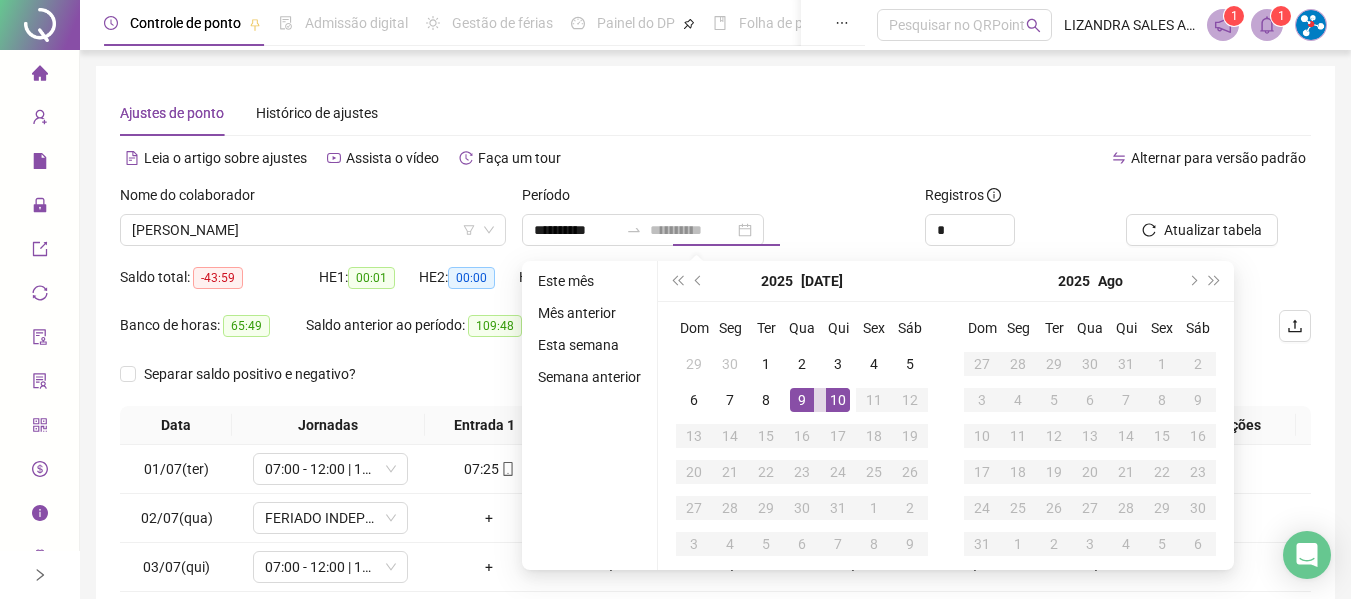click on "10" at bounding box center [838, 400] 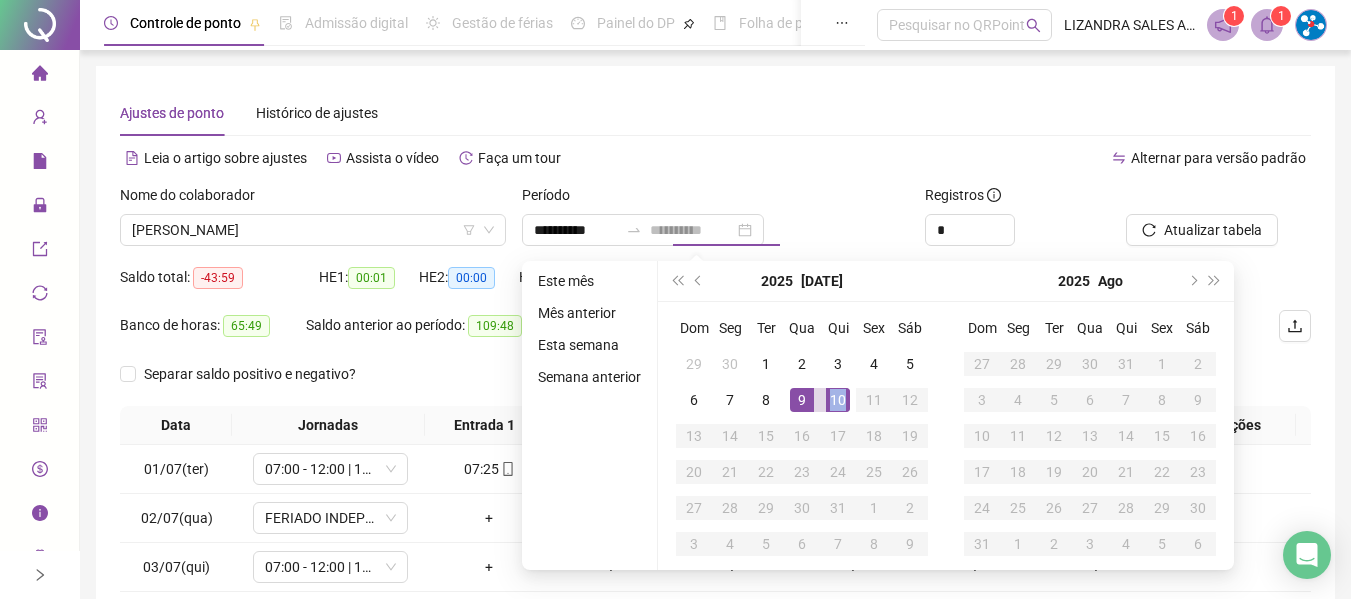 type on "**********" 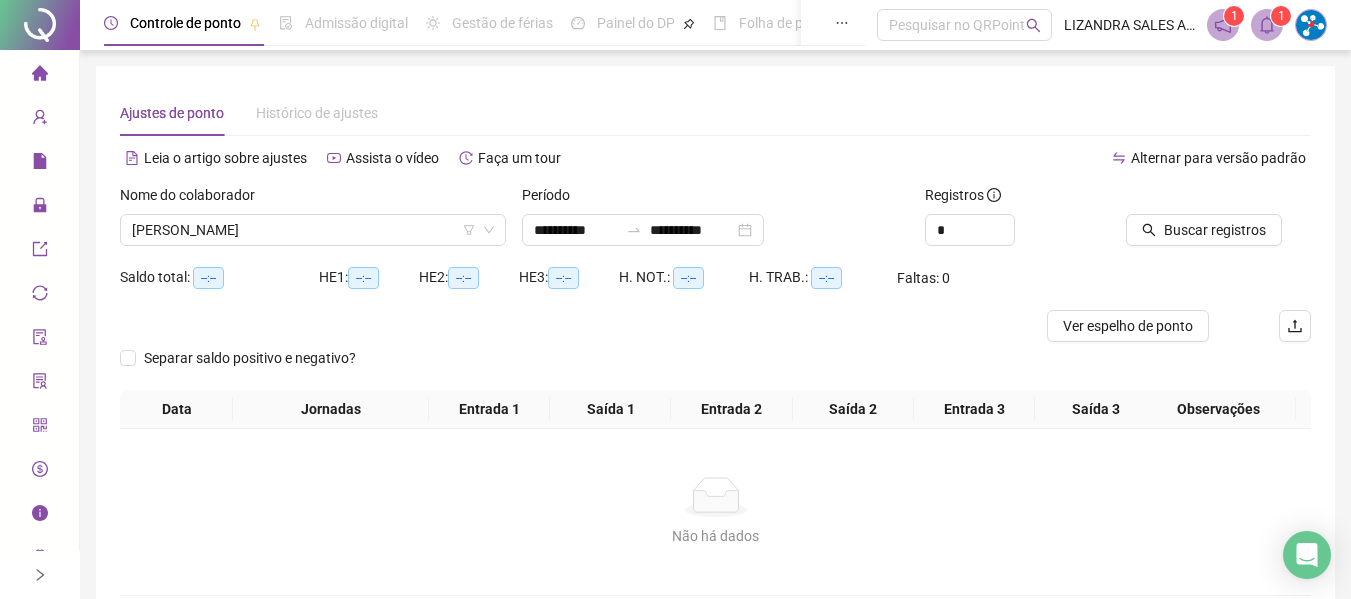 click at bounding box center [1193, 199] 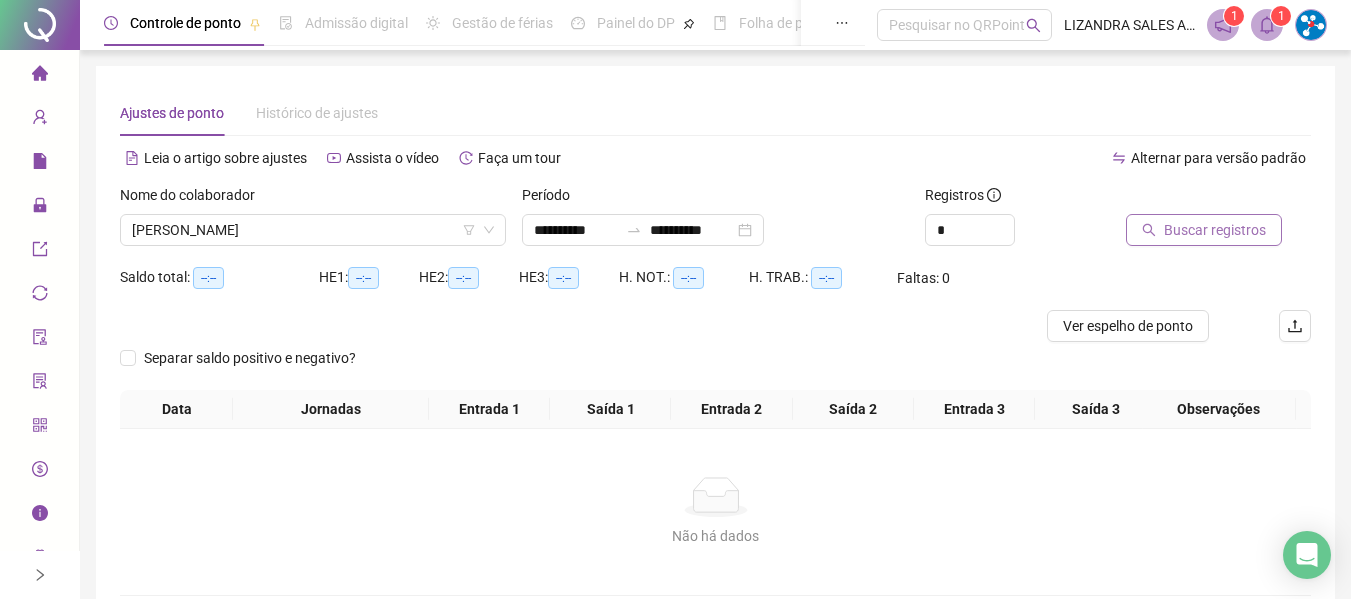 click on "Buscar registros" at bounding box center [1215, 230] 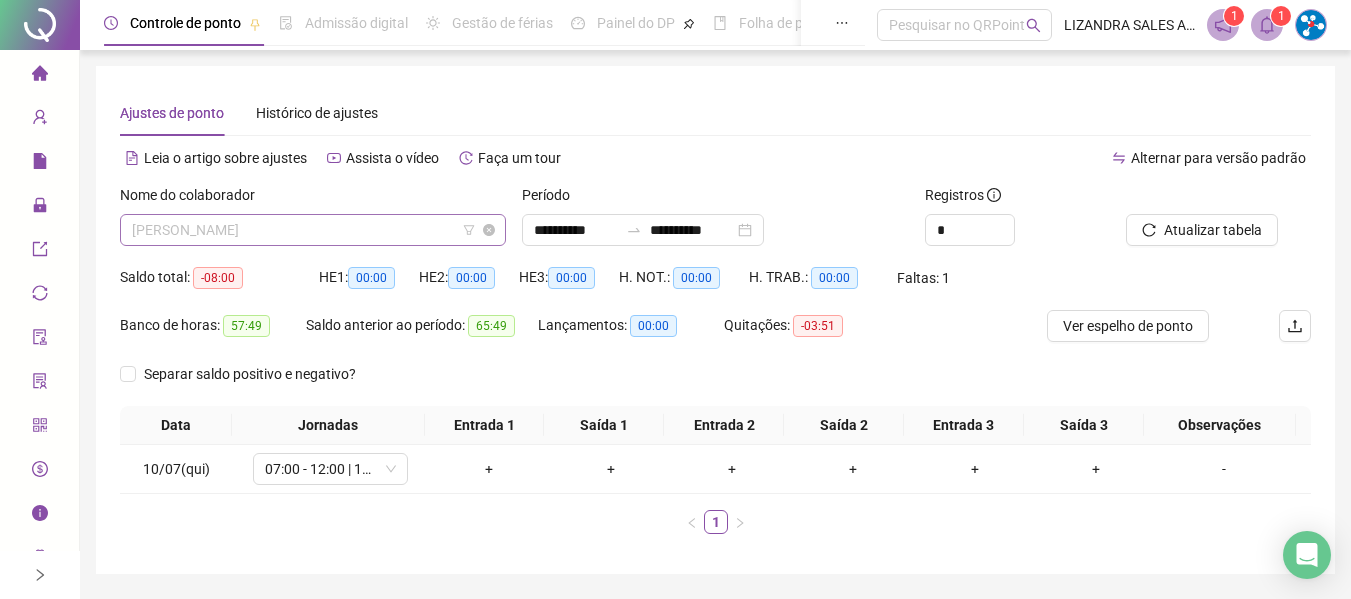 click on "[PERSON_NAME]" at bounding box center [313, 230] 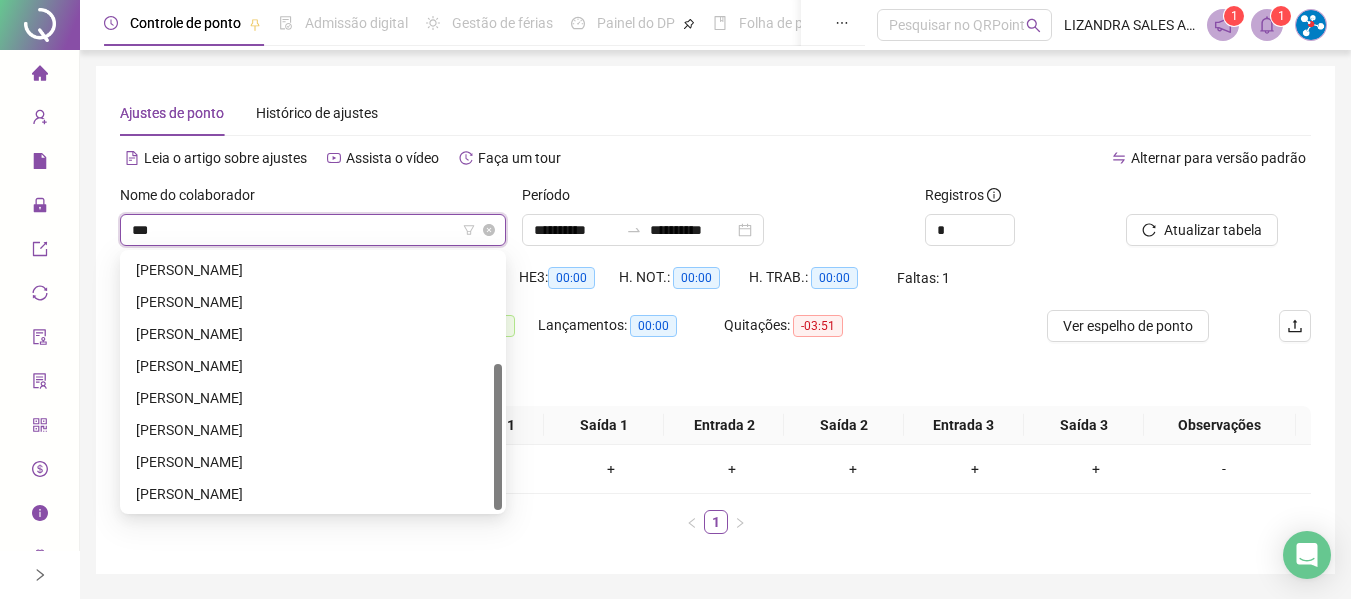 scroll, scrollTop: 0, scrollLeft: 0, axis: both 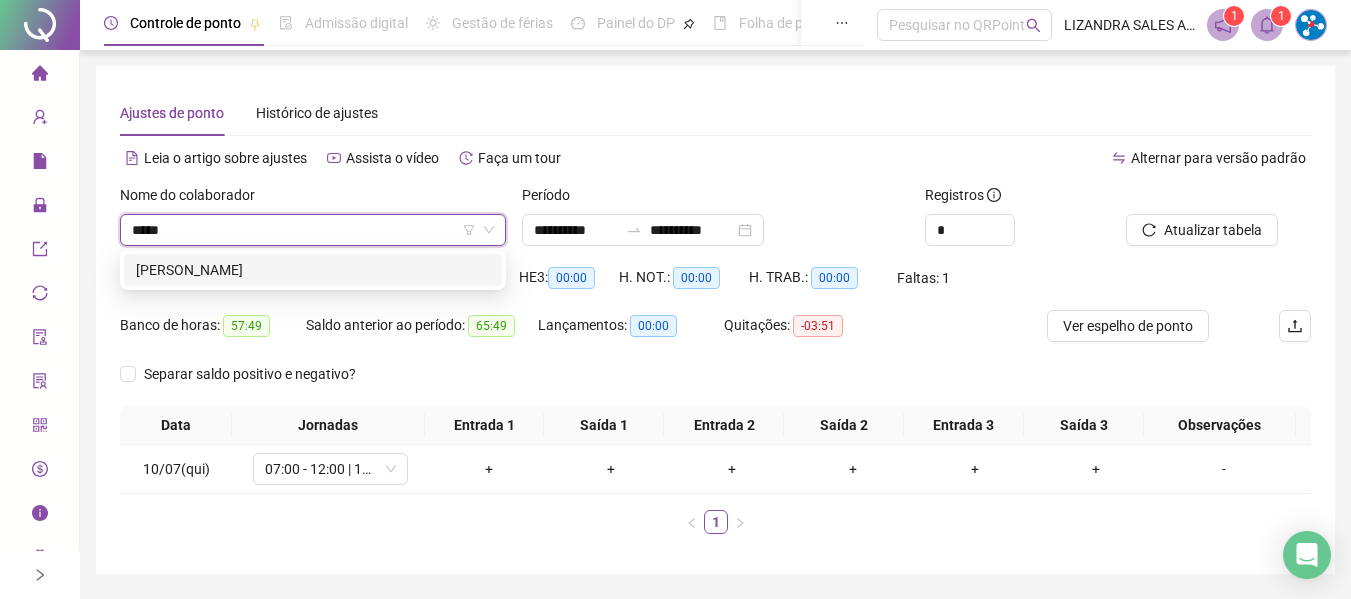 type on "****" 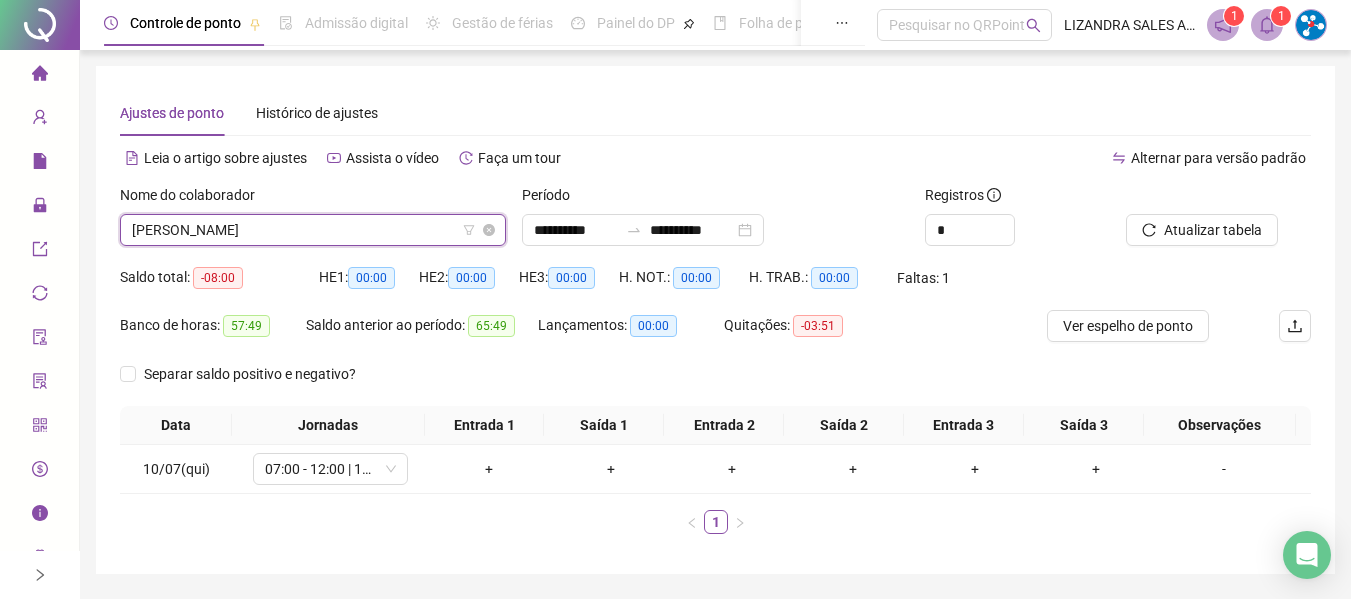 click on "[PERSON_NAME]" at bounding box center [313, 230] 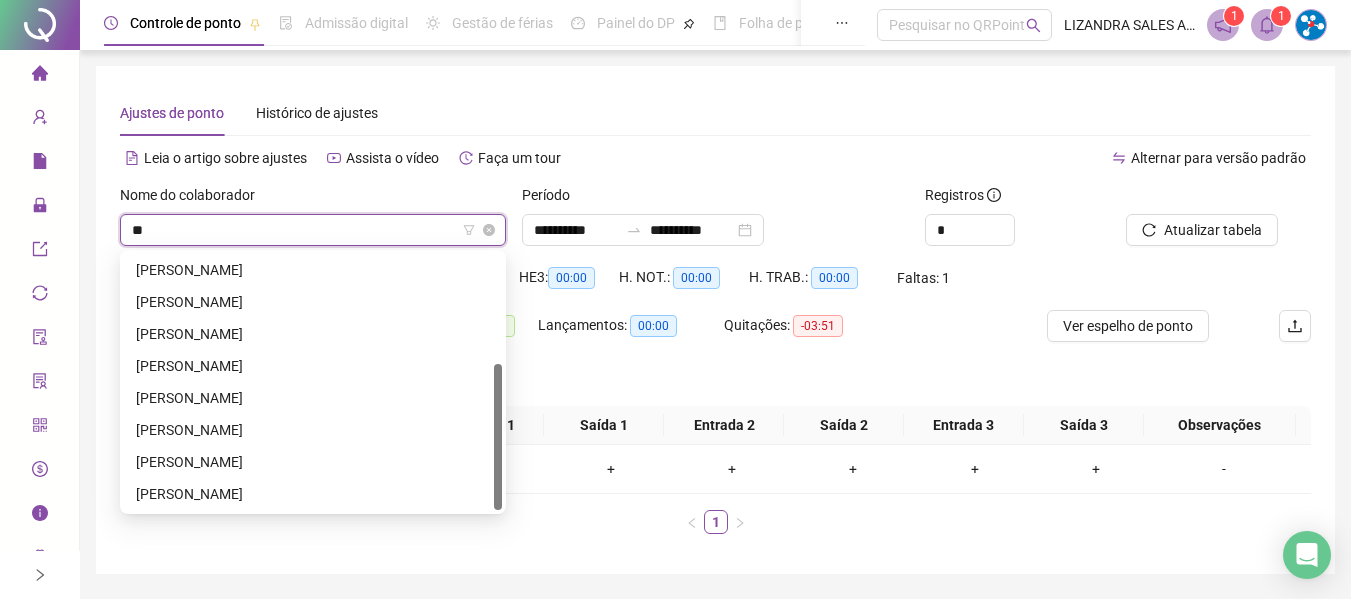 scroll, scrollTop: 192, scrollLeft: 0, axis: vertical 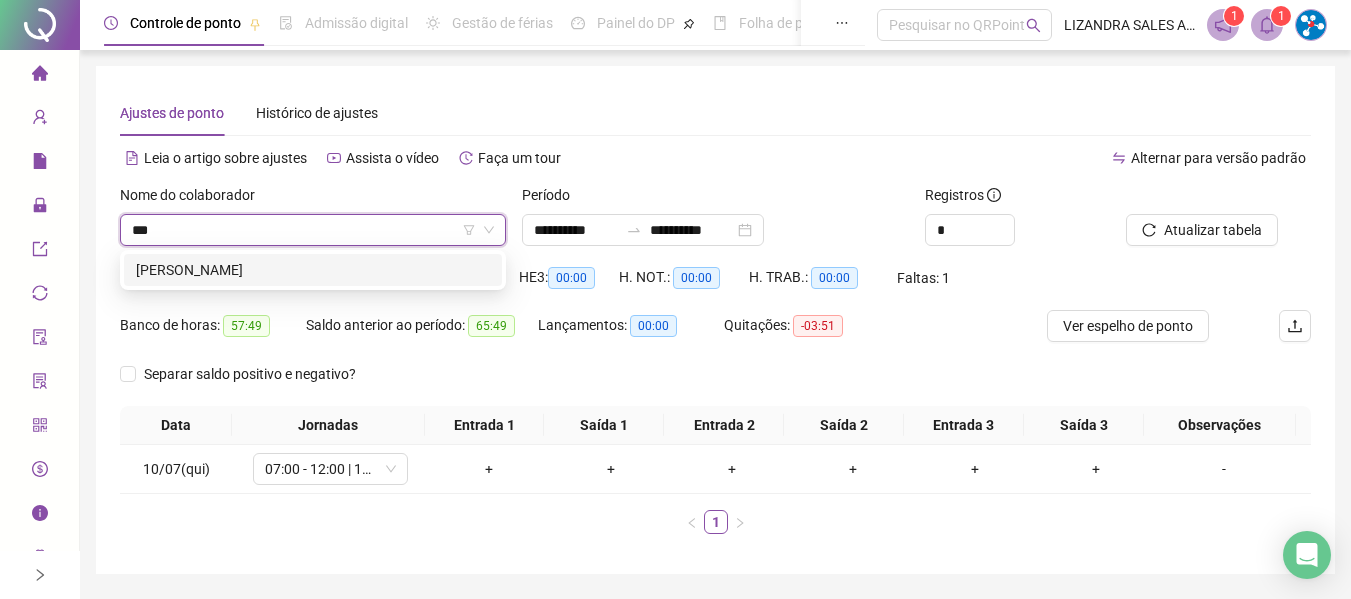 click on "[PERSON_NAME]" at bounding box center [313, 270] 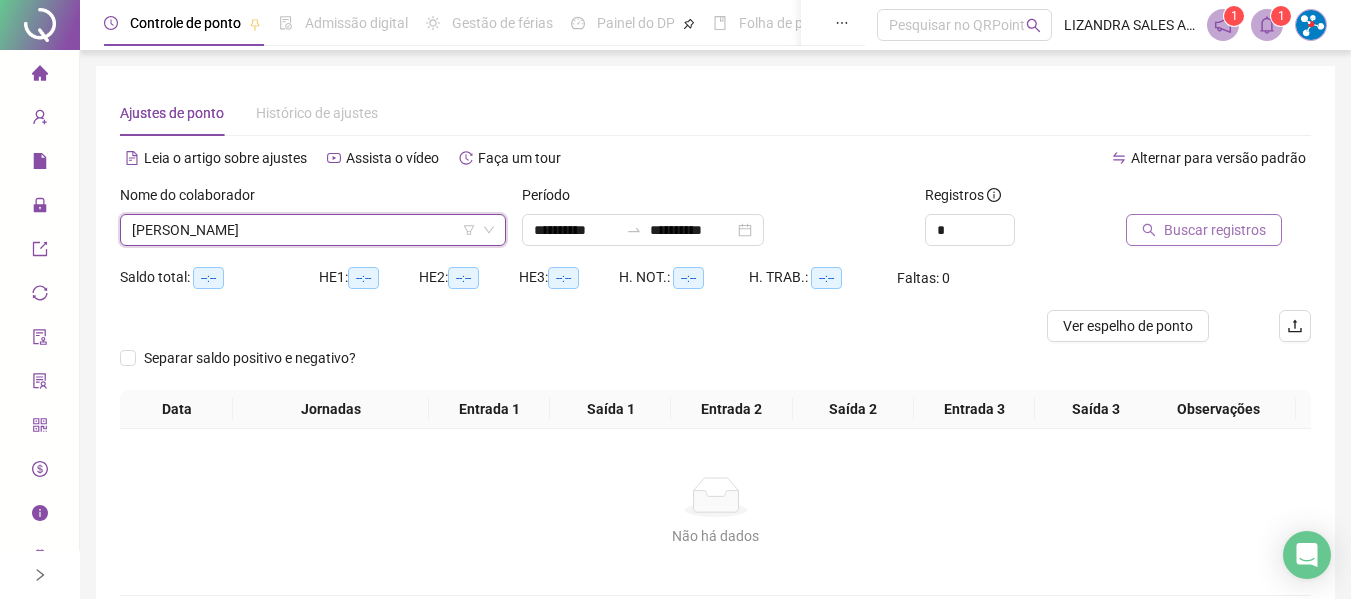 click on "Buscar registros" at bounding box center (1215, 230) 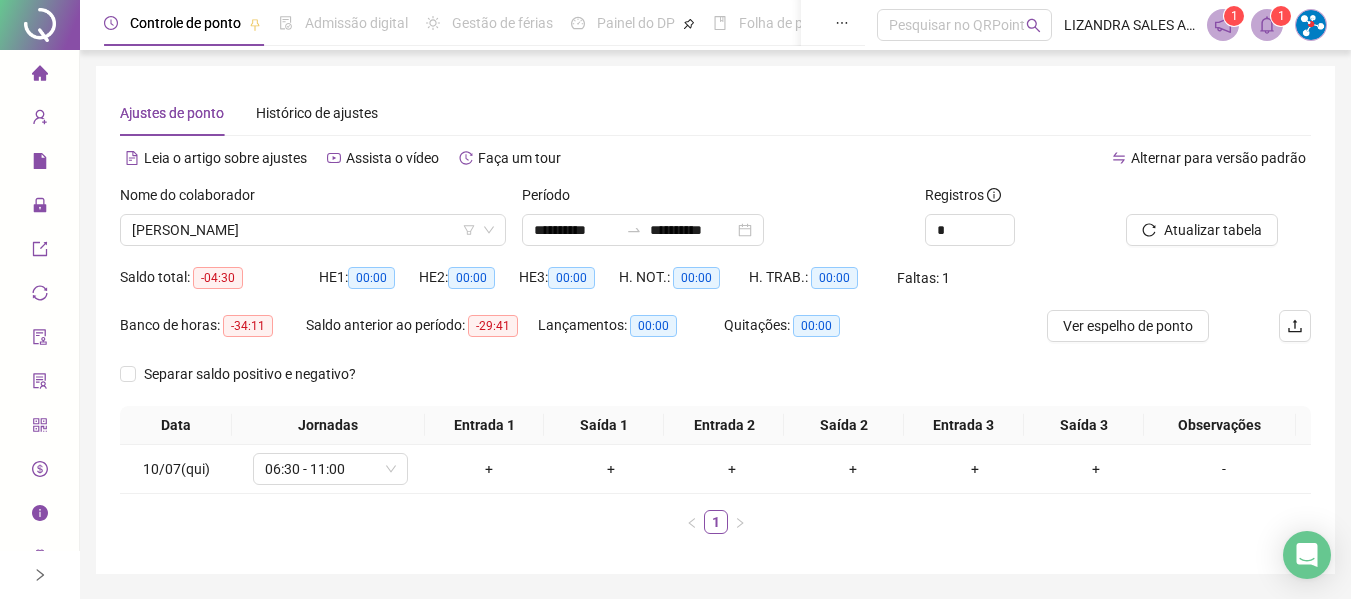 click on "**********" at bounding box center [715, 223] 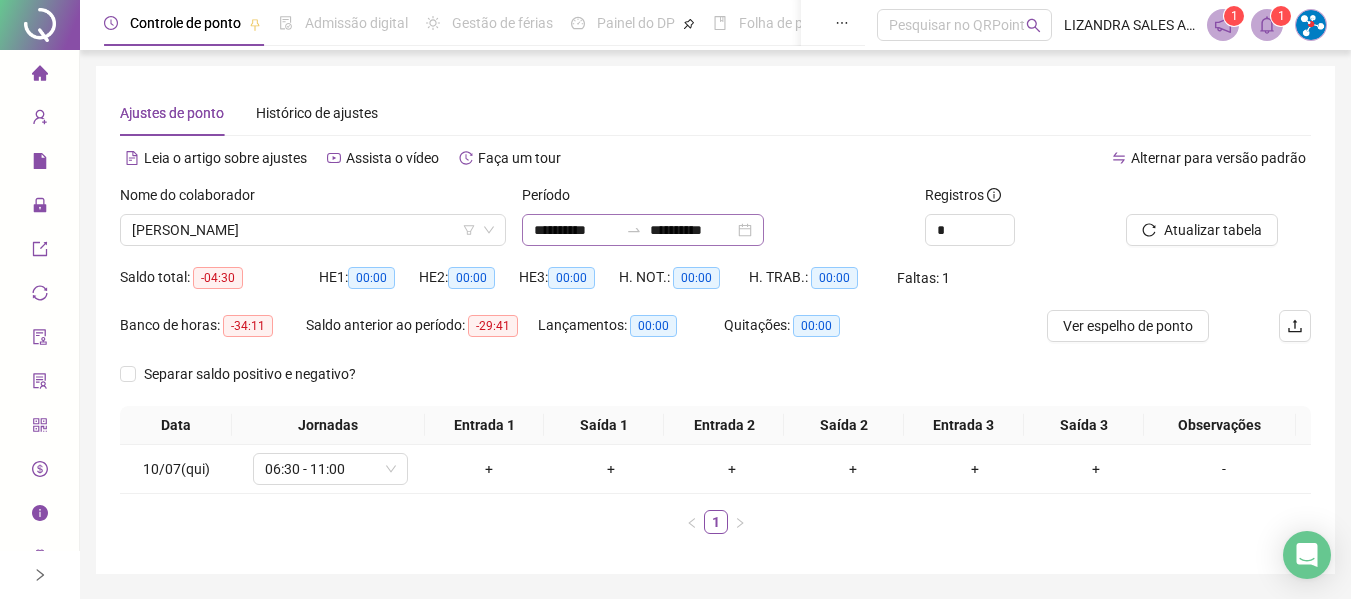 click on "**********" at bounding box center [643, 230] 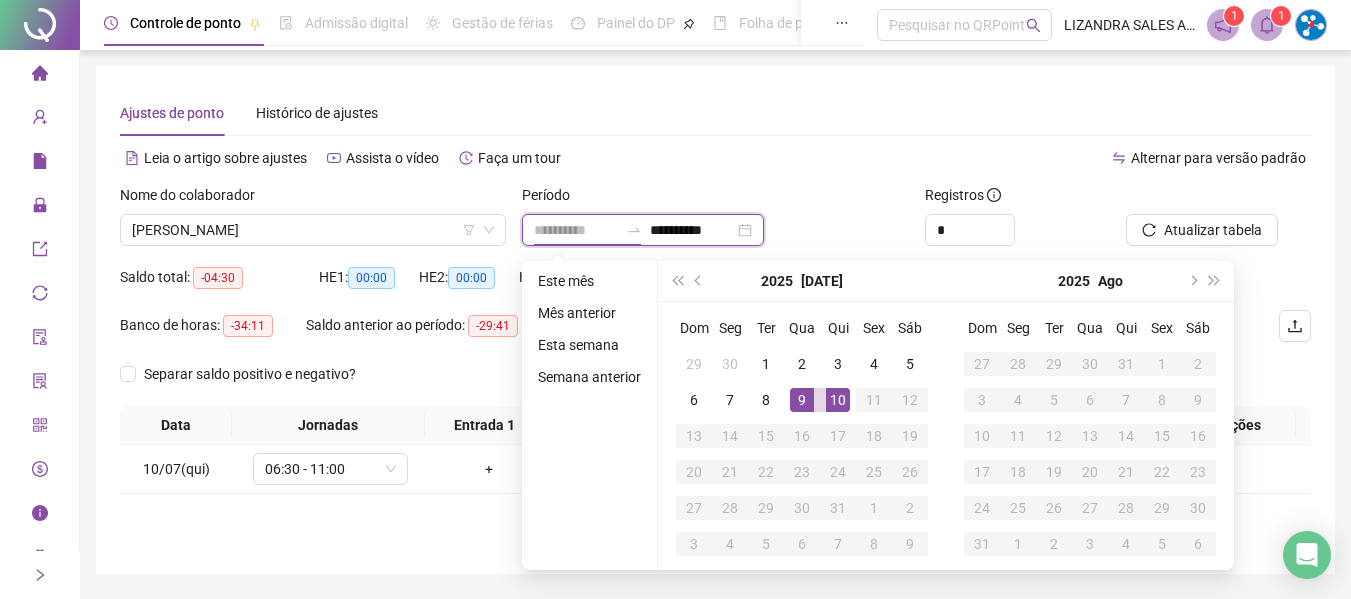 type on "**********" 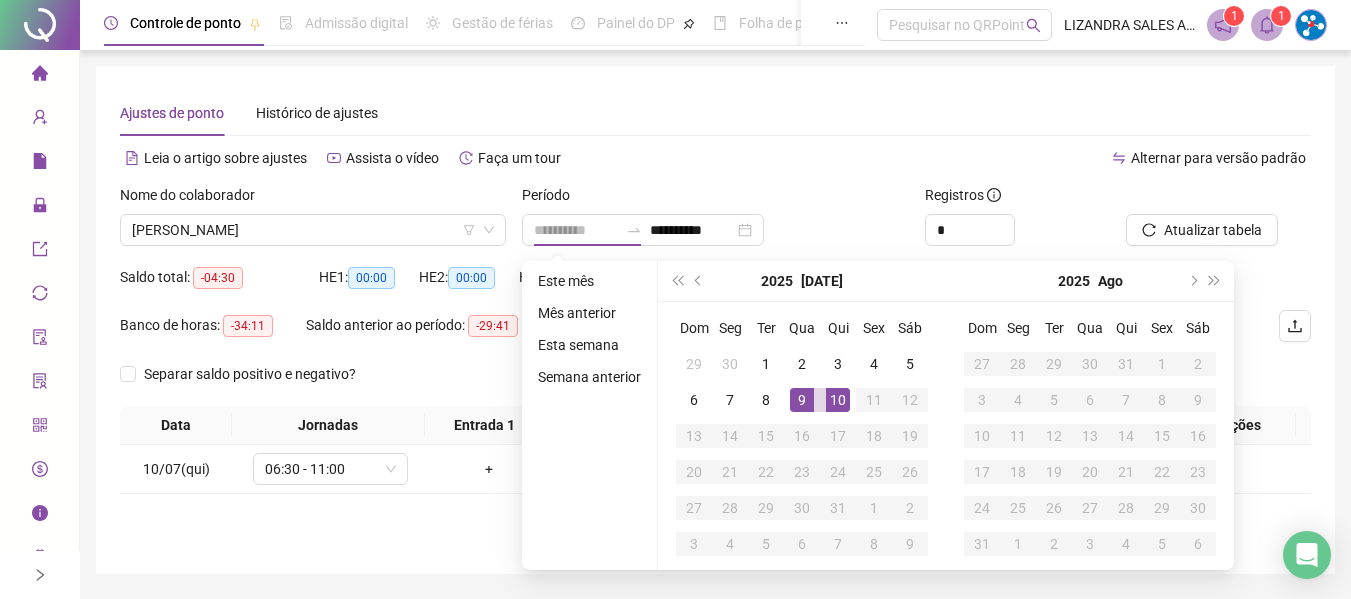 click on "9" at bounding box center (802, 400) 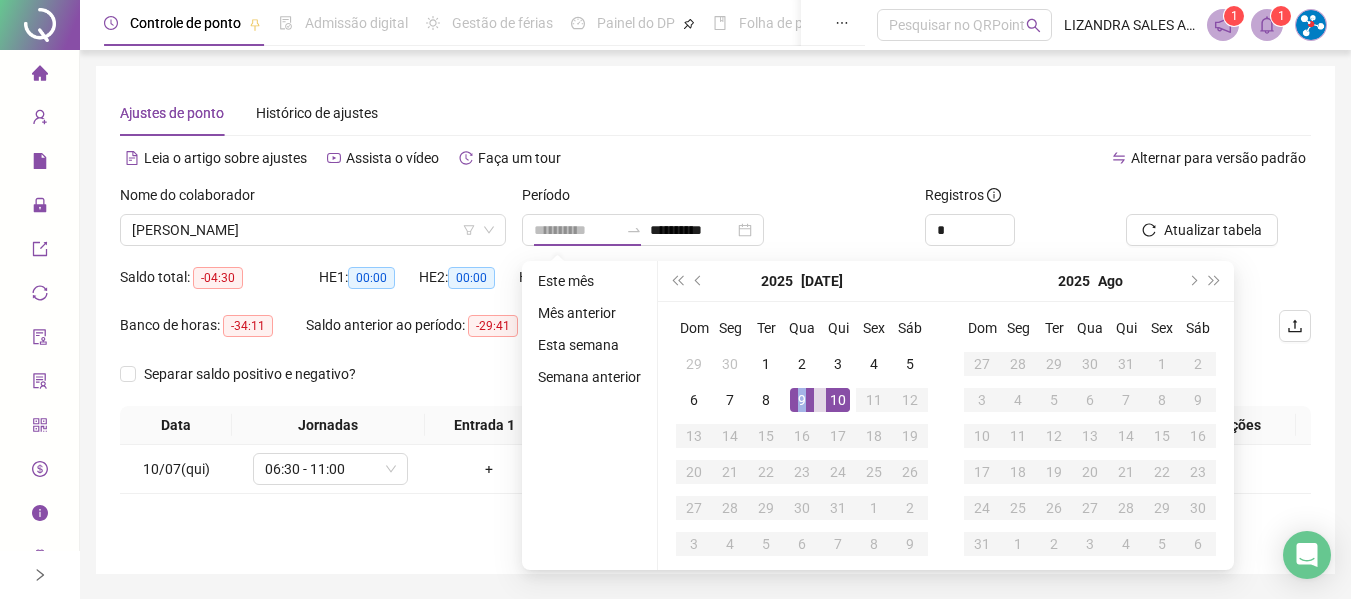 click on "9" at bounding box center (802, 400) 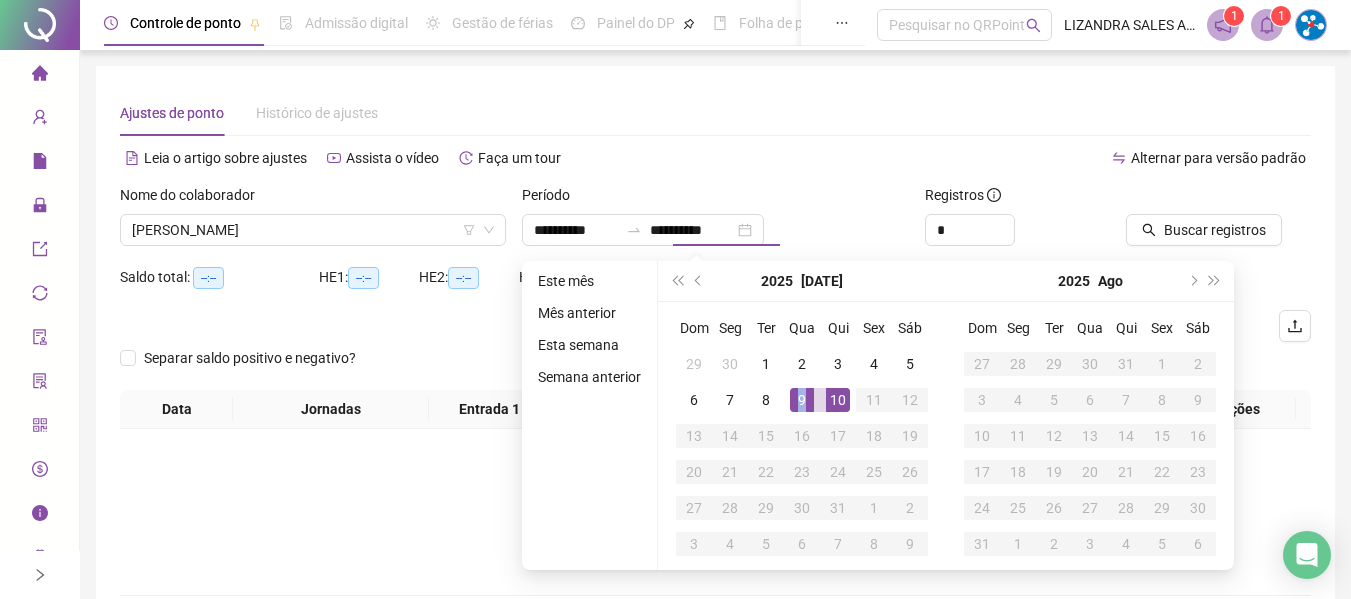 type on "**********" 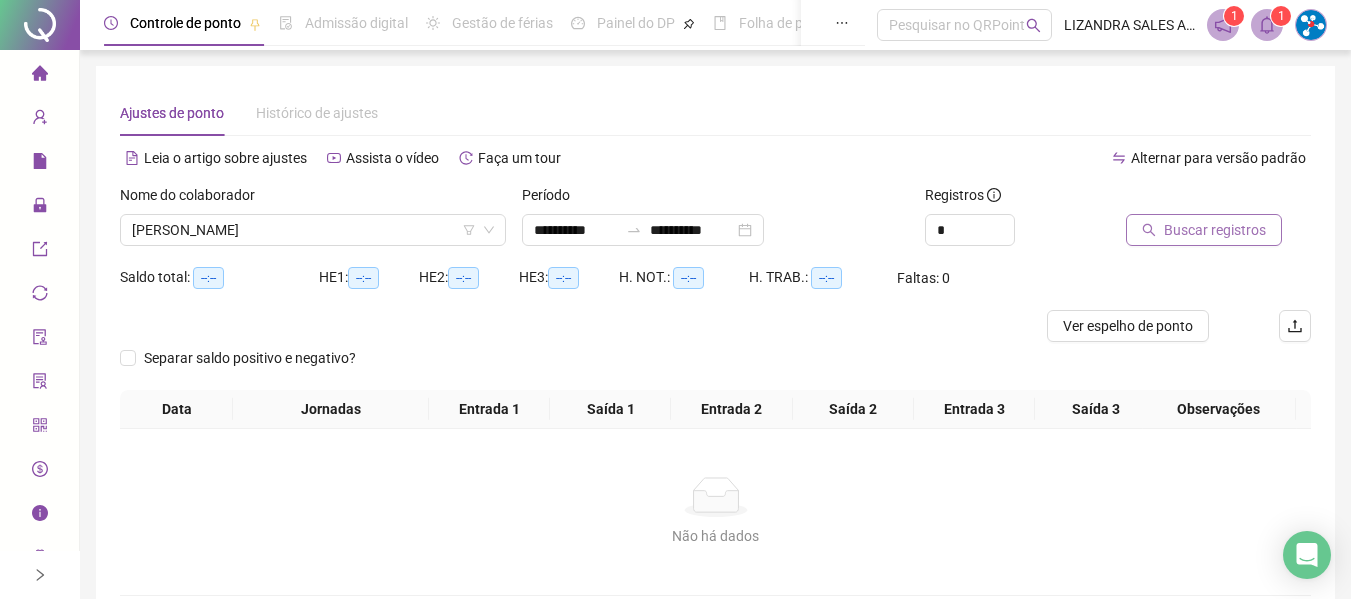 click on "Buscar registros" at bounding box center [1215, 230] 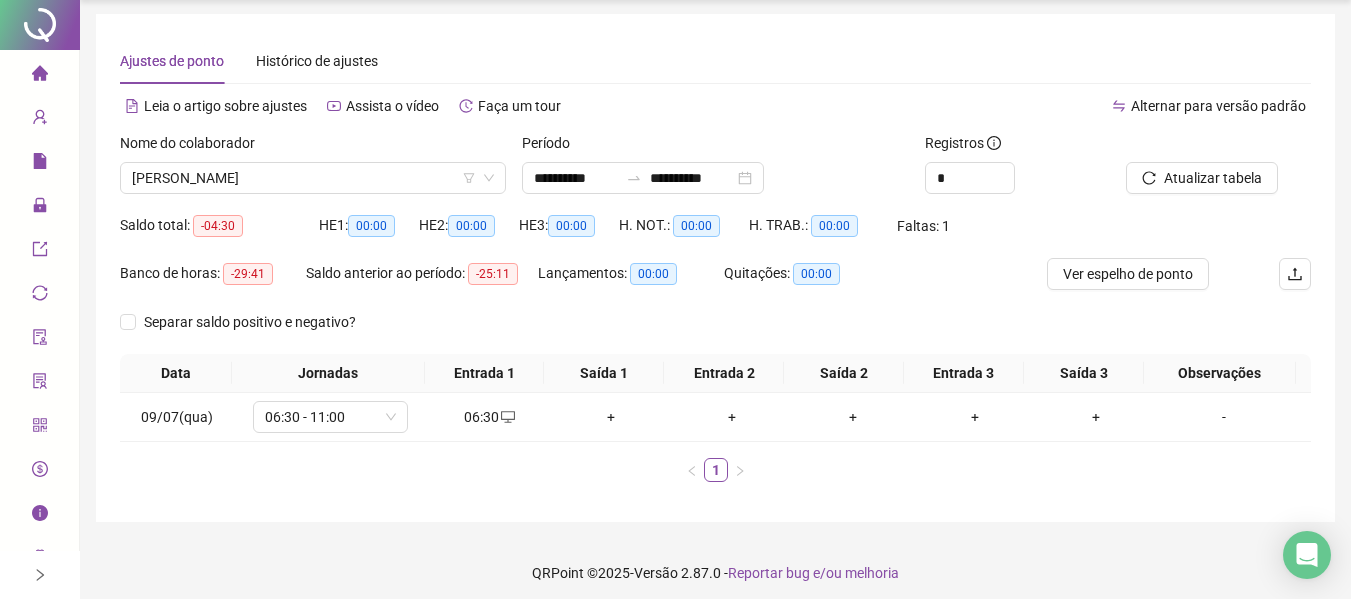 scroll, scrollTop: 61, scrollLeft: 0, axis: vertical 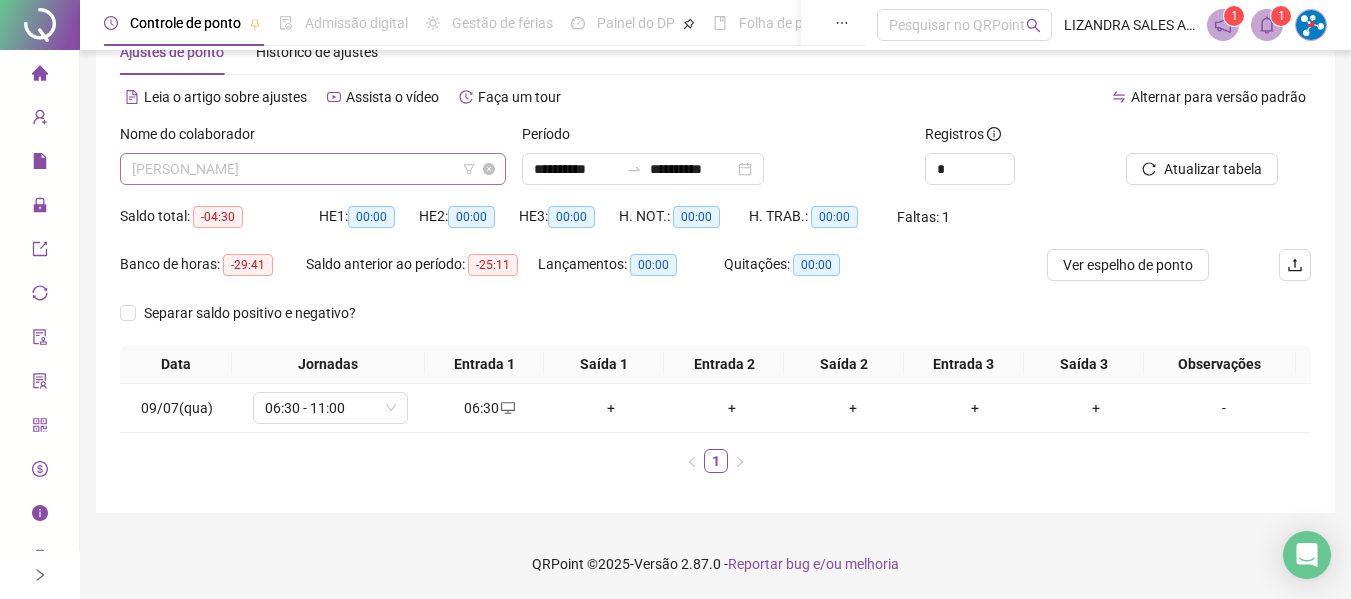 click on "[PERSON_NAME]" at bounding box center (313, 169) 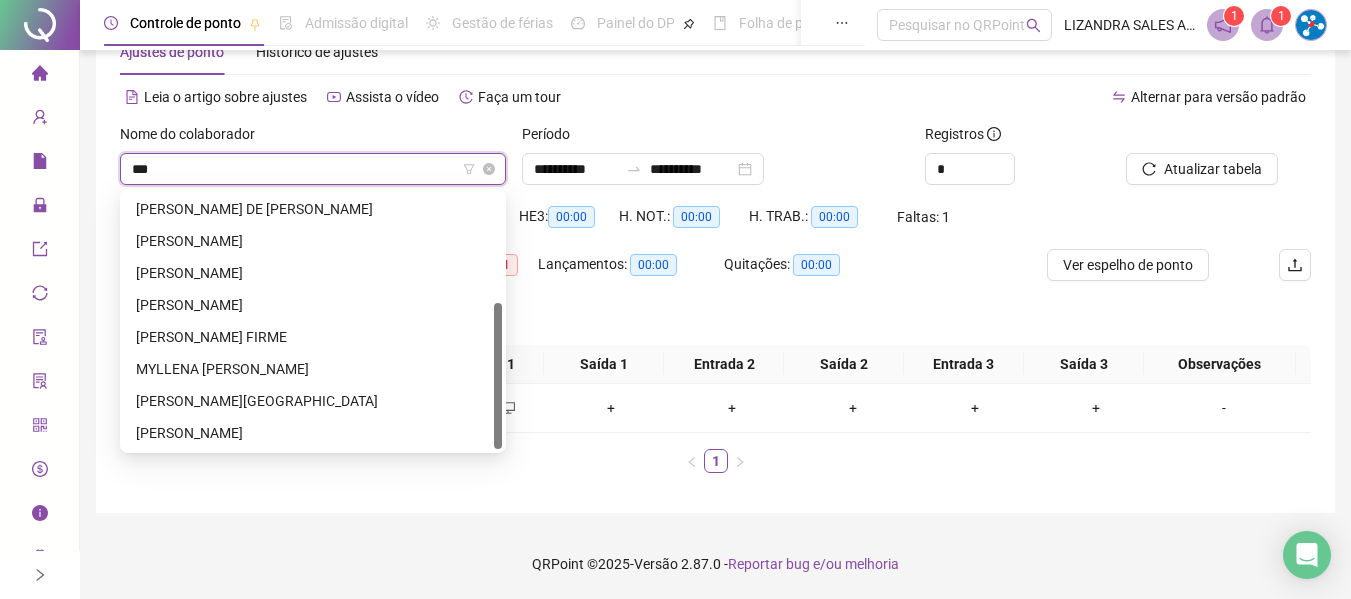 scroll, scrollTop: 0, scrollLeft: 0, axis: both 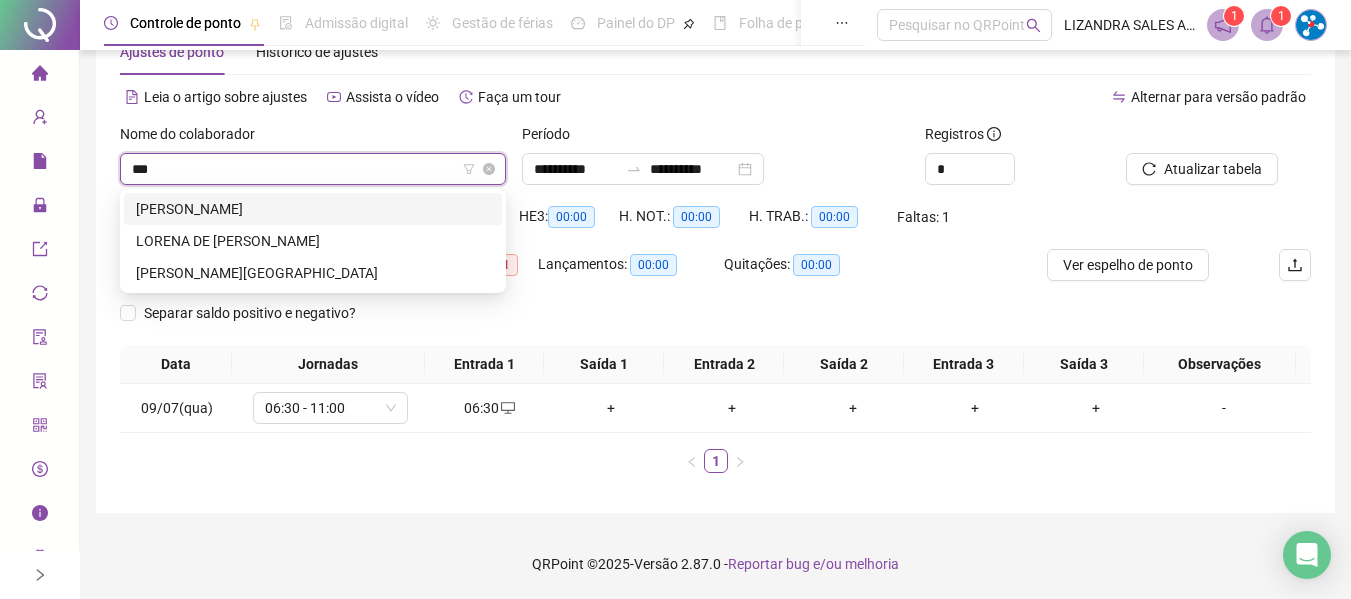 type on "****" 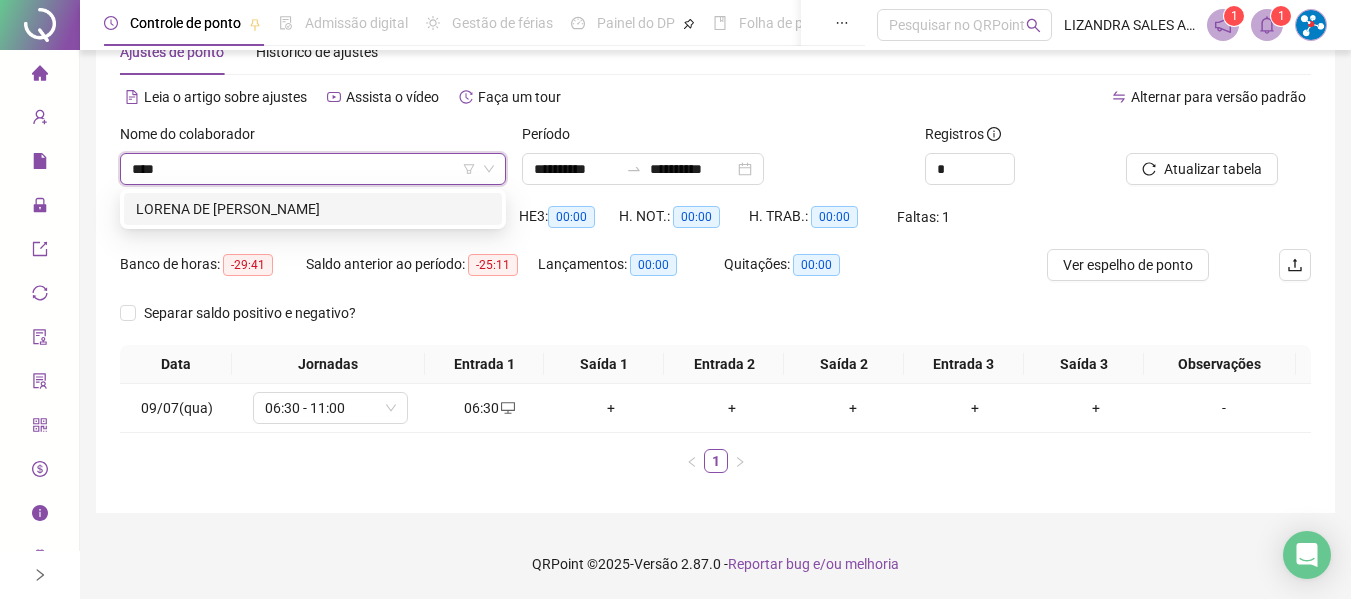 click on "LORENA DE [PERSON_NAME]" at bounding box center (313, 209) 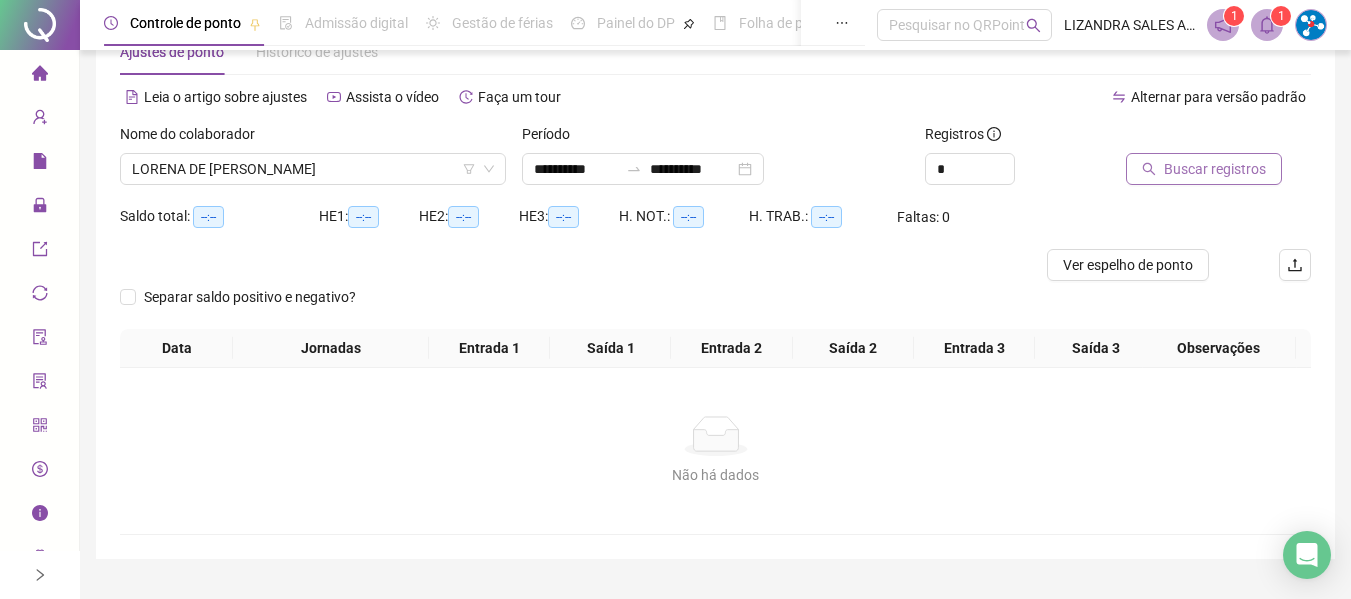 click on "Buscar registros" at bounding box center (1215, 169) 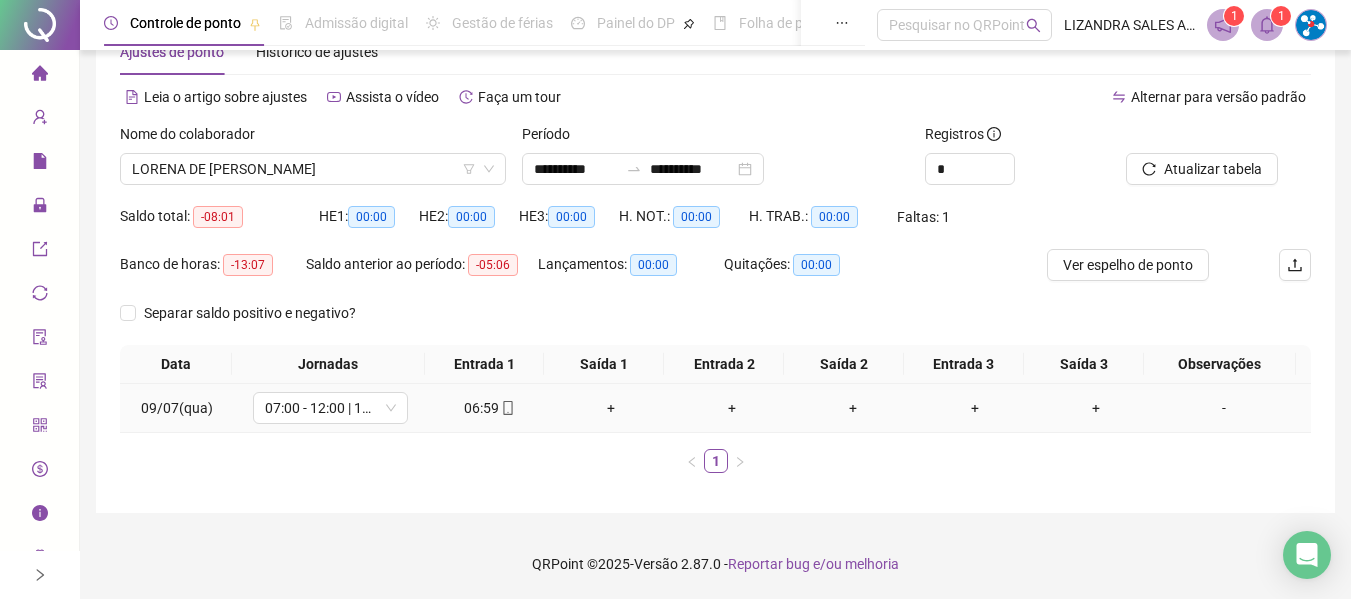 click on "06:59" at bounding box center [489, 408] 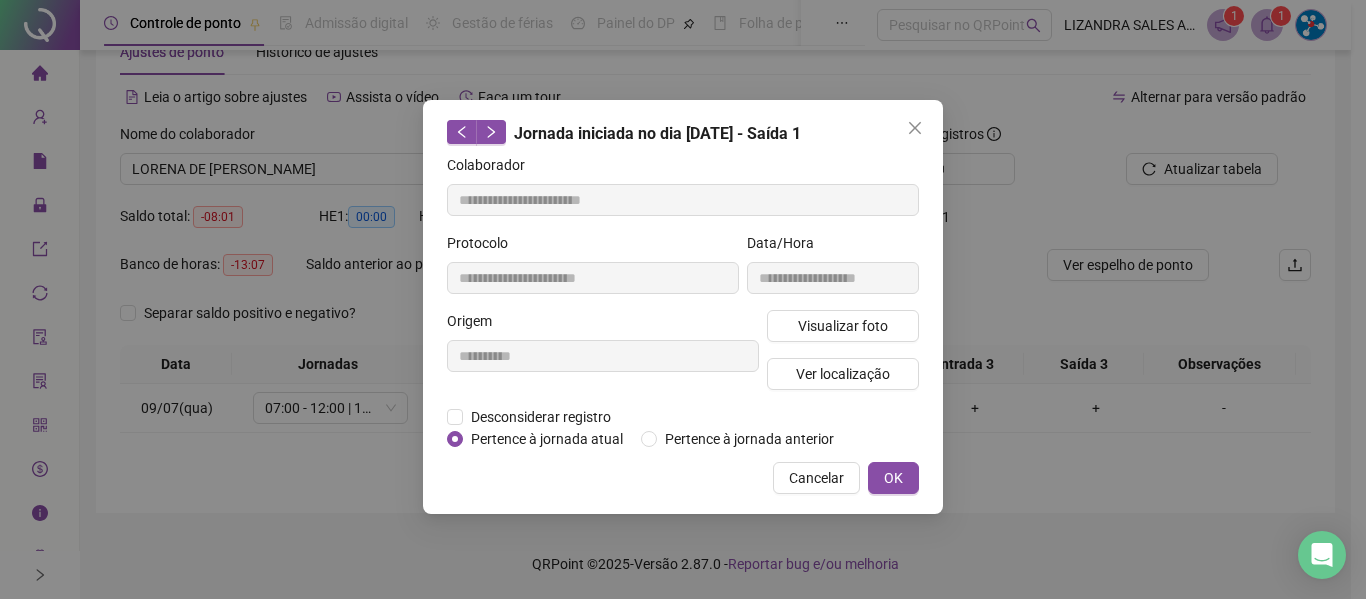 type on "**********" 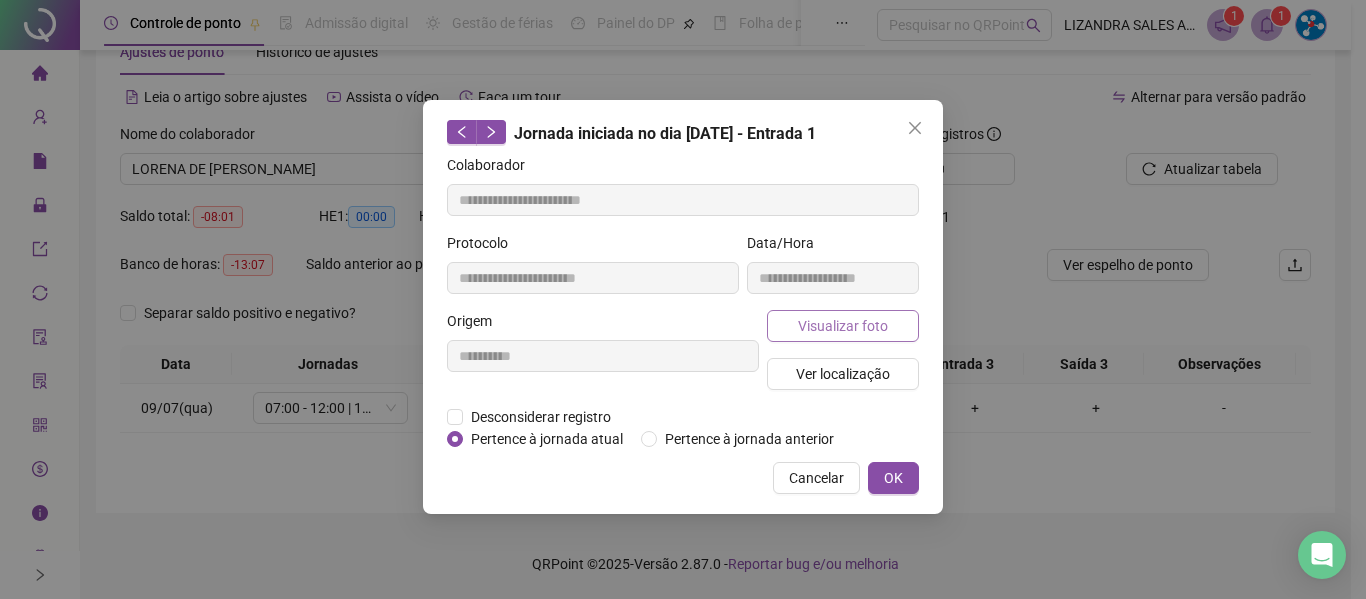 click on "Visualizar foto" at bounding box center [843, 326] 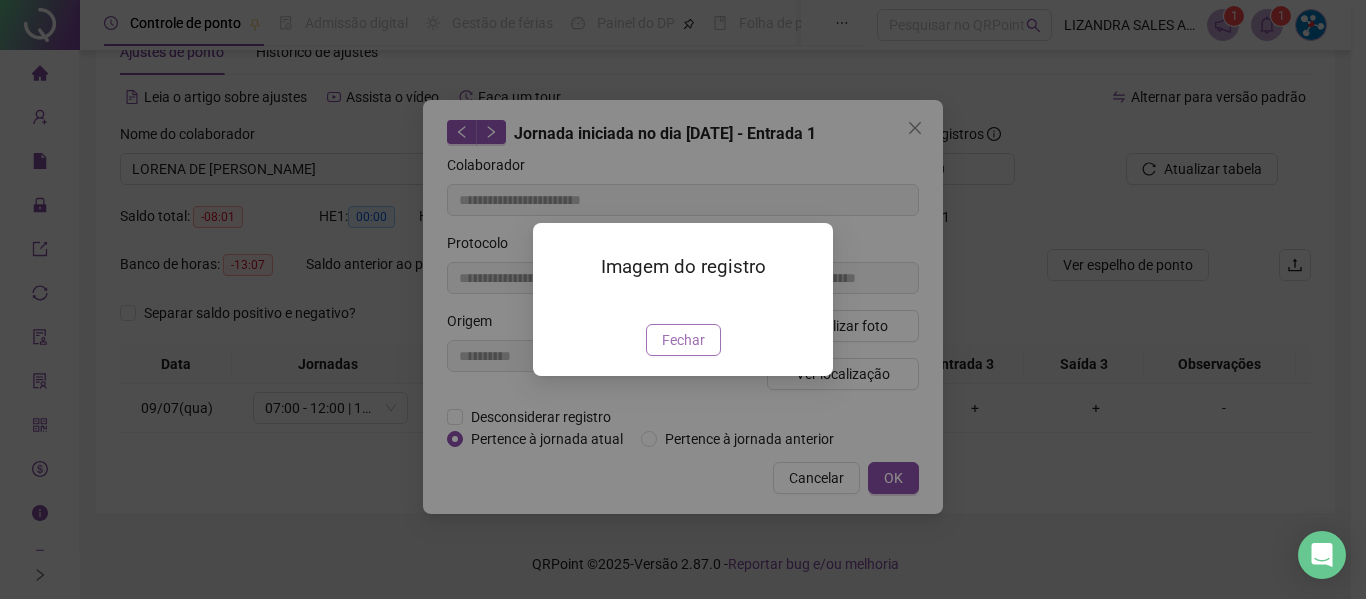 click on "Fechar" at bounding box center (683, 340) 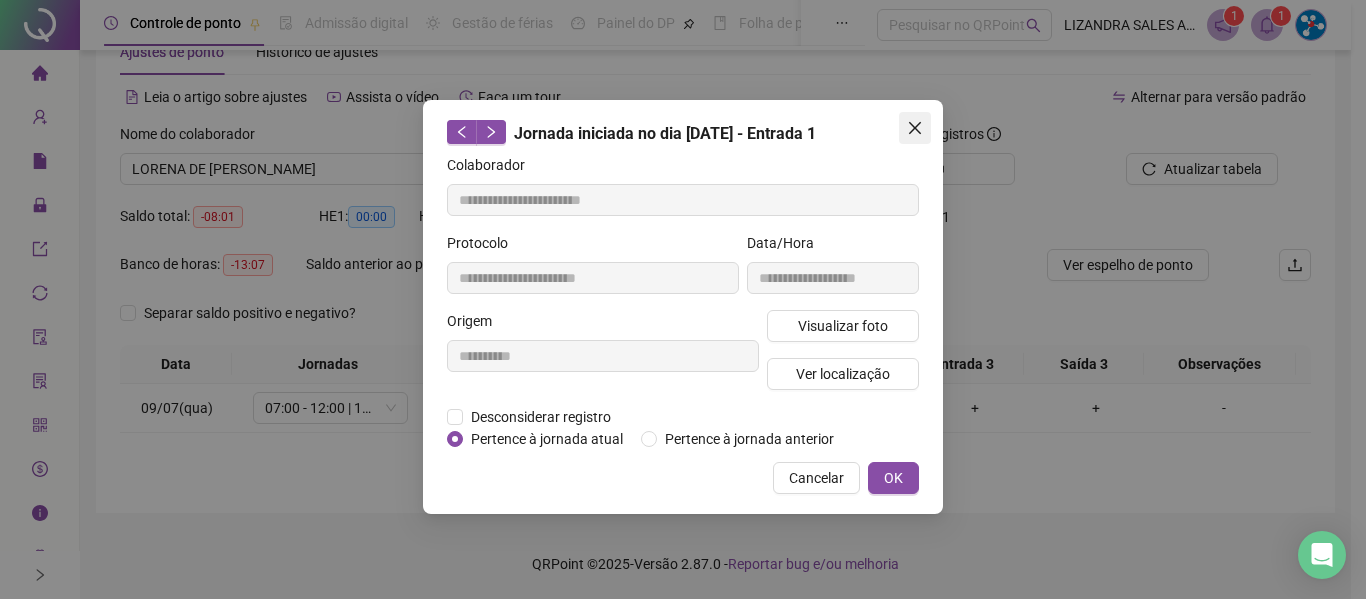 click at bounding box center [915, 128] 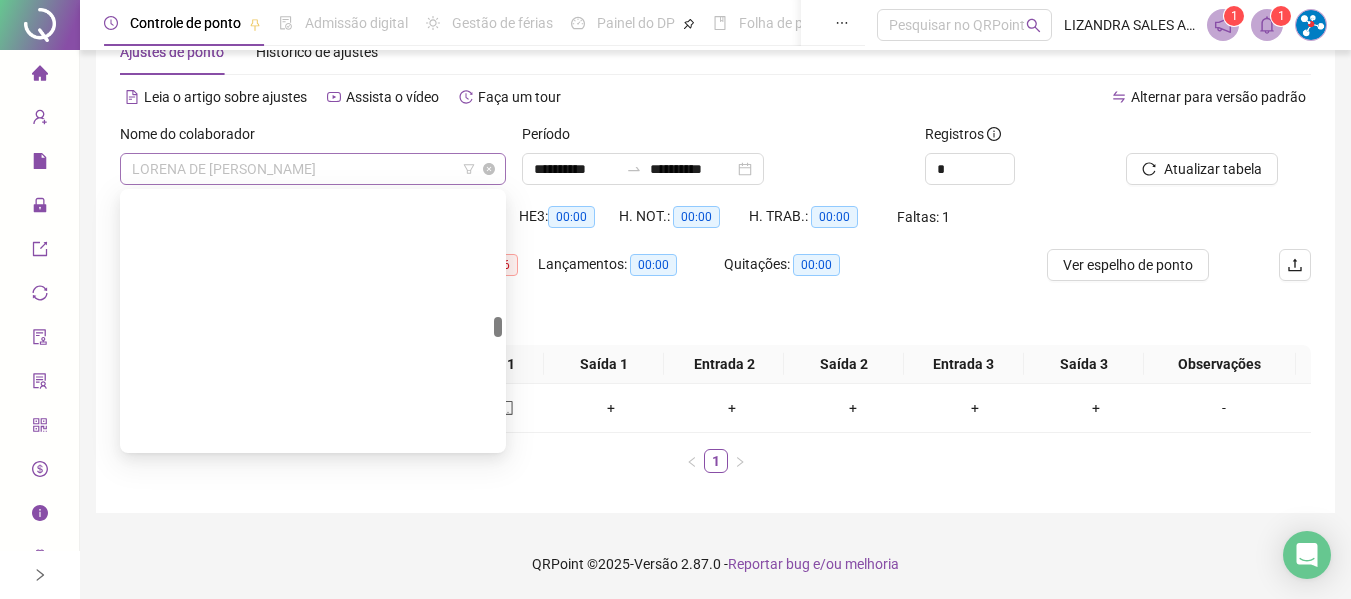 click on "LORENA DE [PERSON_NAME]" at bounding box center [313, 169] 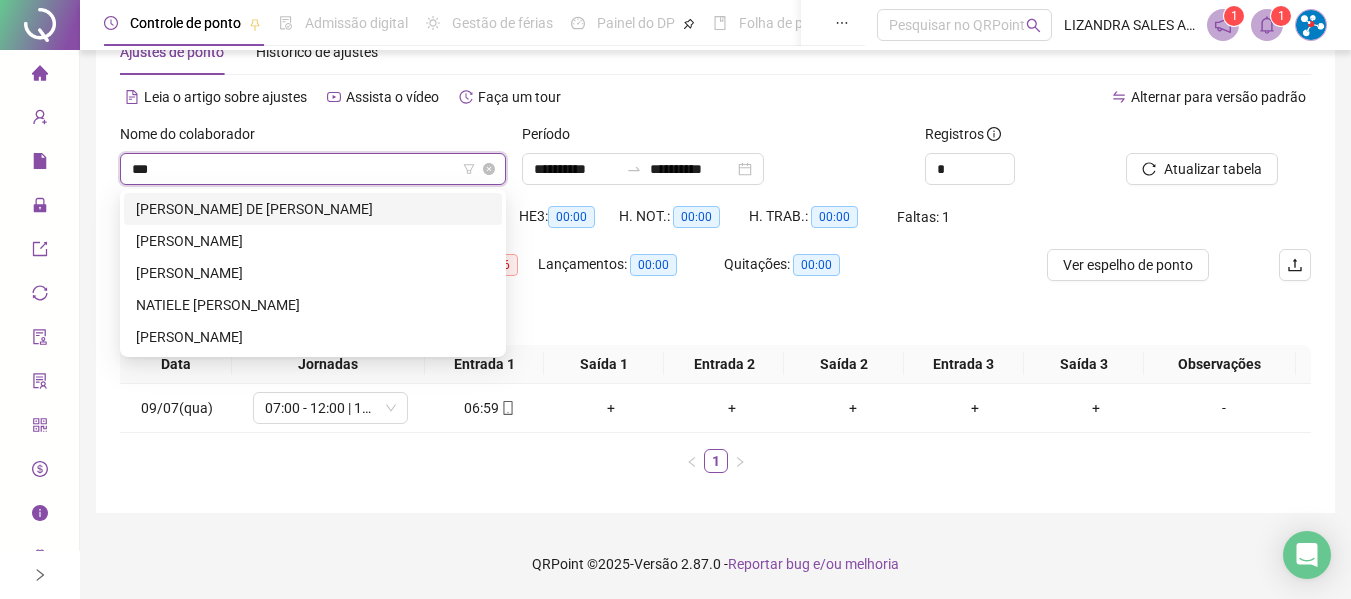 scroll, scrollTop: 0, scrollLeft: 0, axis: both 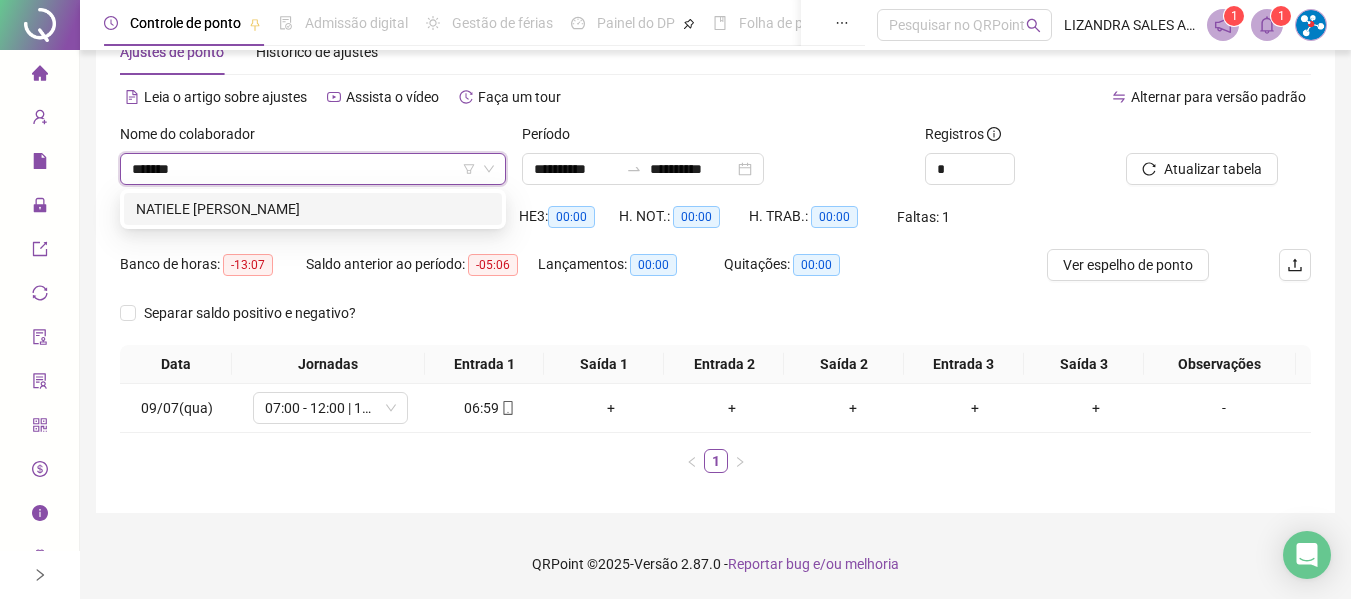 type on "*******" 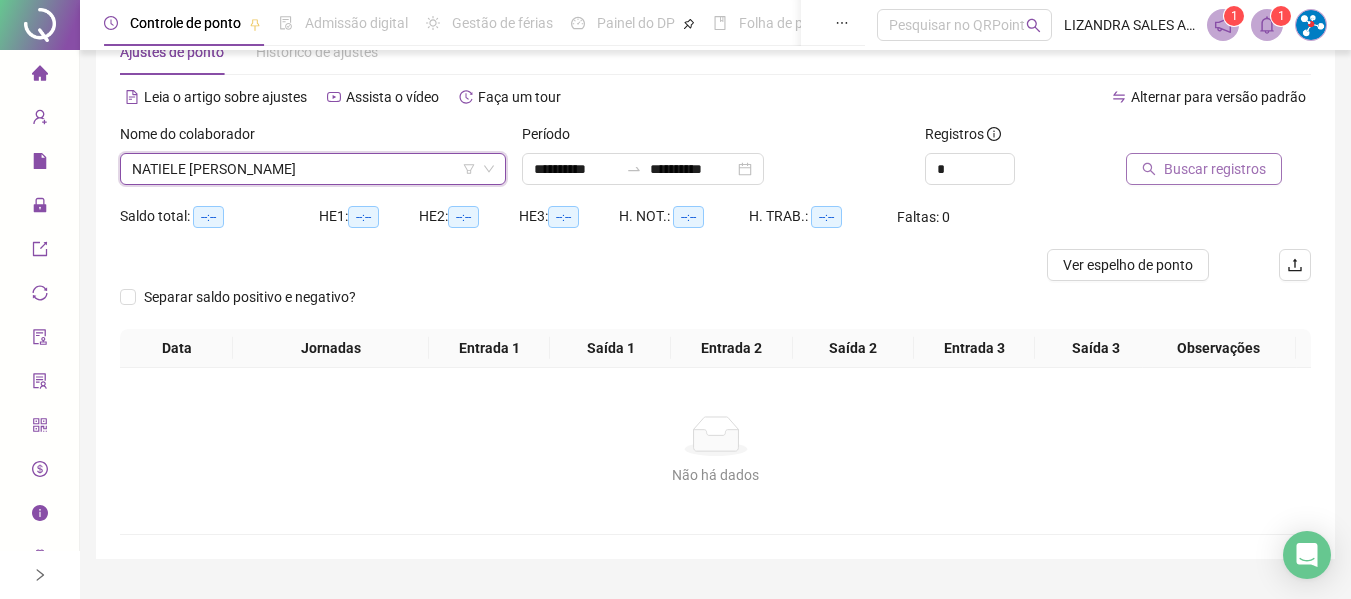 click on "Buscar registros" at bounding box center [1215, 169] 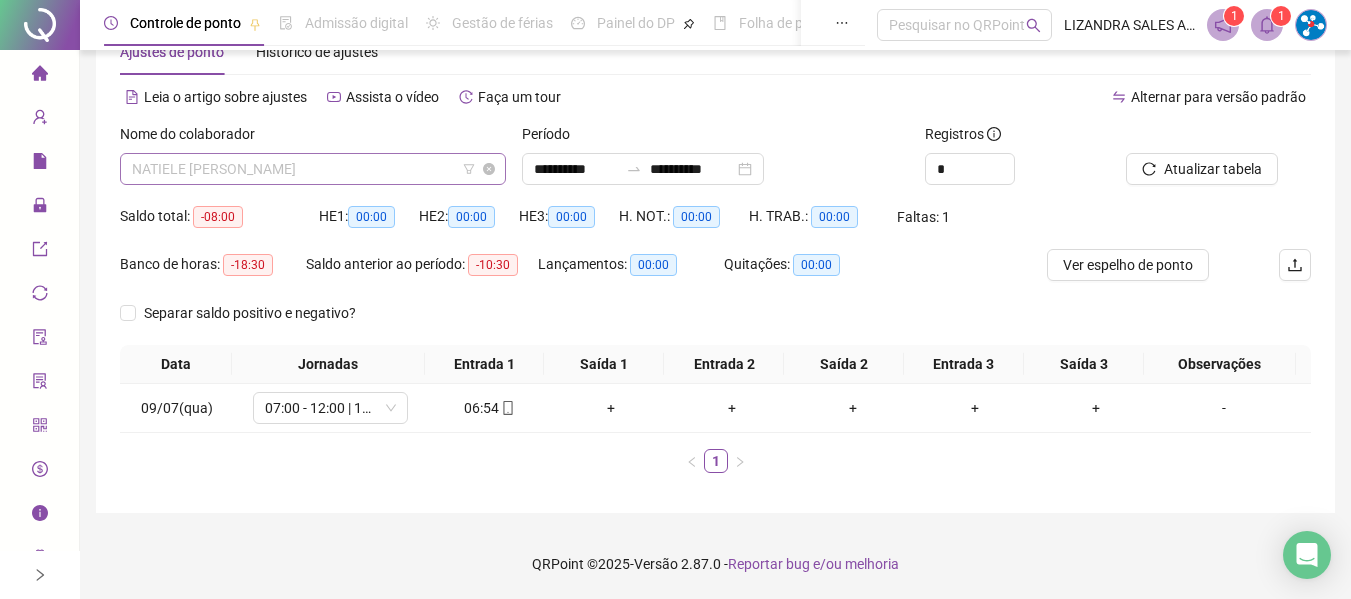 click on "NATIELE [PERSON_NAME]" at bounding box center [313, 169] 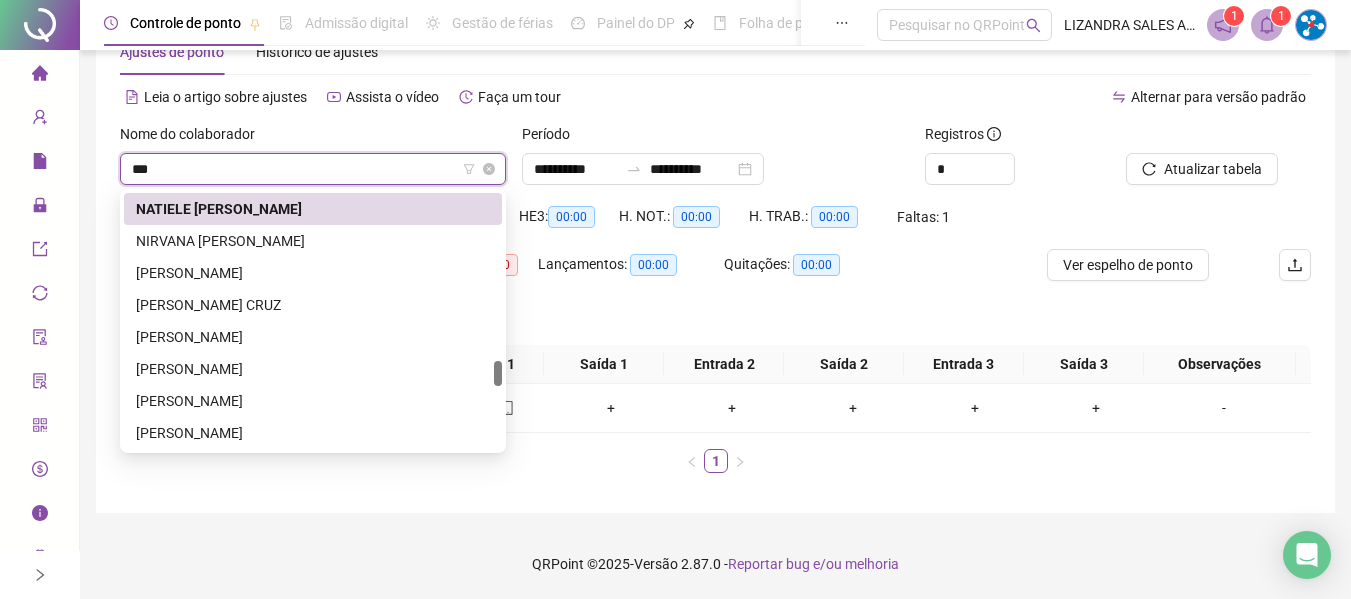 scroll, scrollTop: 0, scrollLeft: 0, axis: both 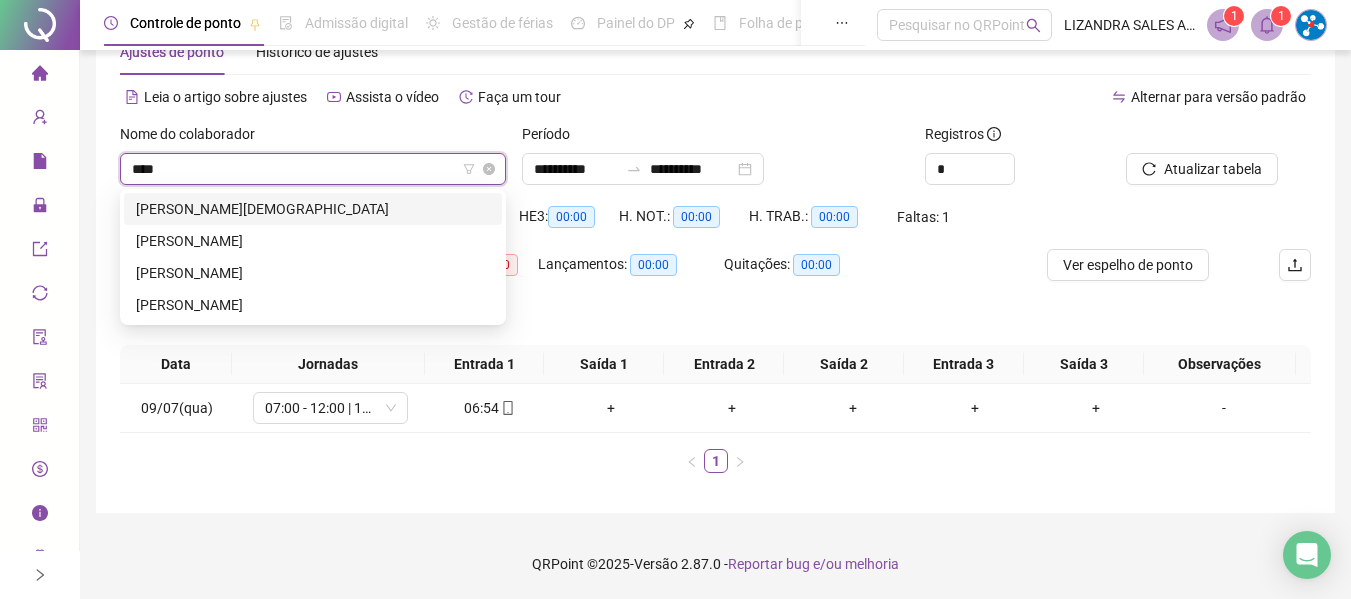 type on "*****" 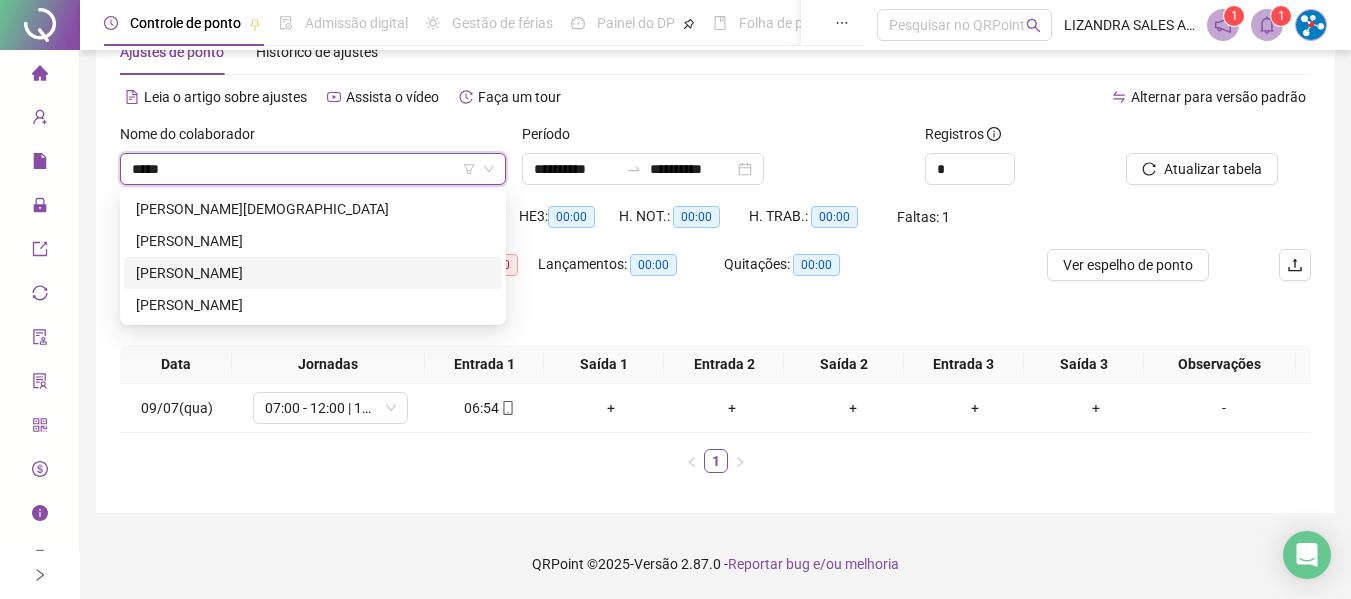 click on "[PERSON_NAME]" at bounding box center [313, 273] 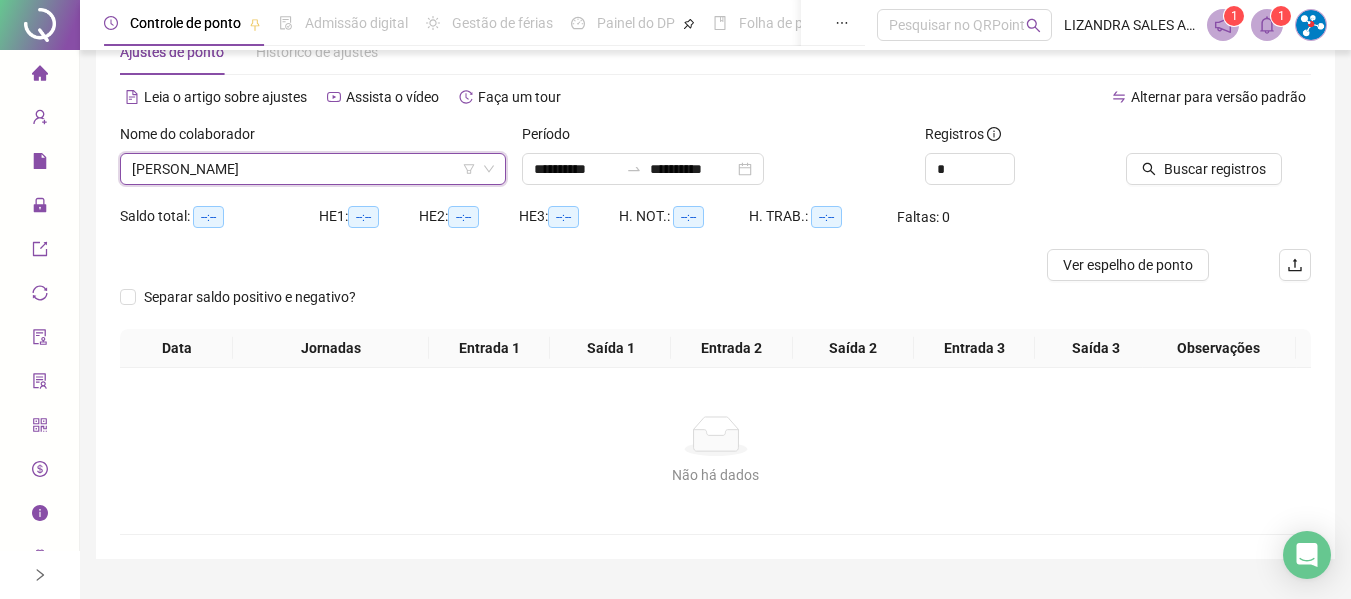 click at bounding box center [1193, 138] 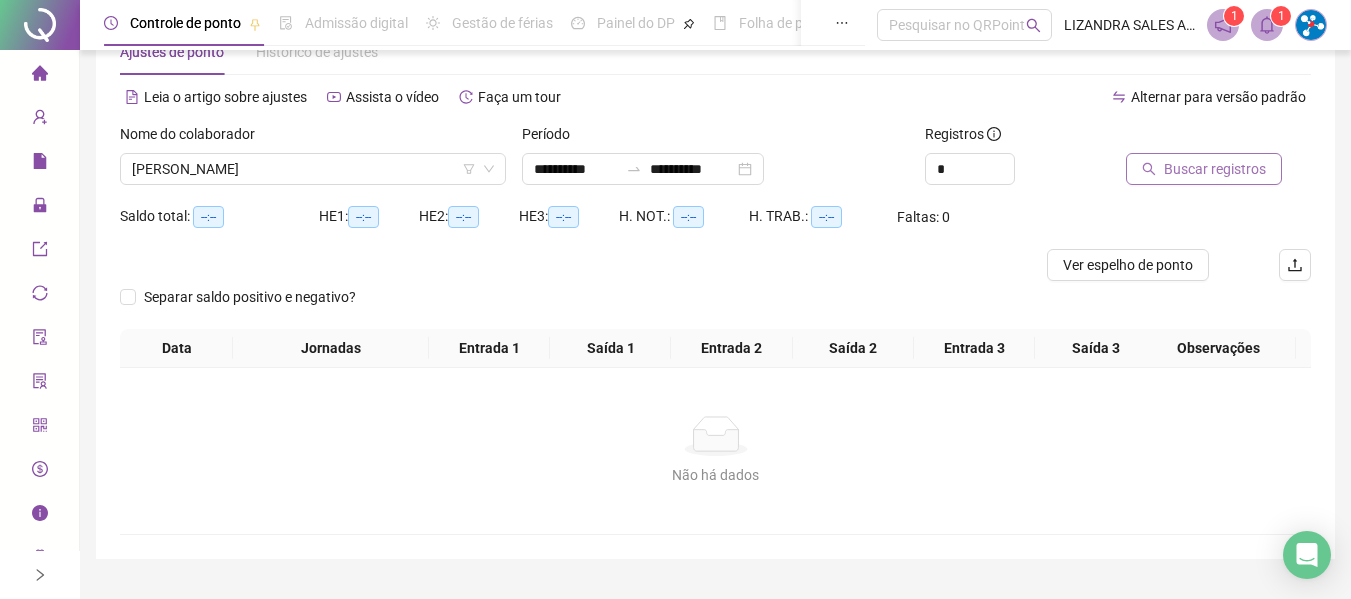 click 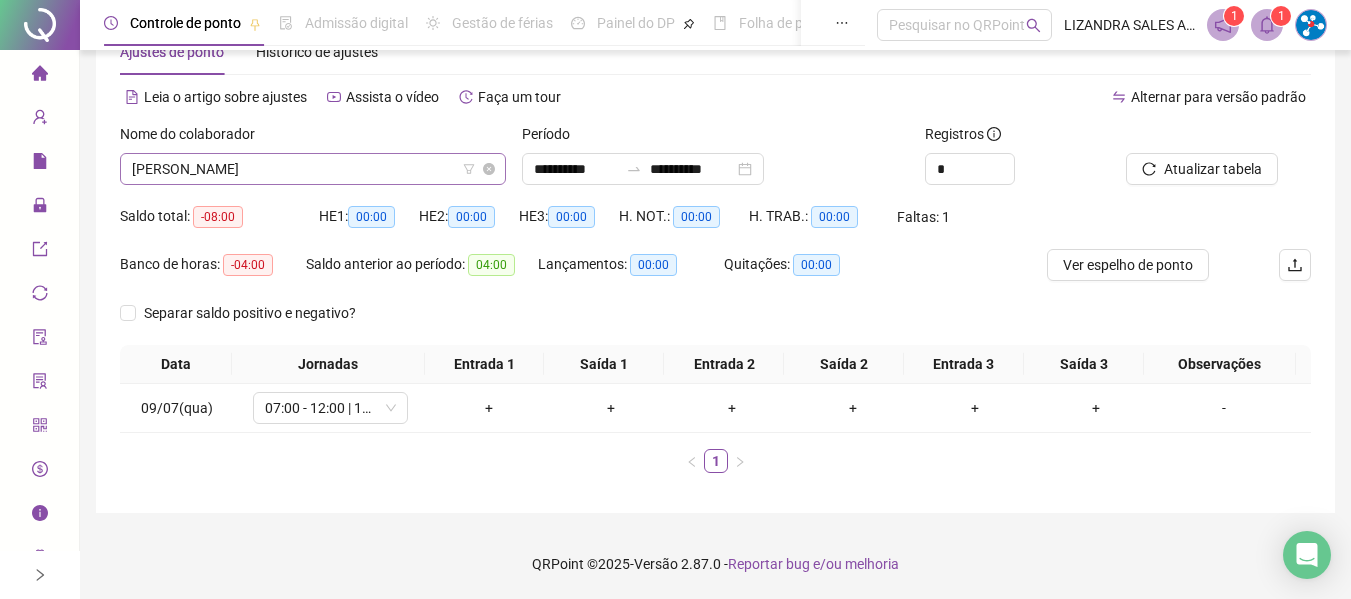 click on "[PERSON_NAME]" at bounding box center [313, 169] 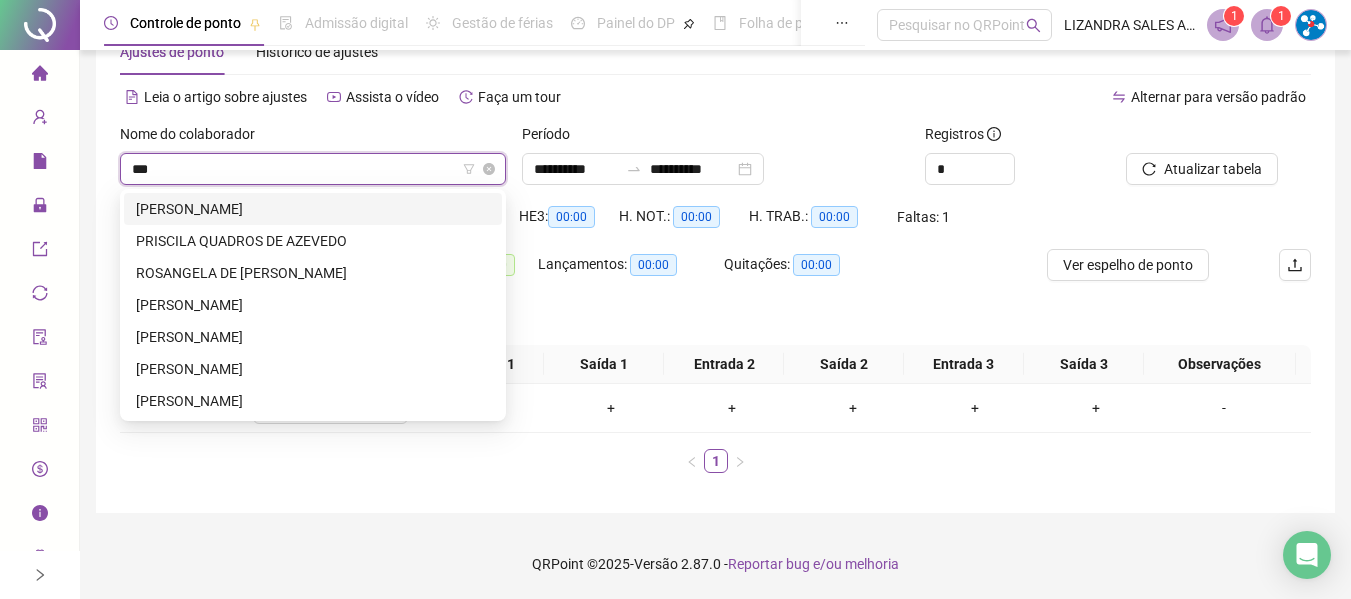 scroll, scrollTop: 0, scrollLeft: 0, axis: both 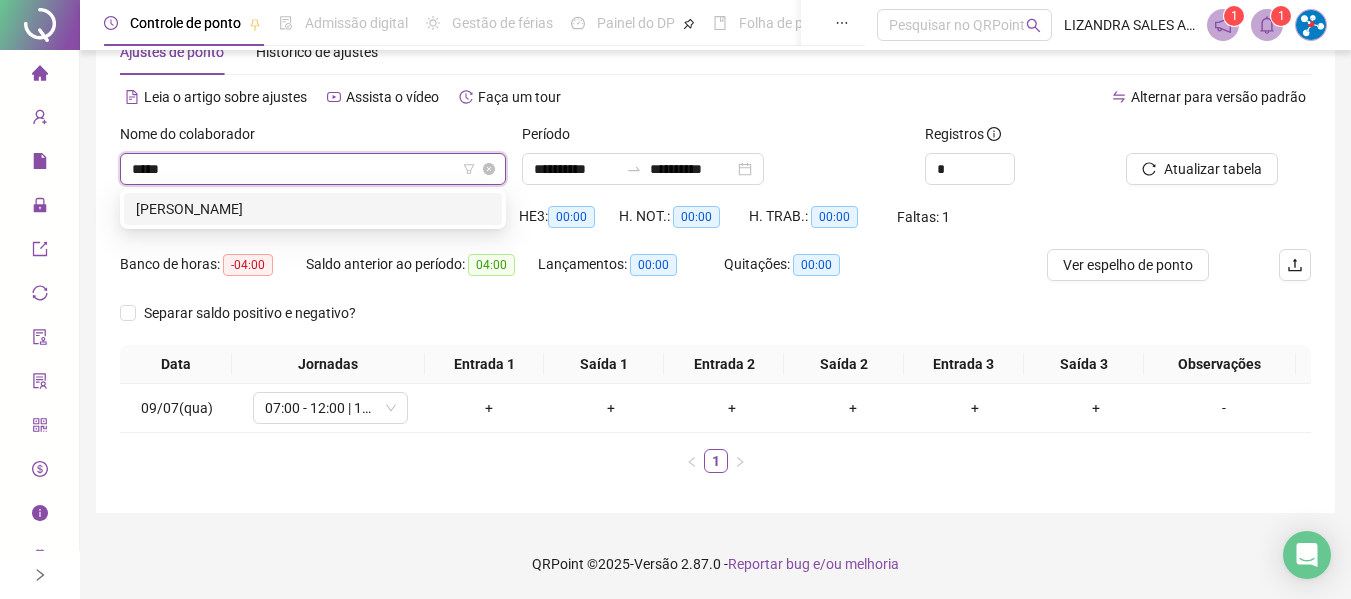 type on "******" 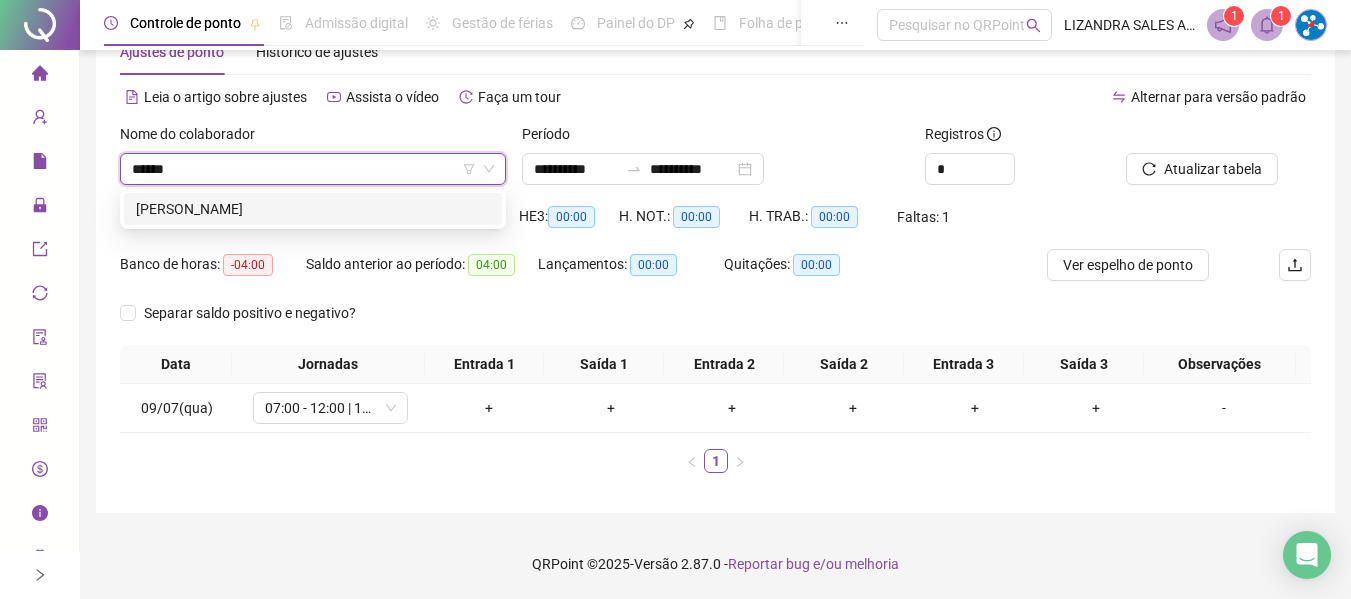 click on "[PERSON_NAME]" at bounding box center [313, 209] 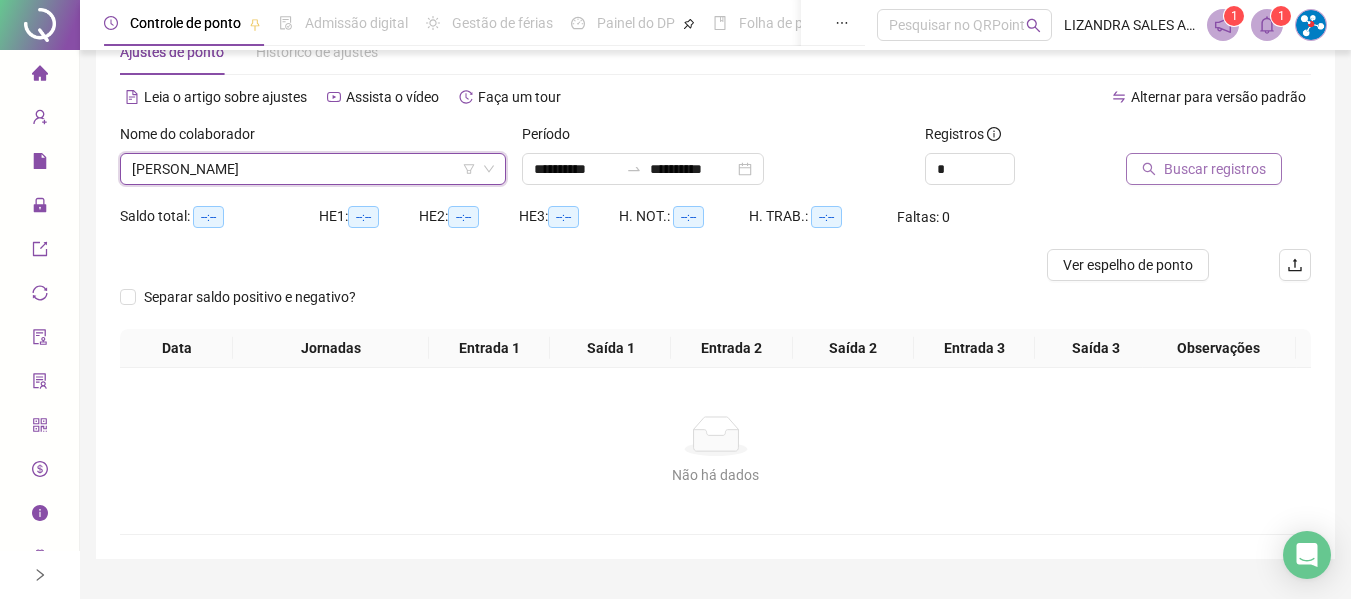 click on "Buscar registros" at bounding box center [1204, 169] 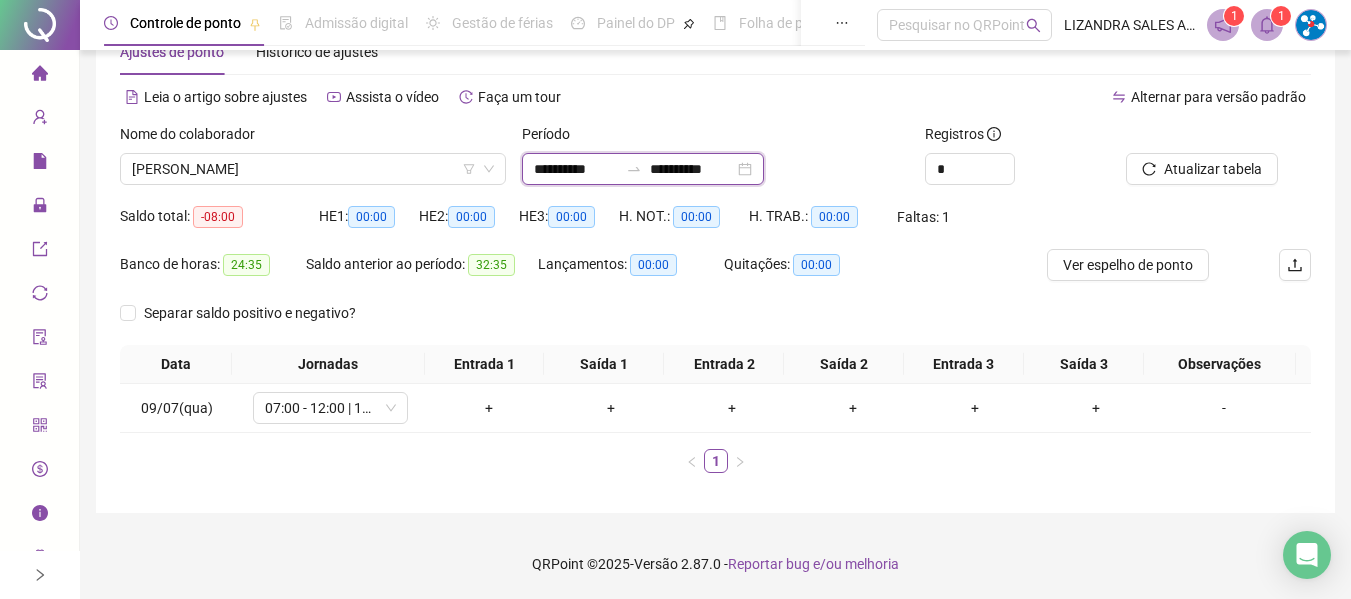 click on "**********" at bounding box center [576, 169] 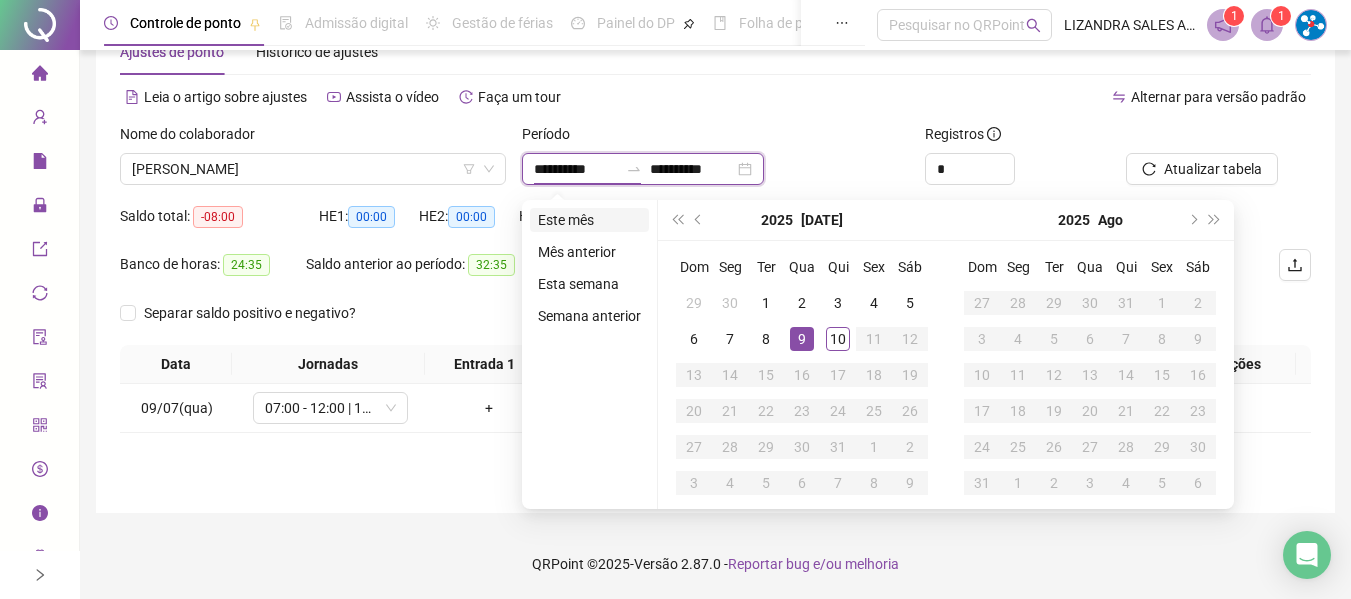 type on "**********" 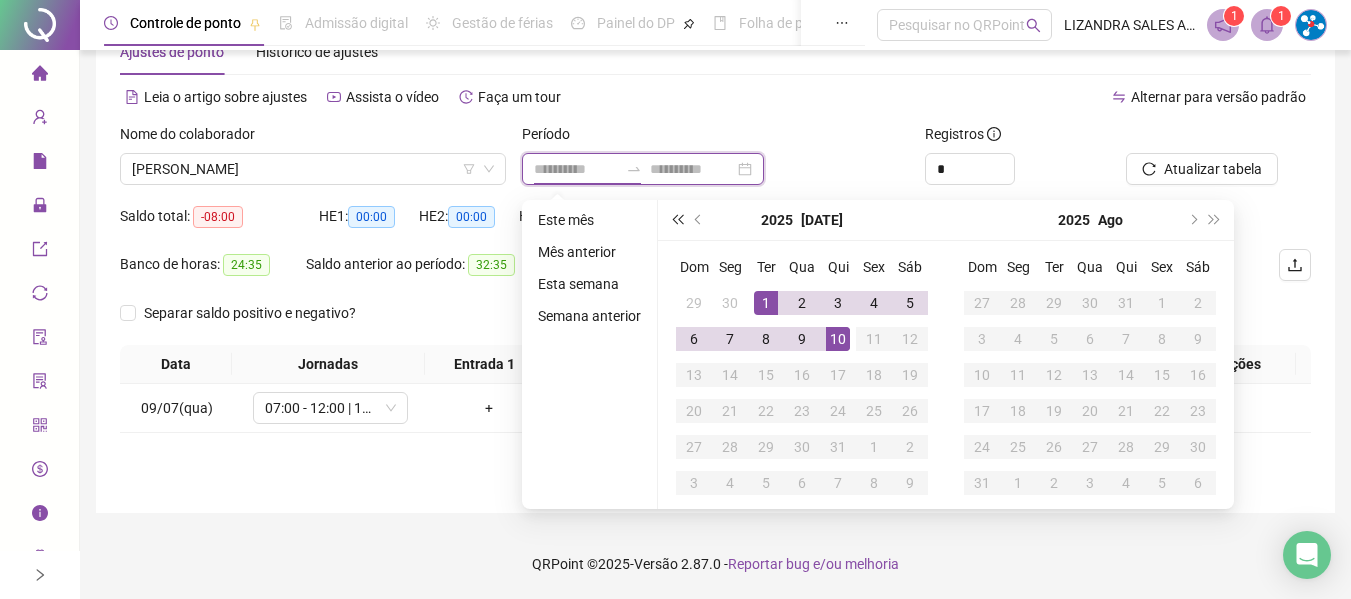type on "**********" 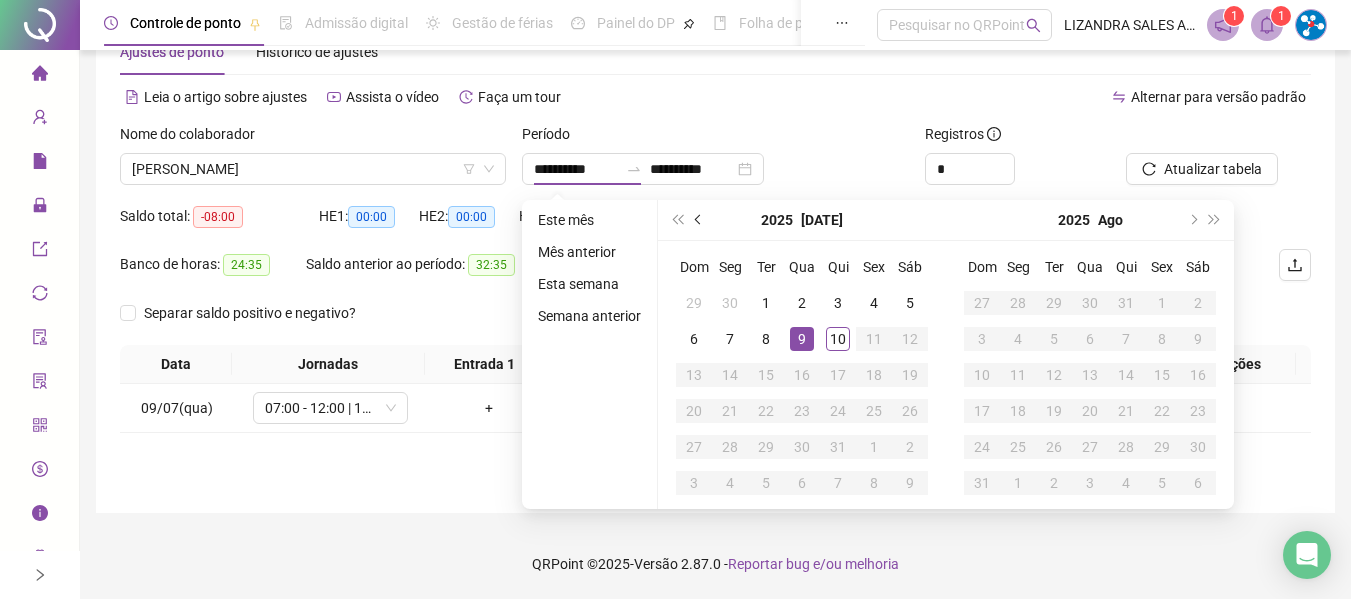 click at bounding box center (700, 220) 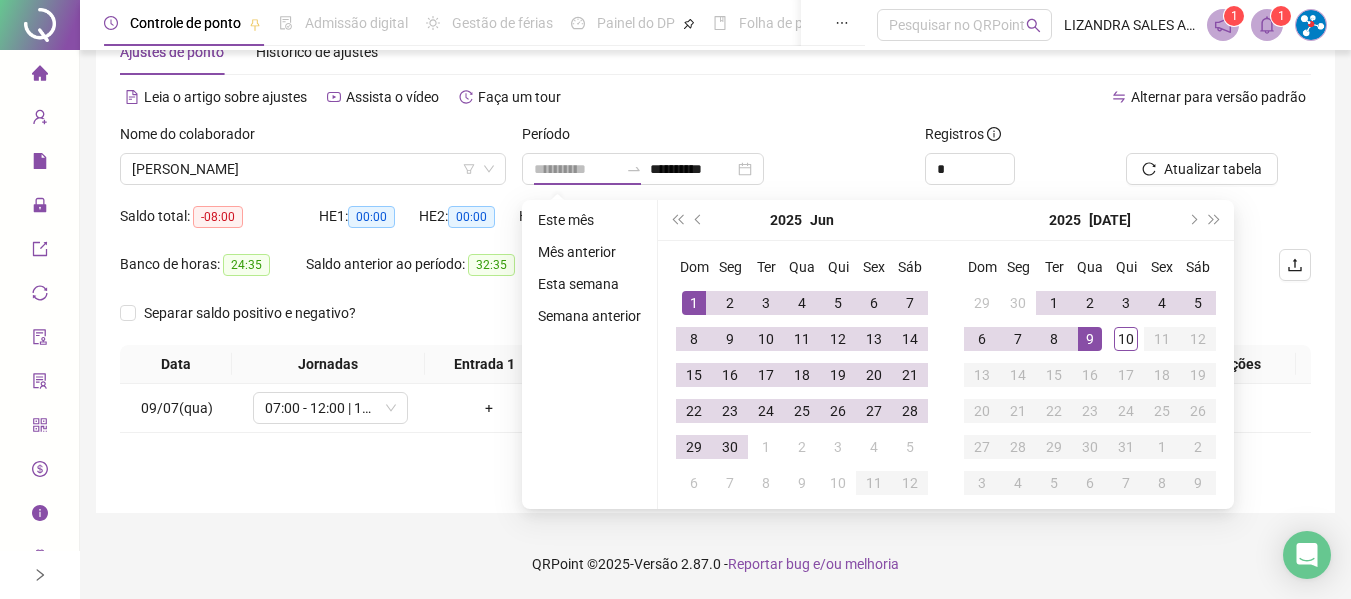 type on "**********" 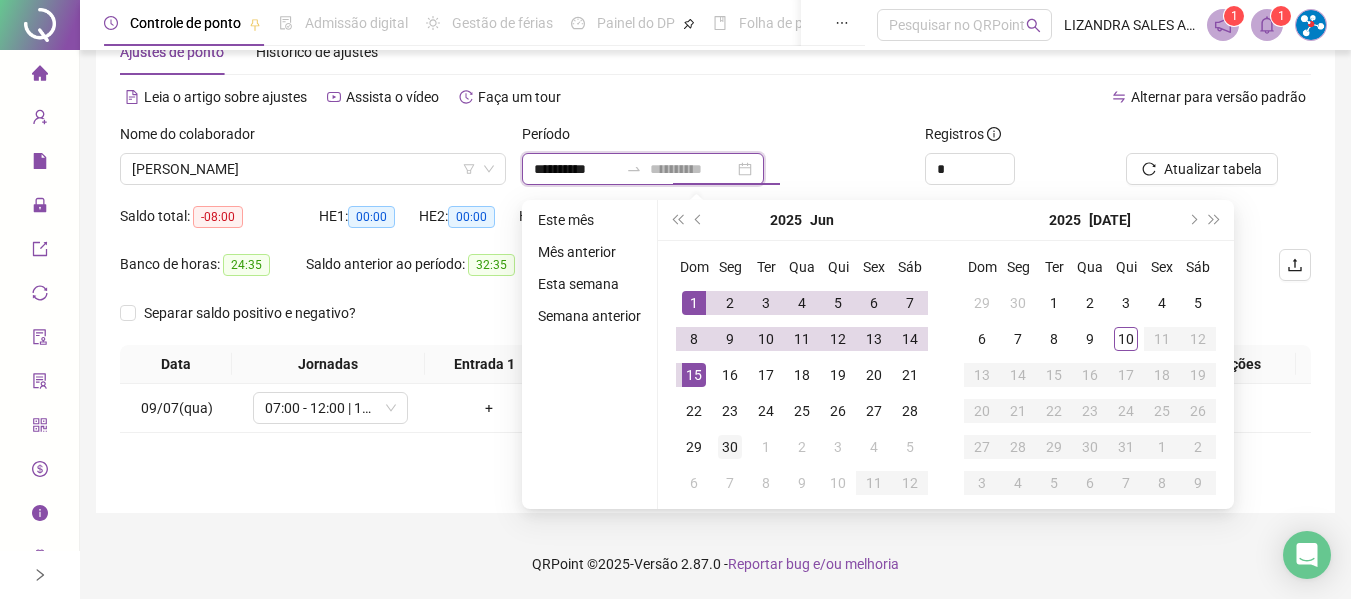 type on "**********" 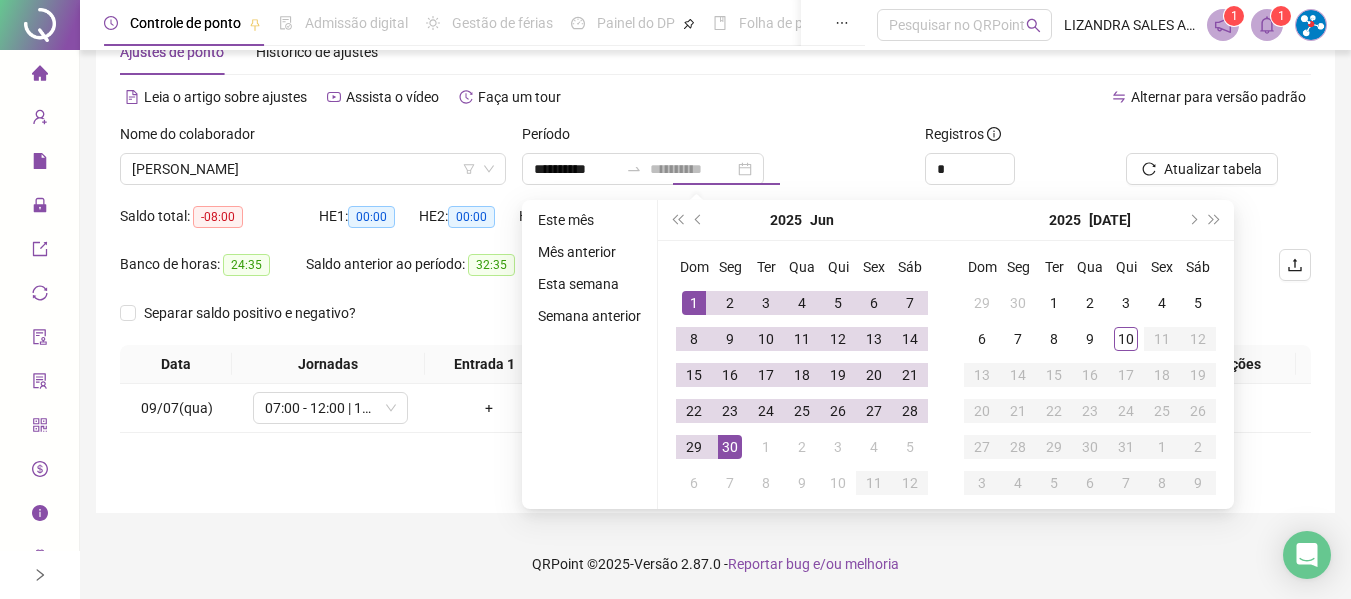 click on "30" at bounding box center (730, 447) 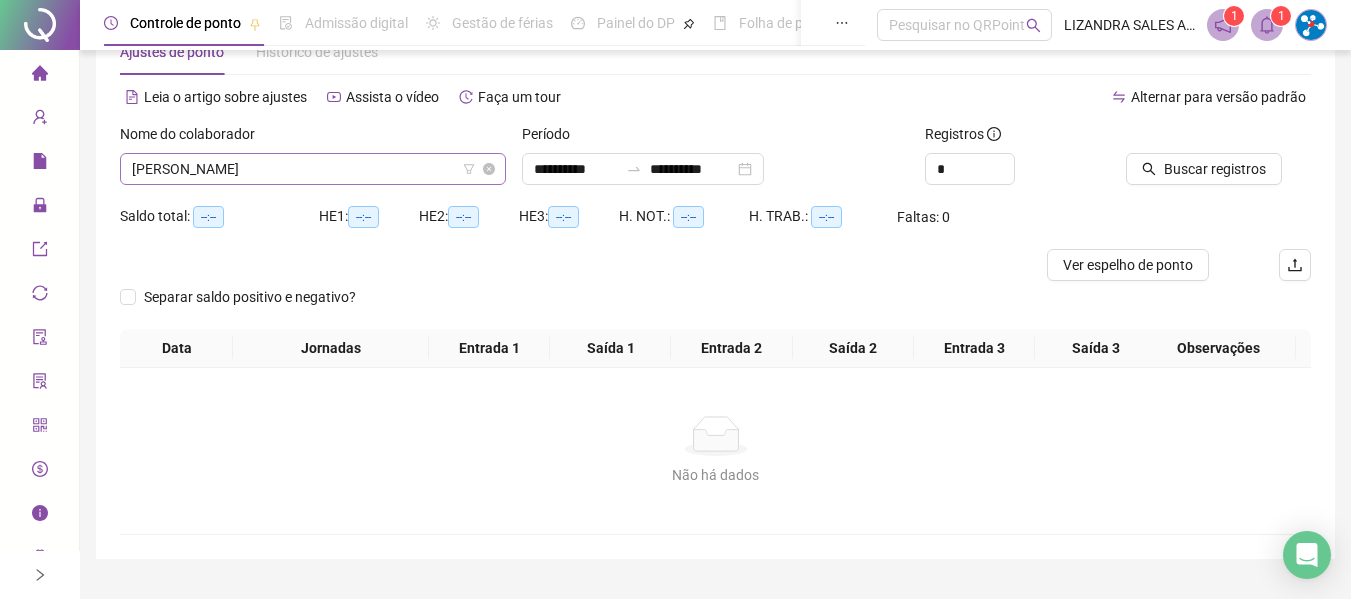 click on "[PERSON_NAME]" at bounding box center (313, 169) 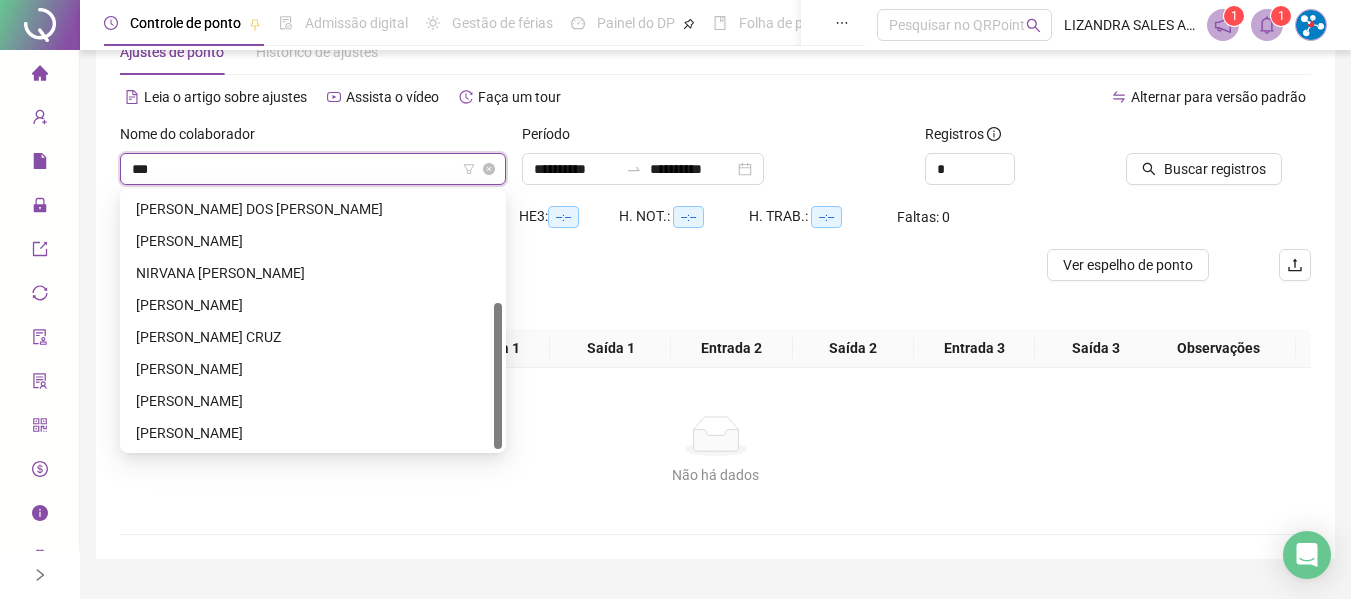 scroll, scrollTop: 0, scrollLeft: 0, axis: both 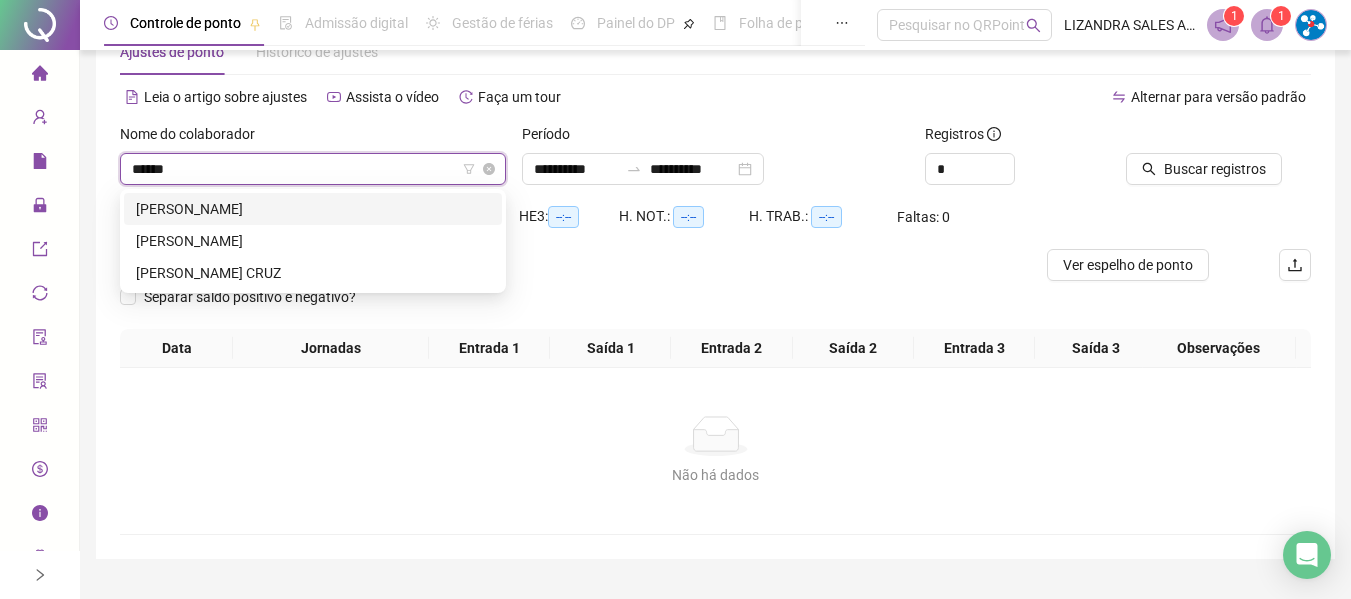 type on "*******" 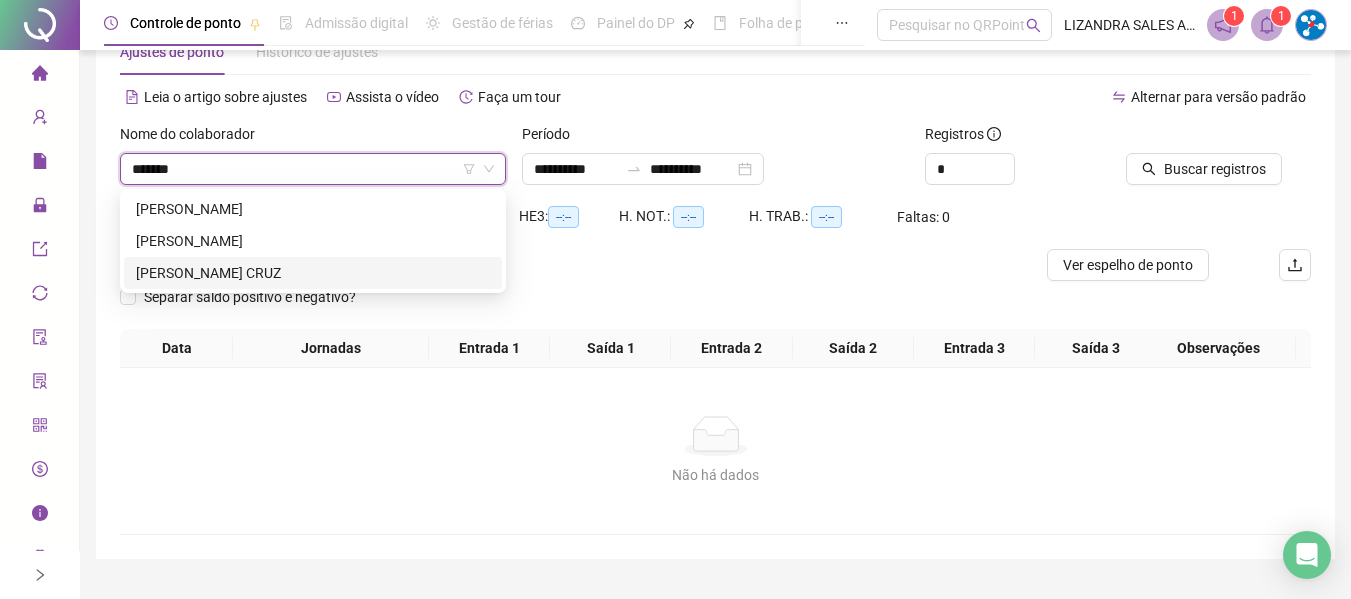 click on "[PERSON_NAME] CRUZ" at bounding box center [313, 273] 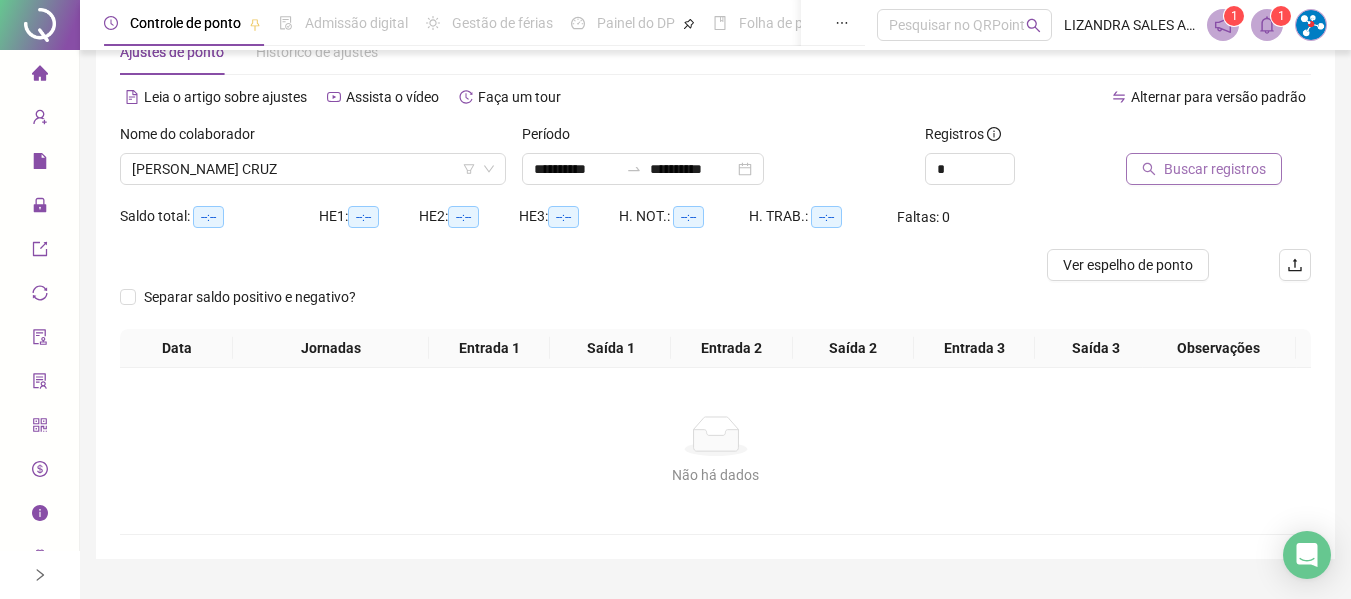 click on "Buscar registros" at bounding box center [1204, 169] 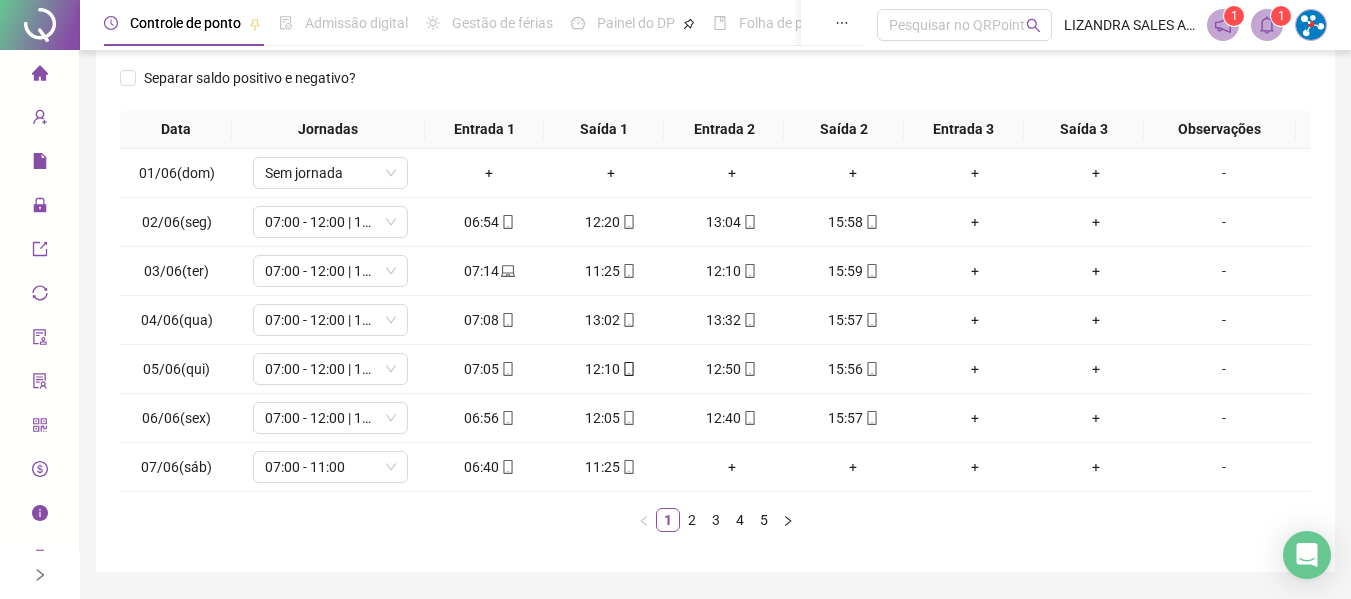 scroll, scrollTop: 355, scrollLeft: 0, axis: vertical 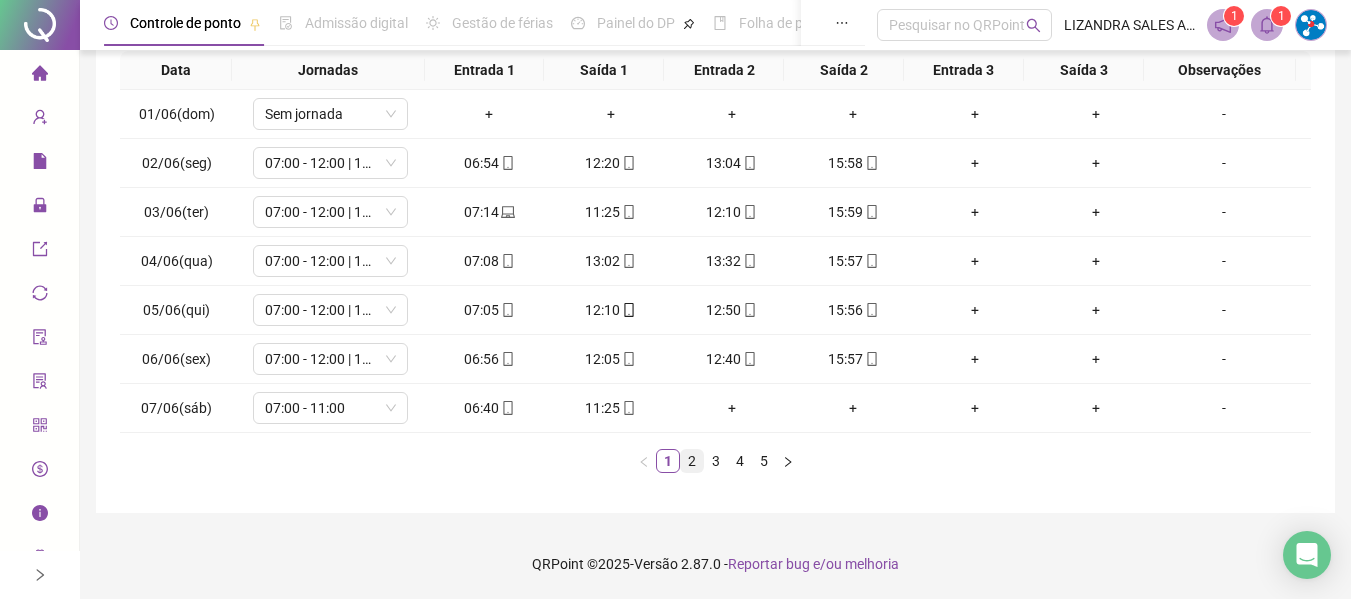 click on "2" at bounding box center (692, 461) 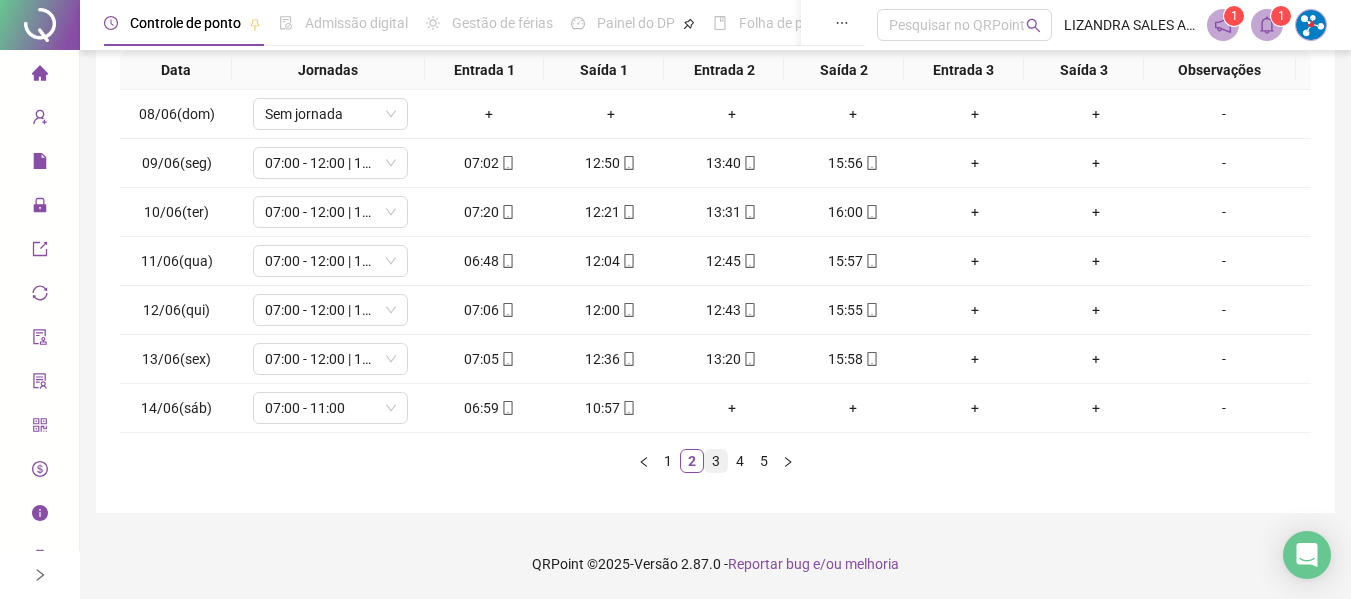 click on "3" at bounding box center (716, 461) 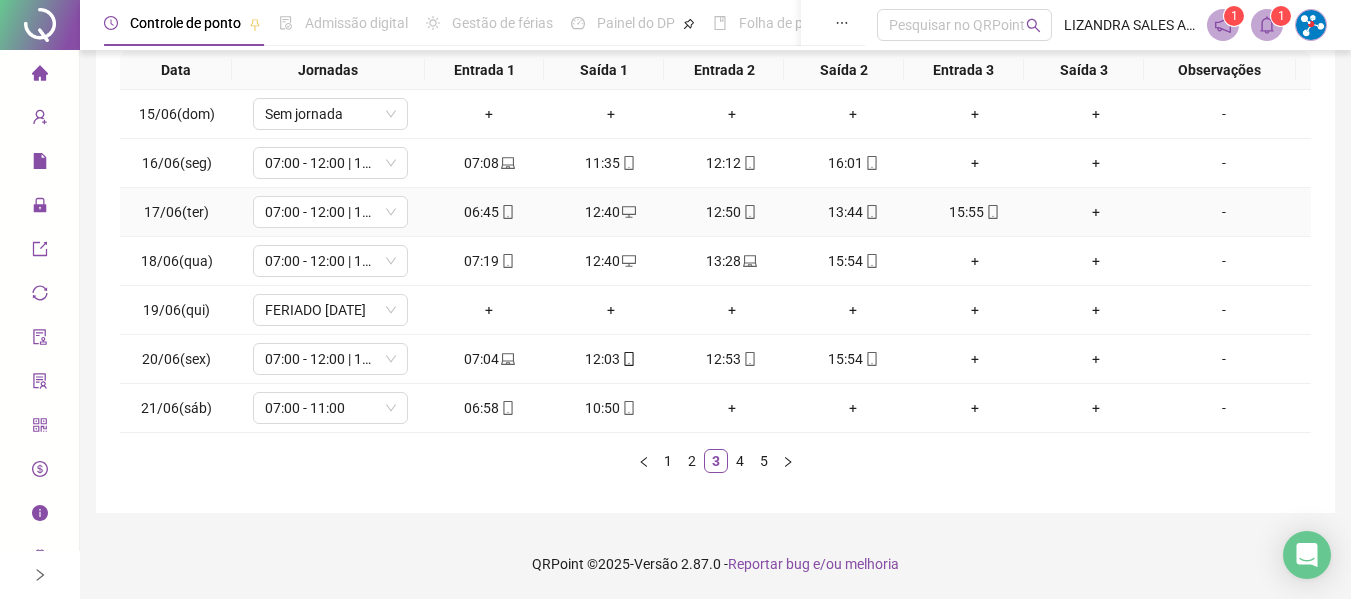 click on "12:50" at bounding box center (731, 212) 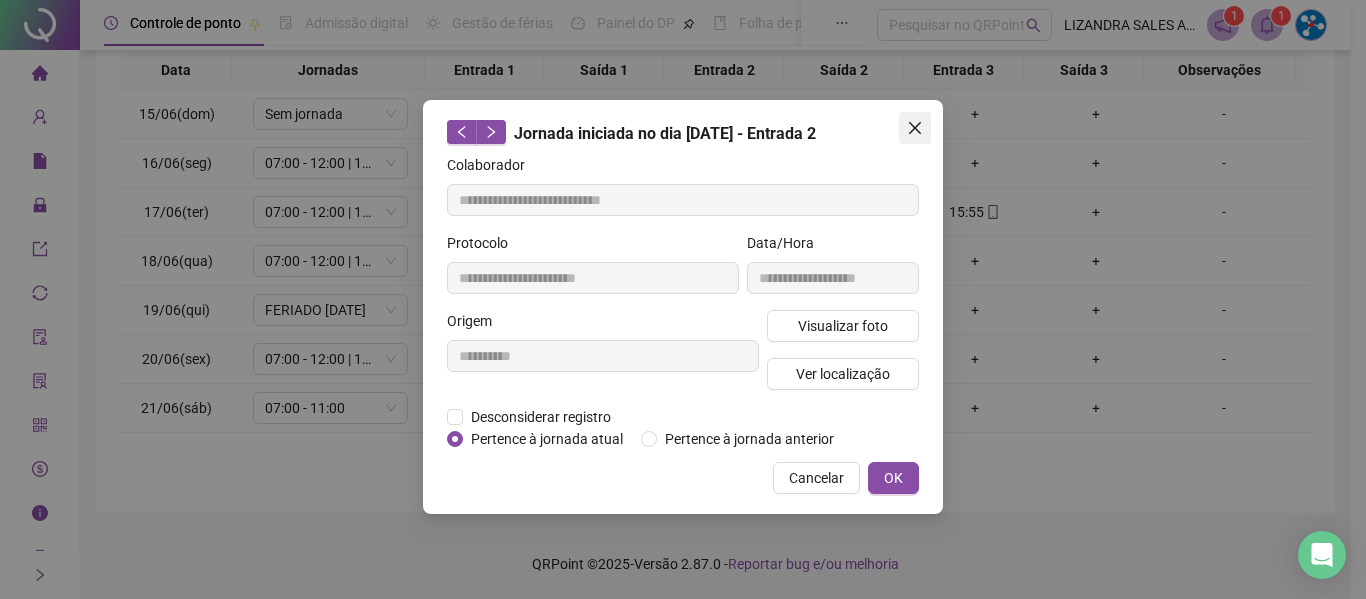 click 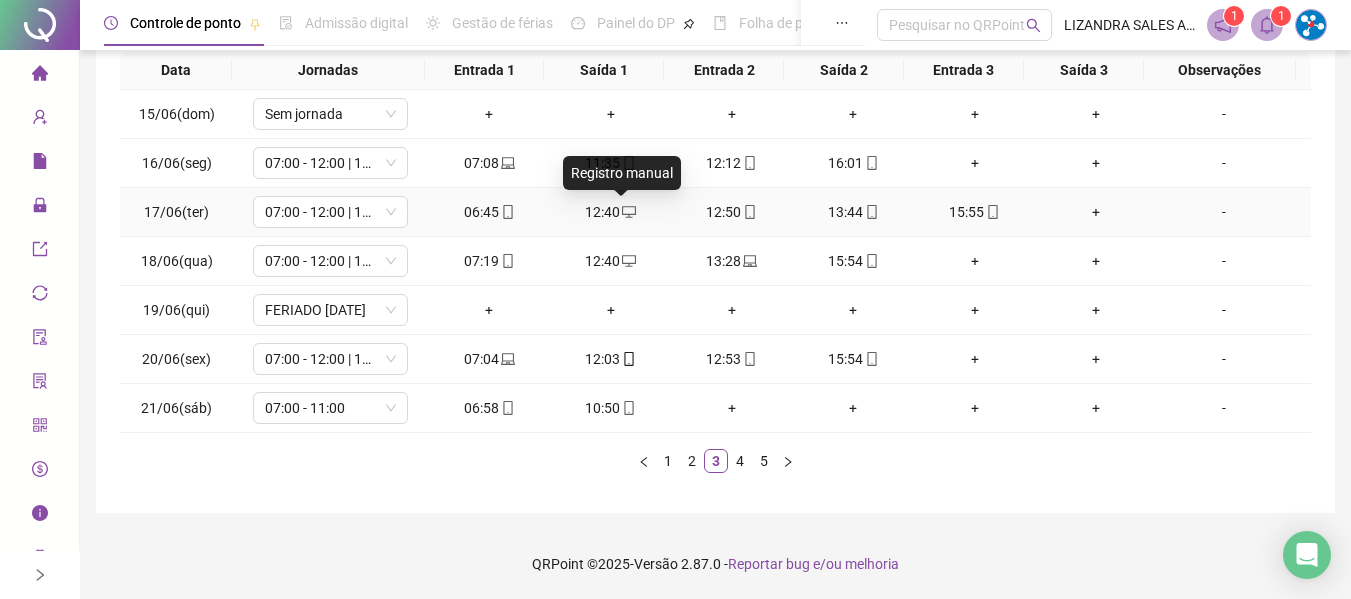 click 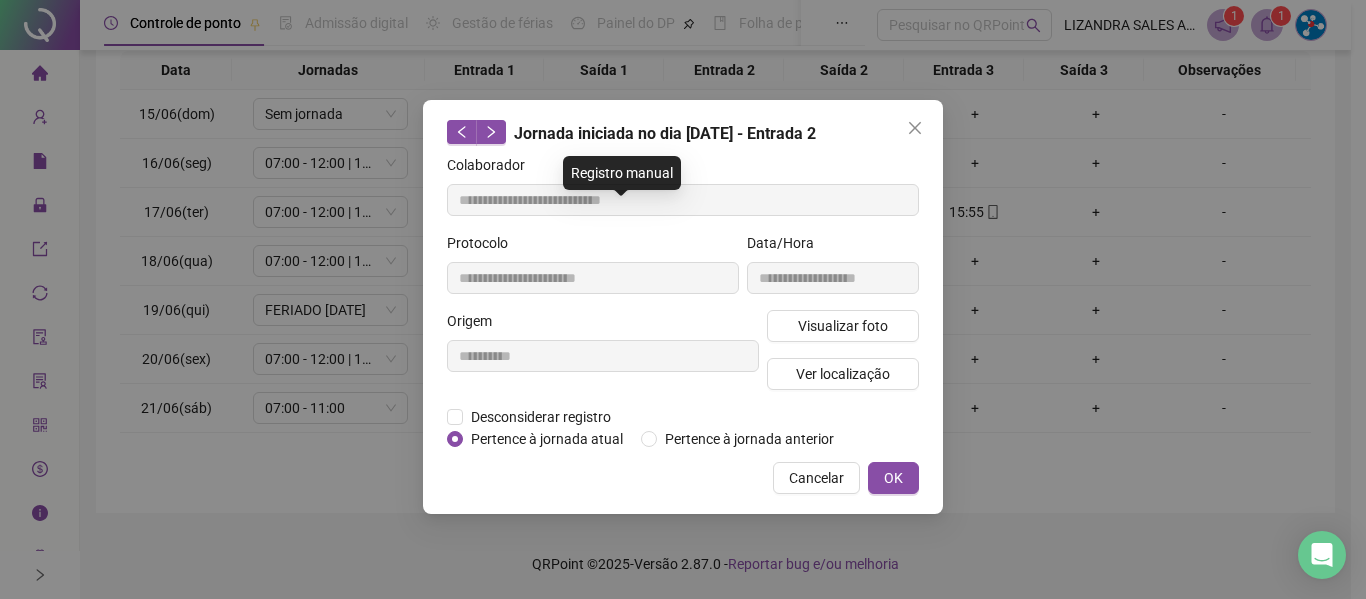 type on "**********" 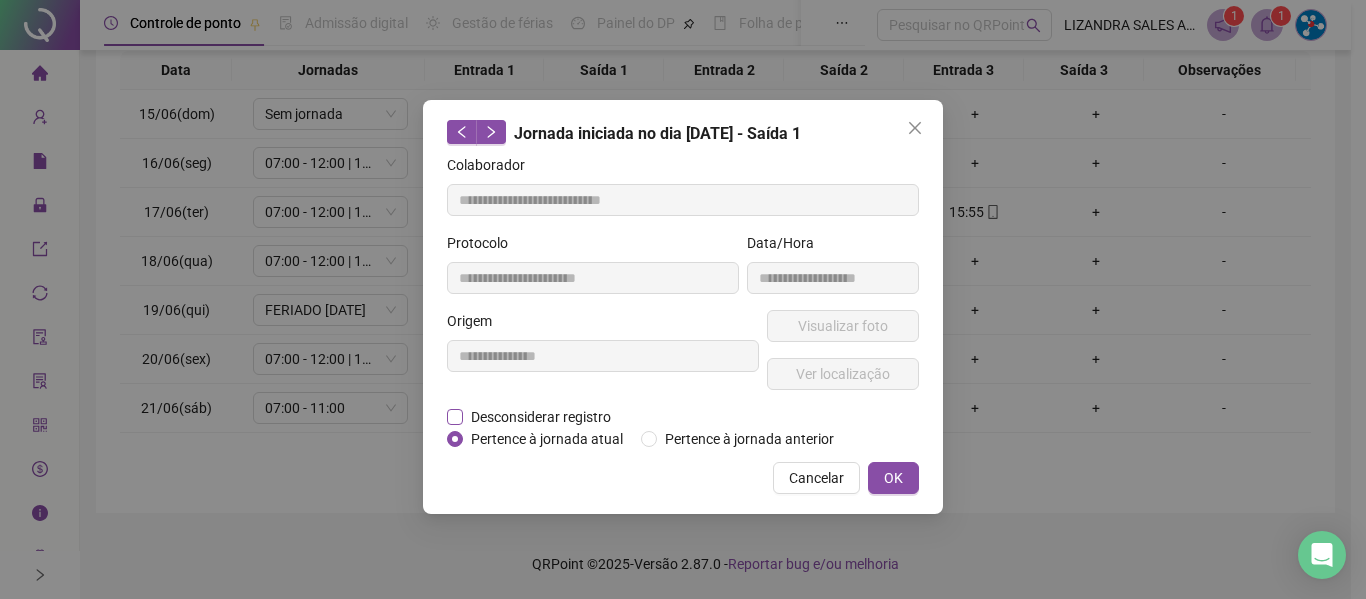 click on "Desconsiderar registro" at bounding box center [541, 417] 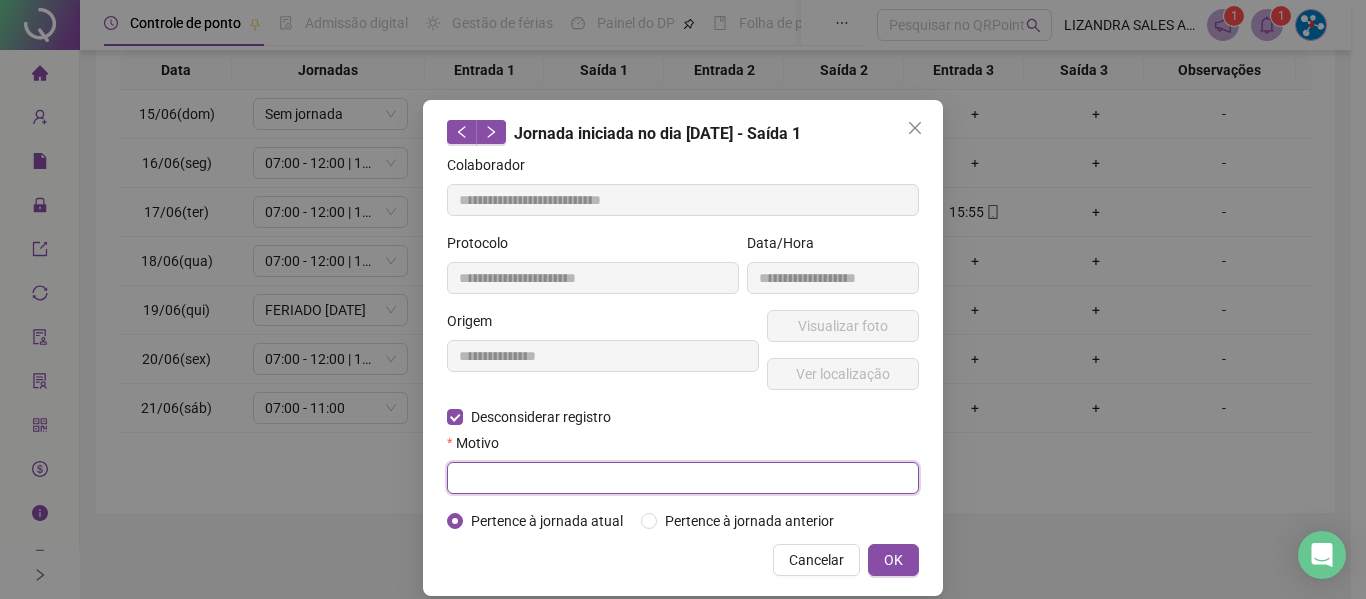 click at bounding box center [683, 478] 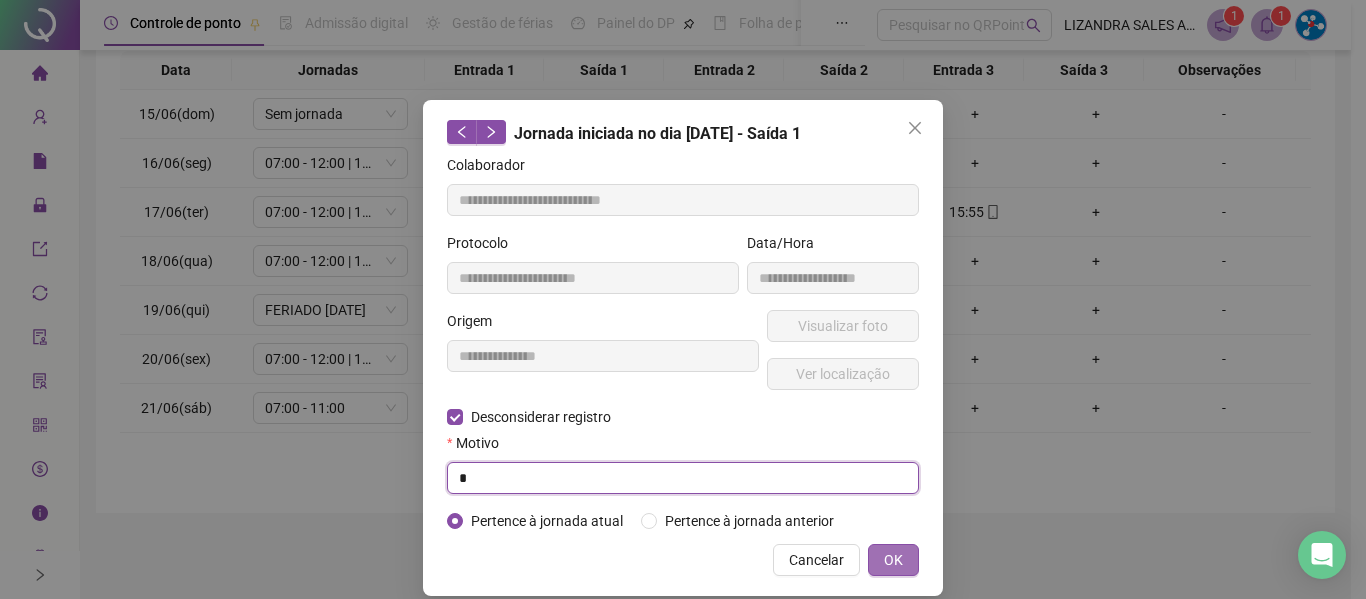 type on "*" 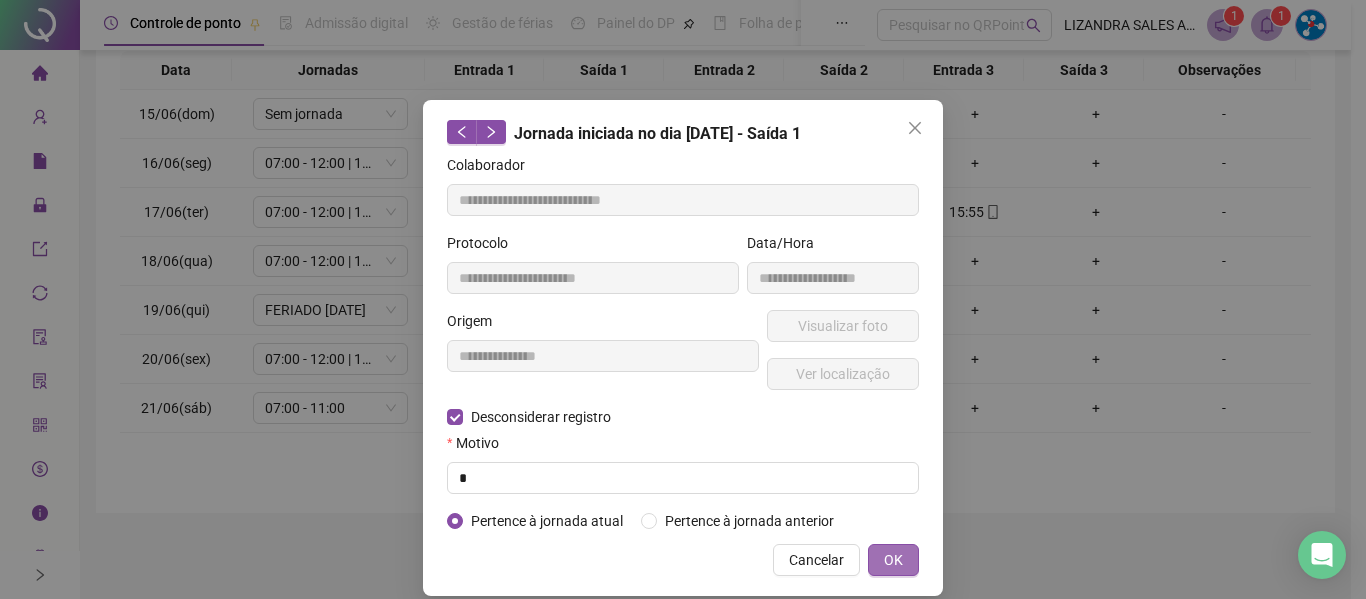 click on "OK" at bounding box center (893, 560) 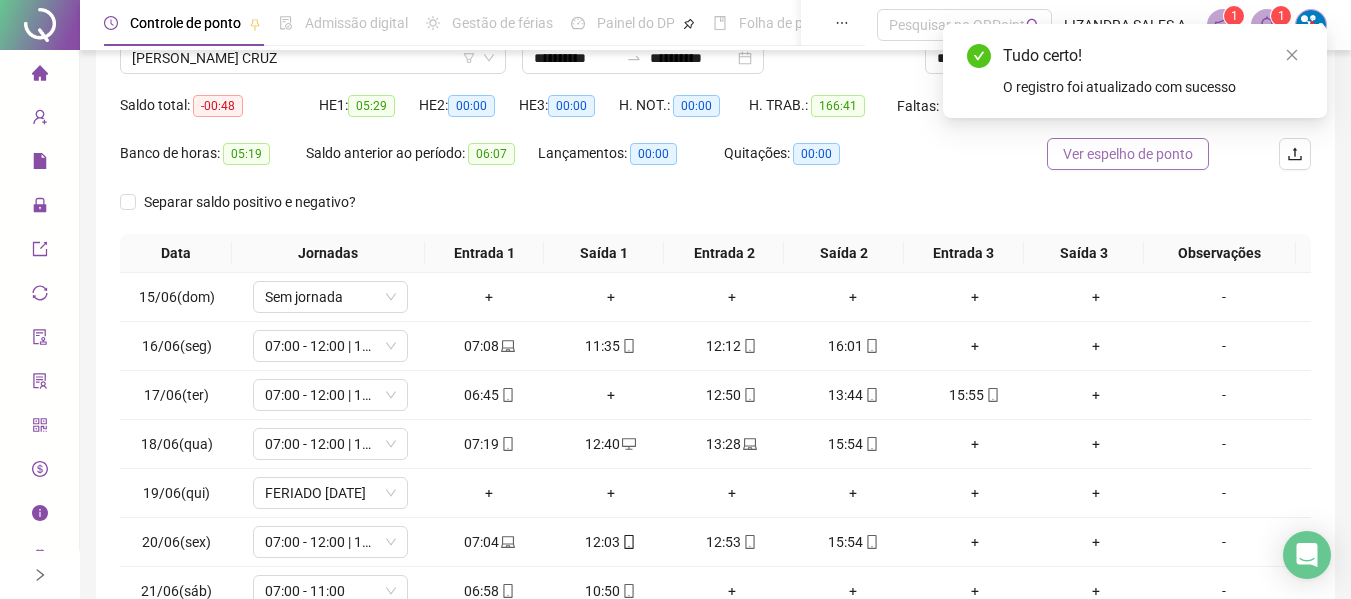 scroll, scrollTop: 0, scrollLeft: 0, axis: both 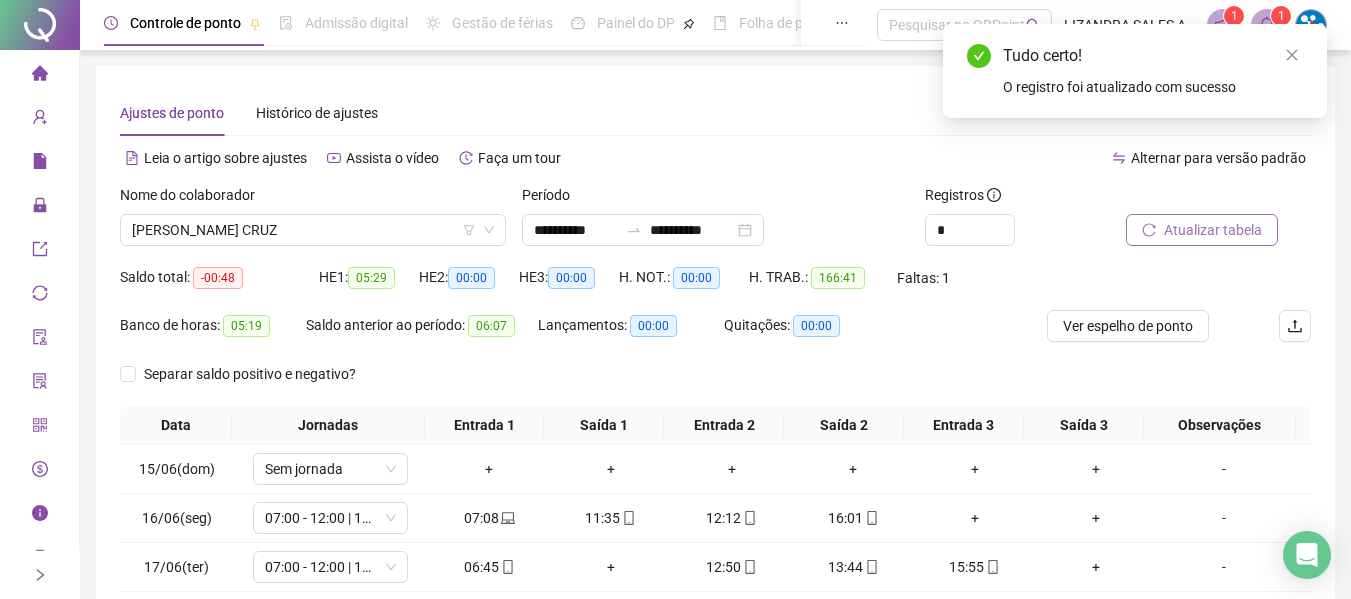 click on "Atualizar tabela" at bounding box center (1213, 230) 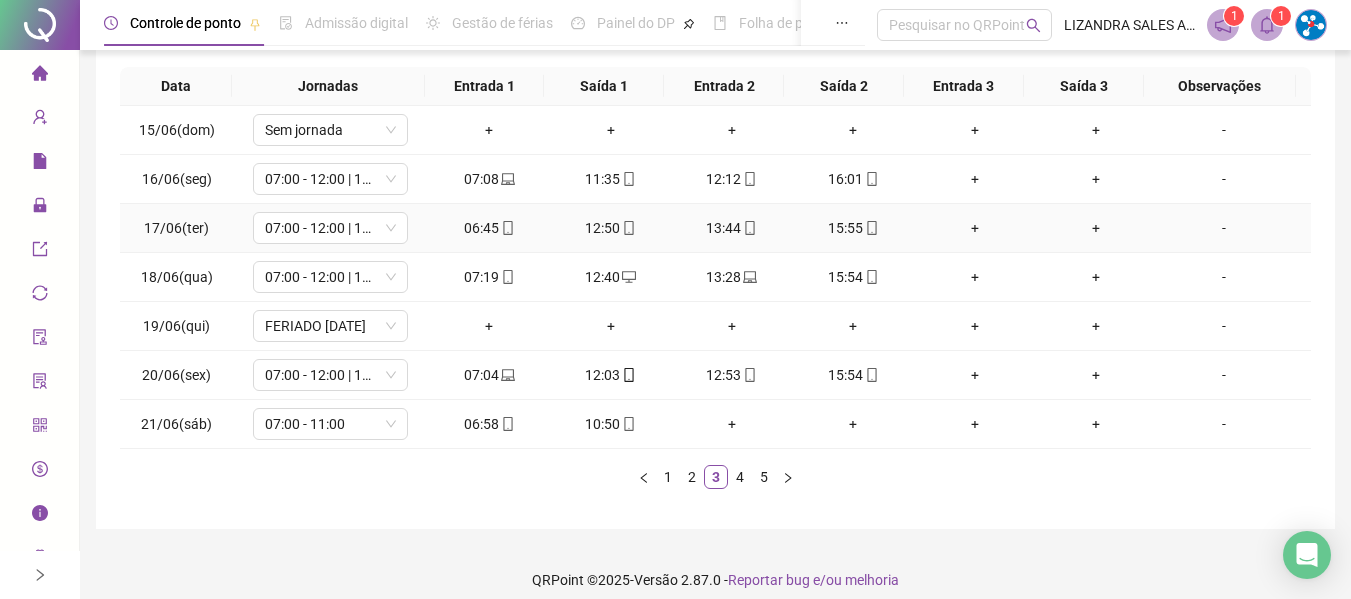 scroll, scrollTop: 355, scrollLeft: 0, axis: vertical 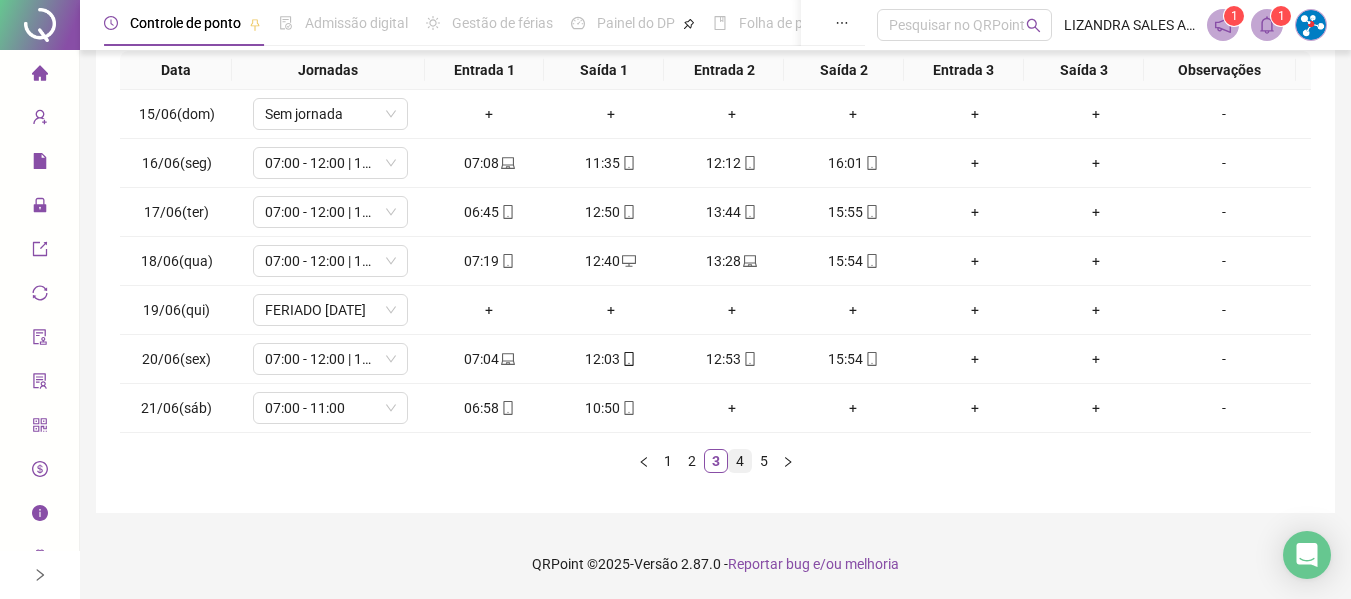 click on "4" at bounding box center (740, 461) 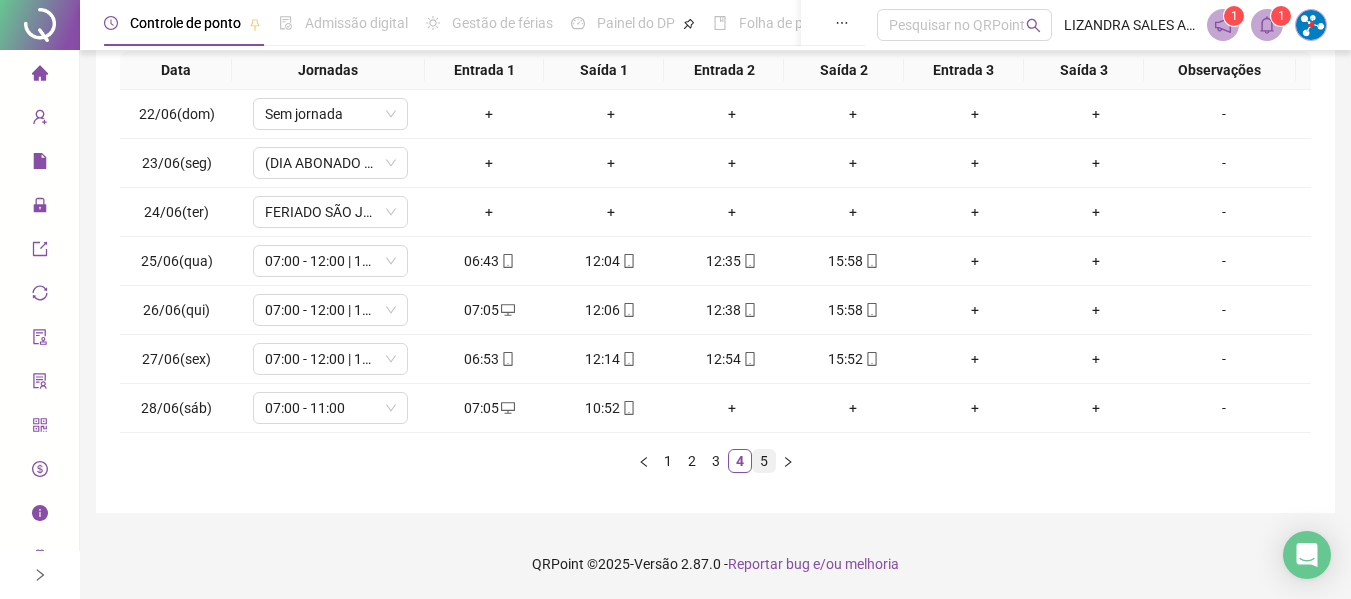 click on "5" at bounding box center (764, 461) 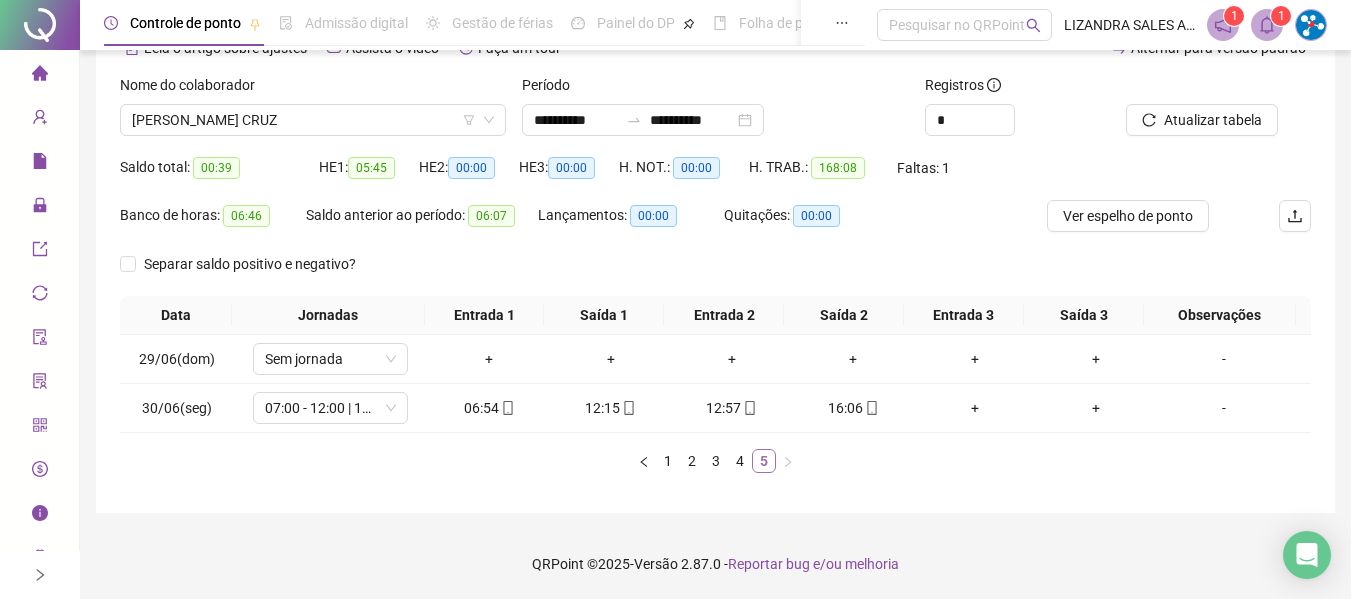 scroll, scrollTop: 110, scrollLeft: 0, axis: vertical 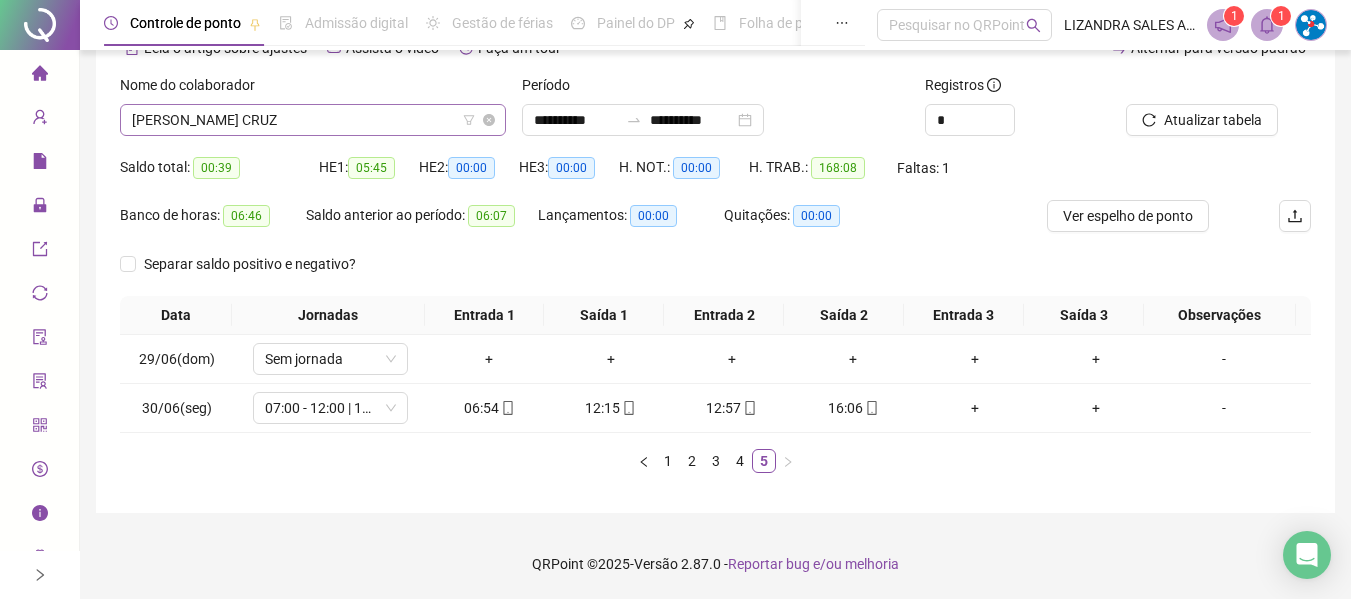 click on "[PERSON_NAME] CRUZ" at bounding box center [313, 120] 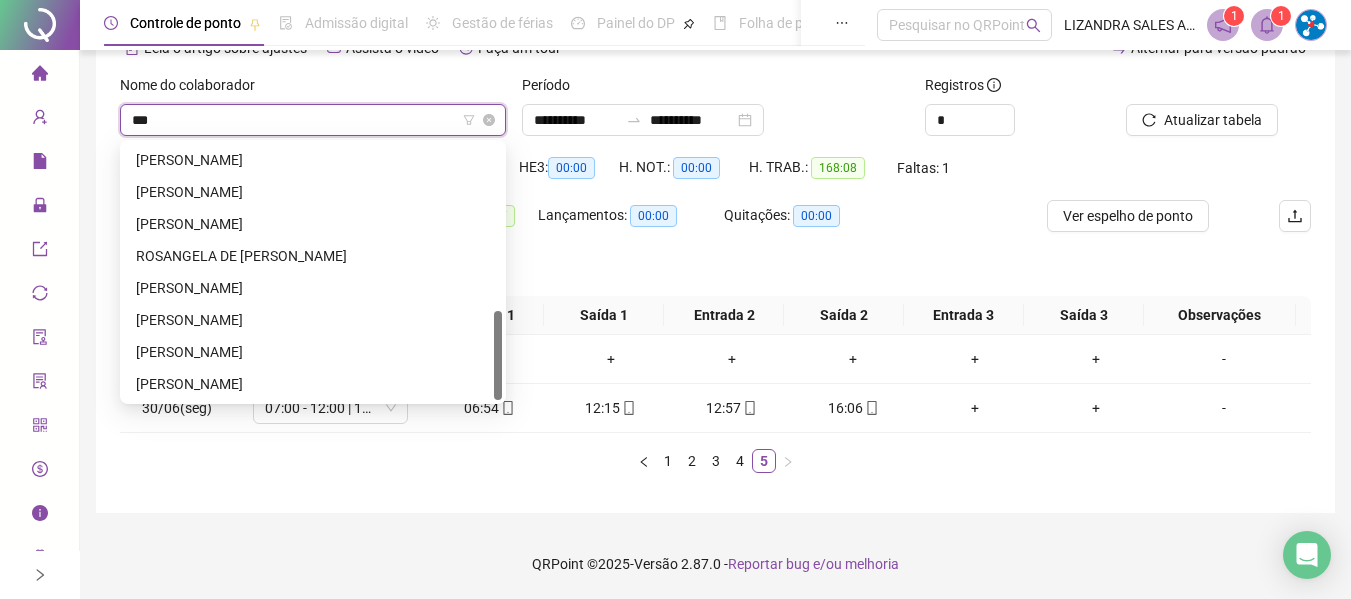 scroll, scrollTop: 0, scrollLeft: 0, axis: both 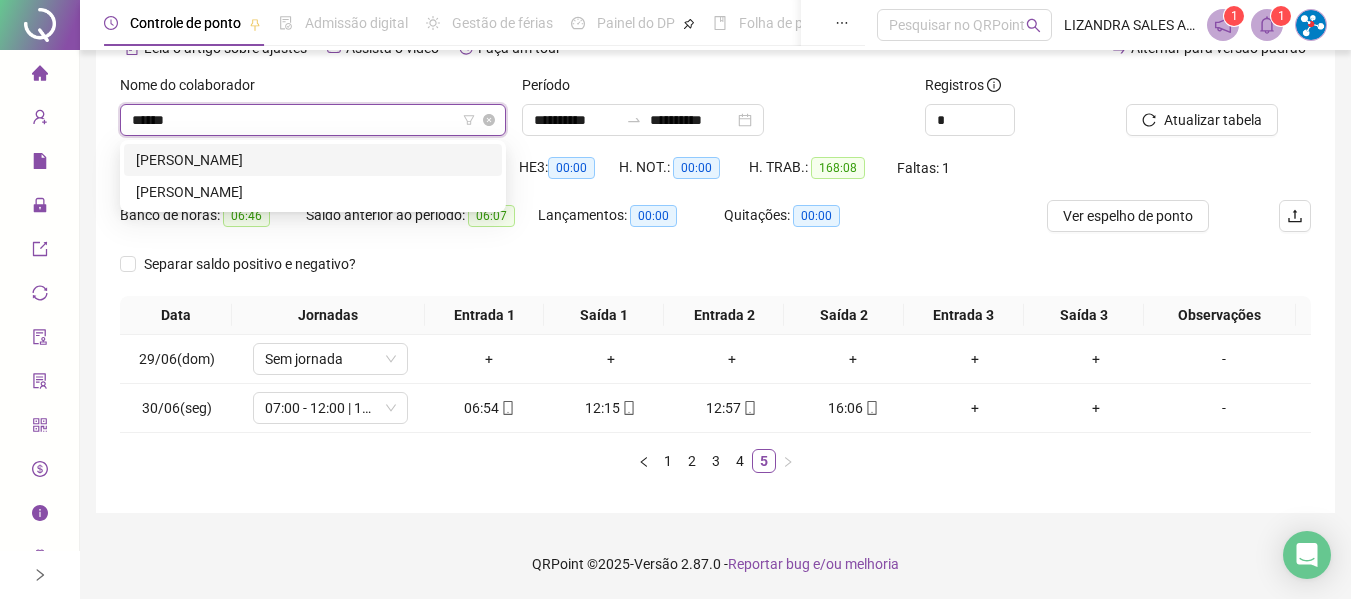 type on "*******" 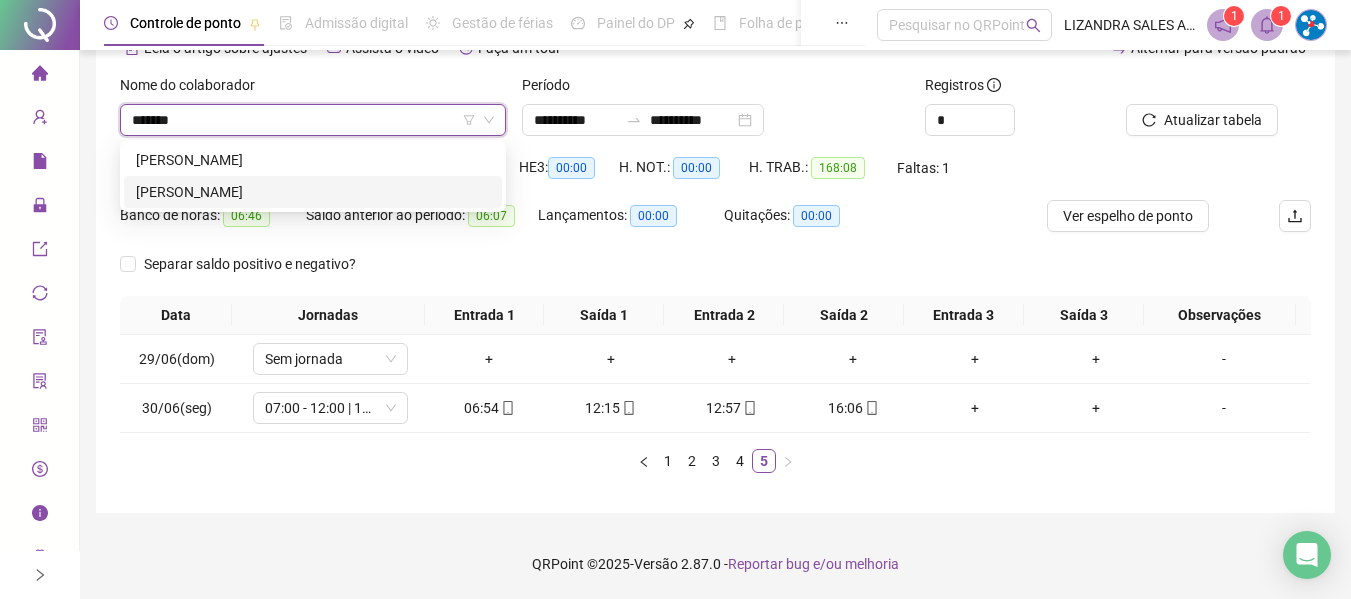 click on "[PERSON_NAME]" at bounding box center (313, 192) 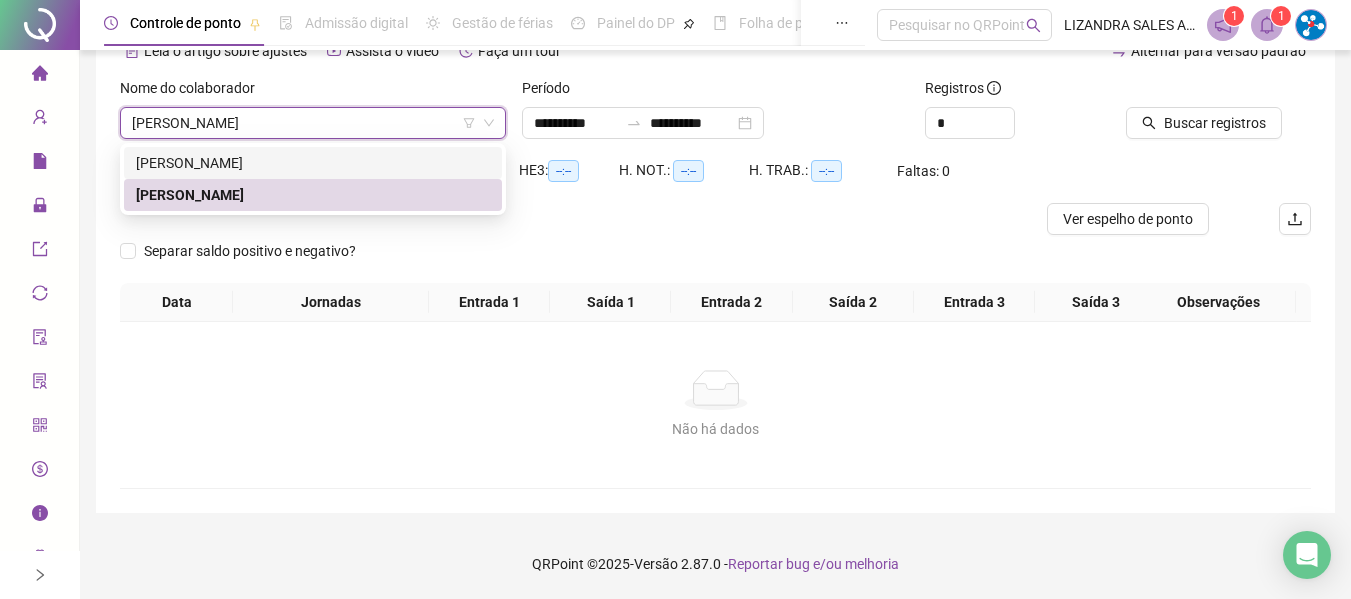 scroll, scrollTop: 107, scrollLeft: 0, axis: vertical 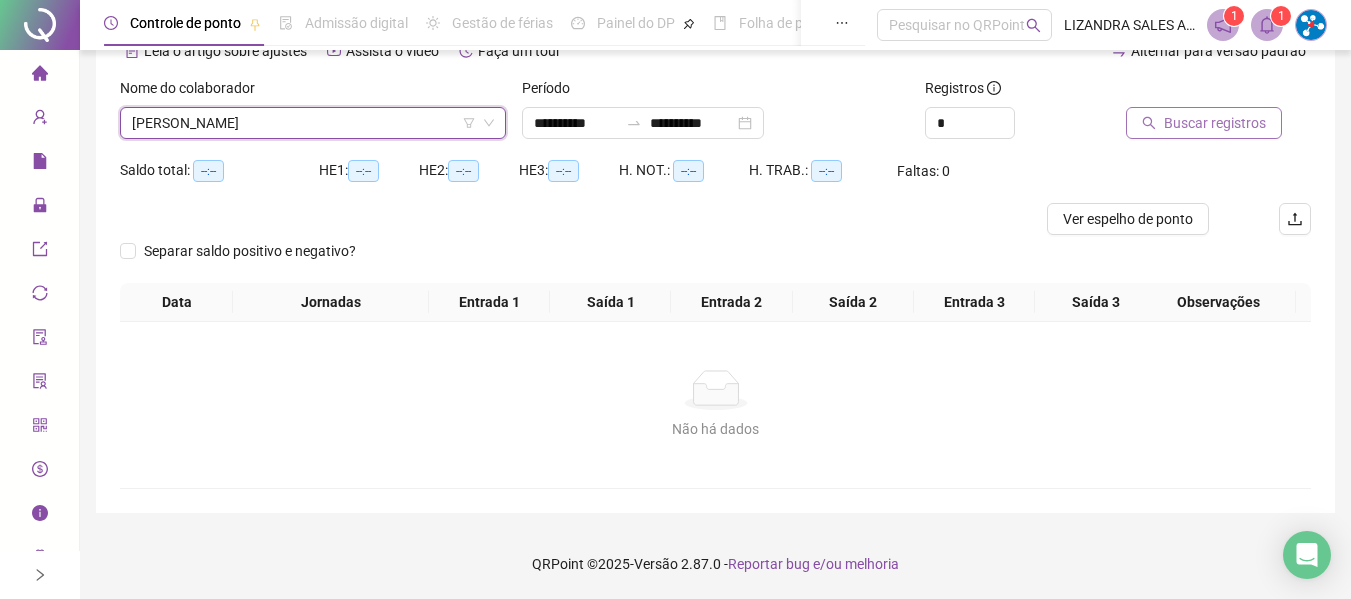 click on "Buscar registros" at bounding box center (1215, 123) 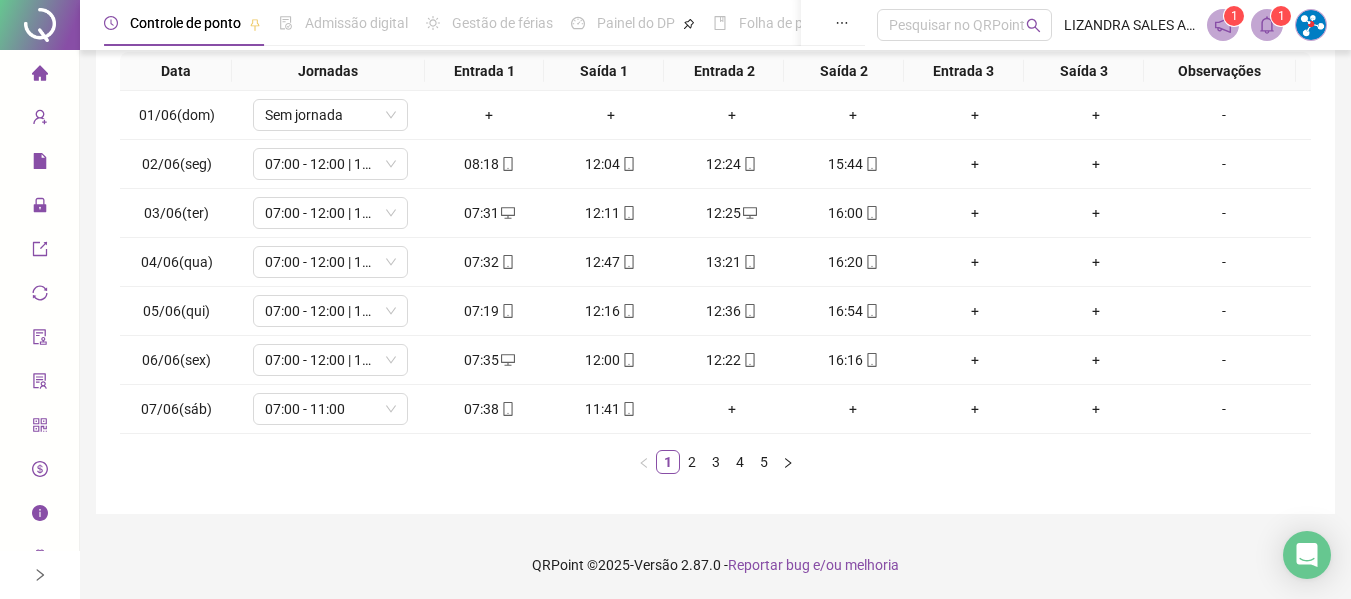 scroll, scrollTop: 355, scrollLeft: 0, axis: vertical 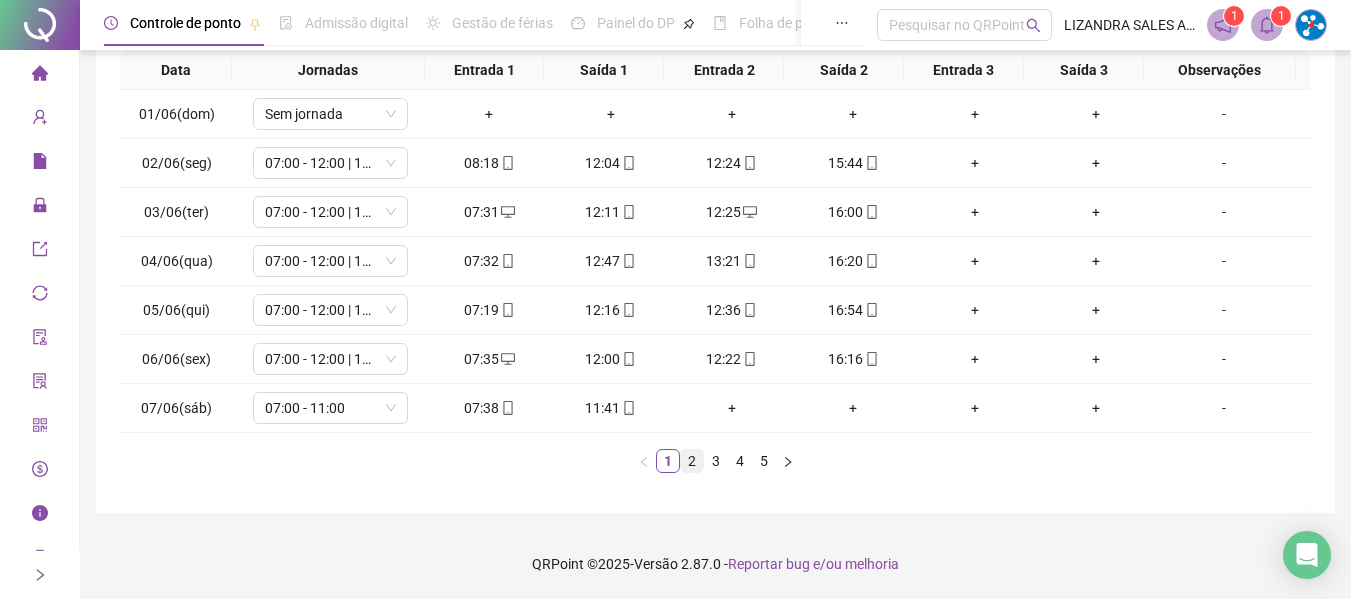 click on "2" at bounding box center [692, 461] 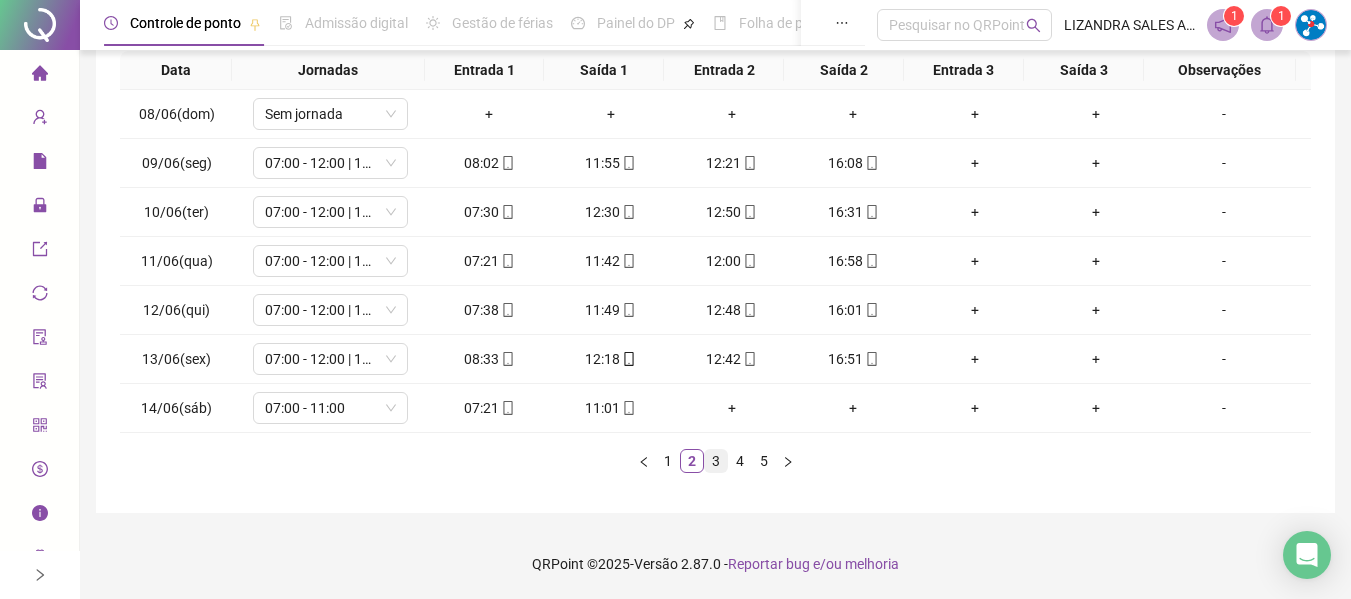 click on "3" at bounding box center [716, 461] 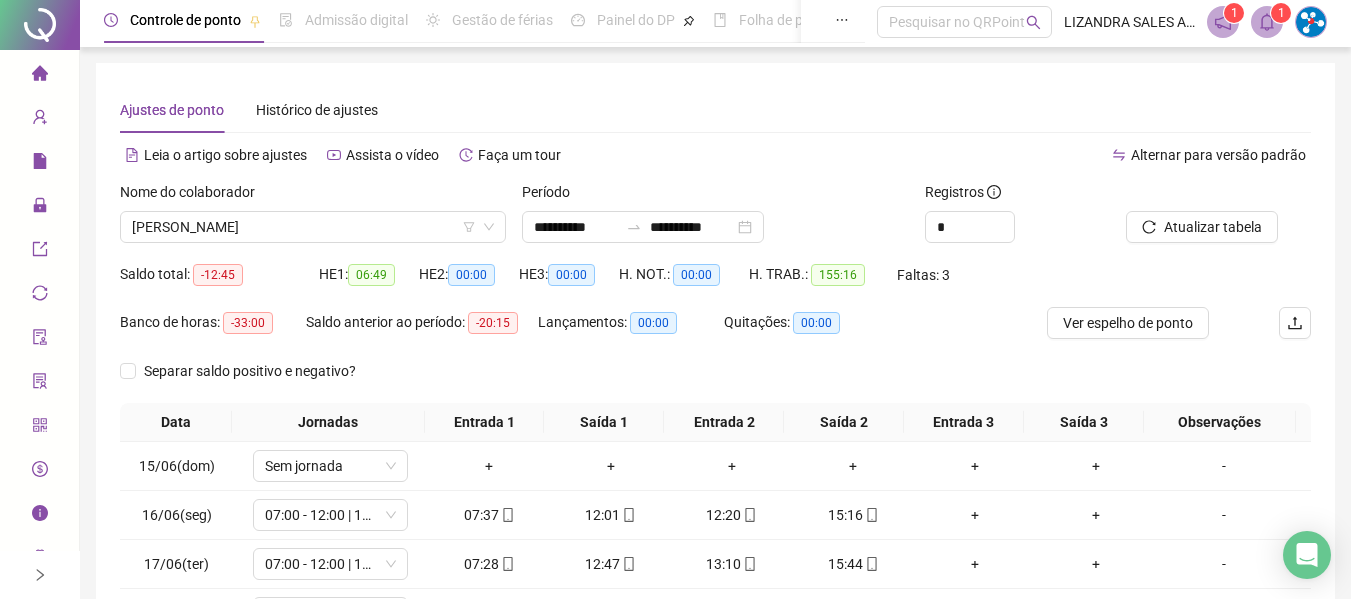 scroll, scrollTop: 0, scrollLeft: 0, axis: both 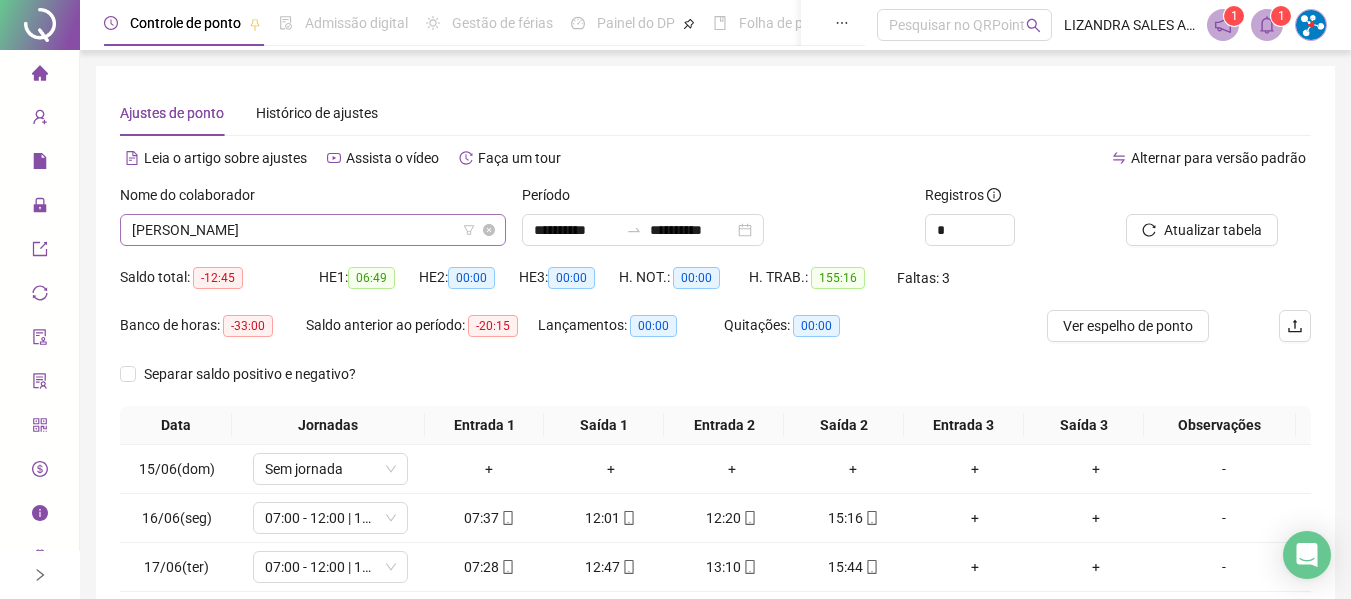 click on "[PERSON_NAME]" at bounding box center [313, 230] 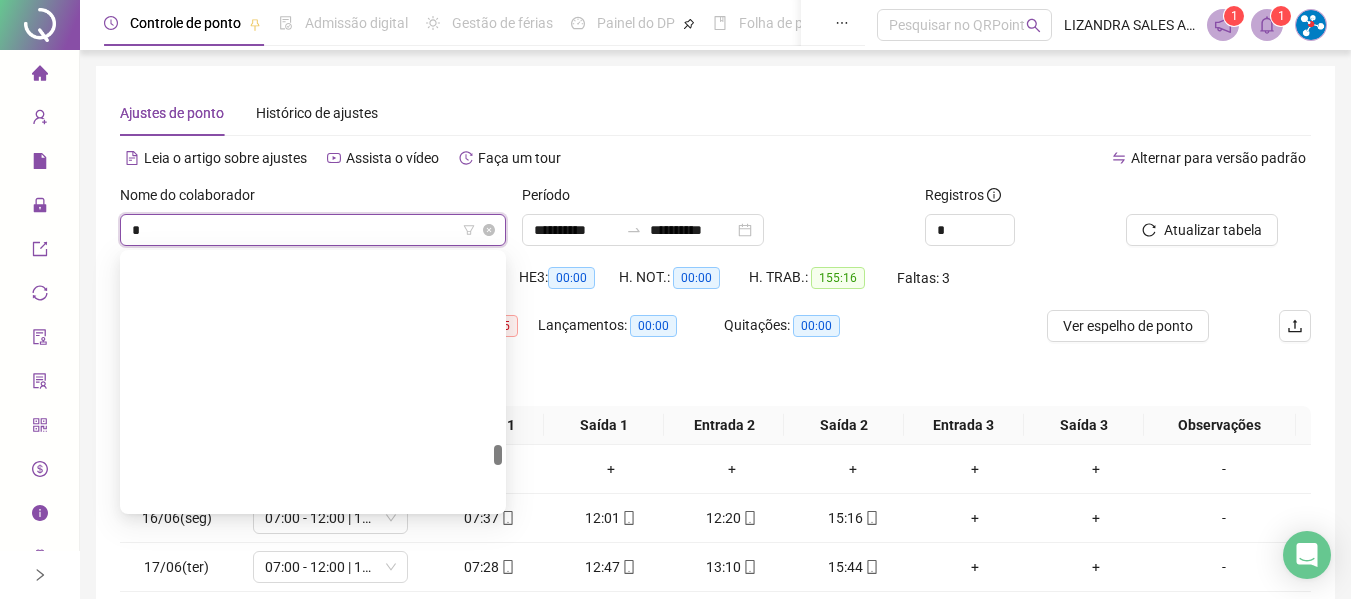 scroll, scrollTop: 0, scrollLeft: 0, axis: both 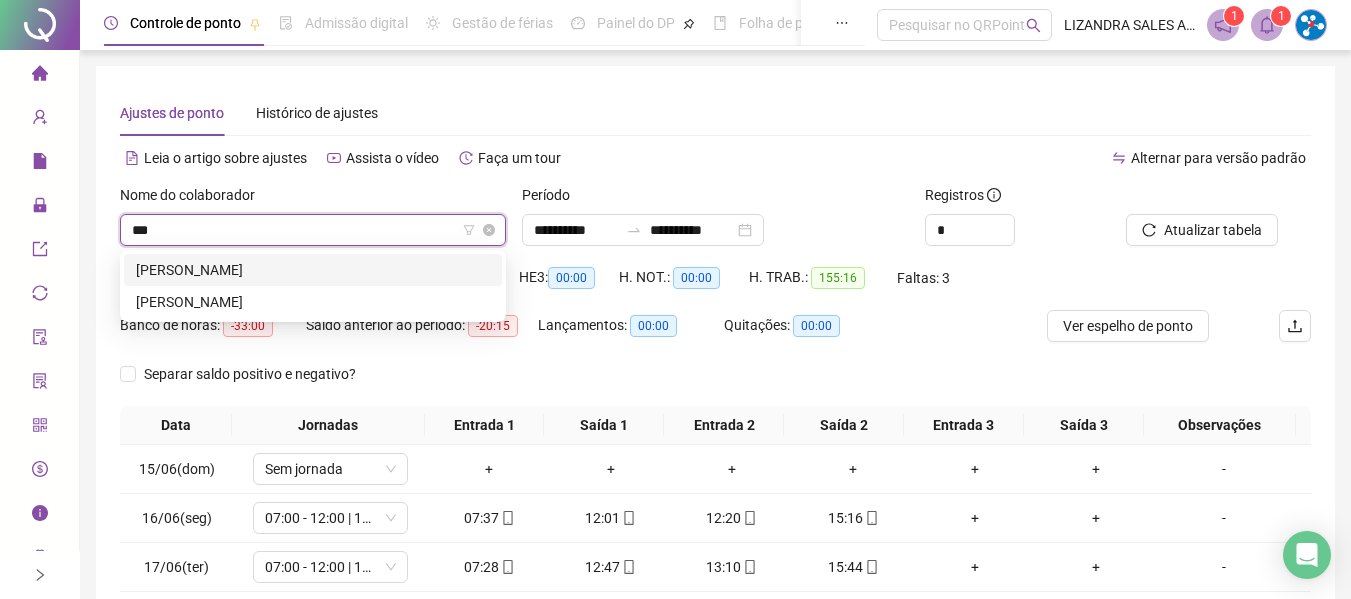 type on "****" 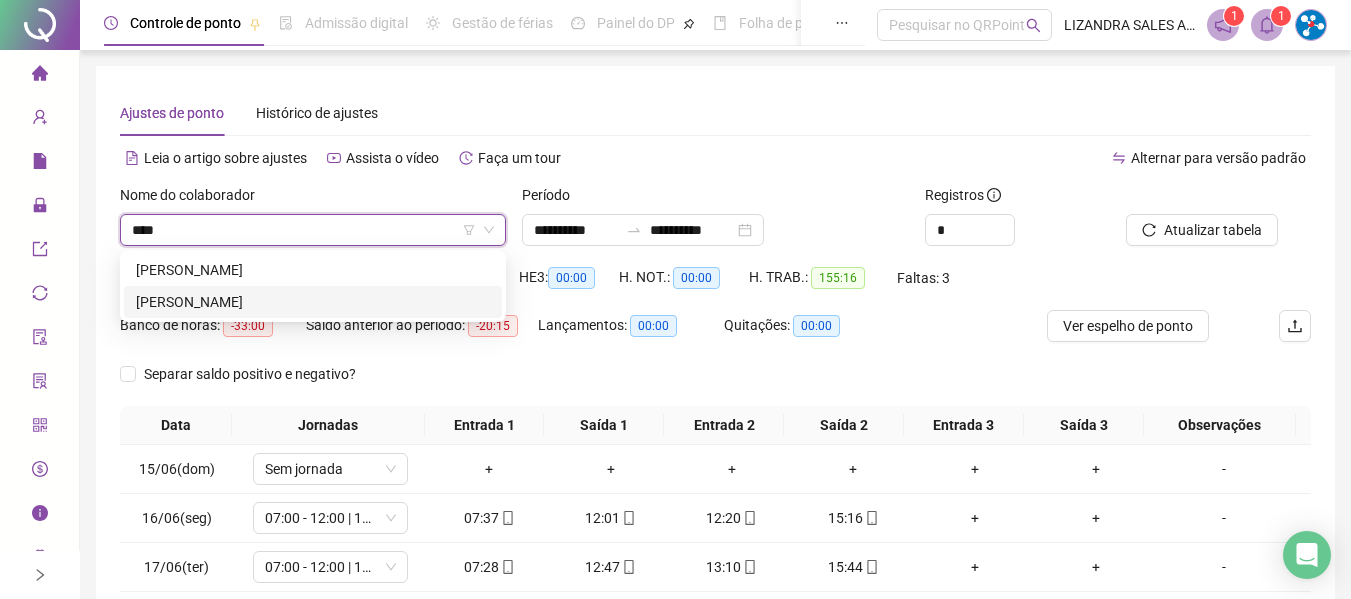 click on "[PERSON_NAME]" at bounding box center [313, 302] 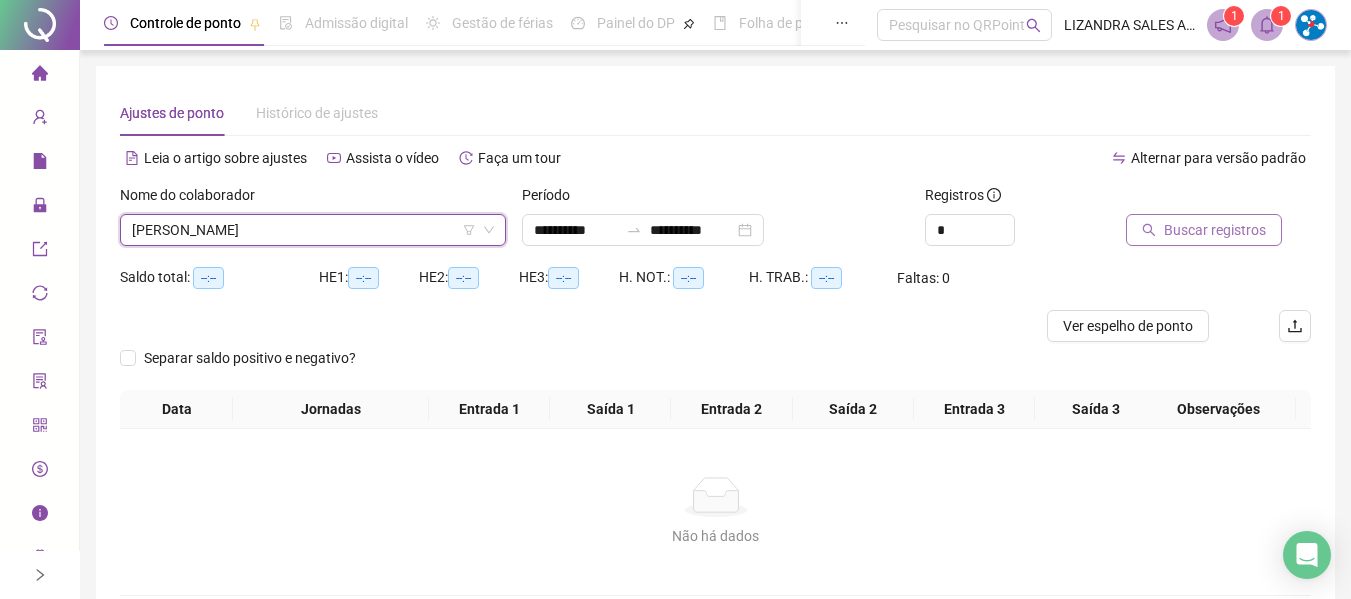 click on "Buscar registros" at bounding box center (1215, 230) 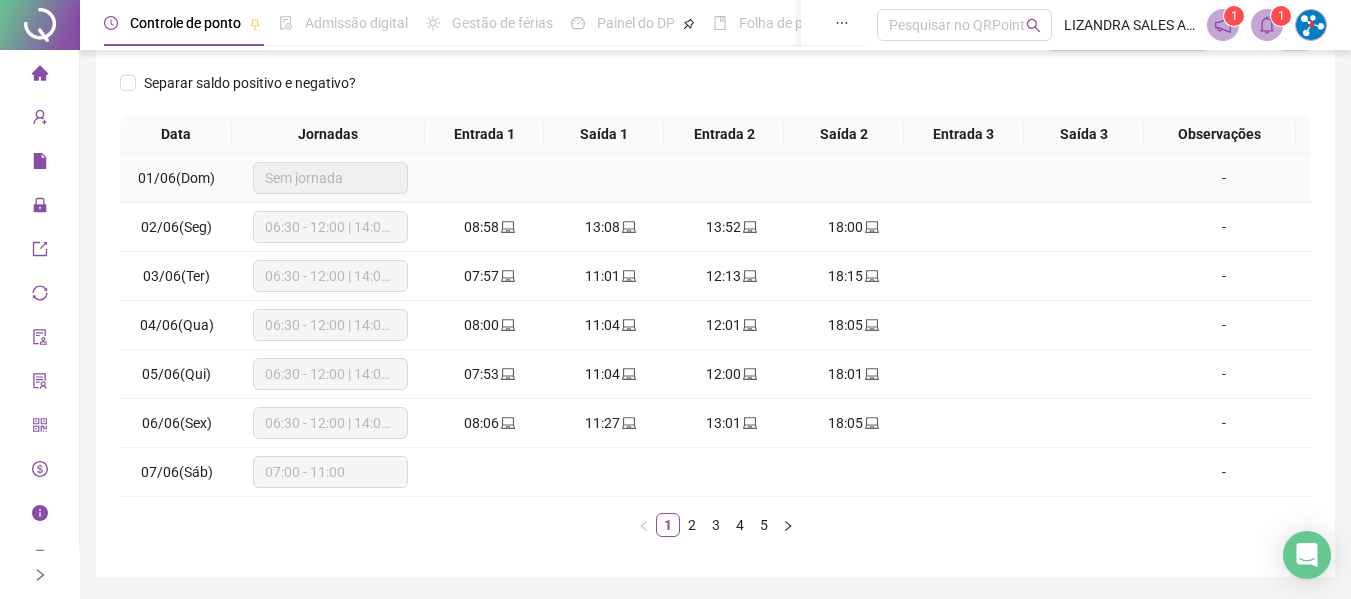 scroll, scrollTop: 355, scrollLeft: 0, axis: vertical 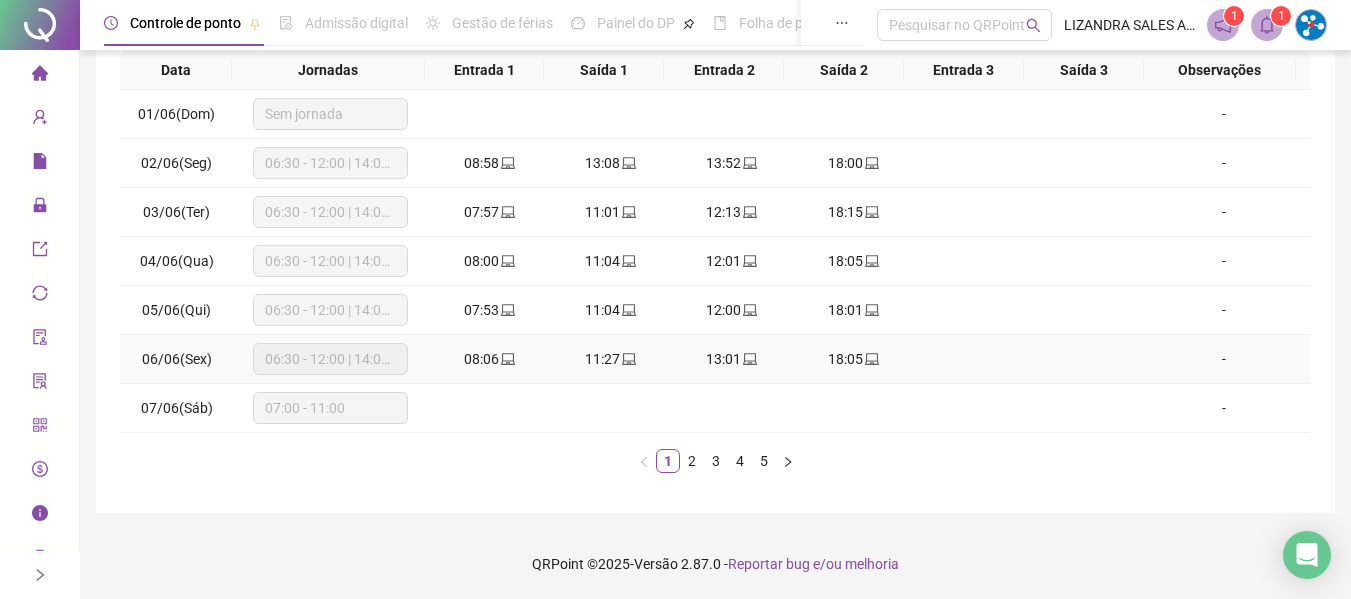 click on "11:27" at bounding box center [610, 359] 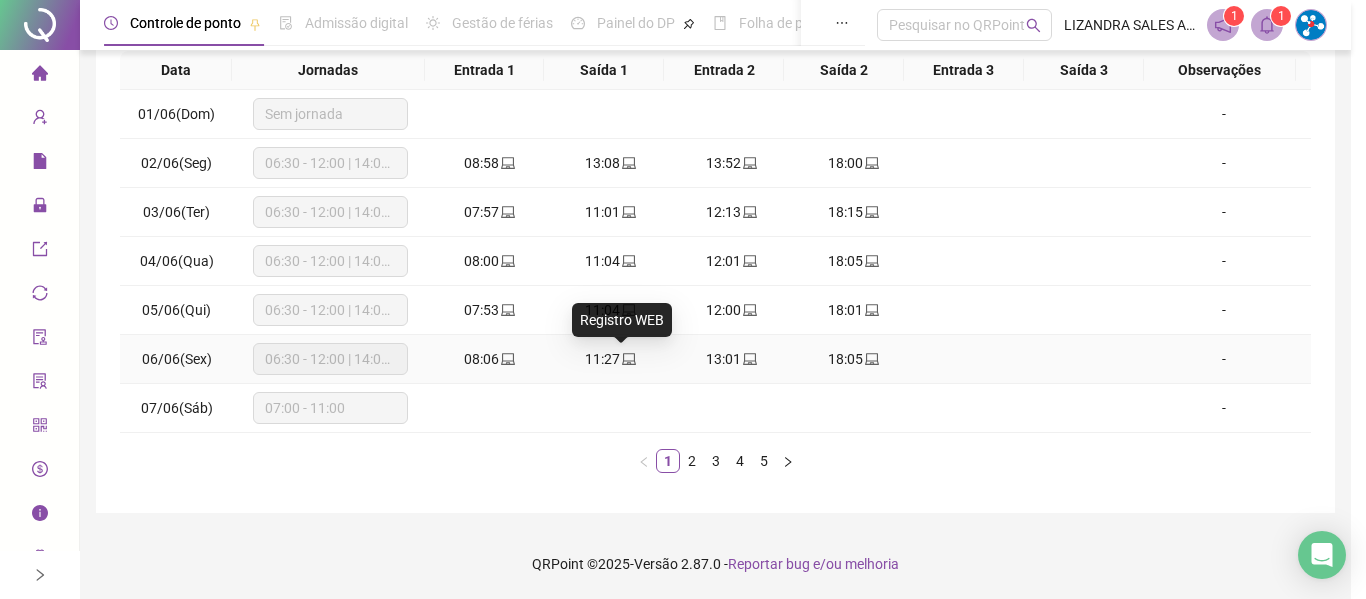 type on "**********" 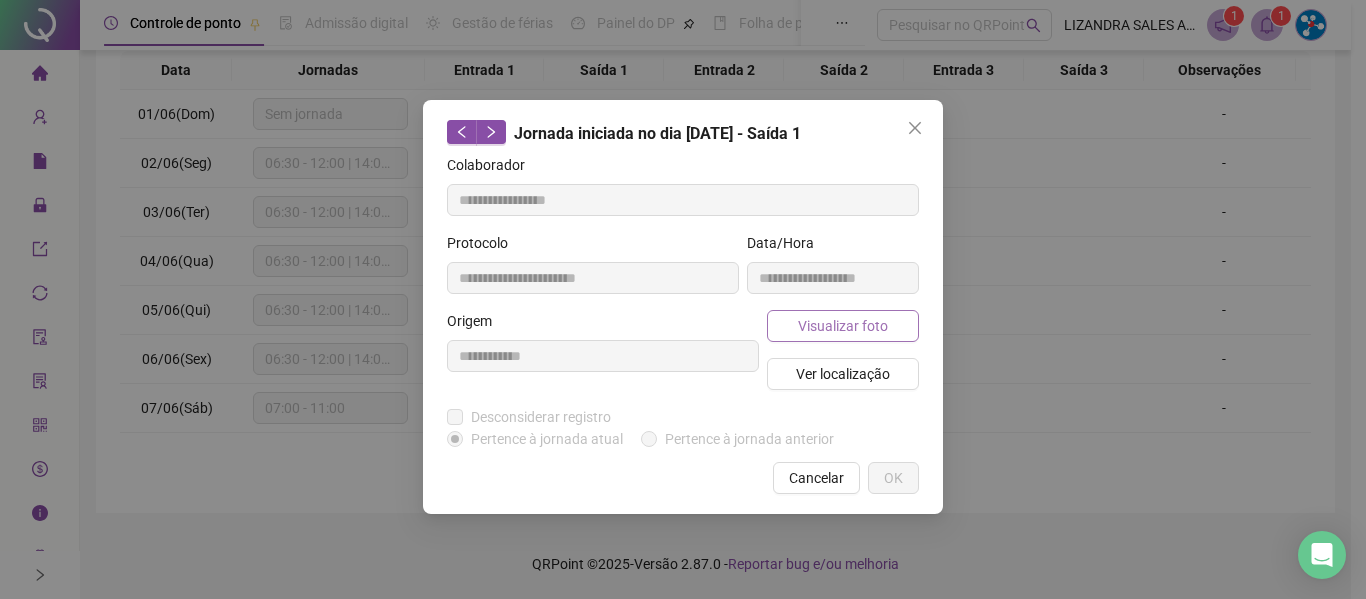 click on "Visualizar foto" at bounding box center [843, 326] 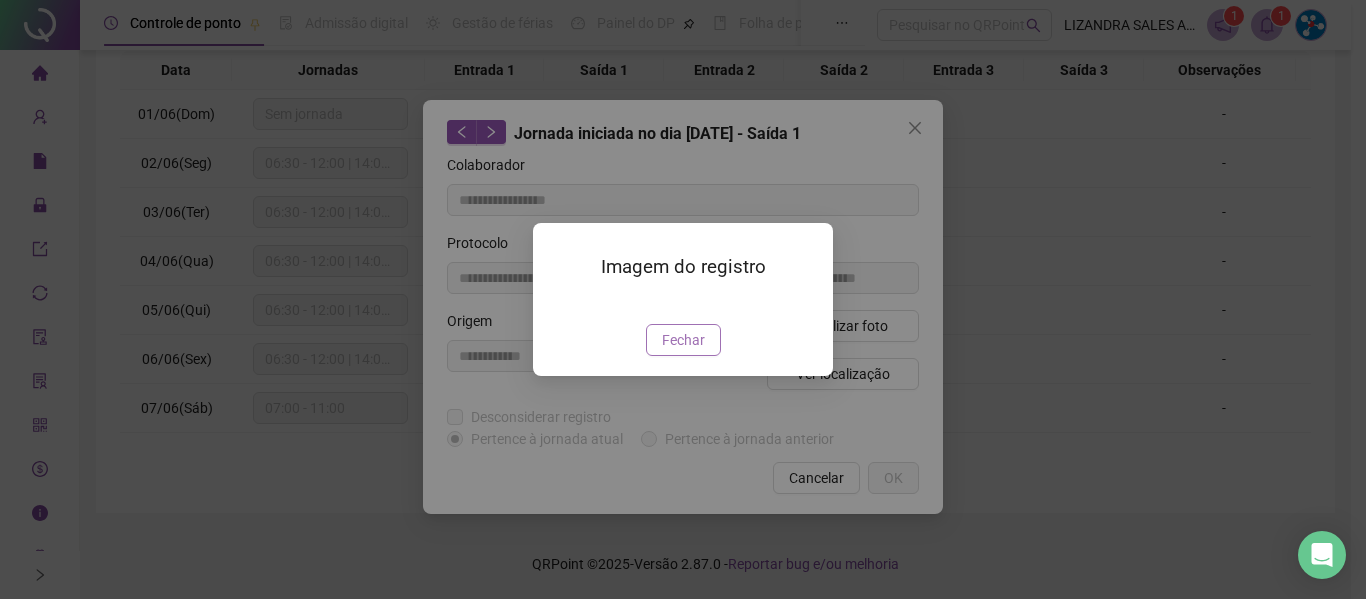 click on "Fechar" at bounding box center (683, 340) 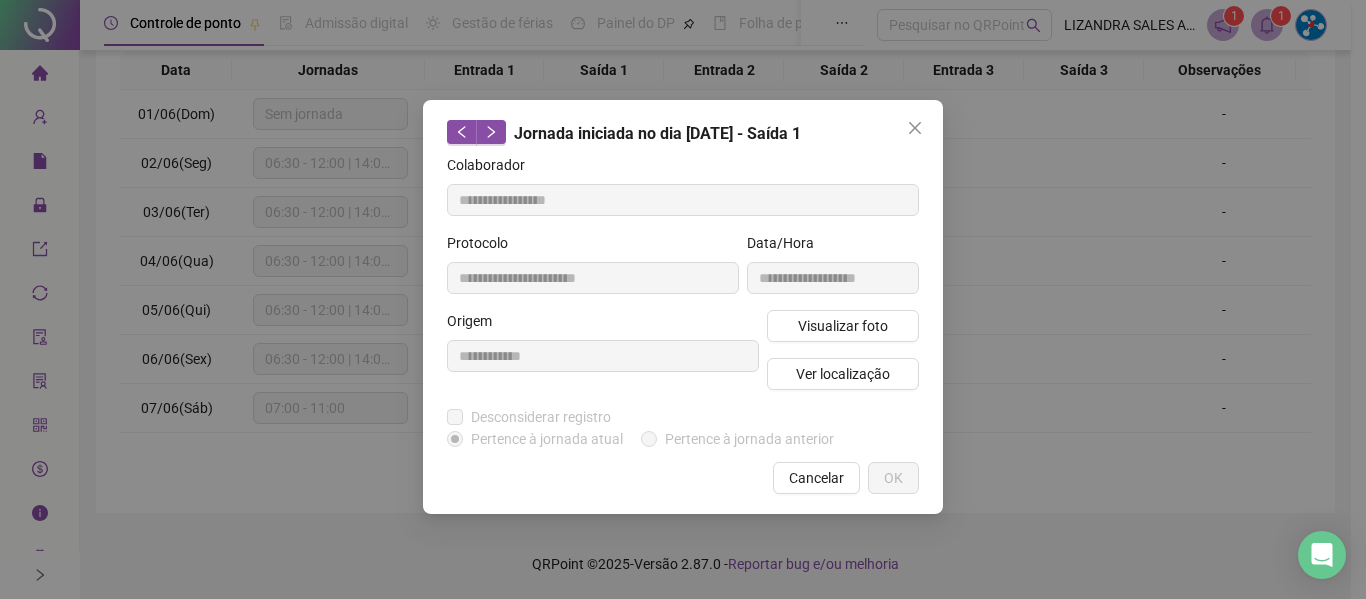 click on "**********" at bounding box center [683, 307] 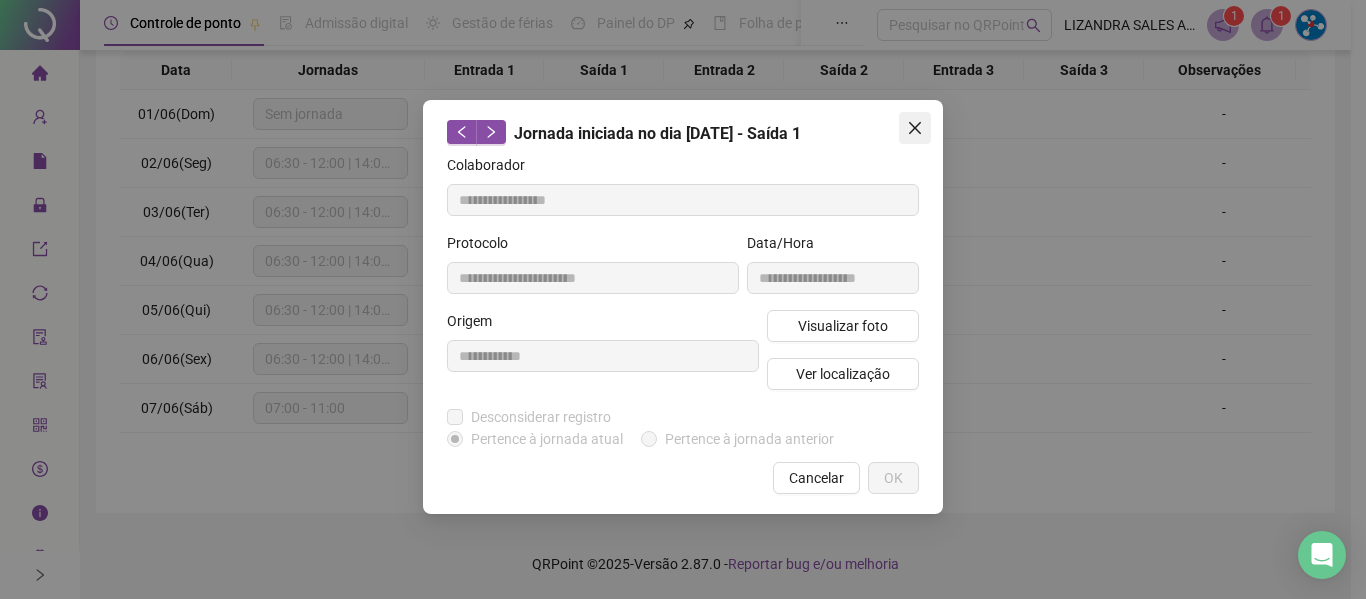 click 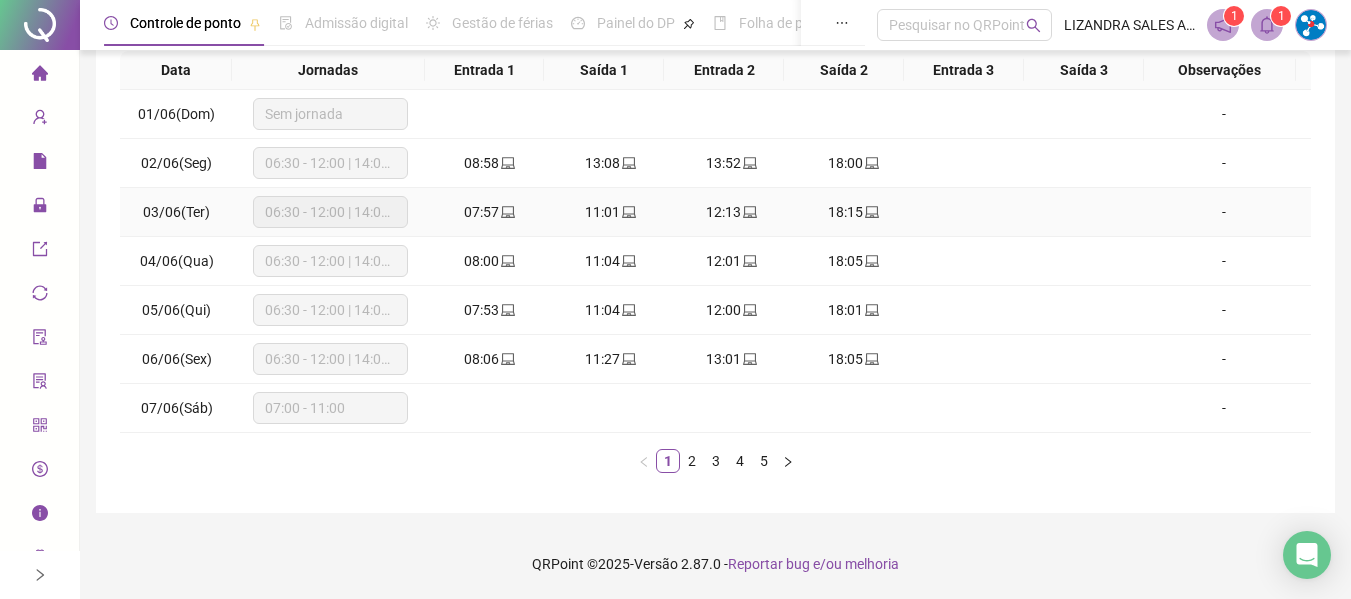 click 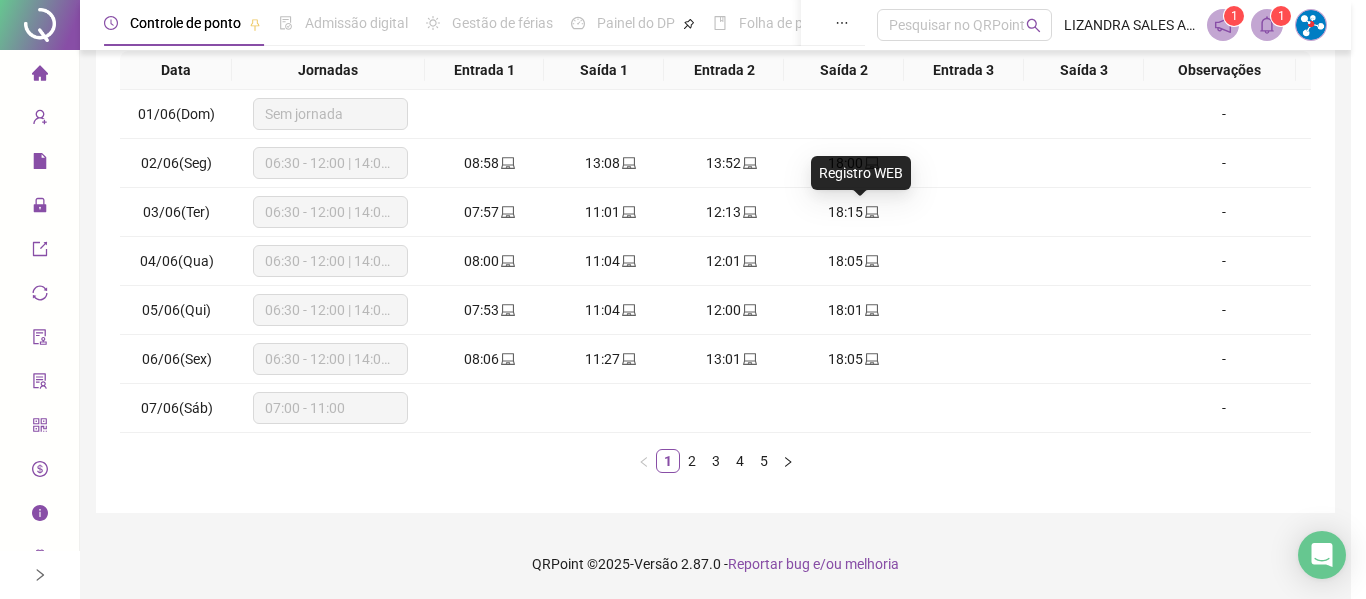 type on "**********" 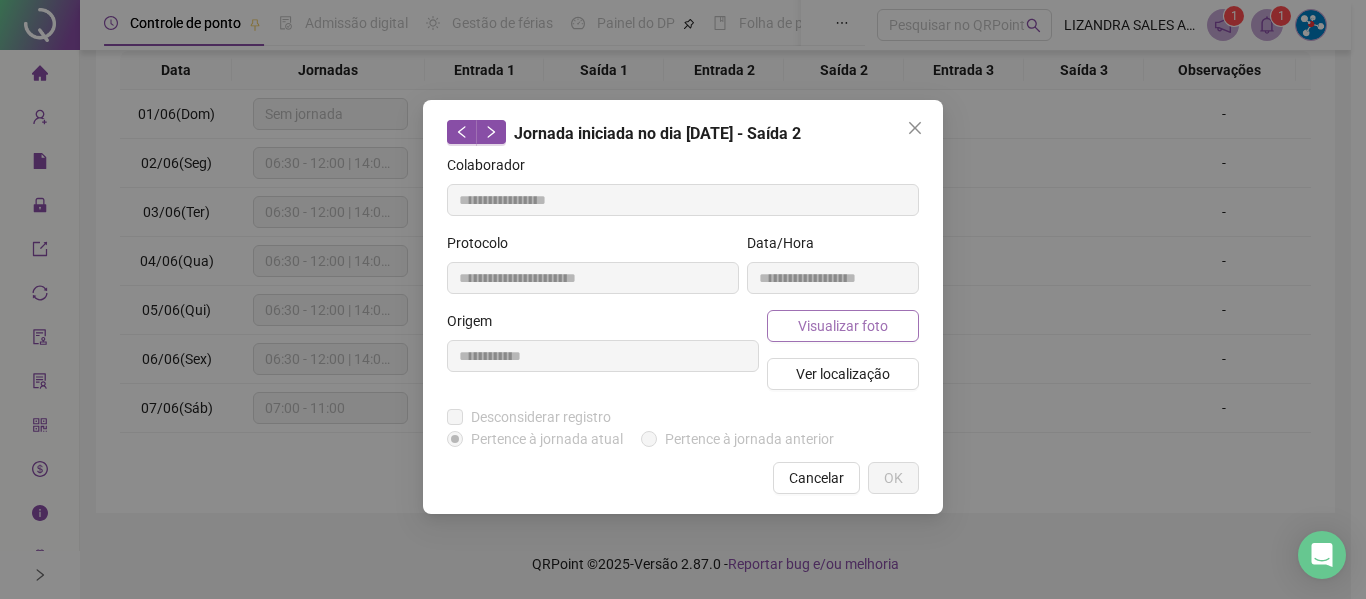 click on "Visualizar foto" at bounding box center [843, 326] 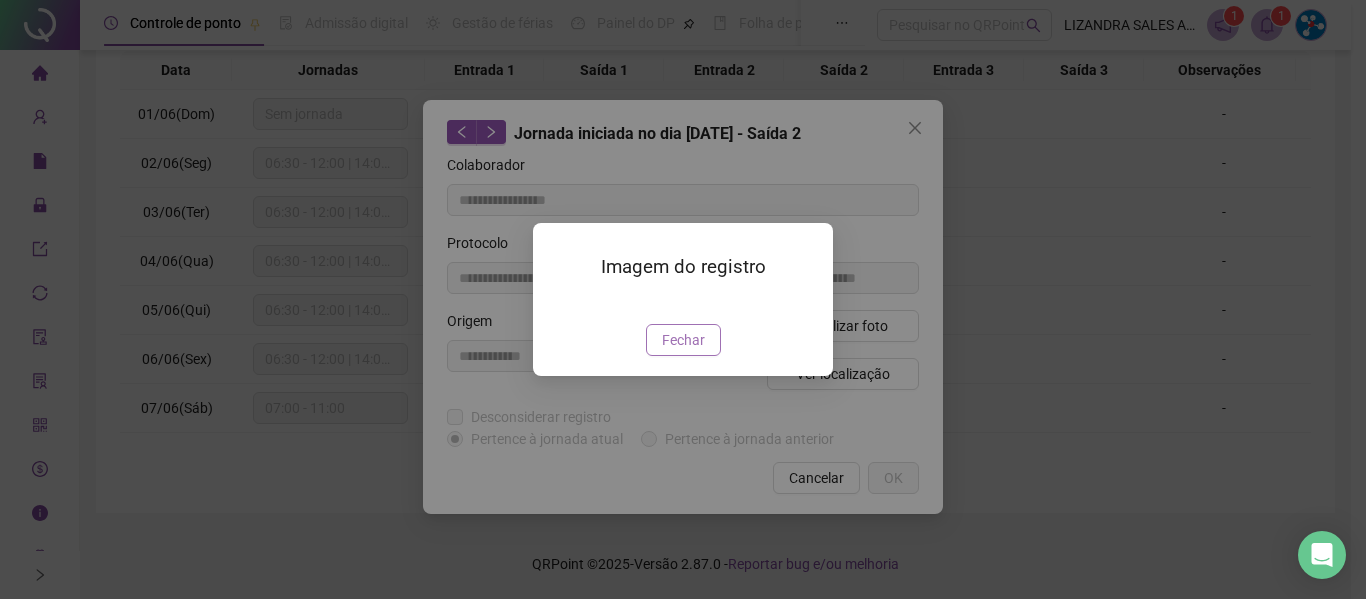 click on "Fechar" at bounding box center (683, 340) 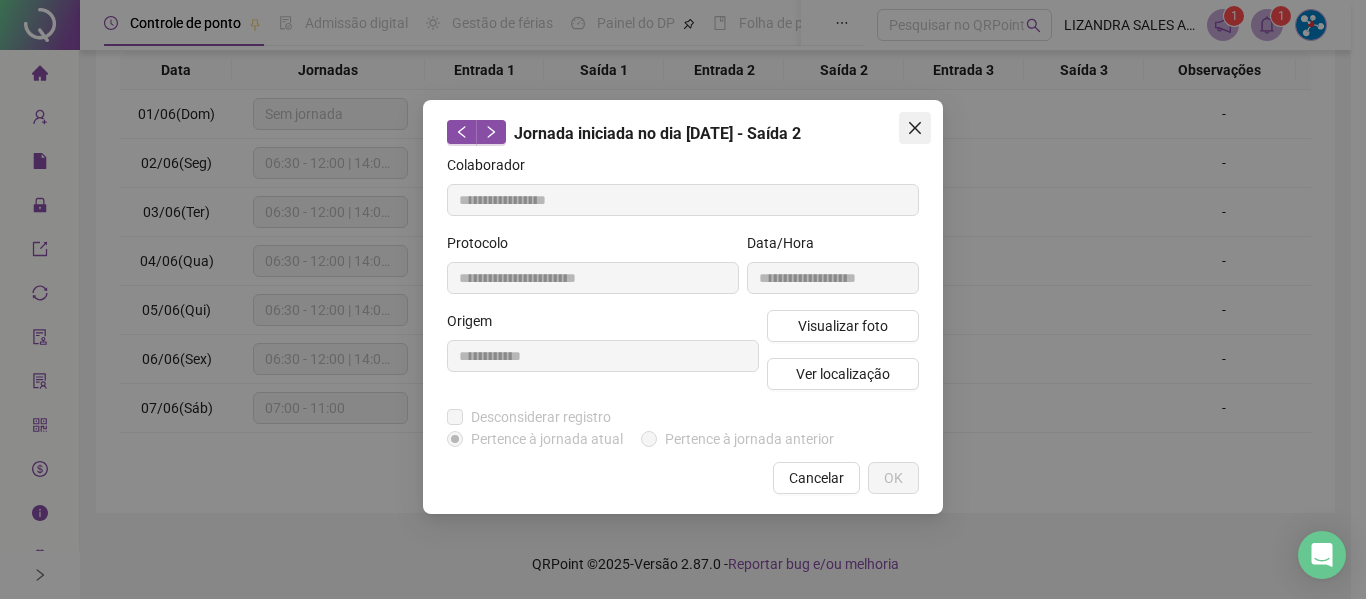 click 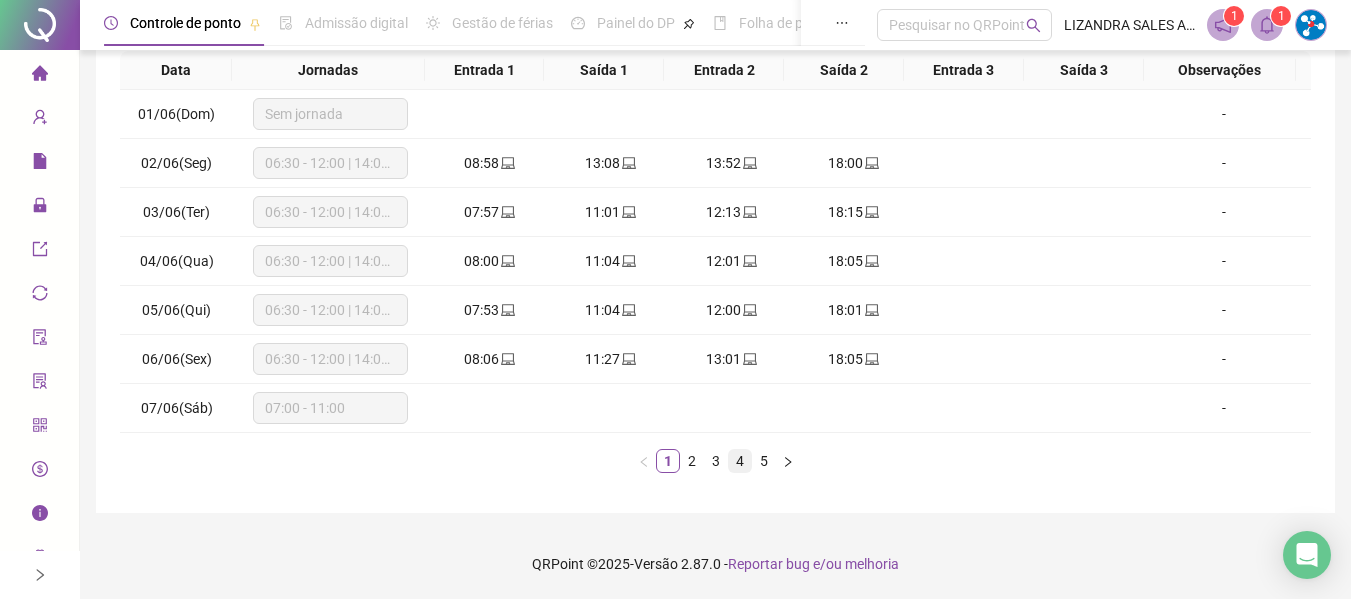 click on "4" at bounding box center (740, 461) 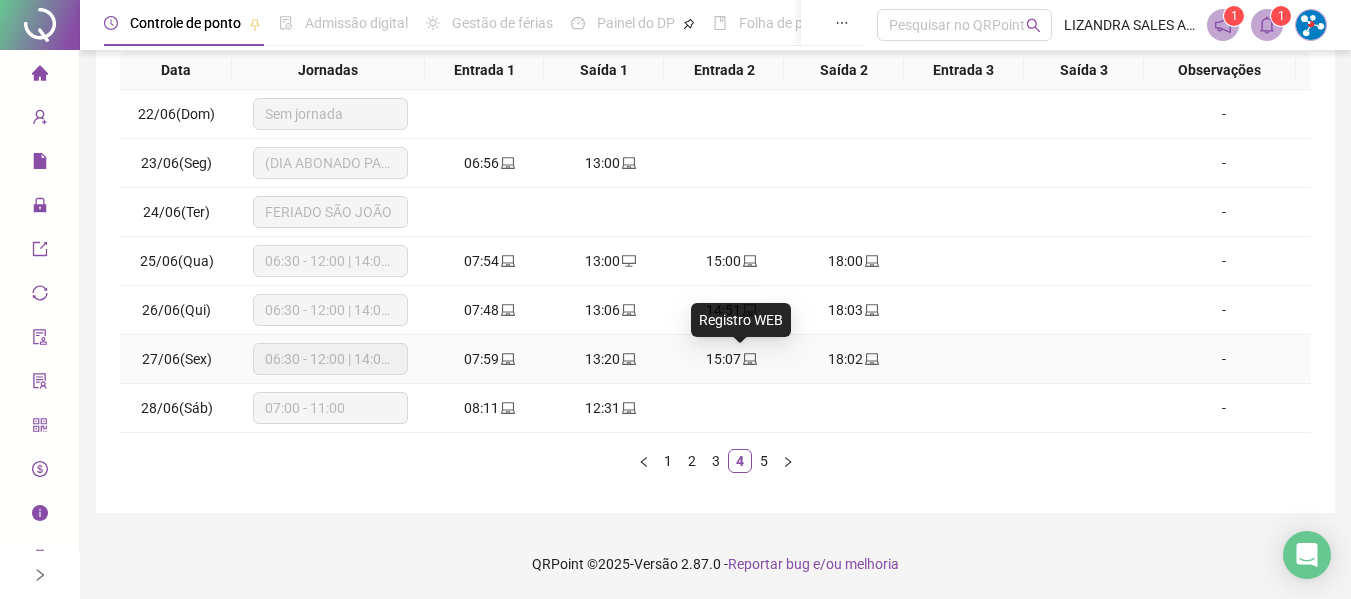 click at bounding box center [749, 359] 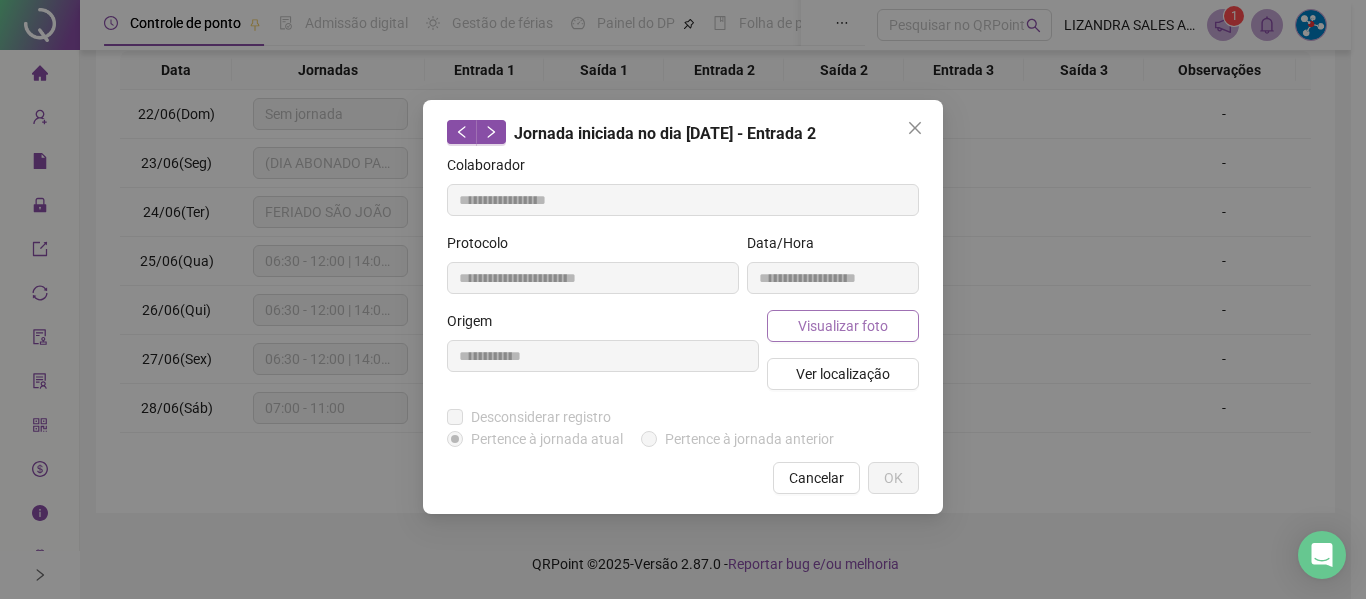 click on "Visualizar foto" at bounding box center [843, 326] 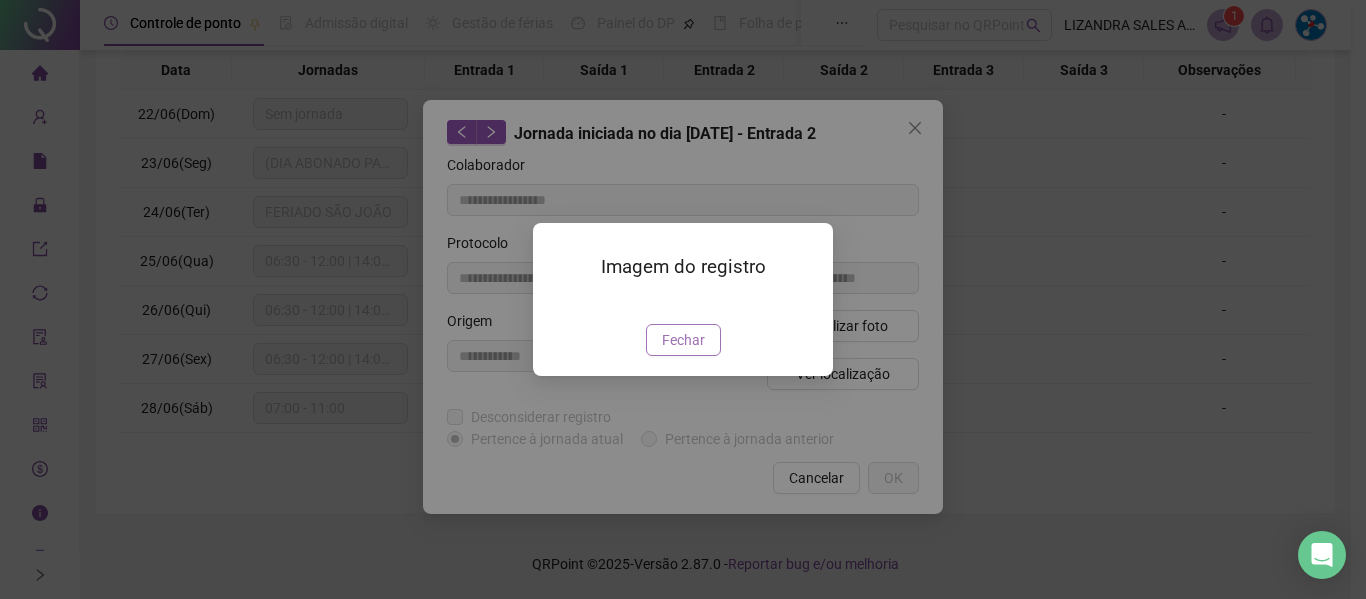 click on "Fechar" at bounding box center [683, 340] 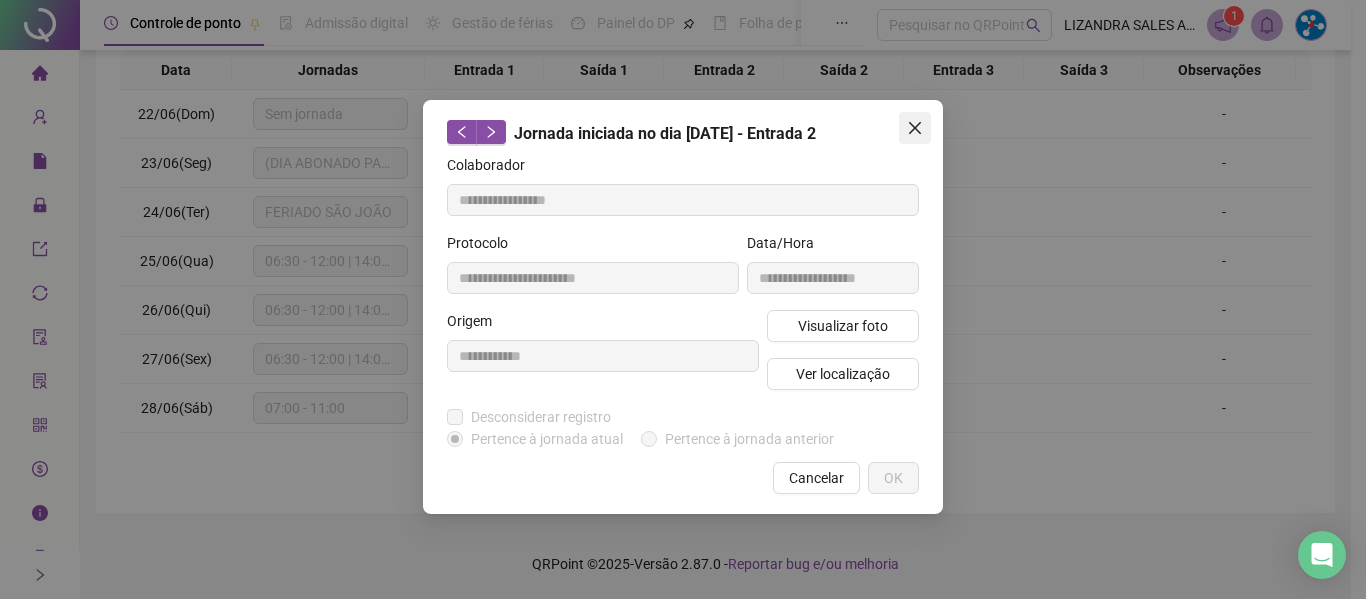 click at bounding box center (915, 128) 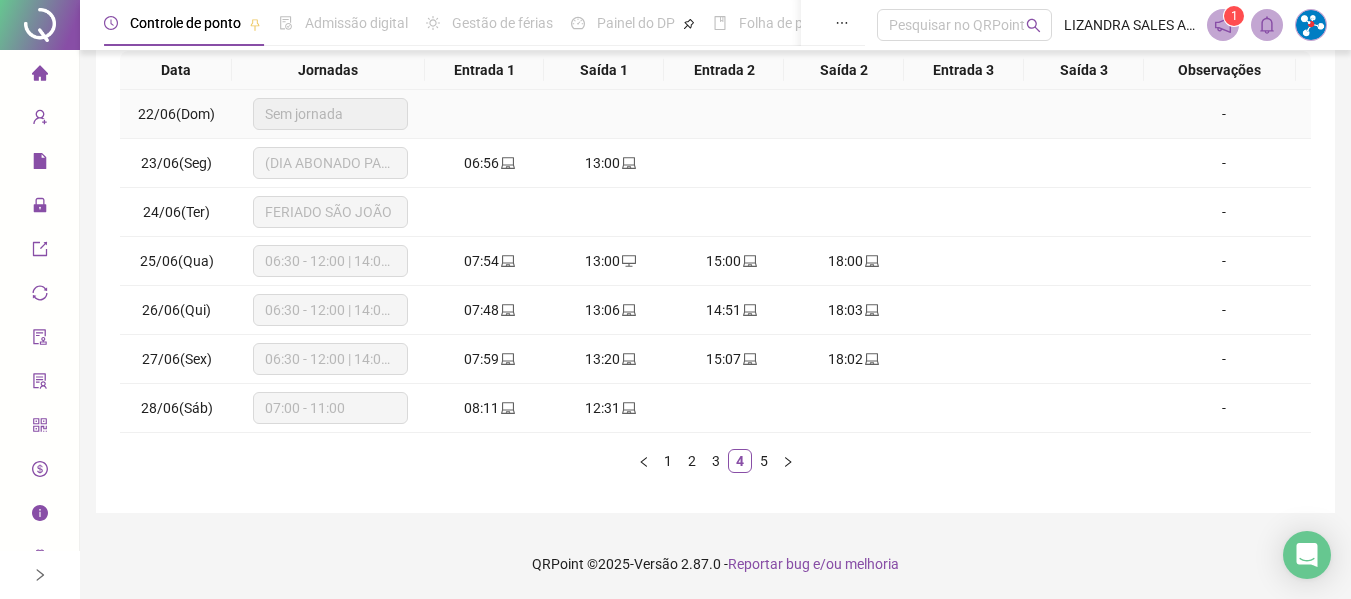 scroll, scrollTop: 0, scrollLeft: 0, axis: both 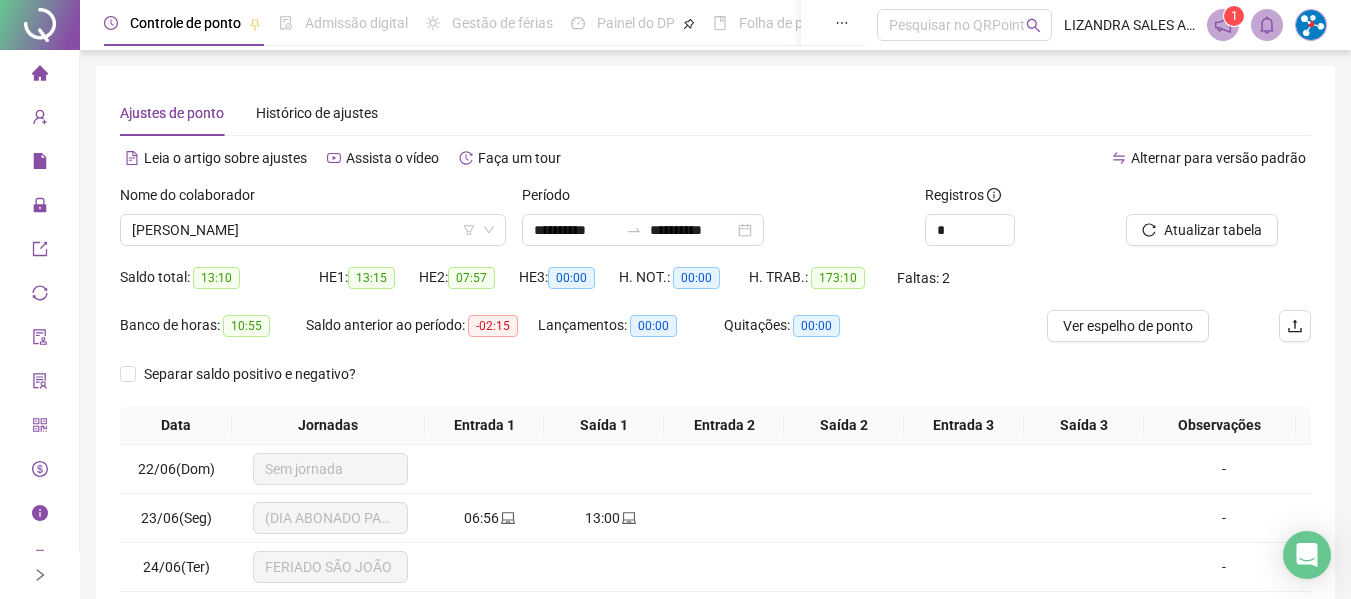 click on "Nome do colaborador" at bounding box center [313, 199] 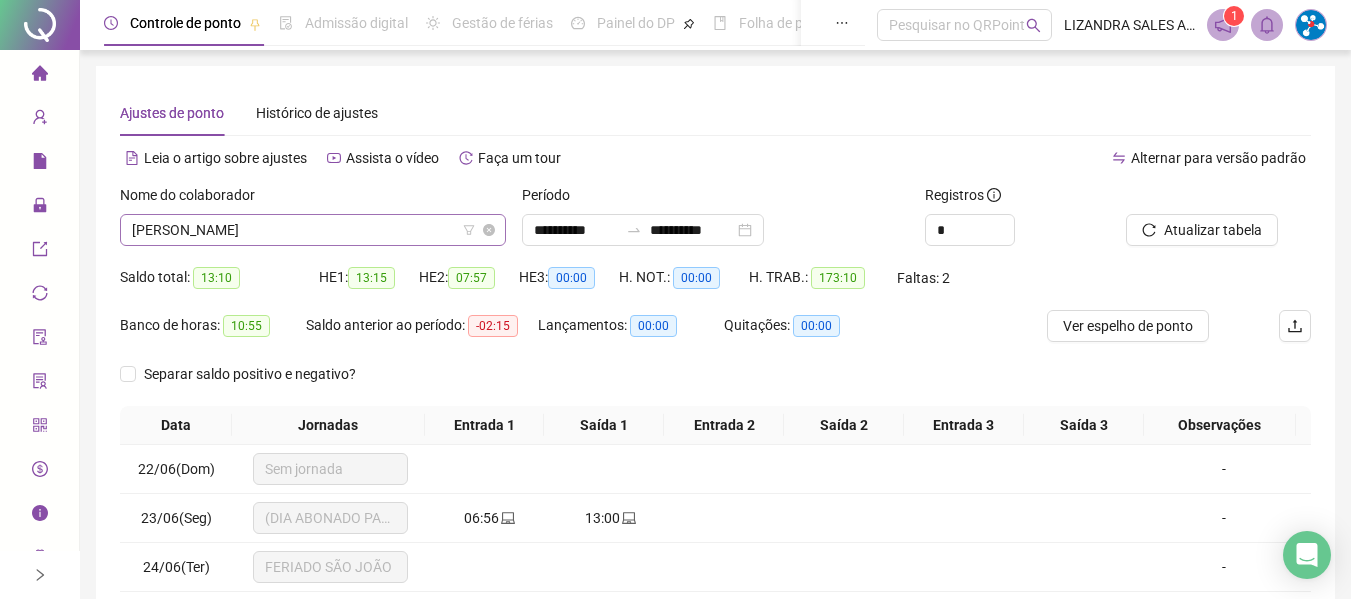 click on "[PERSON_NAME]" at bounding box center [313, 230] 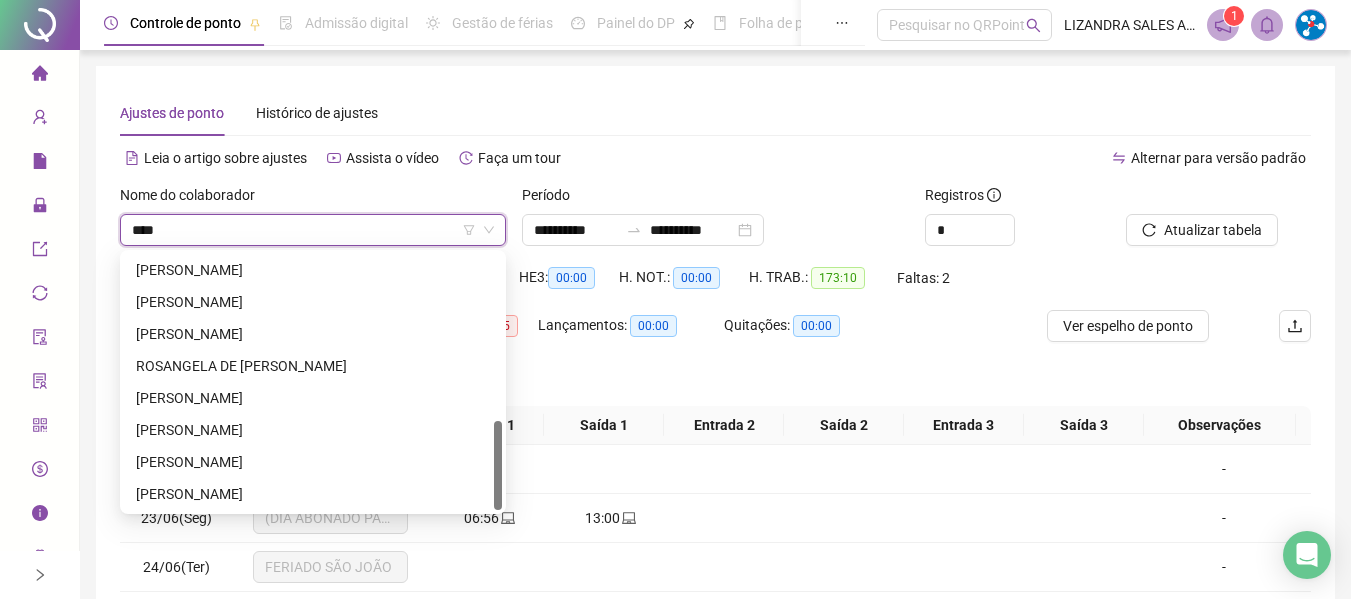 scroll, scrollTop: 0, scrollLeft: 0, axis: both 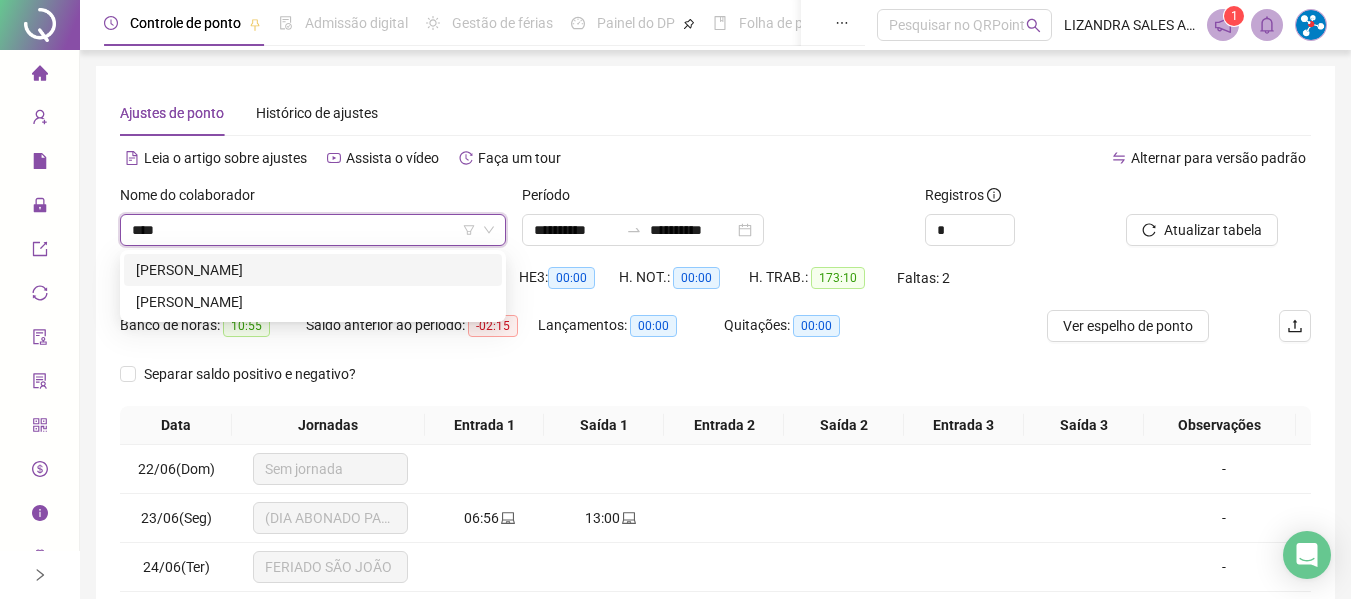 type on "*****" 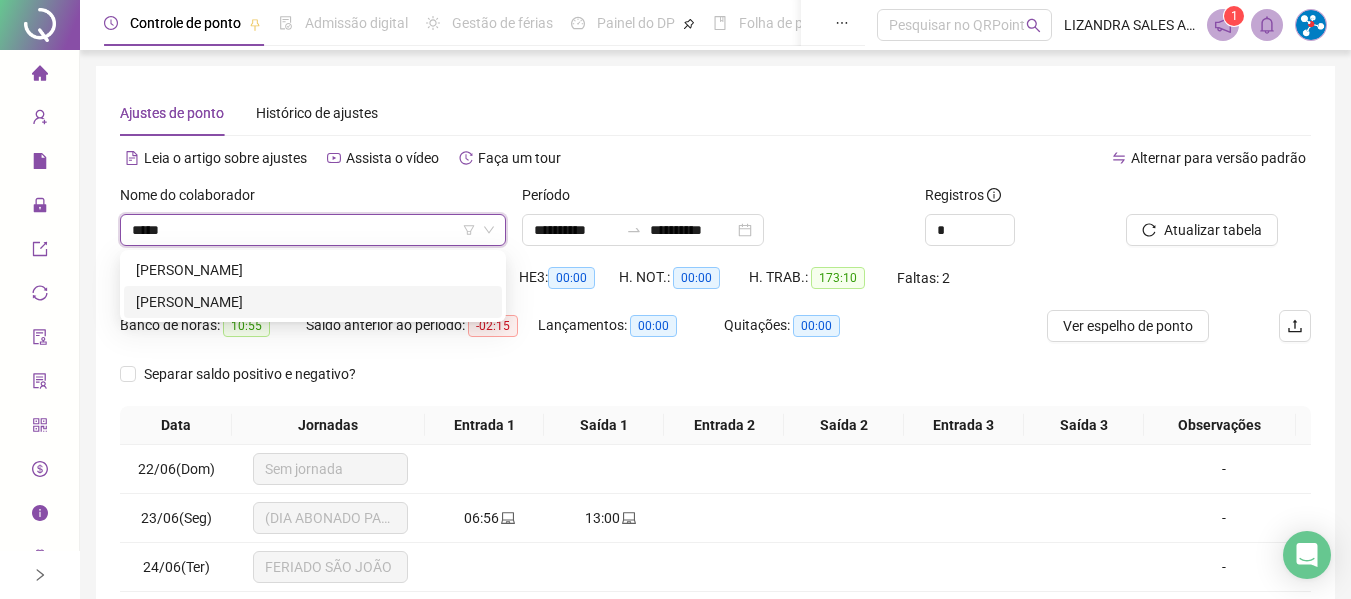 click on "[PERSON_NAME]" at bounding box center [313, 302] 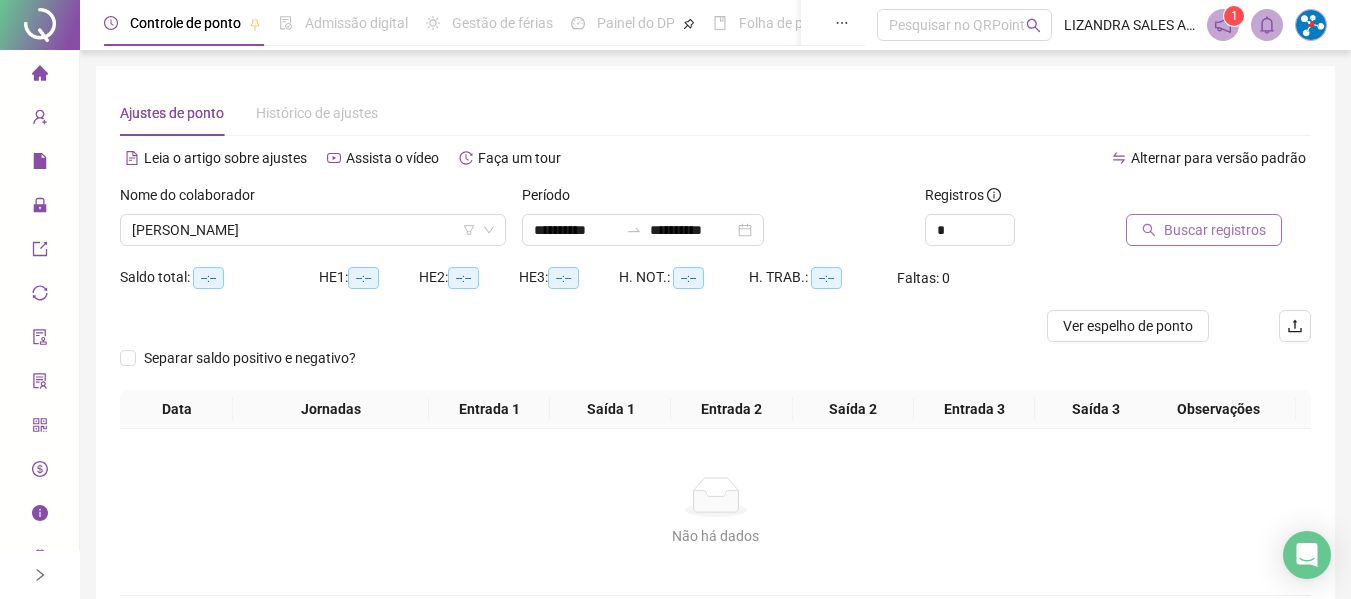 click on "Buscar registros" at bounding box center [1215, 230] 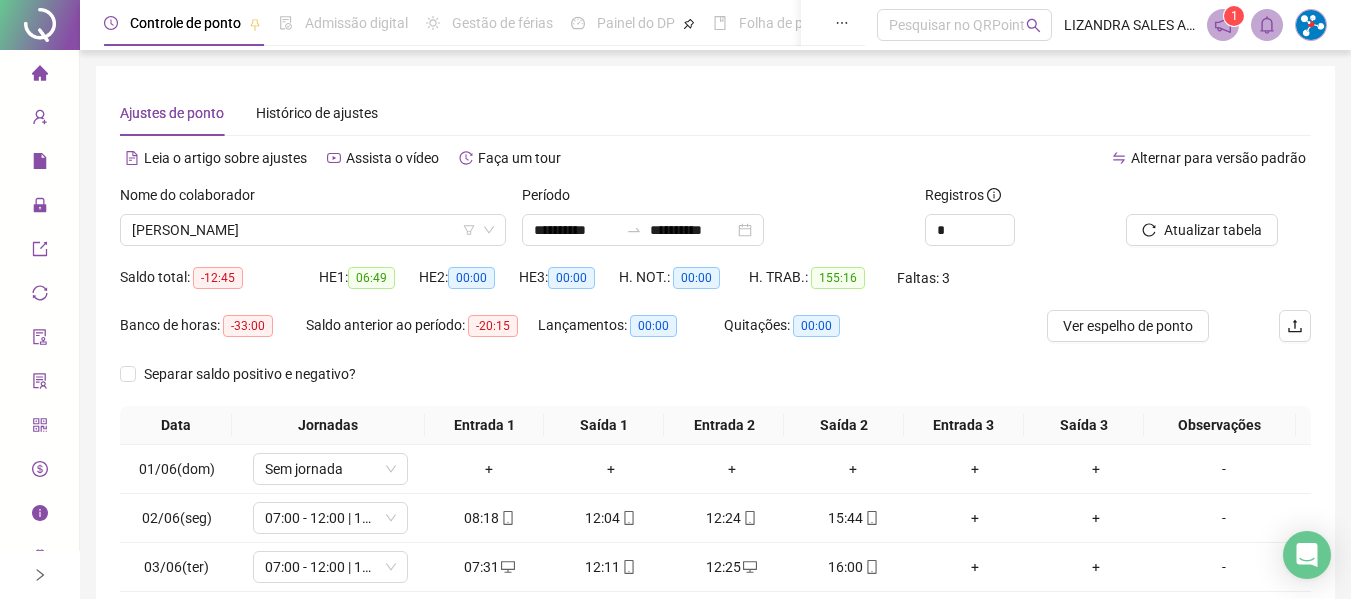 scroll, scrollTop: 355, scrollLeft: 0, axis: vertical 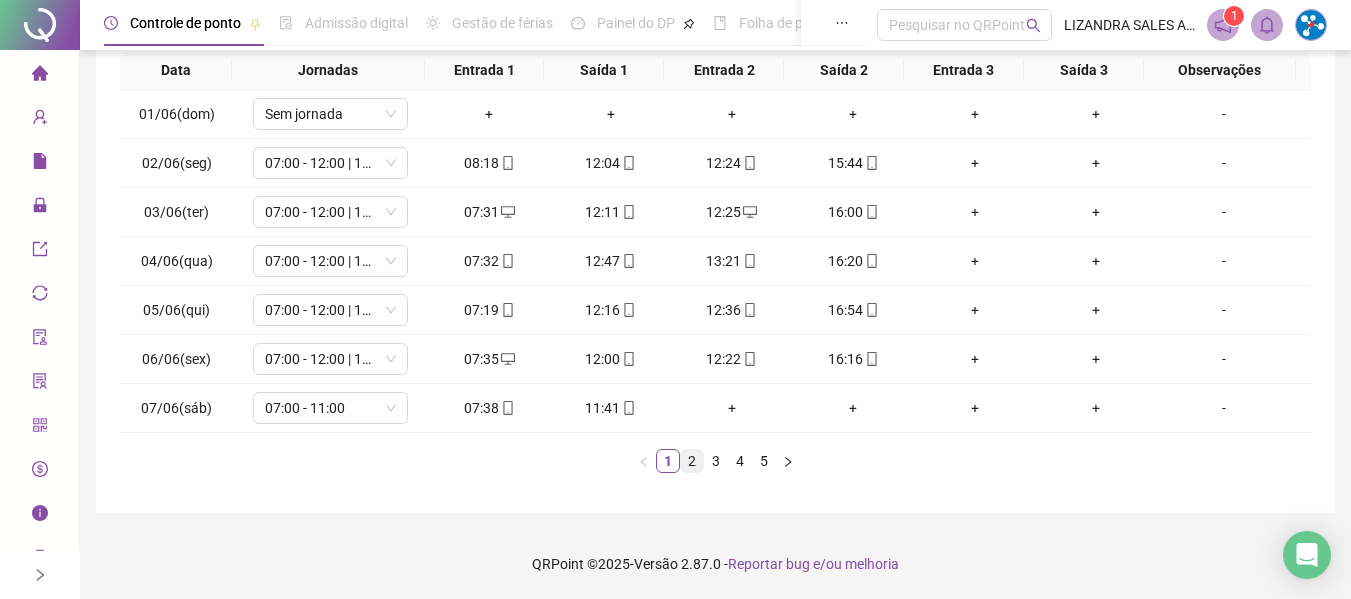 click on "2" at bounding box center [692, 461] 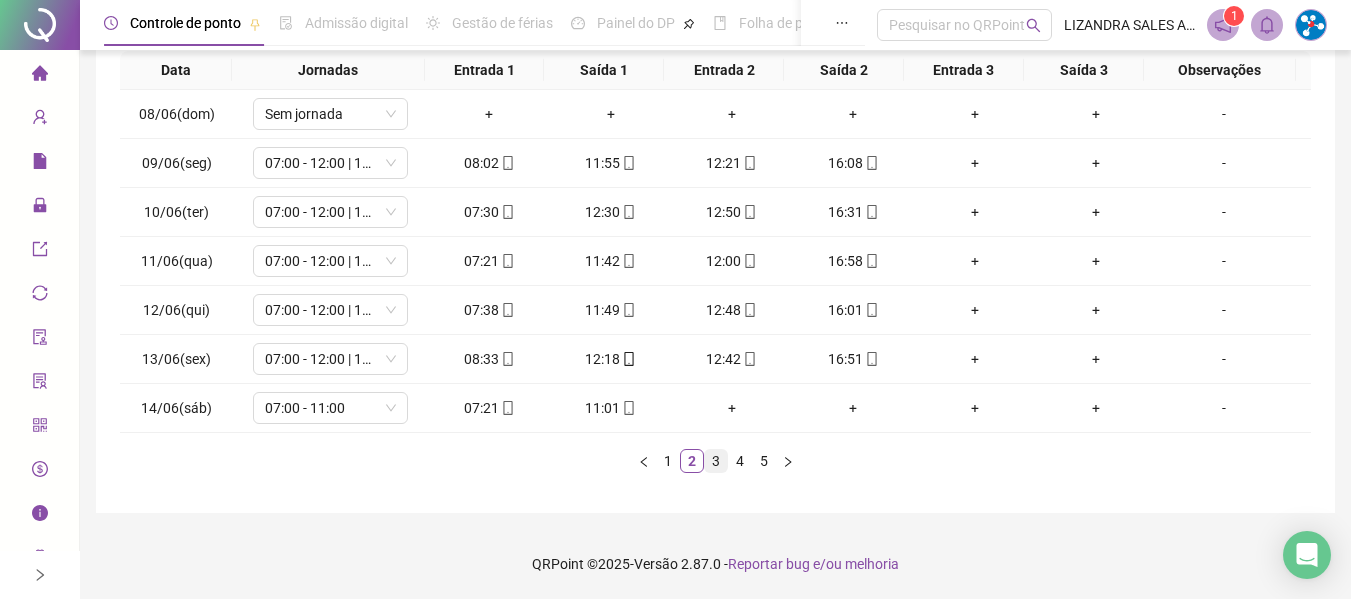 click on "3" at bounding box center [716, 461] 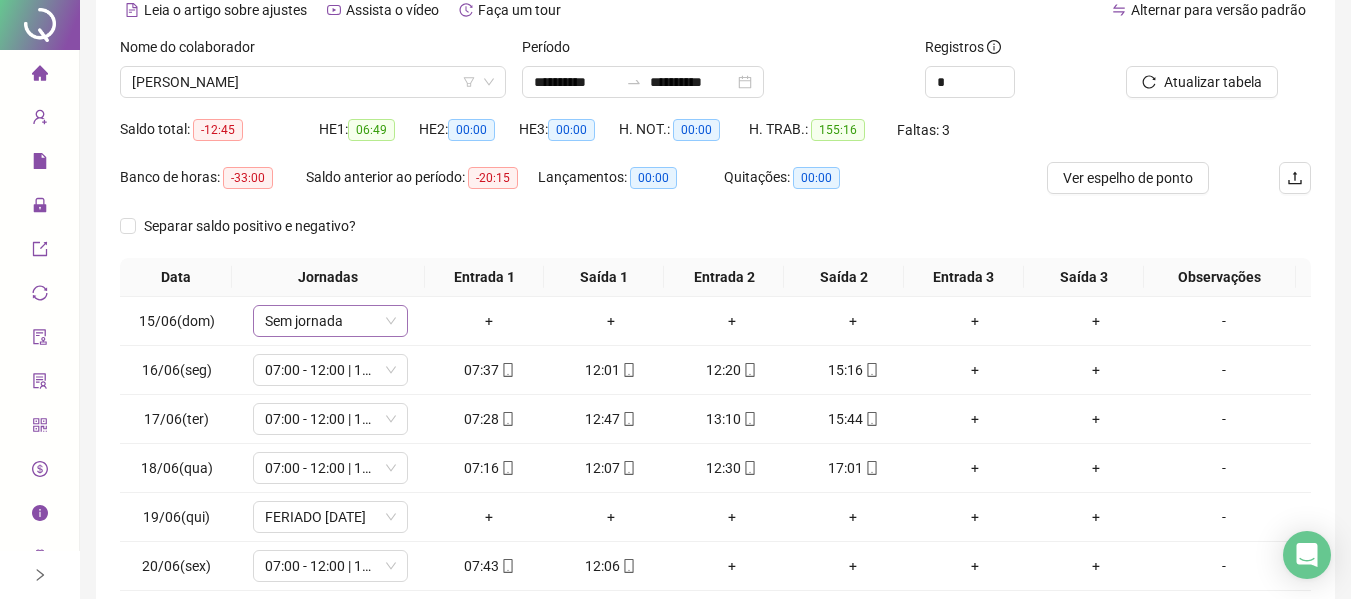 scroll, scrollTop: 0, scrollLeft: 0, axis: both 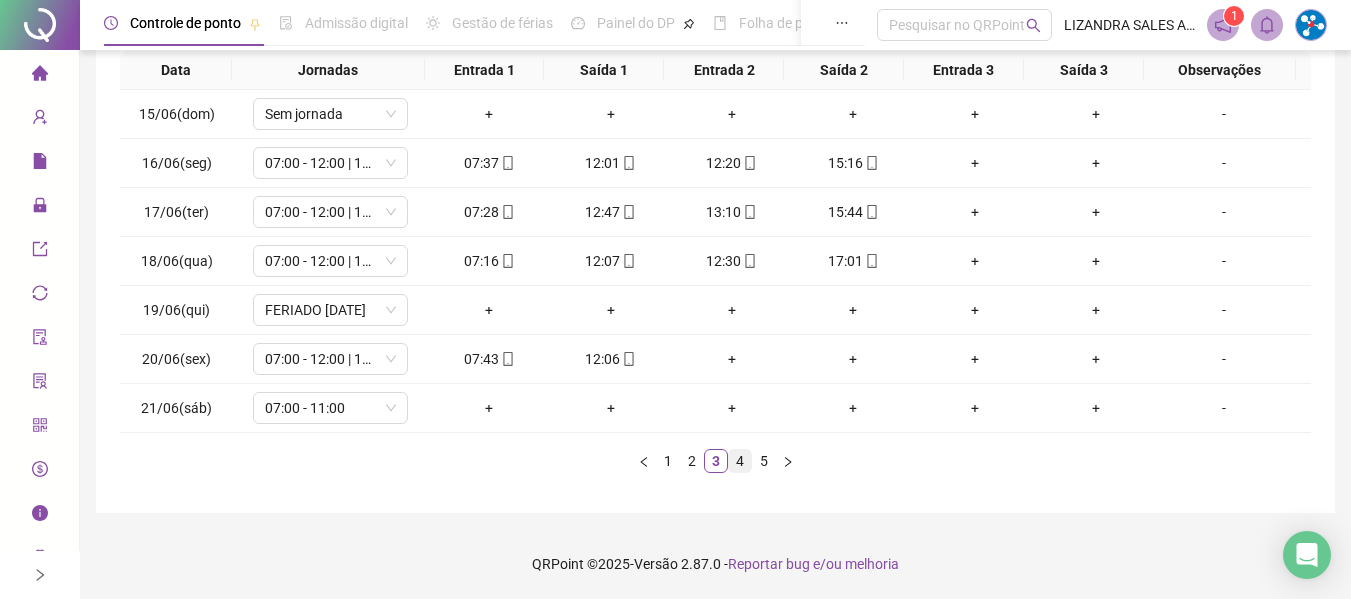 click on "4" at bounding box center [740, 461] 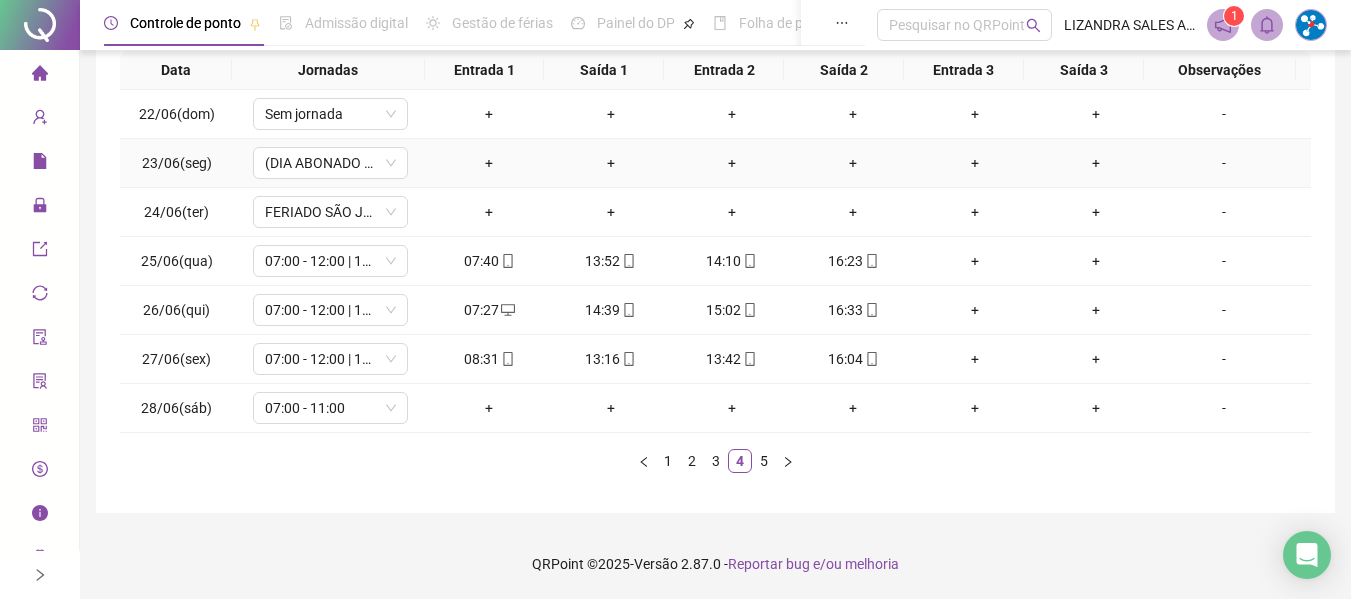 click on "-" at bounding box center (1224, 163) 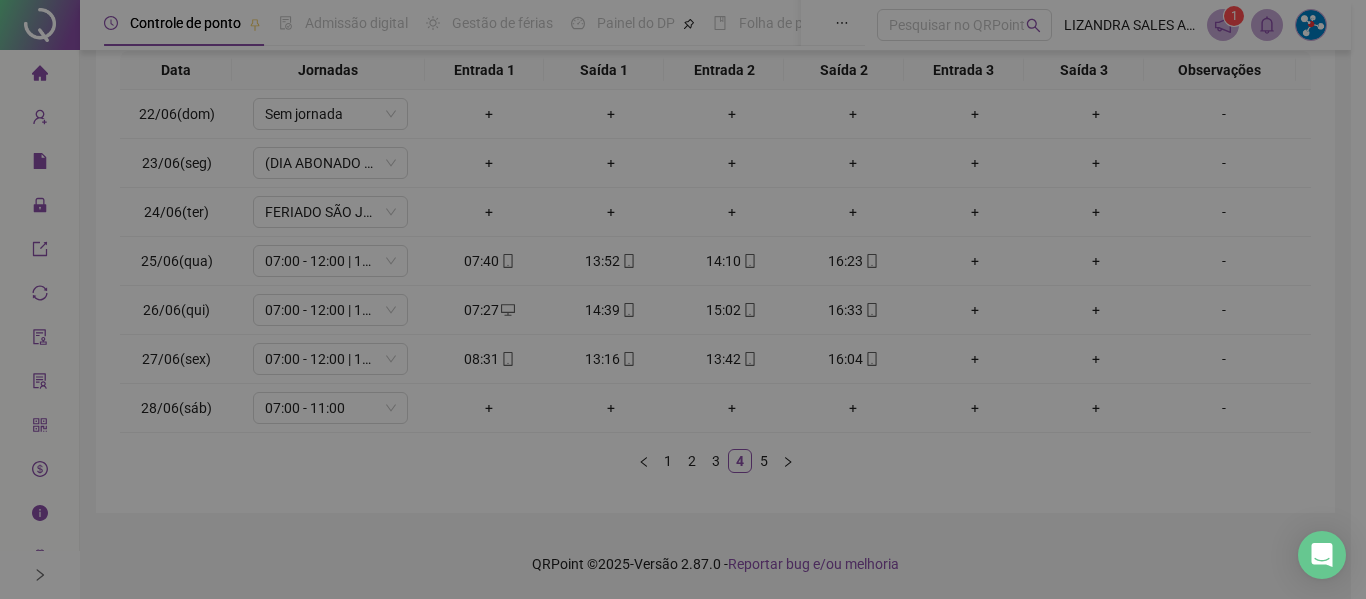 type on "*****" 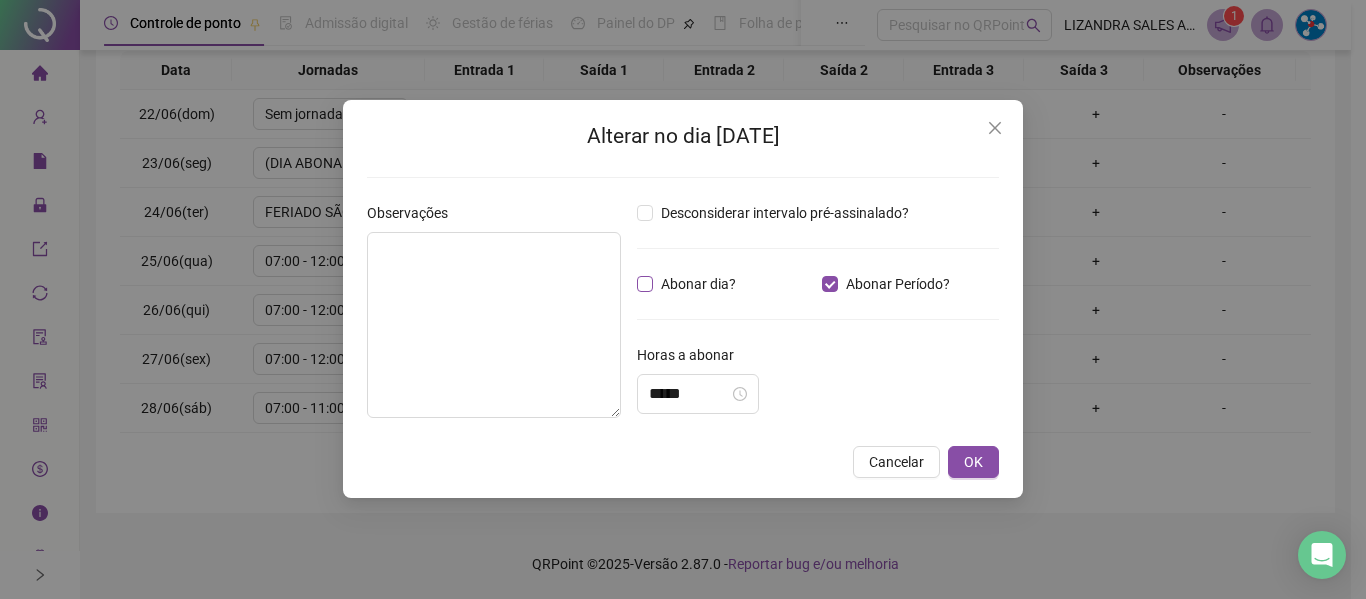 click on "Abonar dia?" at bounding box center [698, 284] 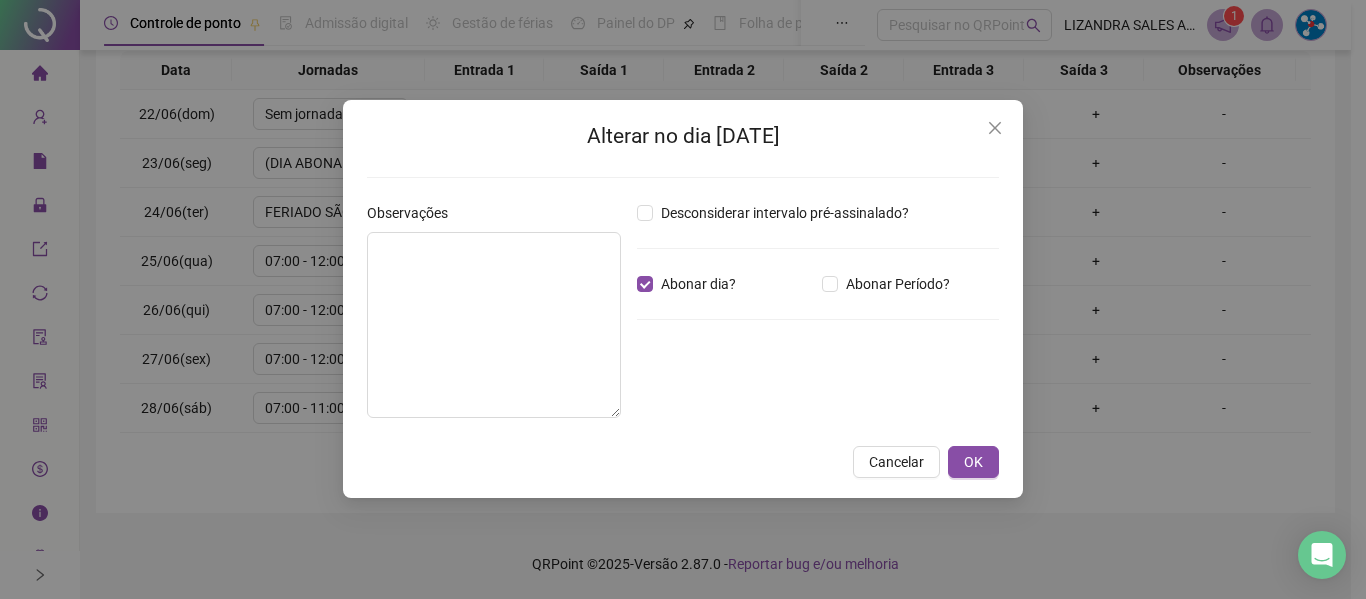 click on "Alterar no dia   [DATE] Observações Desconsiderar intervalo pré-assinalado? Abonar dia? Abonar Período? Horas a abonar ***** Aplicar regime de compensação Cancelar OK" at bounding box center (683, 299) 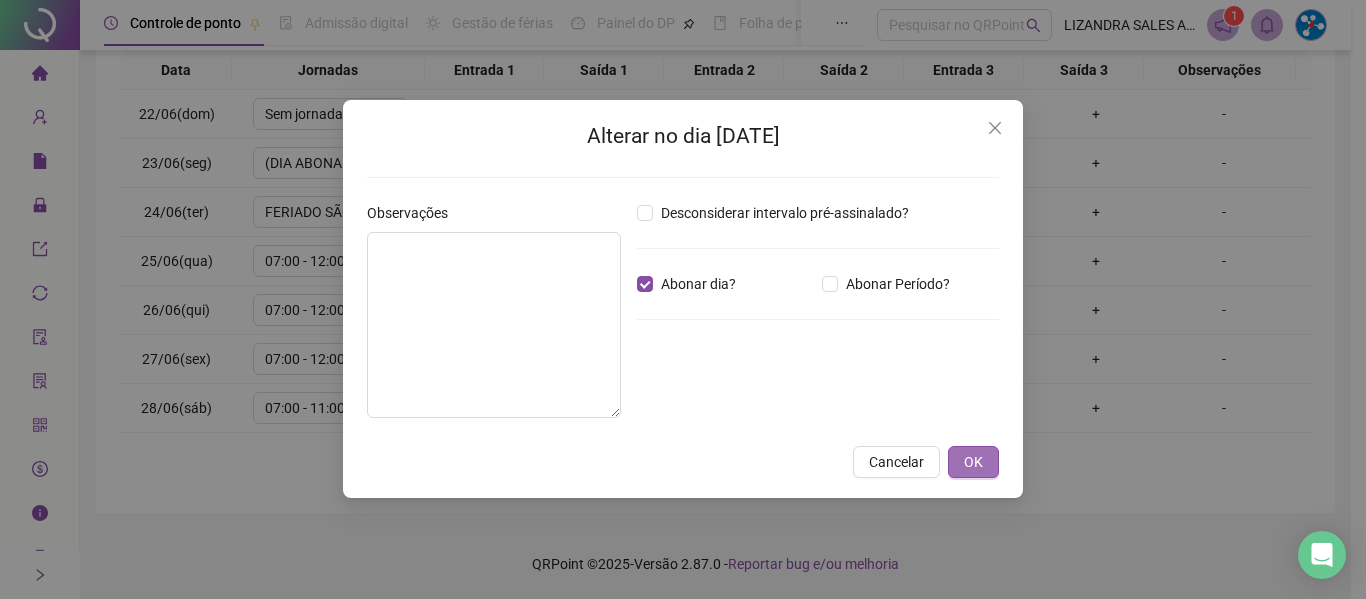 click on "OK" at bounding box center [973, 462] 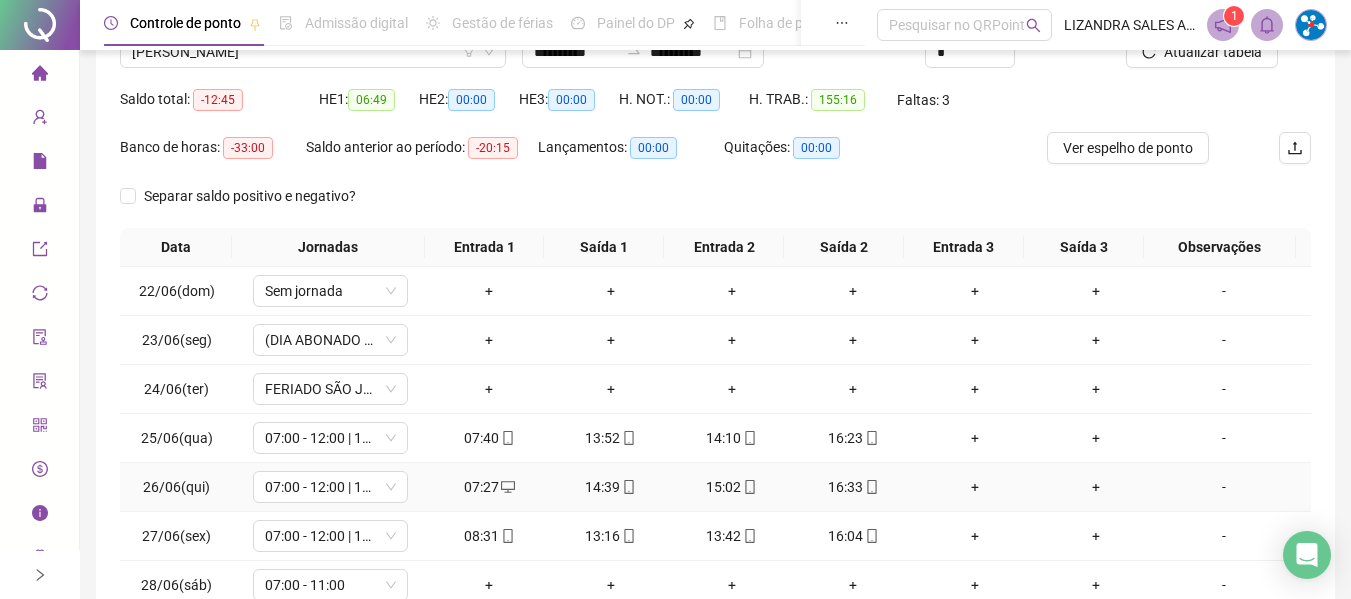 scroll, scrollTop: 0, scrollLeft: 0, axis: both 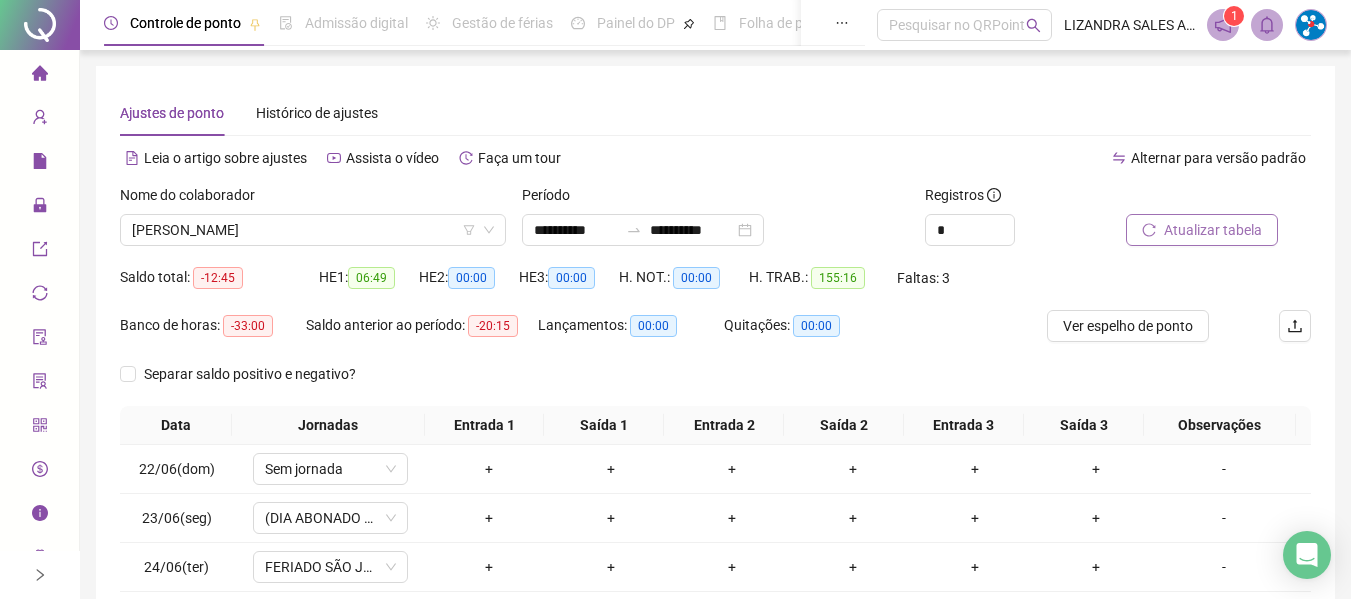 click on "Atualizar tabela" at bounding box center (1202, 230) 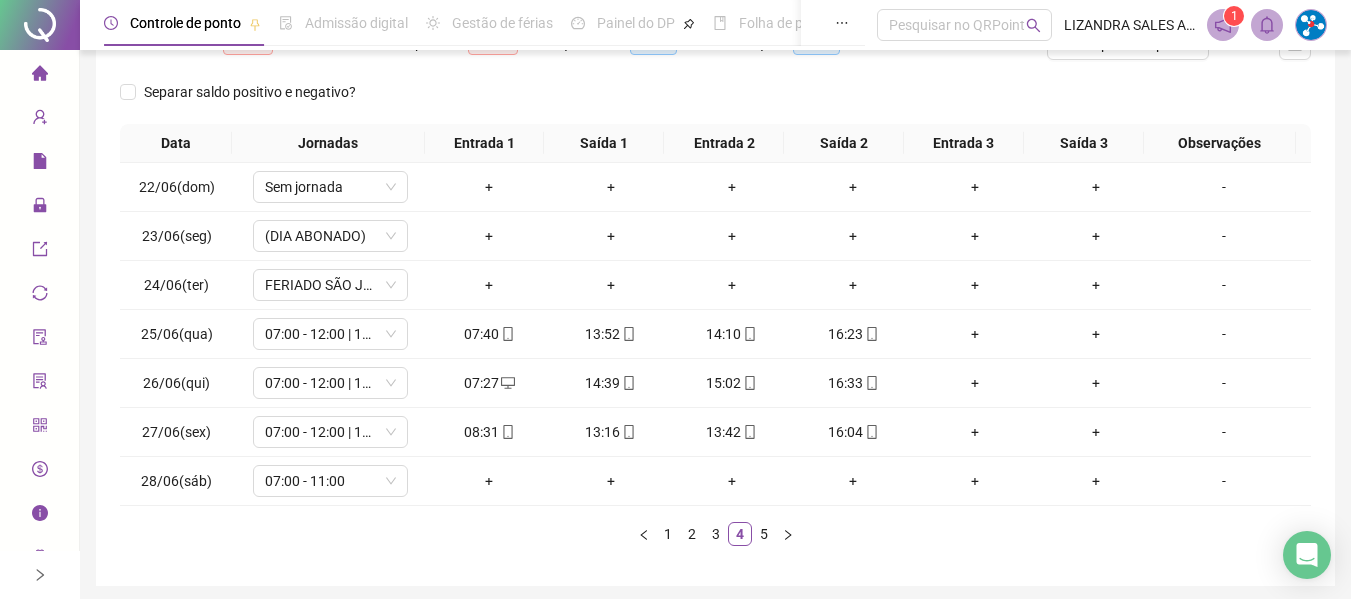 scroll, scrollTop: 355, scrollLeft: 0, axis: vertical 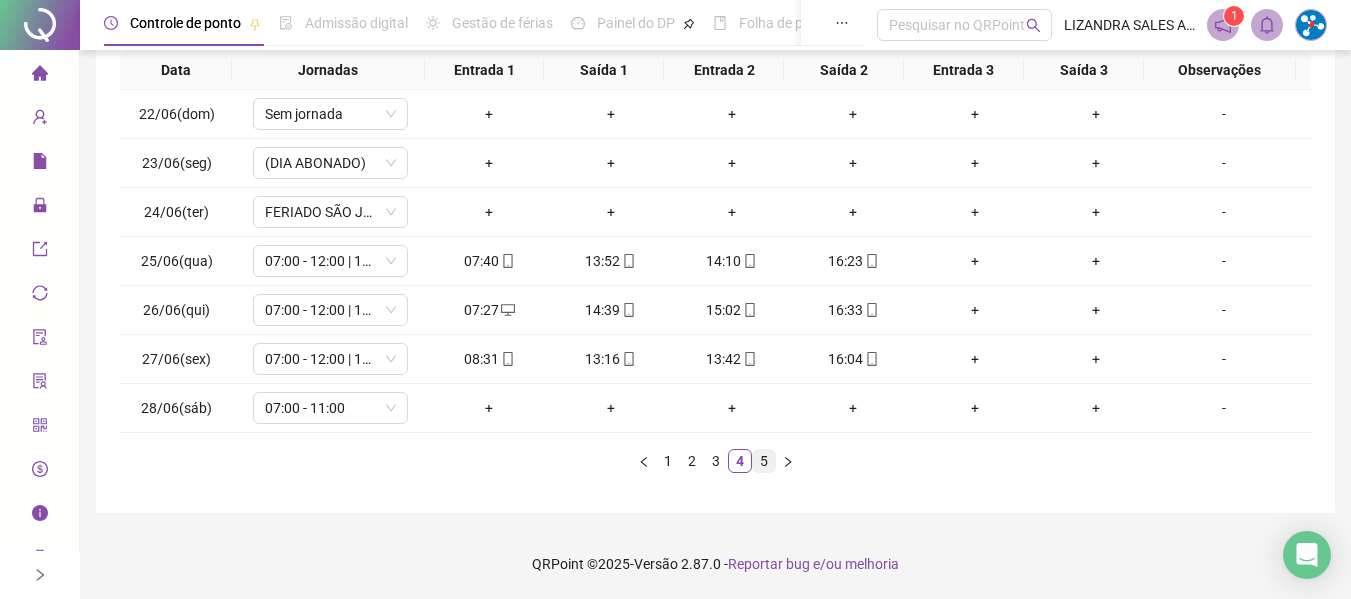 click on "5" at bounding box center (764, 461) 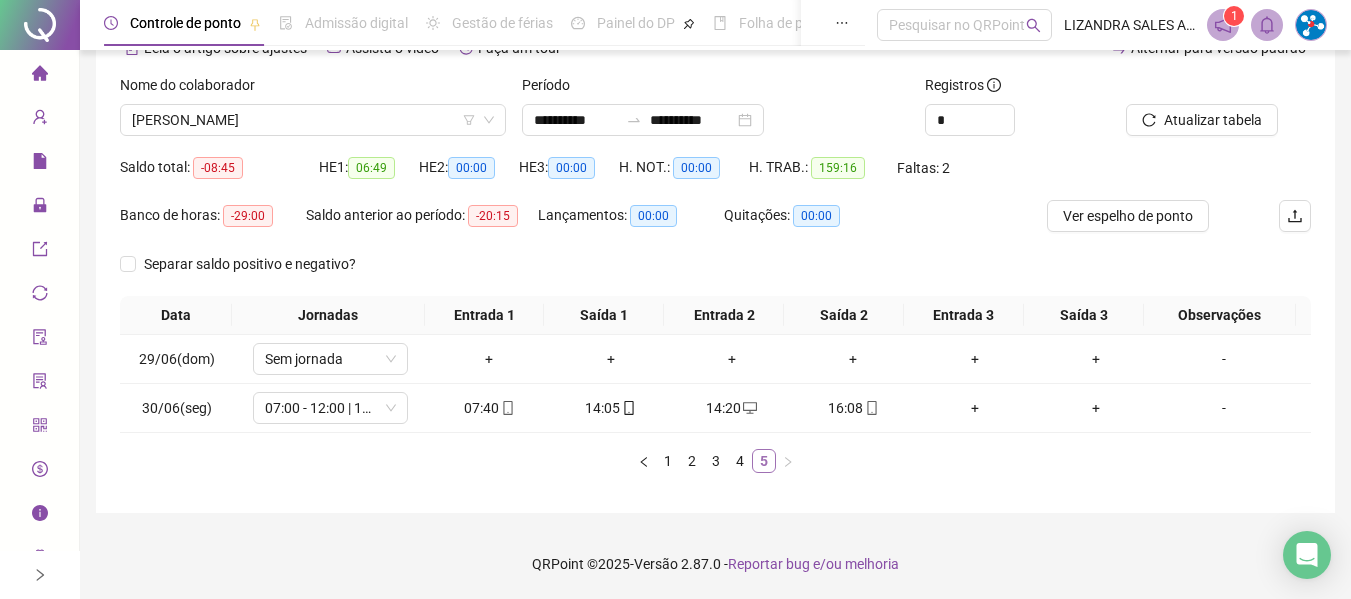 scroll, scrollTop: 110, scrollLeft: 0, axis: vertical 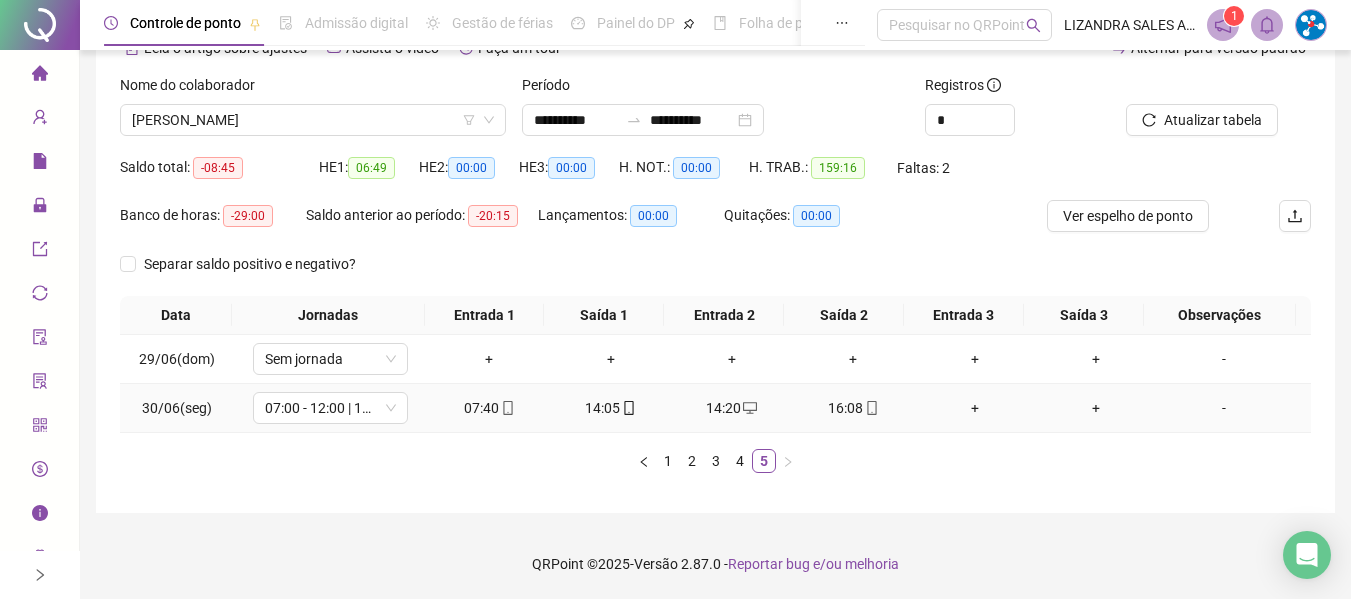 click 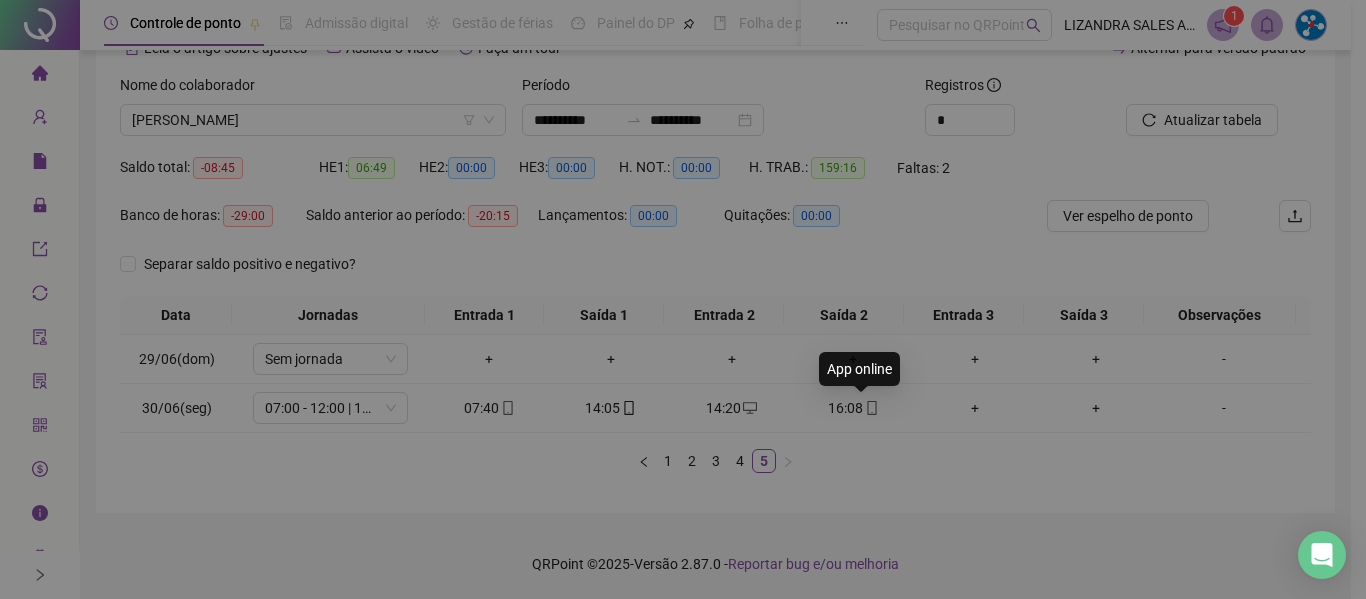 type on "**********" 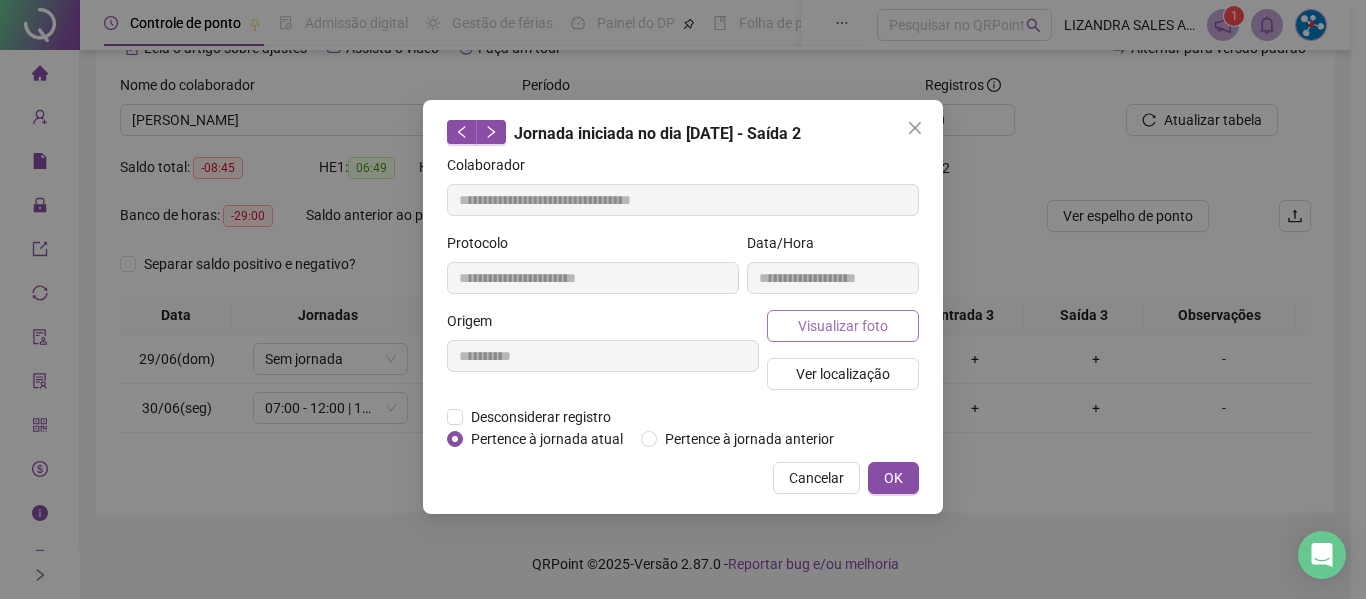 click on "Visualizar foto" at bounding box center (843, 326) 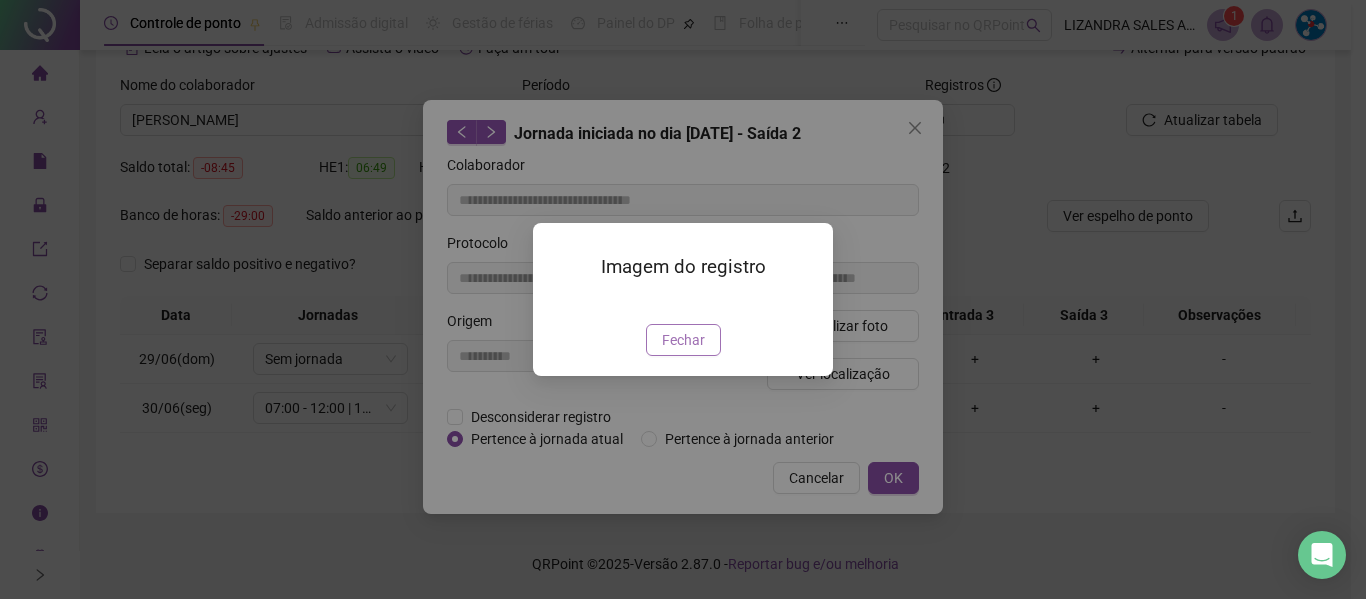 click on "Fechar" at bounding box center (683, 340) 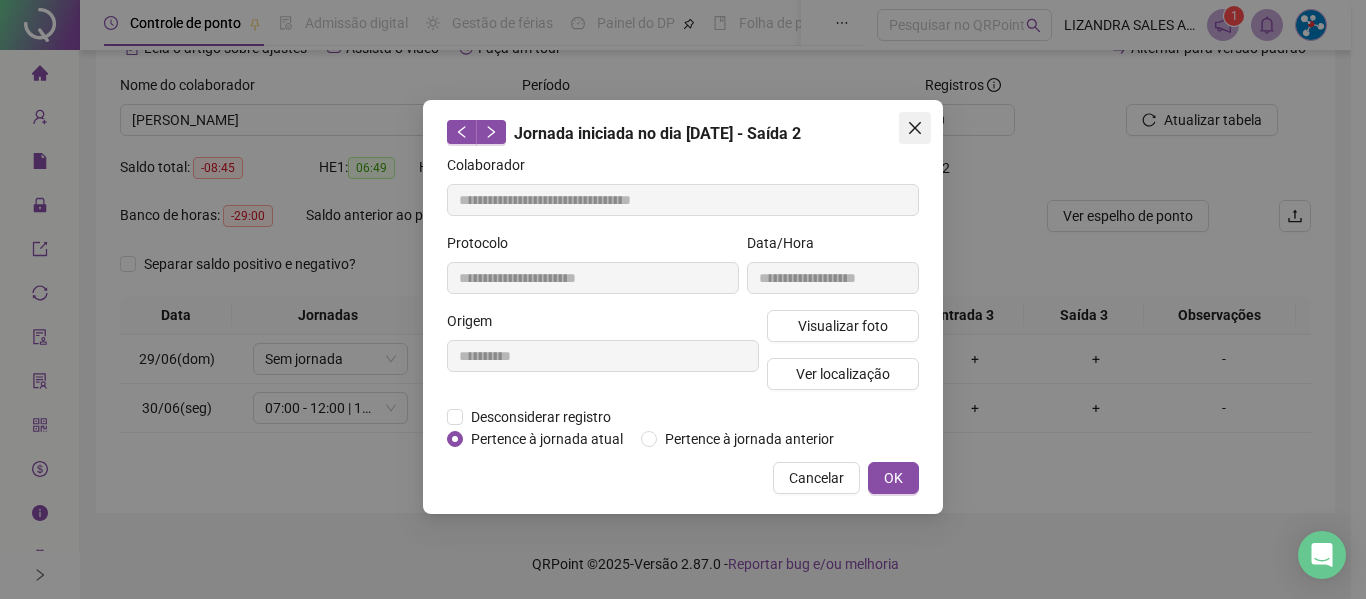 click 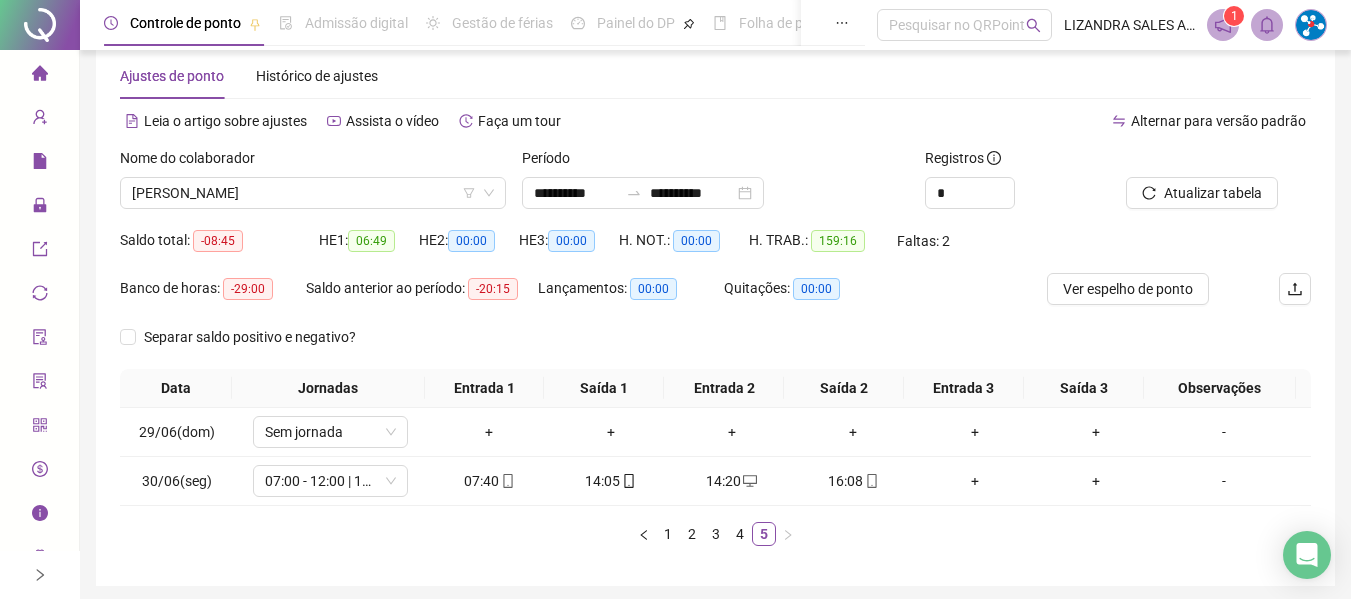 scroll, scrollTop: 0, scrollLeft: 0, axis: both 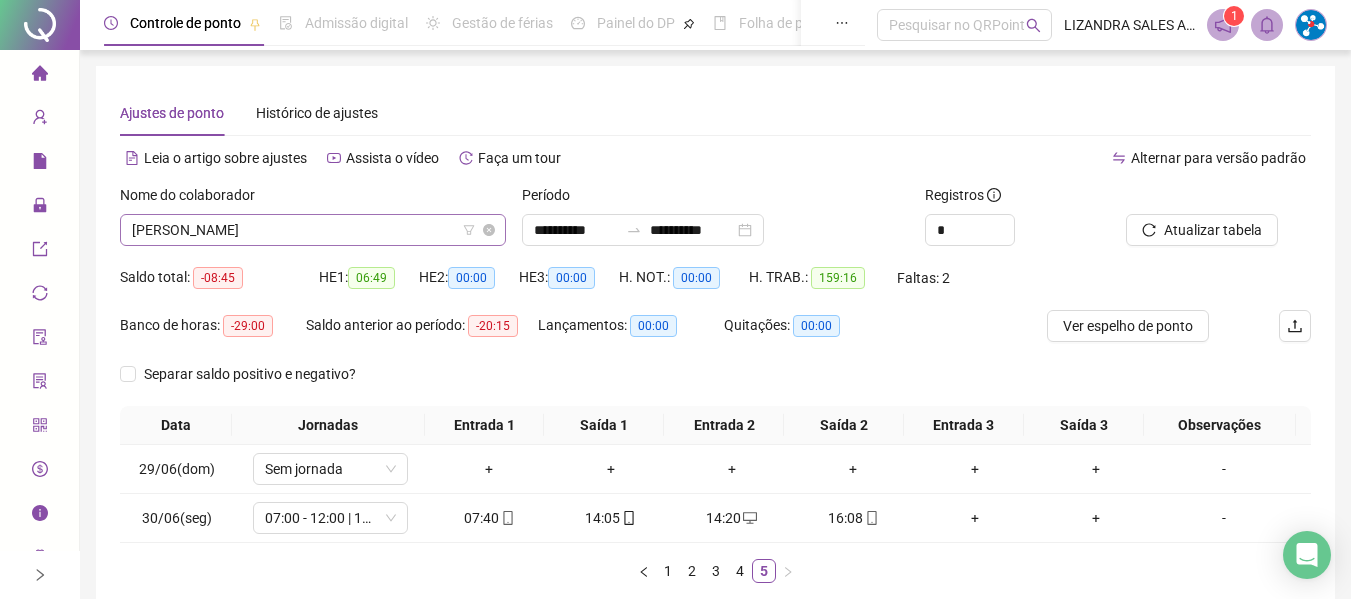 click on "[PERSON_NAME]" at bounding box center [313, 230] 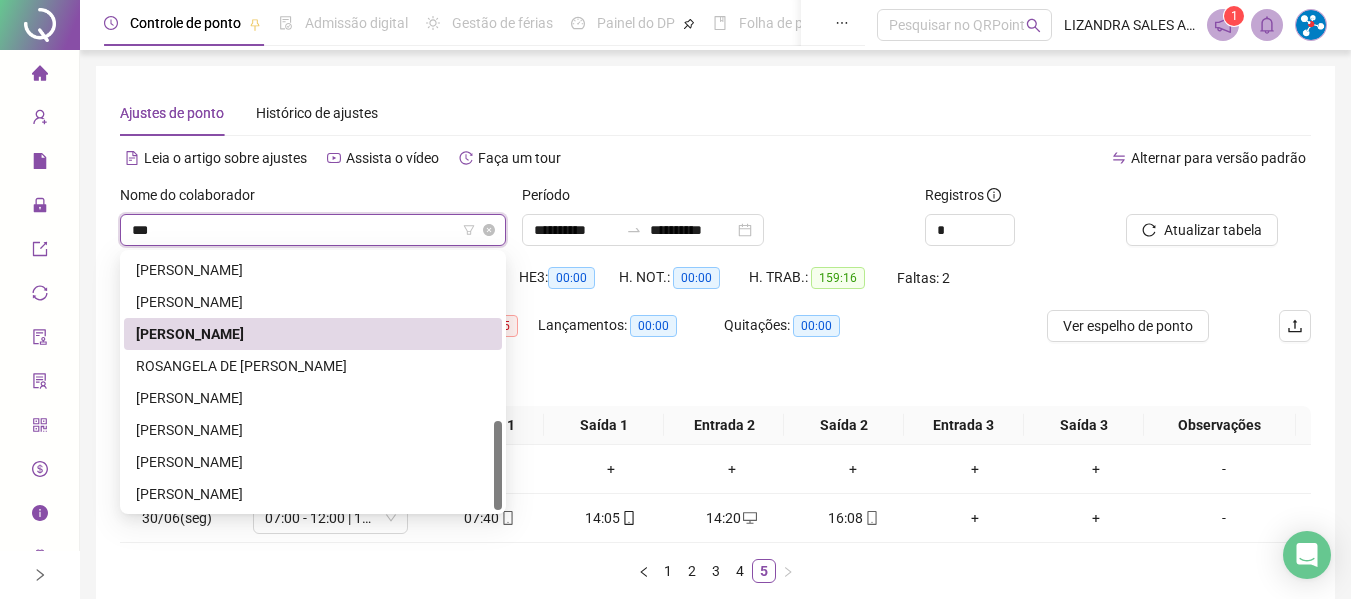 scroll, scrollTop: 0, scrollLeft: 0, axis: both 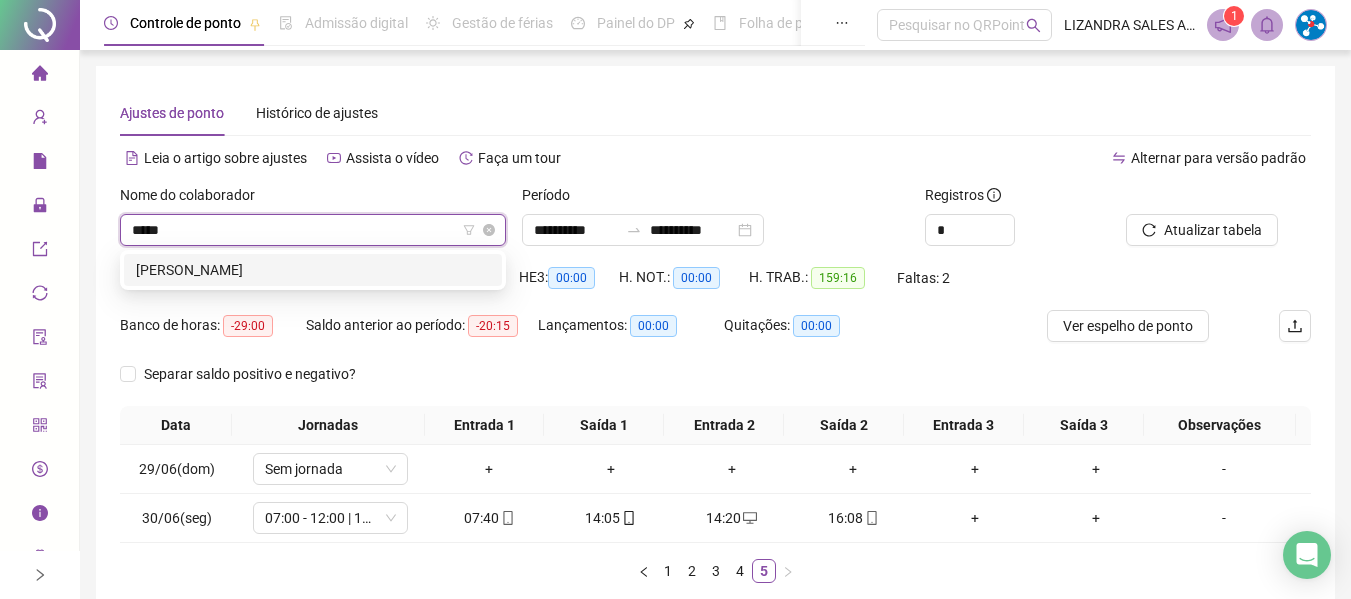 type on "******" 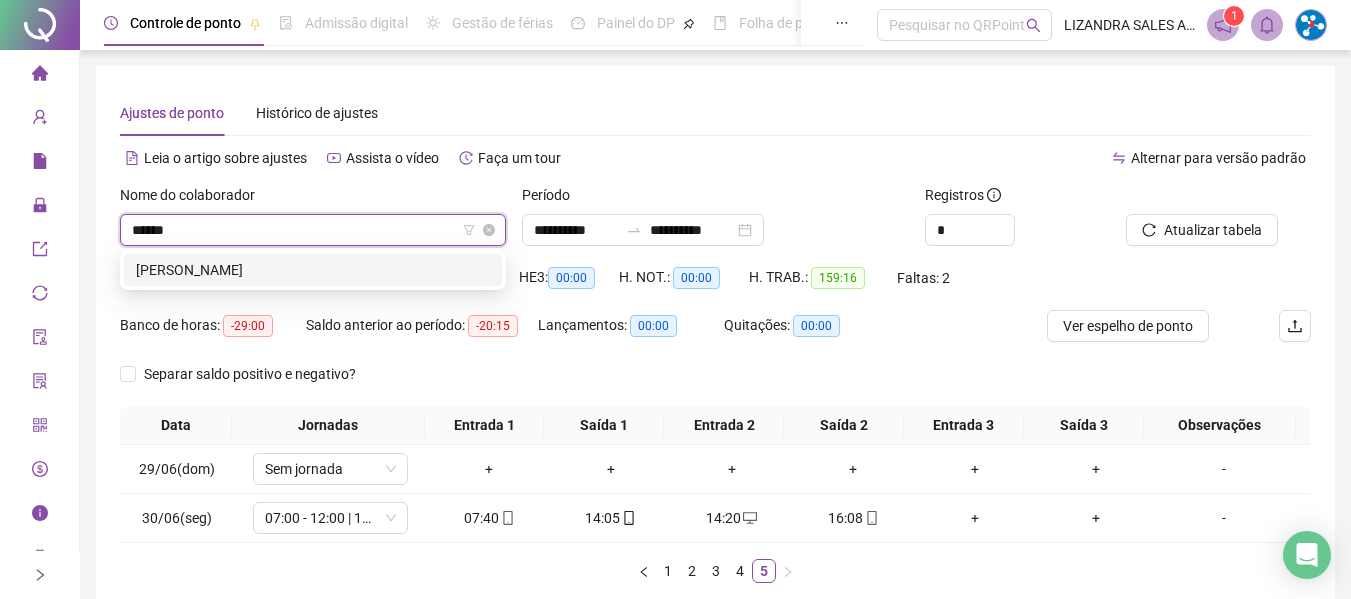 type 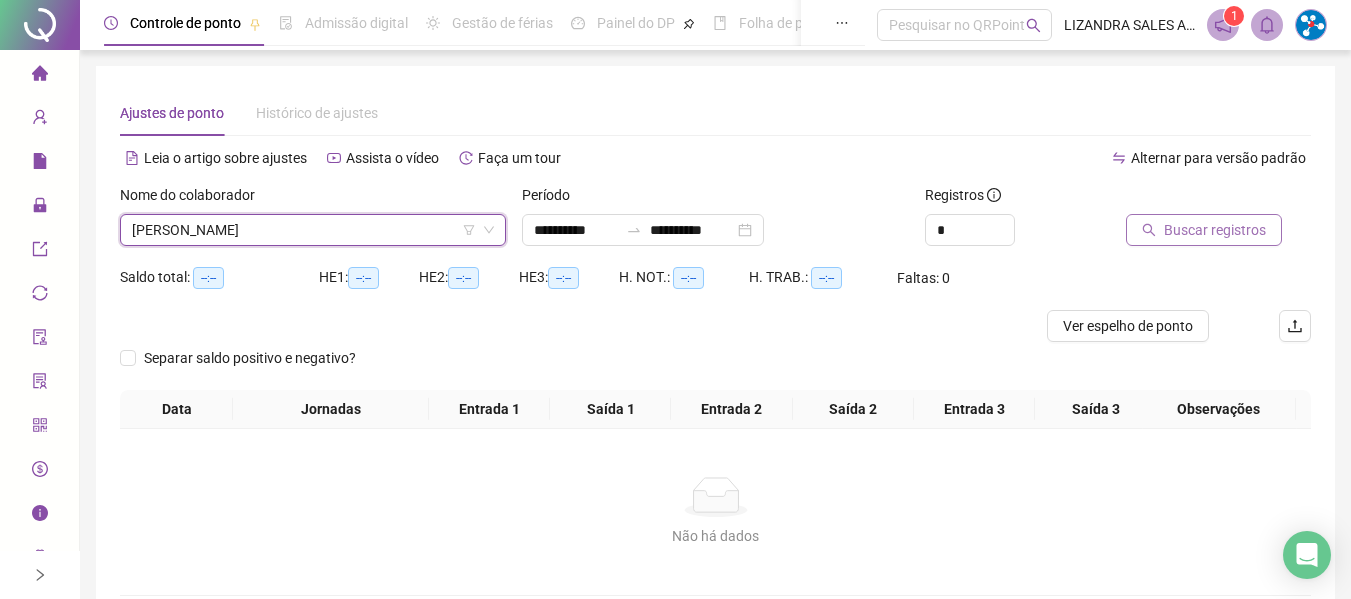 click on "Buscar registros" at bounding box center (1215, 230) 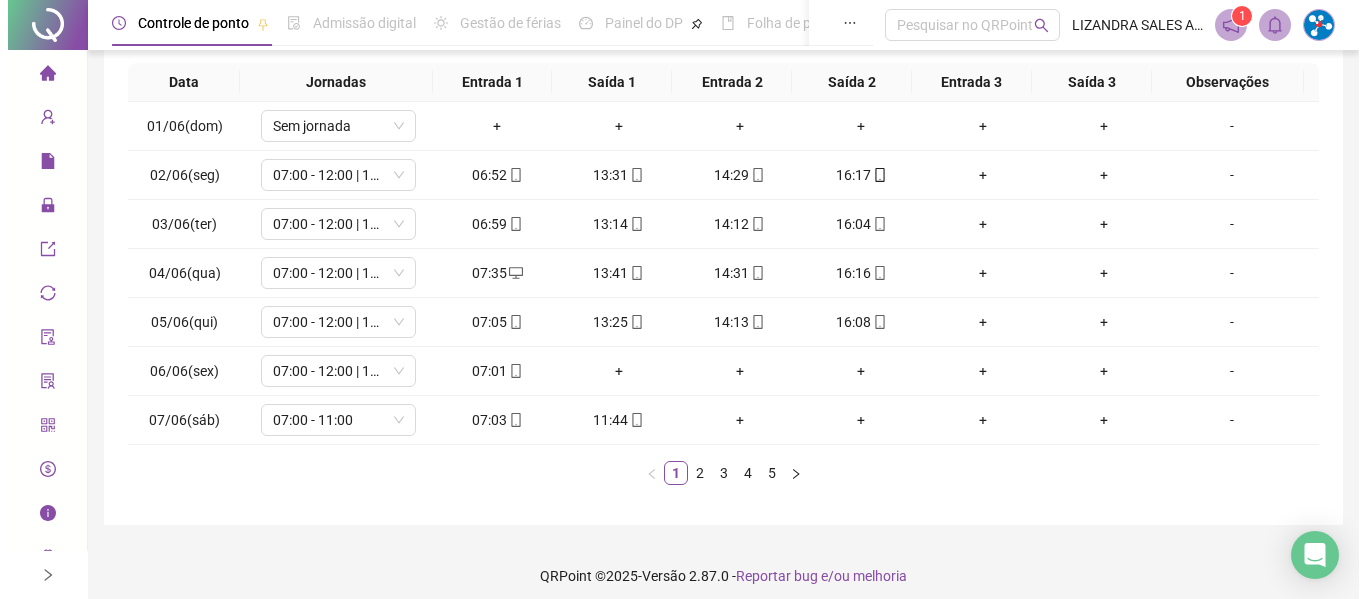 scroll, scrollTop: 355, scrollLeft: 0, axis: vertical 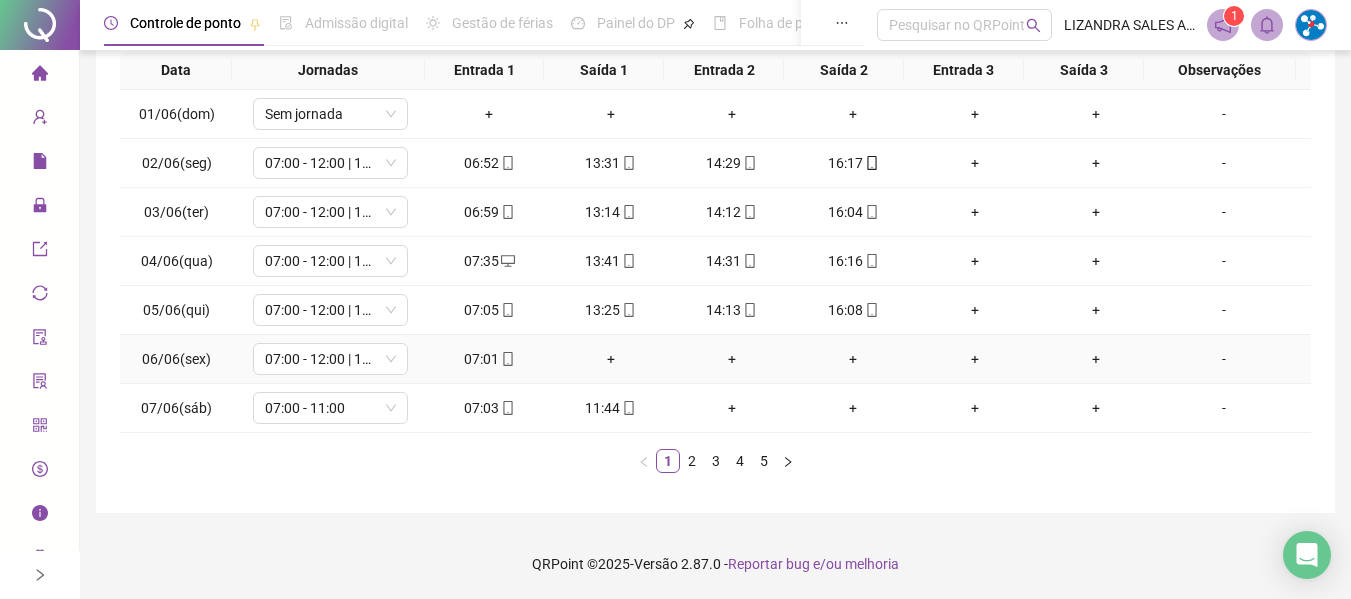 click on "+" at bounding box center [610, 359] 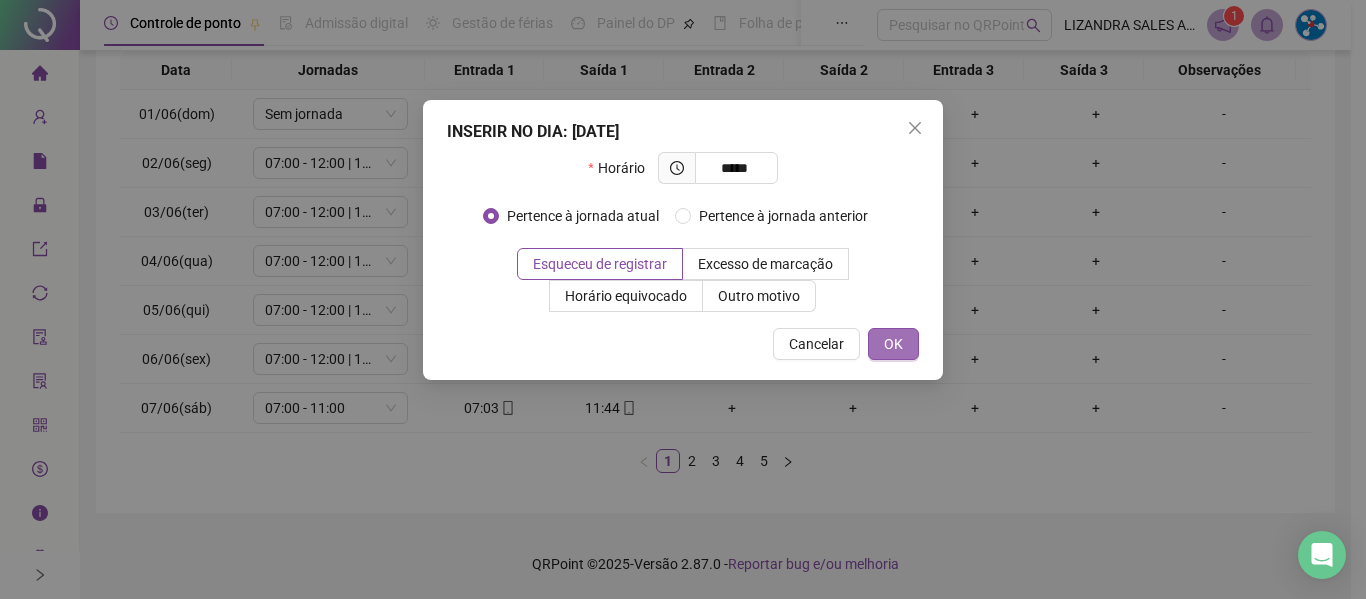 type on "*****" 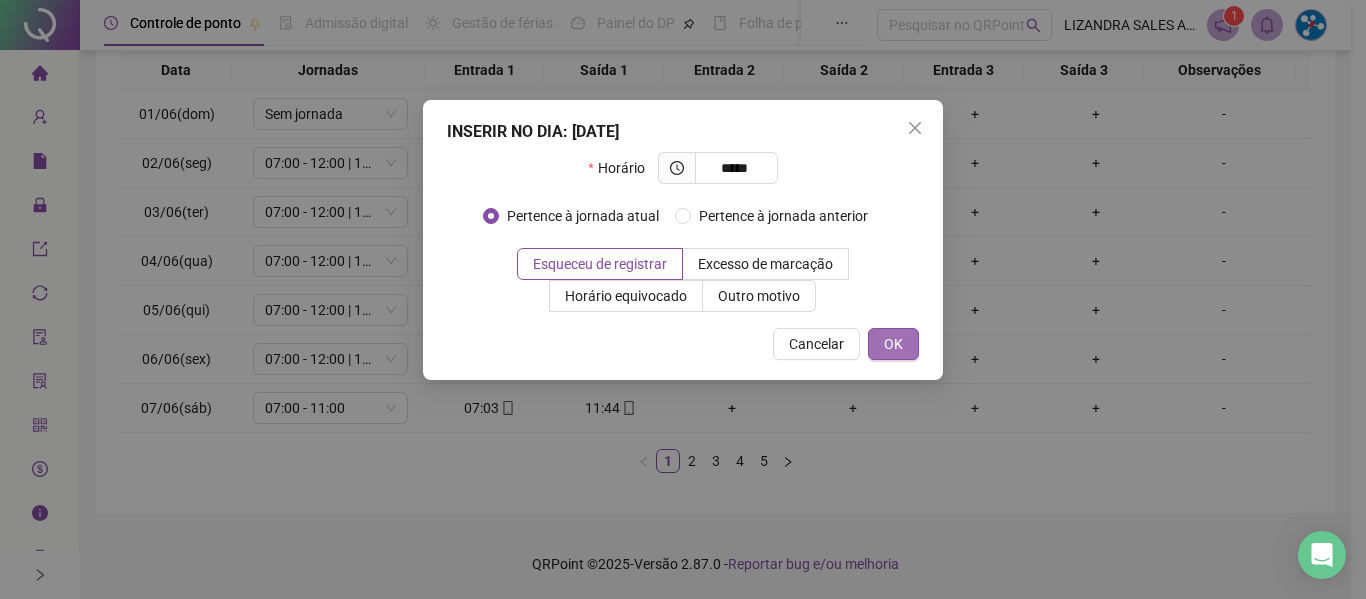 click on "OK" at bounding box center [893, 344] 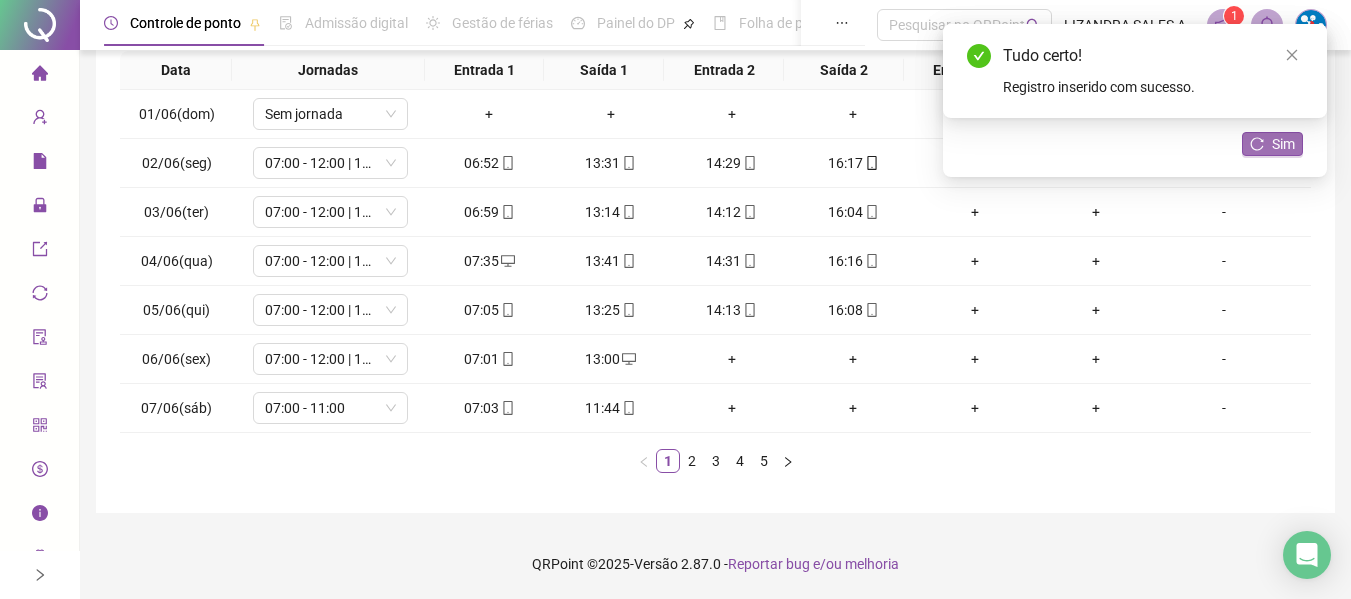 click on "Sim" at bounding box center (1283, 144) 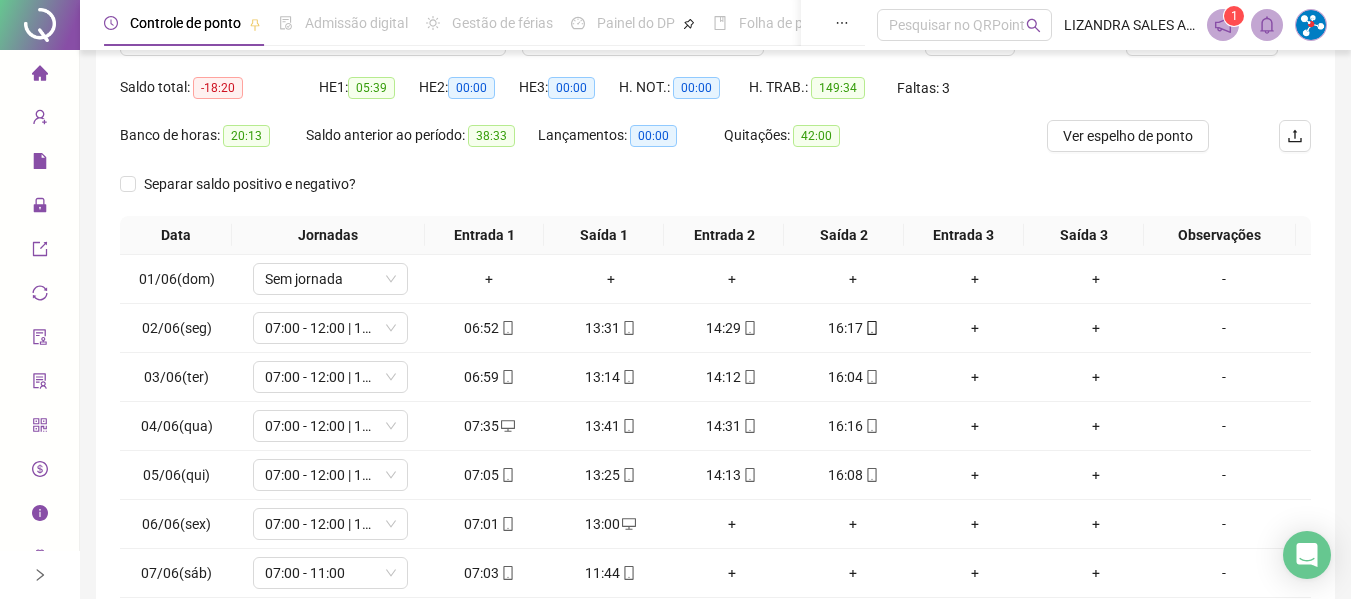 scroll, scrollTop: 355, scrollLeft: 0, axis: vertical 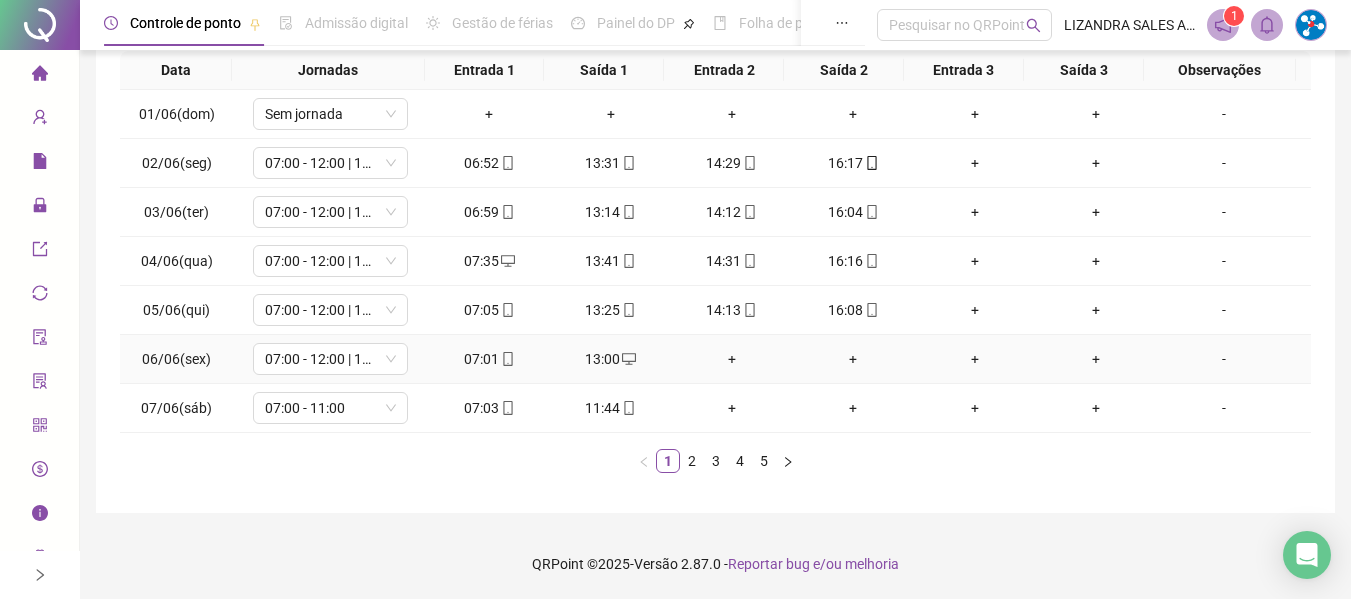 click 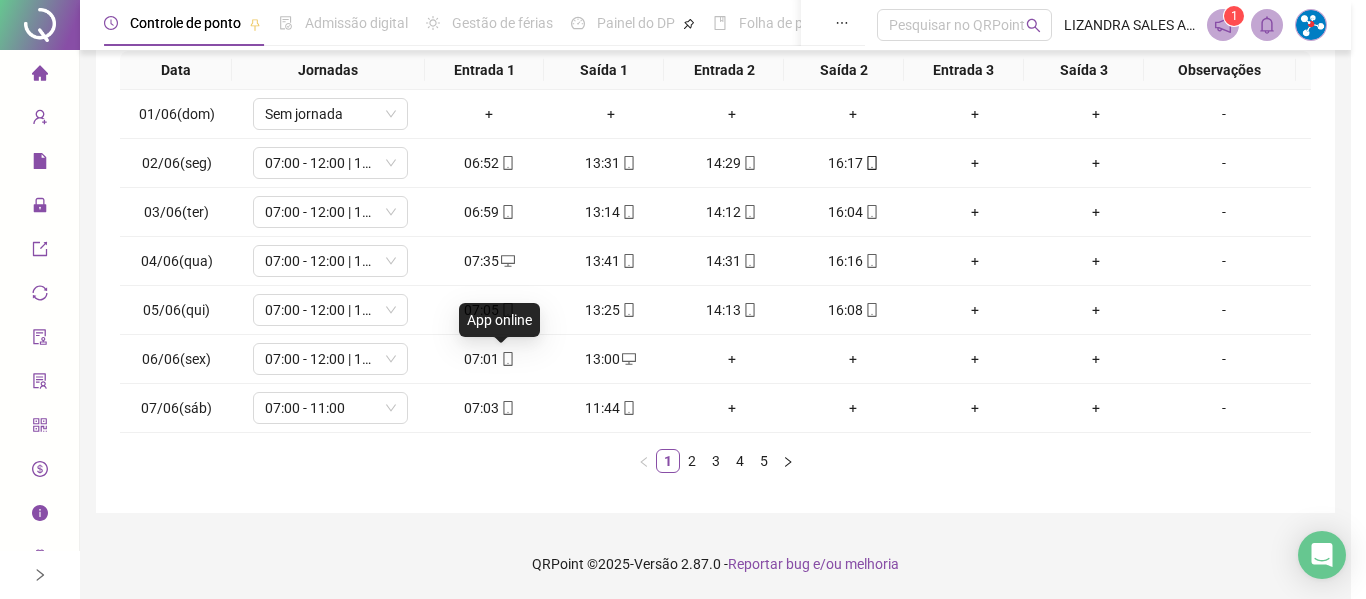 type on "**********" 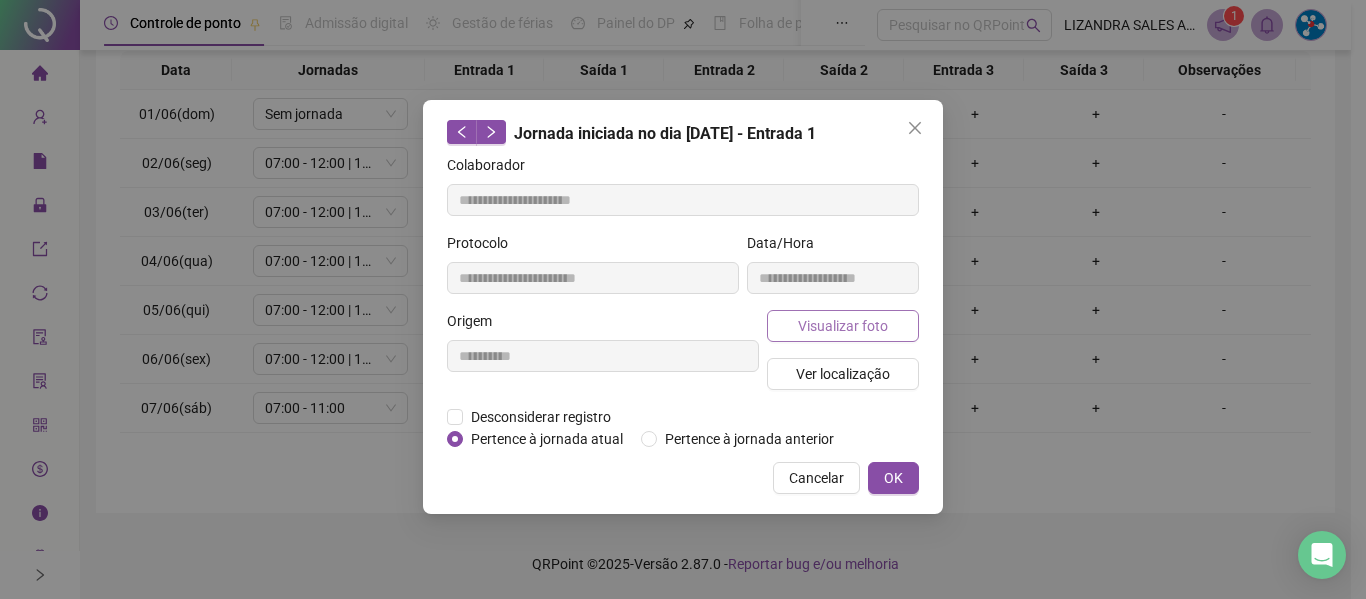 click on "Visualizar foto" at bounding box center [843, 326] 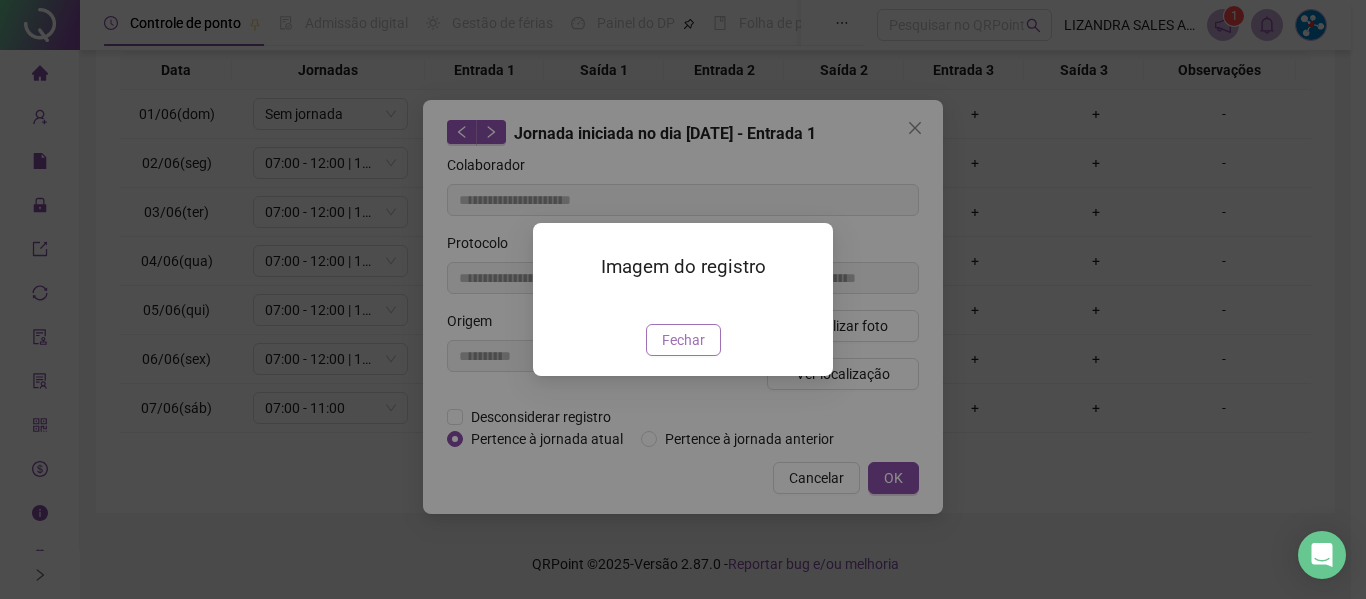 click on "Fechar" at bounding box center (683, 340) 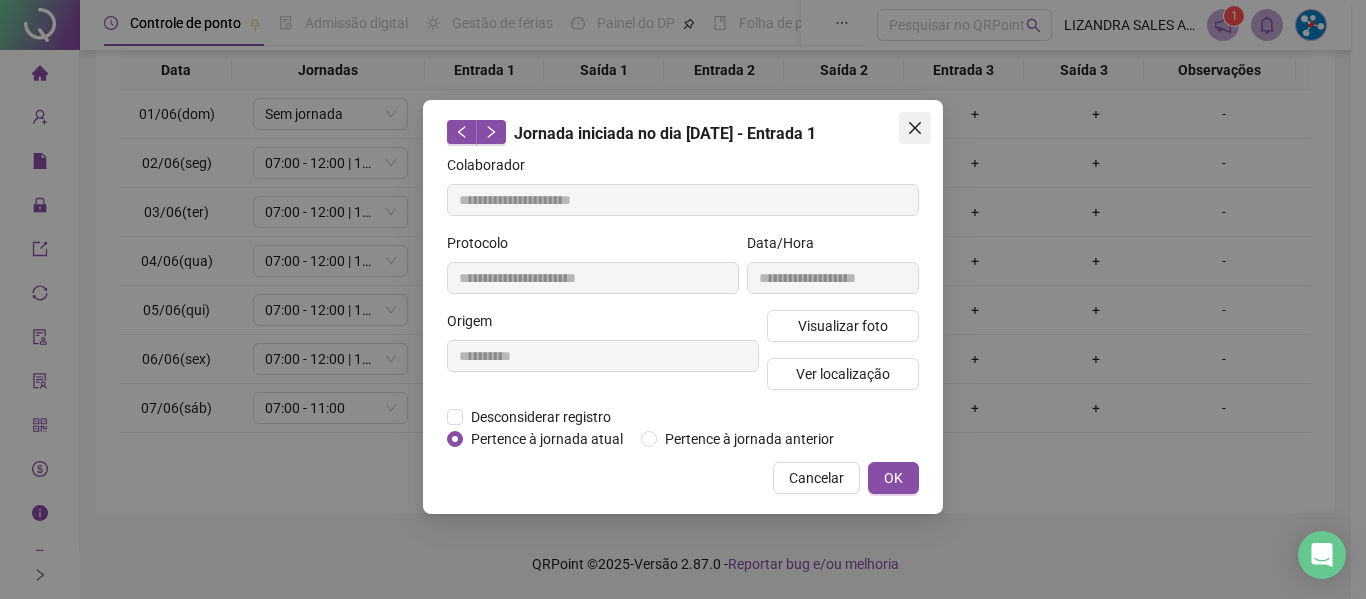 click 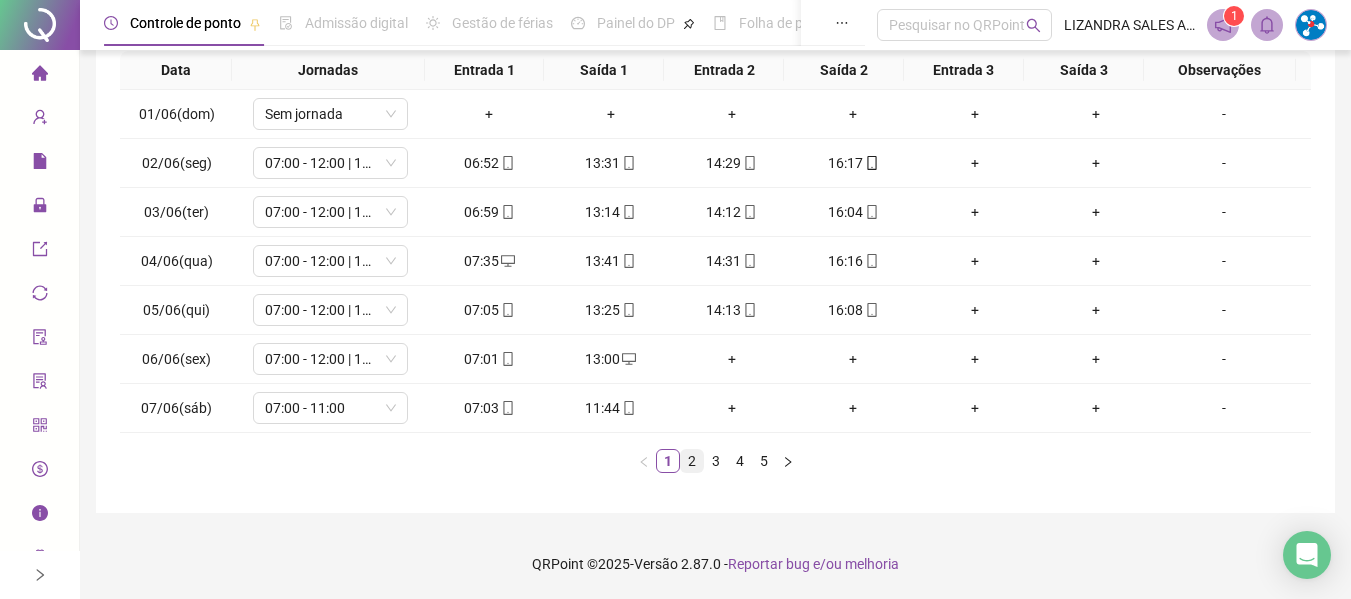 click on "2" at bounding box center [692, 461] 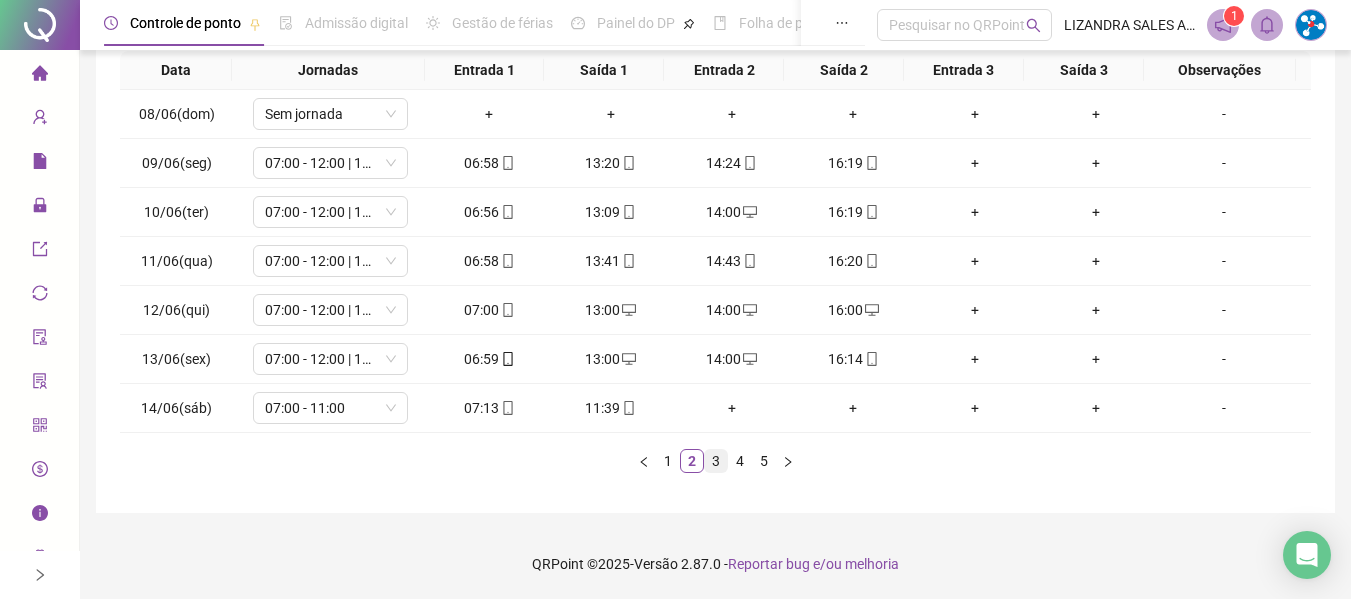 click on "3" at bounding box center [716, 461] 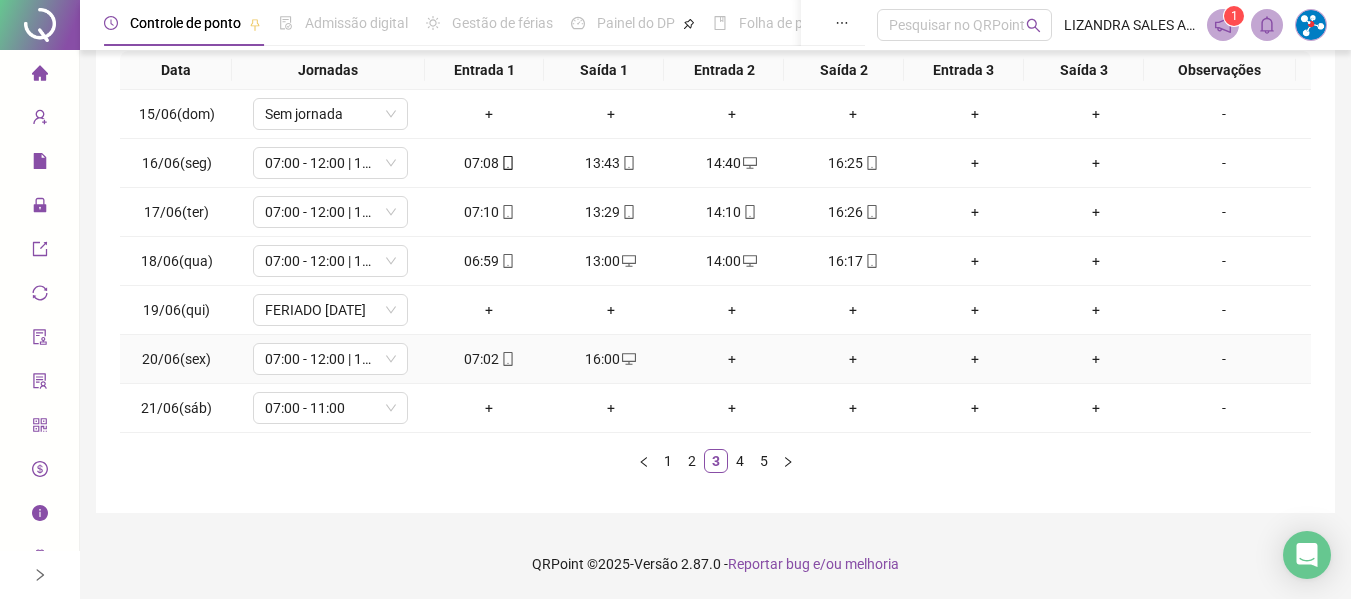 click on "+" at bounding box center [731, 359] 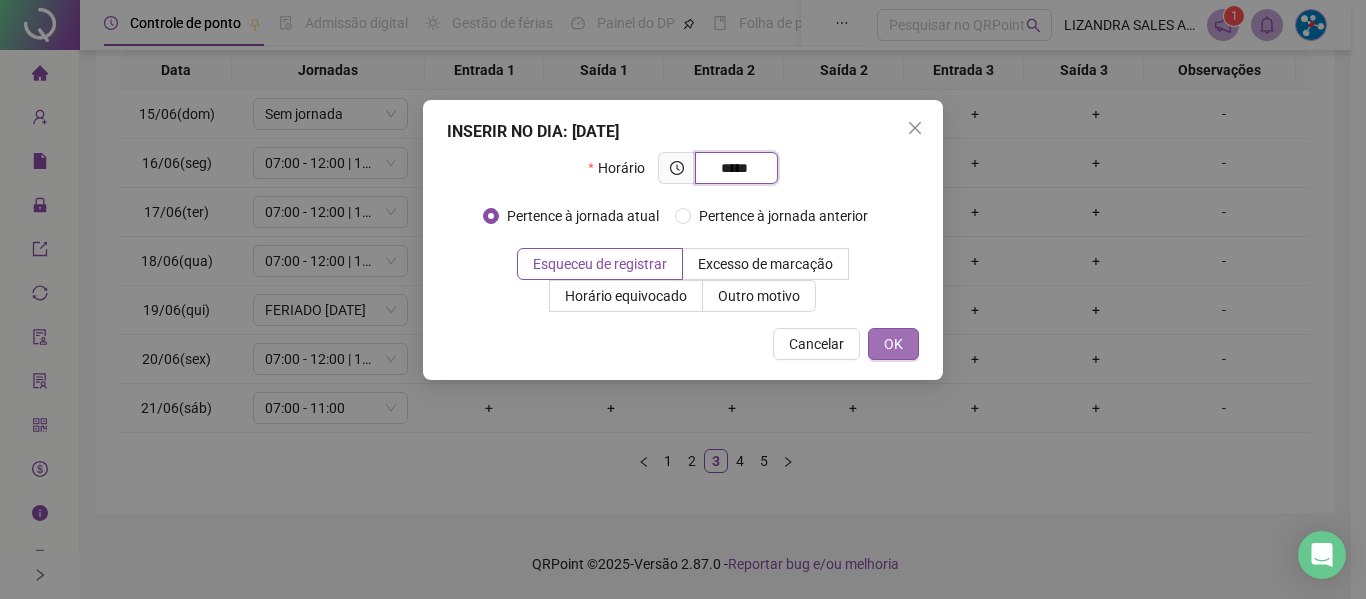 type on "*****" 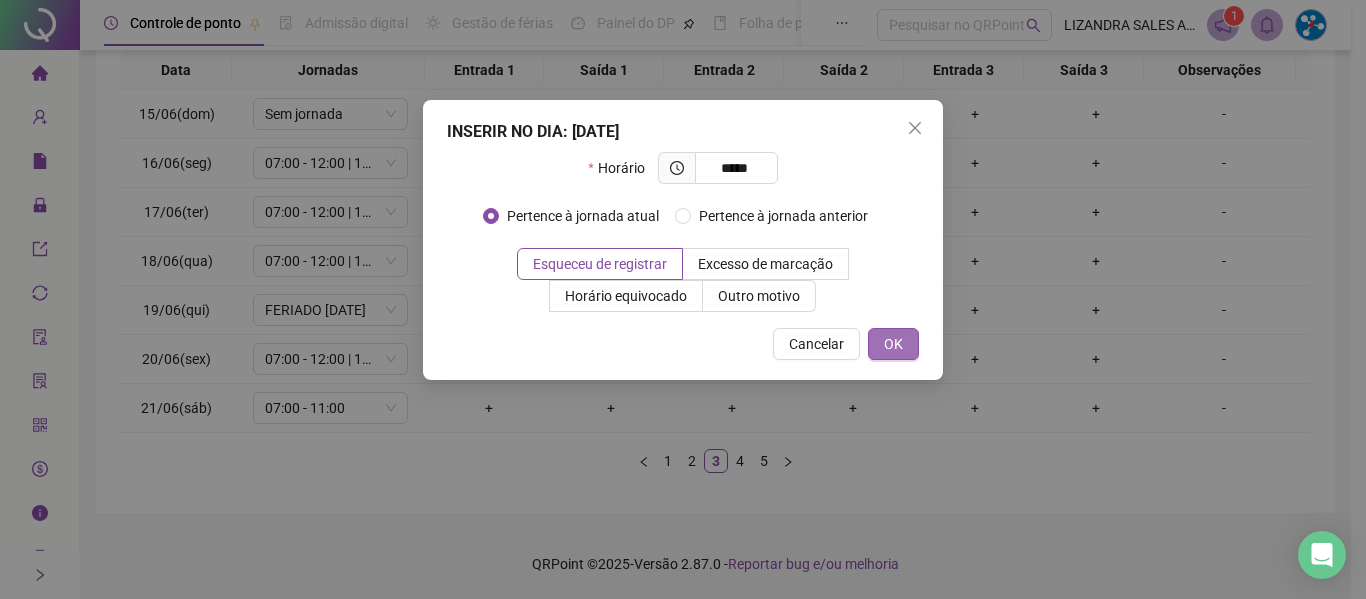click on "OK" at bounding box center [893, 344] 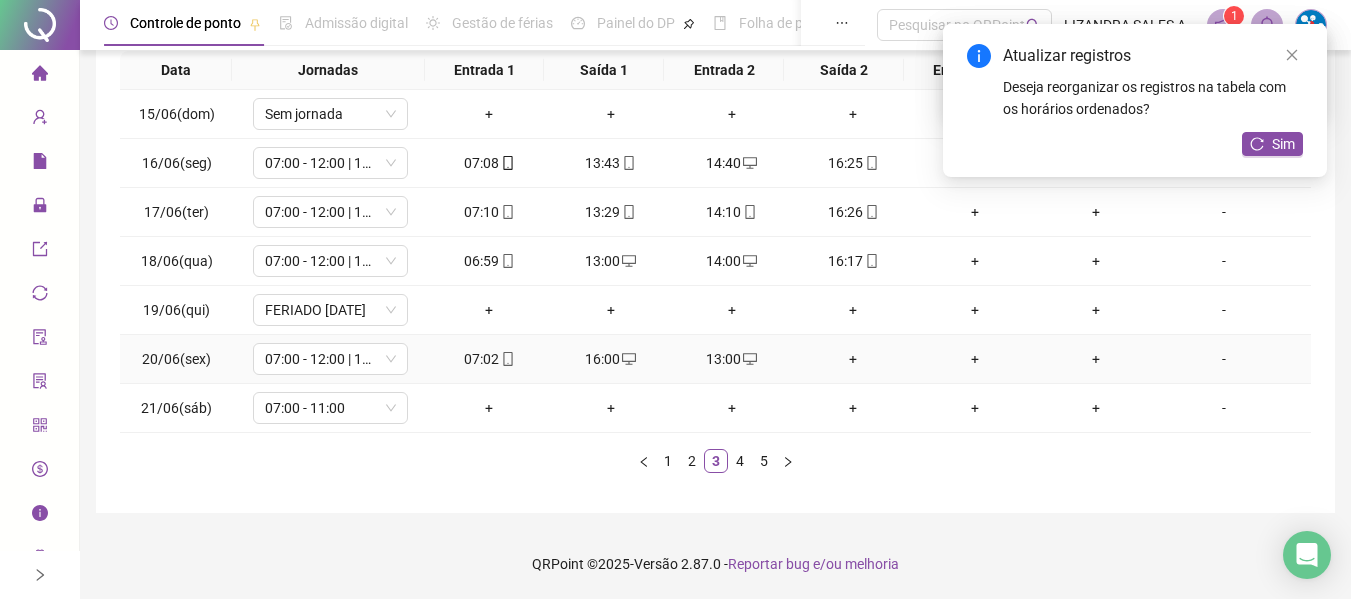 click on "+" at bounding box center (853, 359) 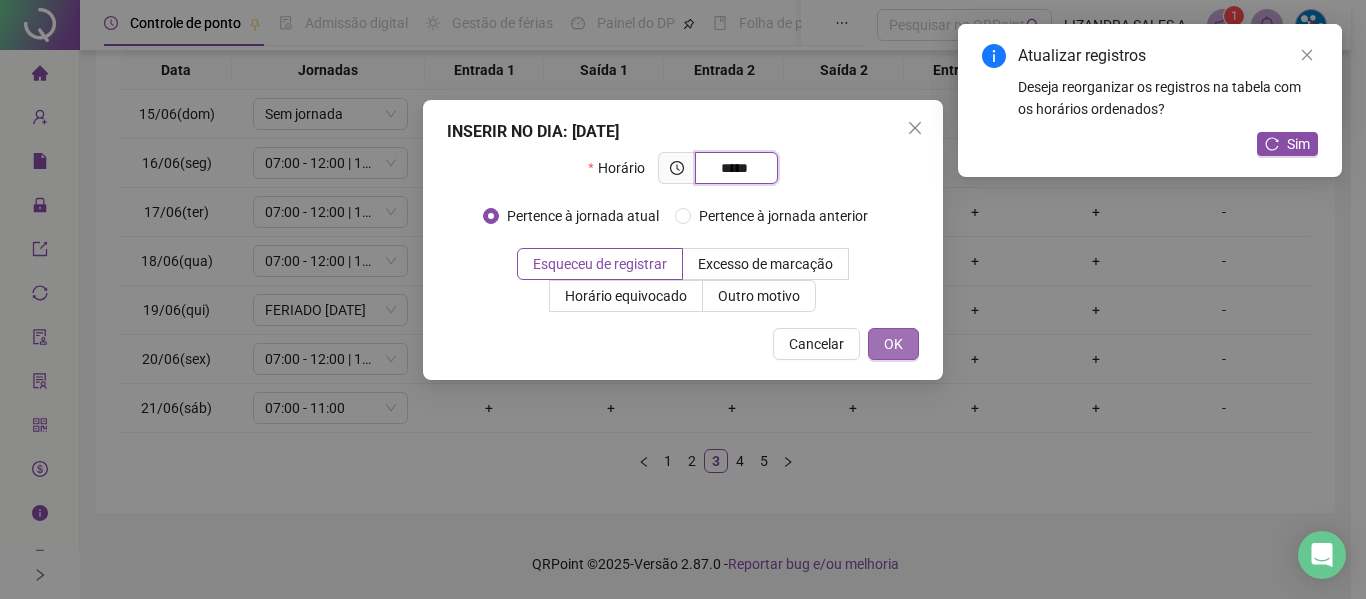 type on "*****" 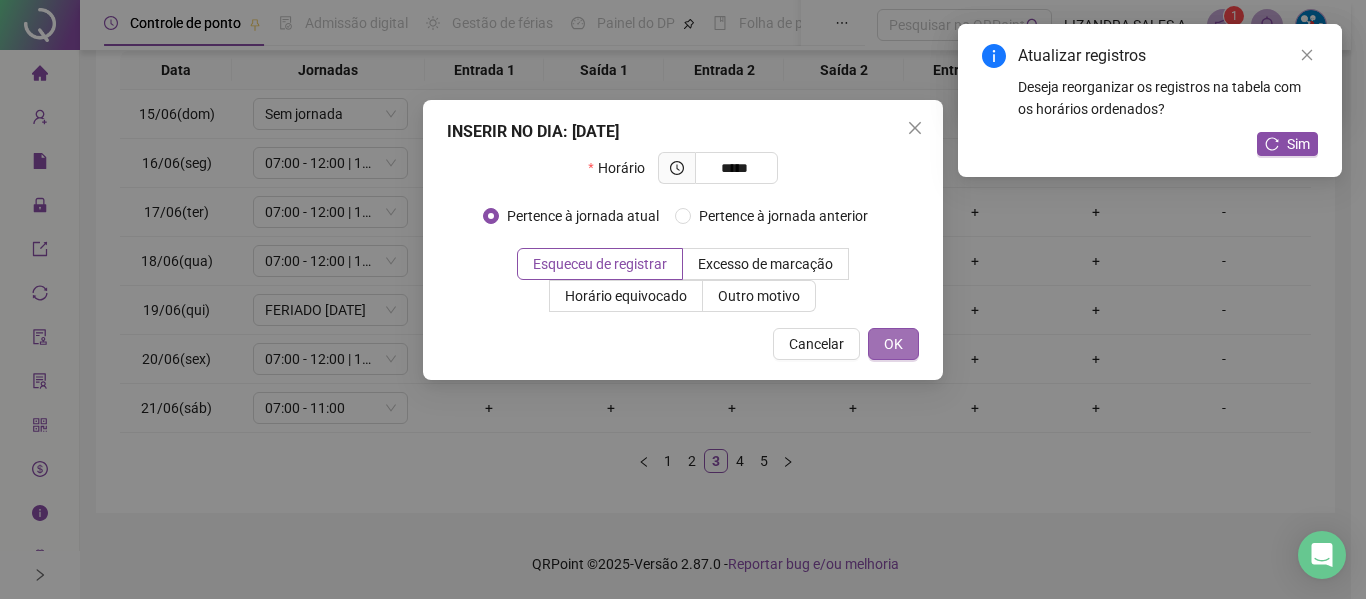 click on "OK" at bounding box center (893, 344) 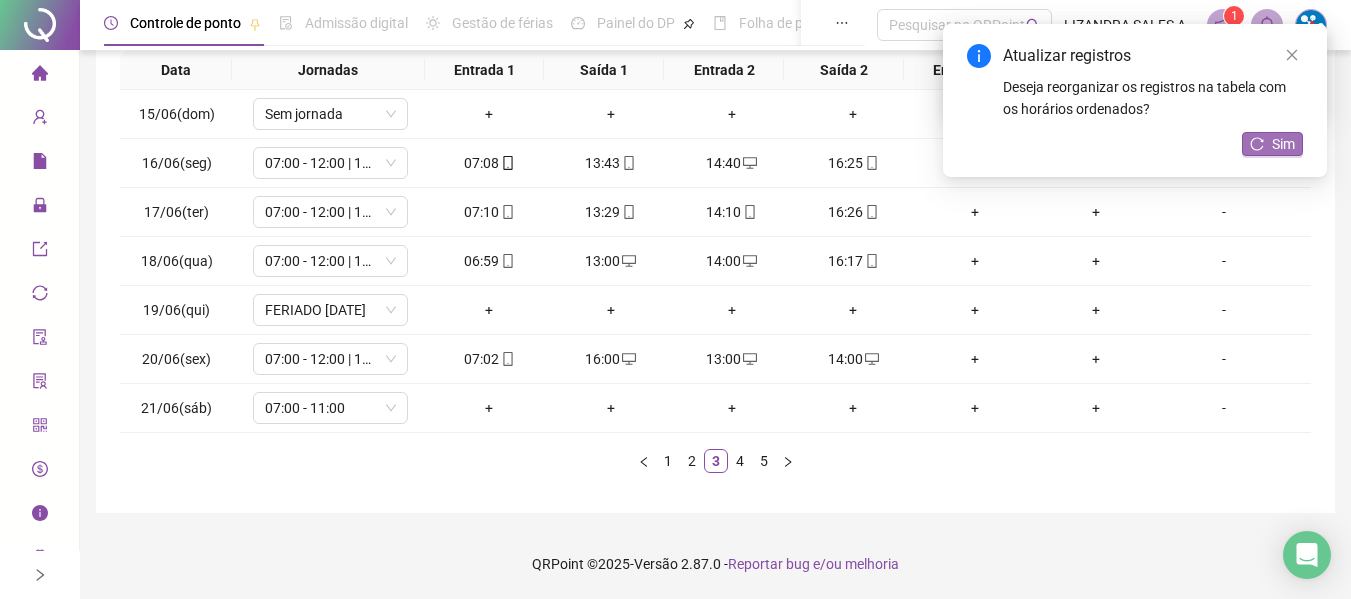click on "Sim" at bounding box center (1283, 144) 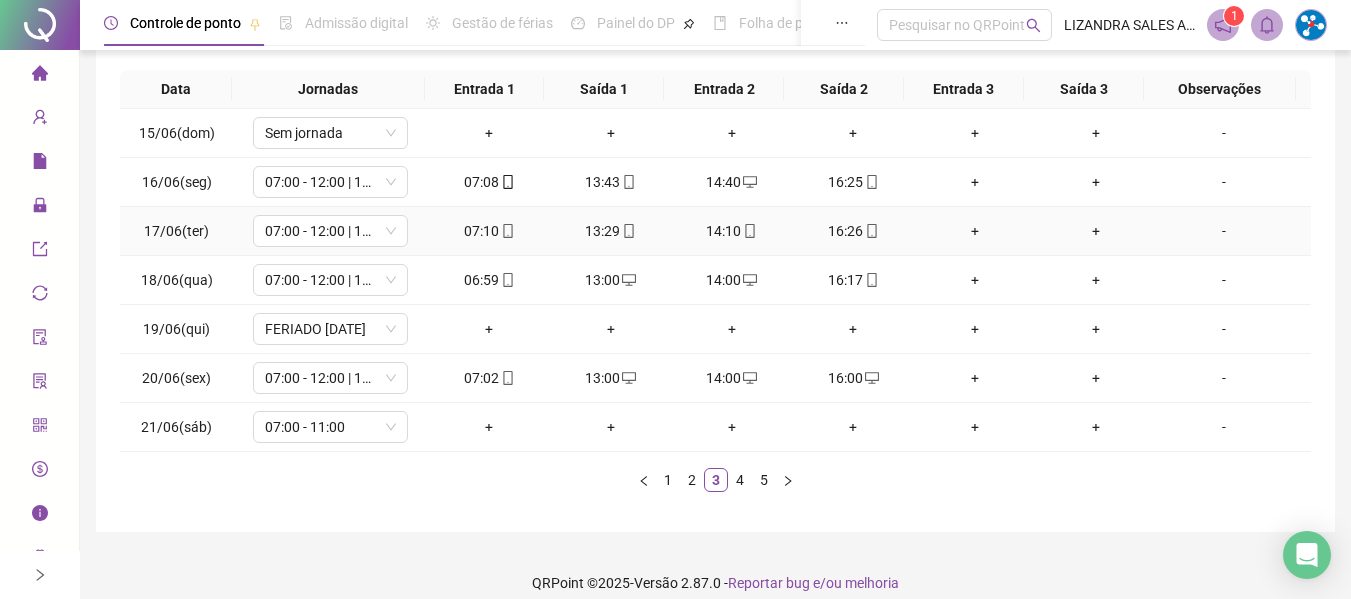 scroll, scrollTop: 355, scrollLeft: 0, axis: vertical 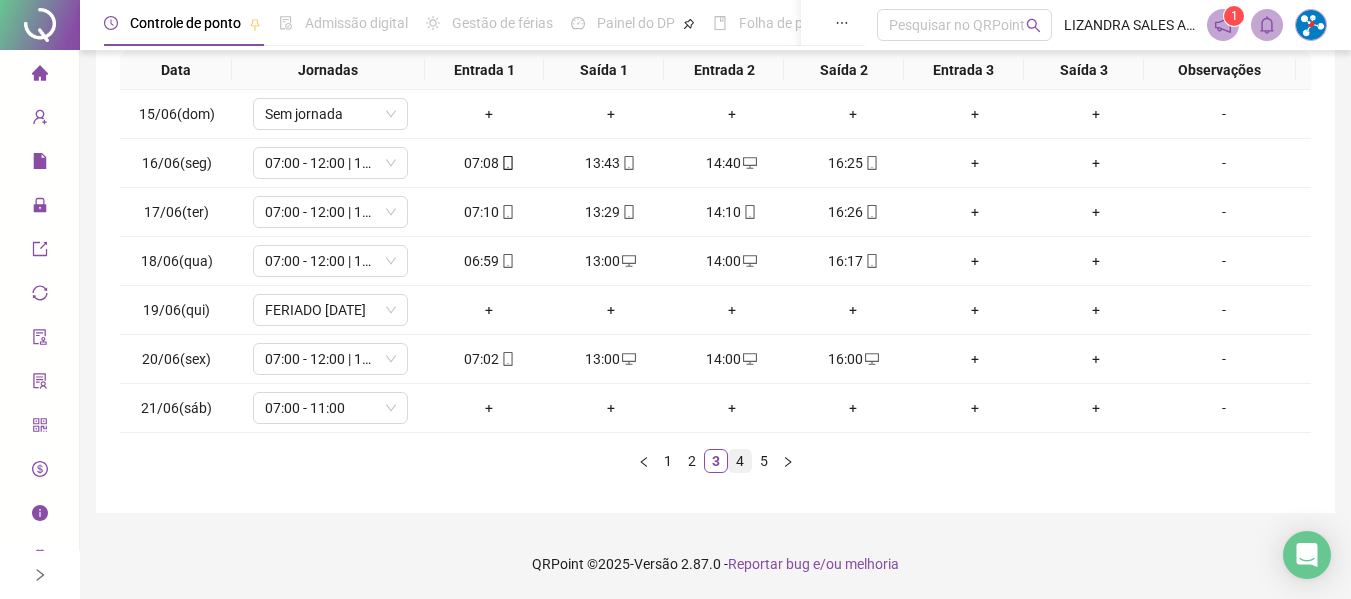 click on "4" at bounding box center [740, 461] 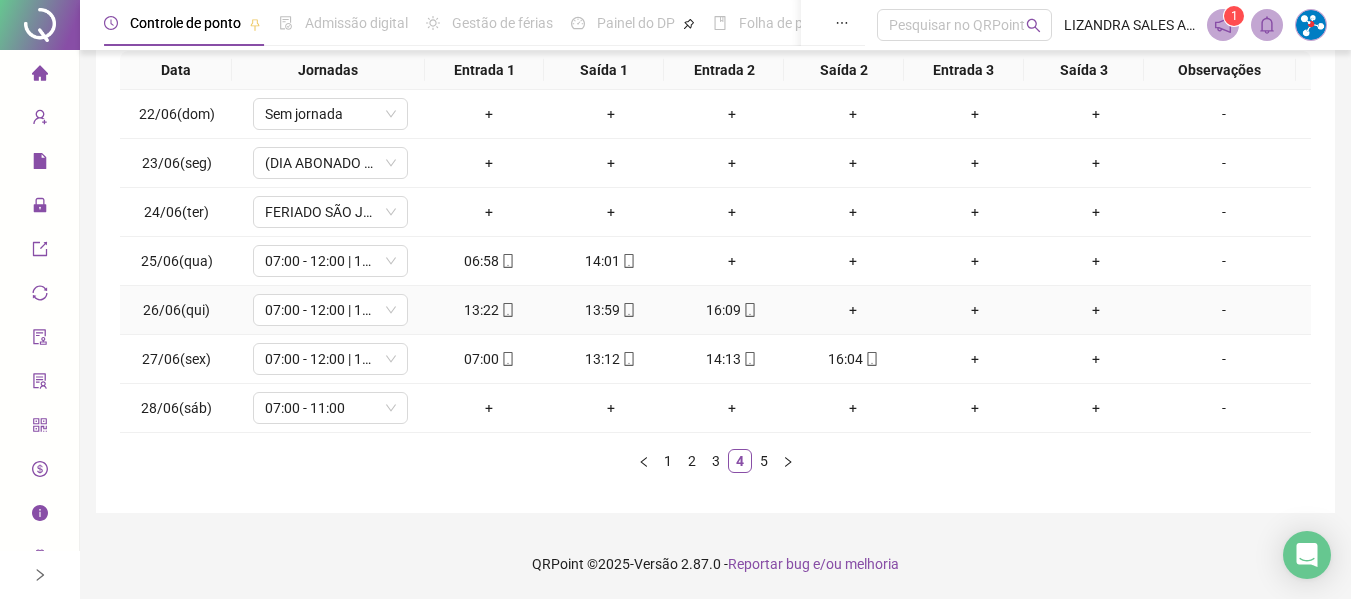 click on "+" at bounding box center (853, 310) 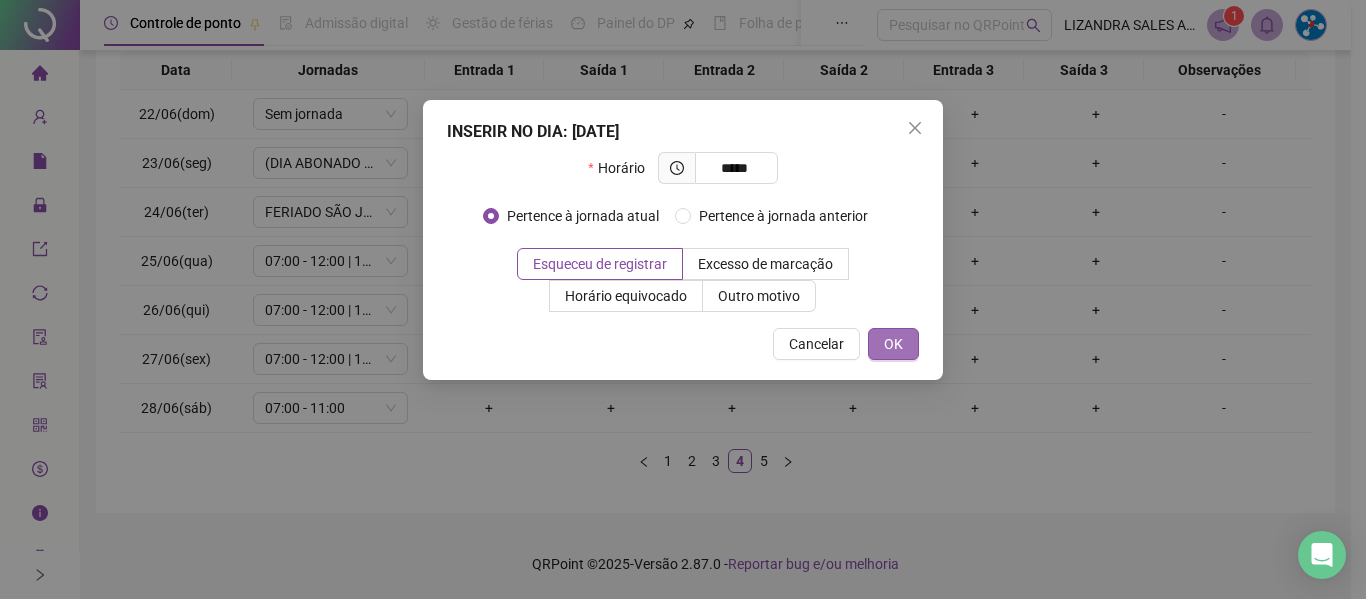 type on "*****" 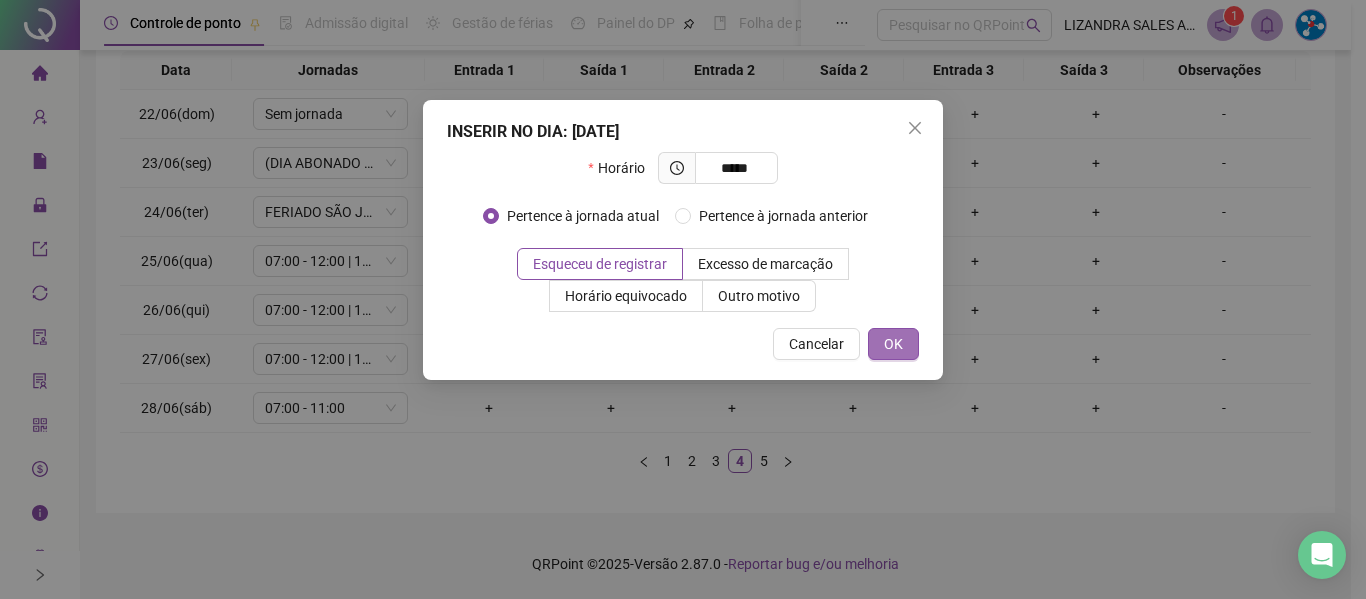 click on "OK" at bounding box center (893, 344) 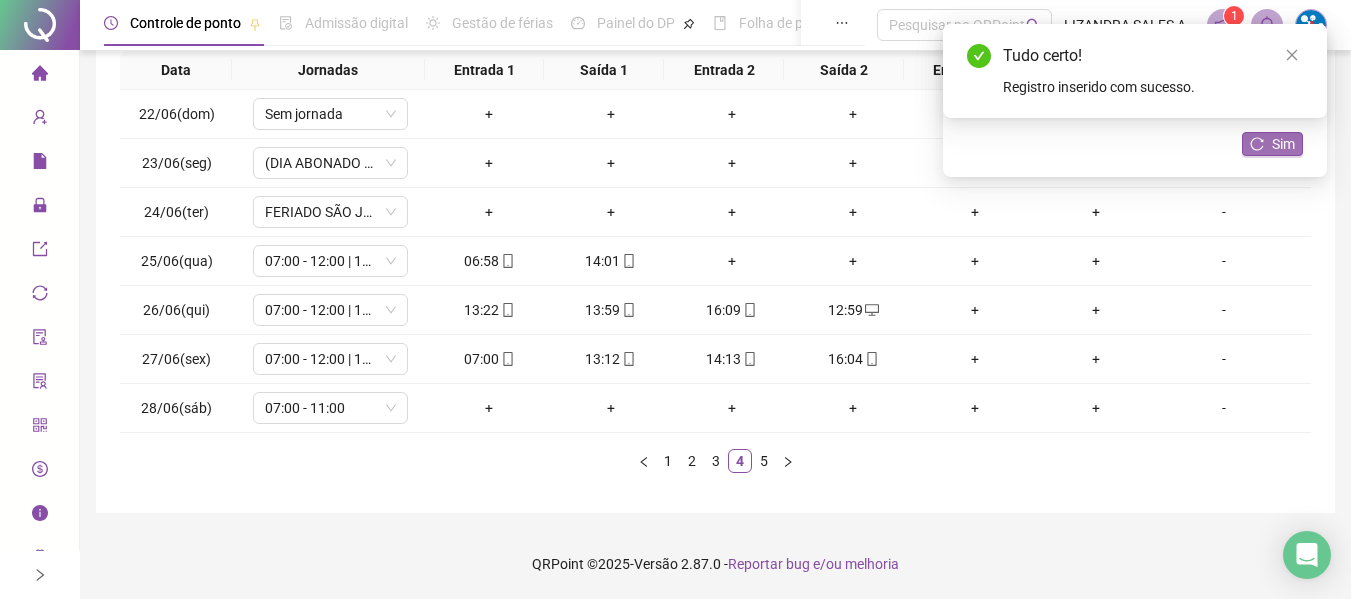 click on "Sim" at bounding box center (1283, 144) 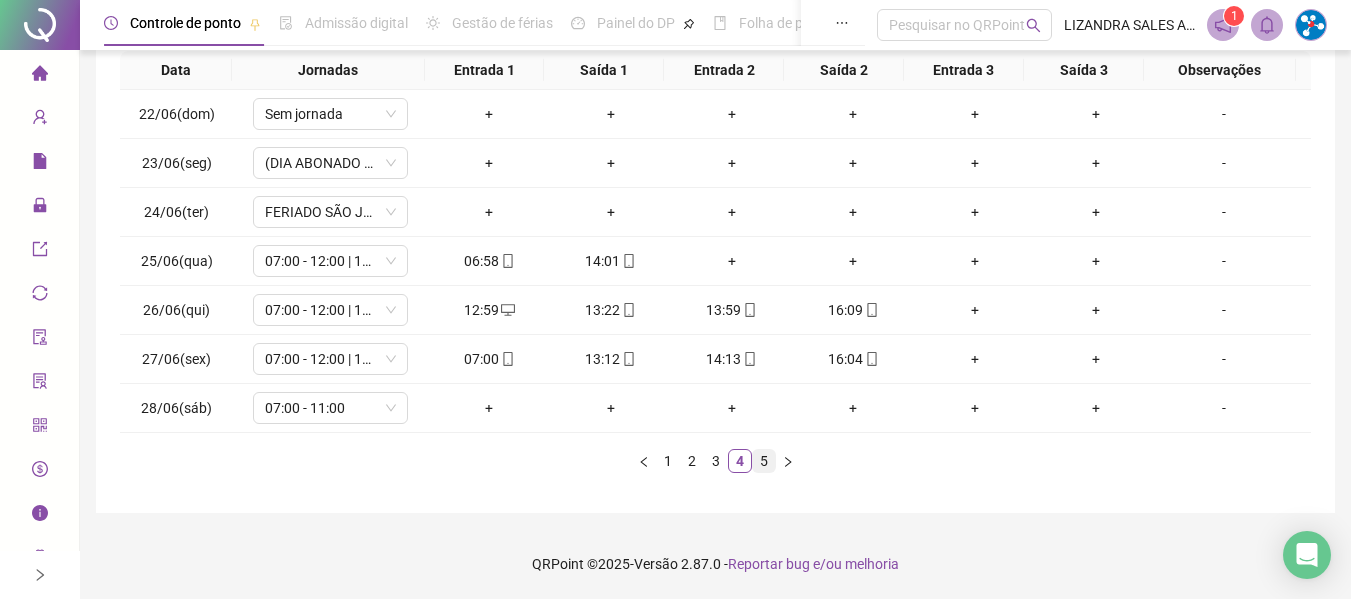 click on "5" at bounding box center [764, 461] 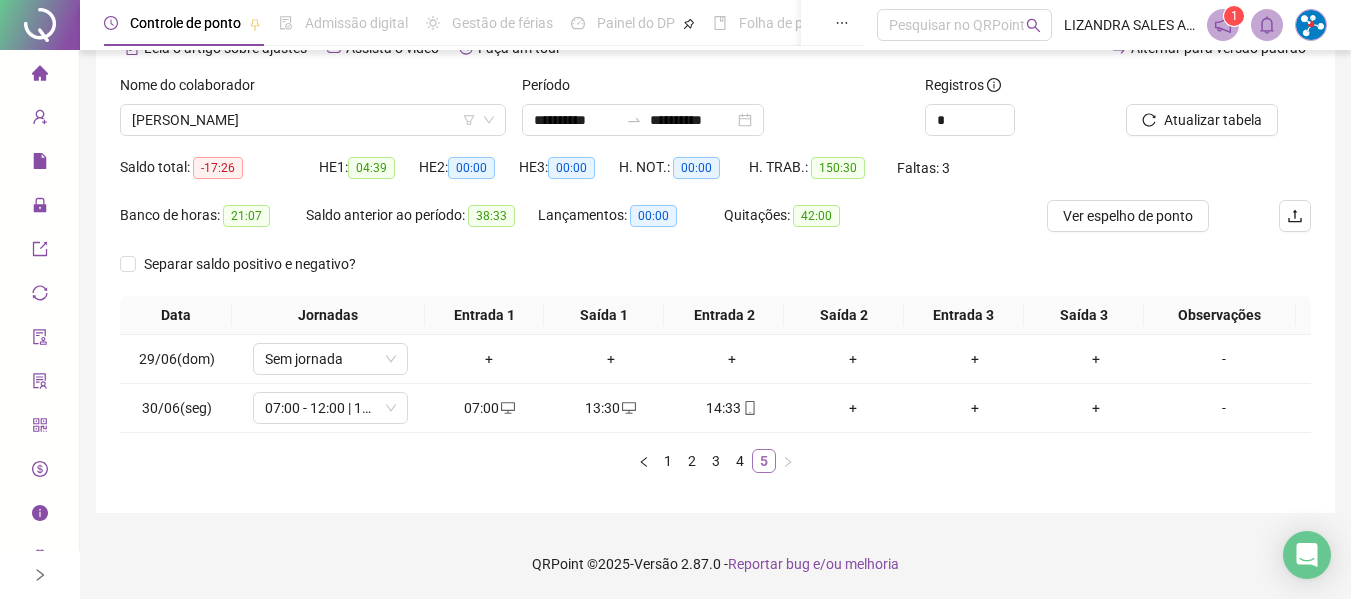 scroll, scrollTop: 110, scrollLeft: 0, axis: vertical 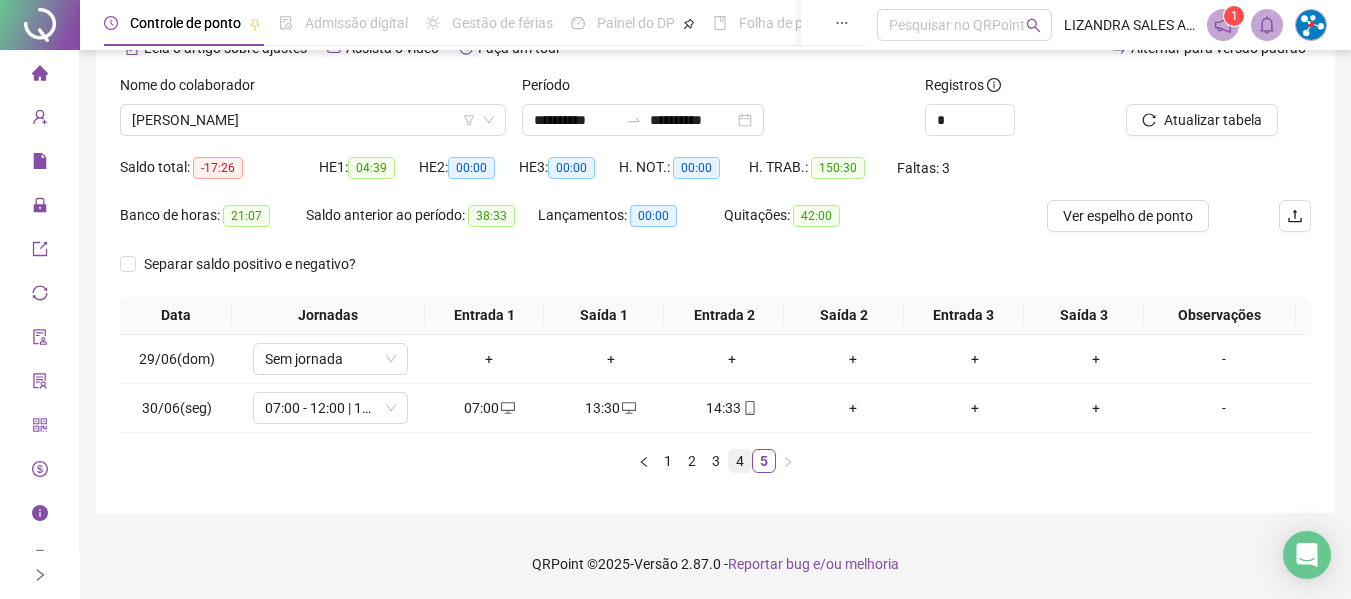 click on "4" at bounding box center (740, 461) 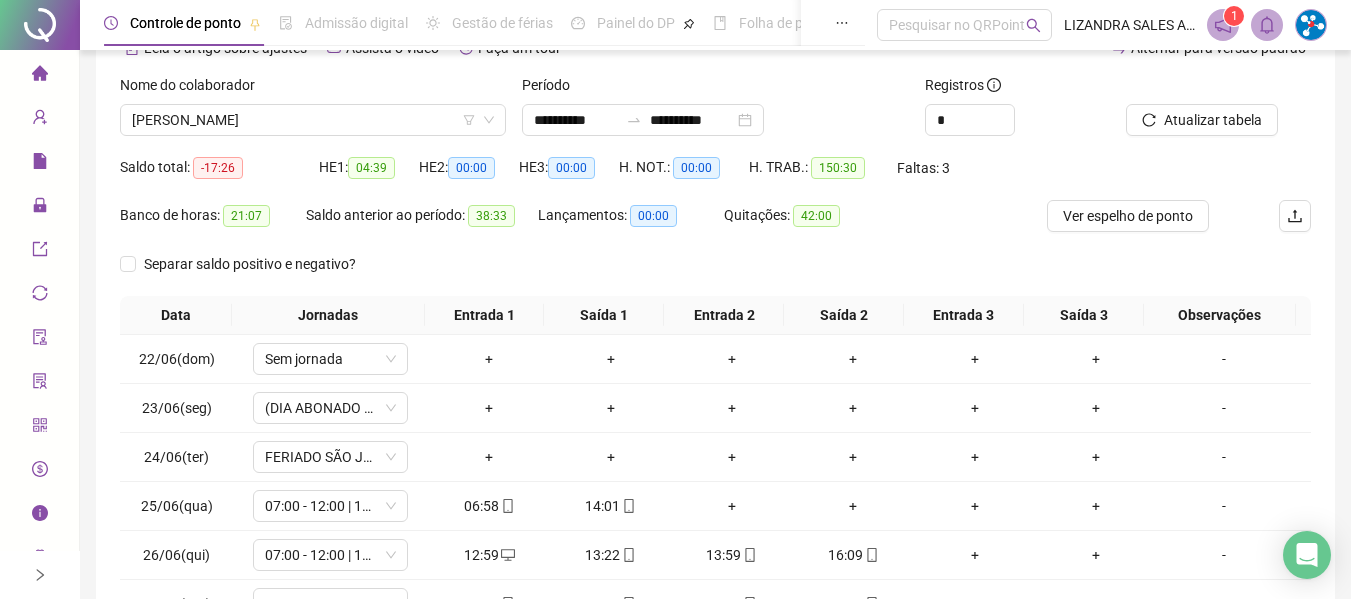 scroll, scrollTop: 355, scrollLeft: 0, axis: vertical 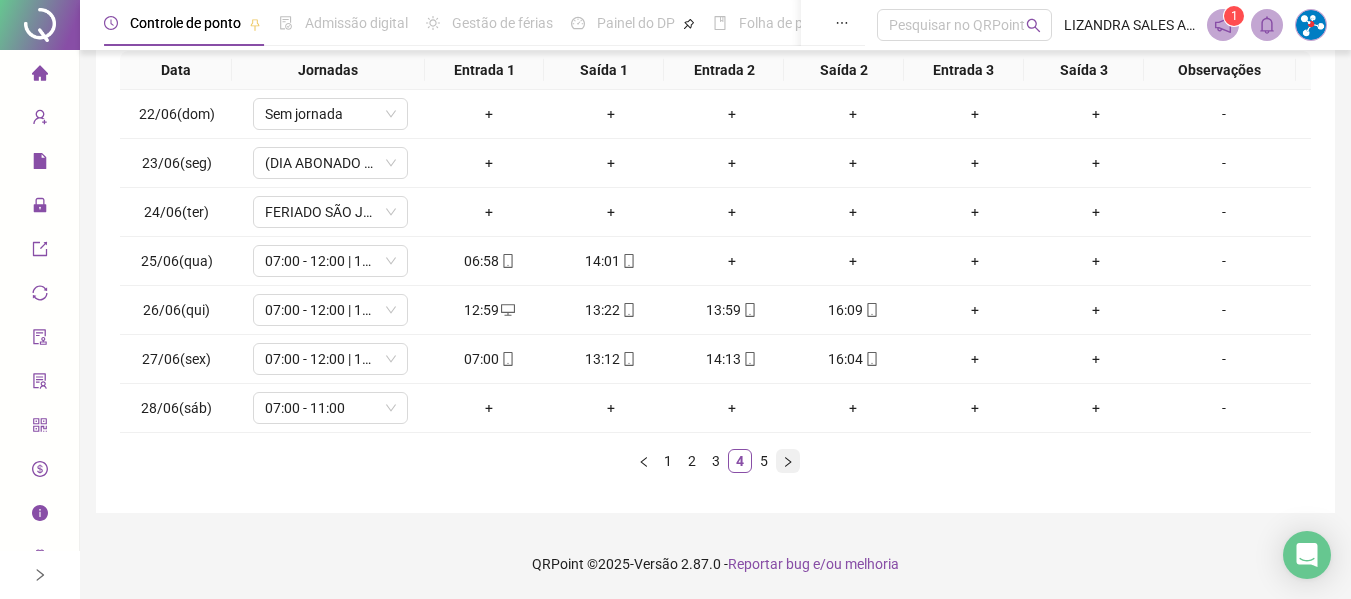 click at bounding box center (788, 461) 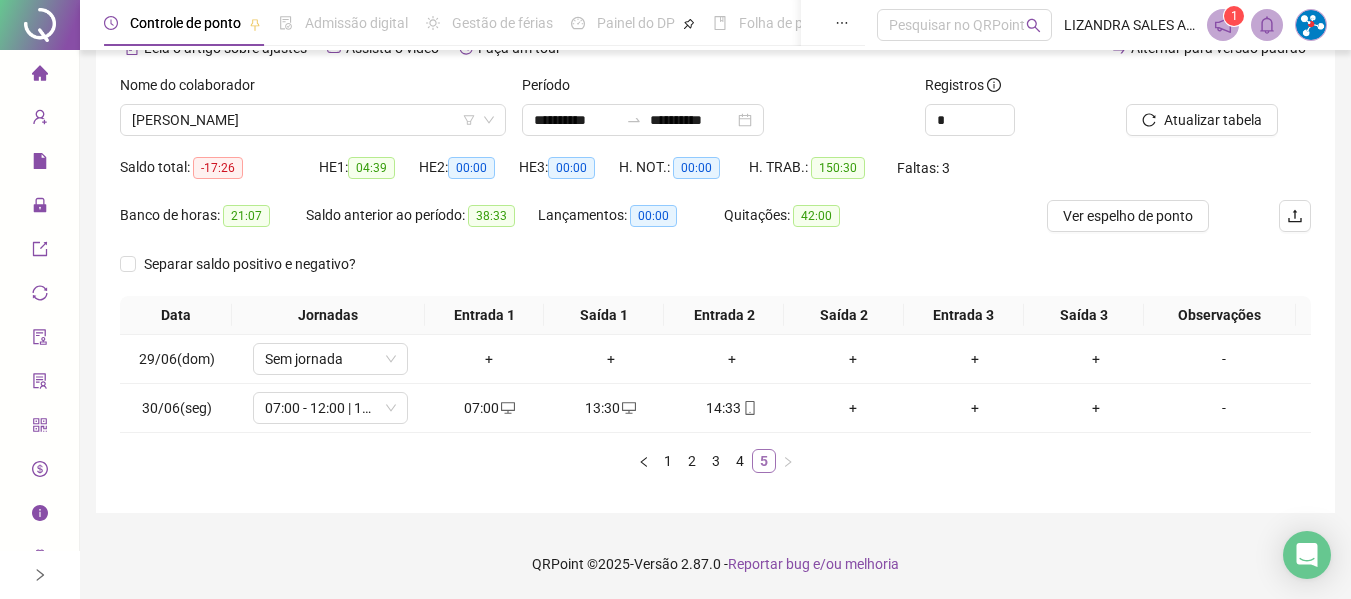scroll, scrollTop: 110, scrollLeft: 0, axis: vertical 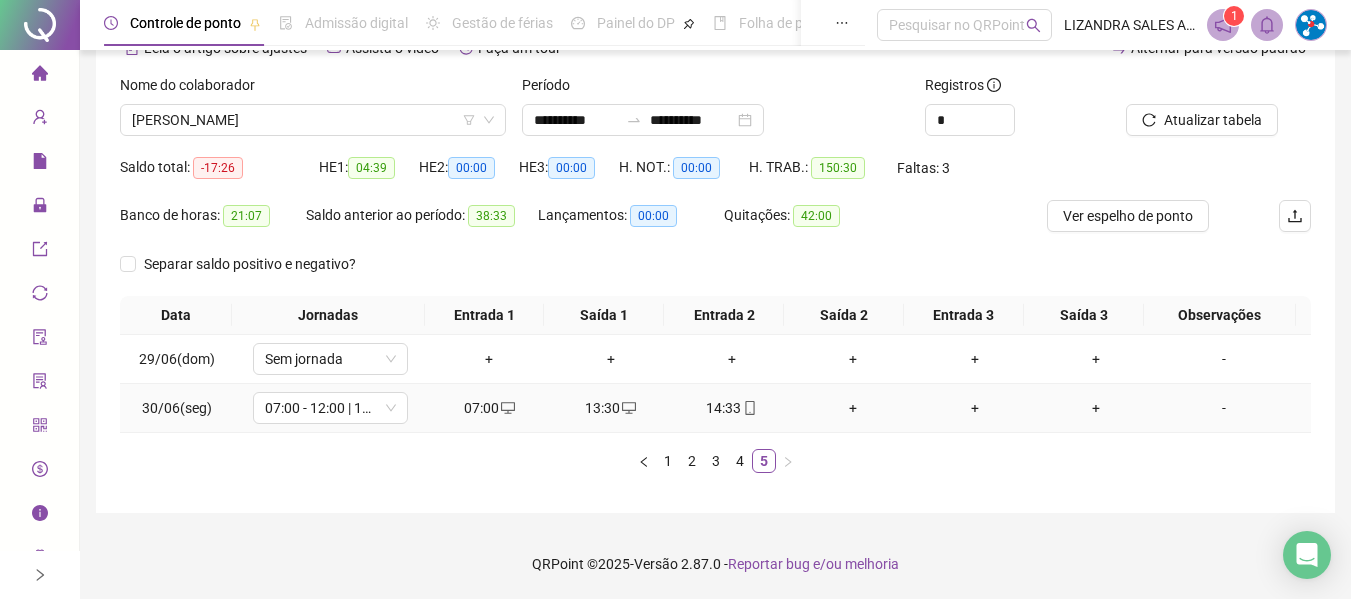 click on "+" at bounding box center [853, 408] 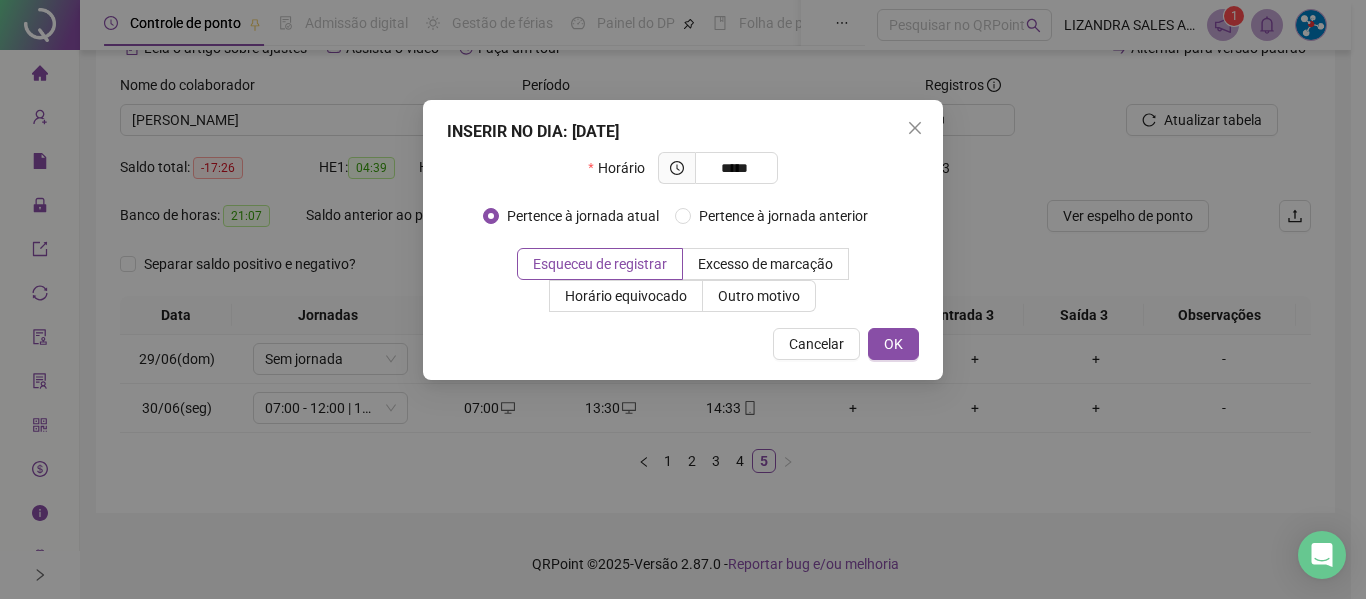 type on "*****" 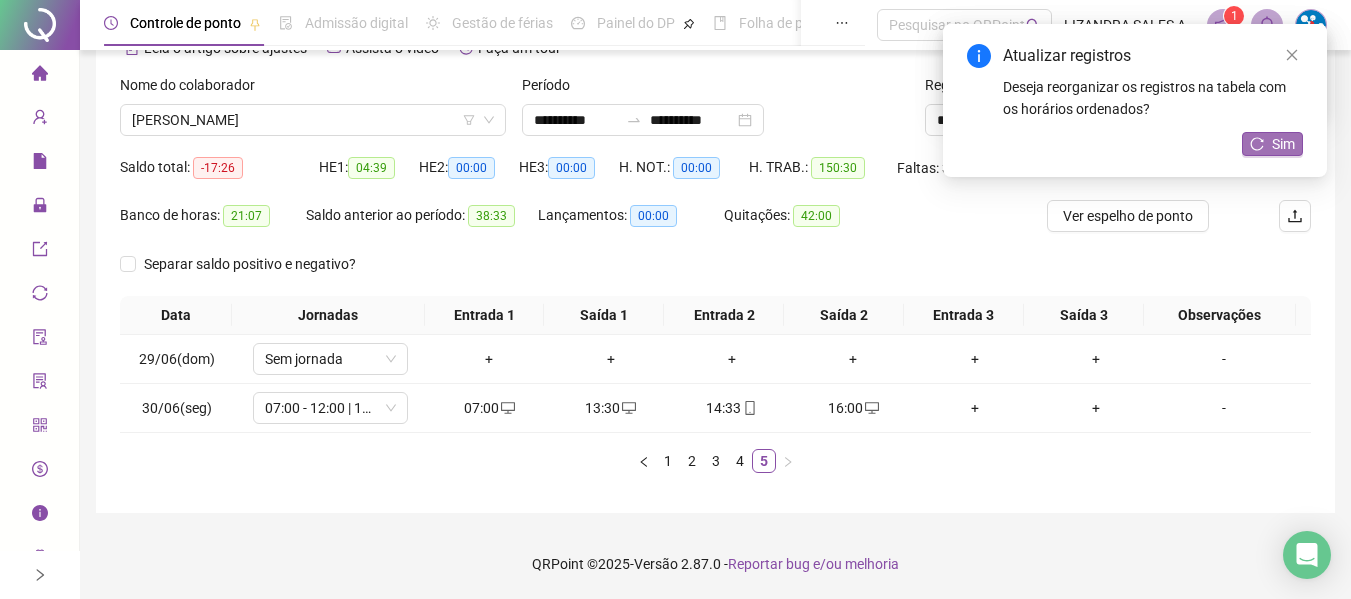 click on "Sim" at bounding box center [1283, 144] 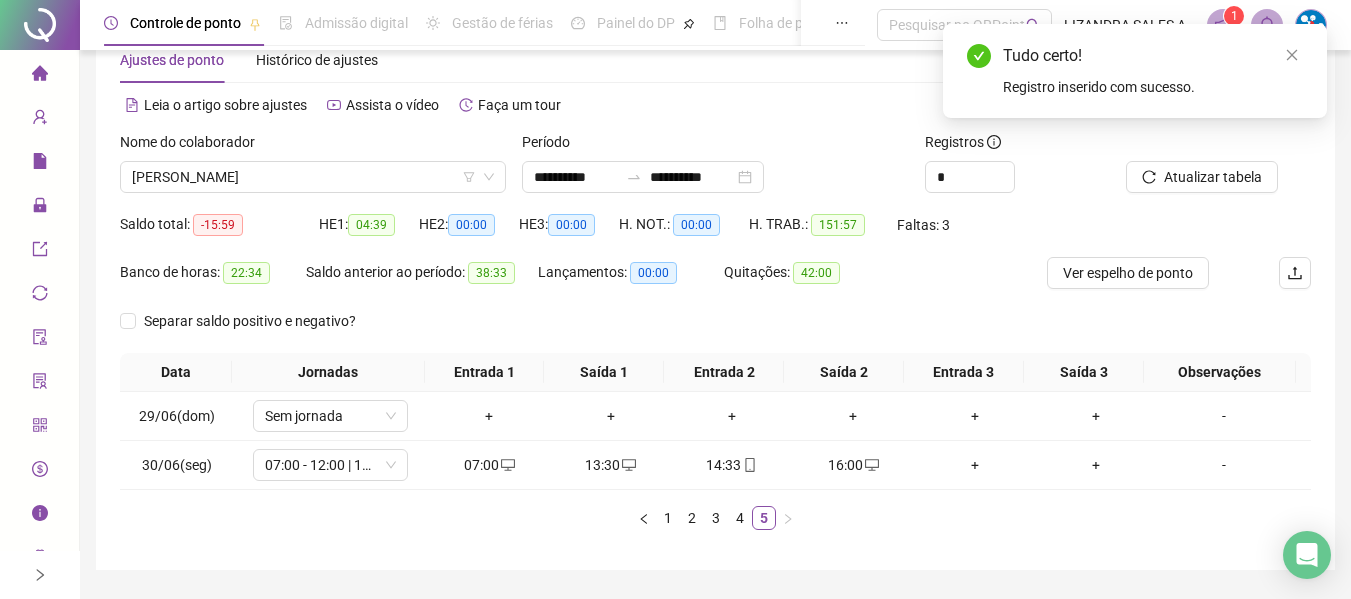 scroll, scrollTop: 0, scrollLeft: 0, axis: both 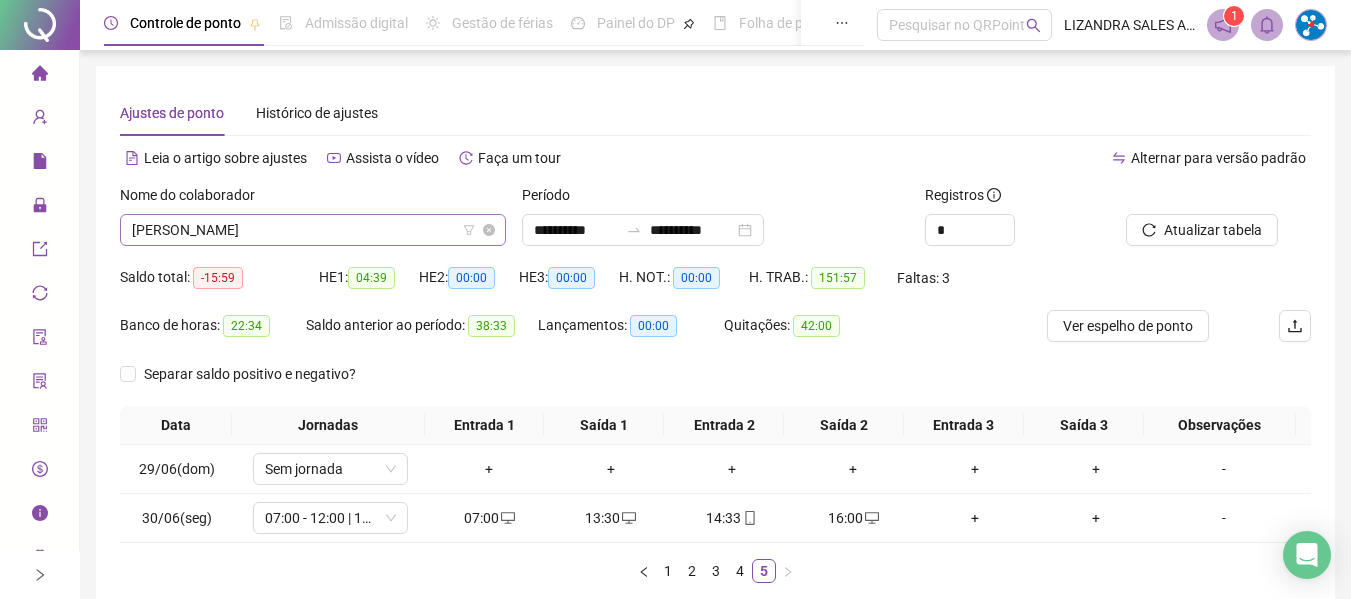 click on "[PERSON_NAME]" at bounding box center (313, 230) 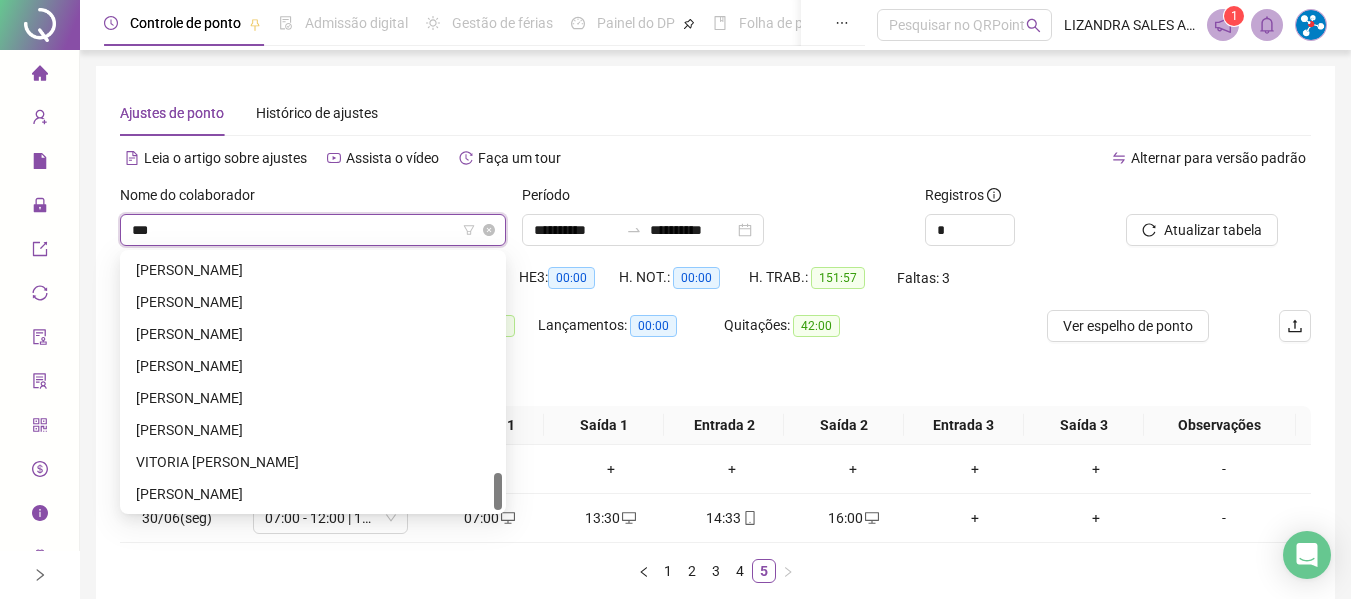 scroll, scrollTop: 0, scrollLeft: 0, axis: both 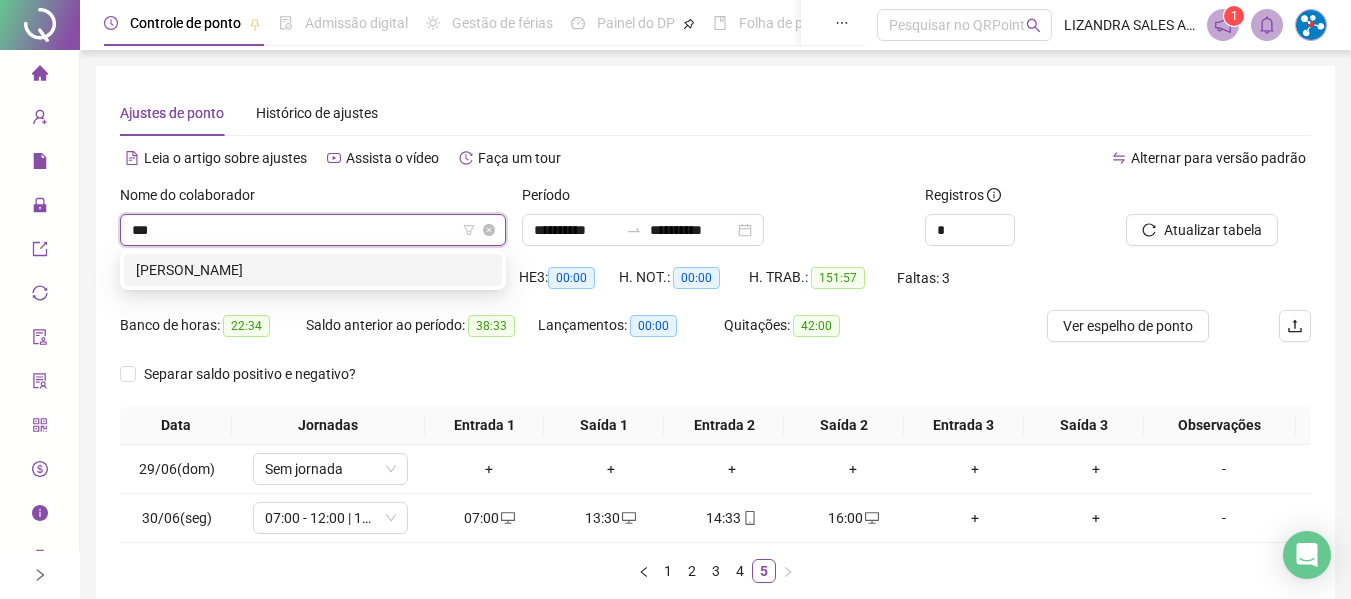 type on "****" 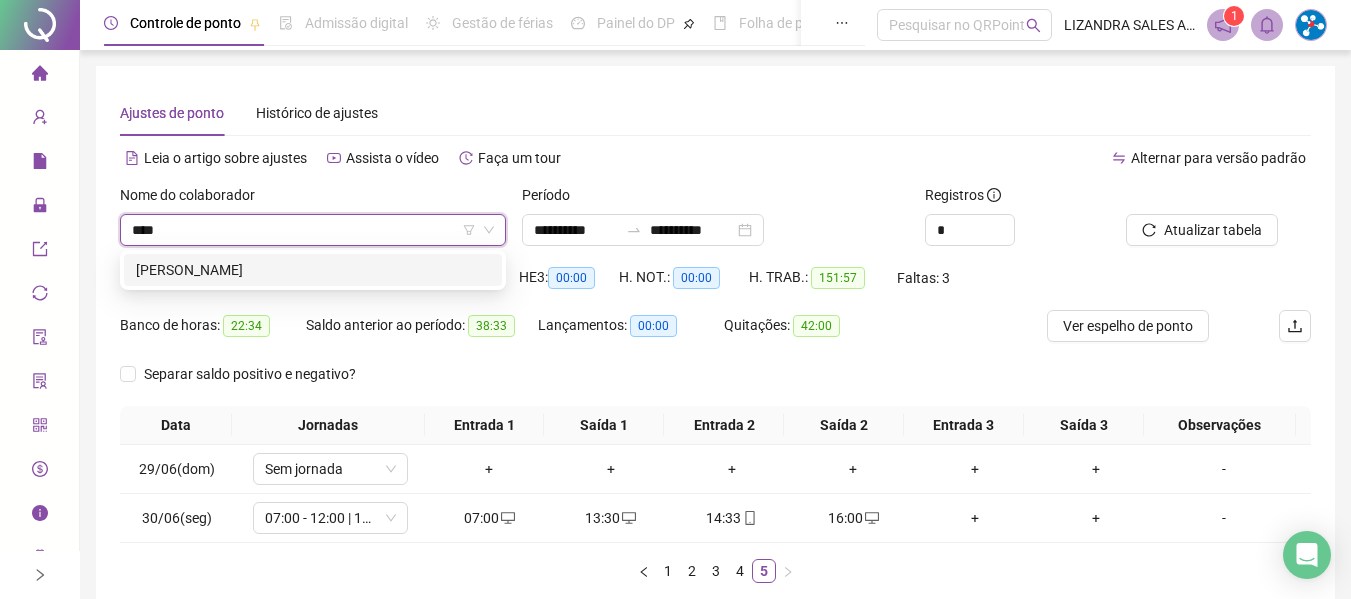 click on "[PERSON_NAME]" at bounding box center [313, 270] 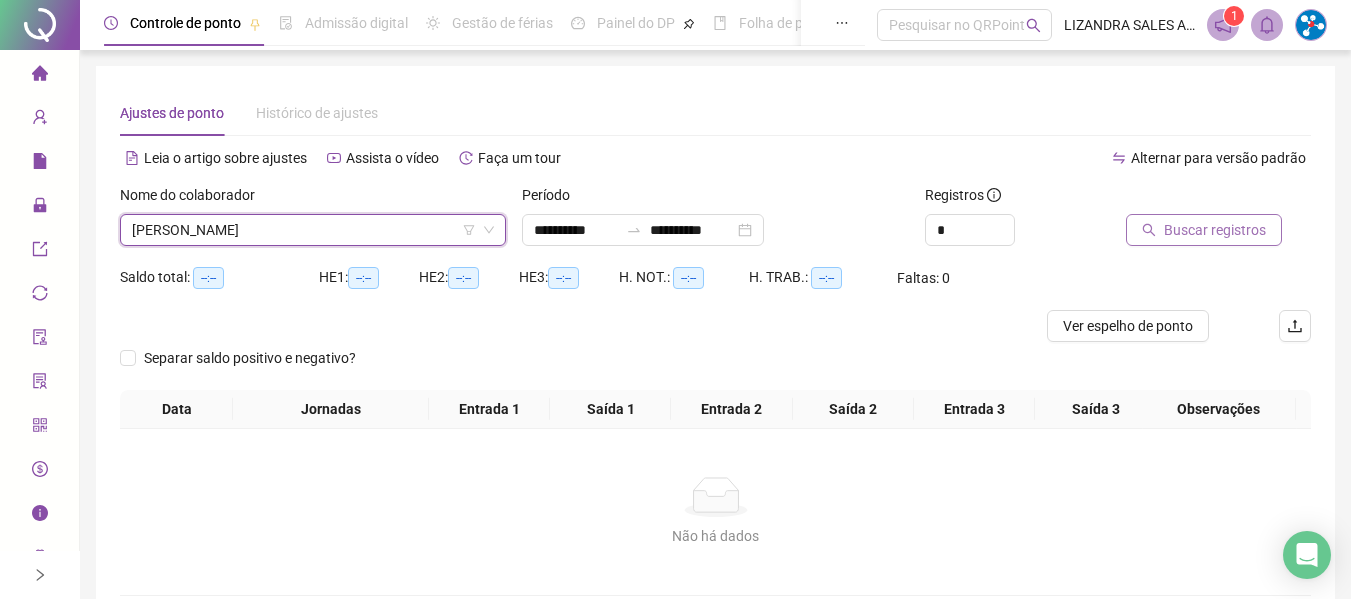click on "Buscar registros" at bounding box center (1215, 230) 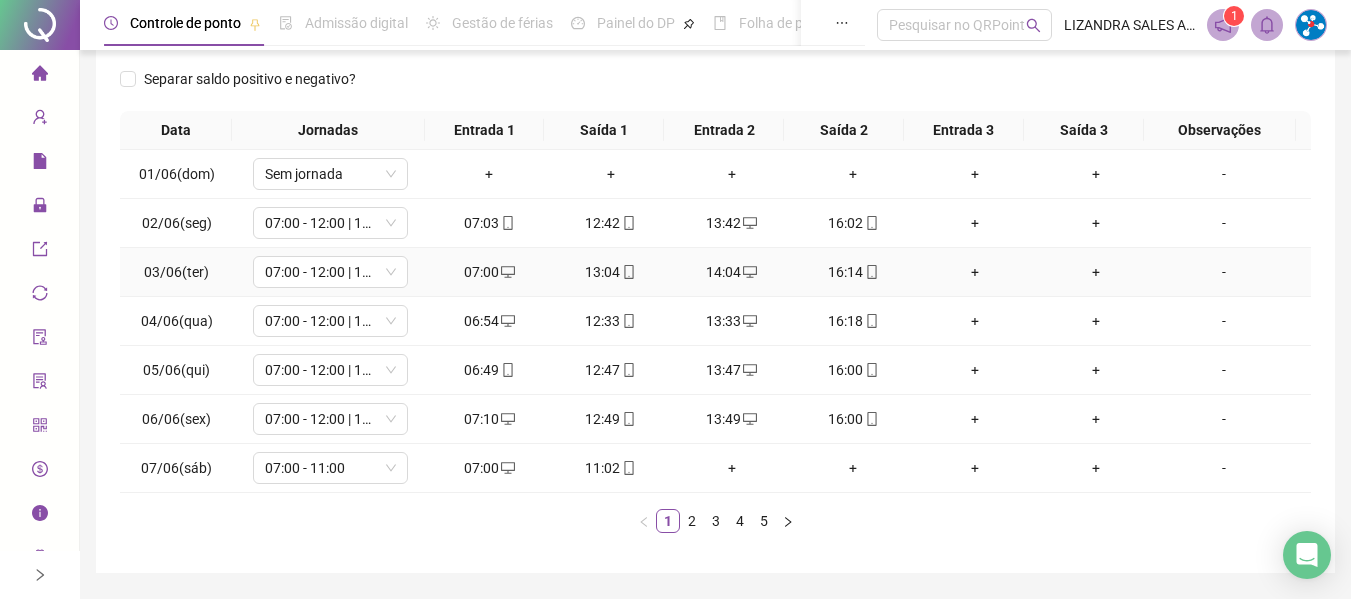 scroll, scrollTop: 300, scrollLeft: 0, axis: vertical 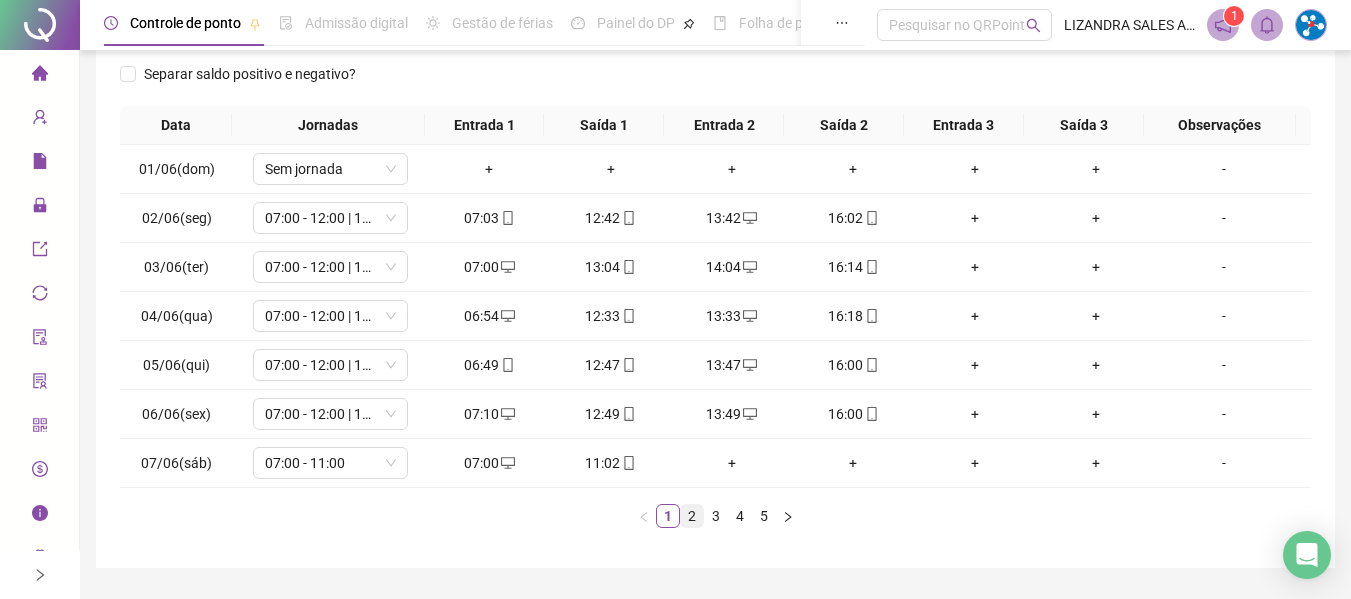 click on "2" at bounding box center (692, 516) 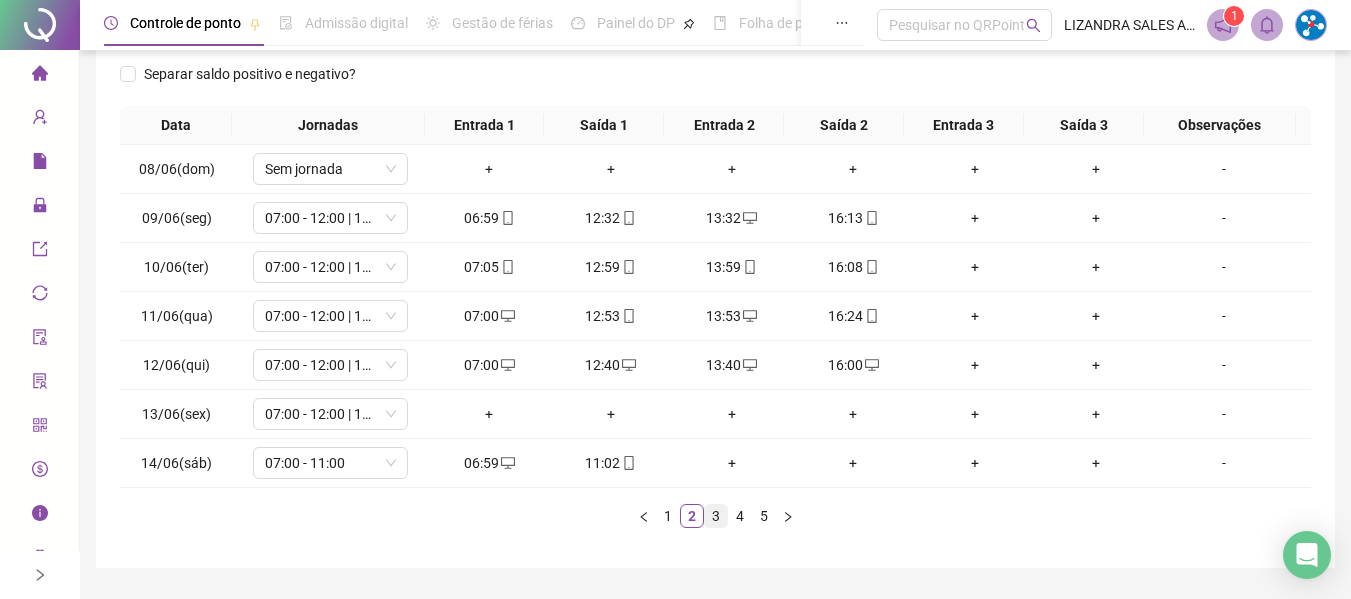 click on "3" at bounding box center [716, 516] 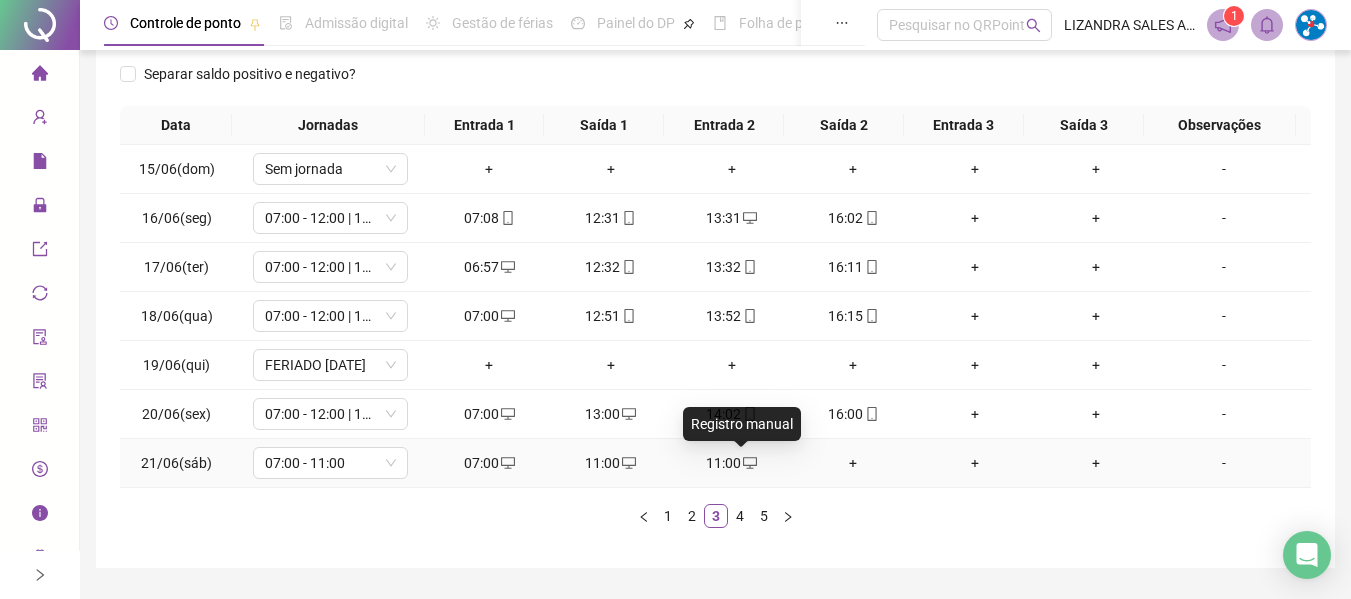 click on "11:00" at bounding box center (731, 463) 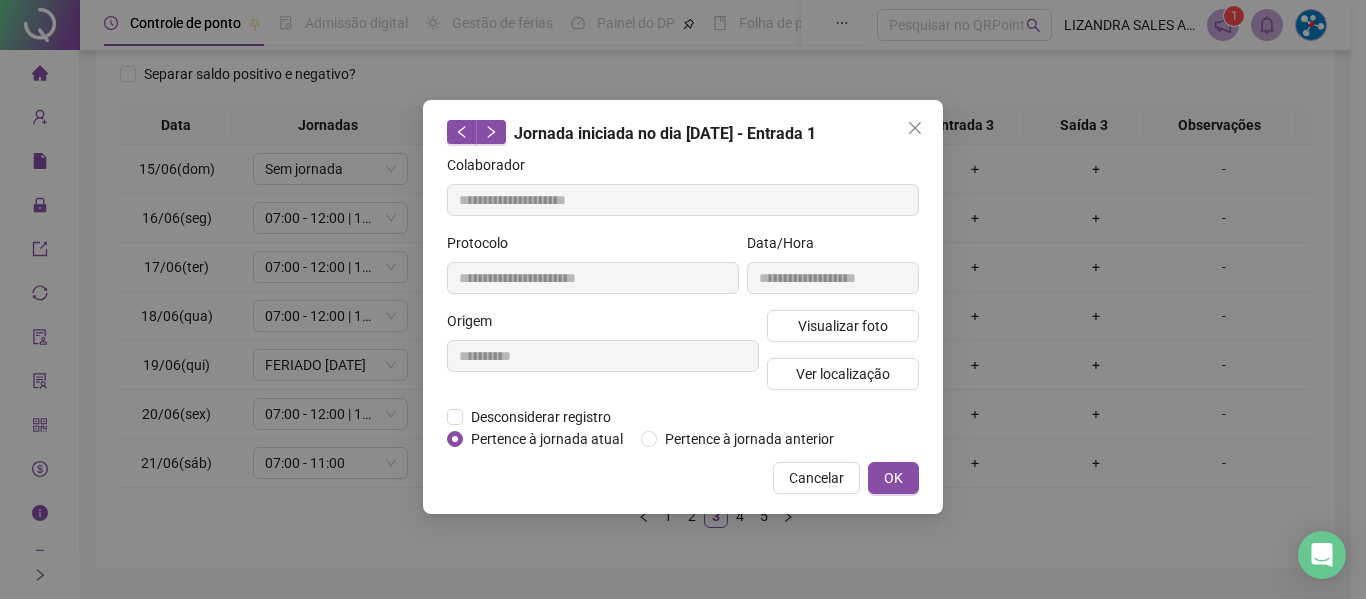 type on "**********" 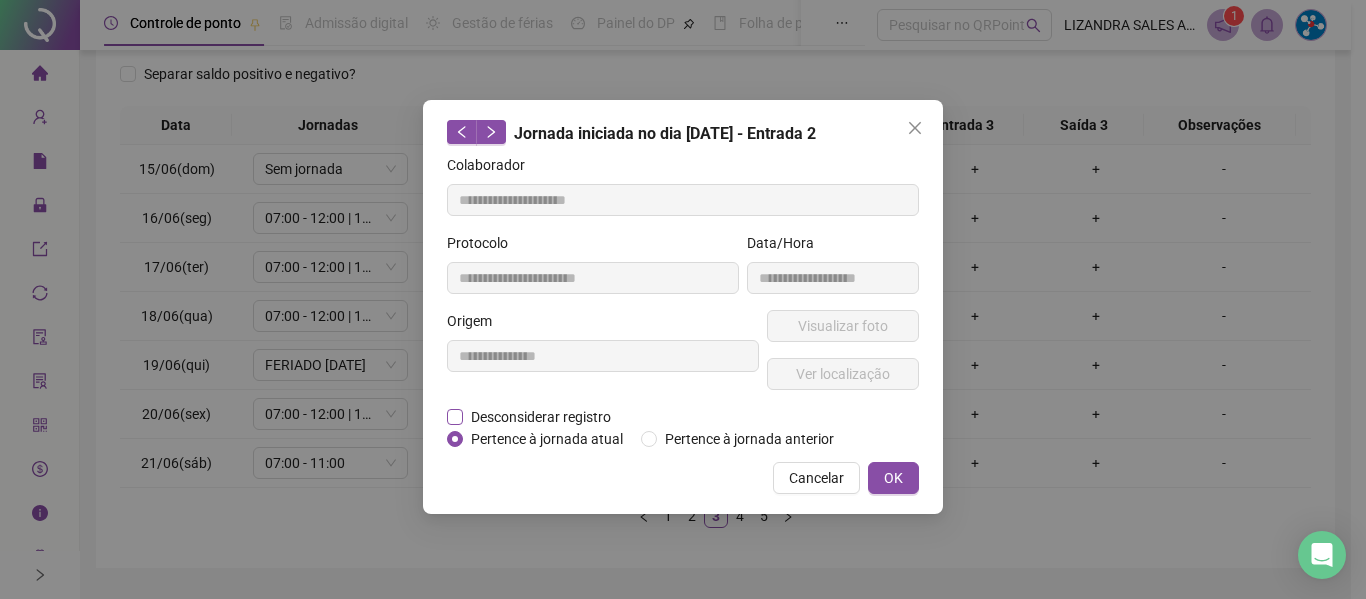 click on "Desconsiderar registro" at bounding box center (541, 417) 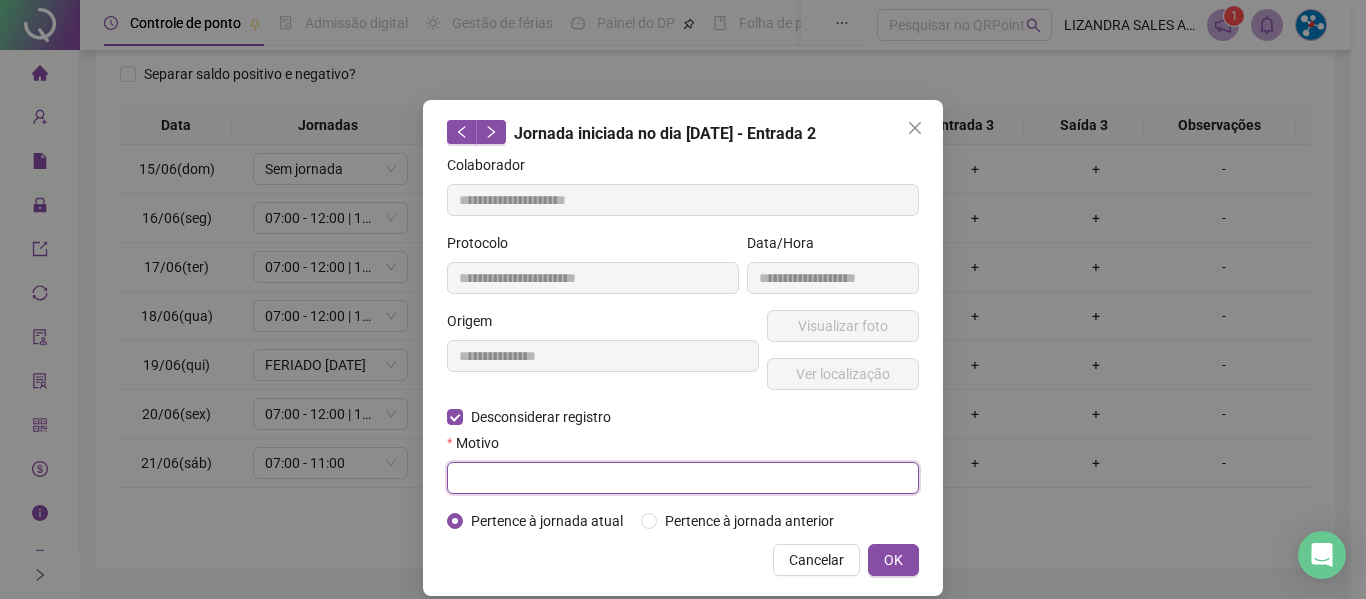 click at bounding box center [683, 478] 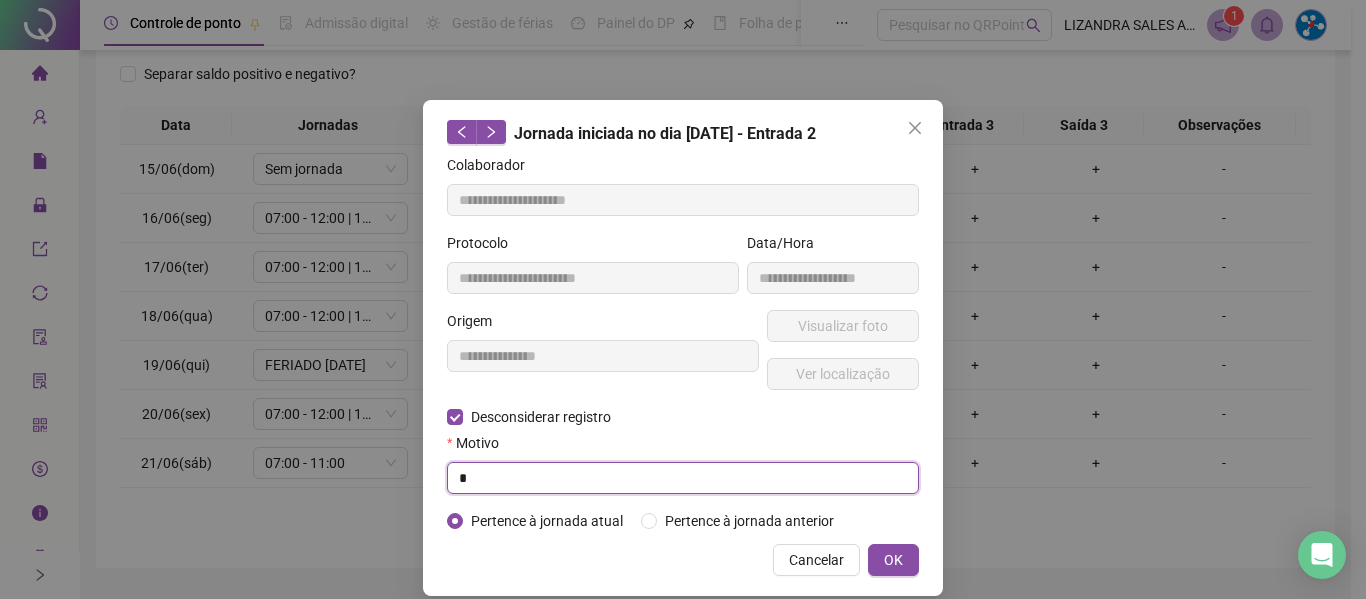 type on "*" 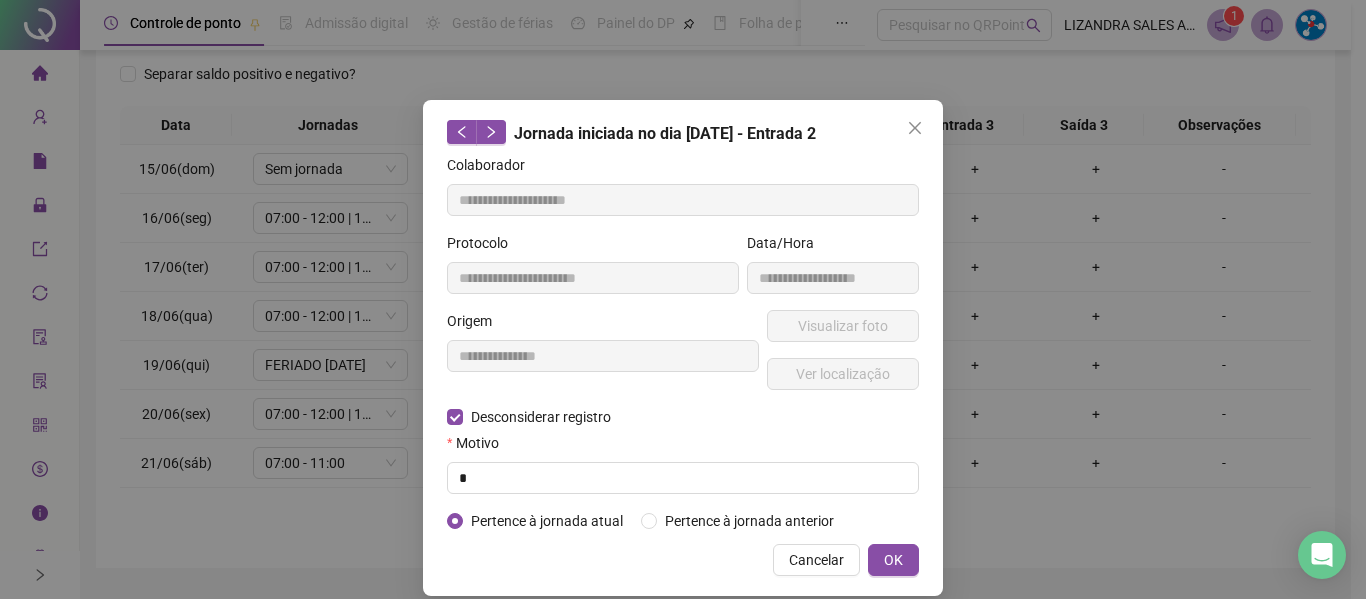 click on "**********" at bounding box center (683, 348) 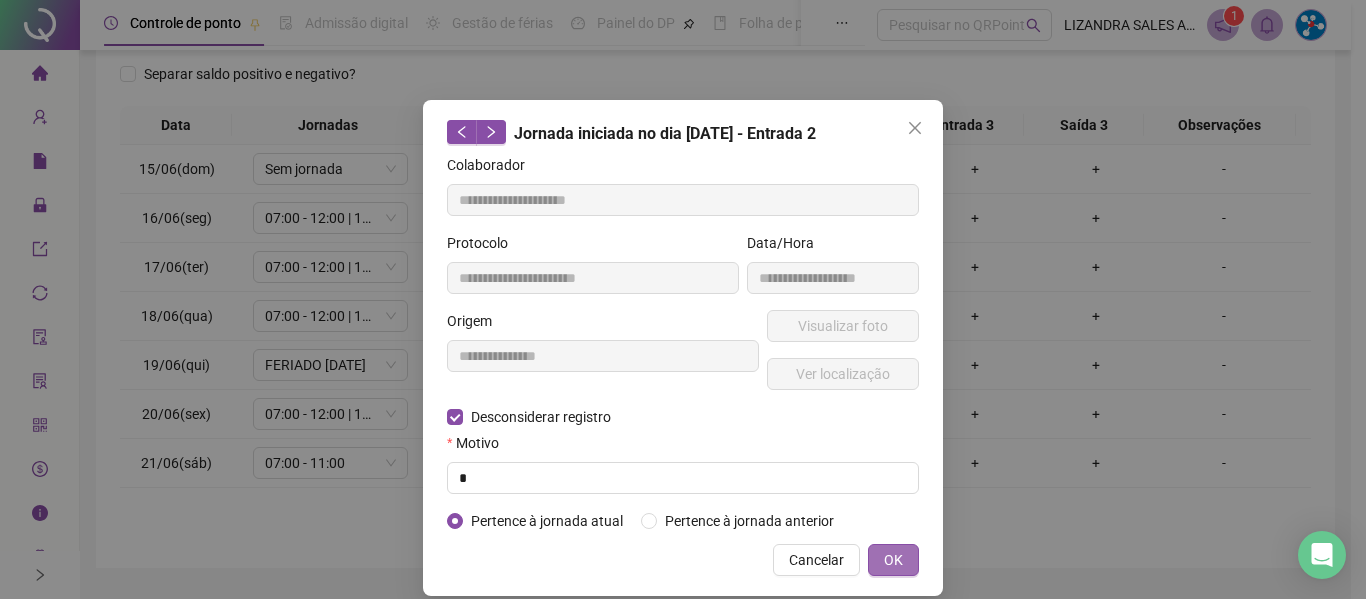 click on "OK" at bounding box center [893, 560] 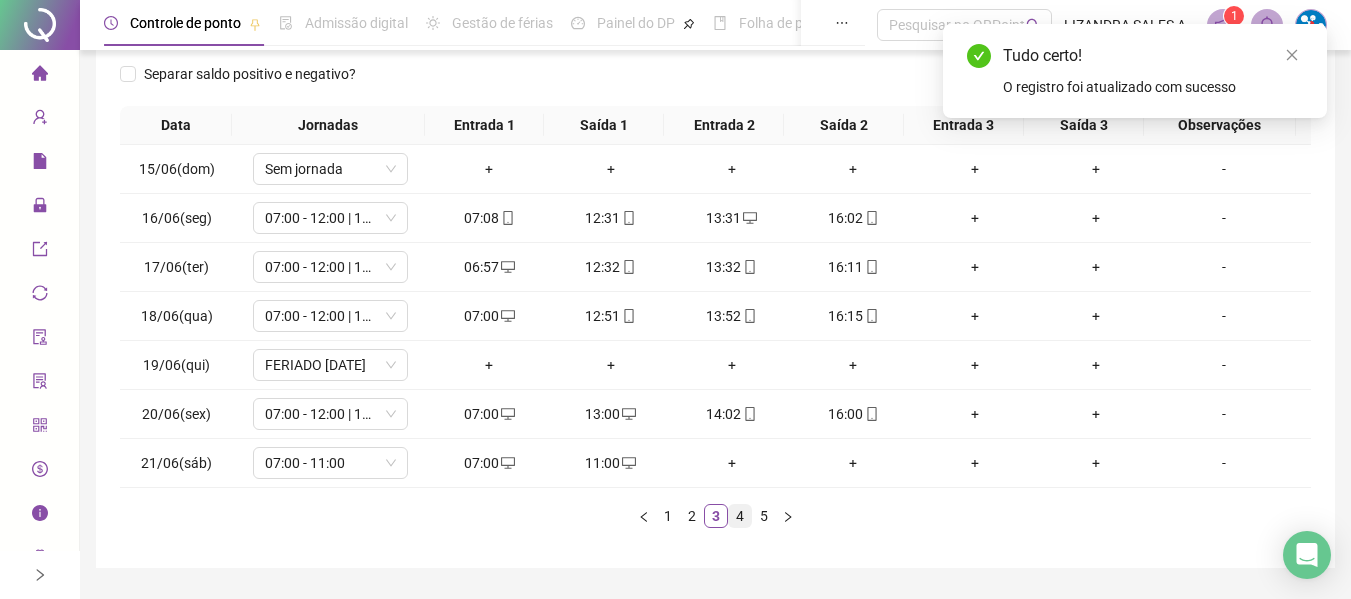 click on "4" at bounding box center (740, 516) 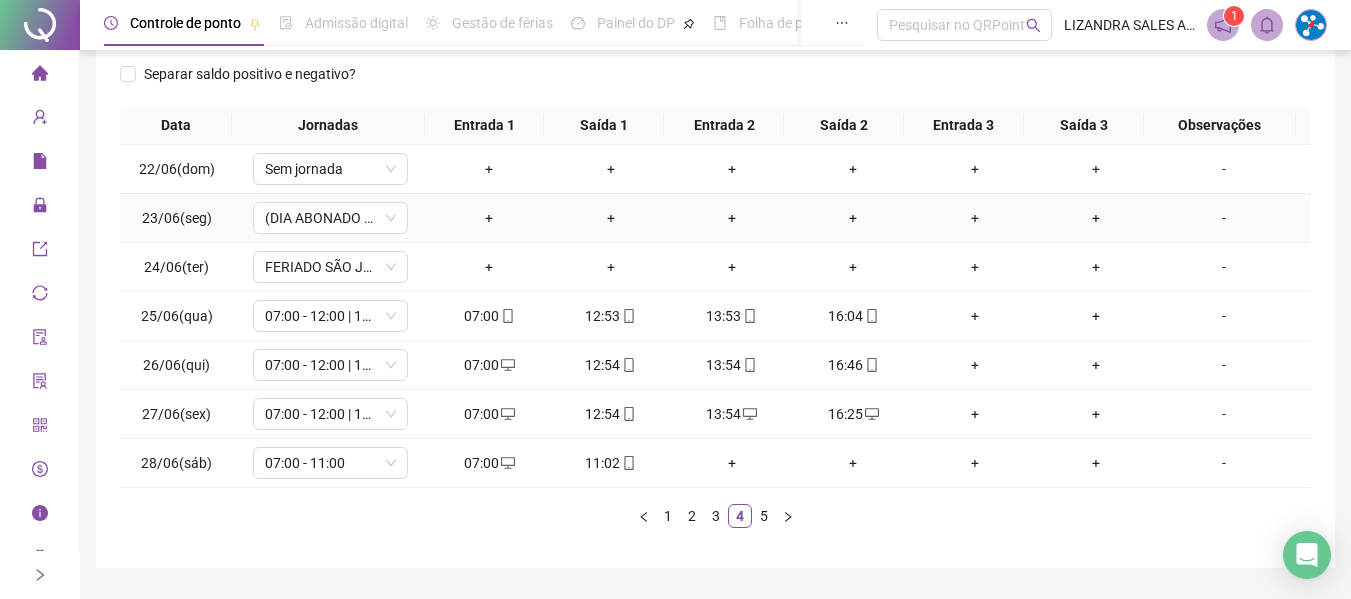 scroll, scrollTop: 355, scrollLeft: 0, axis: vertical 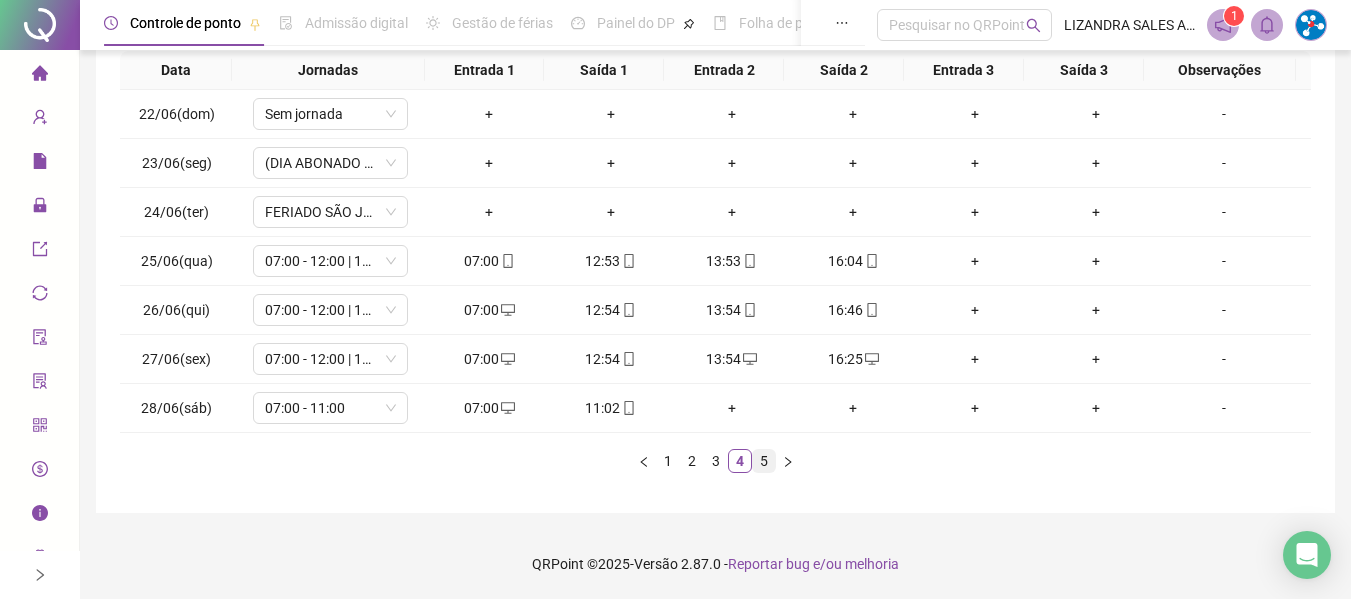 click on "5" at bounding box center [764, 461] 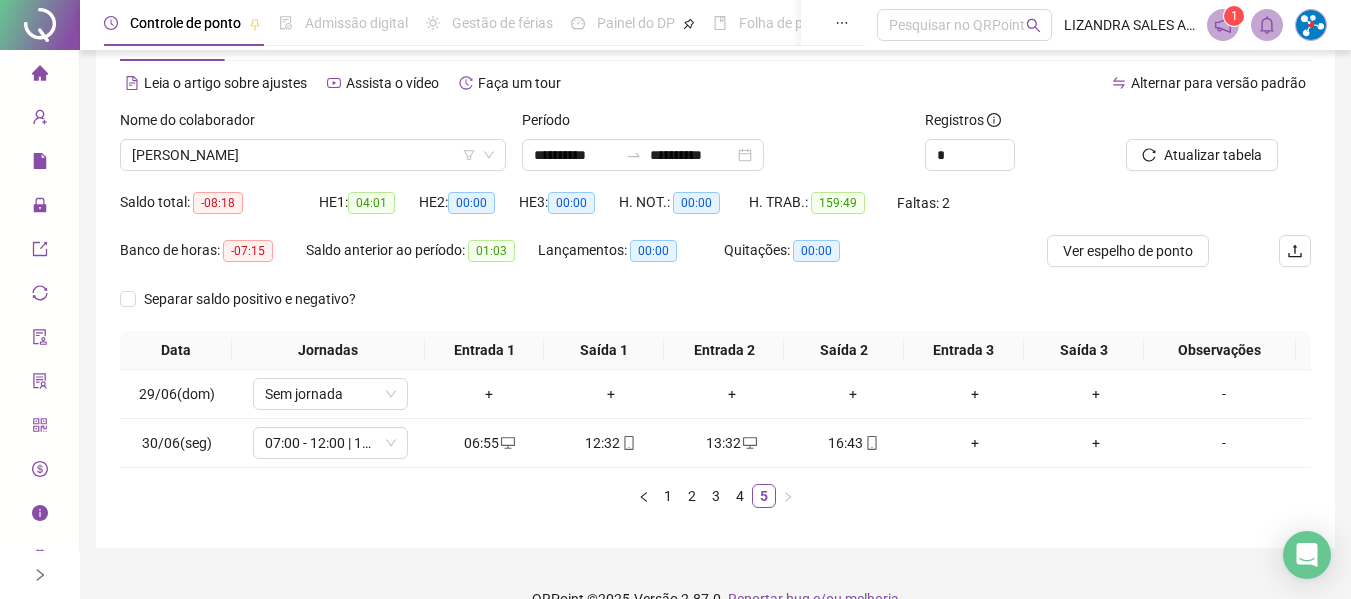 scroll, scrollTop: 110, scrollLeft: 0, axis: vertical 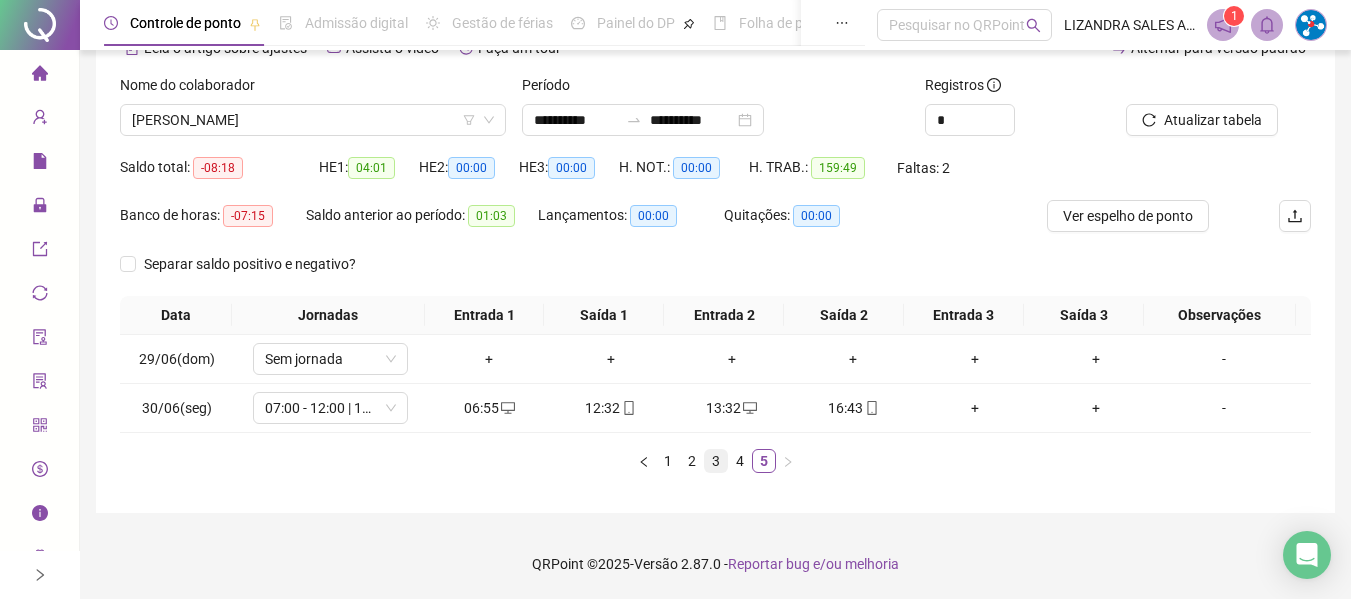 click on "3" at bounding box center [716, 461] 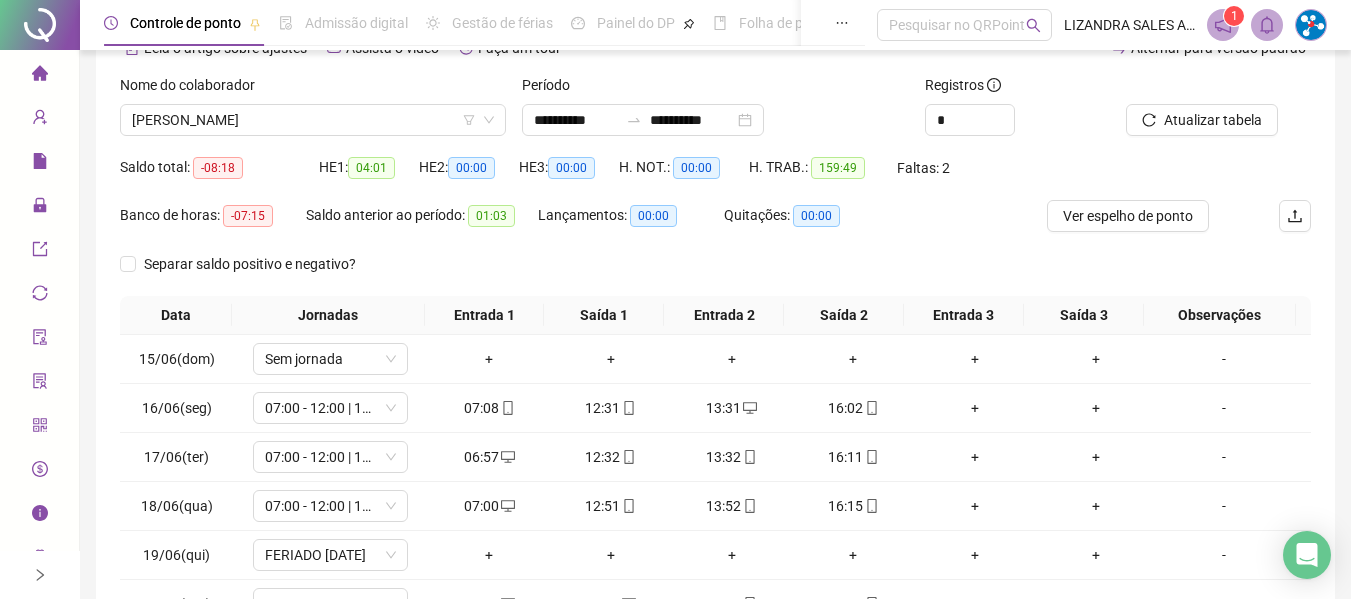 scroll, scrollTop: 355, scrollLeft: 0, axis: vertical 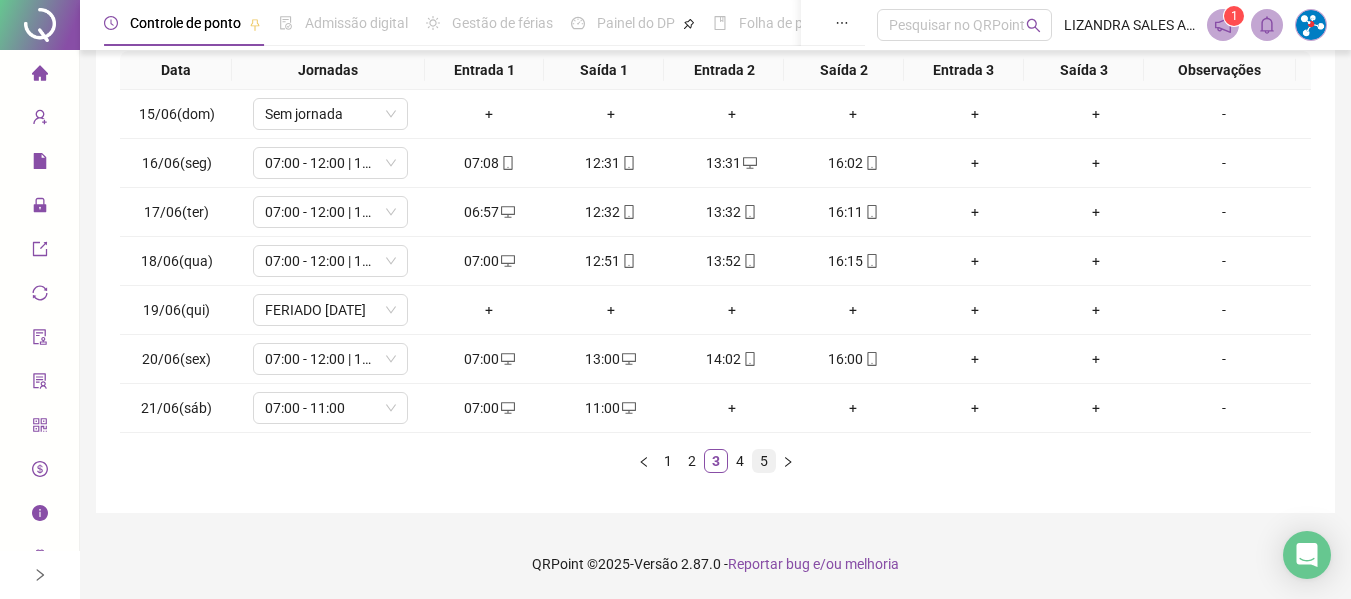 click on "5" at bounding box center [764, 461] 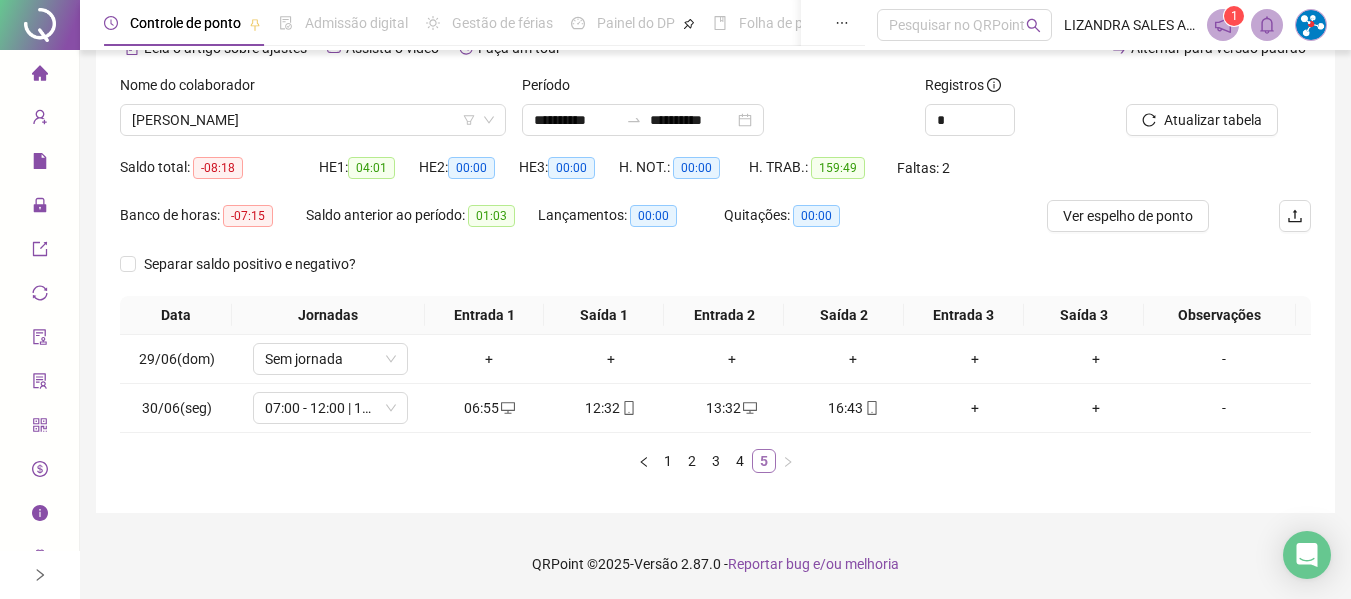 scroll, scrollTop: 110, scrollLeft: 0, axis: vertical 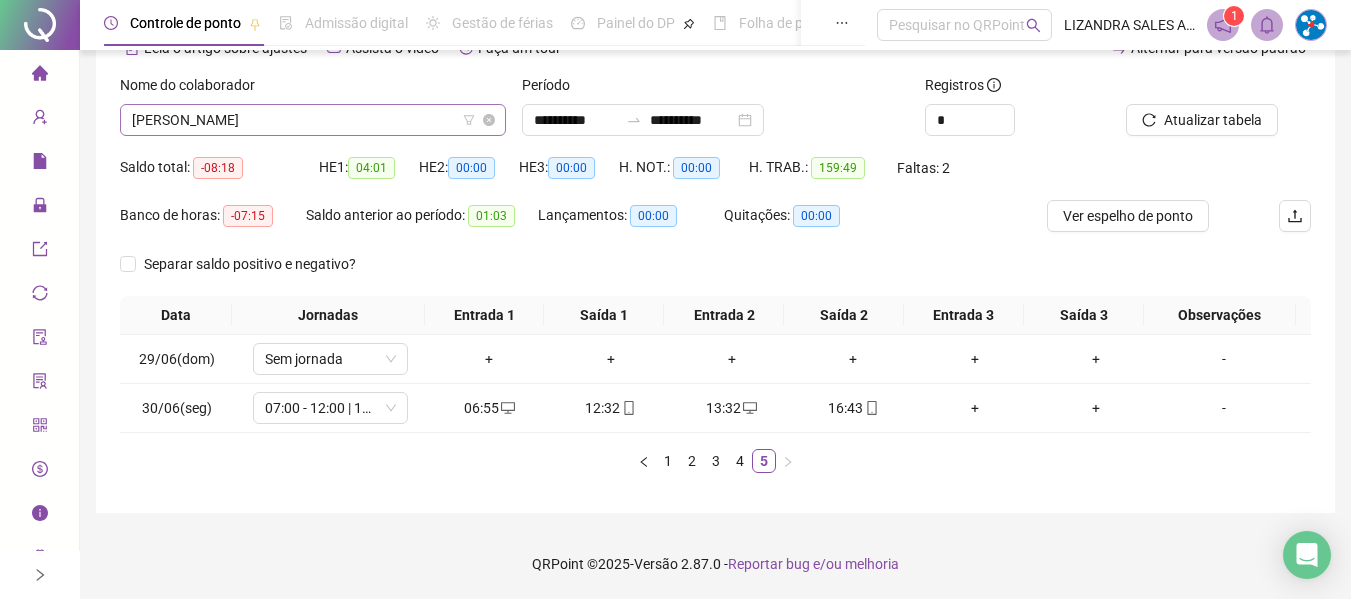 click on "[PERSON_NAME]" at bounding box center [313, 120] 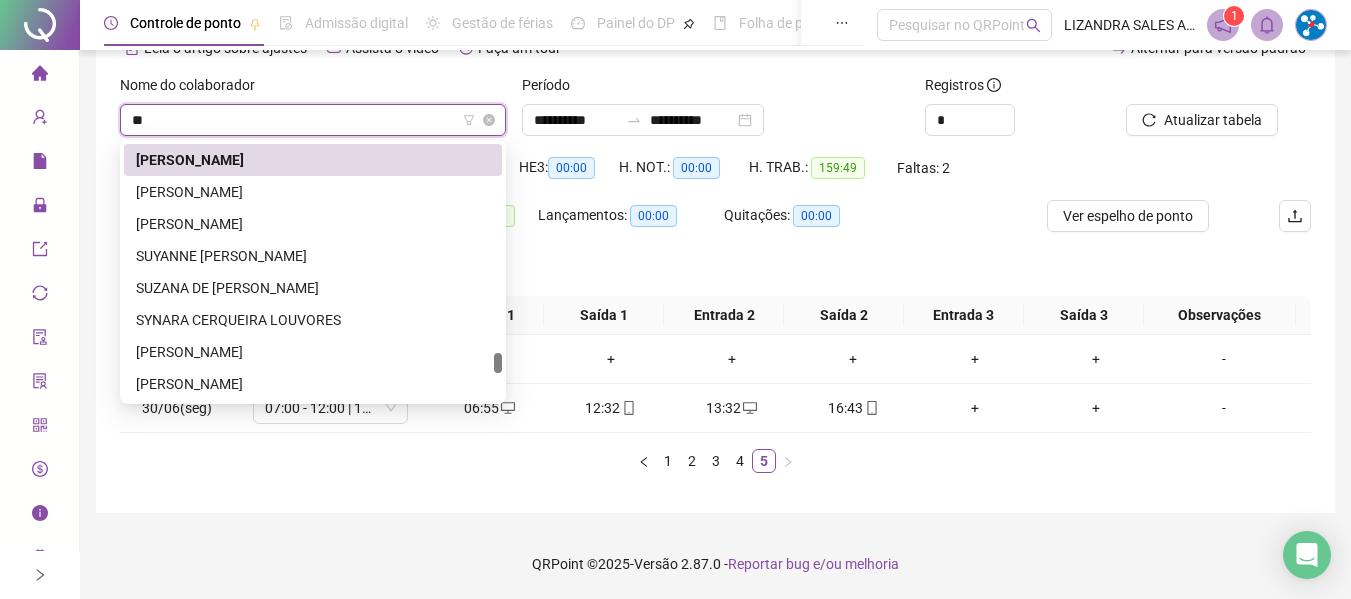 scroll, scrollTop: 0, scrollLeft: 0, axis: both 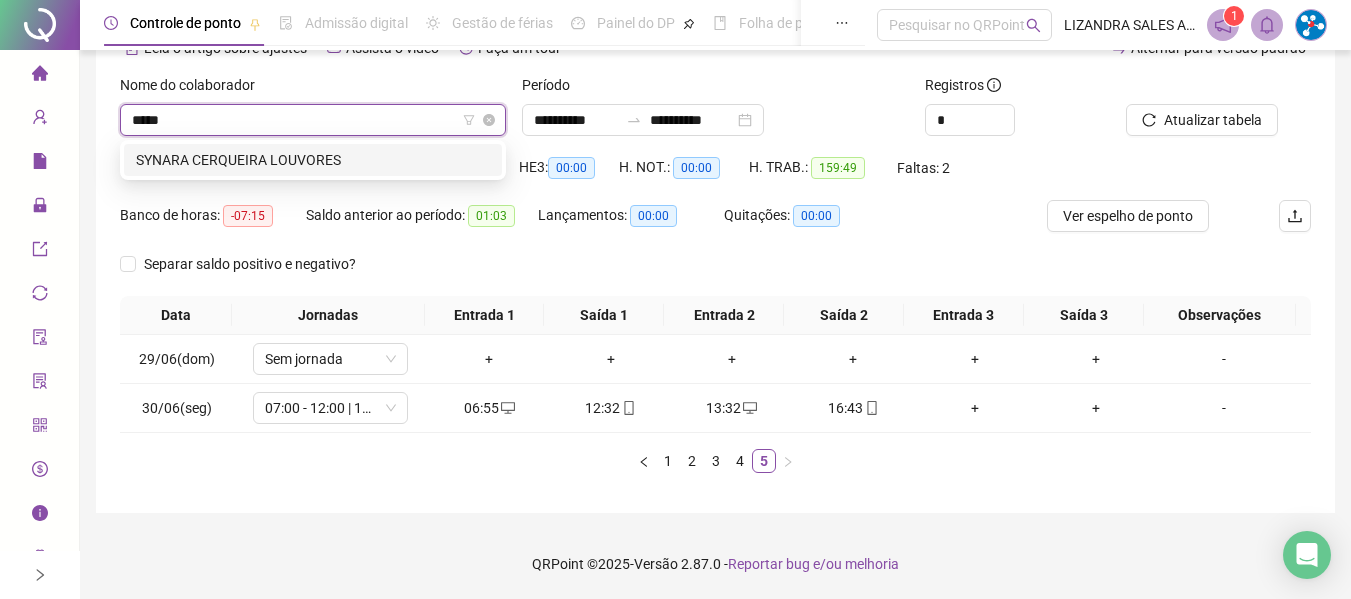 type on "******" 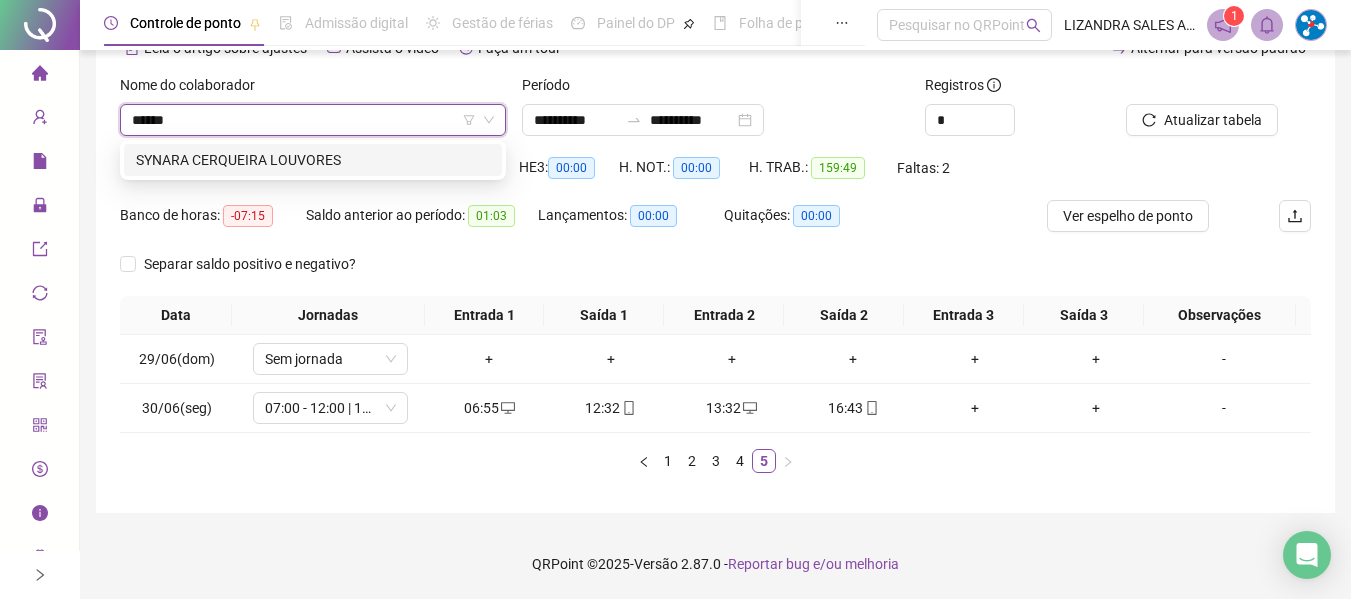 click on "SYNARA CERQUEIRA LOUVORES" at bounding box center (313, 160) 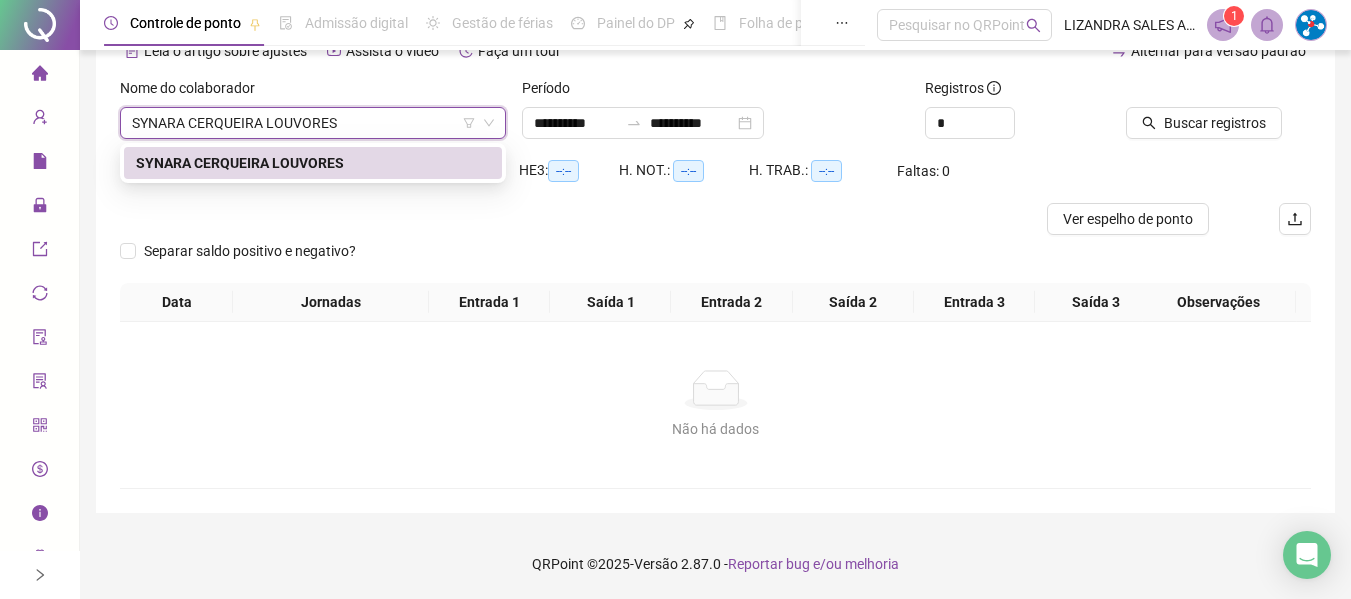 scroll, scrollTop: 107, scrollLeft: 0, axis: vertical 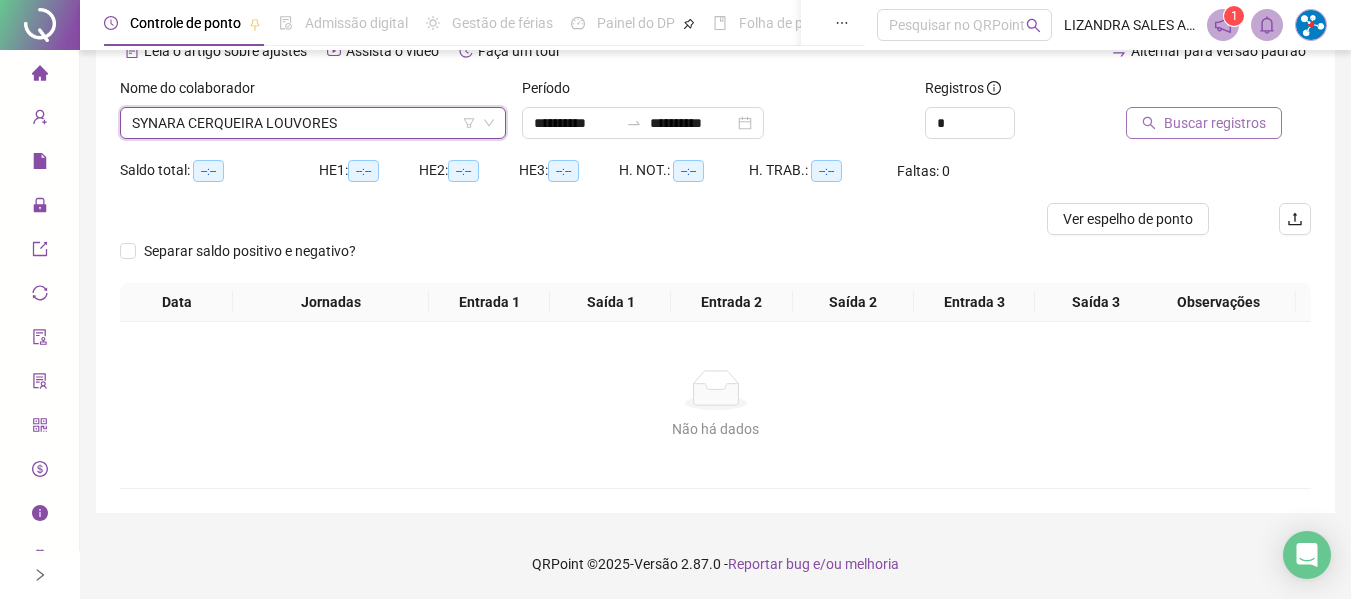 click on "Buscar registros" at bounding box center (1204, 123) 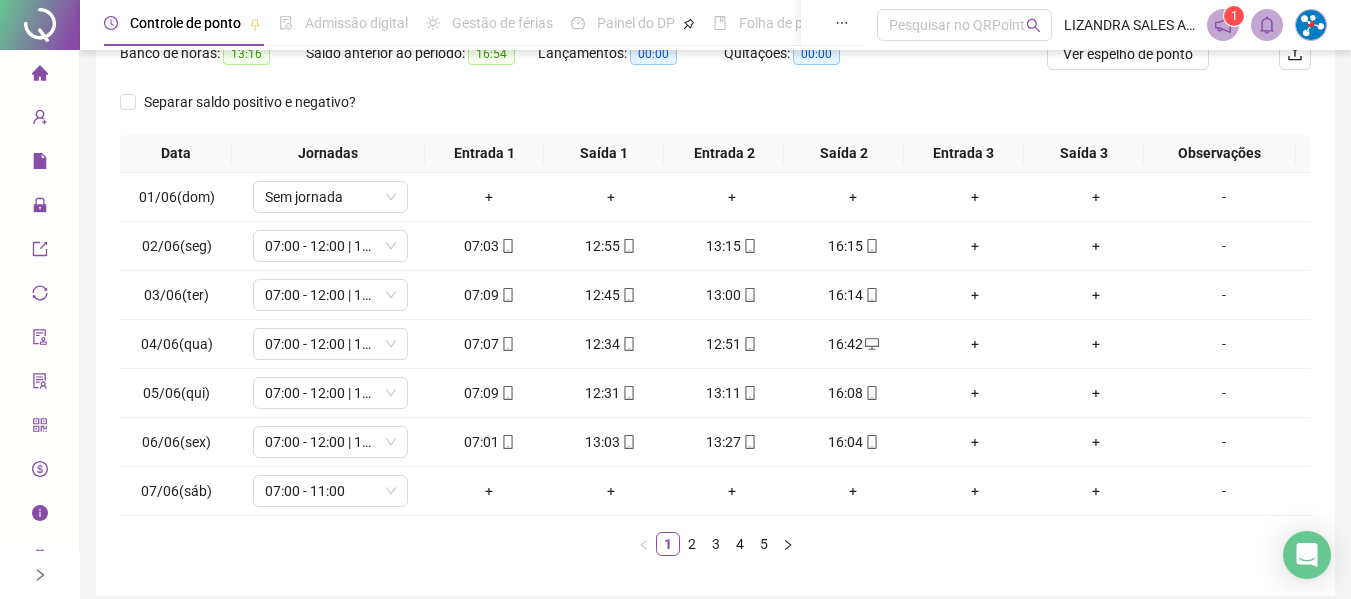 scroll, scrollTop: 307, scrollLeft: 0, axis: vertical 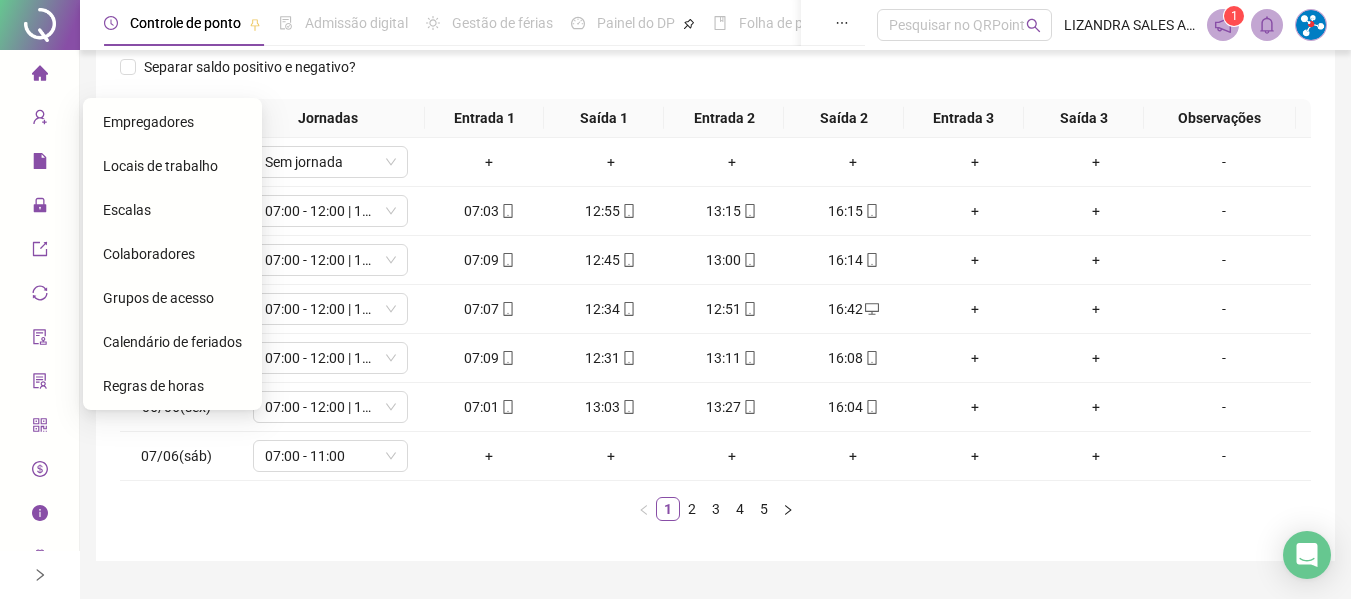 click on "Locais de trabalho" at bounding box center (160, 166) 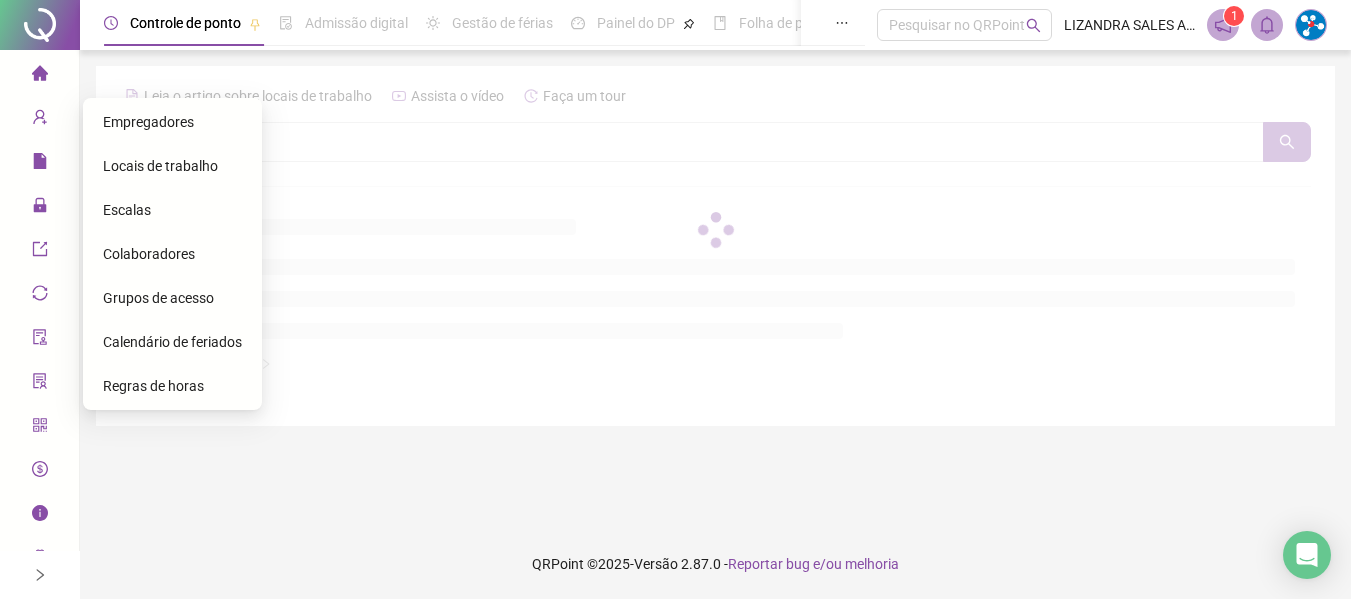 scroll, scrollTop: 0, scrollLeft: 0, axis: both 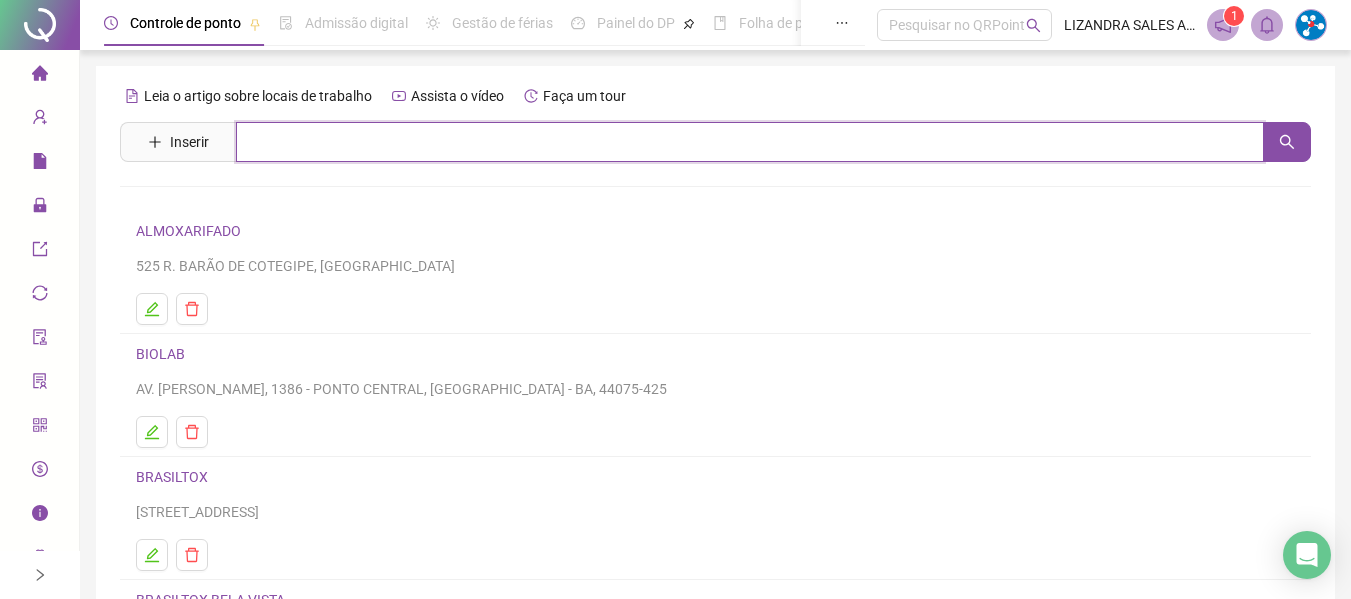 click at bounding box center [750, 142] 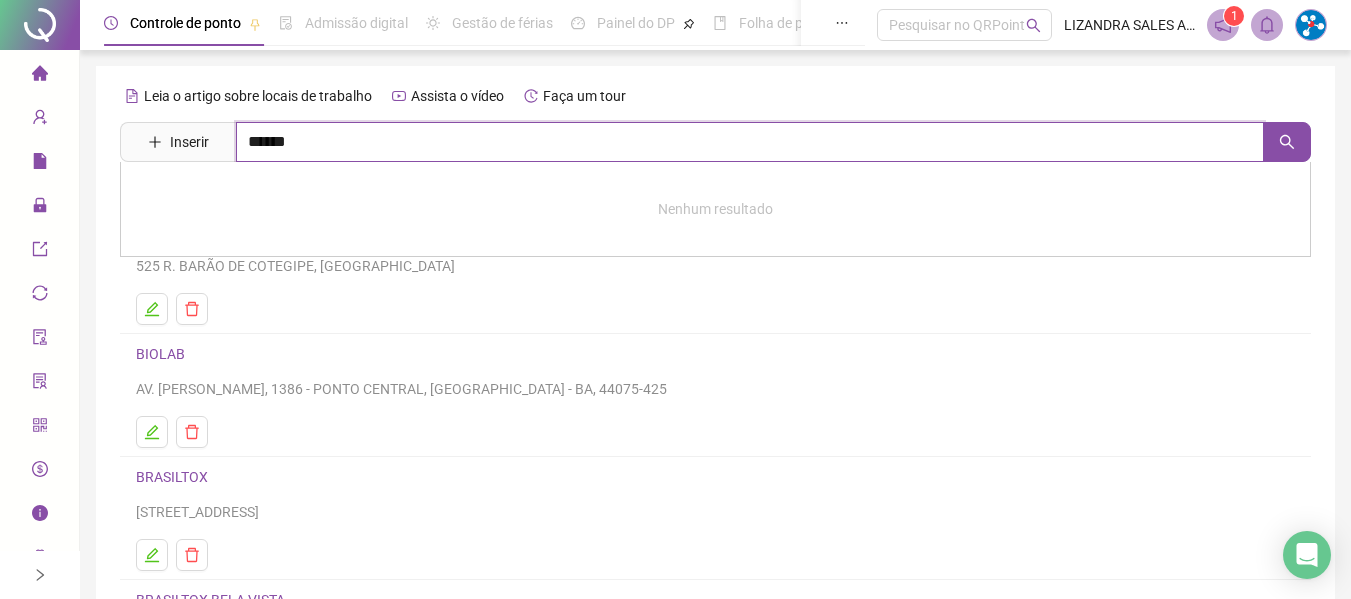 type on "******" 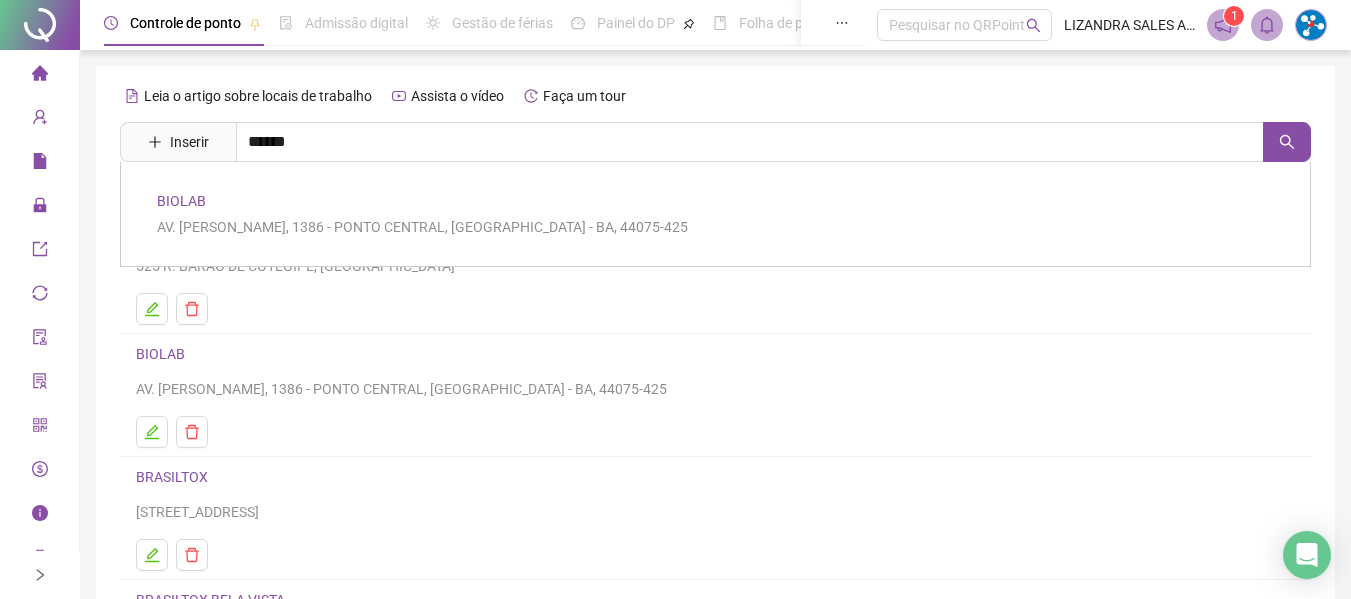 click on "BIOLAB" at bounding box center [181, 201] 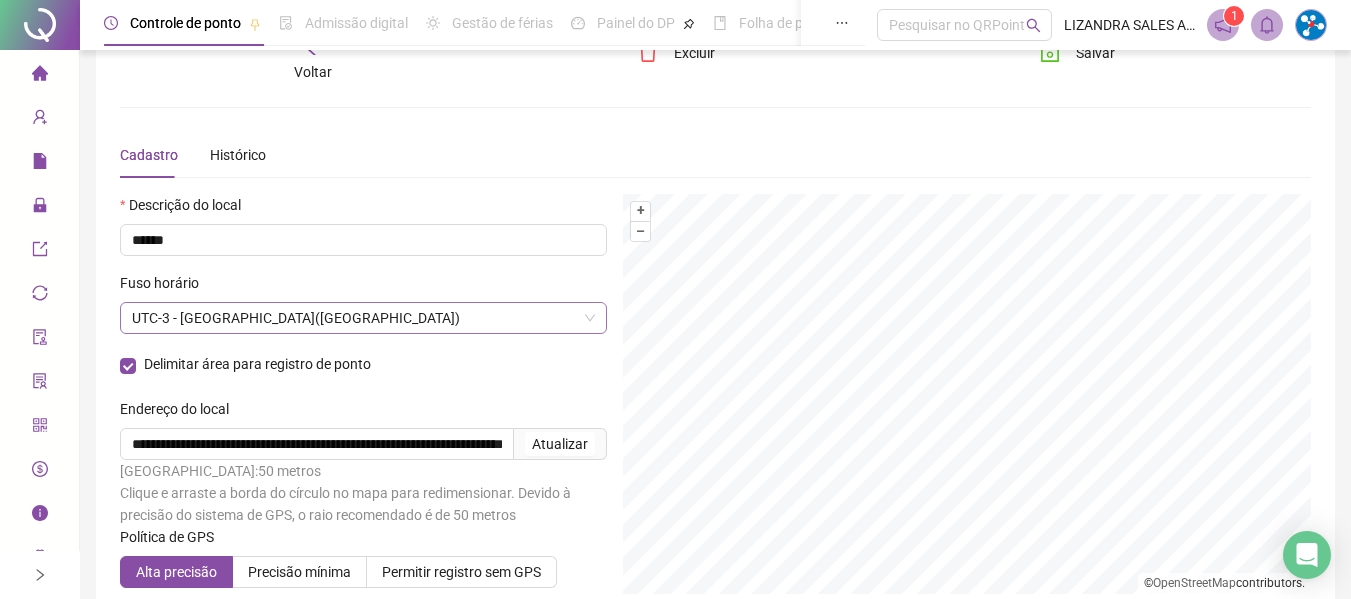 scroll, scrollTop: 0, scrollLeft: 0, axis: both 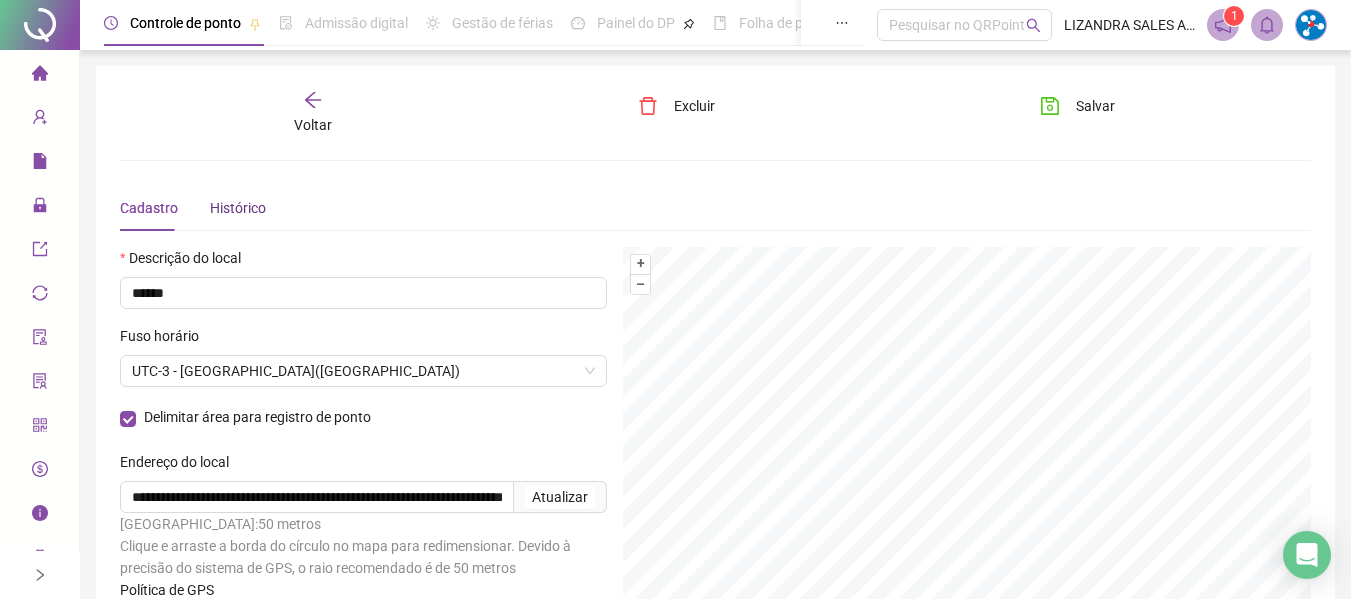 click on "Histórico" at bounding box center [238, 208] 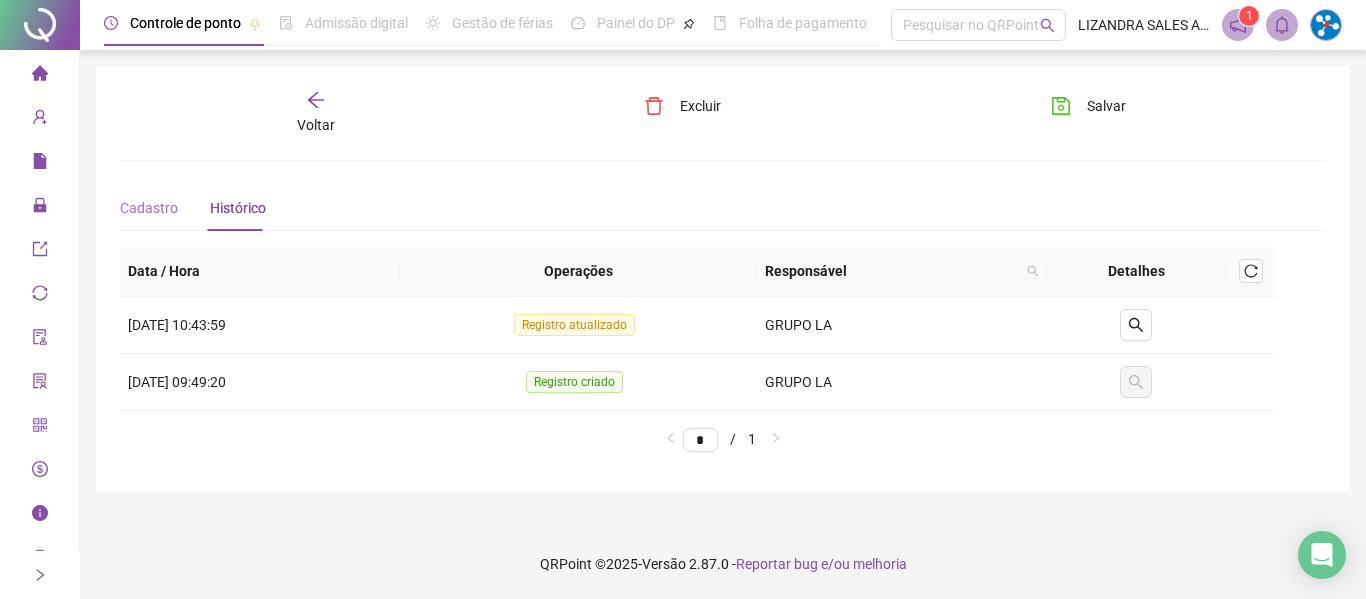 click on "Cadastro" at bounding box center (149, 208) 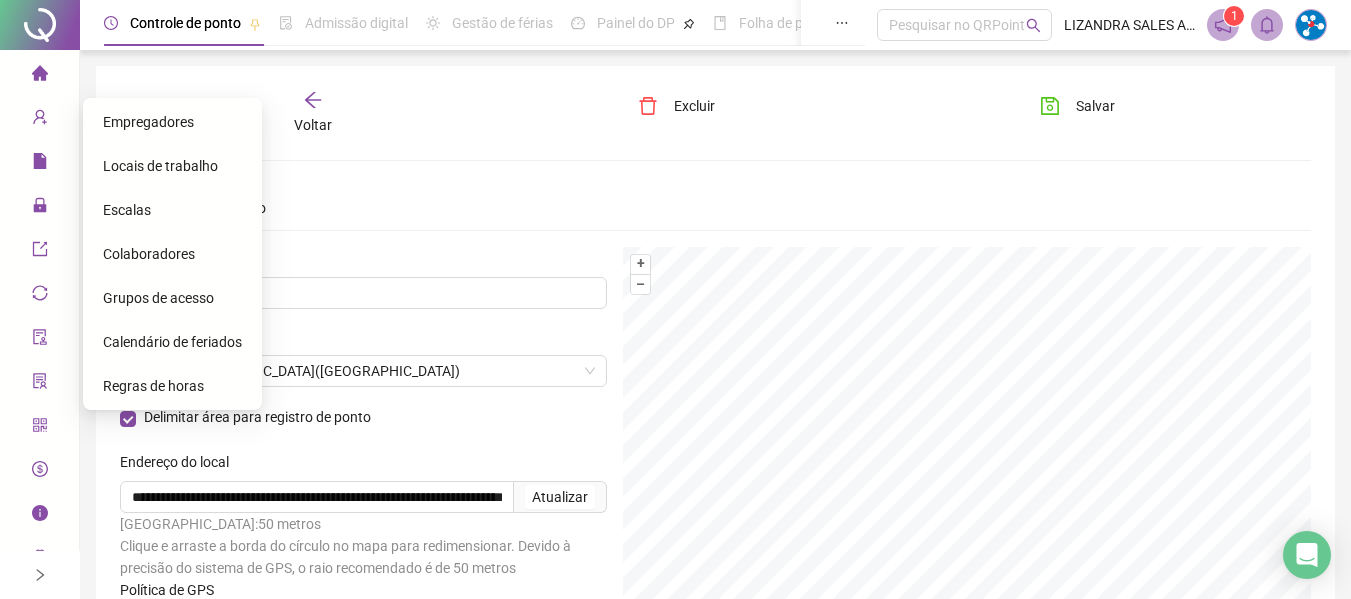 click on "Empregadores" at bounding box center [148, 122] 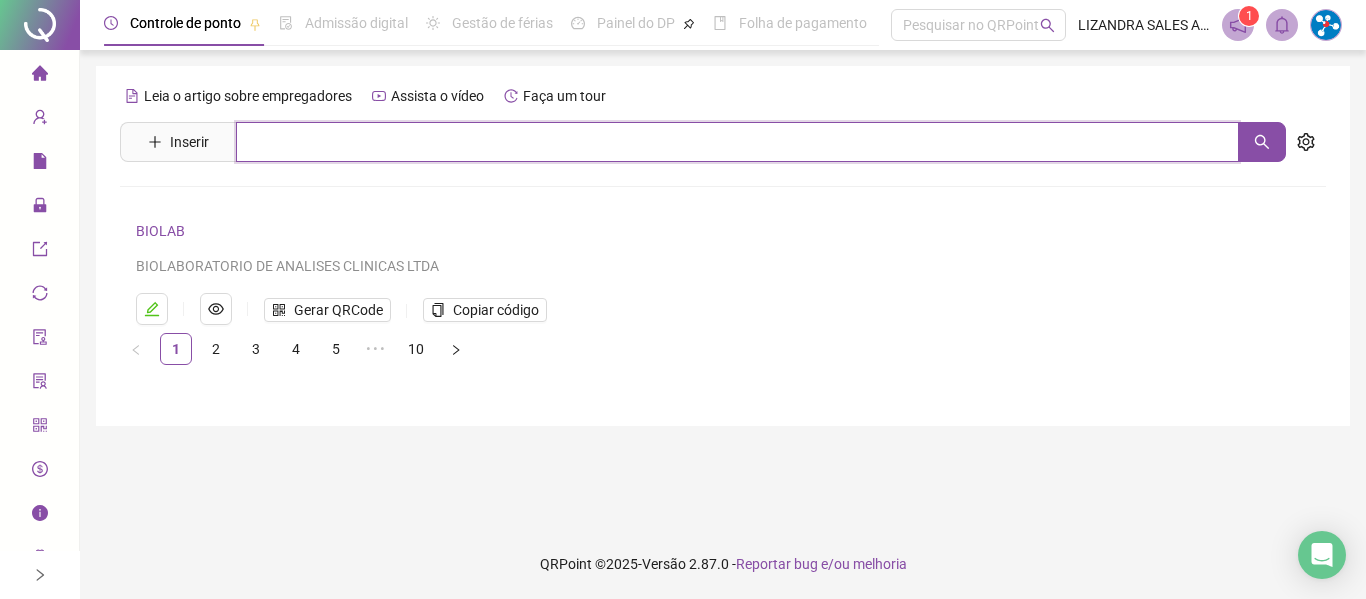 click at bounding box center [737, 142] 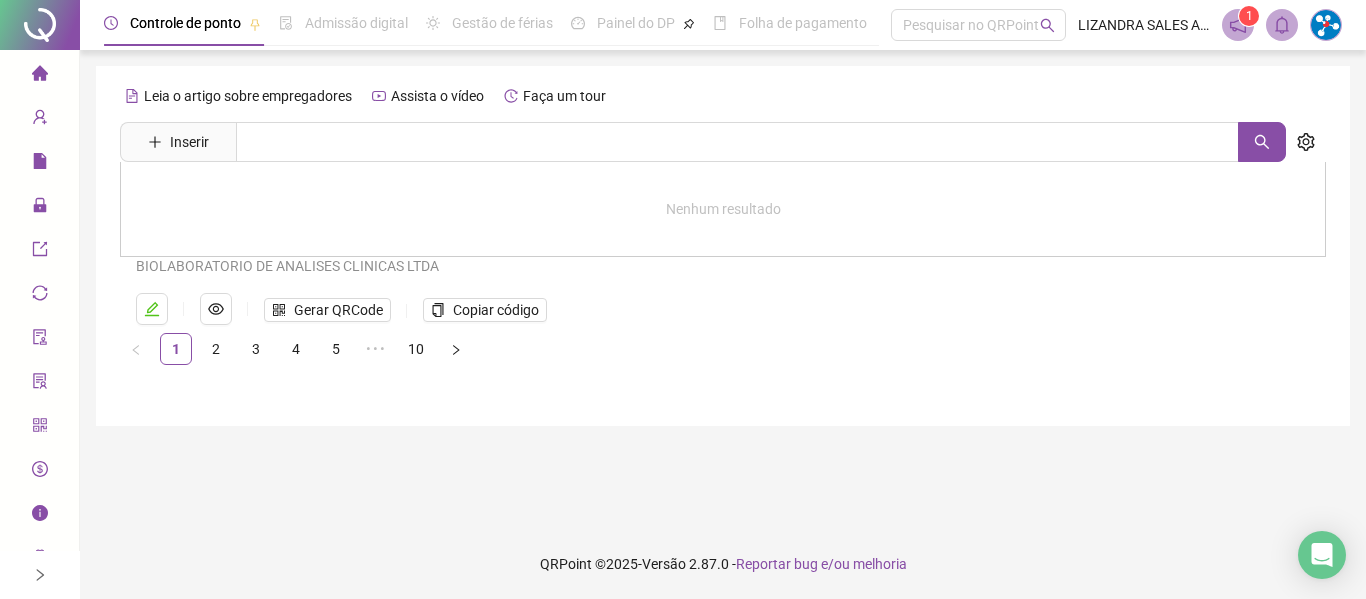 click on "Leia o artigo sobre empregadores Assista o vídeo Faça um tour Inserir Nenhum resultado BIOLAB   BIOLABORATORIO DE ANALISES CLINICAS LTDA Gerar QRCode Copiar código 1 2 3 4 5 ••• 10" at bounding box center (723, 246) 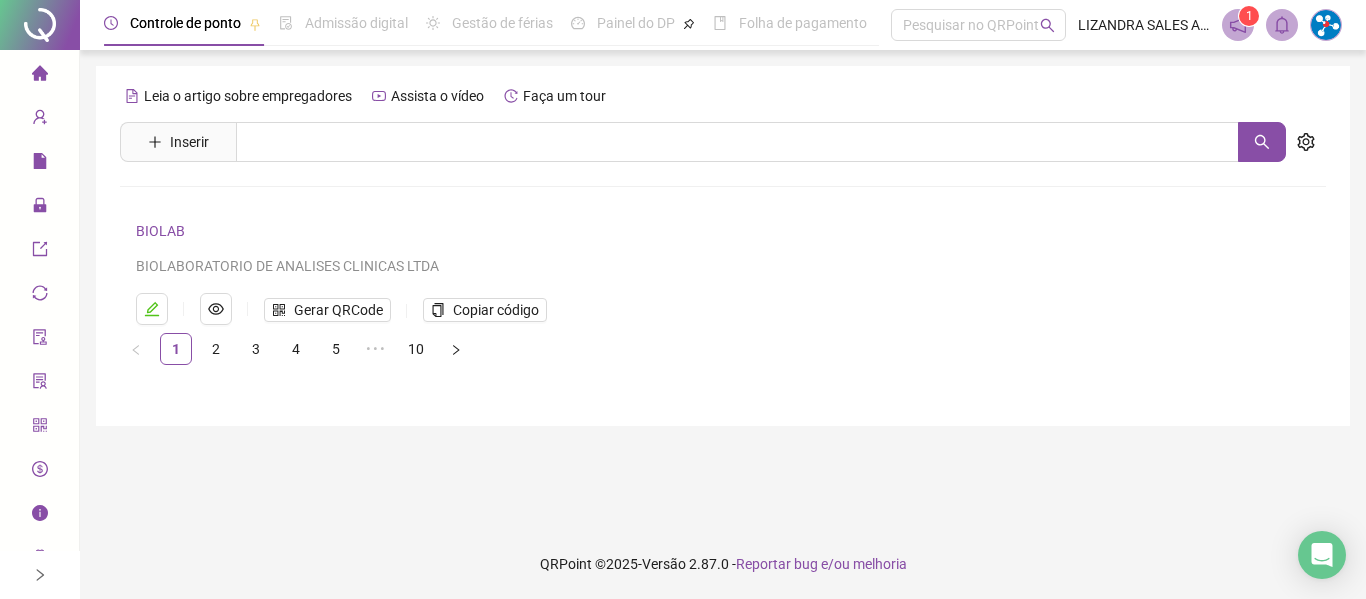 click on "BIOLAB" at bounding box center (160, 231) 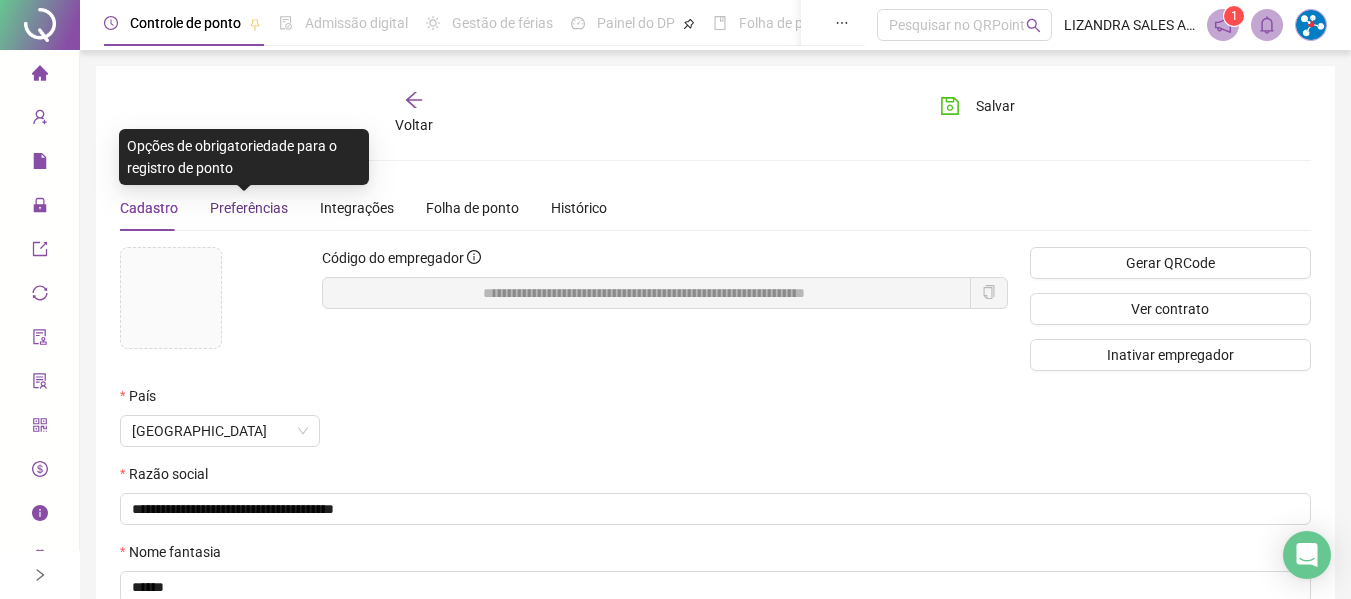 click on "Preferências" at bounding box center (249, 208) 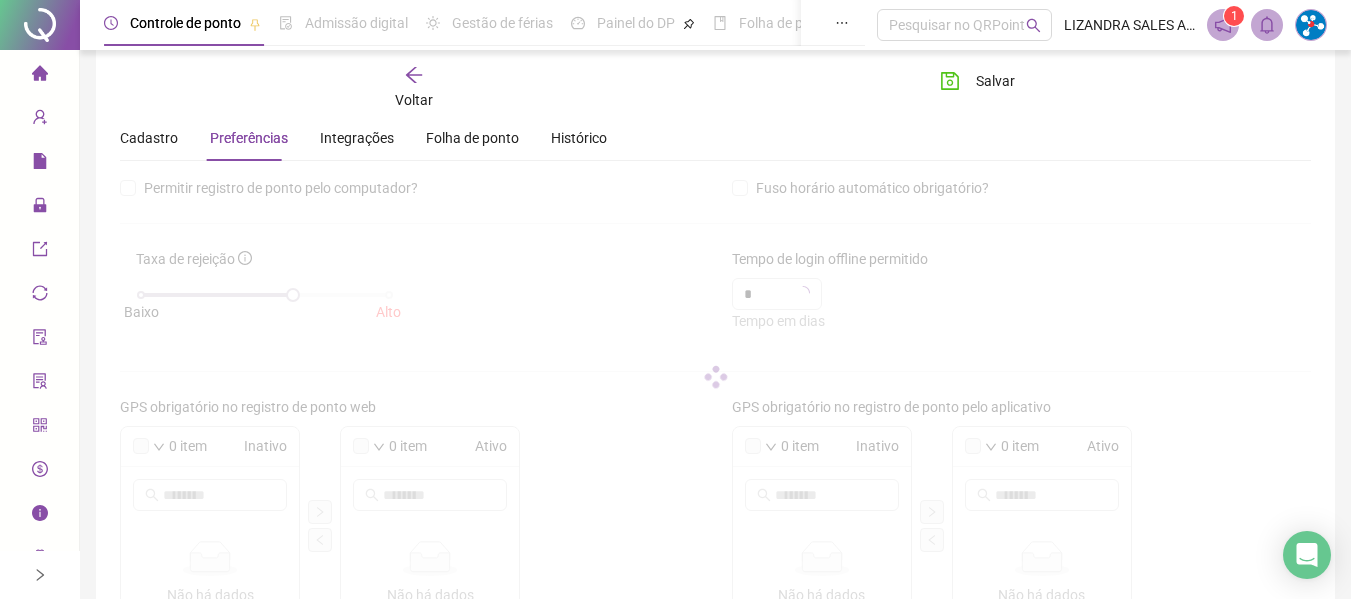 scroll, scrollTop: 300, scrollLeft: 0, axis: vertical 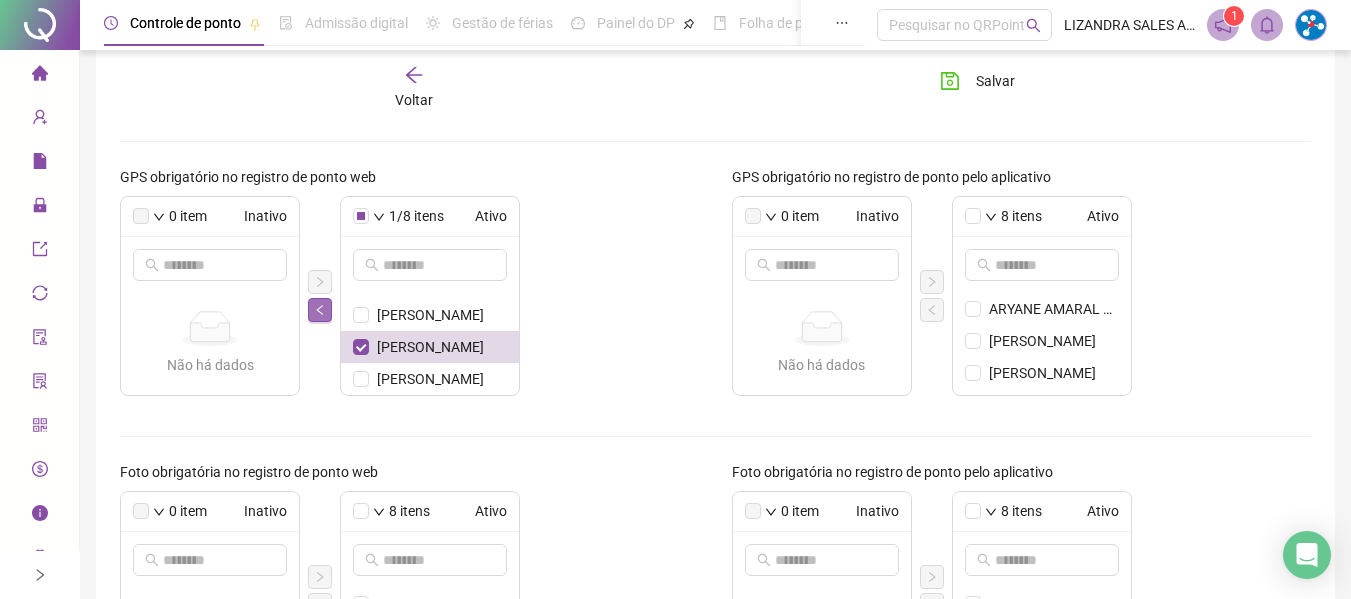 click at bounding box center [320, 310] 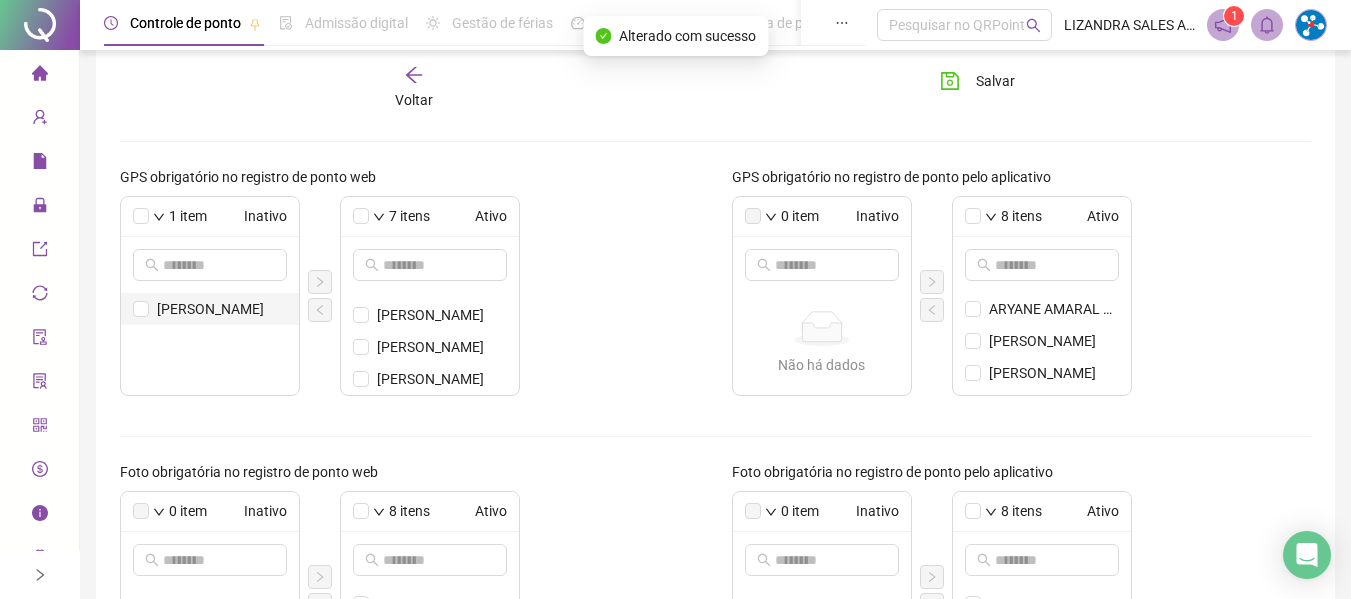 click on "[PERSON_NAME]" at bounding box center (222, 309) 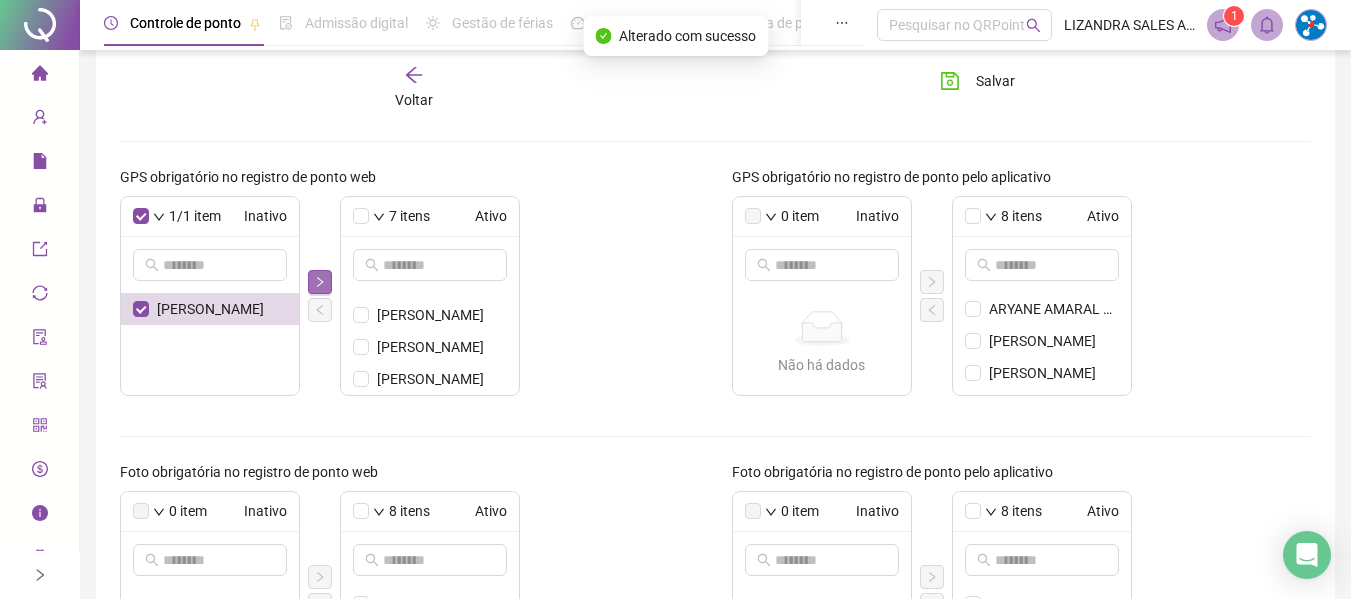 click at bounding box center (320, 282) 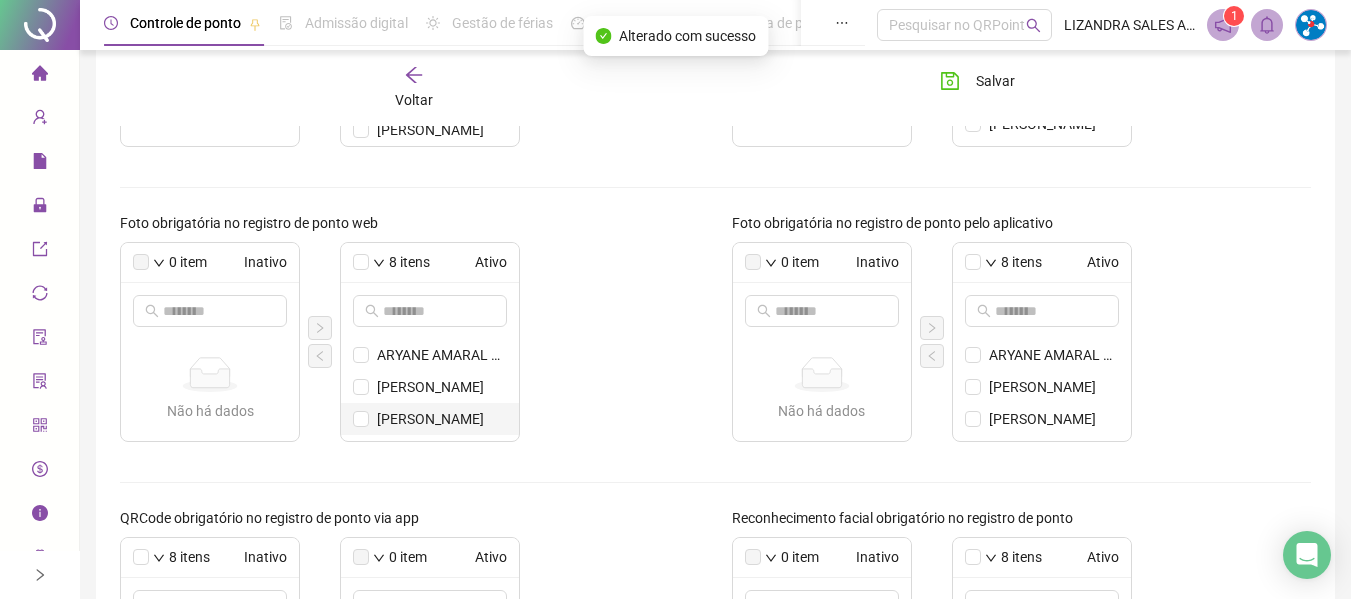 scroll, scrollTop: 600, scrollLeft: 0, axis: vertical 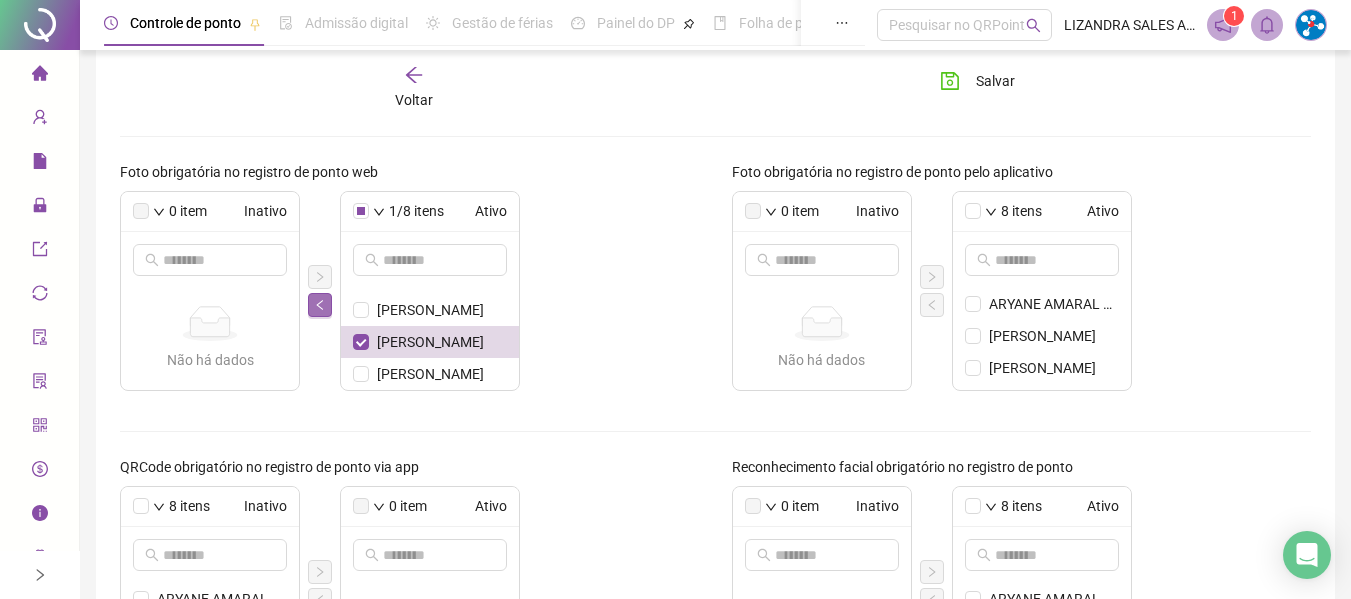 click 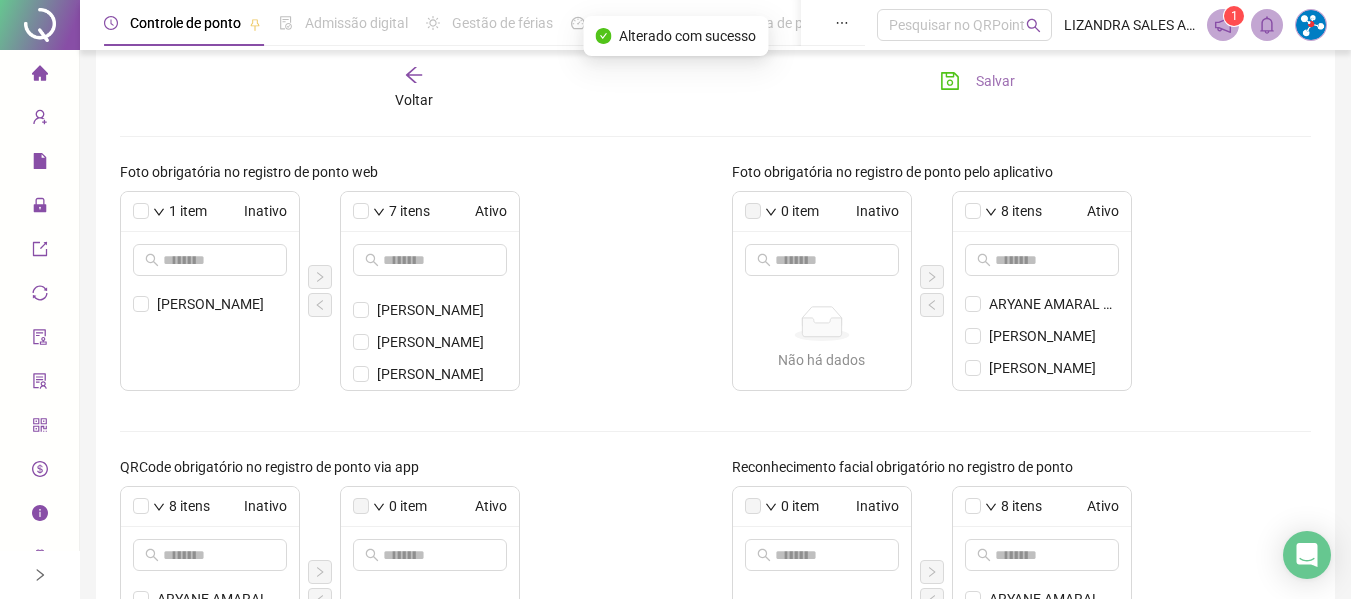 click on "Salvar" at bounding box center [977, 81] 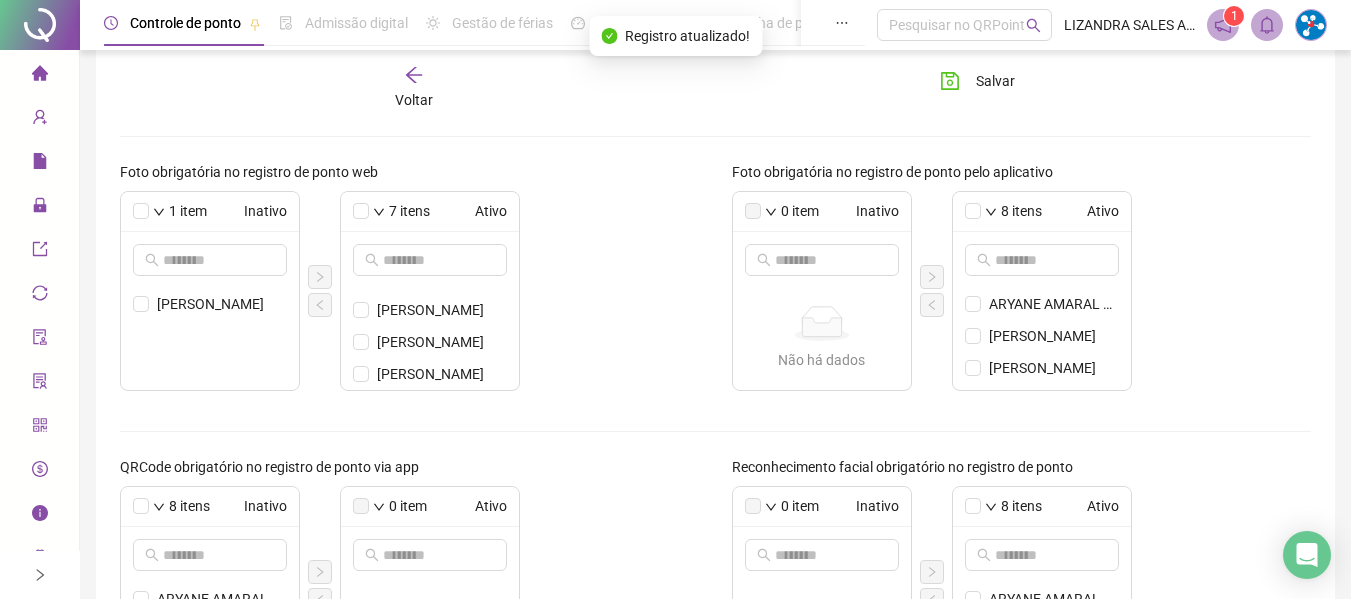 click on "Voltar" at bounding box center (414, 100) 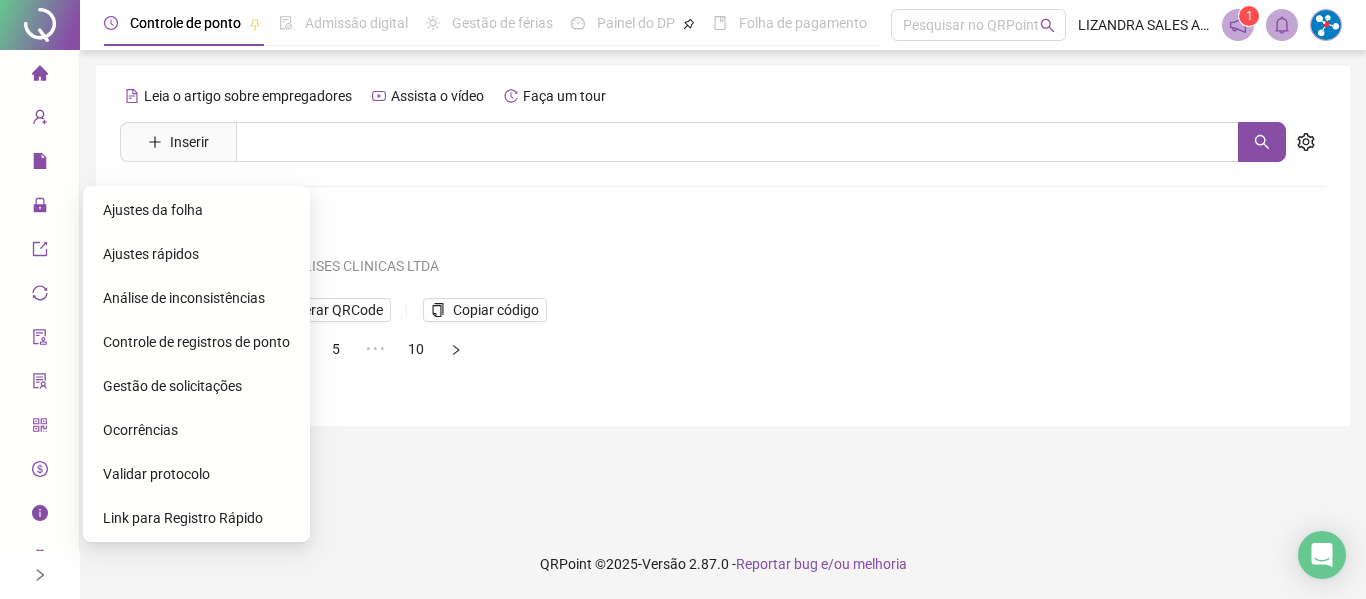 click on "Ajustes da folha" at bounding box center [196, 210] 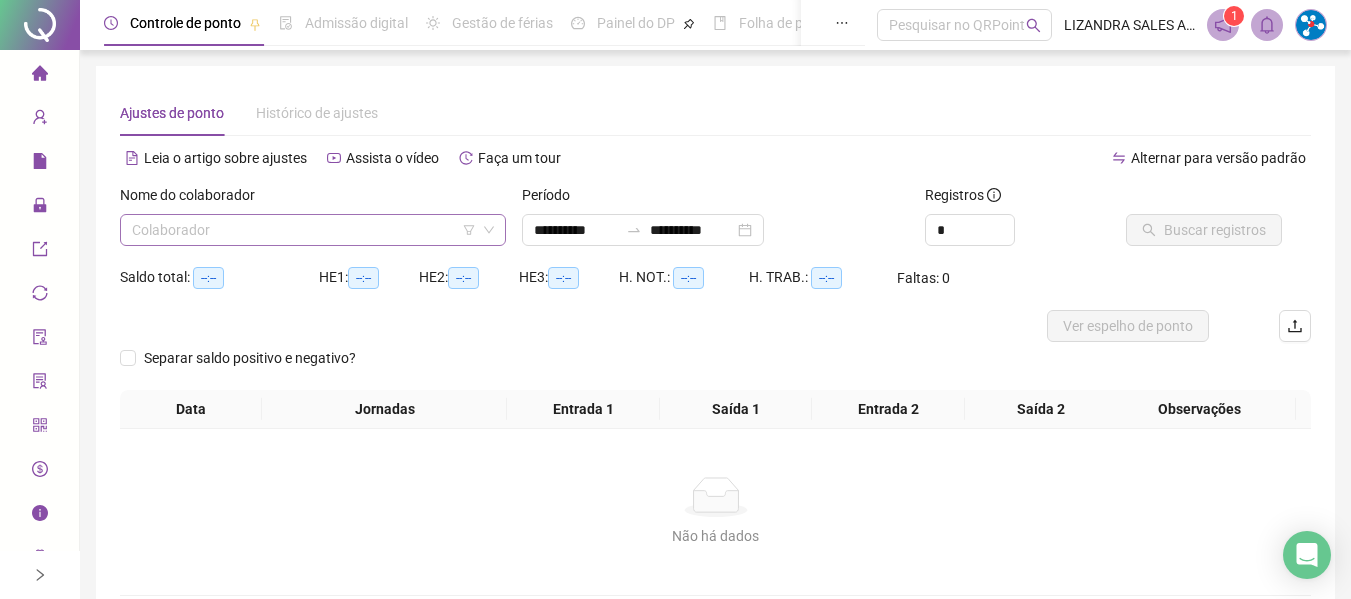 click at bounding box center [307, 230] 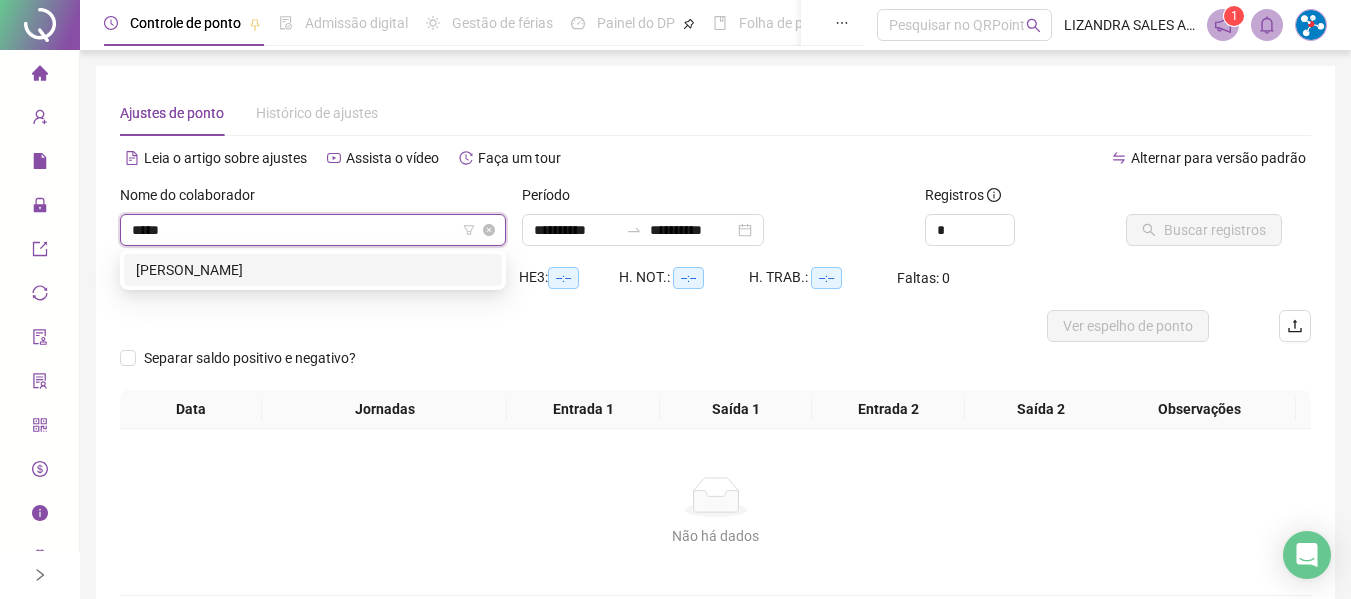 type on "******" 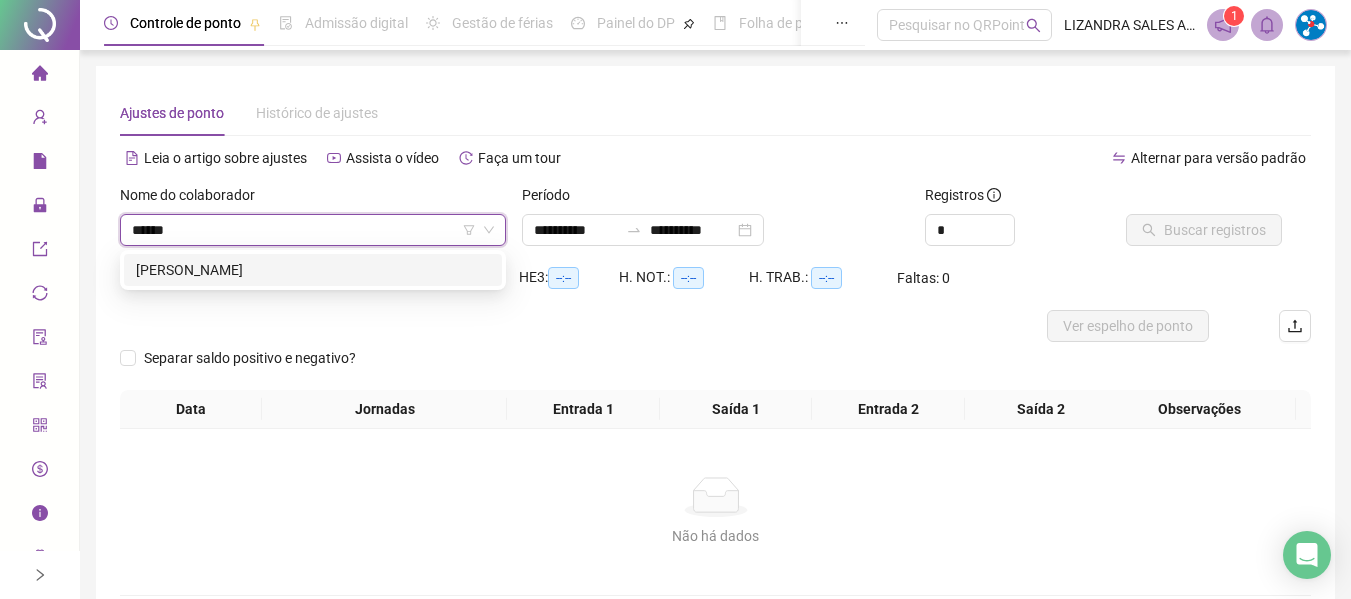 click on "[PERSON_NAME]" at bounding box center (313, 270) 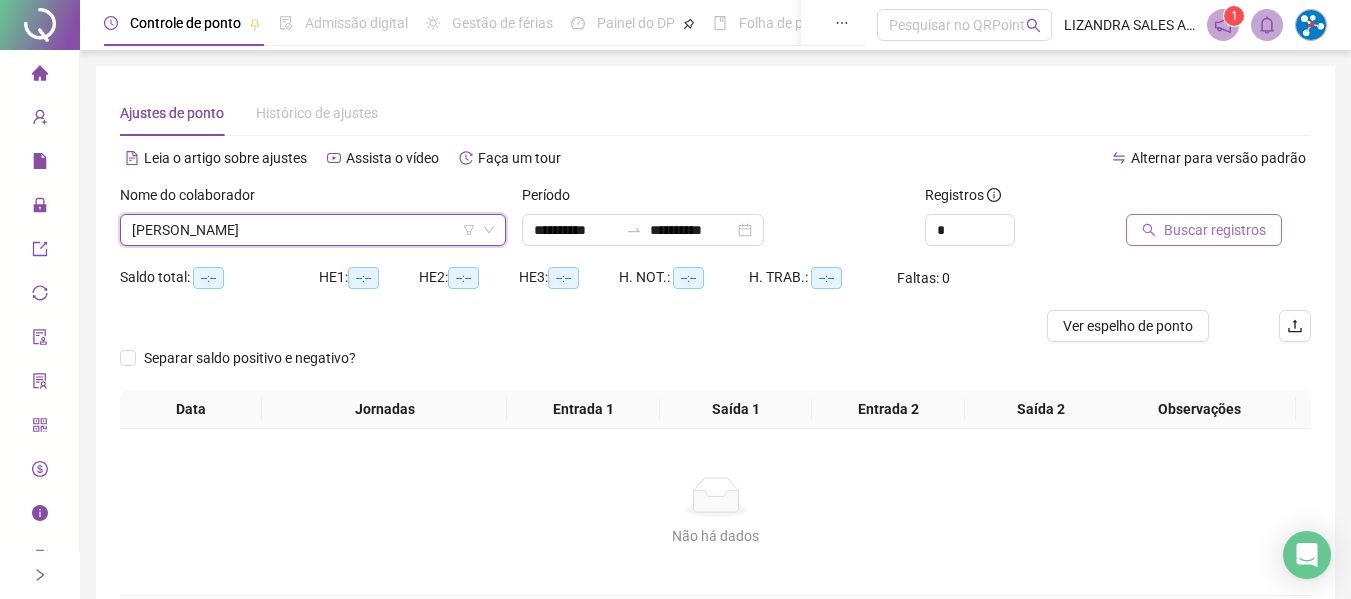 click on "Buscar registros" at bounding box center (1204, 230) 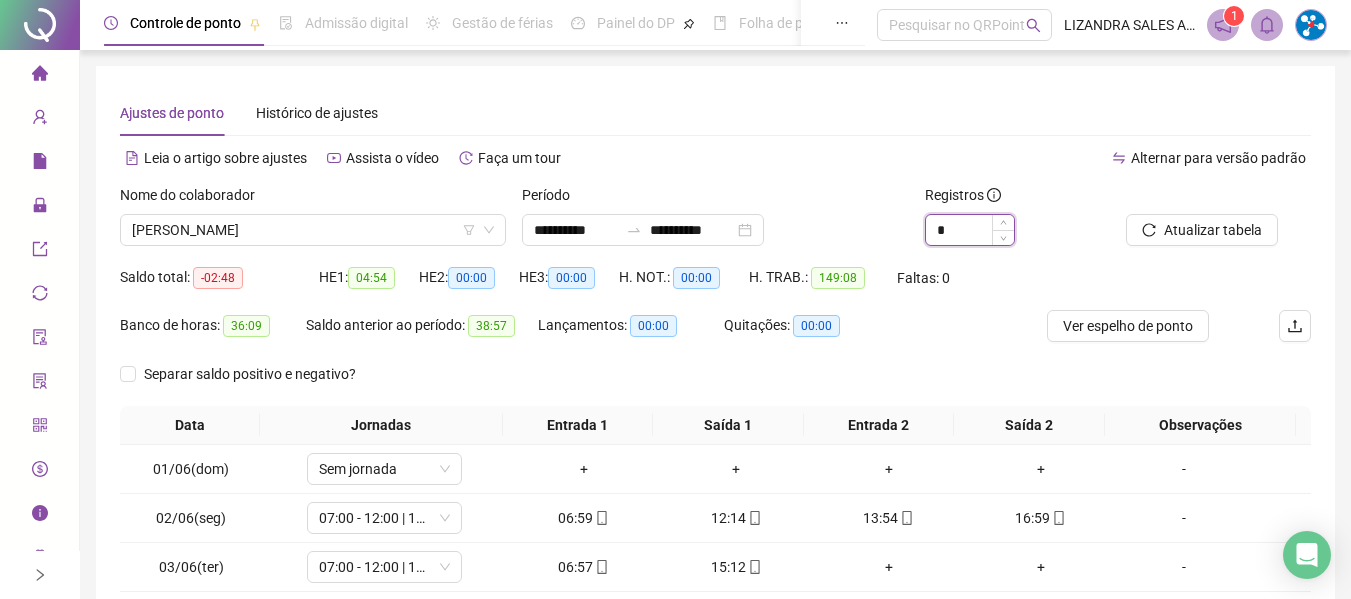 click 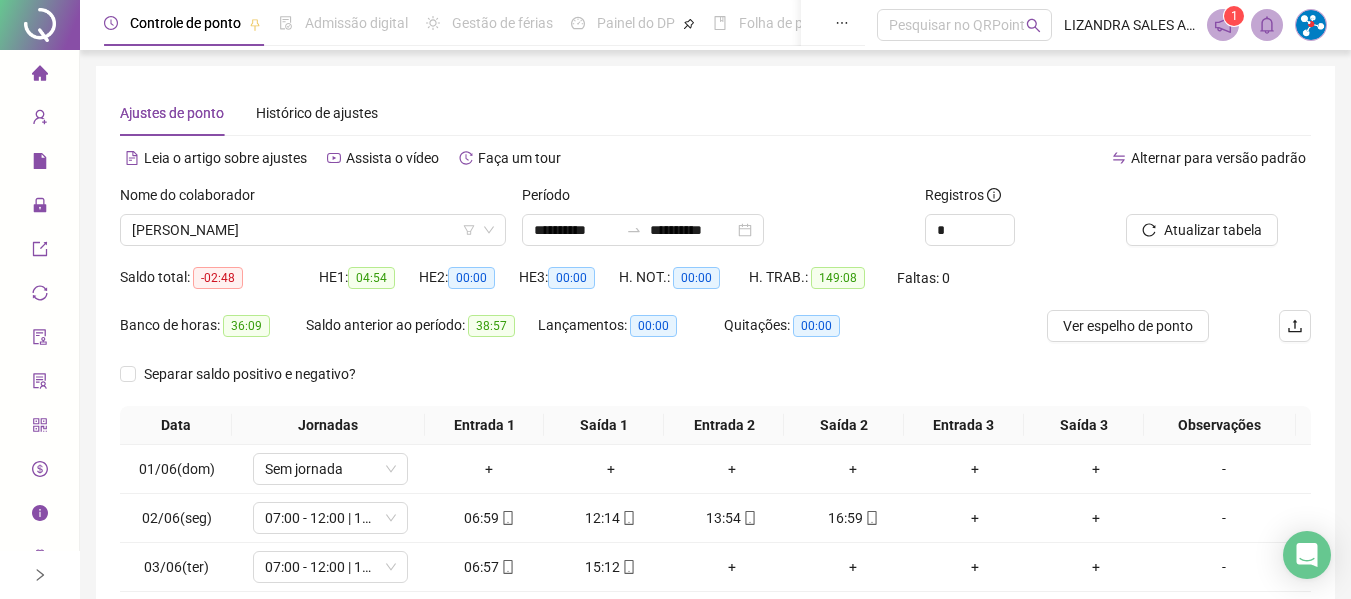 click on "Faltas:   0" at bounding box center [946, 286] 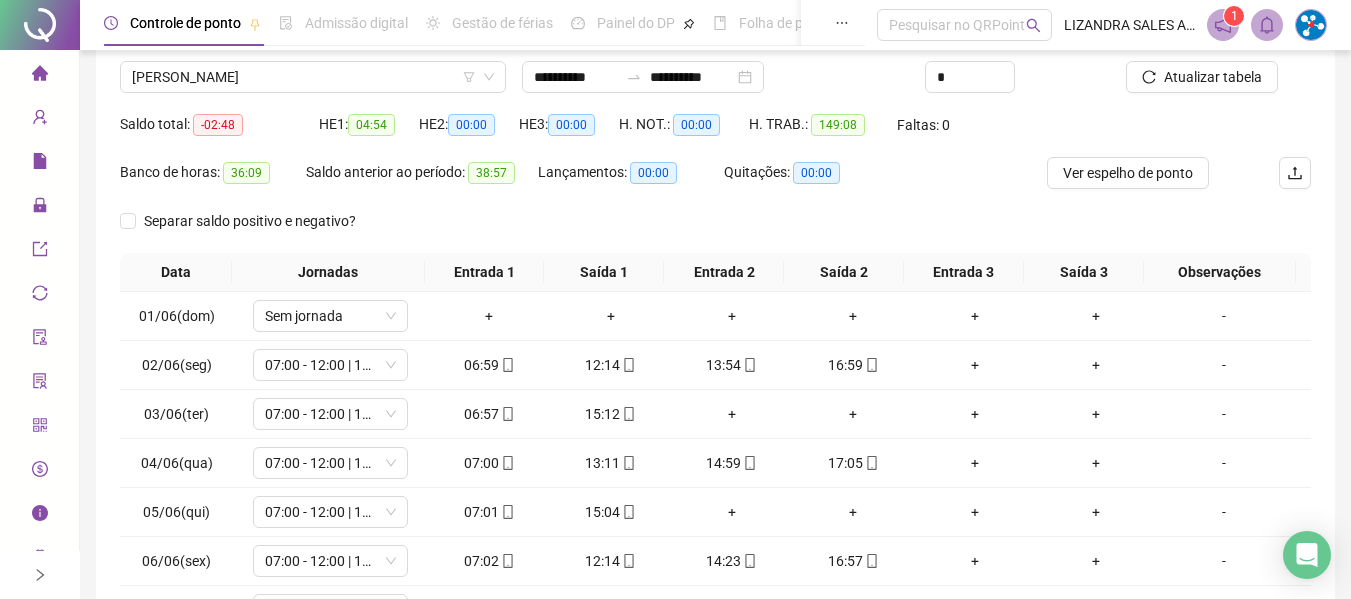 scroll, scrollTop: 355, scrollLeft: 0, axis: vertical 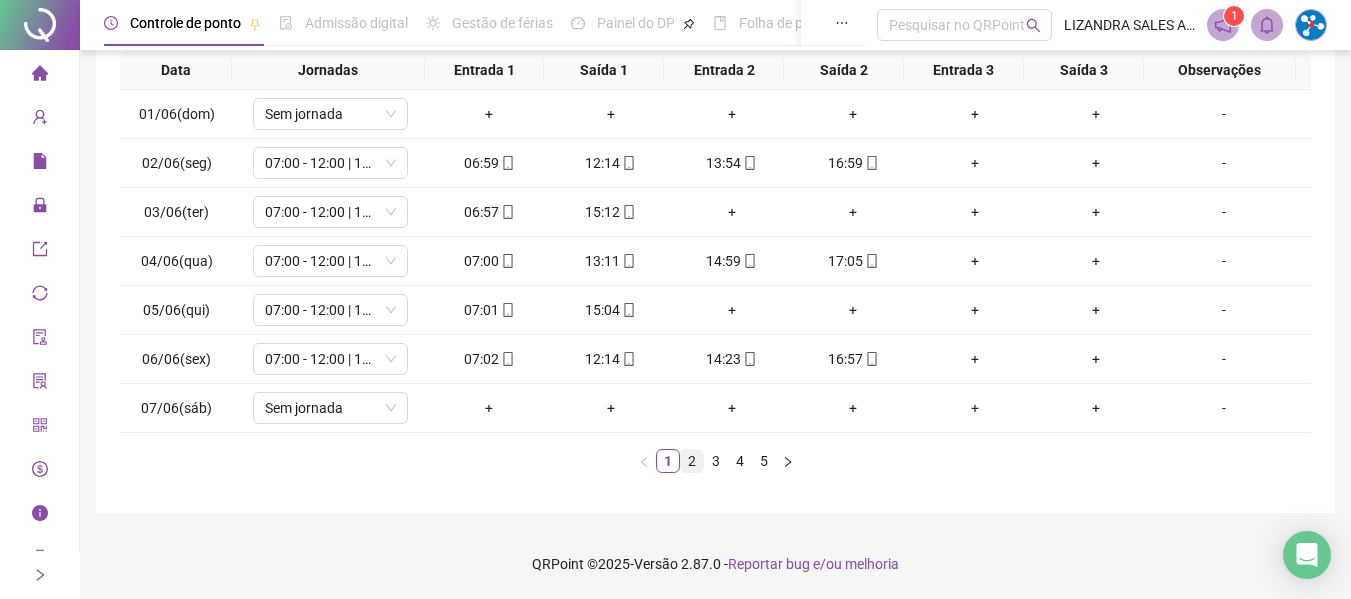 click on "2" at bounding box center (692, 461) 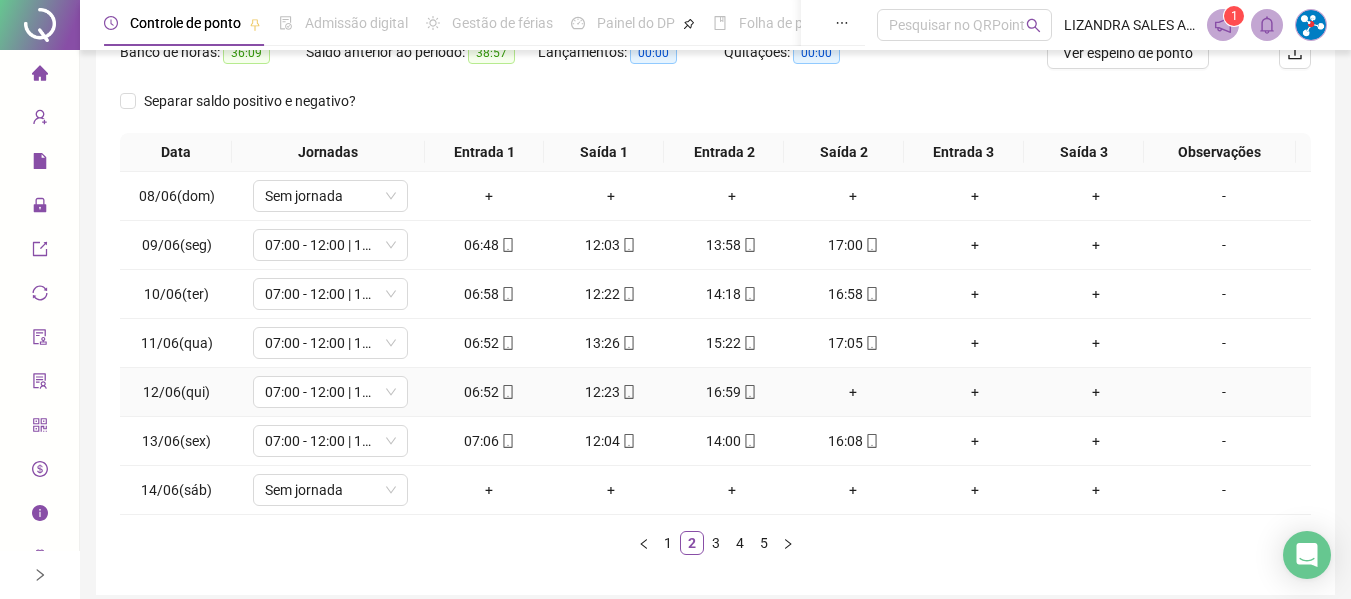 scroll, scrollTop: 0, scrollLeft: 0, axis: both 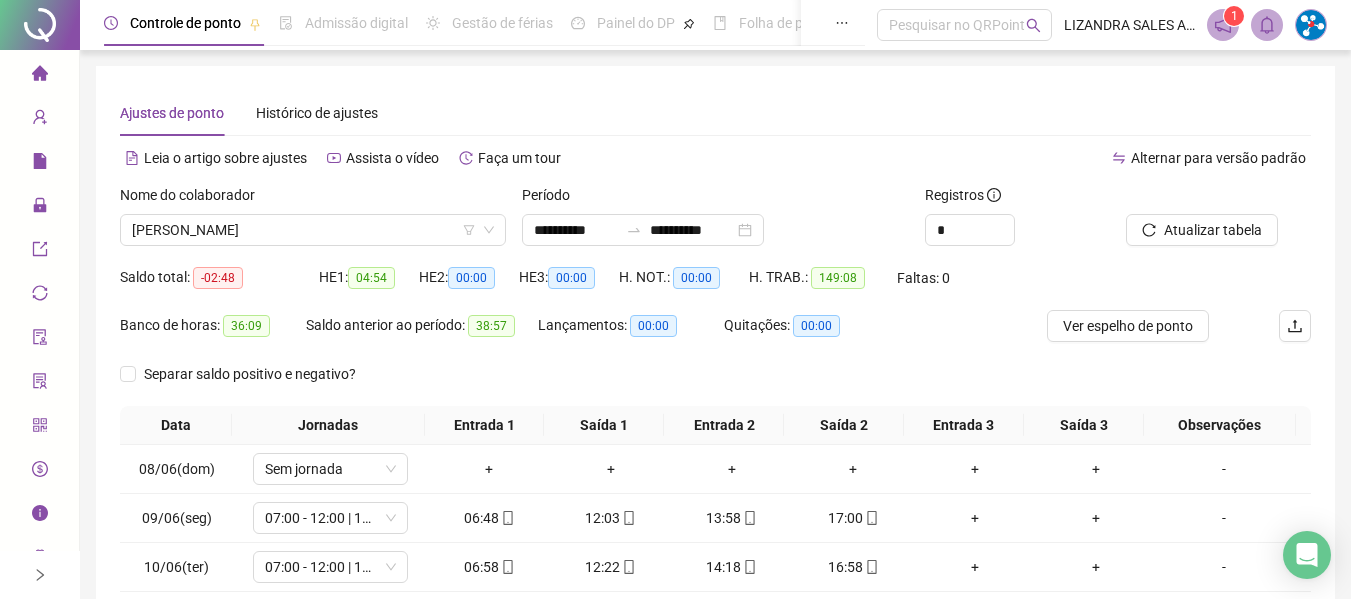 click on "Período" at bounding box center (715, 199) 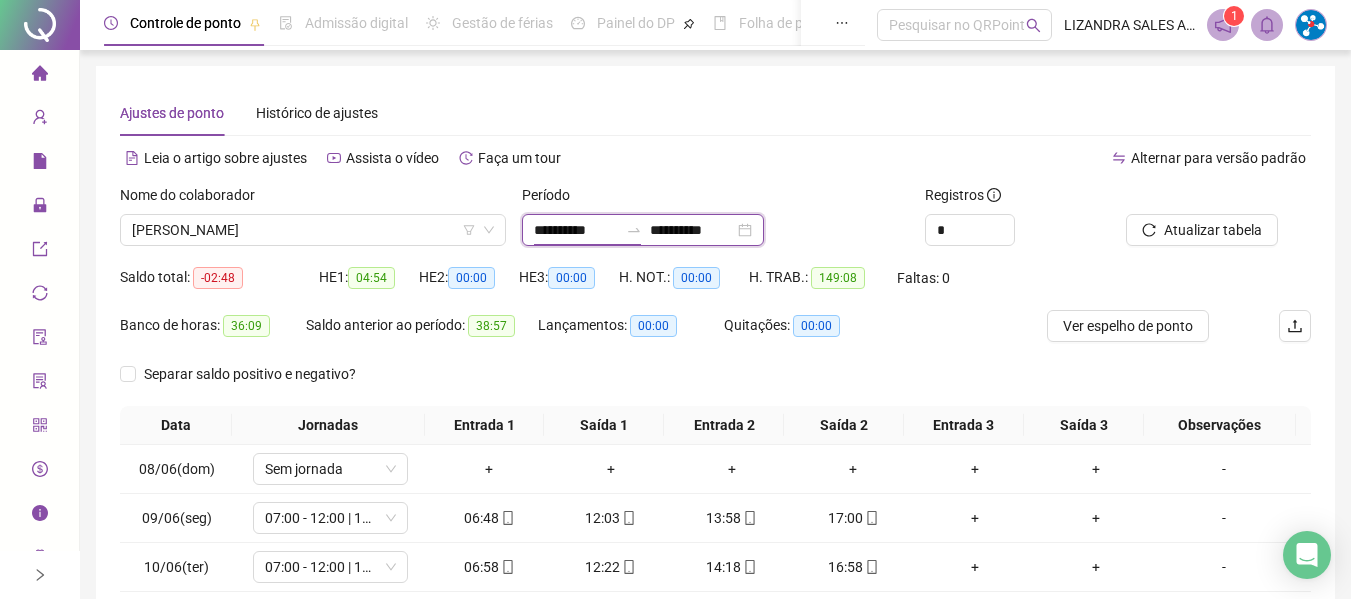 click on "**********" at bounding box center [576, 230] 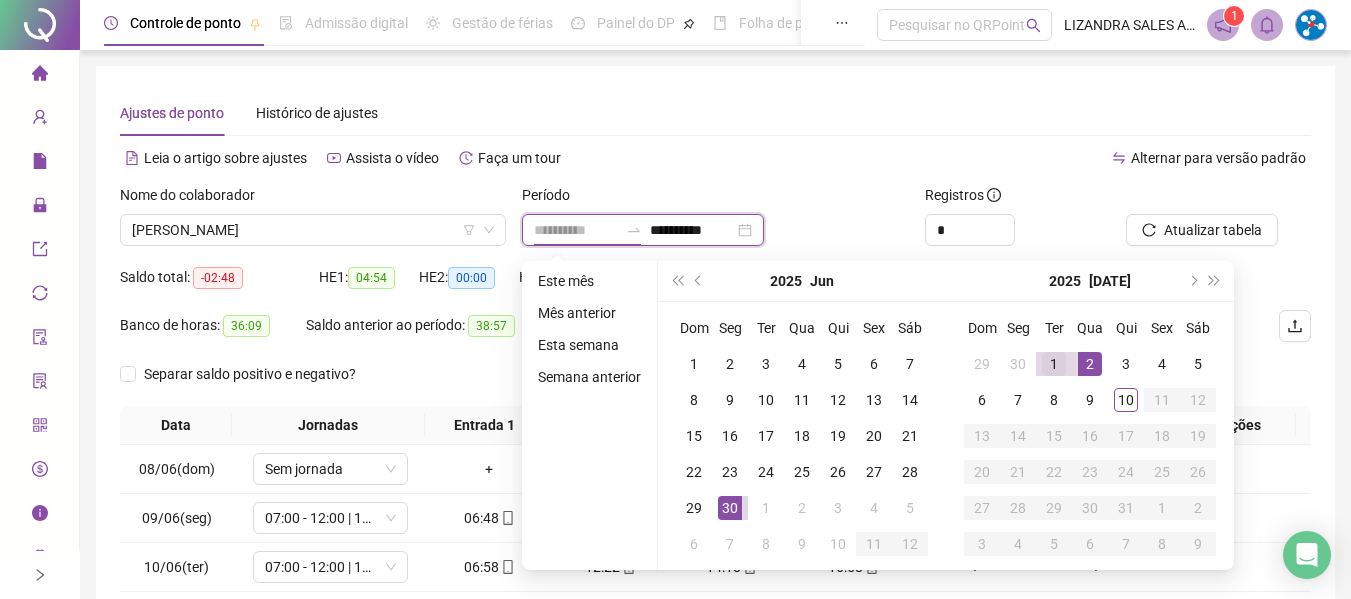 type on "**********" 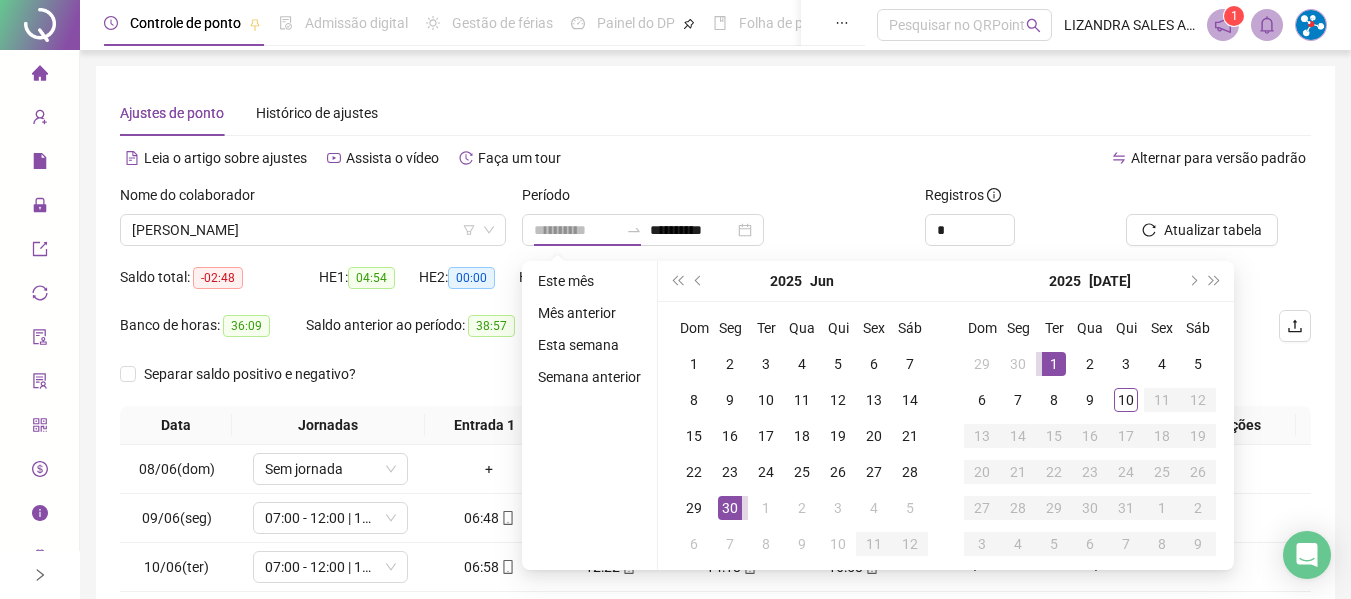 click on "1" at bounding box center (1054, 364) 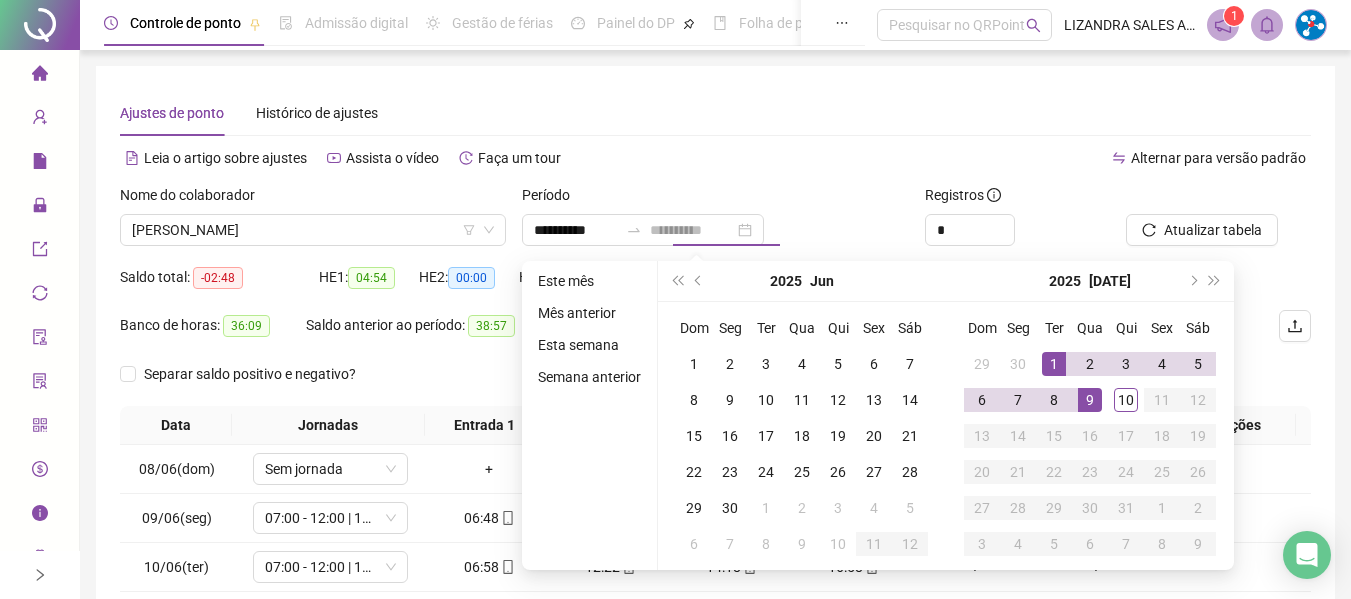 click on "9" at bounding box center [1090, 400] 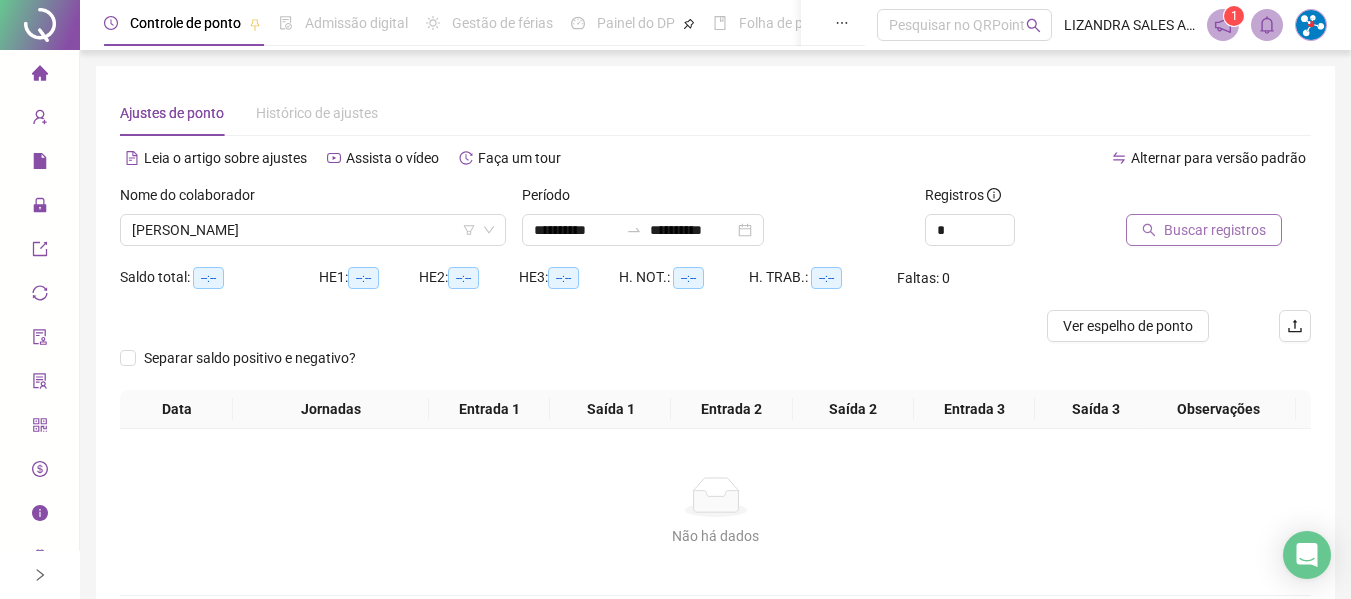 click on "Buscar registros" at bounding box center [1215, 230] 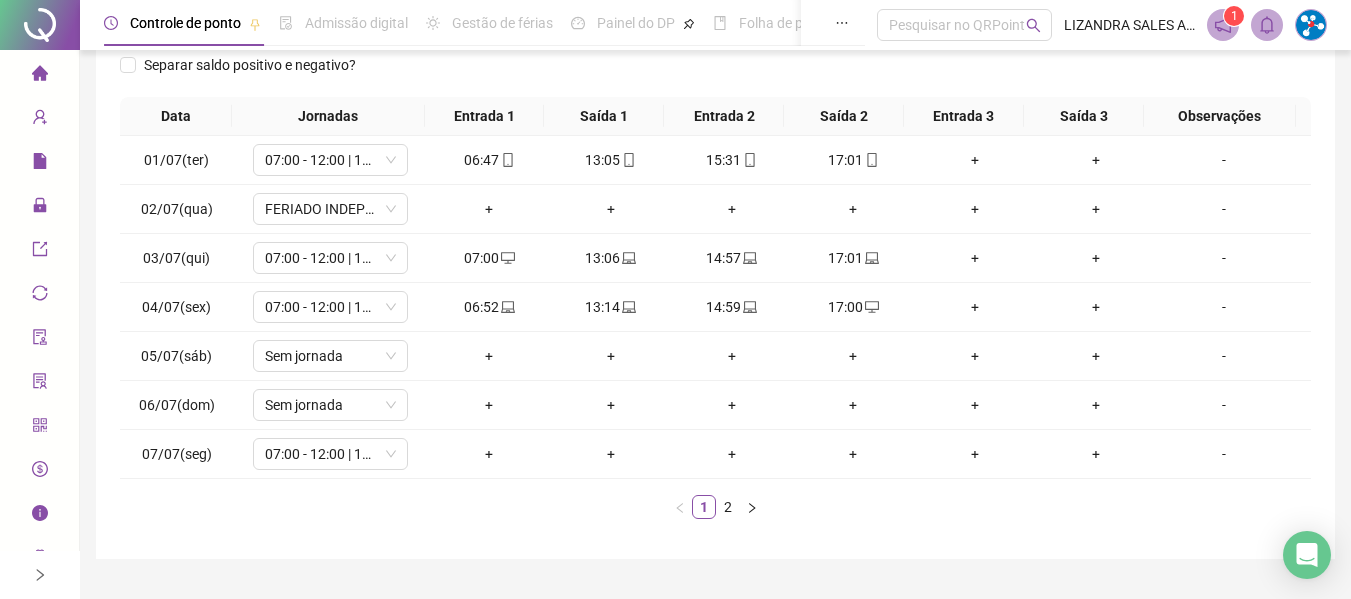 scroll, scrollTop: 355, scrollLeft: 0, axis: vertical 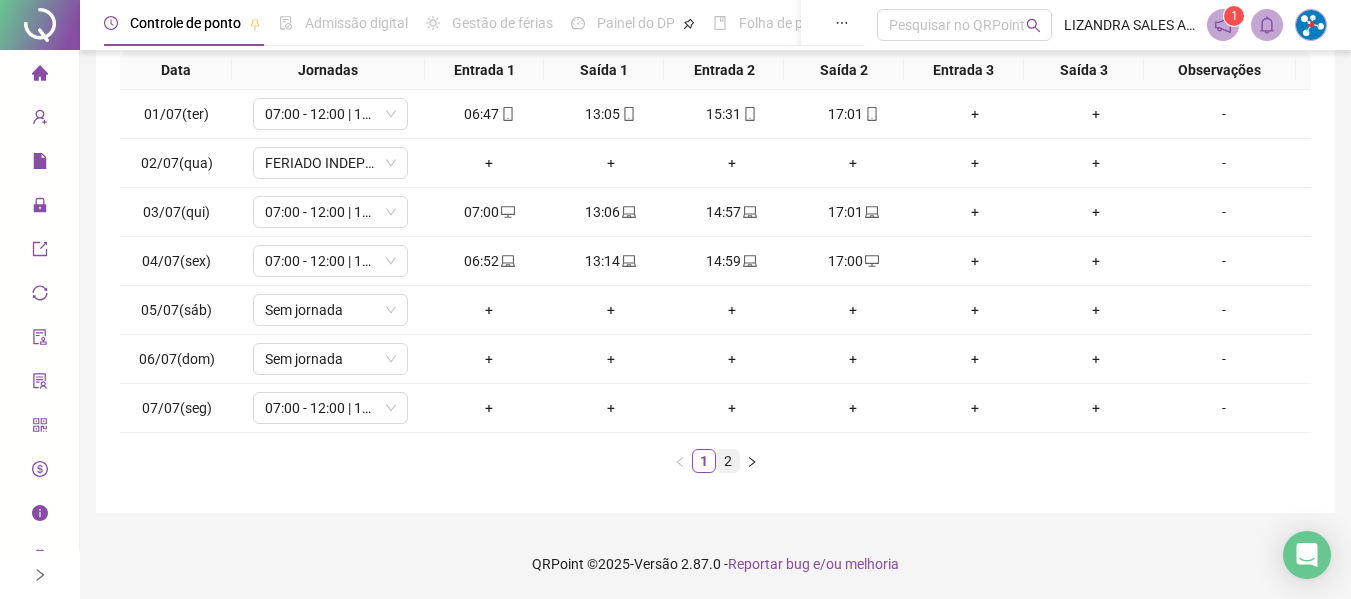 click on "2" at bounding box center [728, 461] 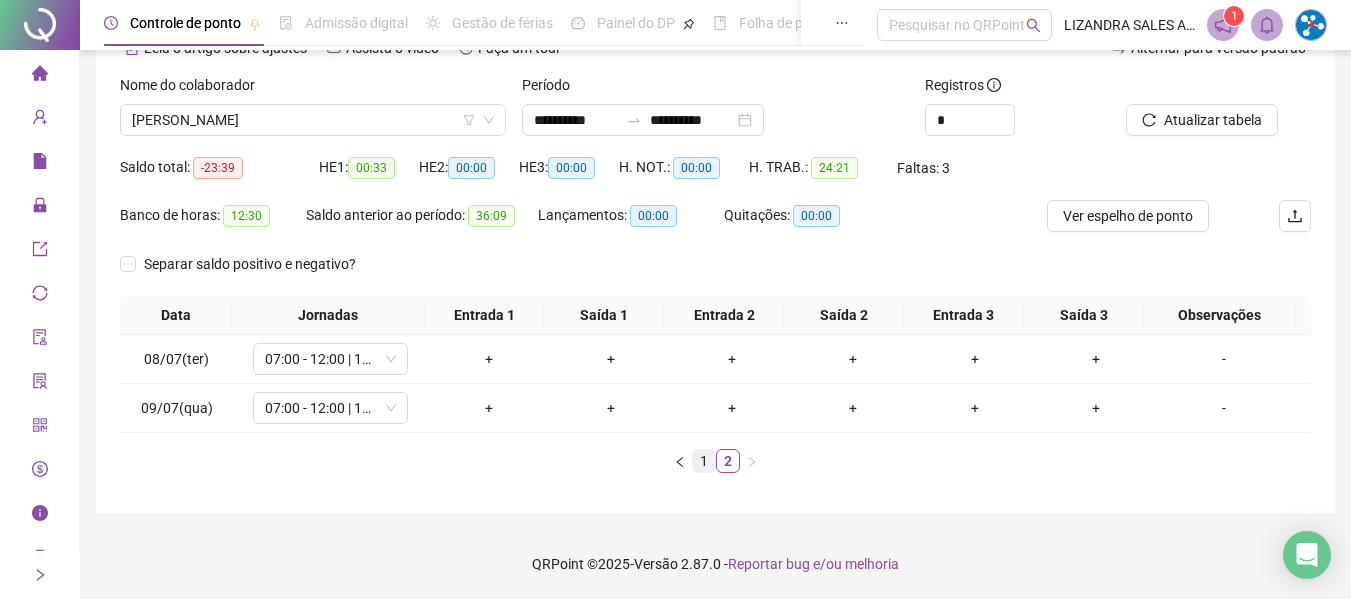 click on "1" at bounding box center [704, 461] 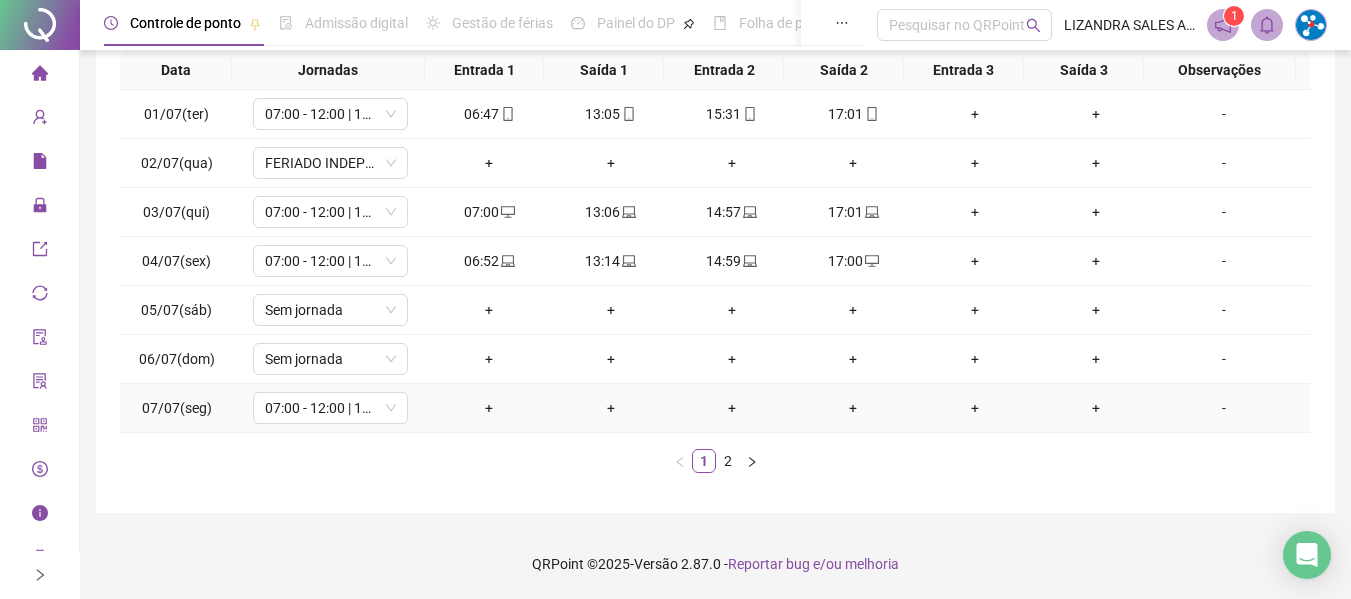 scroll, scrollTop: 0, scrollLeft: 0, axis: both 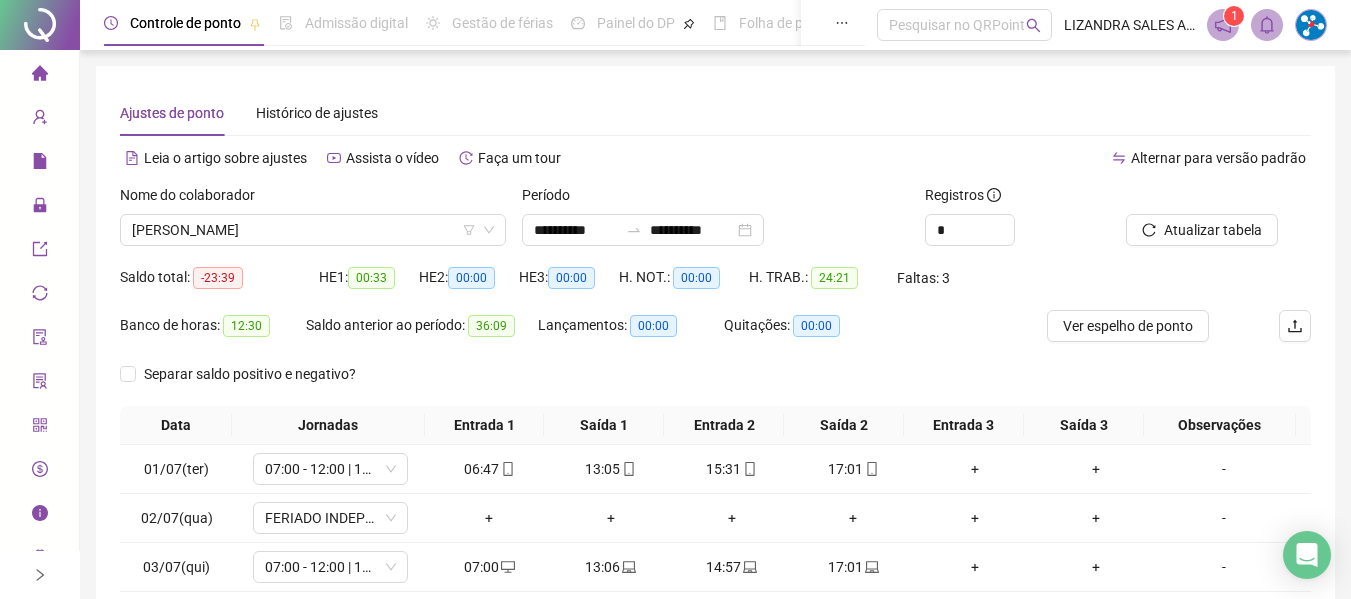 click on "Período" at bounding box center (715, 199) 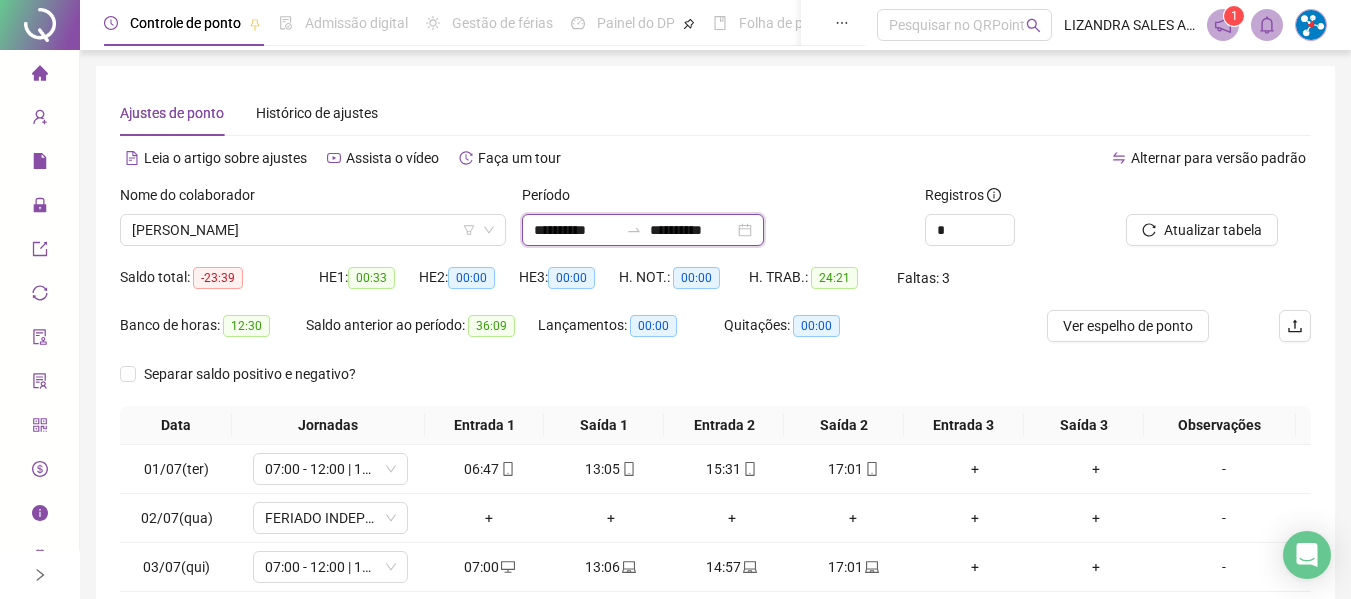 click on "**********" at bounding box center [576, 230] 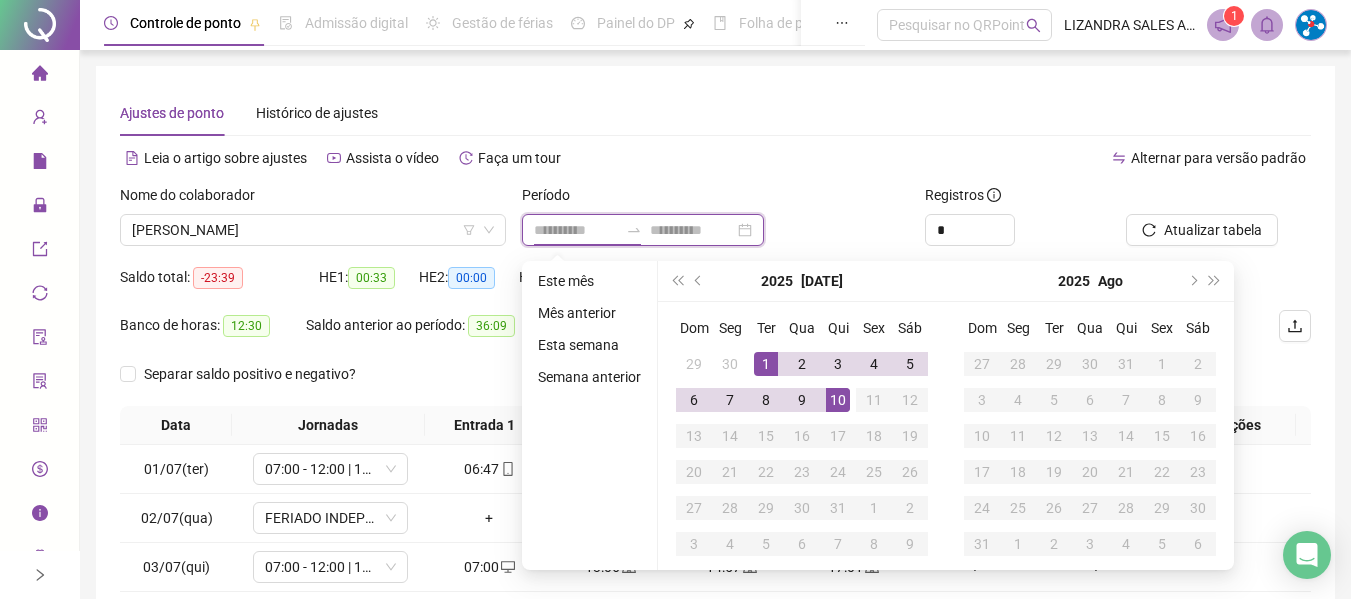 type on "**********" 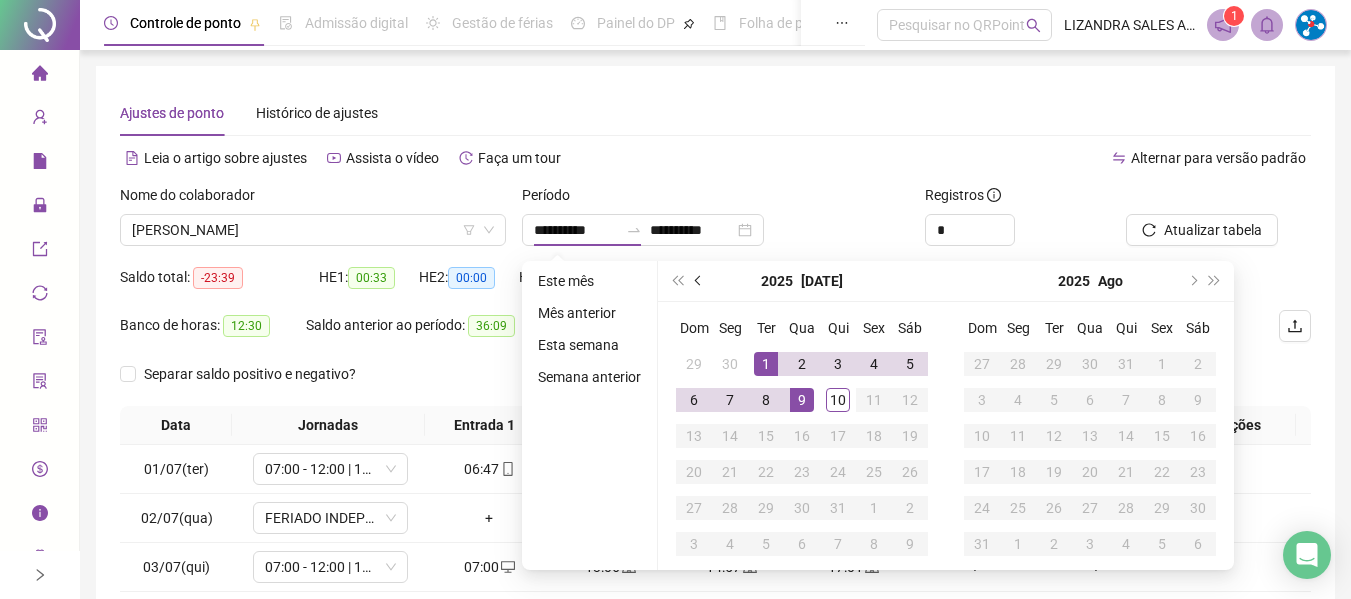 click at bounding box center [699, 281] 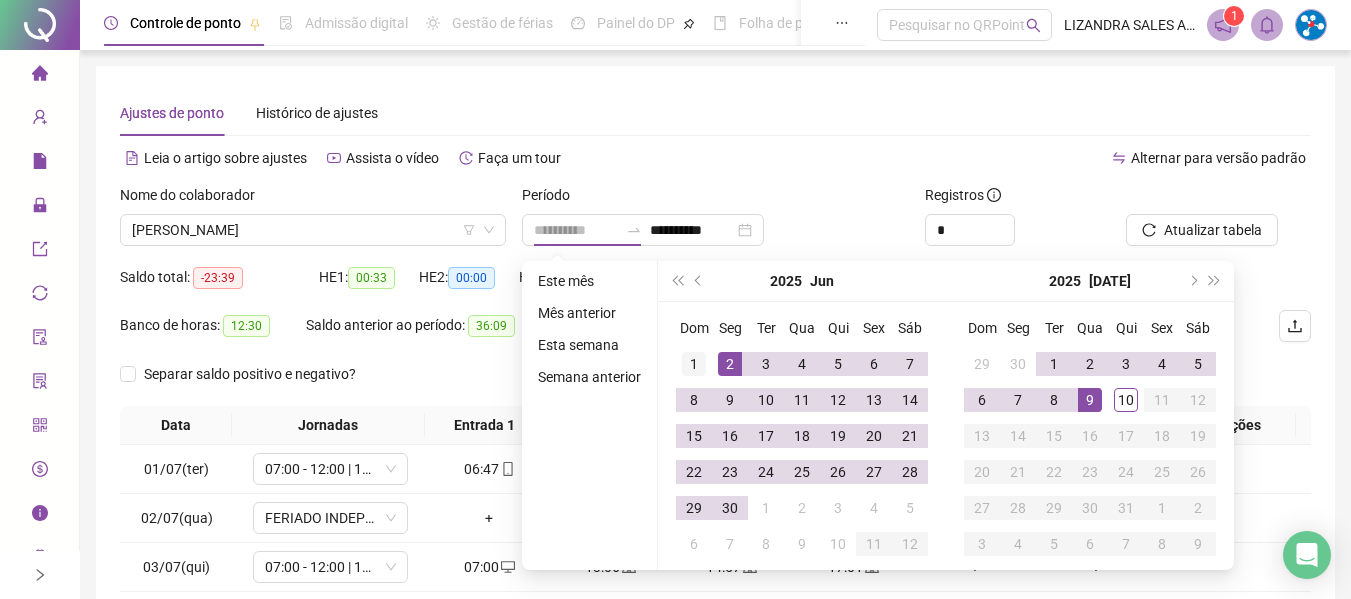 type on "**********" 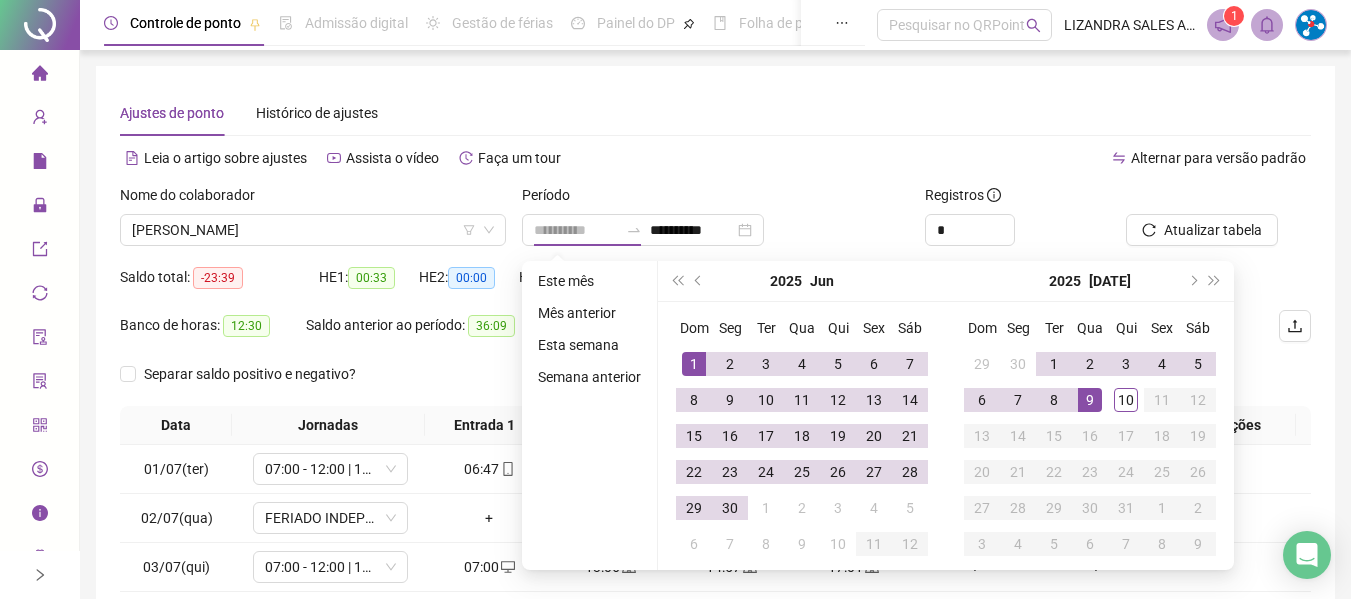 click on "1" at bounding box center (694, 364) 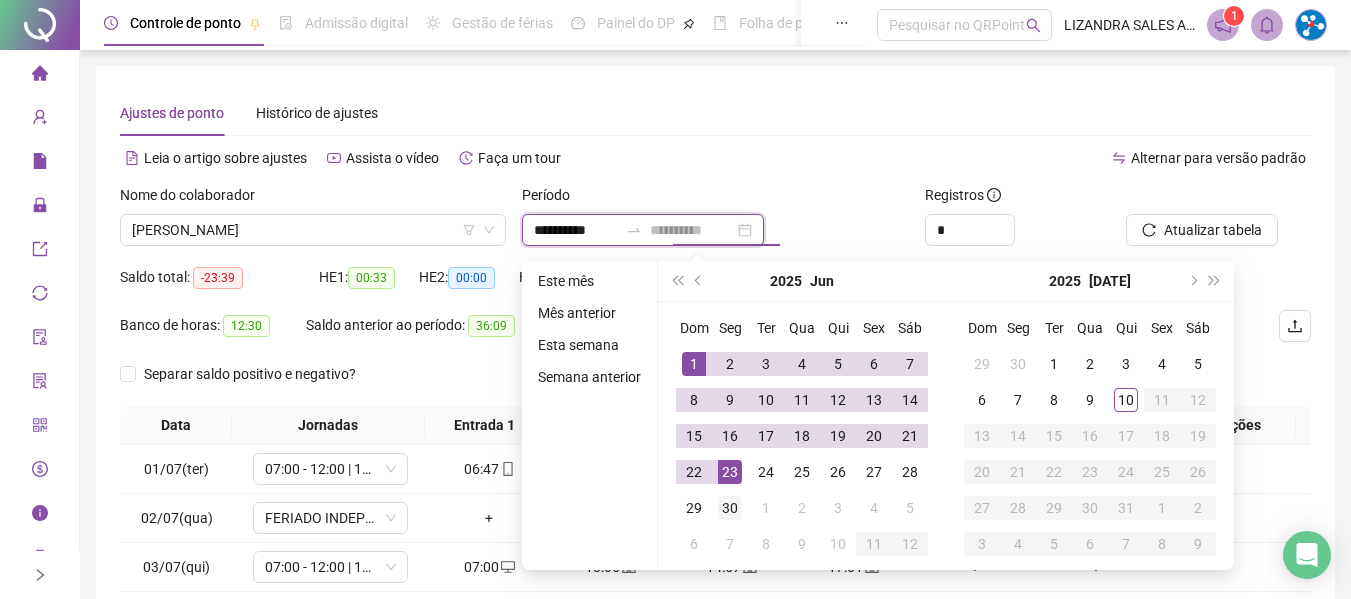 type on "**********" 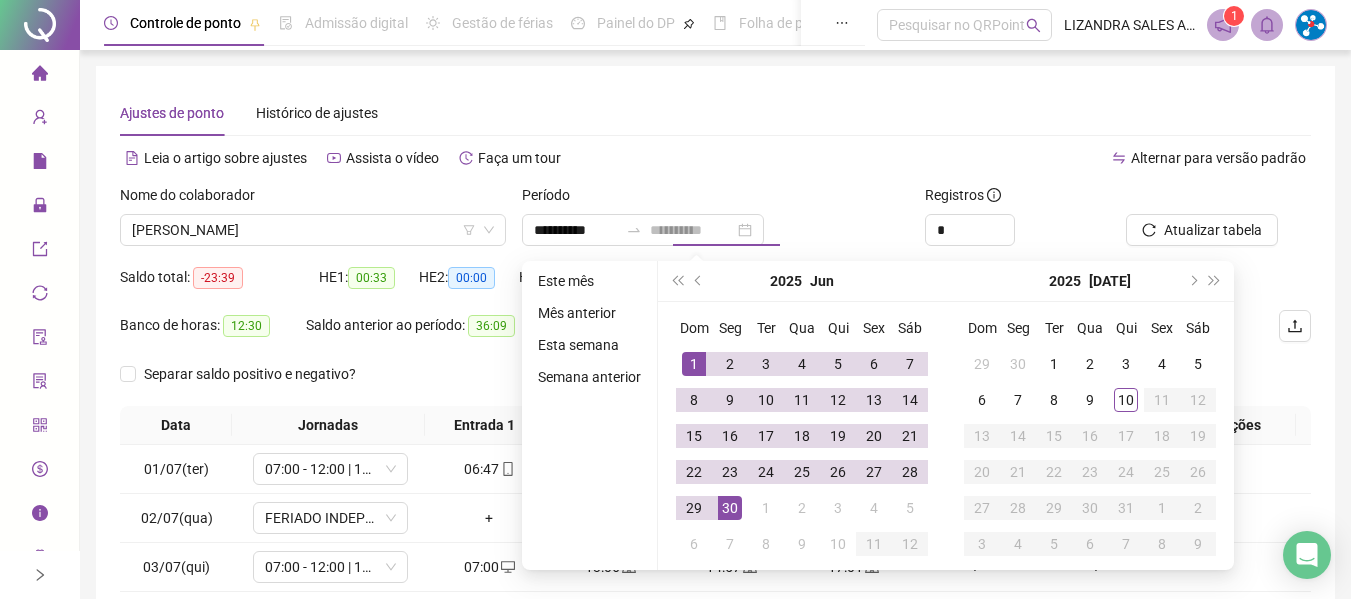 click on "30" at bounding box center (730, 508) 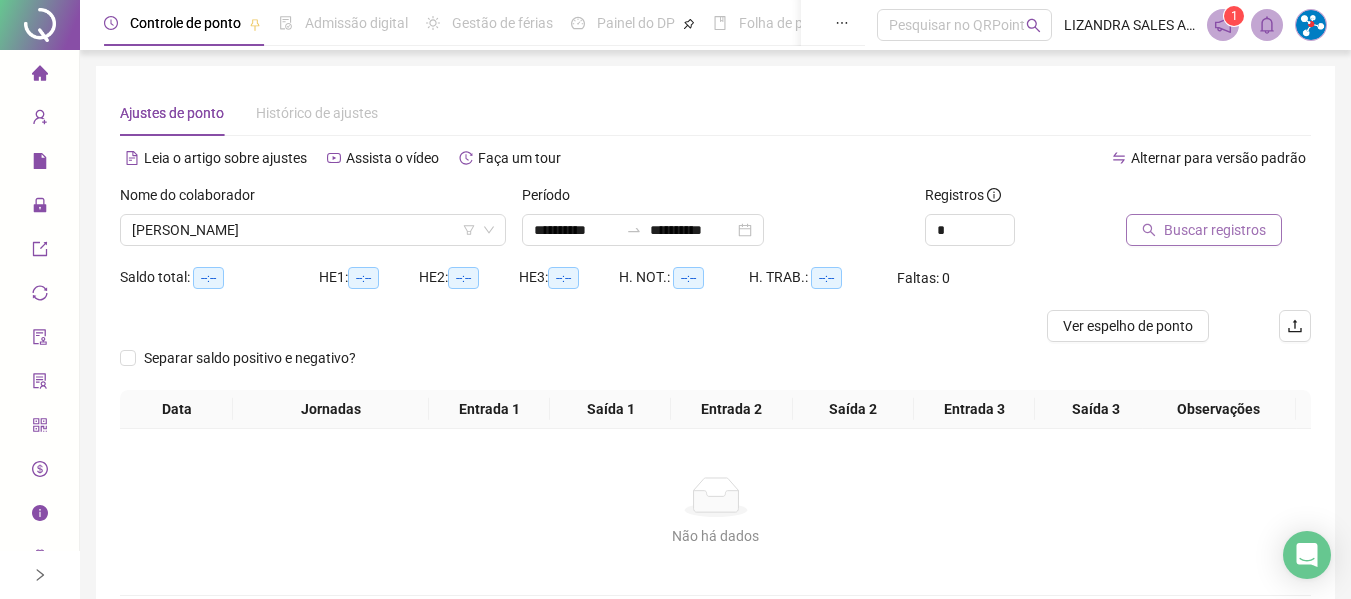 click 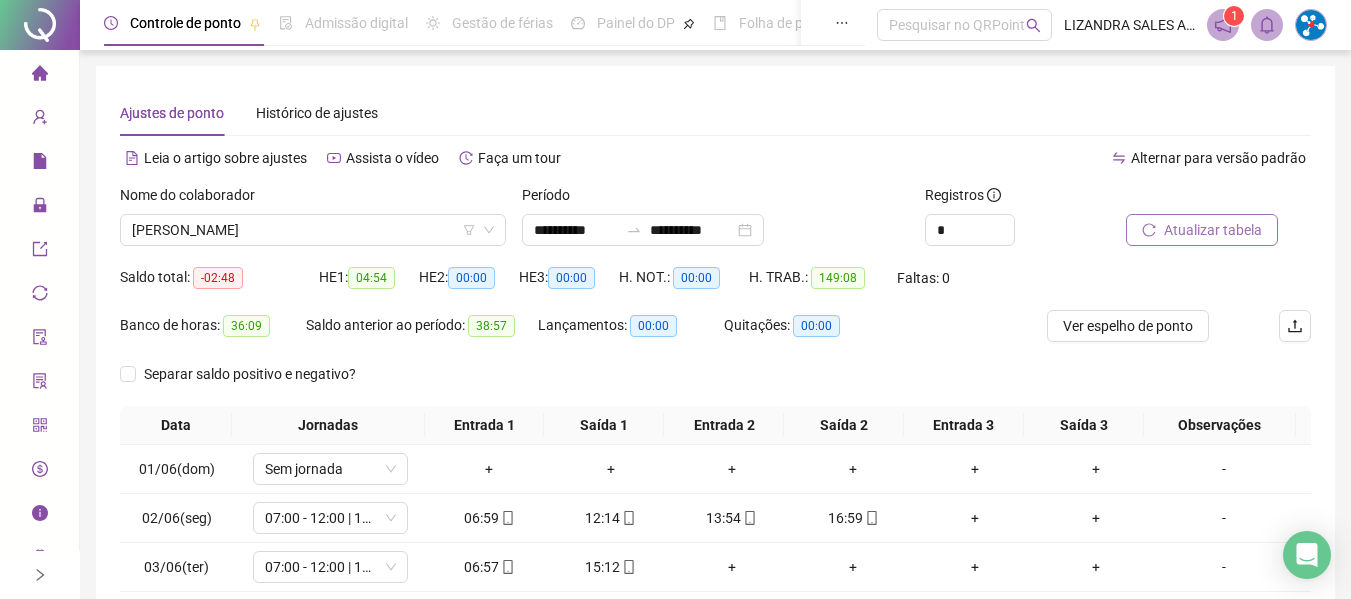 scroll, scrollTop: 355, scrollLeft: 0, axis: vertical 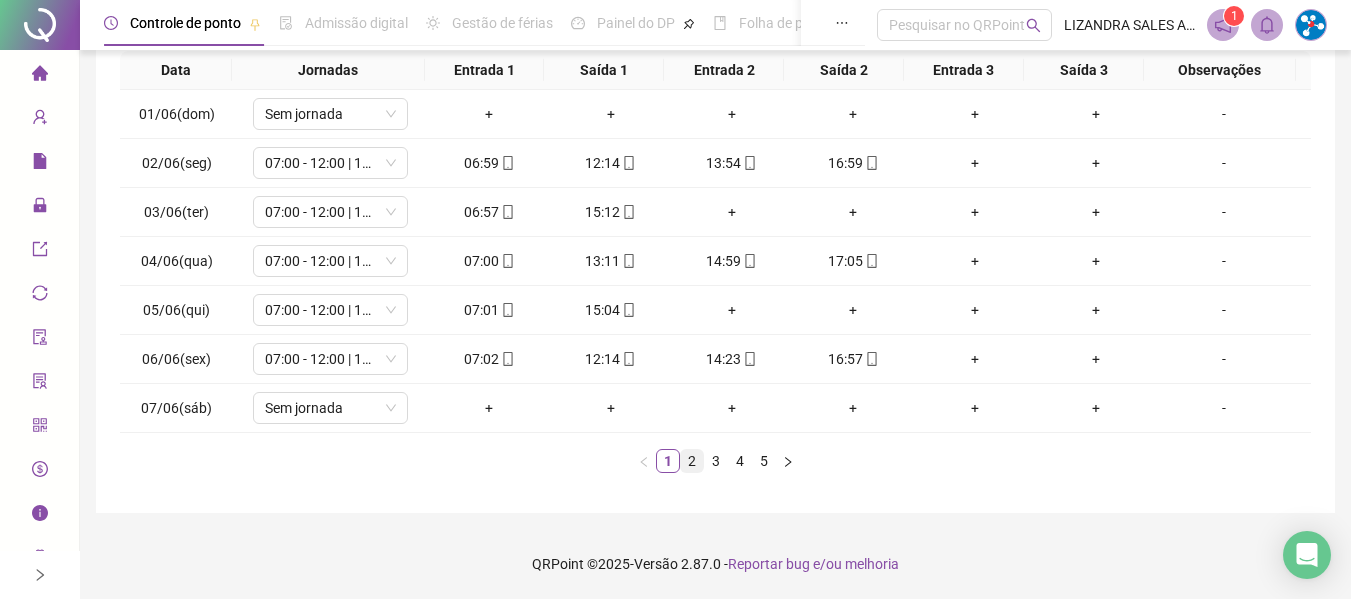 click on "2" at bounding box center [692, 461] 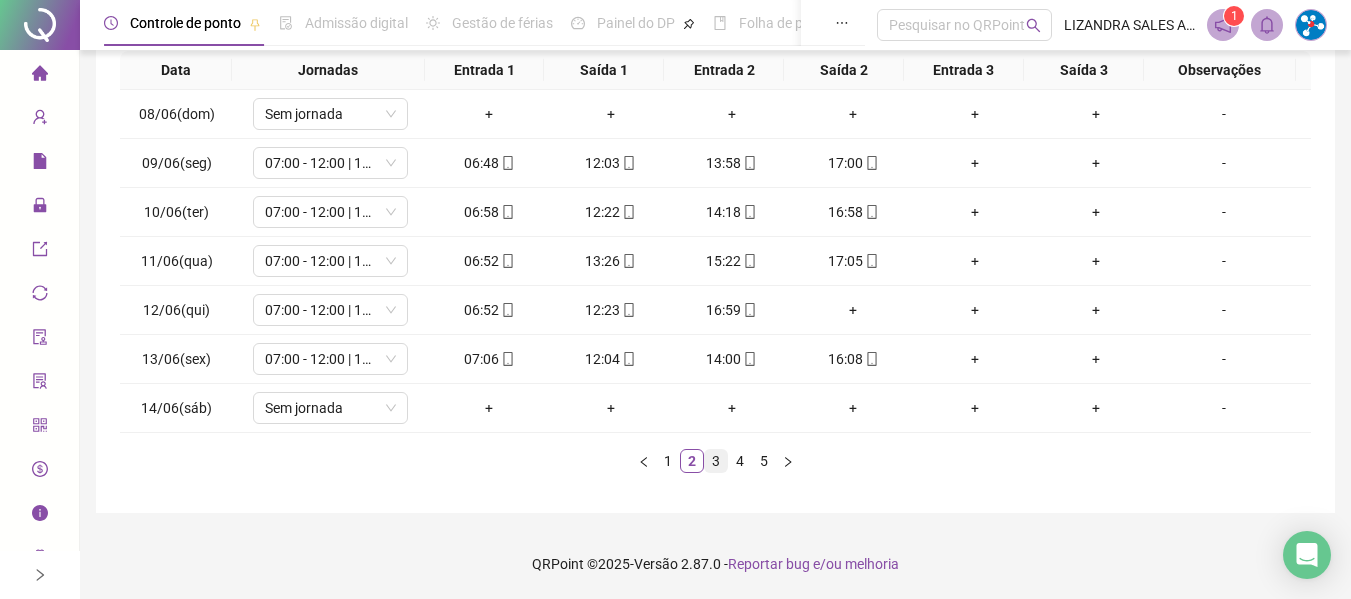 click on "3" at bounding box center (716, 461) 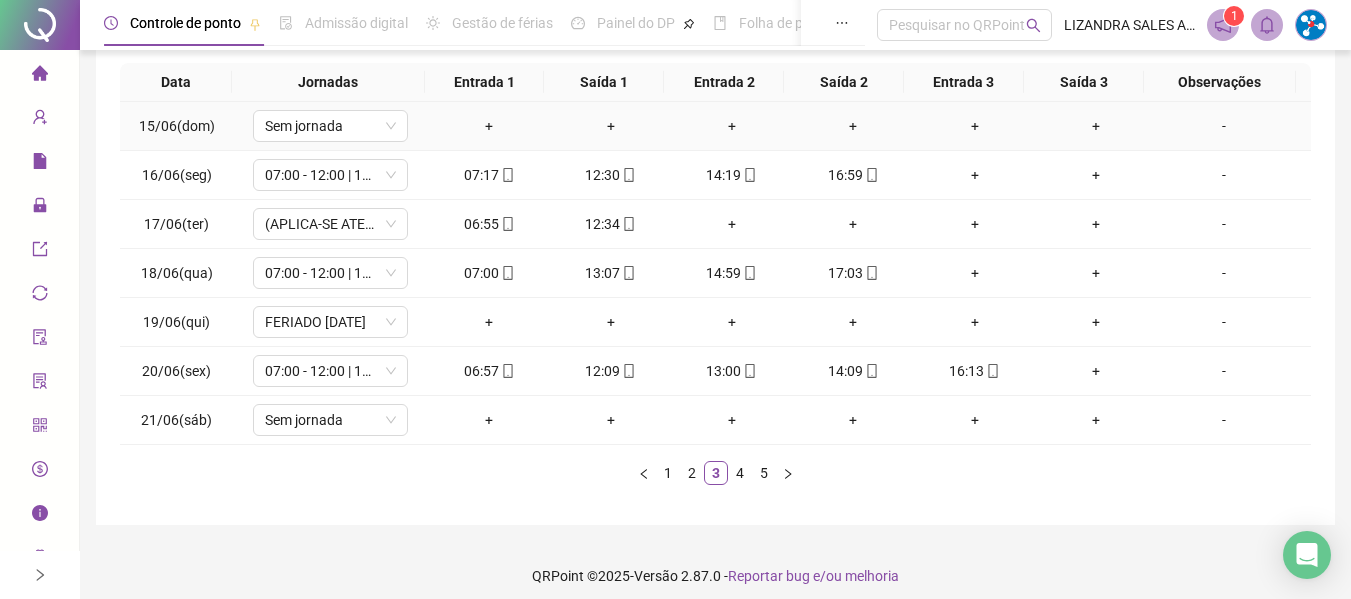 scroll, scrollTop: 355, scrollLeft: 0, axis: vertical 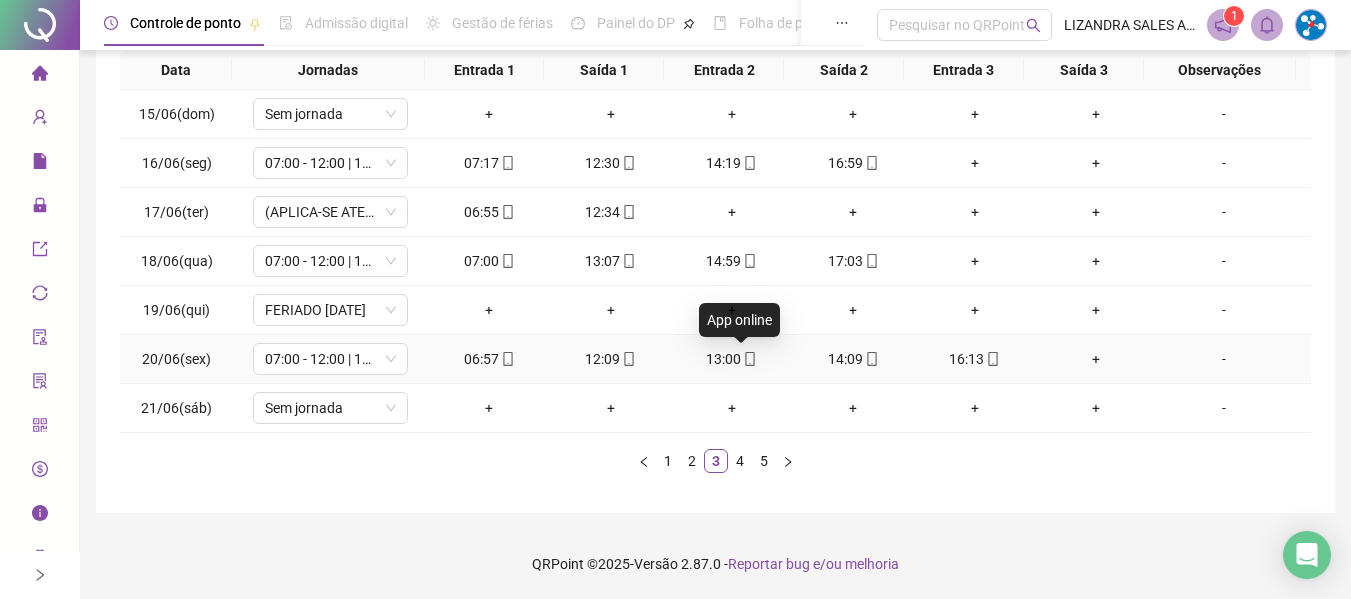 click 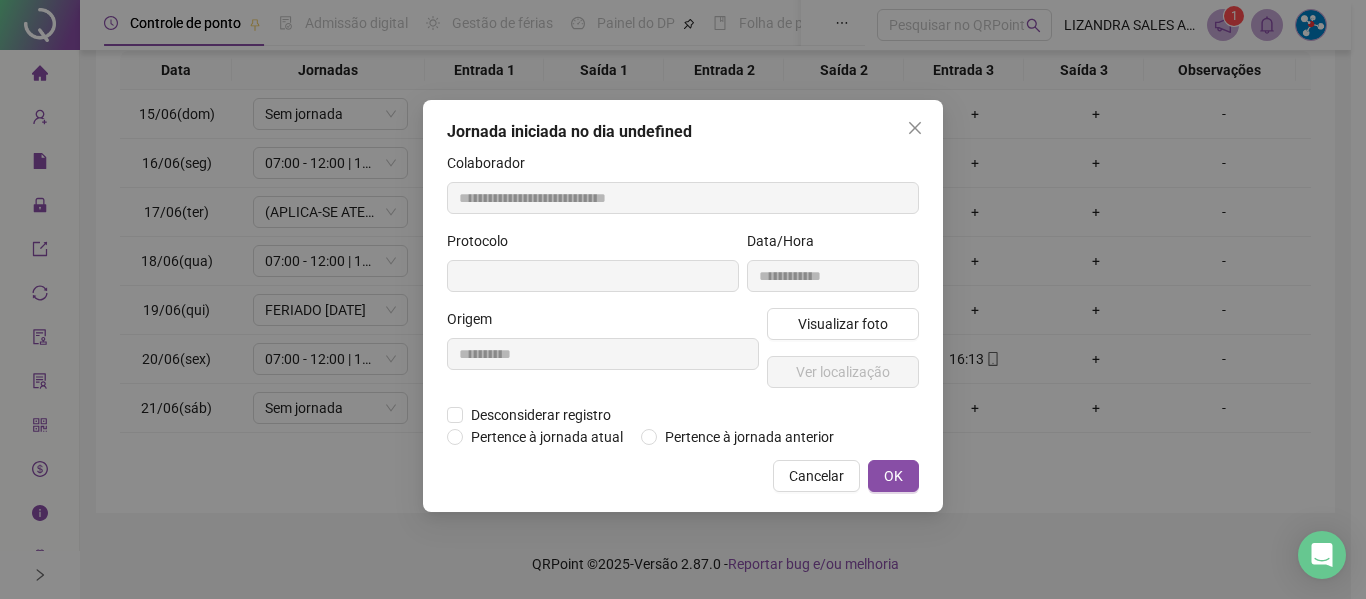 type on "**********" 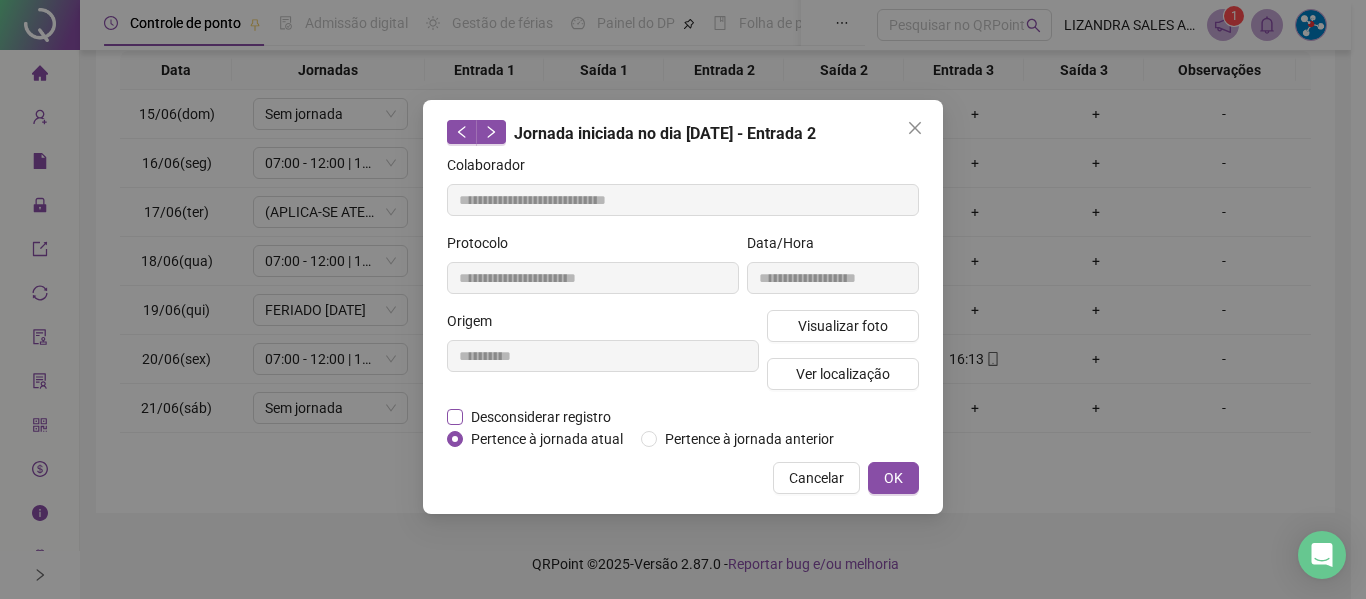 click on "Desconsiderar registro" at bounding box center [541, 417] 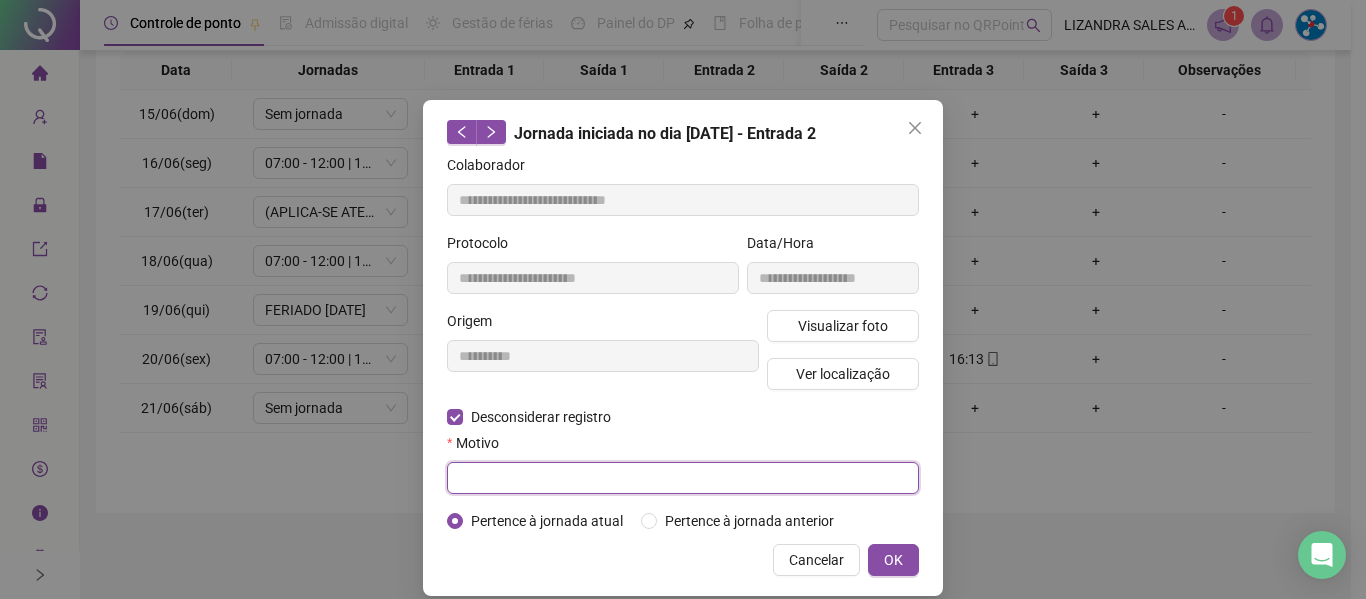 click at bounding box center [683, 478] 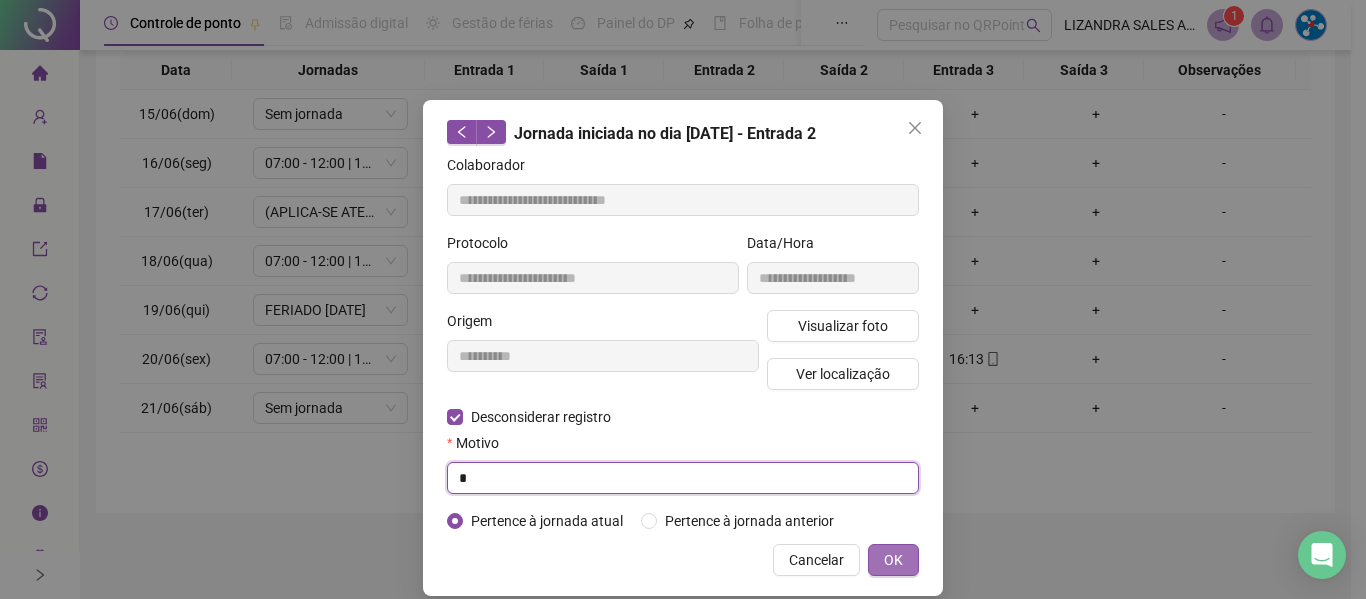 type on "*" 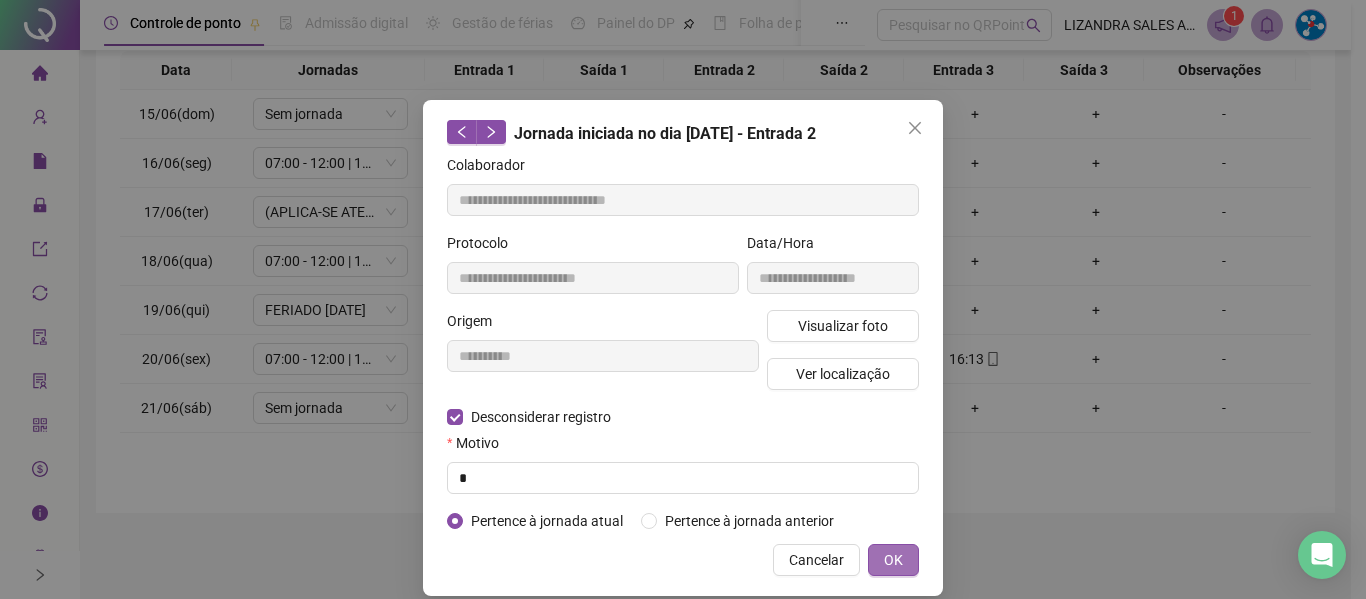 click on "OK" at bounding box center [893, 560] 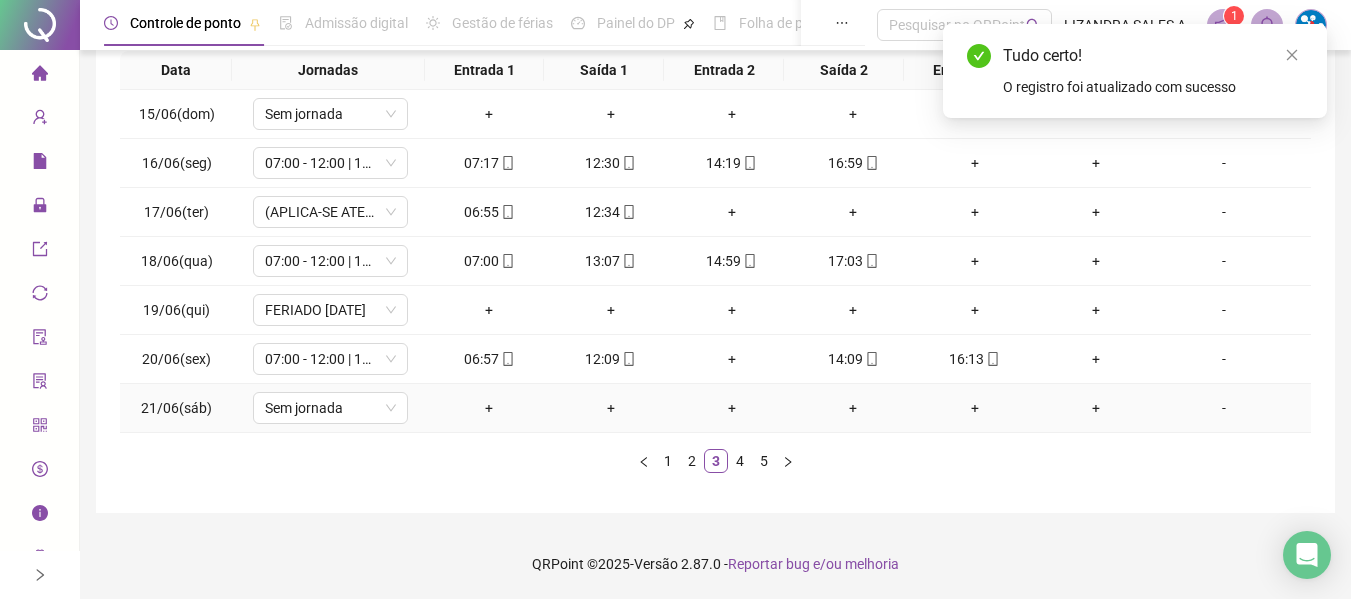 scroll, scrollTop: 0, scrollLeft: 0, axis: both 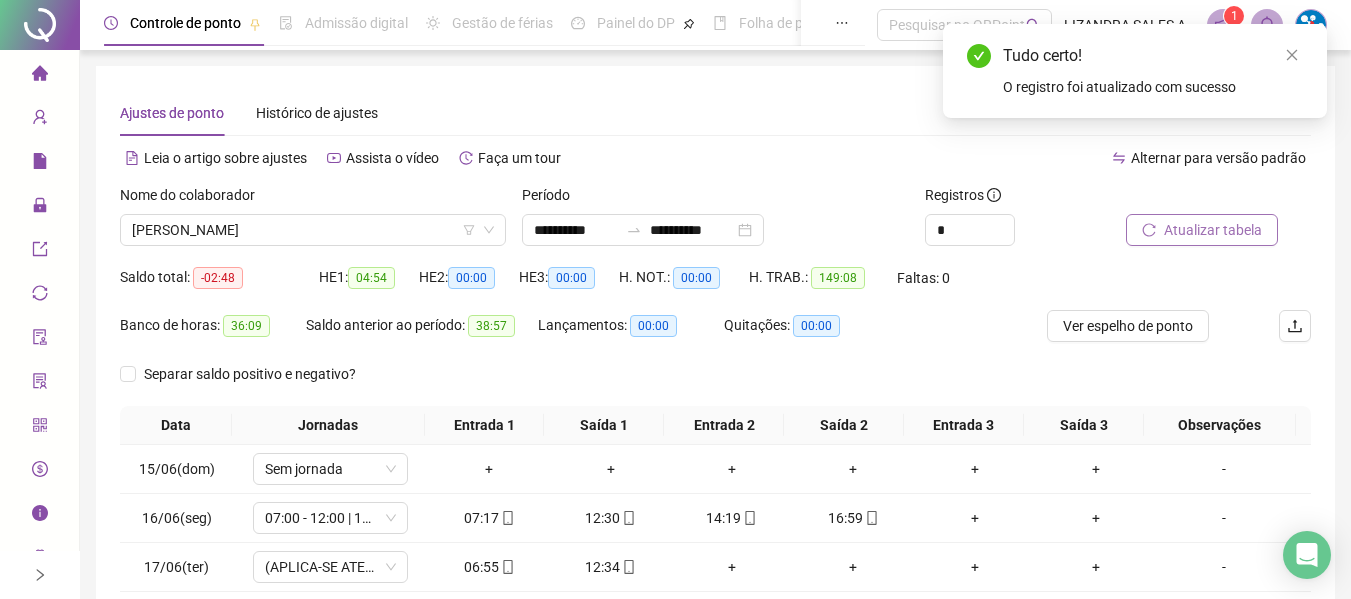 click on "Atualizar tabela" at bounding box center (1213, 230) 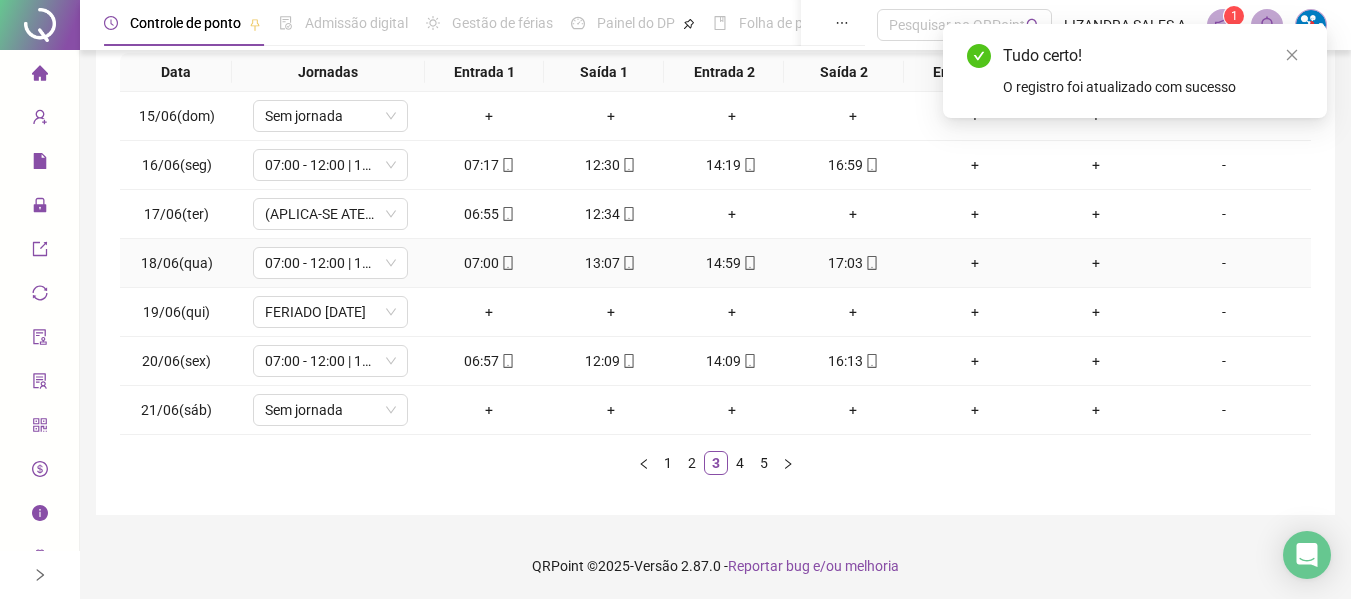scroll, scrollTop: 355, scrollLeft: 0, axis: vertical 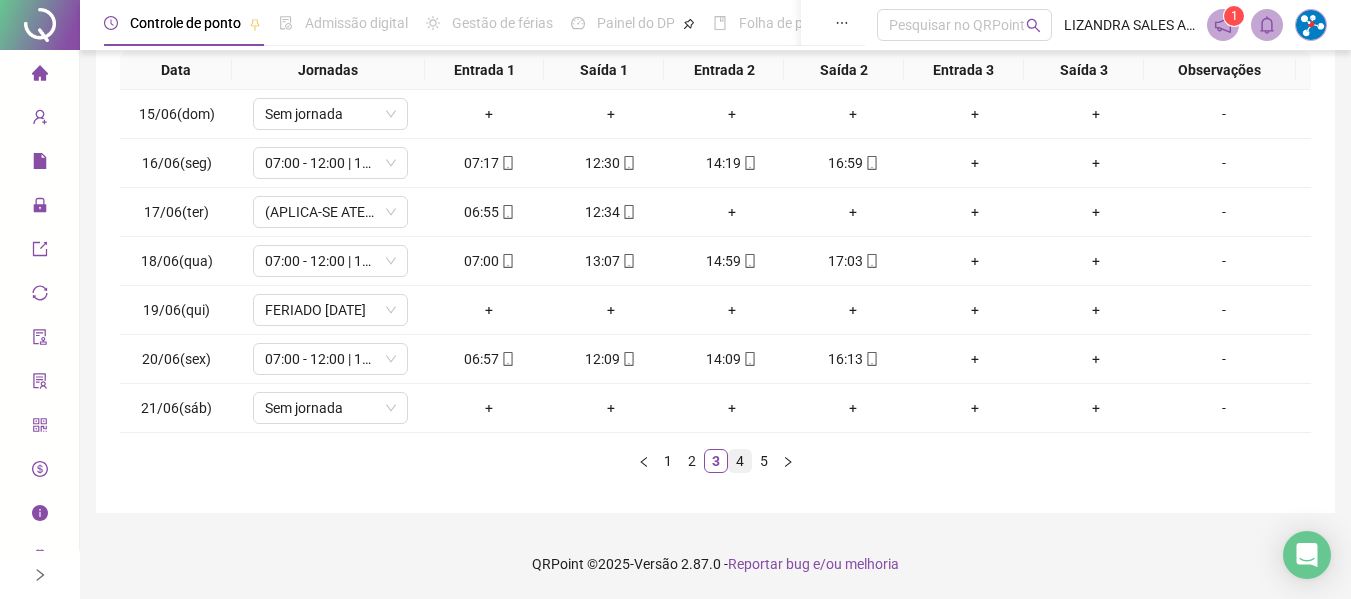 click on "4" at bounding box center (740, 461) 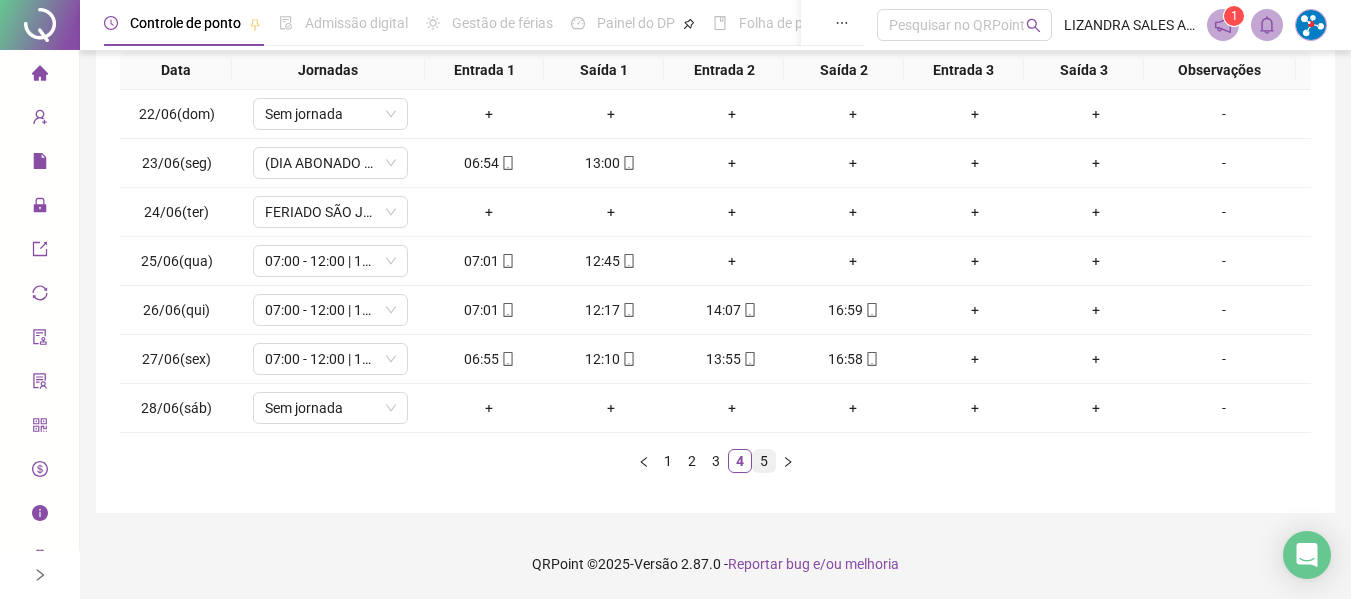 click on "5" at bounding box center [764, 461] 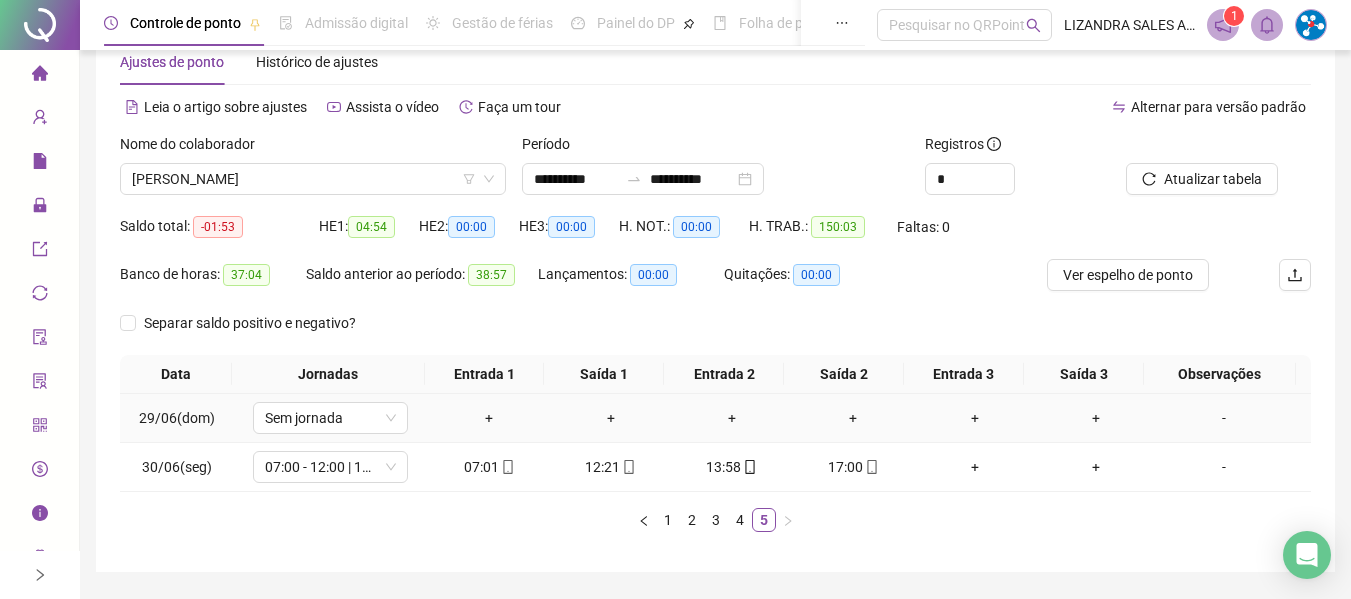 scroll, scrollTop: 0, scrollLeft: 0, axis: both 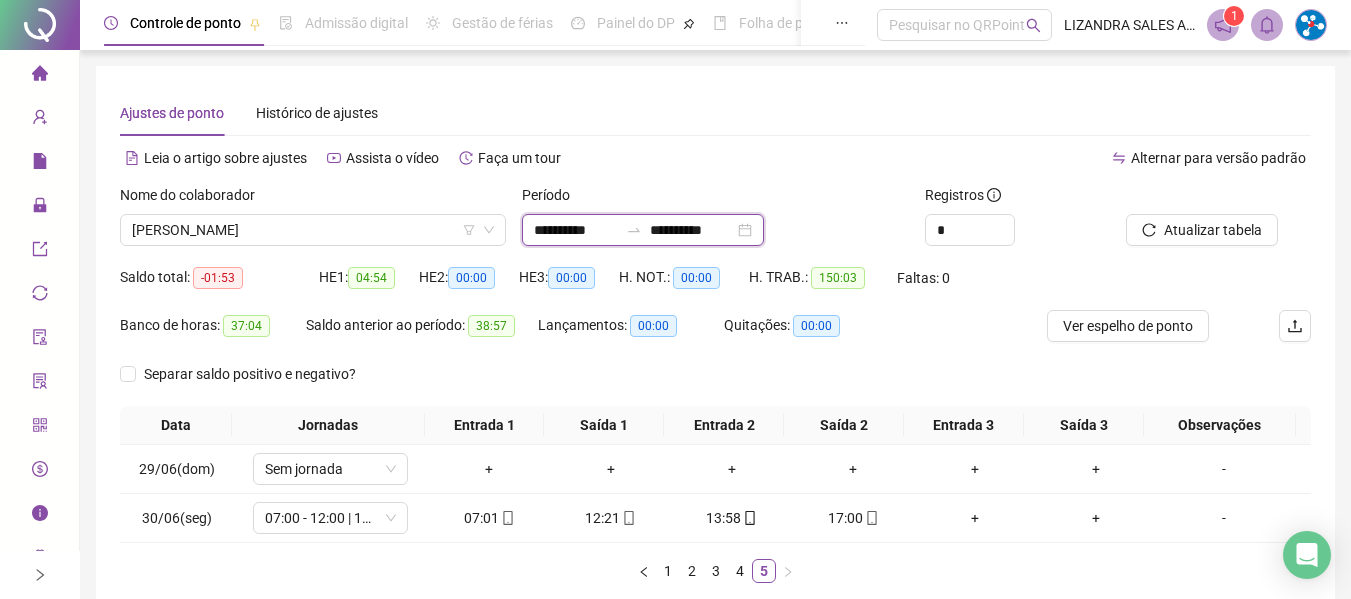 click on "**********" at bounding box center [576, 230] 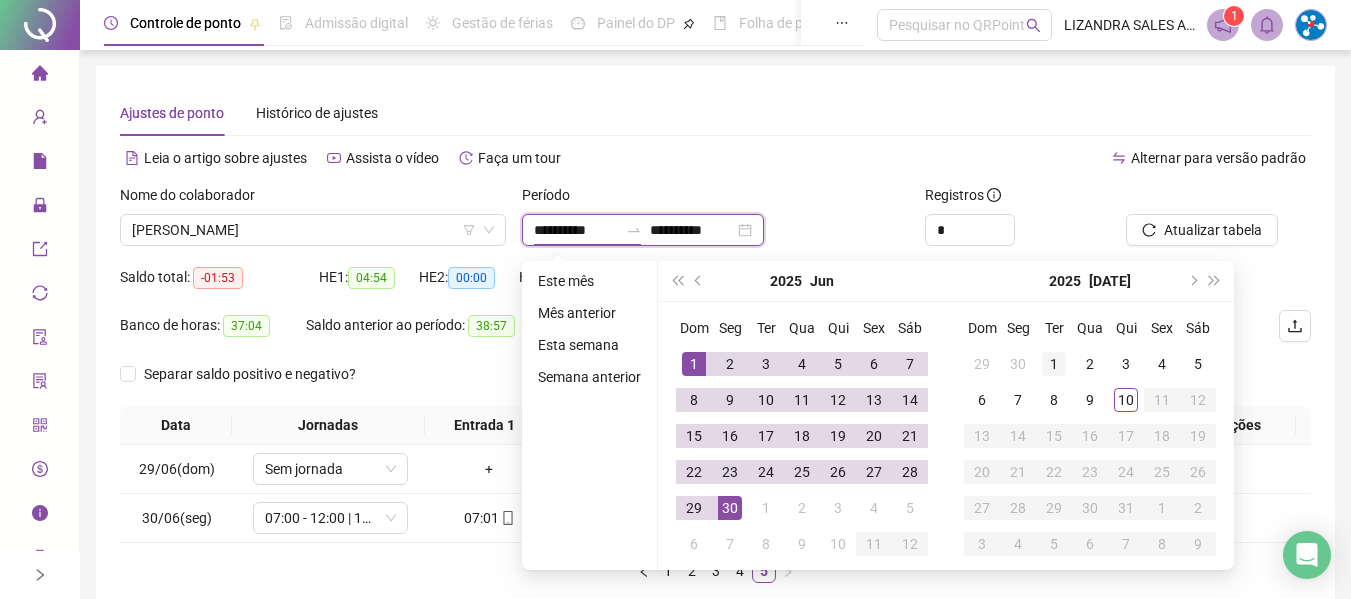 type on "**********" 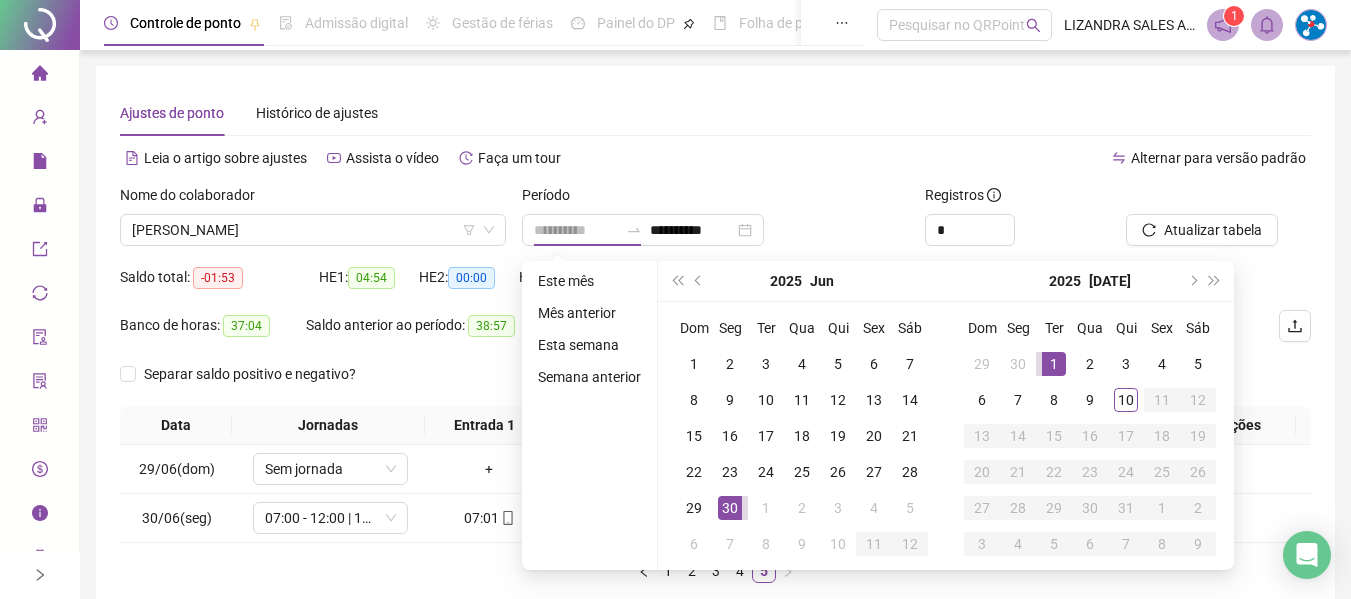 click on "1" at bounding box center [1054, 364] 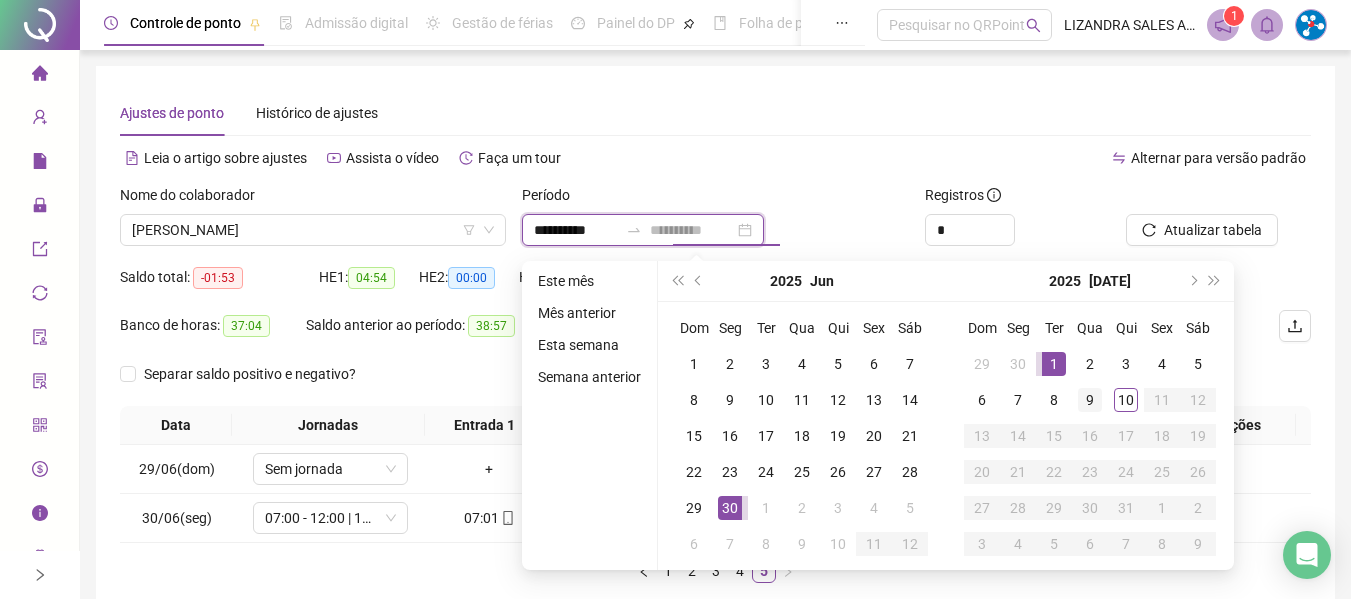 type on "**********" 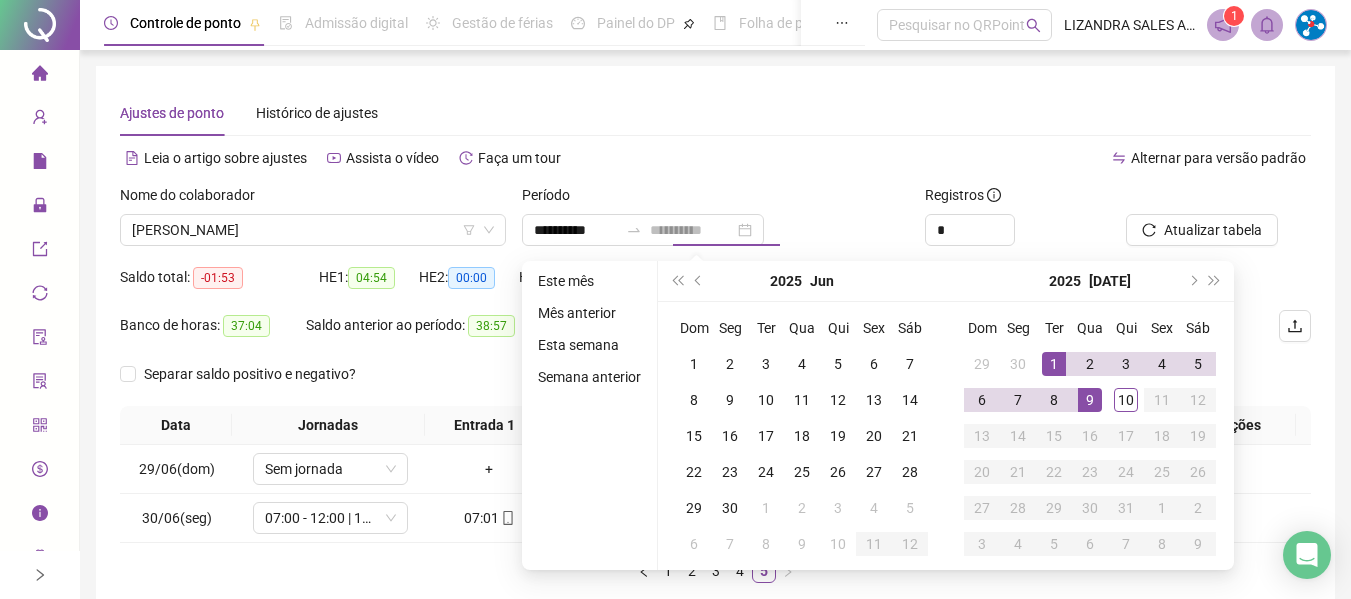 click on "9" at bounding box center [1090, 400] 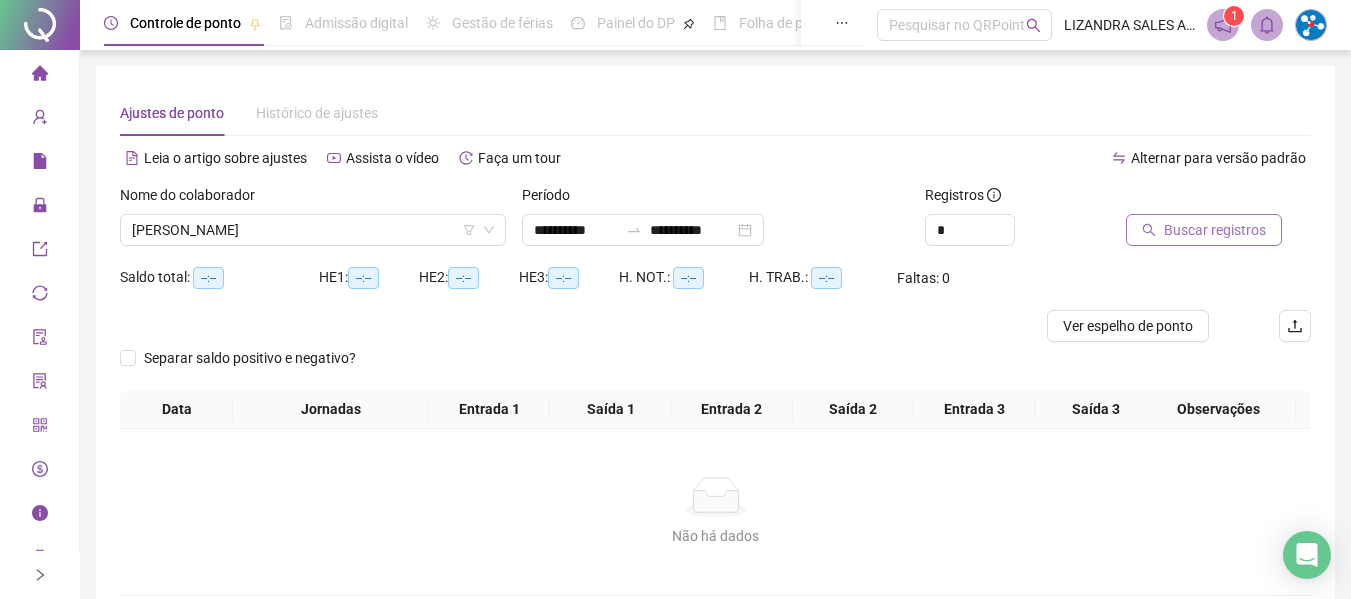 click on "Buscar registros" at bounding box center [1215, 230] 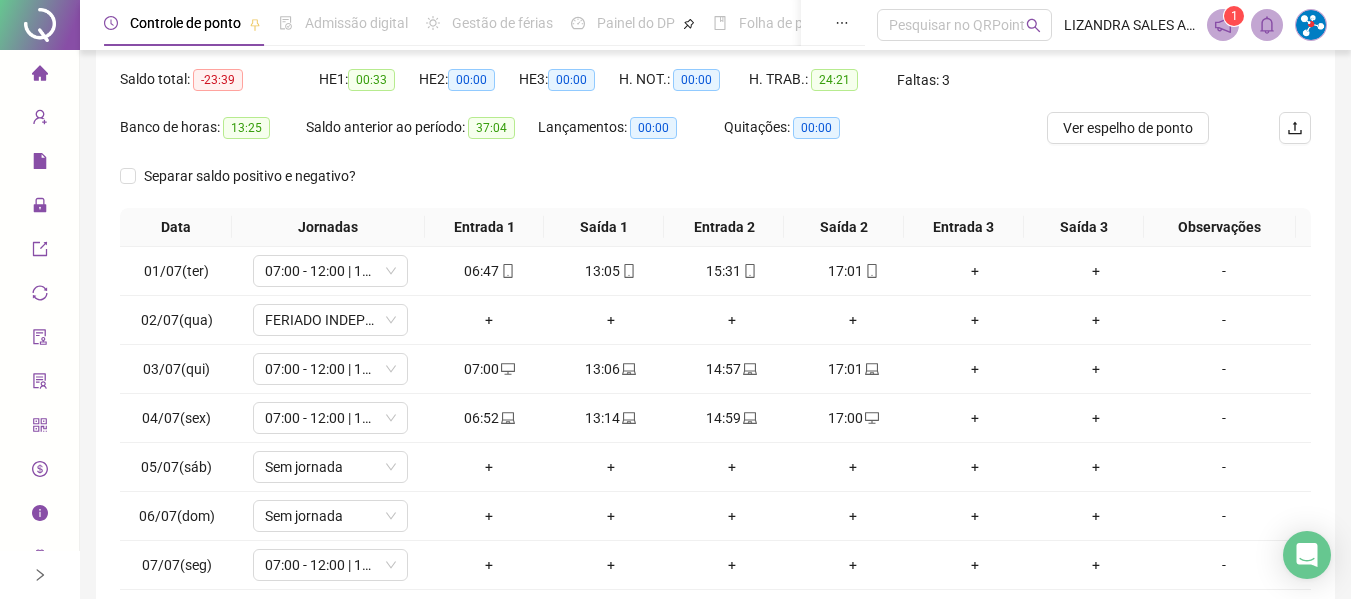 scroll, scrollTop: 355, scrollLeft: 0, axis: vertical 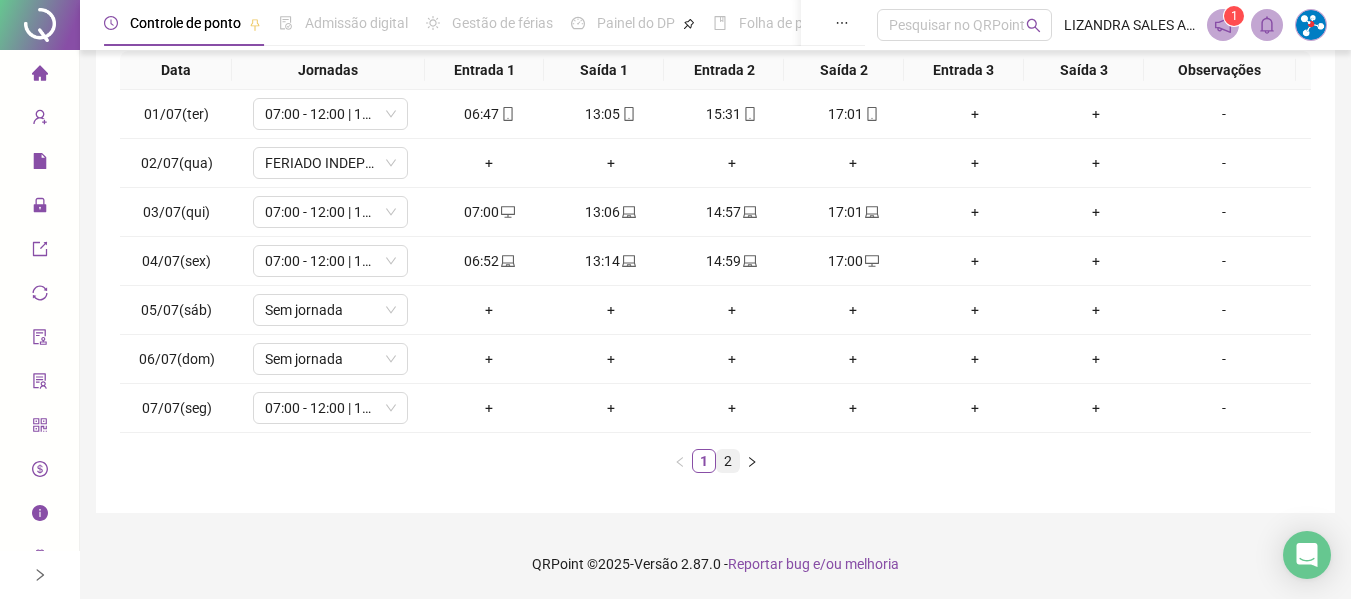 click on "2" at bounding box center (728, 461) 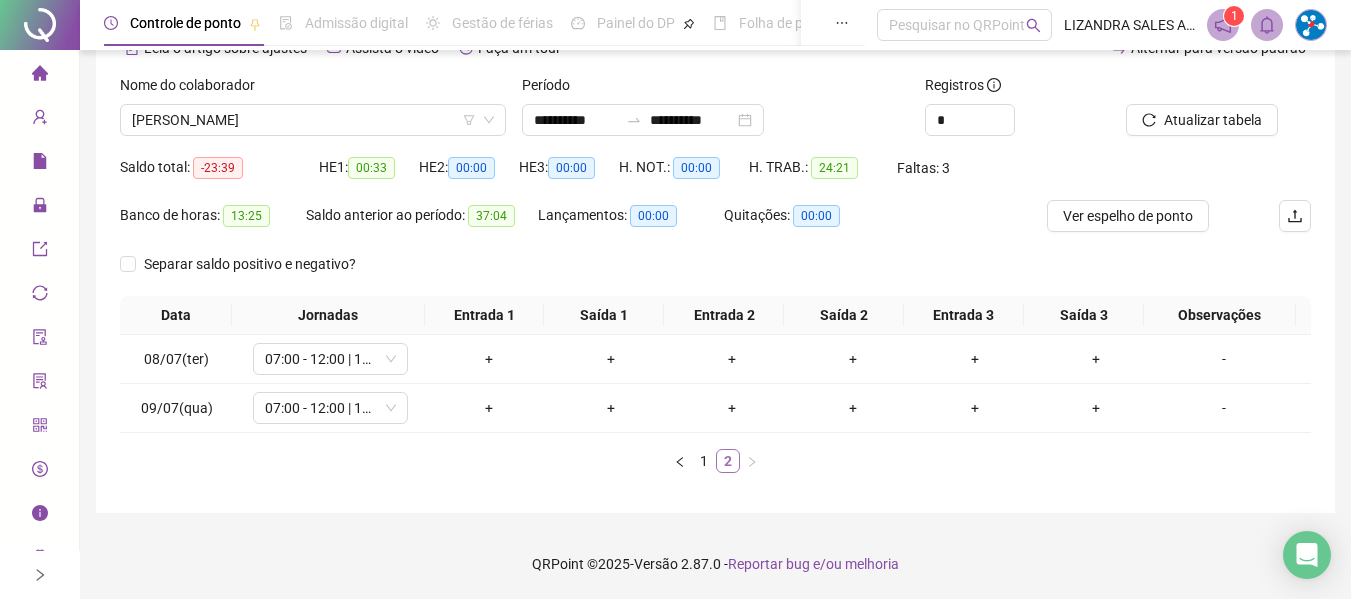 scroll, scrollTop: 110, scrollLeft: 0, axis: vertical 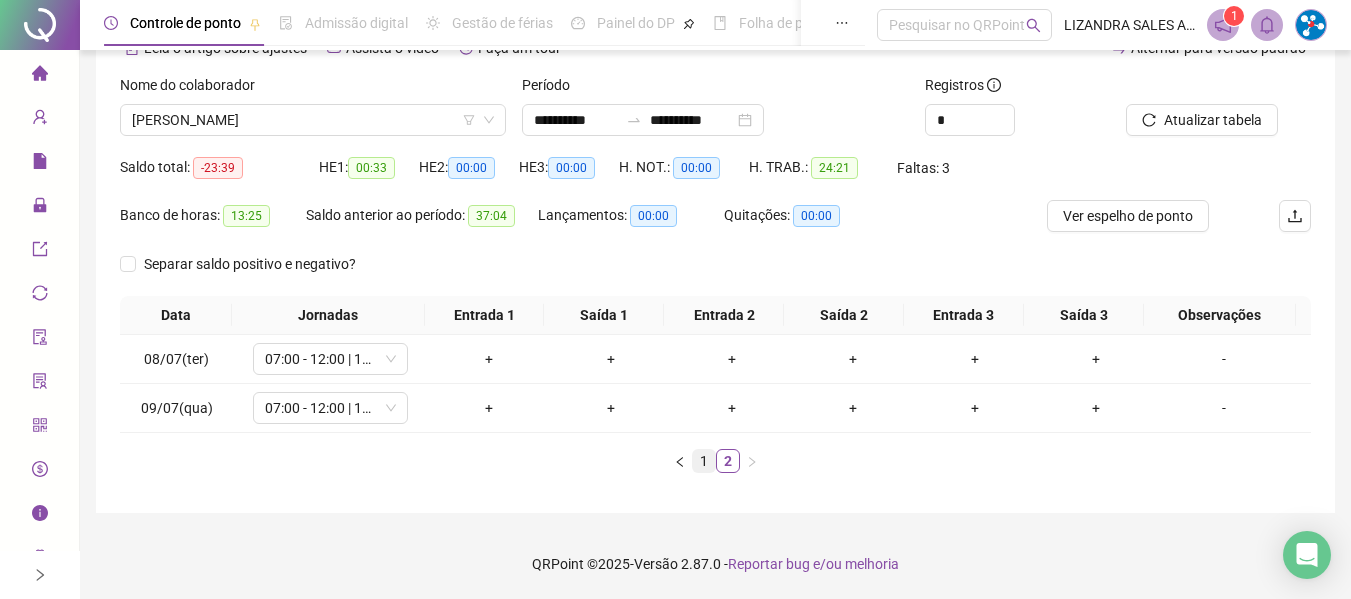 click on "1" at bounding box center [704, 461] 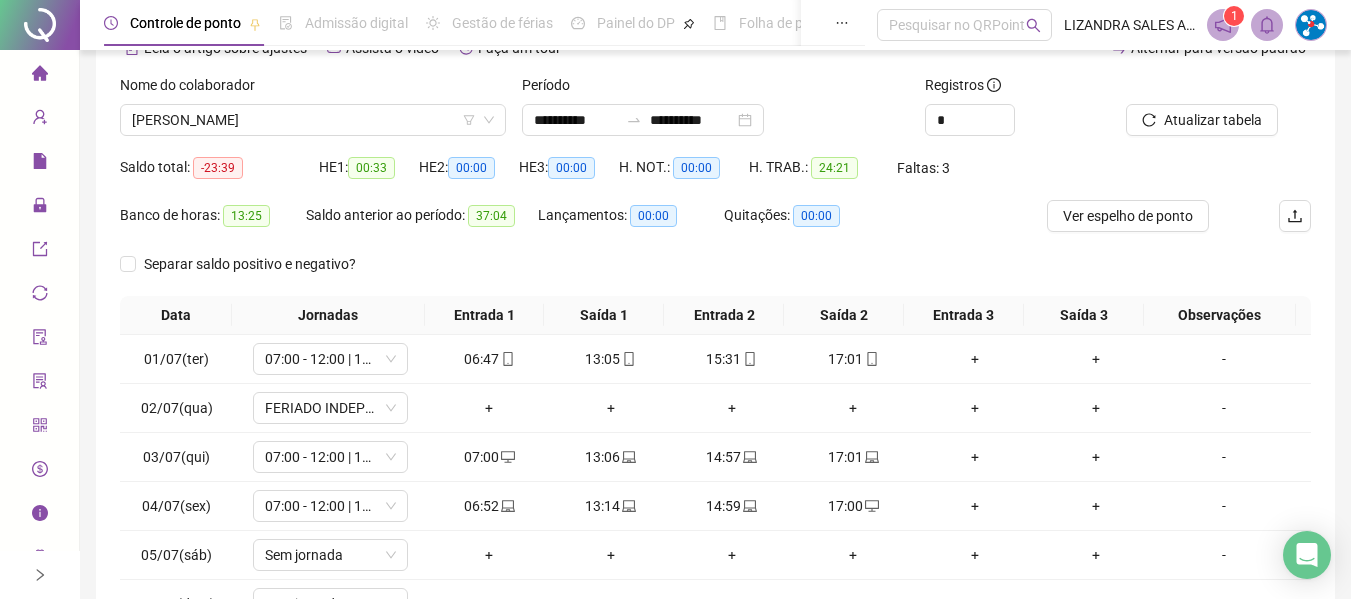scroll, scrollTop: 355, scrollLeft: 0, axis: vertical 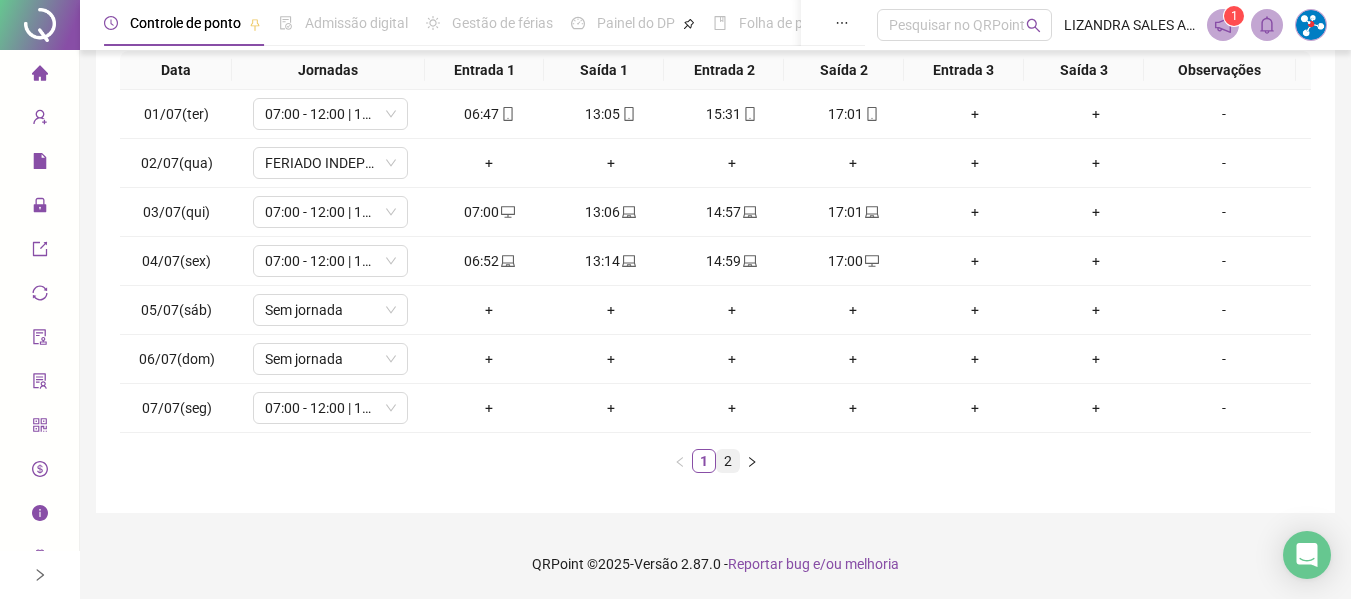 click on "2" at bounding box center [728, 461] 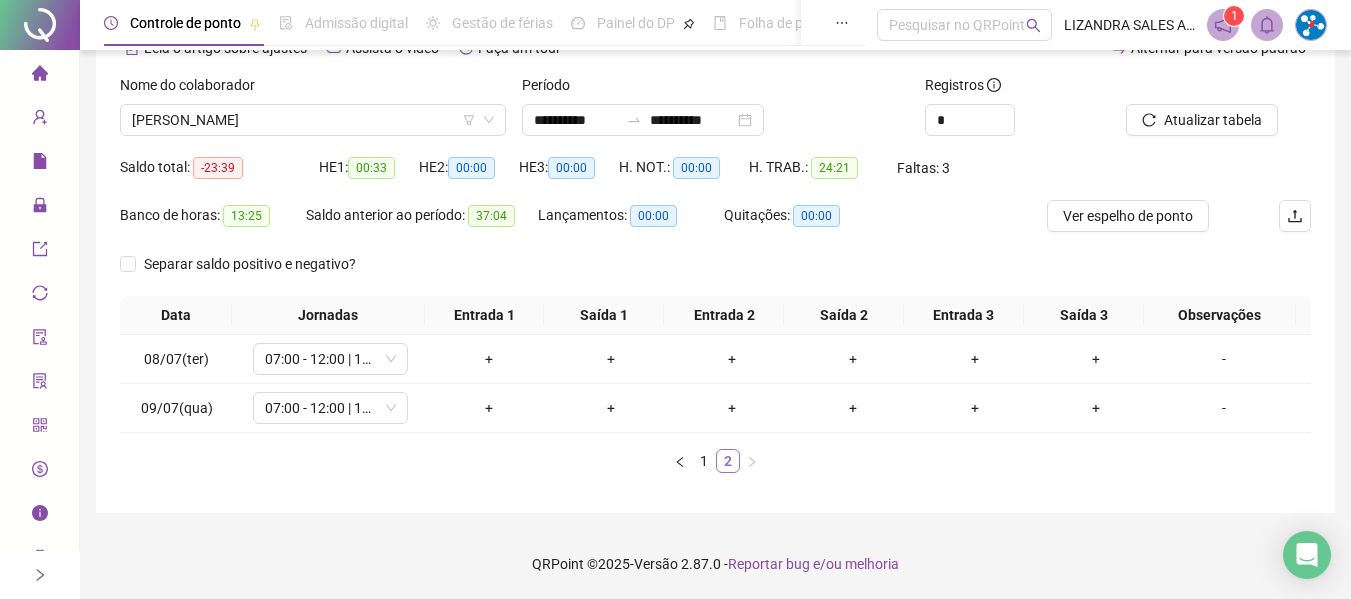 scroll, scrollTop: 110, scrollLeft: 0, axis: vertical 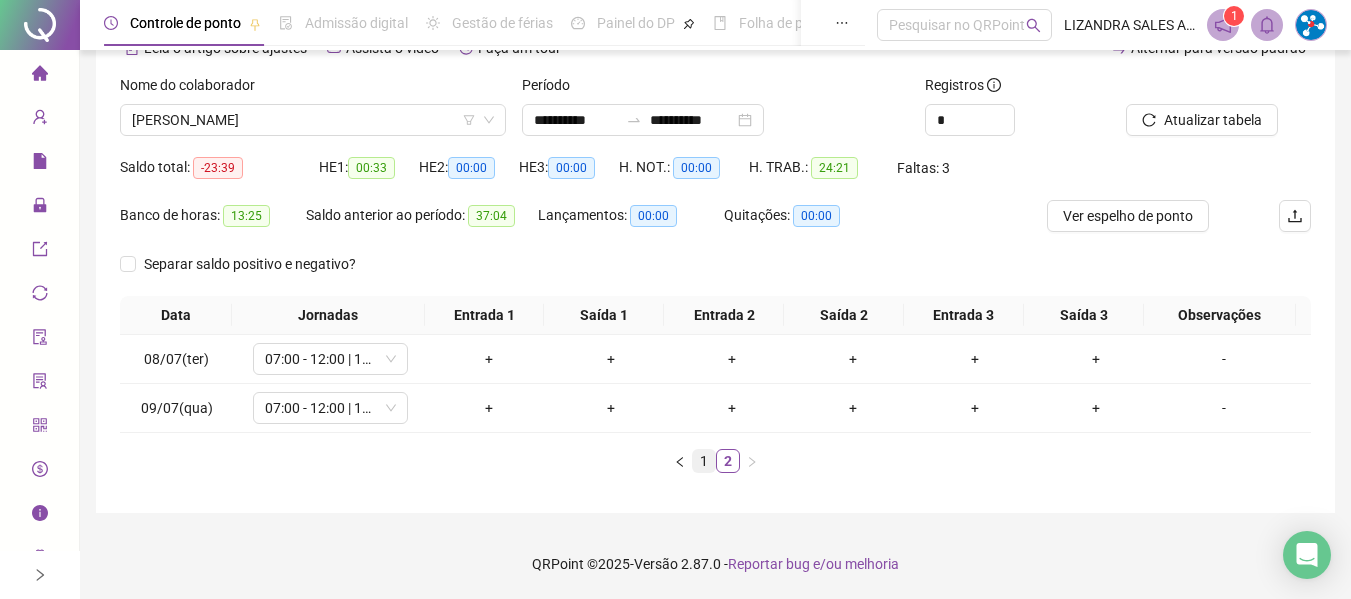click on "1" at bounding box center (704, 461) 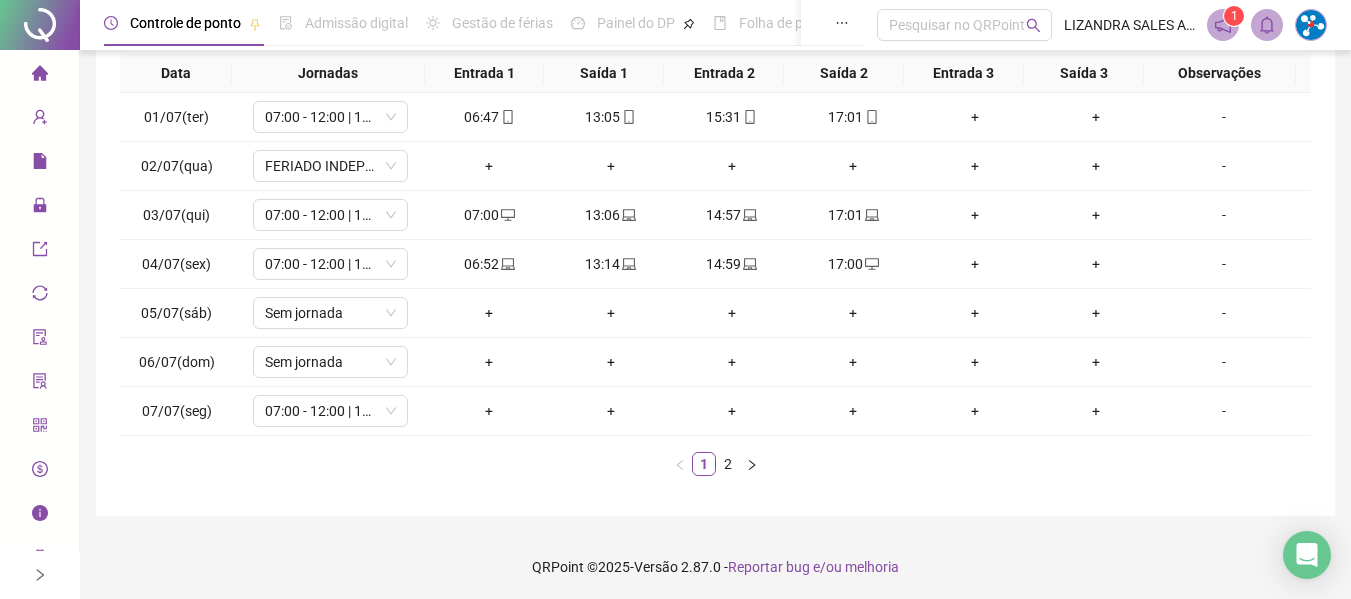 scroll, scrollTop: 355, scrollLeft: 0, axis: vertical 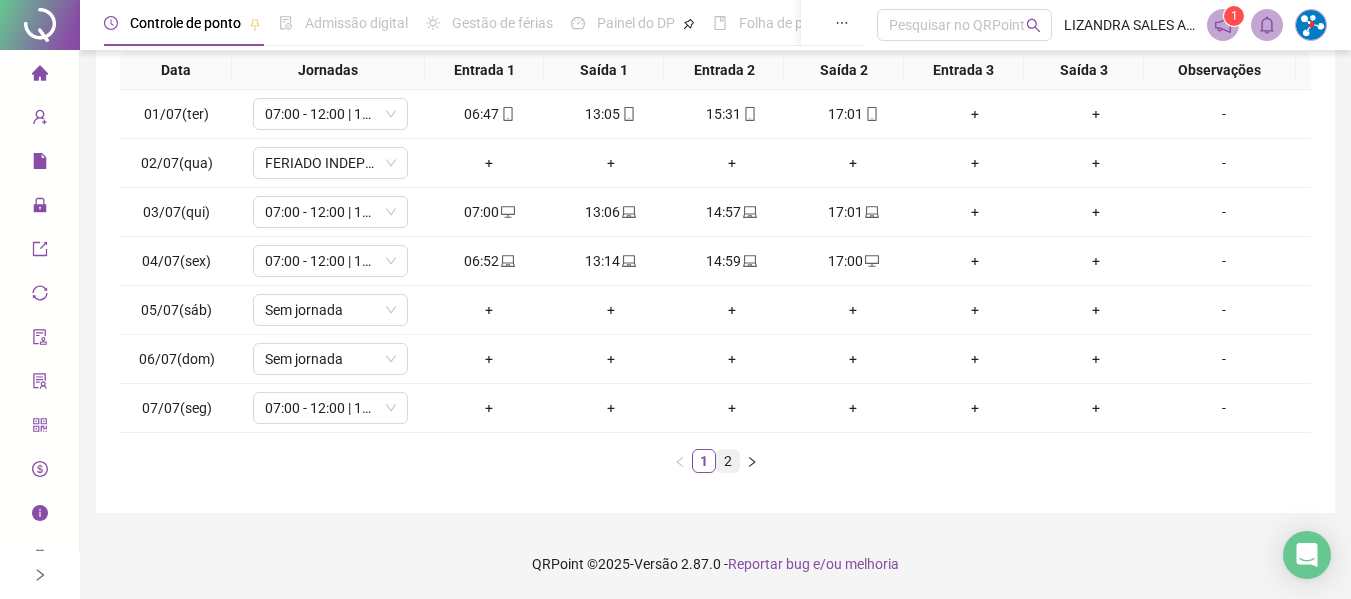 click on "2" at bounding box center (728, 461) 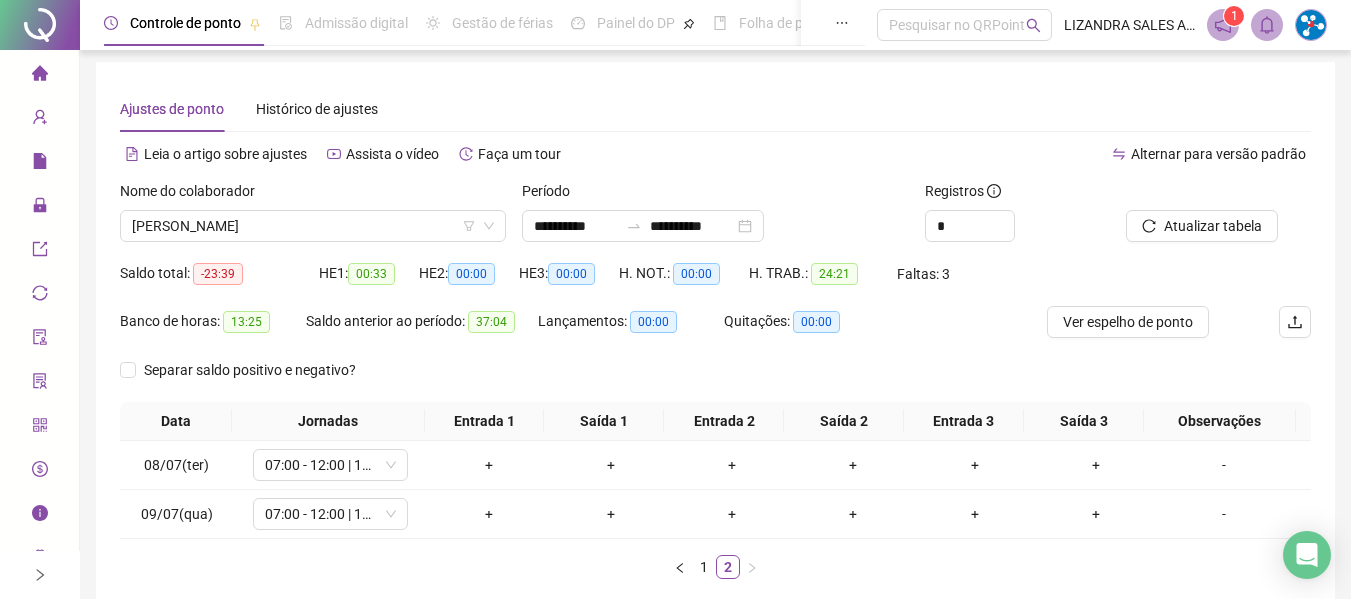 scroll, scrollTop: 0, scrollLeft: 0, axis: both 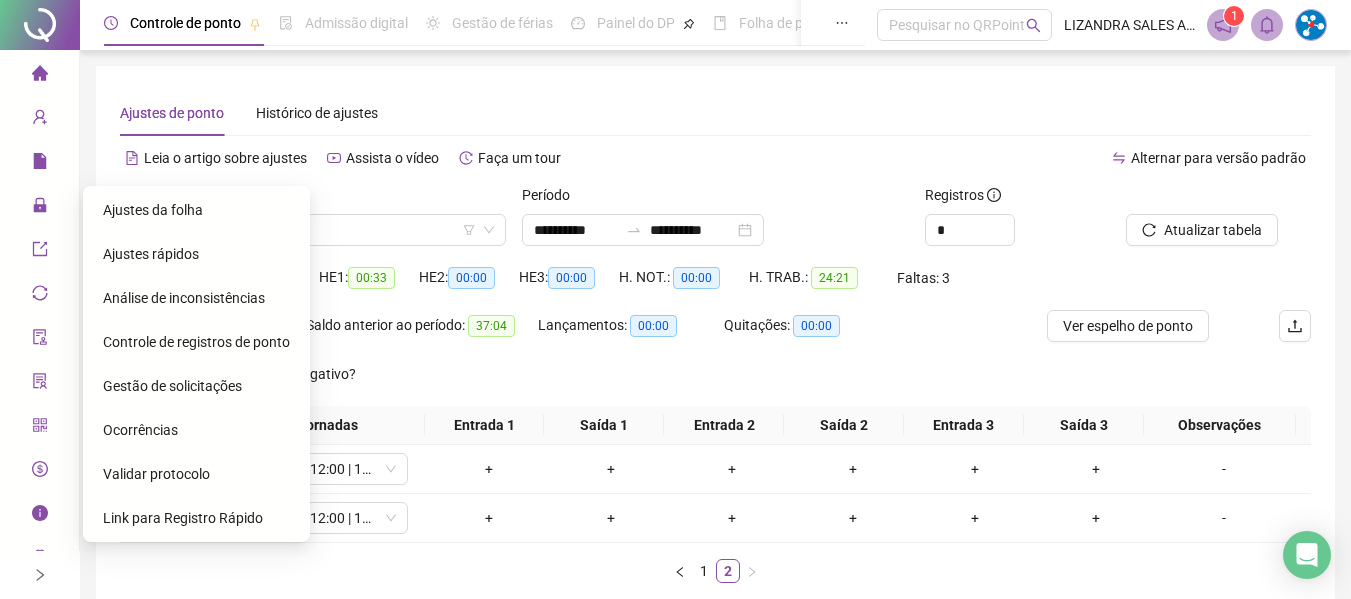 click on "Ajustes da folha" at bounding box center (153, 210) 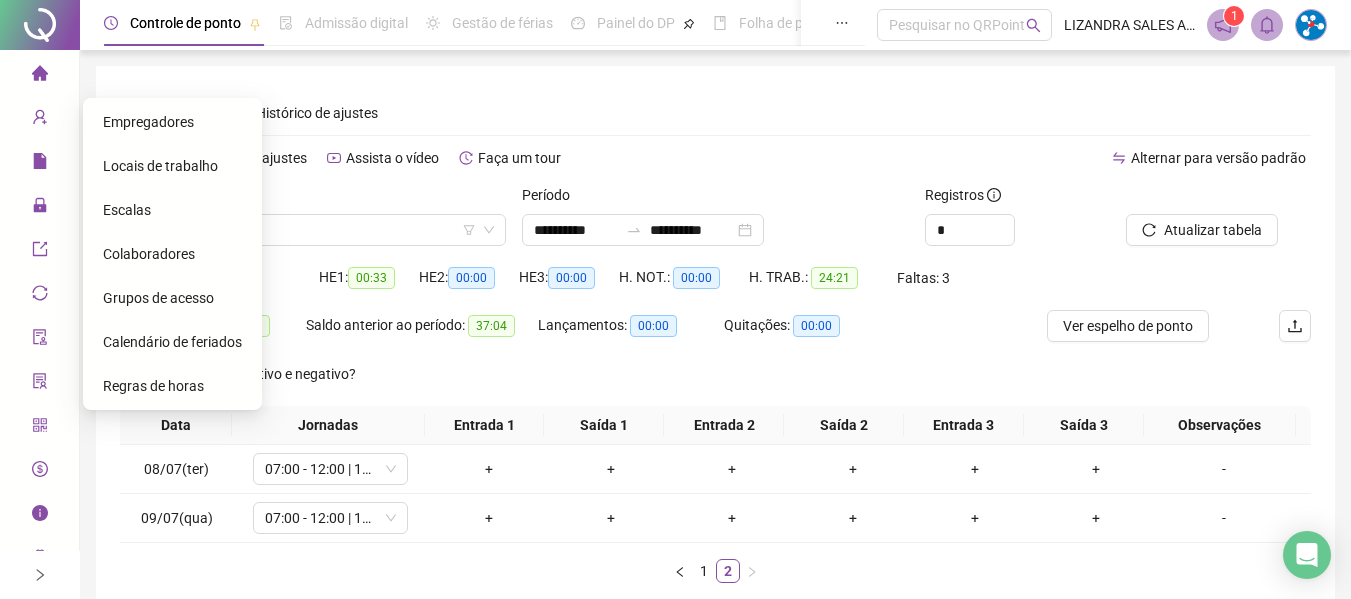 click on "Colaboradores" at bounding box center [172, 254] 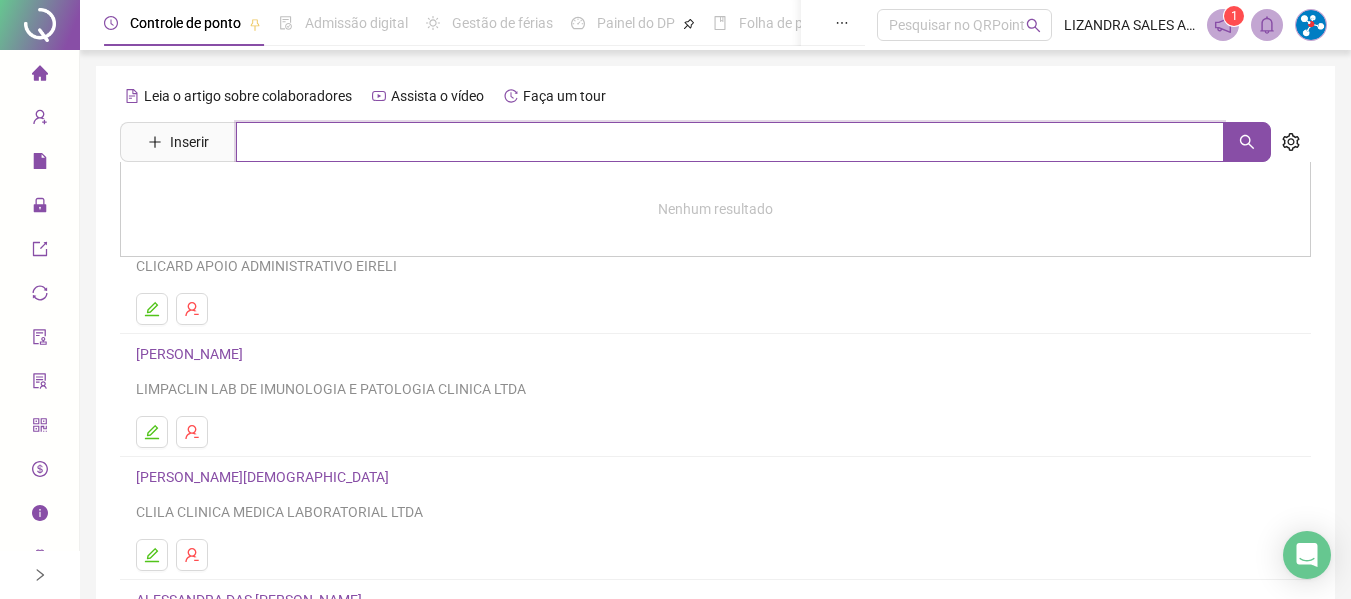 click at bounding box center (730, 142) 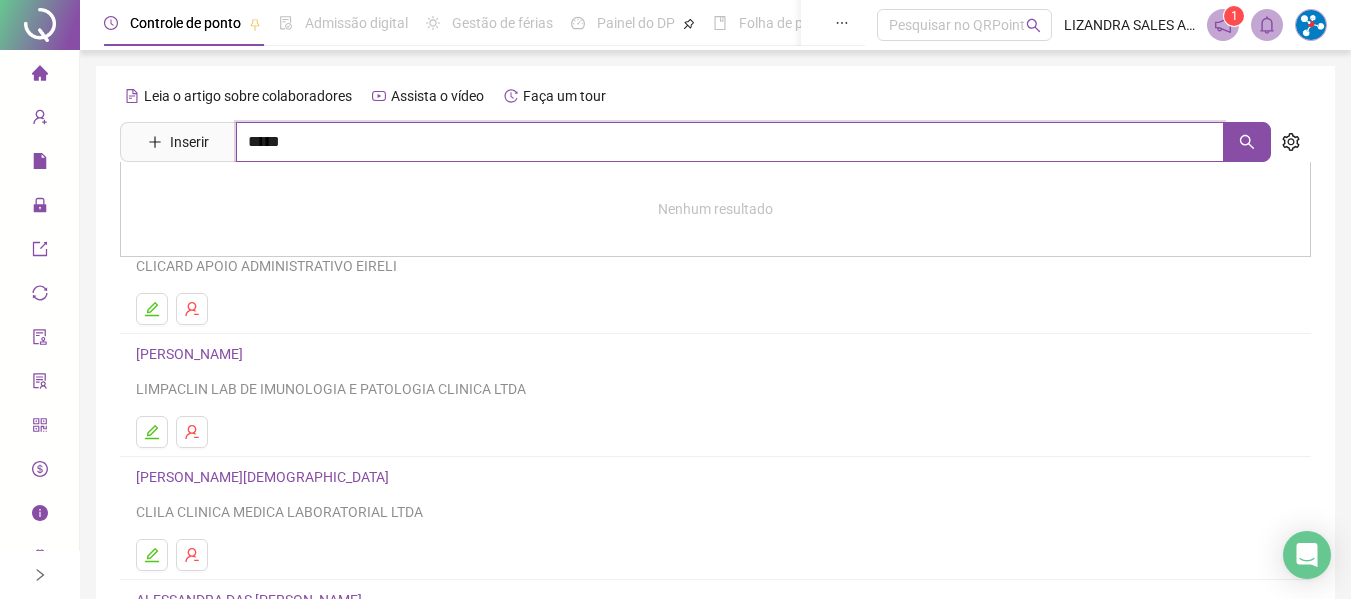 type on "*****" 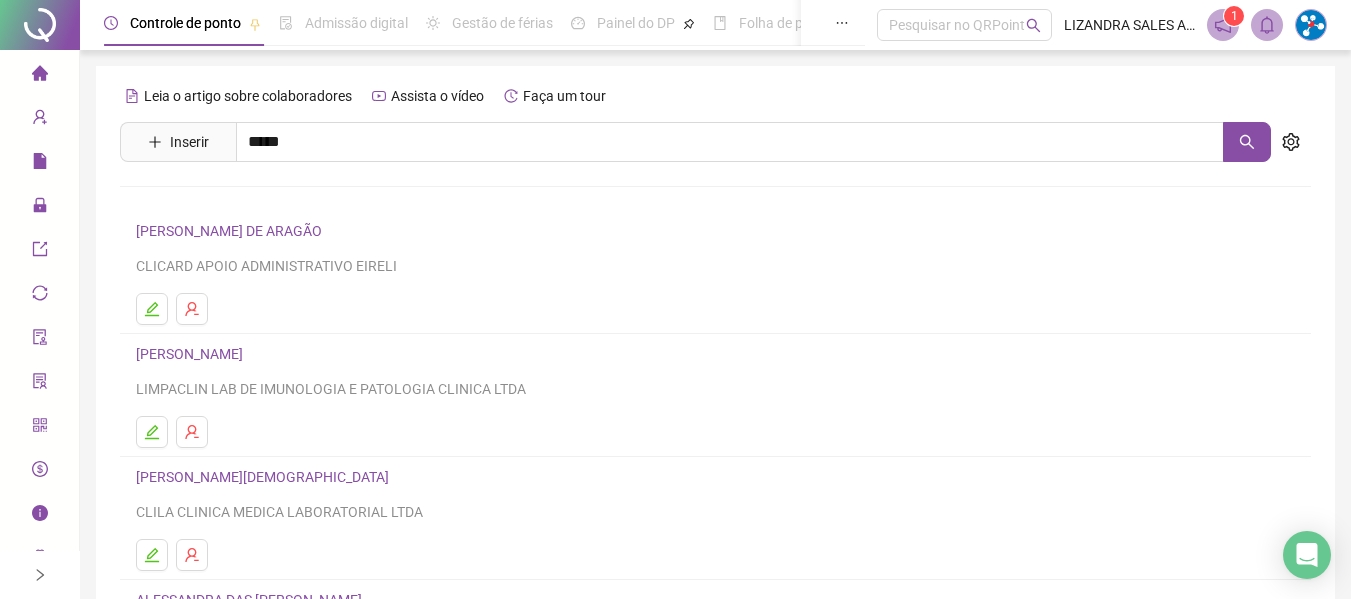 click on "[PERSON_NAME]" at bounding box center (210, 201) 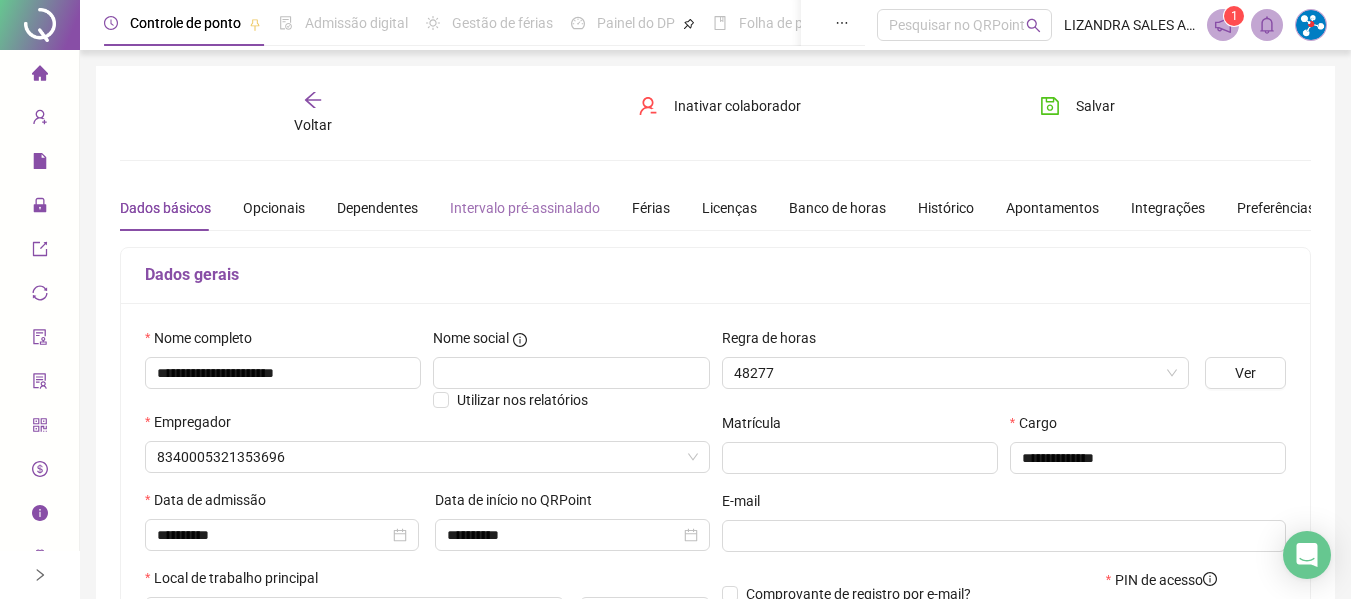 type on "**********" 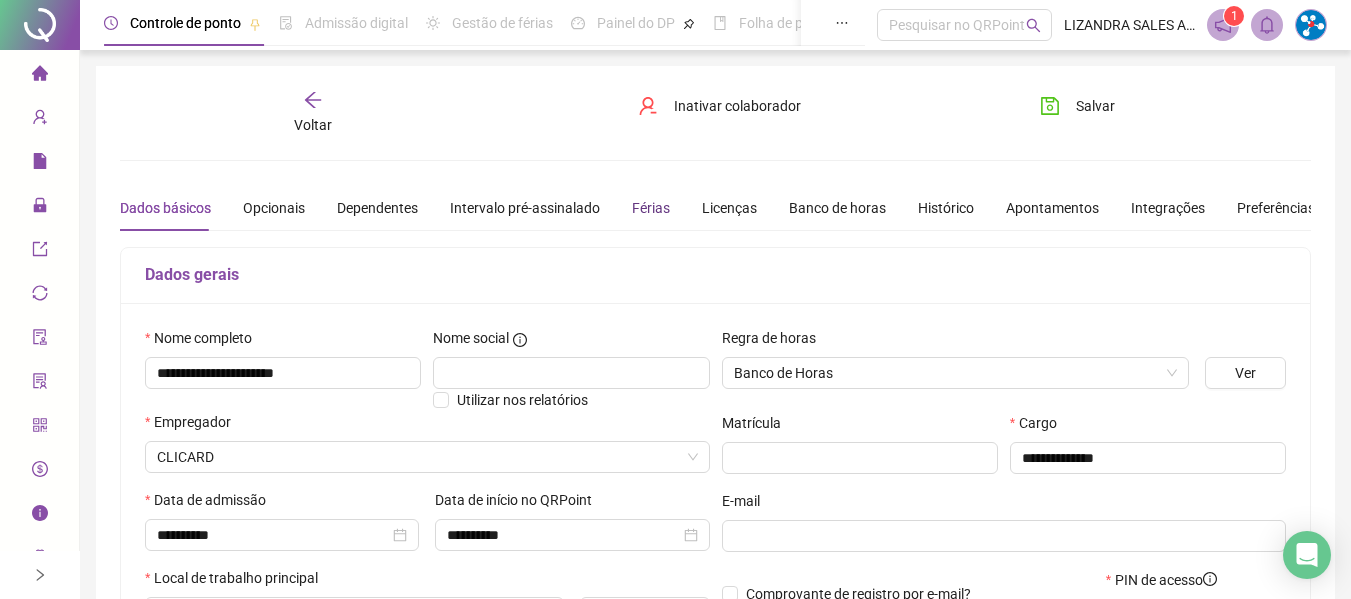 click on "Férias" at bounding box center [651, 208] 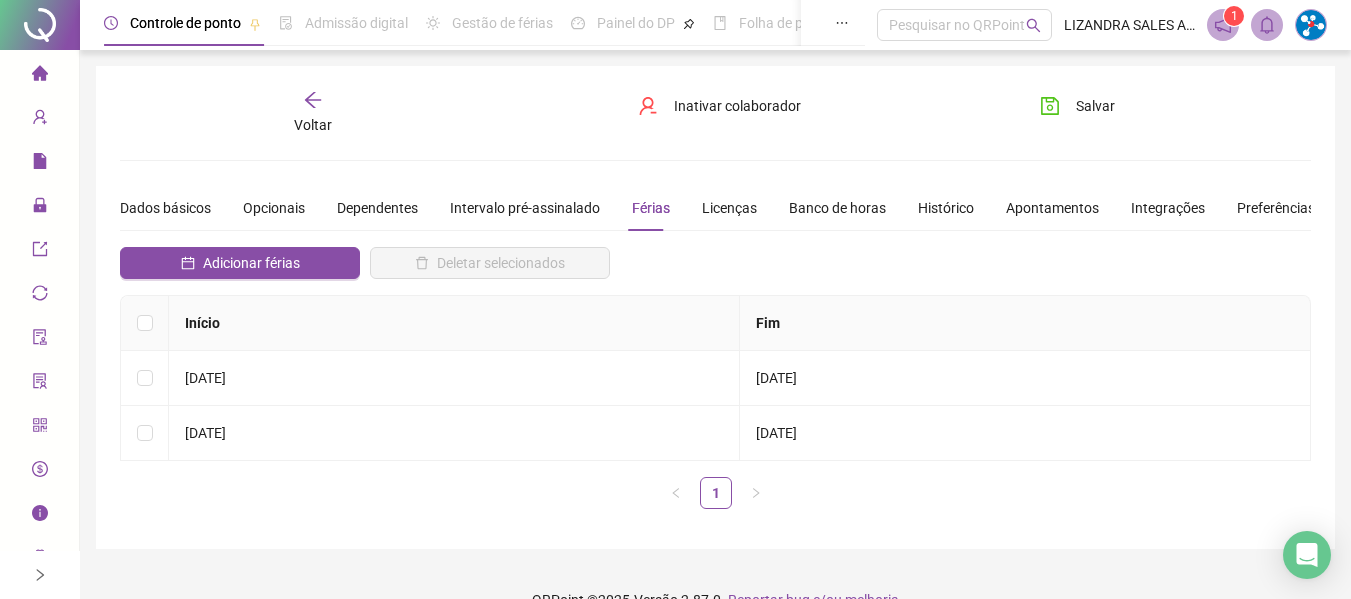 scroll, scrollTop: 36, scrollLeft: 0, axis: vertical 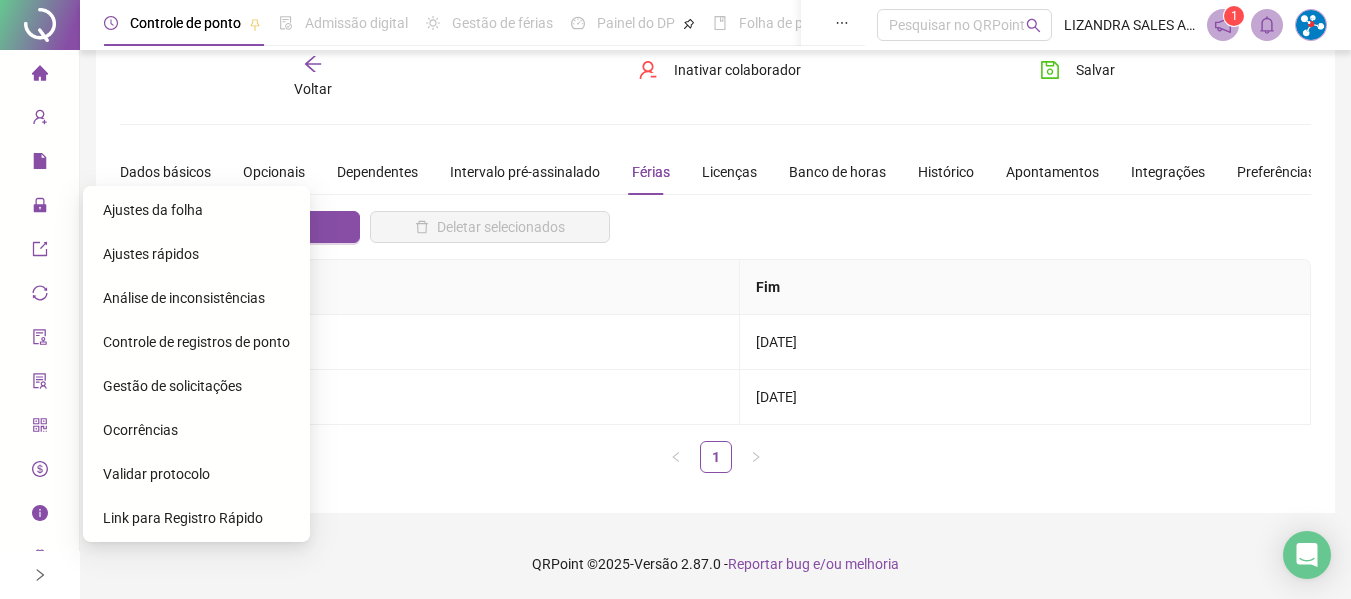 click on "Ajustes da folha" at bounding box center (153, 210) 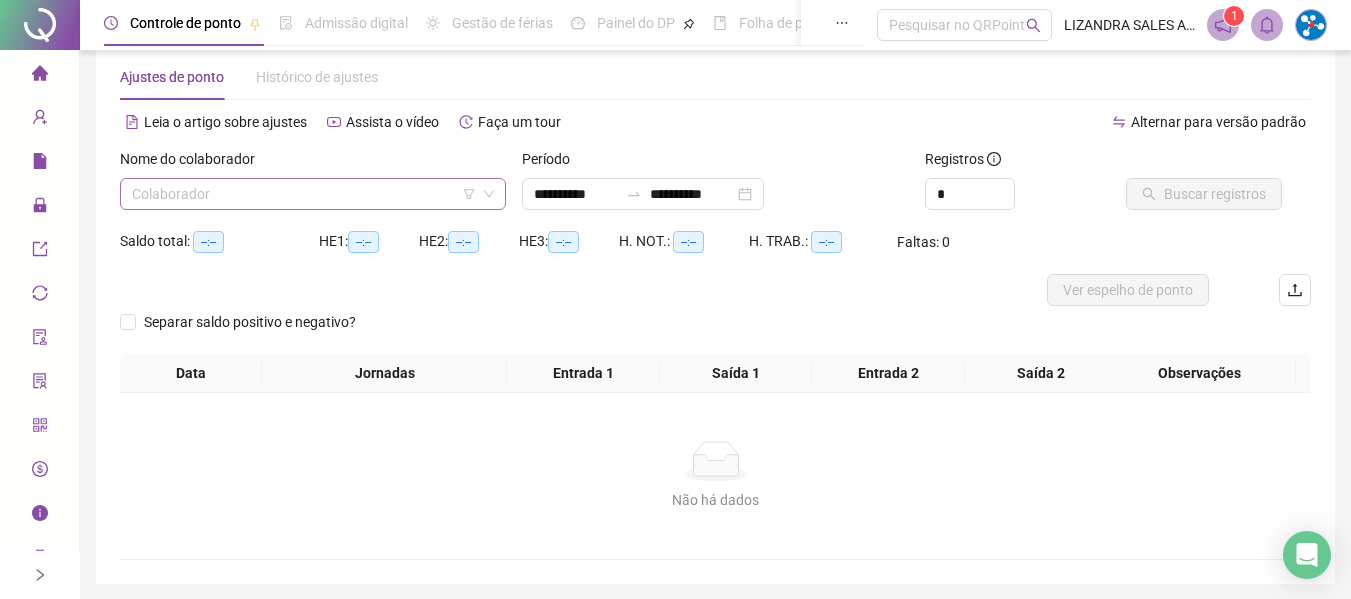 click at bounding box center (307, 194) 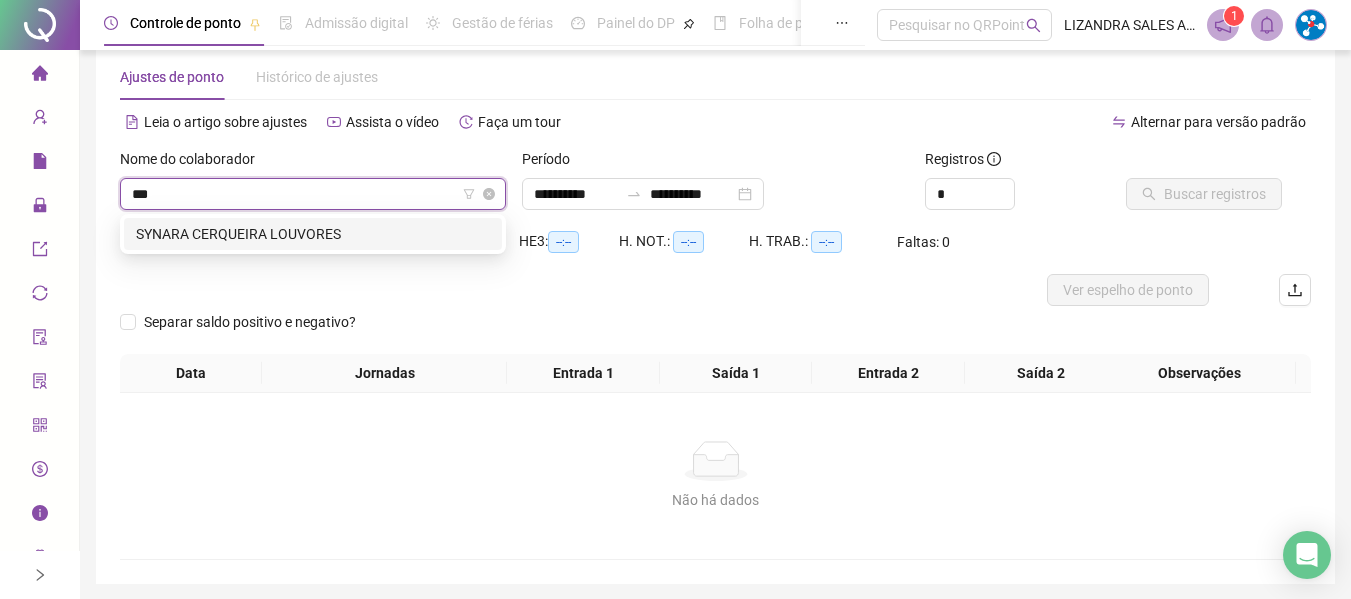 type on "****" 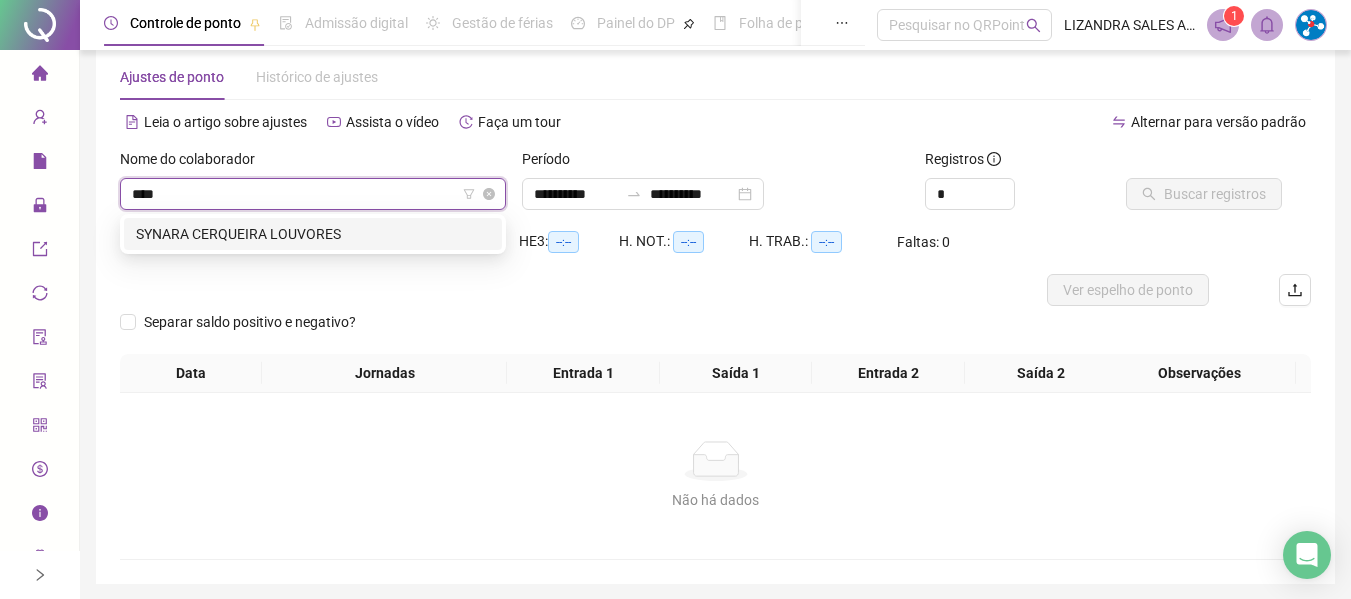 type 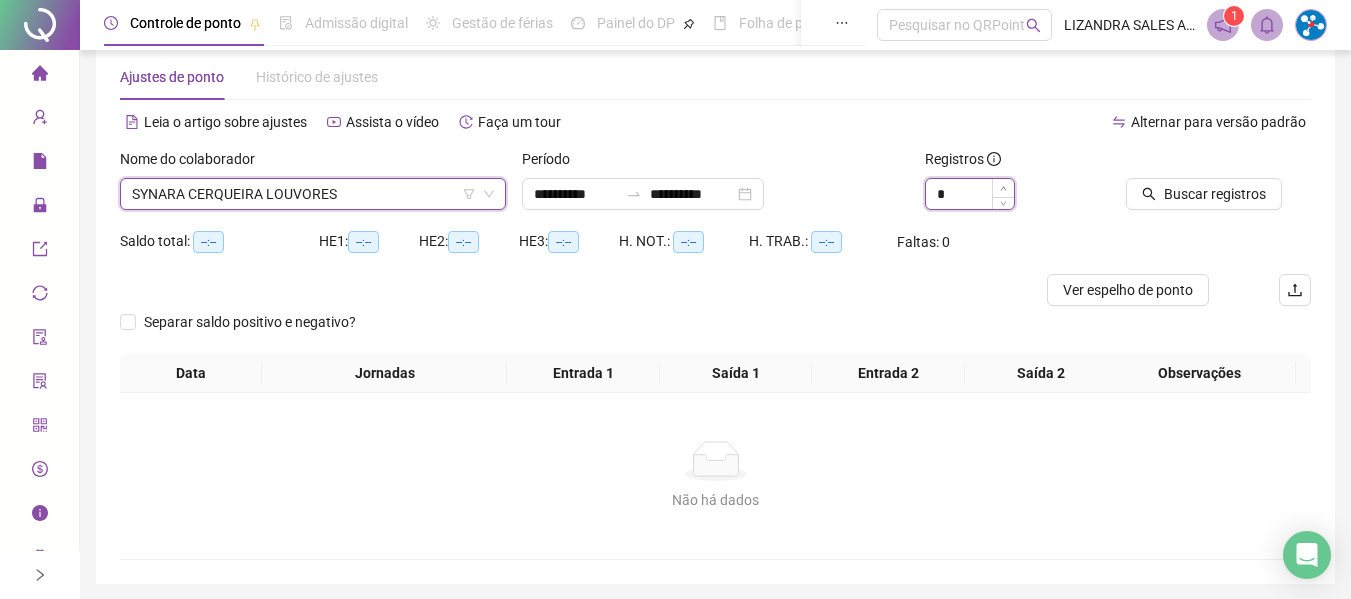 type on "*" 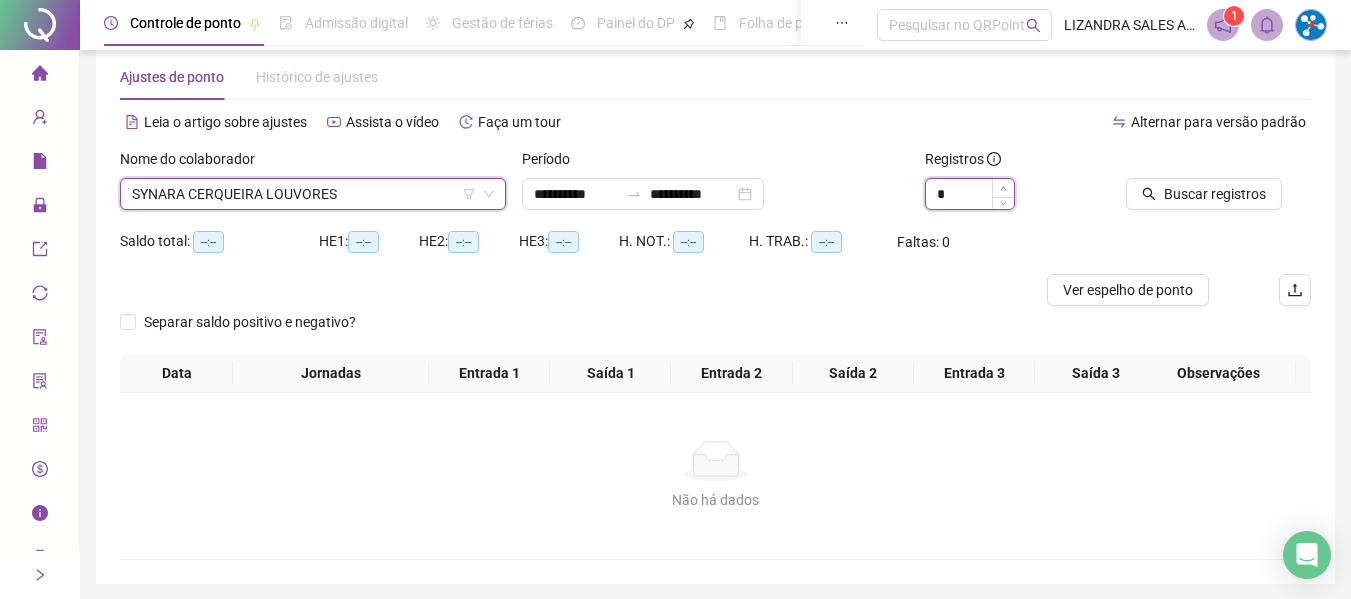 click at bounding box center (1003, 188) 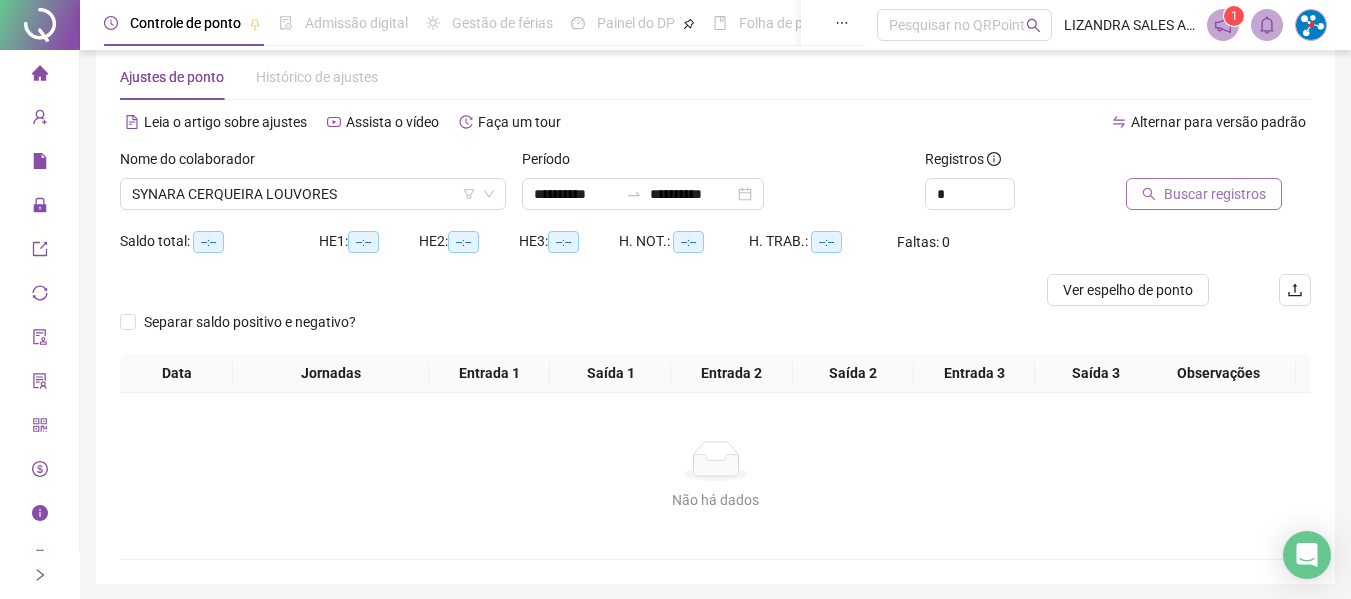 click 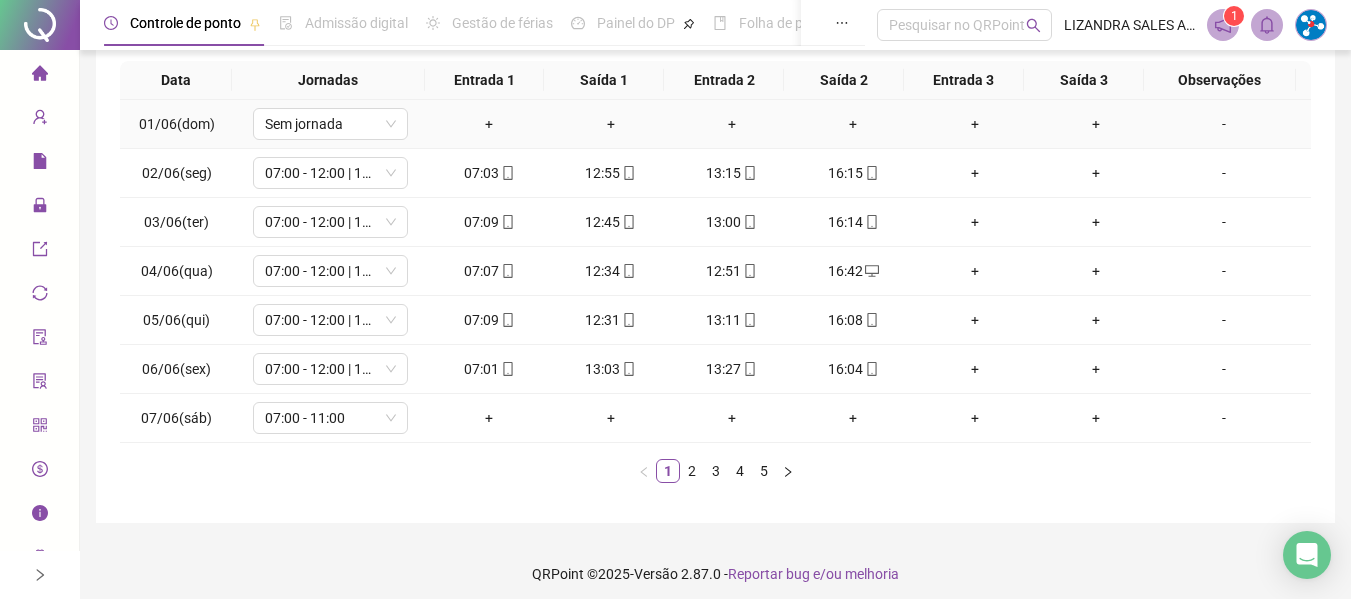 scroll, scrollTop: 355, scrollLeft: 0, axis: vertical 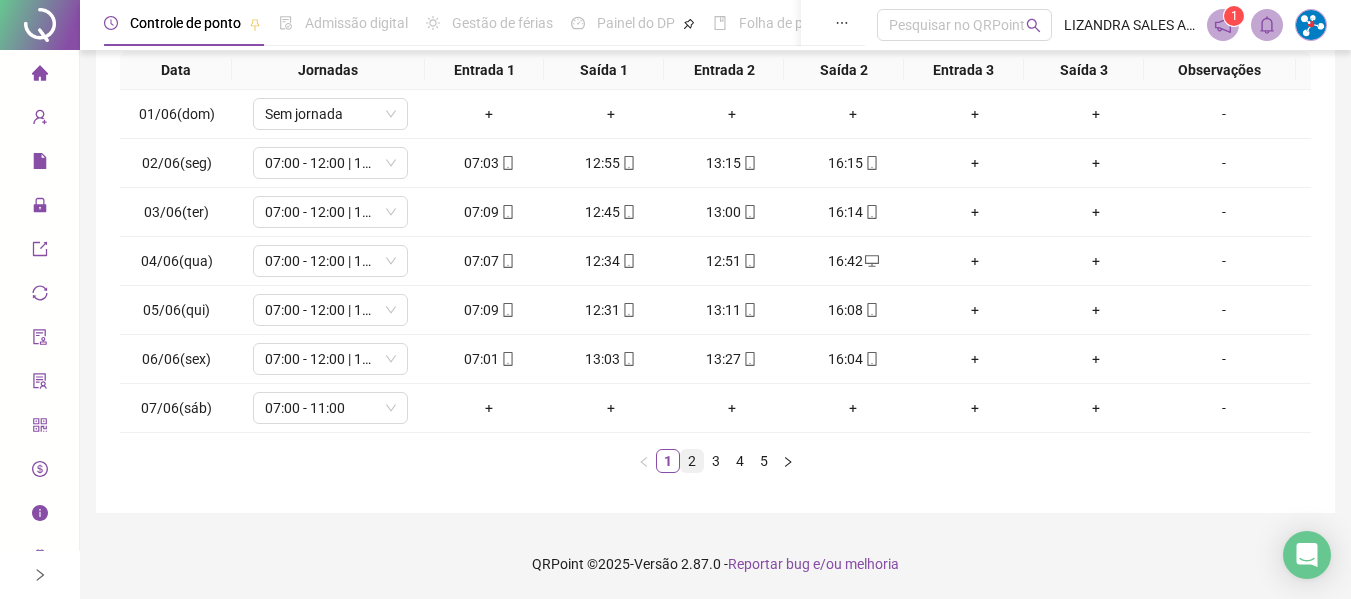 click on "2" at bounding box center (692, 461) 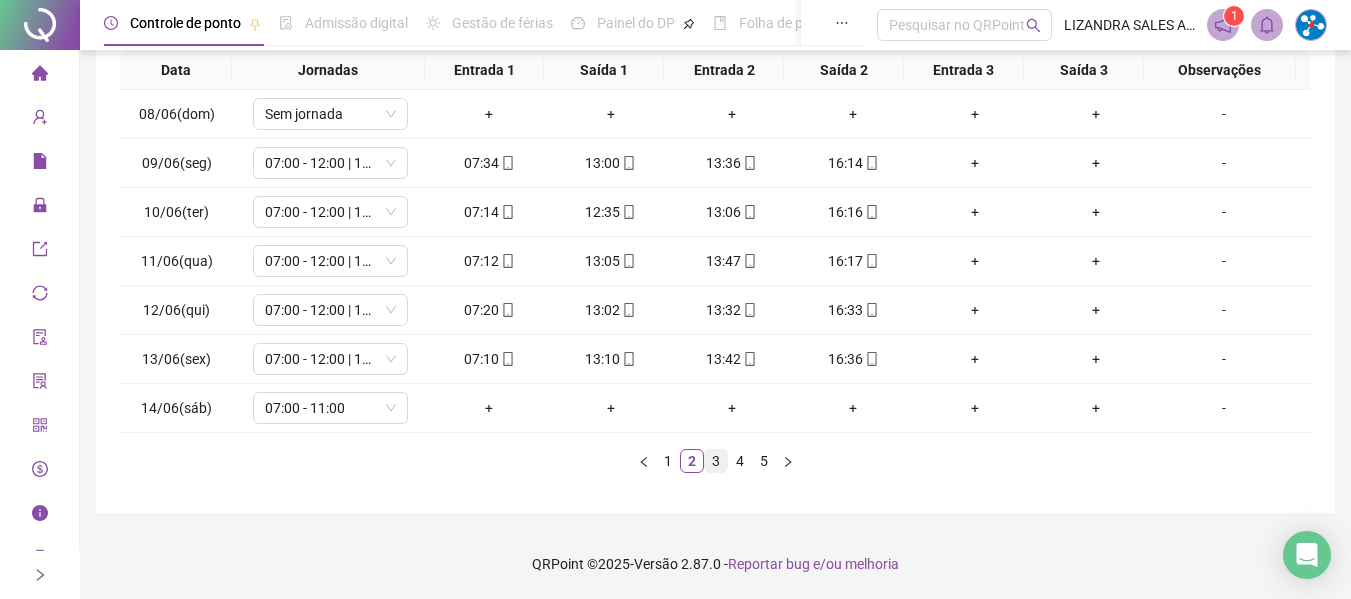 click on "3" at bounding box center (716, 461) 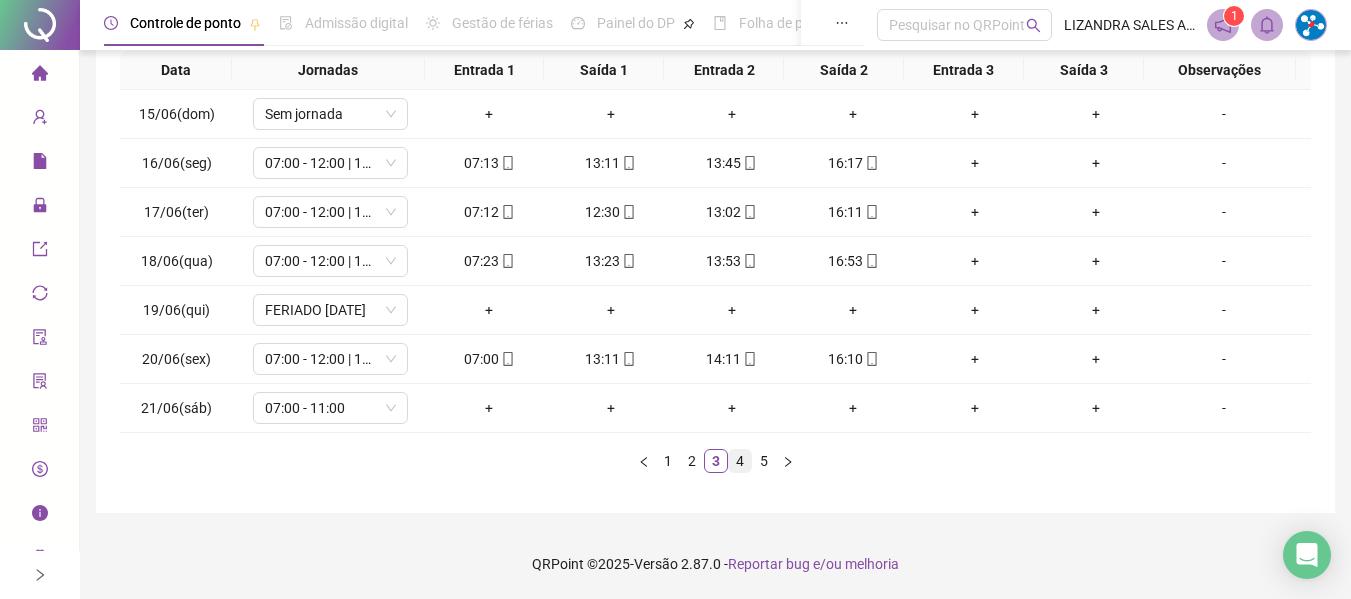 click on "4" at bounding box center (740, 461) 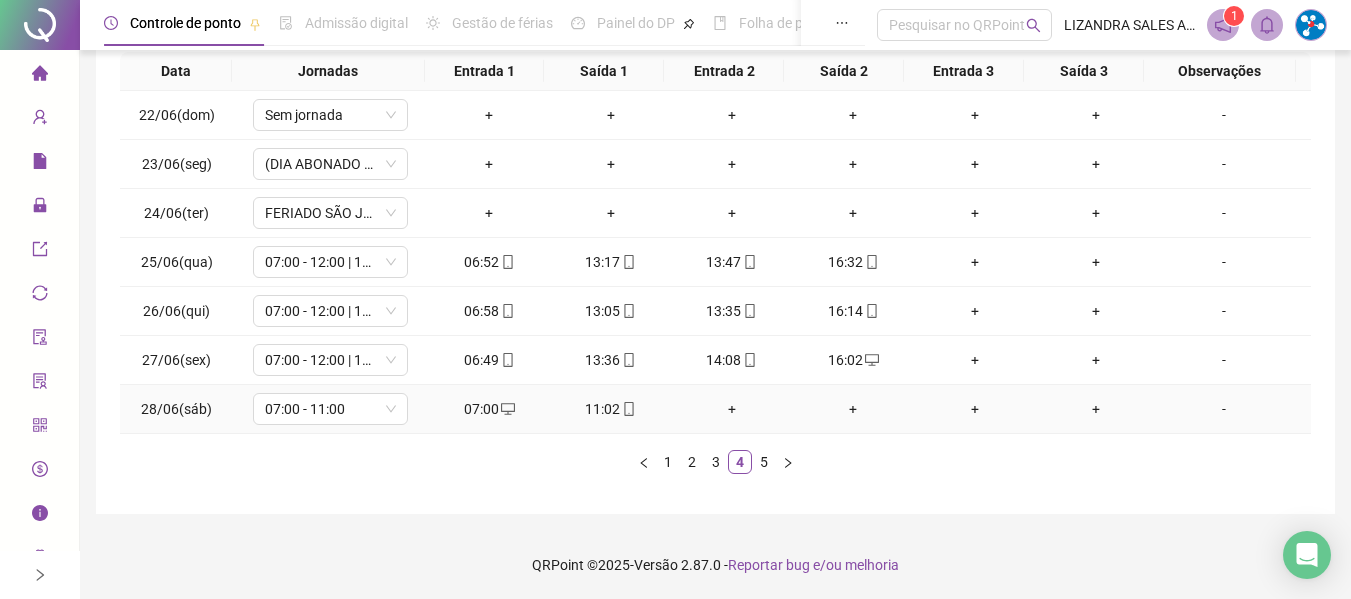 scroll, scrollTop: 355, scrollLeft: 0, axis: vertical 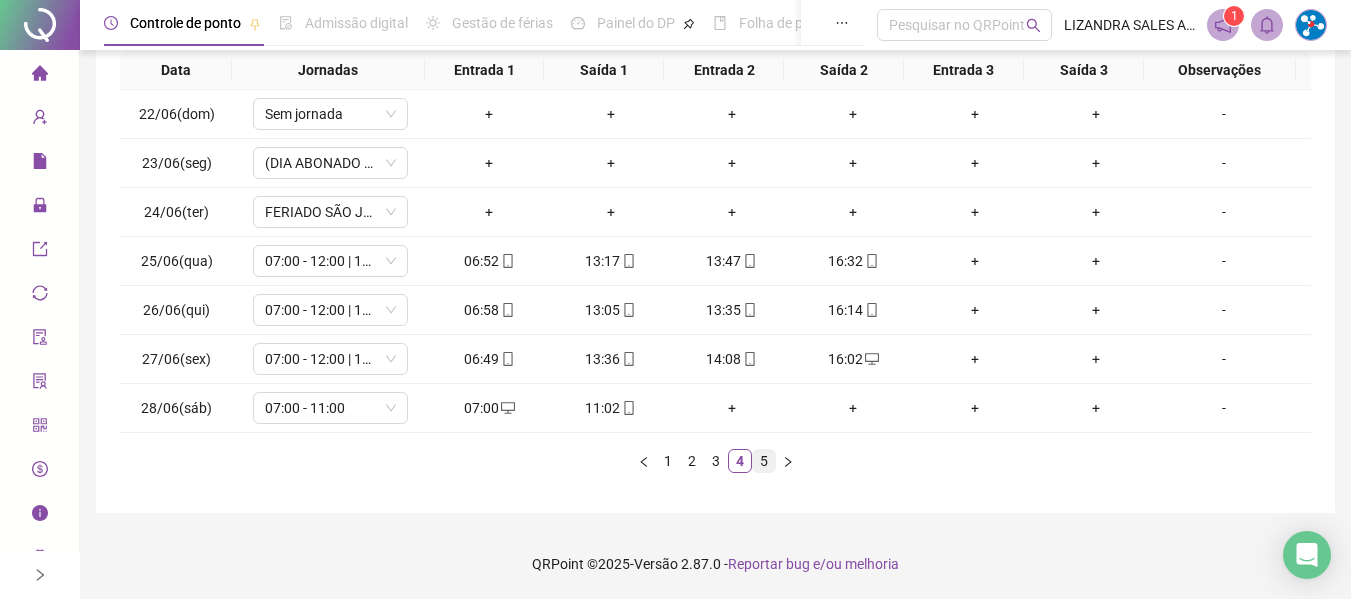 click on "5" at bounding box center [764, 461] 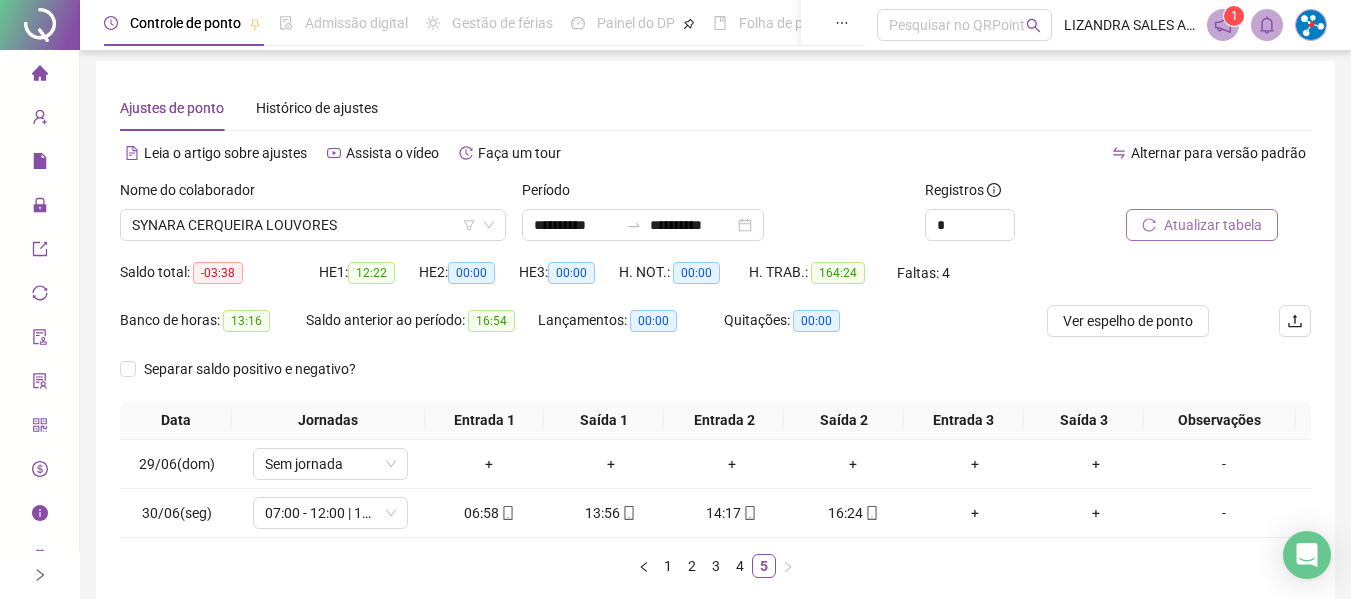 scroll, scrollTop: 0, scrollLeft: 0, axis: both 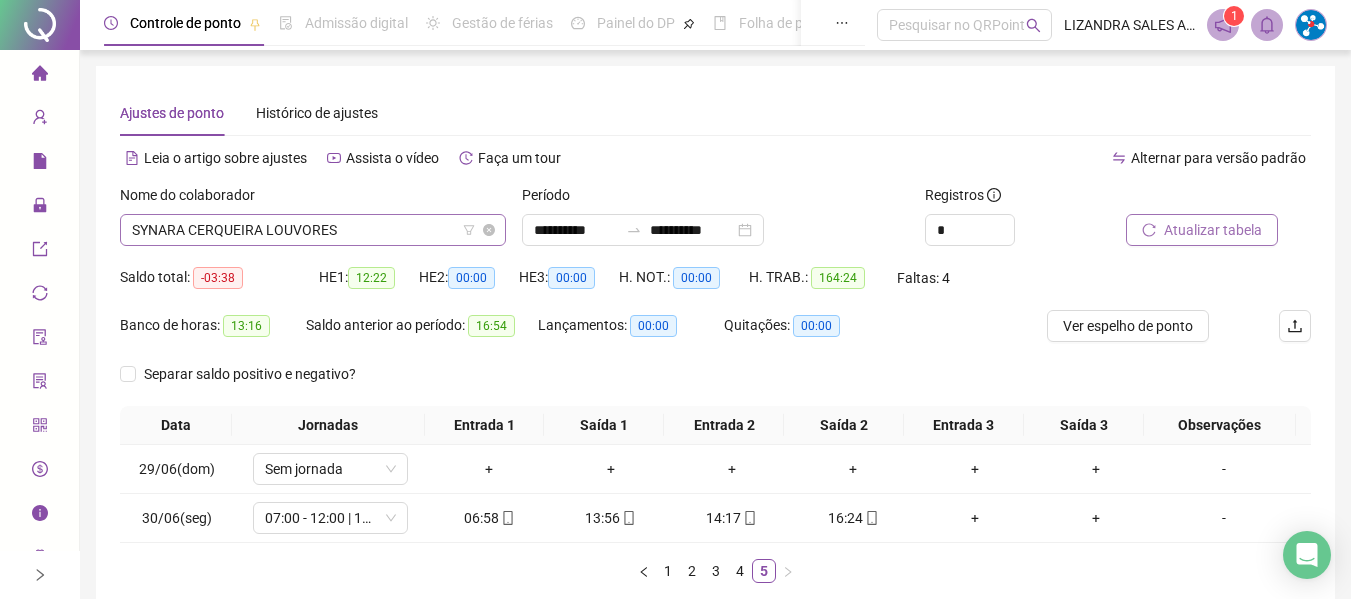 click on "SYNARA CERQUEIRA LOUVORES" at bounding box center (313, 230) 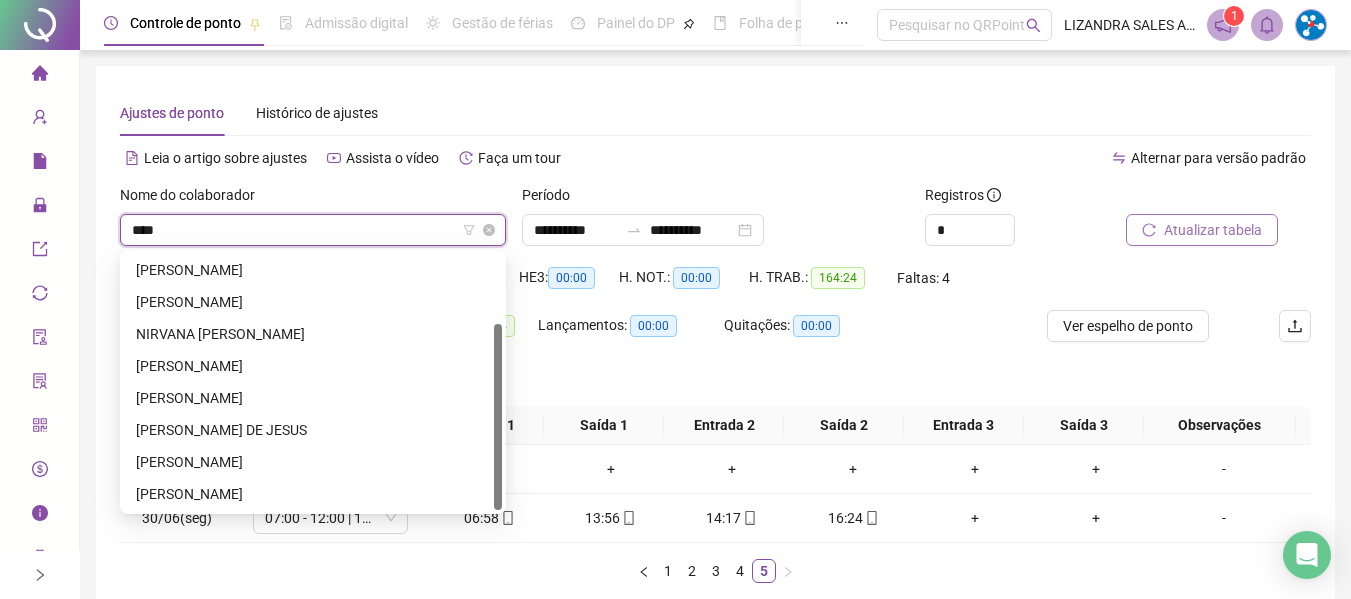 scroll, scrollTop: 0, scrollLeft: 0, axis: both 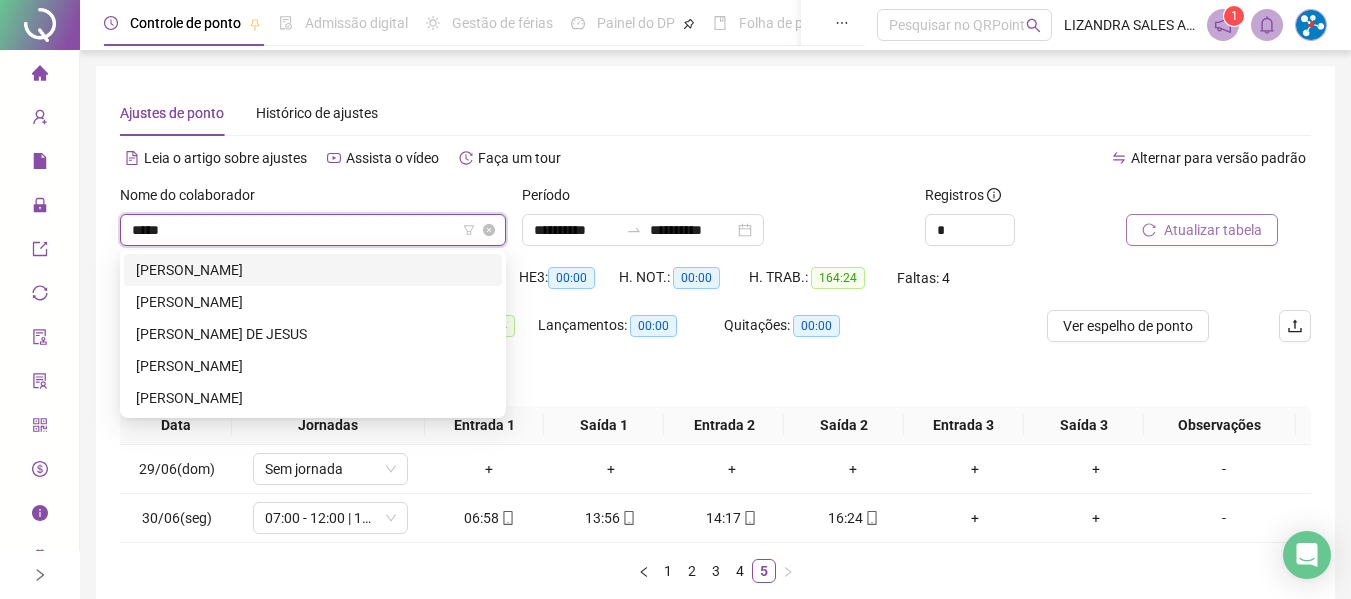 type on "******" 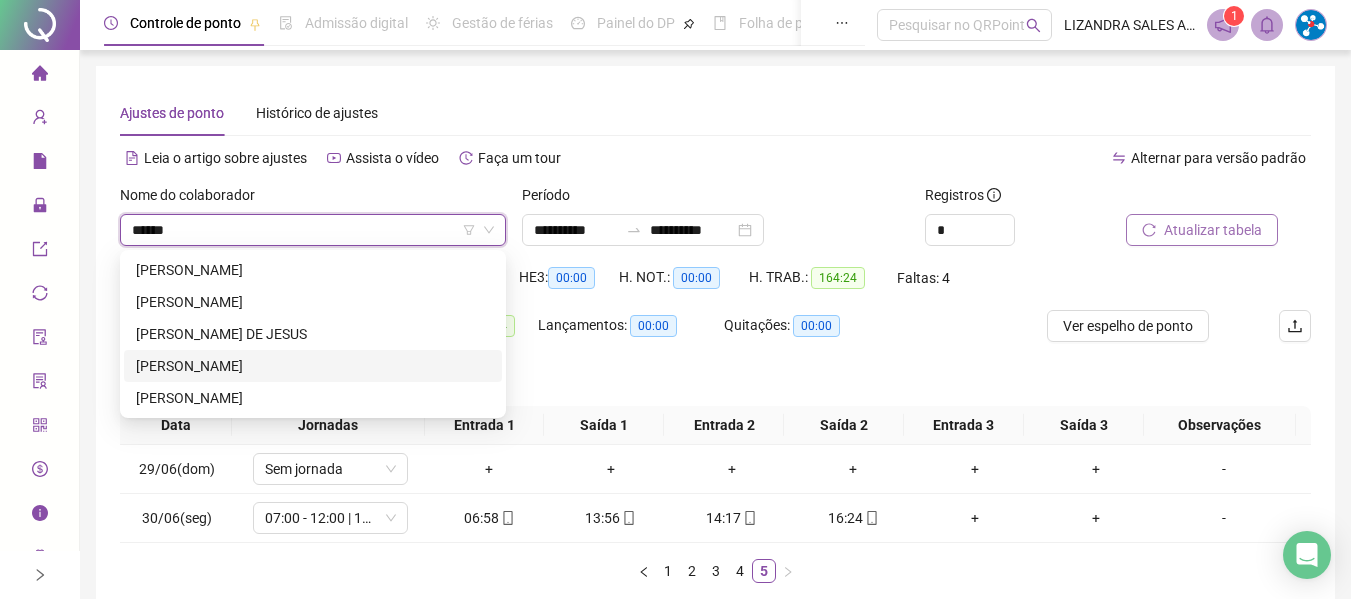 click on "[PERSON_NAME]" at bounding box center (313, 366) 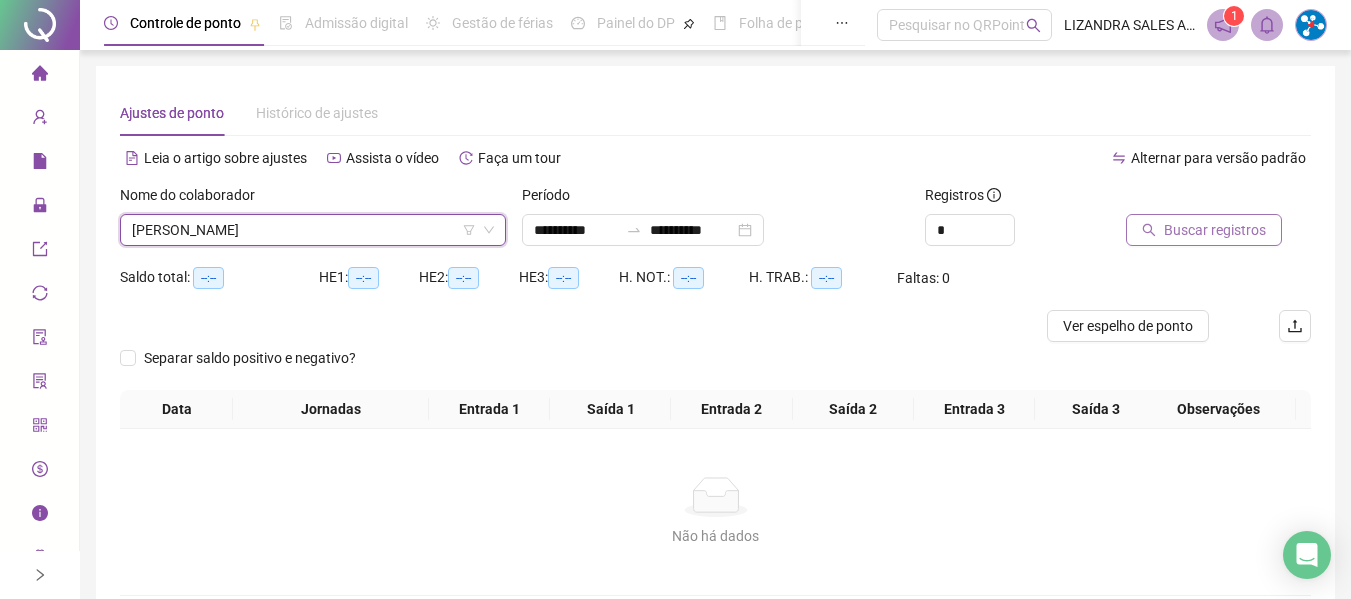 click on "Buscar registros" at bounding box center (1215, 230) 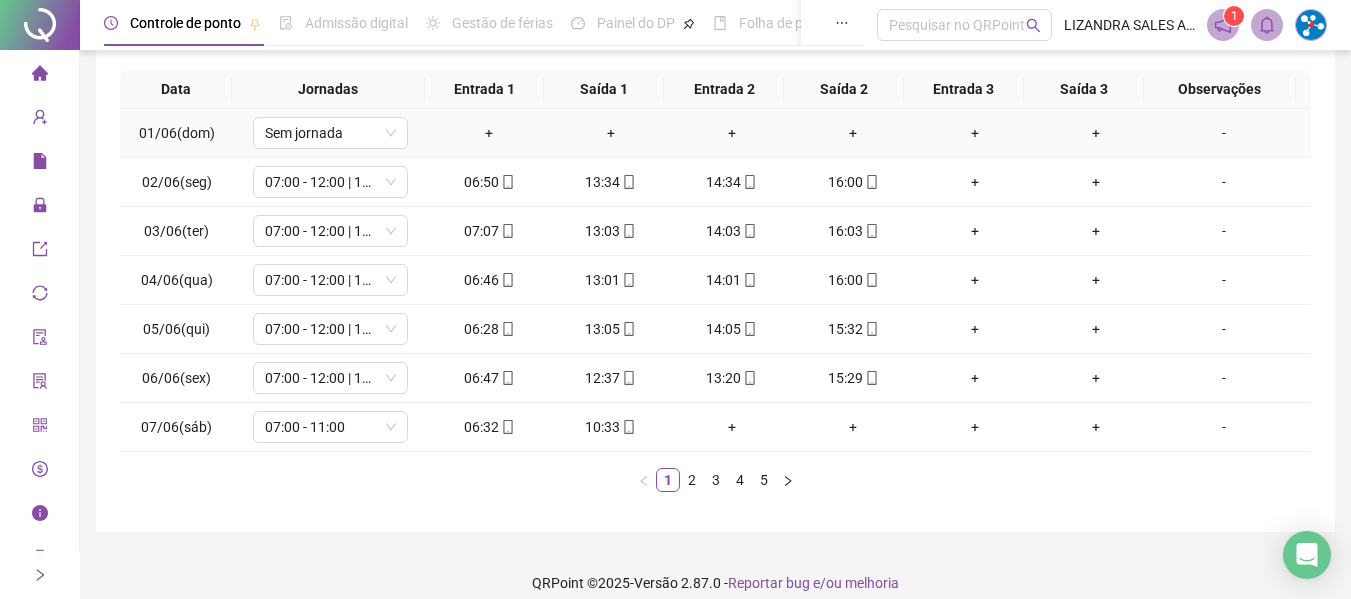 scroll, scrollTop: 355, scrollLeft: 0, axis: vertical 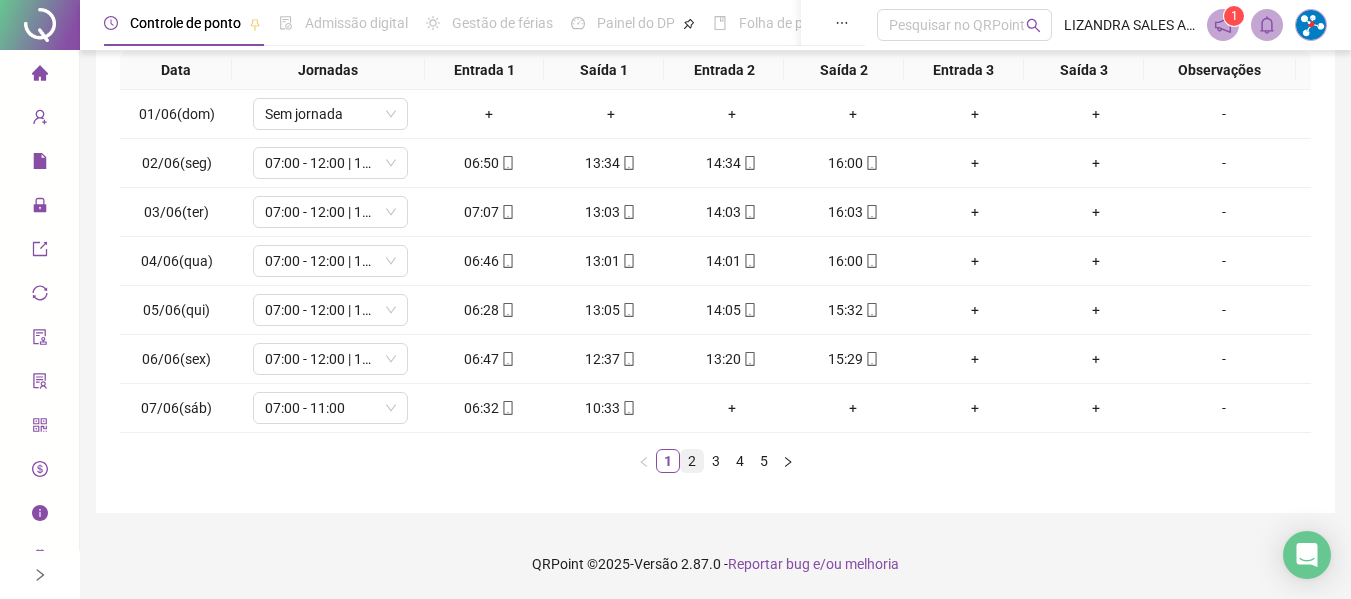 click on "2" at bounding box center (692, 461) 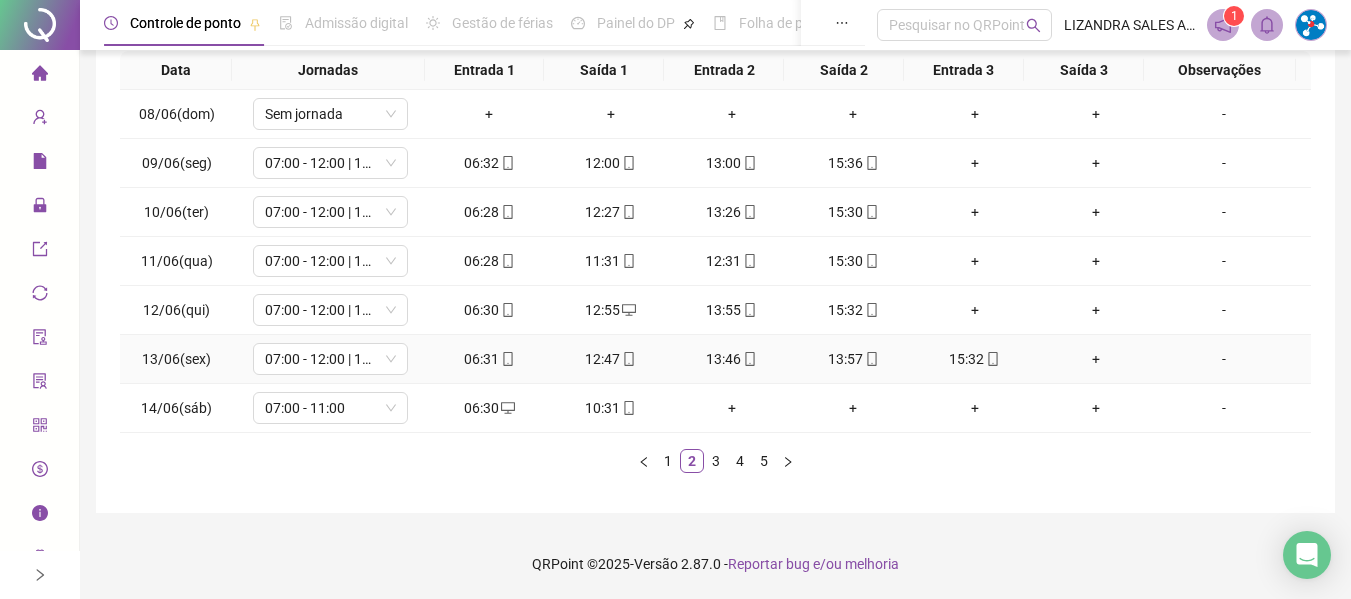 click on "13:57" at bounding box center (853, 359) 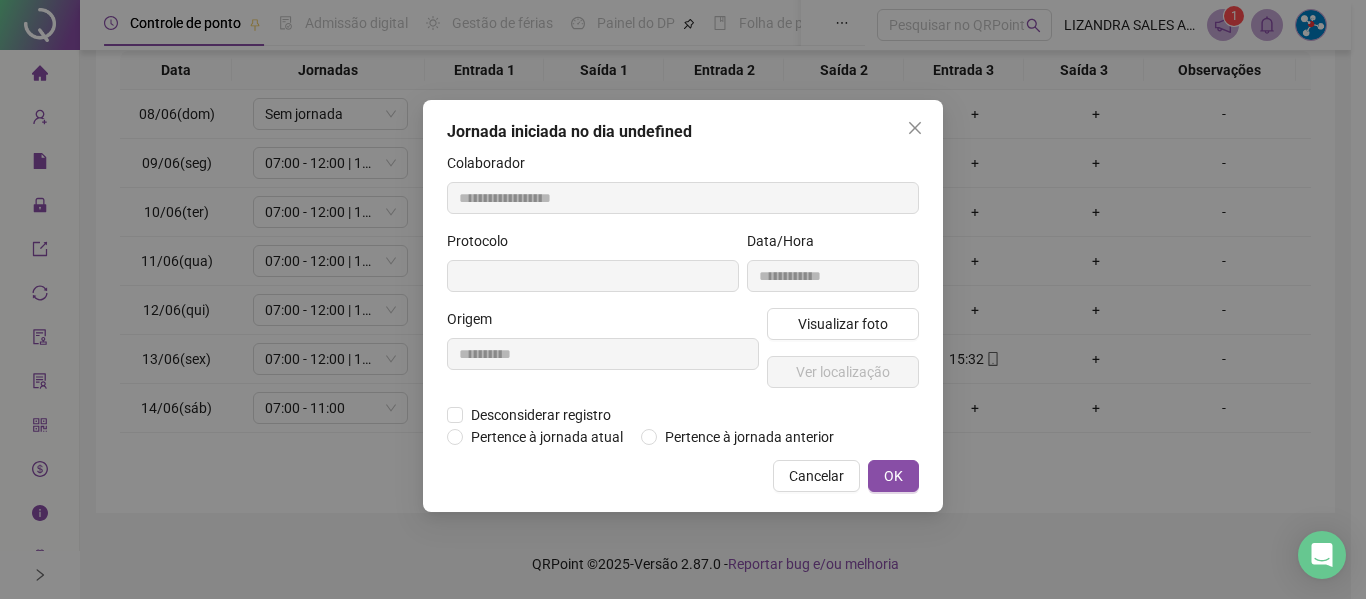 type on "**********" 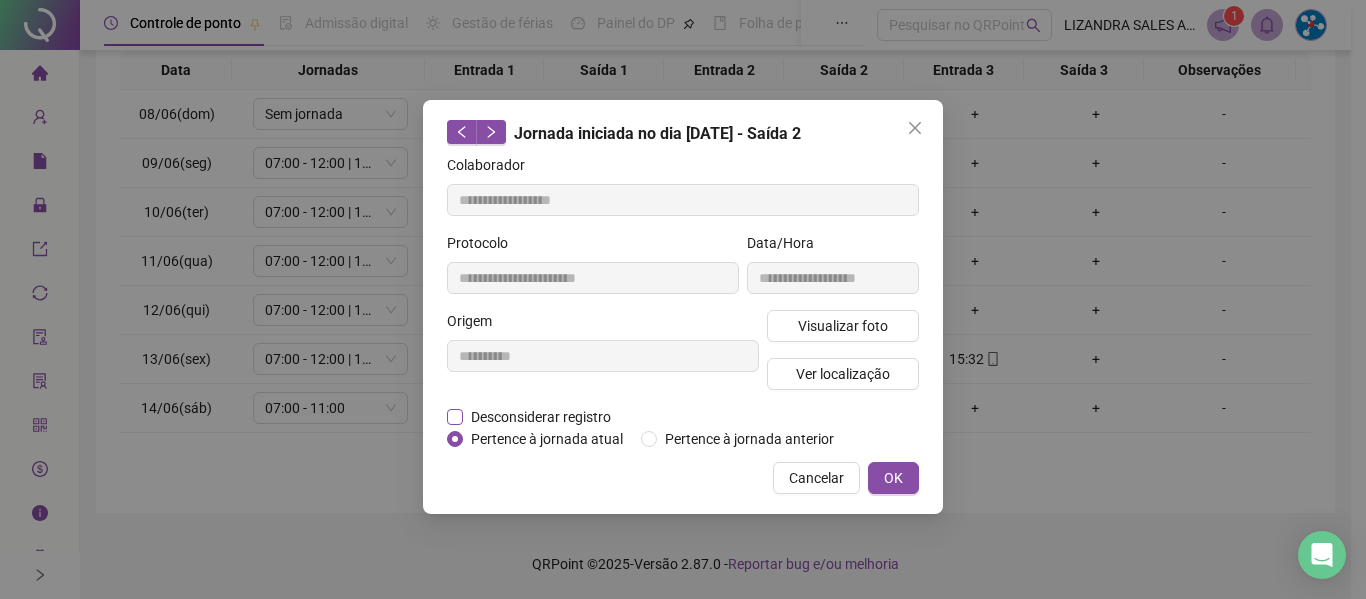 click on "Desconsiderar registro" at bounding box center (541, 417) 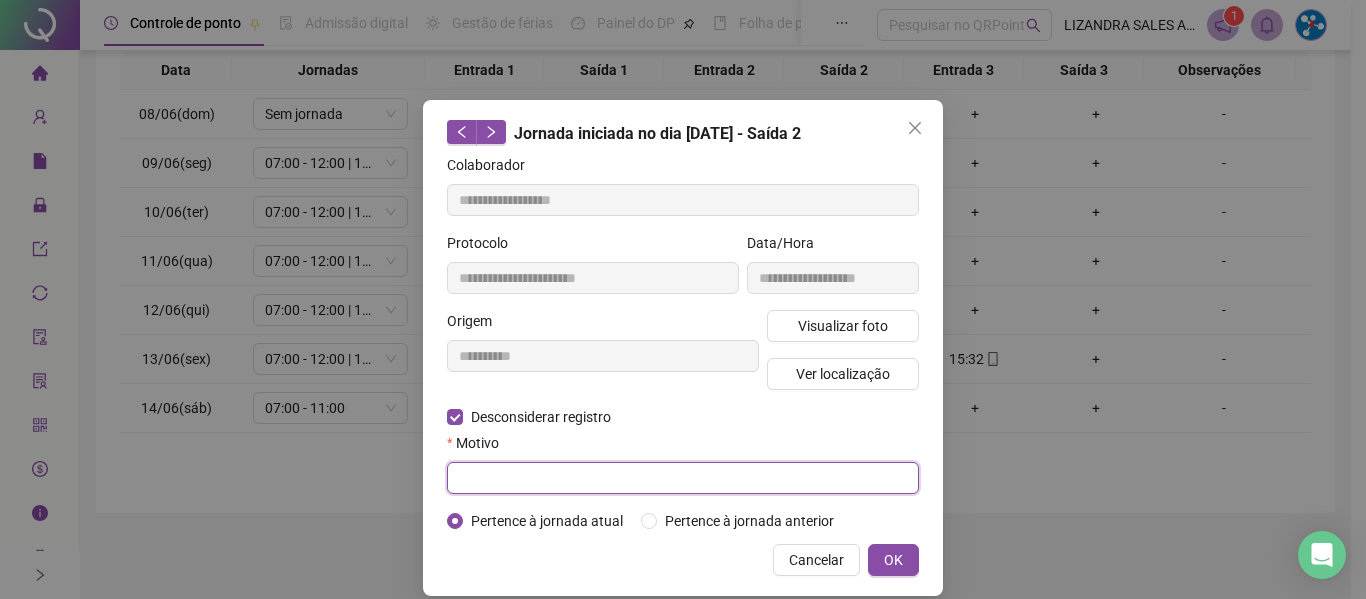 click at bounding box center (683, 478) 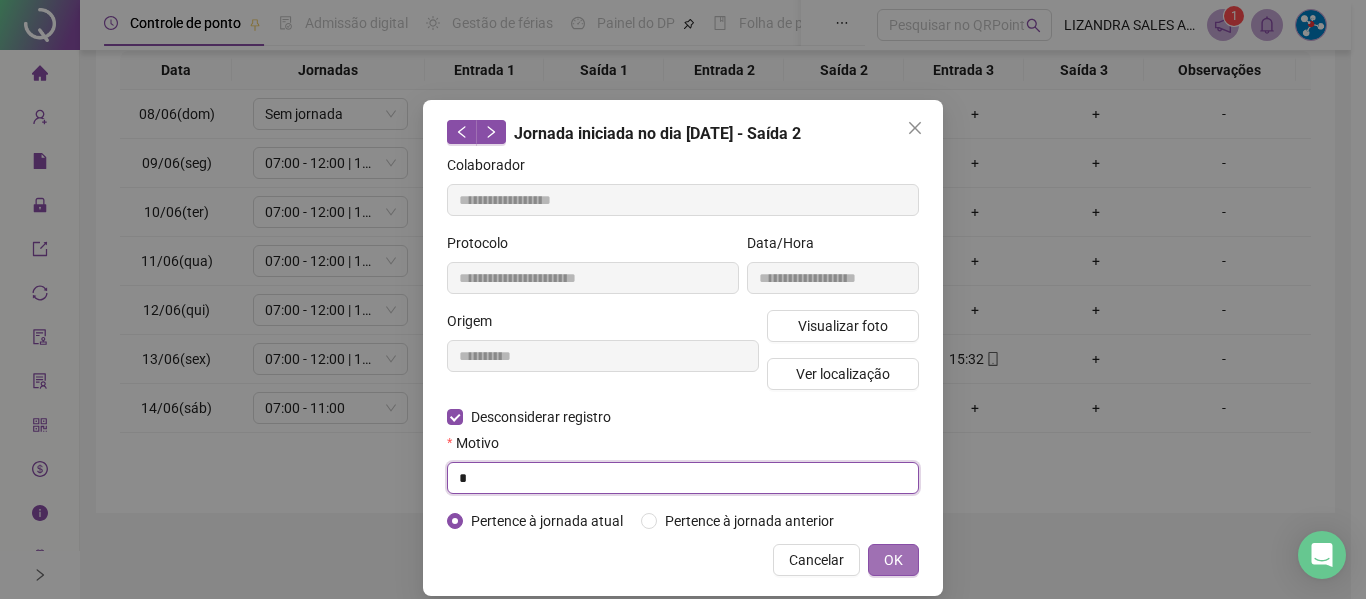 type on "*" 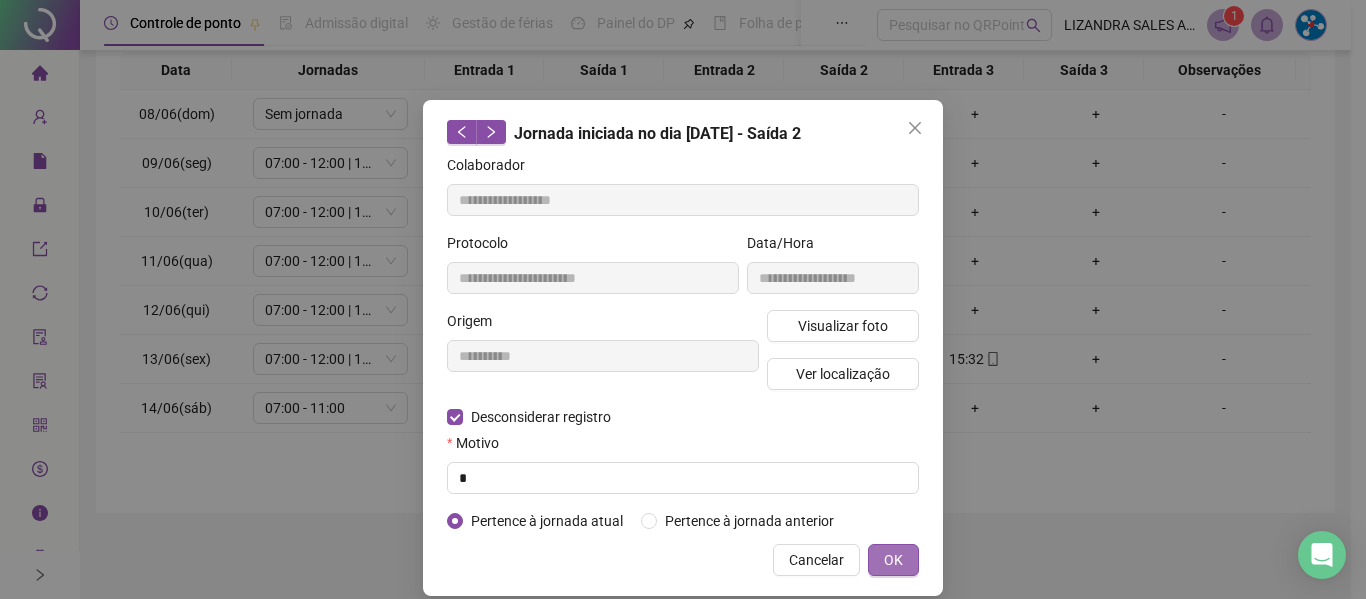 click on "OK" at bounding box center [893, 560] 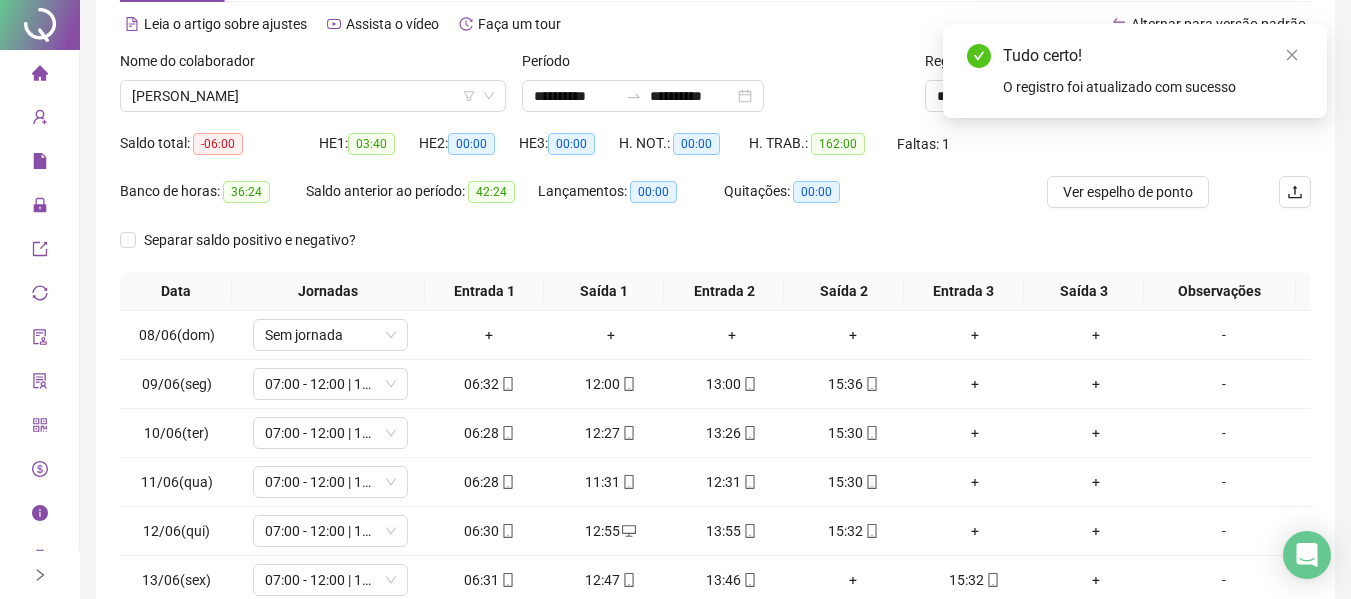 scroll, scrollTop: 0, scrollLeft: 0, axis: both 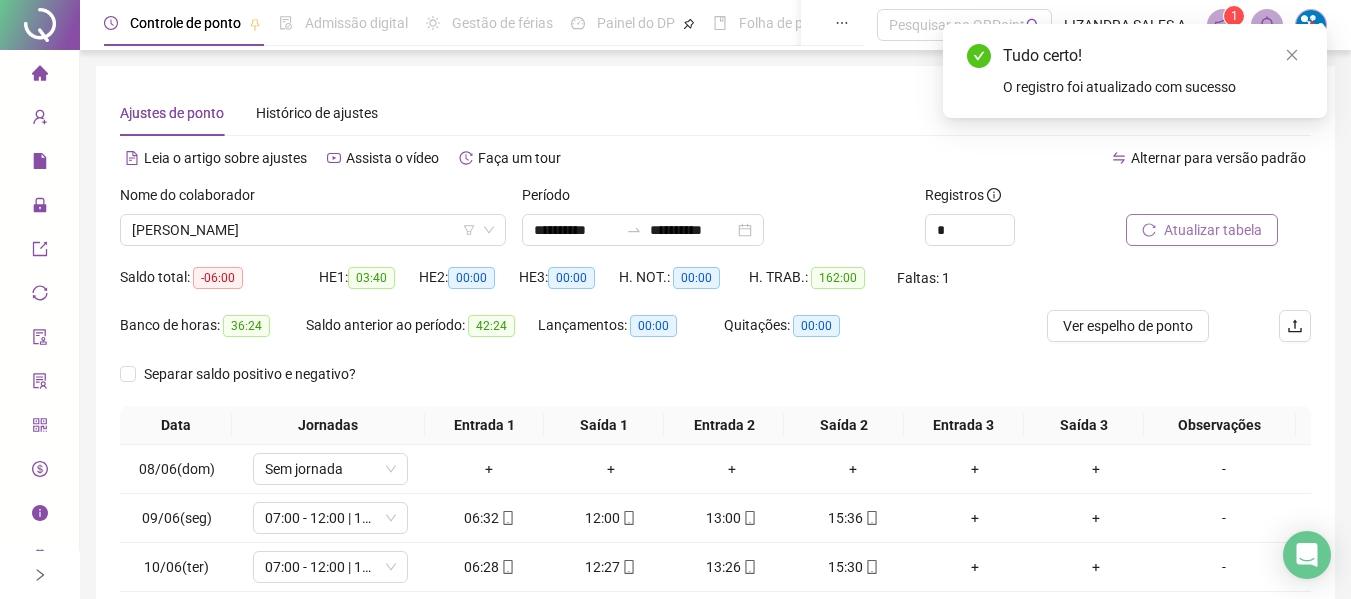click on "Atualizar tabela" at bounding box center [1213, 230] 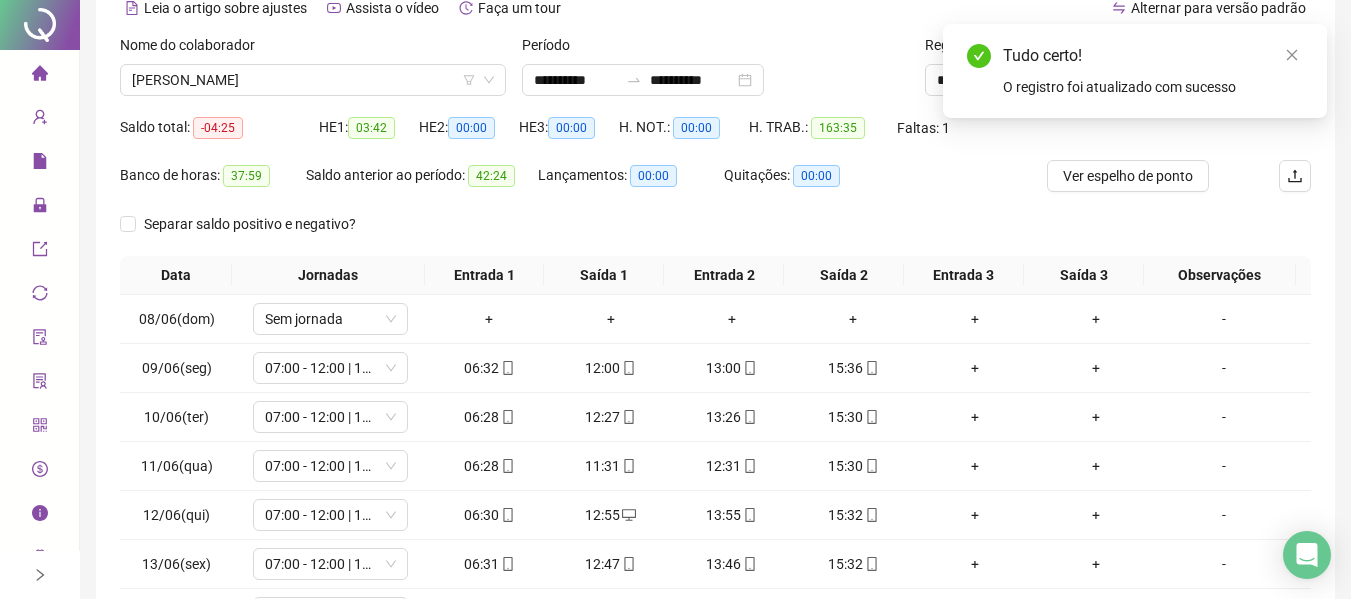 scroll, scrollTop: 355, scrollLeft: 0, axis: vertical 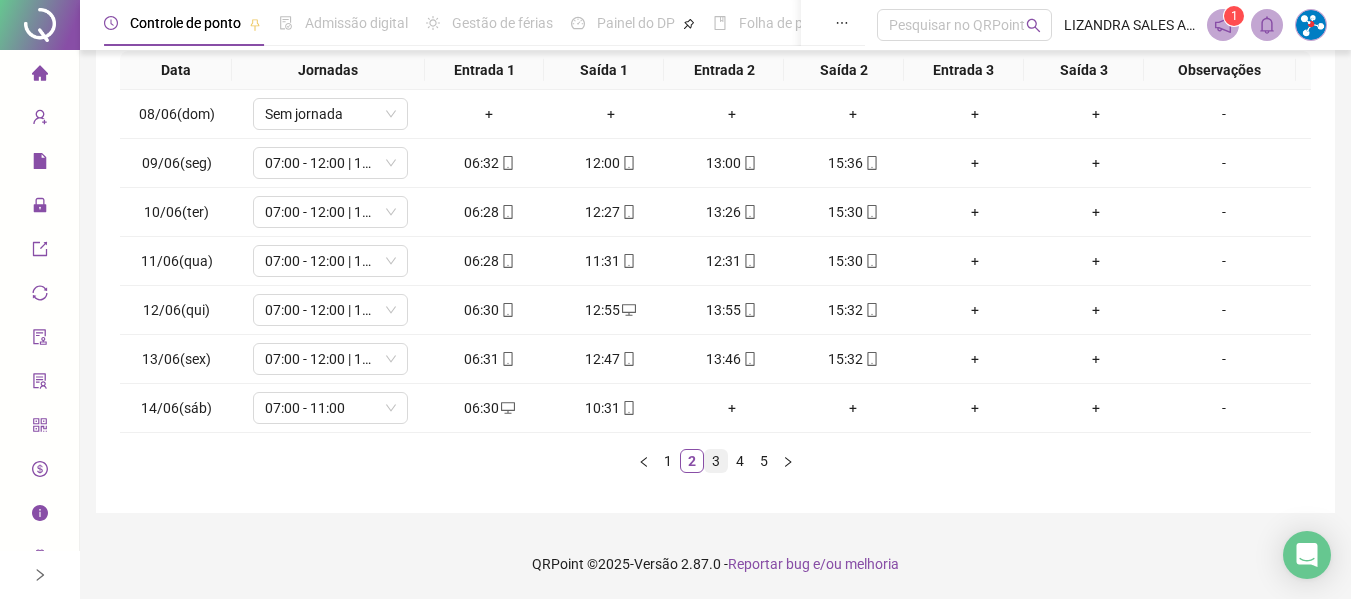 click on "3" at bounding box center (716, 461) 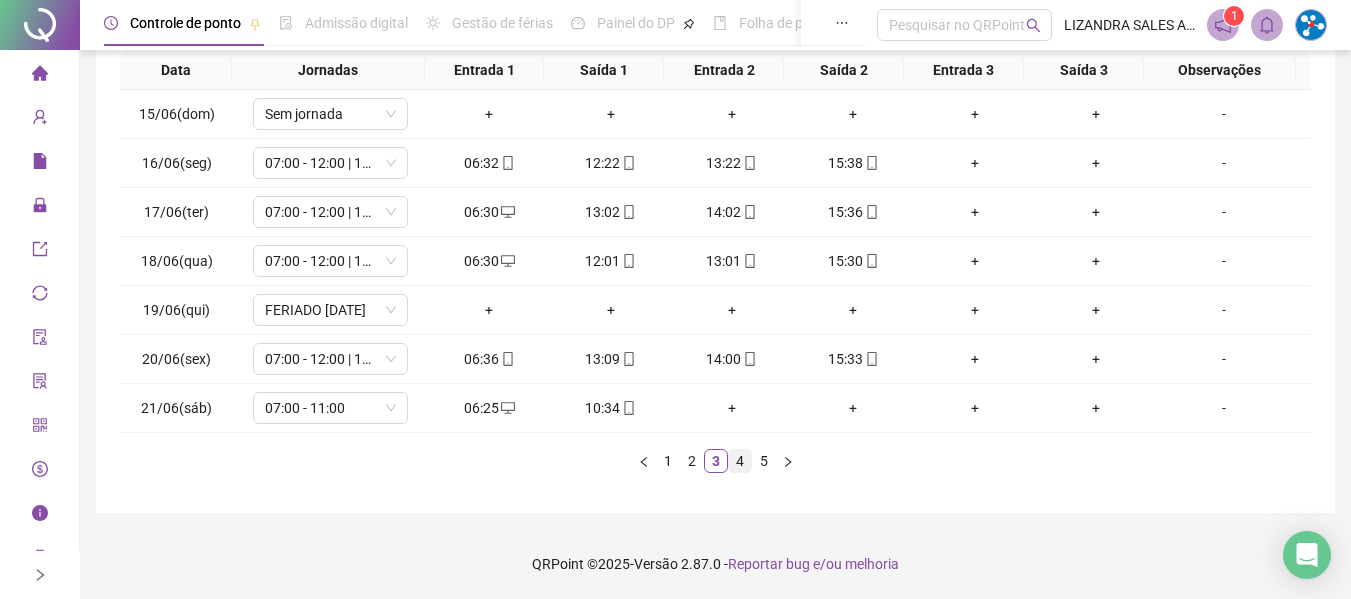 click on "4" at bounding box center [740, 461] 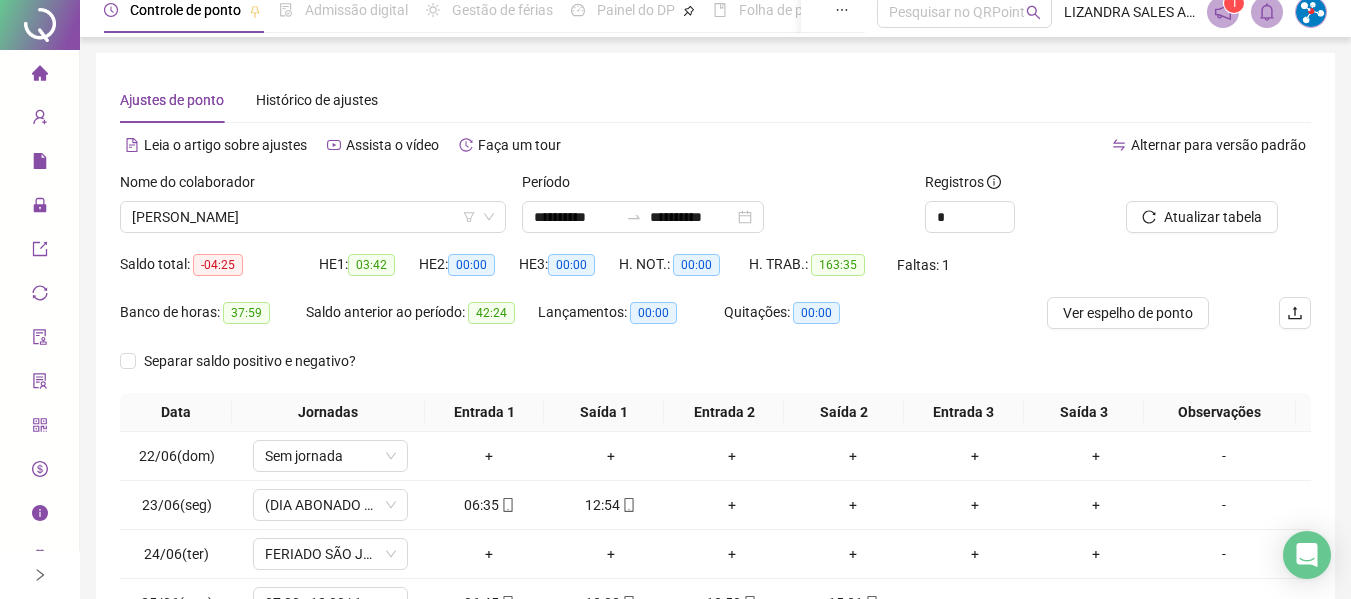 scroll, scrollTop: 200, scrollLeft: 0, axis: vertical 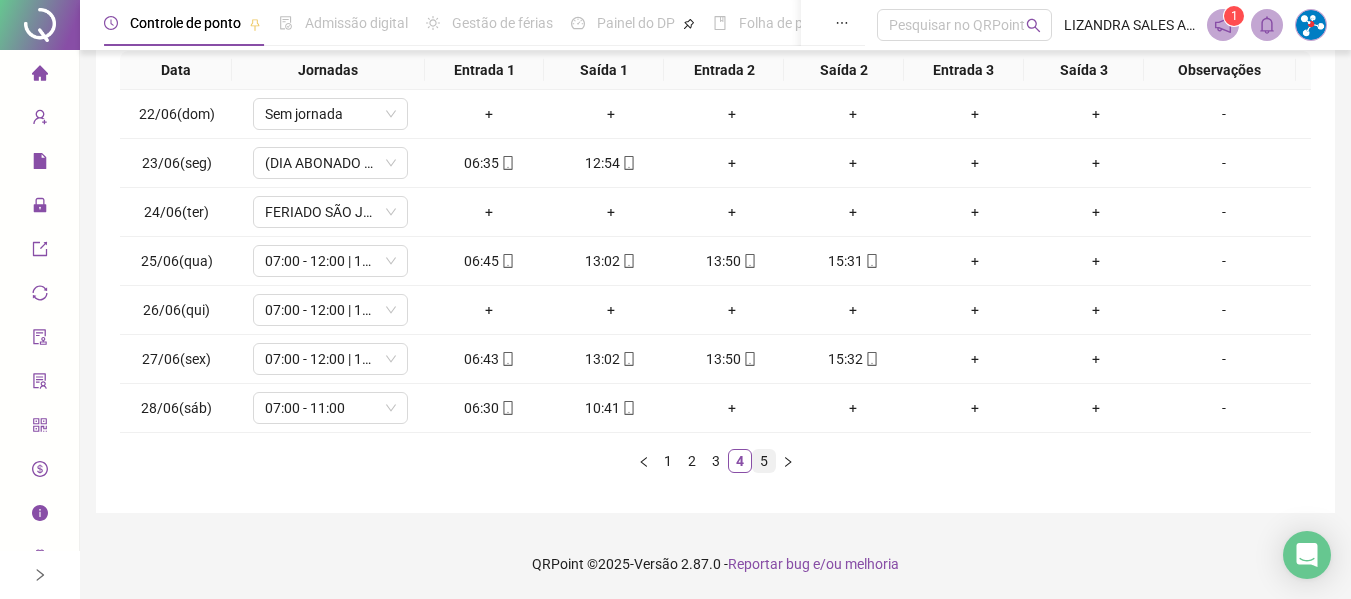 click on "5" at bounding box center (764, 461) 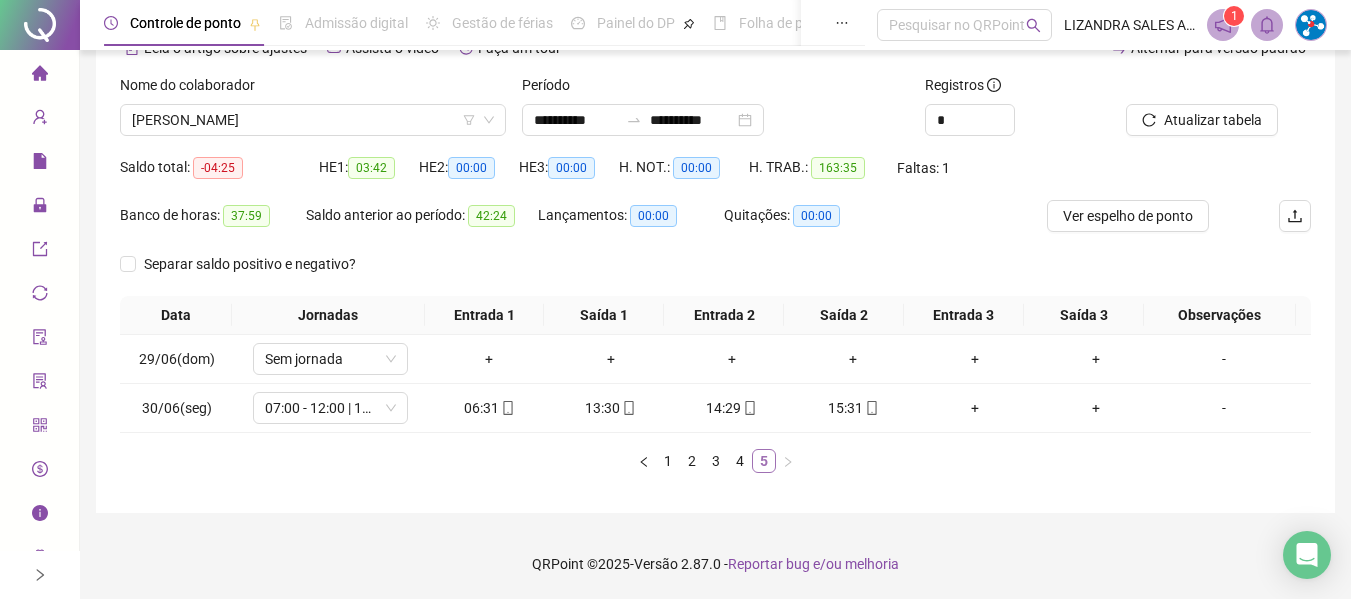 scroll, scrollTop: 110, scrollLeft: 0, axis: vertical 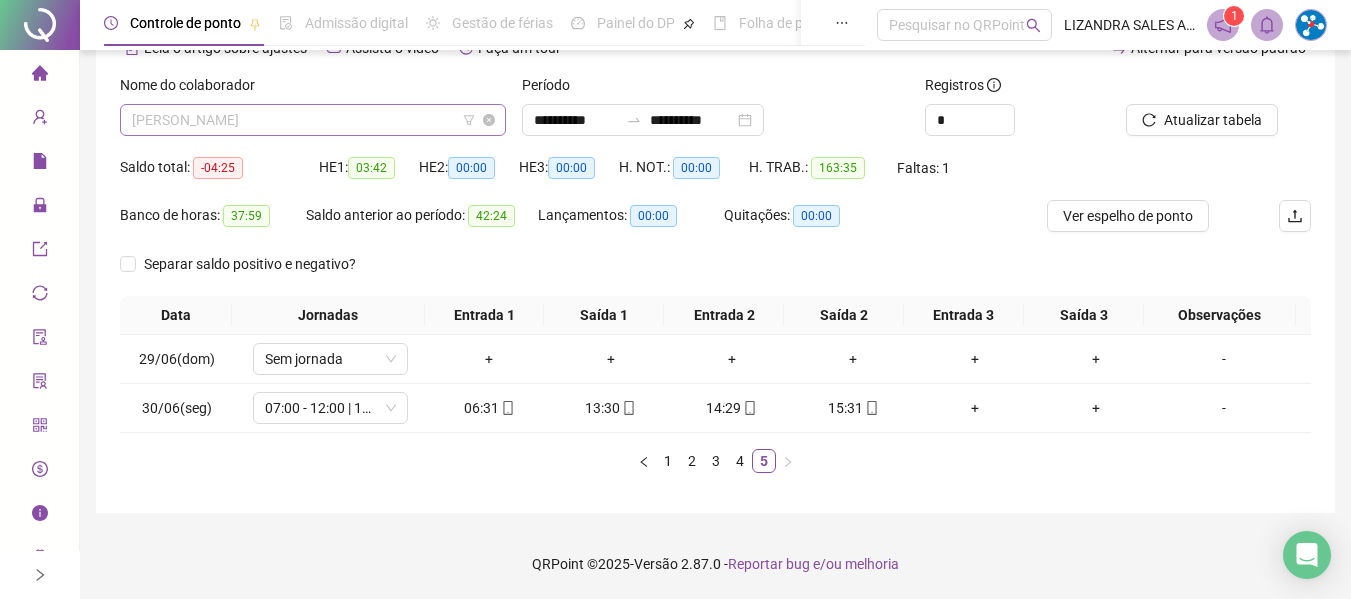 click on "[PERSON_NAME]" at bounding box center (313, 120) 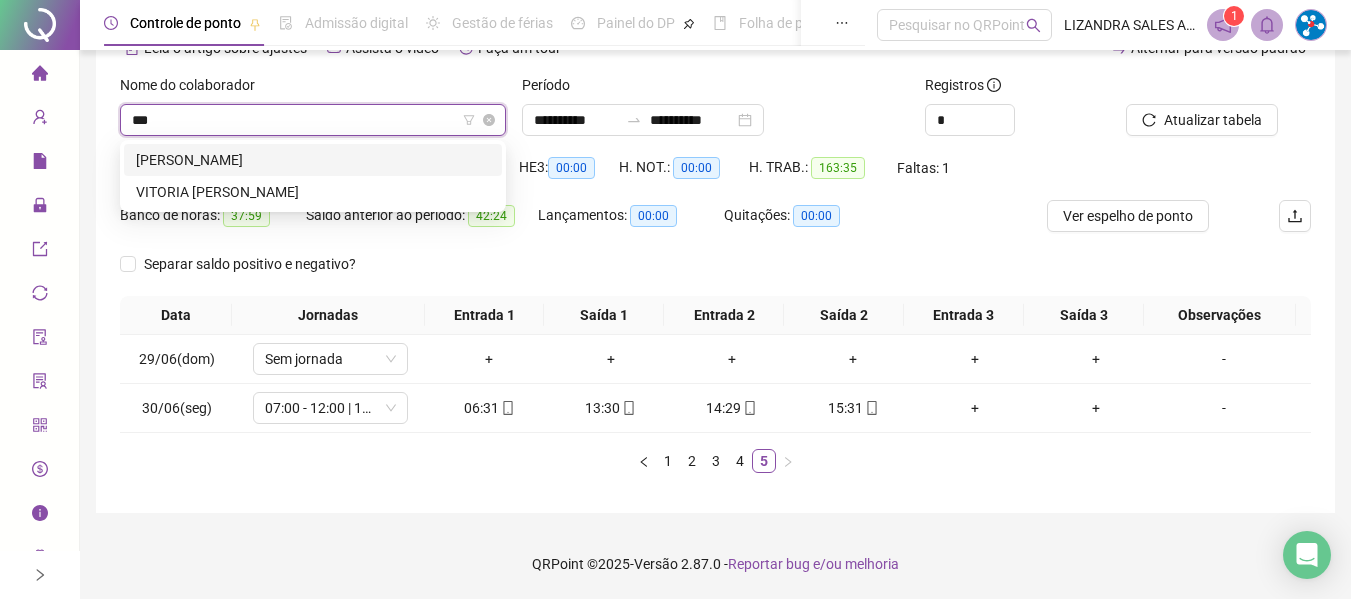 scroll, scrollTop: 0, scrollLeft: 0, axis: both 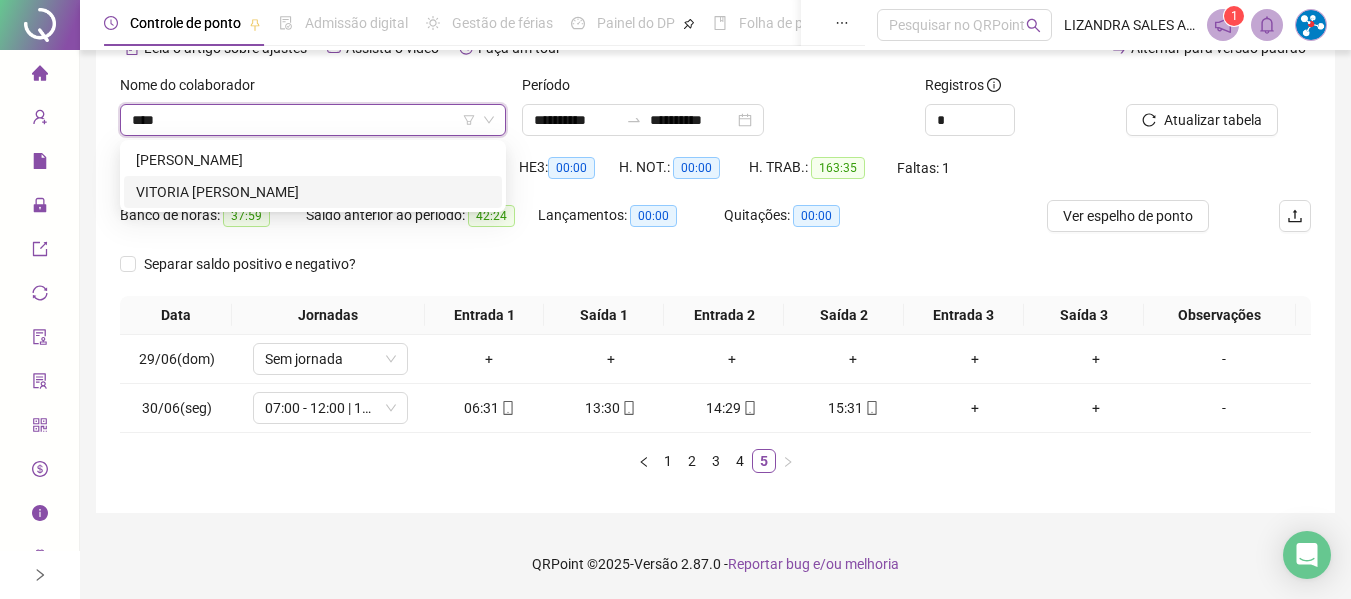 click on "VITORIA [PERSON_NAME]" at bounding box center [313, 192] 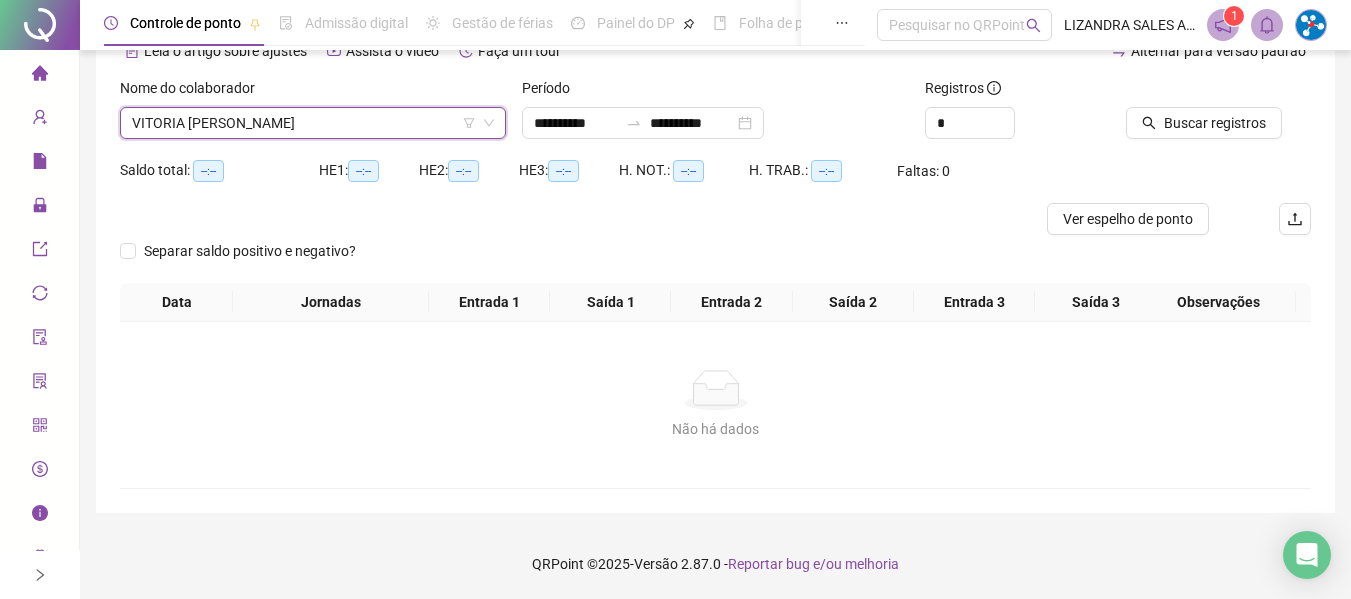 scroll, scrollTop: 107, scrollLeft: 0, axis: vertical 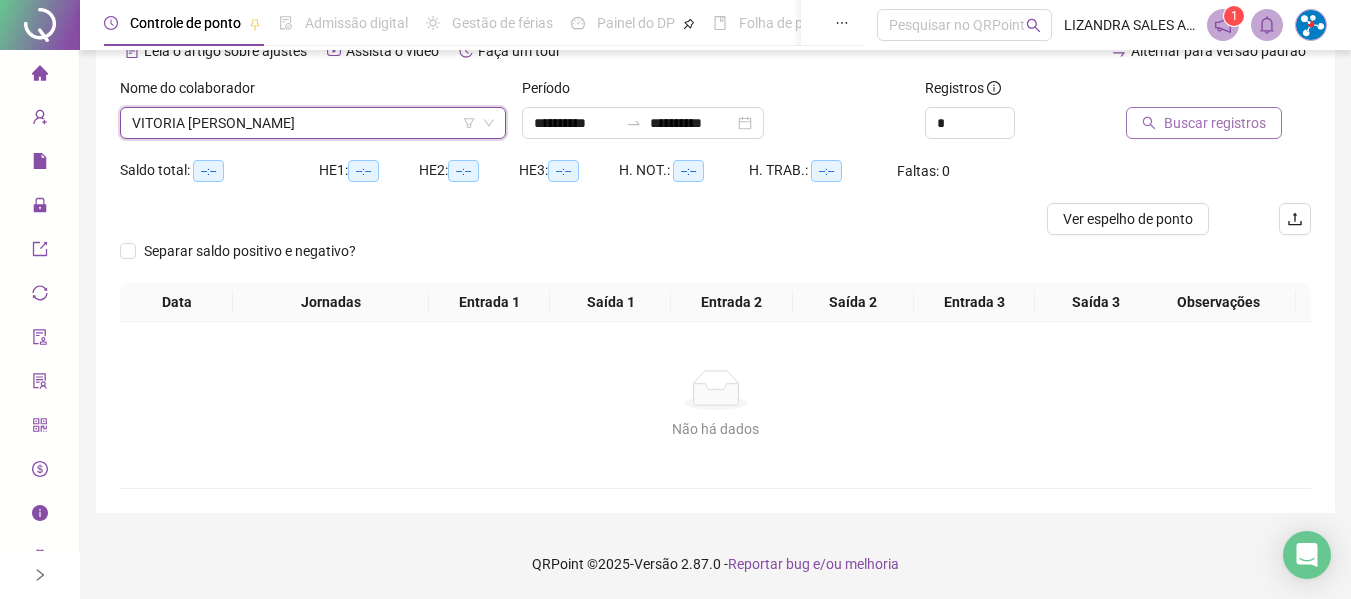 click on "Buscar registros" at bounding box center (1215, 123) 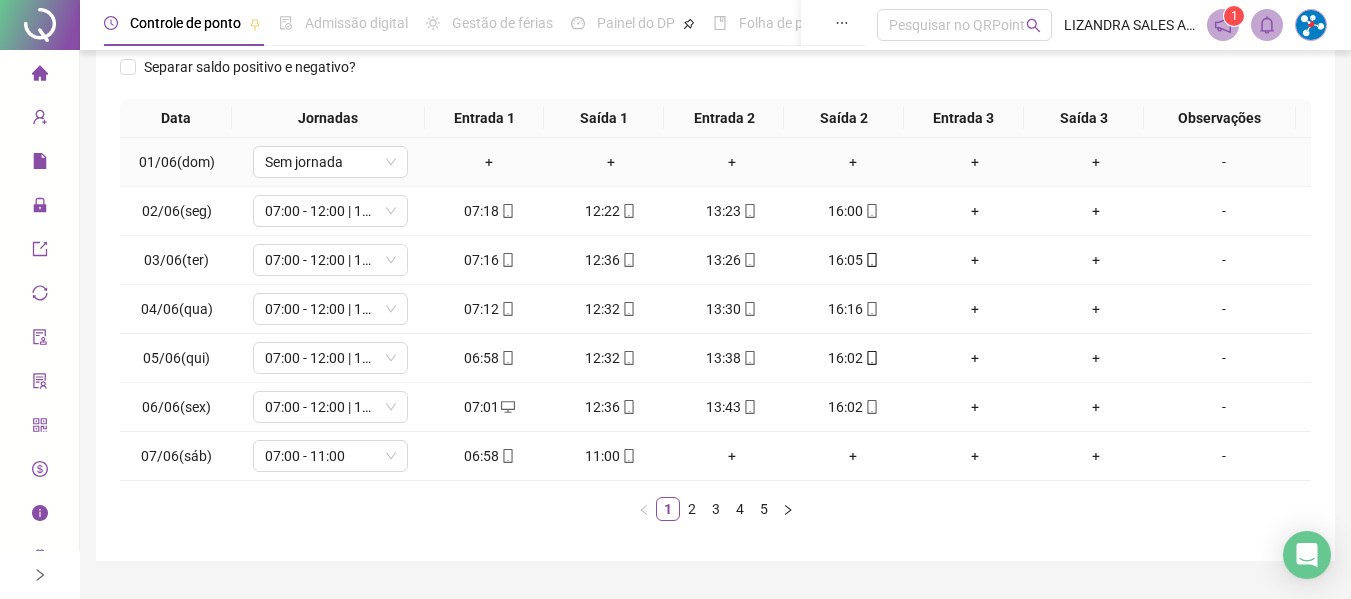 scroll, scrollTop: 355, scrollLeft: 0, axis: vertical 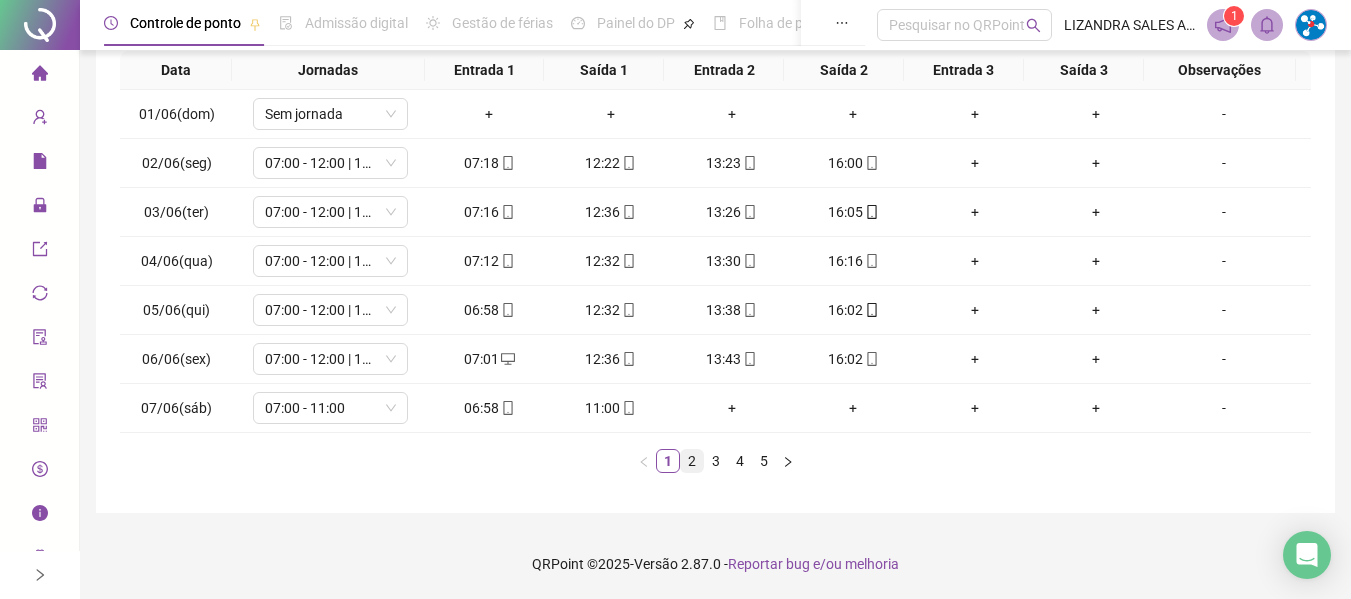 click on "2" at bounding box center (692, 461) 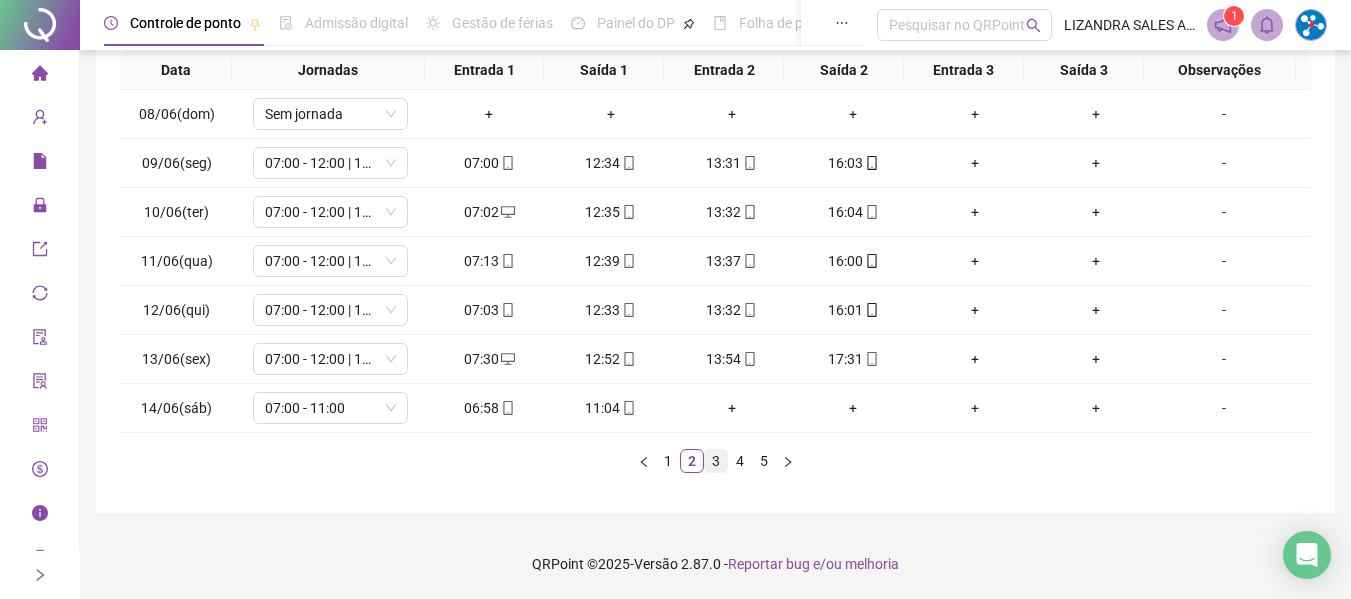 click on "3" at bounding box center (716, 461) 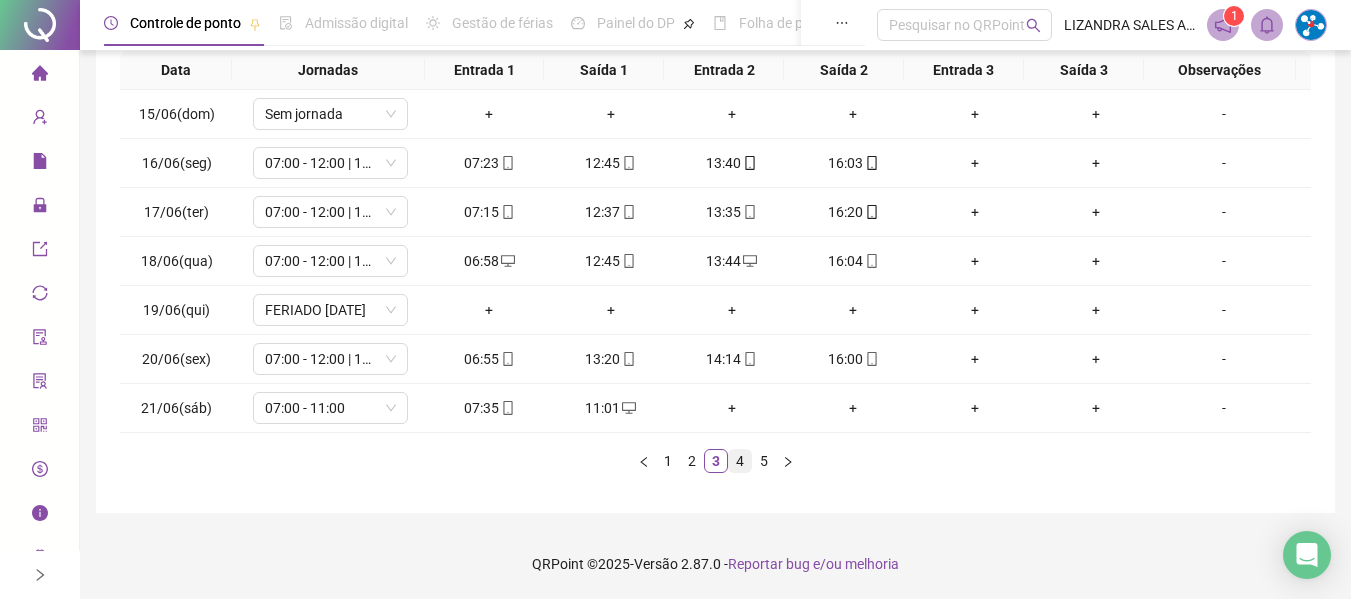 click on "4" at bounding box center (740, 461) 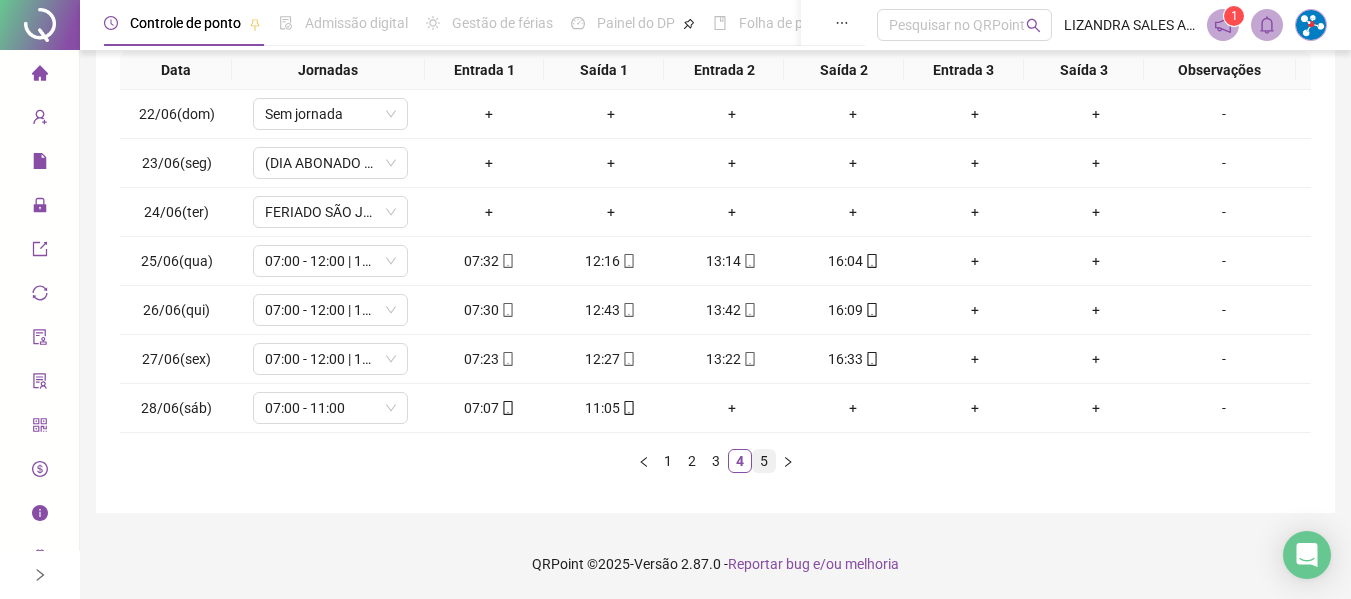 click on "5" at bounding box center [764, 461] 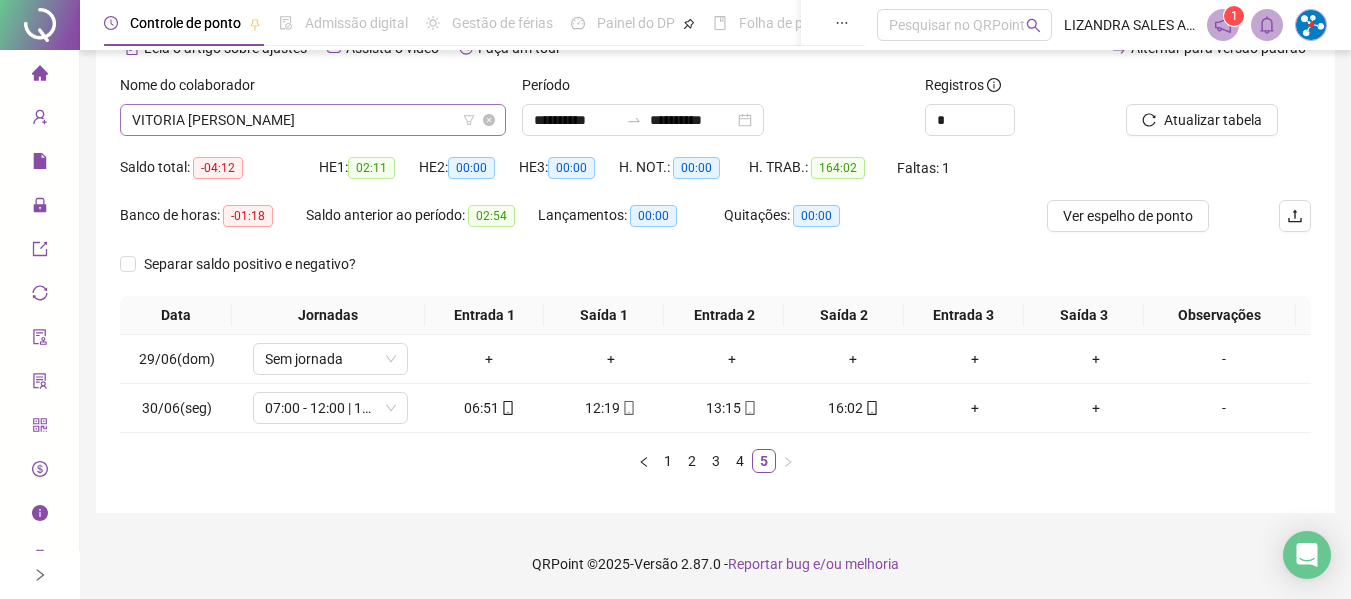click on "VITORIA [PERSON_NAME]" at bounding box center [313, 120] 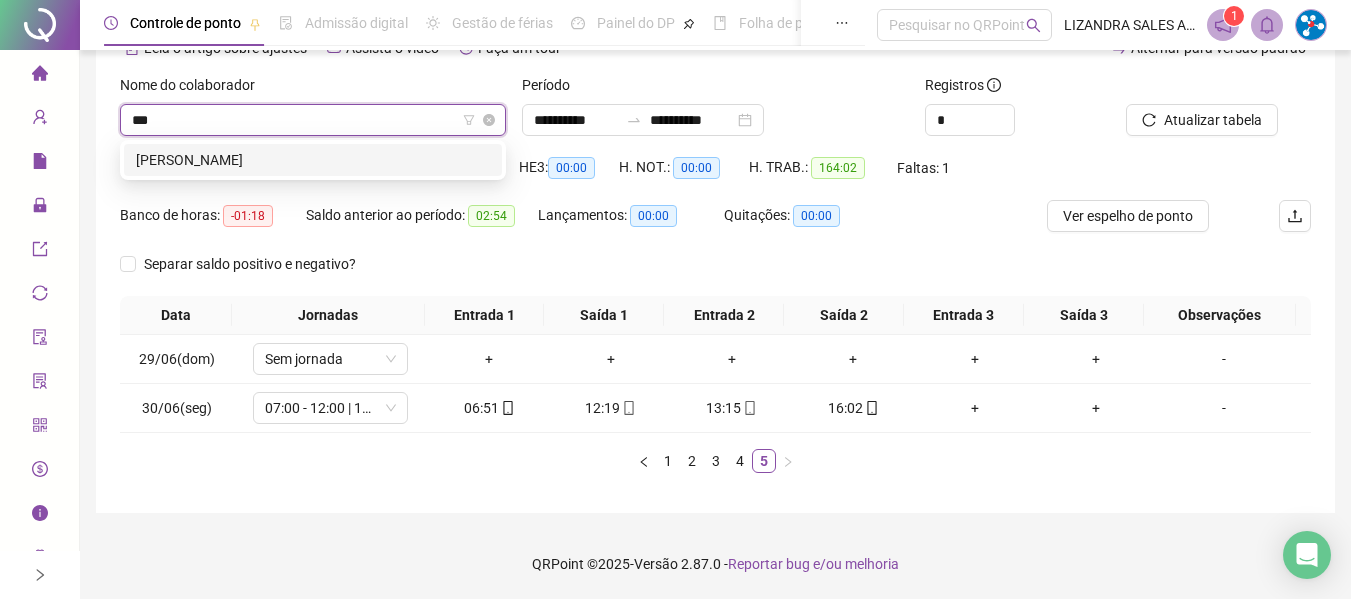 scroll, scrollTop: 0, scrollLeft: 0, axis: both 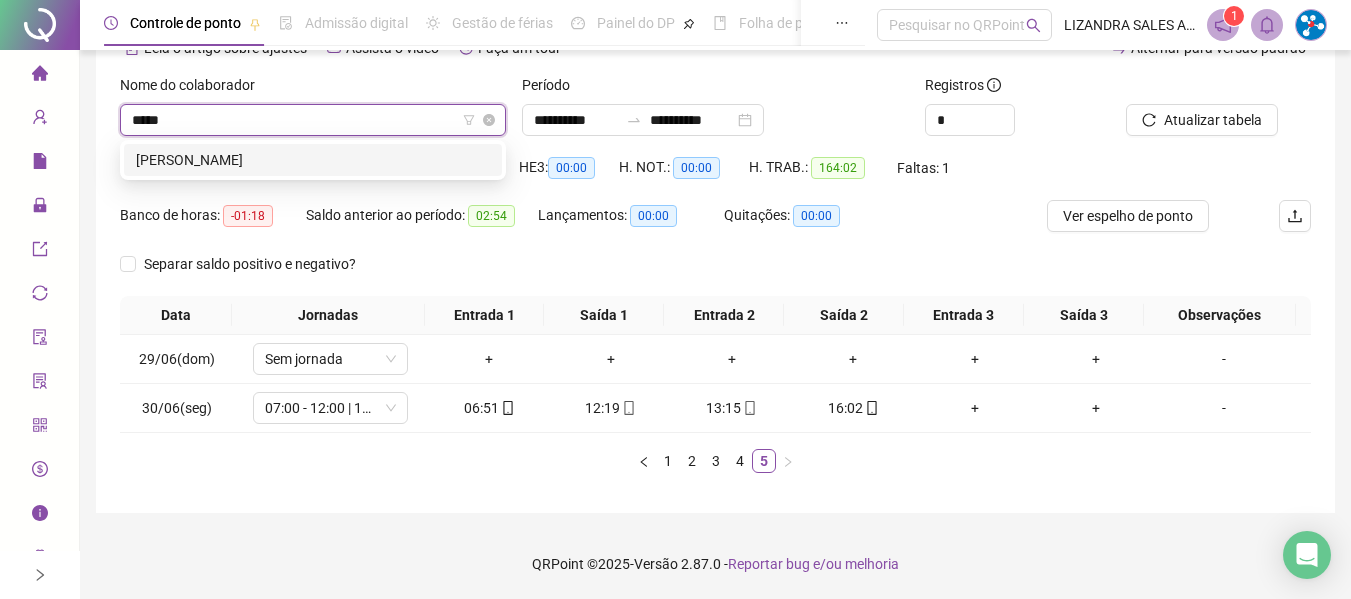 type on "******" 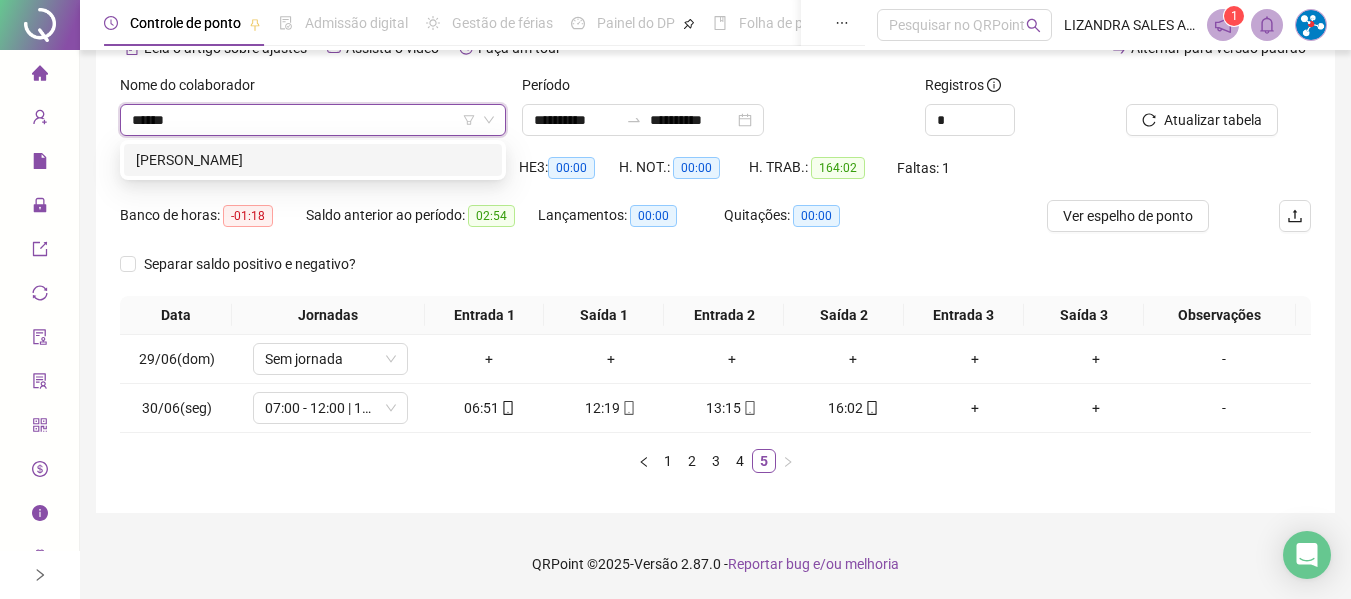 click on "[PERSON_NAME]" at bounding box center (313, 160) 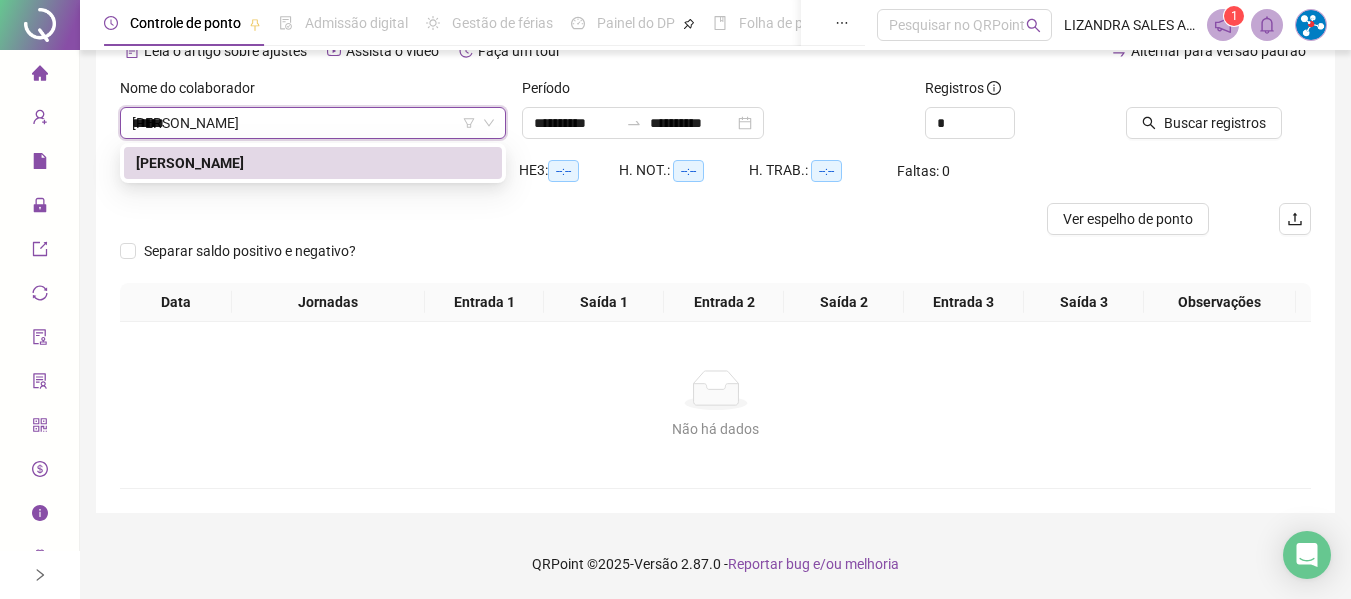 type 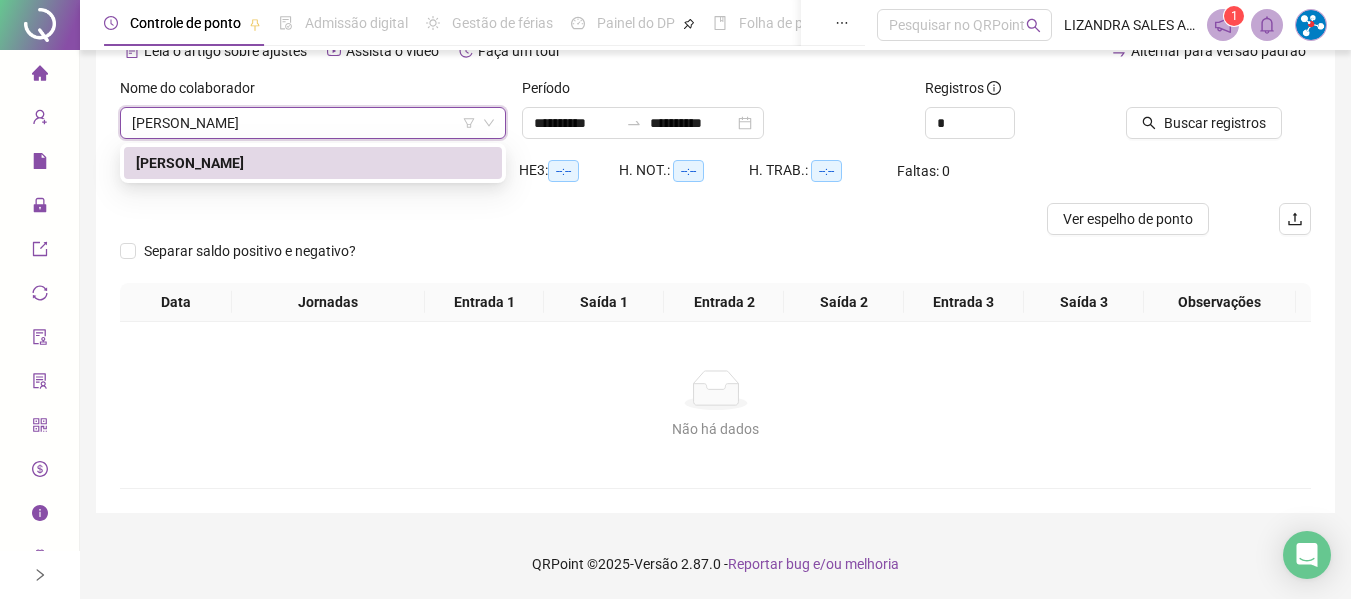 scroll, scrollTop: 107, scrollLeft: 0, axis: vertical 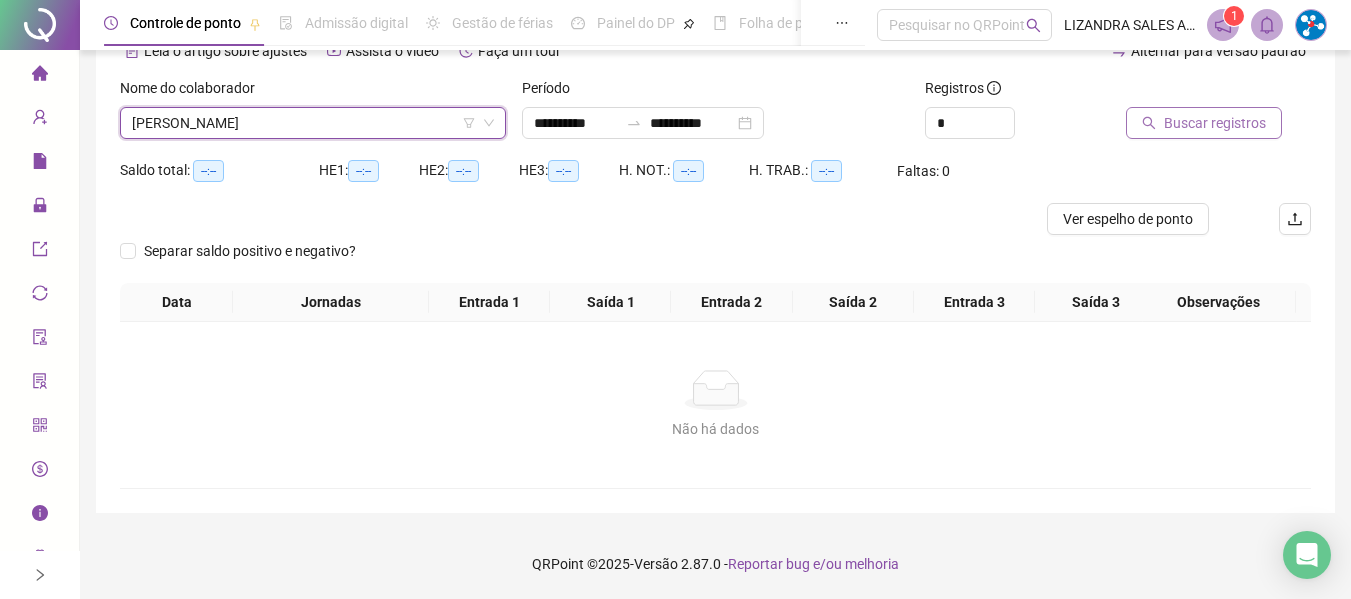 click on "Buscar registros" at bounding box center [1204, 123] 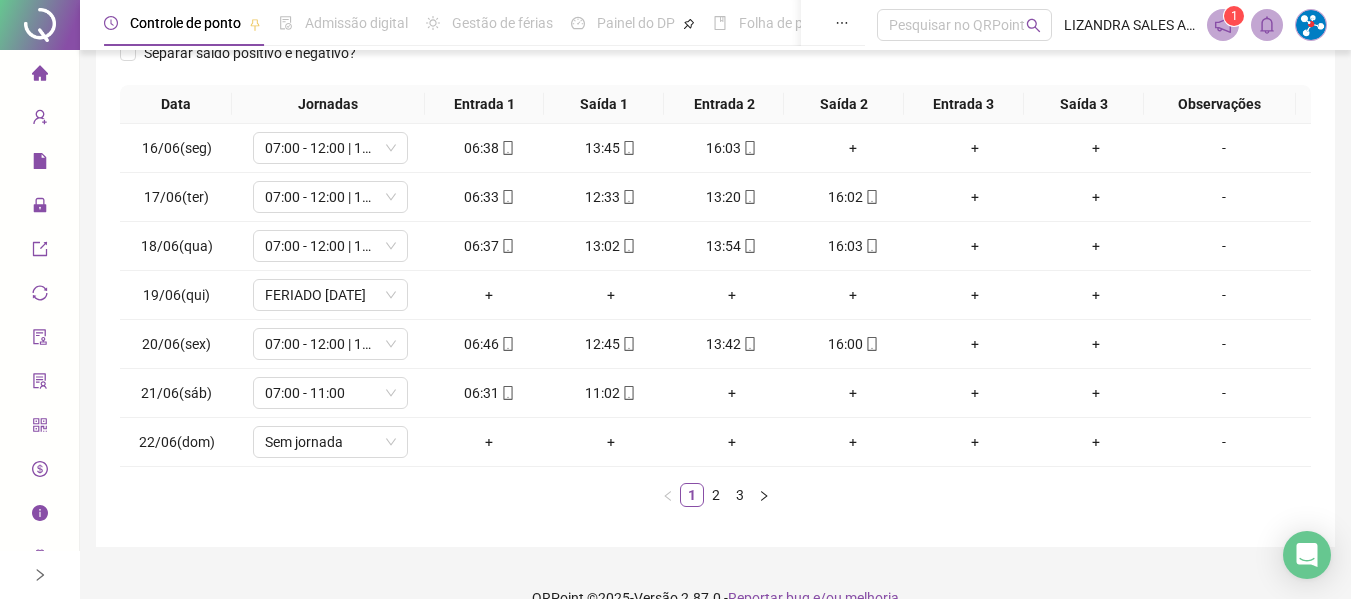 scroll, scrollTop: 355, scrollLeft: 0, axis: vertical 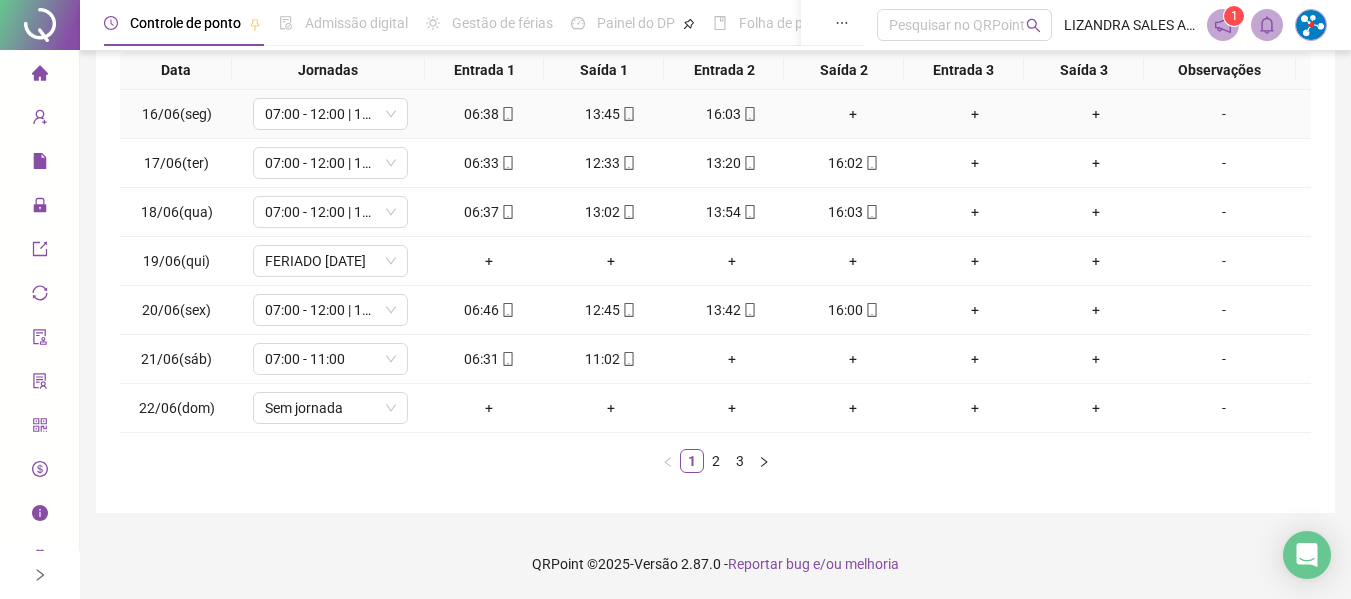 click on "+" at bounding box center [853, 114] 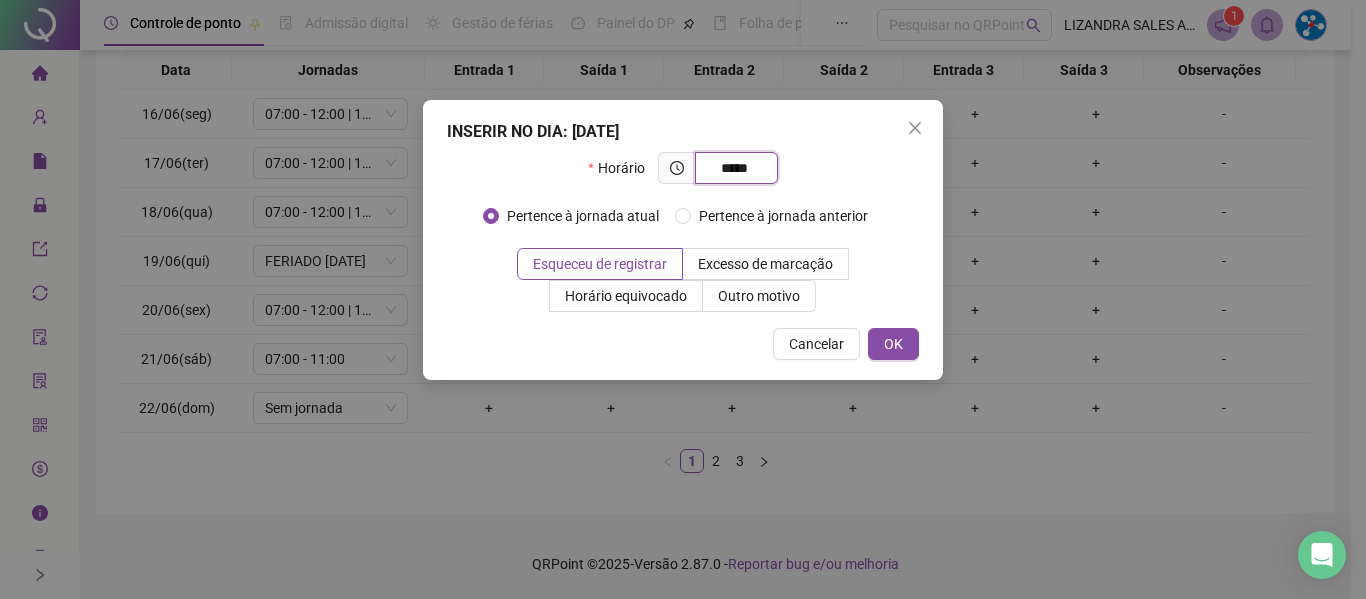 type on "*****" 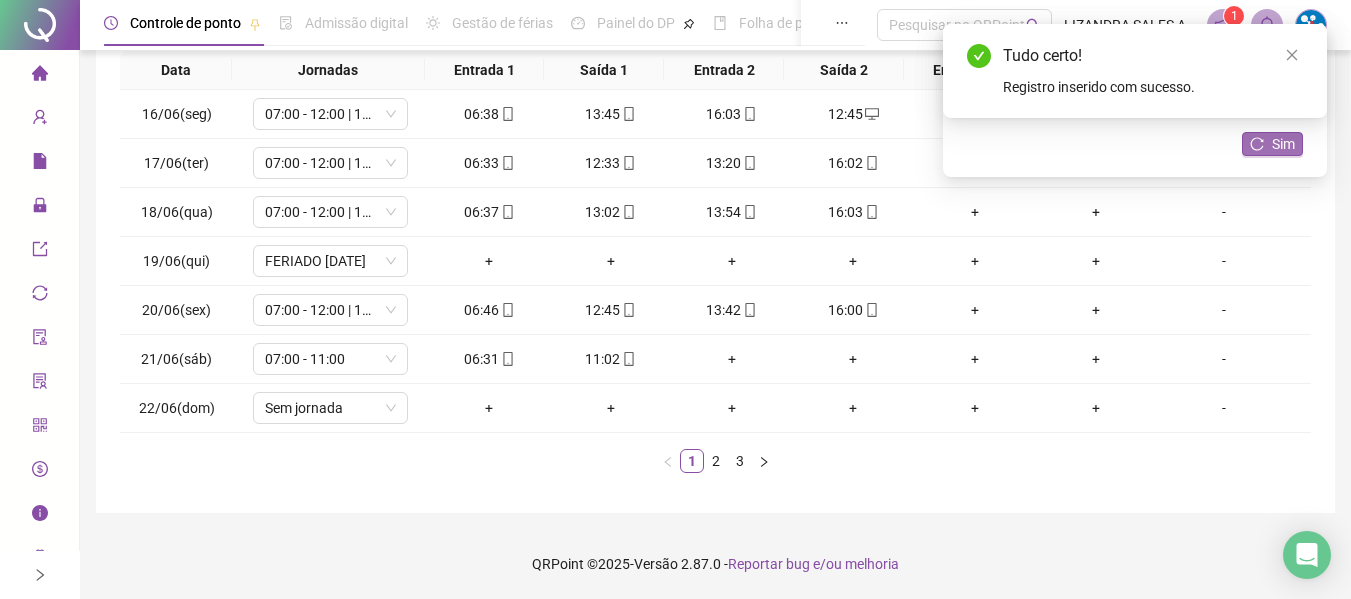 click 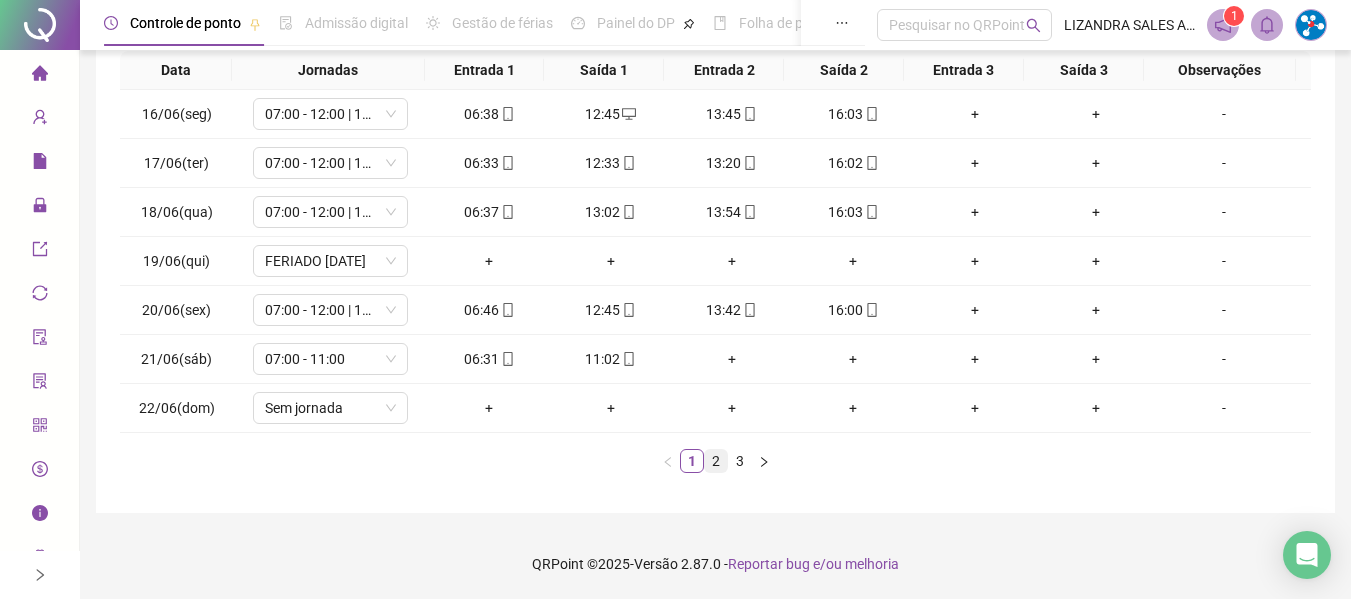 click on "2" at bounding box center (716, 461) 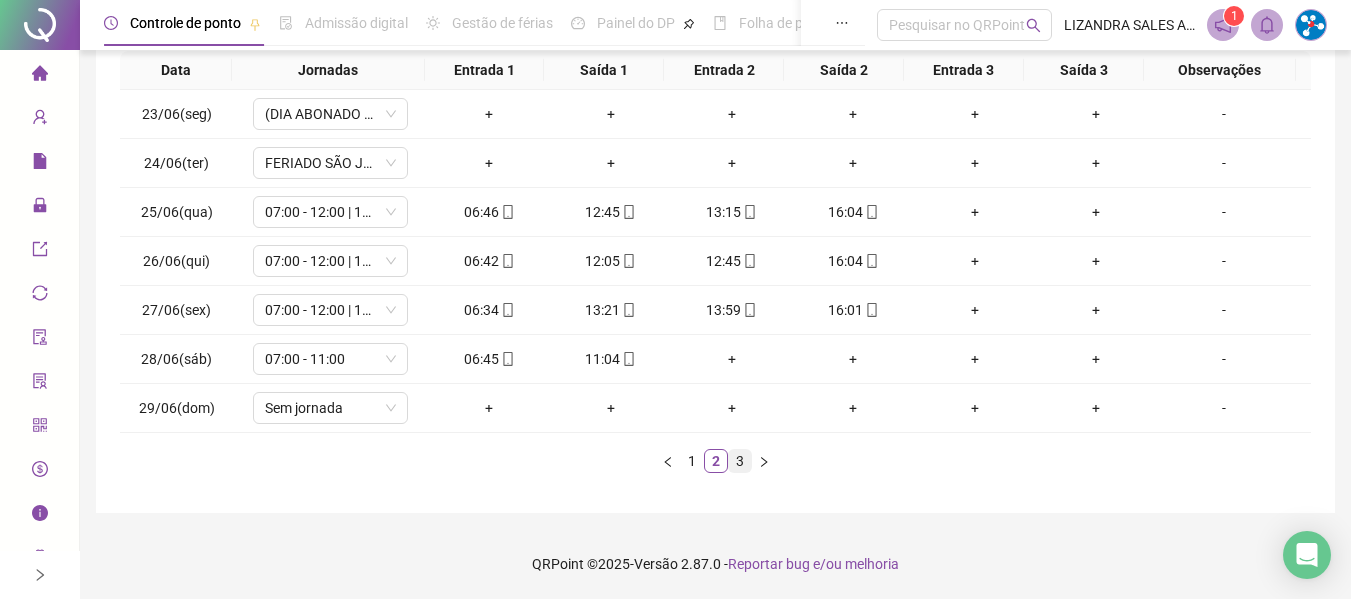 click on "3" at bounding box center (740, 461) 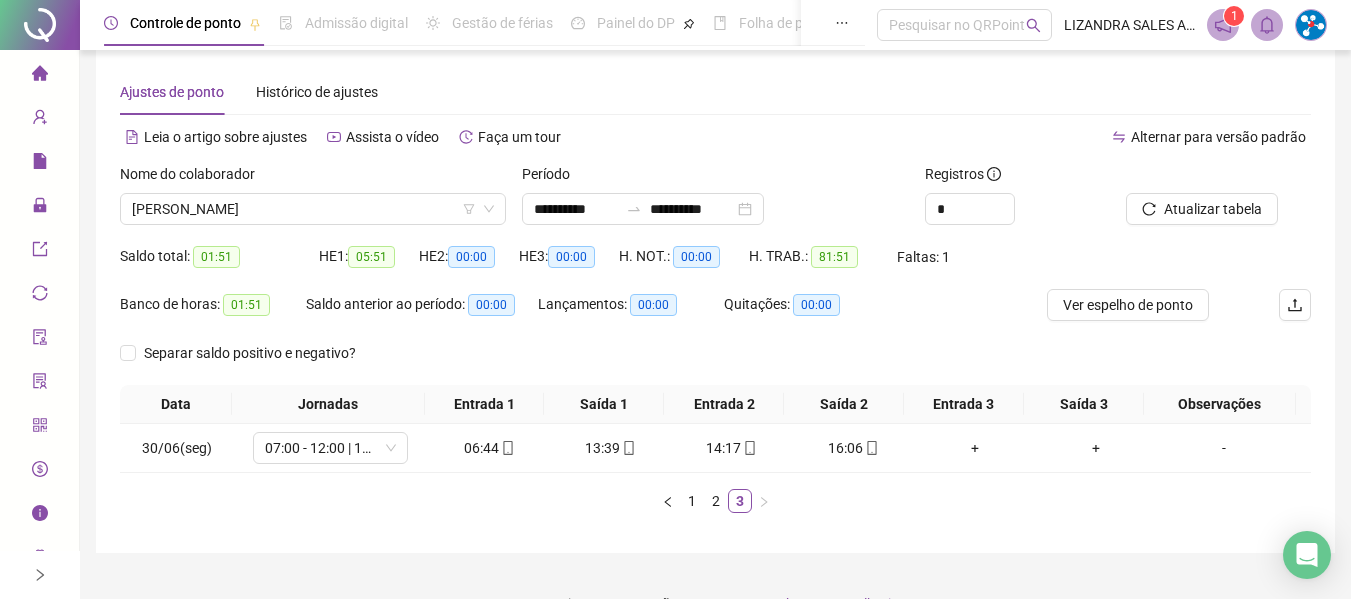 scroll, scrollTop: 0, scrollLeft: 0, axis: both 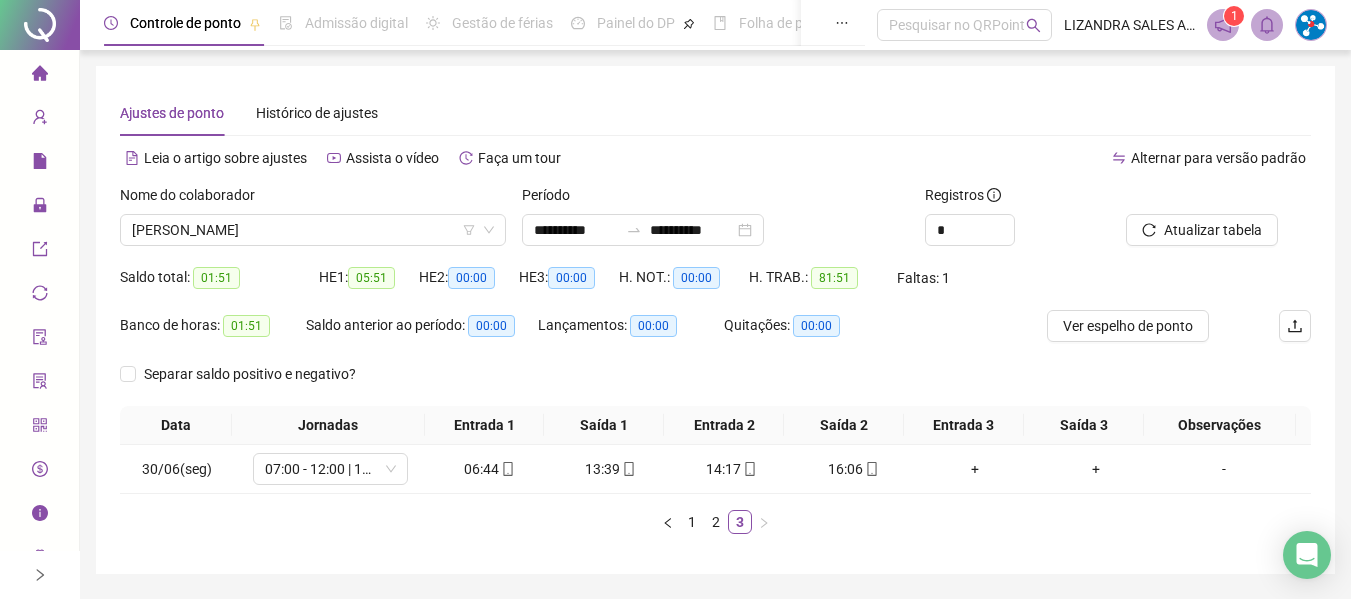 click 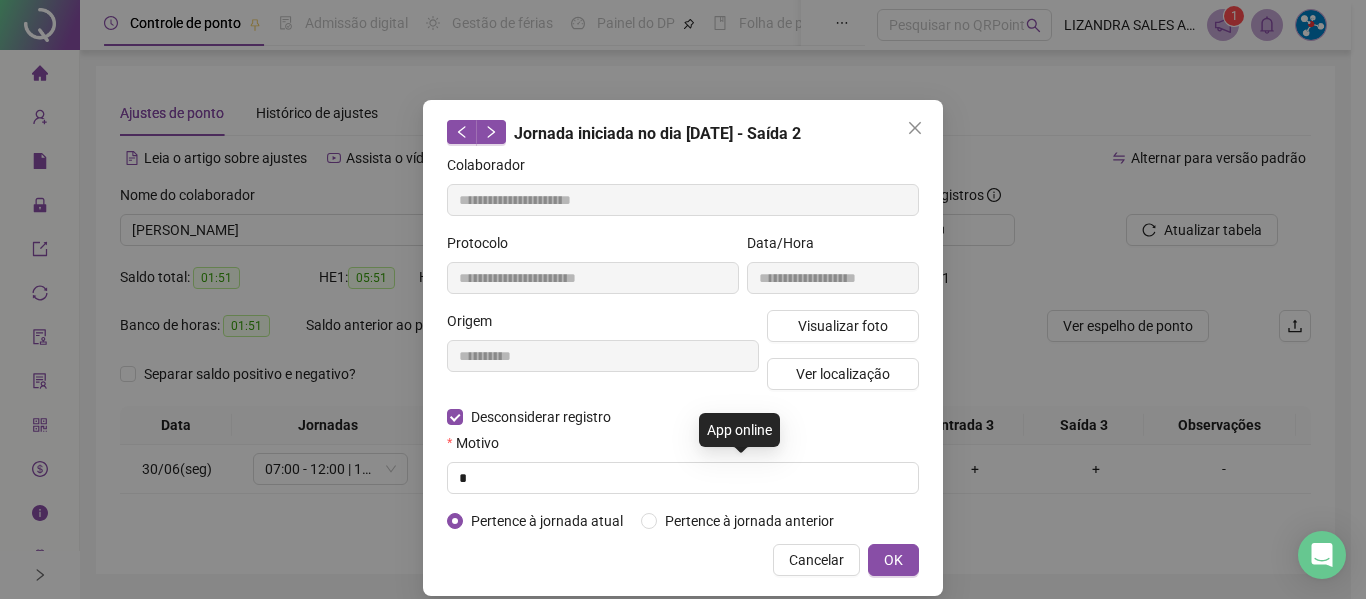 type on "**********" 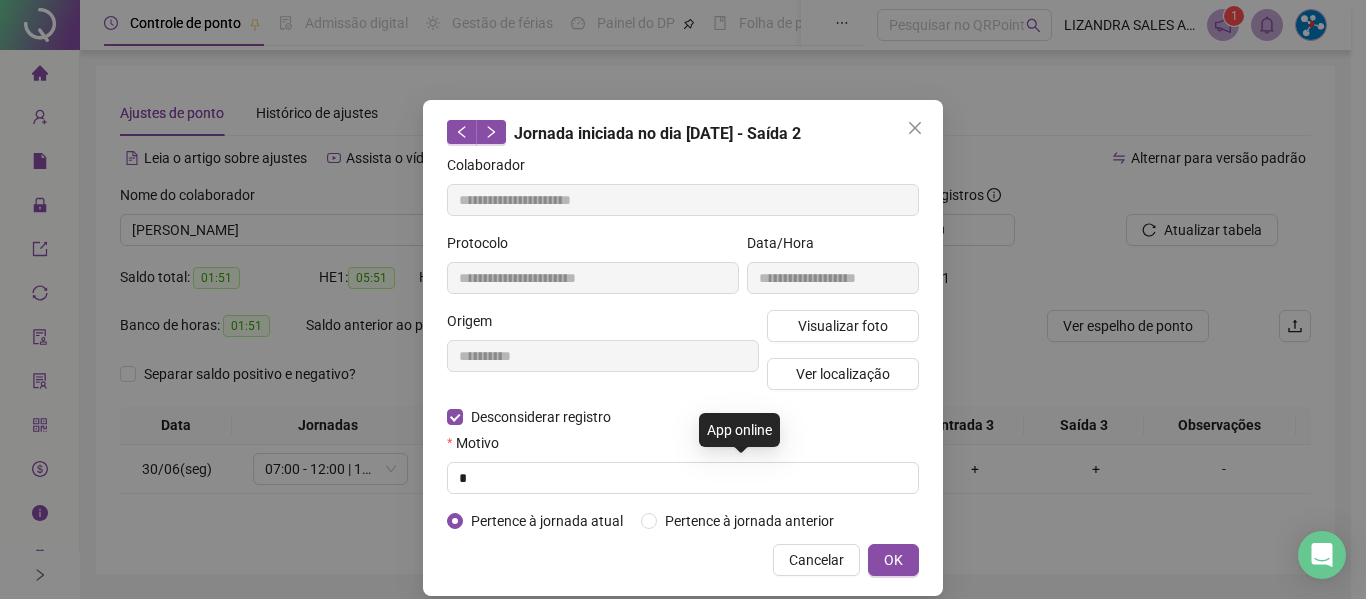type on "**********" 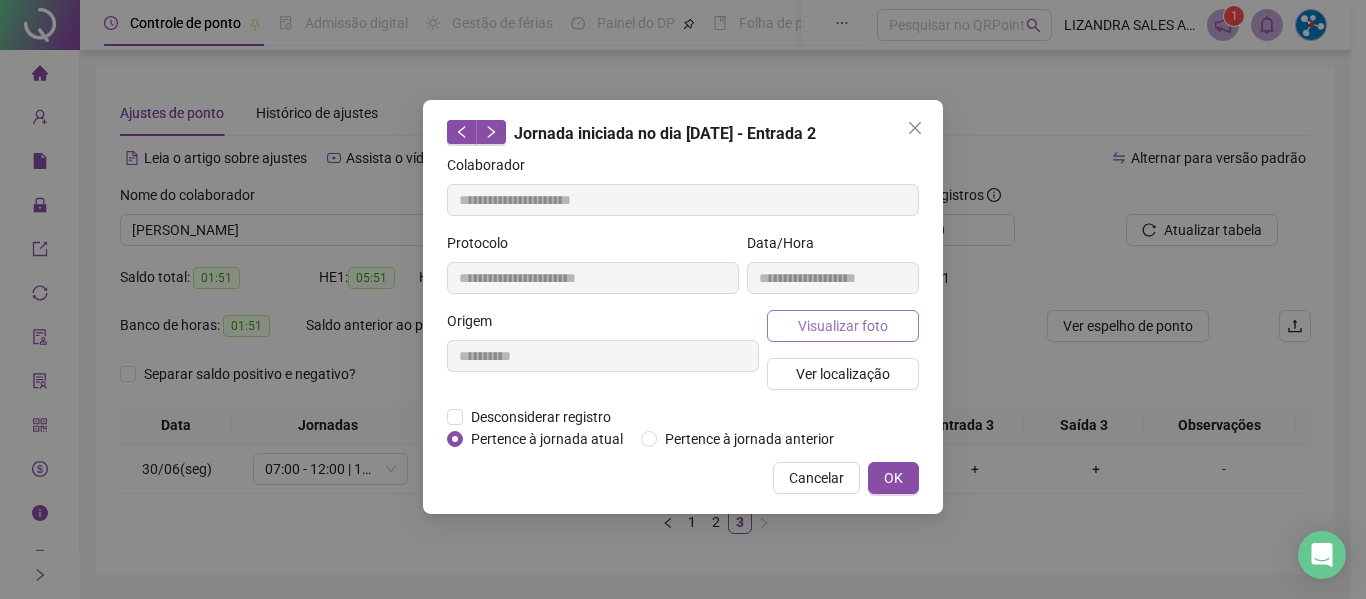 click on "Visualizar foto" at bounding box center (843, 326) 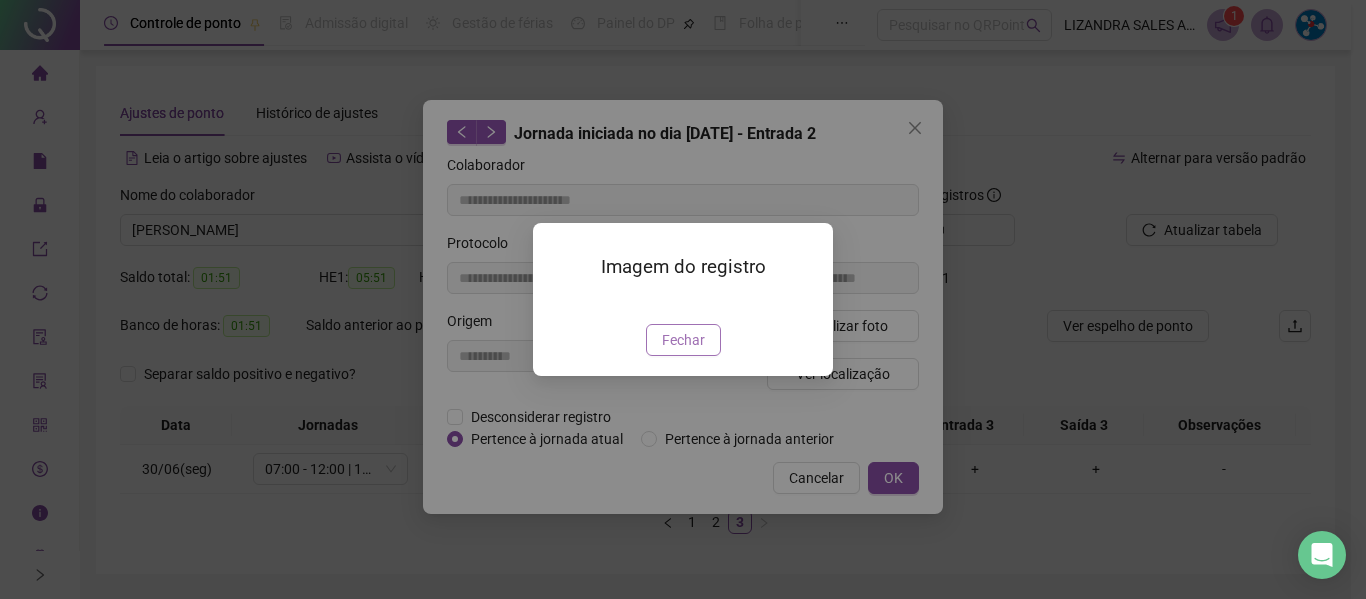 click on "Fechar" at bounding box center (683, 340) 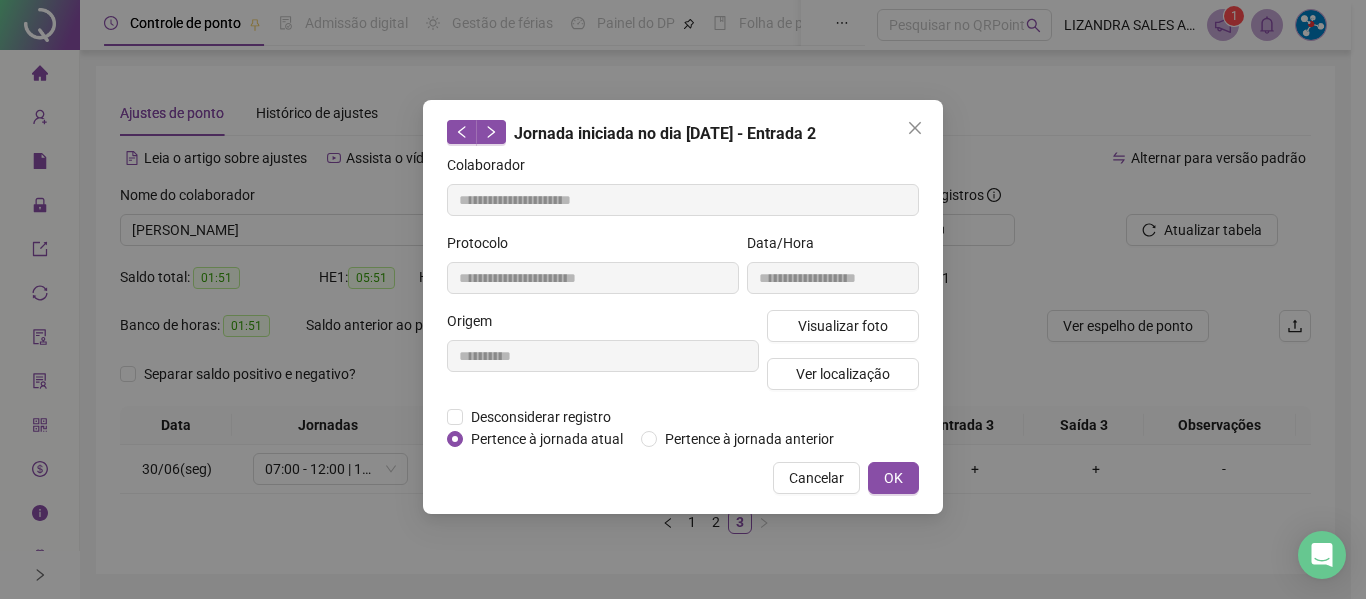 click on "Jornada iniciada no dia [DATE] - Entrada 2" at bounding box center (683, 133) 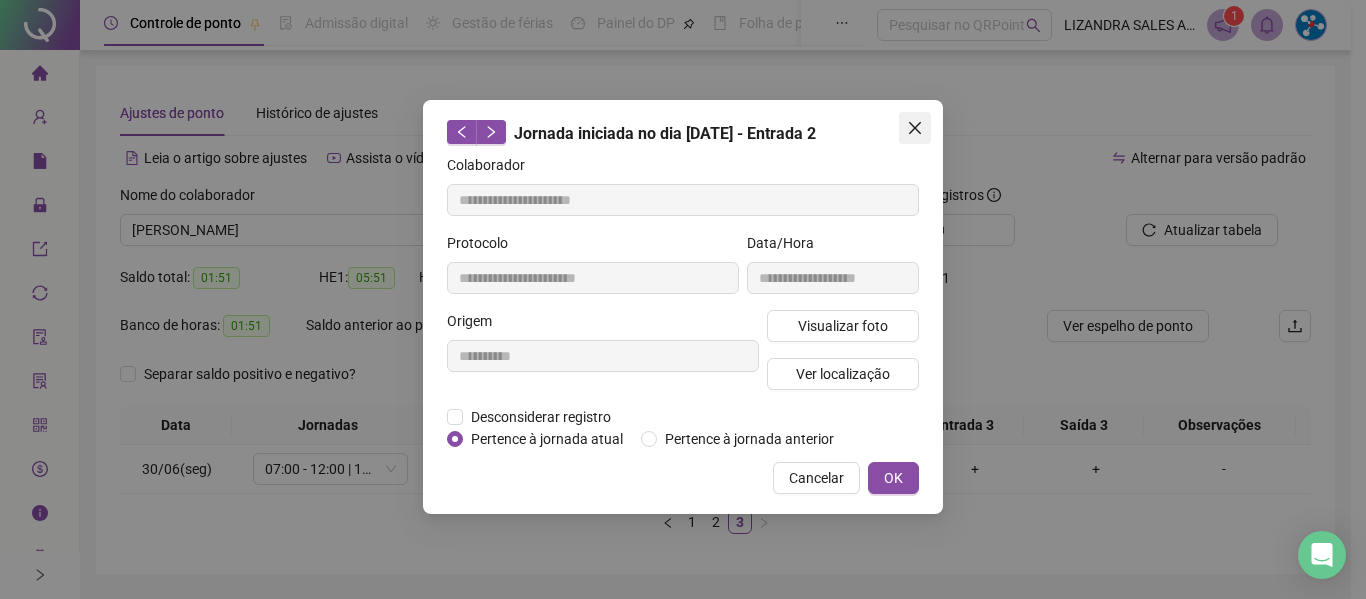 click 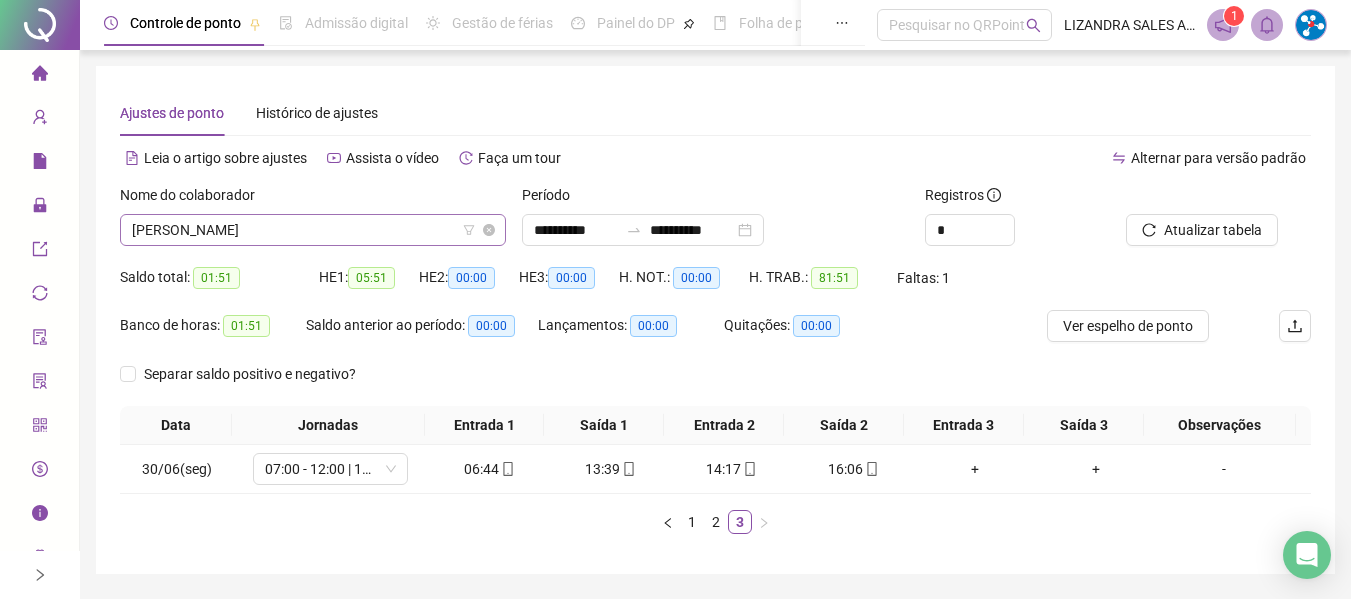 click on "[PERSON_NAME]" at bounding box center (313, 230) 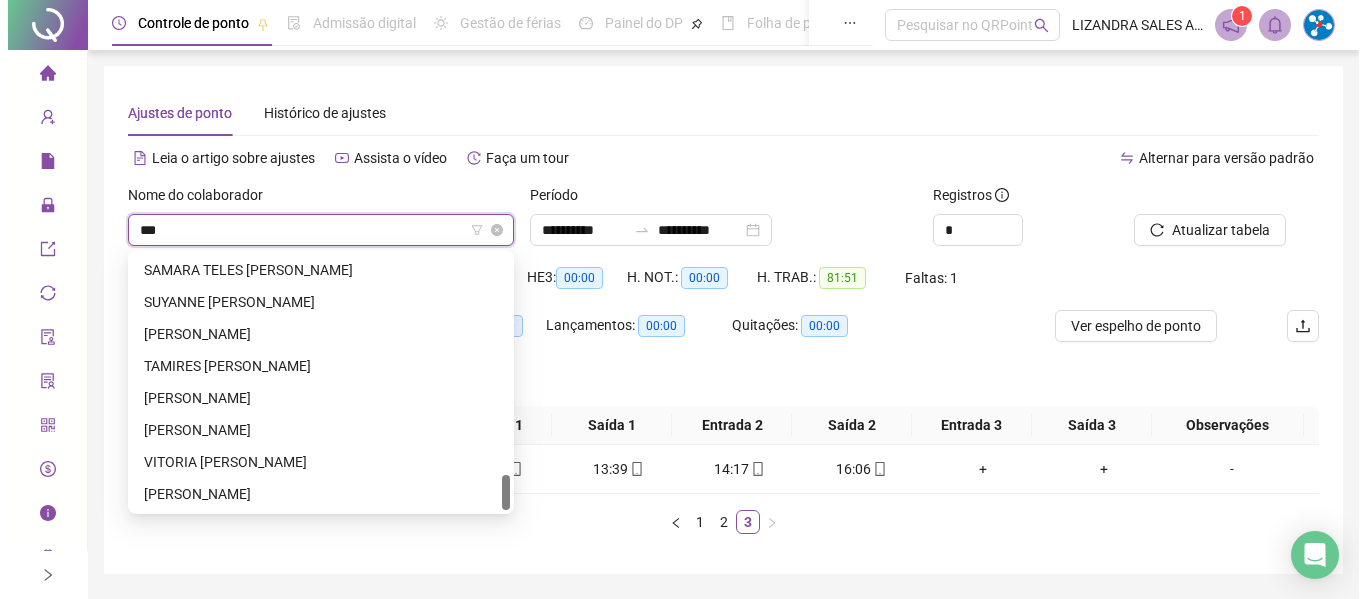 scroll, scrollTop: 0, scrollLeft: 0, axis: both 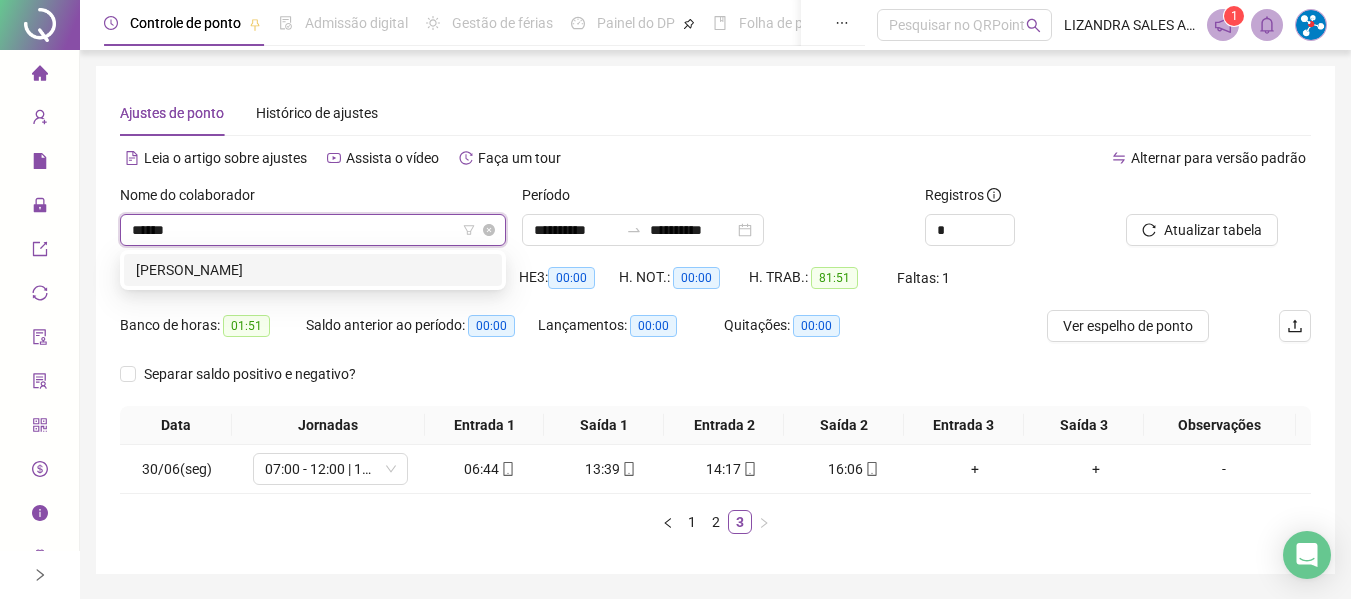 type on "*******" 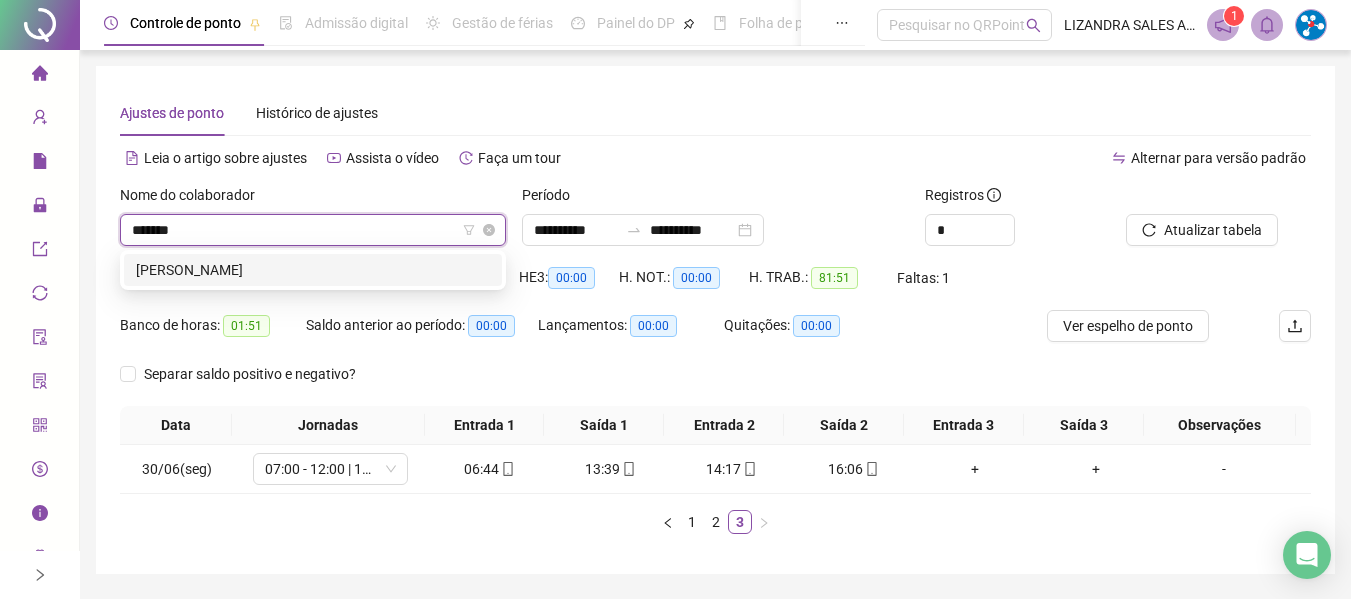 type 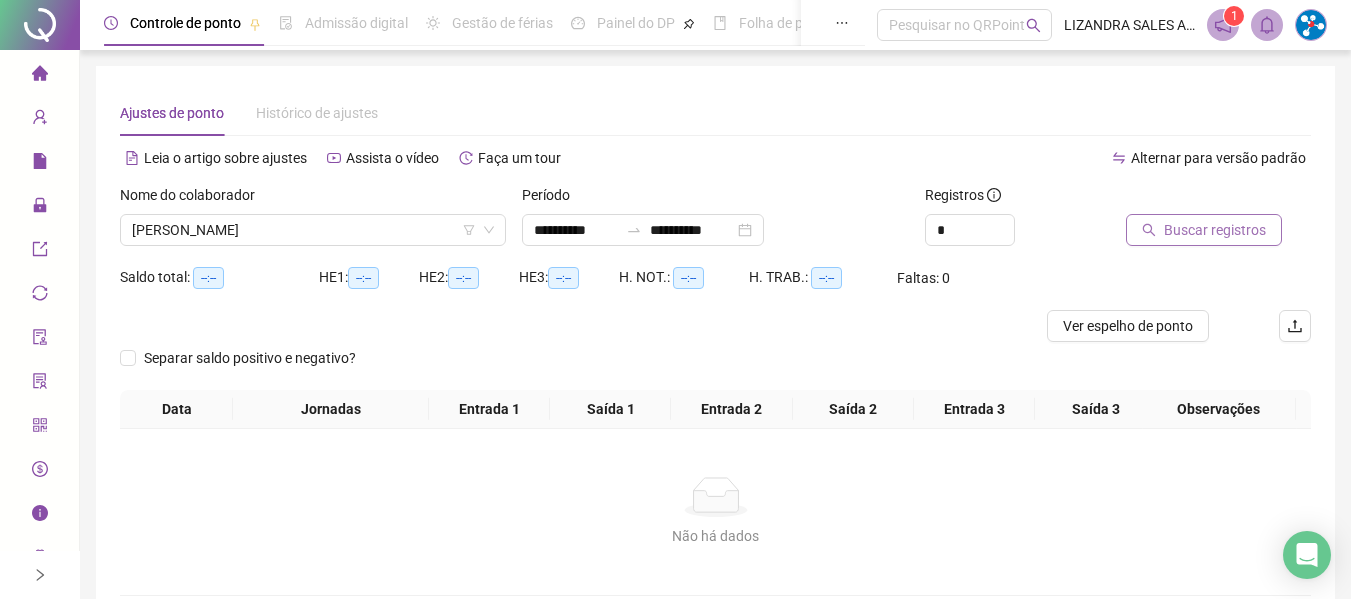 click on "Buscar registros" at bounding box center [1204, 230] 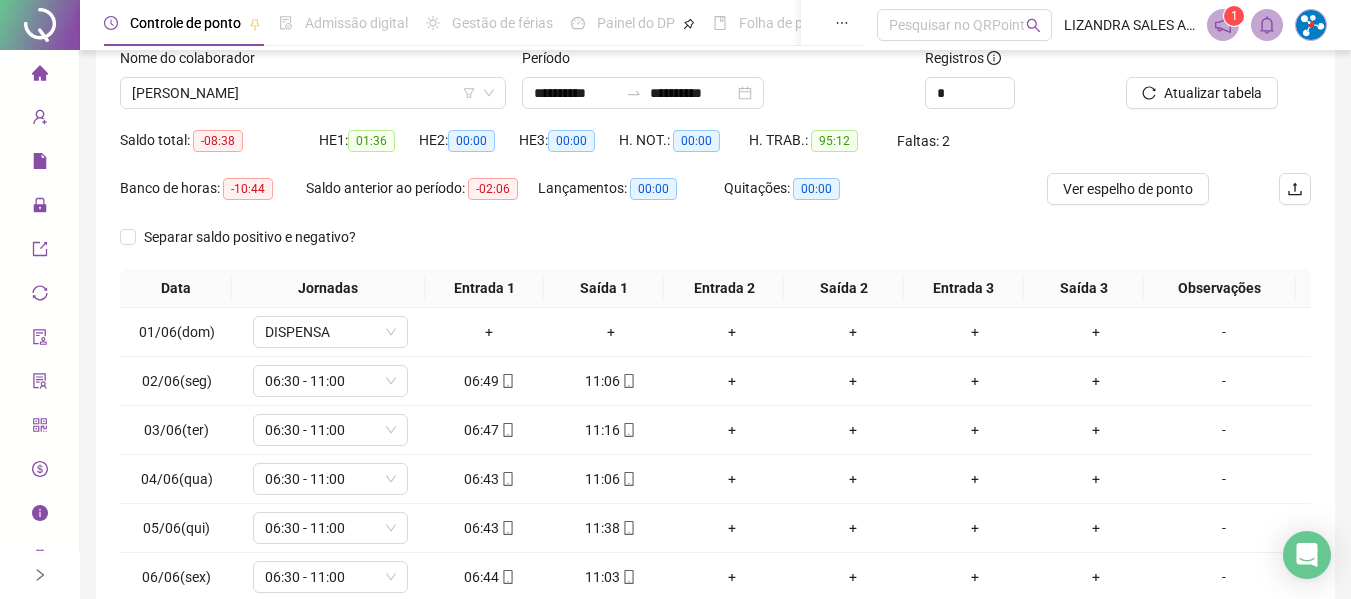 scroll, scrollTop: 355, scrollLeft: 0, axis: vertical 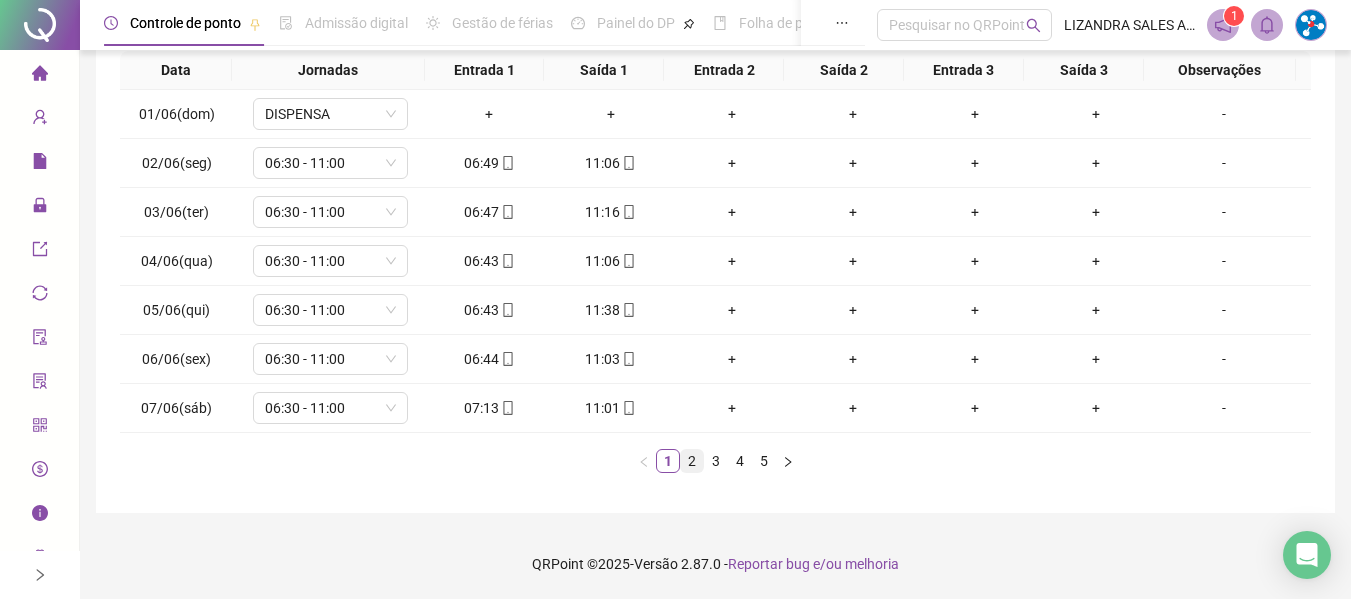 click on "2" at bounding box center (692, 461) 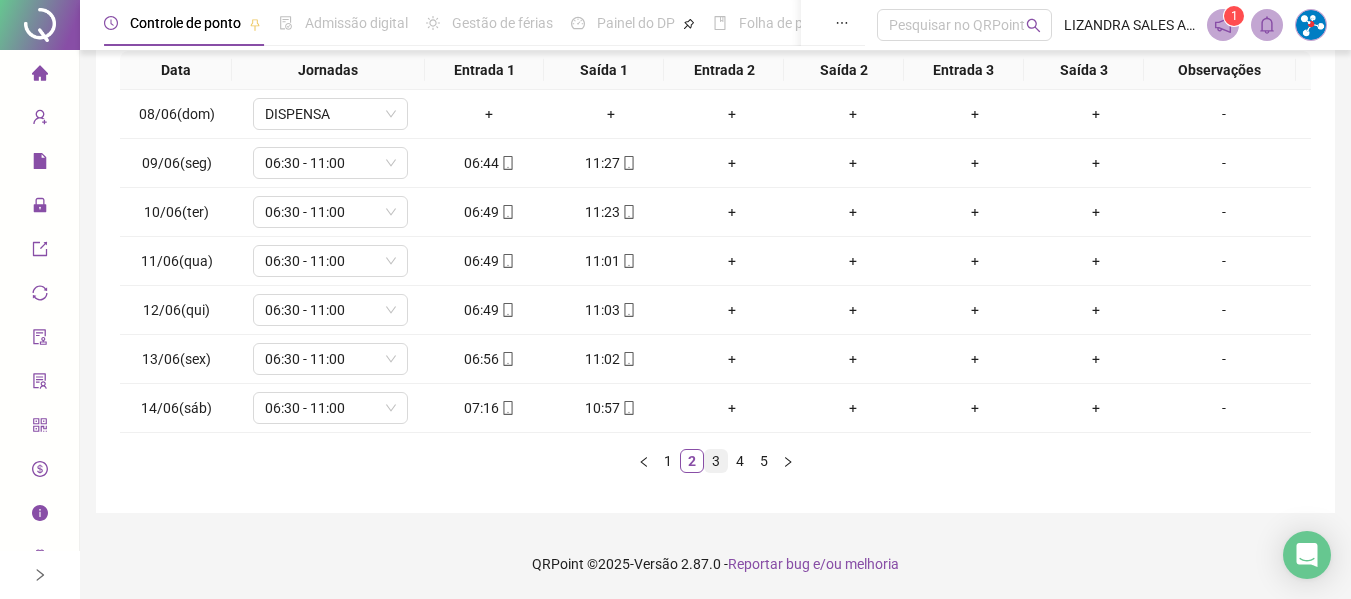 click on "3" at bounding box center (716, 461) 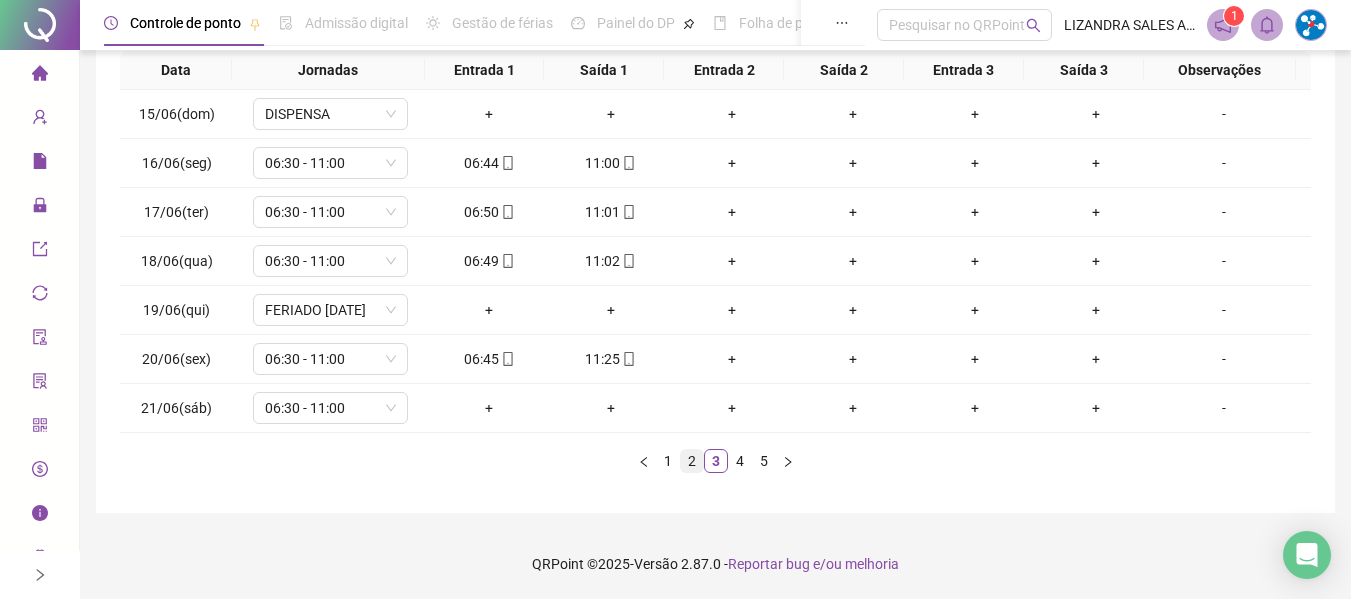 click on "2" at bounding box center [692, 461] 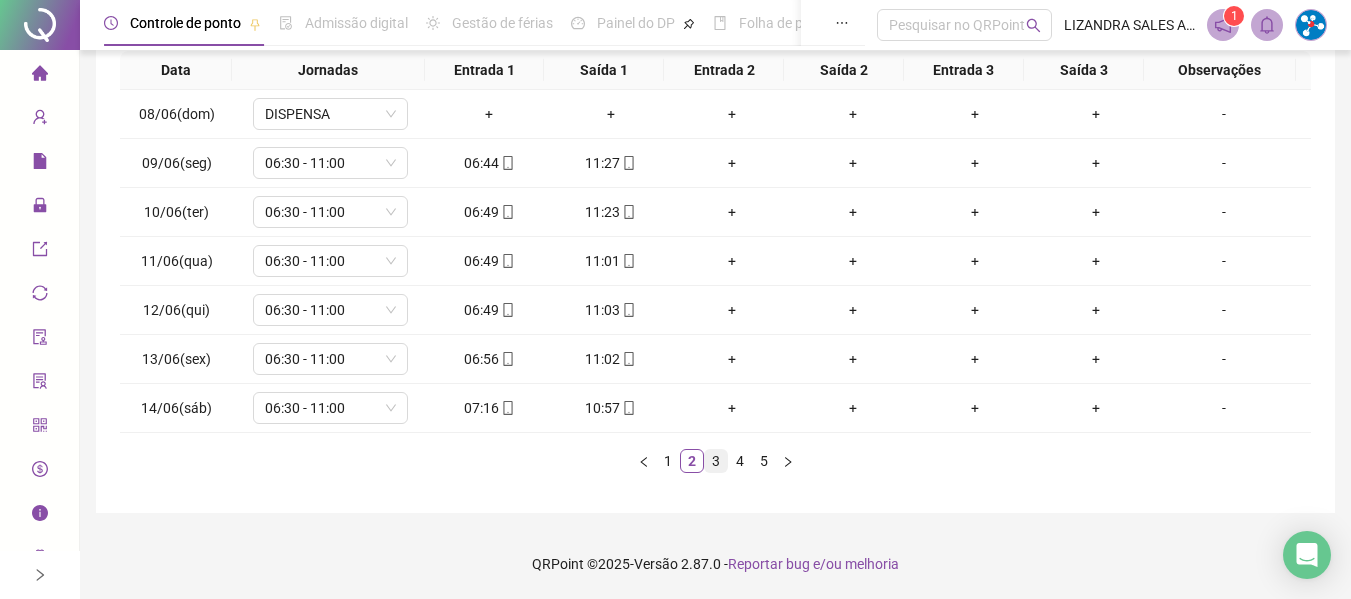 click on "3" at bounding box center (716, 461) 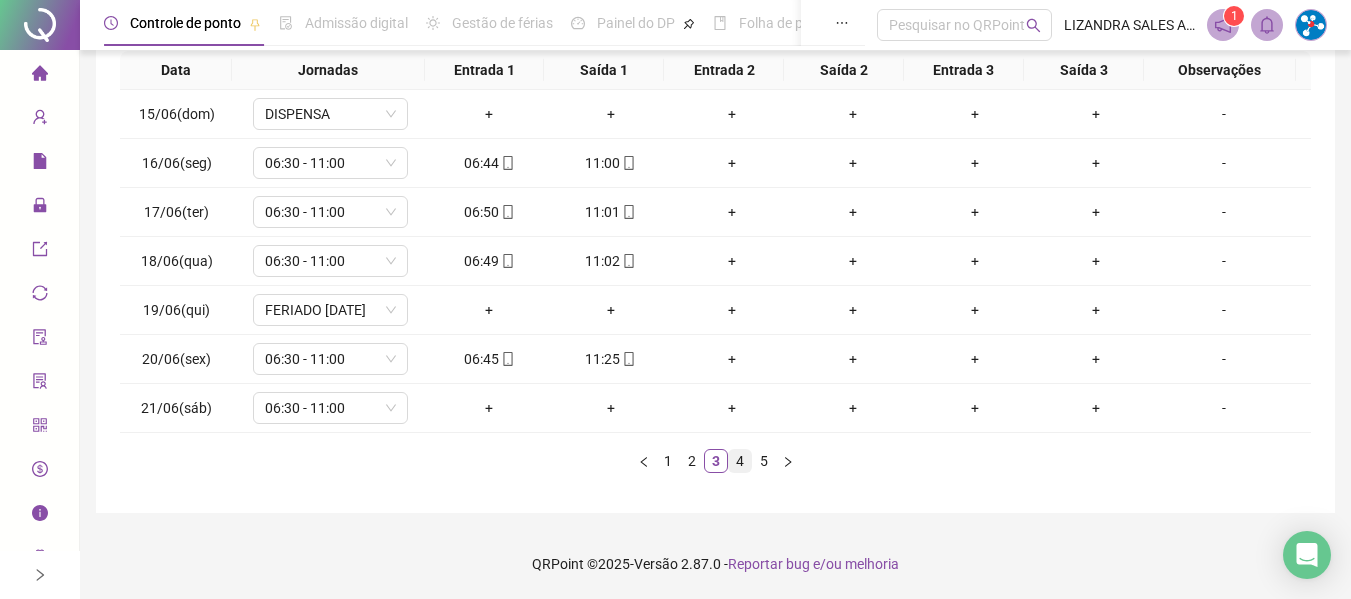 click on "4" at bounding box center [740, 461] 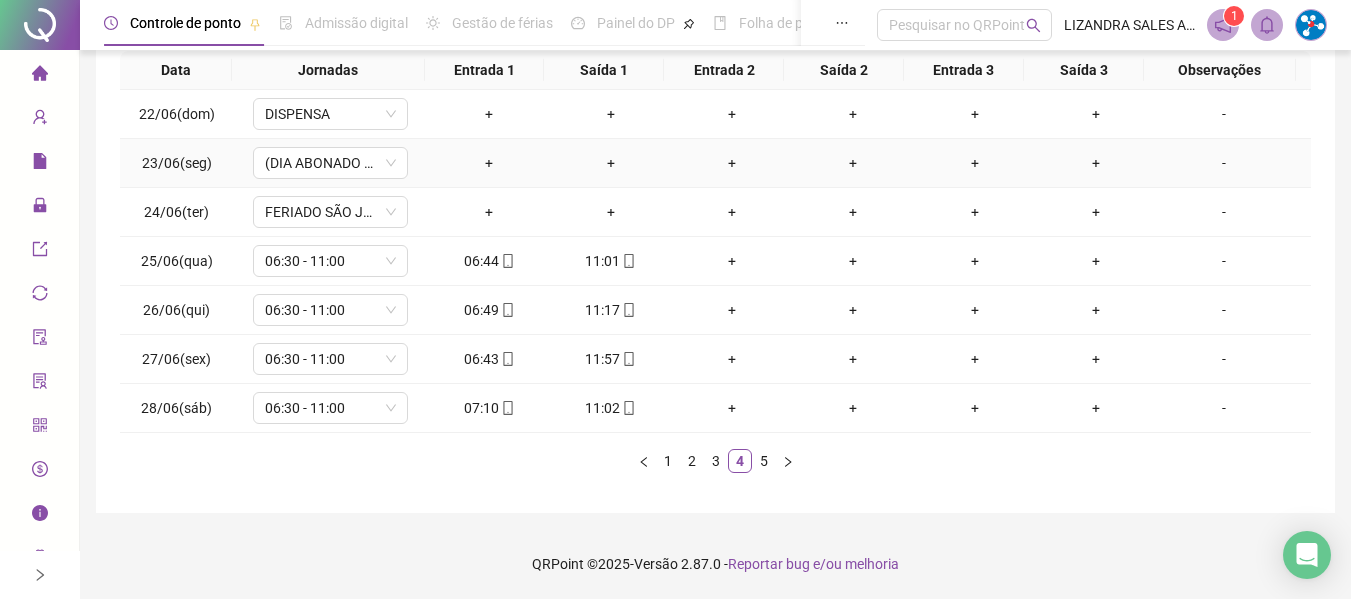 click on "-" at bounding box center (1224, 163) 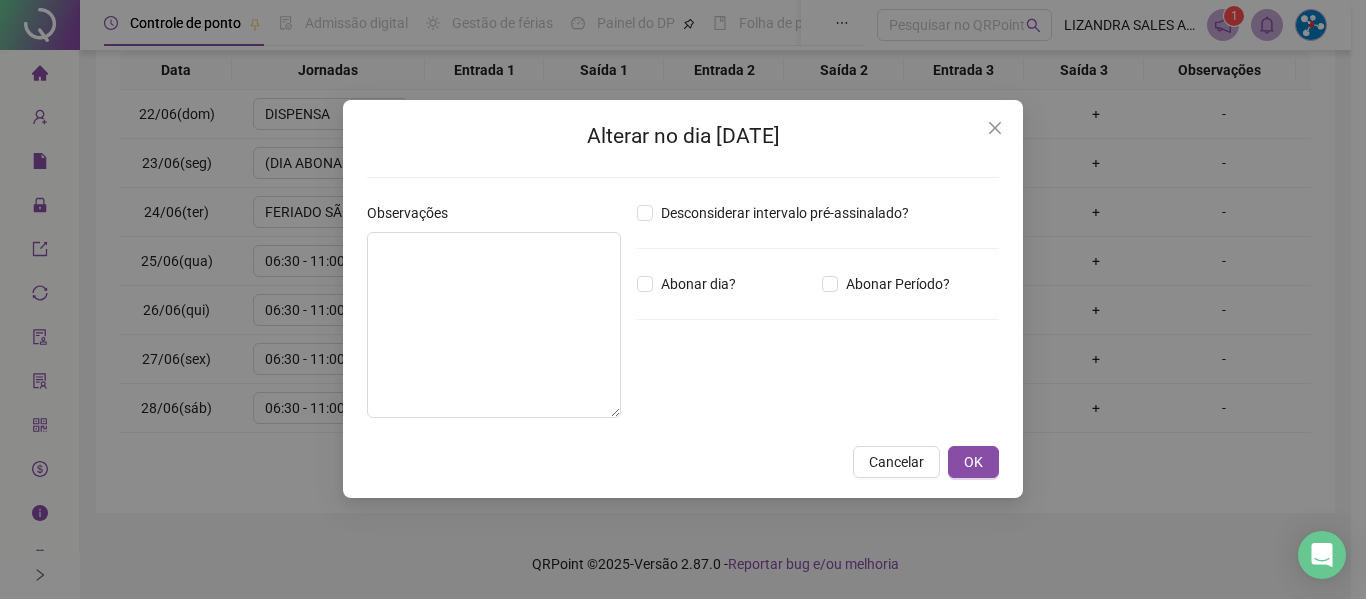 type on "*****" 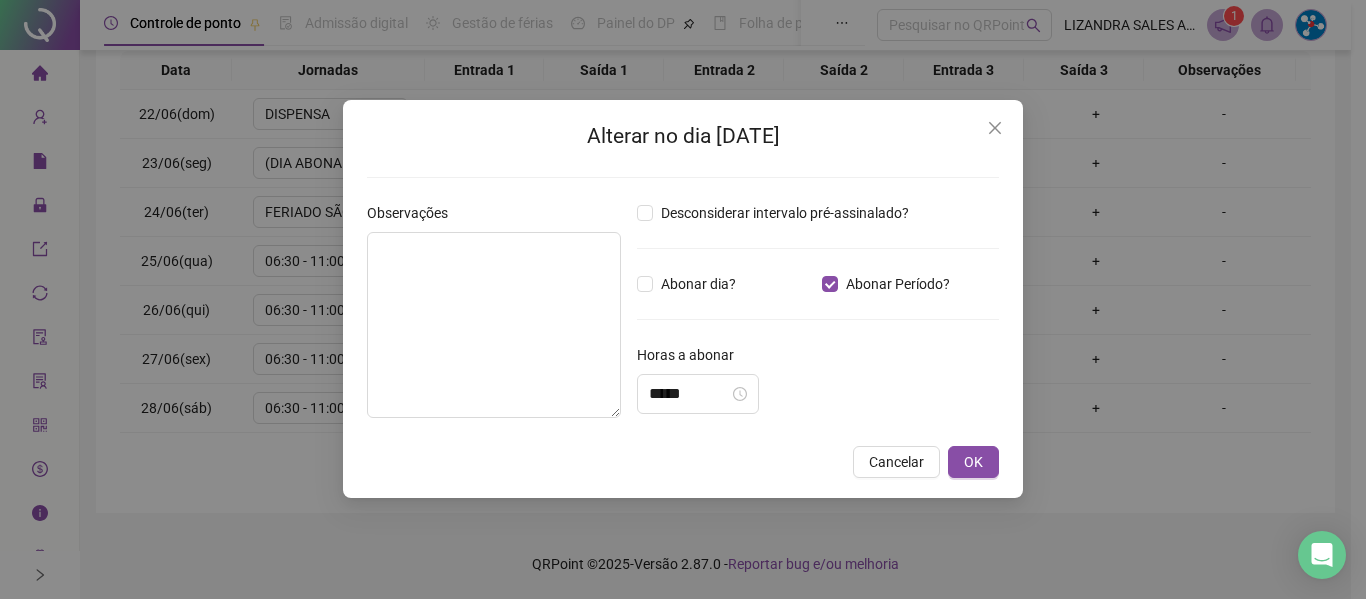 click on "Desconsiderar intervalo pré-assinalado? Abonar dia? Abonar Período? Horas a abonar ***** Aplicar regime de compensação" at bounding box center [818, 318] 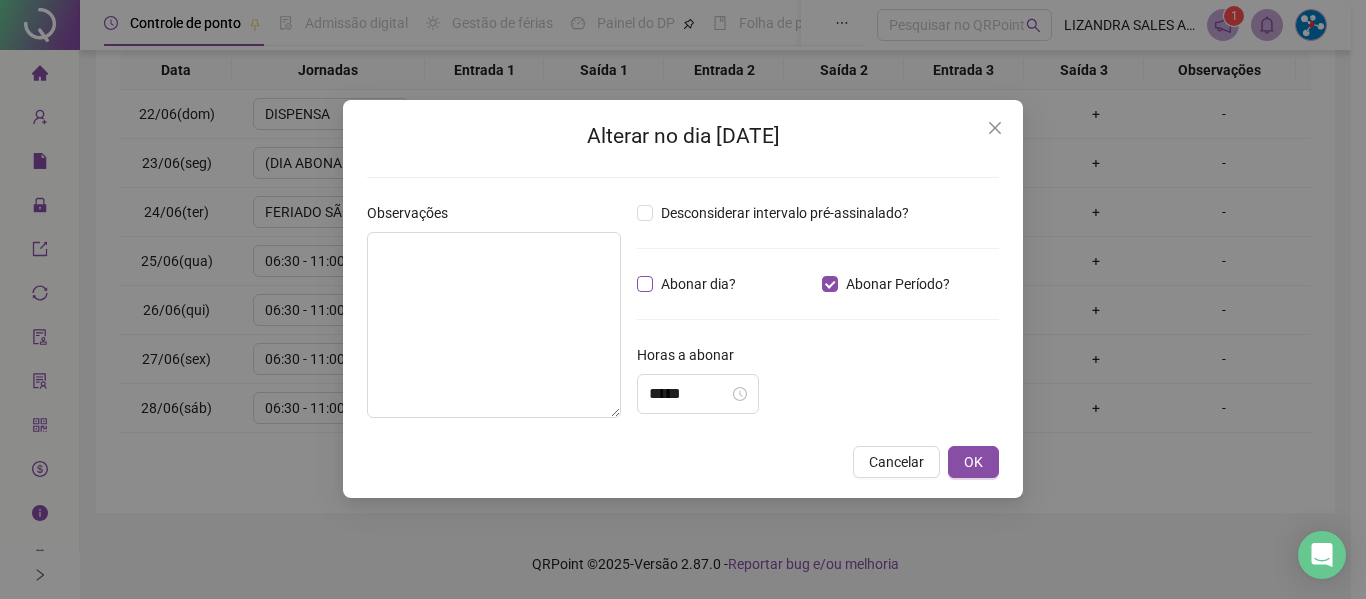 click on "Abonar dia?" at bounding box center (698, 284) 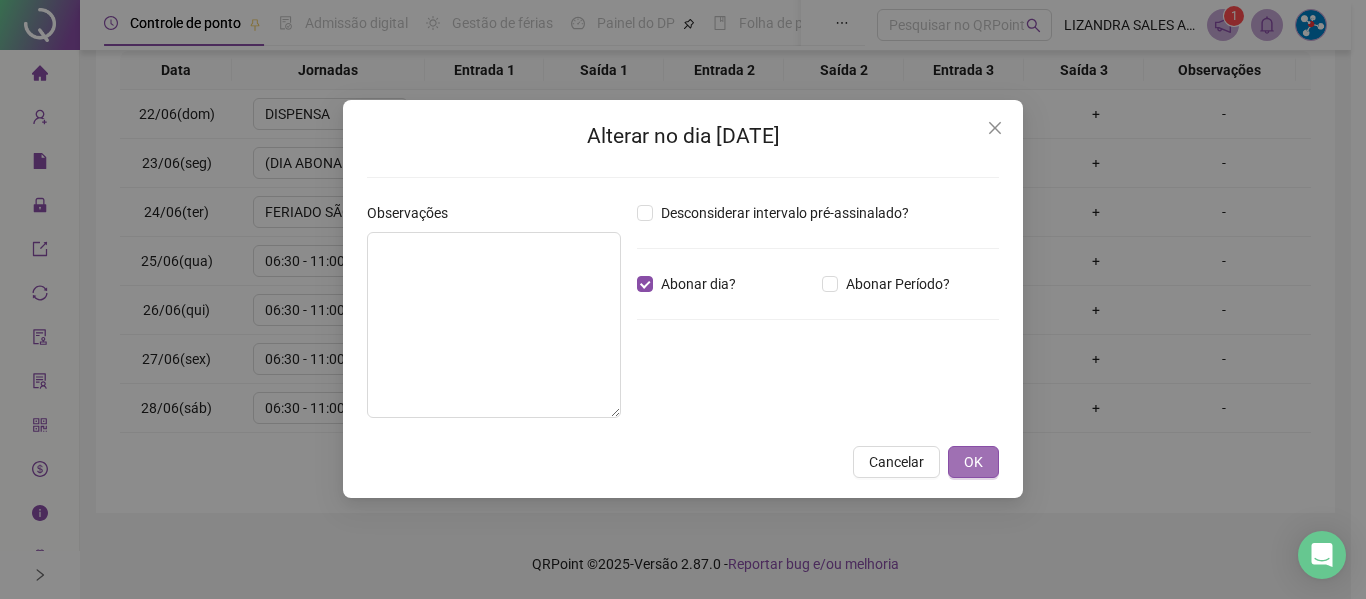 click on "OK" at bounding box center [973, 462] 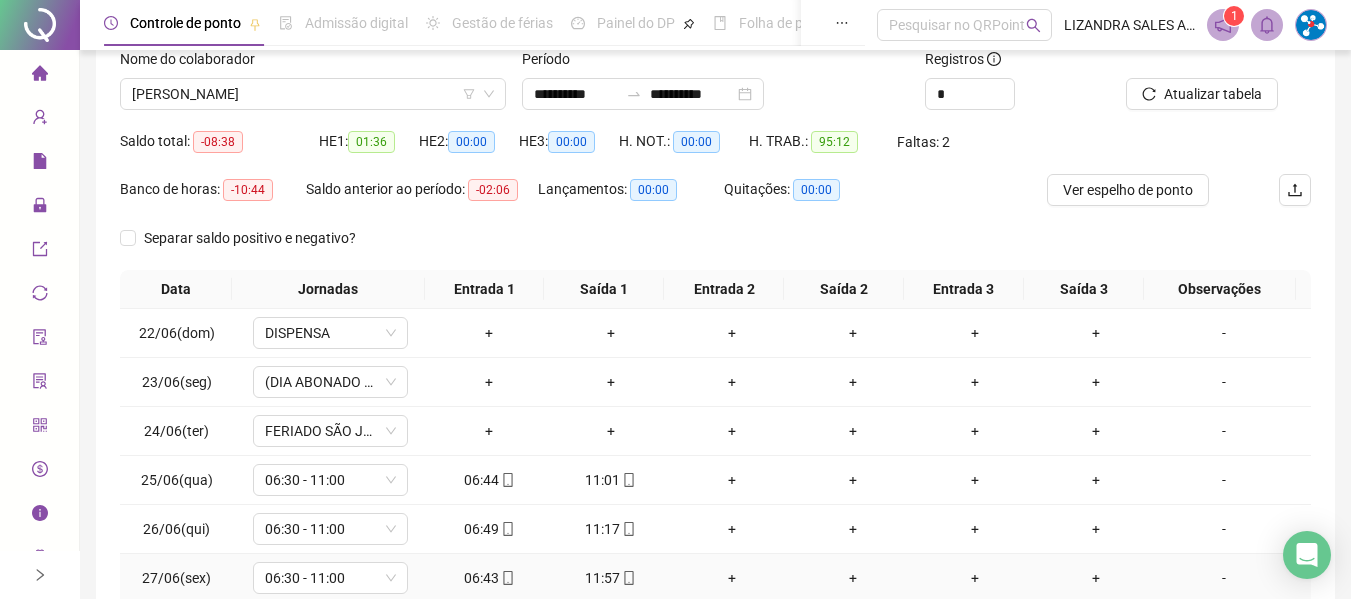 scroll, scrollTop: 0, scrollLeft: 0, axis: both 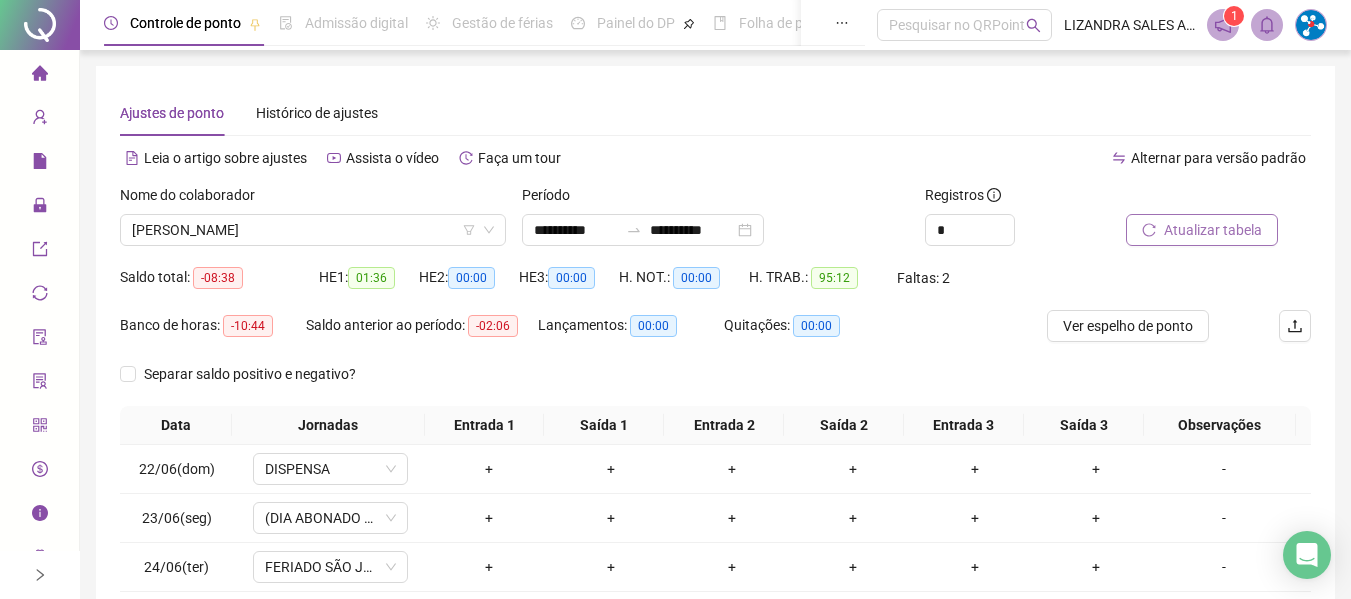 click on "Atualizar tabela" at bounding box center [1213, 230] 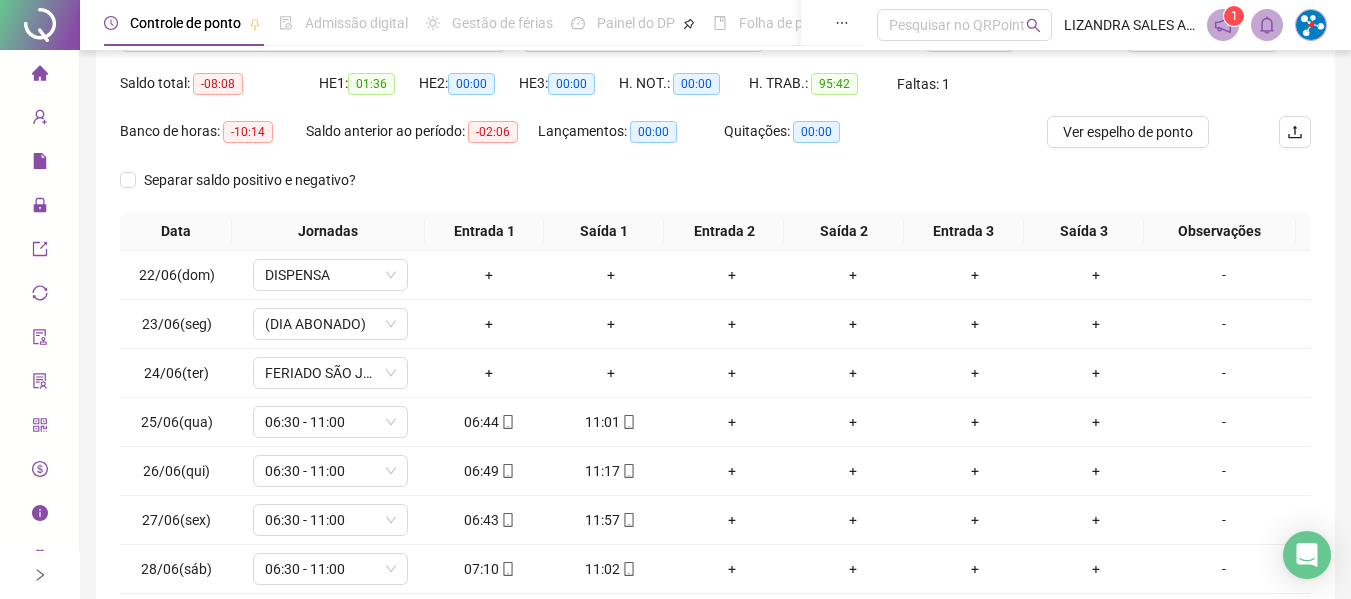 scroll, scrollTop: 355, scrollLeft: 0, axis: vertical 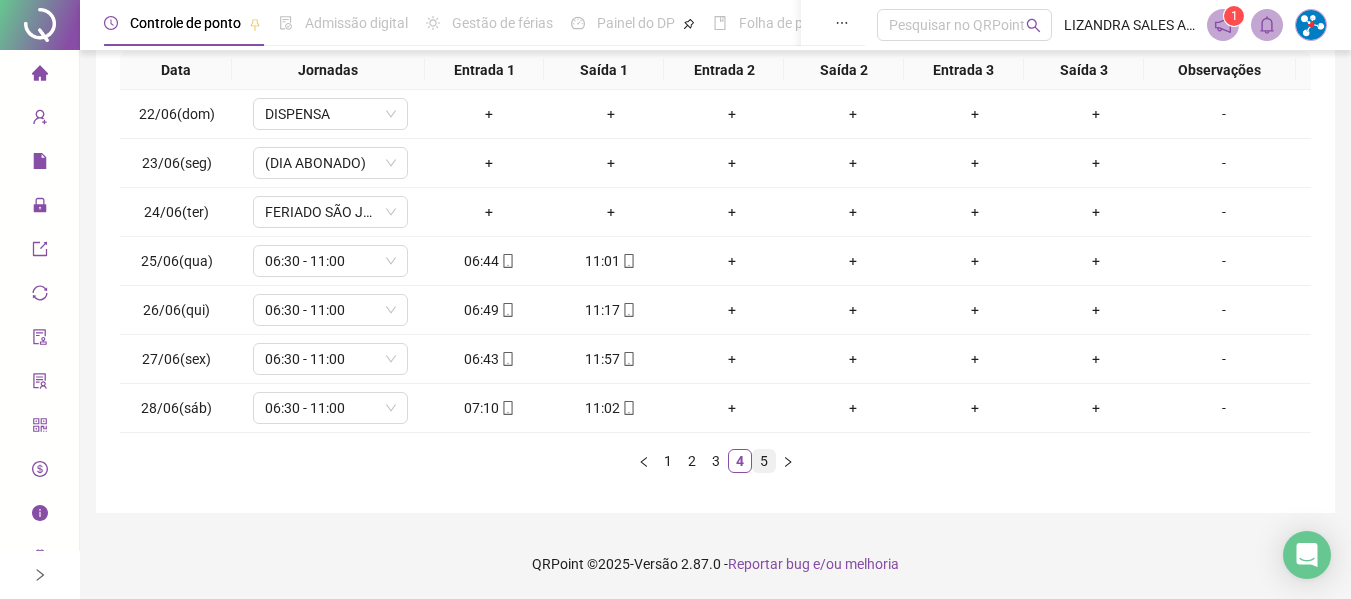 click on "5" at bounding box center [764, 461] 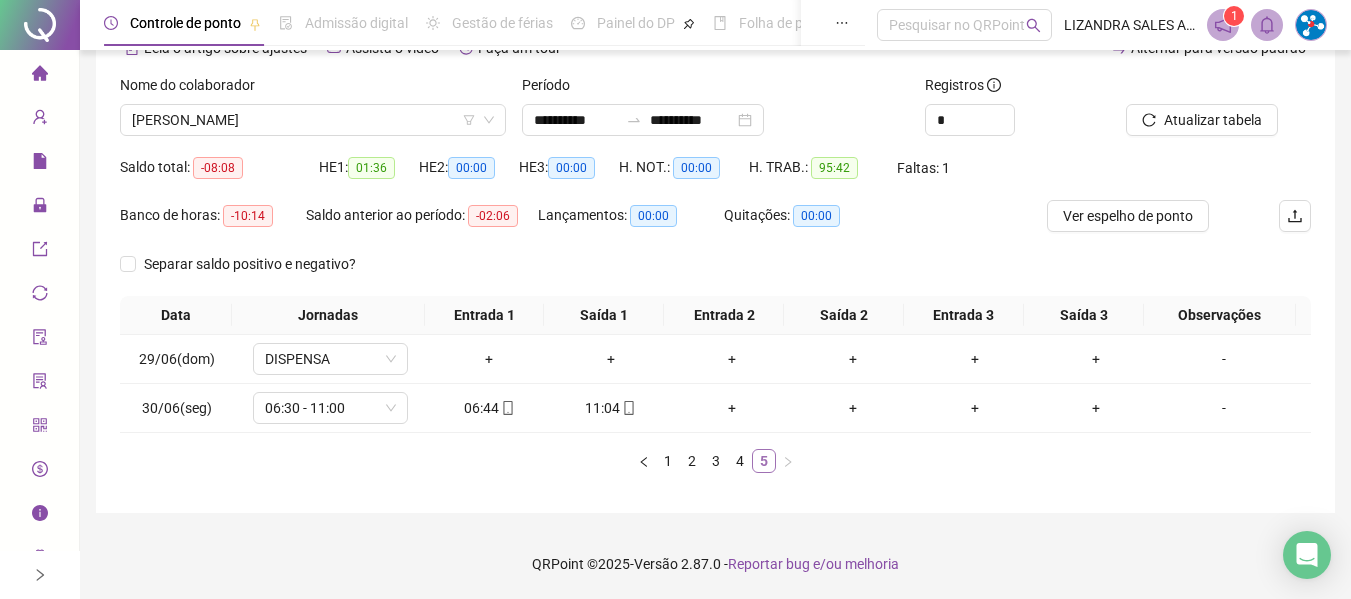 scroll, scrollTop: 110, scrollLeft: 0, axis: vertical 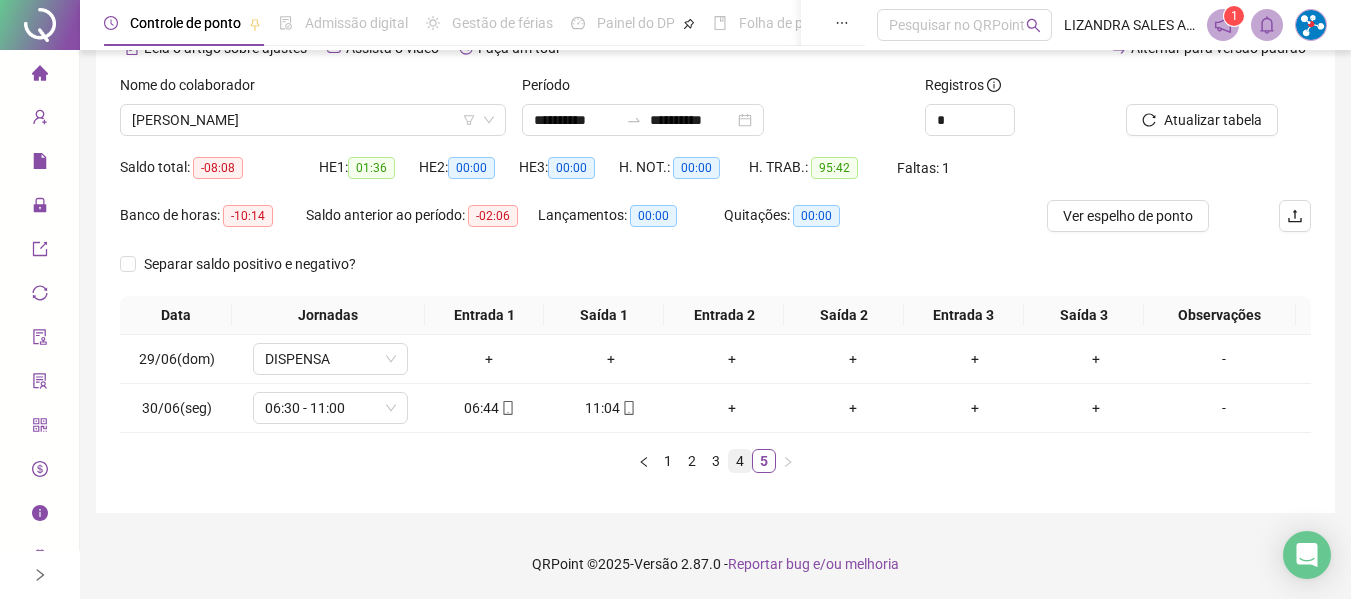 click on "4" at bounding box center [740, 461] 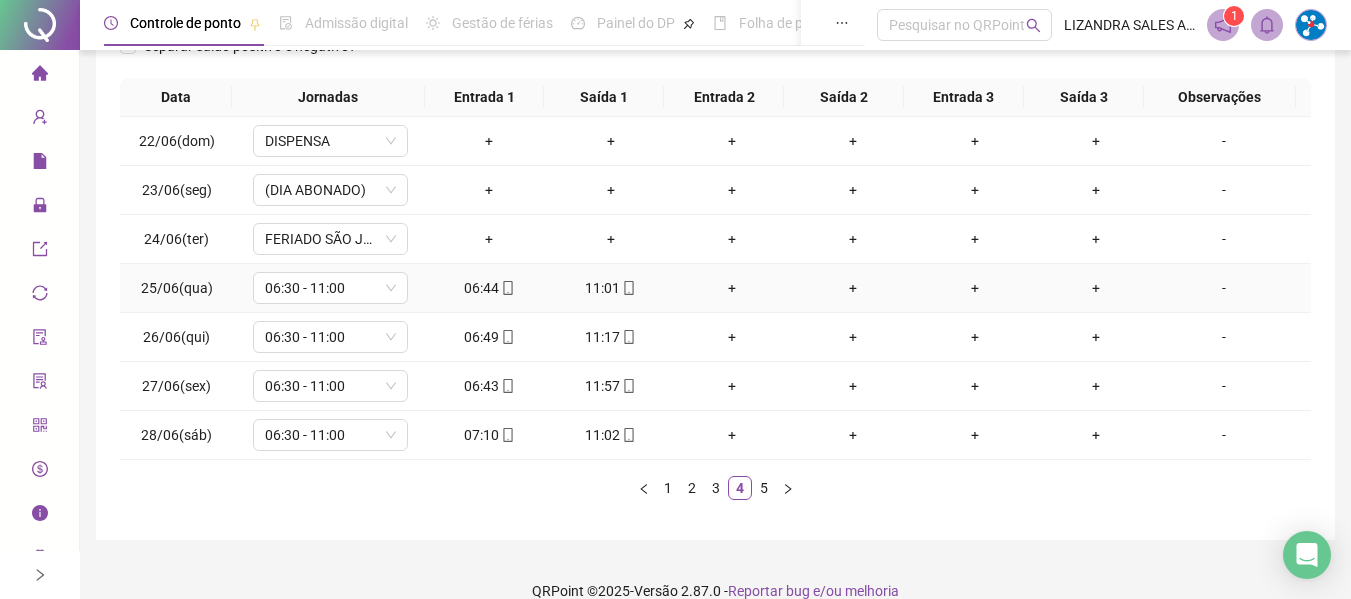 scroll, scrollTop: 355, scrollLeft: 0, axis: vertical 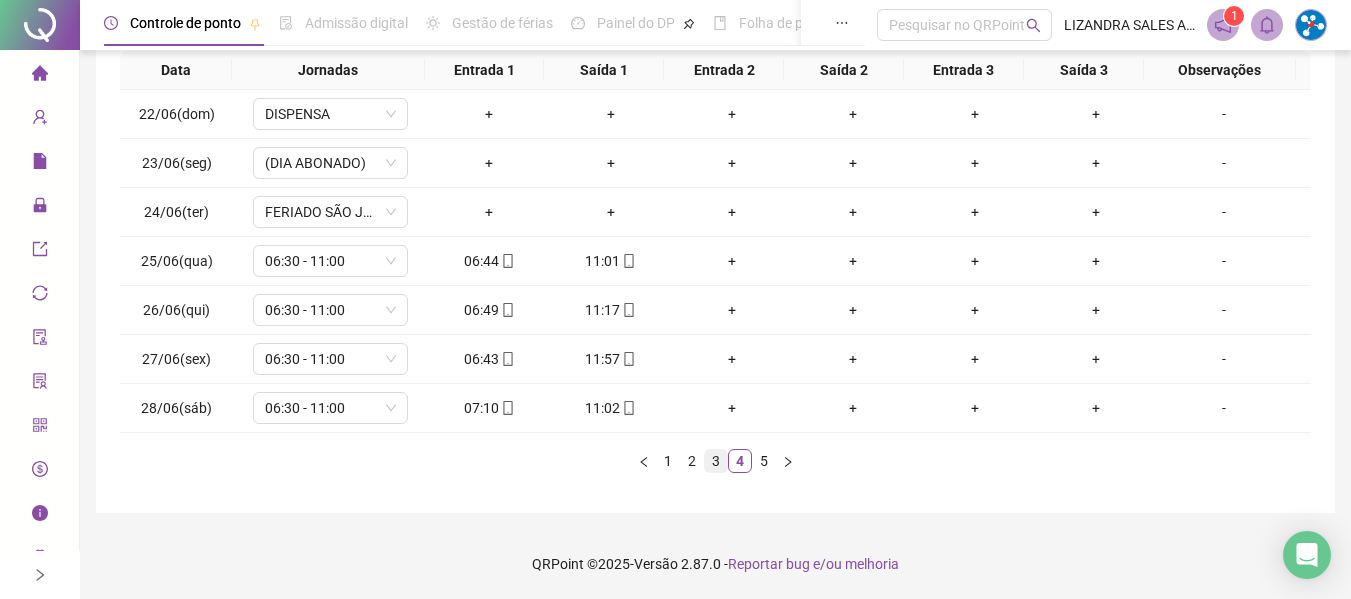 click on "3" at bounding box center (716, 461) 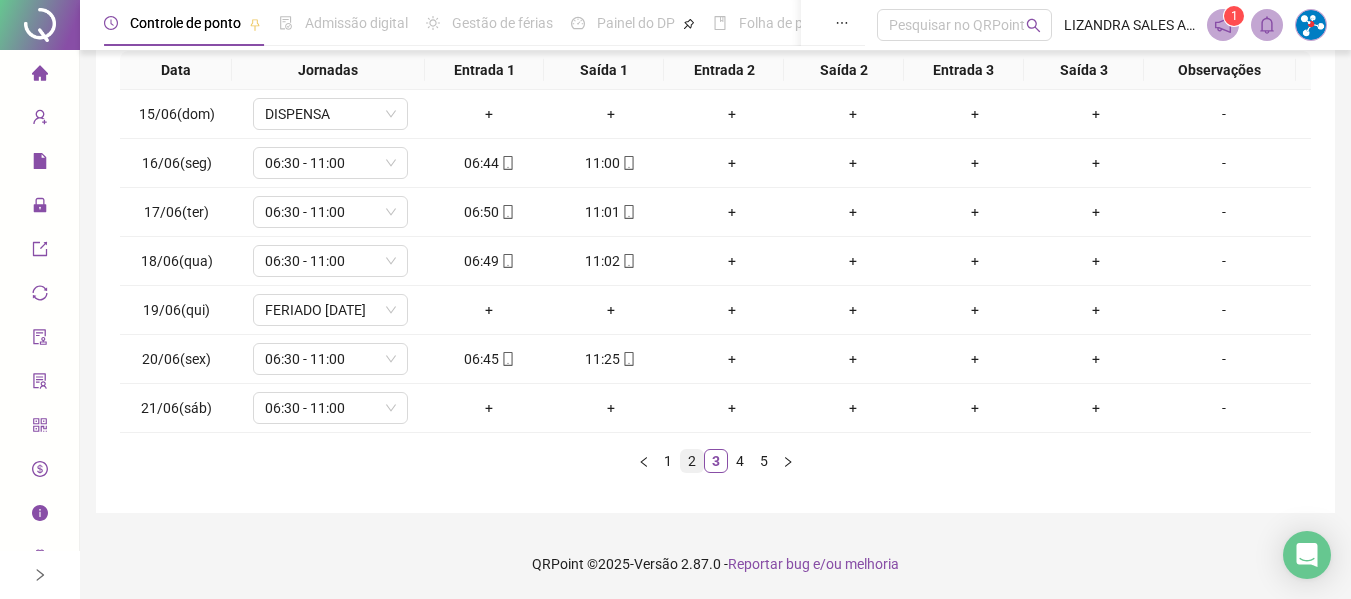 click on "2" at bounding box center (692, 461) 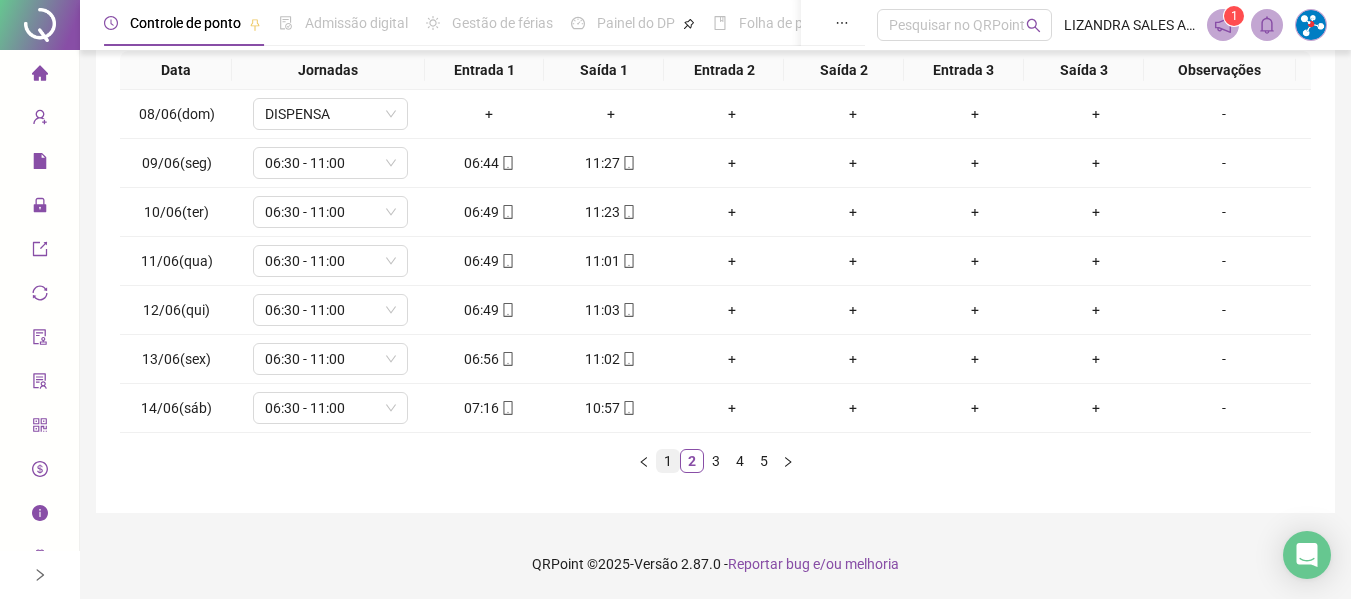 click on "1" at bounding box center (668, 461) 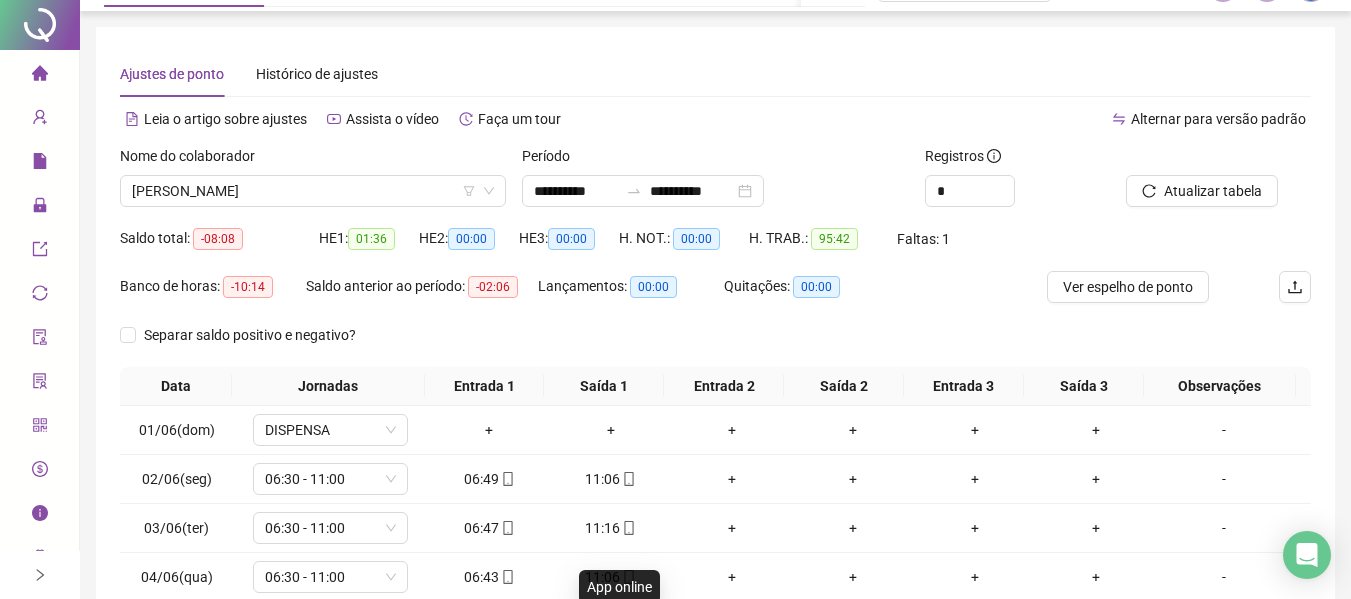 scroll, scrollTop: 0, scrollLeft: 0, axis: both 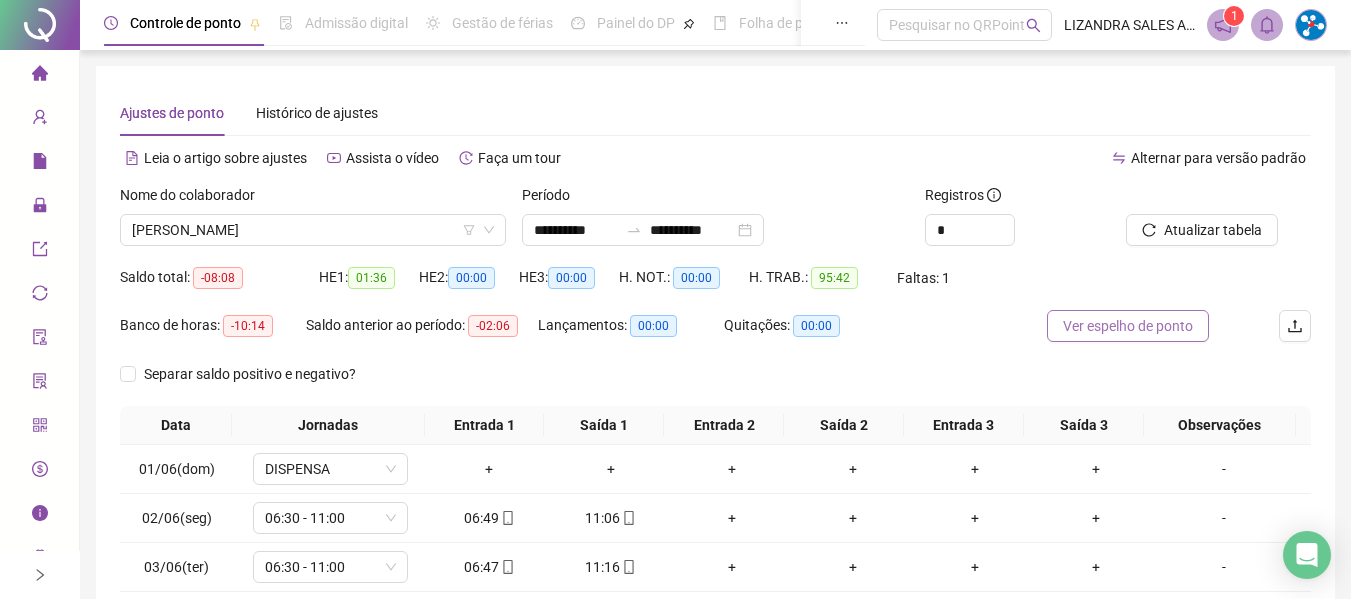 click on "Ver espelho de ponto" at bounding box center (1128, 326) 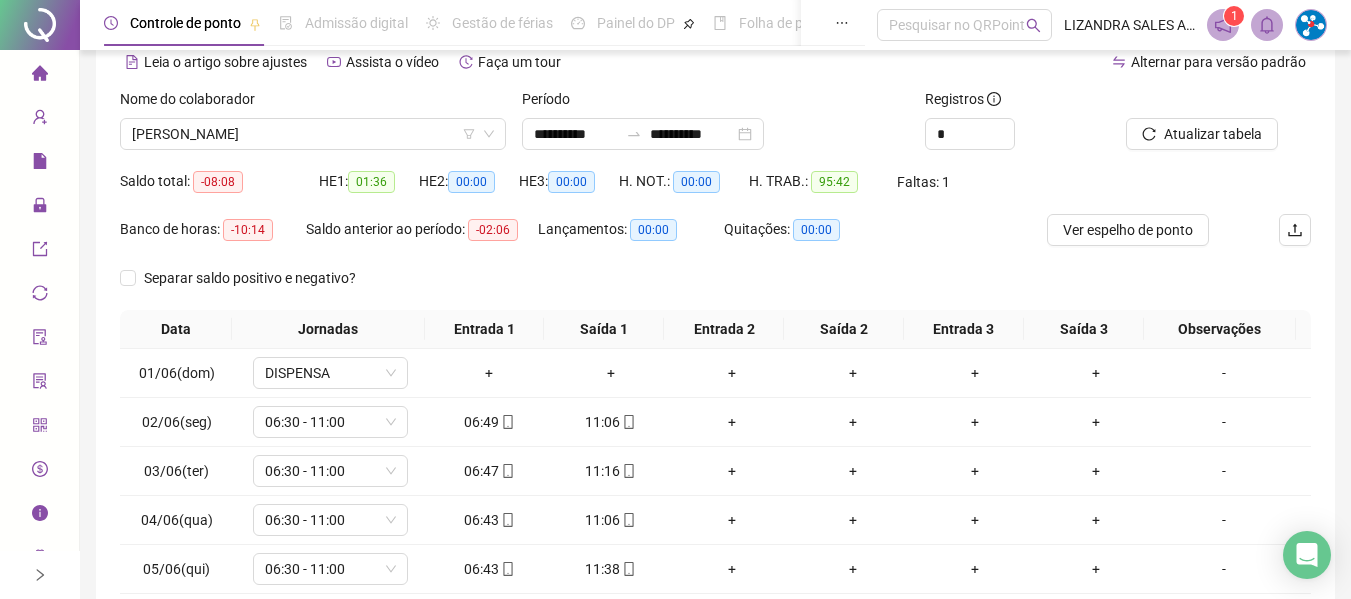 scroll, scrollTop: 355, scrollLeft: 0, axis: vertical 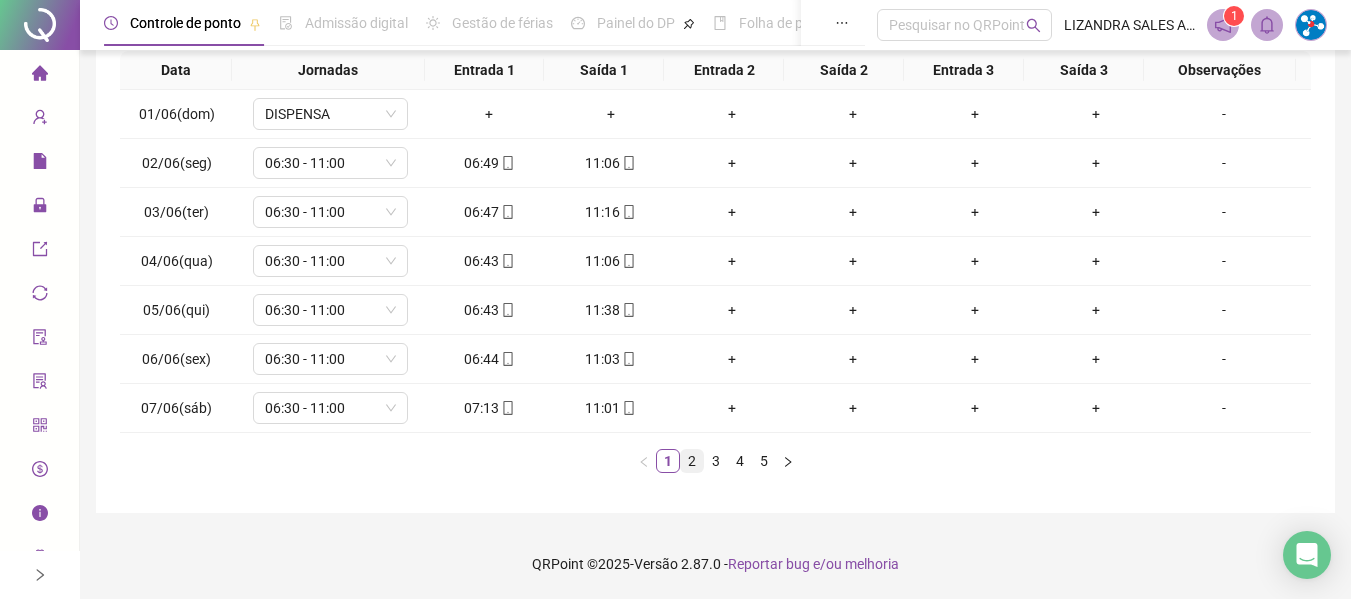 click on "2" at bounding box center [692, 461] 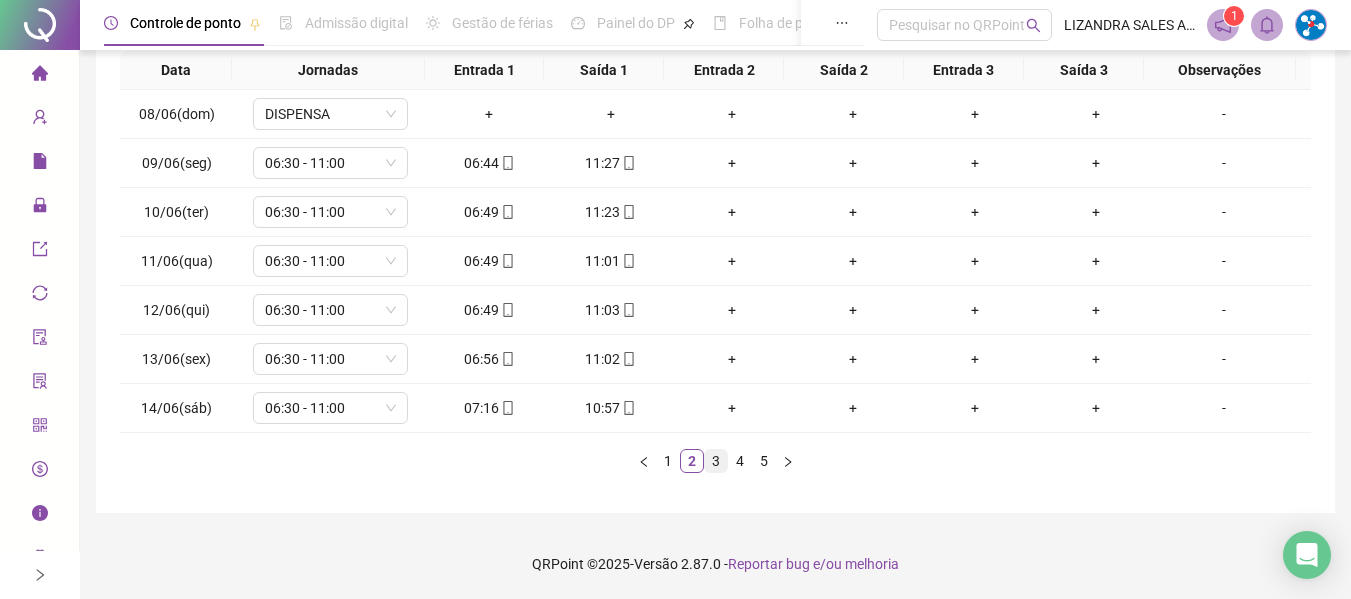 click on "3" at bounding box center [716, 461] 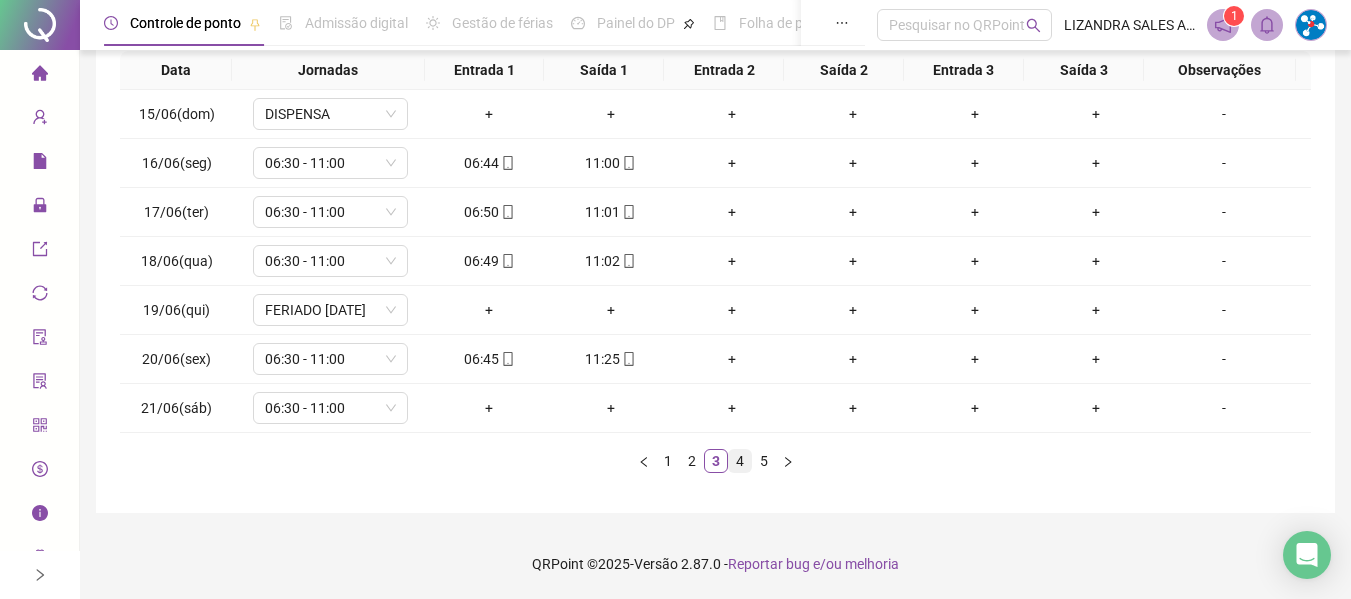 click on "4" at bounding box center [740, 461] 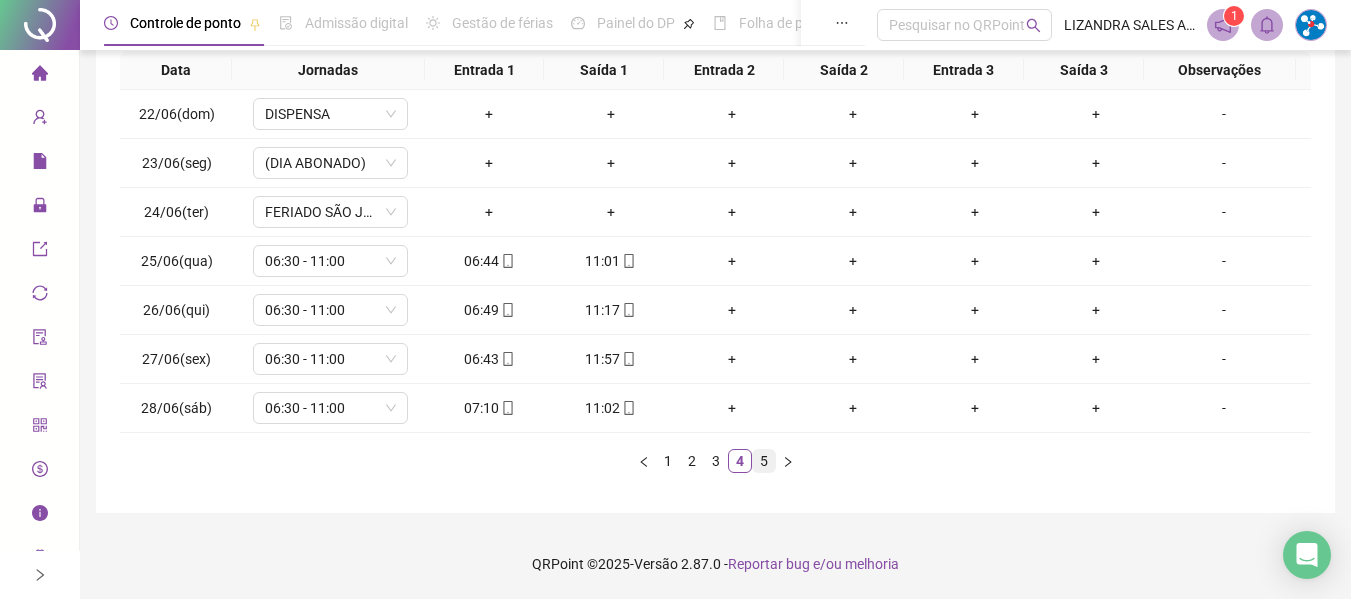 click on "5" at bounding box center [764, 461] 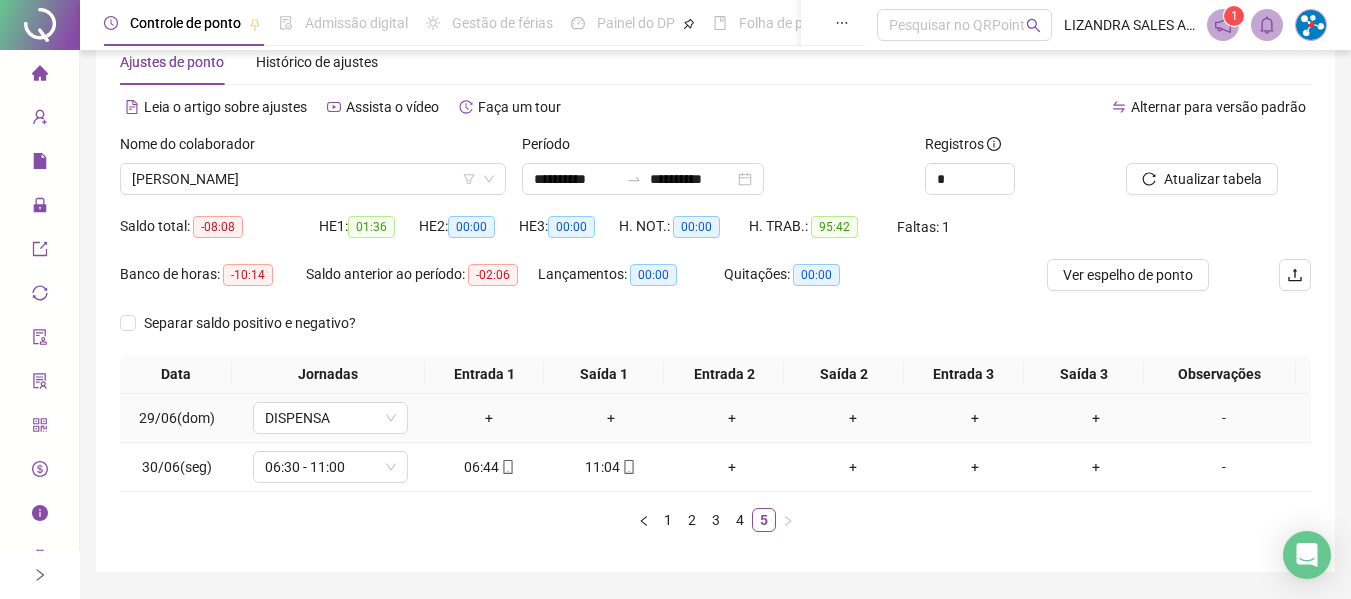 scroll, scrollTop: 0, scrollLeft: 0, axis: both 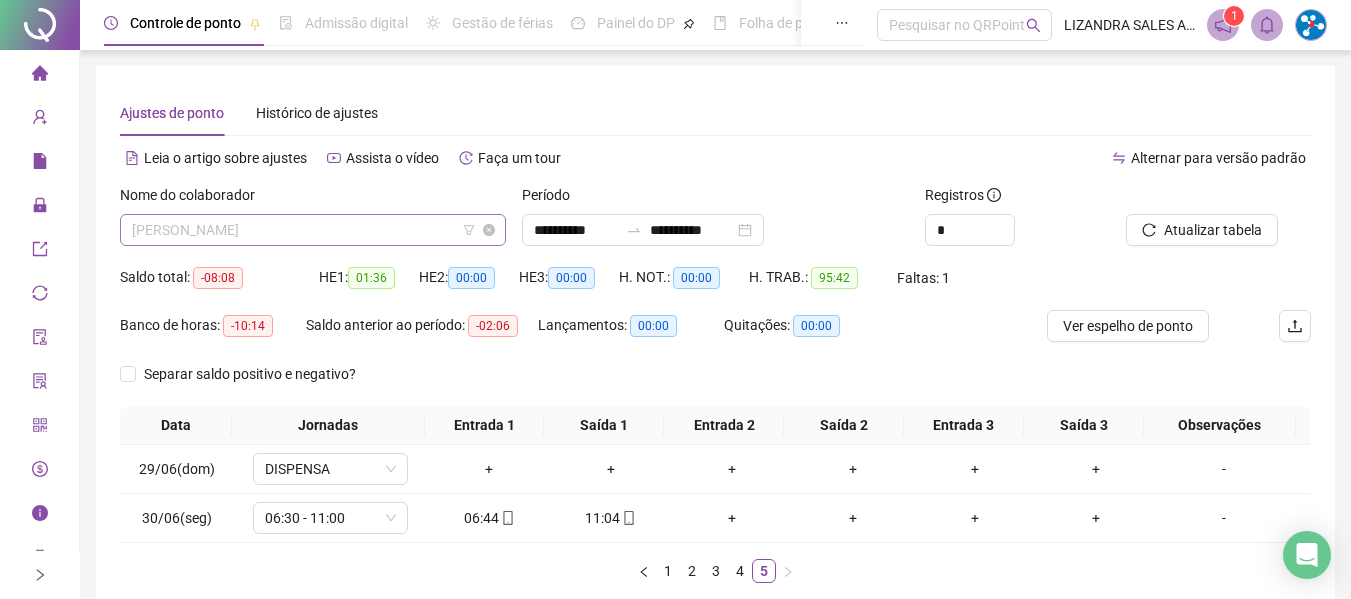 click on "[PERSON_NAME]" at bounding box center [313, 230] 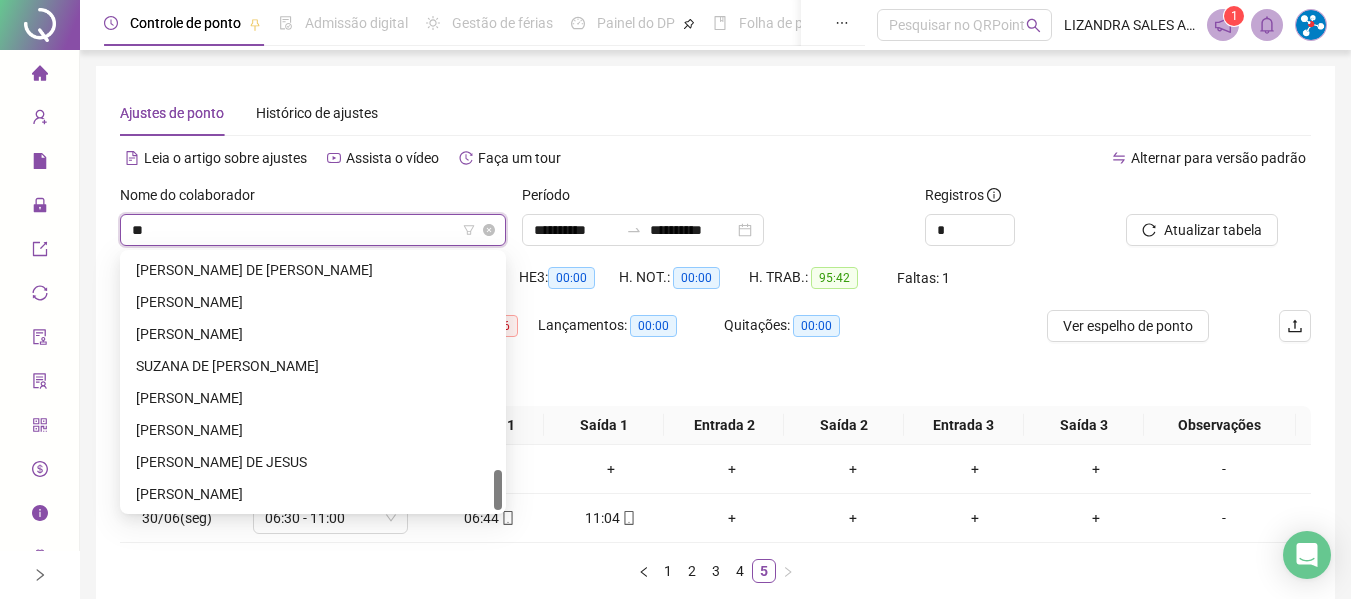 scroll, scrollTop: 0, scrollLeft: 0, axis: both 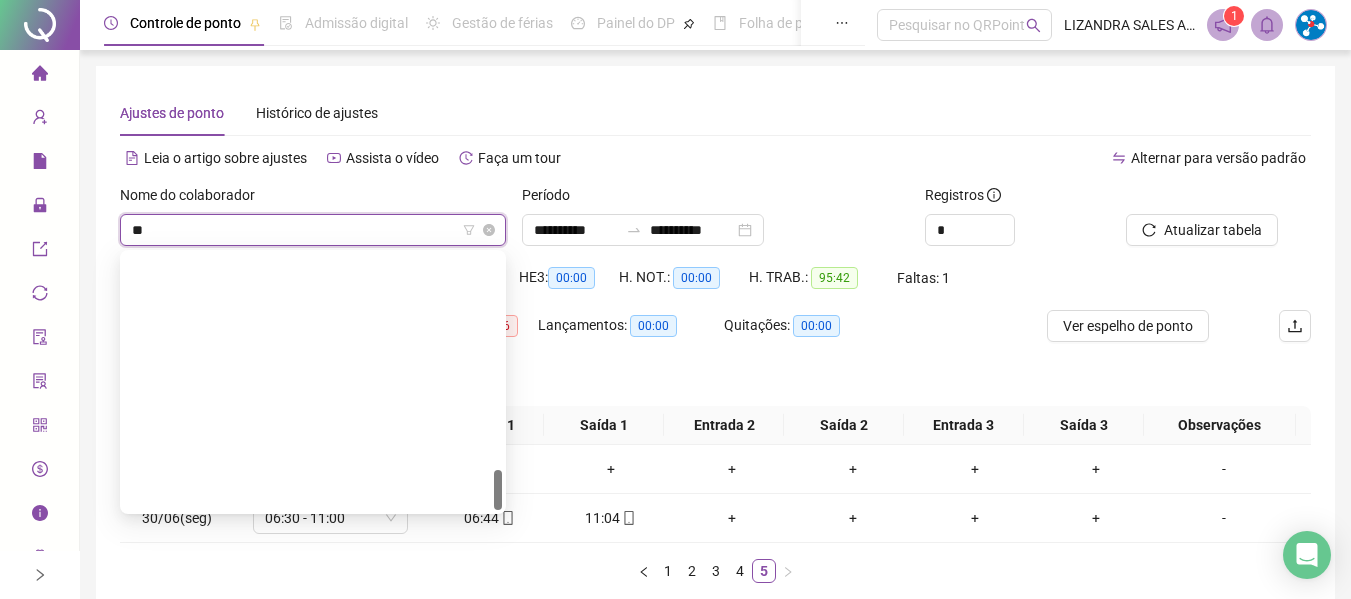 type on "***" 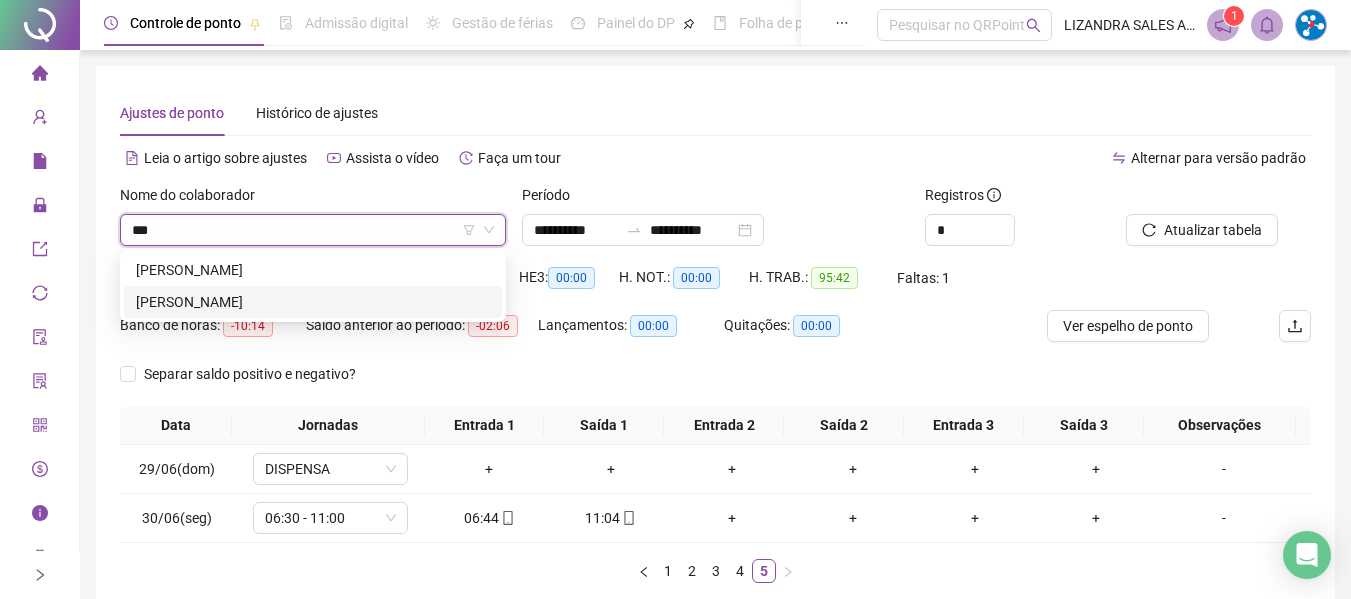 click on "[PERSON_NAME]" at bounding box center [313, 302] 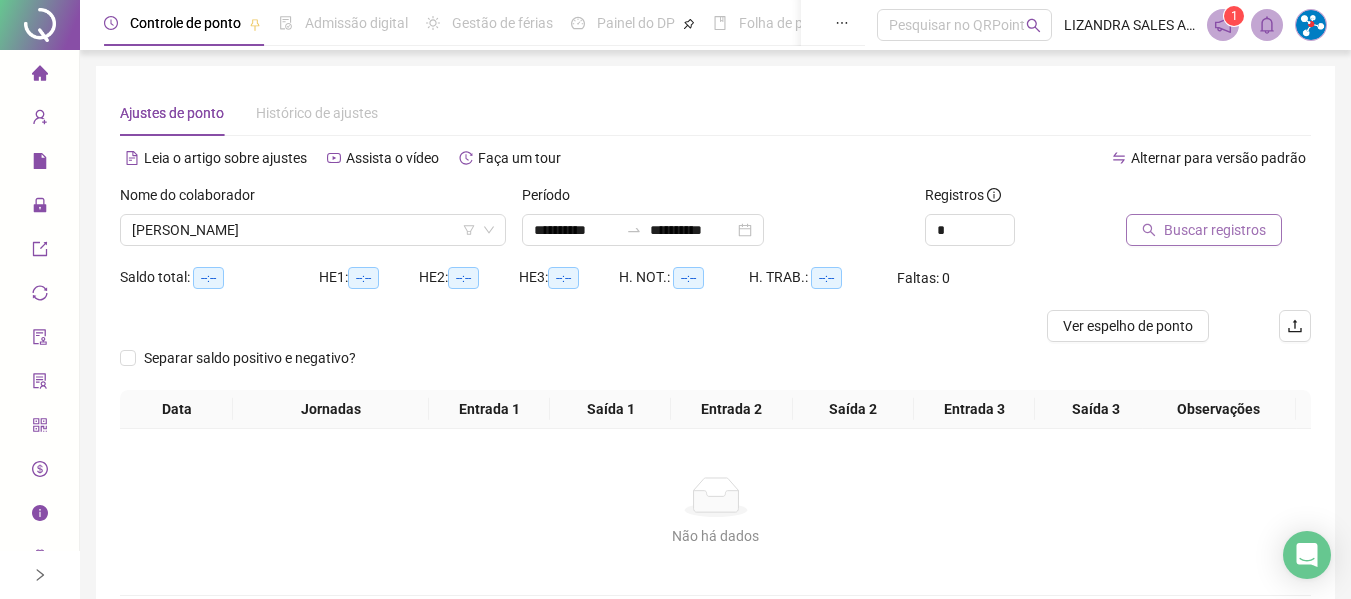 click on "Buscar registros" at bounding box center [1215, 230] 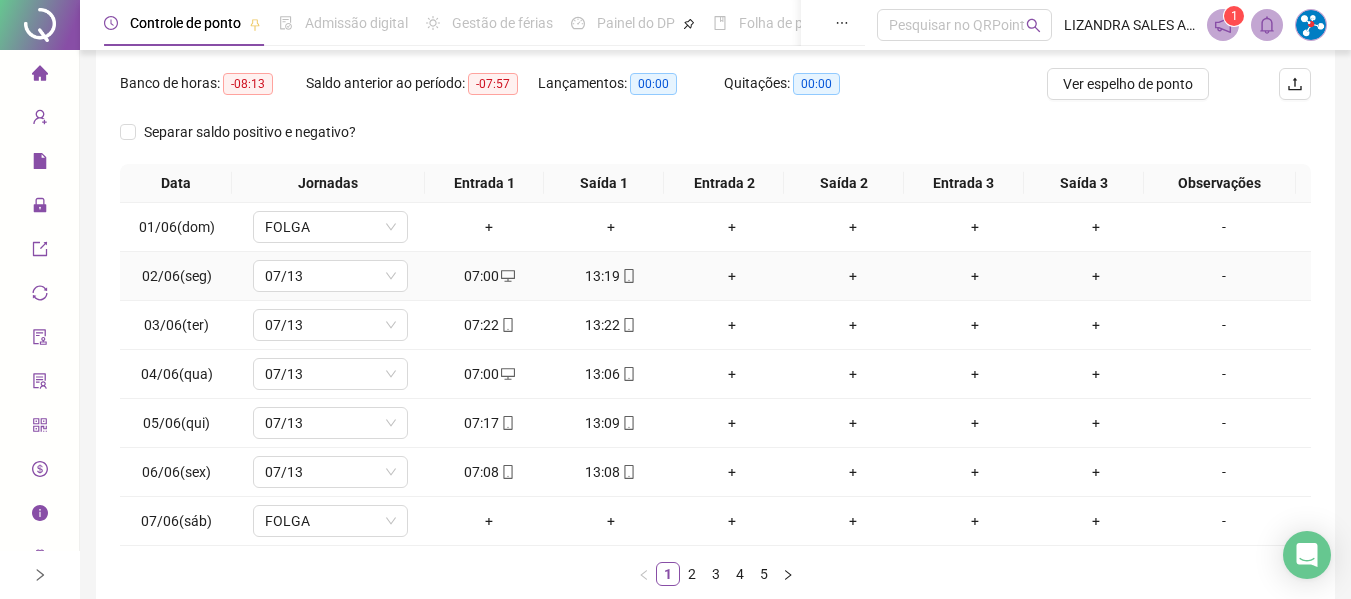 scroll, scrollTop: 355, scrollLeft: 0, axis: vertical 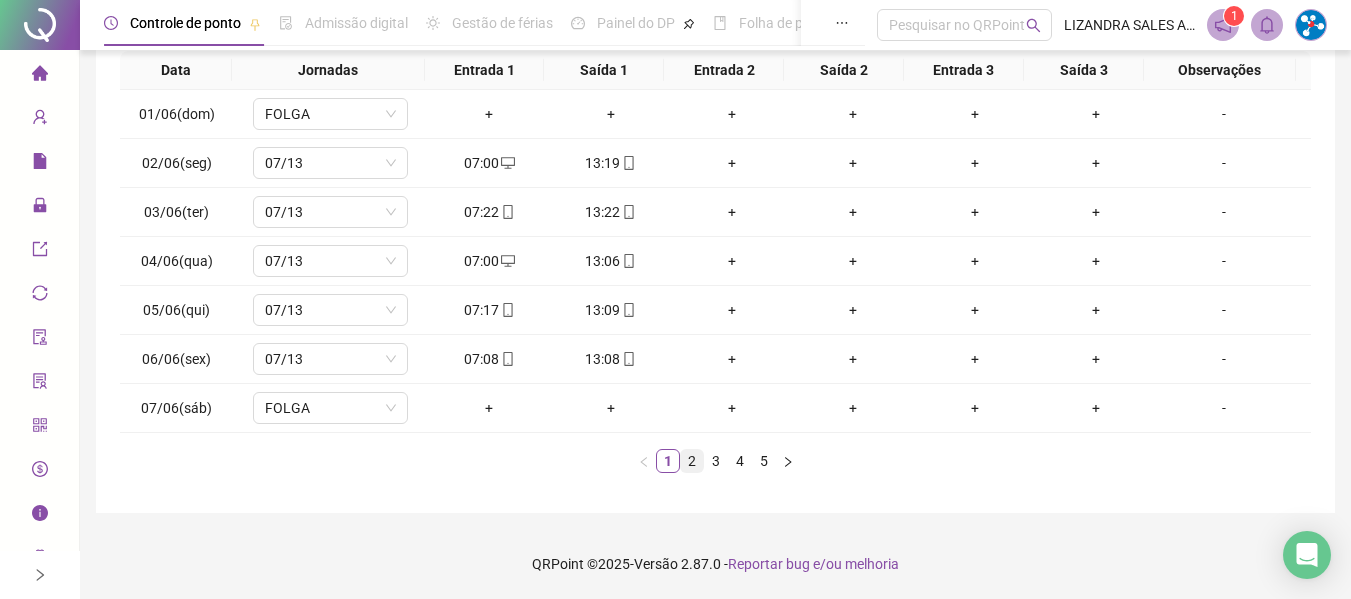 click on "2" at bounding box center (692, 461) 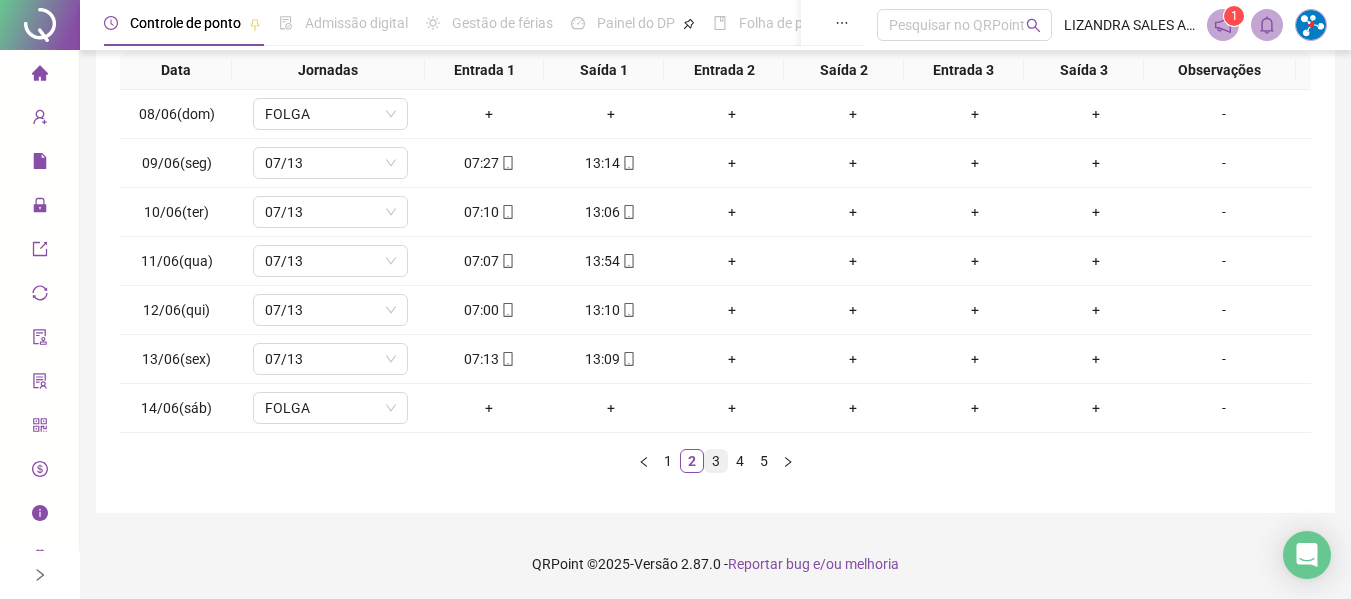 click on "3" at bounding box center [716, 461] 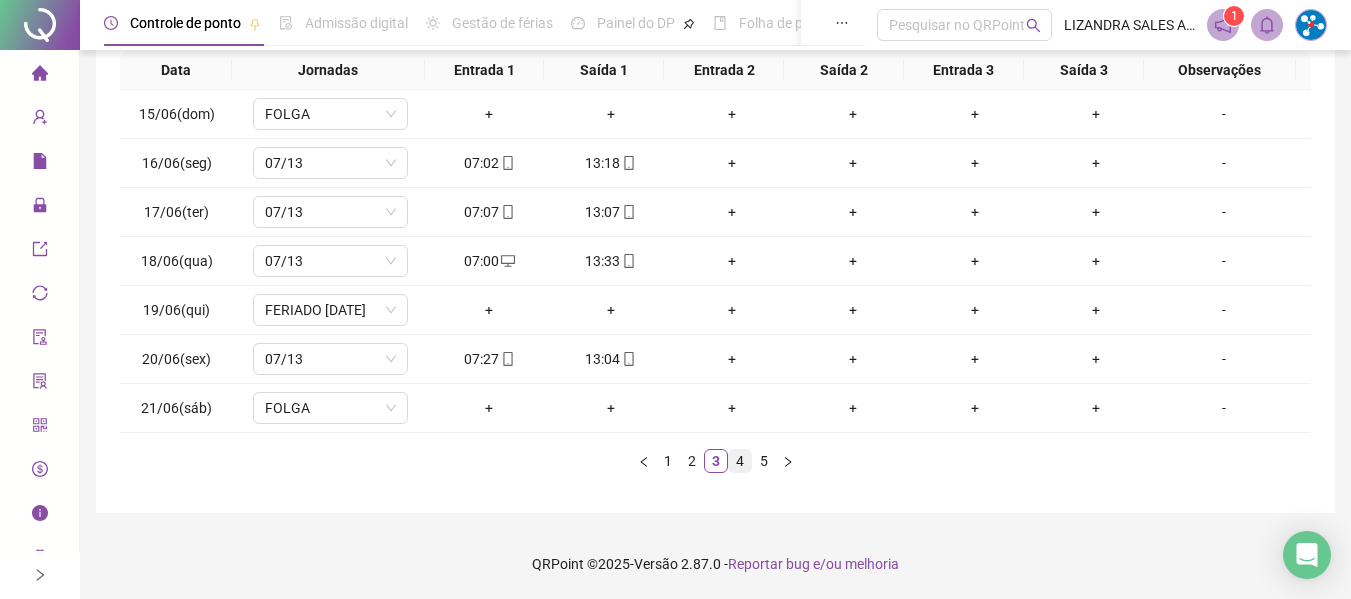 click on "4" at bounding box center [740, 461] 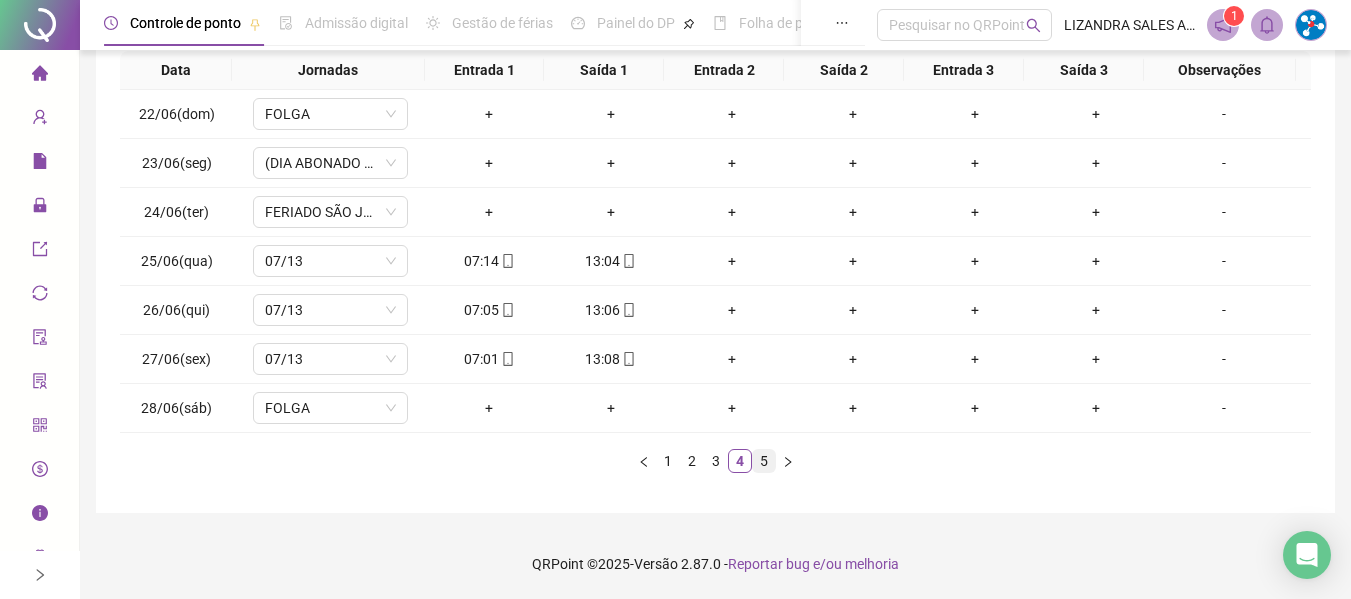 click on "5" at bounding box center [764, 461] 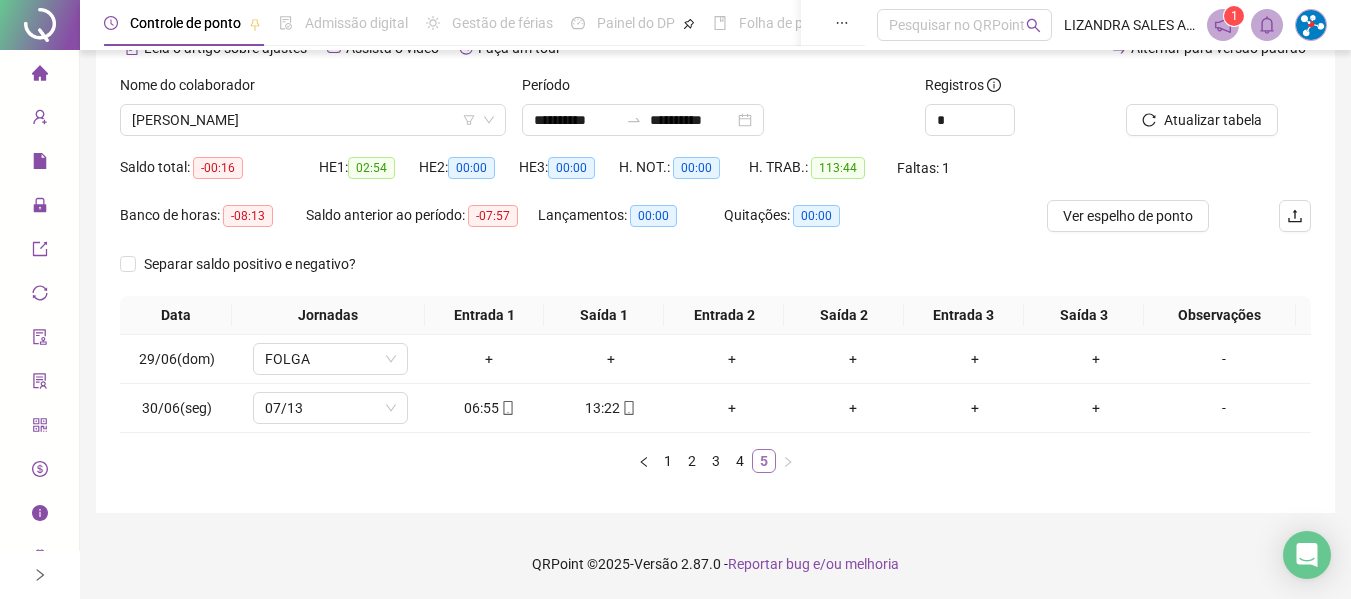 scroll, scrollTop: 110, scrollLeft: 0, axis: vertical 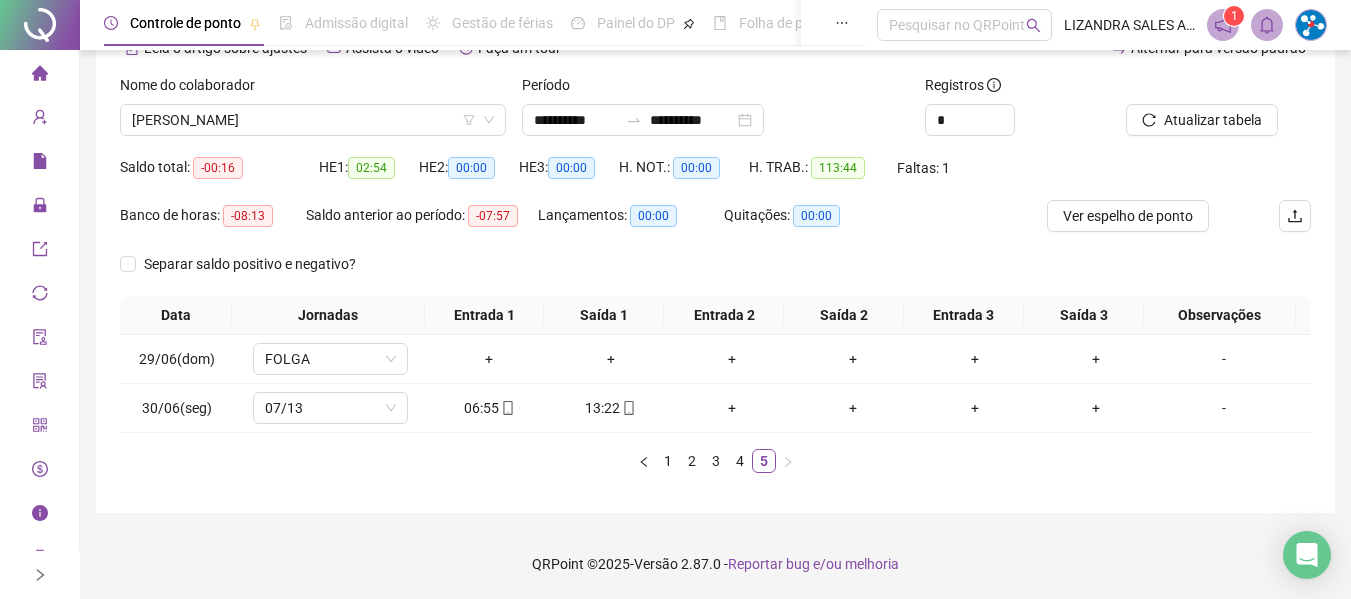 click on "Data Jornadas Entrada 1 Saída 1 Entrada 2 Saída 2 Entrada 3 Saída 3 Observações                   29/06(dom) FOLGA + + + + + + - 30/06(seg) [DATE] 06:55 13:22 + + + + - 1 2 3 4 5" at bounding box center (715, 392) 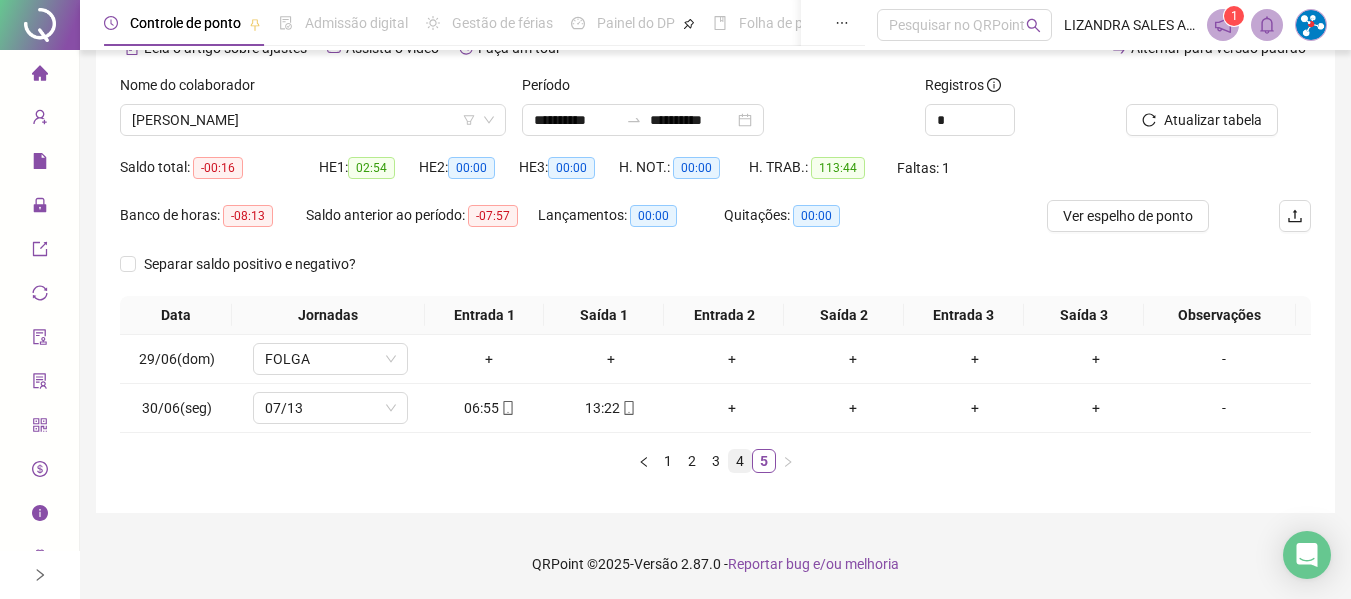 click on "4" at bounding box center [740, 461] 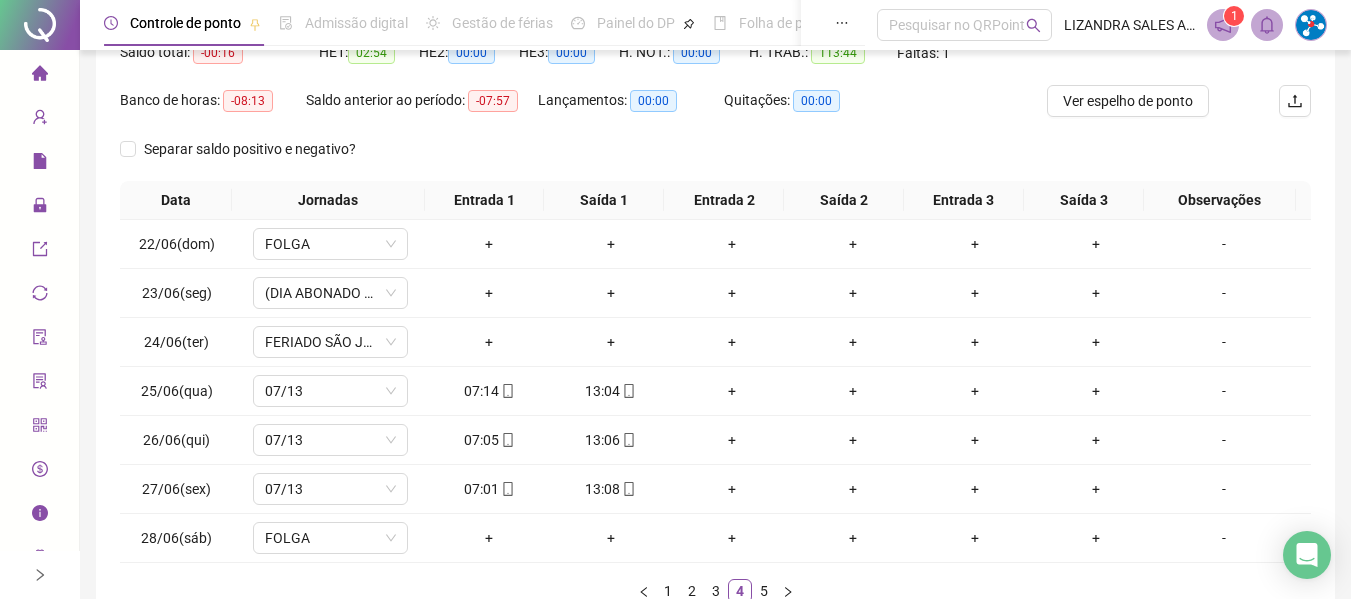 scroll, scrollTop: 355, scrollLeft: 0, axis: vertical 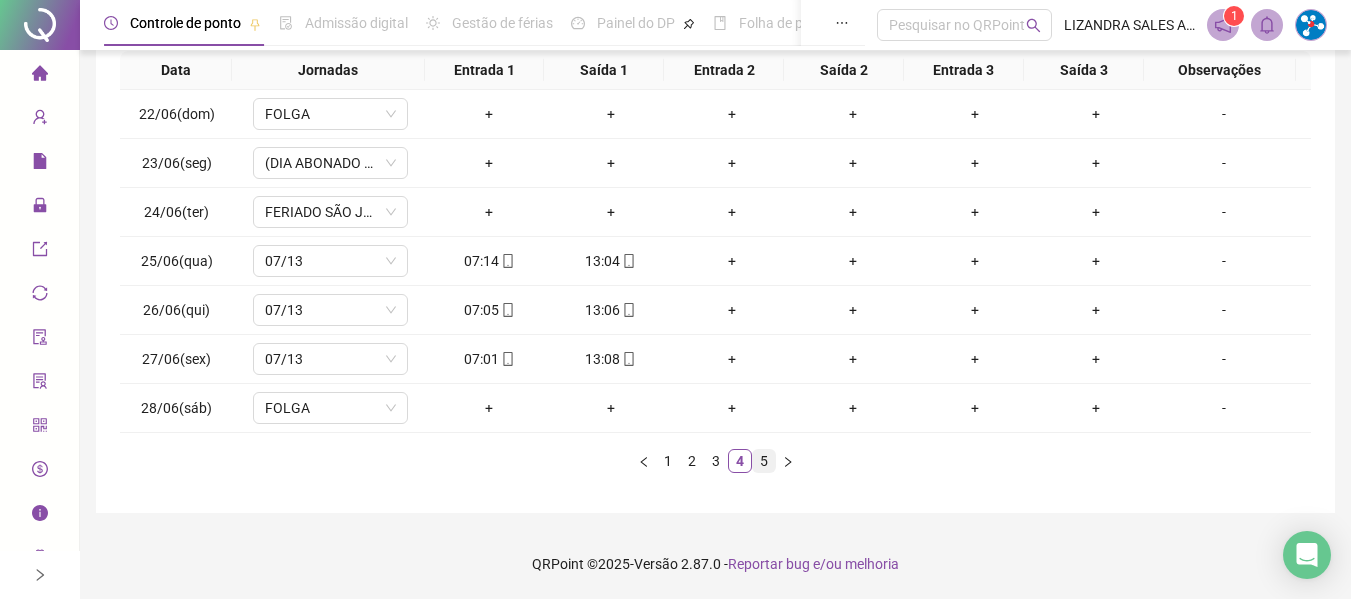 click on "5" at bounding box center [764, 461] 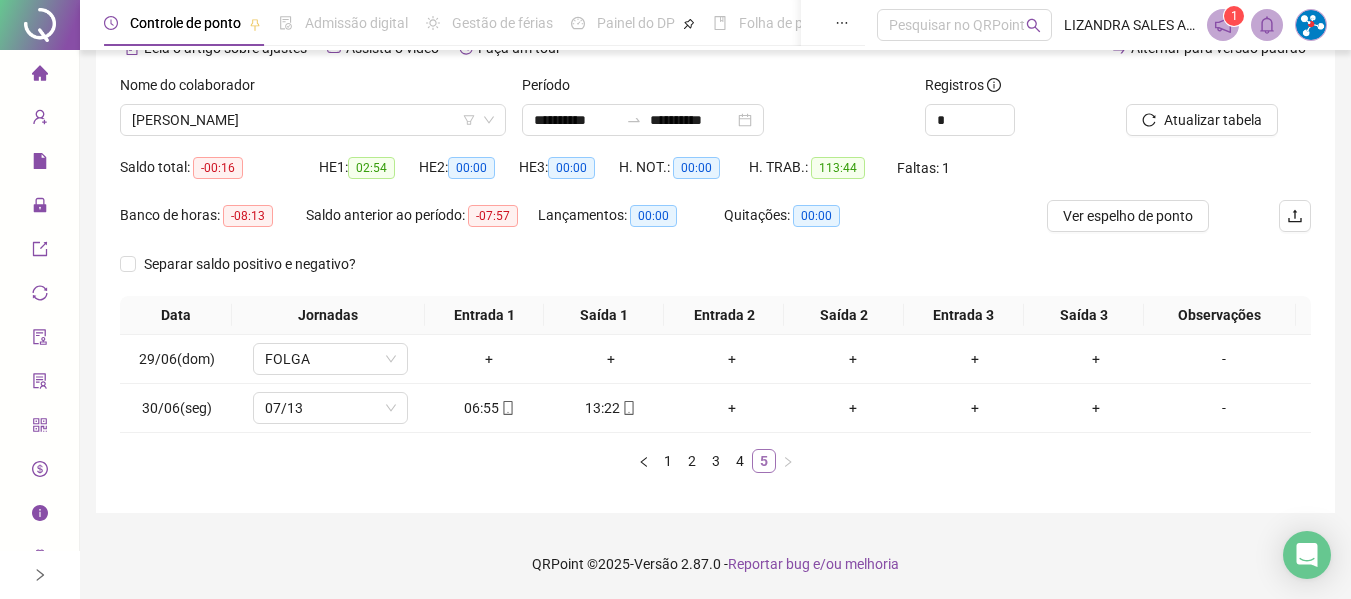 scroll, scrollTop: 110, scrollLeft: 0, axis: vertical 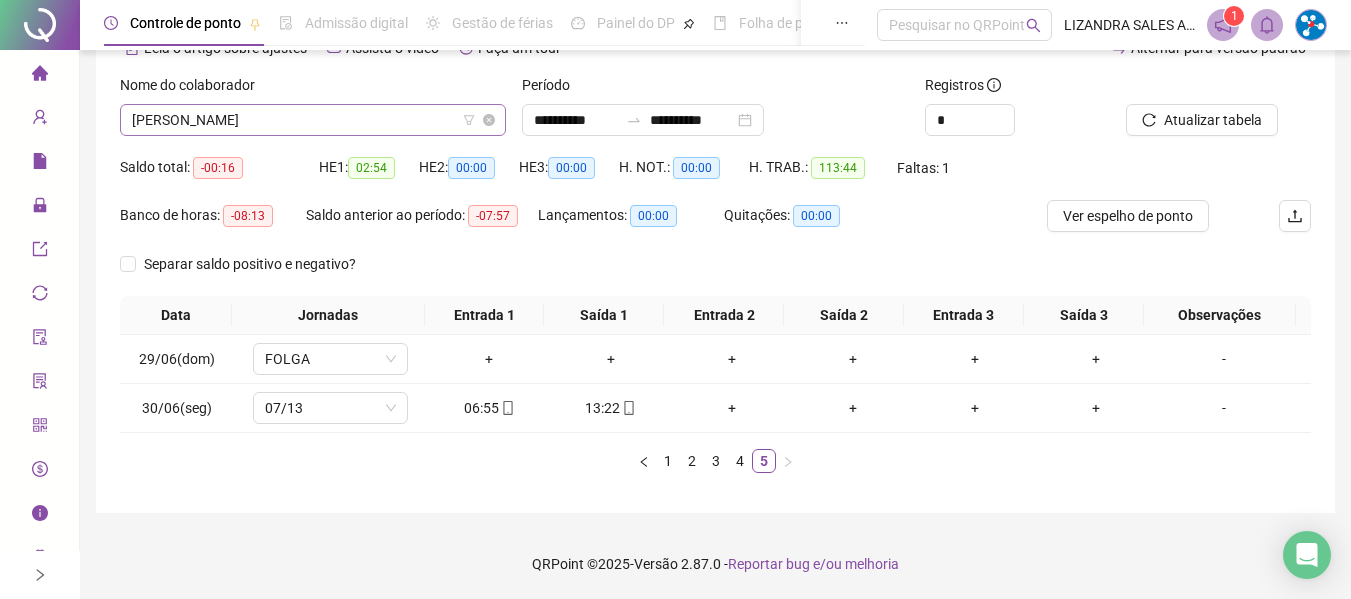 click on "[PERSON_NAME]" at bounding box center [313, 120] 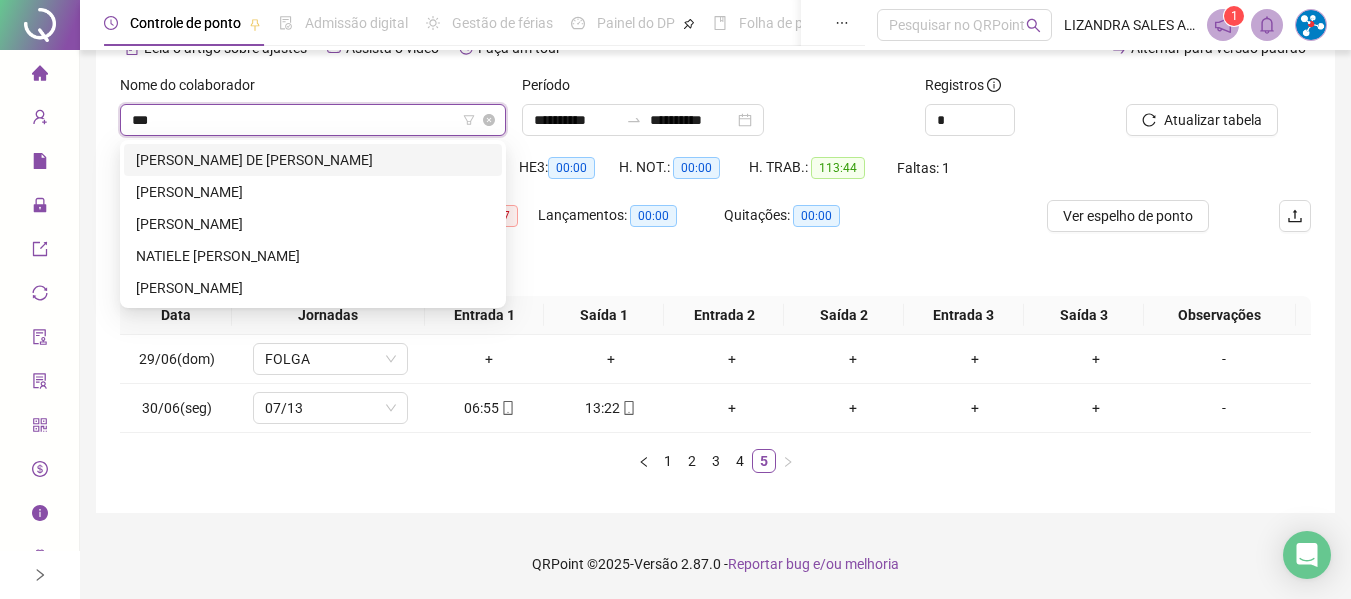 scroll, scrollTop: 0, scrollLeft: 0, axis: both 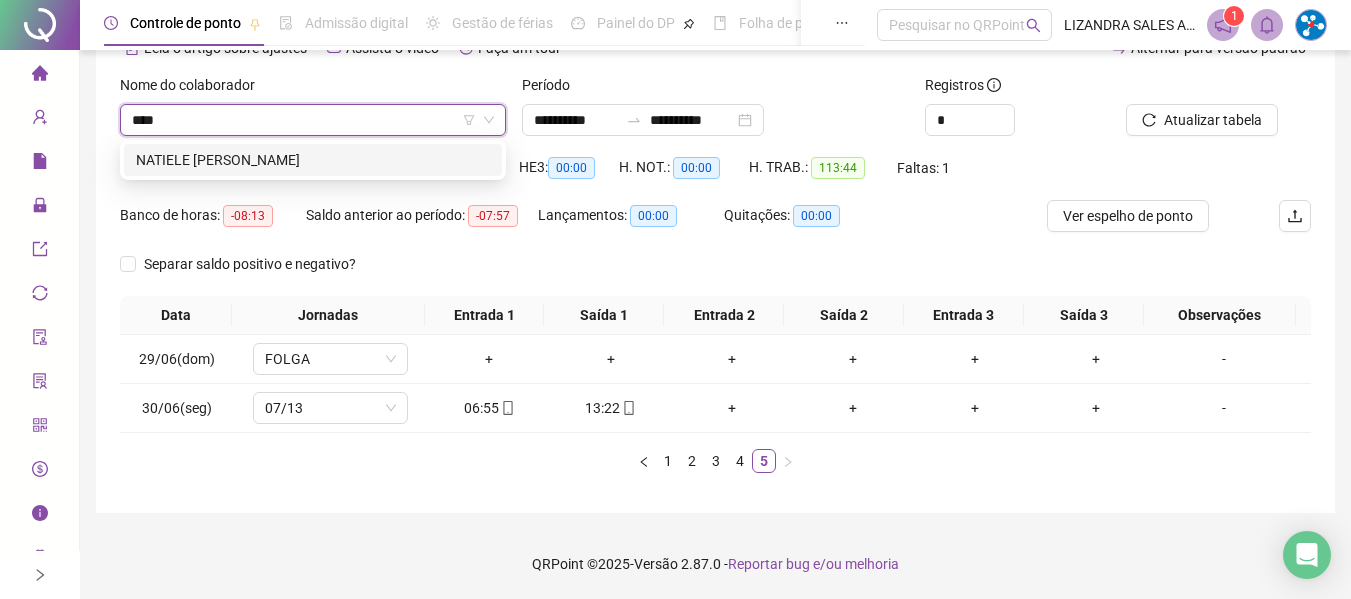 click on "NATIELE [PERSON_NAME]" at bounding box center (313, 160) 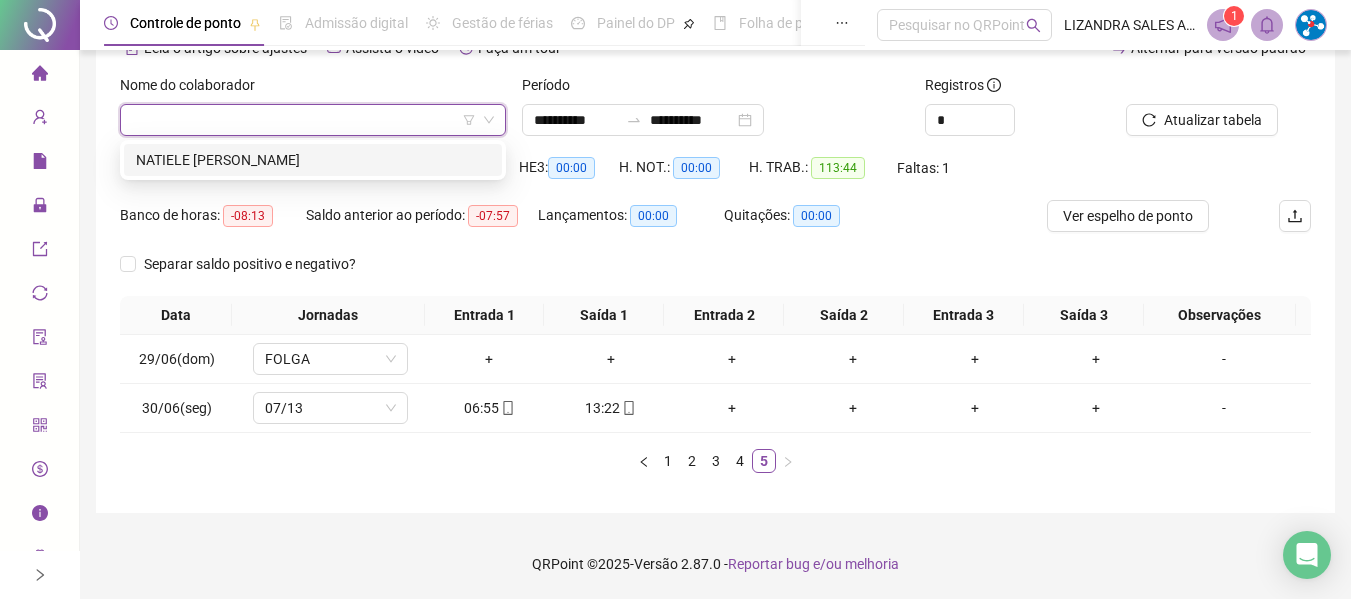scroll, scrollTop: 107, scrollLeft: 0, axis: vertical 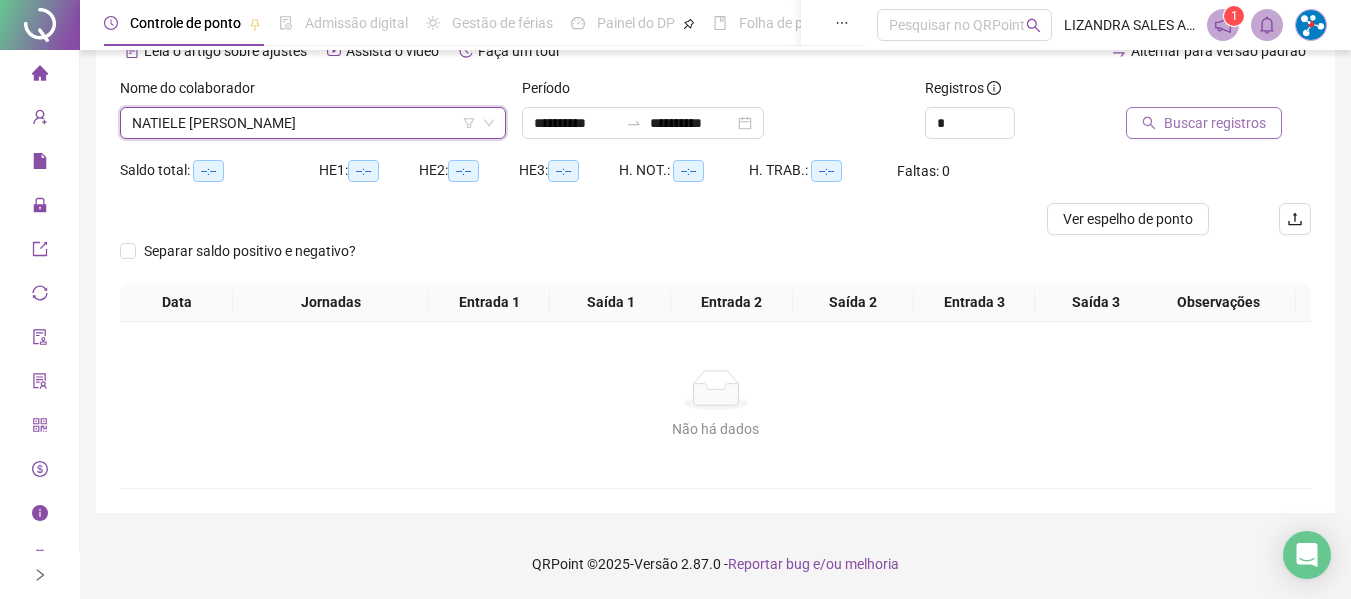 click on "Buscar registros" at bounding box center (1215, 123) 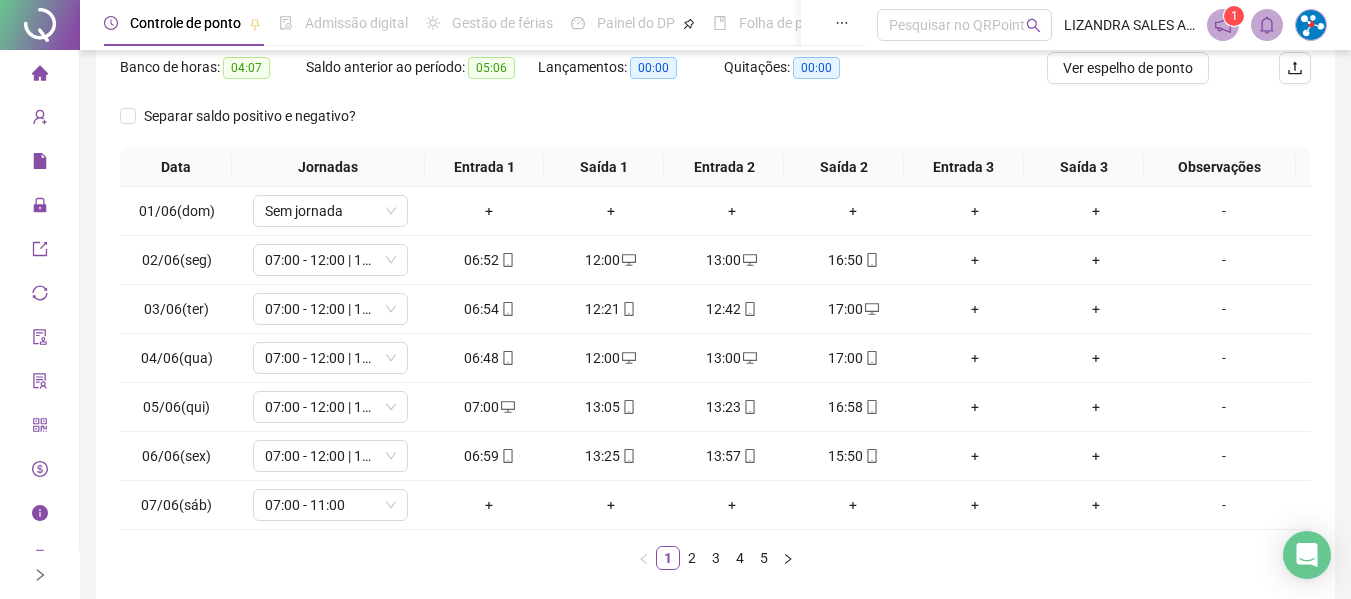 scroll, scrollTop: 355, scrollLeft: 0, axis: vertical 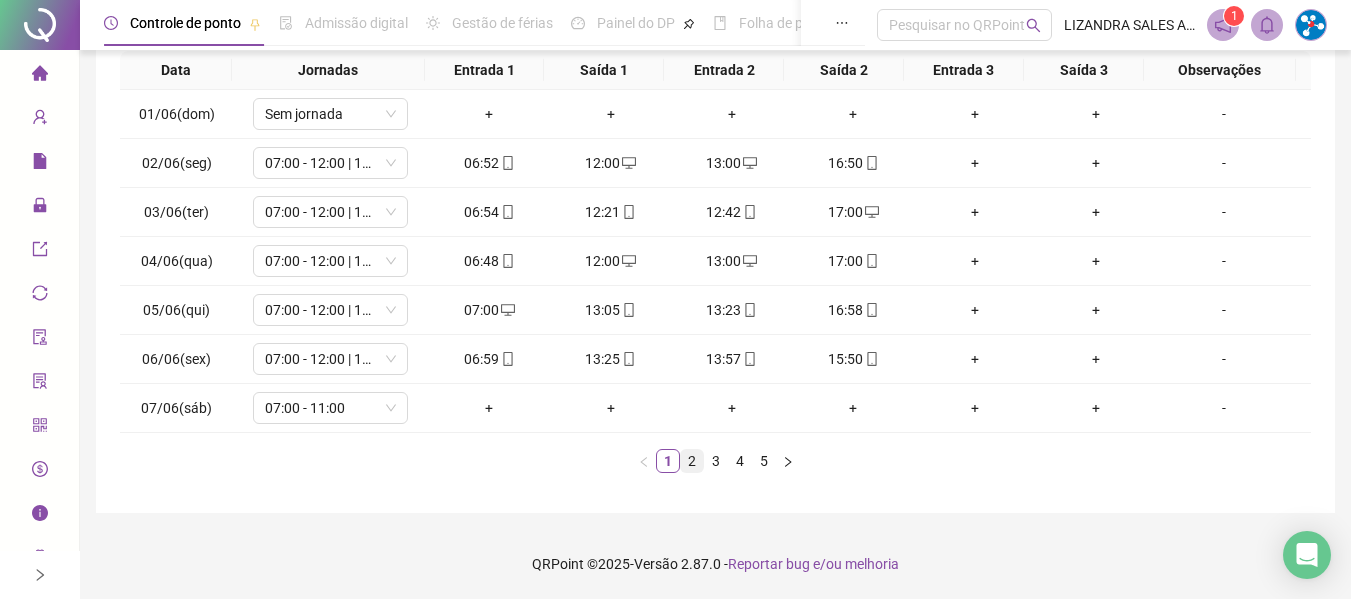 click on "2" at bounding box center [692, 461] 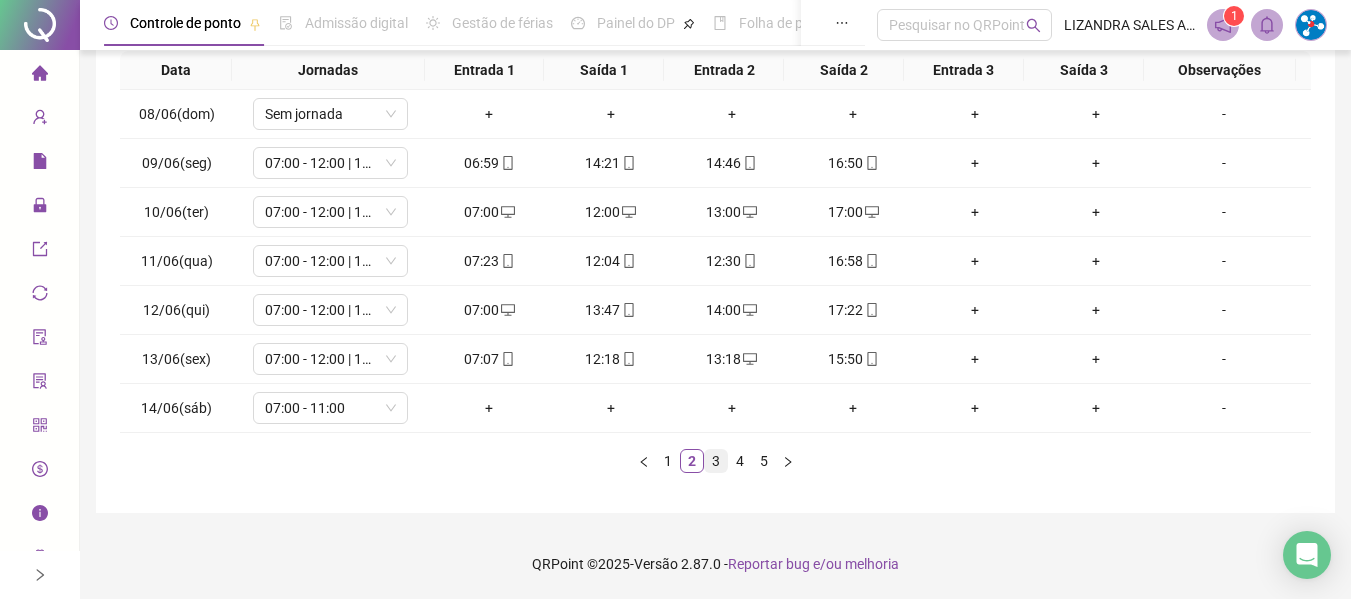 click on "3" at bounding box center (716, 461) 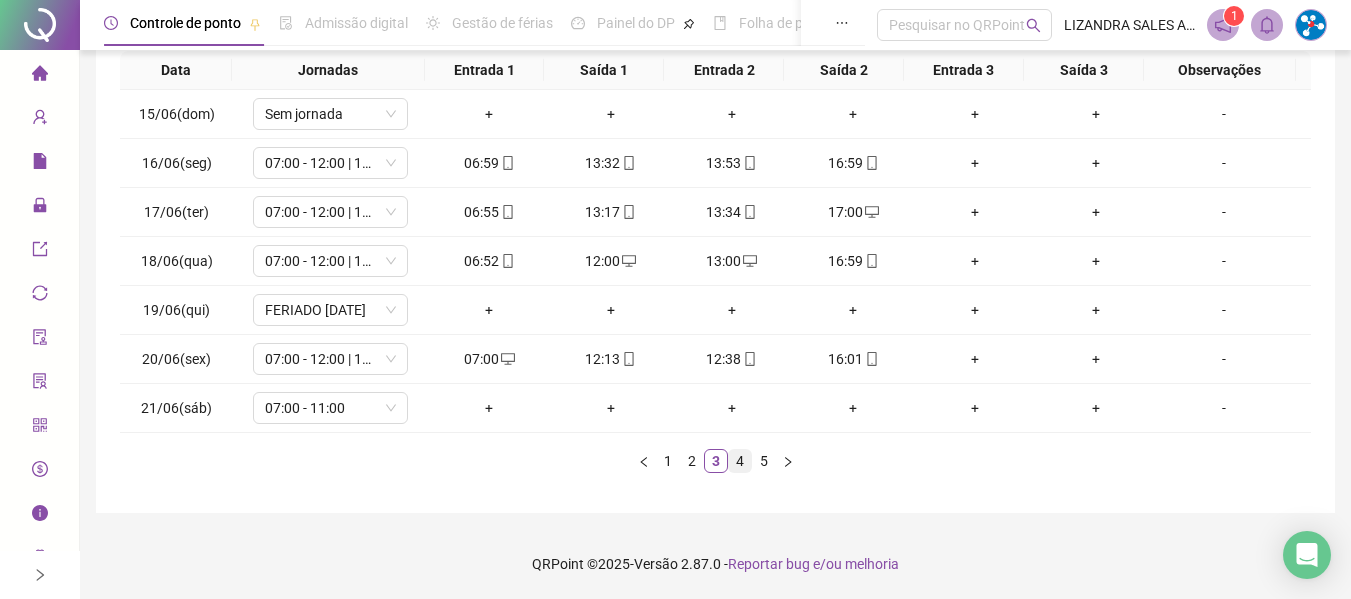 click on "4" at bounding box center [740, 461] 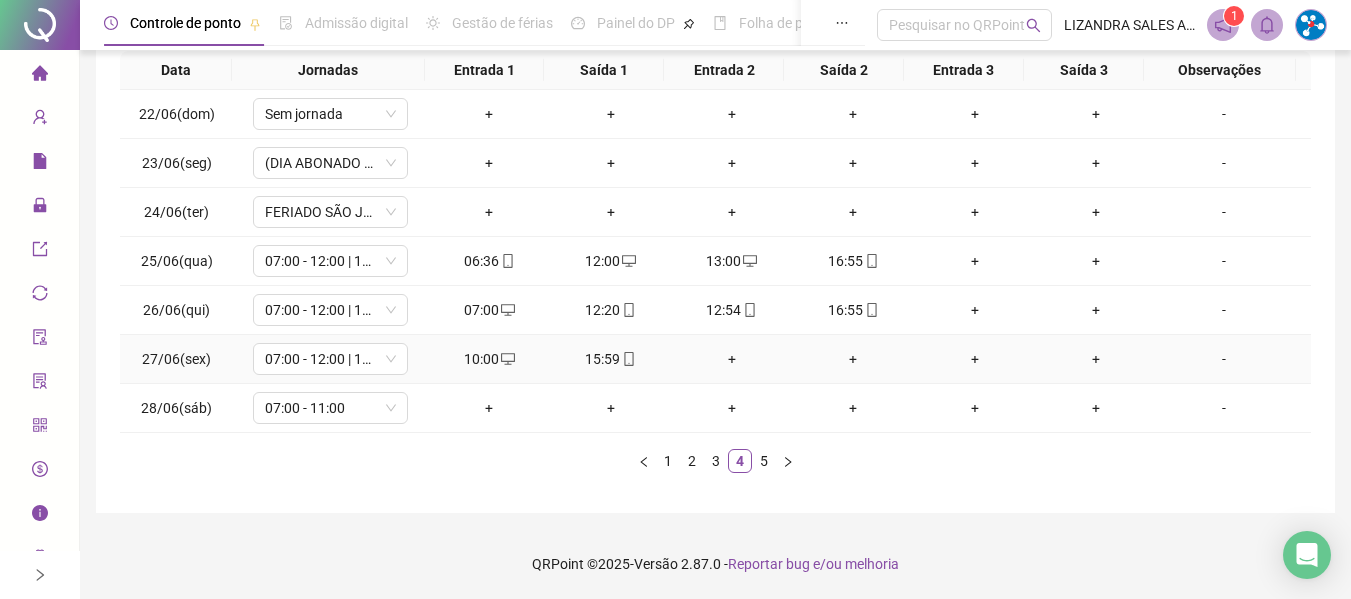 click on "10:00" at bounding box center [489, 359] 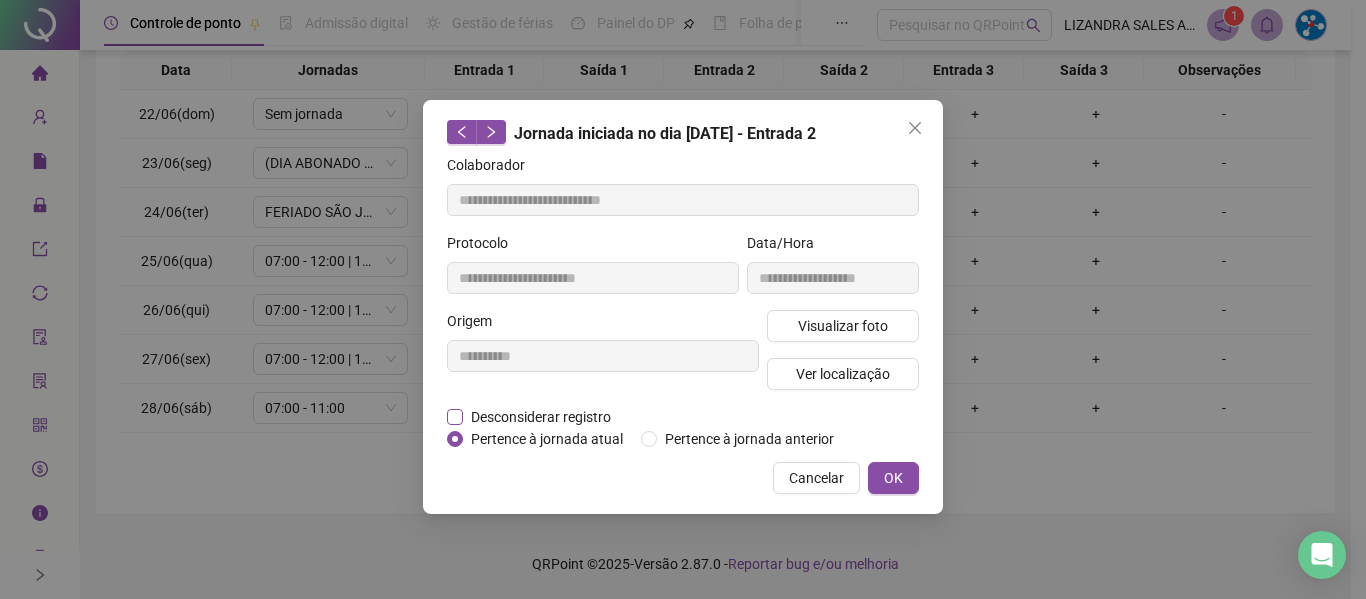 type on "**********" 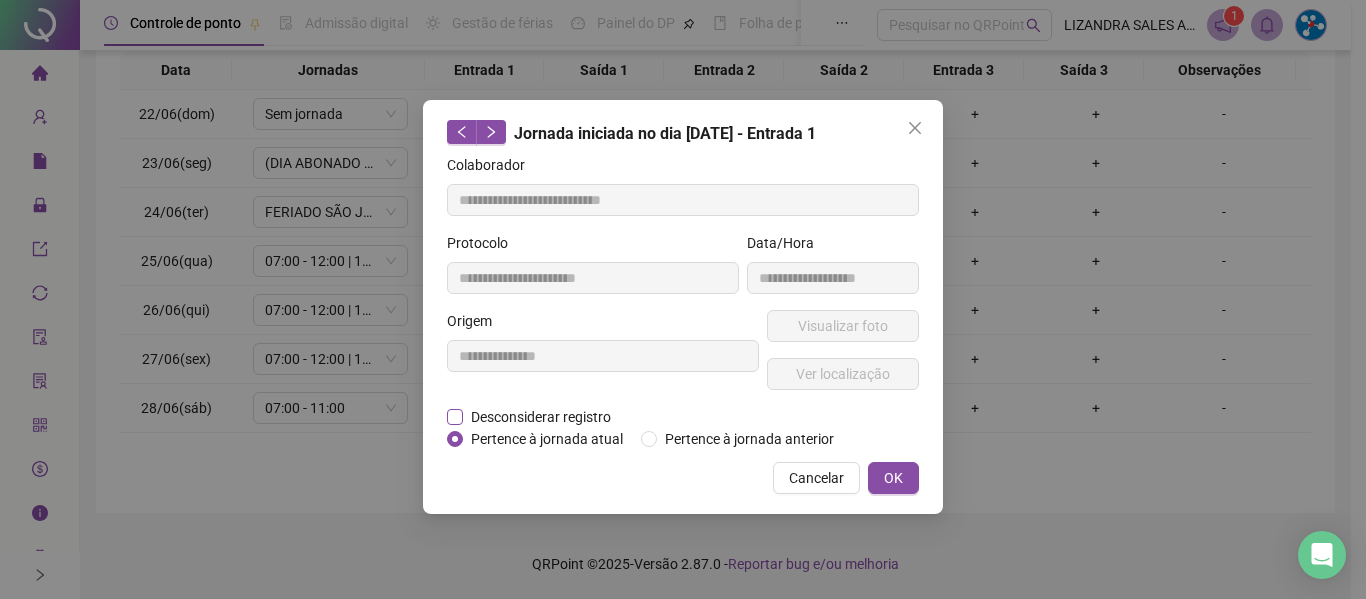 click on "Desconsiderar registro" at bounding box center (541, 417) 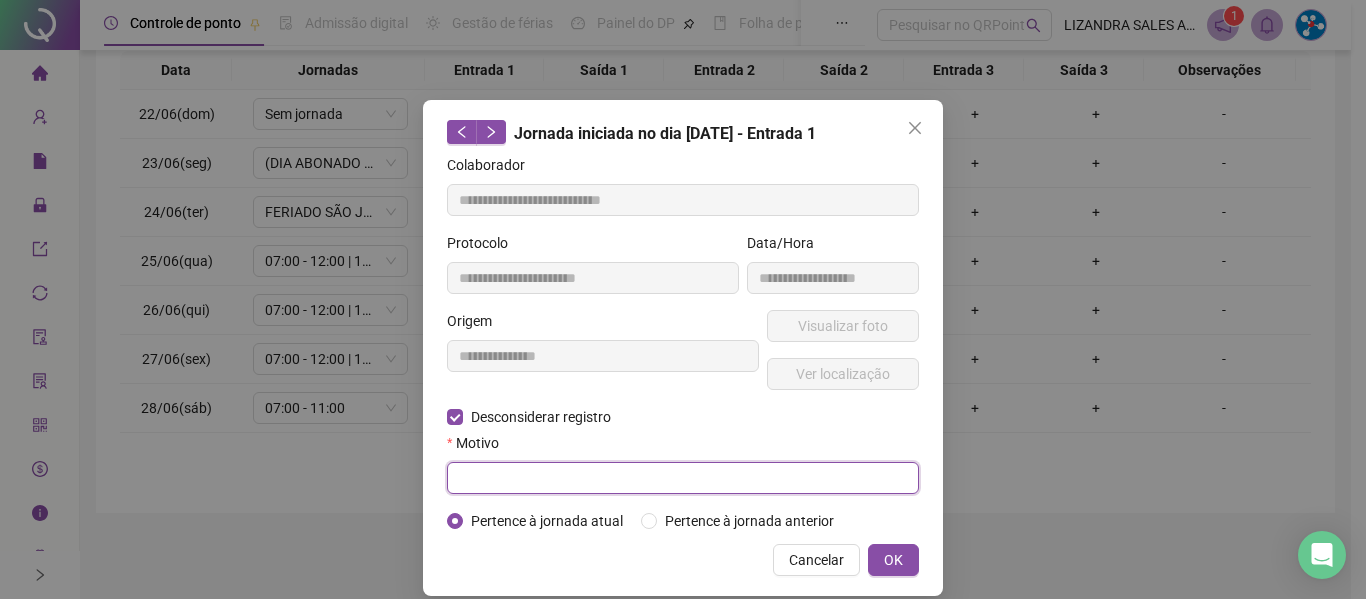 click at bounding box center (683, 478) 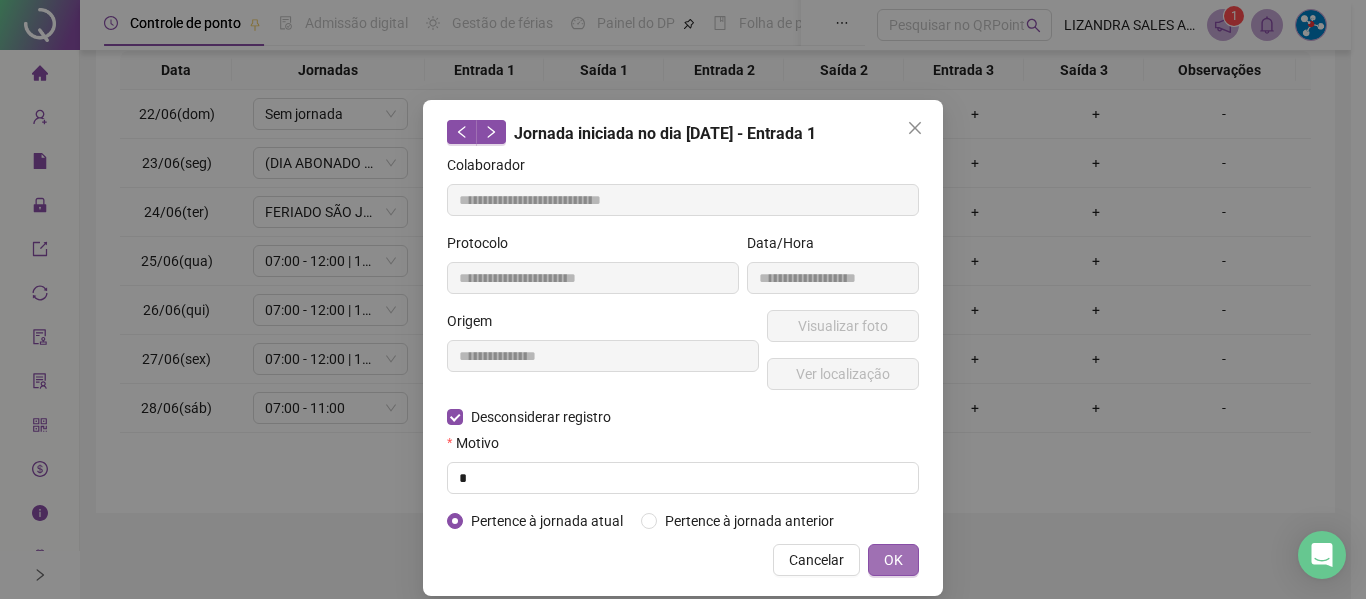 click on "OK" at bounding box center [893, 560] 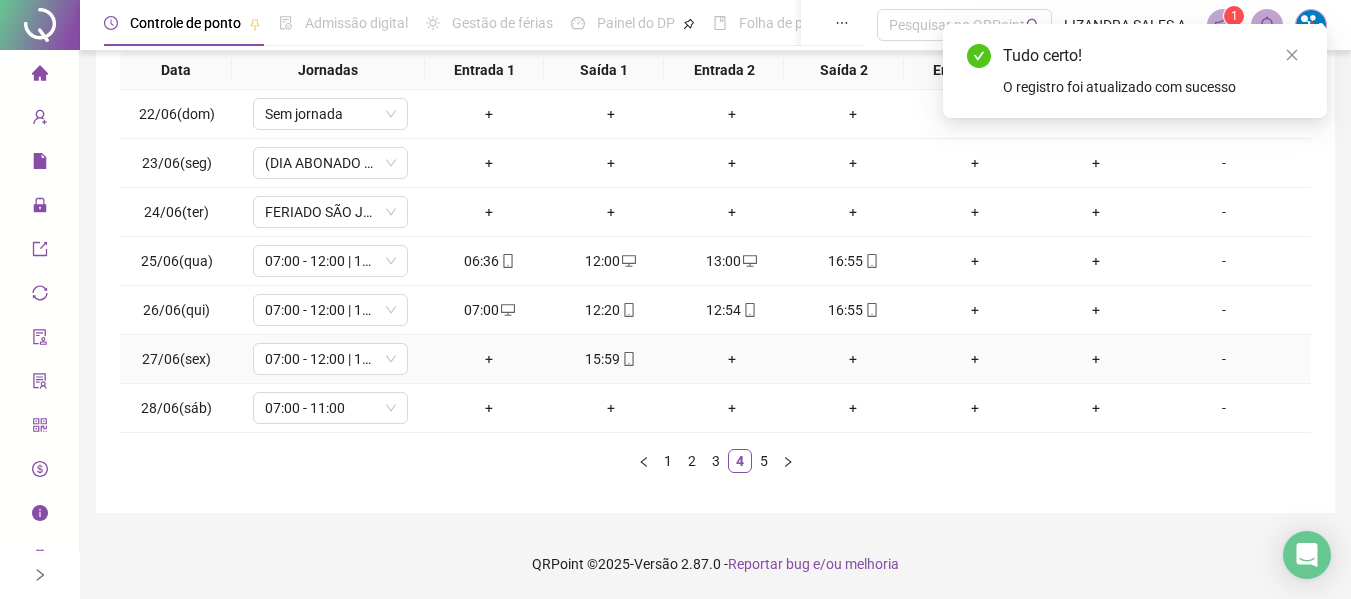 click on "+" at bounding box center (489, 359) 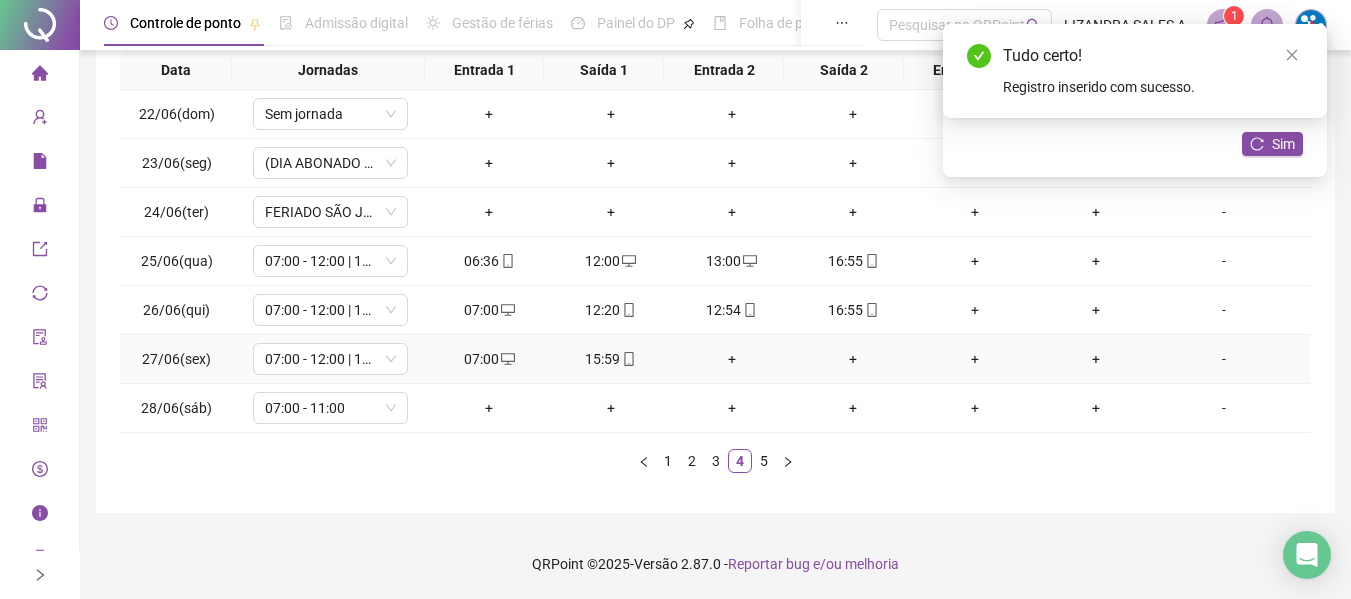 click on "+" at bounding box center (731, 359) 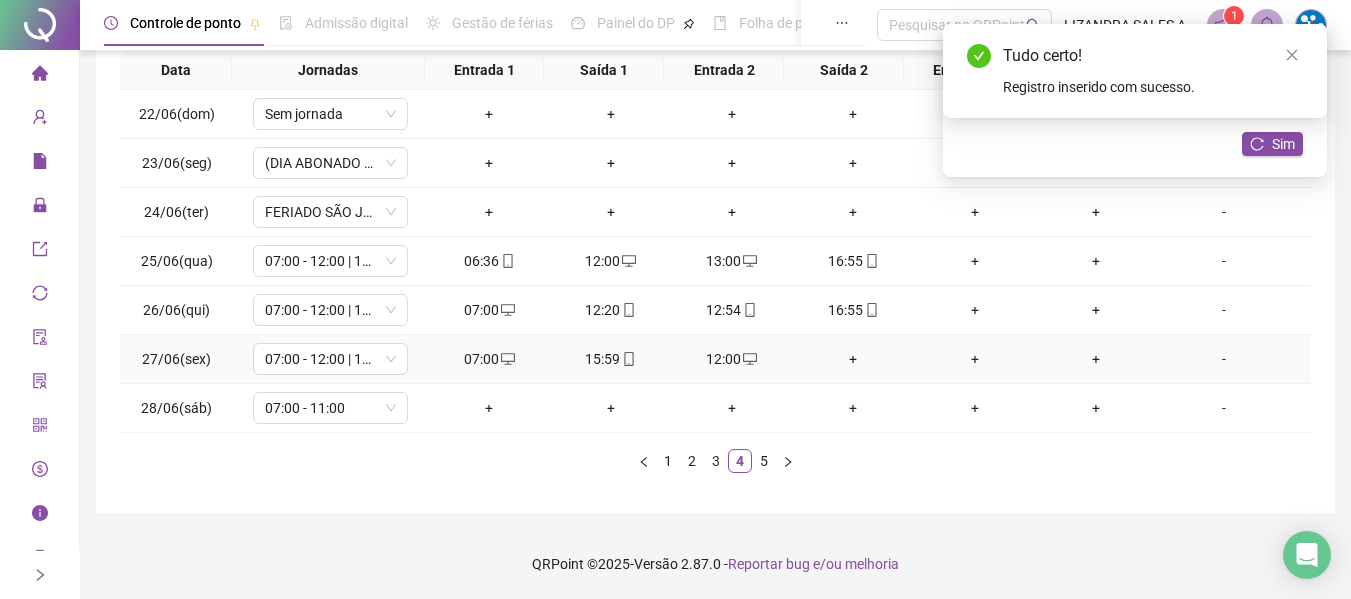 click on "+" at bounding box center [853, 359] 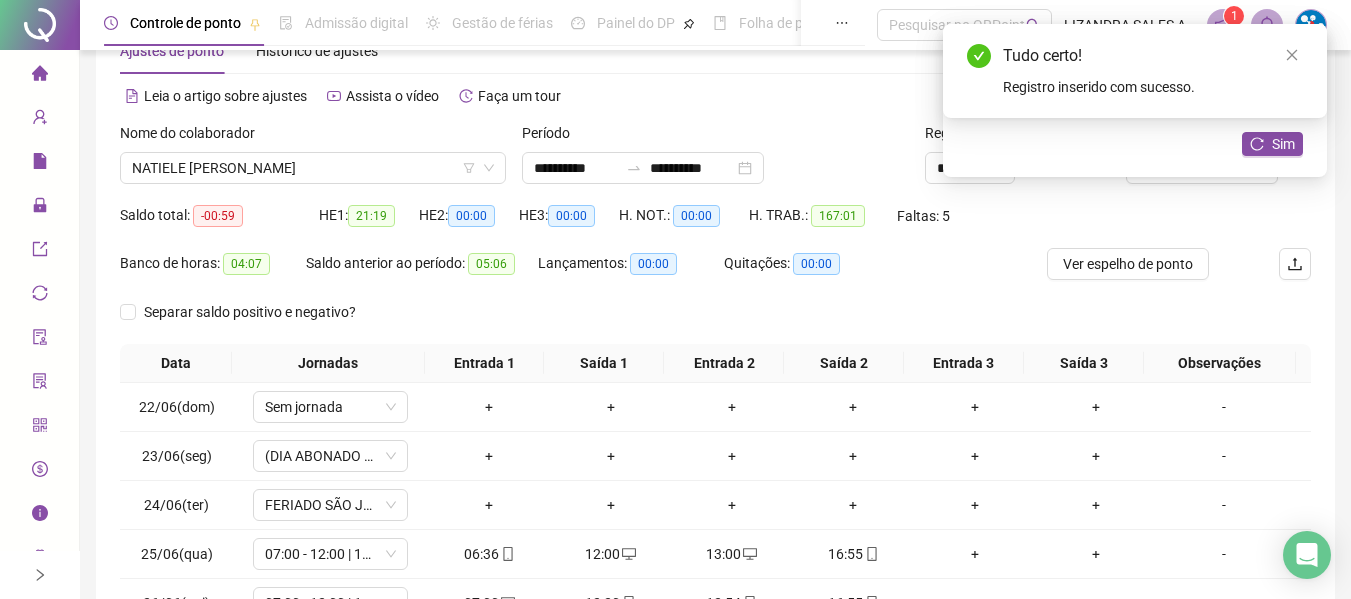scroll, scrollTop: 55, scrollLeft: 0, axis: vertical 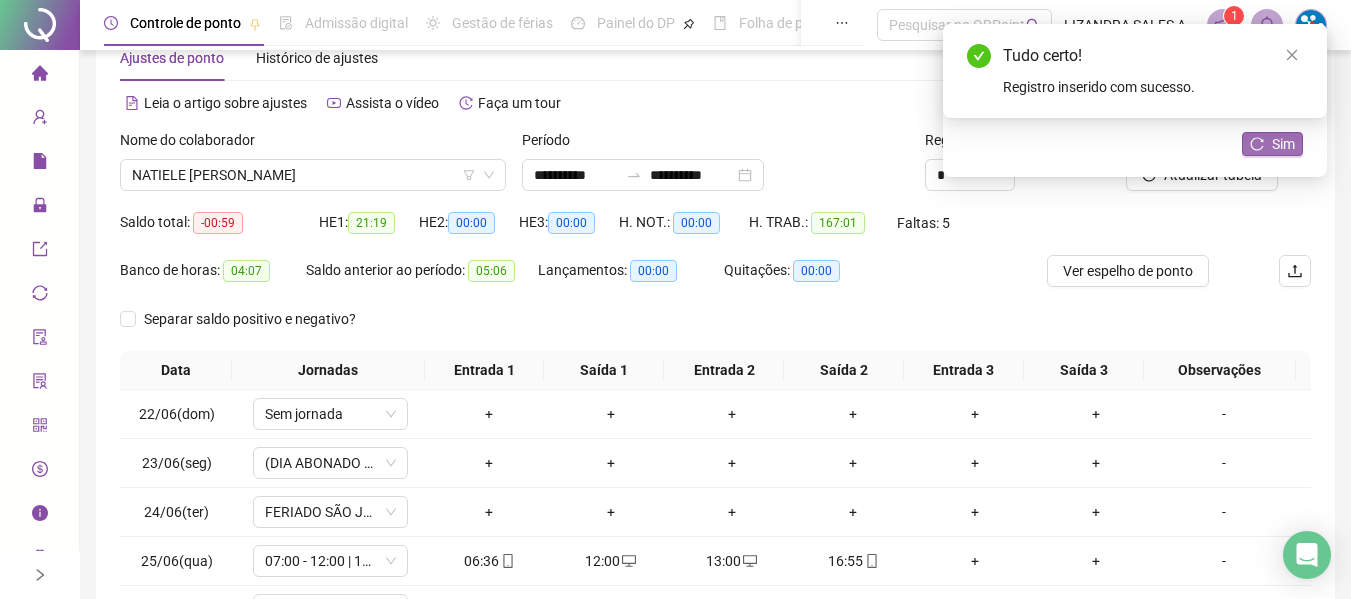 click 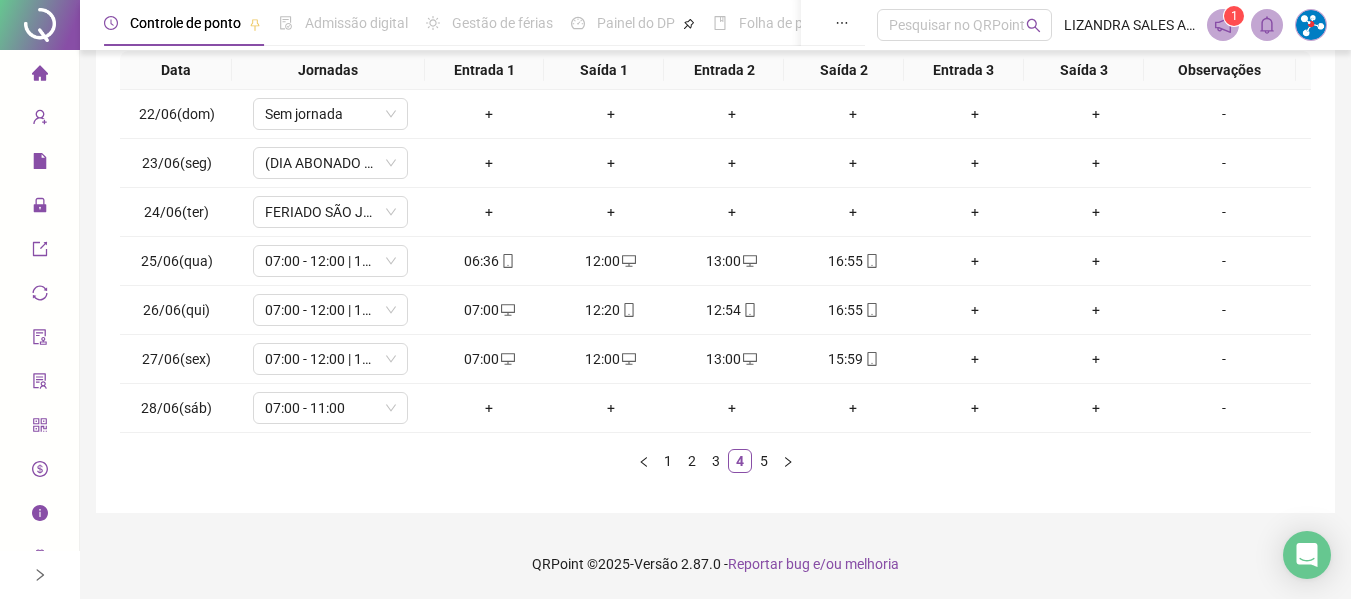 scroll, scrollTop: 0, scrollLeft: 0, axis: both 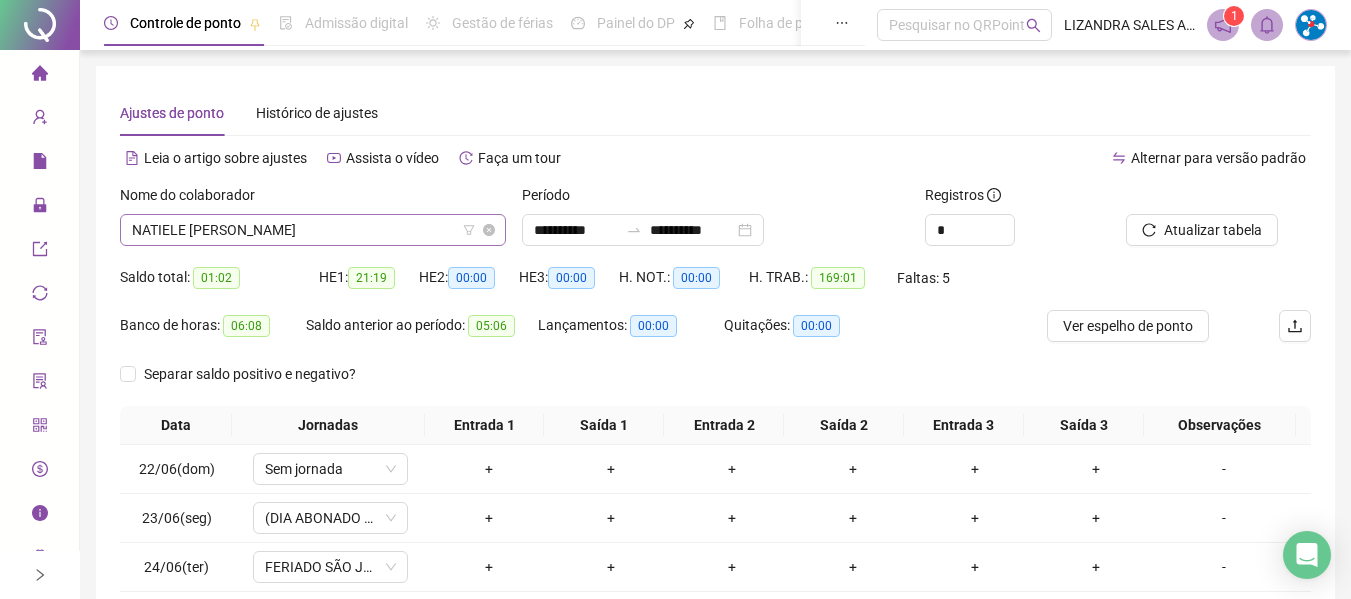 click on "NATIELE [PERSON_NAME]" at bounding box center [313, 230] 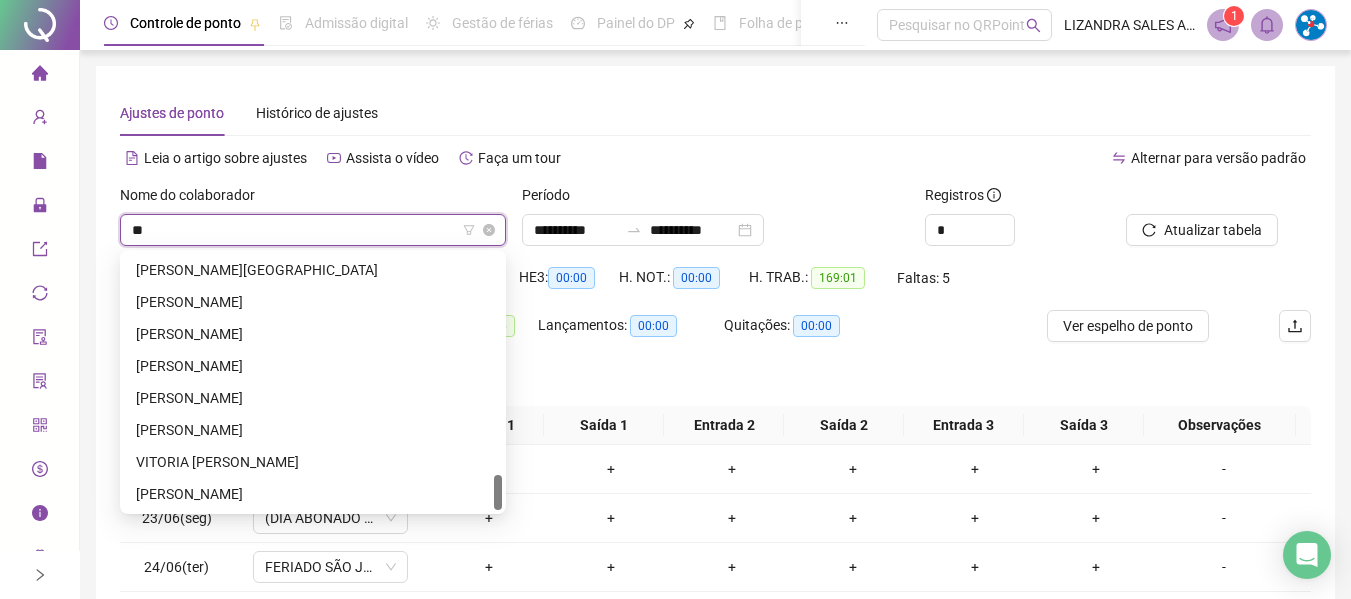 scroll, scrollTop: 0, scrollLeft: 0, axis: both 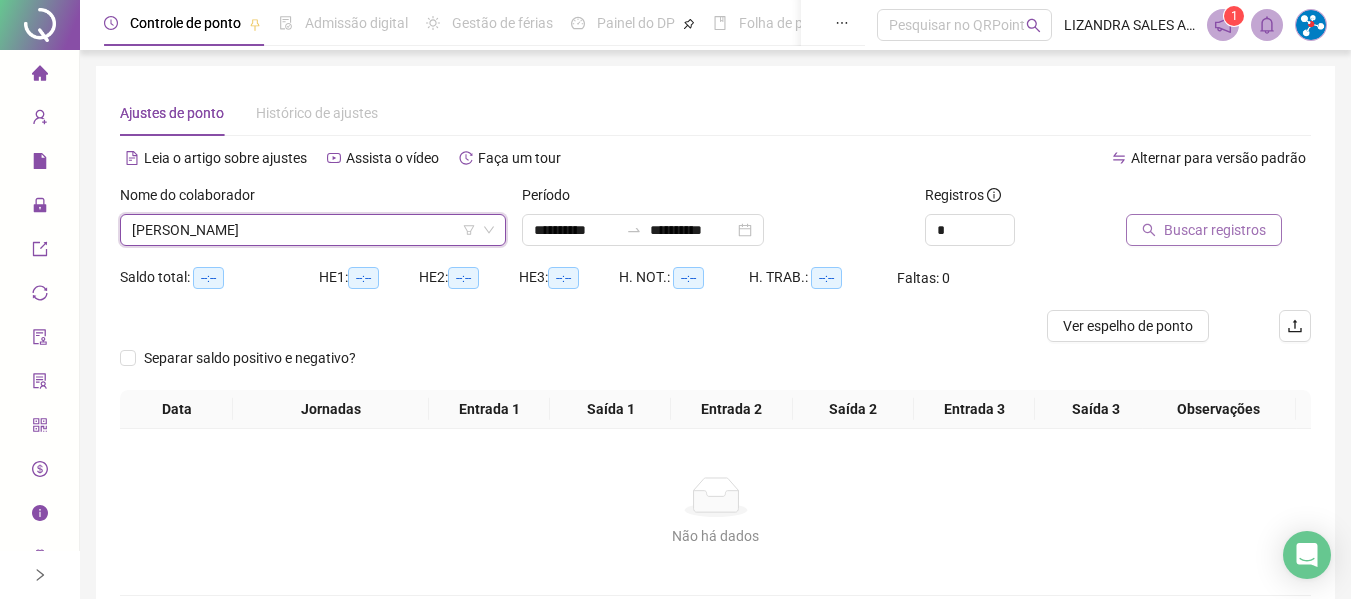 click on "Buscar registros" at bounding box center [1204, 230] 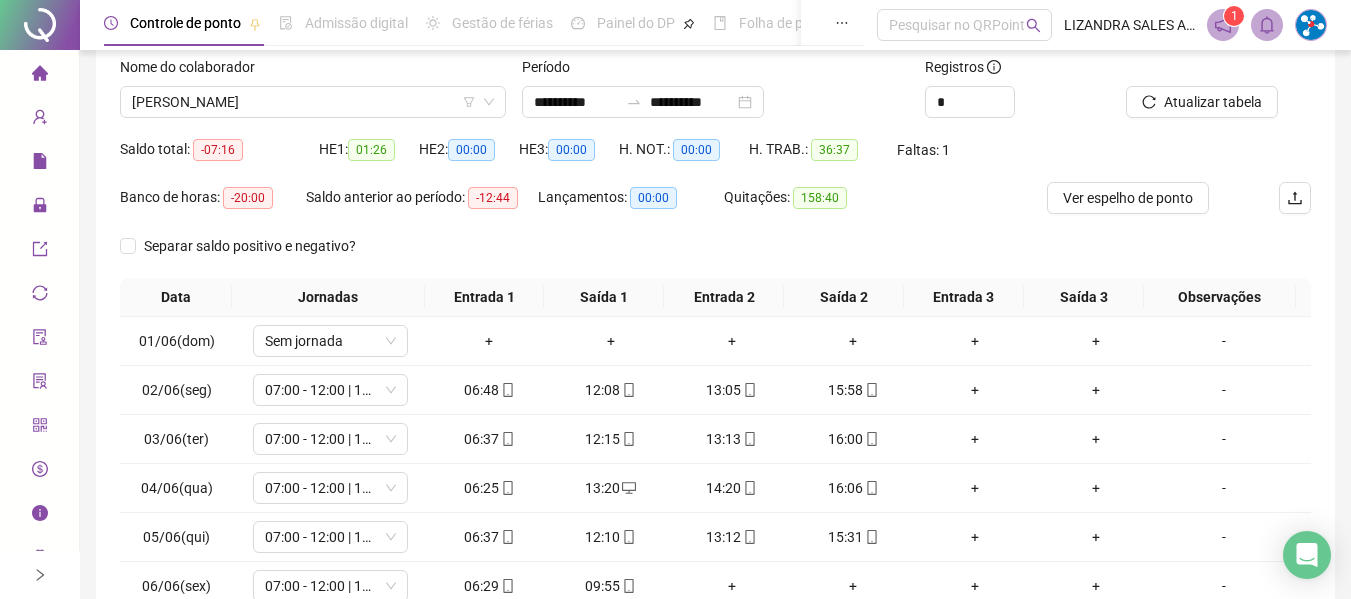 scroll, scrollTop: 355, scrollLeft: 0, axis: vertical 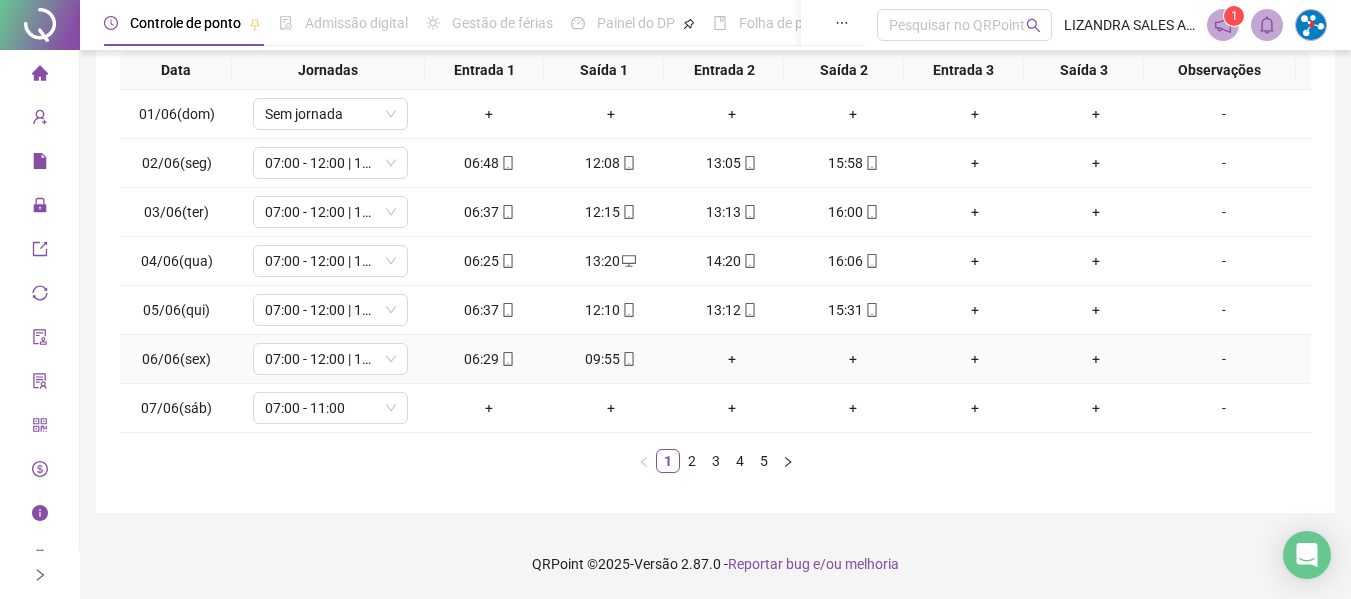 click 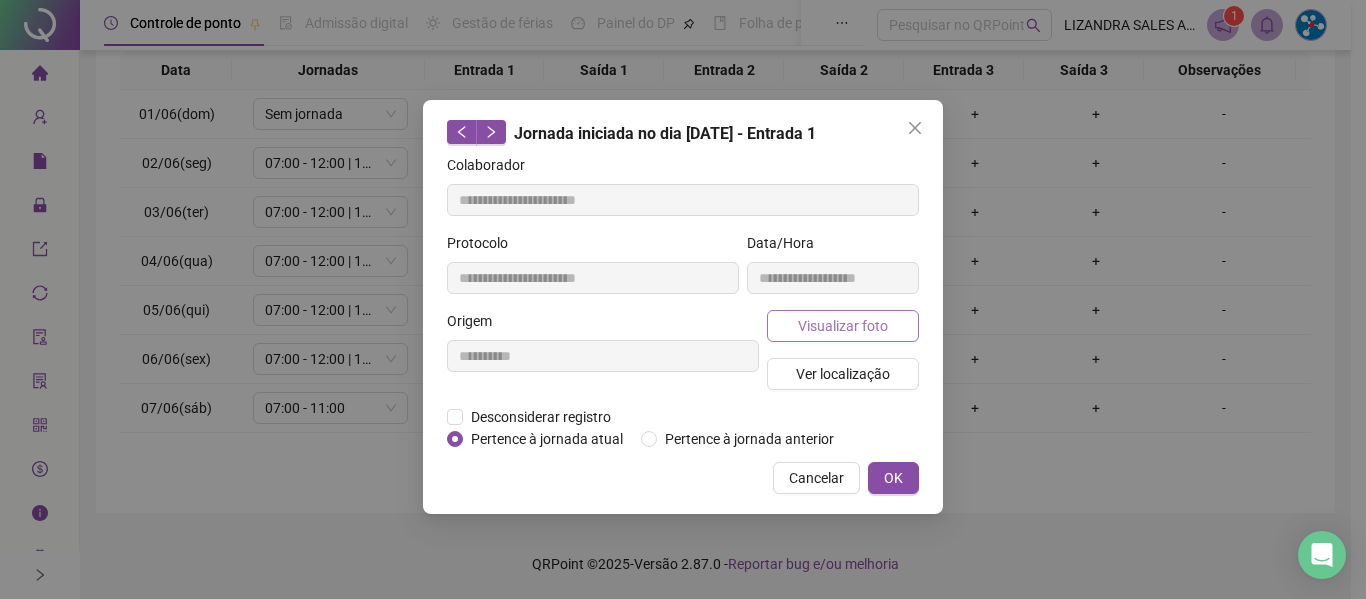 click on "Visualizar foto" at bounding box center [843, 326] 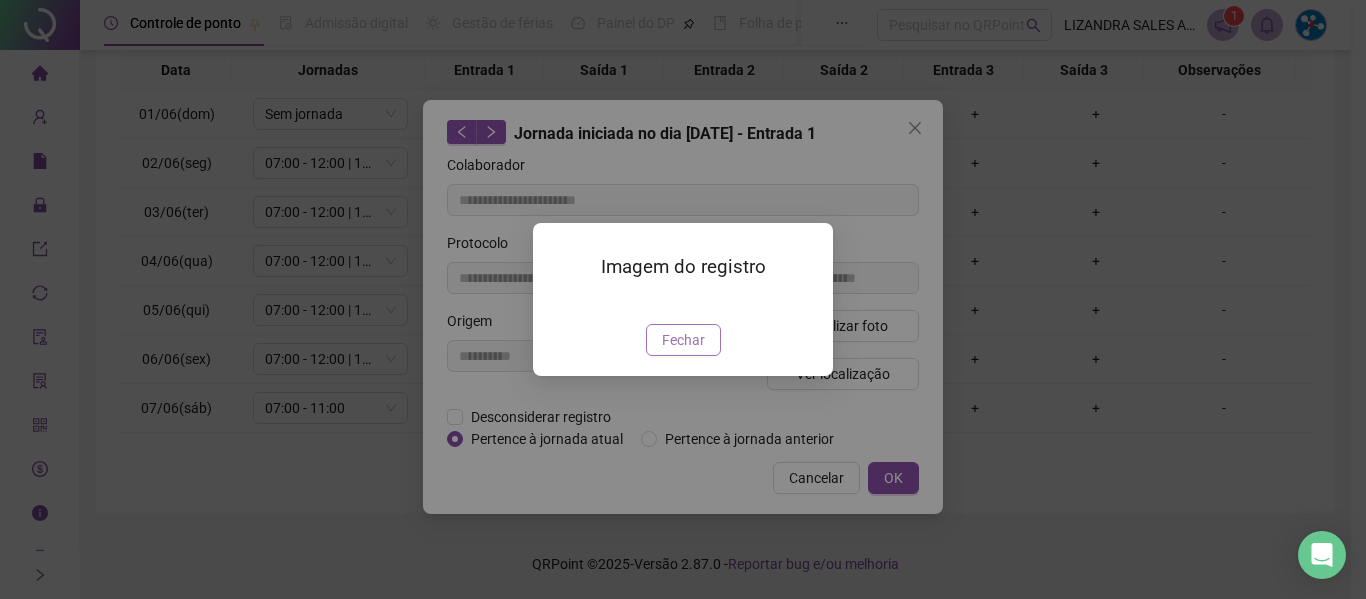 click on "Fechar" at bounding box center [683, 340] 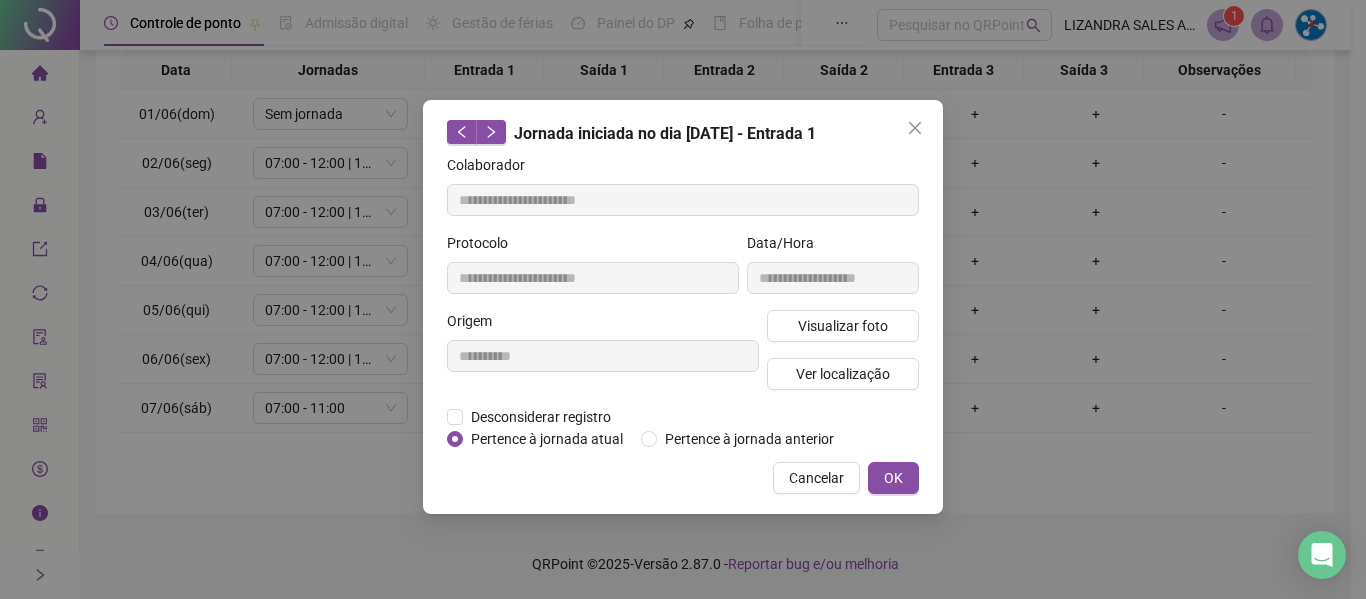 click at bounding box center [915, 128] 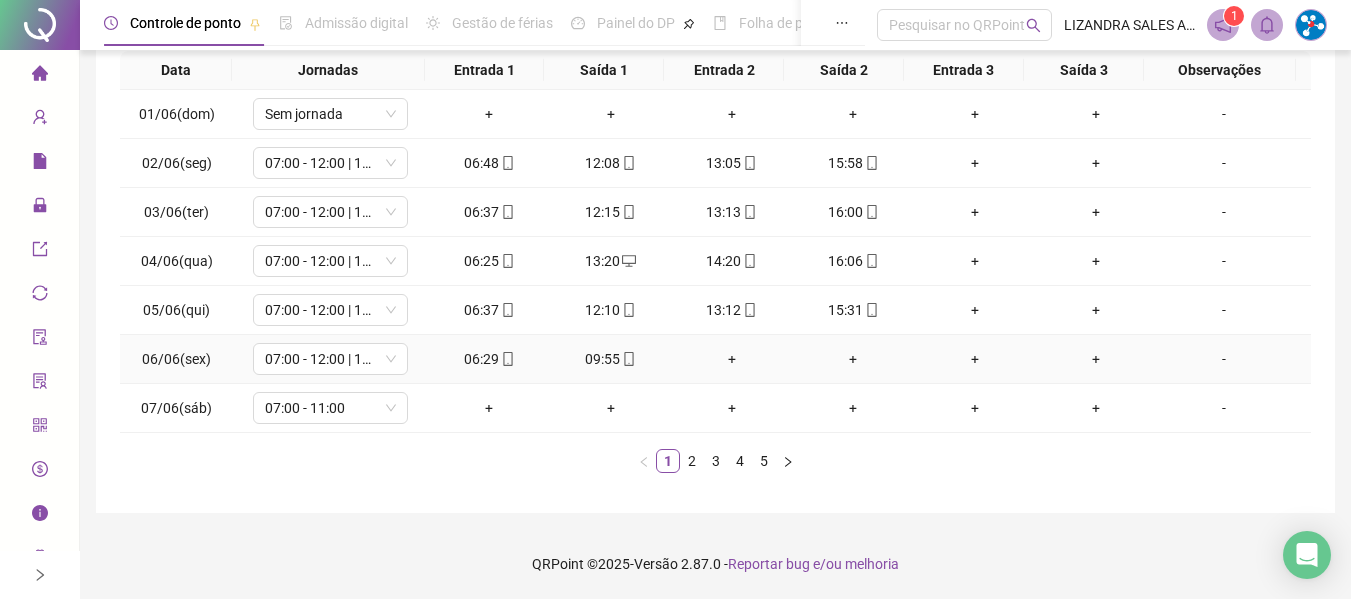 click on "09:55" at bounding box center [610, 359] 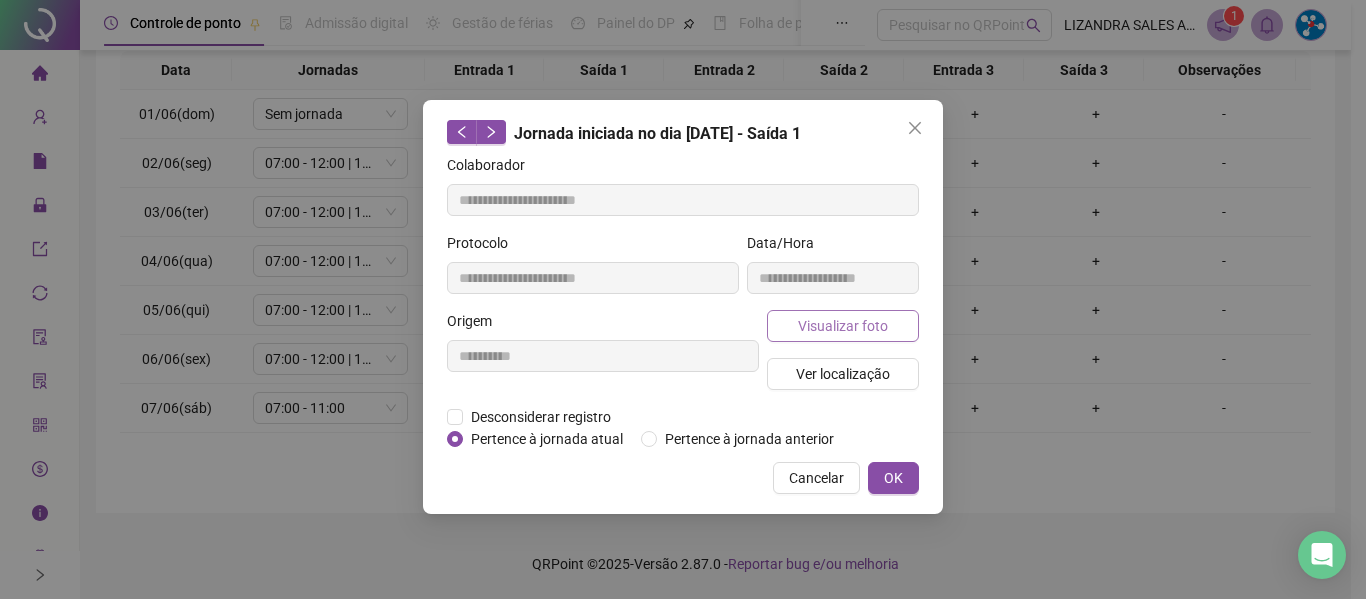 click on "Visualizar foto" at bounding box center [843, 326] 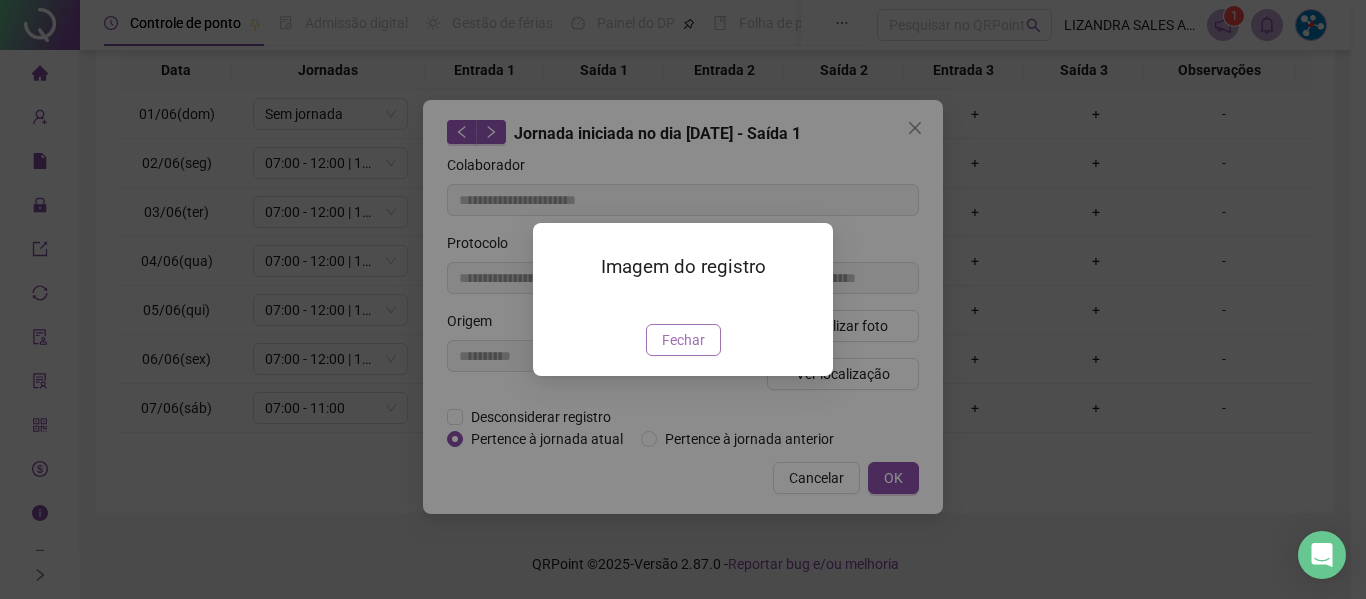 click on "Fechar" at bounding box center (683, 340) 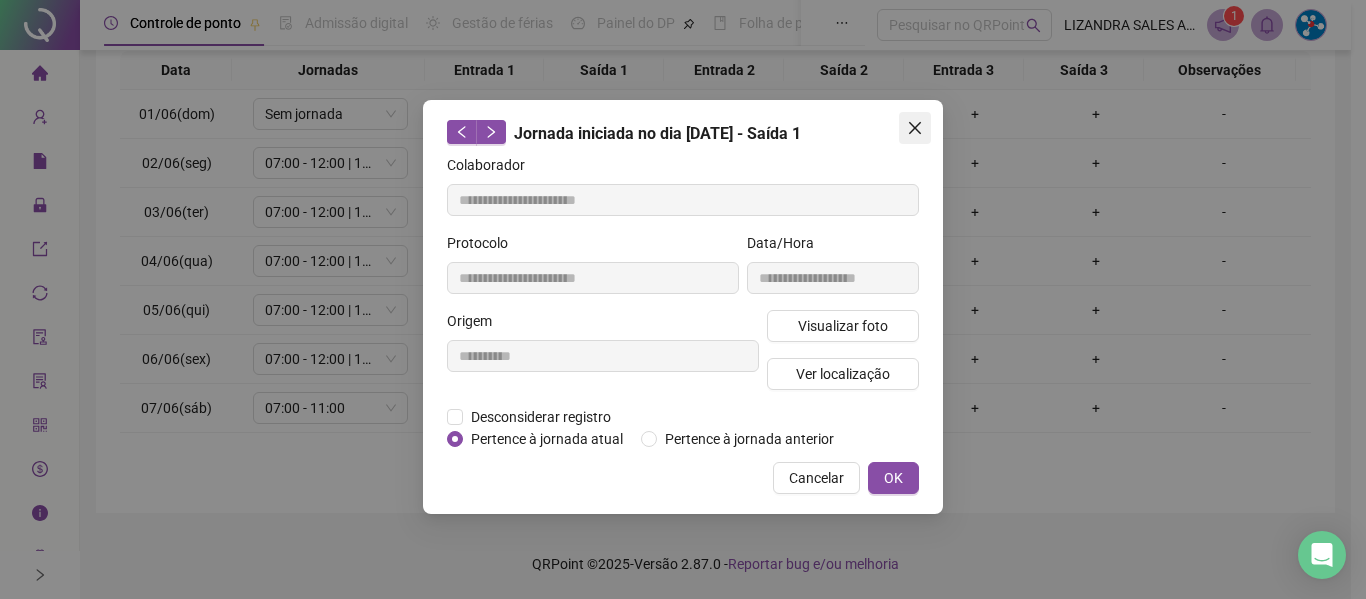 click 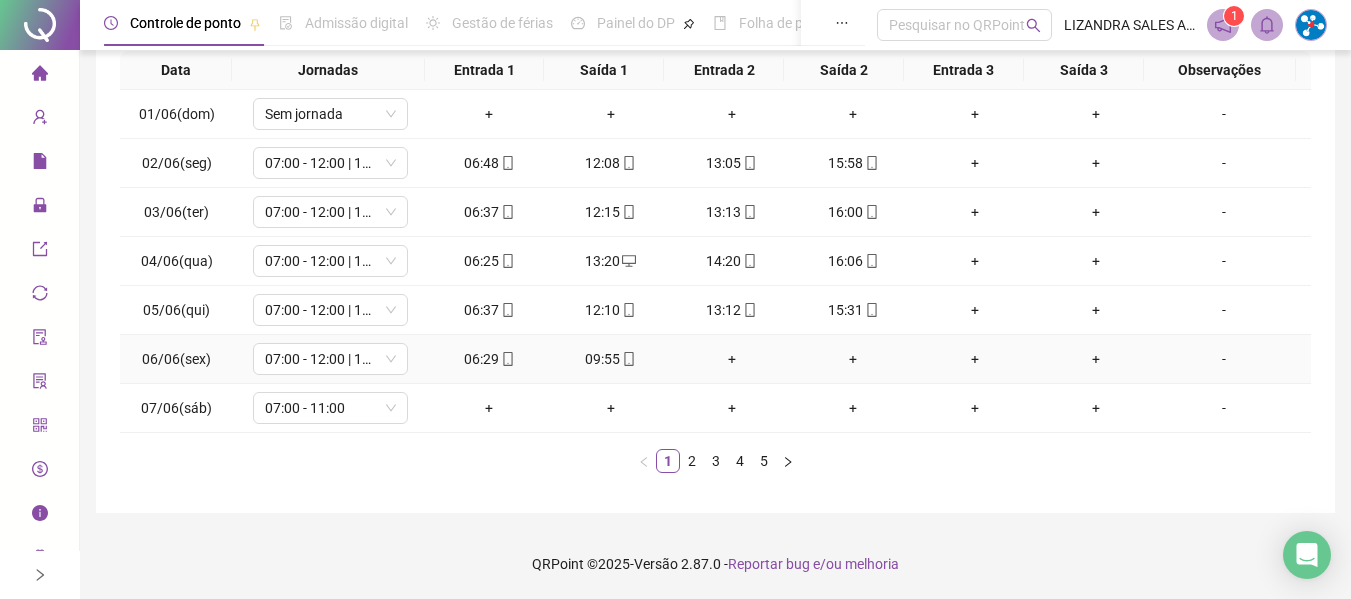 click on "-" at bounding box center (1224, 359) 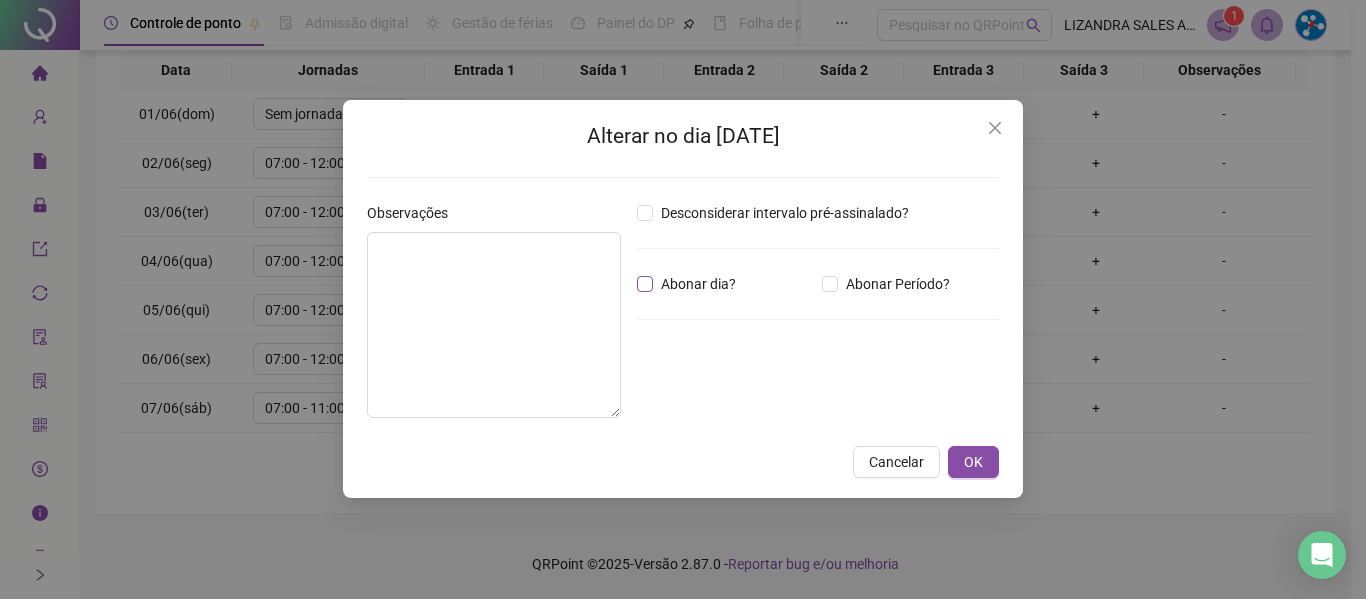 click on "Abonar dia?" at bounding box center [698, 284] 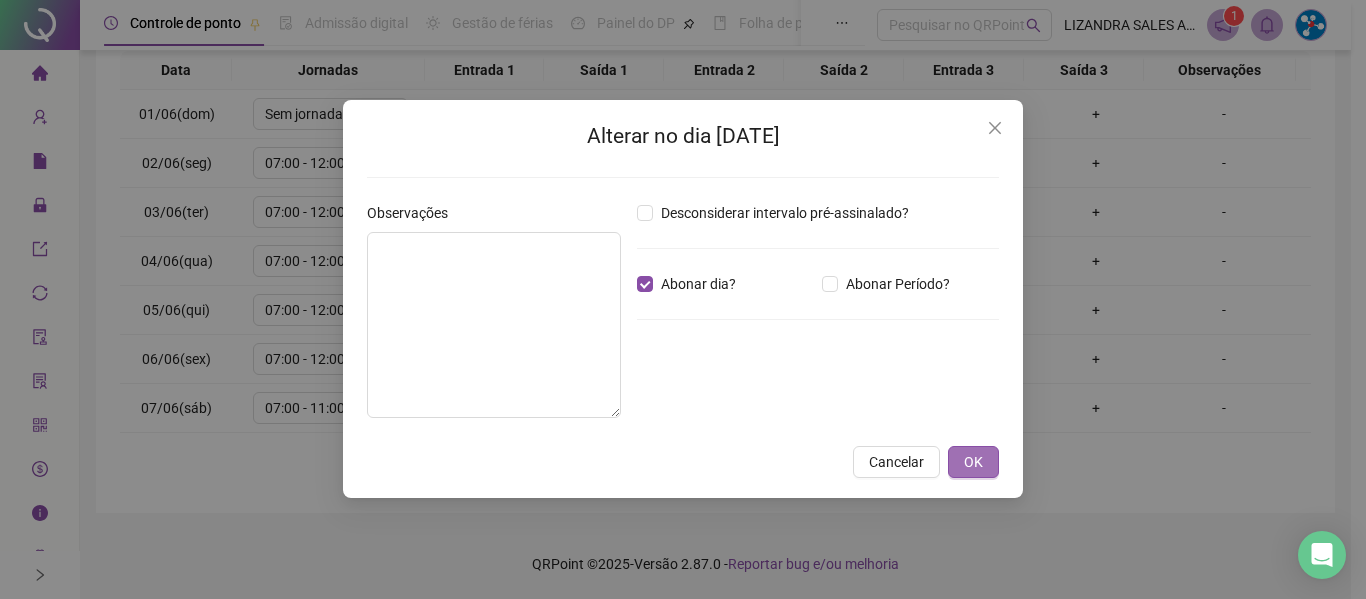 click on "OK" at bounding box center [973, 462] 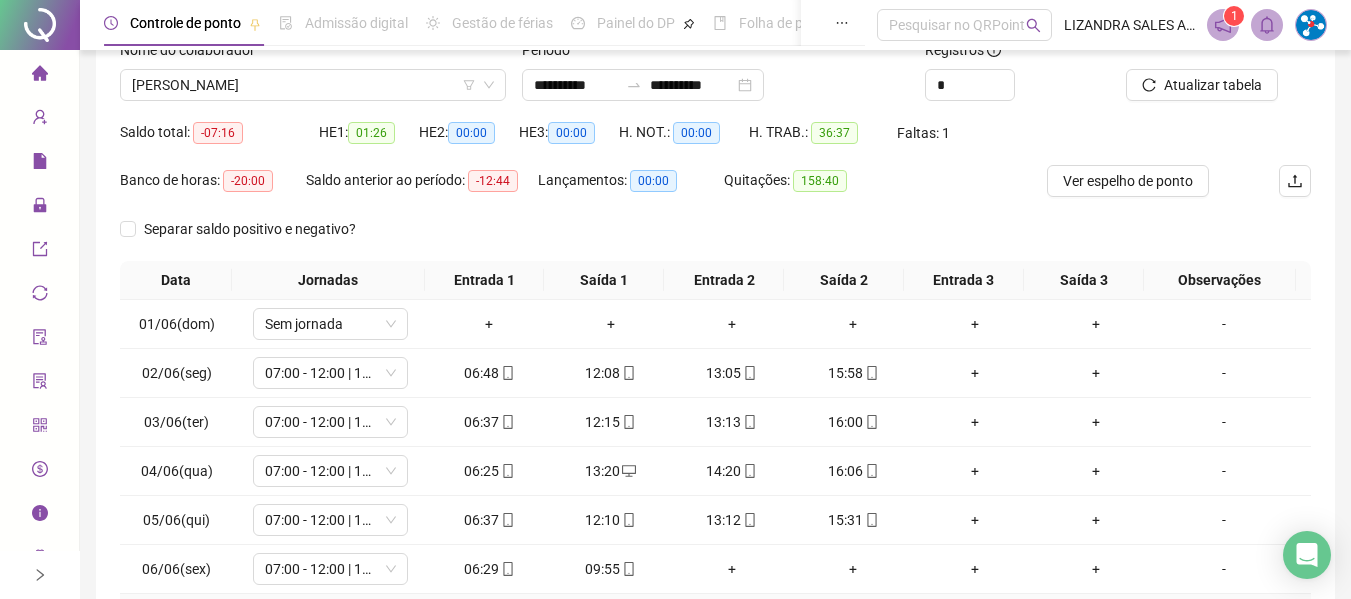 scroll, scrollTop: 0, scrollLeft: 0, axis: both 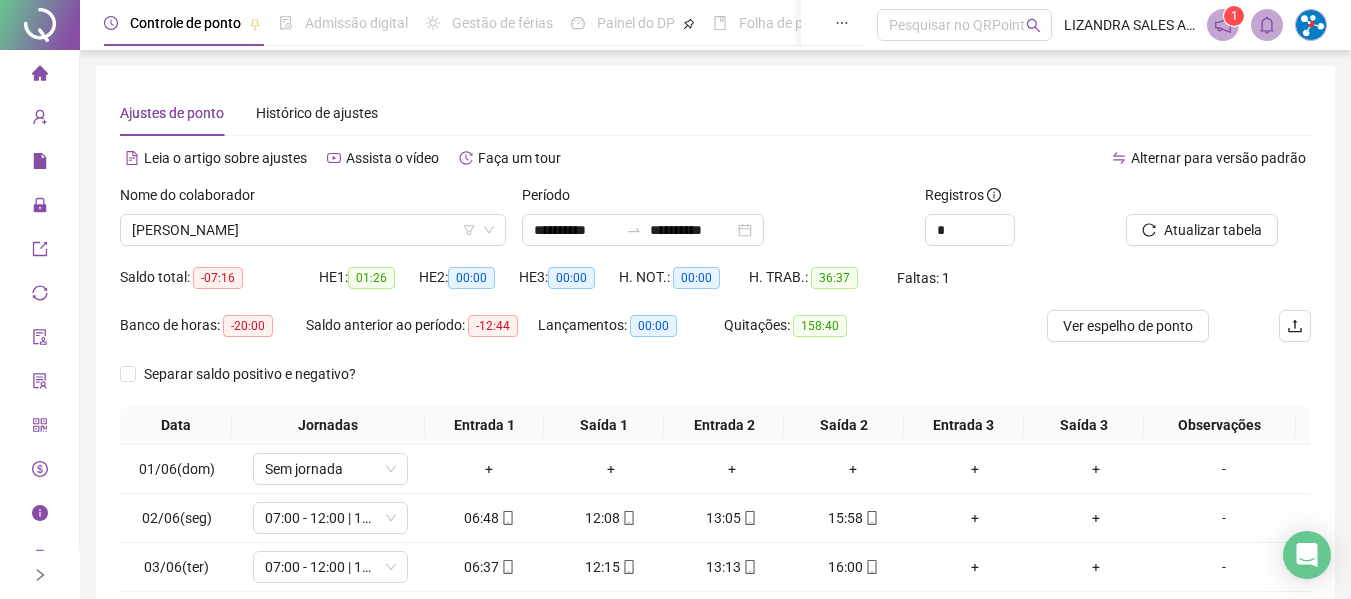 click 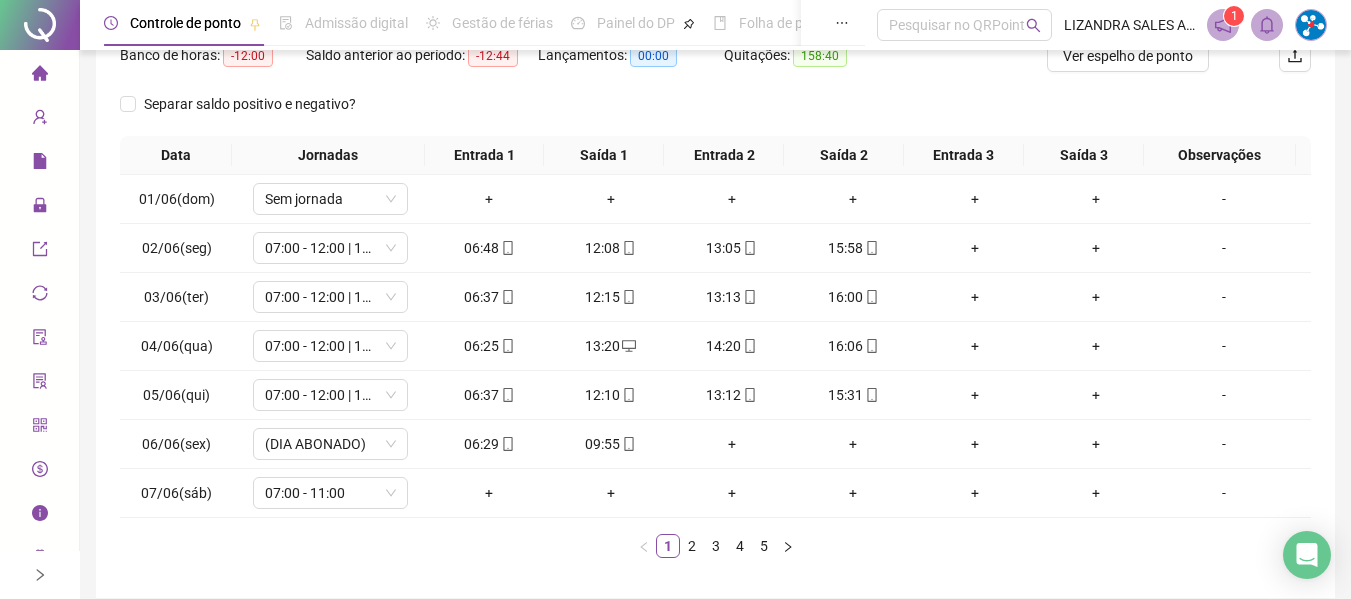 scroll, scrollTop: 355, scrollLeft: 0, axis: vertical 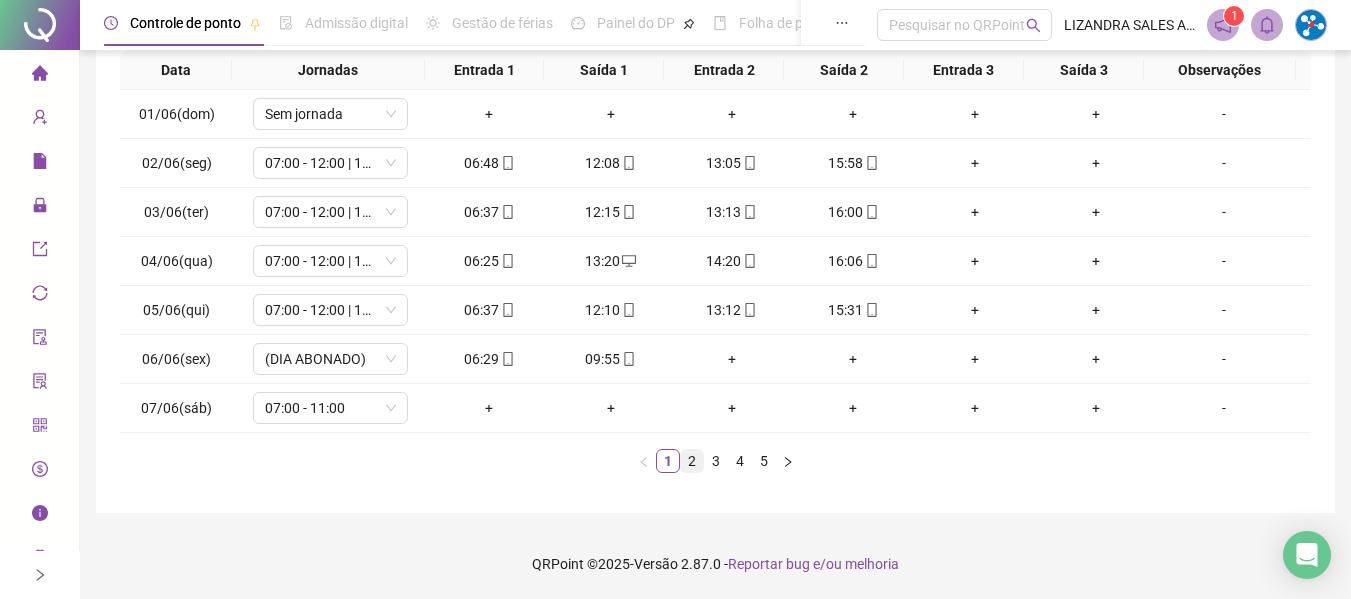 click on "2" at bounding box center [692, 461] 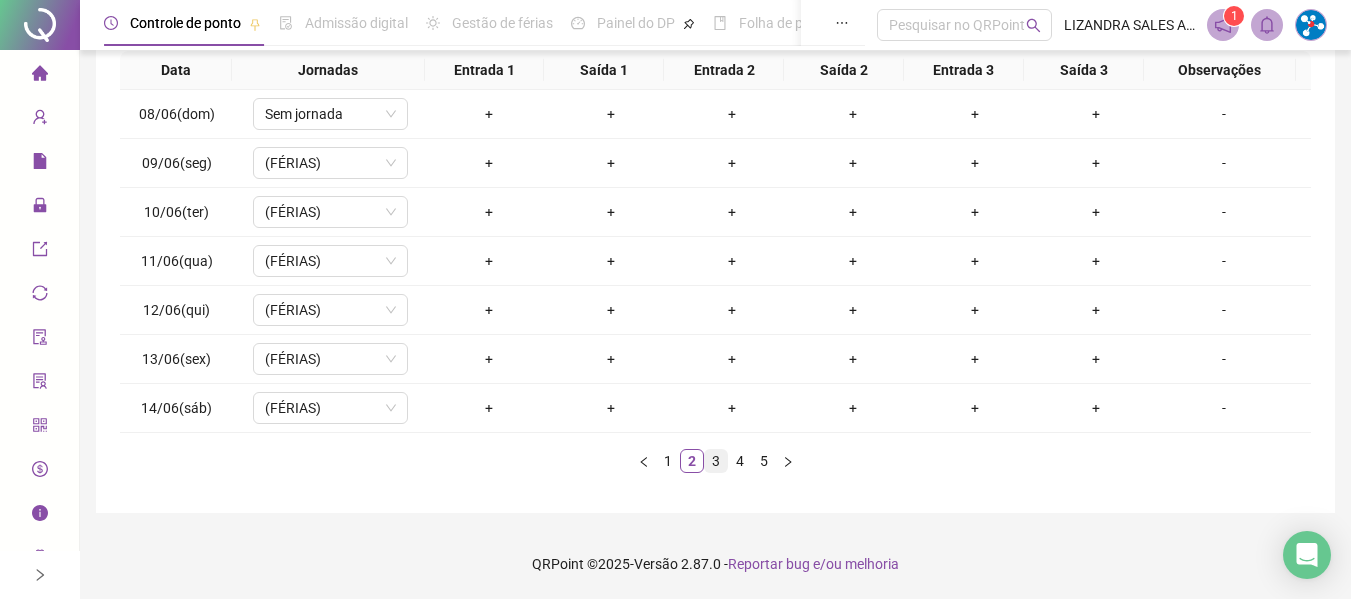 click on "3" at bounding box center [716, 461] 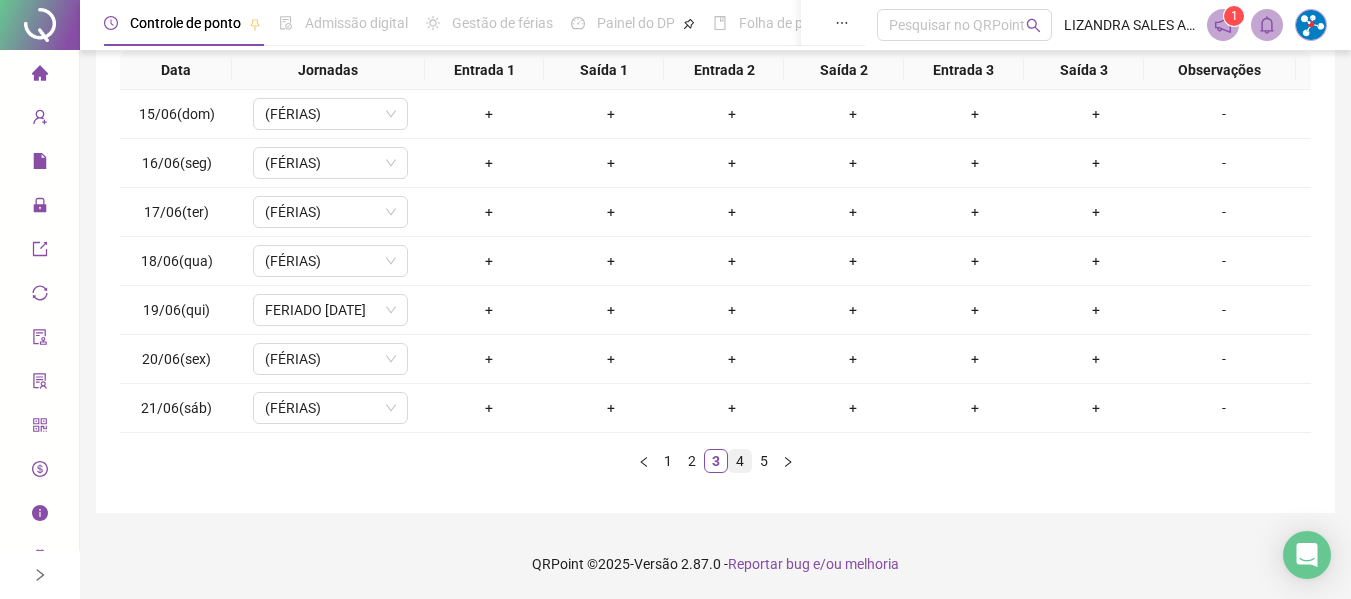 click on "4" at bounding box center [740, 461] 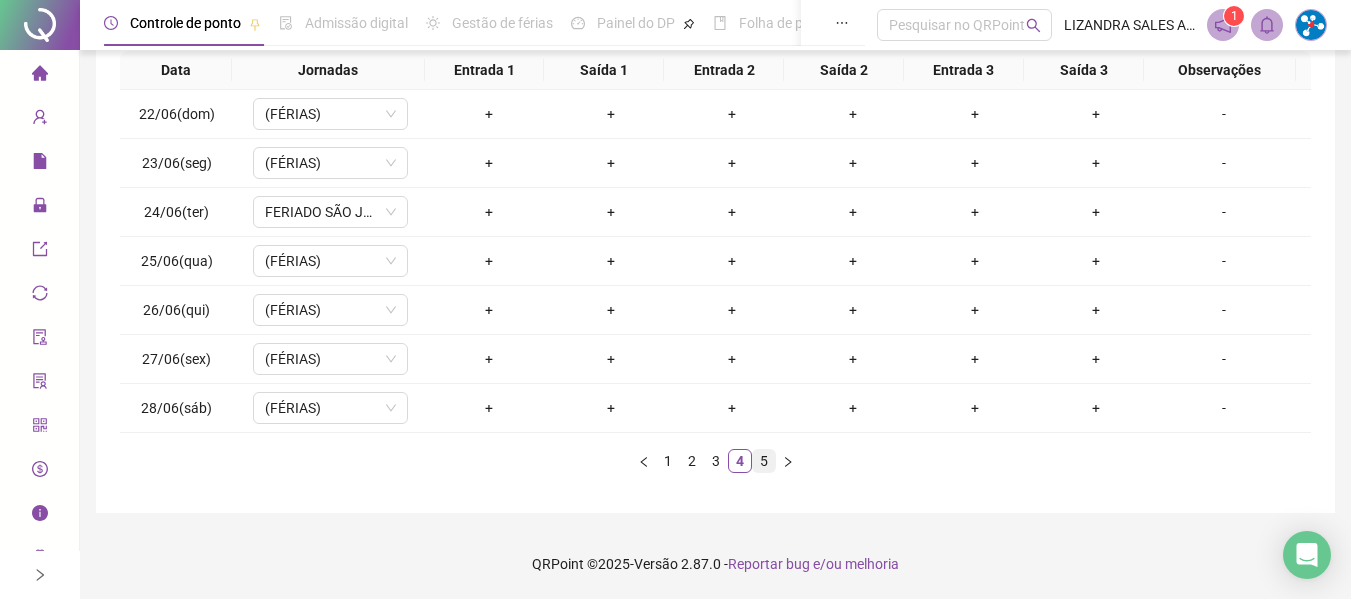 click on "5" at bounding box center [764, 461] 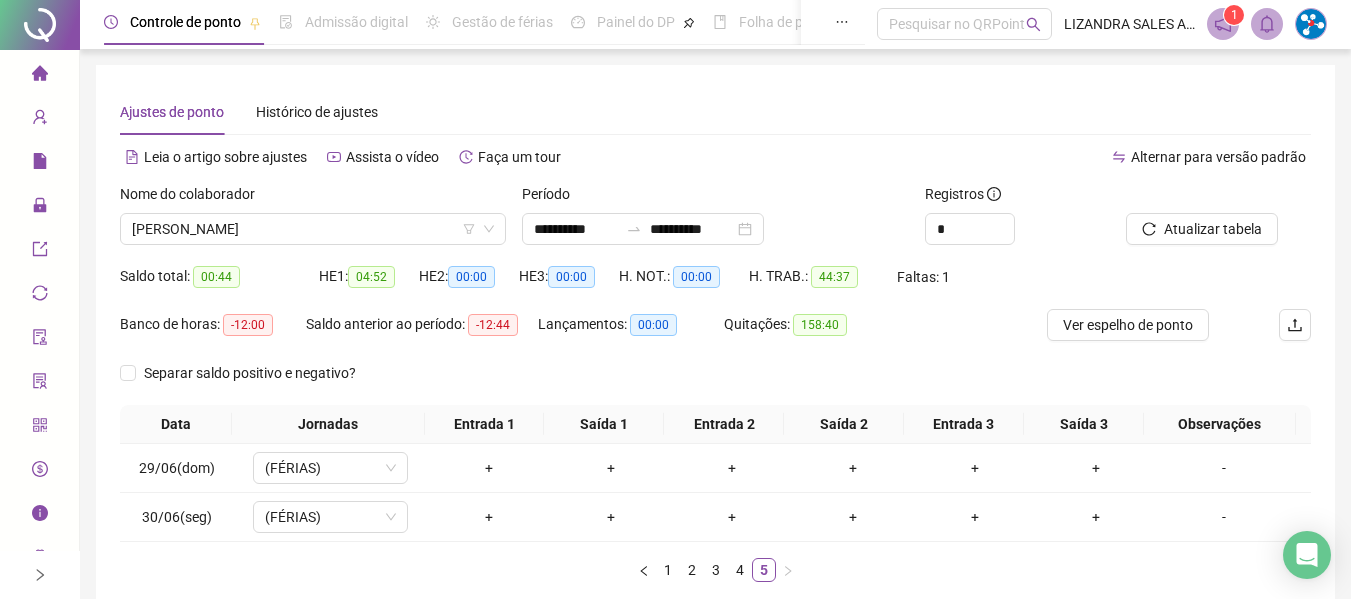 scroll, scrollTop: 0, scrollLeft: 0, axis: both 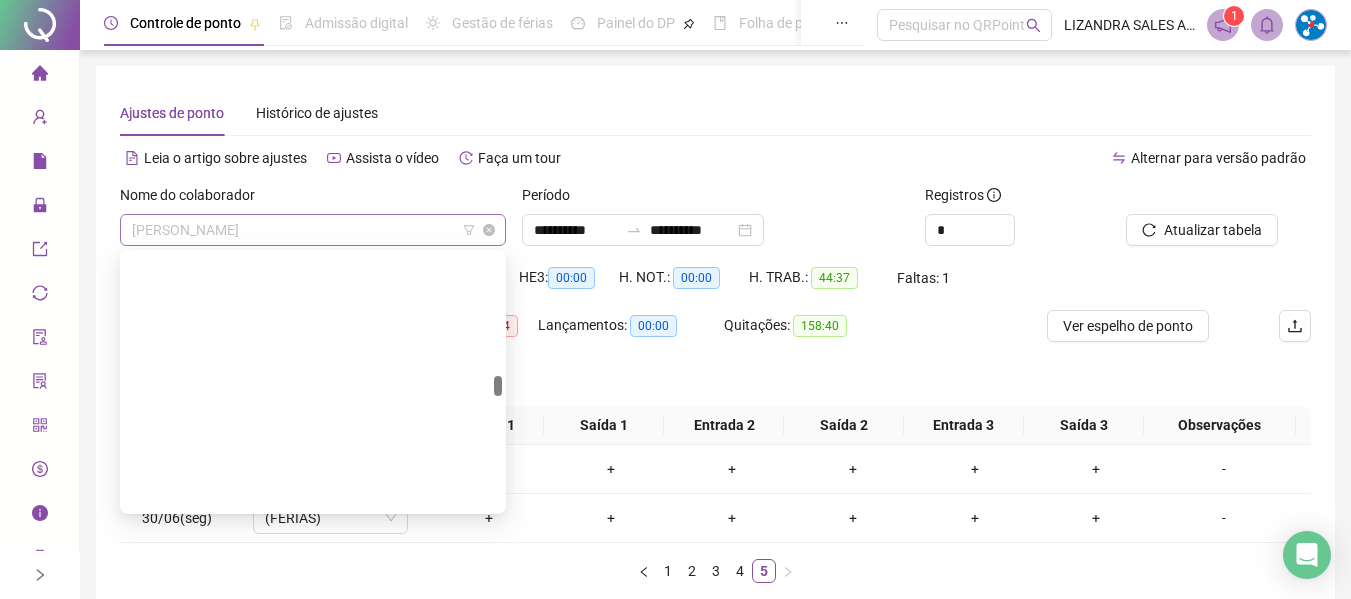 click on "[PERSON_NAME]" at bounding box center [313, 230] 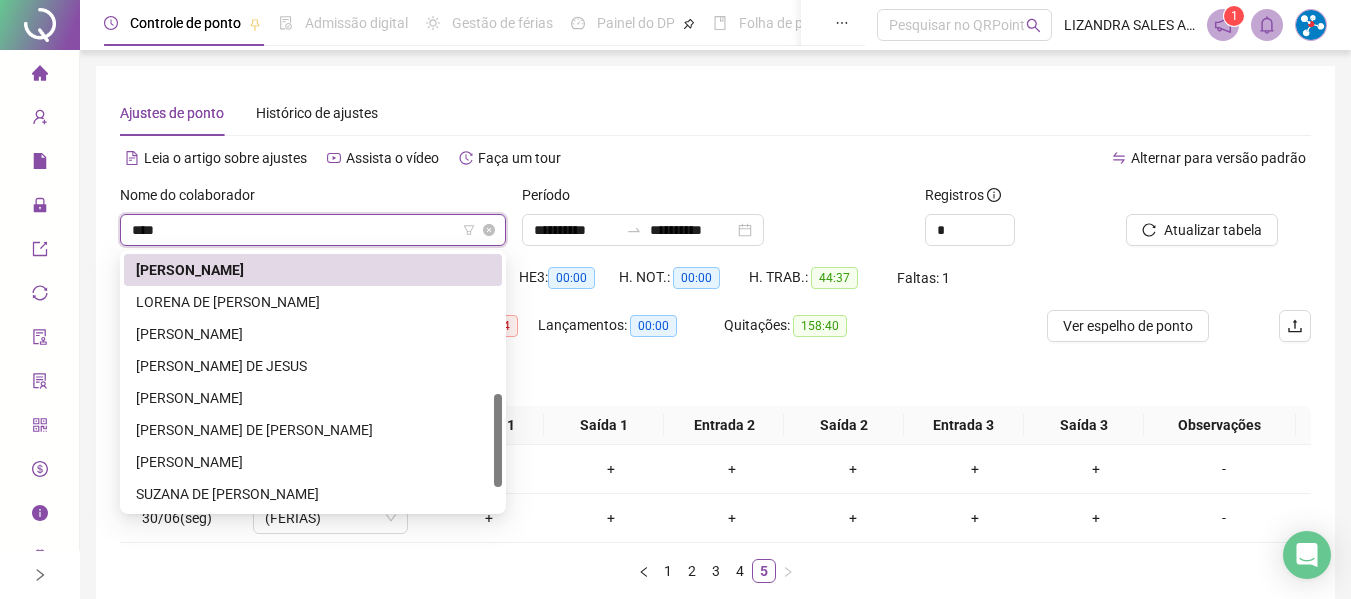 scroll, scrollTop: 0, scrollLeft: 0, axis: both 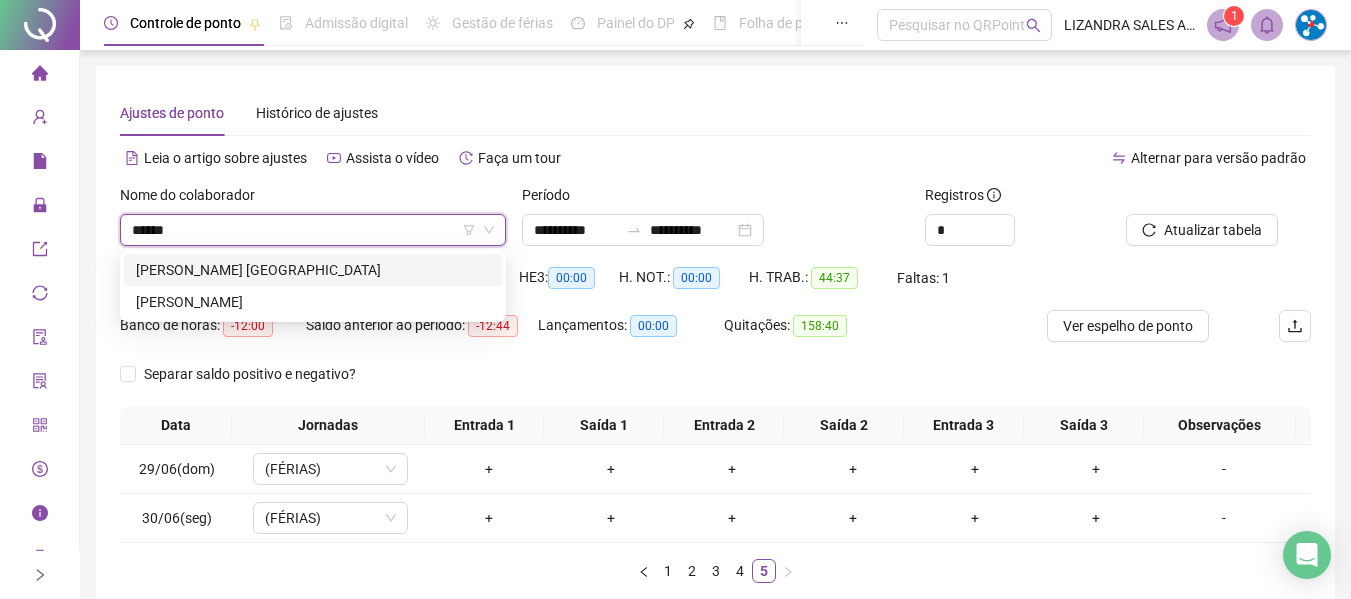 click on "[PERSON_NAME] [GEOGRAPHIC_DATA]" at bounding box center [313, 270] 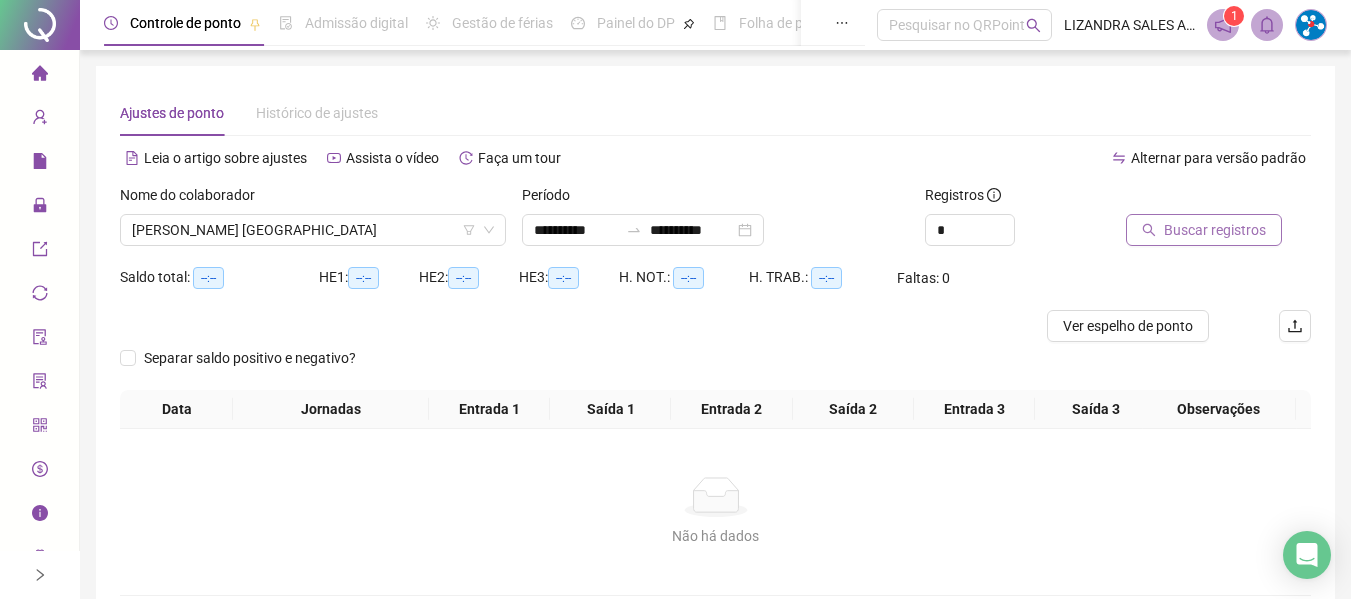 click 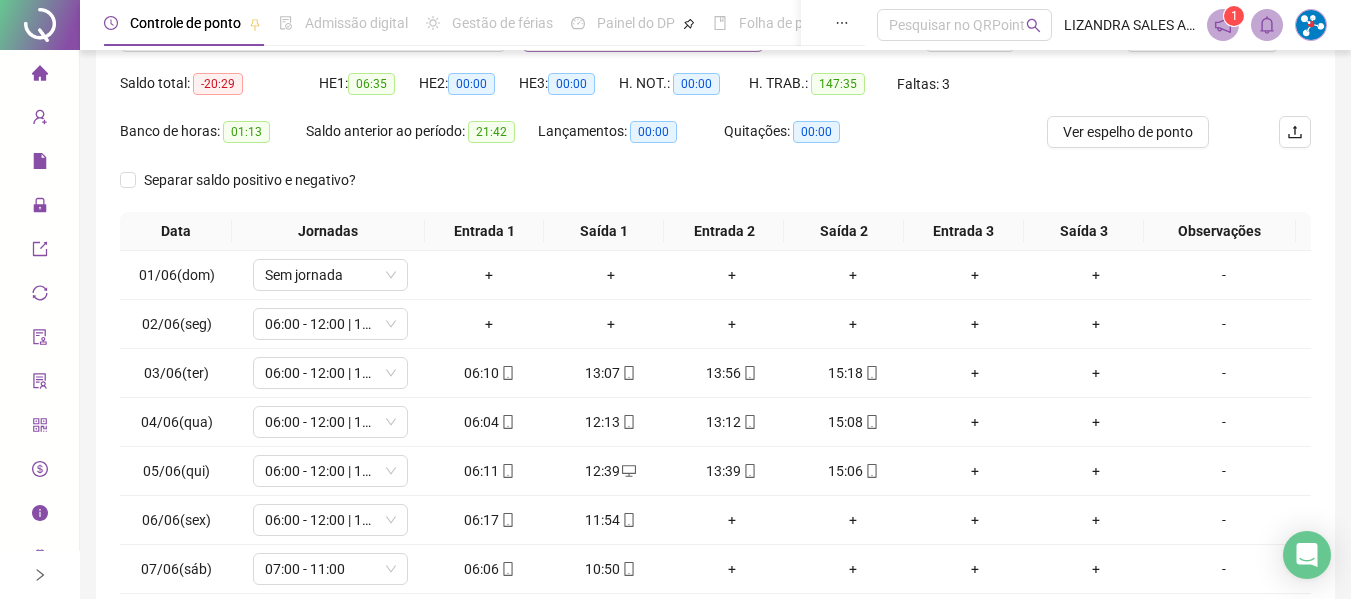 scroll, scrollTop: 355, scrollLeft: 0, axis: vertical 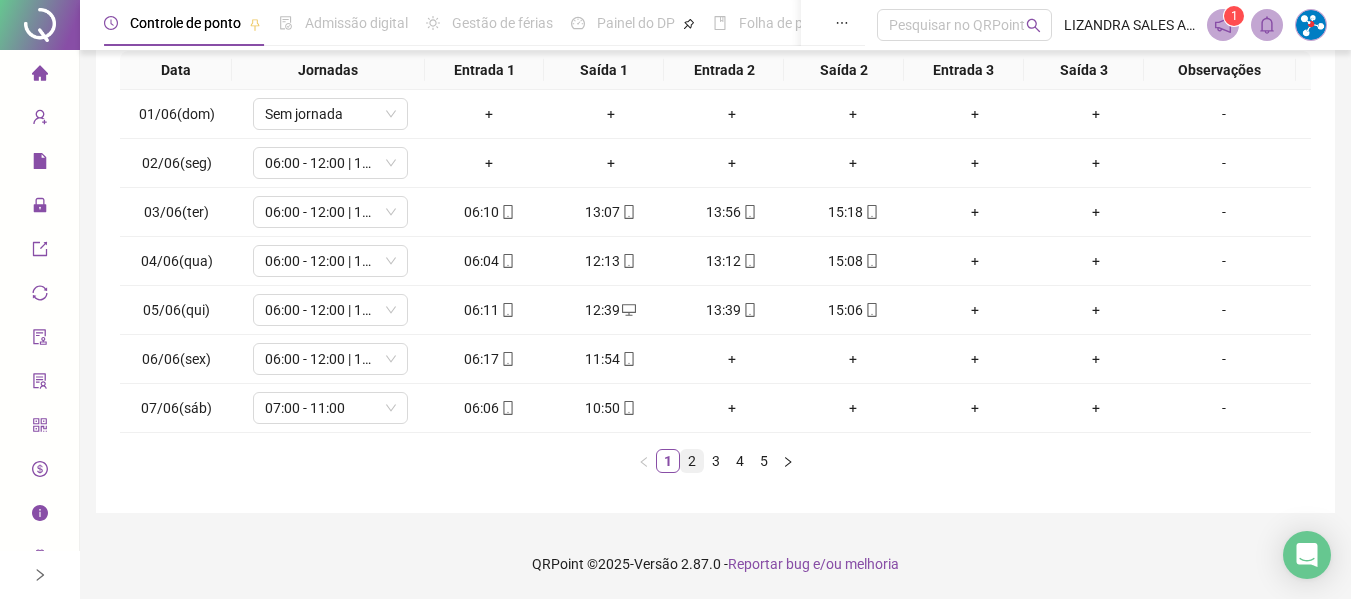 click on "2" at bounding box center (692, 461) 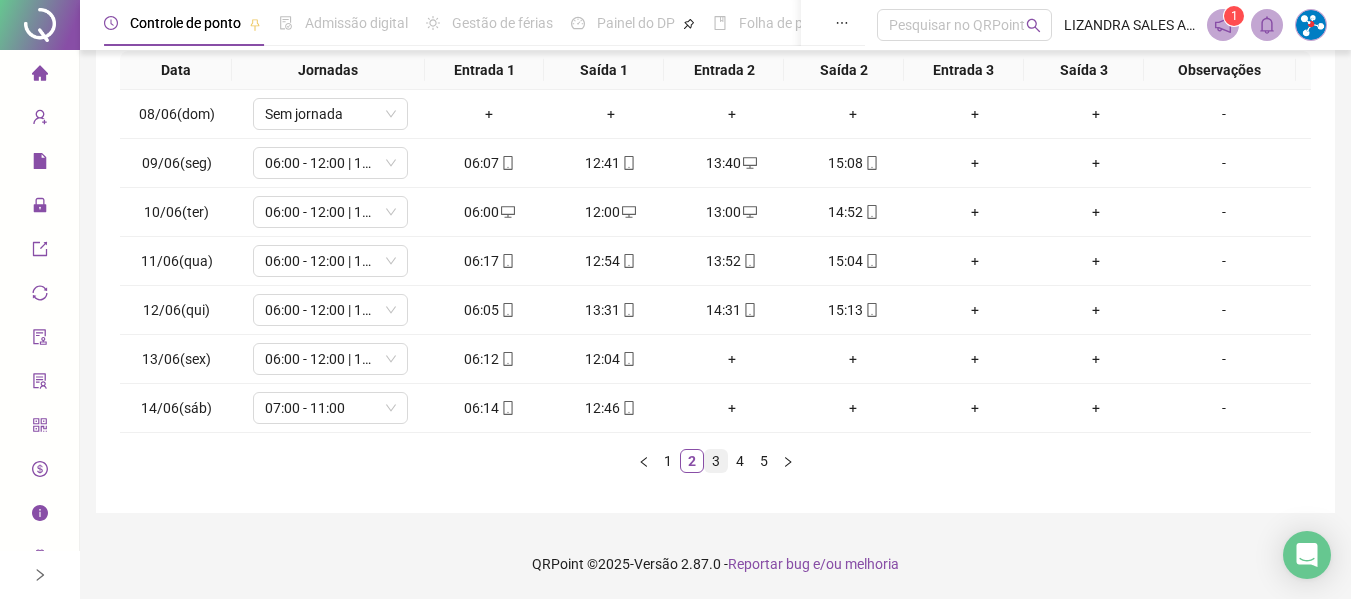 click on "3" at bounding box center [716, 461] 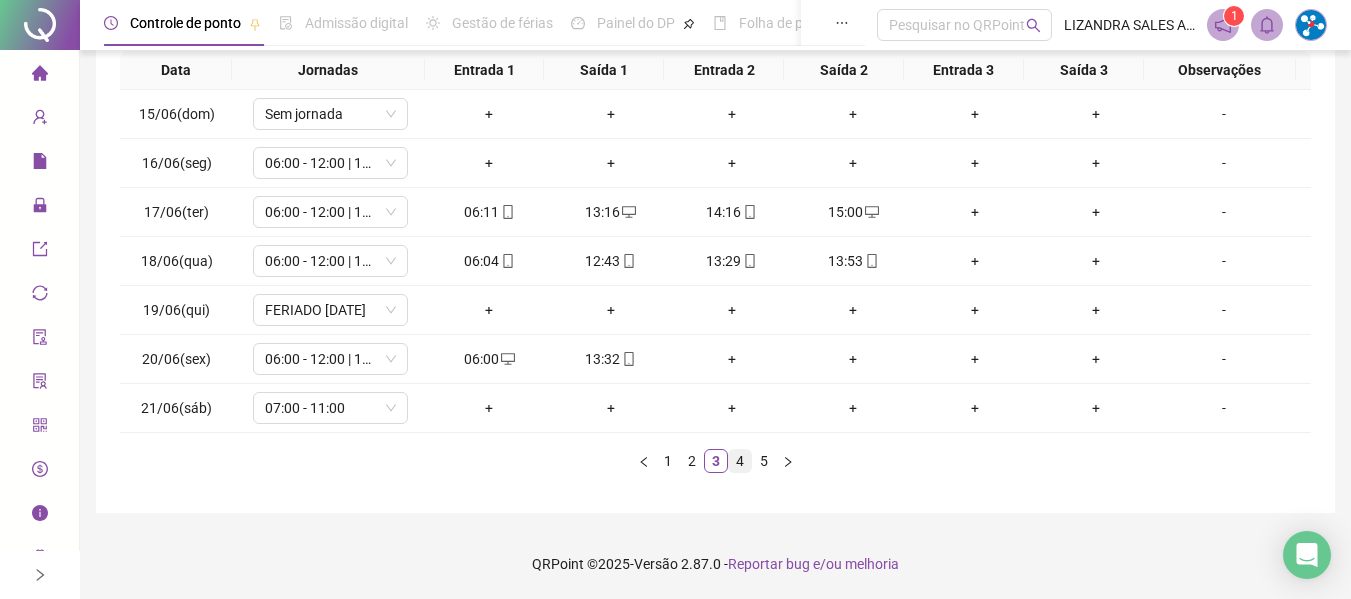 click on "4" at bounding box center (740, 461) 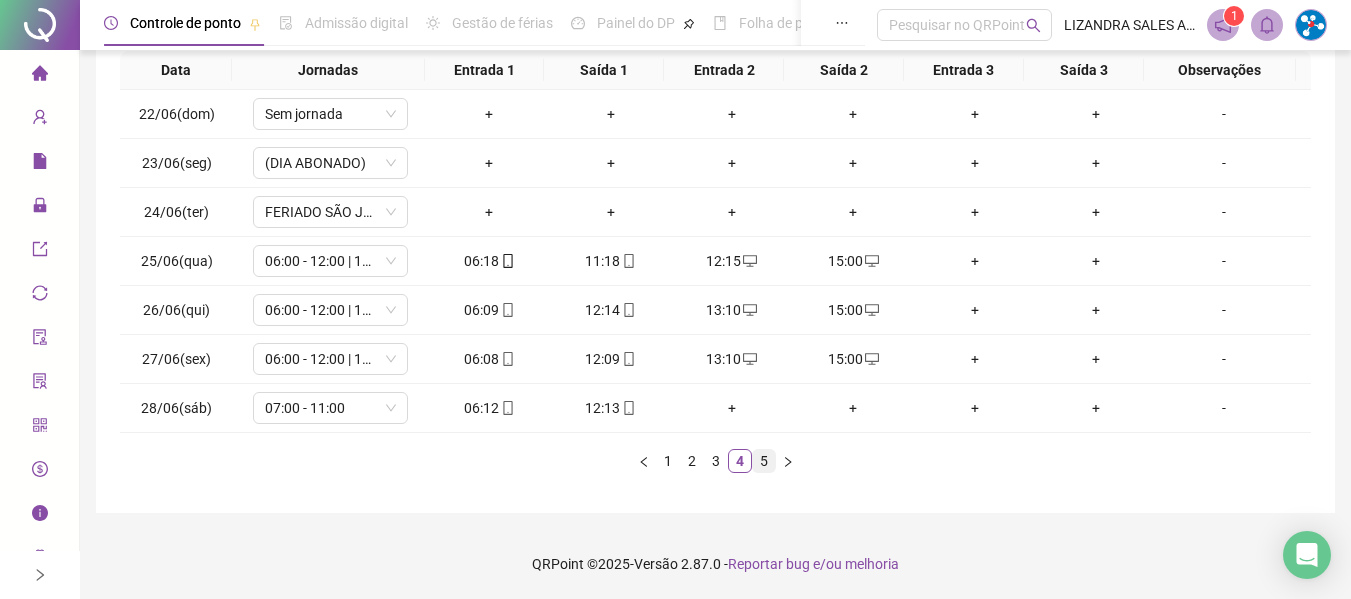 click on "5" at bounding box center (764, 461) 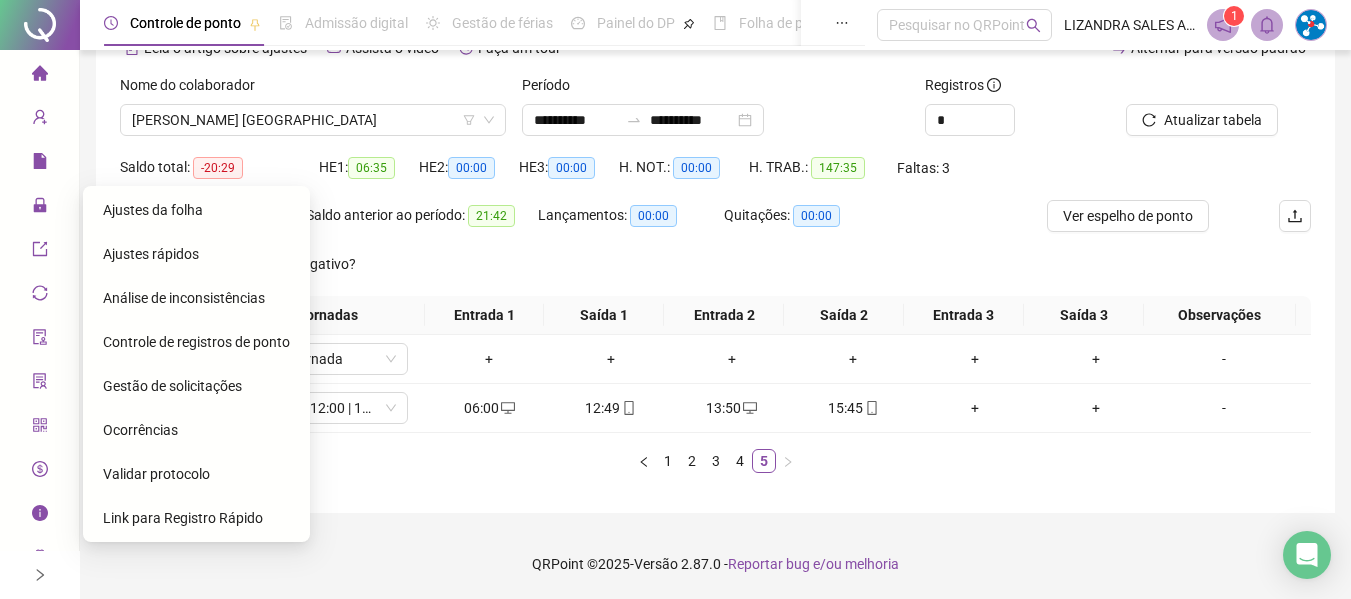 click on "Gestão de solicitações" at bounding box center [172, 386] 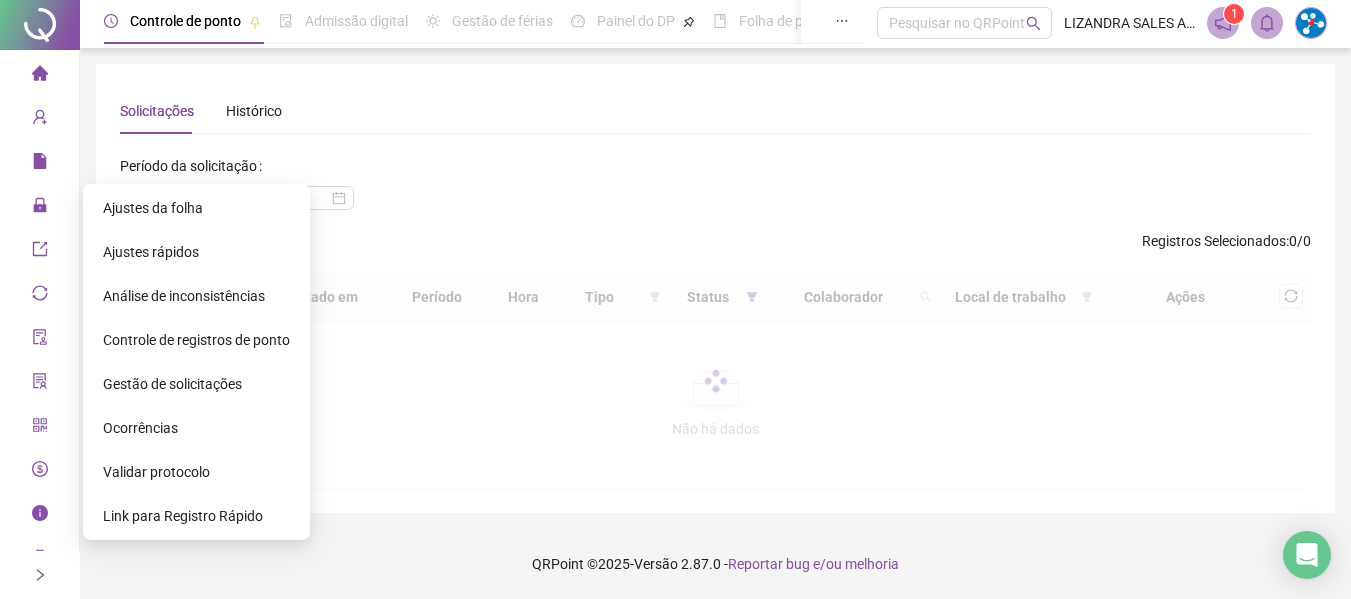 scroll, scrollTop: 0, scrollLeft: 0, axis: both 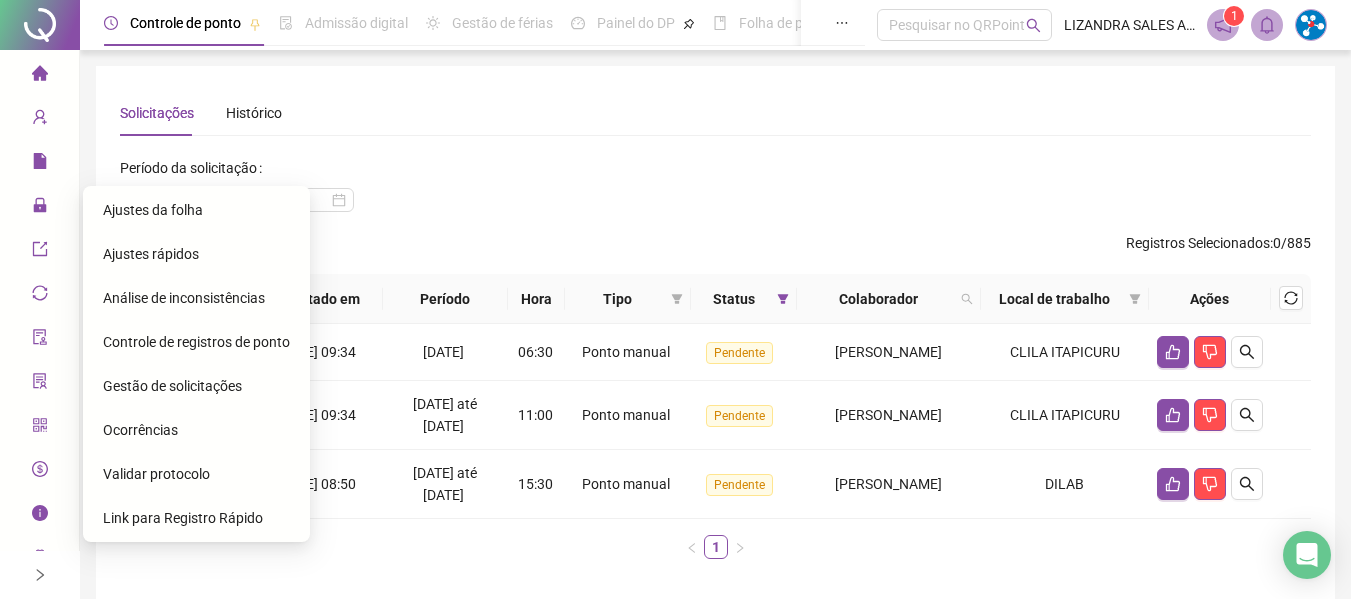 click on "Ajustes da folha" at bounding box center (153, 210) 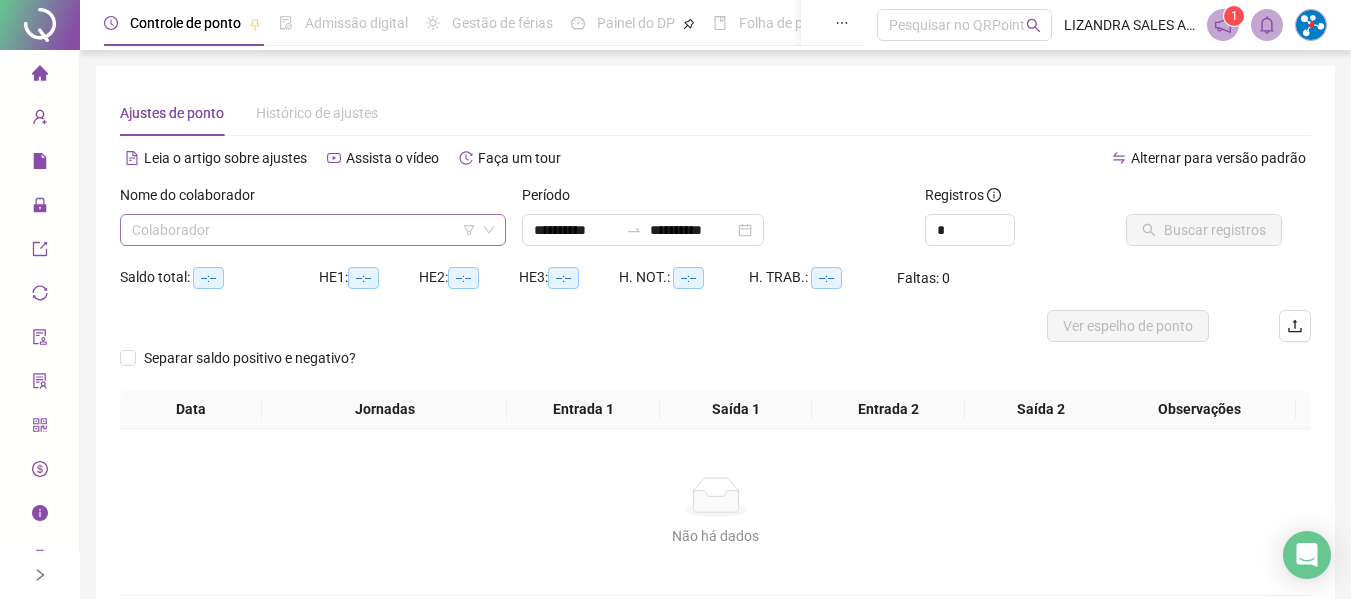 click at bounding box center (307, 230) 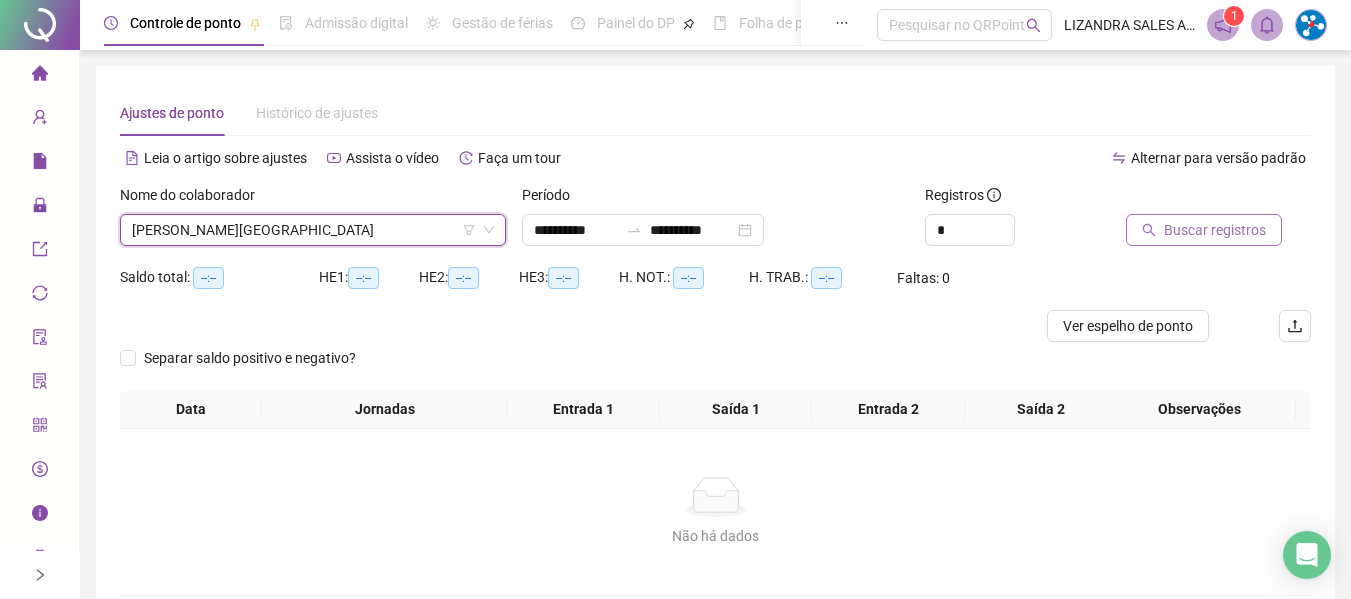 click on "Buscar registros" at bounding box center (1215, 230) 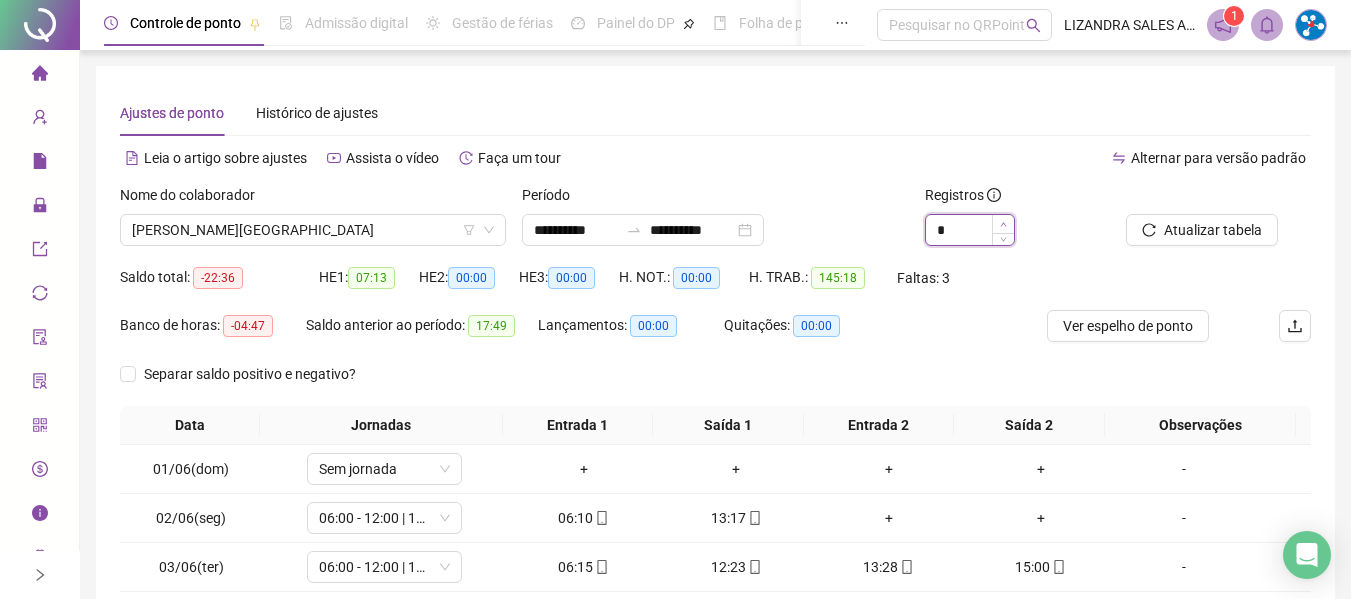 click at bounding box center (1003, 224) 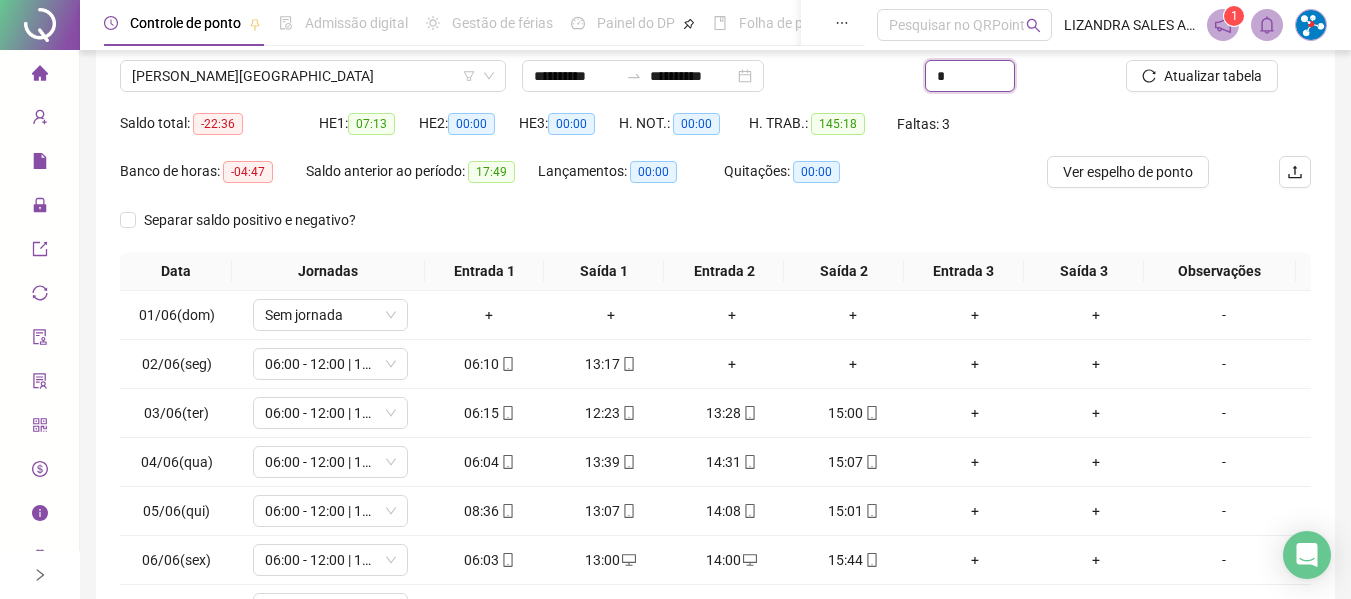 scroll, scrollTop: 355, scrollLeft: 0, axis: vertical 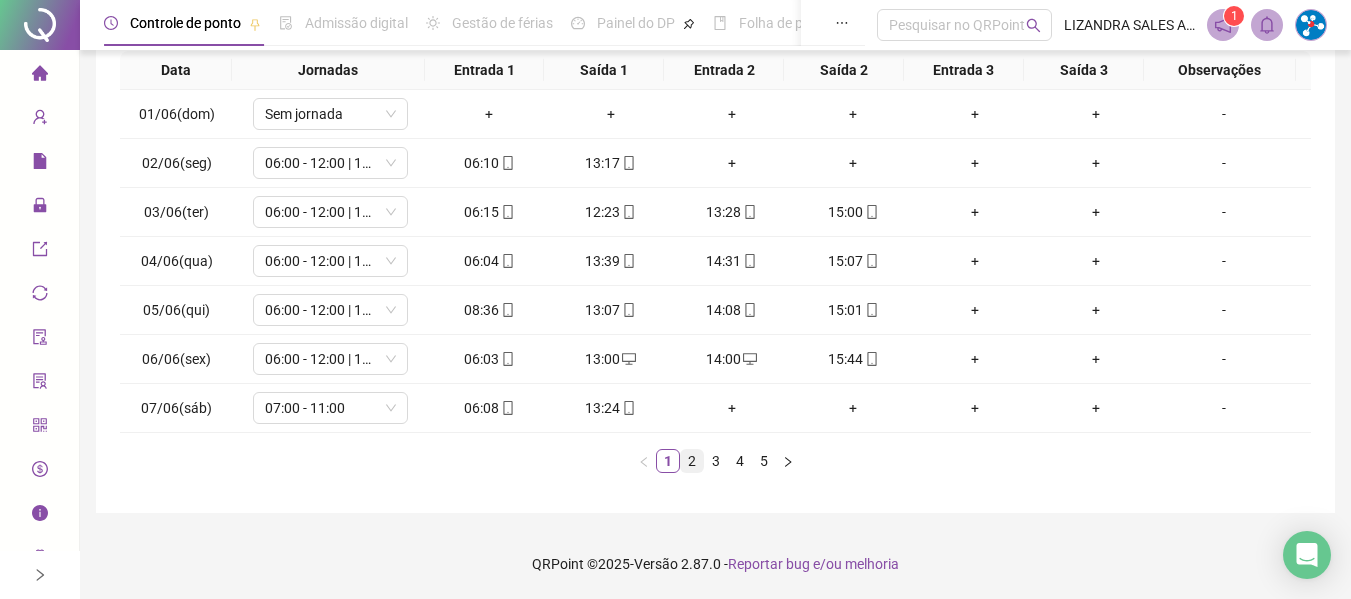 click on "2" at bounding box center (692, 461) 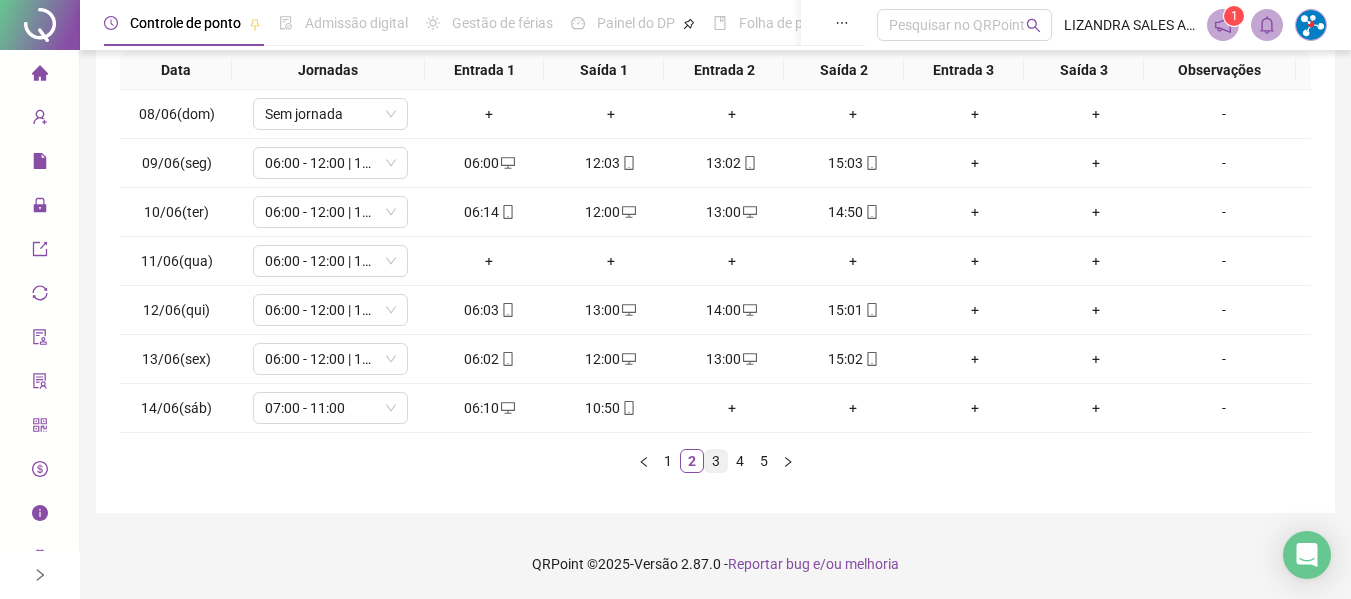 click on "3" at bounding box center [716, 461] 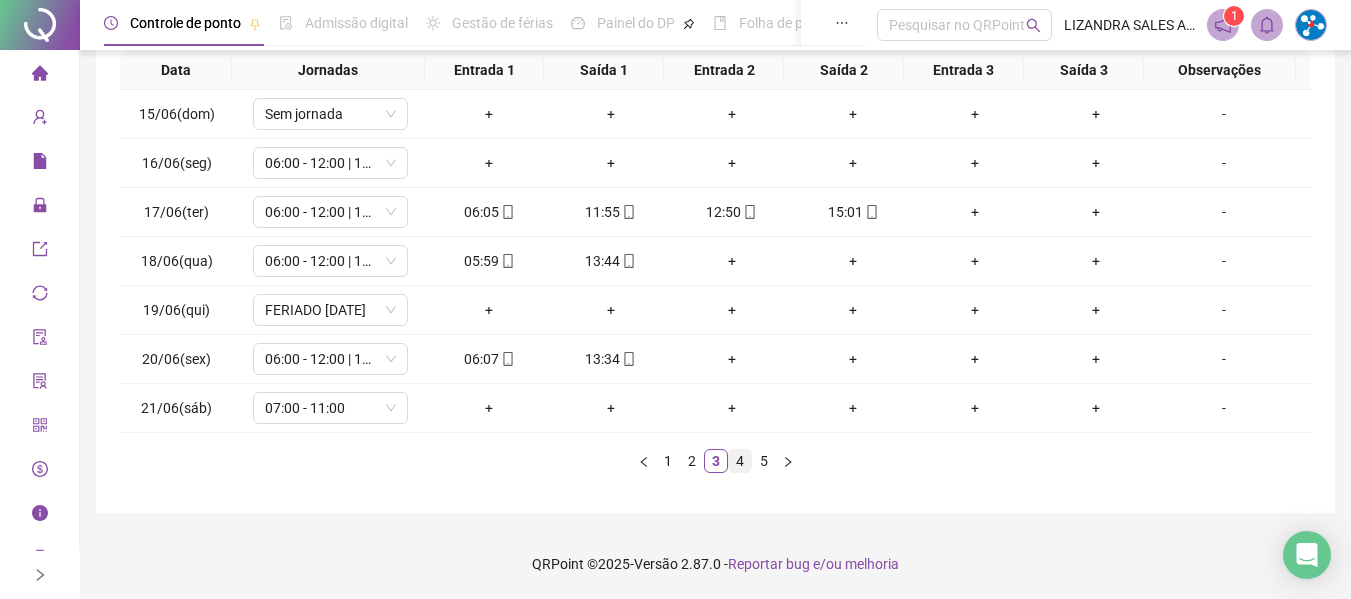 click on "4" at bounding box center [740, 461] 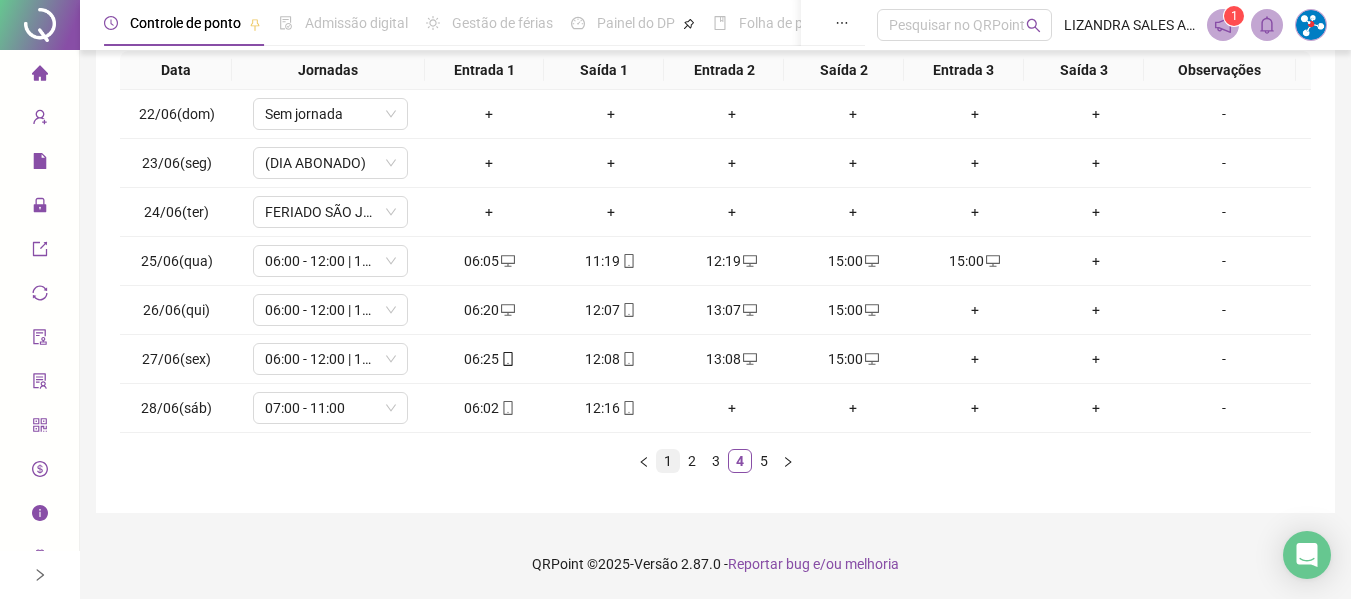 click on "1" at bounding box center (668, 461) 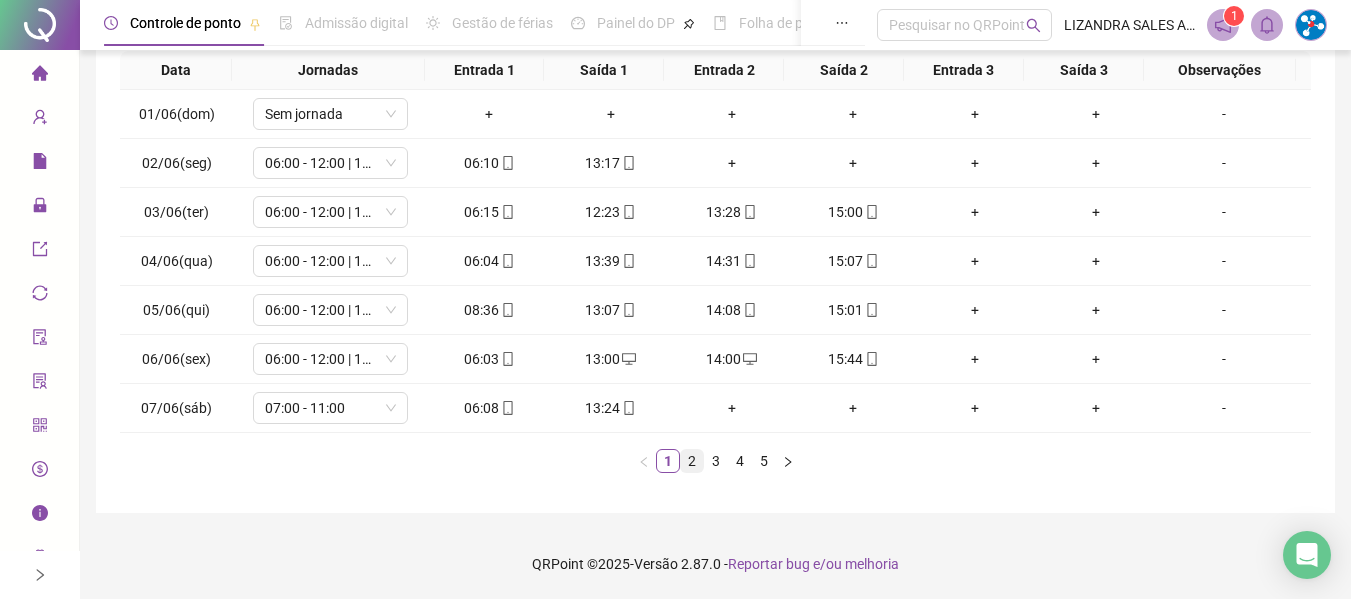 click on "2" at bounding box center (692, 461) 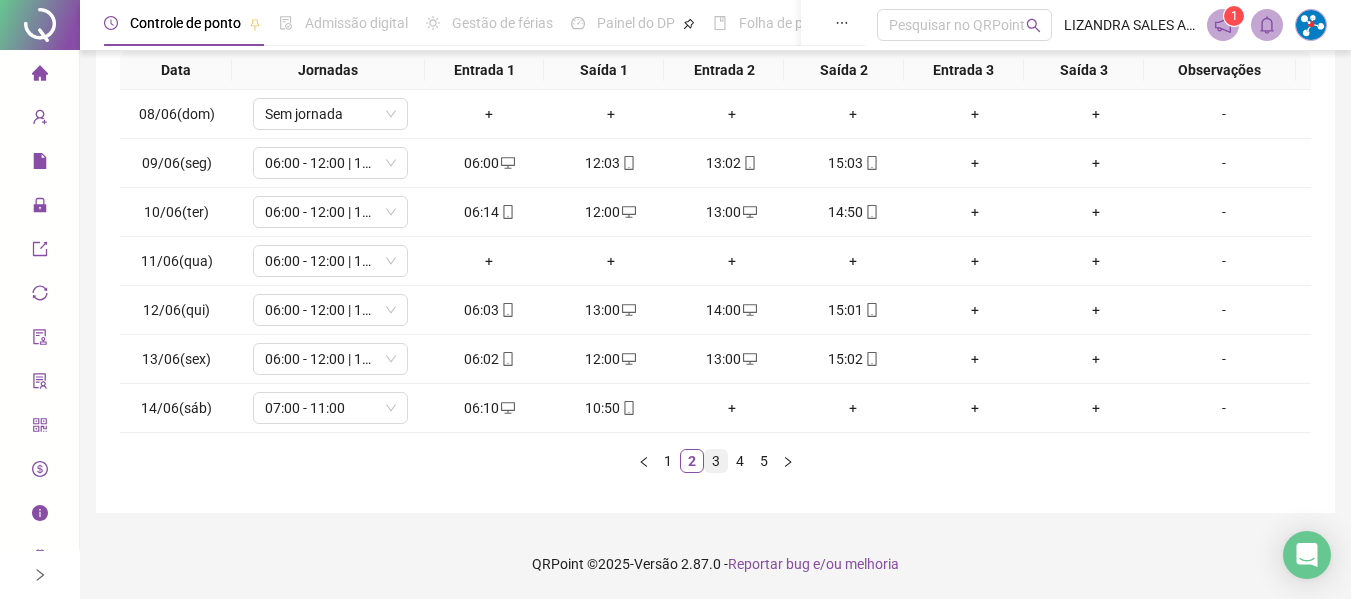click on "3" at bounding box center [716, 461] 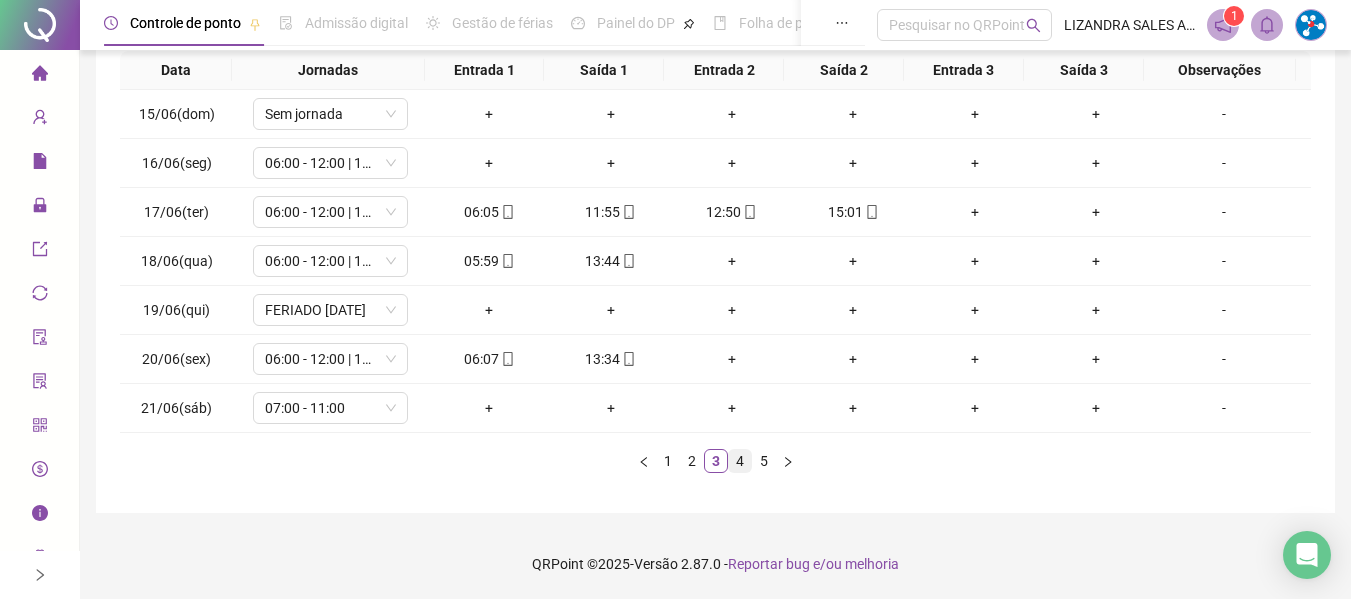 click on "4" at bounding box center (740, 461) 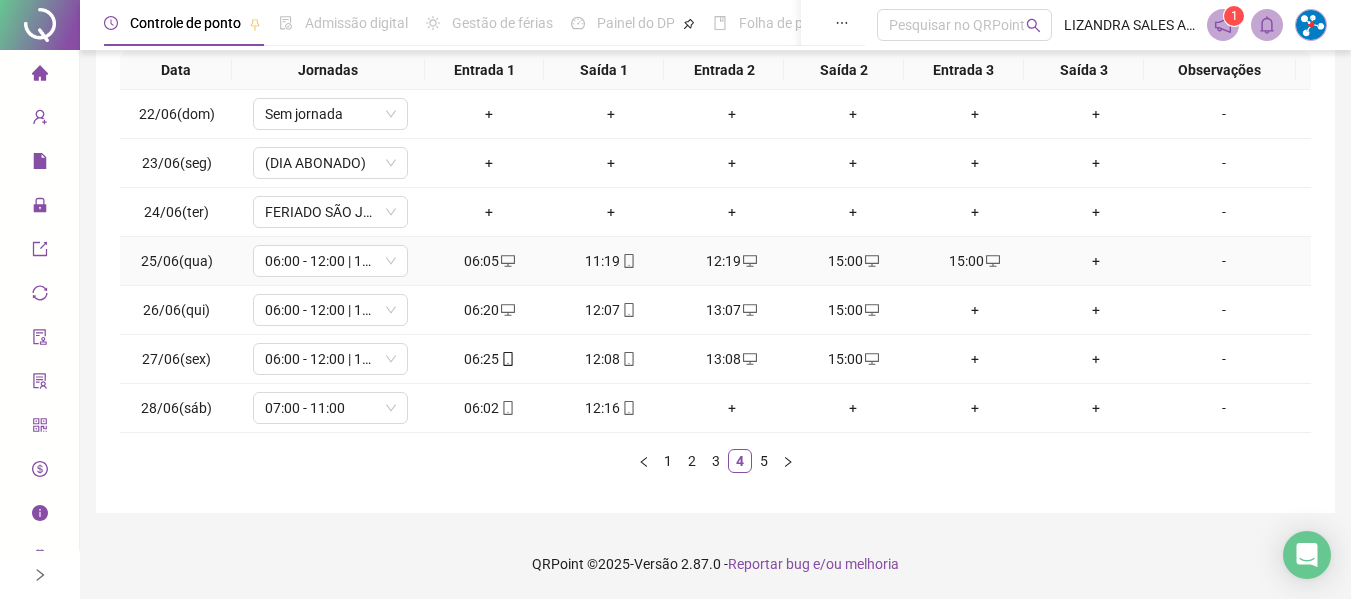 click on "15:00" at bounding box center [974, 261] 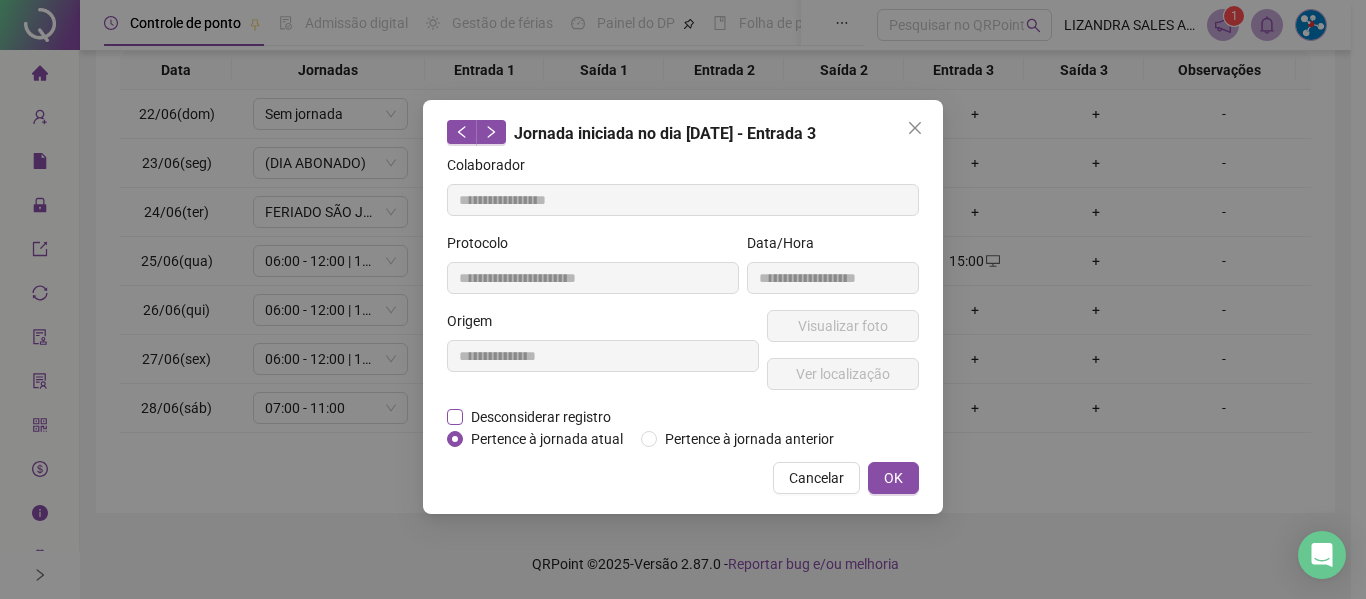 click on "Desconsiderar registro" at bounding box center (541, 417) 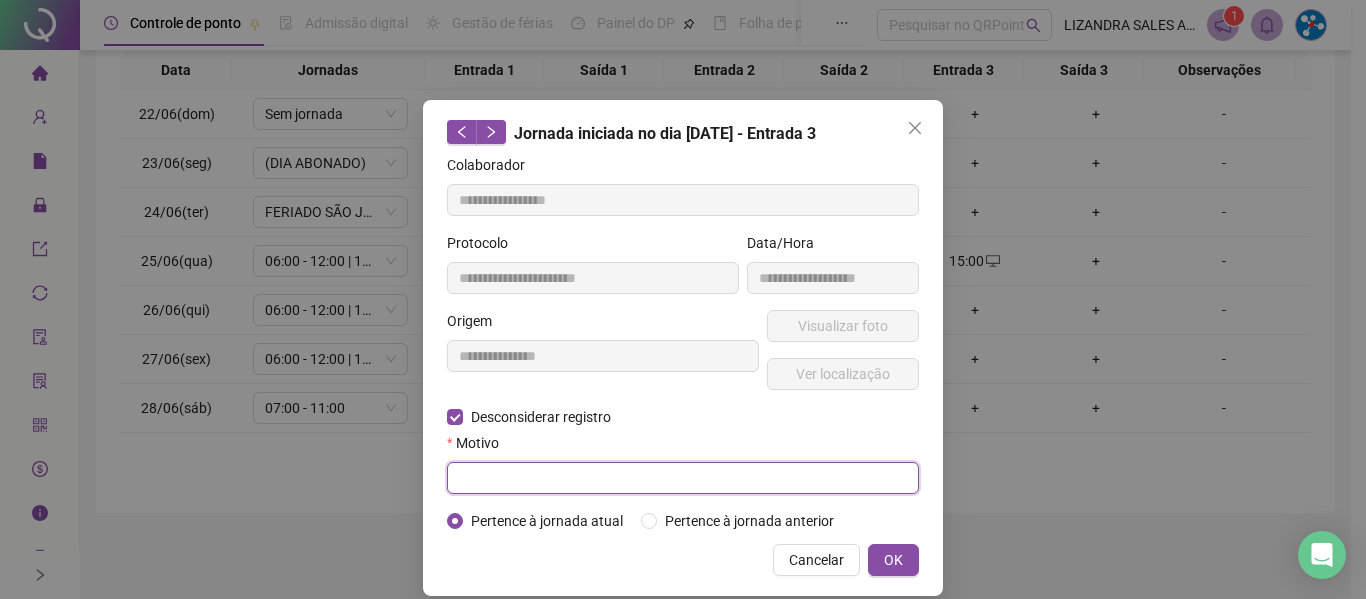 click at bounding box center [683, 478] 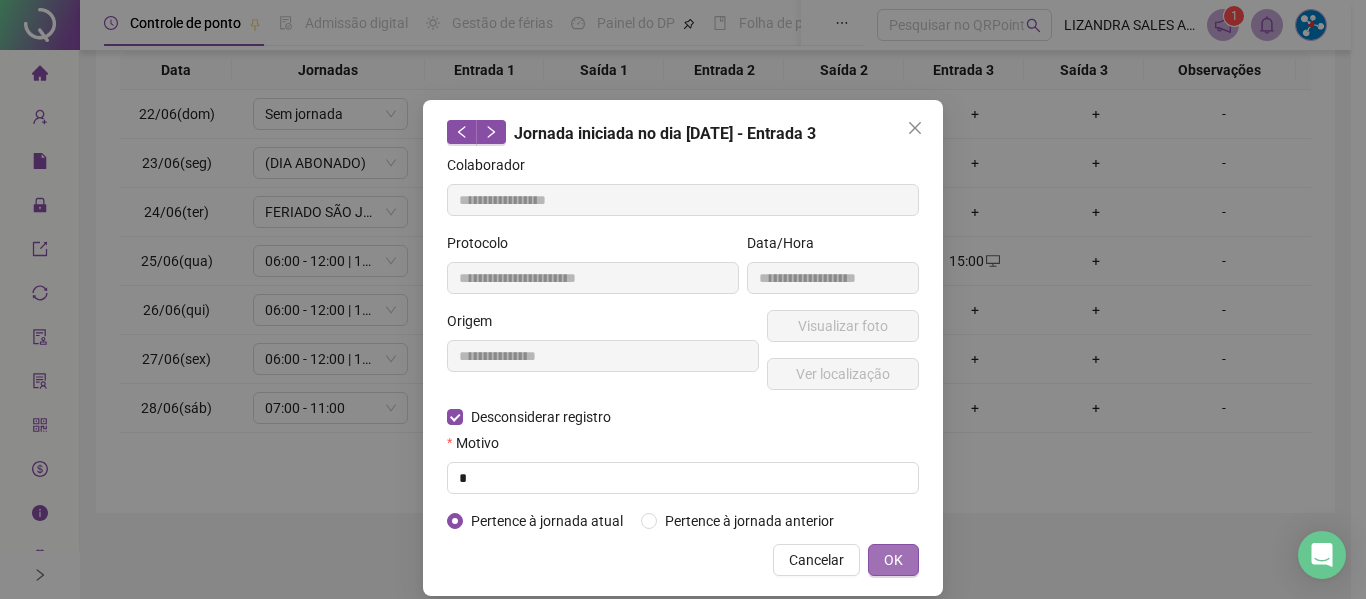 click on "OK" at bounding box center [893, 560] 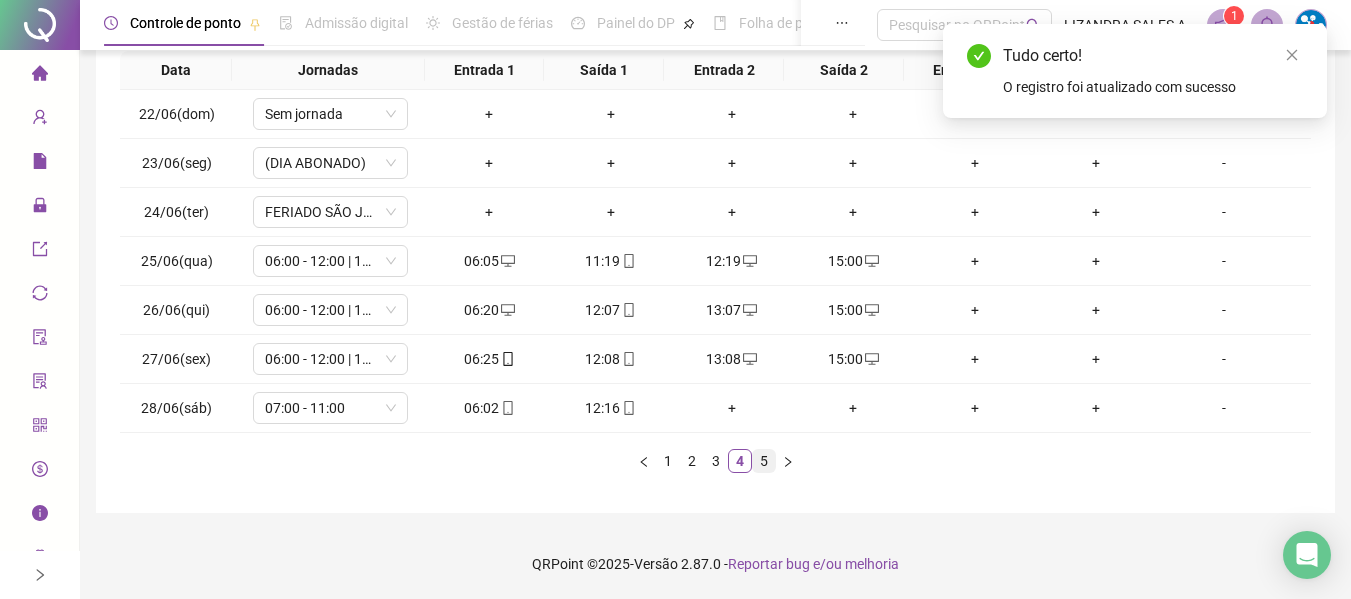 click on "5" at bounding box center (764, 461) 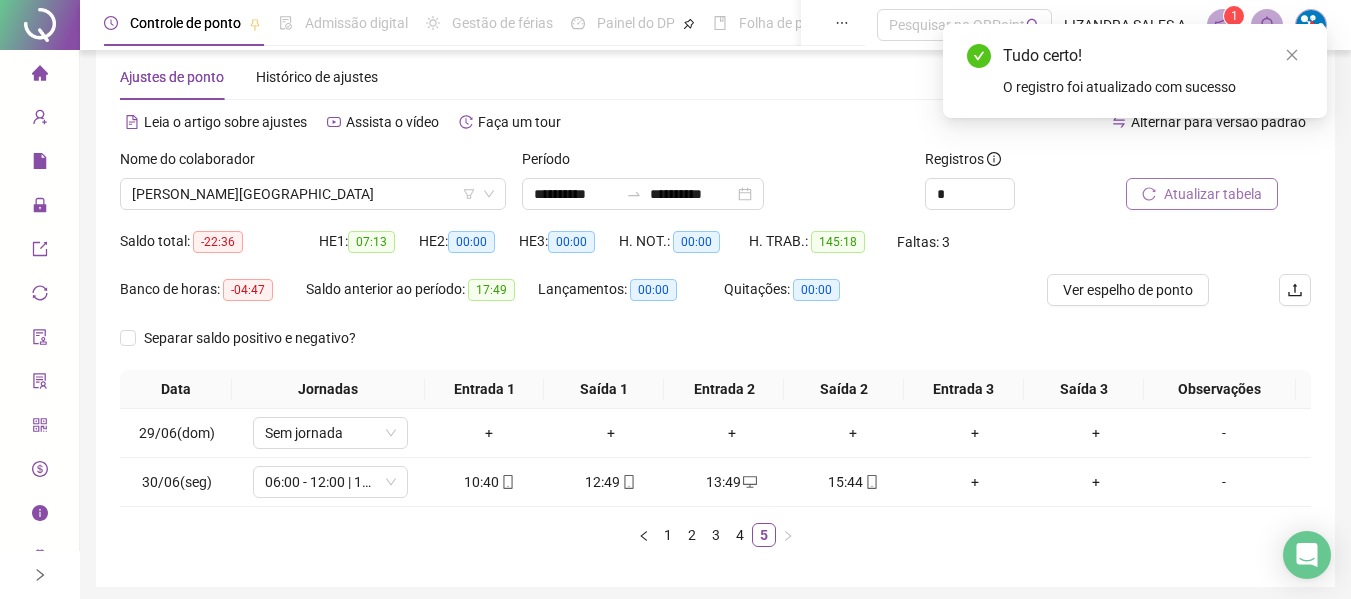 scroll, scrollTop: 0, scrollLeft: 0, axis: both 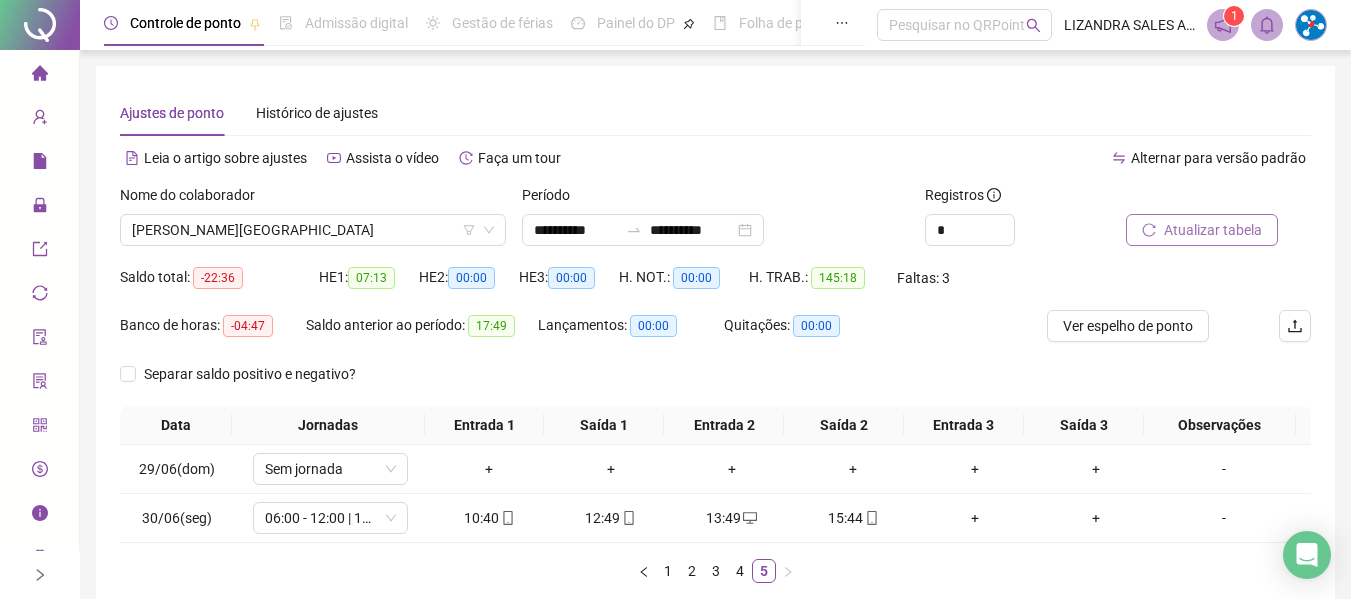 click on "Atualizar tabela" at bounding box center [1213, 230] 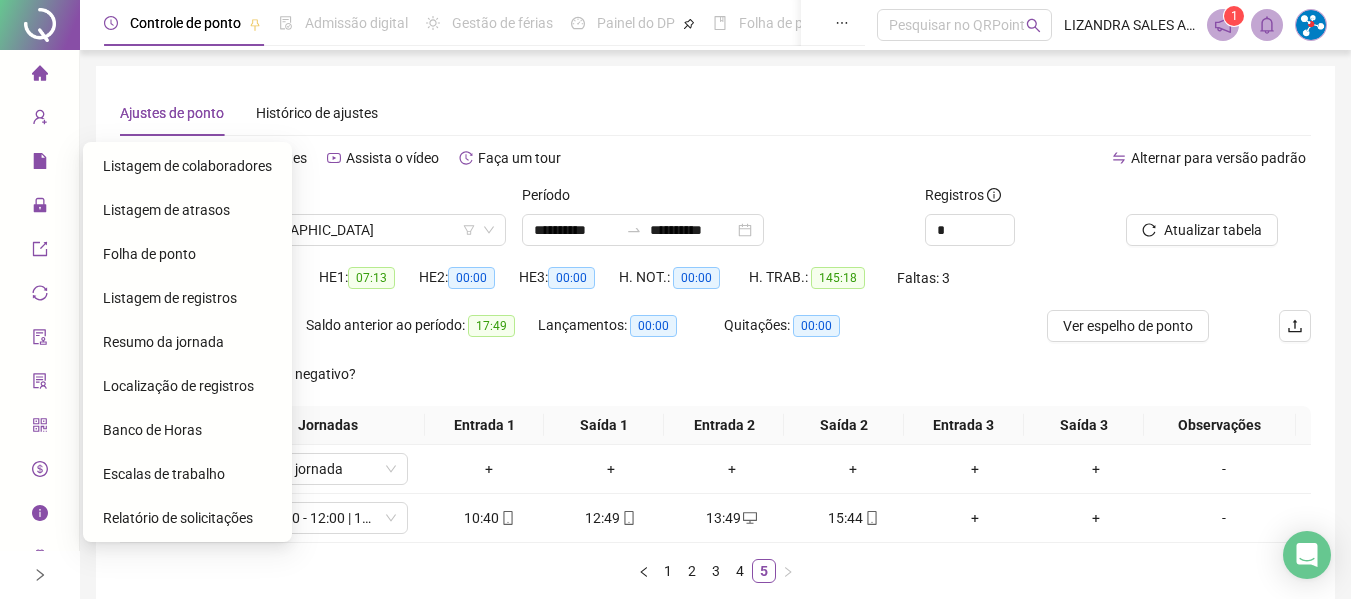 click on "Folha de ponto" at bounding box center (149, 254) 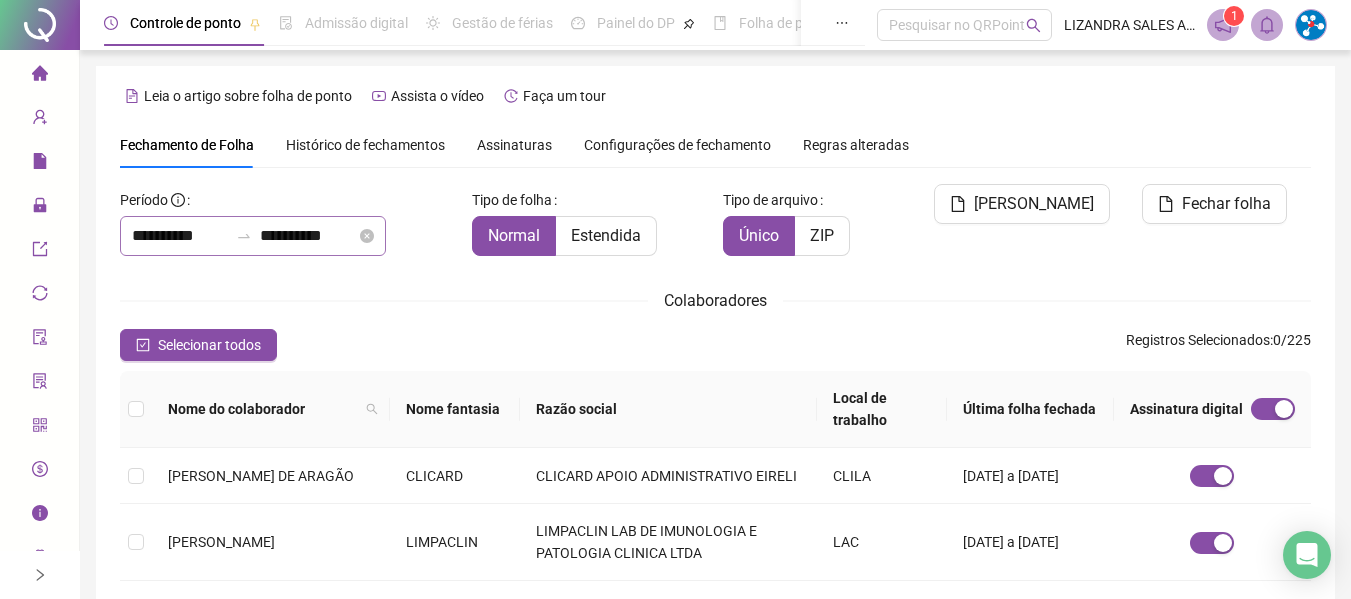 scroll, scrollTop: 110, scrollLeft: 0, axis: vertical 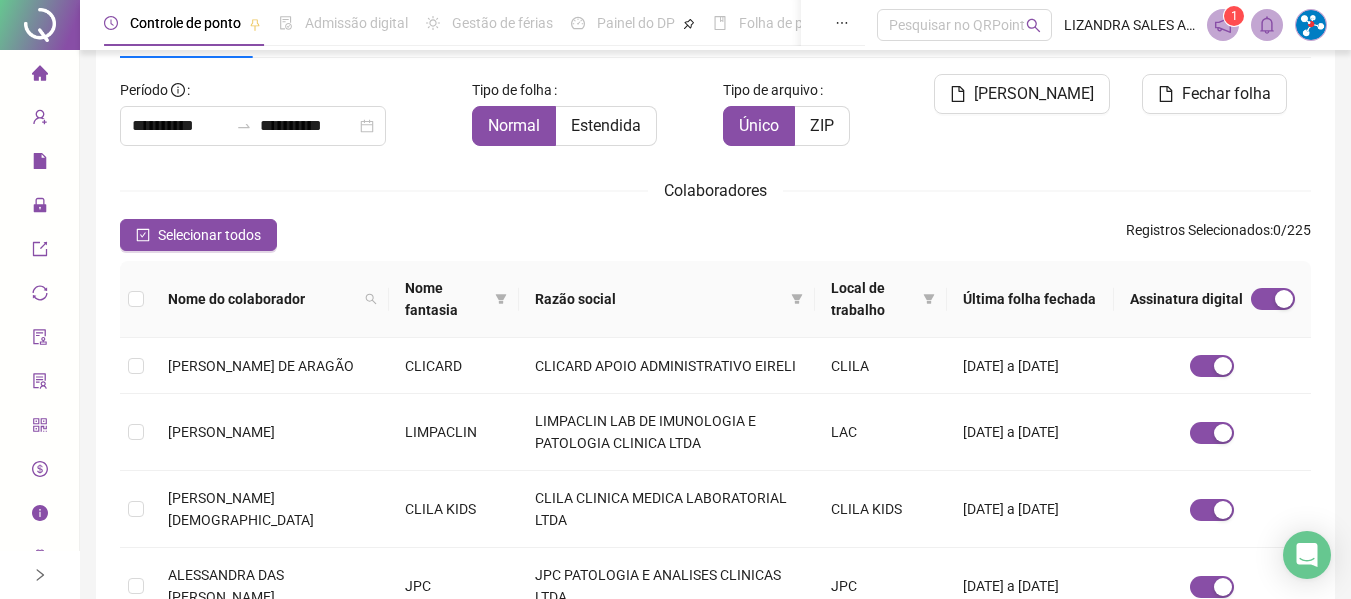 click on "Nome do colaborador" at bounding box center (270, 299) 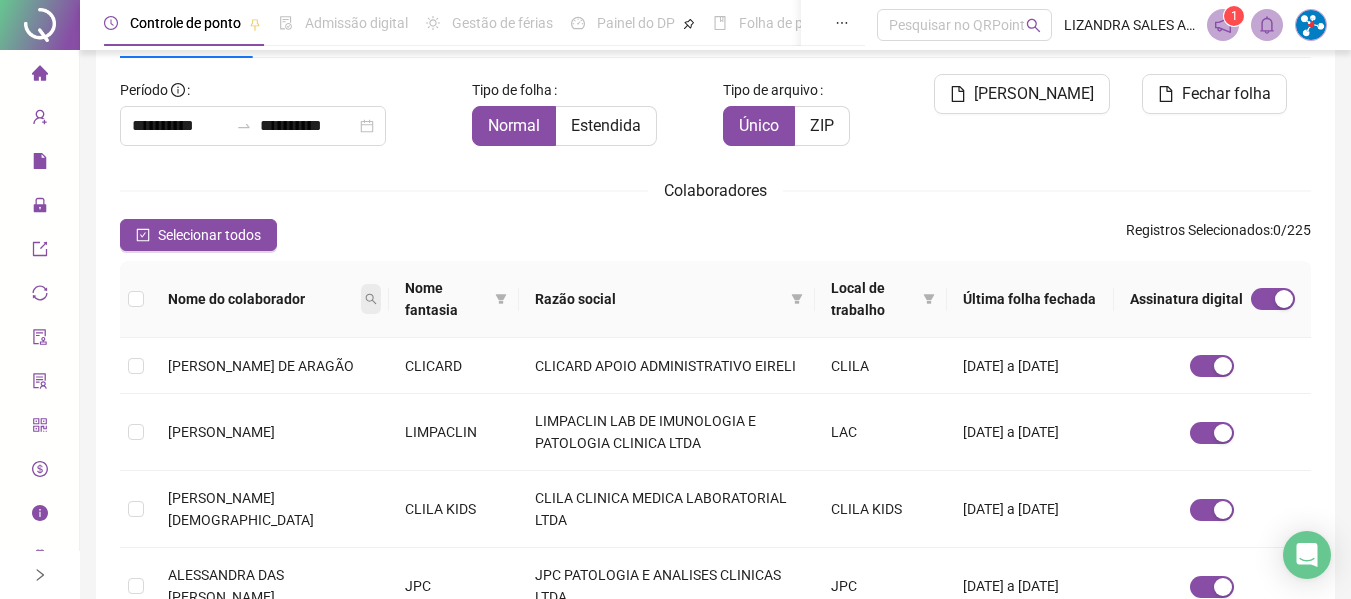 click 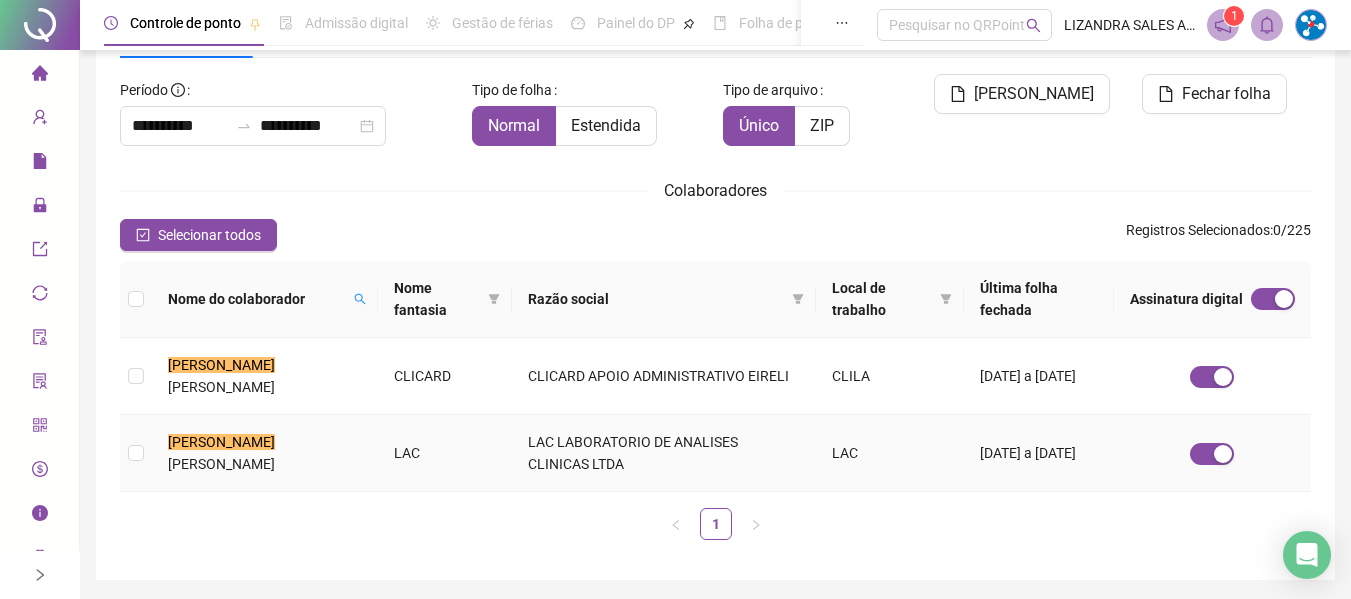 click on "[PERSON_NAME]" at bounding box center (221, 464) 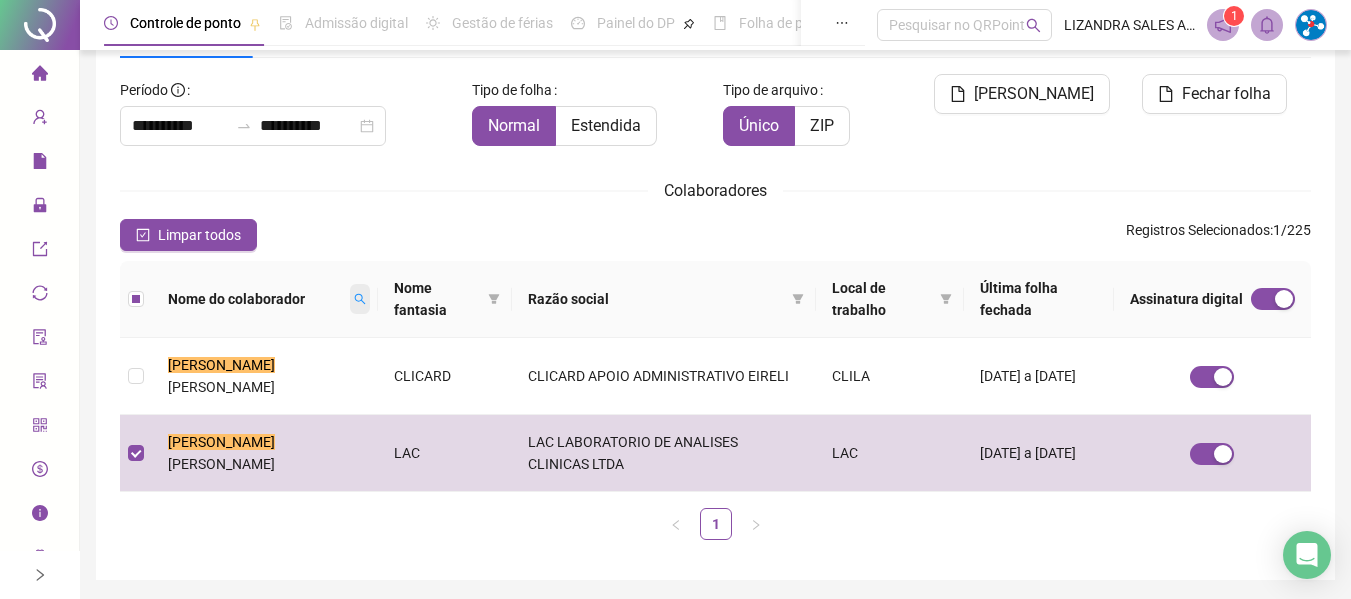 click at bounding box center [360, 299] 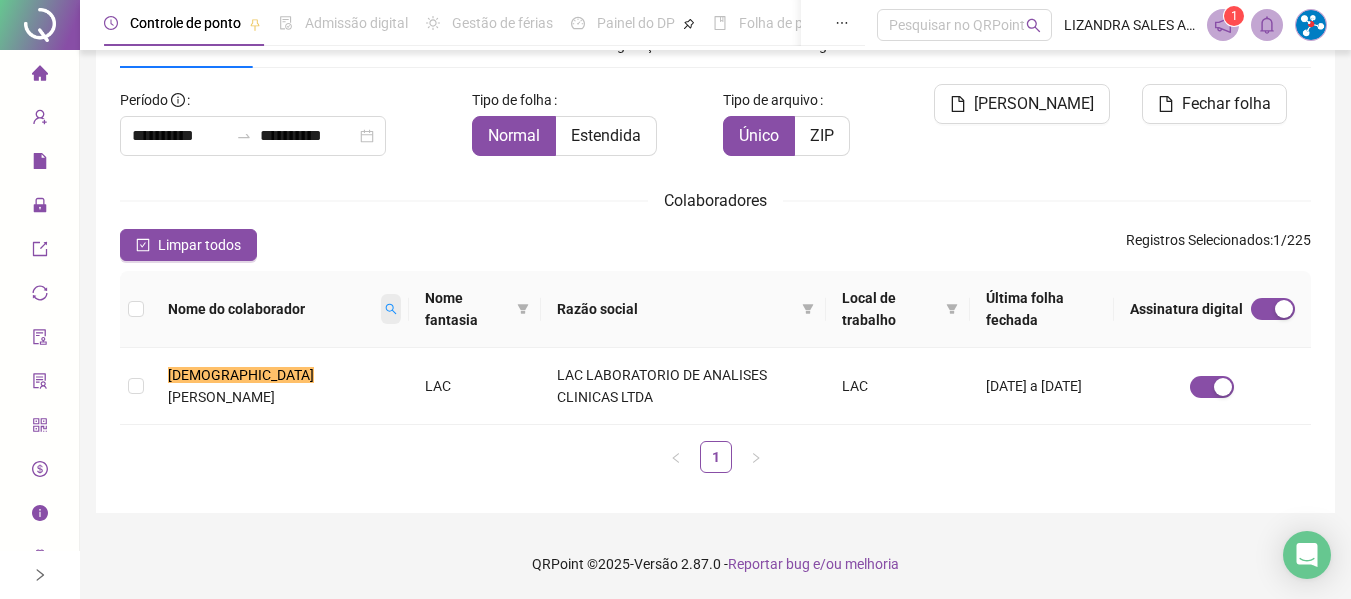 scroll, scrollTop: 100, scrollLeft: 0, axis: vertical 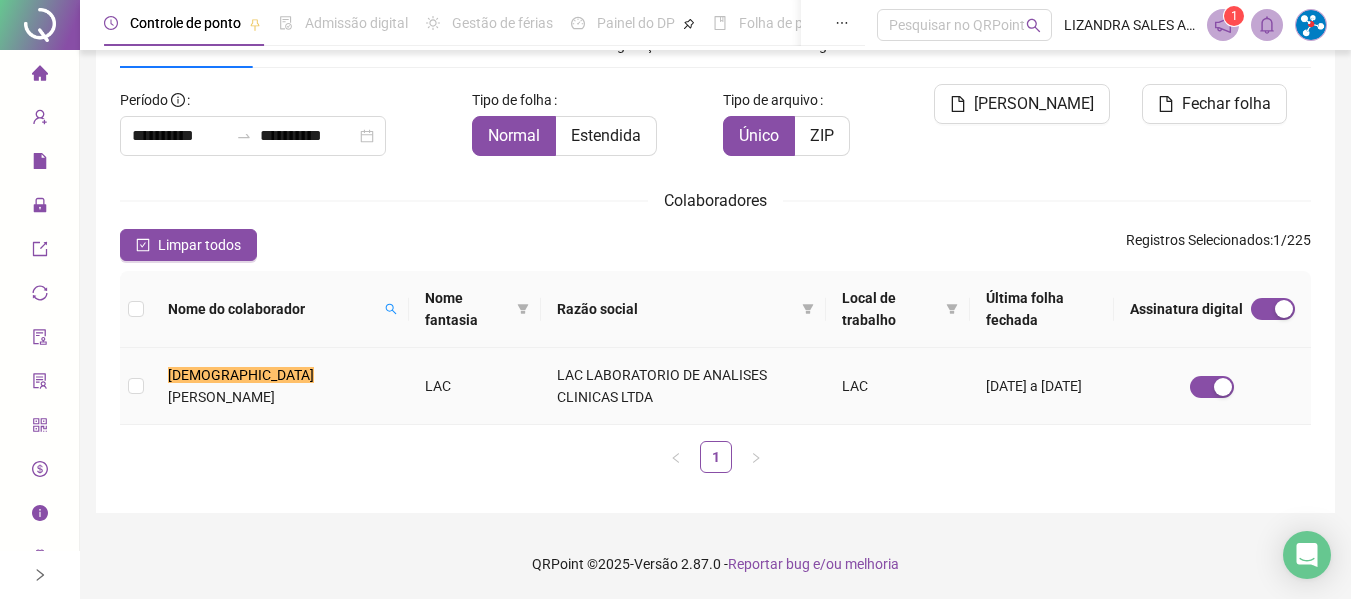 click on "[PERSON_NAME]" at bounding box center [221, 397] 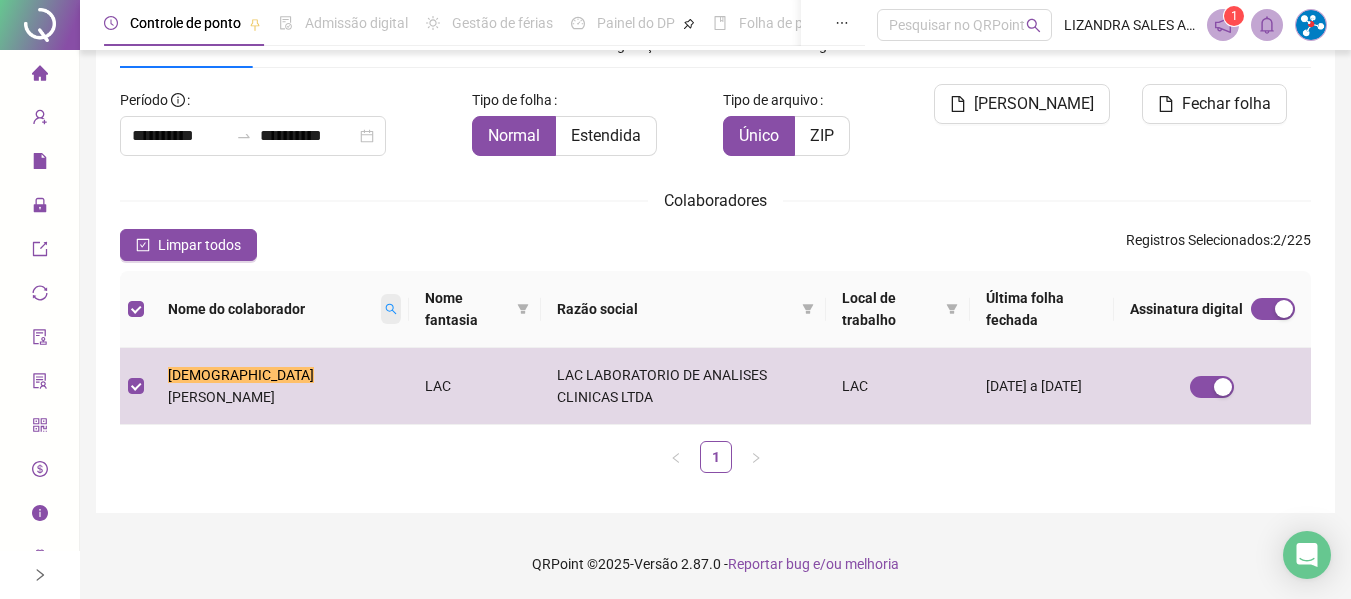 click at bounding box center (391, 309) 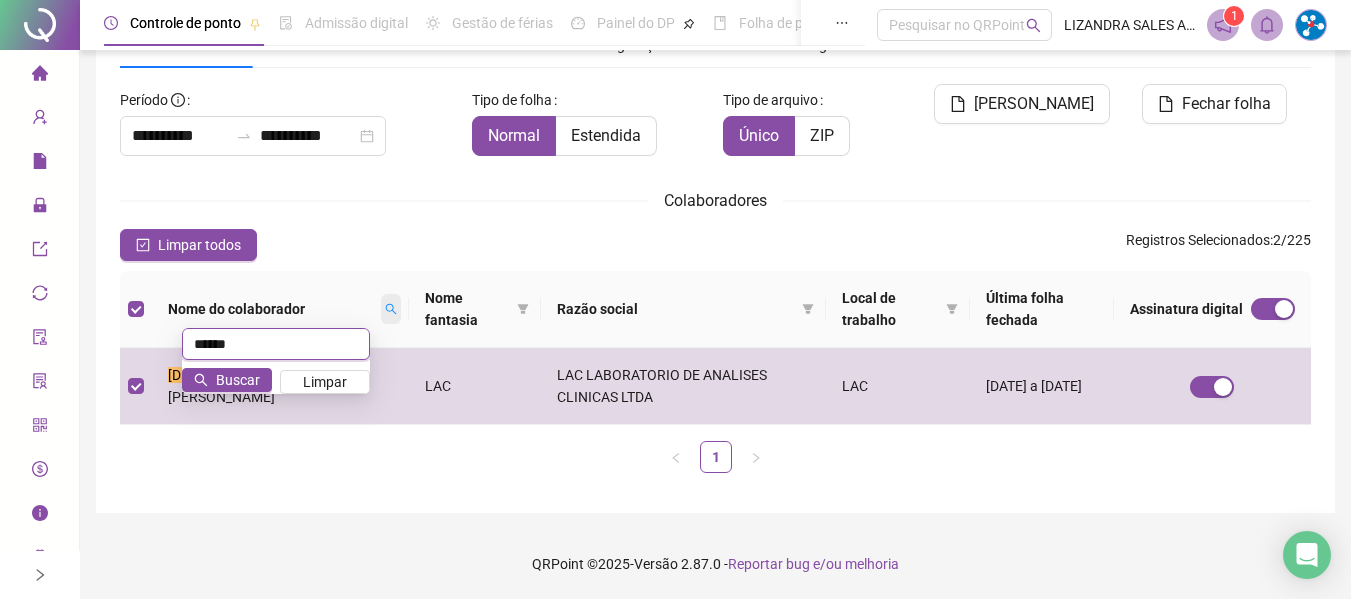scroll, scrollTop: 58, scrollLeft: 0, axis: vertical 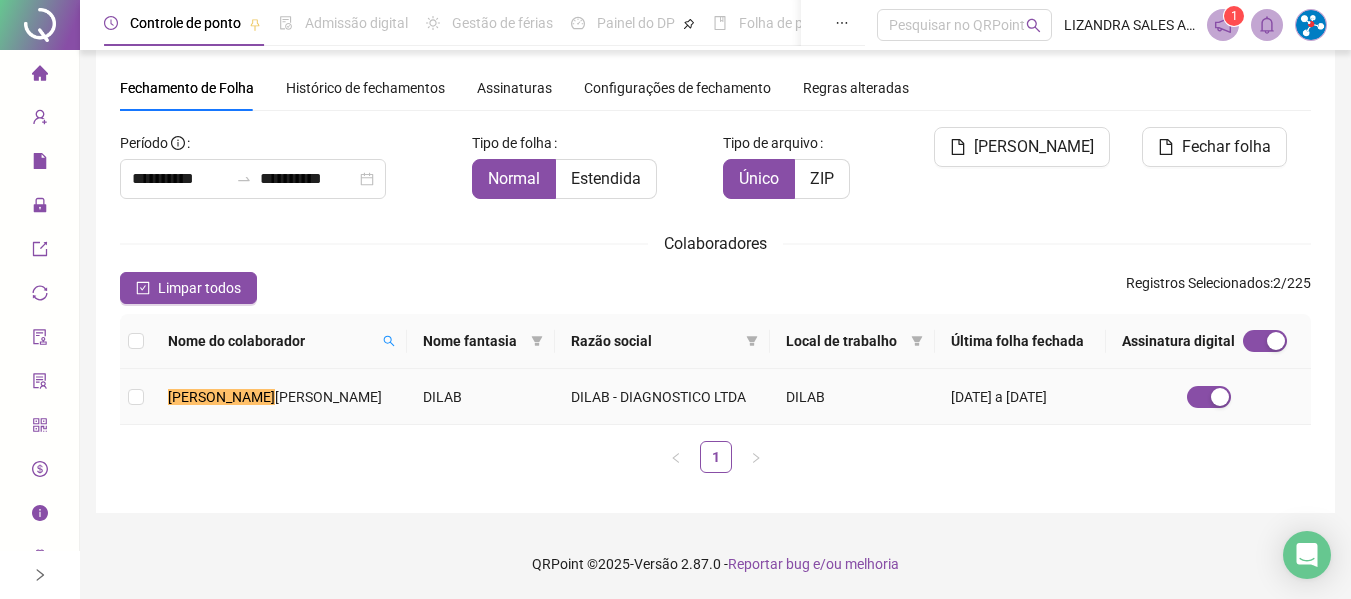 drag, startPoint x: 407, startPoint y: 407, endPoint x: 370, endPoint y: 362, distance: 58.258045 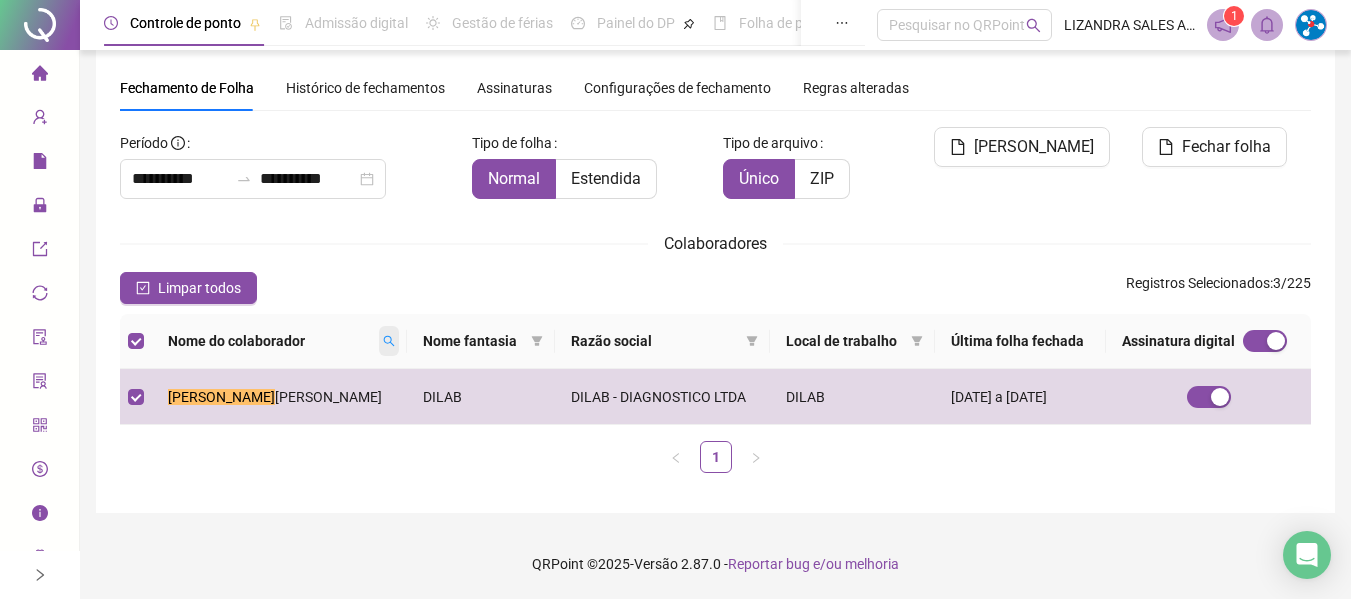 click 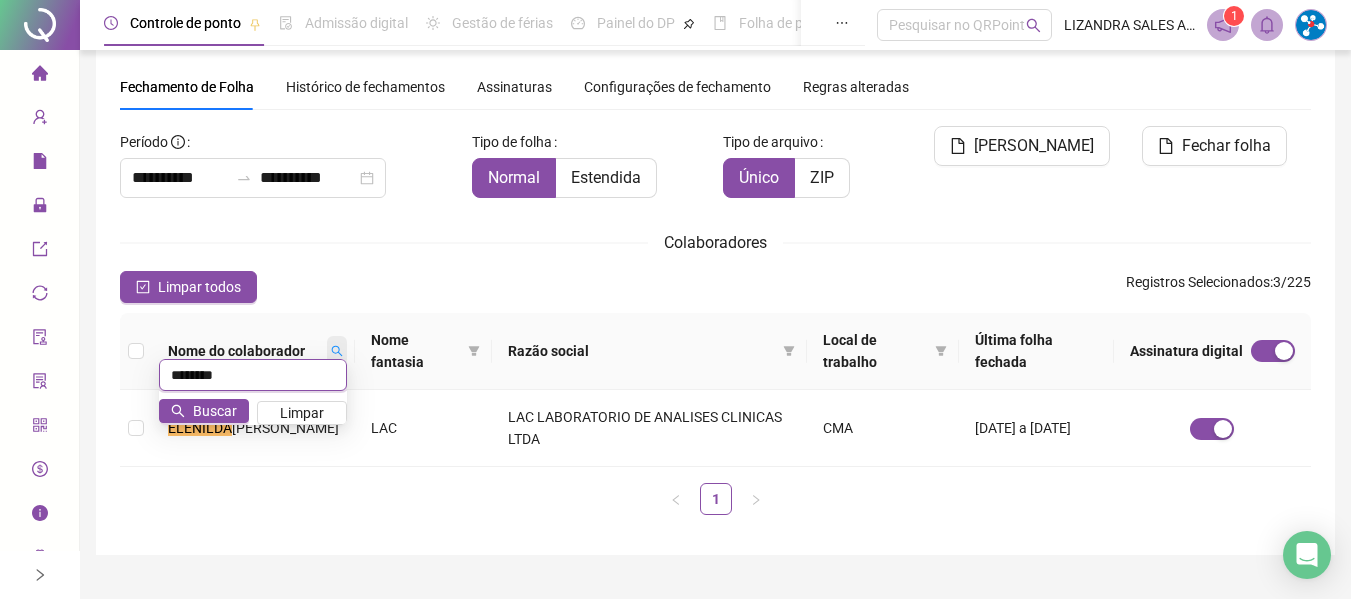 scroll, scrollTop: 100, scrollLeft: 0, axis: vertical 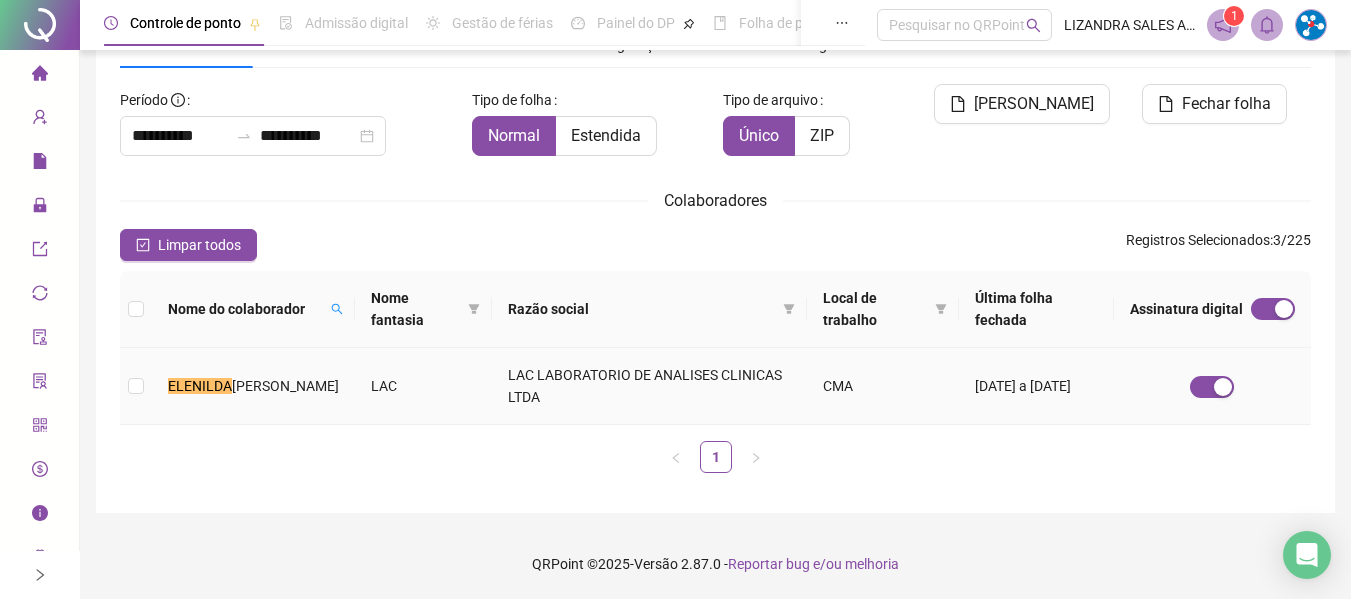 click on "[PERSON_NAME]" at bounding box center [285, 386] 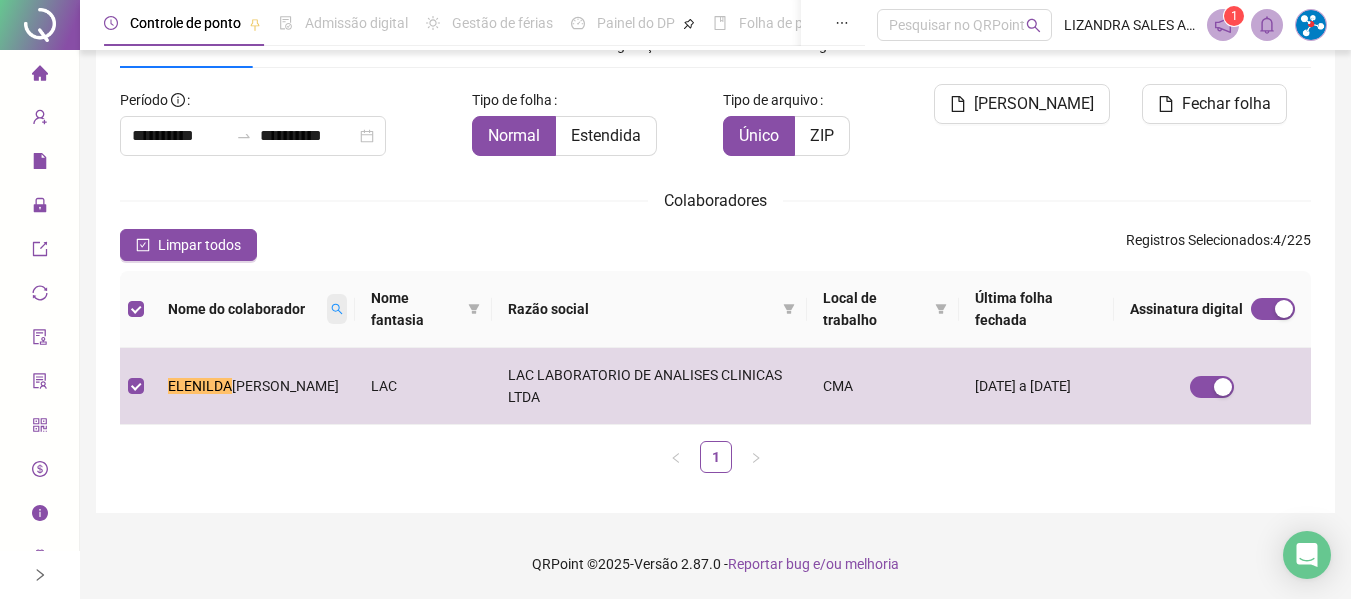 click 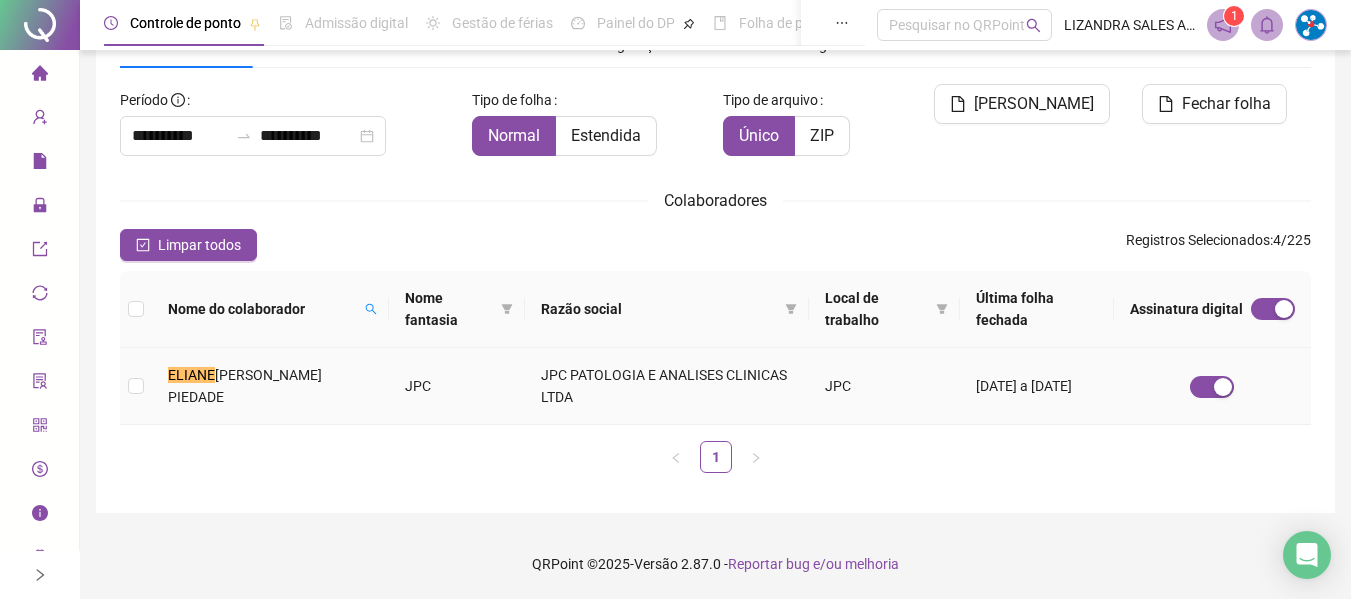 click on "[PERSON_NAME] PIEDADE" at bounding box center (270, 386) 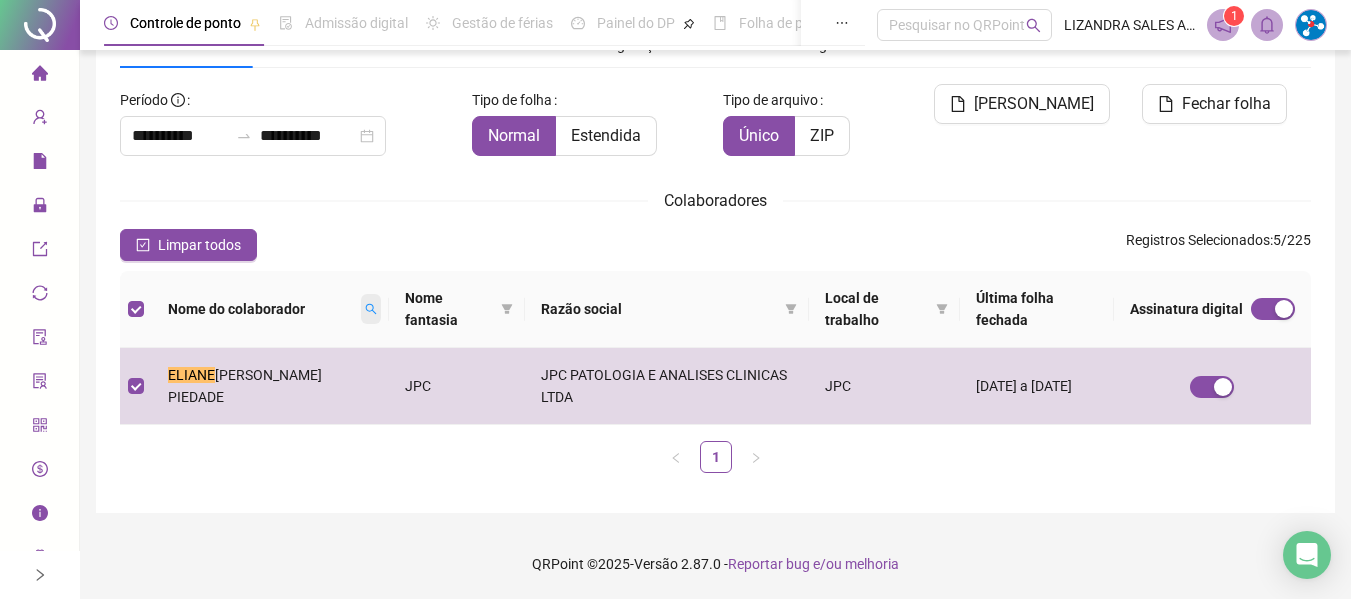 click at bounding box center (371, 309) 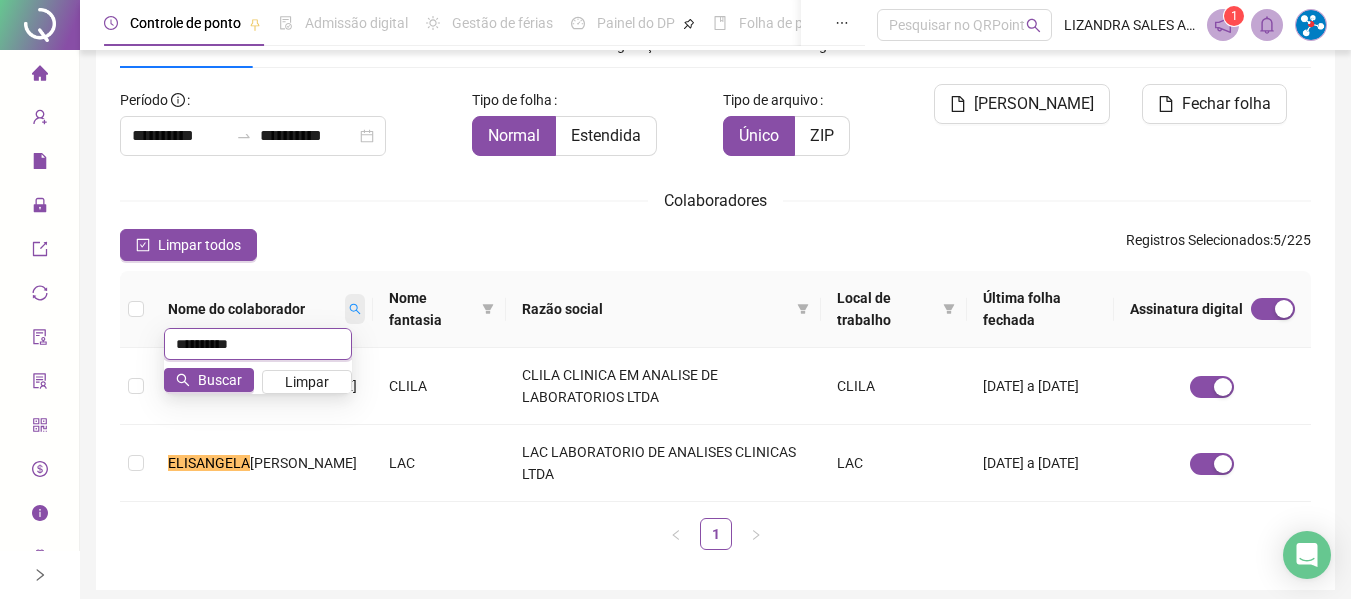 scroll, scrollTop: 110, scrollLeft: 0, axis: vertical 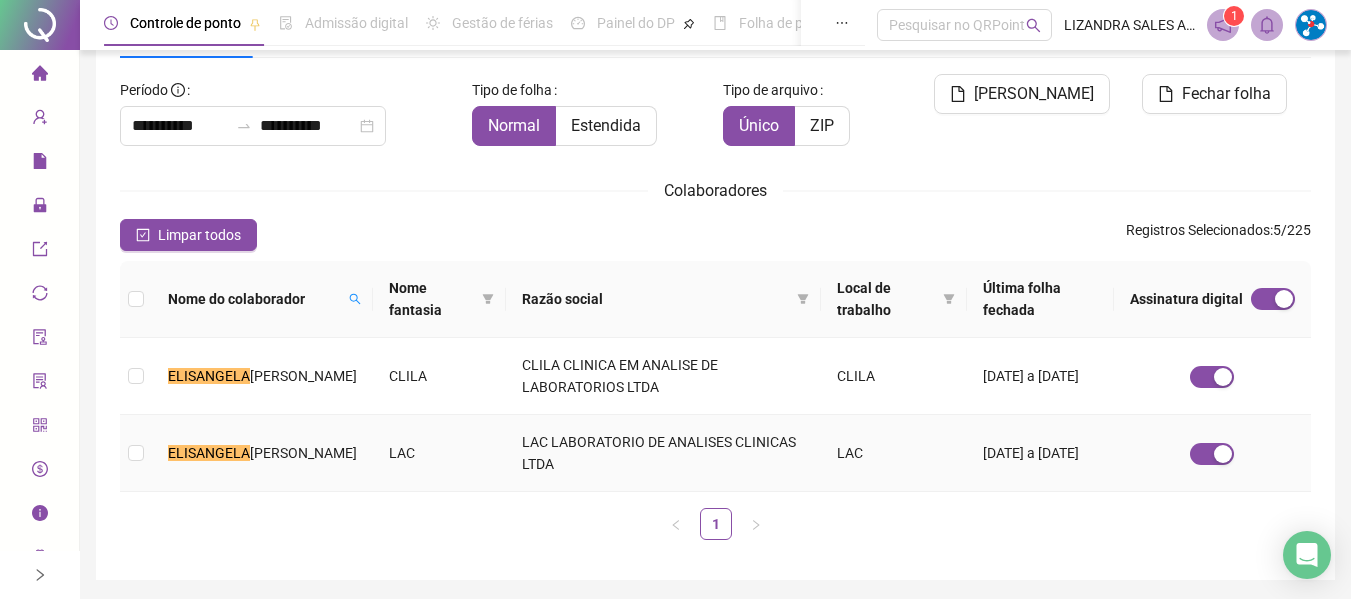 click on "[PERSON_NAME]" at bounding box center [262, 453] 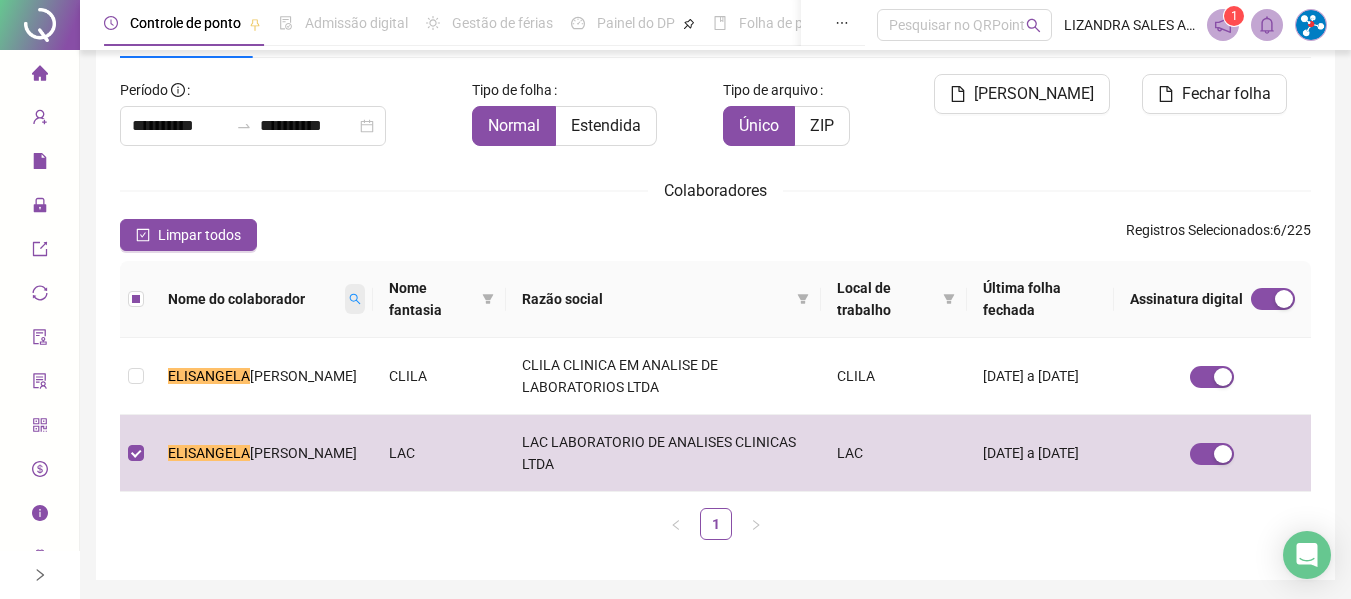 click 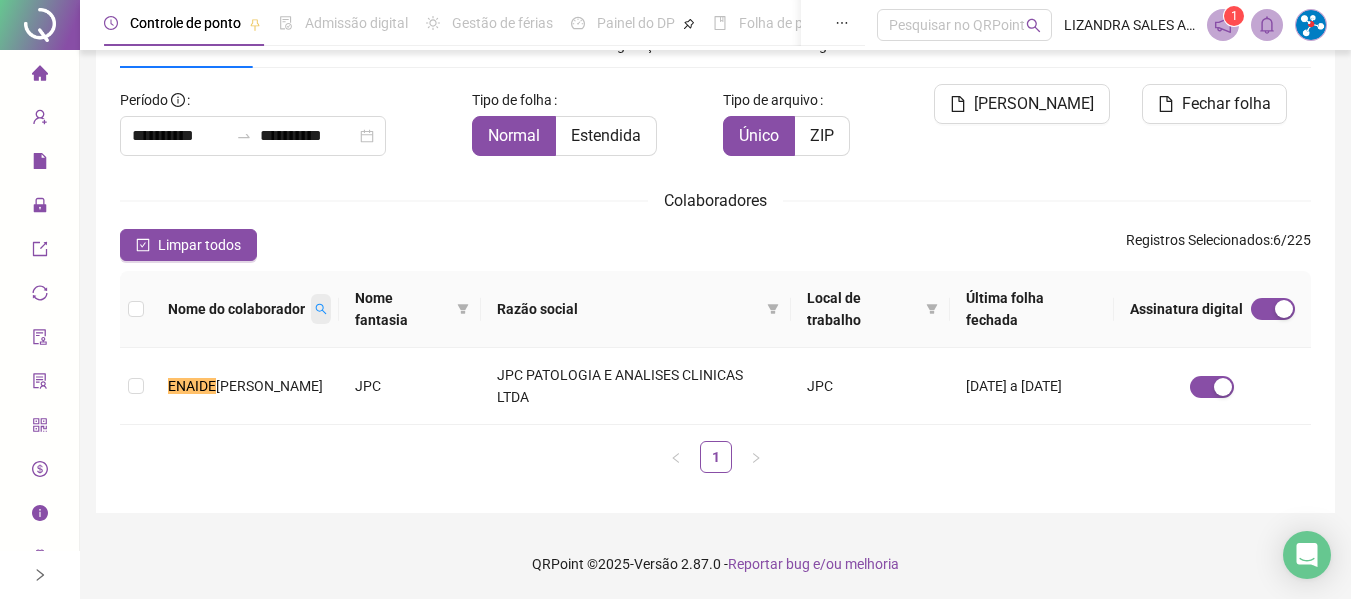 scroll, scrollTop: 100, scrollLeft: 0, axis: vertical 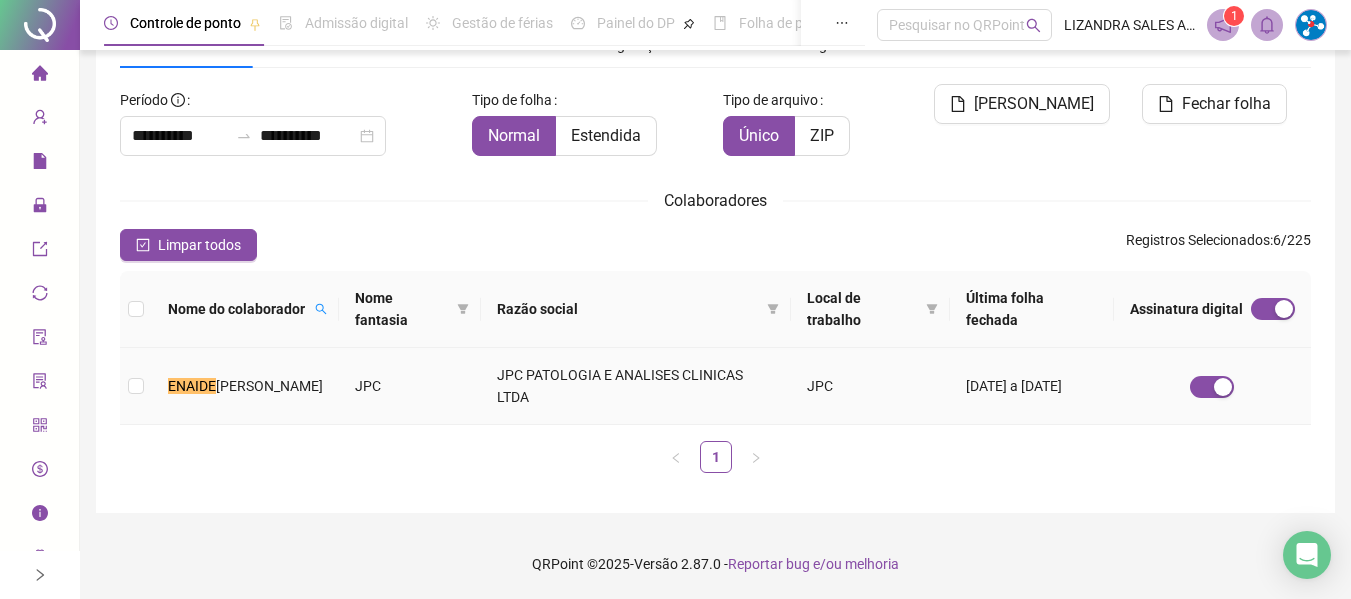 drag, startPoint x: 308, startPoint y: 368, endPoint x: 304, endPoint y: 323, distance: 45.17743 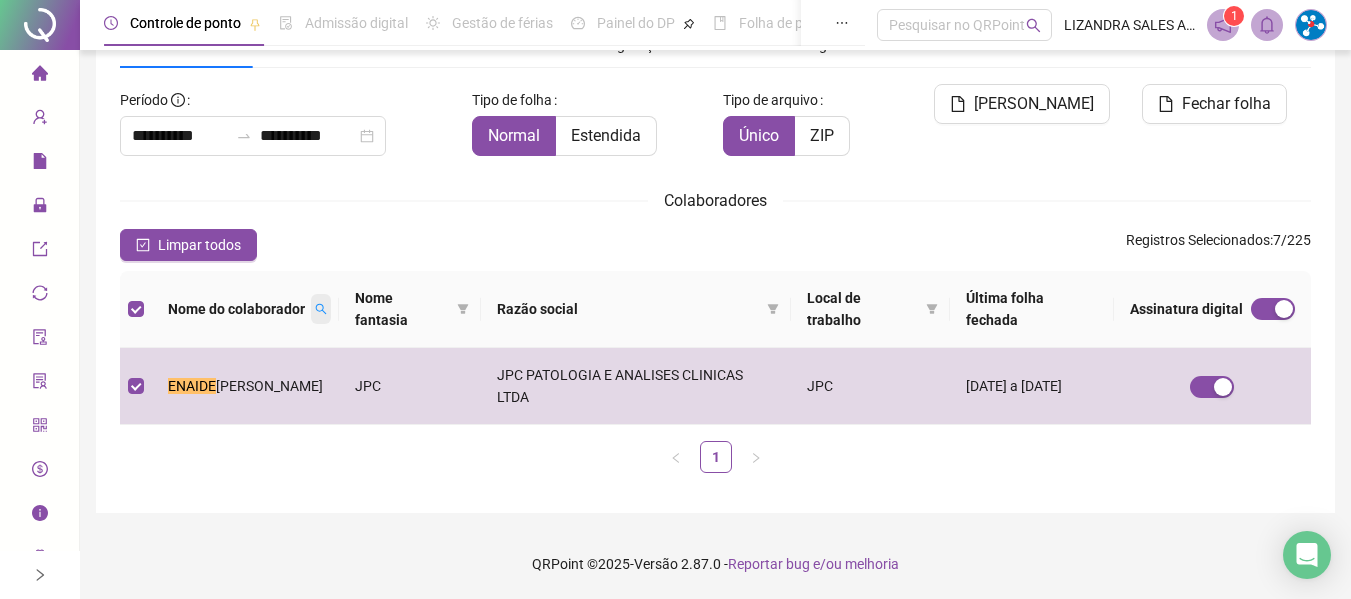 click at bounding box center (321, 309) 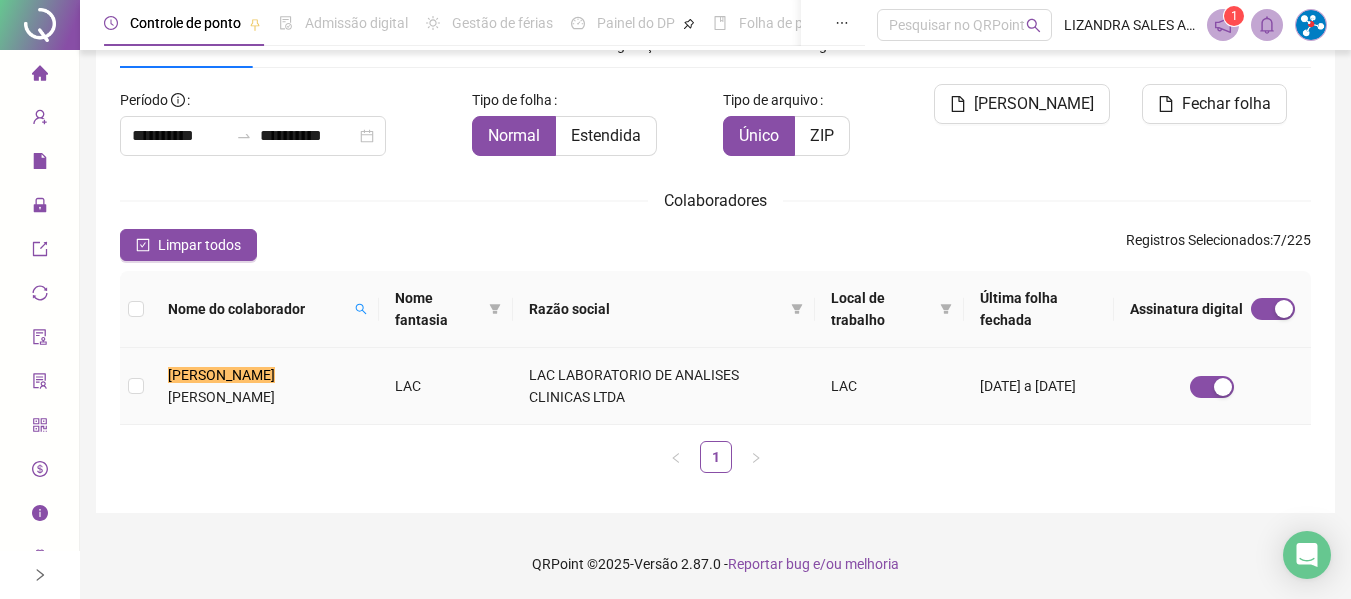 click on "[PERSON_NAME]" at bounding box center (265, 386) 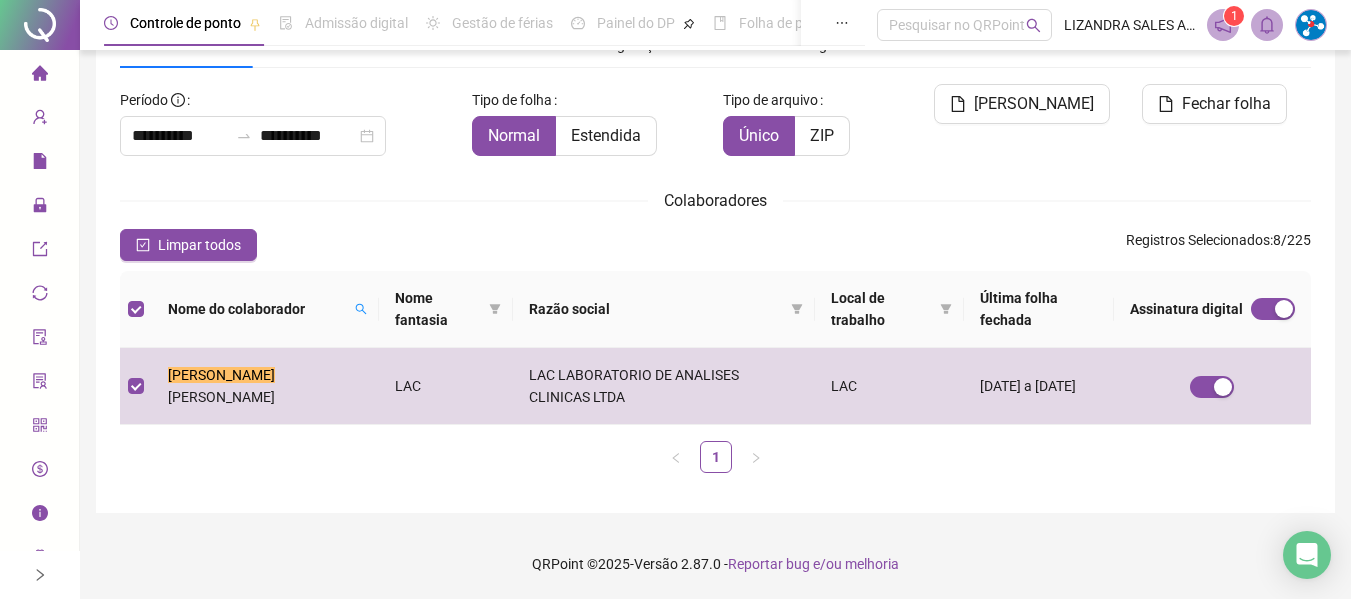 click on "Nome do colaborador" at bounding box center [265, 309] 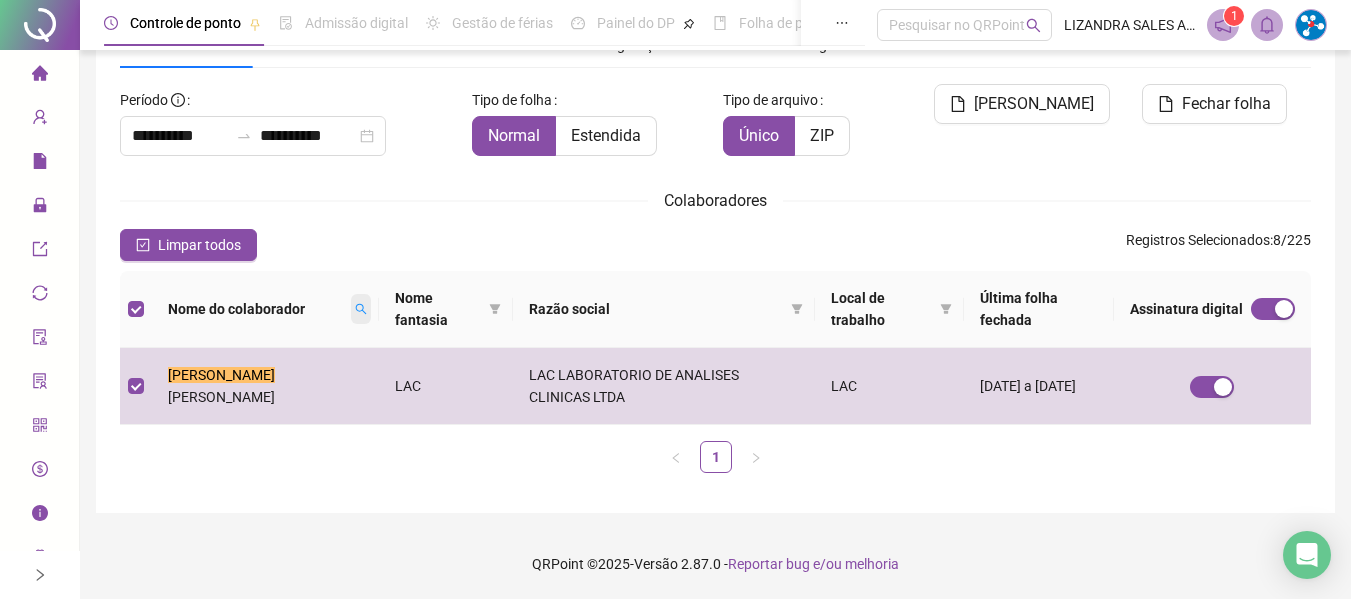 click at bounding box center [361, 309] 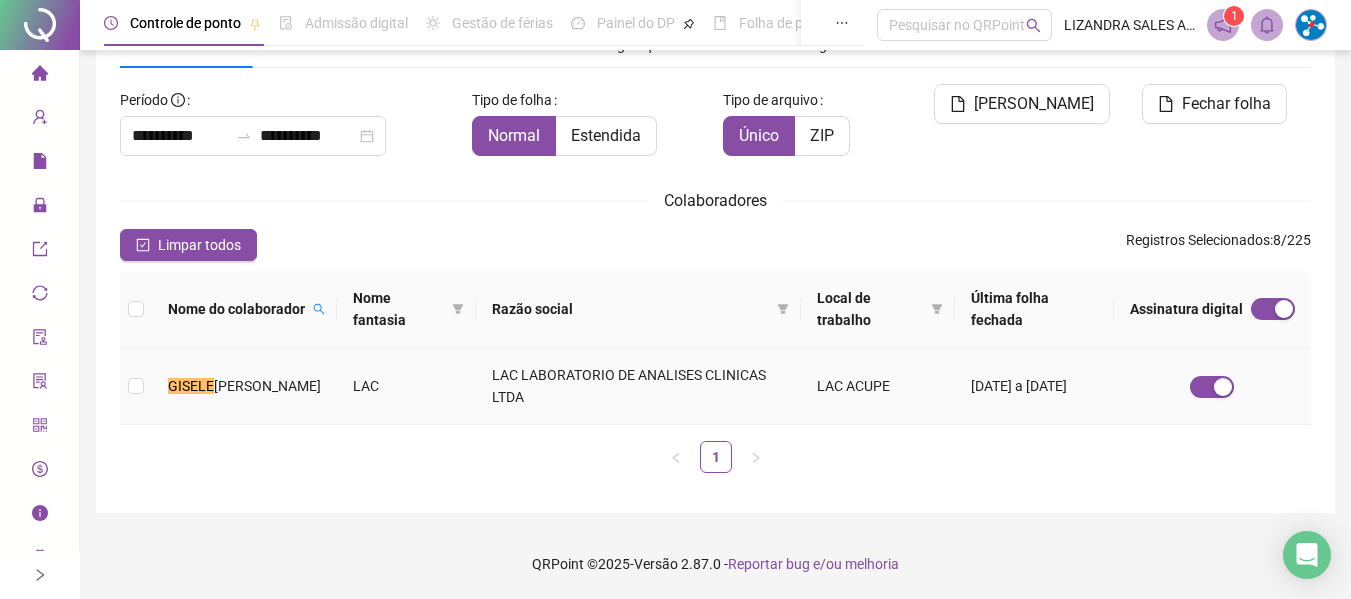 click on "[PERSON_NAME]" at bounding box center (244, 386) 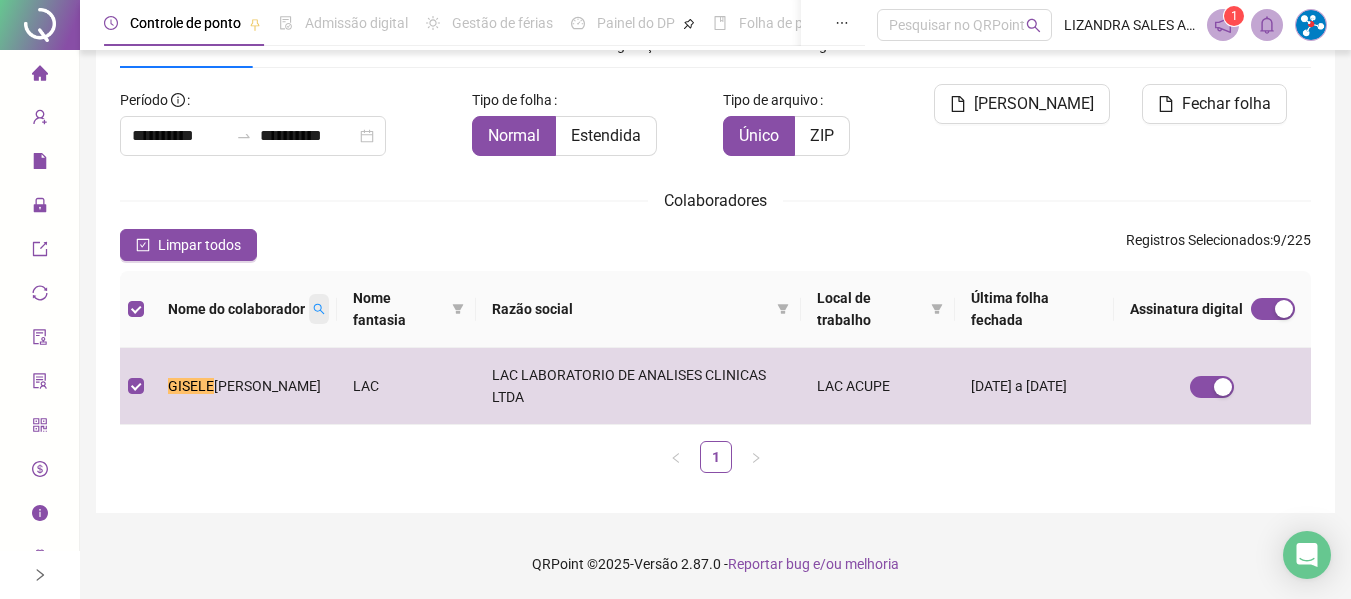 click 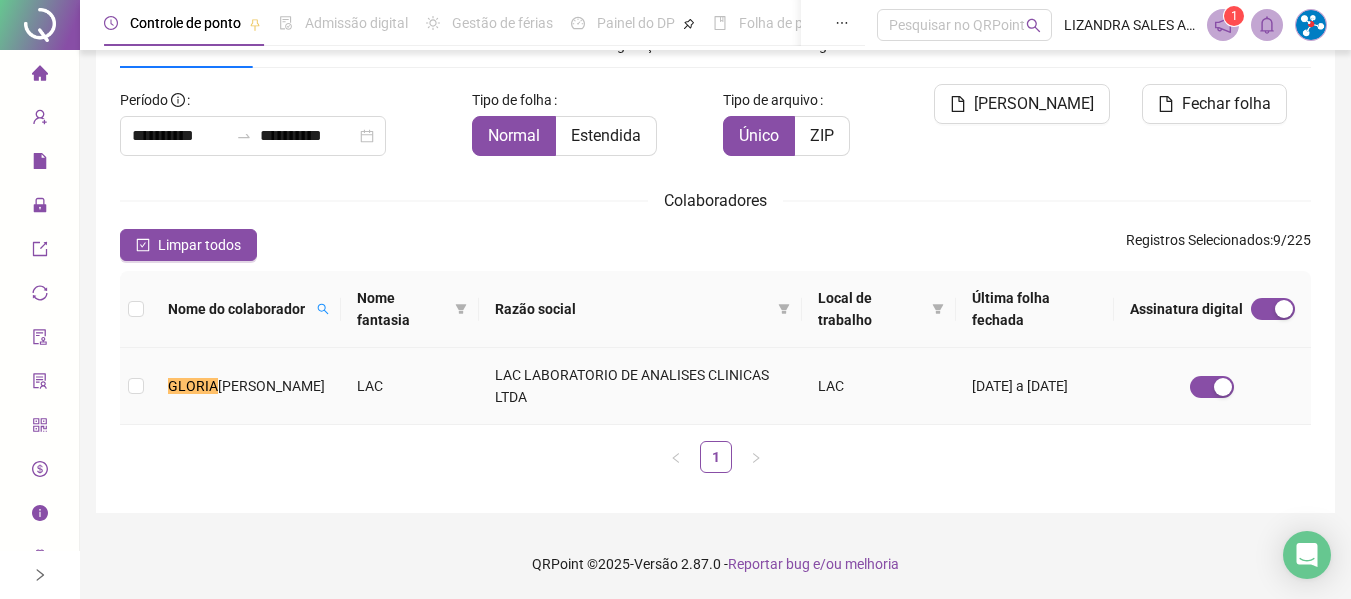 click on "[PERSON_NAME]" at bounding box center (246, 386) 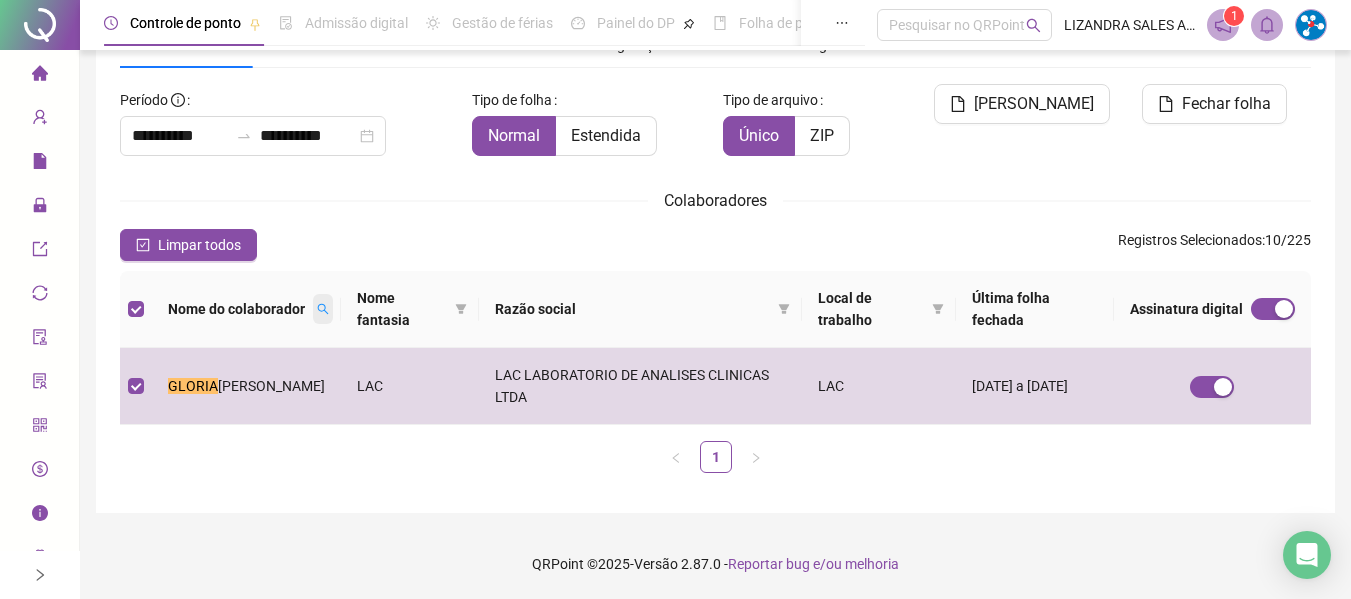 click 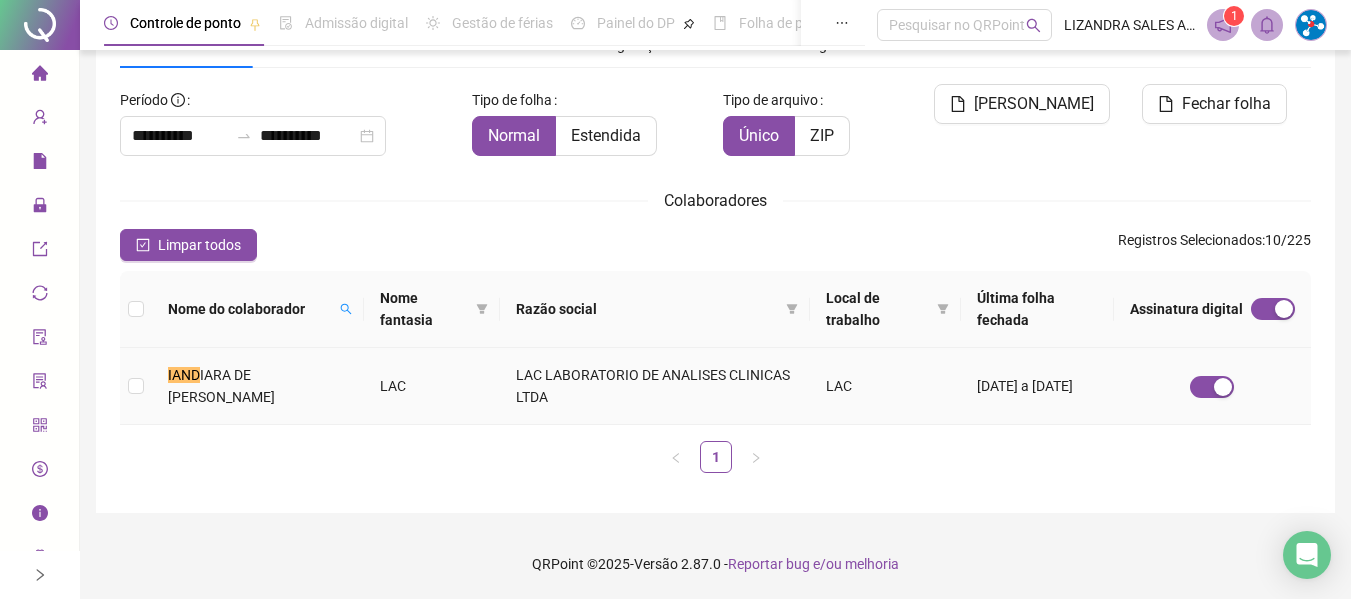 drag, startPoint x: 354, startPoint y: 393, endPoint x: 352, endPoint y: 330, distance: 63.03174 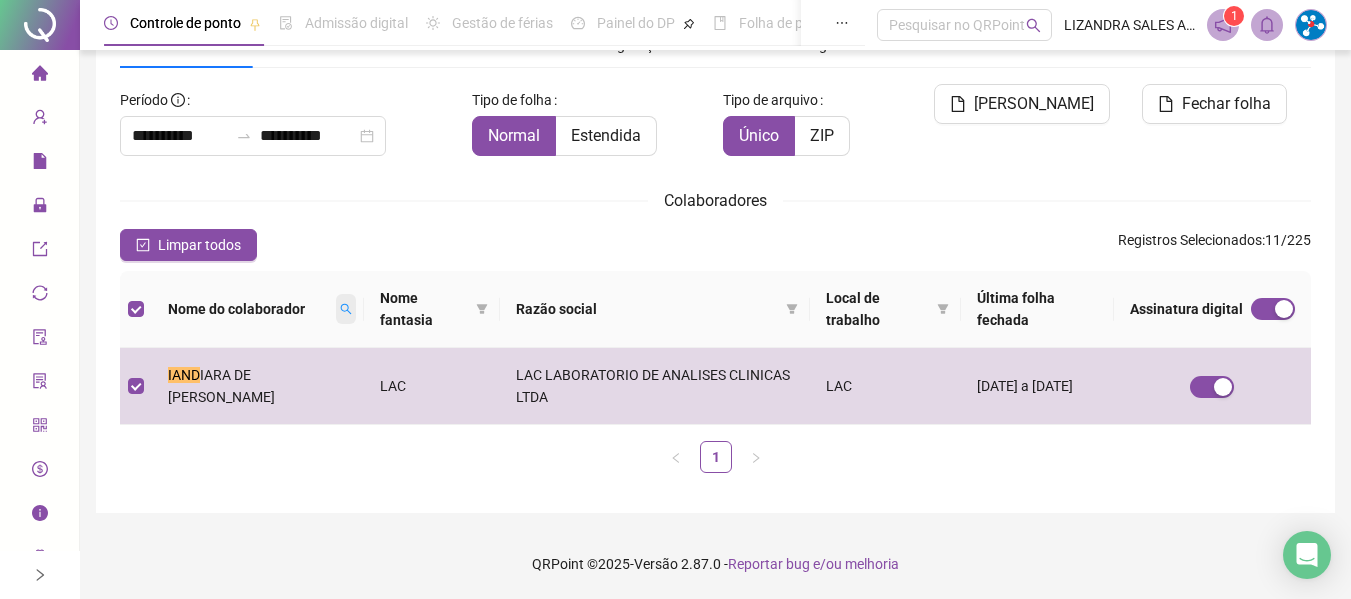 click 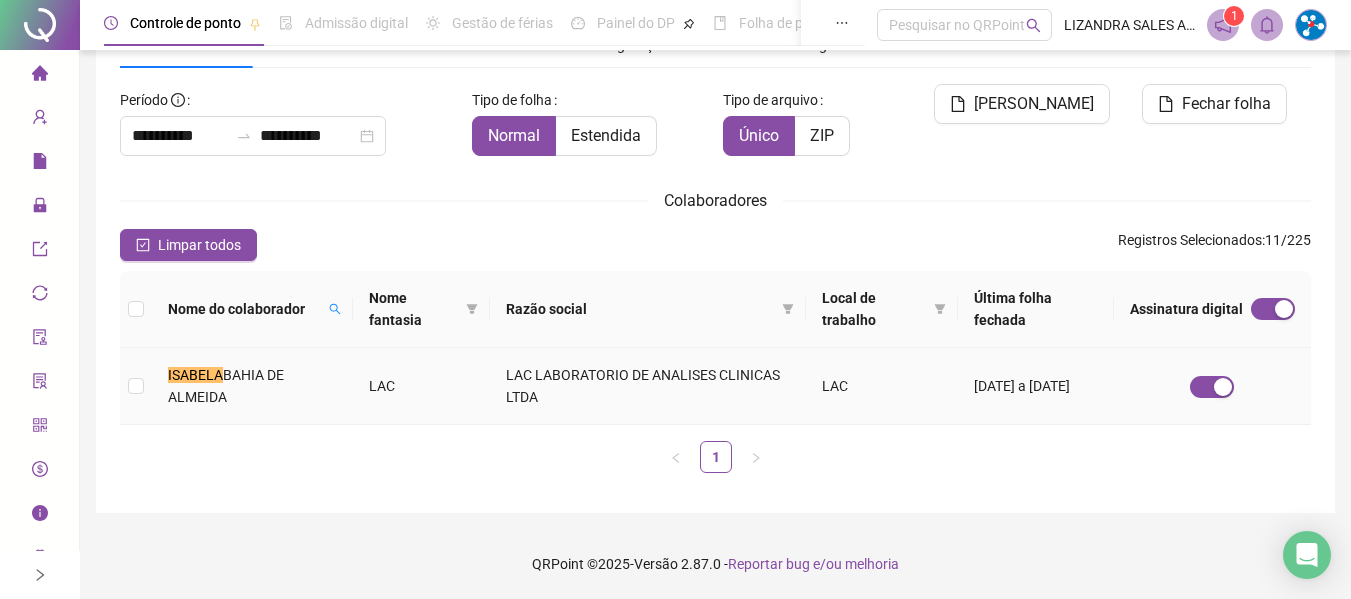 drag, startPoint x: 354, startPoint y: 424, endPoint x: 350, endPoint y: 395, distance: 29.274563 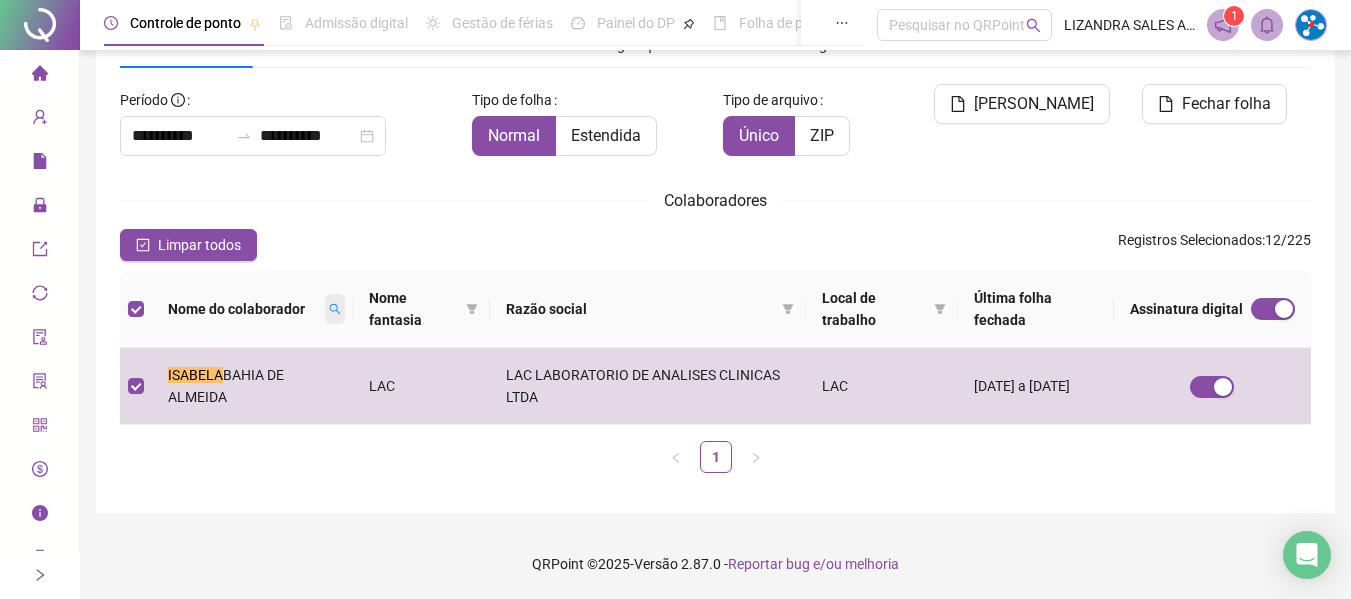 click at bounding box center (335, 309) 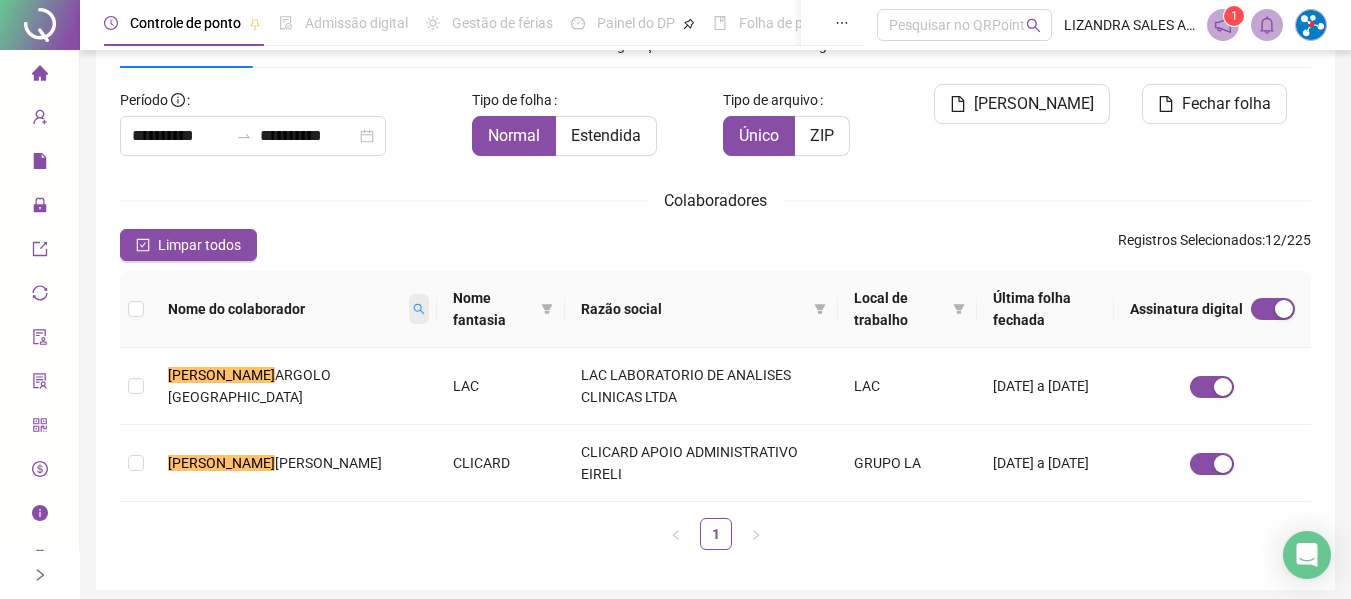 scroll, scrollTop: 110, scrollLeft: 0, axis: vertical 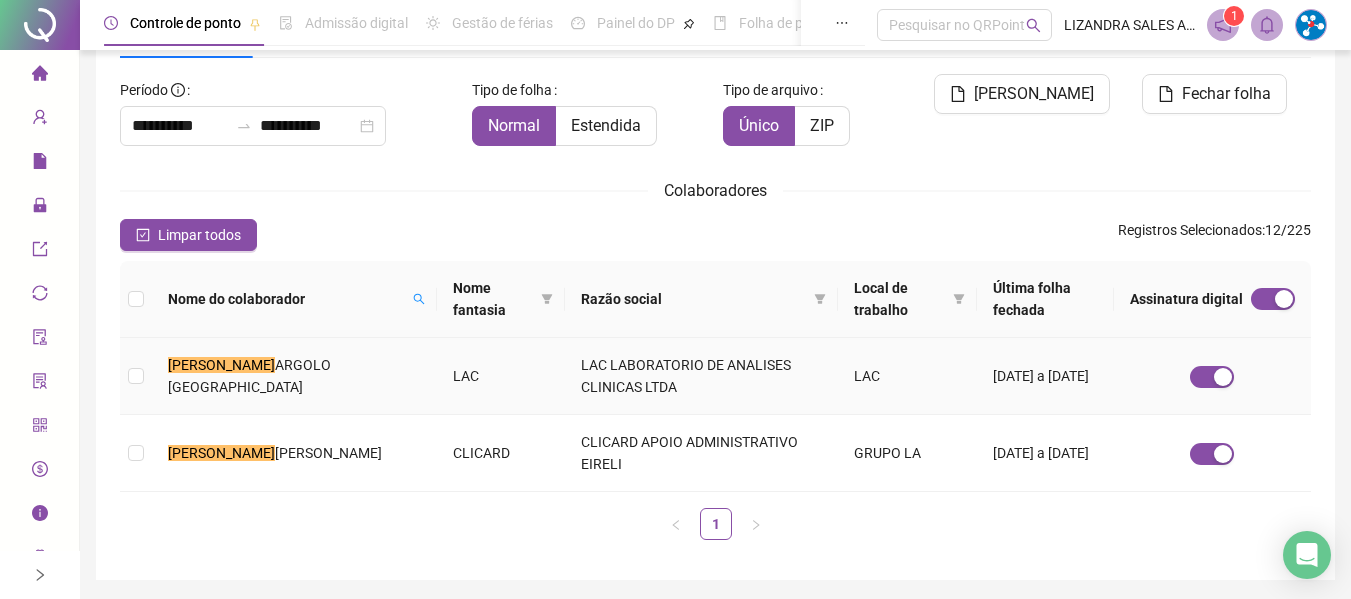 click on "LAC" at bounding box center (501, 376) 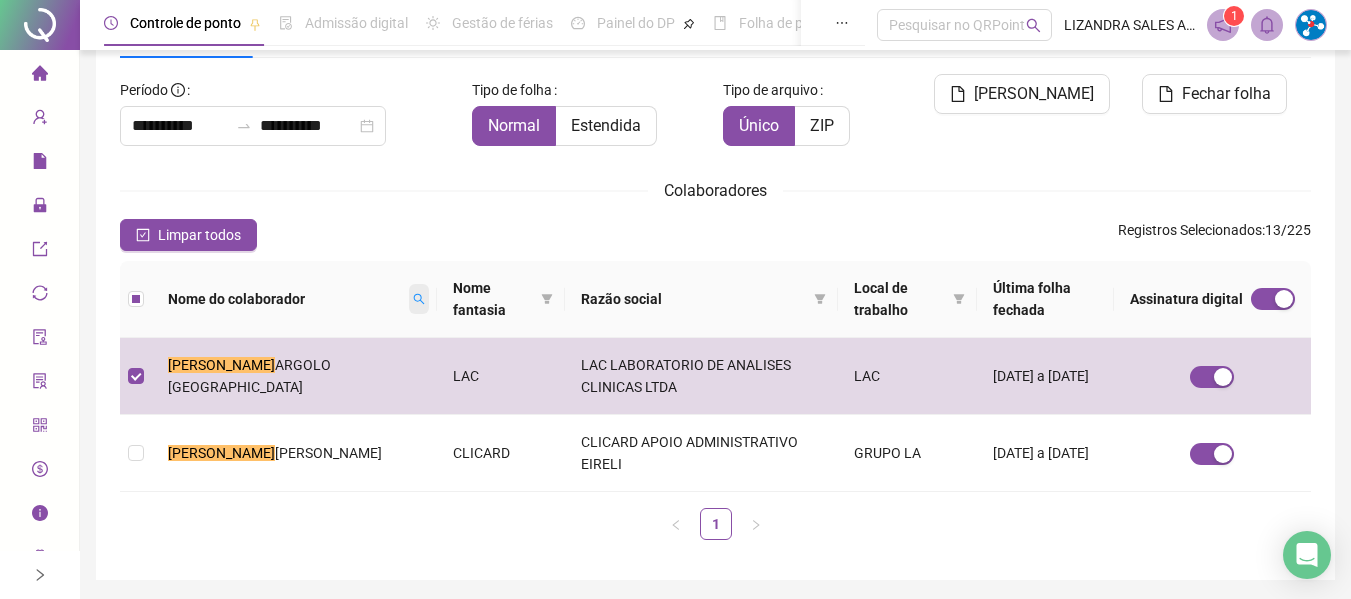 click at bounding box center [419, 299] 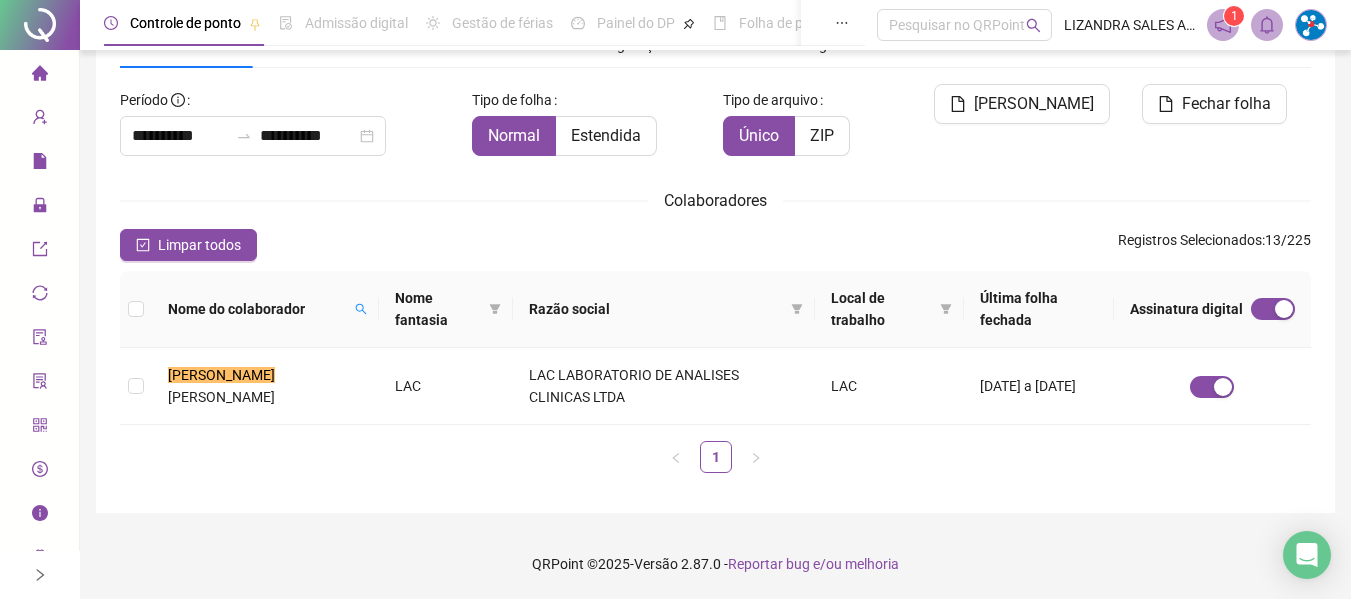 scroll, scrollTop: 100, scrollLeft: 0, axis: vertical 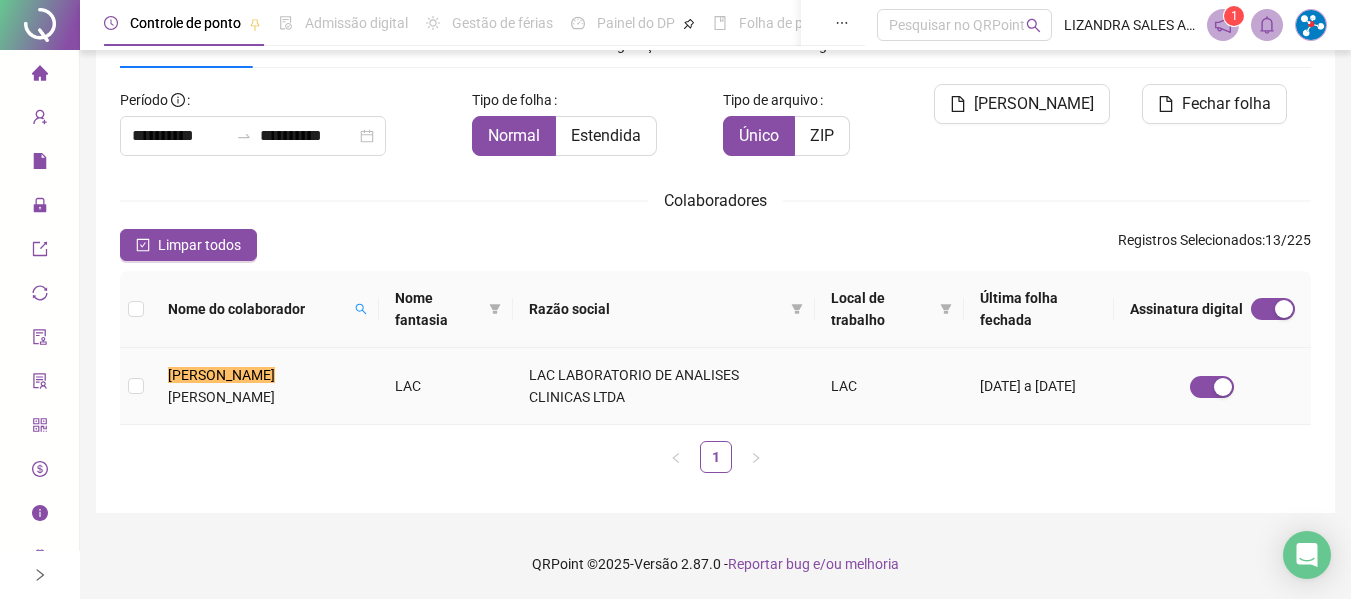 click on "LAC" at bounding box center [446, 386] 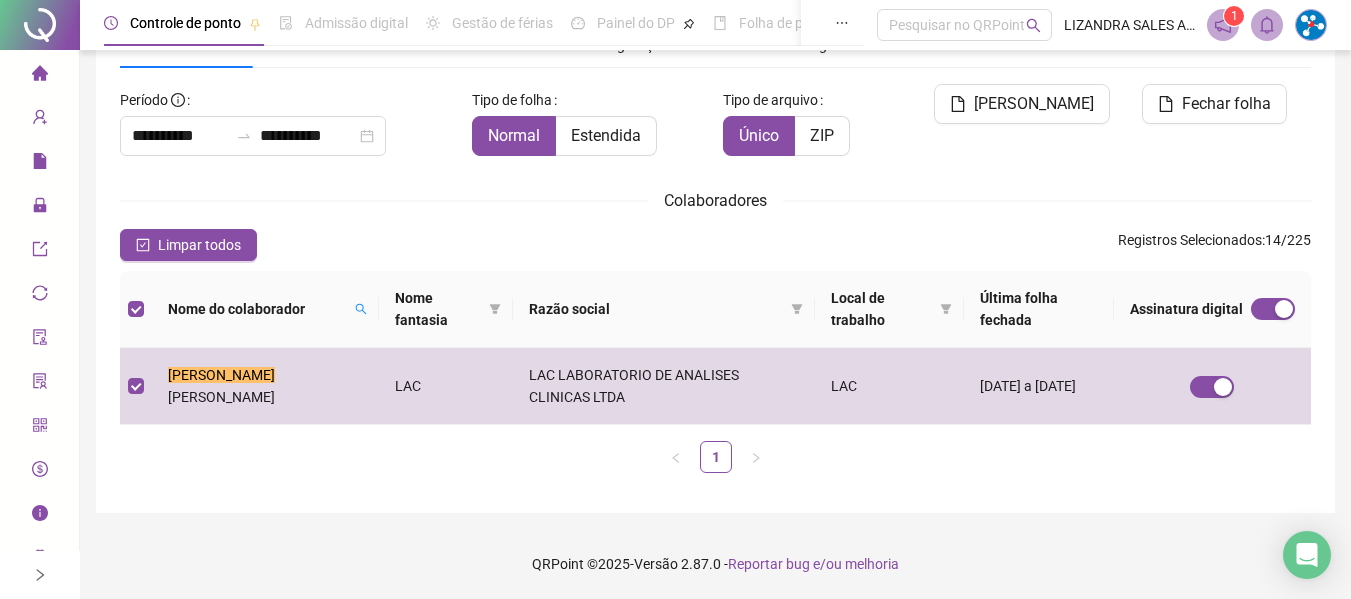 click on "Nome do colaborador" at bounding box center (265, 309) 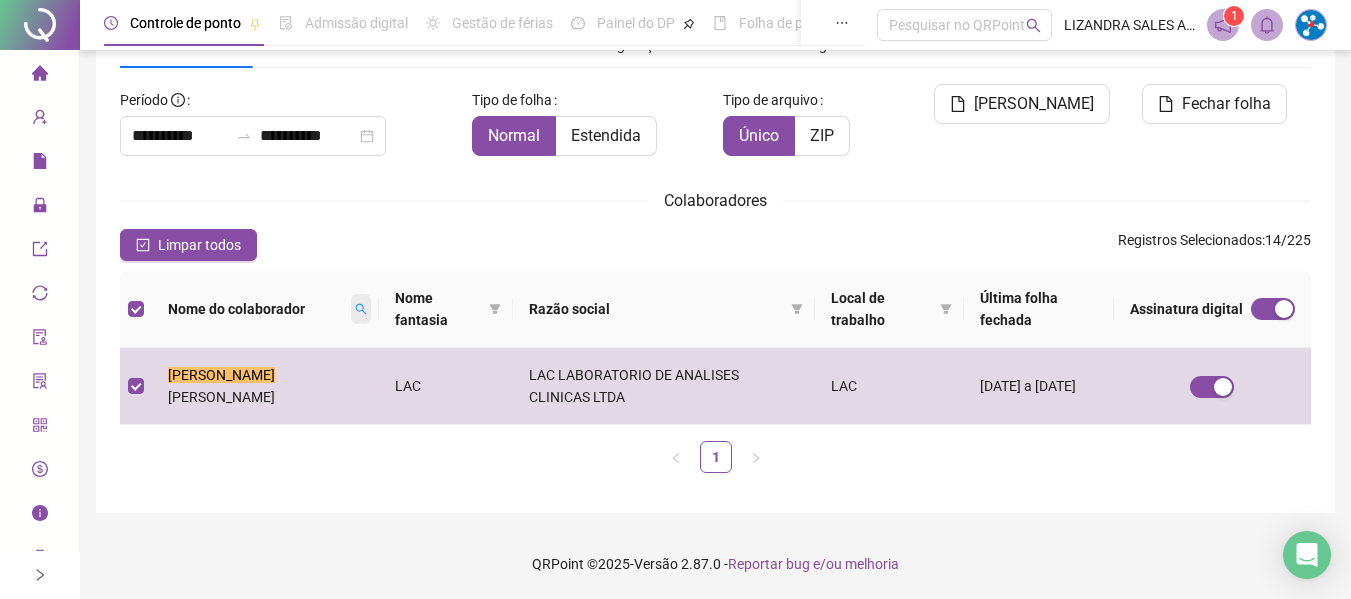 click 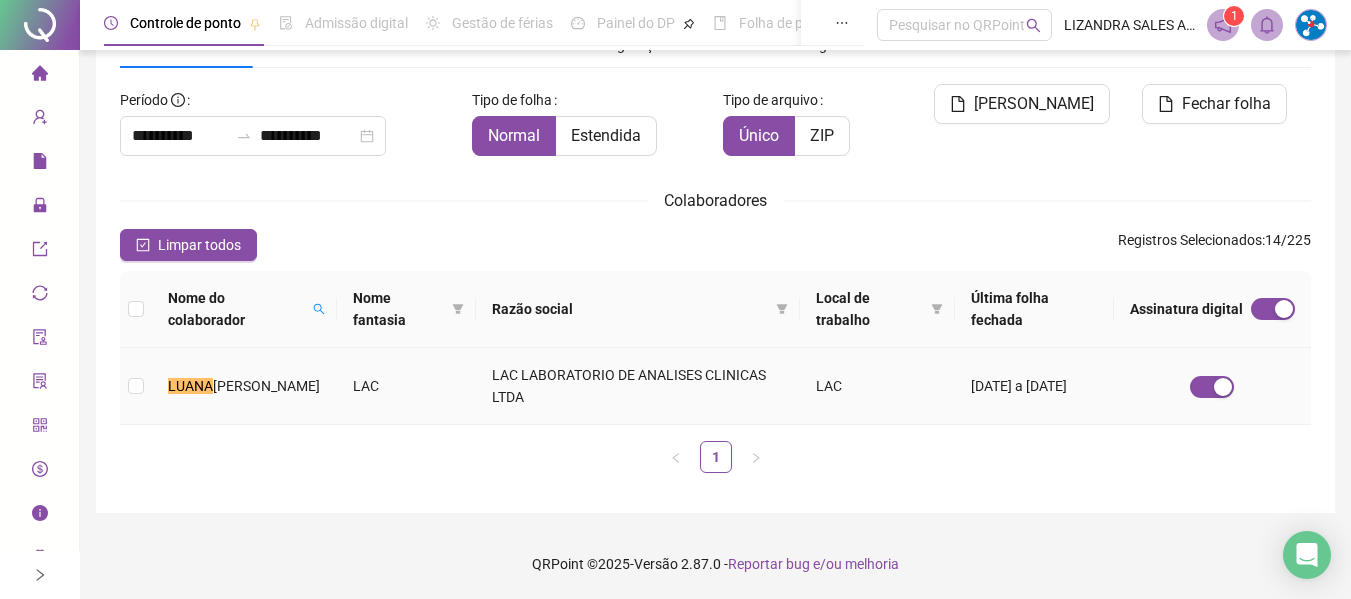click on "[PERSON_NAME]" at bounding box center [244, 386] 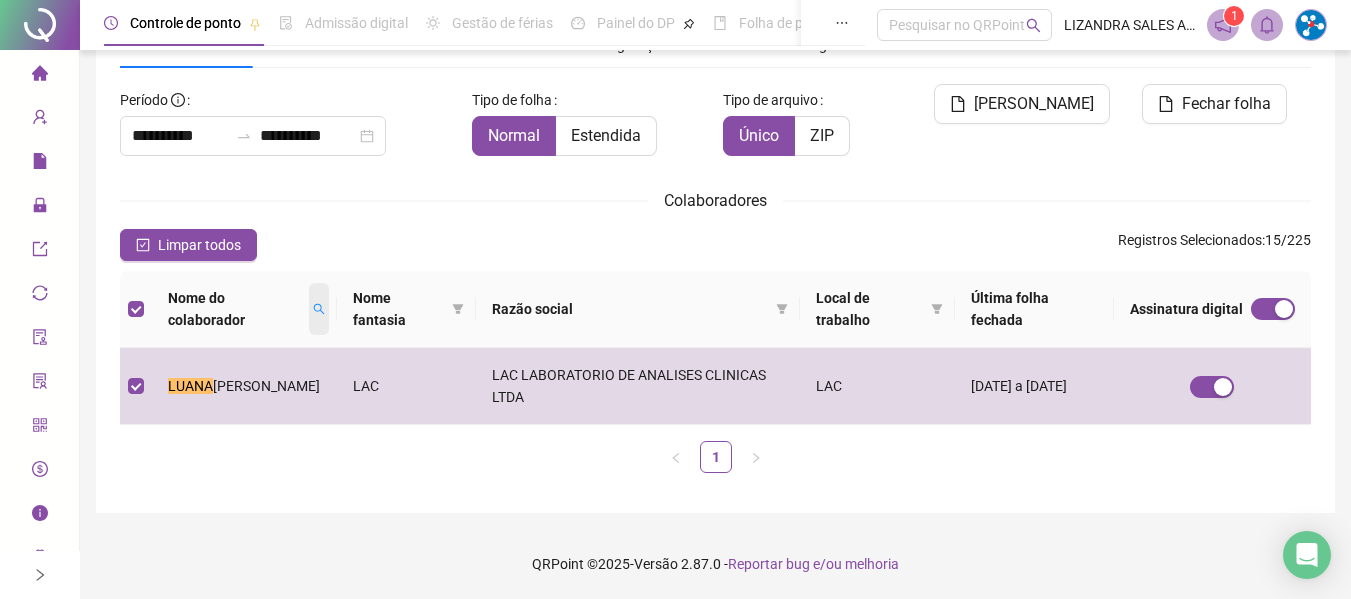 click 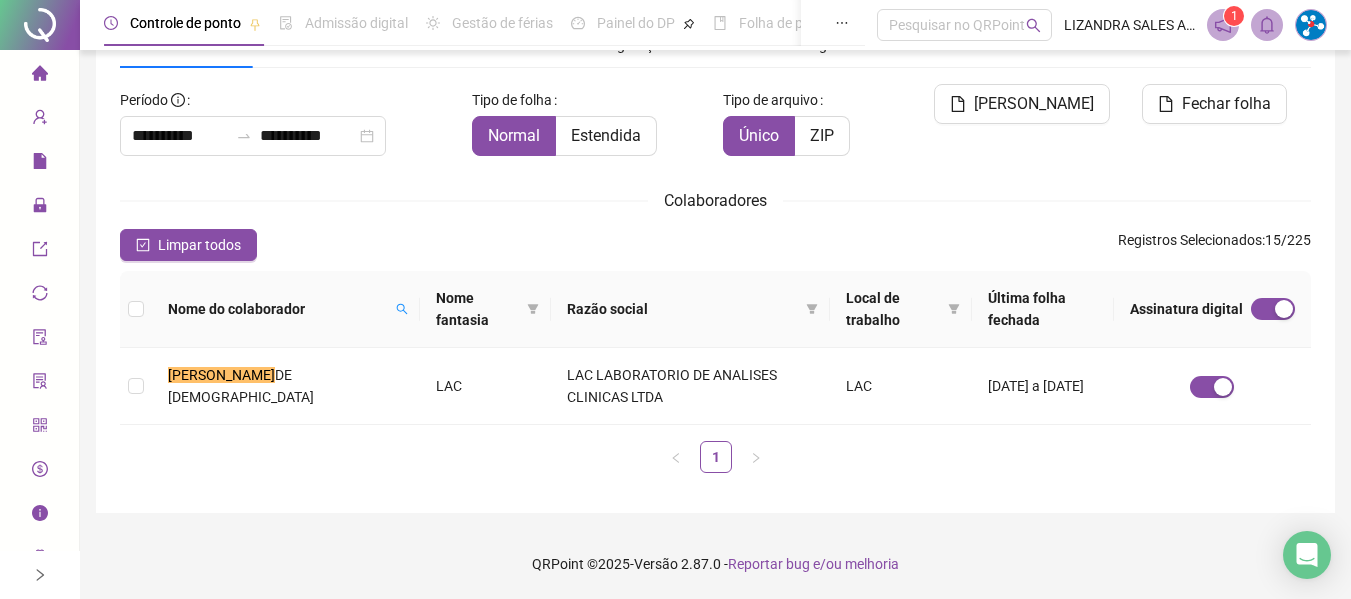 click on "LAC LABORATORIO DE ANALISES CLINICAS LTDA" at bounding box center (690, 386) 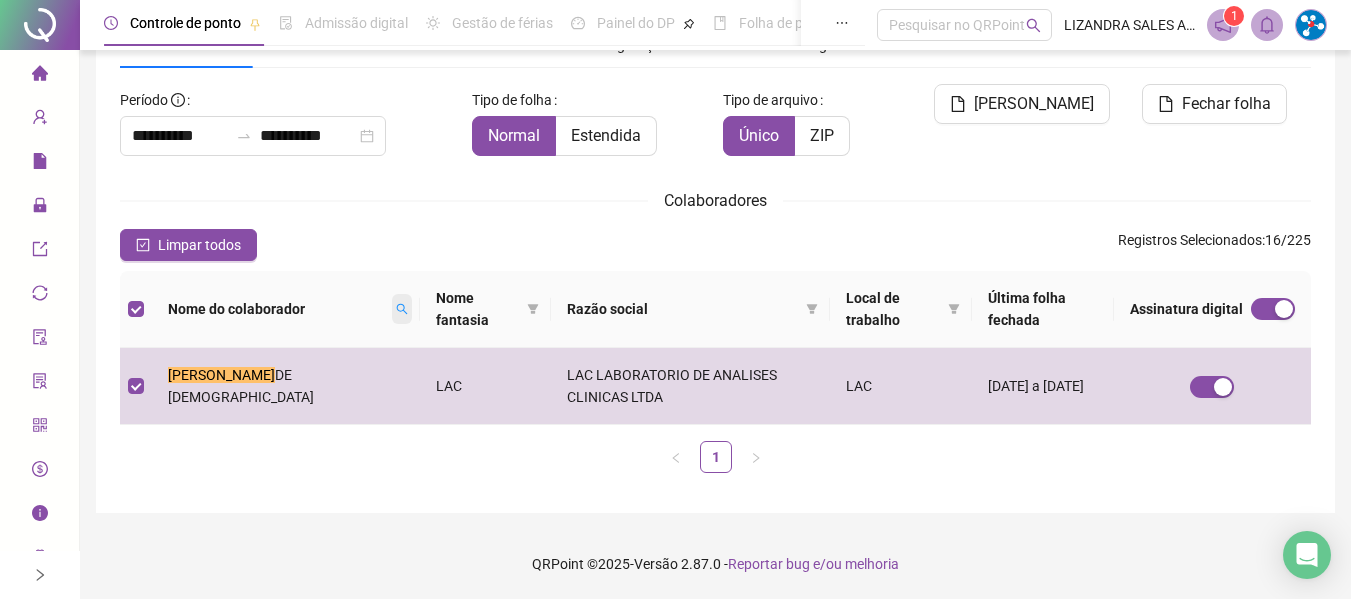 click 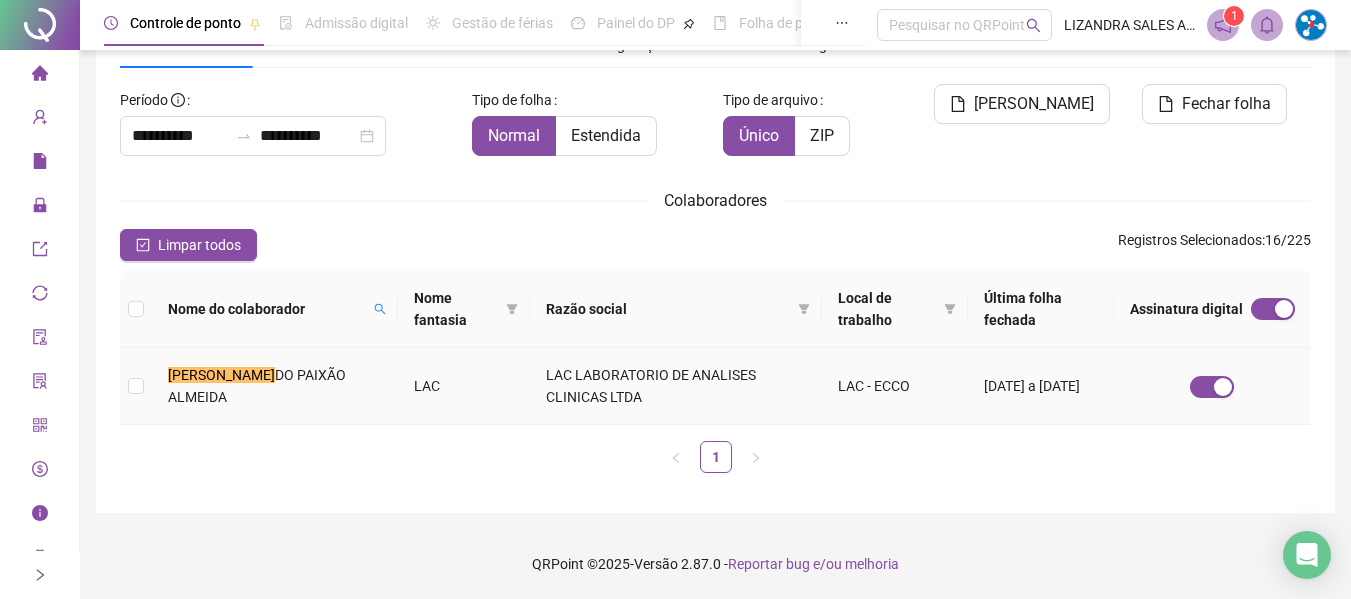 click on "LAC" at bounding box center [464, 386] 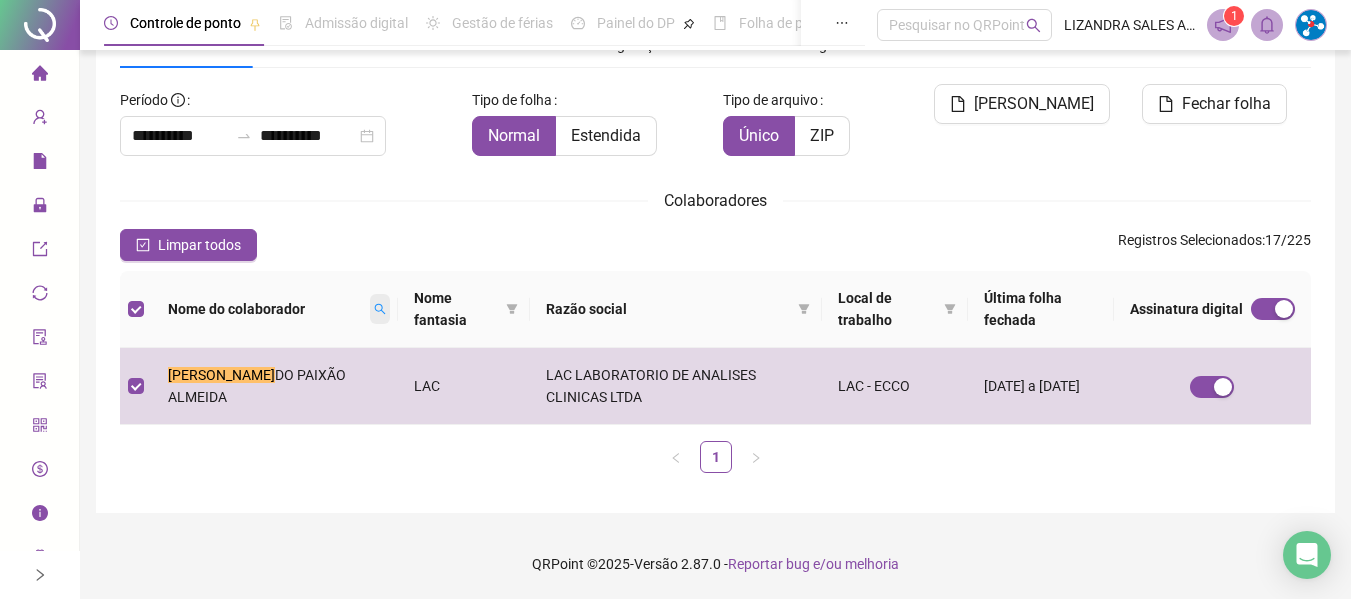 click at bounding box center [380, 309] 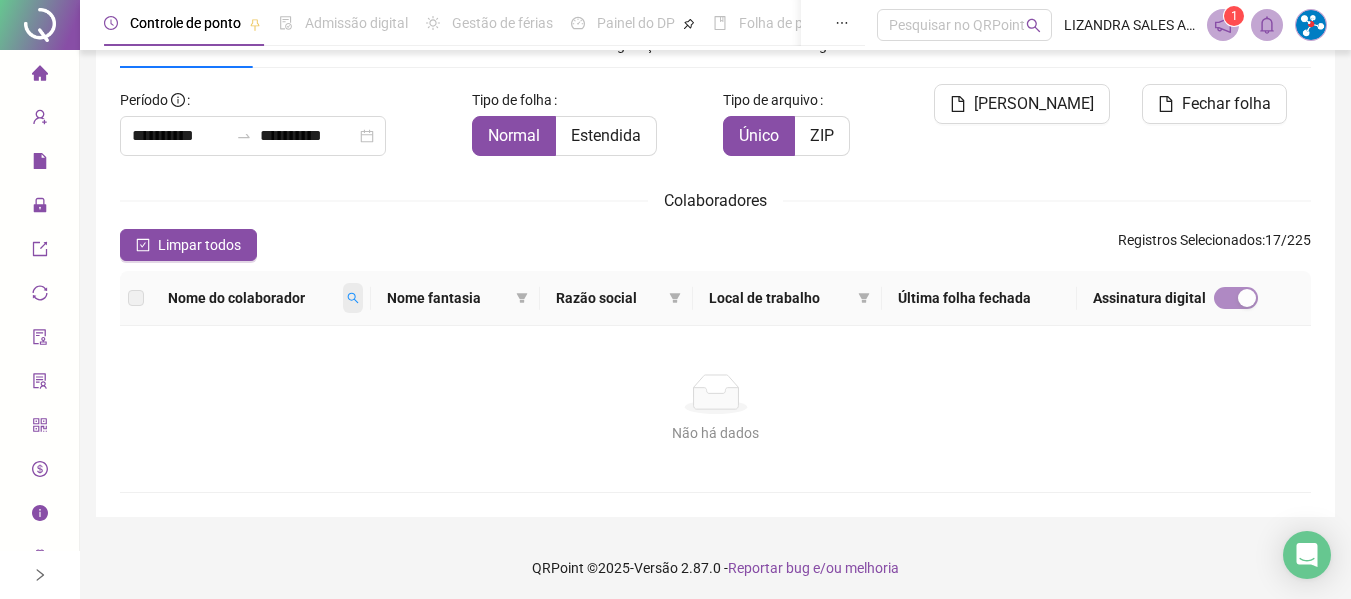 scroll, scrollTop: 99, scrollLeft: 0, axis: vertical 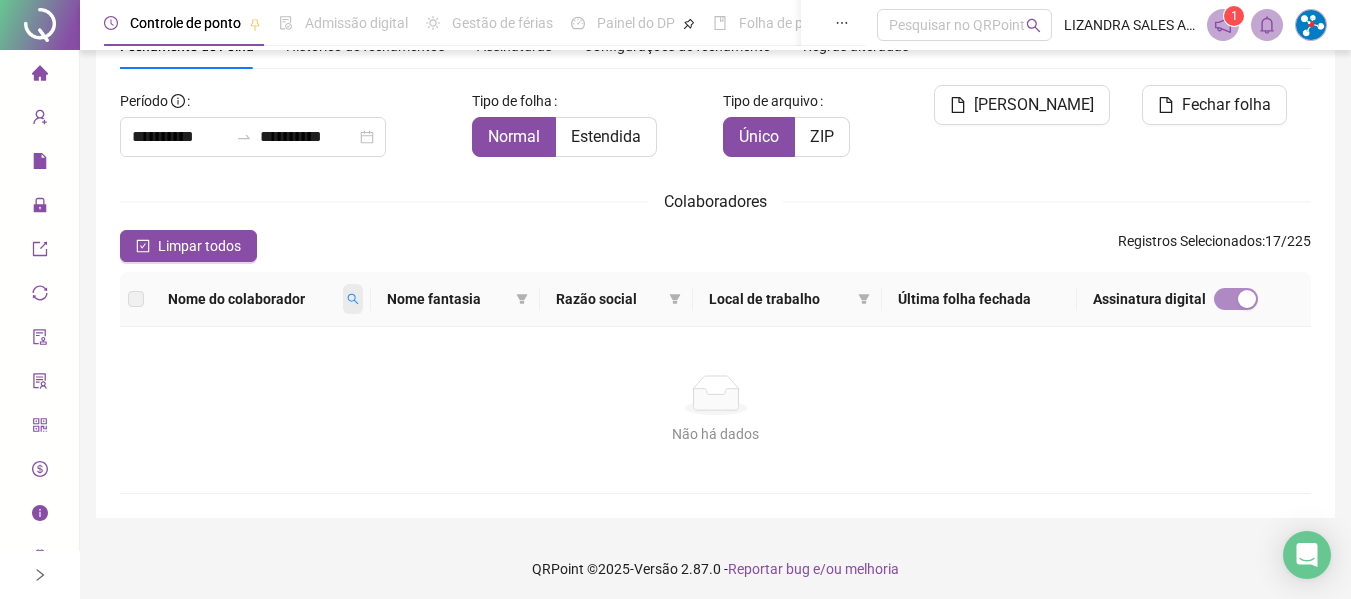 click 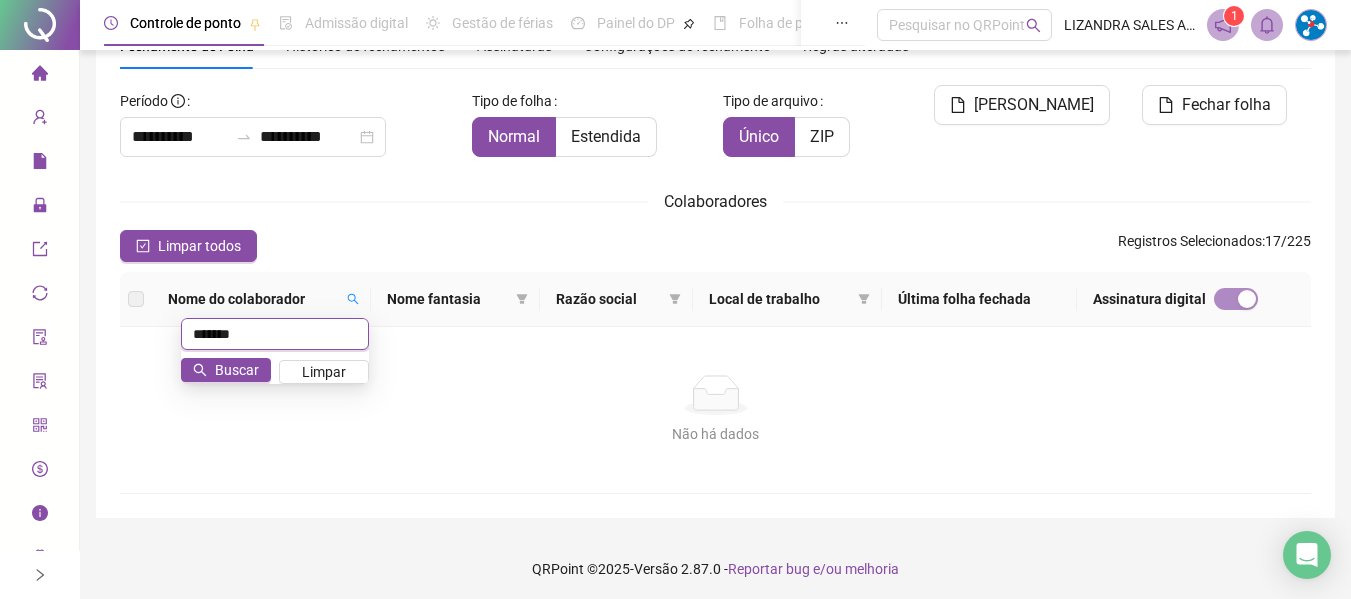 click on "*******" at bounding box center [275, 334] 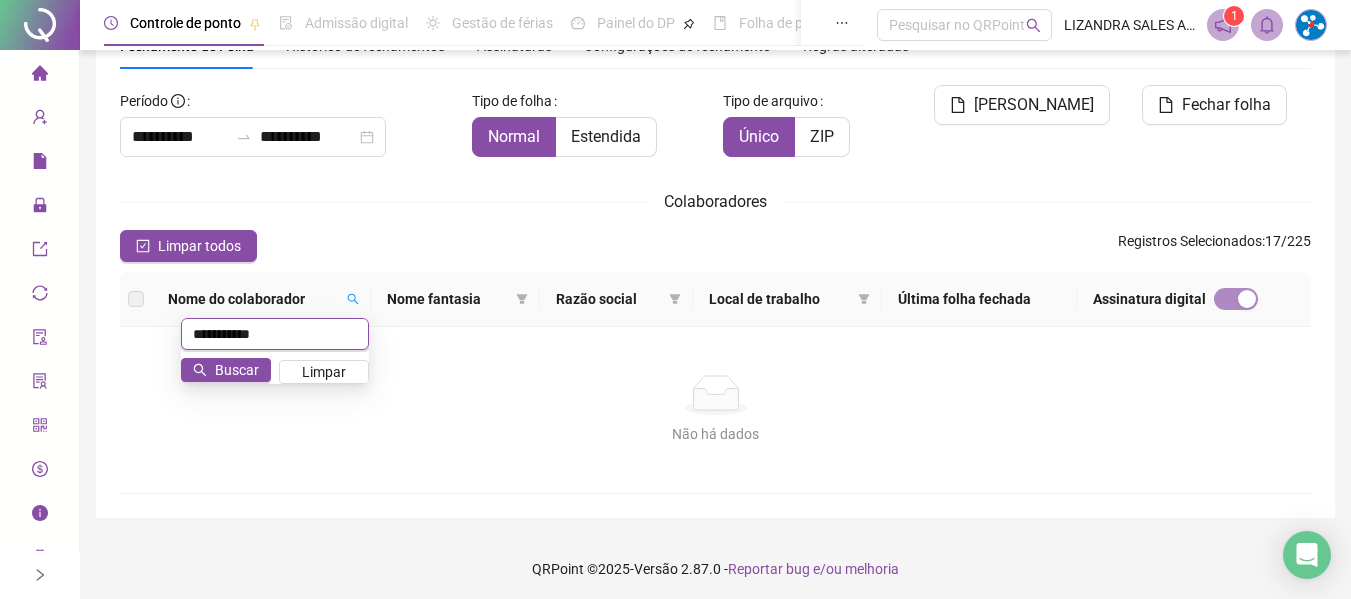 scroll, scrollTop: 100, scrollLeft: 0, axis: vertical 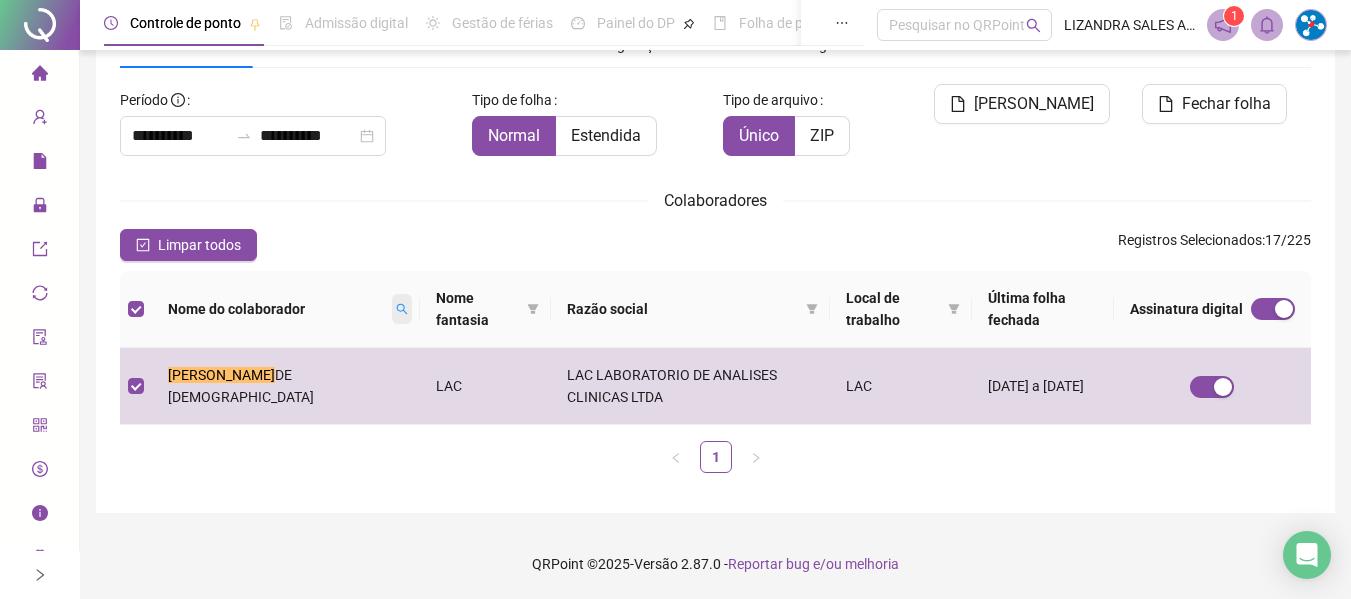 click 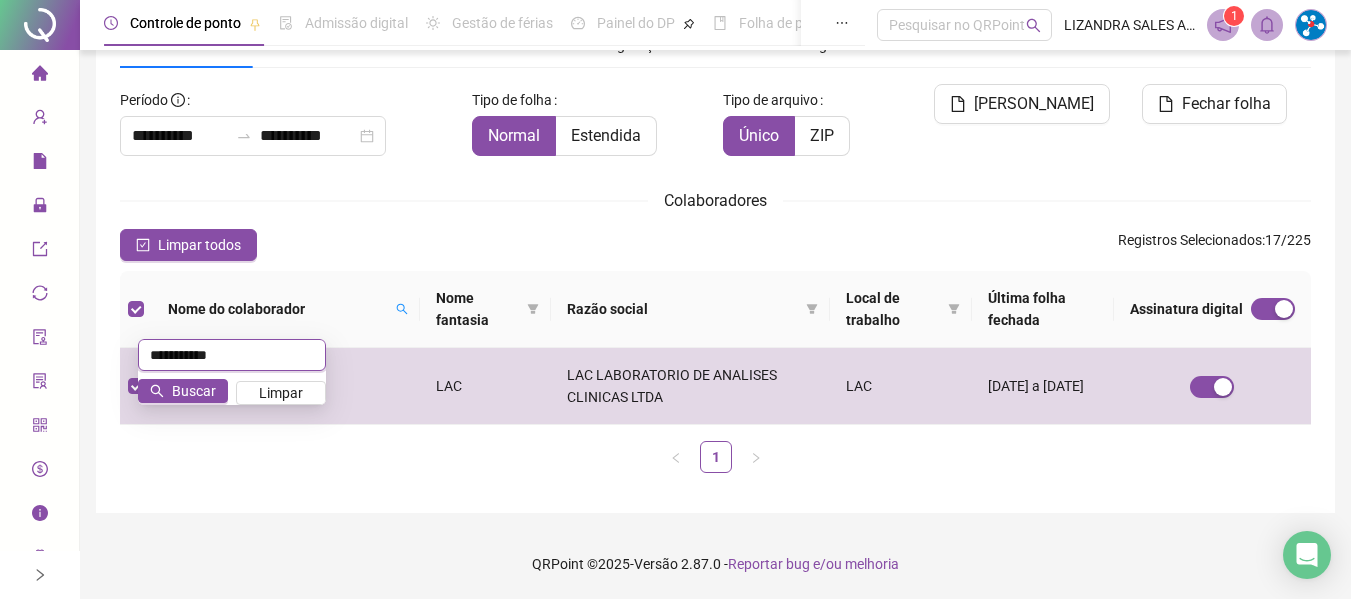click on "**********" at bounding box center (232, 355) 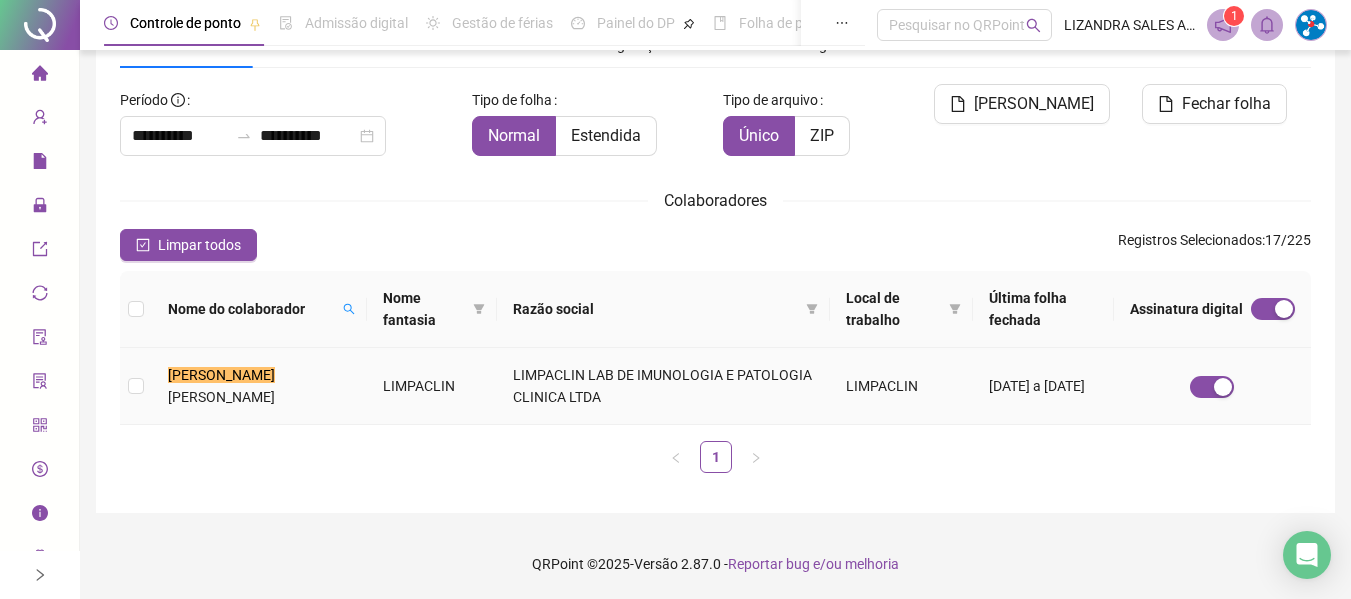 click on "LIMPACLIN" at bounding box center (432, 386) 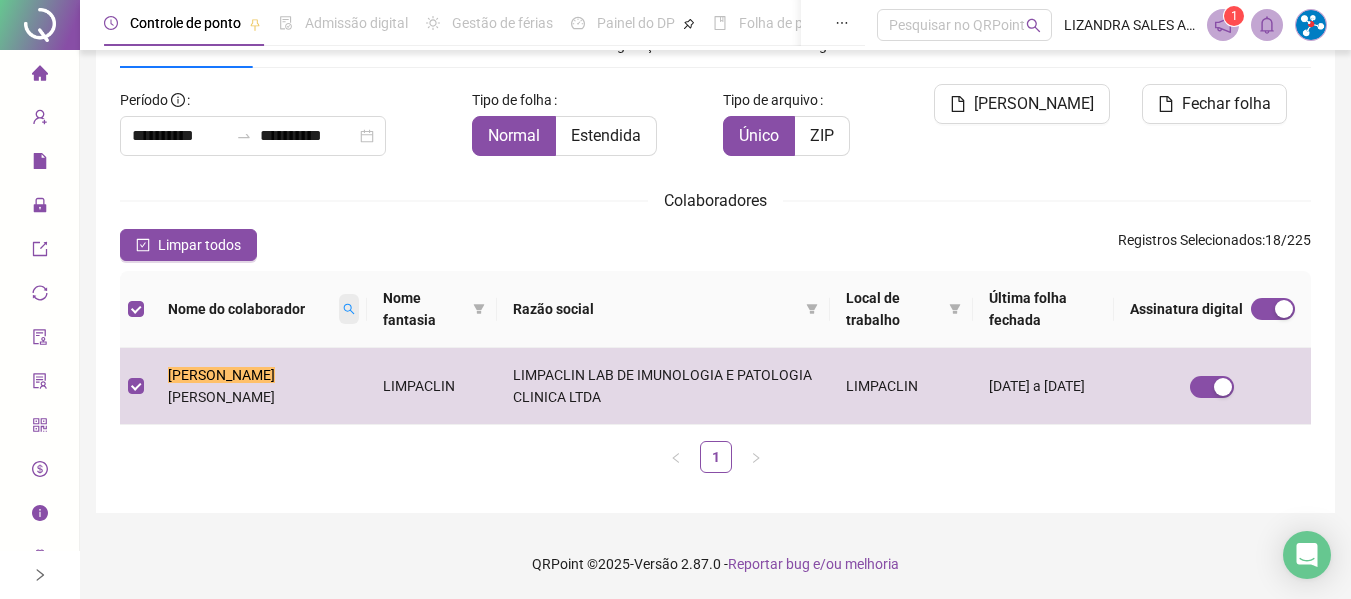 click at bounding box center [349, 309] 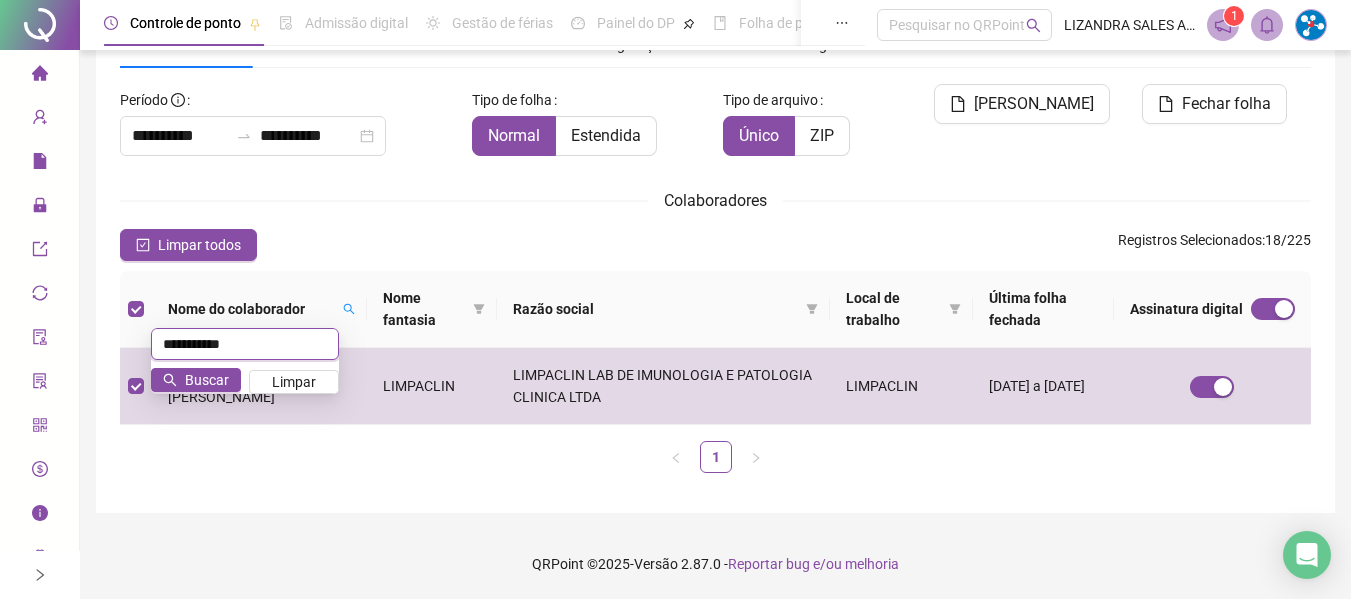 click on "**********" at bounding box center (245, 344) 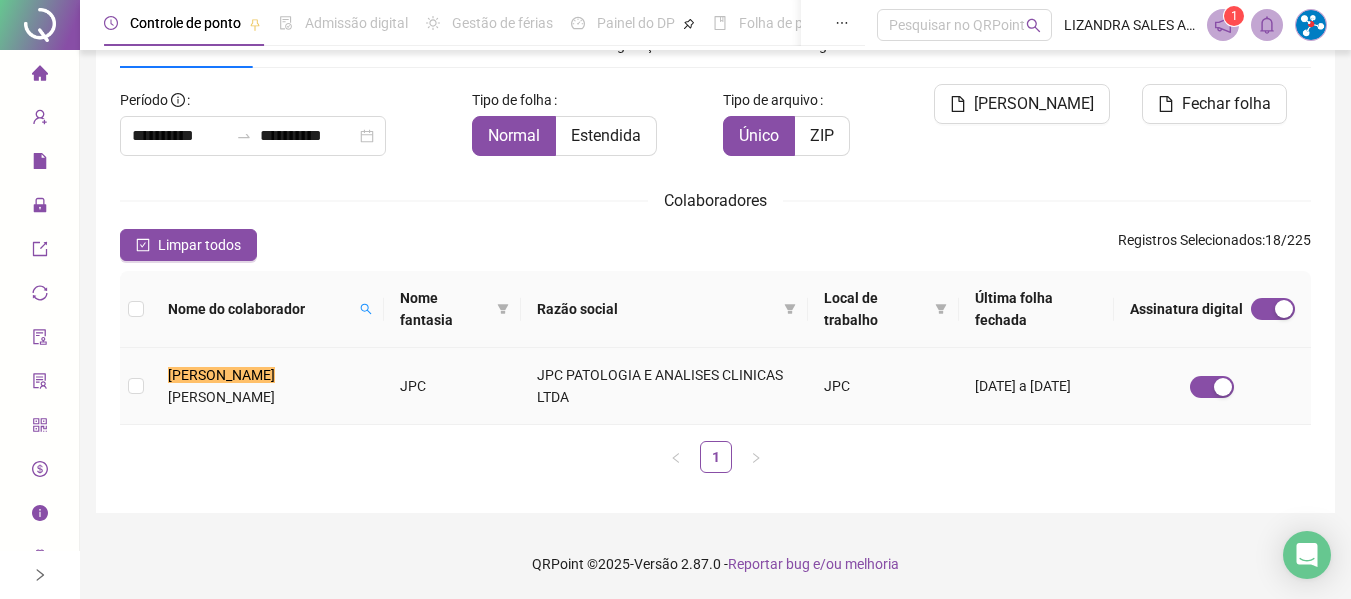 click on "JPC" at bounding box center (452, 386) 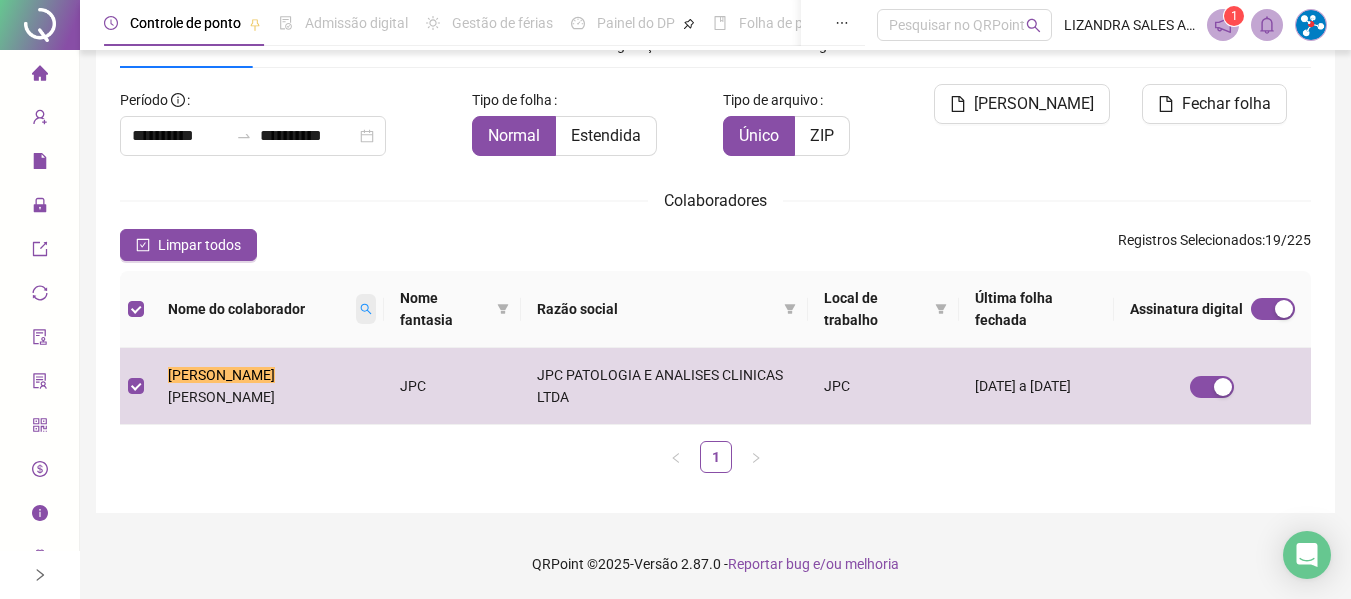 click at bounding box center (366, 309) 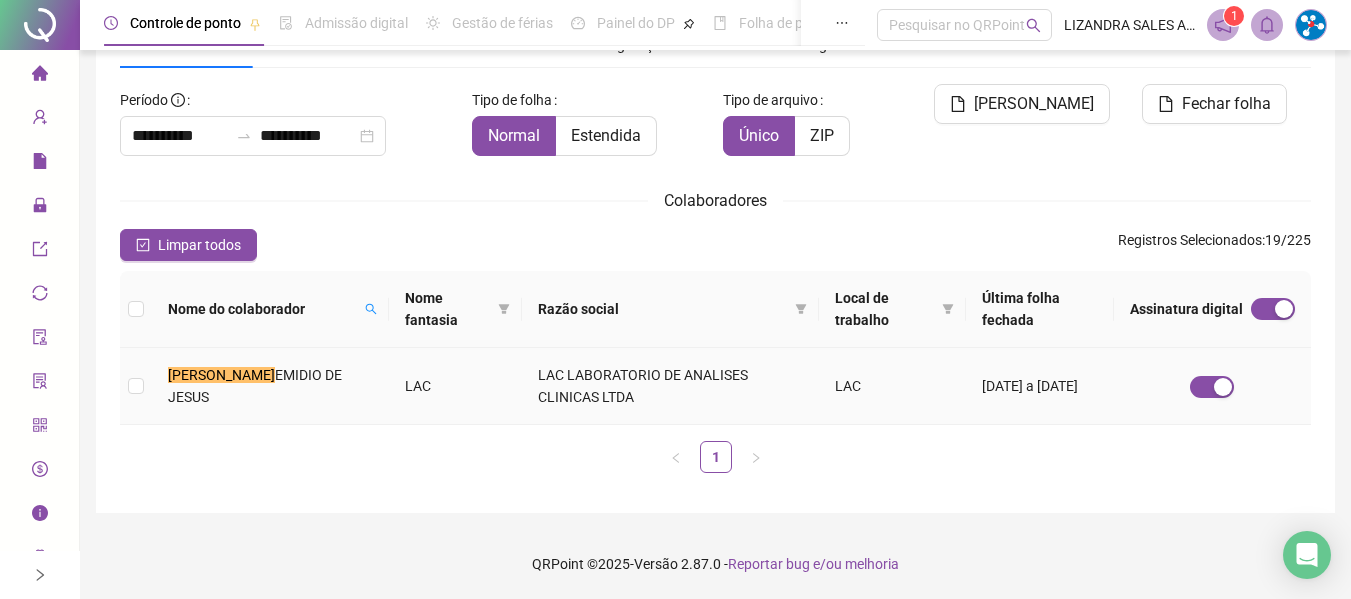 click on "LAC" at bounding box center [455, 386] 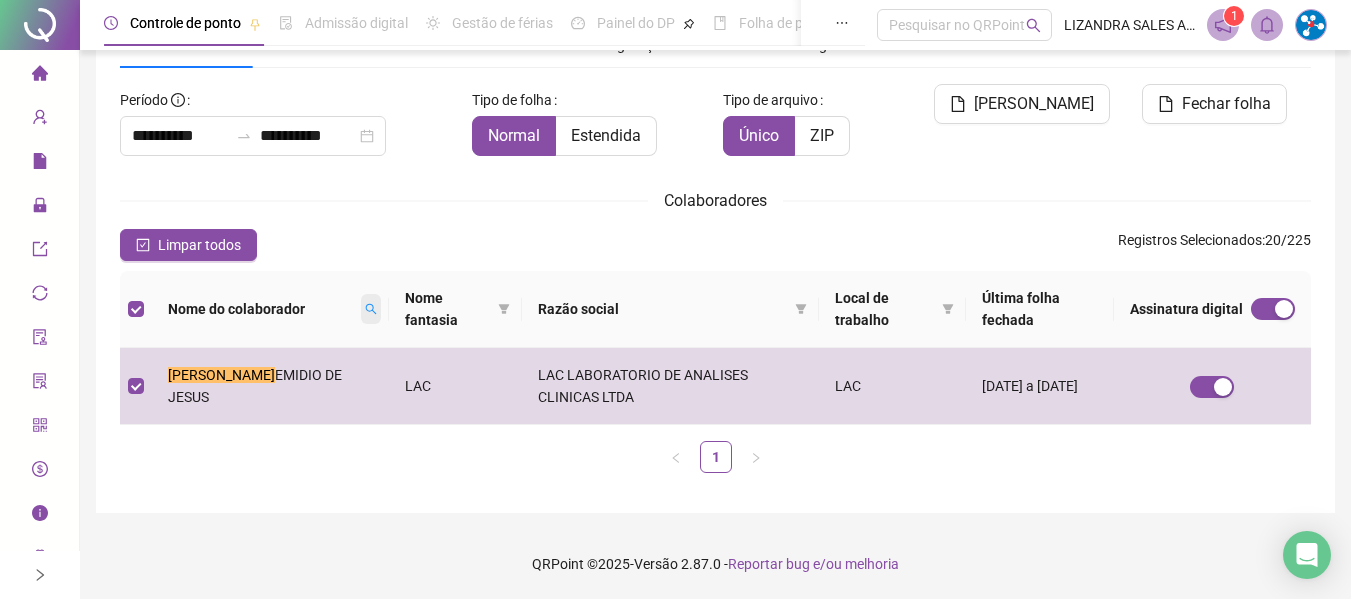 click 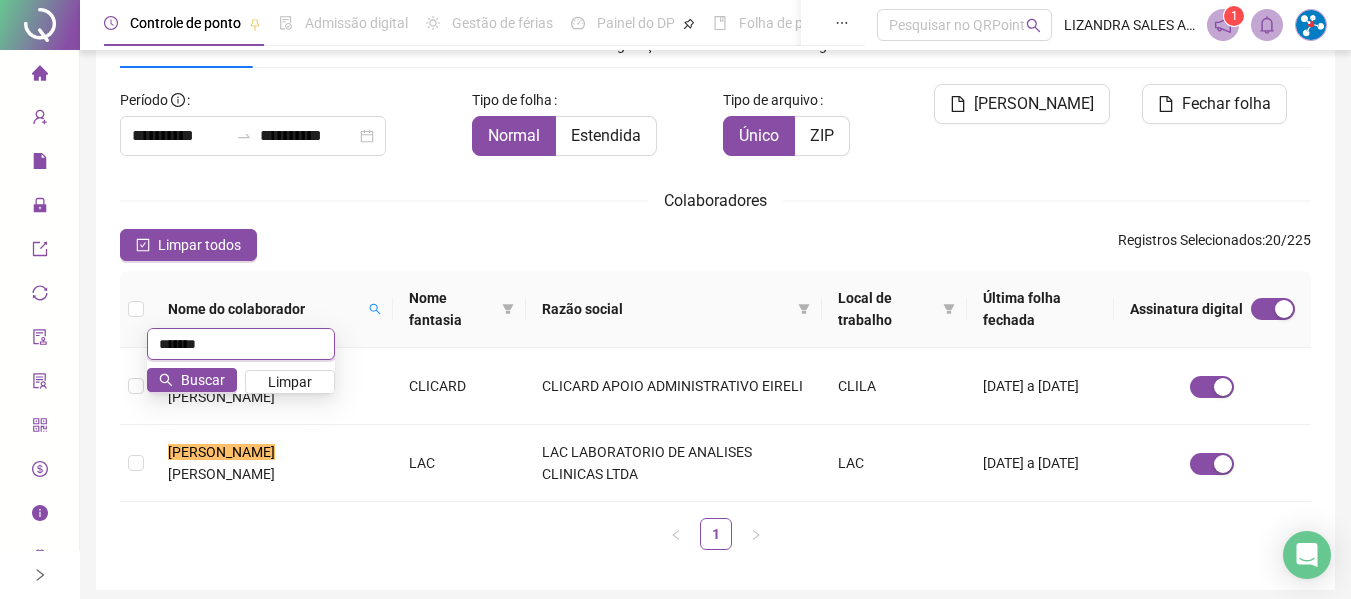 scroll, scrollTop: 110, scrollLeft: 0, axis: vertical 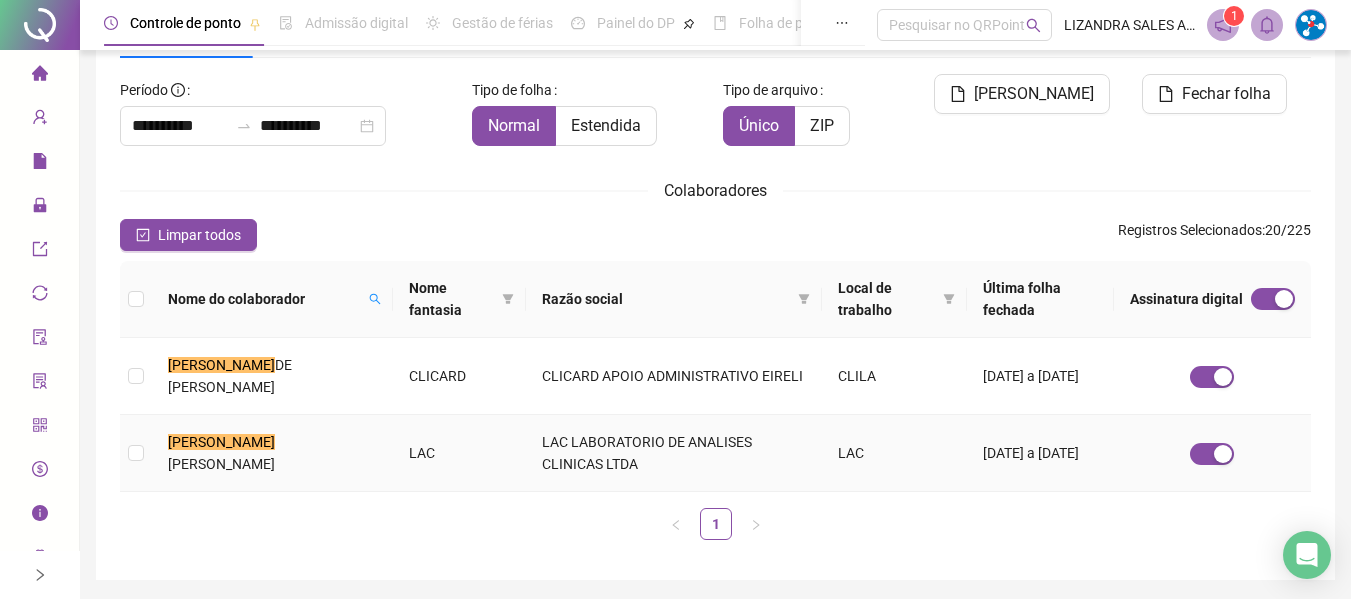 click on "LAC" at bounding box center [459, 453] 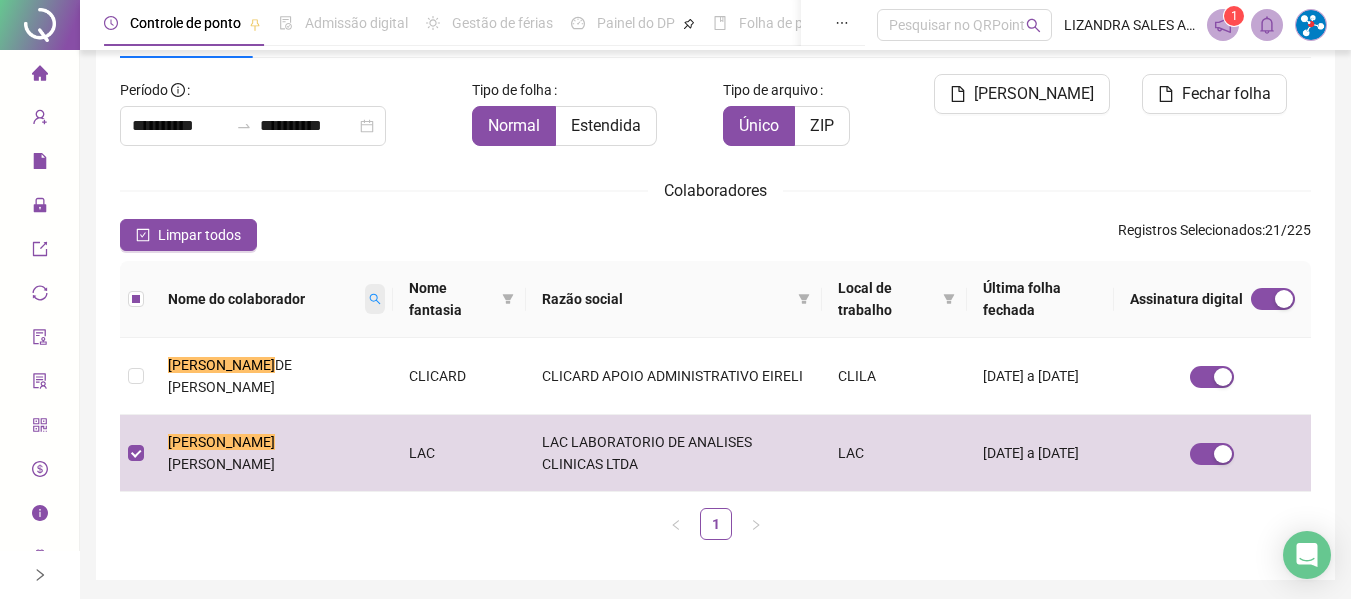 click at bounding box center (375, 299) 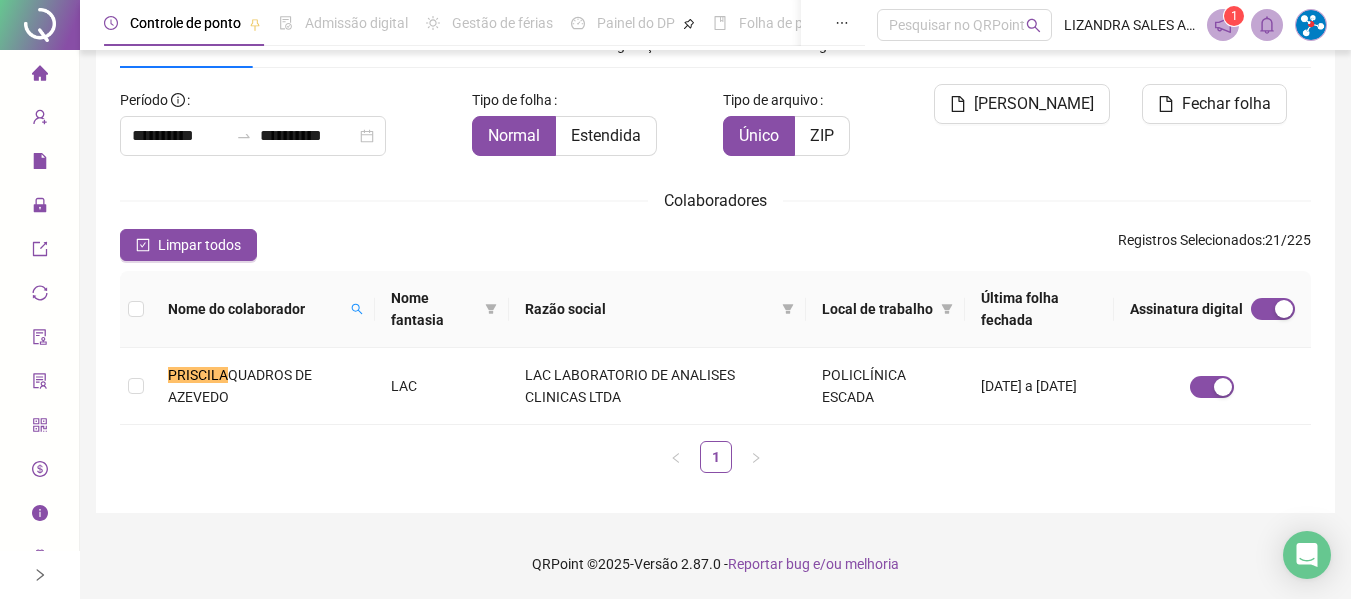 scroll, scrollTop: 100, scrollLeft: 0, axis: vertical 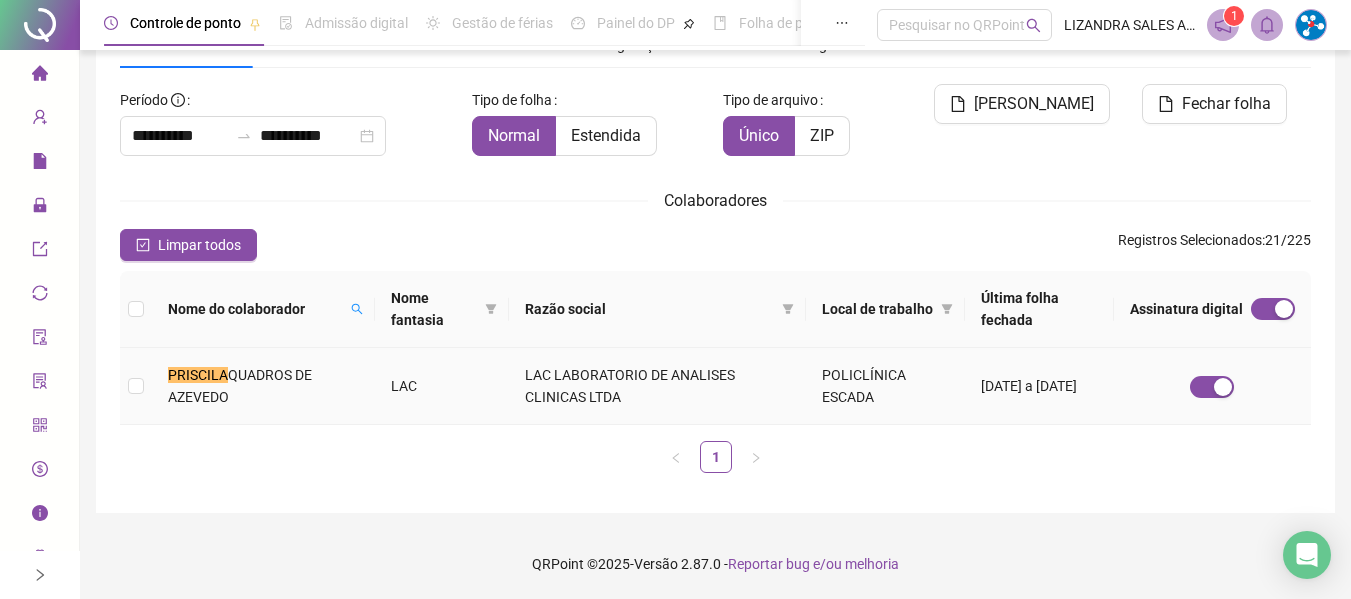 click on "PRISCILA  QUADROS DE AZEVEDO" at bounding box center [263, 386] 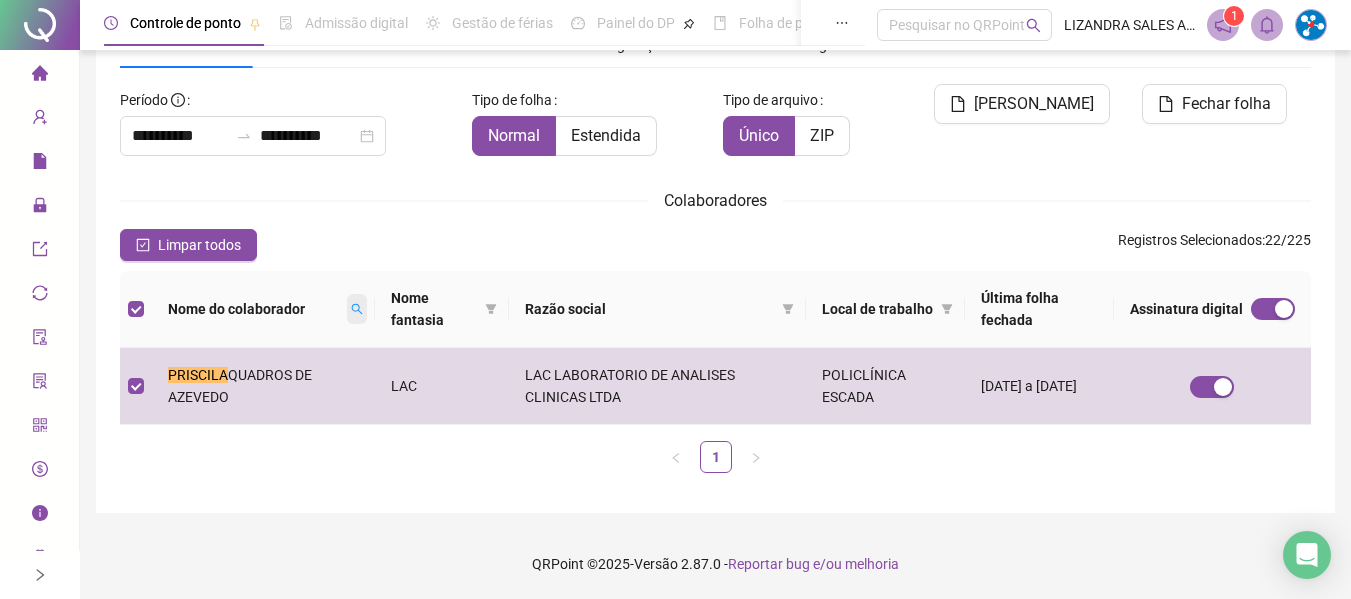 click 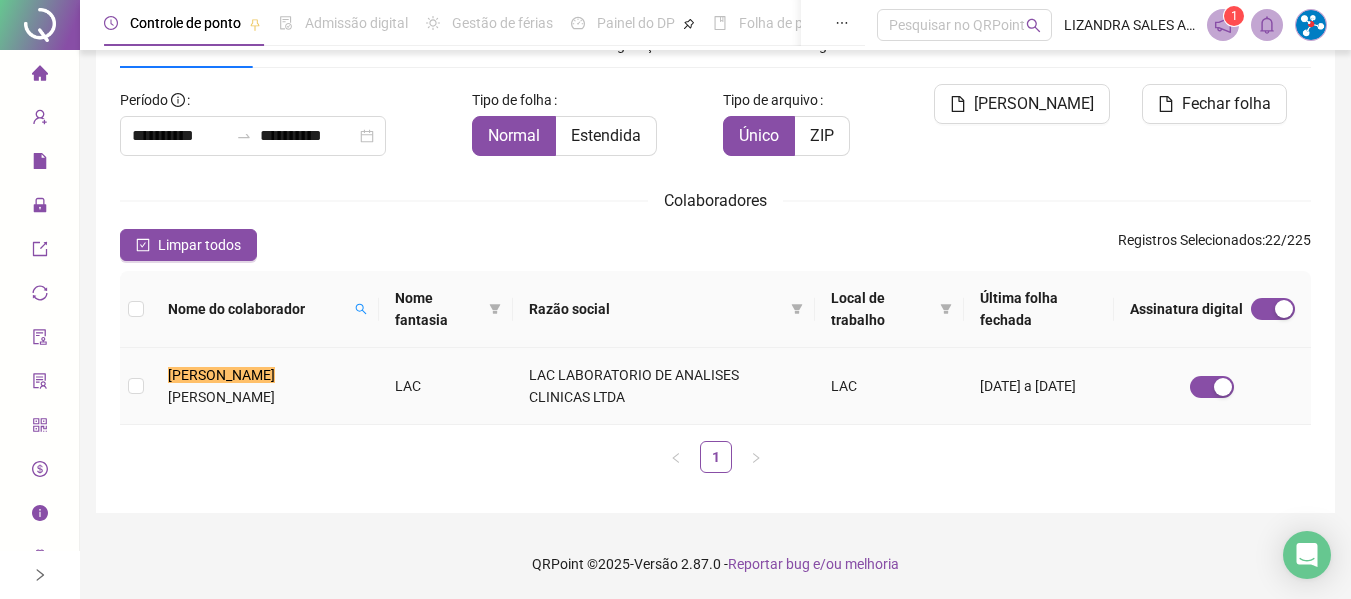 click on "[PERSON_NAME]" at bounding box center (265, 386) 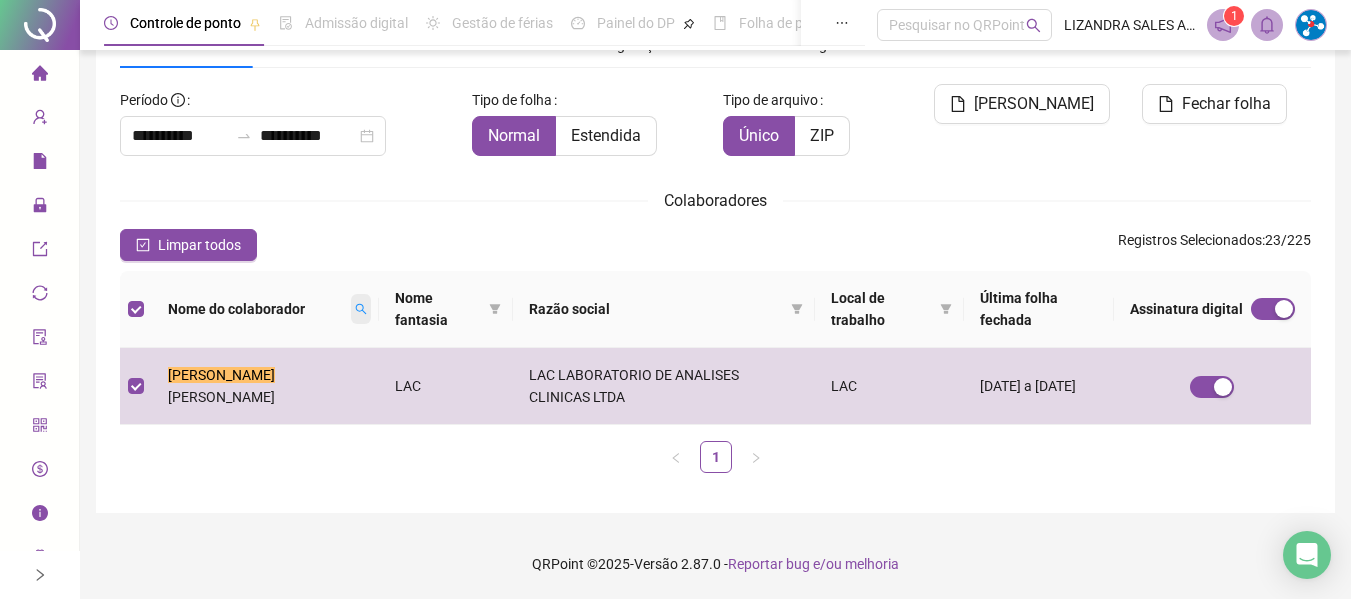 click at bounding box center [361, 309] 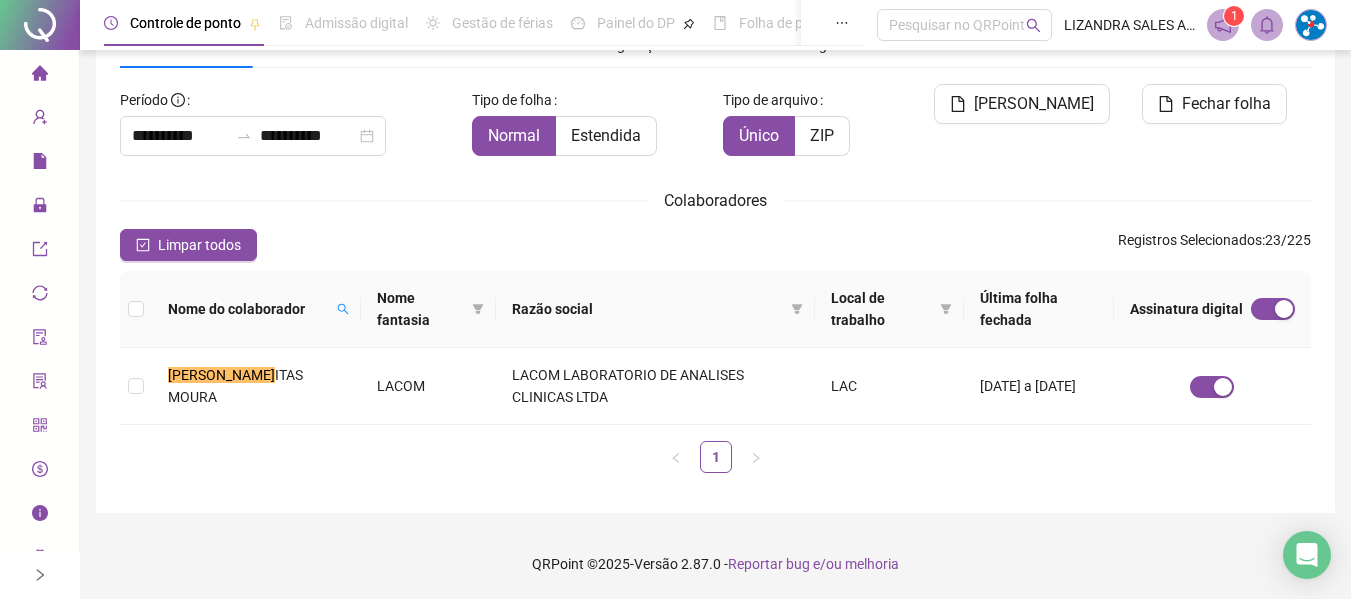 click on "[PERSON_NAME] ITAS MOURA" at bounding box center [256, 386] 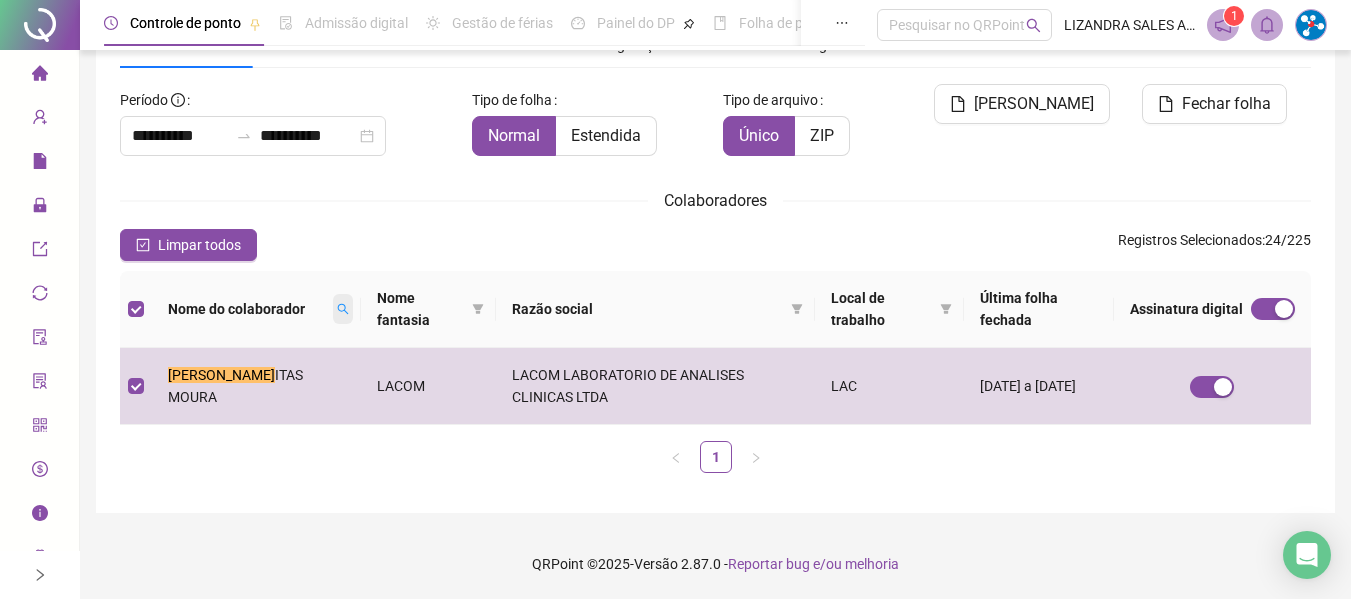 click 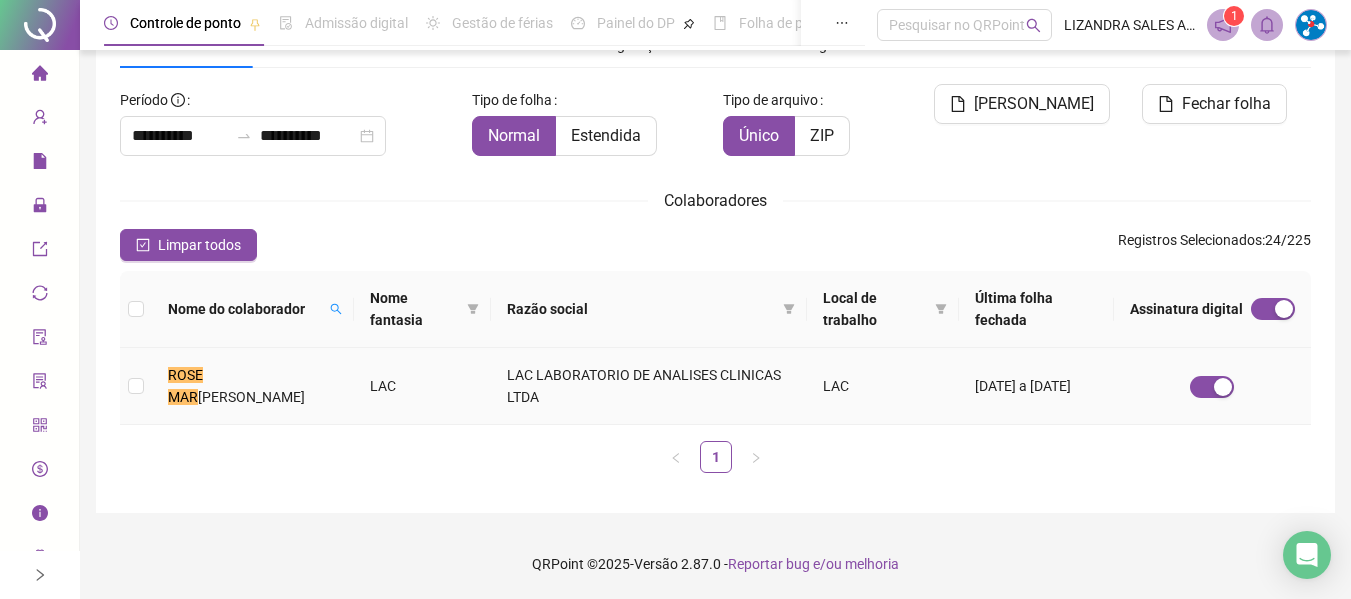 click on "[PERSON_NAME]" at bounding box center [251, 397] 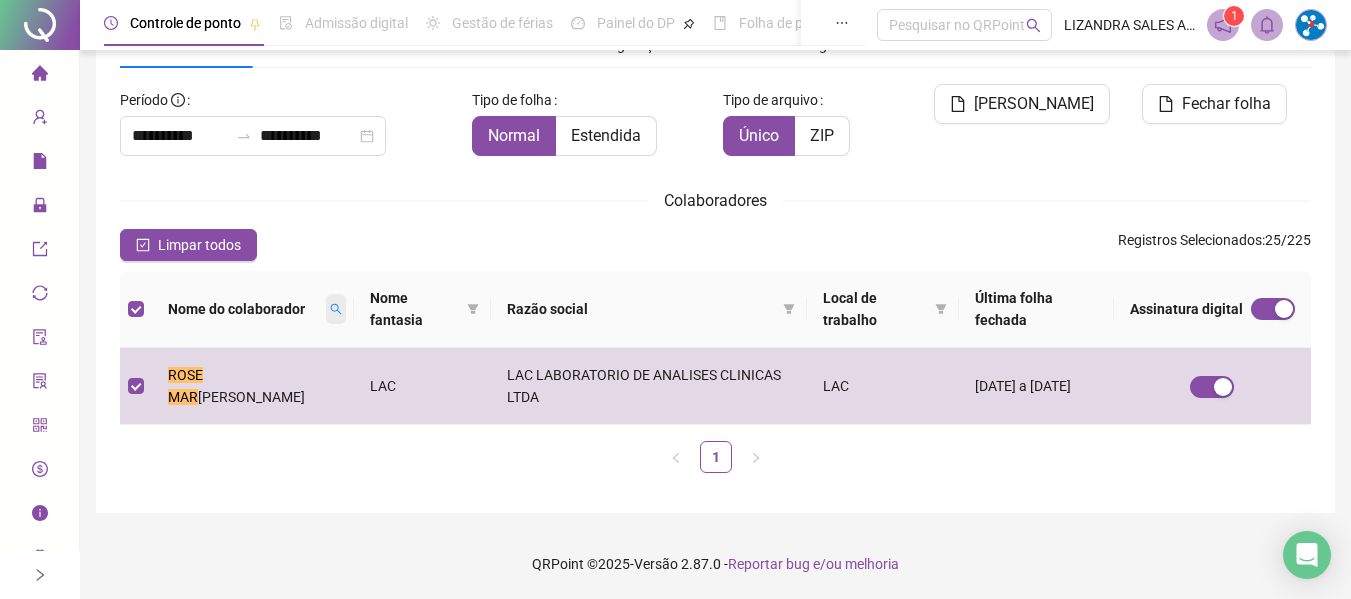 click 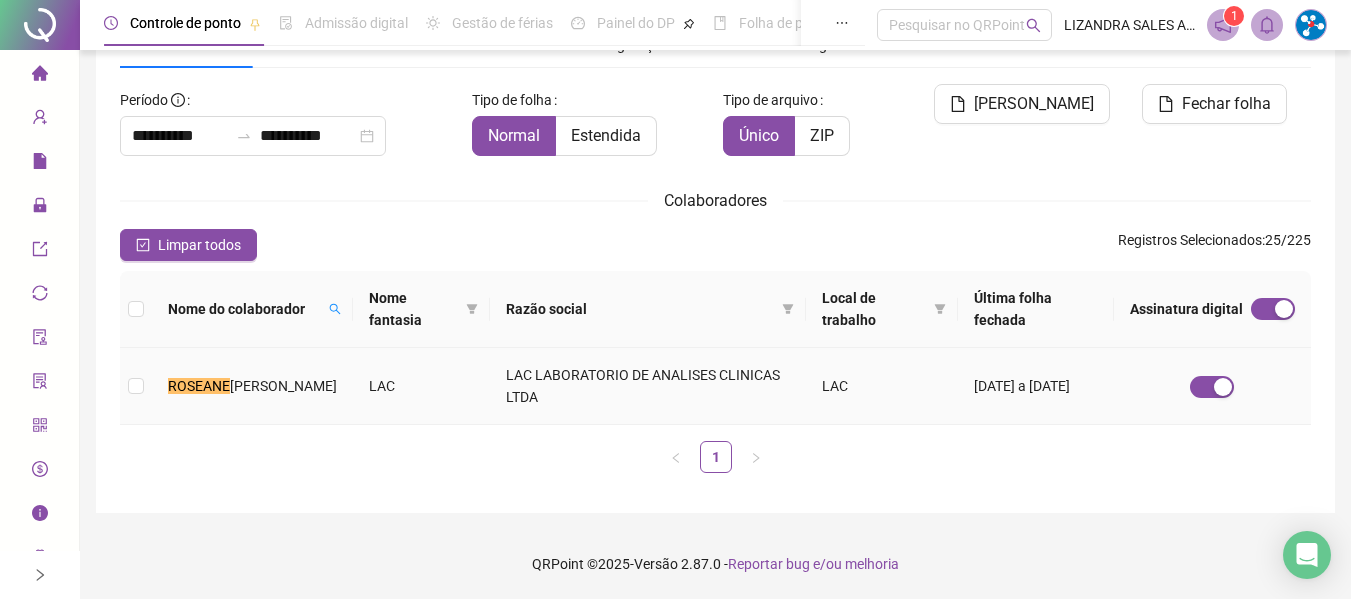 click on "[PERSON_NAME]" at bounding box center (252, 386) 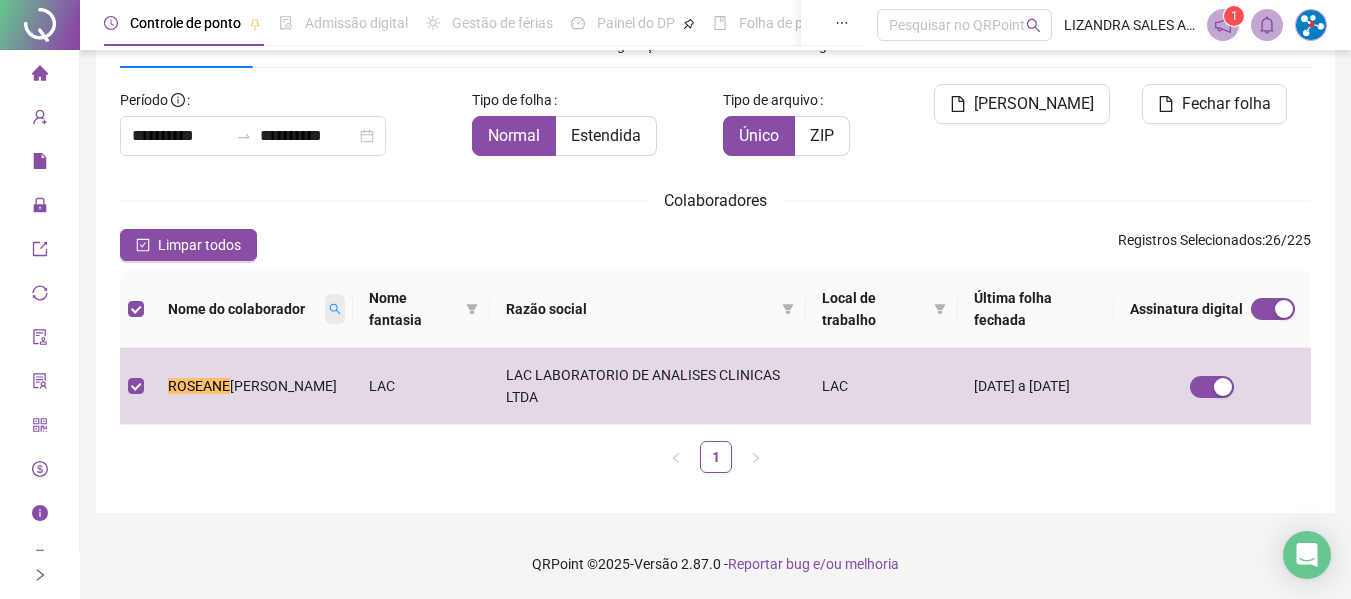 click 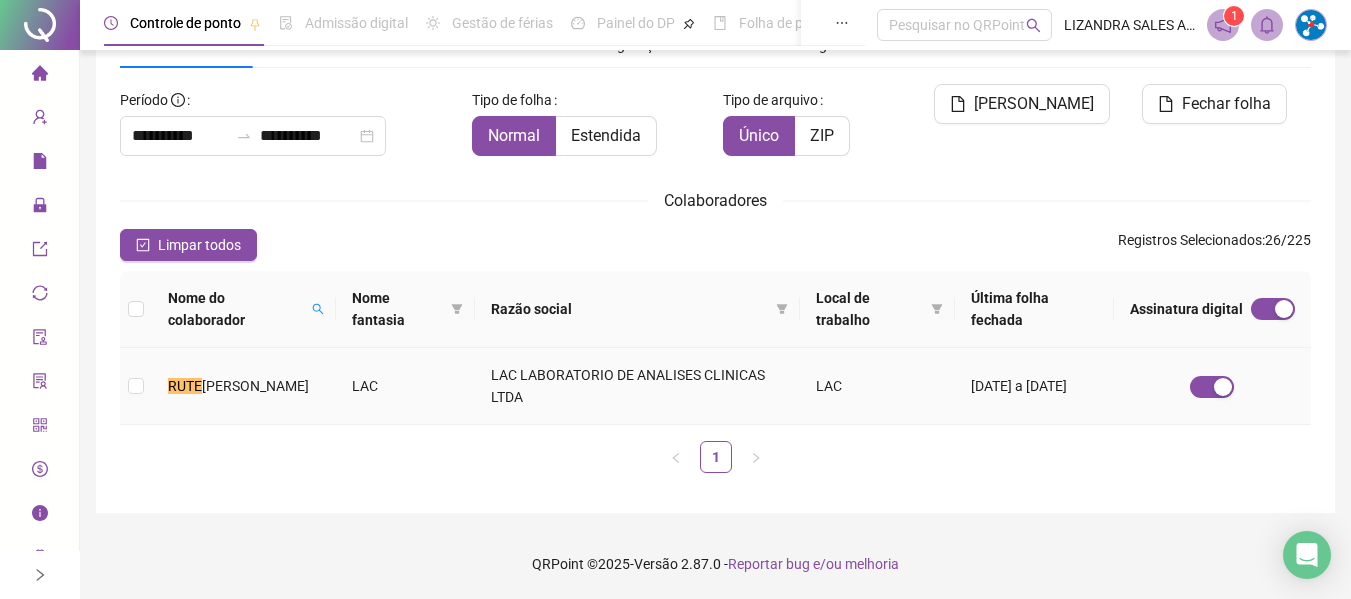 click on "LAC" at bounding box center [405, 386] 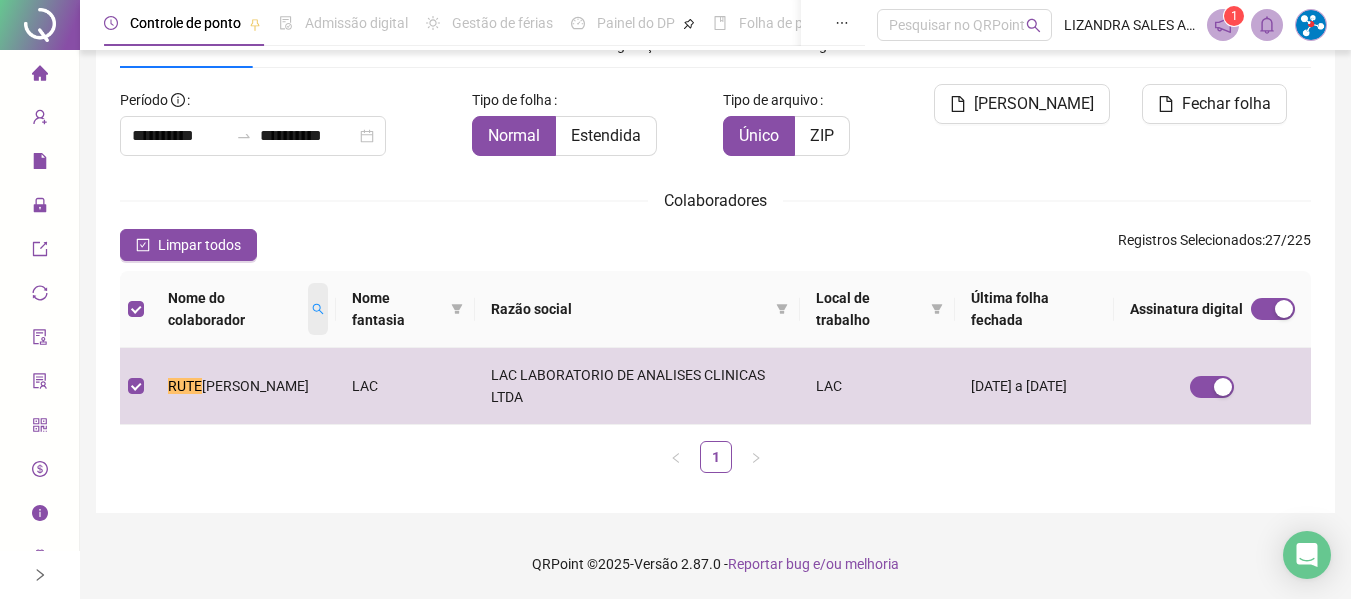 click at bounding box center [318, 309] 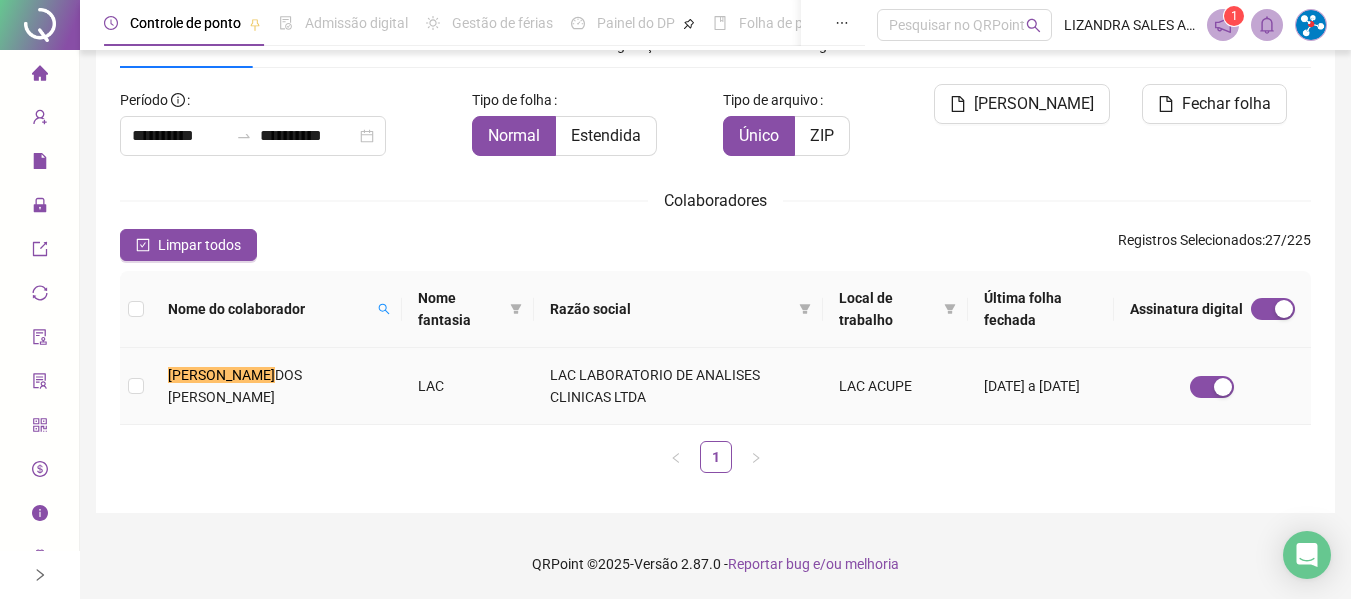 click on "LAC" at bounding box center [468, 386] 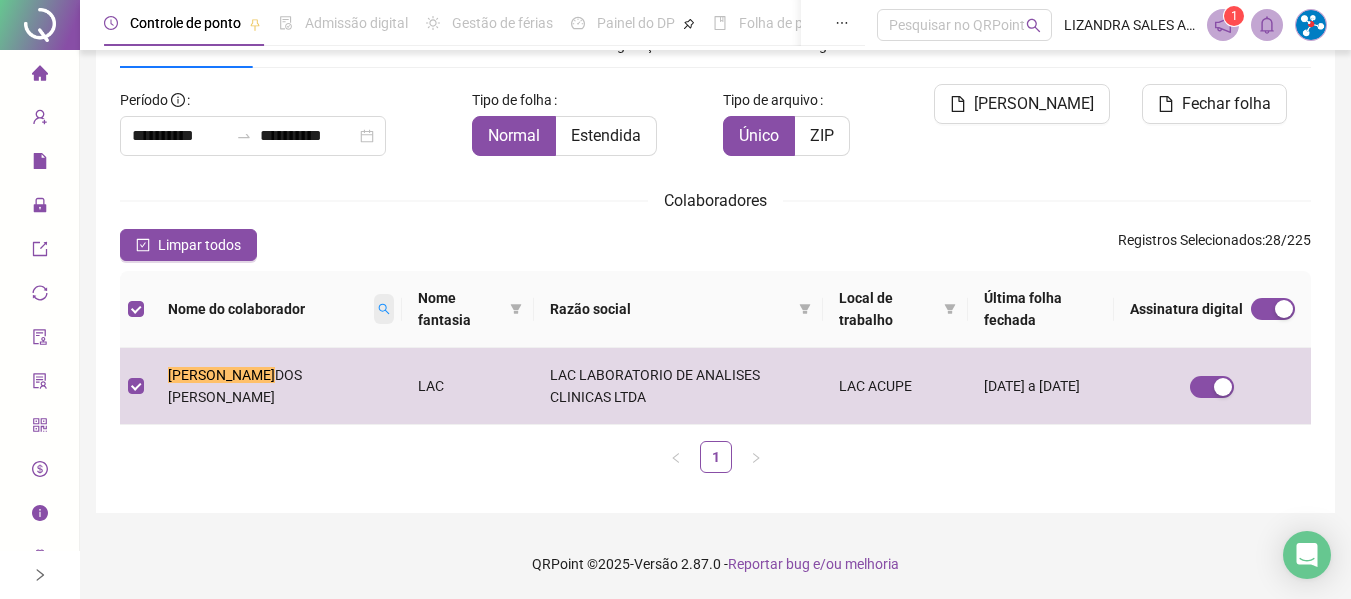 click at bounding box center (384, 309) 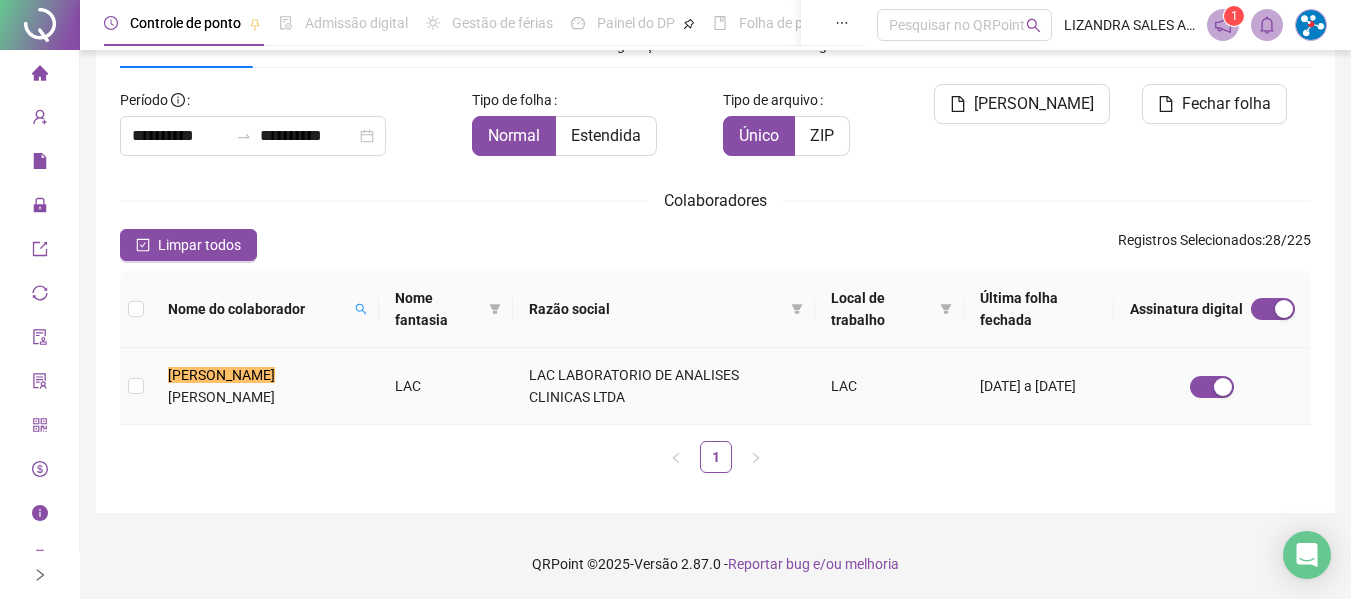 click on "[PERSON_NAME]" at bounding box center [265, 386] 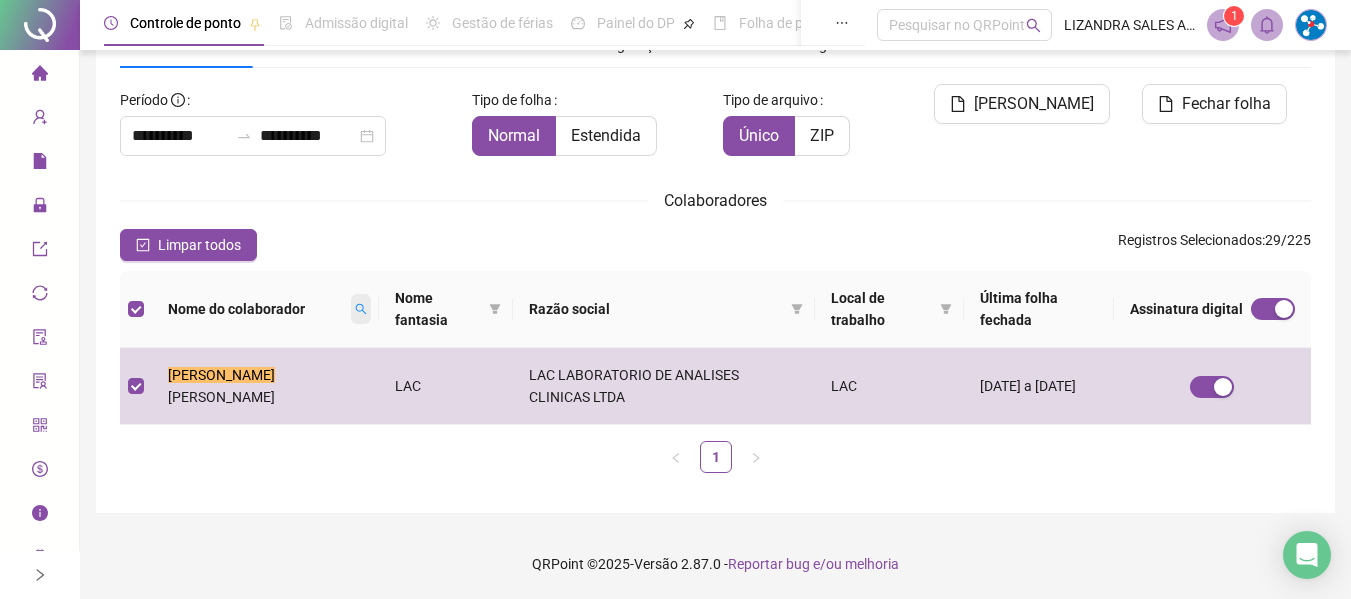 click 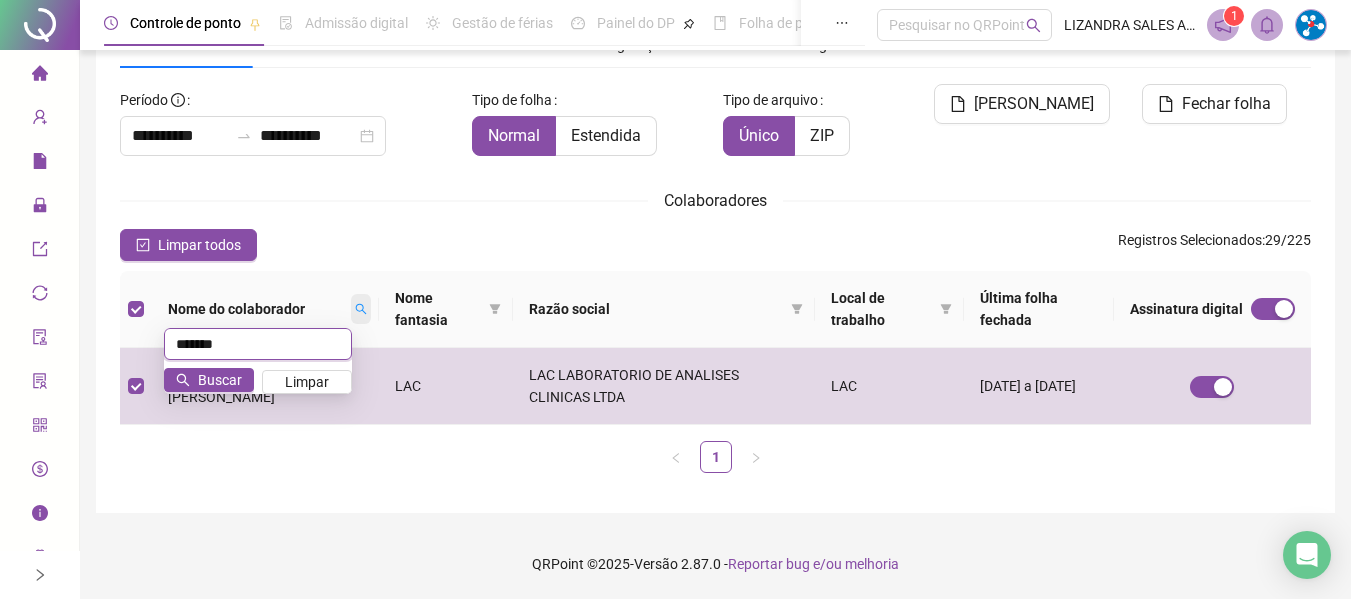 scroll, scrollTop: 110, scrollLeft: 0, axis: vertical 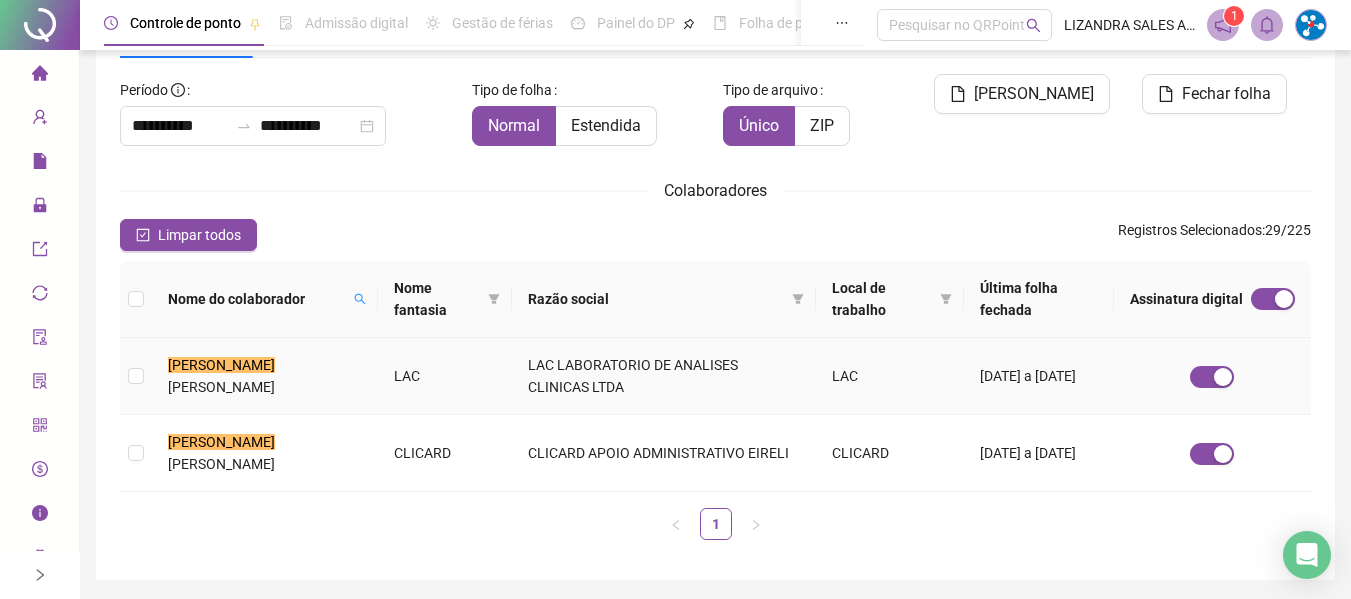 click on "[PERSON_NAME]" at bounding box center (221, 387) 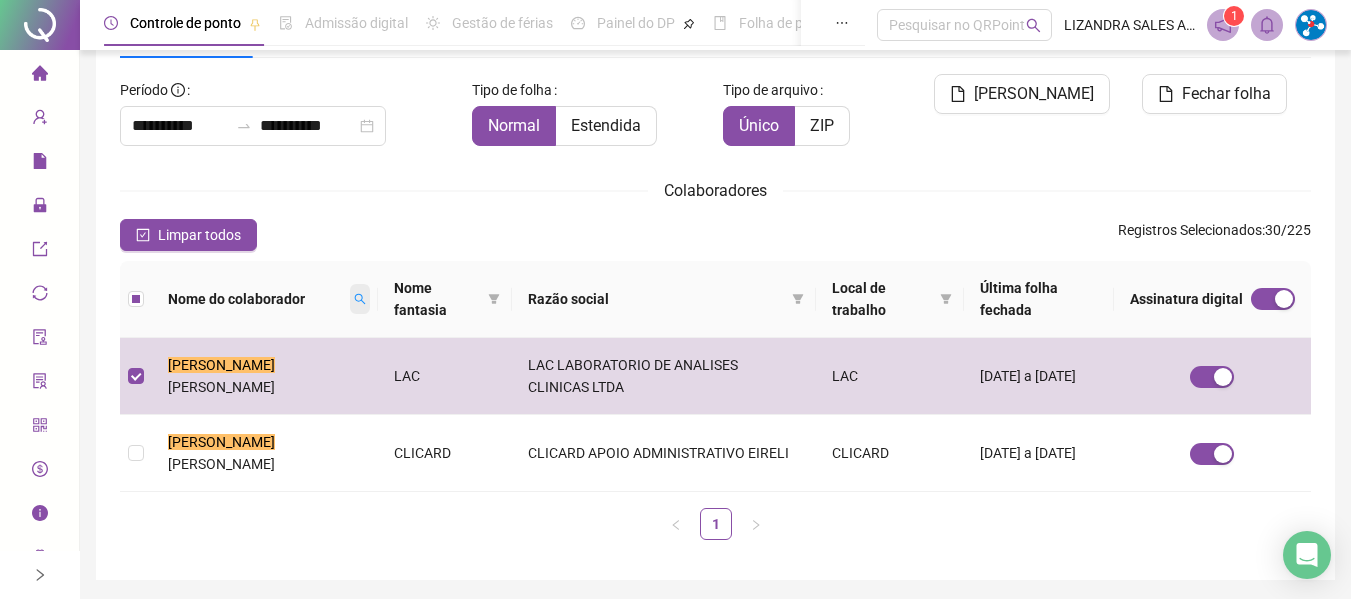 click 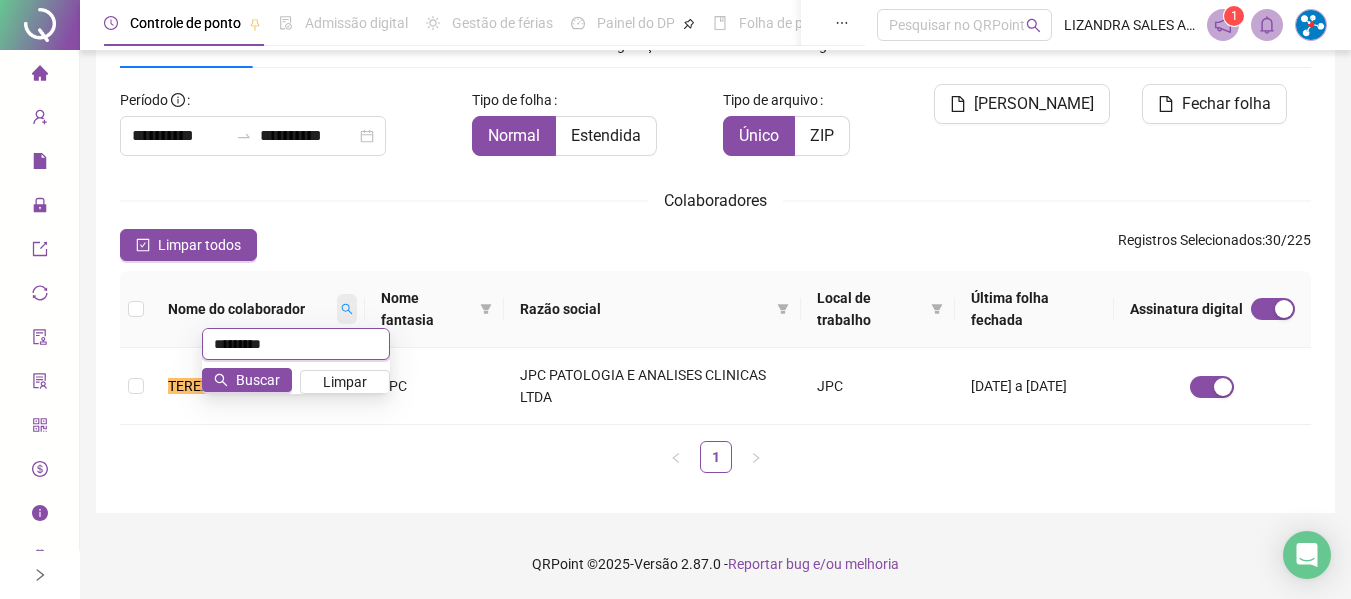 scroll, scrollTop: 100, scrollLeft: 0, axis: vertical 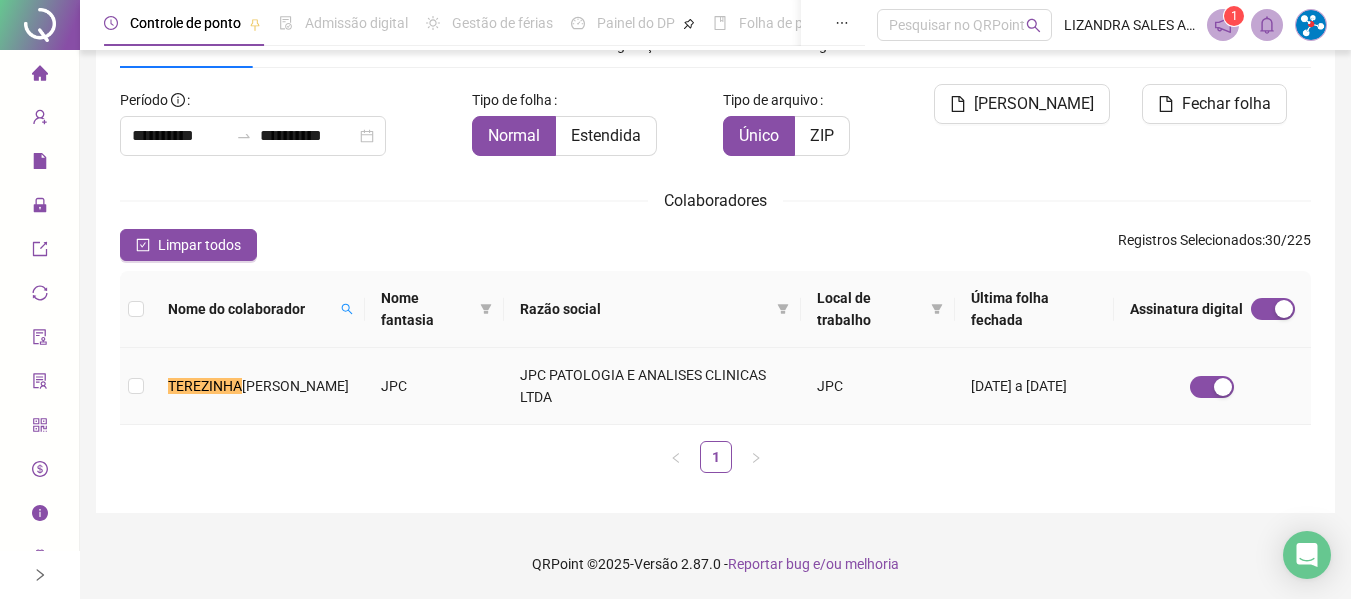 drag, startPoint x: 327, startPoint y: 404, endPoint x: 343, endPoint y: 325, distance: 80.60397 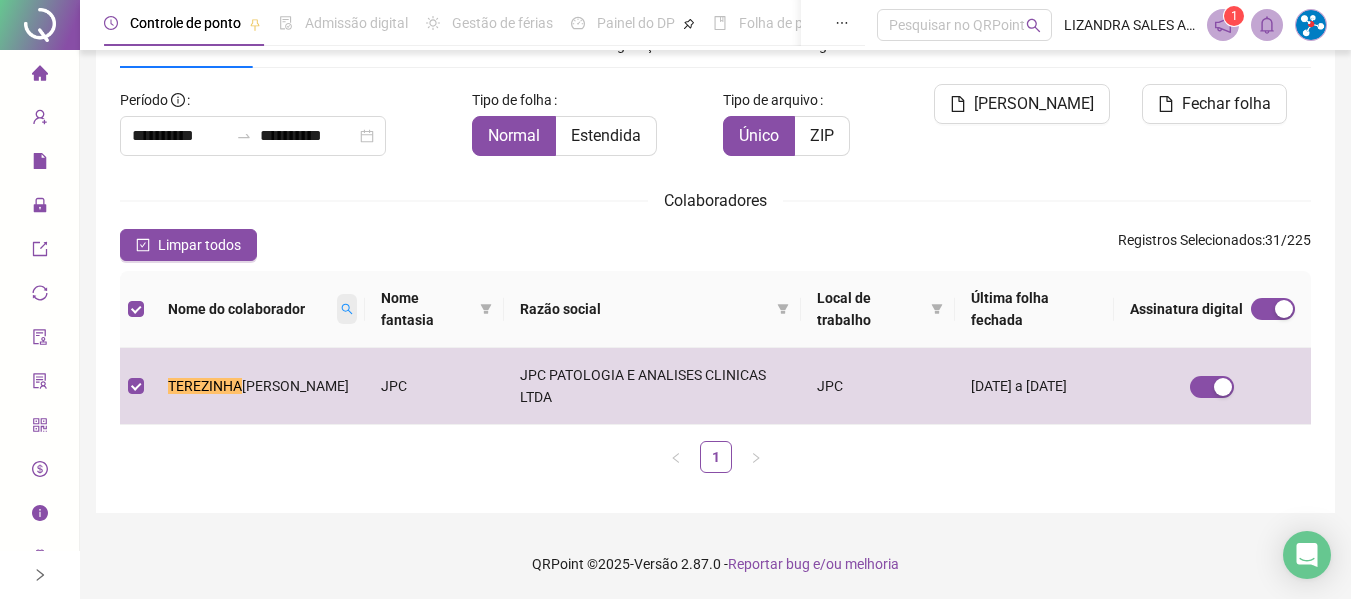 click 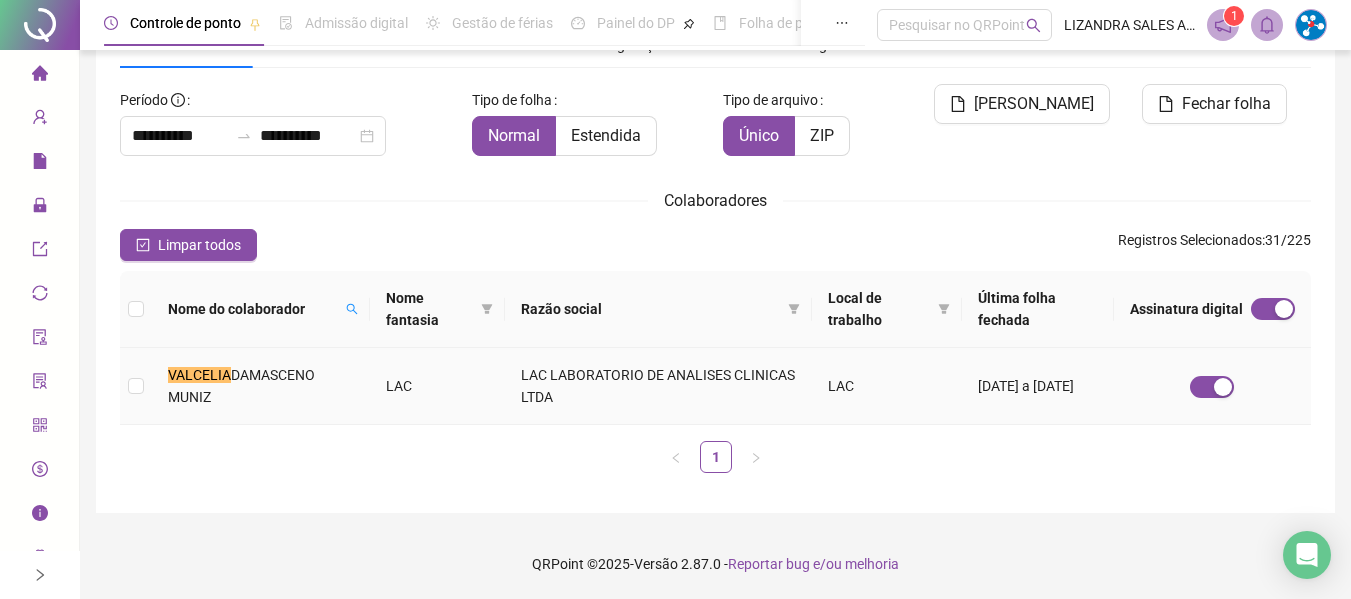 click on "DAMASCENO MUNIZ" at bounding box center (241, 386) 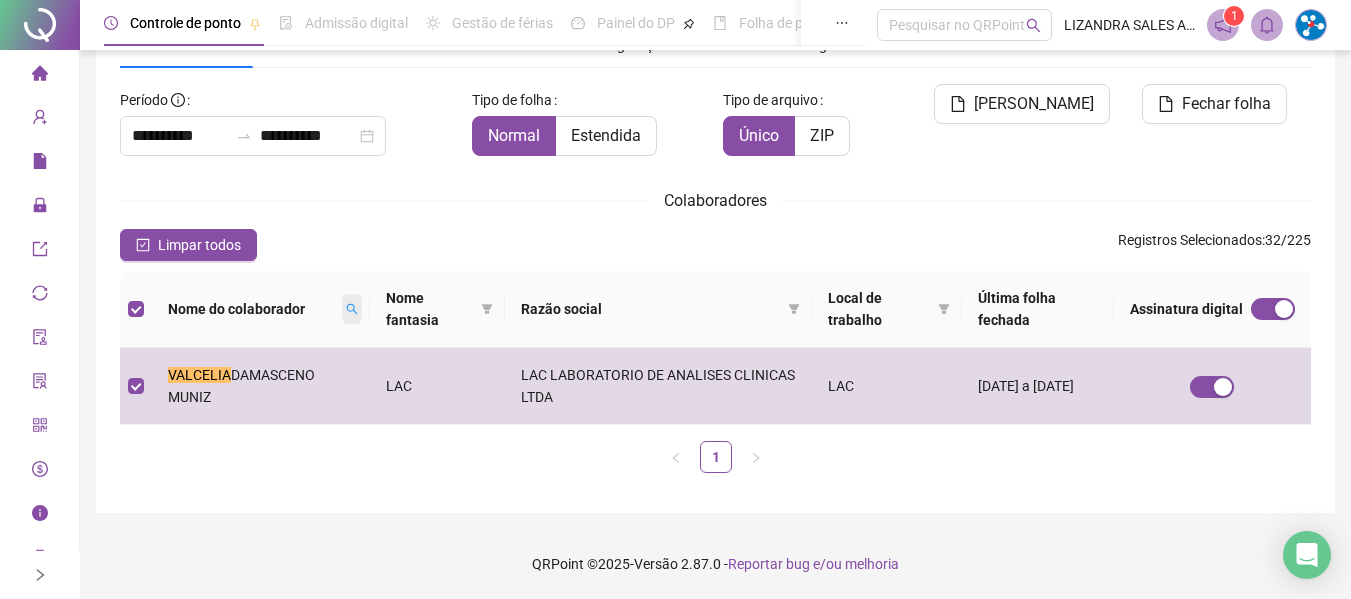 click 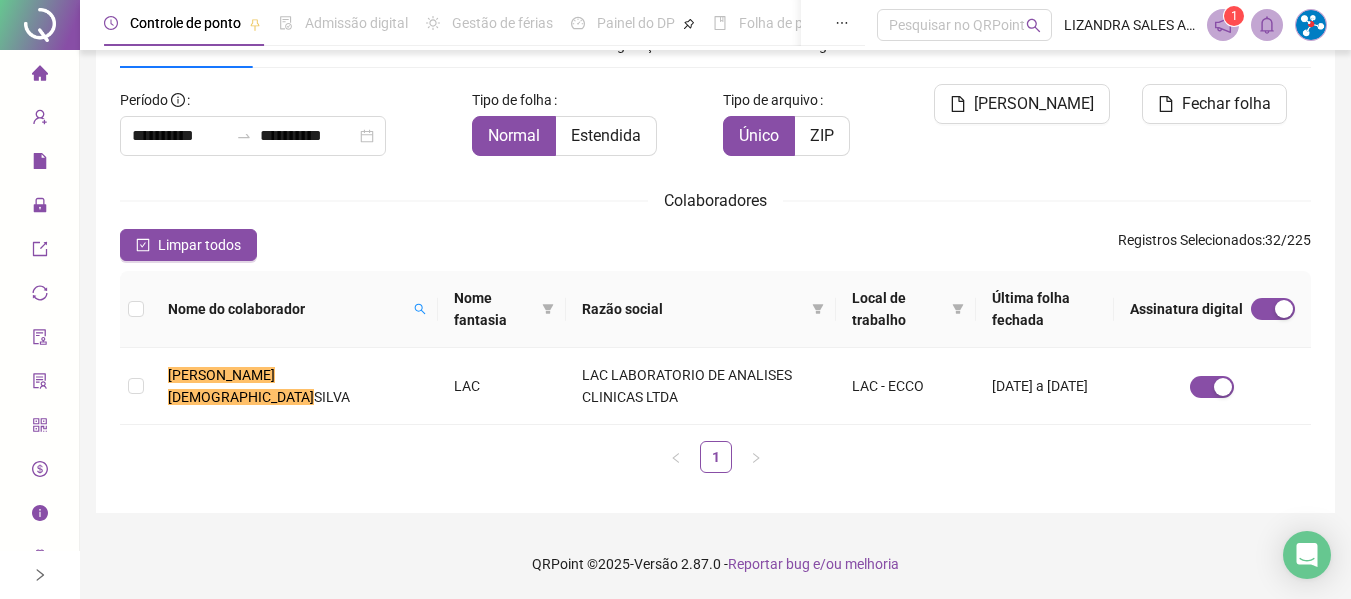 click on "[PERSON_NAME][DEMOGRAPHIC_DATA]" at bounding box center [241, 386] 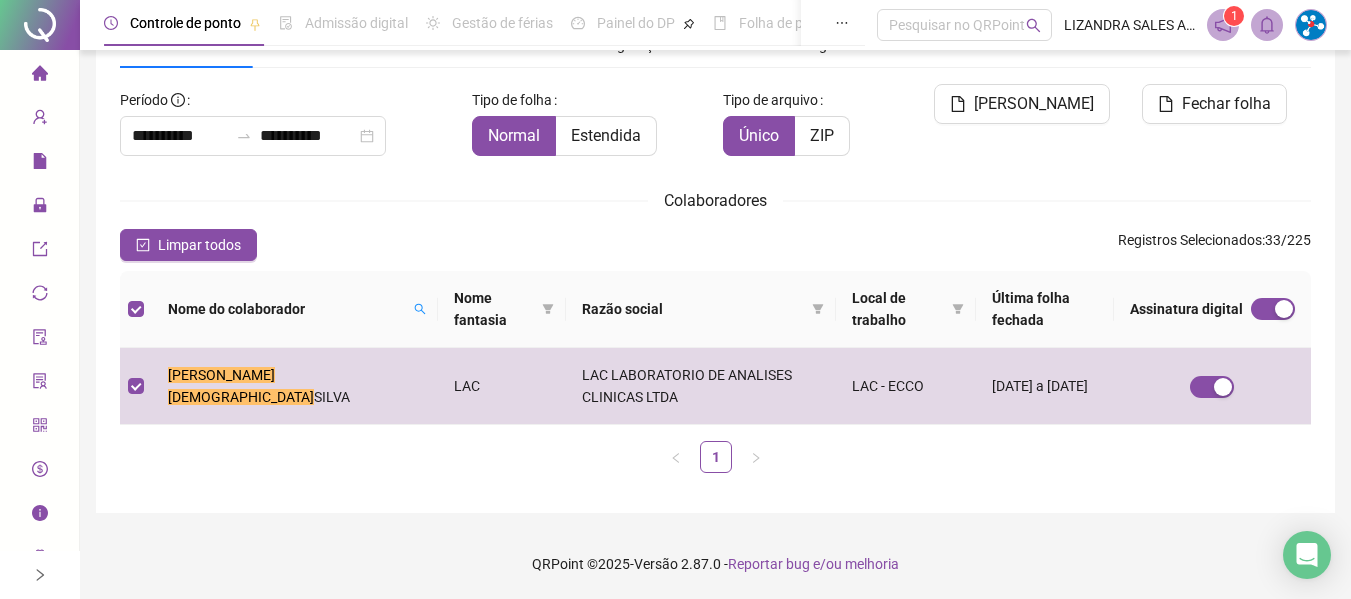 click on "Nome fantasia" at bounding box center [502, 309] 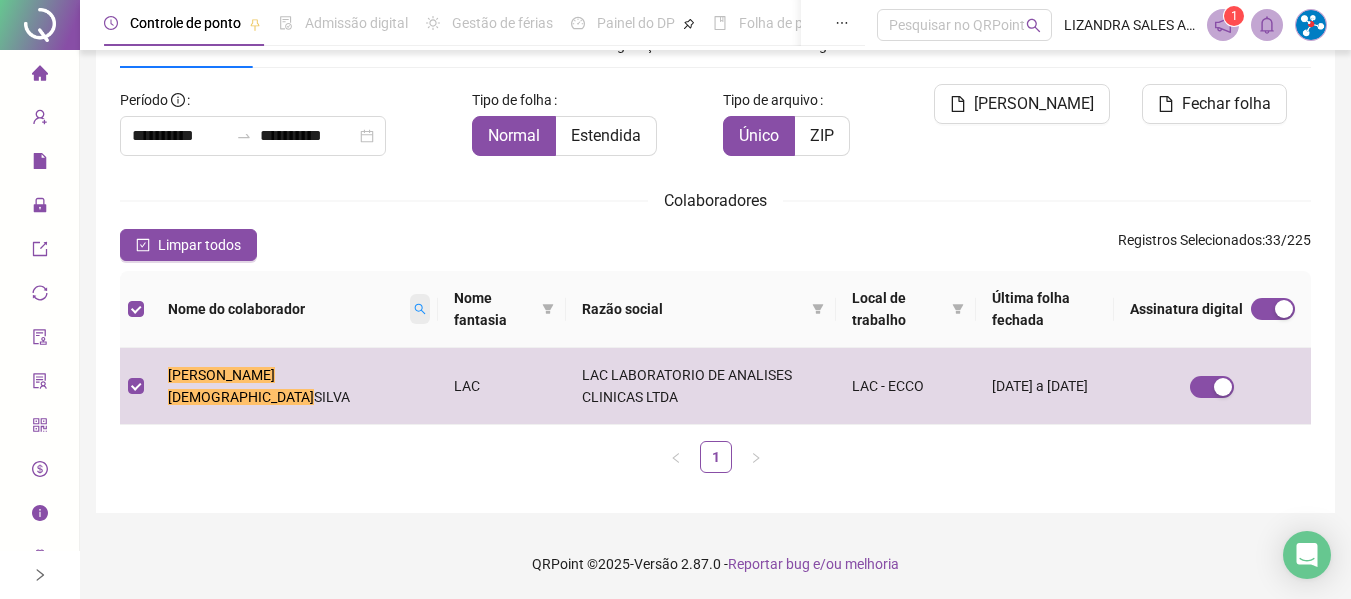 click at bounding box center (420, 309) 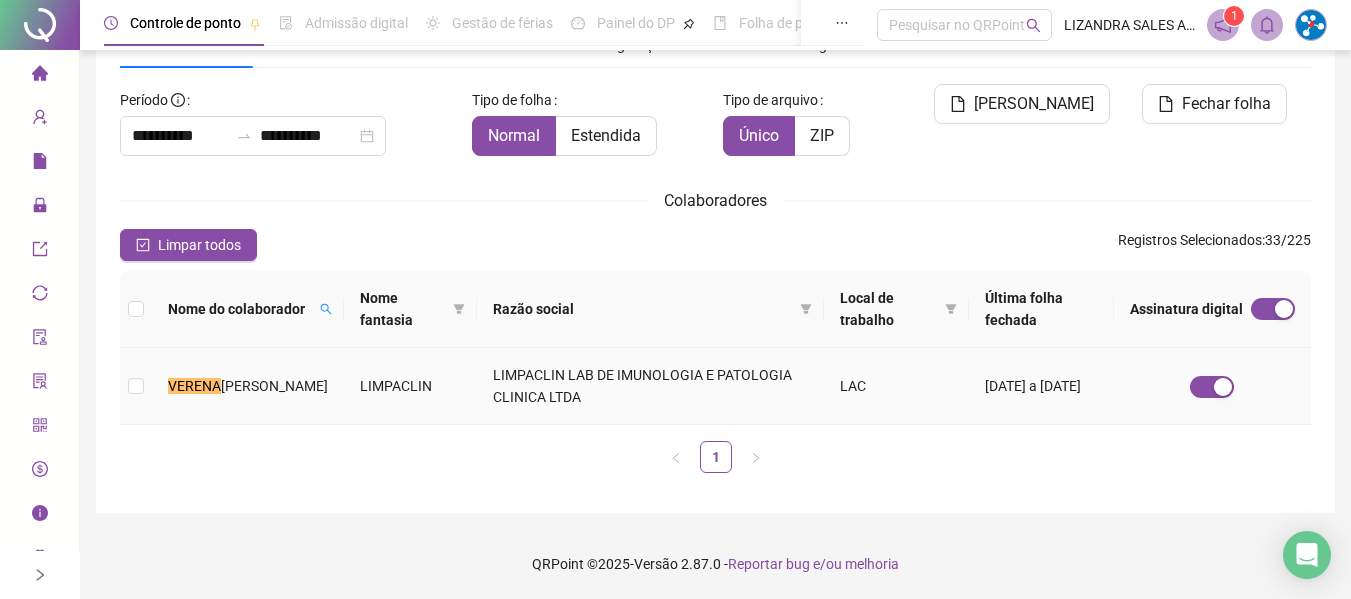 click on "[PERSON_NAME]" at bounding box center [248, 386] 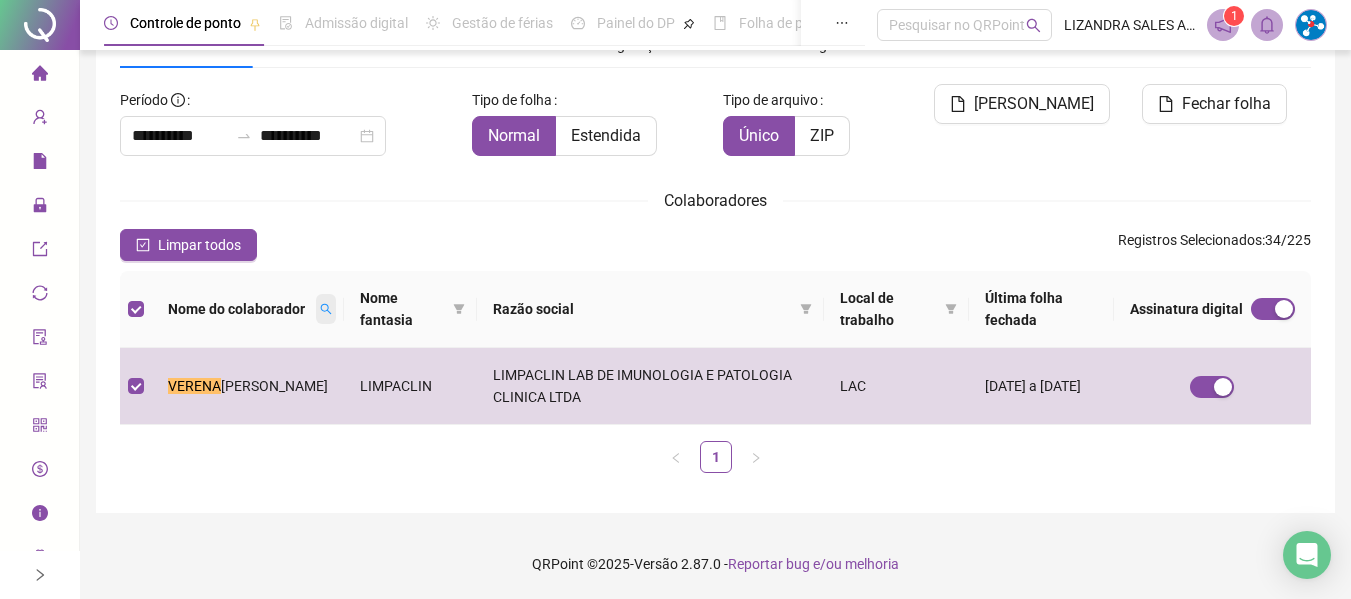click 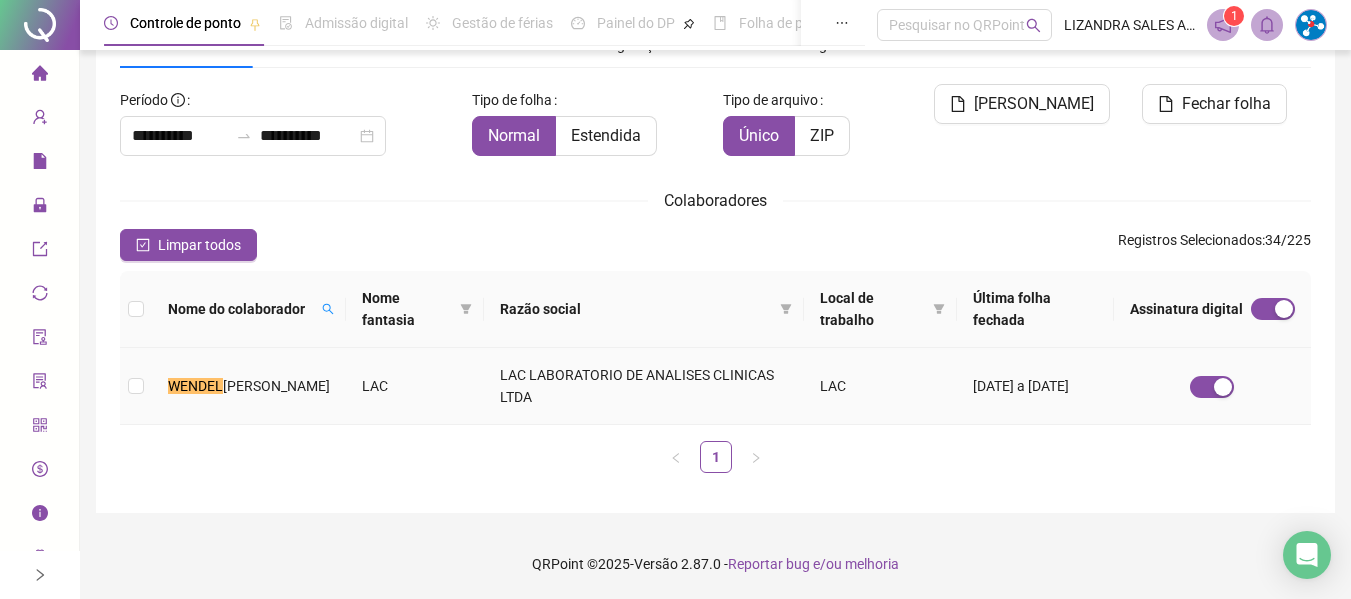 click on "[PERSON_NAME] AGAPITO" at bounding box center (249, 386) 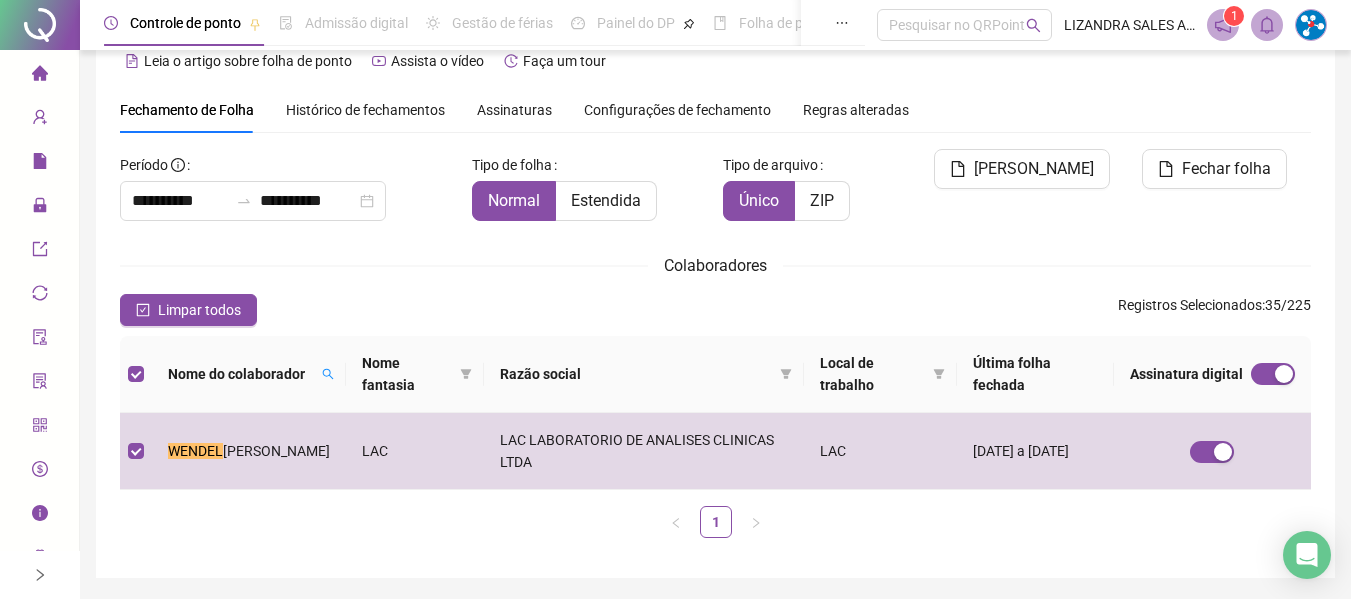 scroll, scrollTop: 0, scrollLeft: 0, axis: both 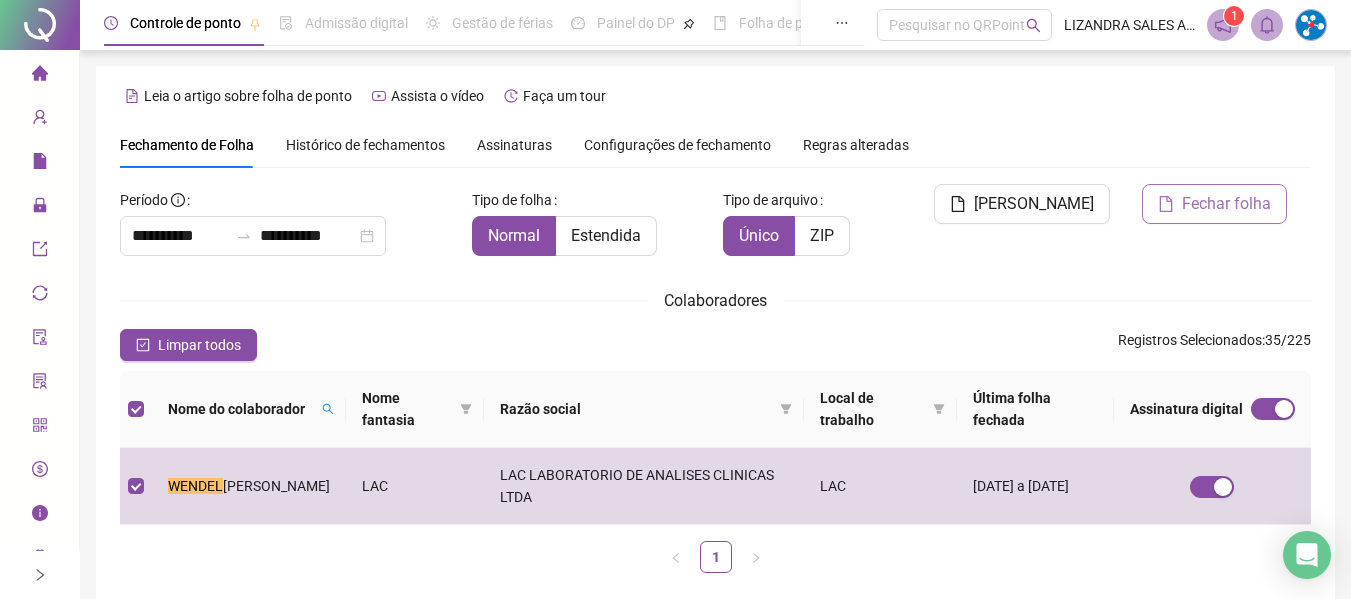 click on "Fechar folha" at bounding box center [1226, 204] 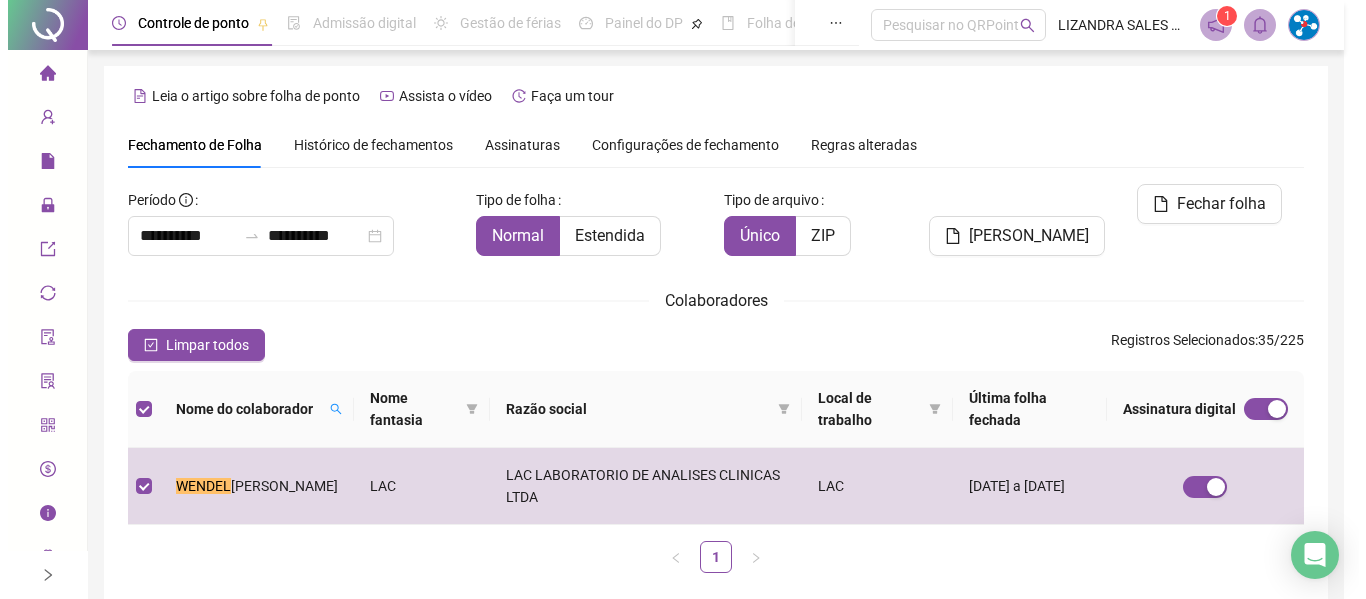 scroll, scrollTop: 100, scrollLeft: 0, axis: vertical 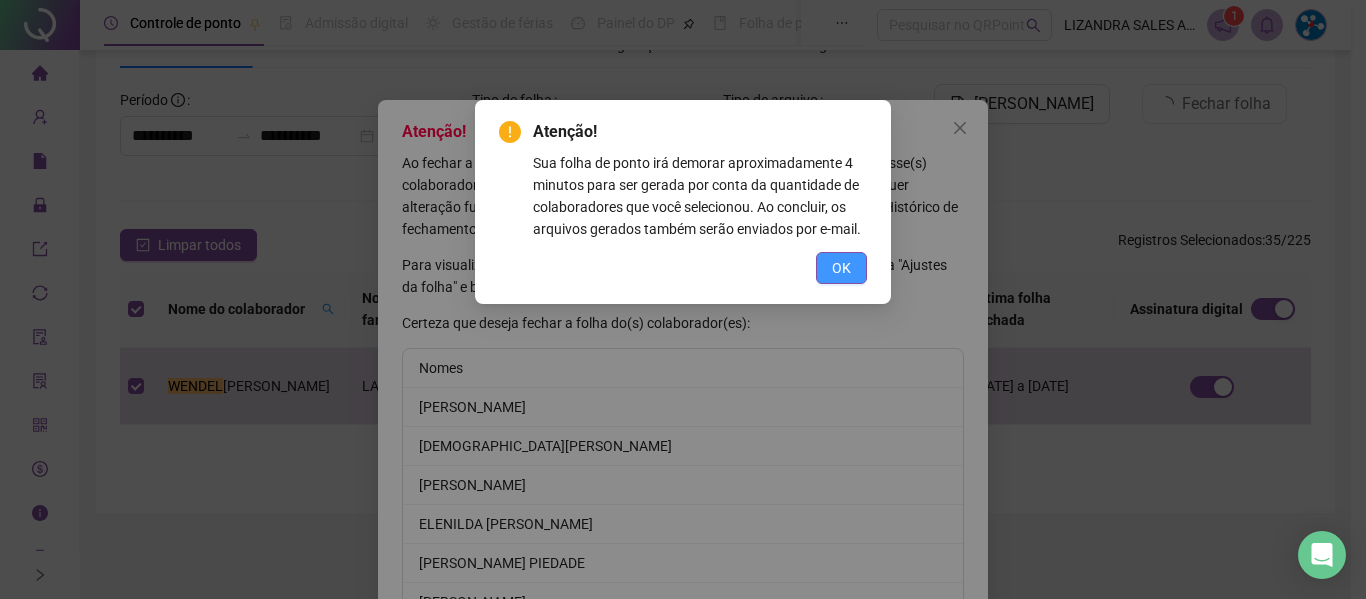 click on "OK" at bounding box center [841, 268] 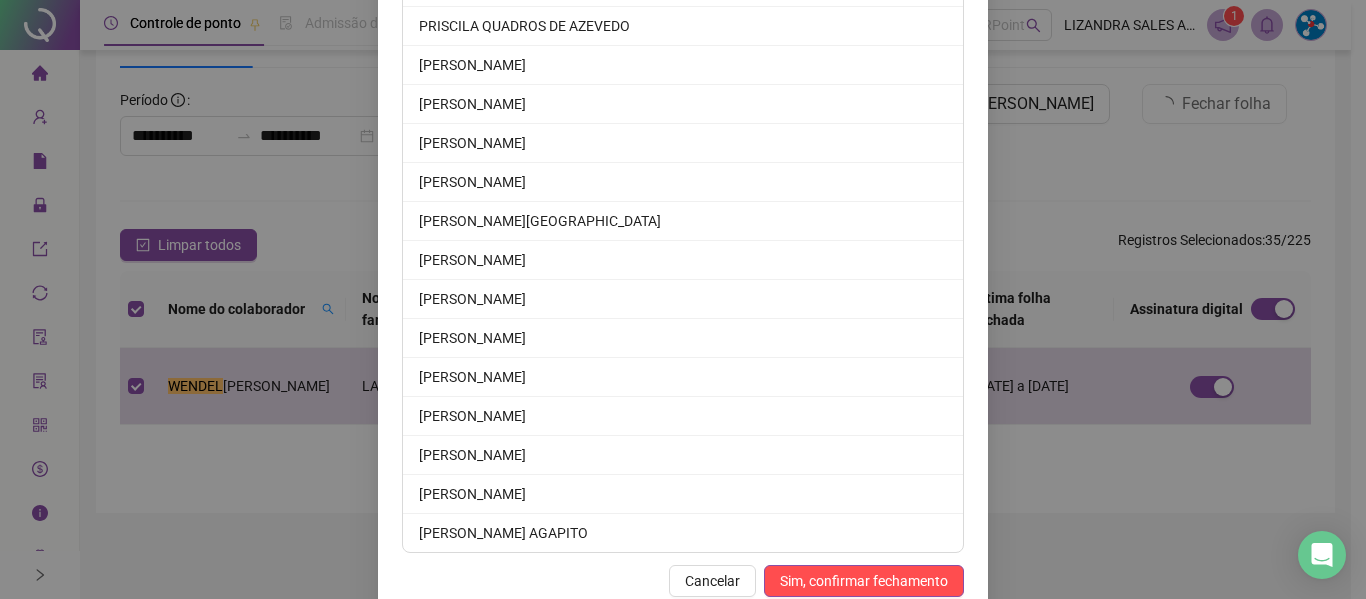 scroll, scrollTop: 1242, scrollLeft: 0, axis: vertical 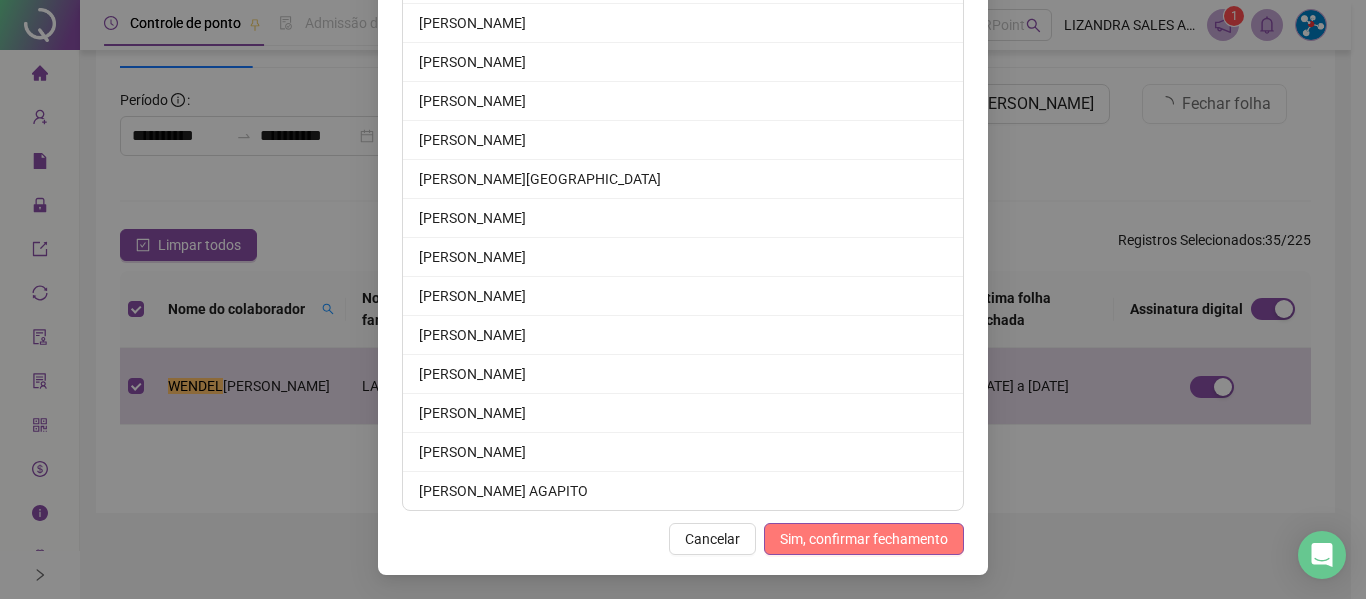 click on "Sim, confirmar fechamento" at bounding box center [864, 539] 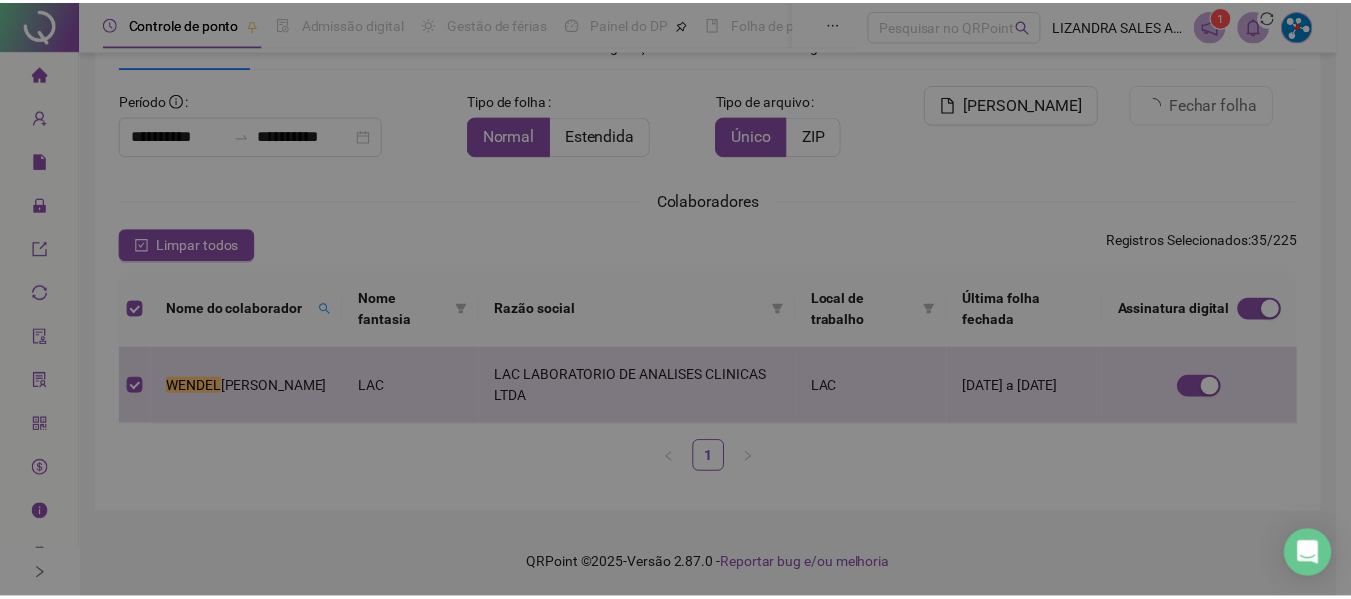 scroll, scrollTop: 1144, scrollLeft: 0, axis: vertical 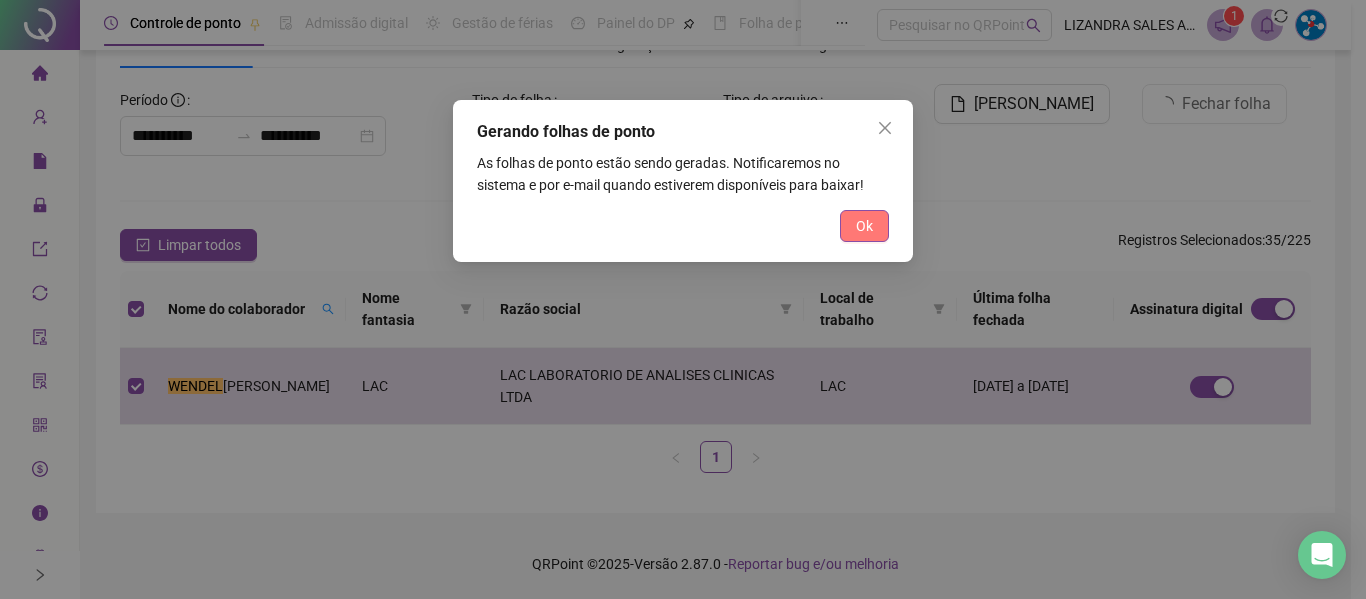 click on "Ok" at bounding box center [864, 226] 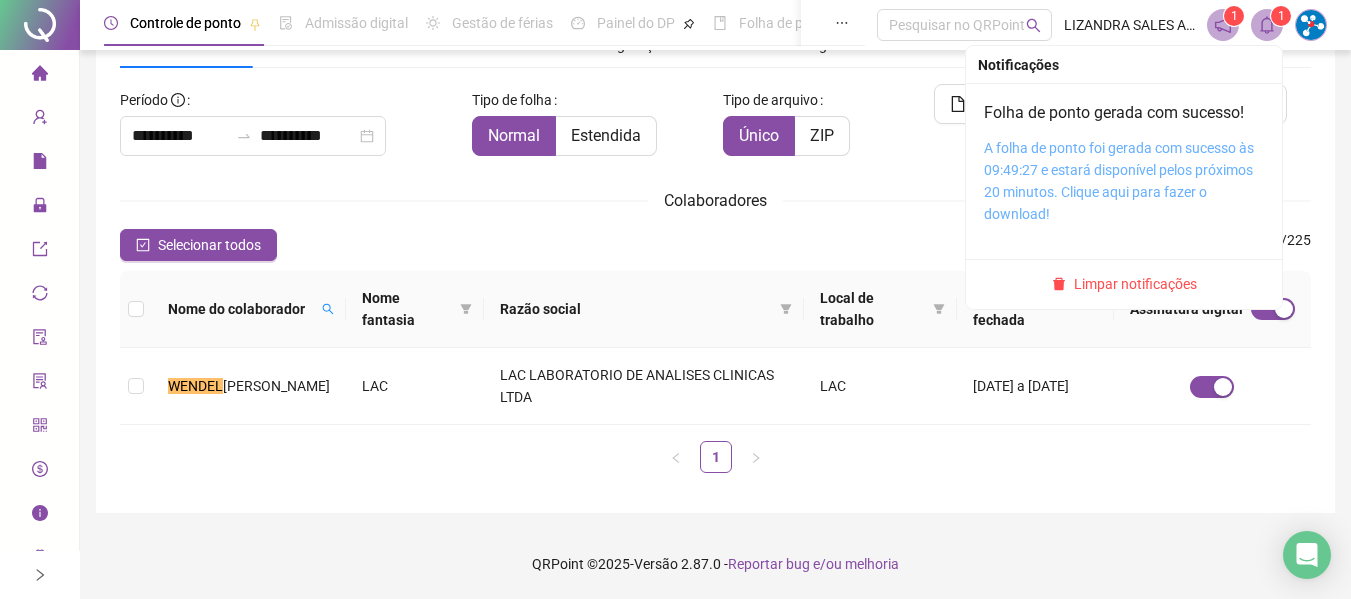 click on "A folha de ponto foi gerada com sucesso às 09:49:27 e estará disponível pelos próximos 20 minutos.
Clique aqui para fazer o download!" at bounding box center (1119, 181) 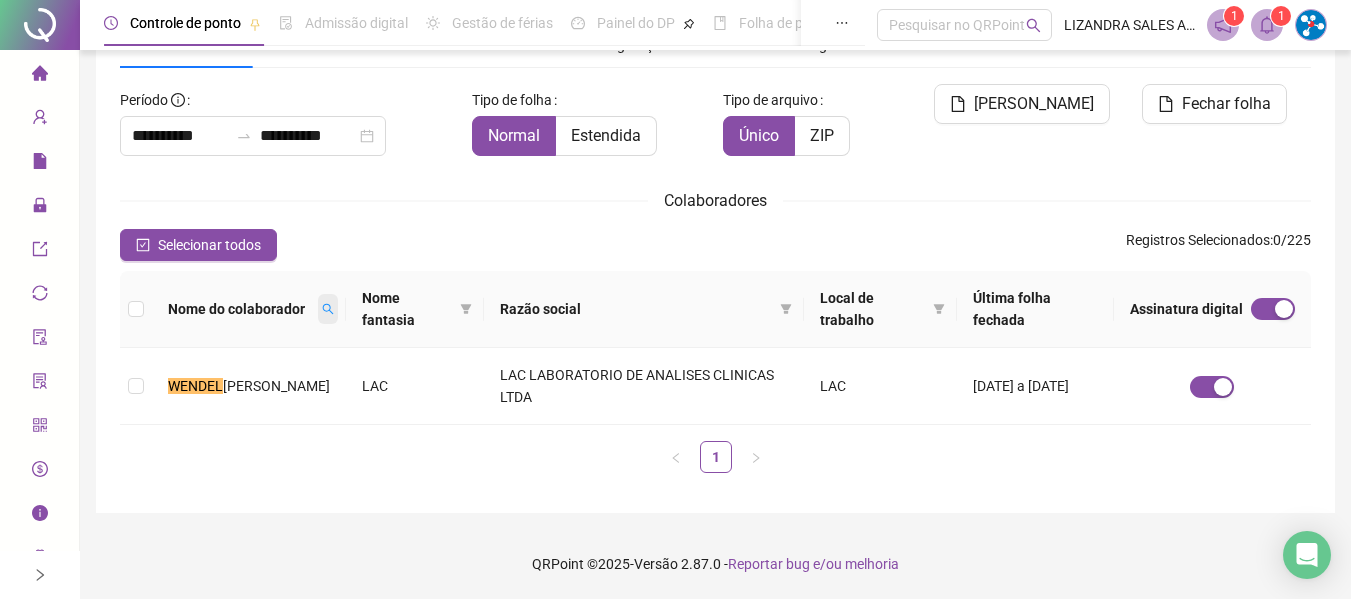 click at bounding box center (328, 309) 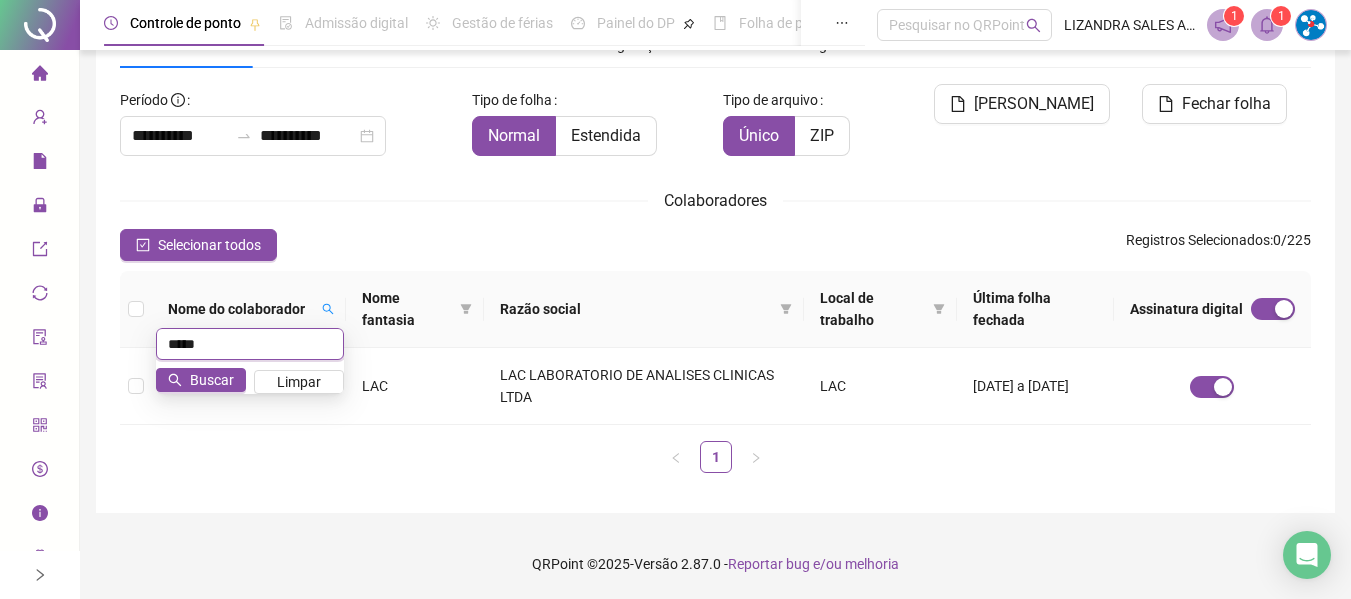 scroll, scrollTop: 110, scrollLeft: 0, axis: vertical 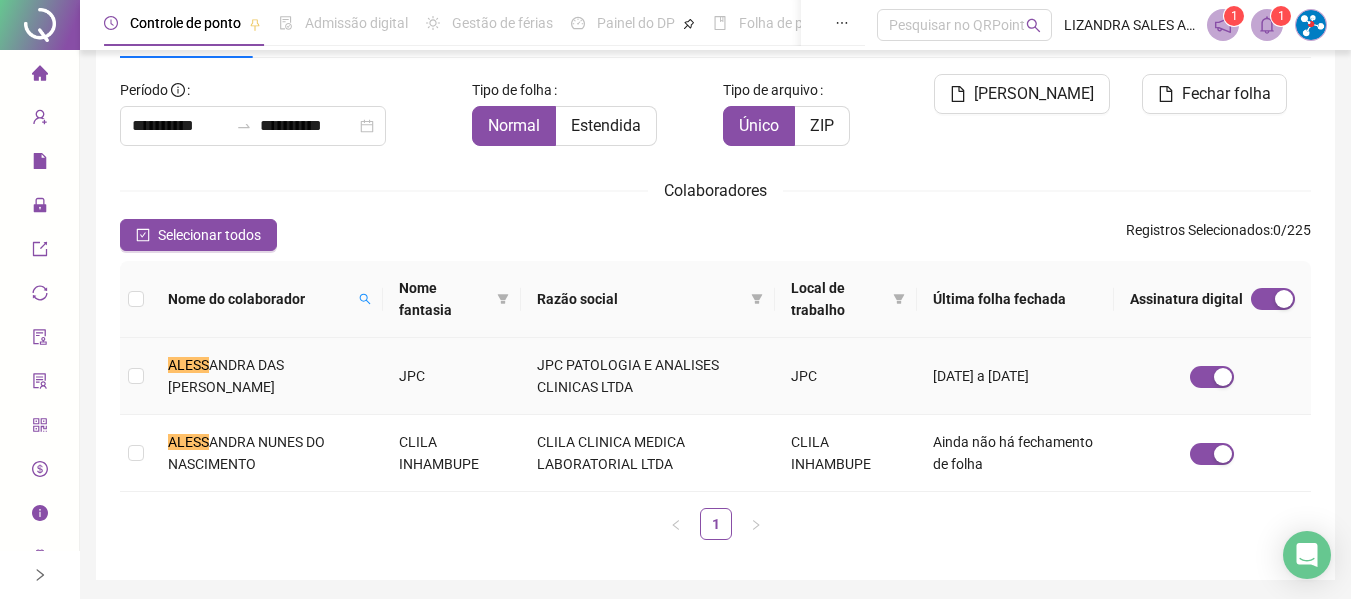 click on "JPC" at bounding box center [452, 376] 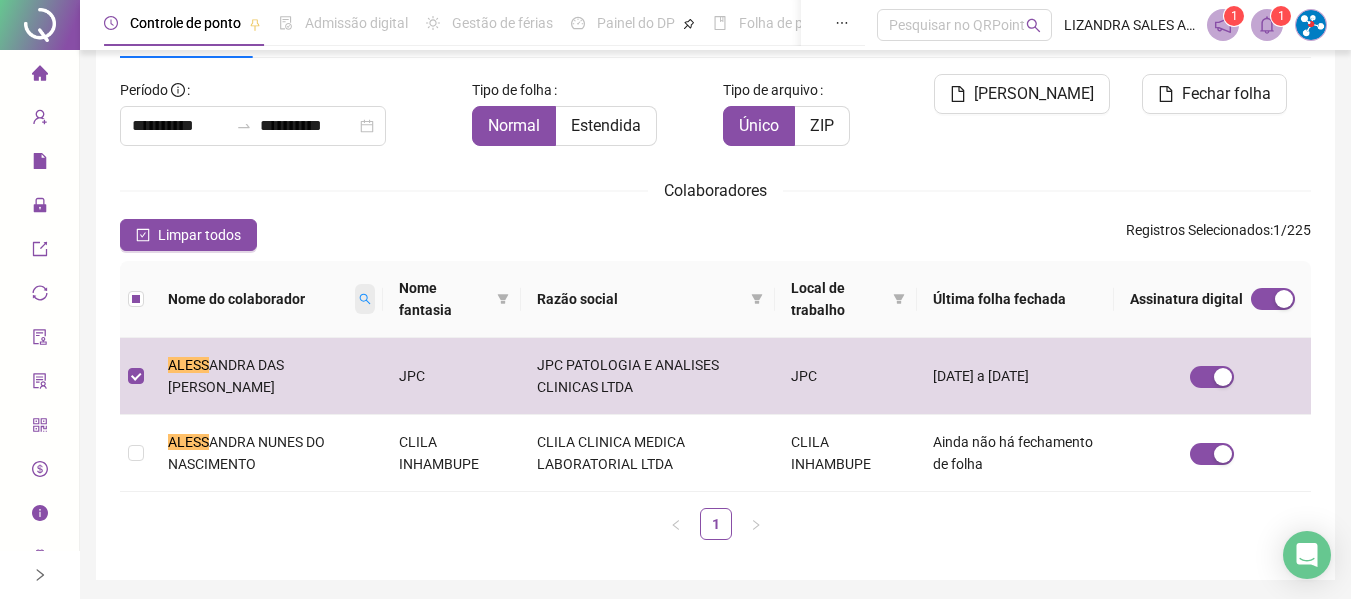 click 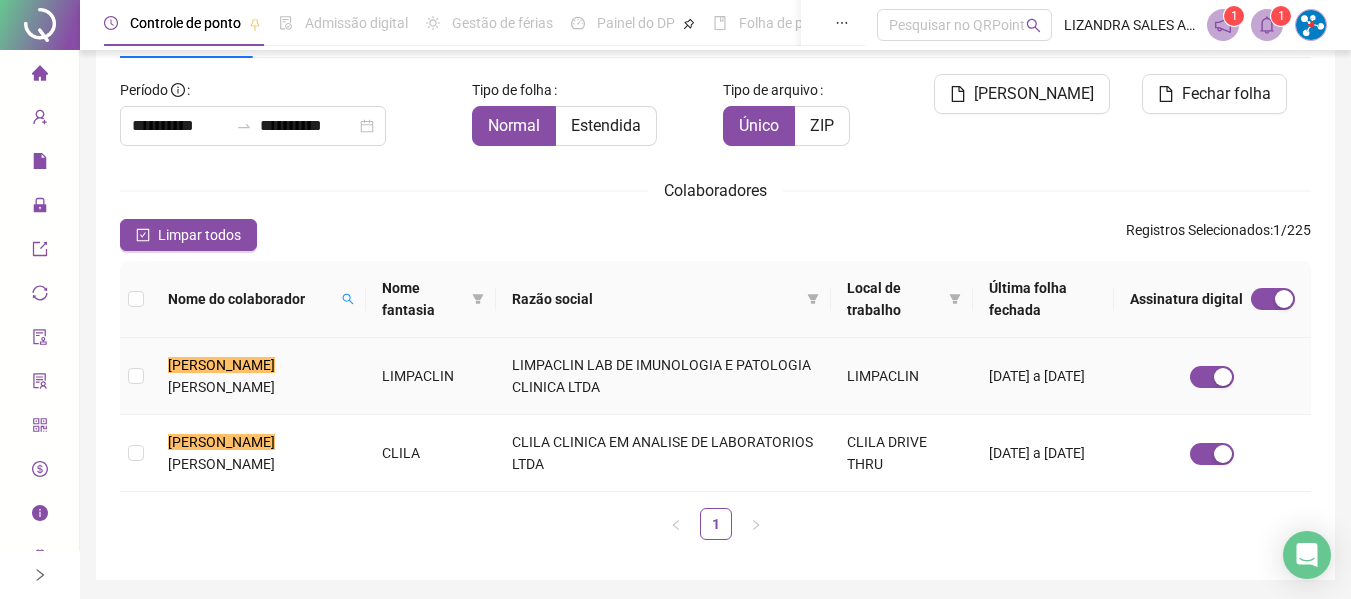 click on "[PERSON_NAME]" at bounding box center [259, 376] 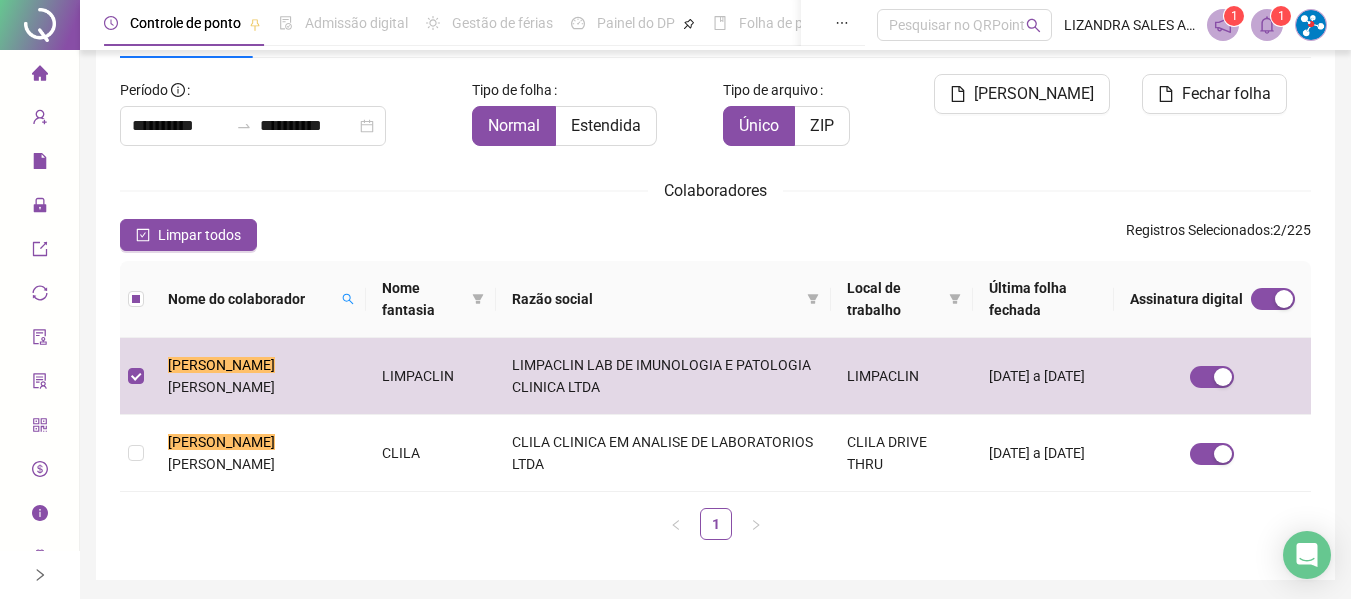 click on "Nome do colaborador" at bounding box center (259, 299) 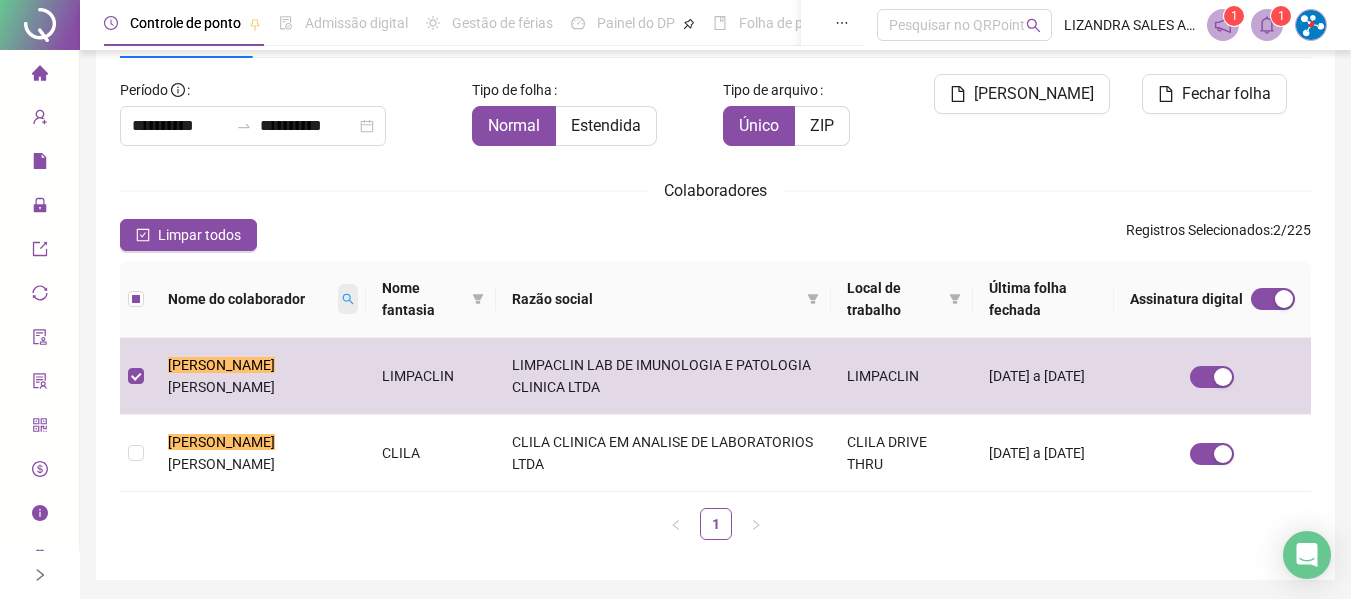 click 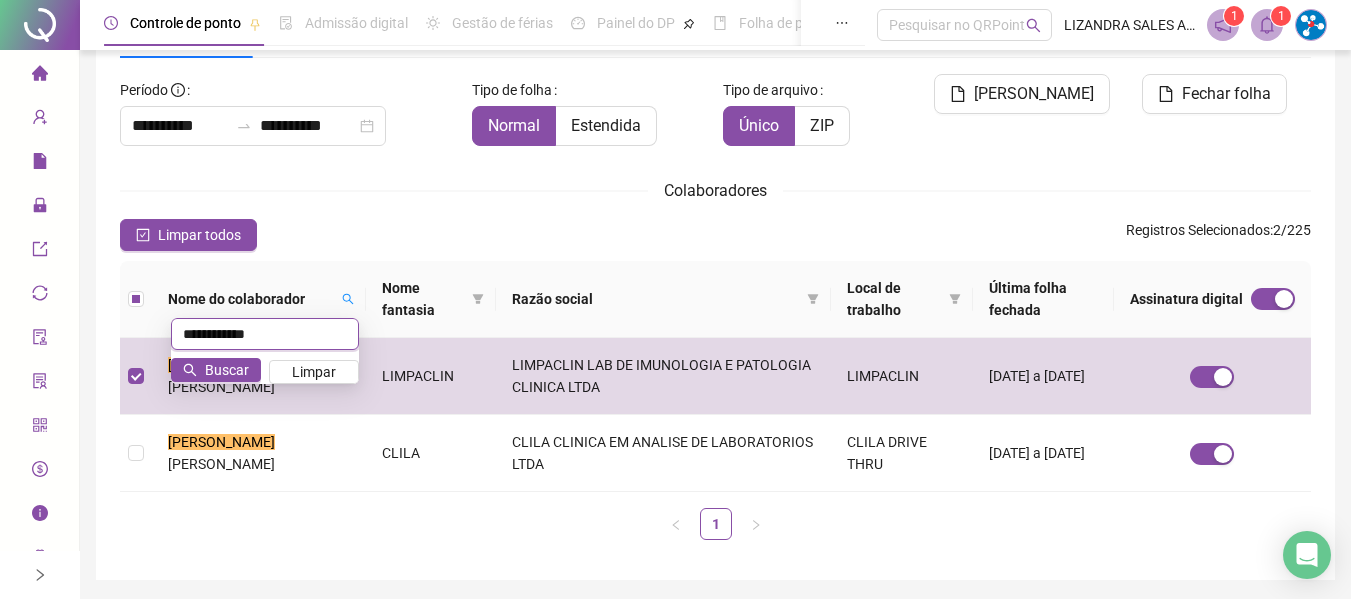 scroll, scrollTop: 100, scrollLeft: 0, axis: vertical 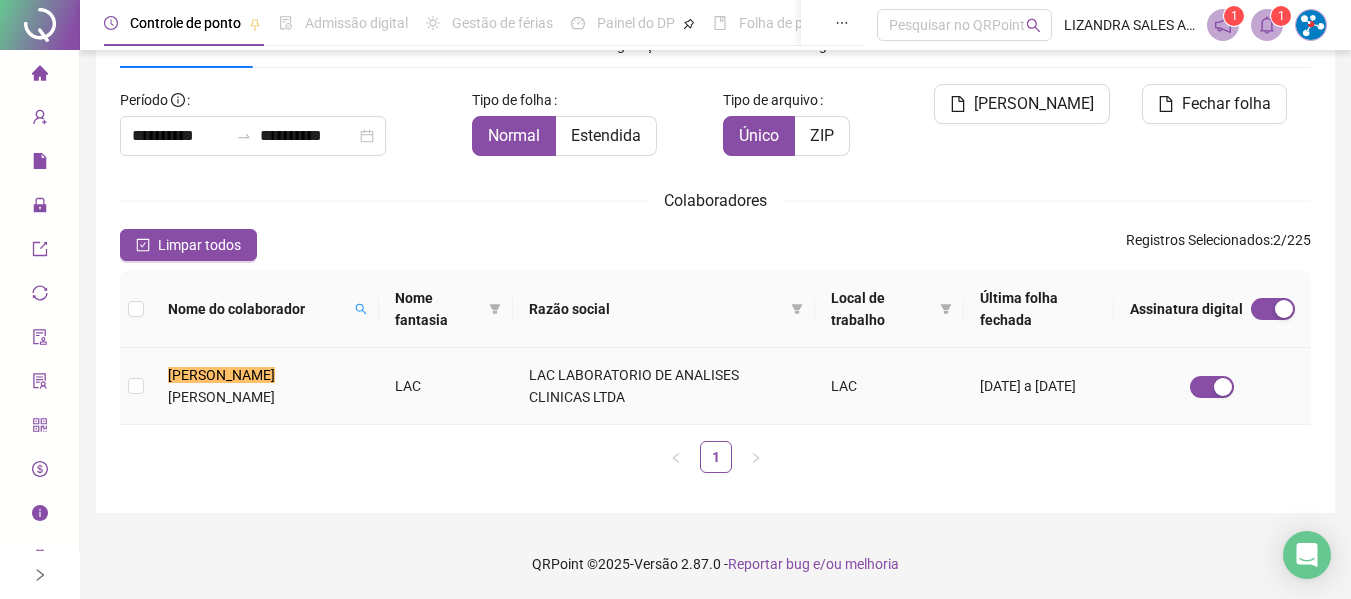 click on "[PERSON_NAME]" at bounding box center (221, 375) 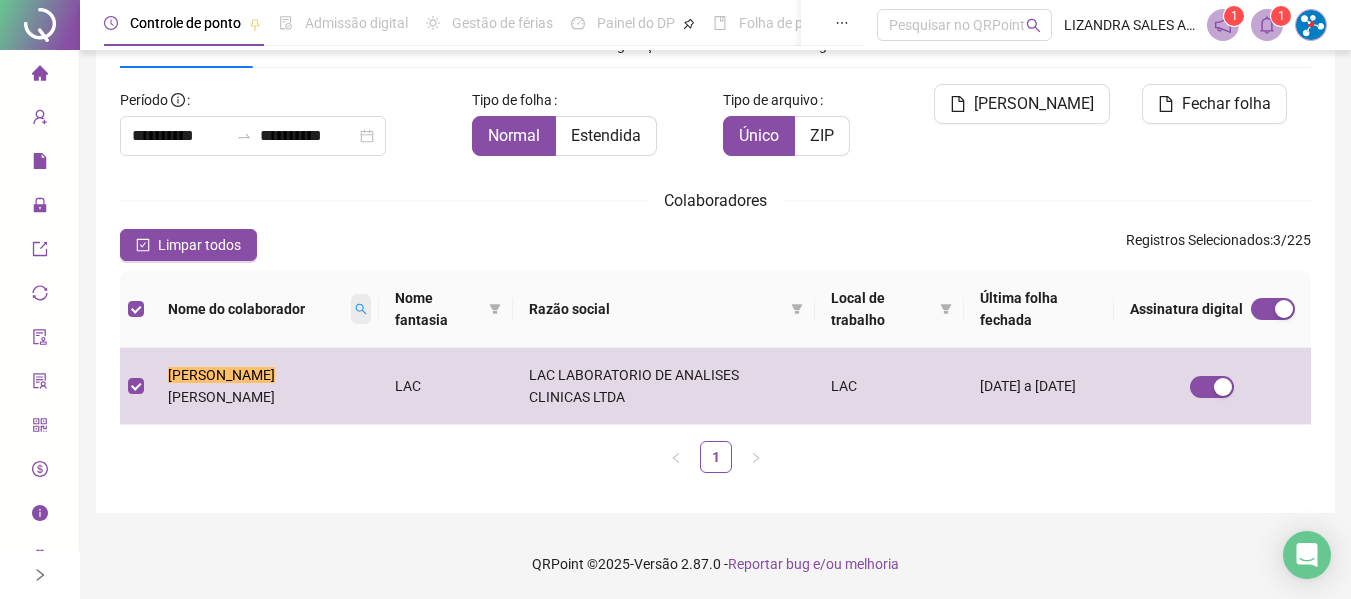 click at bounding box center (361, 309) 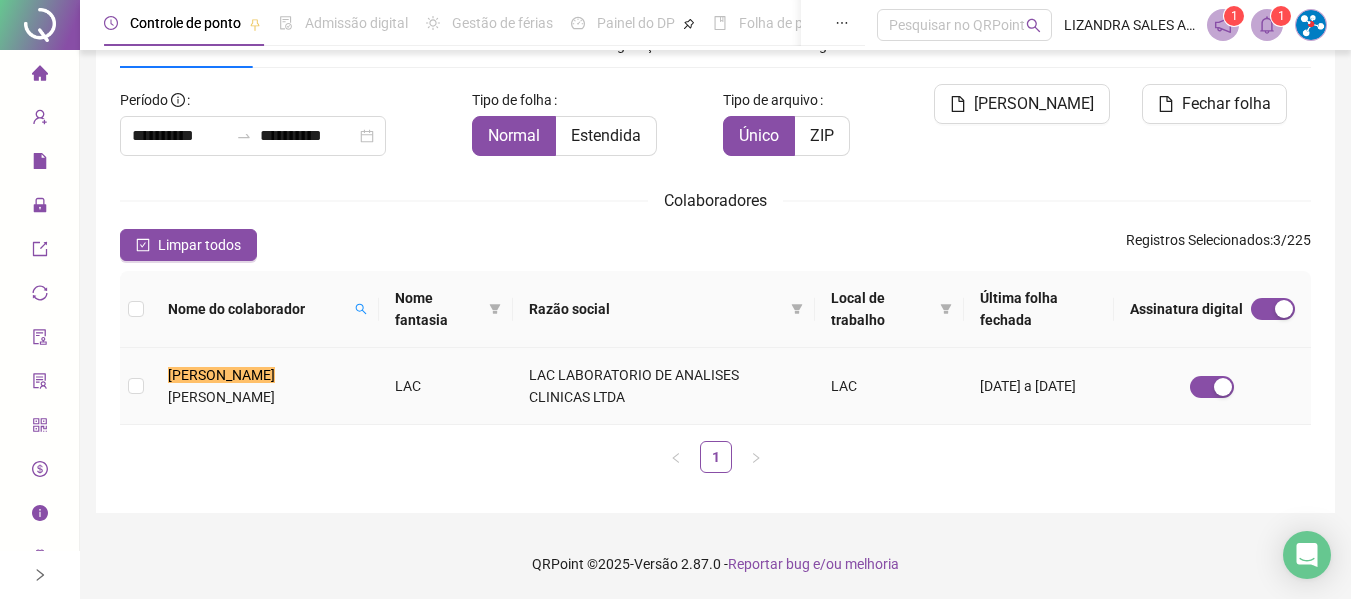 click on "[PERSON_NAME]" at bounding box center [265, 386] 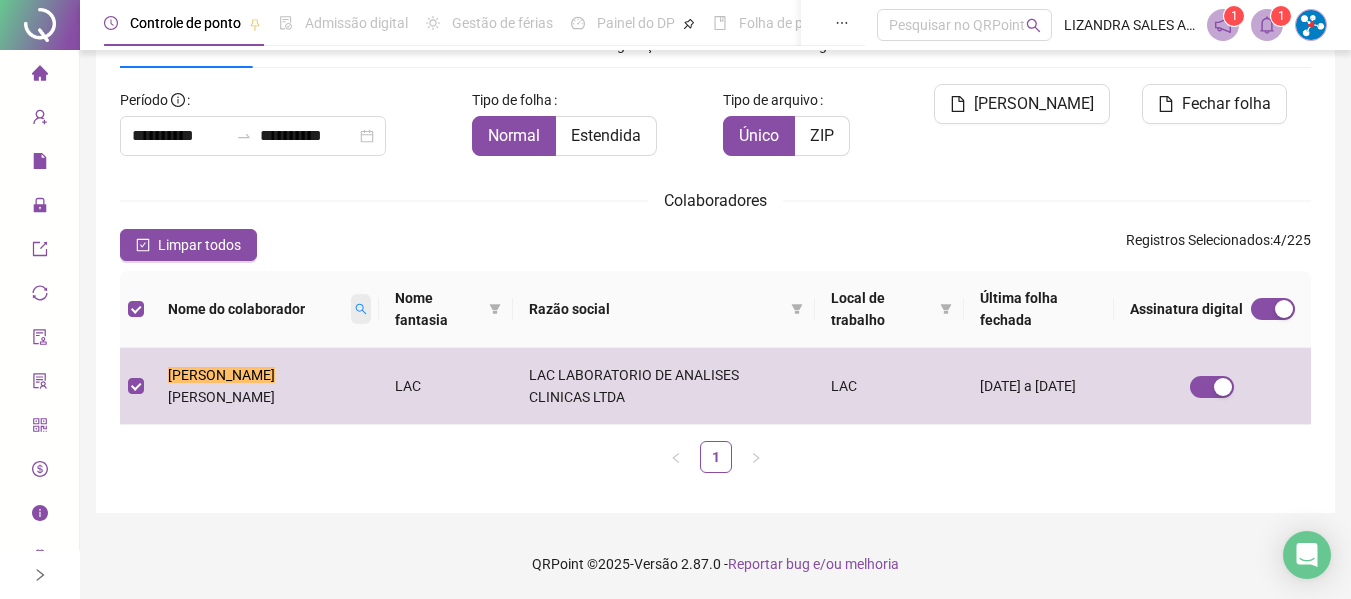 click at bounding box center (361, 309) 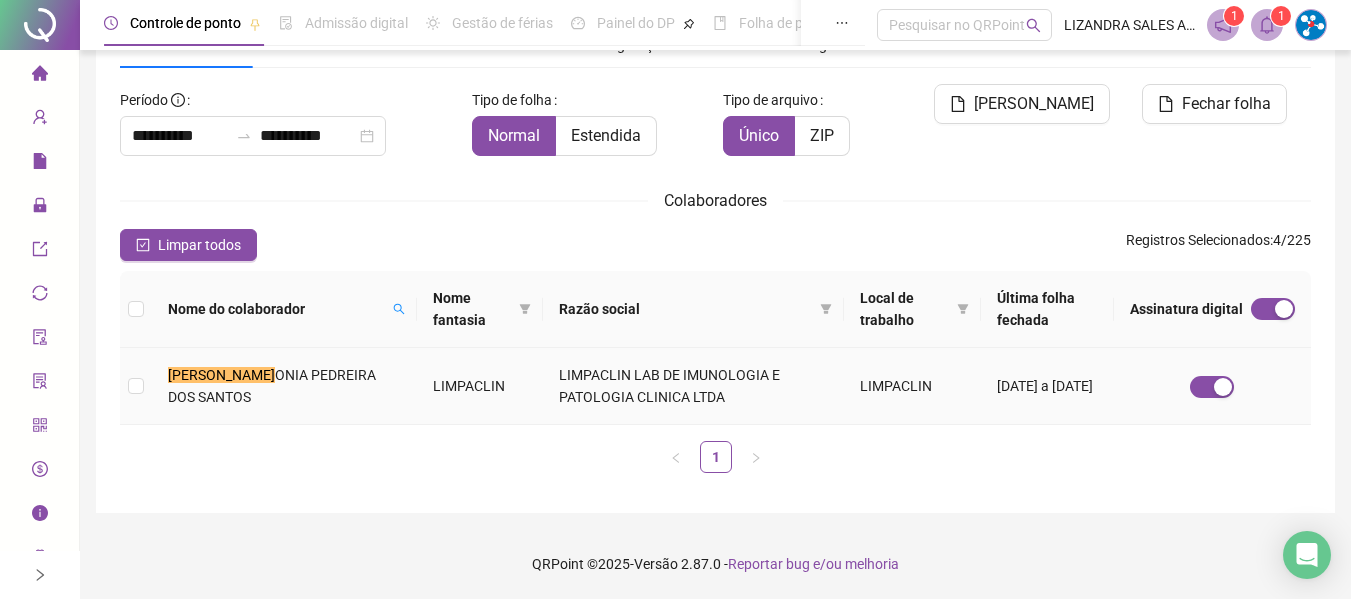 click on "ONIA PEDREIRA DOS SANTOS" at bounding box center [272, 386] 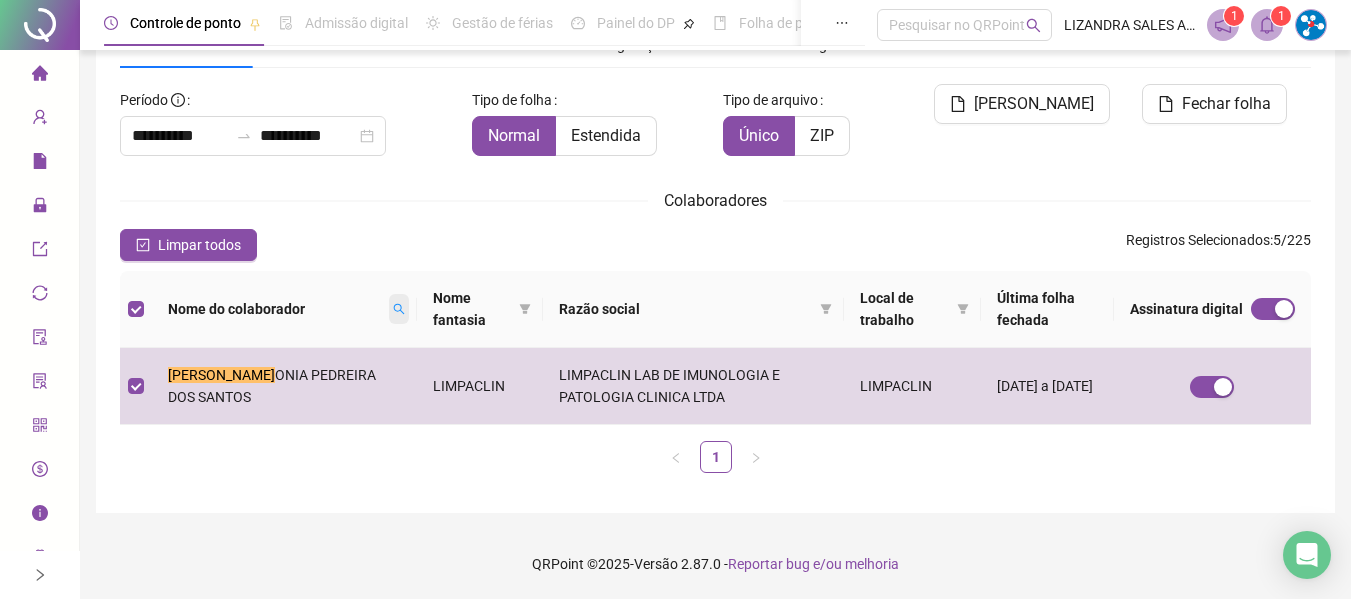 click 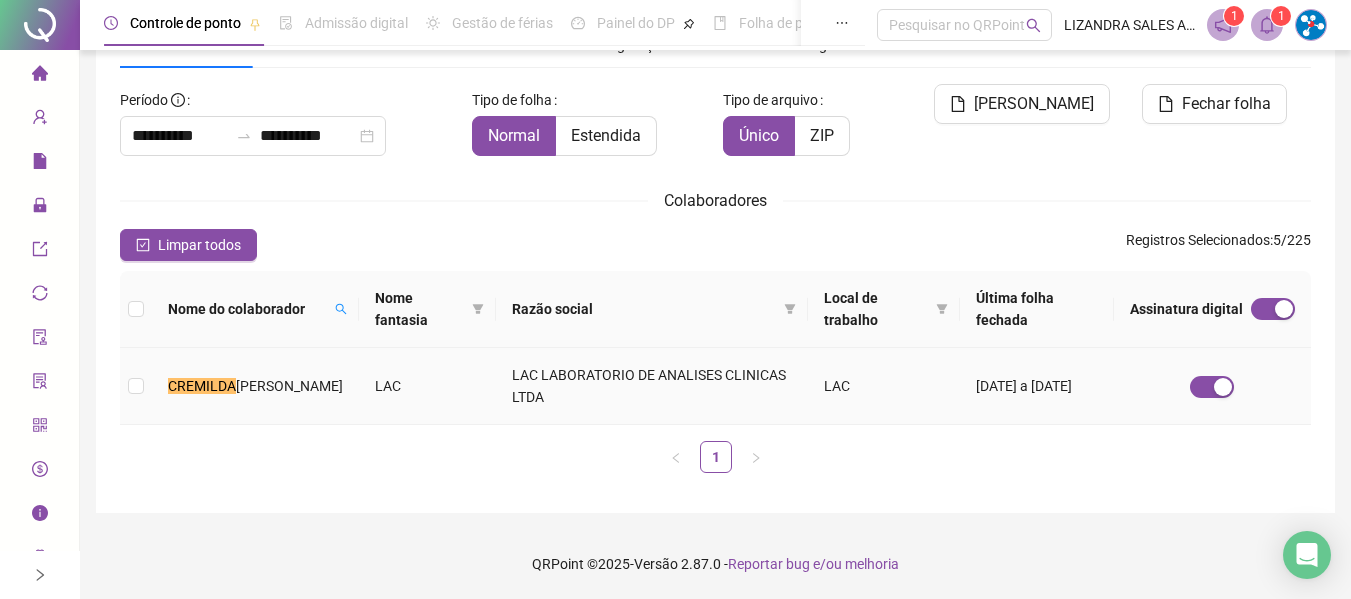 click on "[PERSON_NAME]" at bounding box center [255, 386] 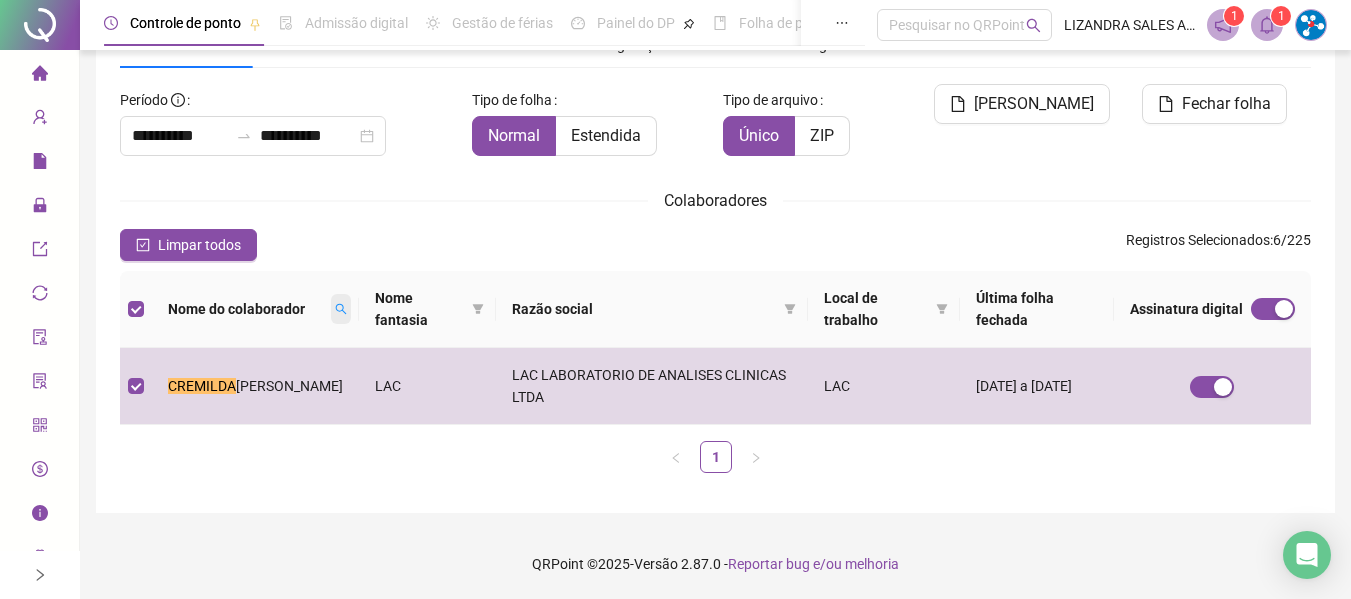 click at bounding box center [341, 309] 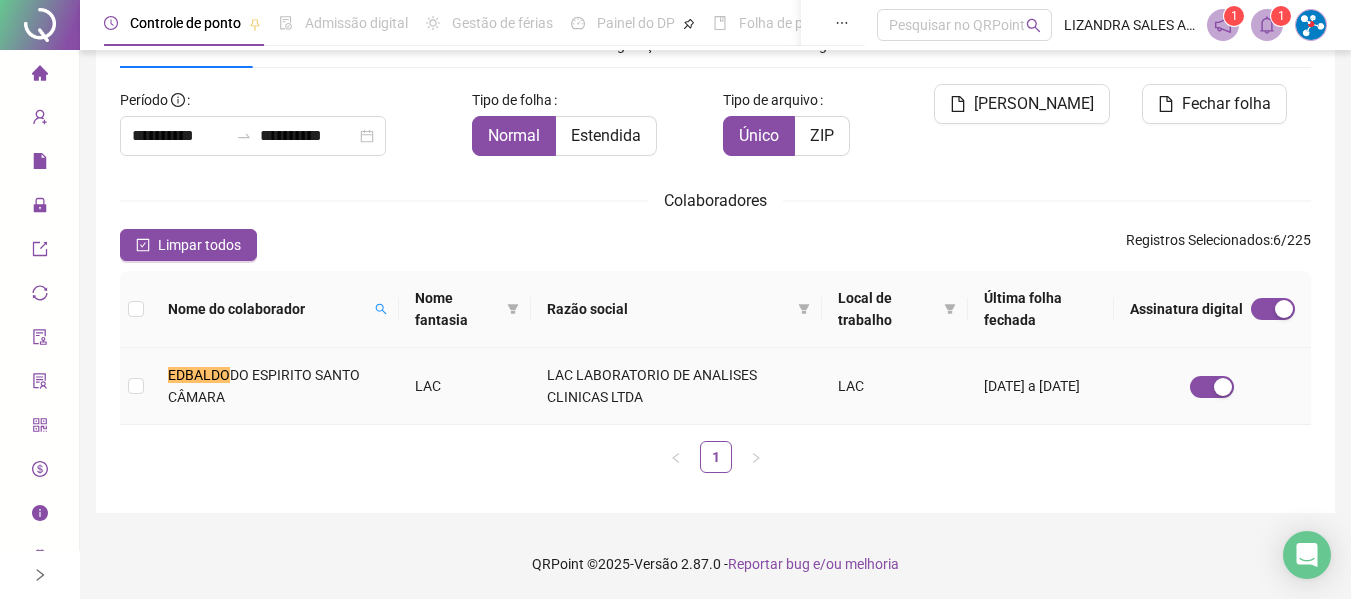 click on "DO ESPIRITO SANTO CÂMARA" at bounding box center (264, 386) 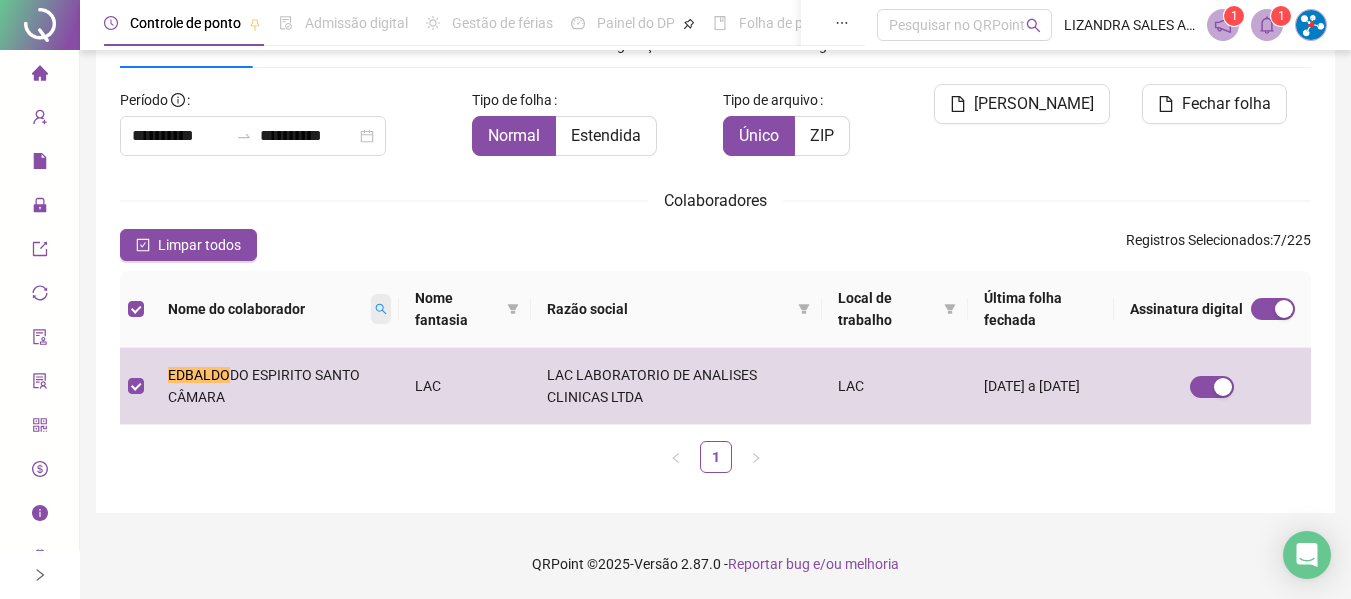 drag, startPoint x: 382, startPoint y: 330, endPoint x: 380, endPoint y: 313, distance: 17.117243 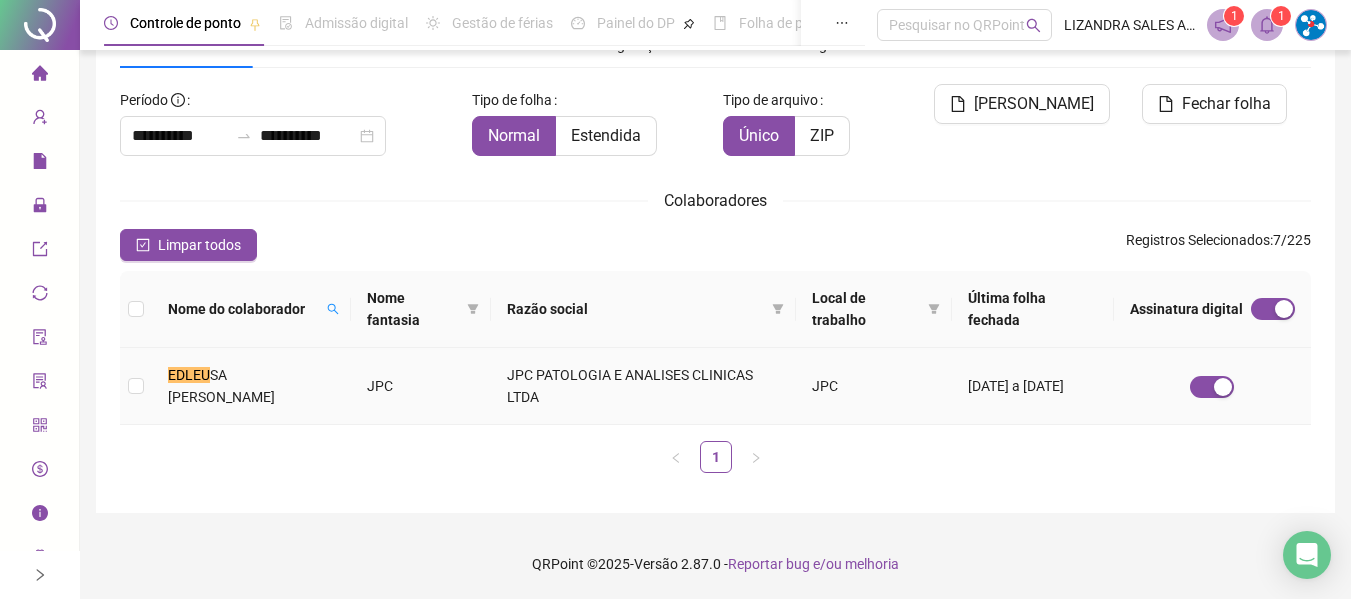 drag, startPoint x: 467, startPoint y: 402, endPoint x: 405, endPoint y: 358, distance: 76.02631 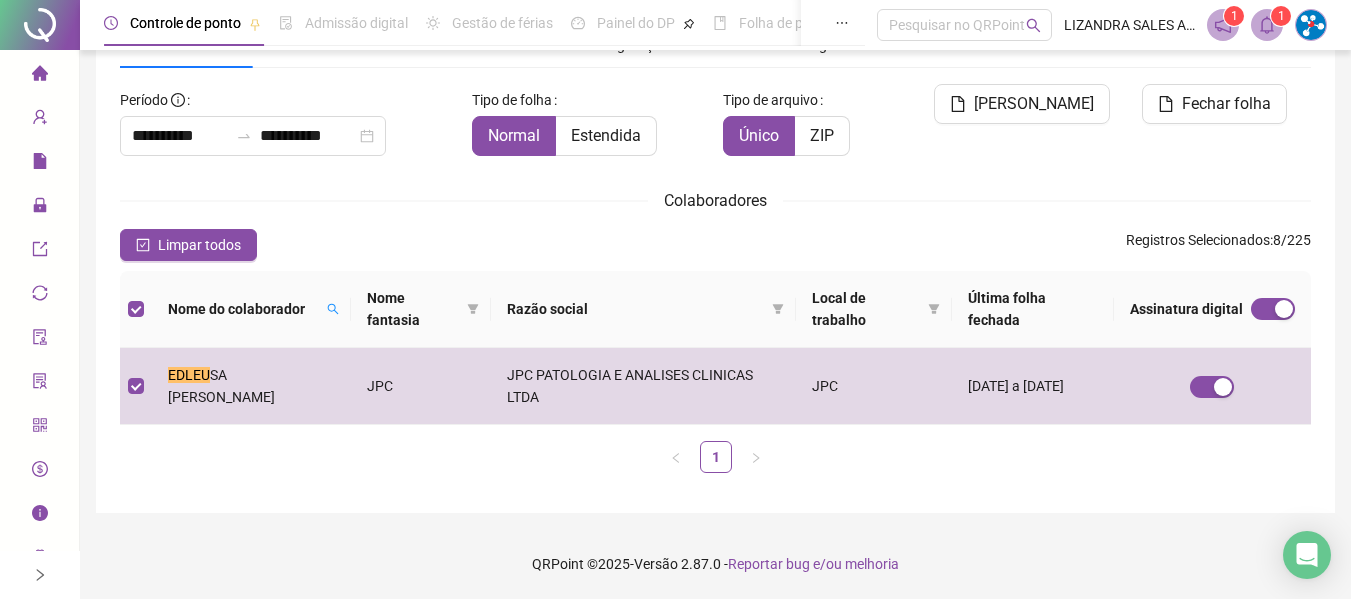 click on "Nome do colaborador" at bounding box center [251, 309] 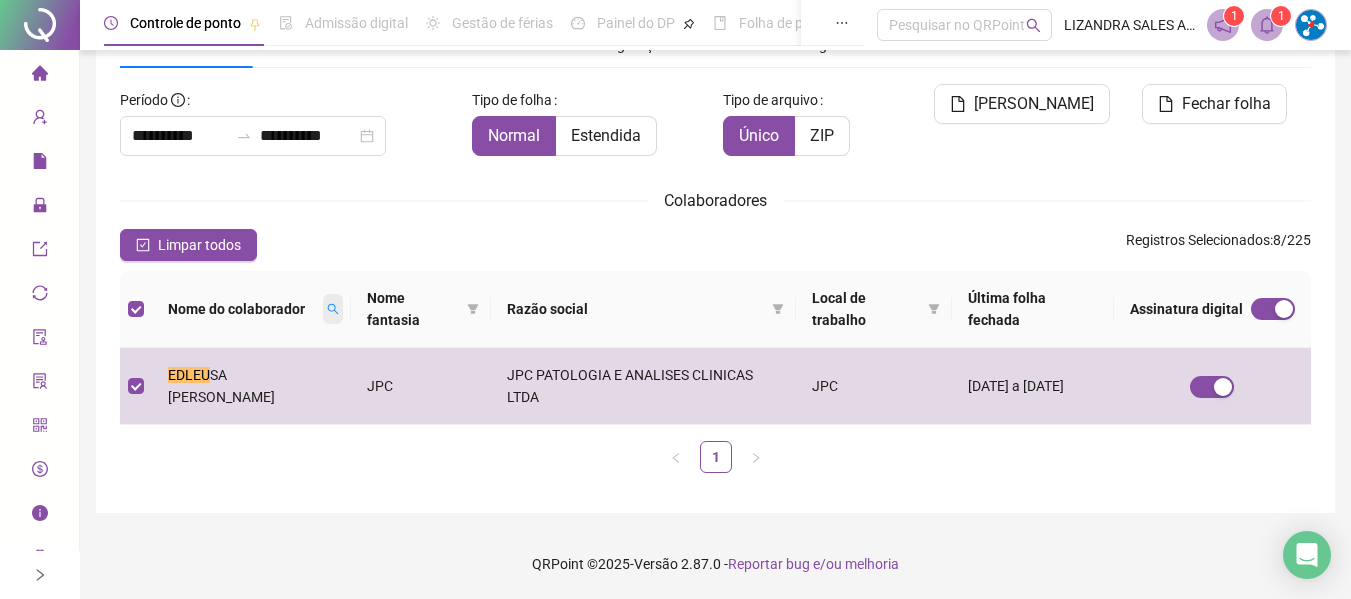 click at bounding box center [333, 309] 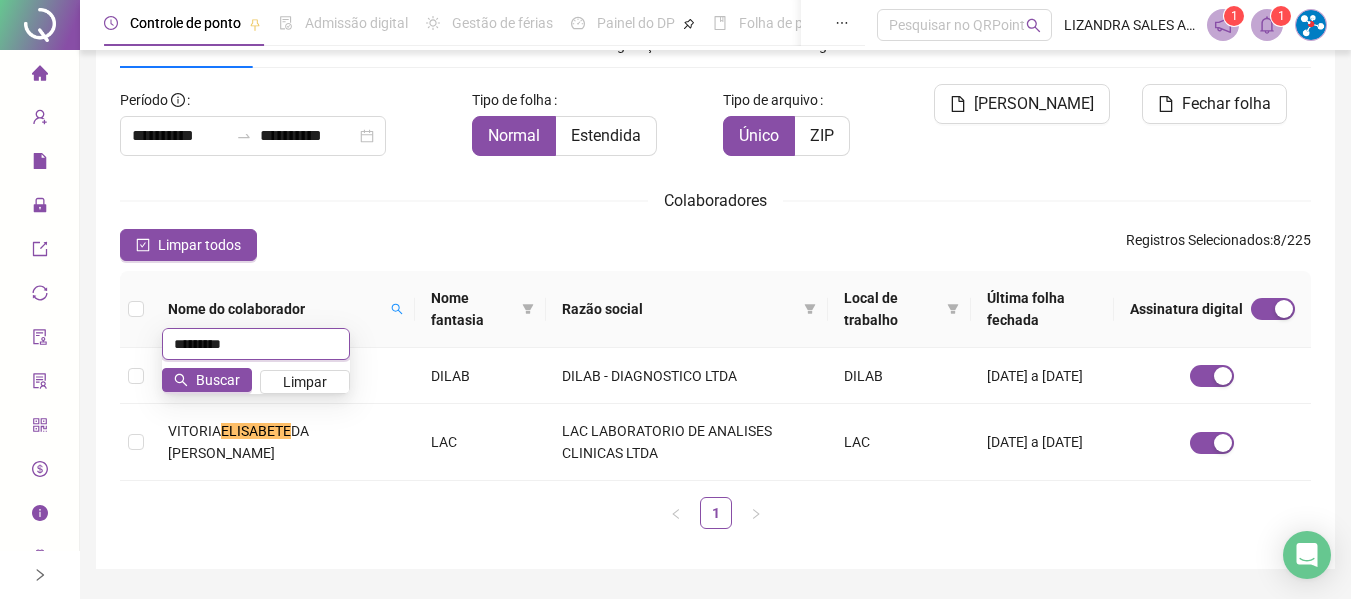 scroll, scrollTop: 110, scrollLeft: 0, axis: vertical 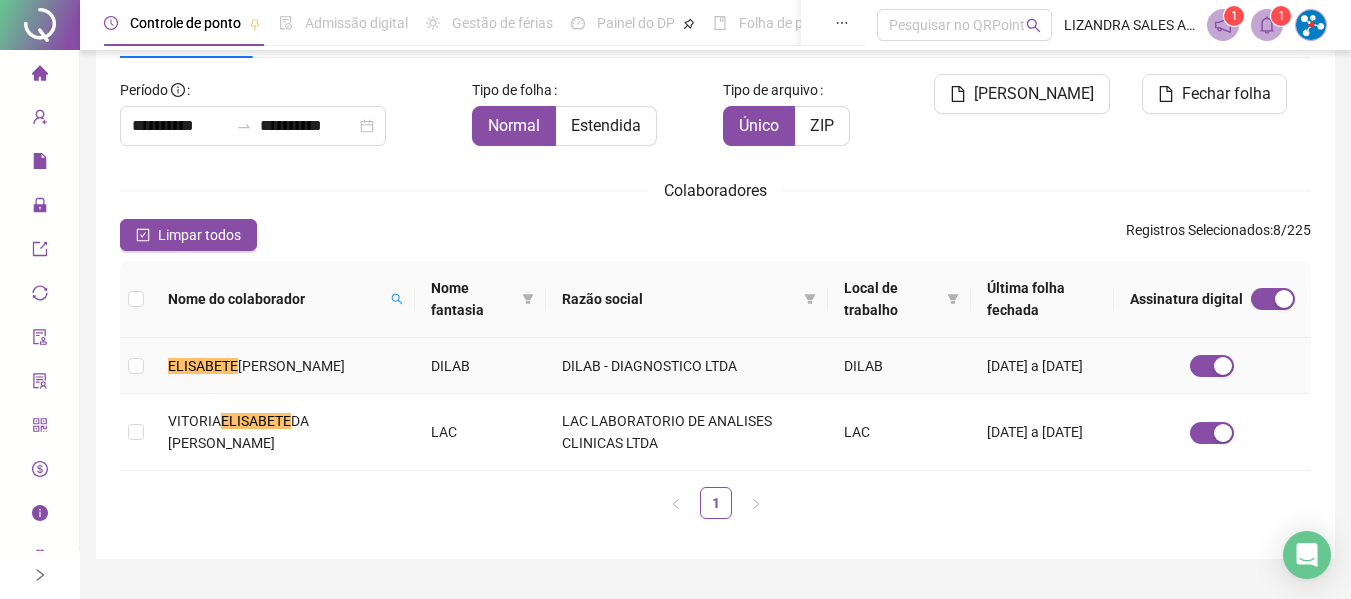 click on "[PERSON_NAME]" at bounding box center (283, 366) 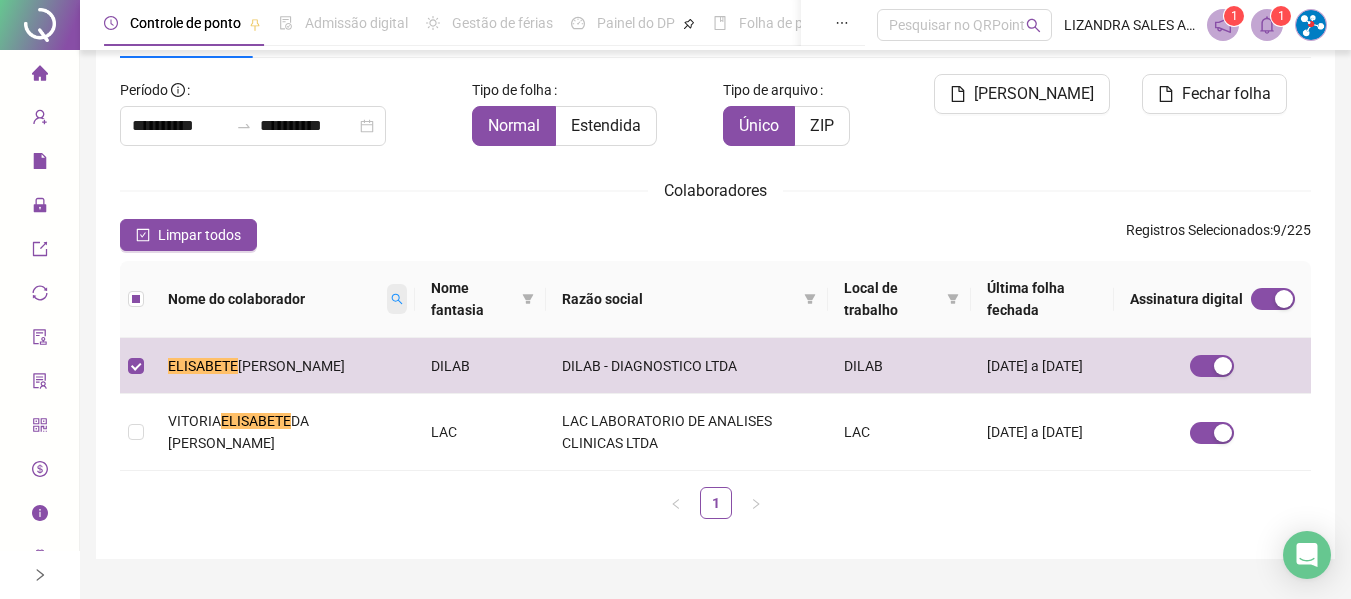 click 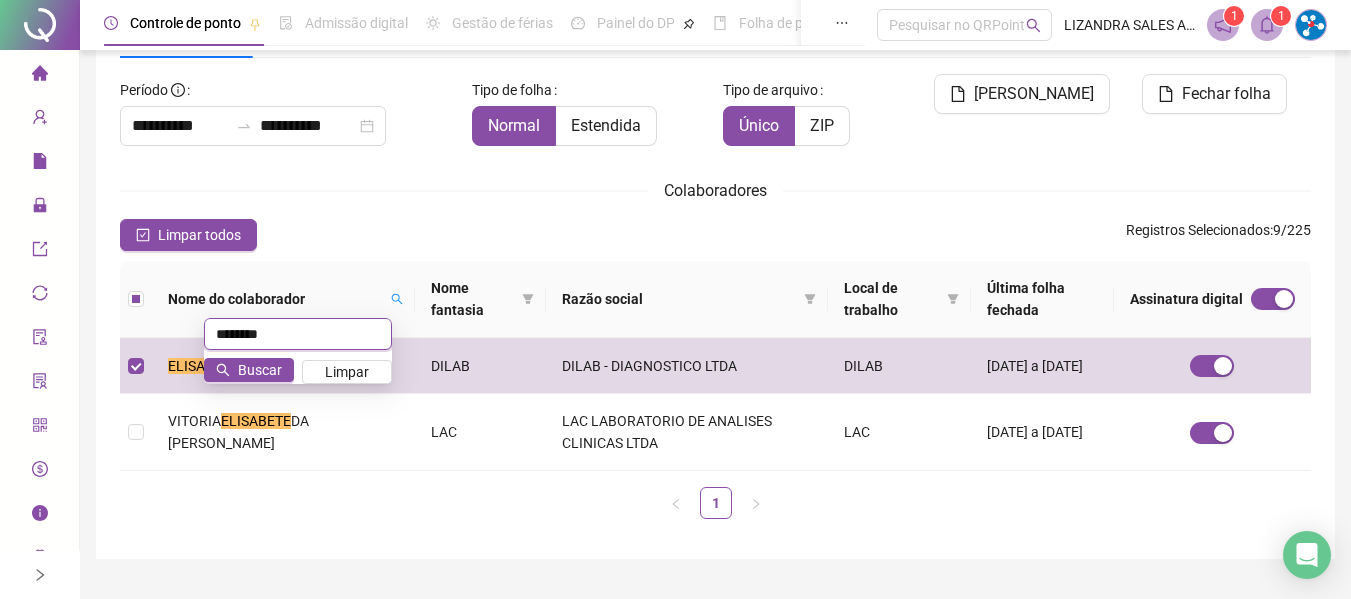 scroll, scrollTop: 100, scrollLeft: 0, axis: vertical 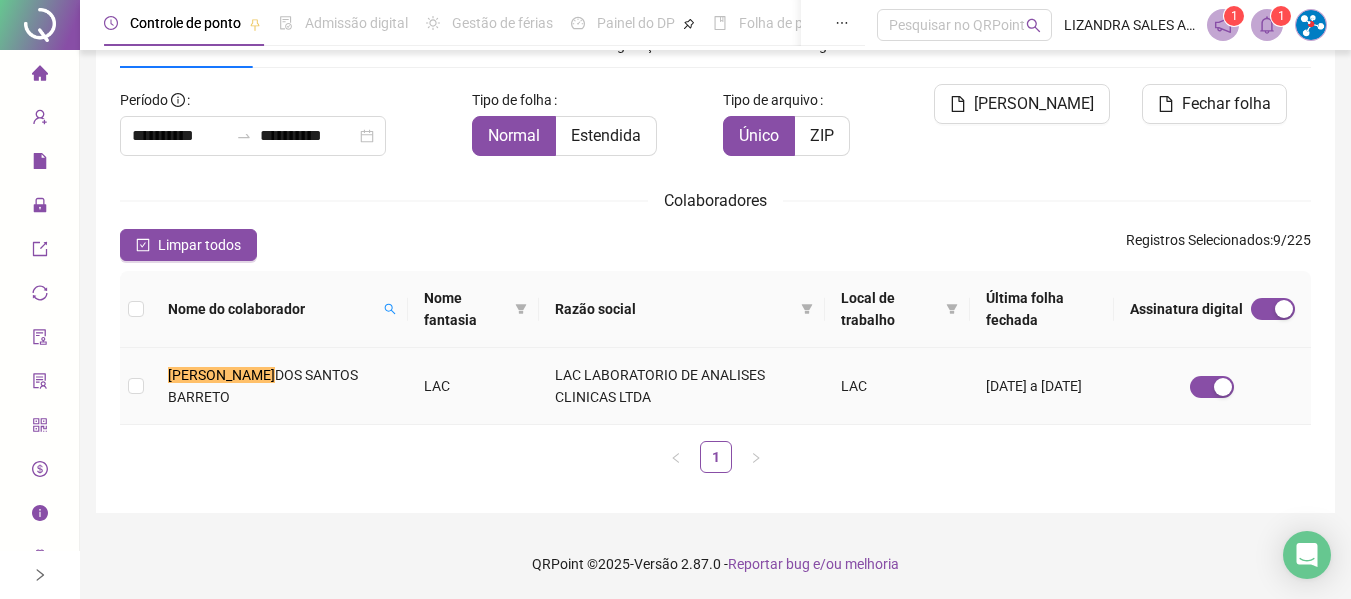 click on "DOS SANTOS BARRETO" at bounding box center (263, 386) 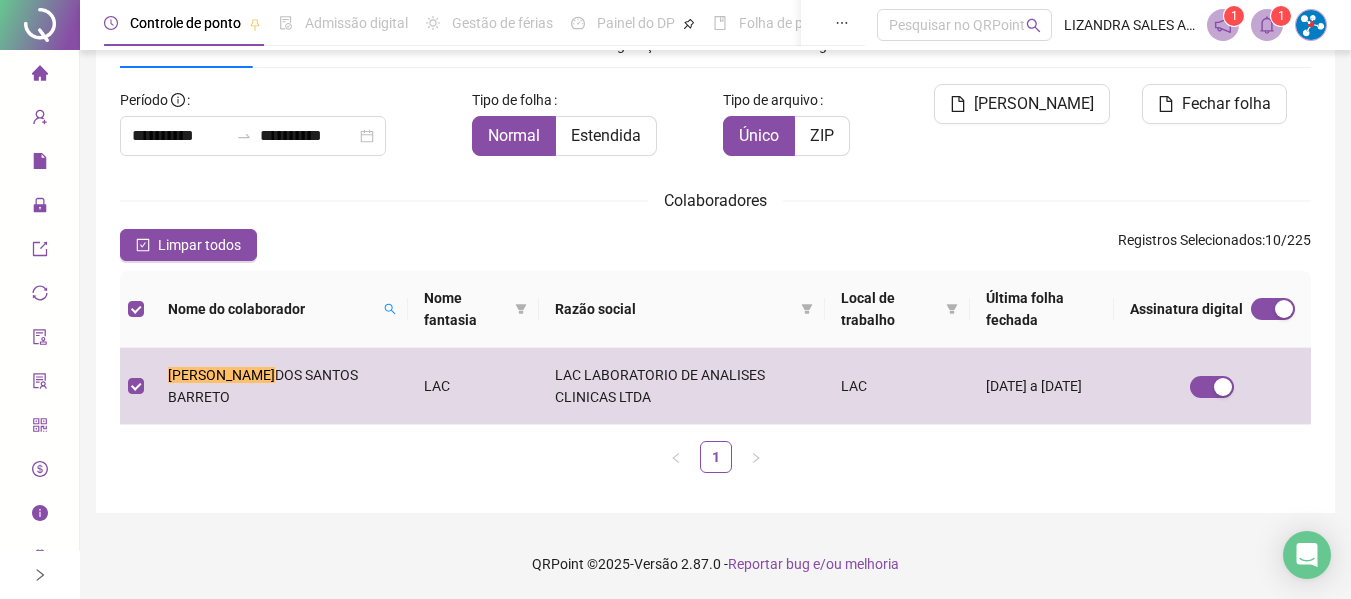 click on "Nome do colaborador" at bounding box center [280, 309] 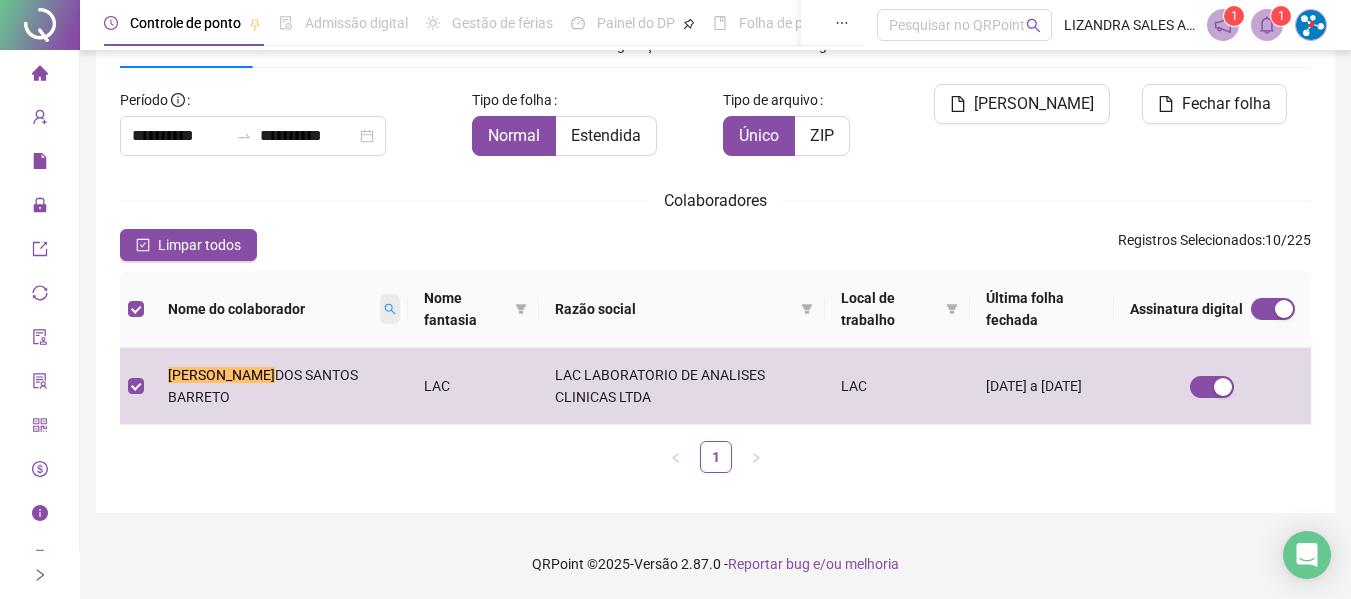 click 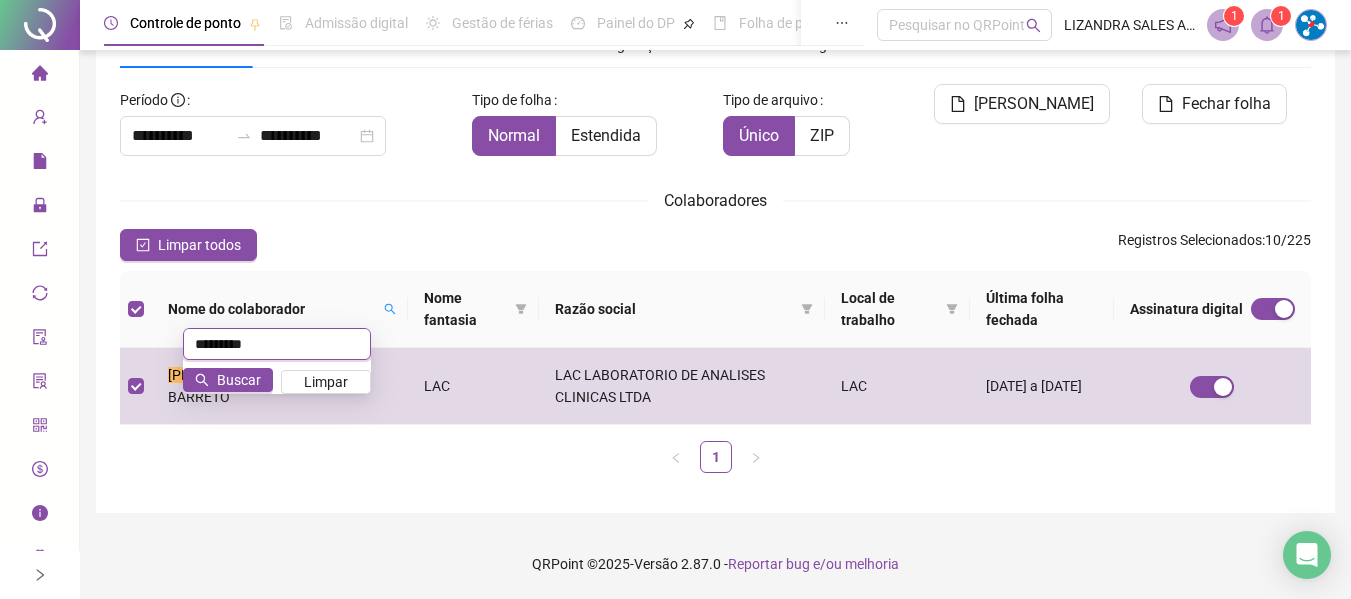 scroll, scrollTop: 99, scrollLeft: 0, axis: vertical 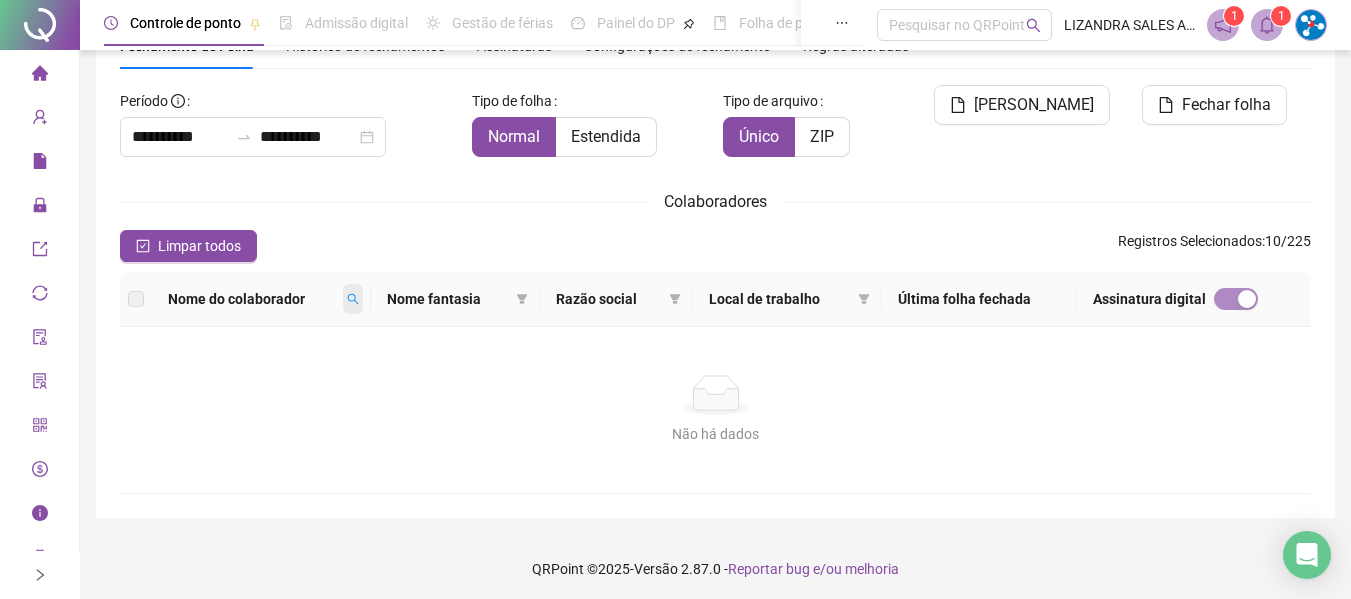 click at bounding box center [353, 299] 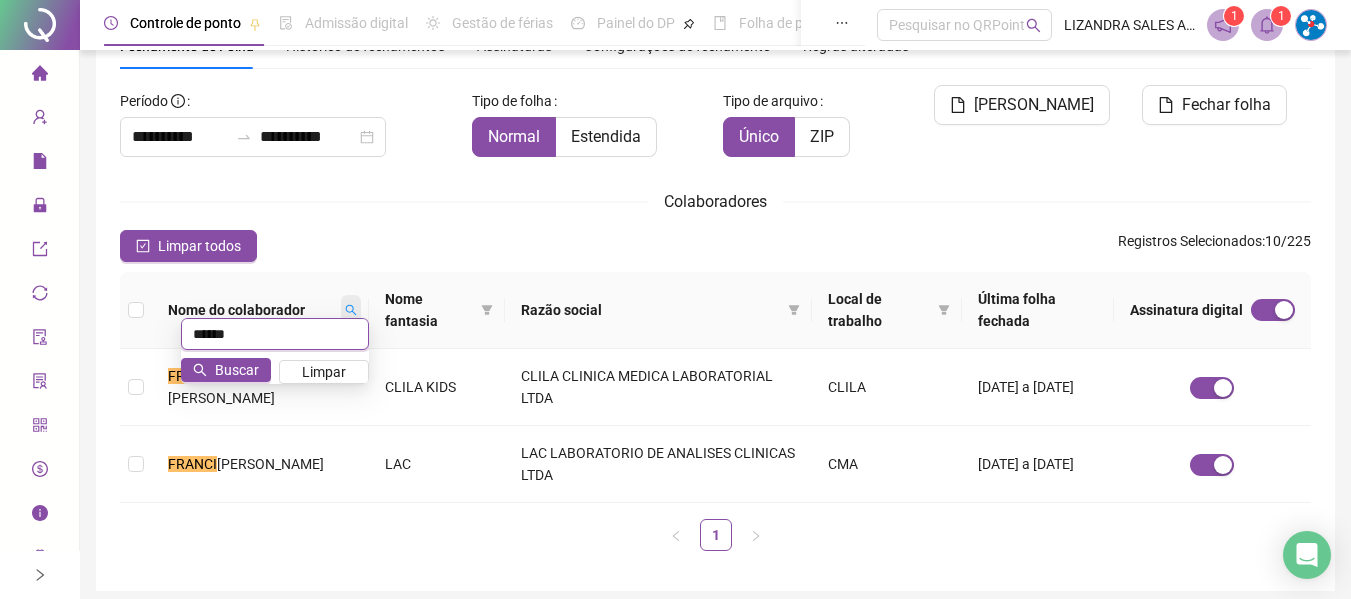 scroll, scrollTop: 110, scrollLeft: 0, axis: vertical 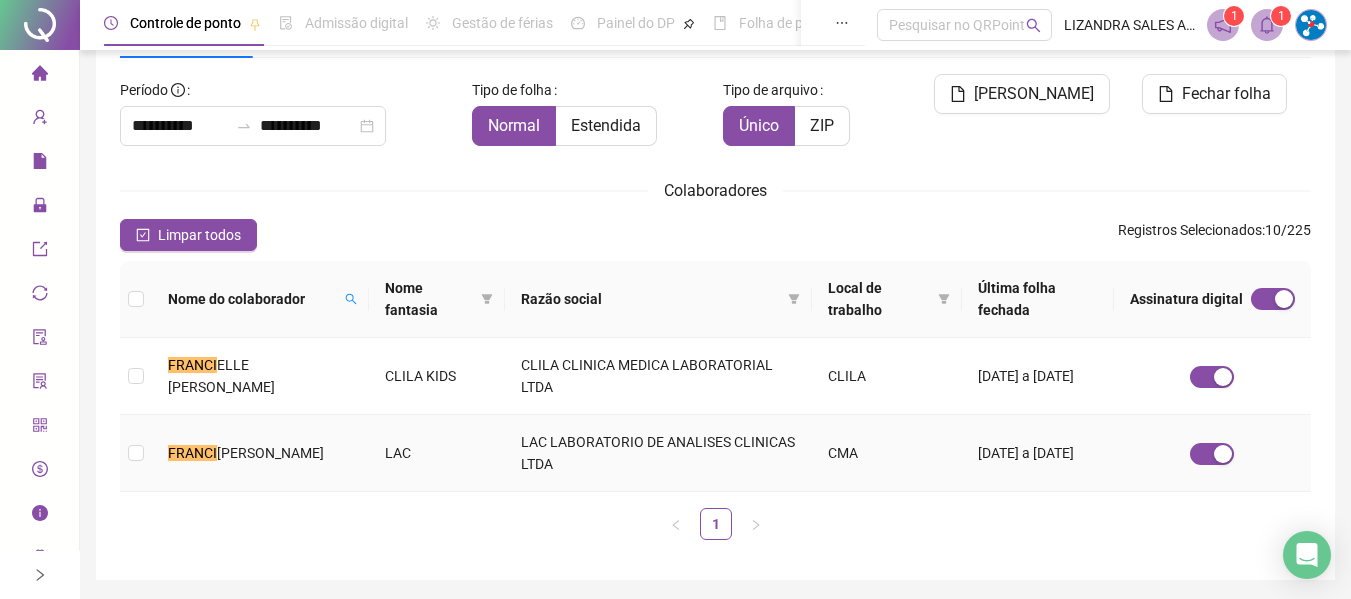 click on "[PERSON_NAME]" at bounding box center [260, 453] 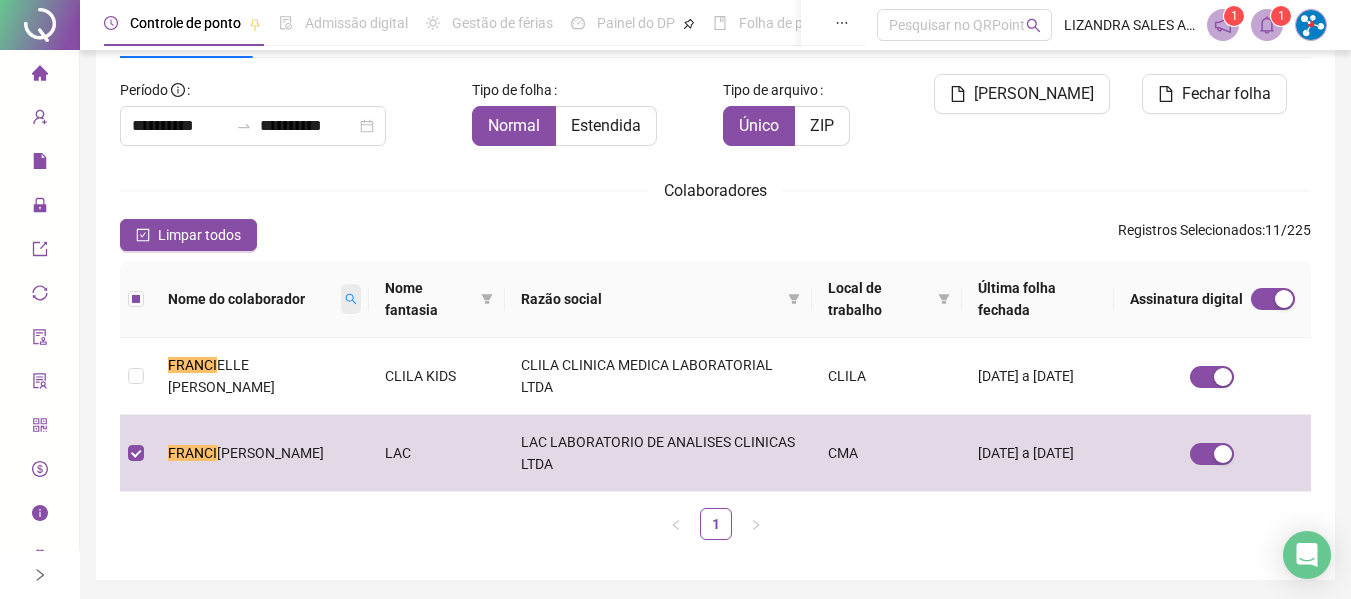 click 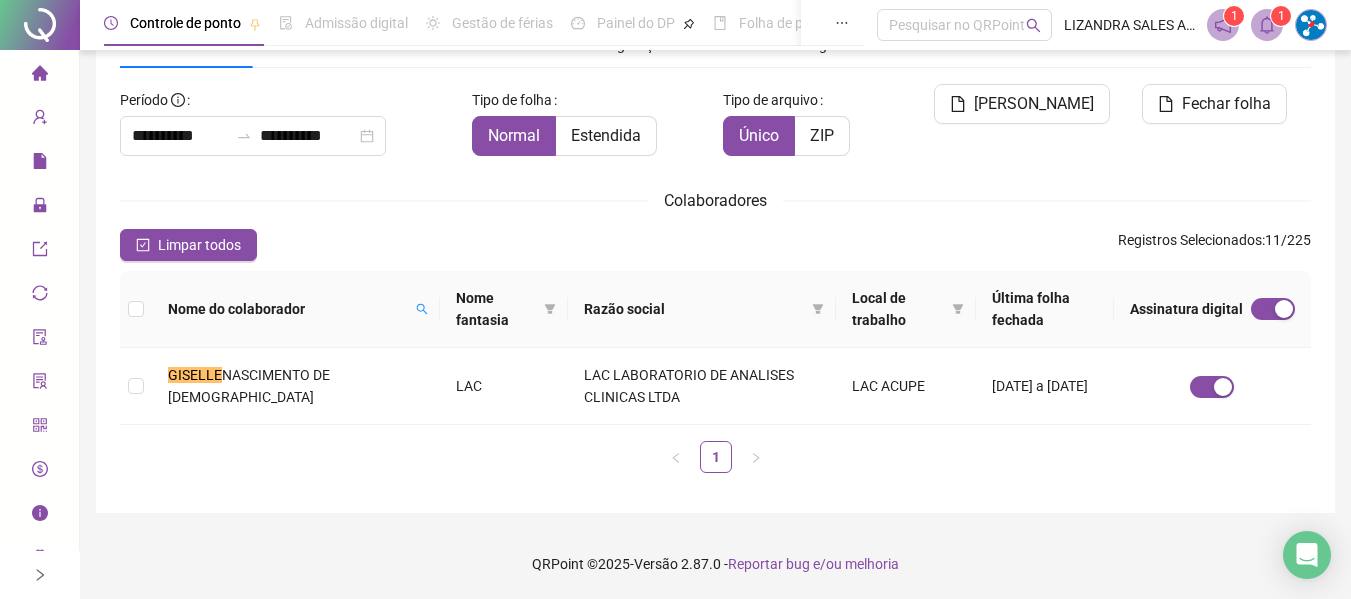 scroll, scrollTop: 100, scrollLeft: 0, axis: vertical 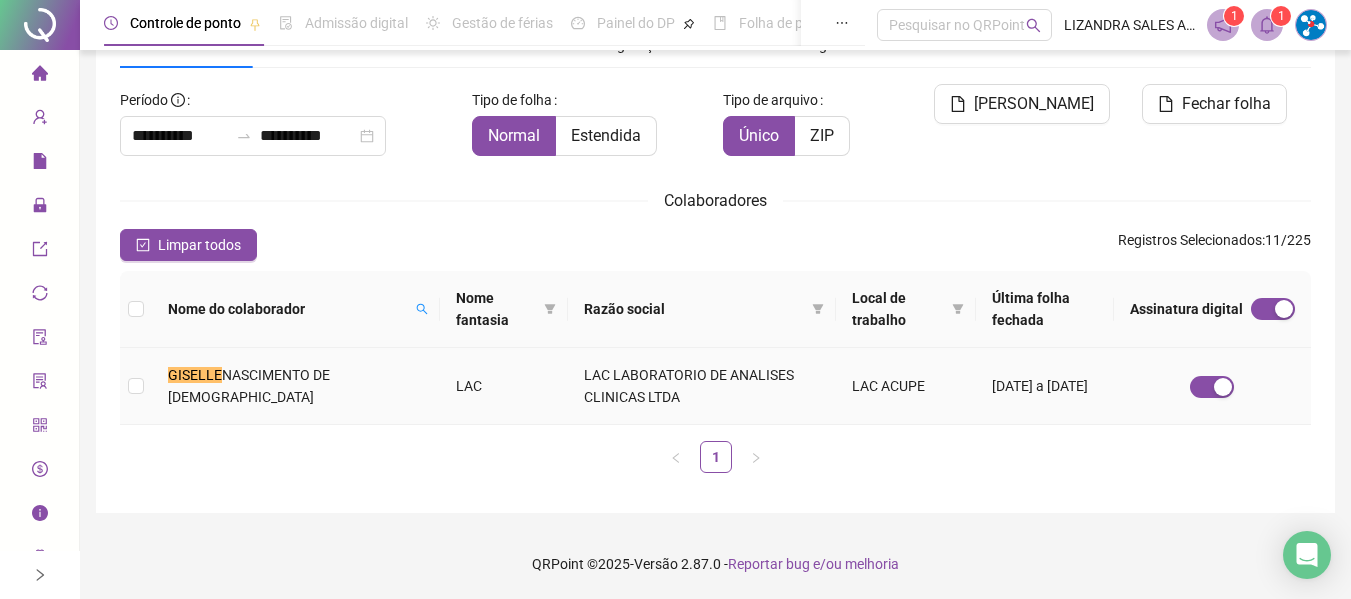 click on "[PERSON_NAME] DE [PERSON_NAME]" at bounding box center (296, 386) 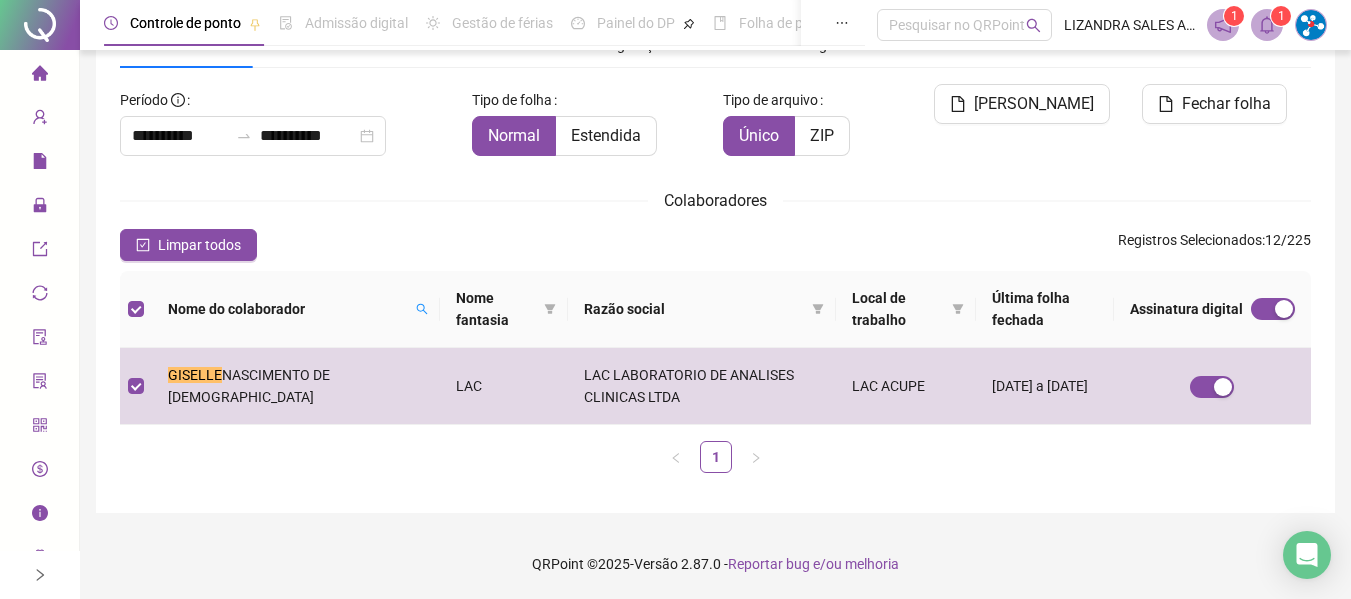 click on "Nome do colaborador" at bounding box center (296, 309) 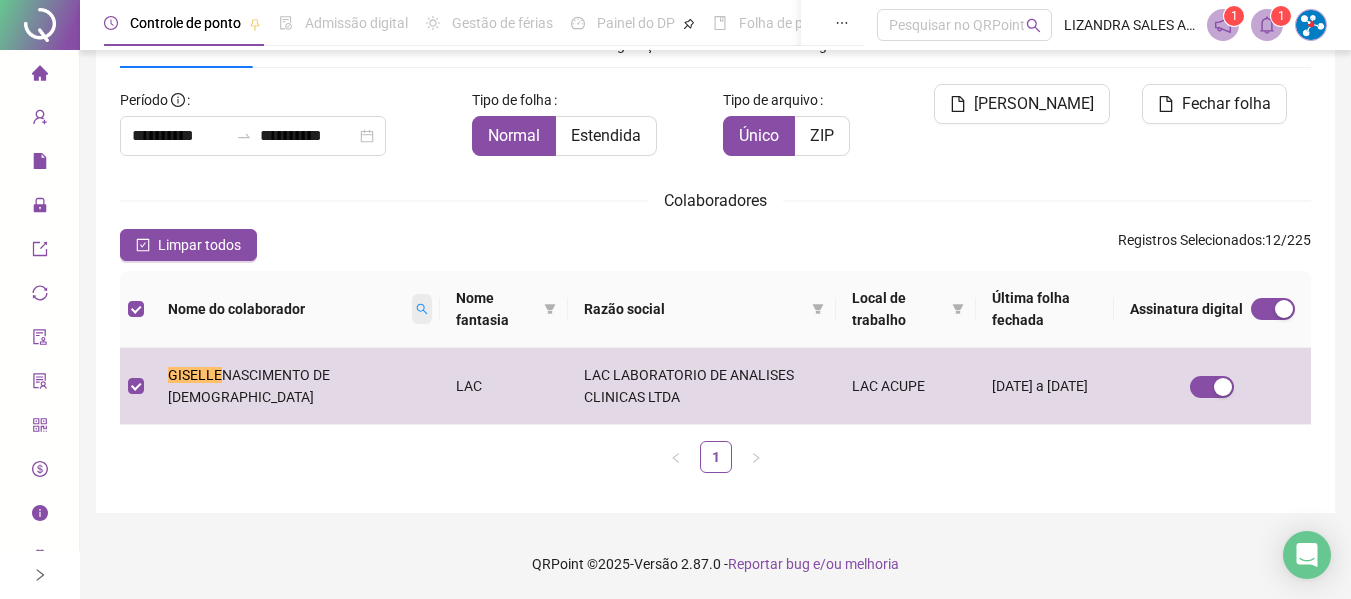 click 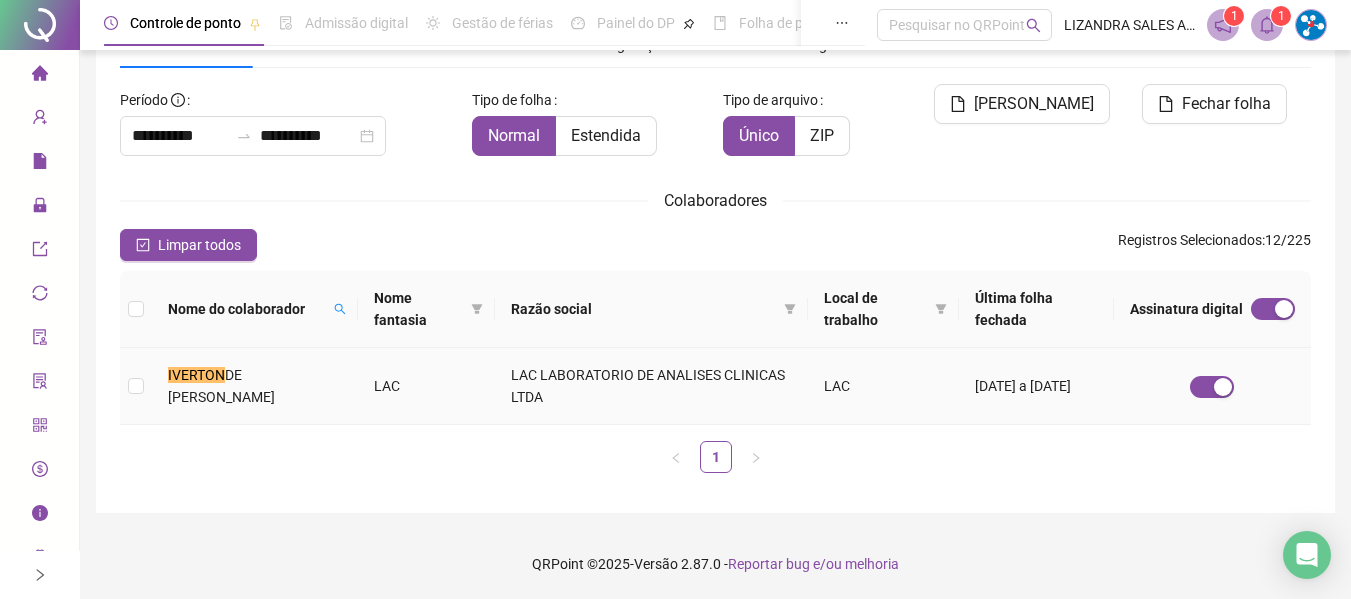 click on "LAC LABORATORIO DE ANALISES CLINICAS LTDA" at bounding box center [651, 386] 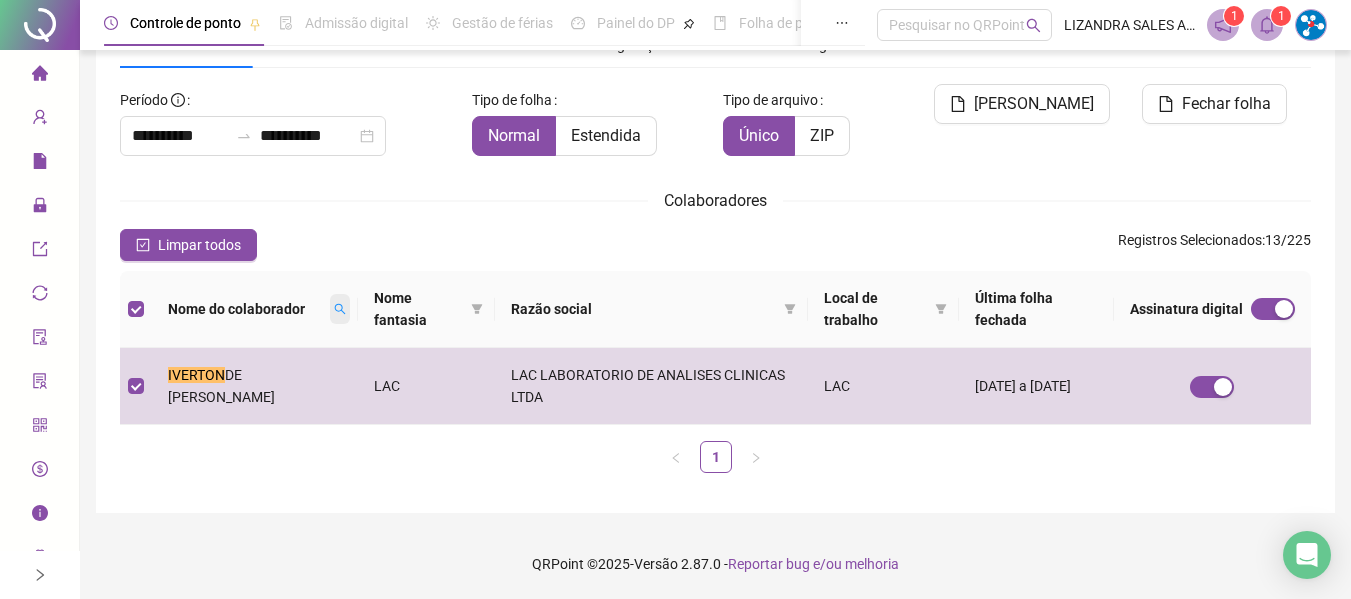 click at bounding box center (340, 309) 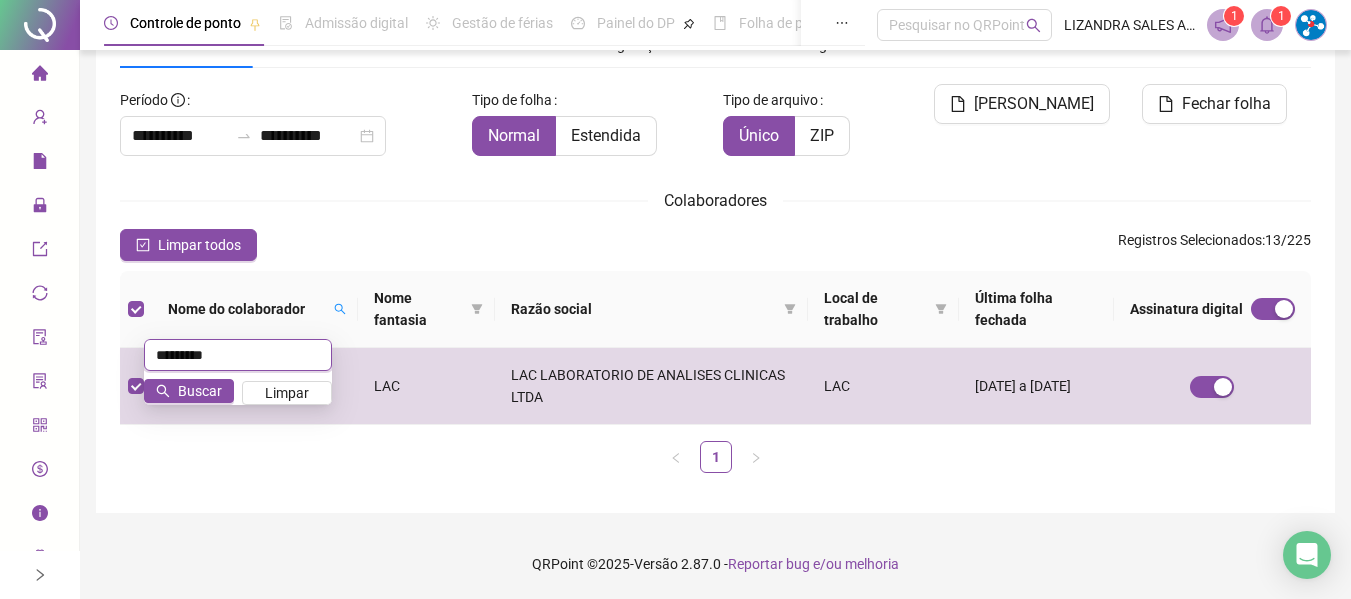 scroll, scrollTop: 110, scrollLeft: 0, axis: vertical 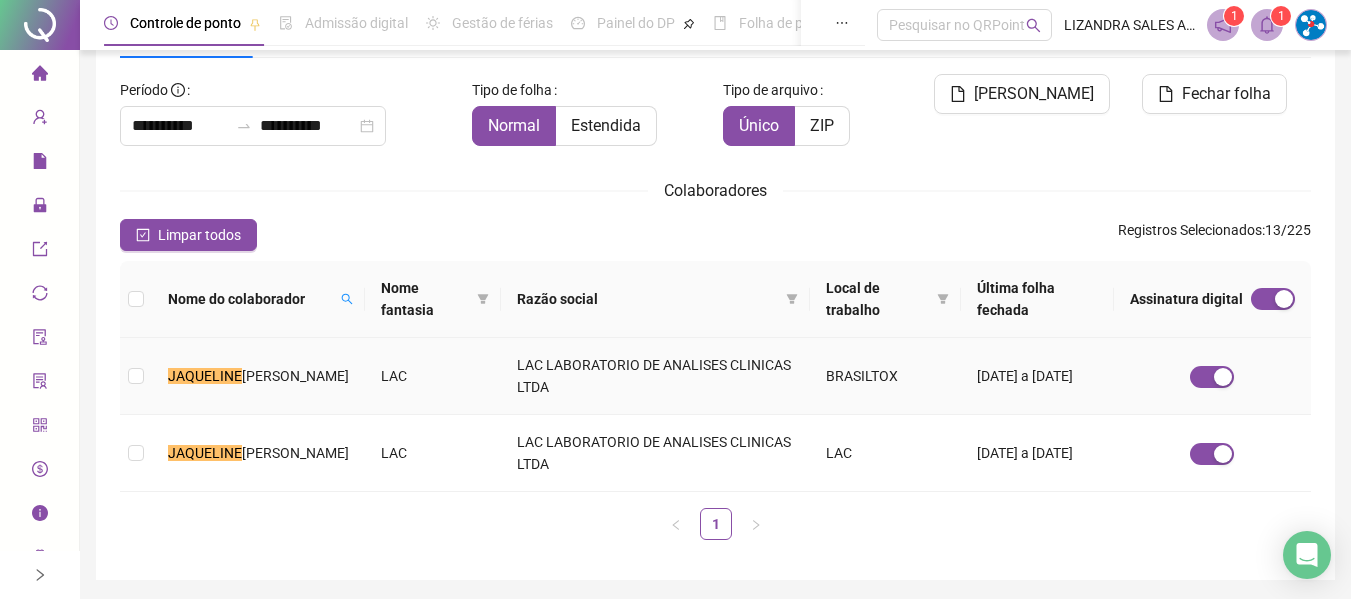 click on "LAC" at bounding box center [433, 376] 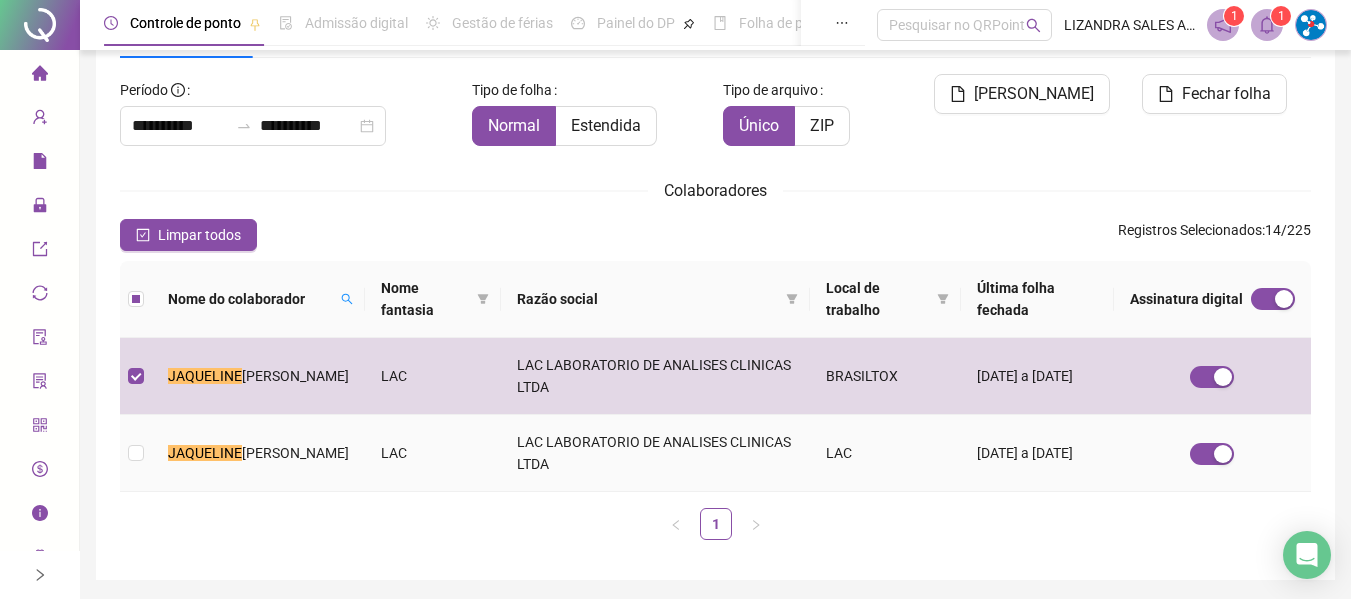 click on "LAC" at bounding box center (433, 453) 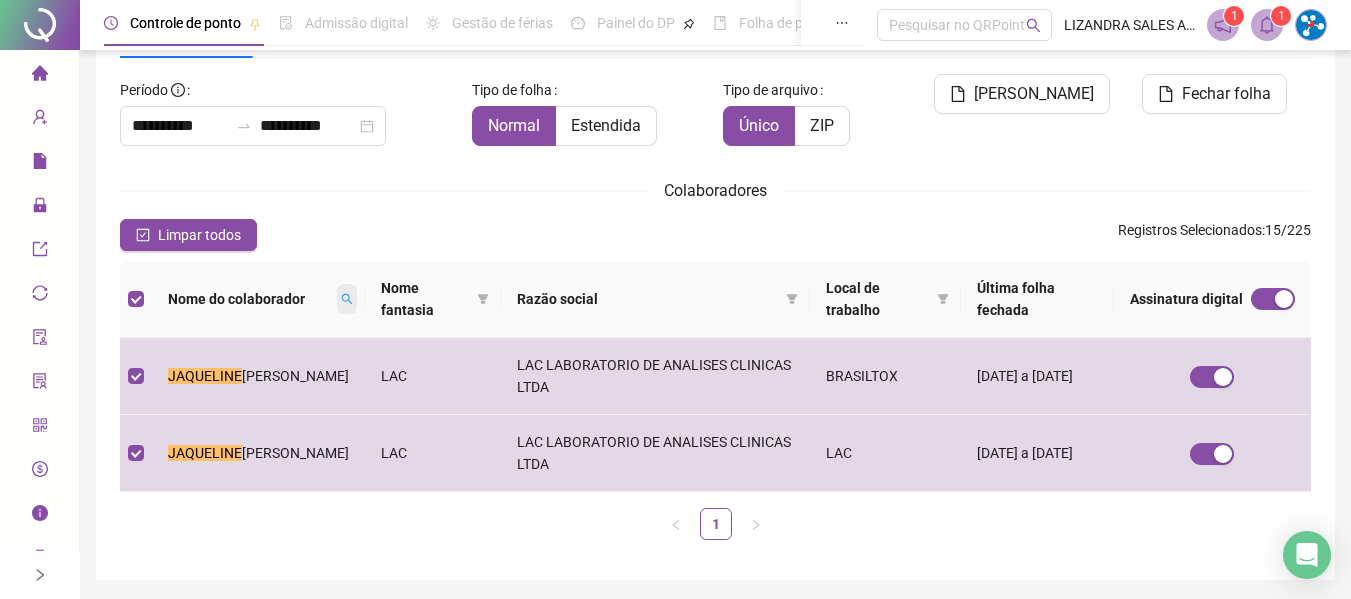 click at bounding box center (347, 299) 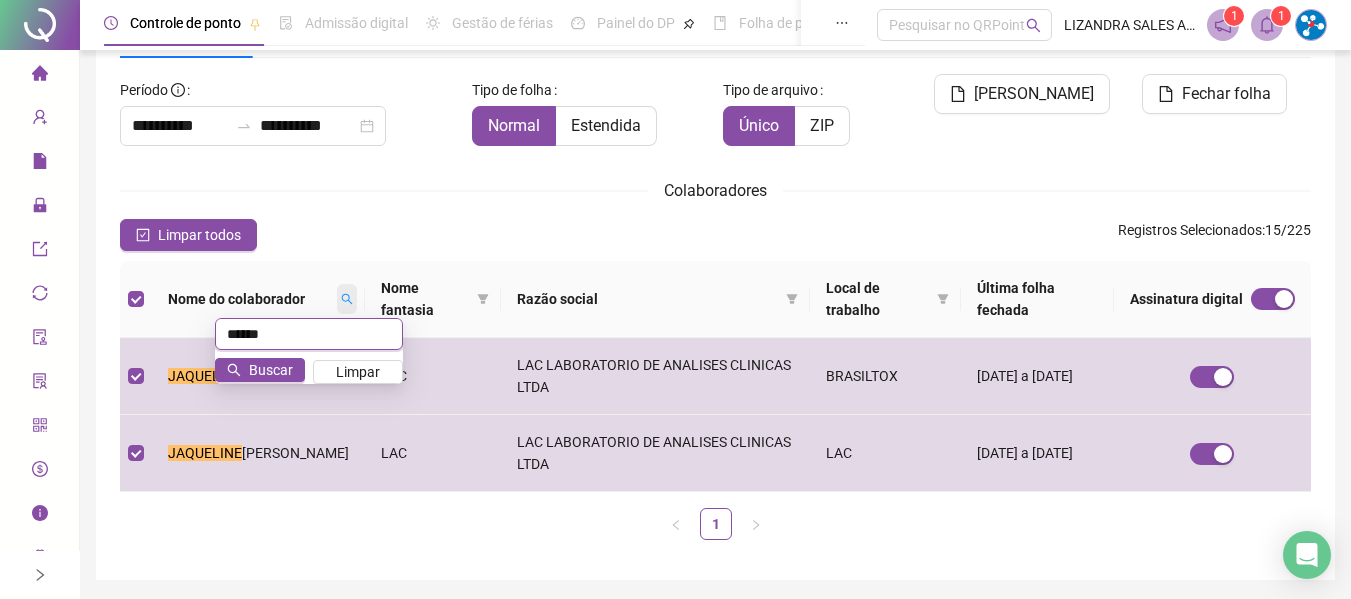 scroll, scrollTop: 99, scrollLeft: 0, axis: vertical 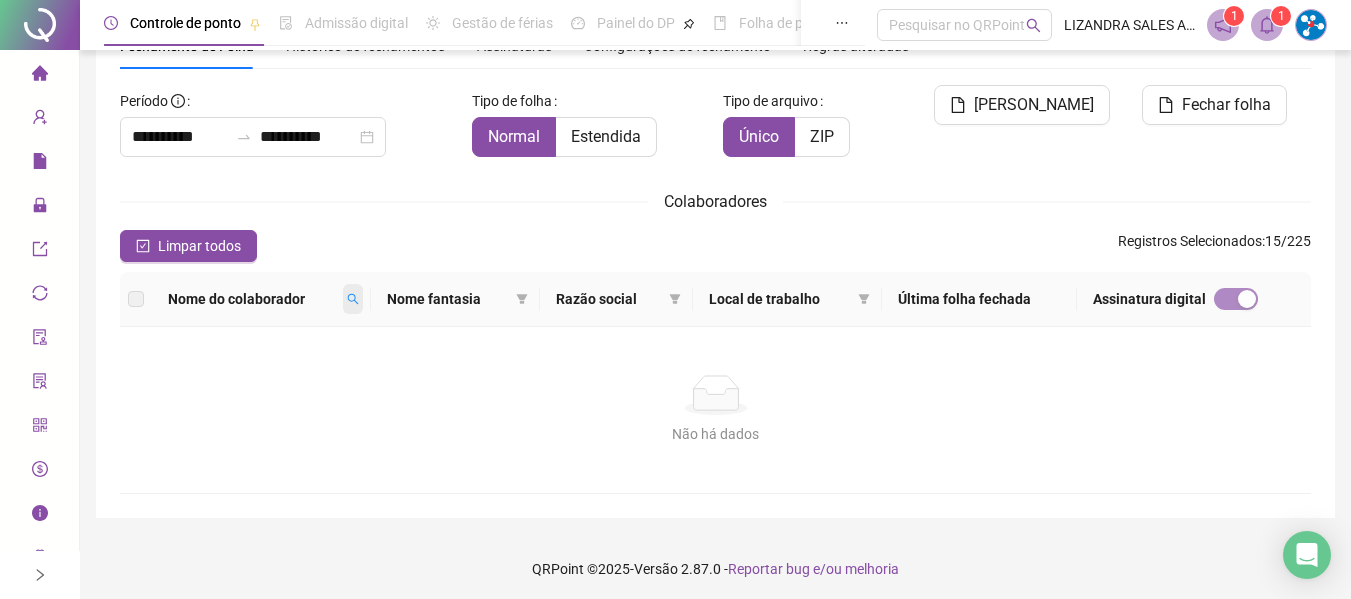 click 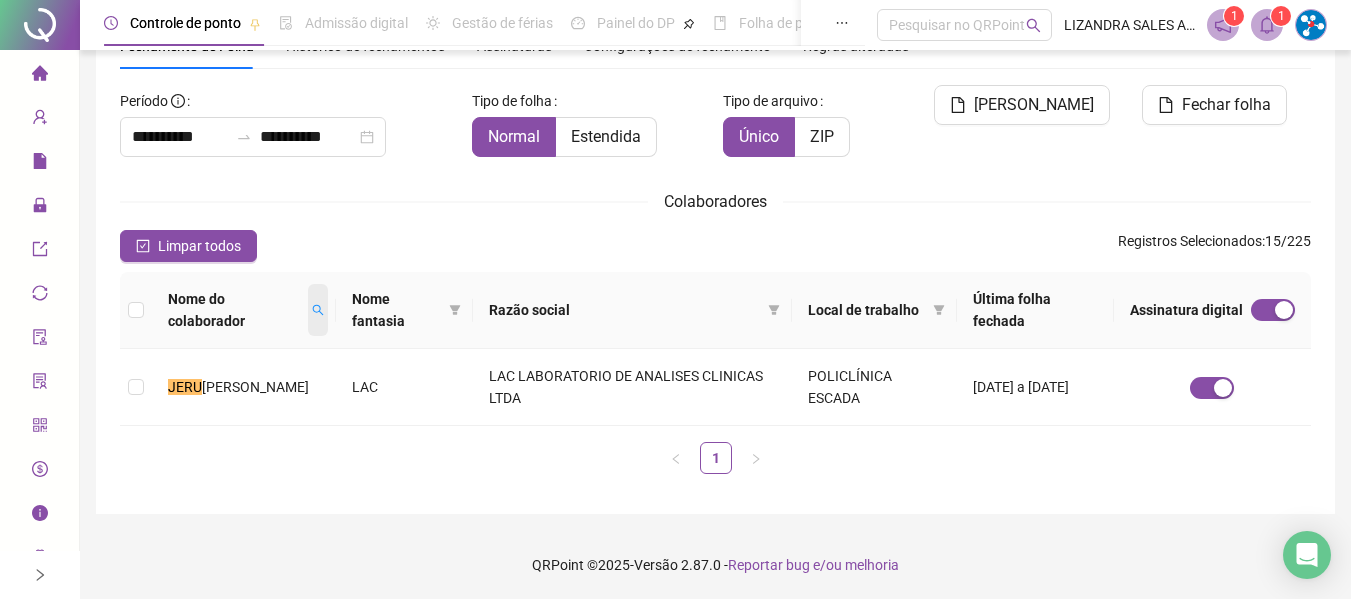 scroll, scrollTop: 100, scrollLeft: 0, axis: vertical 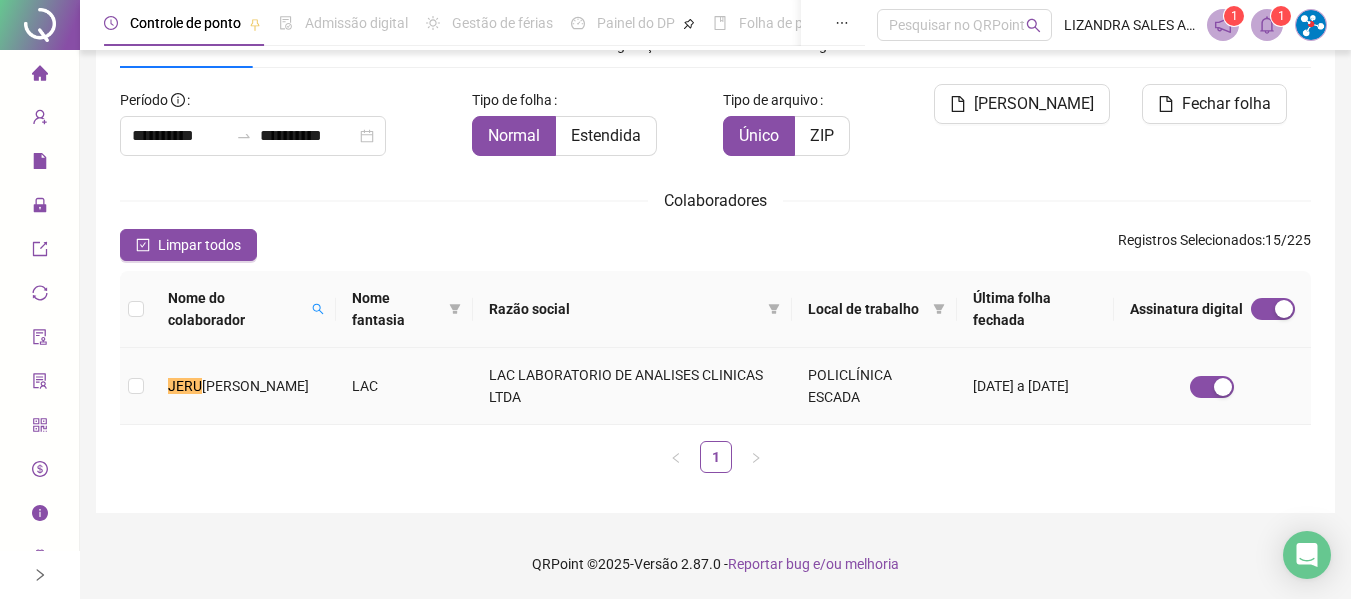 click on "LAC" at bounding box center (405, 386) 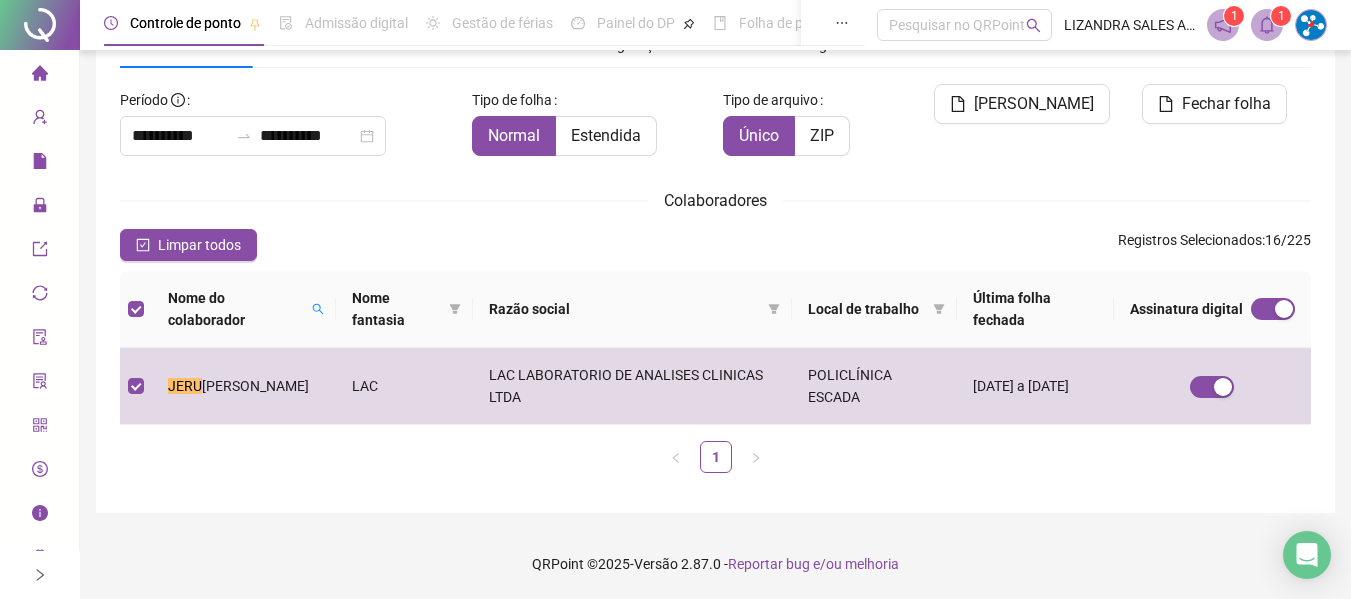 click on "Nome do colaborador" at bounding box center [244, 309] 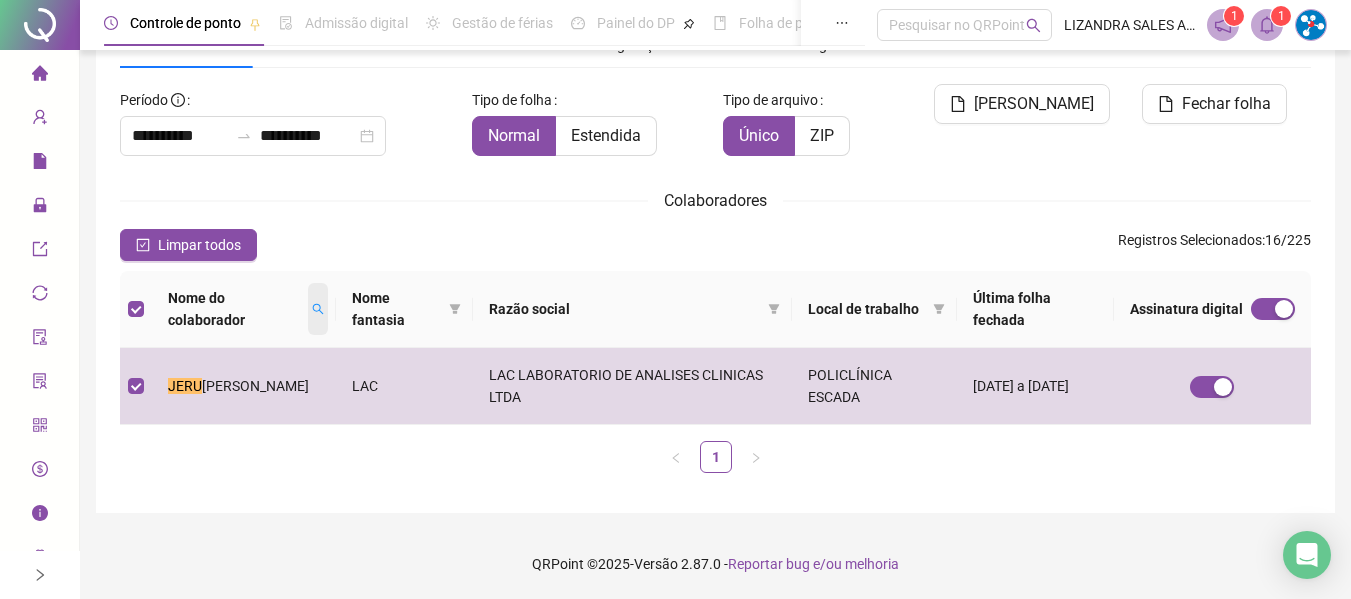 click 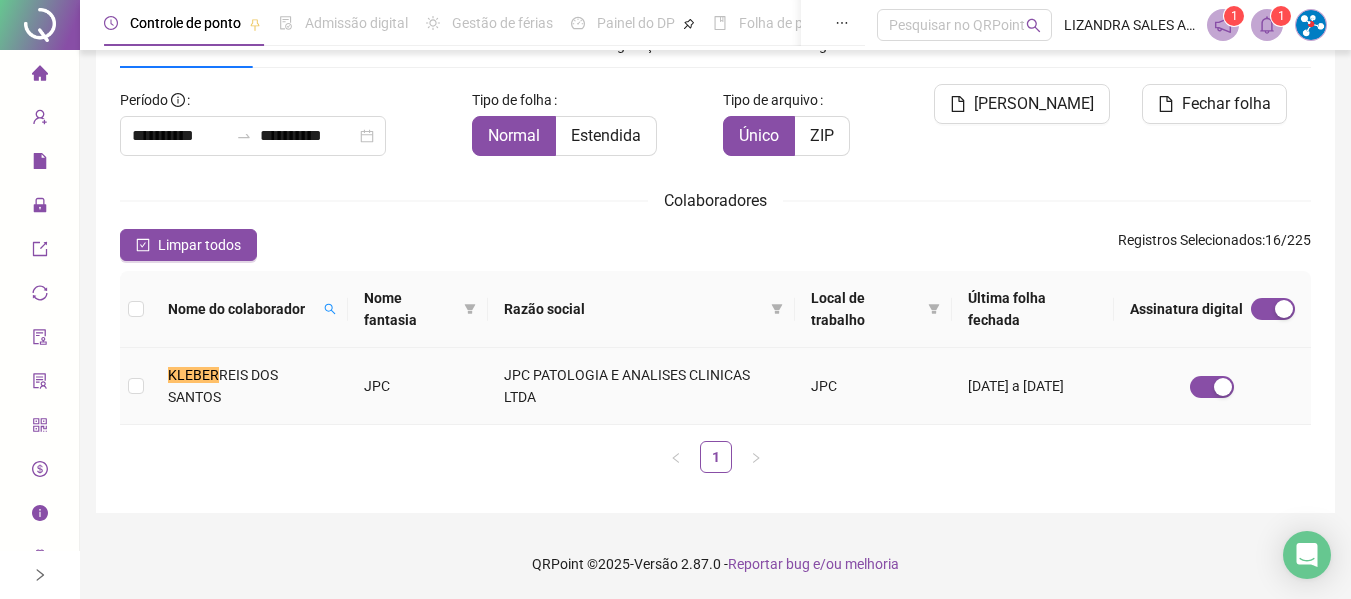 click on "JPC" at bounding box center (418, 386) 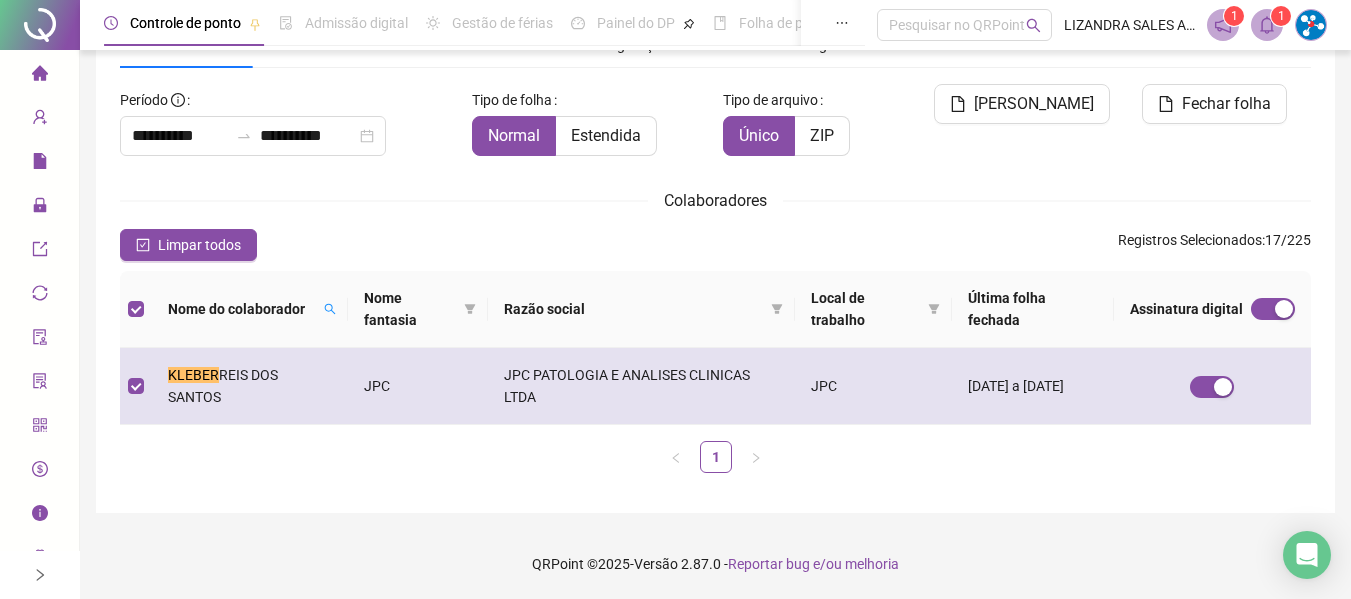 click on "JPC" at bounding box center [418, 386] 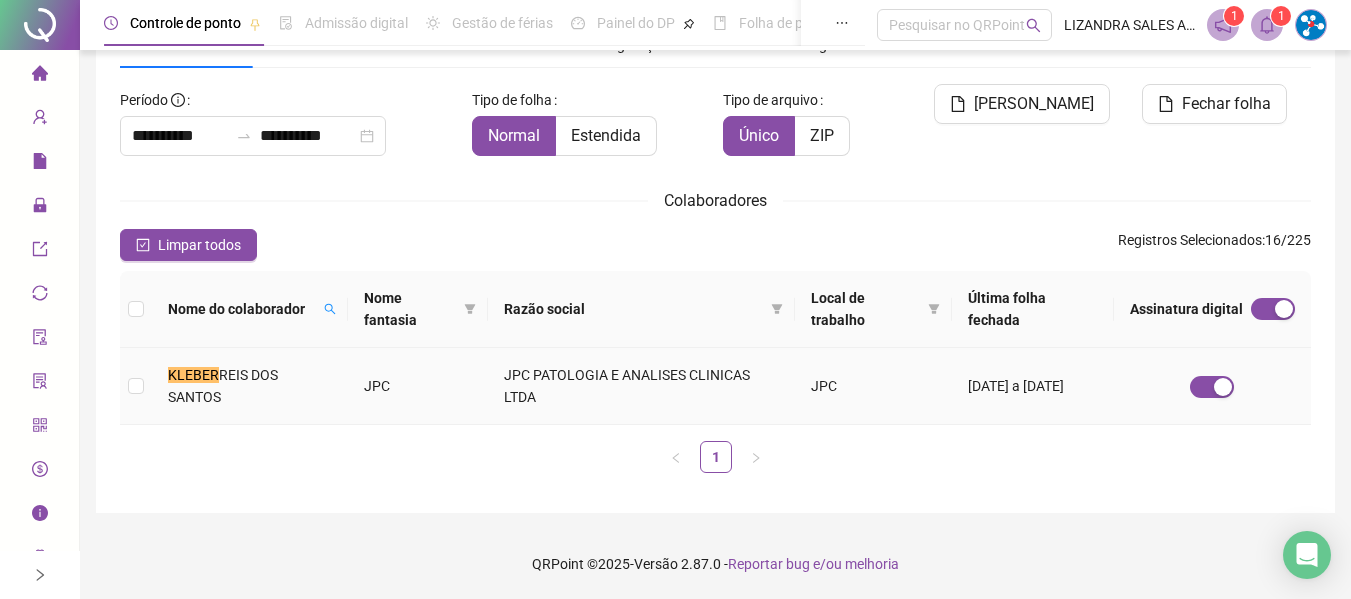 drag, startPoint x: 343, startPoint y: 367, endPoint x: 338, endPoint y: 342, distance: 25.495098 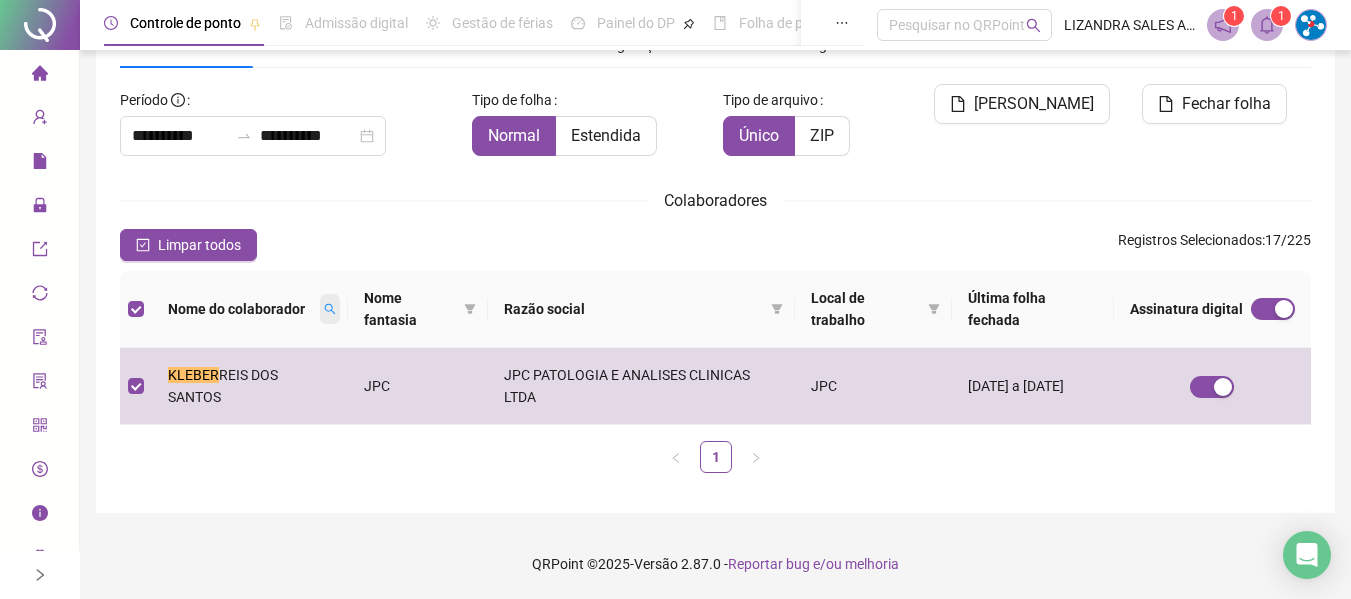 click at bounding box center [330, 309] 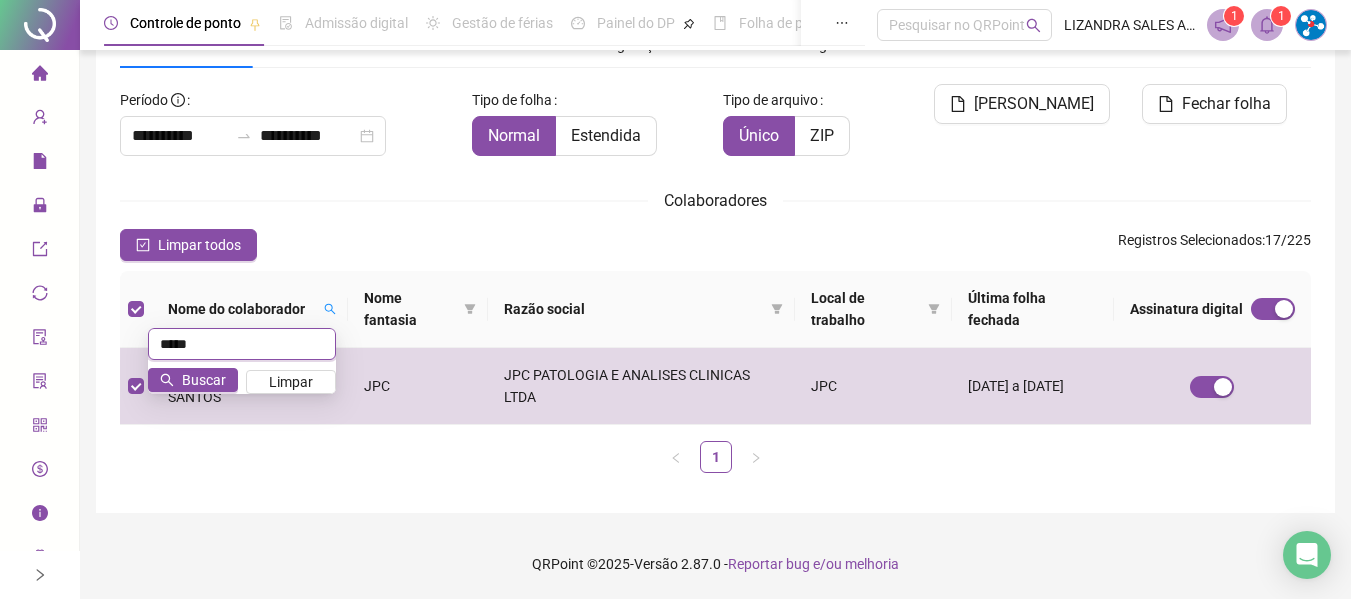 scroll, scrollTop: 58, scrollLeft: 0, axis: vertical 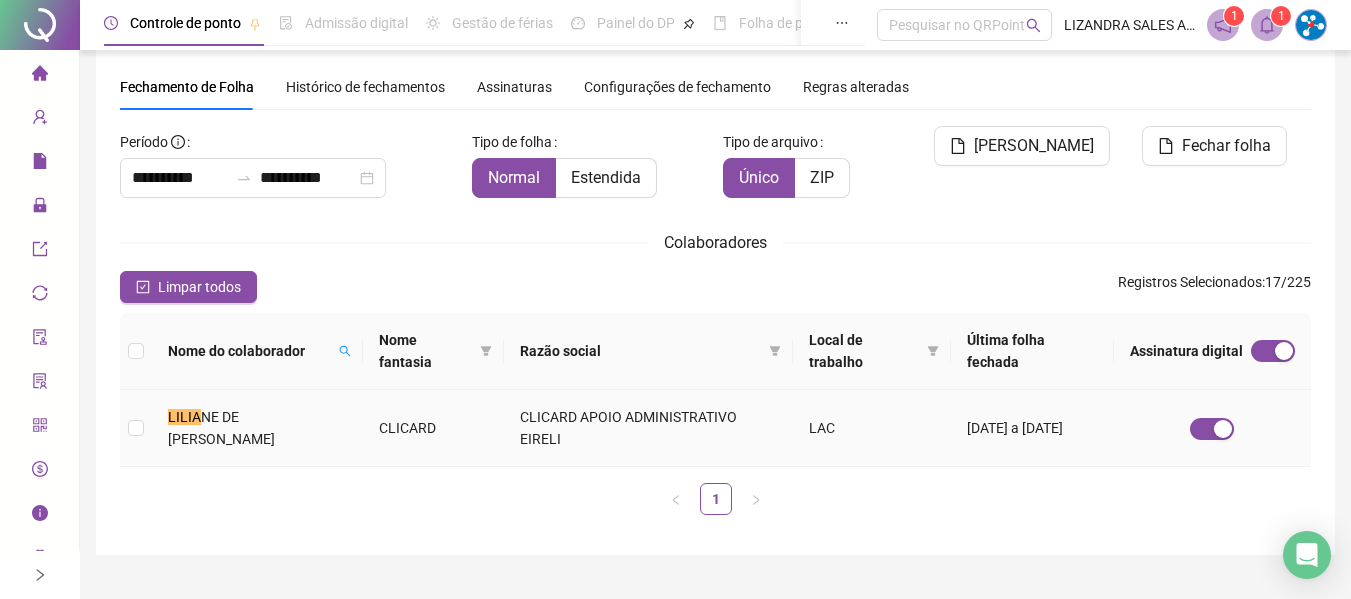 click on "LILIA NE DE [PERSON_NAME]" at bounding box center (257, 428) 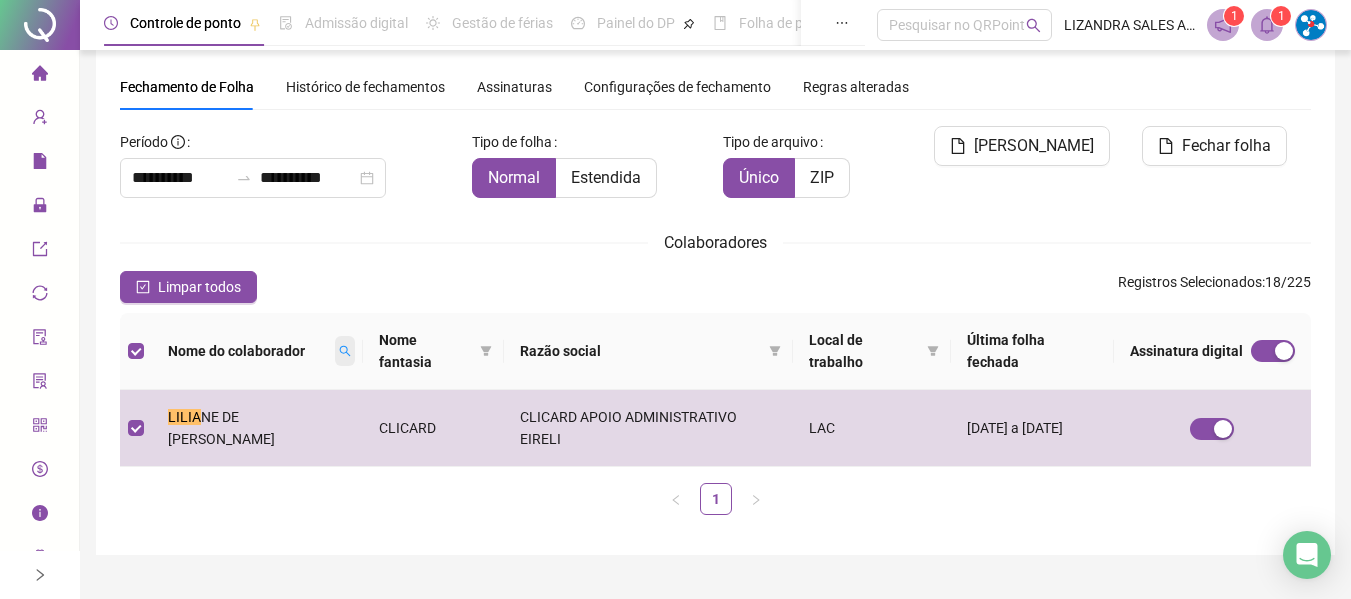 click 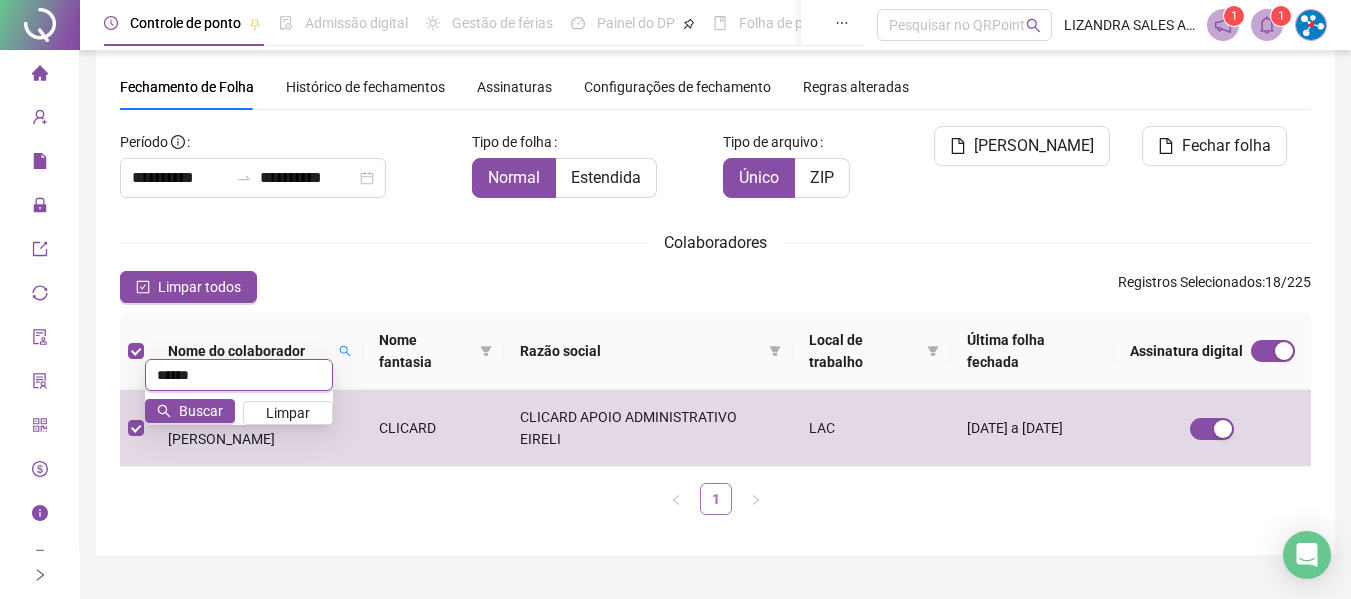 scroll, scrollTop: 100, scrollLeft: 0, axis: vertical 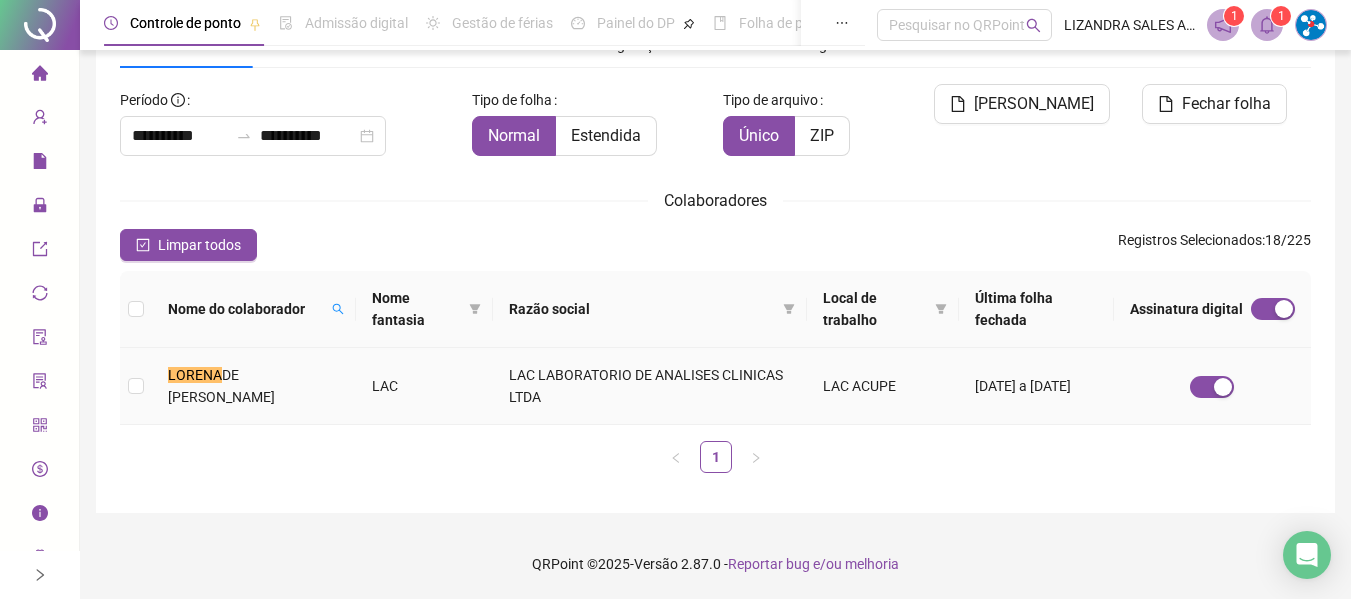 click on "LORENA  DE [PERSON_NAME]" at bounding box center [254, 386] 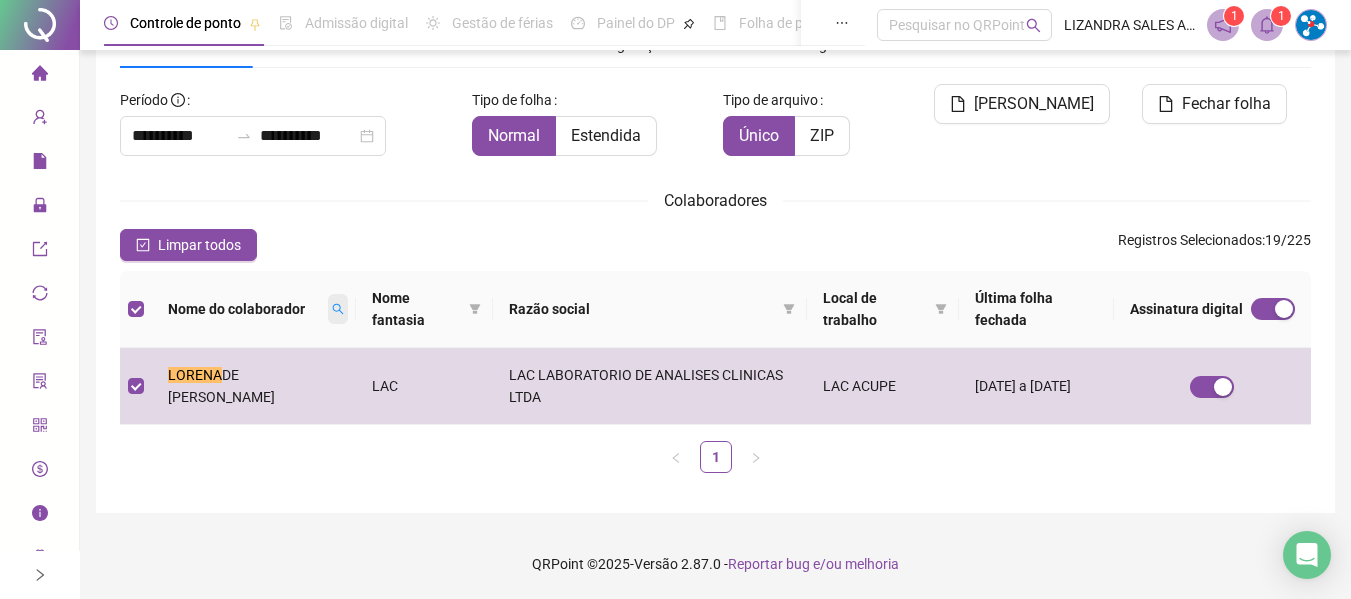 click 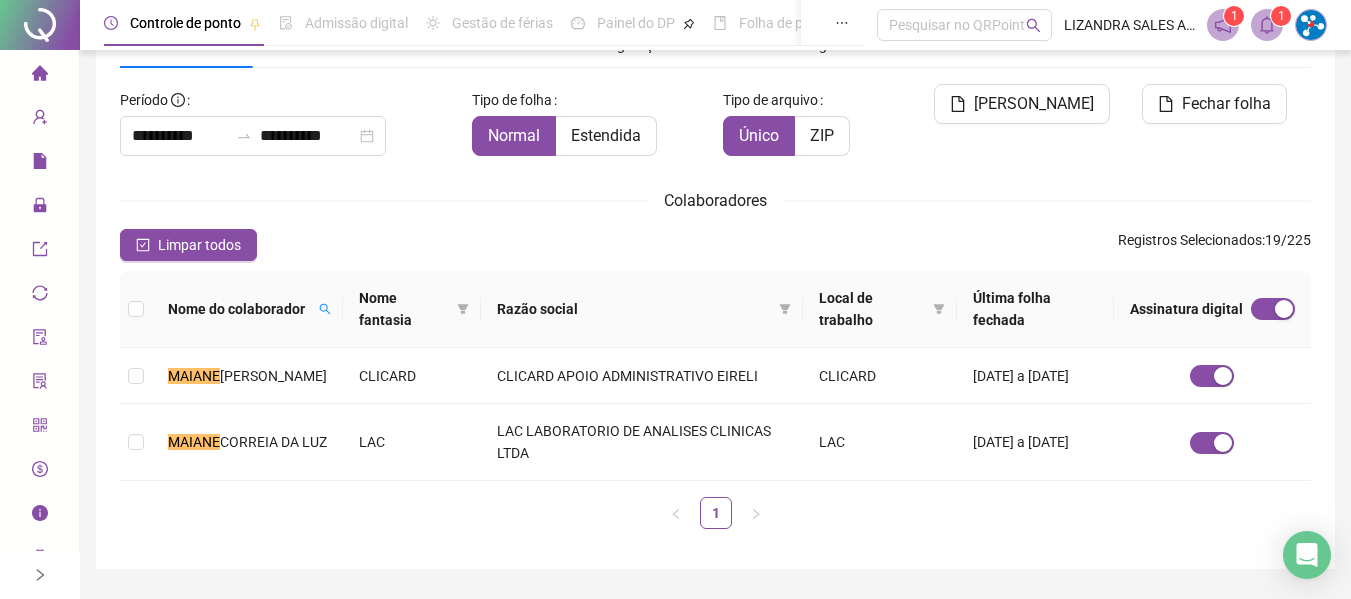 scroll, scrollTop: 110, scrollLeft: 0, axis: vertical 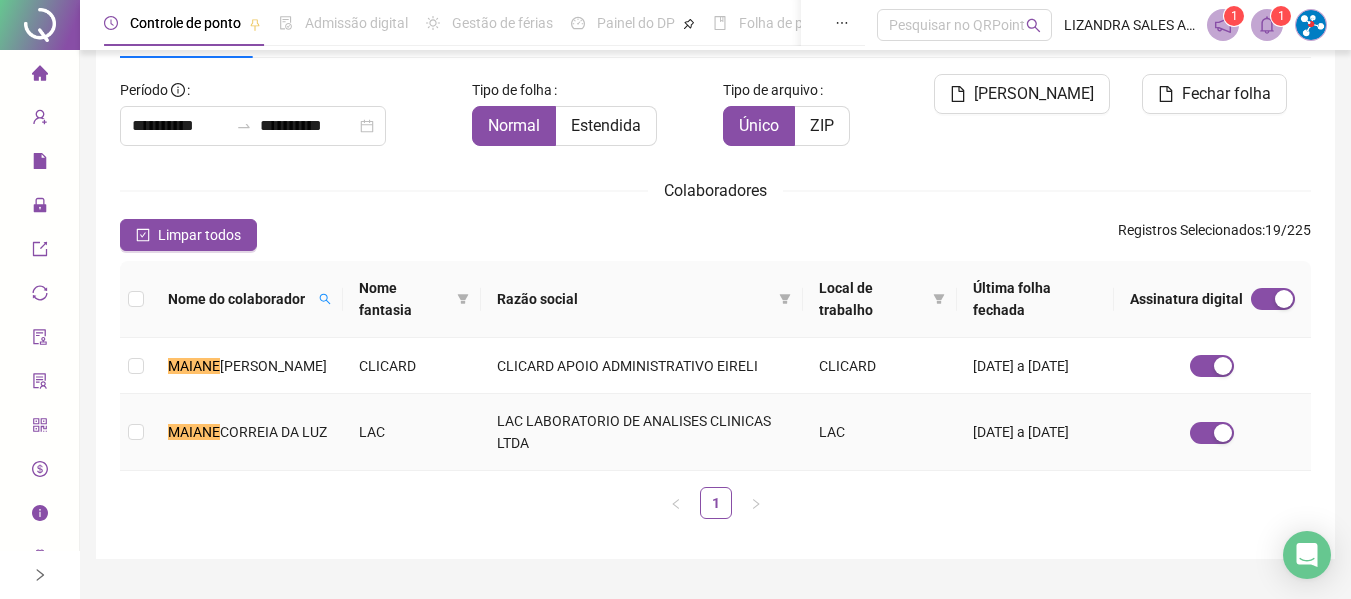 click on "MAIANE  CORREIA DA LUZ" at bounding box center [247, 432] 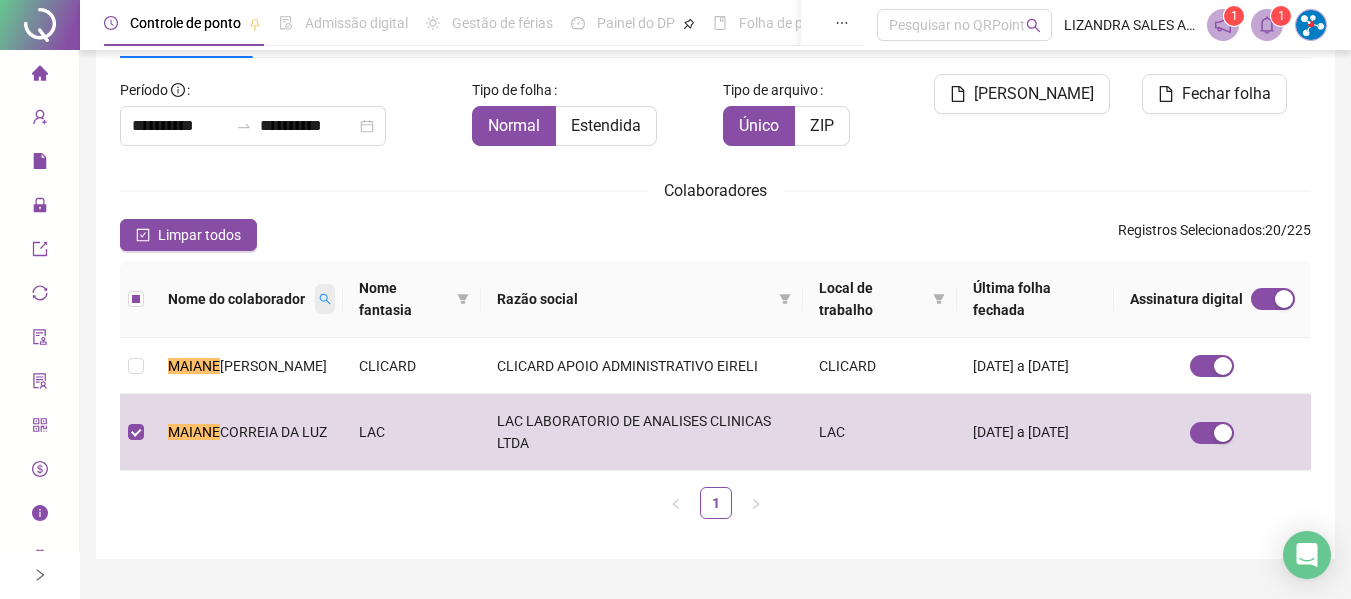 click at bounding box center [325, 299] 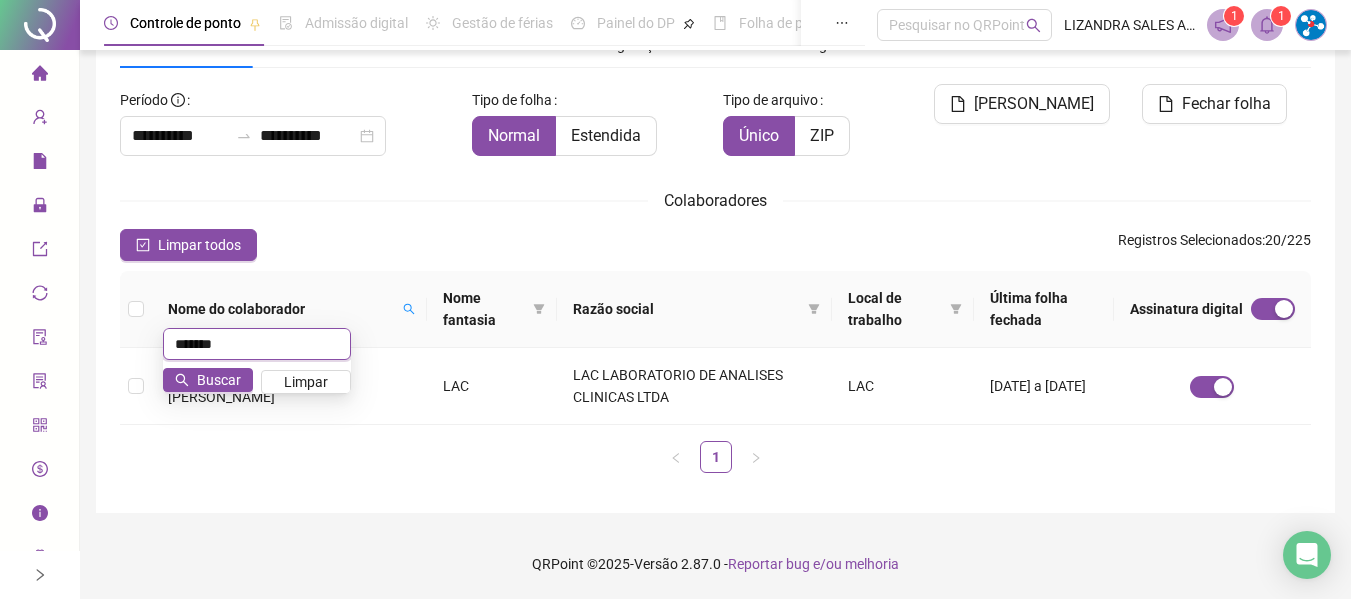 scroll, scrollTop: 100, scrollLeft: 0, axis: vertical 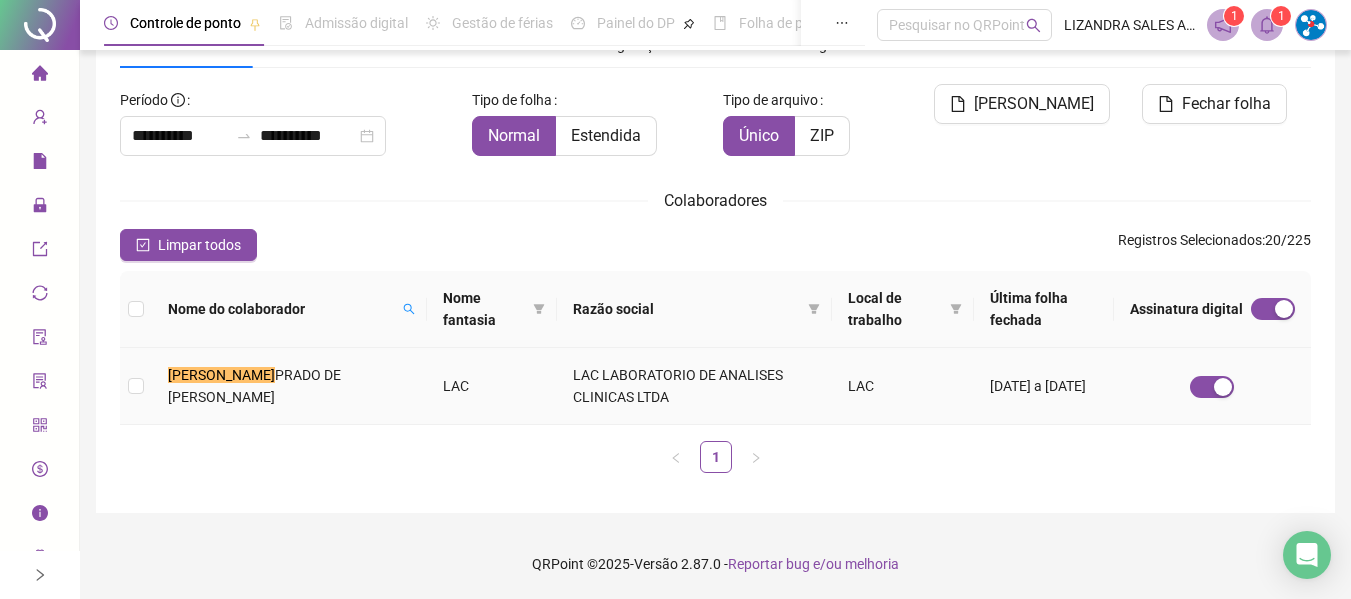click on "LAC" at bounding box center (491, 386) 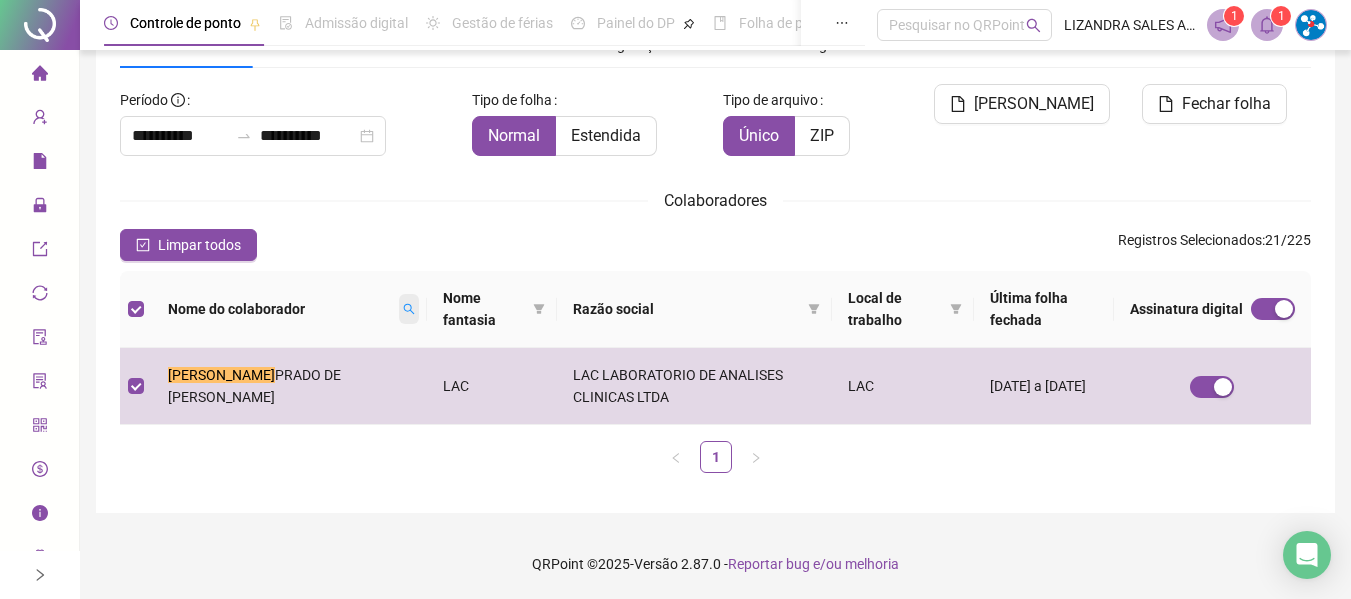 click 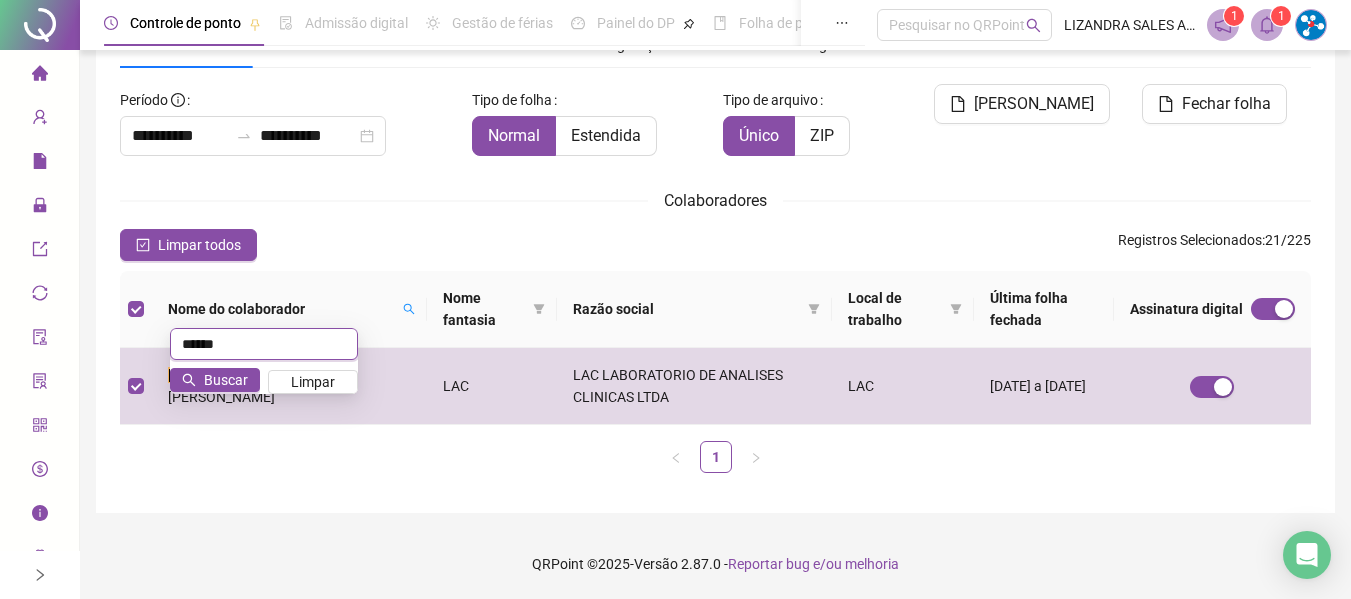scroll, scrollTop: 99, scrollLeft: 0, axis: vertical 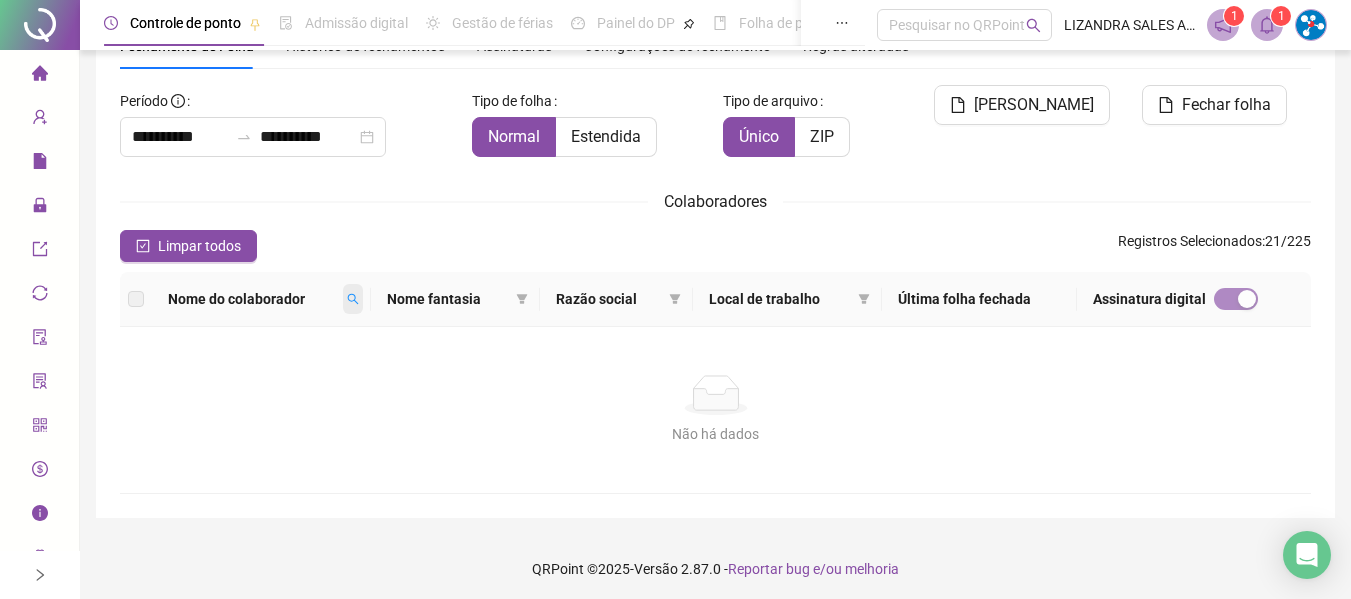 click 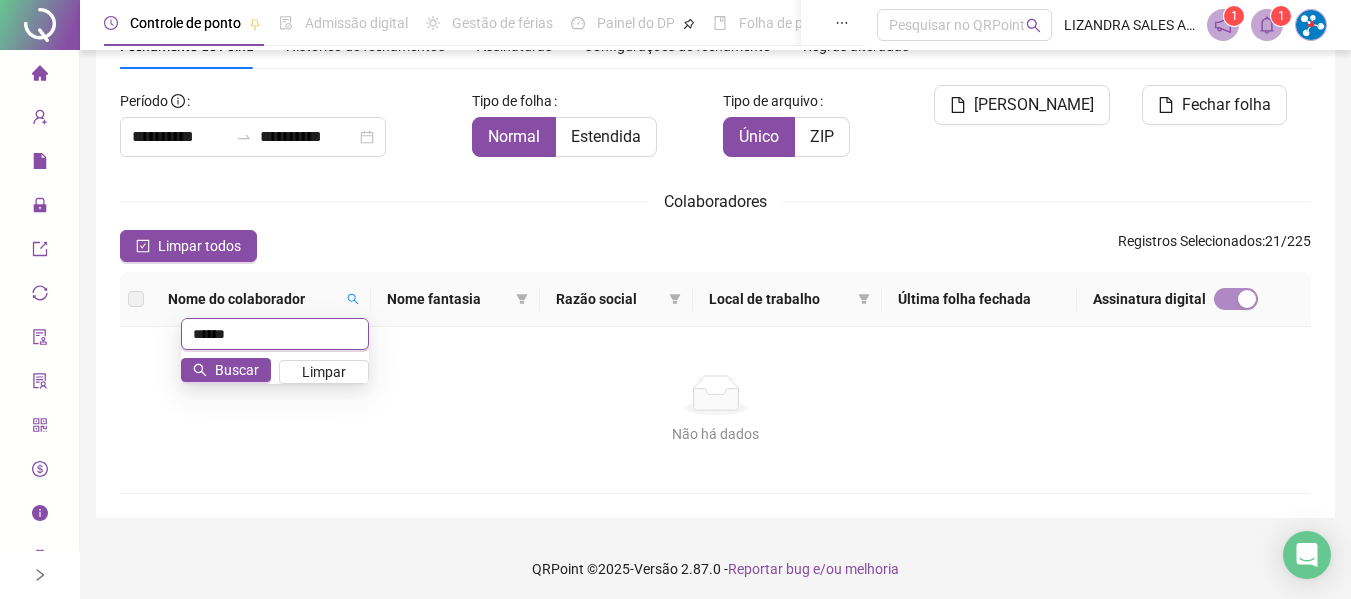 click on "******" at bounding box center [275, 334] 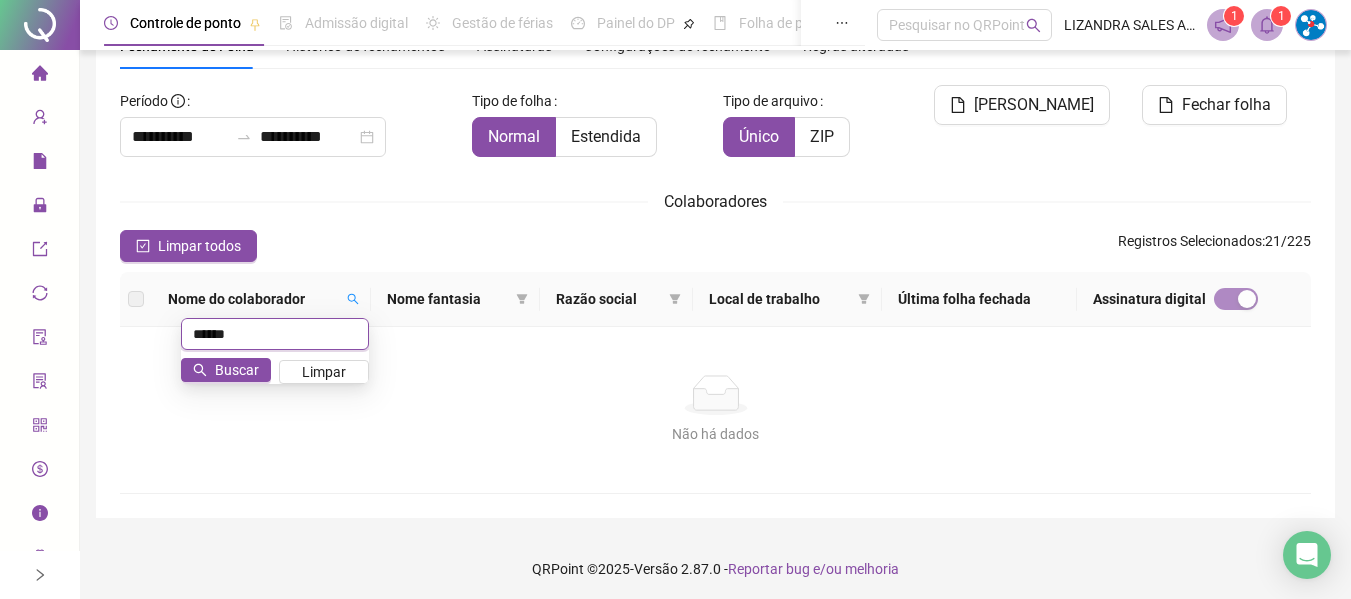 scroll, scrollTop: 100, scrollLeft: 0, axis: vertical 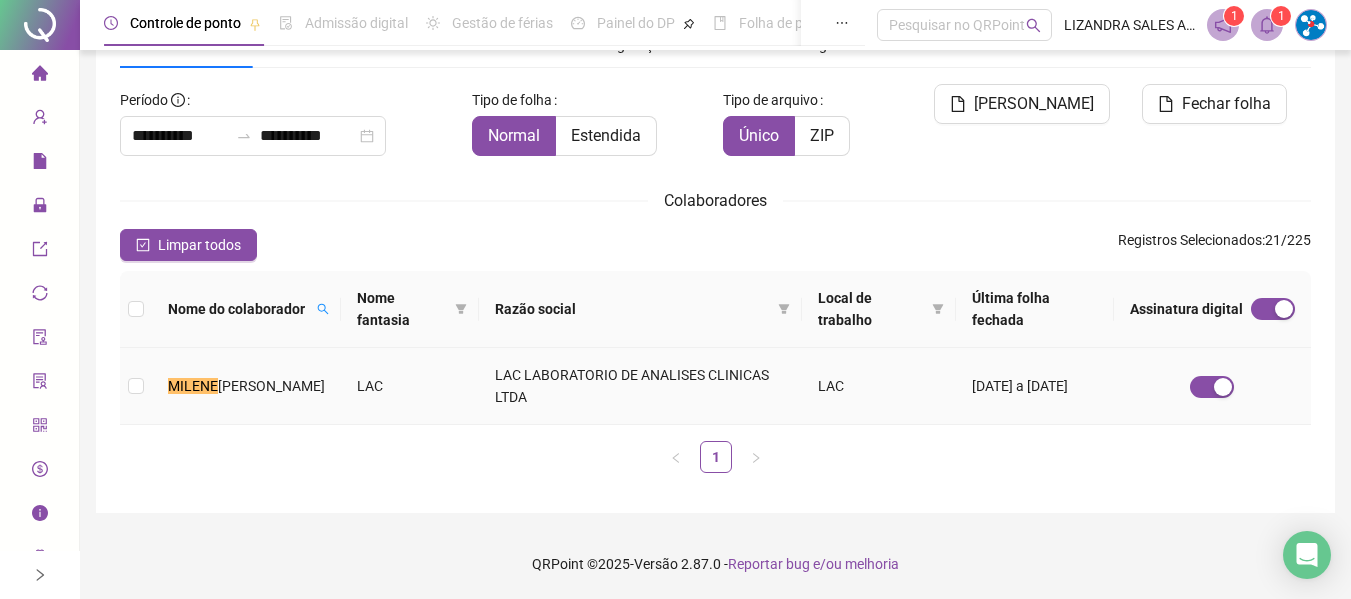 click on "[PERSON_NAME]" at bounding box center [246, 386] 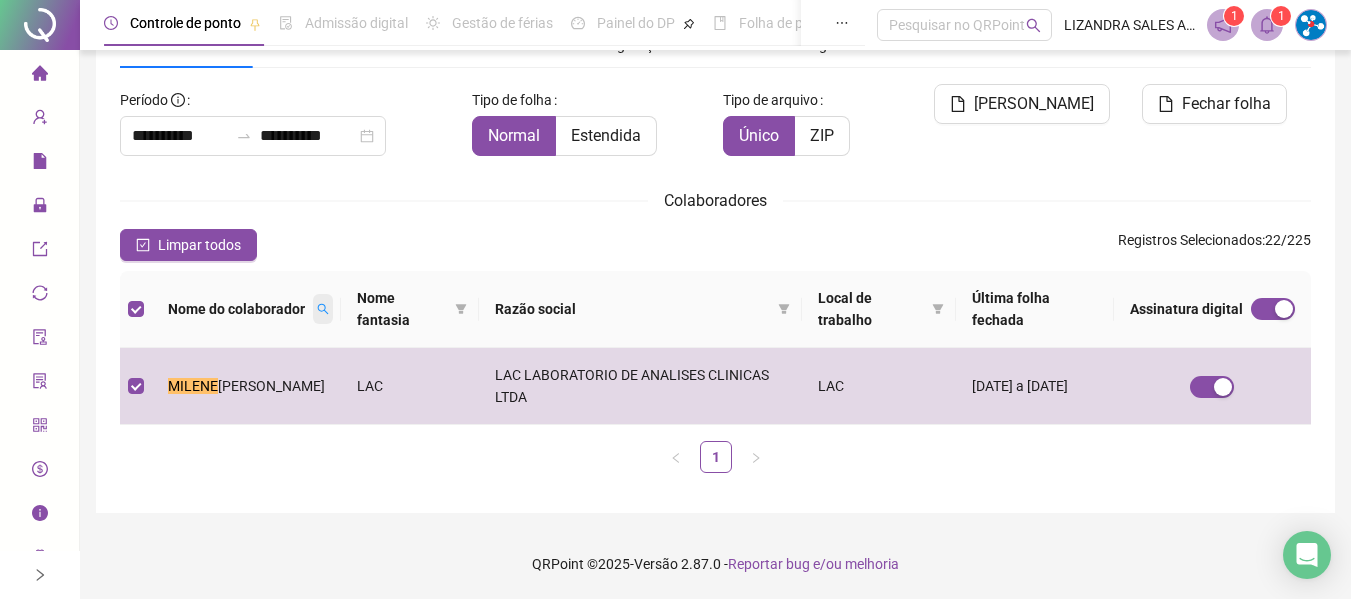 click 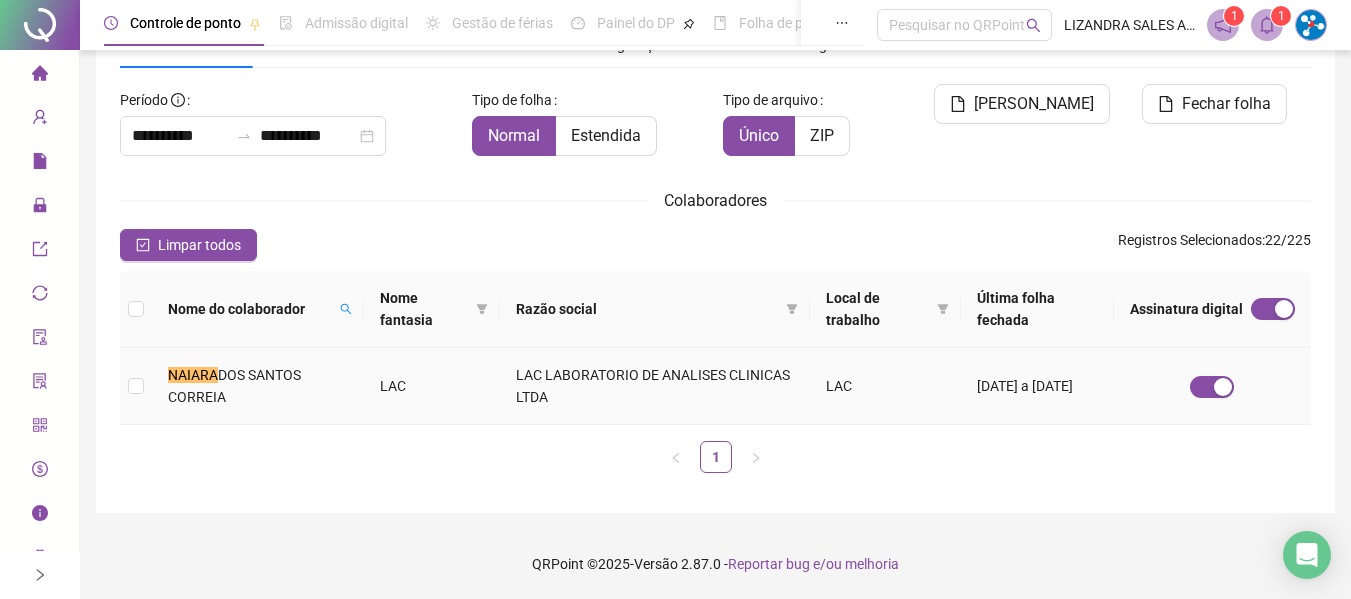 click on "NAIARA  DOS SANTOS CORREIA" at bounding box center (258, 386) 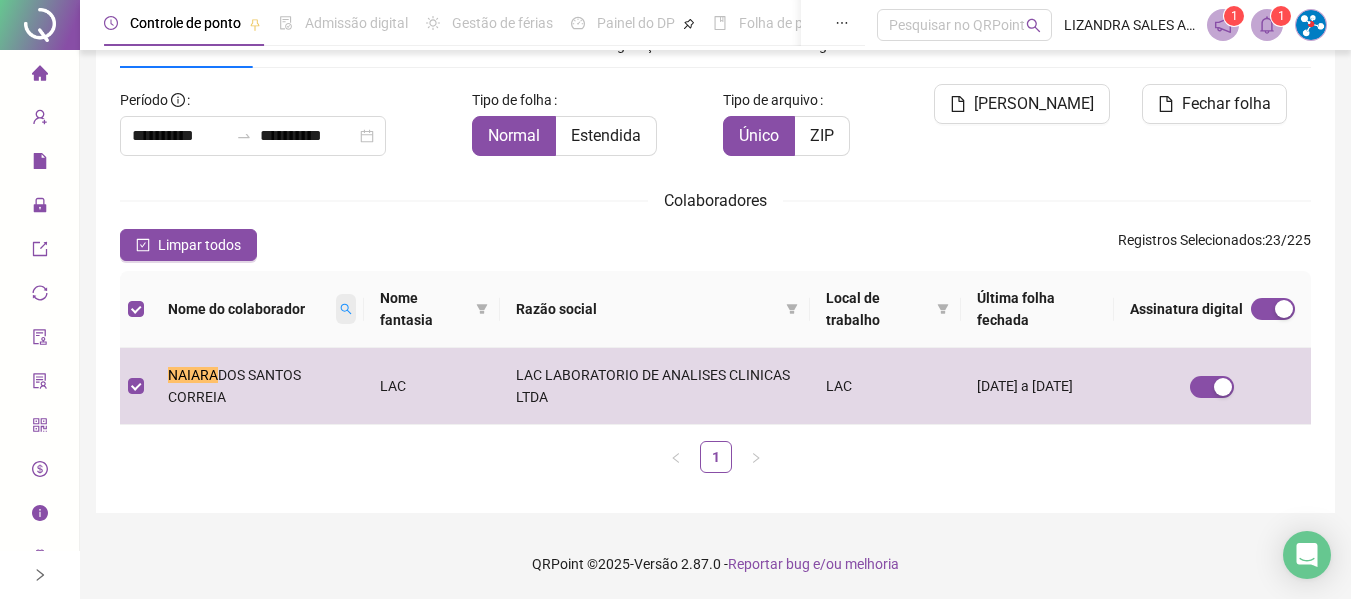 click at bounding box center [346, 309] 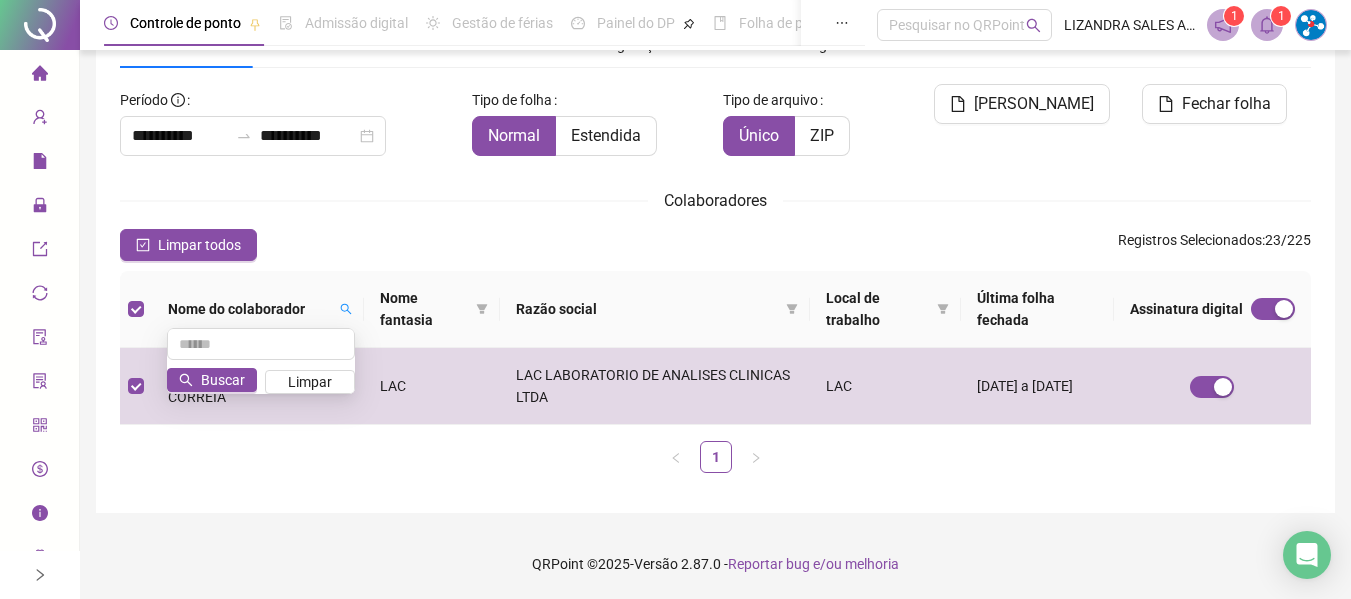 click on "Limpar todos Registros Selecionados :  23 / 225" at bounding box center (715, 245) 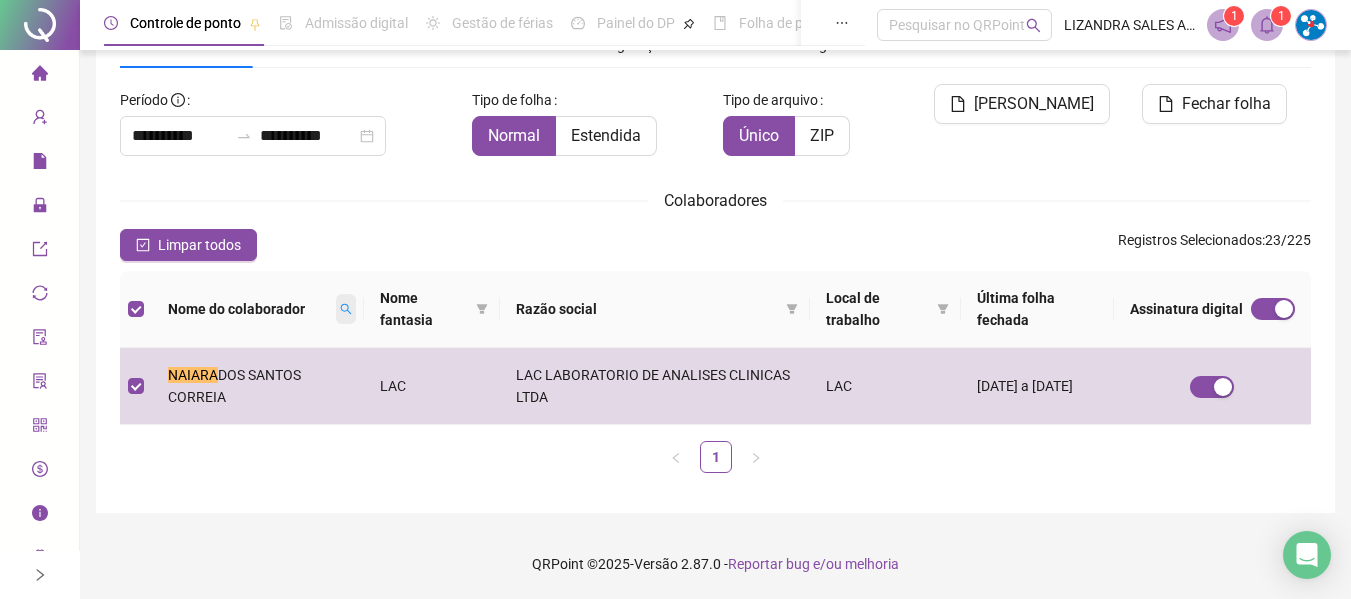 click 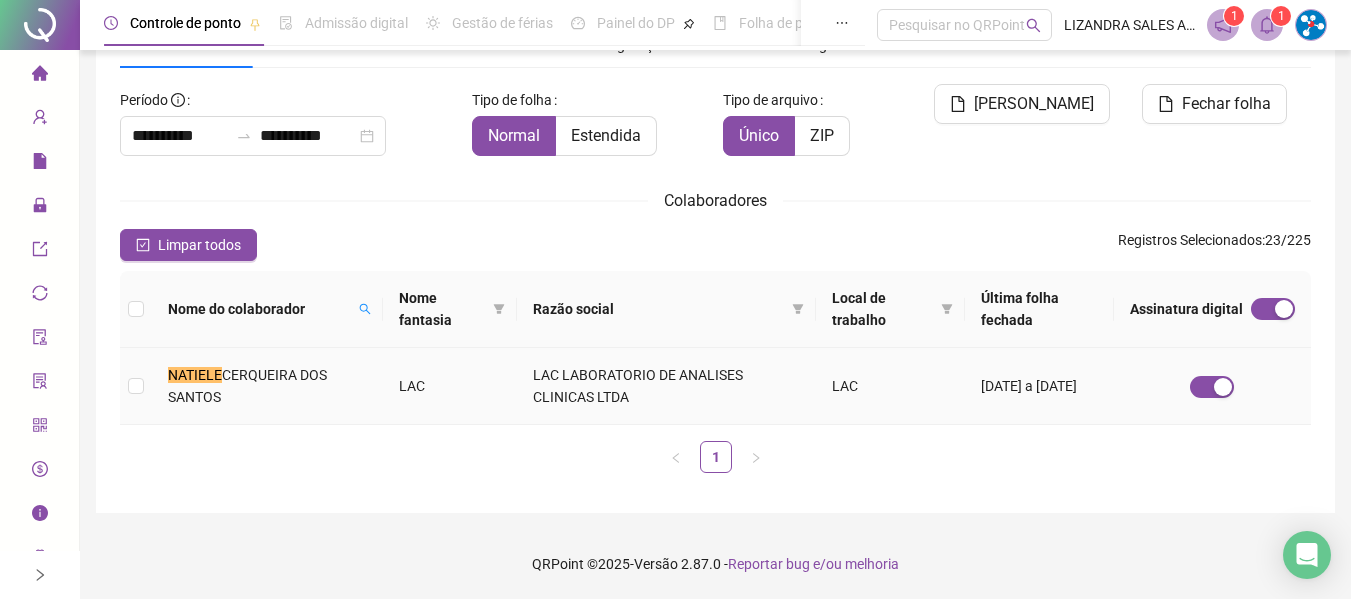 click on "NATIELE  [PERSON_NAME]" at bounding box center [267, 386] 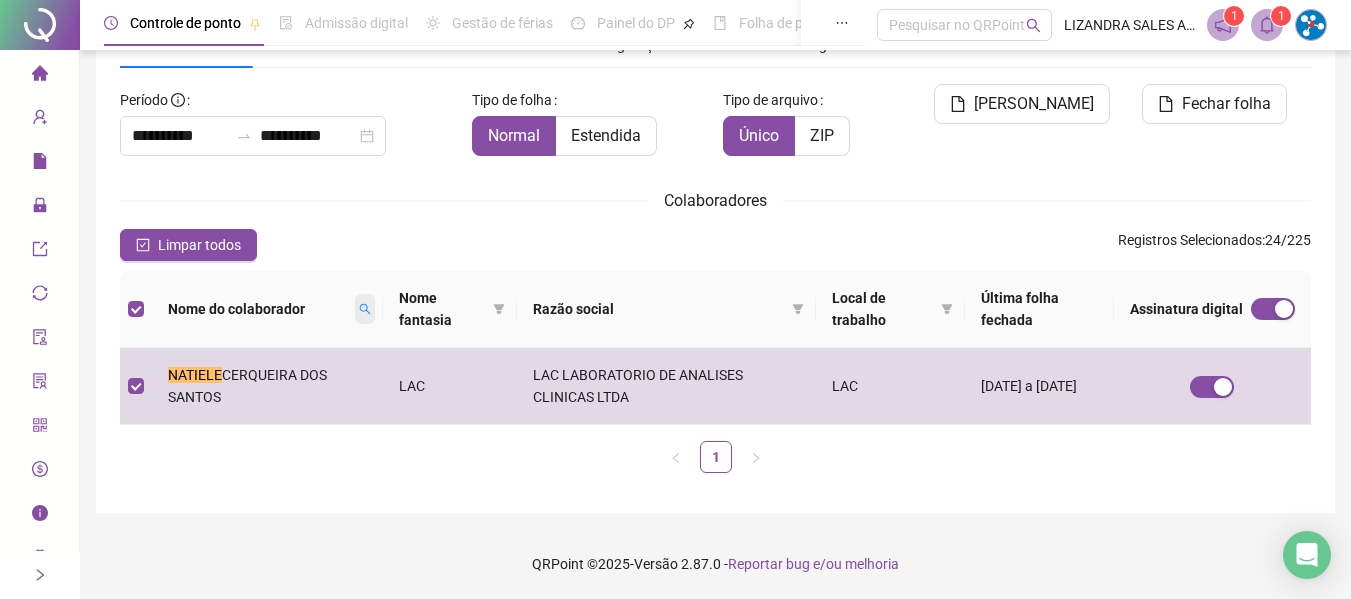 click 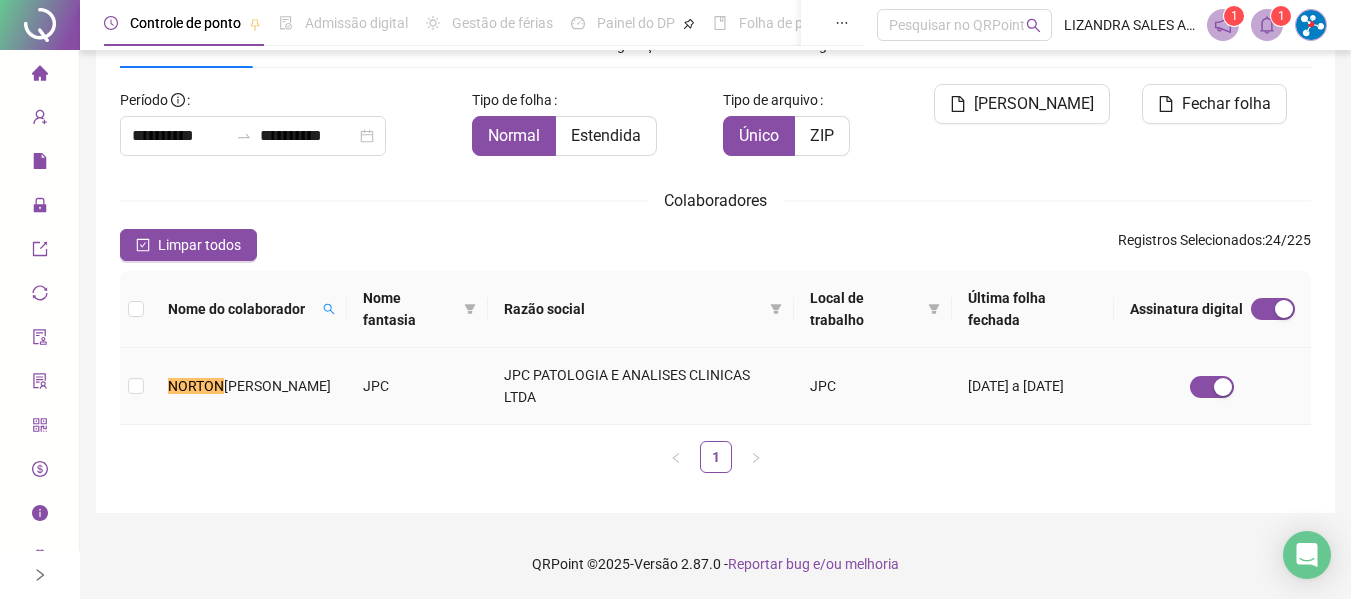 drag, startPoint x: 410, startPoint y: 394, endPoint x: 394, endPoint y: 359, distance: 38.483765 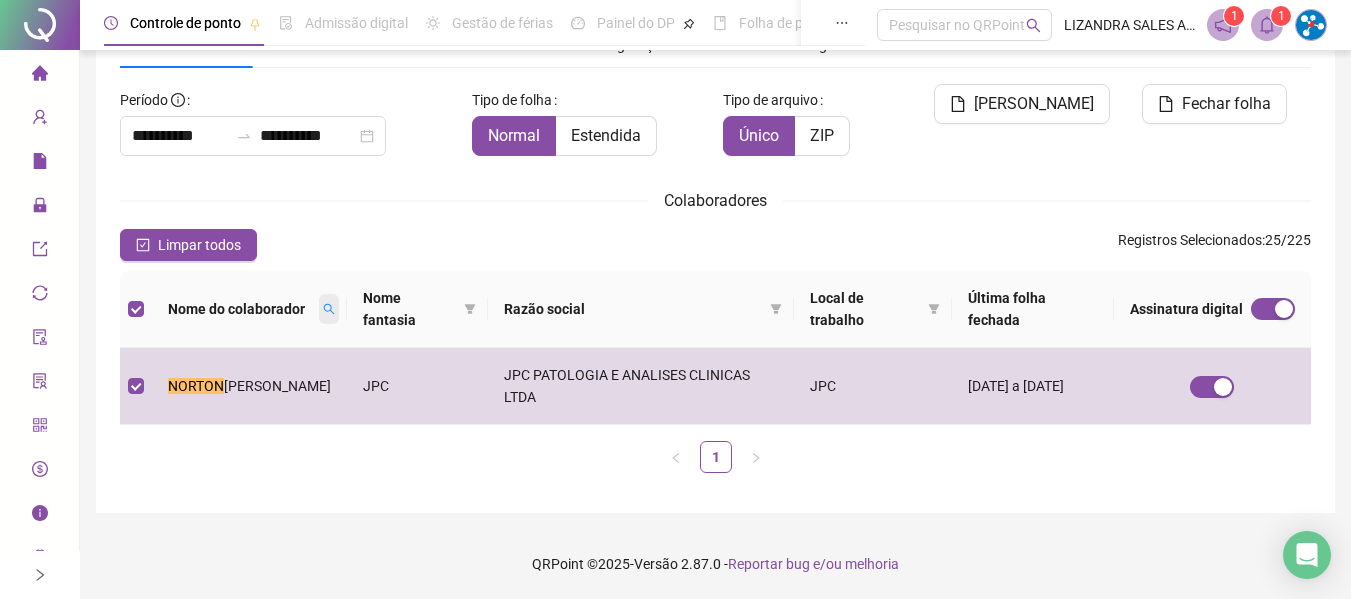 click 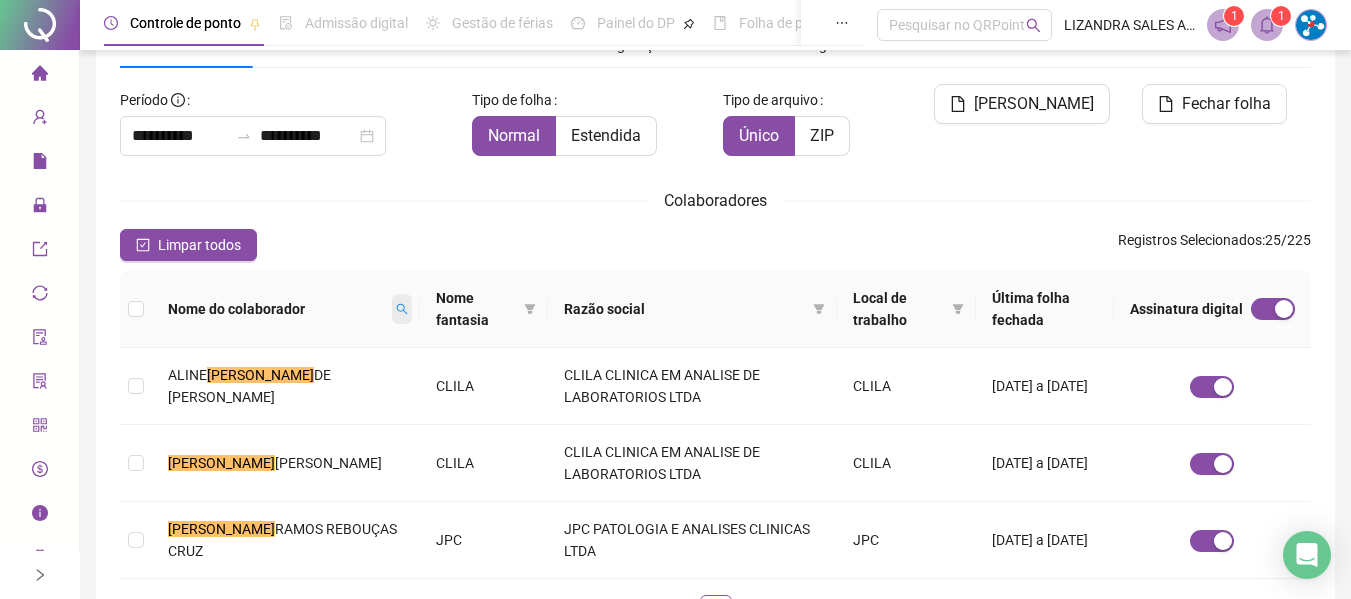 scroll, scrollTop: 110, scrollLeft: 0, axis: vertical 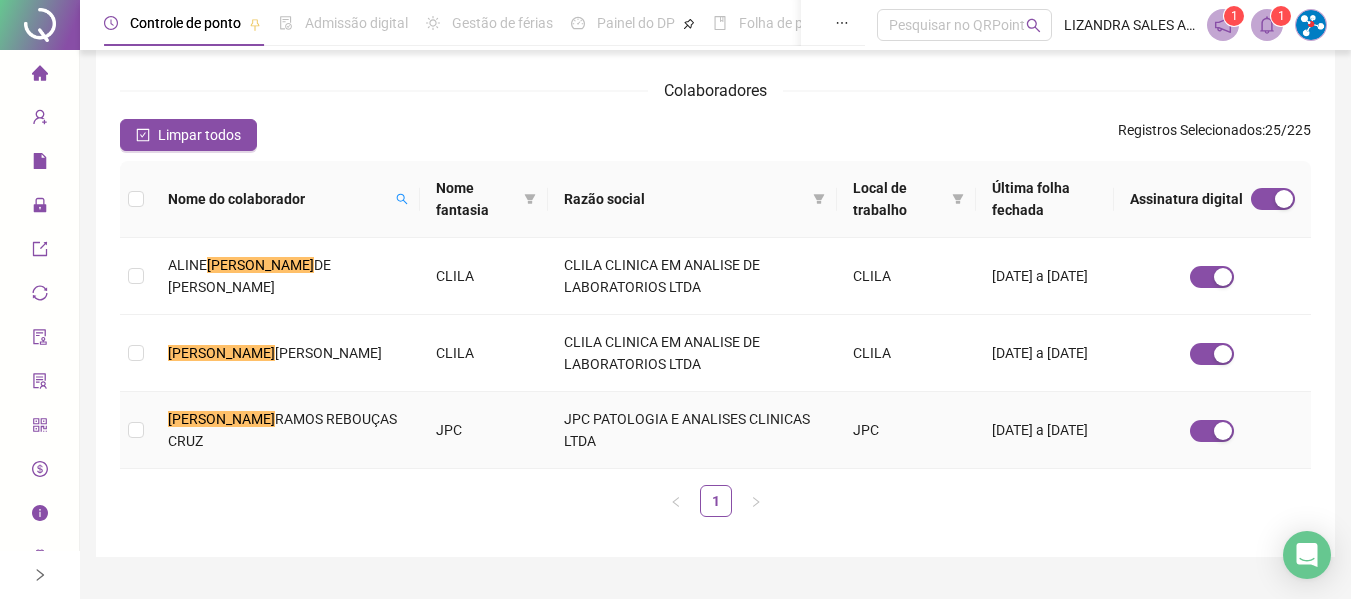 click on "RAMOS REBOUÇAS CRUZ" at bounding box center [282, 430] 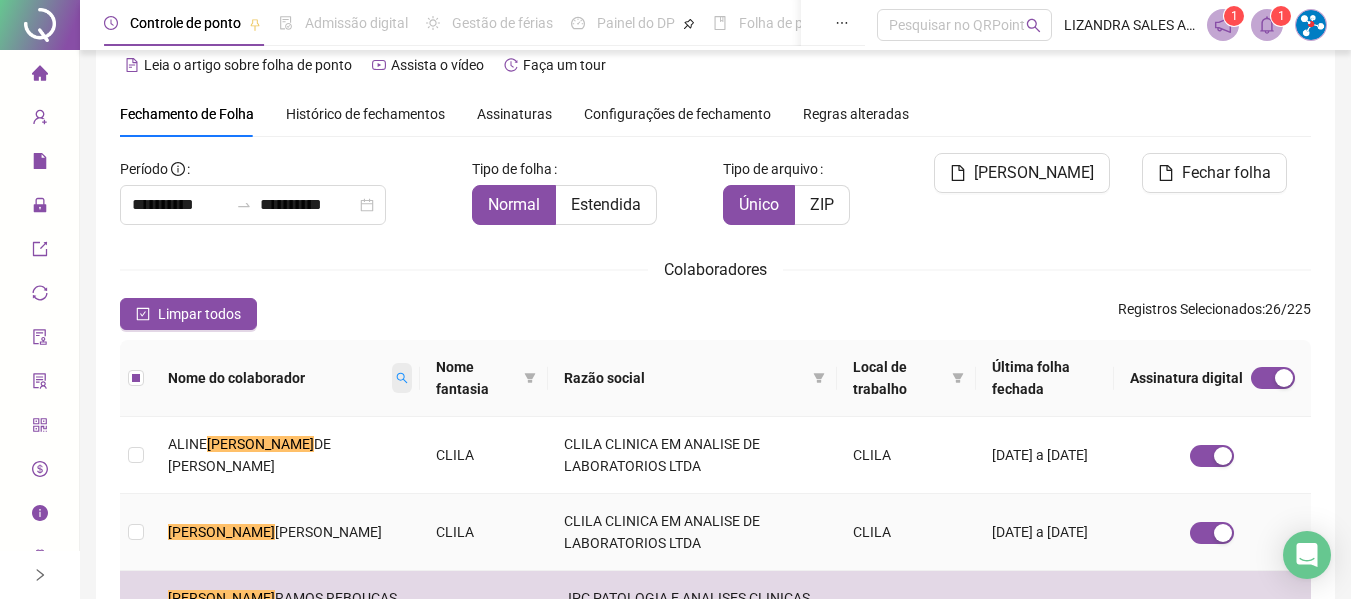 scroll, scrollTop: 0, scrollLeft: 0, axis: both 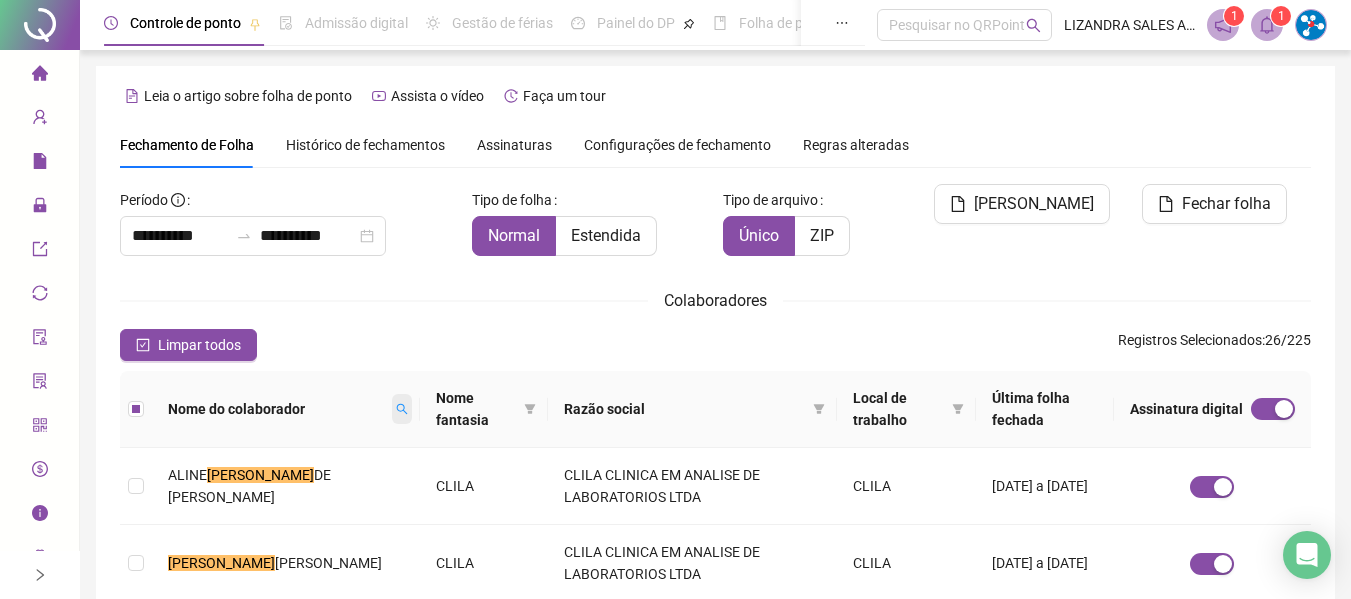 click at bounding box center (402, 409) 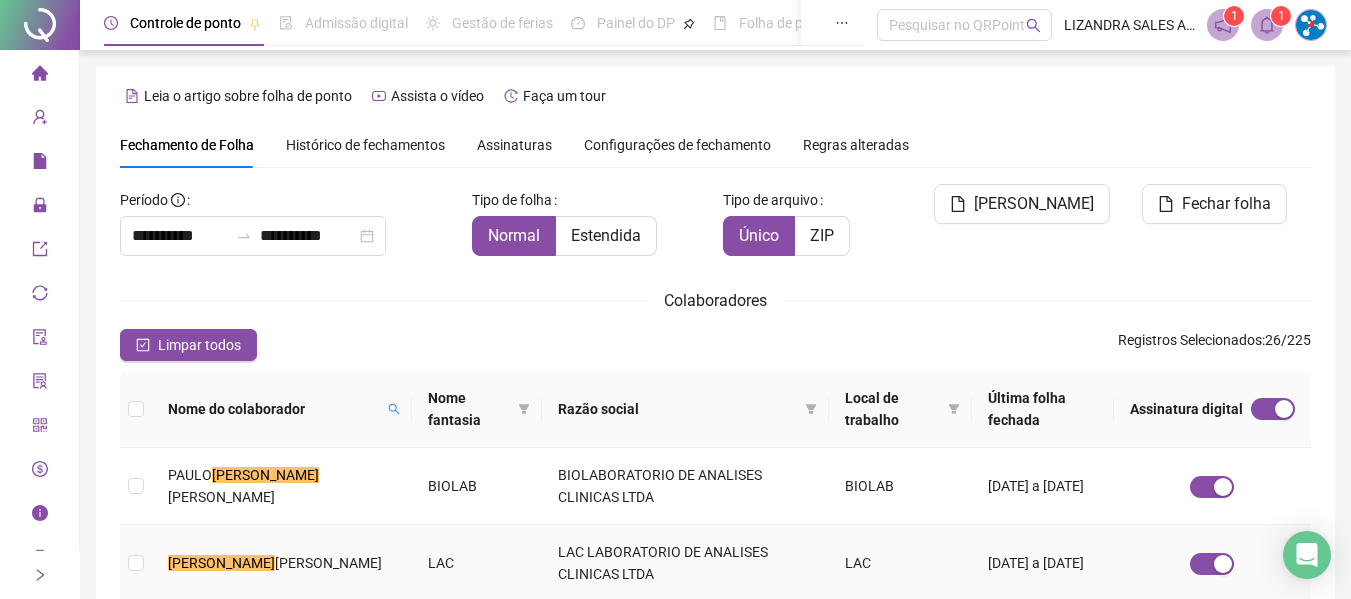 scroll, scrollTop: 110, scrollLeft: 0, axis: vertical 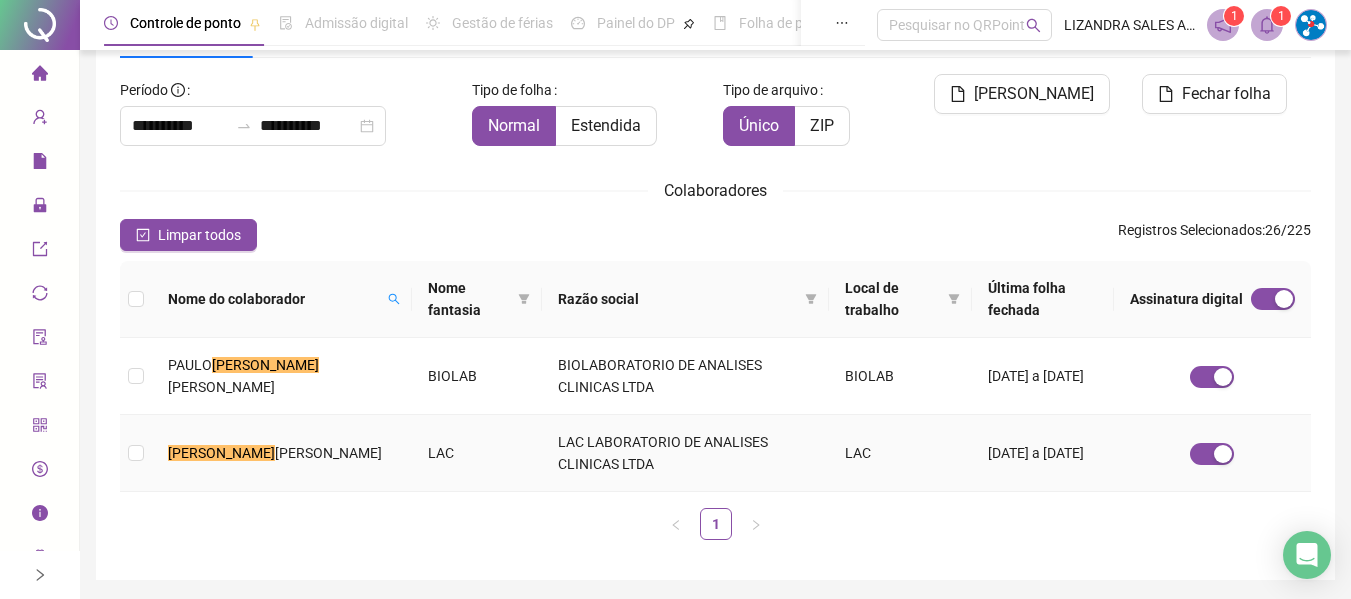 click on "[PERSON_NAME]" at bounding box center (282, 453) 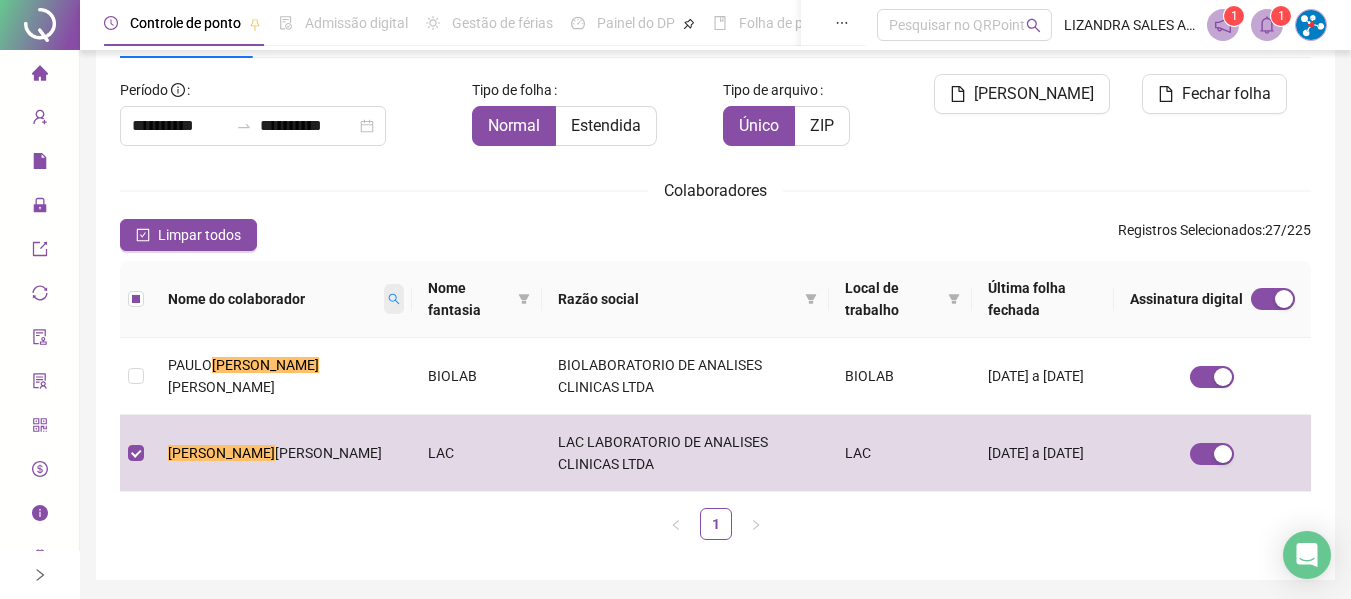 click 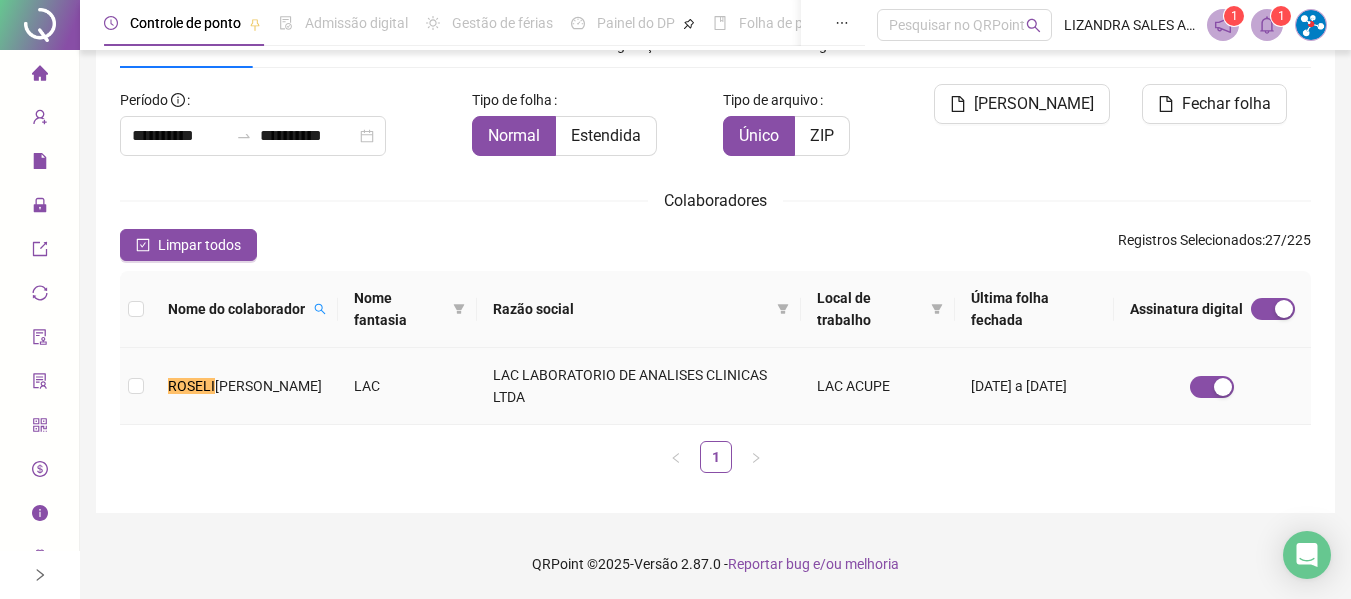 scroll, scrollTop: 100, scrollLeft: 0, axis: vertical 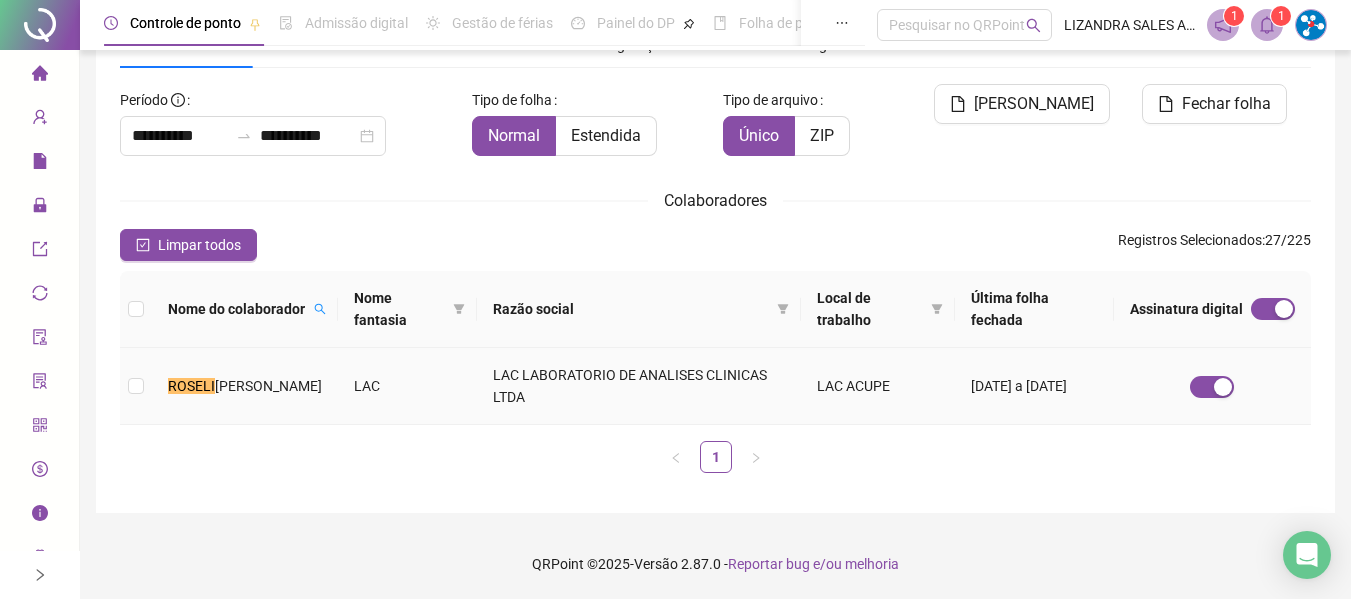 click on "[PERSON_NAME]" at bounding box center (245, 386) 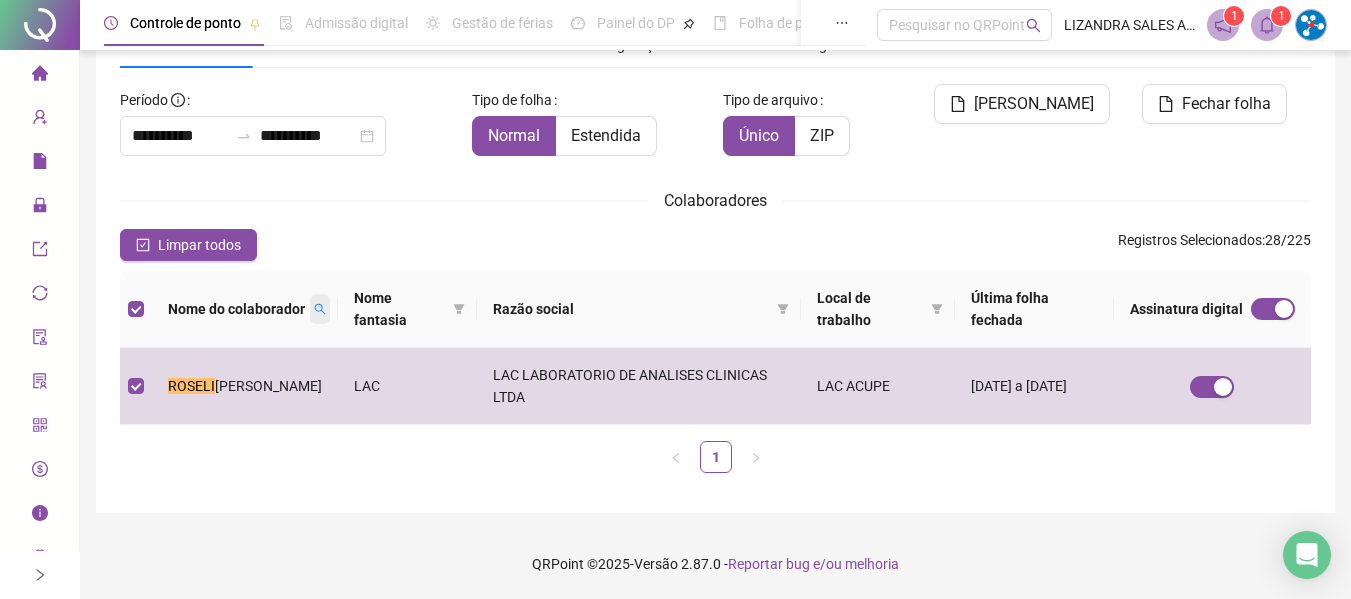 click at bounding box center [320, 309] 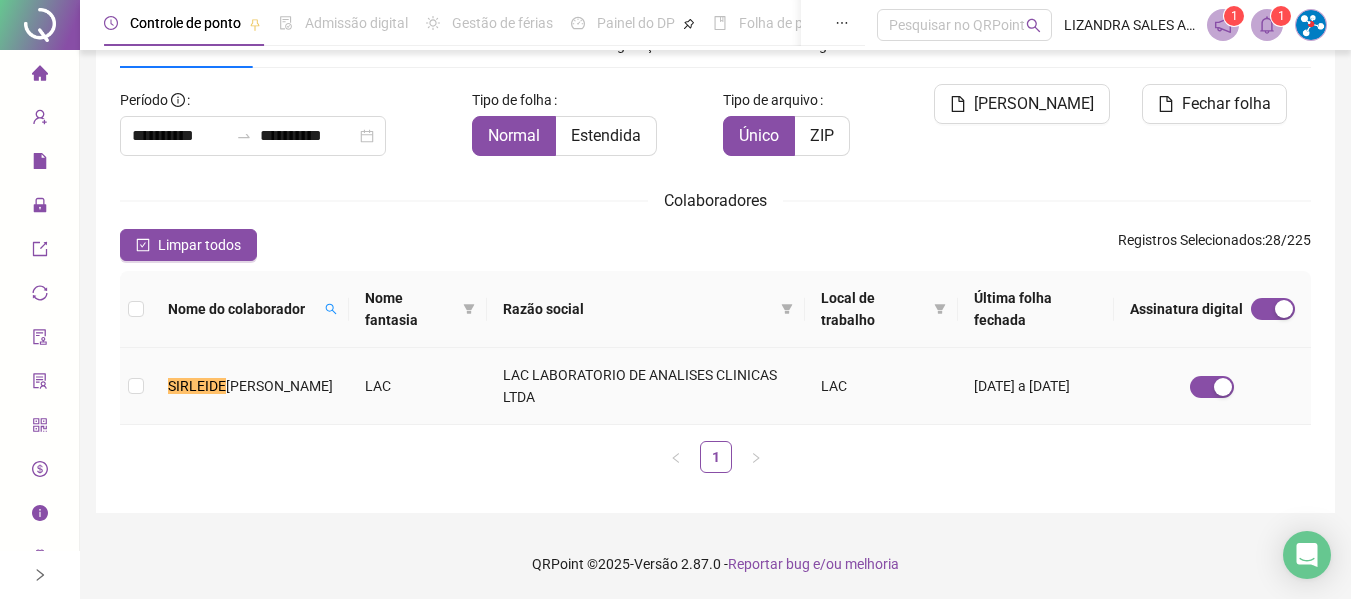 click on "[PERSON_NAME]" at bounding box center [250, 386] 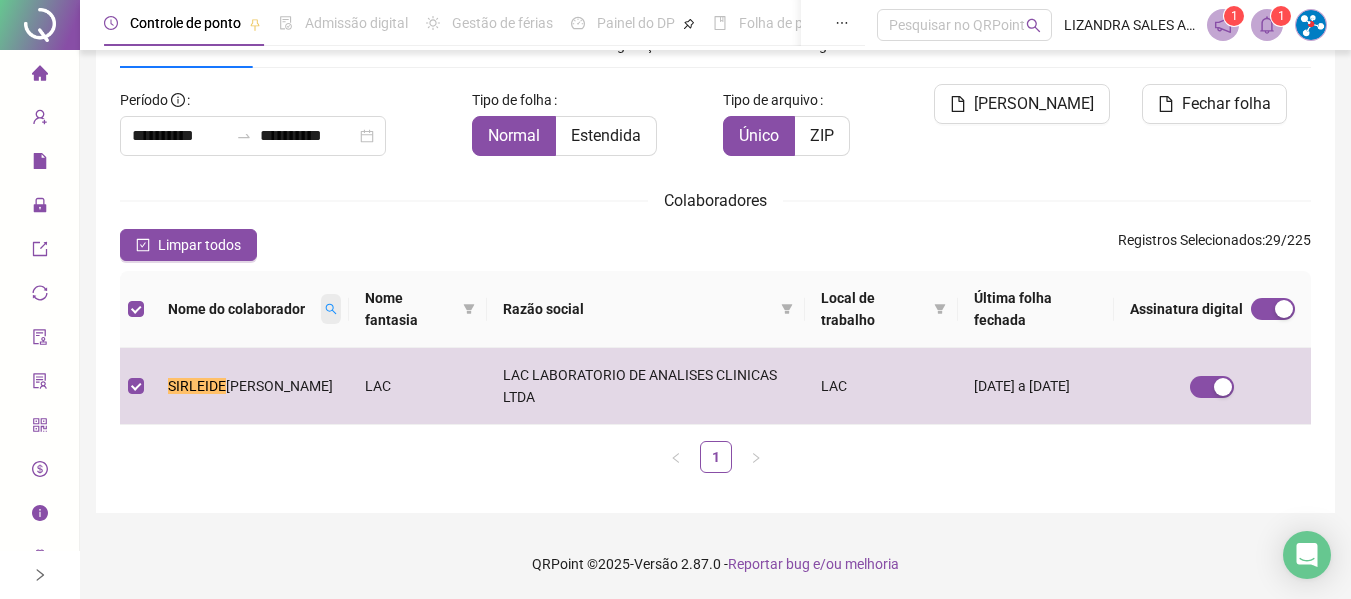 click at bounding box center (331, 309) 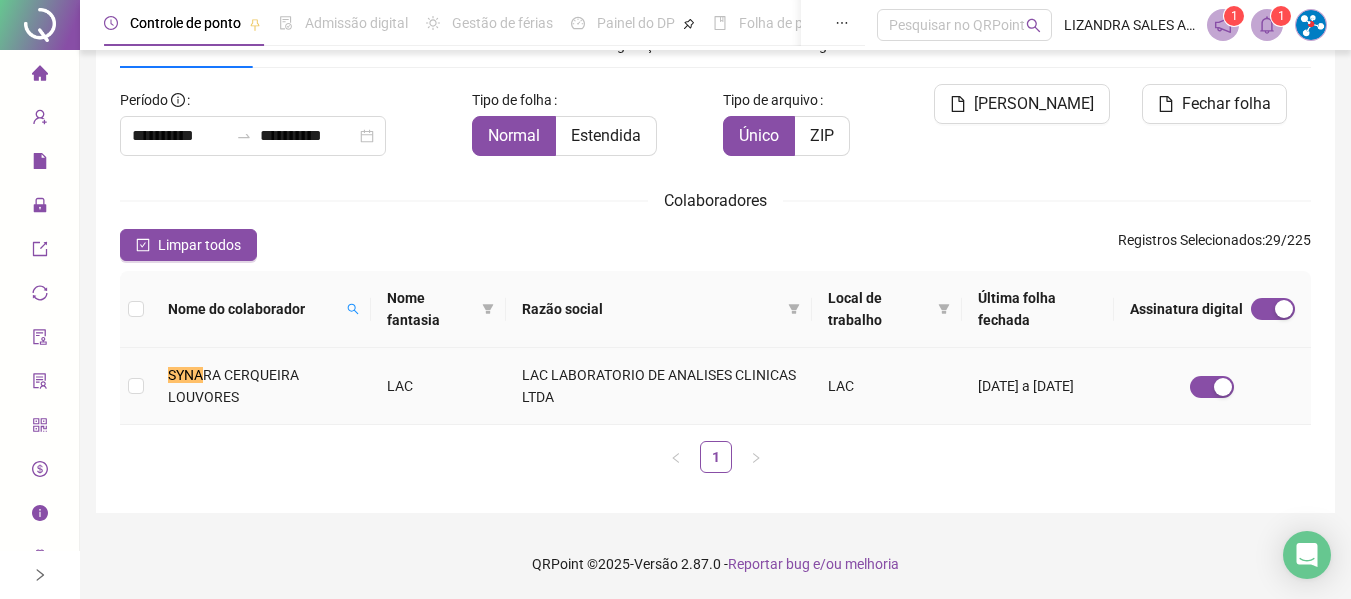 drag, startPoint x: 292, startPoint y: 391, endPoint x: 337, endPoint y: 338, distance: 69.52697 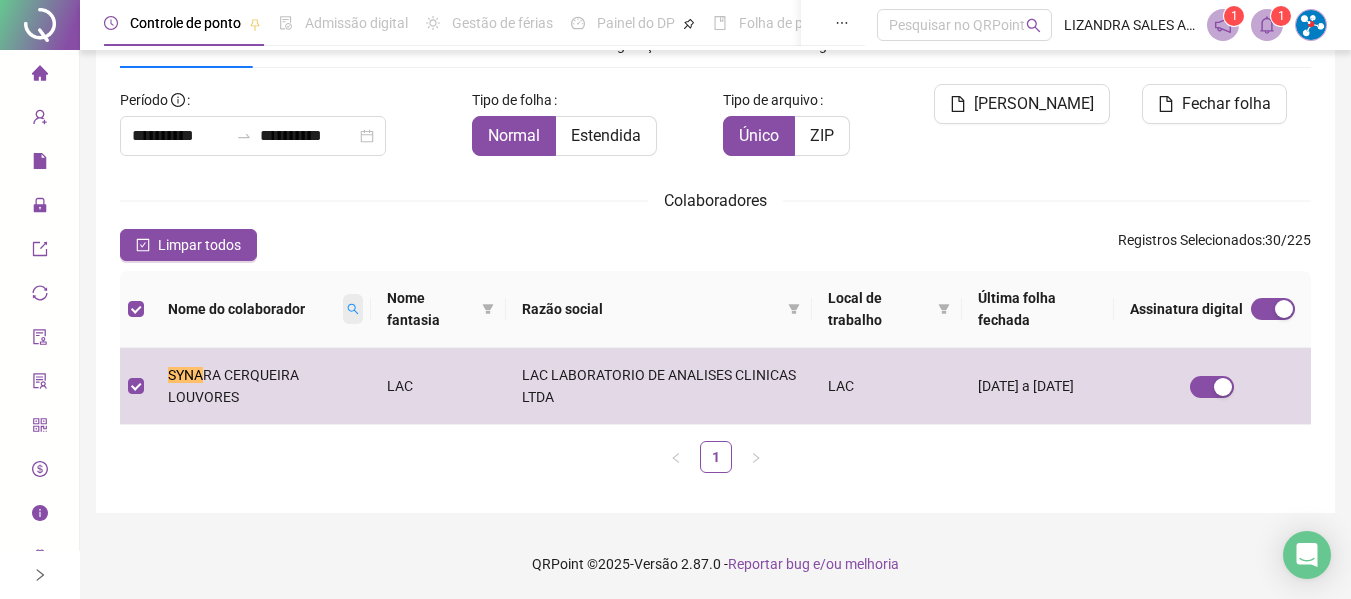 click 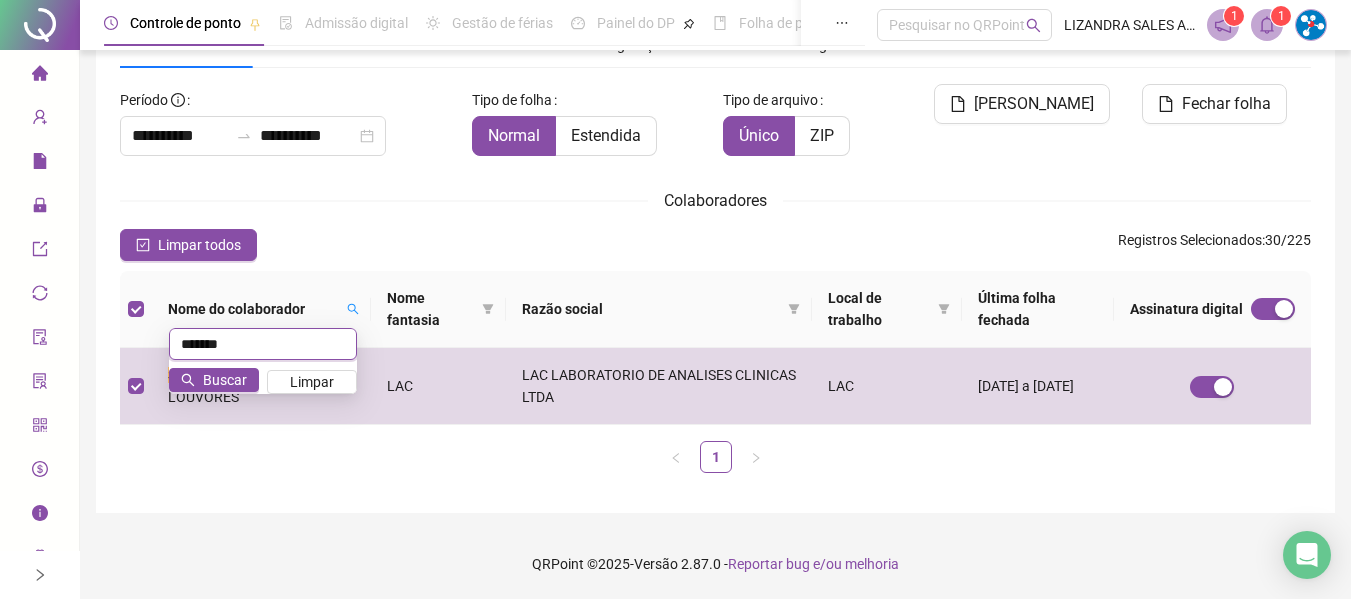 scroll, scrollTop: 110, scrollLeft: 0, axis: vertical 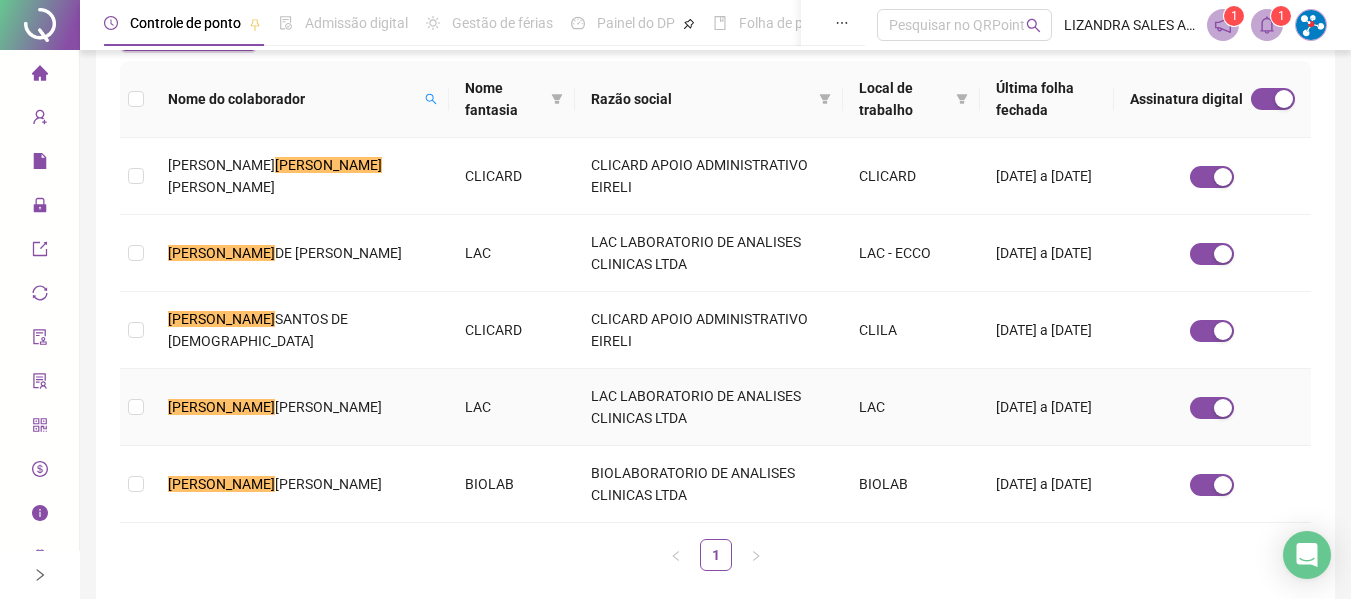click on "[PERSON_NAME]" at bounding box center [300, 407] 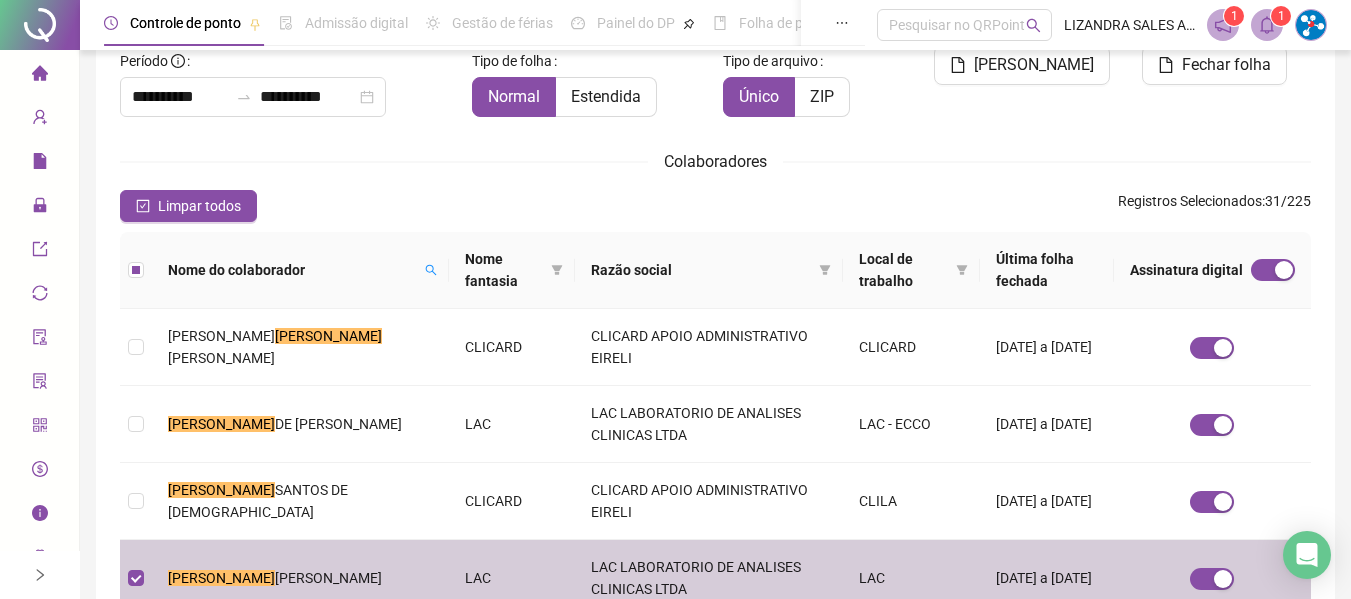 scroll, scrollTop: 0, scrollLeft: 0, axis: both 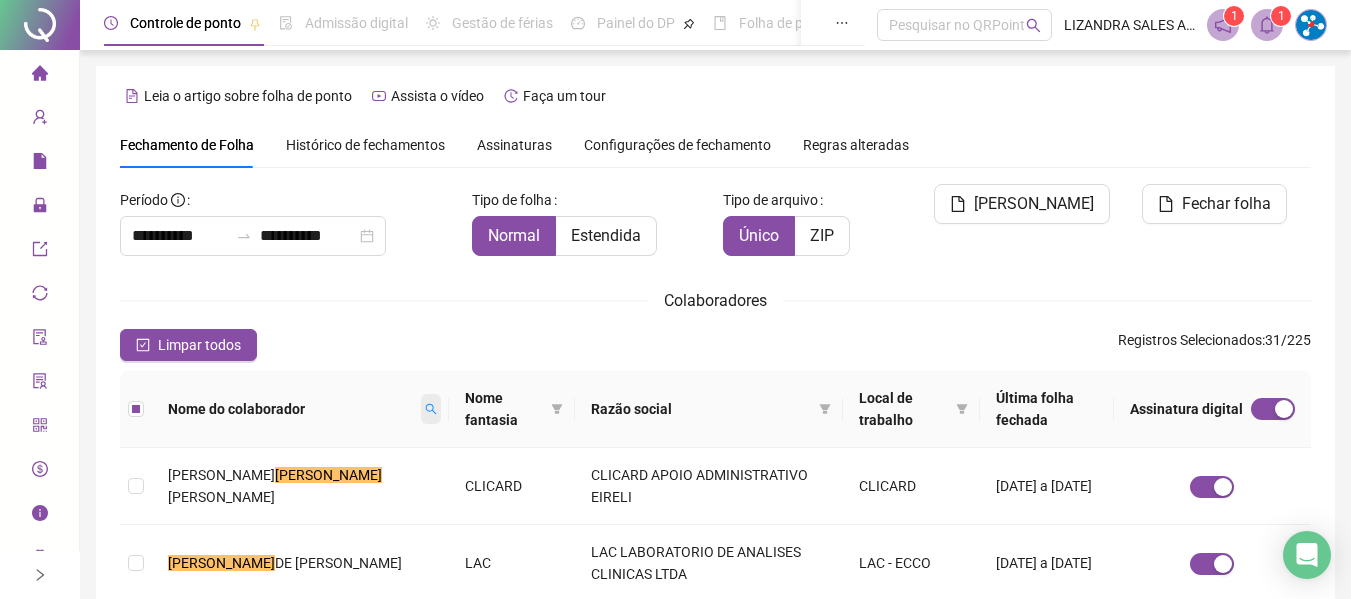 click at bounding box center [431, 409] 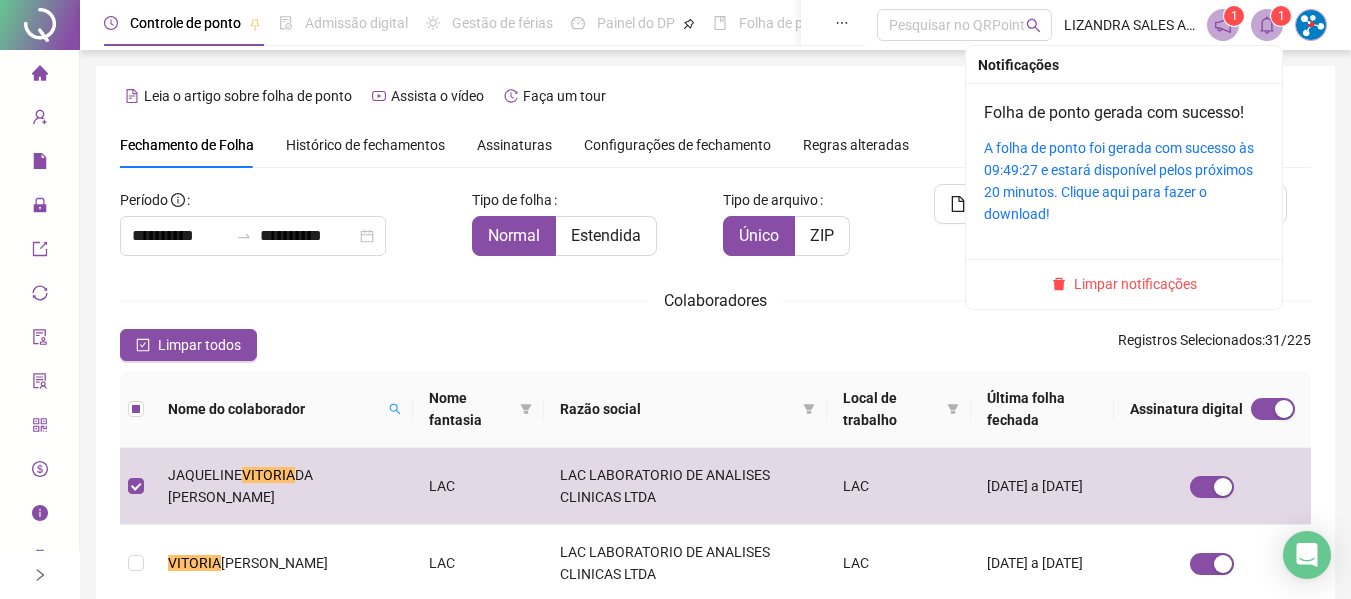 scroll, scrollTop: 110, scrollLeft: 0, axis: vertical 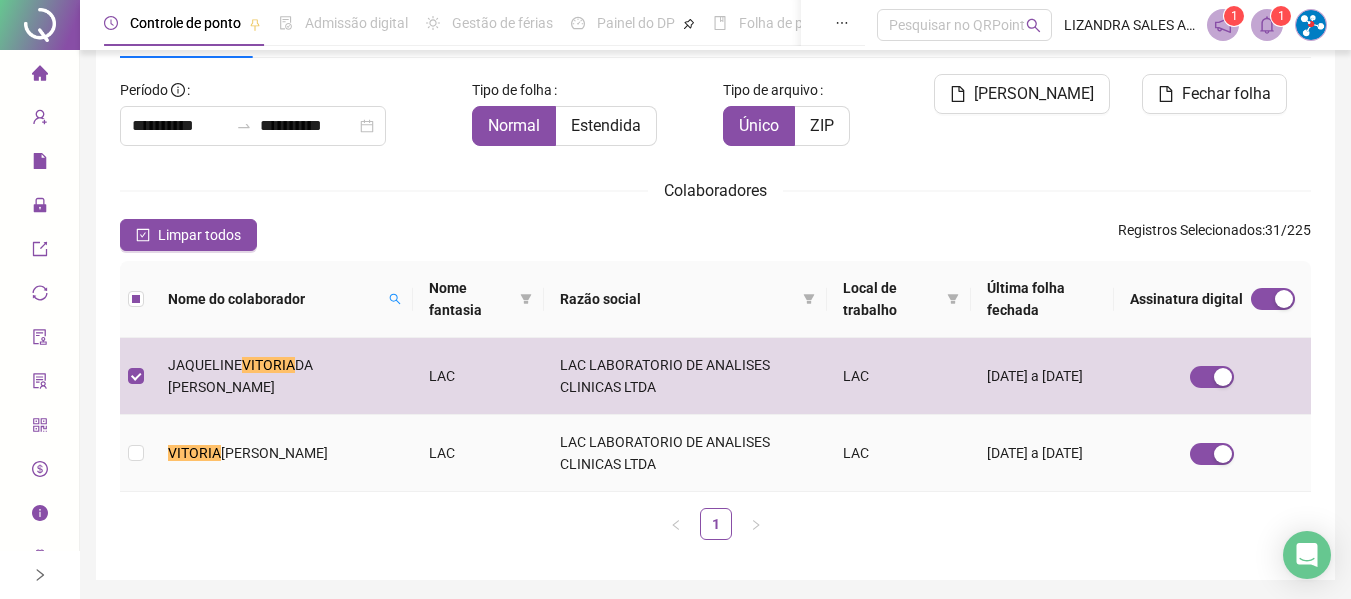 click on "VITORIA  [PERSON_NAME]" at bounding box center [282, 453] 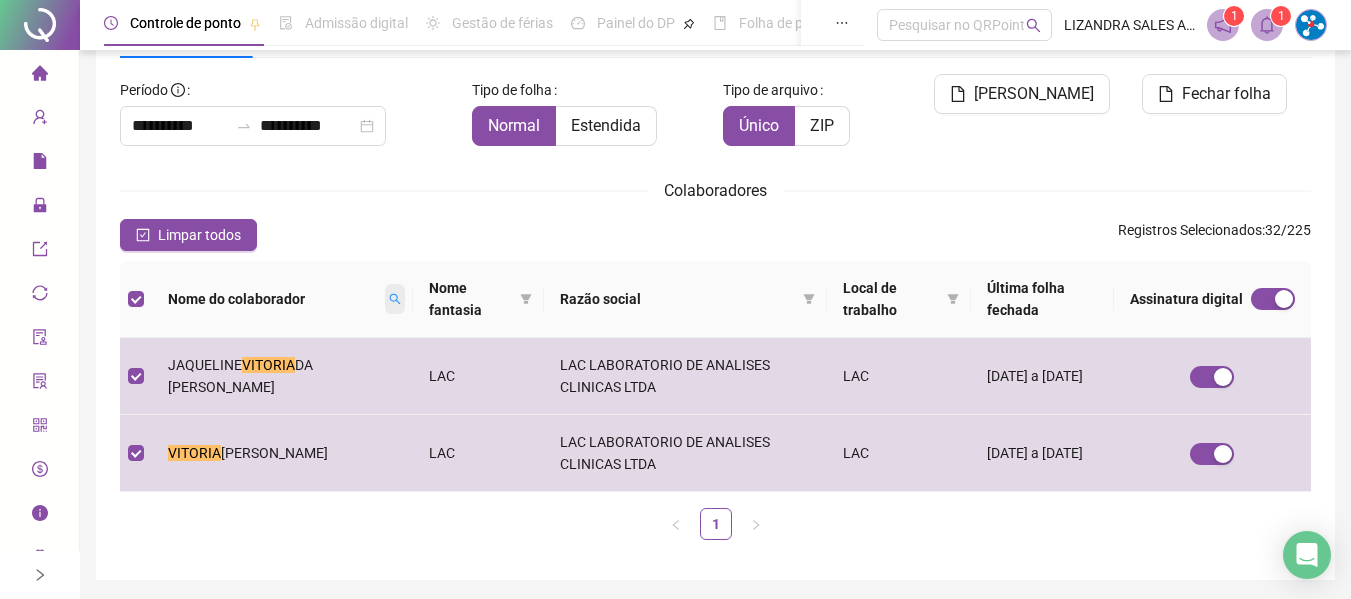 click 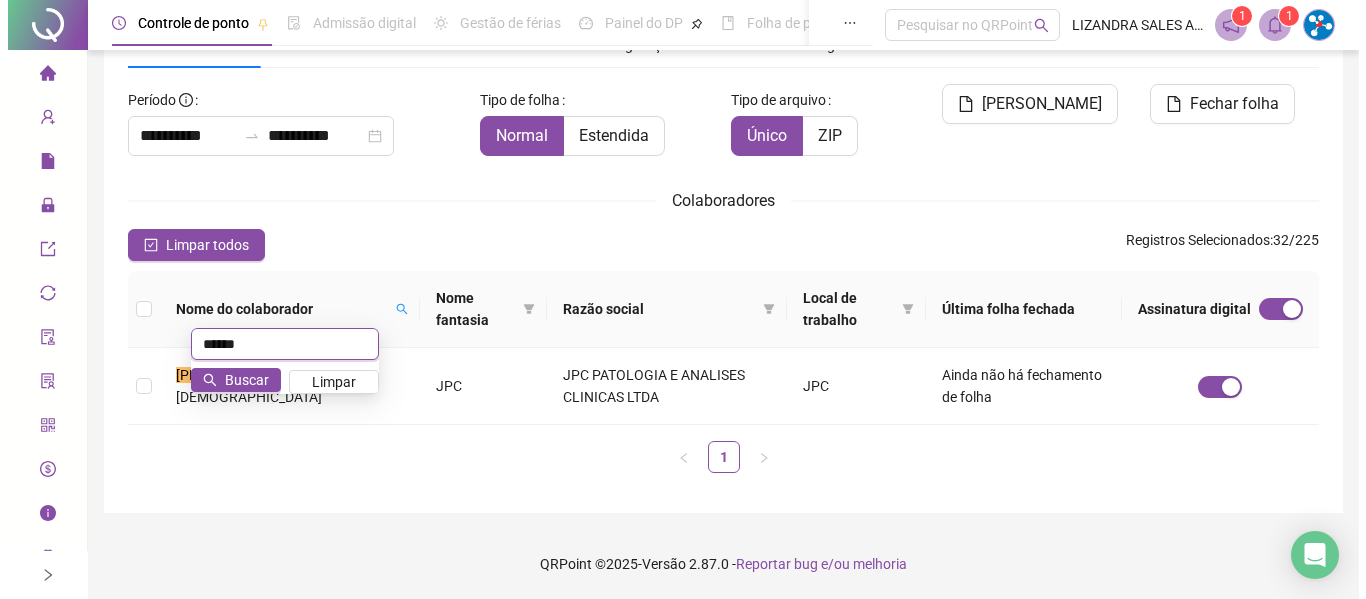scroll, scrollTop: 100, scrollLeft: 0, axis: vertical 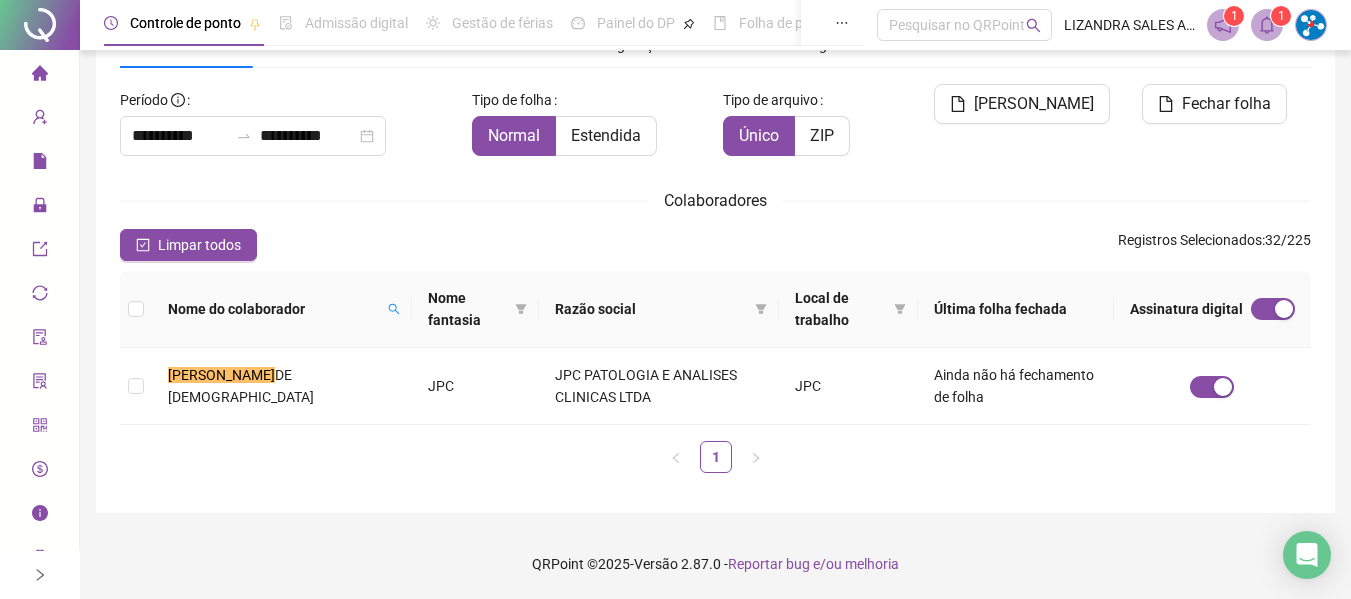 drag, startPoint x: 459, startPoint y: 346, endPoint x: 416, endPoint y: 346, distance: 43 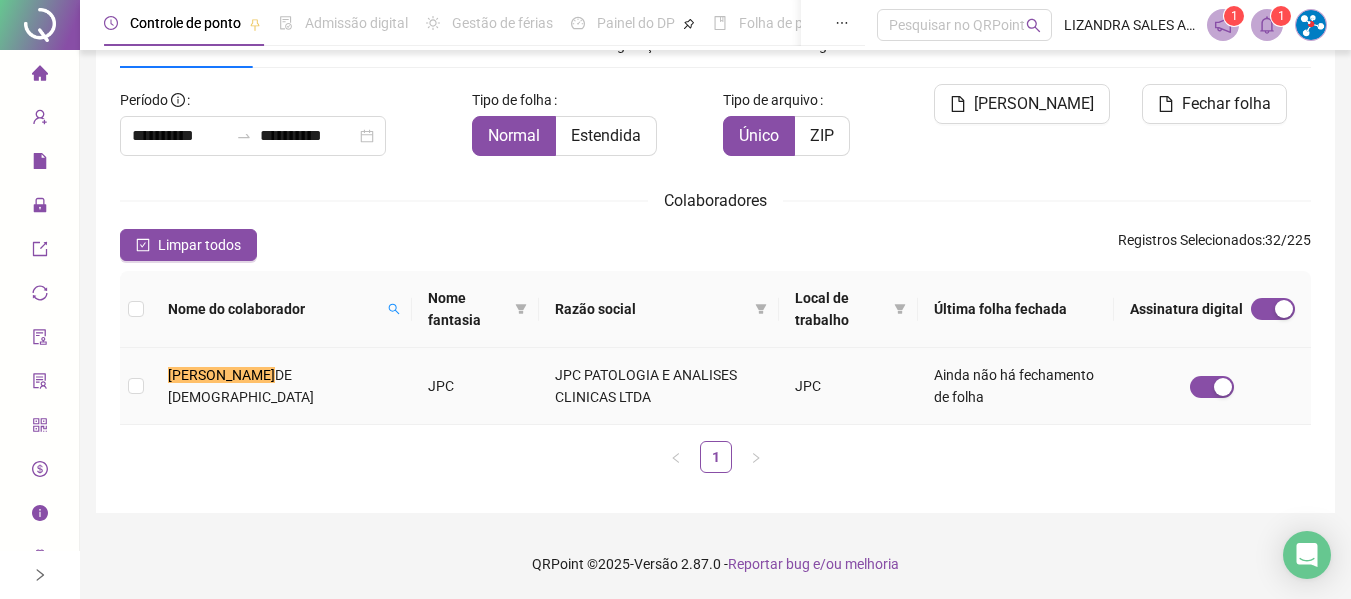 click on "[PERSON_NAME]" at bounding box center [282, 386] 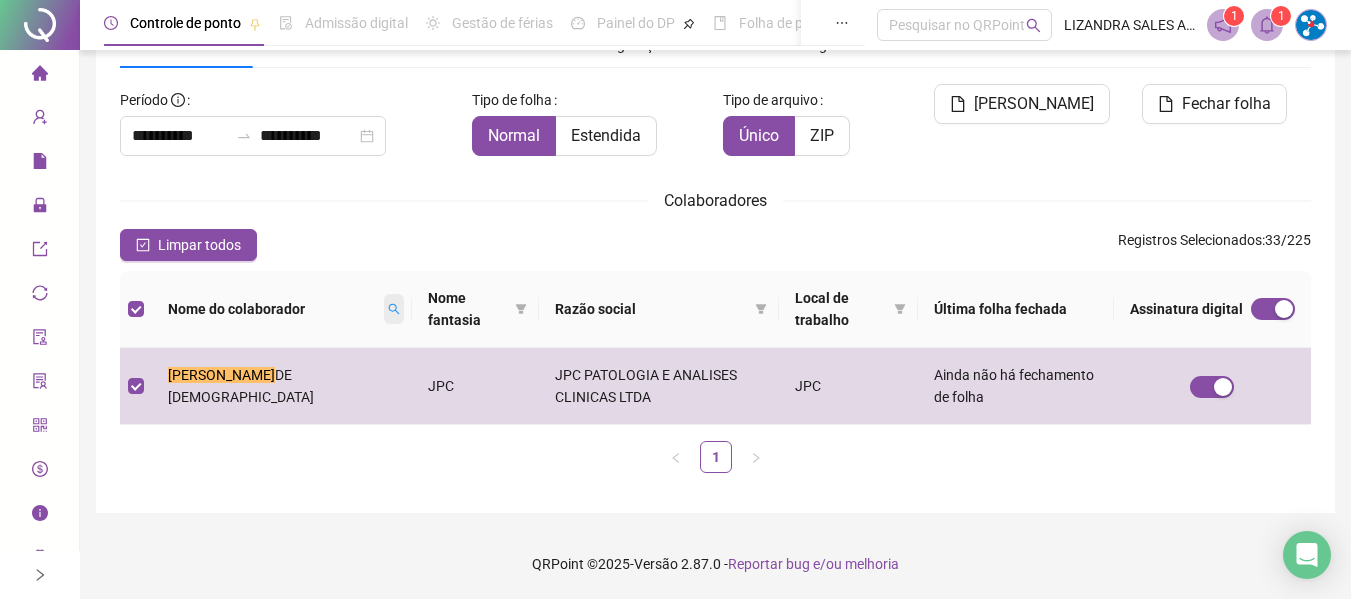 click at bounding box center [394, 309] 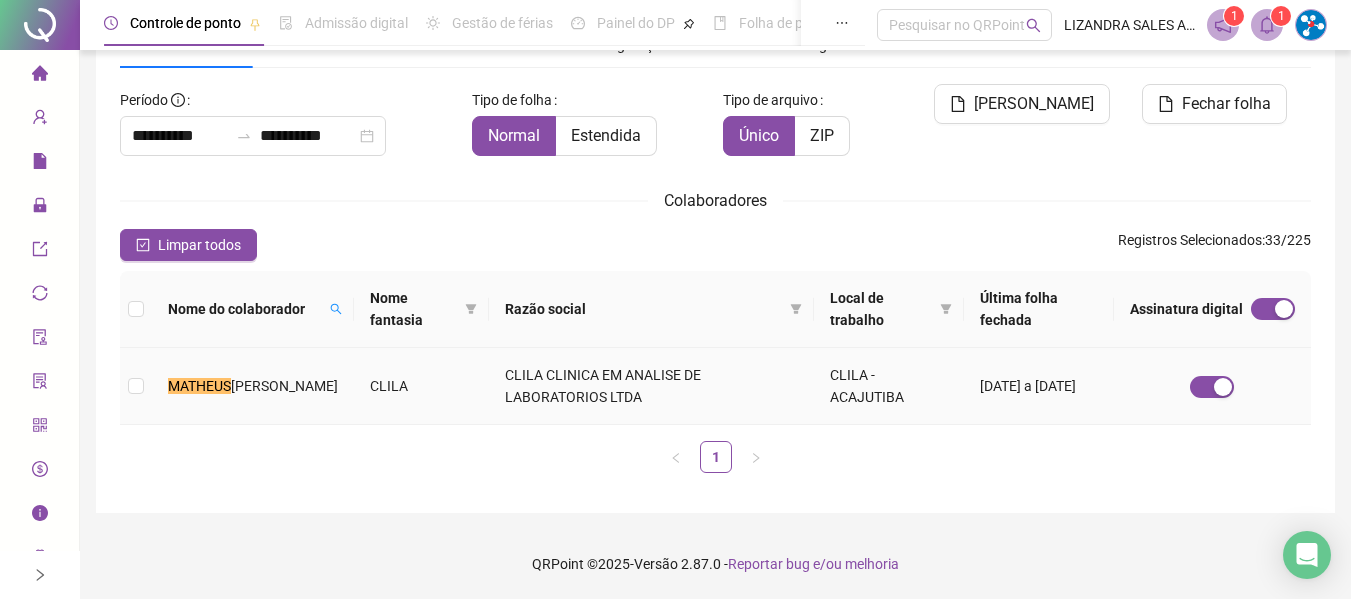 click on "[PERSON_NAME]" at bounding box center (284, 386) 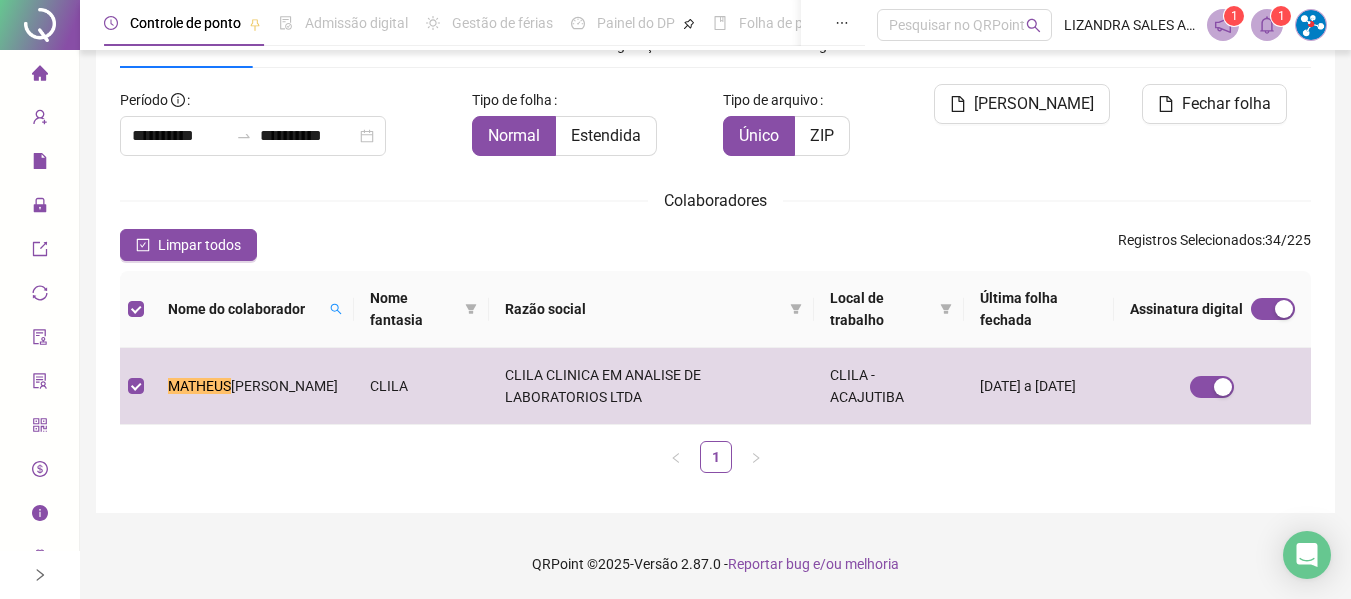 click on "**********" at bounding box center (715, 255) 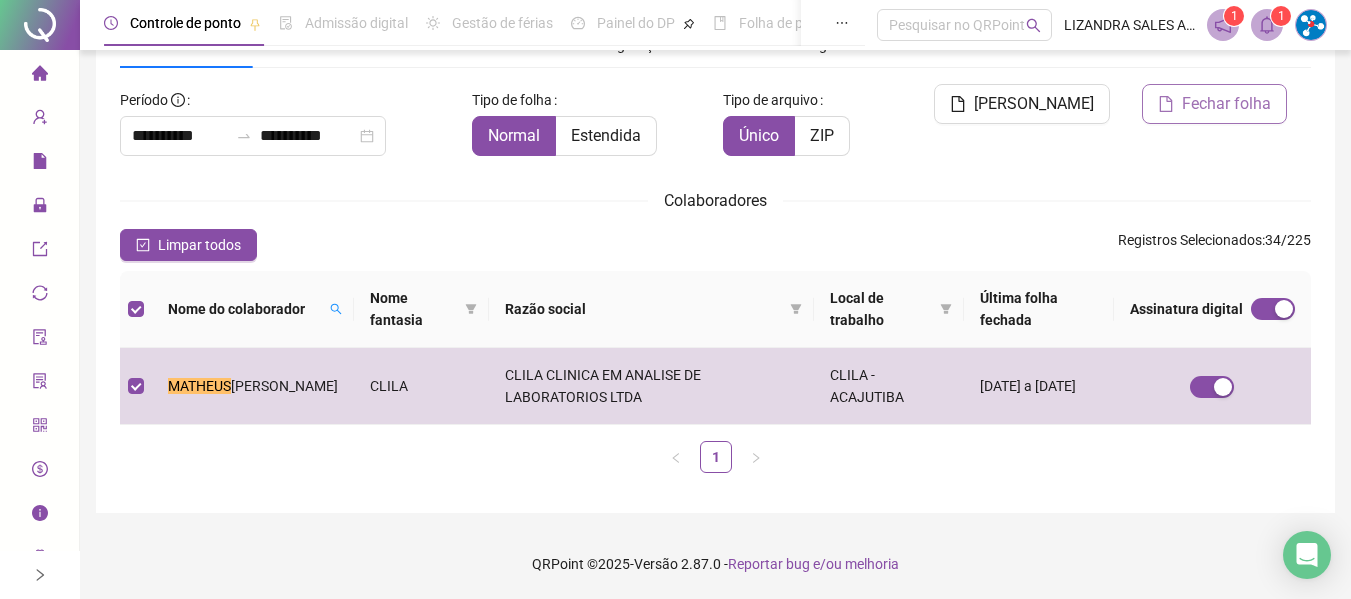 click on "Fechar folha" at bounding box center [1226, 104] 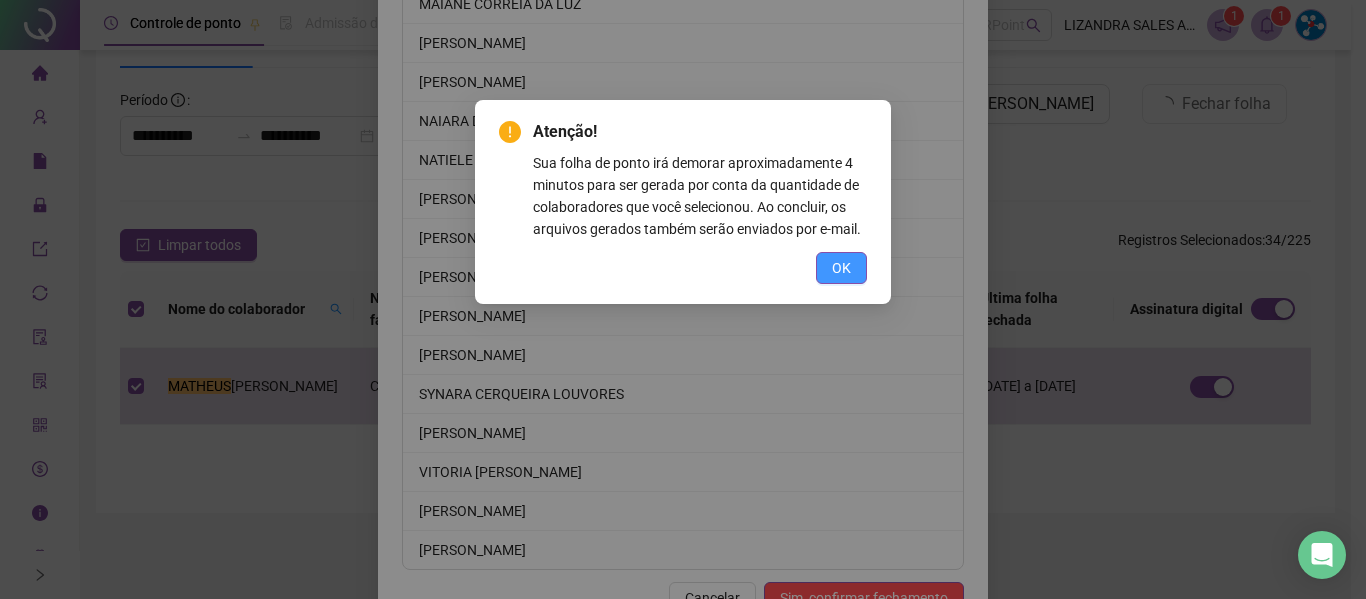 click on "OK" at bounding box center [841, 268] 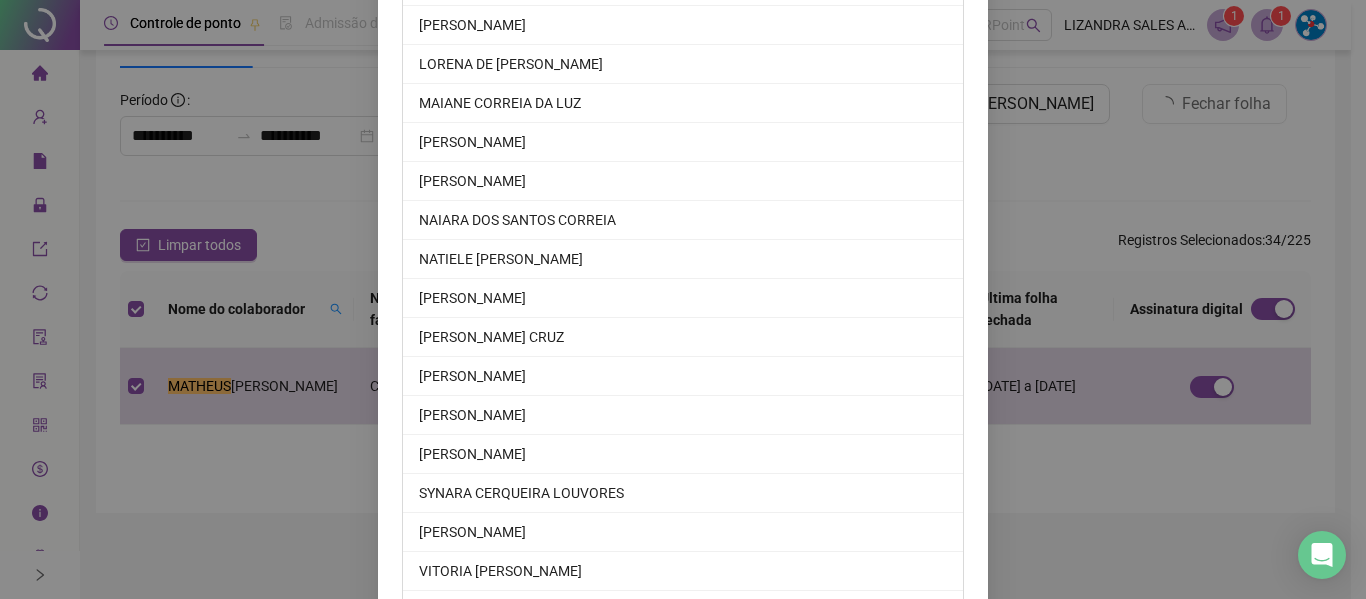scroll, scrollTop: 1203, scrollLeft: 0, axis: vertical 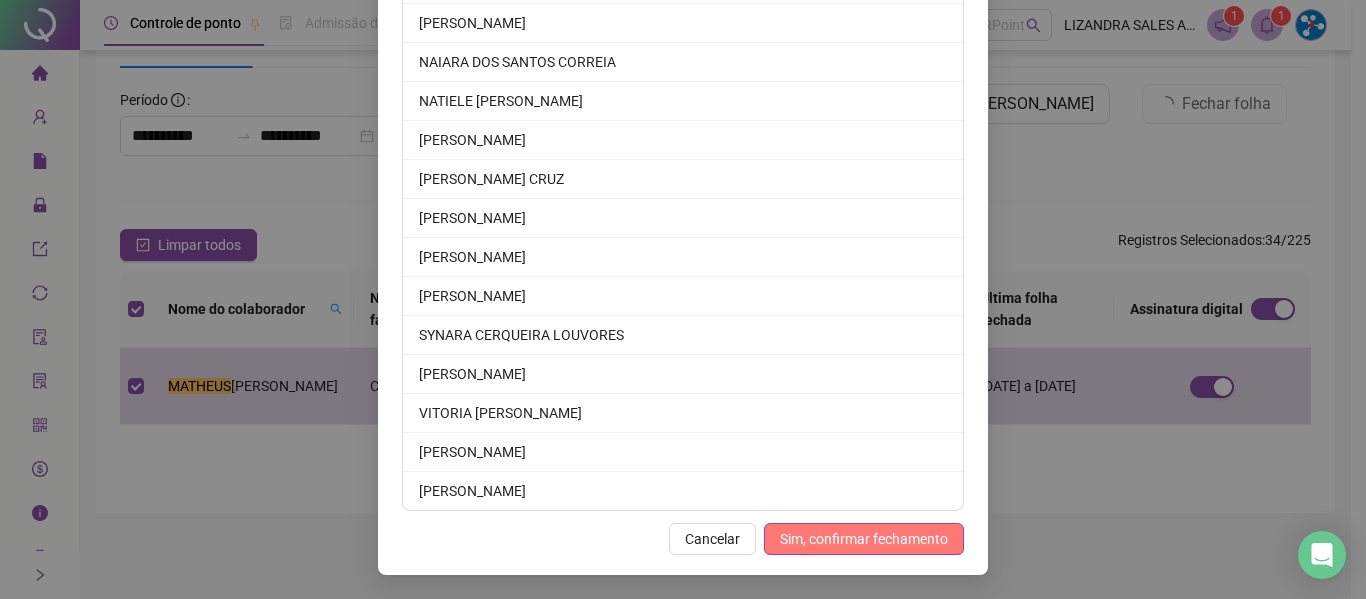 click on "Sim, confirmar fechamento" at bounding box center [864, 539] 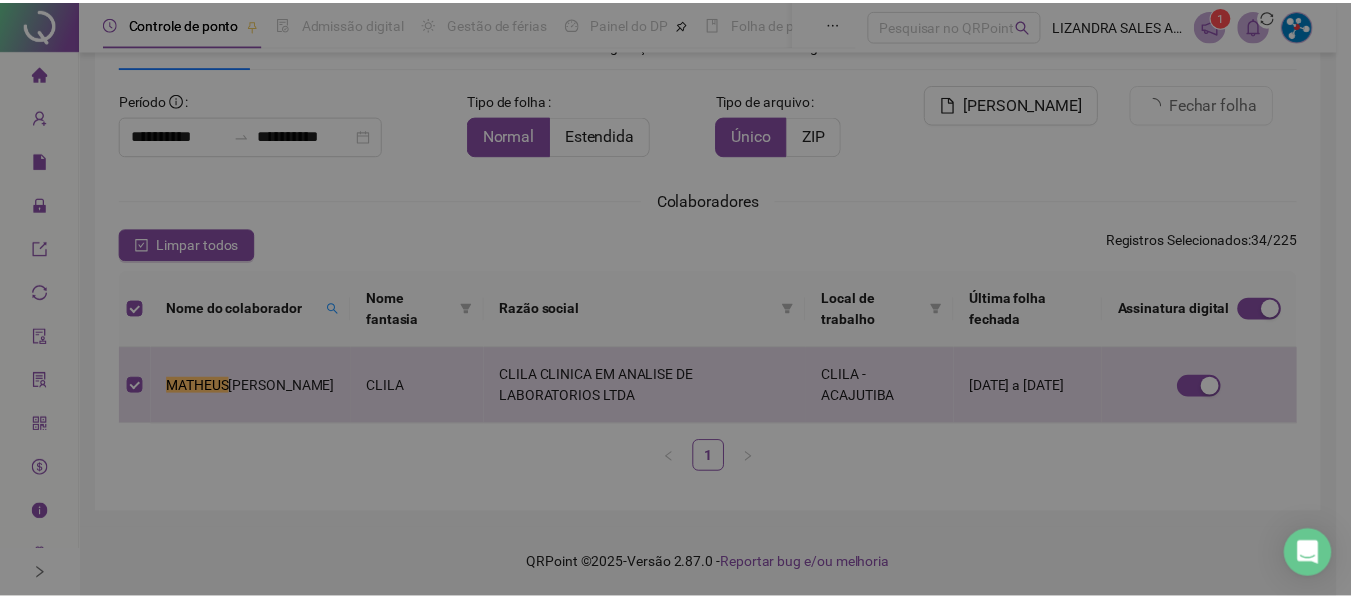 scroll, scrollTop: 1105, scrollLeft: 0, axis: vertical 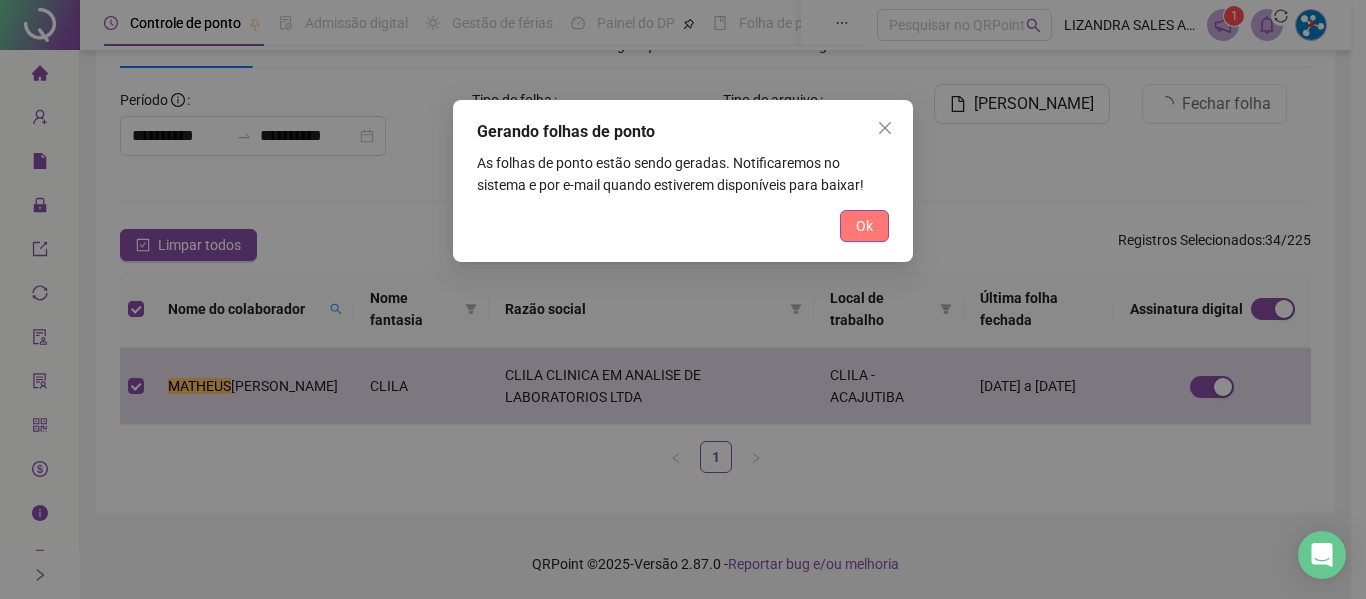 click on "Ok" at bounding box center (864, 226) 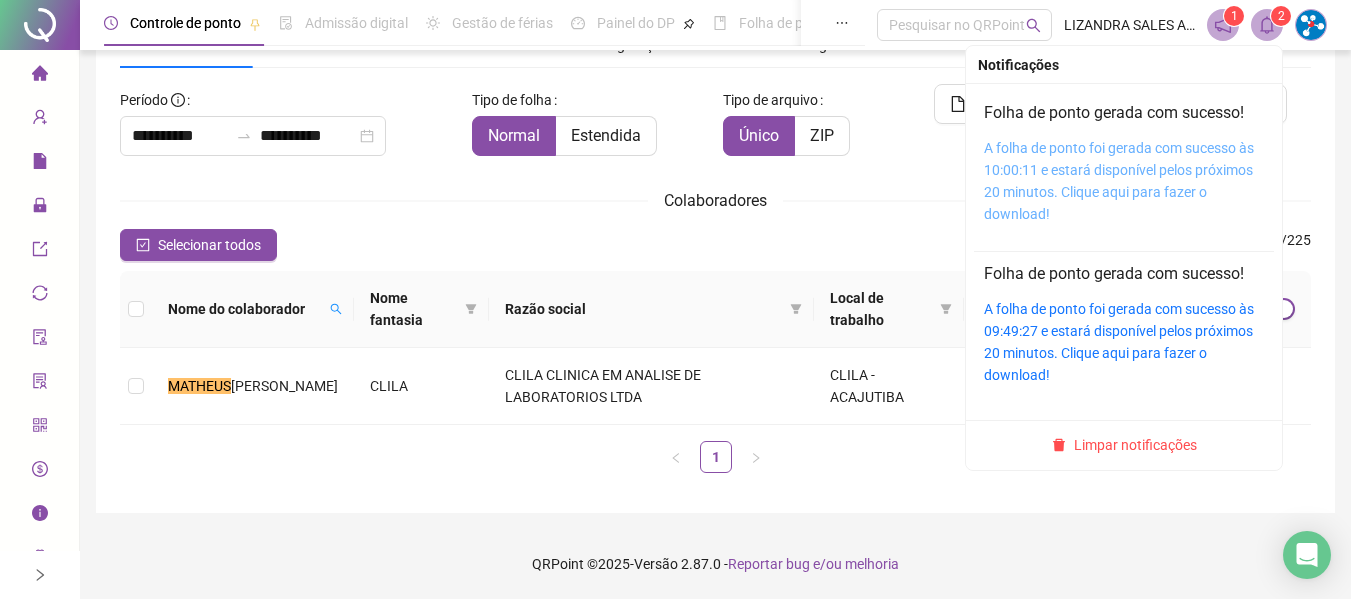 click on "A folha de ponto foi gerada com sucesso às 10:00:11 e estará disponível pelos próximos 20 minutos.
Clique aqui para fazer o download!" at bounding box center (1119, 181) 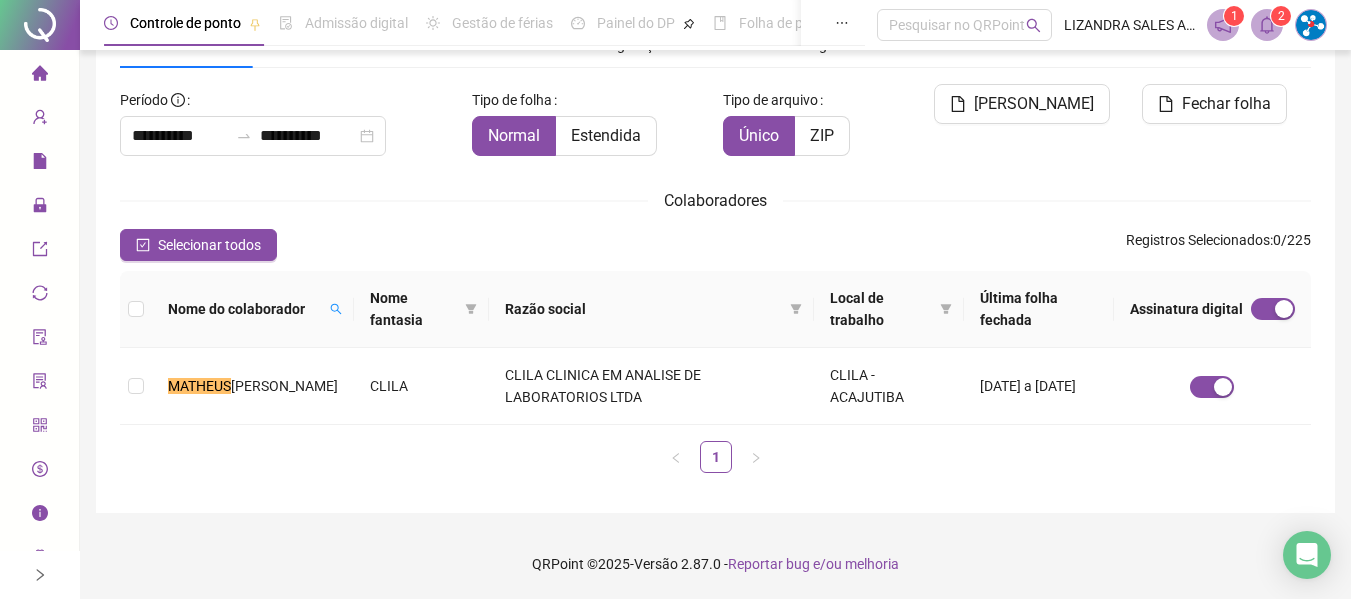 click at bounding box center [1267, 25] 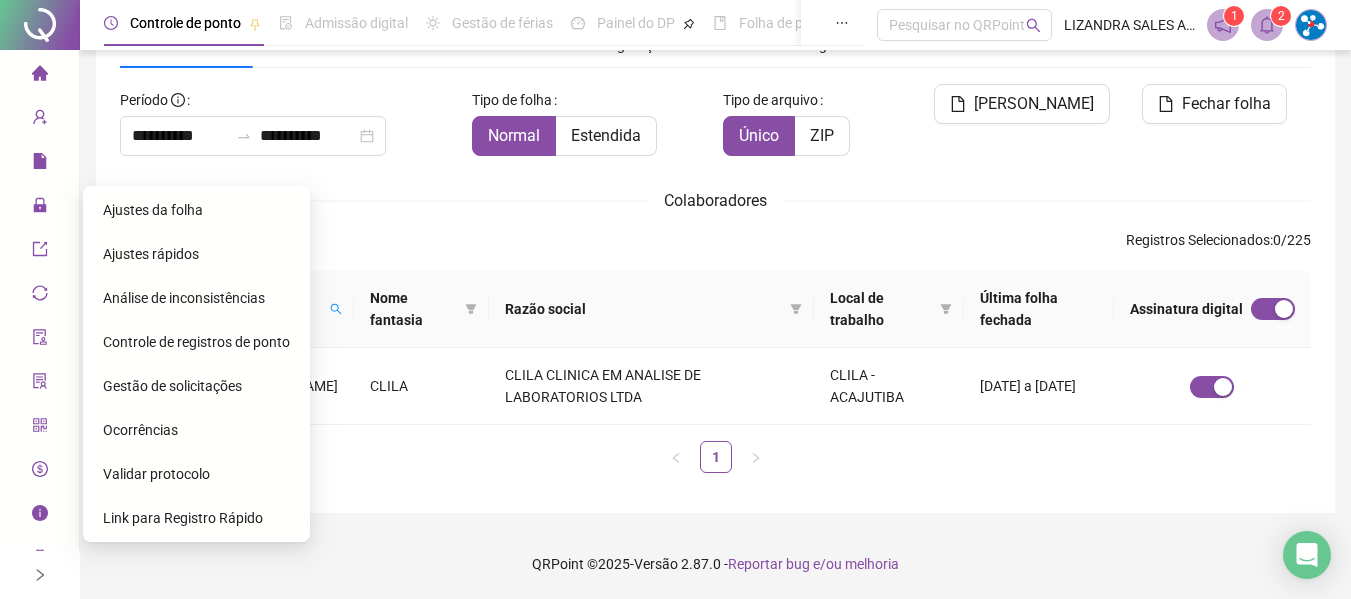 click on "Gestão de solicitações" at bounding box center [196, 386] 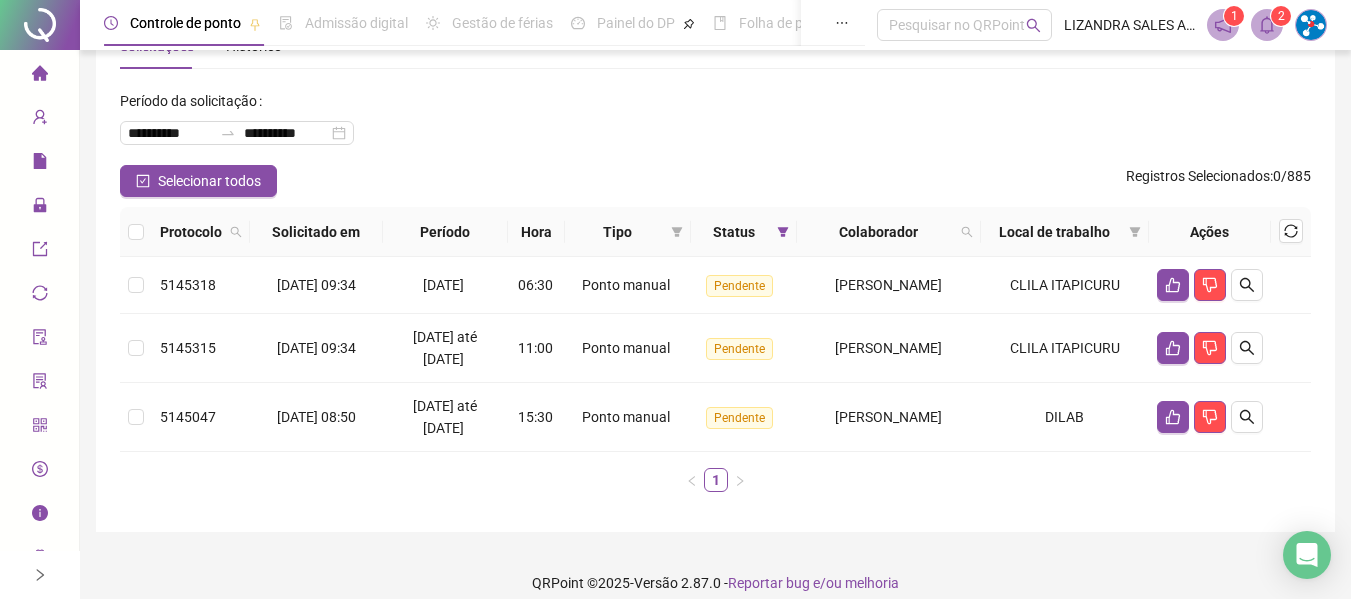 scroll, scrollTop: 86, scrollLeft: 0, axis: vertical 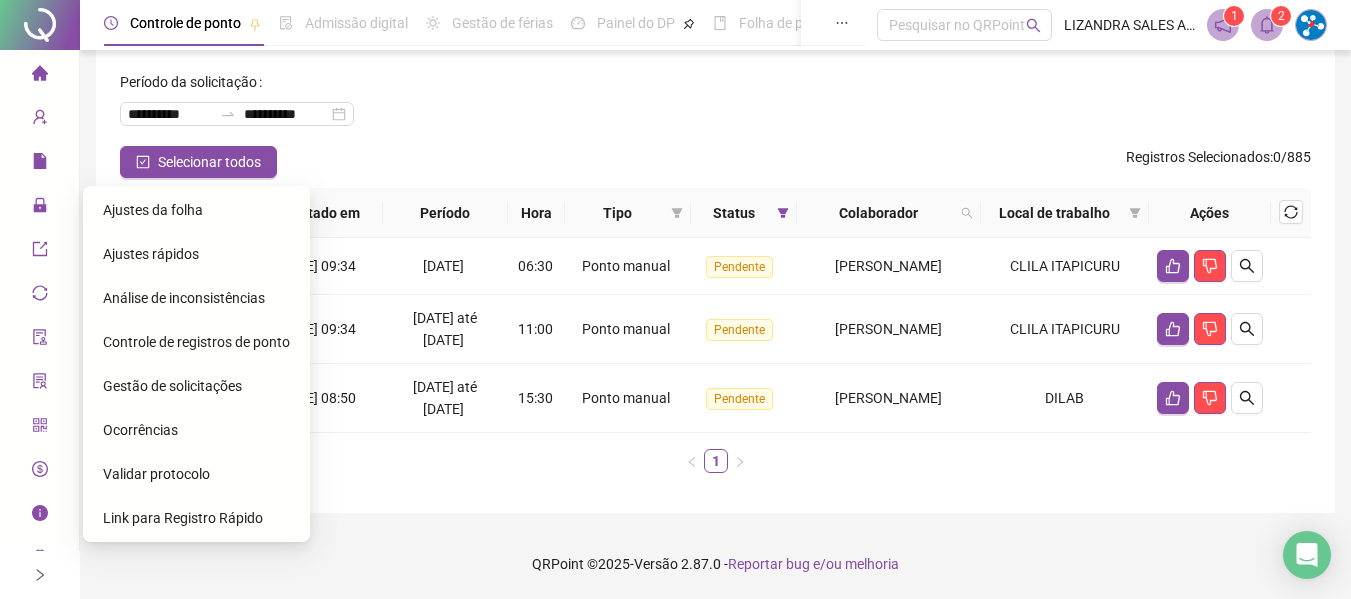 click on "Ajustes da folha" at bounding box center (196, 210) 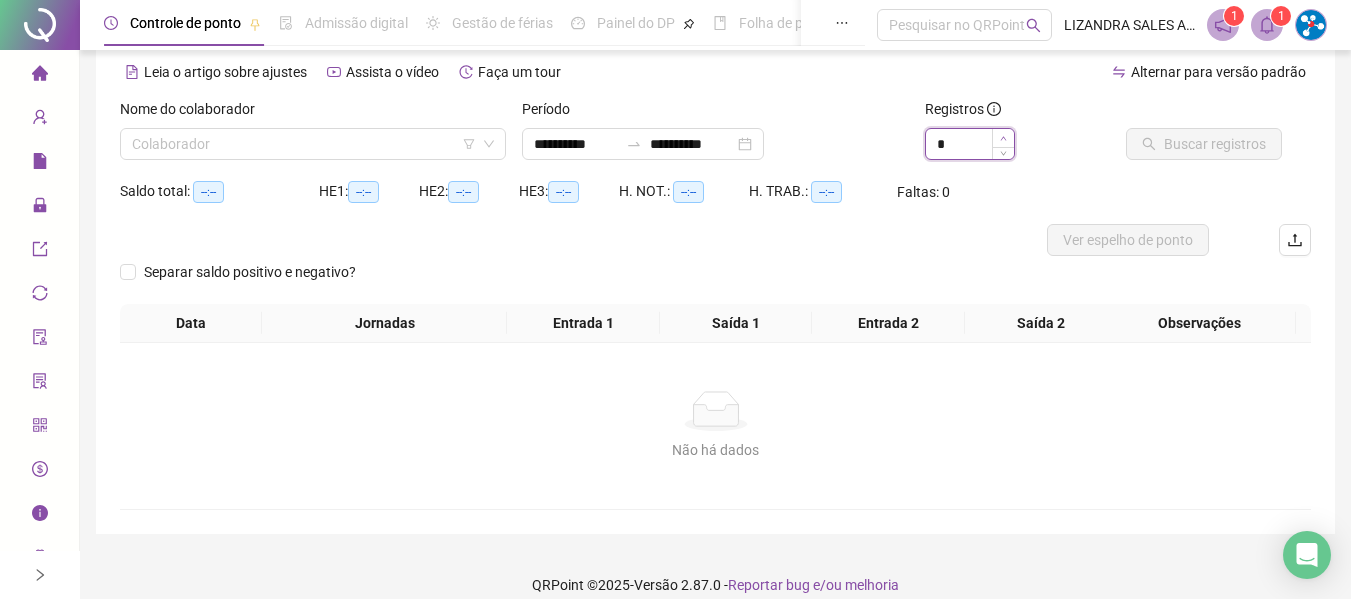 click at bounding box center (1003, 138) 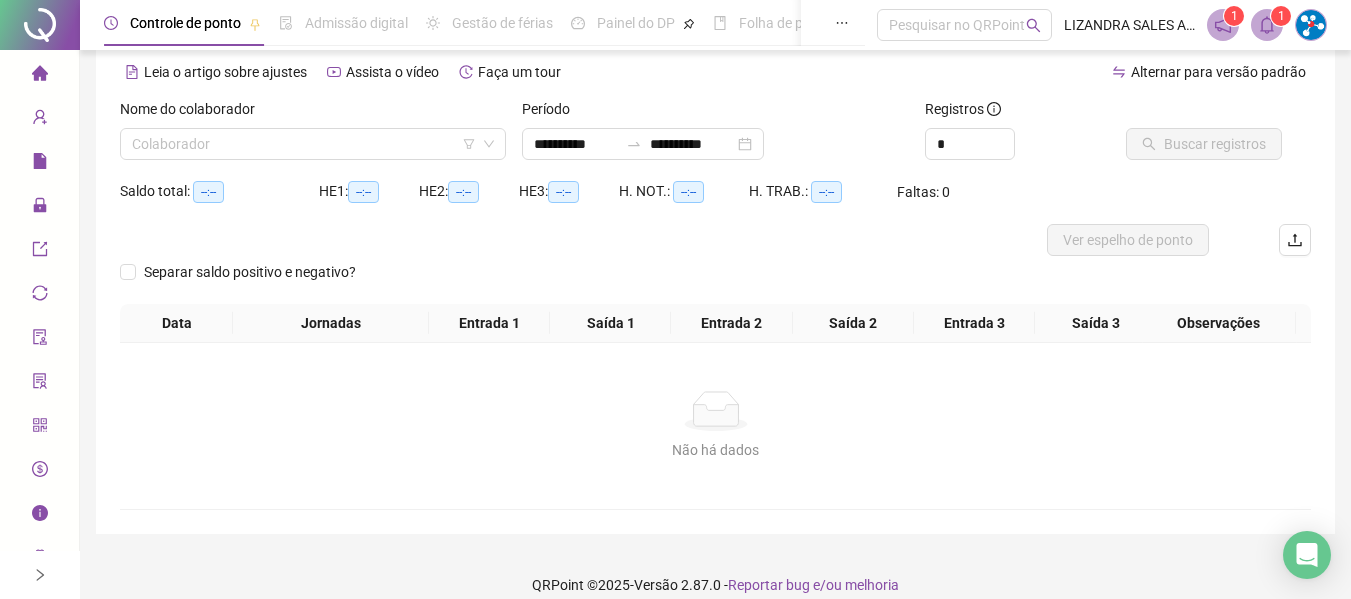 click on "Nome do colaborador" at bounding box center [313, 113] 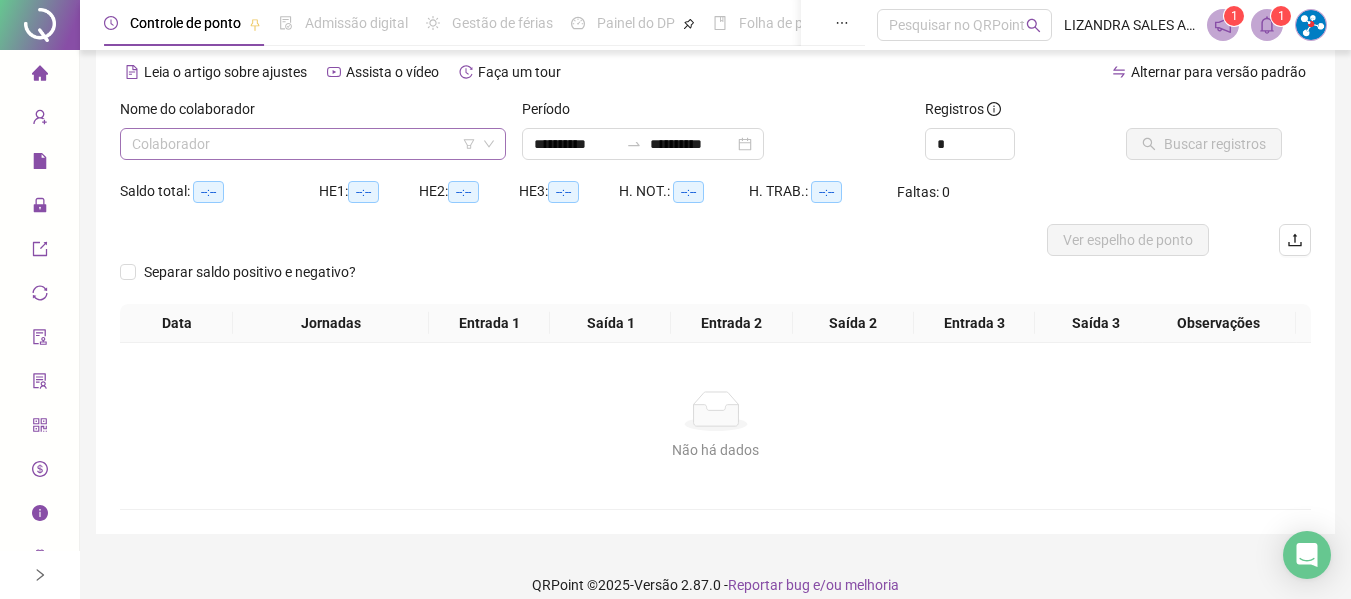 click at bounding box center [307, 144] 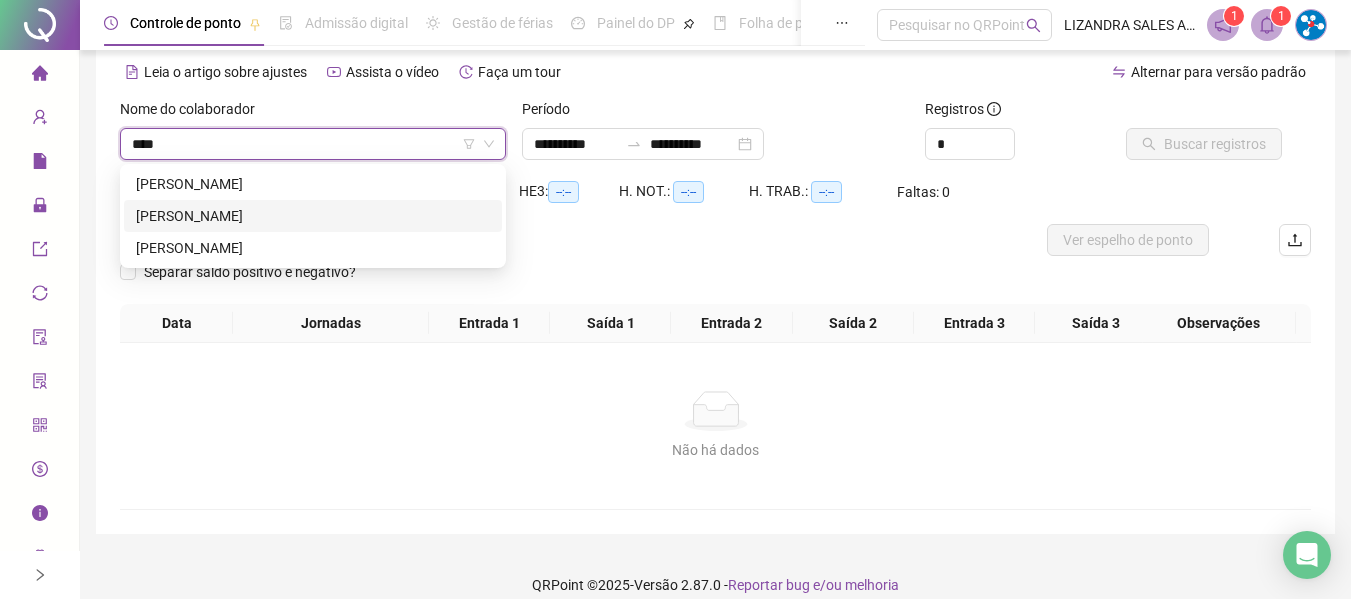 click on "[PERSON_NAME]" at bounding box center [313, 216] 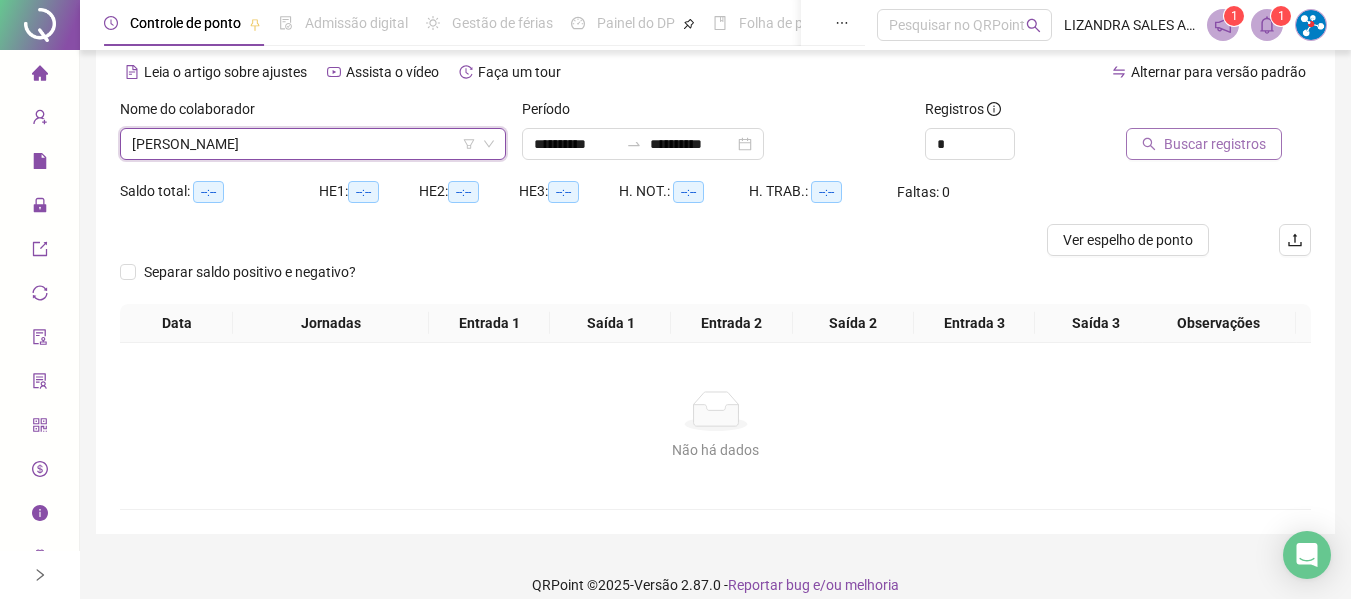 click on "Buscar registros" at bounding box center [1215, 144] 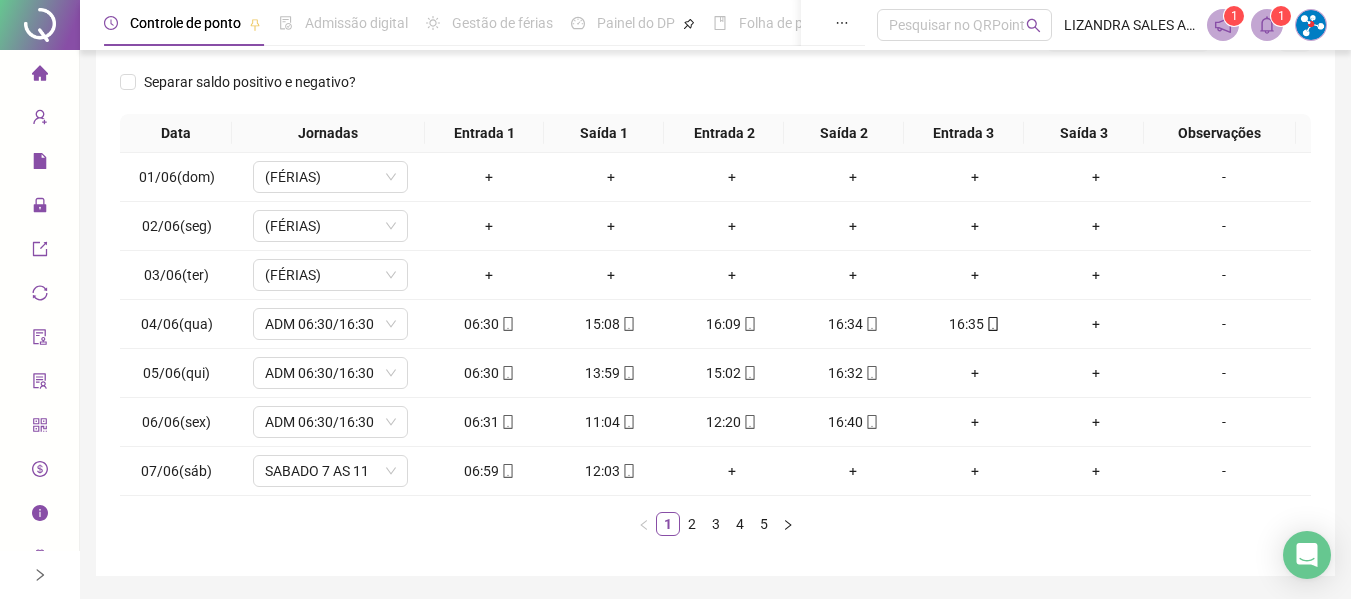 scroll, scrollTop: 355, scrollLeft: 0, axis: vertical 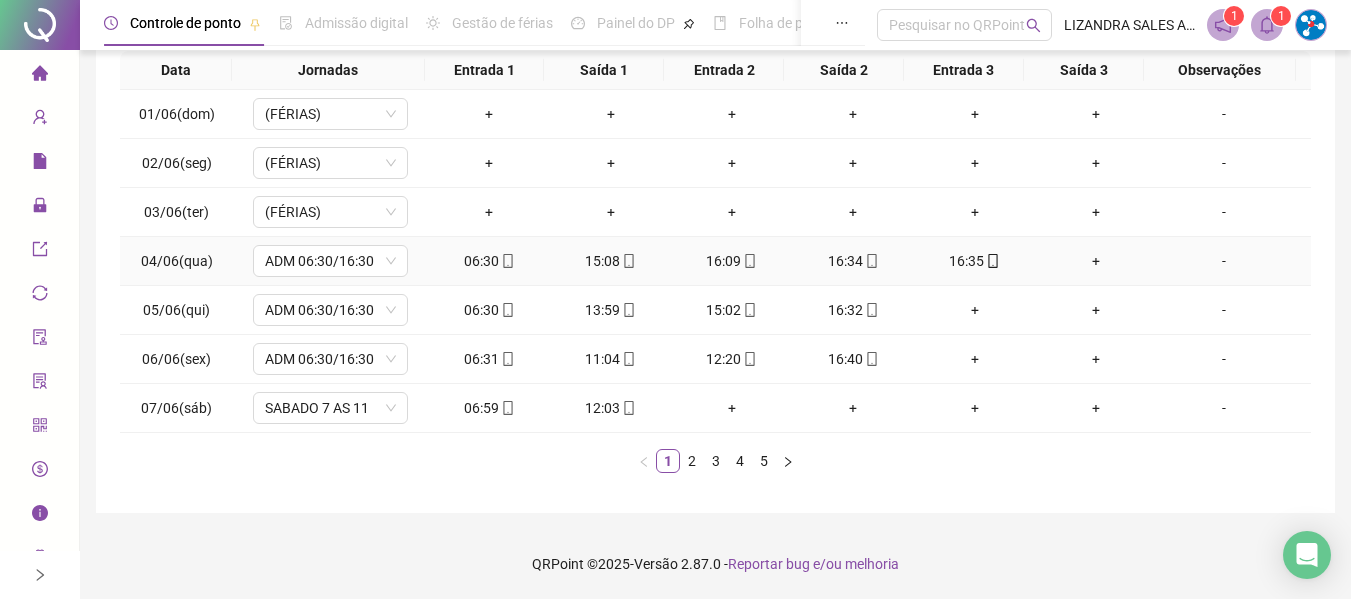 click on "16:34" at bounding box center [853, 261] 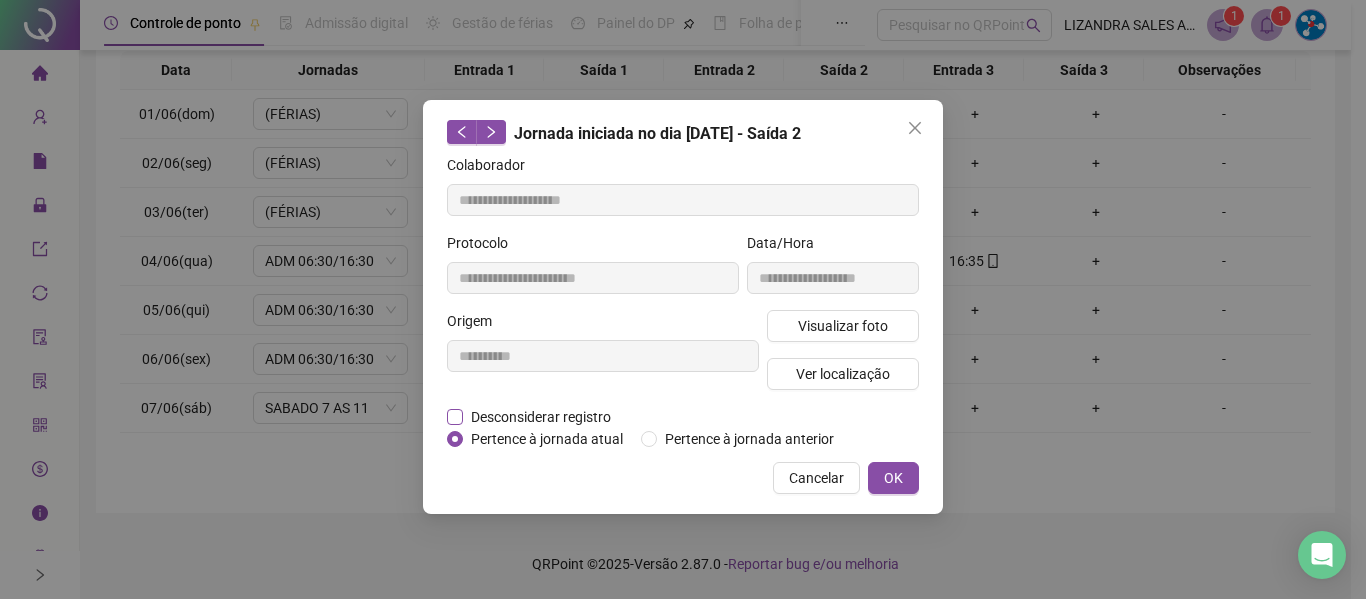 click on "Desconsiderar registro" at bounding box center [541, 417] 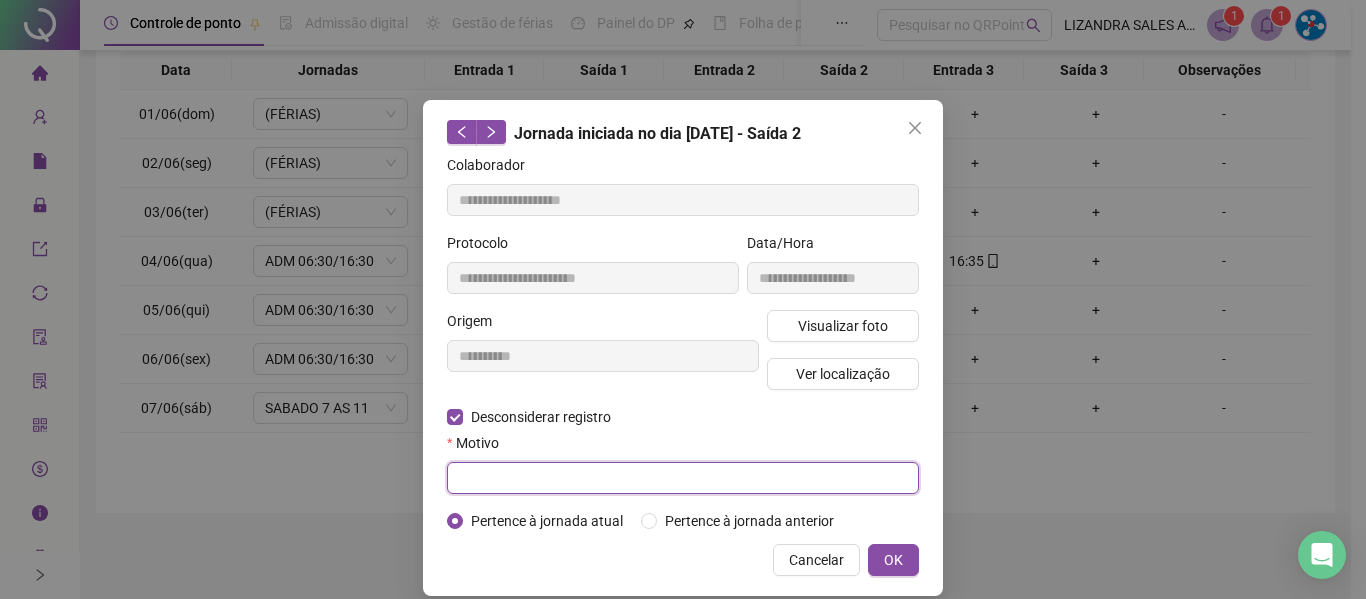 click at bounding box center (683, 478) 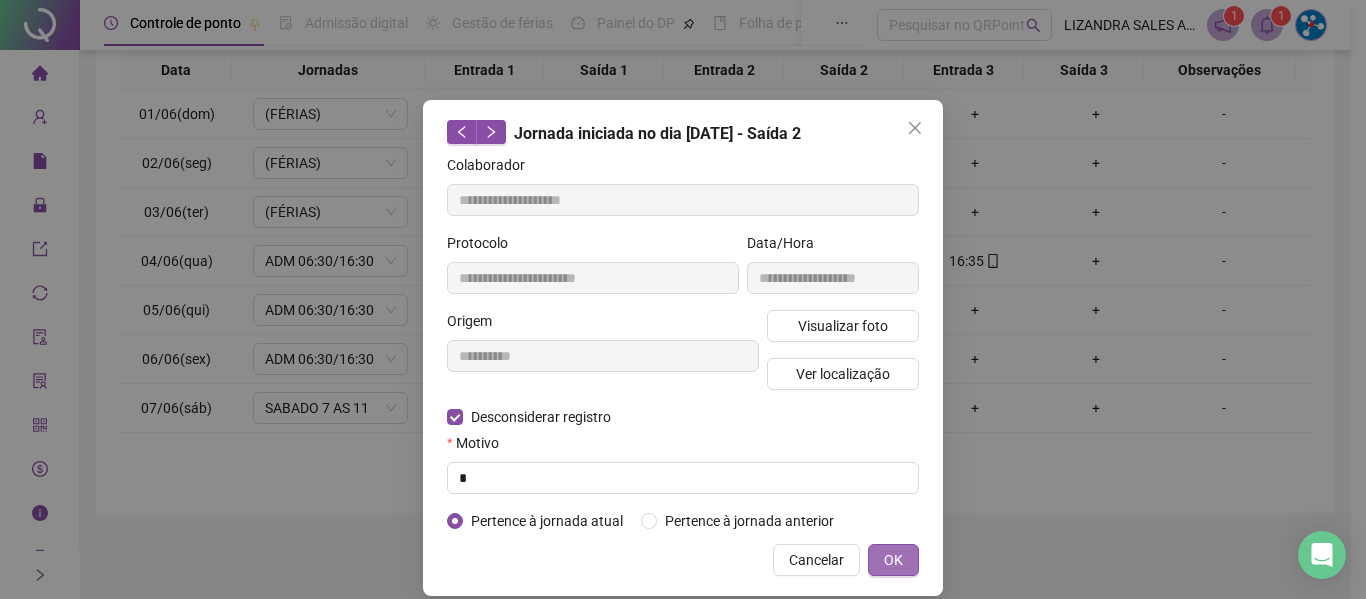click on "OK" at bounding box center [893, 560] 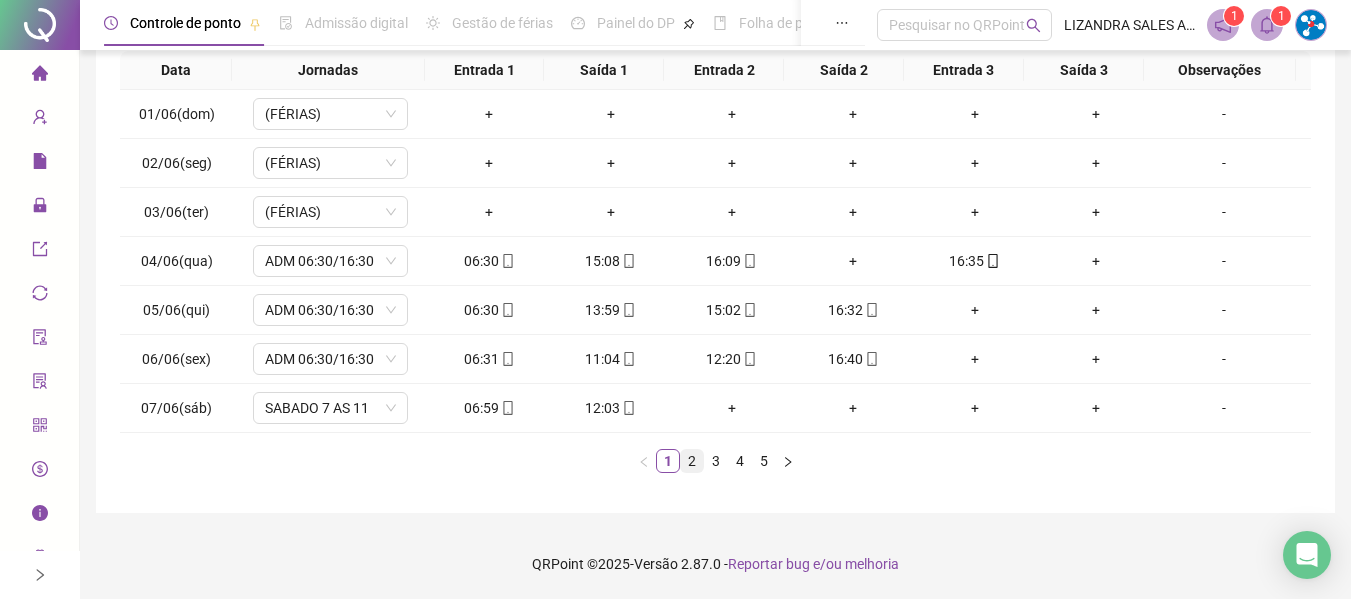 click on "2" at bounding box center (692, 461) 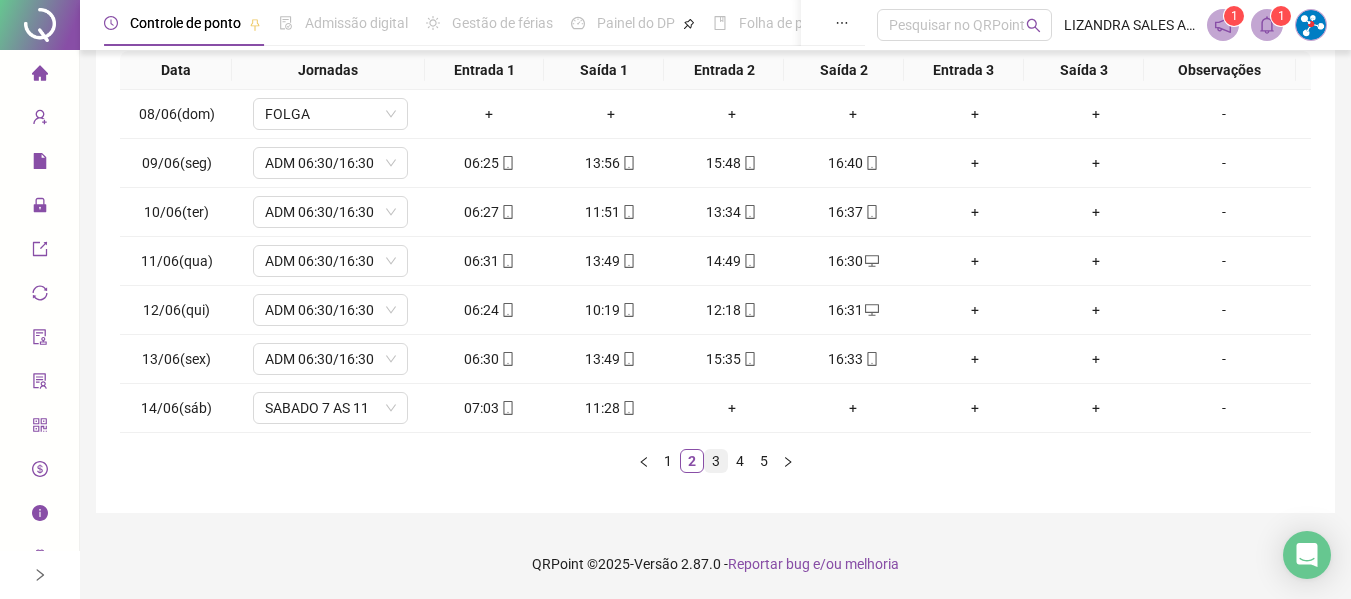 click on "3" at bounding box center [716, 461] 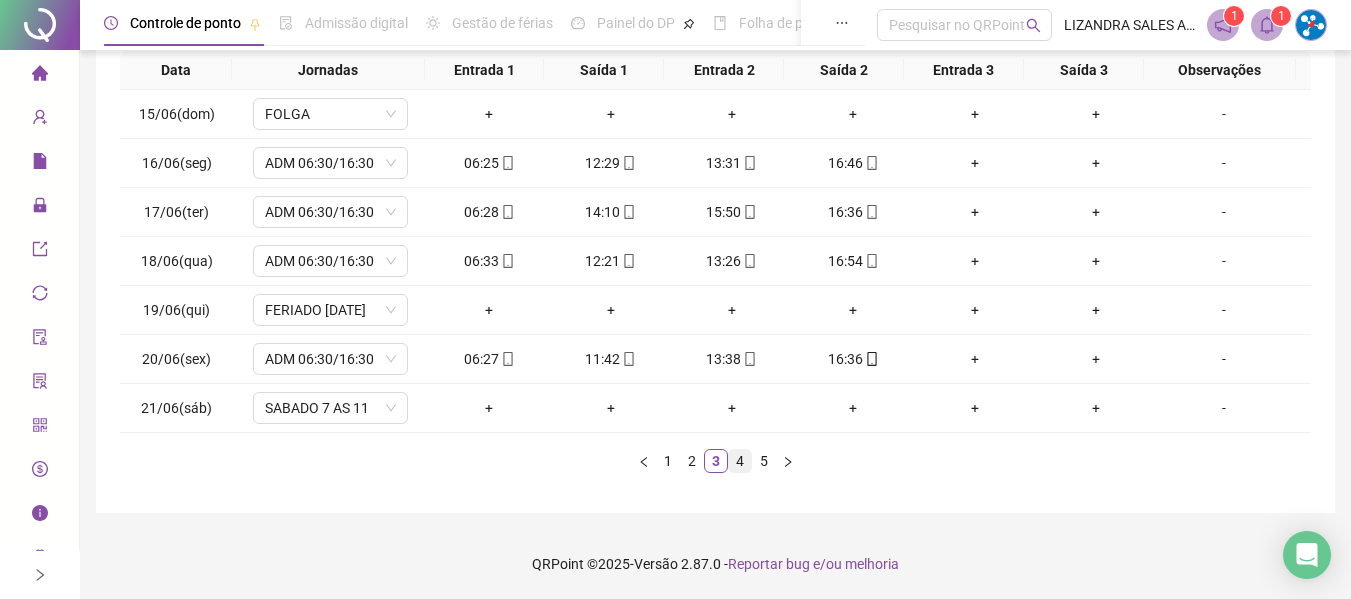 click on "4" at bounding box center (740, 461) 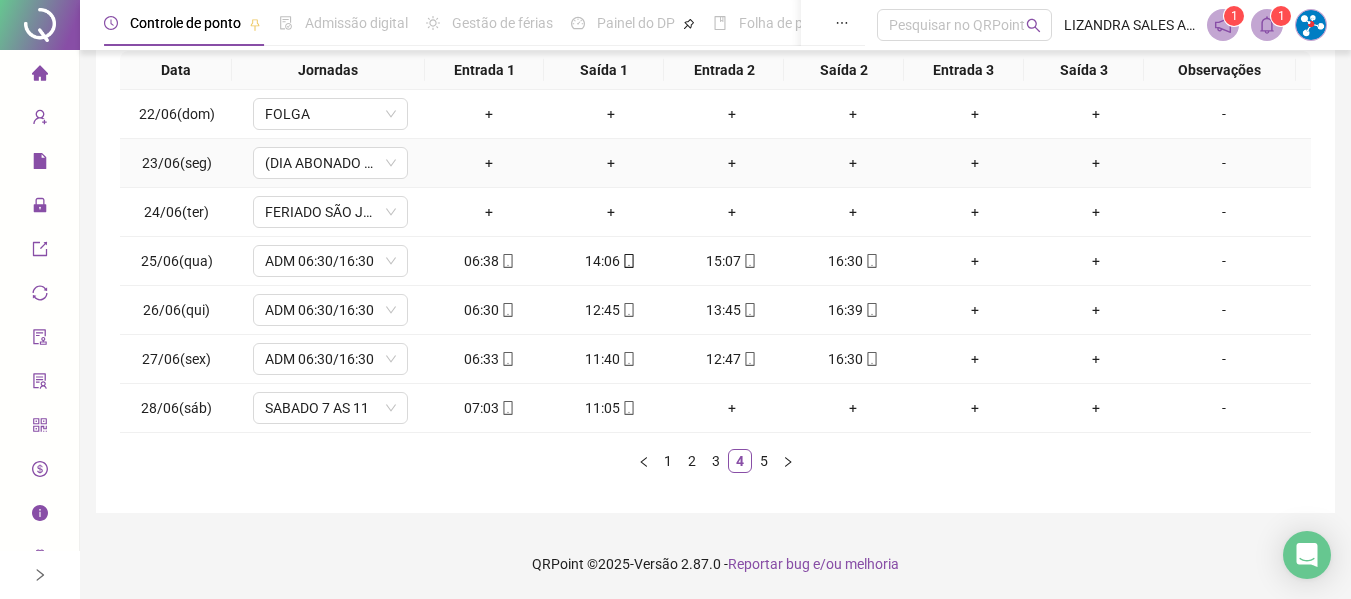 click on "-" at bounding box center [1224, 163] 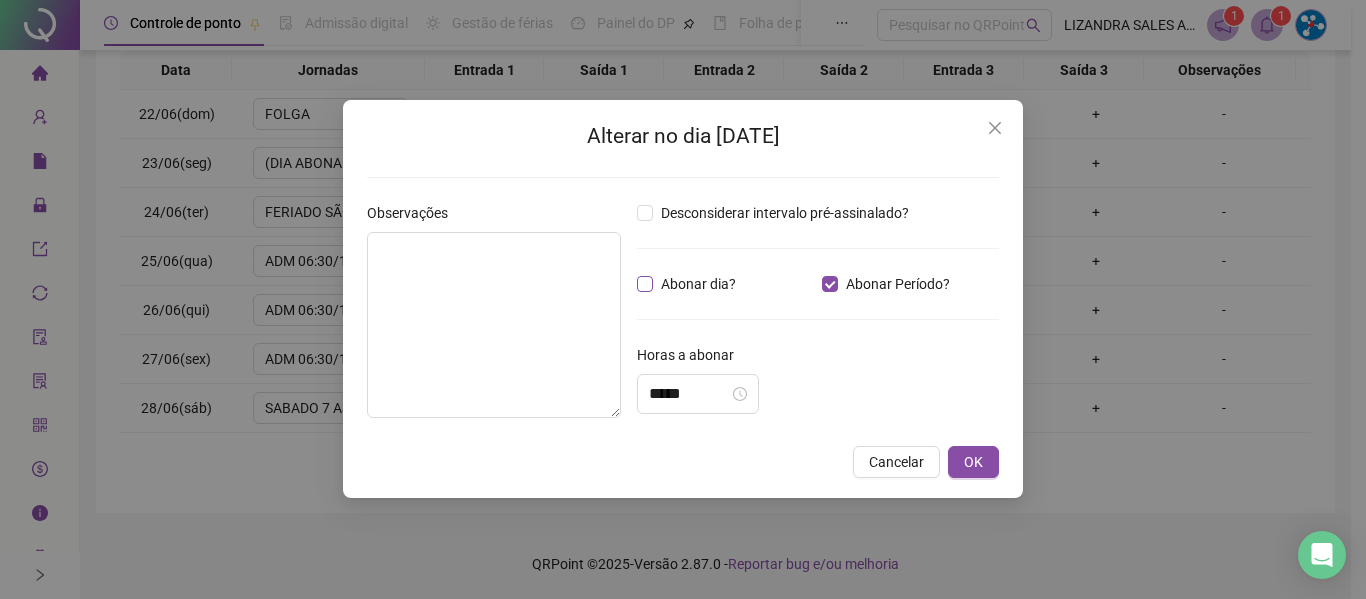 click on "Abonar dia?" at bounding box center [698, 284] 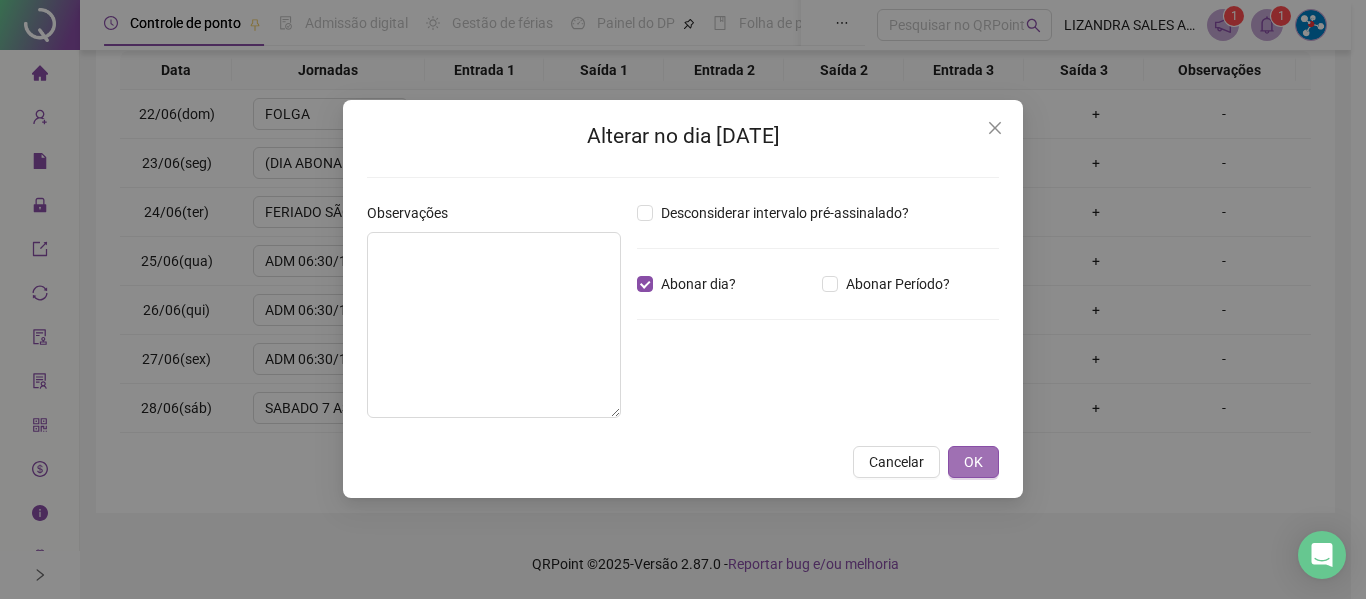 click on "OK" at bounding box center [973, 462] 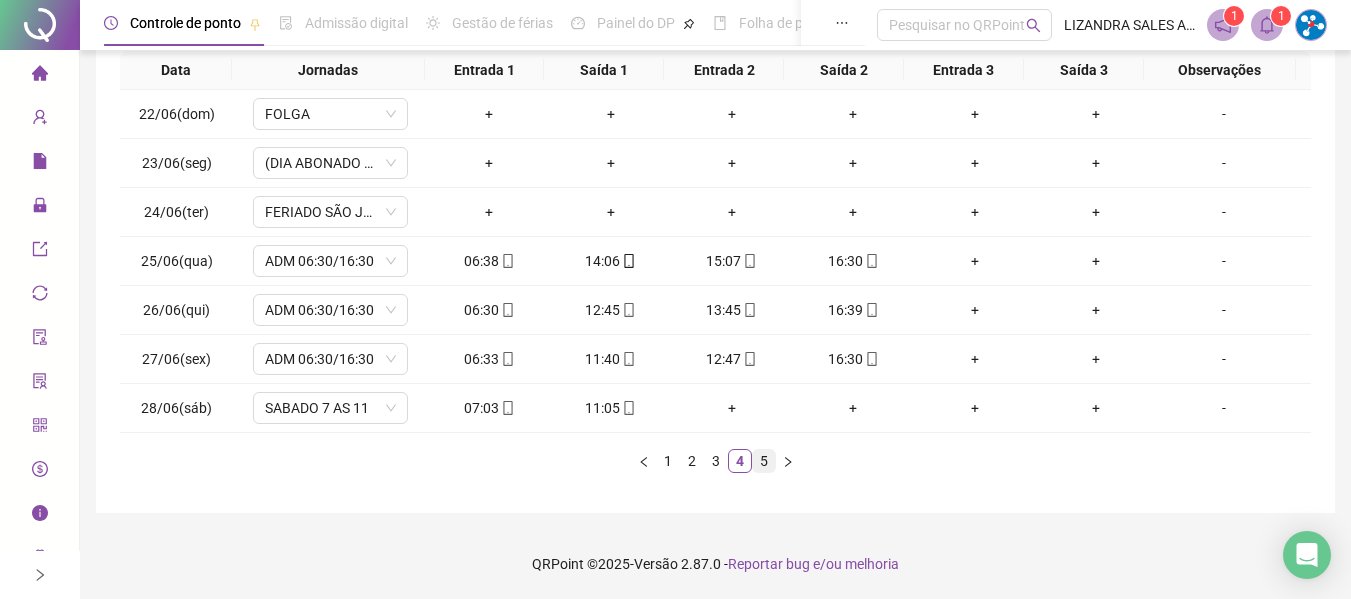 click on "5" at bounding box center [764, 461] 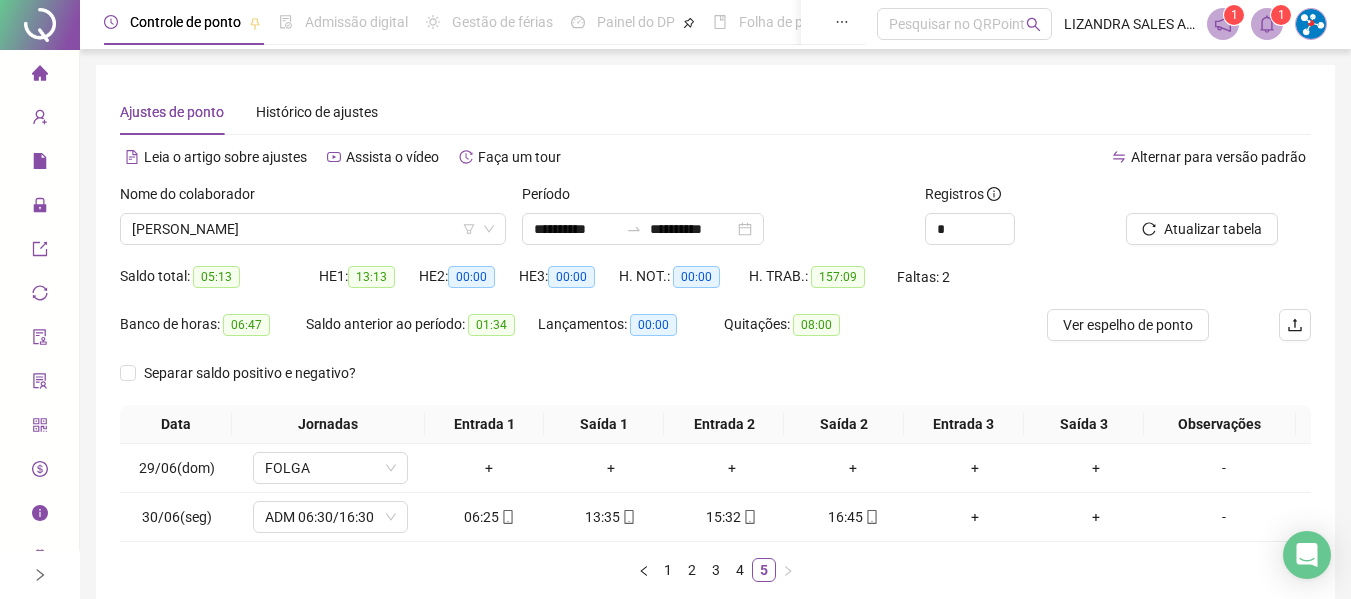 scroll, scrollTop: 0, scrollLeft: 0, axis: both 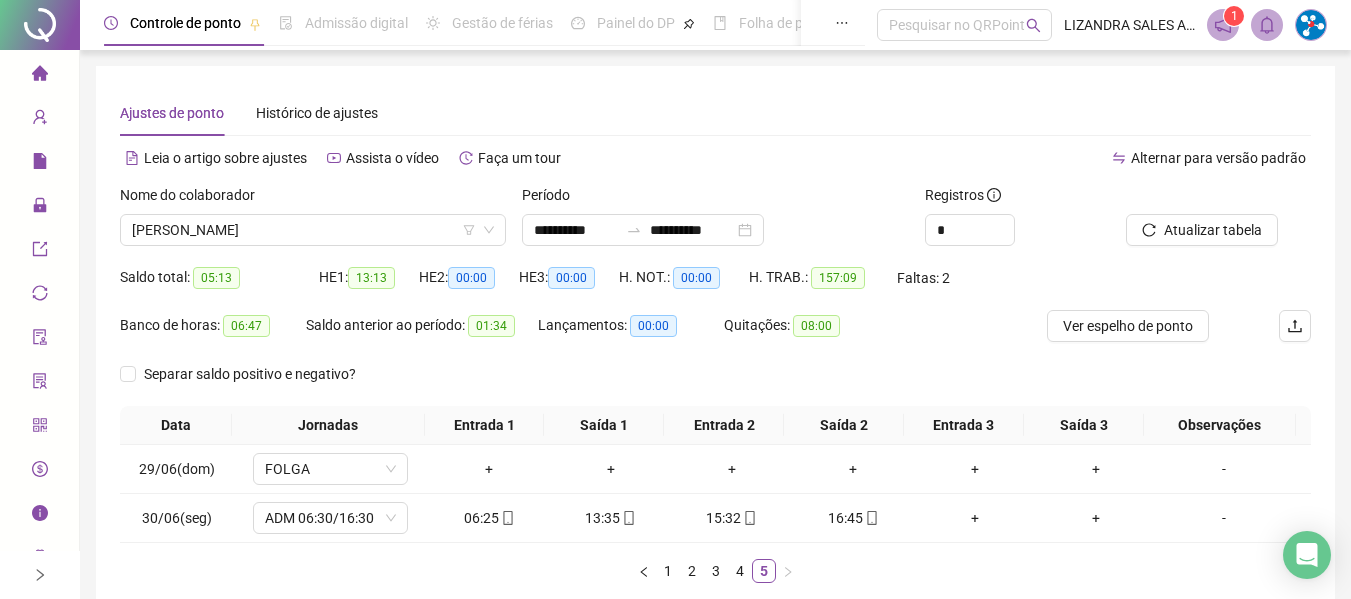 click on "Nome do colaborador" at bounding box center (313, 199) 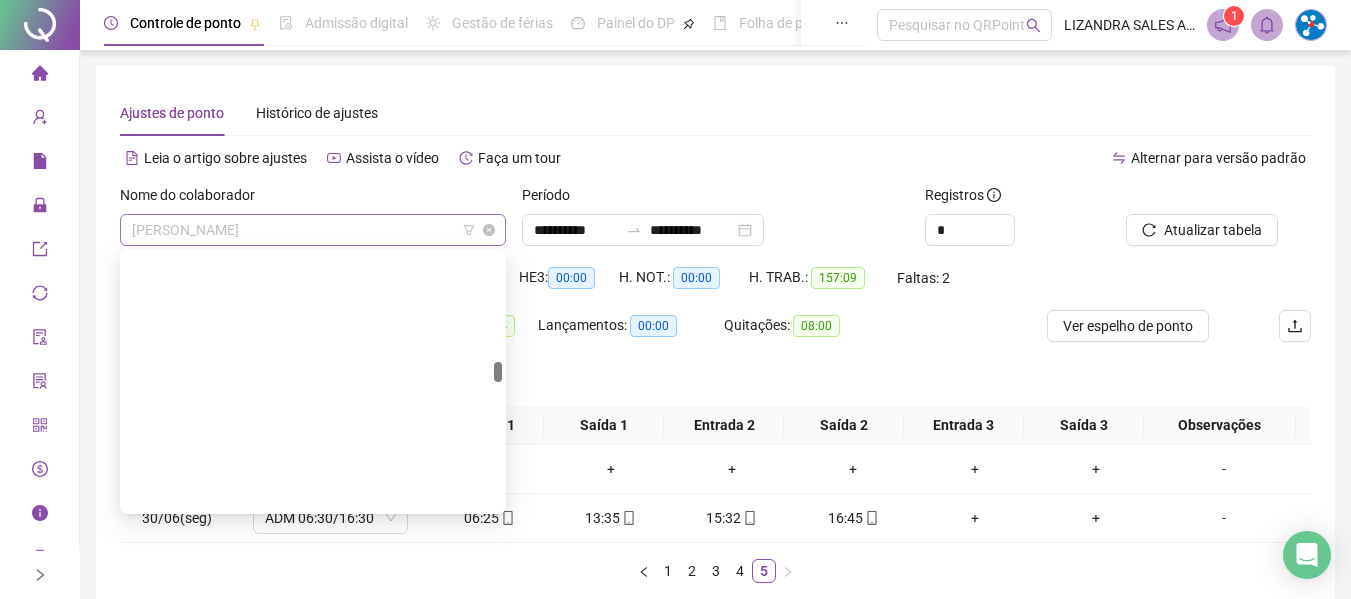 click on "[PERSON_NAME]" at bounding box center [313, 230] 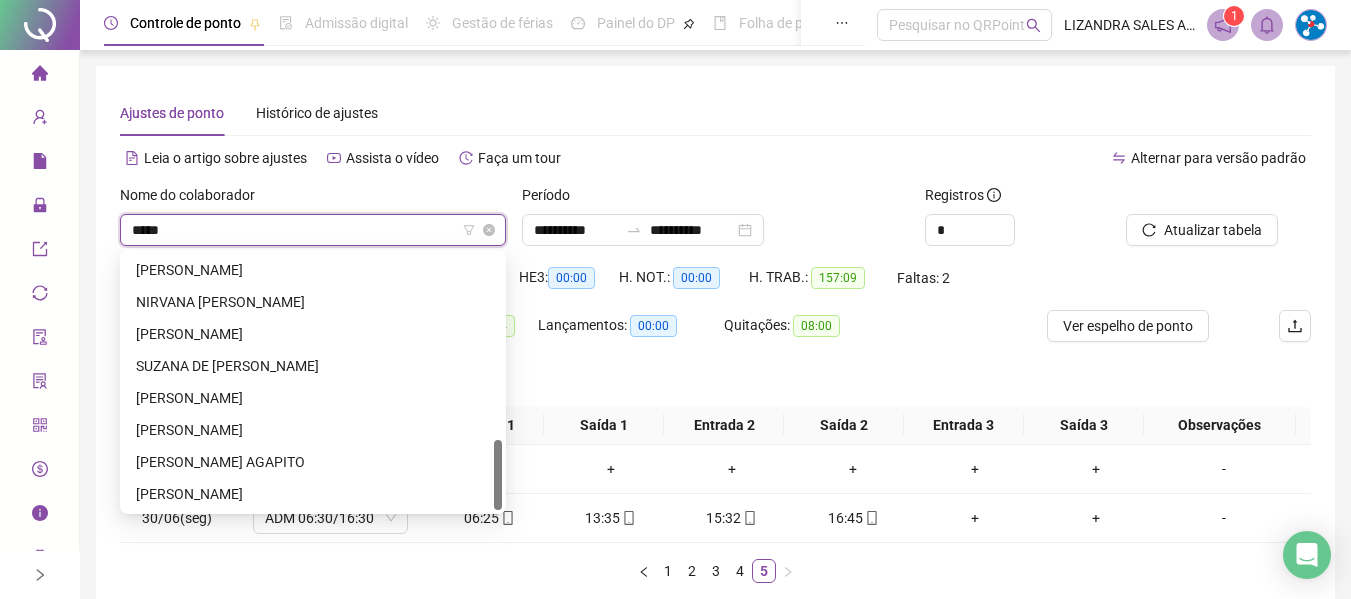scroll, scrollTop: 0, scrollLeft: 0, axis: both 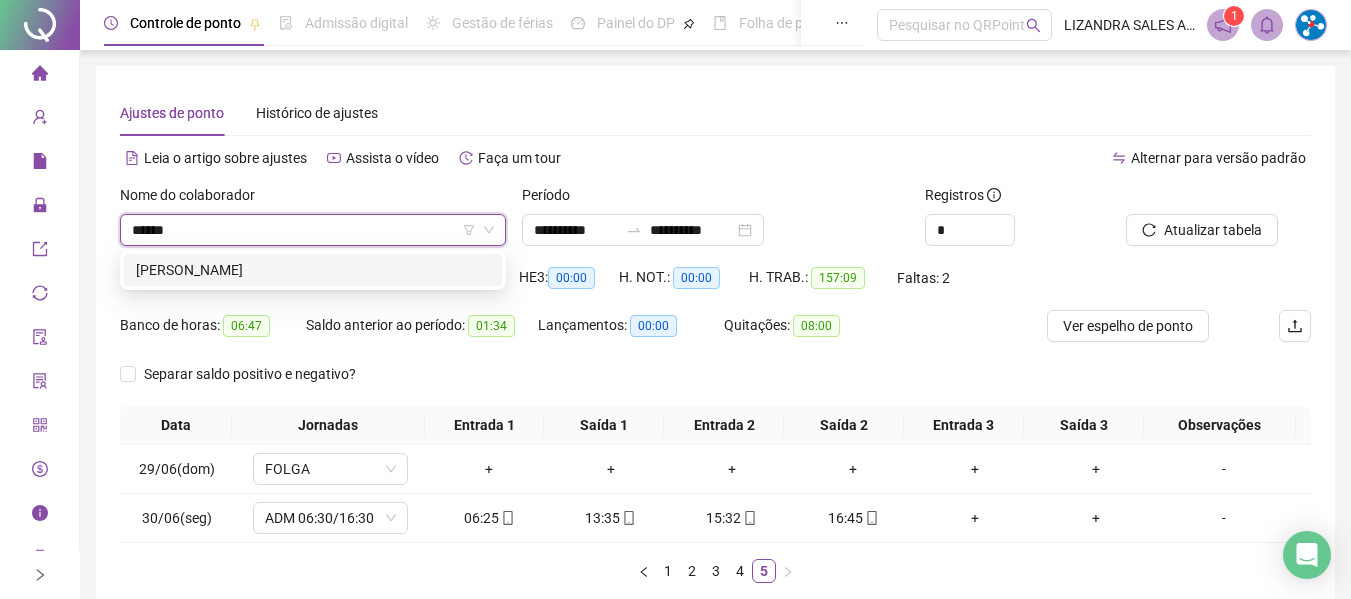 click on "[PERSON_NAME]" at bounding box center (313, 270) 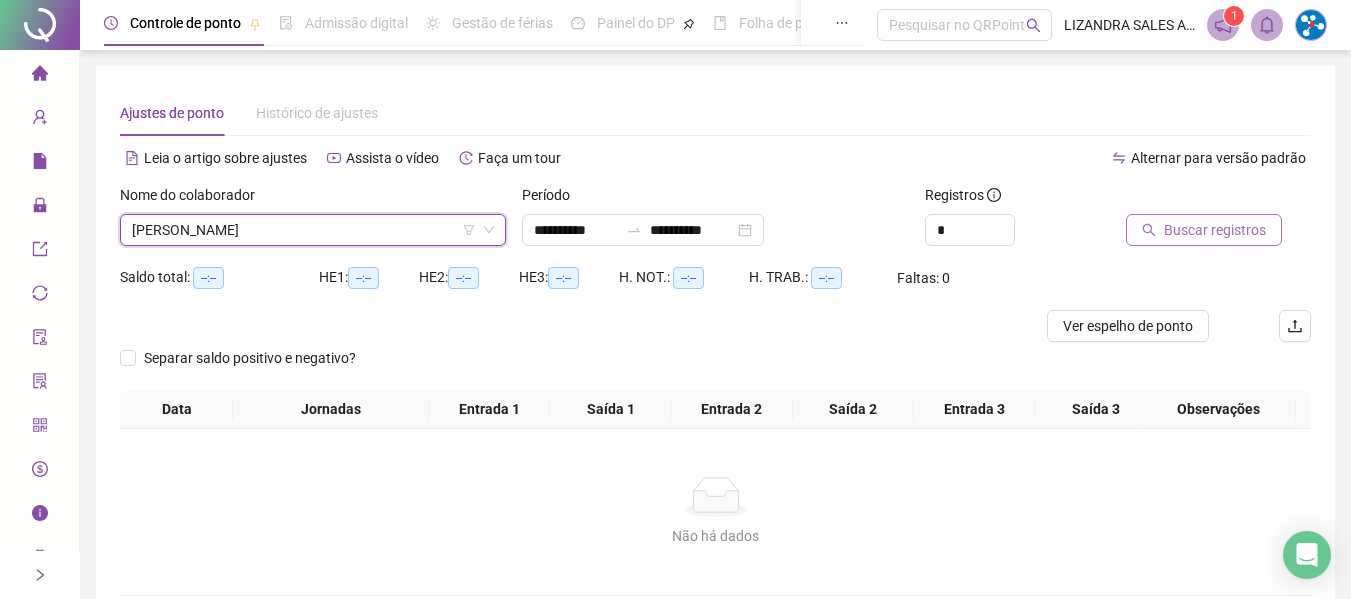 click 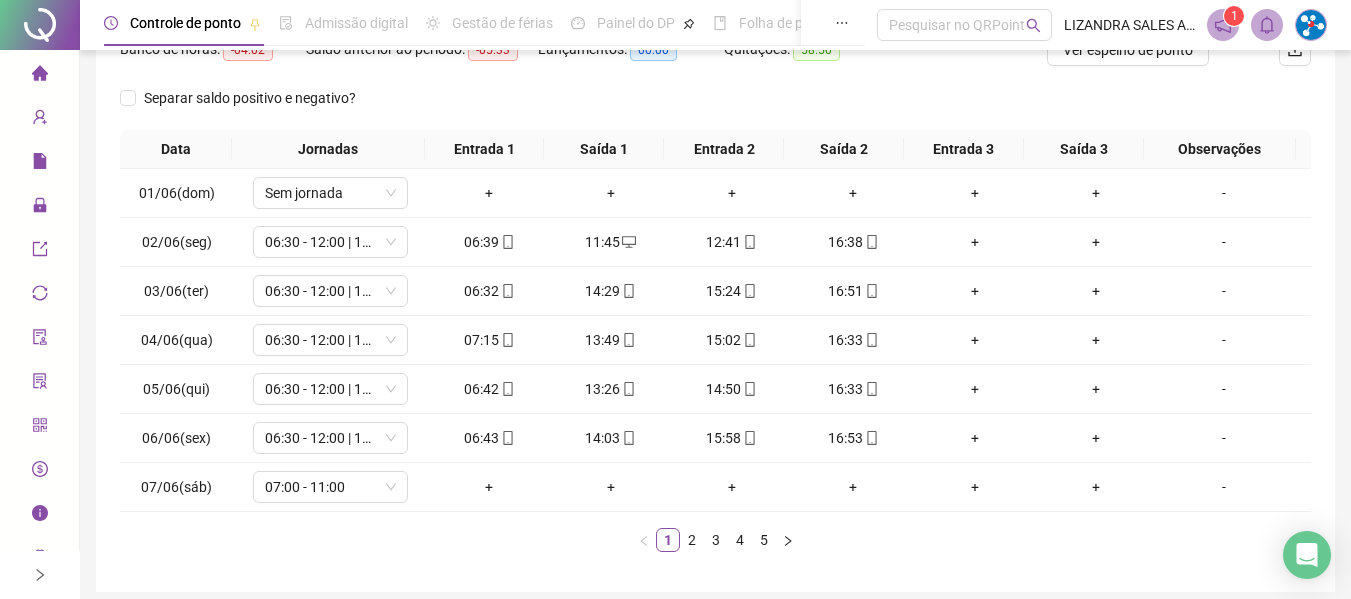 scroll, scrollTop: 355, scrollLeft: 0, axis: vertical 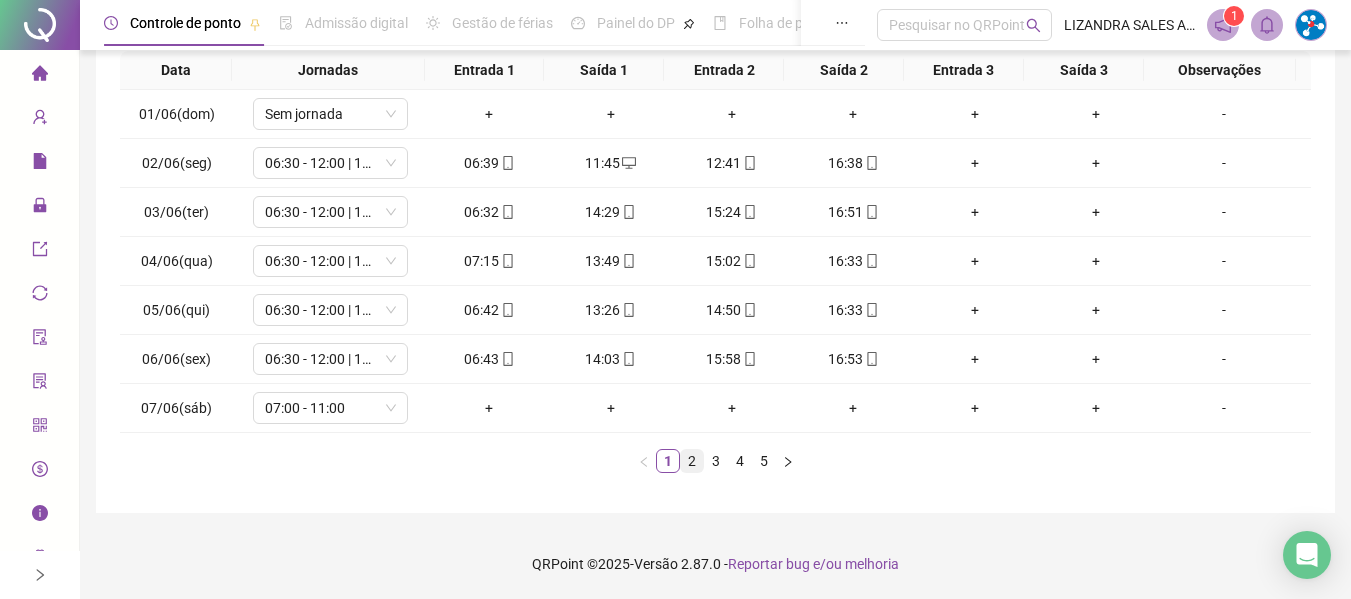 click on "2" at bounding box center [692, 461] 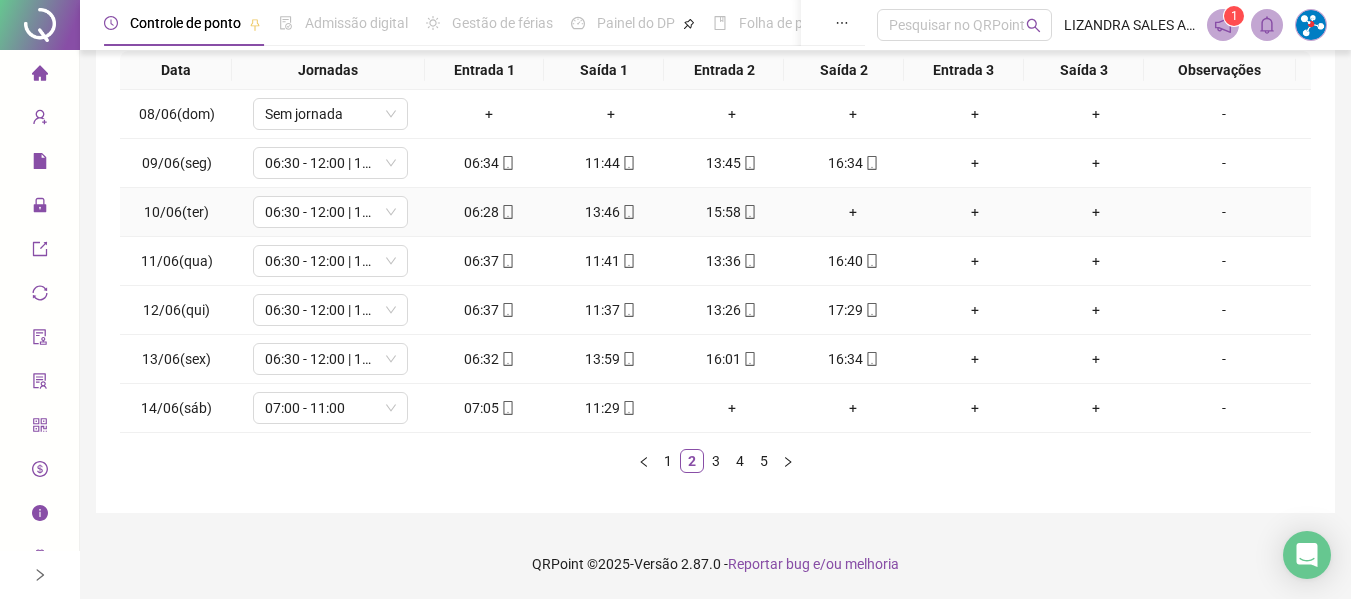 click on "+" at bounding box center (853, 212) 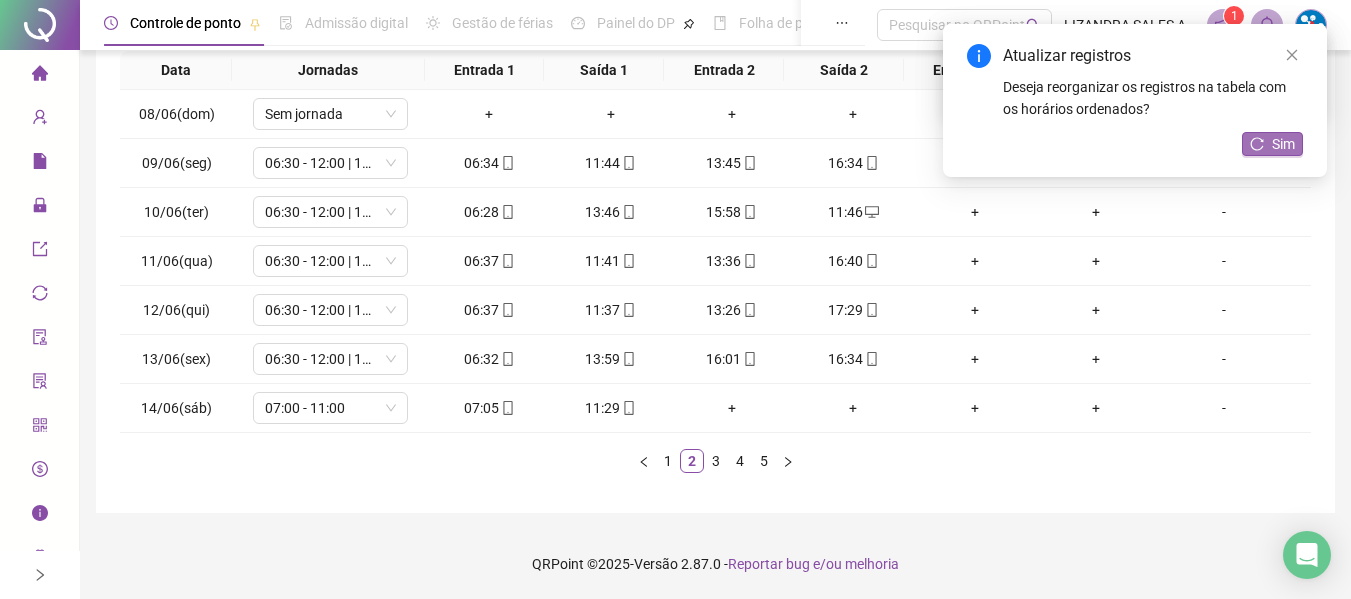 click 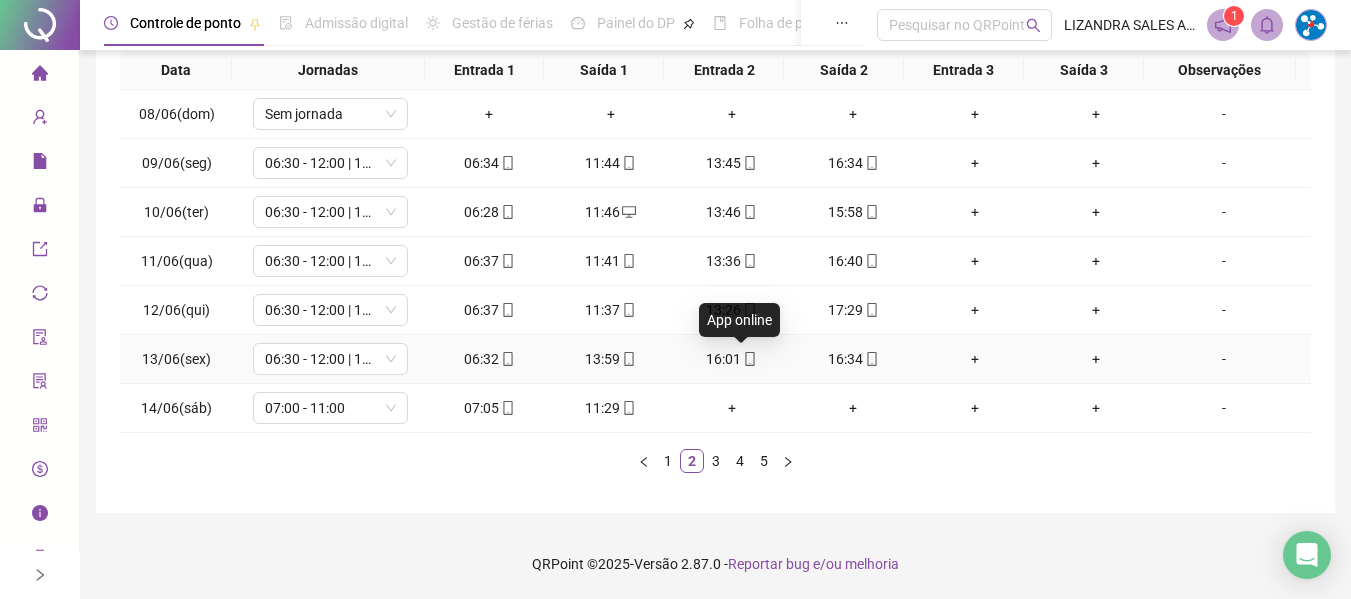 click 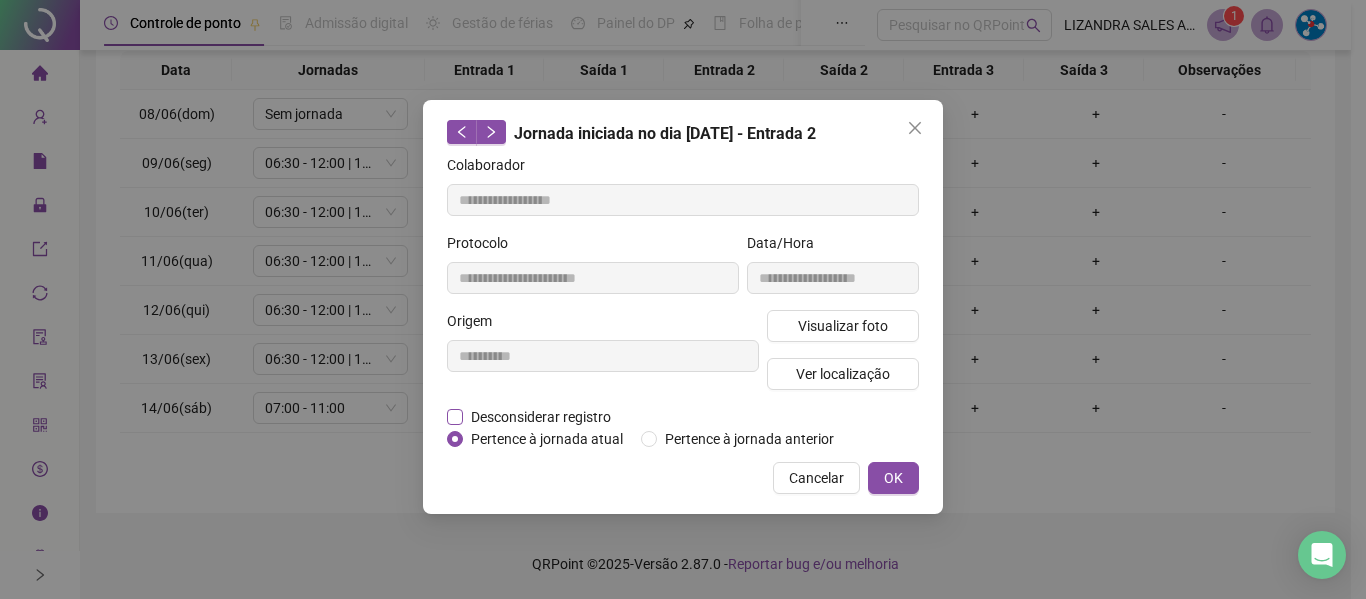 click on "Desconsiderar registro" at bounding box center (541, 417) 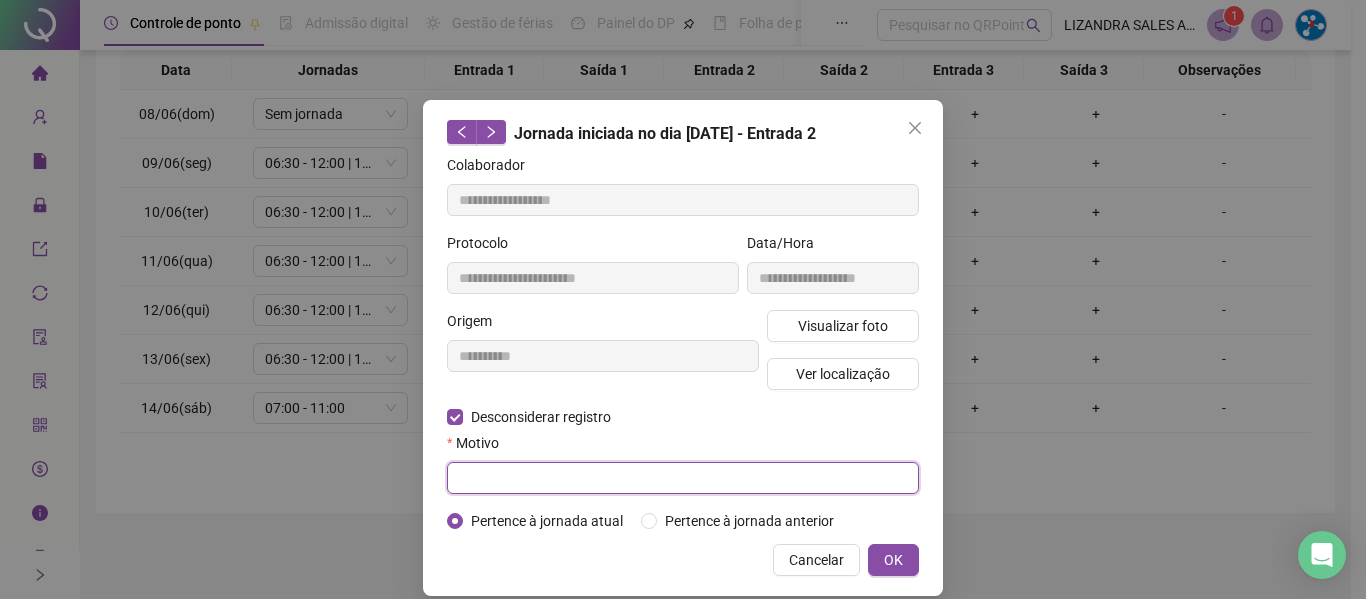 click at bounding box center [683, 478] 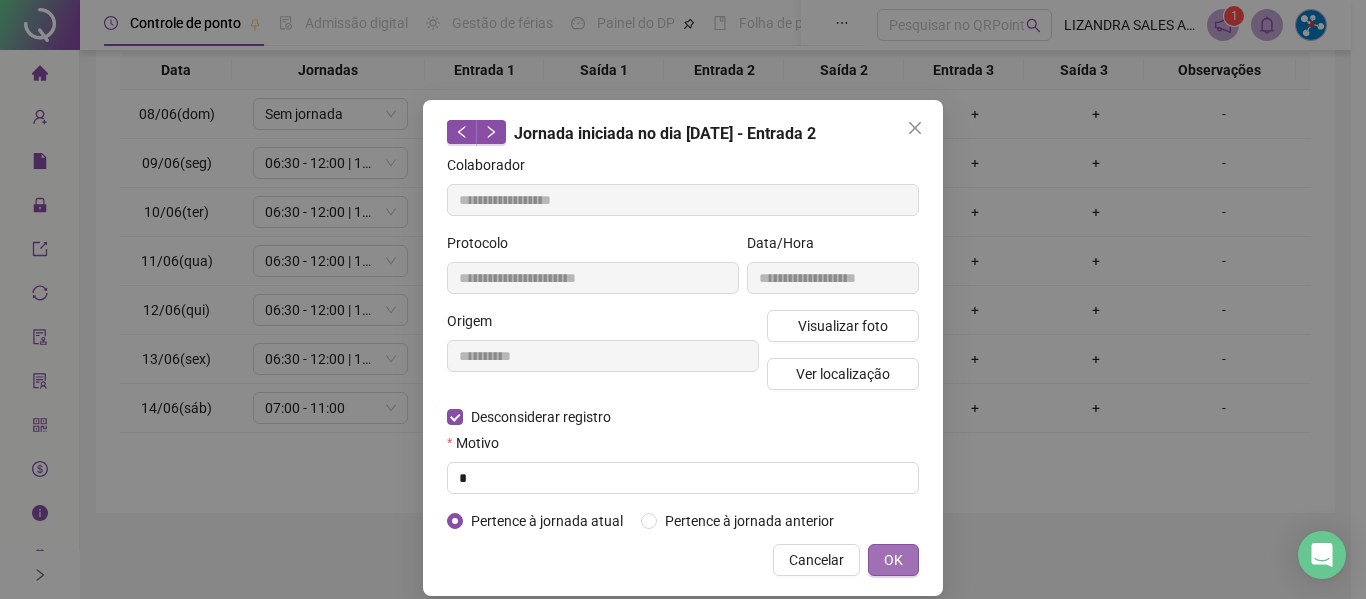 click on "OK" at bounding box center [893, 560] 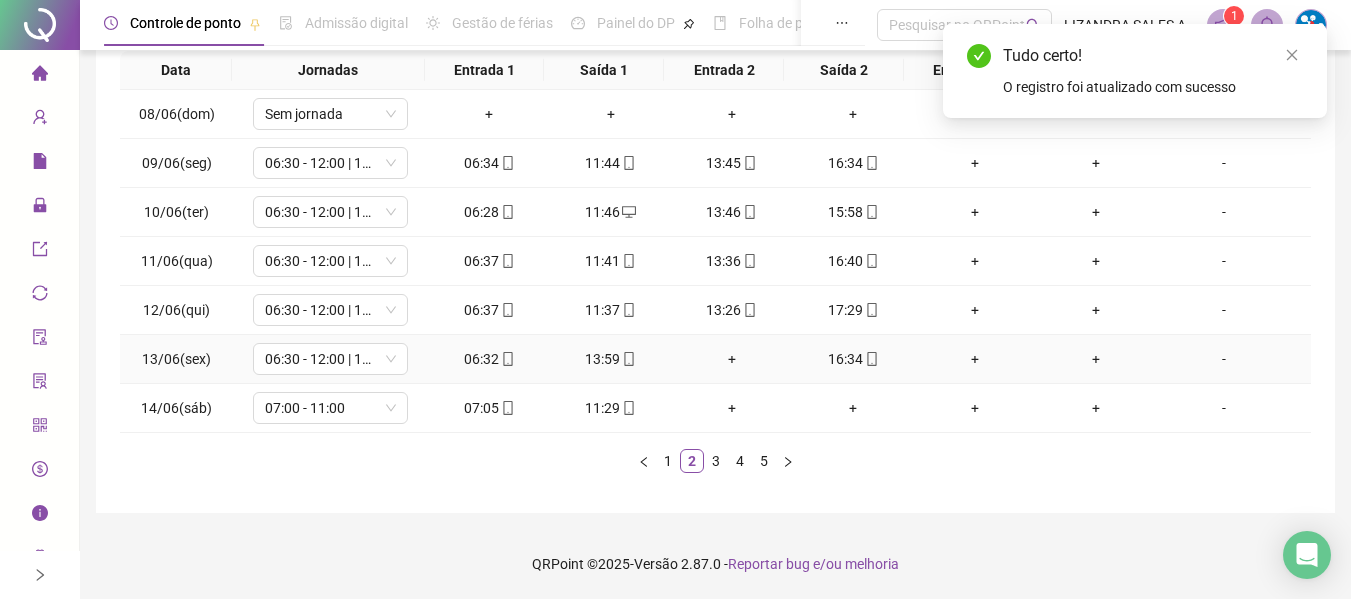 click on "+" at bounding box center (731, 359) 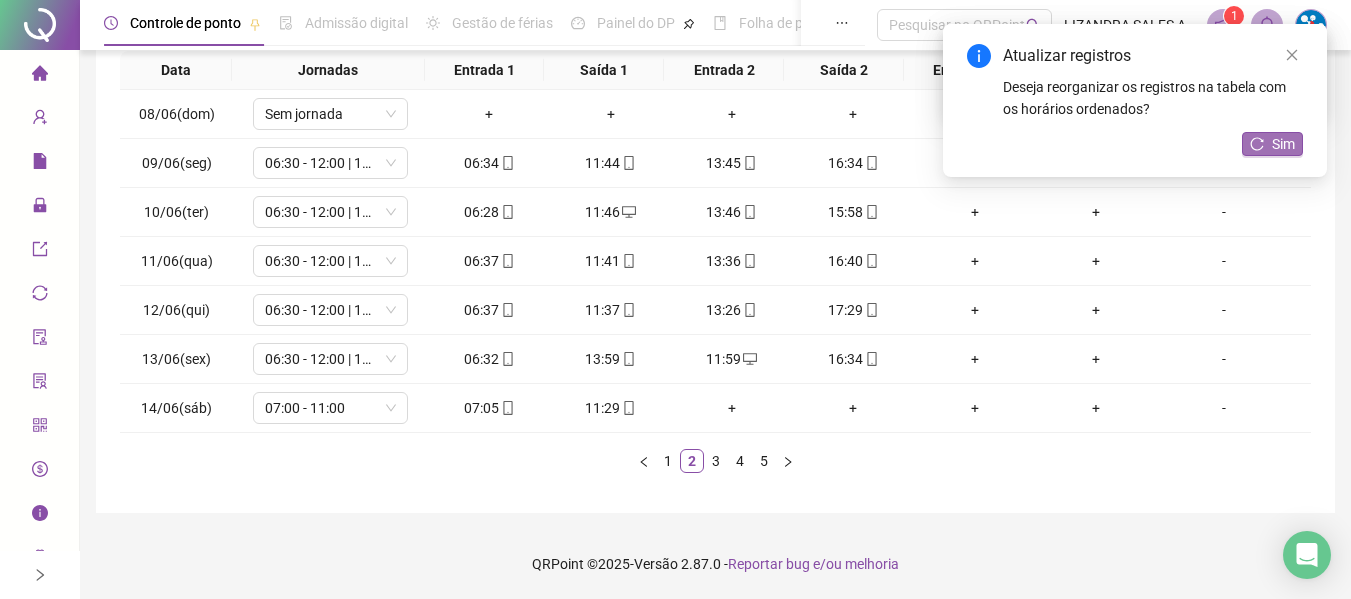 click 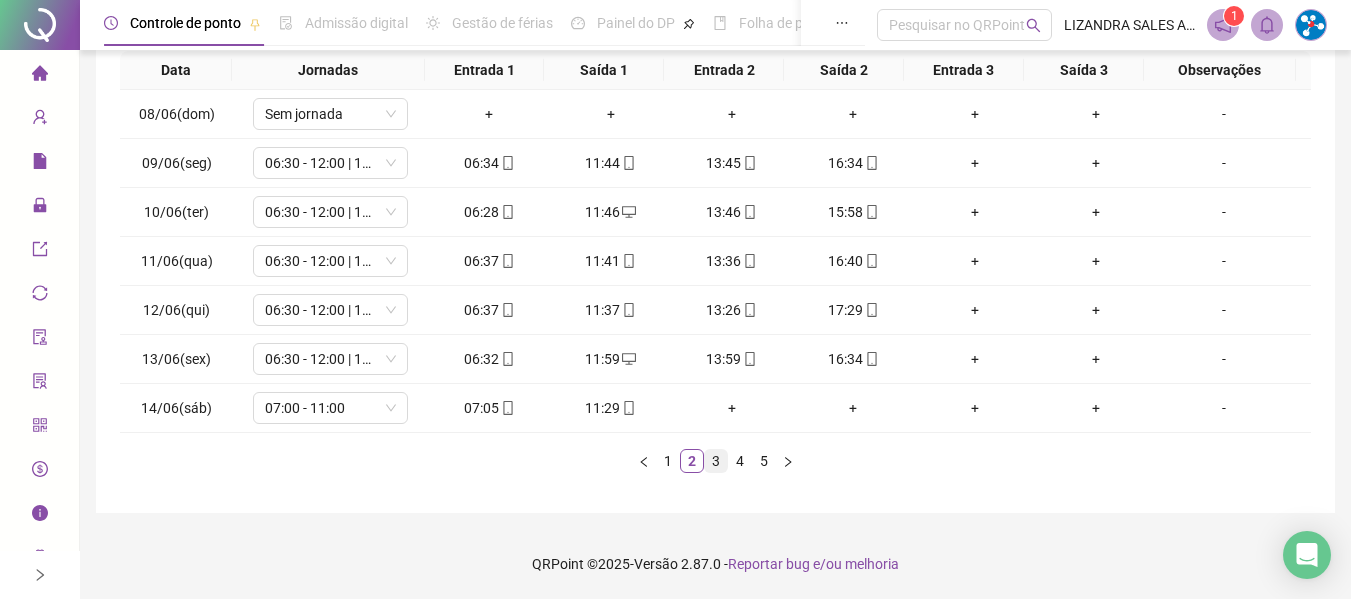 click on "3" at bounding box center [716, 461] 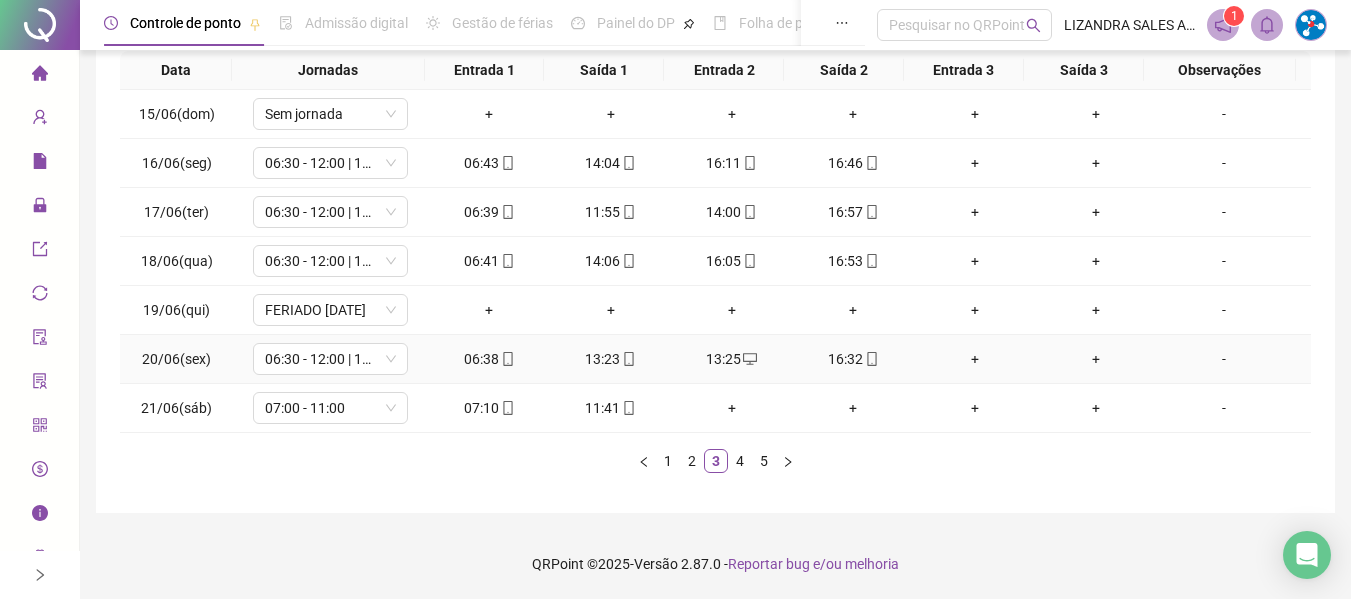 click on "13:25" at bounding box center [731, 359] 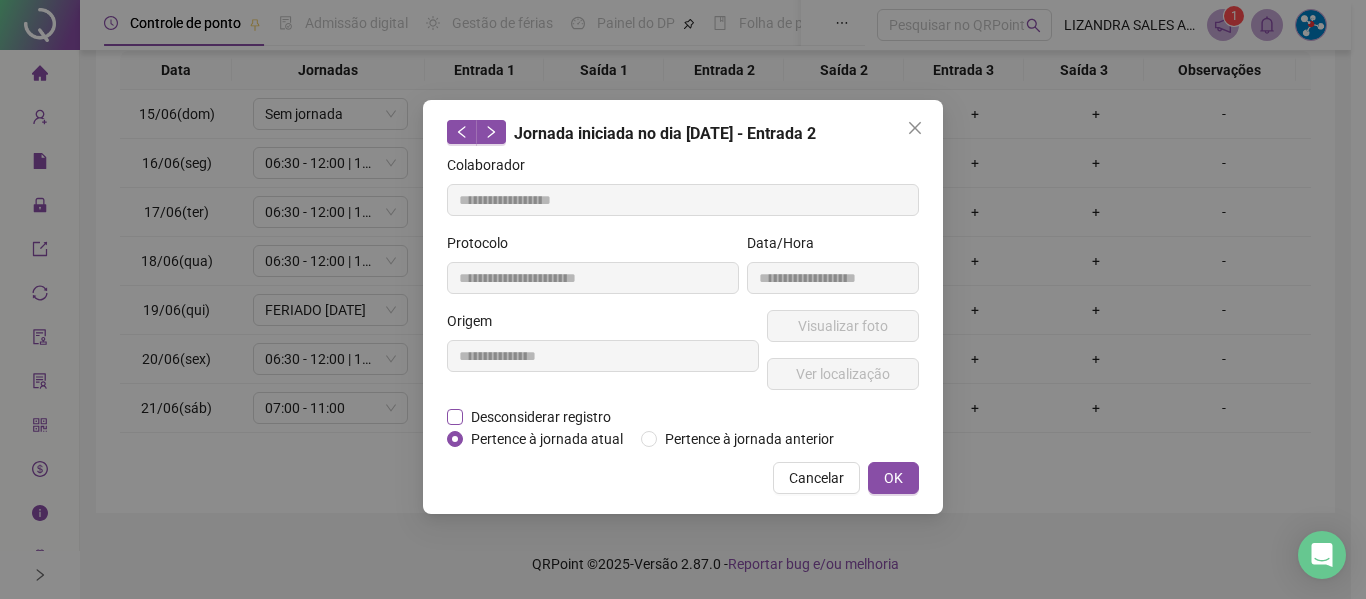 click on "Desconsiderar registro" at bounding box center [541, 417] 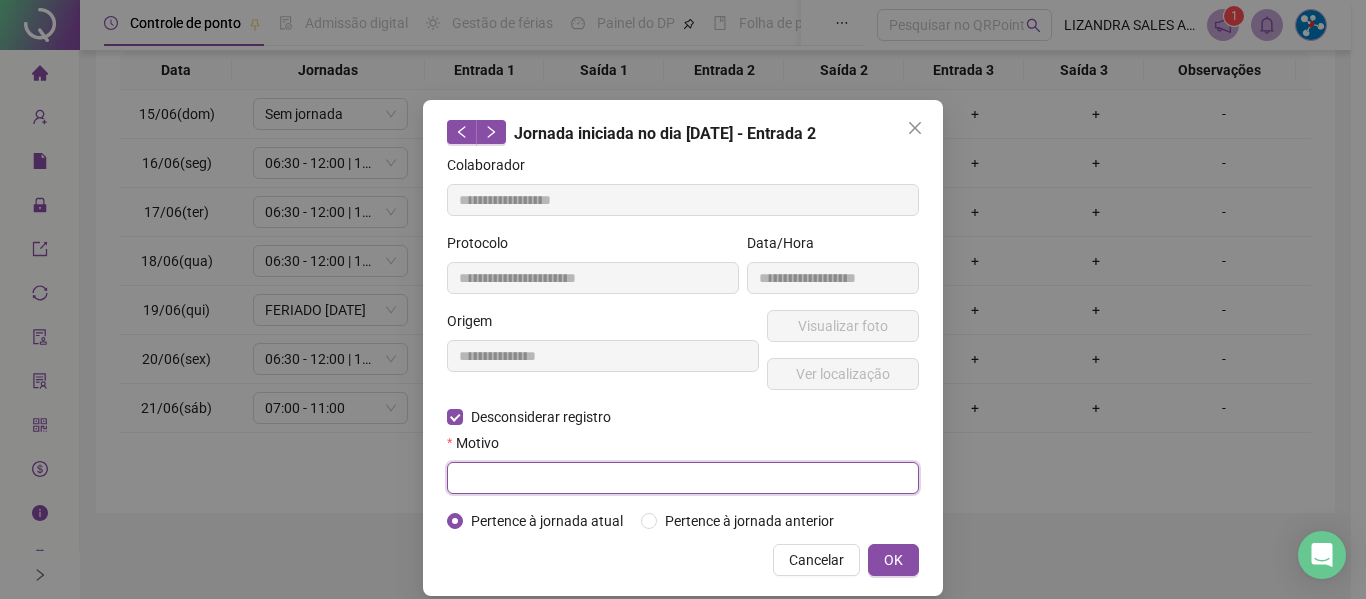 click at bounding box center [683, 478] 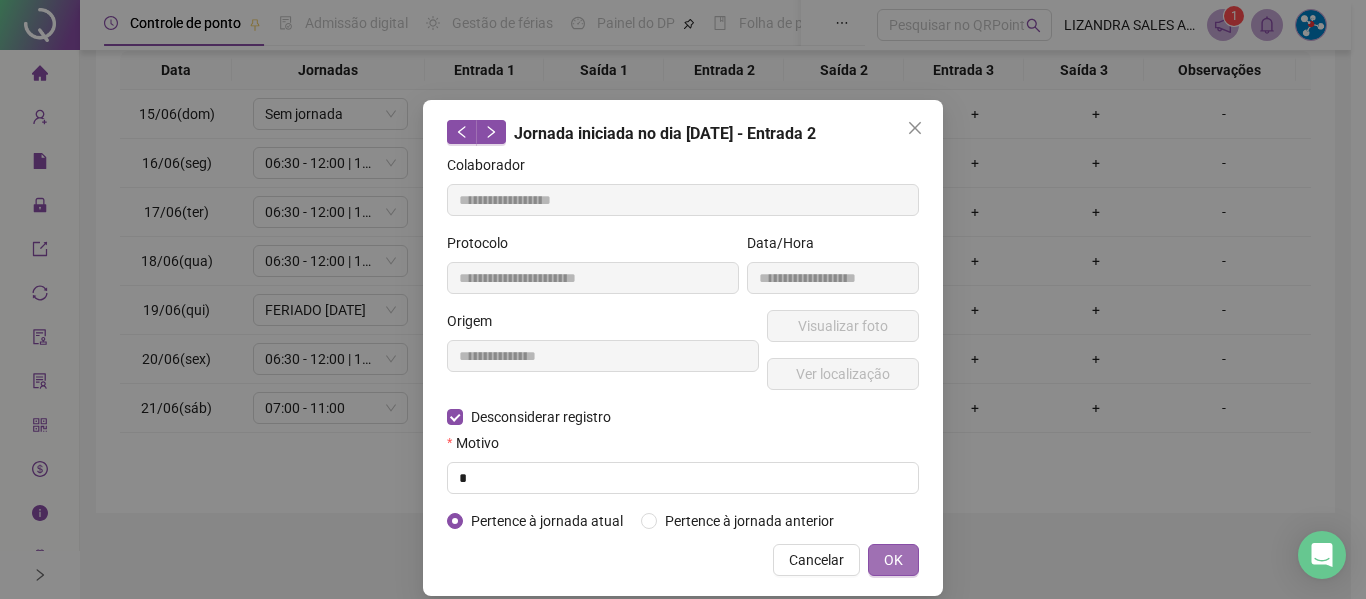 click on "OK" at bounding box center [893, 560] 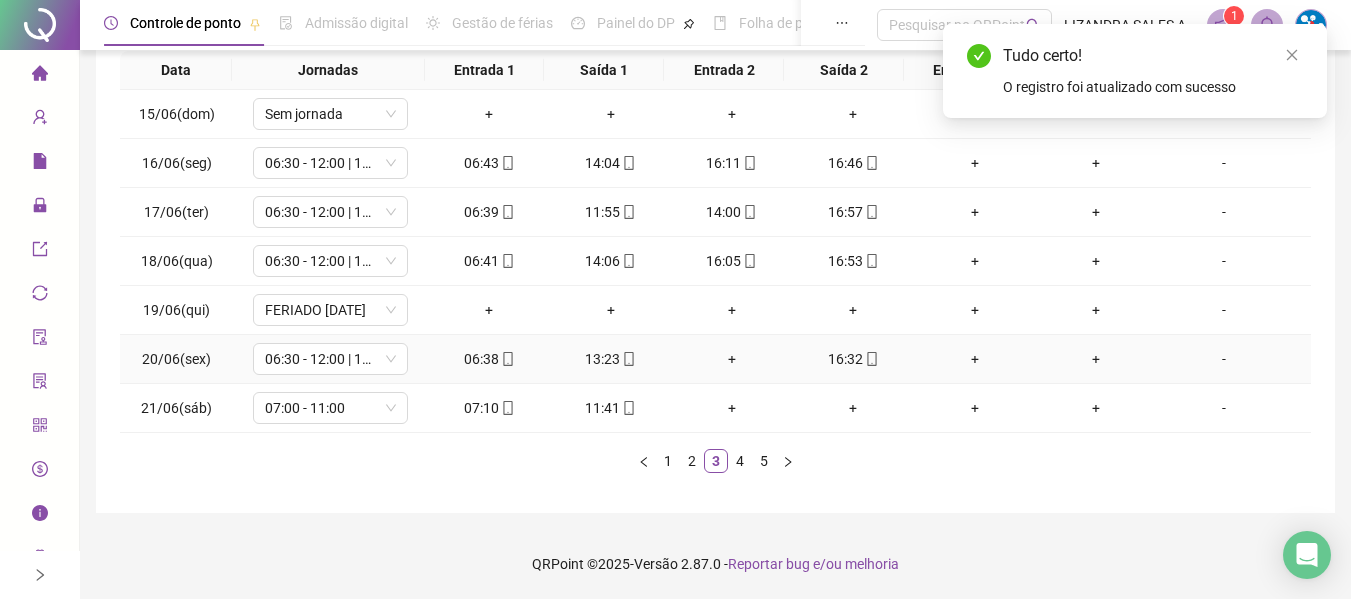 click on "+" at bounding box center [731, 359] 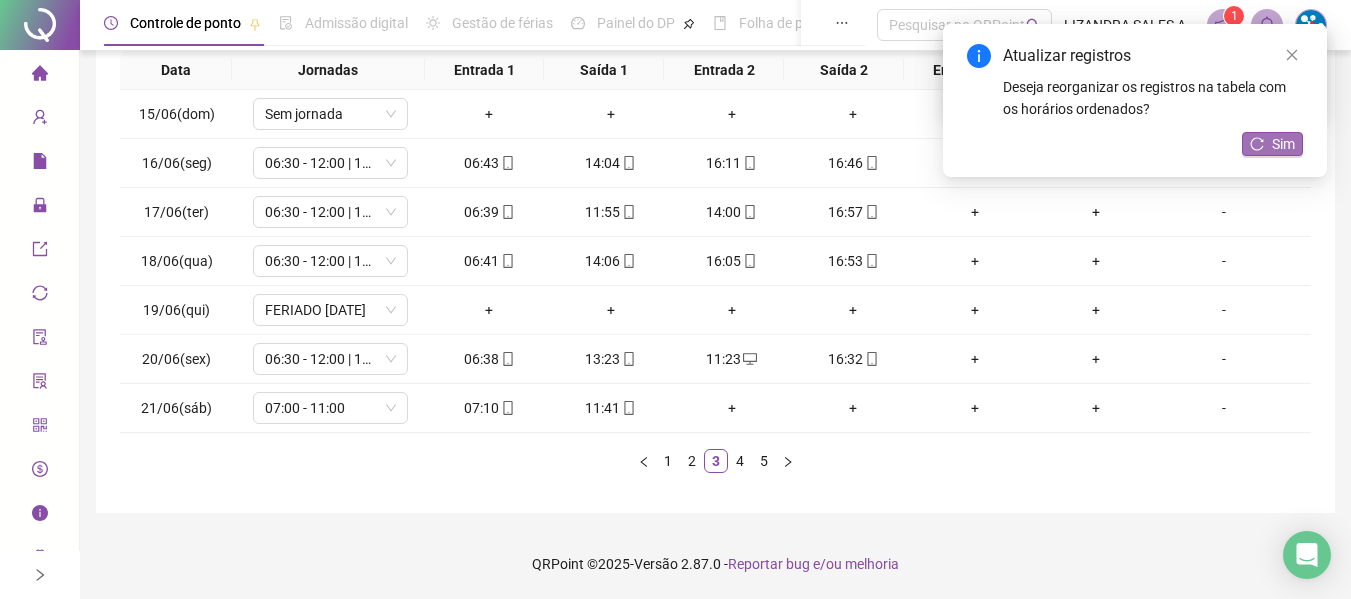 click on "Sim" at bounding box center [1283, 144] 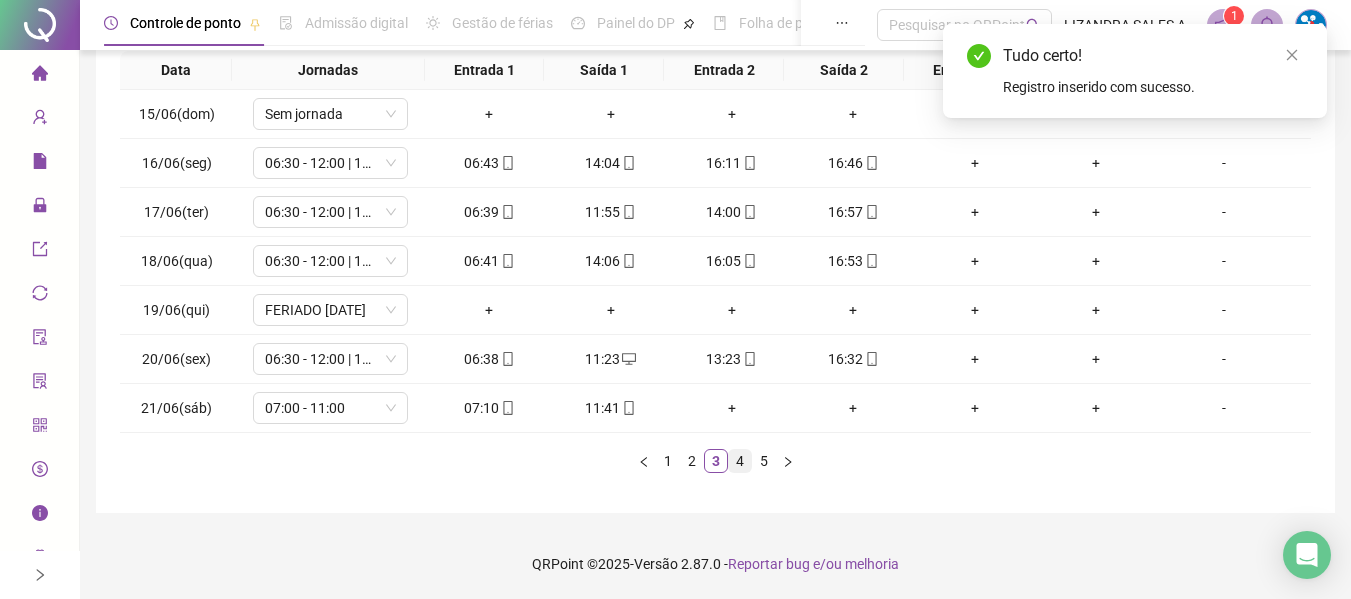 click on "4" at bounding box center [740, 461] 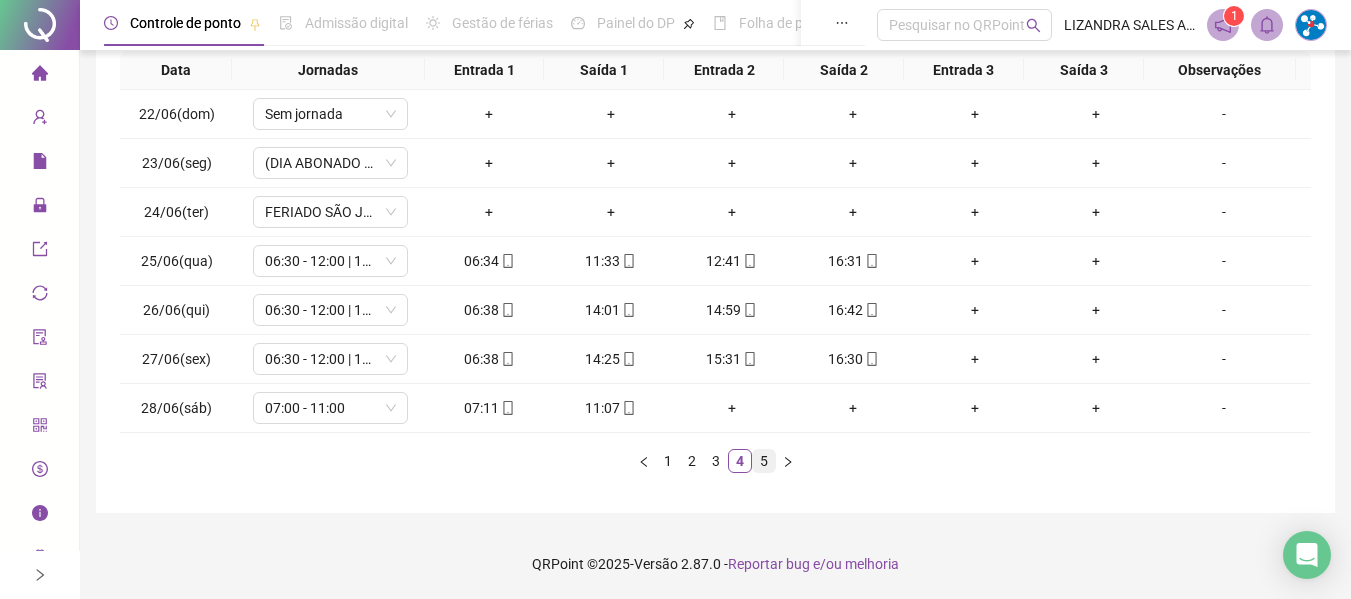 click on "5" at bounding box center [764, 461] 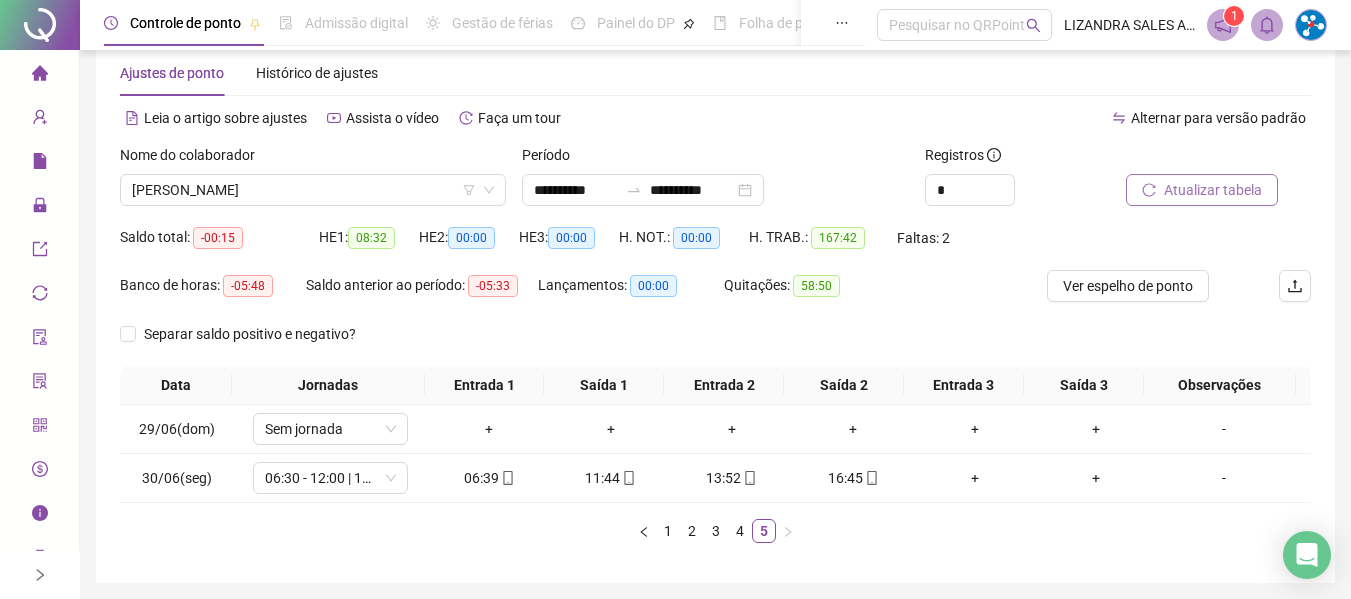 scroll, scrollTop: 0, scrollLeft: 0, axis: both 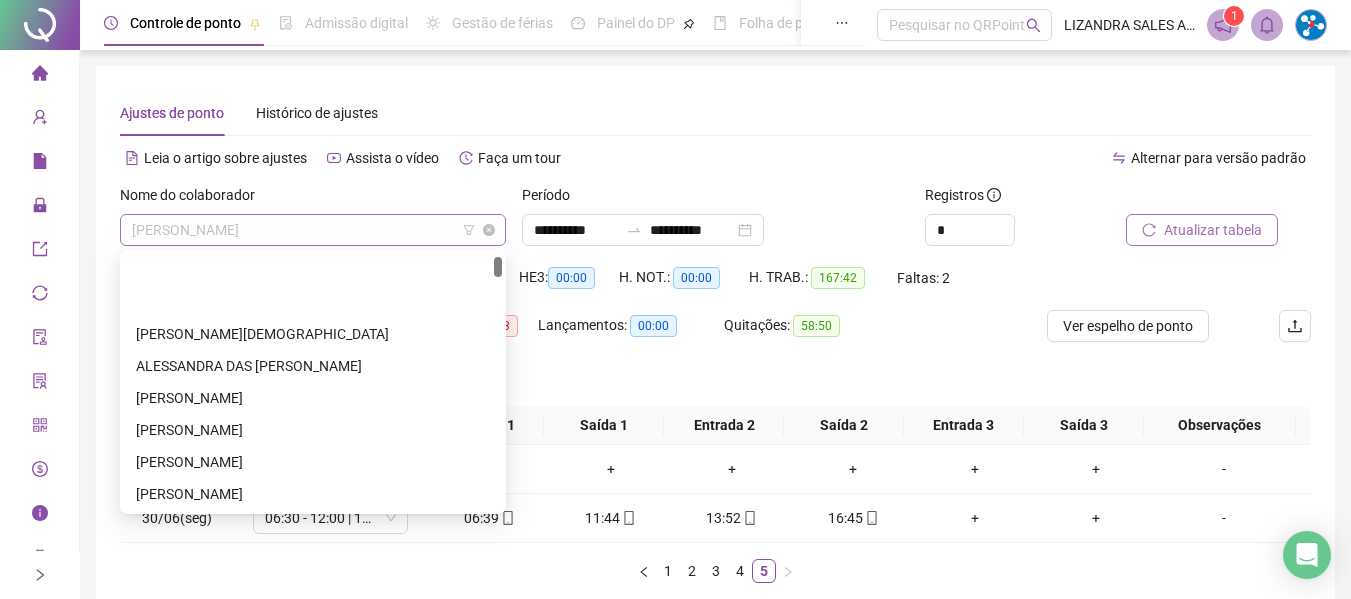 click on "[PERSON_NAME]" at bounding box center [313, 230] 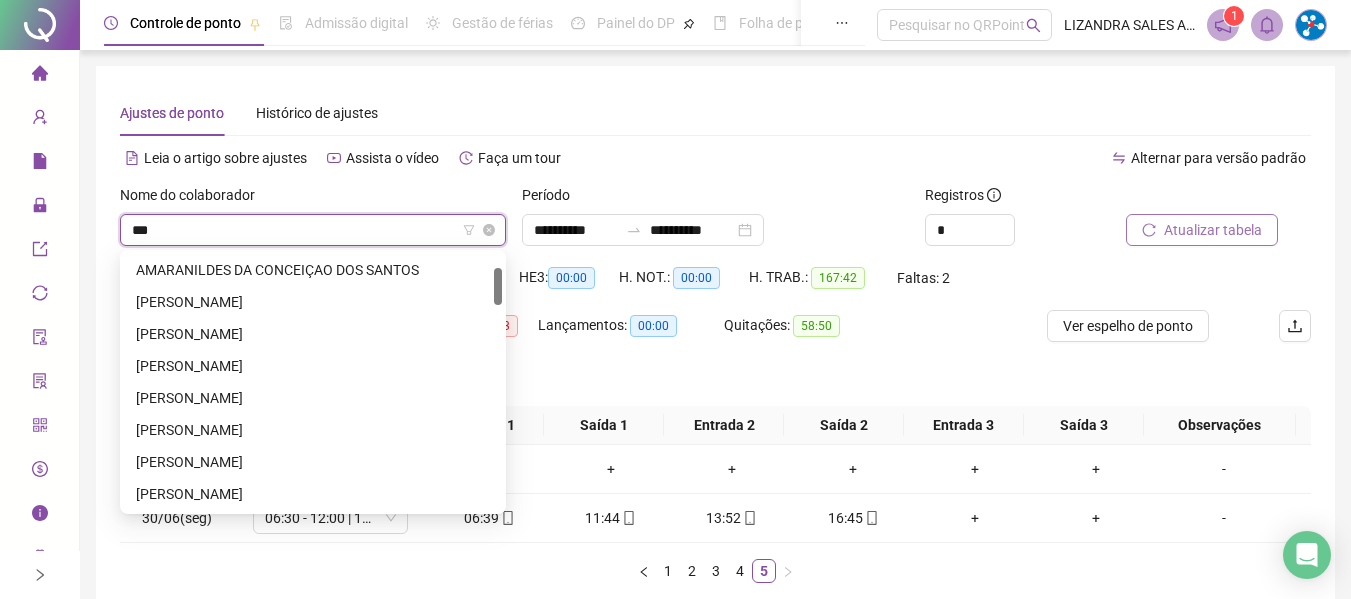 scroll, scrollTop: 0, scrollLeft: 0, axis: both 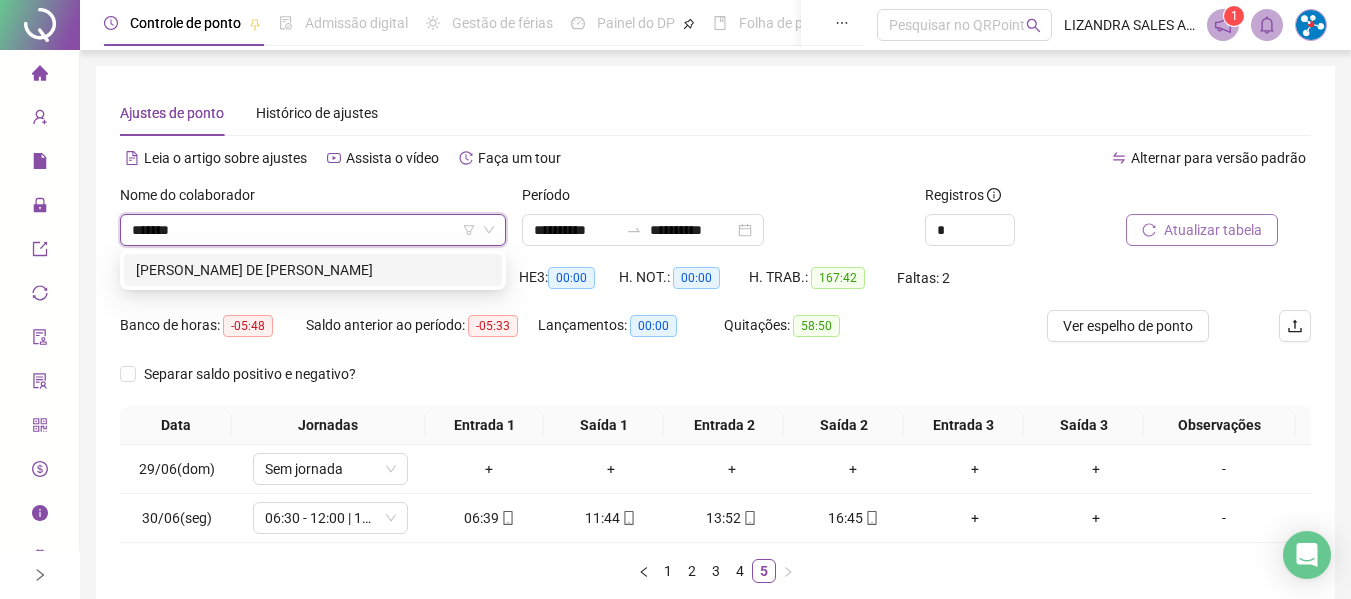 click on "[PERSON_NAME] DE [PERSON_NAME]" at bounding box center (313, 270) 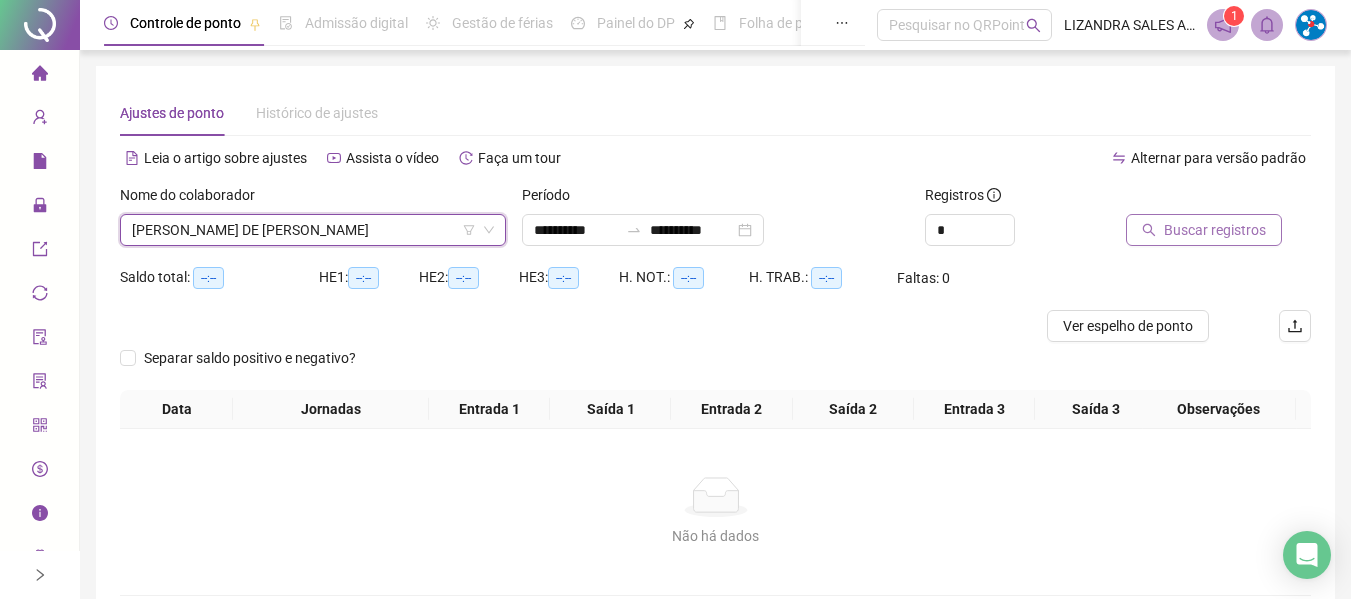 click on "Buscar registros" at bounding box center [1215, 230] 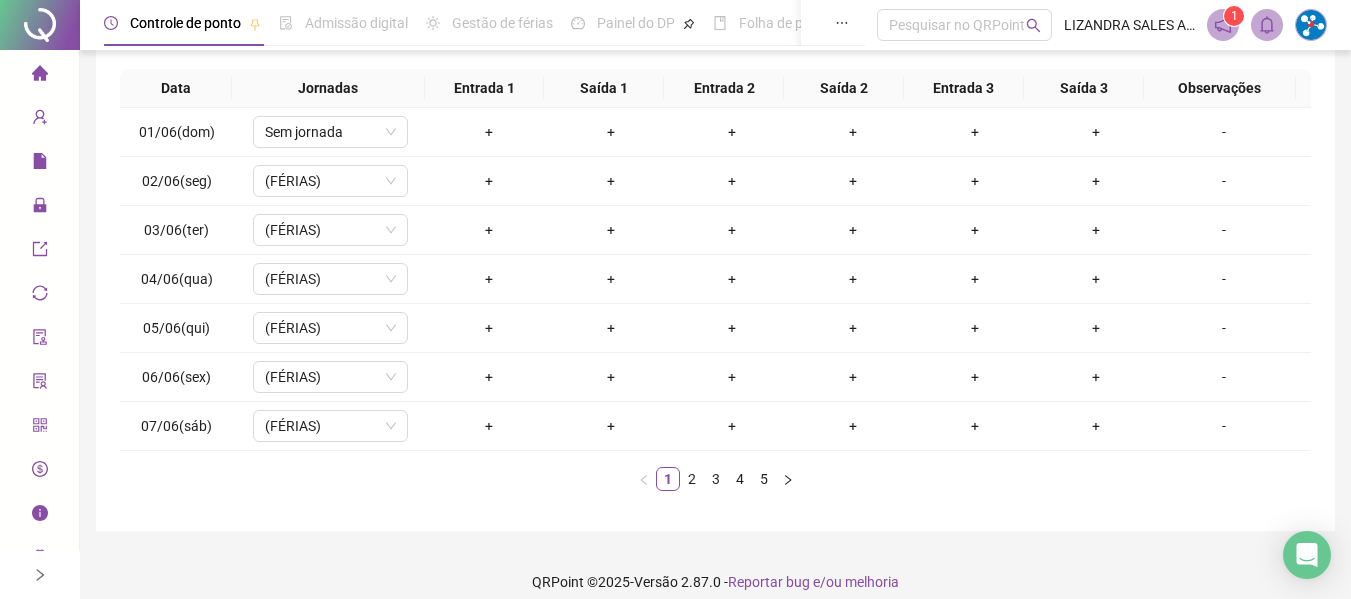 scroll, scrollTop: 355, scrollLeft: 0, axis: vertical 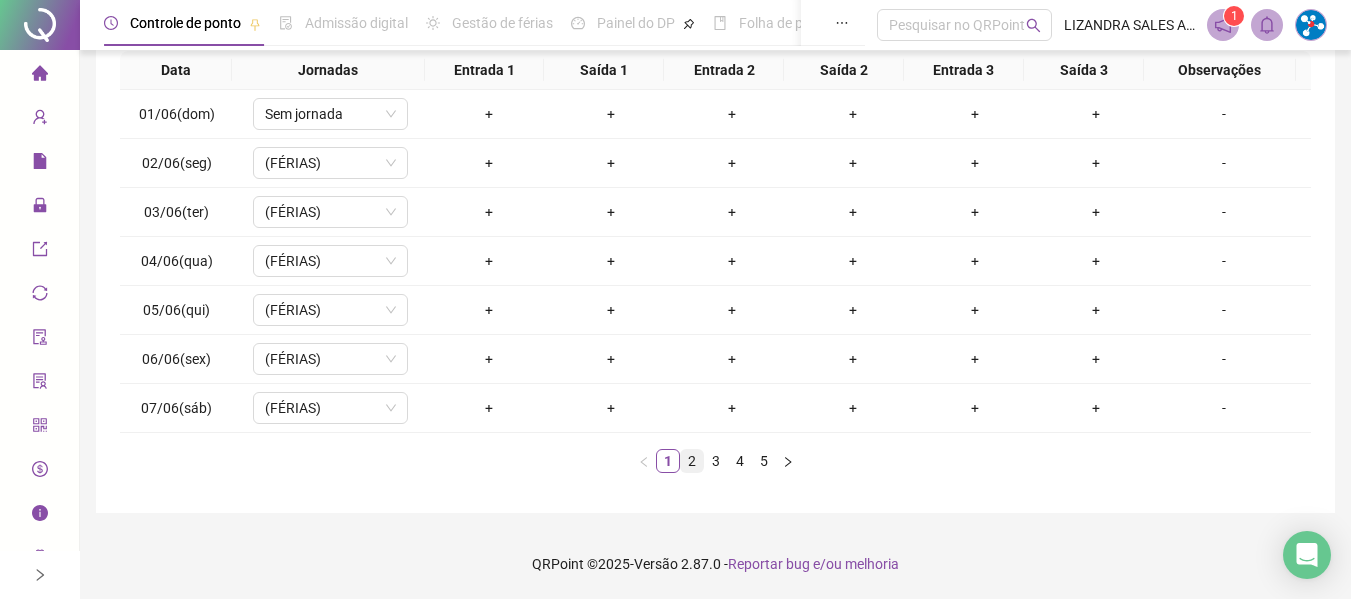 click on "2" at bounding box center (692, 461) 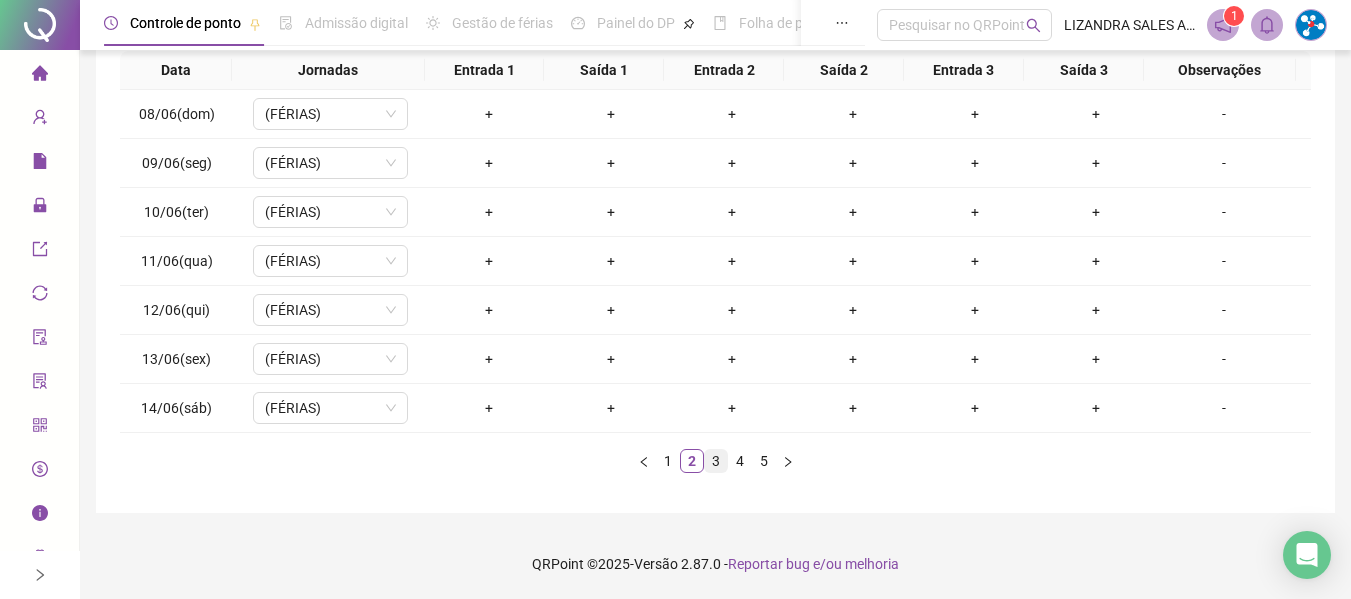 click on "3" at bounding box center (716, 461) 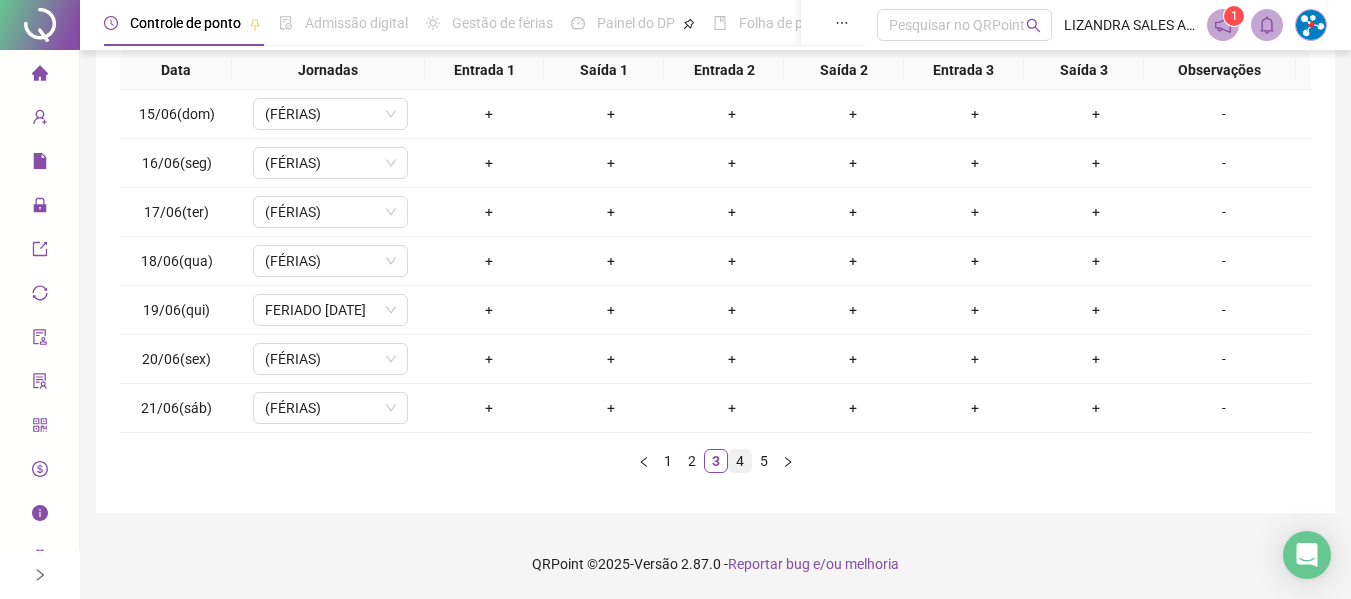 click on "4" at bounding box center [740, 461] 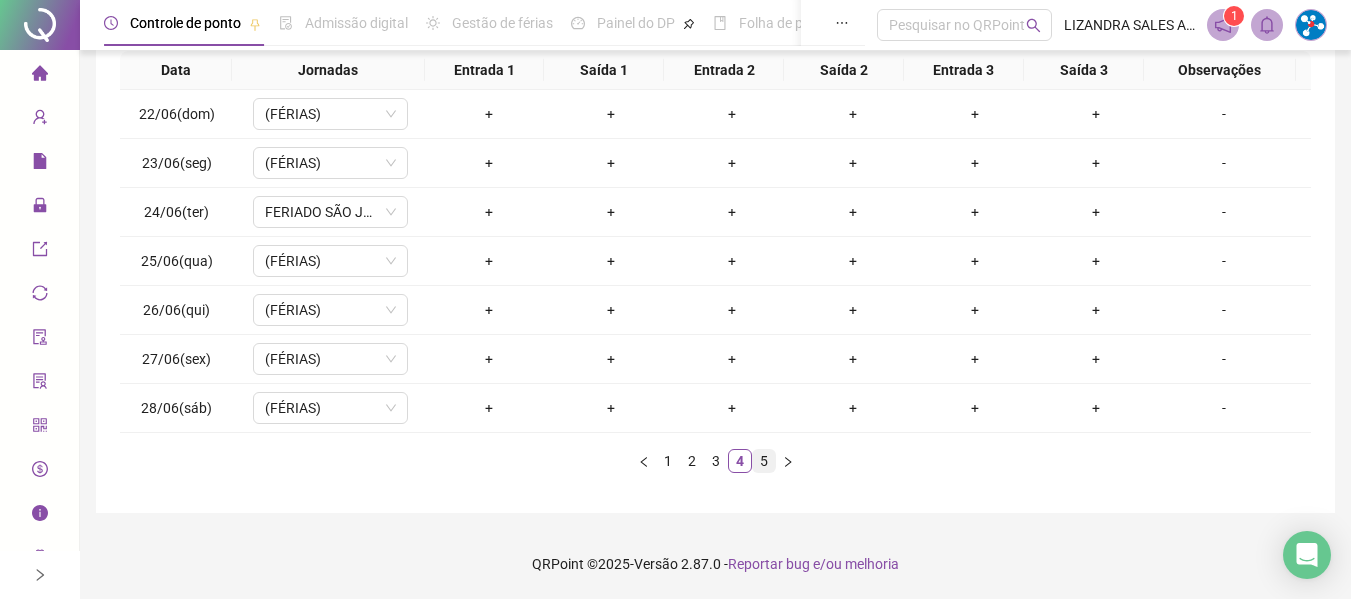 click on "5" at bounding box center [764, 461] 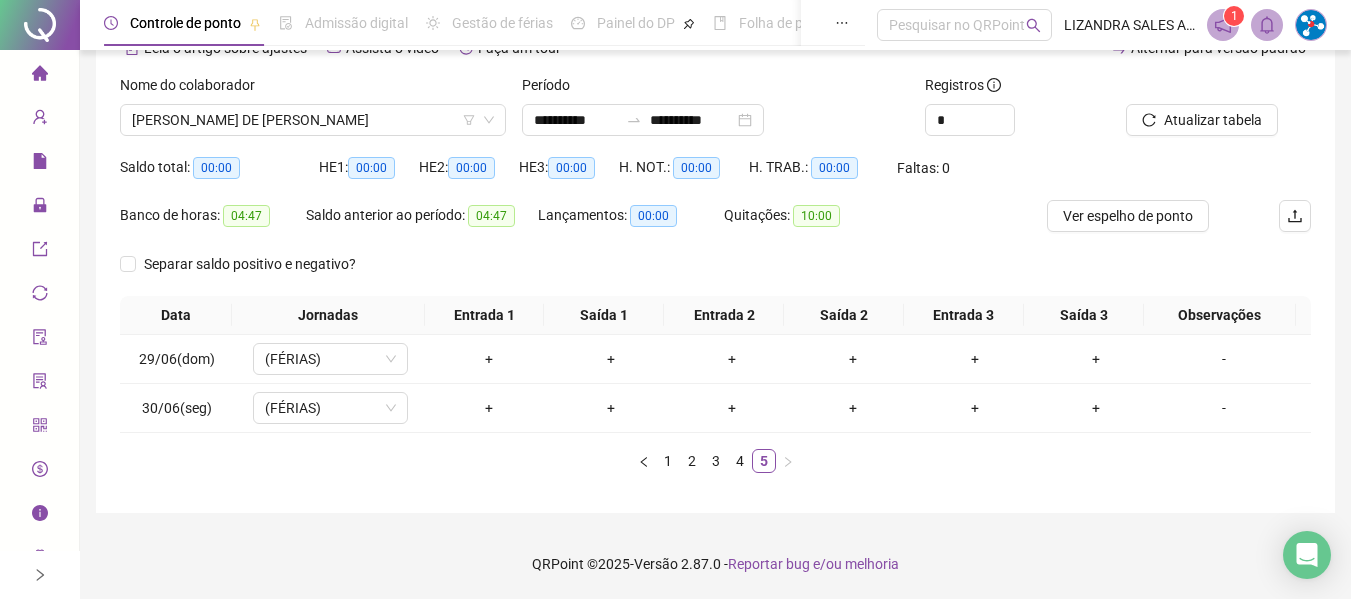 scroll, scrollTop: 0, scrollLeft: 0, axis: both 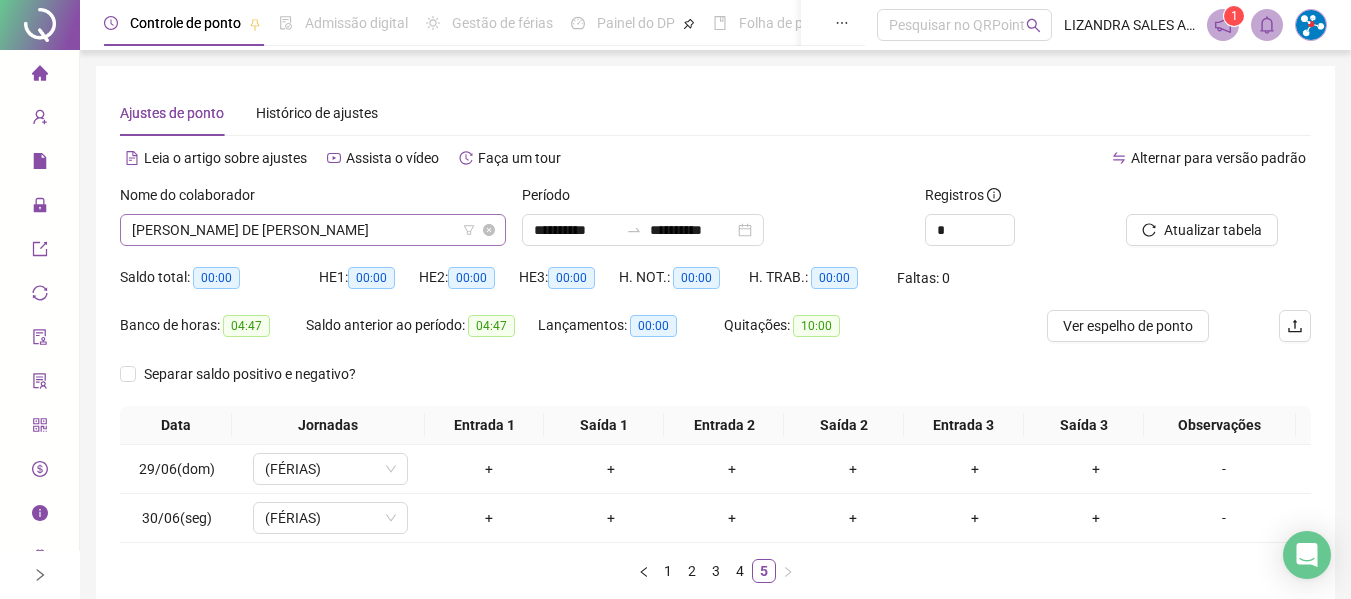 click on "[PERSON_NAME] DE [PERSON_NAME]" at bounding box center [313, 230] 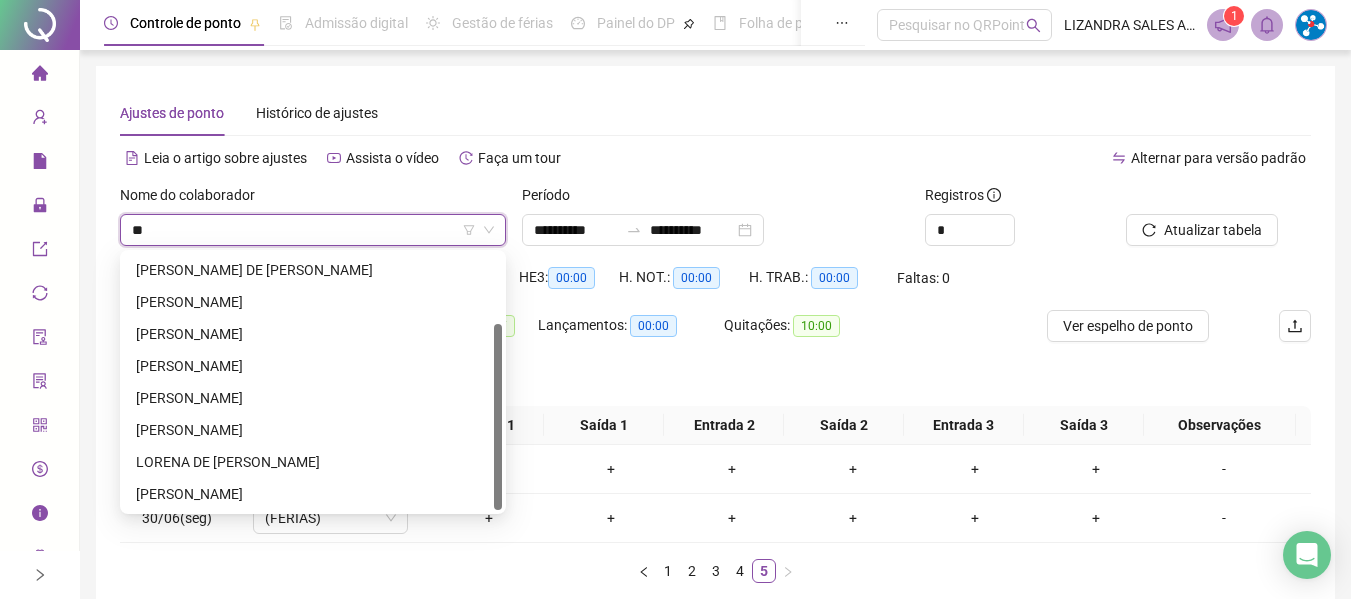 scroll, scrollTop: 96, scrollLeft: 0, axis: vertical 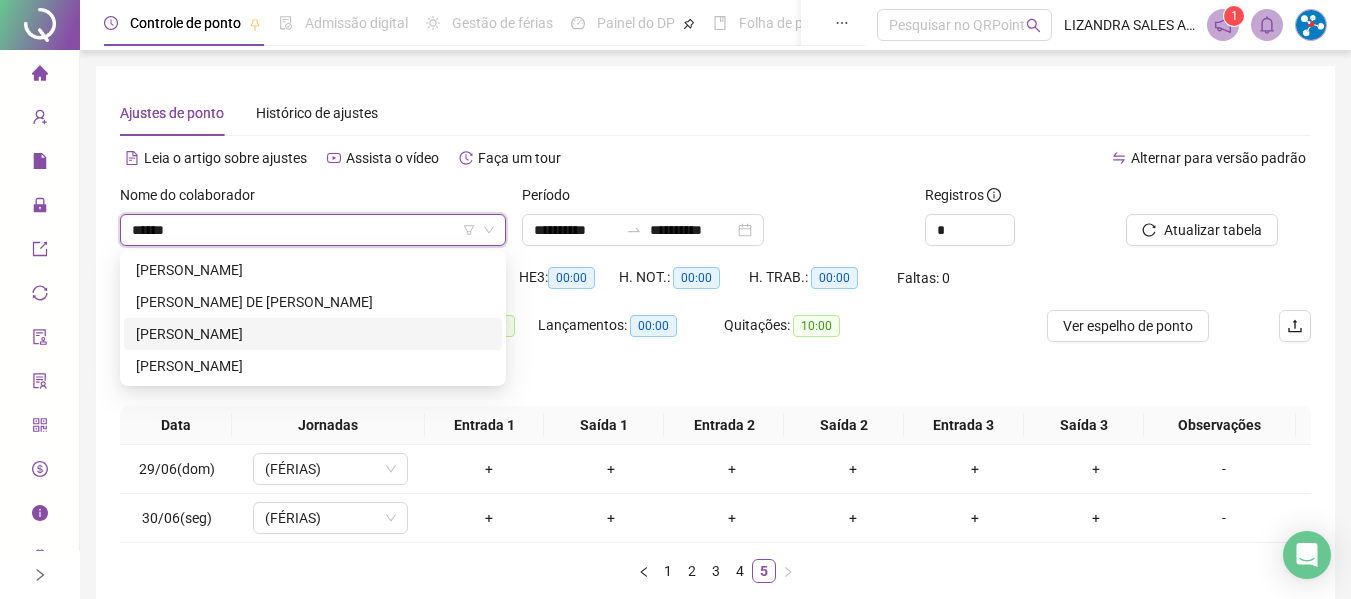 click on "[PERSON_NAME]" at bounding box center (313, 334) 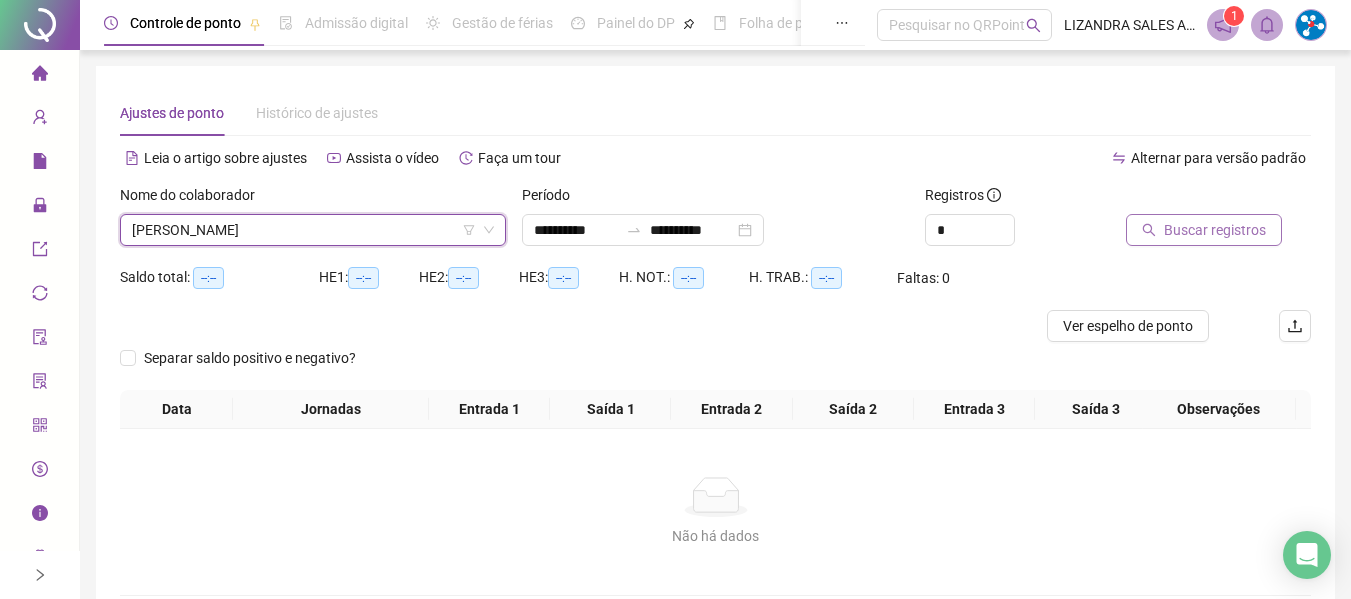 click on "Buscar registros" at bounding box center [1204, 230] 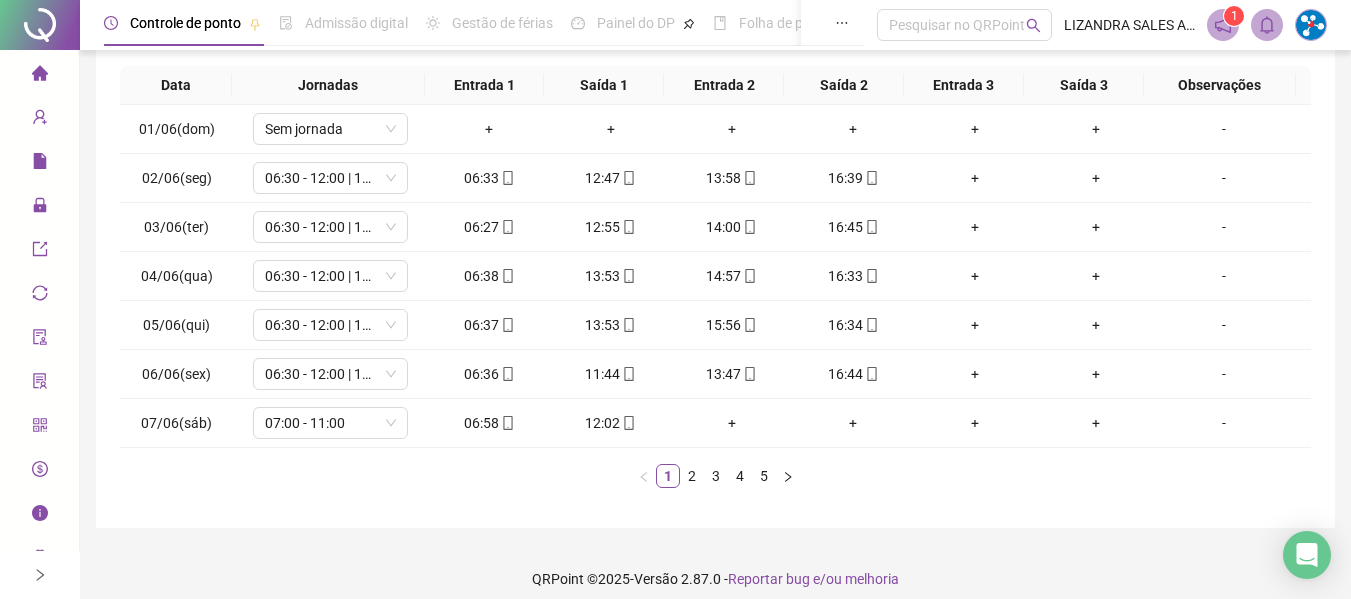 scroll, scrollTop: 355, scrollLeft: 0, axis: vertical 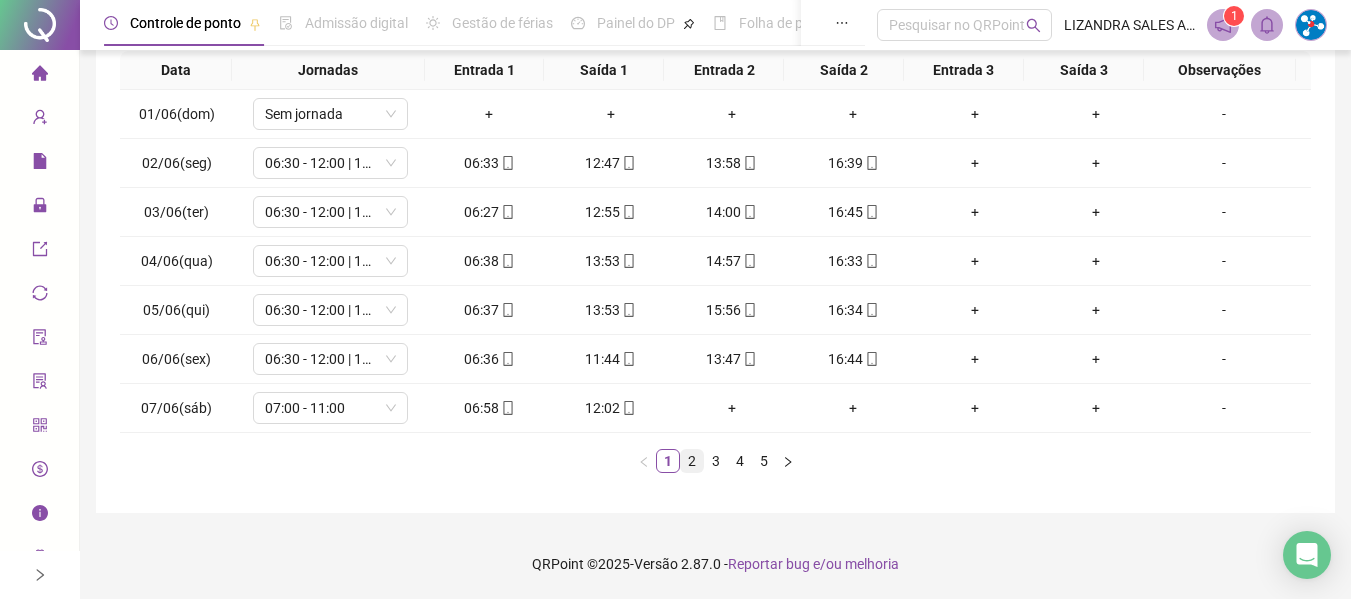 click on "2" at bounding box center [692, 461] 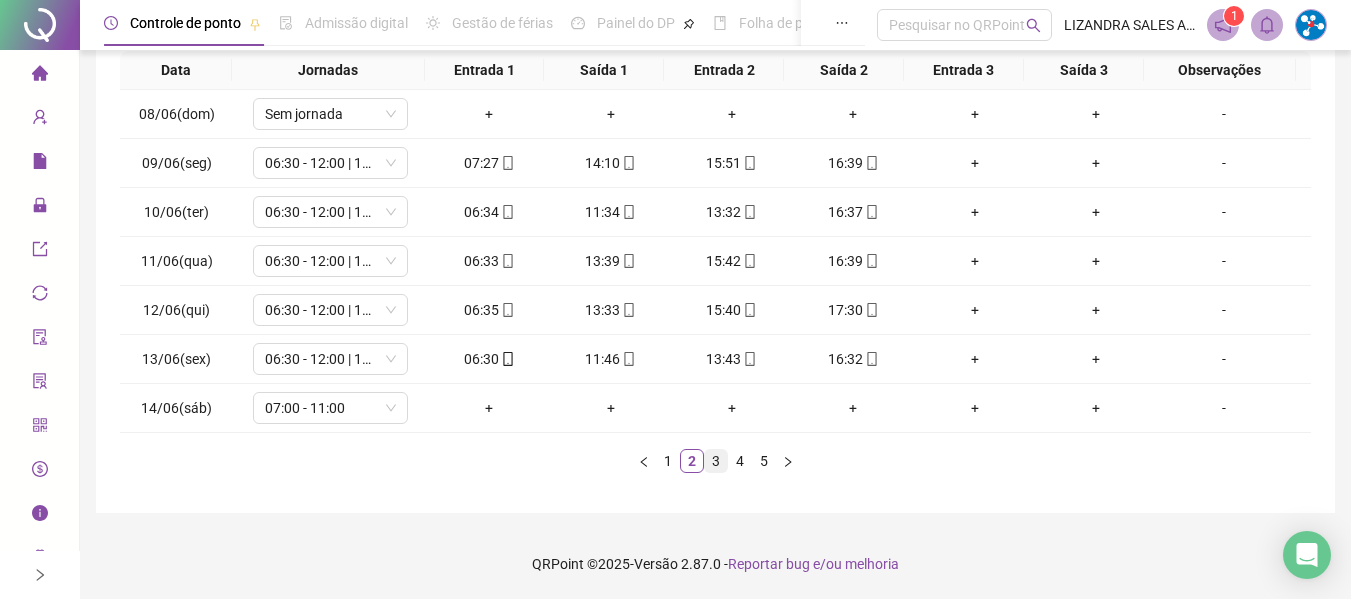 click on "3" at bounding box center (716, 461) 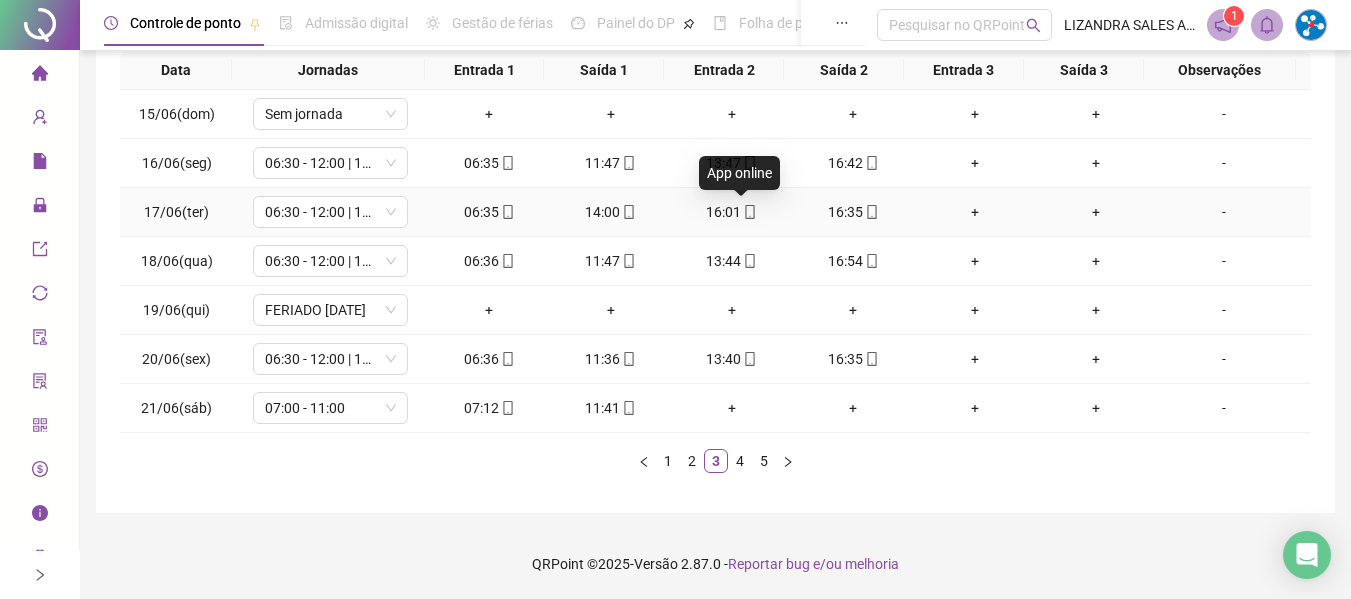 click 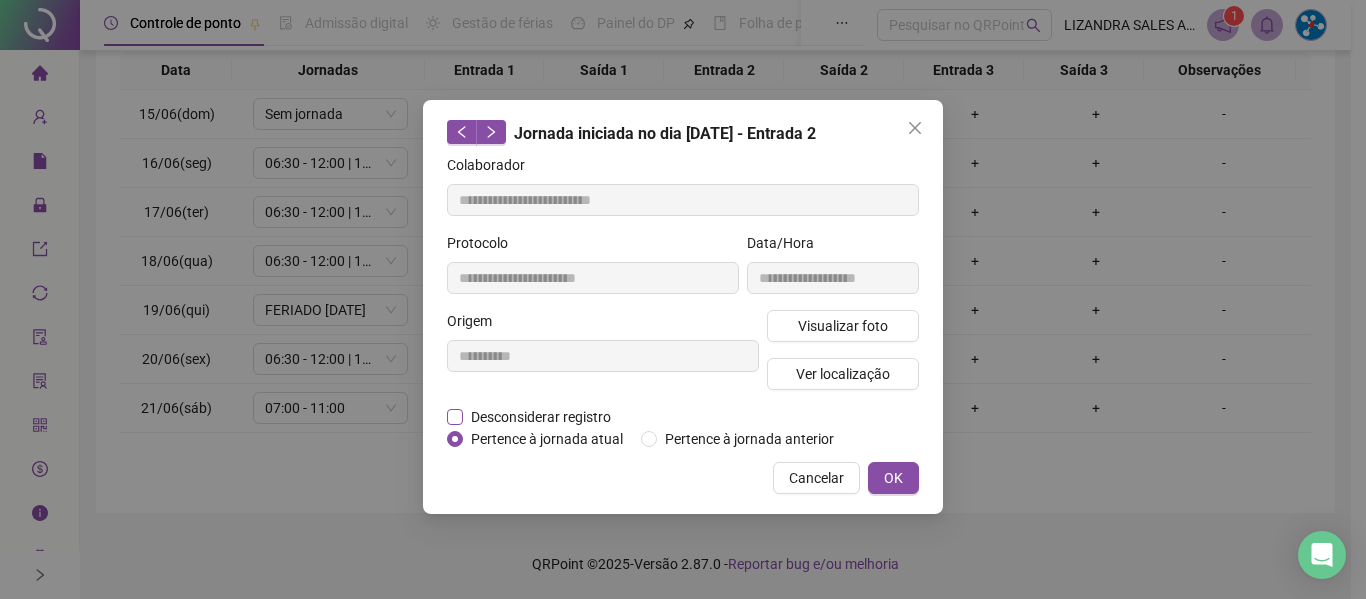 click on "Desconsiderar registro" at bounding box center (541, 417) 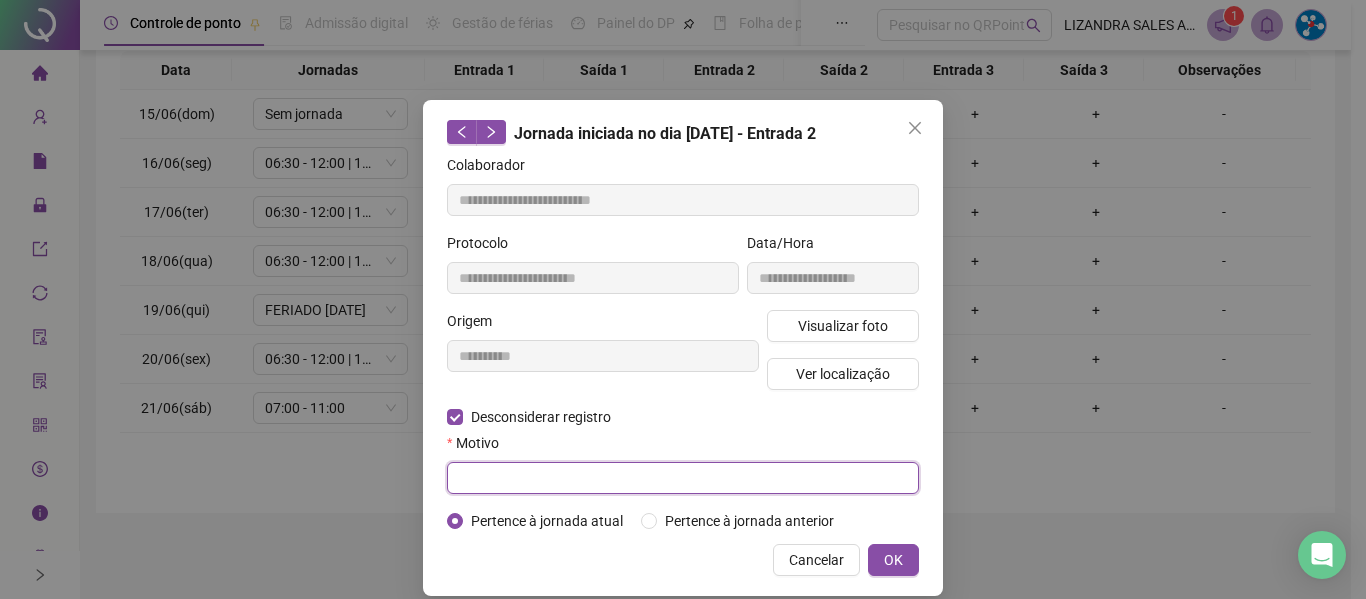 click at bounding box center [683, 478] 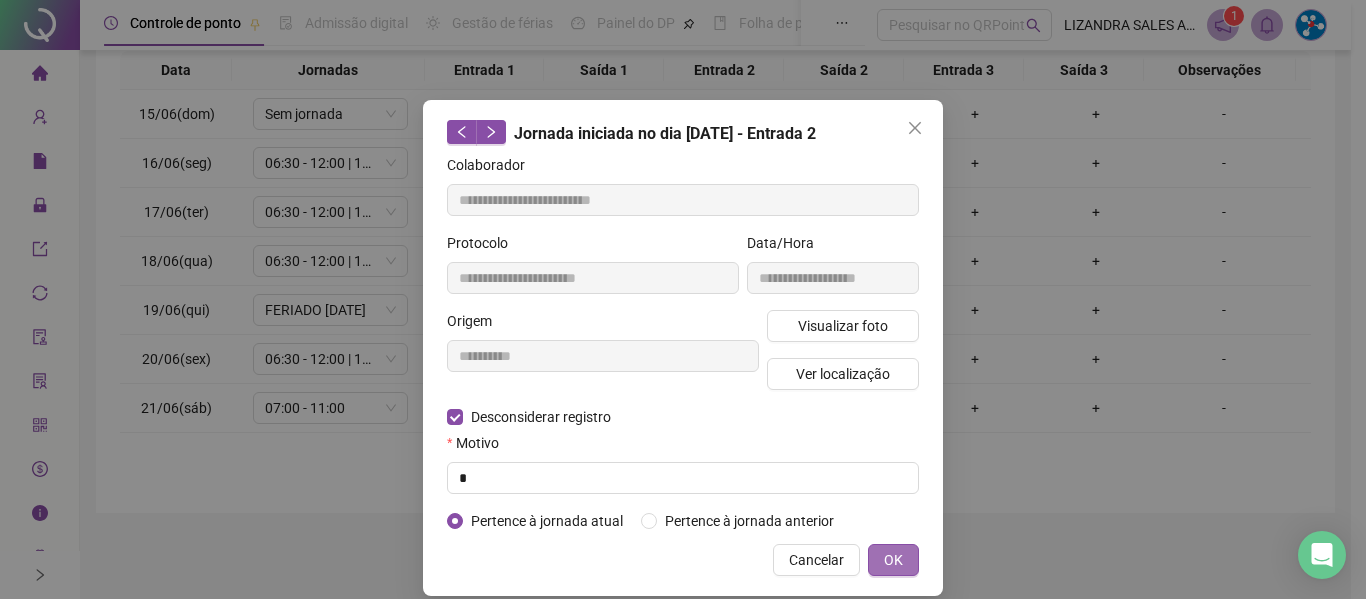 click on "OK" at bounding box center (893, 560) 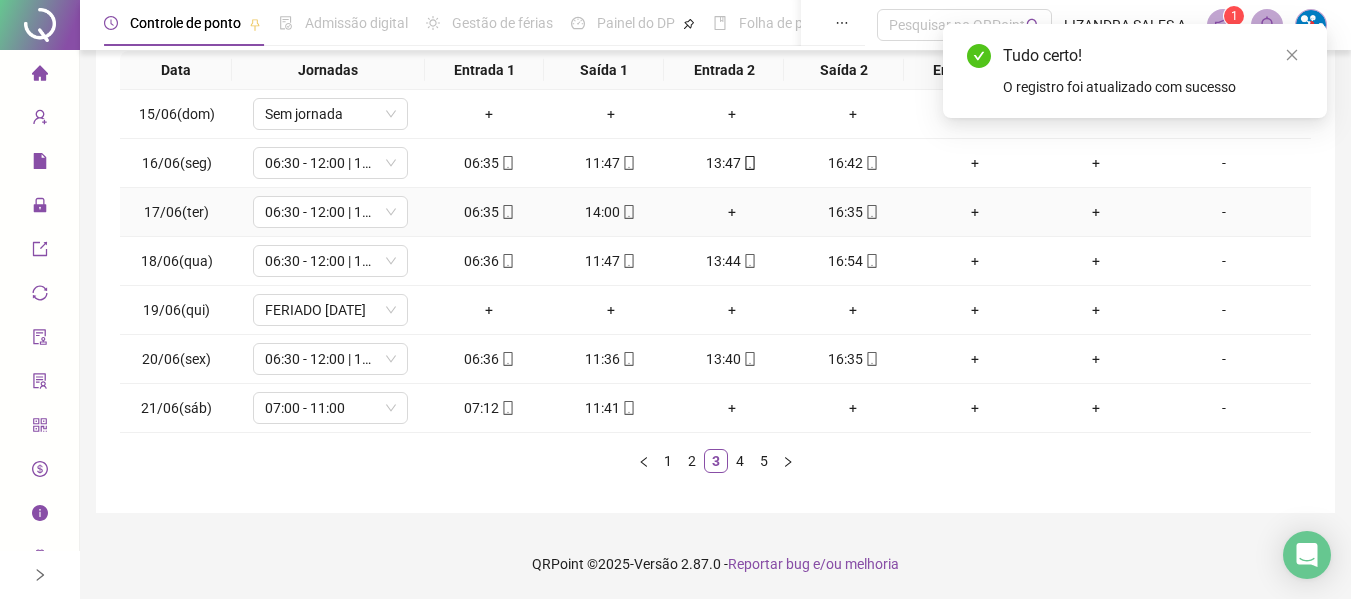 click on "+" at bounding box center [731, 212] 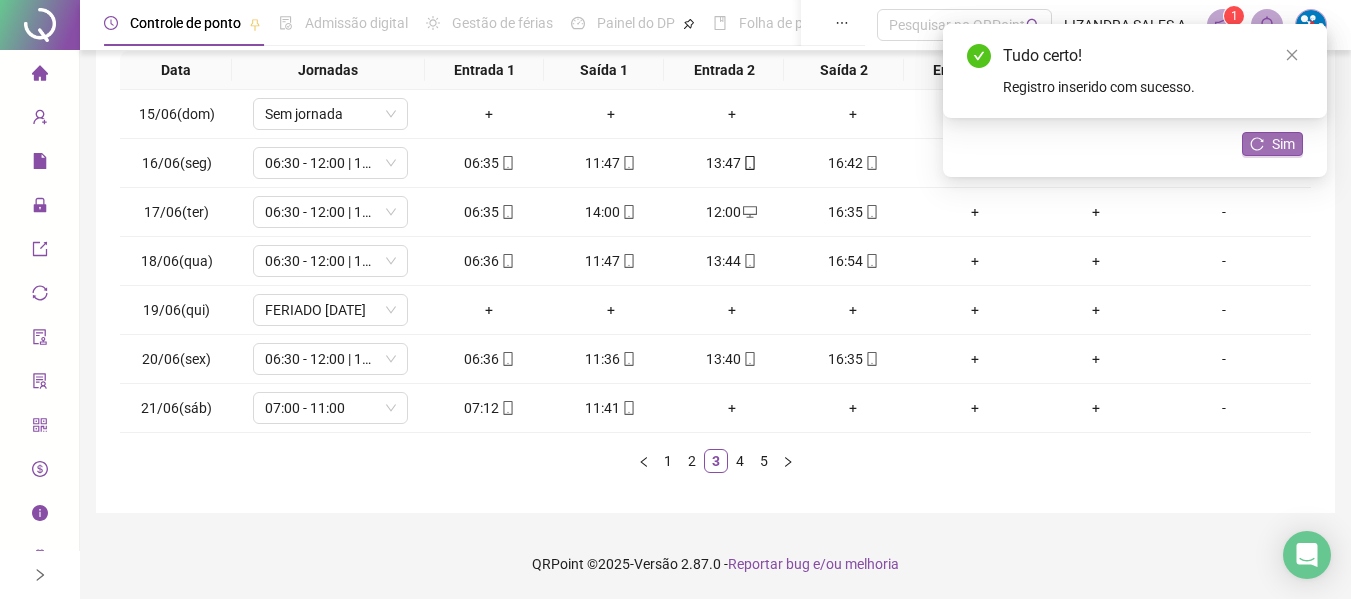 click on "Sim" at bounding box center (1283, 144) 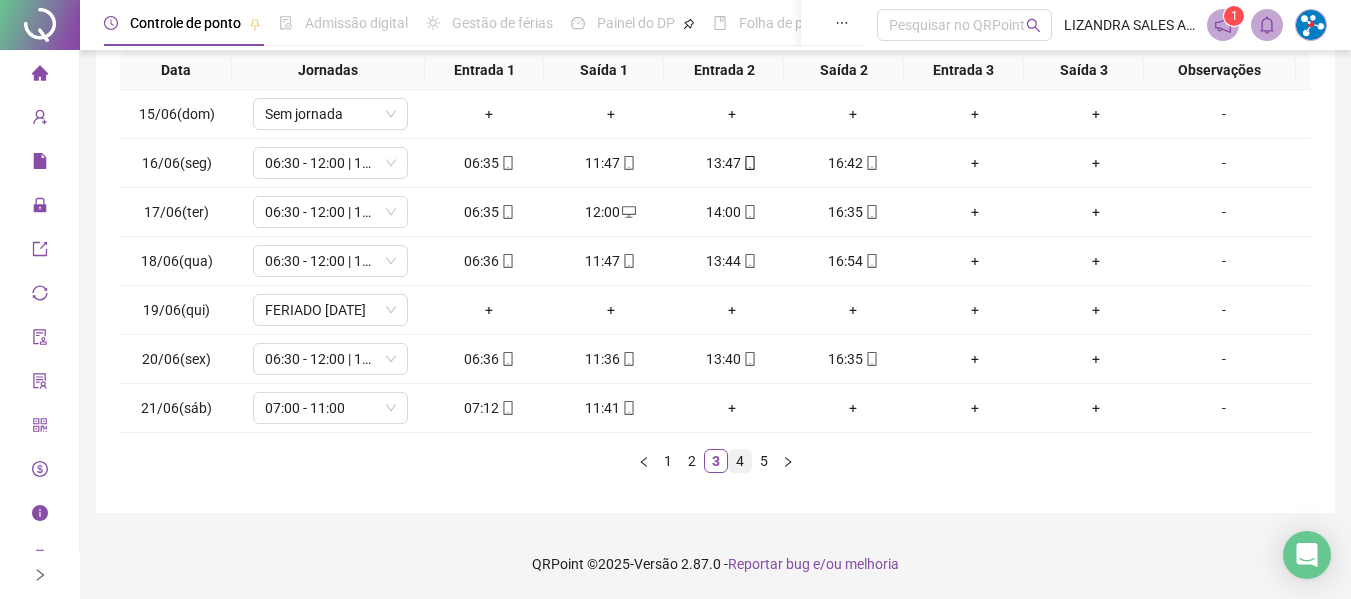 click on "4" at bounding box center (740, 461) 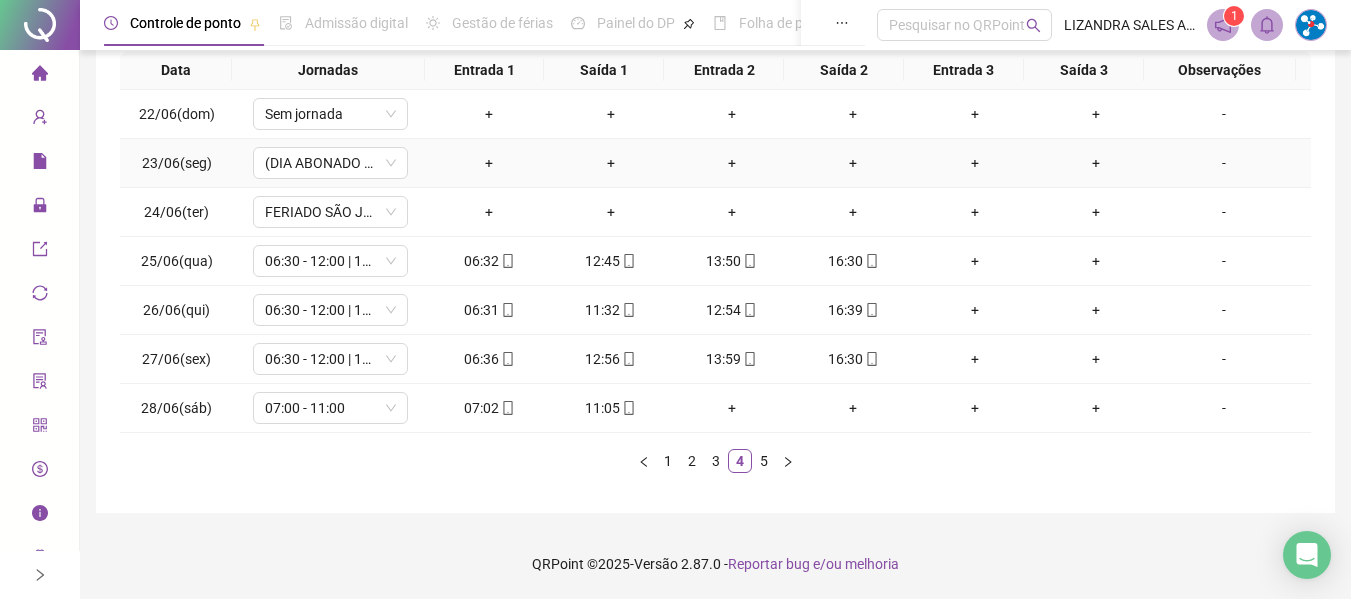click on "-" at bounding box center (1224, 163) 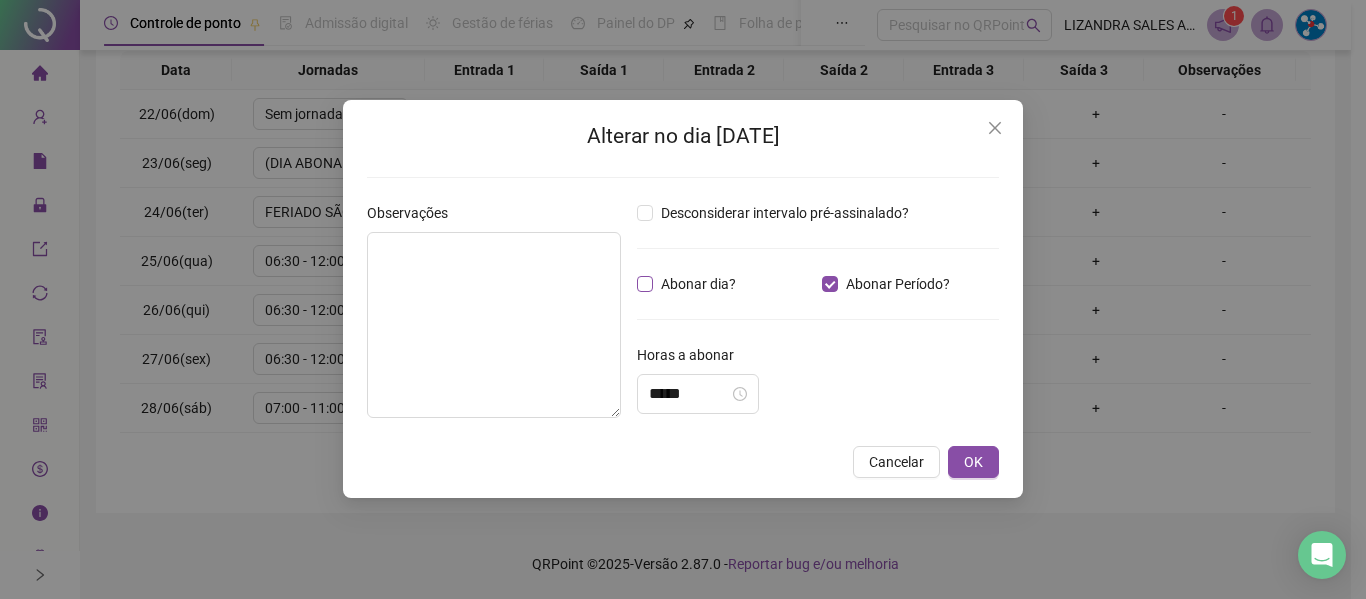 click on "Abonar dia?" at bounding box center [698, 284] 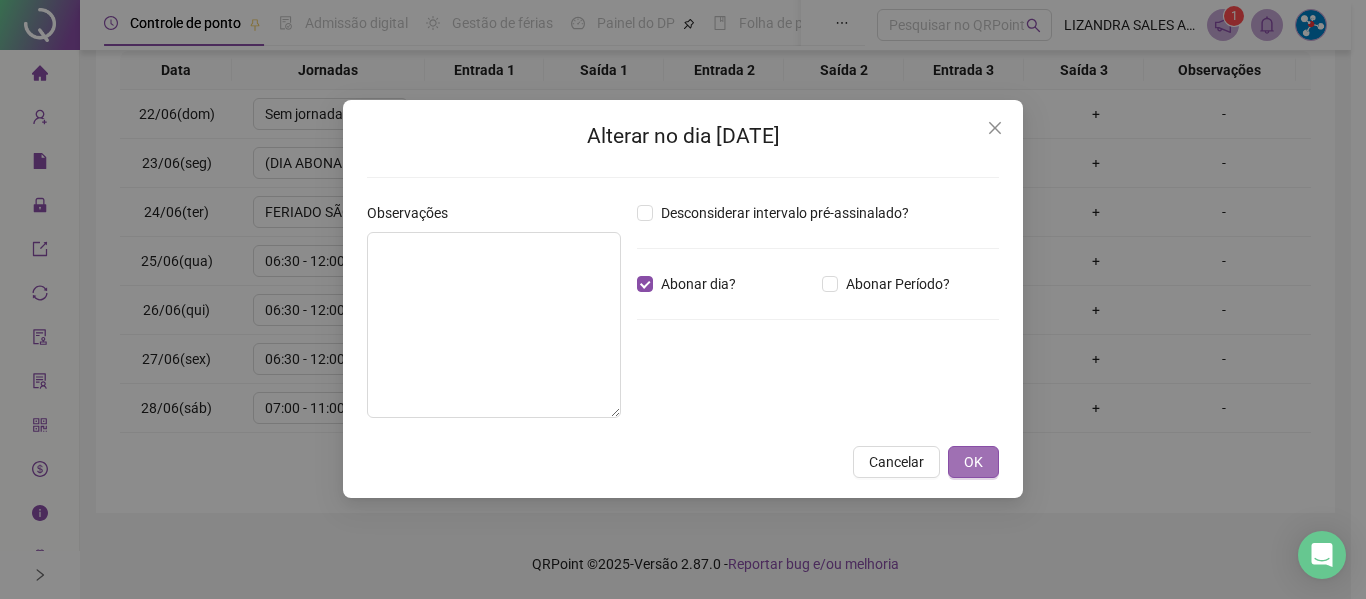 click on "OK" at bounding box center [973, 462] 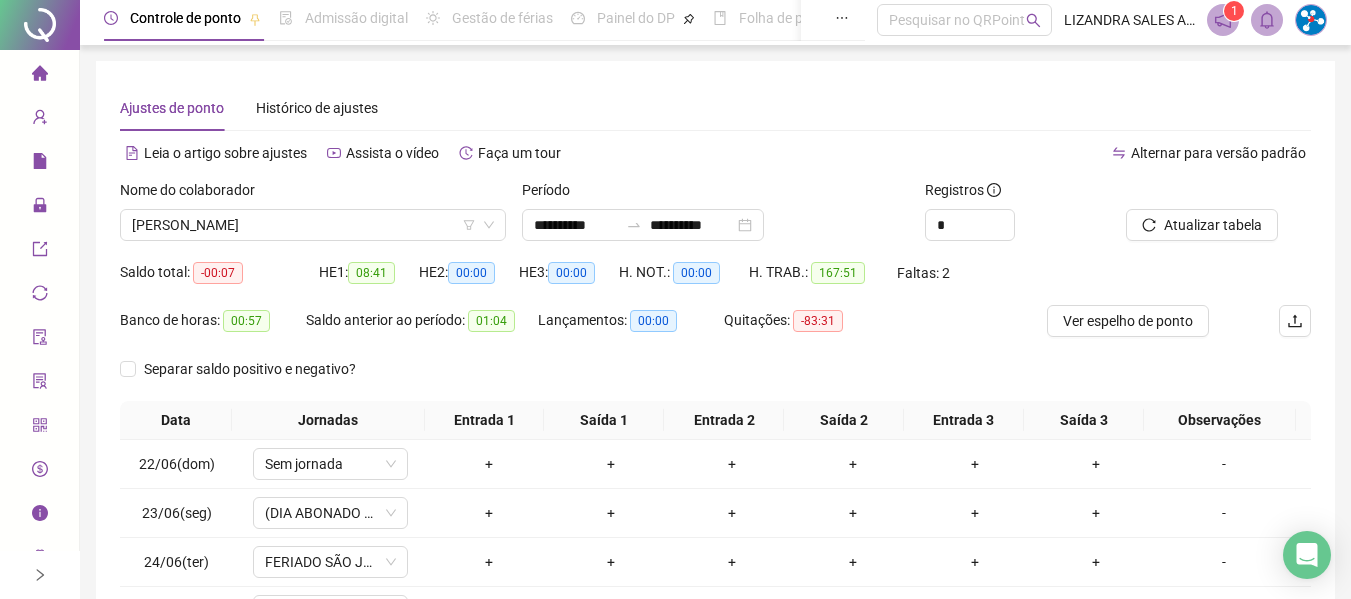 scroll, scrollTop: 0, scrollLeft: 0, axis: both 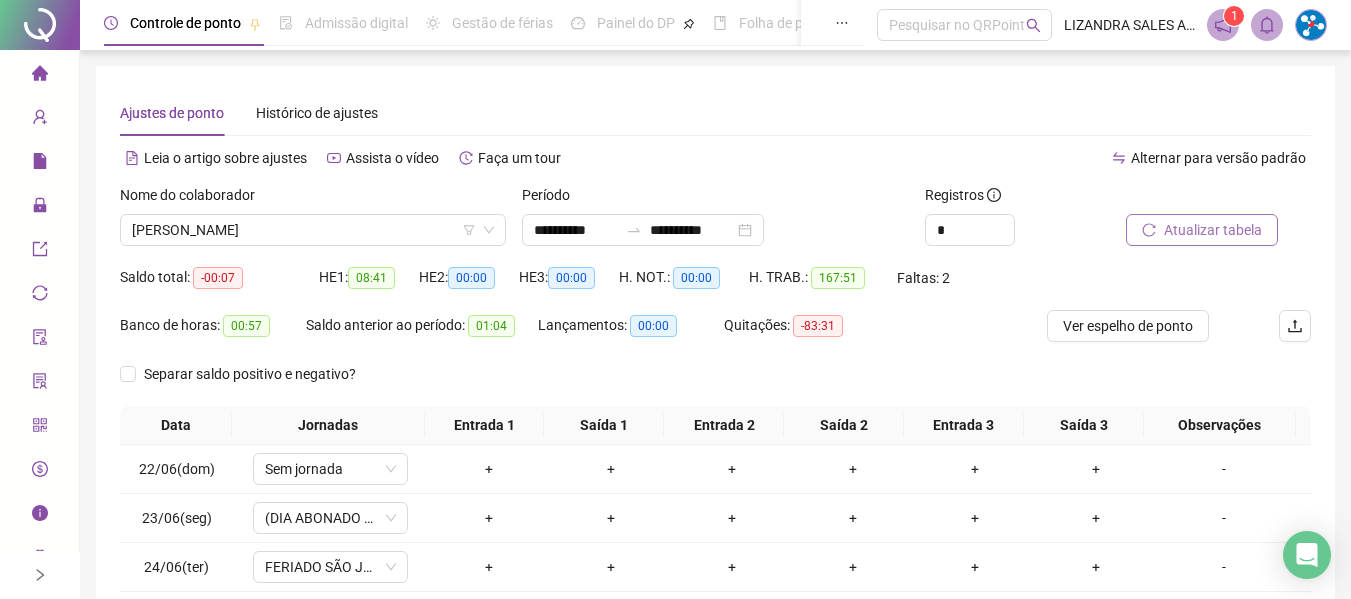 click on "Atualizar tabela" at bounding box center [1213, 230] 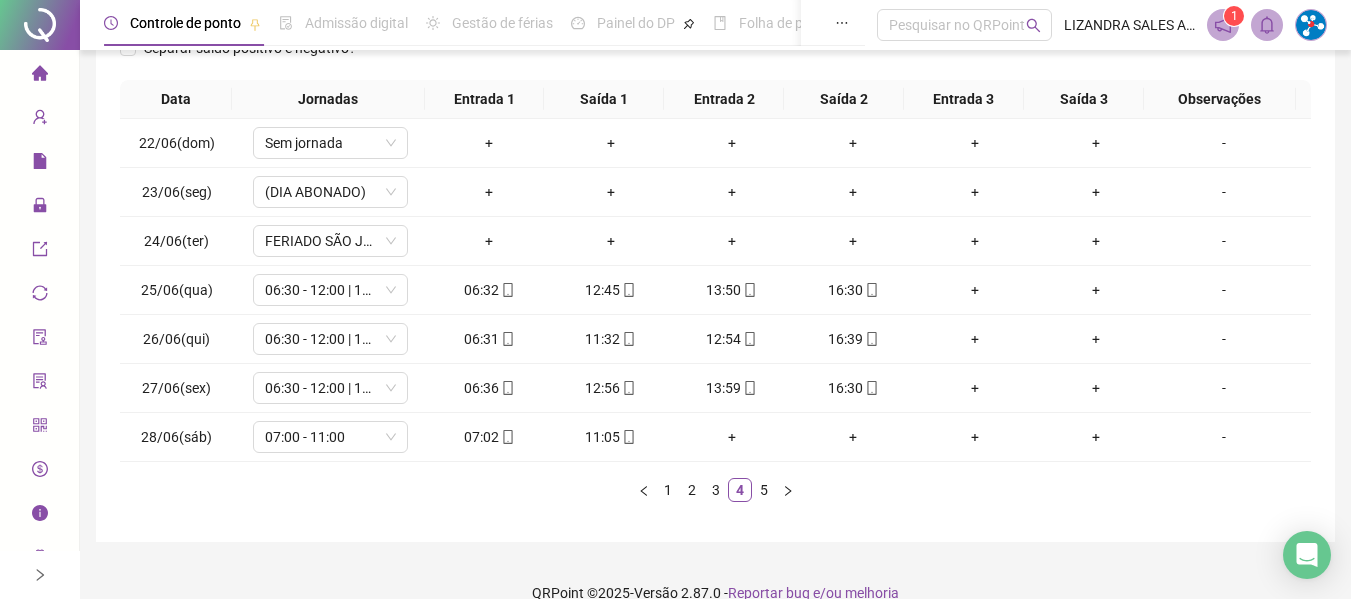 scroll, scrollTop: 355, scrollLeft: 0, axis: vertical 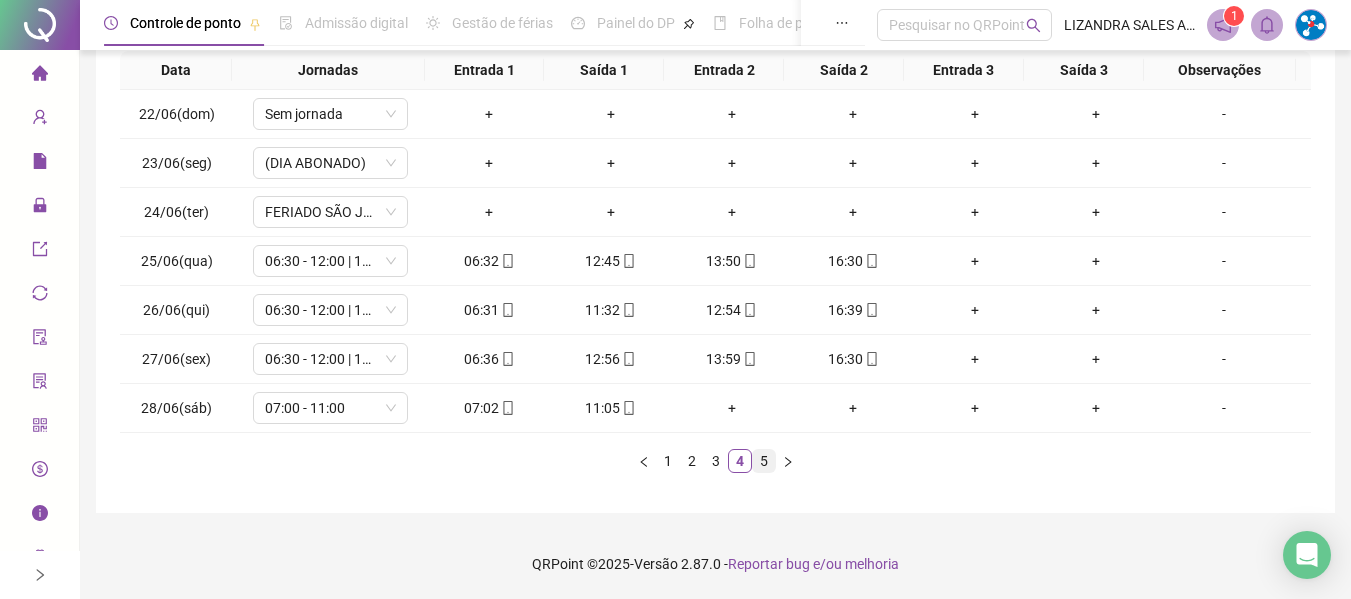 click on "5" at bounding box center [764, 461] 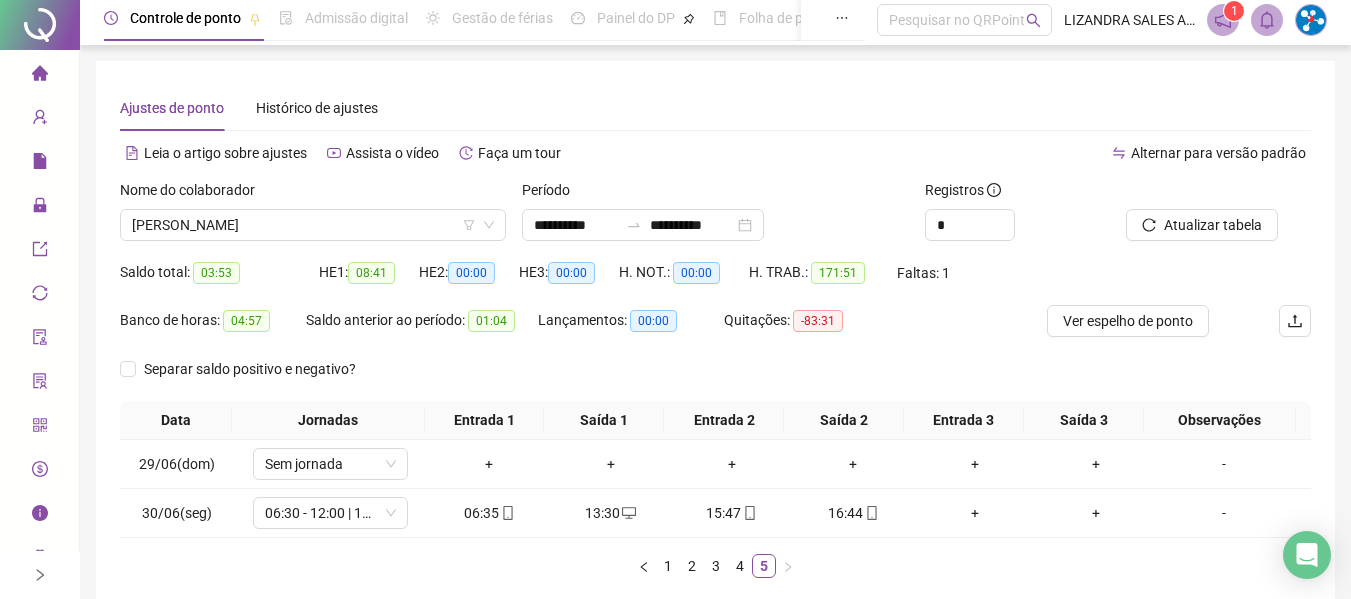 scroll, scrollTop: 0, scrollLeft: 0, axis: both 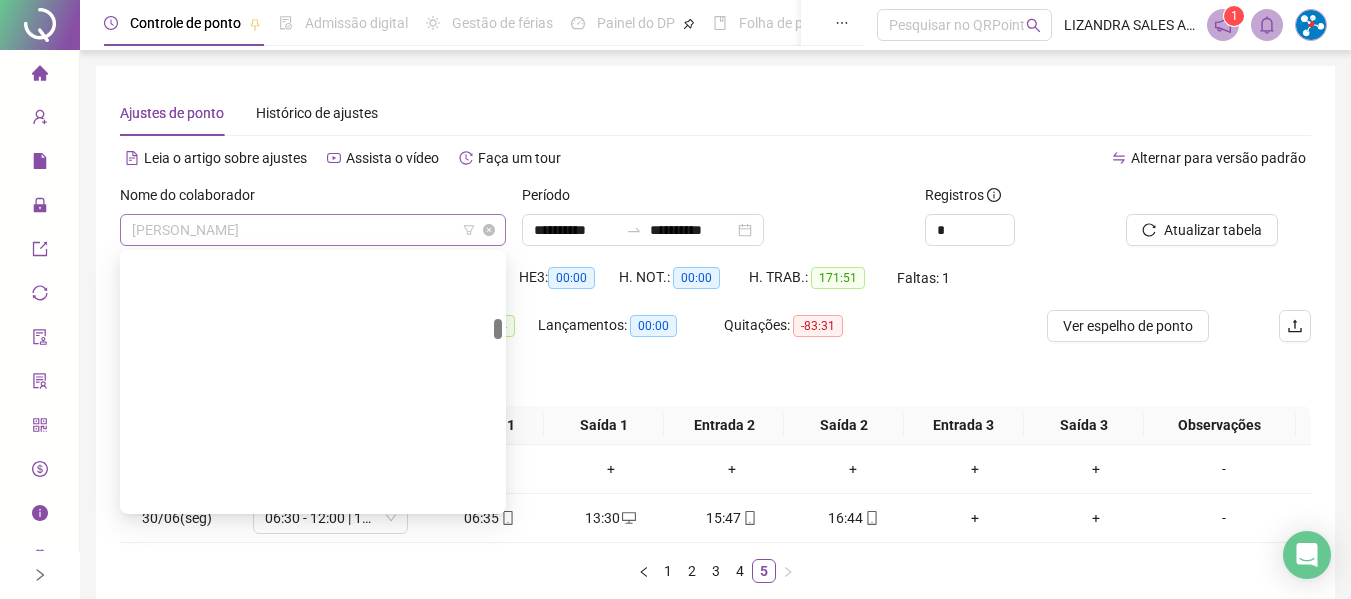 click on "[PERSON_NAME]" at bounding box center (313, 230) 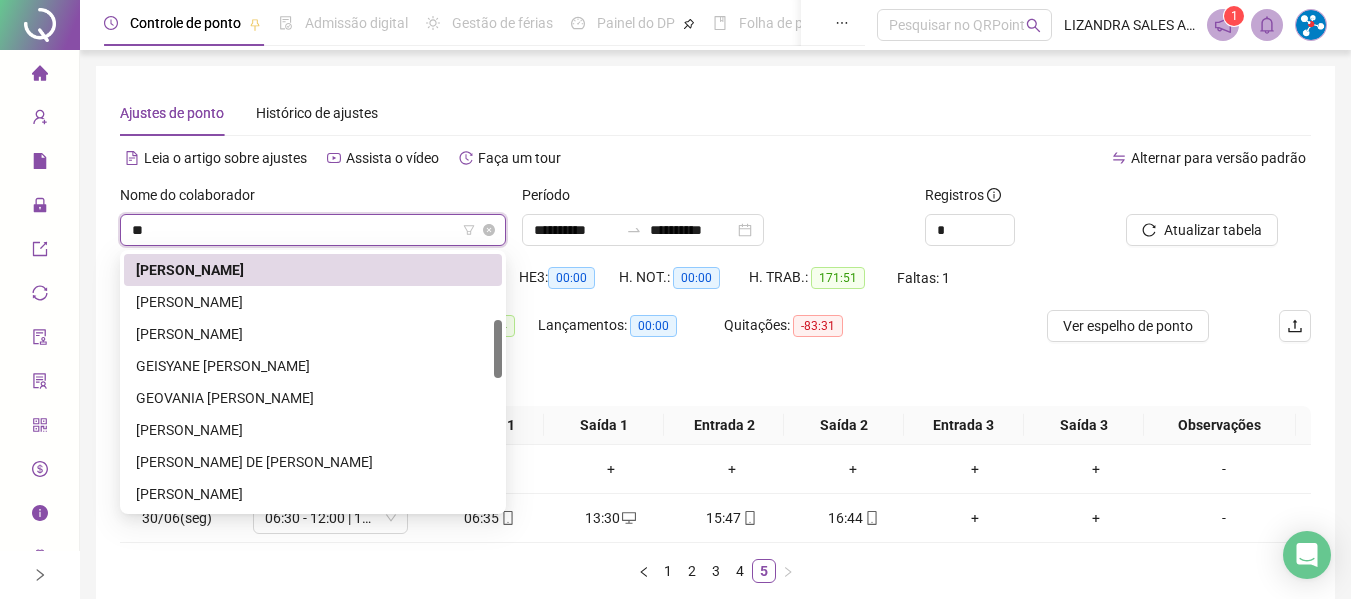 scroll, scrollTop: 0, scrollLeft: 0, axis: both 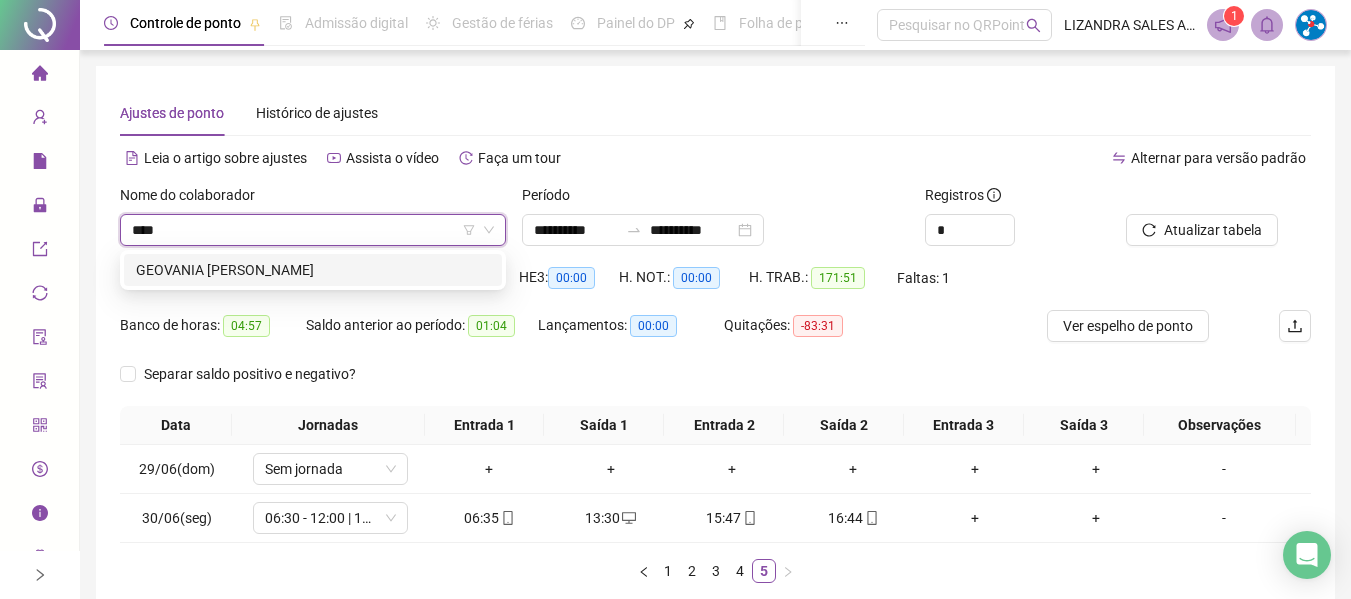 click on "GEOVANIA [PERSON_NAME]" at bounding box center (313, 270) 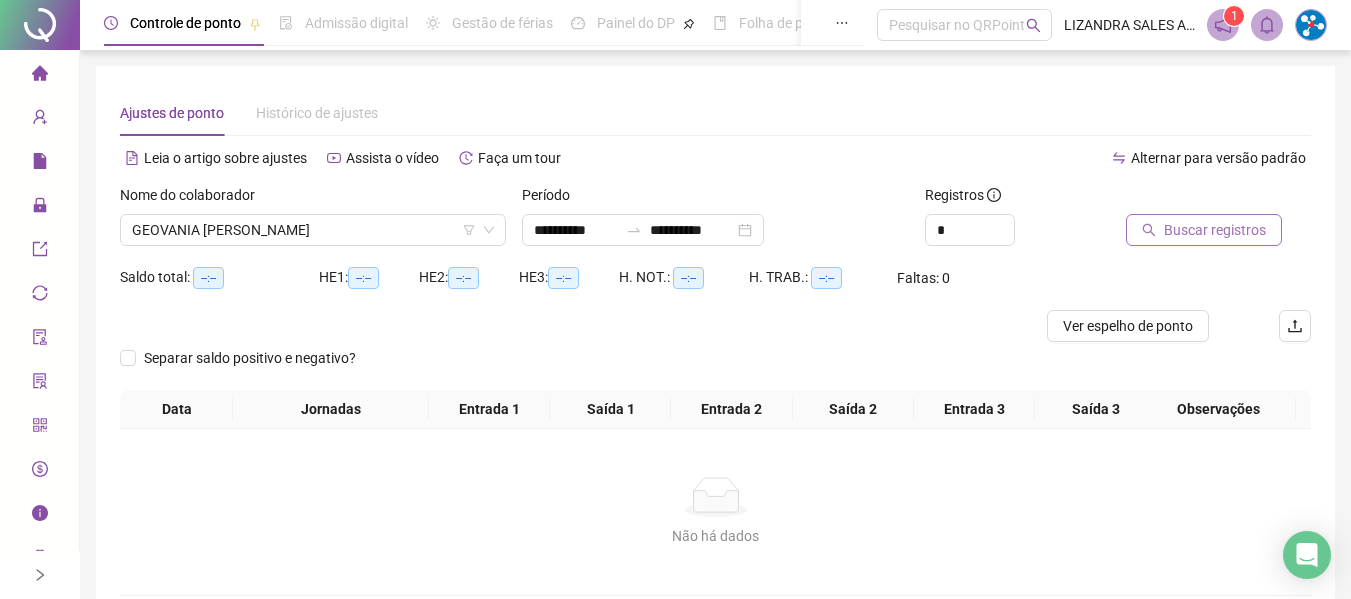 click on "Buscar registros" at bounding box center (1215, 230) 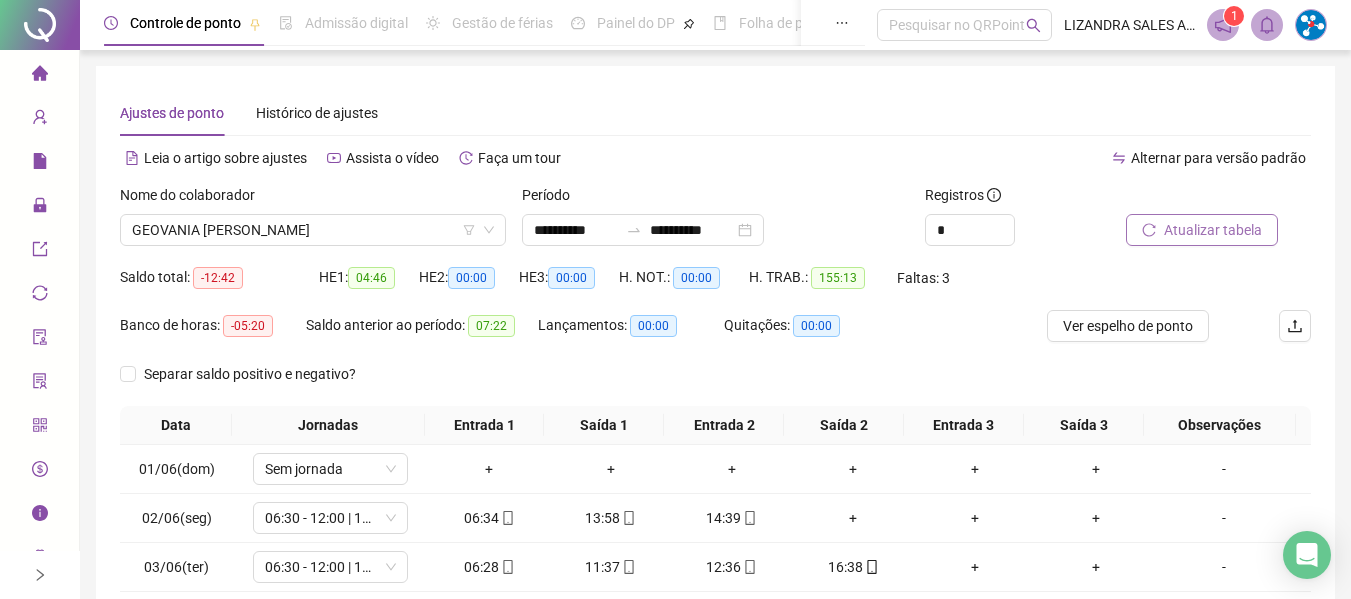 click on "Atualizar tabela" at bounding box center (1213, 230) 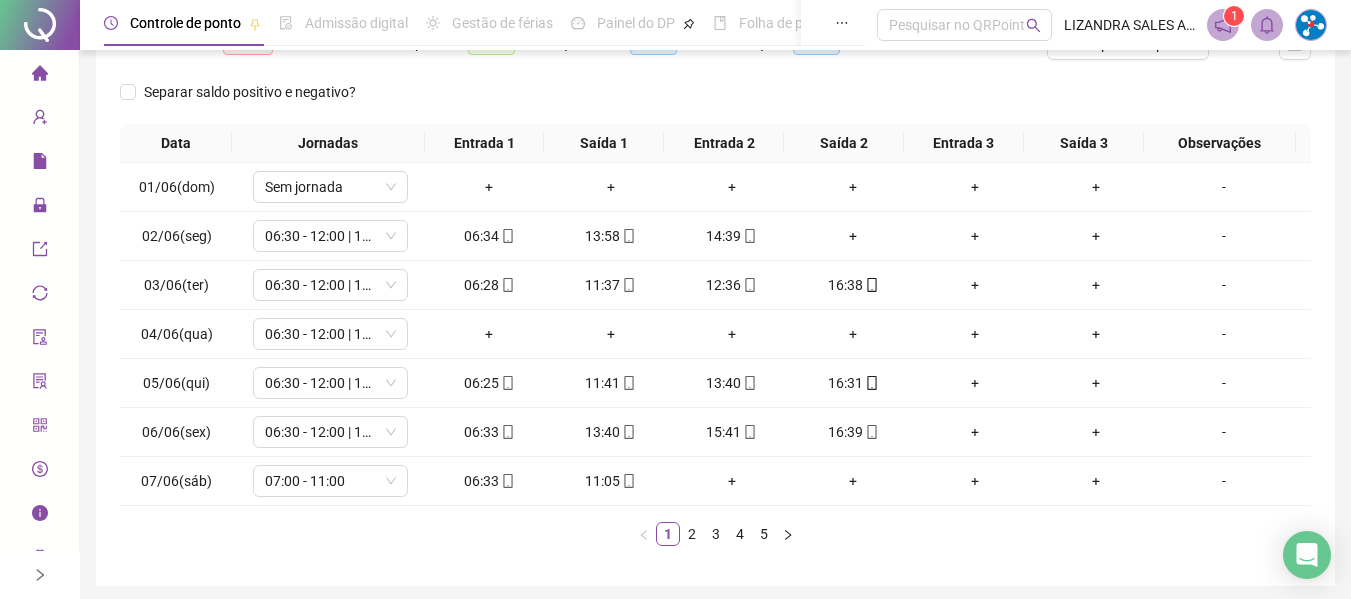 scroll, scrollTop: 355, scrollLeft: 0, axis: vertical 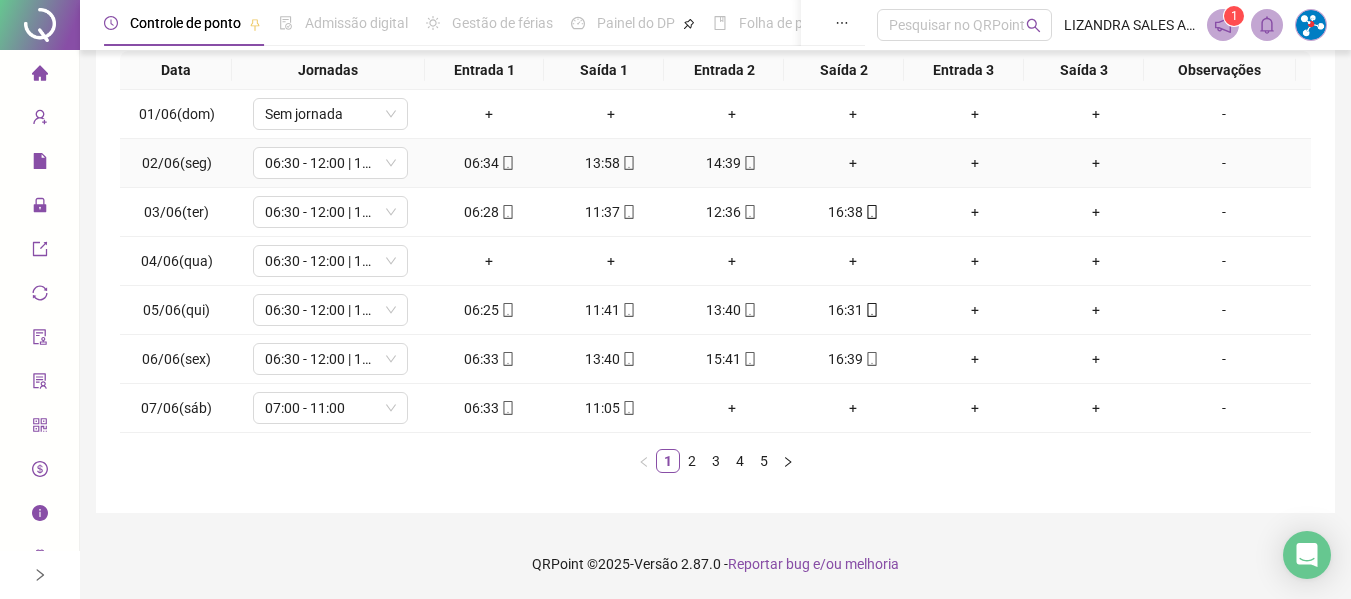 click on "+" at bounding box center (853, 163) 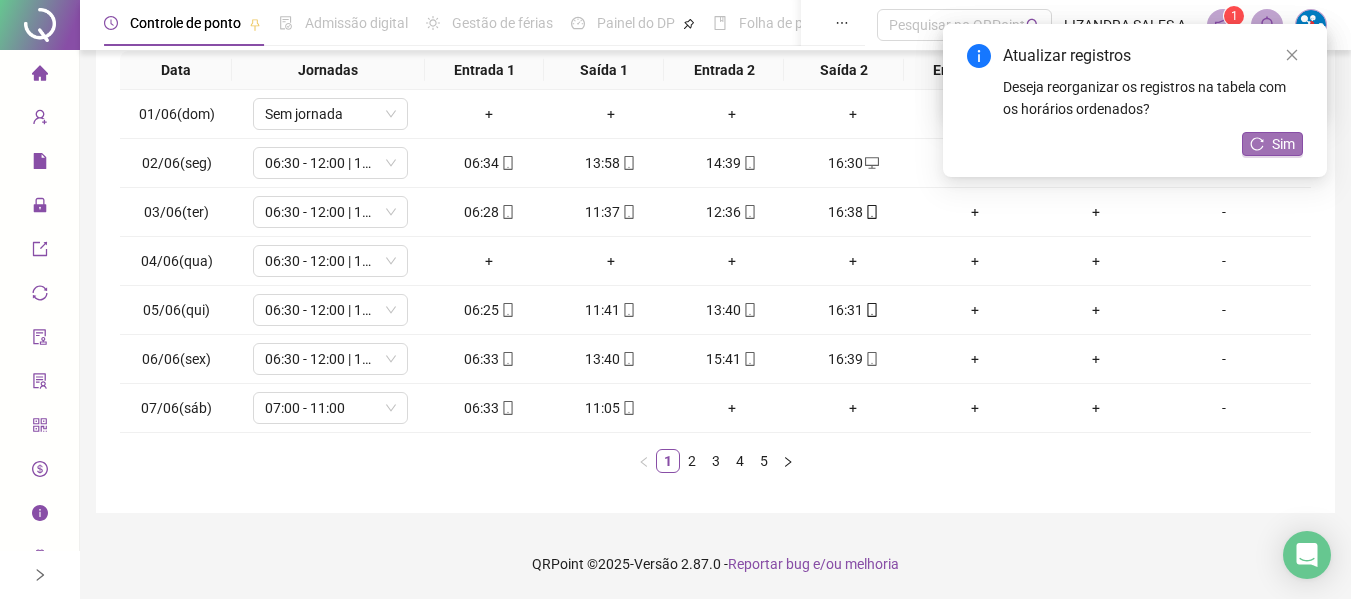 click 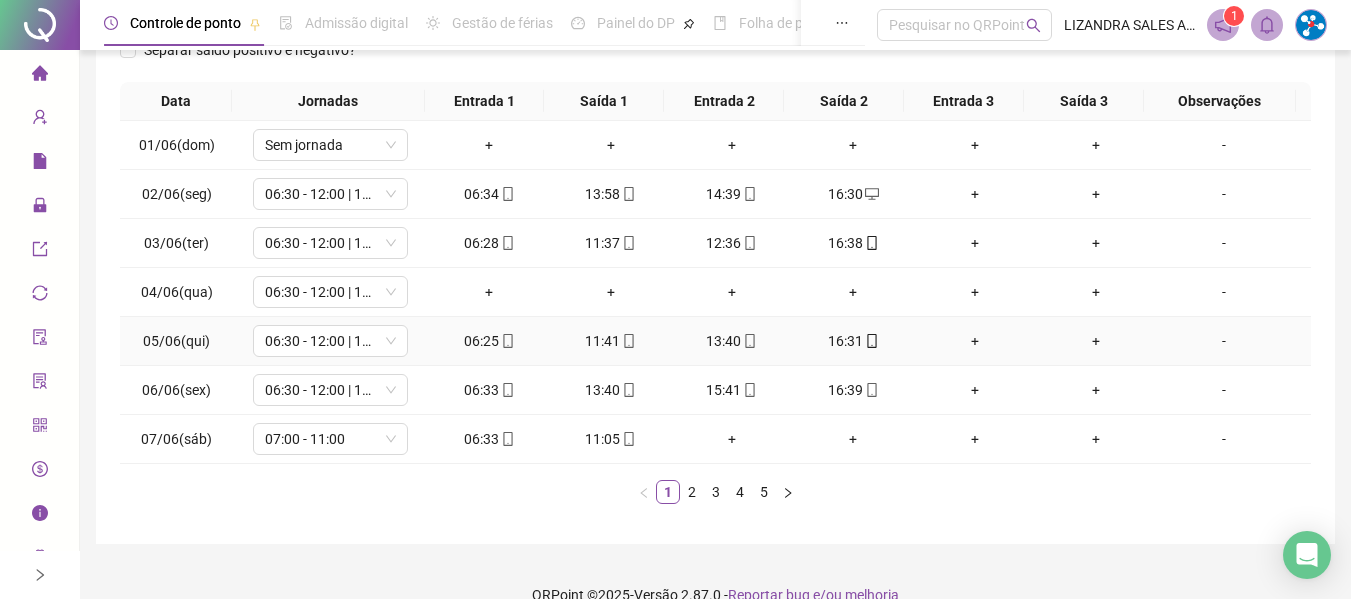 scroll, scrollTop: 355, scrollLeft: 0, axis: vertical 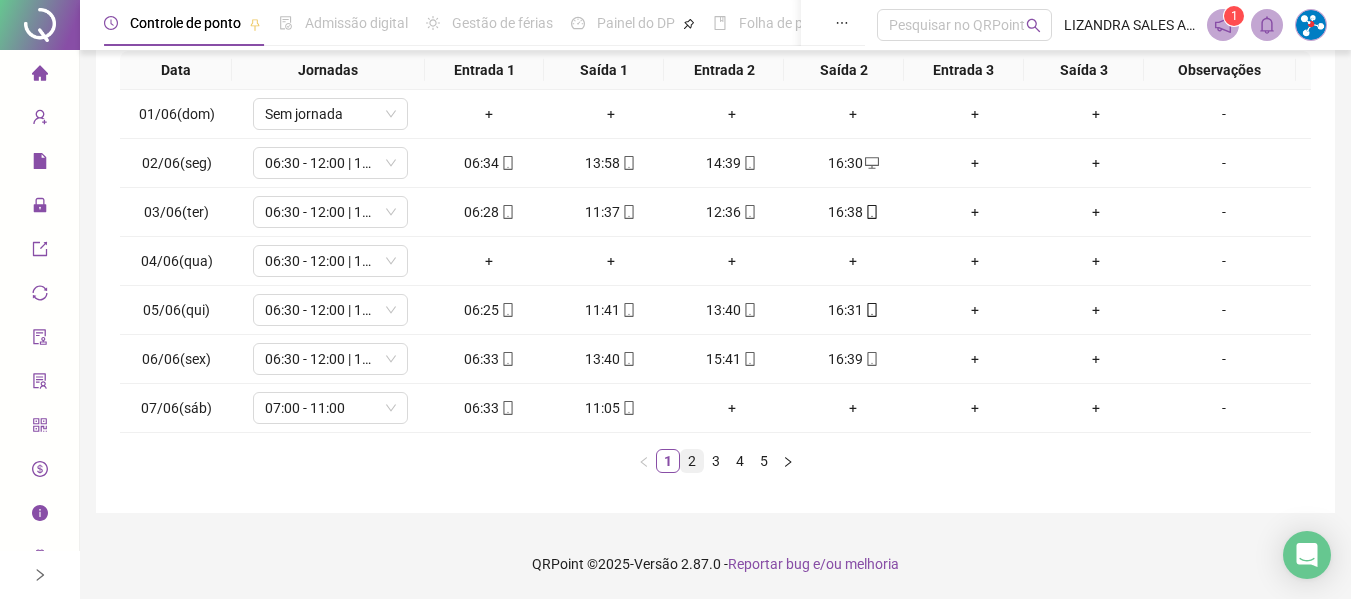 click on "2" at bounding box center [692, 461] 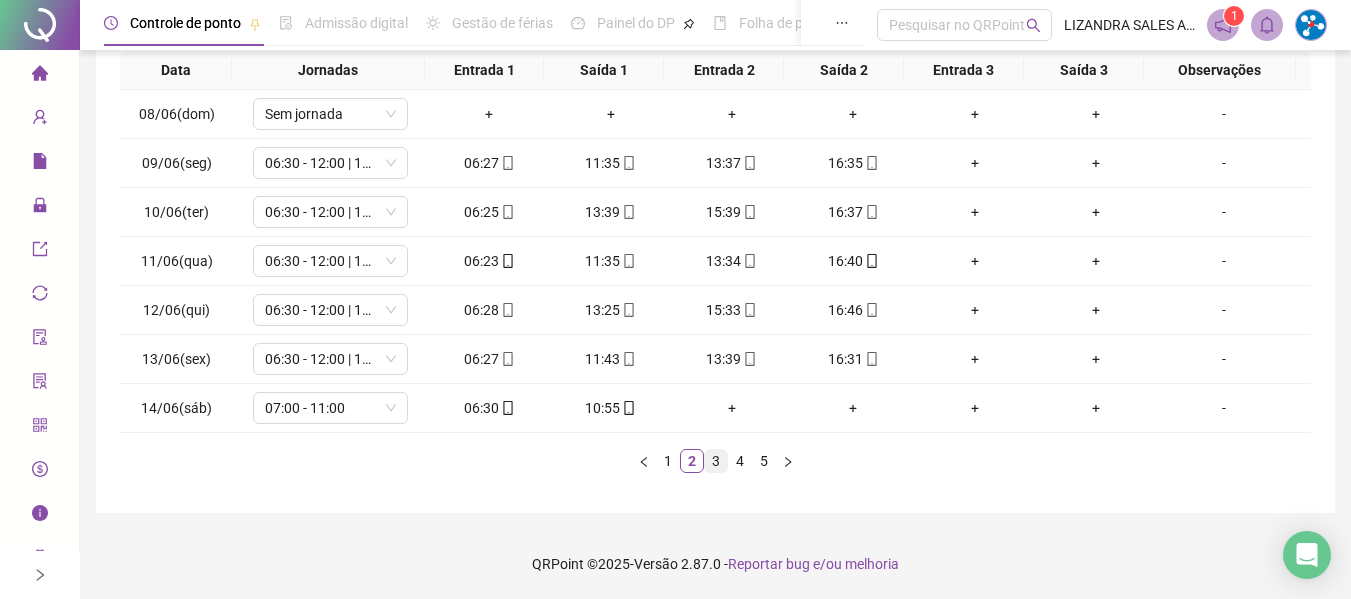click on "3" at bounding box center (716, 461) 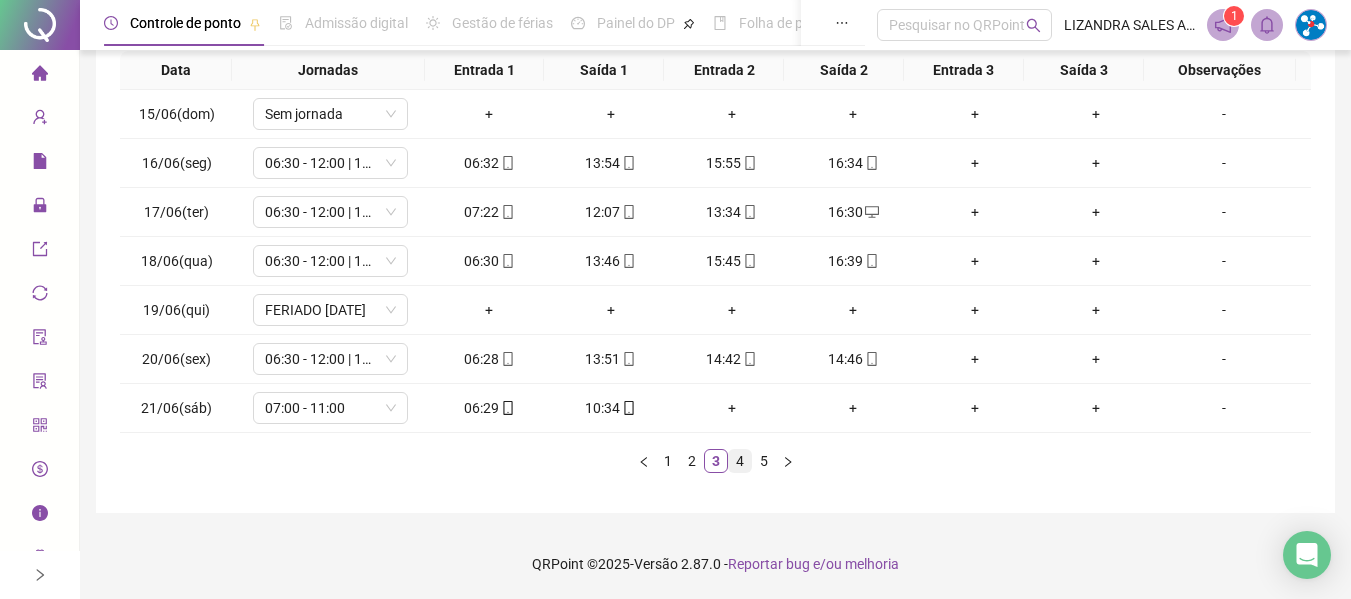click on "4" at bounding box center [740, 461] 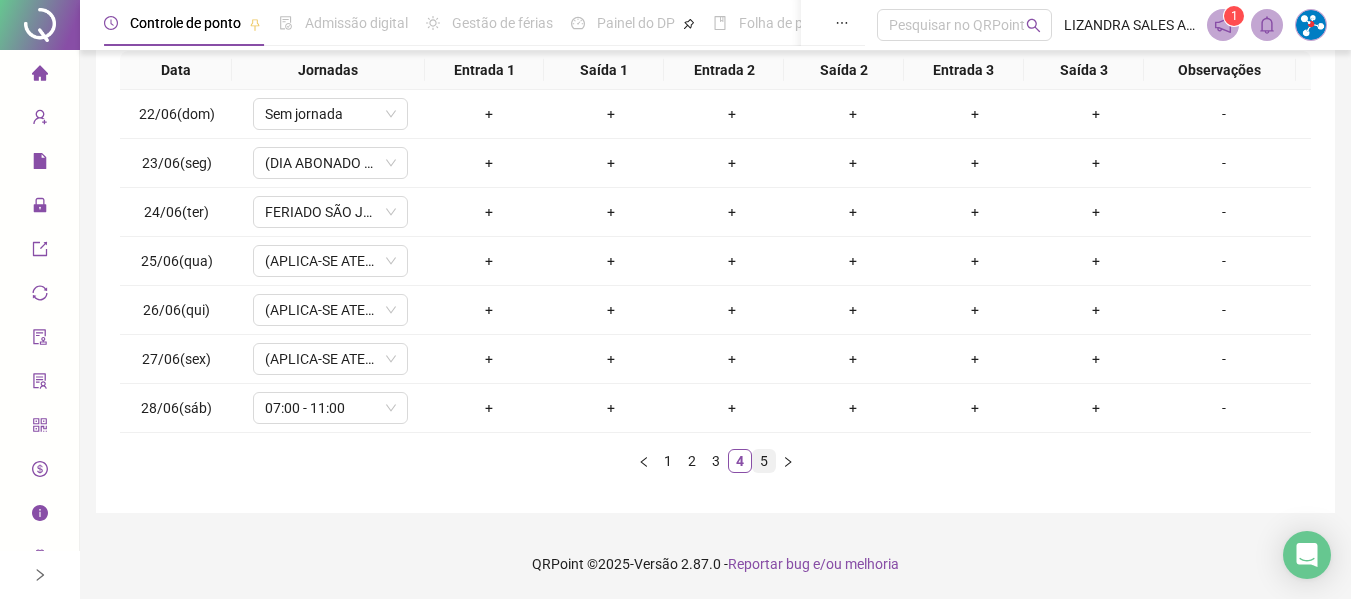 click on "5" at bounding box center (764, 461) 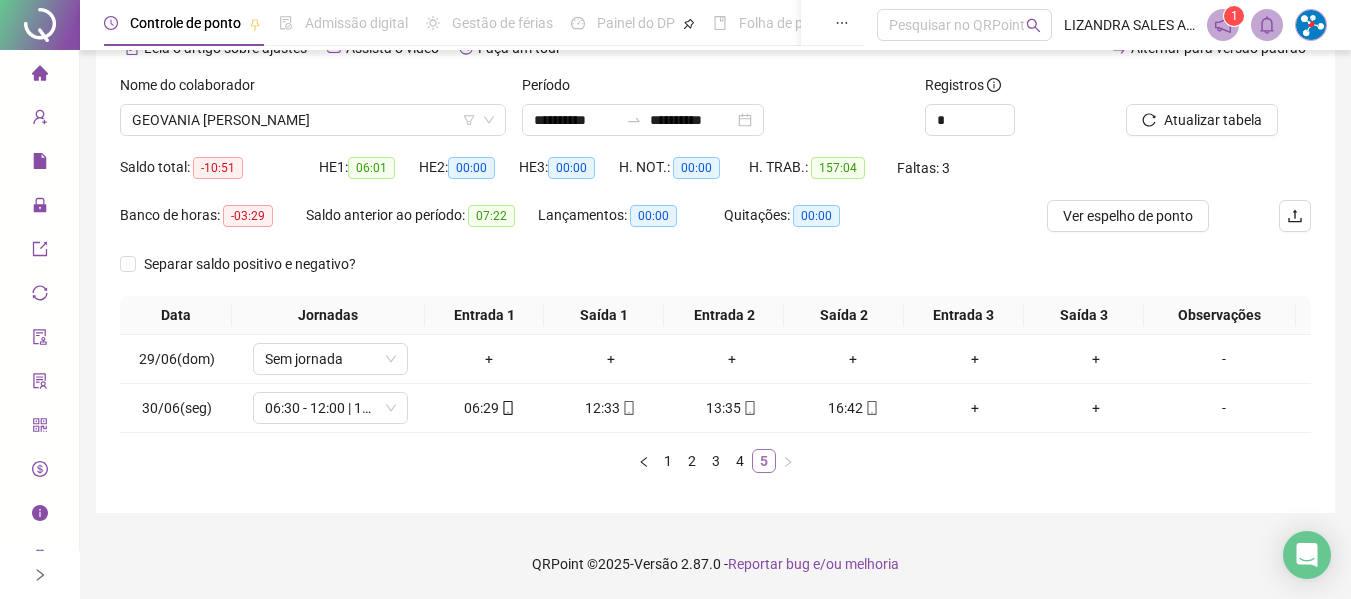 scroll, scrollTop: 110, scrollLeft: 0, axis: vertical 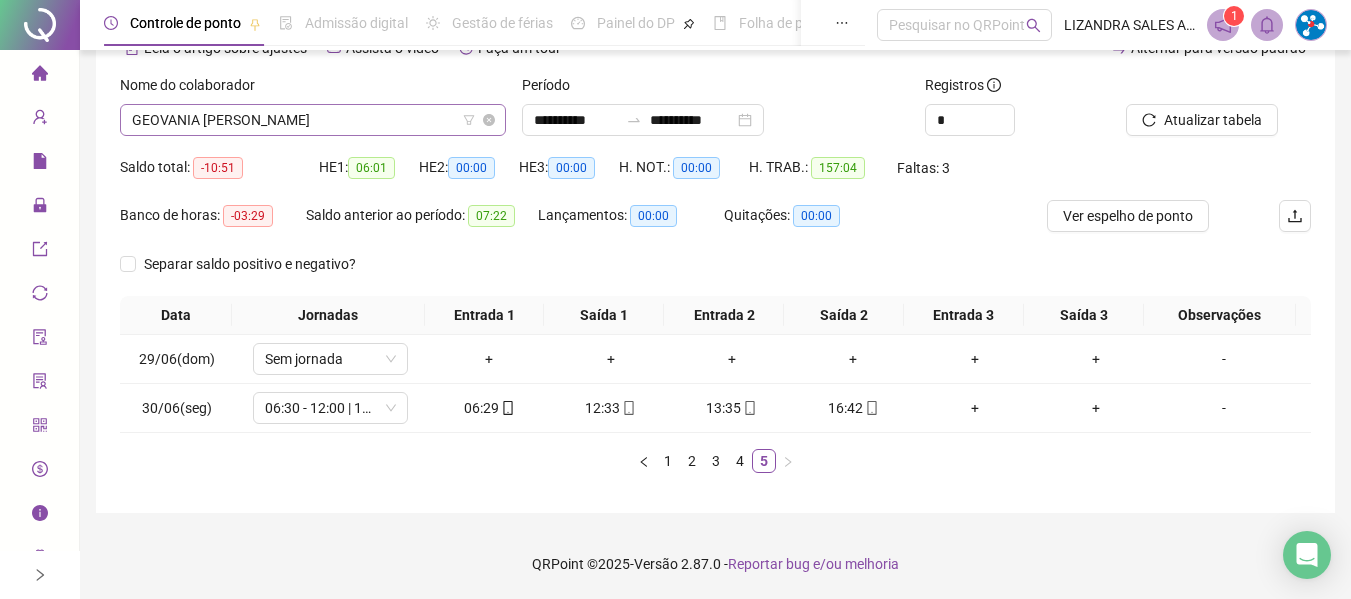 click on "GEOVANIA [PERSON_NAME]" at bounding box center (313, 120) 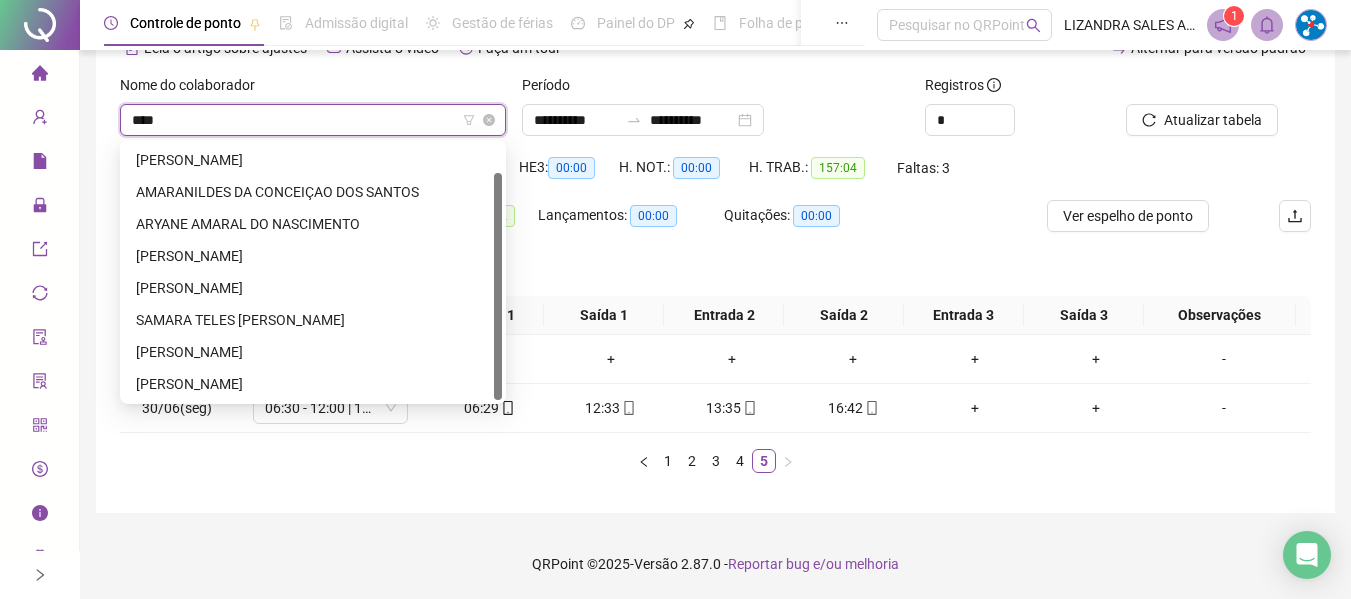 scroll, scrollTop: 0, scrollLeft: 0, axis: both 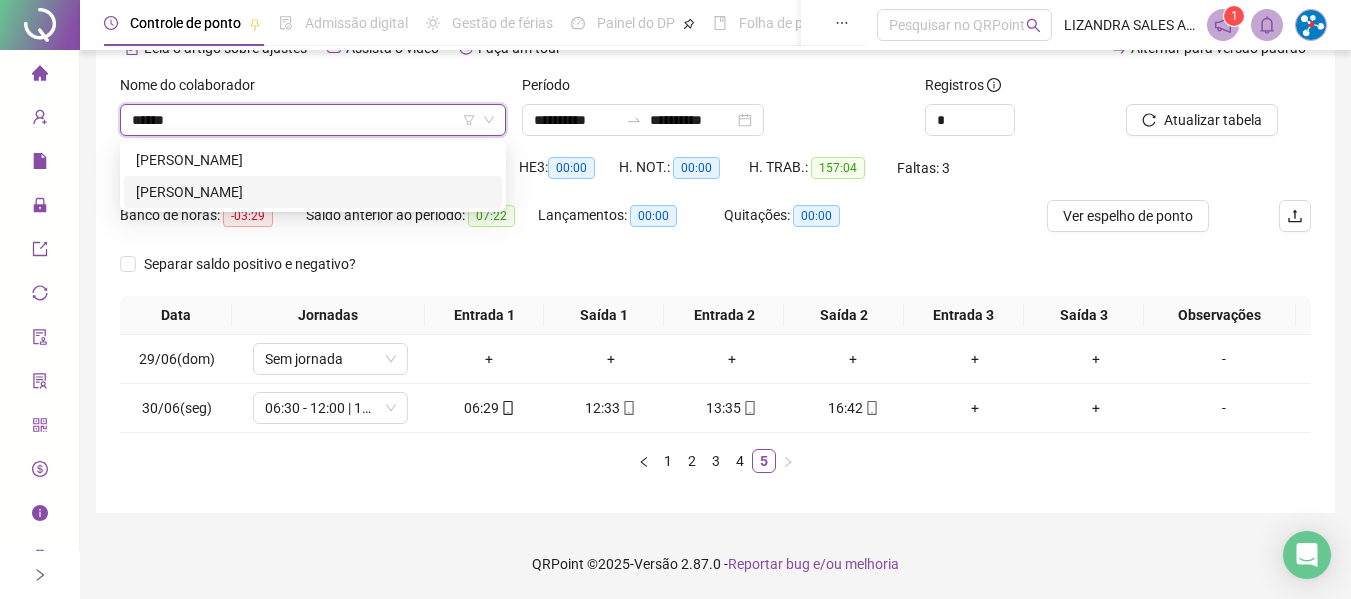 click on "[PERSON_NAME]" at bounding box center (313, 192) 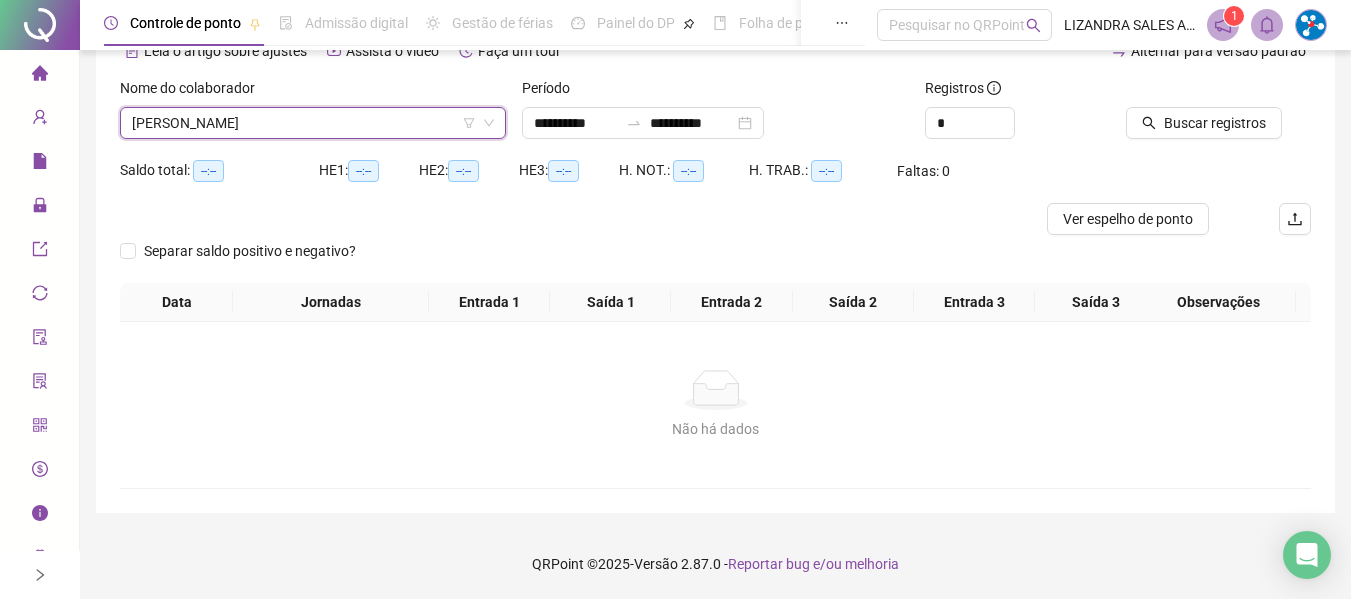 scroll, scrollTop: 107, scrollLeft: 0, axis: vertical 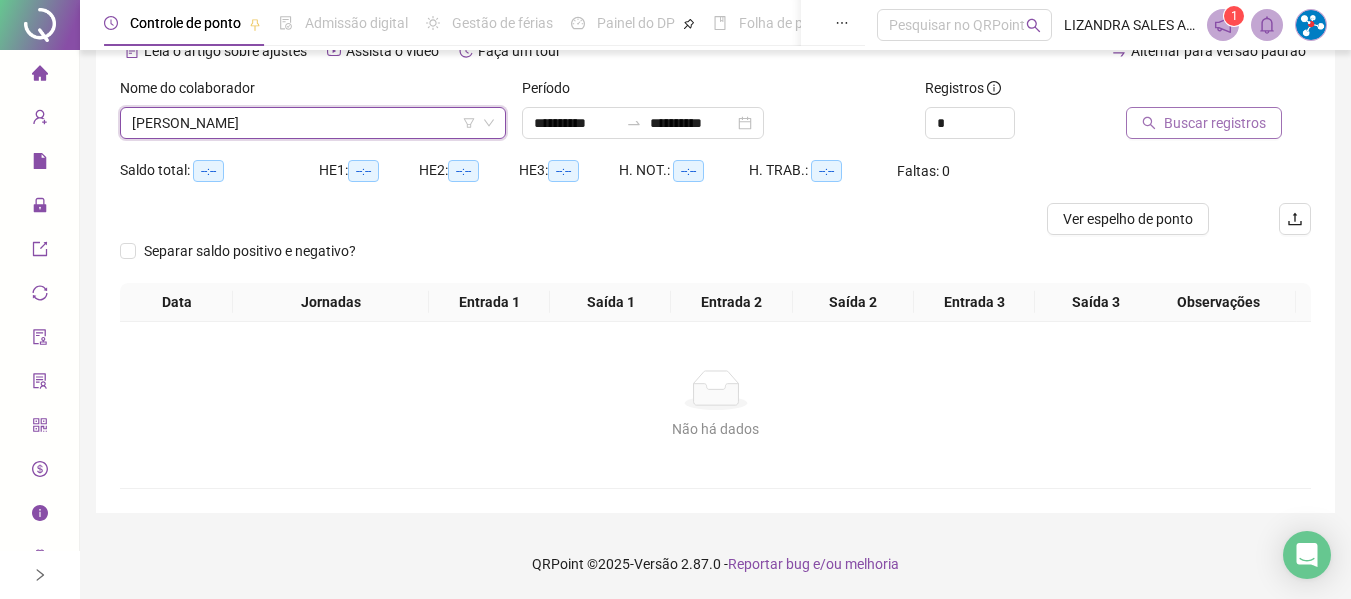 click on "Buscar registros" at bounding box center (1215, 123) 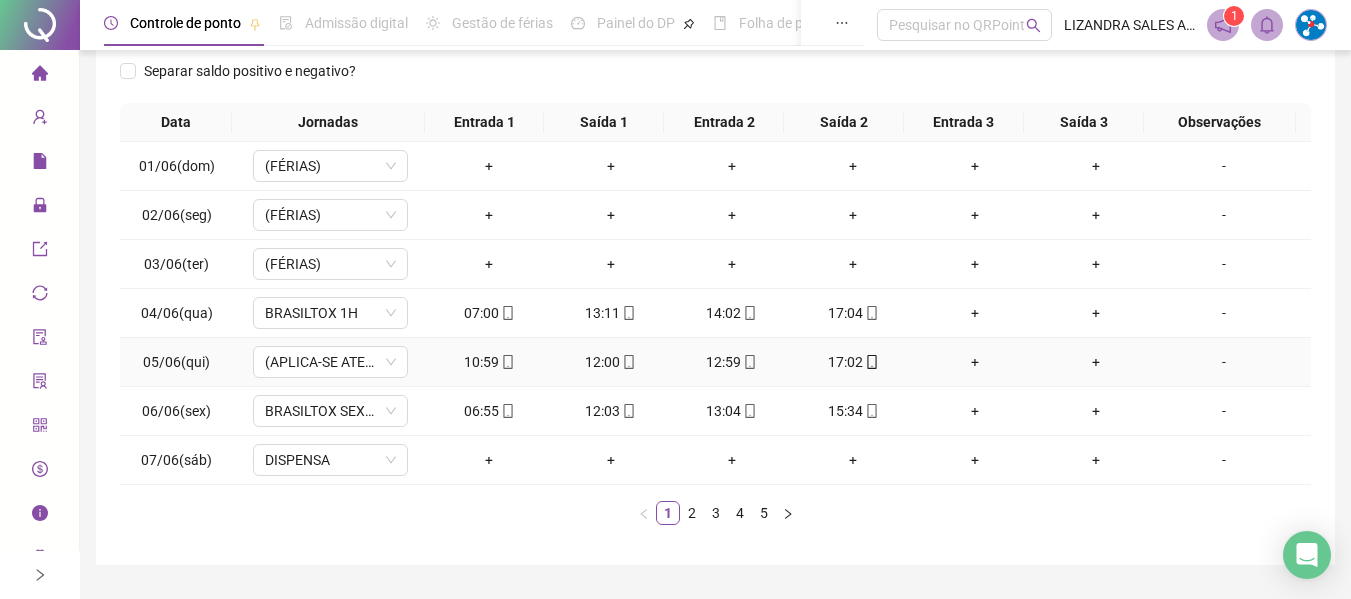 scroll, scrollTop: 355, scrollLeft: 0, axis: vertical 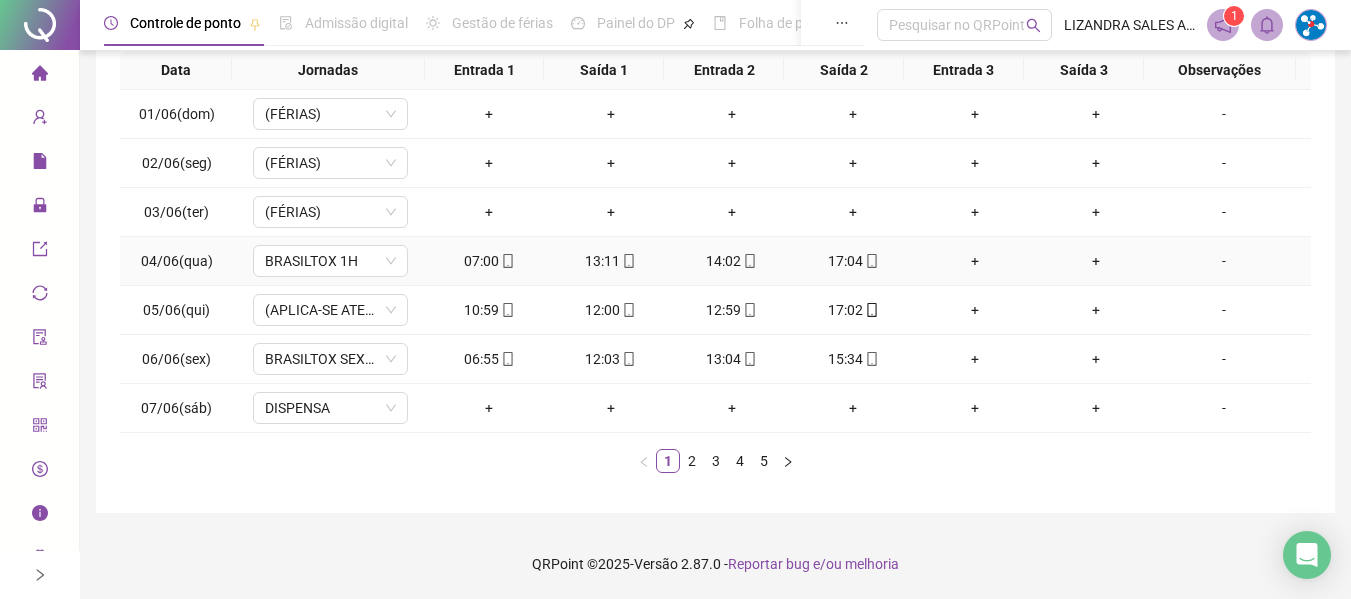 click 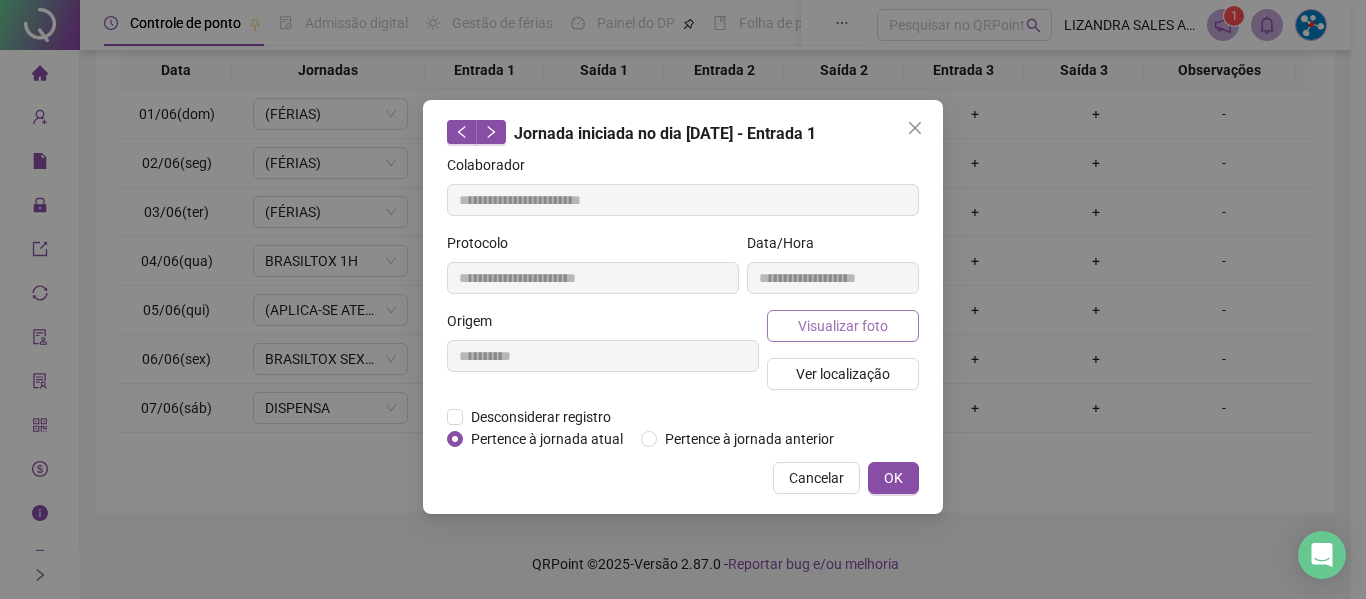 click on "Visualizar foto" at bounding box center (843, 326) 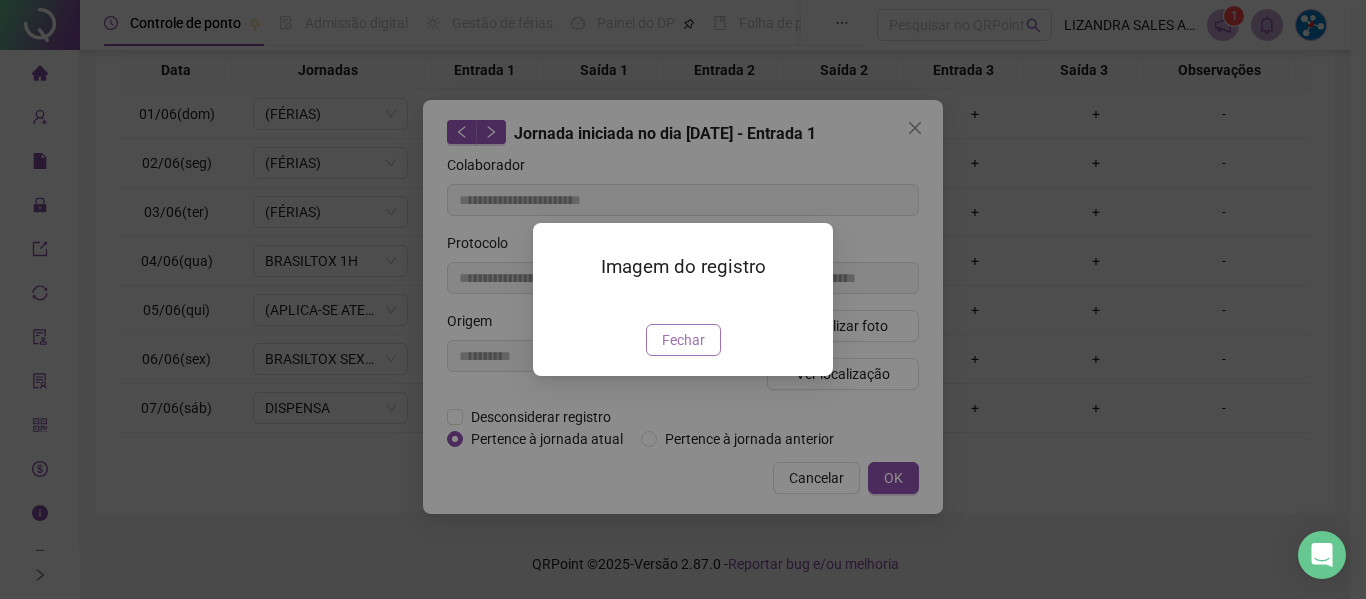 click on "Fechar" at bounding box center (683, 340) 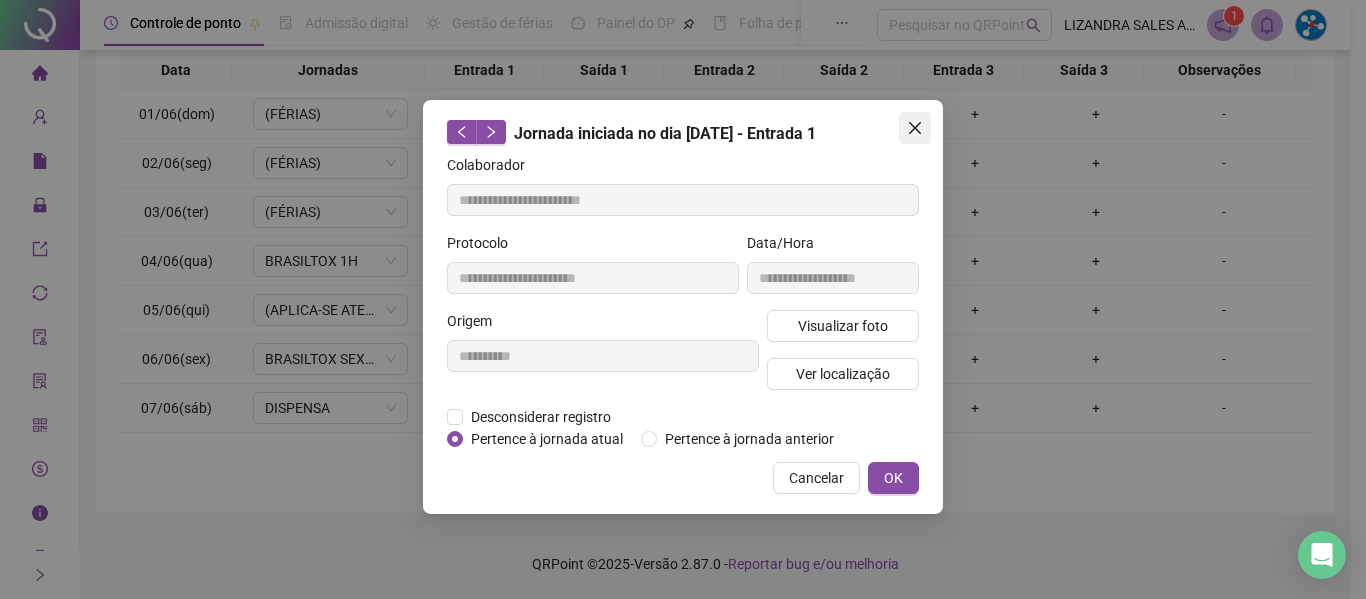 click at bounding box center [915, 128] 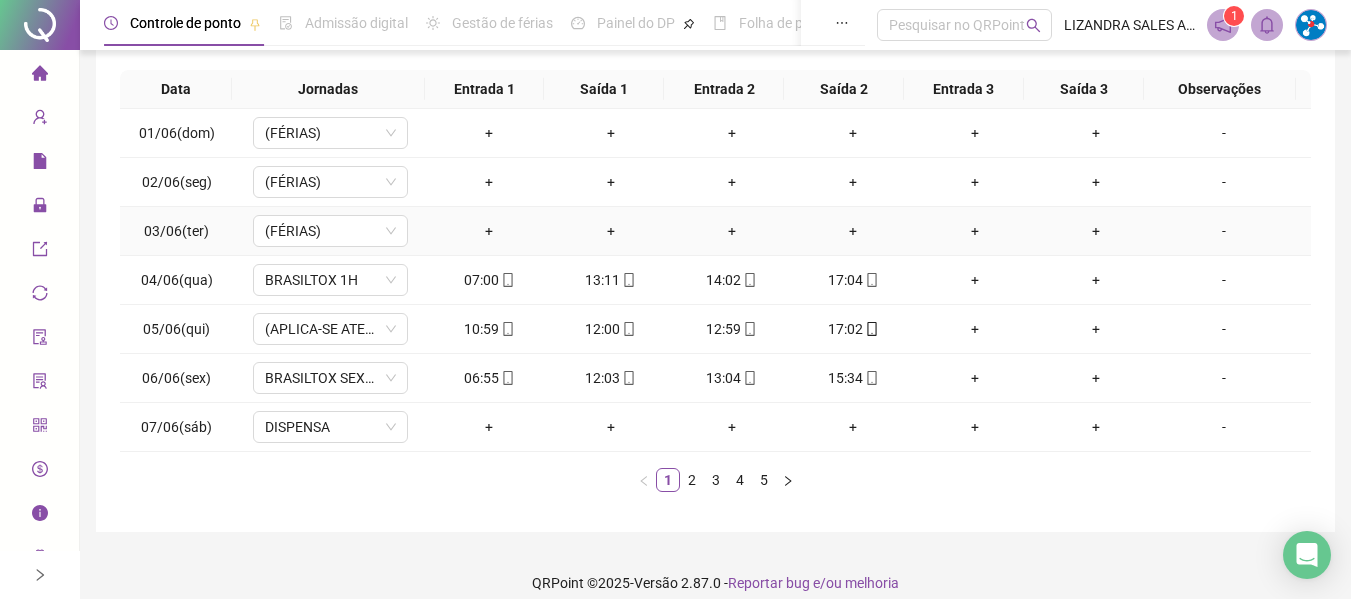 scroll, scrollTop: 355, scrollLeft: 0, axis: vertical 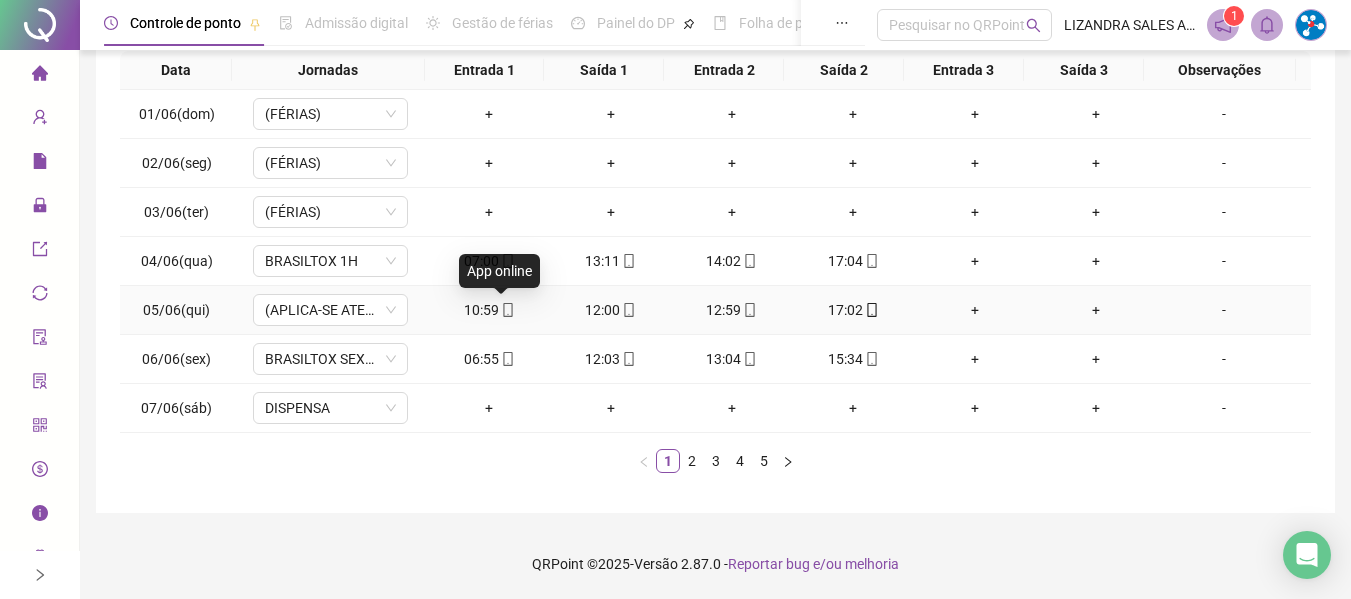 click 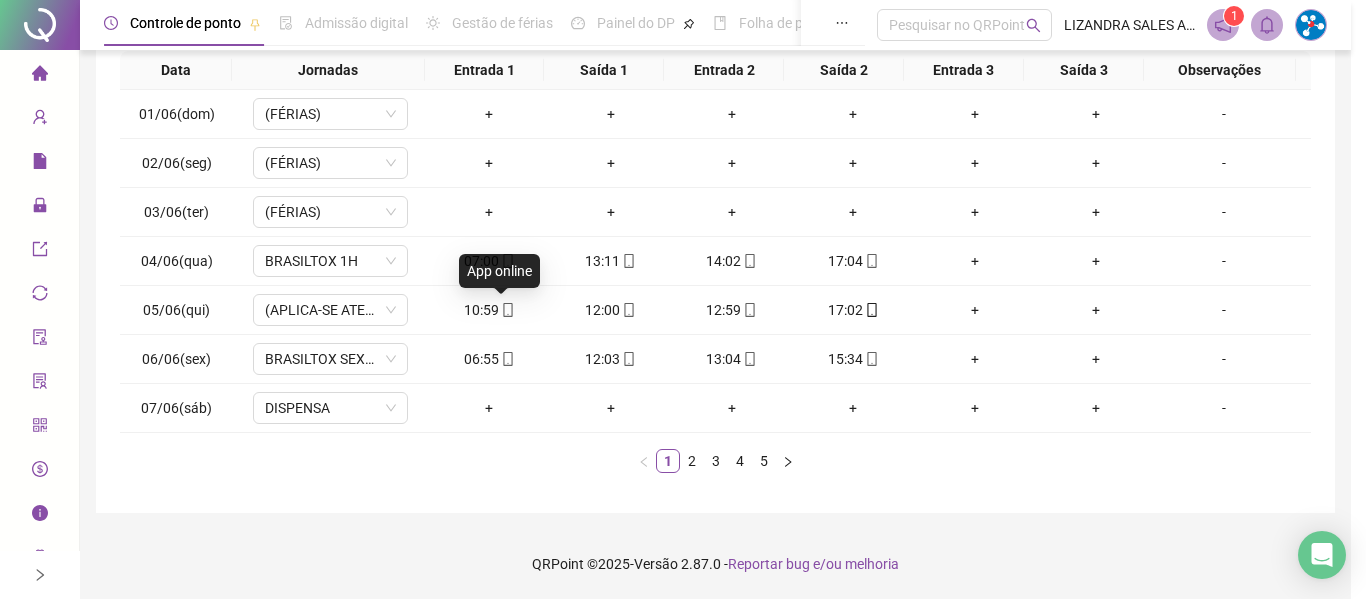 type on "**********" 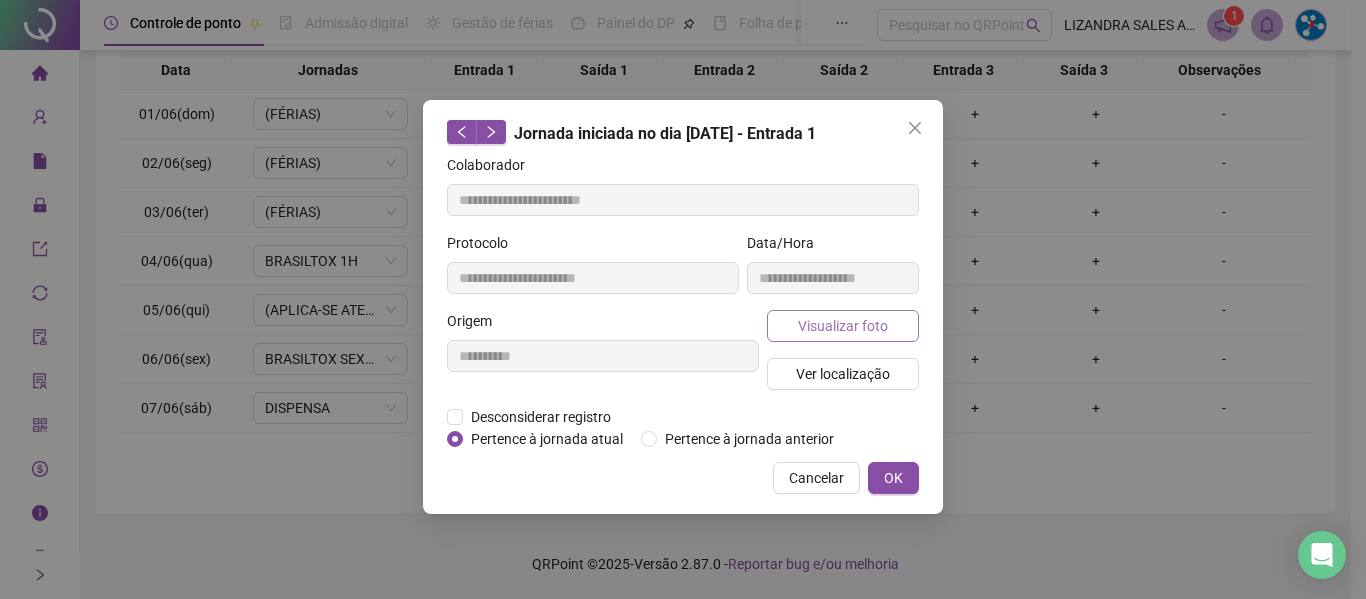 click on "Visualizar foto" at bounding box center (843, 326) 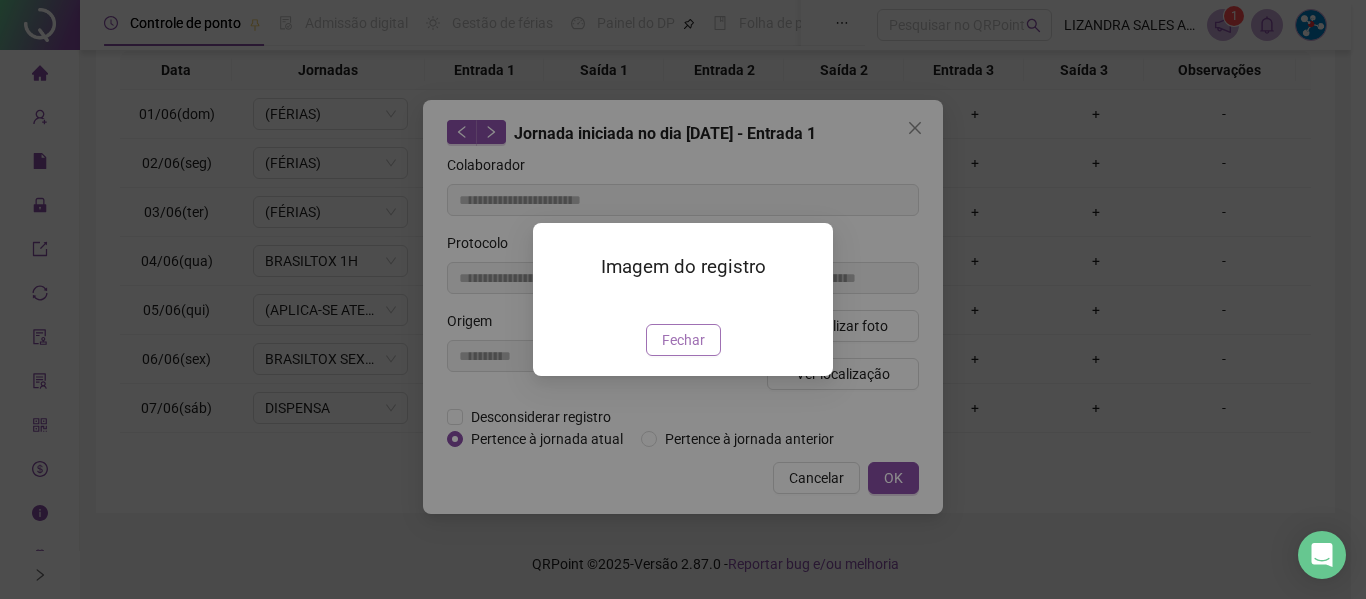 click on "Fechar" at bounding box center [683, 340] 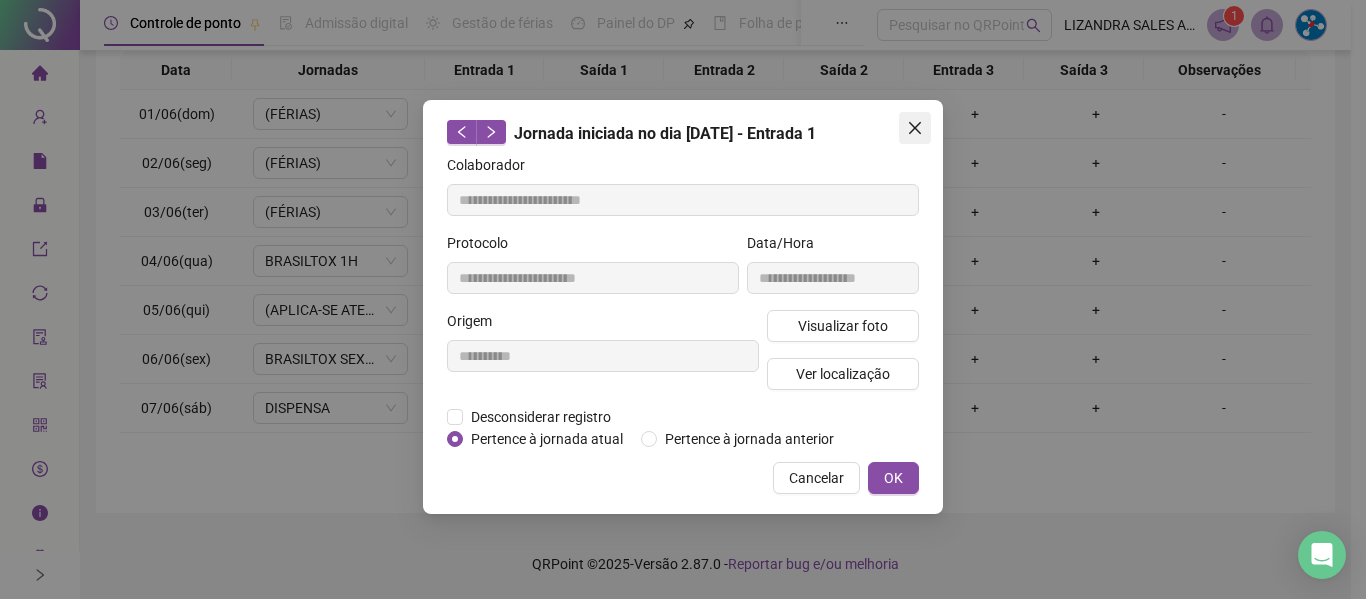 click 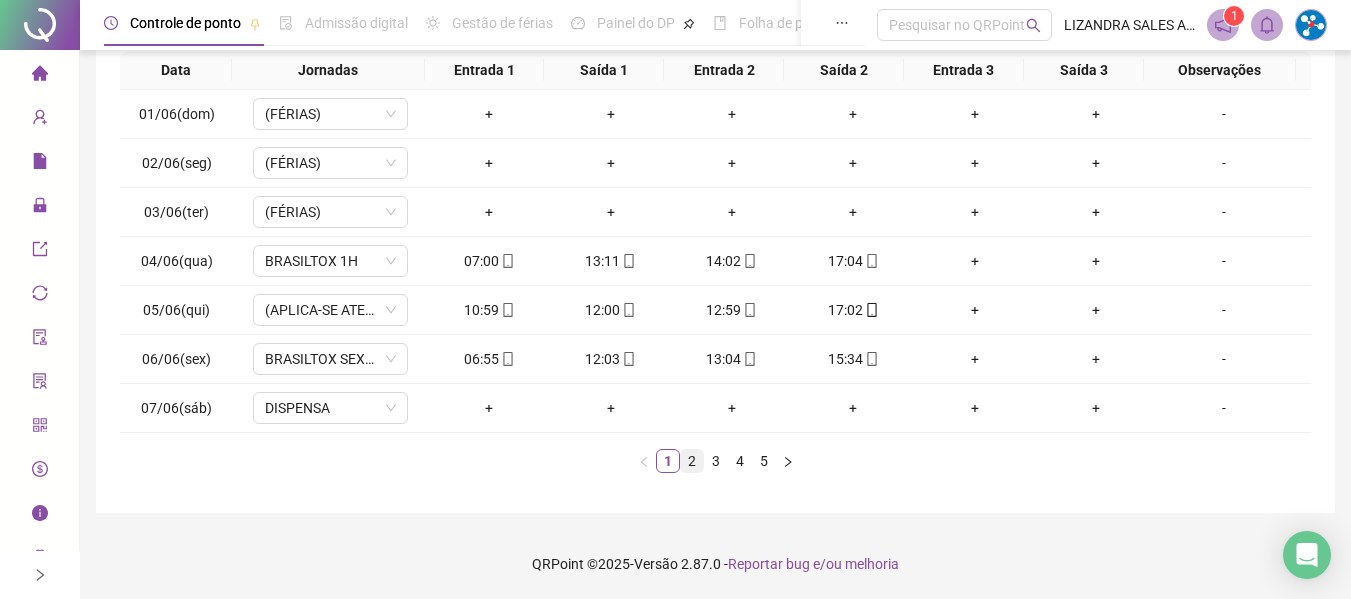 click on "2" at bounding box center [692, 461] 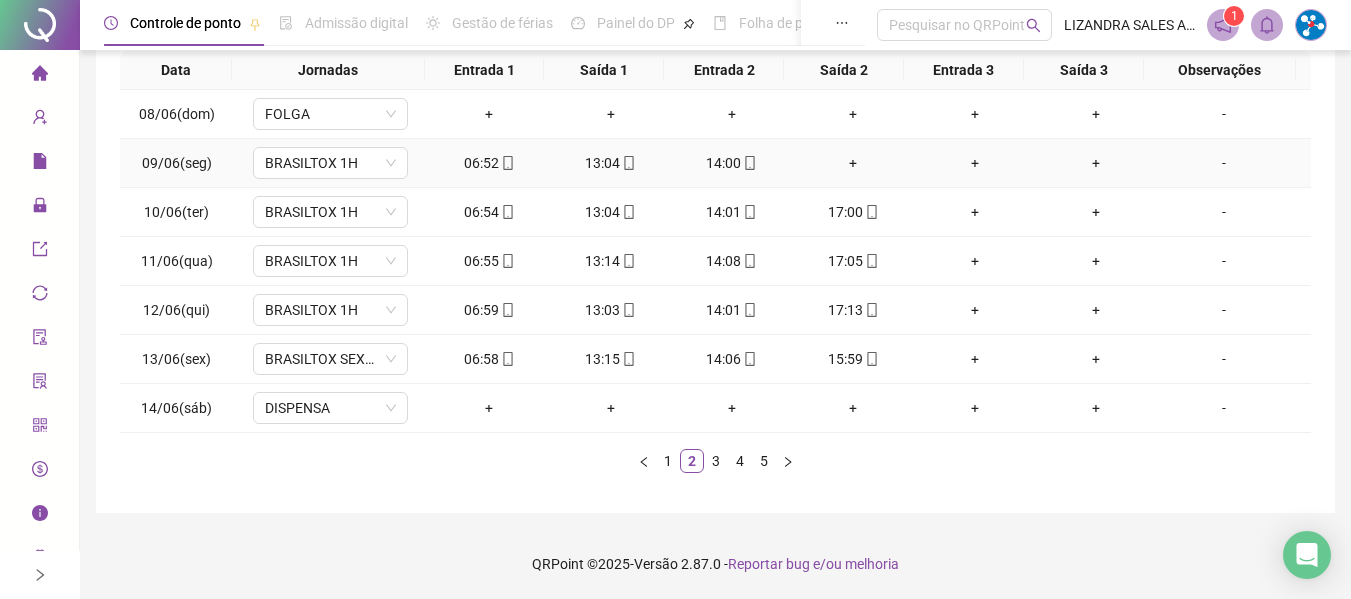 click on "+" at bounding box center [853, 163] 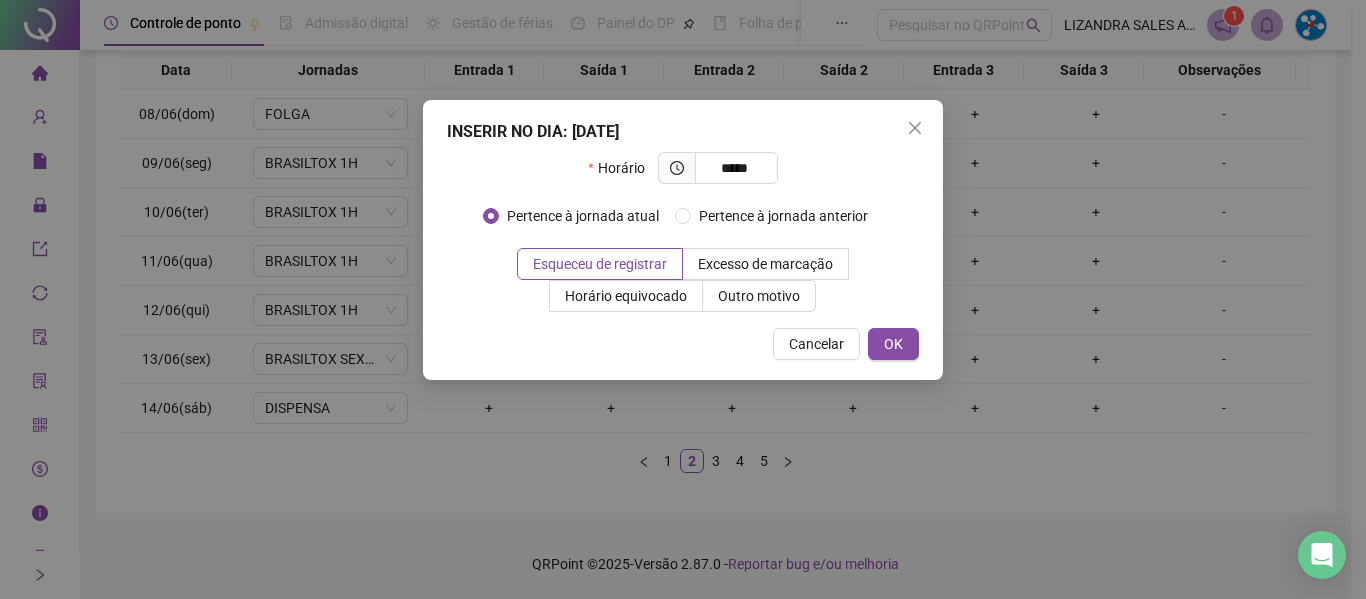 type on "*****" 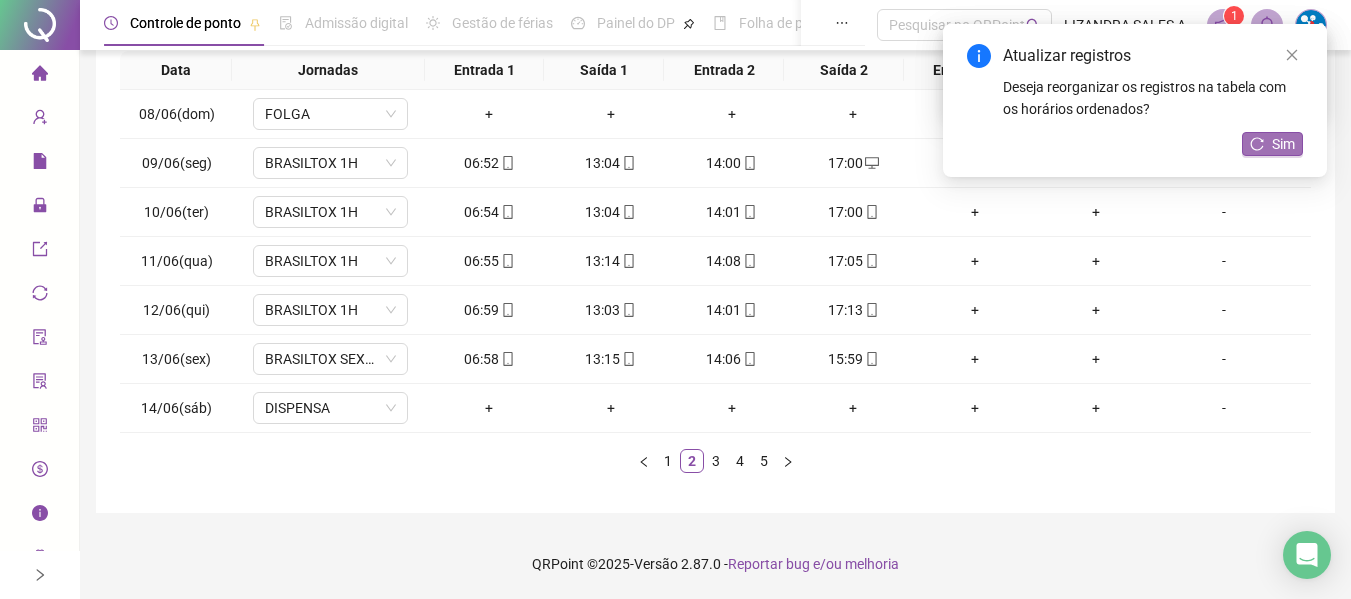 click on "Sim" at bounding box center [1283, 144] 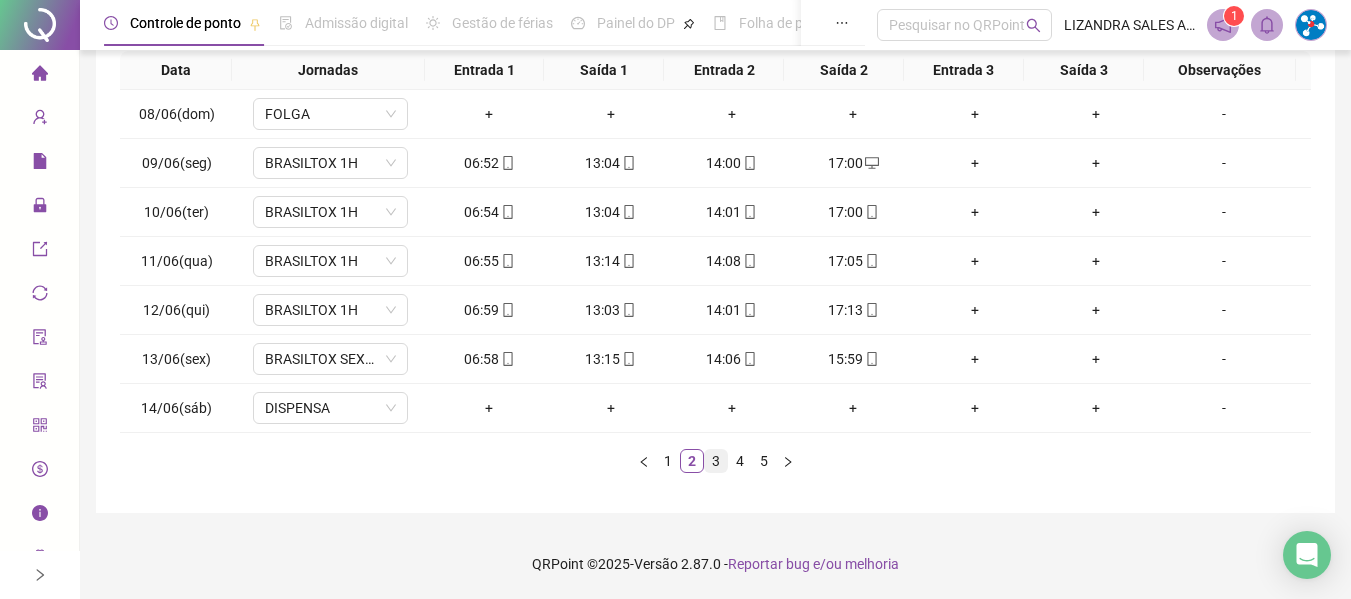 click on "3" at bounding box center [716, 461] 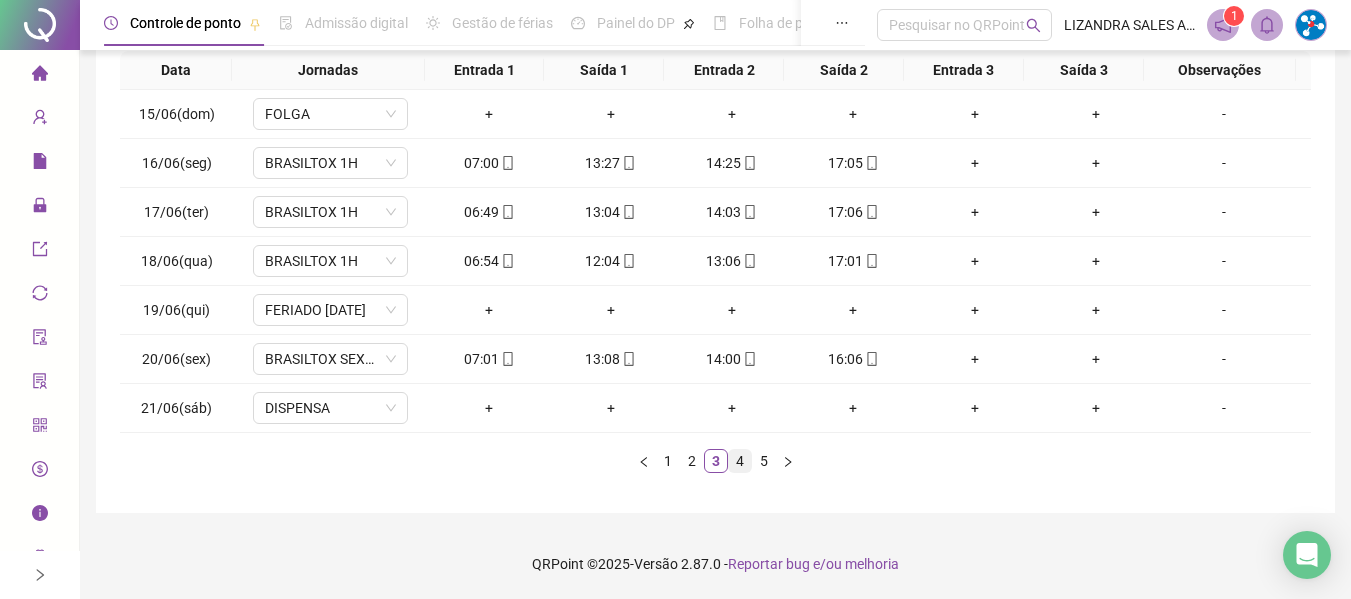 click on "4" at bounding box center (740, 461) 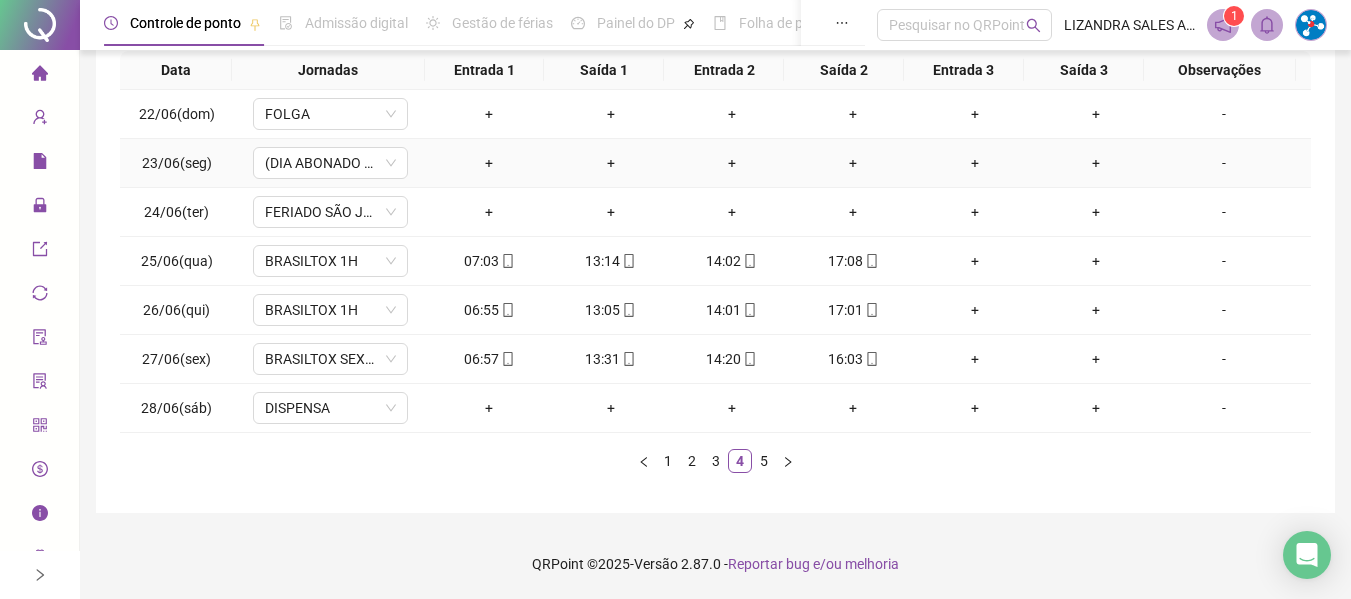 click on "-" at bounding box center [1224, 163] 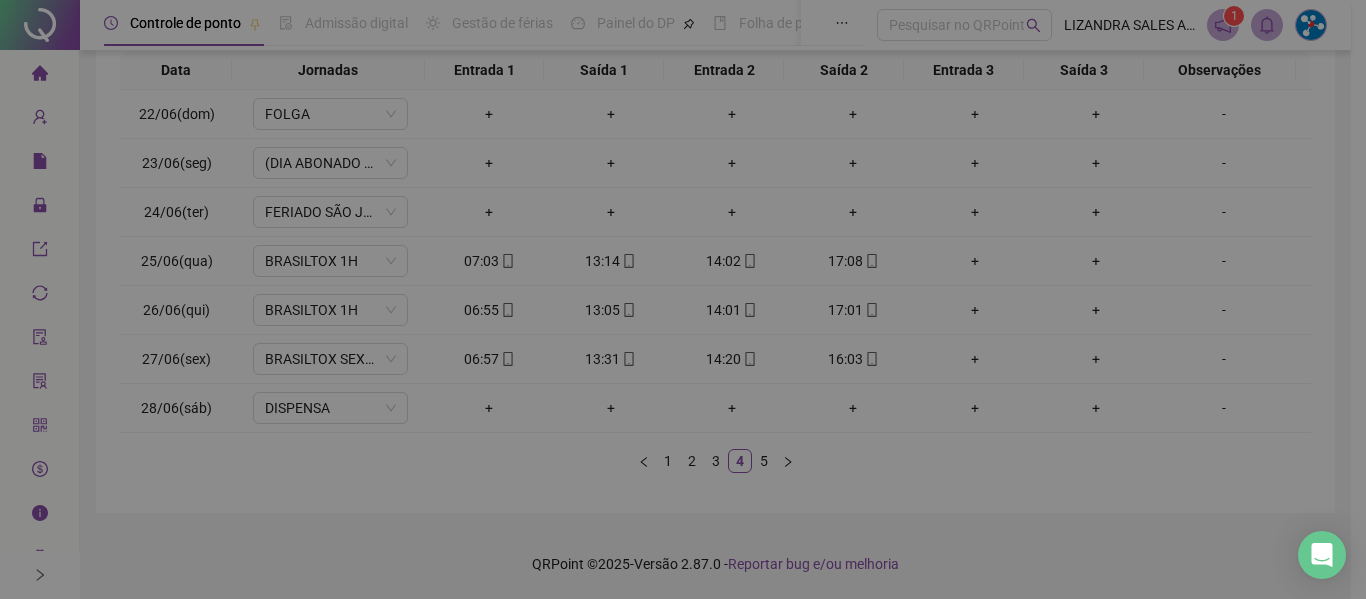 type on "*****" 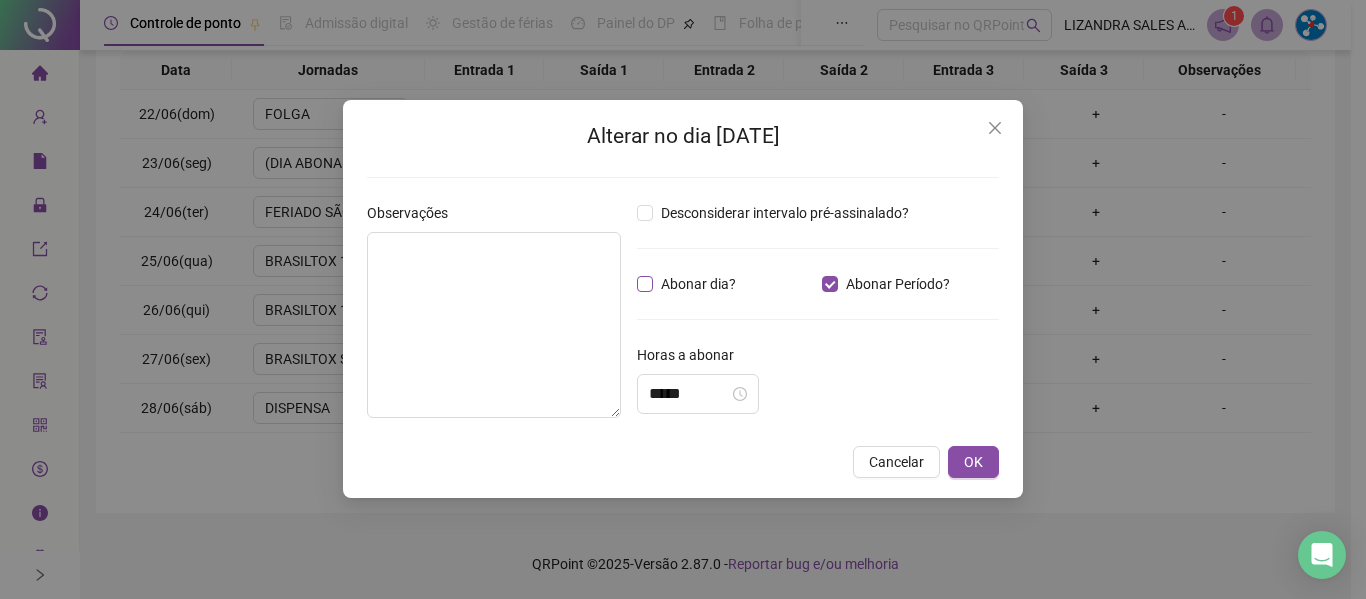 click on "Abonar dia?" at bounding box center [698, 284] 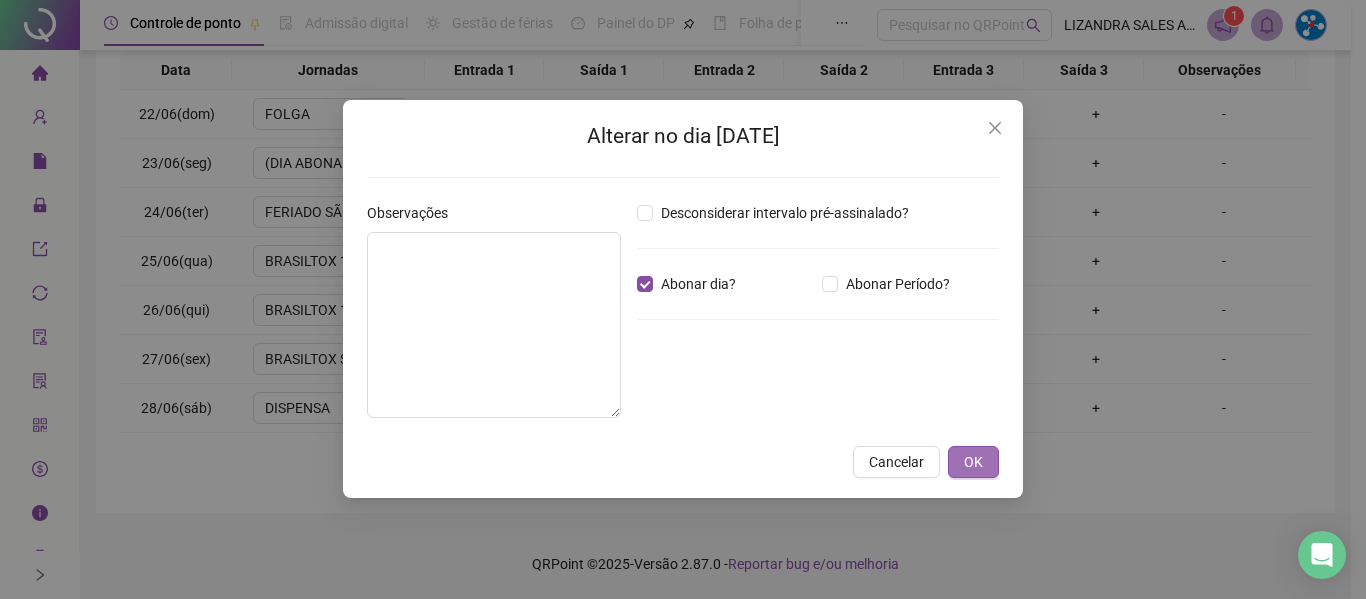 click on "OK" at bounding box center (973, 462) 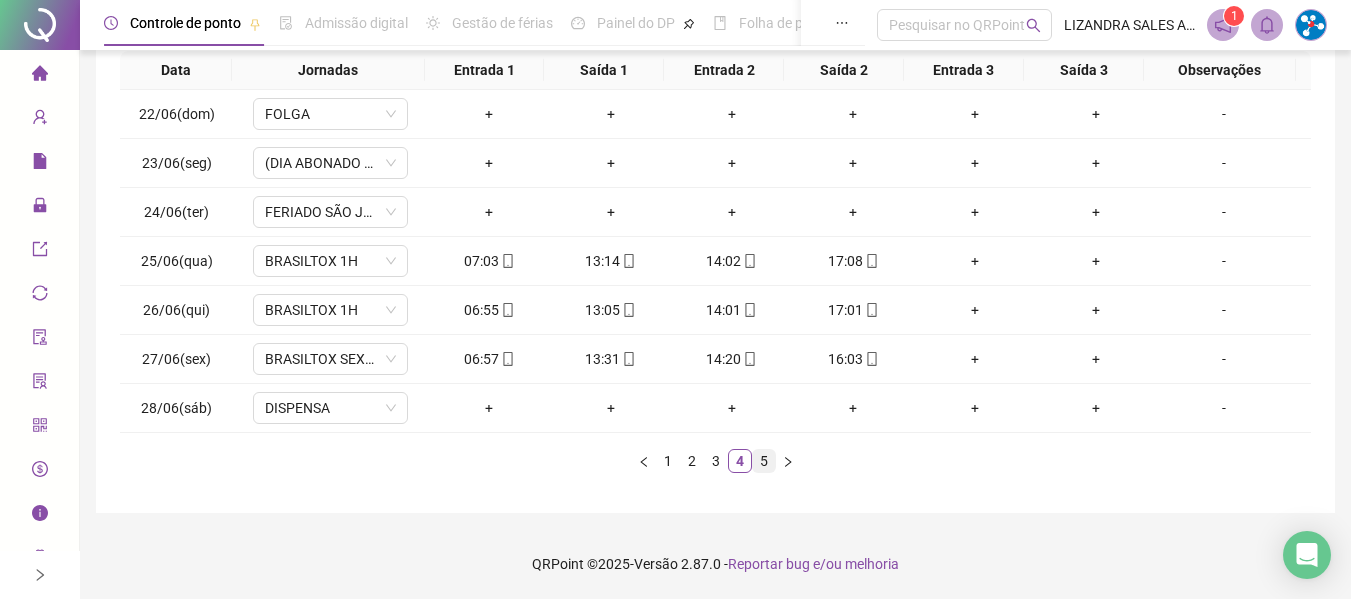 click on "5" at bounding box center [764, 461] 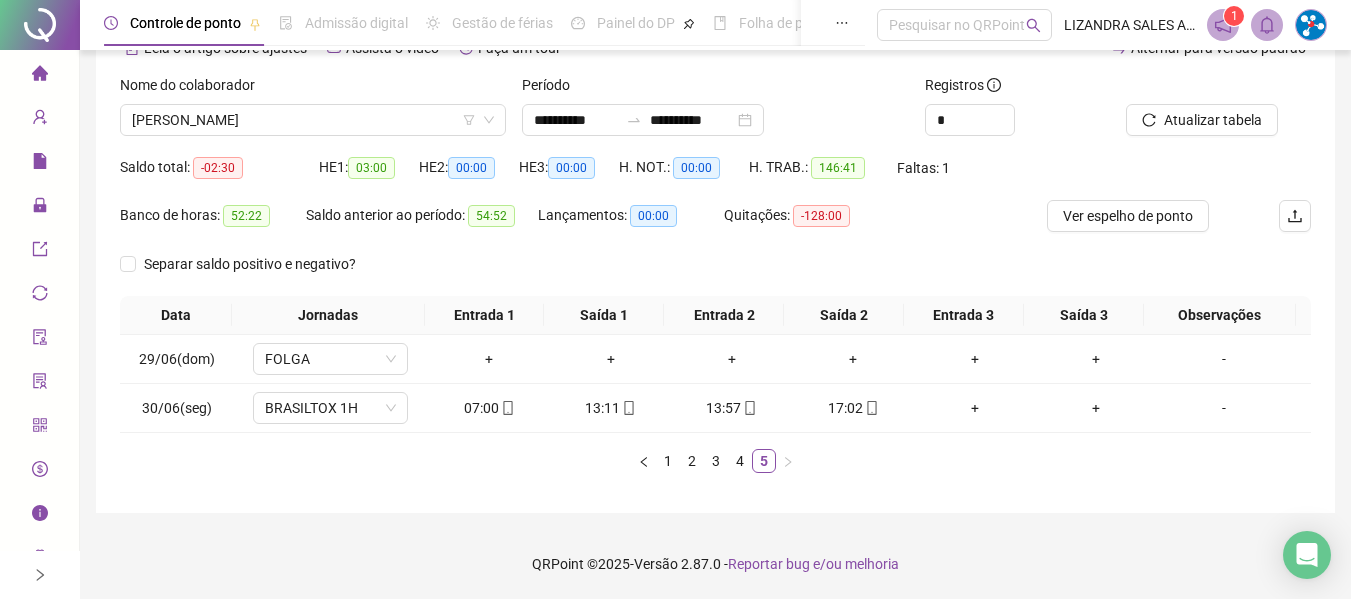 scroll, scrollTop: 0, scrollLeft: 0, axis: both 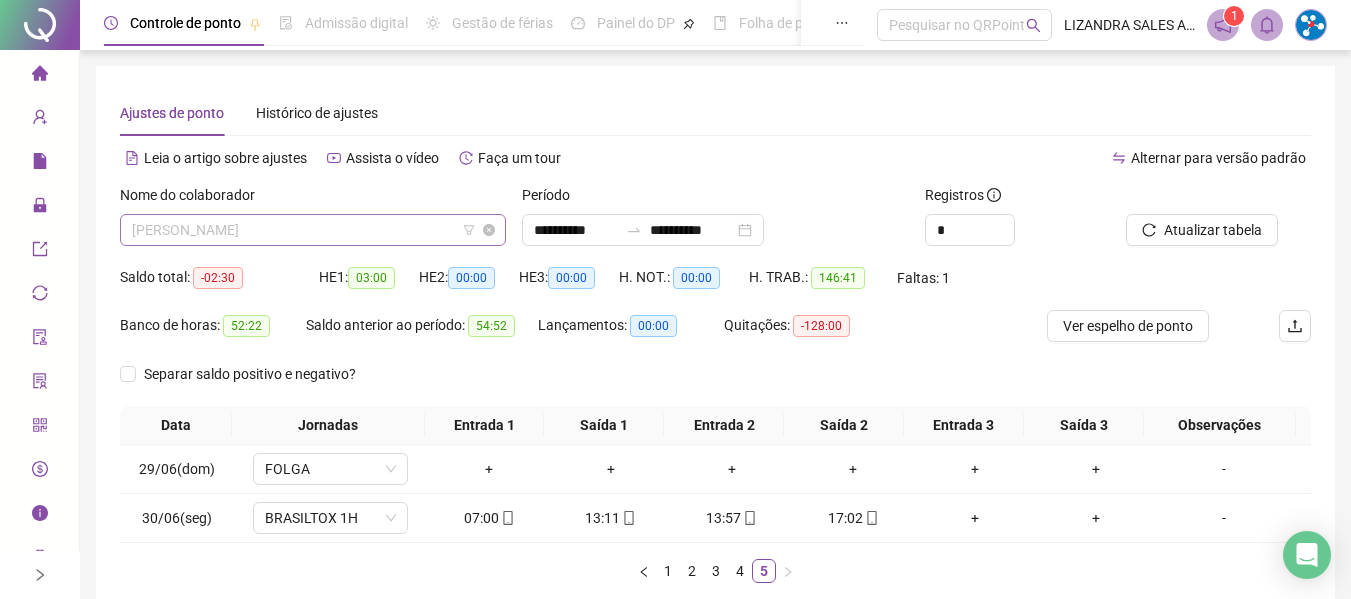 click on "[PERSON_NAME]" at bounding box center (313, 230) 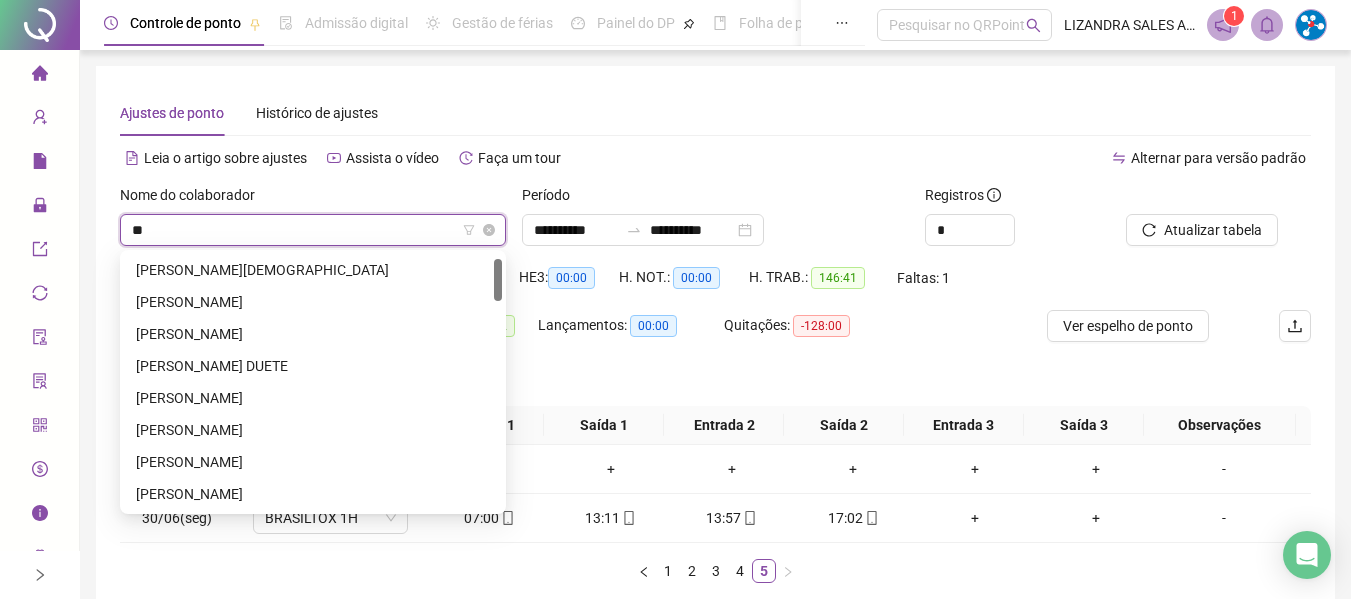 scroll, scrollTop: 0, scrollLeft: 0, axis: both 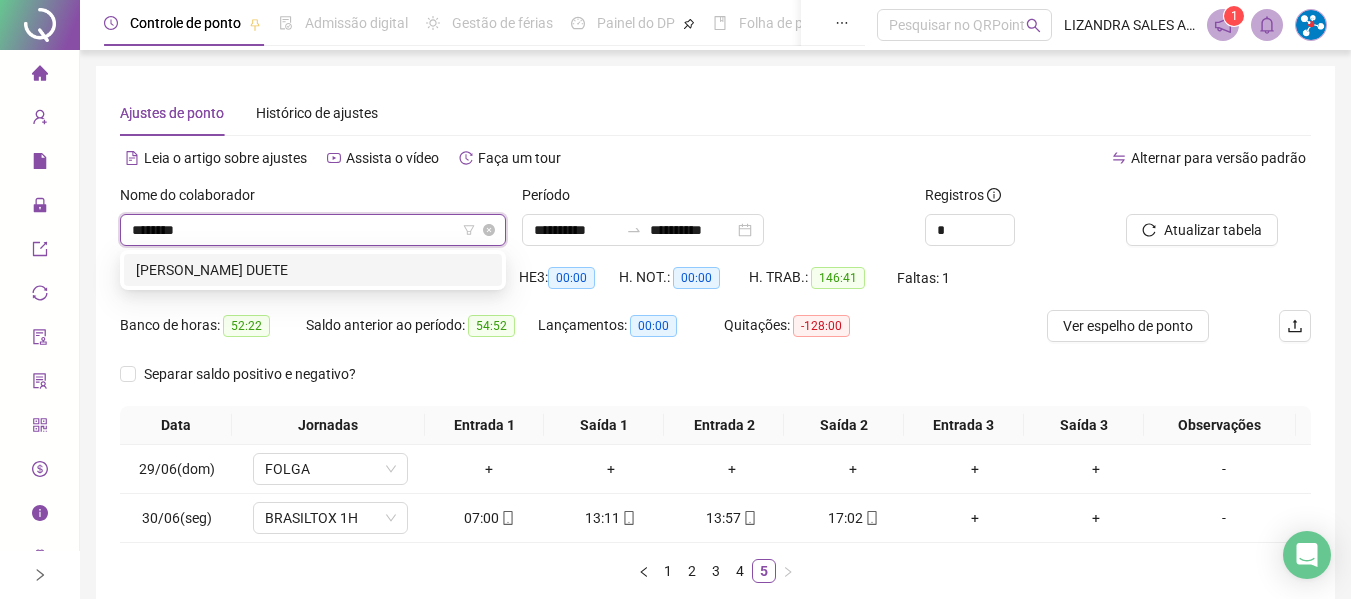 type on "*********" 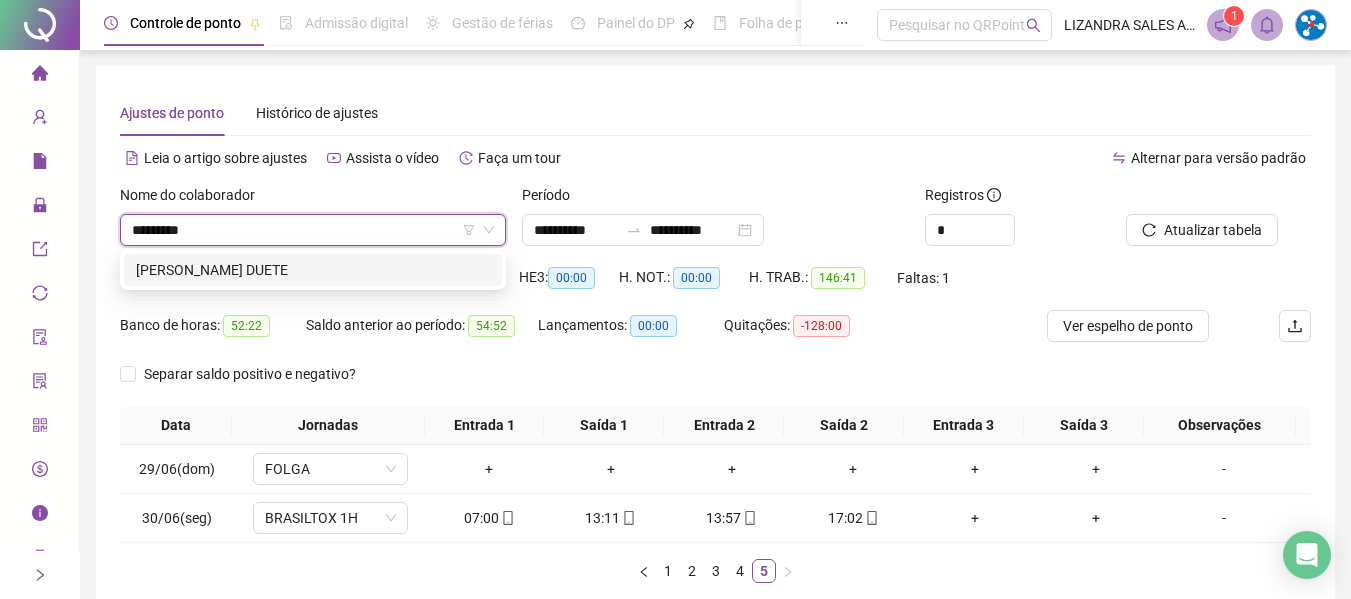 click on "[PERSON_NAME] DUETE" at bounding box center (313, 270) 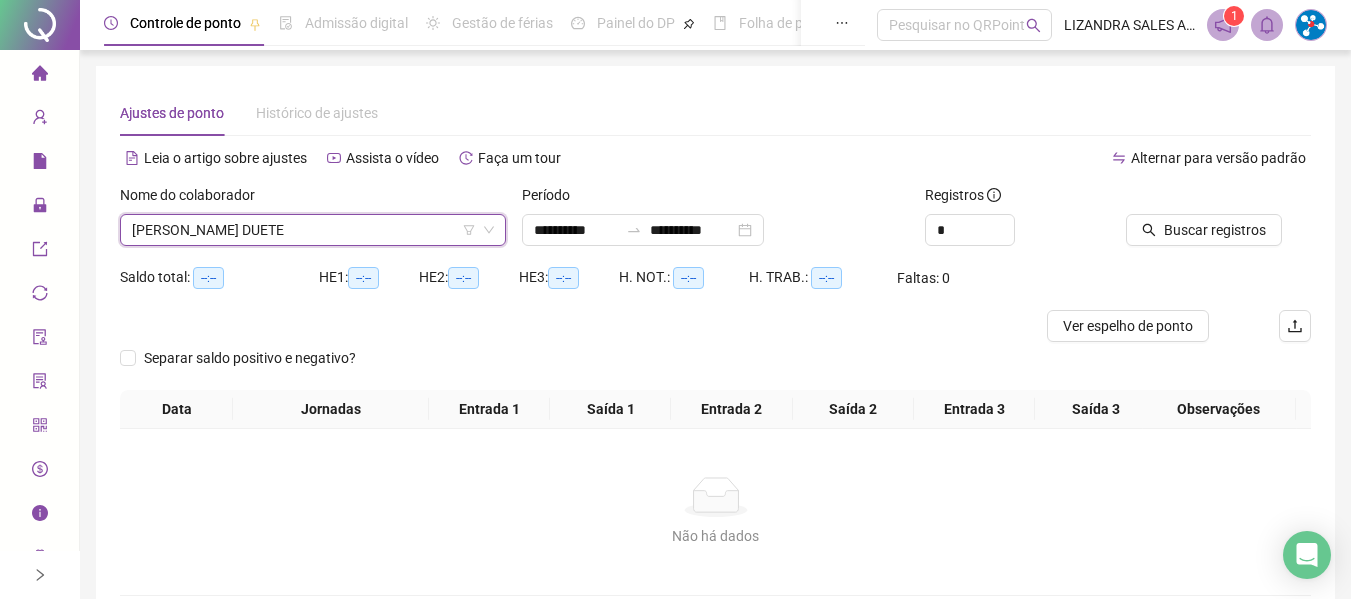 click on "Buscar registros" at bounding box center [1218, 223] 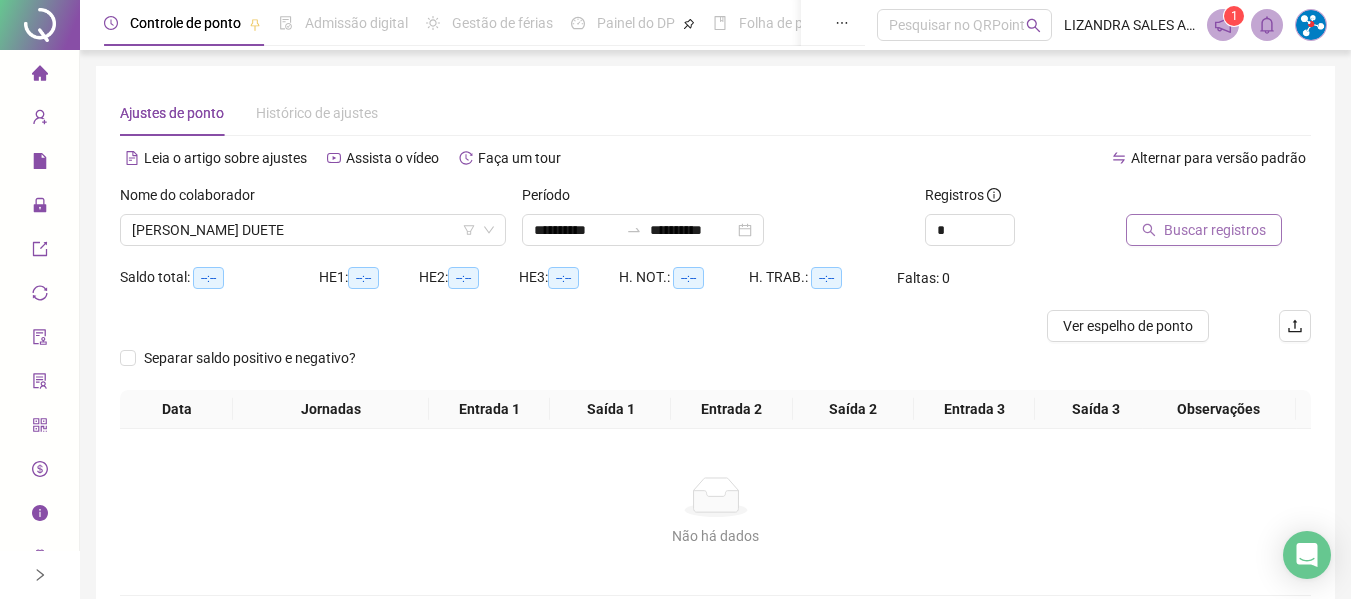 click on "Buscar registros" at bounding box center [1215, 230] 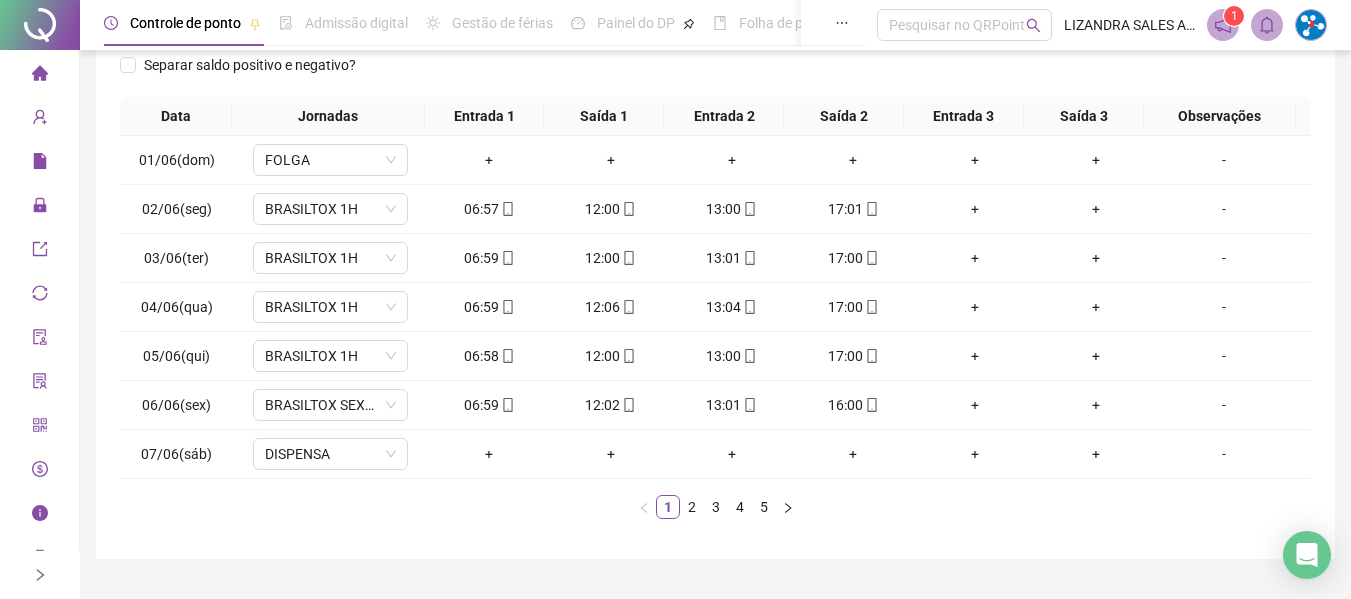 scroll, scrollTop: 355, scrollLeft: 0, axis: vertical 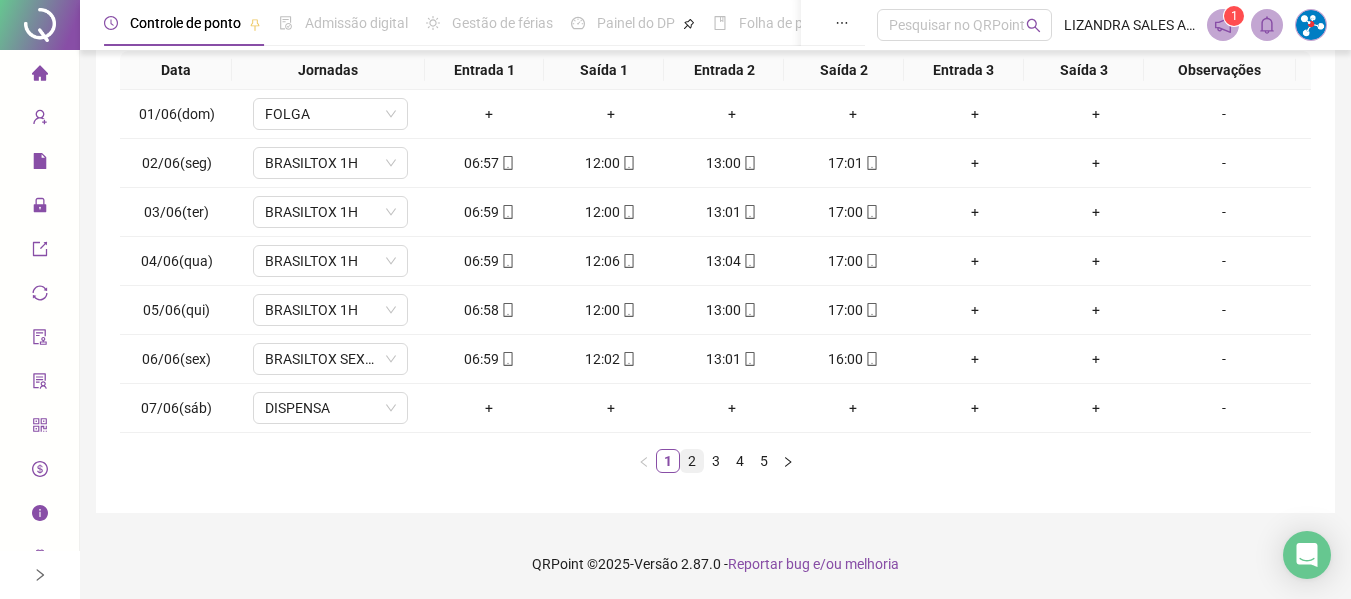 click on "2" at bounding box center (692, 461) 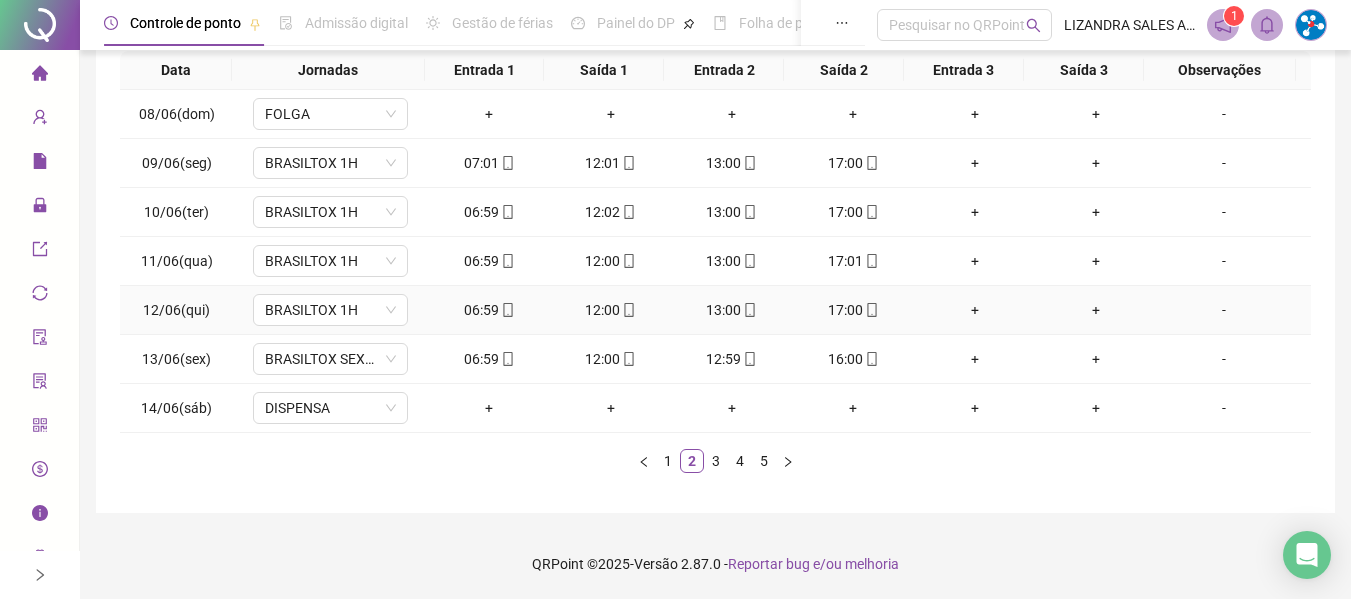 click 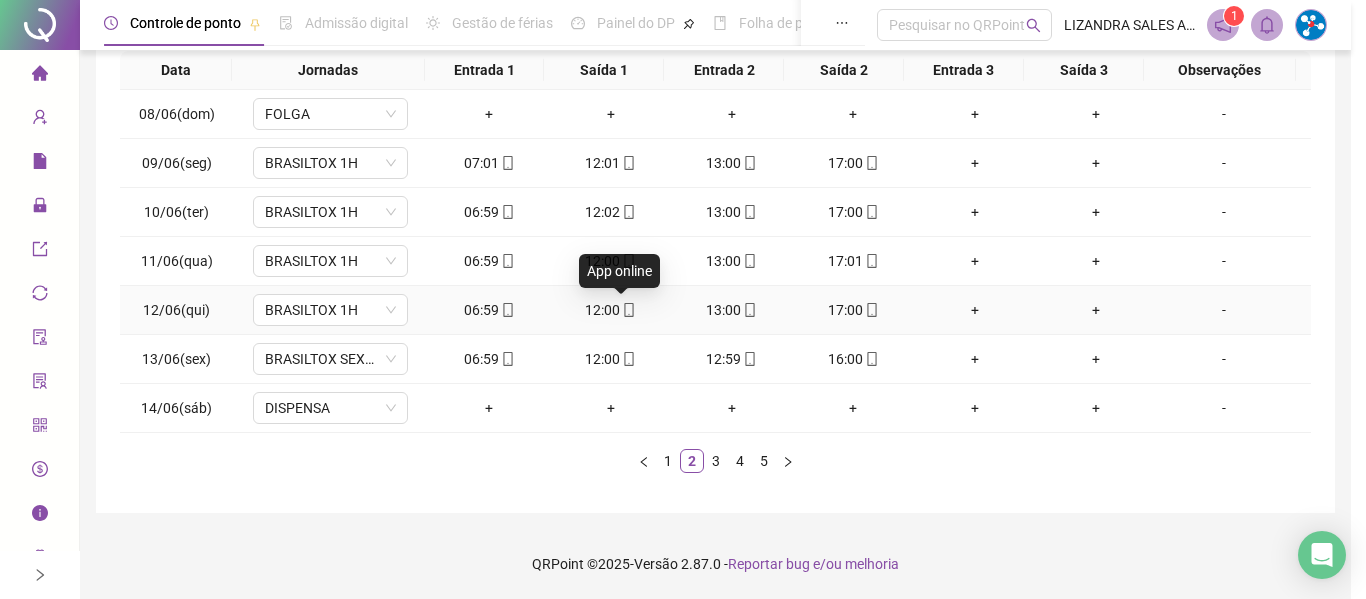 type on "**********" 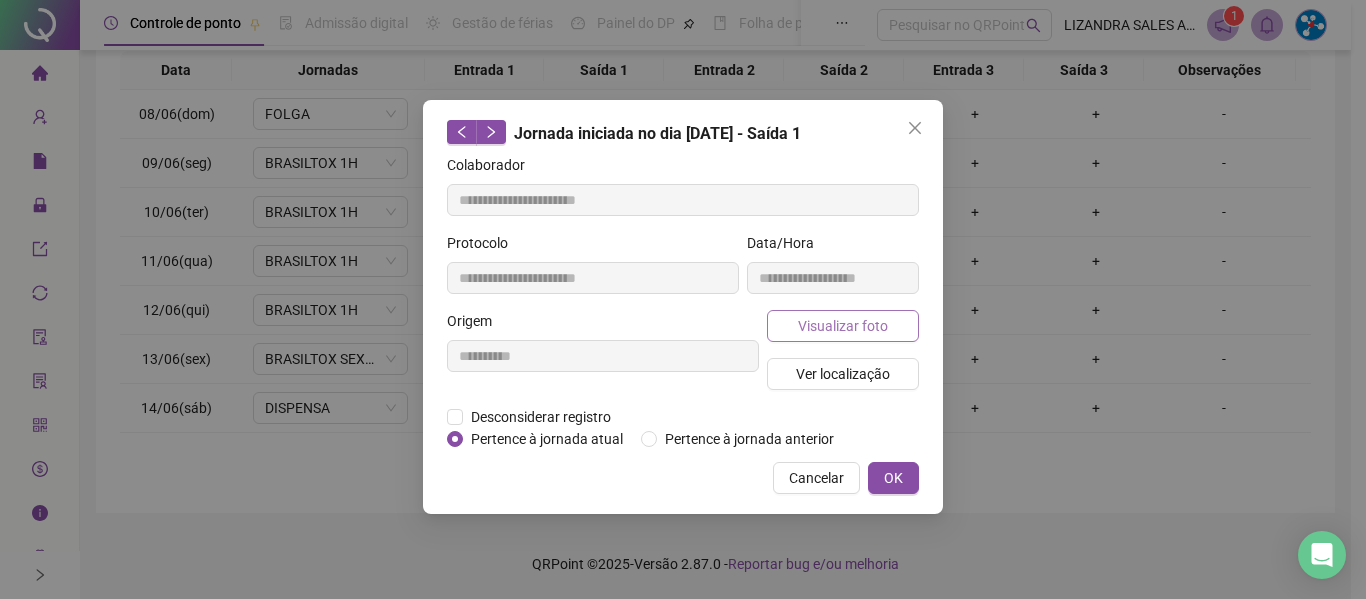 click on "Visualizar foto" at bounding box center (843, 326) 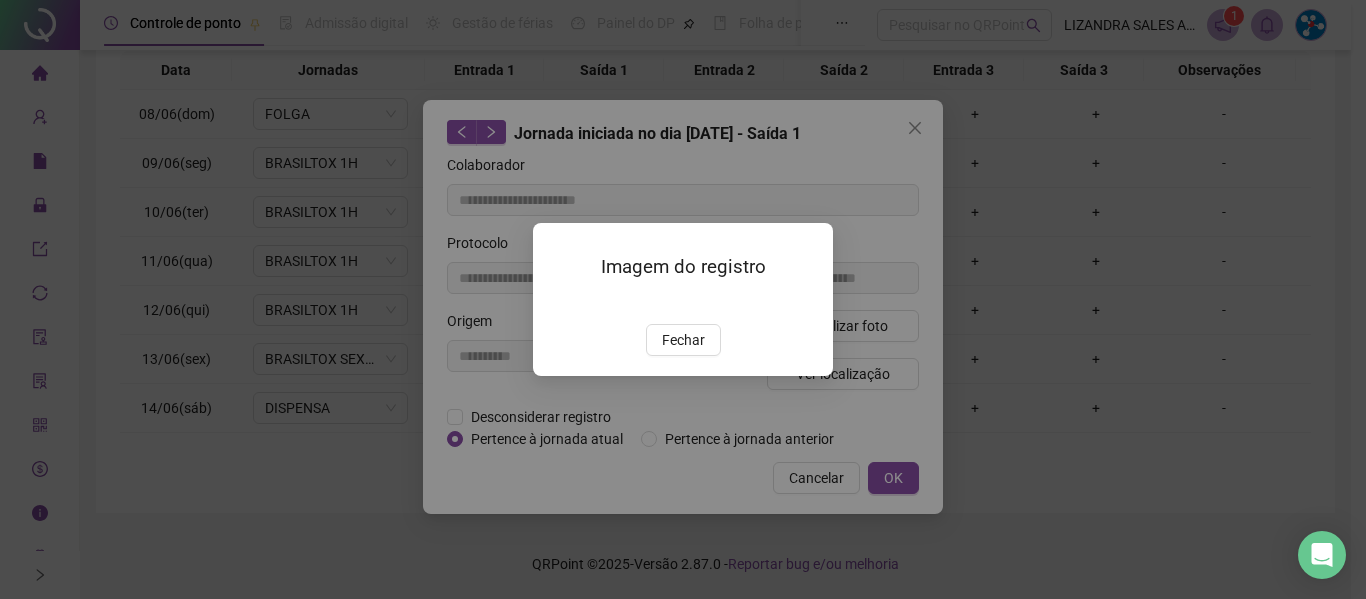 click on "Imagem do registro Fechar" at bounding box center (683, 299) 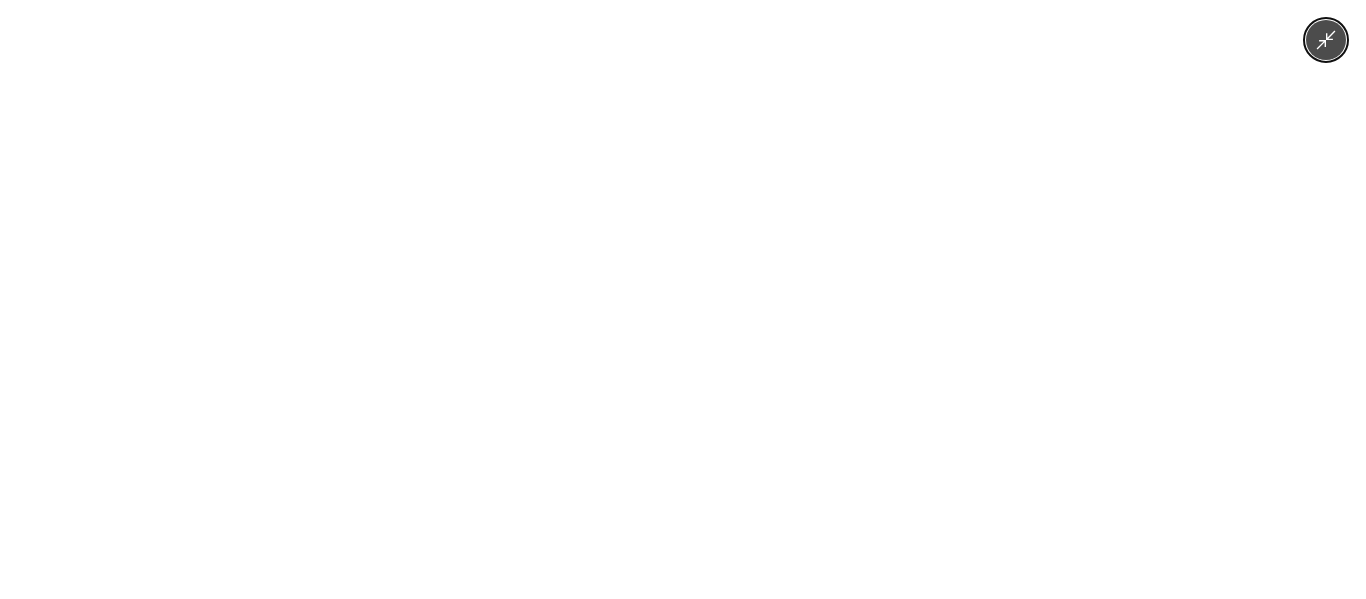 click at bounding box center [683, 299] 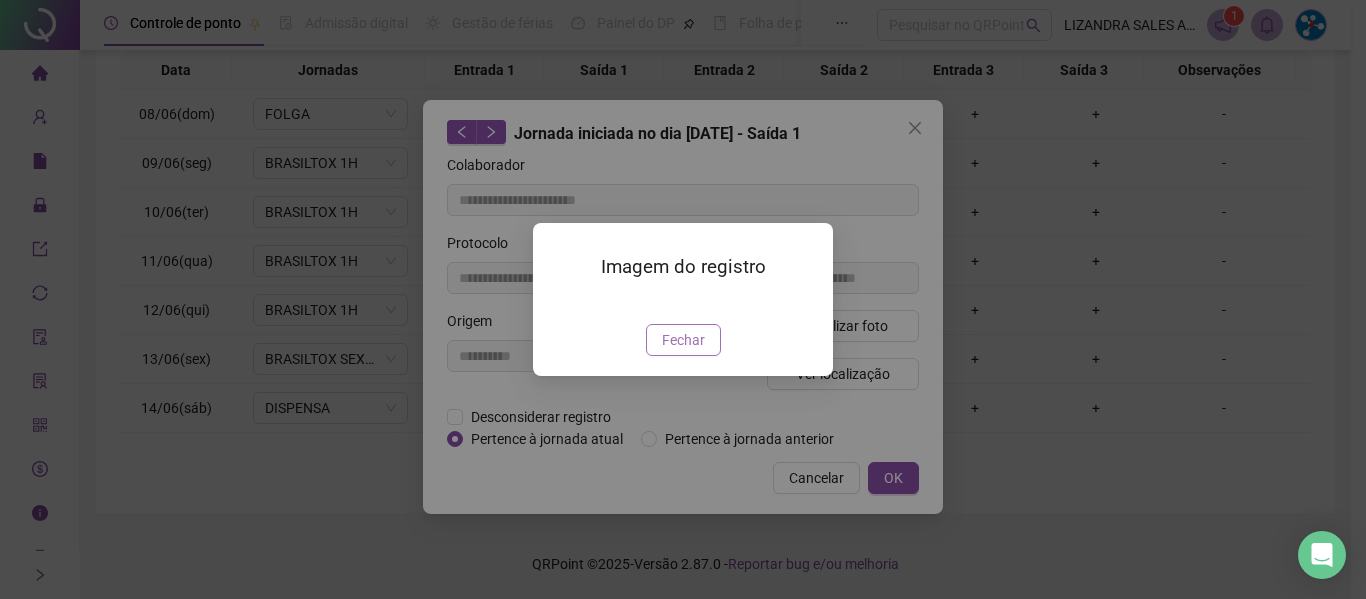 click on "Fechar" at bounding box center (683, 340) 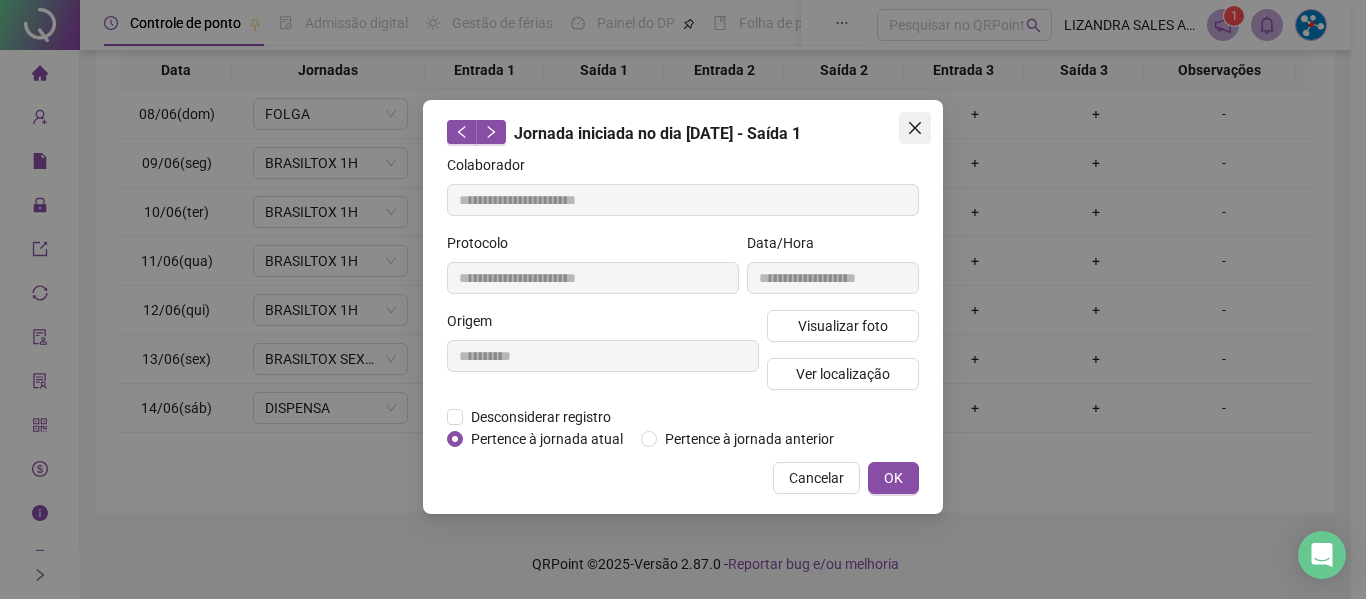 click at bounding box center (915, 128) 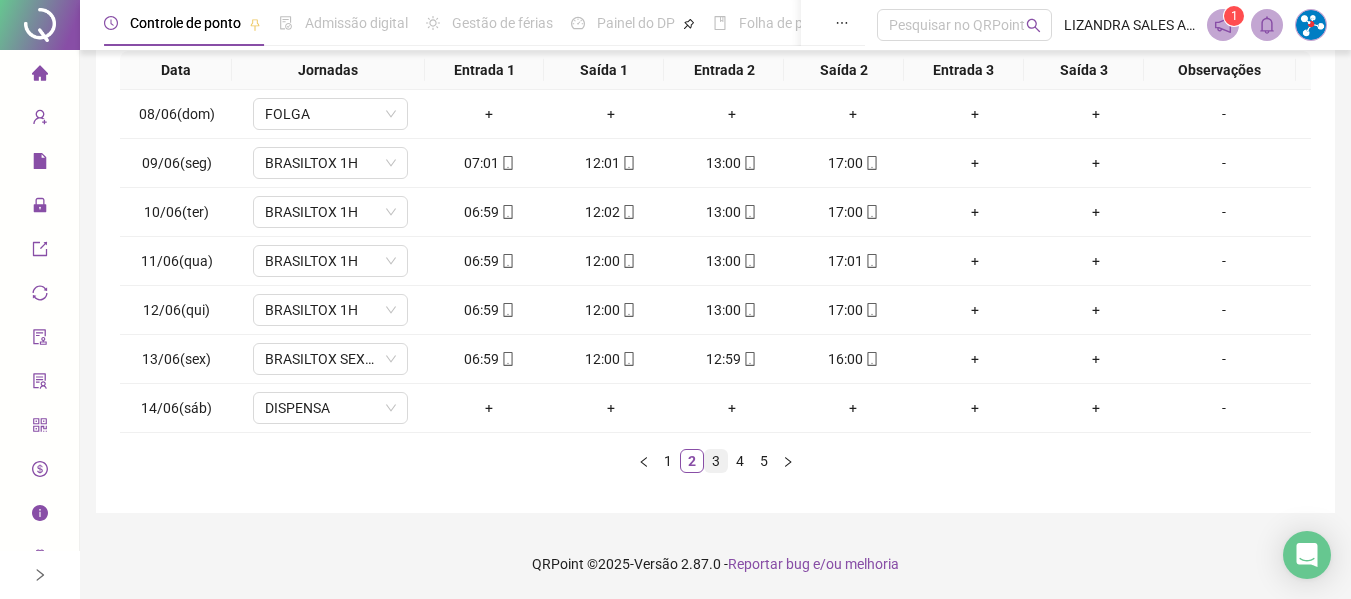 click on "3" at bounding box center (716, 461) 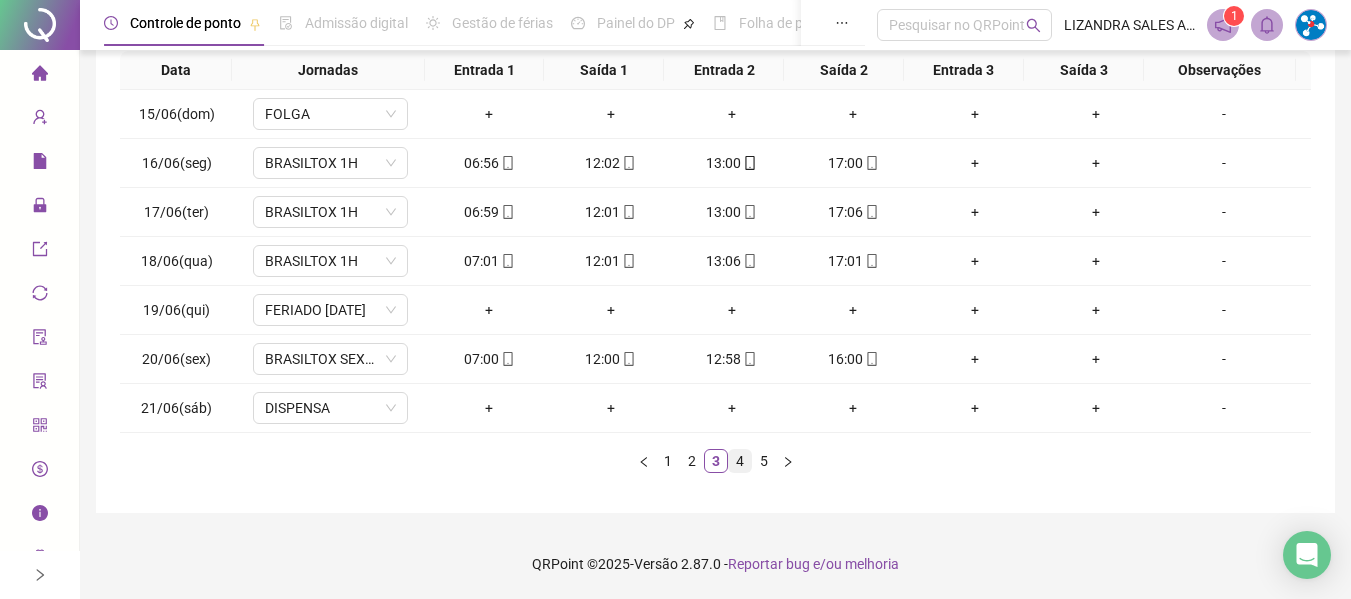 click on "4" at bounding box center (740, 461) 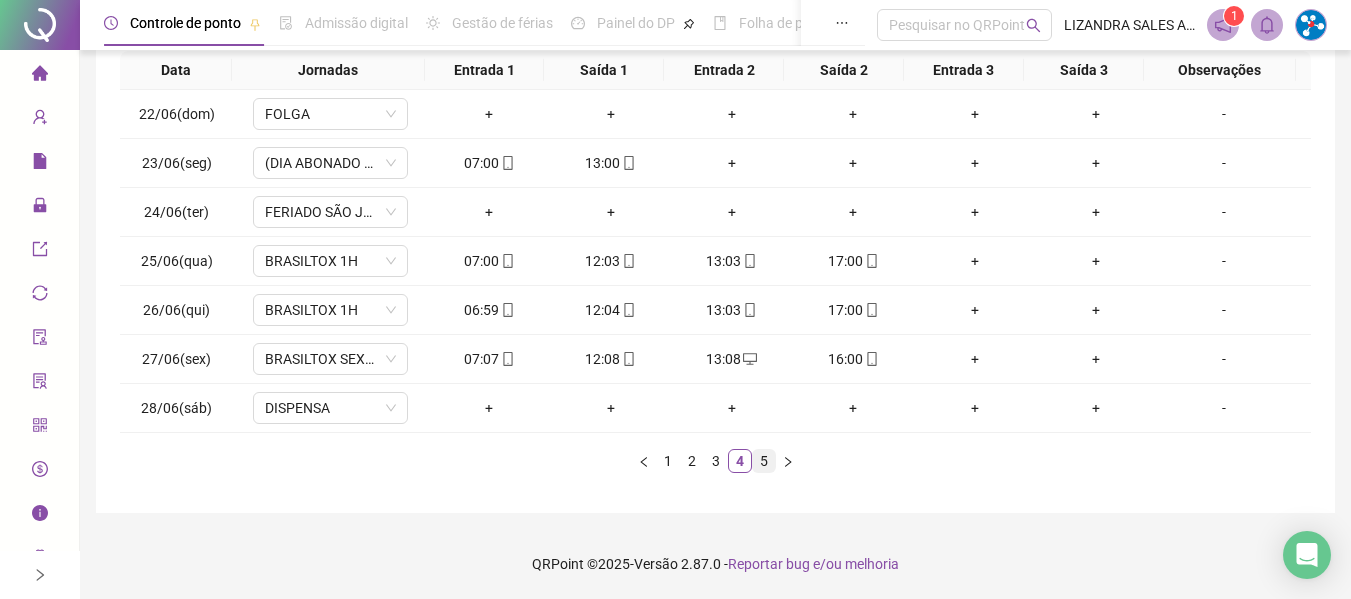 click on "5" at bounding box center [764, 461] 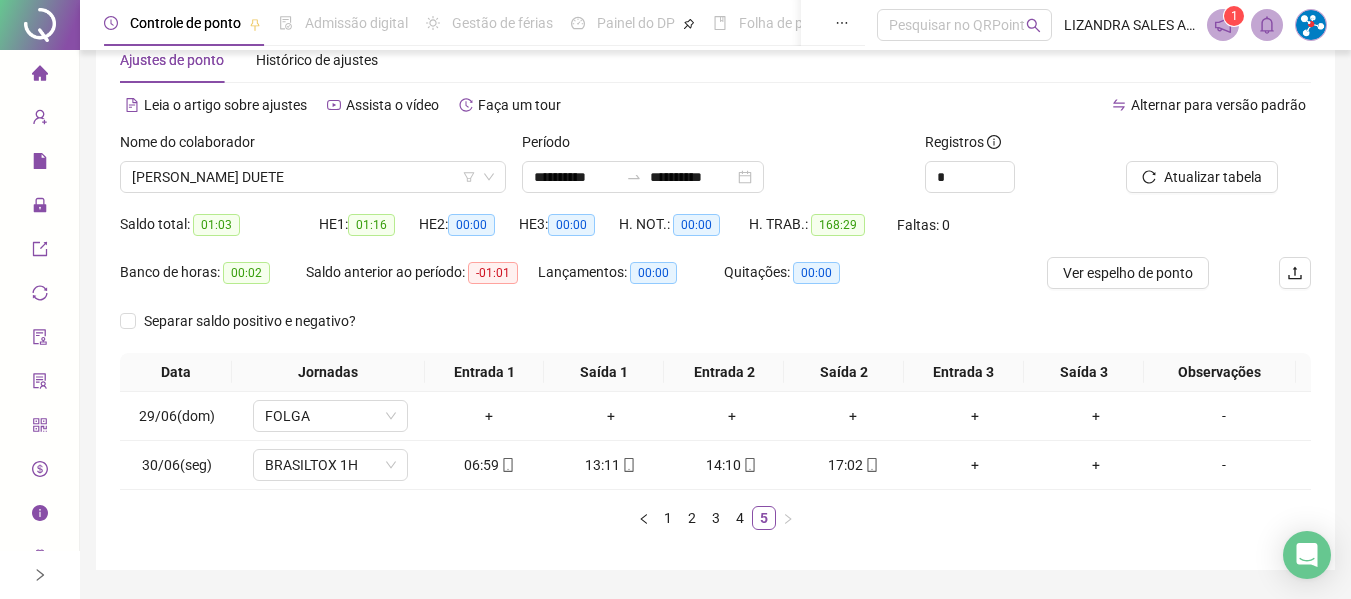 scroll, scrollTop: 0, scrollLeft: 0, axis: both 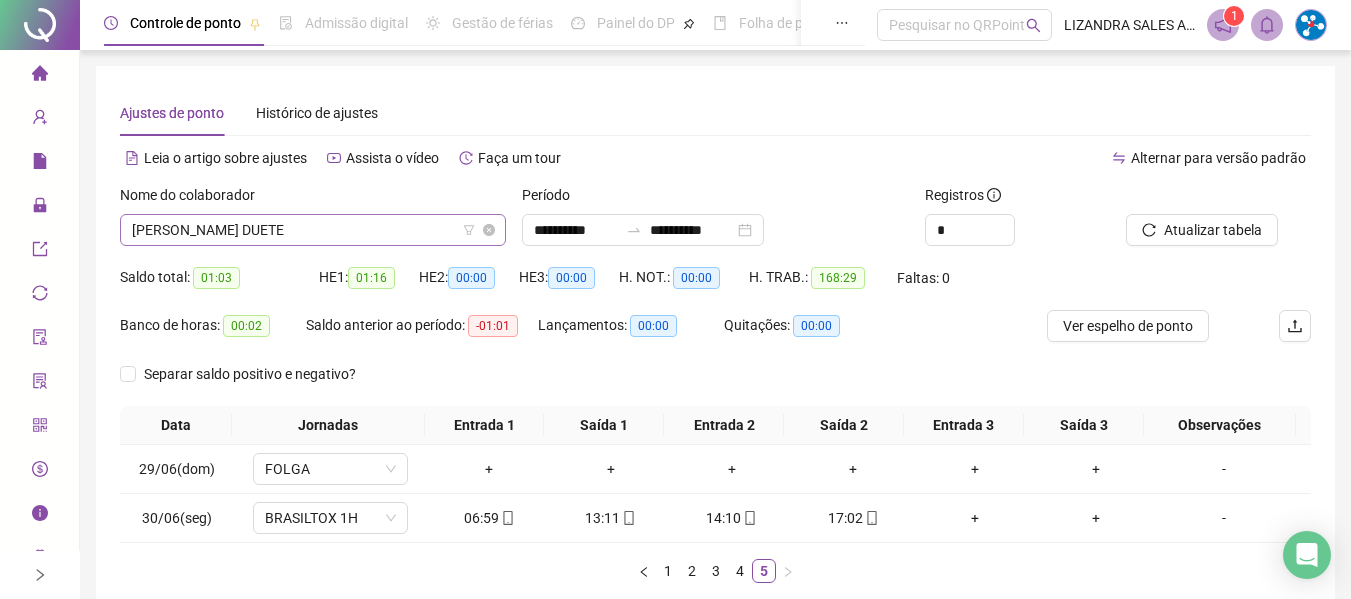 click on "[PERSON_NAME] DUETE" at bounding box center [313, 230] 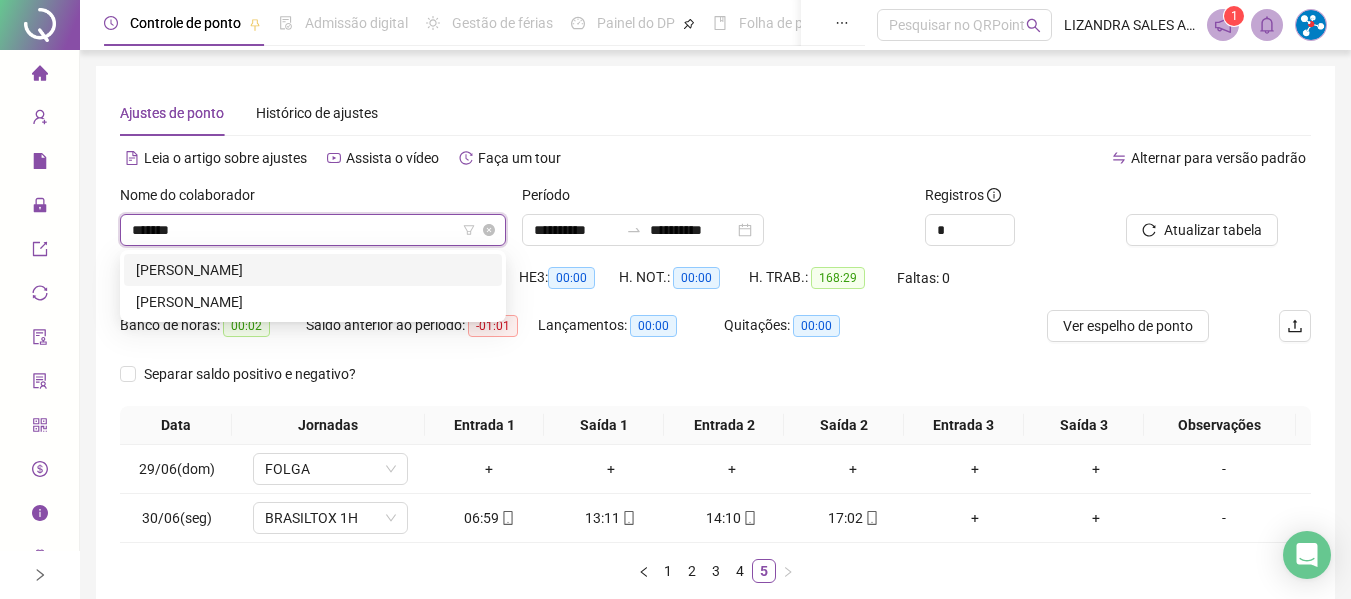 scroll, scrollTop: 0, scrollLeft: 0, axis: both 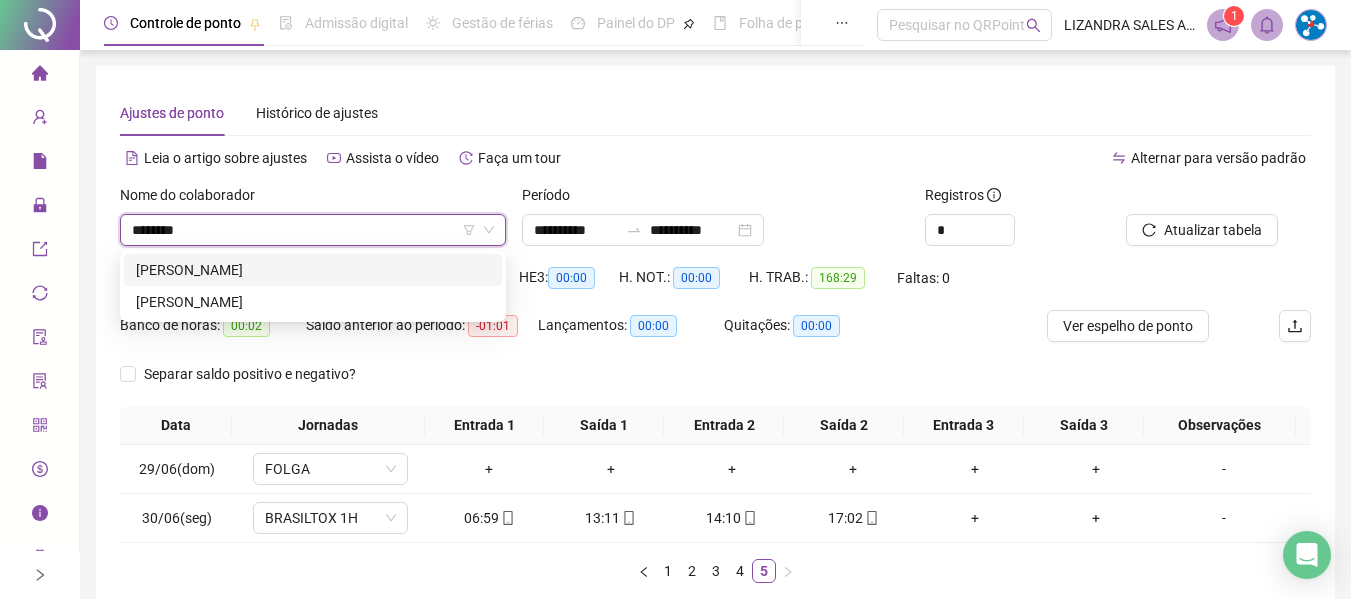 click on "[PERSON_NAME]" at bounding box center (313, 270) 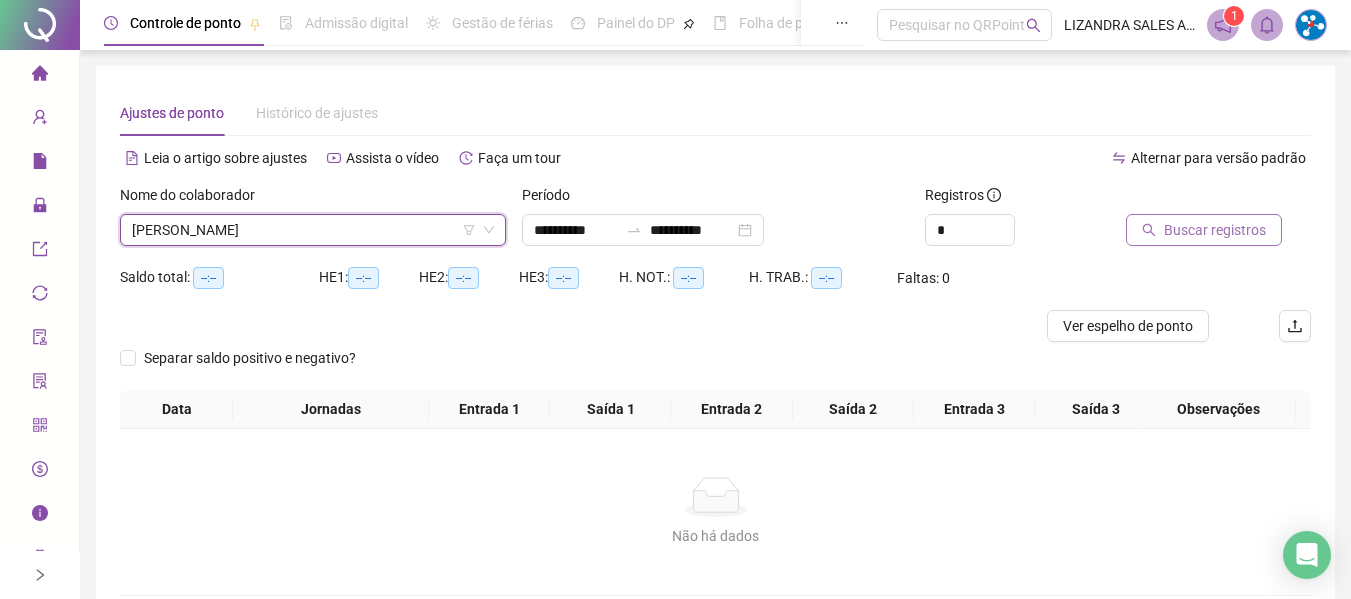 click on "Buscar registros" at bounding box center [1215, 230] 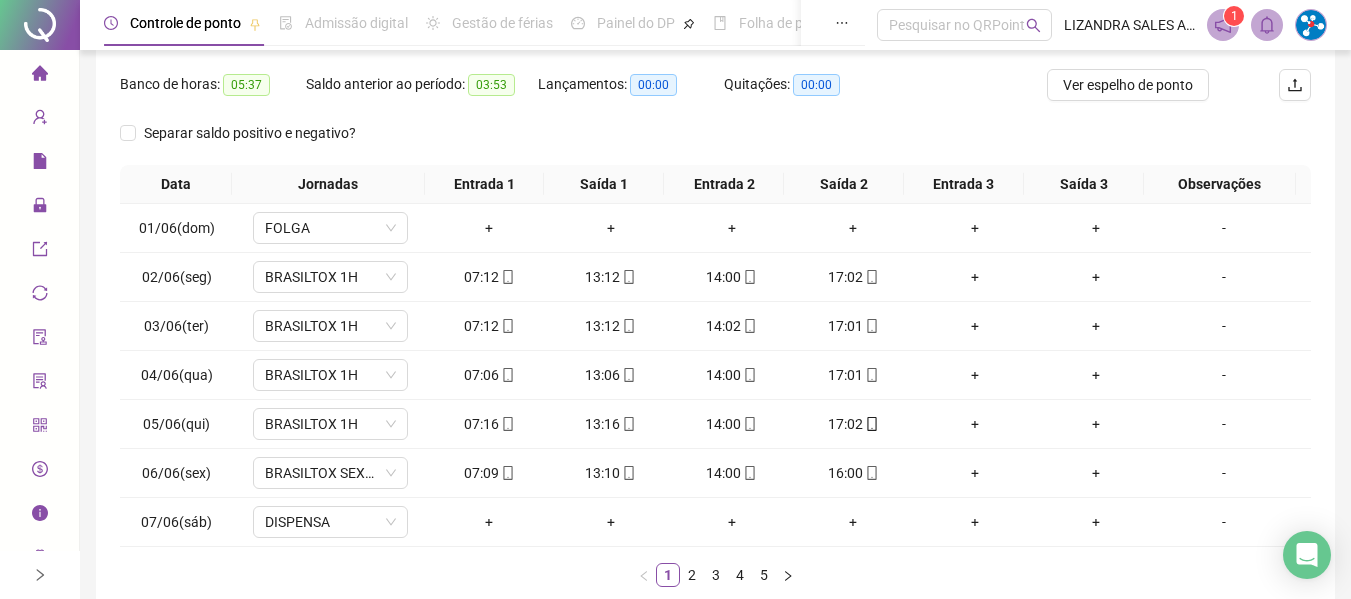 scroll, scrollTop: 355, scrollLeft: 0, axis: vertical 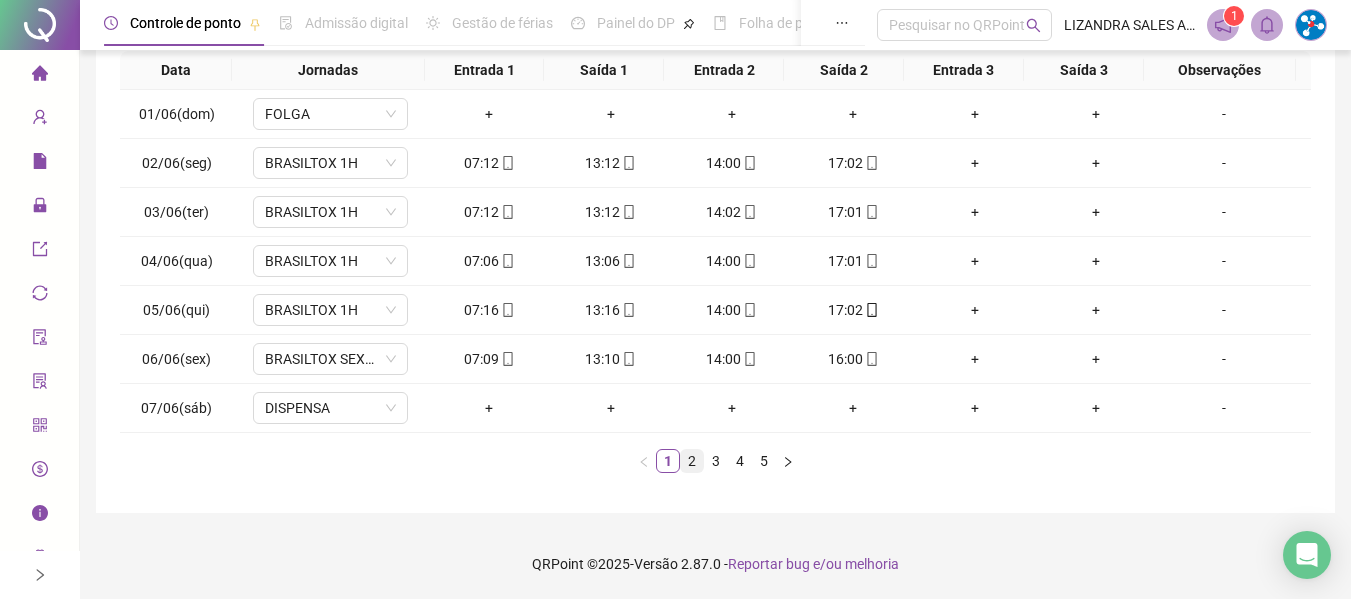 click on "2" at bounding box center (692, 461) 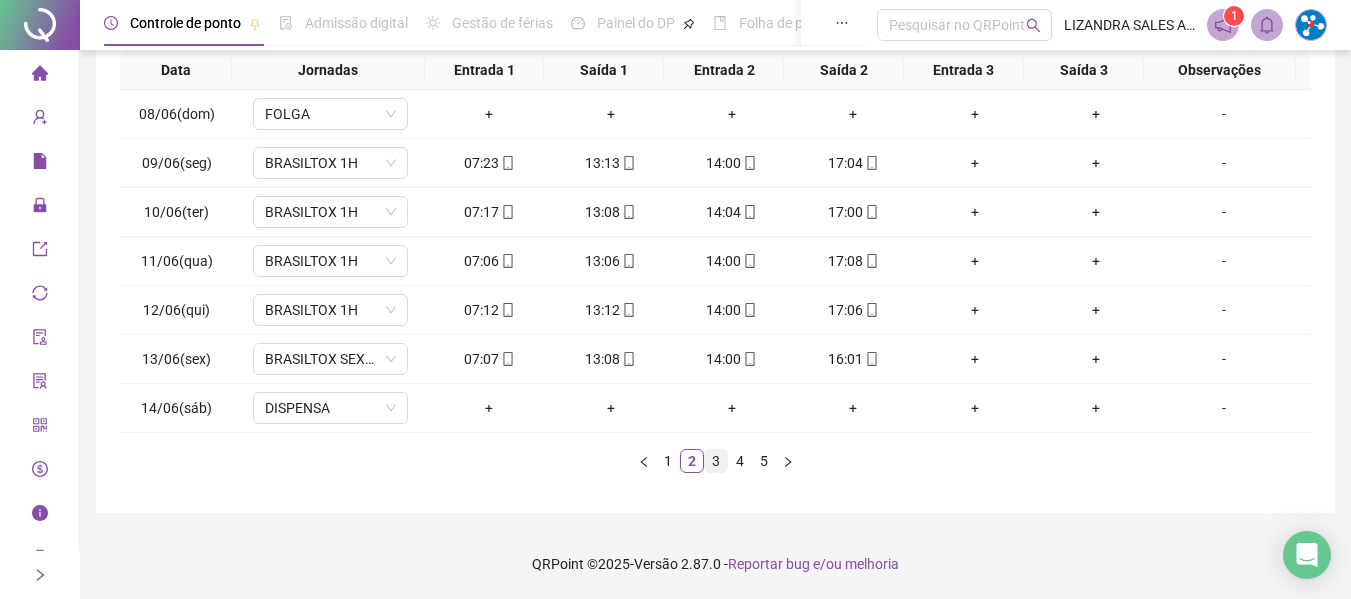 click on "3" at bounding box center (716, 461) 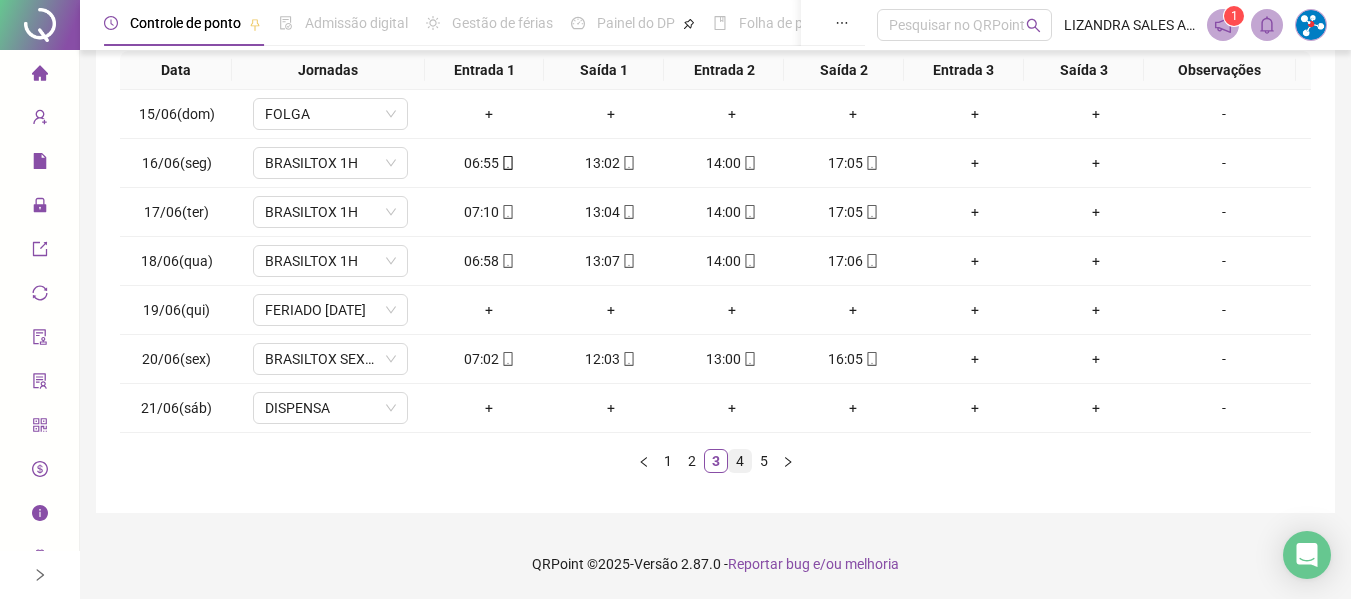 click on "4" at bounding box center (740, 461) 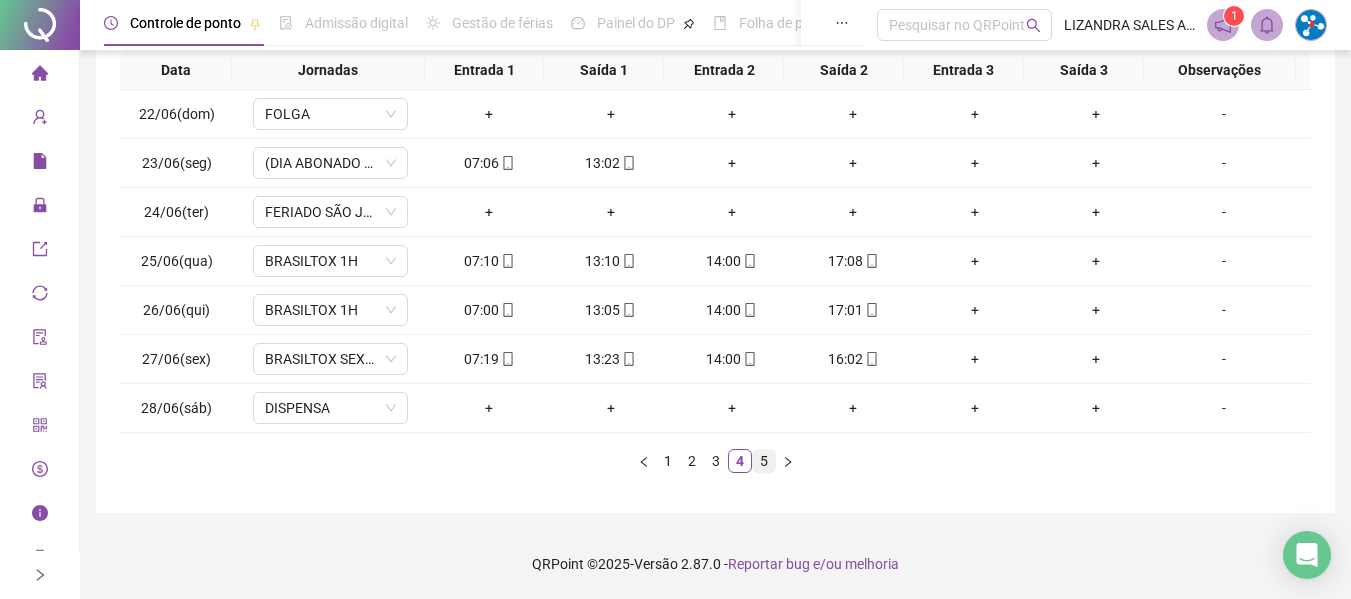 click on "5" at bounding box center [764, 461] 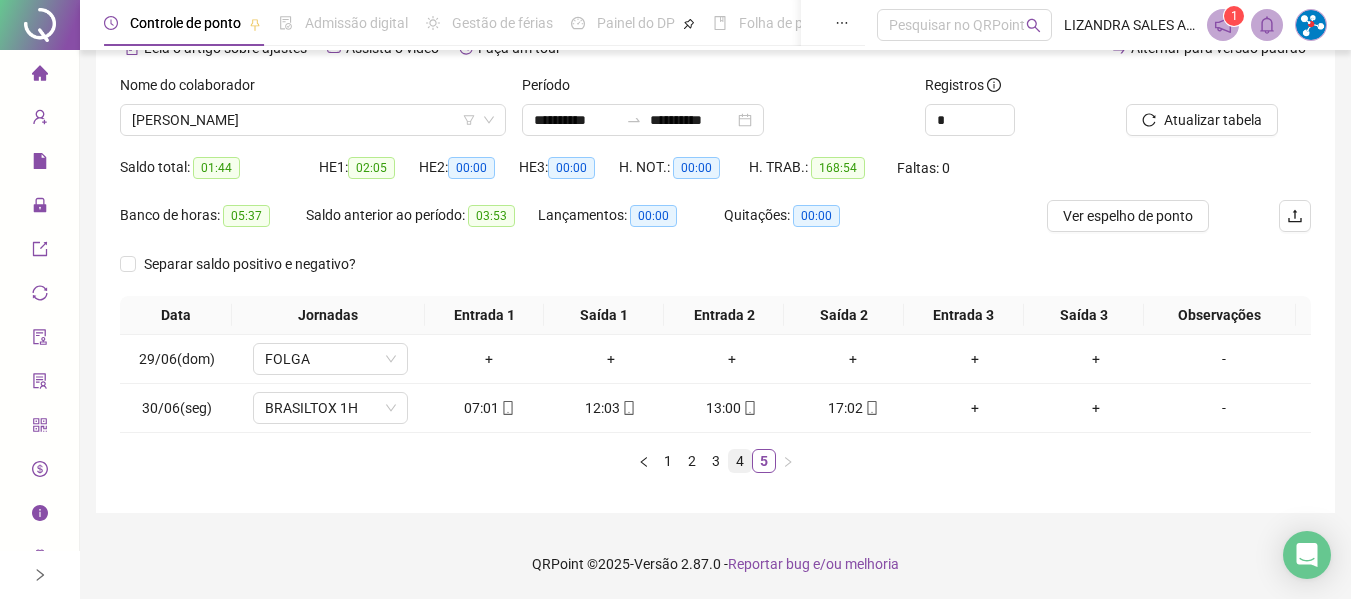 click on "4" at bounding box center [740, 461] 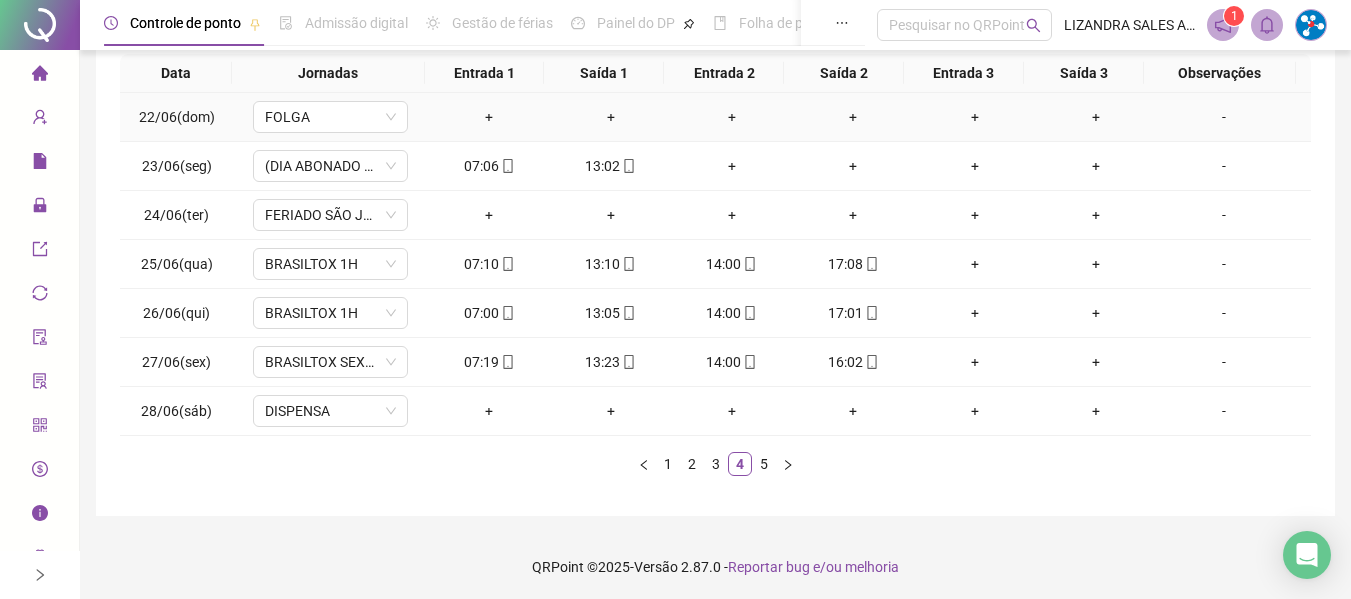 scroll, scrollTop: 355, scrollLeft: 0, axis: vertical 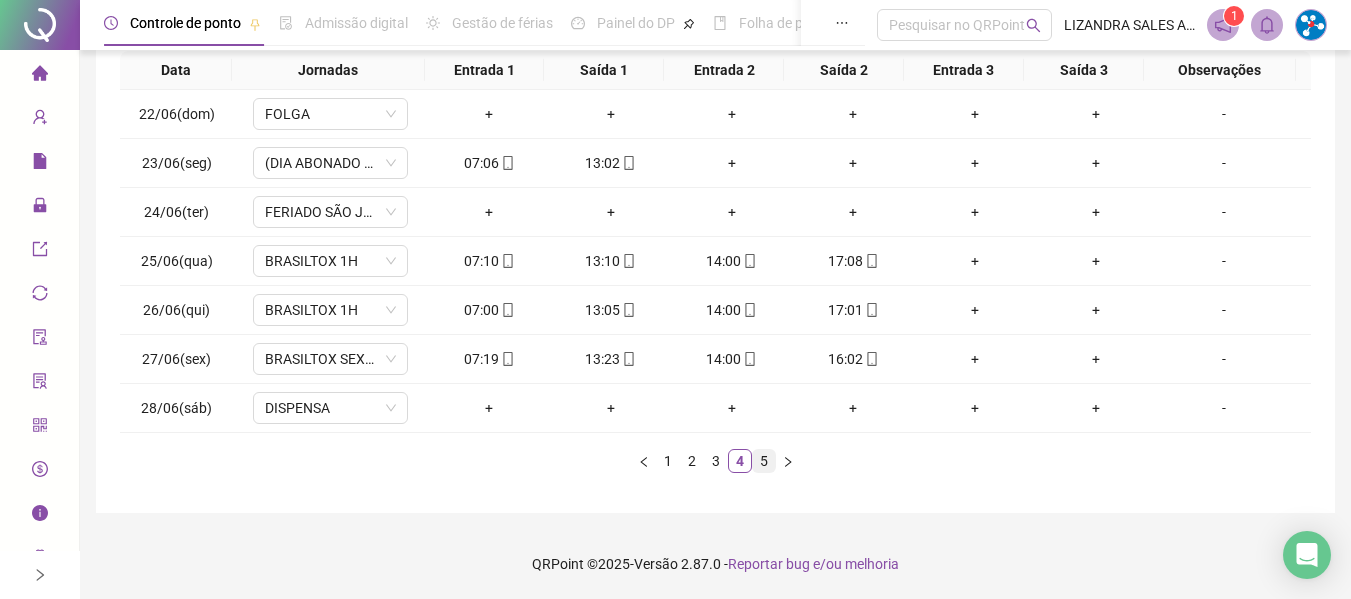 click on "5" at bounding box center (764, 461) 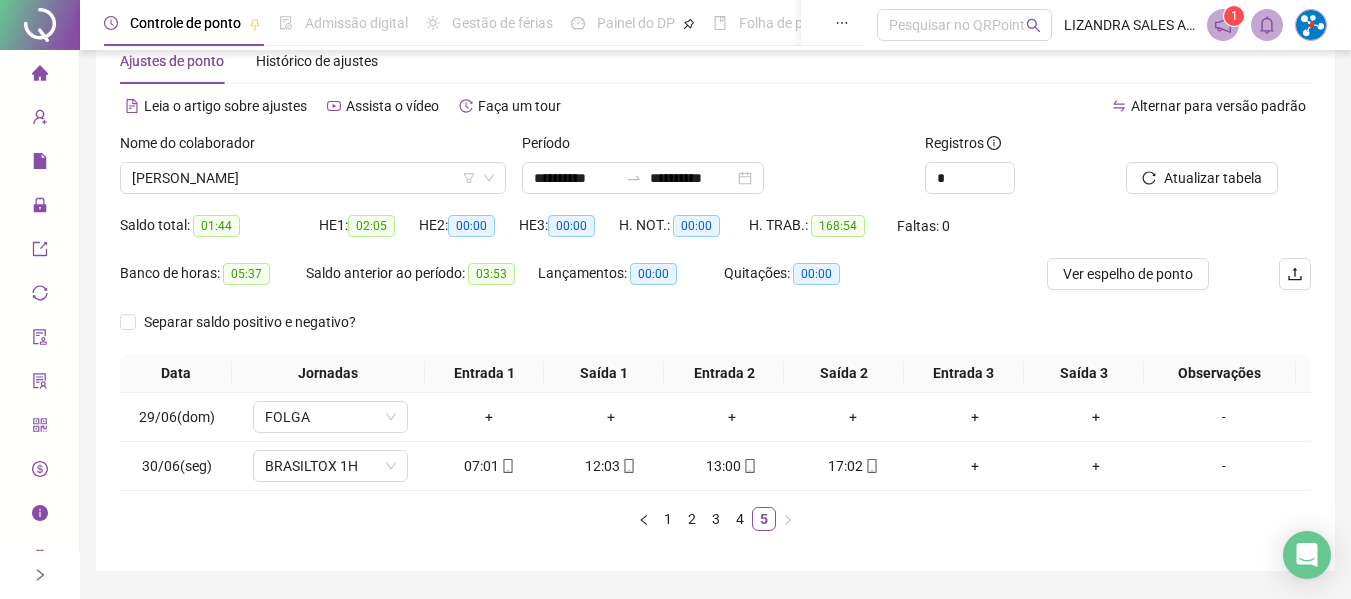 scroll, scrollTop: 0, scrollLeft: 0, axis: both 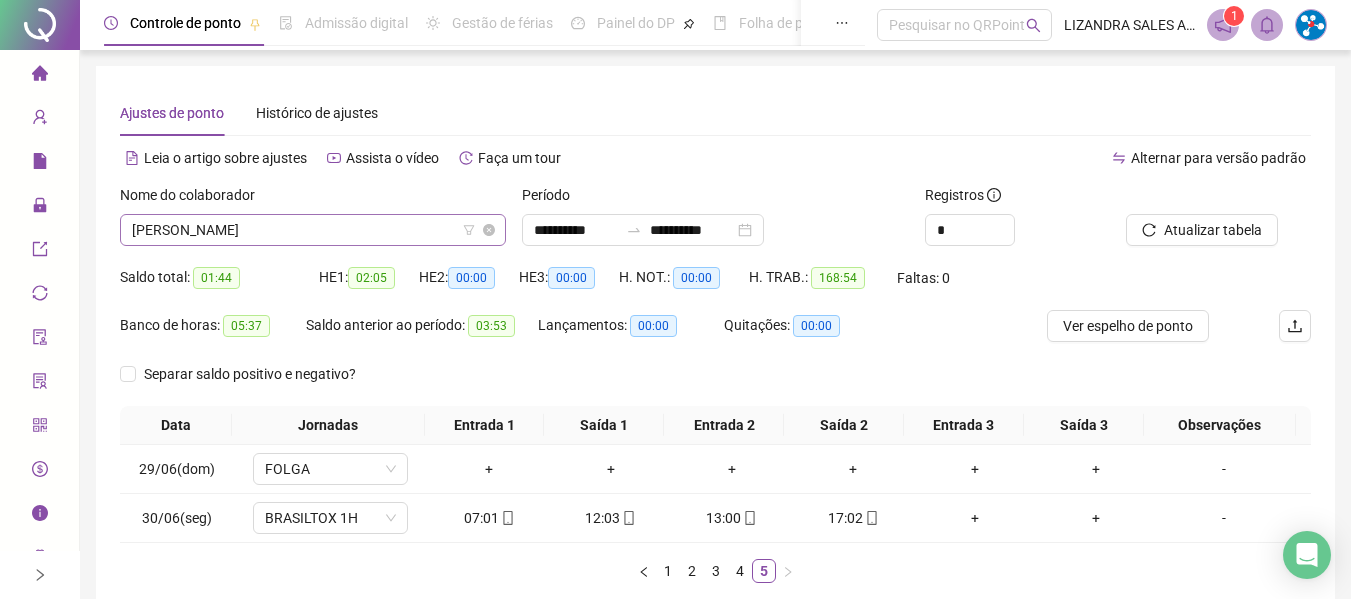 click on "[PERSON_NAME]" at bounding box center (313, 230) 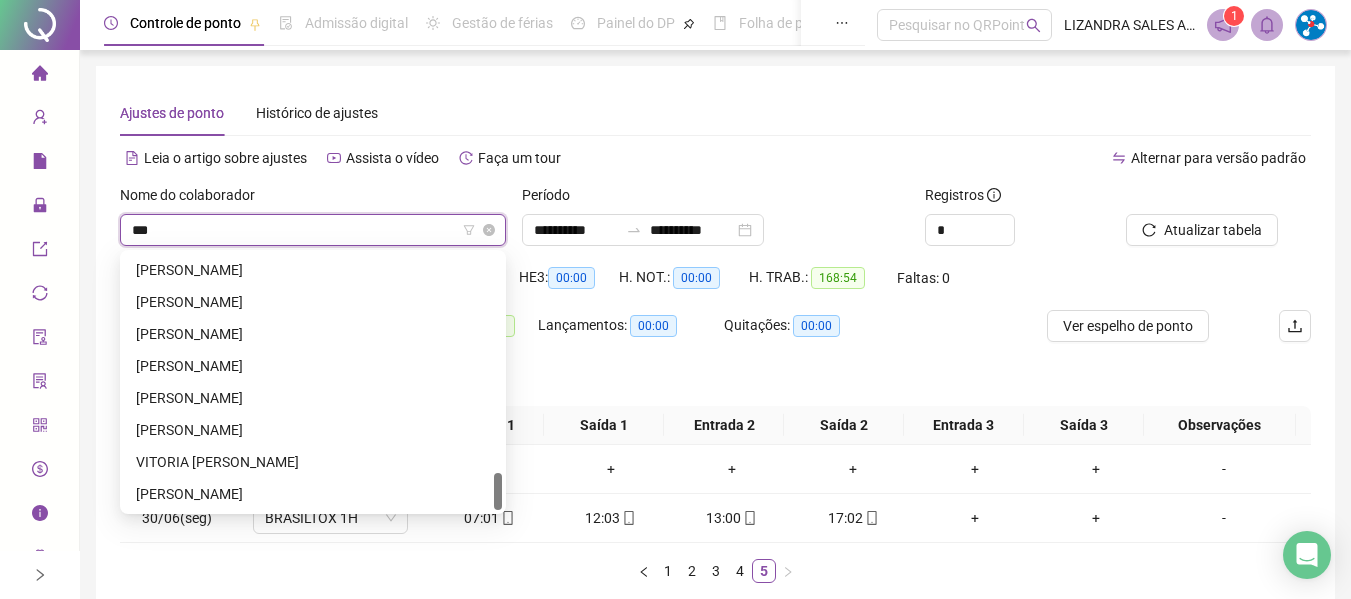 scroll, scrollTop: 0, scrollLeft: 0, axis: both 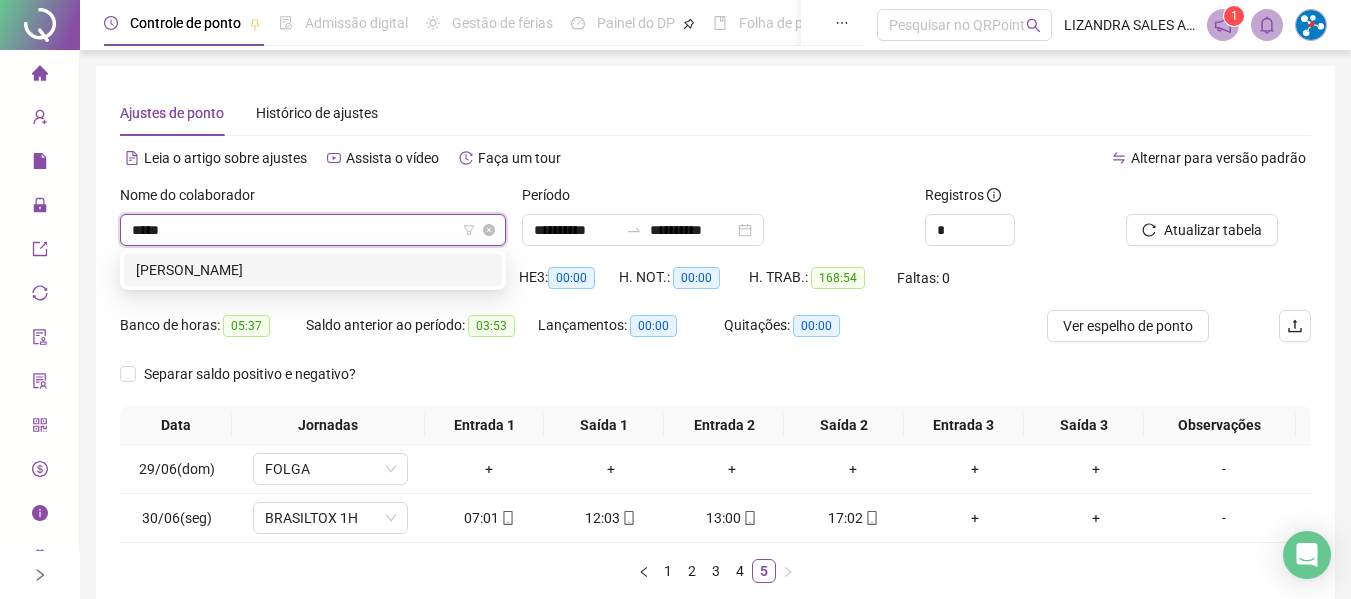 type on "******" 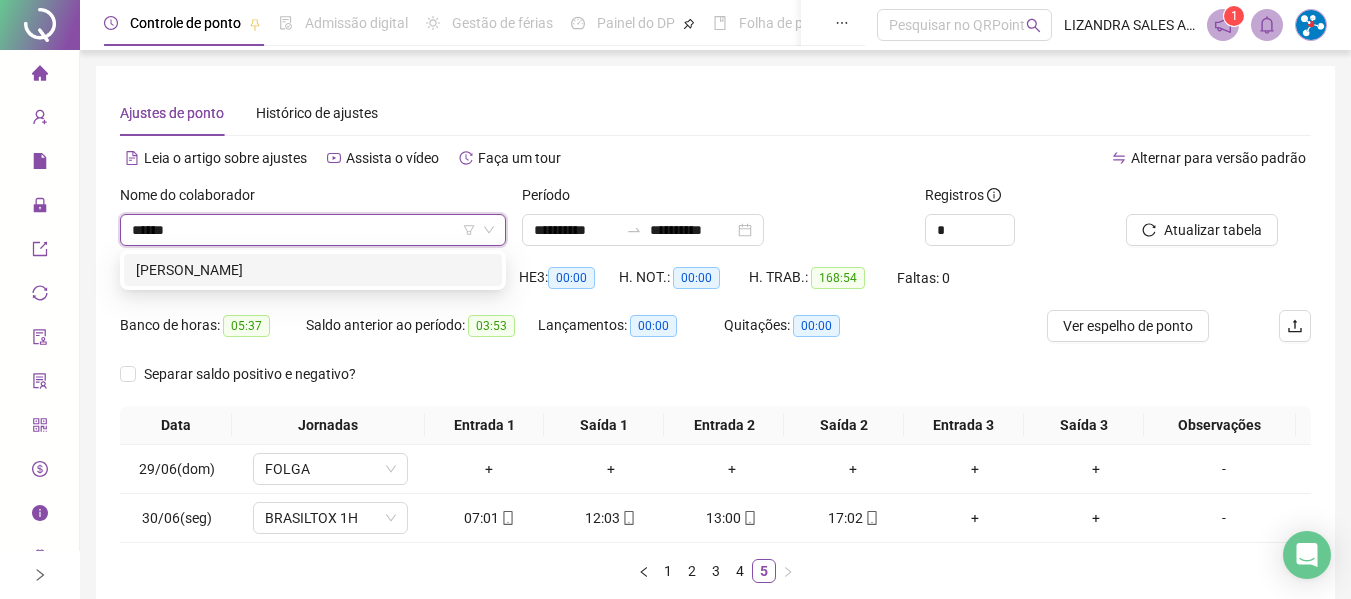 click on "[PERSON_NAME]" at bounding box center (313, 270) 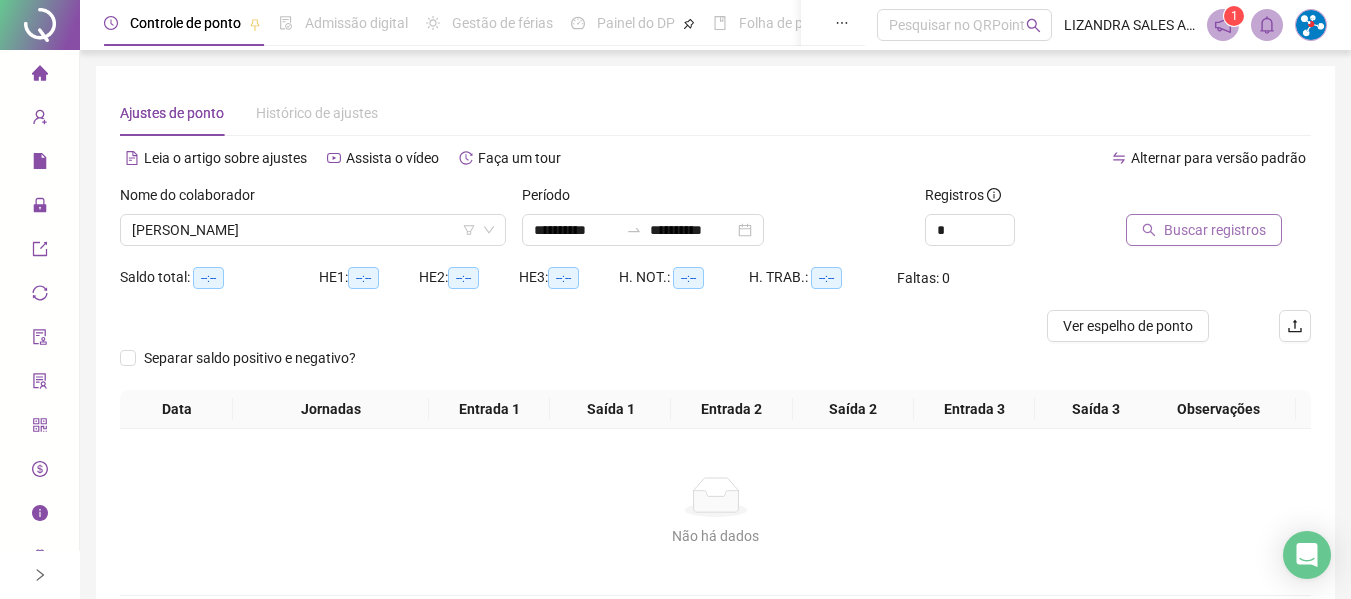 click on "Buscar registros" at bounding box center [1204, 230] 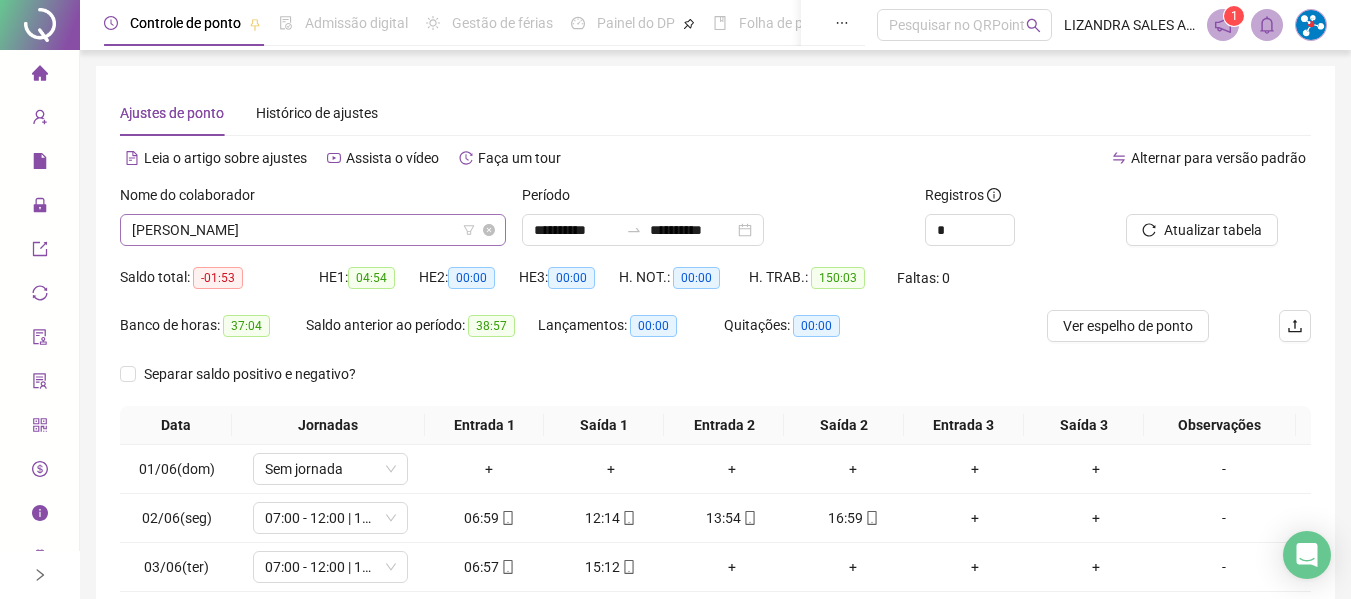 click on "[PERSON_NAME]" at bounding box center (313, 230) 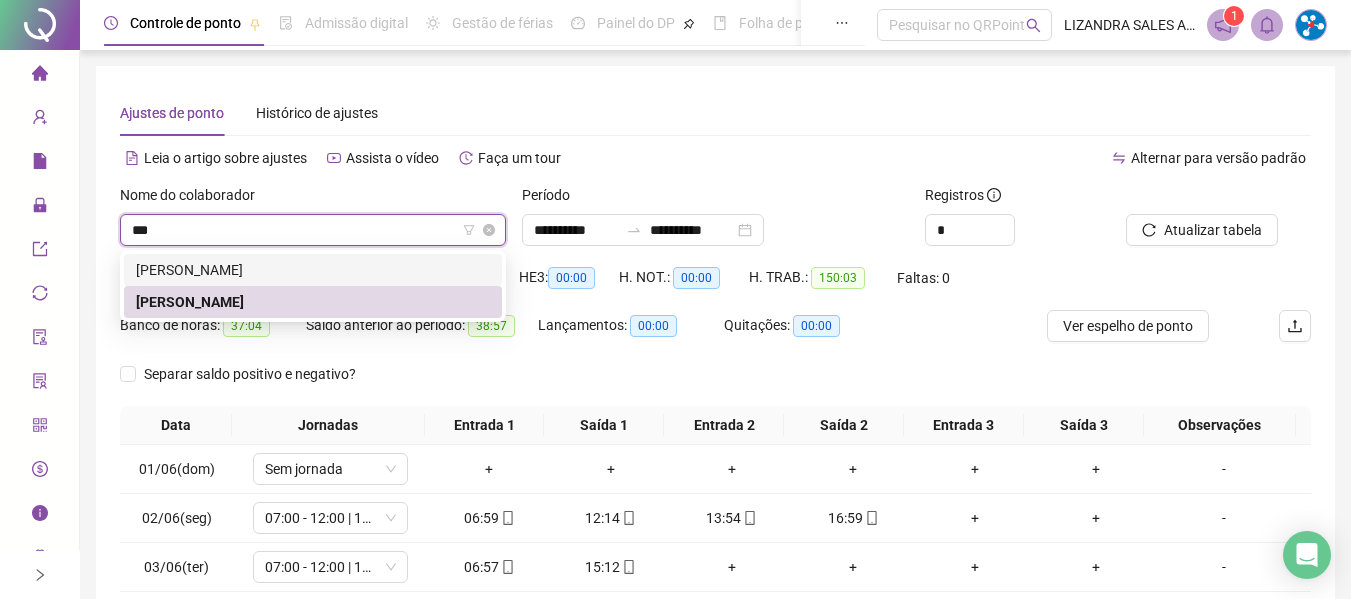 scroll, scrollTop: 0, scrollLeft: 0, axis: both 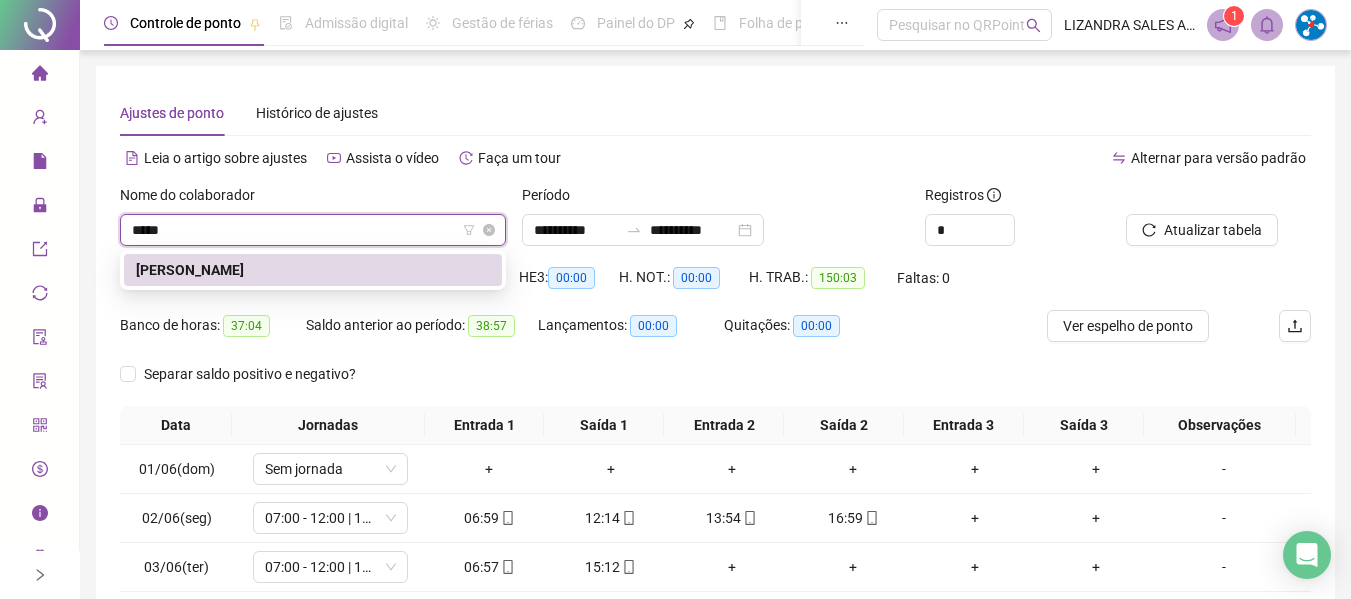 type on "******" 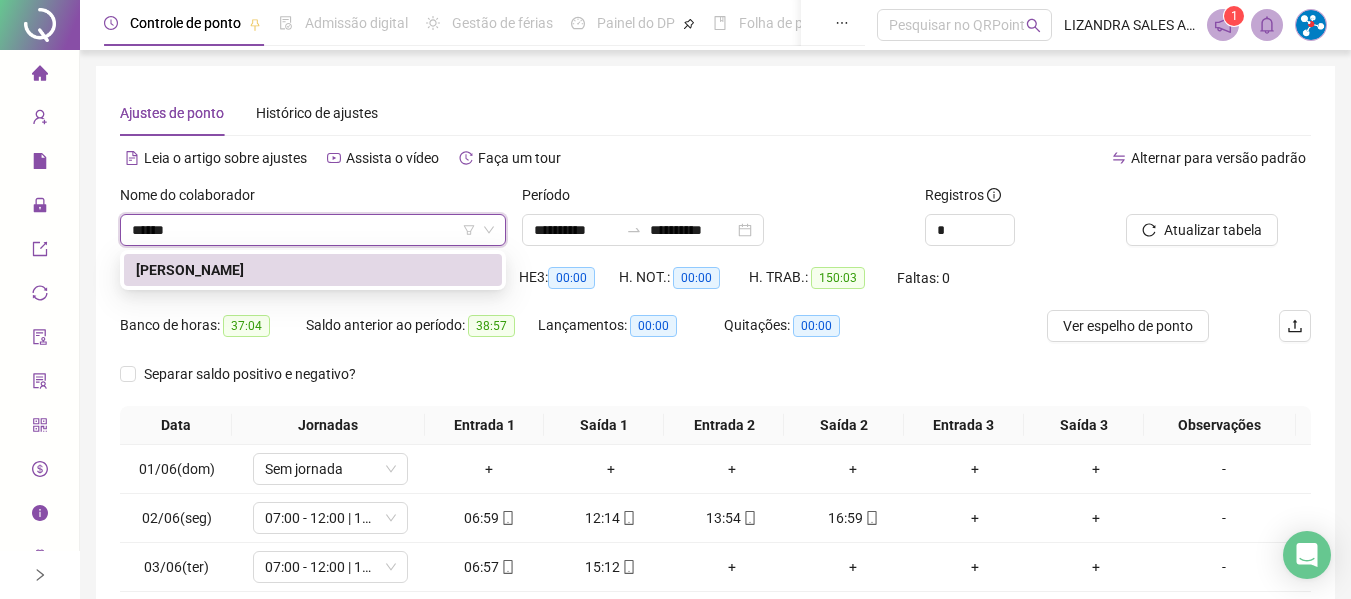 click on "[PERSON_NAME]" at bounding box center [313, 270] 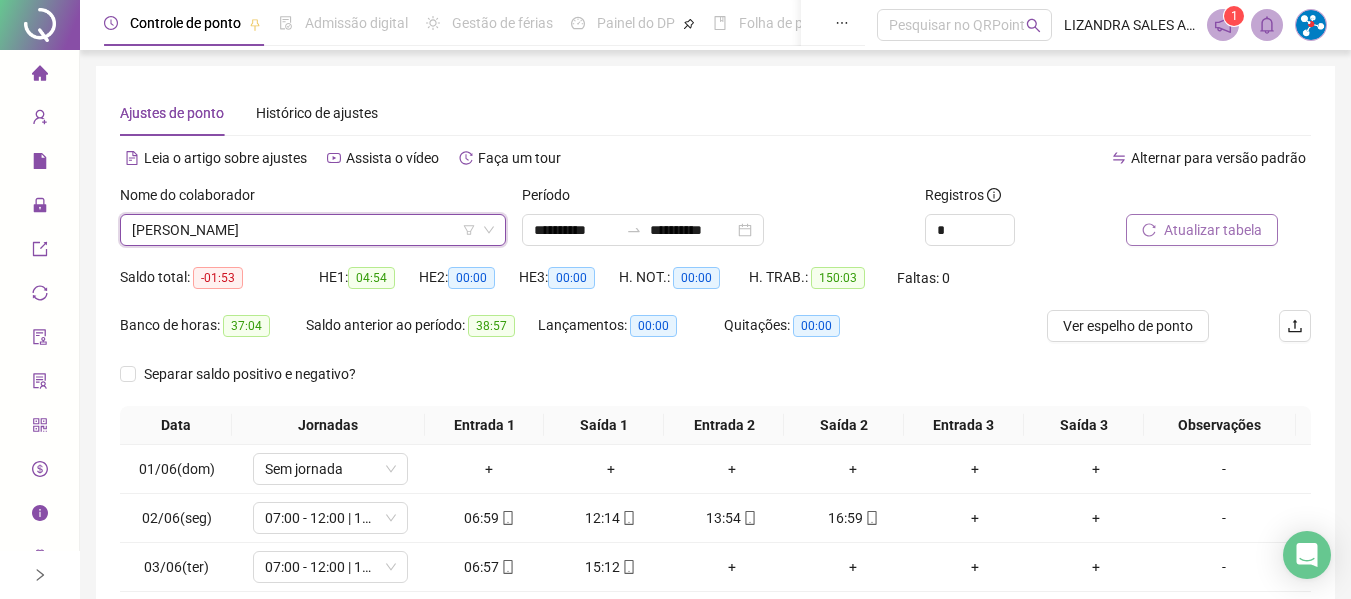 click on "Atualizar tabela" at bounding box center (1213, 230) 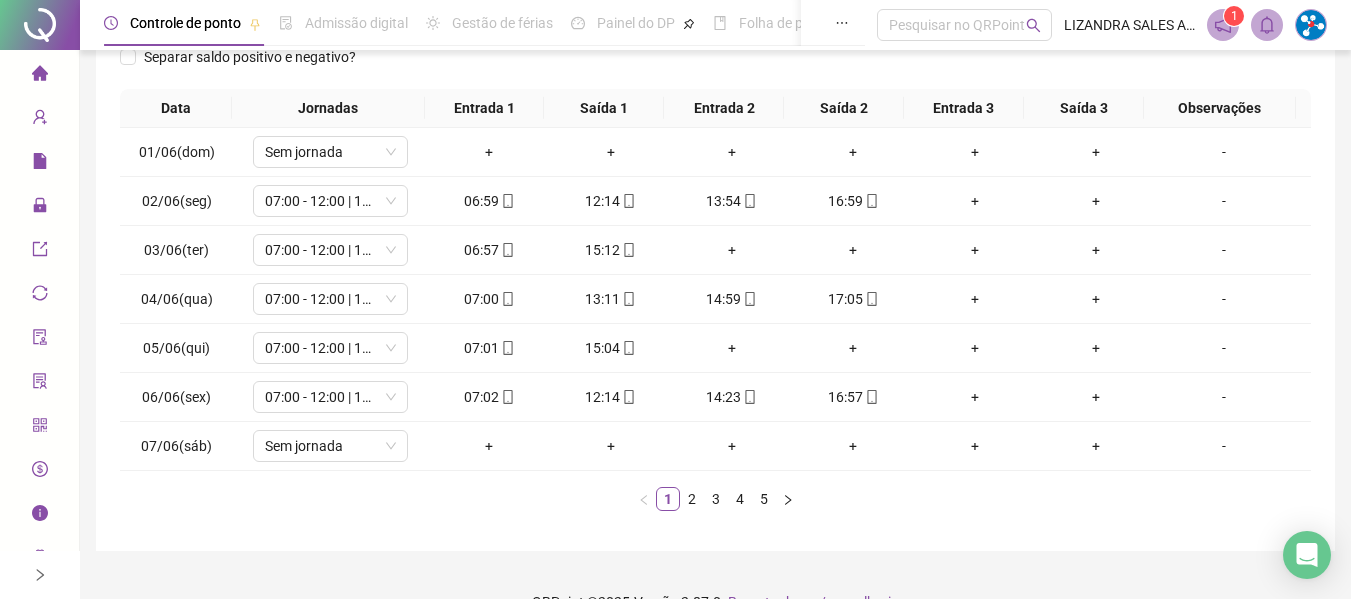 scroll, scrollTop: 355, scrollLeft: 0, axis: vertical 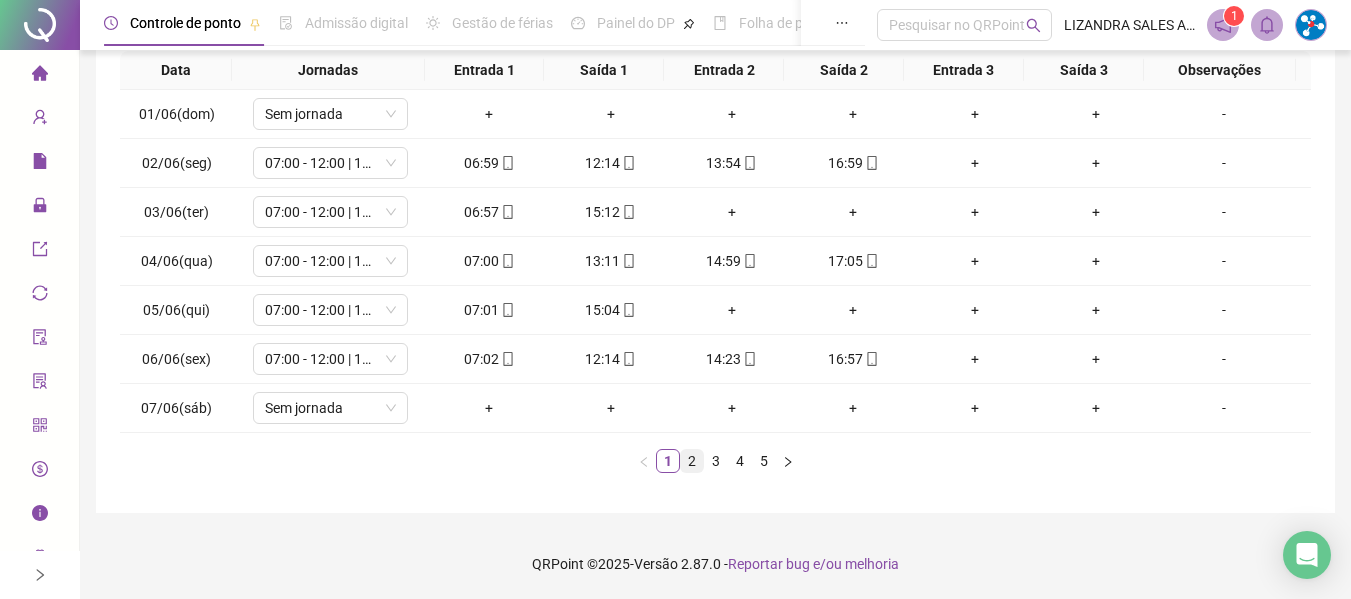 click on "2" at bounding box center [692, 461] 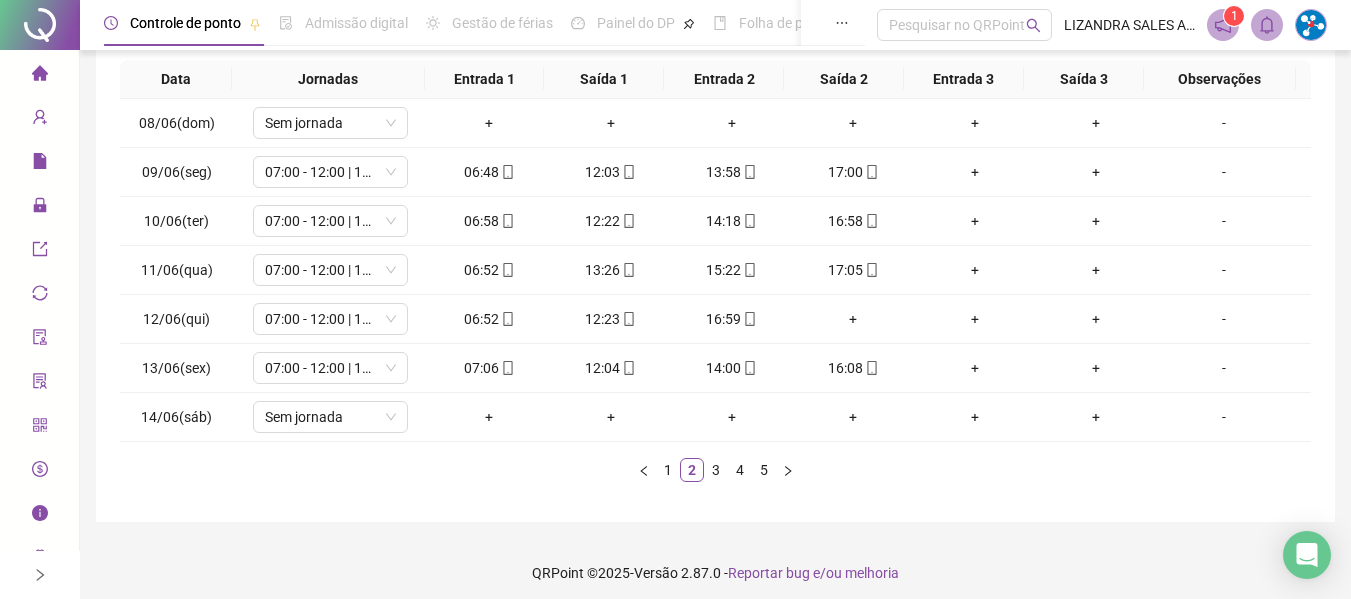 scroll, scrollTop: 355, scrollLeft: 0, axis: vertical 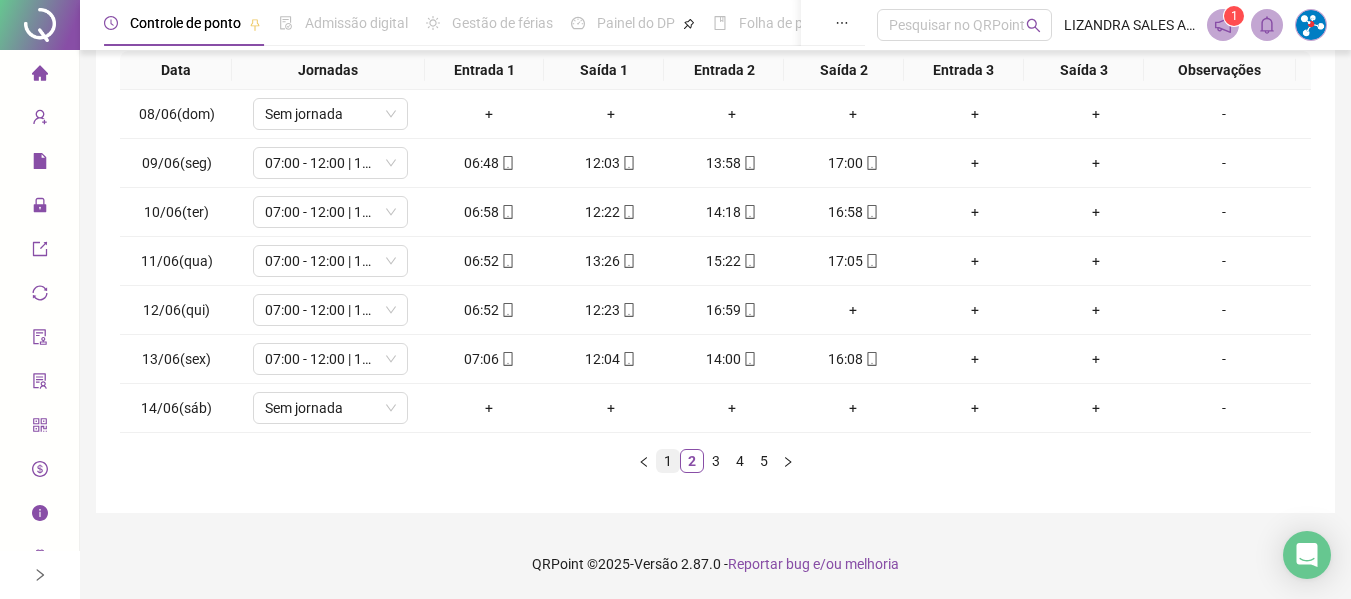 click on "1" at bounding box center [668, 461] 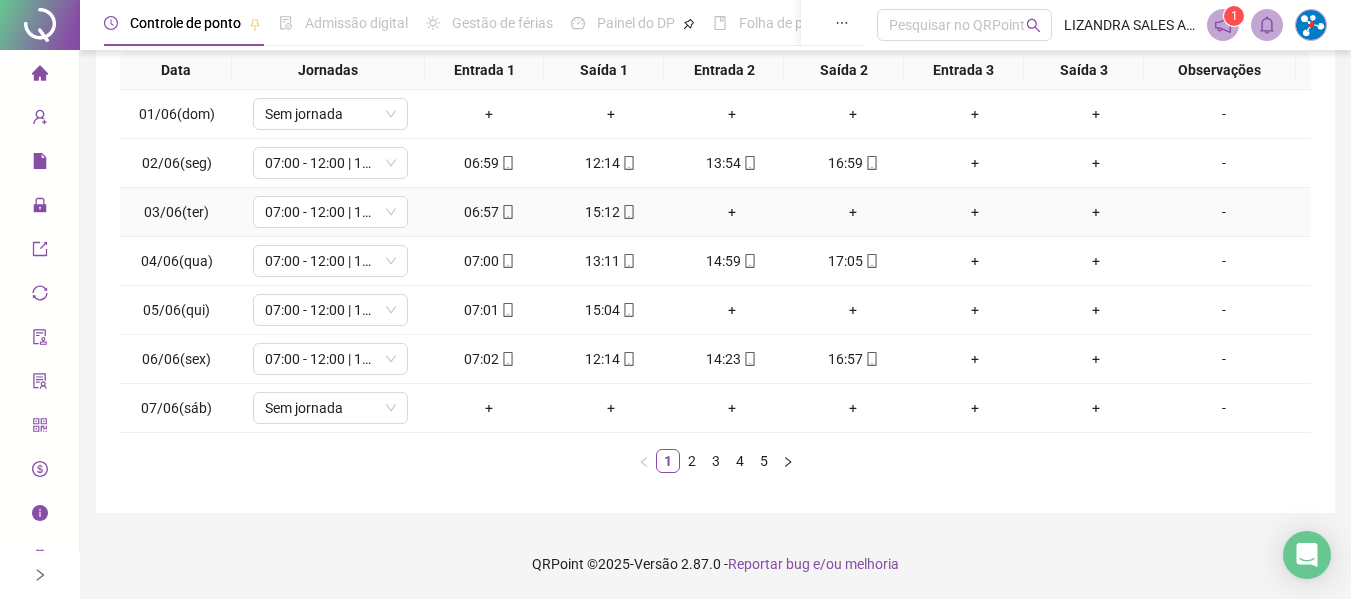 click on "+" at bounding box center (731, 212) 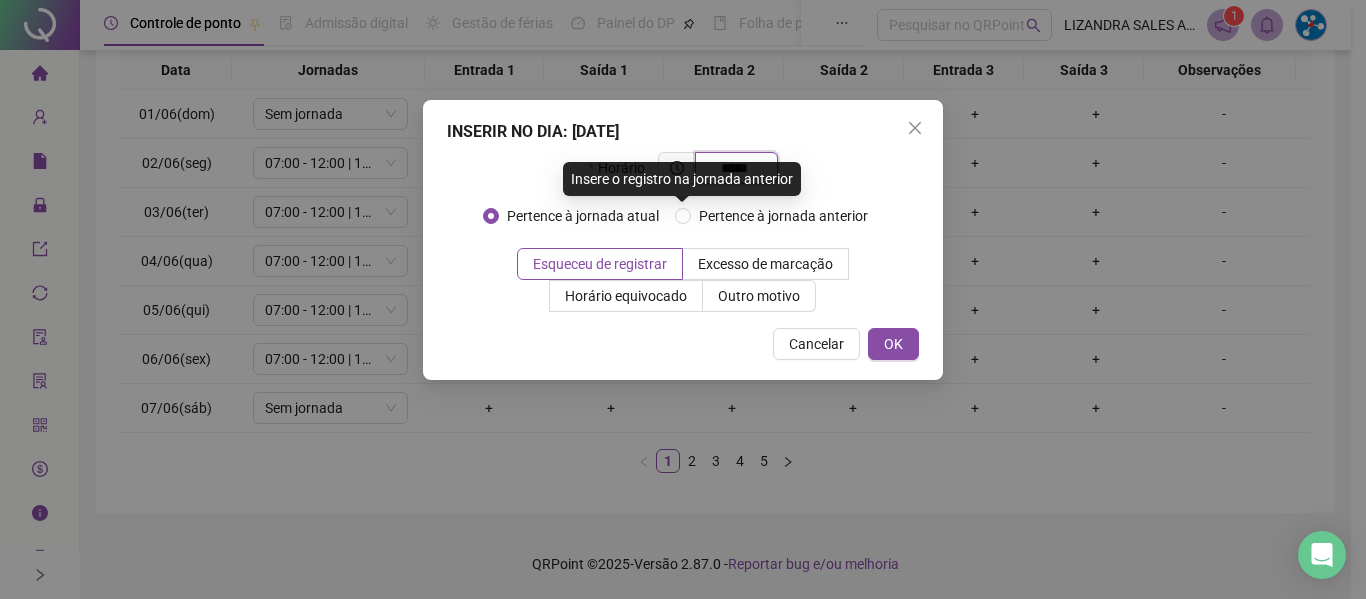 type on "*****" 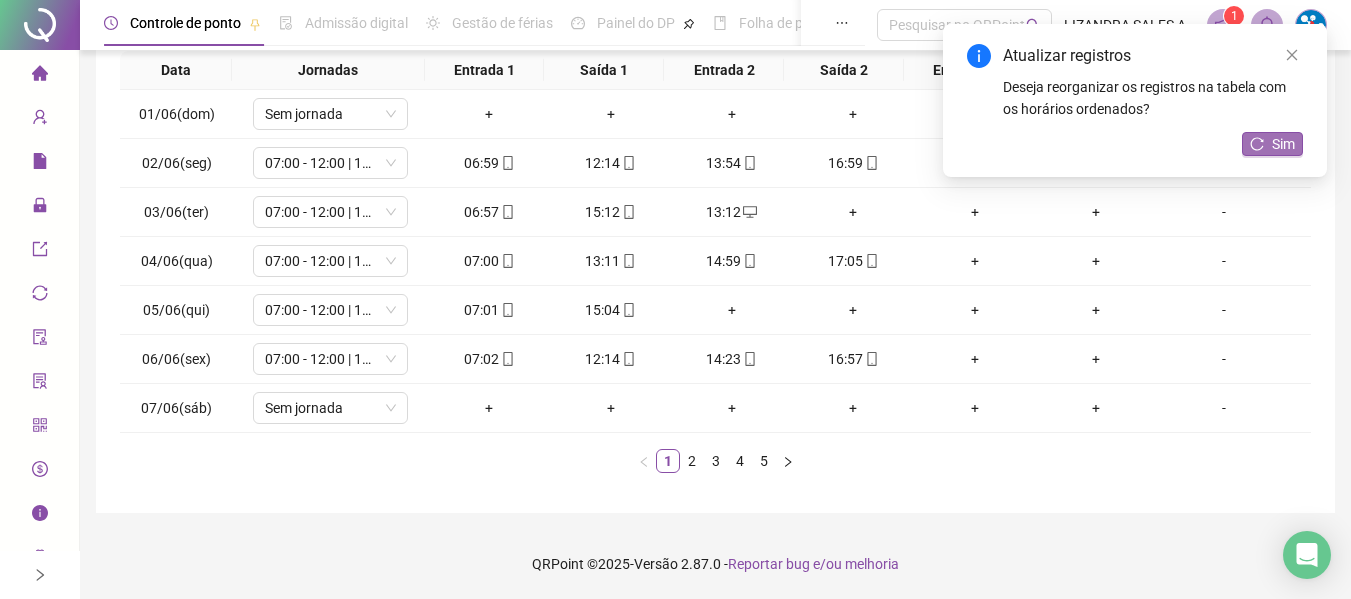click 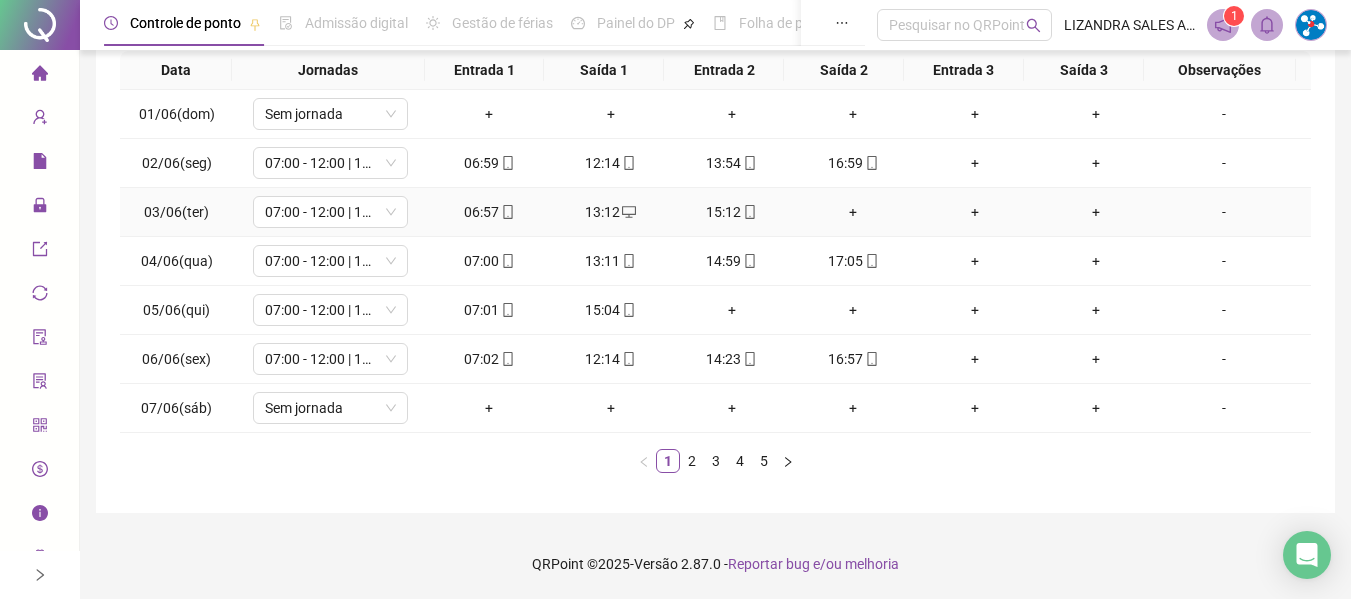 click on "+" at bounding box center (853, 212) 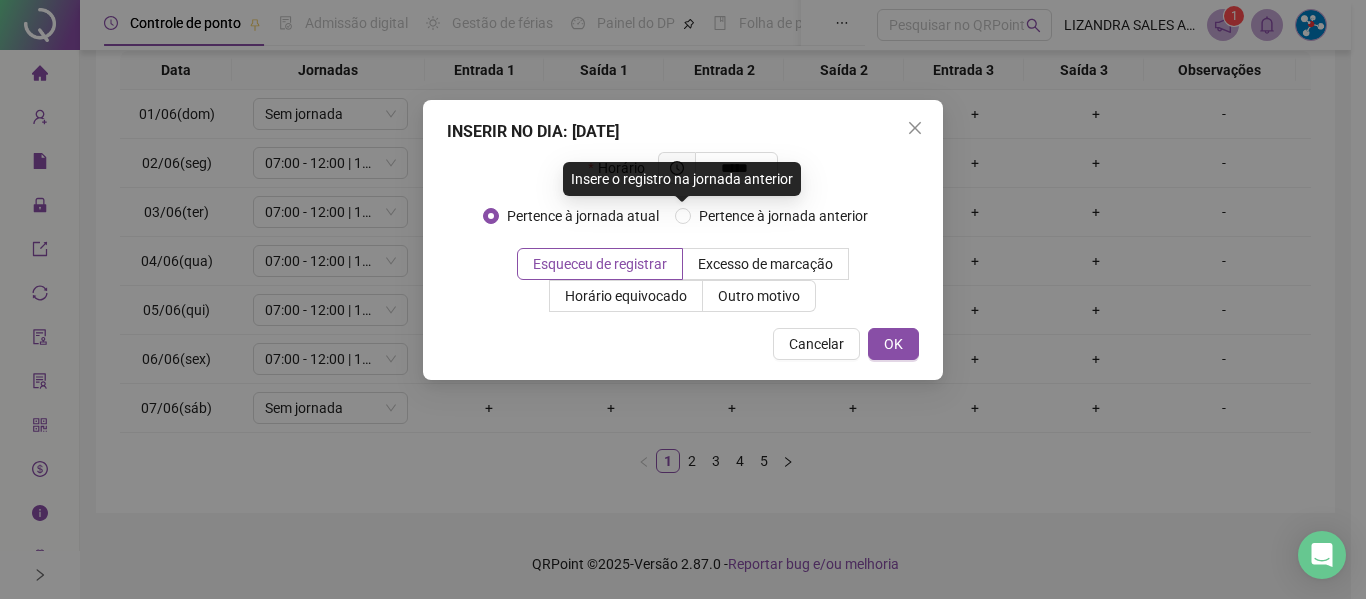 type on "*****" 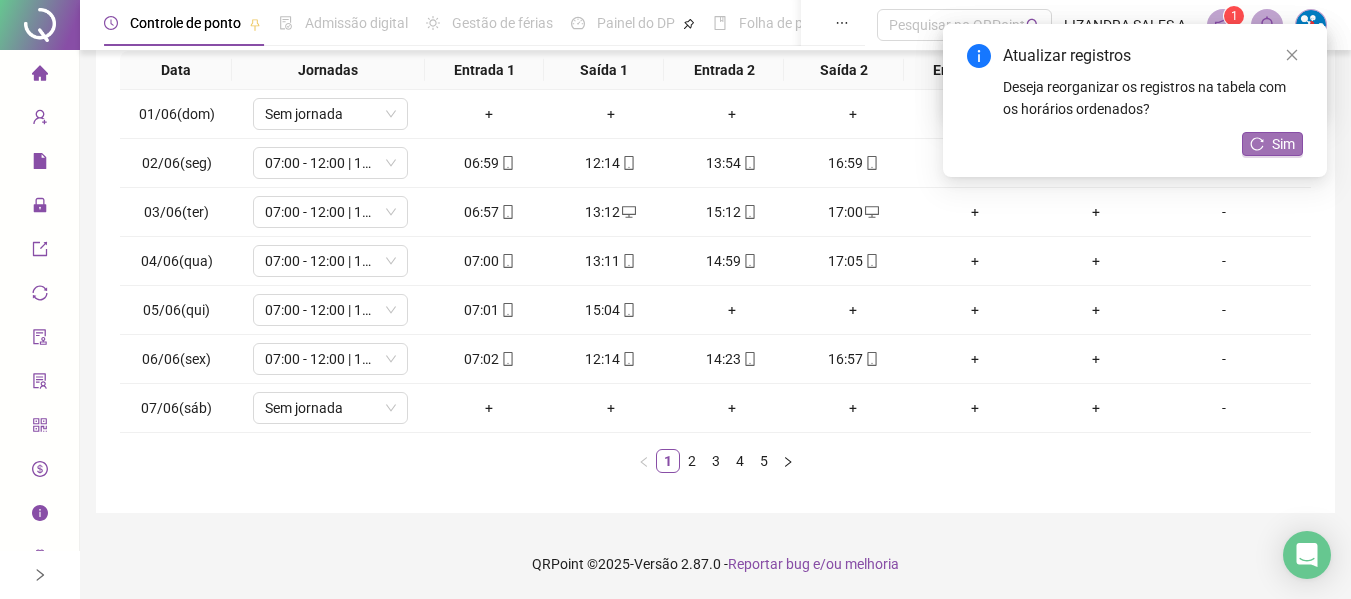 click on "Sim" at bounding box center (1272, 144) 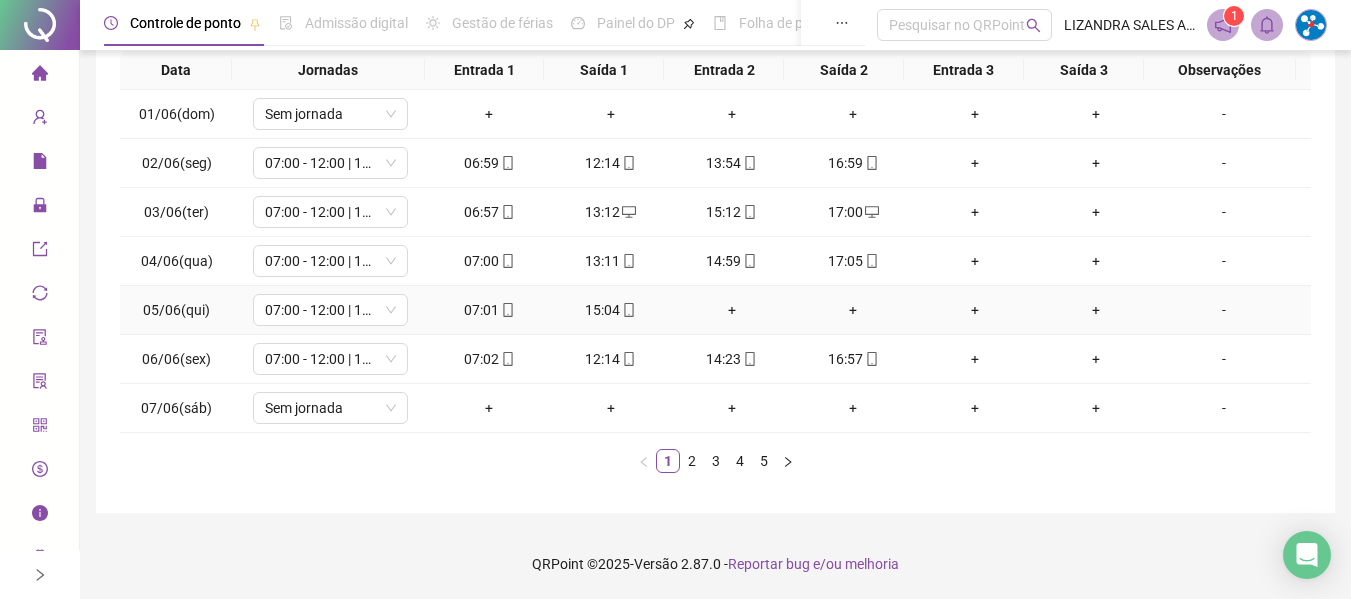 click on "+" at bounding box center [731, 310] 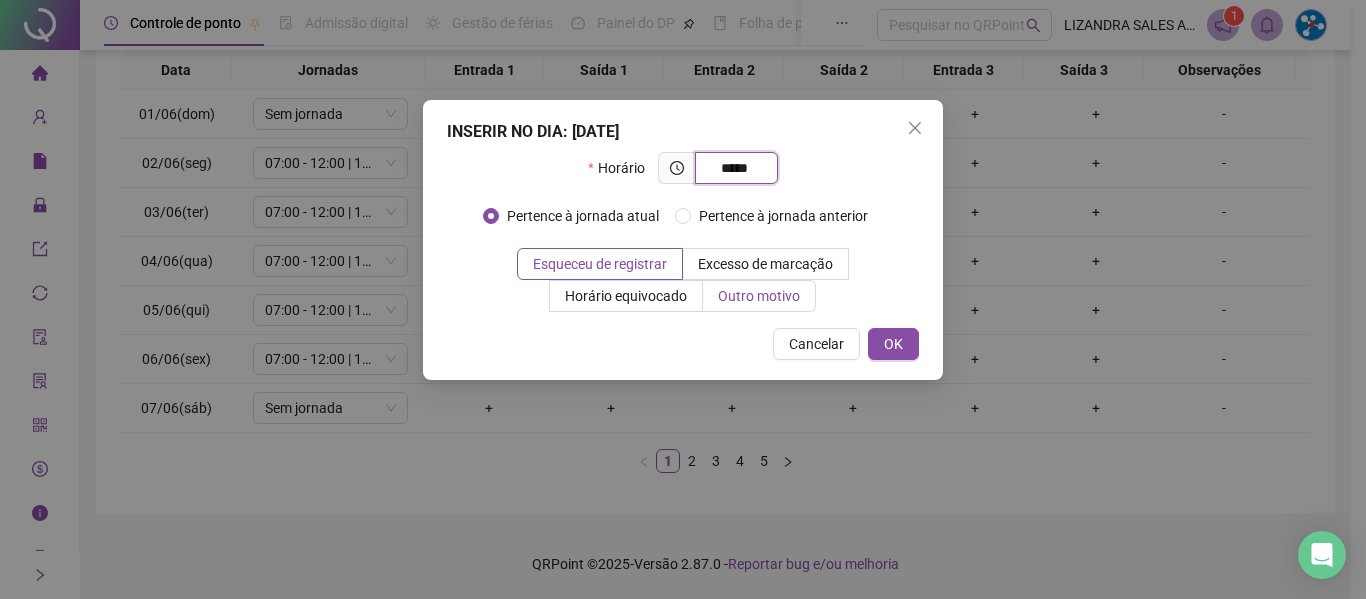 type on "*****" 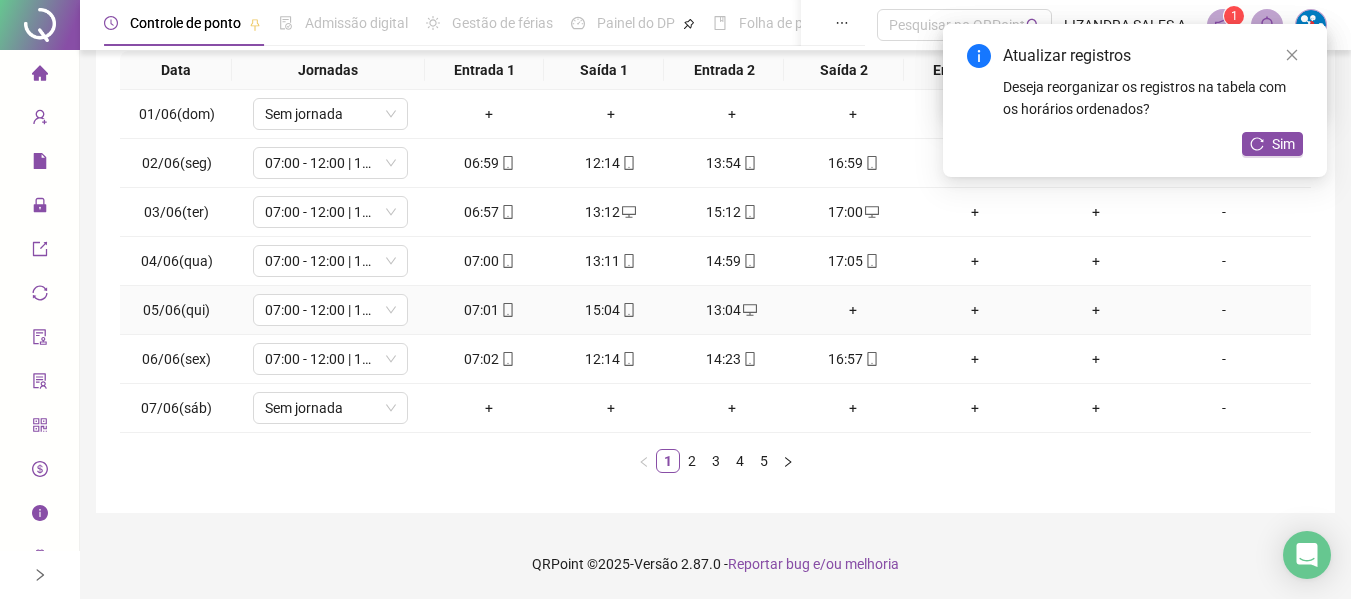 click on "+" at bounding box center [853, 310] 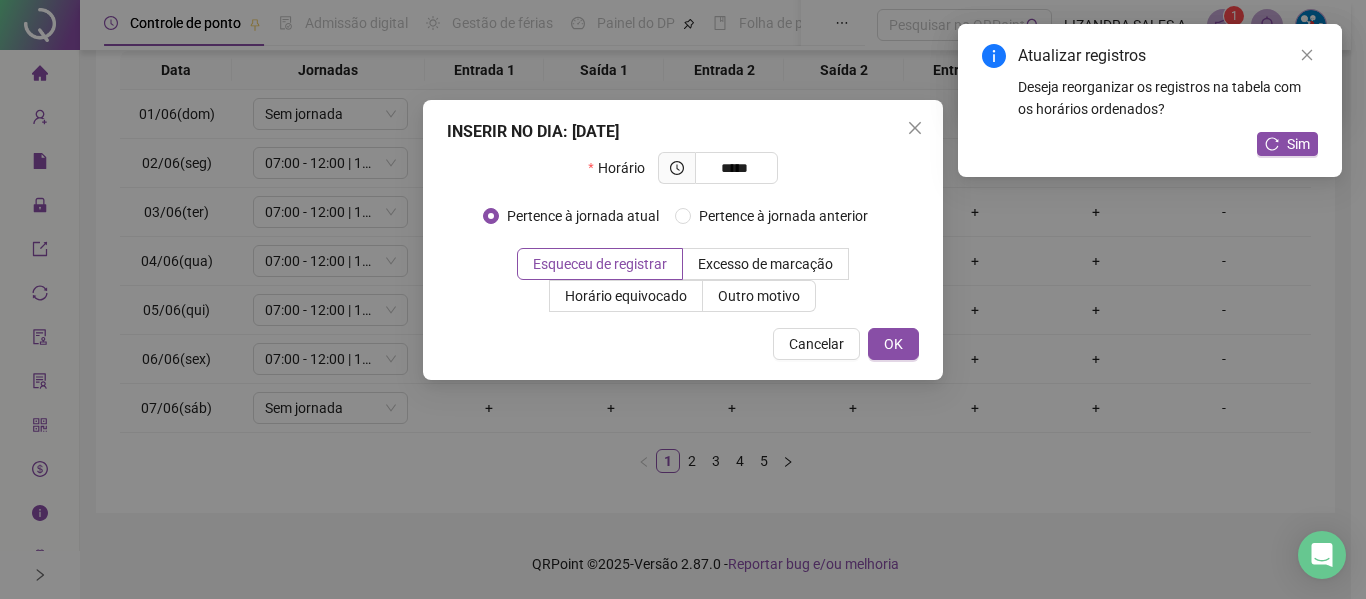 type on "*****" 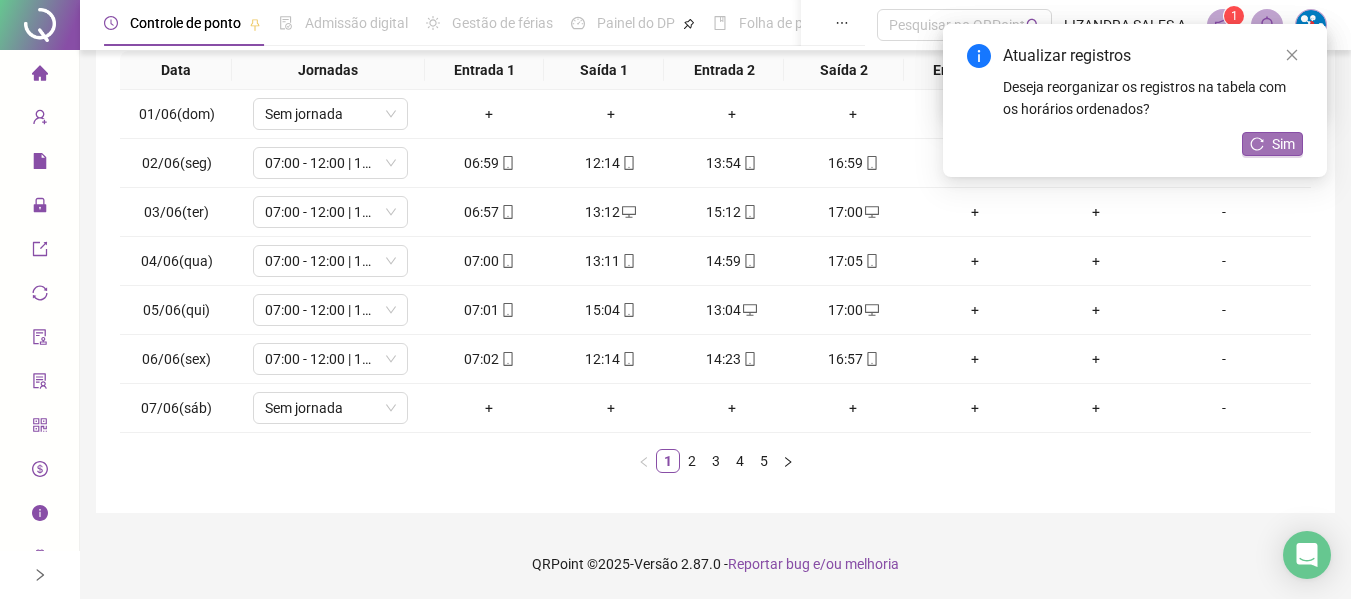 click on "Sim" at bounding box center (1272, 144) 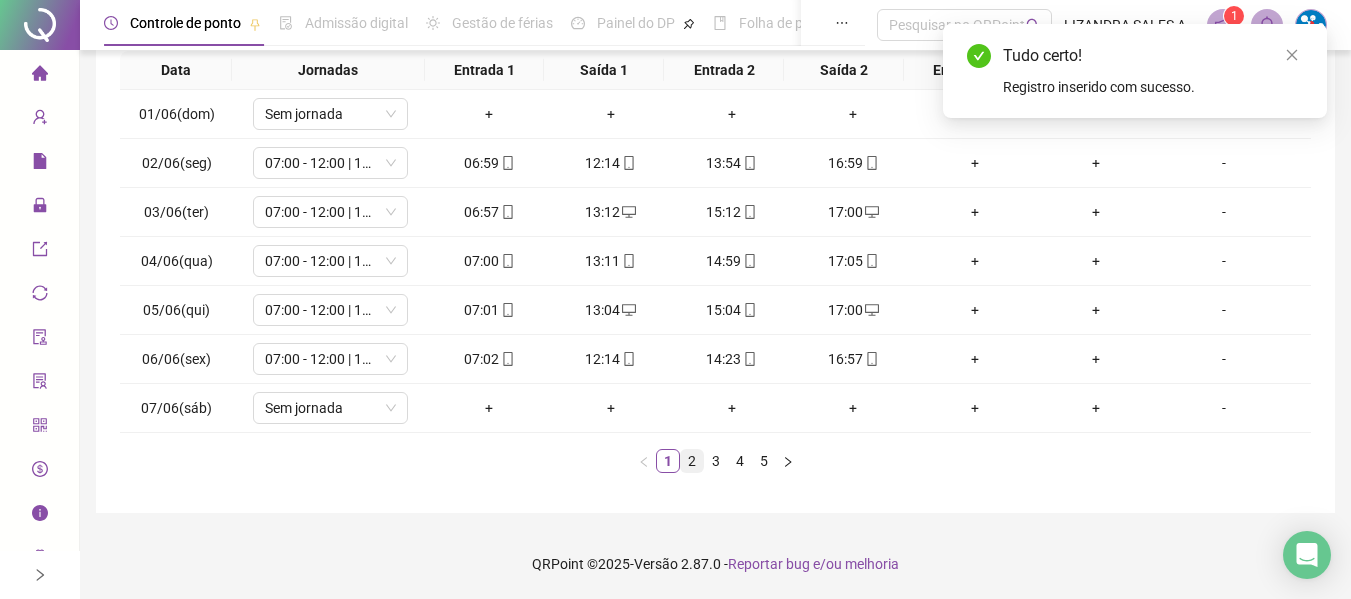 click on "2" at bounding box center (692, 461) 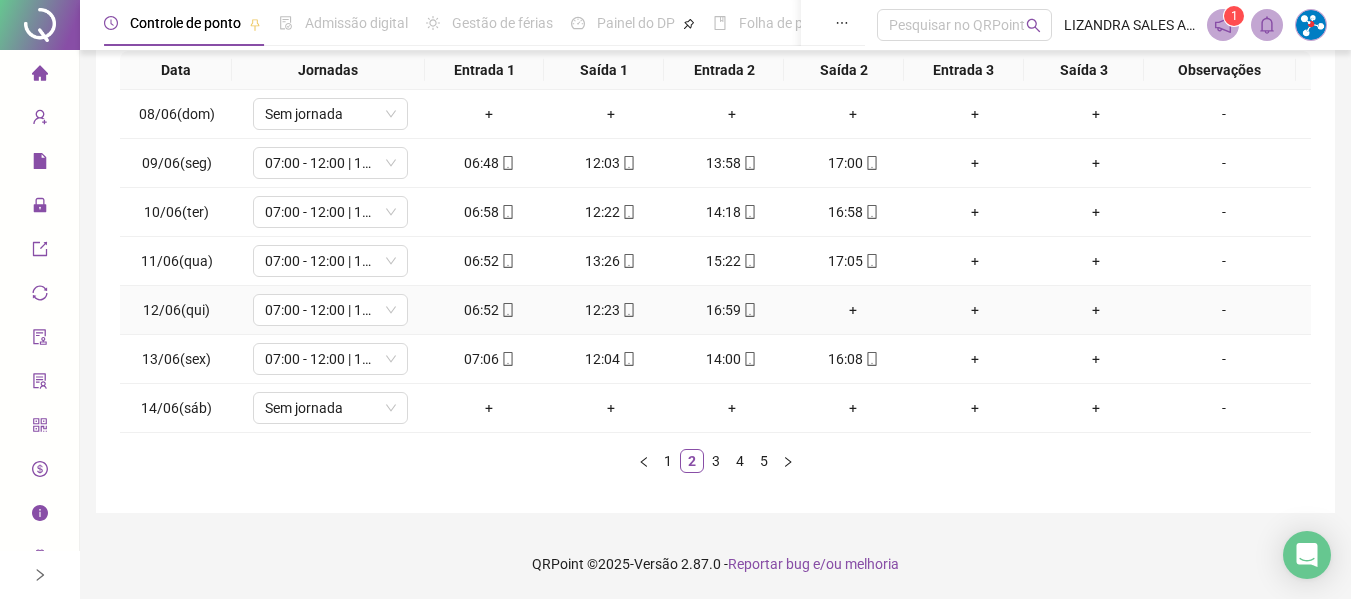 click on "+" at bounding box center [853, 310] 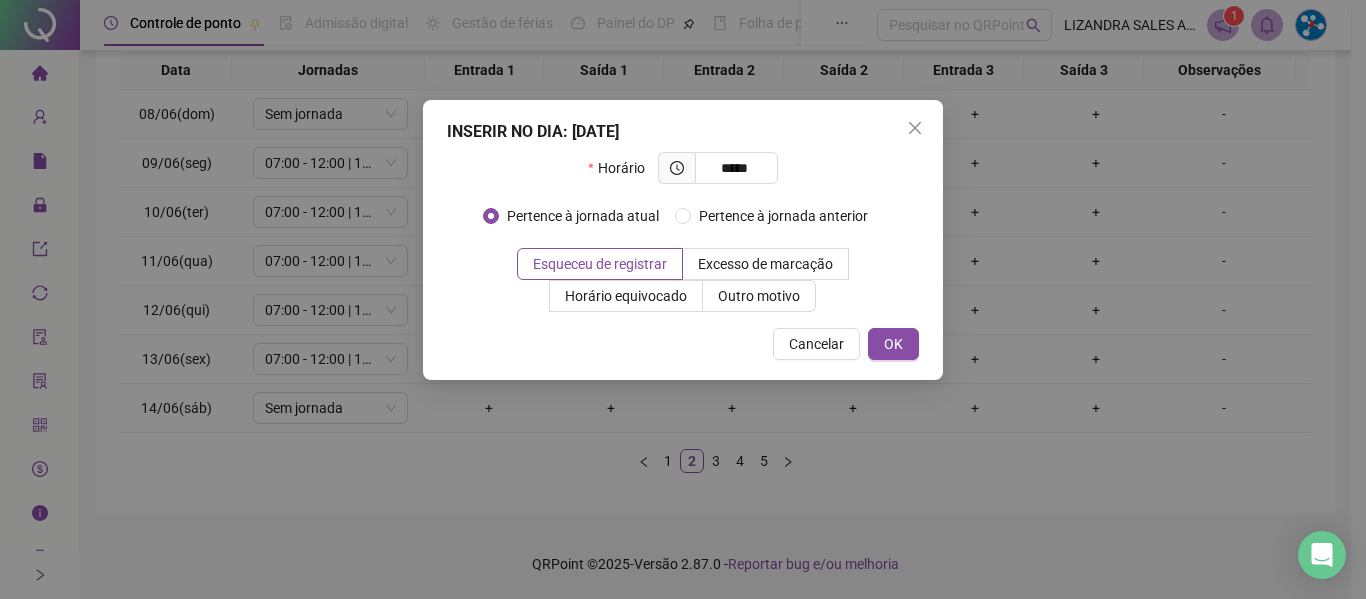 type on "*****" 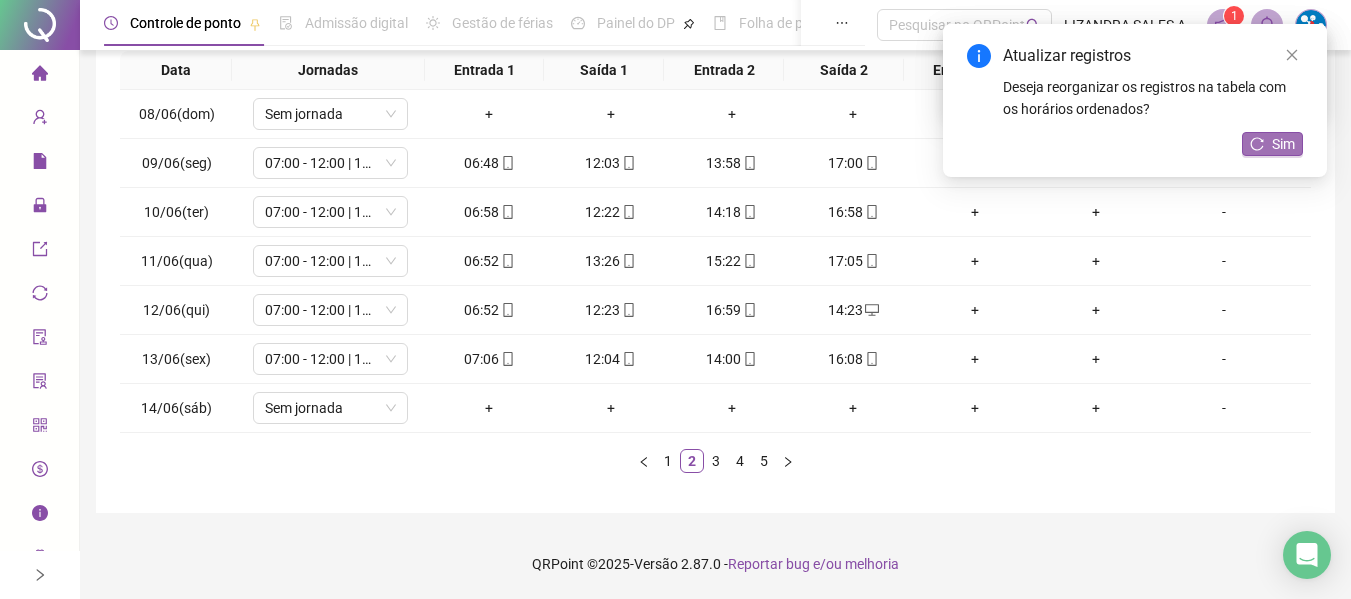 click on "Sim" at bounding box center [1272, 144] 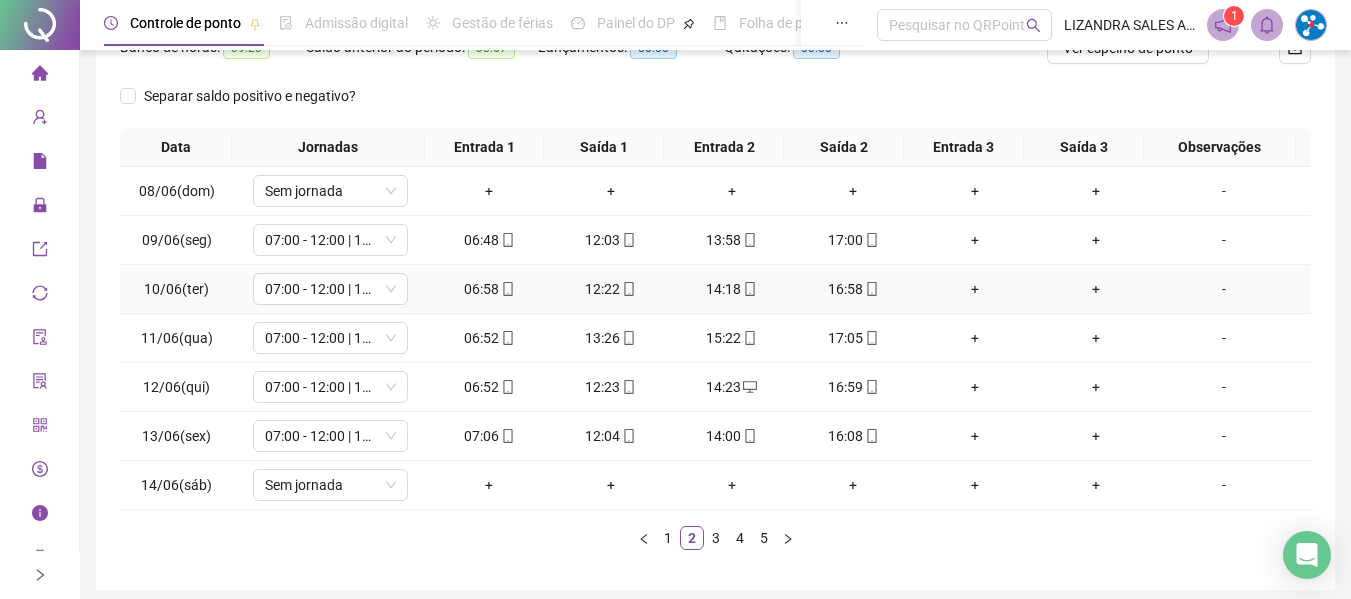 scroll, scrollTop: 355, scrollLeft: 0, axis: vertical 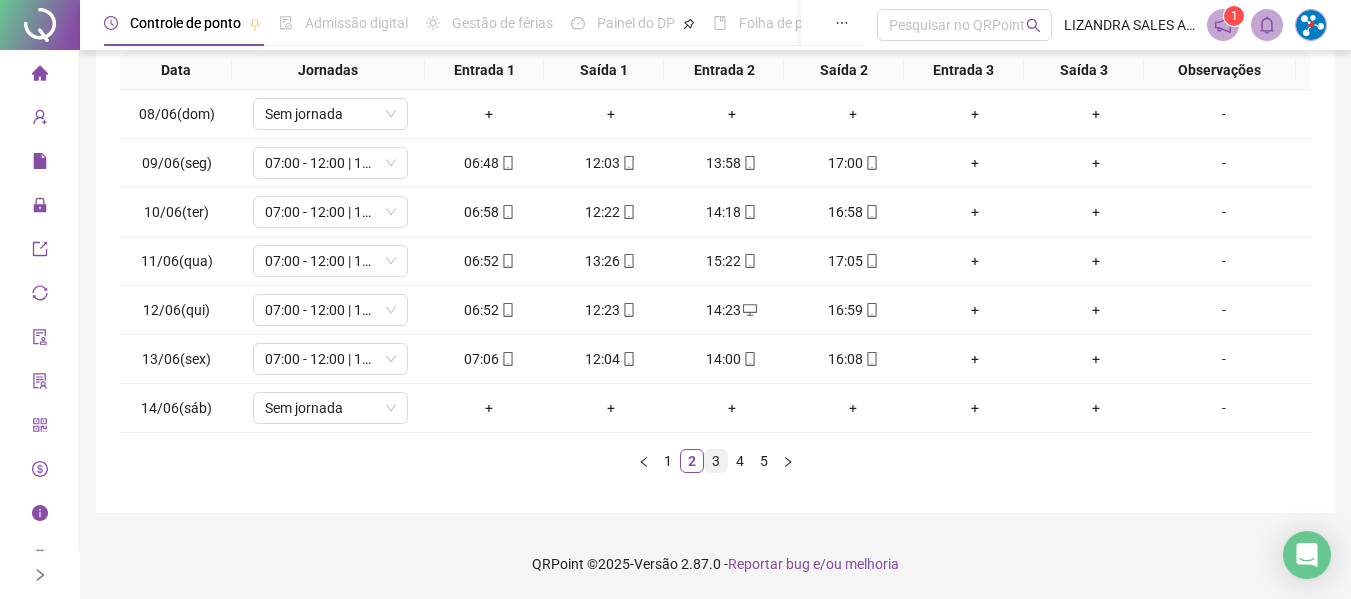 click on "3" at bounding box center [716, 461] 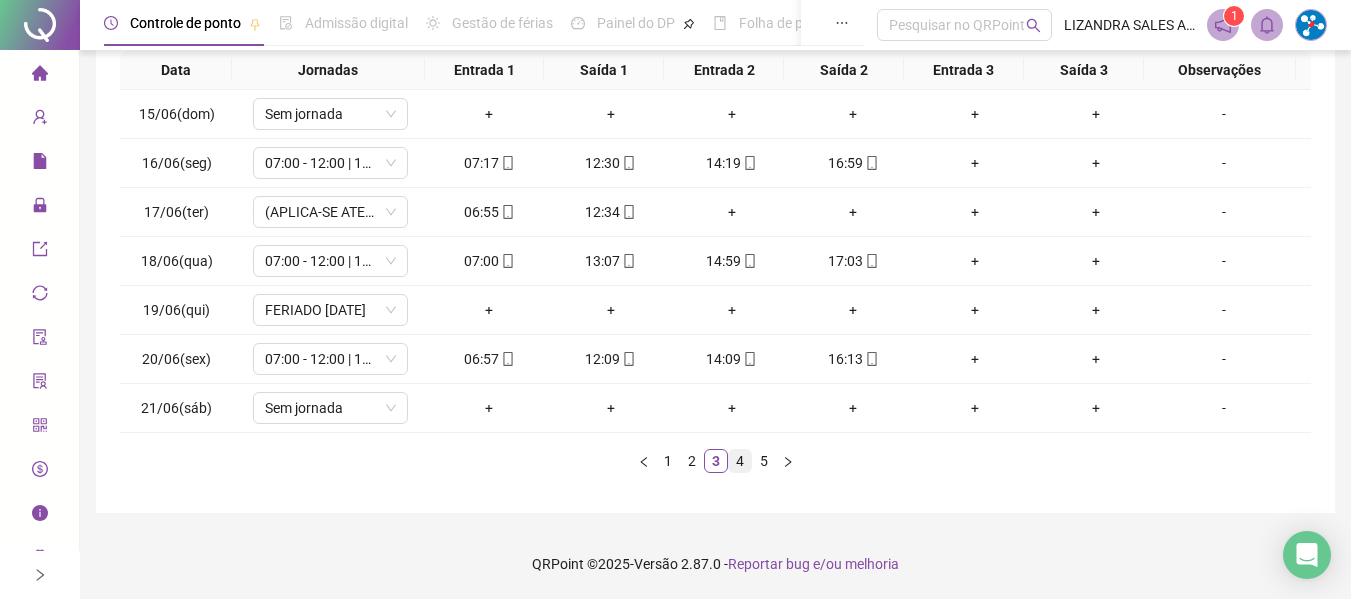 click on "4" at bounding box center (740, 461) 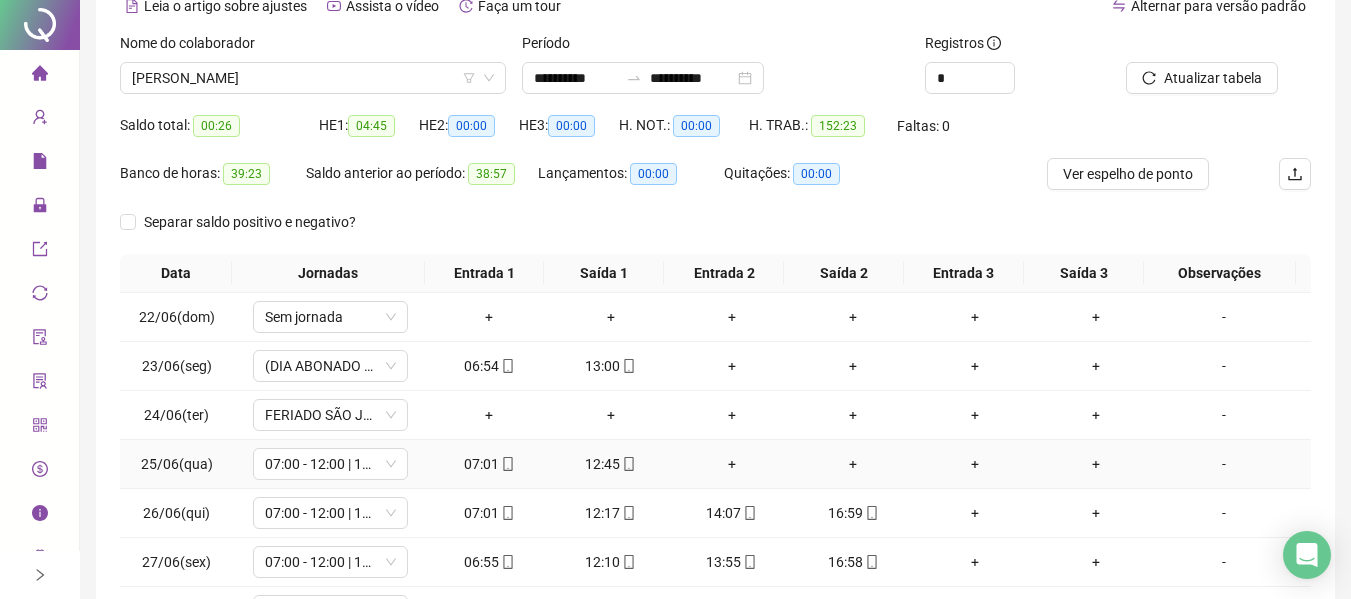 scroll, scrollTop: 0, scrollLeft: 0, axis: both 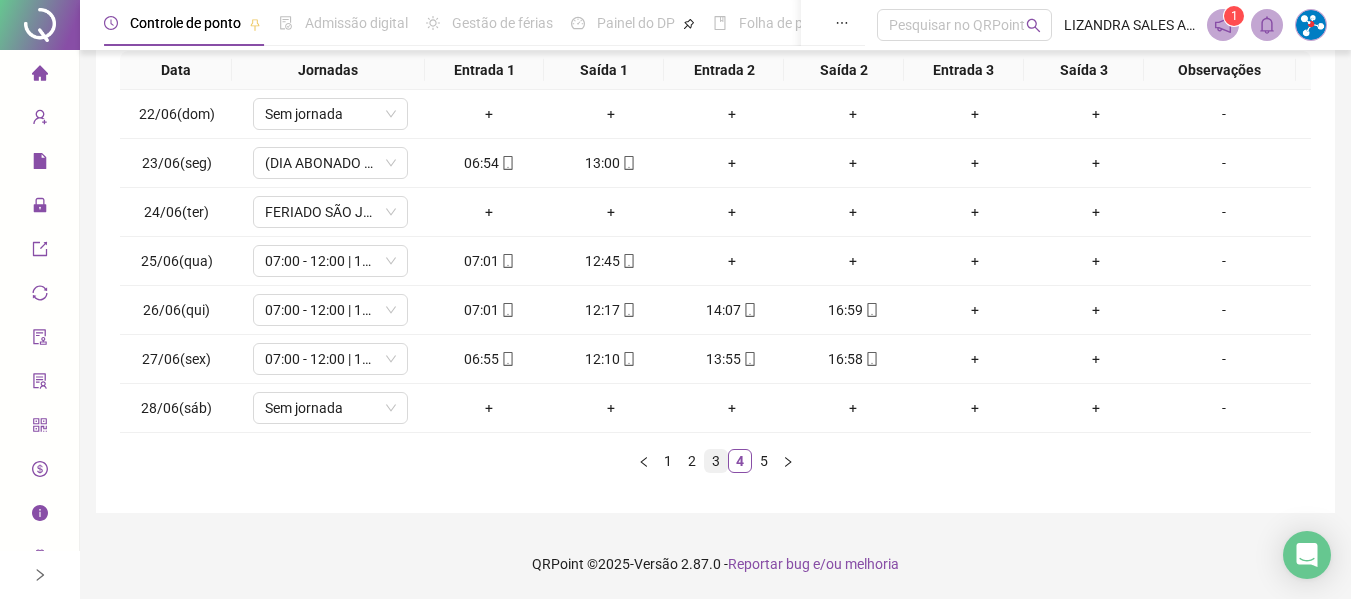 click on "3" at bounding box center (716, 461) 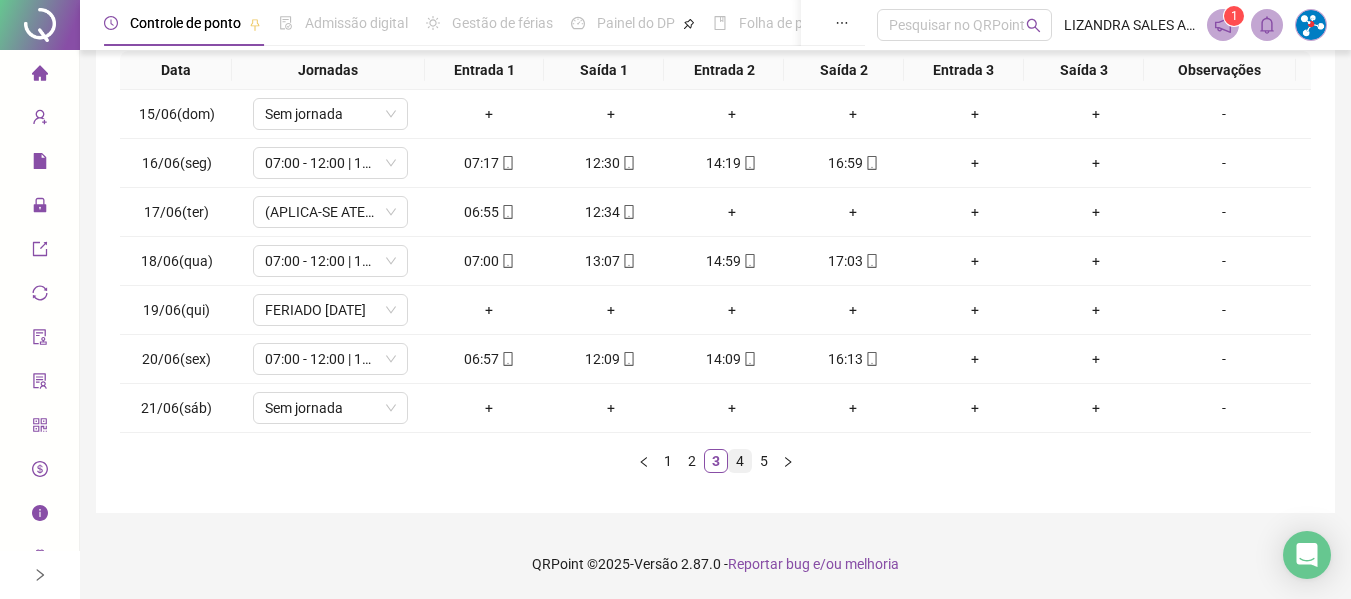 click on "4" at bounding box center (740, 461) 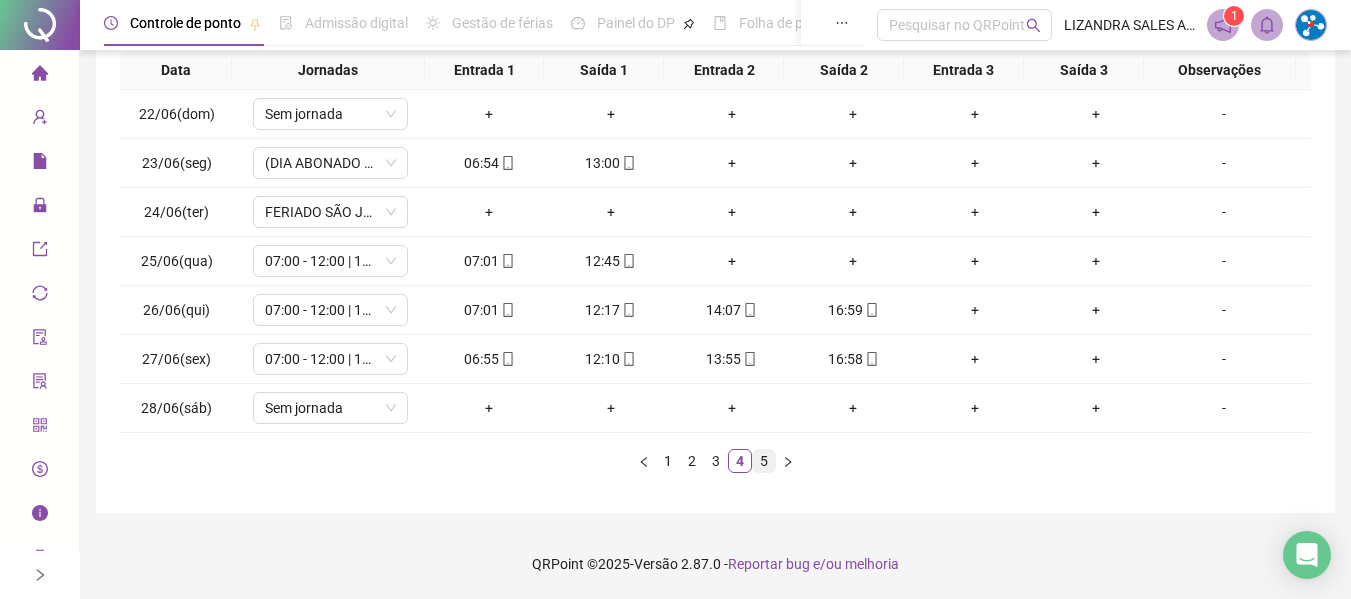 click on "5" at bounding box center (764, 461) 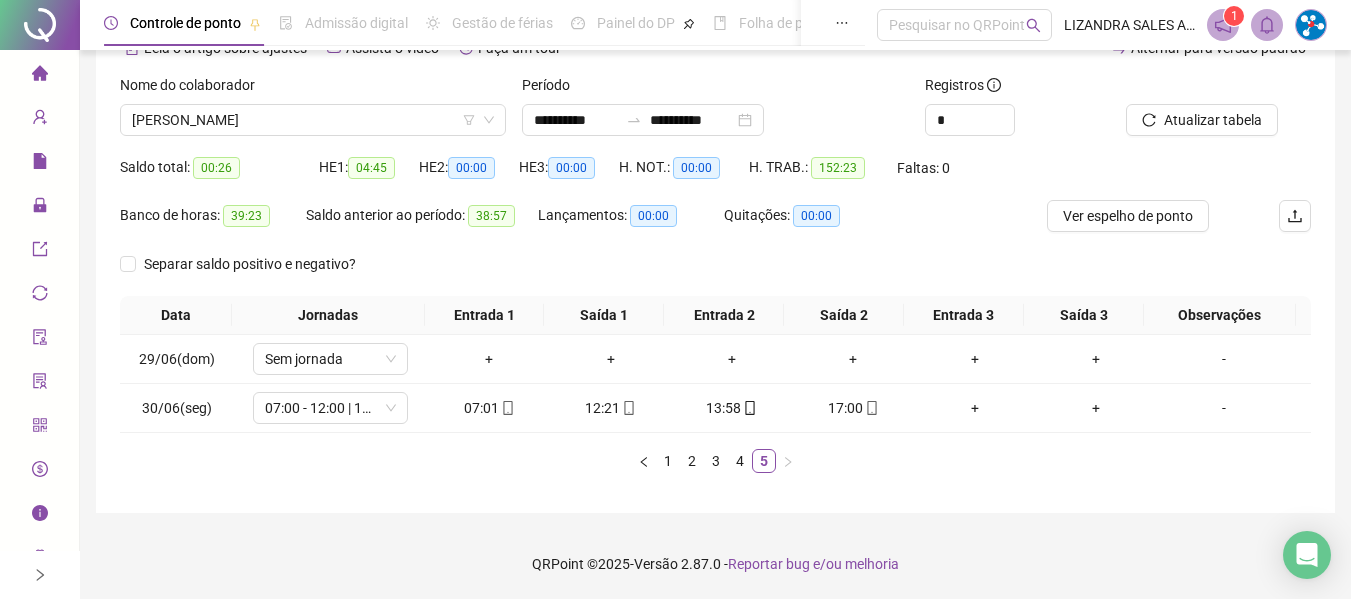 scroll, scrollTop: 0, scrollLeft: 0, axis: both 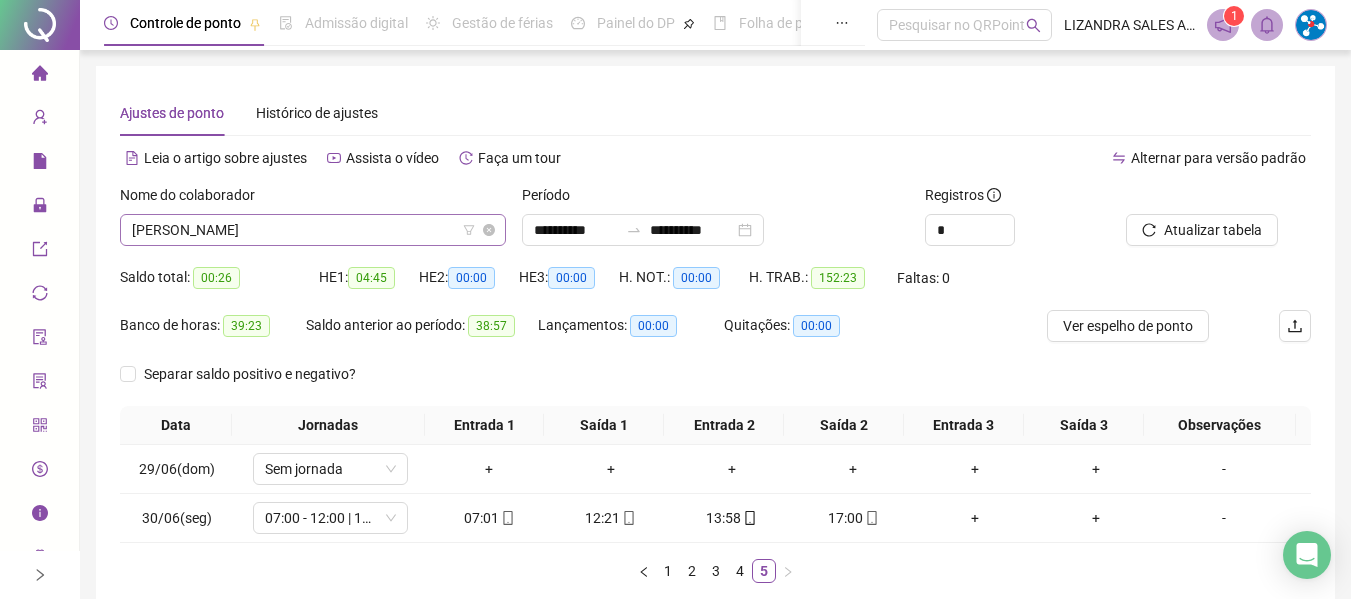 click on "[PERSON_NAME]" at bounding box center [313, 230] 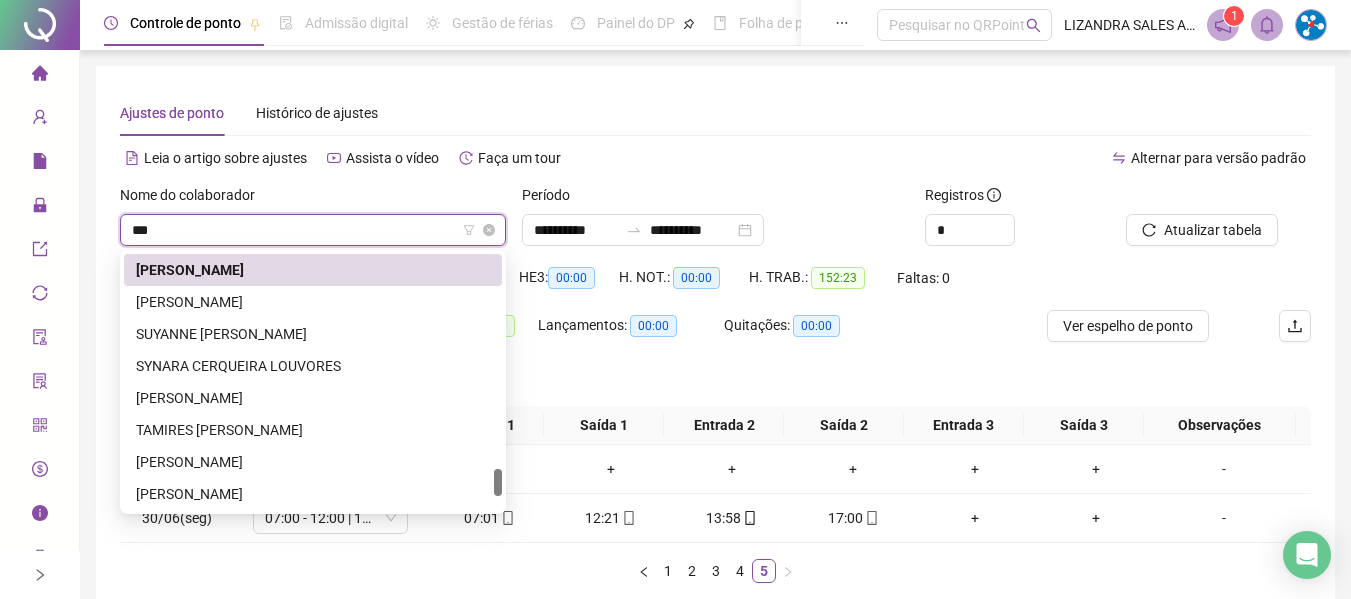 scroll, scrollTop: 0, scrollLeft: 0, axis: both 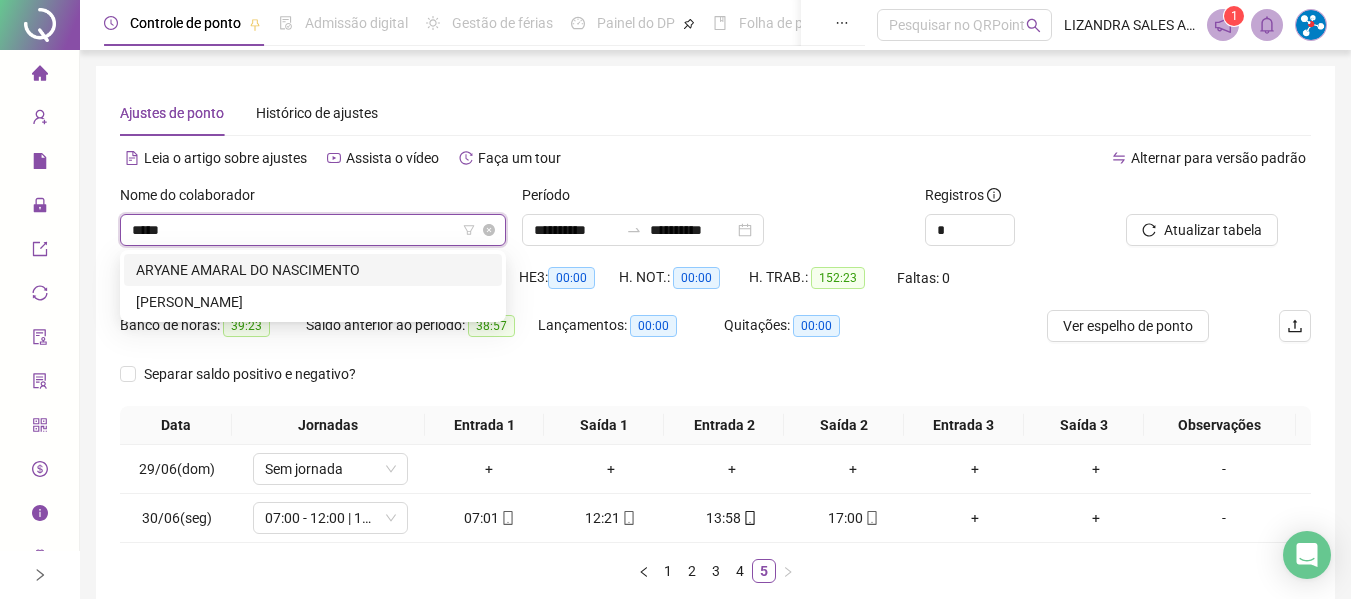 type on "******" 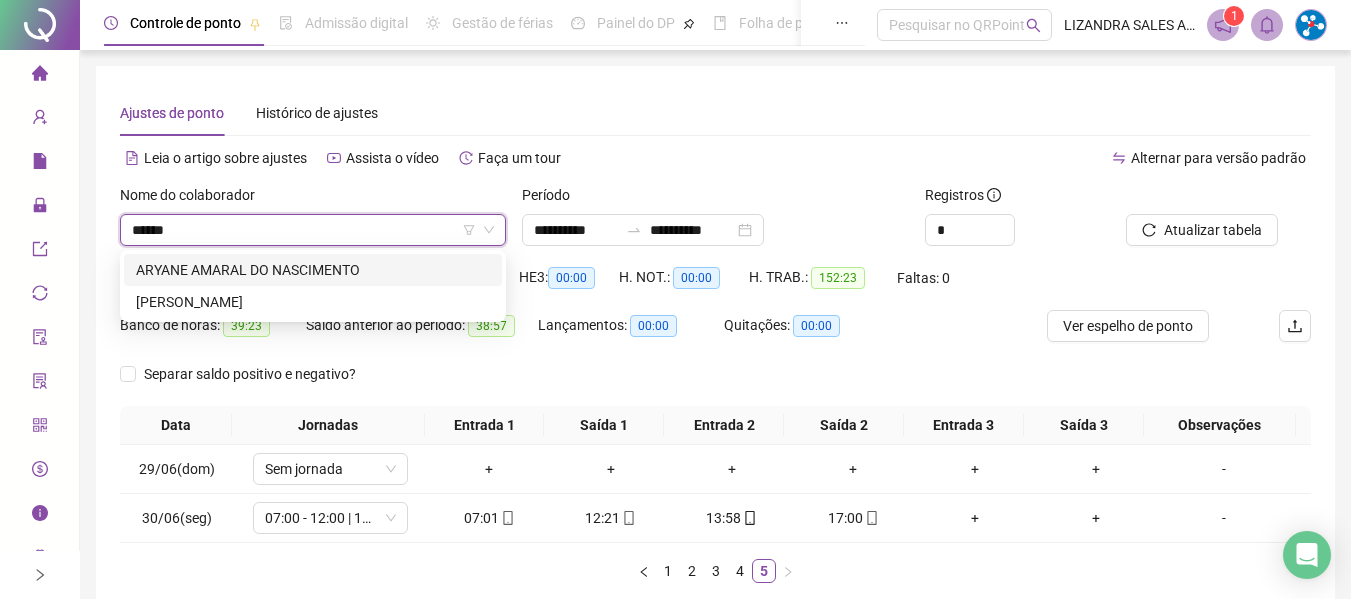 click on "ARYANE AMARAL DO NASCIMENTO" at bounding box center [313, 270] 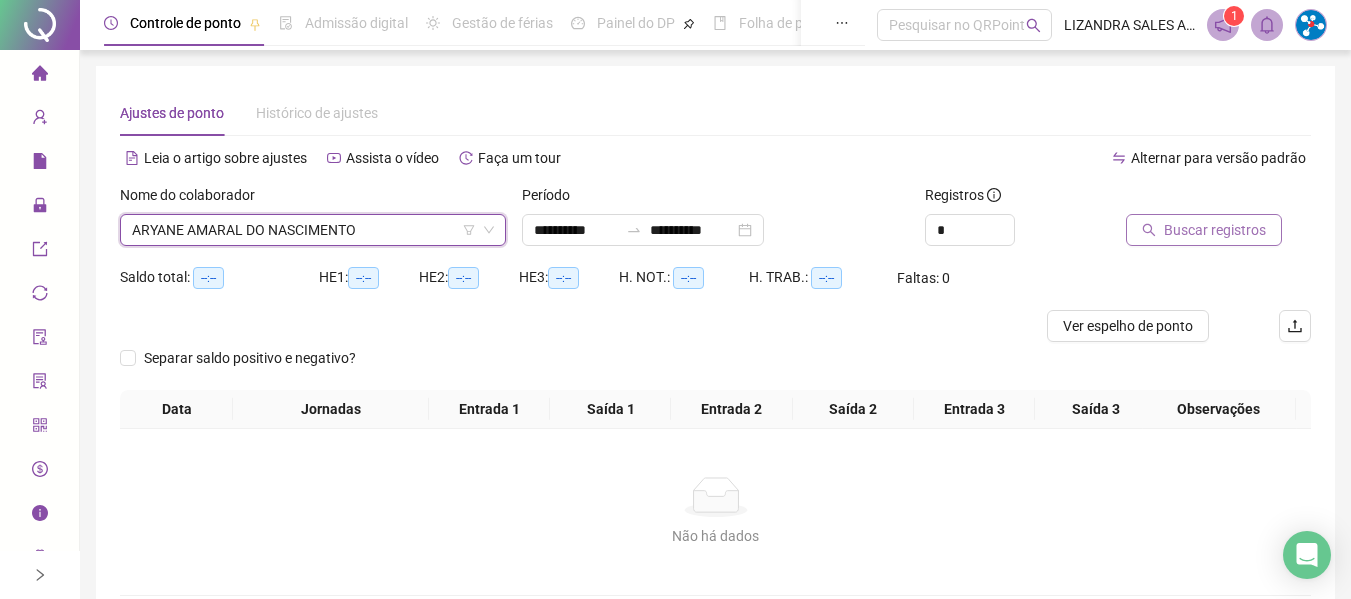 click on "Buscar registros" at bounding box center [1215, 230] 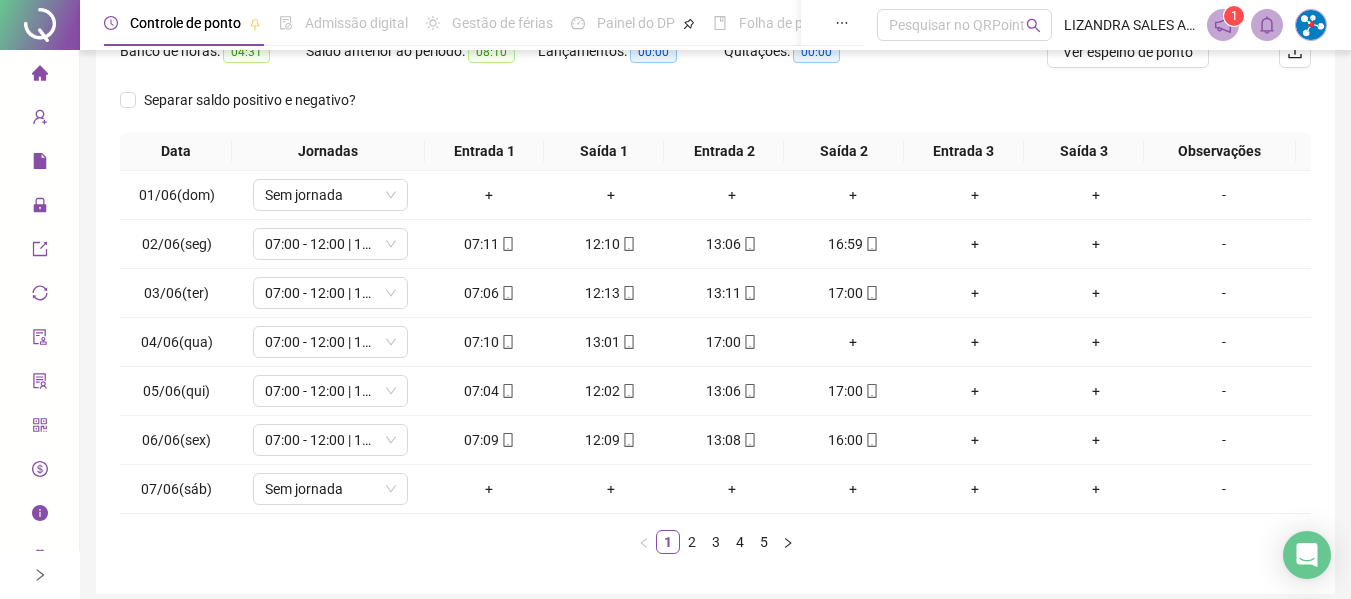 scroll, scrollTop: 300, scrollLeft: 0, axis: vertical 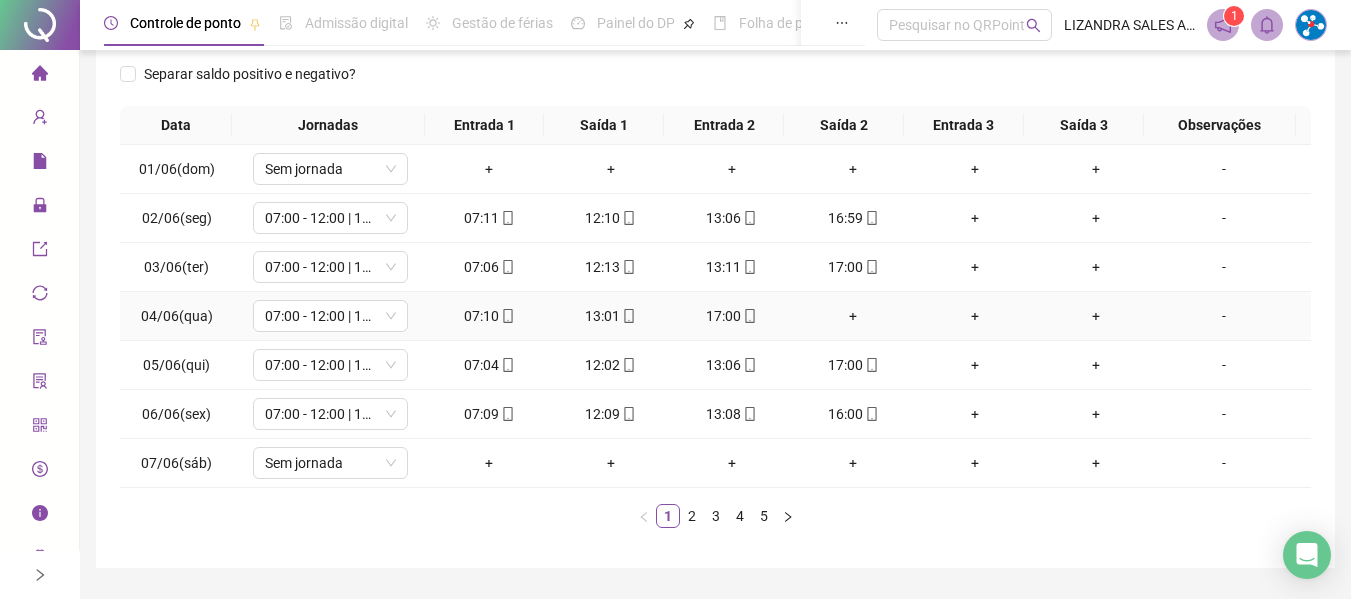click on "+" at bounding box center (853, 316) 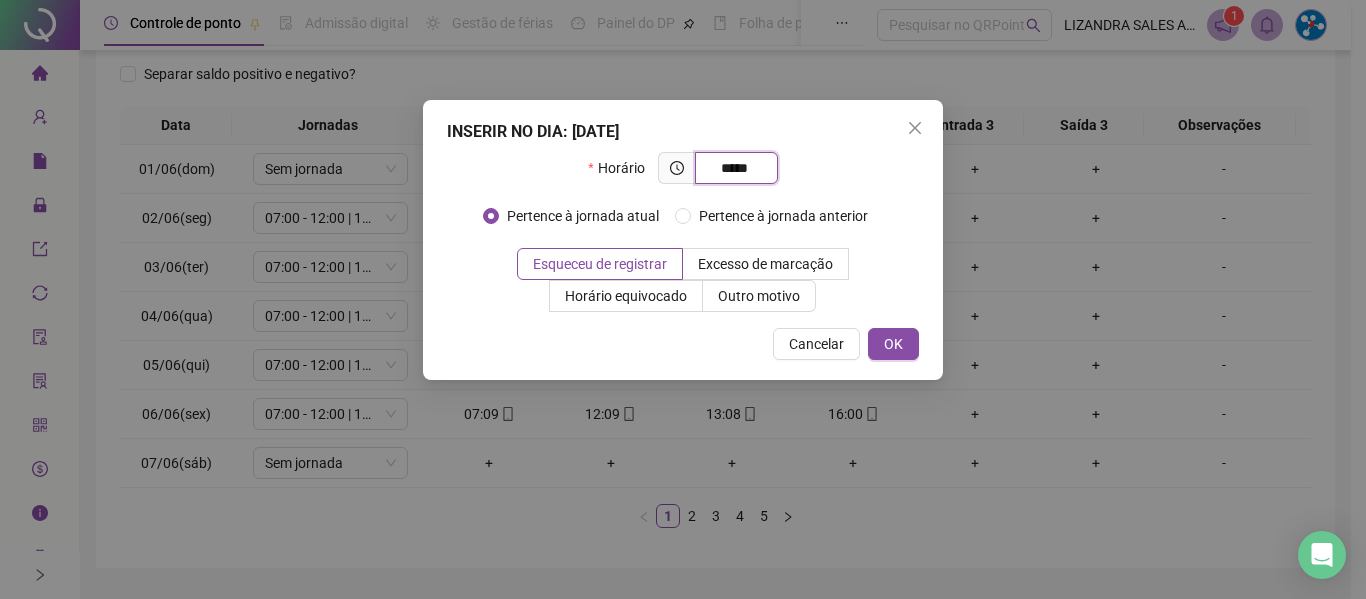 type on "*****" 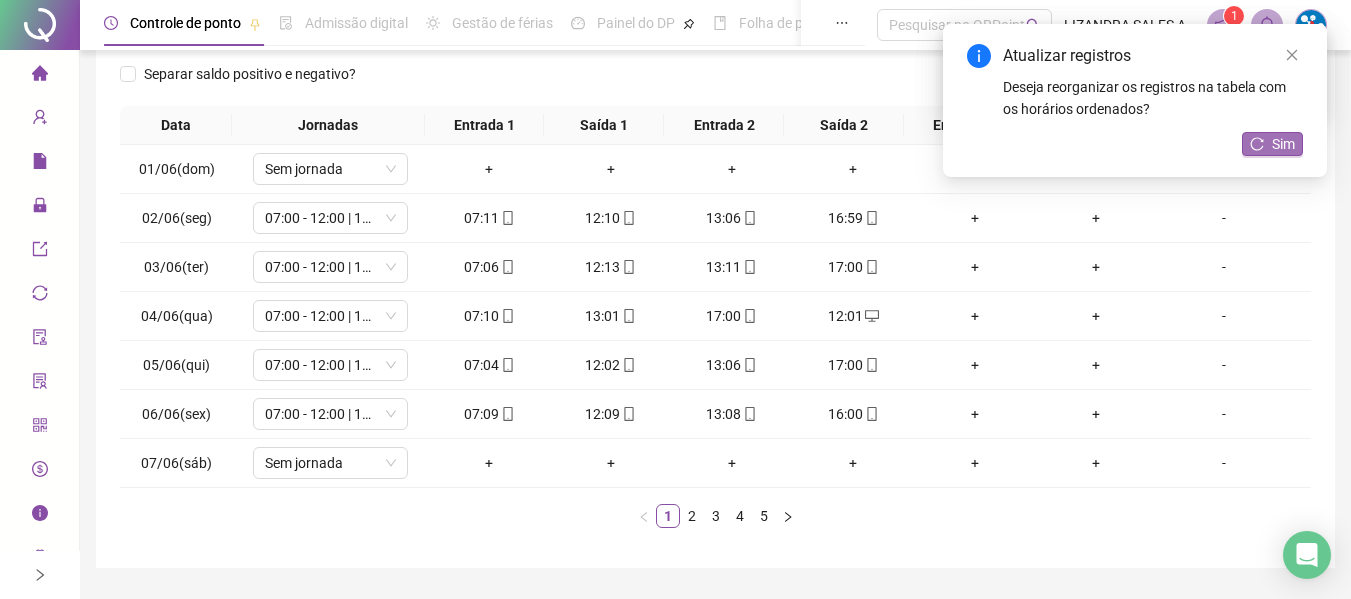 click on "Sim" at bounding box center (1283, 144) 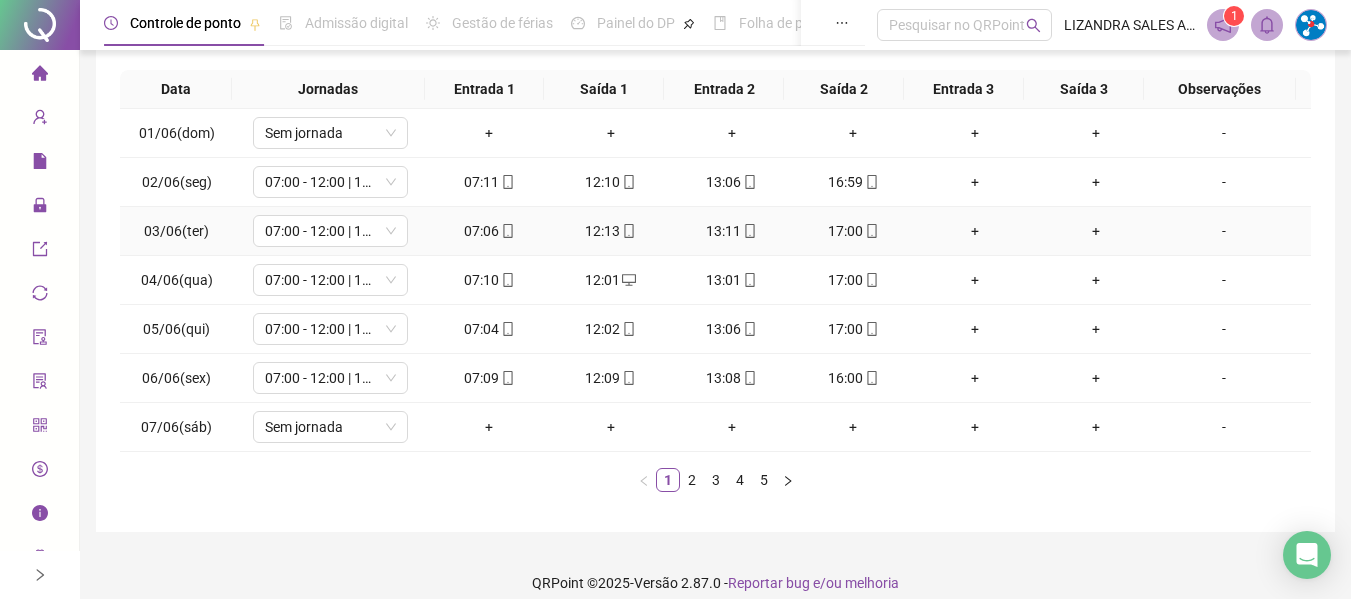 scroll, scrollTop: 355, scrollLeft: 0, axis: vertical 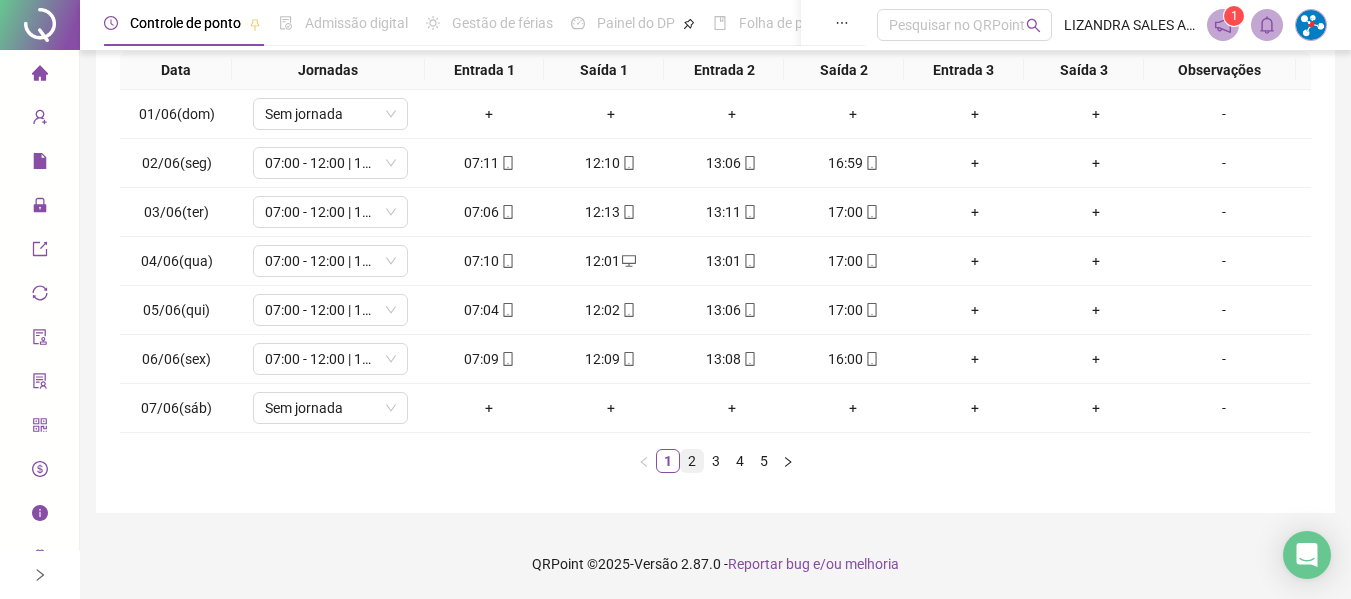 click on "2" at bounding box center (692, 461) 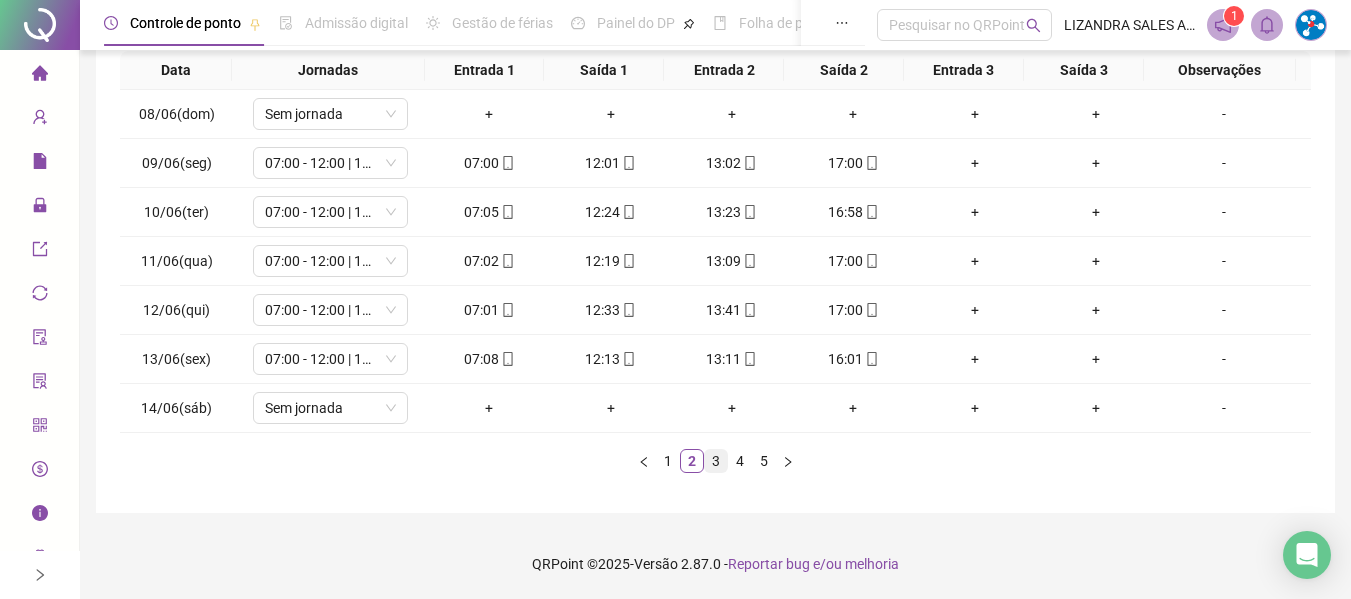 click on "3" at bounding box center (716, 461) 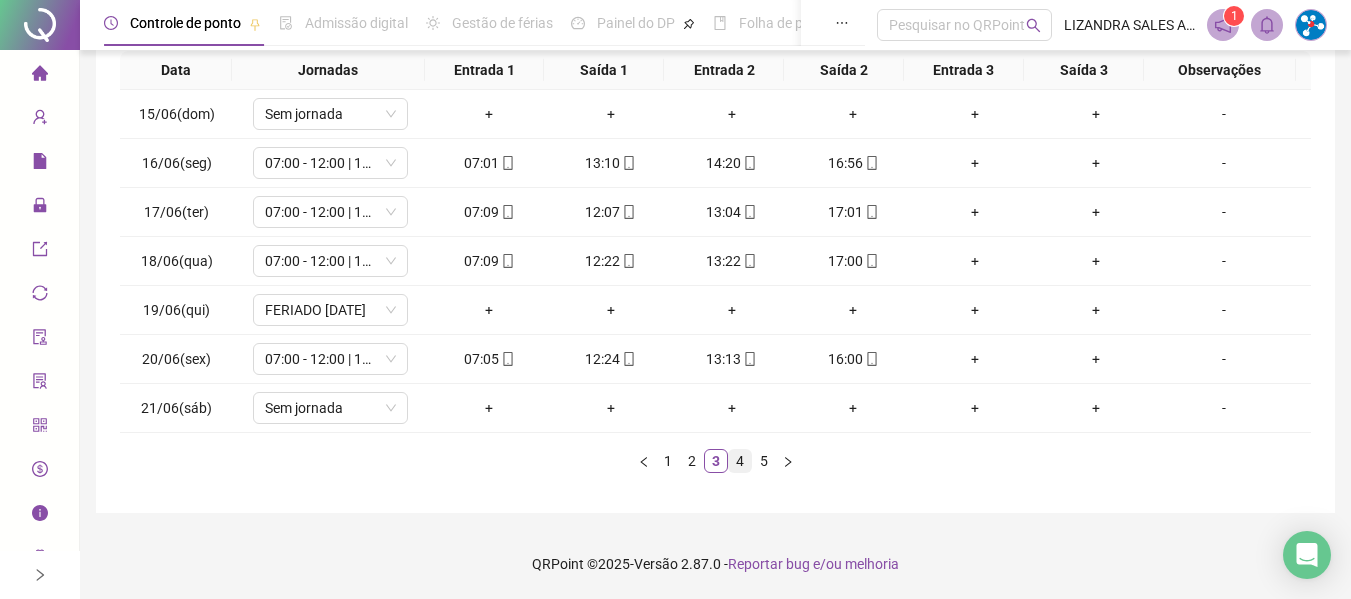 click on "4" at bounding box center (740, 461) 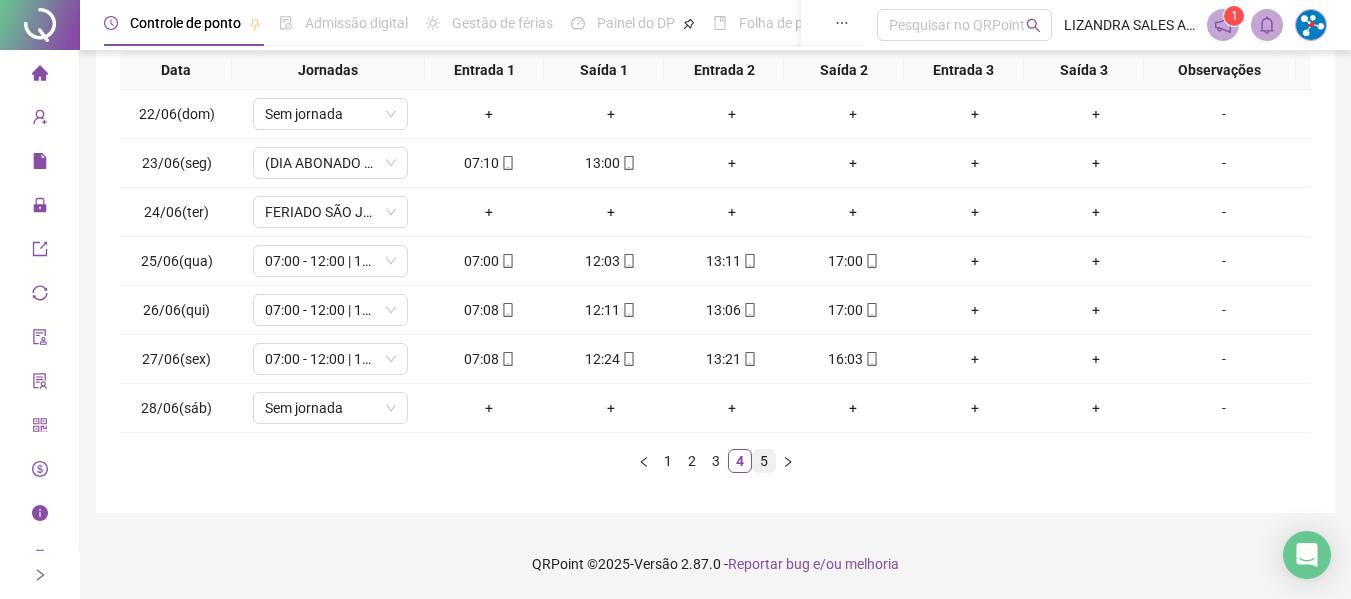 click on "5" at bounding box center [764, 461] 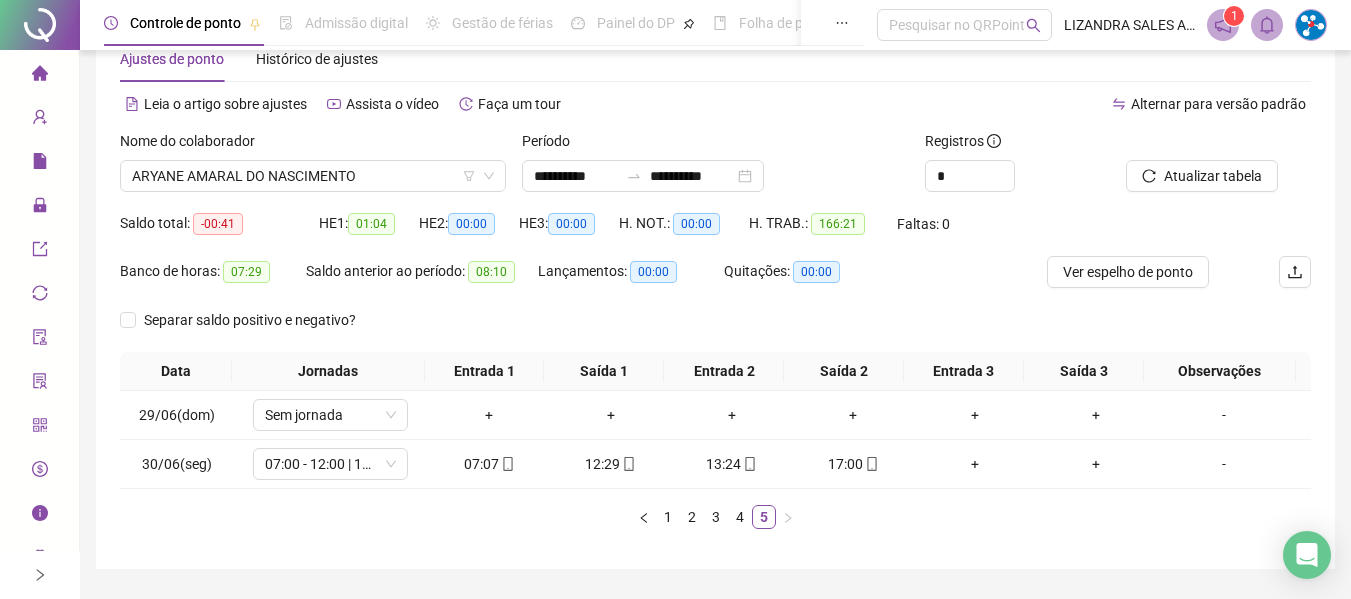 scroll, scrollTop: 0, scrollLeft: 0, axis: both 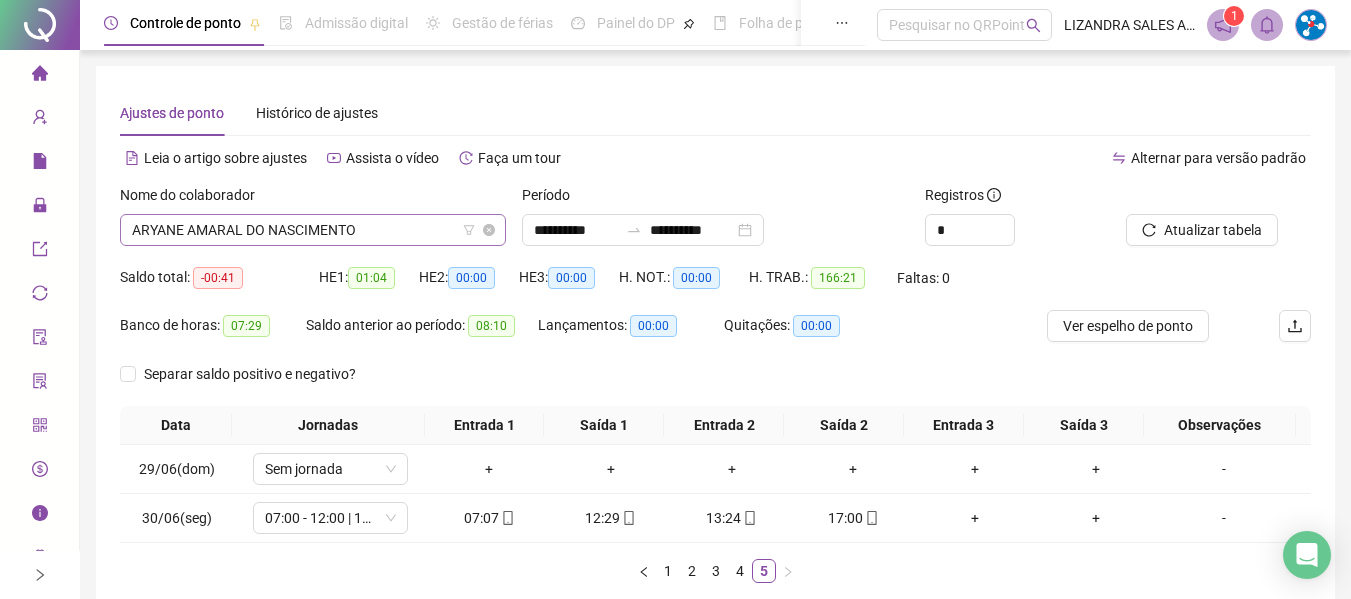 click on "ARYANE AMARAL DO NASCIMENTO" at bounding box center [313, 230] 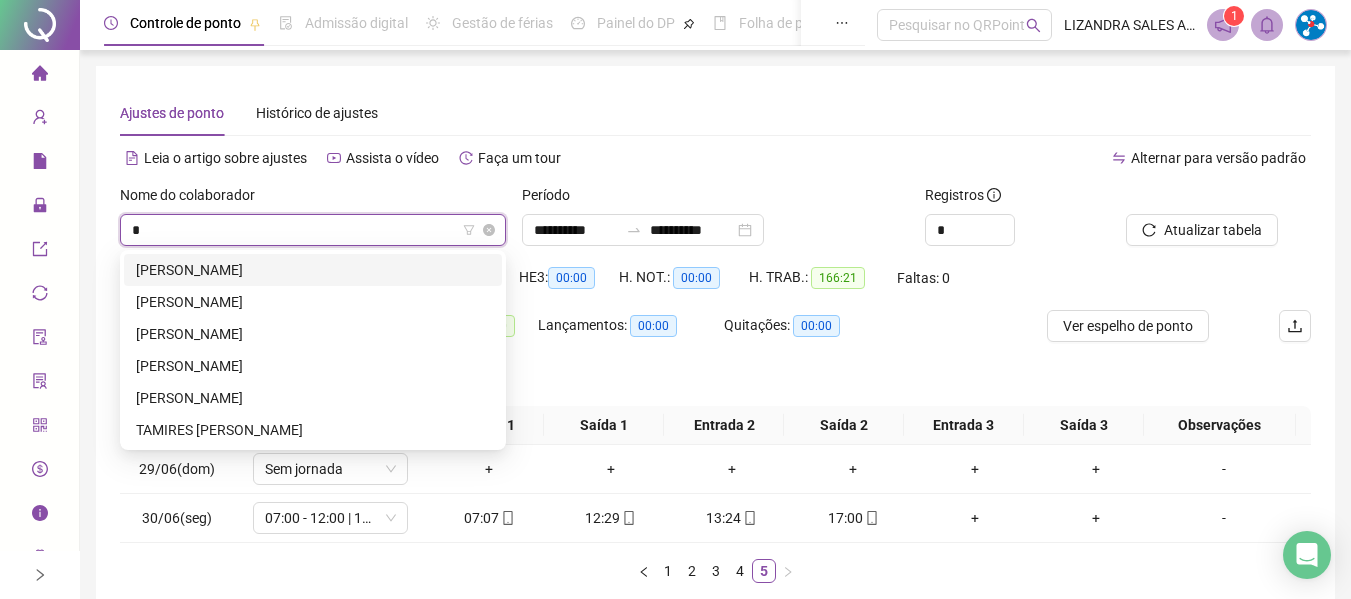scroll, scrollTop: 0, scrollLeft: 0, axis: both 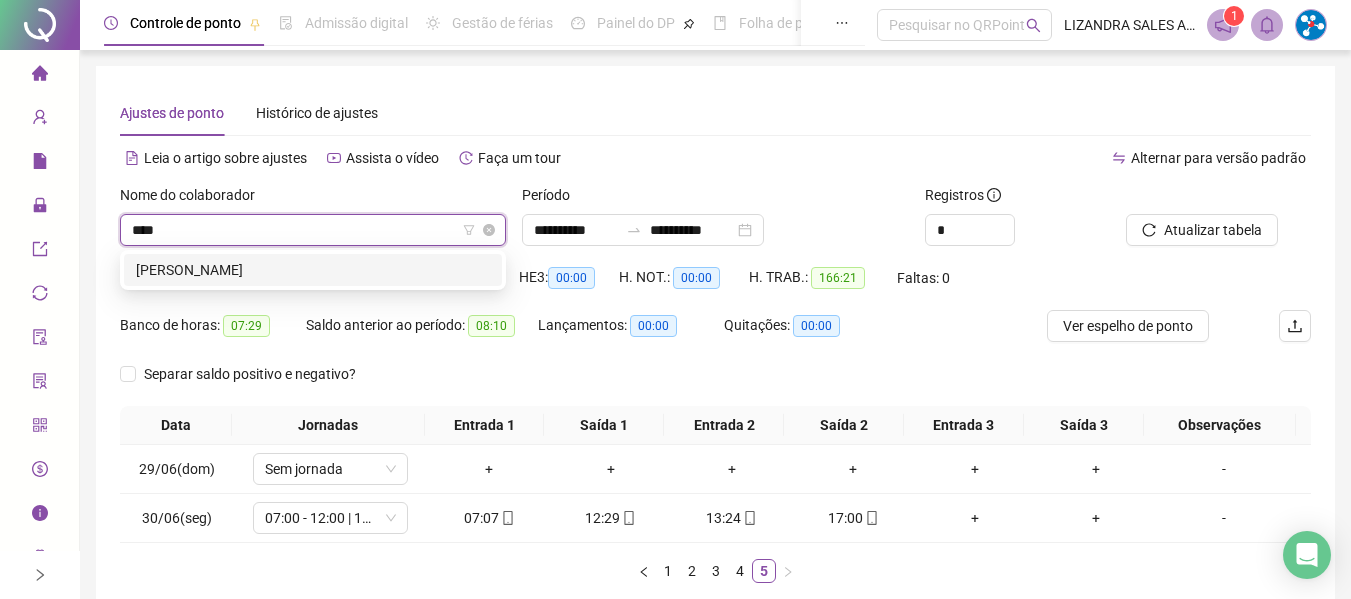 type on "*****" 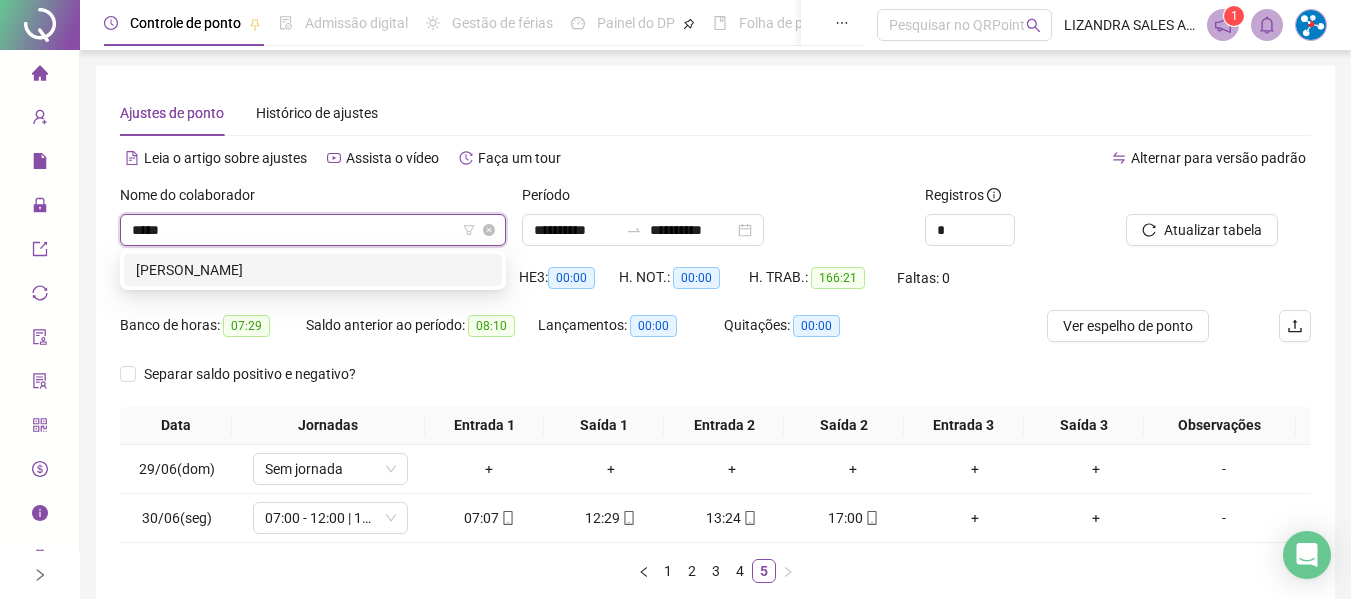 type 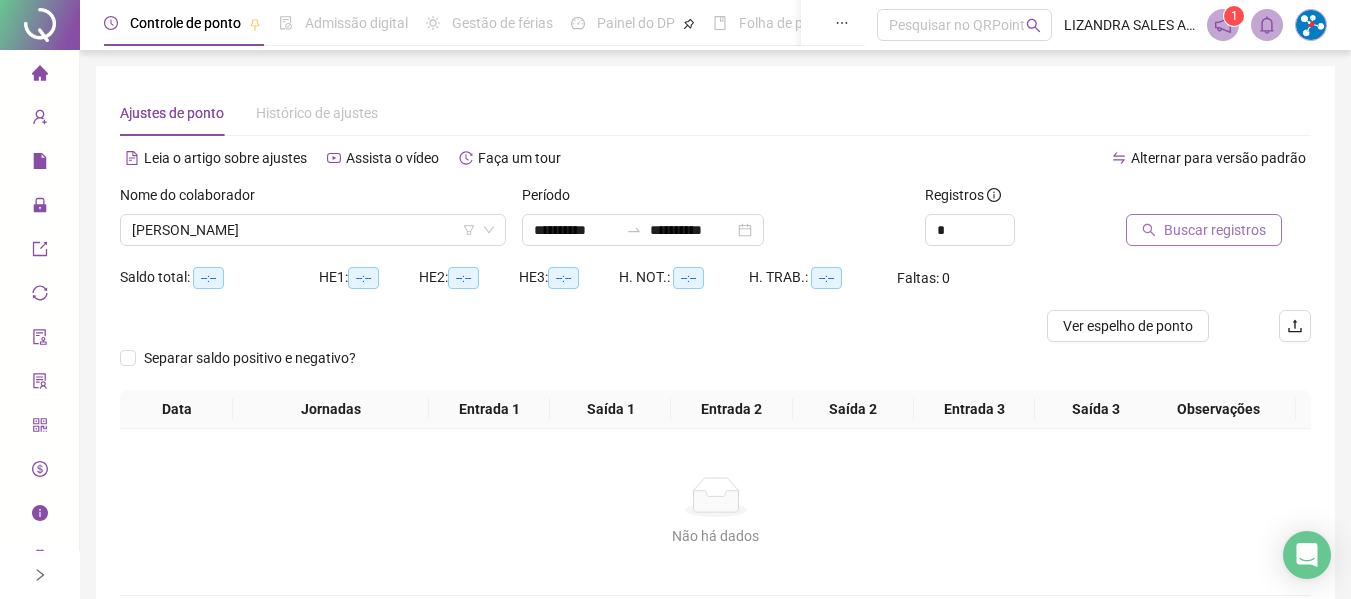 click on "Buscar registros" at bounding box center (1215, 230) 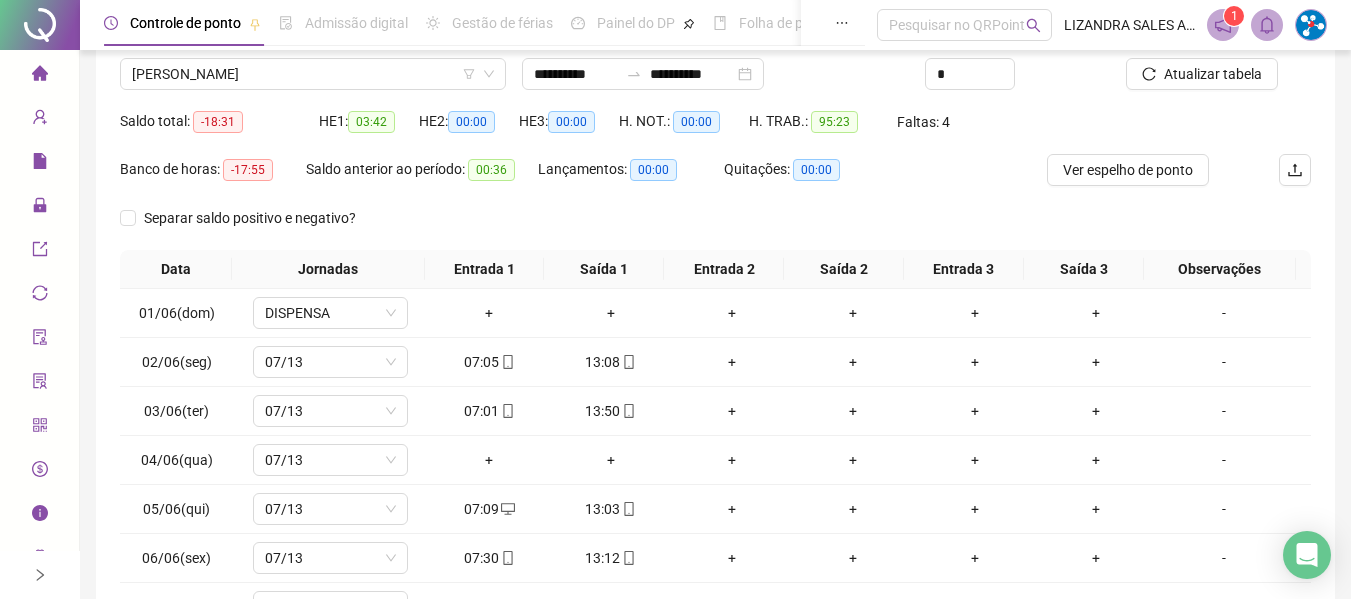 scroll, scrollTop: 355, scrollLeft: 0, axis: vertical 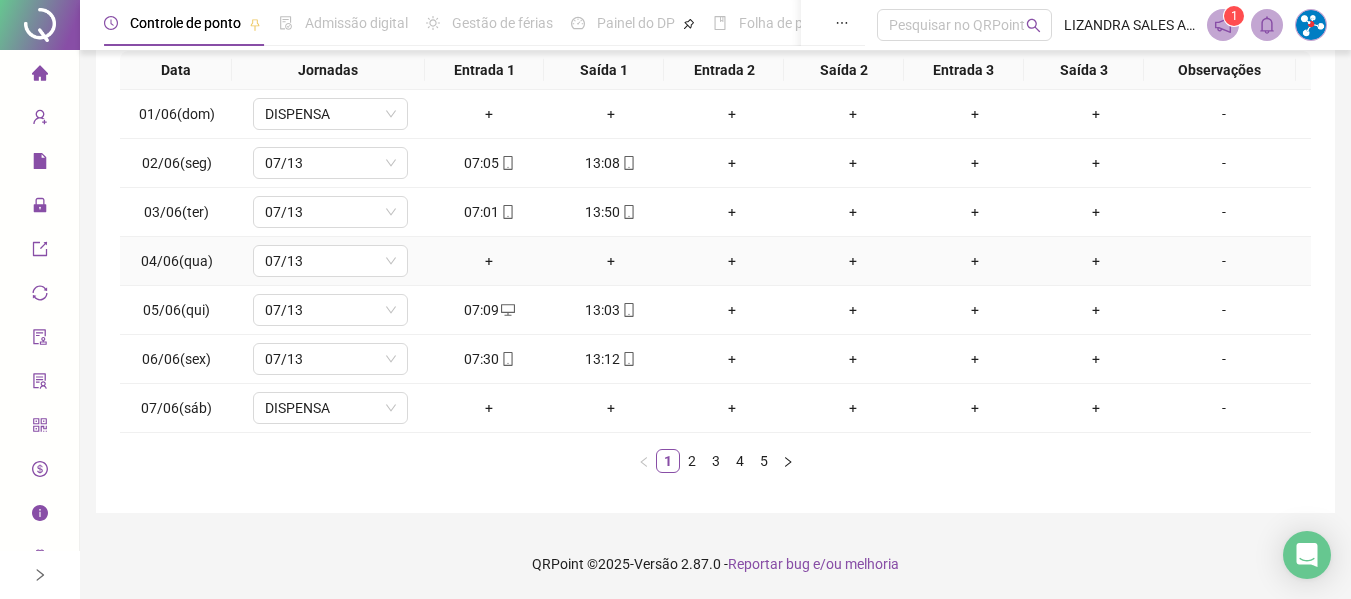 click on "-" at bounding box center (1224, 261) 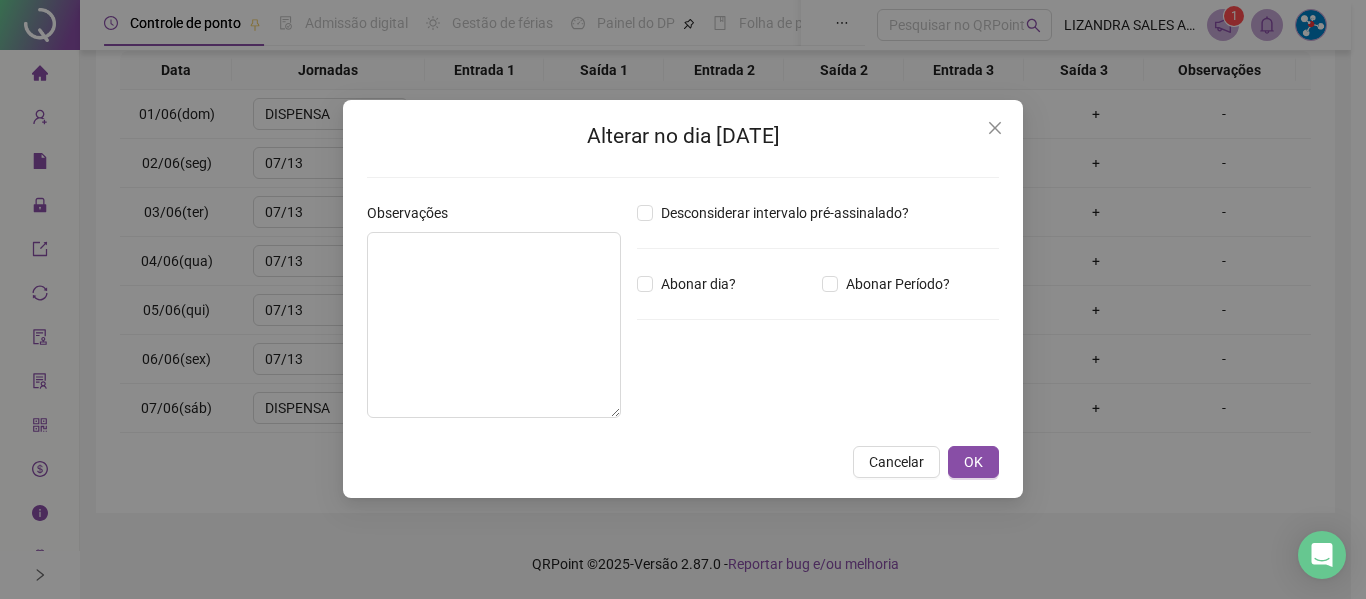 click on "Desconsiderar intervalo pré-assinalado? Abonar dia? Abonar Período? Horas a abonar ***** Aplicar regime de compensação" at bounding box center [818, 318] 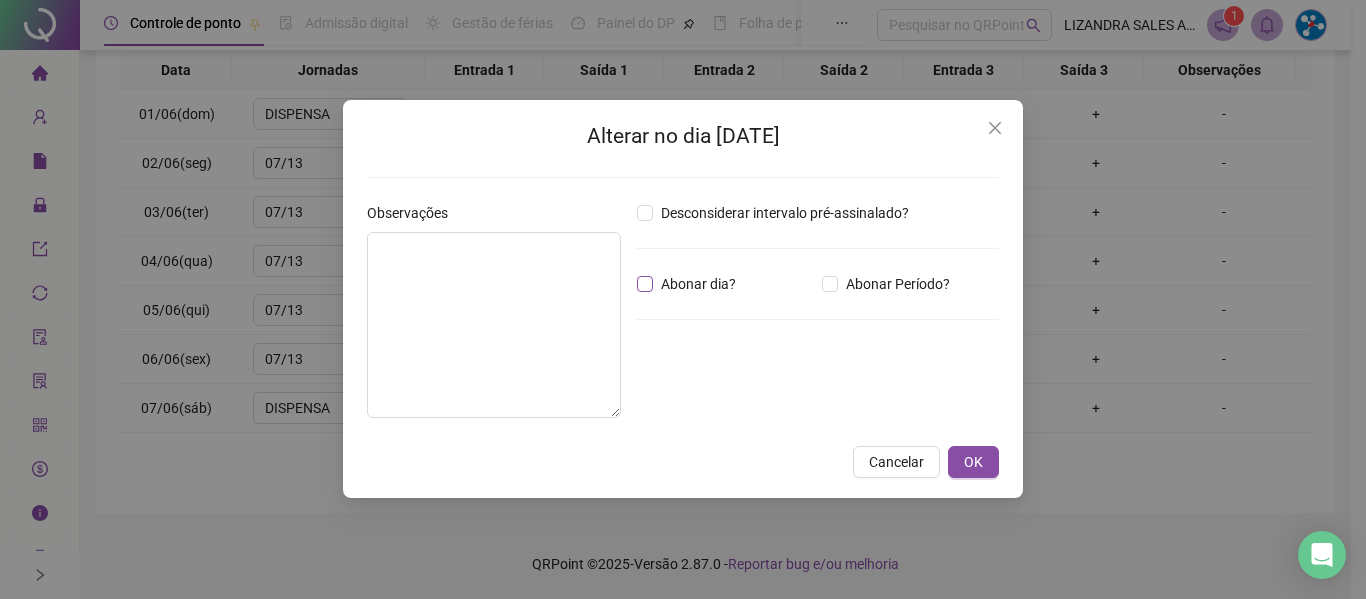 click on "Abonar dia?" at bounding box center [698, 284] 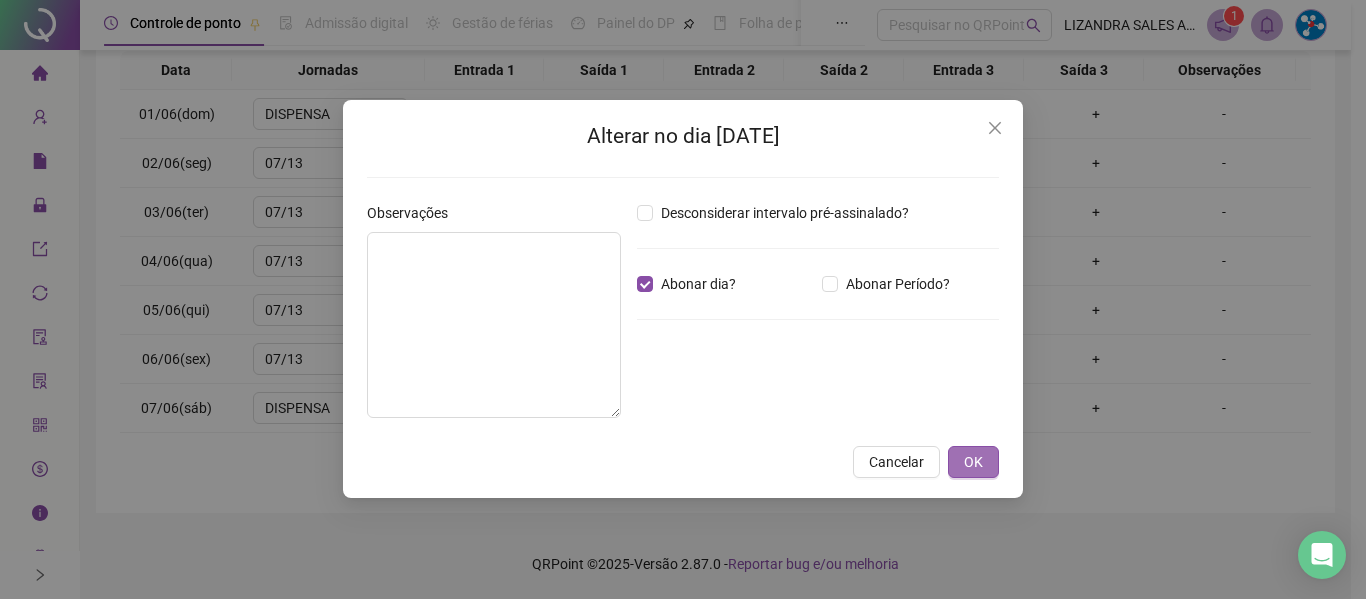 click on "OK" at bounding box center [973, 462] 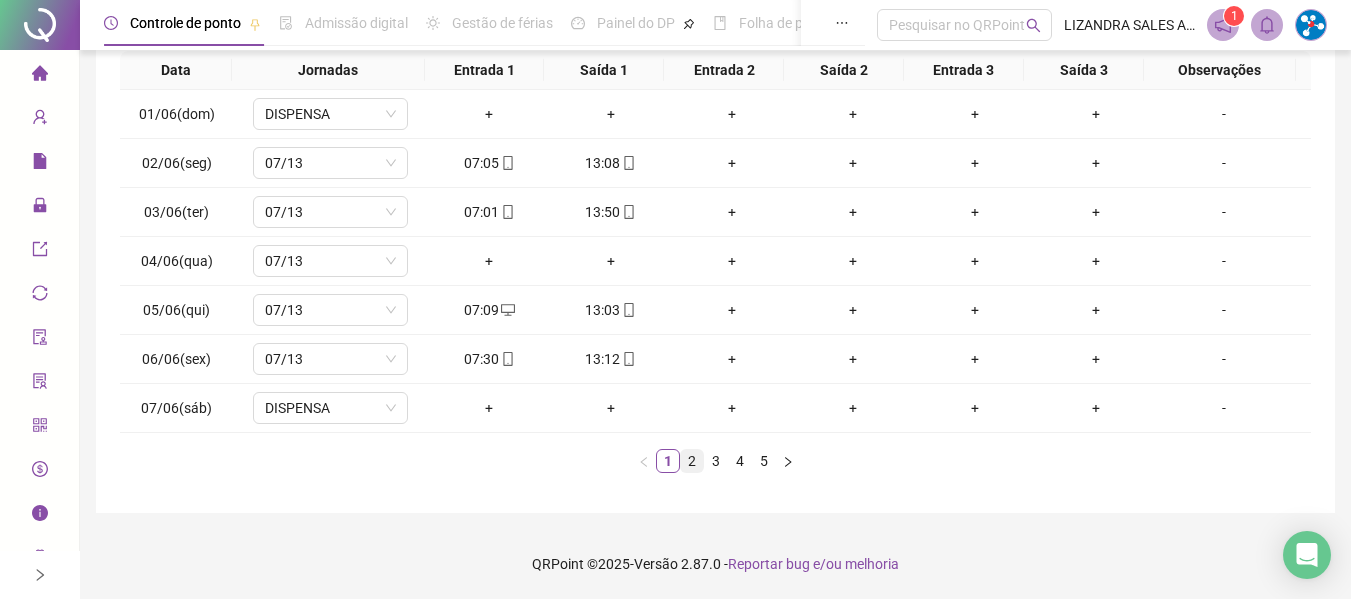 click on "2" at bounding box center [692, 461] 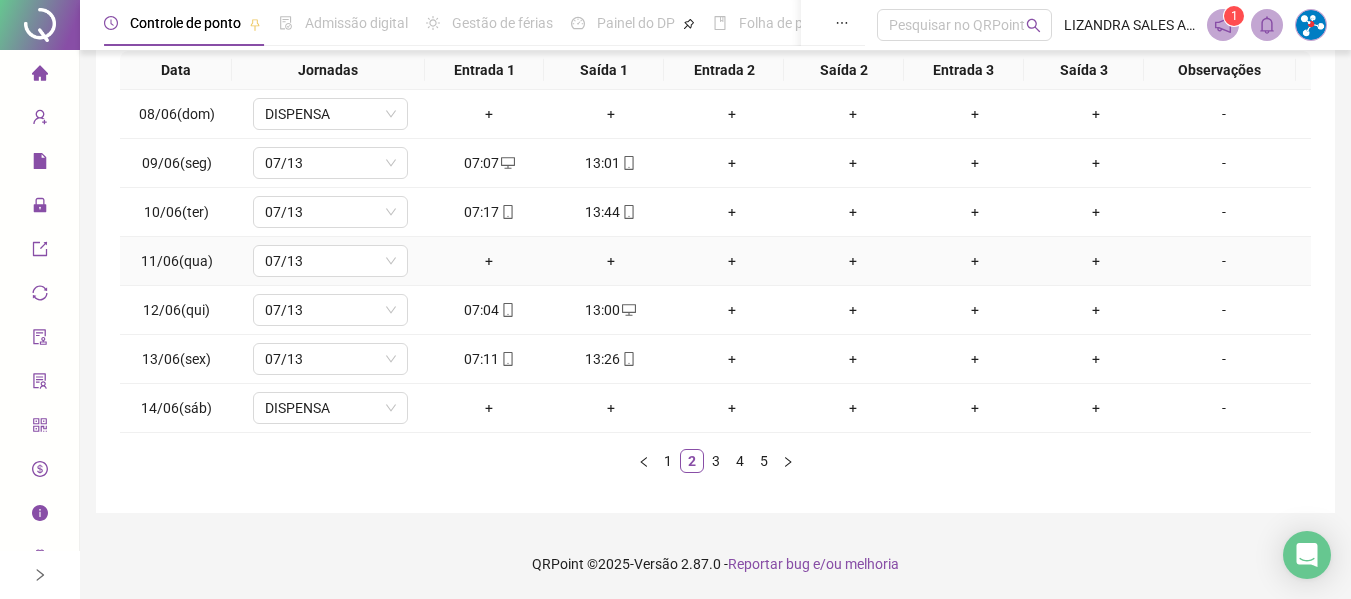 click on "-" at bounding box center (1224, 261) 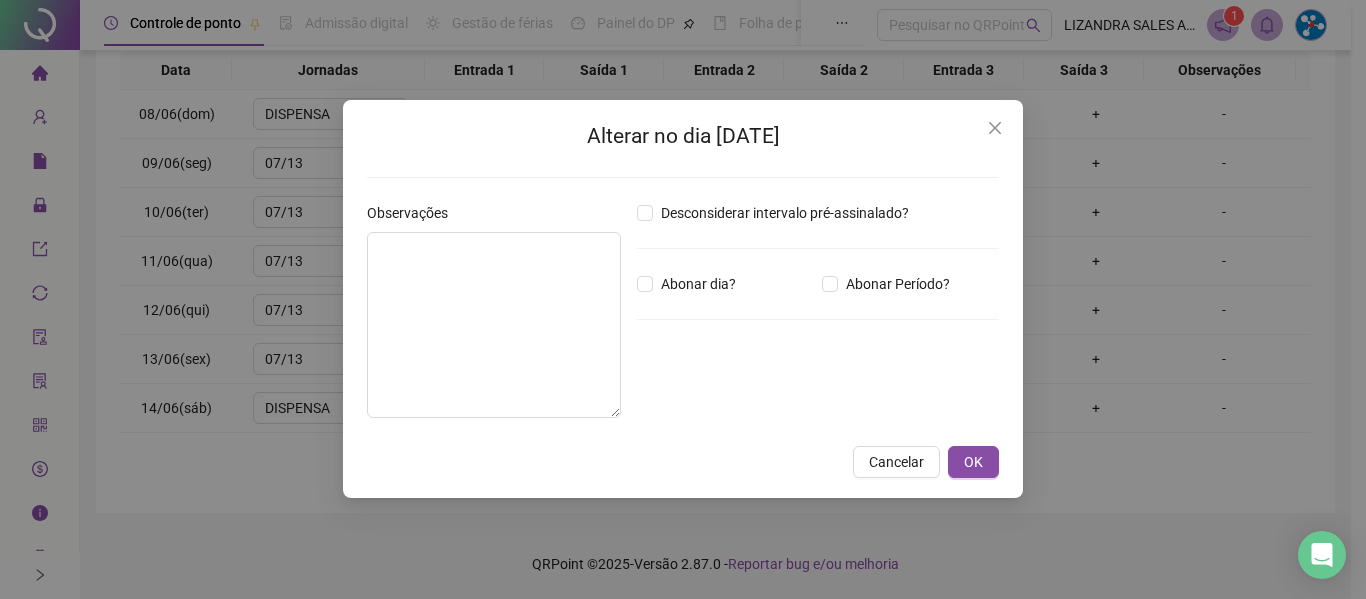 click on "Desconsiderar intervalo pré-assinalado? Abonar dia? Abonar Período? Horas a abonar ***** Aplicar regime de compensação" at bounding box center [818, 318] 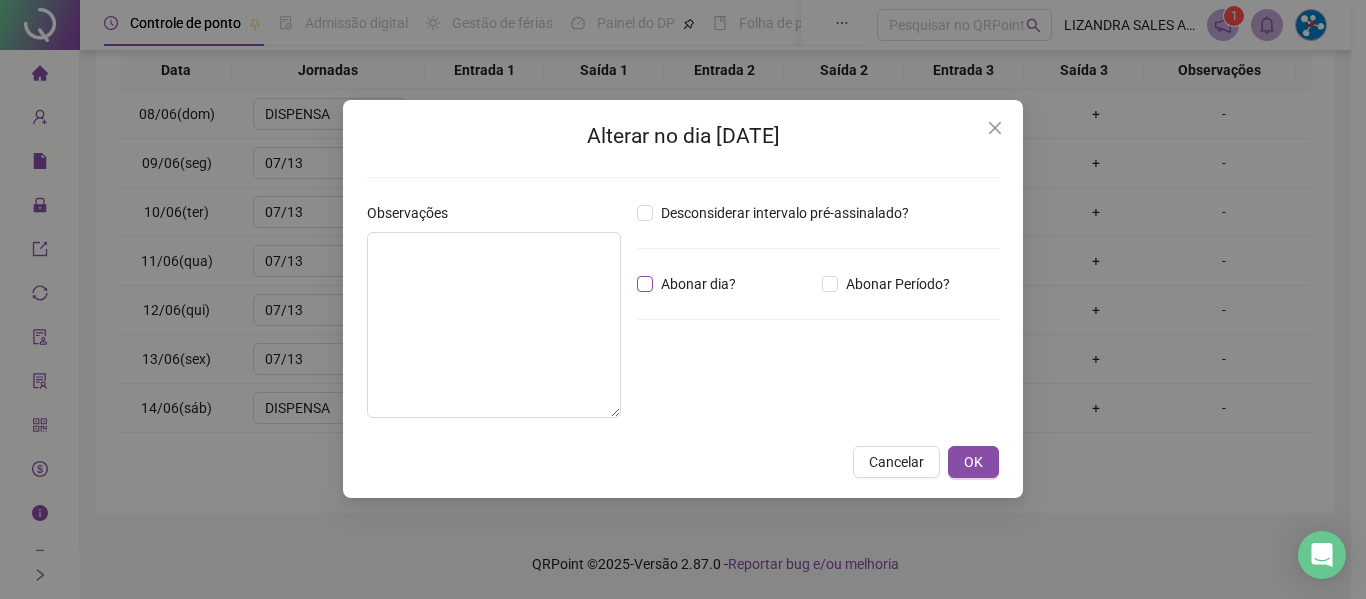 click on "Abonar dia?" at bounding box center (698, 284) 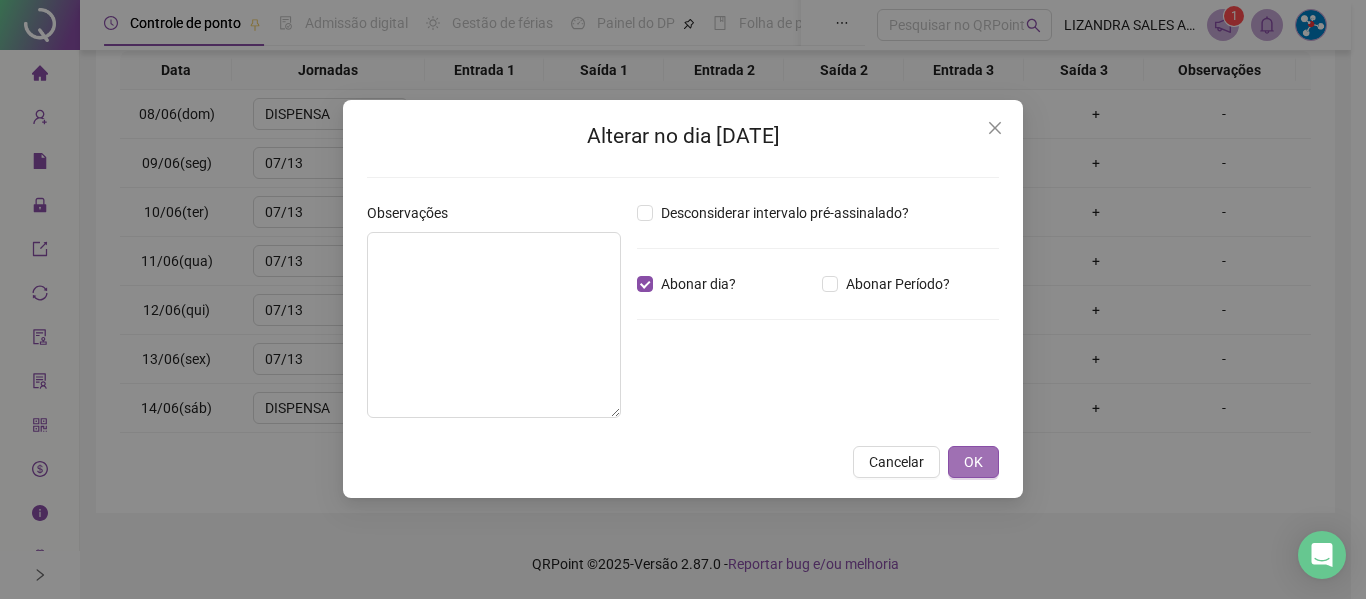 click on "OK" at bounding box center (973, 462) 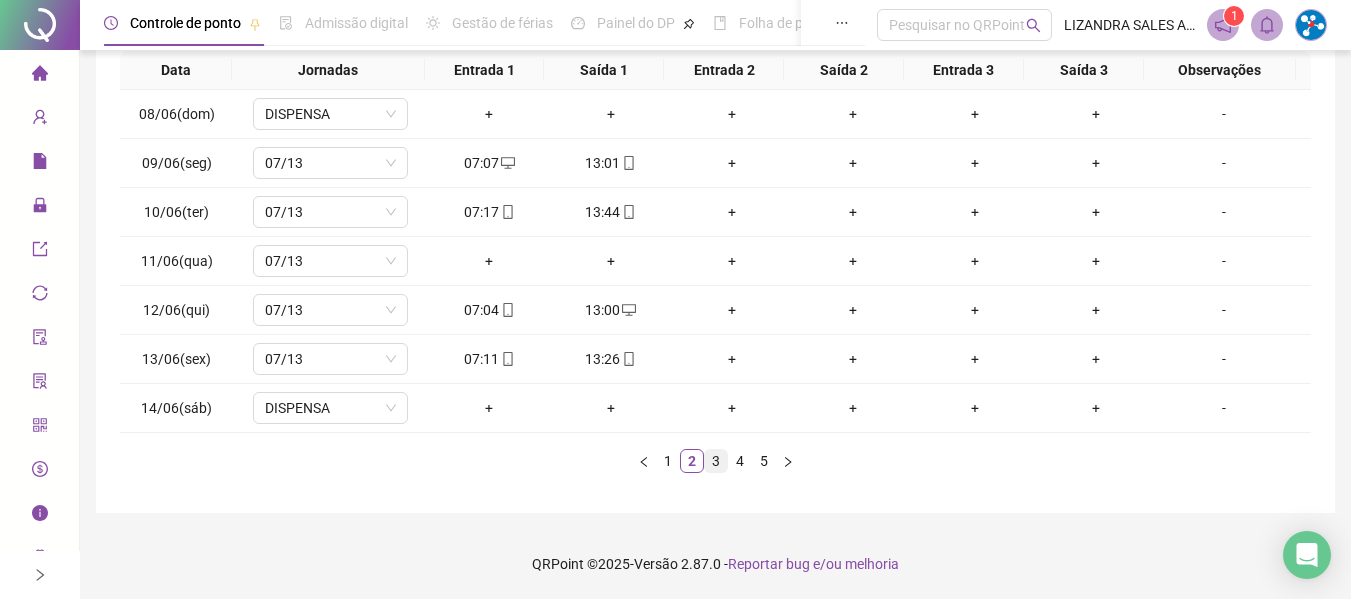 click on "3" at bounding box center [716, 461] 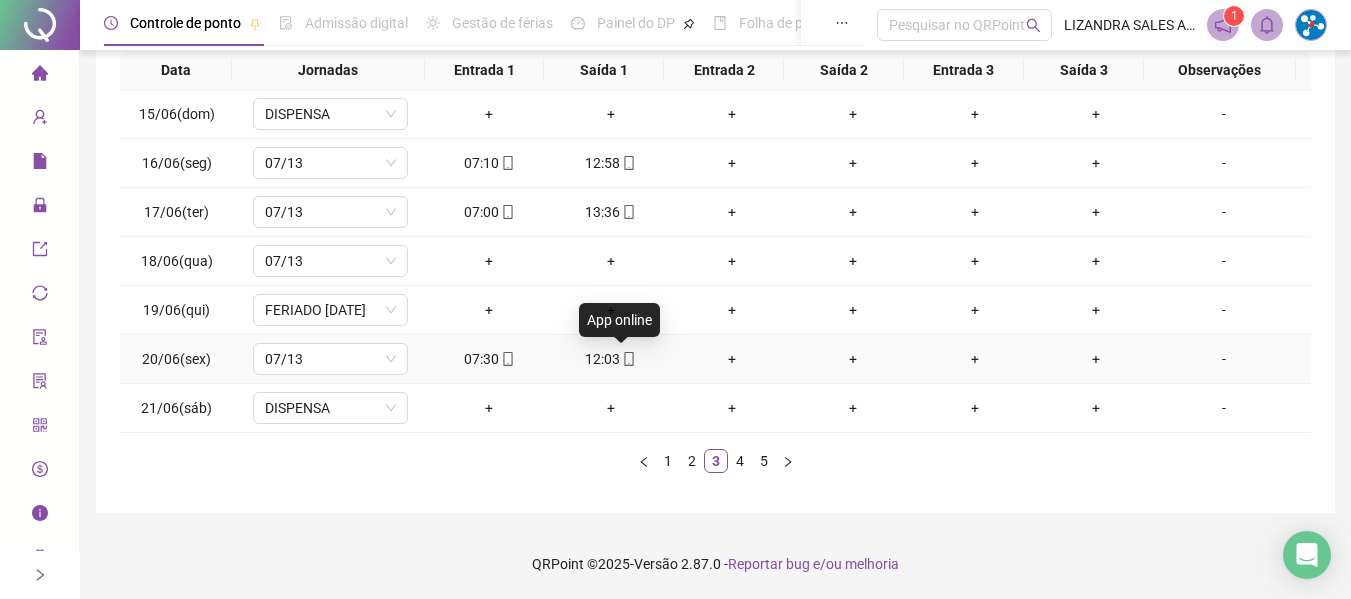 click 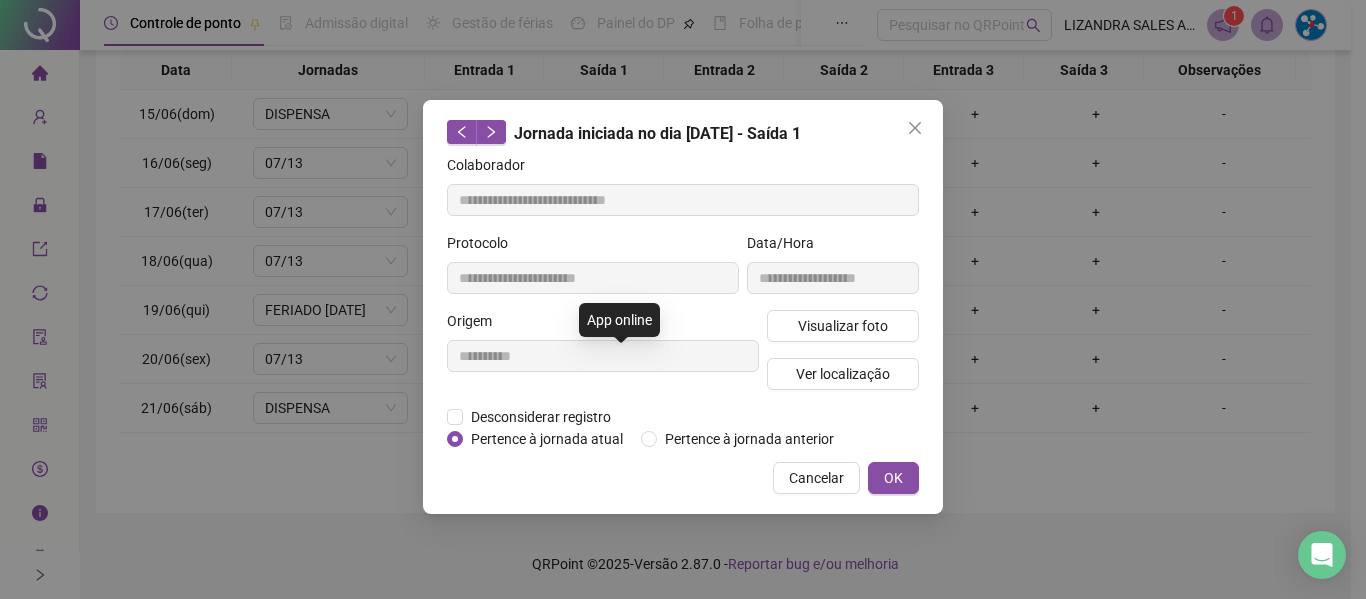 type on "**********" 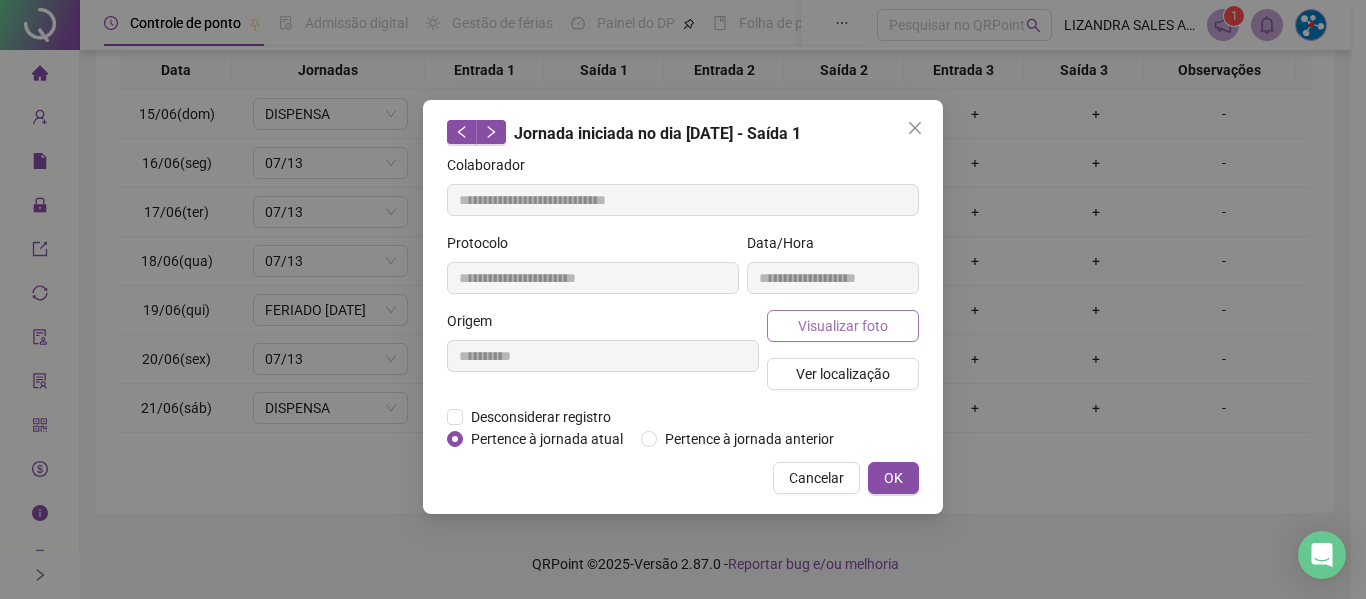click on "Visualizar foto" at bounding box center [843, 326] 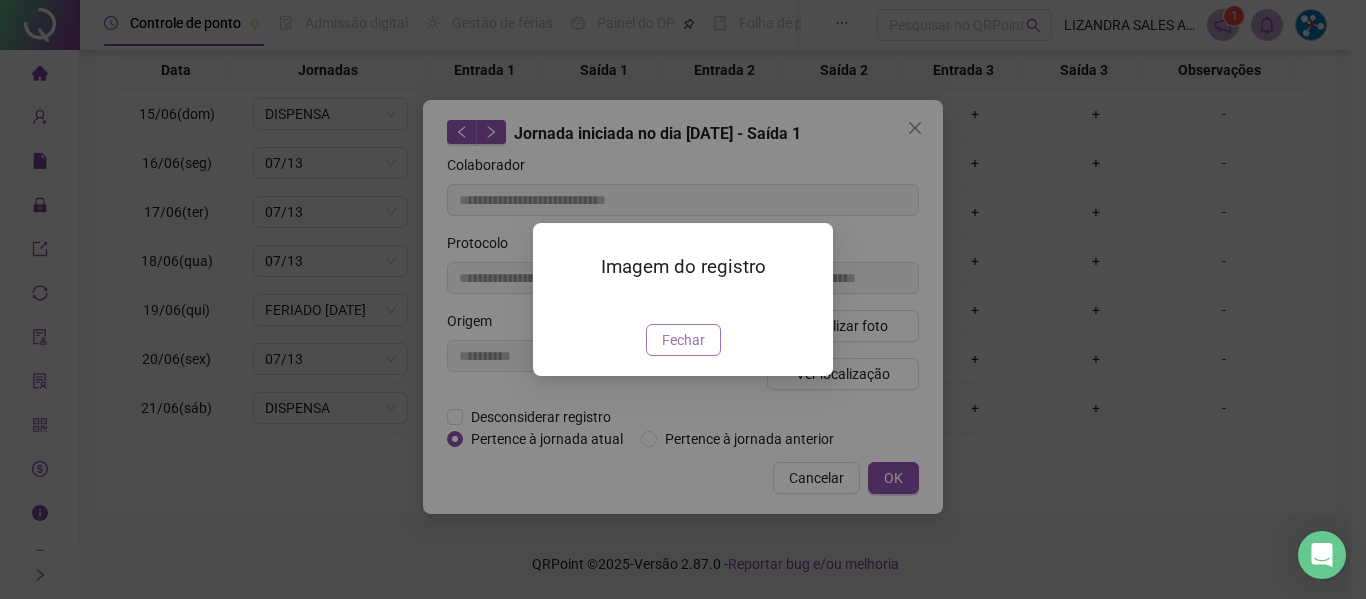 click on "Fechar" at bounding box center [683, 340] 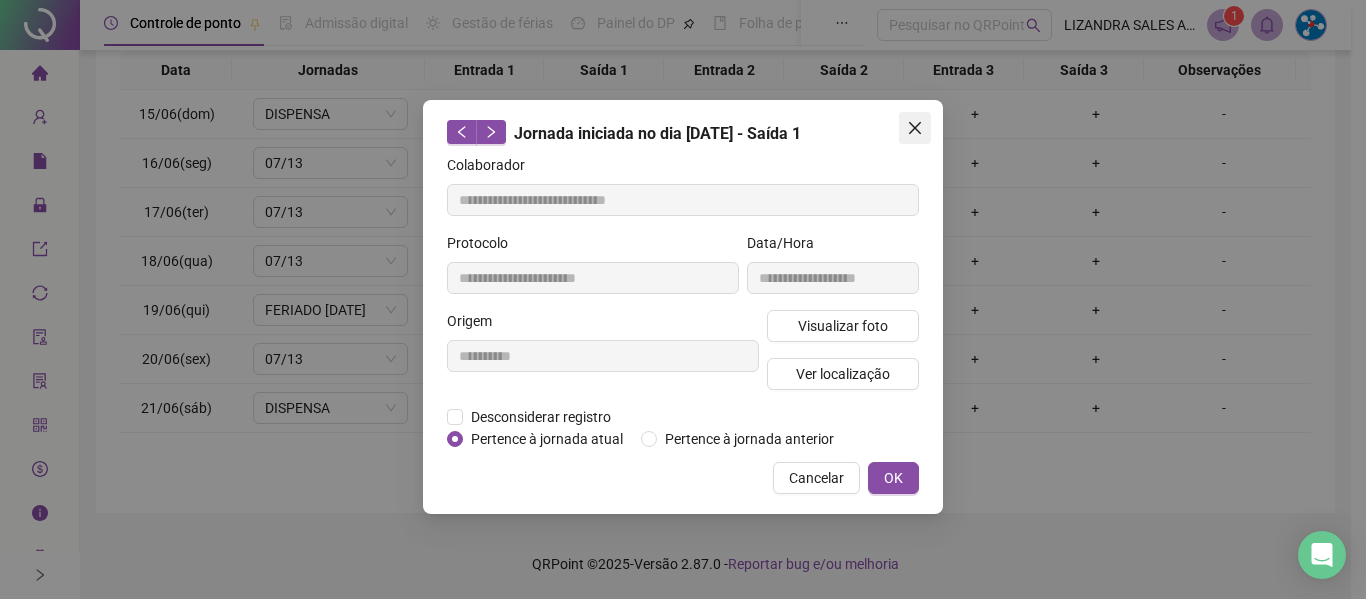 click at bounding box center [915, 128] 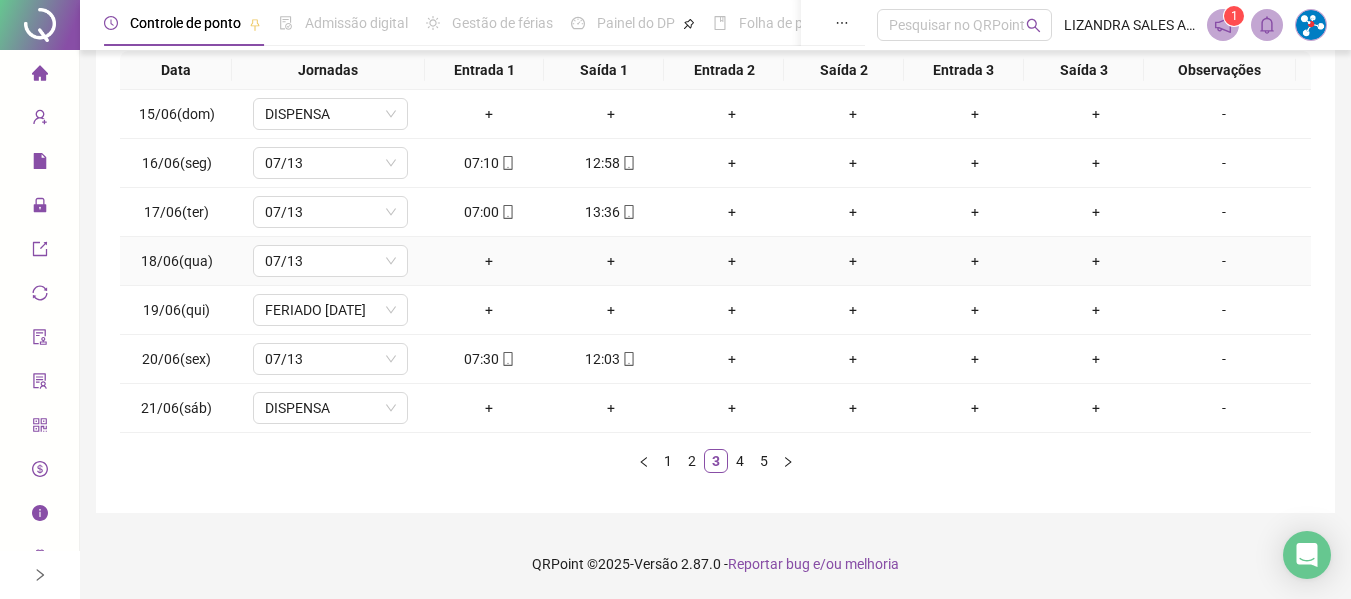 click on "-" at bounding box center (1224, 261) 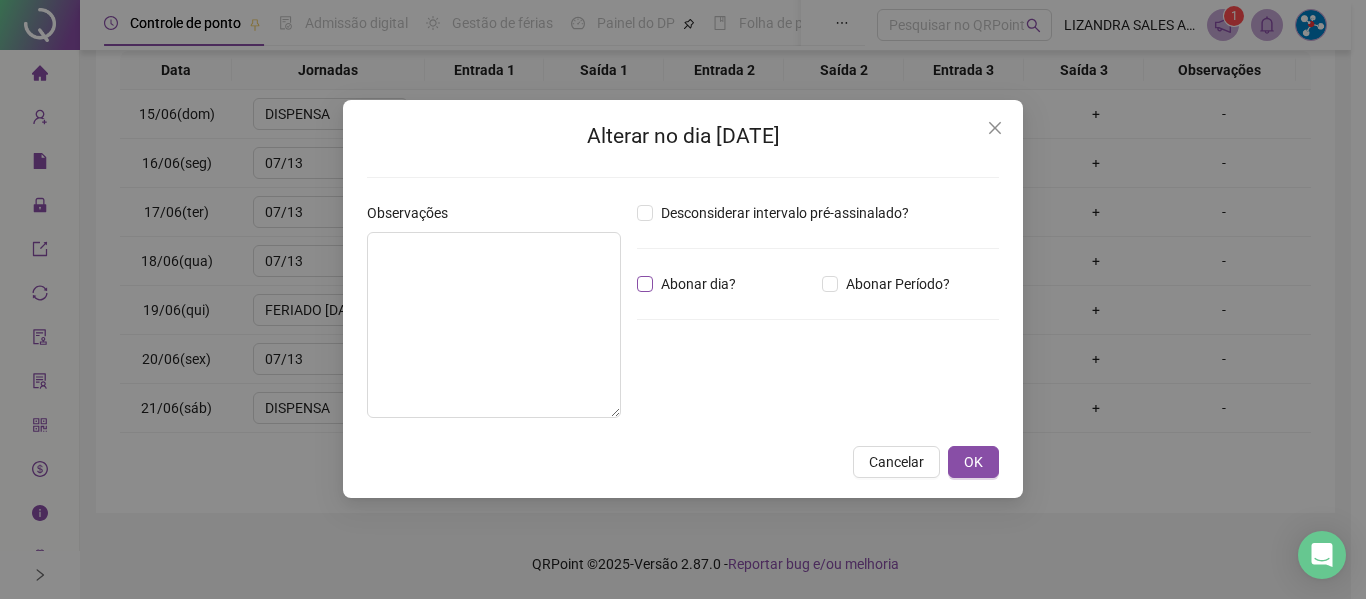 click on "Abonar dia?" at bounding box center (698, 284) 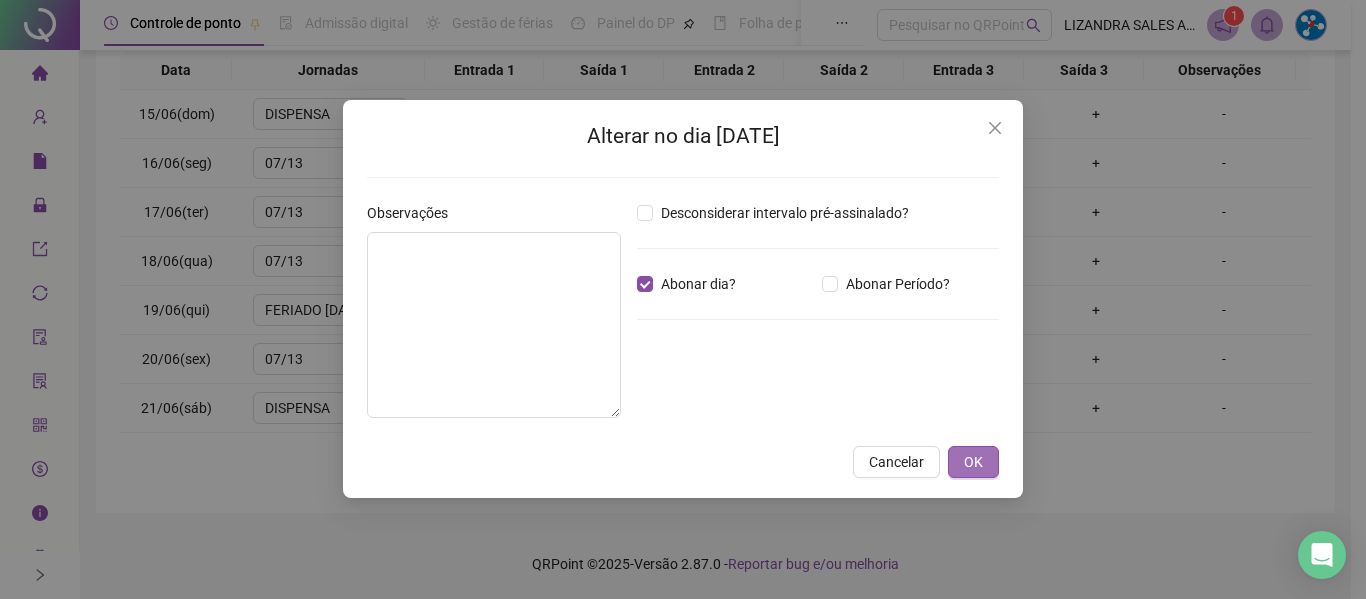 click on "OK" at bounding box center [973, 462] 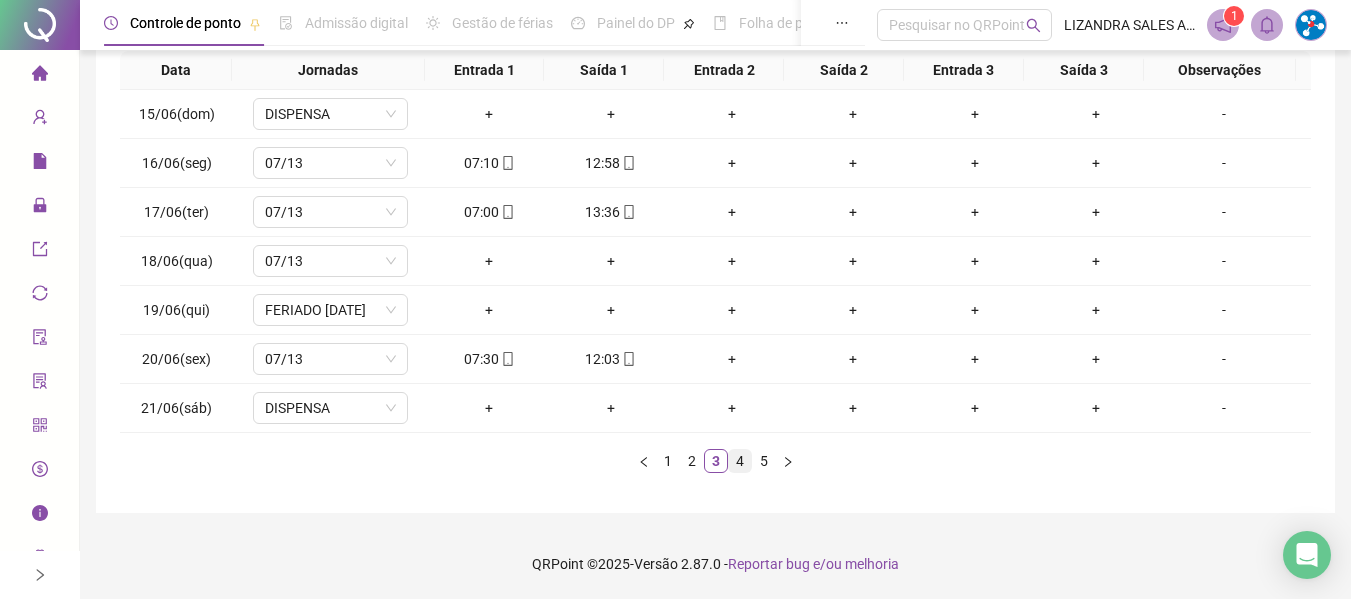 click on "4" at bounding box center [740, 461] 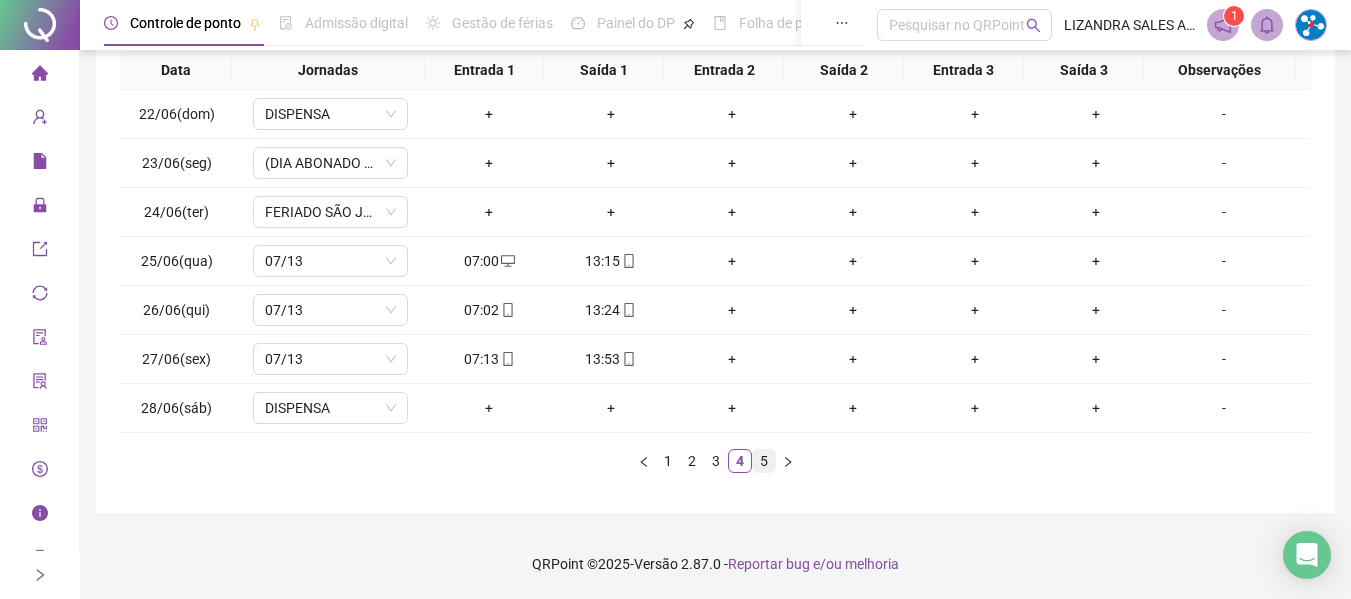 click on "5" at bounding box center (764, 461) 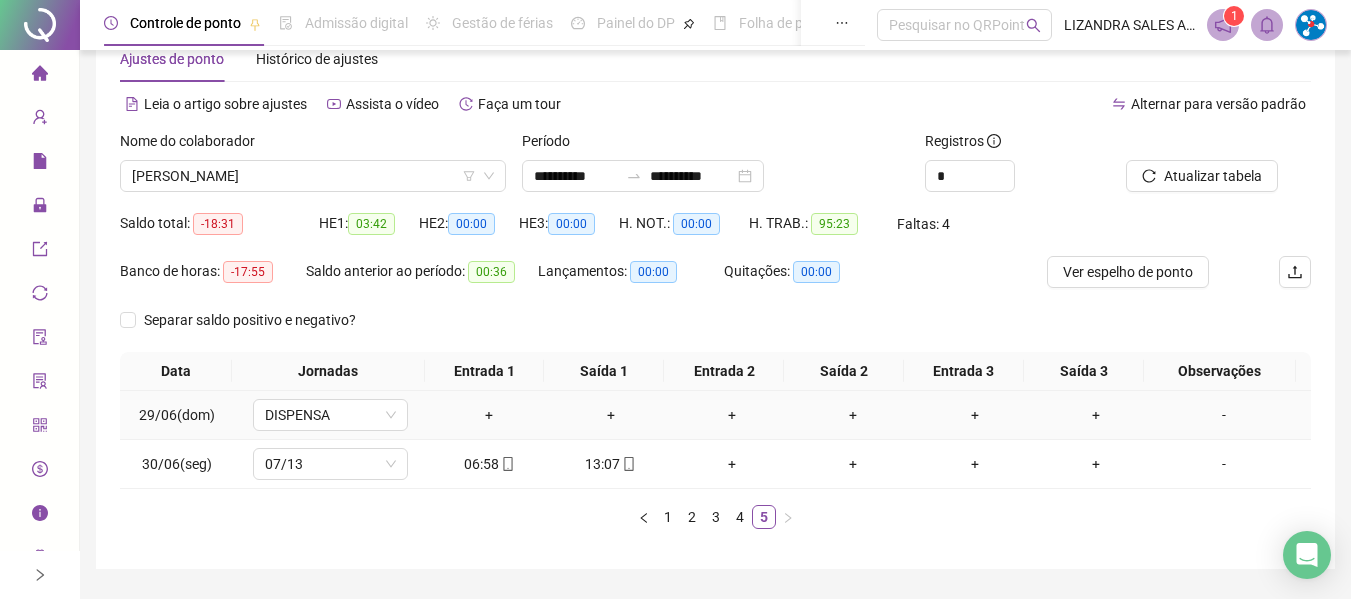 scroll, scrollTop: 0, scrollLeft: 0, axis: both 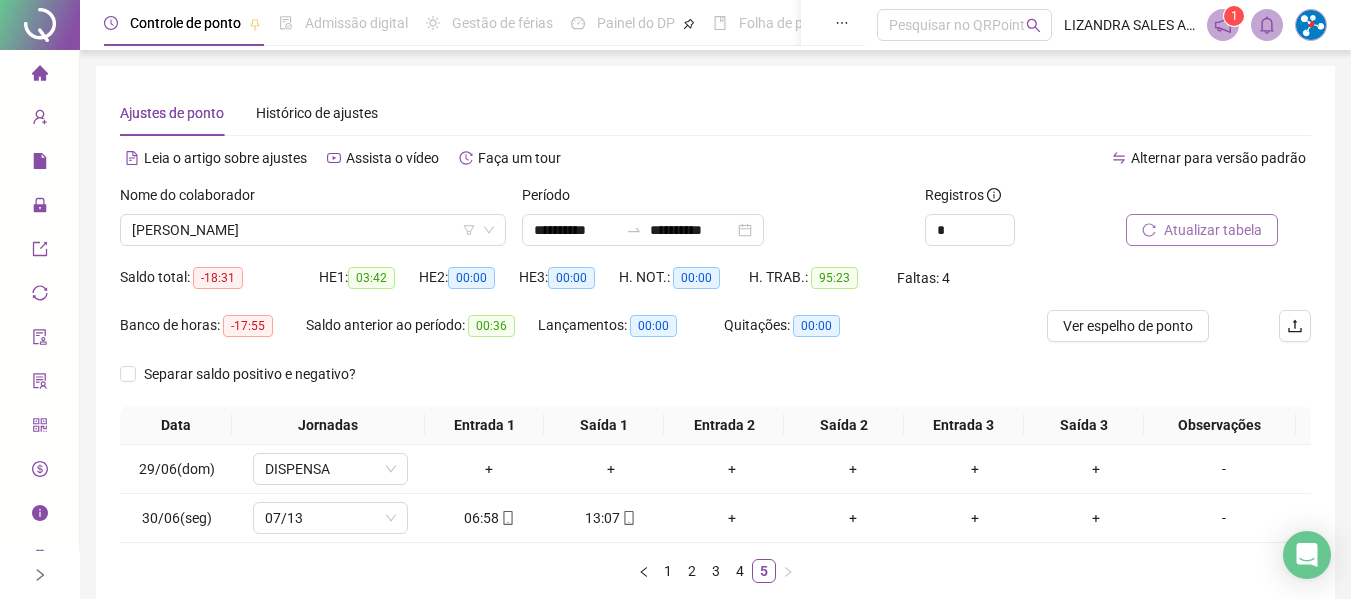 click on "Atualizar tabela" at bounding box center [1213, 230] 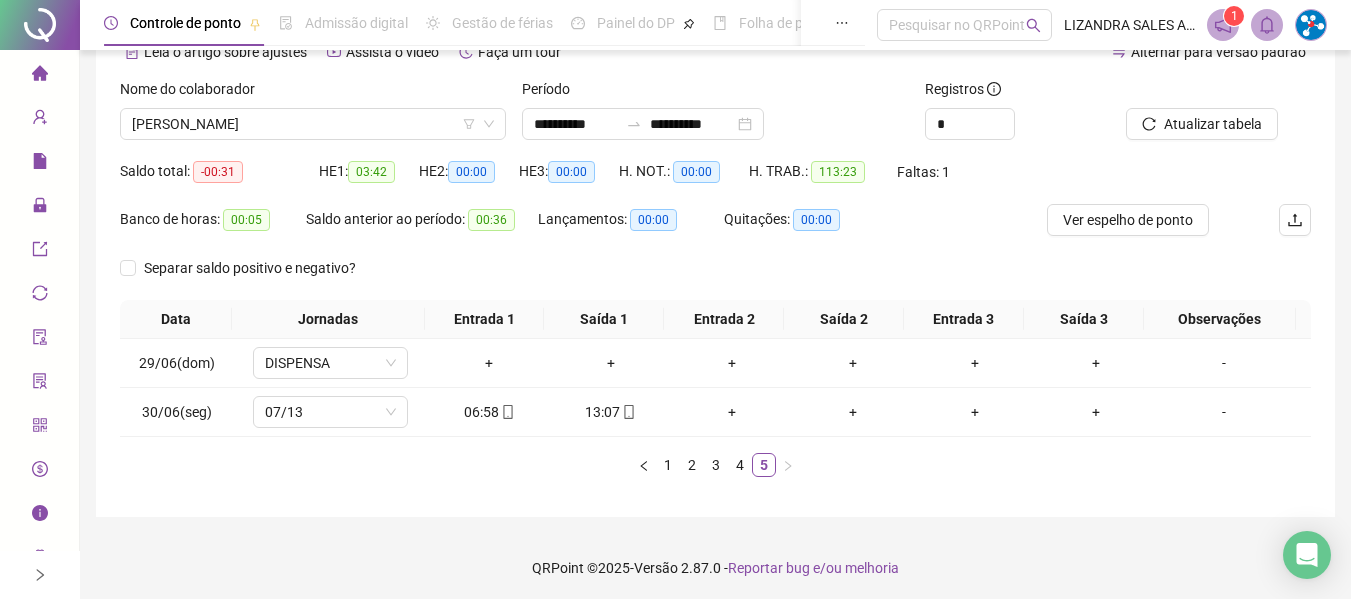 scroll, scrollTop: 110, scrollLeft: 0, axis: vertical 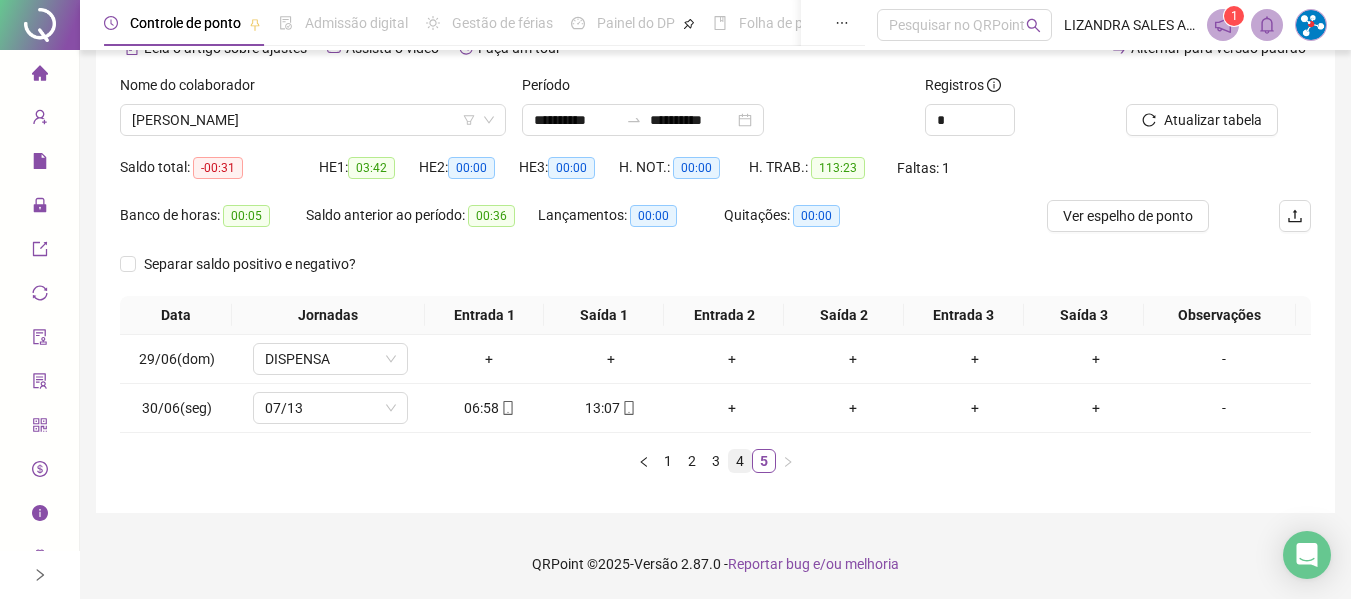 click on "4" at bounding box center (740, 461) 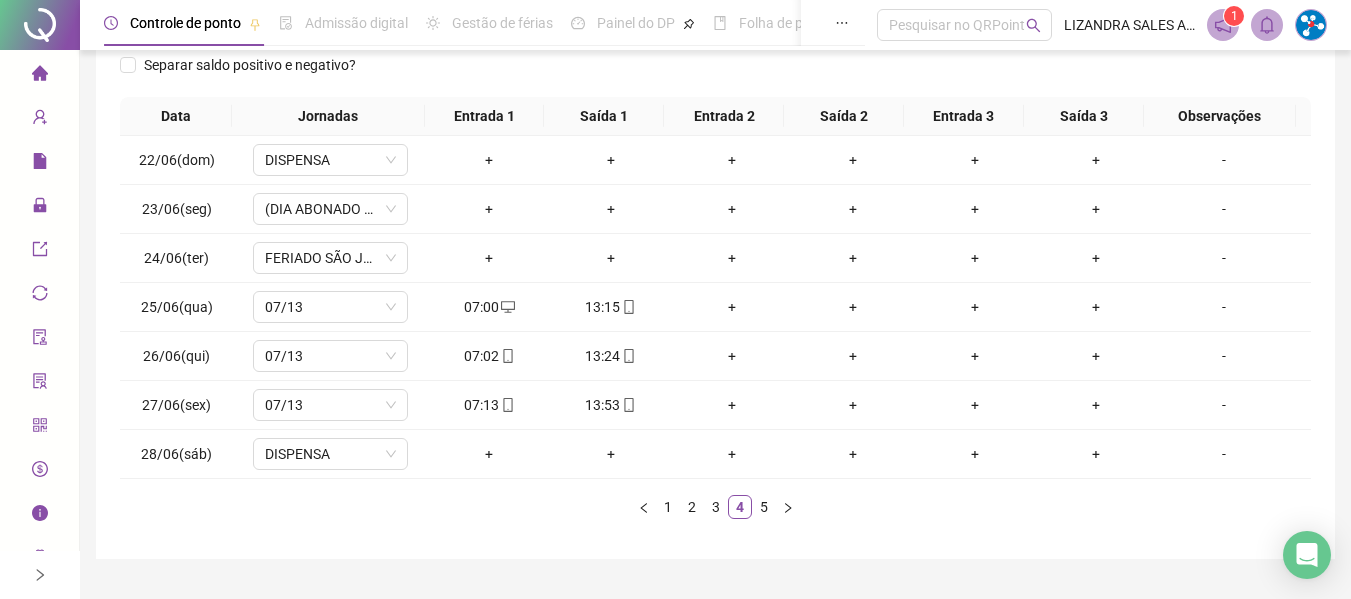 scroll, scrollTop: 310, scrollLeft: 0, axis: vertical 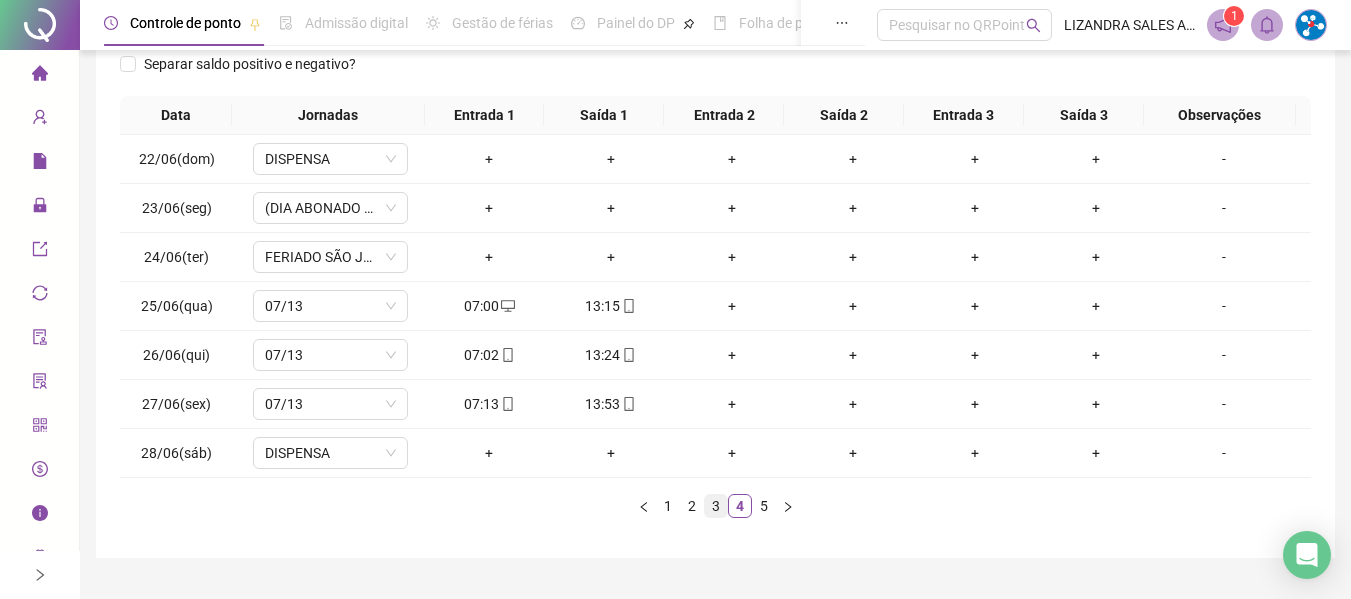 click on "3" at bounding box center (716, 506) 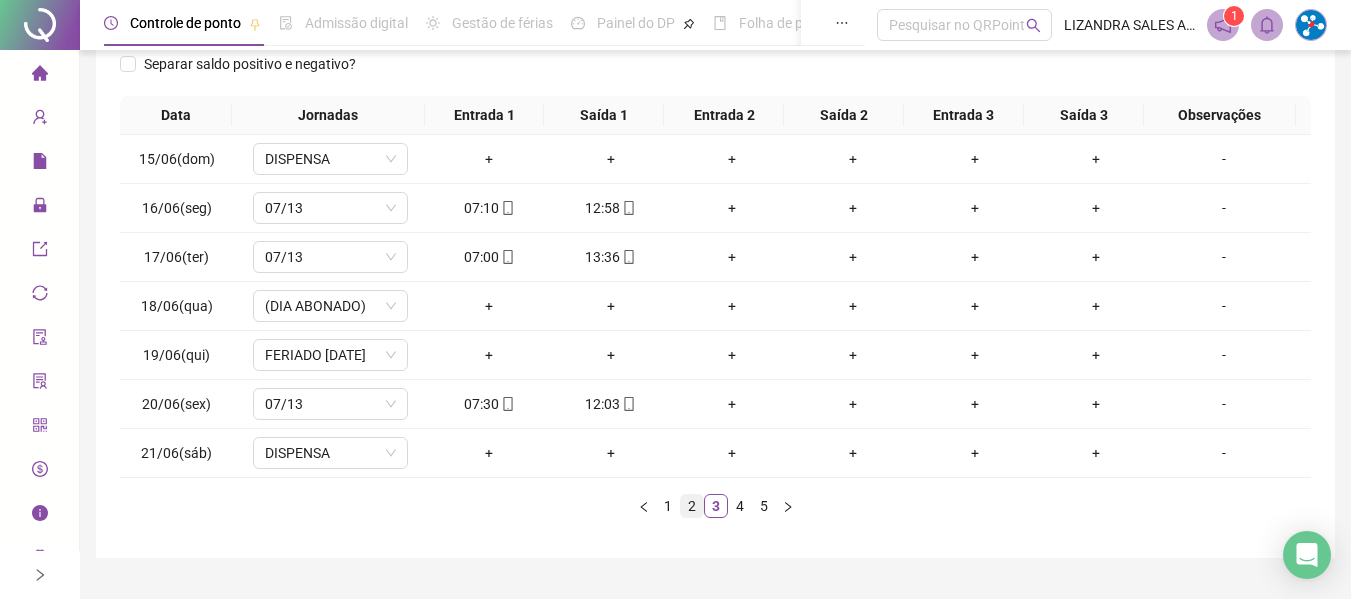 click on "2" at bounding box center (692, 506) 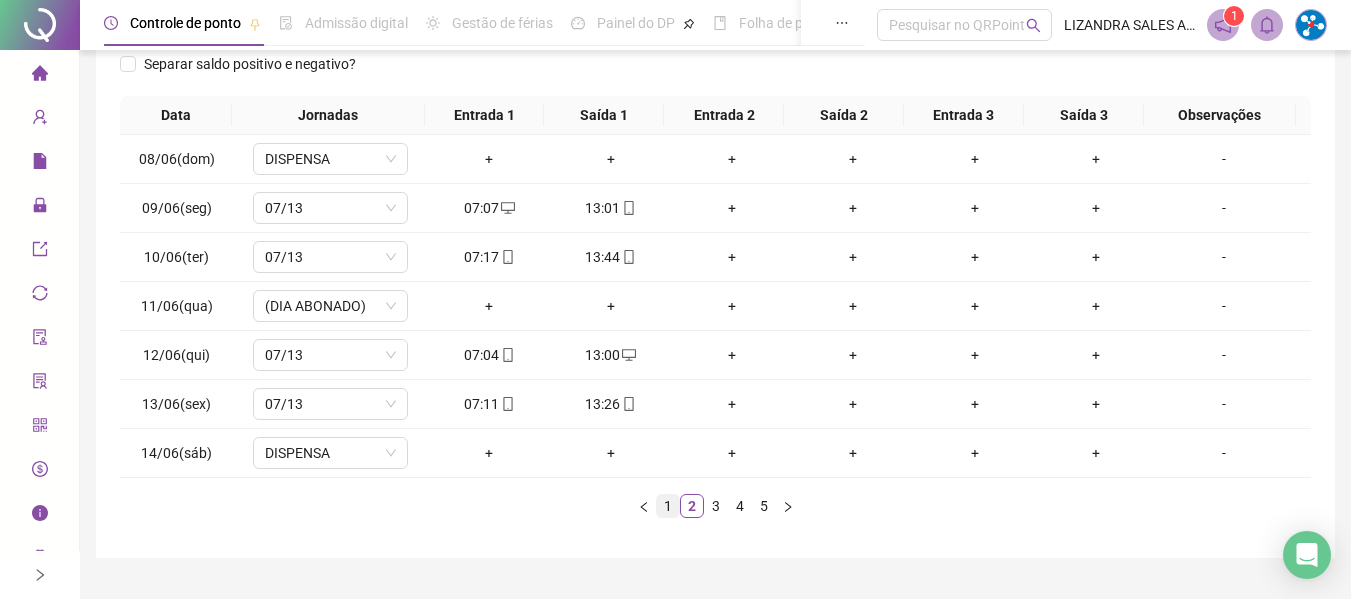 click on "1" at bounding box center (668, 506) 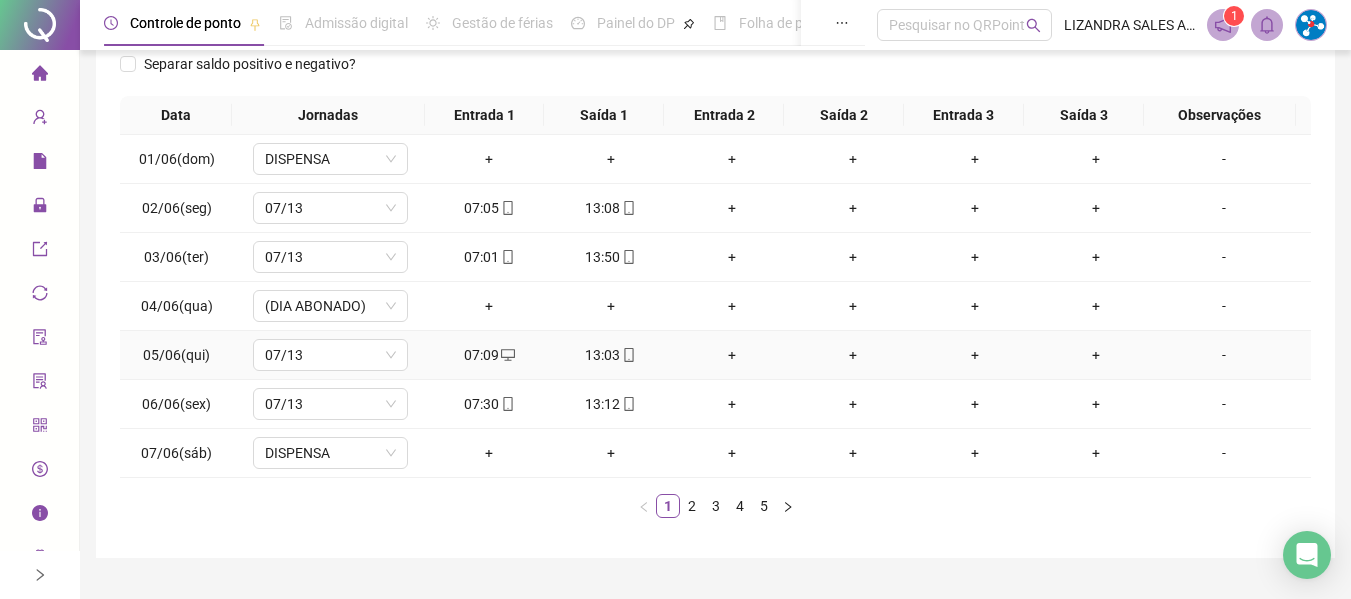 scroll, scrollTop: 0, scrollLeft: 0, axis: both 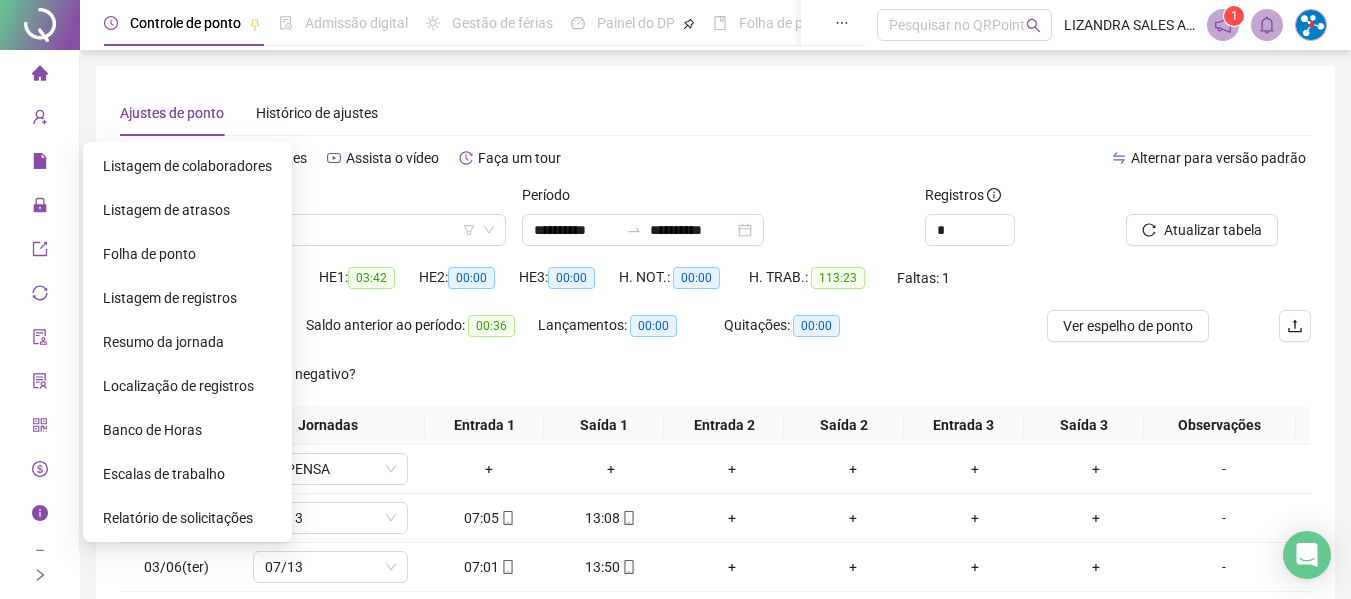 click on "Listagem de atrasos" at bounding box center [187, 210] 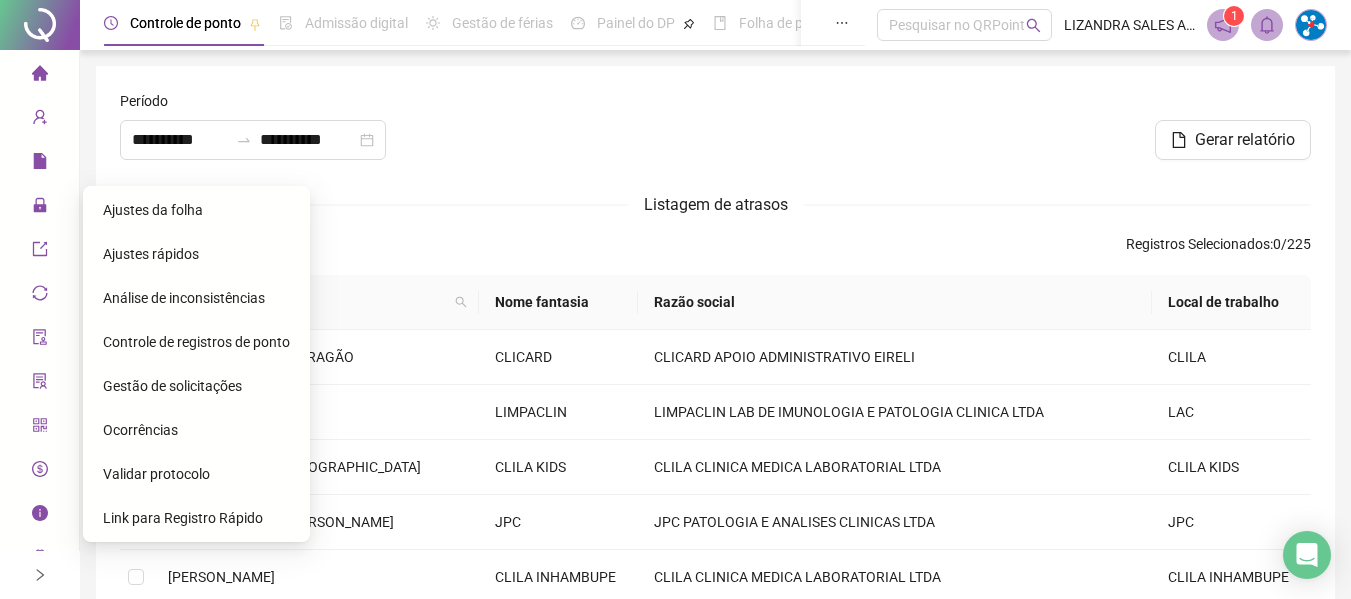 click on "Ajustes da folha" at bounding box center [153, 210] 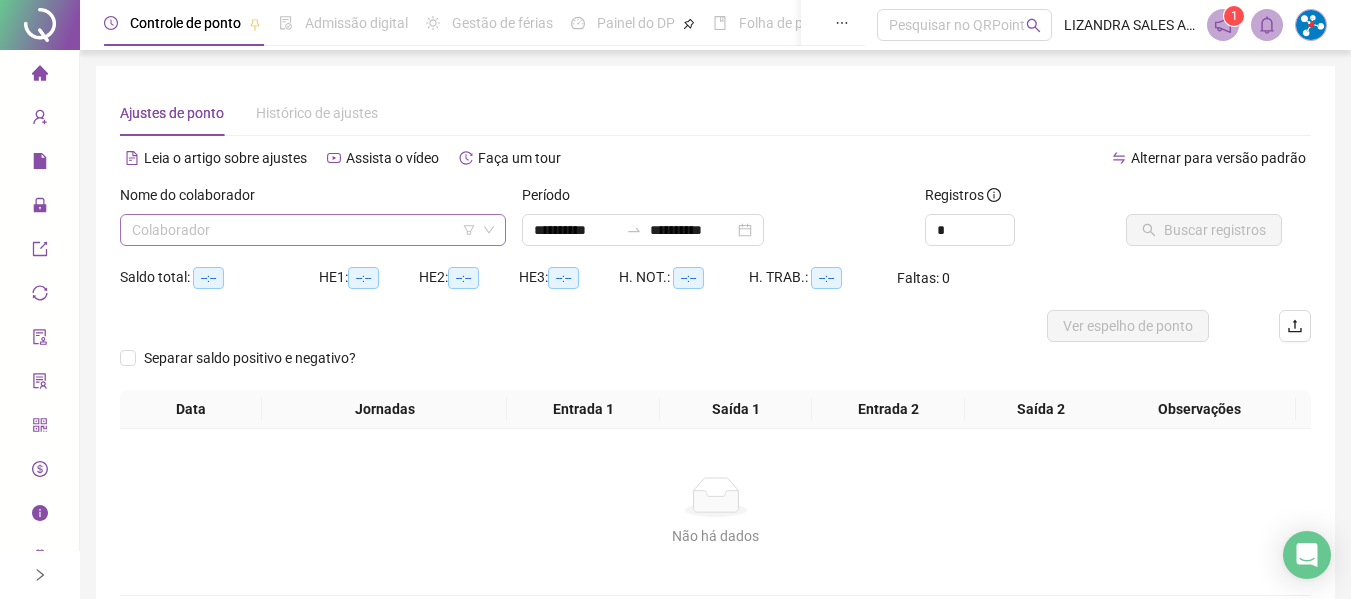 click at bounding box center [307, 230] 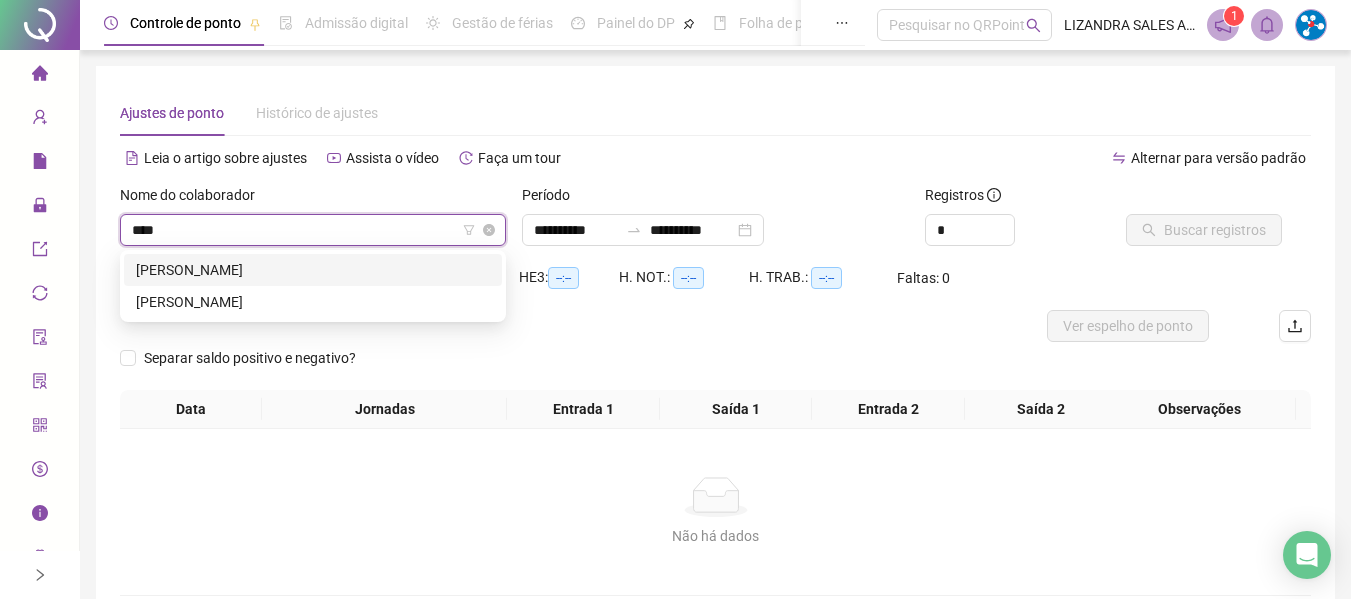 type on "*****" 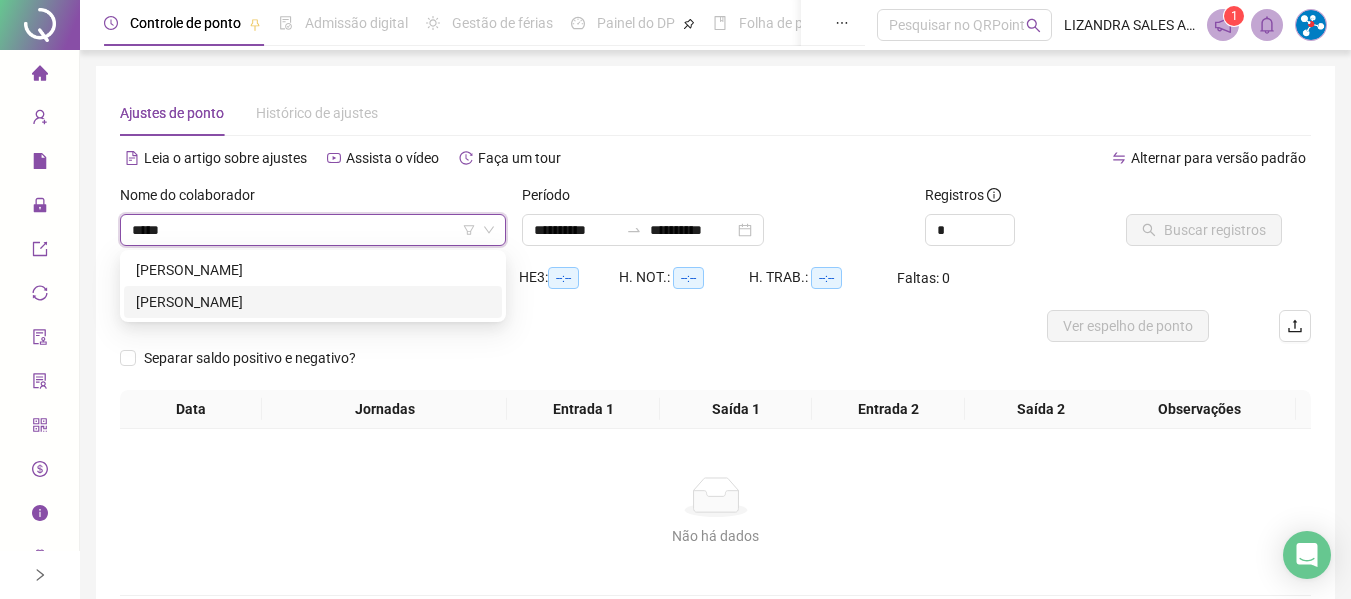 click on "[PERSON_NAME]" at bounding box center (313, 302) 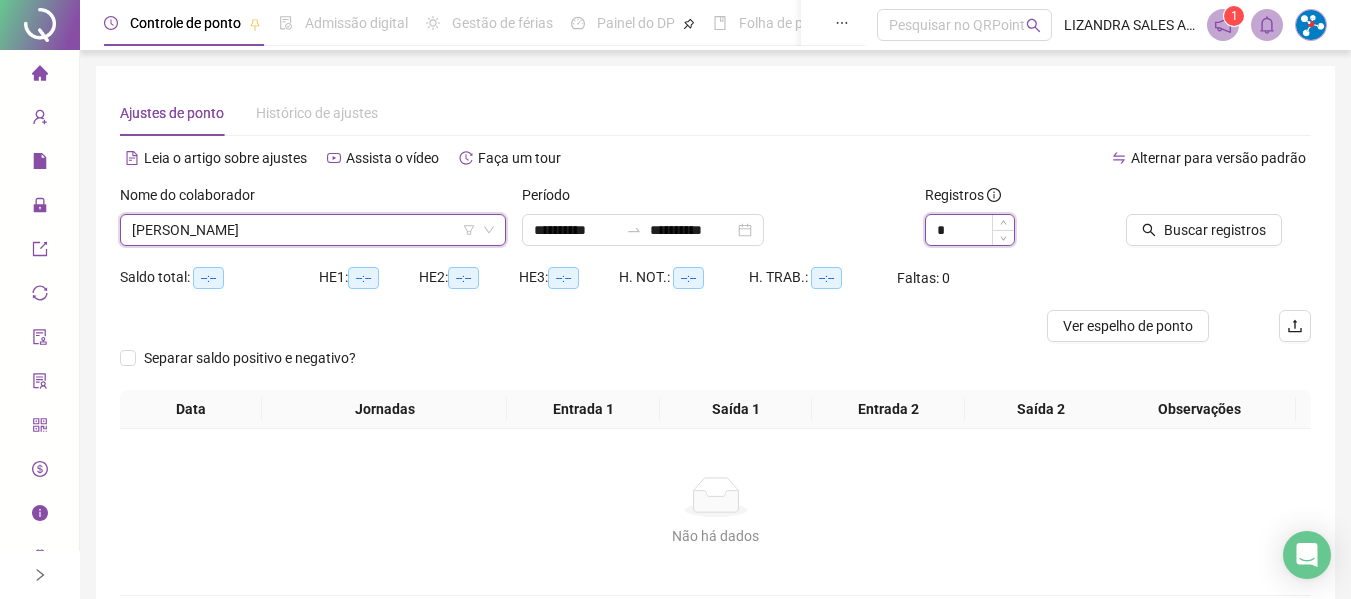 type on "*" 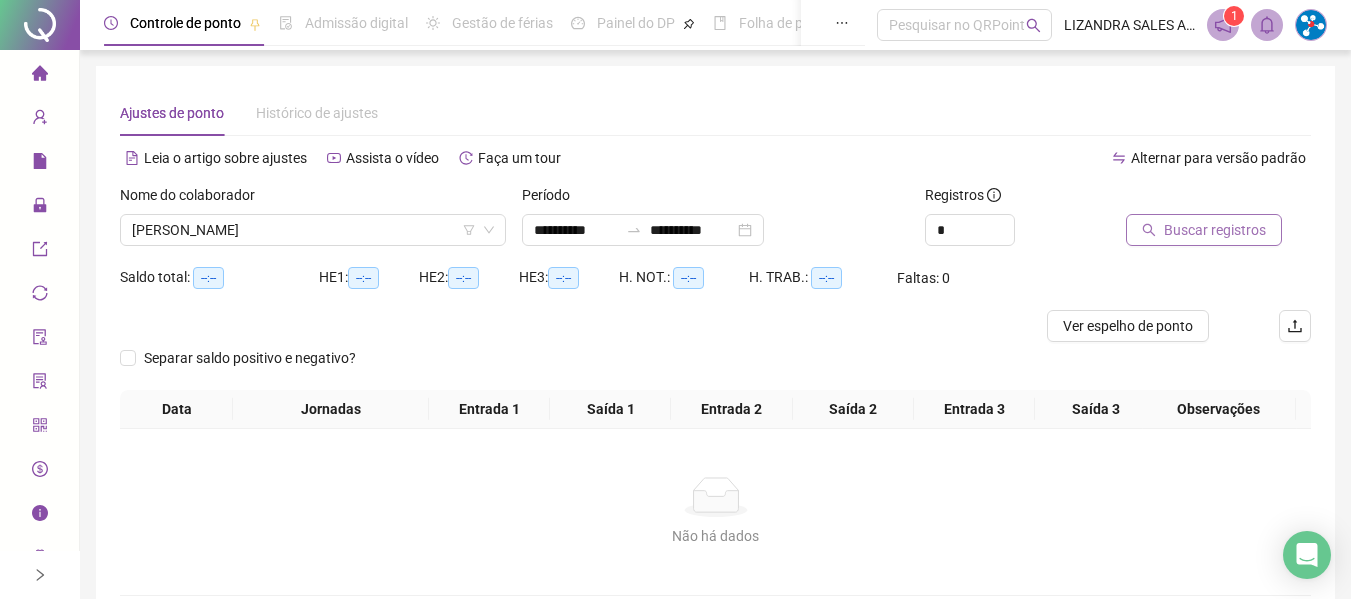 click 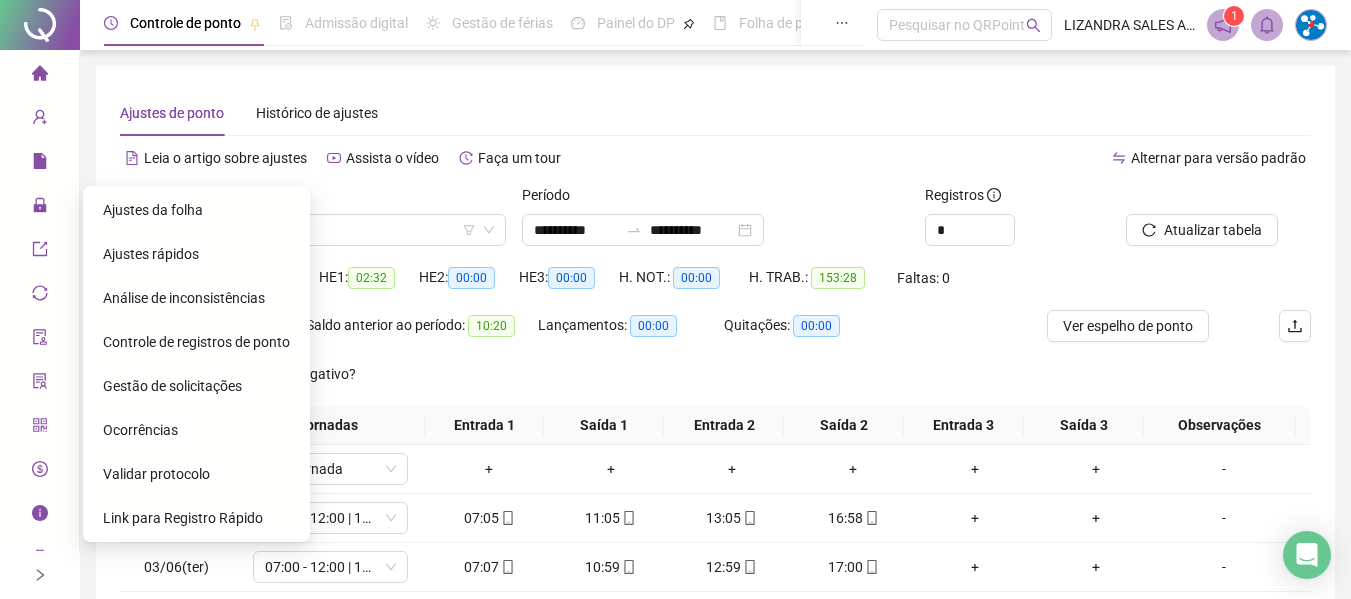click on "Gestão de solicitações" at bounding box center [172, 386] 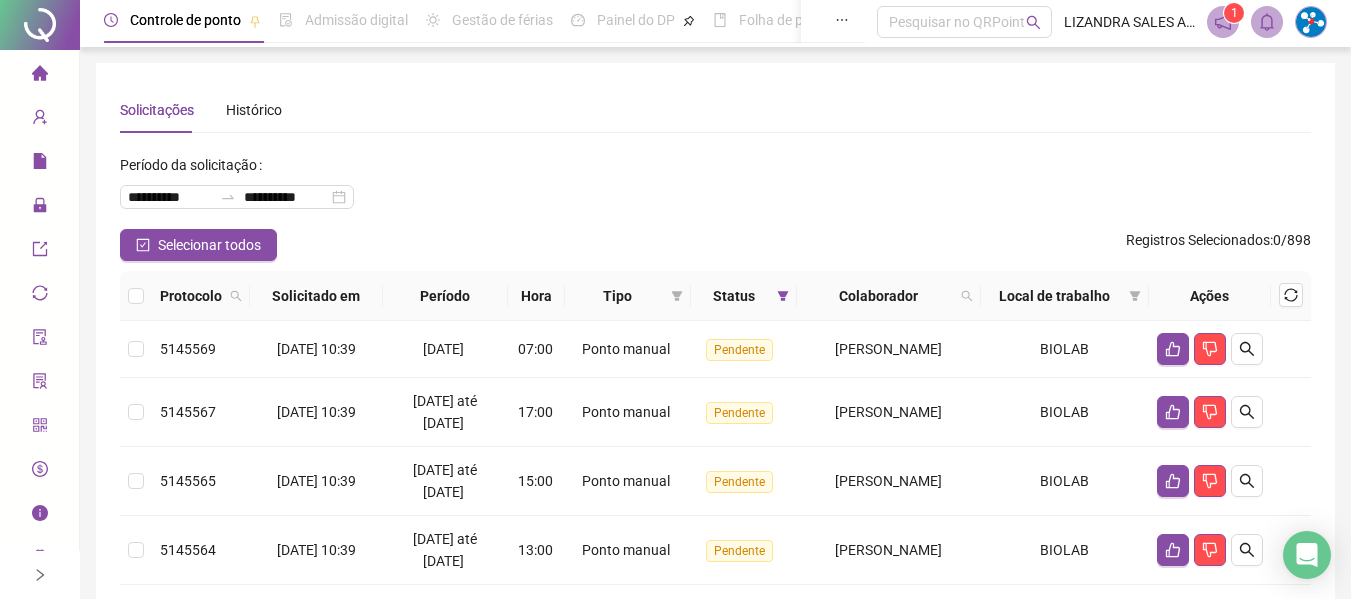 scroll, scrollTop: 0, scrollLeft: 0, axis: both 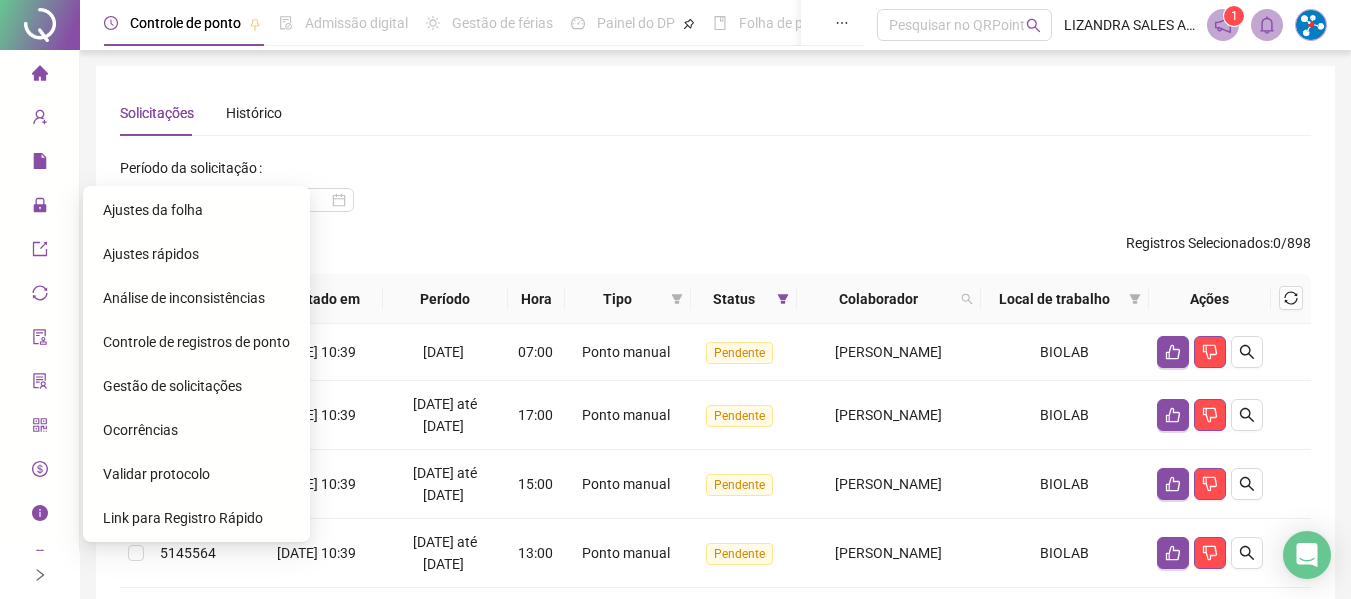 click on "Ajustes da folha" at bounding box center (196, 210) 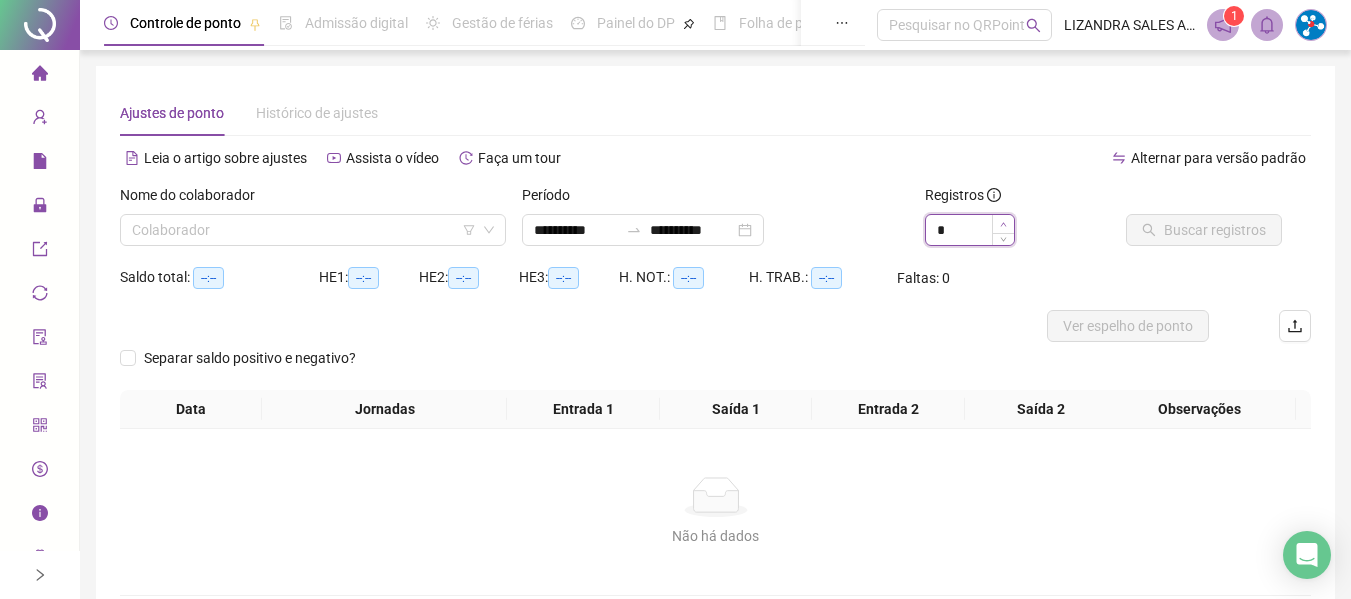 type on "*" 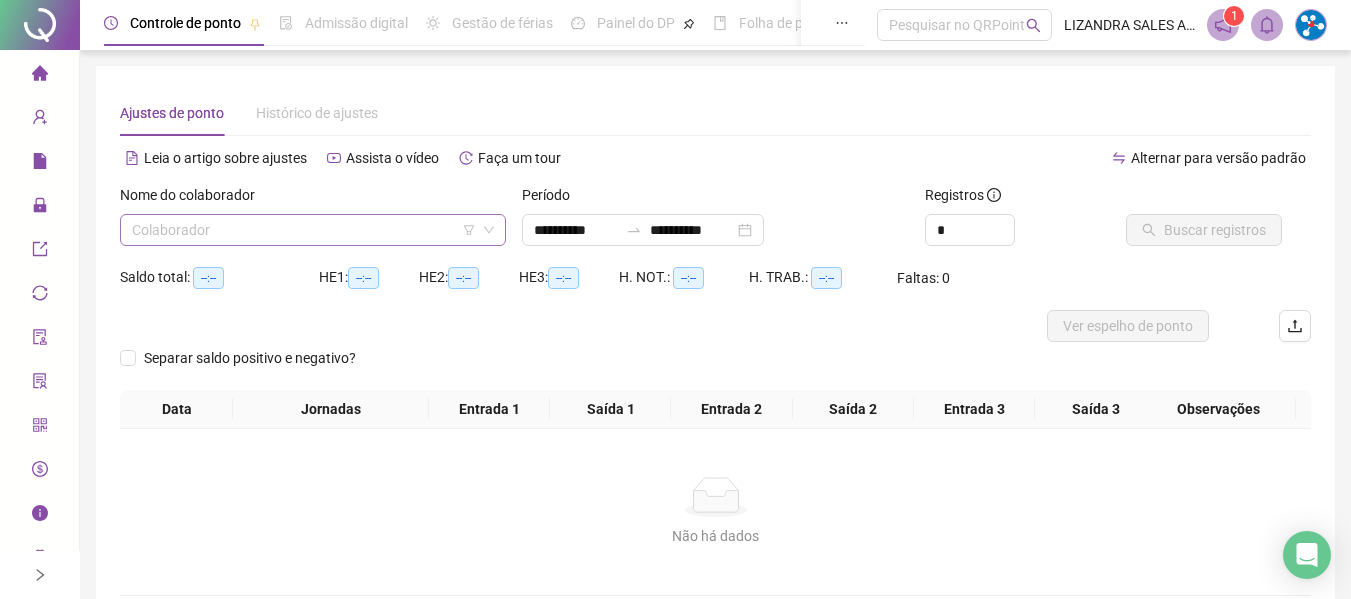 click at bounding box center [307, 230] 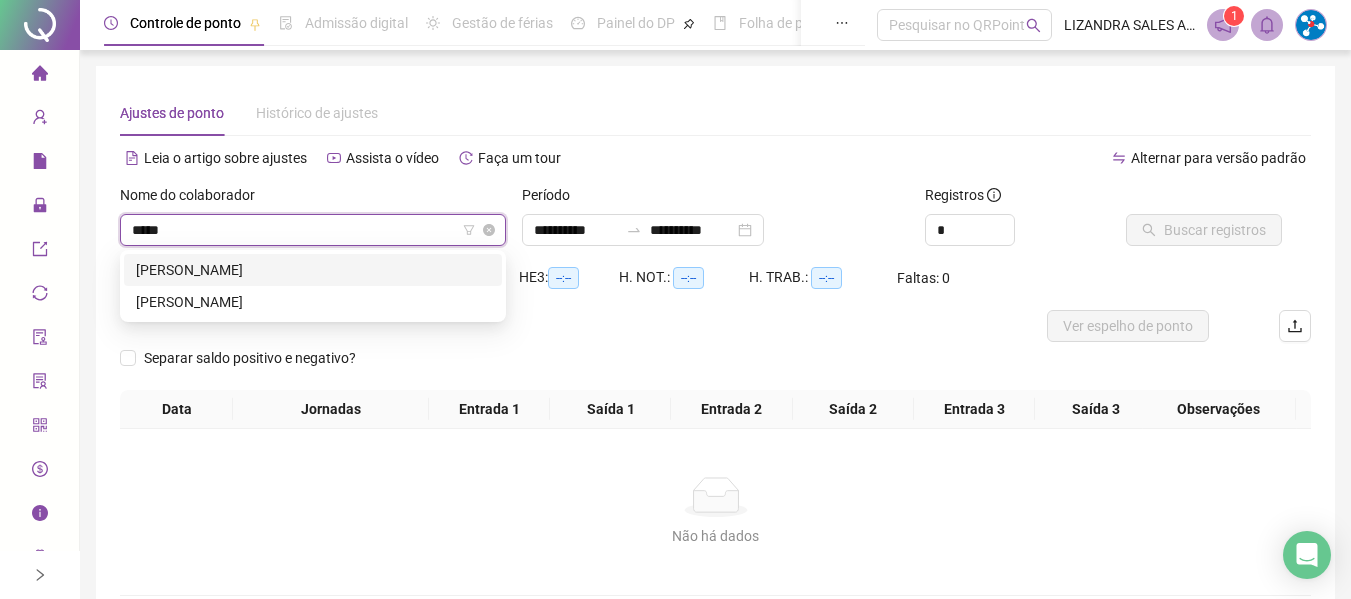 type on "******" 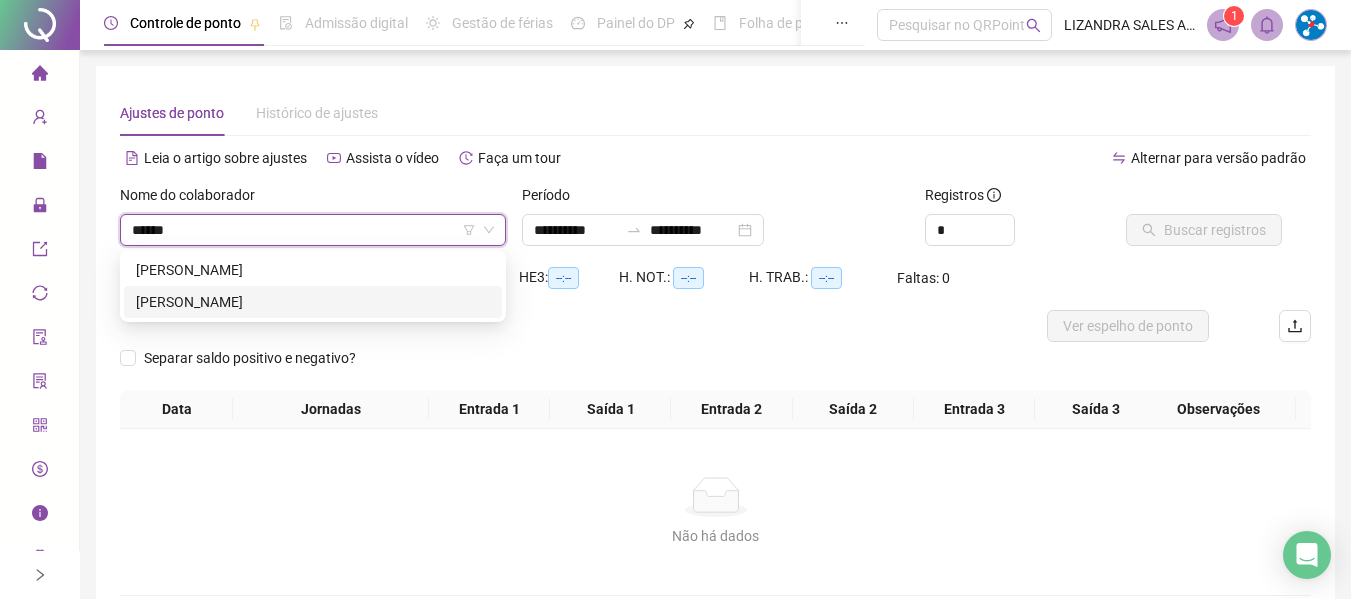 click on "[PERSON_NAME]" at bounding box center [313, 302] 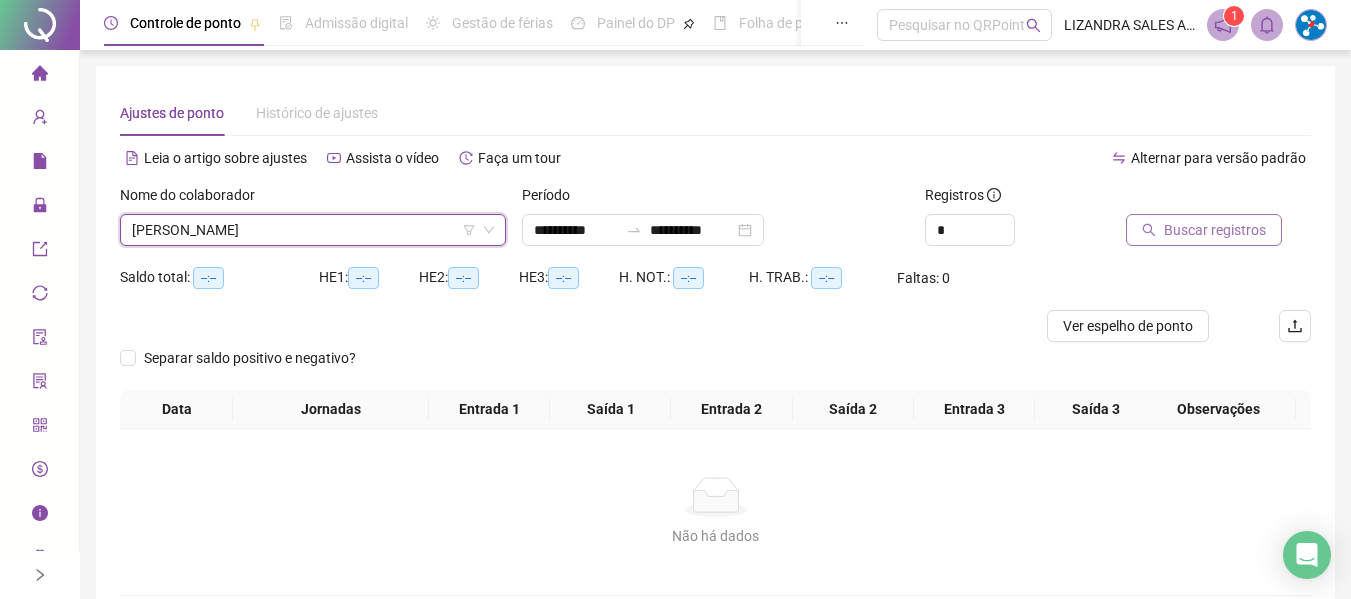 click on "Buscar registros" at bounding box center [1215, 230] 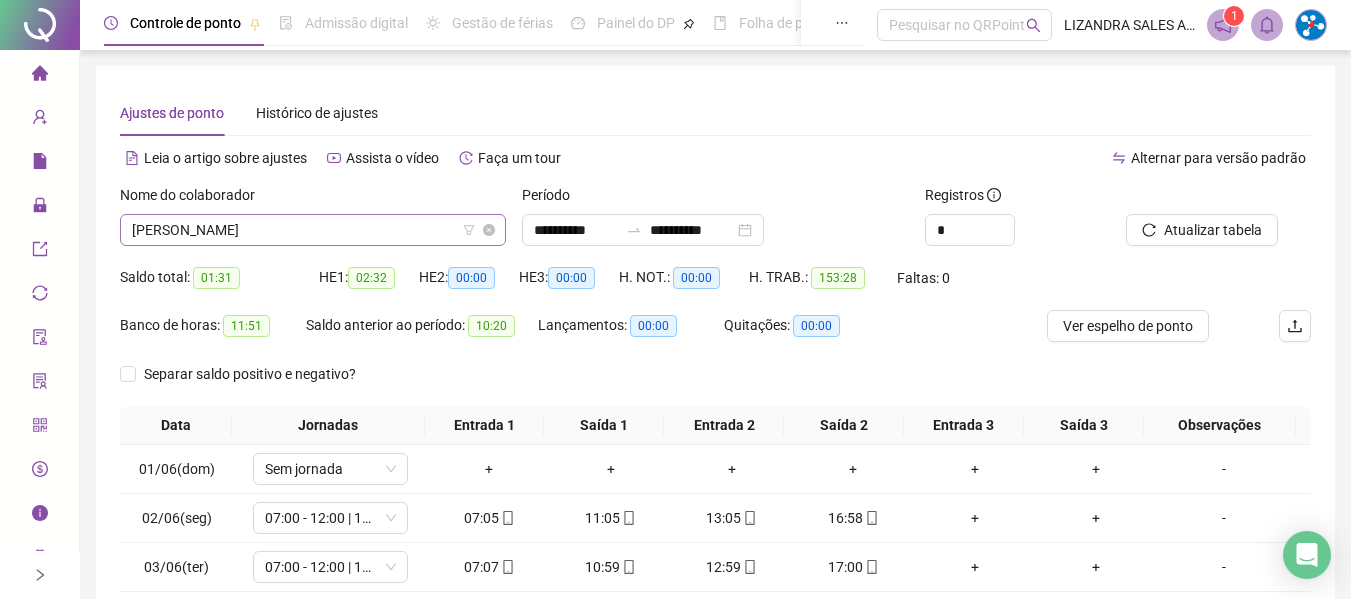 click on "[PERSON_NAME]" at bounding box center [313, 230] 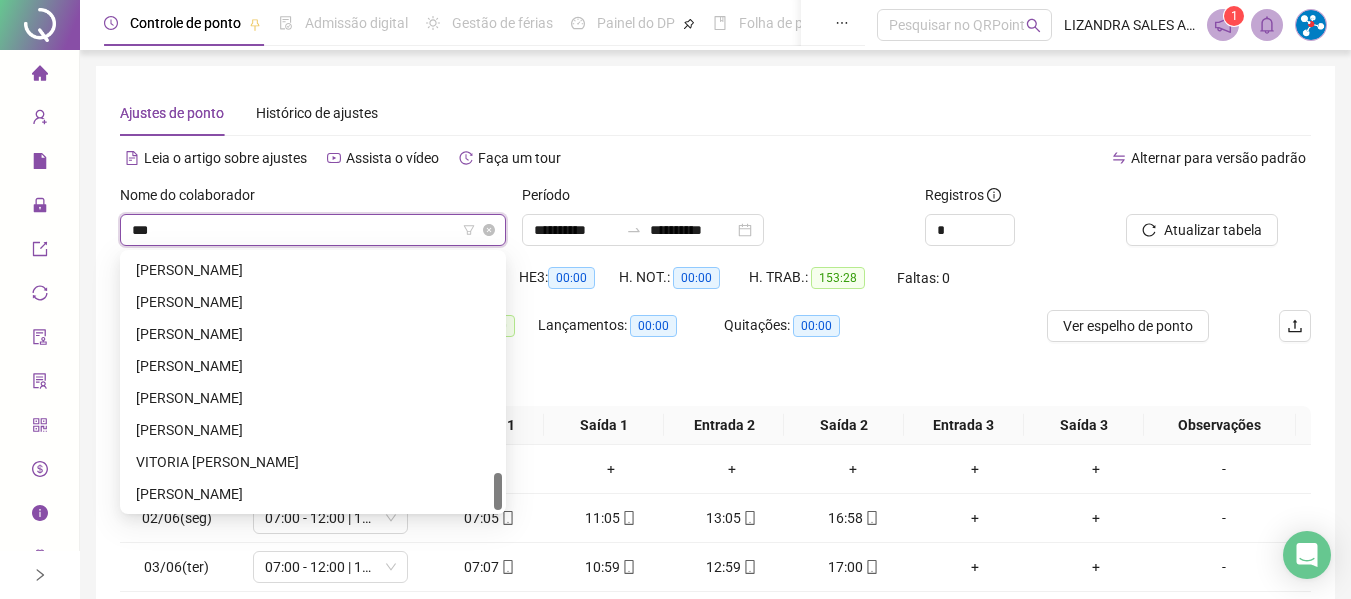 scroll, scrollTop: 0, scrollLeft: 0, axis: both 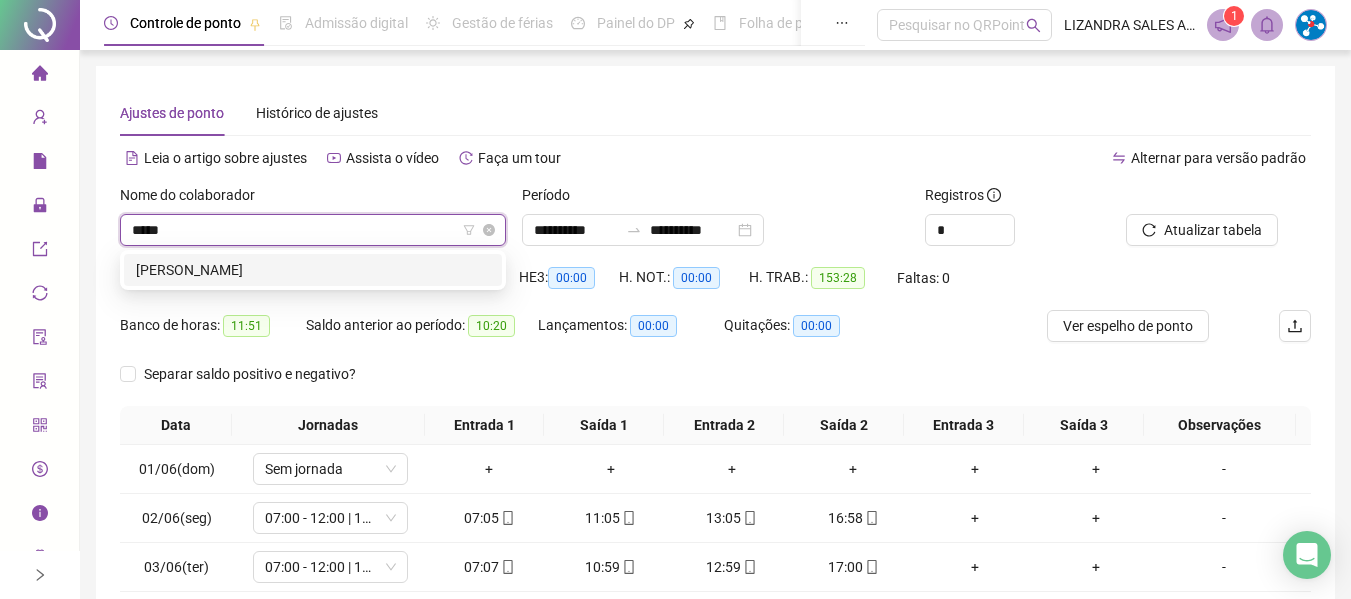 type on "******" 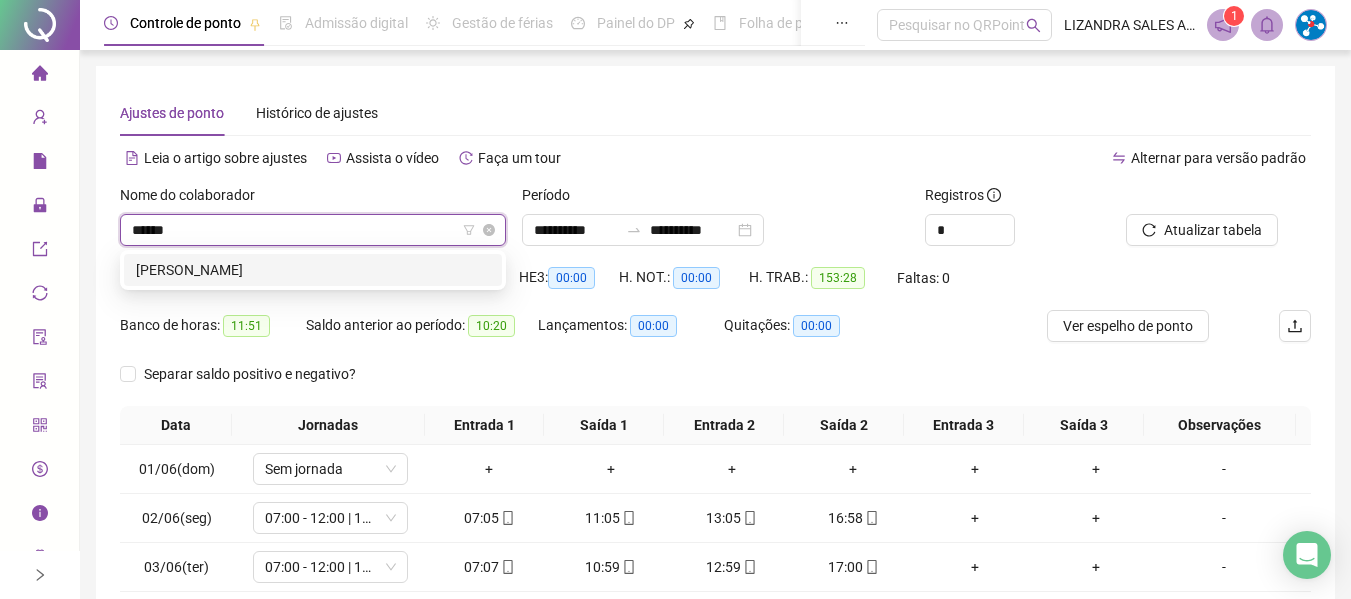 type 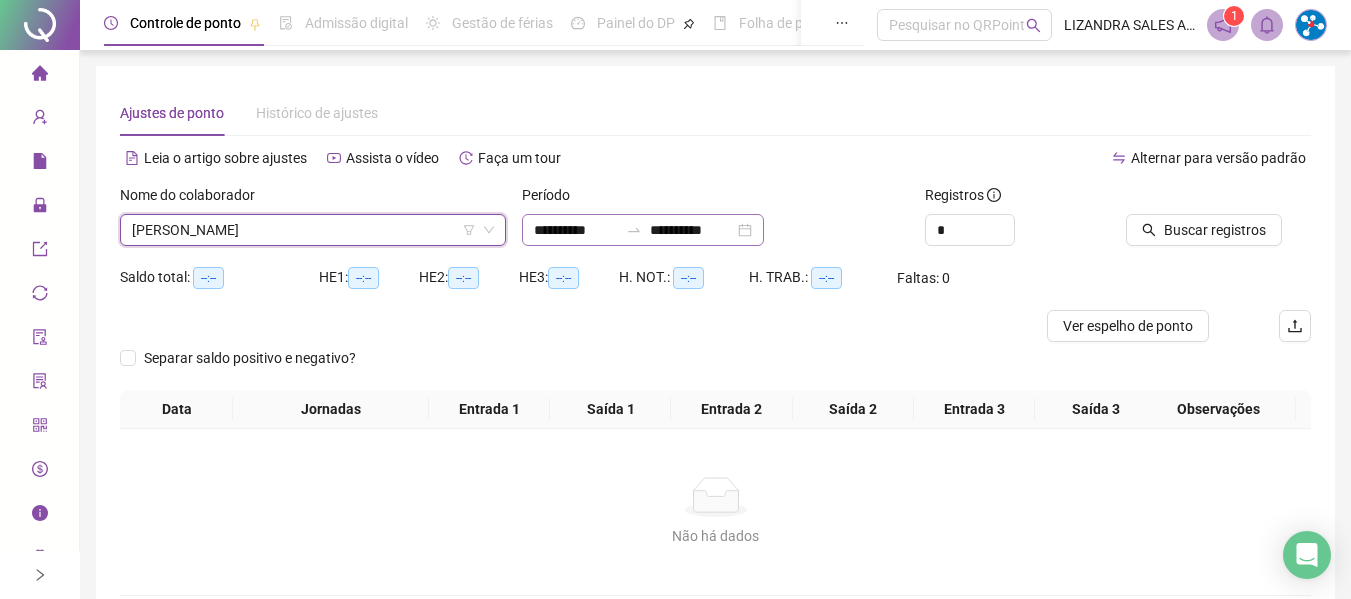 click at bounding box center (634, 230) 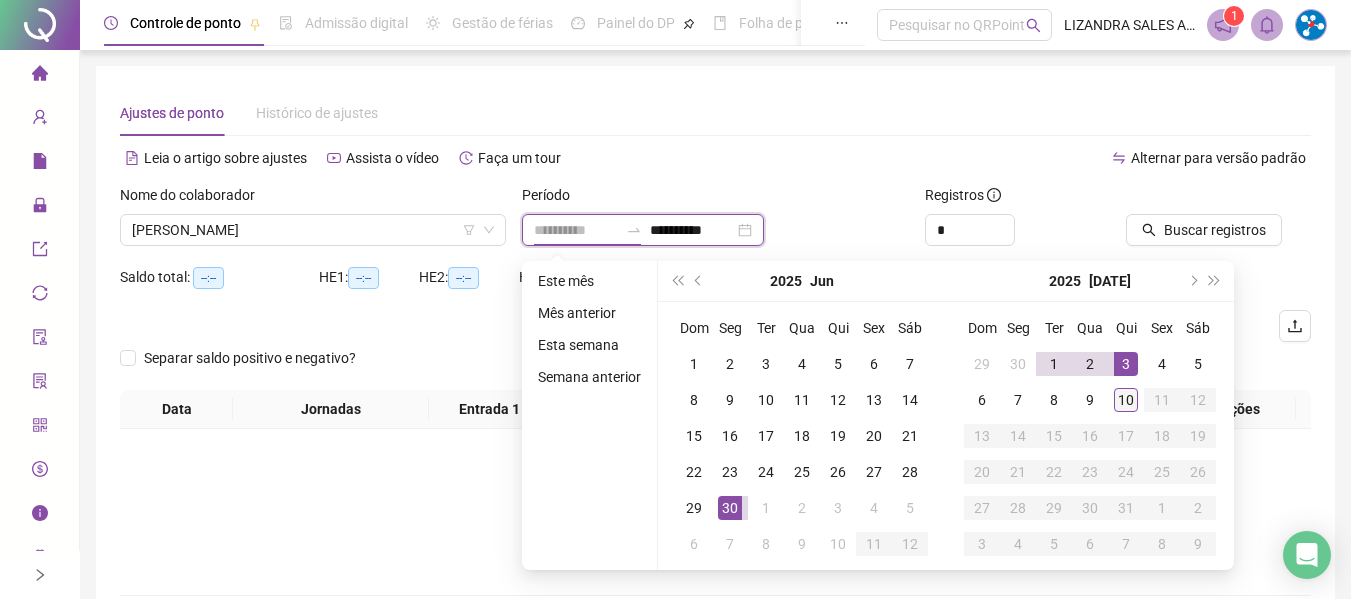 type on "**********" 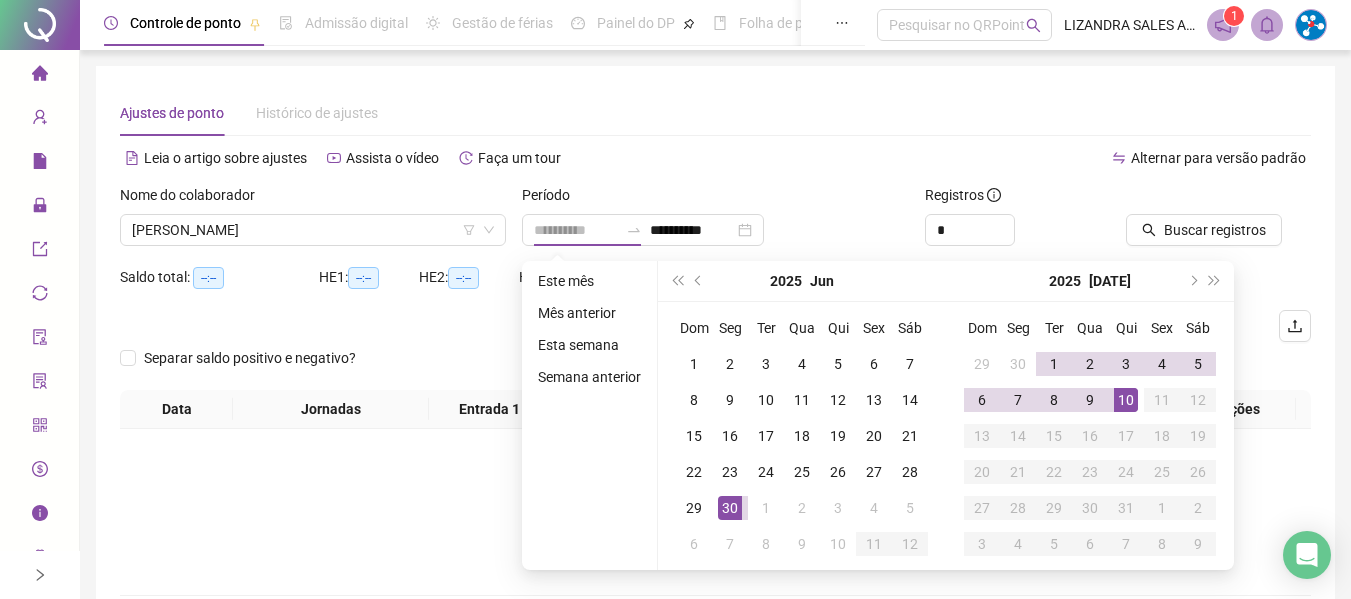 click on "10" at bounding box center [1126, 400] 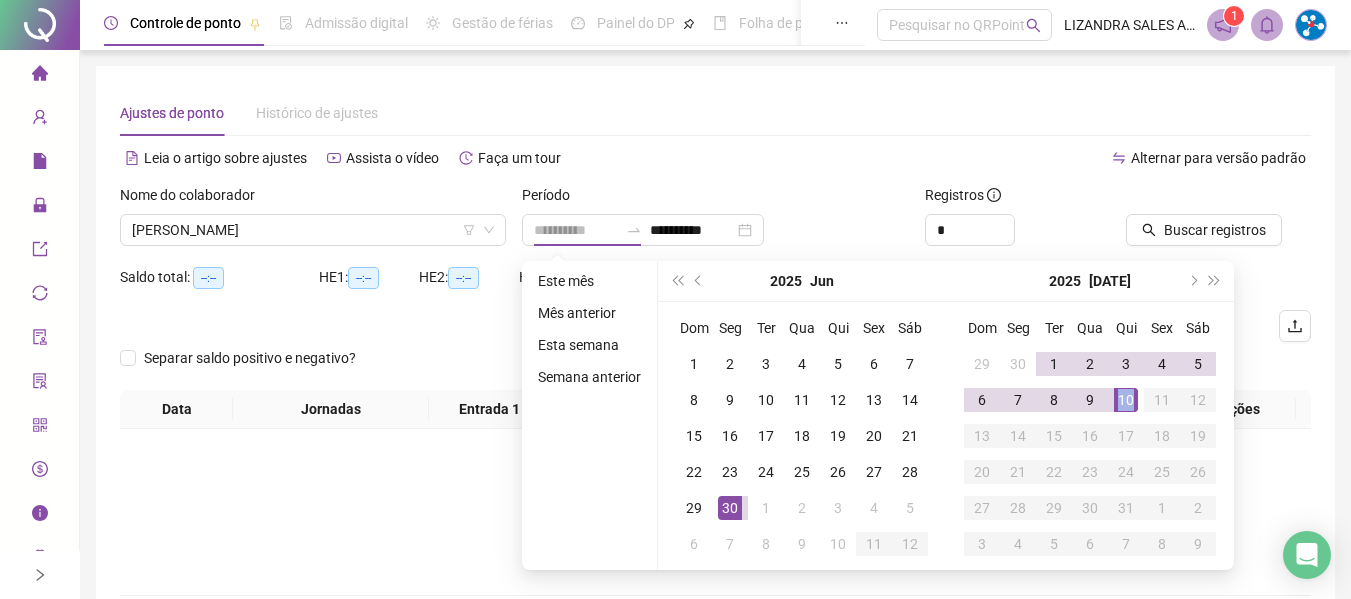 click on "10" at bounding box center (1126, 400) 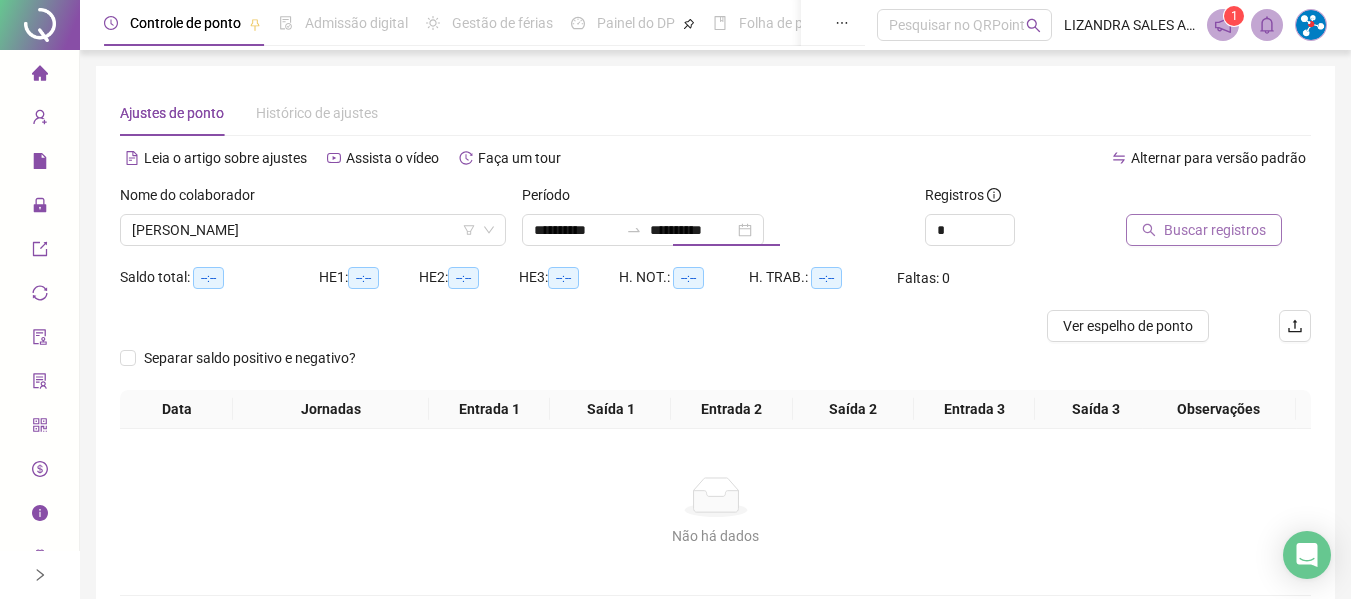 click on "Buscar registros" at bounding box center [1215, 230] 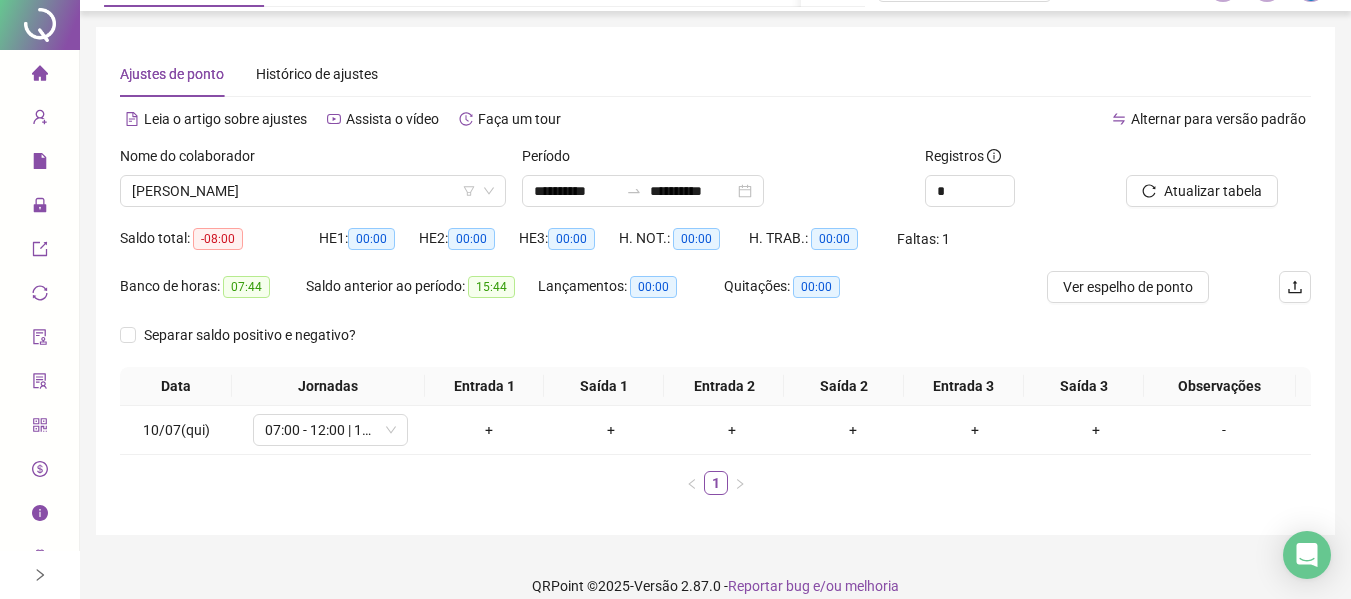 scroll, scrollTop: 61, scrollLeft: 0, axis: vertical 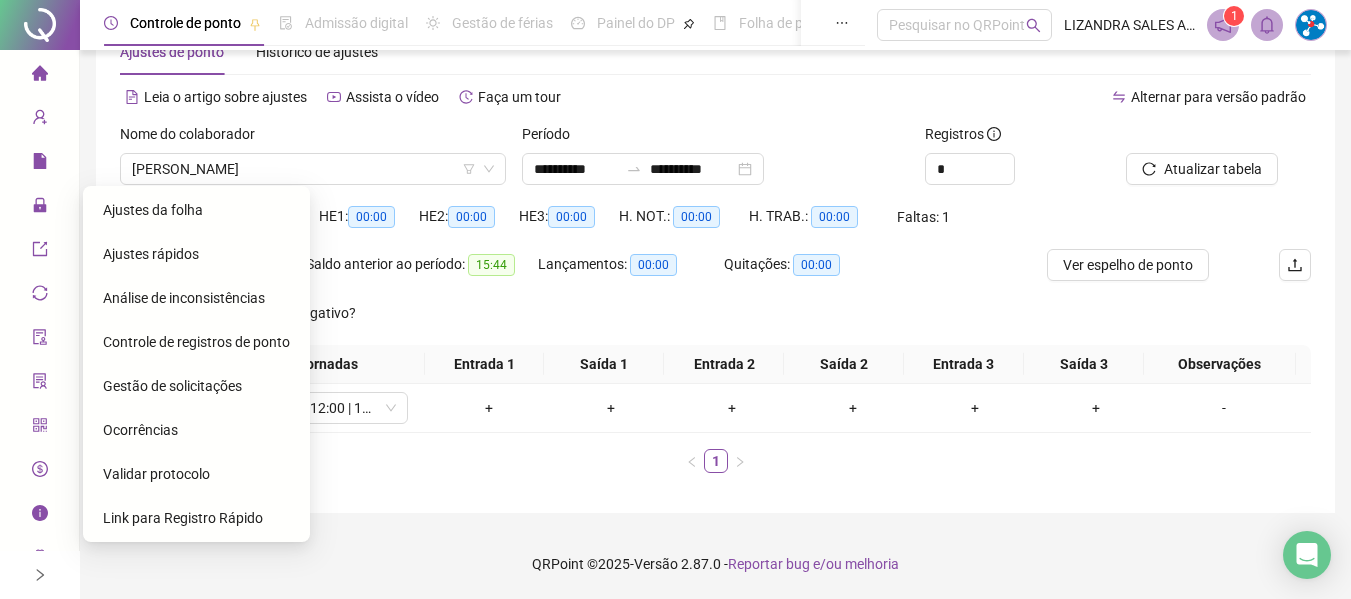 click on "Gestão de solicitações" at bounding box center [196, 386] 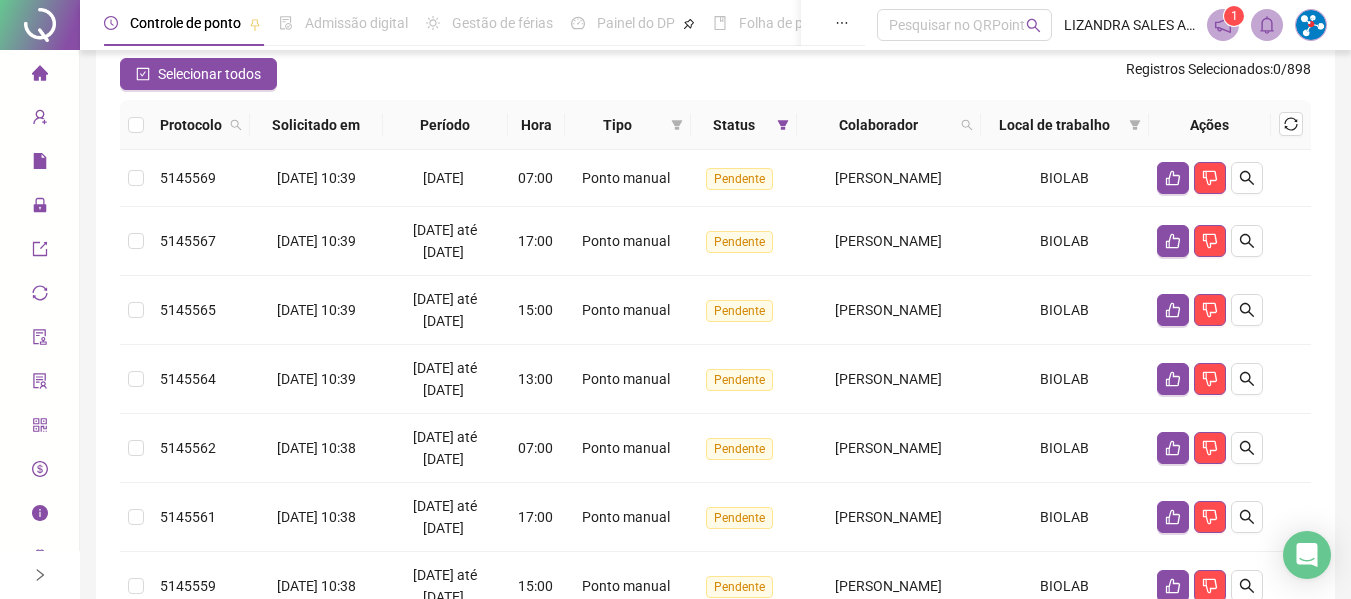 scroll, scrollTop: 200, scrollLeft: 0, axis: vertical 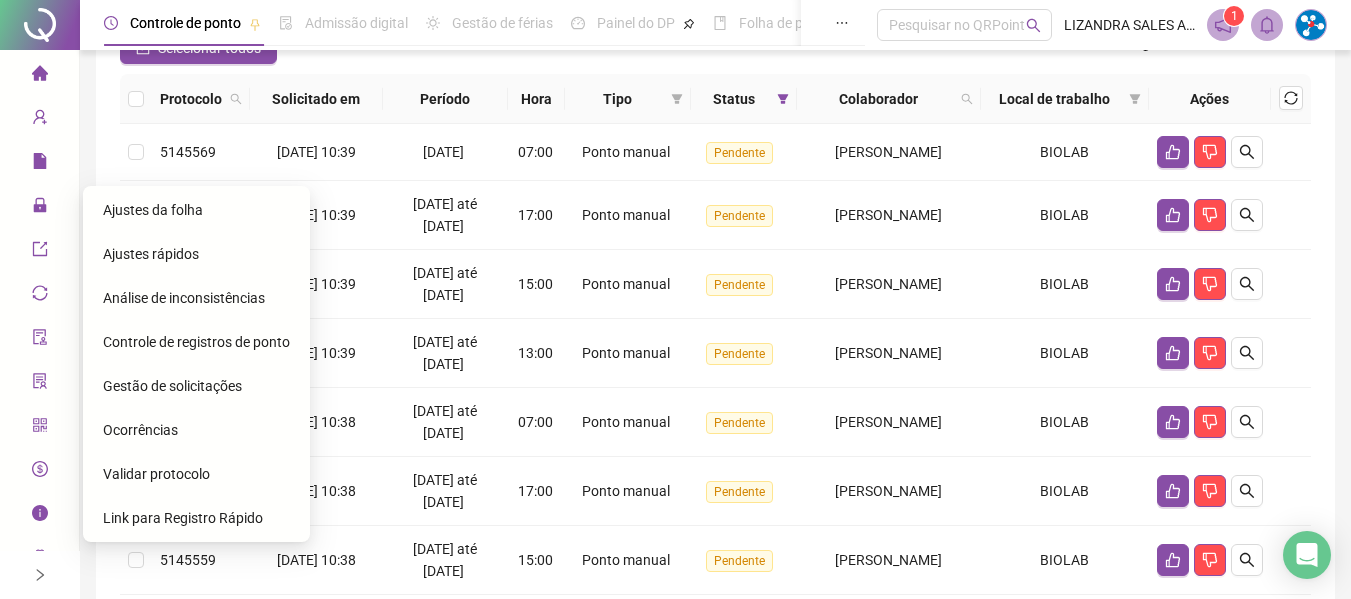 click on "Ajustes da folha" at bounding box center [153, 210] 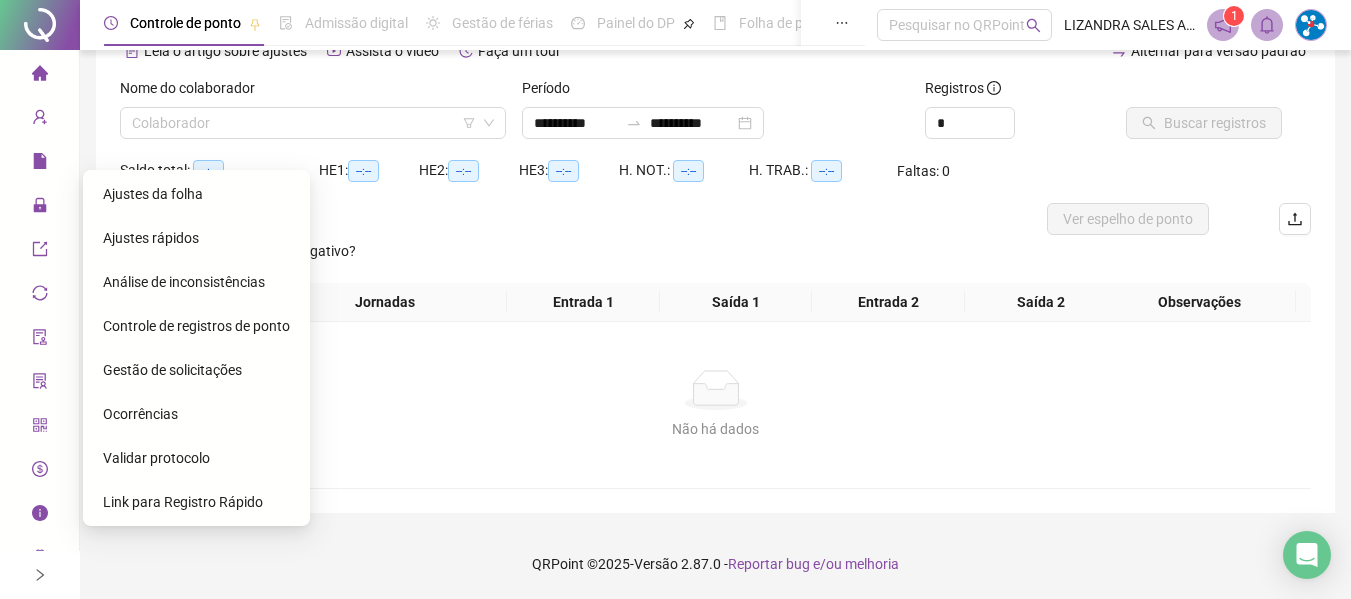 scroll, scrollTop: 107, scrollLeft: 0, axis: vertical 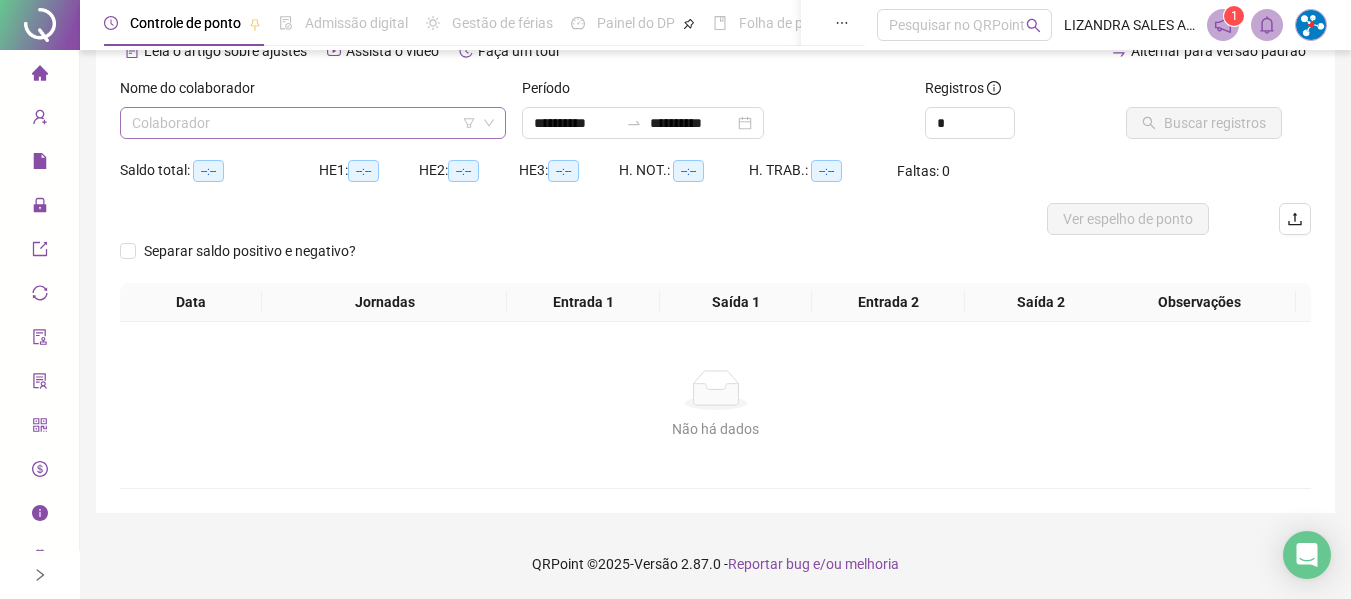 click at bounding box center (307, 123) 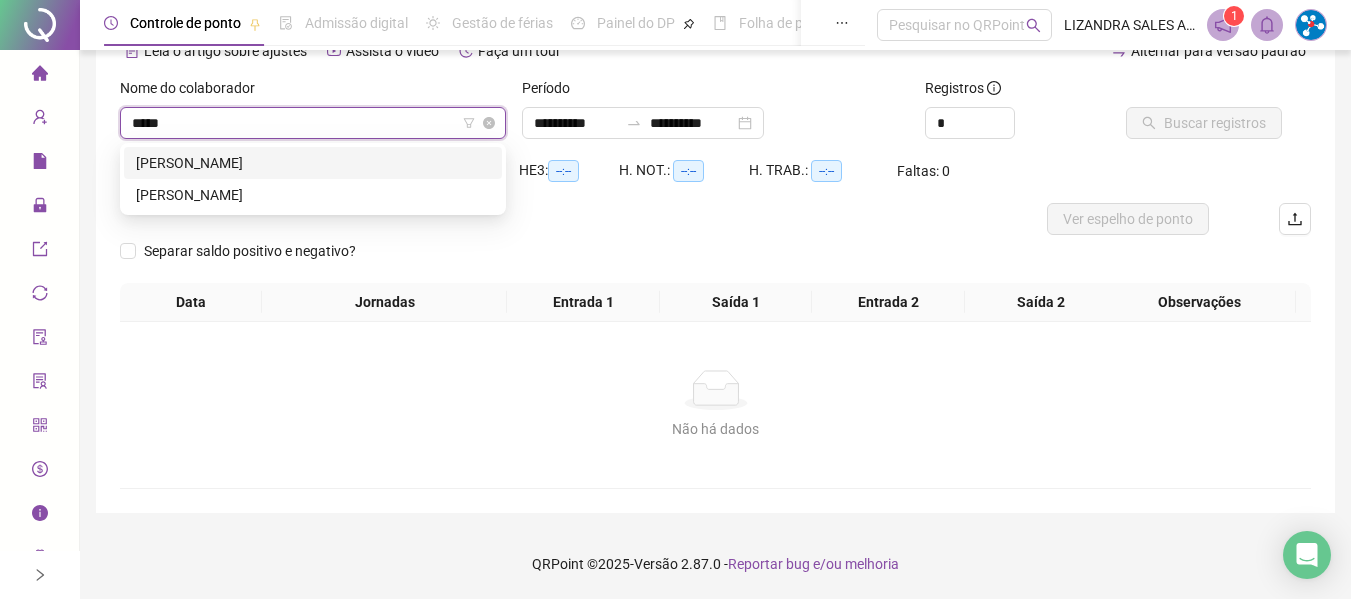 type on "******" 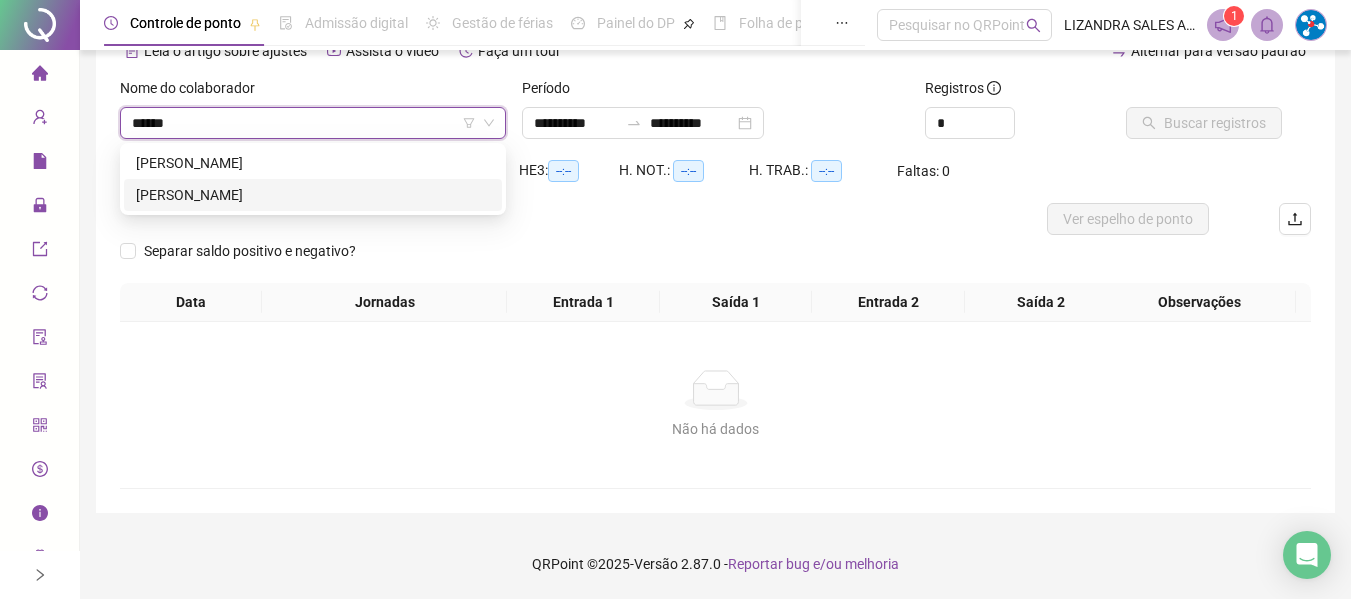 click on "[PERSON_NAME]" at bounding box center (313, 195) 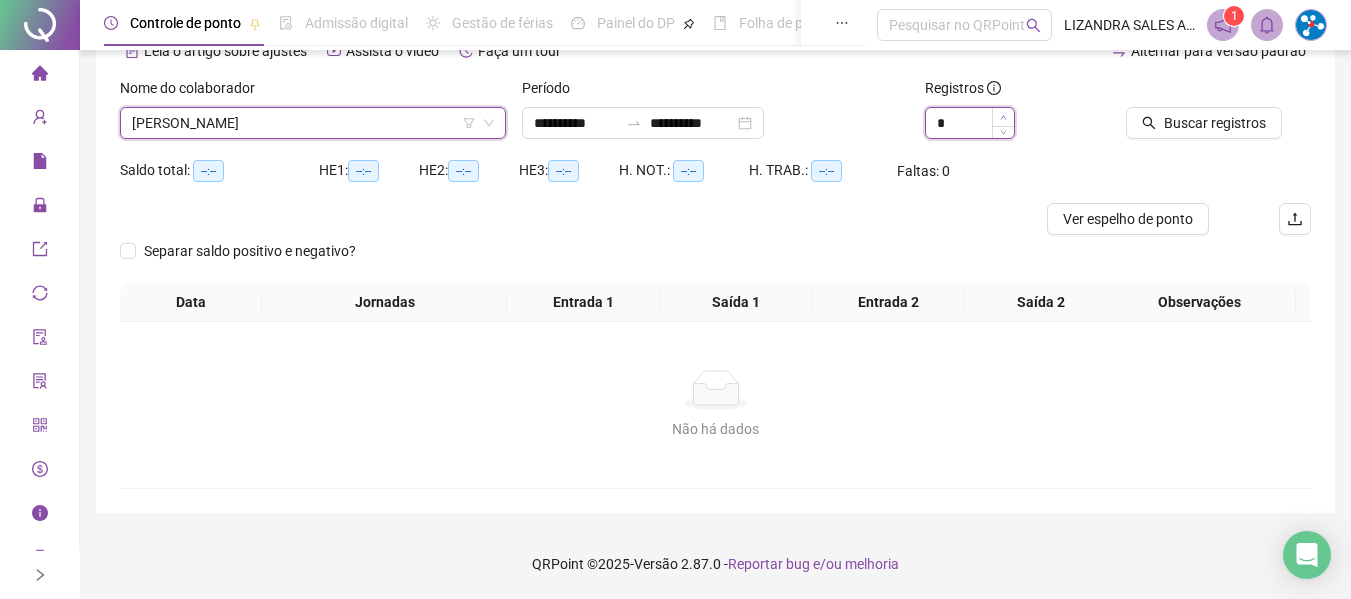 click 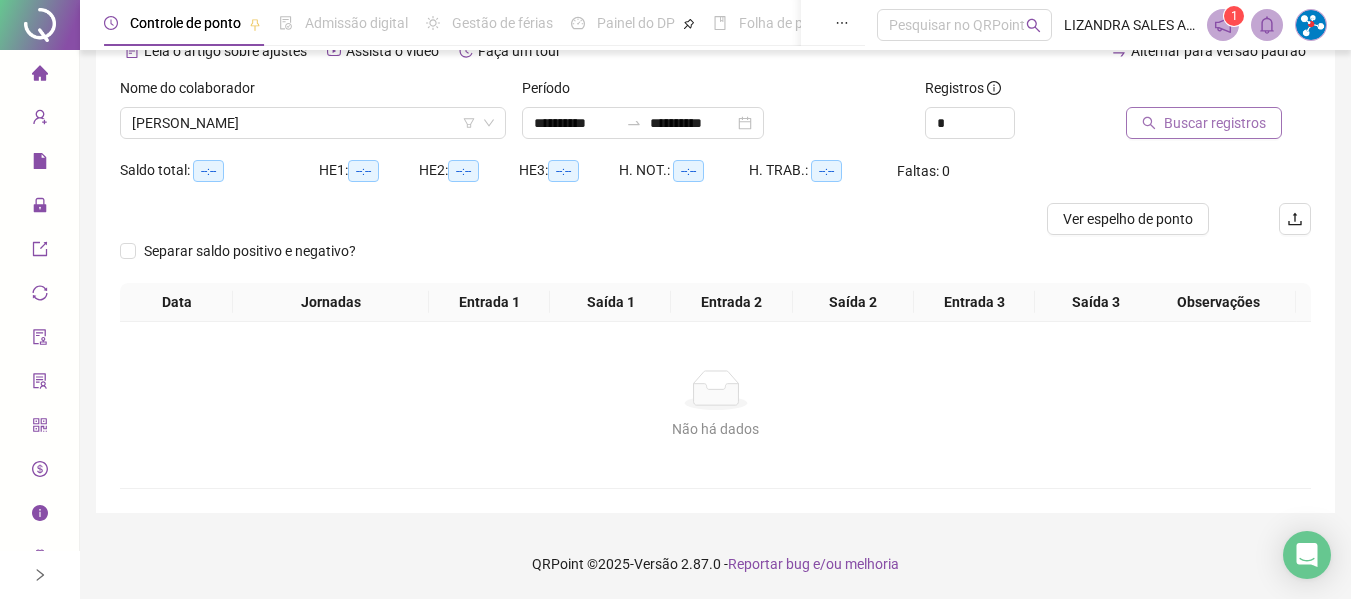 click 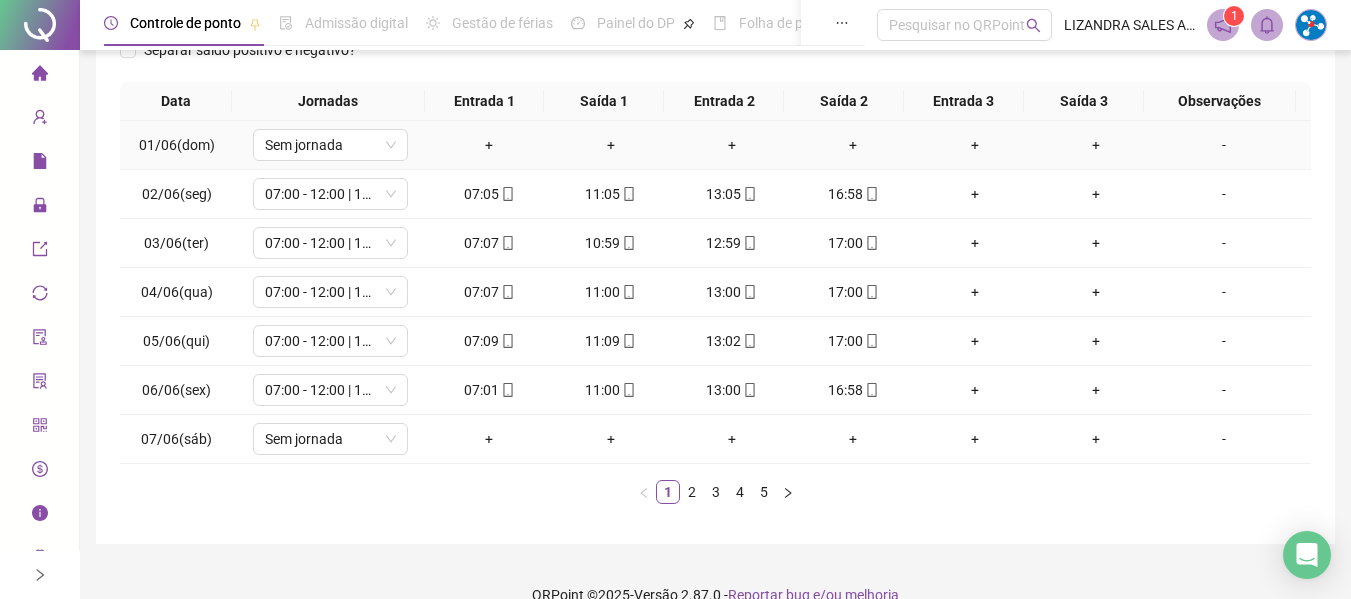 scroll, scrollTop: 355, scrollLeft: 0, axis: vertical 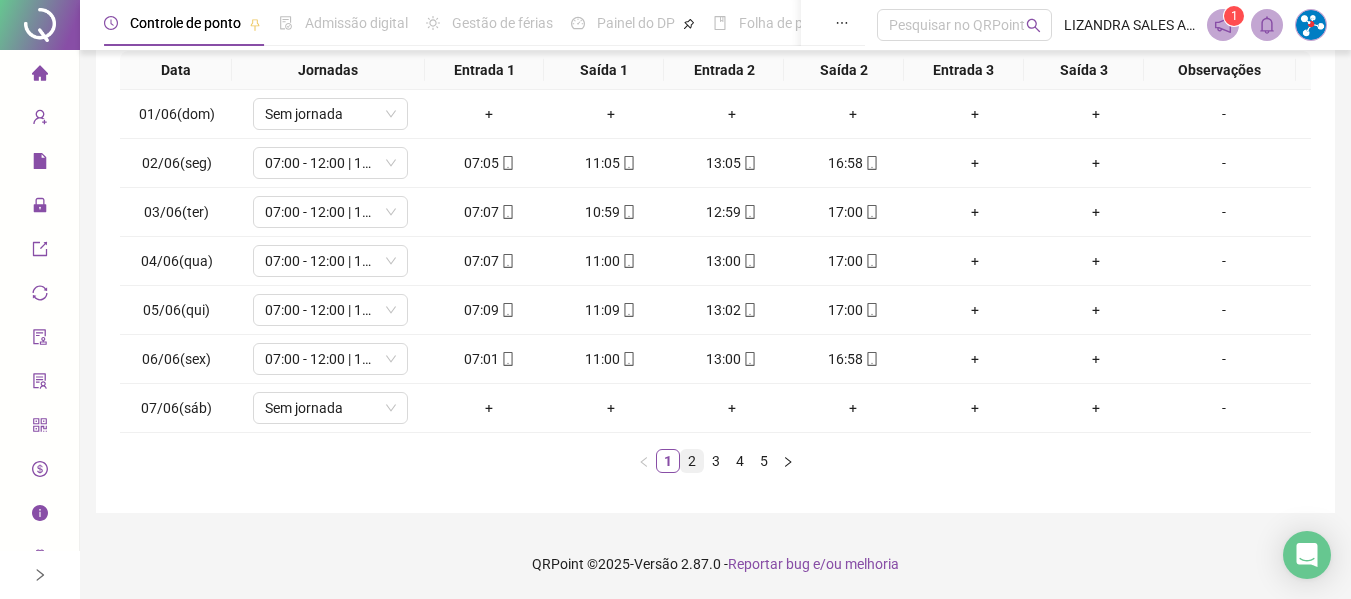 click on "2" at bounding box center [692, 461] 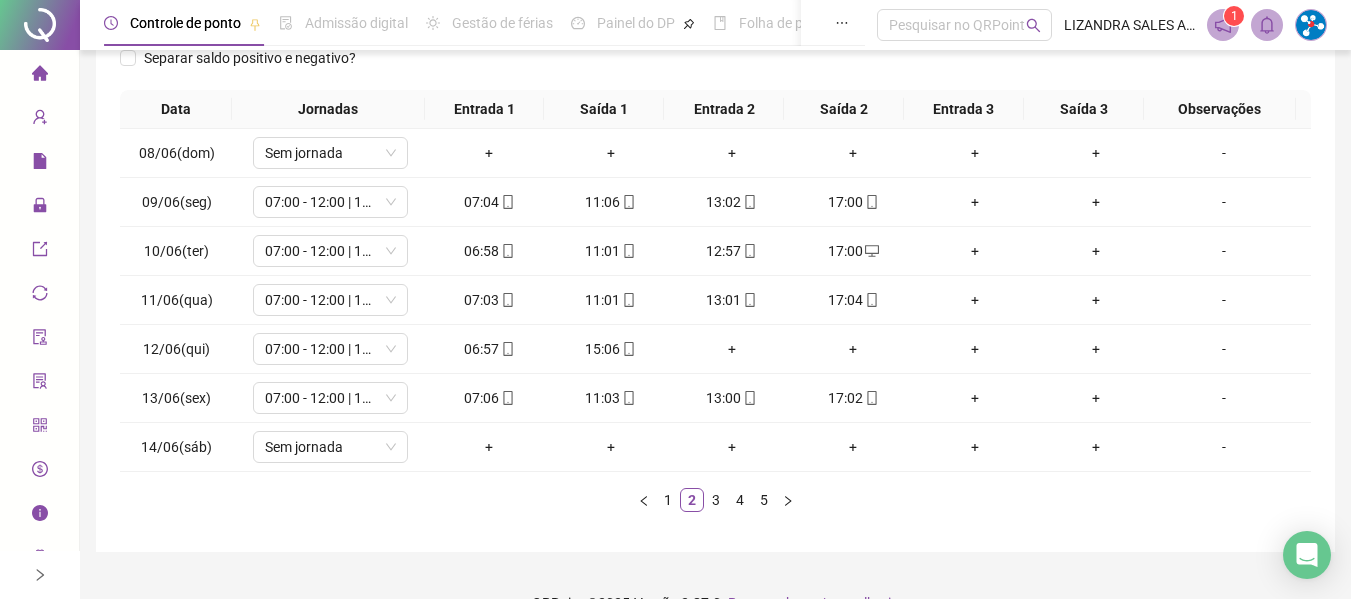 scroll, scrollTop: 355, scrollLeft: 0, axis: vertical 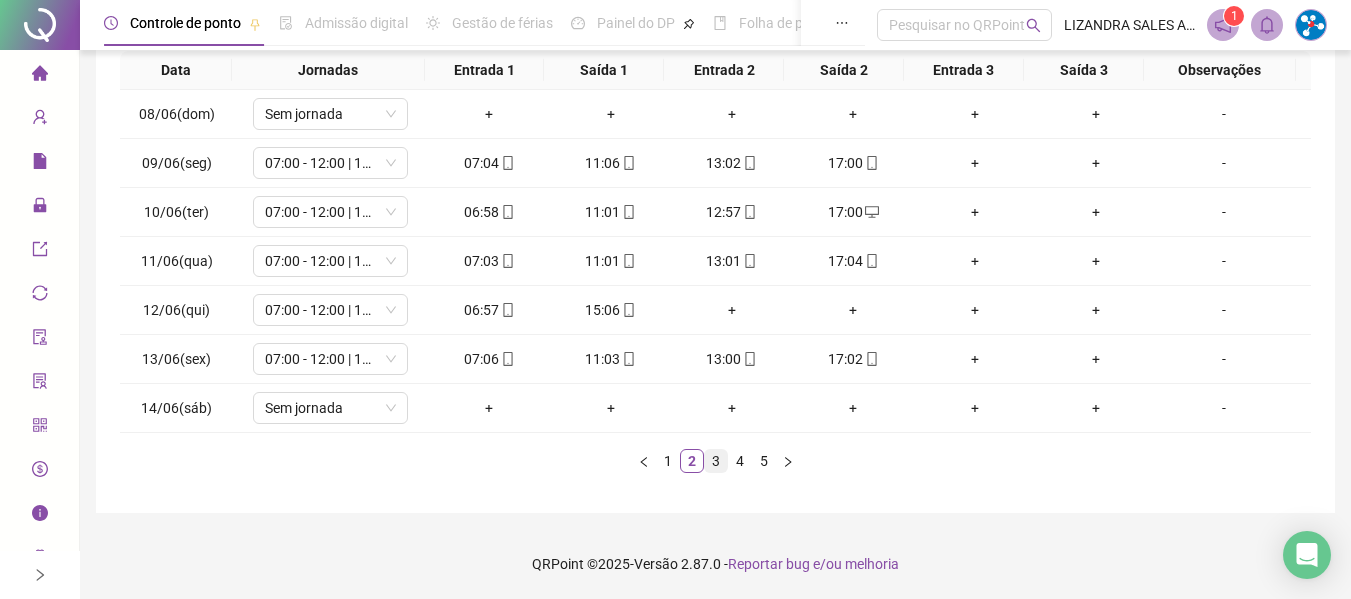 click on "3" at bounding box center (716, 461) 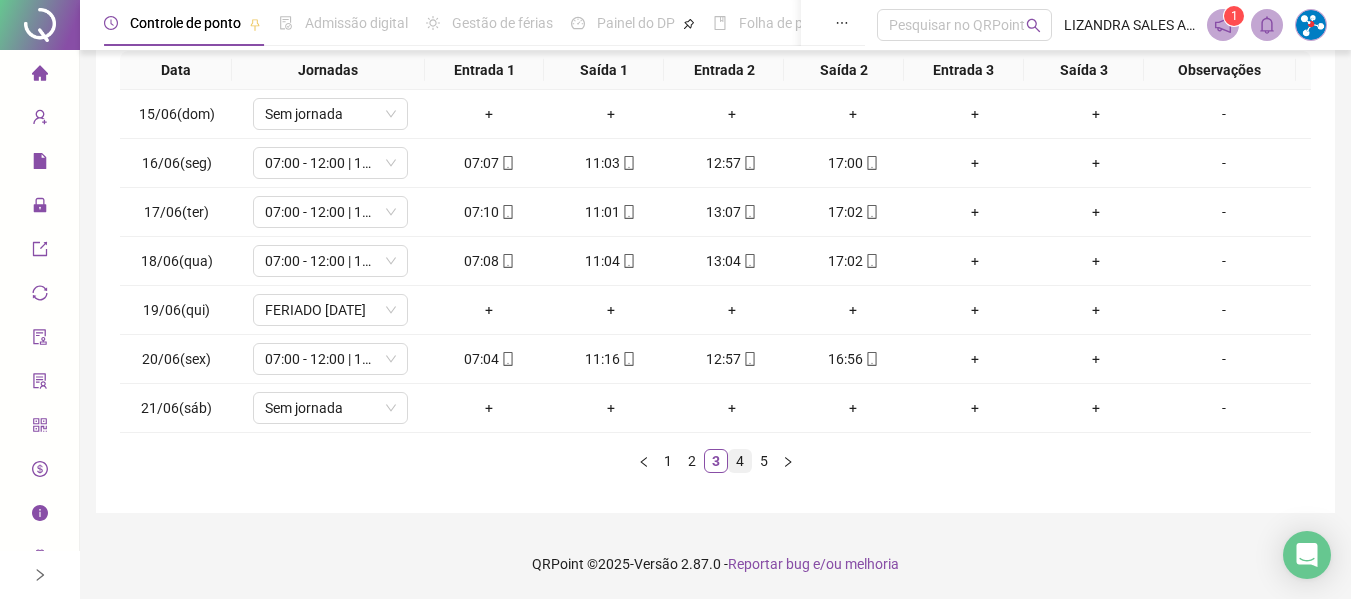 click on "4" at bounding box center (740, 461) 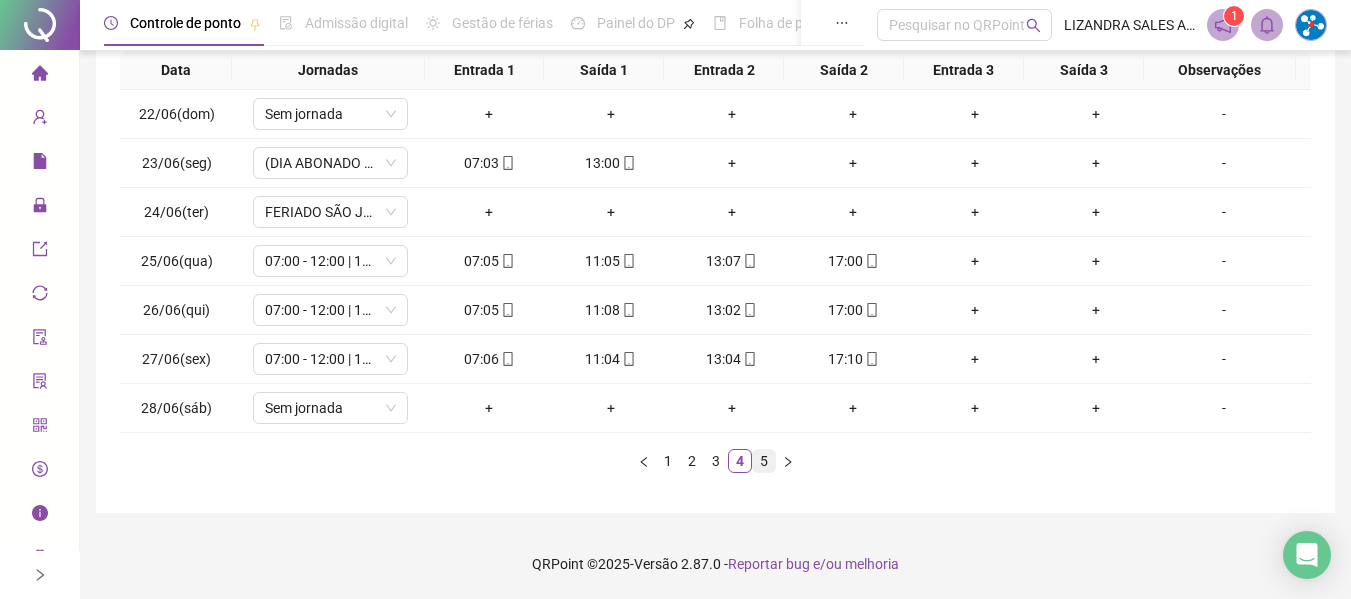 click on "5" at bounding box center (764, 461) 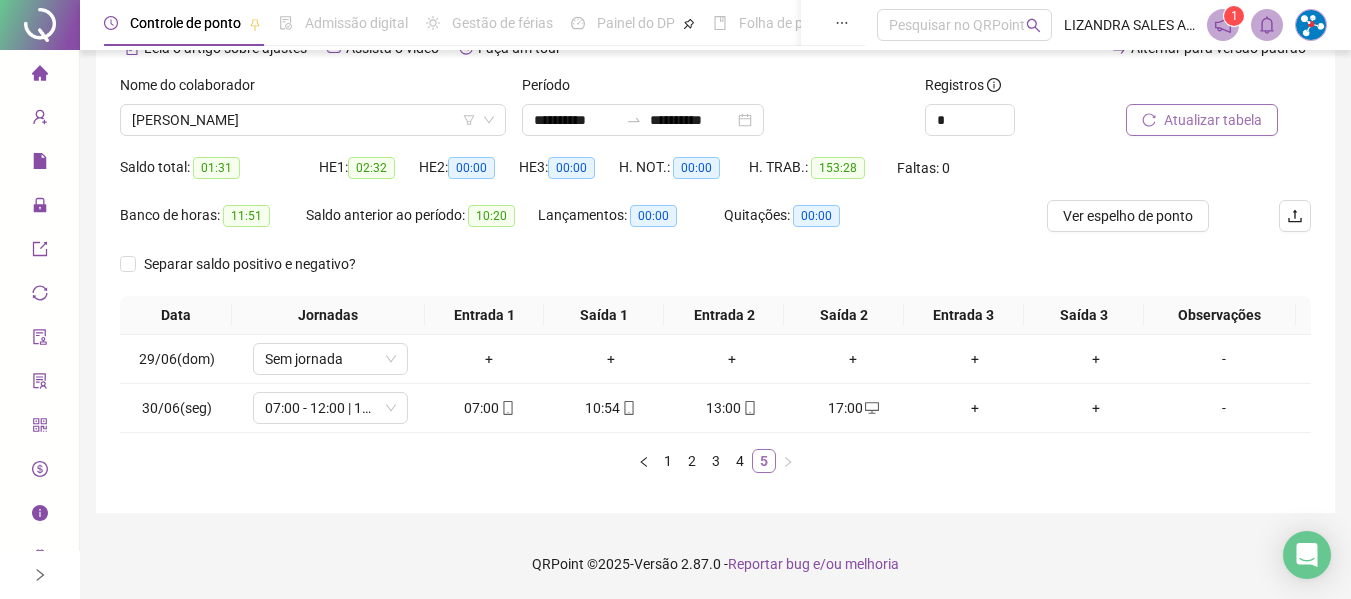 scroll, scrollTop: 110, scrollLeft: 0, axis: vertical 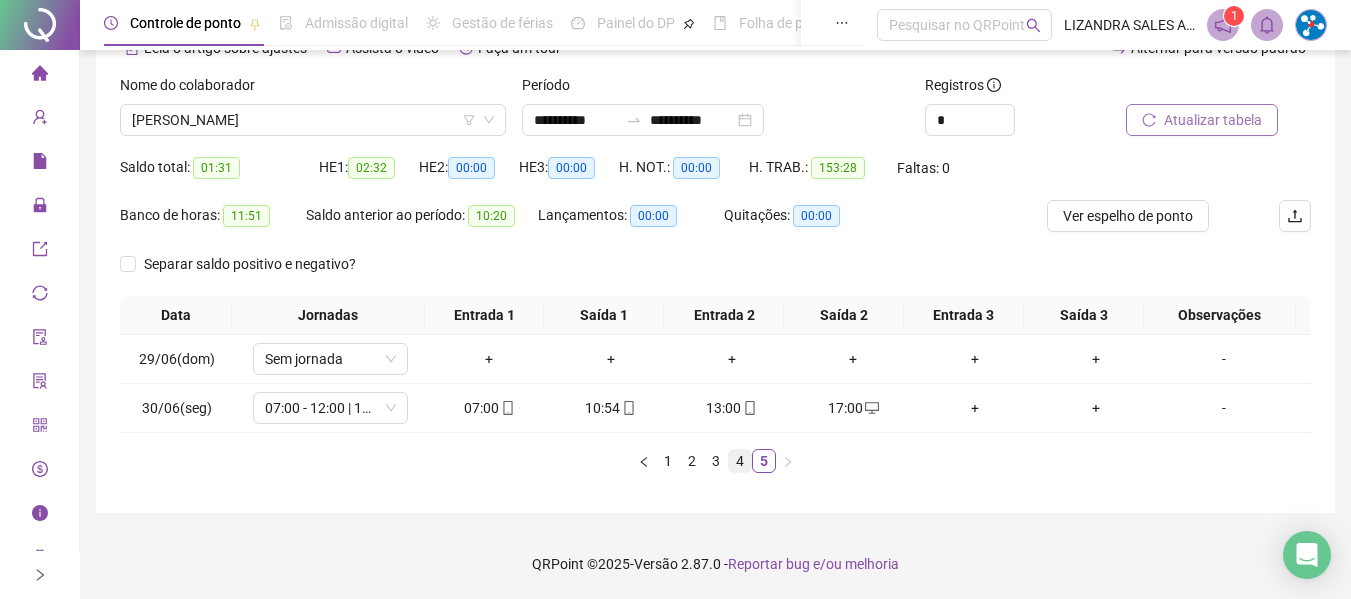 click on "4" at bounding box center [740, 461] 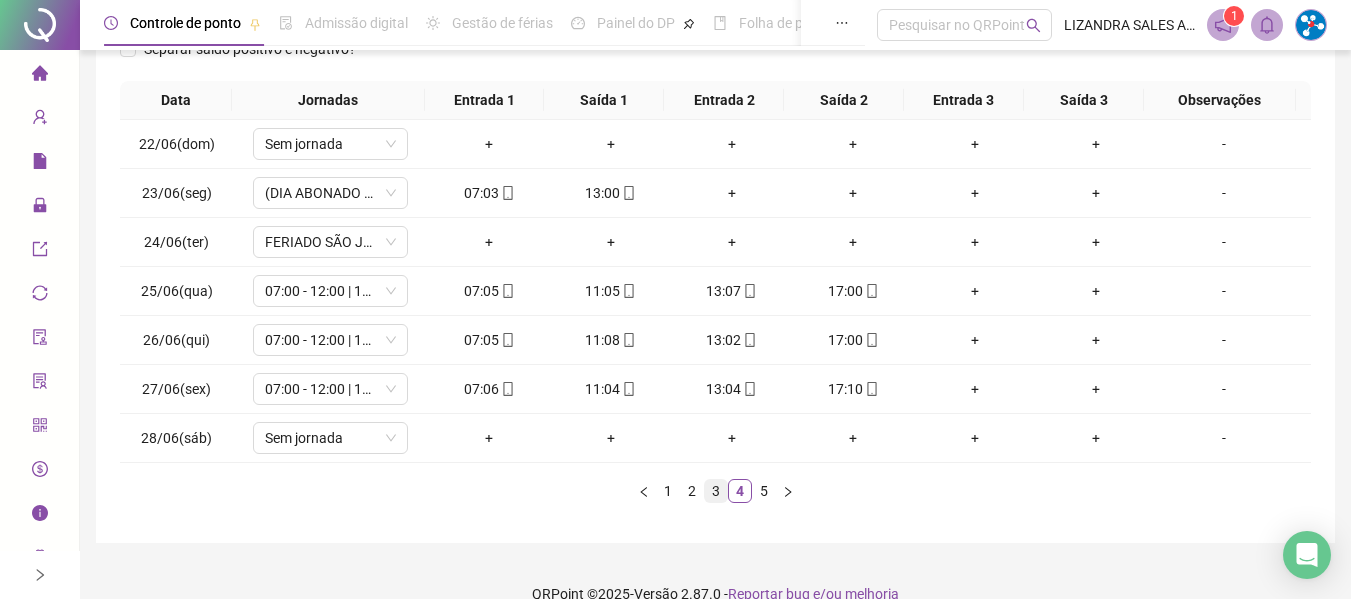 scroll, scrollTop: 355, scrollLeft: 0, axis: vertical 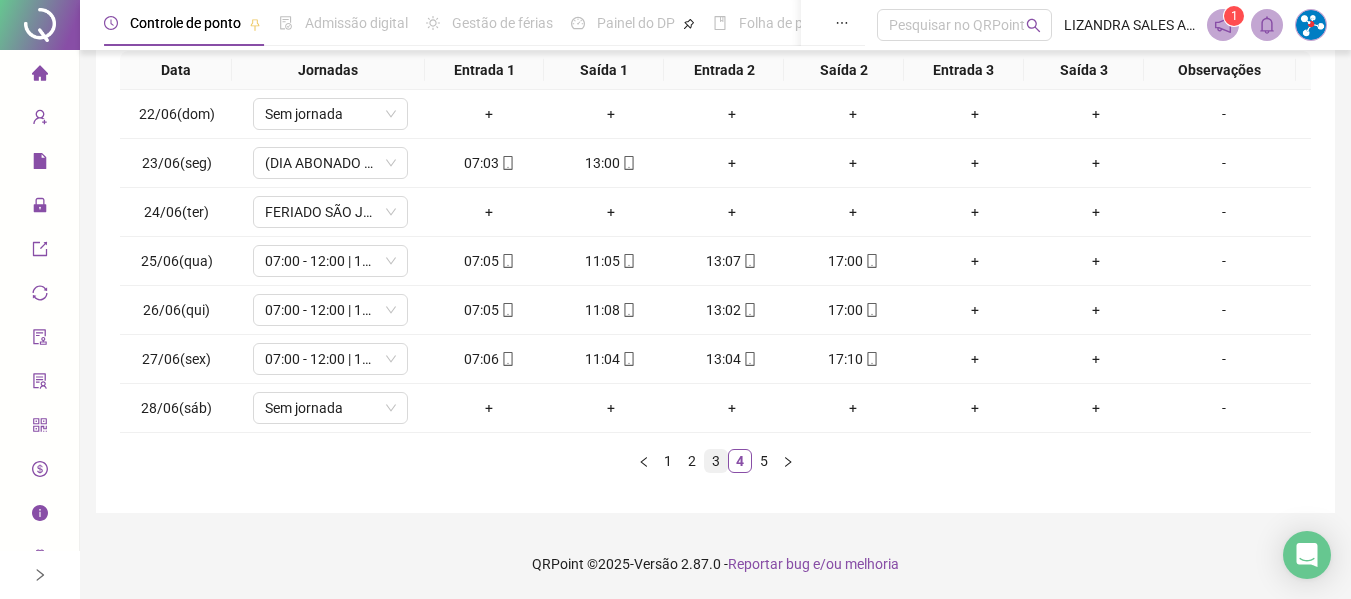 click on "3" at bounding box center (716, 461) 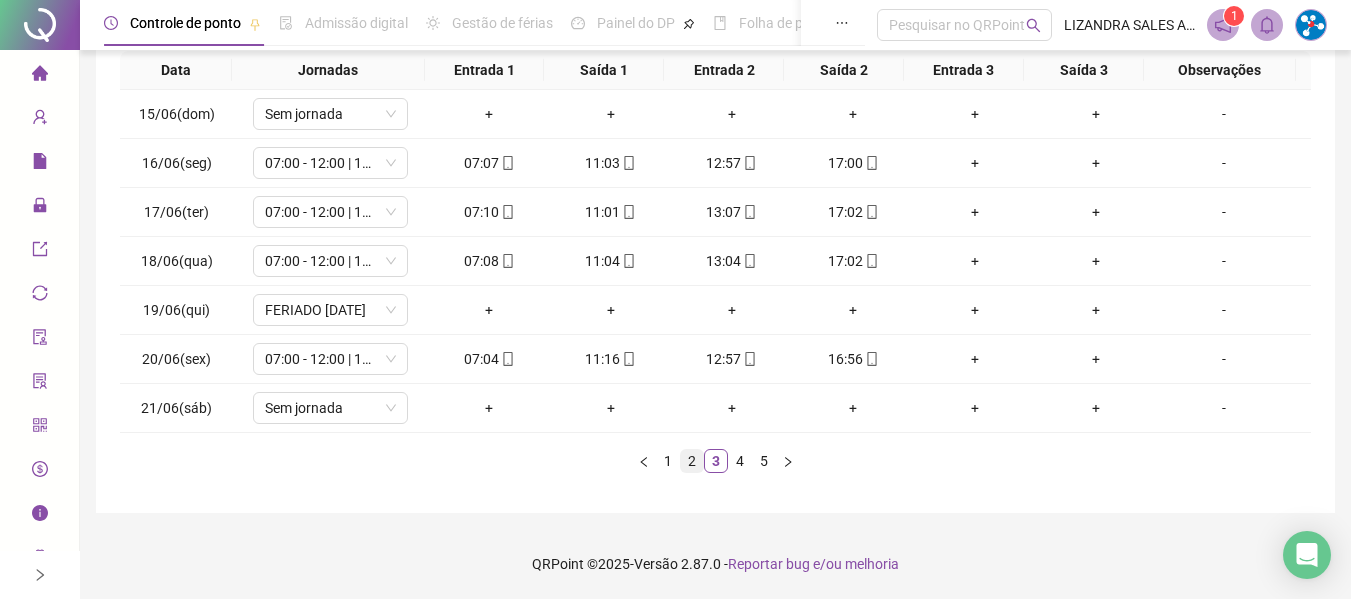 click on "2" at bounding box center (692, 461) 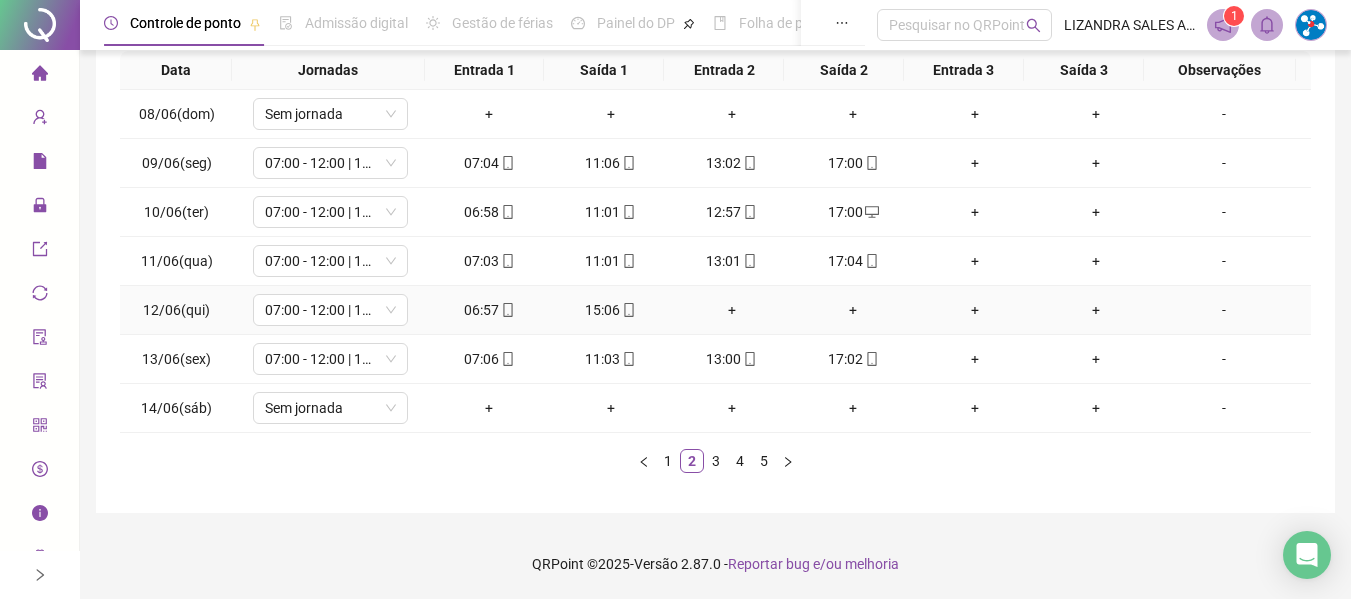 click on "+" at bounding box center [731, 310] 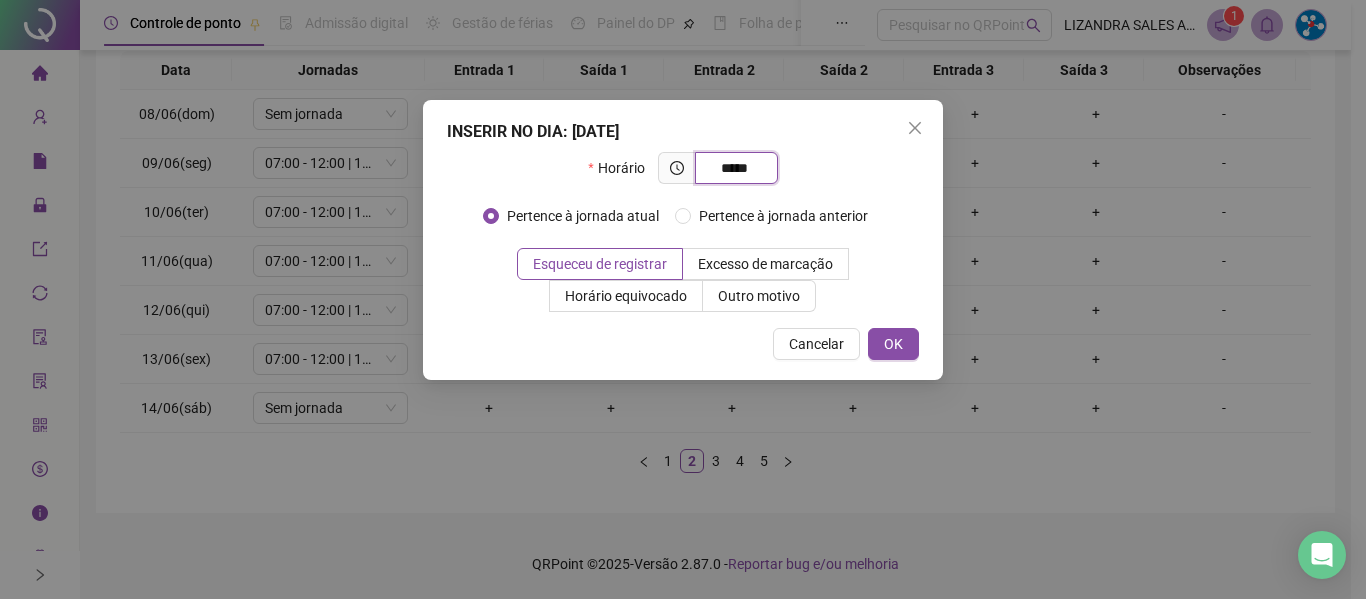 type on "*****" 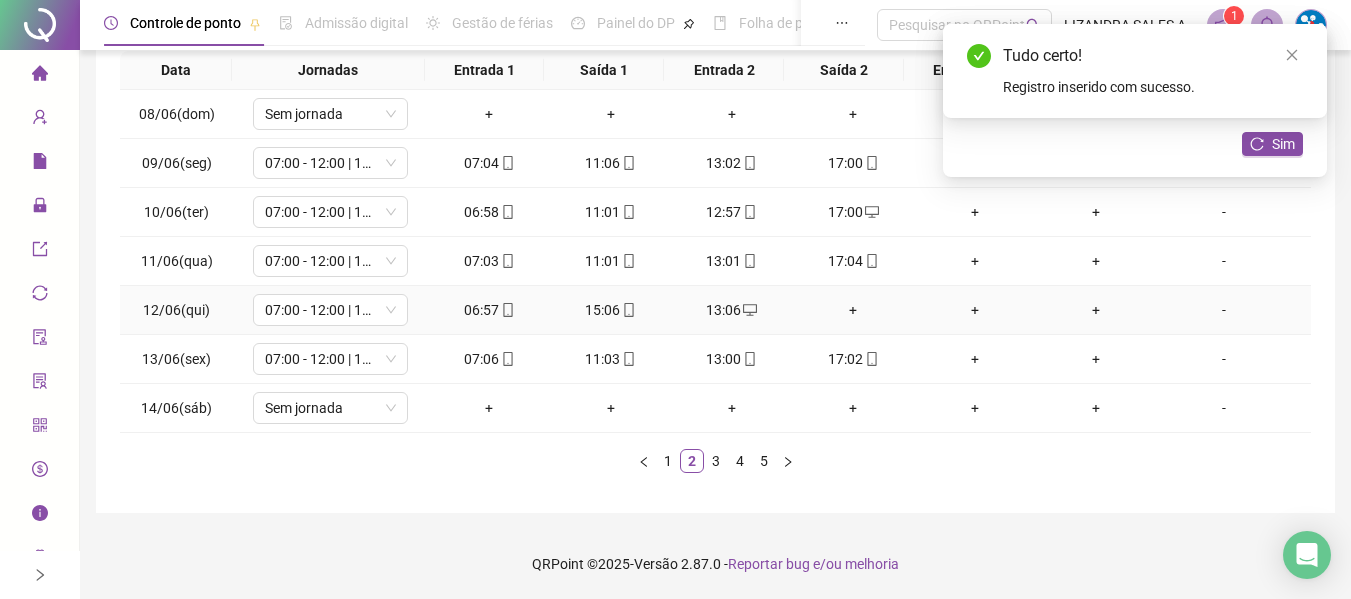 click on "+" at bounding box center (853, 310) 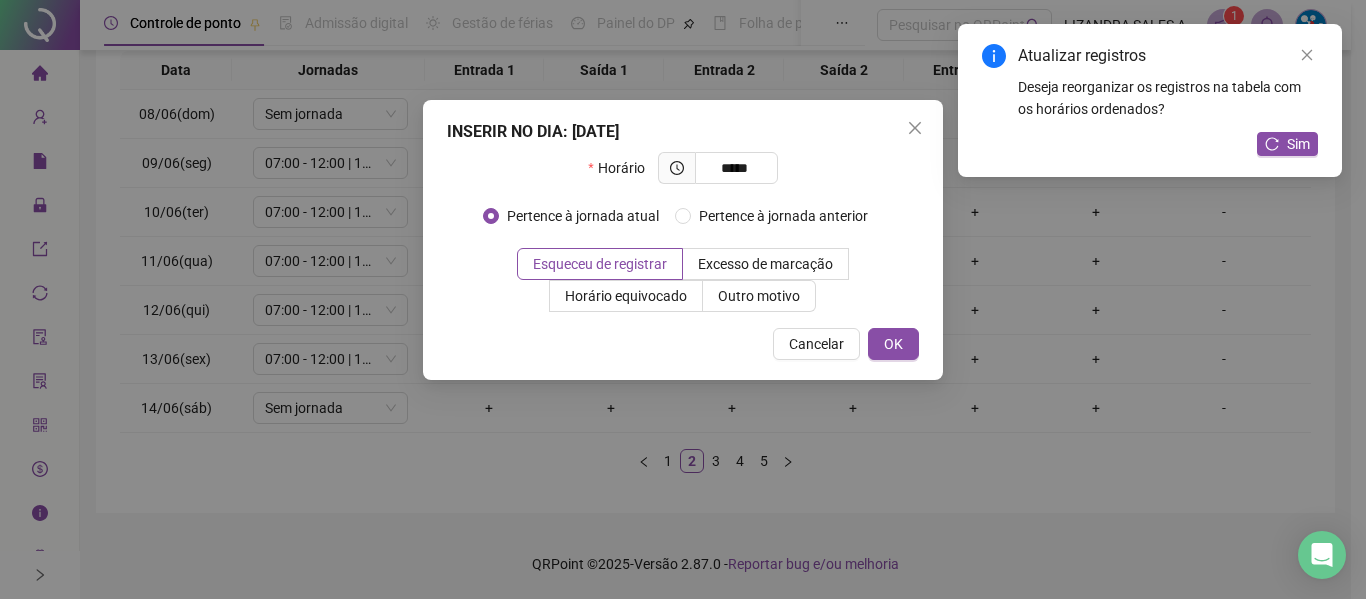 type on "*****" 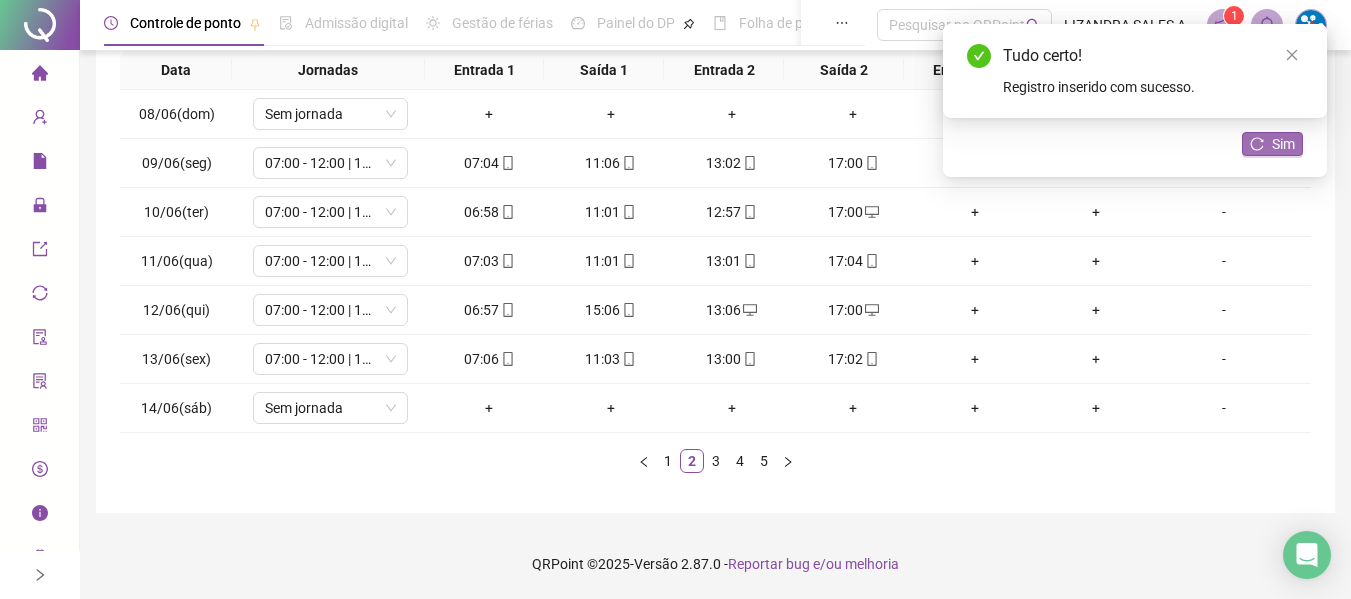click on "Sim" at bounding box center [1283, 144] 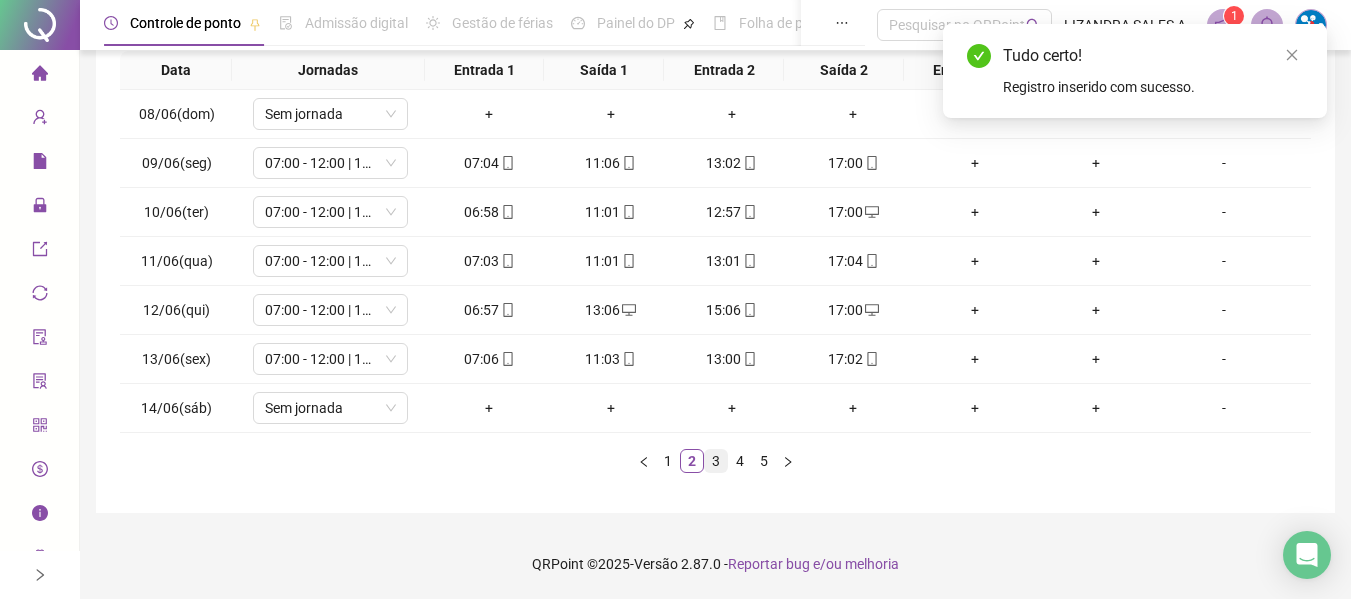 click on "3" at bounding box center [716, 461] 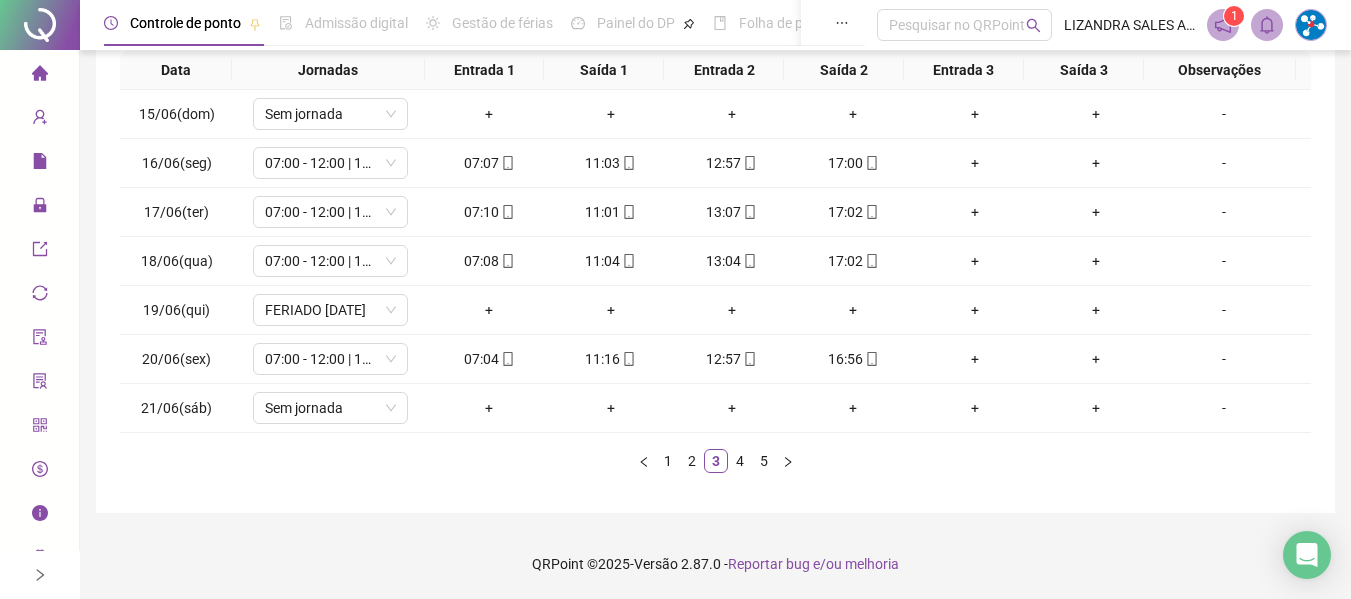 click on "Data Jornadas Entrada 1 Saída 1 Entrada 2 Saída 2 Entrada 3 Saída 3 Observações                   15/06(dom) Sem jornada + + + + + + - 16/06(seg) 07:00 - 12:00 | 14:00 - 17:00 07:07 11:03 12:57 17:00 + + - 17/06(ter) 07:00 - 12:00 | 14:00 - 17:00 07:10 11:01 13:07 17:02 + + - 18/06(qua) 07:00 - 12:00 | 14:00 - 17:00 07:08 11:04 13:04 17:02 + + - 19/06(qui) FERIADO CORPUS CHRISTI + + + + + + - 20/06(sex) 07:00 - 12:00 | 14:00 - 17:00 07:04 11:16 12:57 16:56 + + - 21/06(sáb) Sem jornada + + + + + + - 1 2 3 4 5" at bounding box center (715, 262) 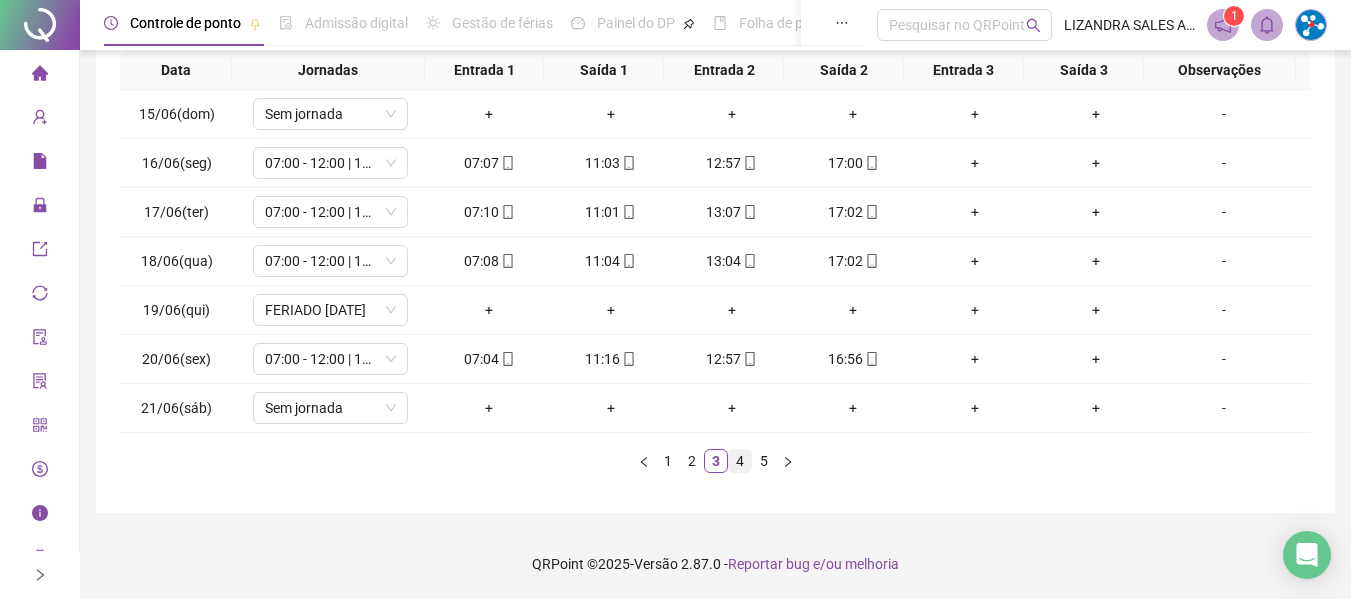 click on "4" at bounding box center (740, 461) 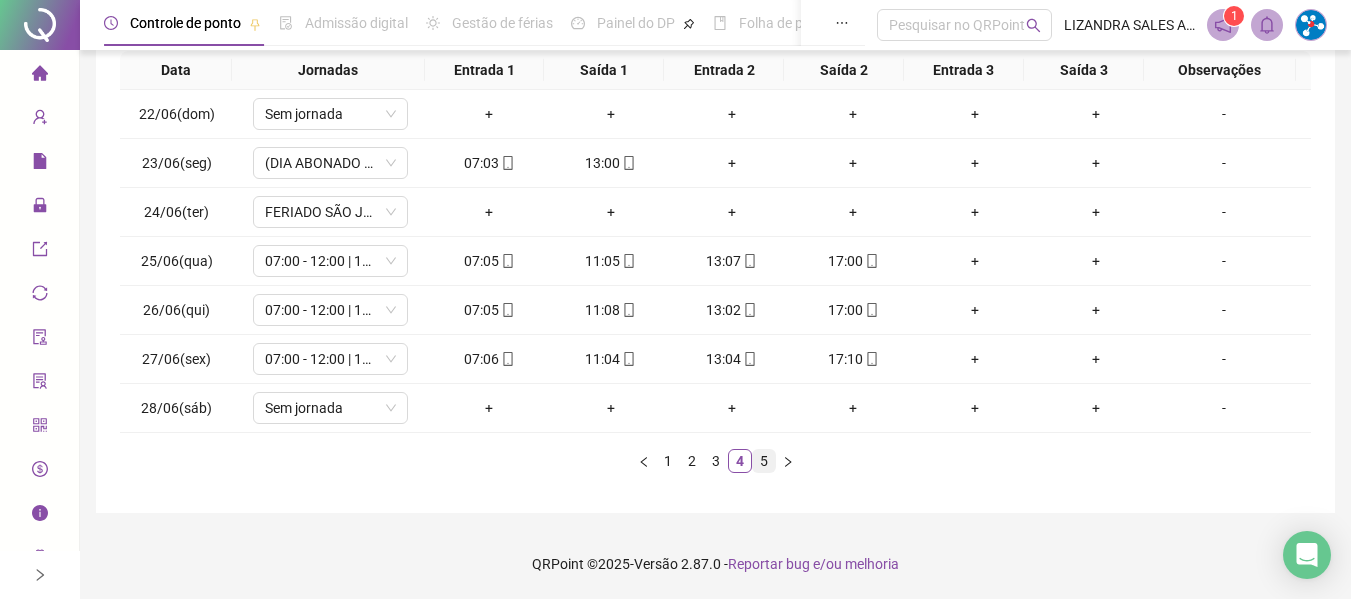 click on "5" at bounding box center (764, 461) 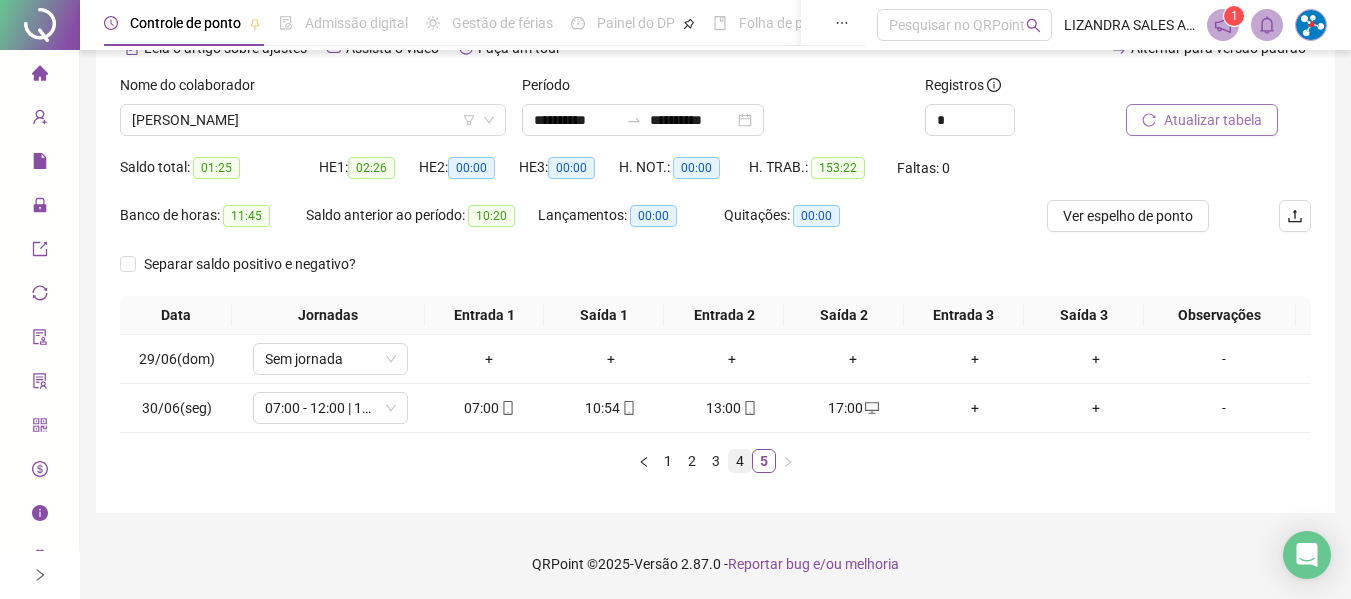 click on "4" at bounding box center (740, 461) 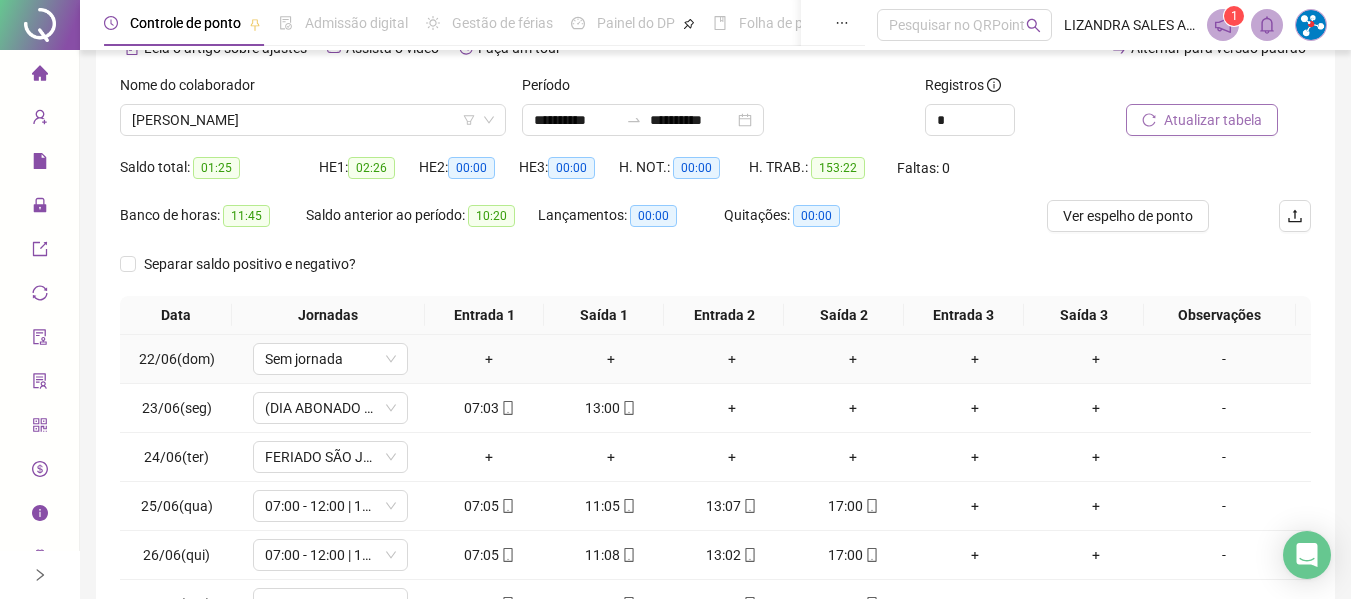 scroll, scrollTop: 355, scrollLeft: 0, axis: vertical 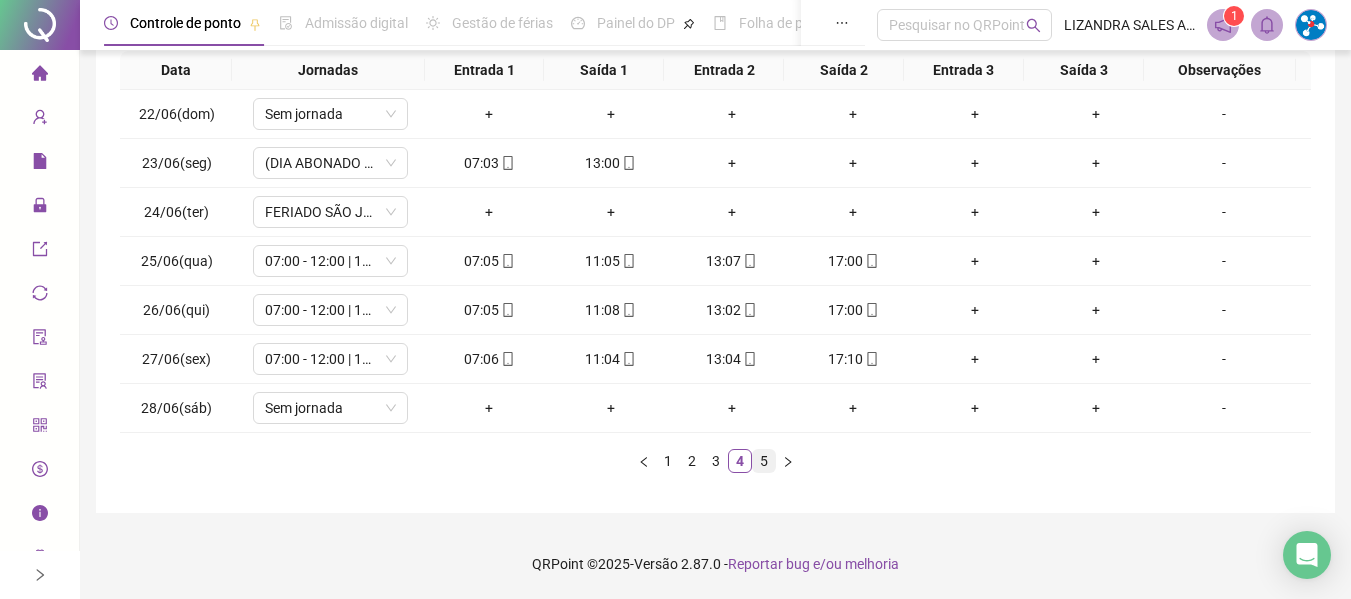 click on "5" at bounding box center (764, 461) 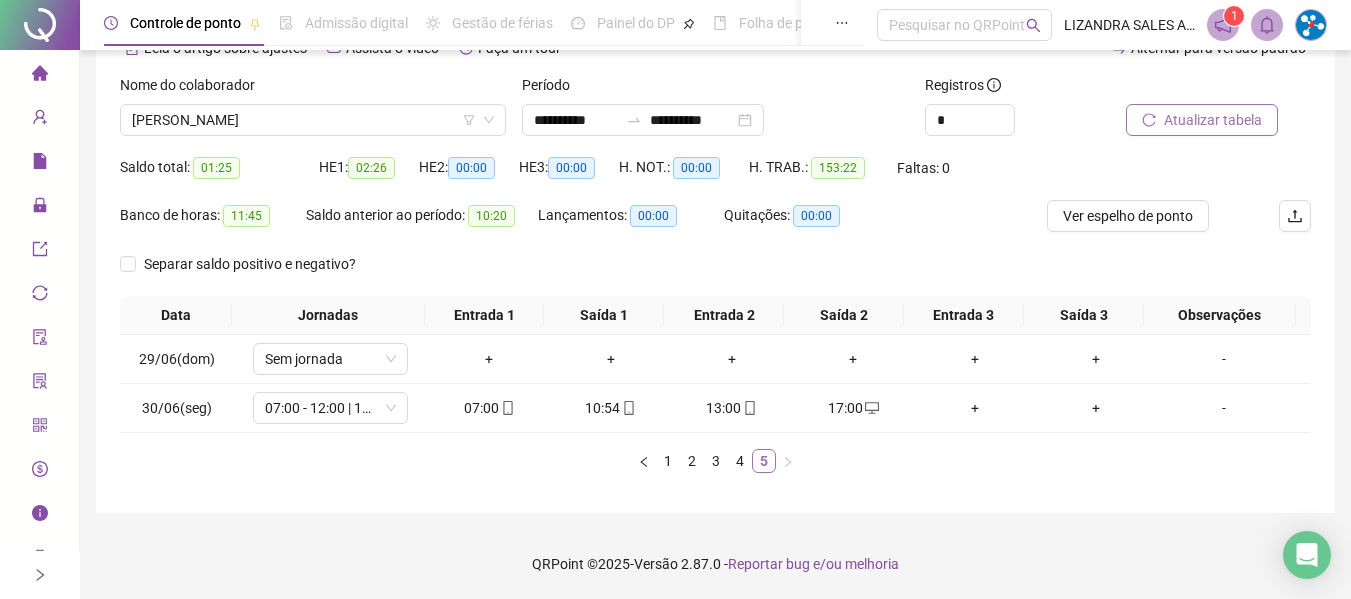 scroll, scrollTop: 110, scrollLeft: 0, axis: vertical 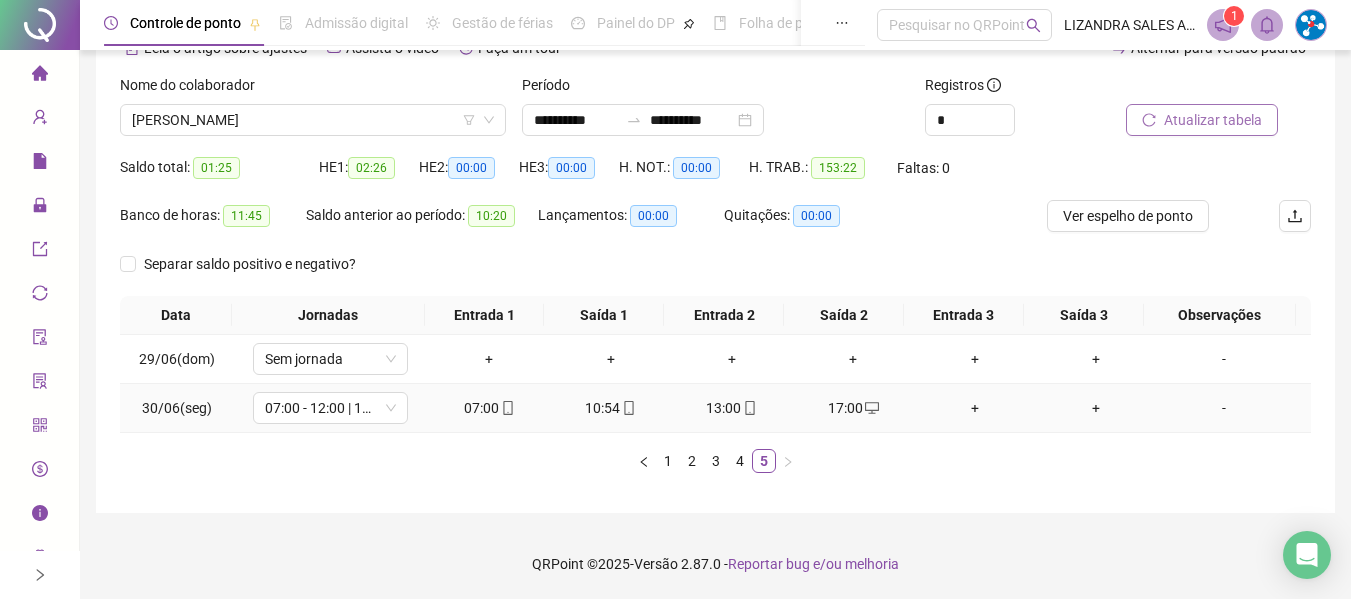 click 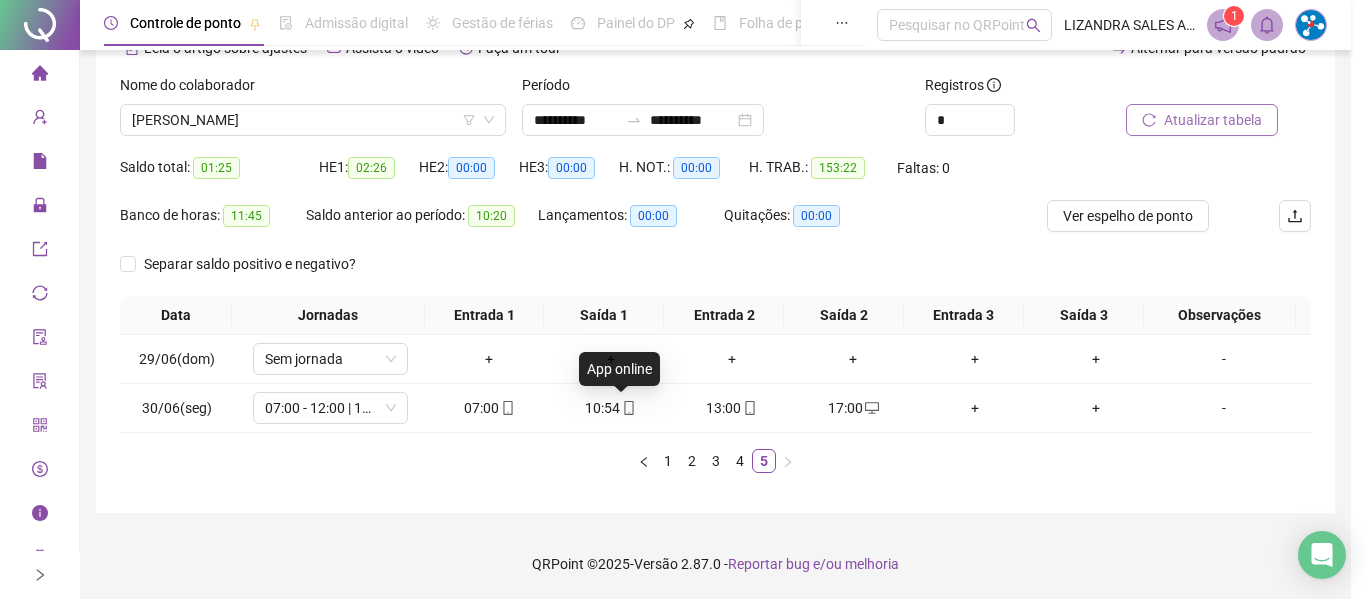 type on "**********" 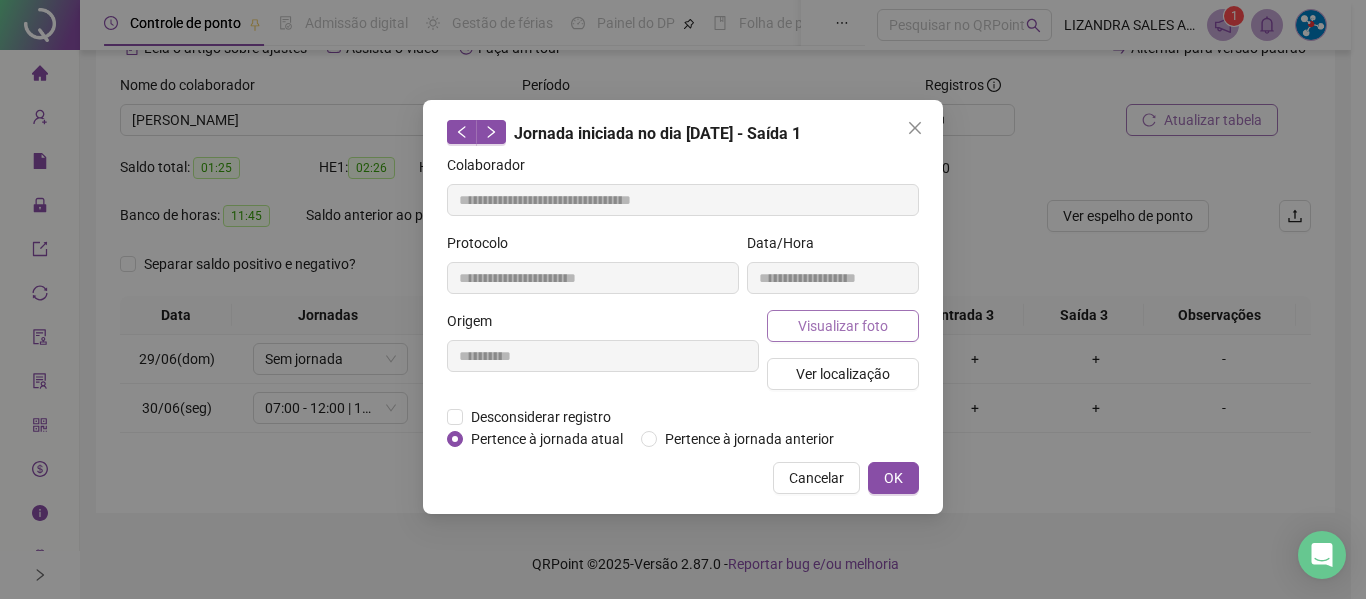 click on "Visualizar foto" at bounding box center (843, 326) 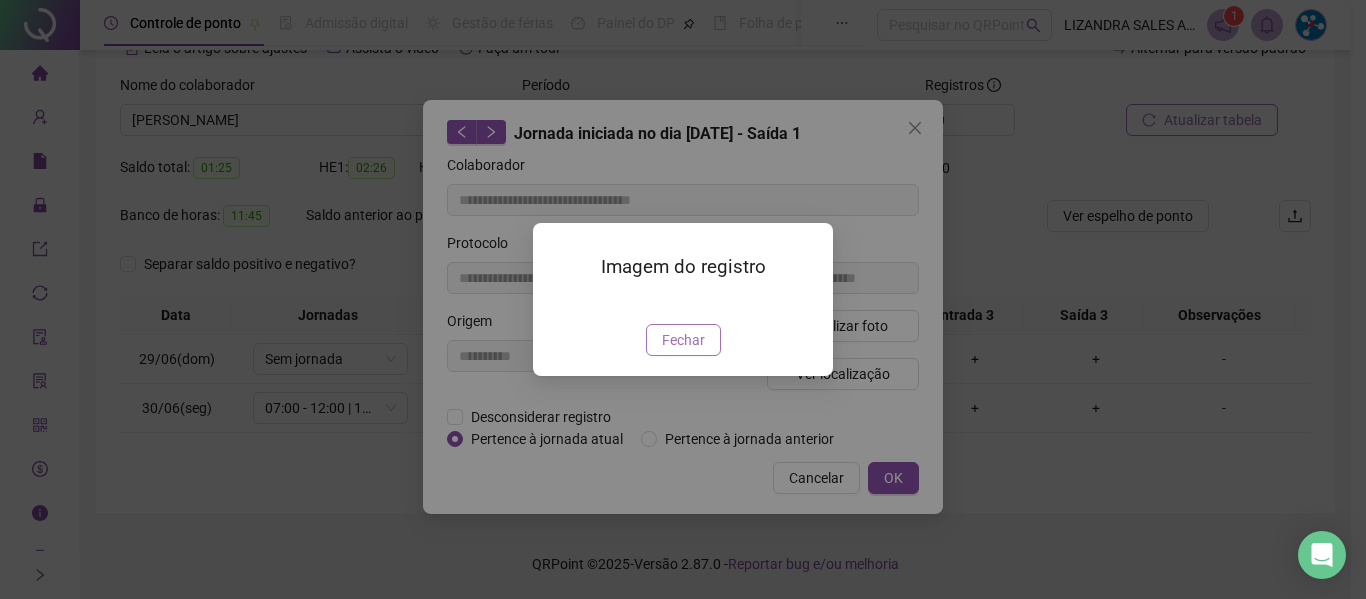 click on "Fechar" at bounding box center [683, 340] 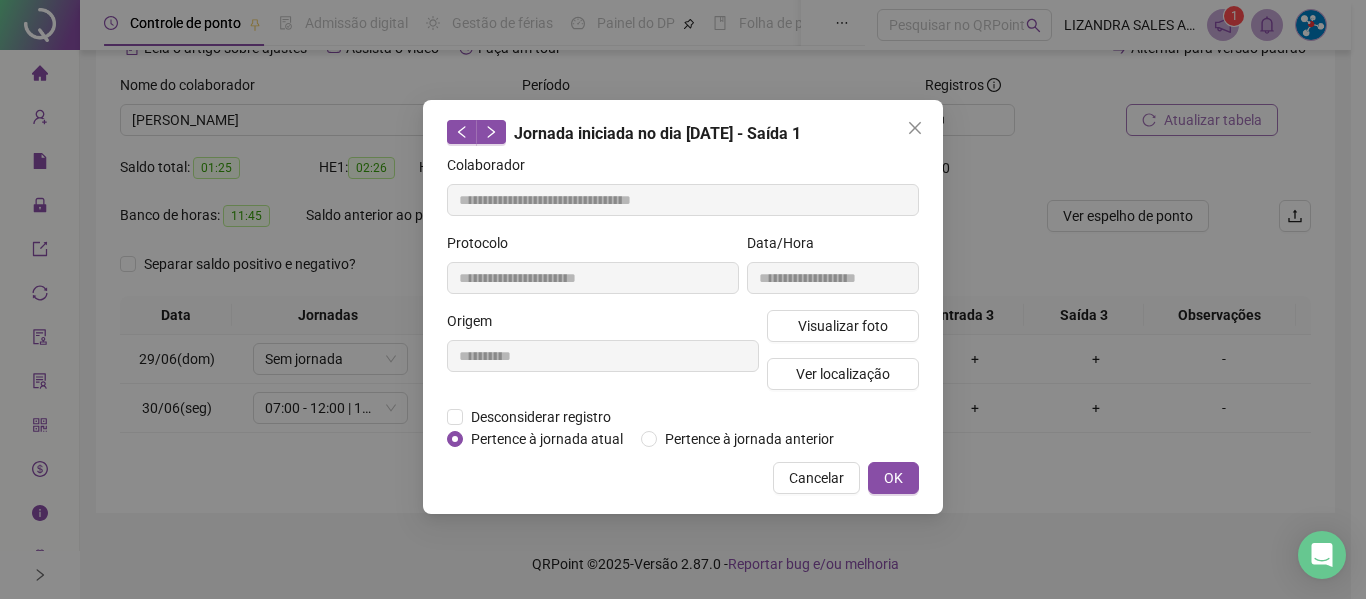 click on "Jornada iniciada no dia 30/06/2025 - Saída 1" at bounding box center (683, 133) 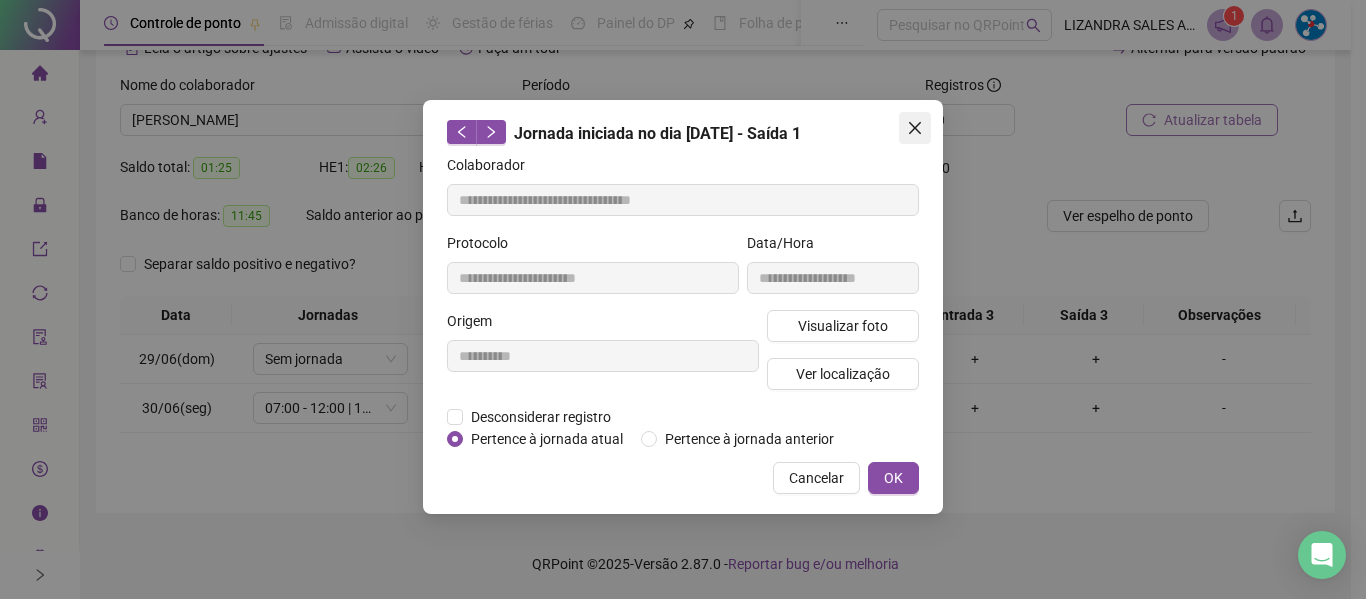 click at bounding box center (915, 128) 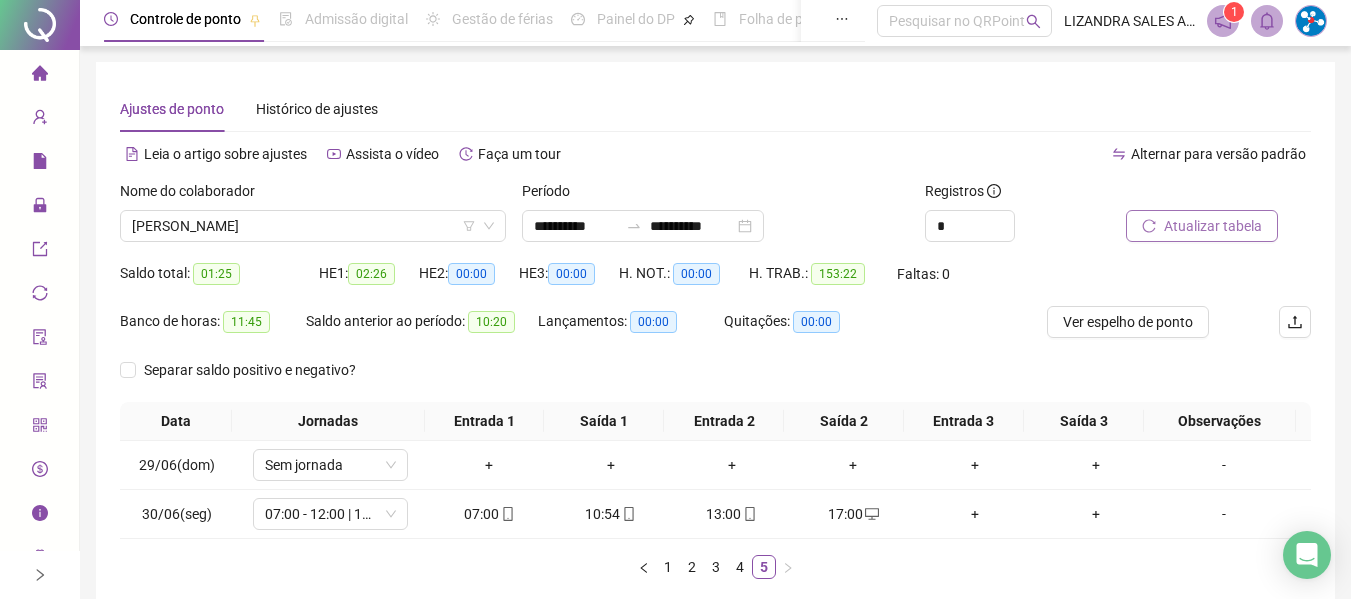 scroll, scrollTop: 0, scrollLeft: 0, axis: both 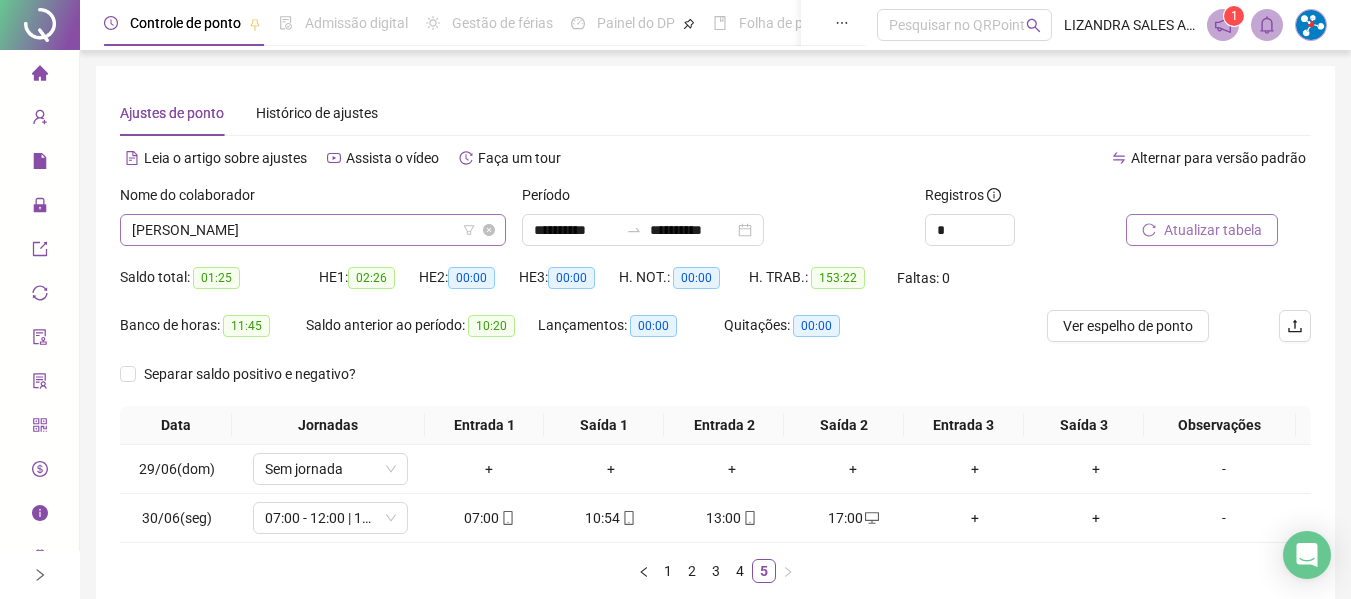 click on "[PERSON_NAME]" at bounding box center [313, 230] 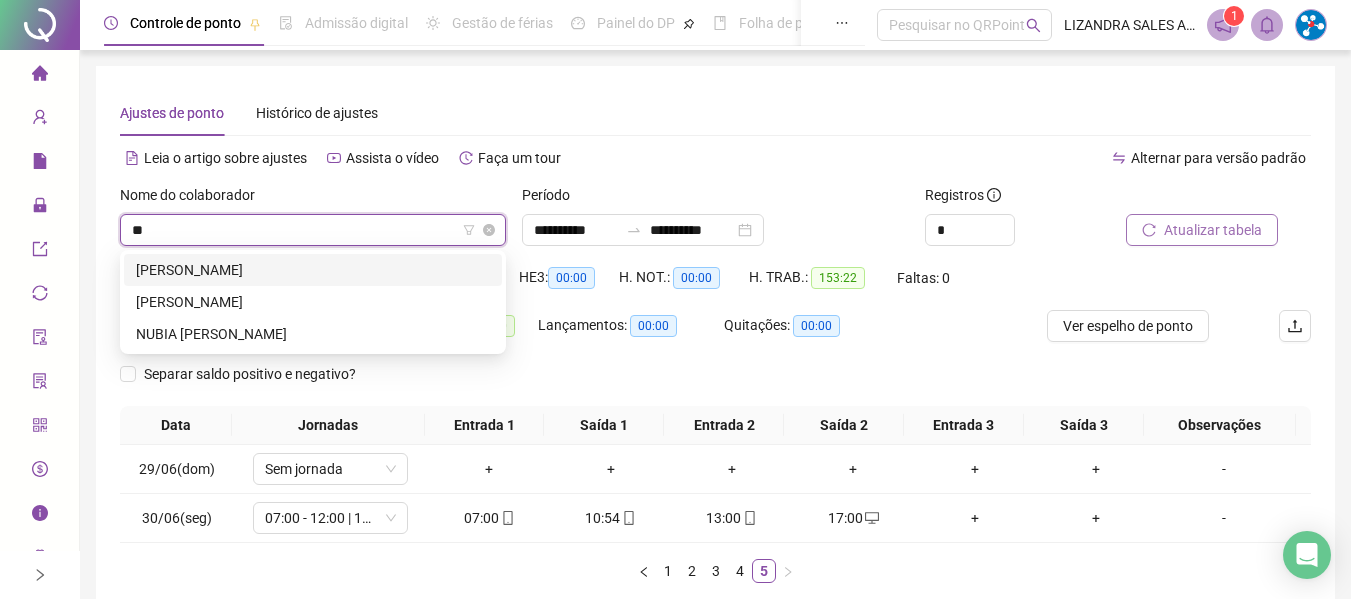 scroll, scrollTop: 0, scrollLeft: 0, axis: both 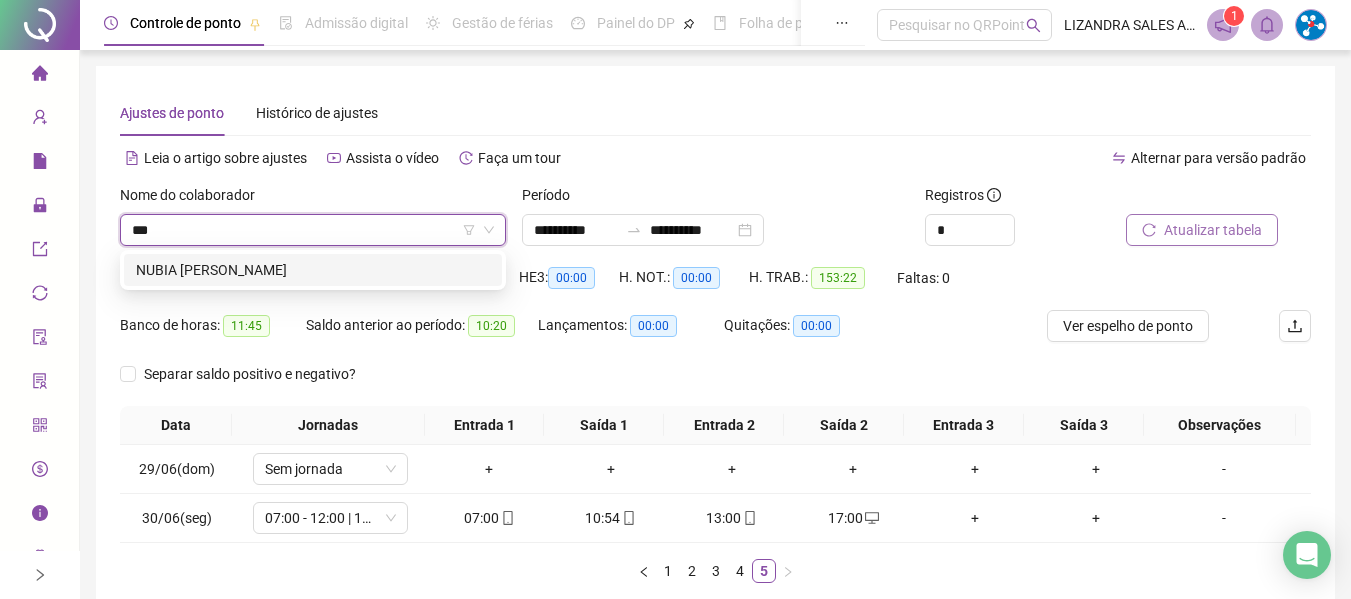 click on "NUBIA [PERSON_NAME]" at bounding box center (313, 270) 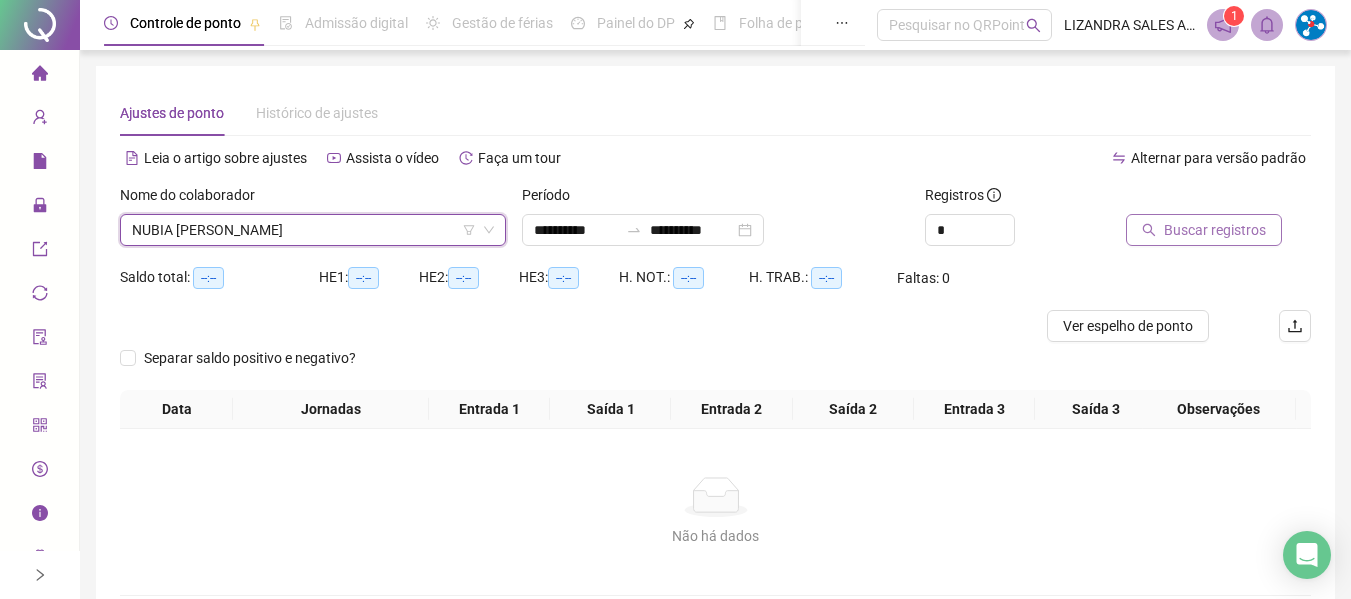 click on "Buscar registros" at bounding box center [1204, 230] 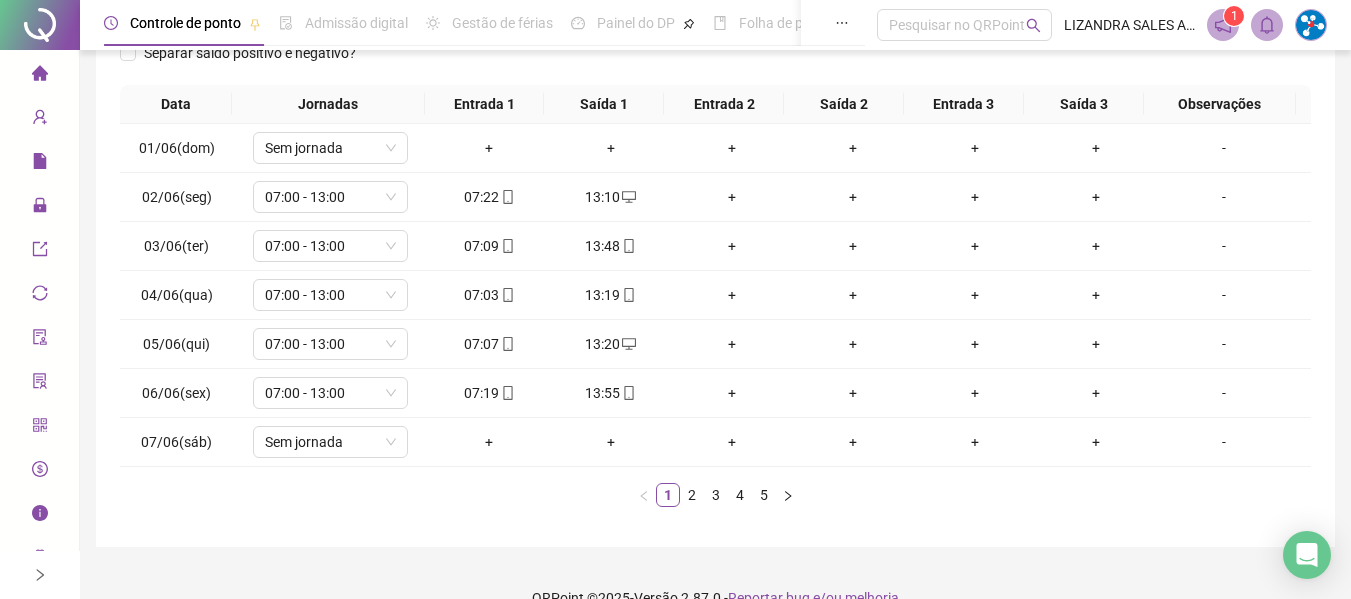 scroll, scrollTop: 355, scrollLeft: 0, axis: vertical 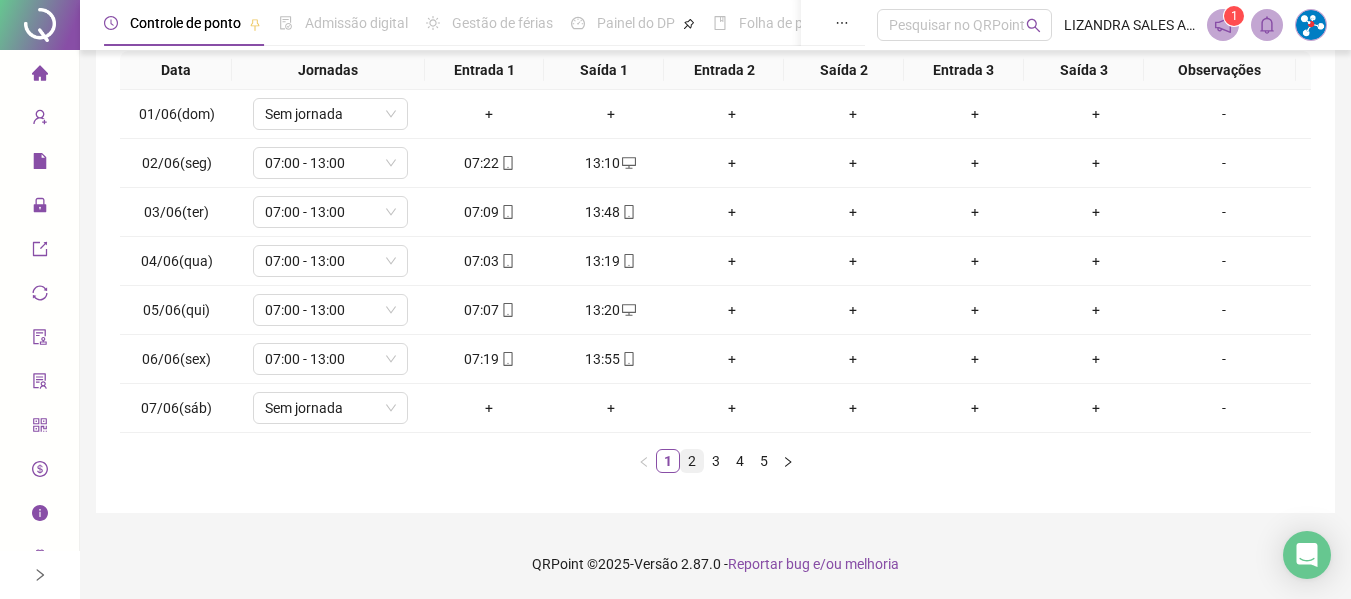 click on "2" at bounding box center [692, 461] 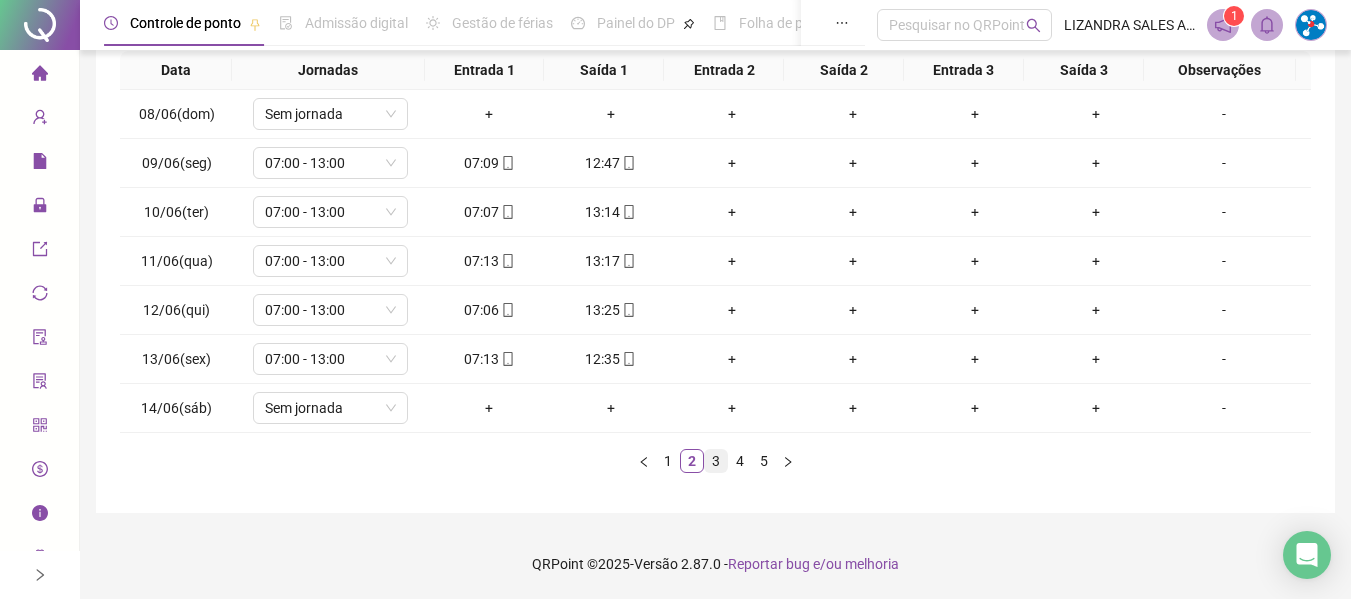 click on "3" at bounding box center [716, 461] 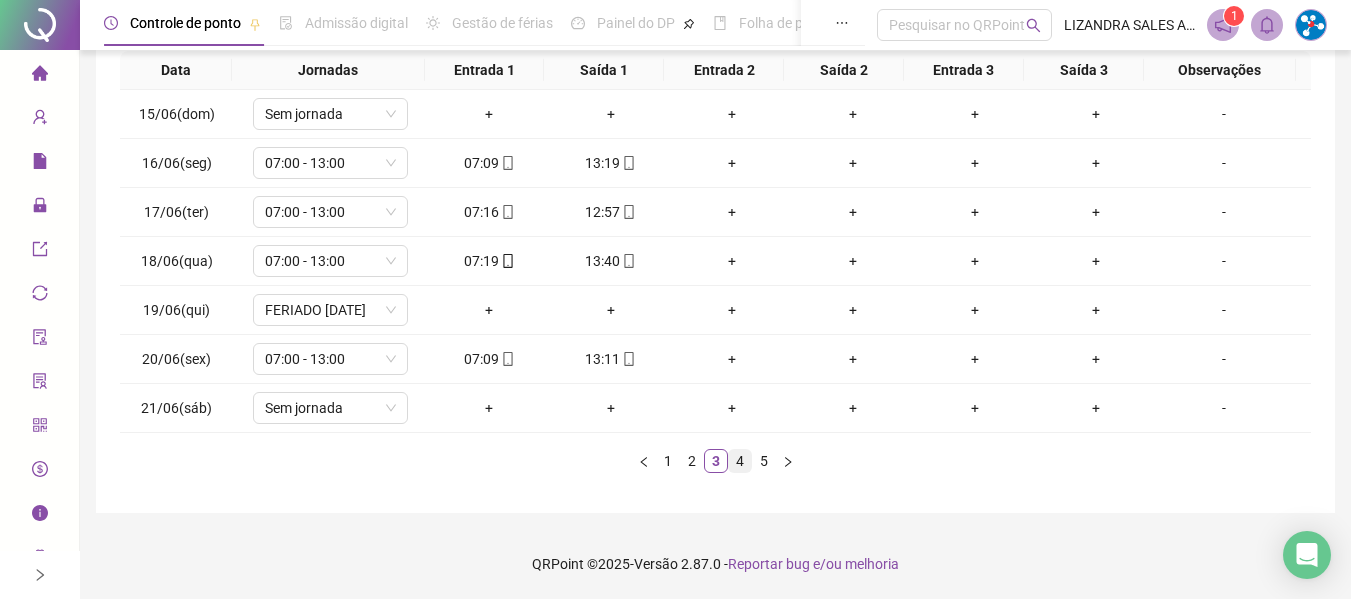 click on "4" at bounding box center (740, 461) 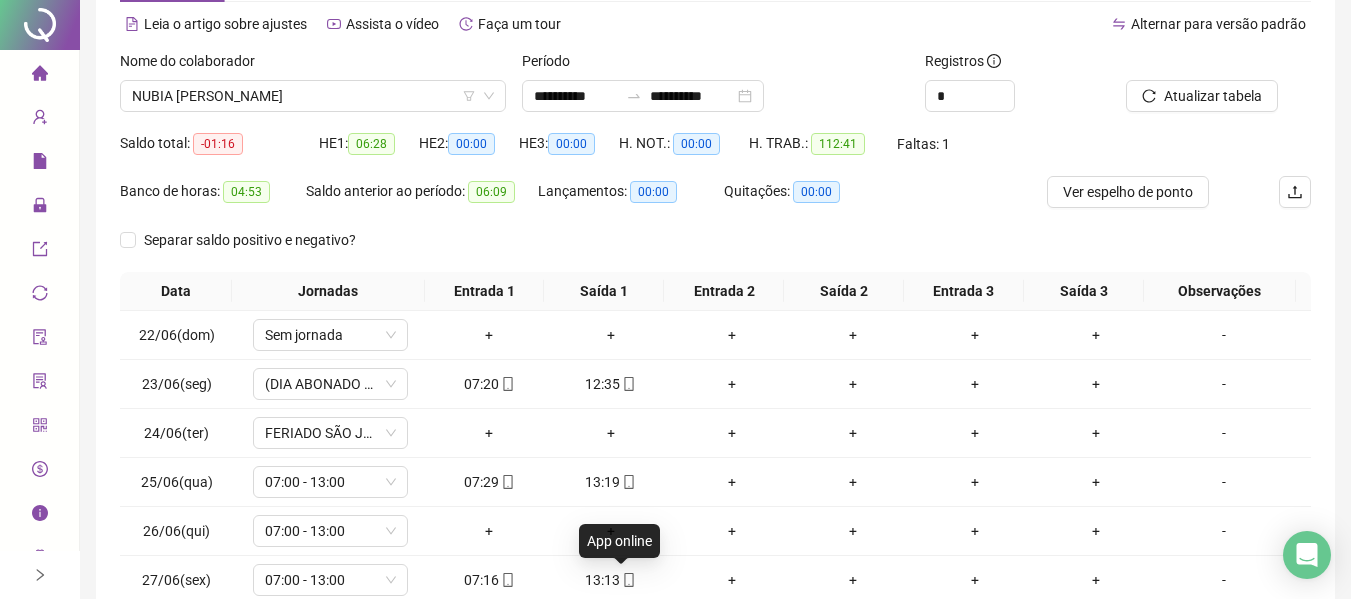 scroll, scrollTop: 0, scrollLeft: 0, axis: both 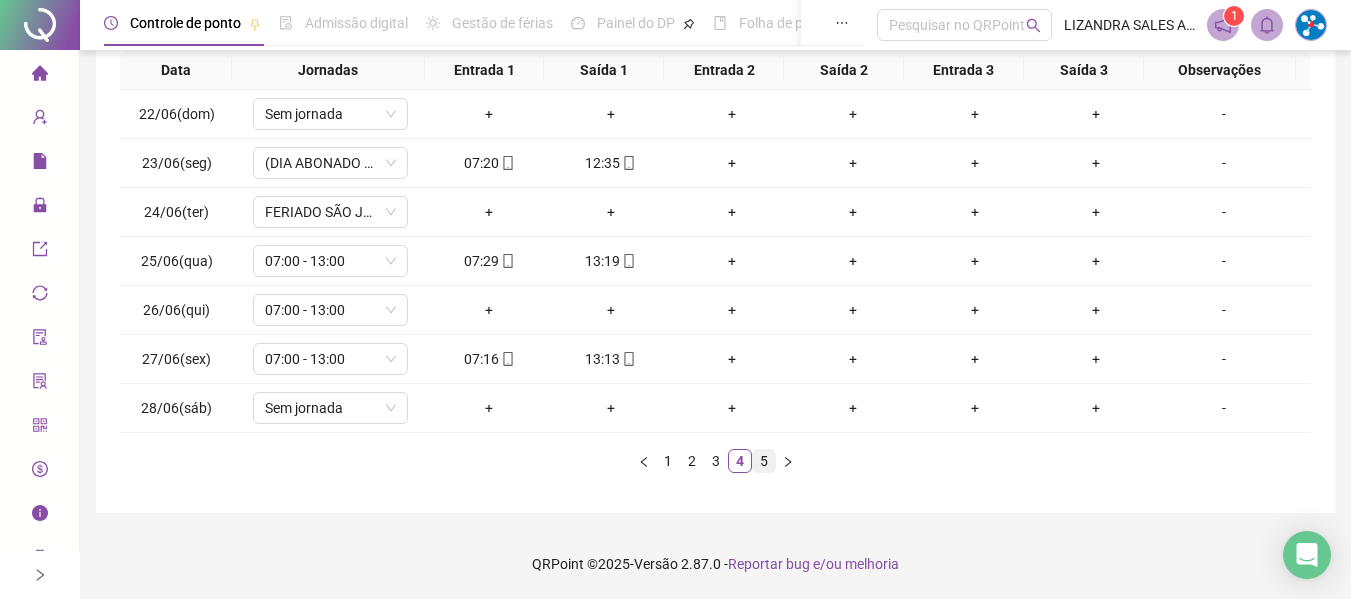 click on "5" at bounding box center (764, 461) 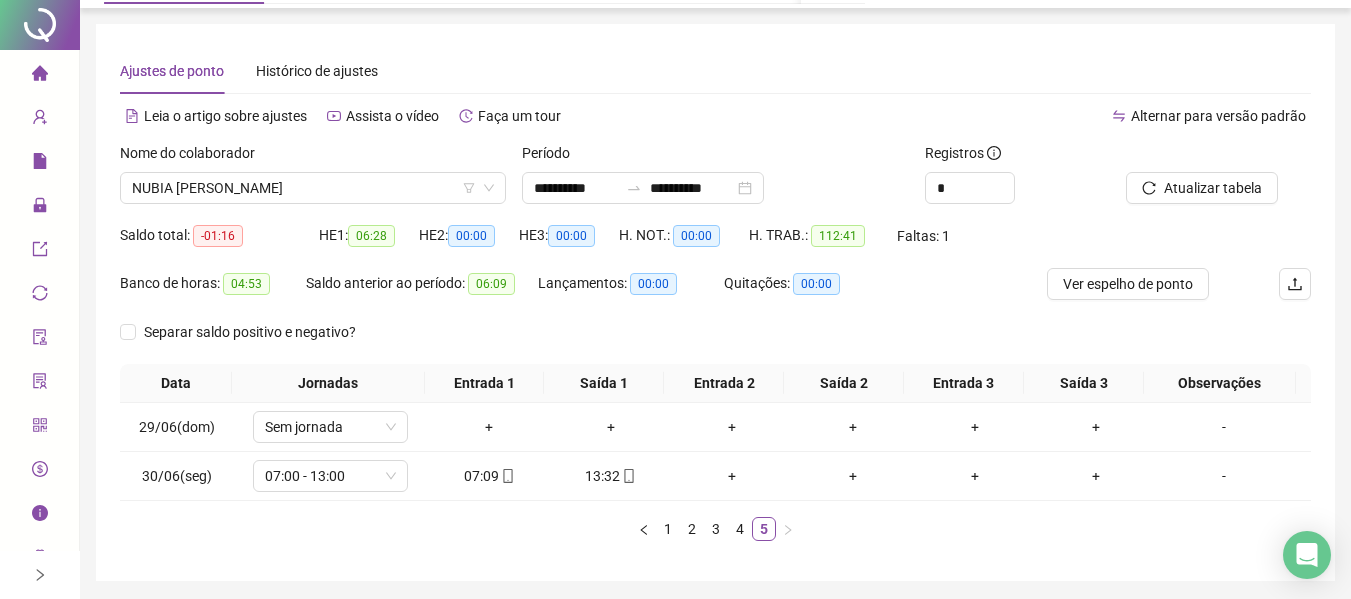 scroll, scrollTop: 0, scrollLeft: 0, axis: both 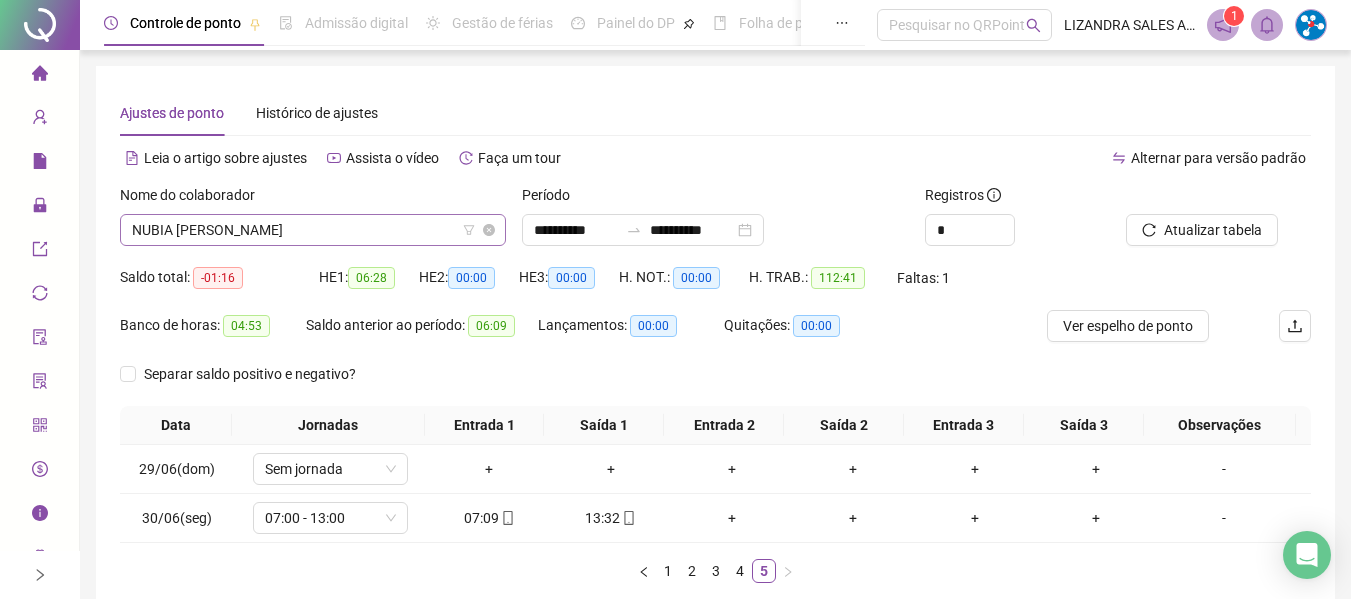 click on "NUBIA [PERSON_NAME]" at bounding box center [313, 230] 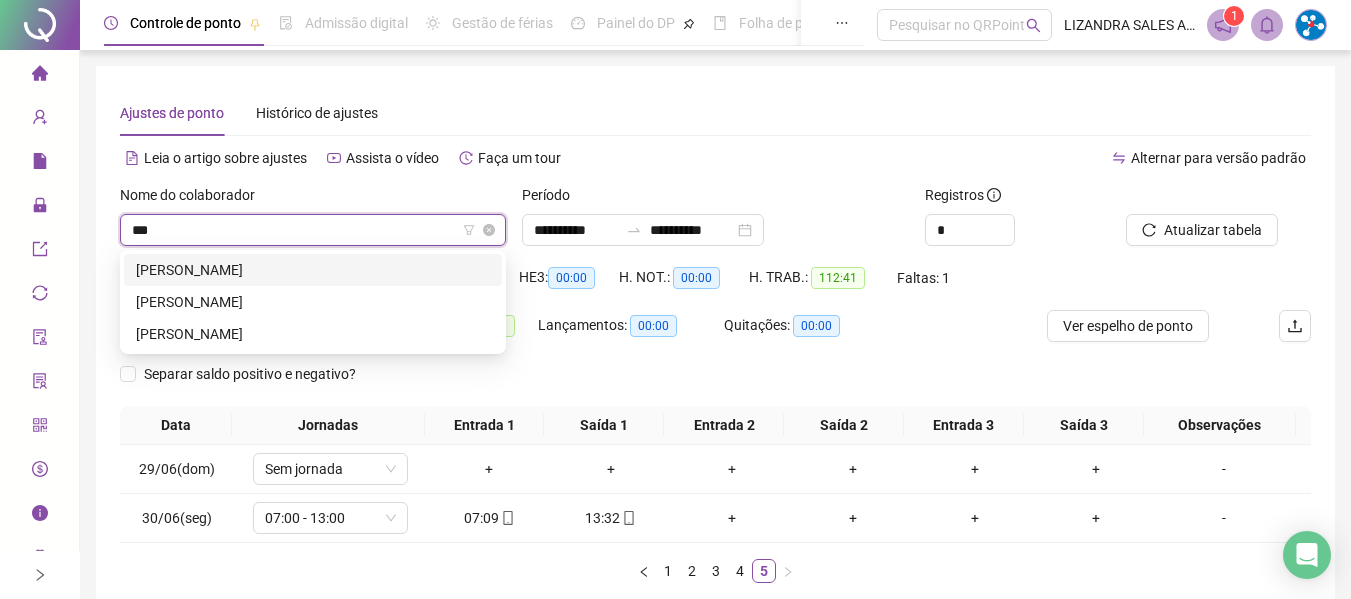 scroll, scrollTop: 0, scrollLeft: 0, axis: both 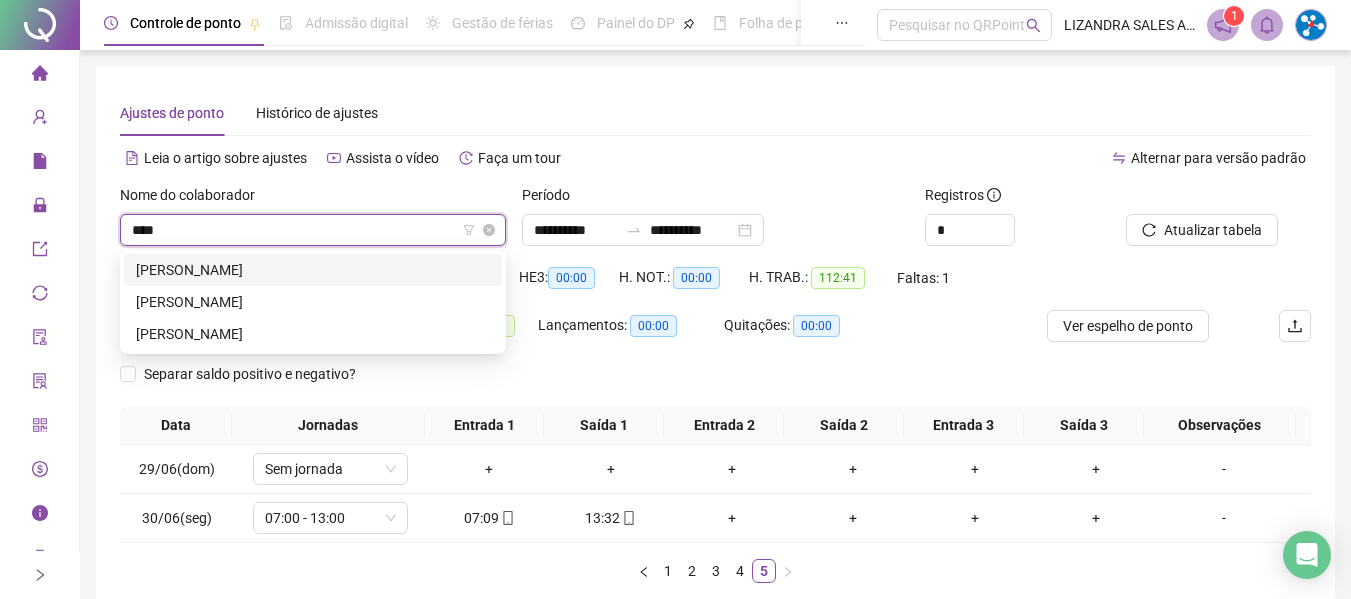 type on "*****" 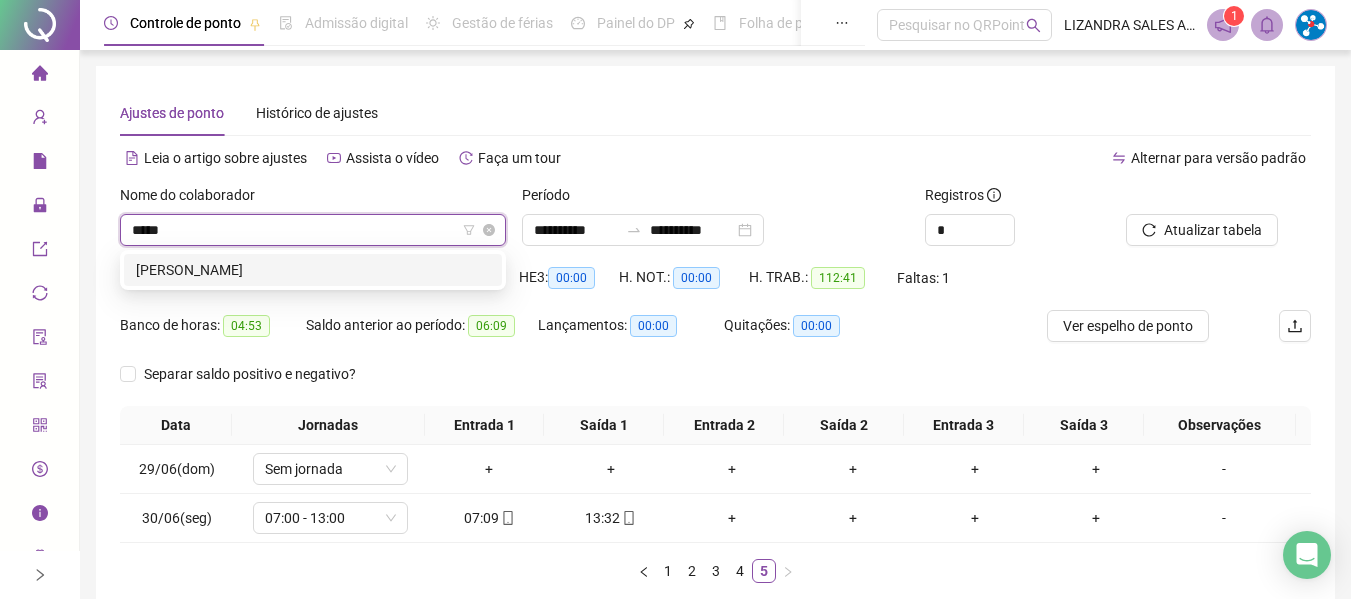 type 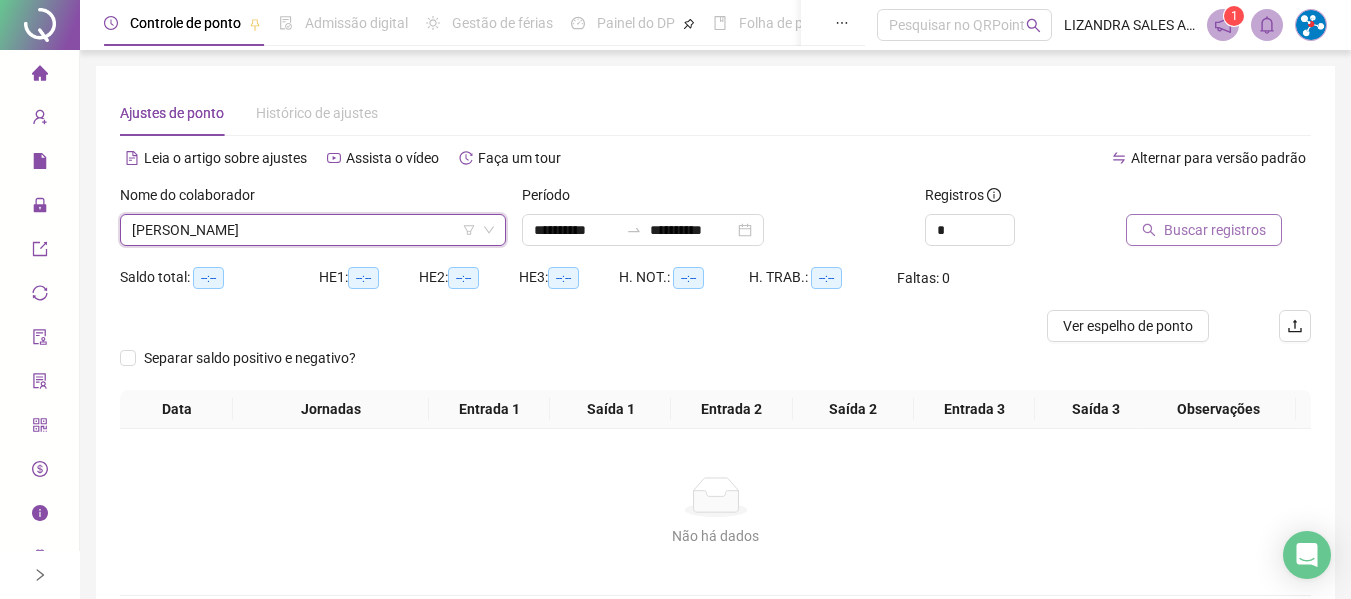click on "Buscar registros" at bounding box center [1215, 230] 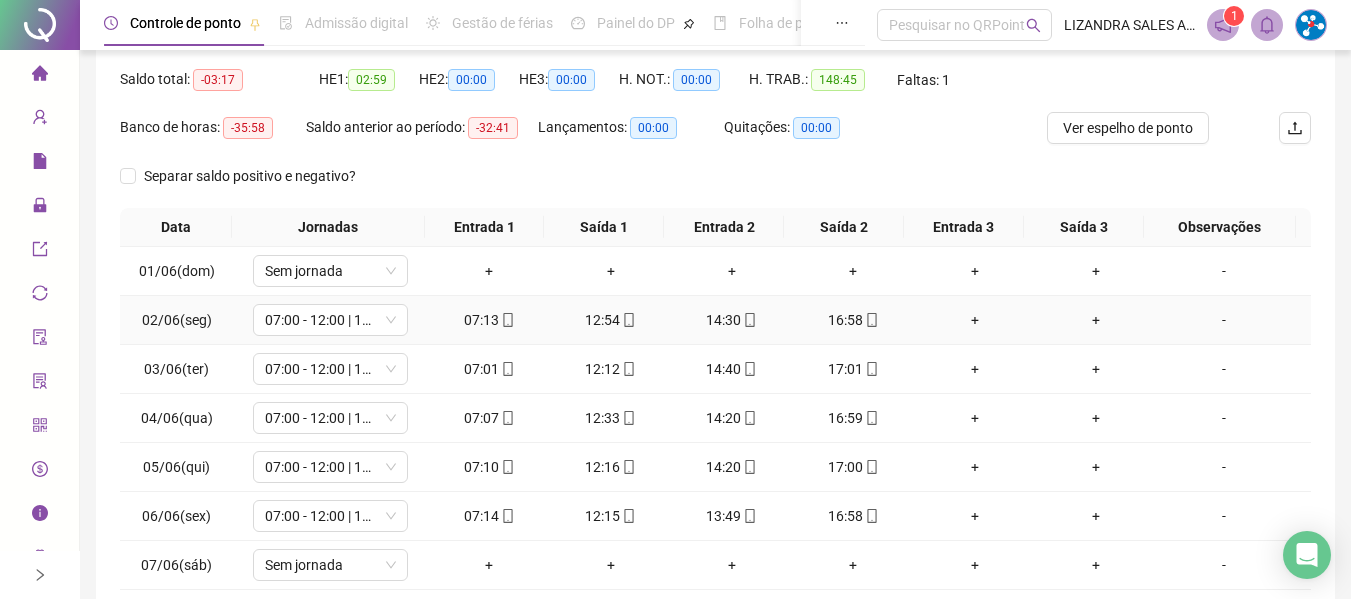 scroll, scrollTop: 200, scrollLeft: 0, axis: vertical 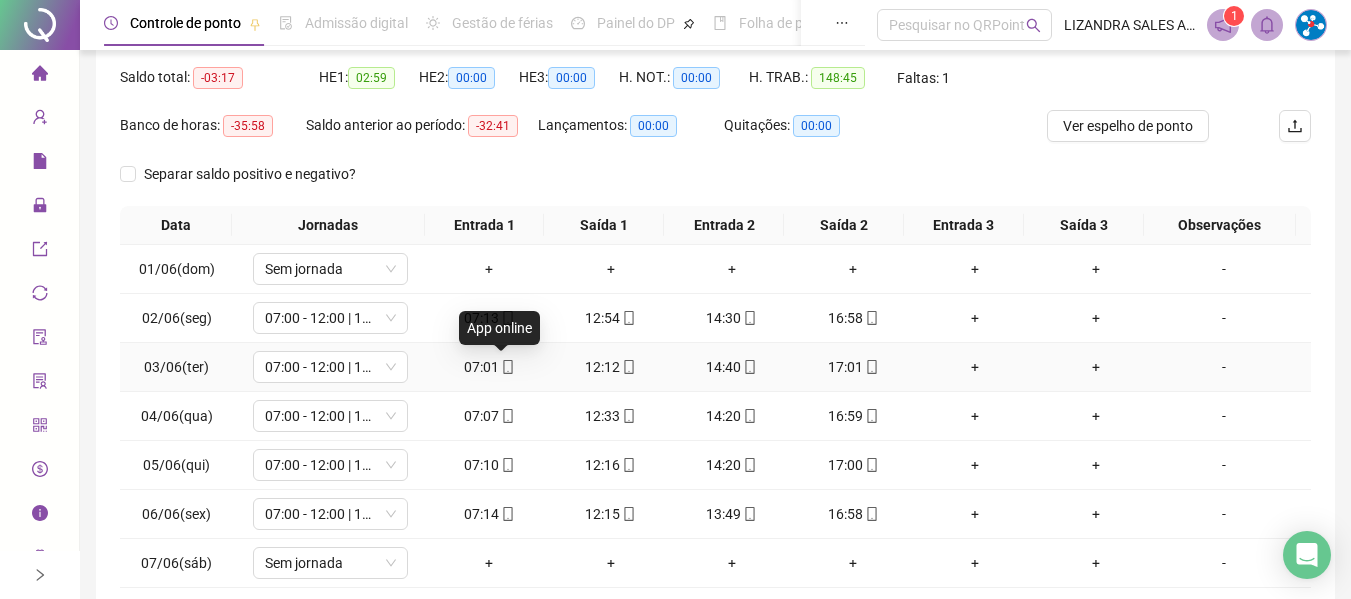 click 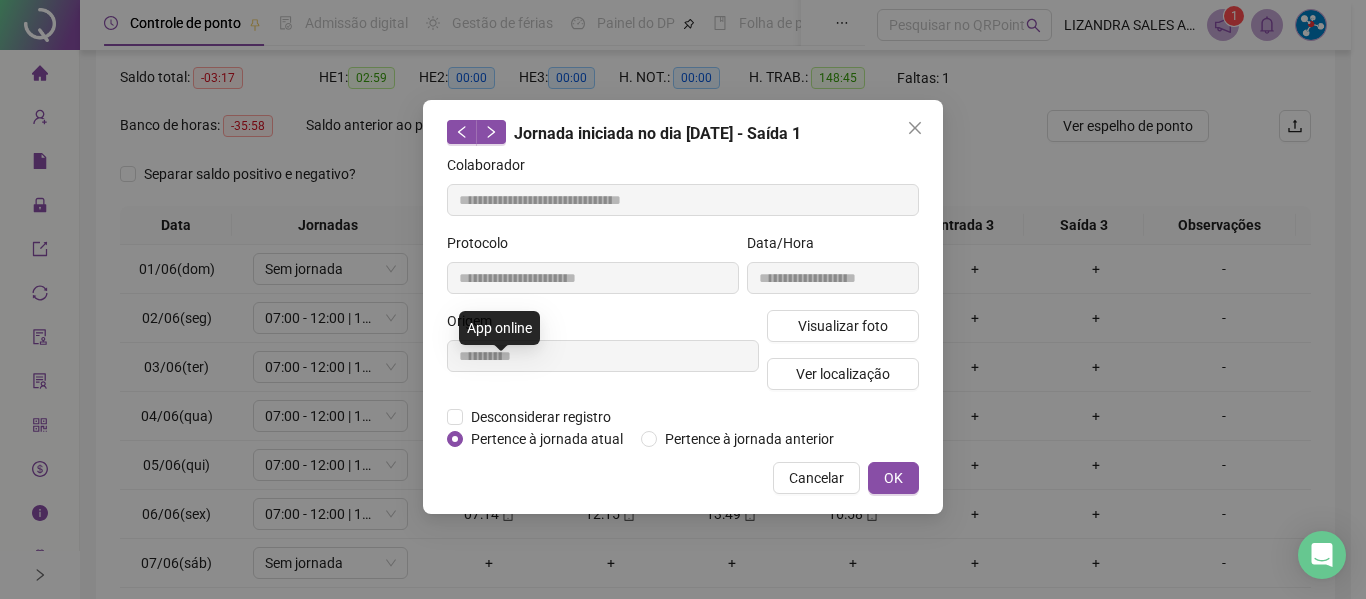 type on "**********" 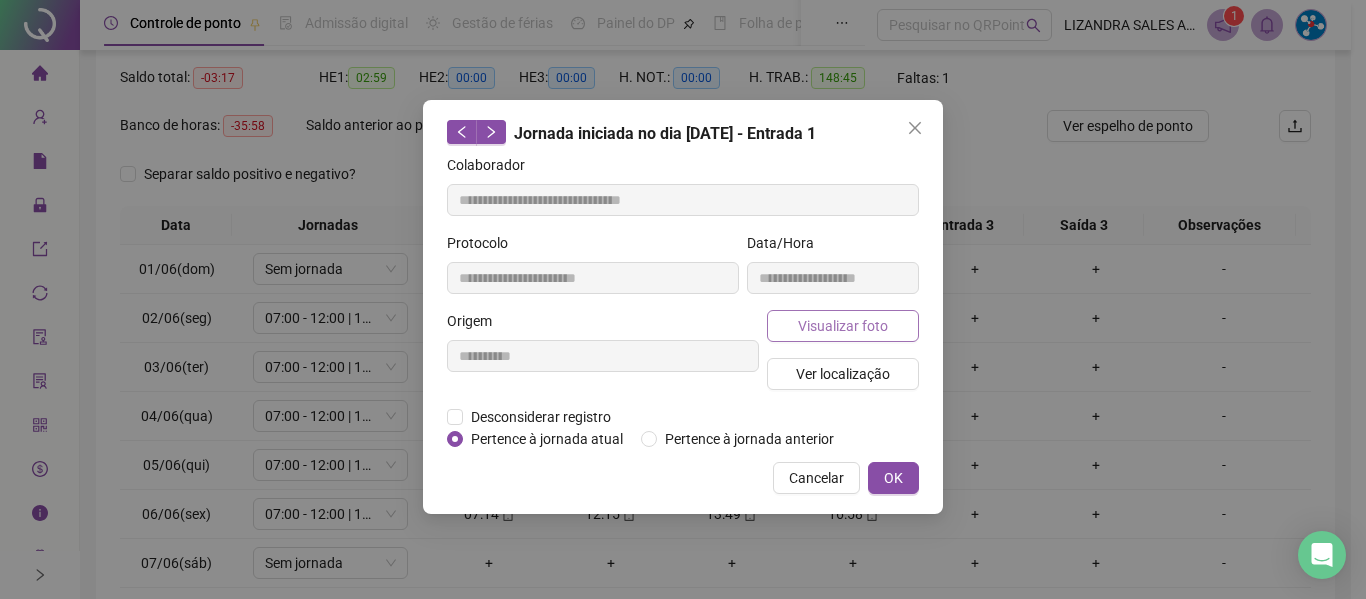 click on "Visualizar foto" at bounding box center (843, 326) 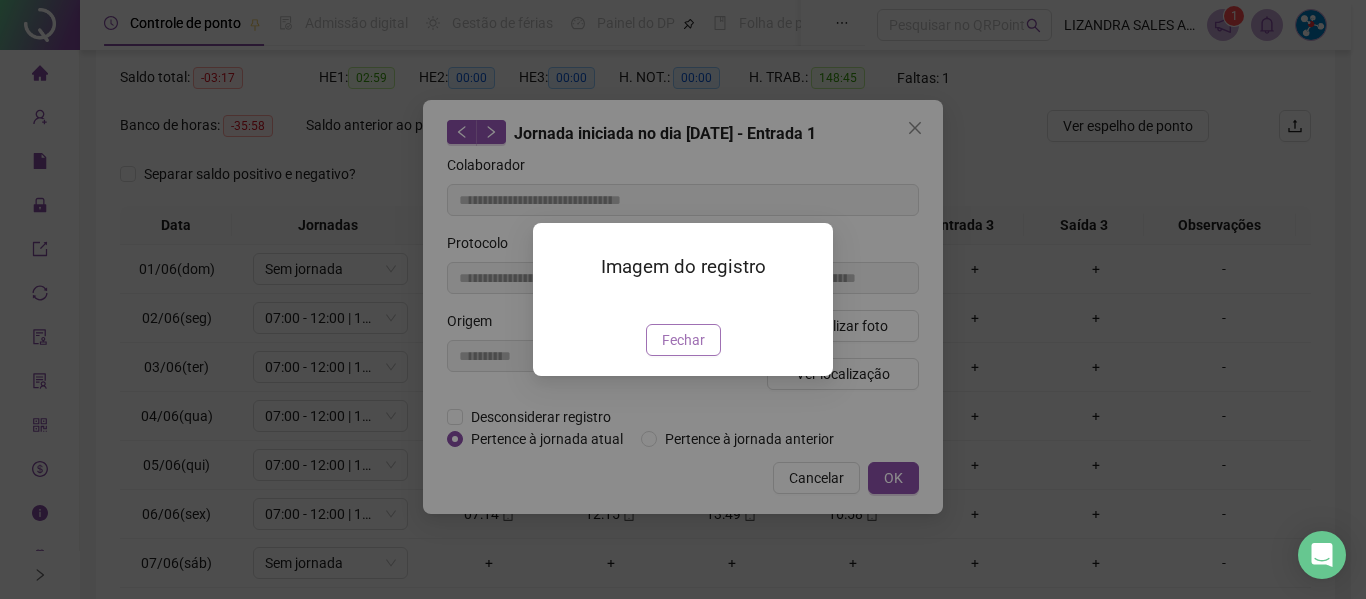 click on "Fechar" at bounding box center [683, 340] 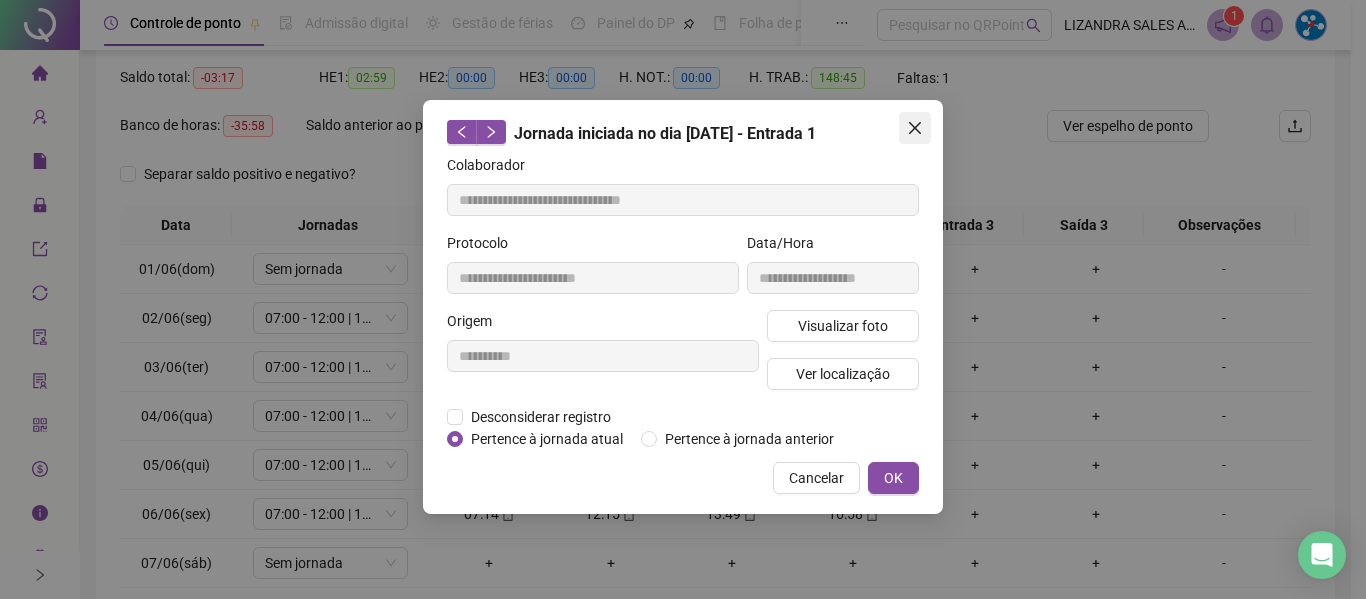 click 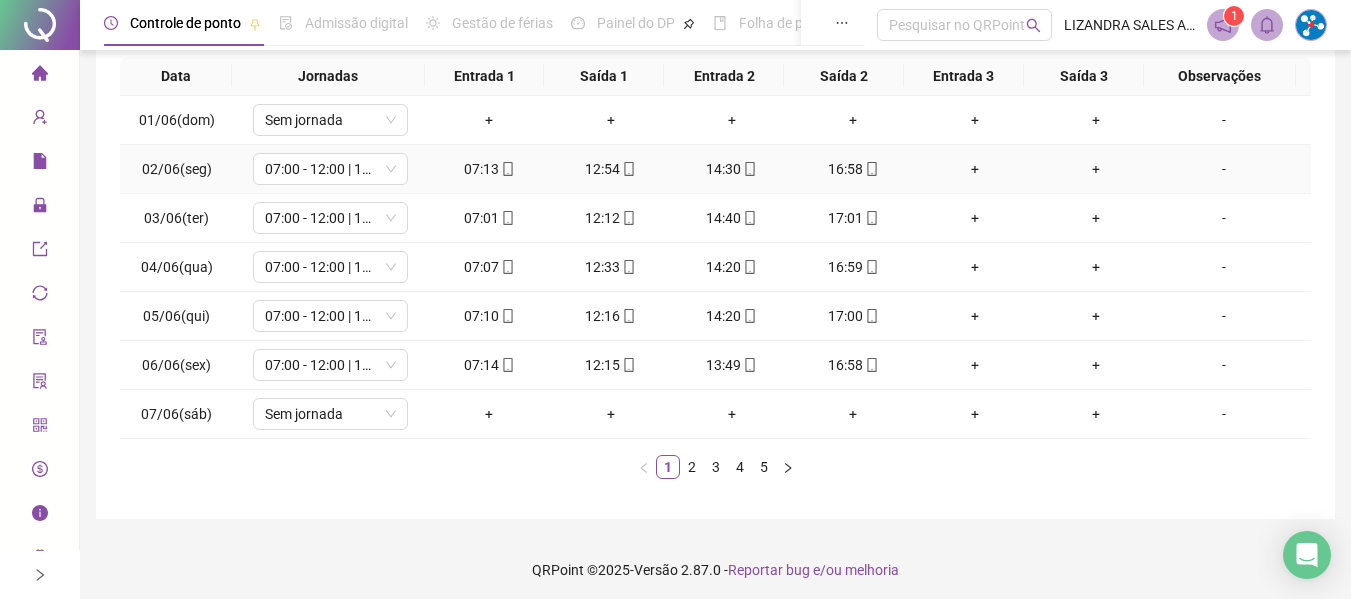scroll, scrollTop: 355, scrollLeft: 0, axis: vertical 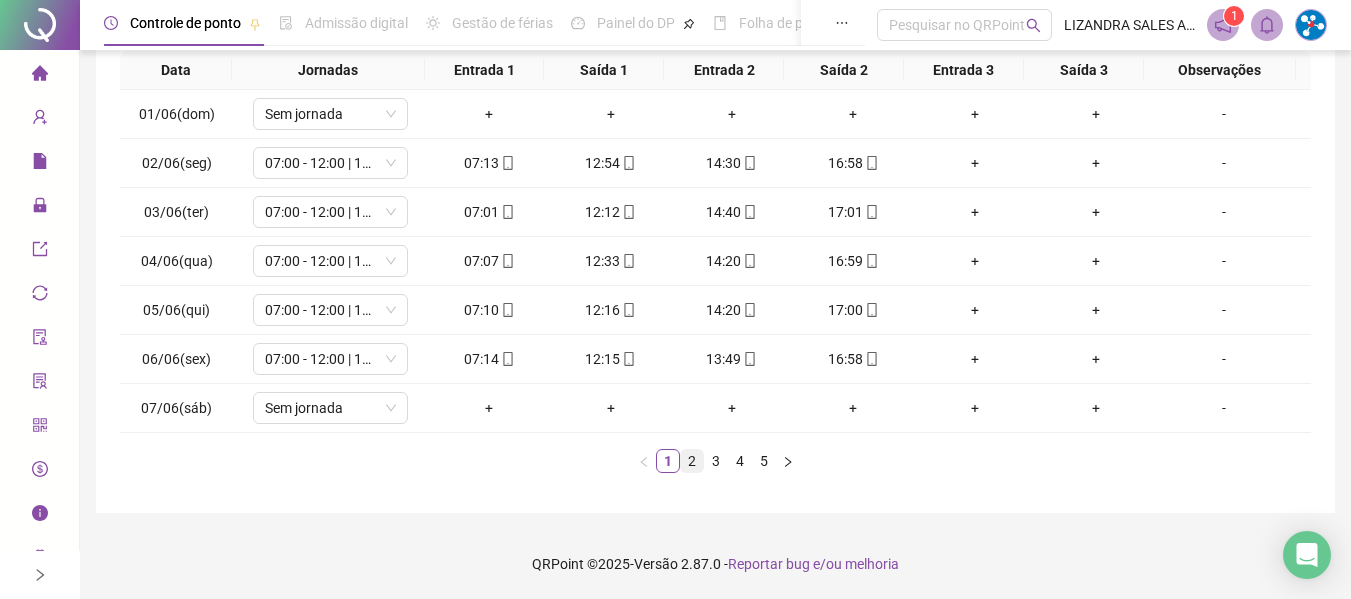 click on "2" at bounding box center [692, 461] 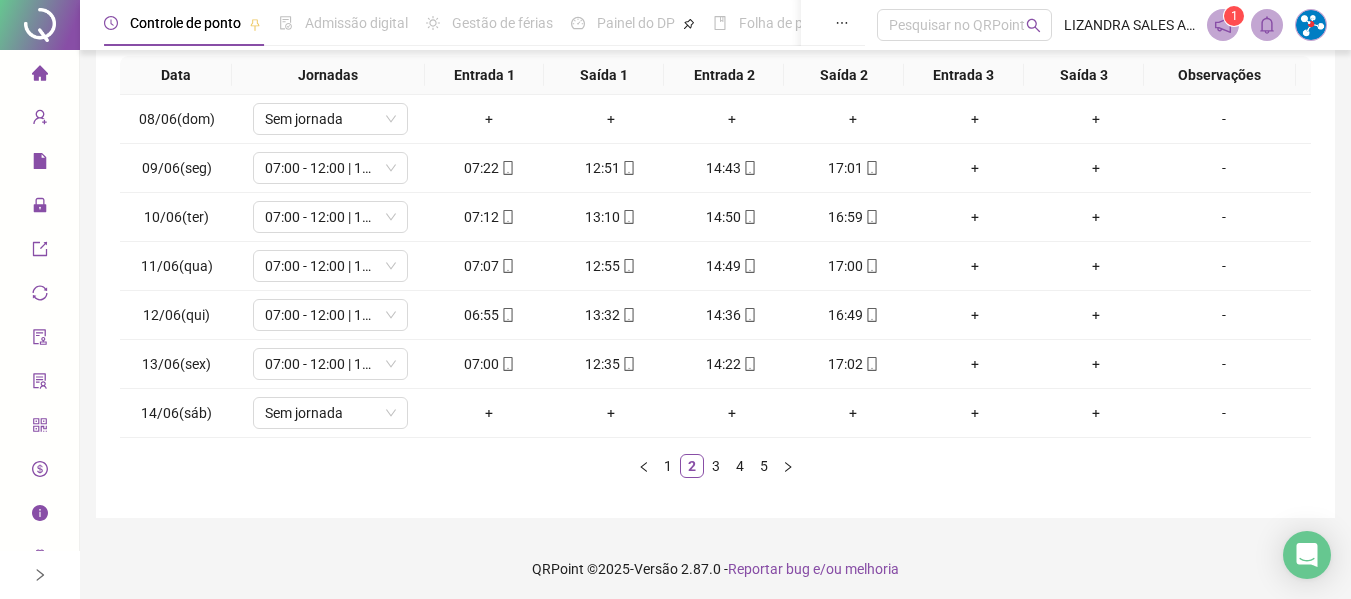 scroll, scrollTop: 355, scrollLeft: 0, axis: vertical 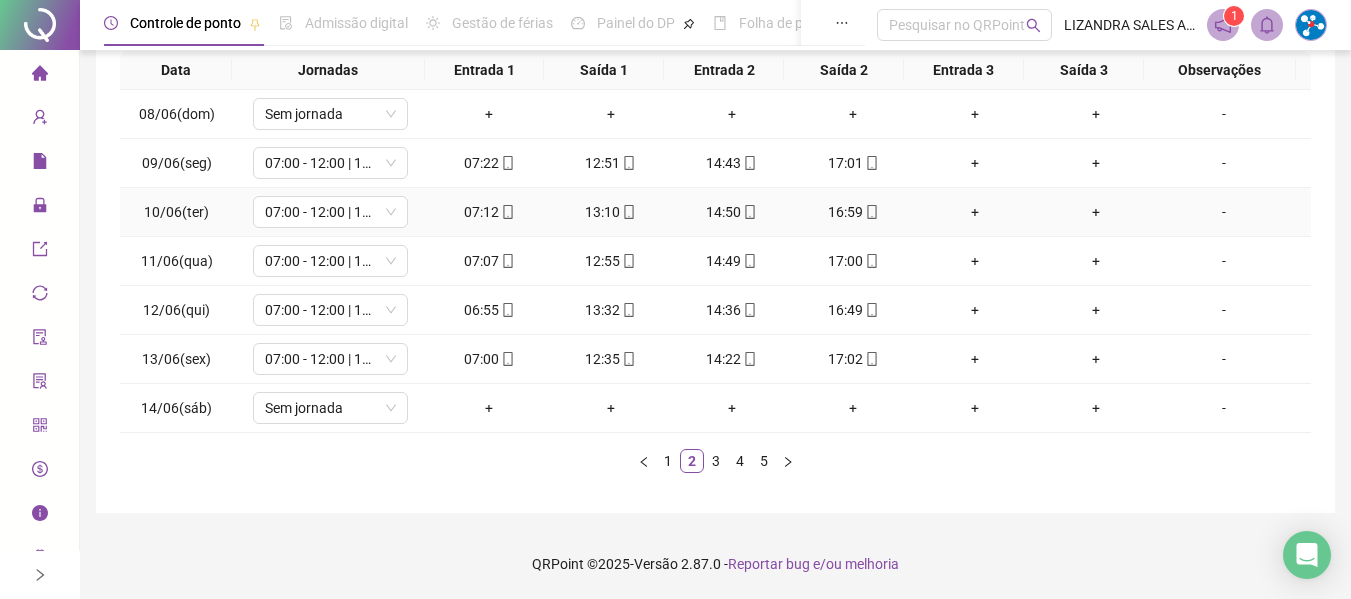 click on "14:50" at bounding box center [731, 212] 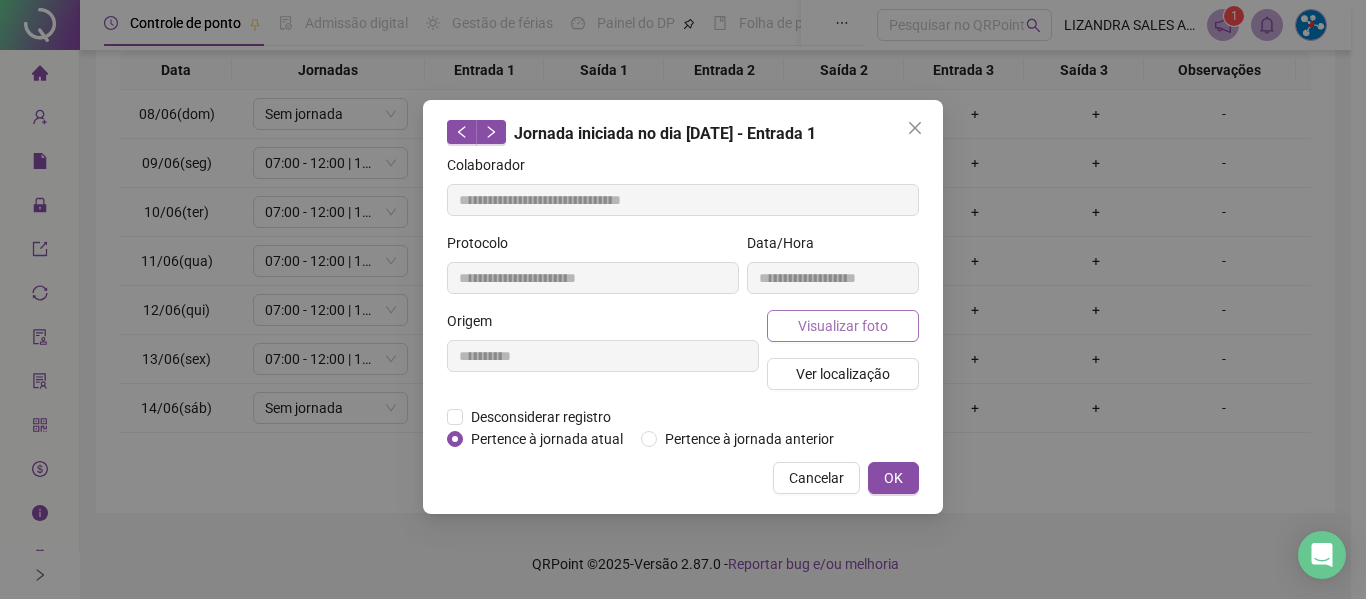 click on "Visualizar foto" at bounding box center [843, 326] 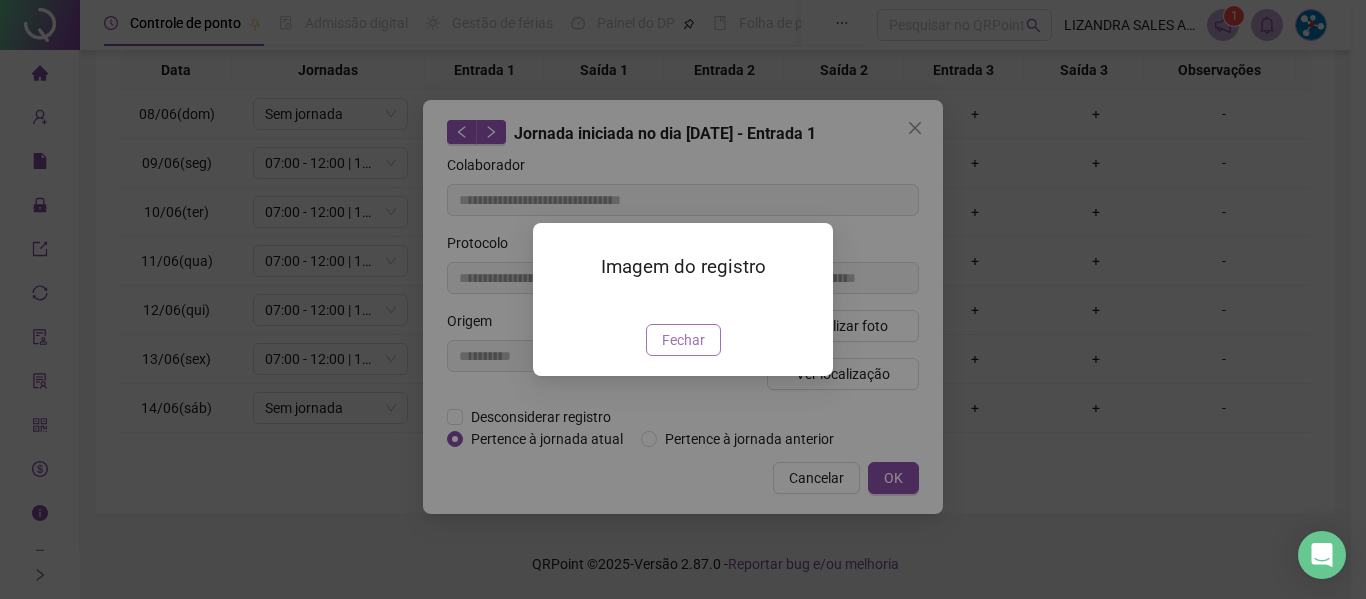 click on "Fechar" at bounding box center (683, 340) 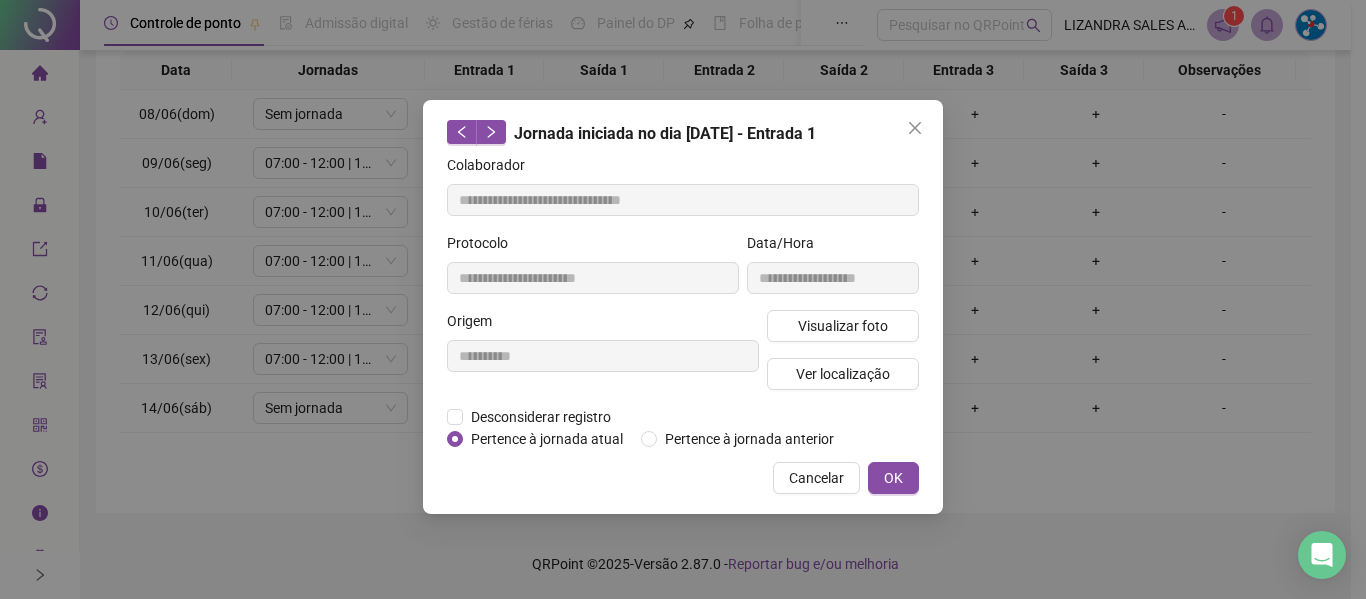 type on "**********" 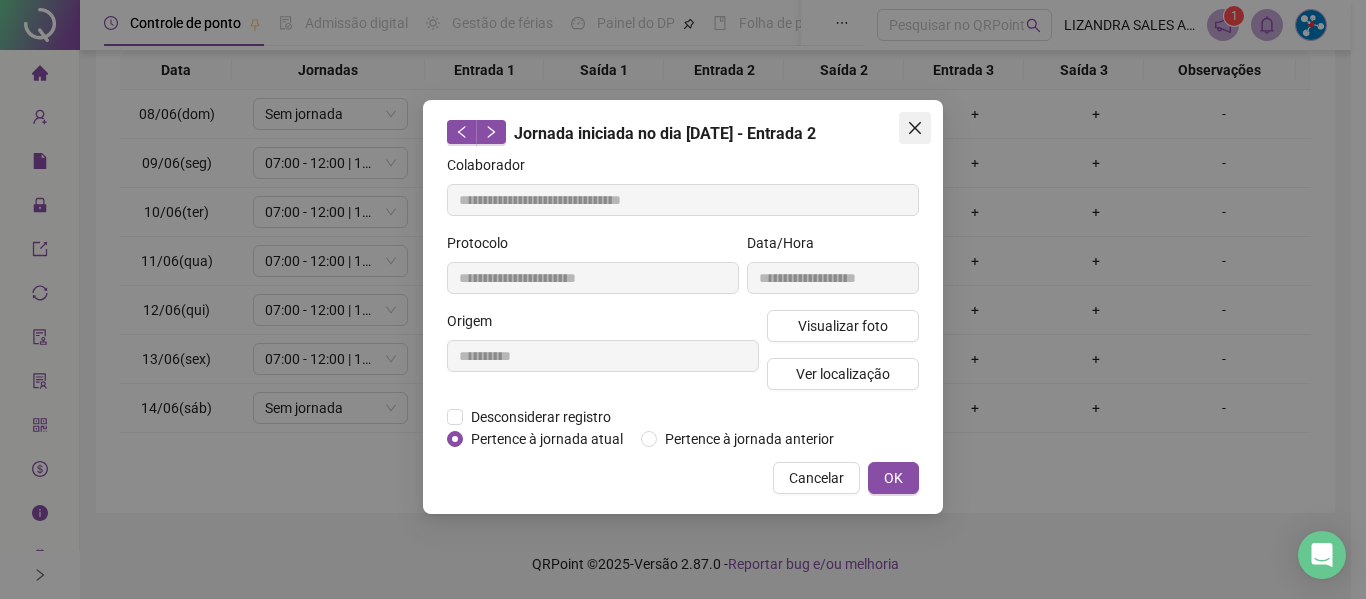 click at bounding box center (915, 128) 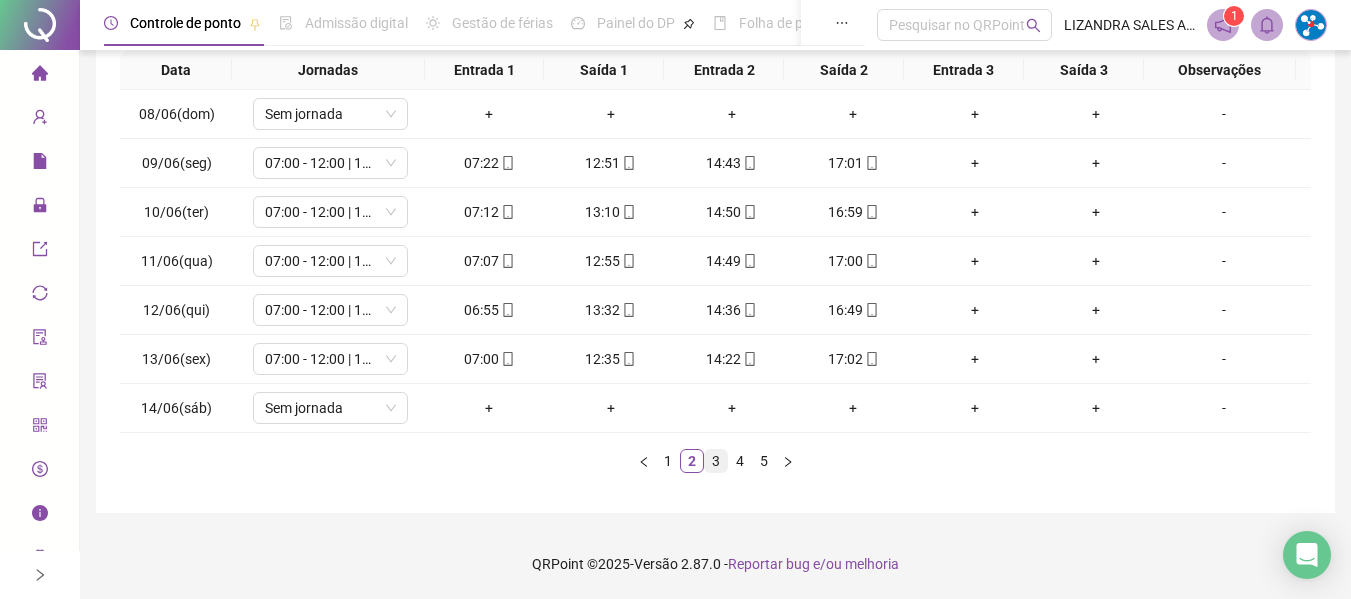 click on "3" at bounding box center (716, 461) 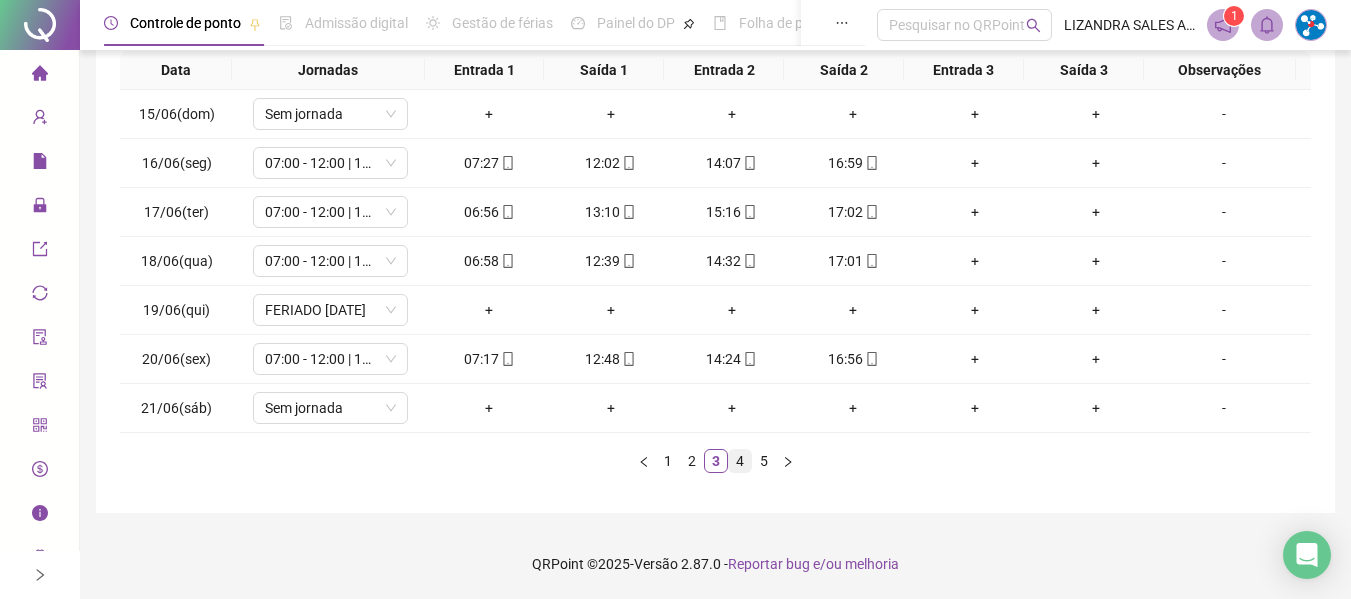 click on "4" at bounding box center [740, 461] 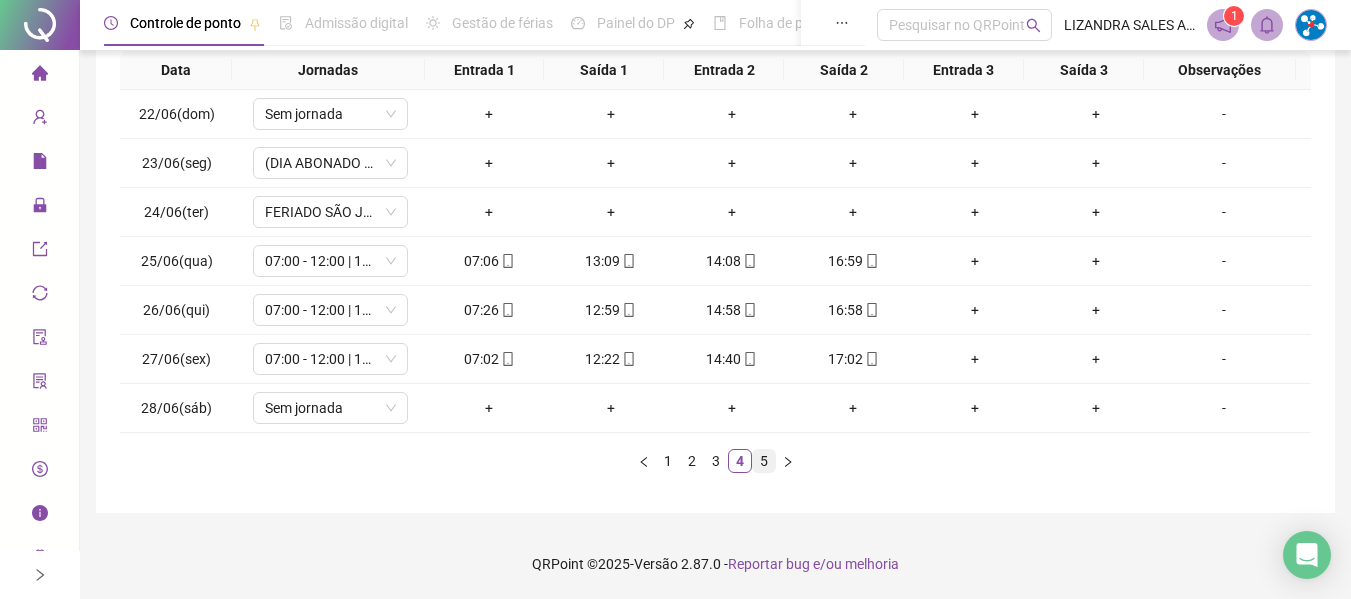 click on "5" at bounding box center [764, 461] 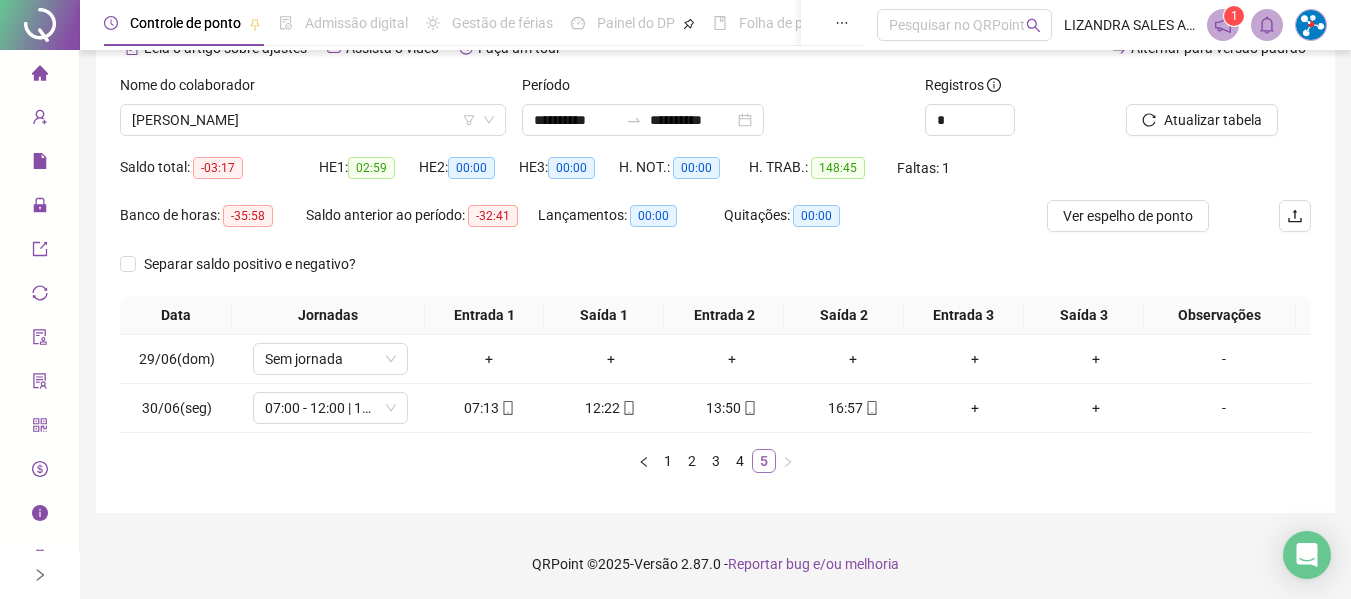 scroll, scrollTop: 110, scrollLeft: 0, axis: vertical 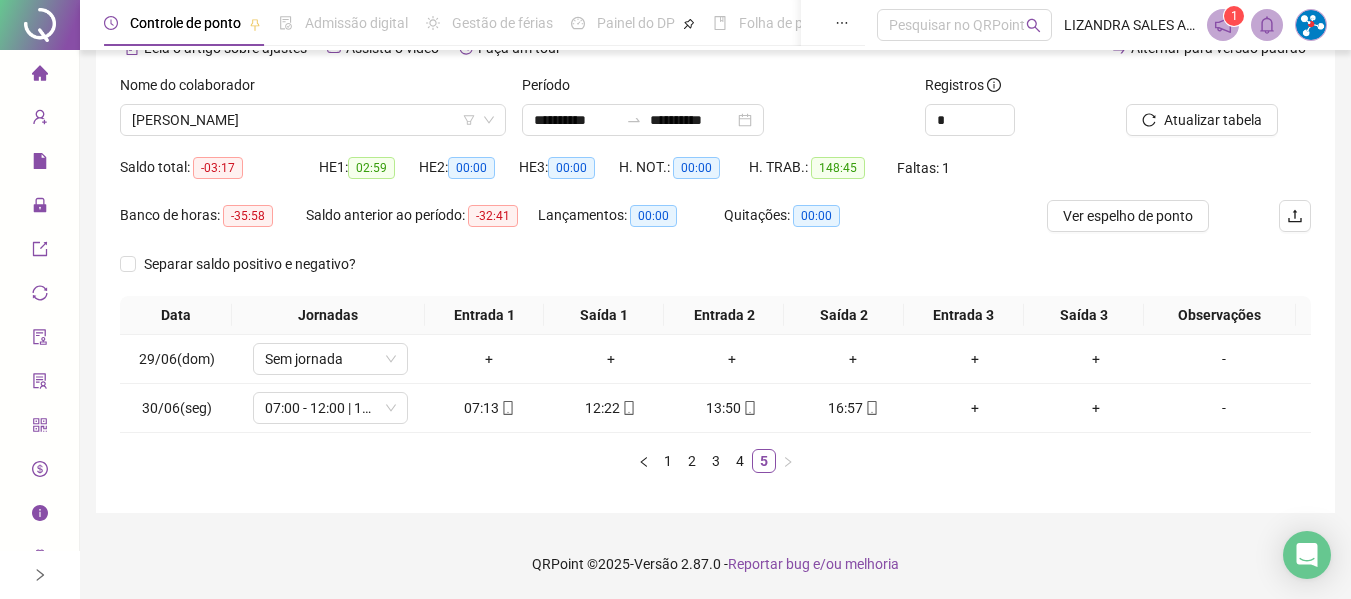 click on "Nome do colaborador" at bounding box center [313, 89] 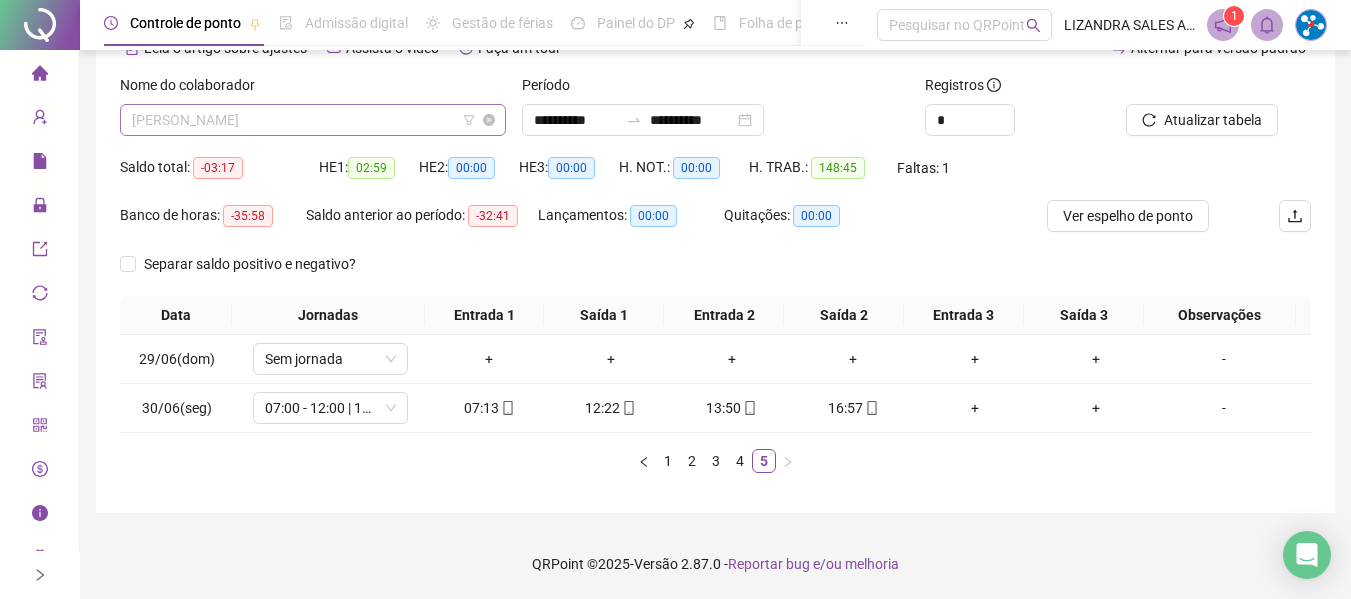click on "[PERSON_NAME]" at bounding box center (313, 120) 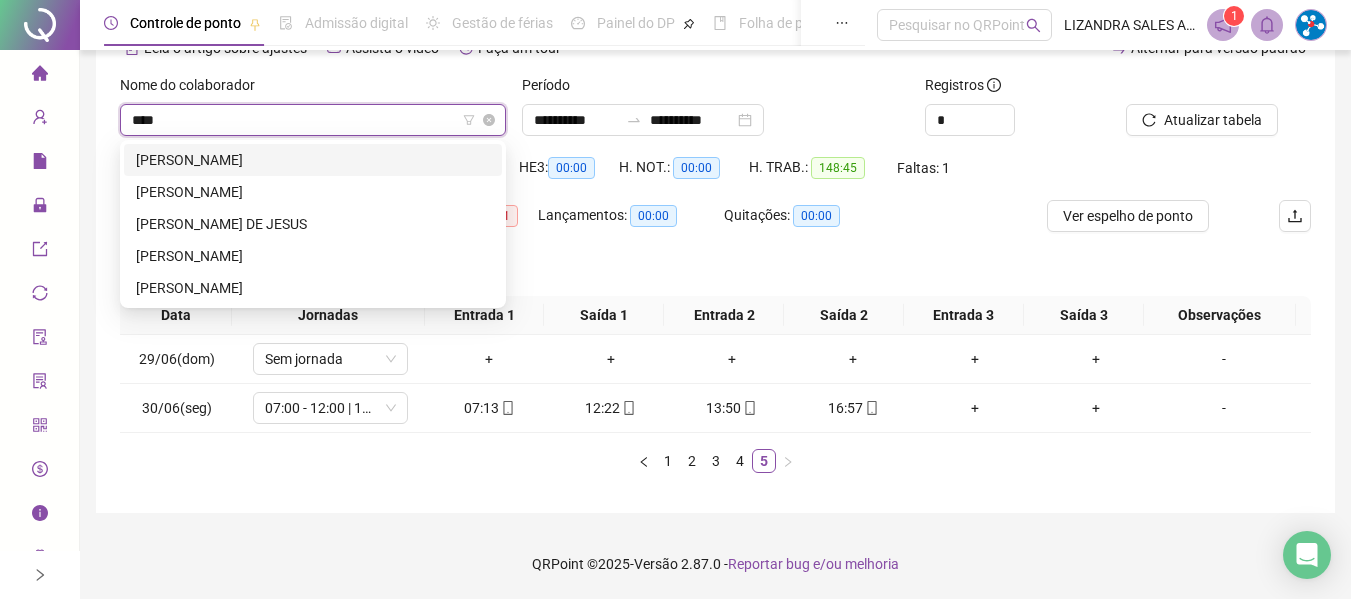scroll, scrollTop: 0, scrollLeft: 0, axis: both 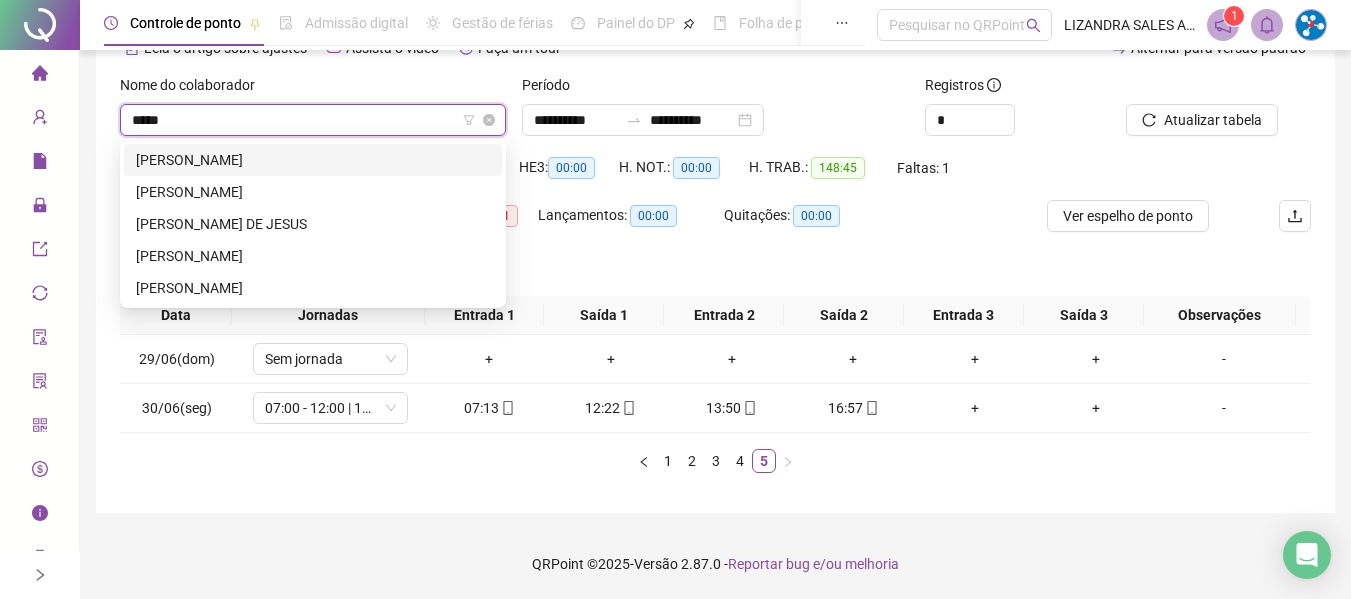 type on "******" 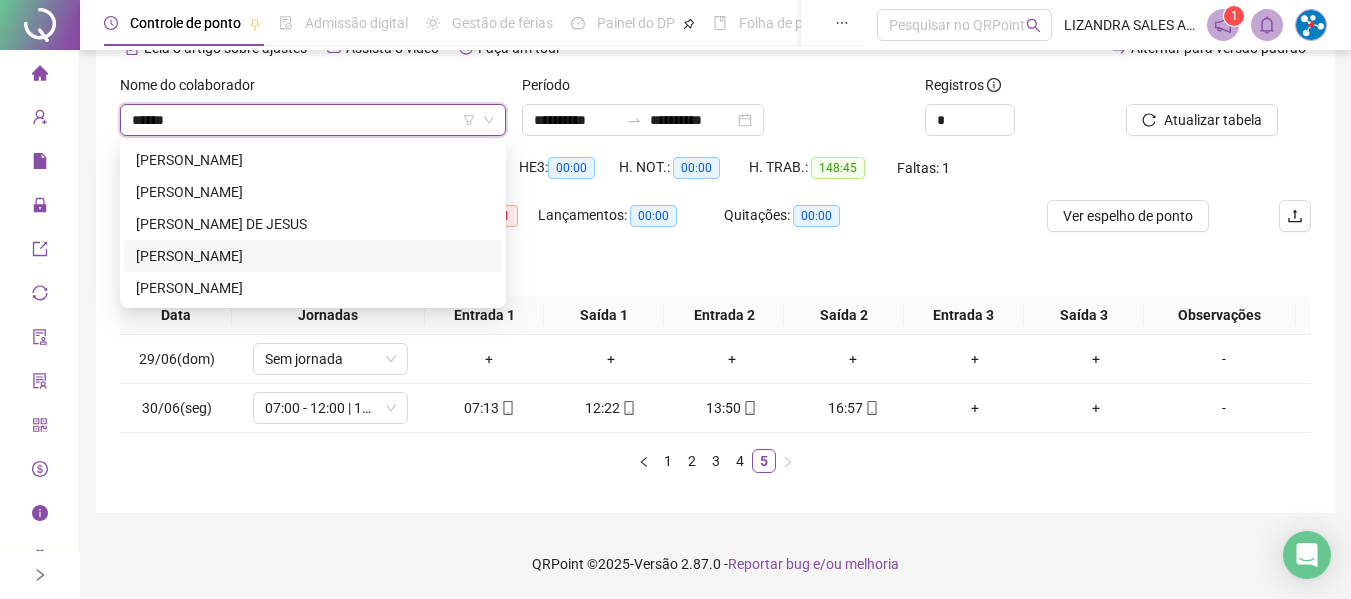 click on "[PERSON_NAME]" at bounding box center (313, 256) 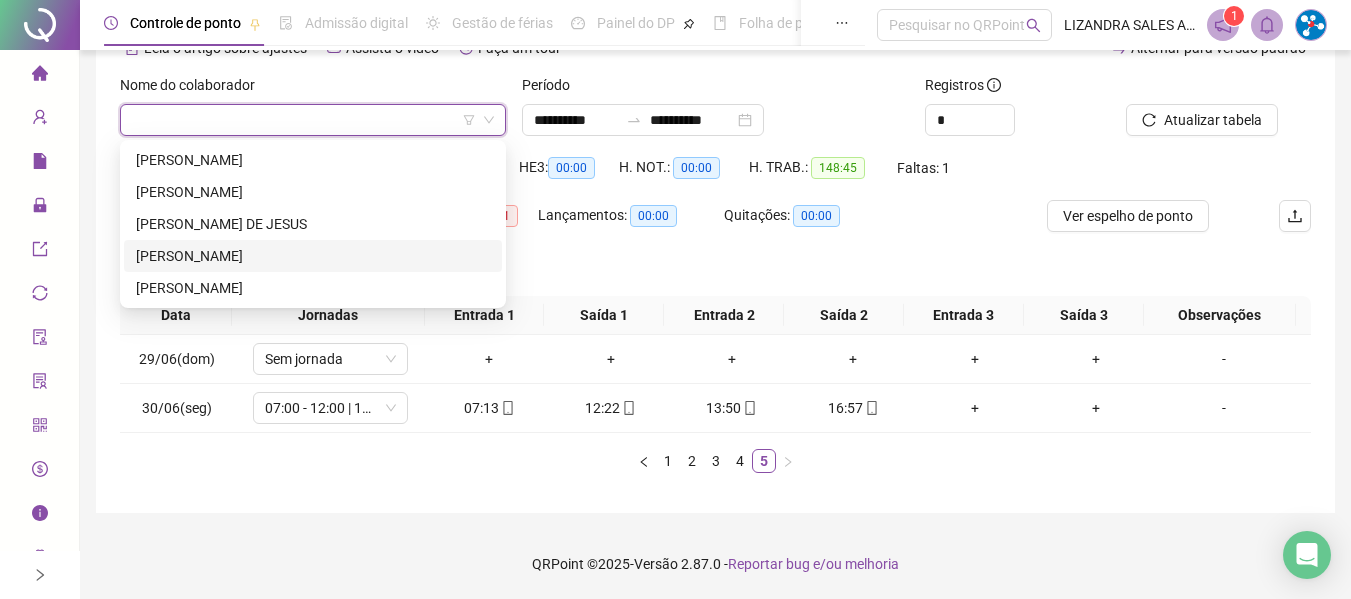 scroll, scrollTop: 107, scrollLeft: 0, axis: vertical 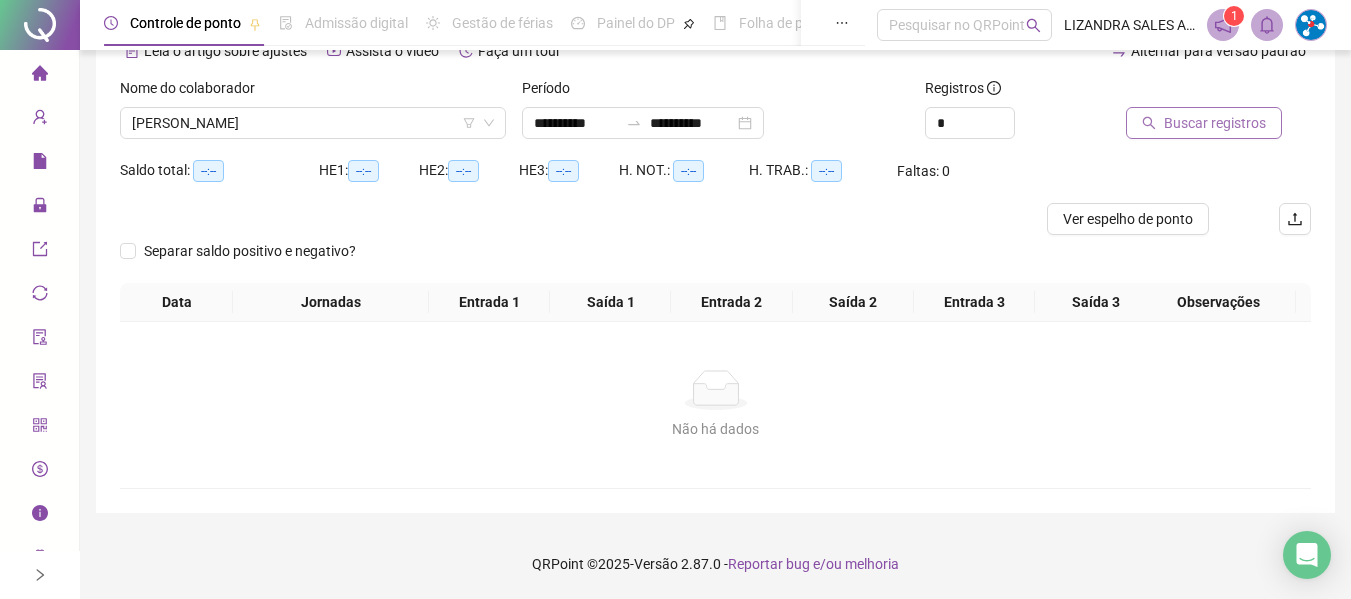click on "Buscar registros" at bounding box center (1215, 123) 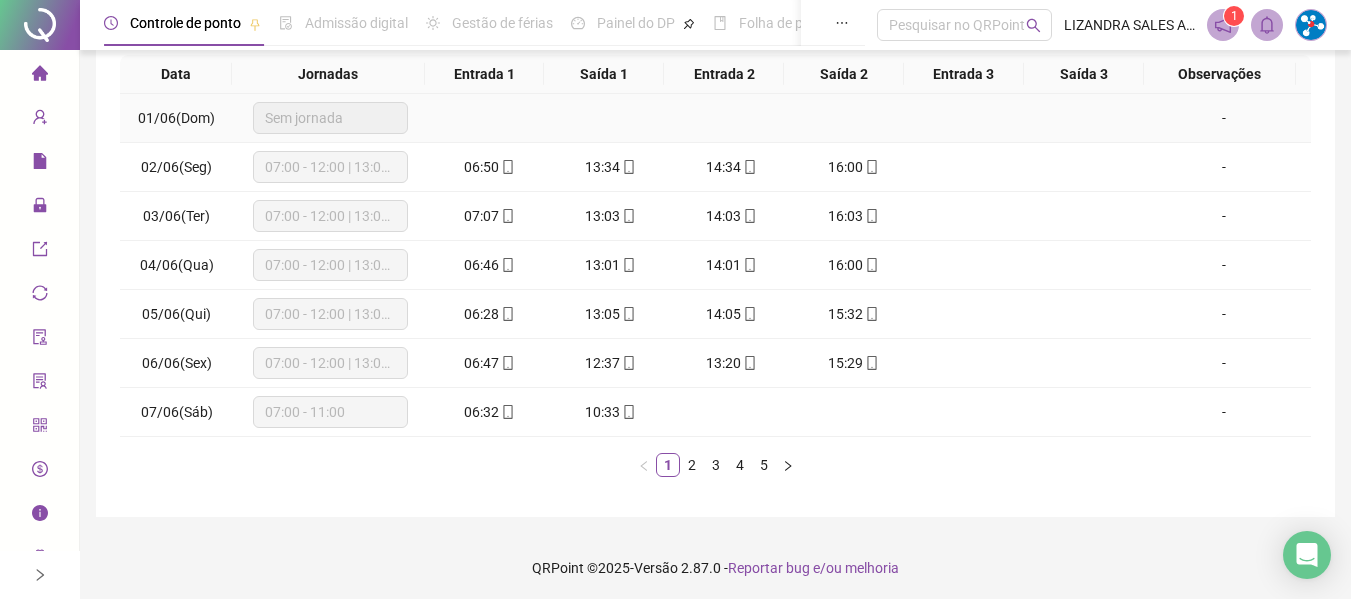 scroll, scrollTop: 355, scrollLeft: 0, axis: vertical 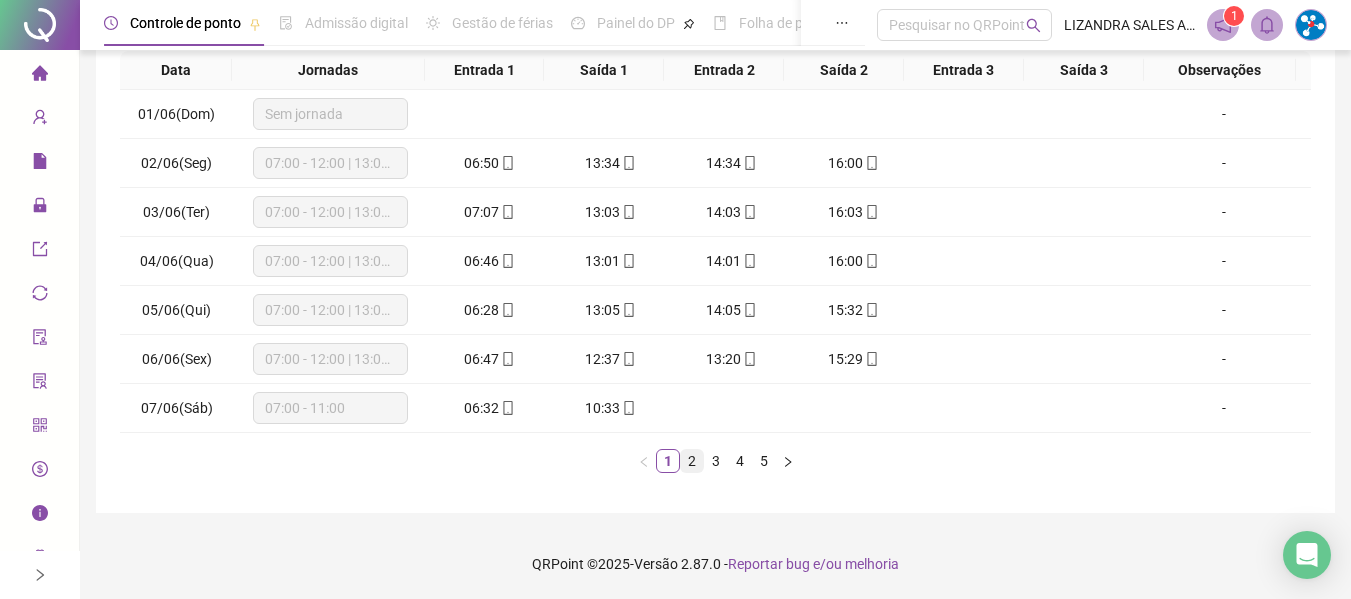 click on "2" at bounding box center (692, 461) 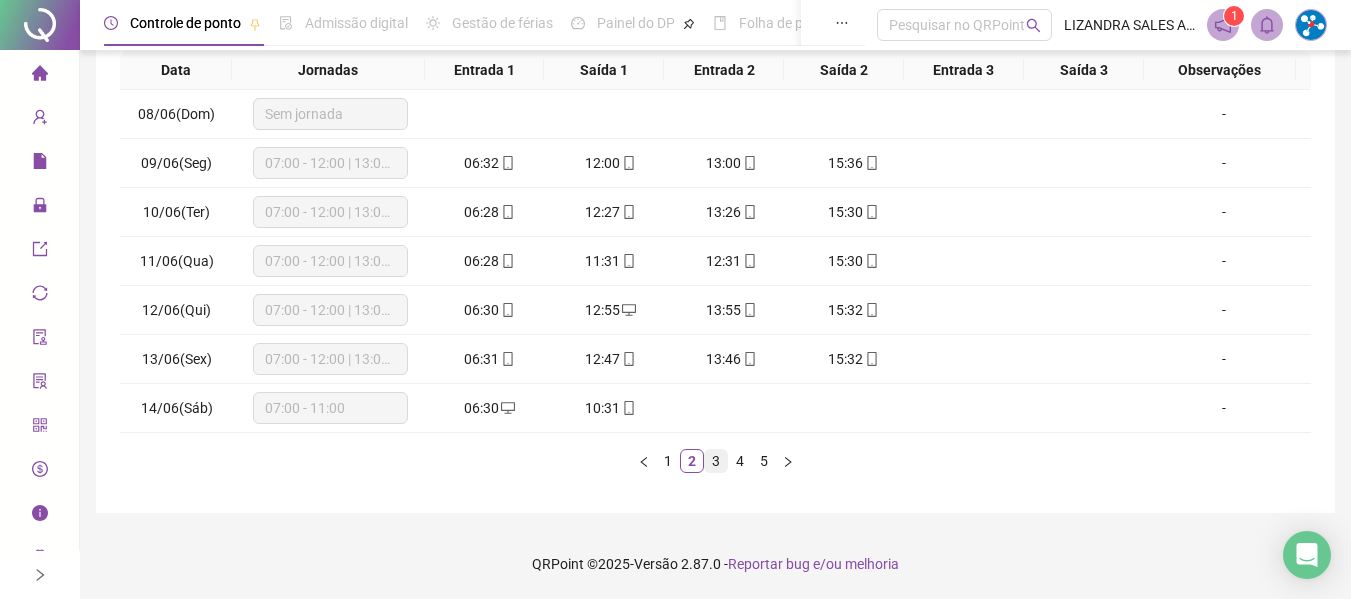 click on "3" at bounding box center (716, 461) 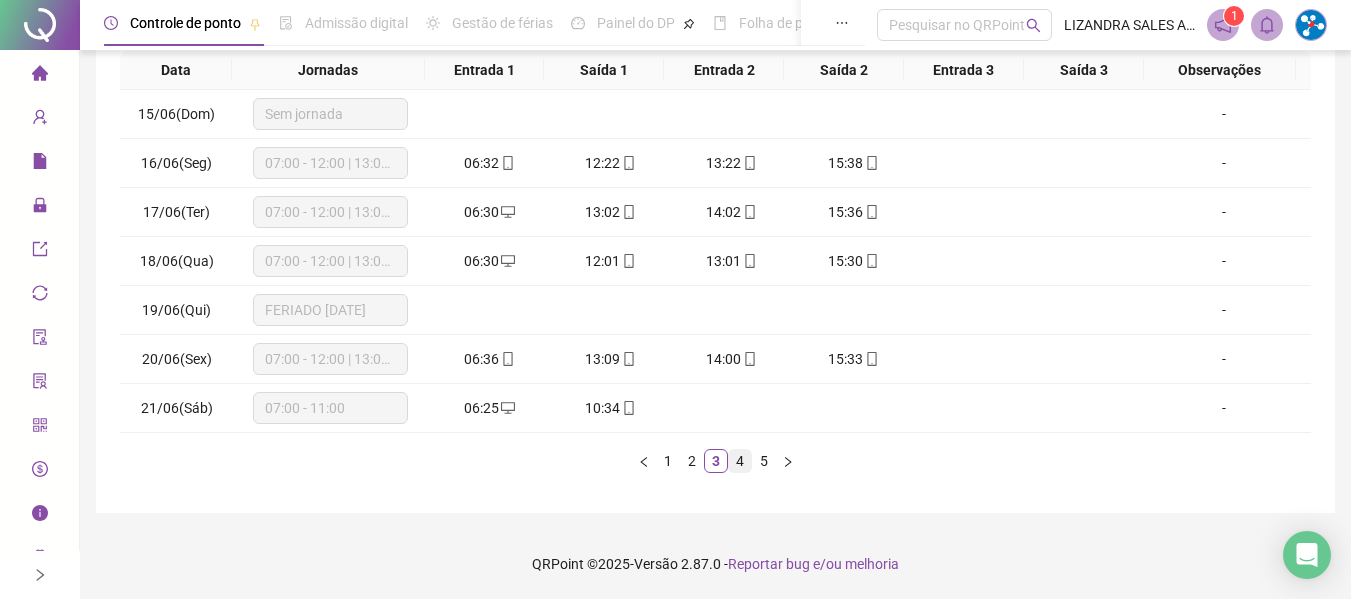 click on "4" at bounding box center (740, 461) 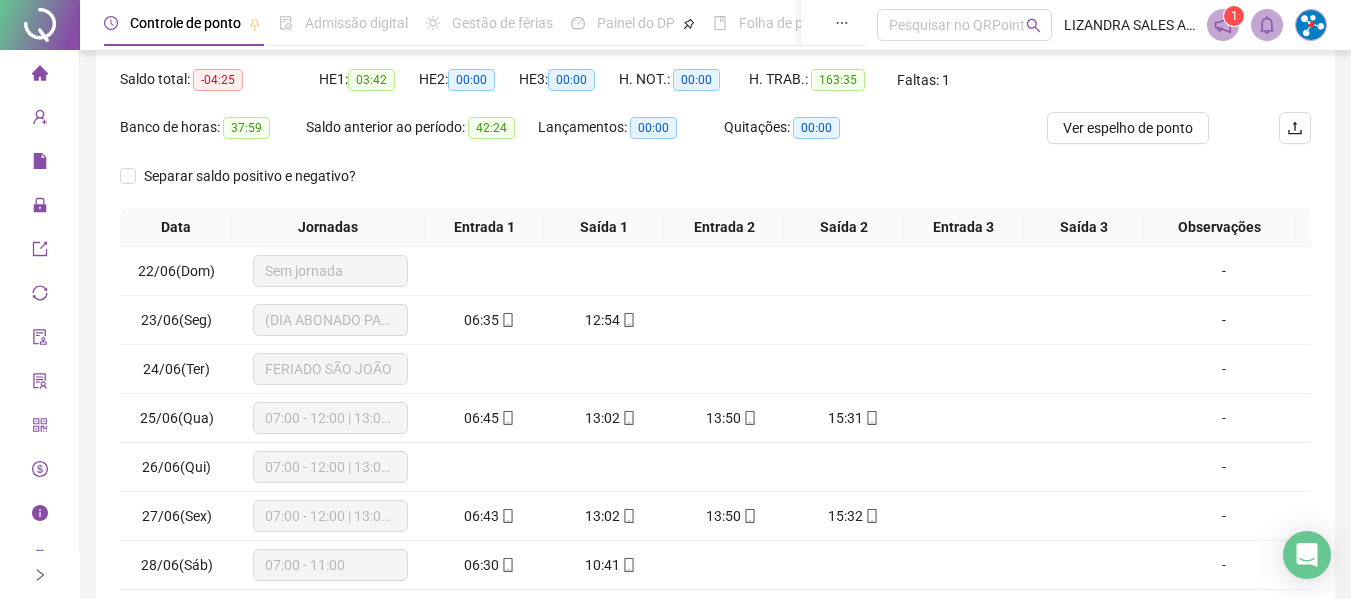 scroll, scrollTop: 355, scrollLeft: 0, axis: vertical 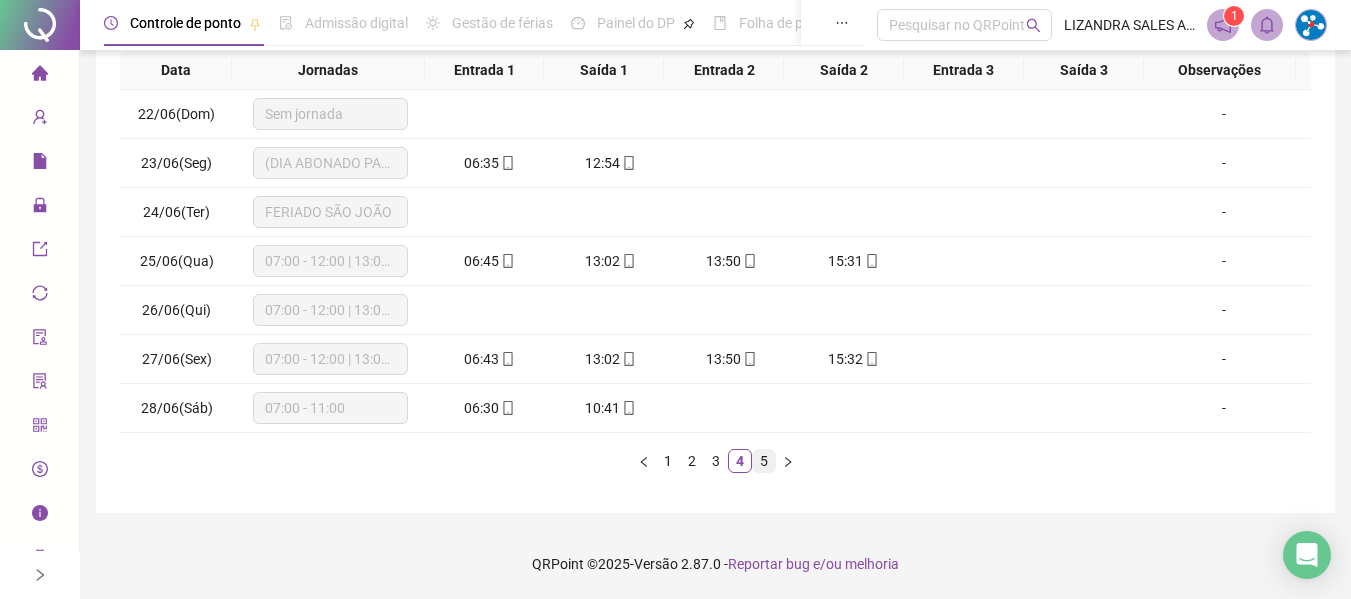 click on "5" at bounding box center [764, 461] 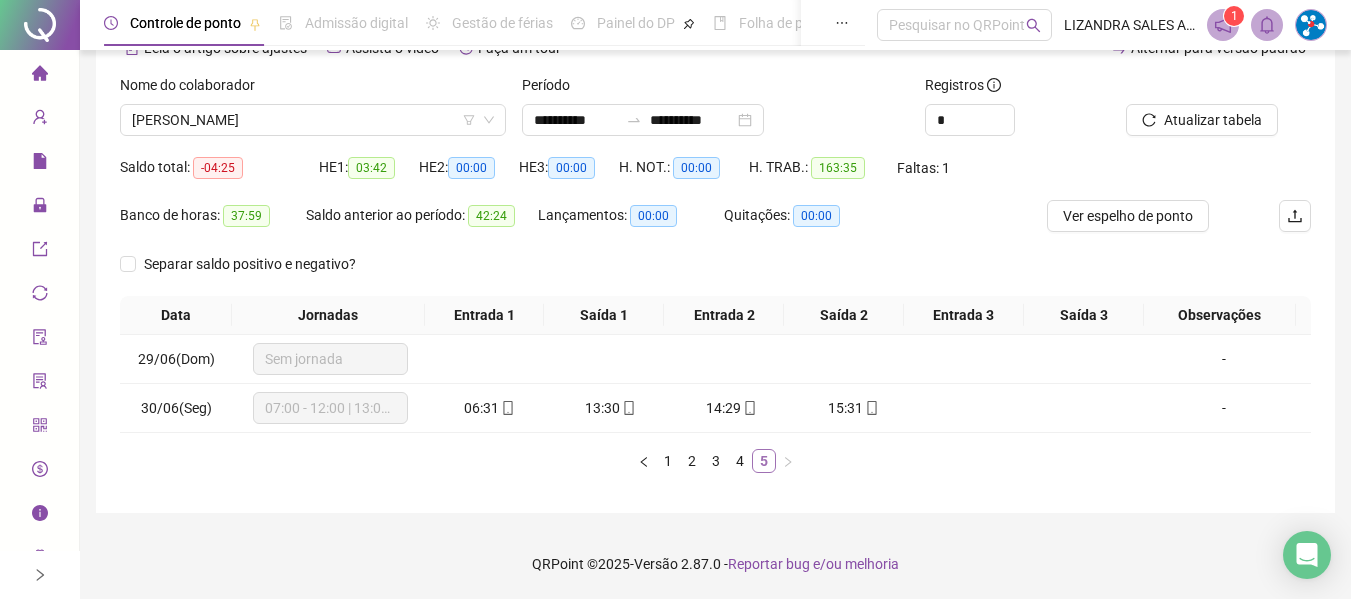 scroll, scrollTop: 110, scrollLeft: 0, axis: vertical 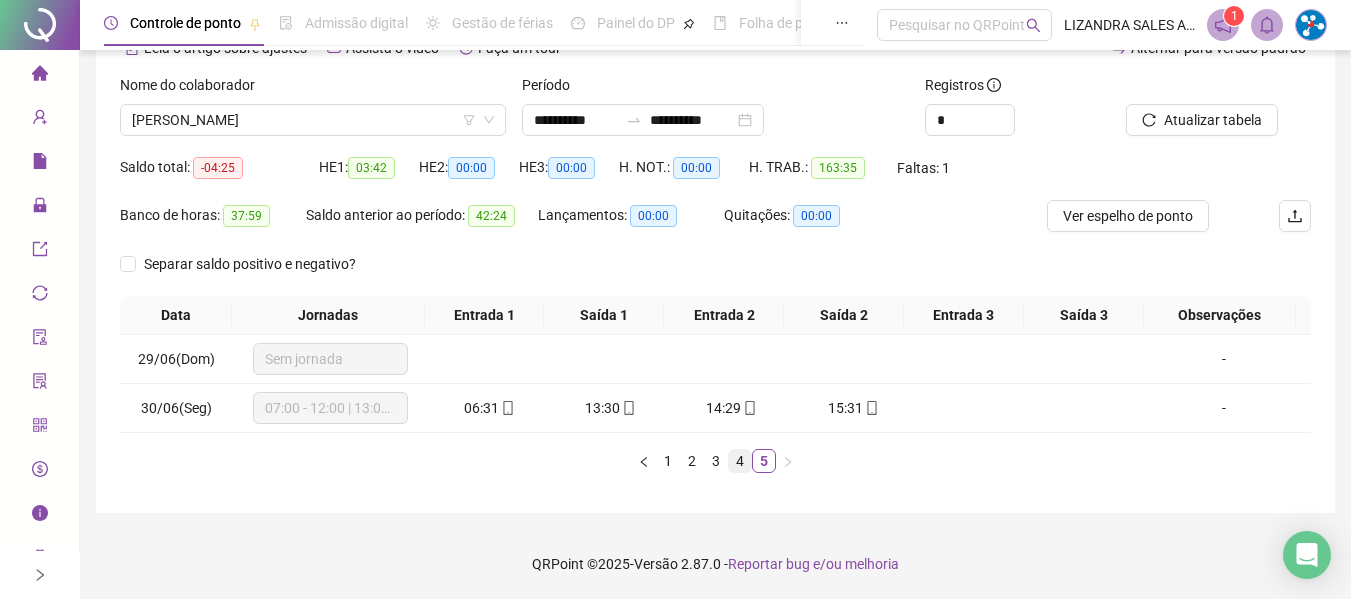 click on "4" at bounding box center [740, 461] 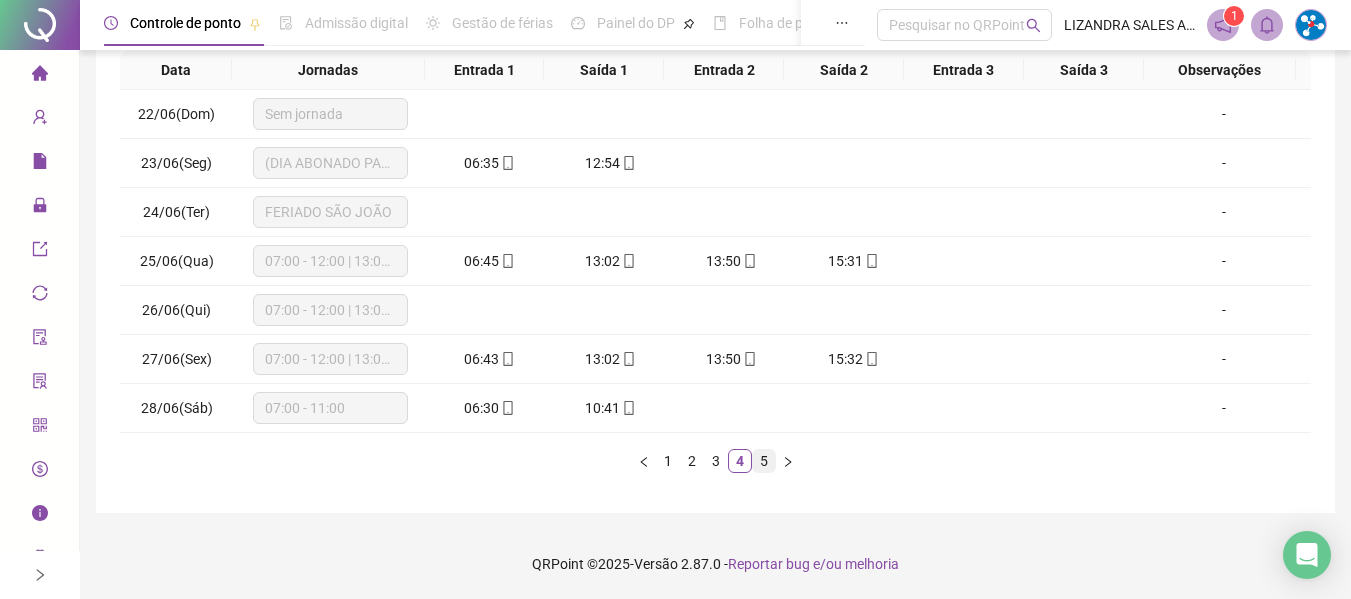 click on "5" at bounding box center [764, 461] 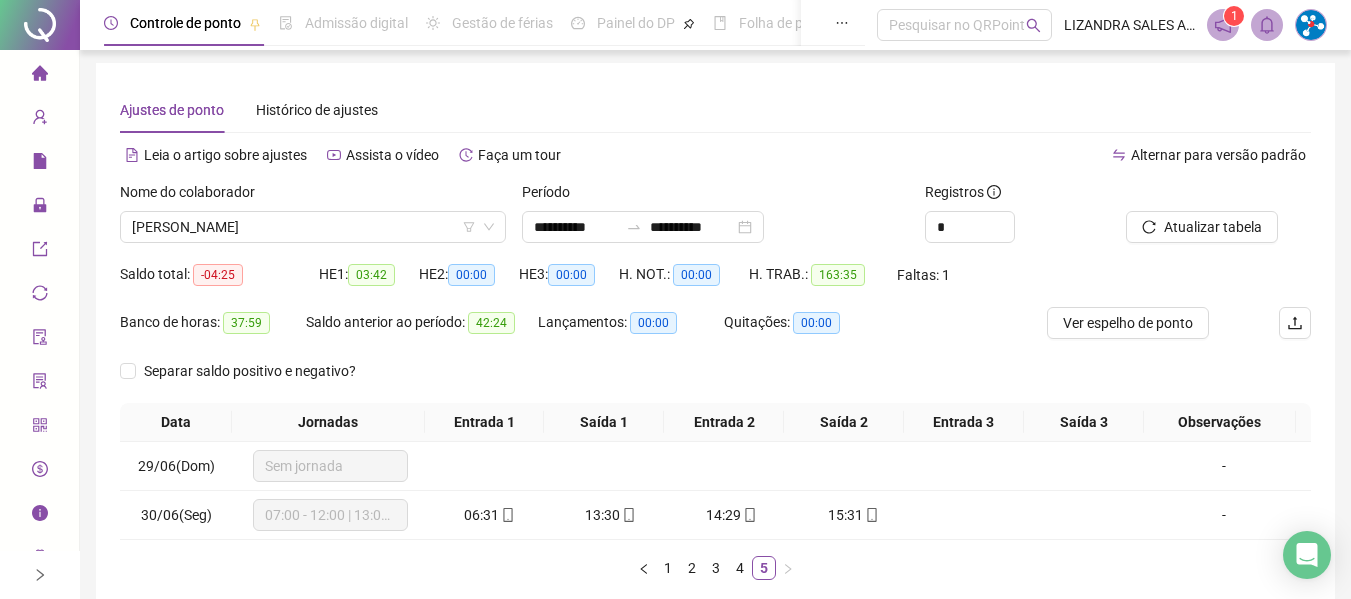 scroll, scrollTop: 0, scrollLeft: 0, axis: both 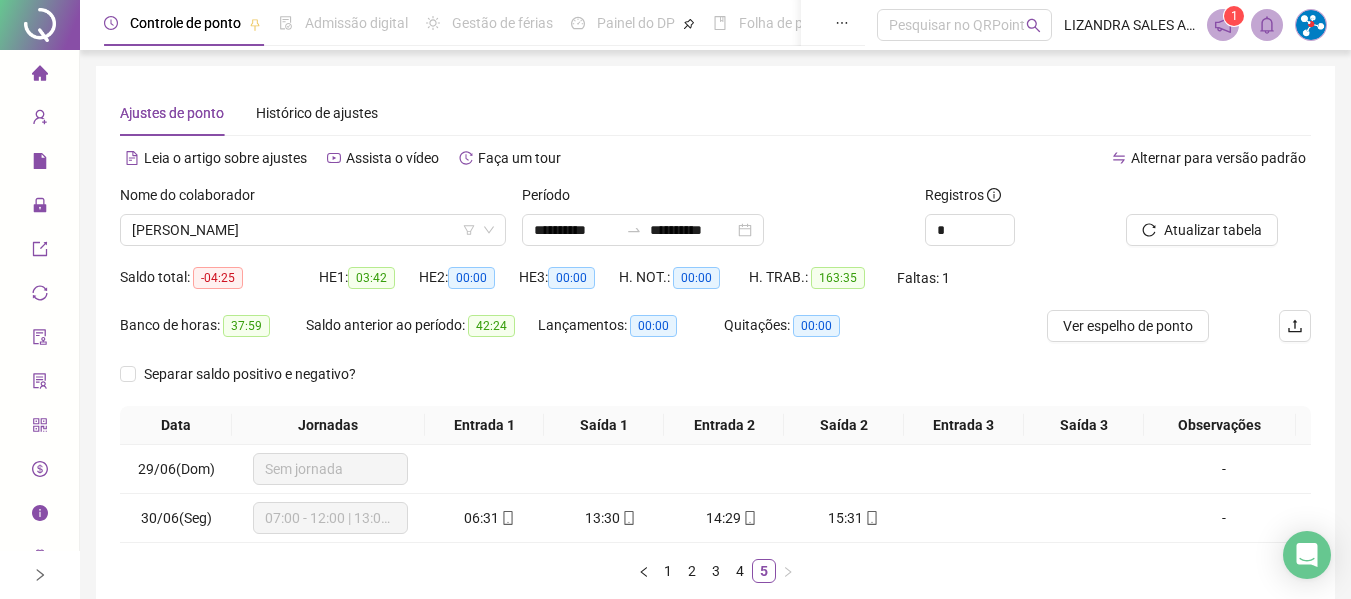 click on "Nome do colaborador VANESSA SILVA GUIA" at bounding box center (313, 223) 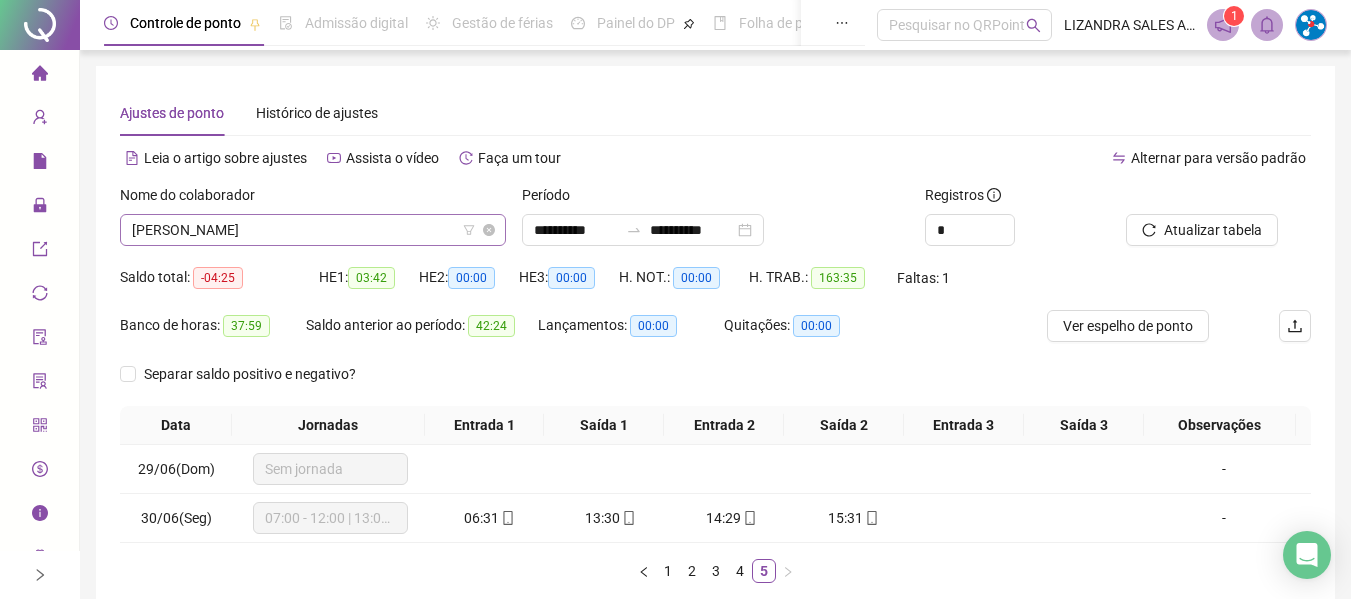click on "[PERSON_NAME]" at bounding box center [313, 230] 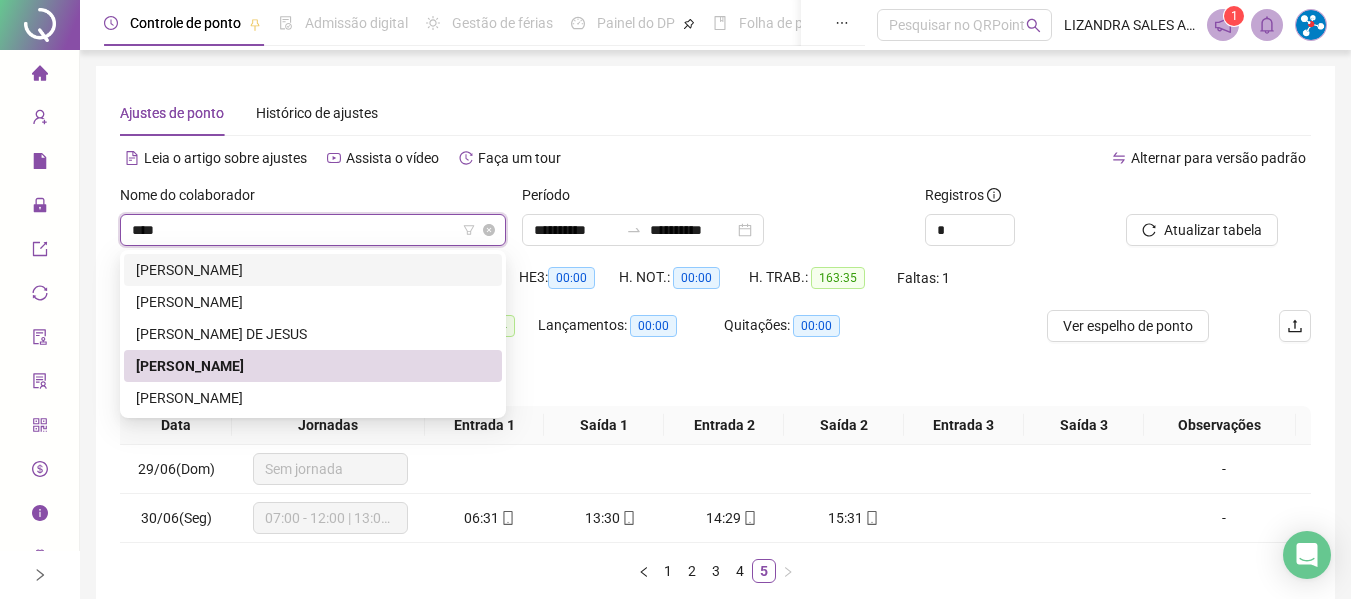 scroll, scrollTop: 0, scrollLeft: 0, axis: both 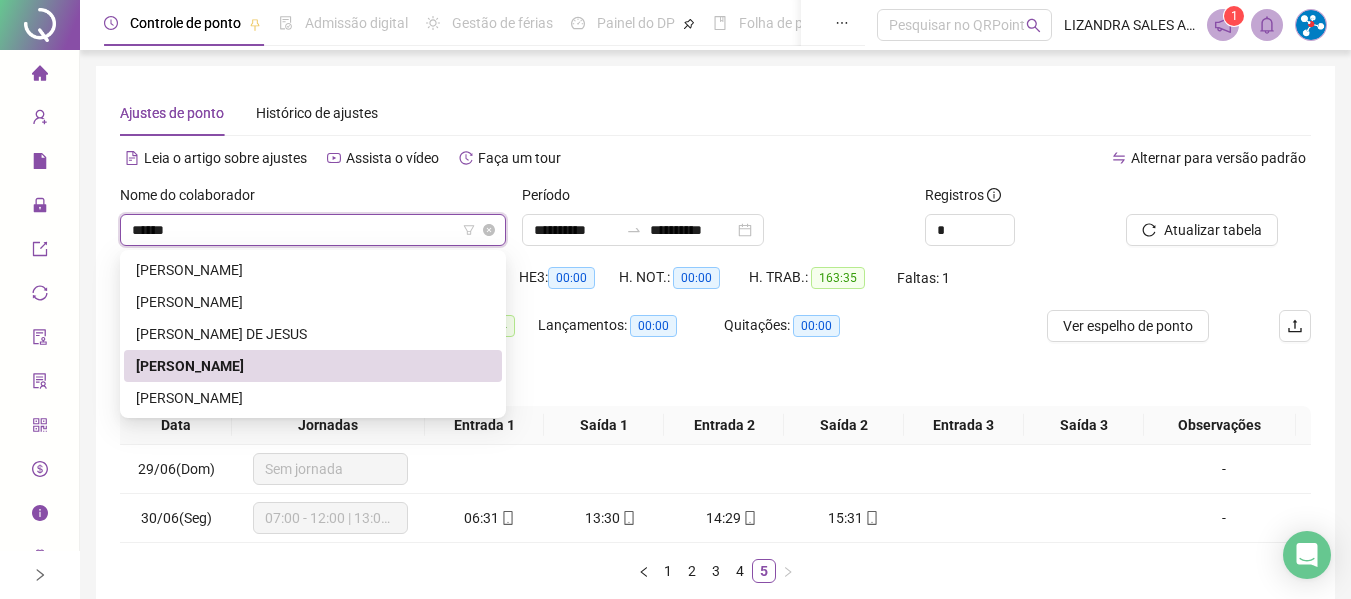 type on "*******" 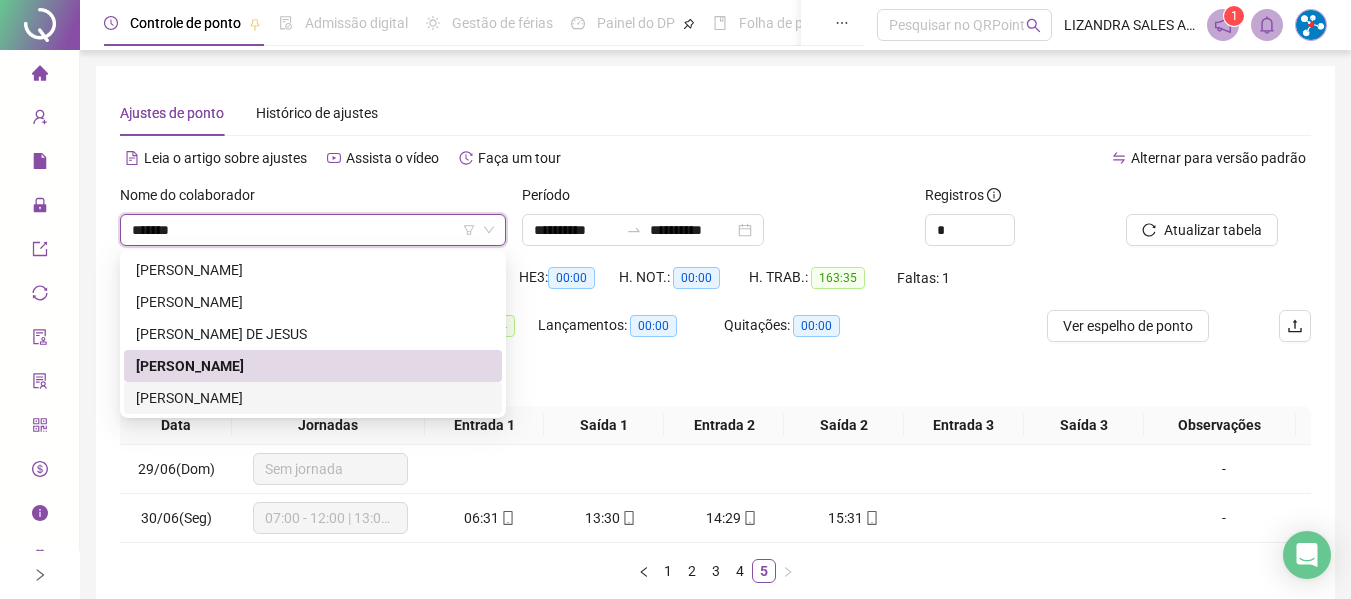 click on "[PERSON_NAME]" at bounding box center [313, 398] 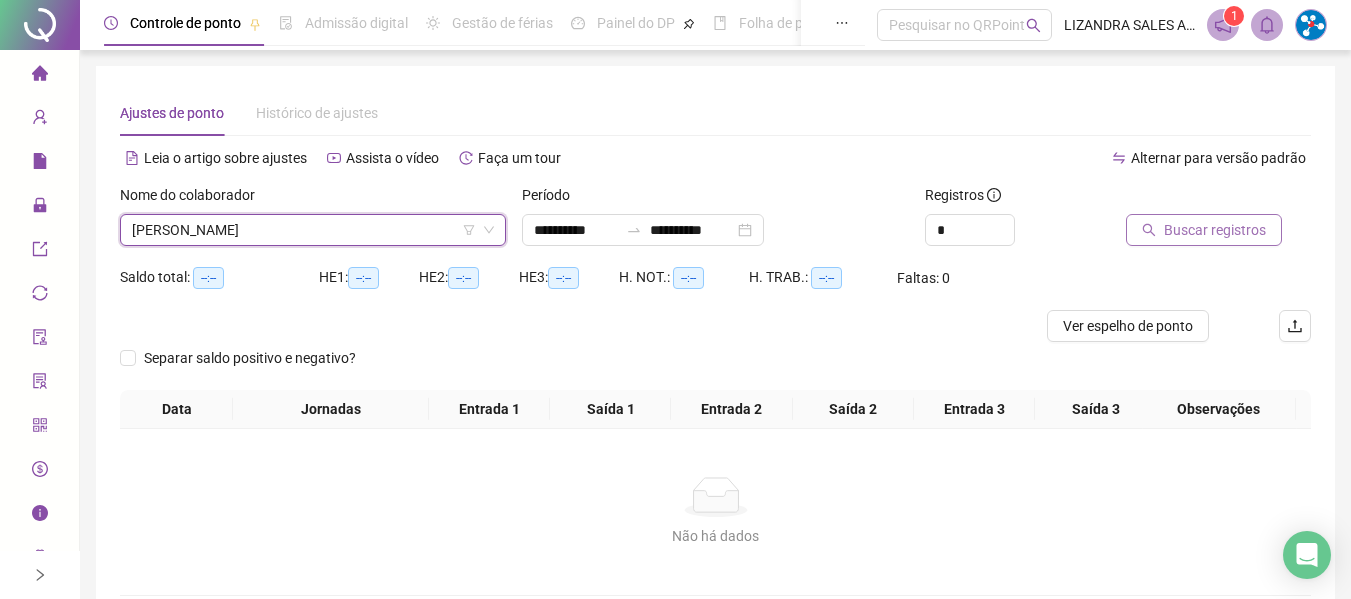 click on "Buscar registros" at bounding box center [1215, 230] 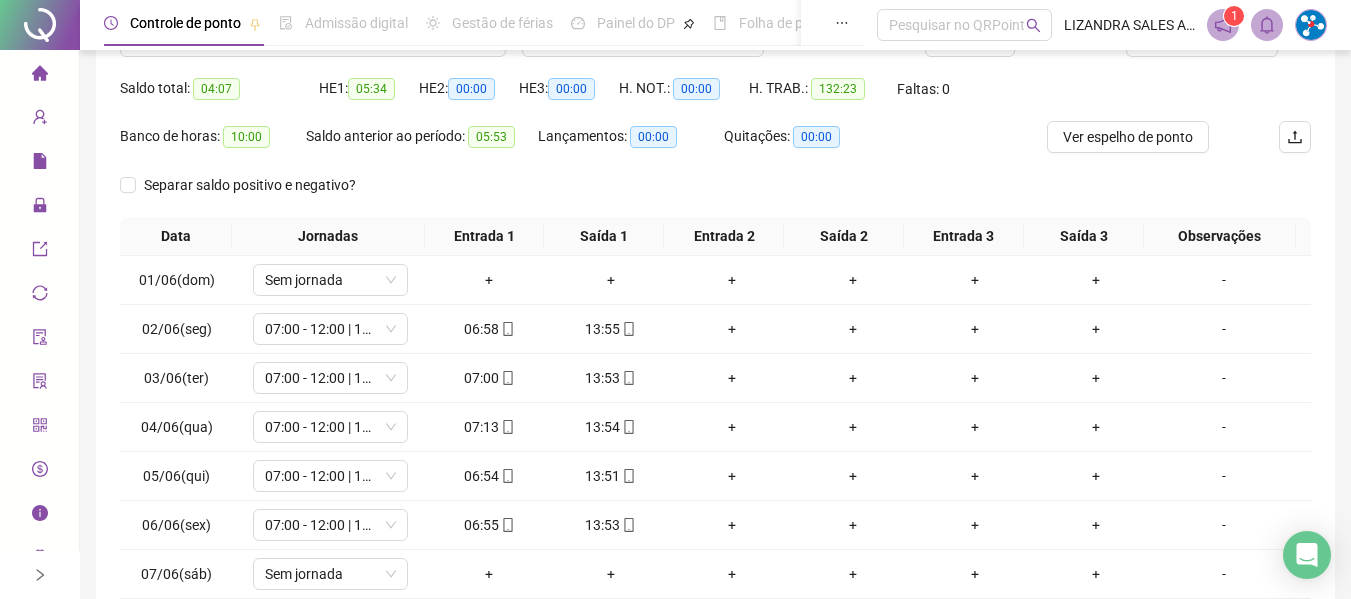 scroll, scrollTop: 355, scrollLeft: 0, axis: vertical 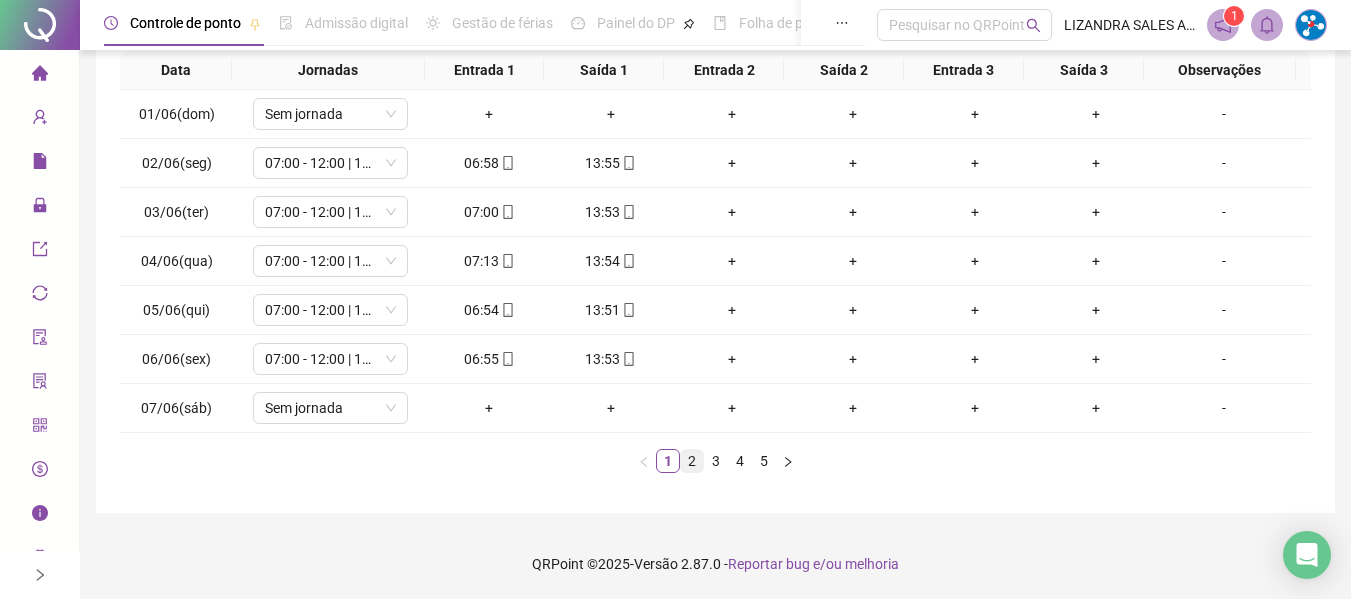 click on "2" at bounding box center [692, 461] 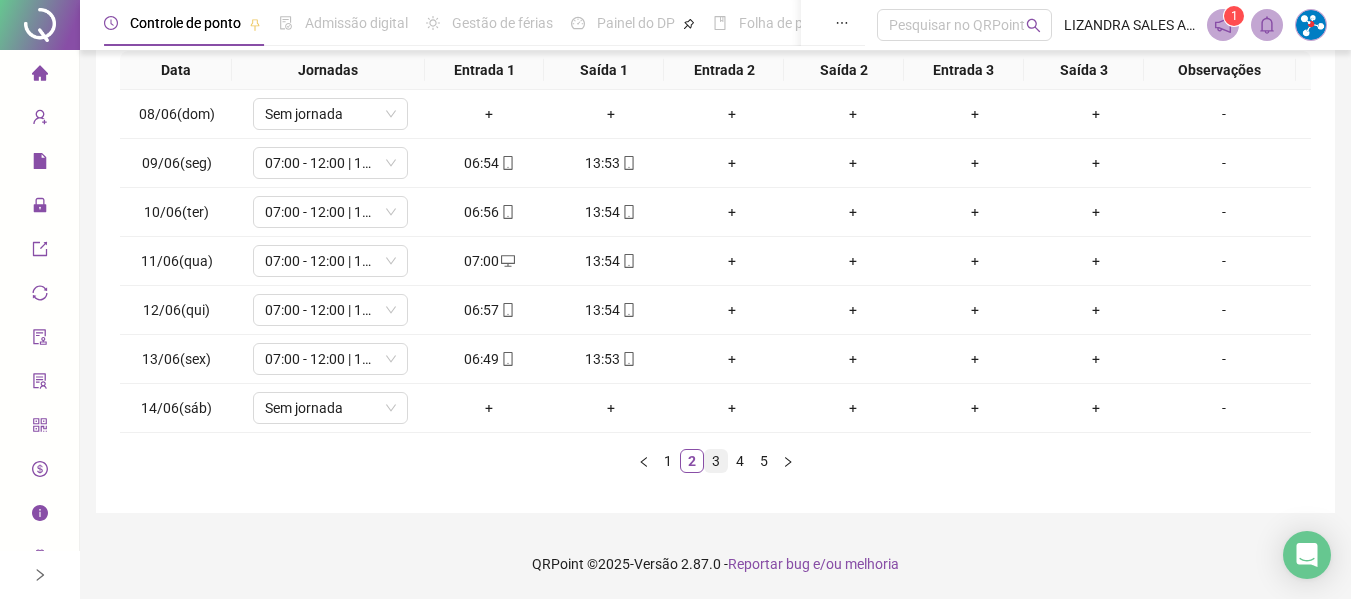 click on "3" at bounding box center [716, 461] 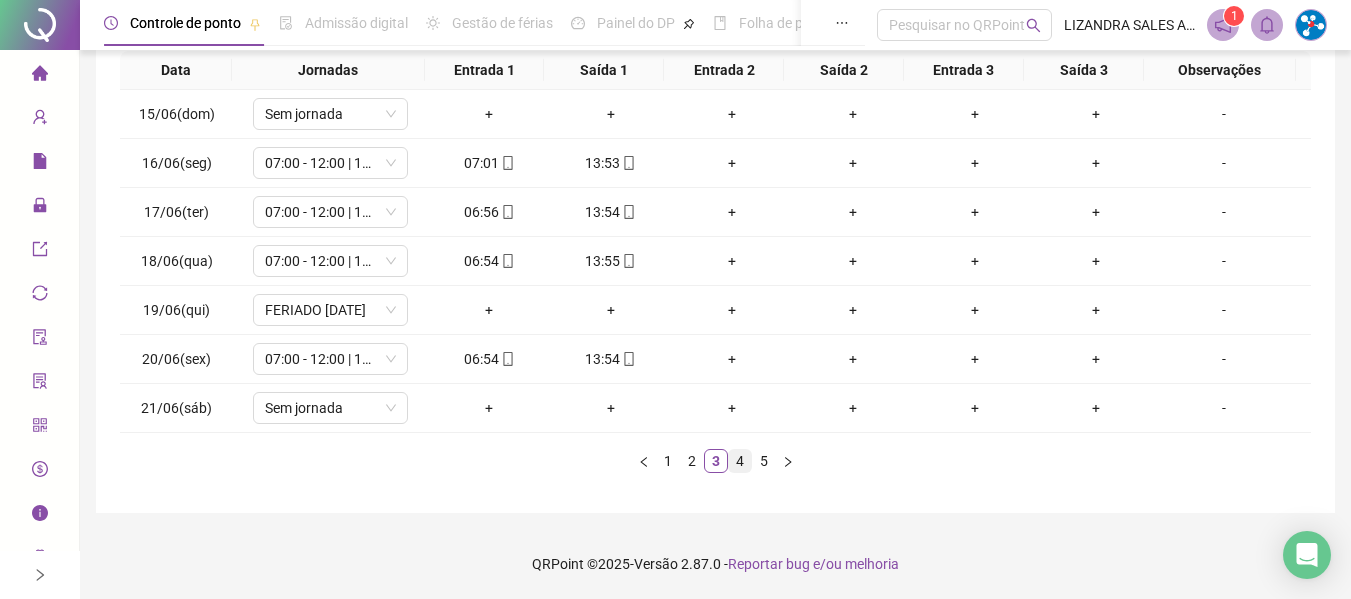 click on "4" at bounding box center (740, 461) 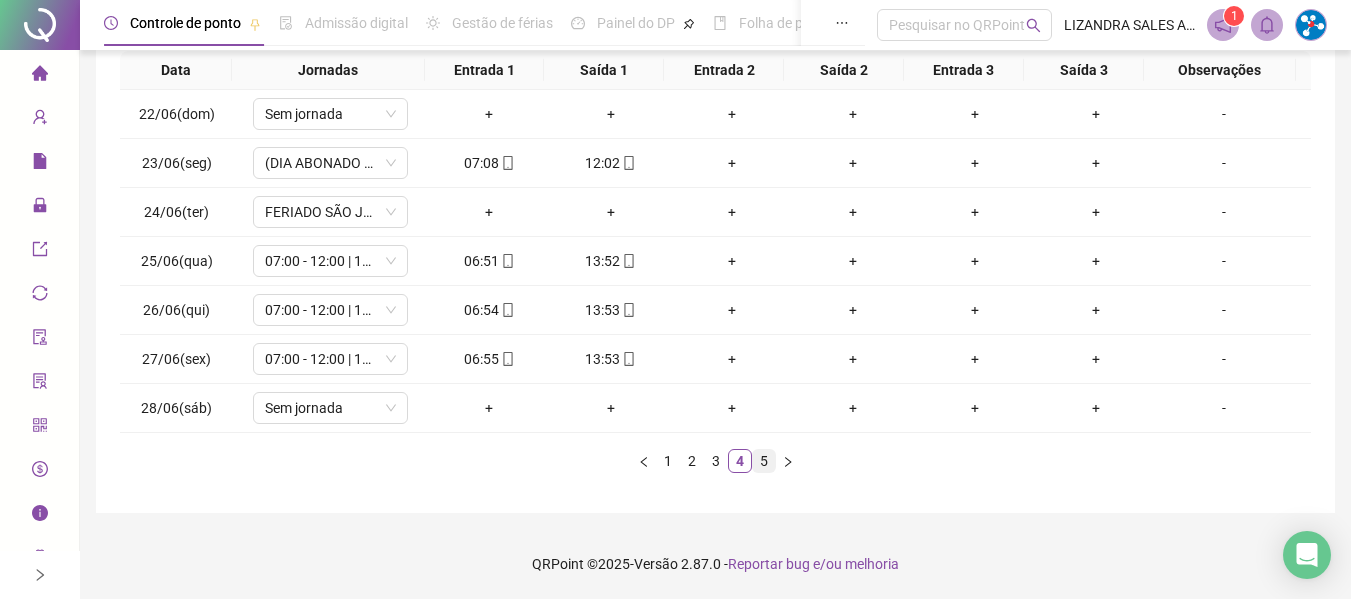 click on "5" at bounding box center (764, 461) 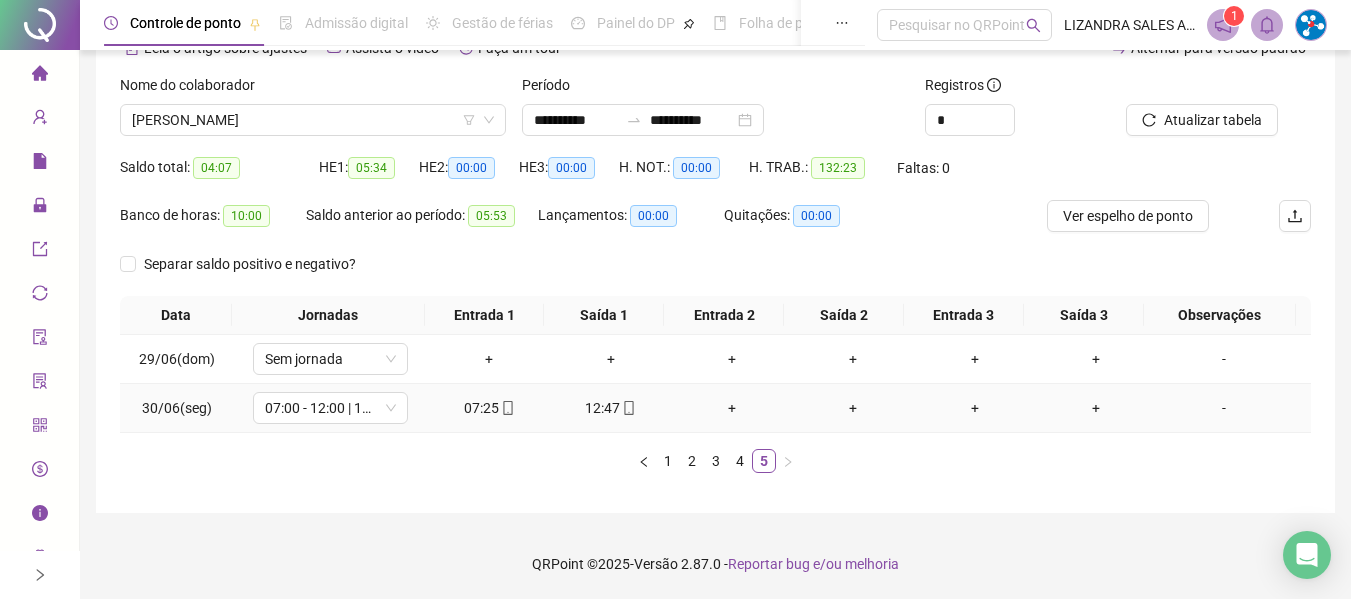 click at bounding box center [628, 408] 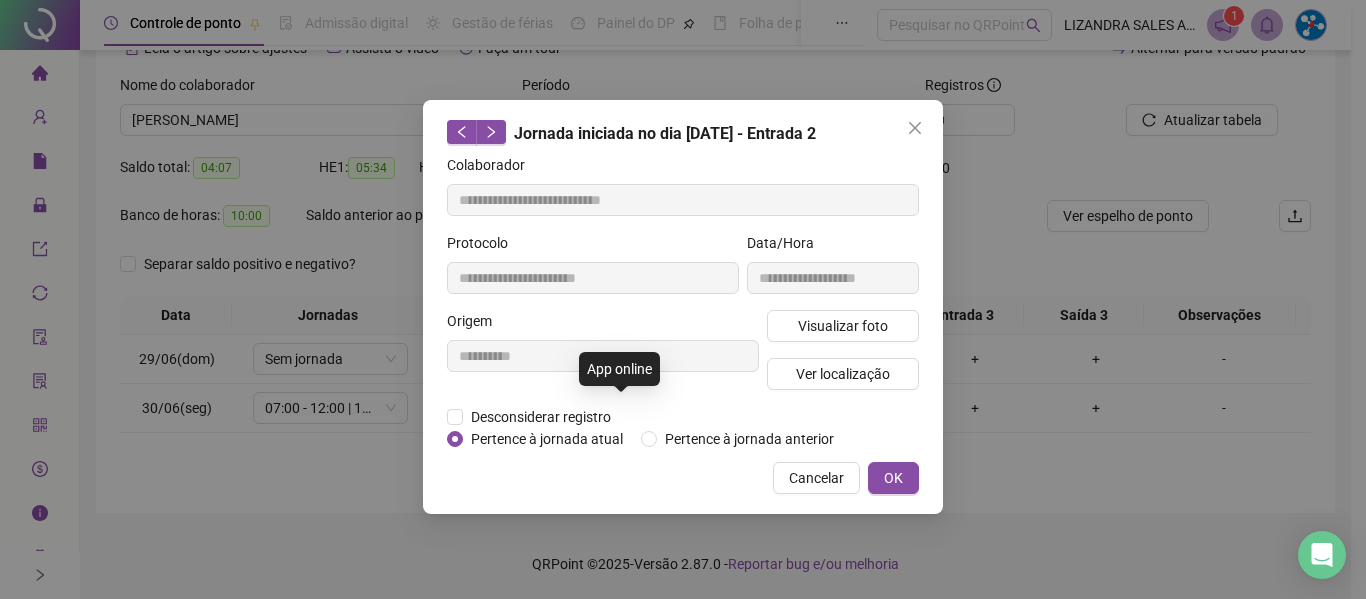 type on "**********" 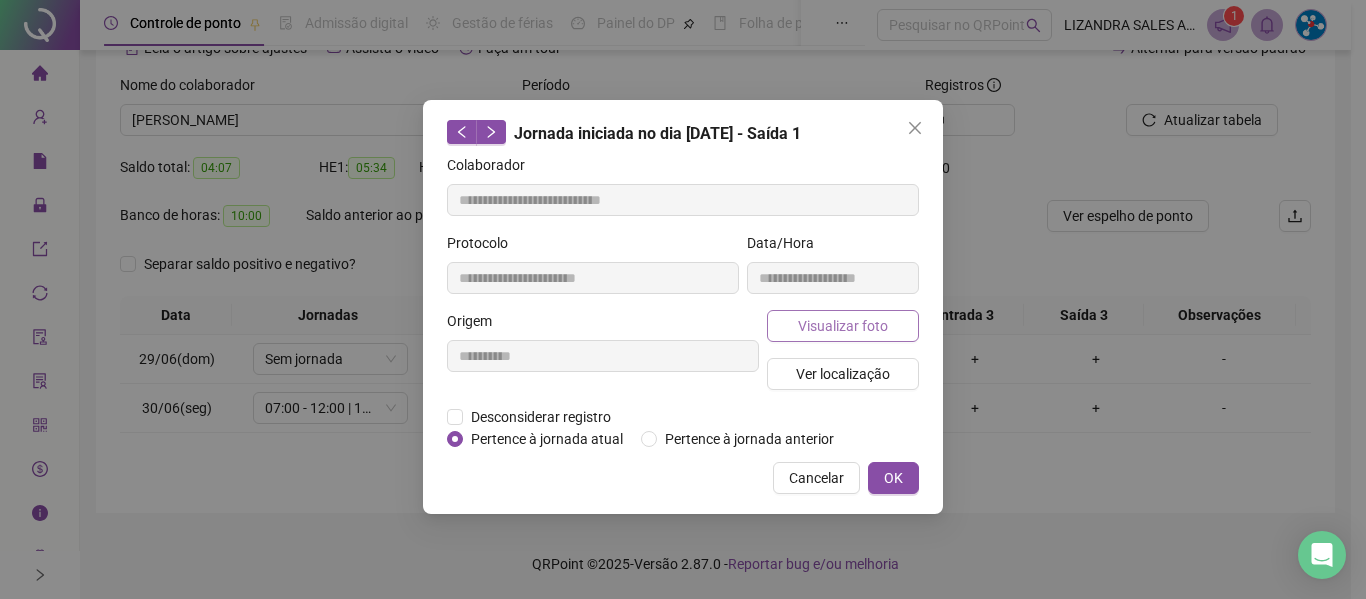 click on "Visualizar foto" at bounding box center [843, 326] 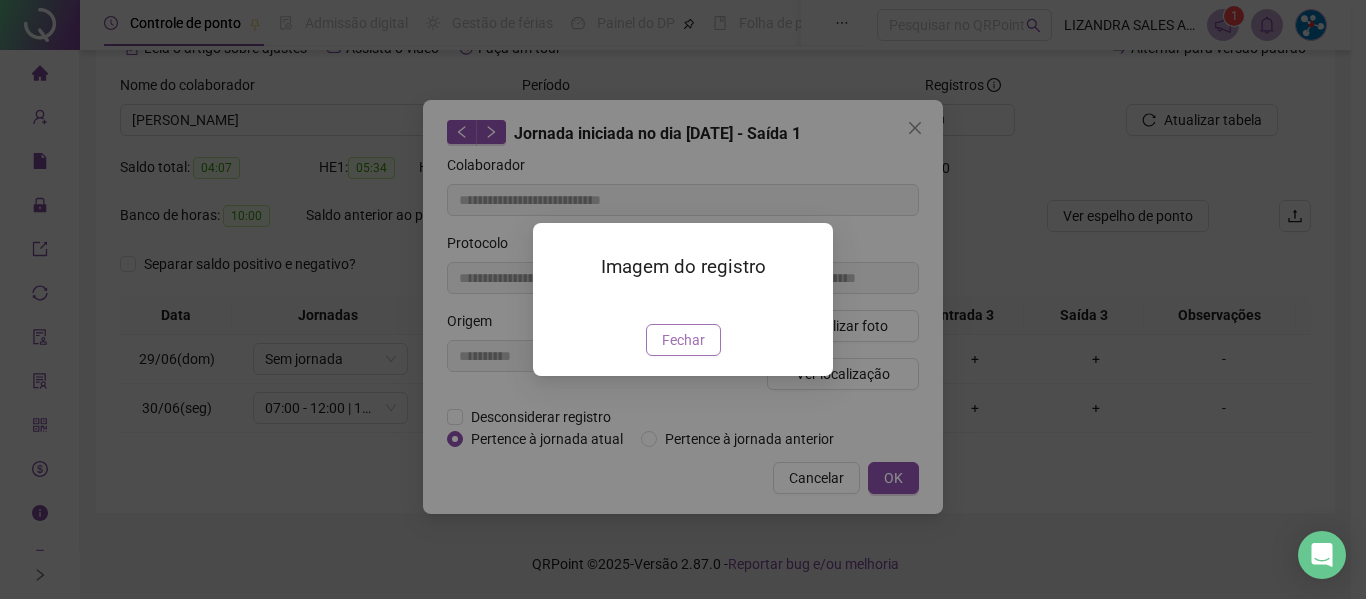 click on "Fechar" at bounding box center [683, 340] 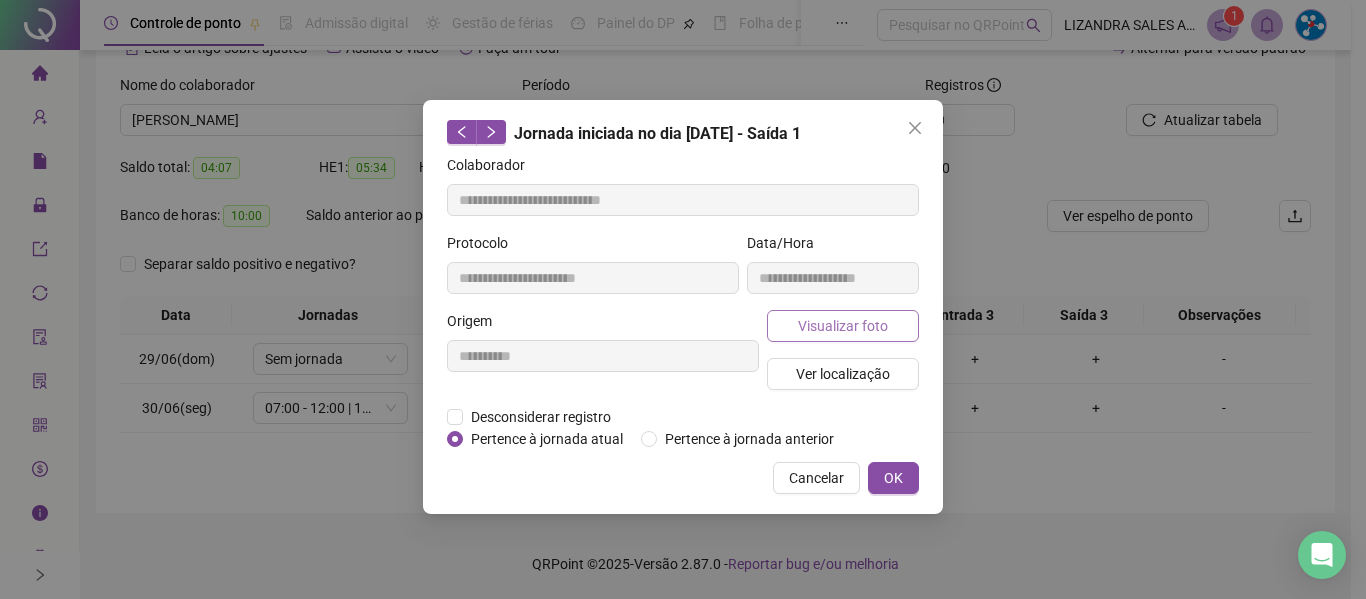 click on "Visualizar foto" at bounding box center [843, 326] 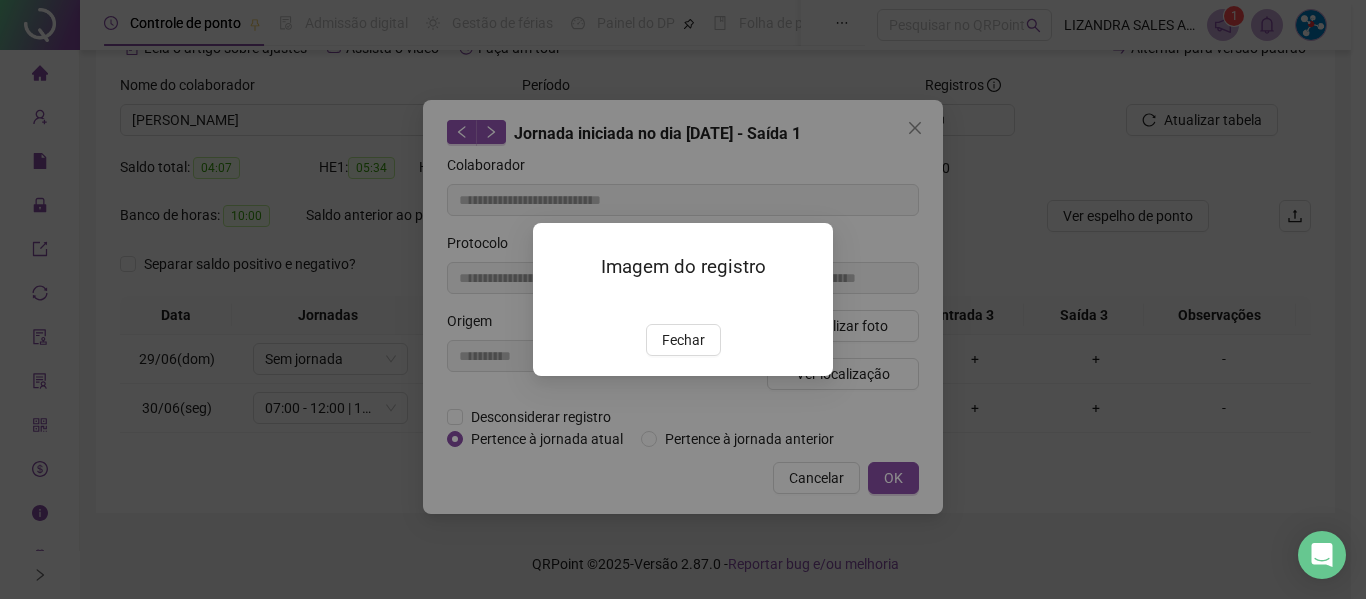 click at bounding box center (557, 303) 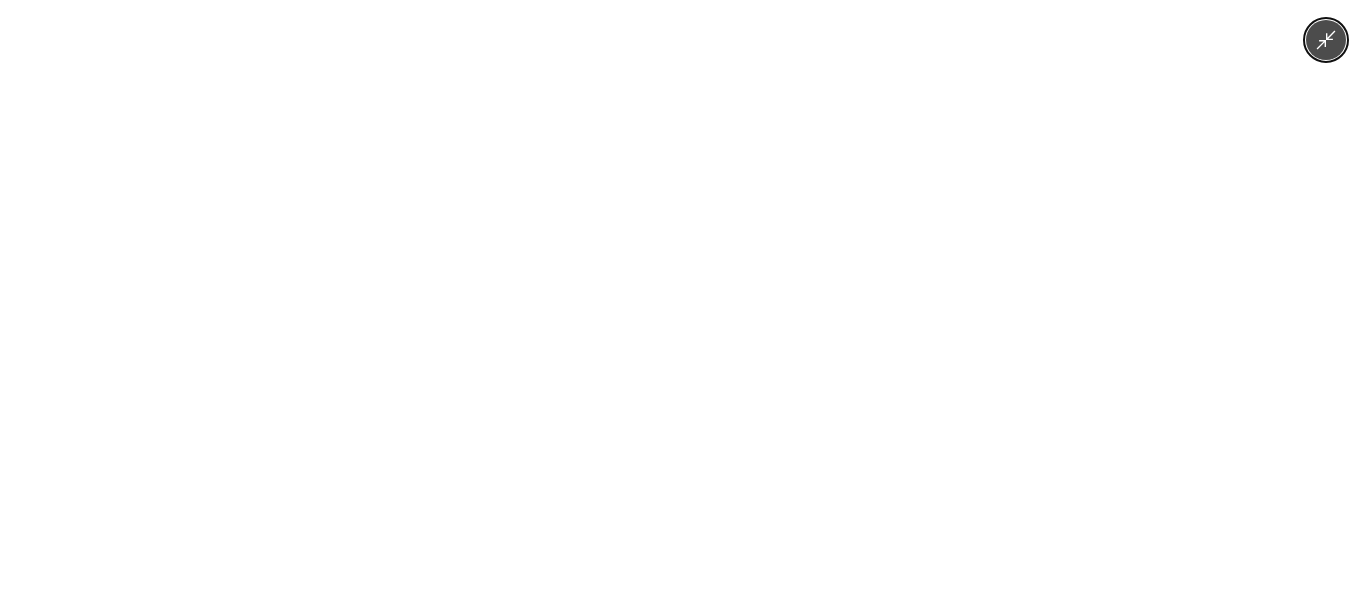 click at bounding box center [682, 299] 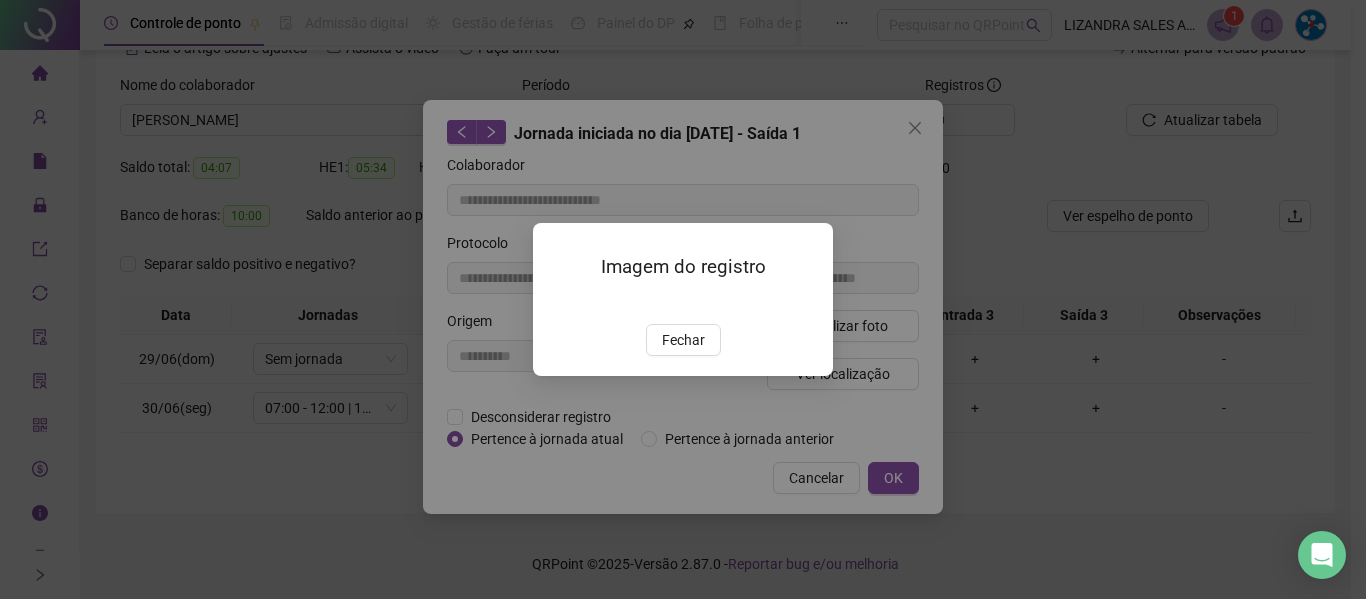 click on "Imagem do registro Fechar" at bounding box center [683, 299] 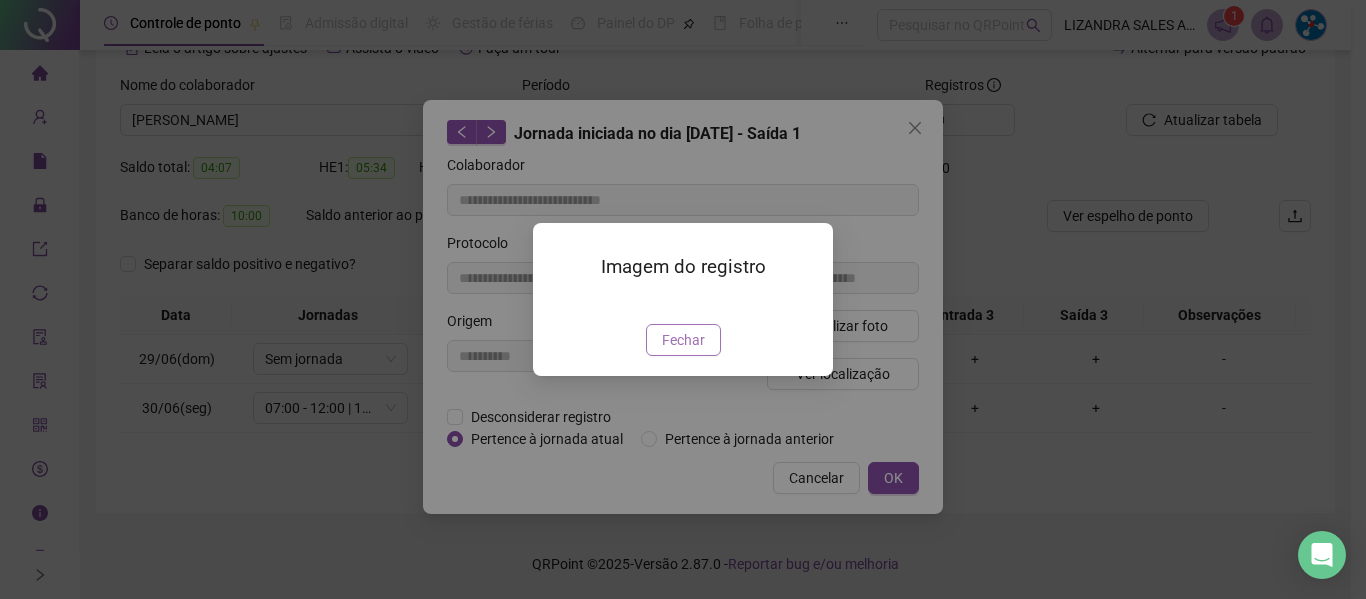 click on "Fechar" at bounding box center [683, 340] 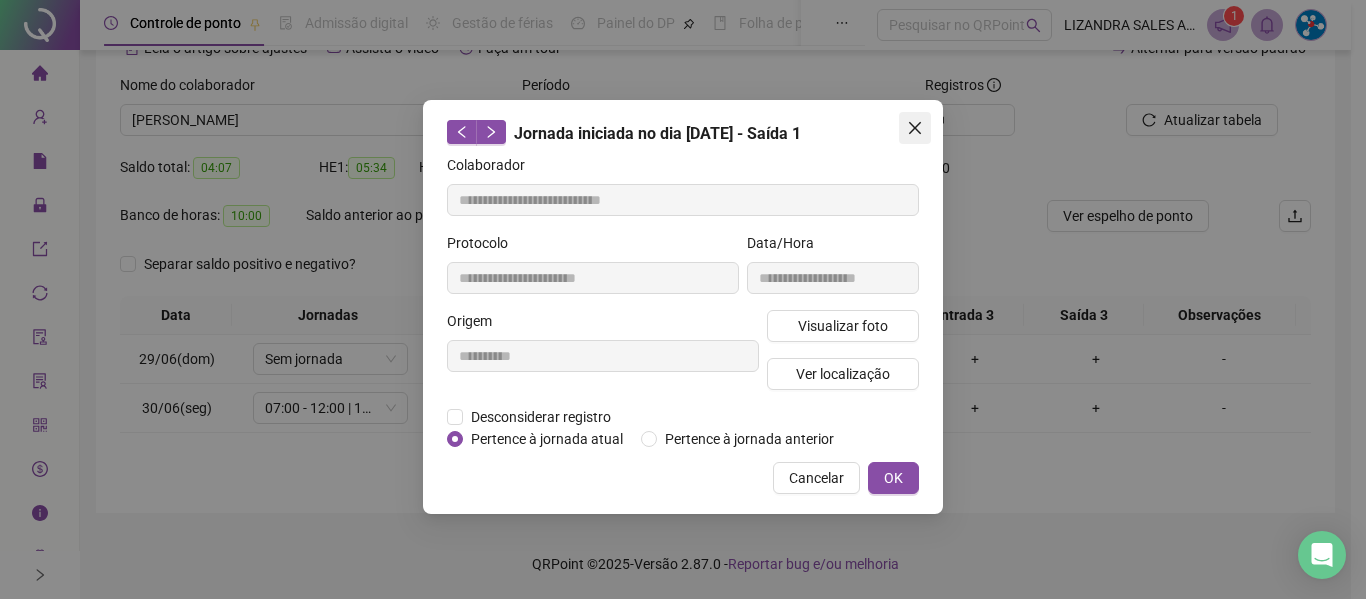 click 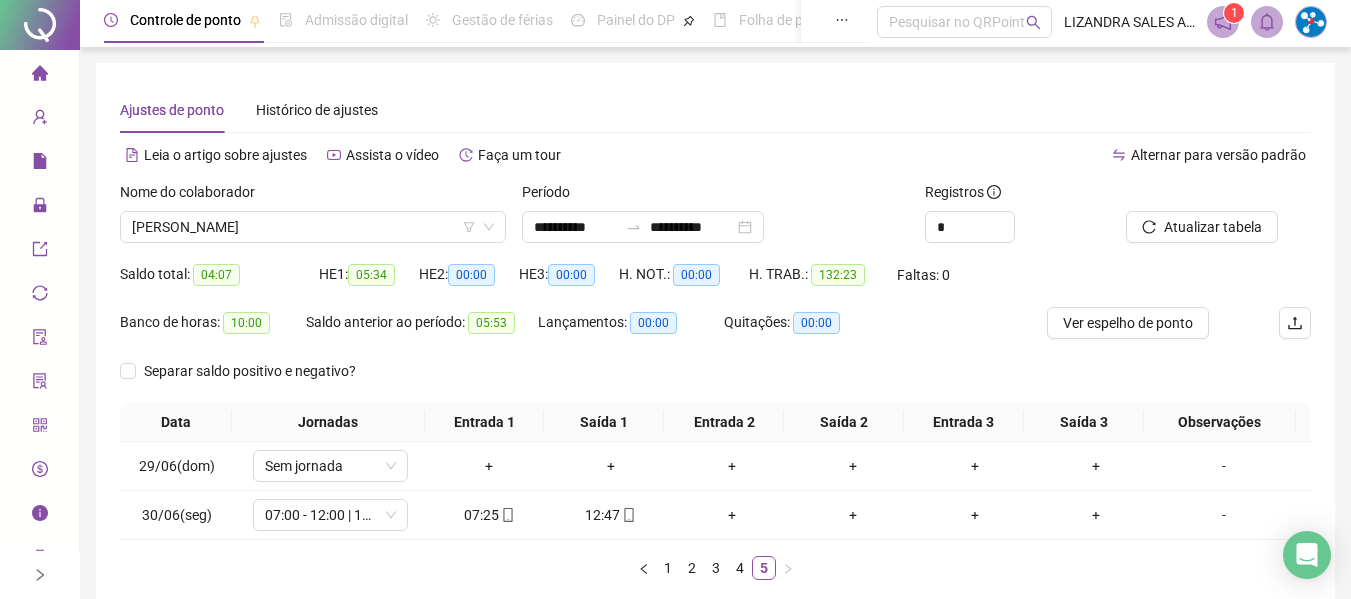 scroll, scrollTop: 0, scrollLeft: 0, axis: both 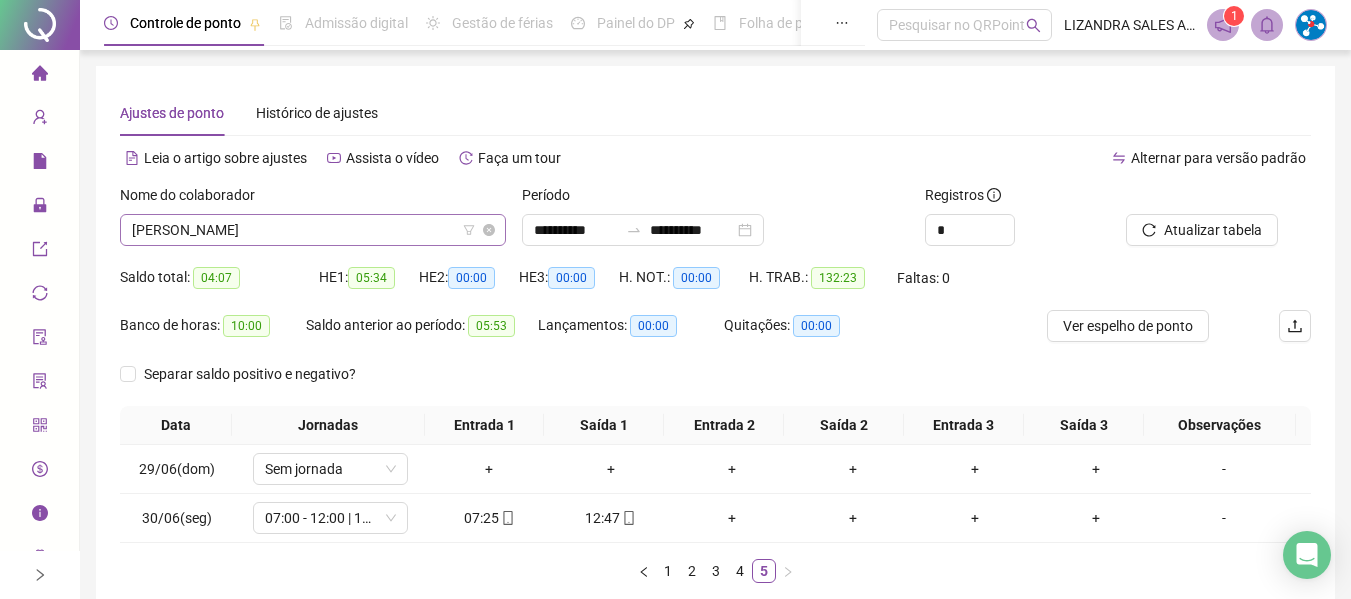click on "[PERSON_NAME]" at bounding box center [313, 230] 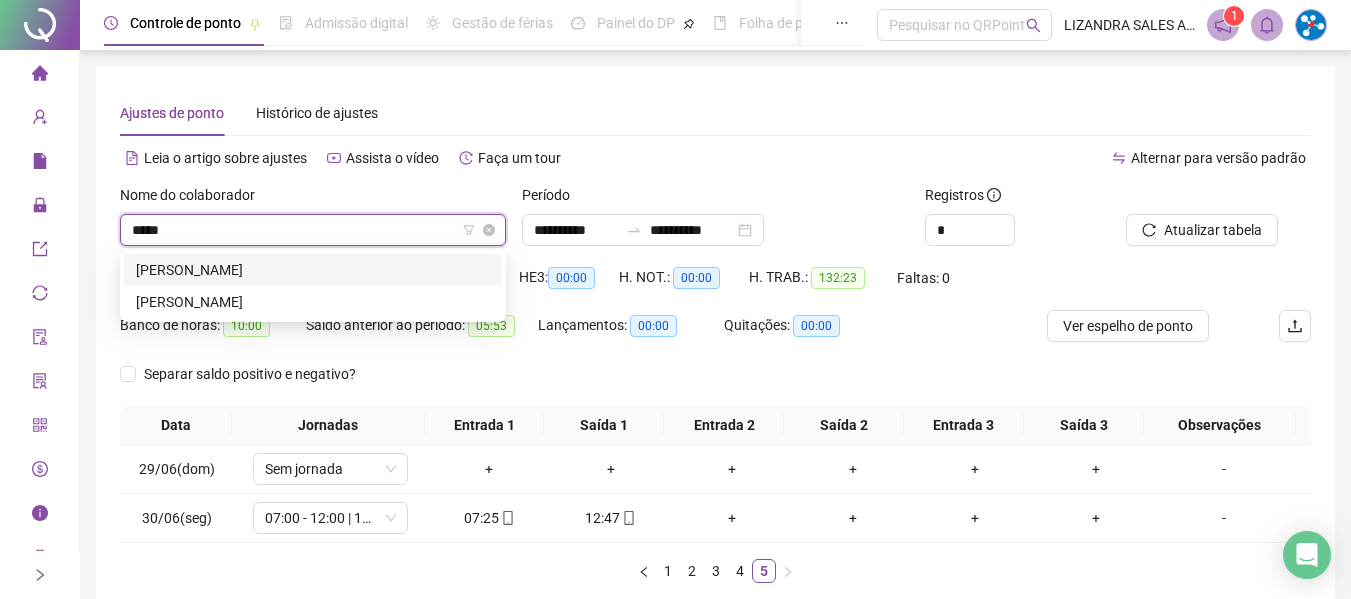 scroll, scrollTop: 0, scrollLeft: 0, axis: both 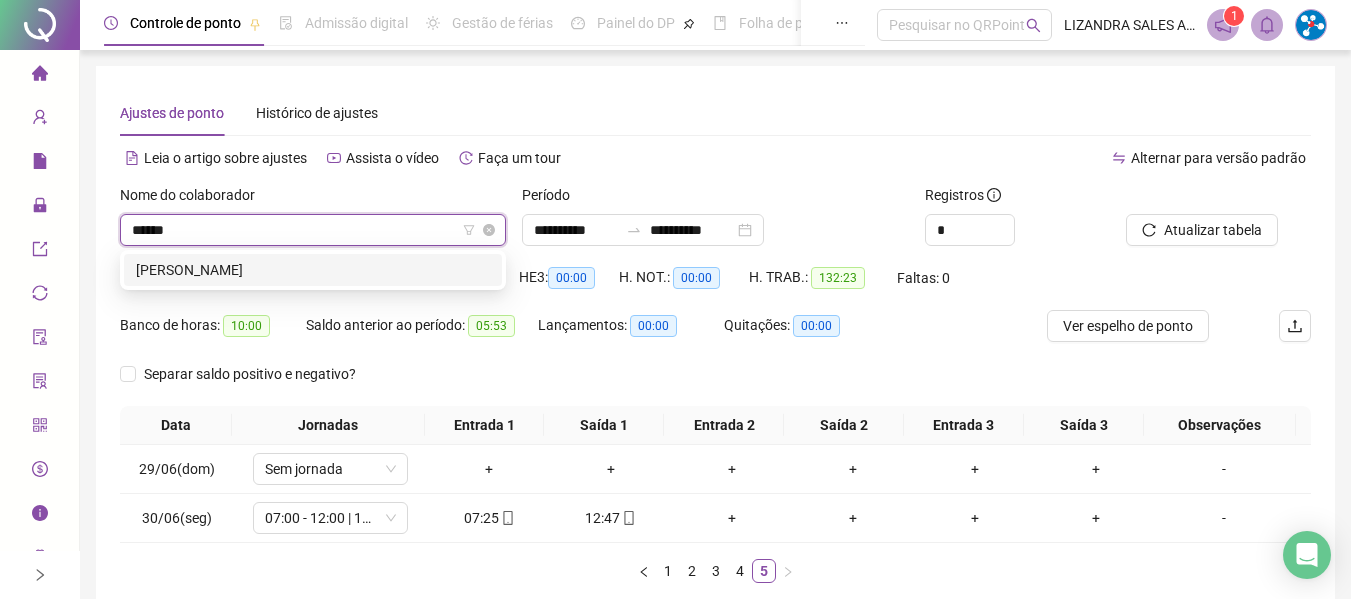type on "*******" 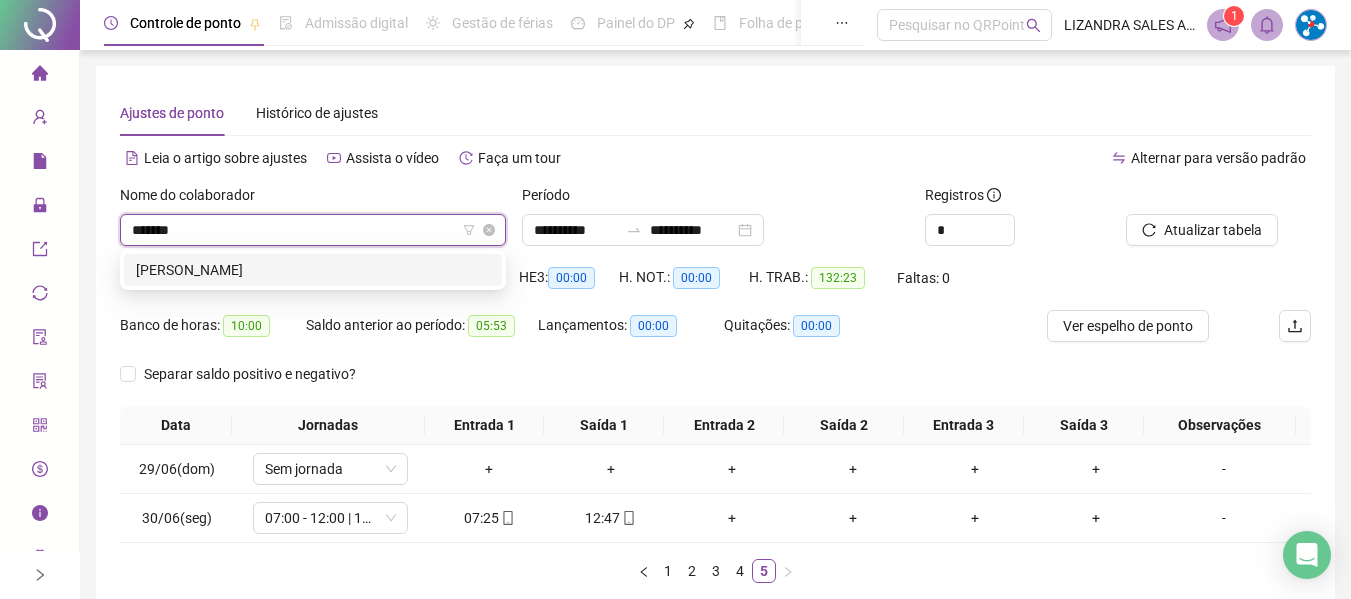 type 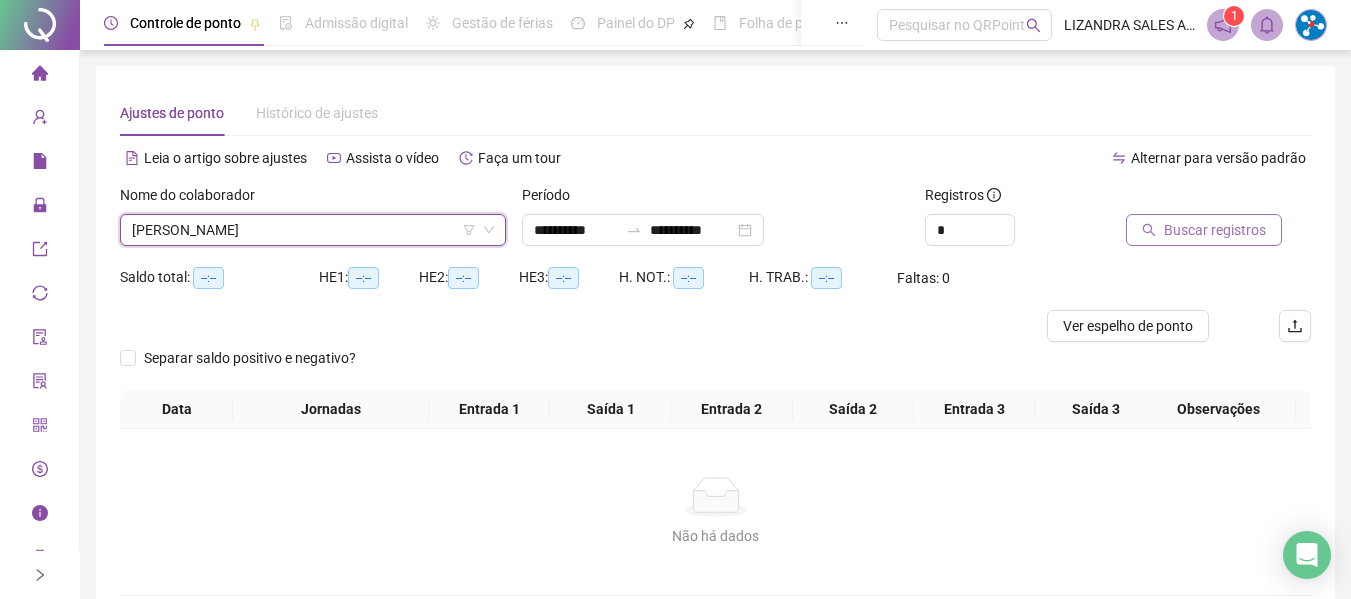 click on "Buscar registros" at bounding box center [1215, 230] 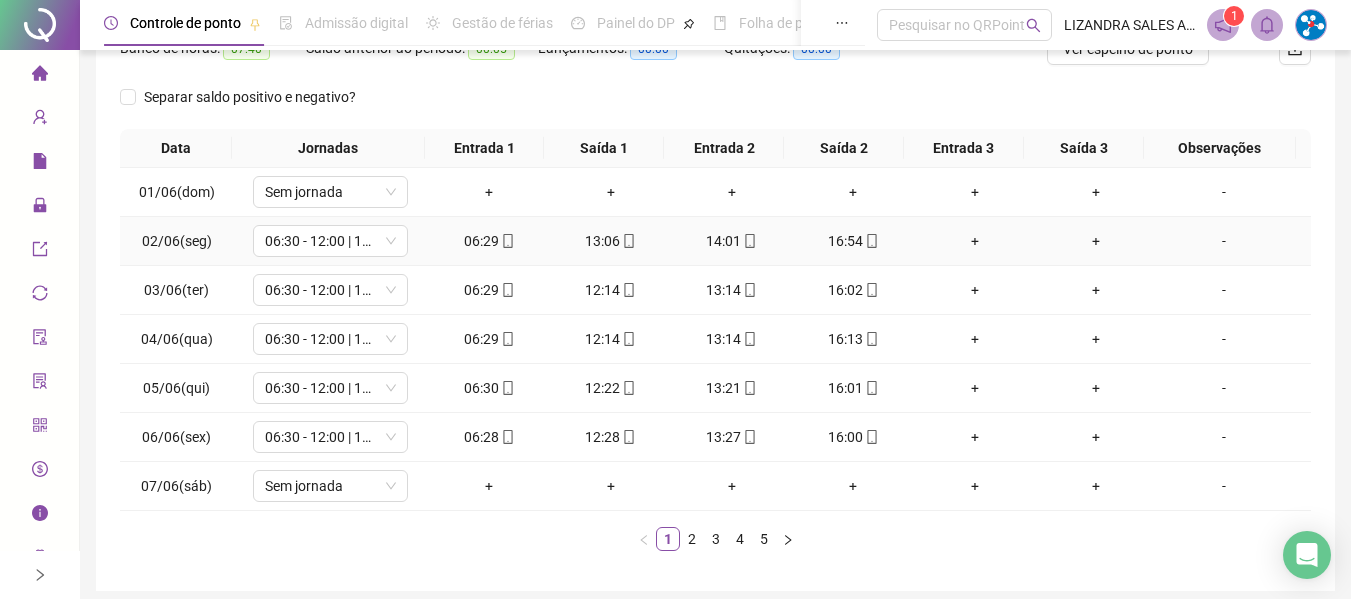 scroll, scrollTop: 300, scrollLeft: 0, axis: vertical 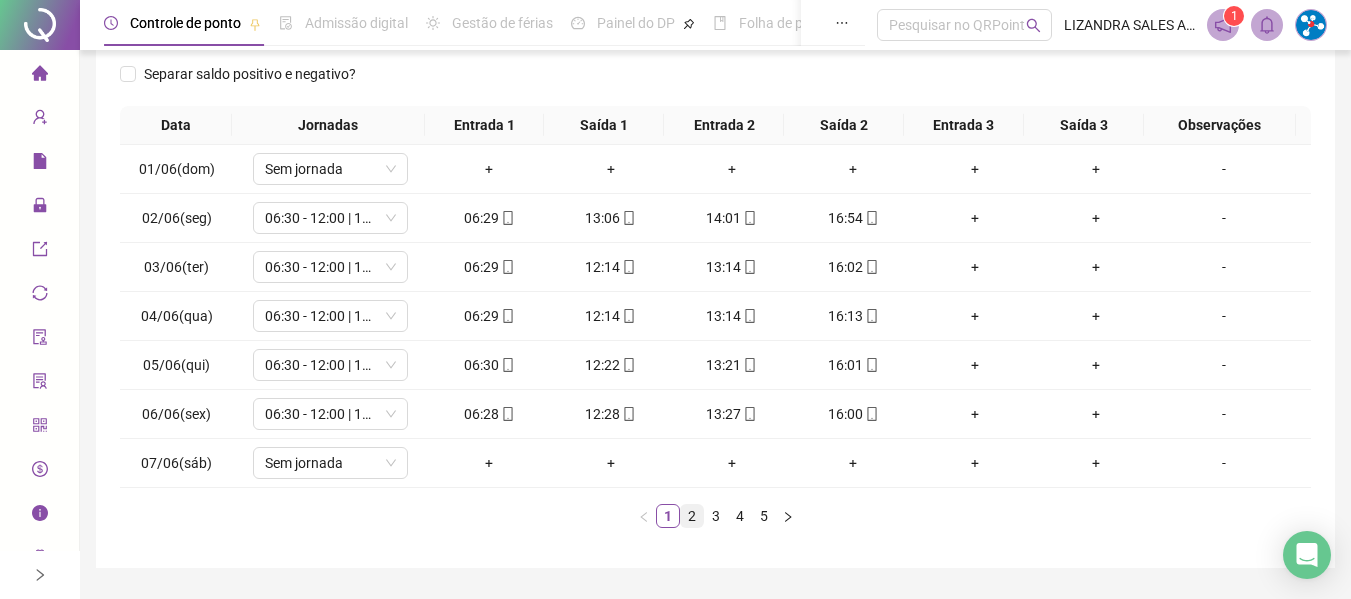 click on "2" at bounding box center (692, 516) 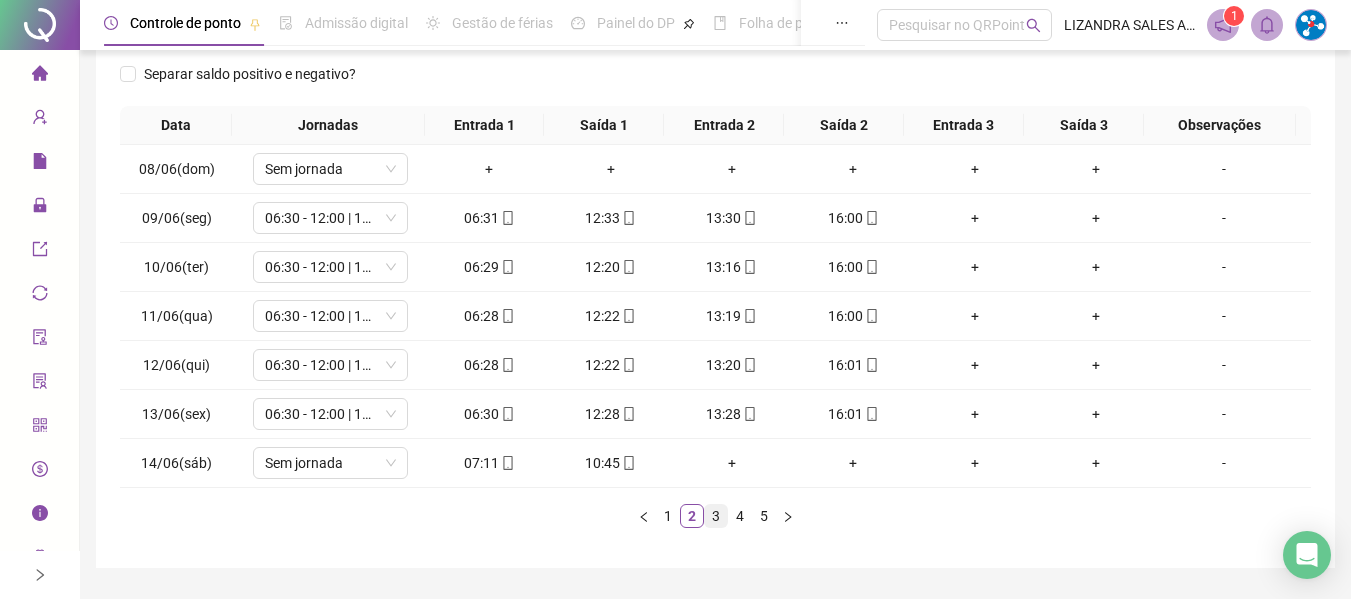 click on "3" at bounding box center (716, 516) 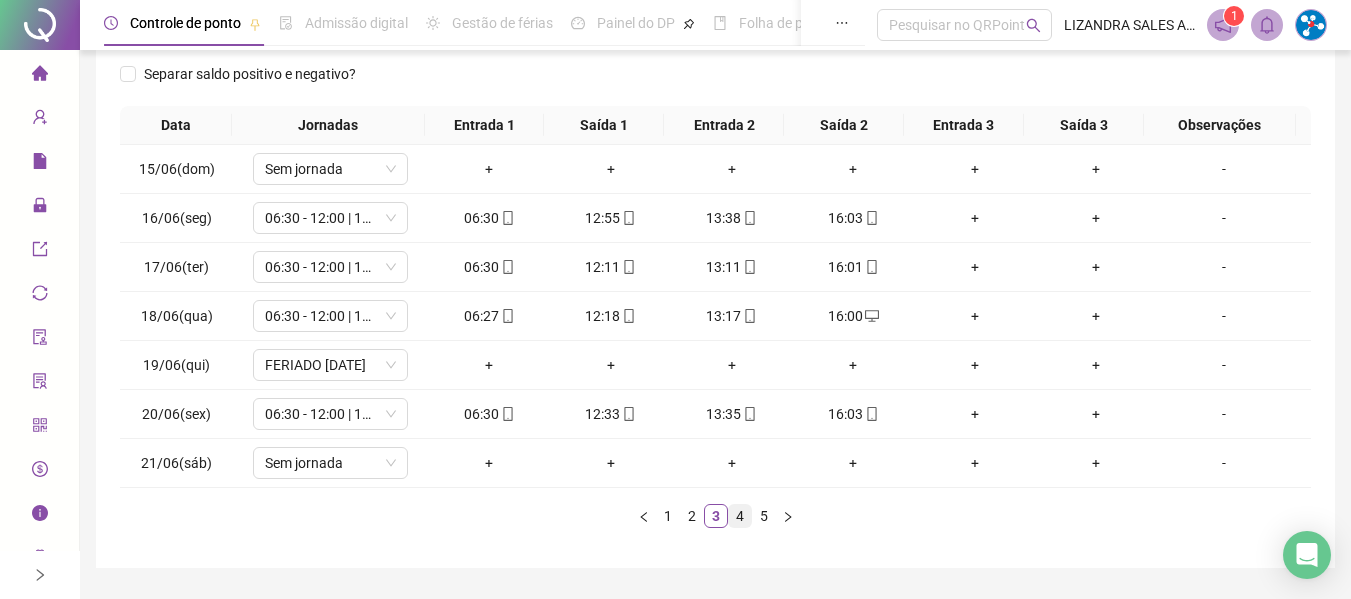 click on "4" at bounding box center [740, 516] 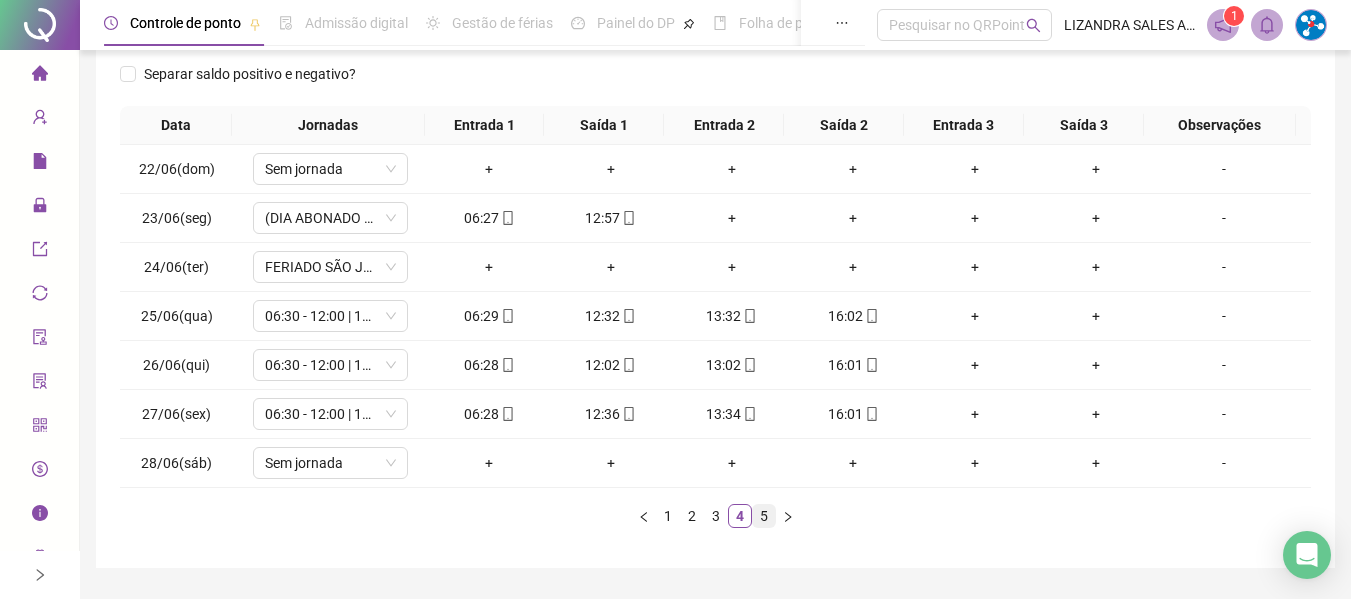 click on "5" at bounding box center [764, 516] 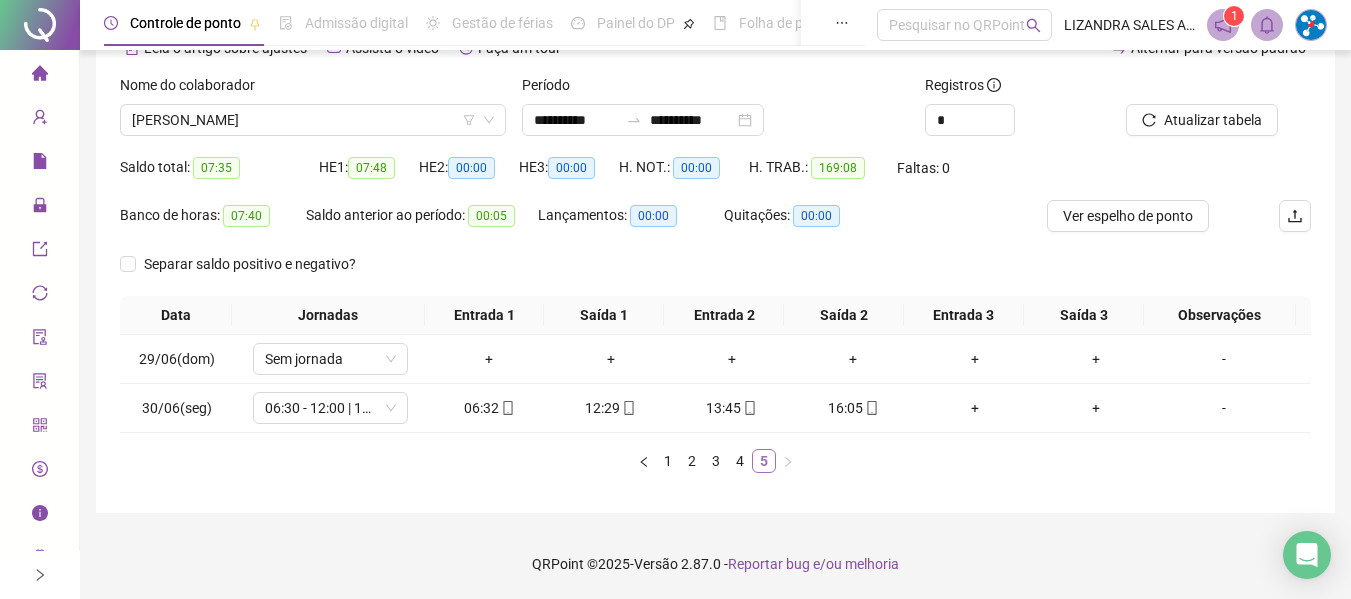 scroll, scrollTop: 110, scrollLeft: 0, axis: vertical 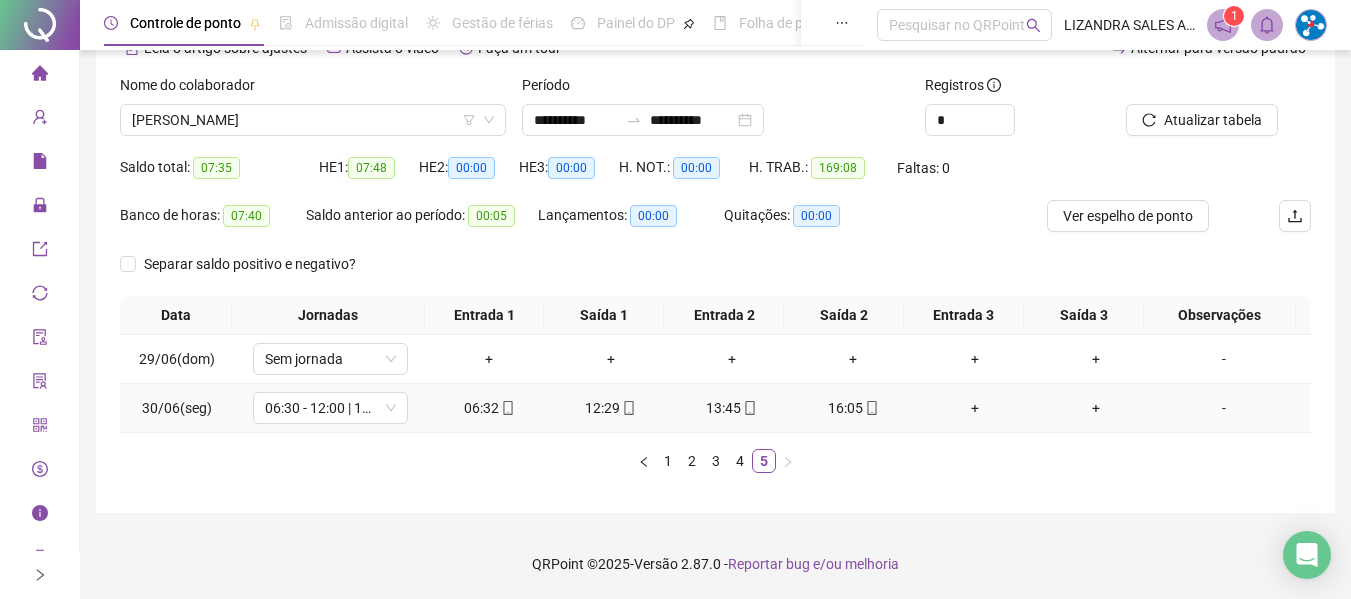 click on "06:32" at bounding box center [489, 408] 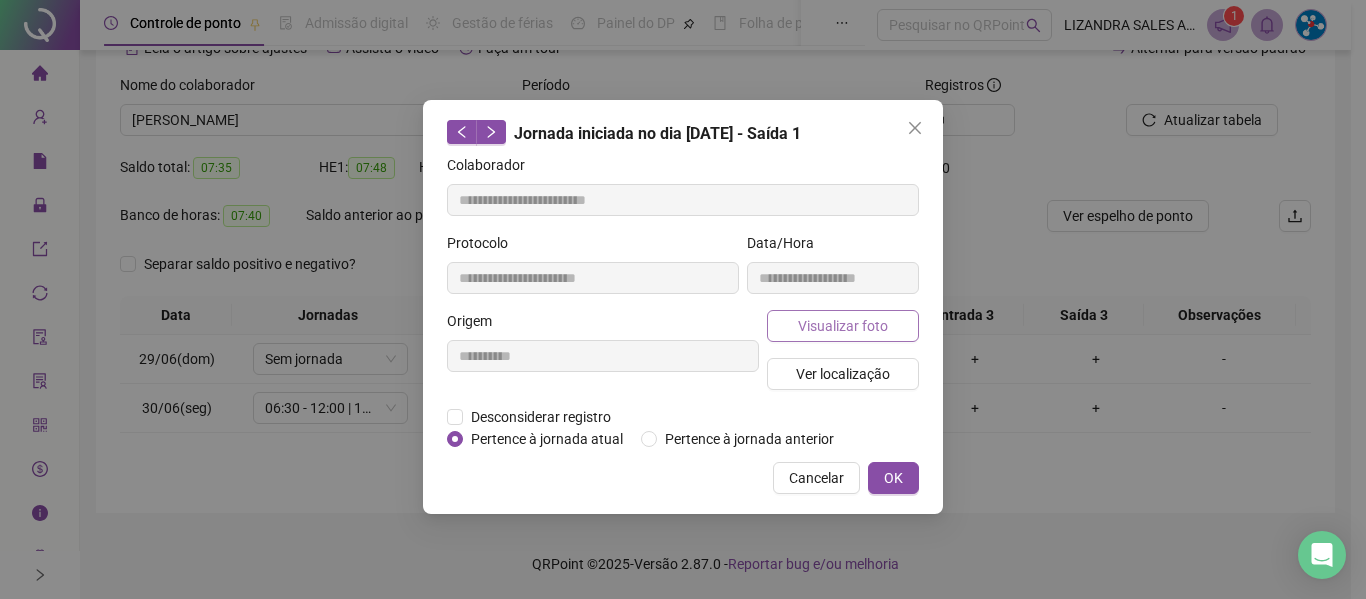 click on "Visualizar foto" at bounding box center (843, 326) 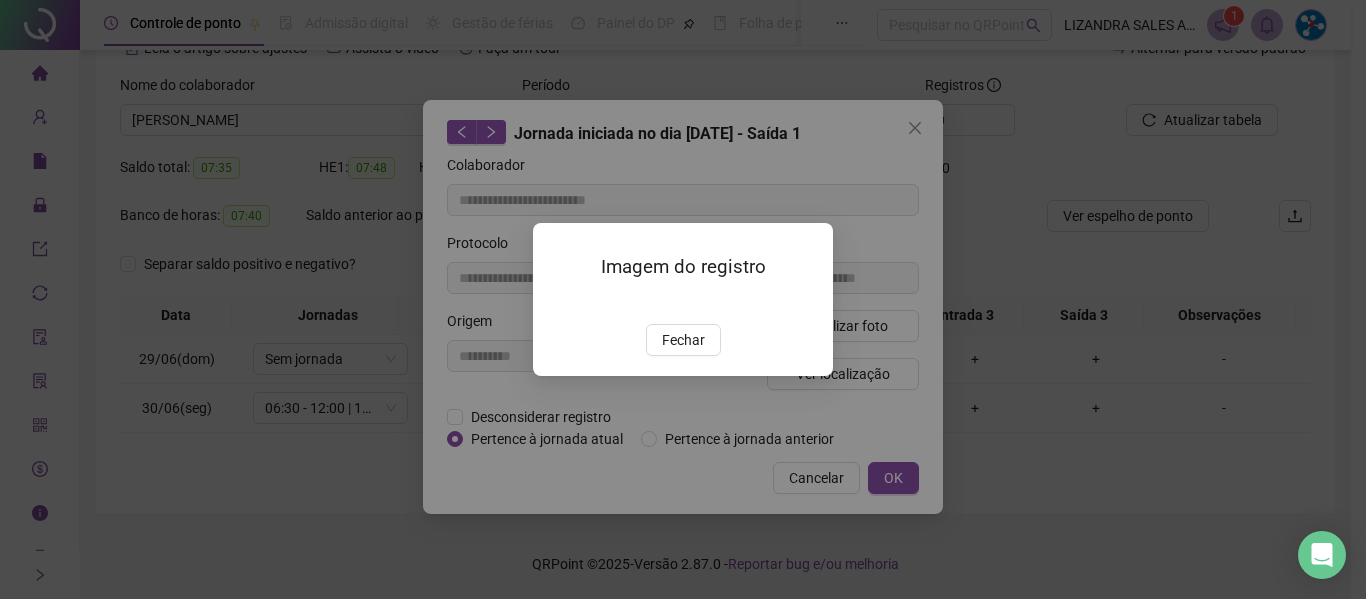 type on "**********" 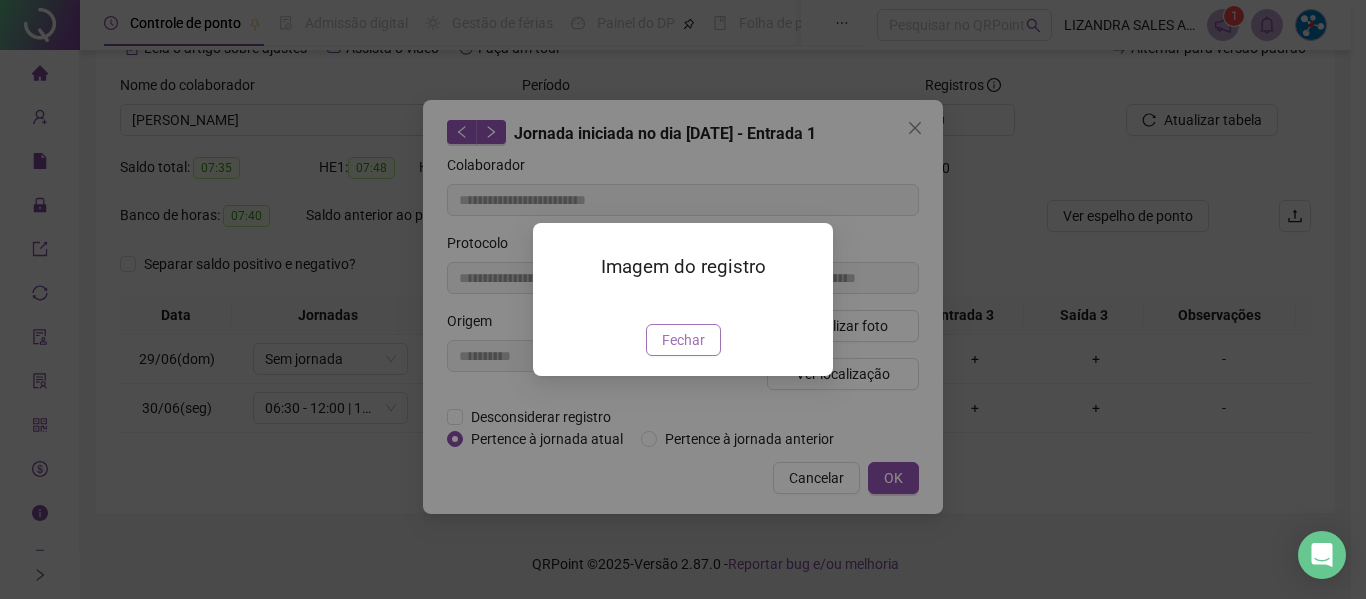 click on "Fechar" at bounding box center (683, 340) 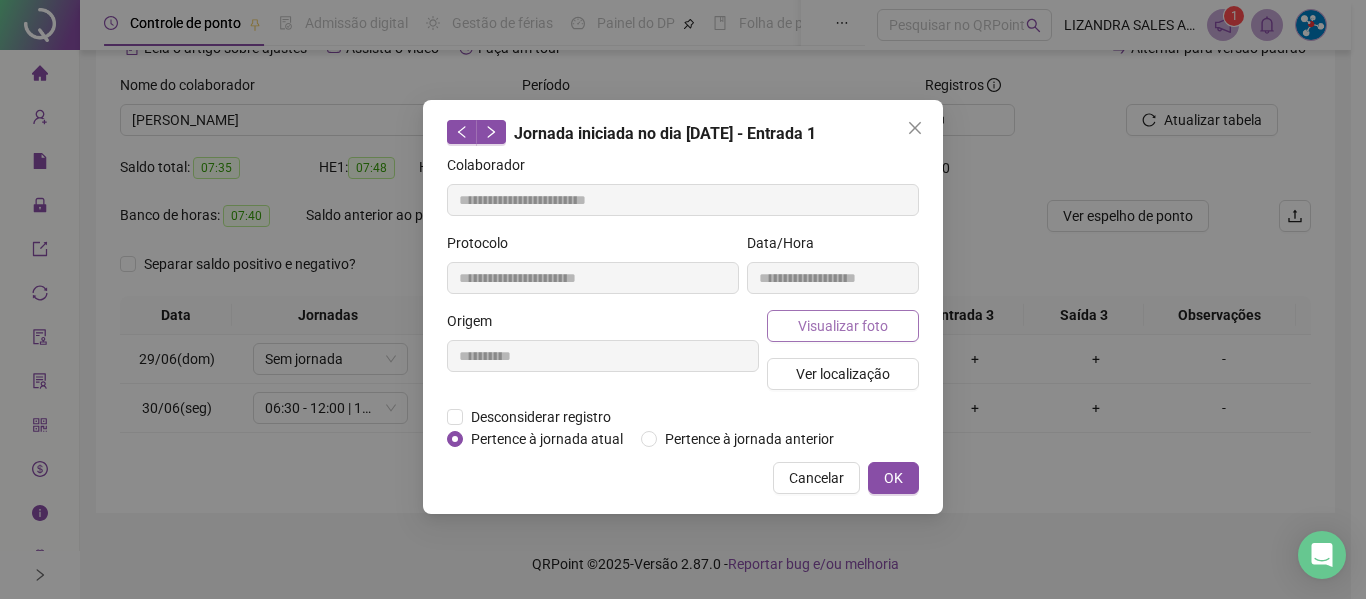 click on "Visualizar foto" at bounding box center [843, 326] 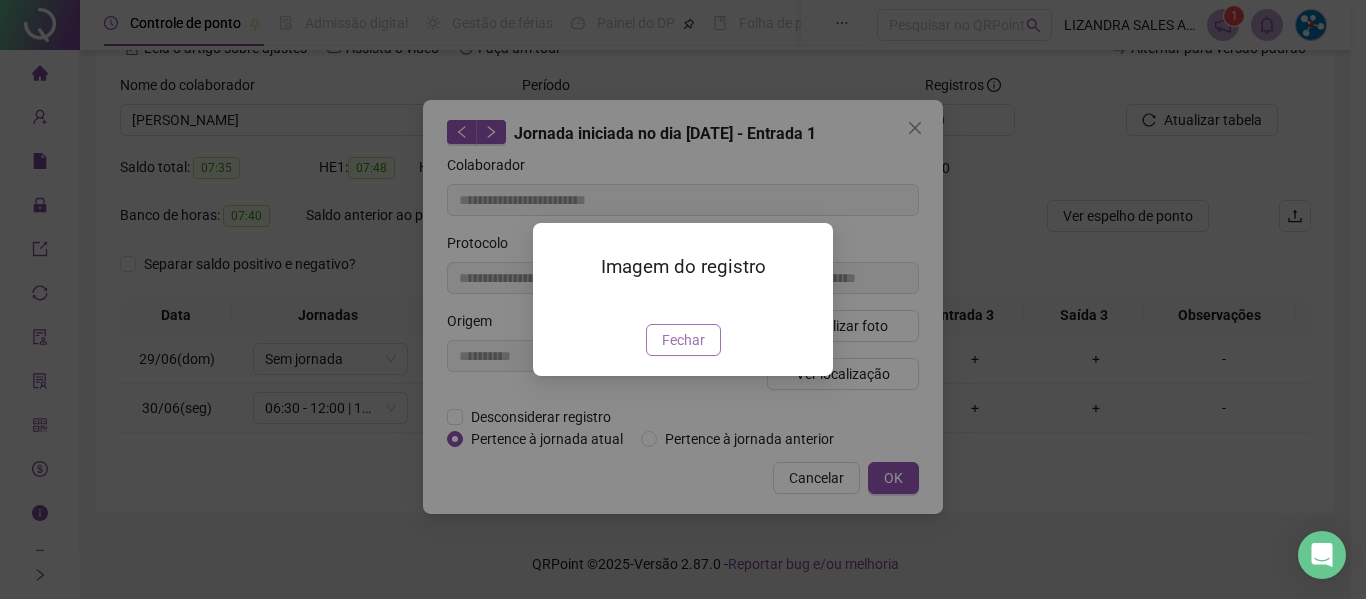 click on "Fechar" at bounding box center (683, 340) 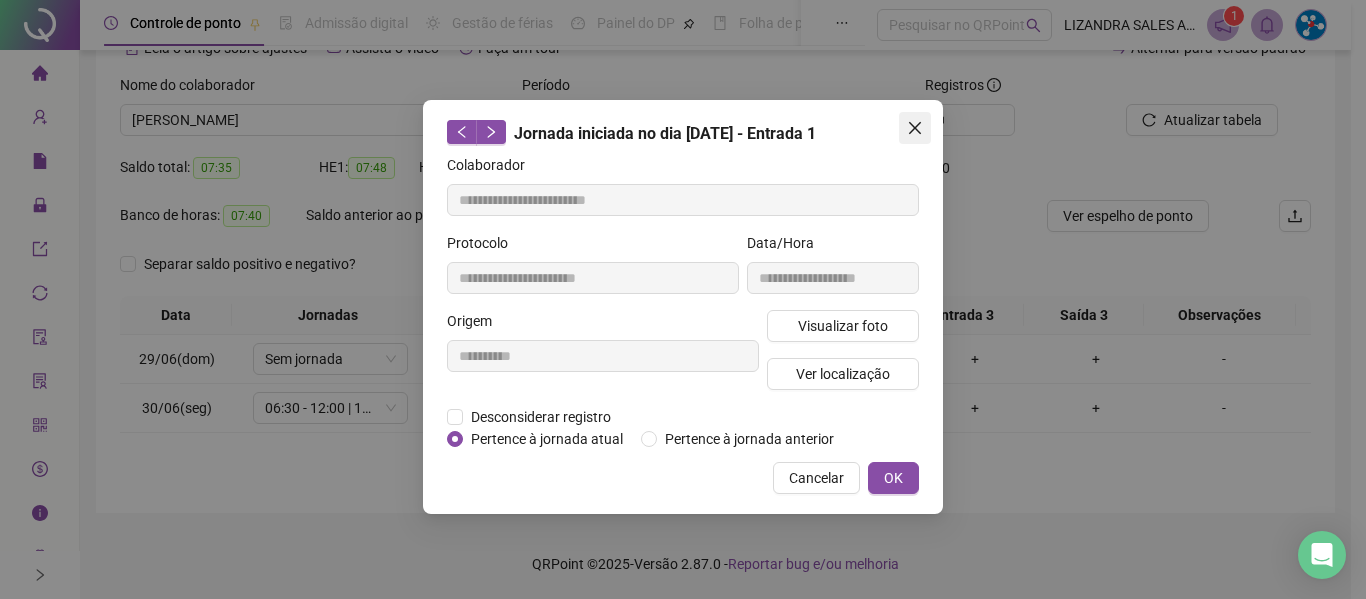 click 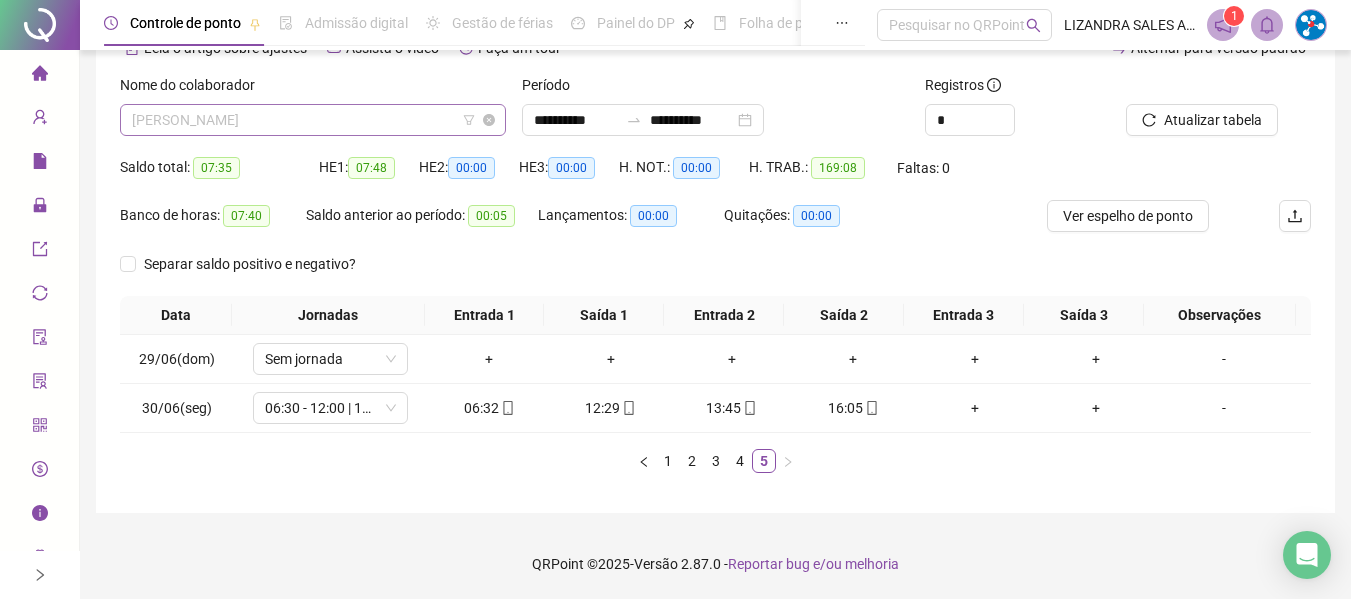 click on "[PERSON_NAME]" at bounding box center (313, 120) 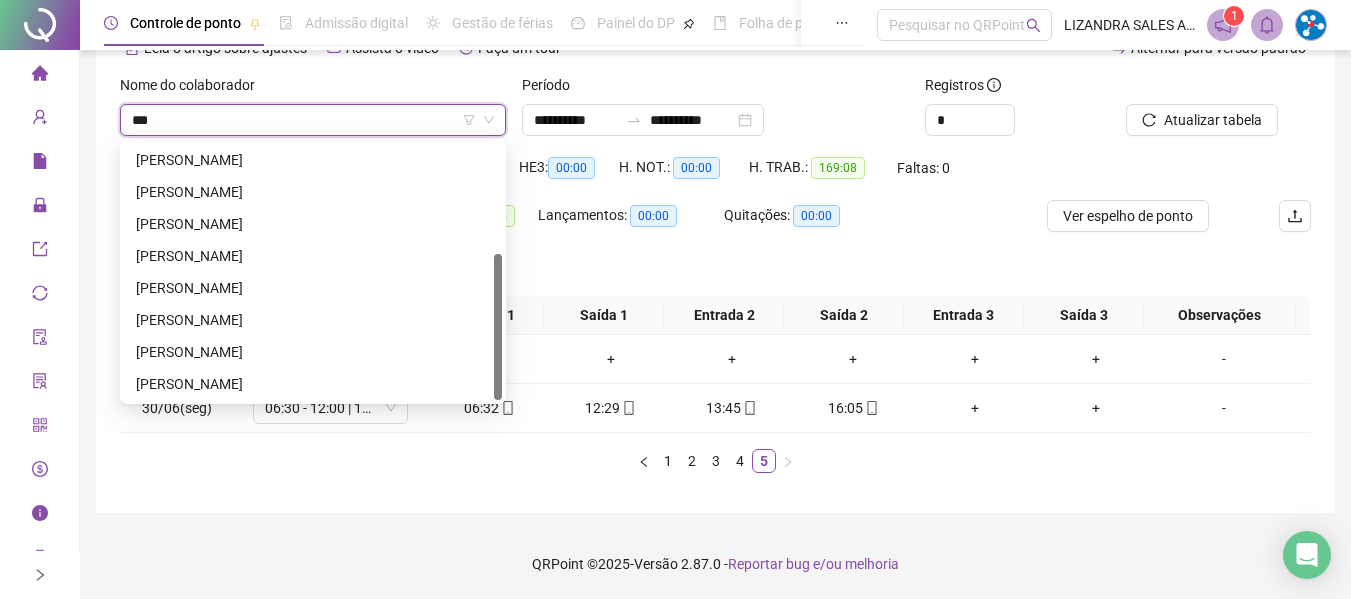 scroll, scrollTop: 0, scrollLeft: 0, axis: both 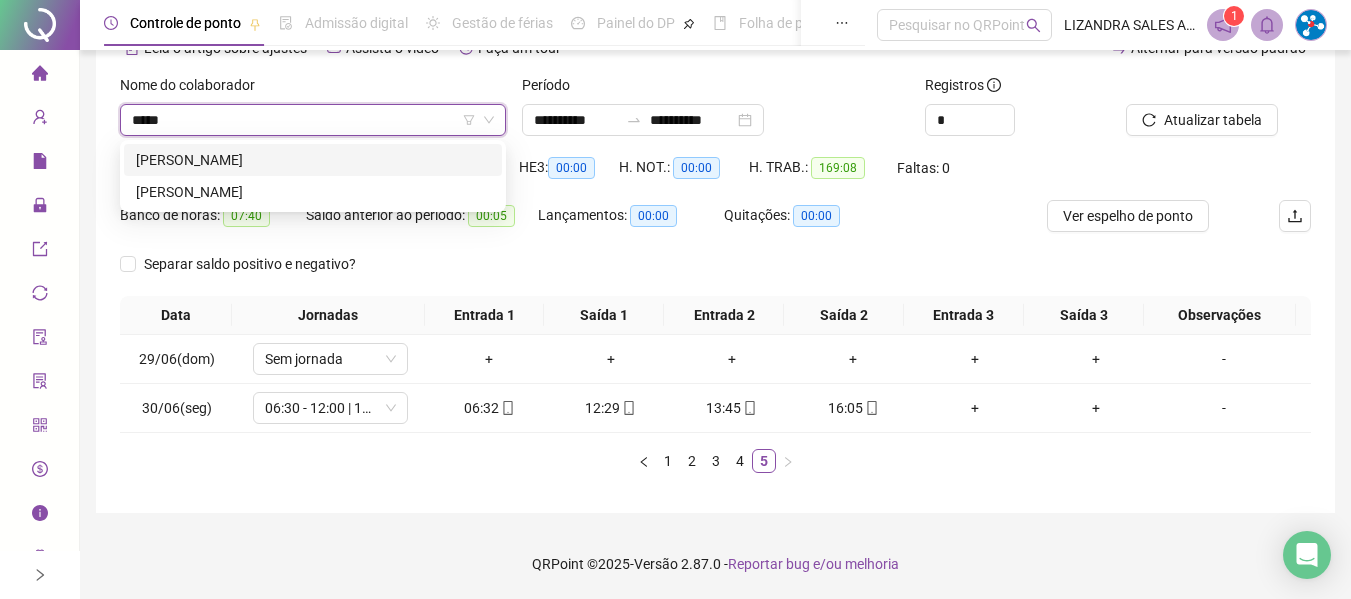 type on "******" 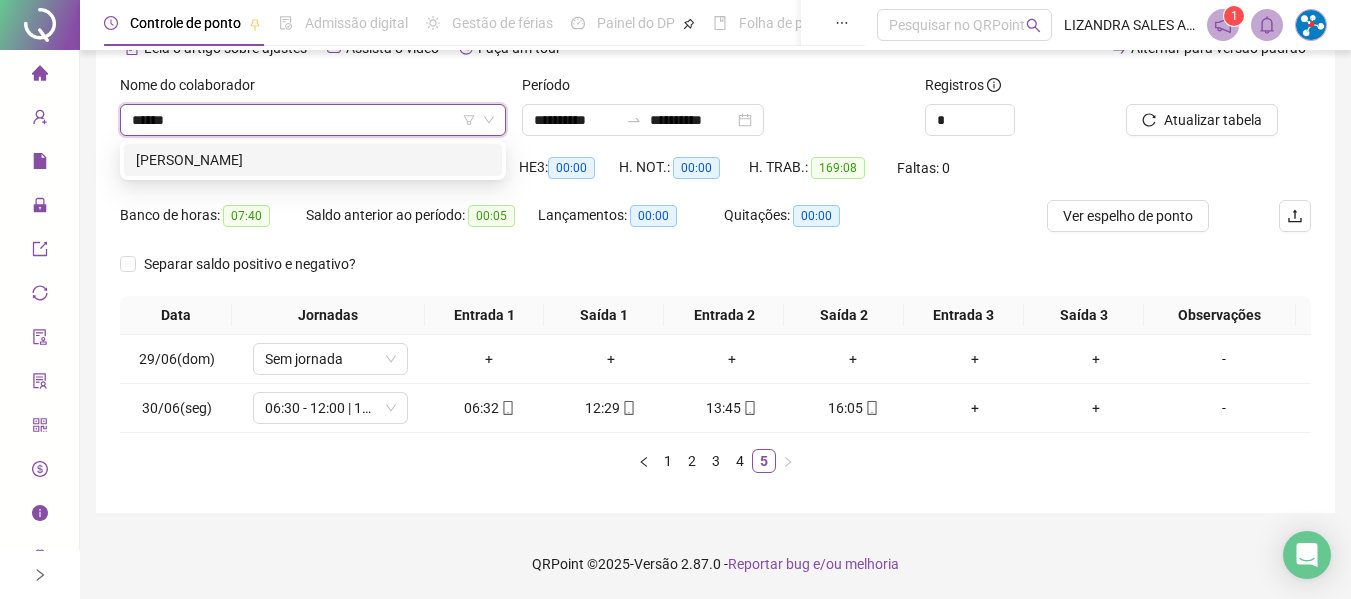 click on "[PERSON_NAME]" at bounding box center [313, 160] 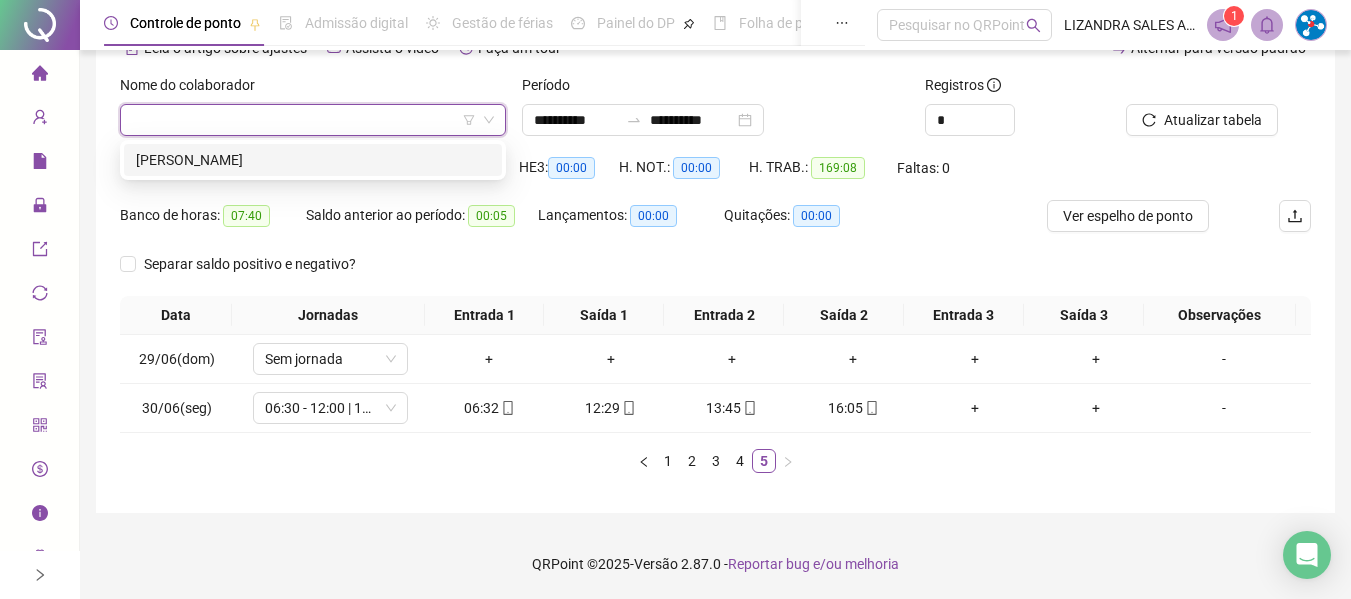 scroll, scrollTop: 107, scrollLeft: 0, axis: vertical 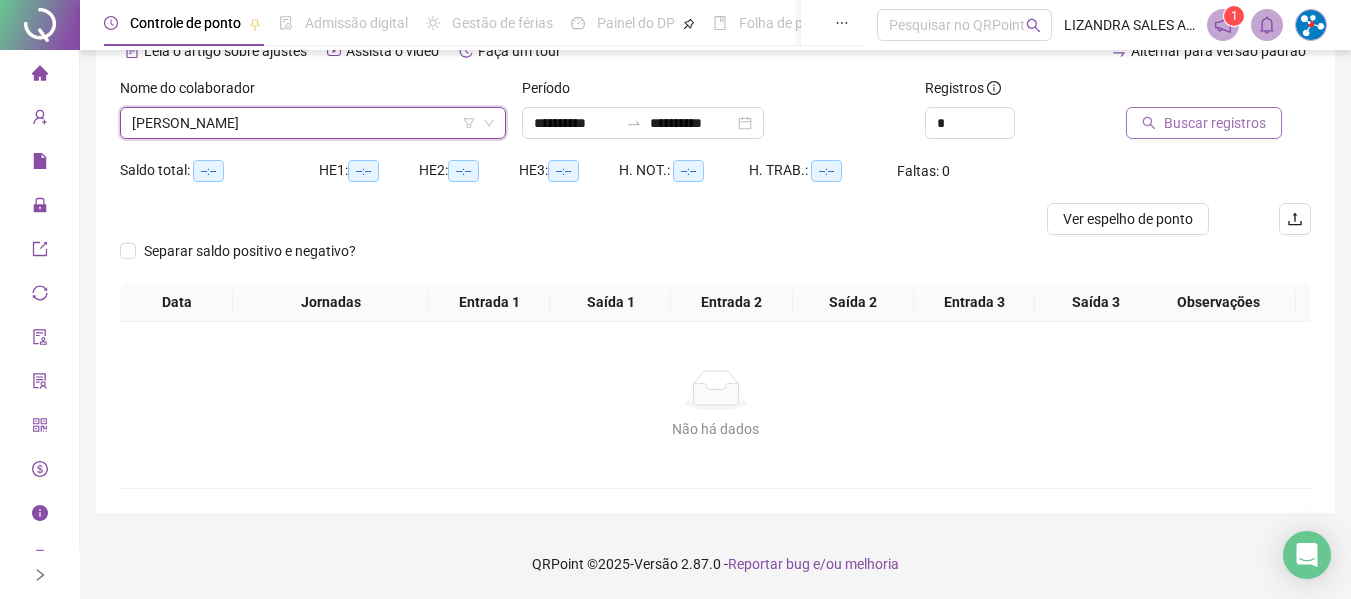 click on "Buscar registros" at bounding box center [1215, 123] 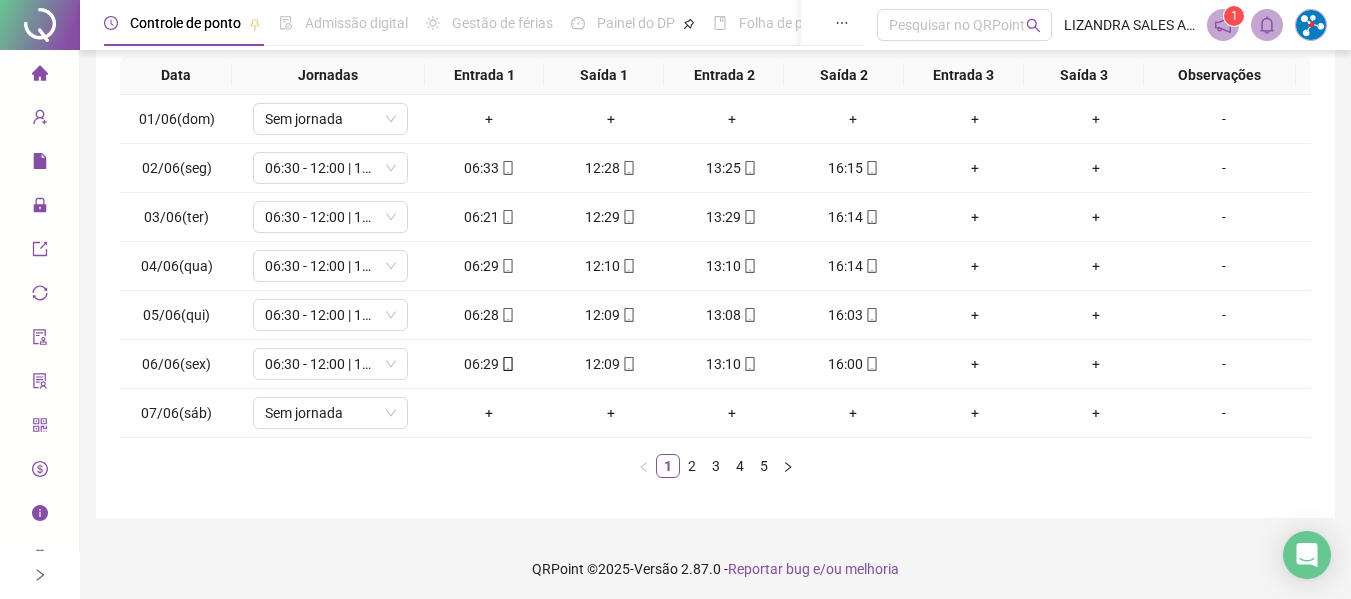 scroll, scrollTop: 355, scrollLeft: 0, axis: vertical 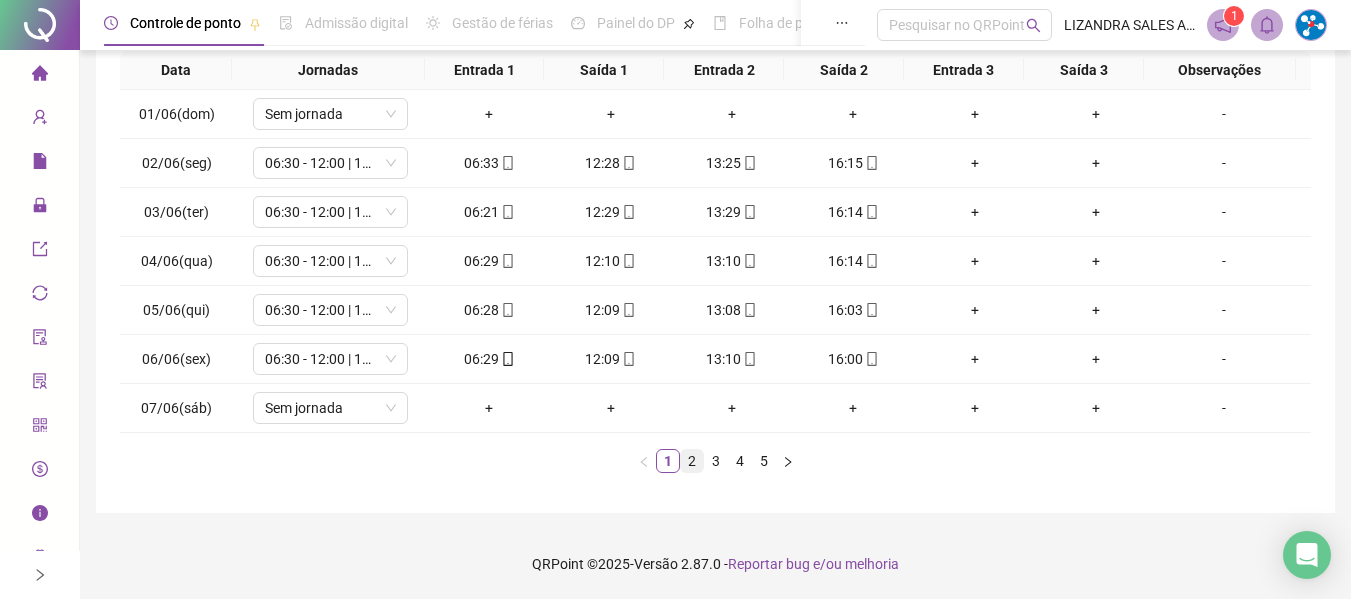click on "2" at bounding box center [692, 461] 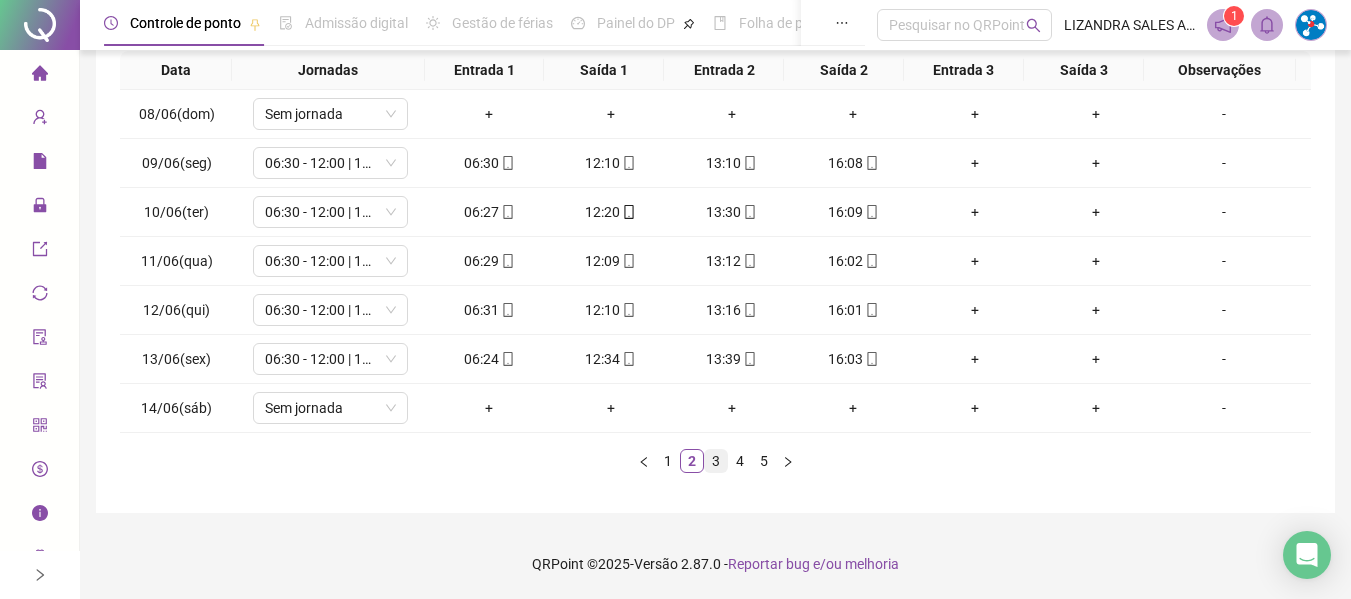 click on "3" at bounding box center [716, 461] 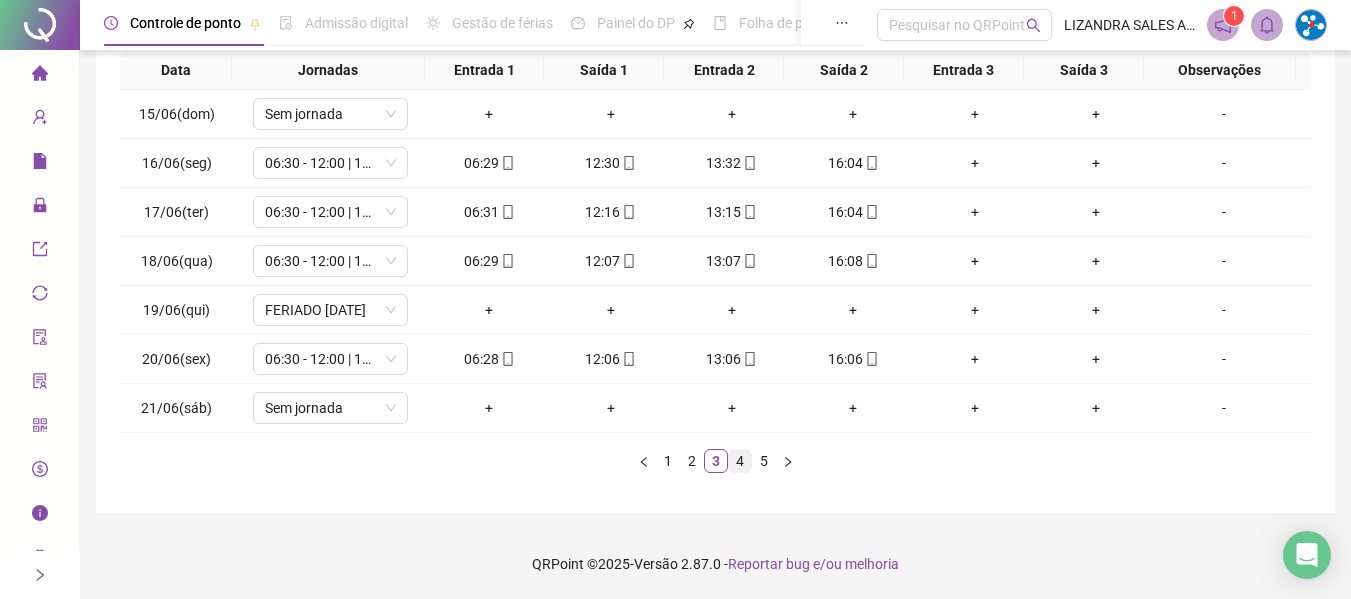 click on "4" at bounding box center (740, 461) 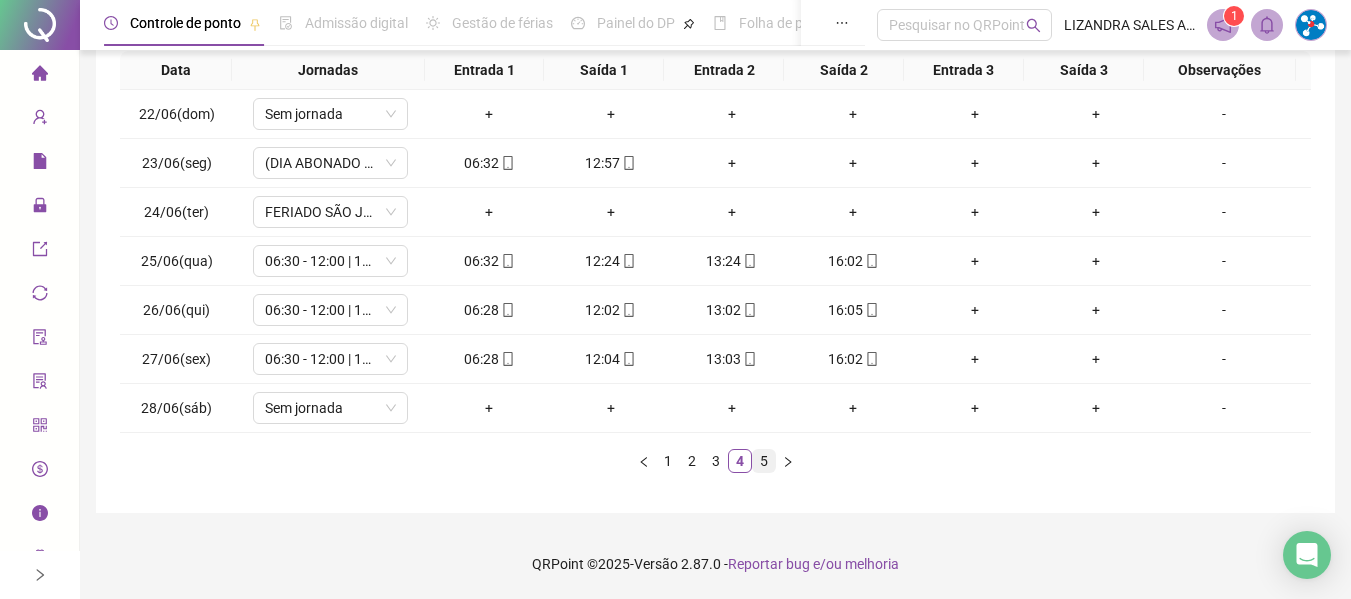 click on "5" at bounding box center (764, 461) 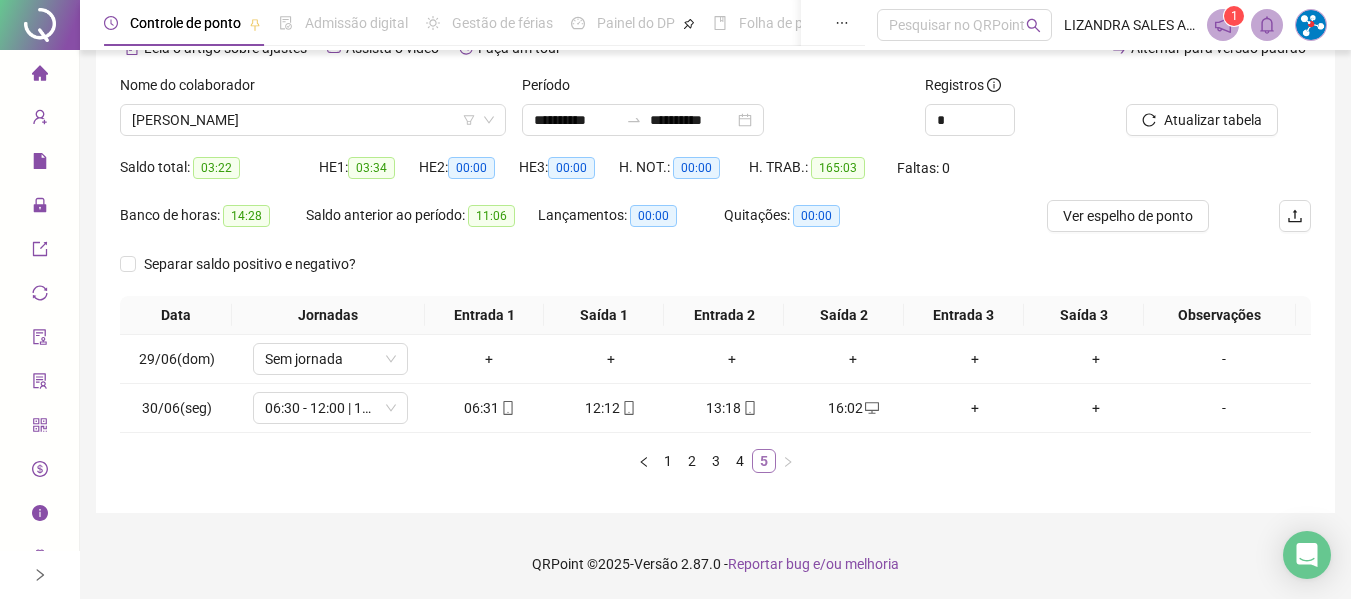 scroll, scrollTop: 110, scrollLeft: 0, axis: vertical 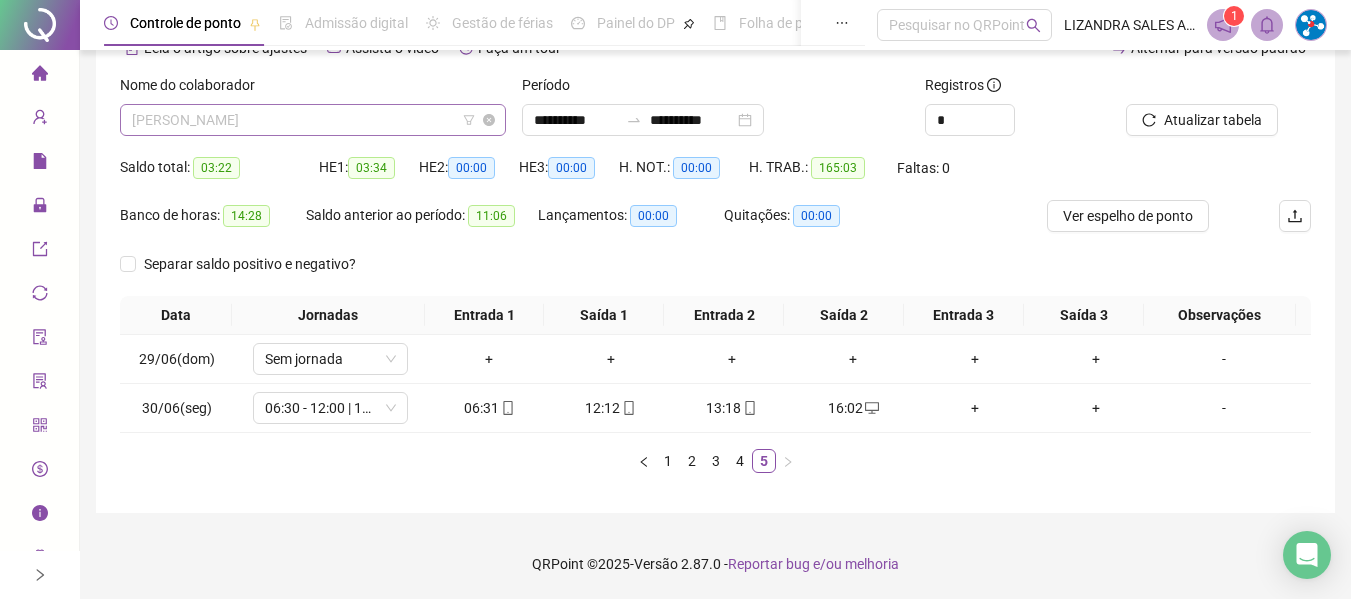 click on "[PERSON_NAME]" at bounding box center (313, 120) 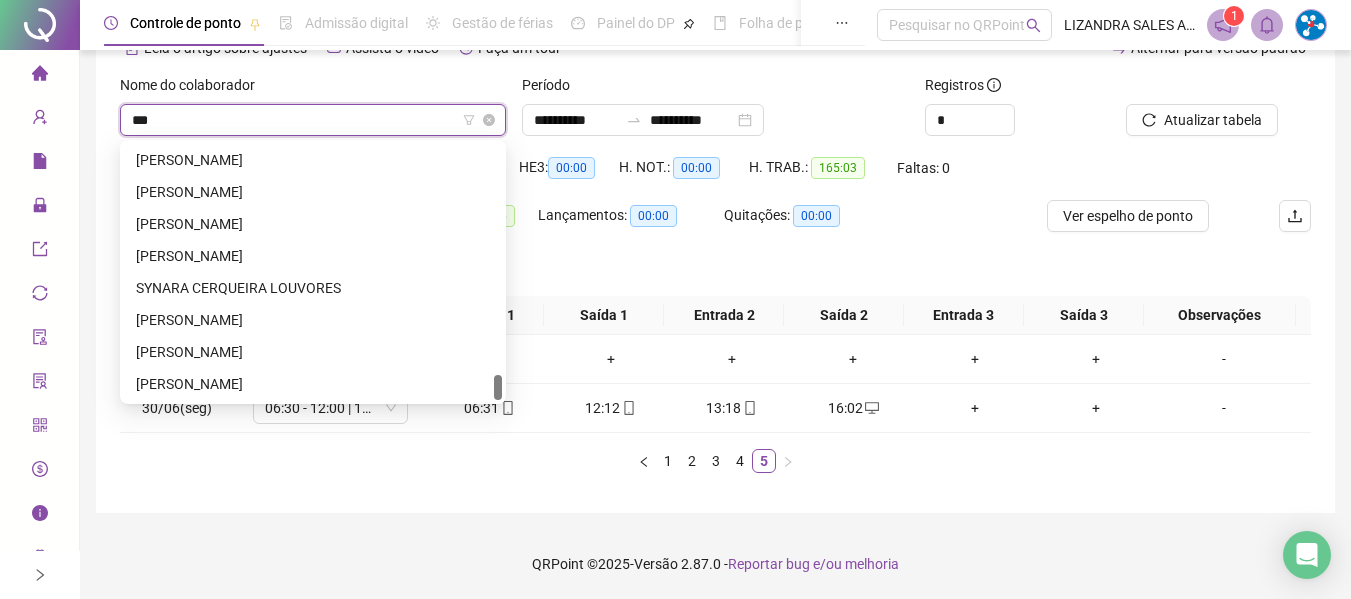 scroll, scrollTop: 0, scrollLeft: 0, axis: both 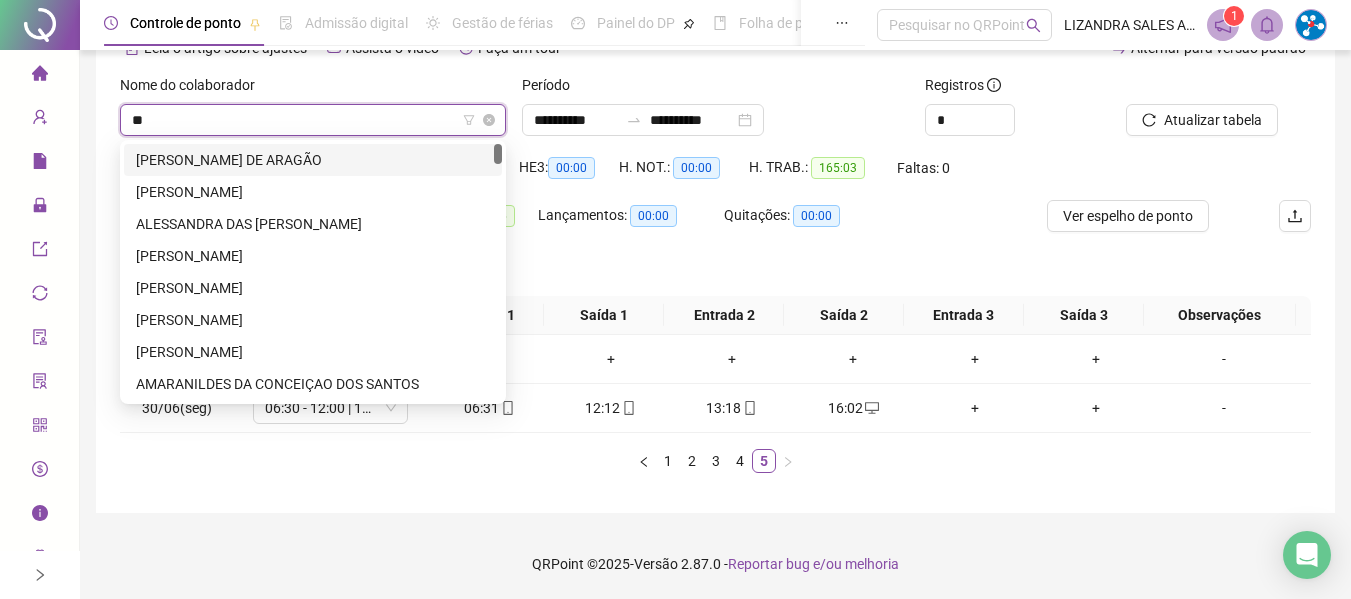 type on "*" 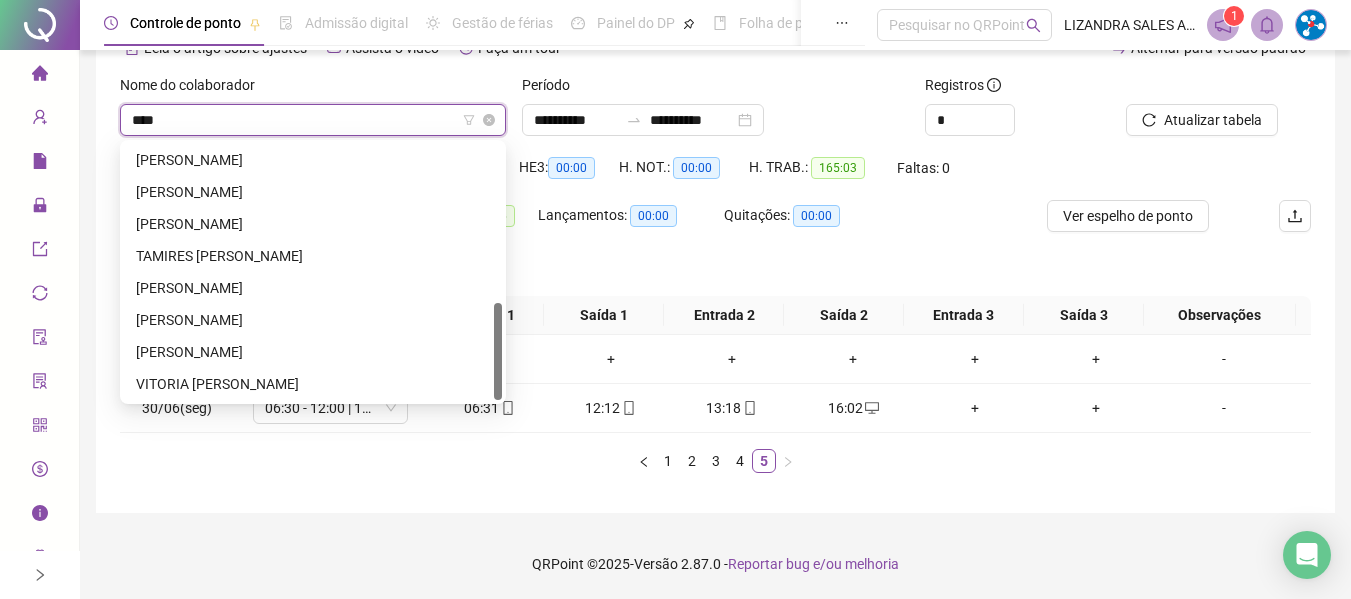 scroll, scrollTop: 0, scrollLeft: 0, axis: both 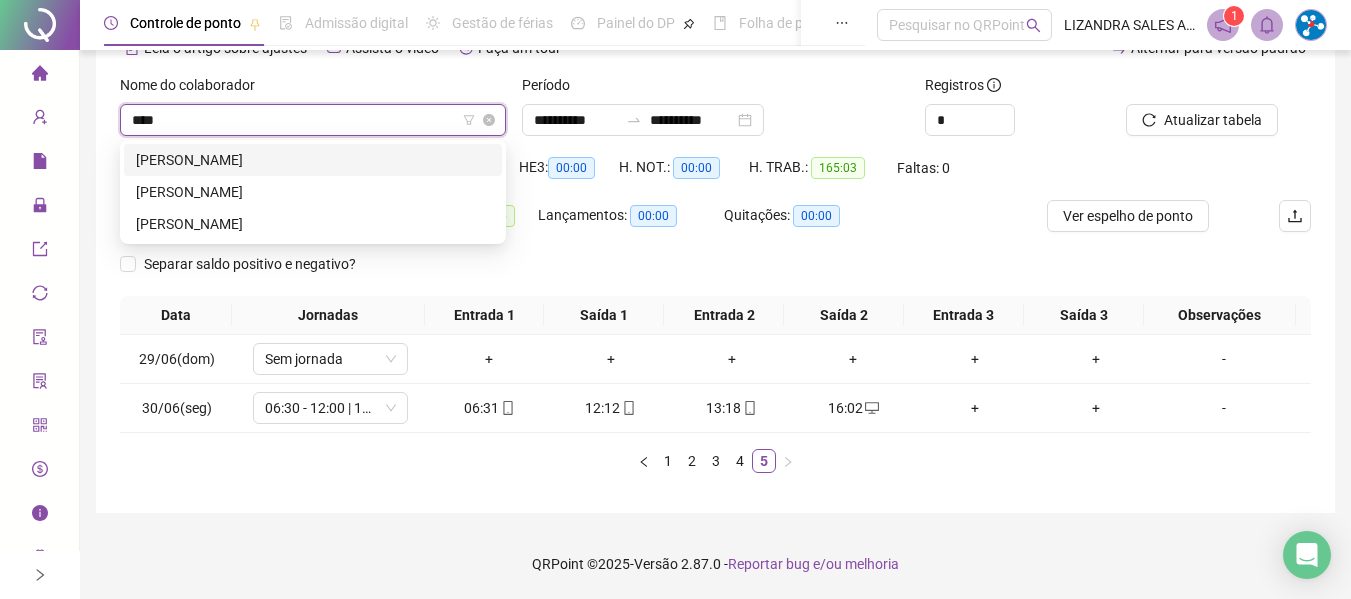 type on "*****" 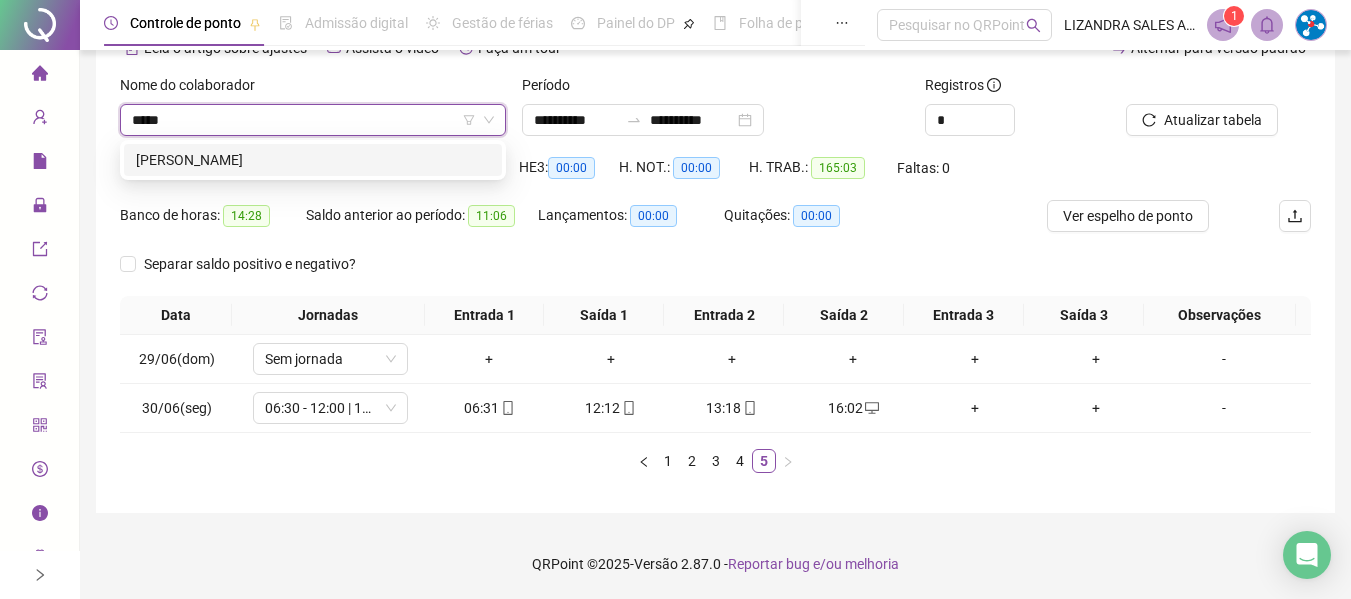 click on "[PERSON_NAME]" at bounding box center (313, 160) 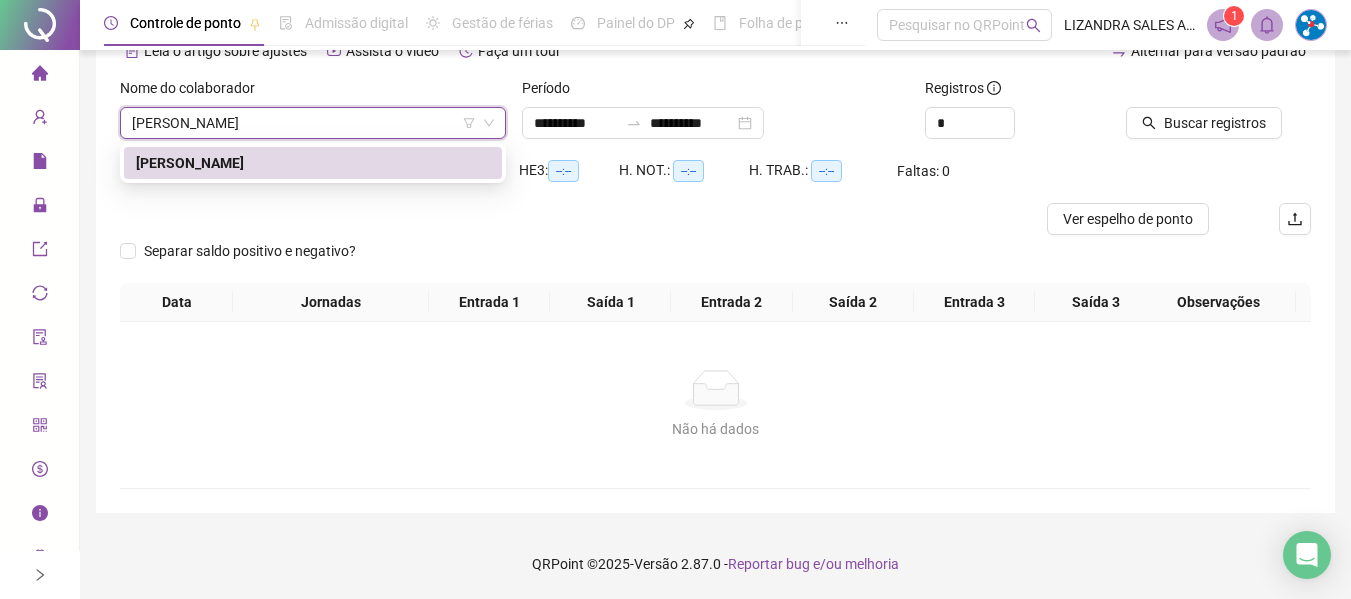 scroll, scrollTop: 107, scrollLeft: 0, axis: vertical 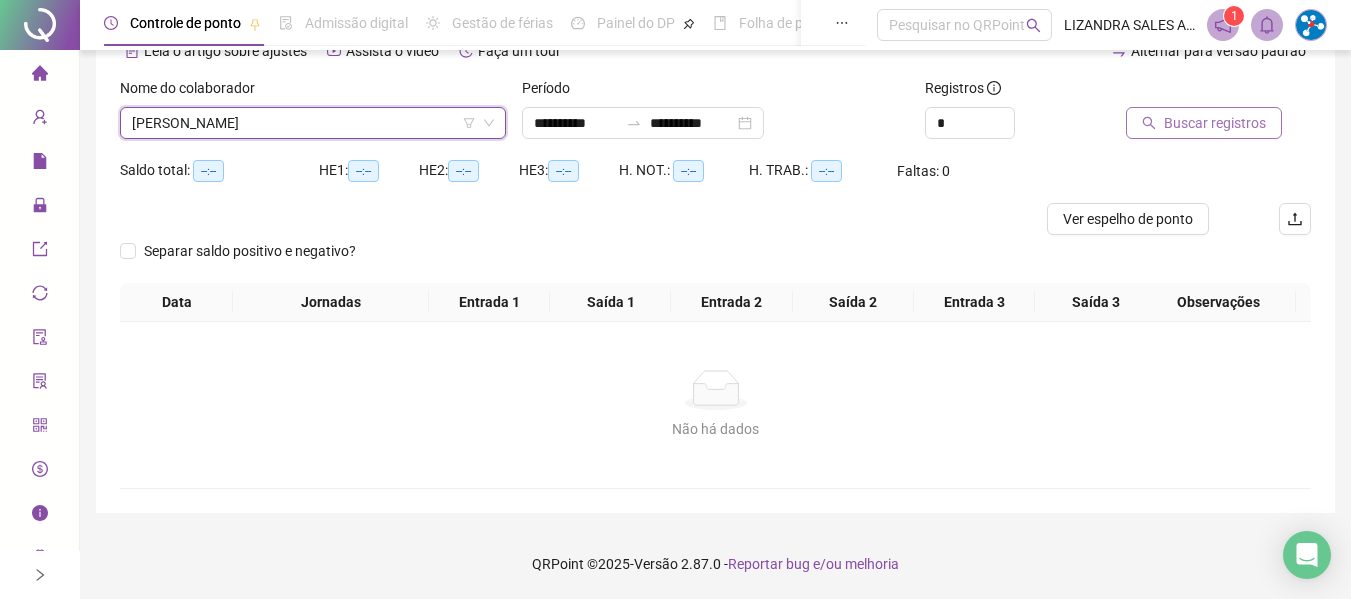 click on "Buscar registros" at bounding box center [1204, 123] 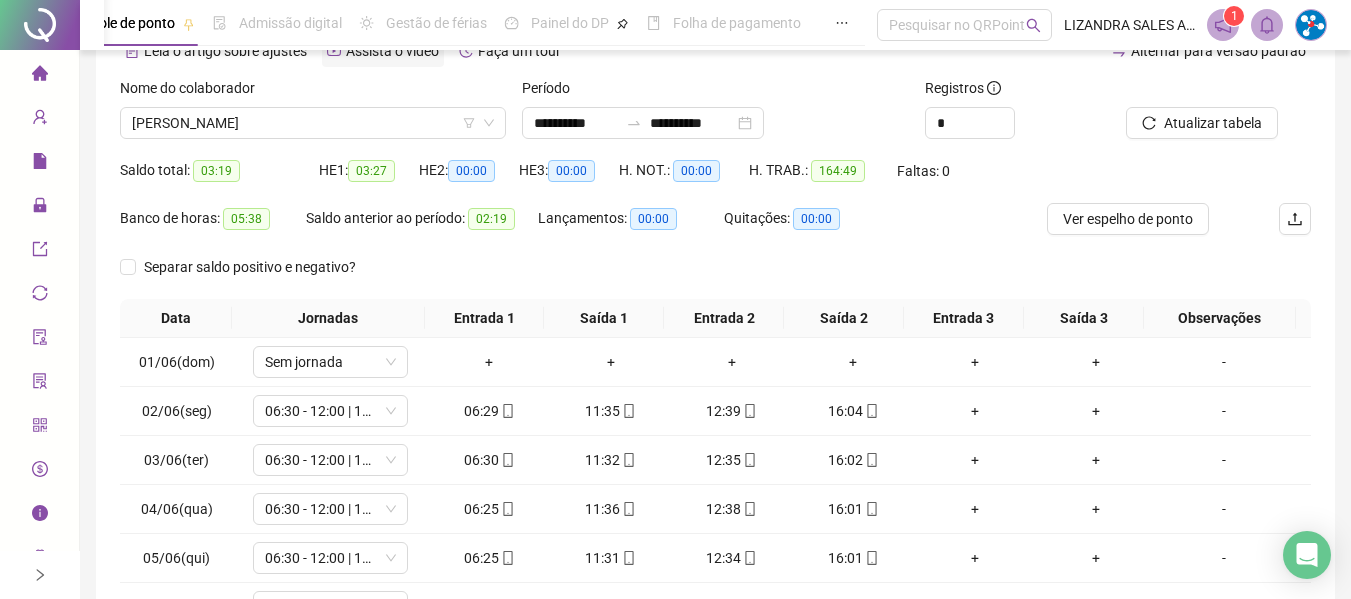 scroll, scrollTop: 307, scrollLeft: 0, axis: vertical 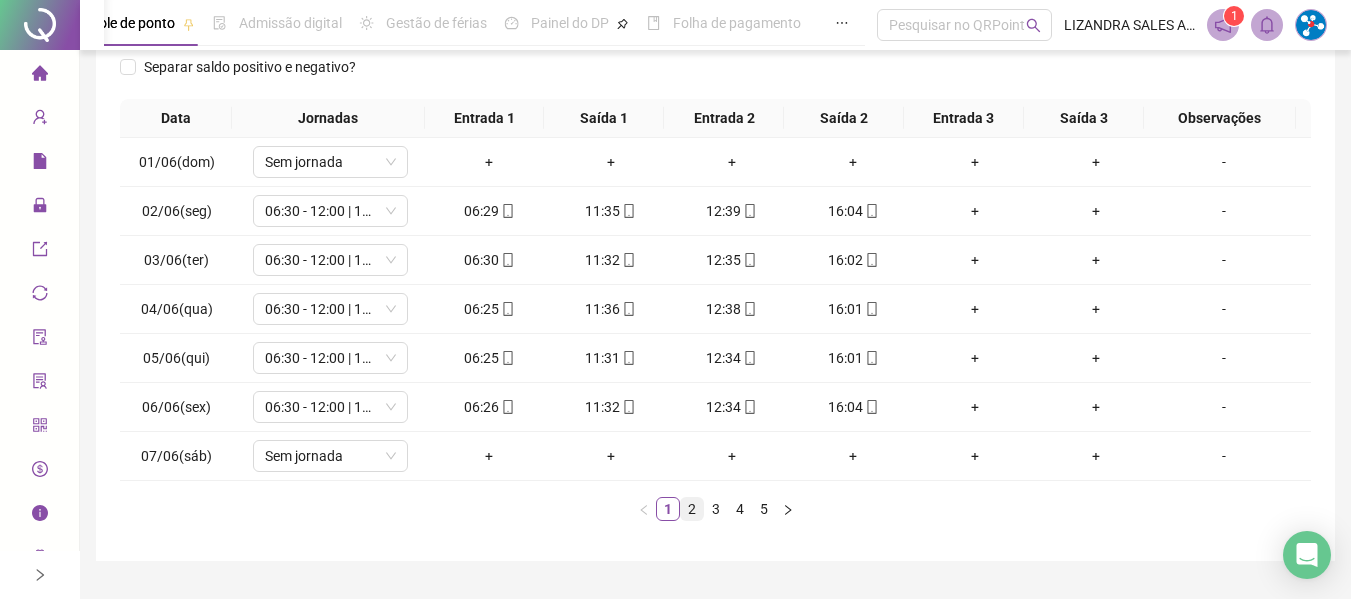 click on "2" at bounding box center (692, 509) 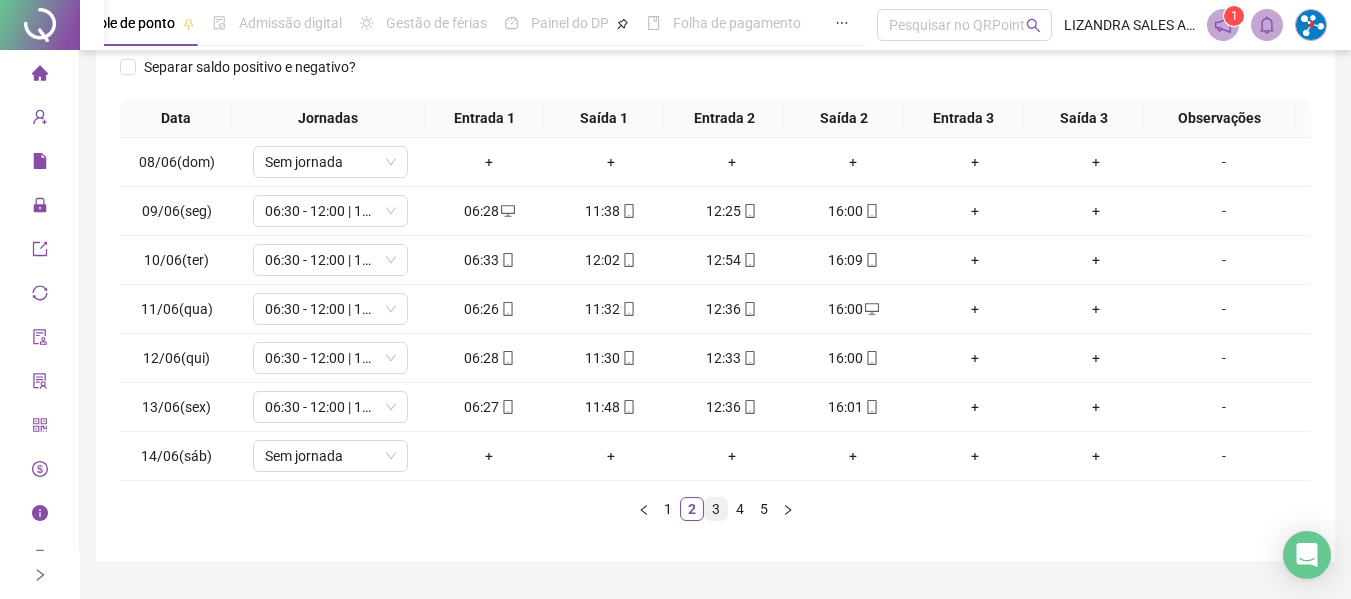 click on "3" at bounding box center [716, 509] 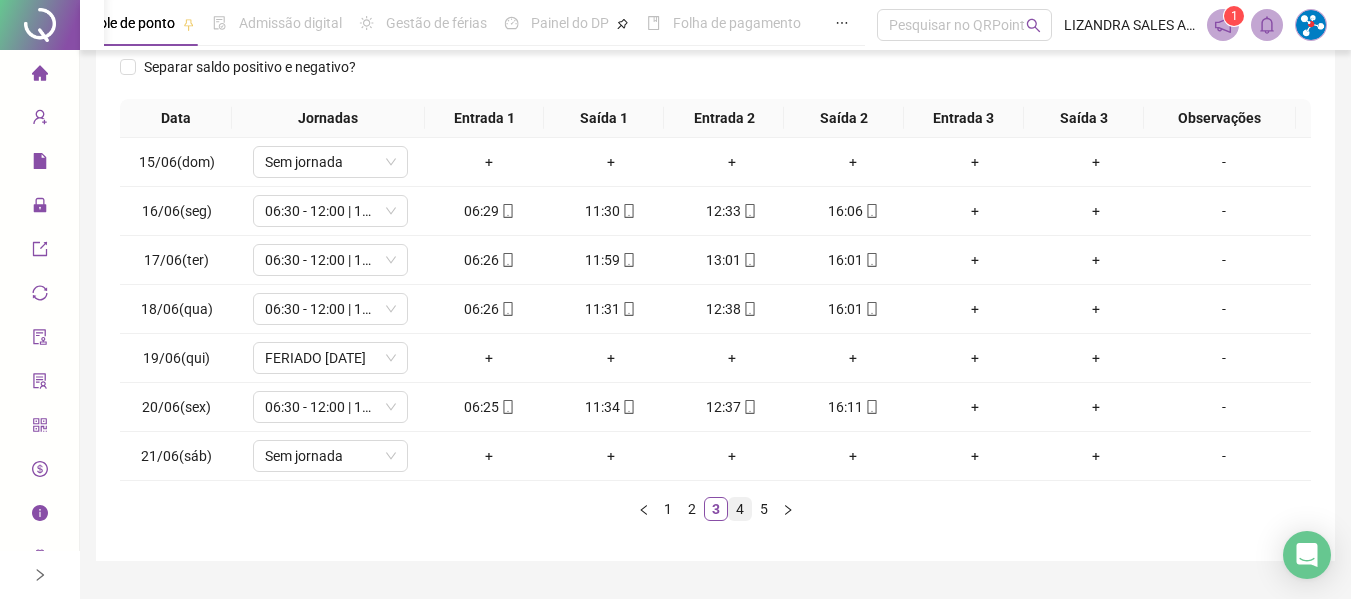 click on "4" at bounding box center (740, 509) 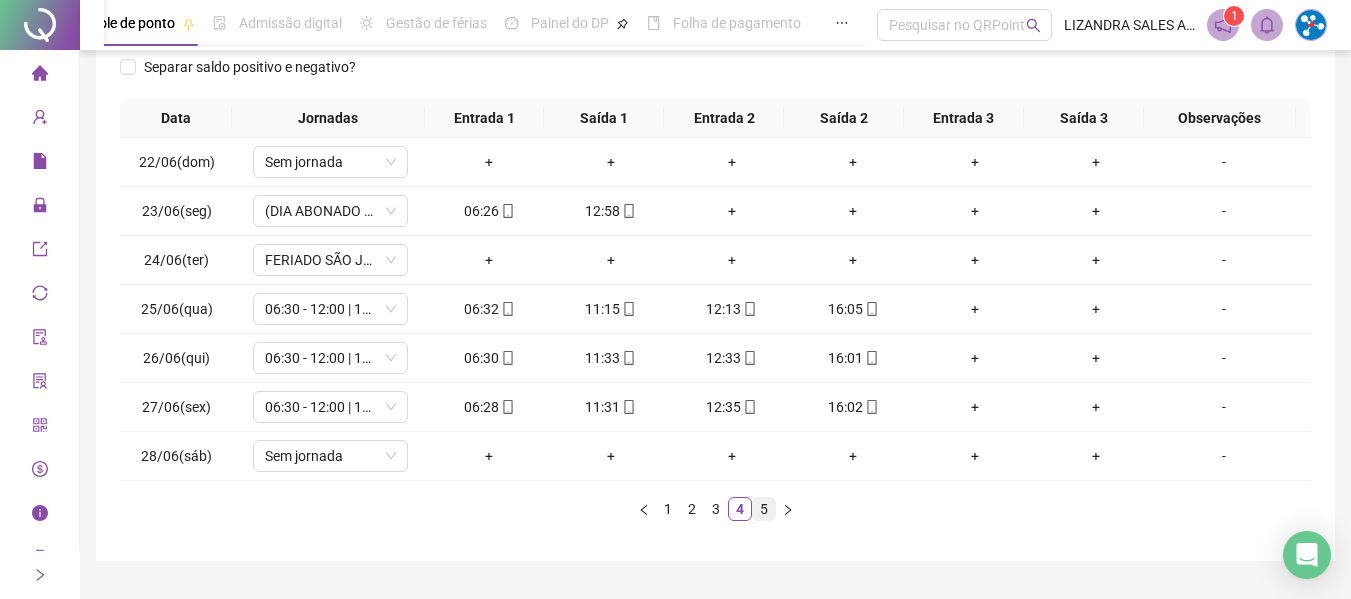 click on "5" at bounding box center [764, 509] 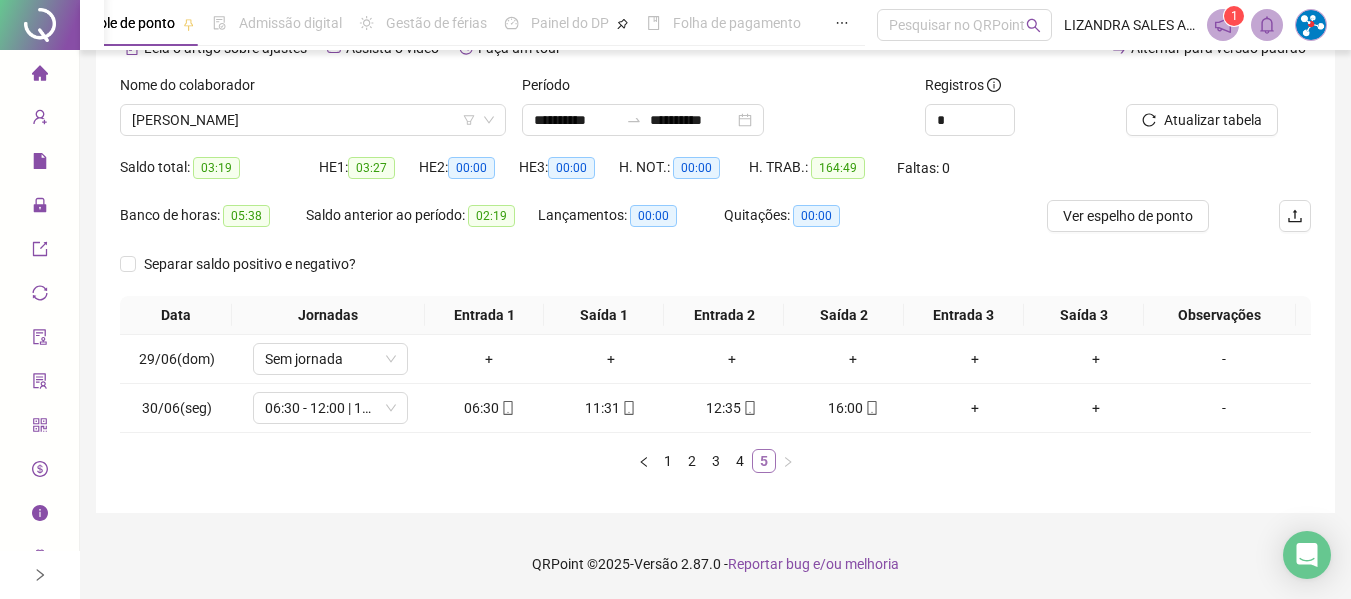 scroll, scrollTop: 110, scrollLeft: 0, axis: vertical 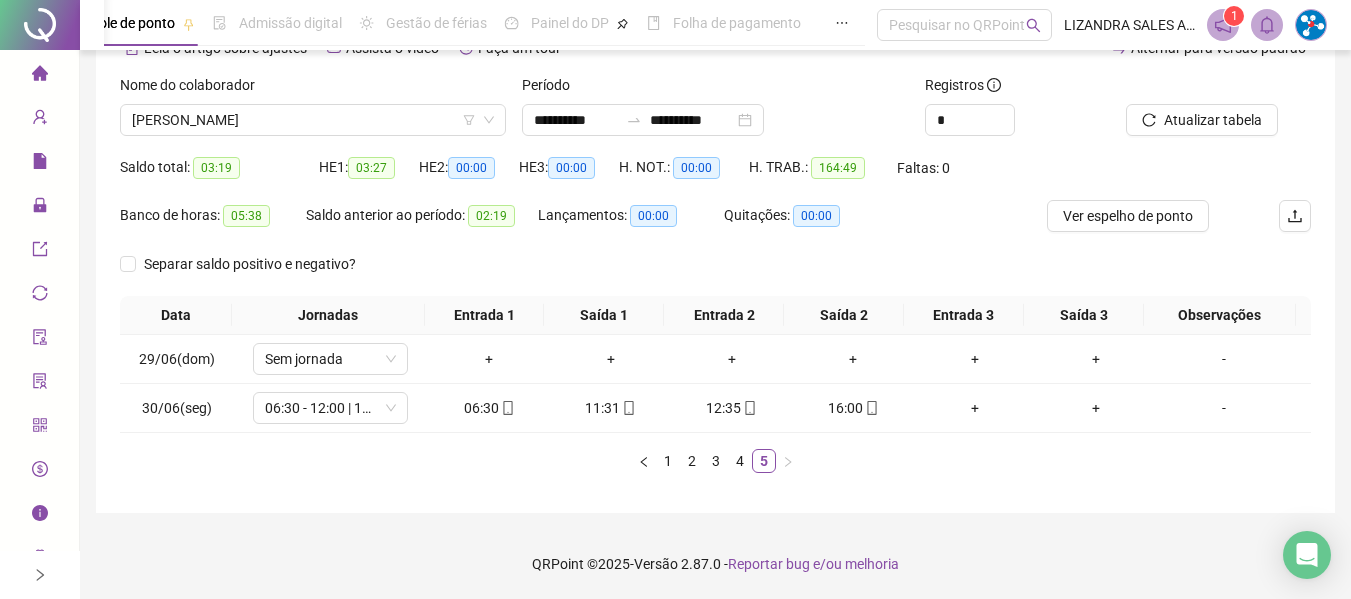 click on "Nome do colaborador RIANE DOS SANTOS PINTO" at bounding box center [313, 113] 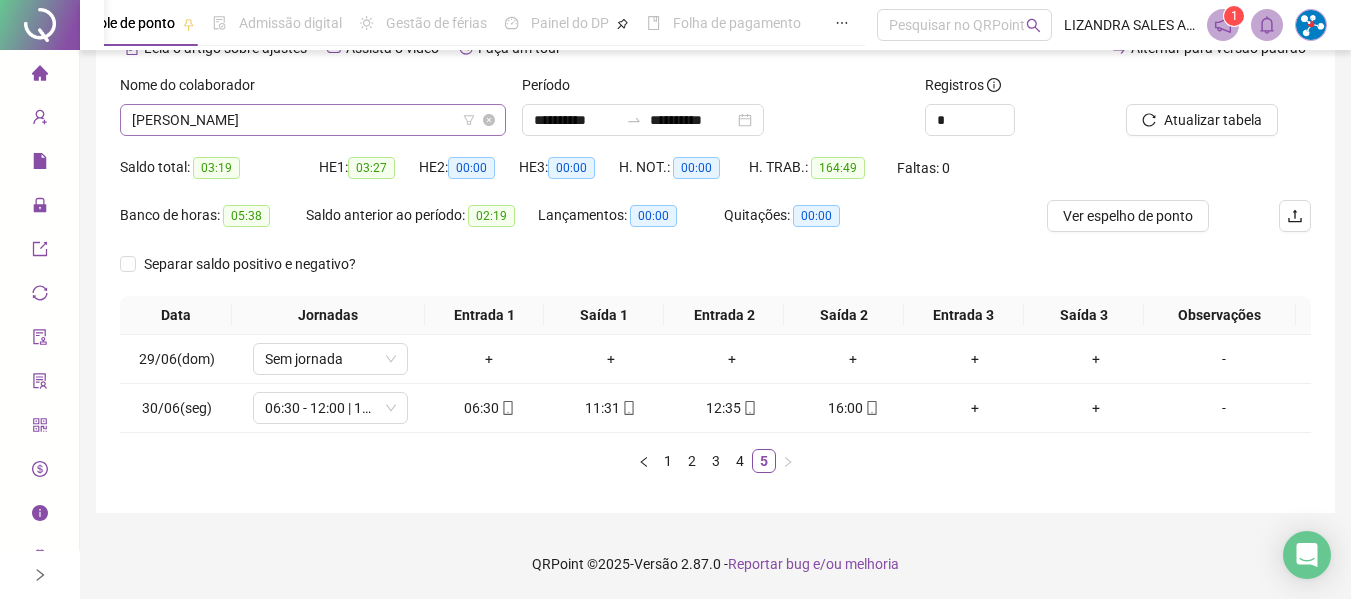 click on "[PERSON_NAME]" at bounding box center (313, 120) 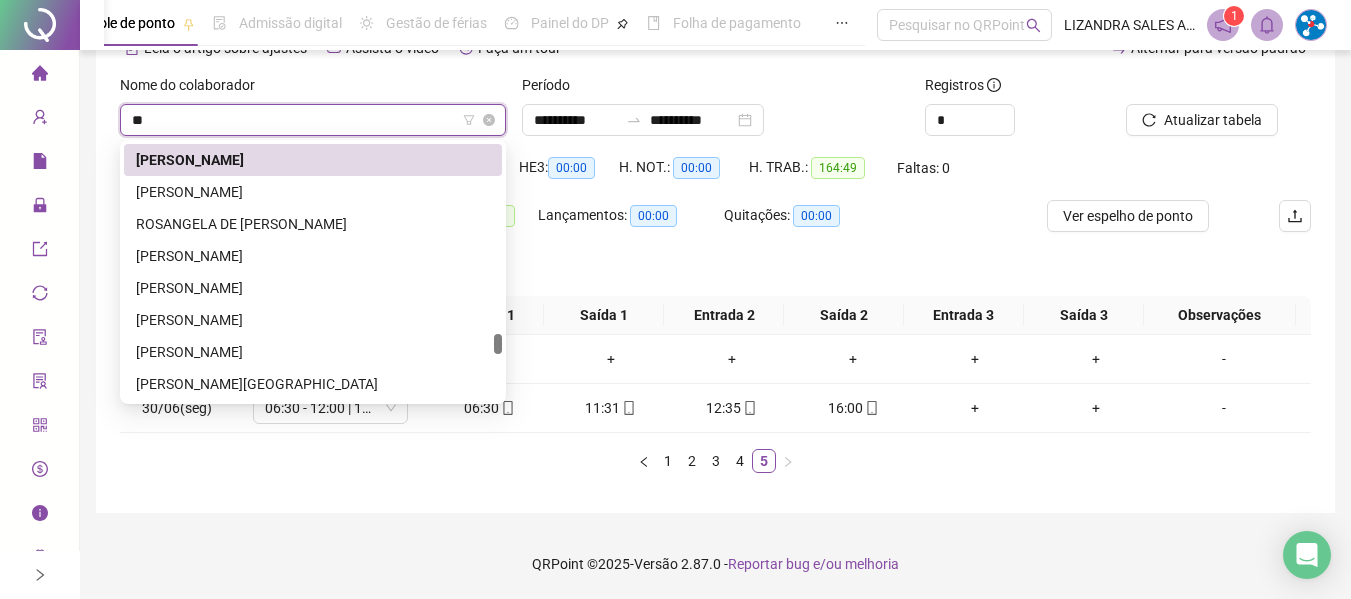 scroll, scrollTop: 416, scrollLeft: 0, axis: vertical 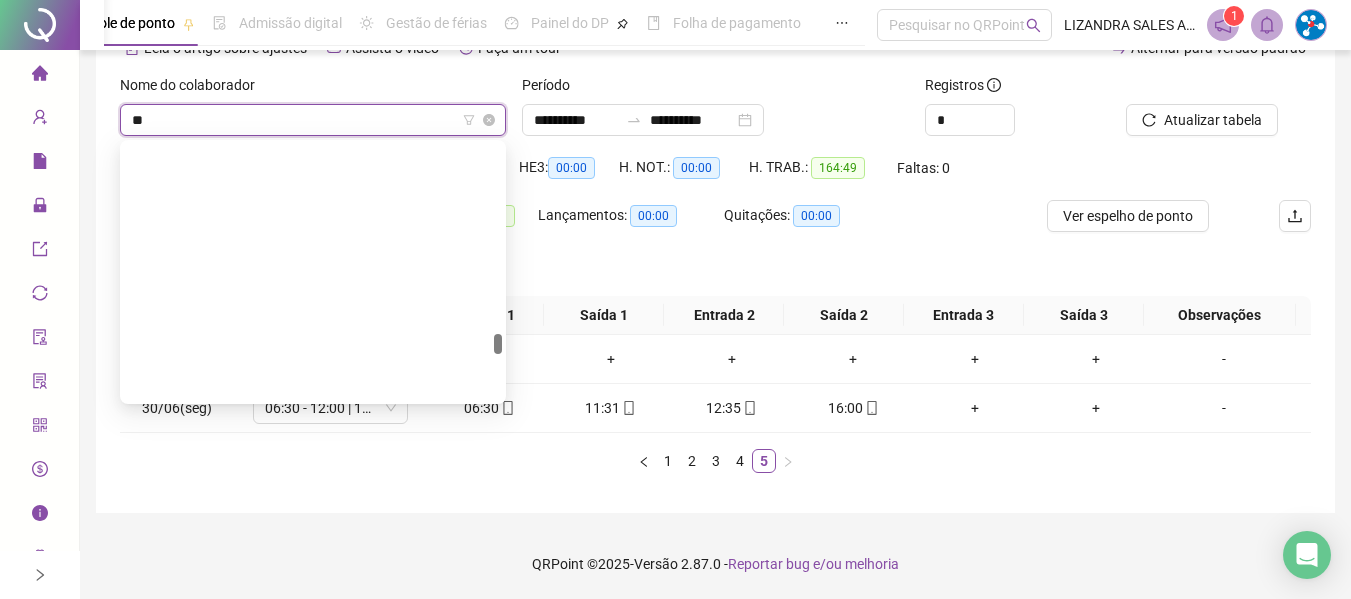type on "***" 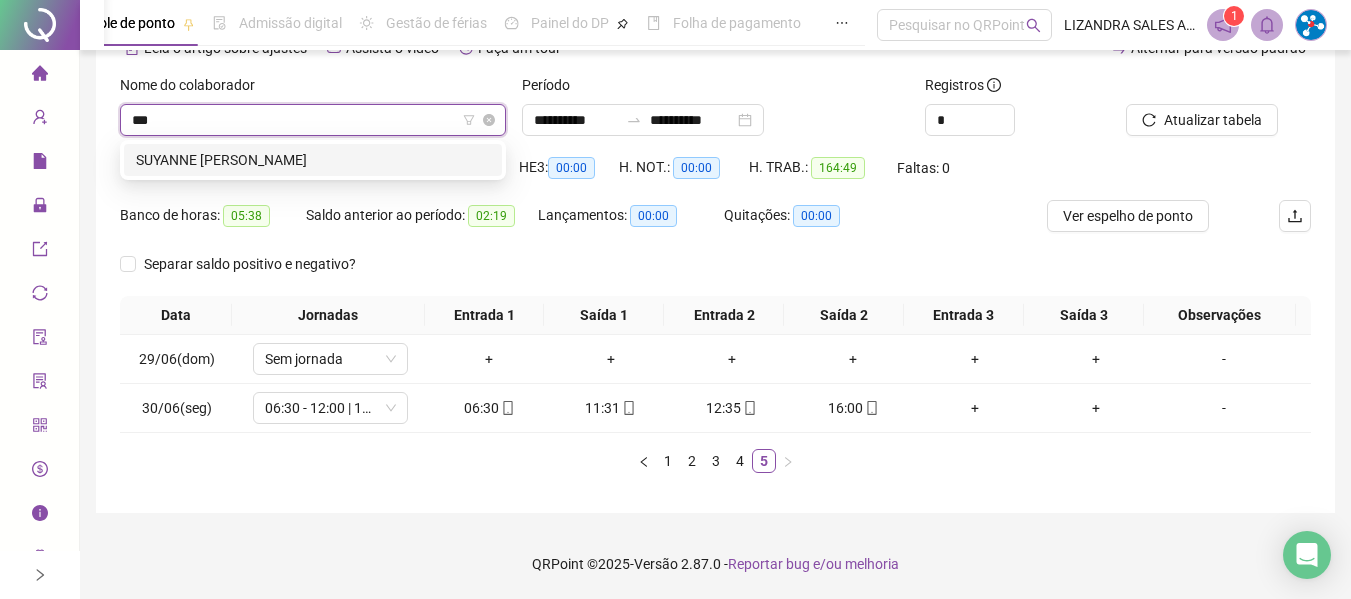 scroll, scrollTop: 0, scrollLeft: 0, axis: both 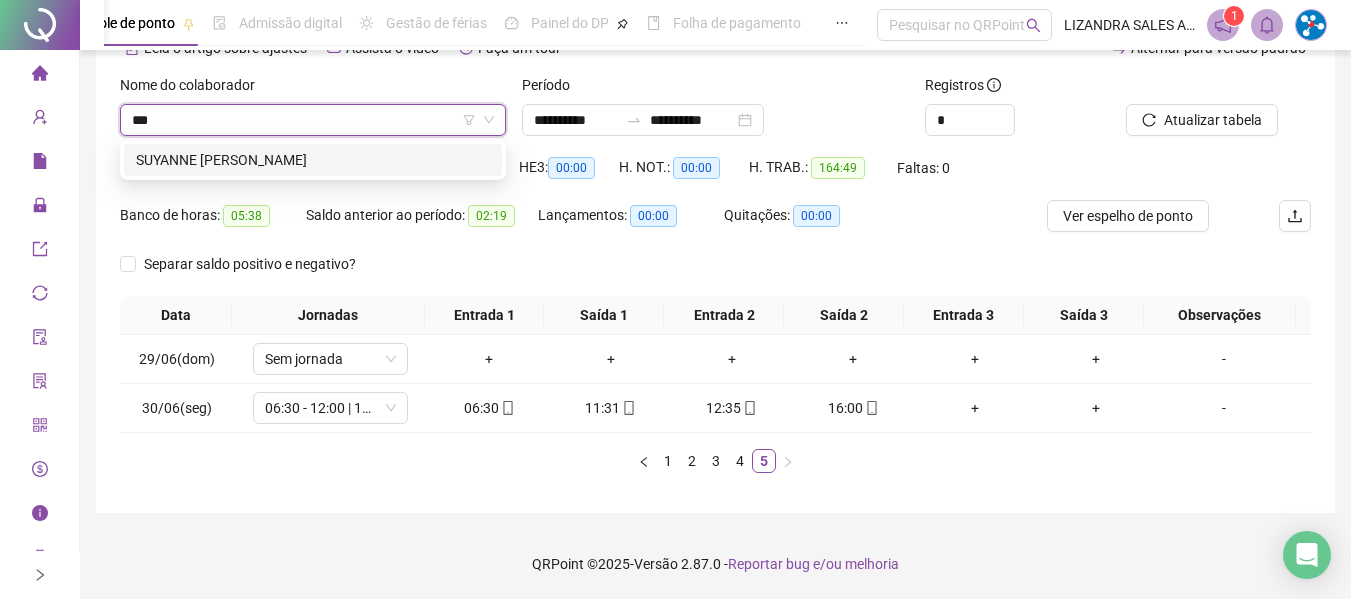click on "SUYANNE [PERSON_NAME]" at bounding box center (313, 160) 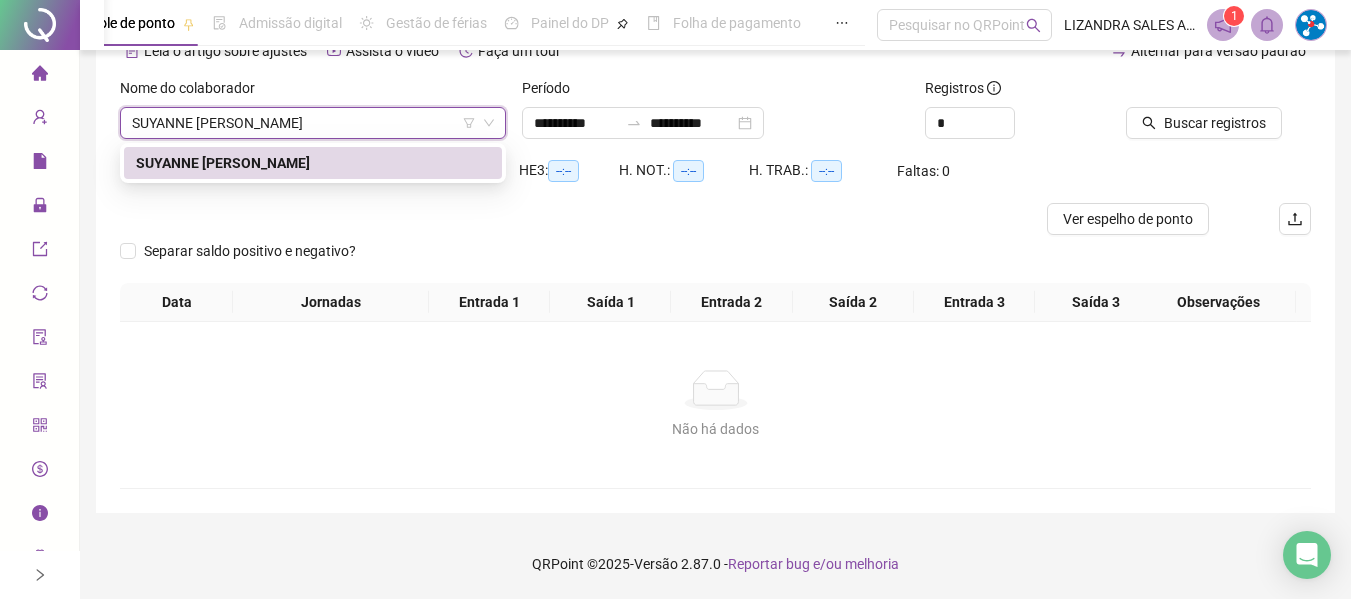 scroll, scrollTop: 107, scrollLeft: 0, axis: vertical 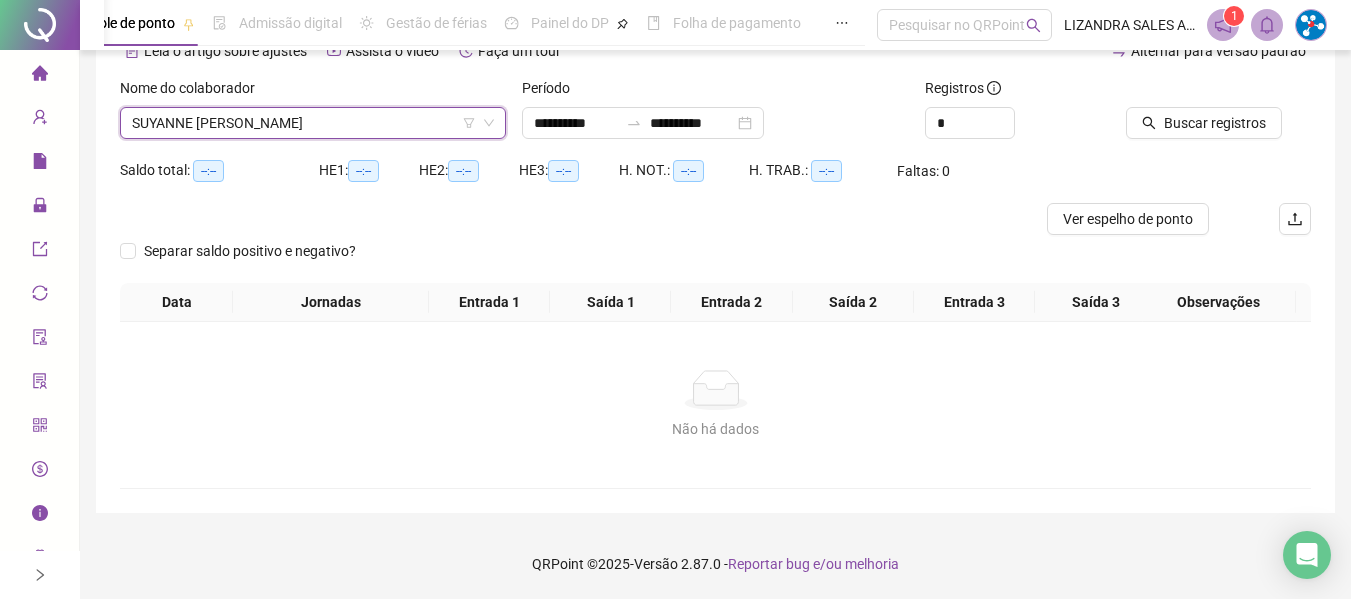 click 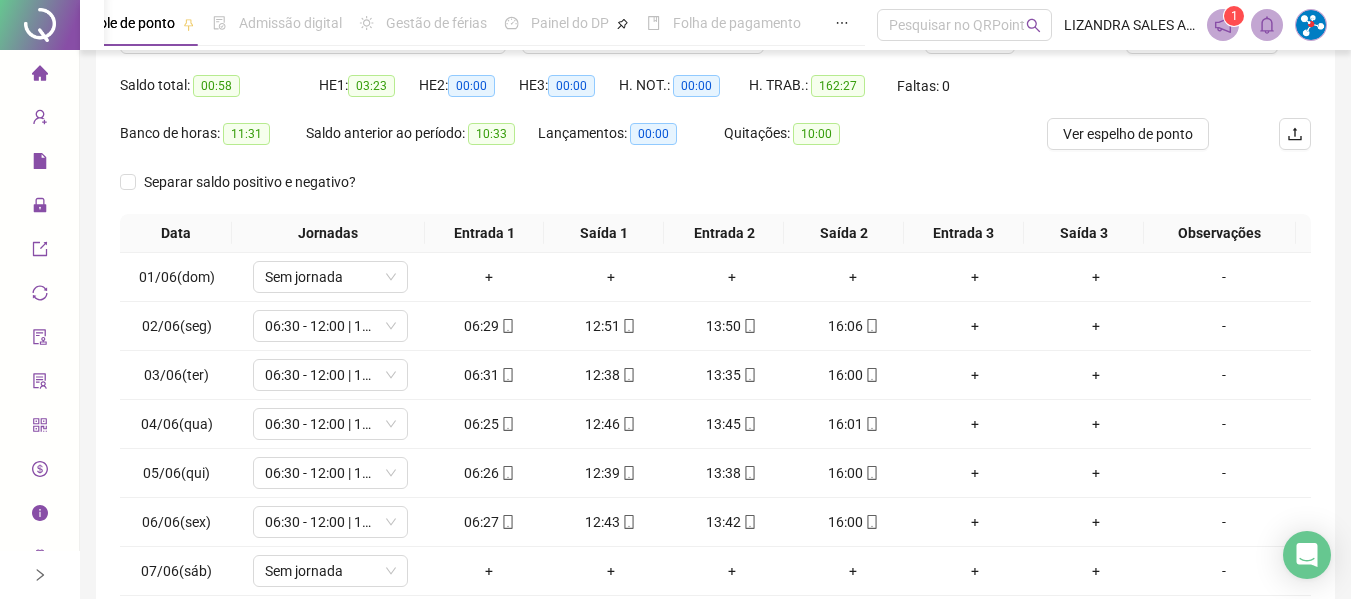 scroll, scrollTop: 307, scrollLeft: 0, axis: vertical 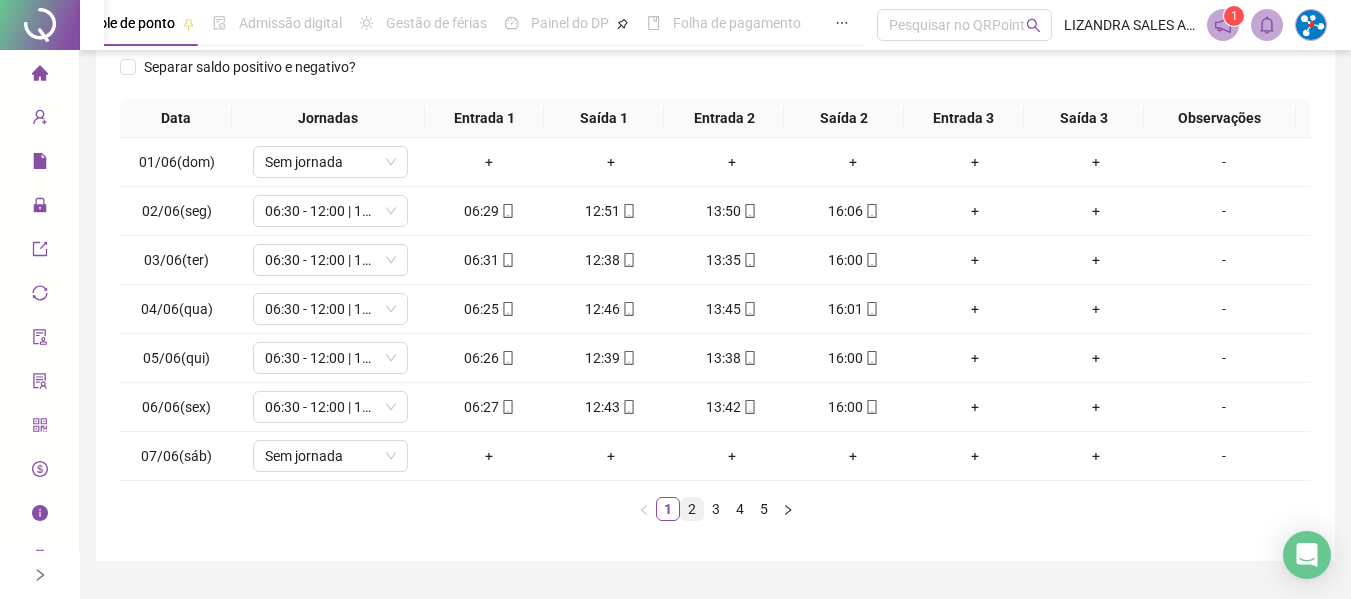 click on "2" at bounding box center [692, 509] 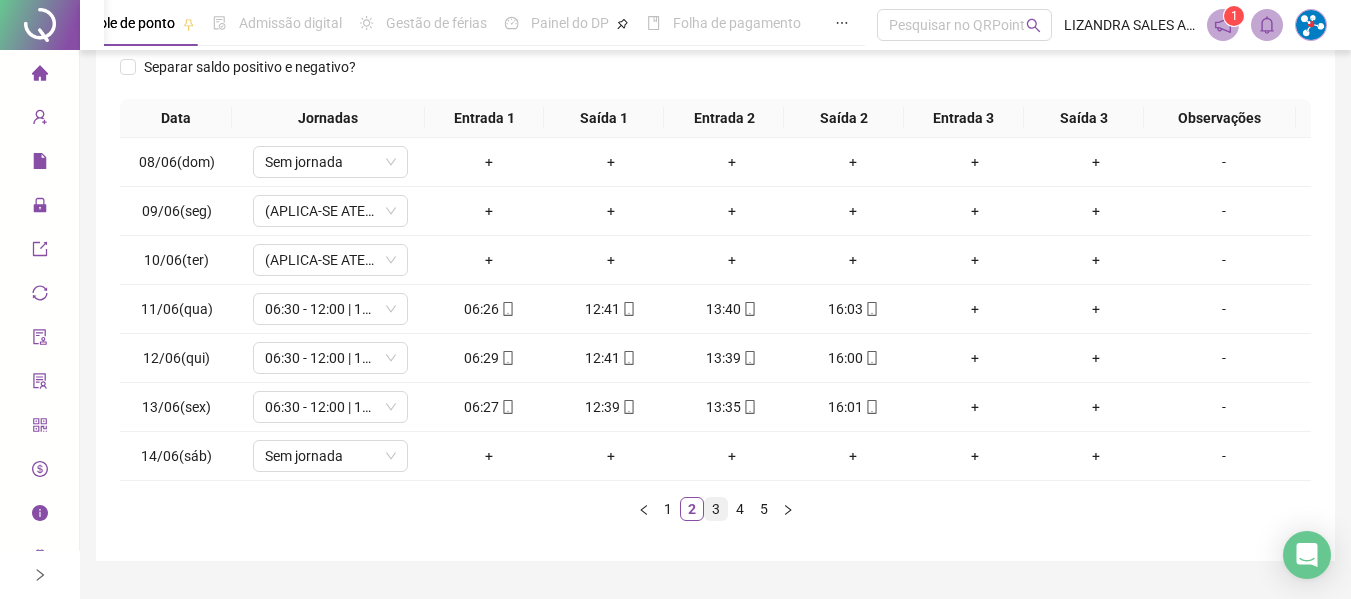click on "3" at bounding box center [716, 509] 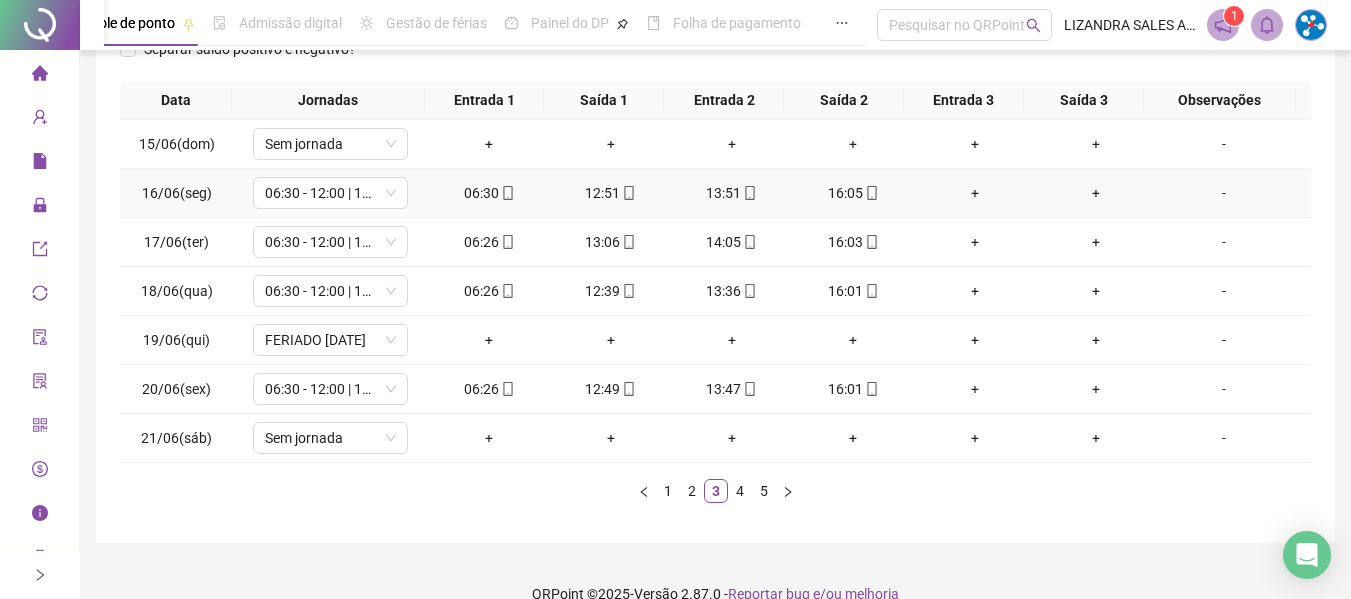 scroll, scrollTop: 355, scrollLeft: 0, axis: vertical 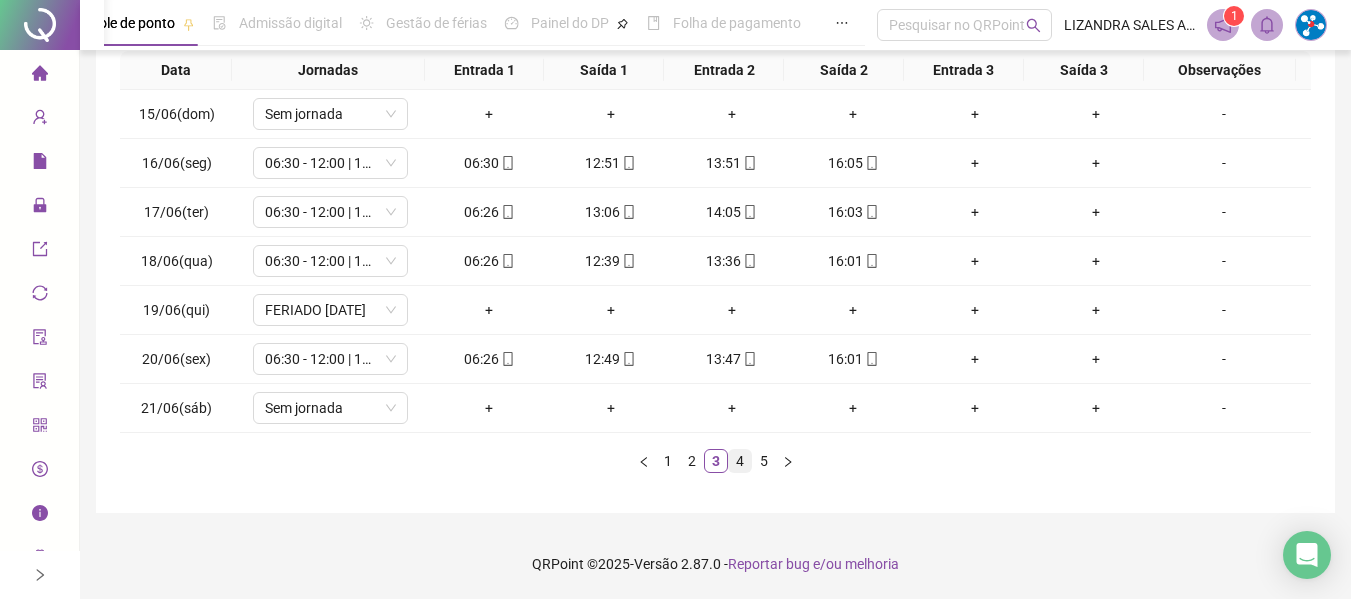 click on "4" at bounding box center (740, 461) 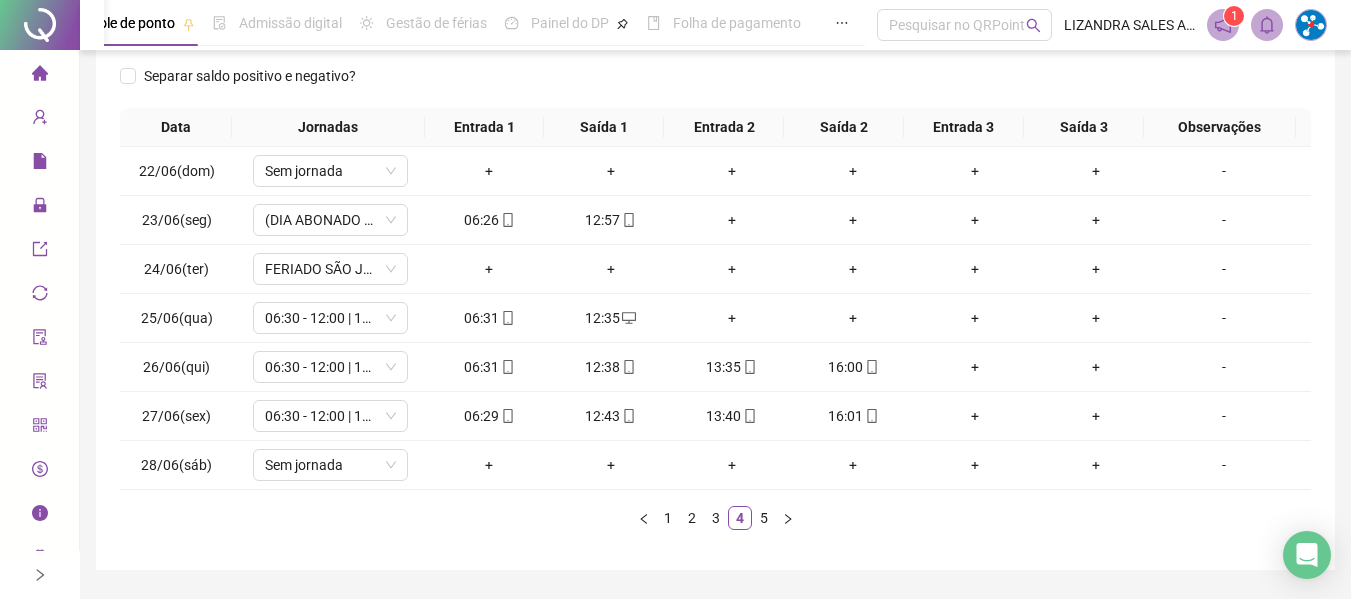 scroll, scrollTop: 300, scrollLeft: 0, axis: vertical 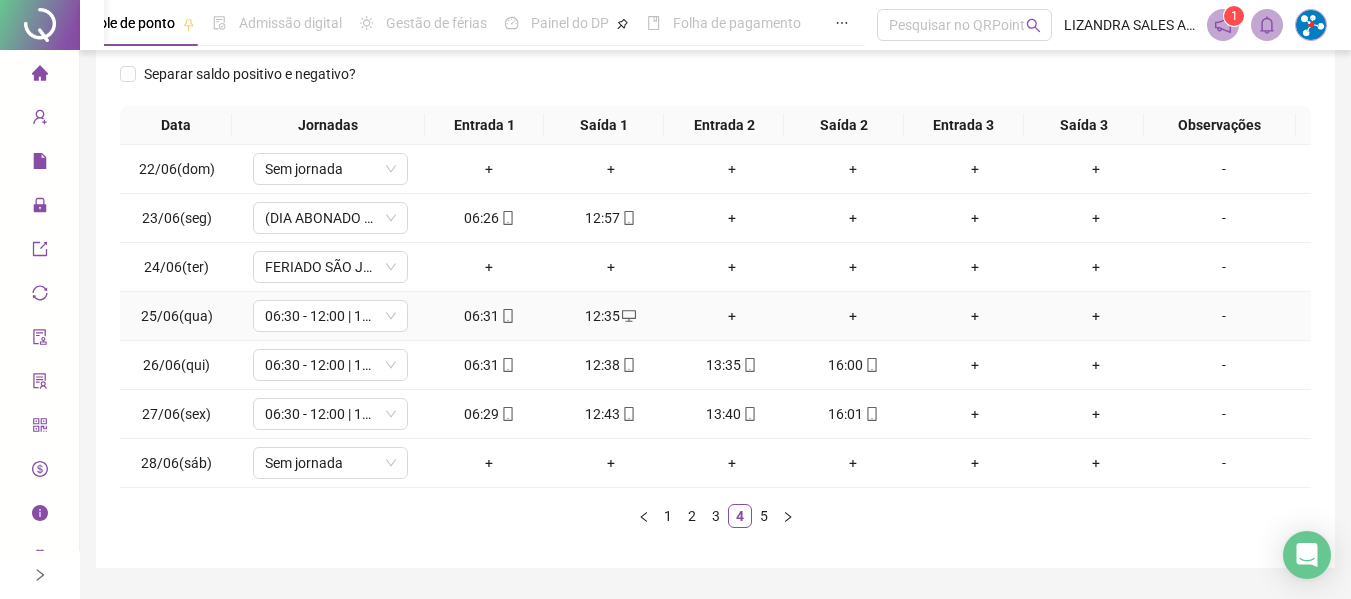 click 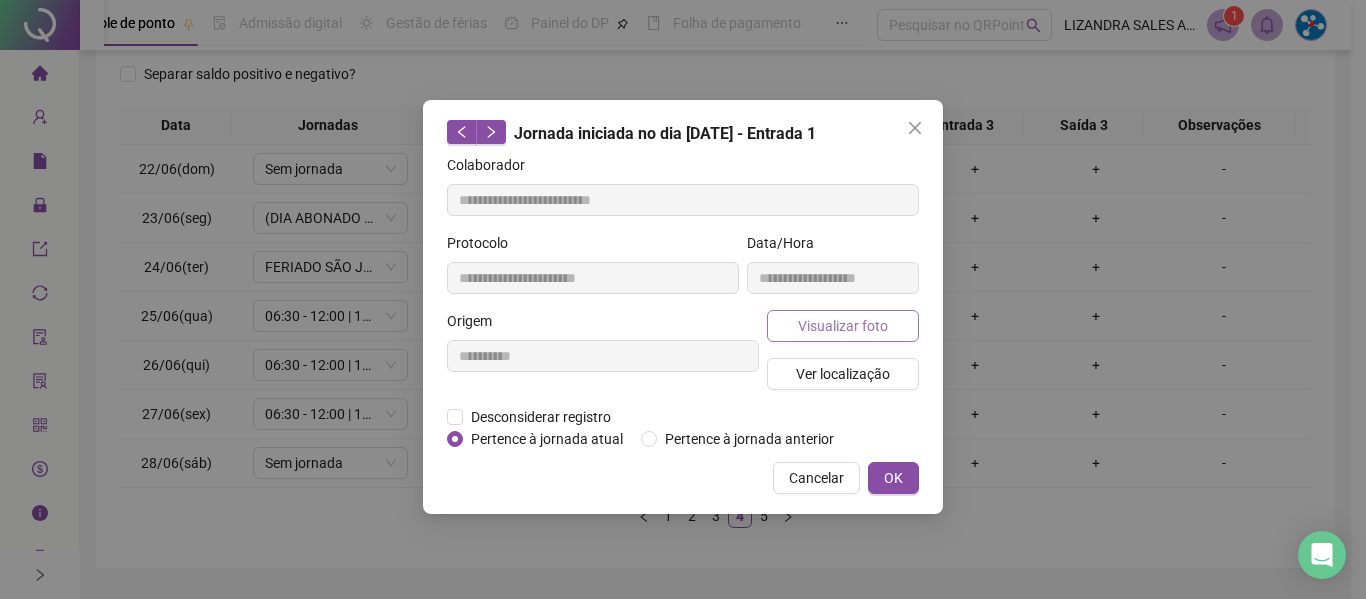 type on "**********" 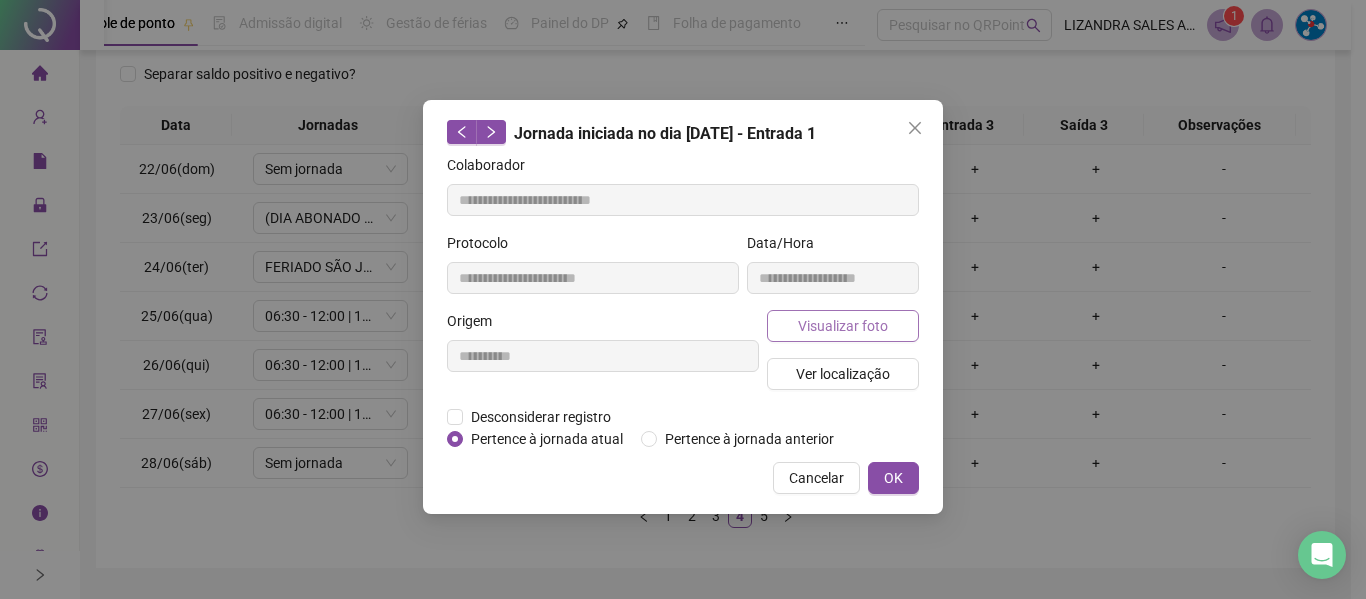 click on "Visualizar foto" at bounding box center [843, 326] 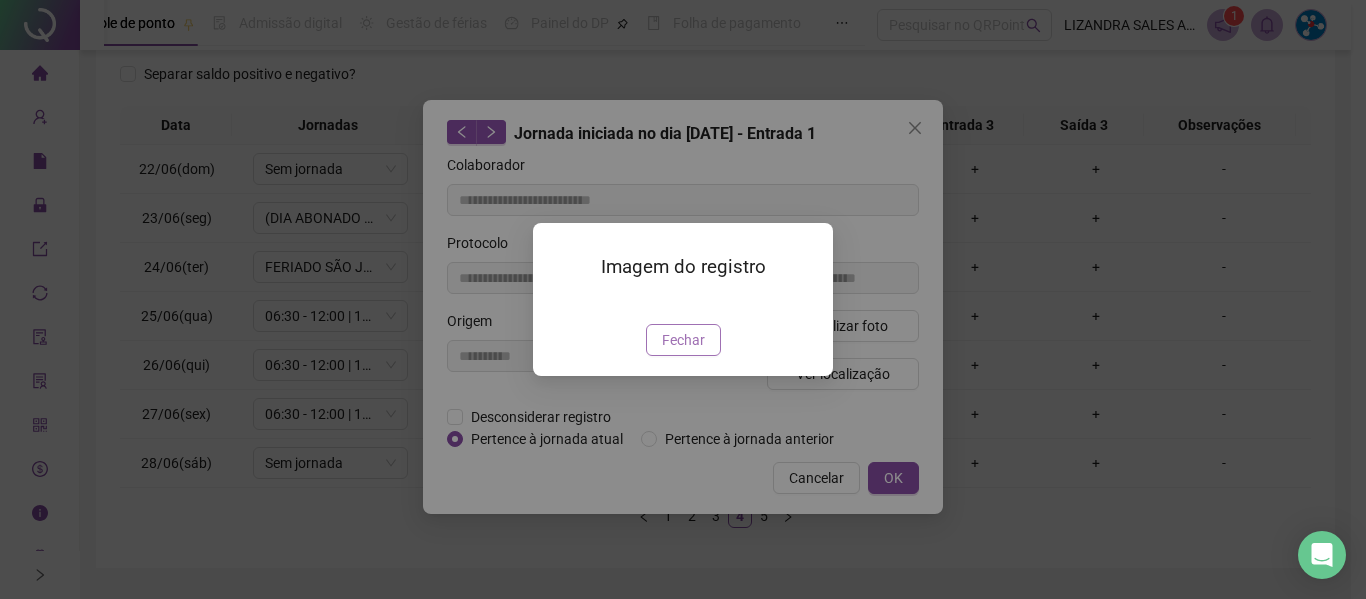 click on "Fechar" at bounding box center [683, 340] 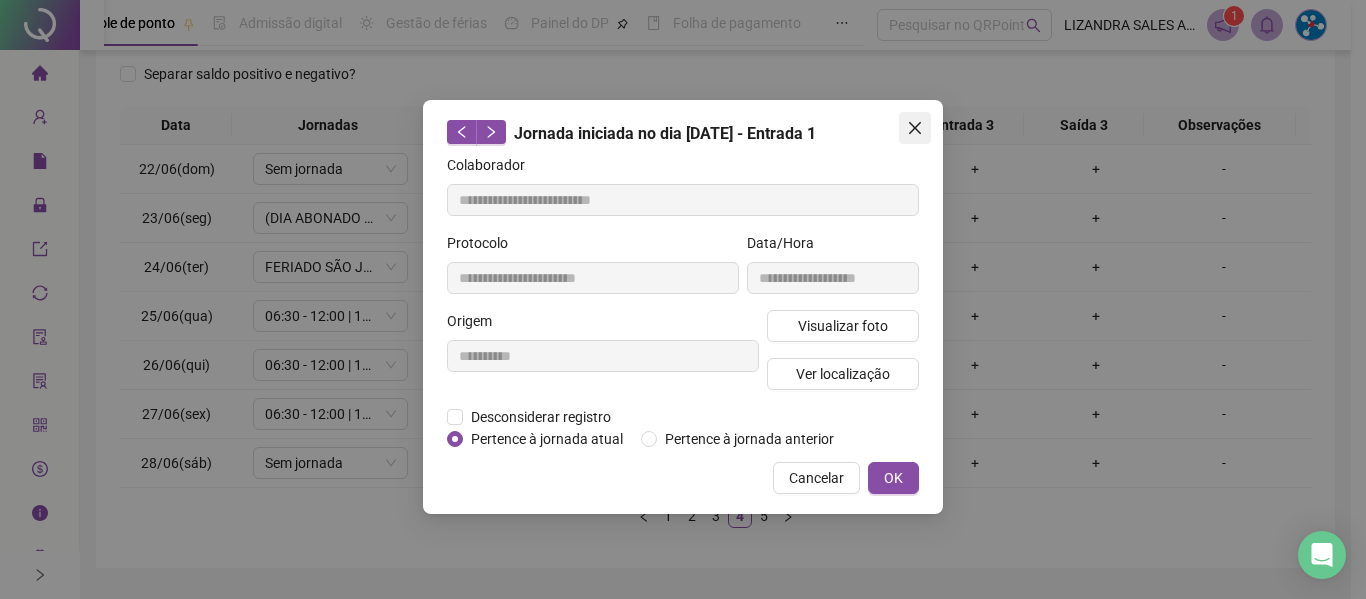 click 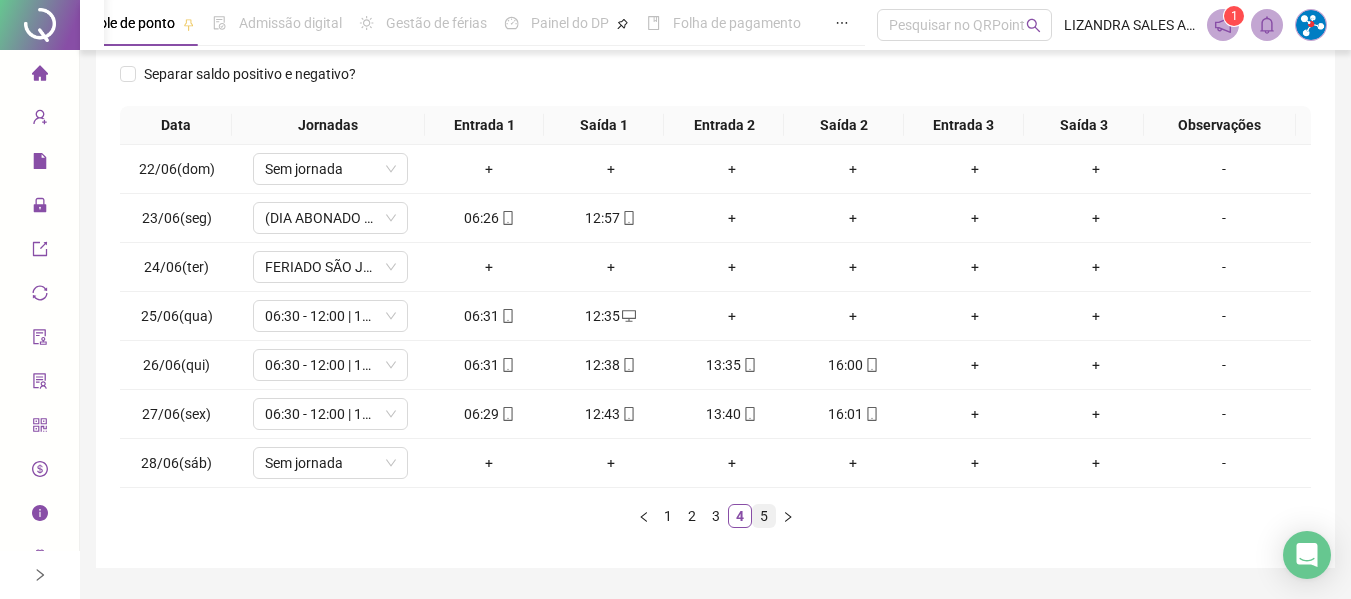 click on "5" at bounding box center (764, 516) 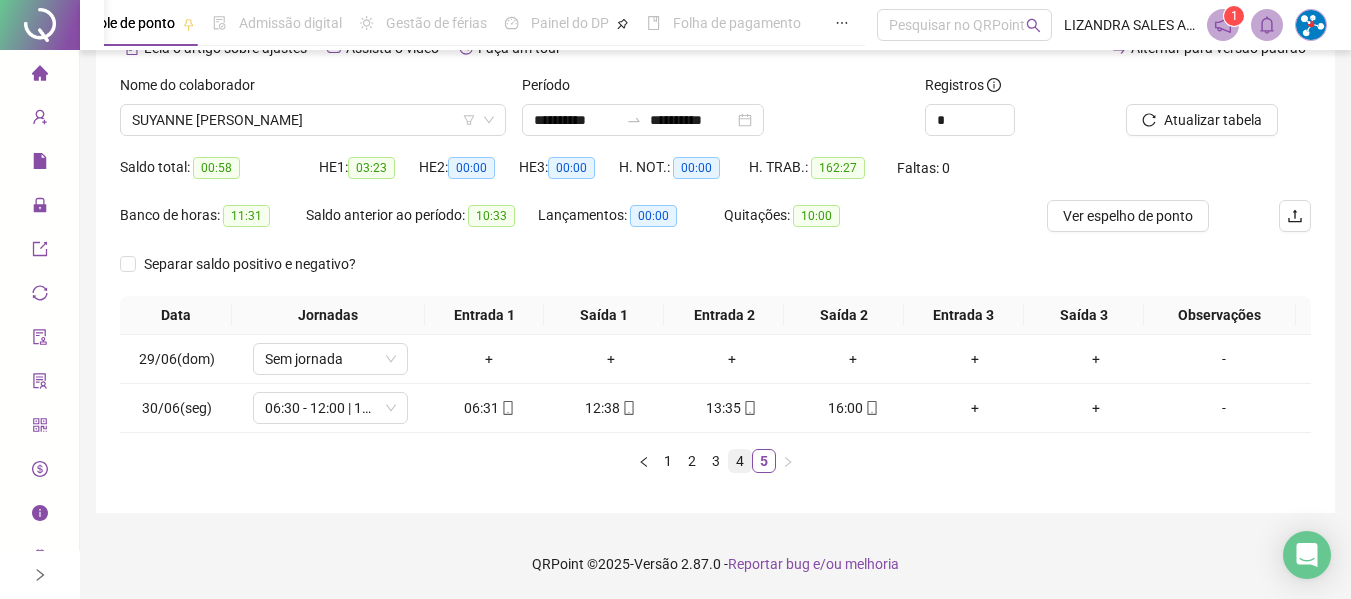 click on "4" at bounding box center [740, 461] 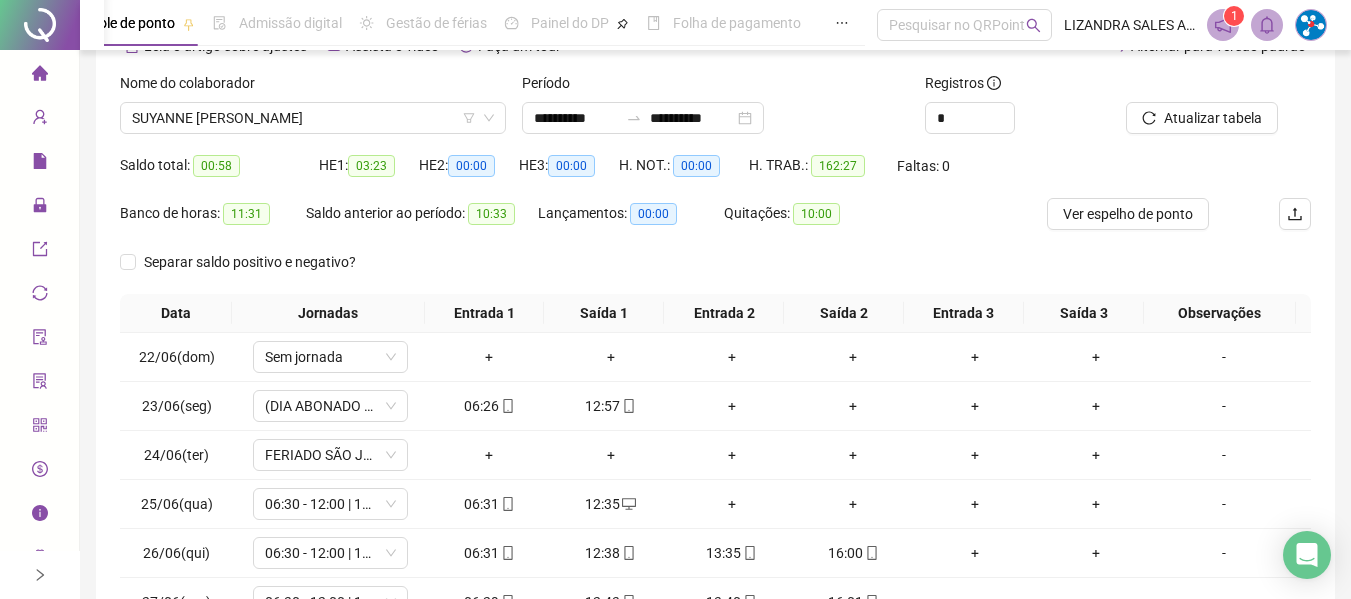 scroll, scrollTop: 355, scrollLeft: 0, axis: vertical 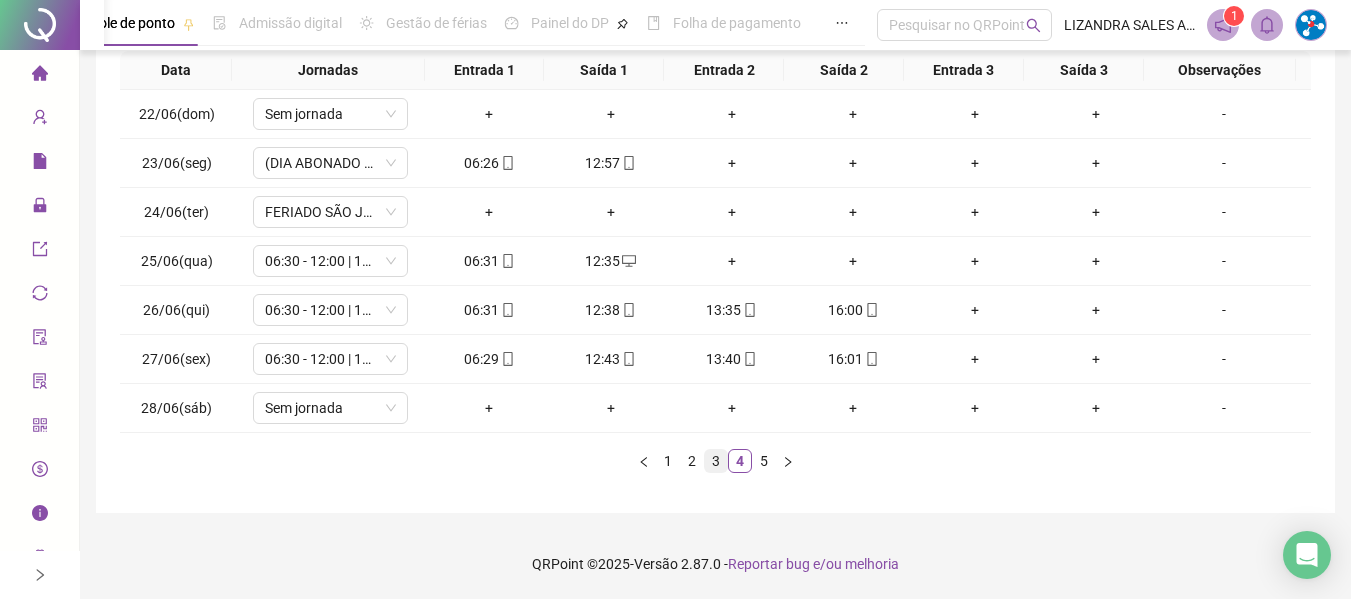 click on "3" at bounding box center [716, 461] 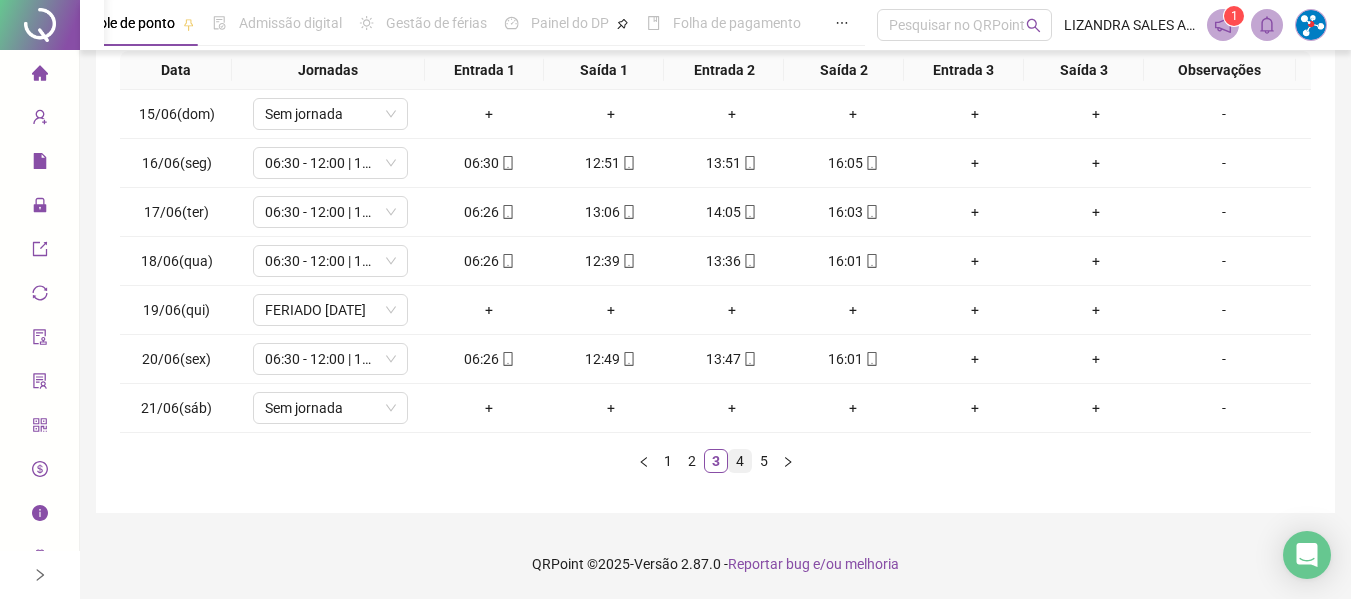 click on "4" at bounding box center [740, 461] 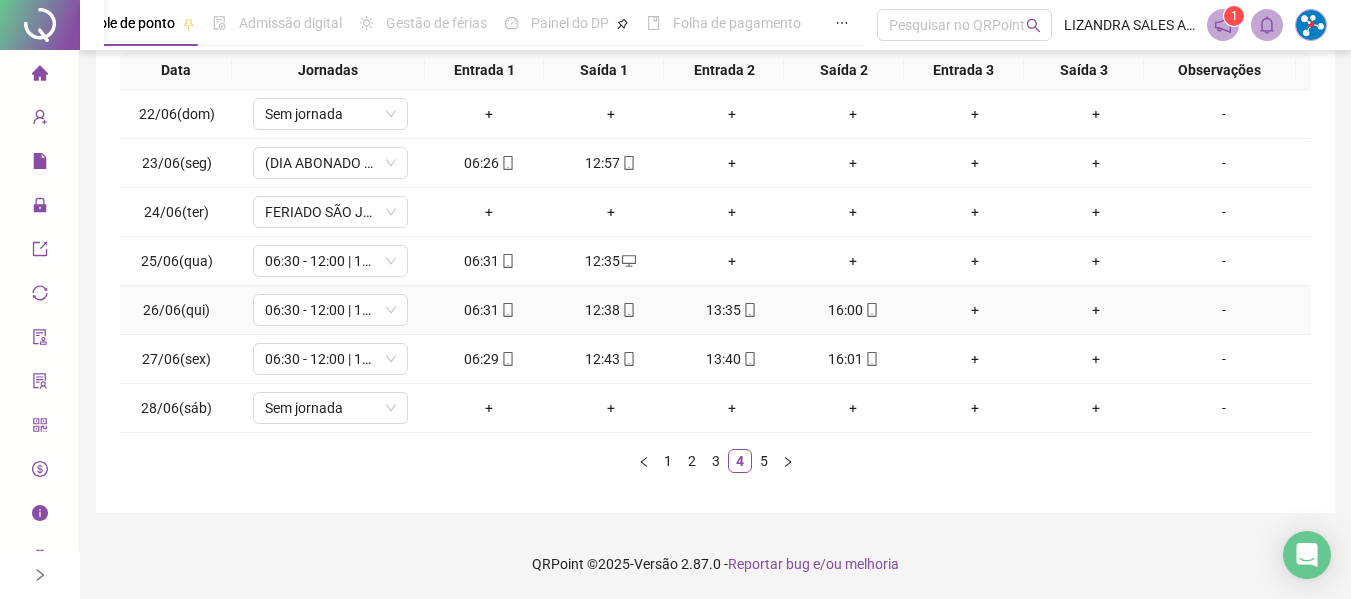 scroll, scrollTop: 0, scrollLeft: 0, axis: both 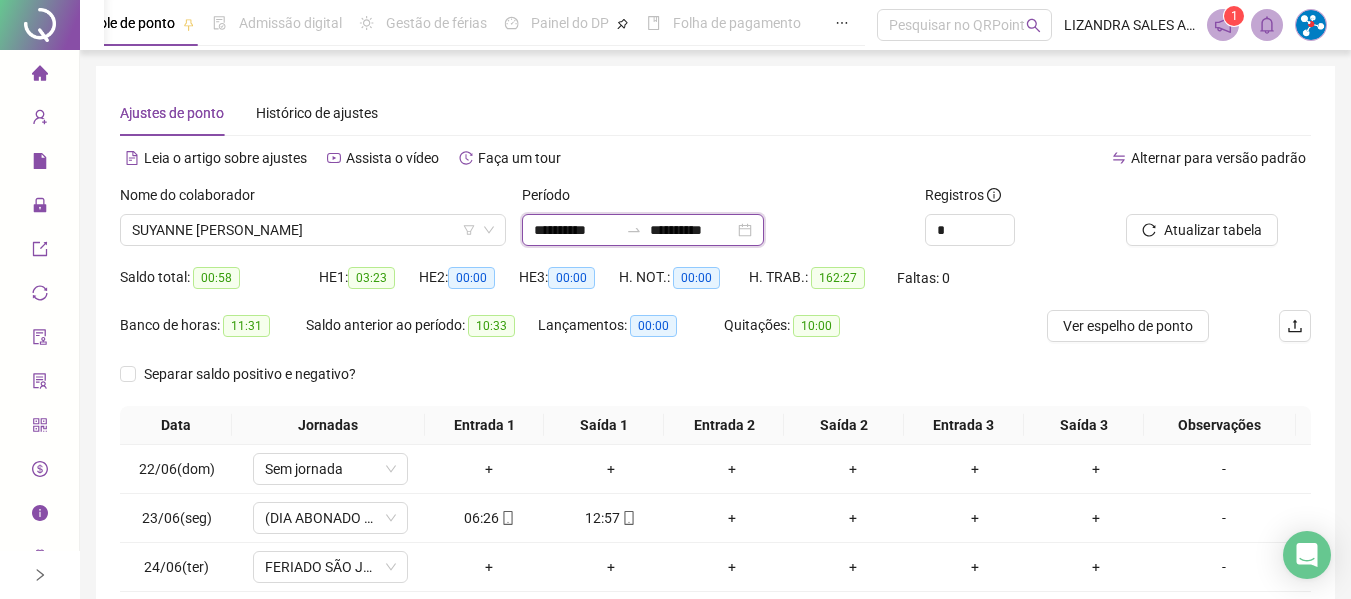click on "**********" at bounding box center (576, 230) 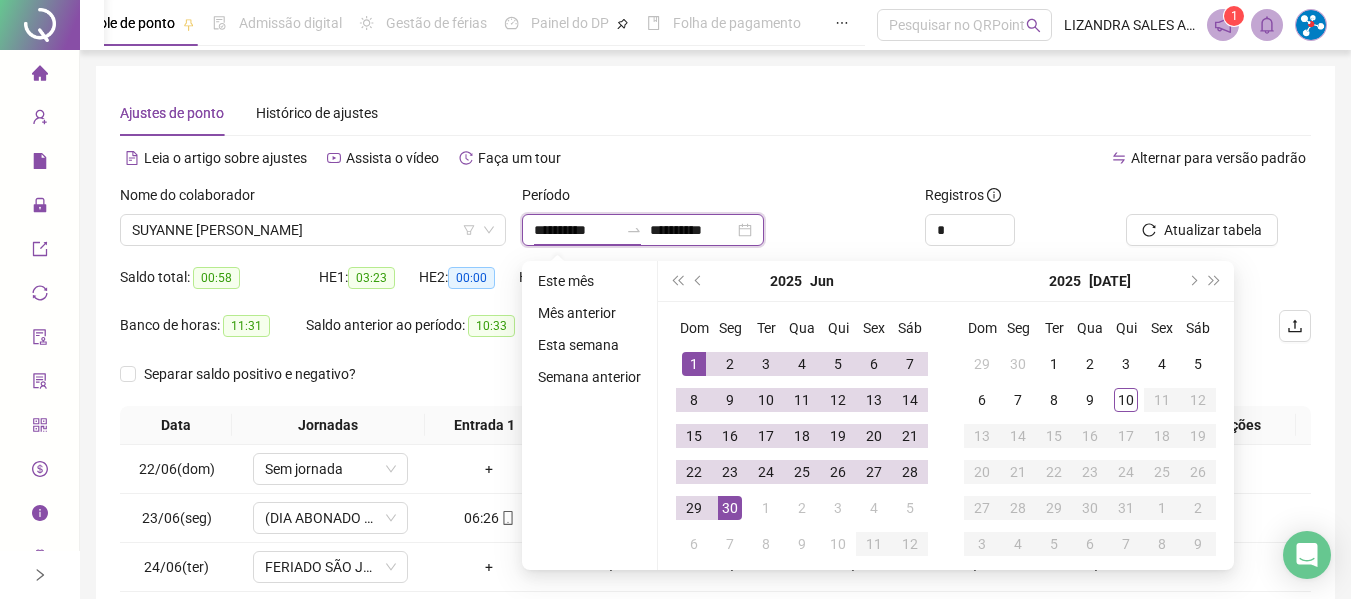 type on "**********" 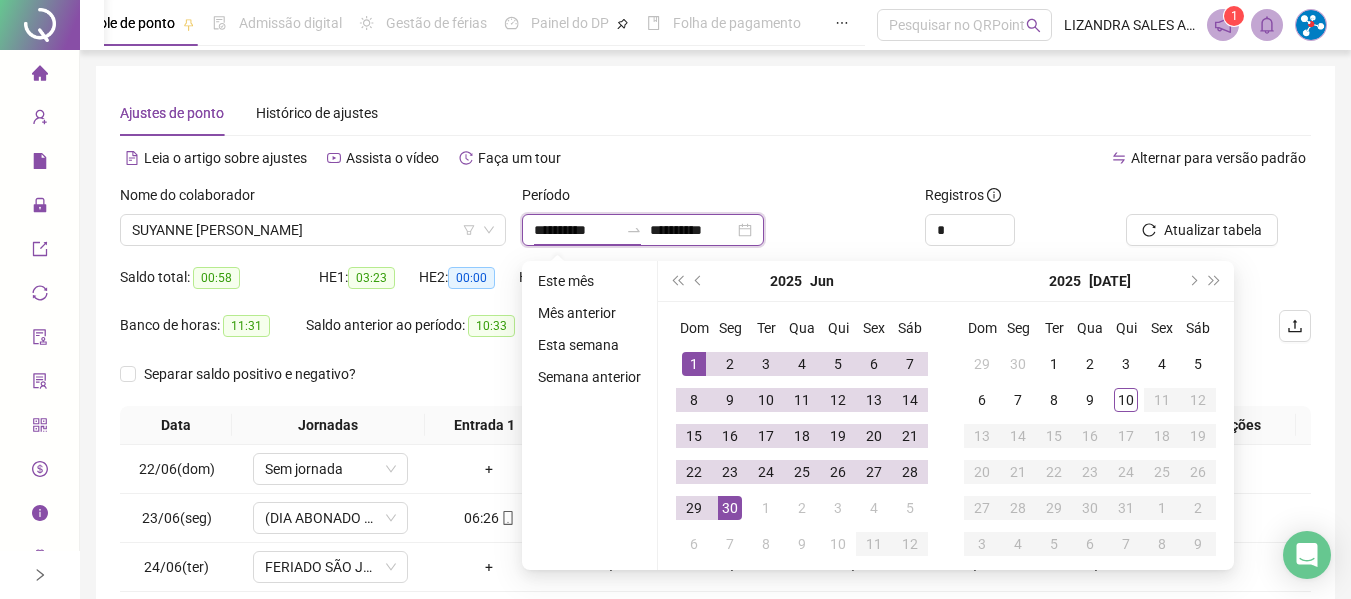 type on "**********" 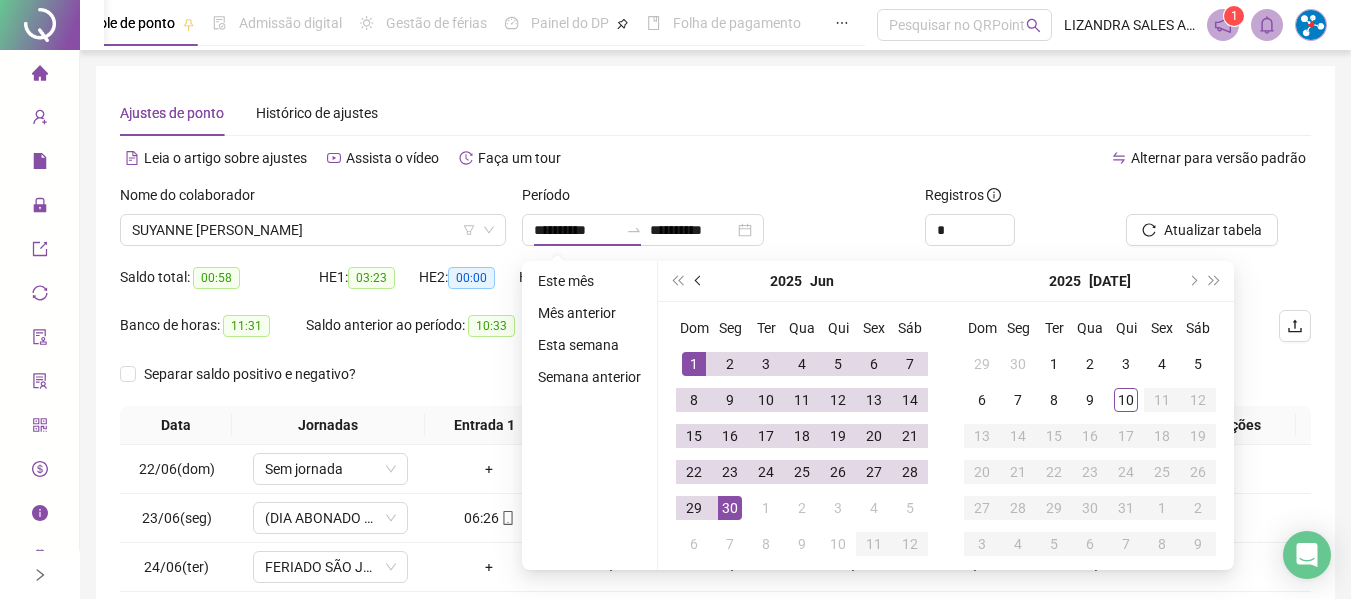 click at bounding box center (699, 281) 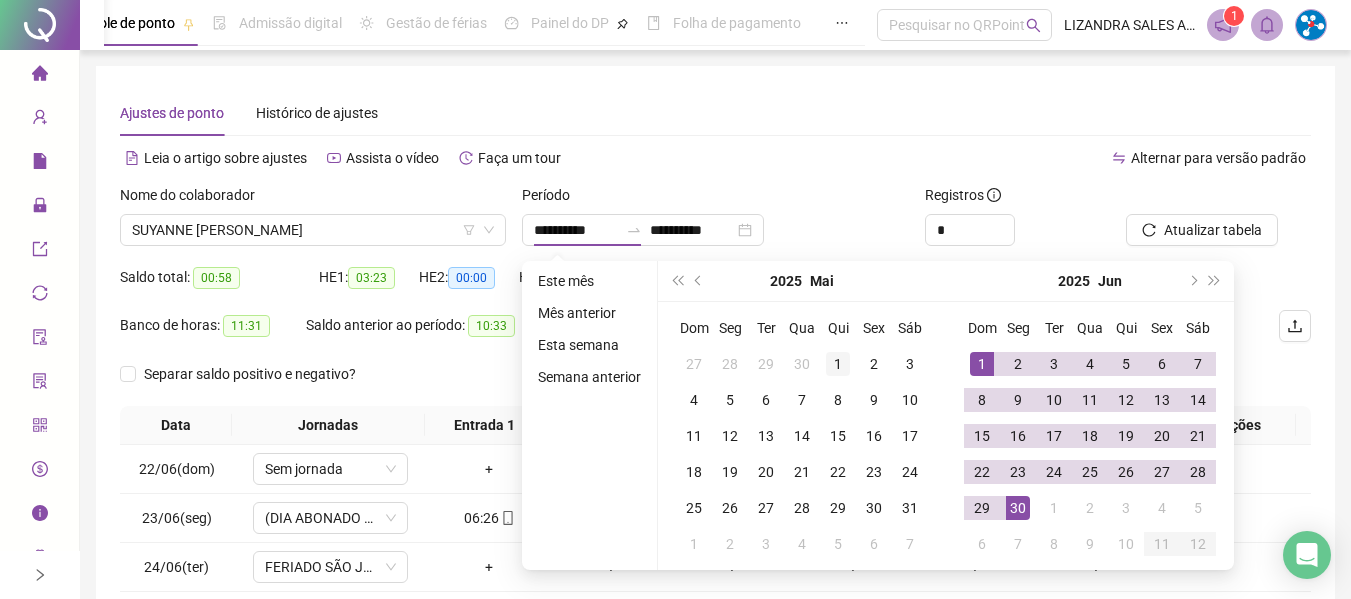 type on "**********" 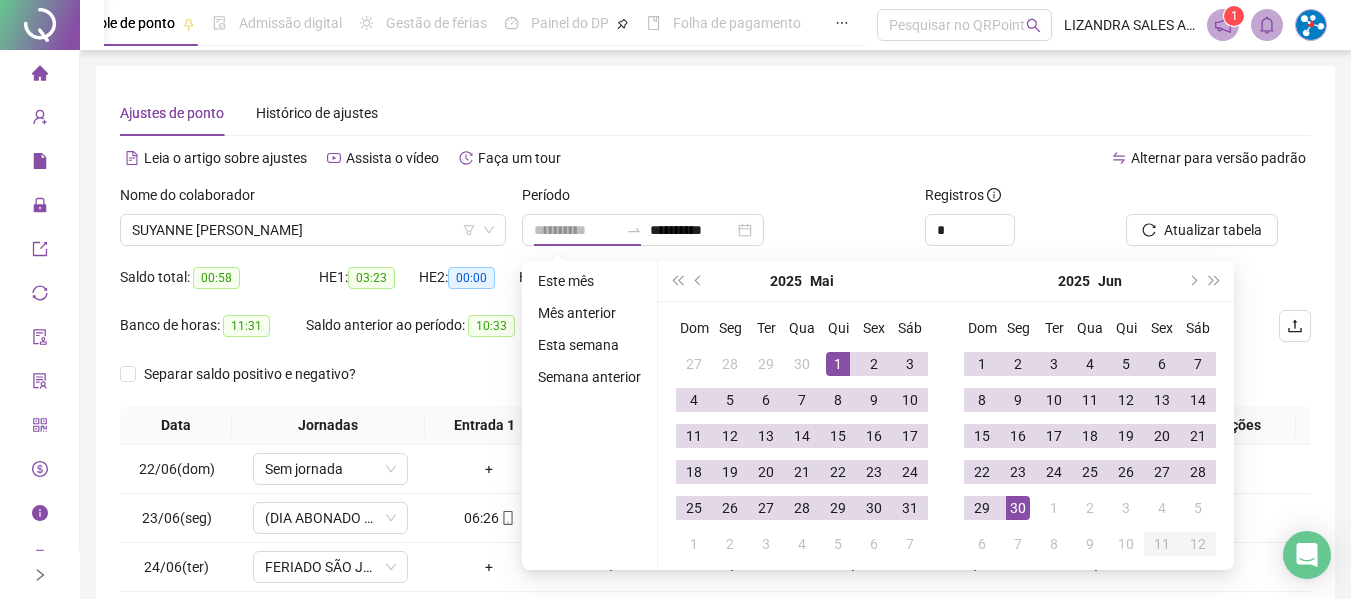 click on "1" at bounding box center [838, 364] 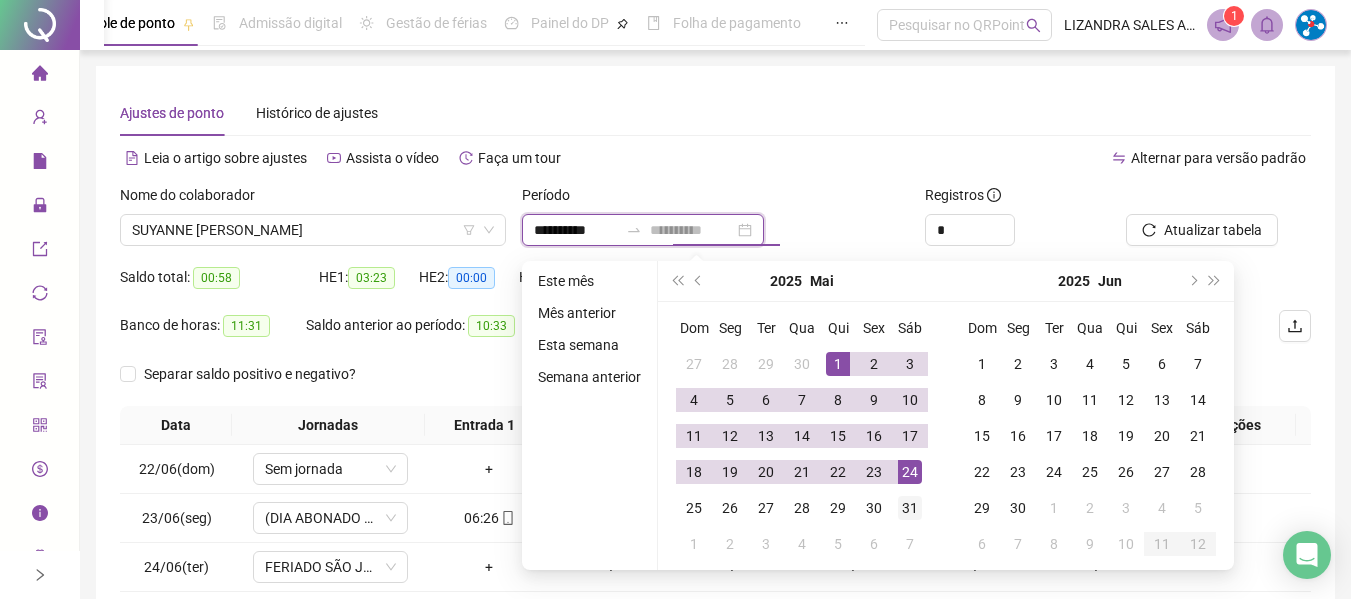 type on "**********" 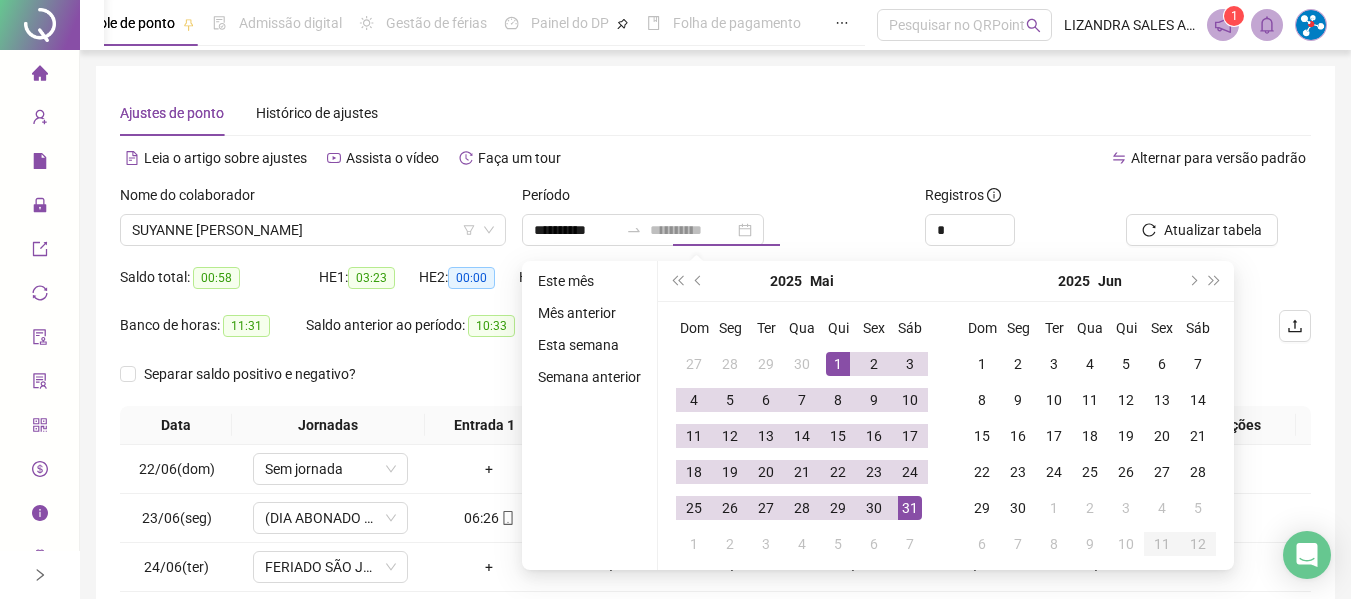 click on "31" at bounding box center (910, 508) 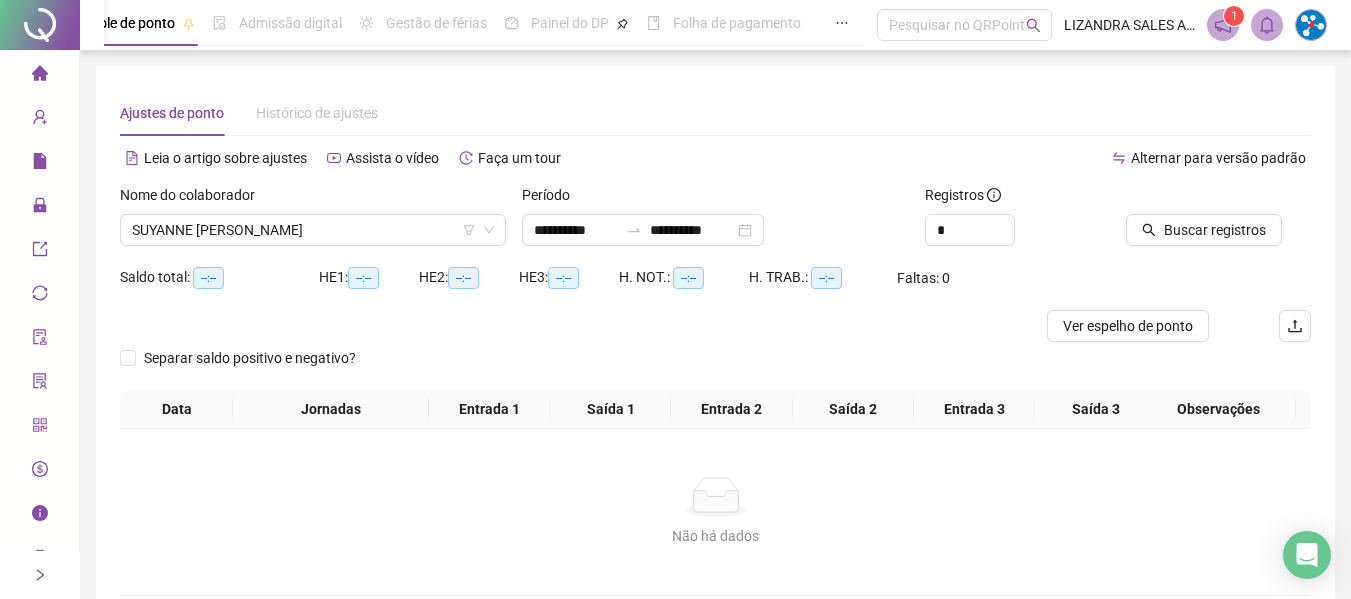 click 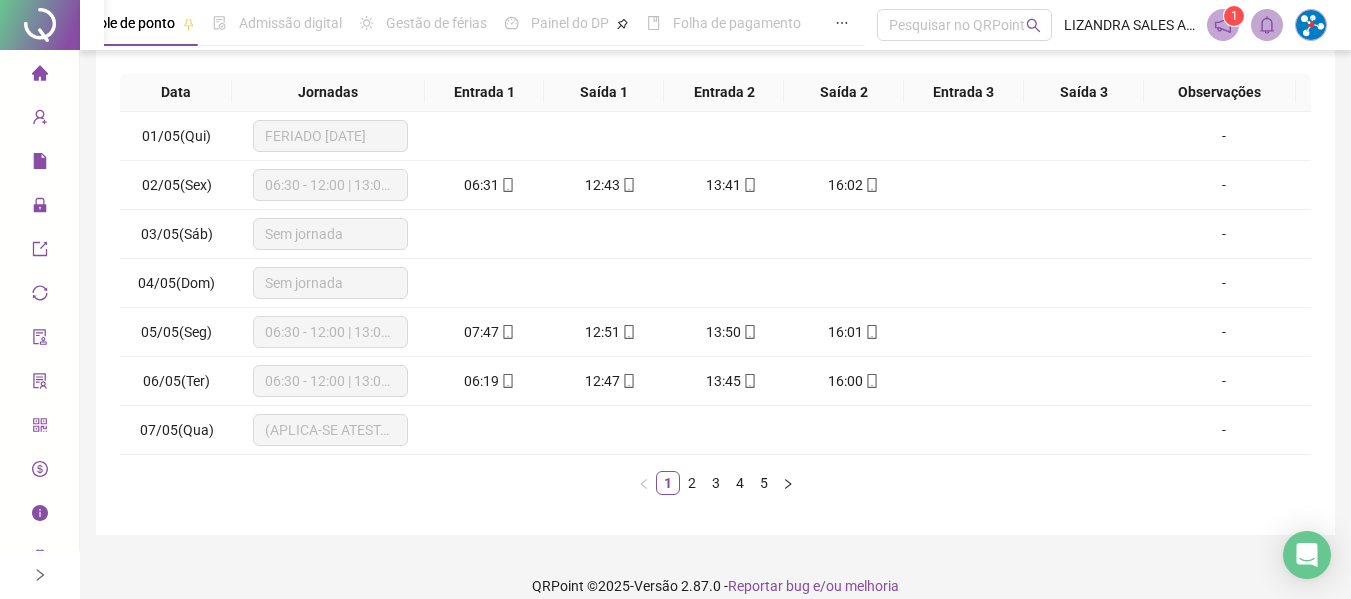 scroll, scrollTop: 355, scrollLeft: 0, axis: vertical 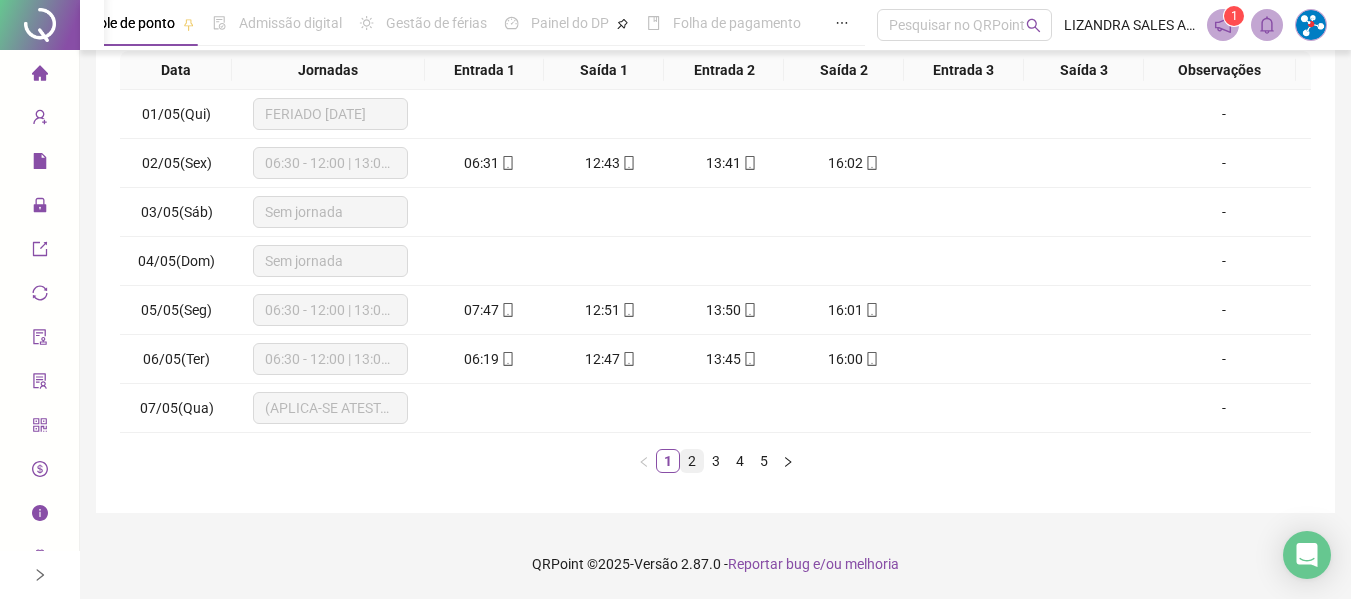 click on "2" at bounding box center [692, 461] 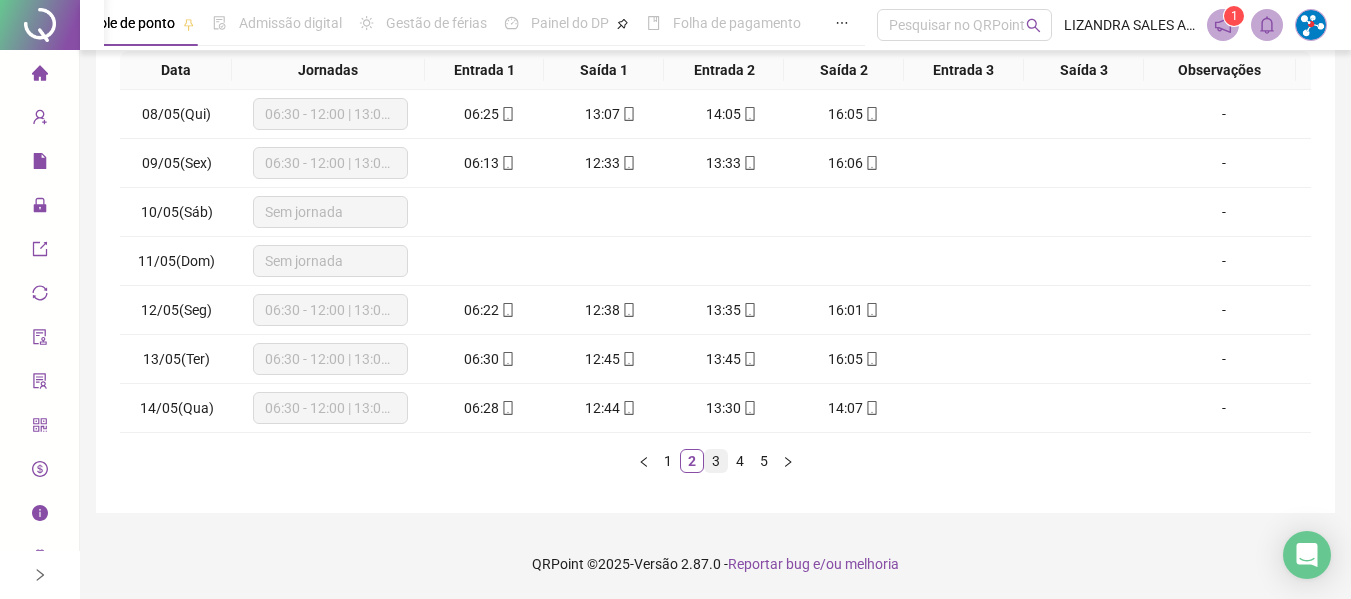 click on "3" at bounding box center [716, 461] 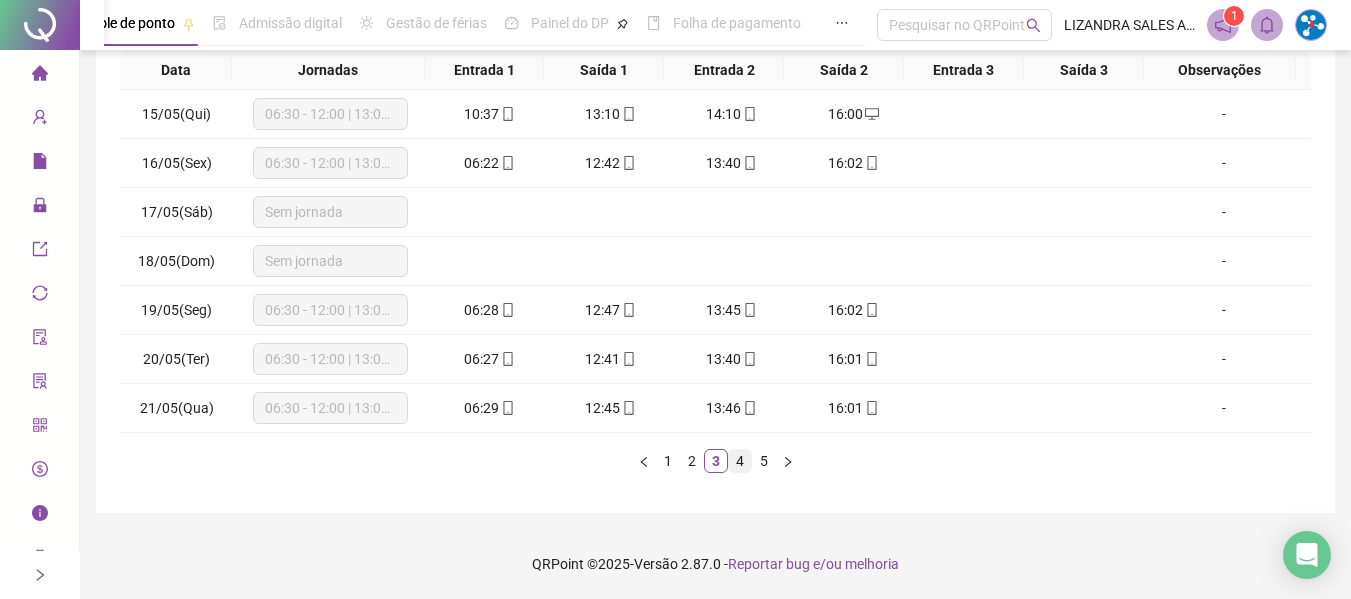 click on "4" at bounding box center (740, 461) 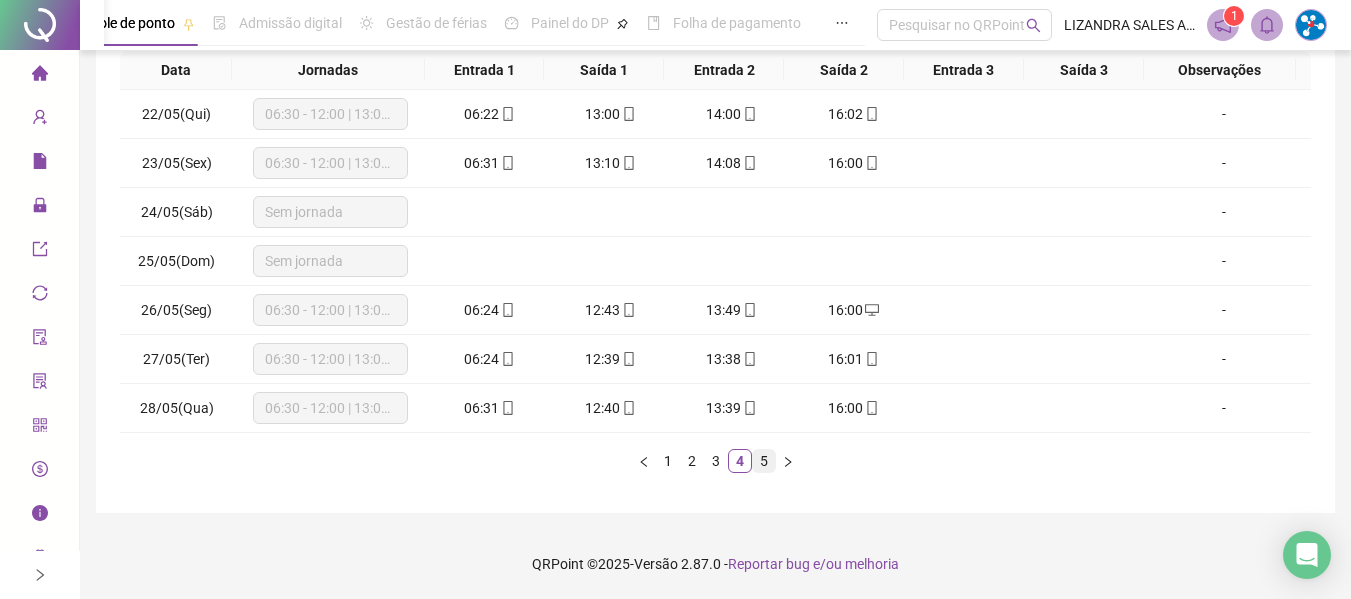 click on "5" at bounding box center (764, 461) 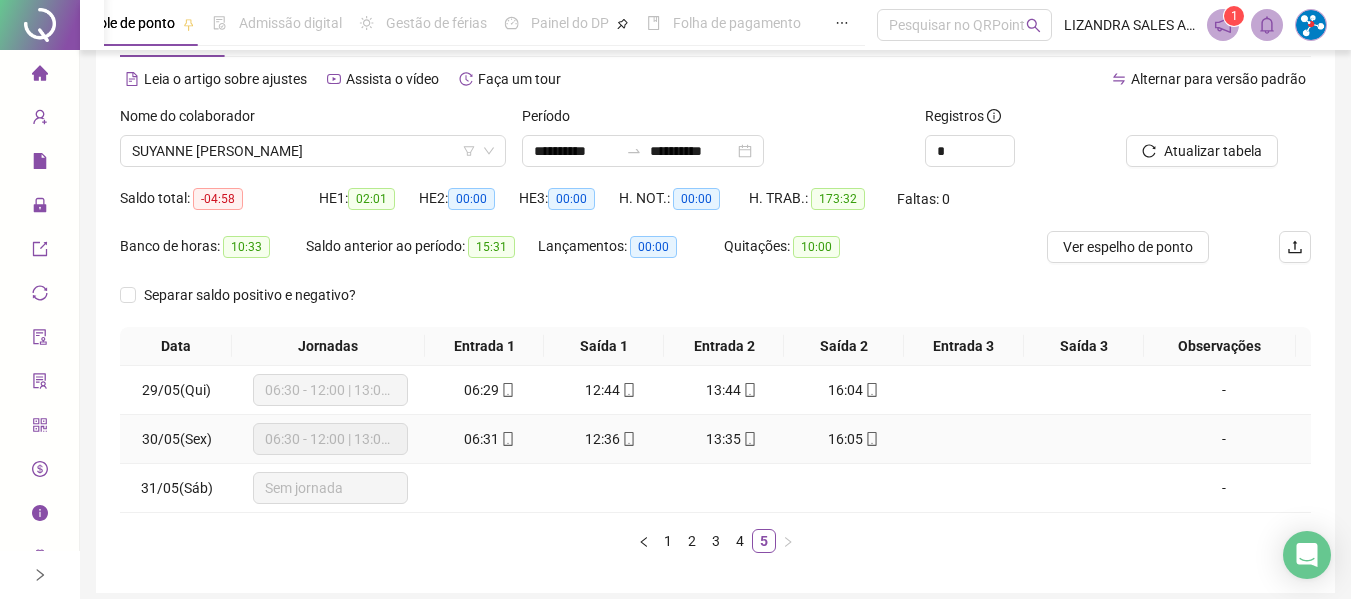 scroll, scrollTop: 0, scrollLeft: 0, axis: both 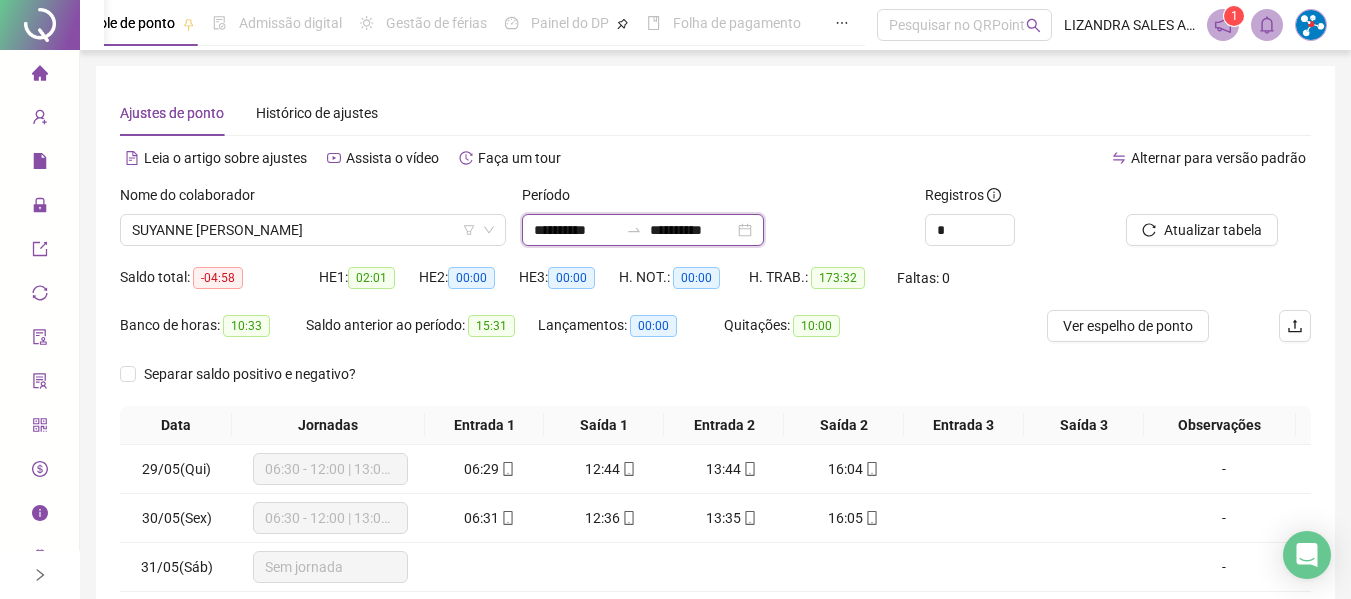 click on "**********" at bounding box center [576, 230] 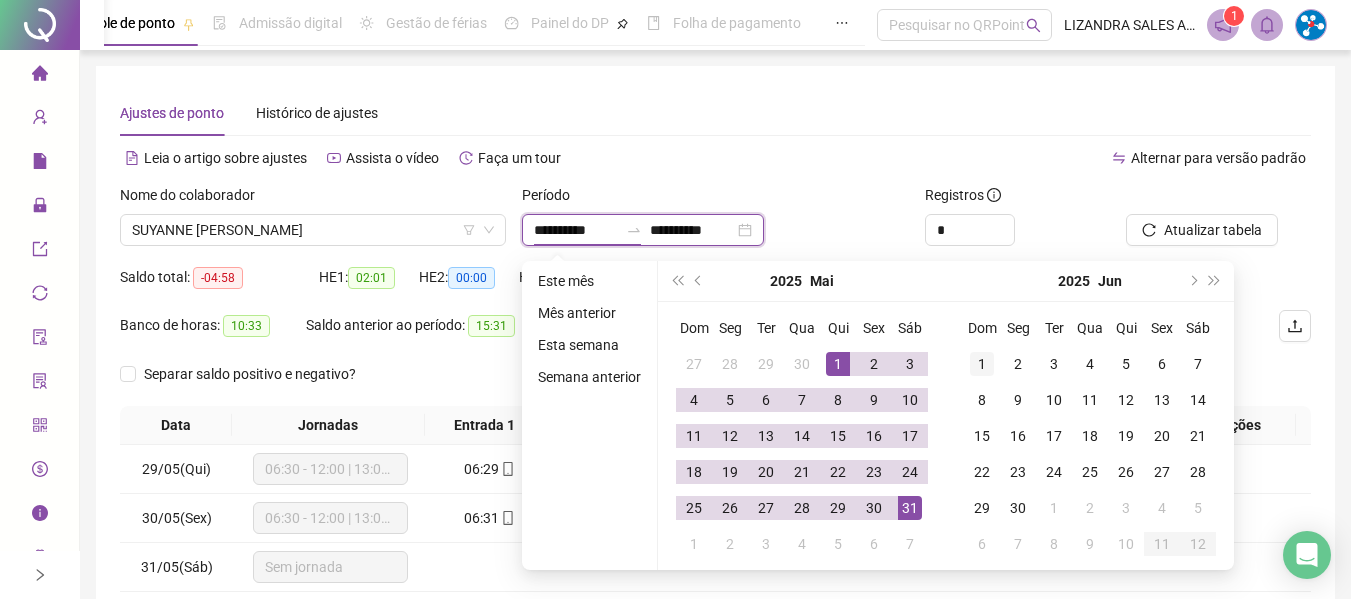 type on "**********" 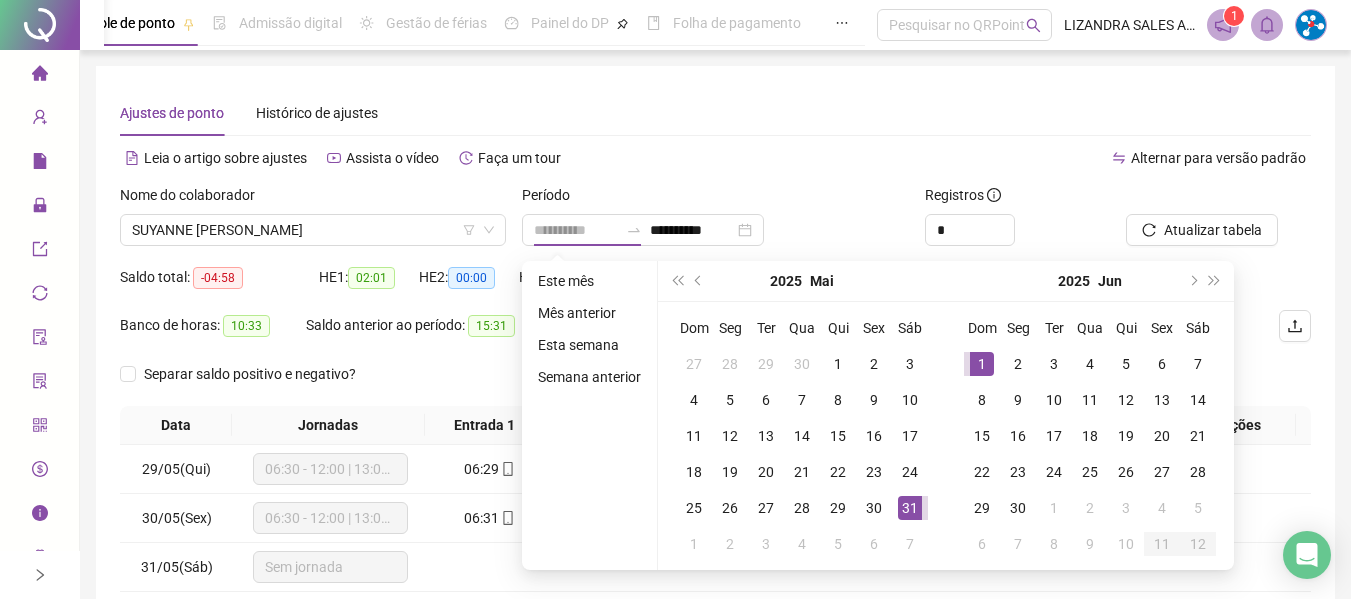 click on "1" at bounding box center [982, 364] 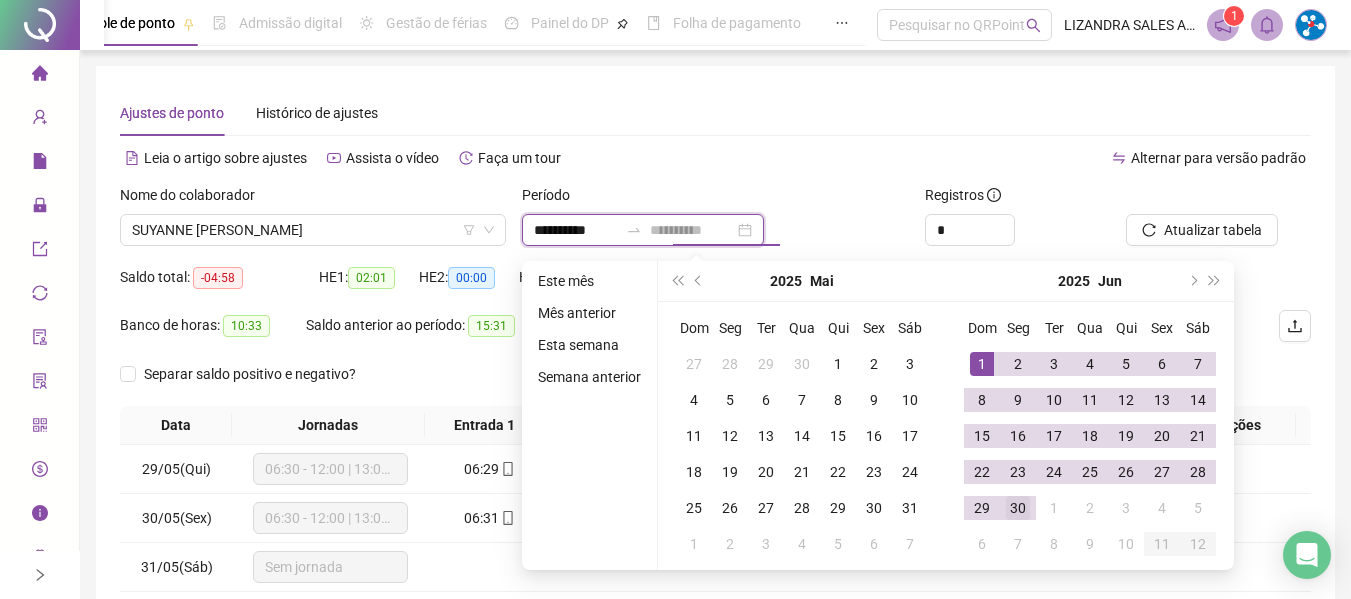 type on "**********" 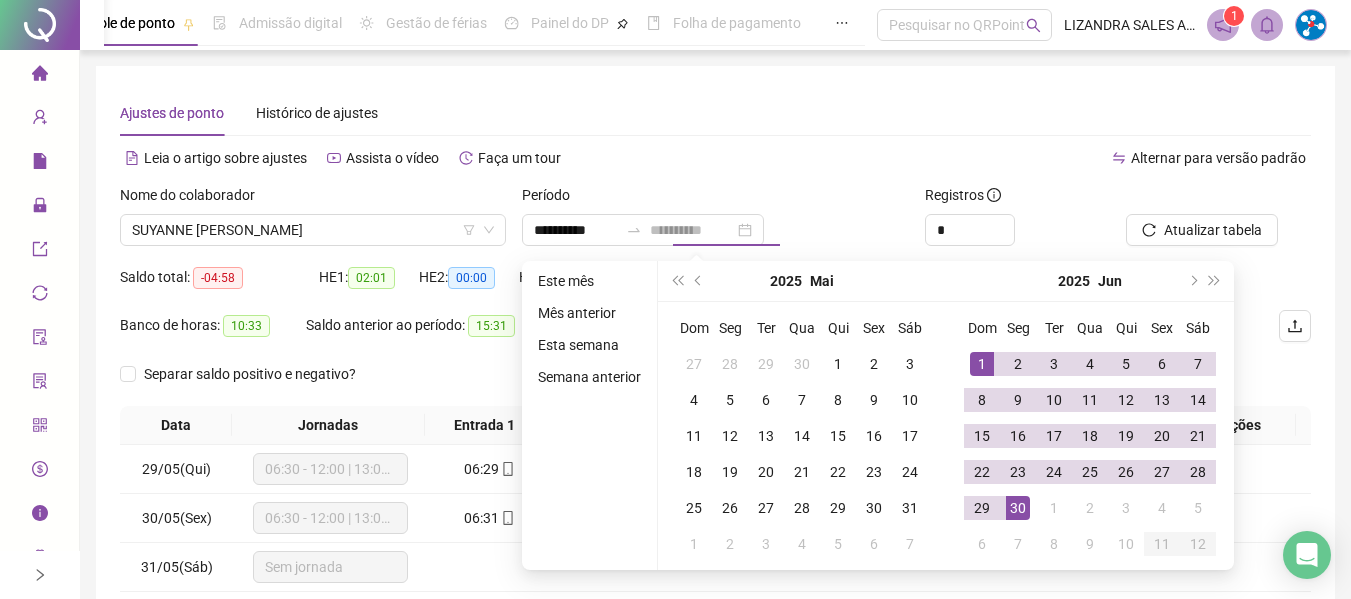 click on "30" at bounding box center (1018, 508) 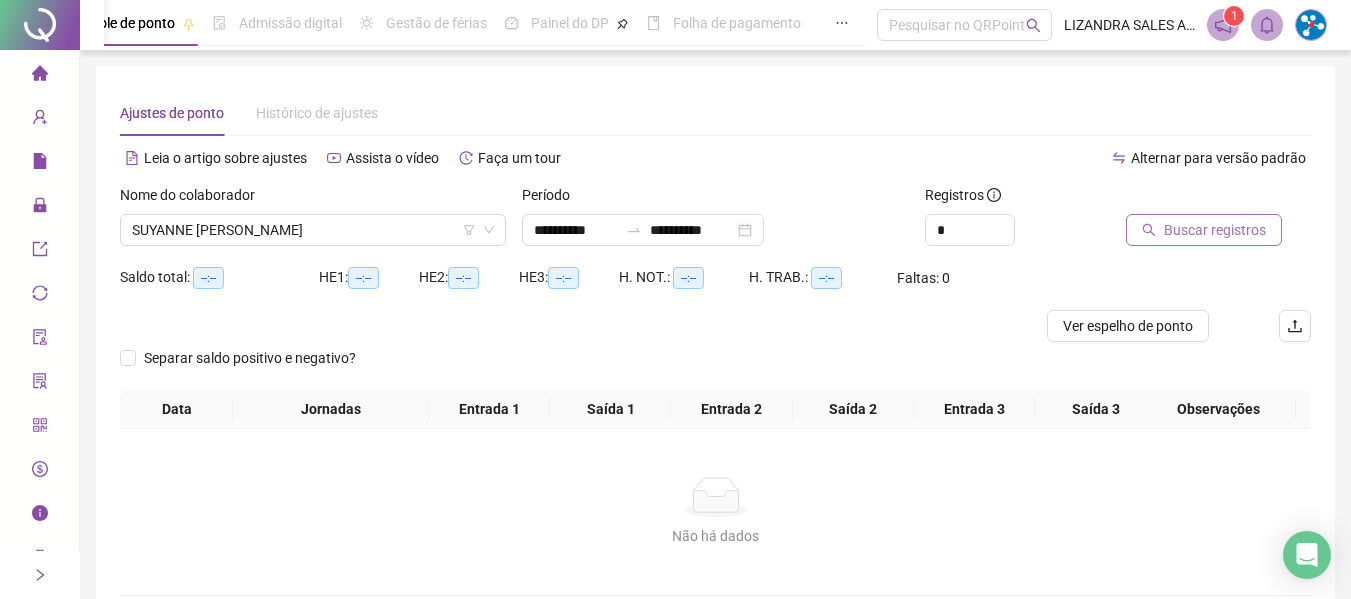 click on "Buscar registros" at bounding box center [1204, 230] 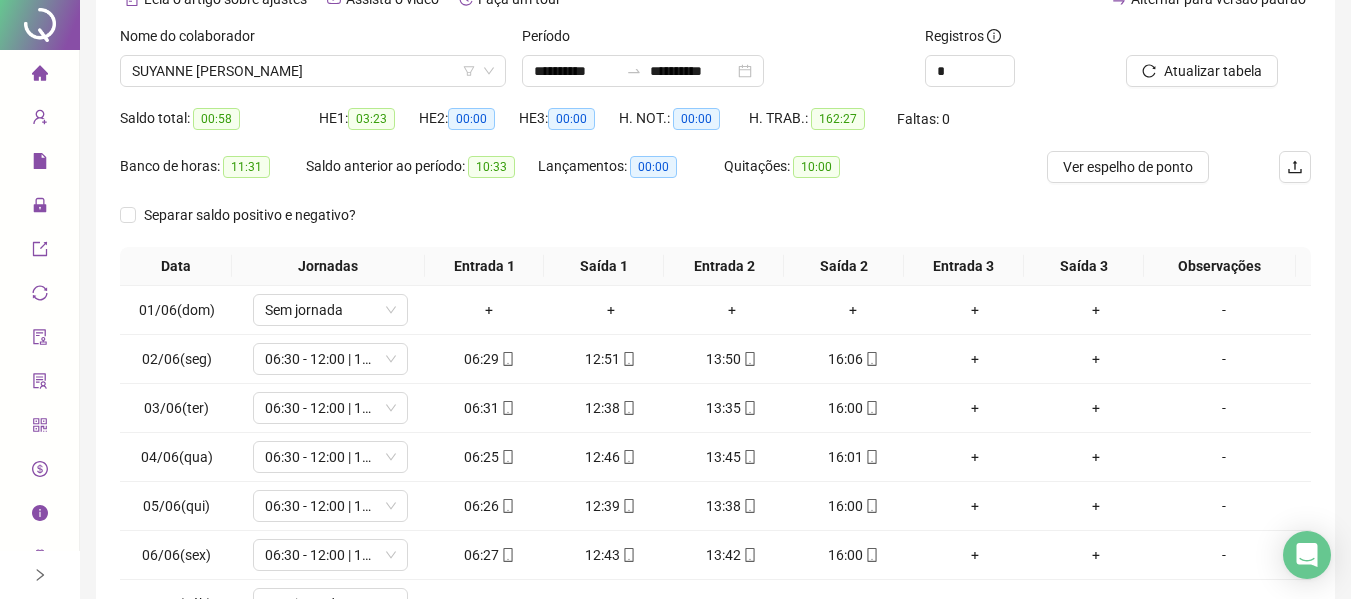 scroll, scrollTop: 355, scrollLeft: 0, axis: vertical 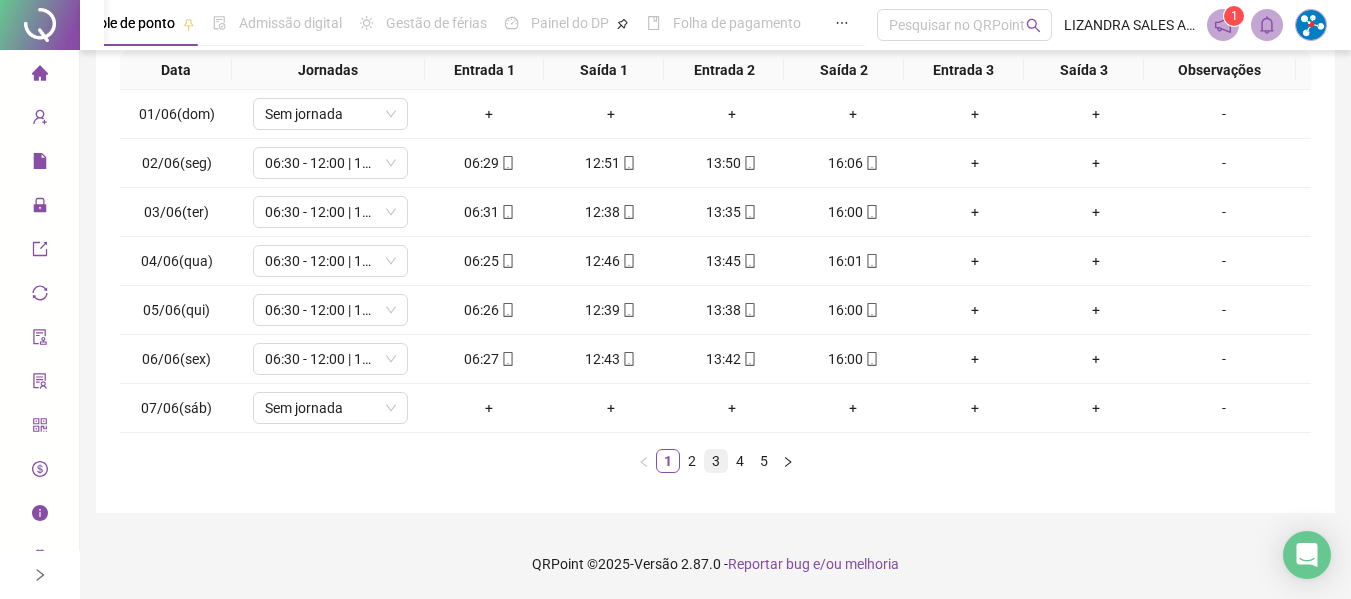 click on "3" at bounding box center (716, 461) 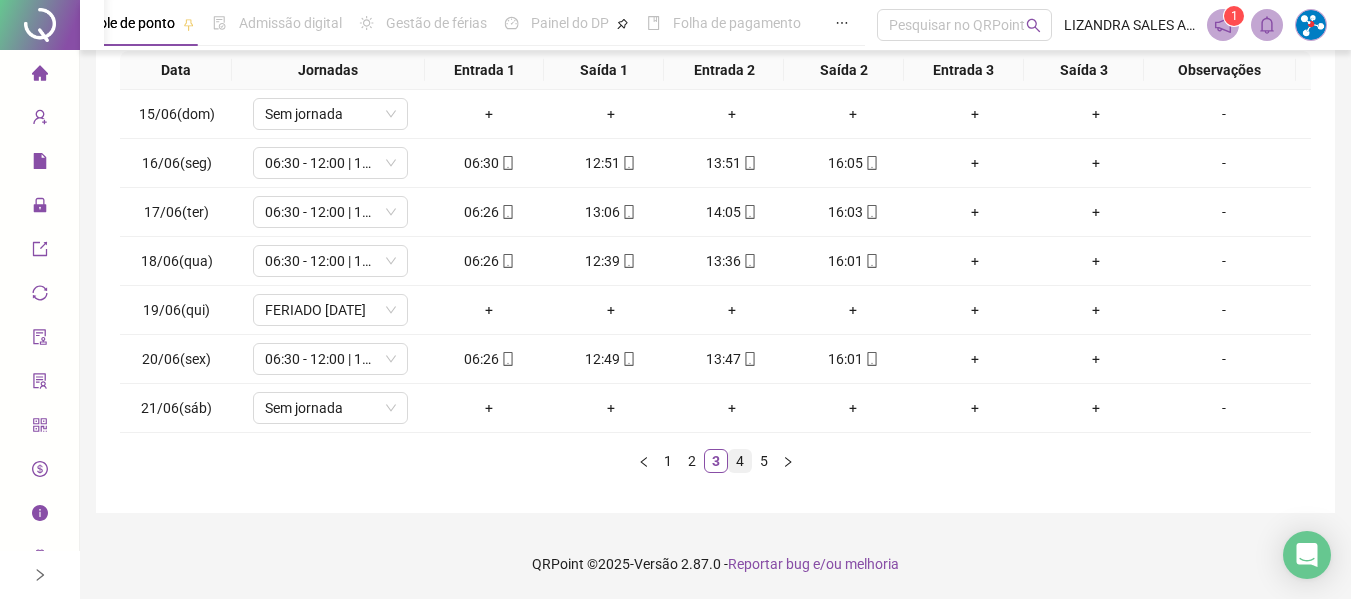 click on "4" at bounding box center (740, 461) 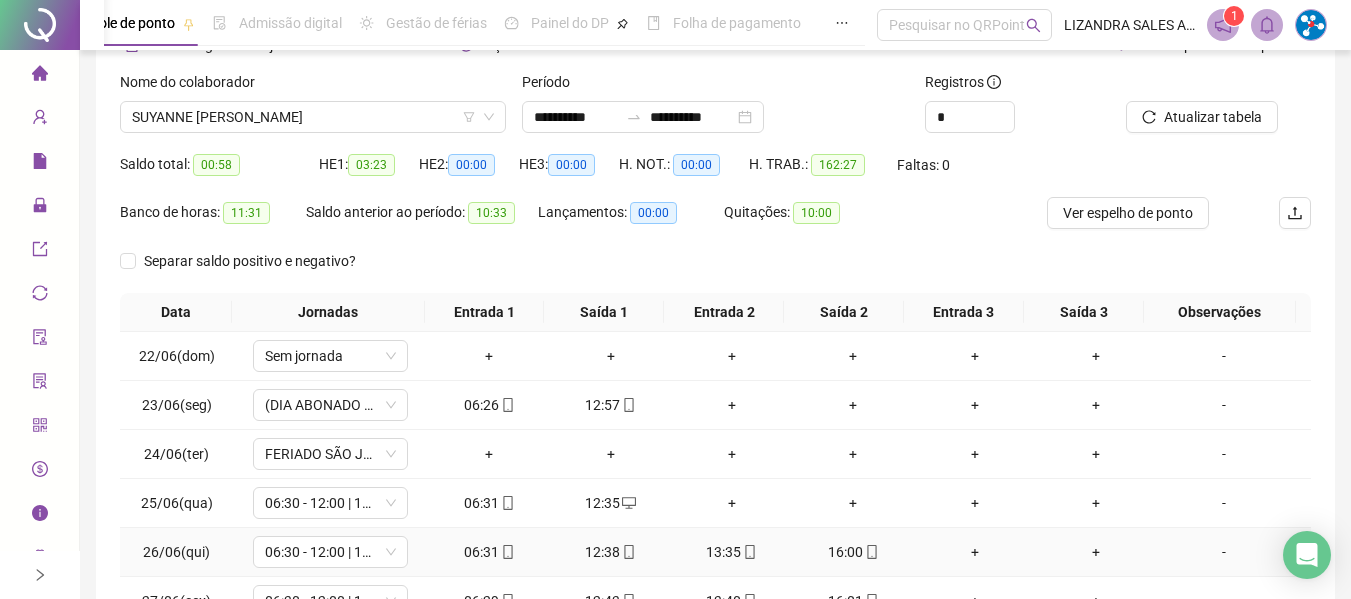 scroll, scrollTop: 55, scrollLeft: 0, axis: vertical 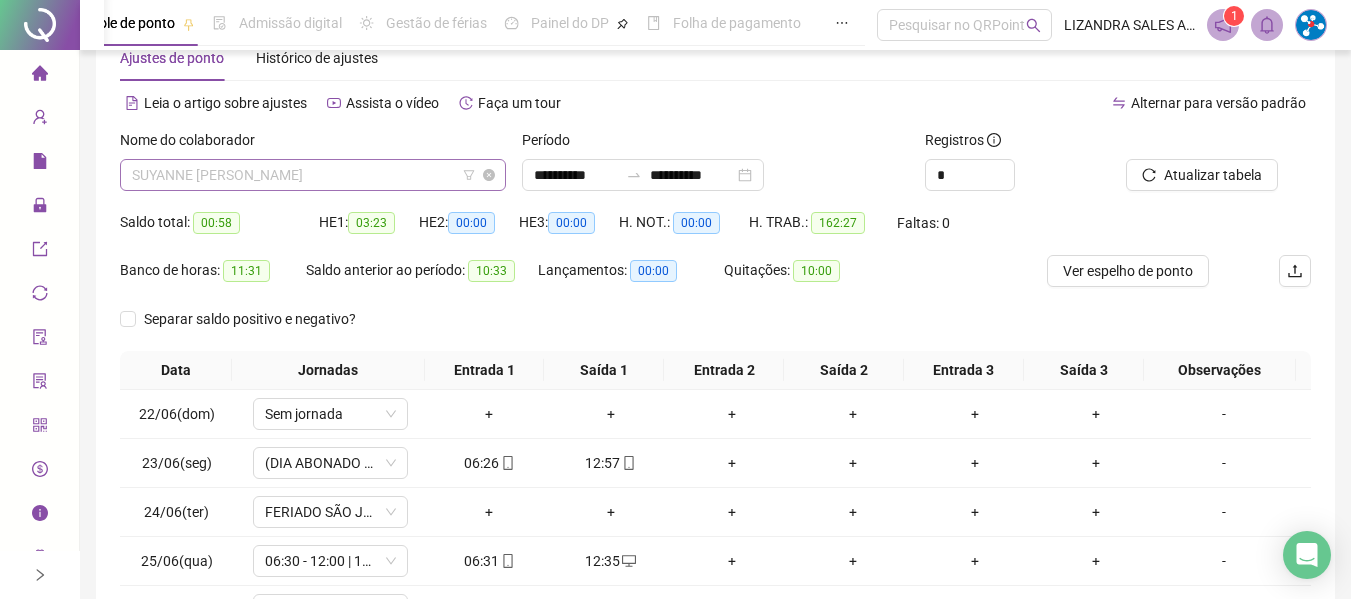 click on "SUYANNE [PERSON_NAME]" at bounding box center (313, 175) 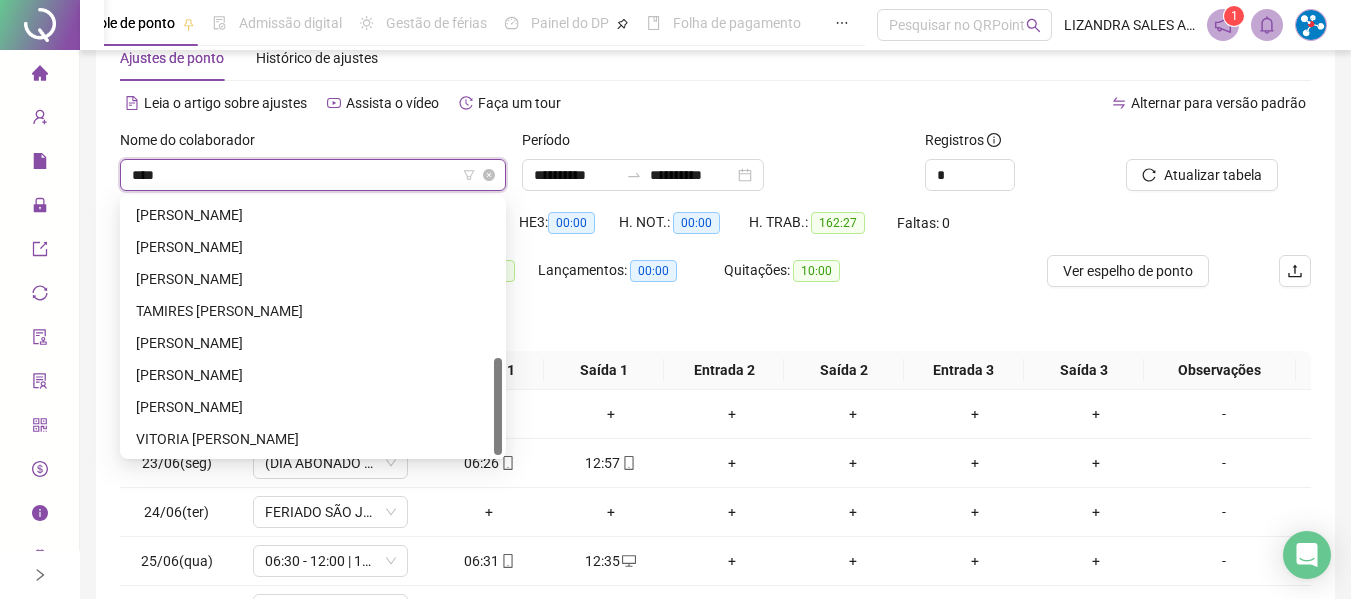 scroll, scrollTop: 0, scrollLeft: 0, axis: both 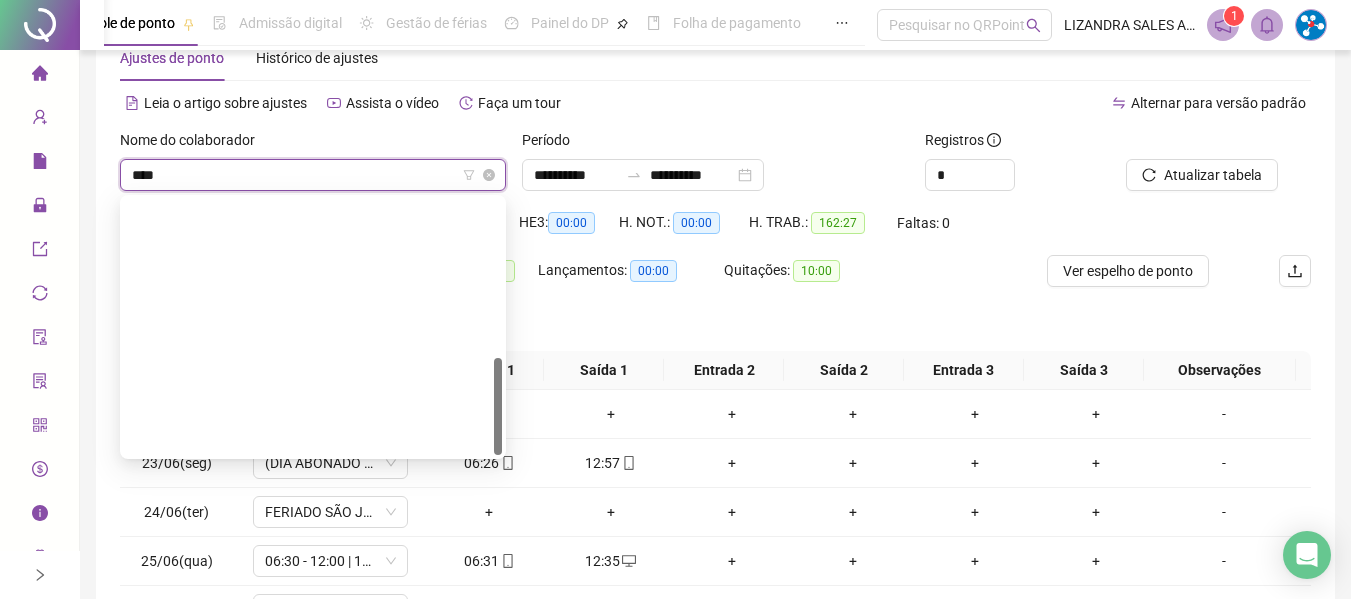 type on "*****" 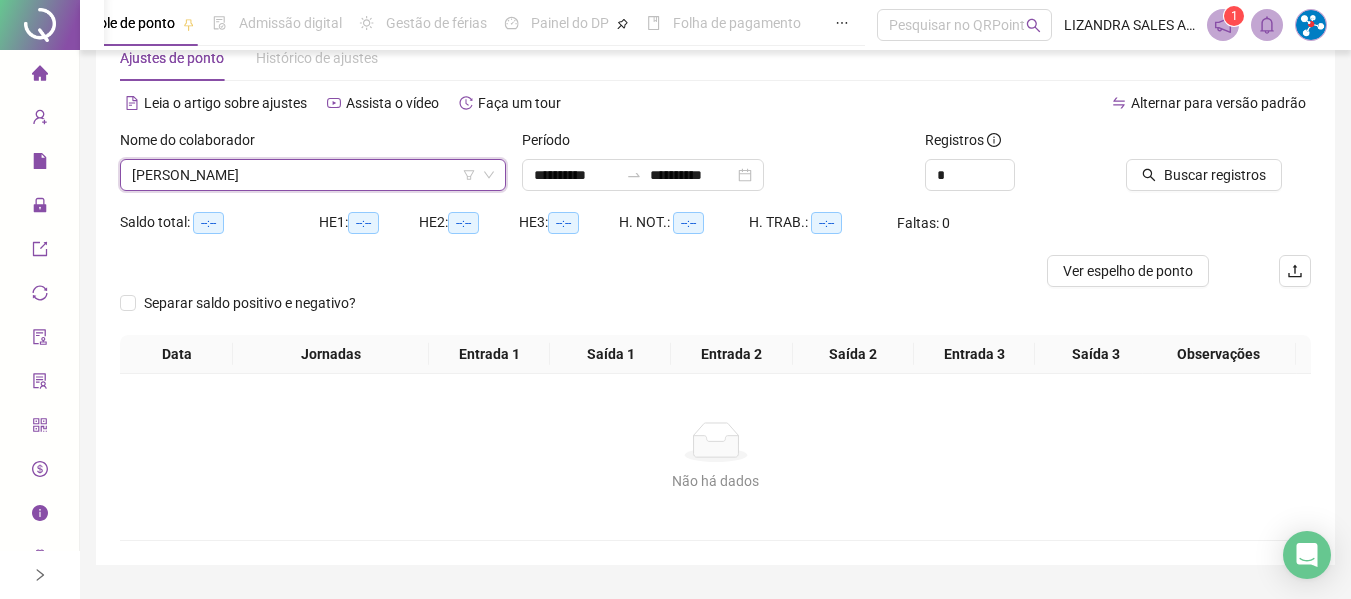 click at bounding box center [1193, 144] 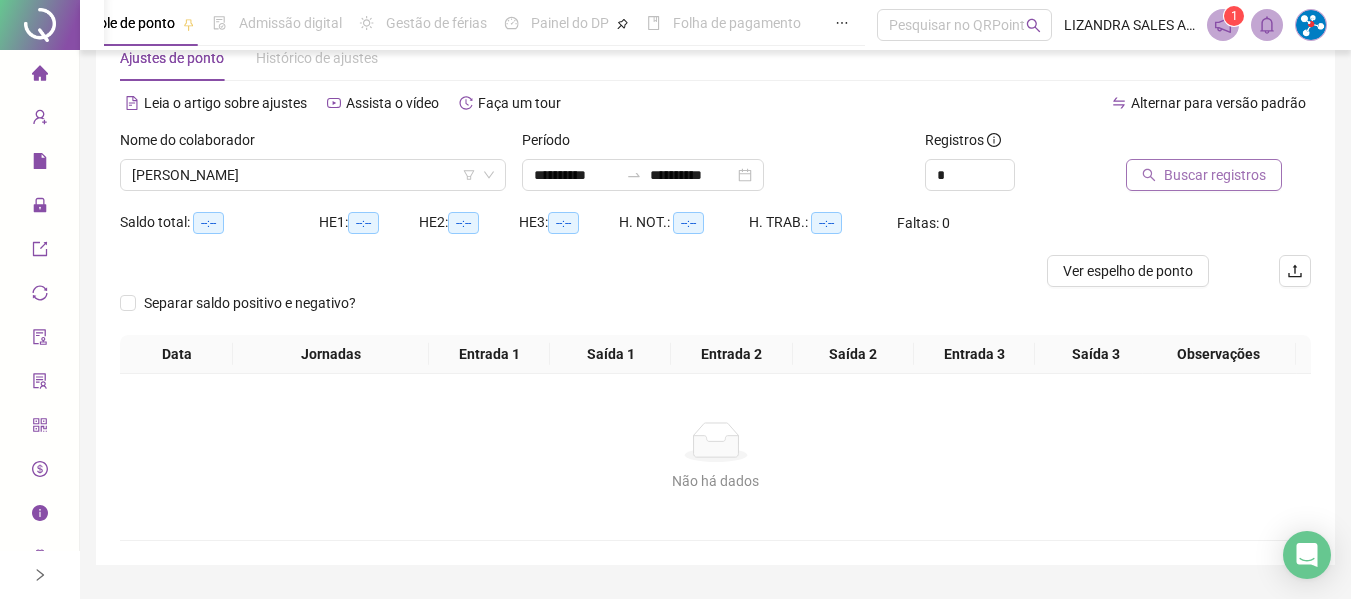 click on "Buscar registros" at bounding box center [1215, 175] 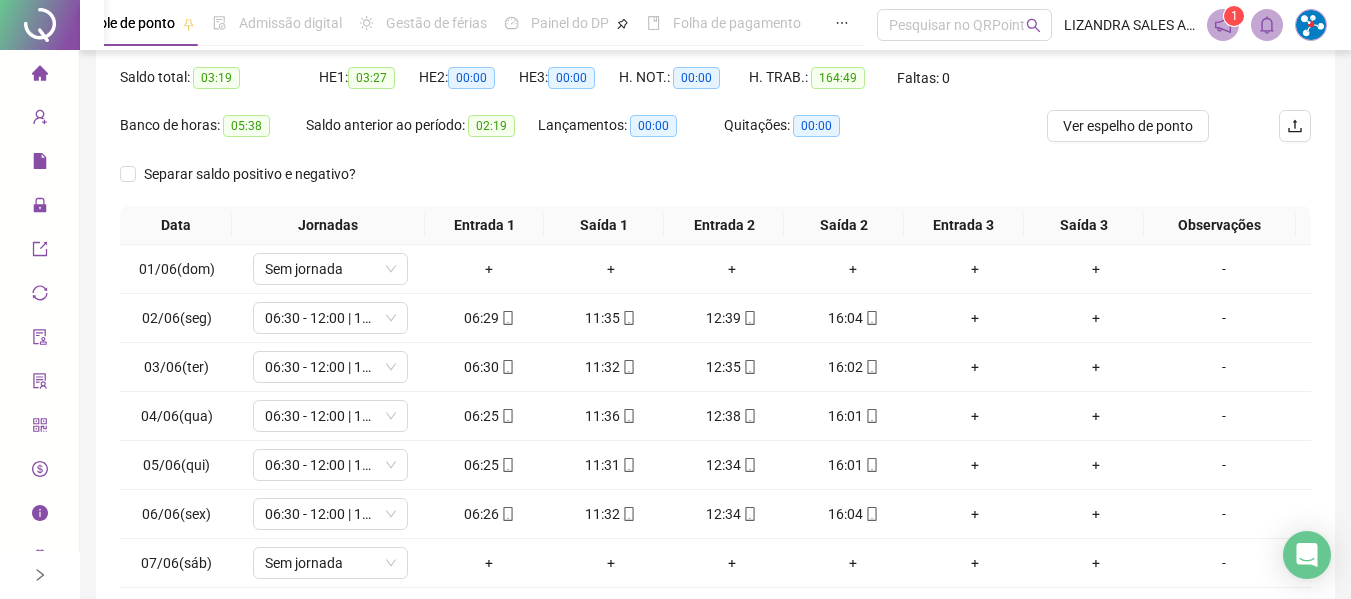 scroll, scrollTop: 355, scrollLeft: 0, axis: vertical 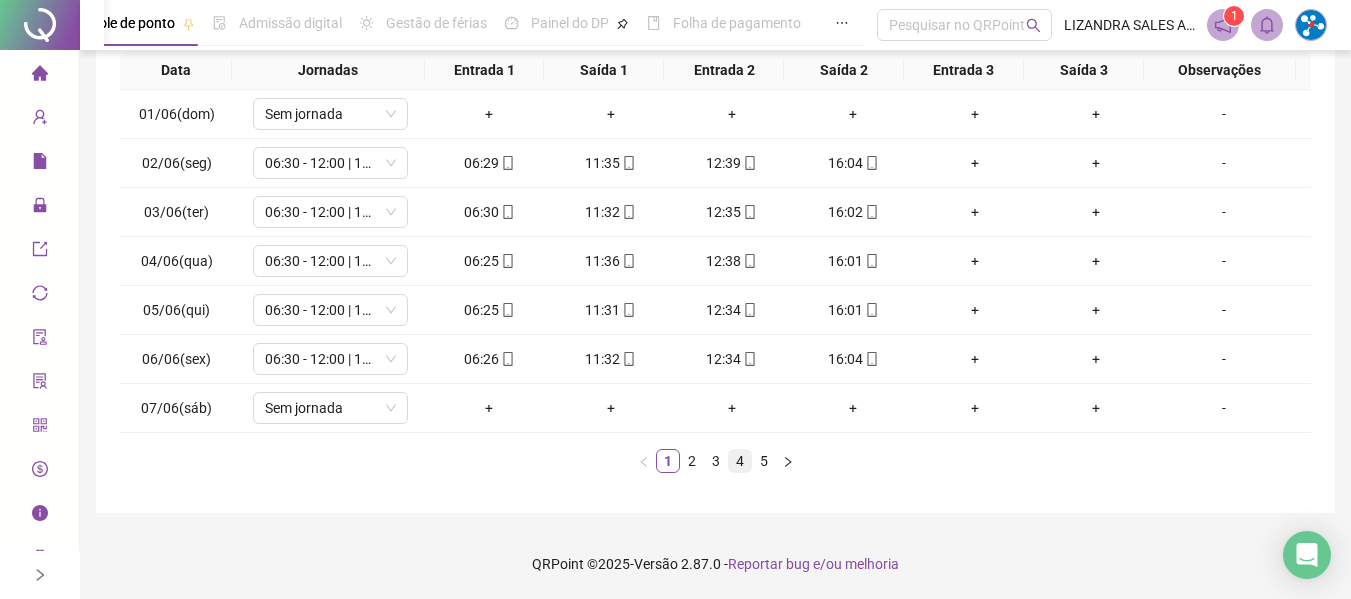 click on "4" at bounding box center [740, 461] 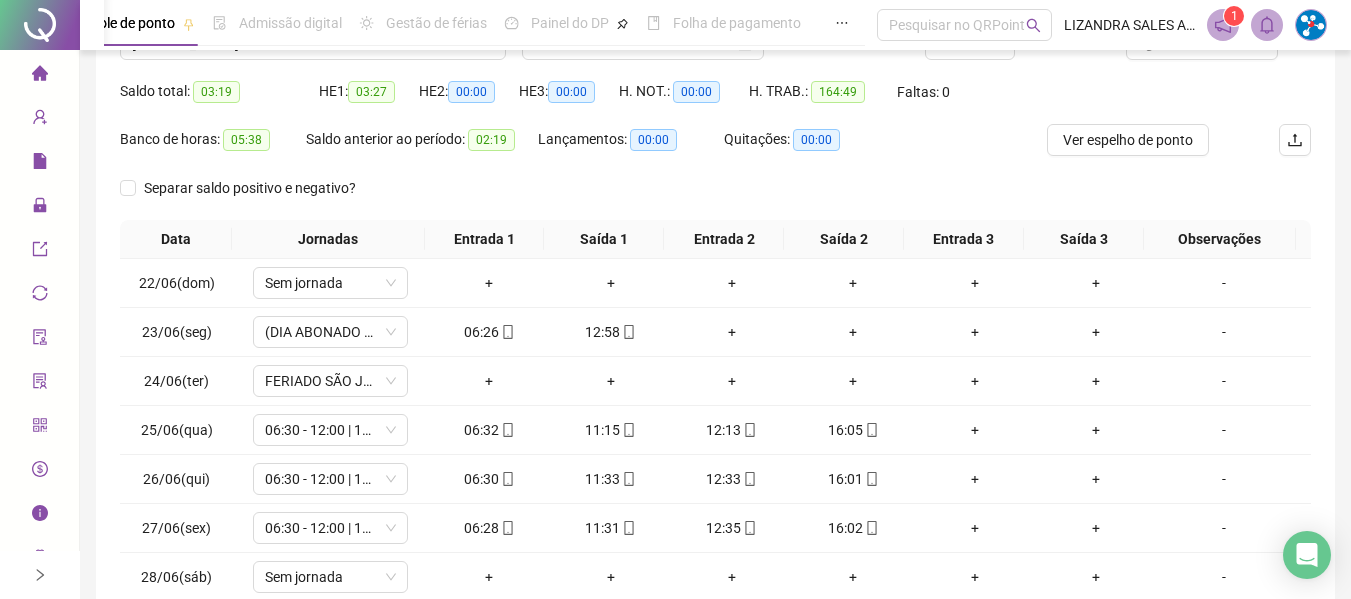 scroll, scrollTop: 0, scrollLeft: 0, axis: both 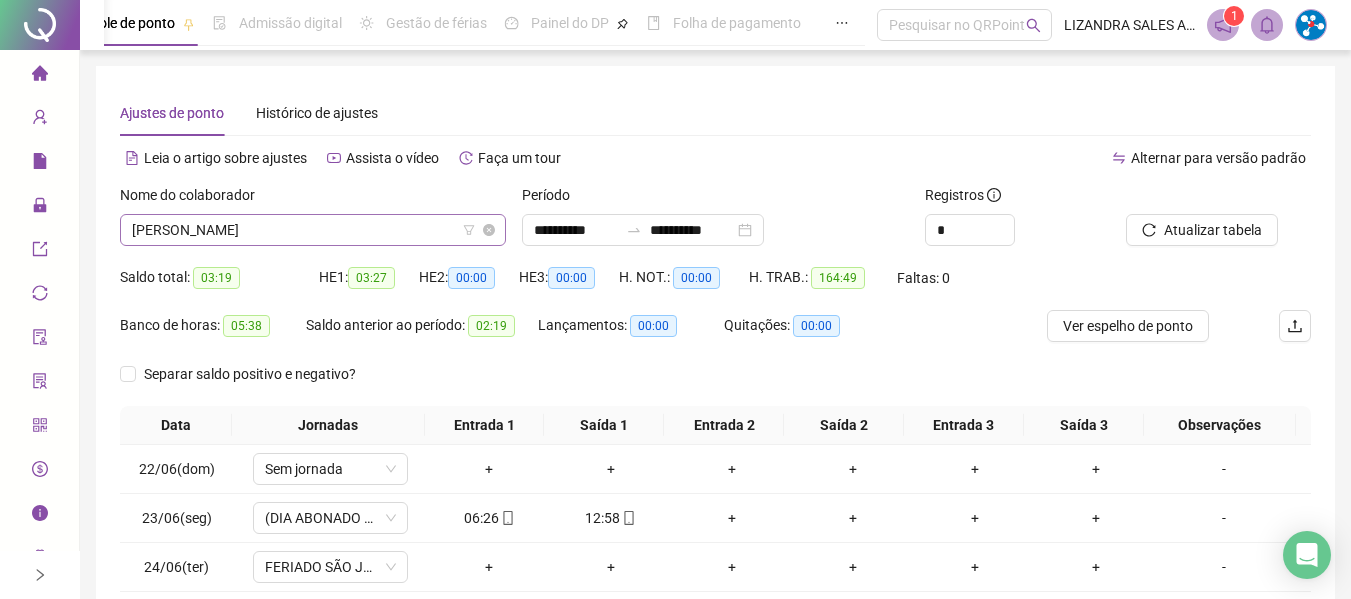 click on "[PERSON_NAME]" at bounding box center (313, 230) 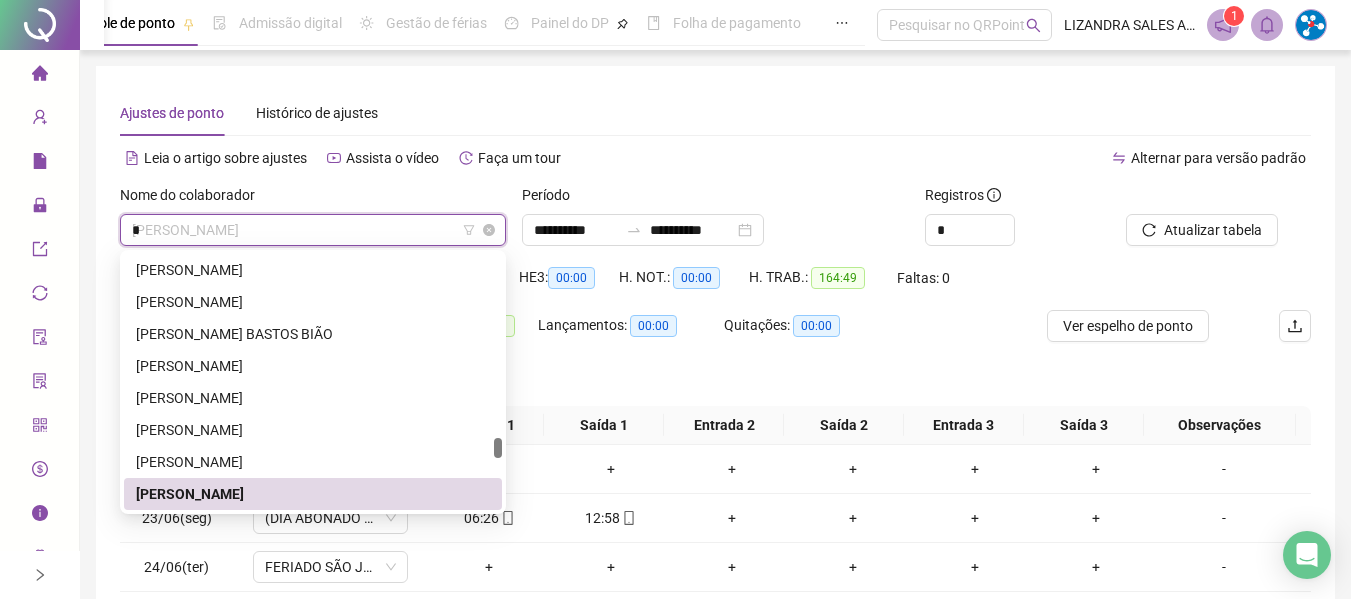 scroll, scrollTop: 5088, scrollLeft: 0, axis: vertical 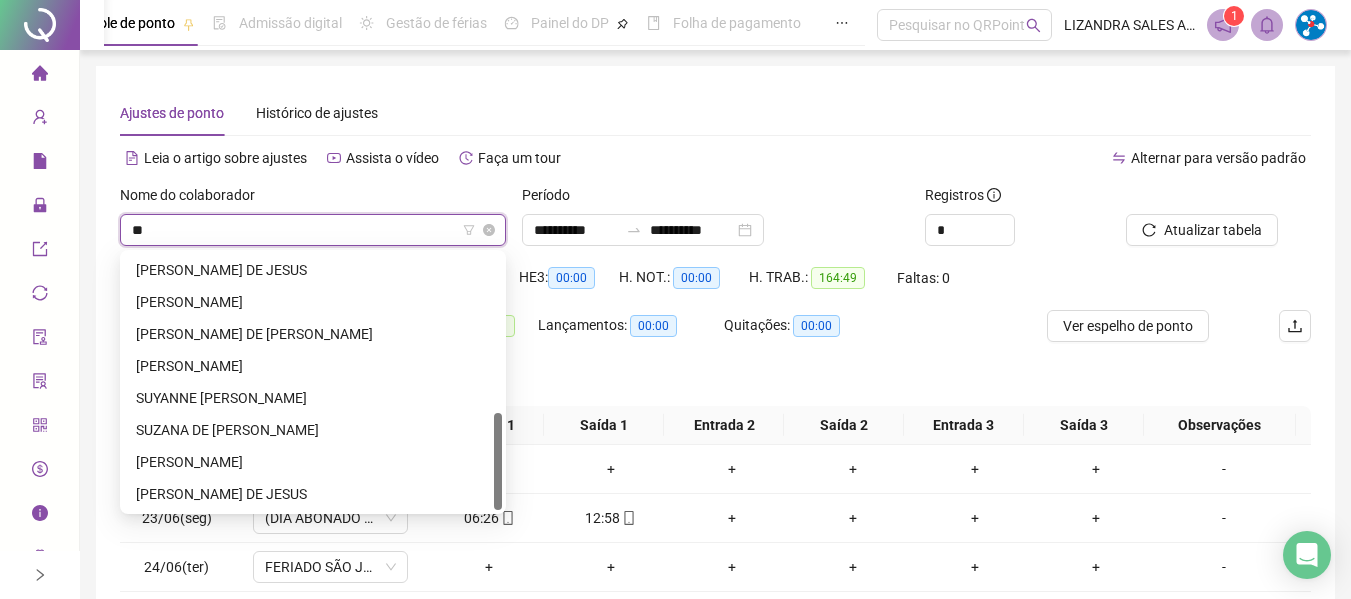 type on "***" 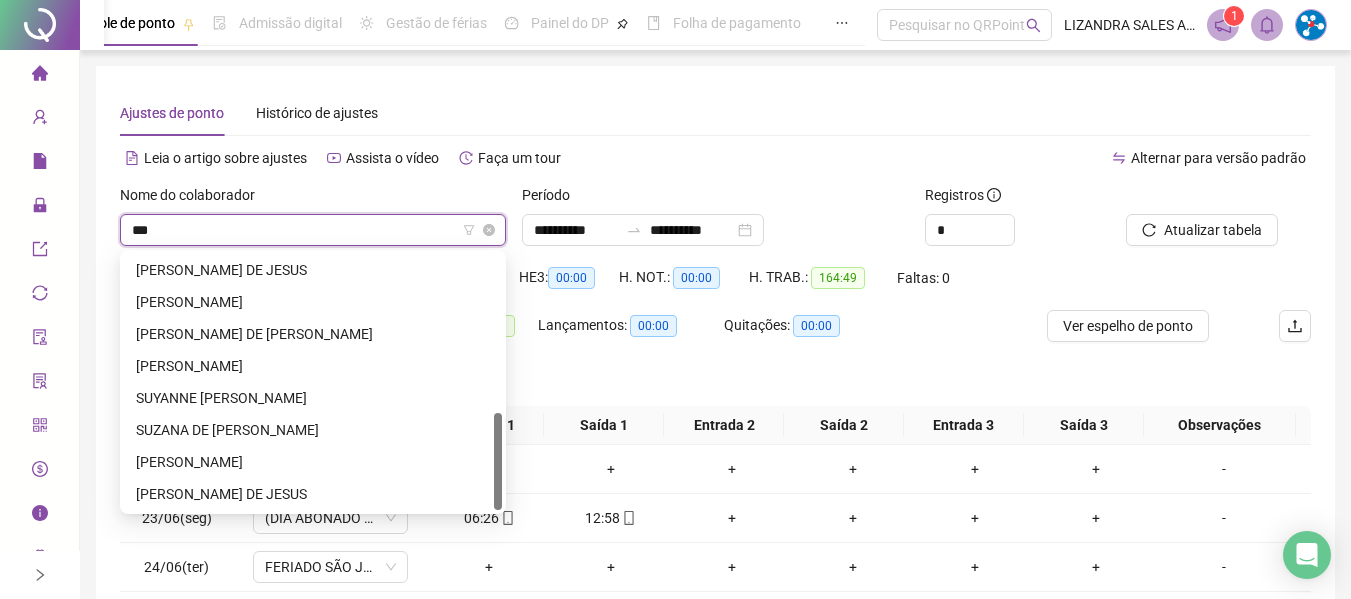 scroll, scrollTop: 0, scrollLeft: 0, axis: both 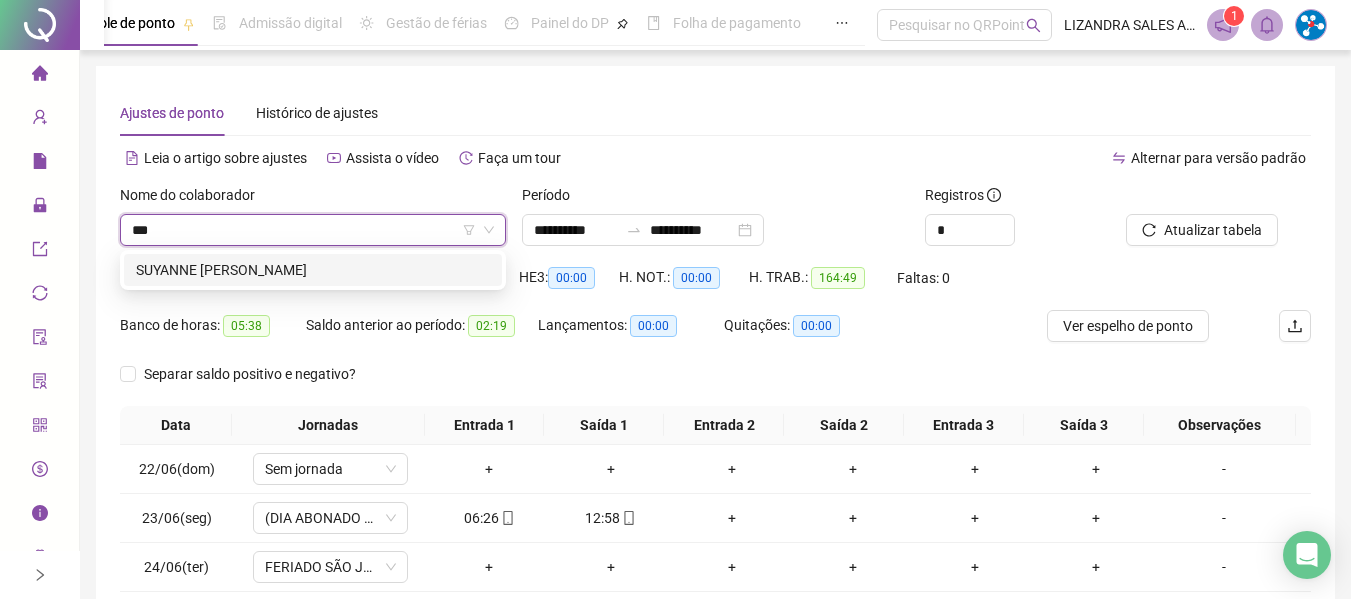 click on "SUYANNE [PERSON_NAME]" at bounding box center (313, 270) 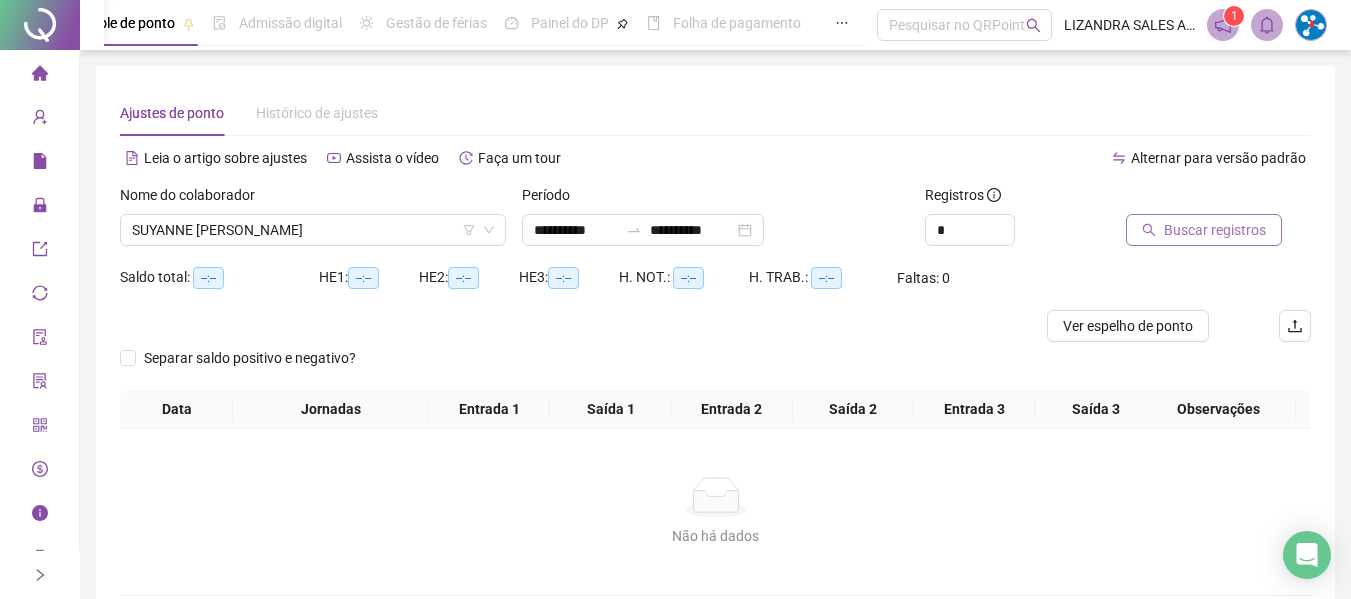 click on "Buscar registros" at bounding box center [1204, 230] 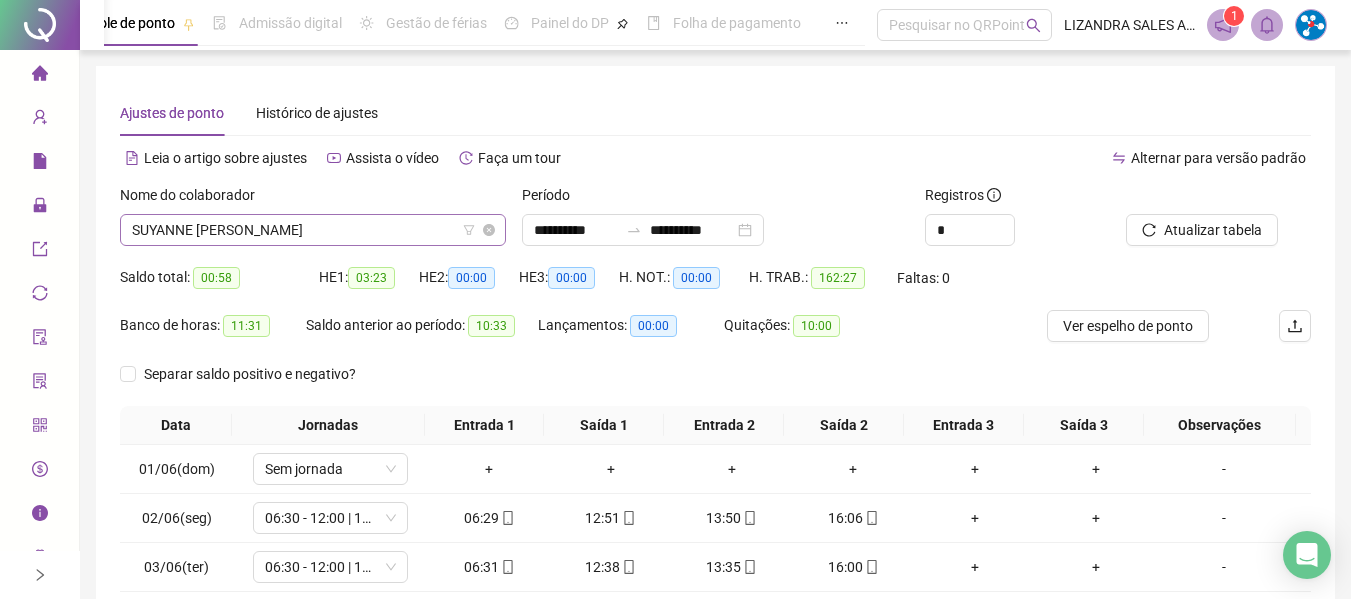 scroll, scrollTop: 355, scrollLeft: 0, axis: vertical 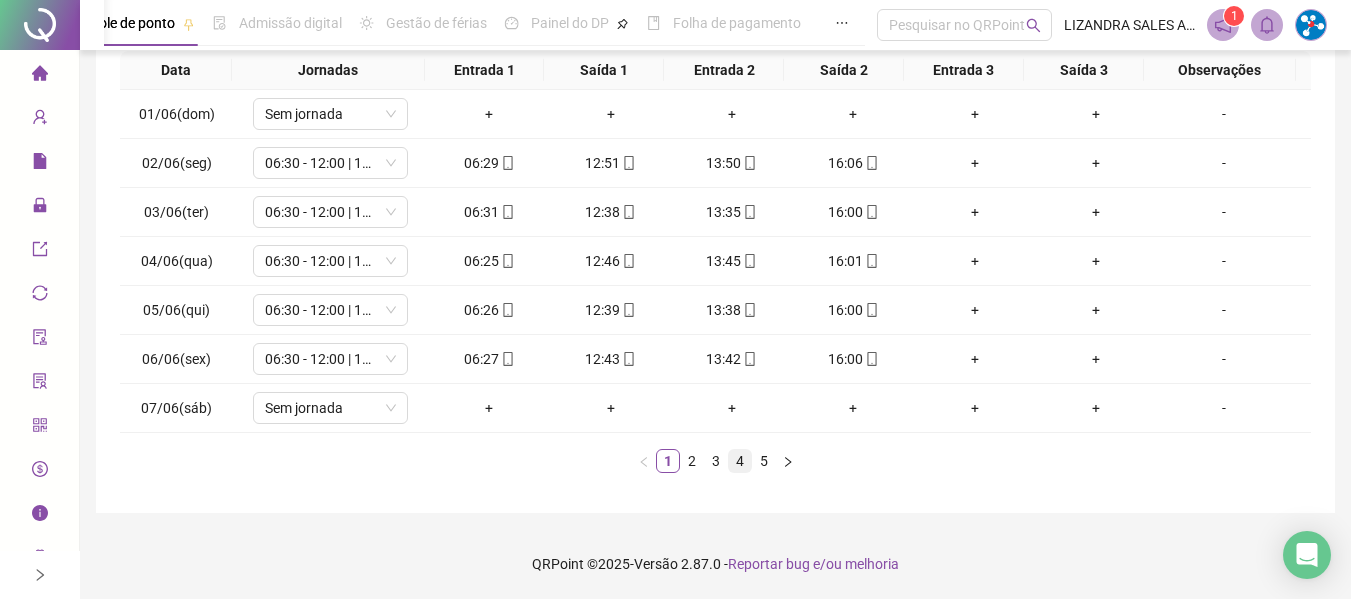 click on "4" at bounding box center (740, 461) 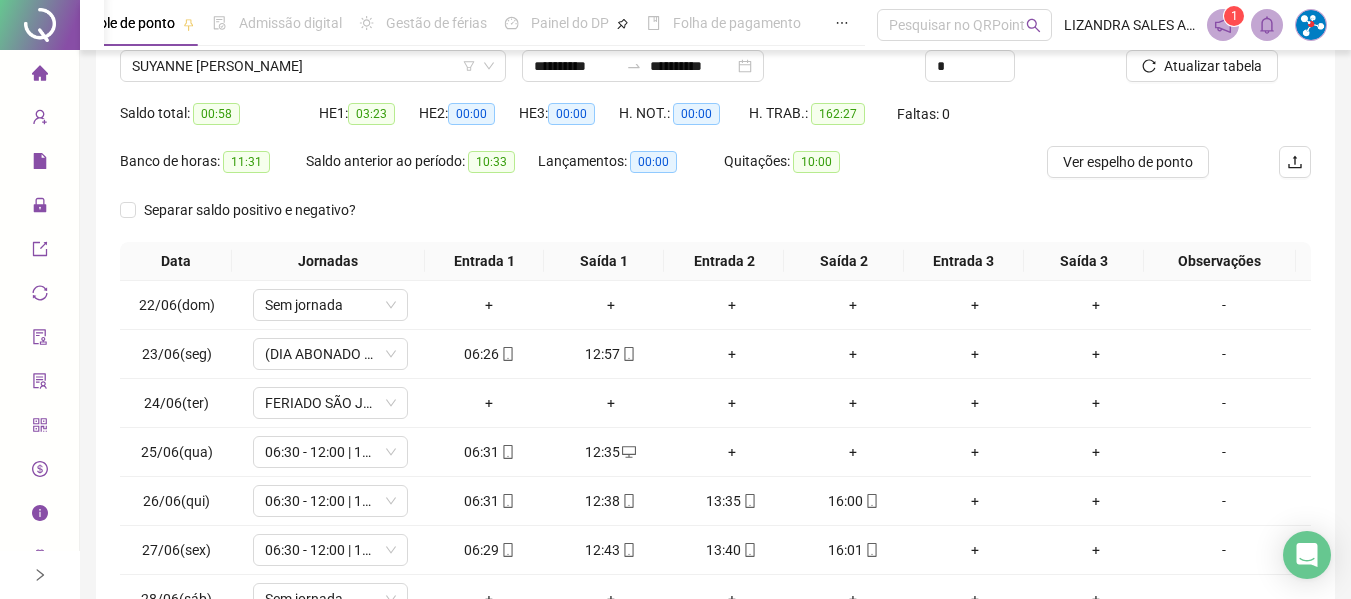 scroll, scrollTop: 355, scrollLeft: 0, axis: vertical 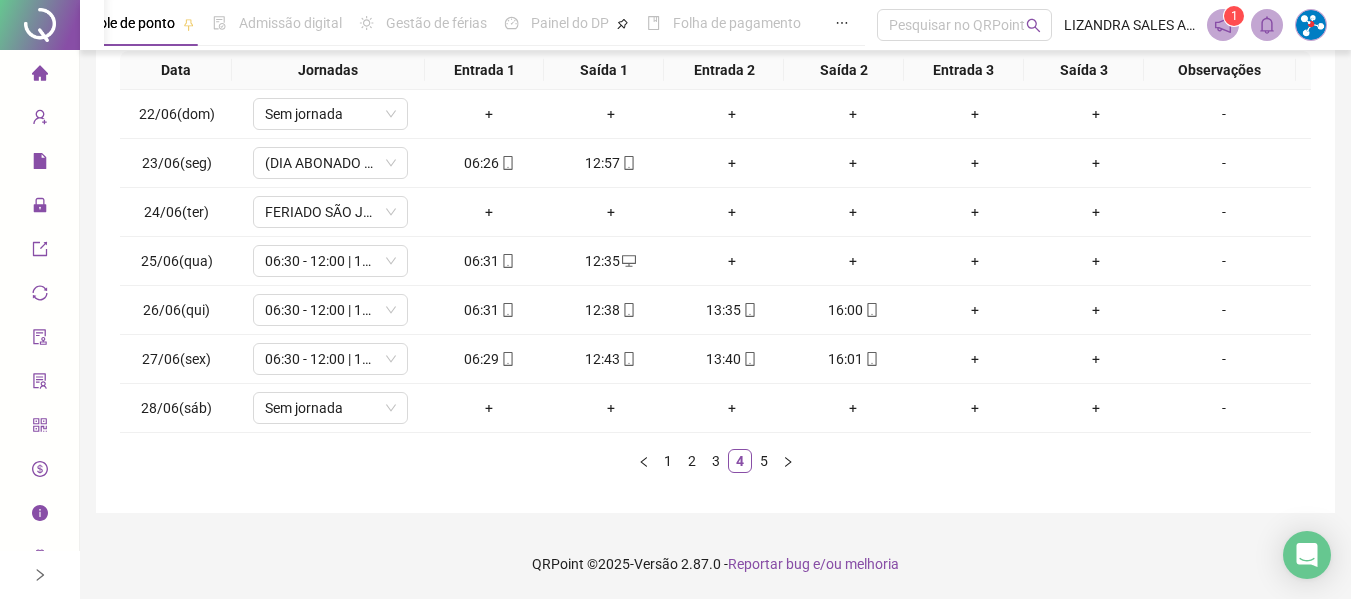 type 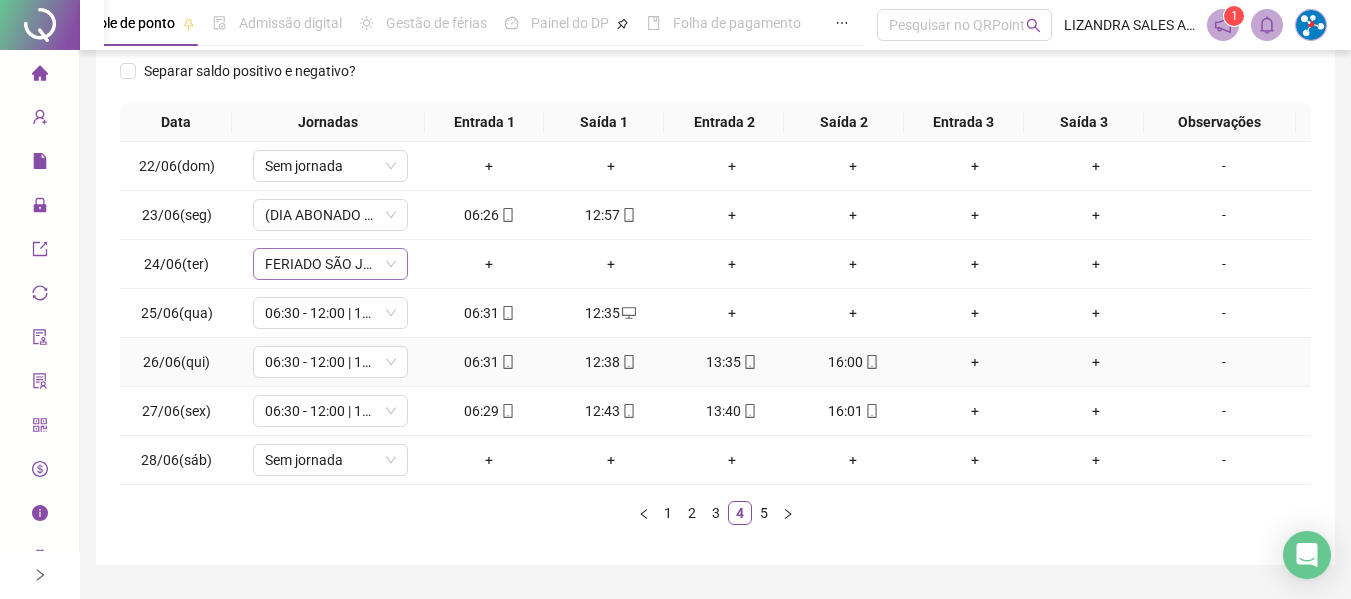 scroll, scrollTop: 0, scrollLeft: 0, axis: both 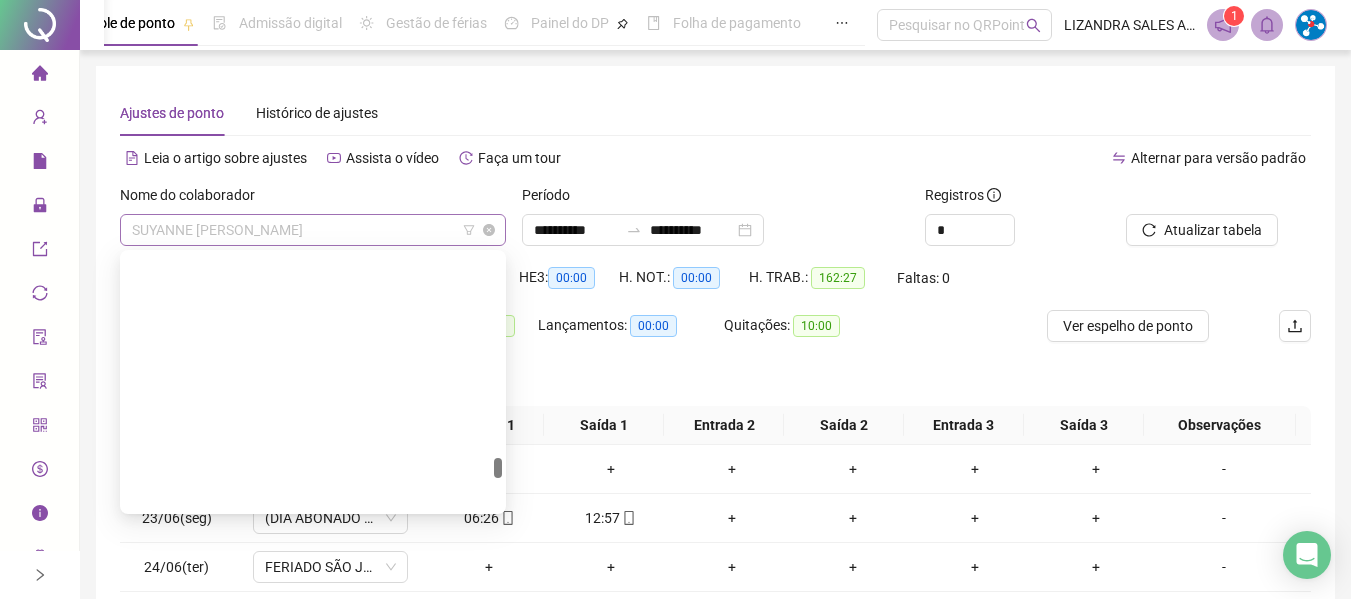 click on "SUYANNE [PERSON_NAME]" at bounding box center [313, 230] 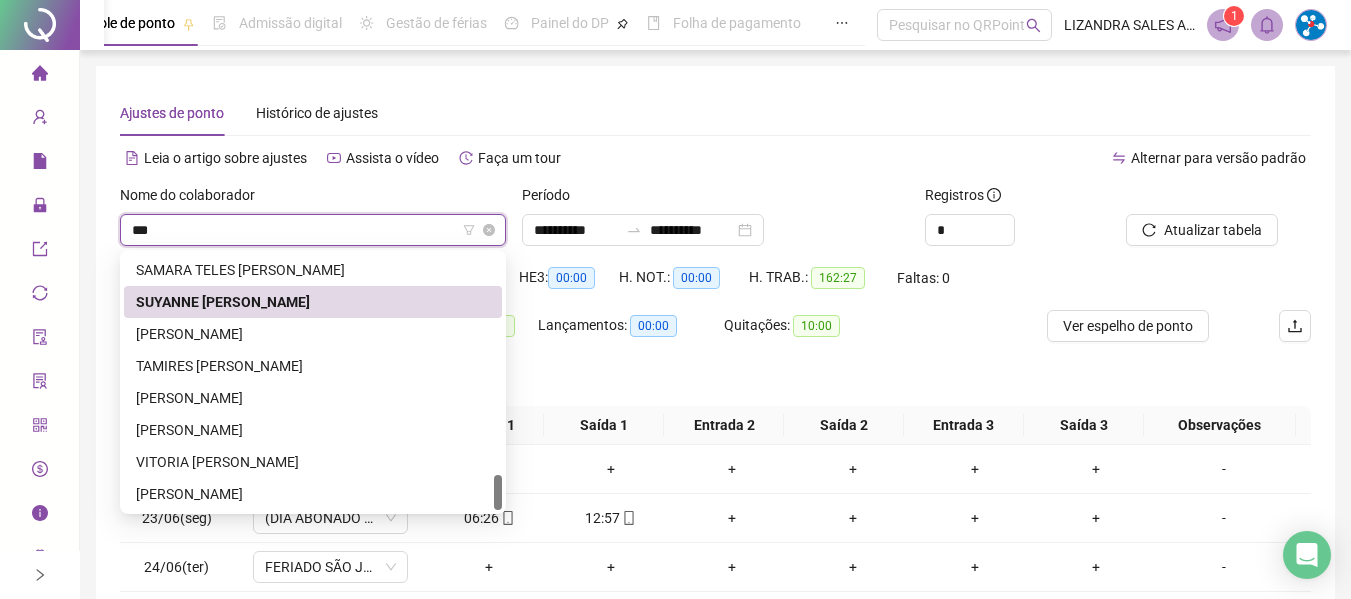 scroll, scrollTop: 0, scrollLeft: 0, axis: both 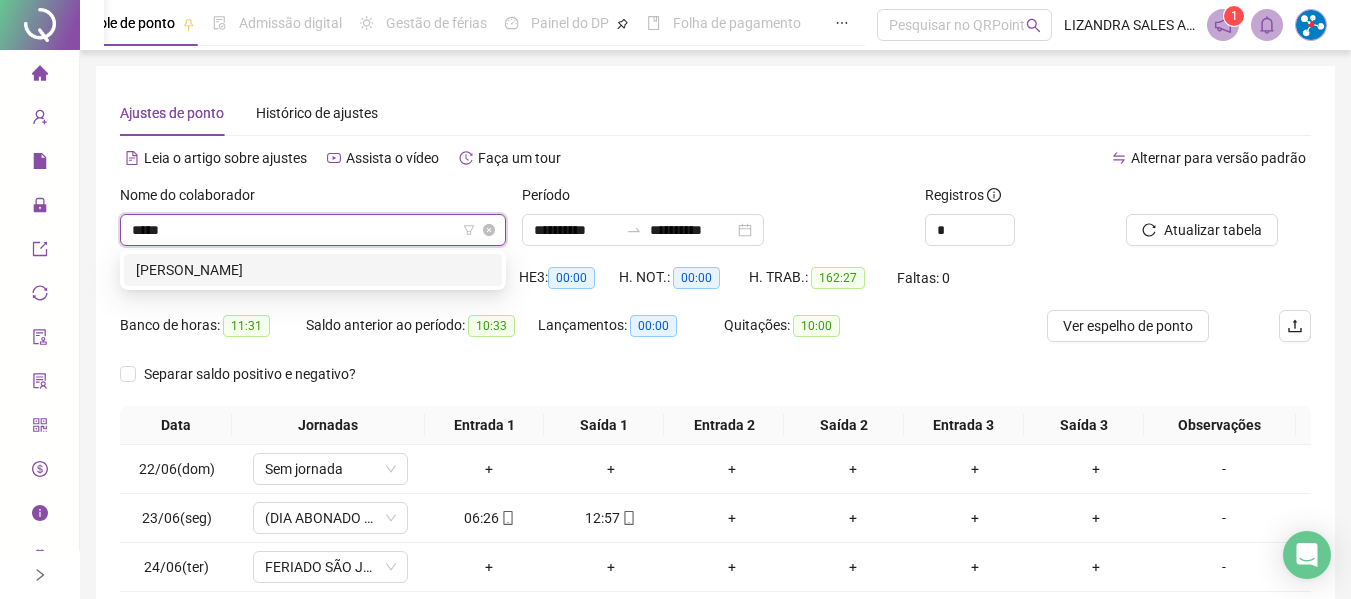 type on "******" 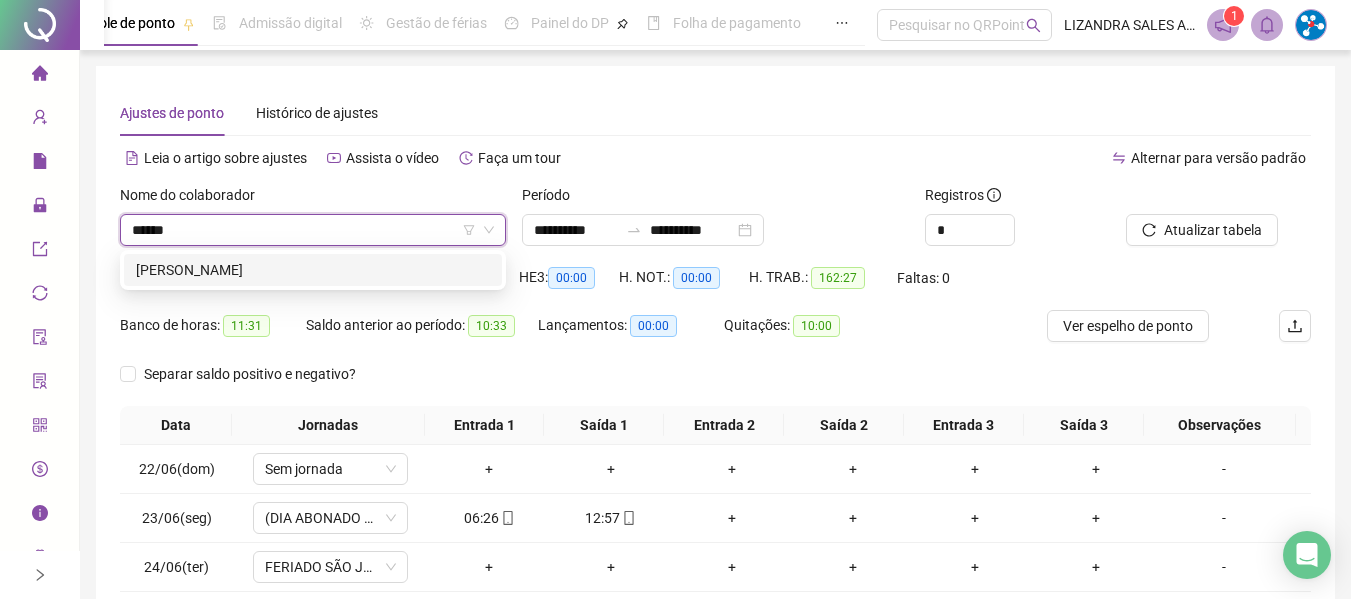 click on "[PERSON_NAME]" at bounding box center (313, 270) 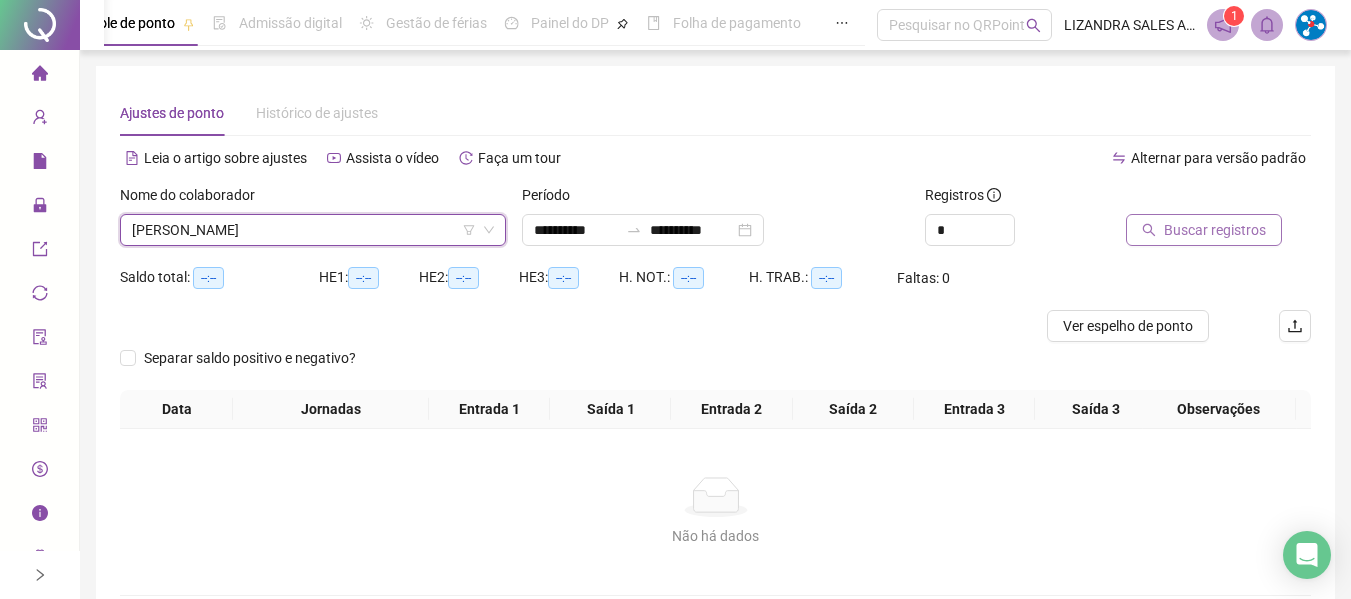 click on "Buscar registros" at bounding box center [1204, 230] 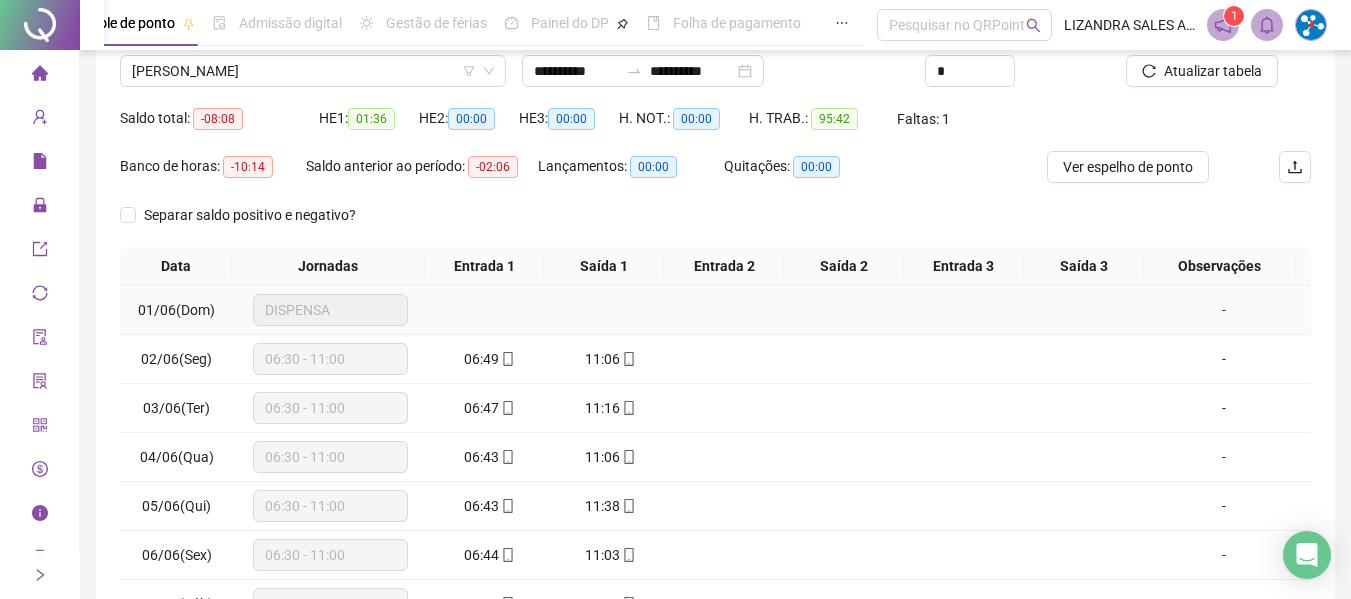 scroll, scrollTop: 355, scrollLeft: 0, axis: vertical 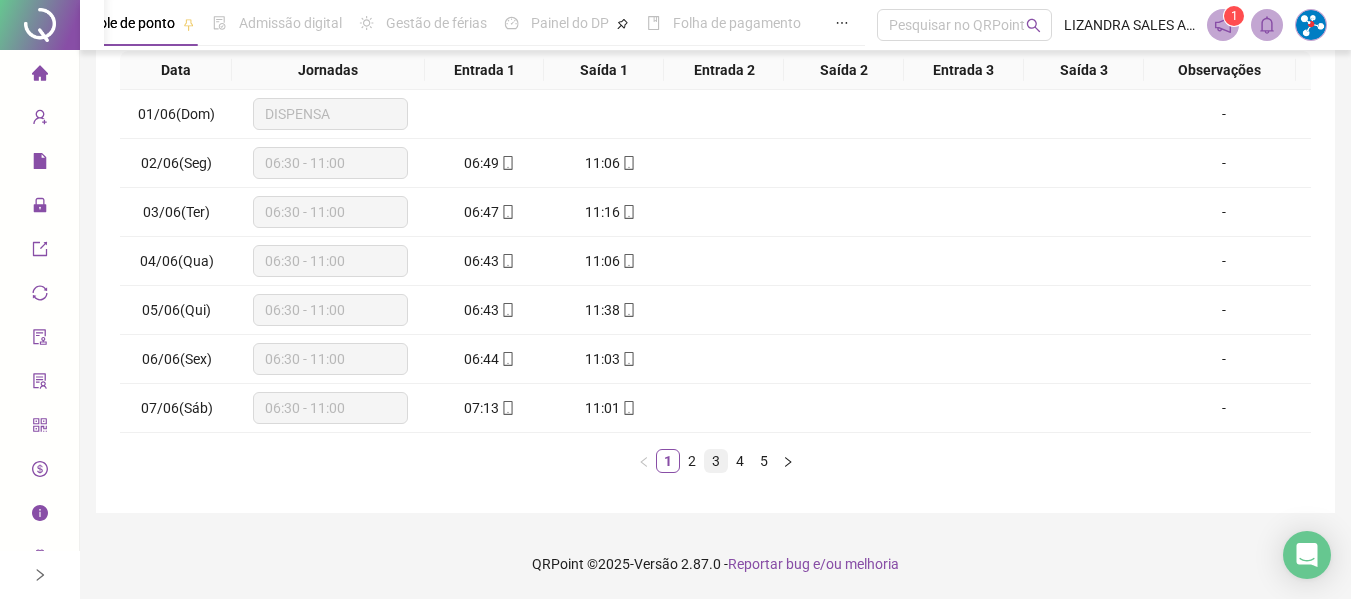 click on "3" at bounding box center (716, 461) 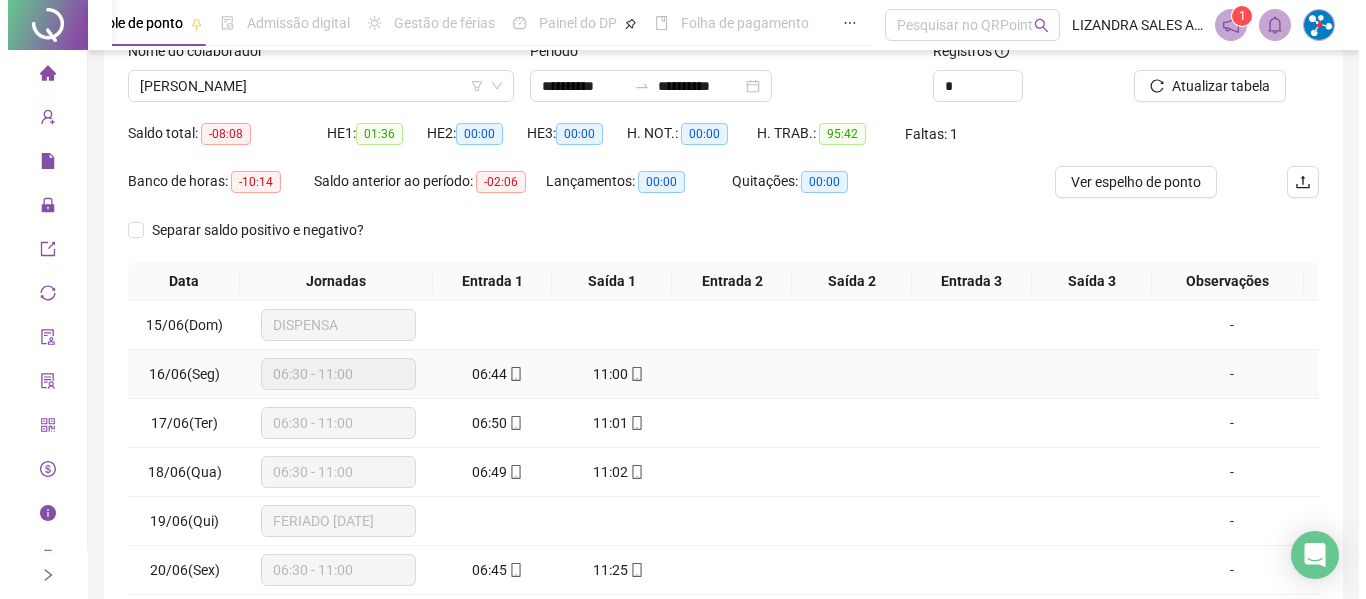 scroll, scrollTop: 0, scrollLeft: 0, axis: both 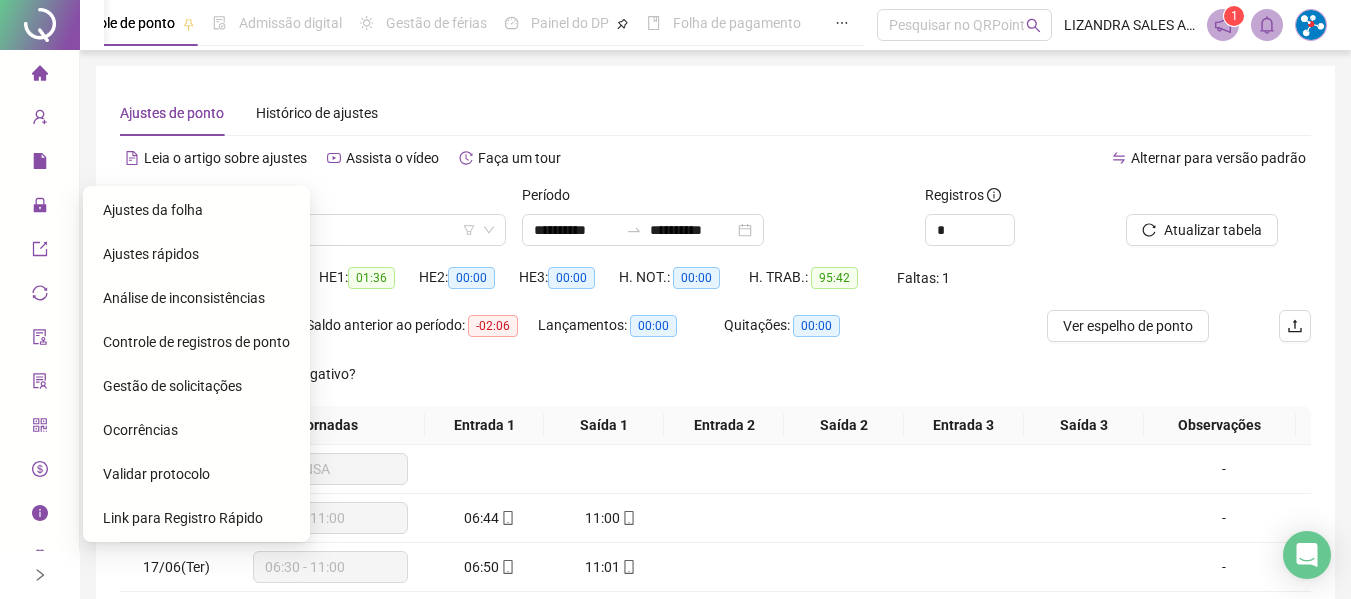 click on "Ajustes rápidos" at bounding box center [151, 254] 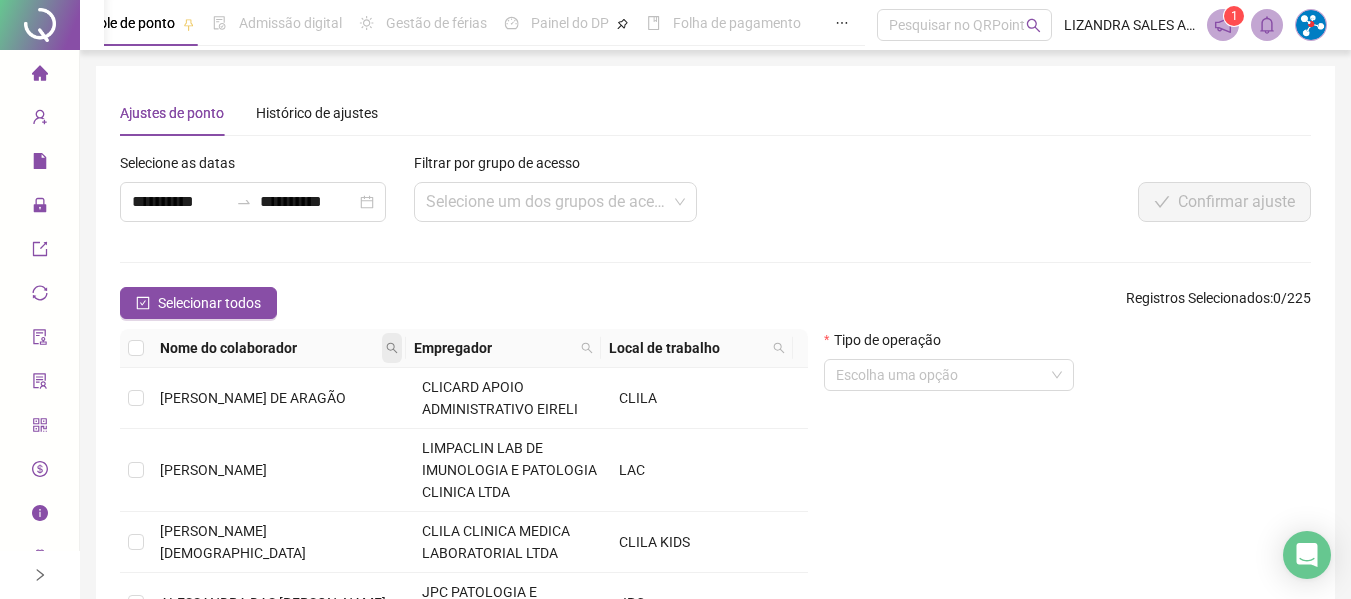 click 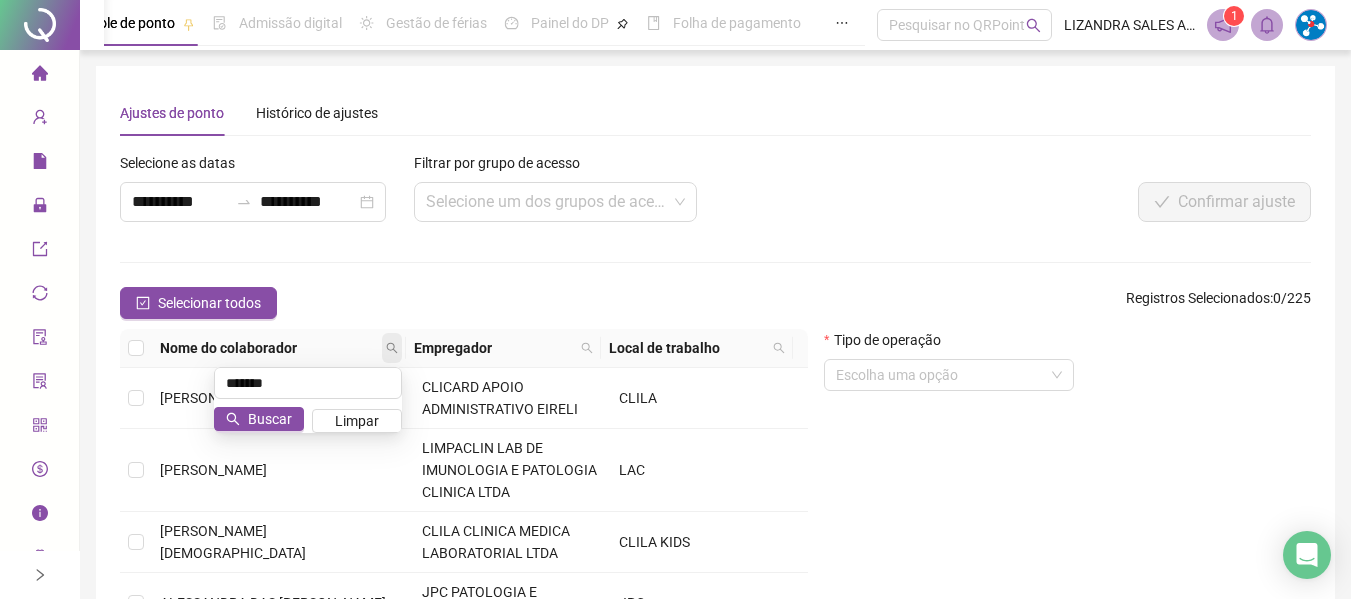 type on "*******" 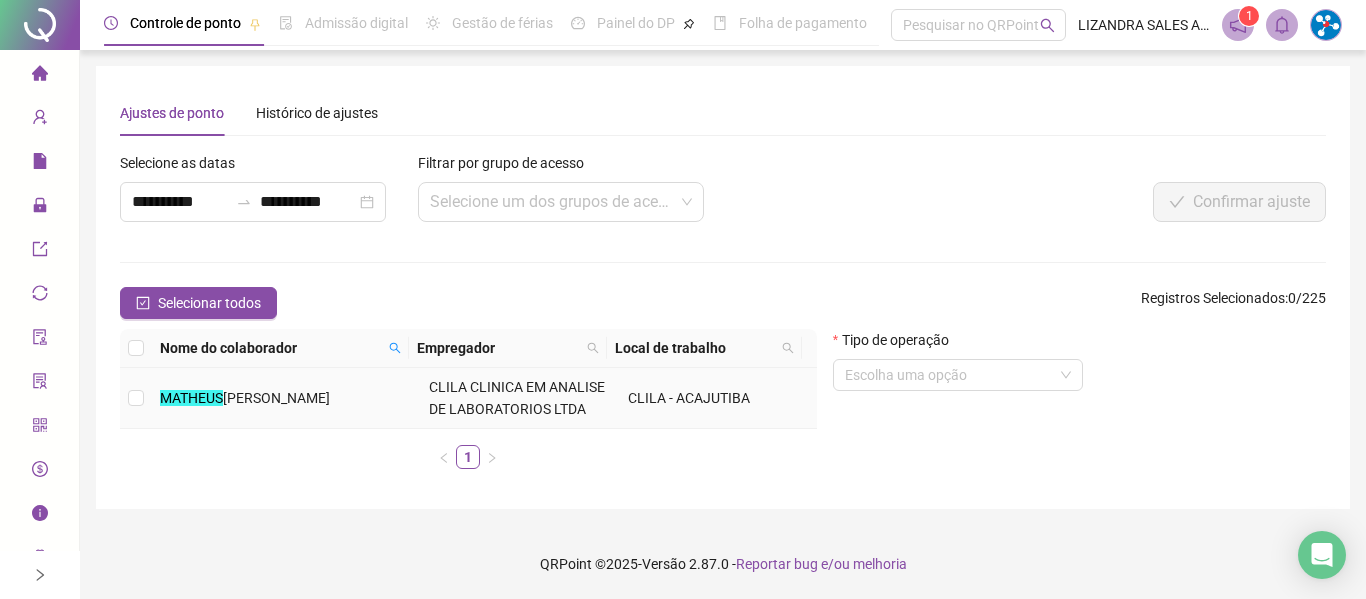 click on "MATHEUS  SOUZA DE OLIVEIRA" at bounding box center [286, 398] 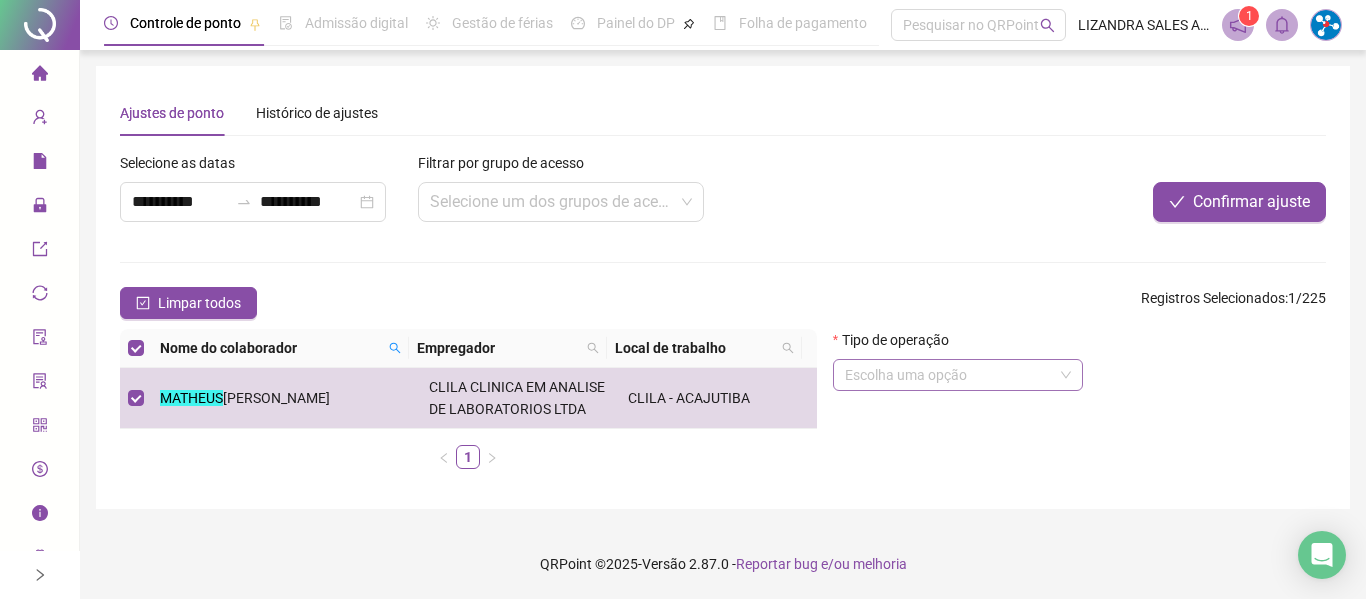 click at bounding box center (952, 375) 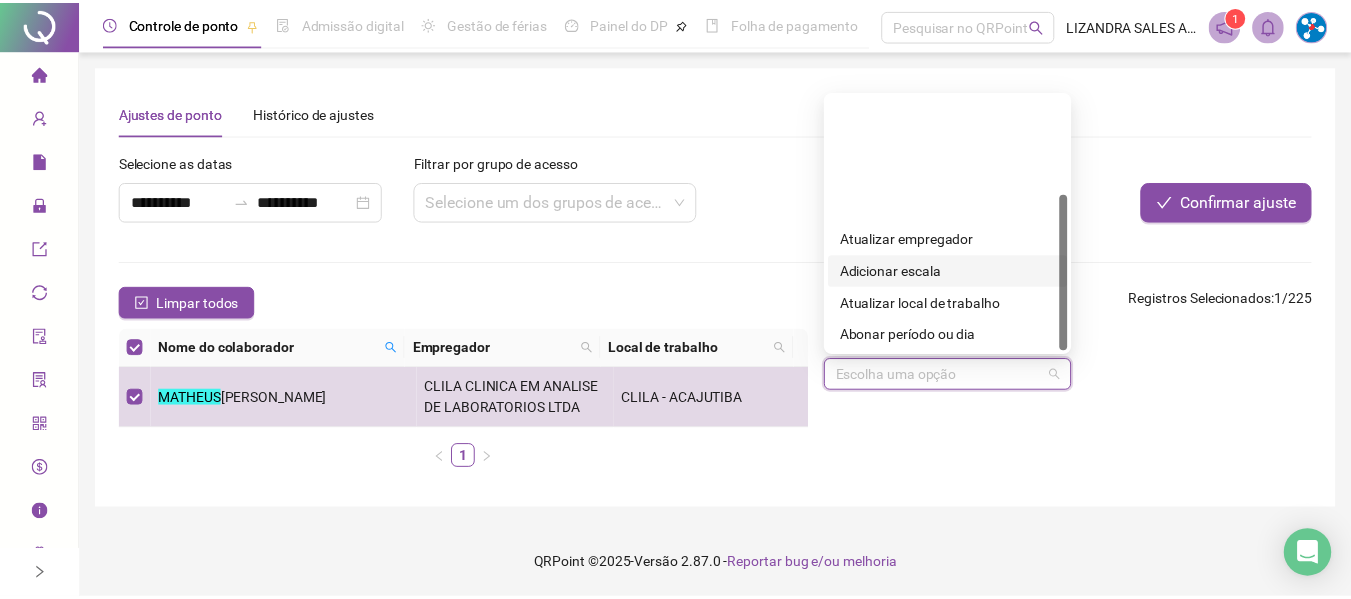 scroll, scrollTop: 160, scrollLeft: 0, axis: vertical 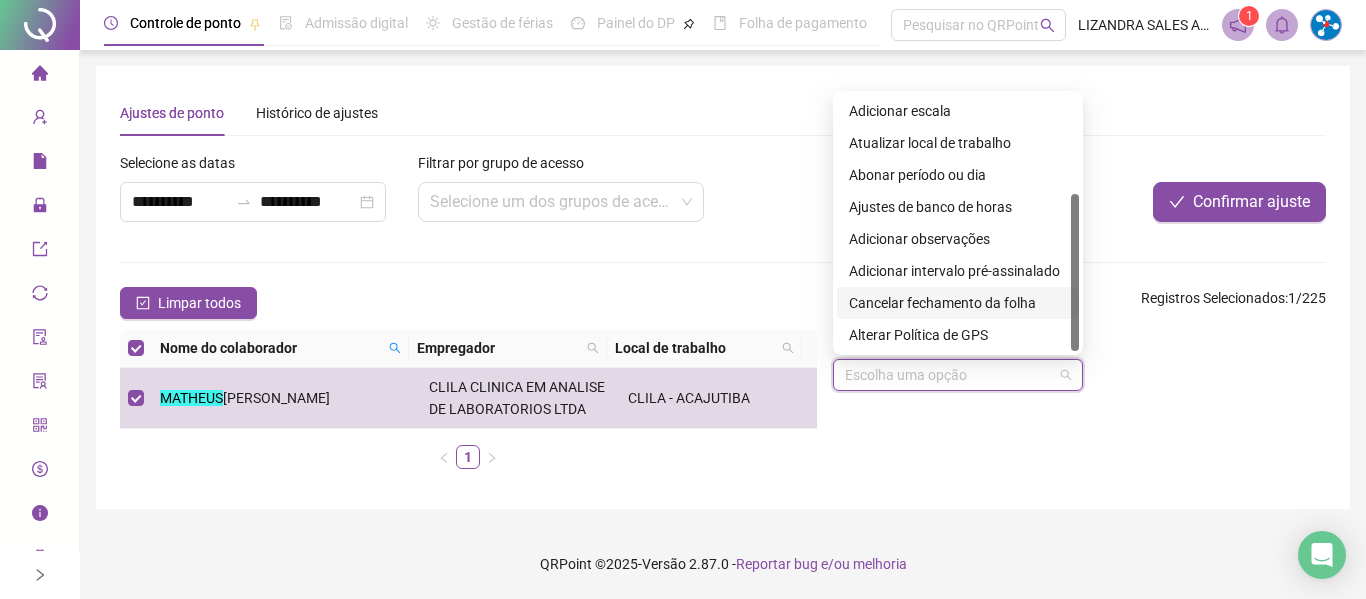 click on "Cancelar fechamento da folha" at bounding box center [958, 303] 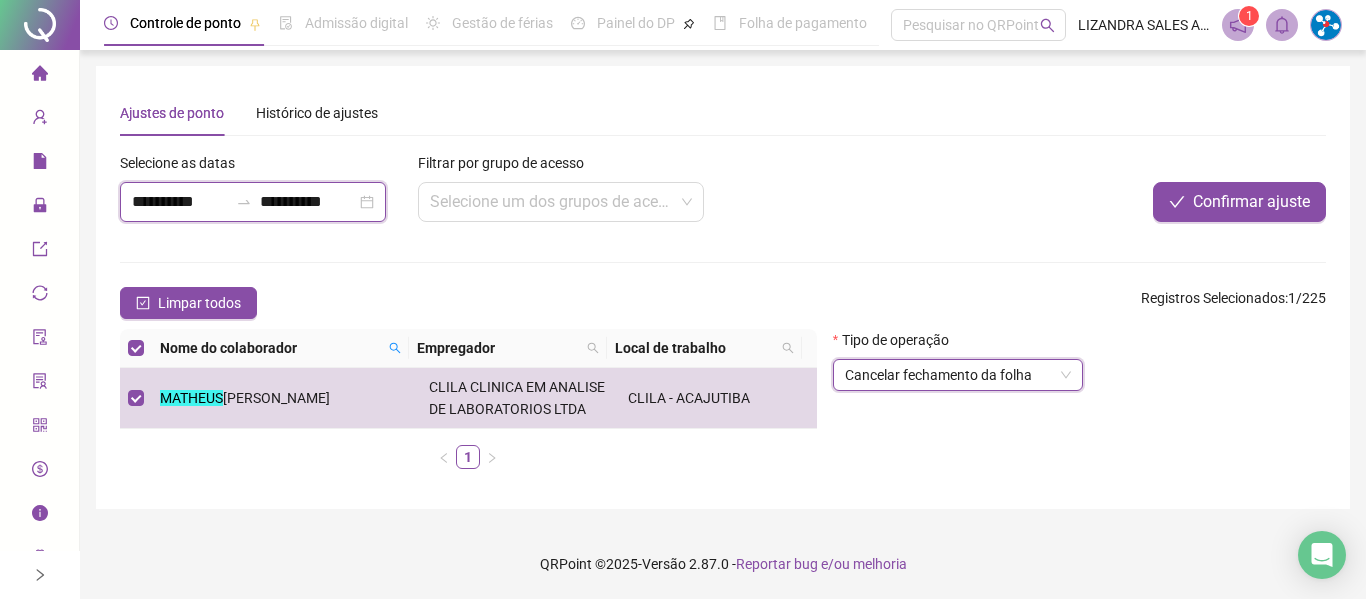 click on "**********" at bounding box center (180, 202) 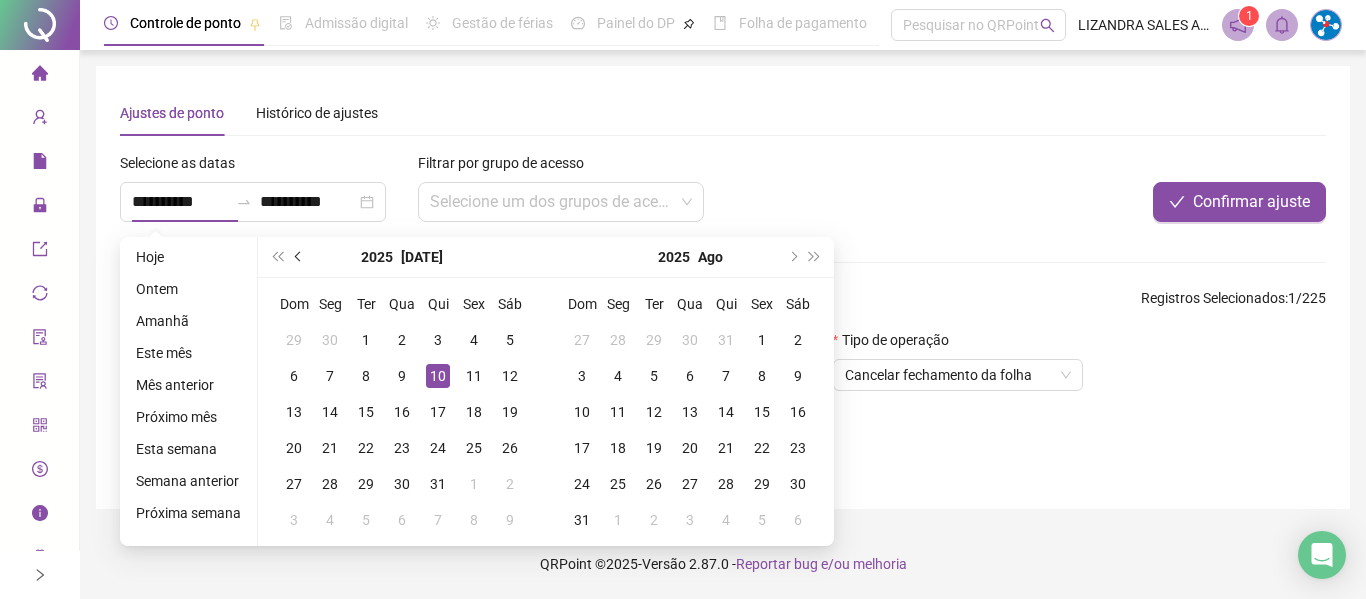 click at bounding box center [299, 257] 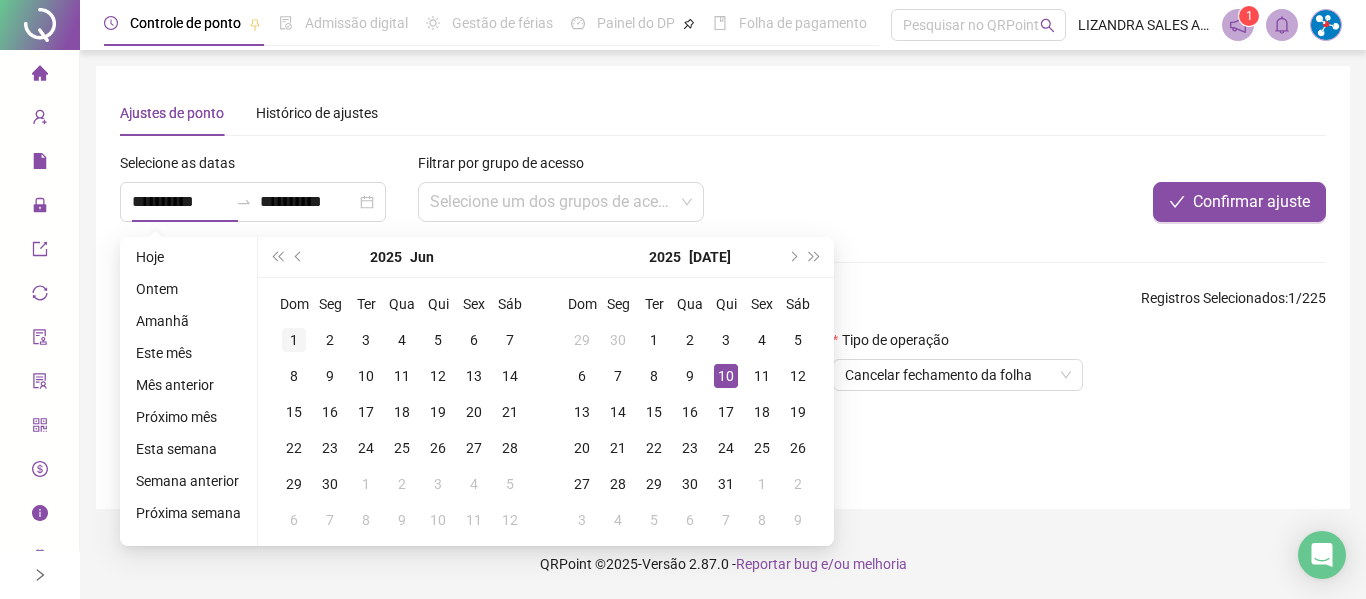 type on "**********" 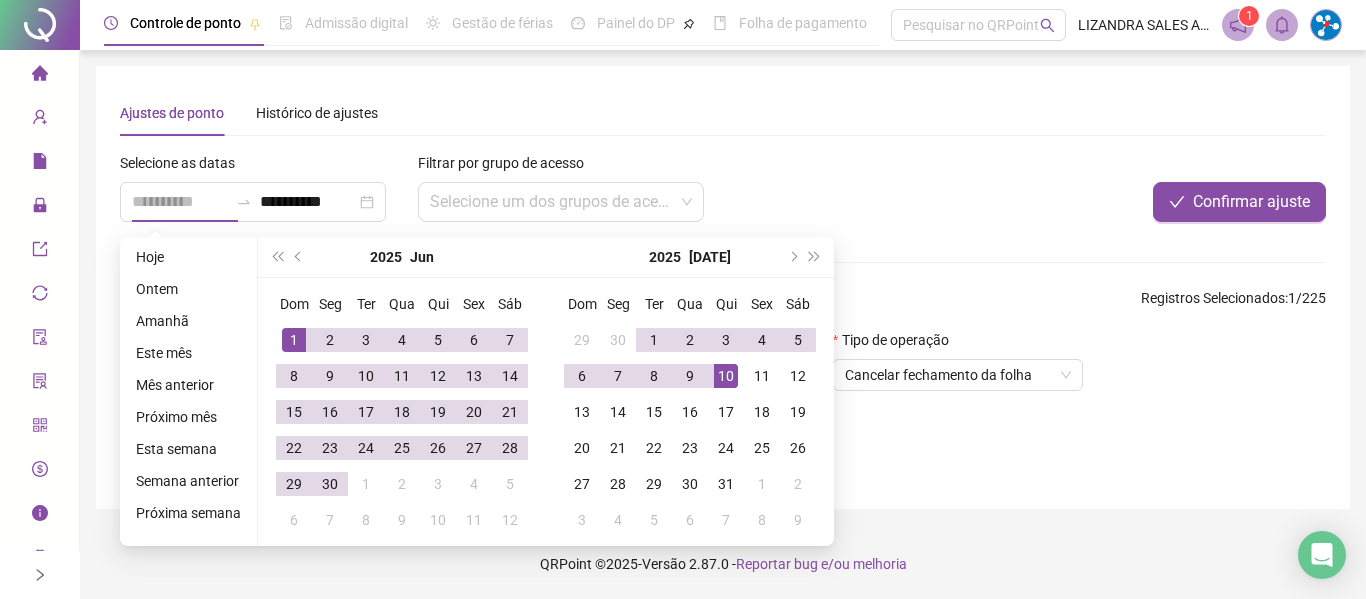 click on "1" at bounding box center (294, 340) 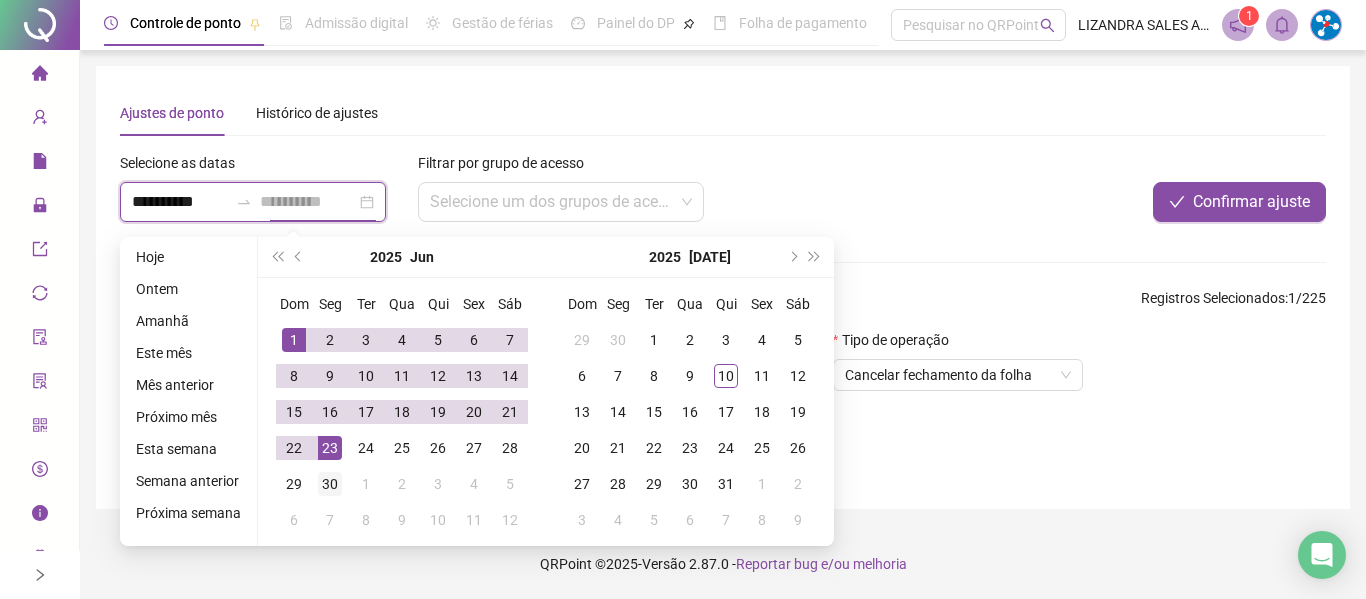 type on "**********" 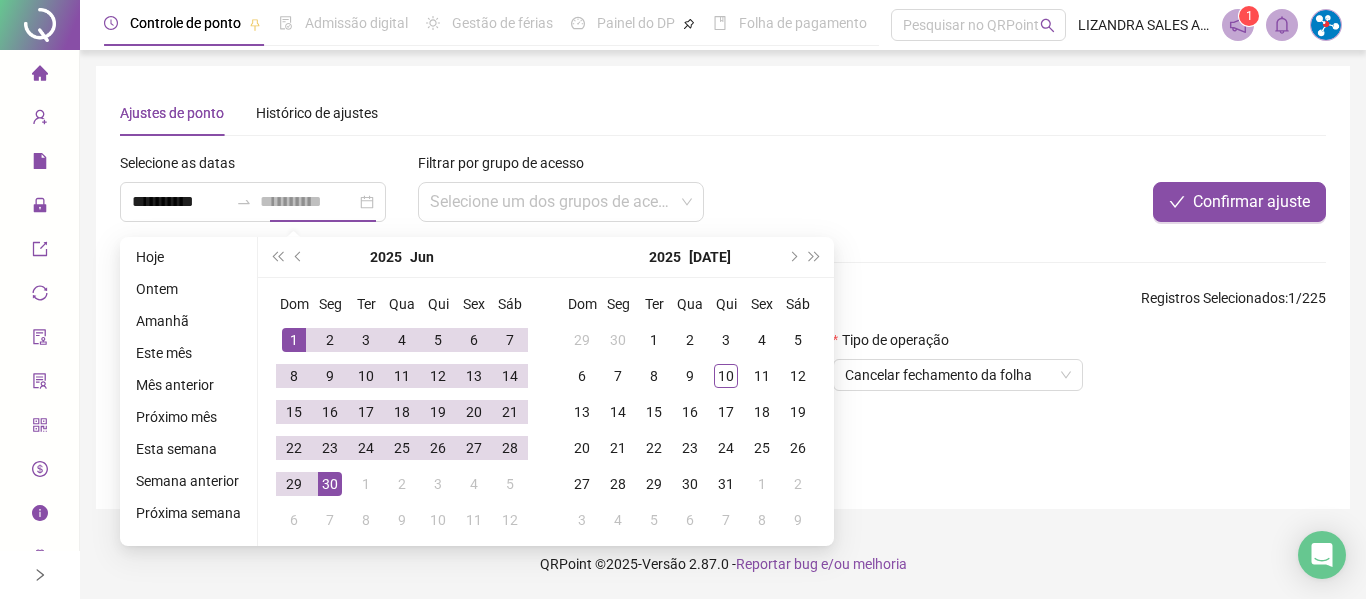 click on "30" at bounding box center [330, 484] 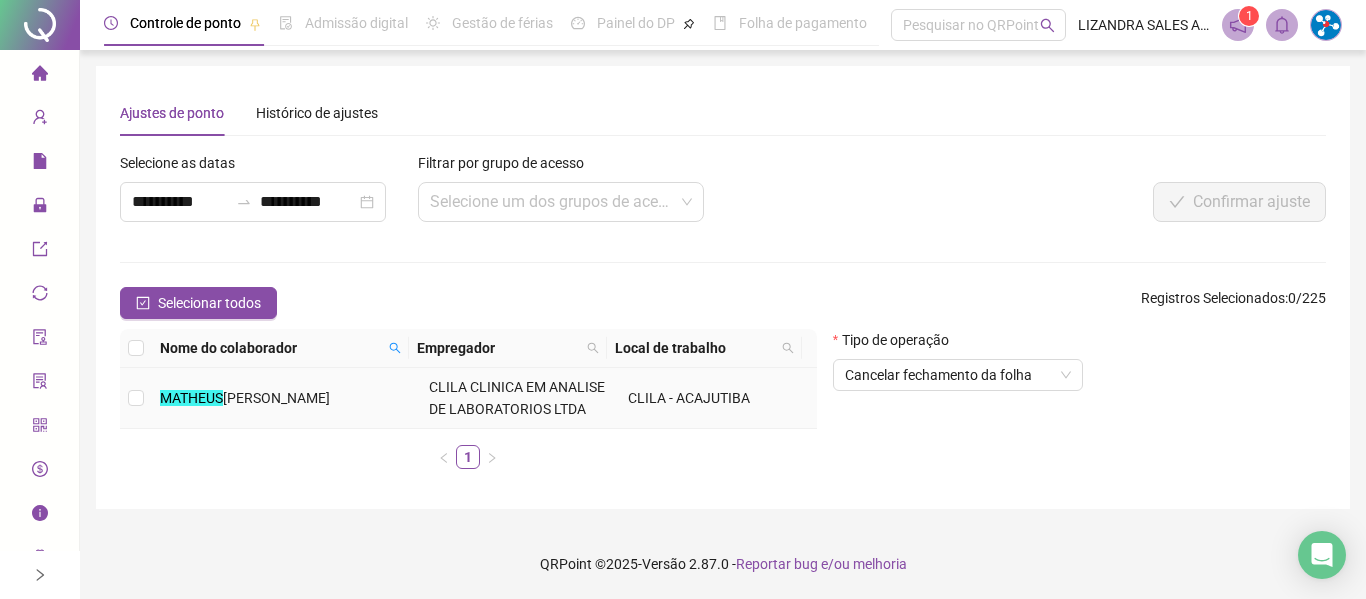 click on "CLILA CLINICA EM ANALISE DE LABORATORIOS LTDA" at bounding box center [517, 398] 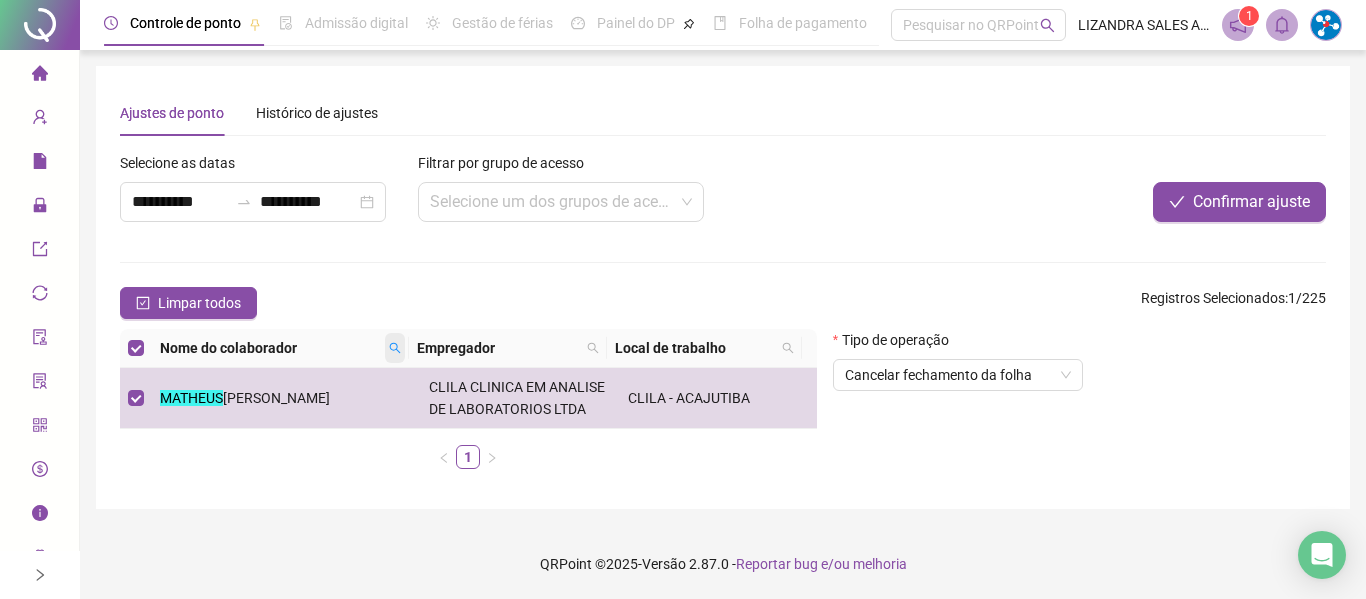click at bounding box center (395, 348) 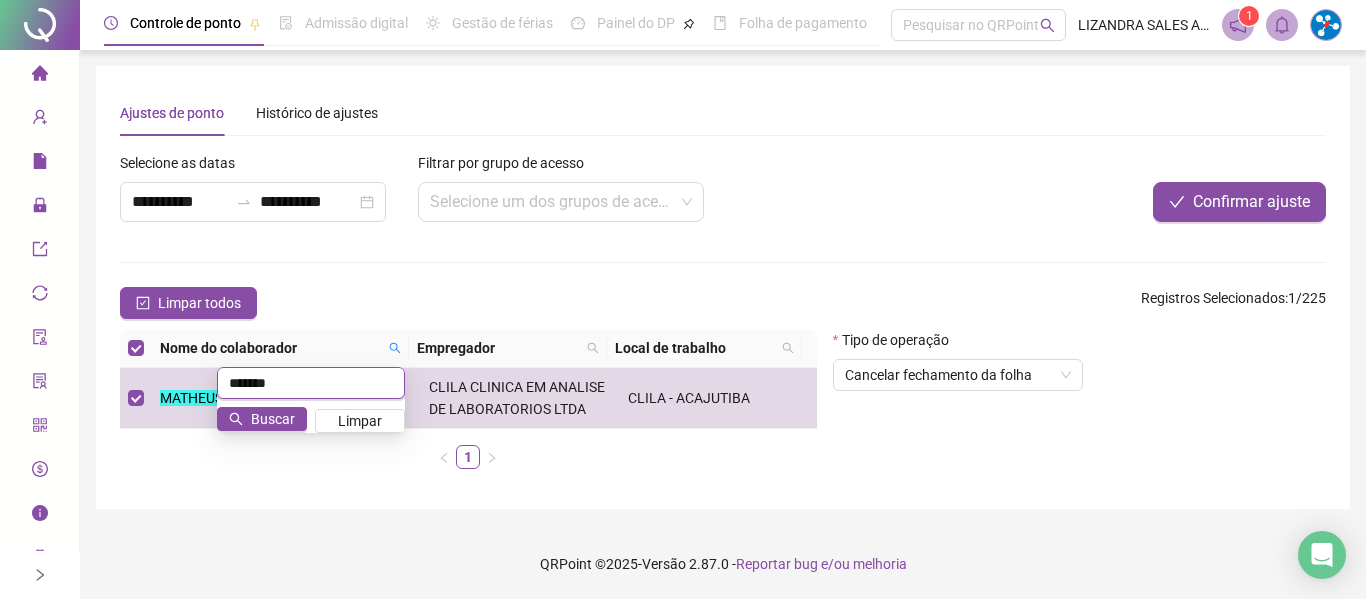click on "*******" at bounding box center [311, 383] 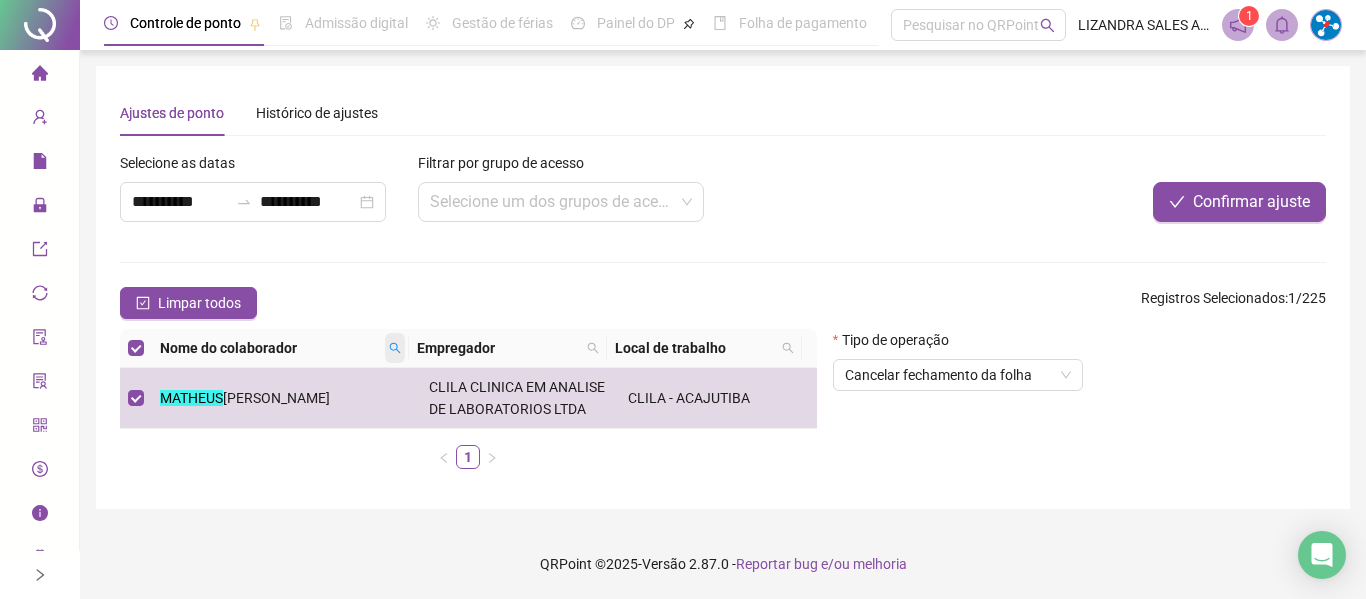 click 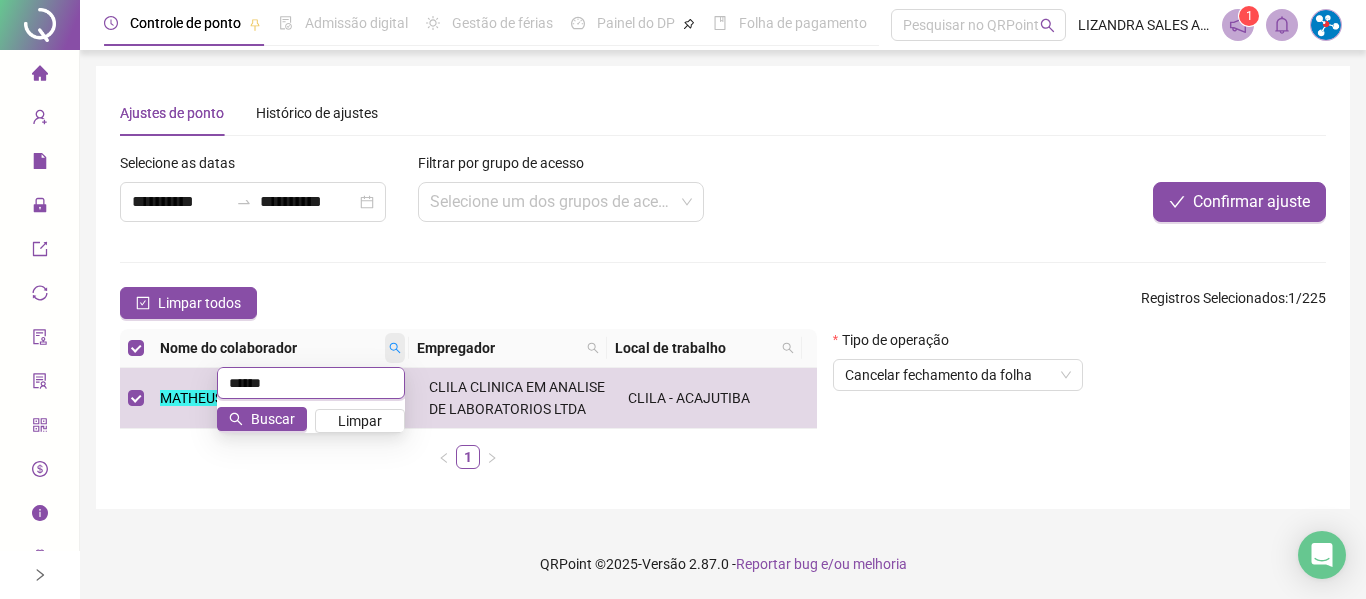 type on "*******" 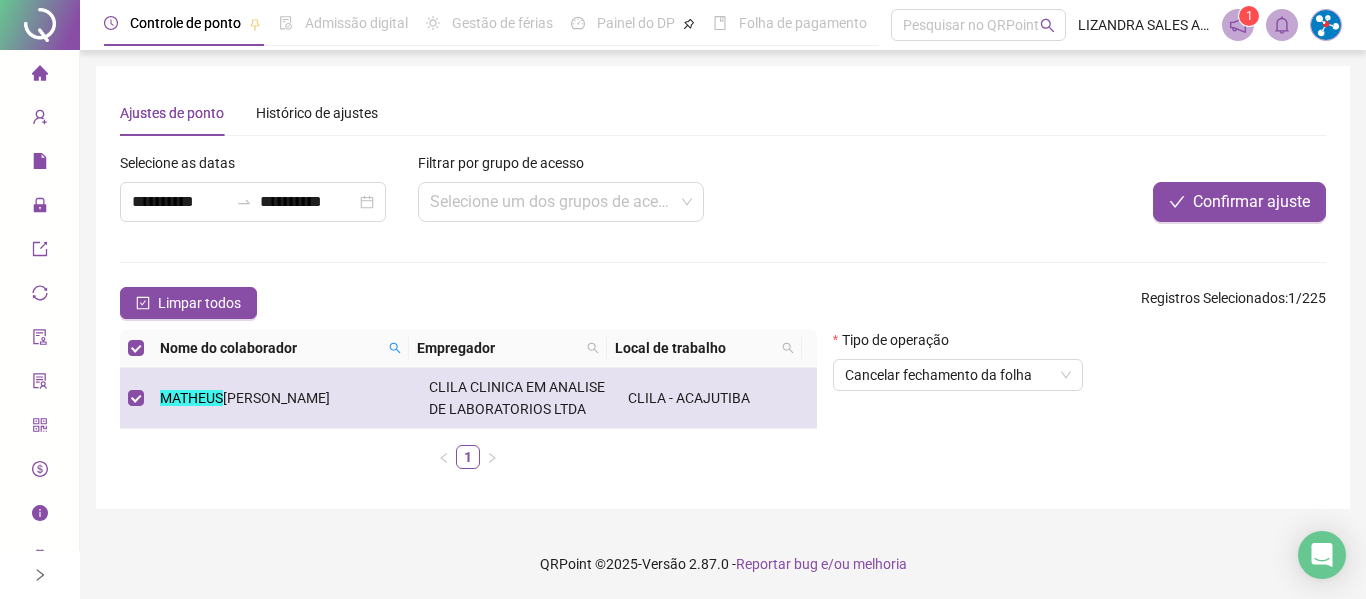 click on "MATHEUS  SOUZA DE OLIVEIRA" at bounding box center (286, 398) 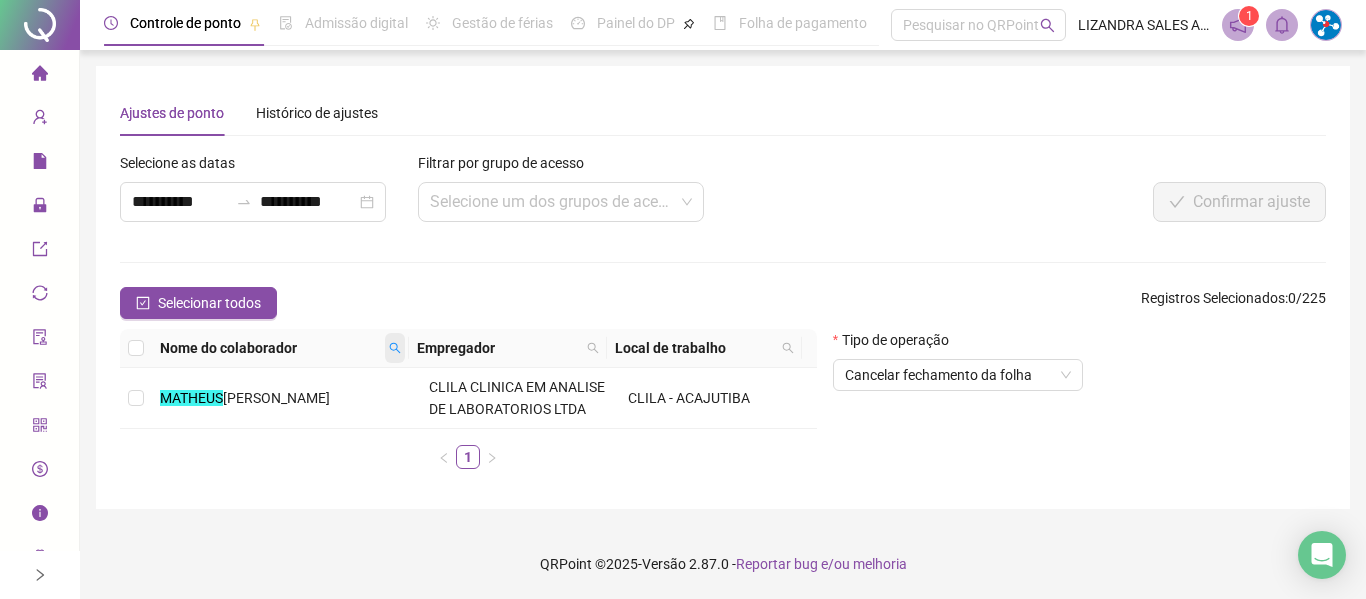 click 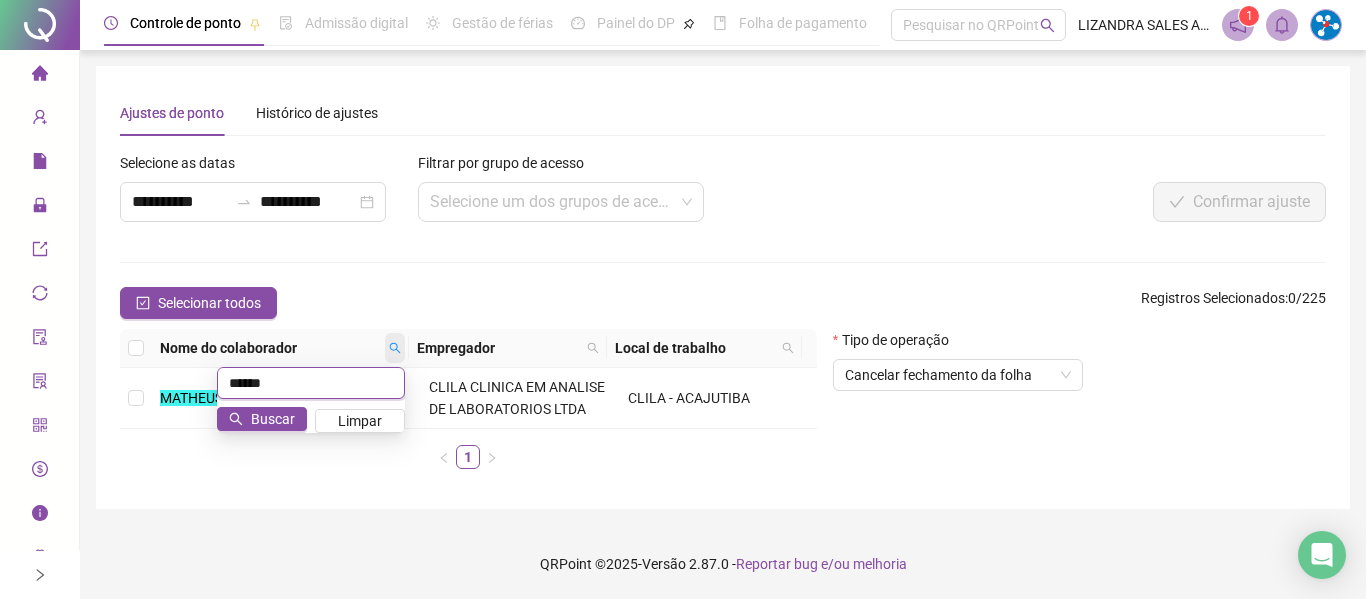 type on "*******" 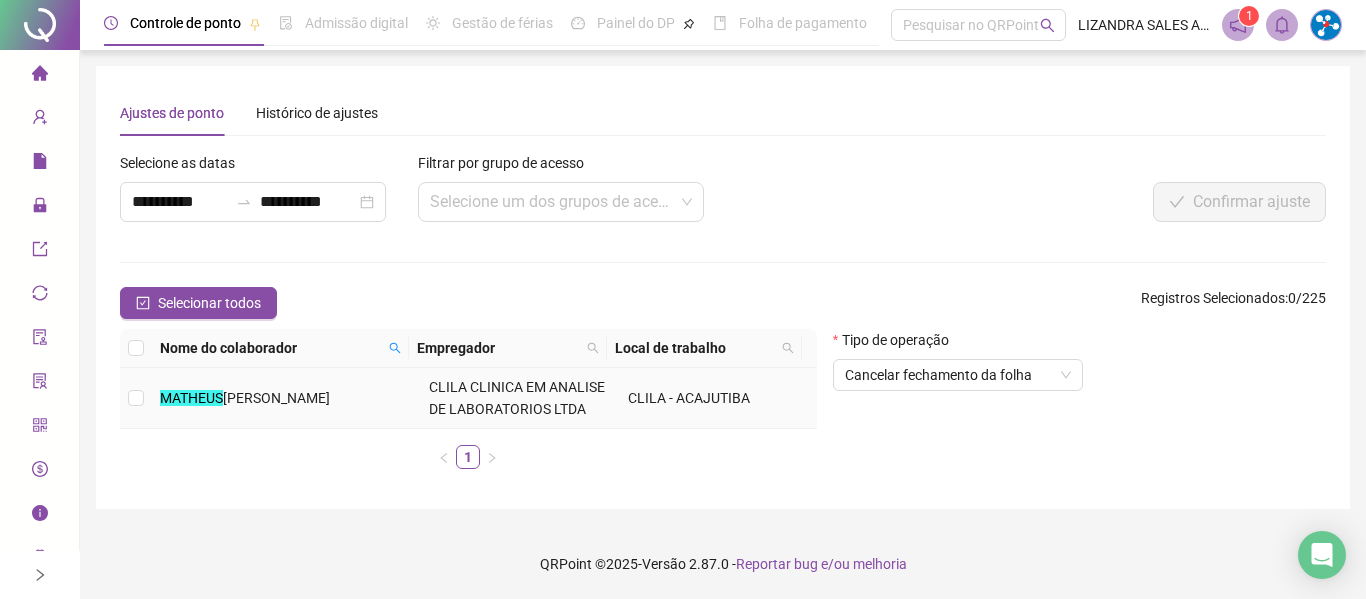 click on "MATHEUS  SOUZA DE OLIVEIRA" at bounding box center (286, 398) 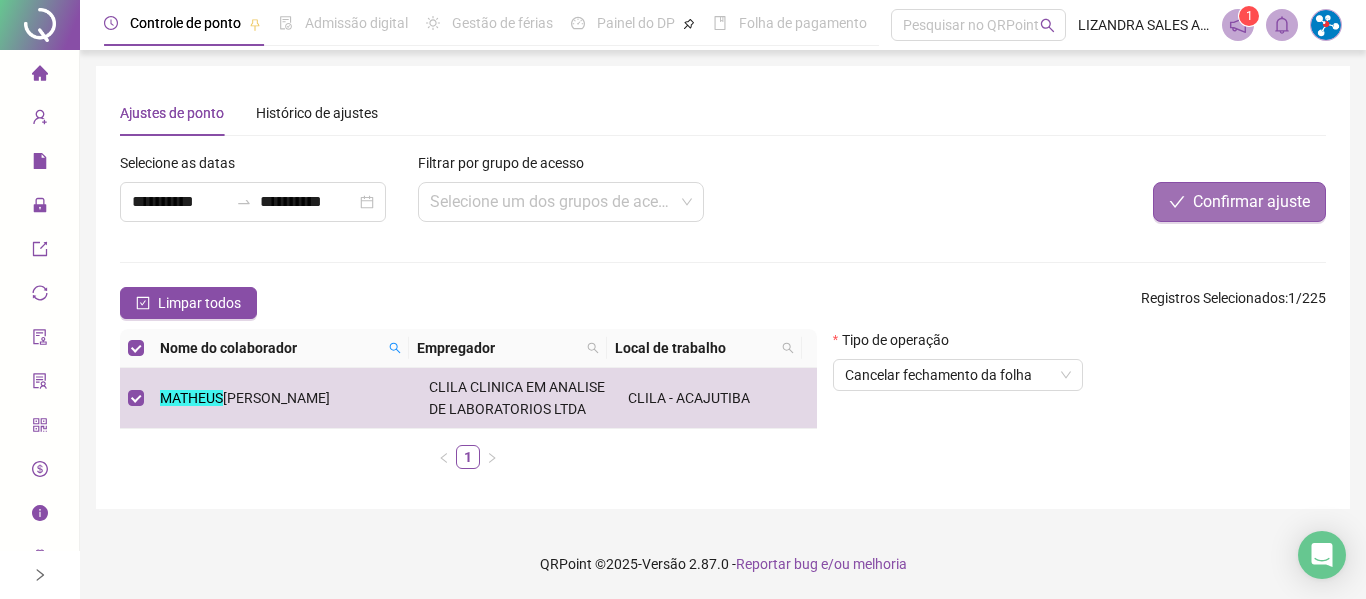 click on "Confirmar ajuste" at bounding box center [1251, 202] 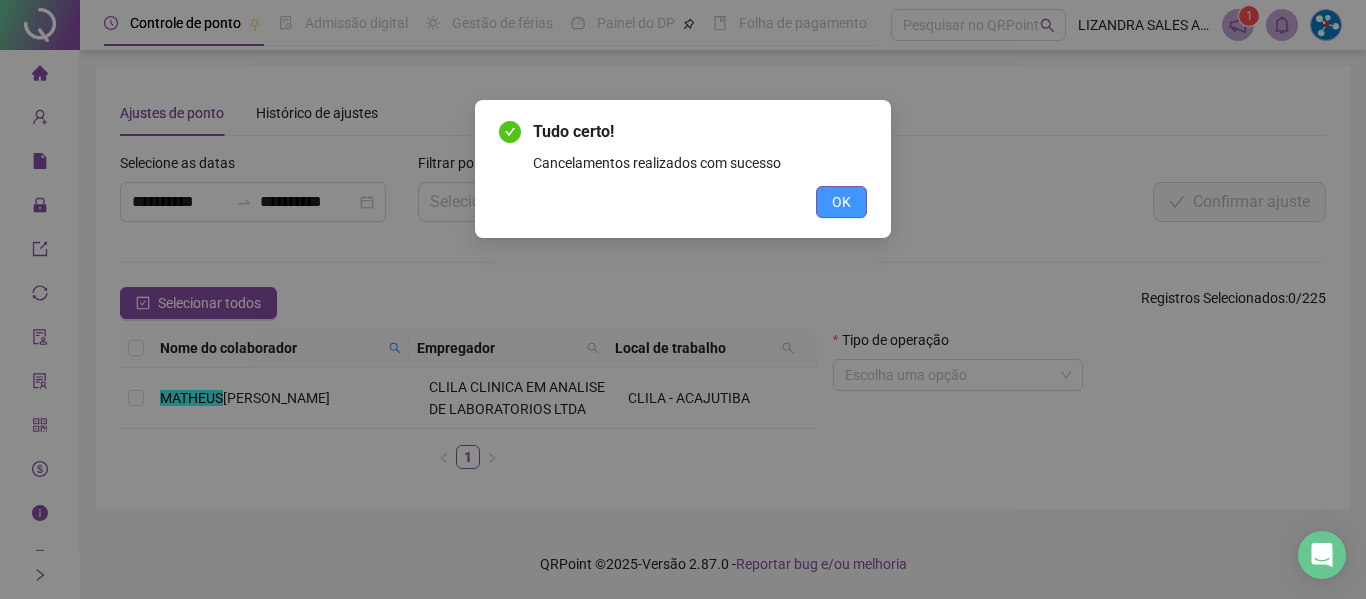 click on "OK" at bounding box center [841, 202] 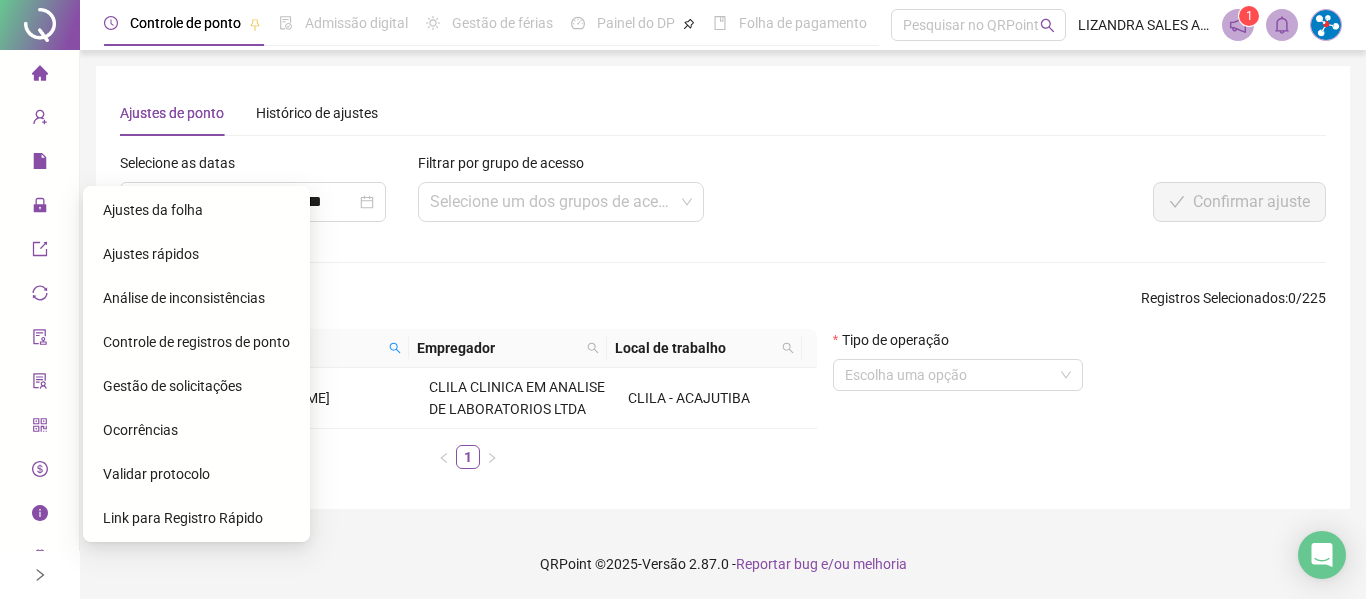 click on "Ajustes da folha" at bounding box center (153, 210) 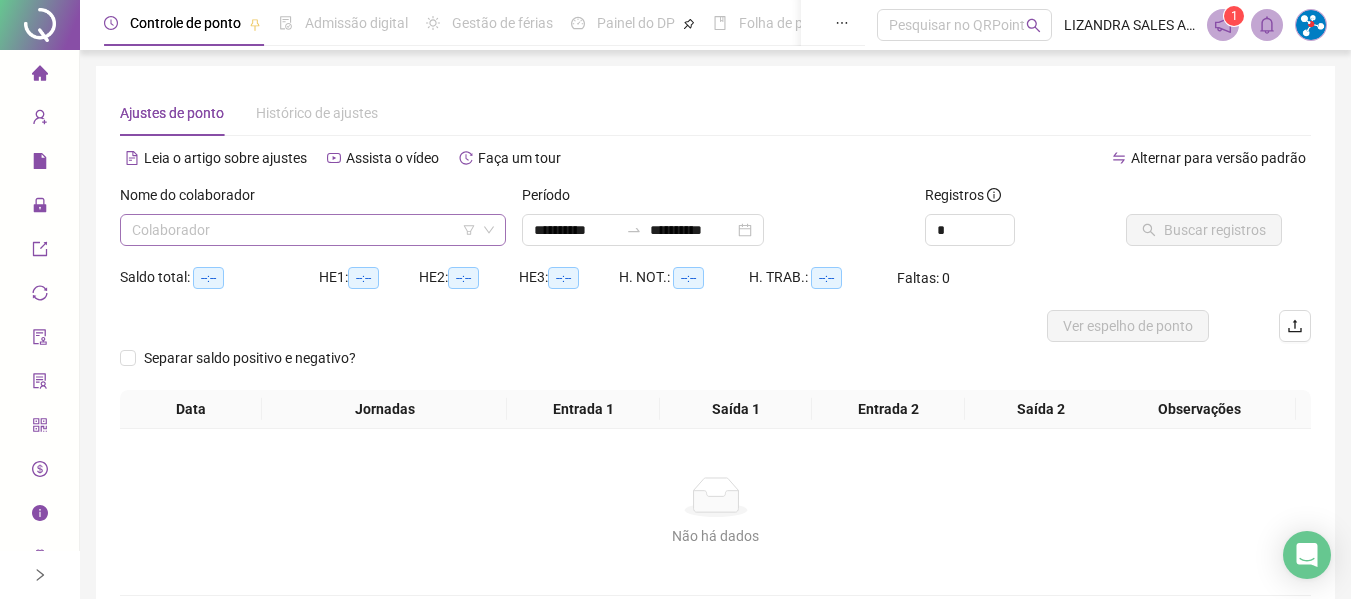 click at bounding box center [307, 230] 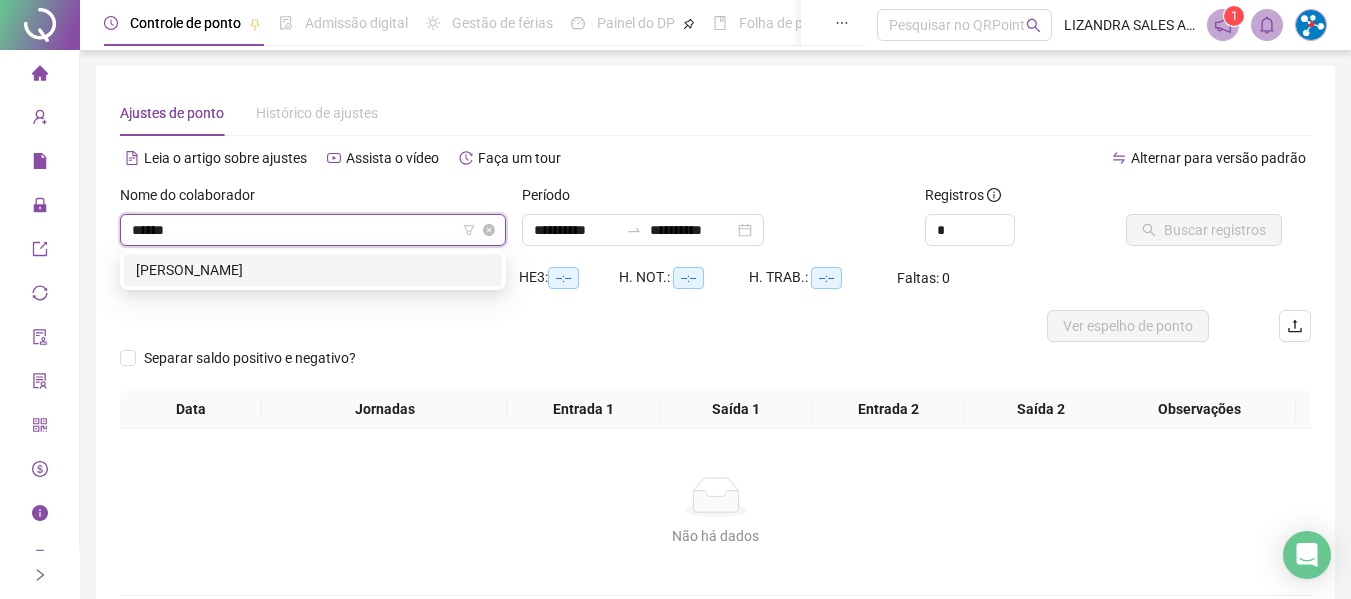 type on "*******" 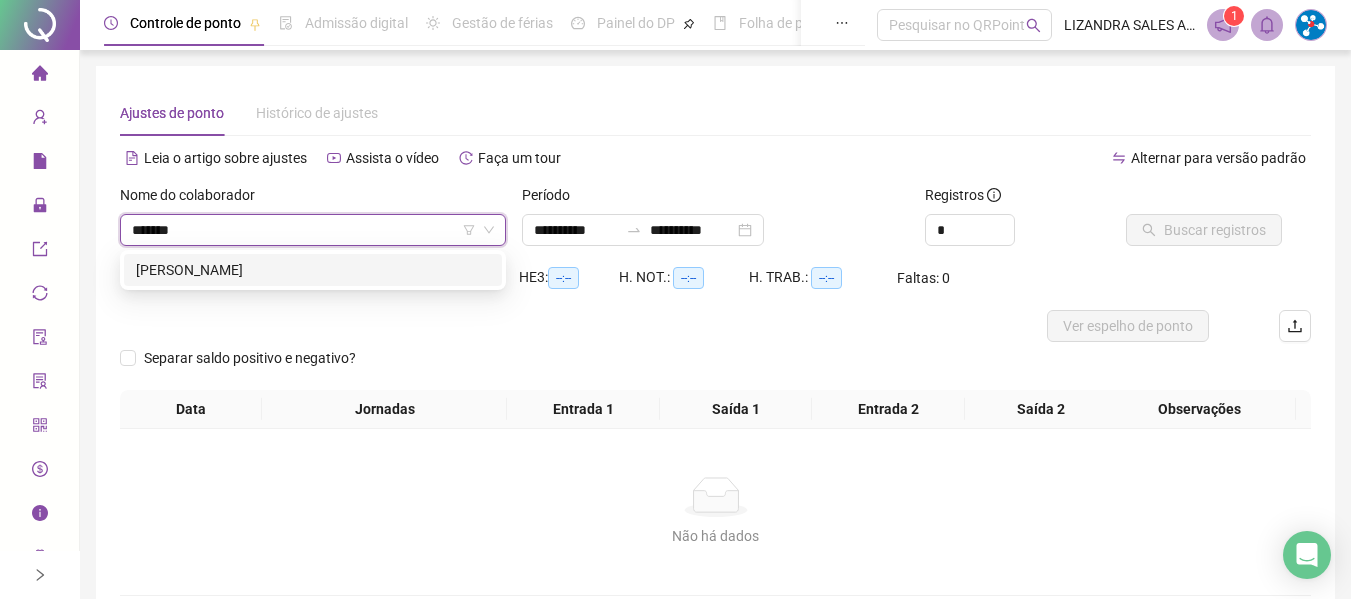 click on "[PERSON_NAME]" at bounding box center [313, 270] 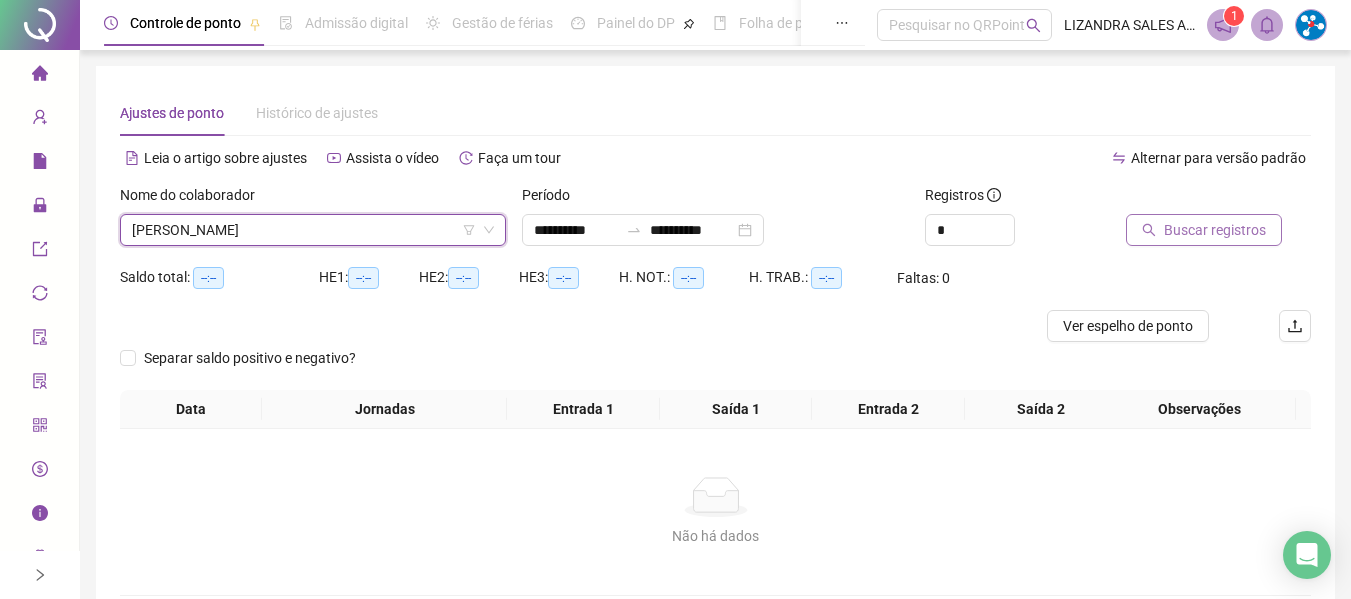 click 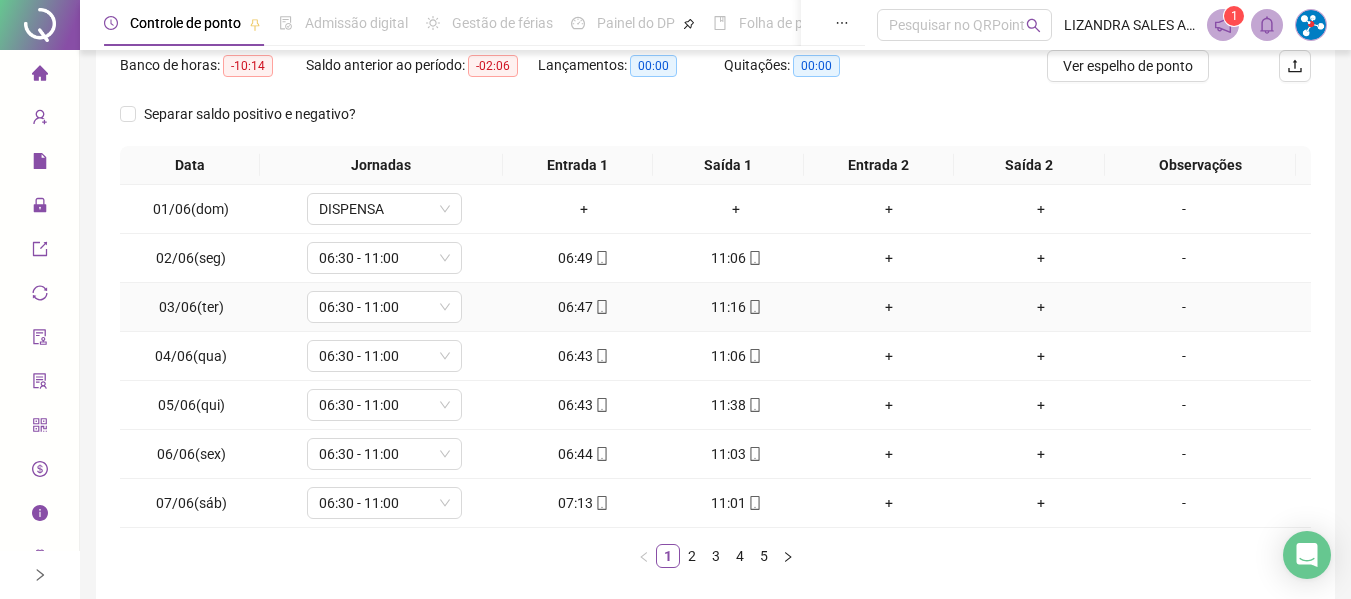 scroll, scrollTop: 355, scrollLeft: 0, axis: vertical 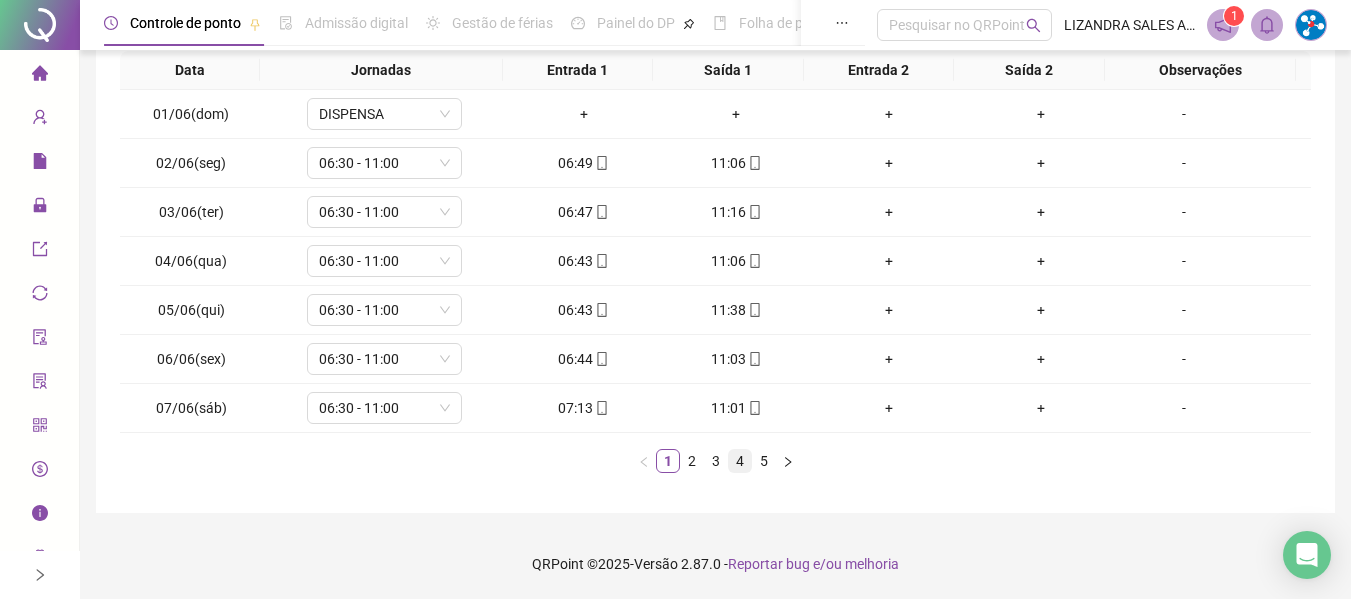 click on "4" at bounding box center [740, 461] 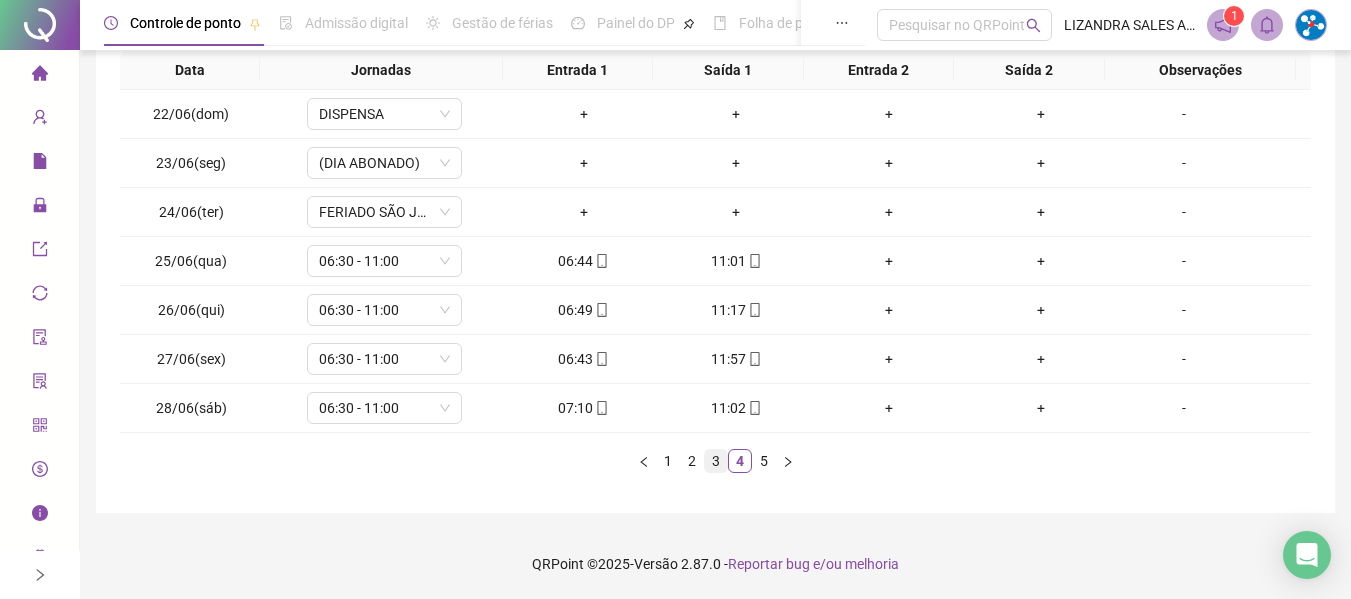 click on "3" at bounding box center [716, 461] 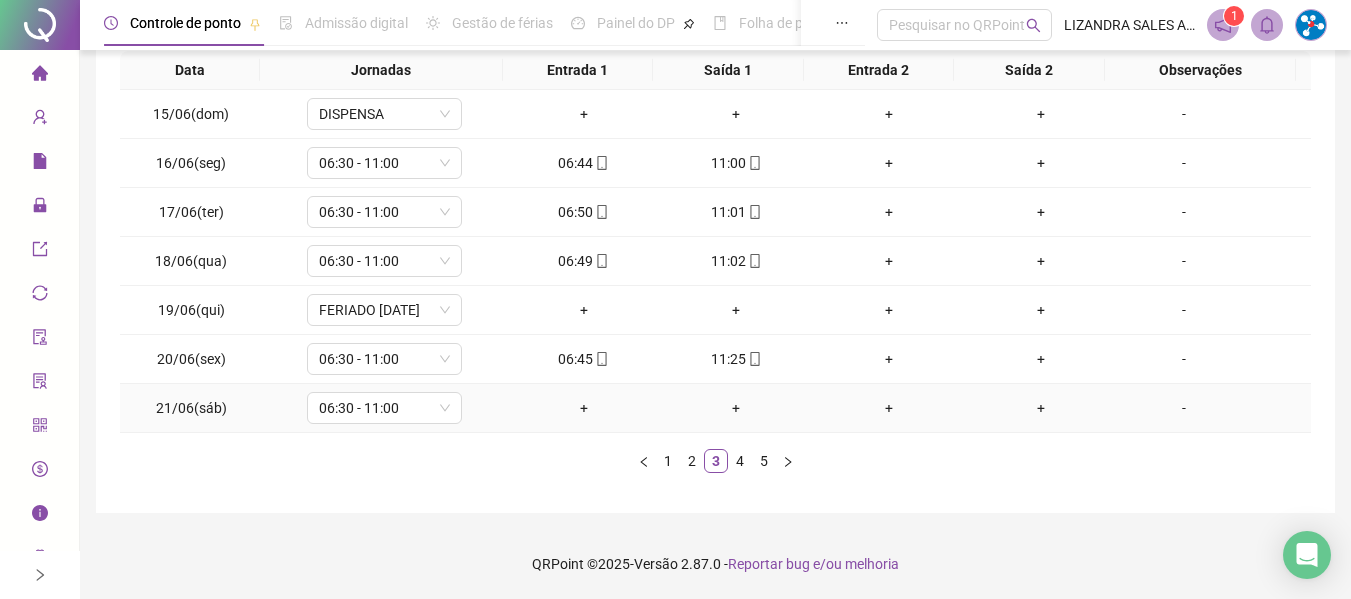 click on "-" at bounding box center [1184, 408] 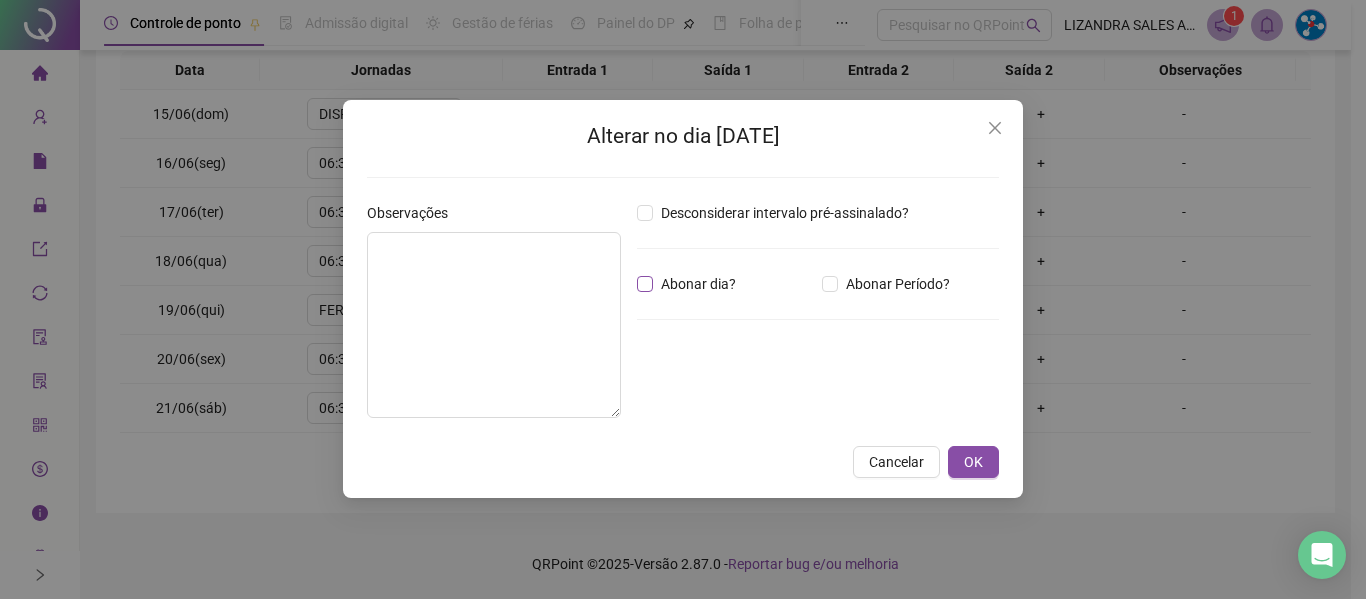 click on "Abonar dia?" at bounding box center [698, 284] 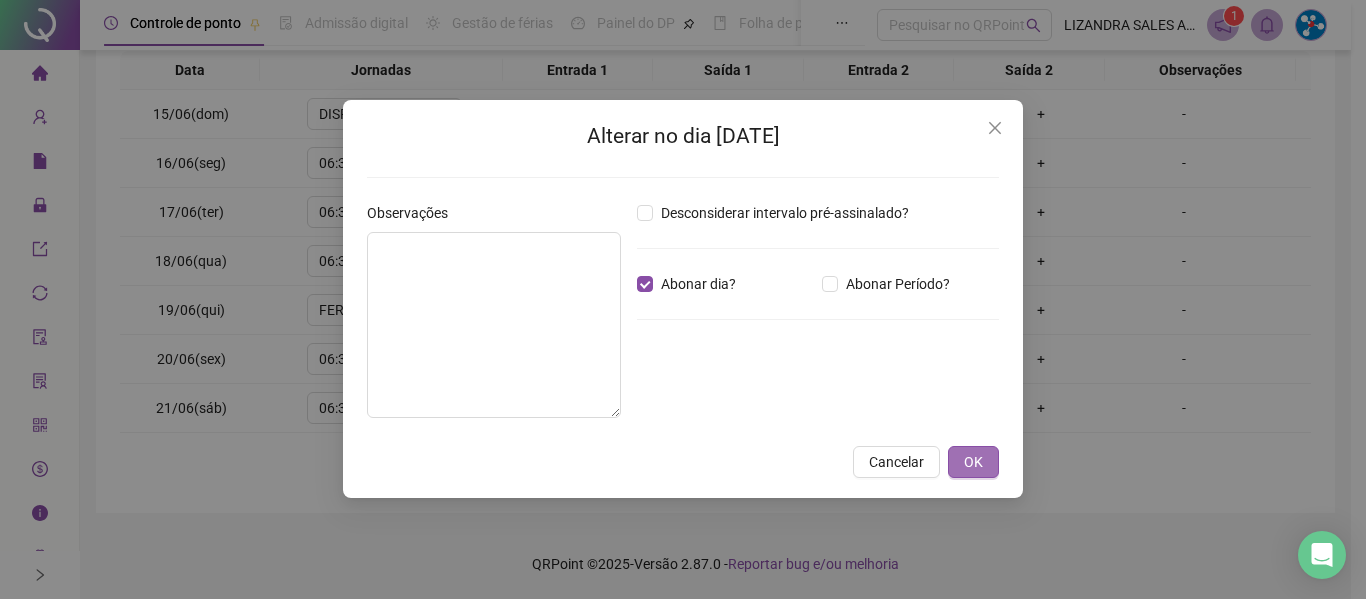click on "OK" at bounding box center [973, 462] 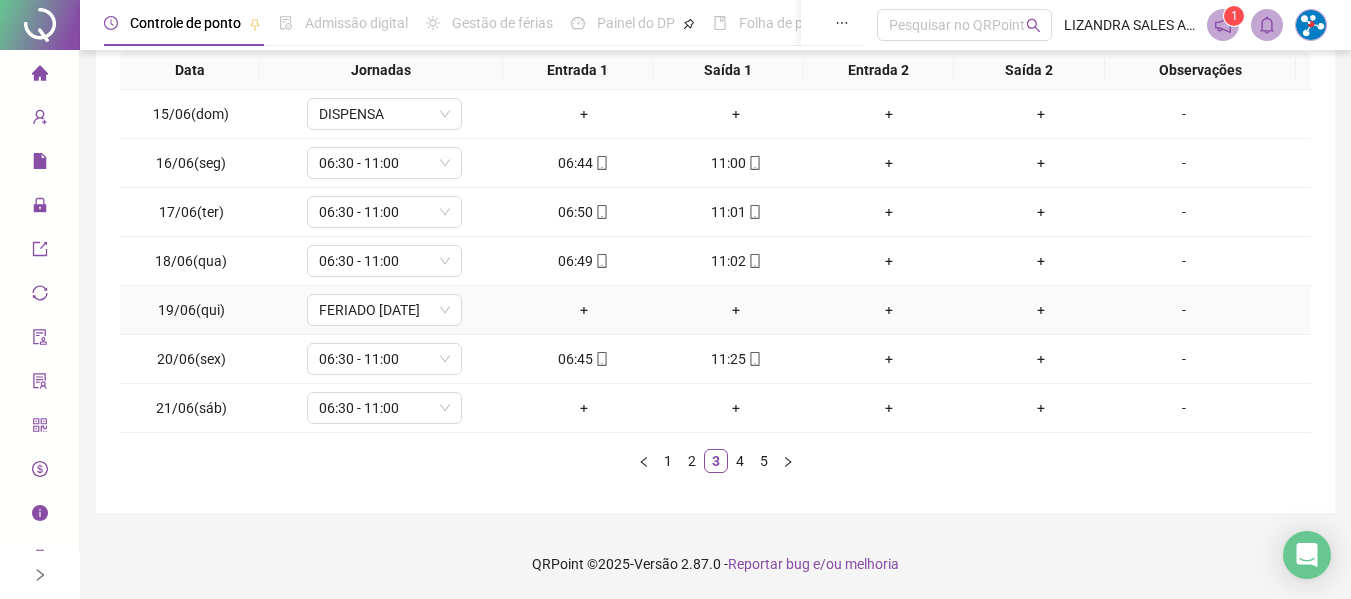 scroll, scrollTop: 0, scrollLeft: 0, axis: both 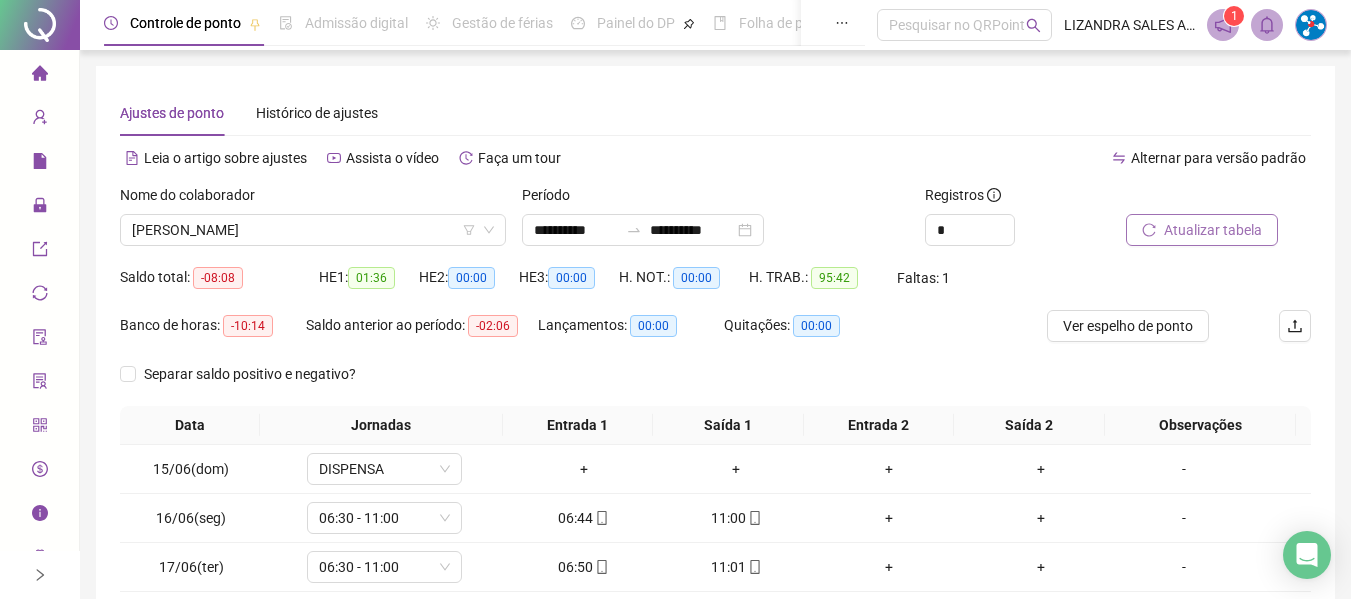 click on "Atualizar tabela" at bounding box center [1202, 230] 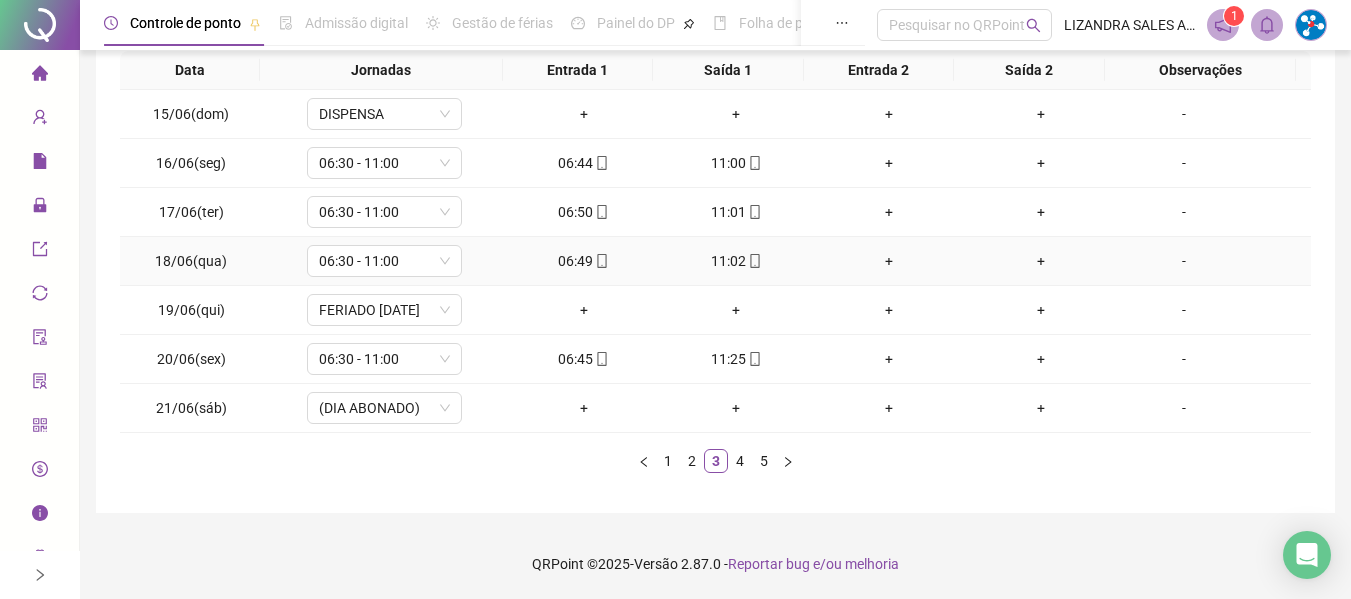 scroll, scrollTop: 0, scrollLeft: 0, axis: both 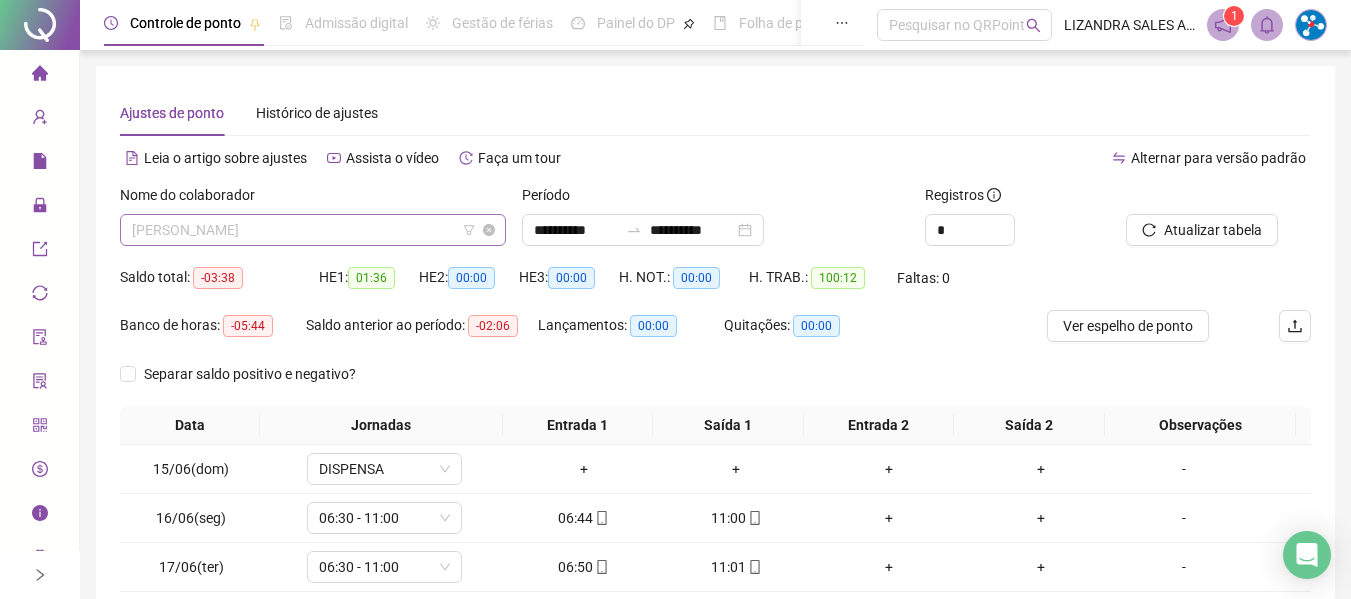 click on "[PERSON_NAME]" at bounding box center [313, 230] 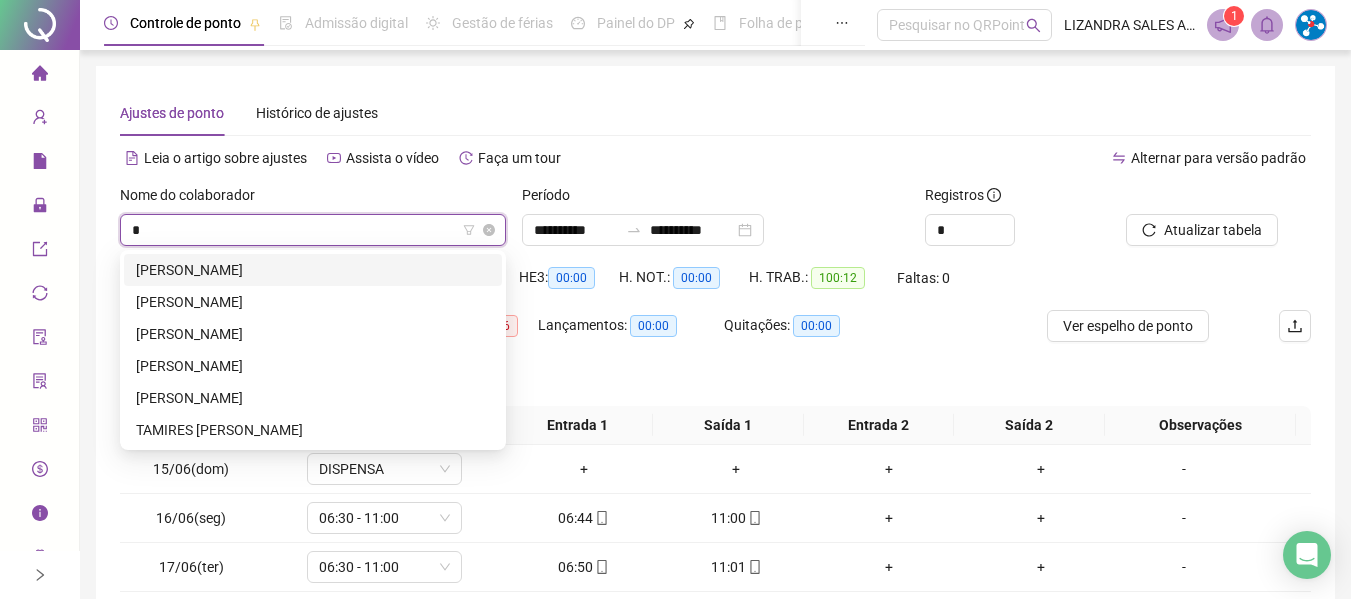 scroll, scrollTop: 0, scrollLeft: 0, axis: both 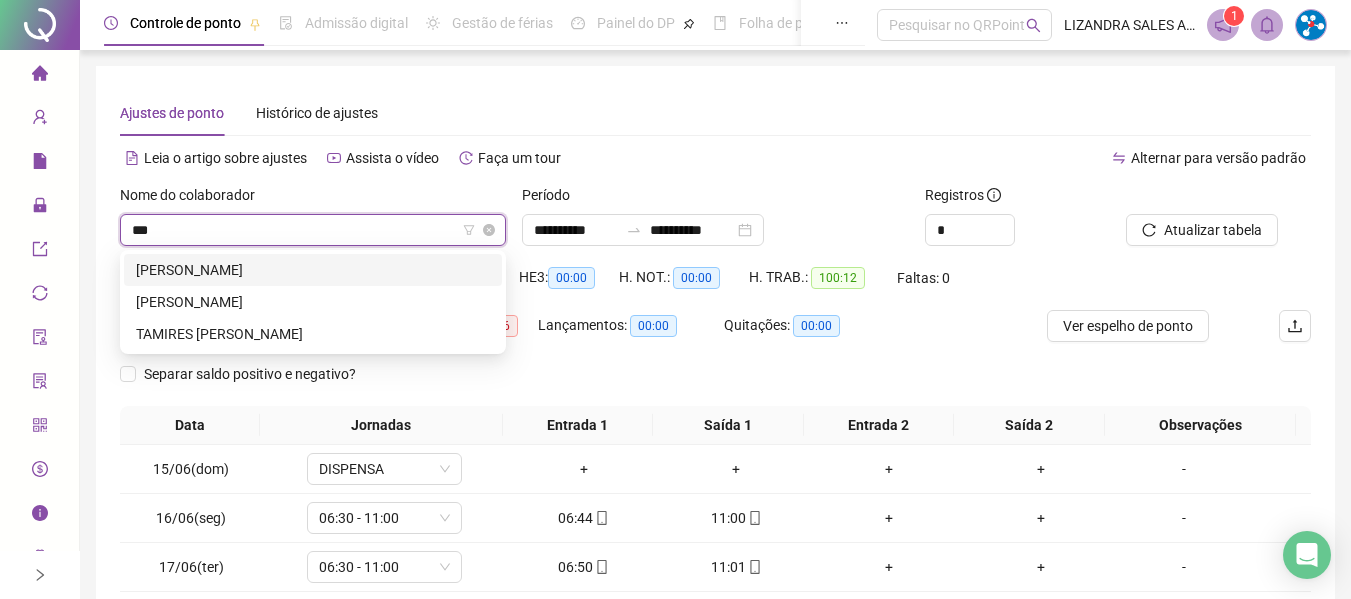 type on "****" 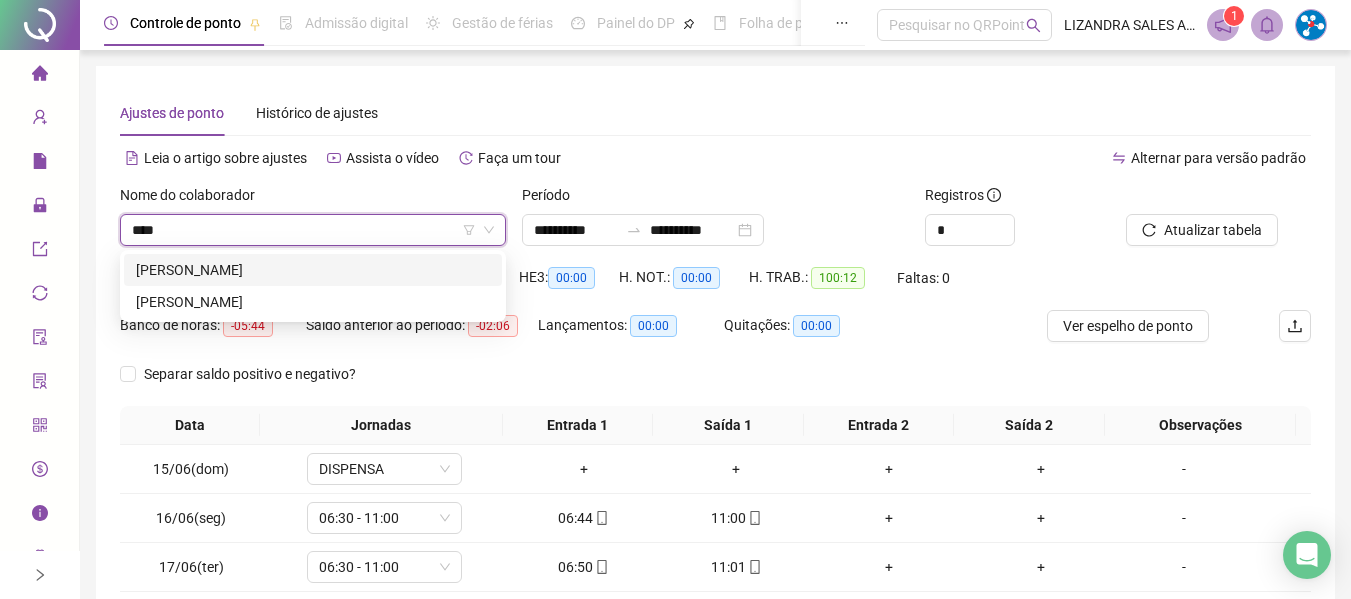 click on "[PERSON_NAME]" at bounding box center [313, 270] 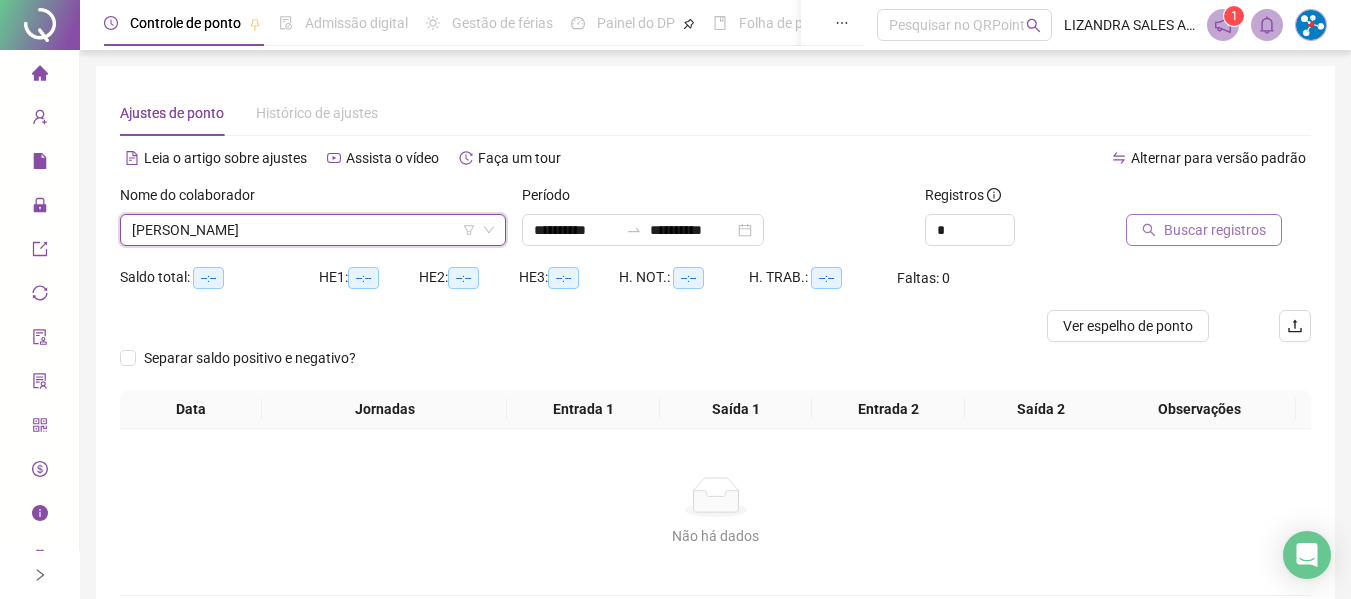 click on "Buscar registros" at bounding box center (1215, 230) 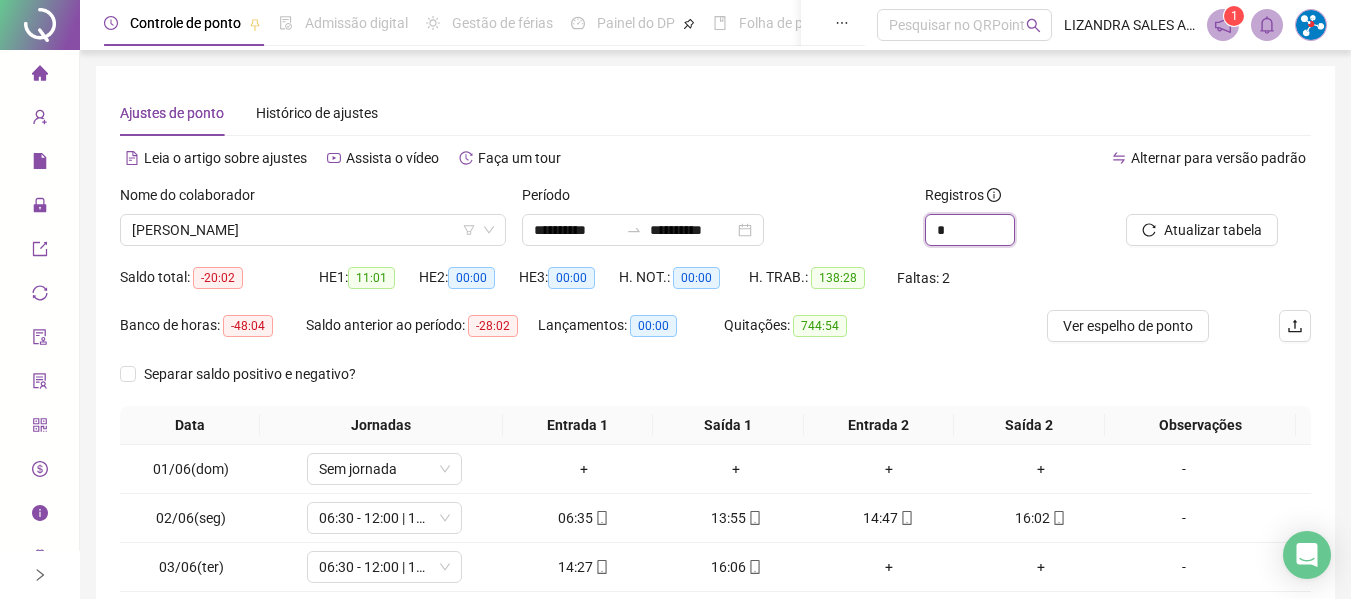type on "*" 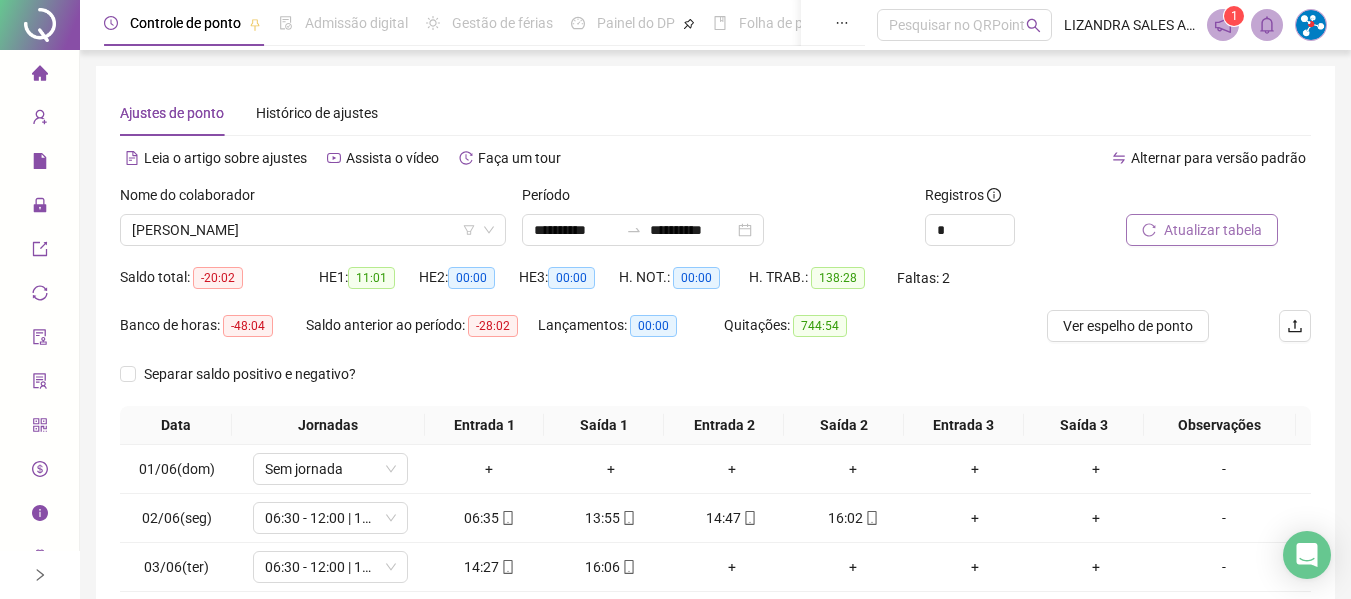 click on "Atualizar tabela" at bounding box center [1213, 230] 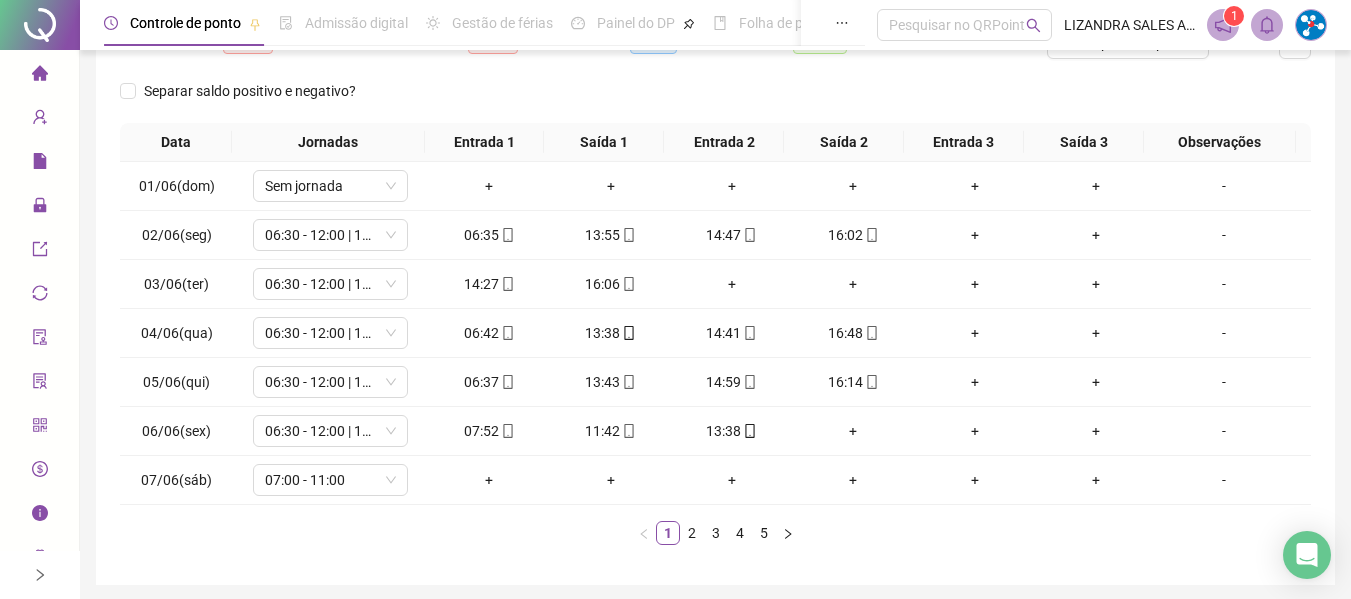 scroll, scrollTop: 300, scrollLeft: 0, axis: vertical 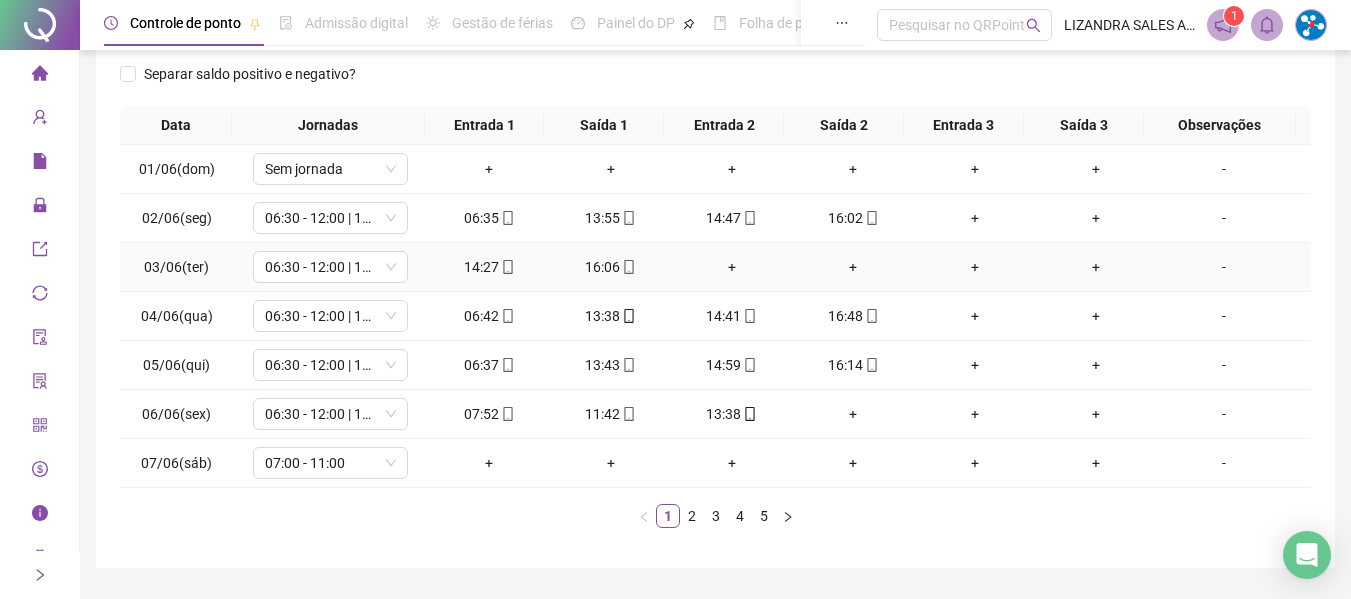 click on "+" at bounding box center [731, 267] 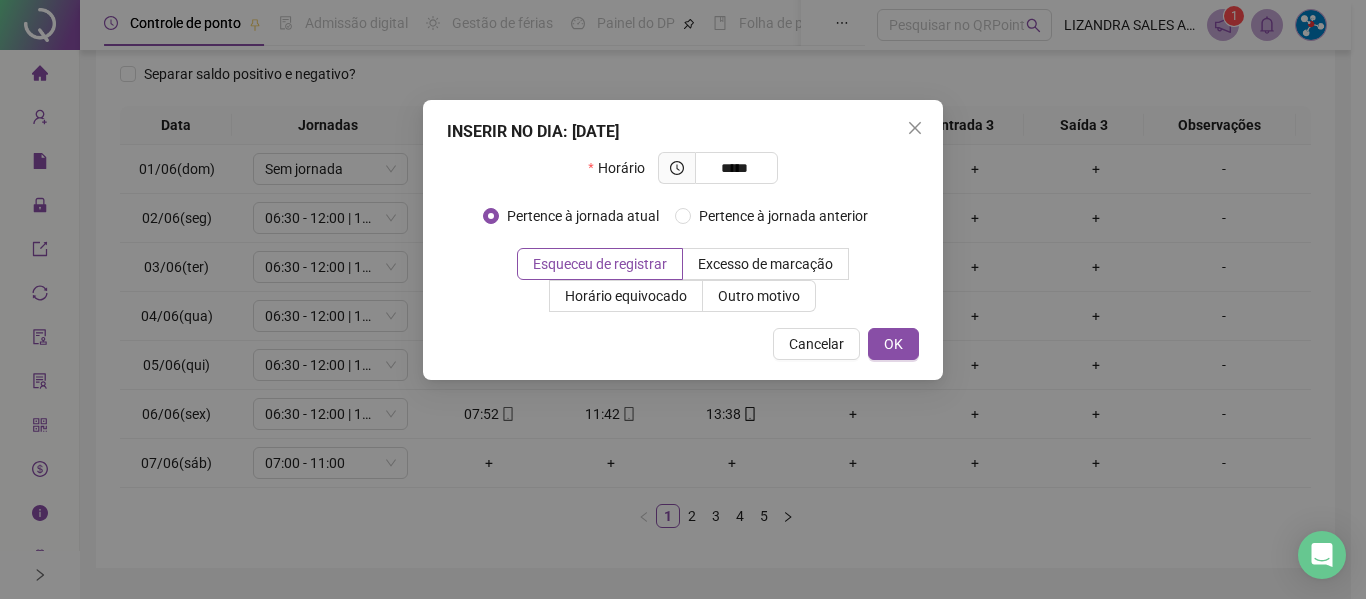 type on "*****" 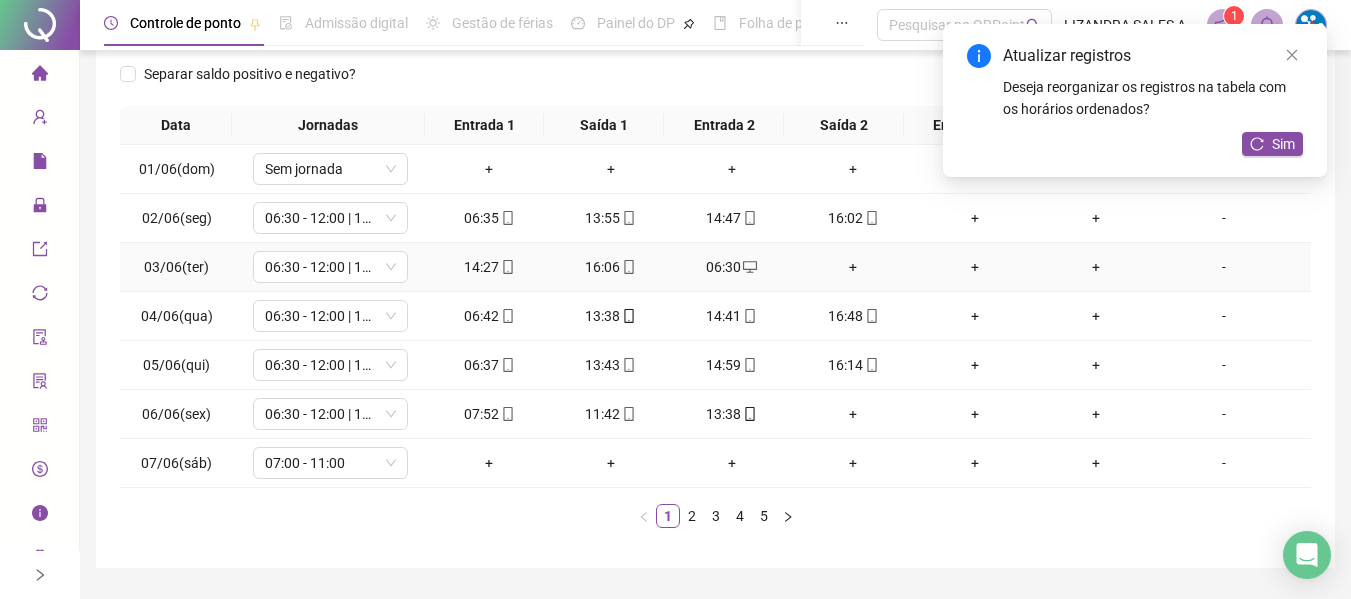 click on "+" at bounding box center (853, 267) 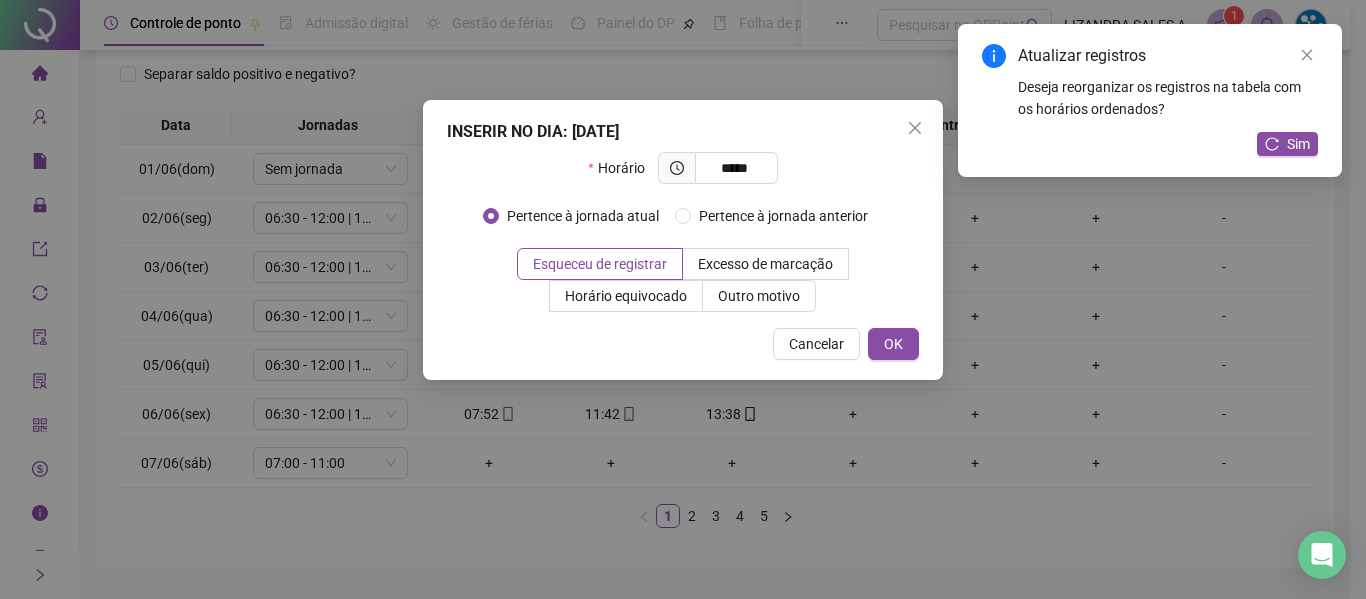 type on "*****" 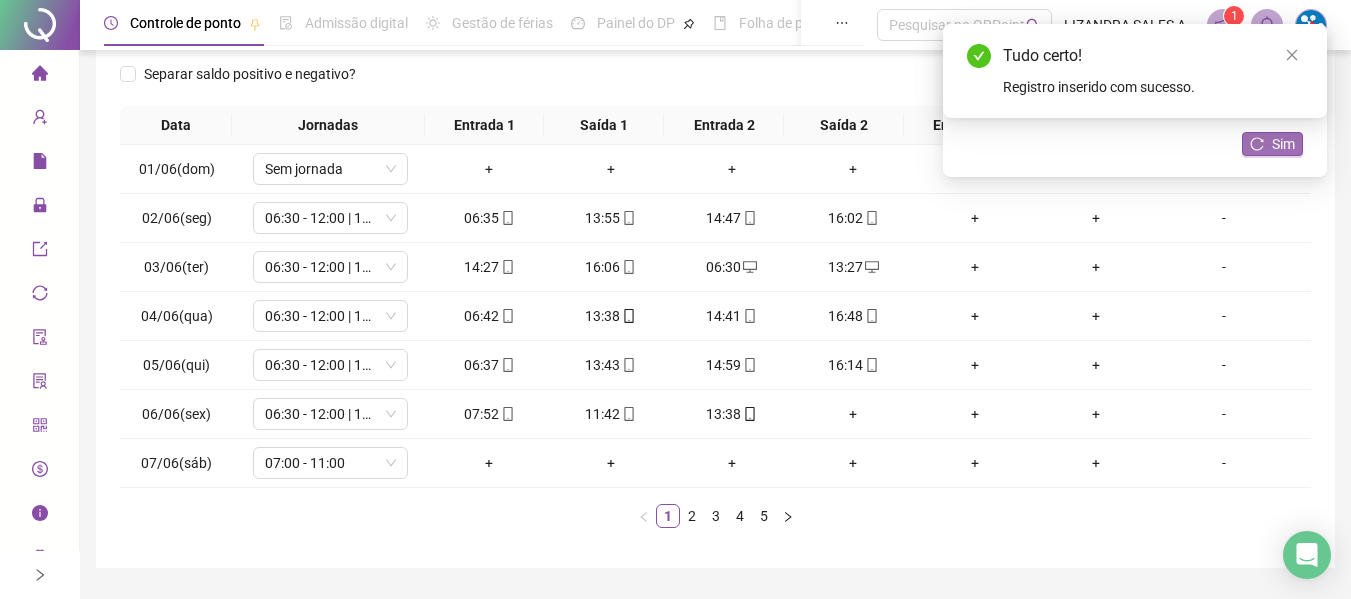 click on "Sim" at bounding box center [1272, 144] 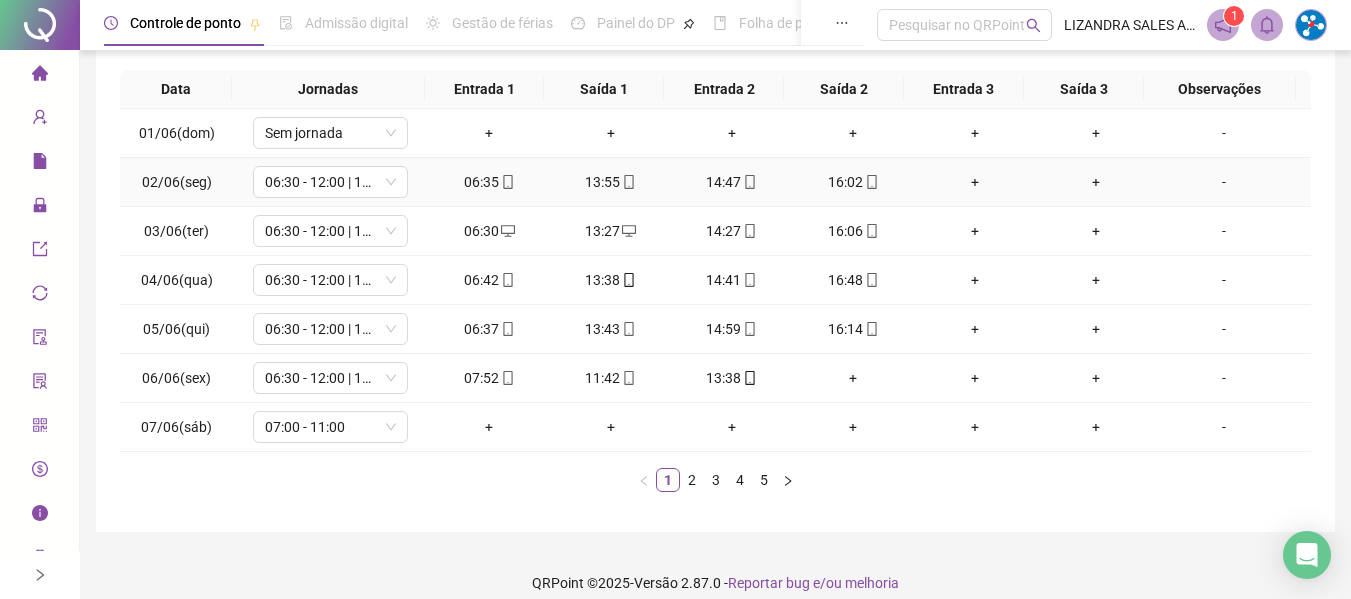 scroll, scrollTop: 355, scrollLeft: 0, axis: vertical 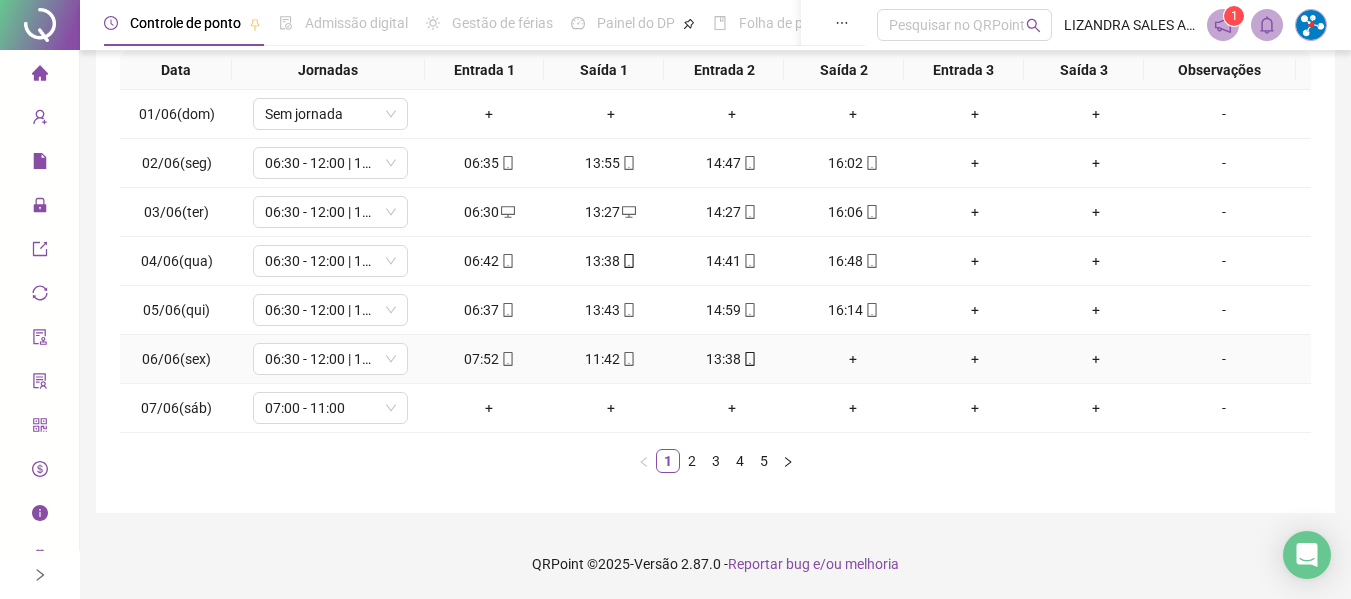 click on "+" at bounding box center (853, 359) 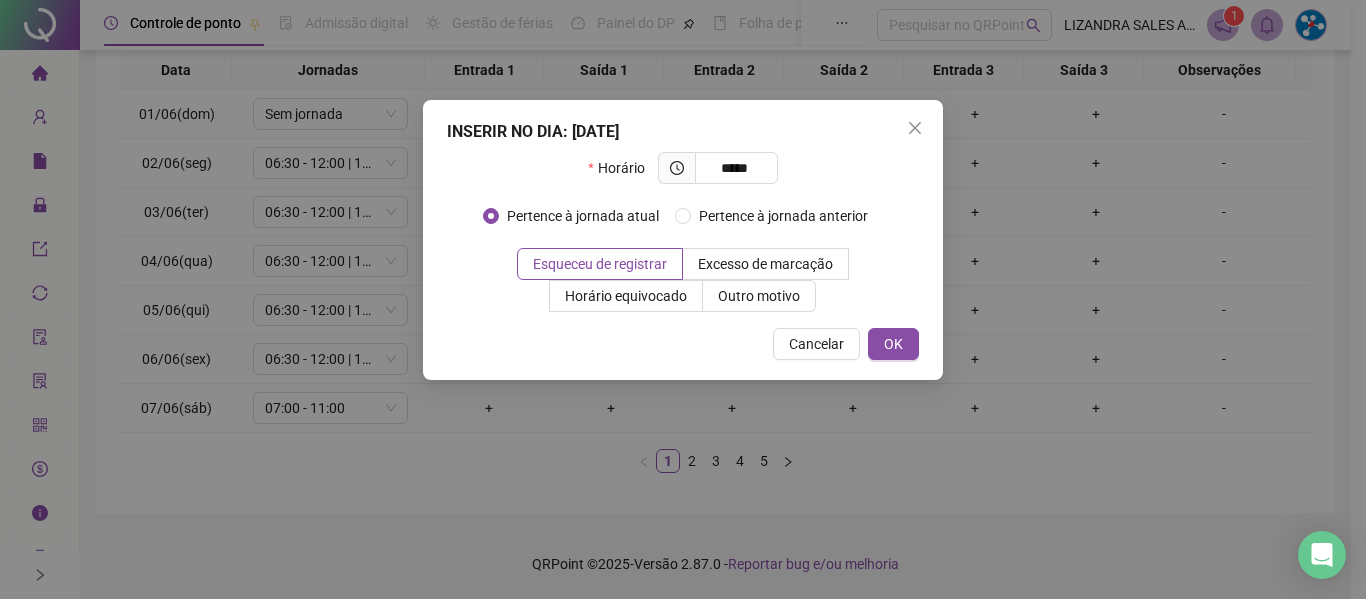 type on "*****" 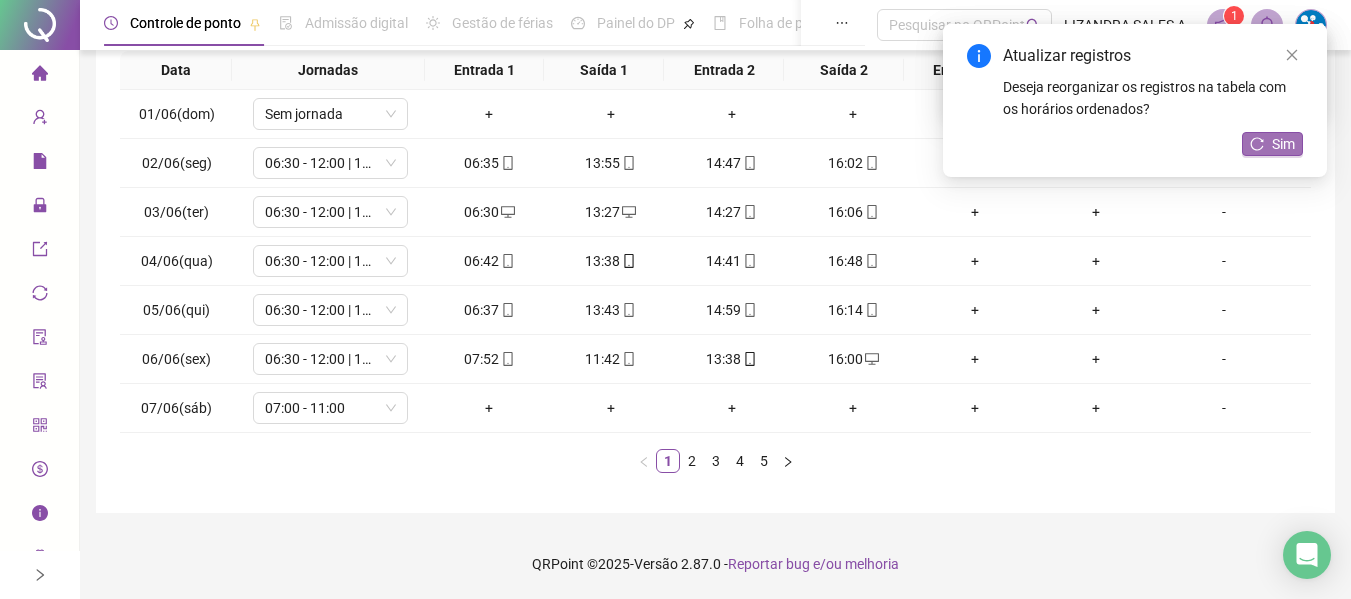 click on "Sim" at bounding box center (1283, 144) 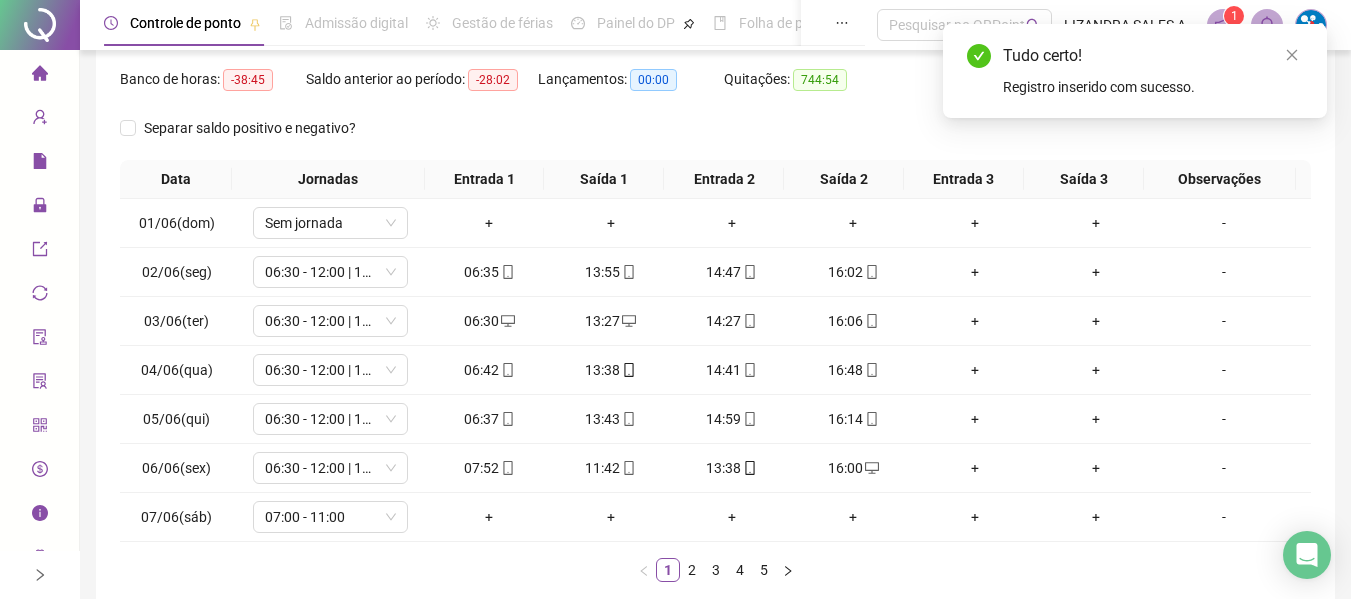 scroll, scrollTop: 355, scrollLeft: 0, axis: vertical 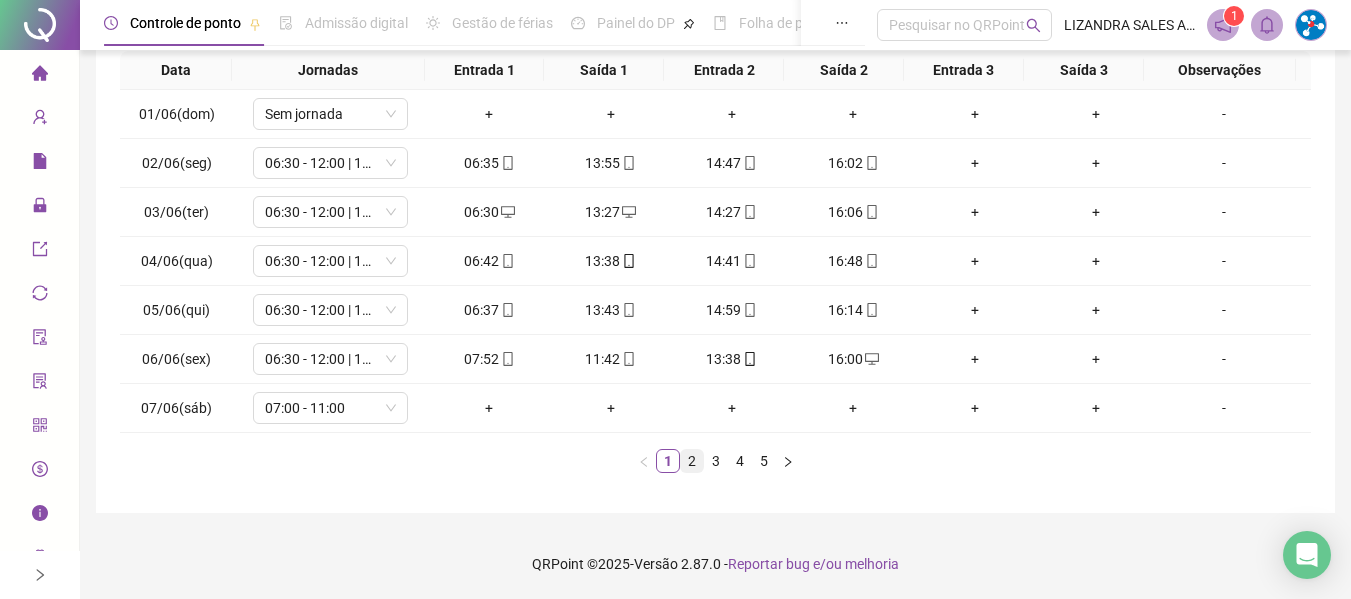 click on "2" at bounding box center [692, 461] 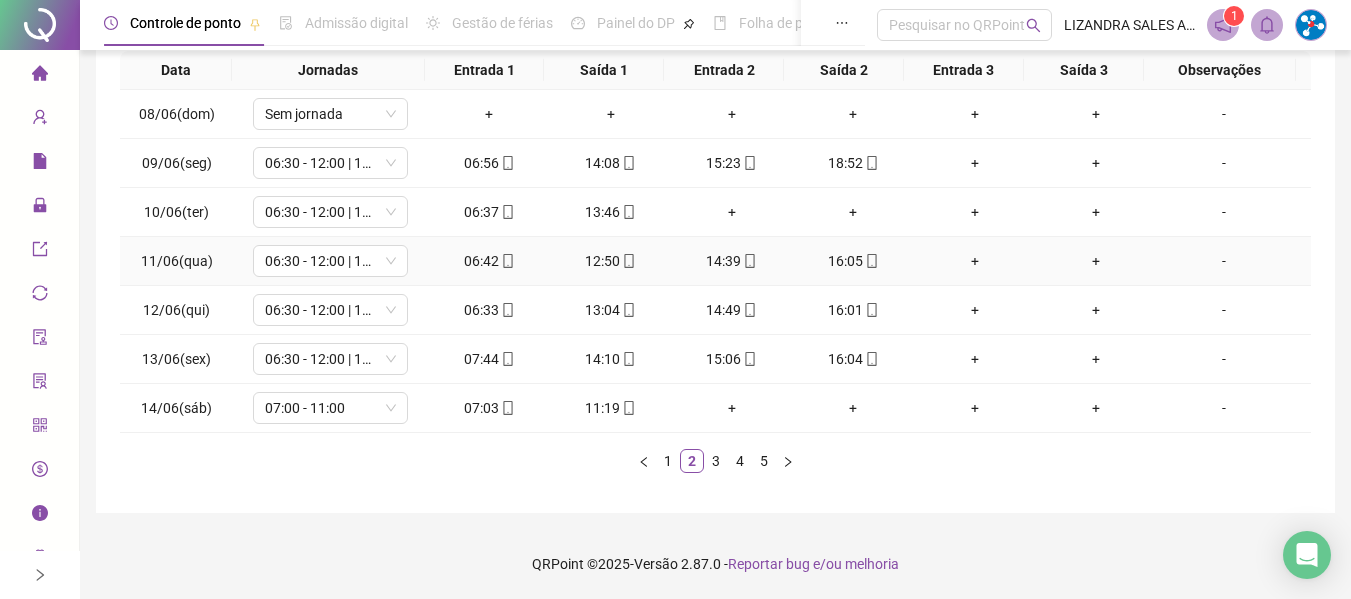 scroll, scrollTop: 0, scrollLeft: 0, axis: both 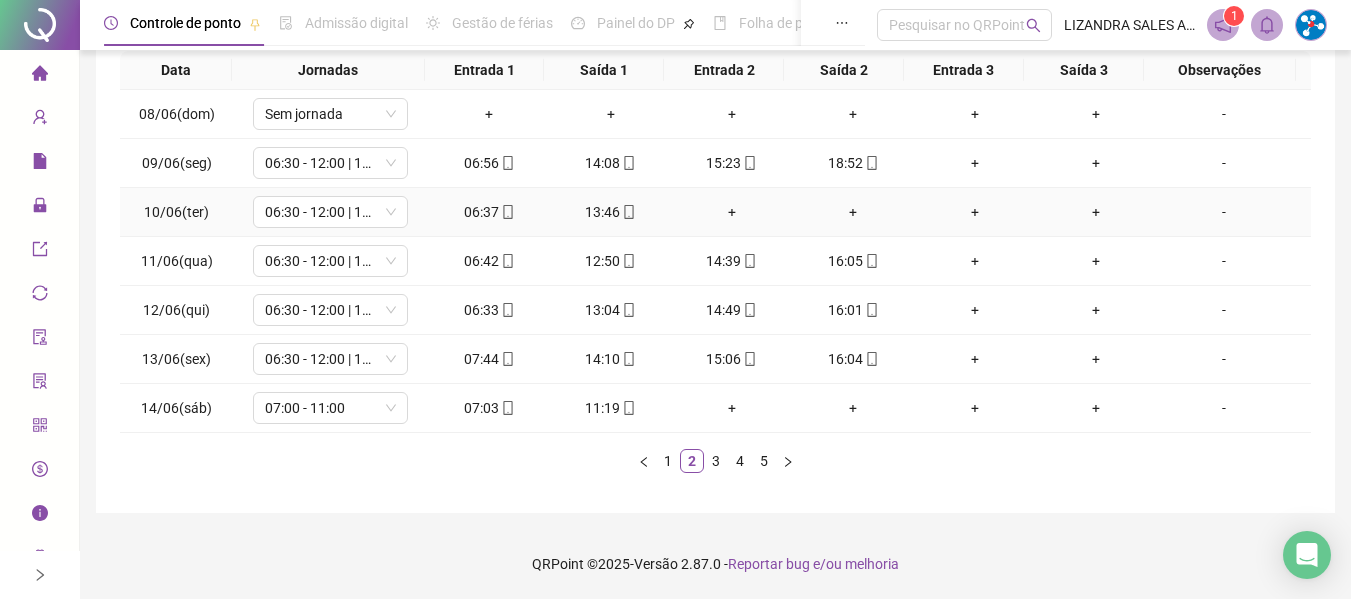 click on "13:46" at bounding box center [610, 212] 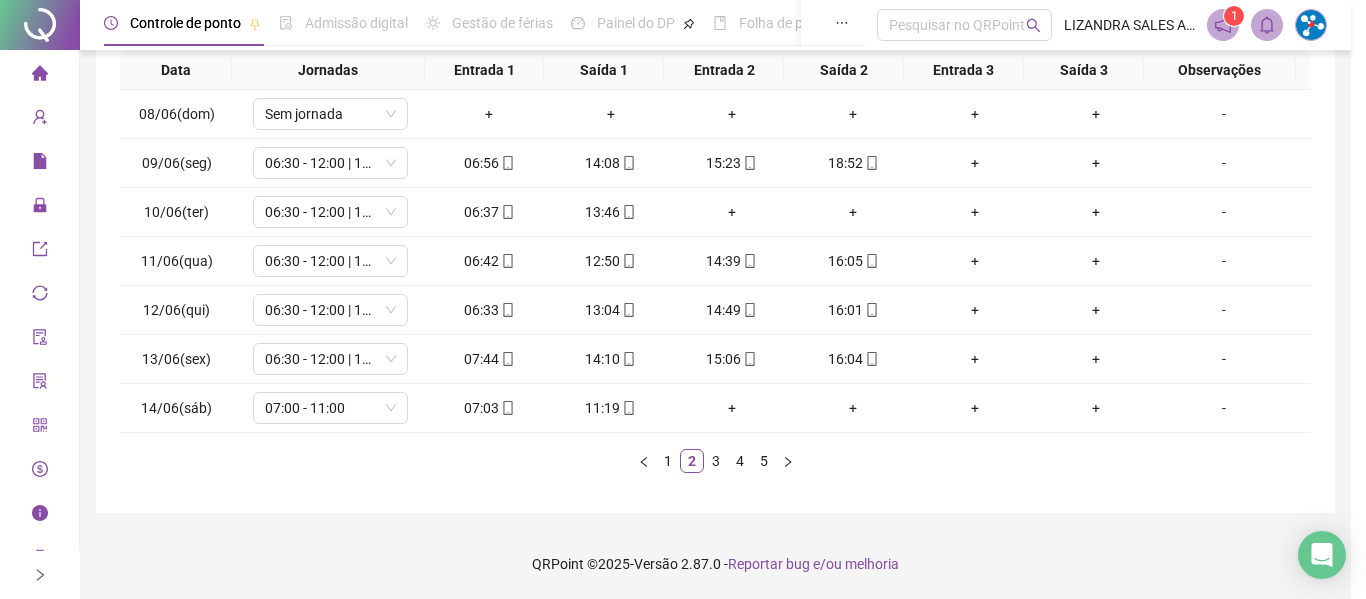 type on "**********" 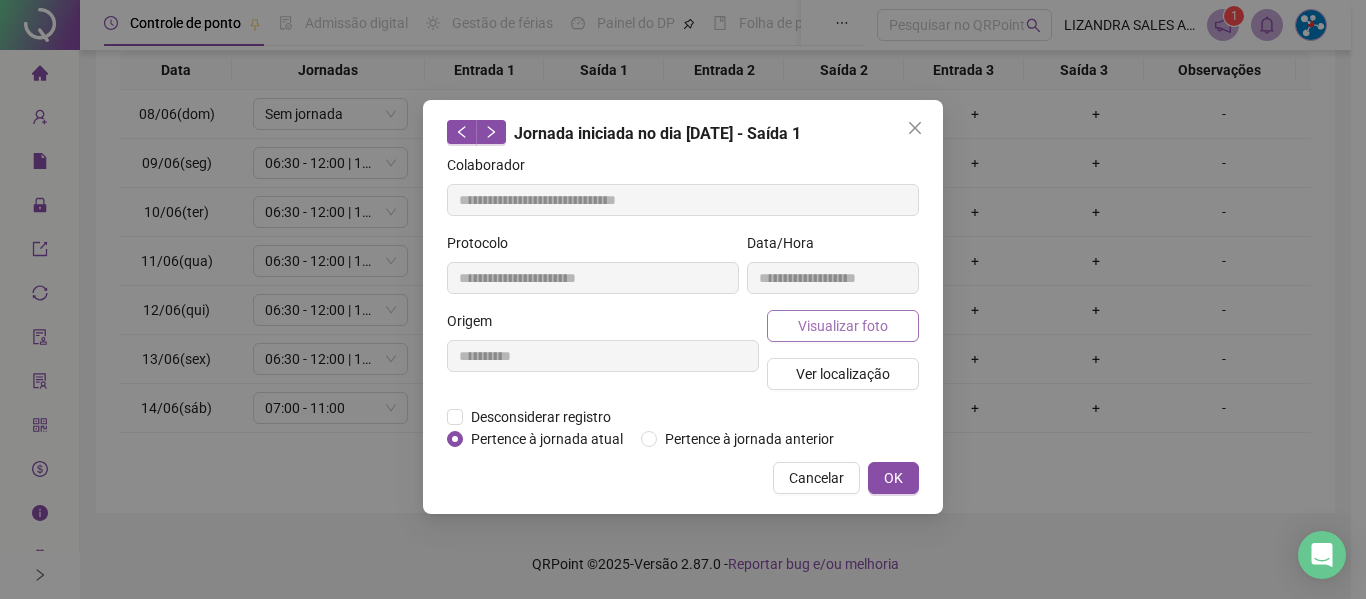 click on "Visualizar foto" at bounding box center (843, 326) 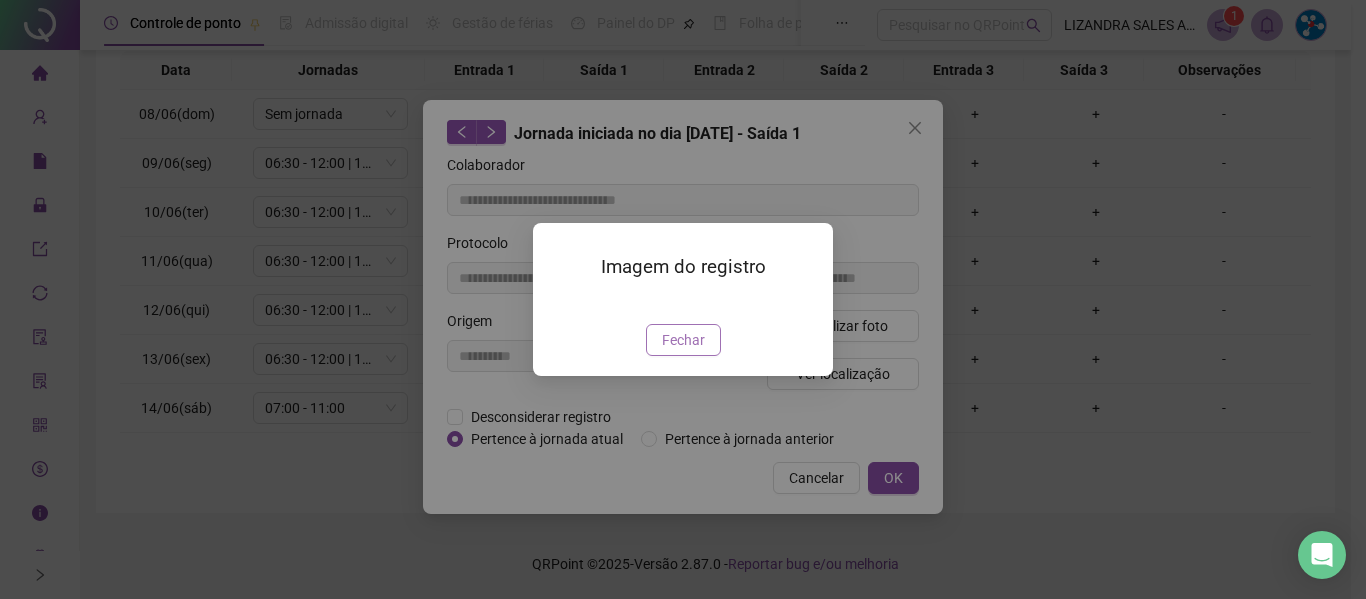 click on "Fechar" at bounding box center (683, 340) 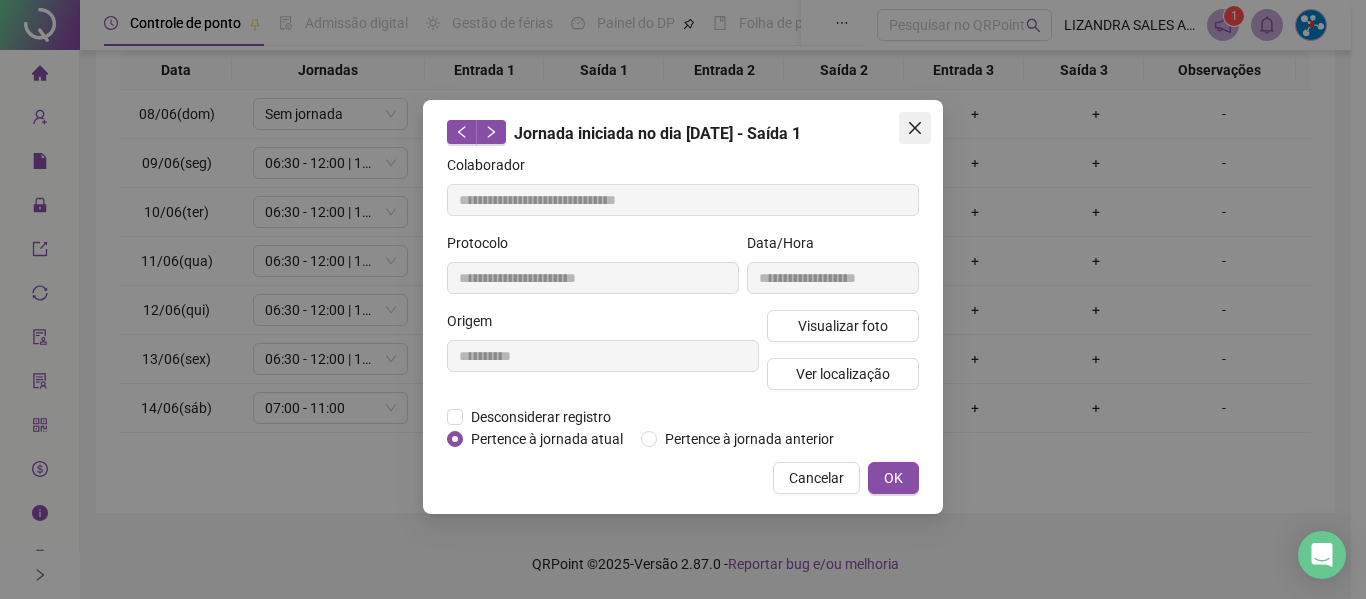 click 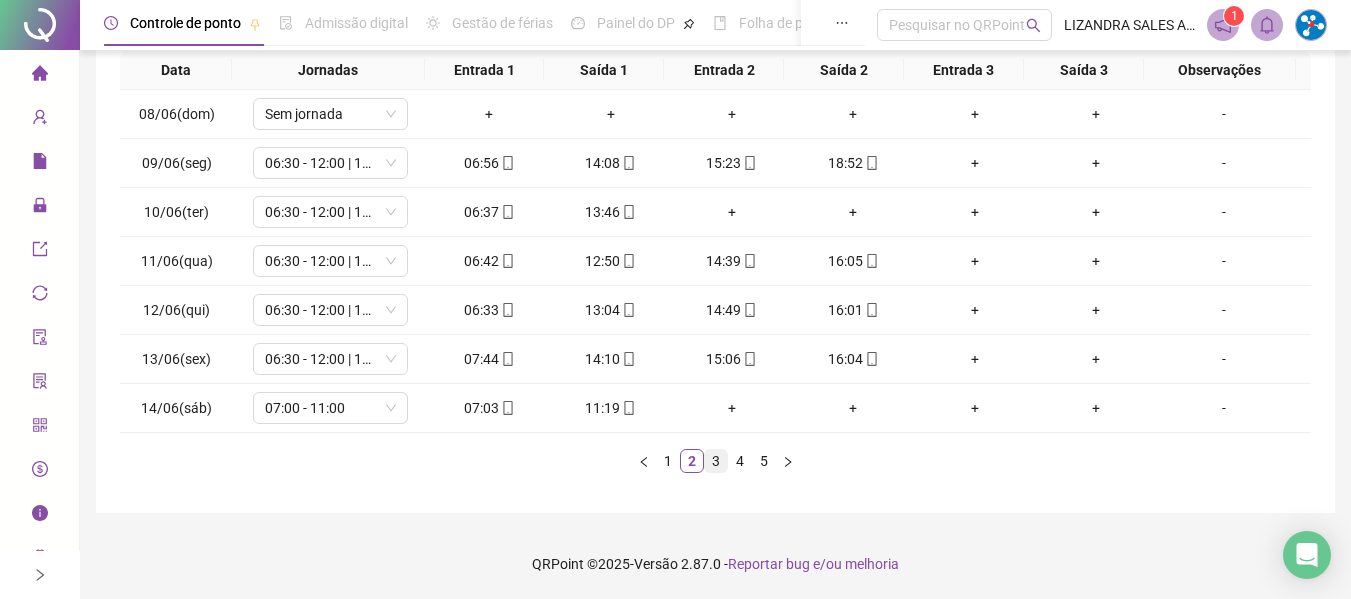 click on "3" at bounding box center (716, 461) 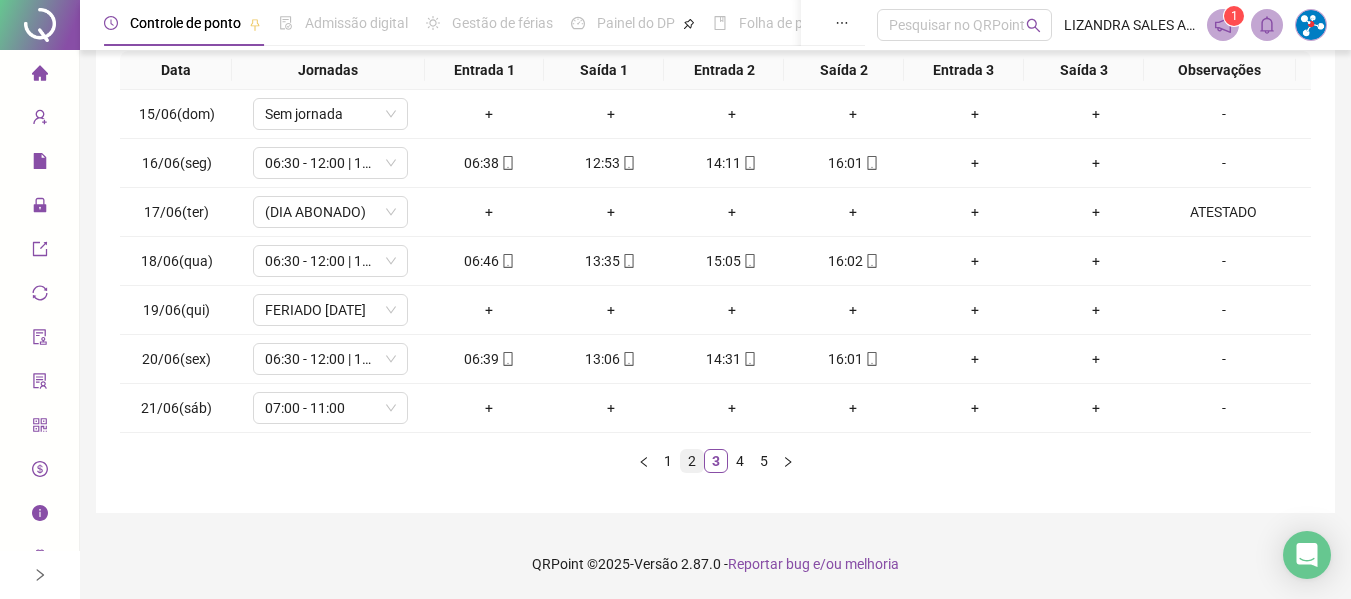 click on "2" at bounding box center [692, 461] 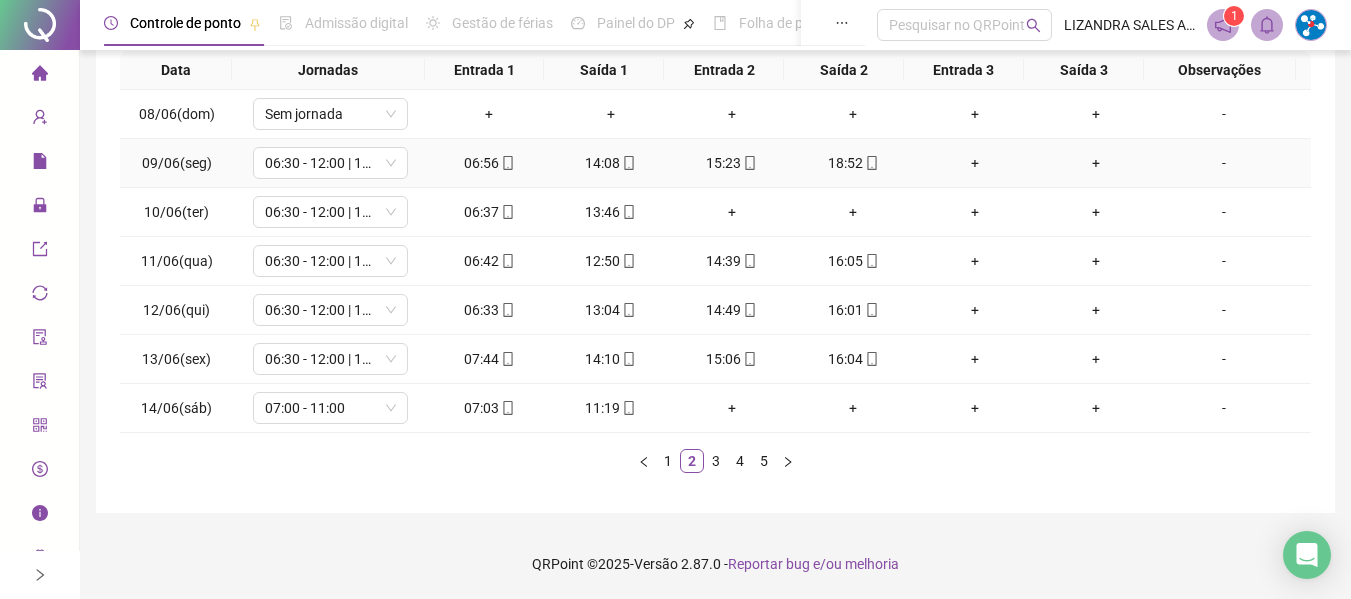 scroll, scrollTop: 0, scrollLeft: 0, axis: both 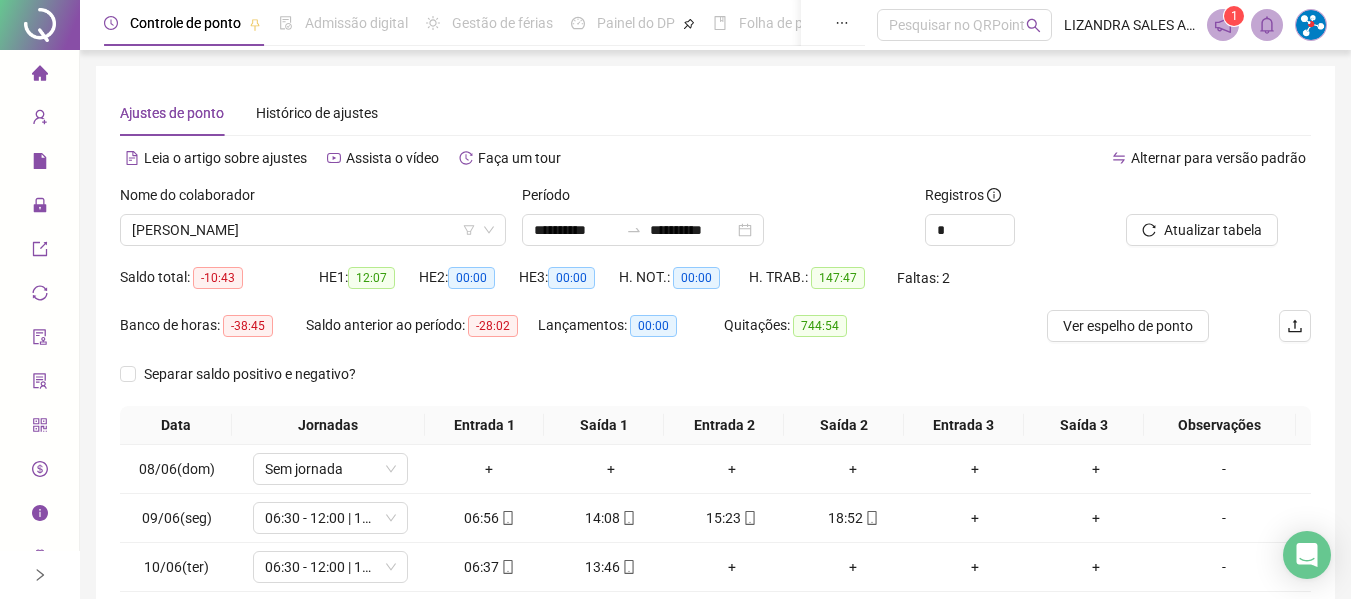 click on "**********" at bounding box center (715, 223) 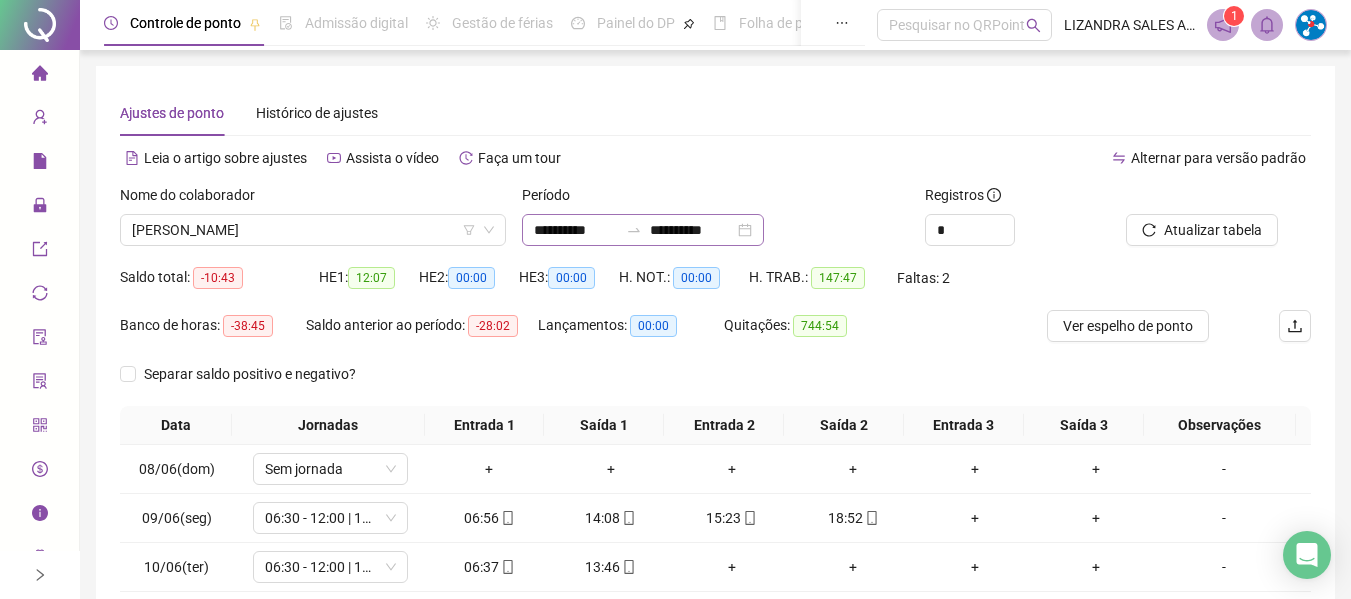 click on "**********" at bounding box center (643, 230) 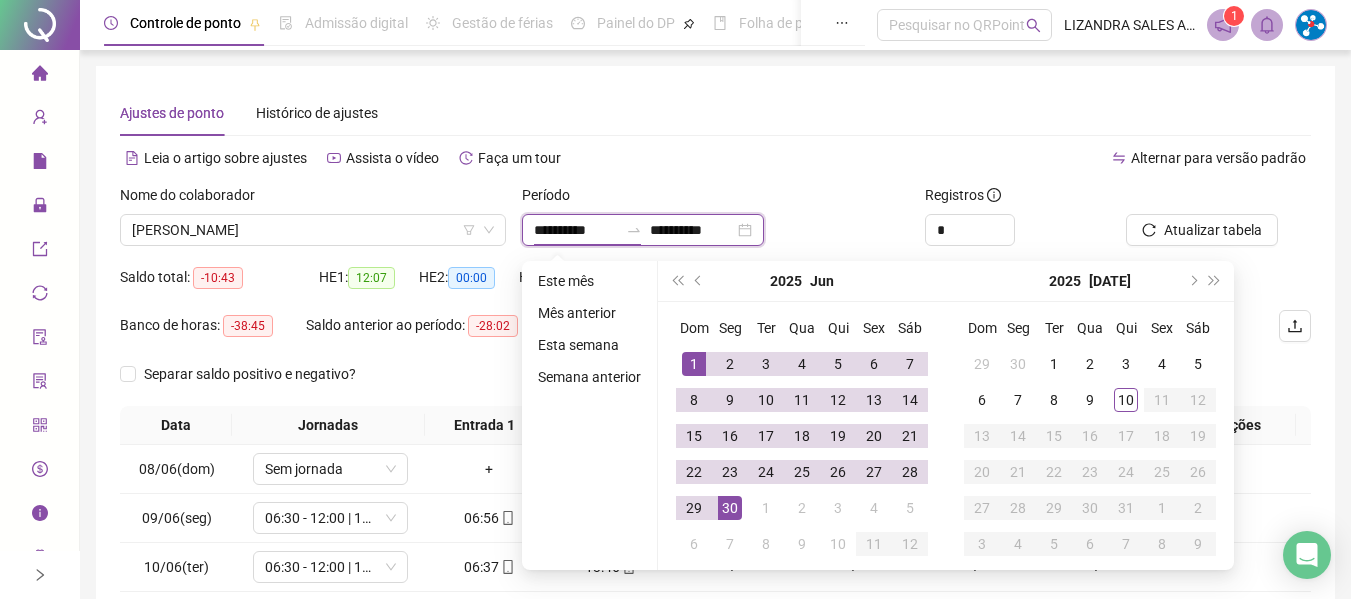 click on "**********" at bounding box center (576, 230) 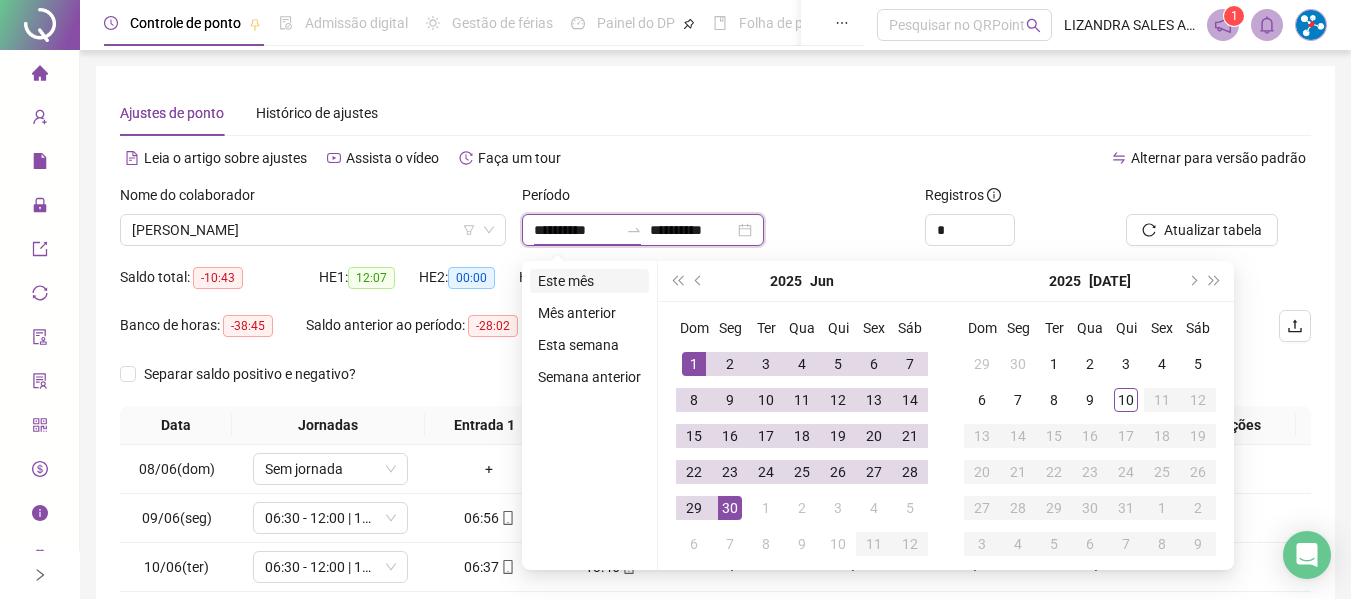 type on "**********" 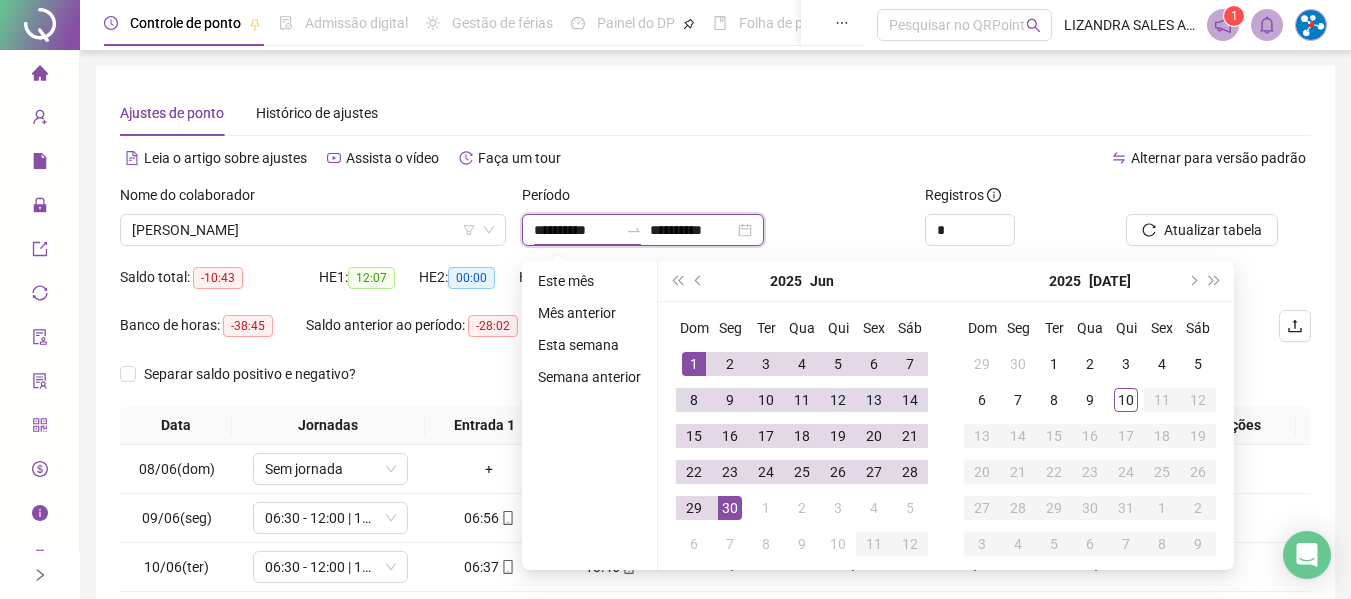 type on "**********" 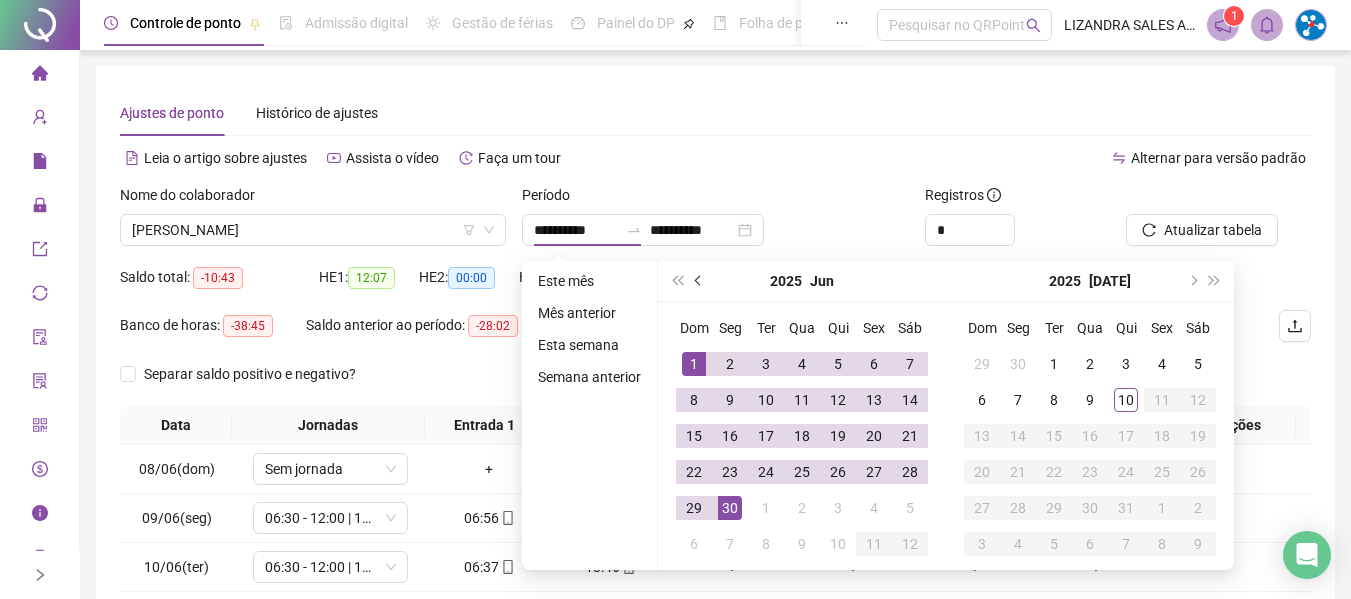 click at bounding box center (700, 281) 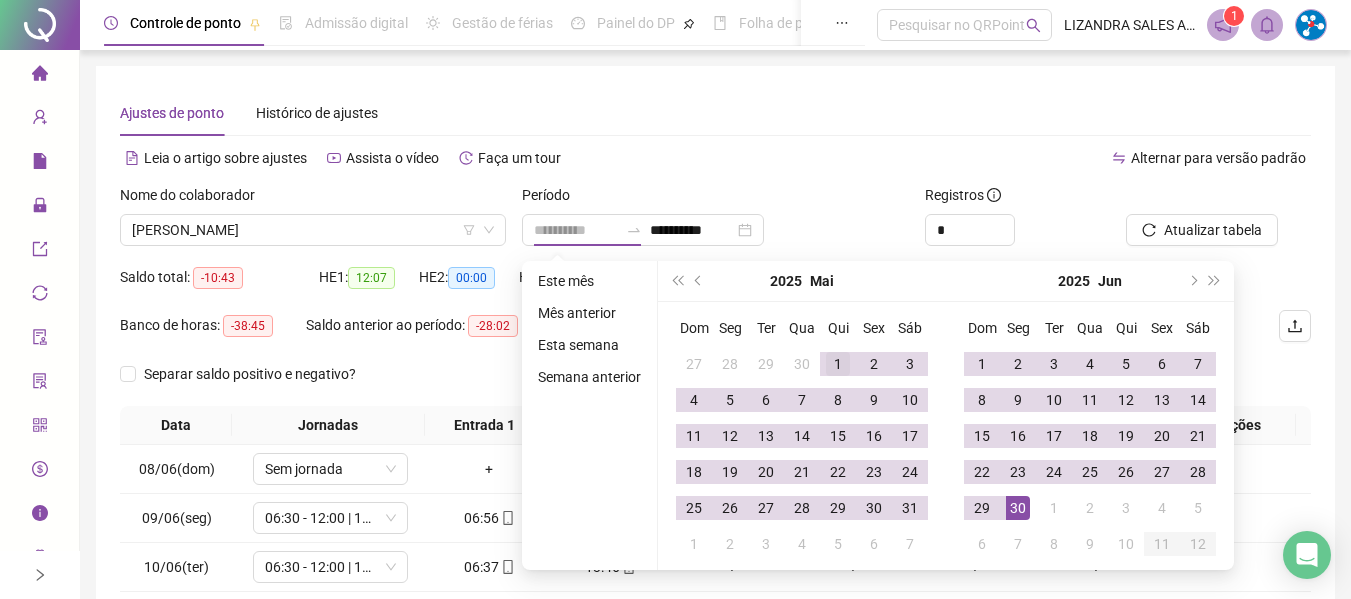 type on "**********" 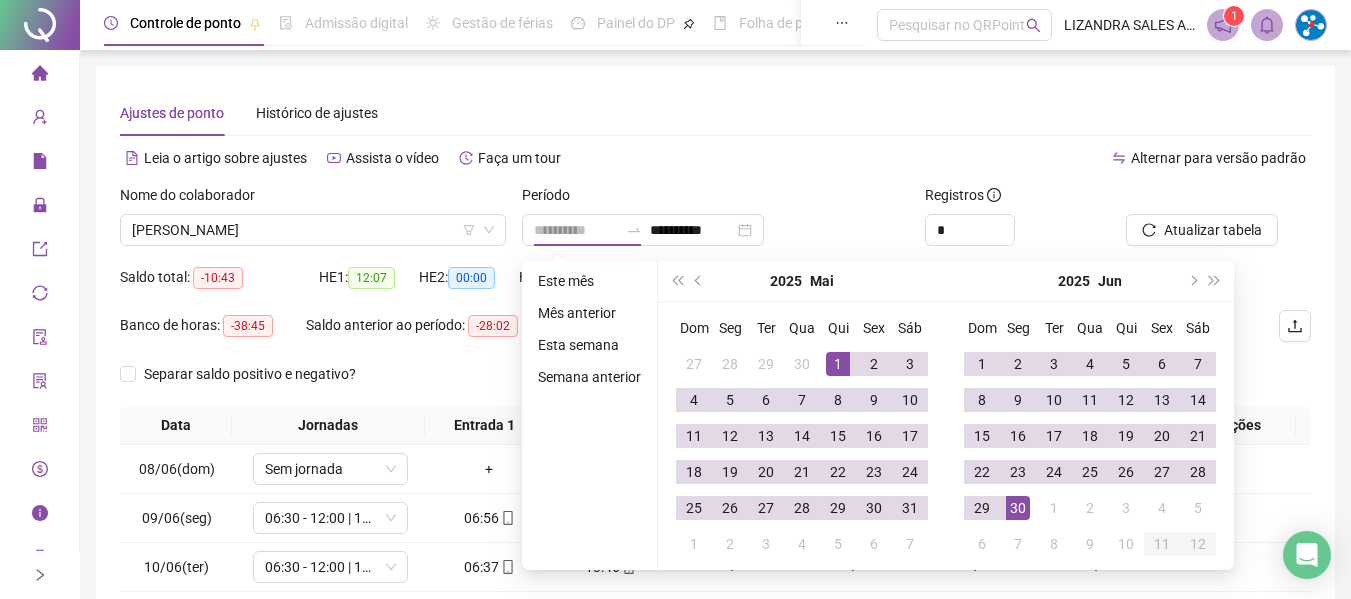 click on "1" at bounding box center (838, 364) 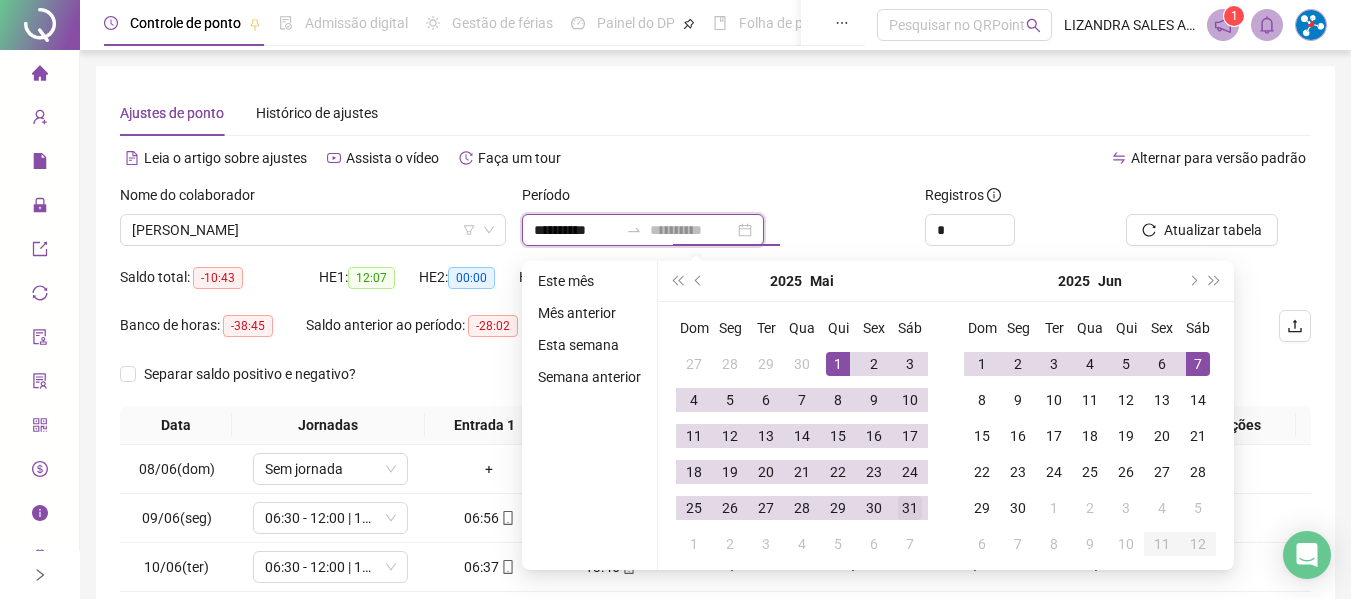 type on "**********" 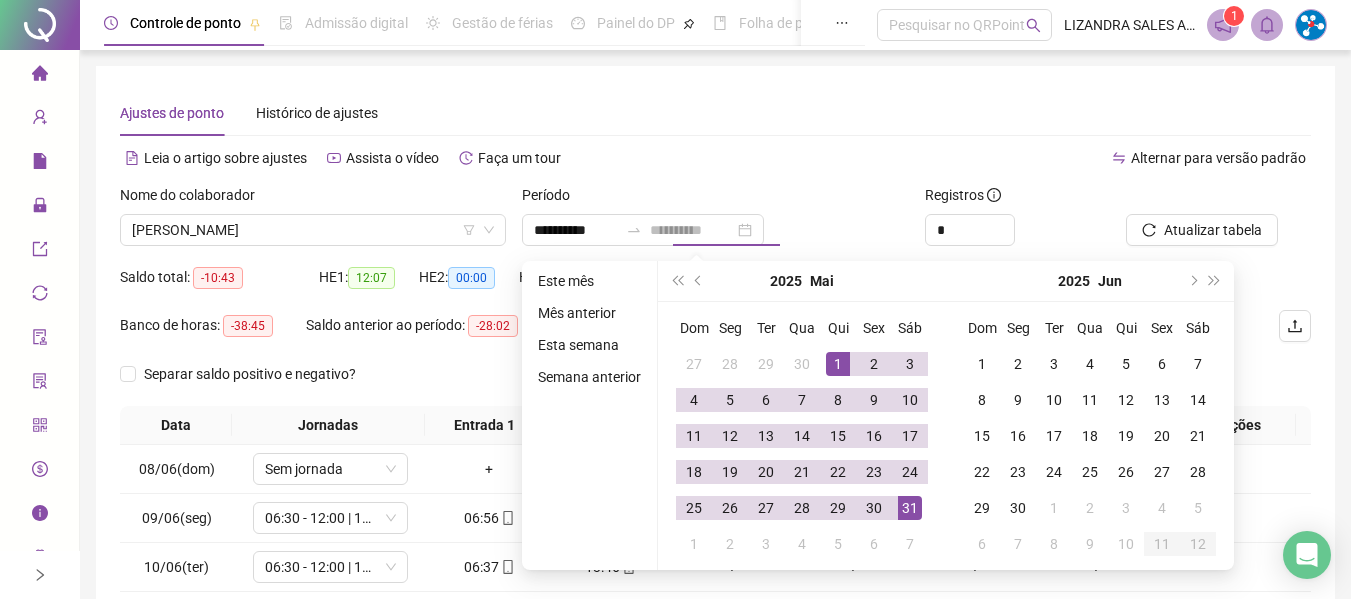 click on "31" at bounding box center (910, 508) 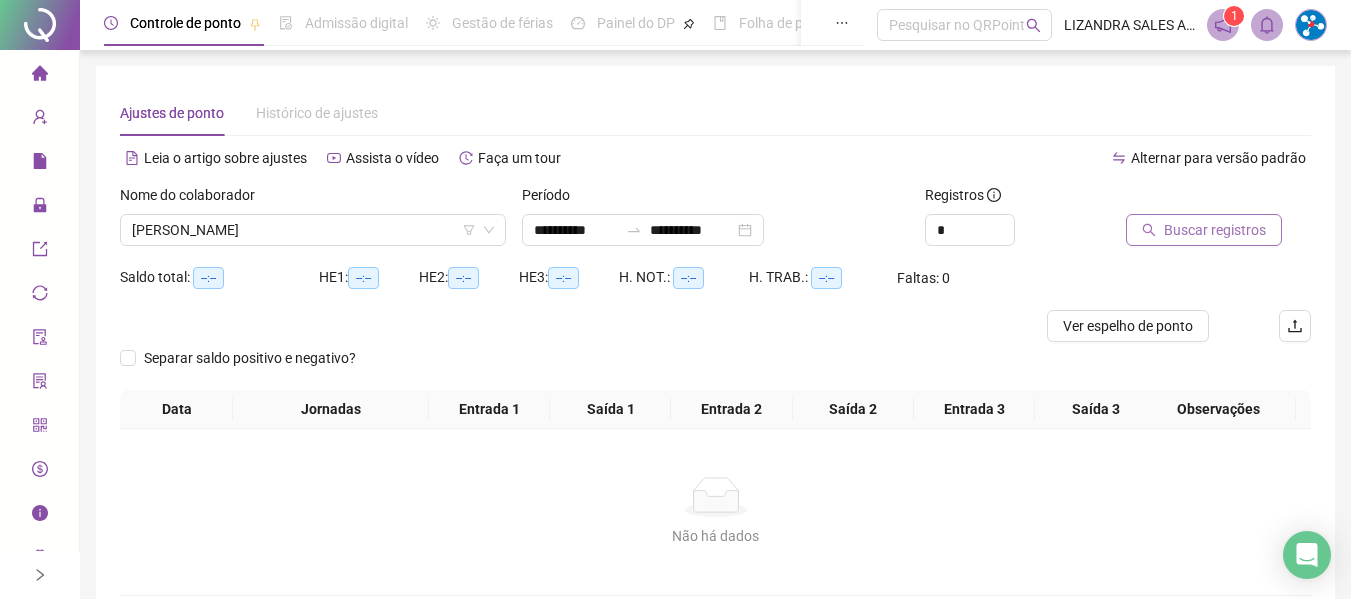click on "Buscar registros" at bounding box center [1204, 230] 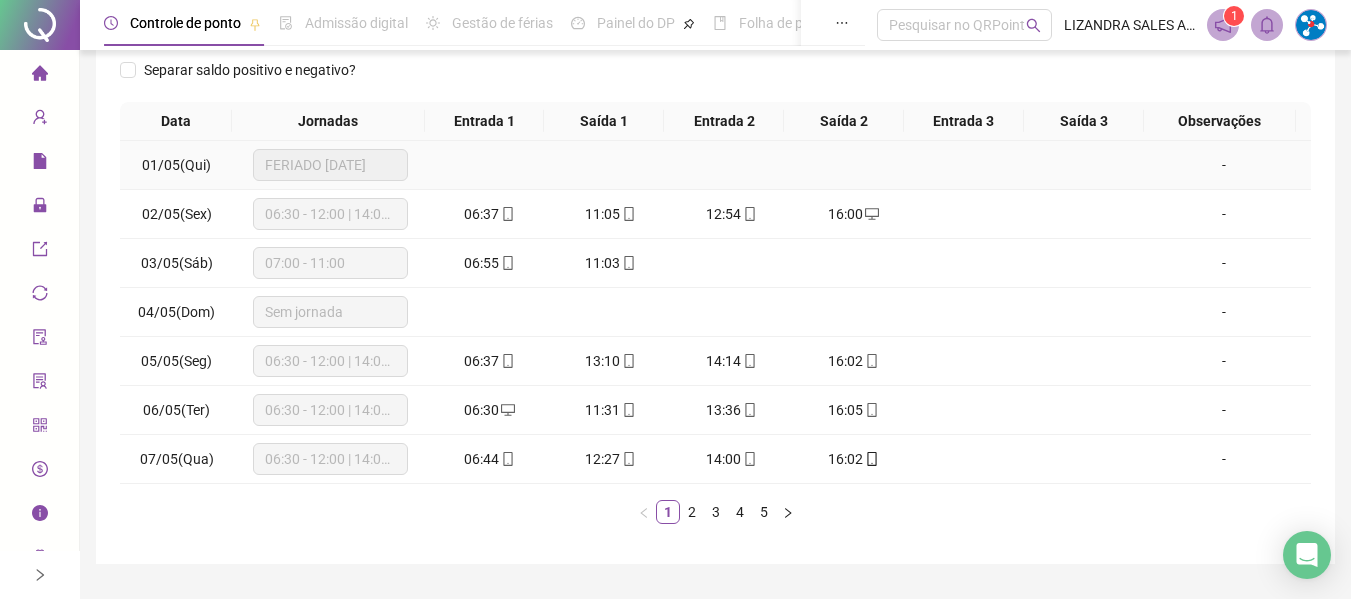scroll, scrollTop: 355, scrollLeft: 0, axis: vertical 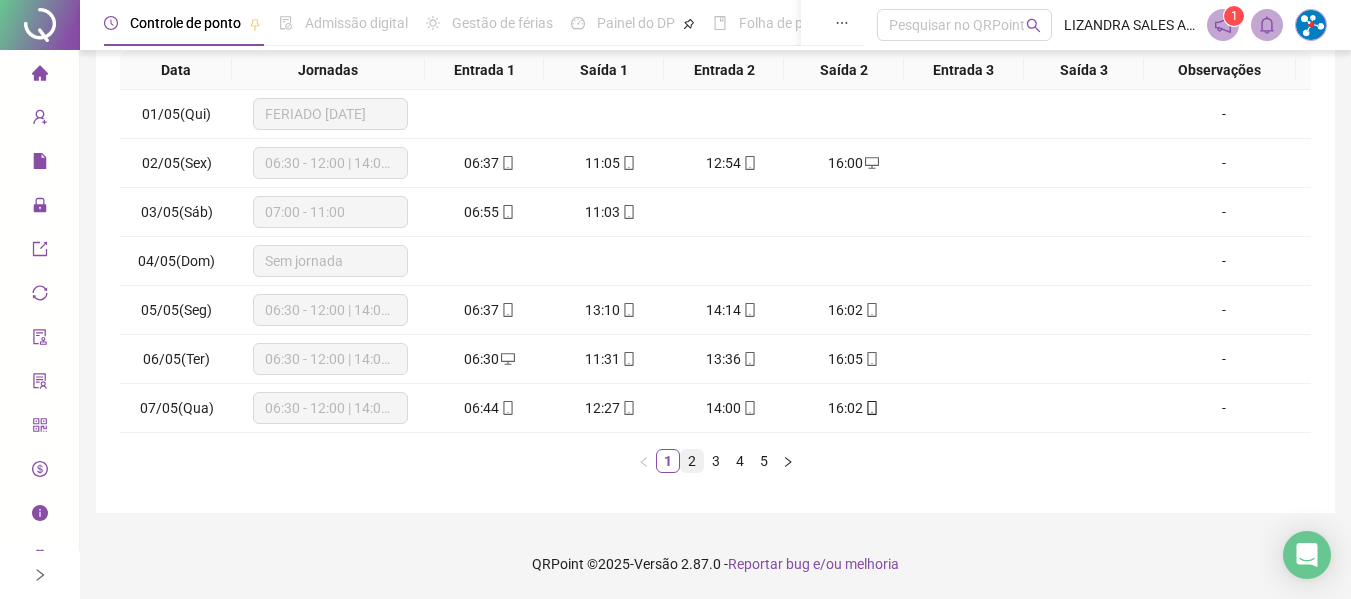 click on "2" at bounding box center [692, 461] 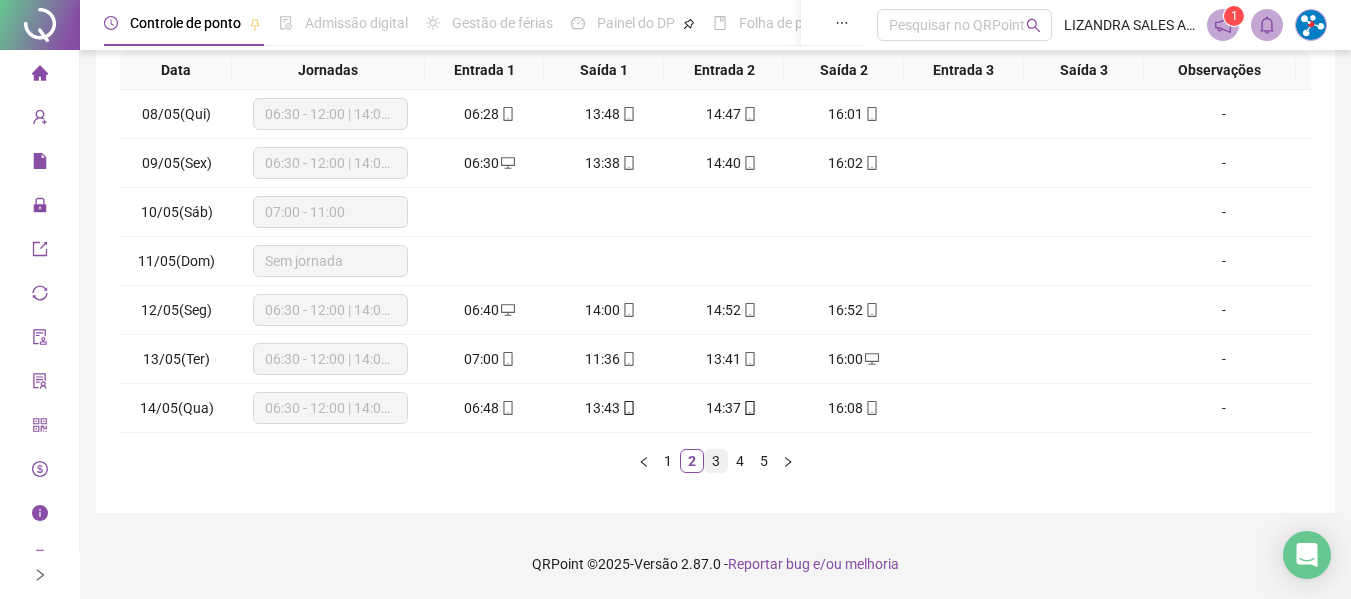 click on "3" at bounding box center [716, 461] 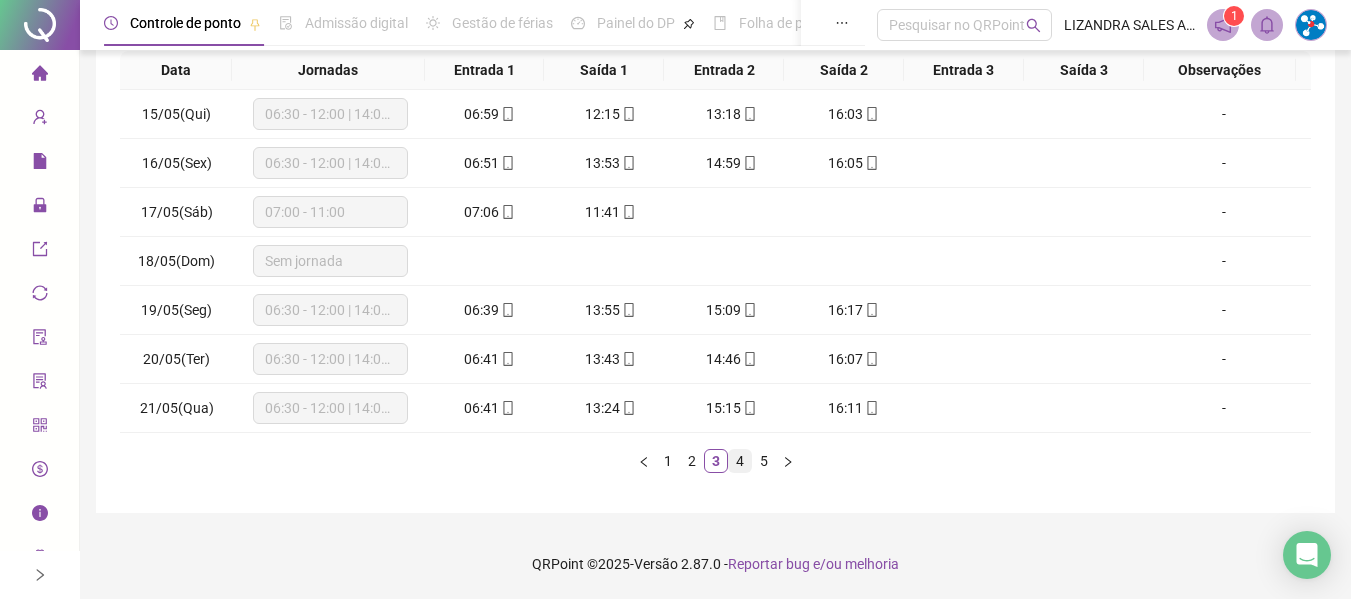 click on "4" at bounding box center [740, 461] 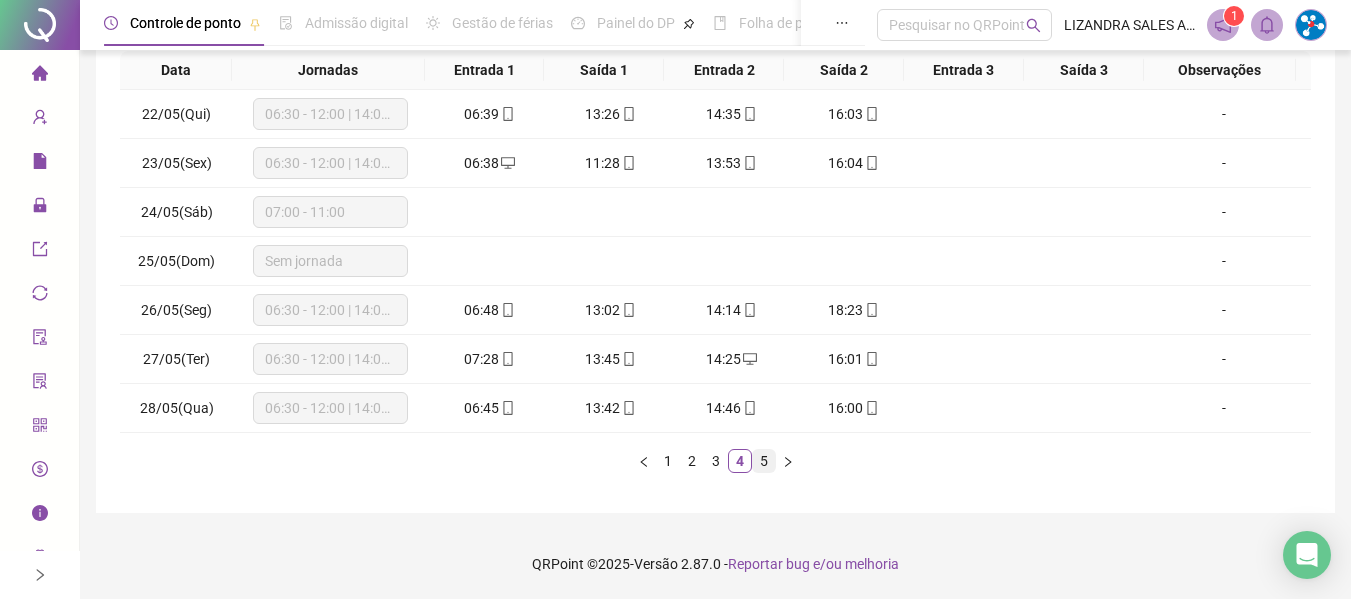 click on "5" at bounding box center (764, 461) 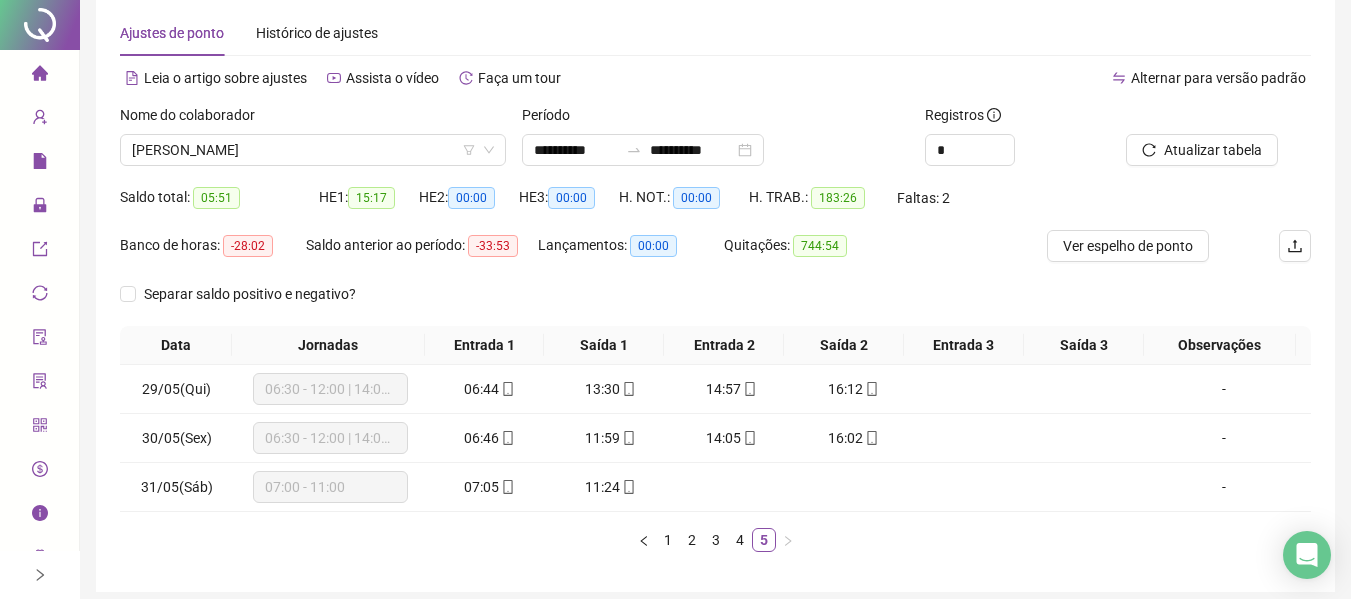scroll, scrollTop: 0, scrollLeft: 0, axis: both 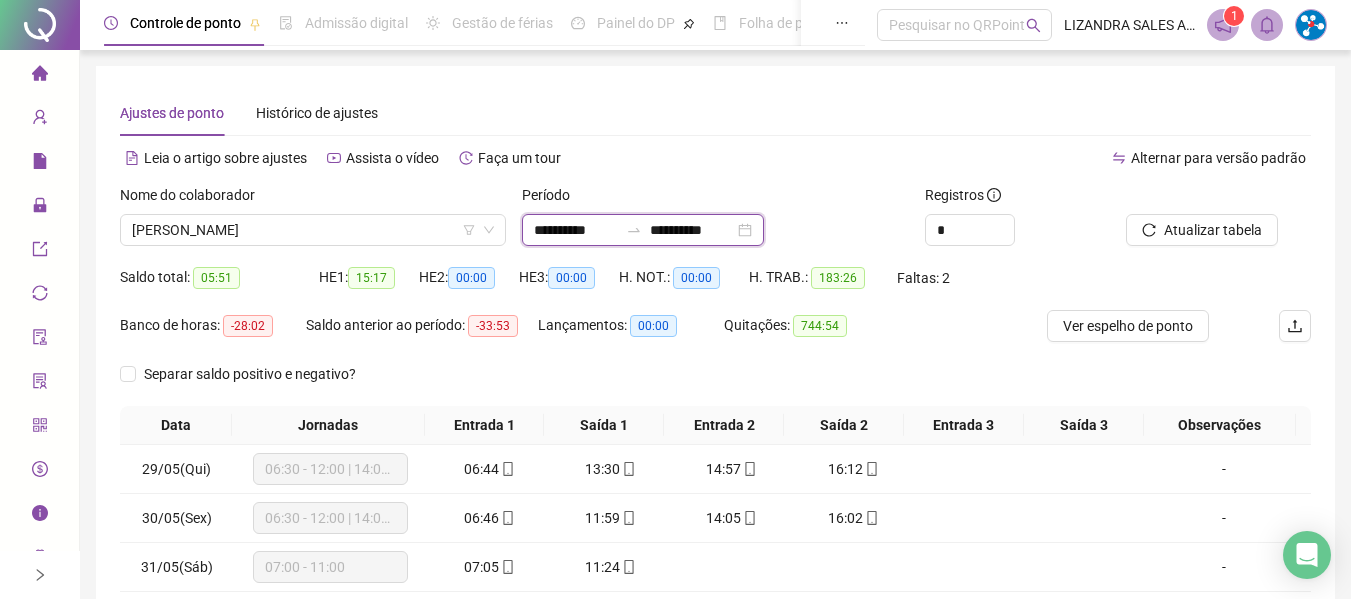 click on "**********" at bounding box center [576, 230] 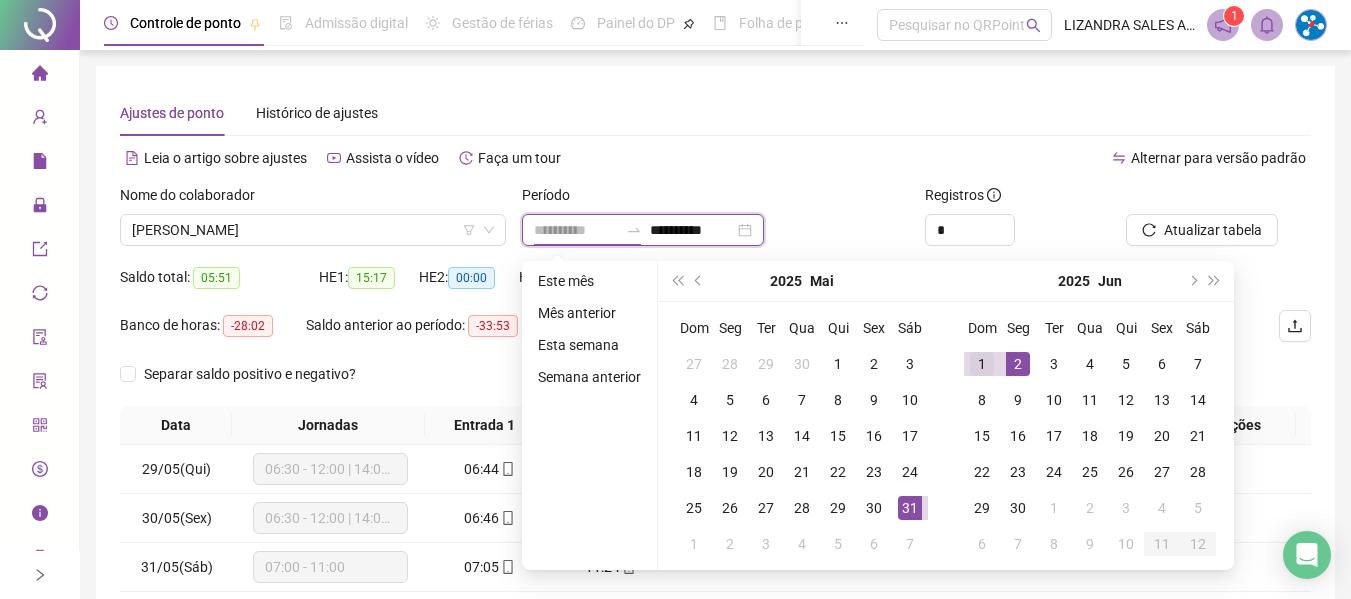 type on "**********" 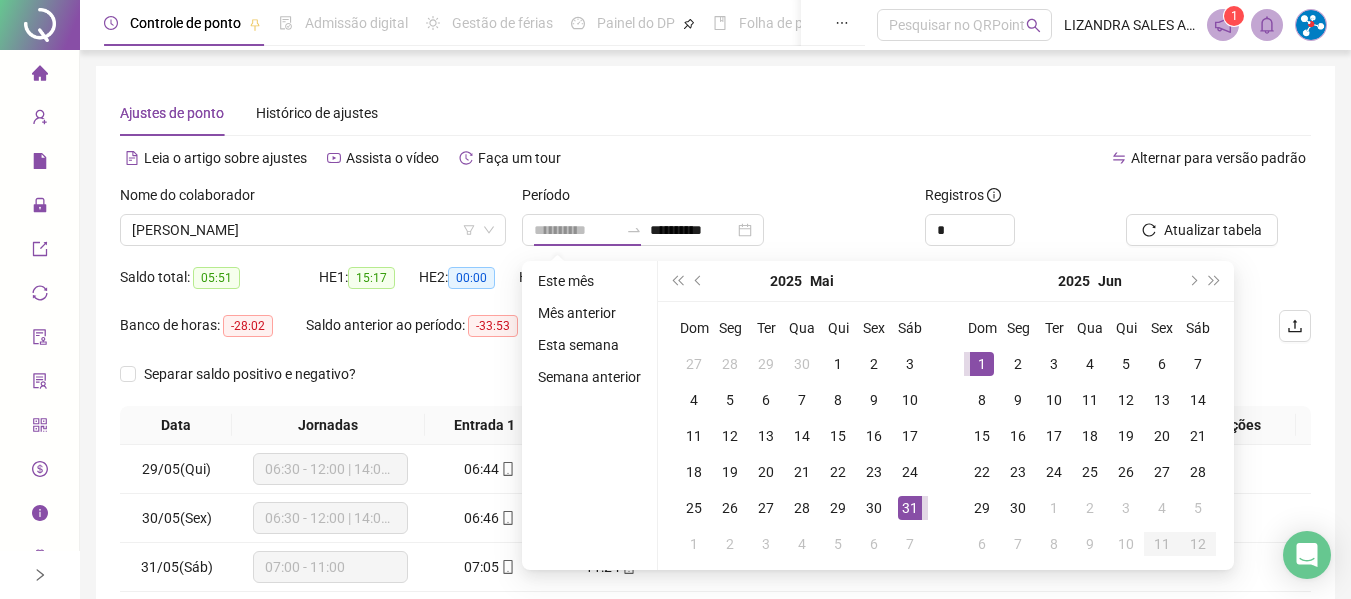 click on "1" at bounding box center (982, 364) 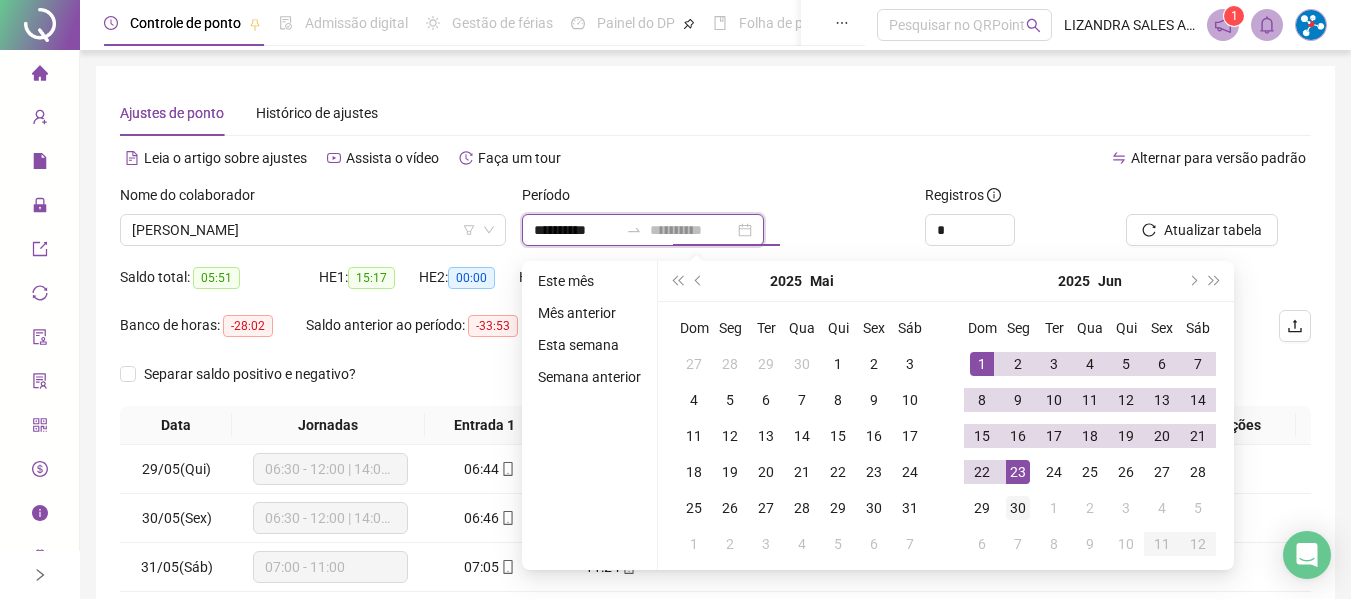 type on "**********" 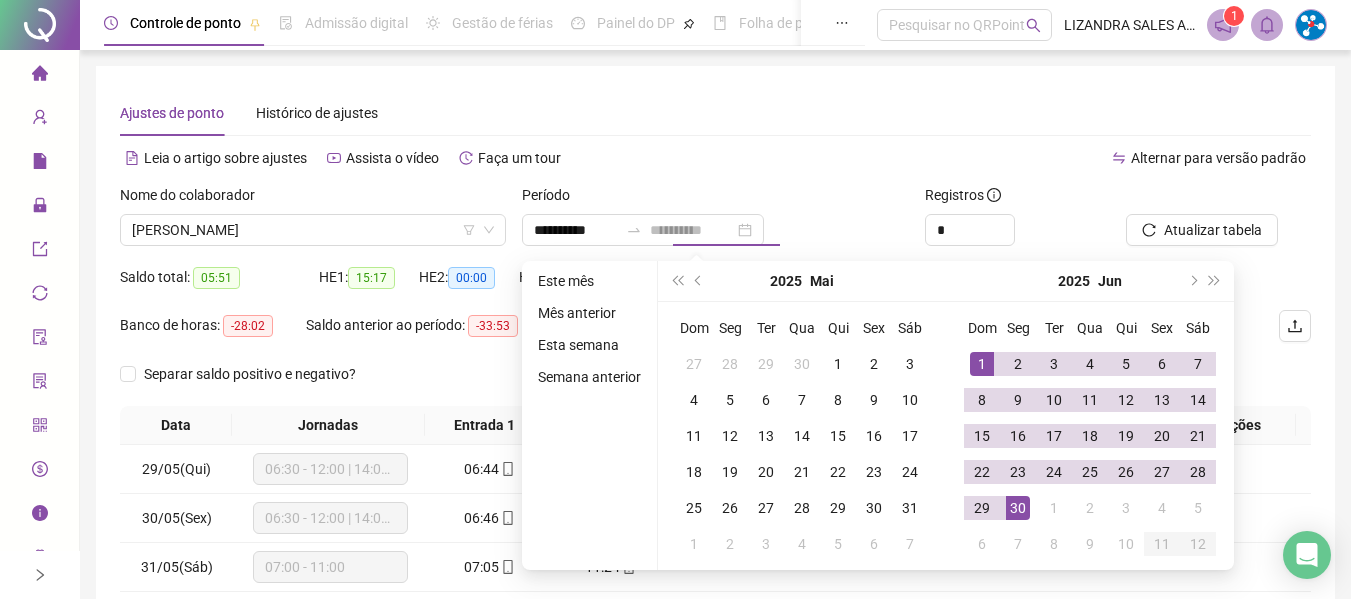 click on "30" at bounding box center [1018, 508] 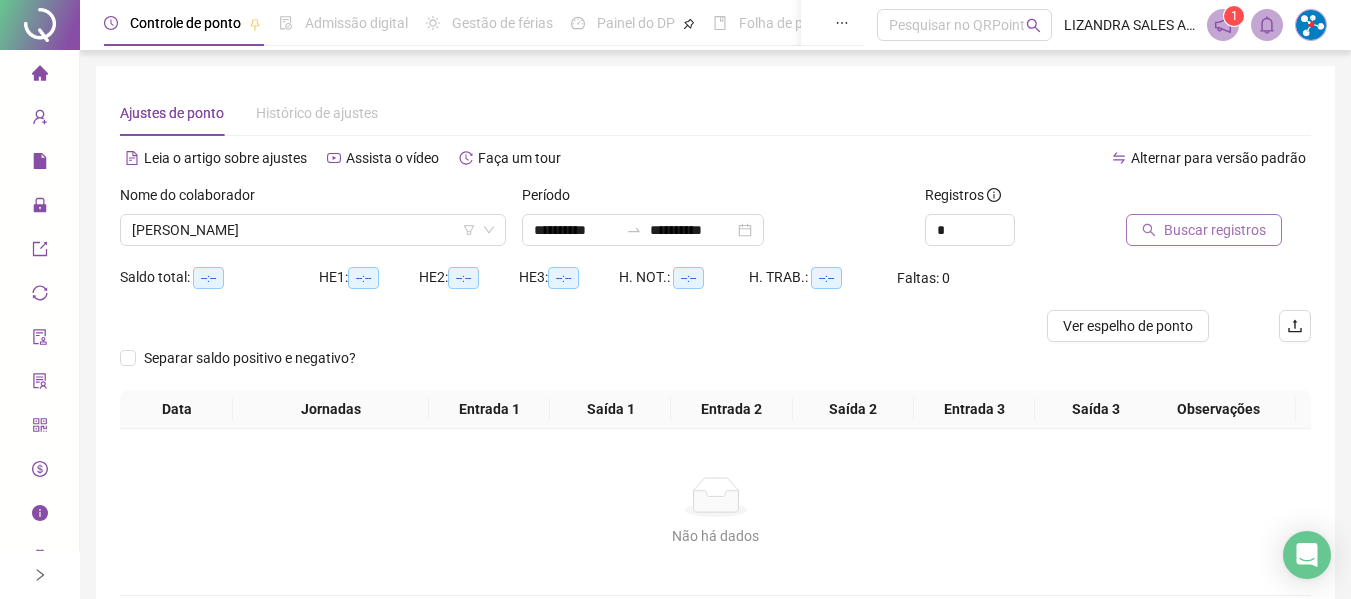 click on "Buscar registros" at bounding box center (1215, 230) 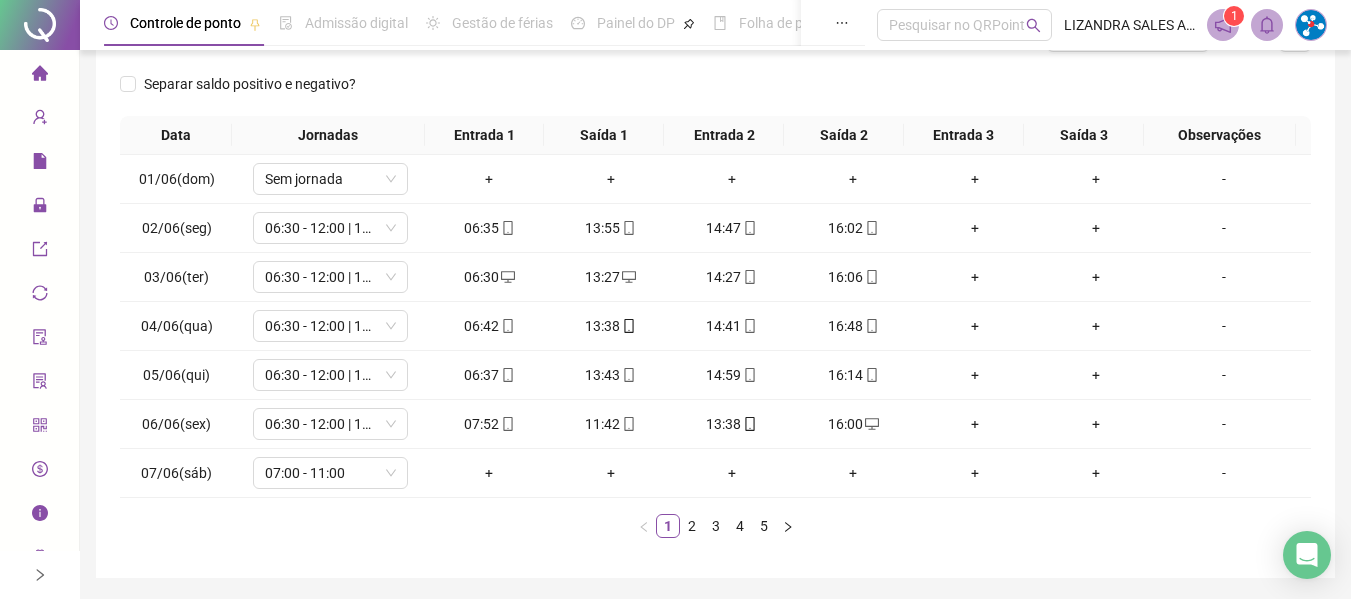 scroll, scrollTop: 355, scrollLeft: 0, axis: vertical 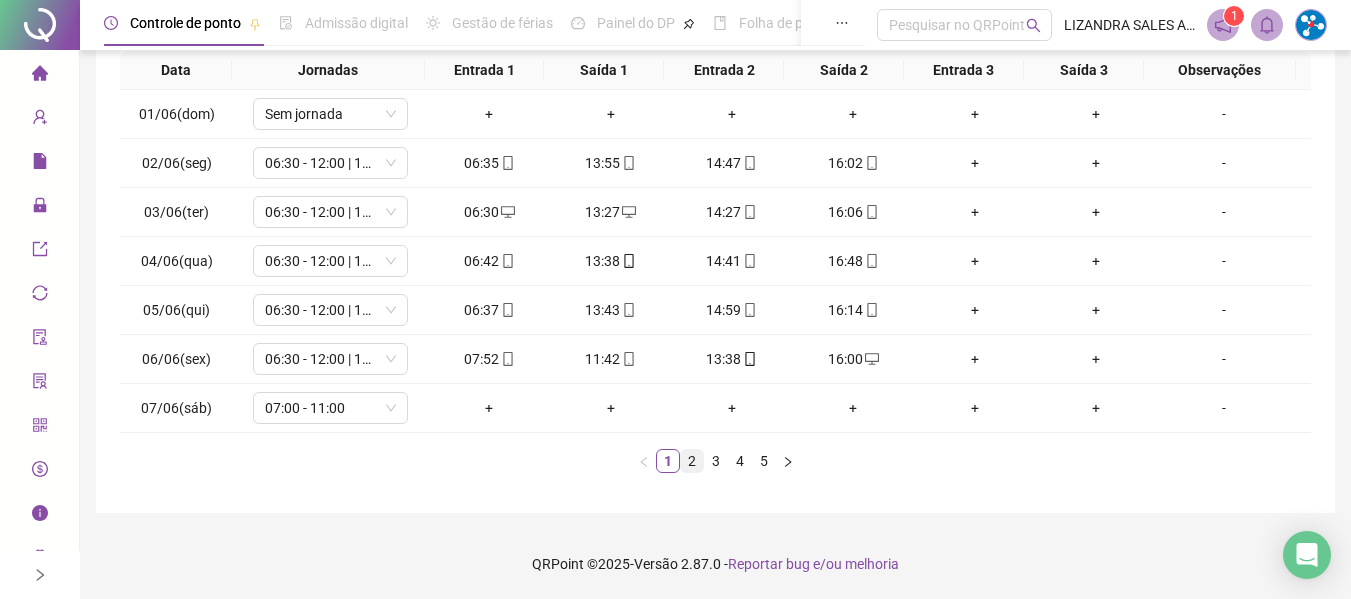 click on "2" at bounding box center [692, 461] 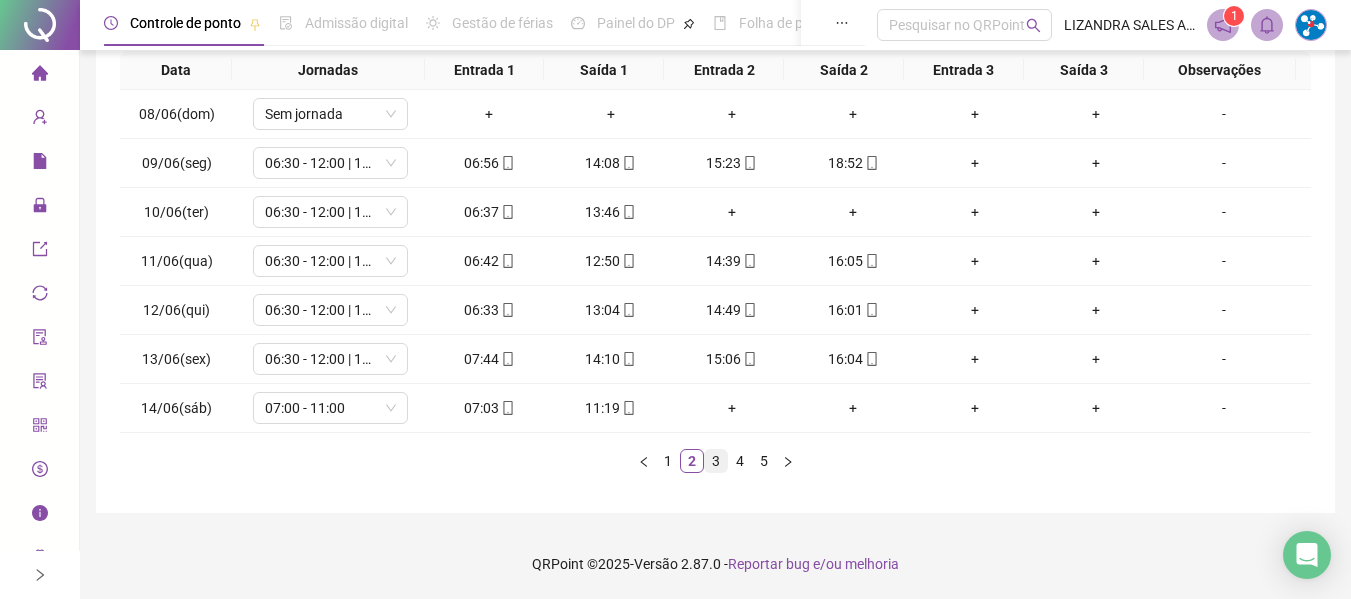 click on "3" at bounding box center (716, 461) 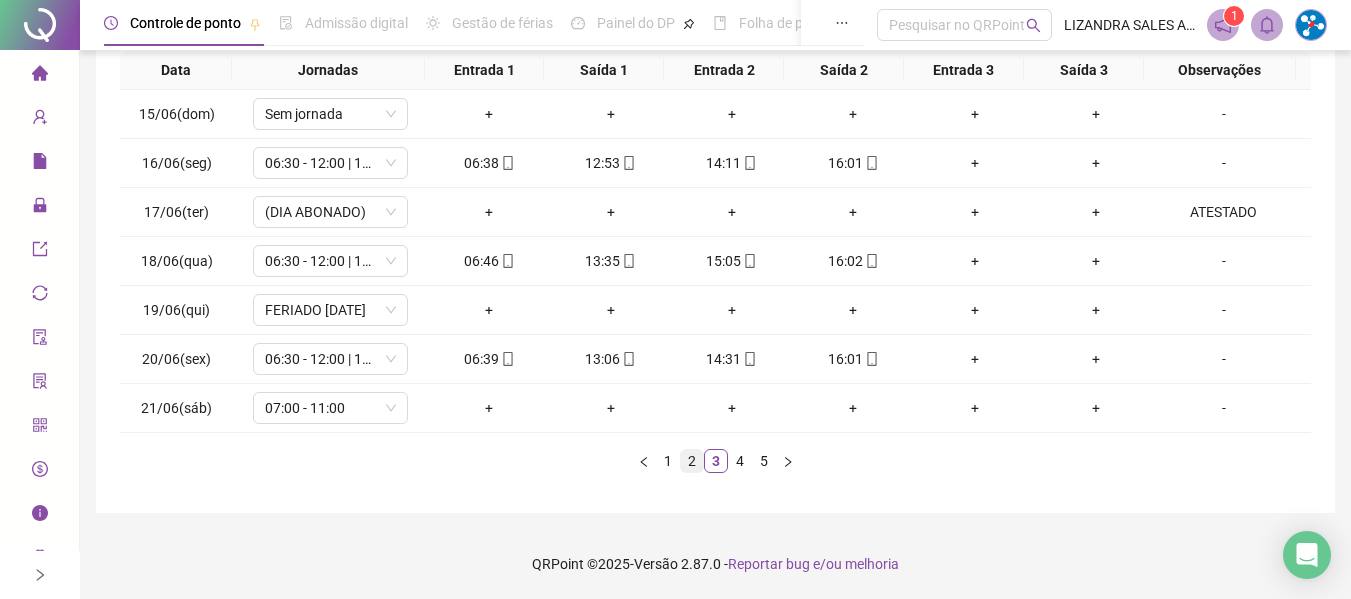 click on "2" at bounding box center (692, 461) 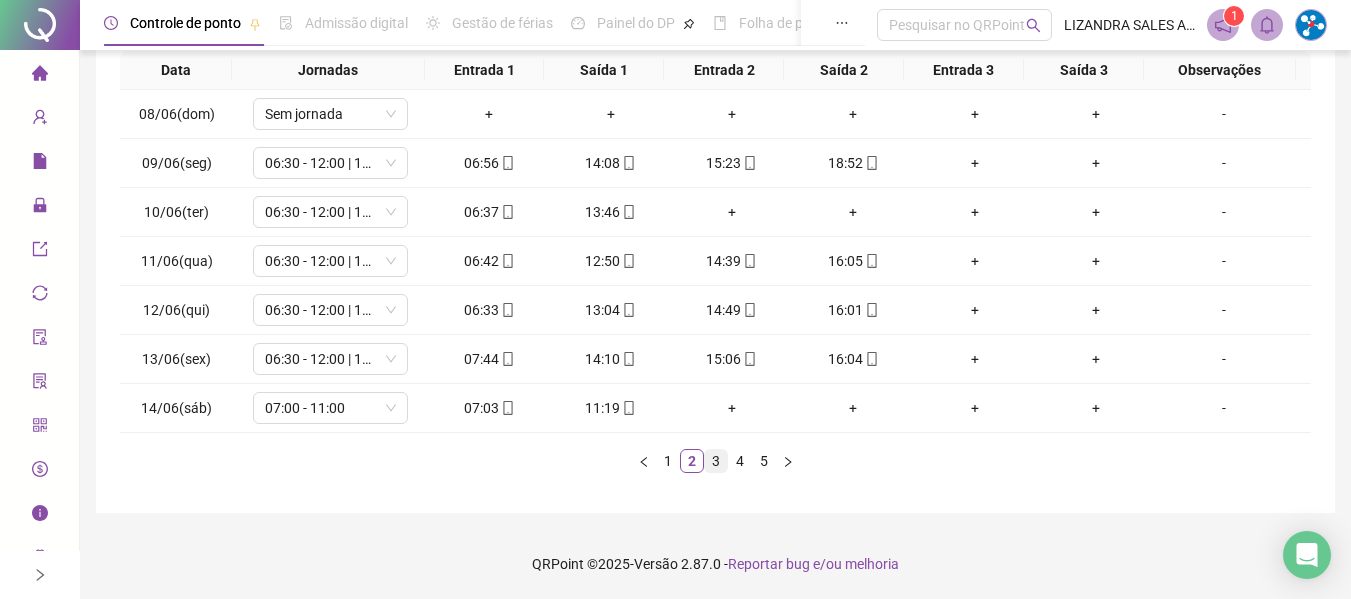 click on "3" at bounding box center [716, 461] 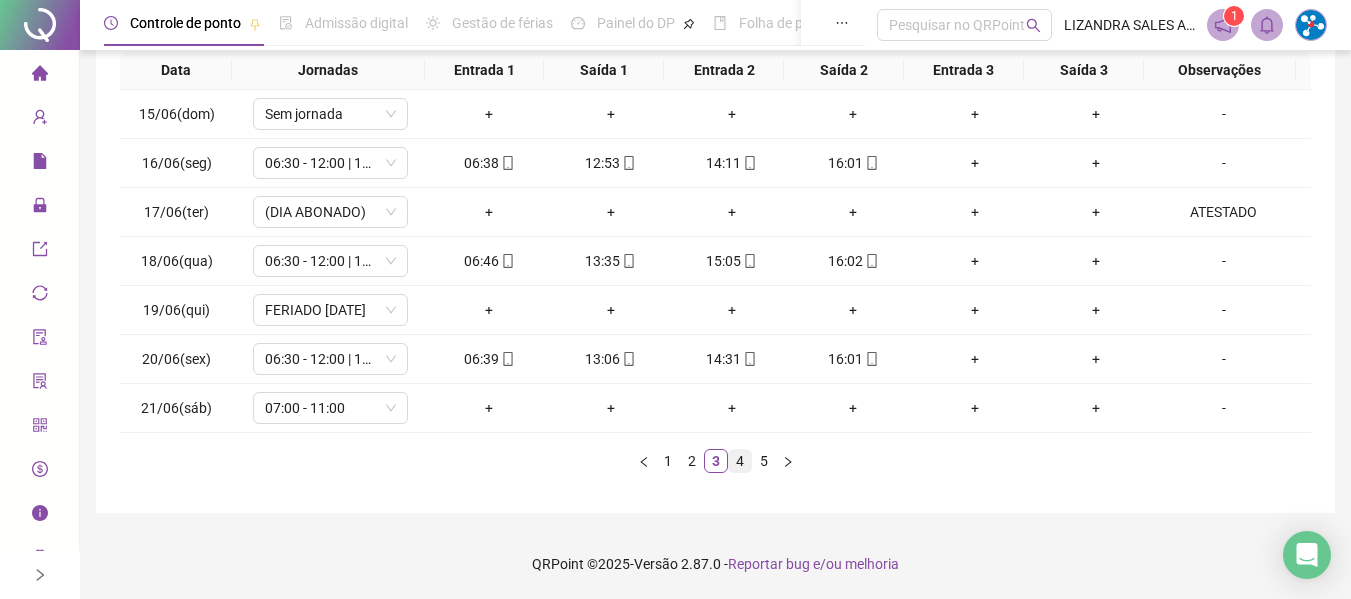 click on "4" at bounding box center (740, 461) 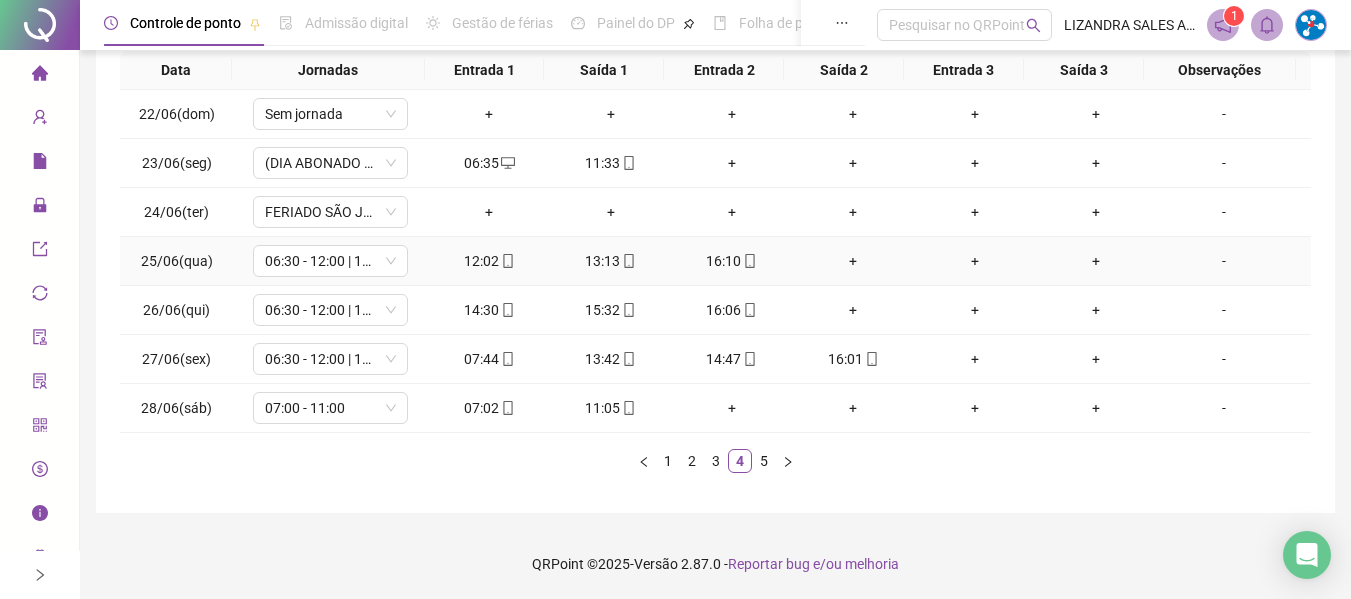 click on "+" at bounding box center [853, 261] 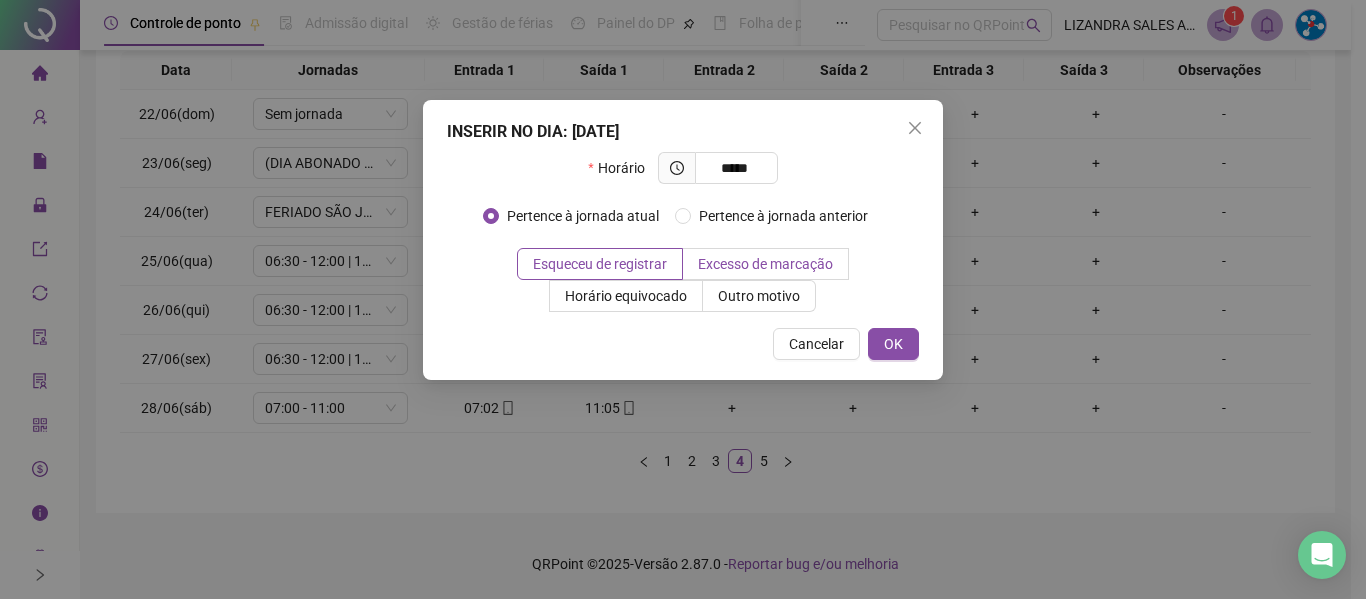 type on "*****" 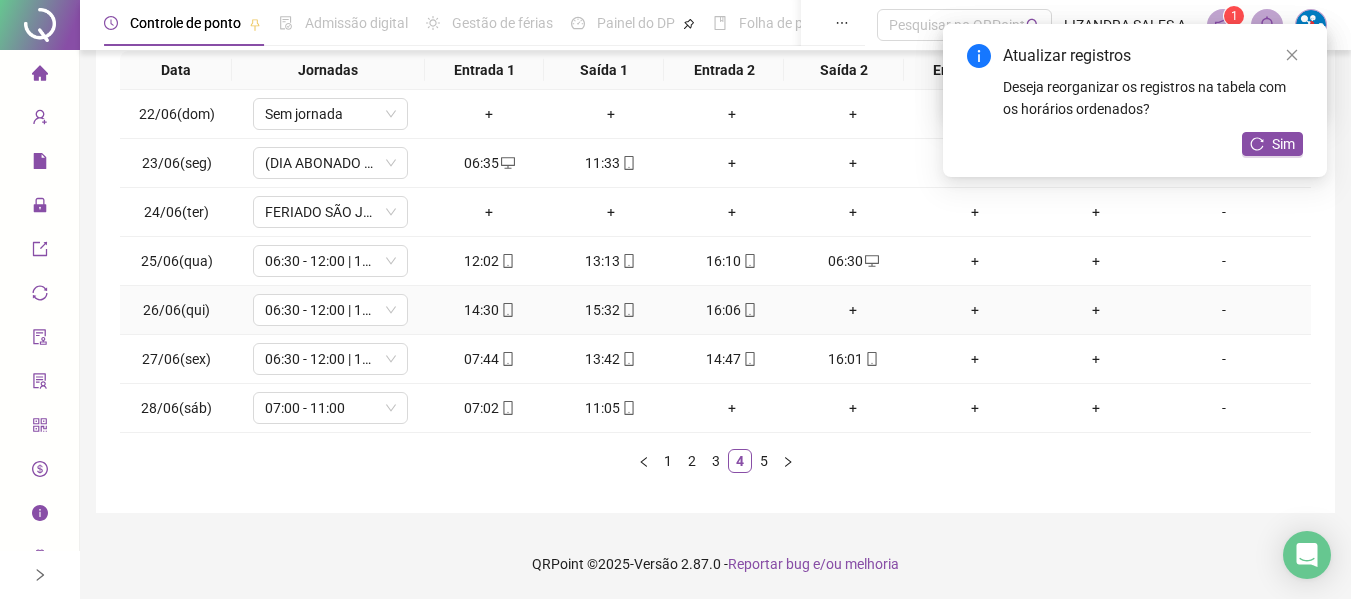 click on "+" at bounding box center (853, 310) 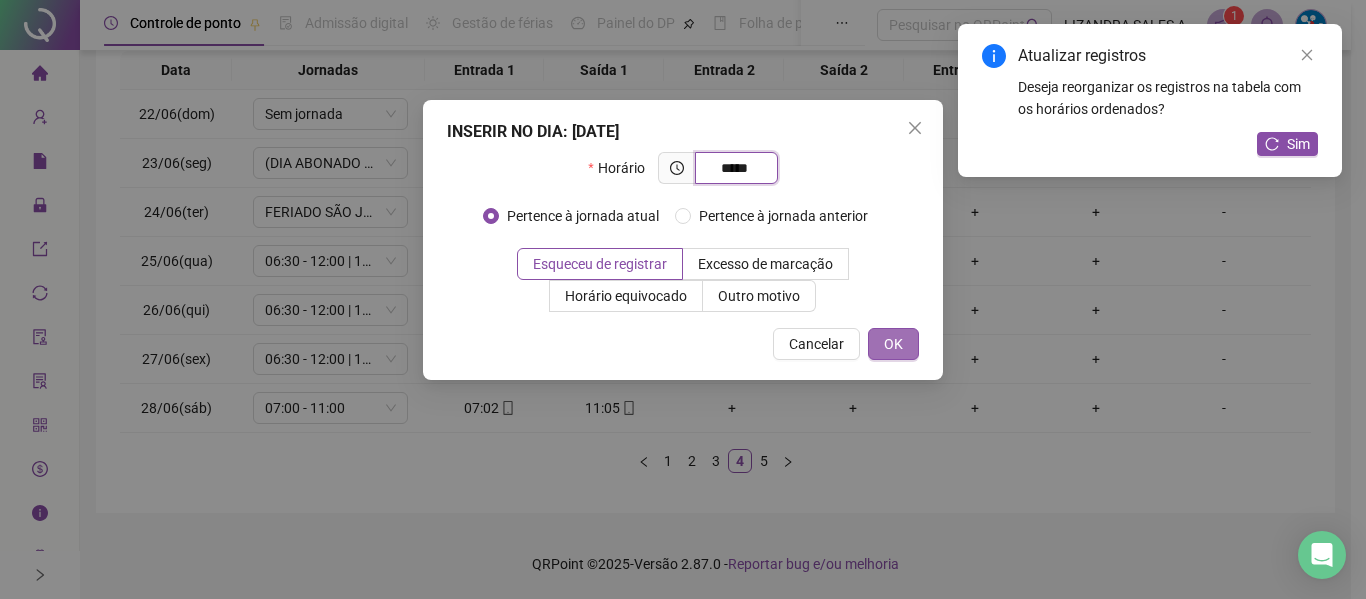type on "*****" 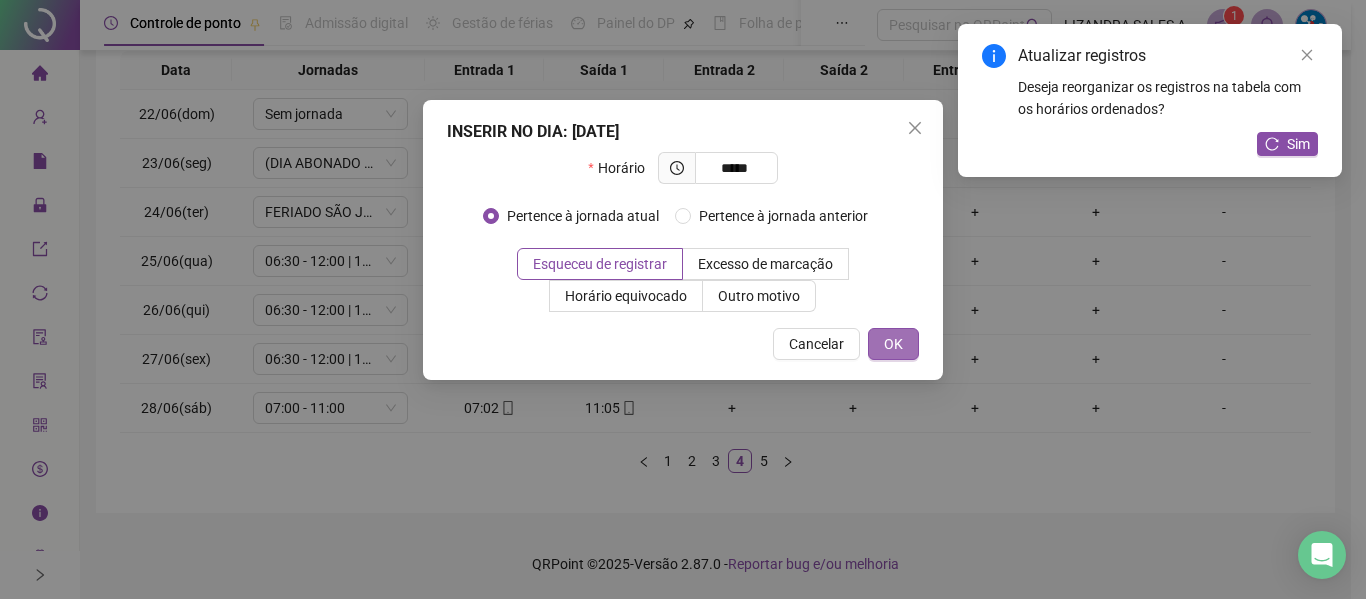 click on "OK" at bounding box center [893, 344] 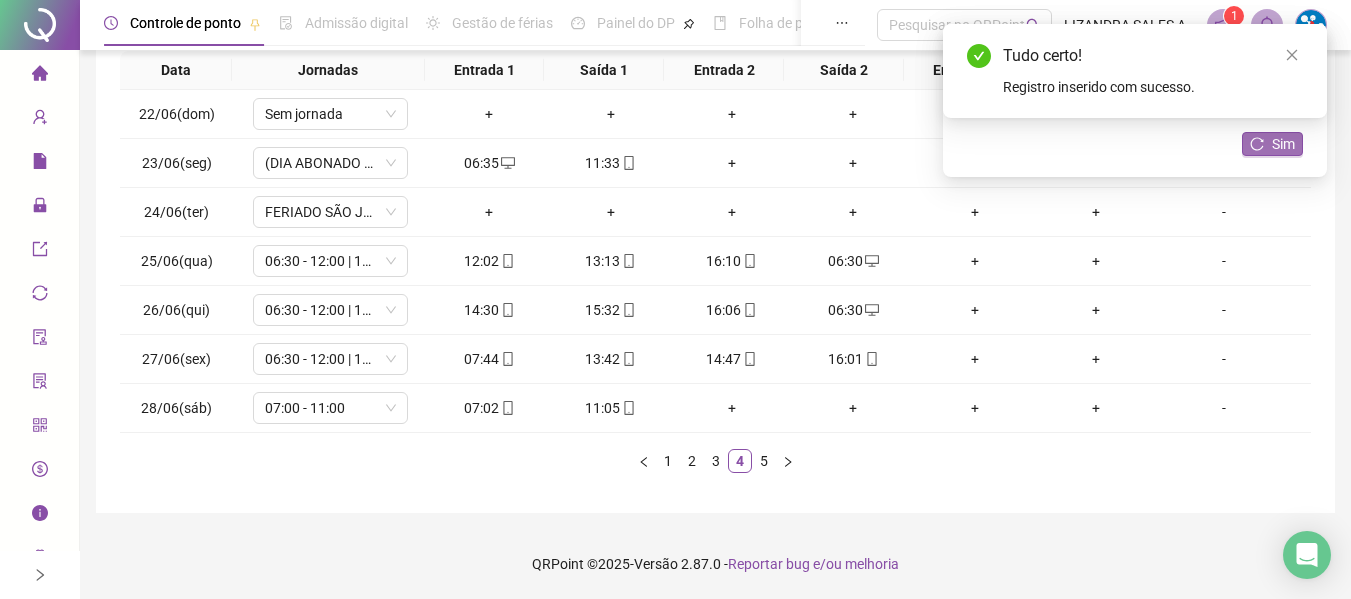 click 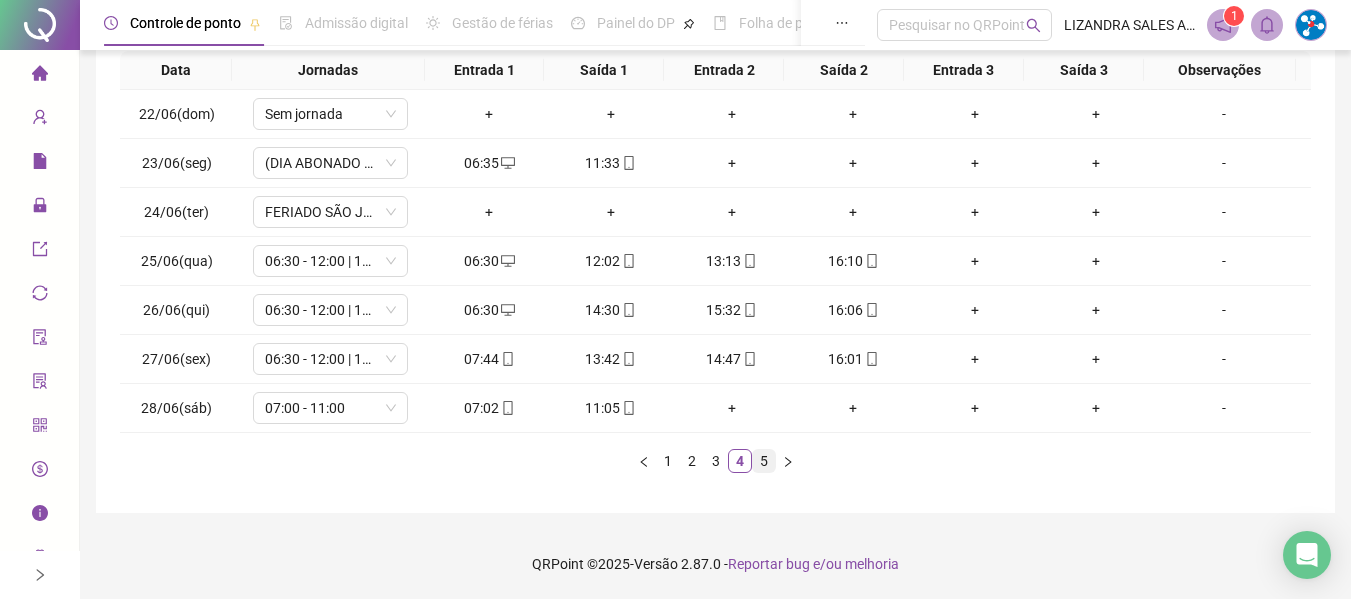 click on "5" at bounding box center [764, 461] 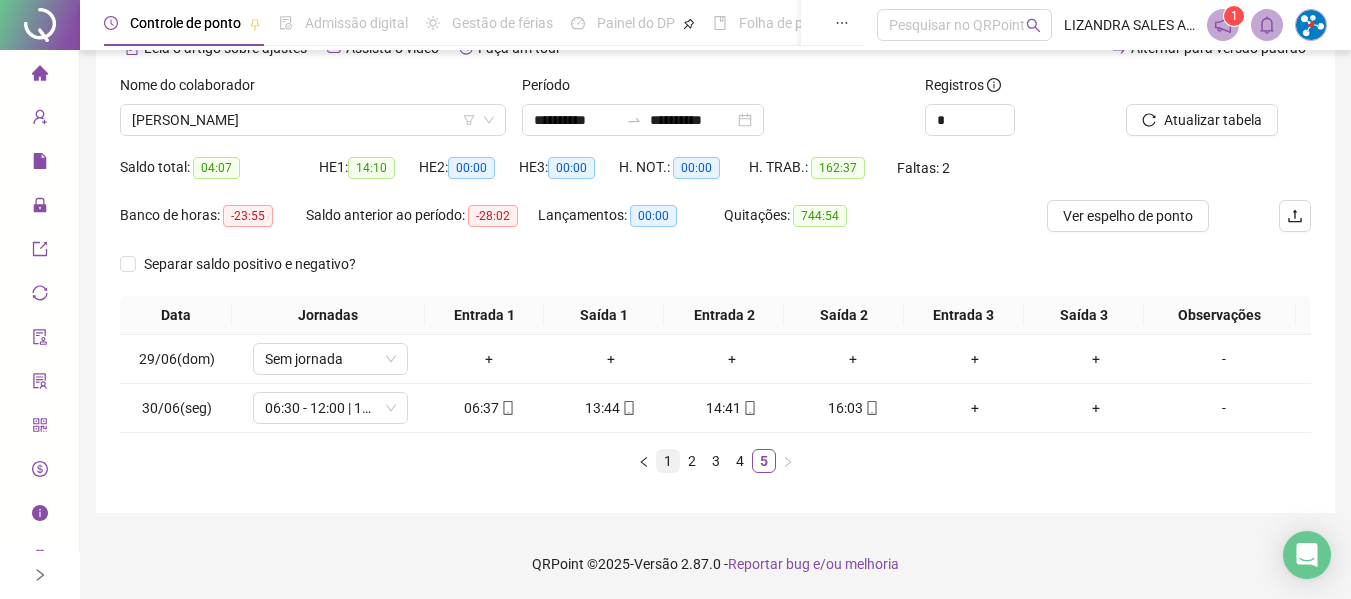 click on "1" at bounding box center [668, 461] 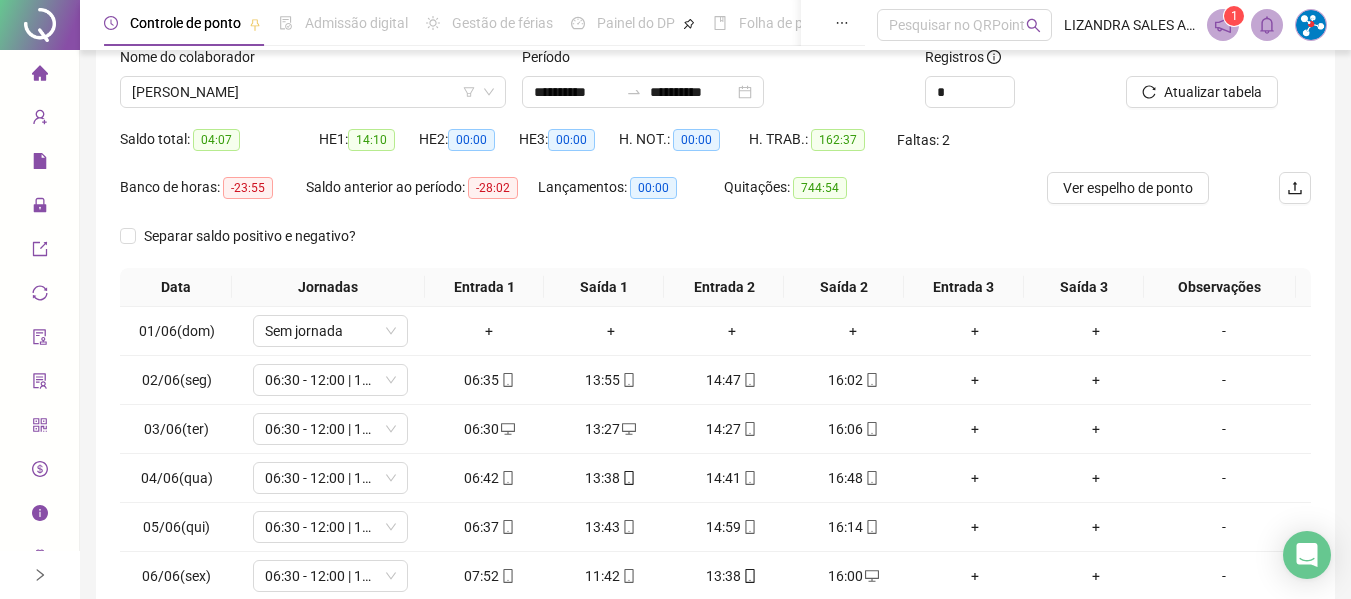 scroll, scrollTop: 355, scrollLeft: 0, axis: vertical 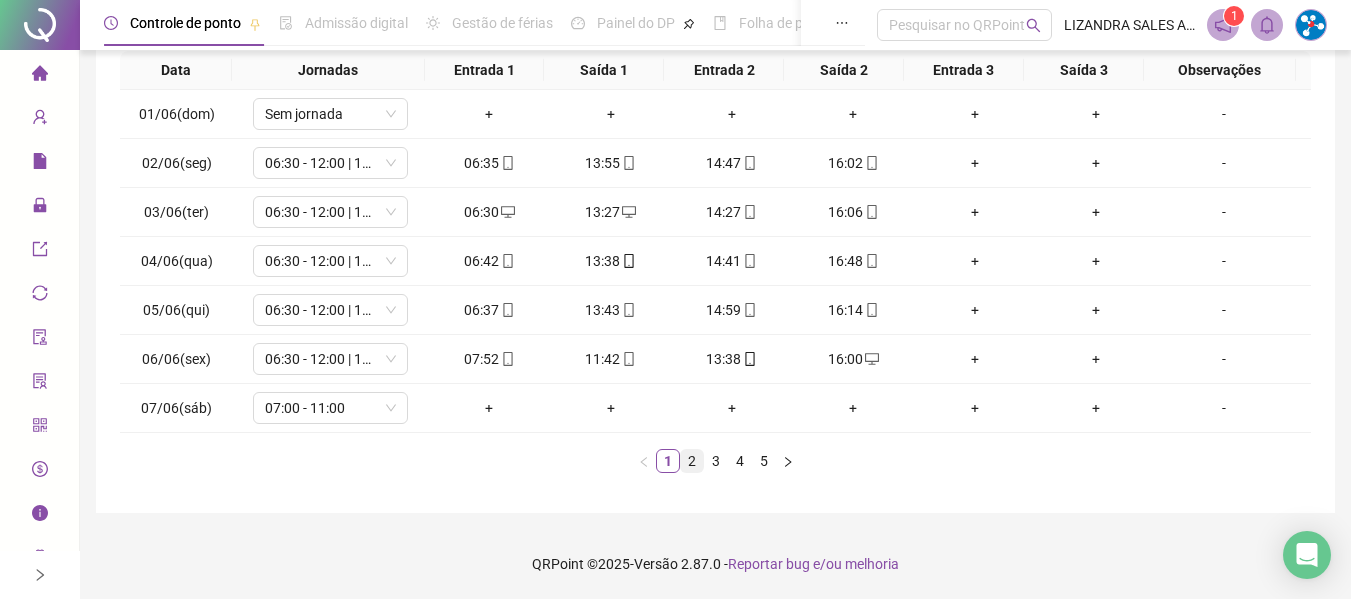 click on "2" at bounding box center (692, 461) 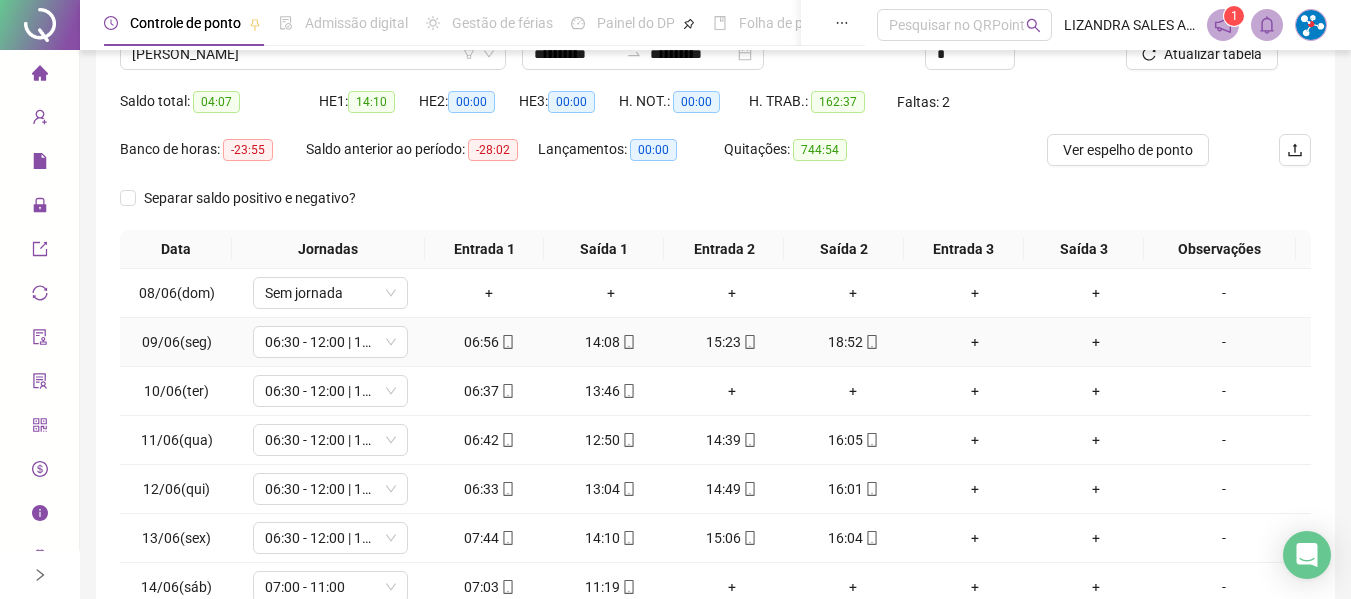 scroll, scrollTop: 0, scrollLeft: 0, axis: both 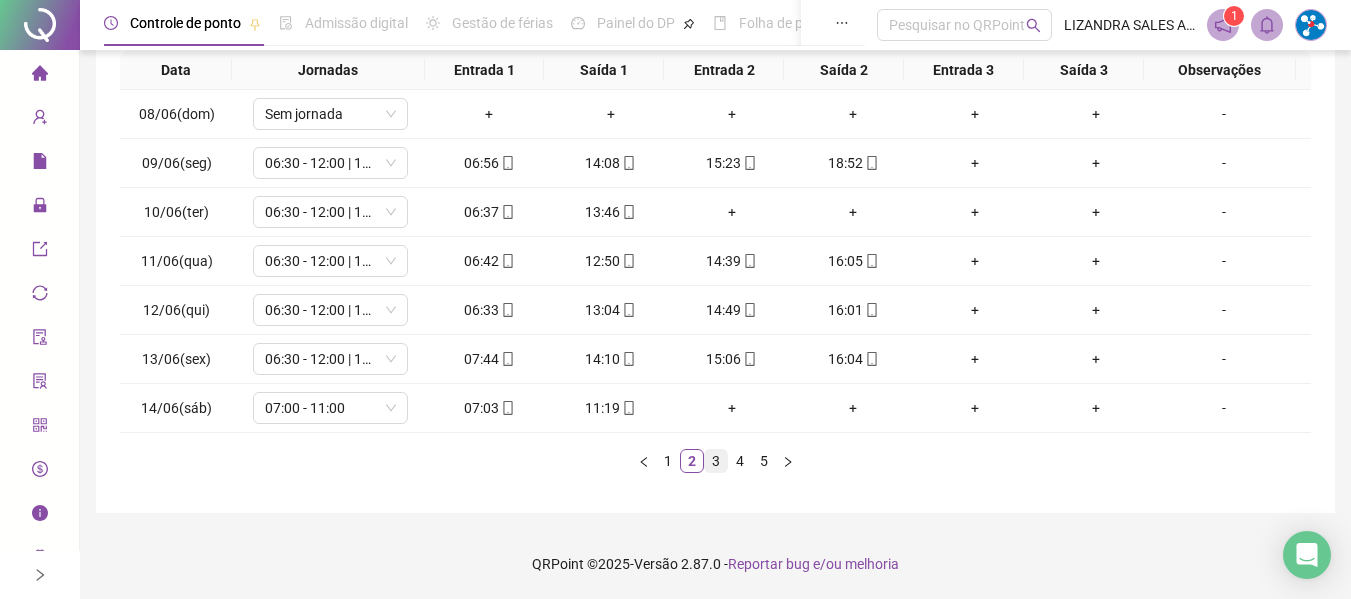 click on "3" at bounding box center (716, 461) 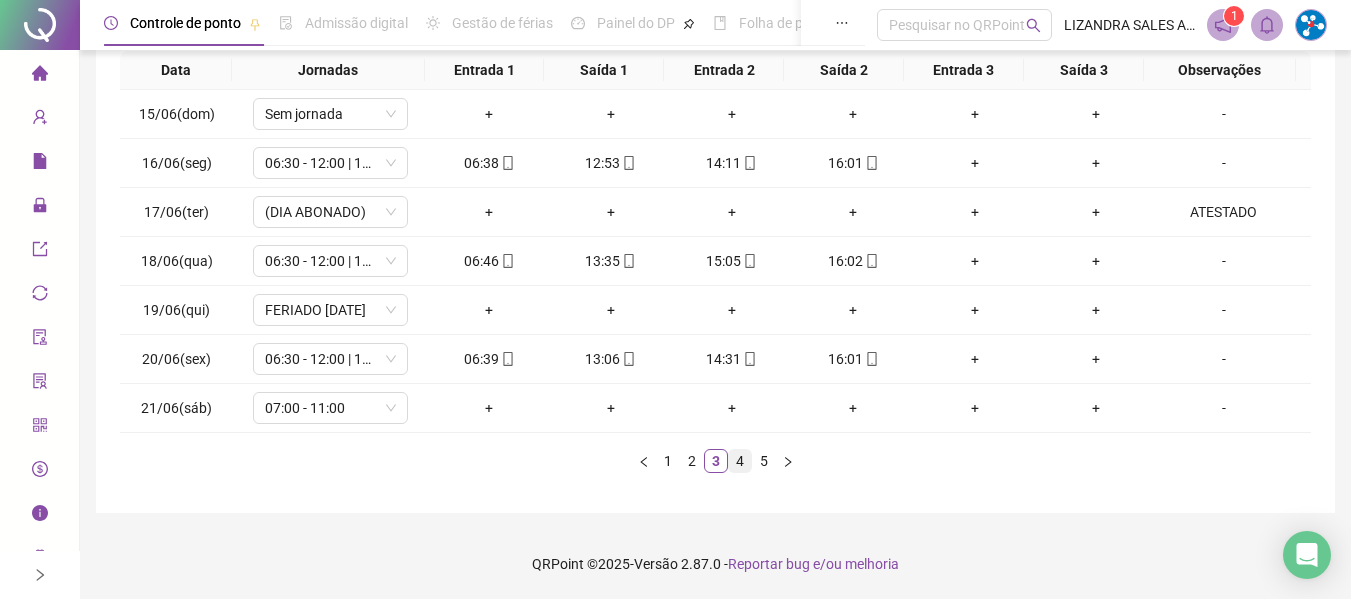 click on "4" at bounding box center (740, 461) 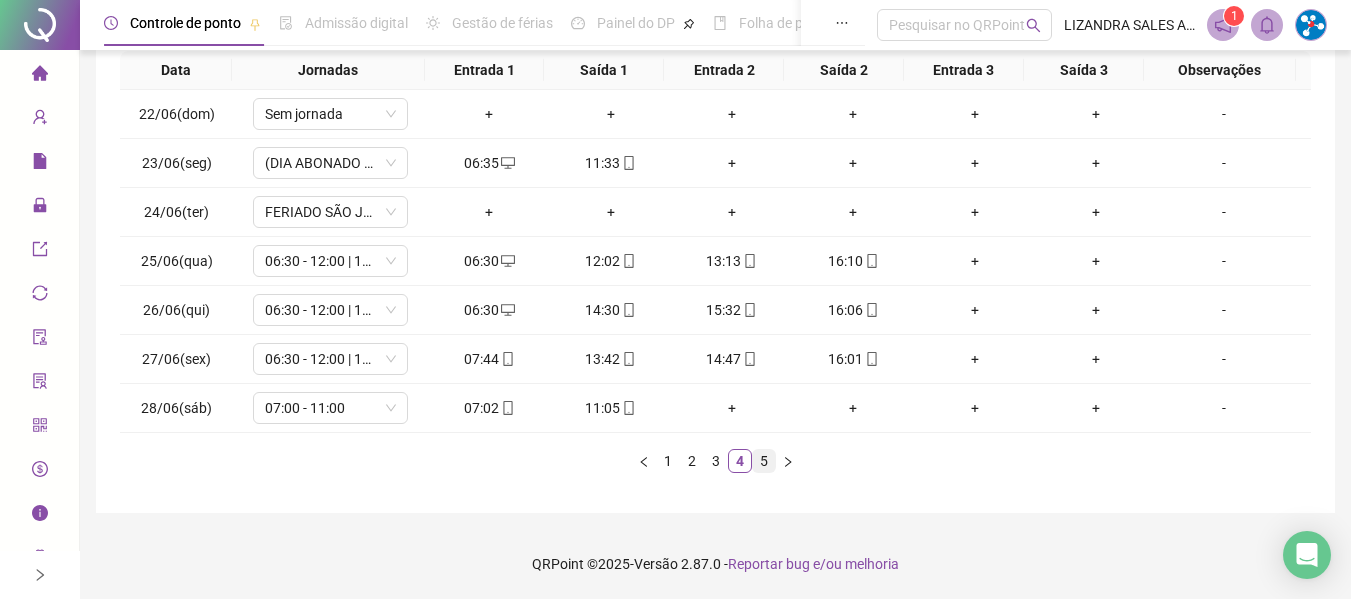 click on "5" at bounding box center (764, 461) 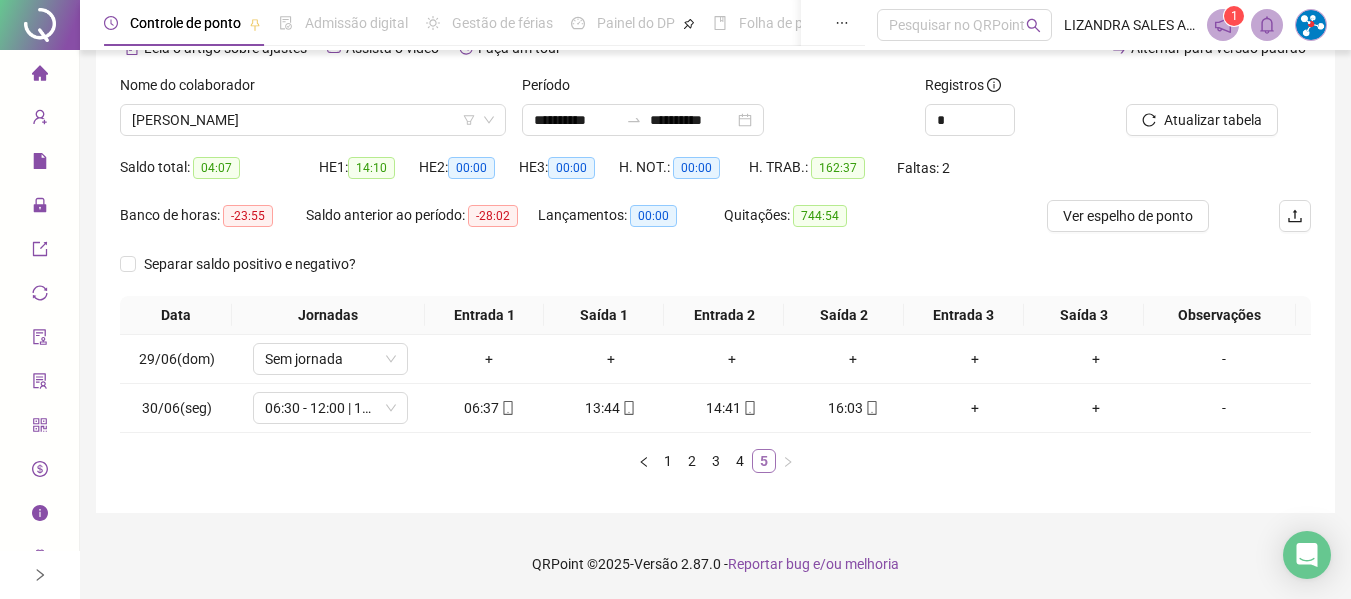 scroll, scrollTop: 110, scrollLeft: 0, axis: vertical 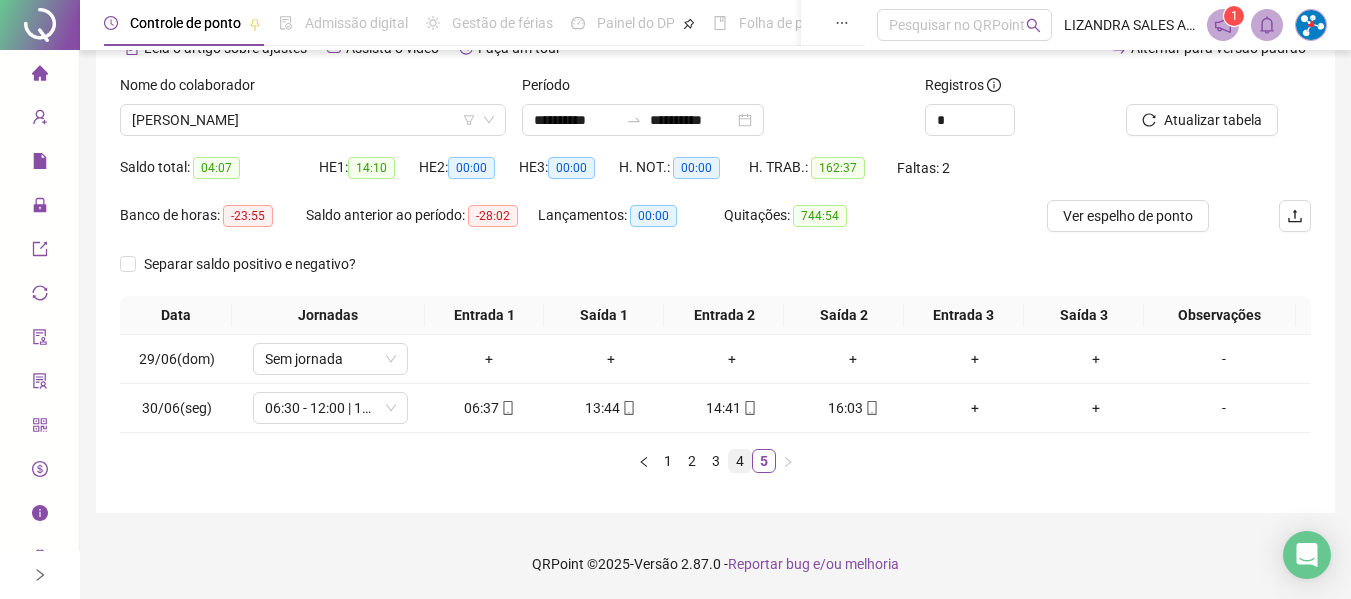 click on "4" at bounding box center [740, 461] 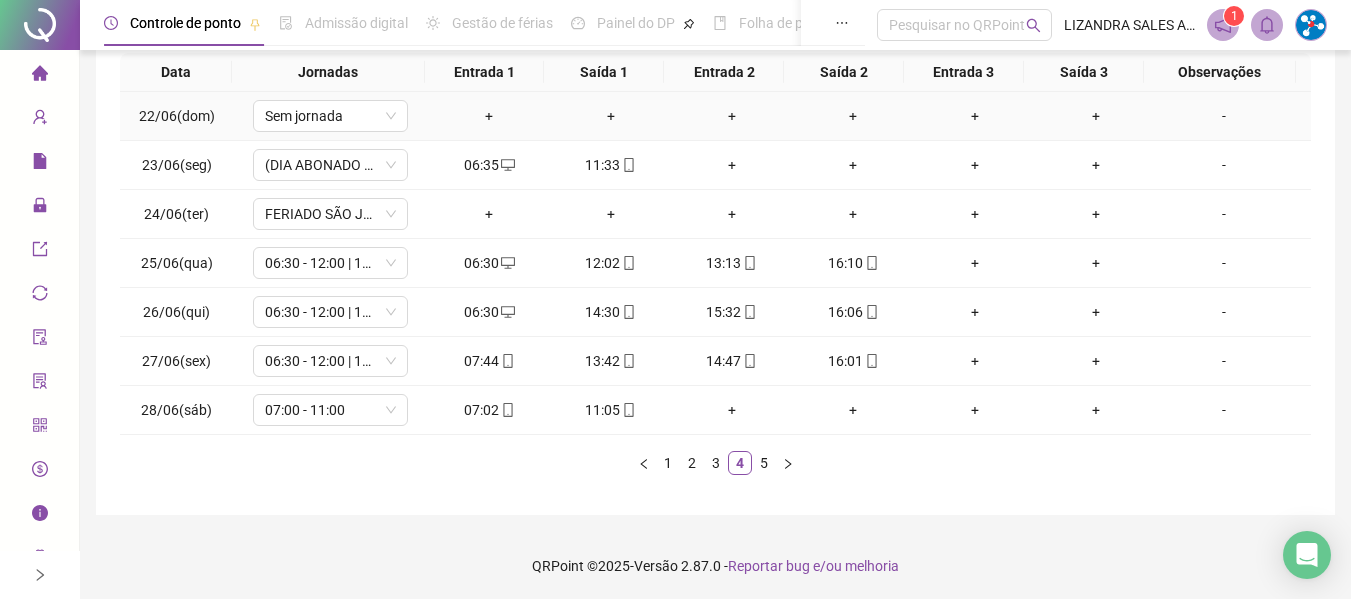 scroll, scrollTop: 355, scrollLeft: 0, axis: vertical 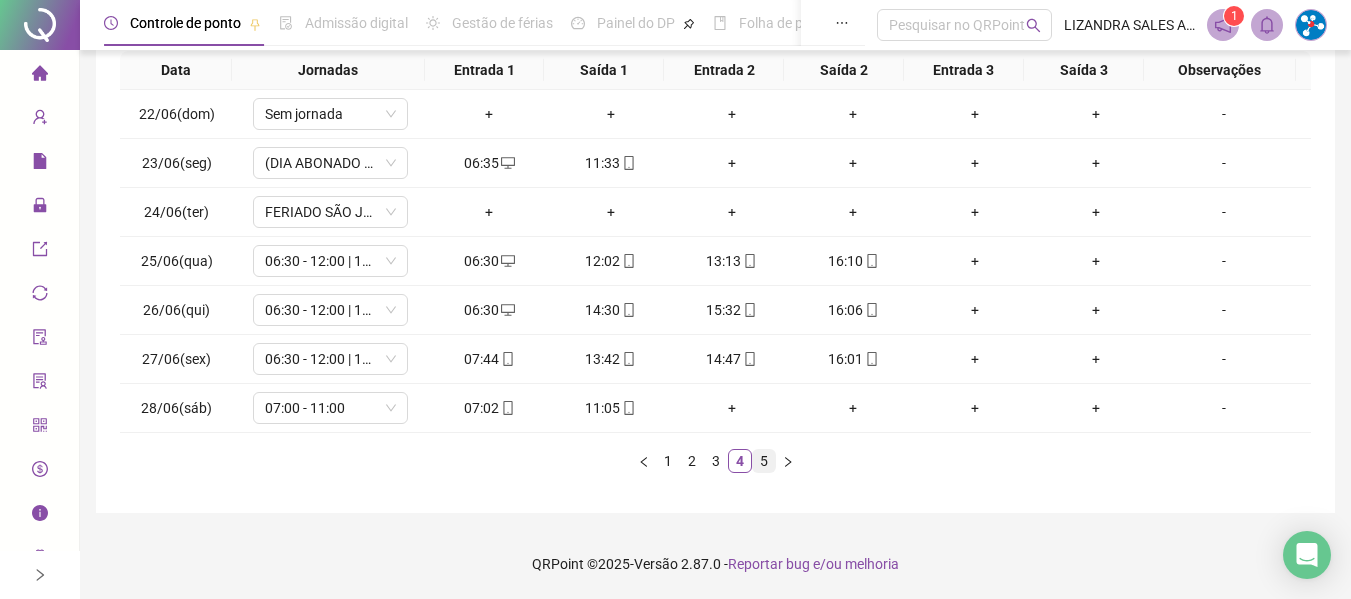 click on "5" at bounding box center [764, 461] 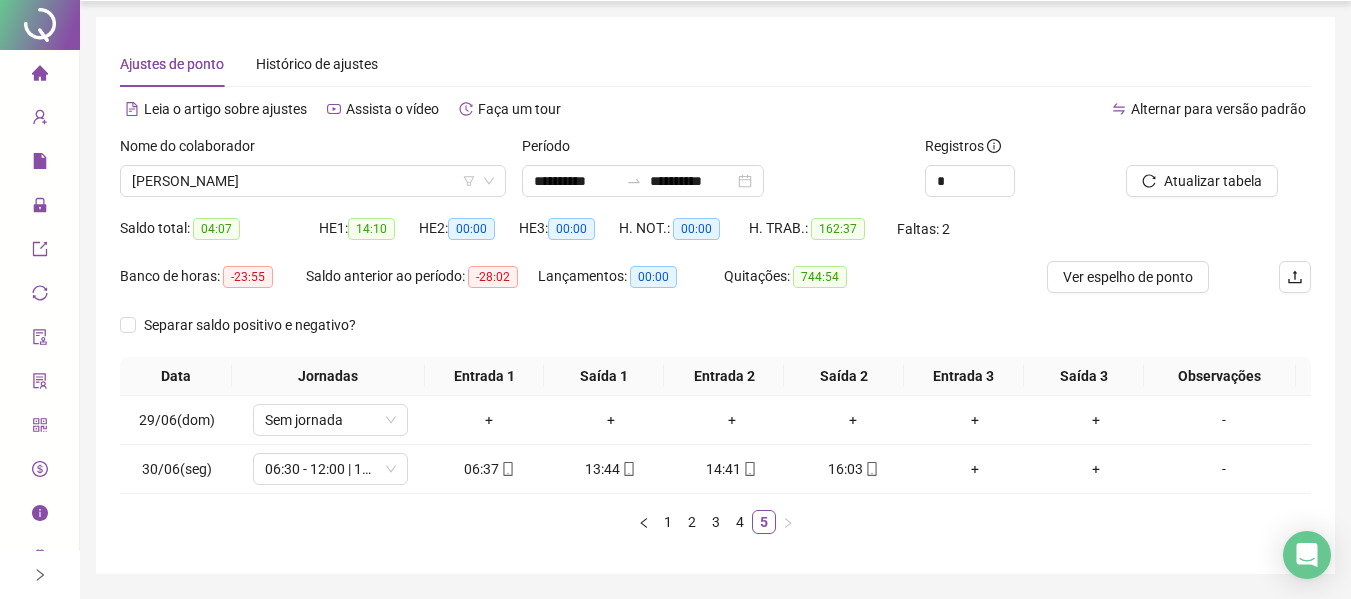 scroll, scrollTop: 0, scrollLeft: 0, axis: both 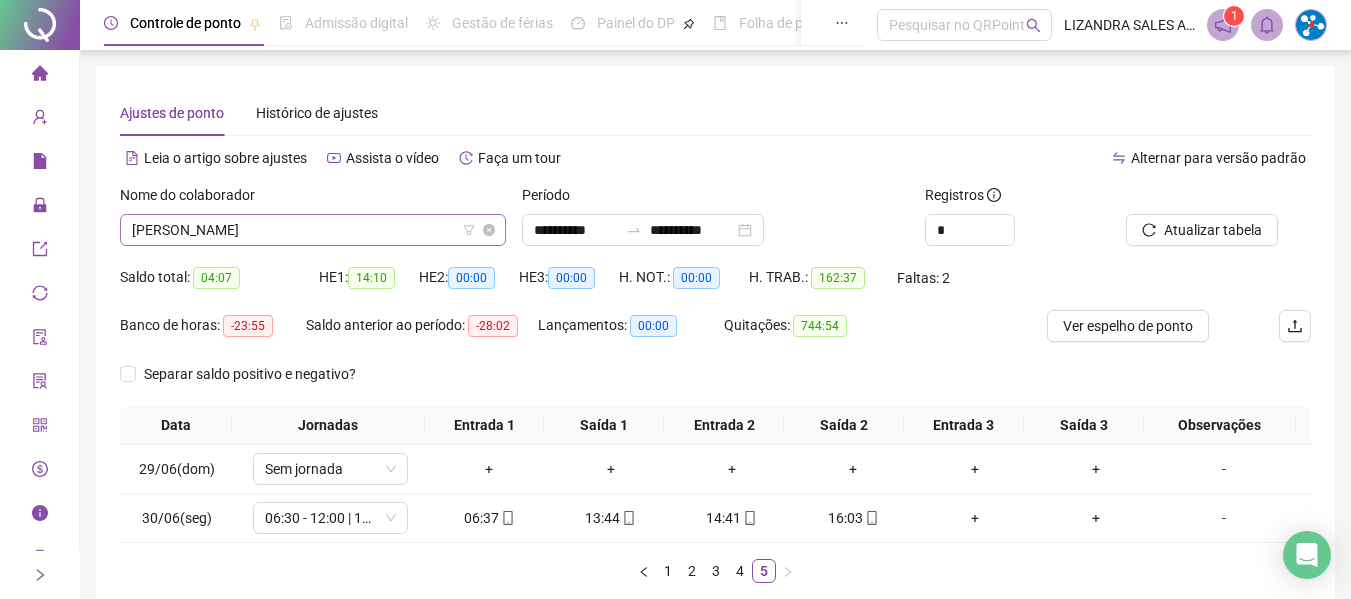 click on "[PERSON_NAME]" at bounding box center [313, 230] 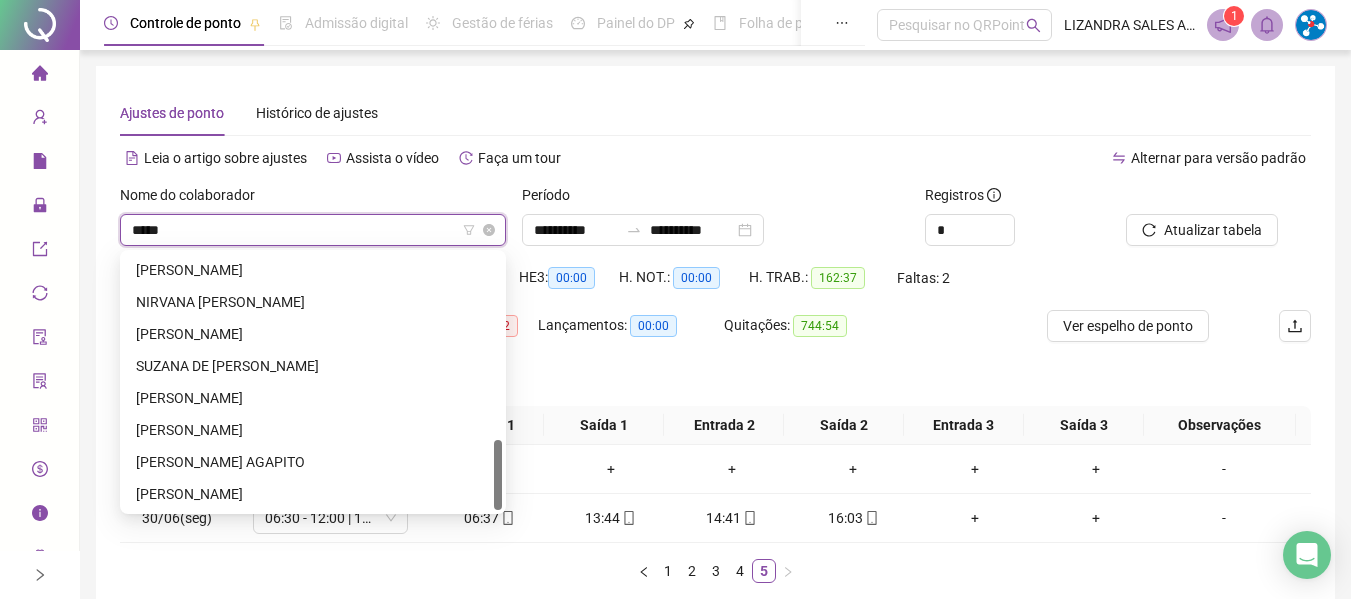 scroll, scrollTop: 0, scrollLeft: 0, axis: both 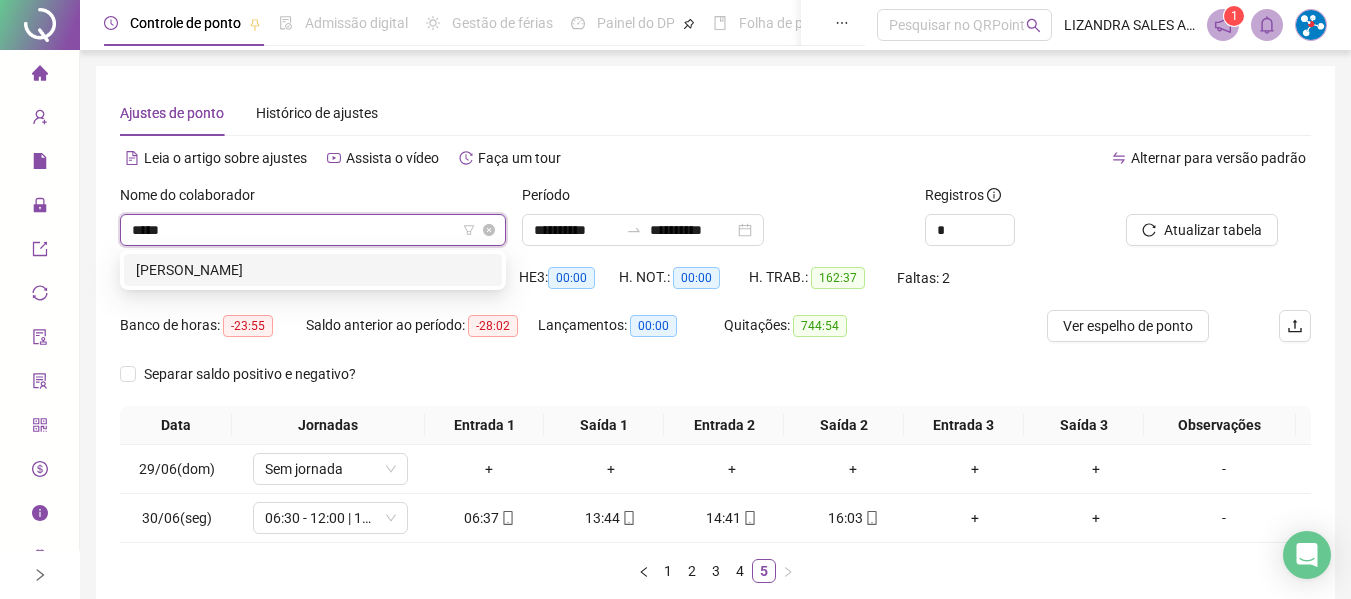 type on "******" 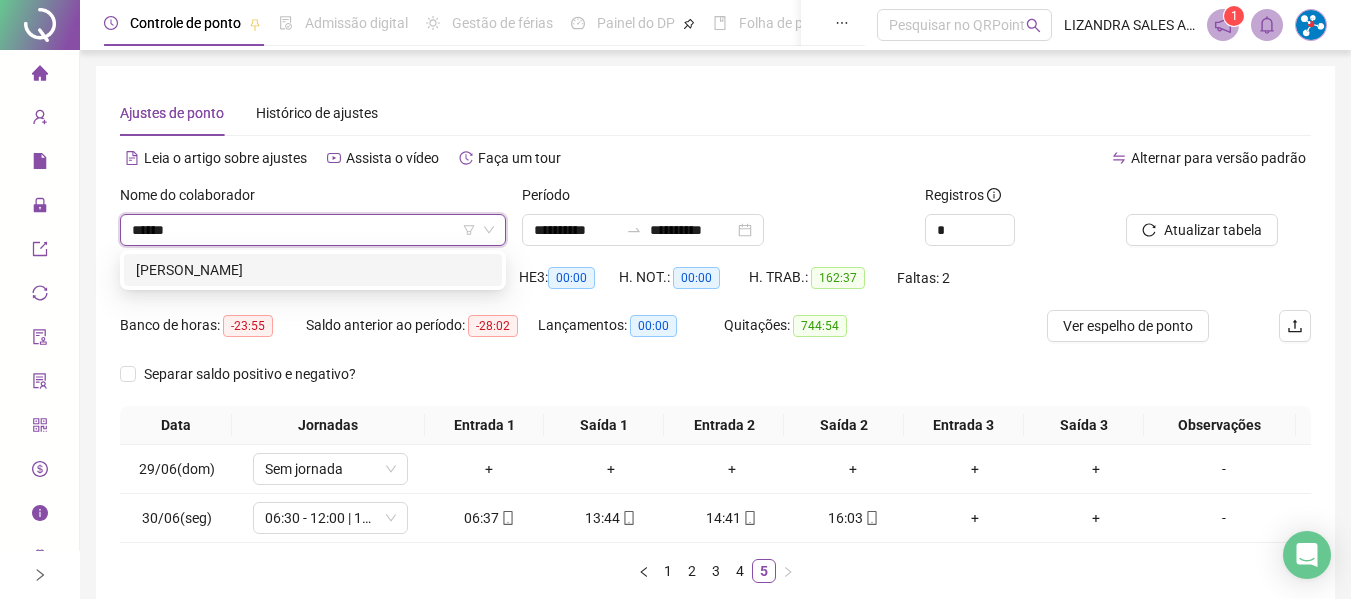 click on "[PERSON_NAME]" at bounding box center (313, 270) 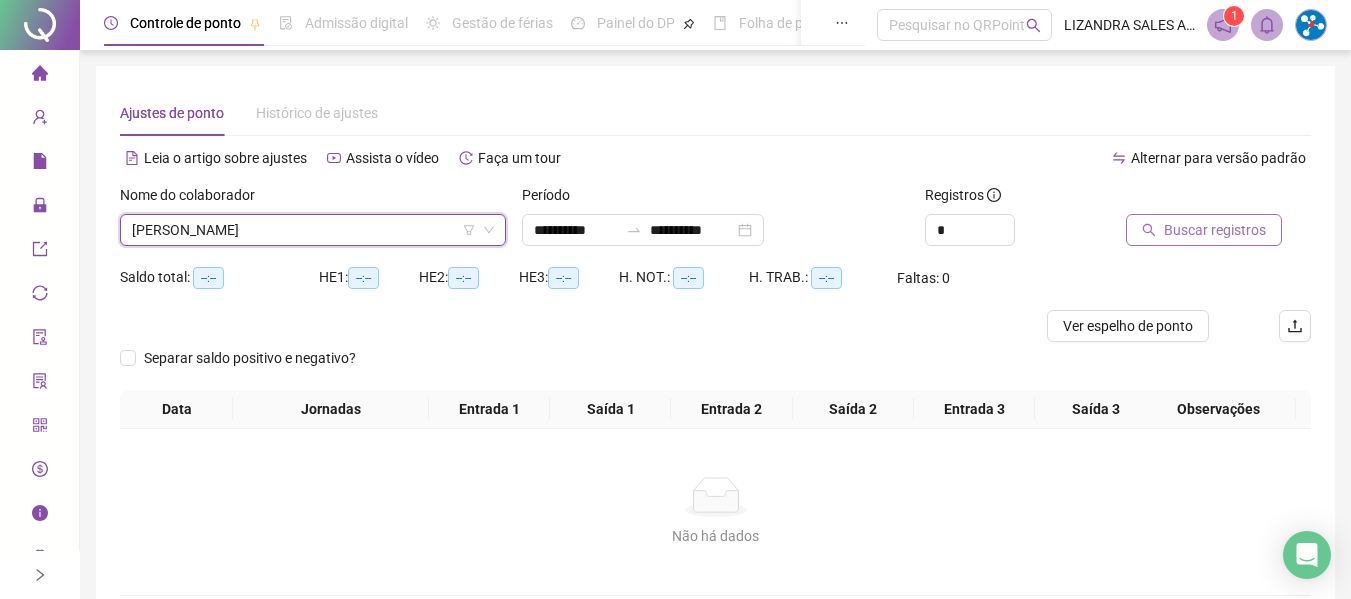 click on "Buscar registros" at bounding box center [1215, 230] 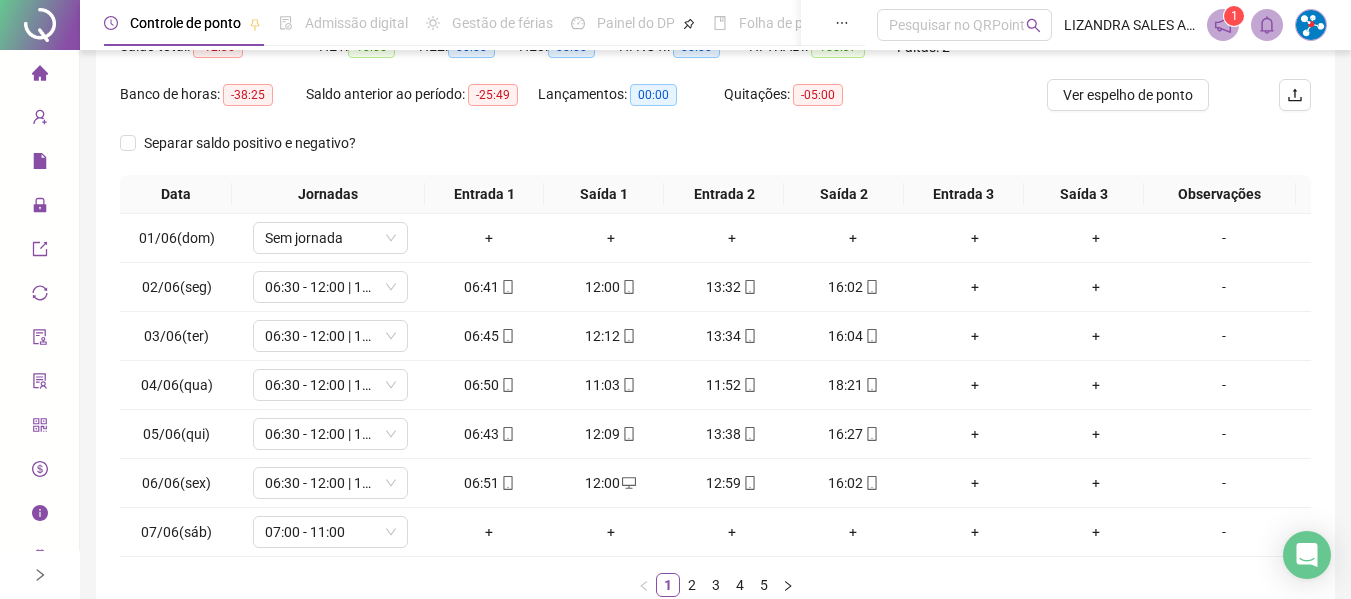scroll, scrollTop: 300, scrollLeft: 0, axis: vertical 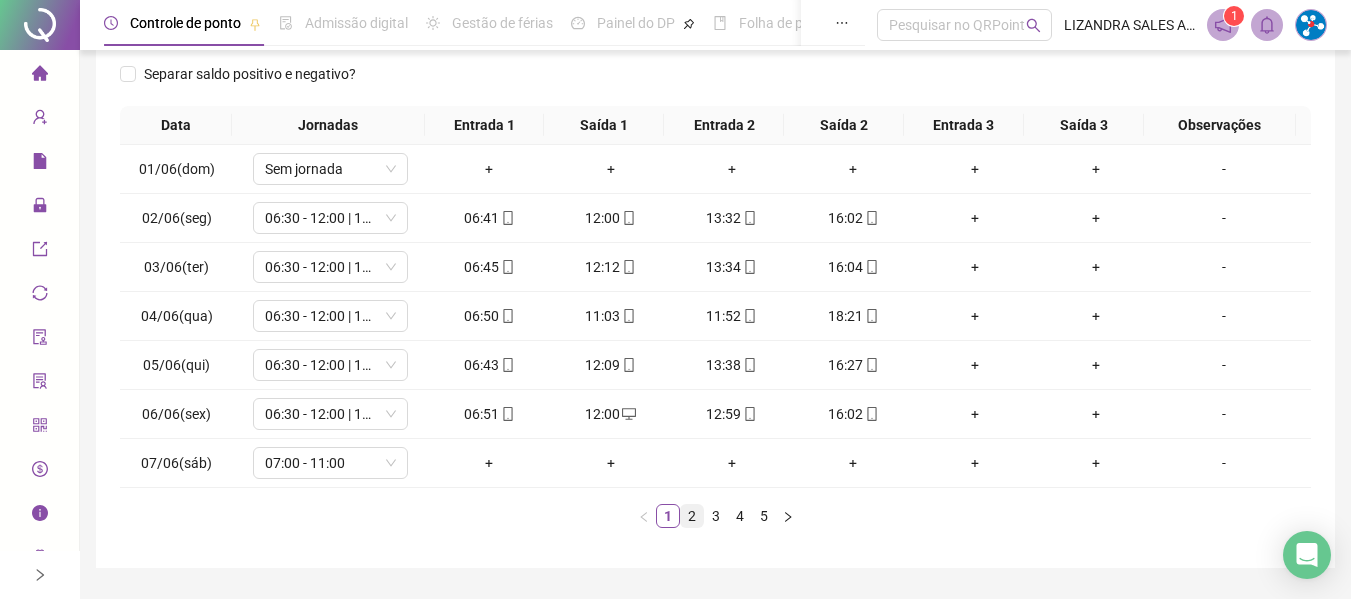 click on "2" at bounding box center [692, 516] 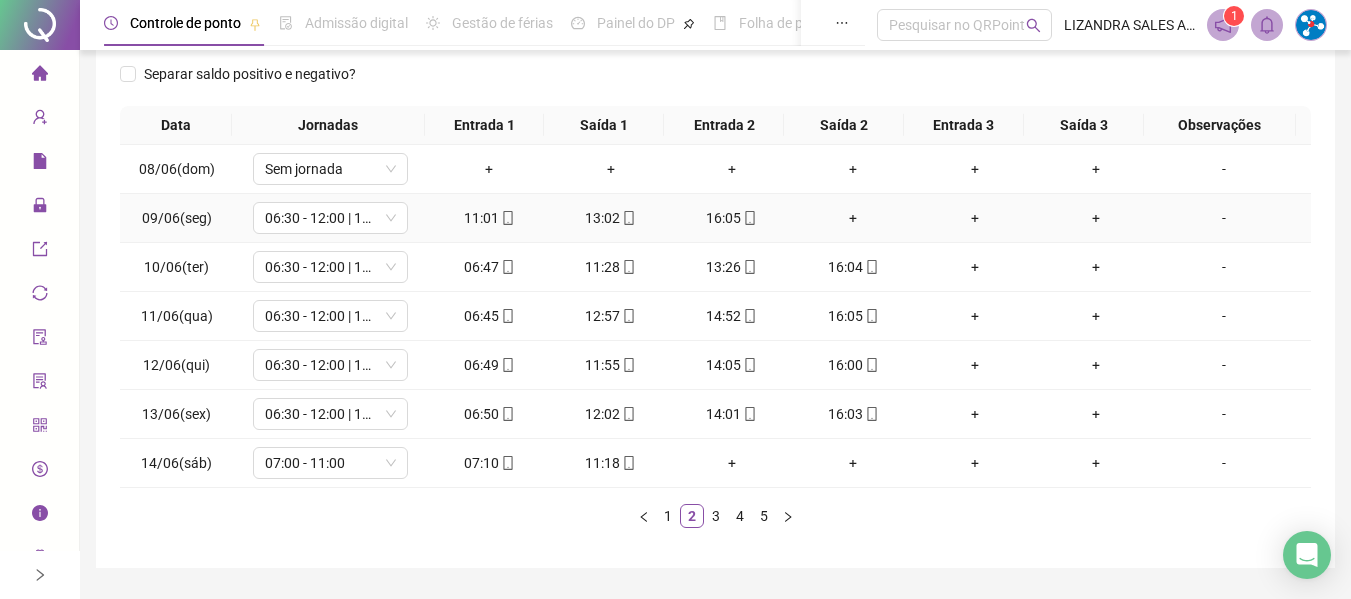 click on "+" at bounding box center (853, 218) 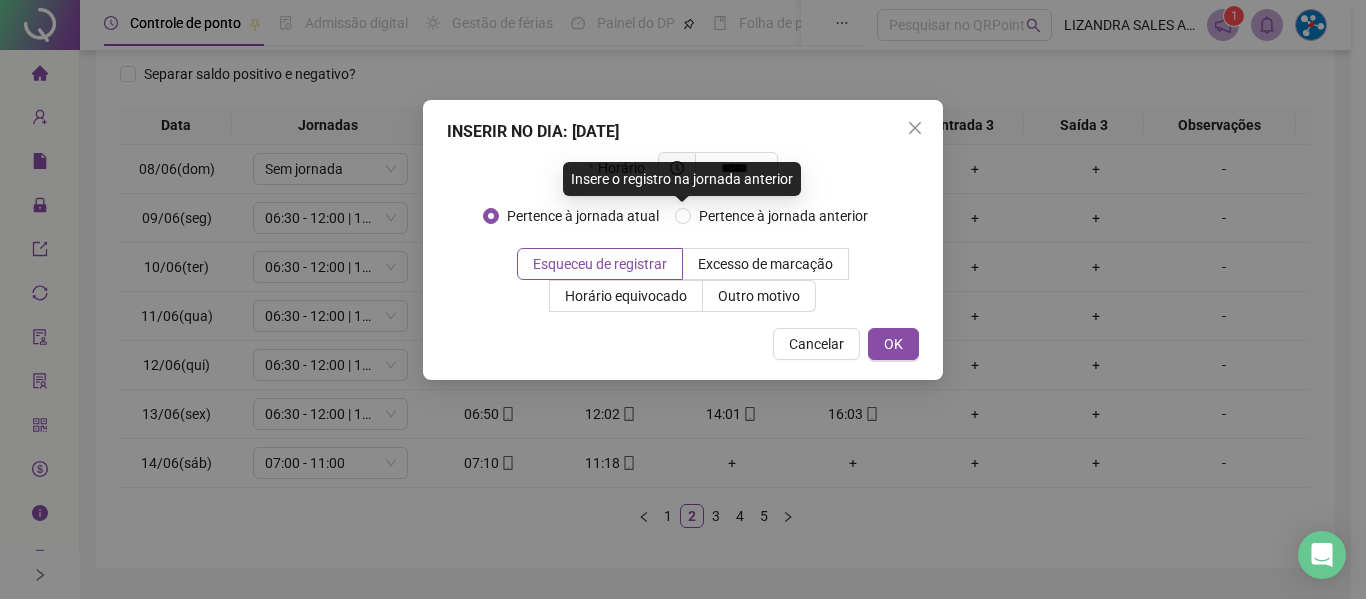 type on "*****" 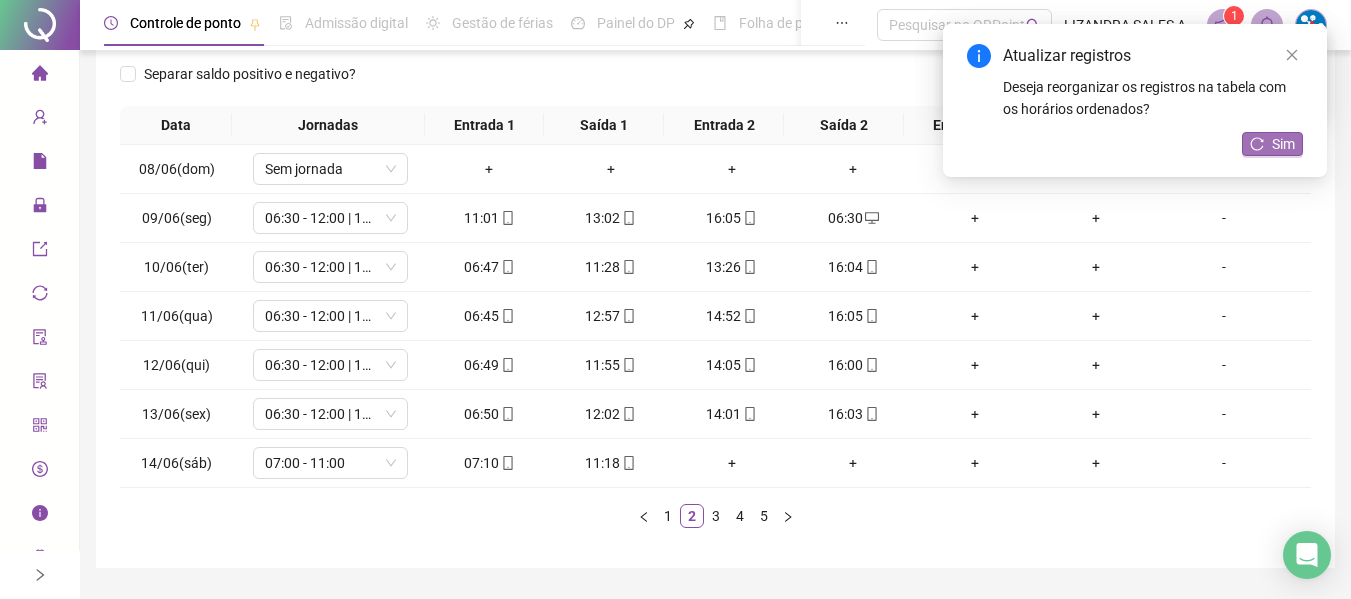 click on "Sim" at bounding box center [1272, 144] 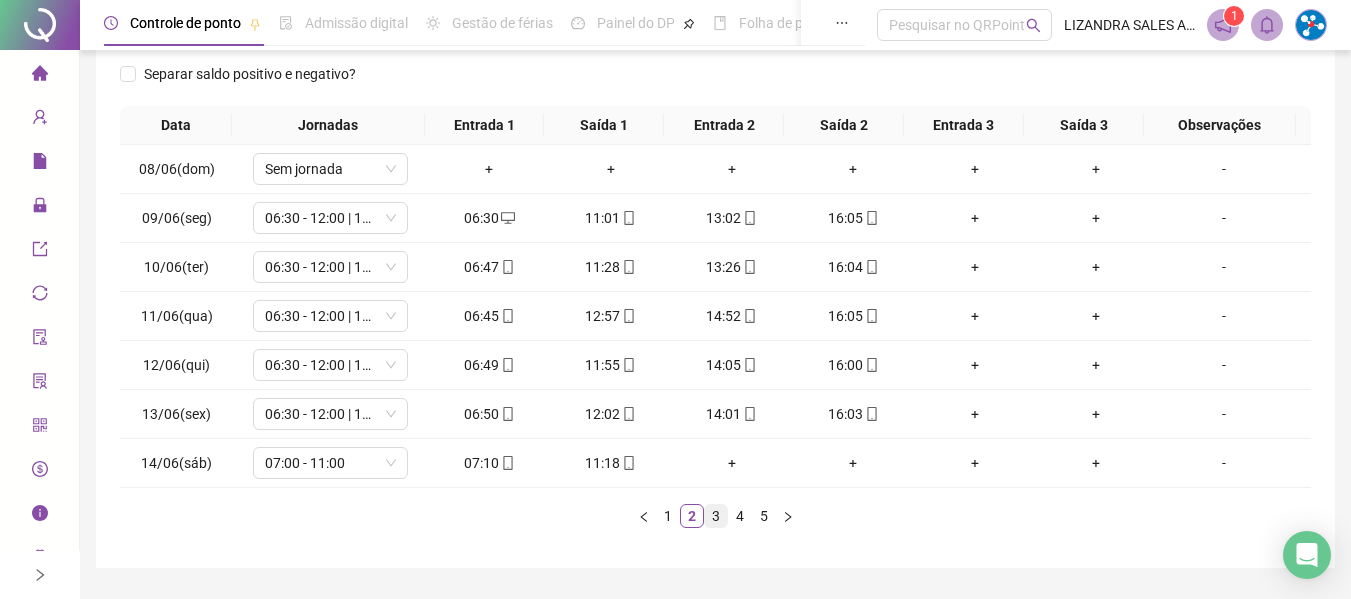 click on "3" at bounding box center (716, 516) 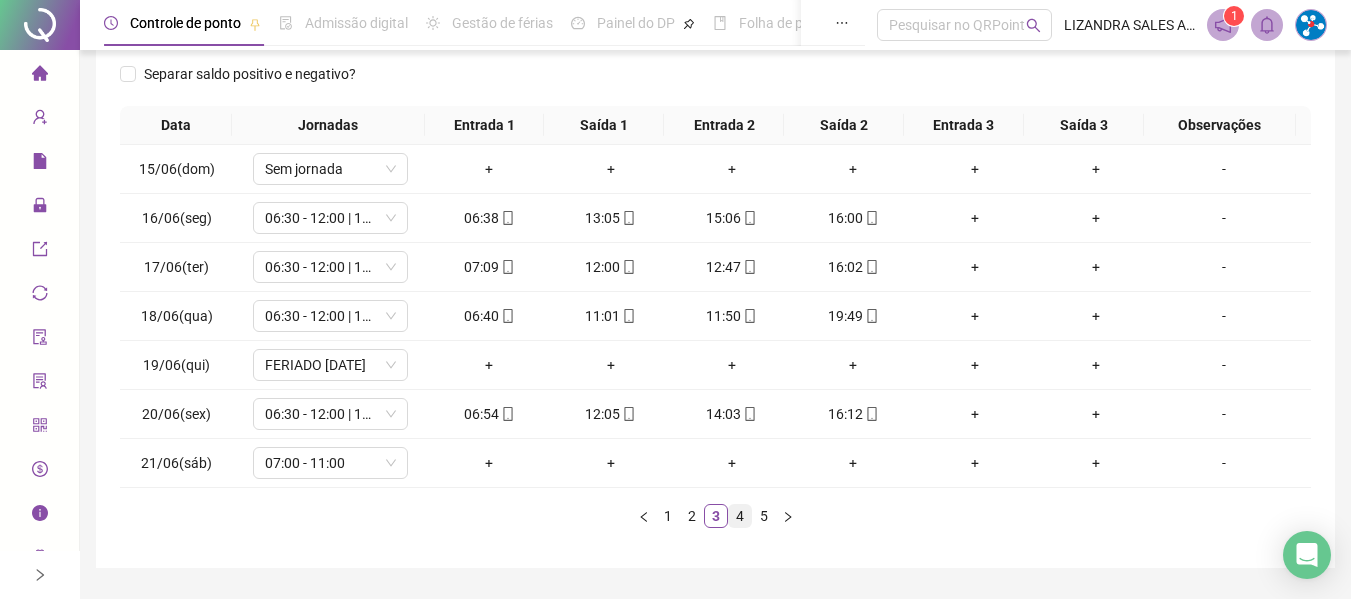 click on "4" at bounding box center [740, 516] 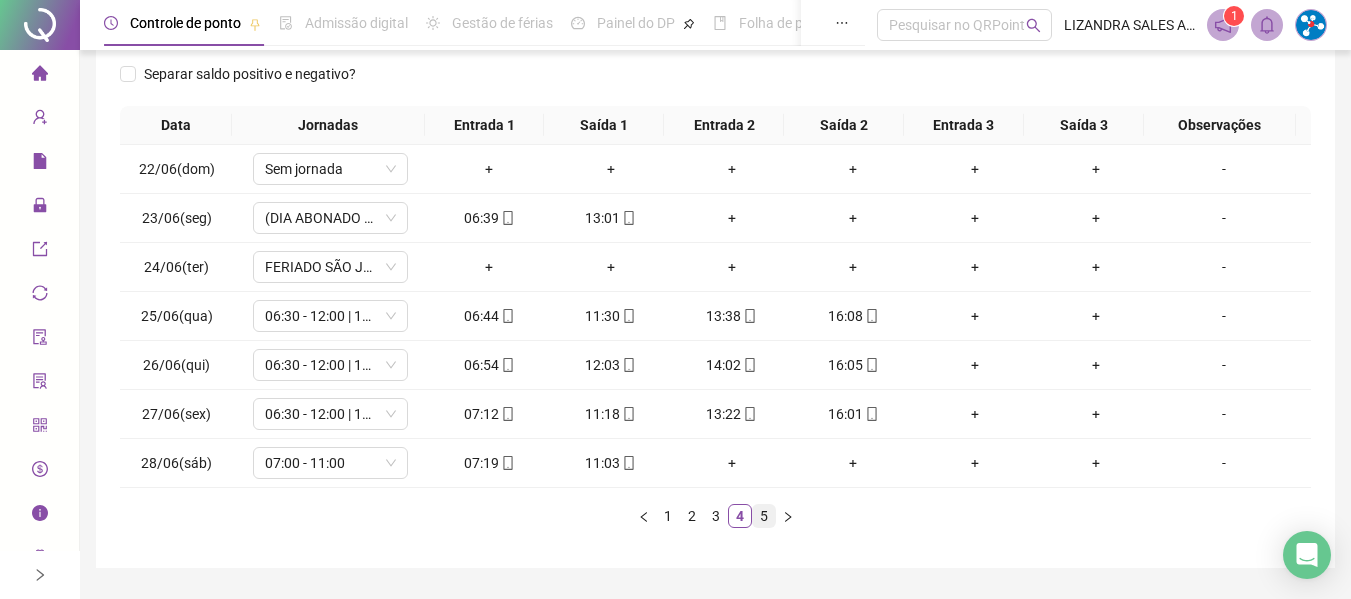 click on "5" at bounding box center (764, 516) 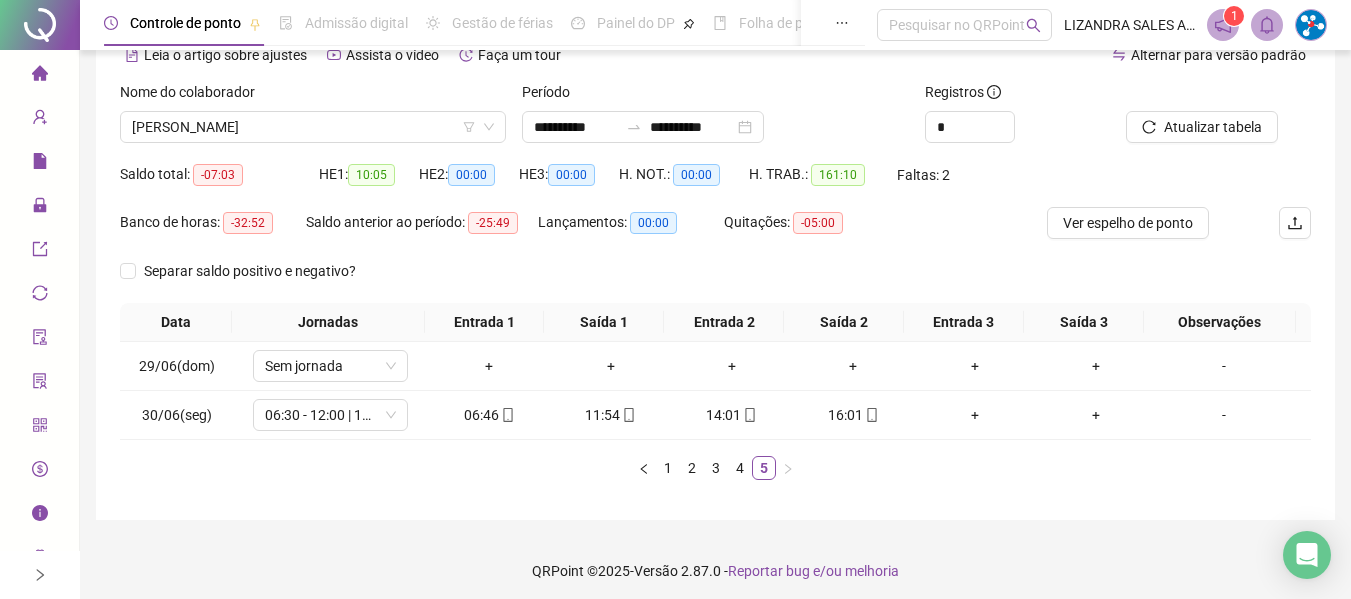 scroll, scrollTop: 110, scrollLeft: 0, axis: vertical 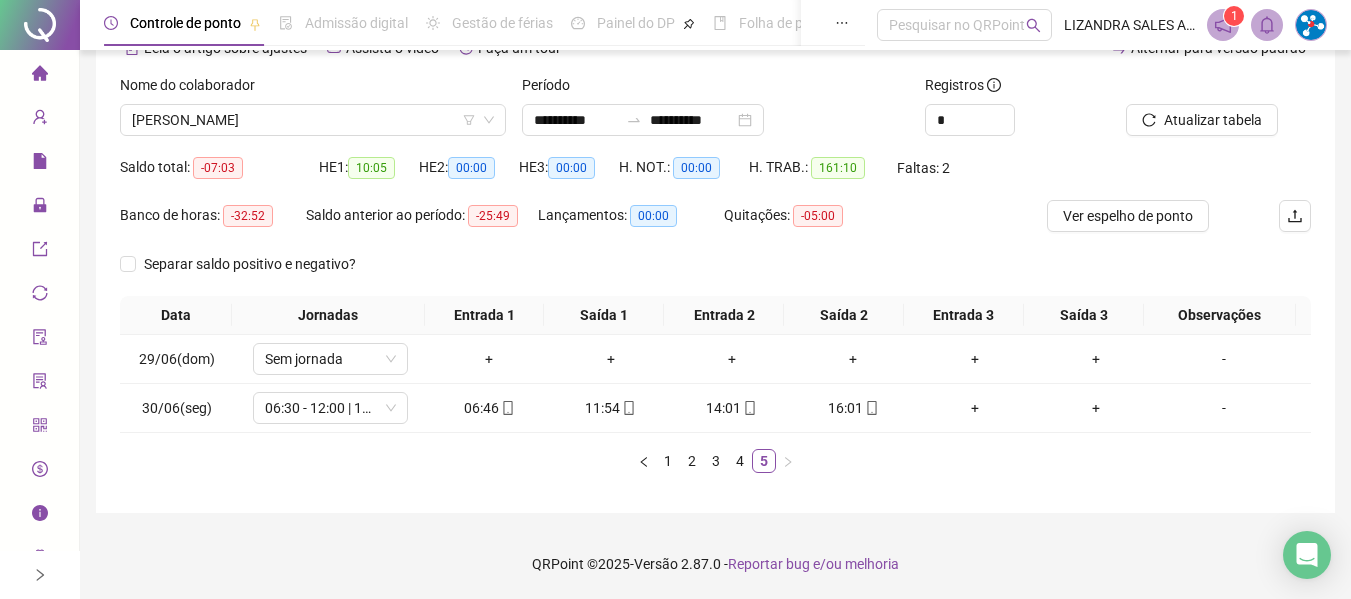 click on "Data Jornadas Entrada 1 Saída 1 Entrada 2 Saída 2 Entrada 3 Saída 3 Observações                   29/06(dom) Sem jornada + + + + + + - 30/06(seg) 06:30 - 12:00 | 14:00 - 16:30 06:46 11:54 14:01 16:01 + + - 1 2 3 4 5" at bounding box center (715, 392) 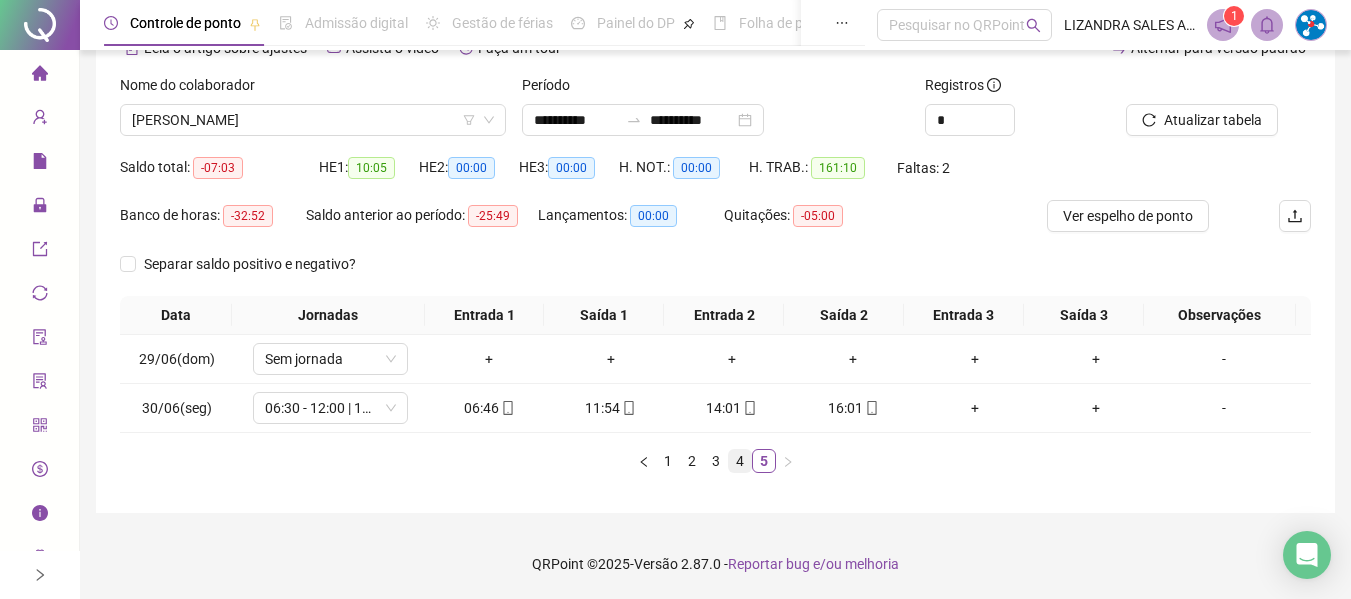 click on "4" at bounding box center [740, 461] 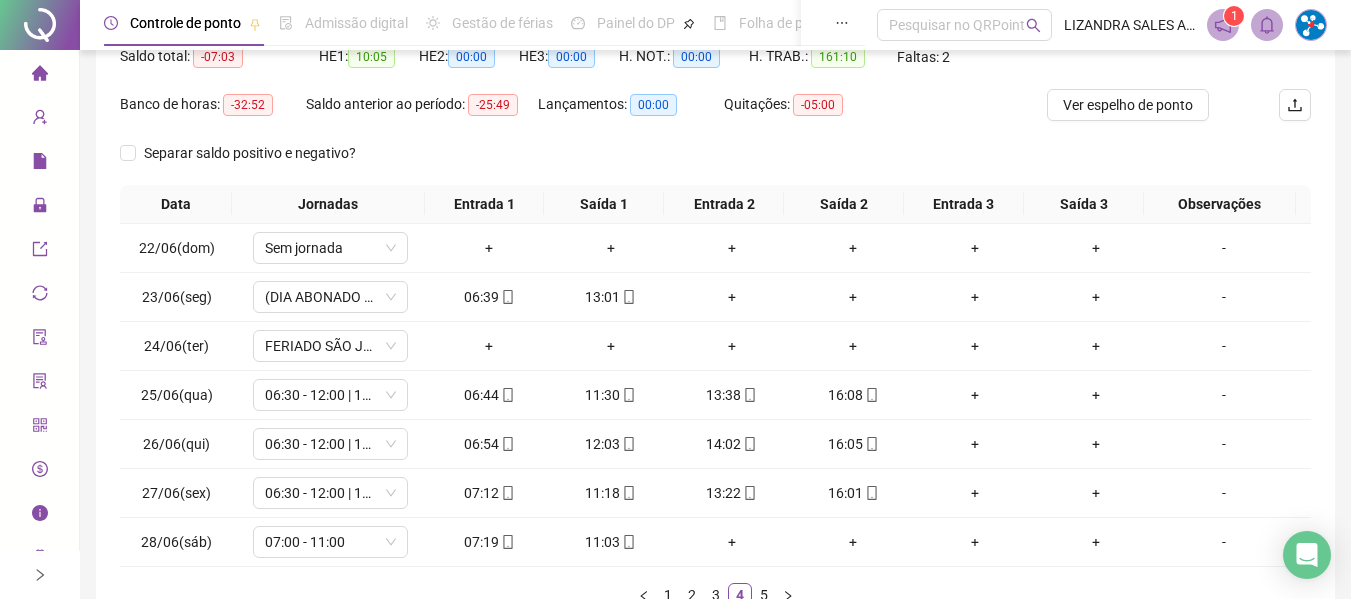 scroll, scrollTop: 355, scrollLeft: 0, axis: vertical 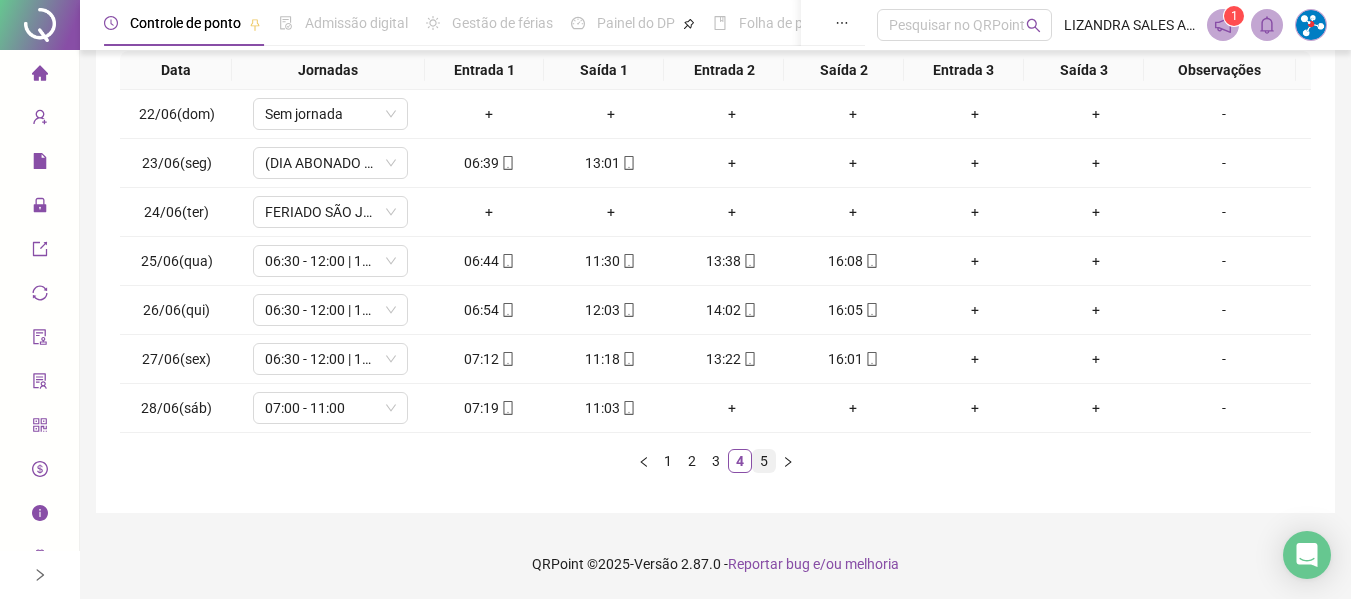 click on "5" at bounding box center [764, 461] 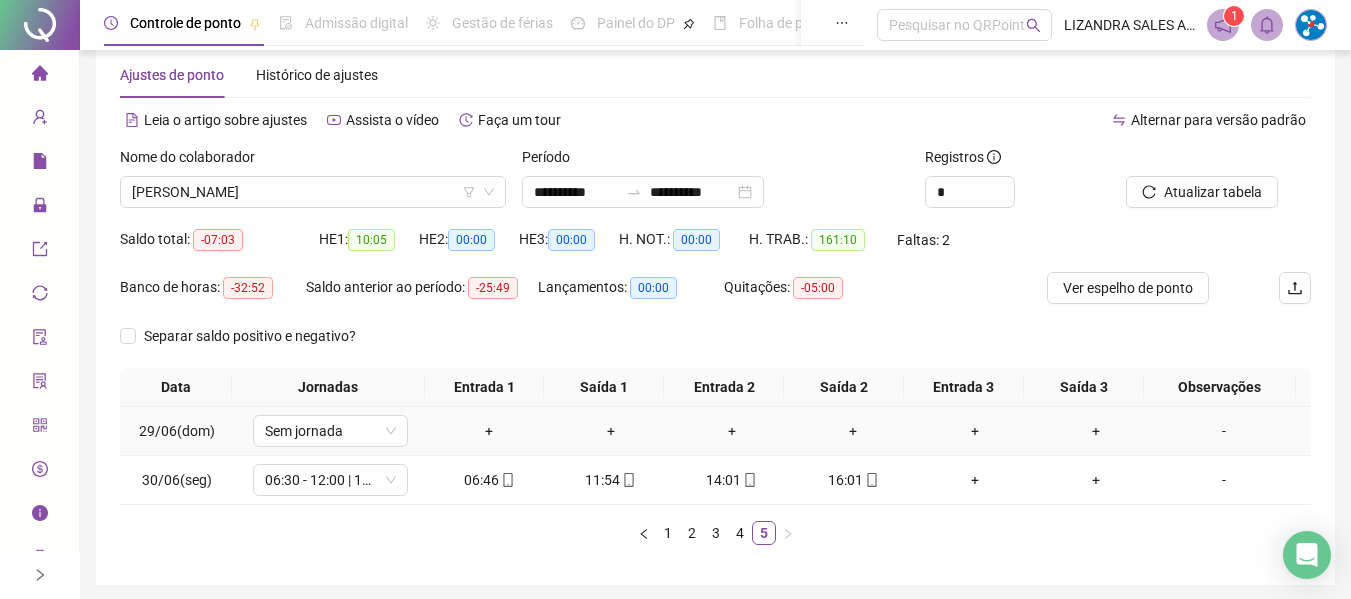 scroll, scrollTop: 0, scrollLeft: 0, axis: both 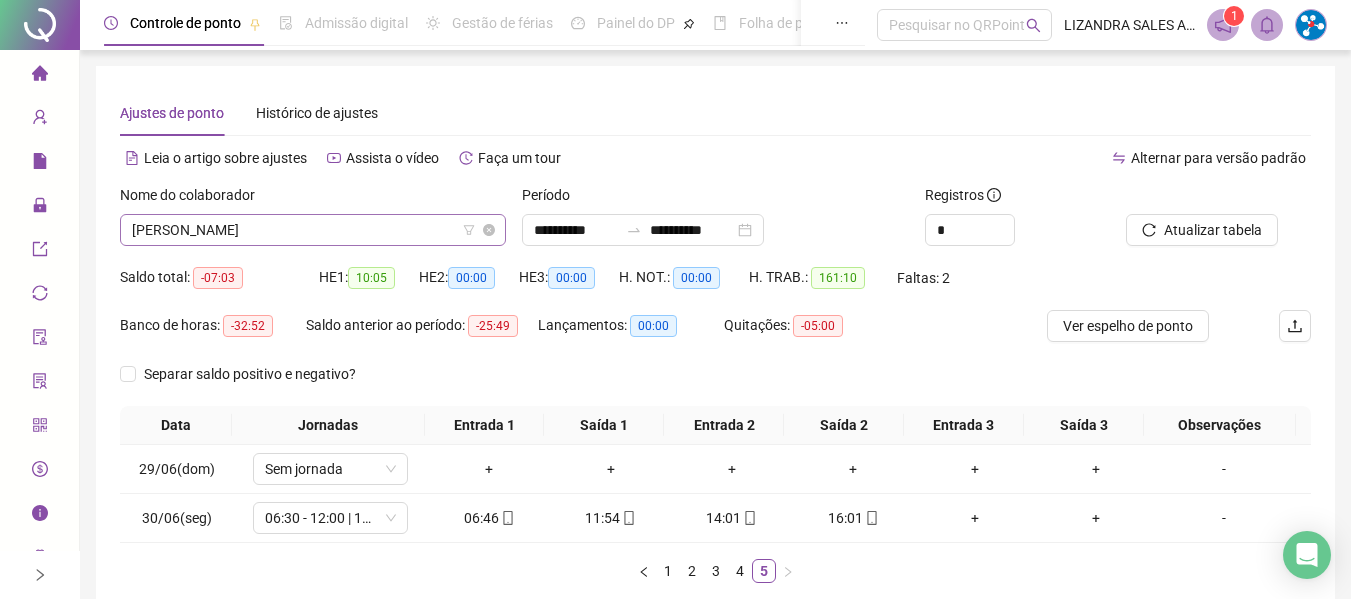 click on "[PERSON_NAME]" at bounding box center [313, 230] 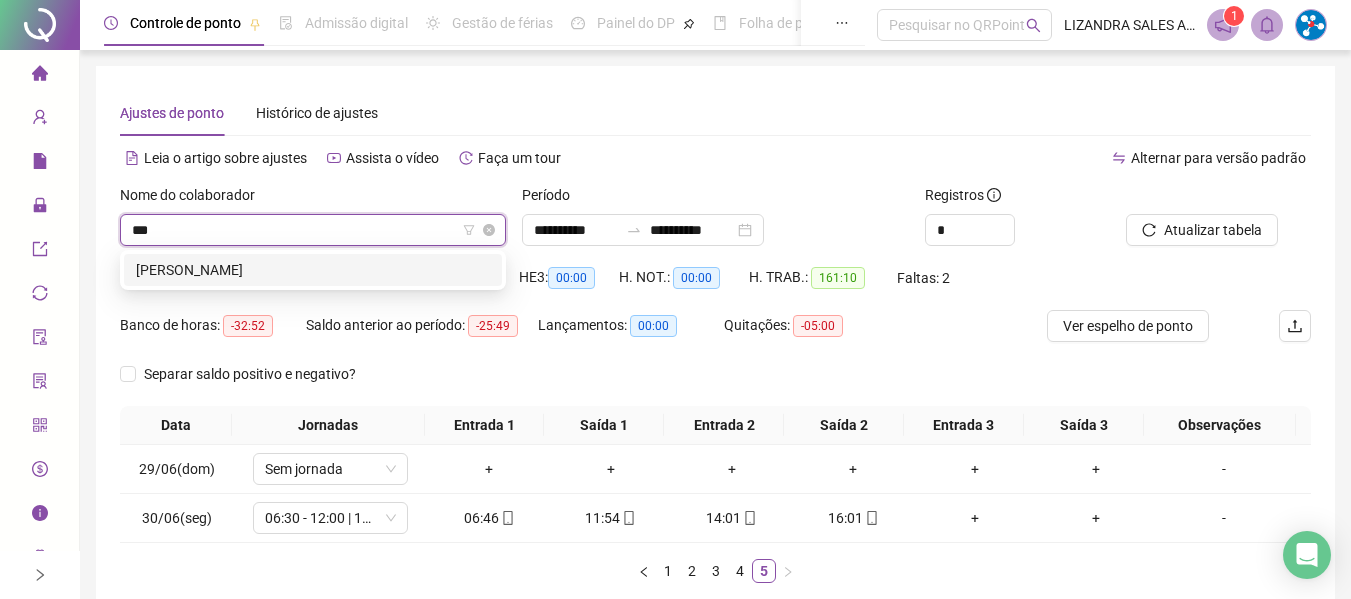 scroll, scrollTop: 0, scrollLeft: 0, axis: both 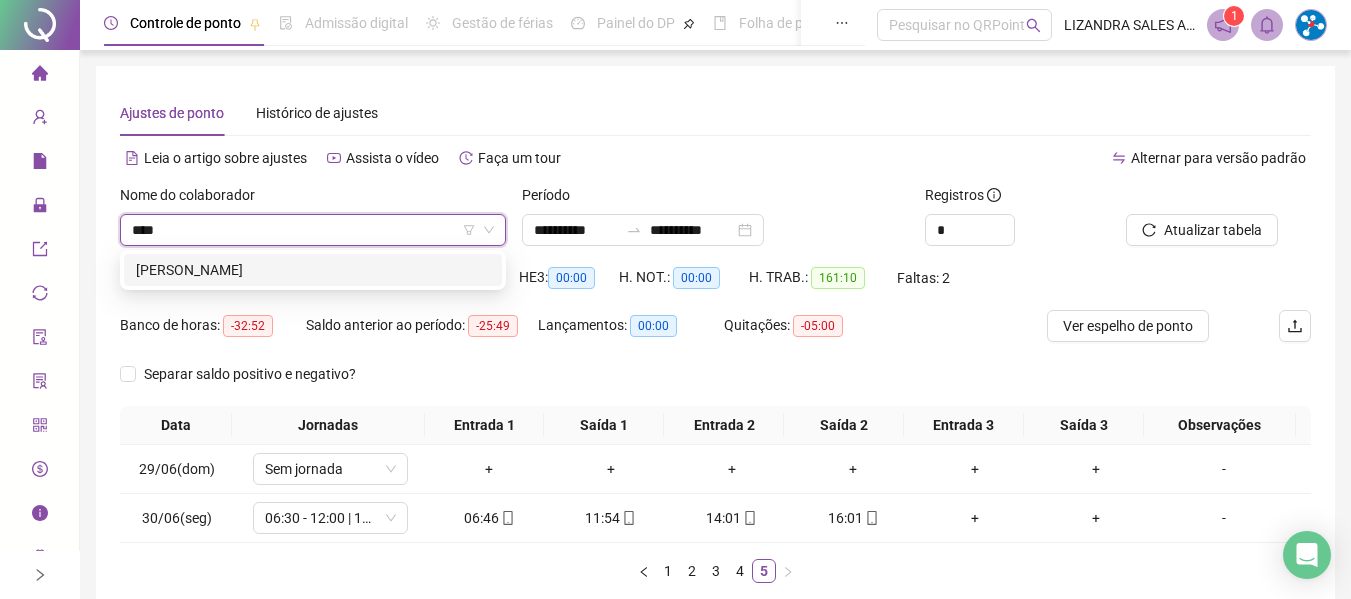 click on "[PERSON_NAME]" at bounding box center (313, 270) 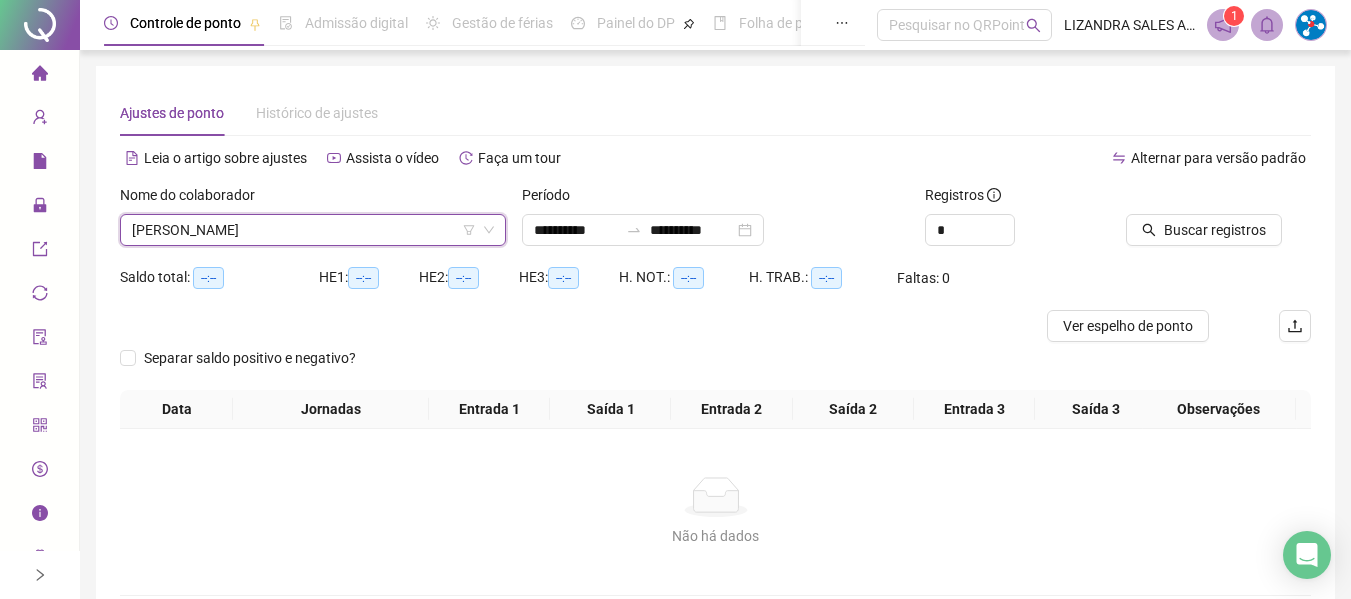 click at bounding box center (1193, 199) 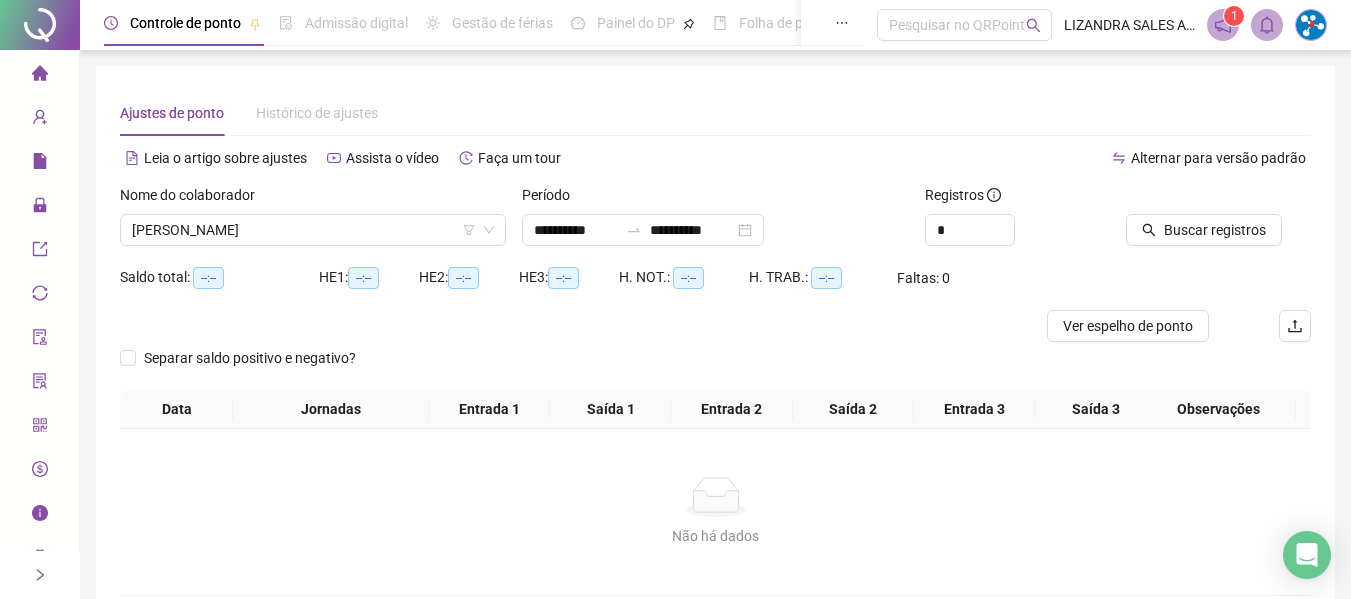 click at bounding box center [1193, 199] 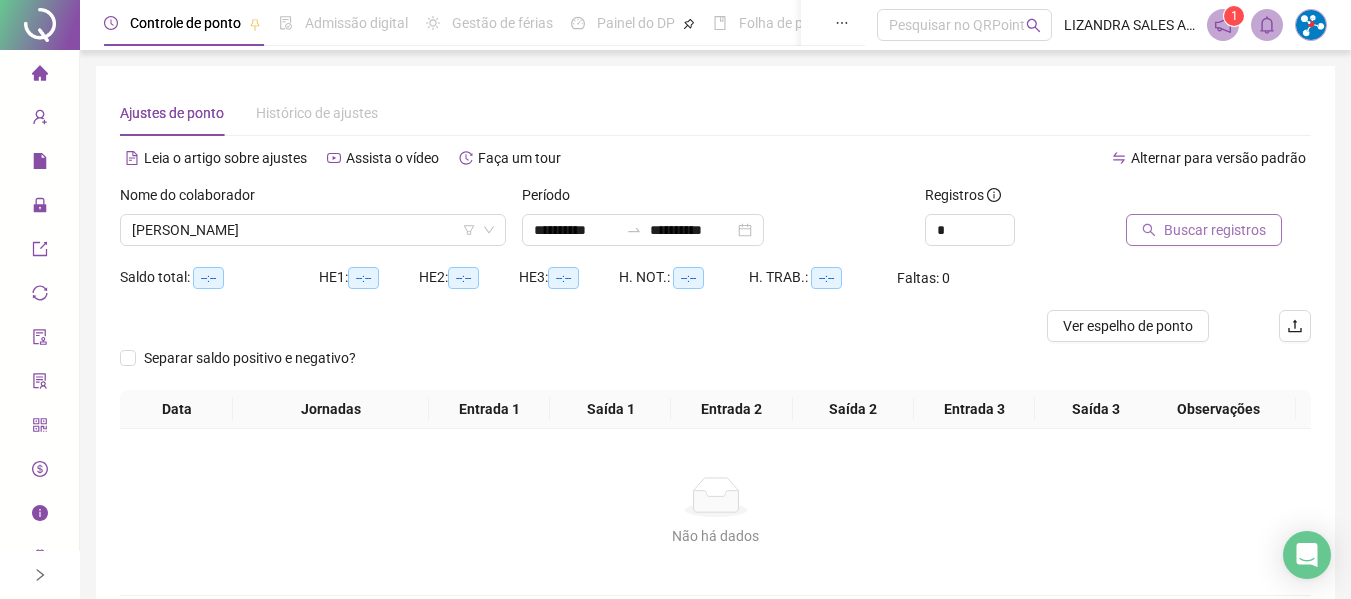 click on "Buscar registros" at bounding box center (1215, 230) 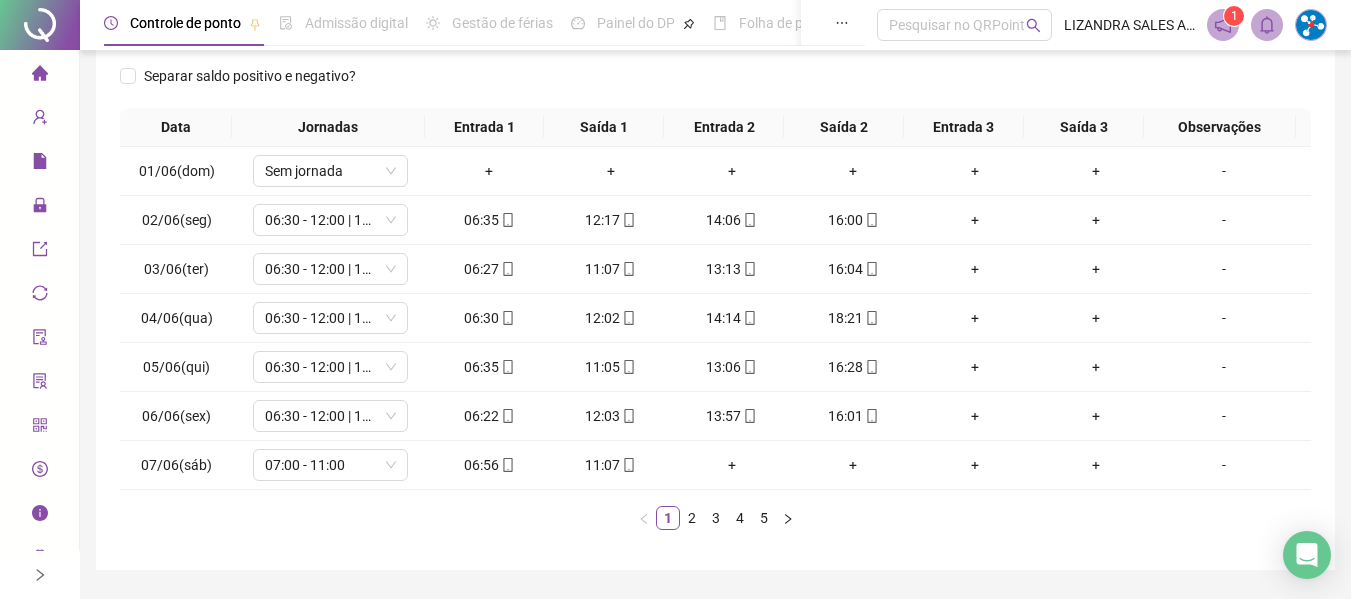 scroll, scrollTop: 300, scrollLeft: 0, axis: vertical 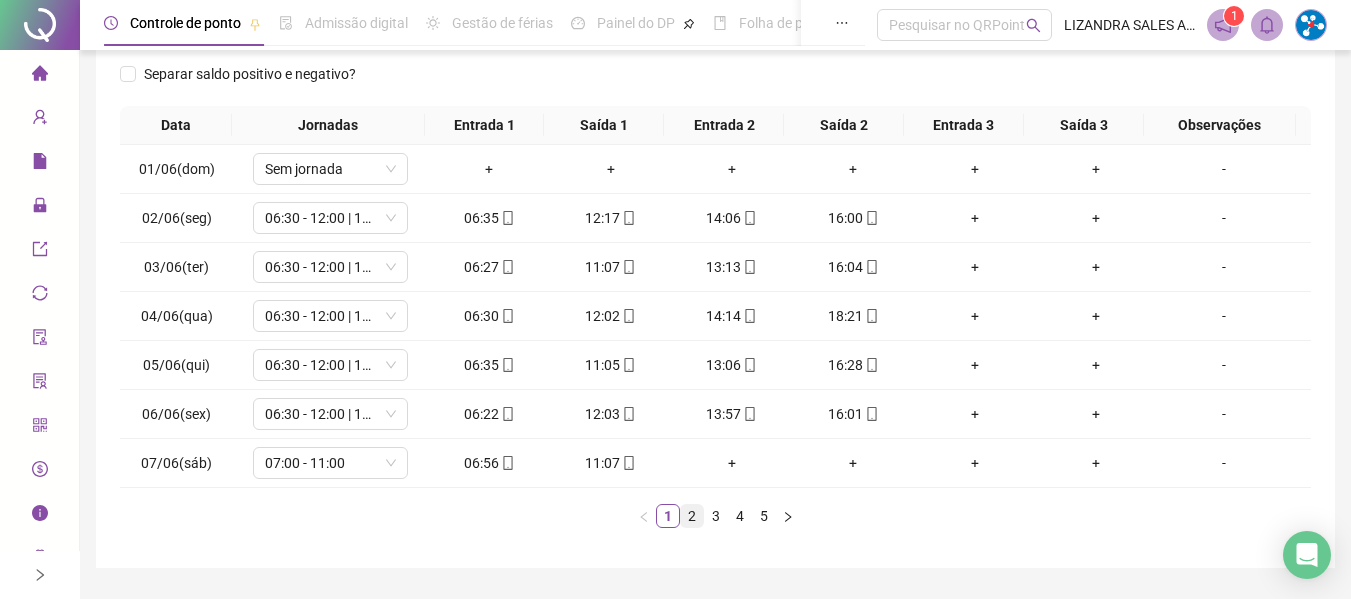 click on "2" at bounding box center [692, 516] 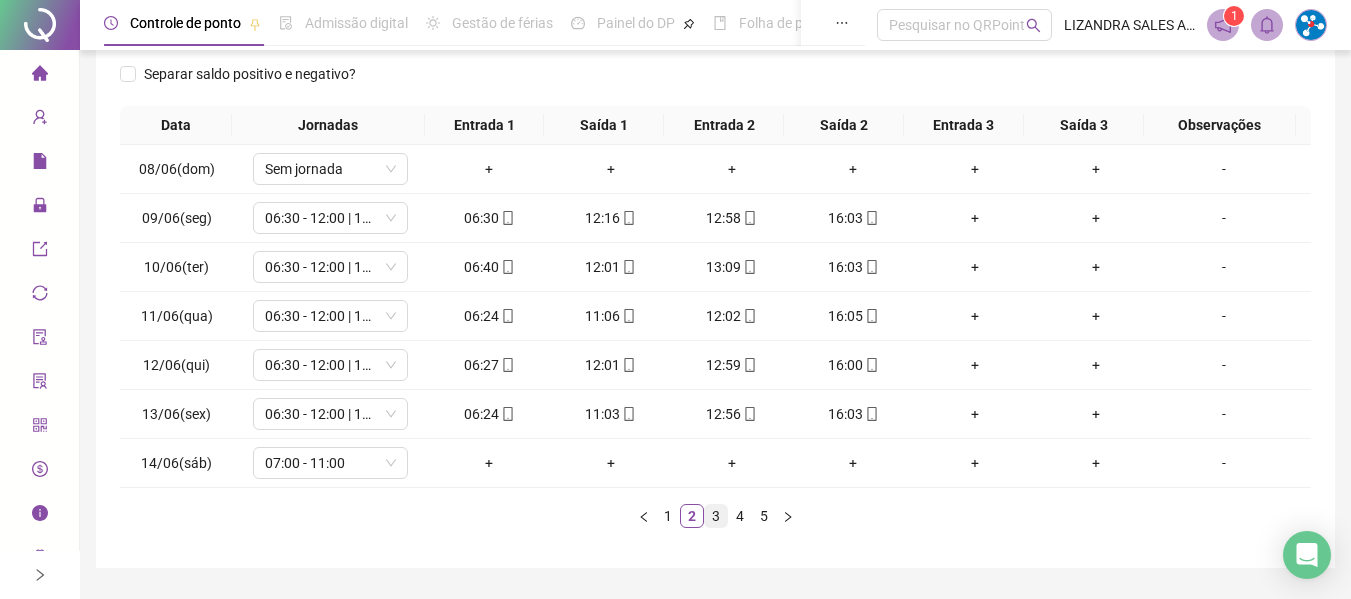 click on "3" at bounding box center (716, 516) 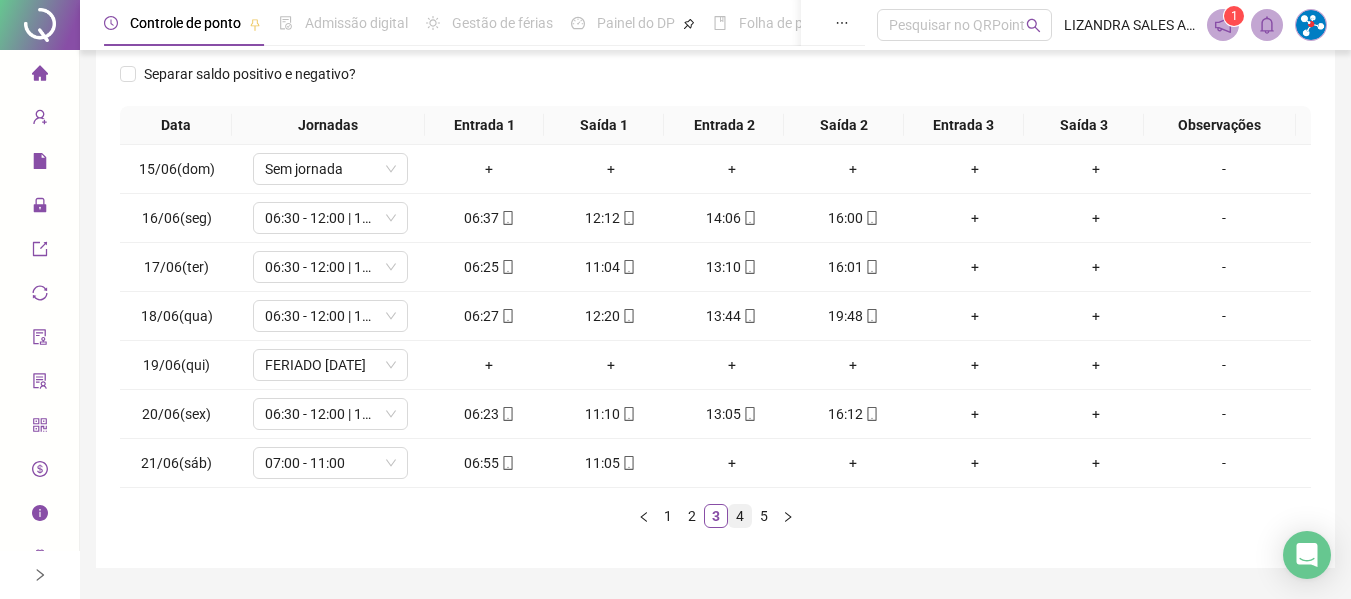 click on "4" at bounding box center [740, 516] 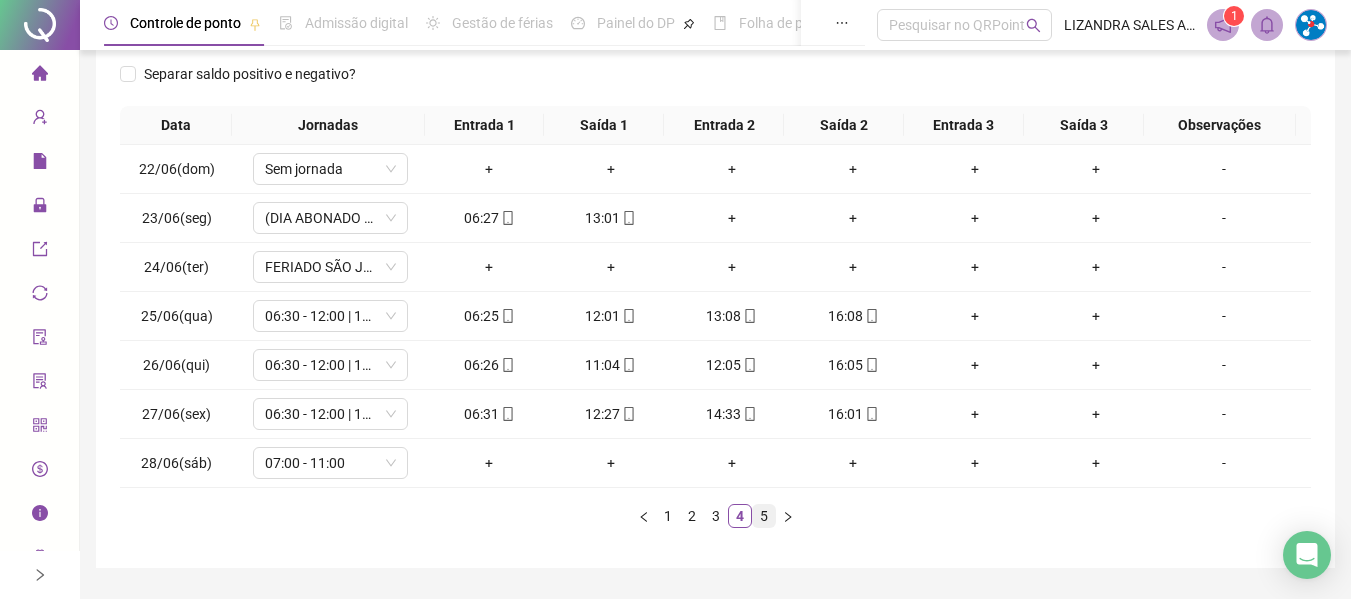click on "5" at bounding box center (764, 516) 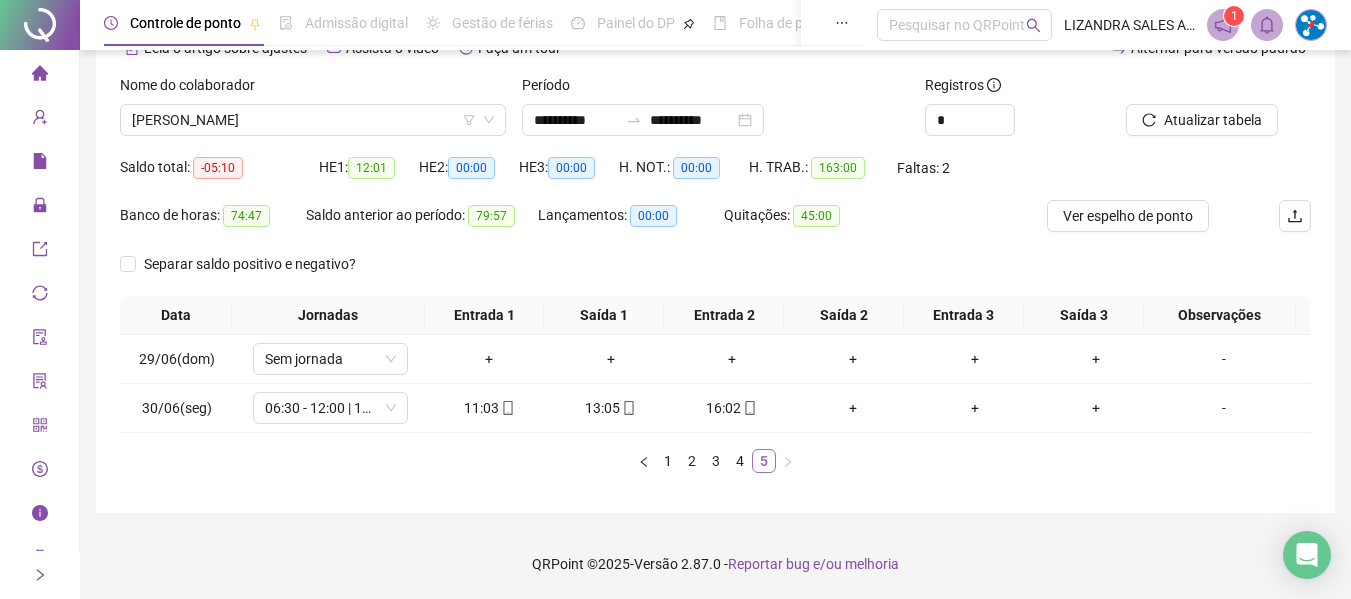 scroll, scrollTop: 110, scrollLeft: 0, axis: vertical 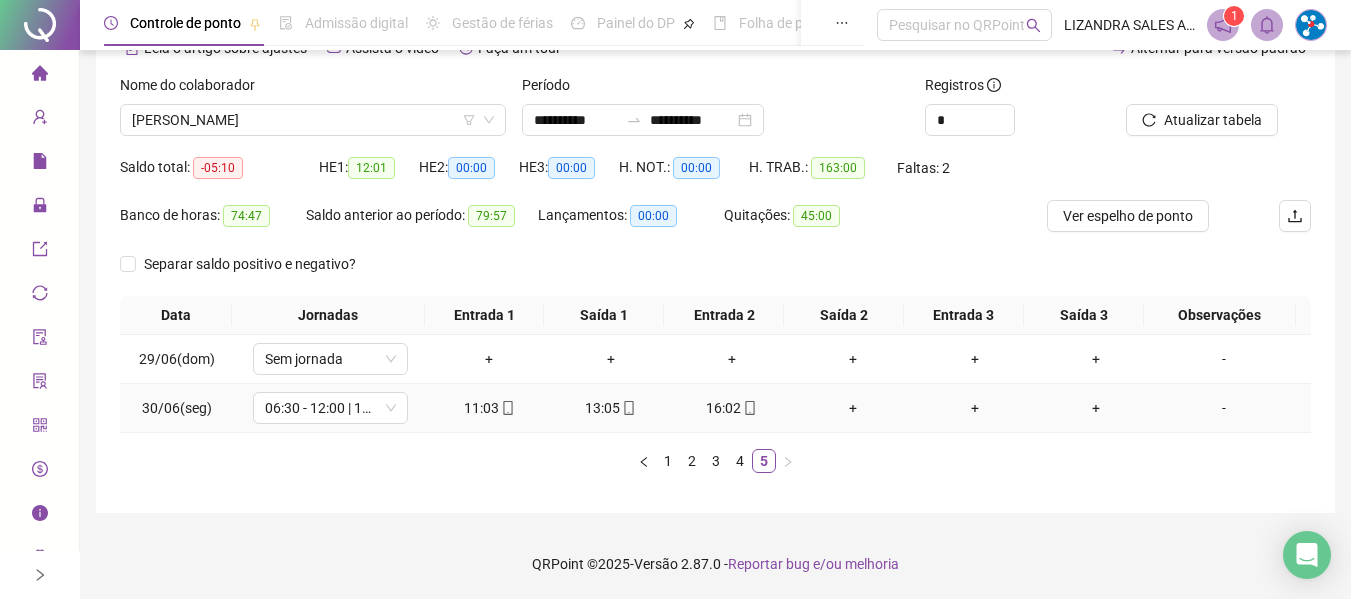 click on "+" at bounding box center [853, 408] 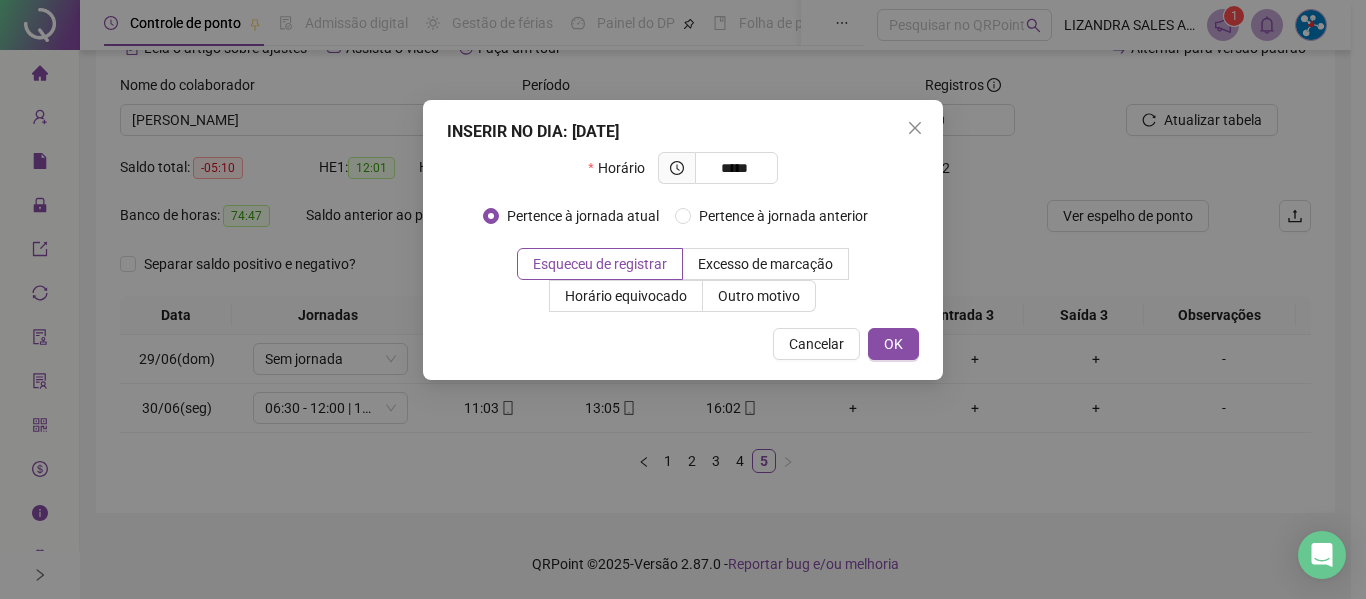 type on "*****" 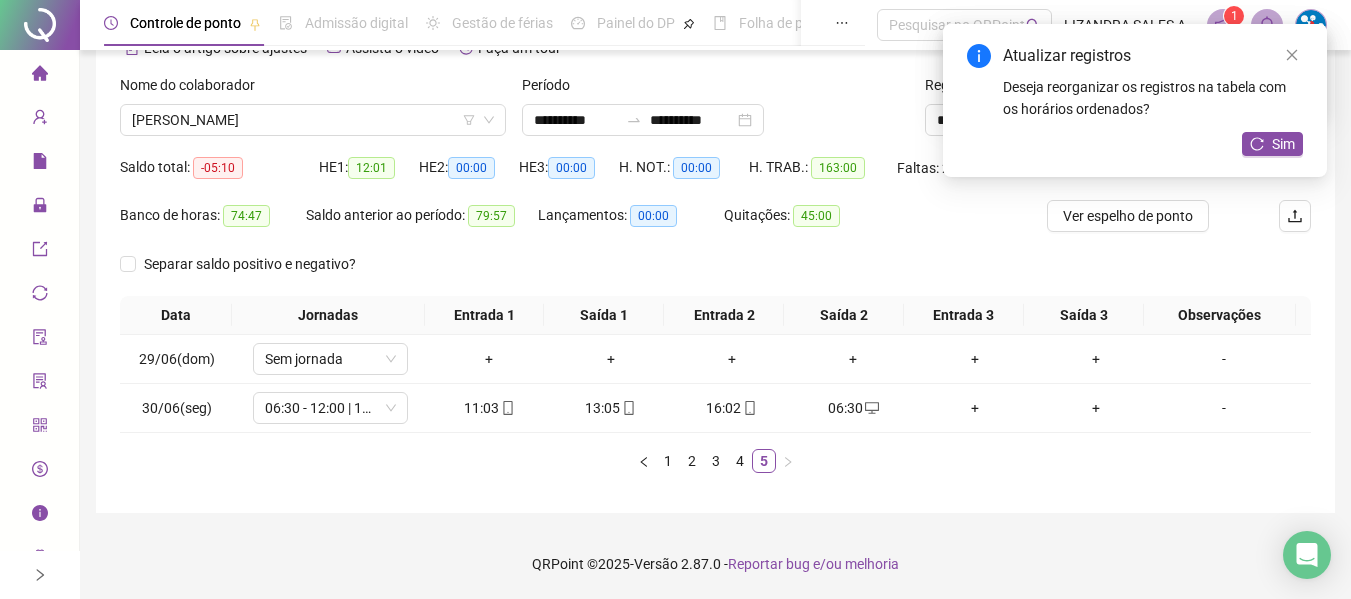 click on "Atualizar registros Deseja reorganizar os registros na tabela com os horários ordenados? Sim" at bounding box center (1135, 100) 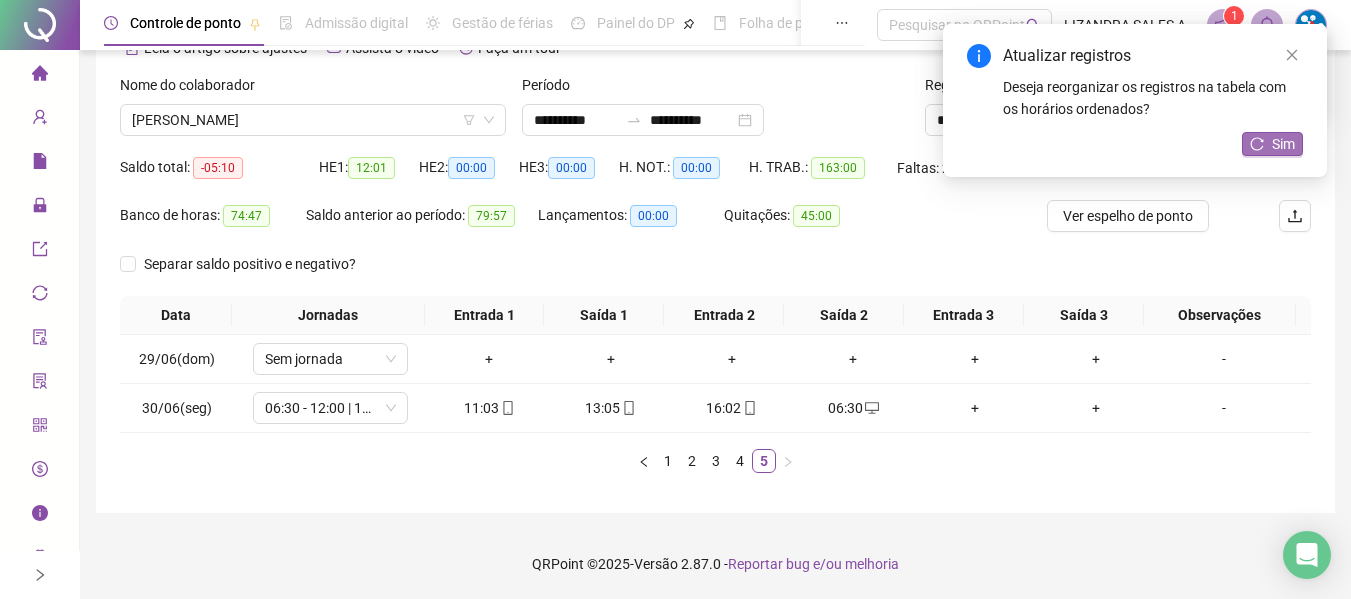 click on "Sim" at bounding box center [1283, 144] 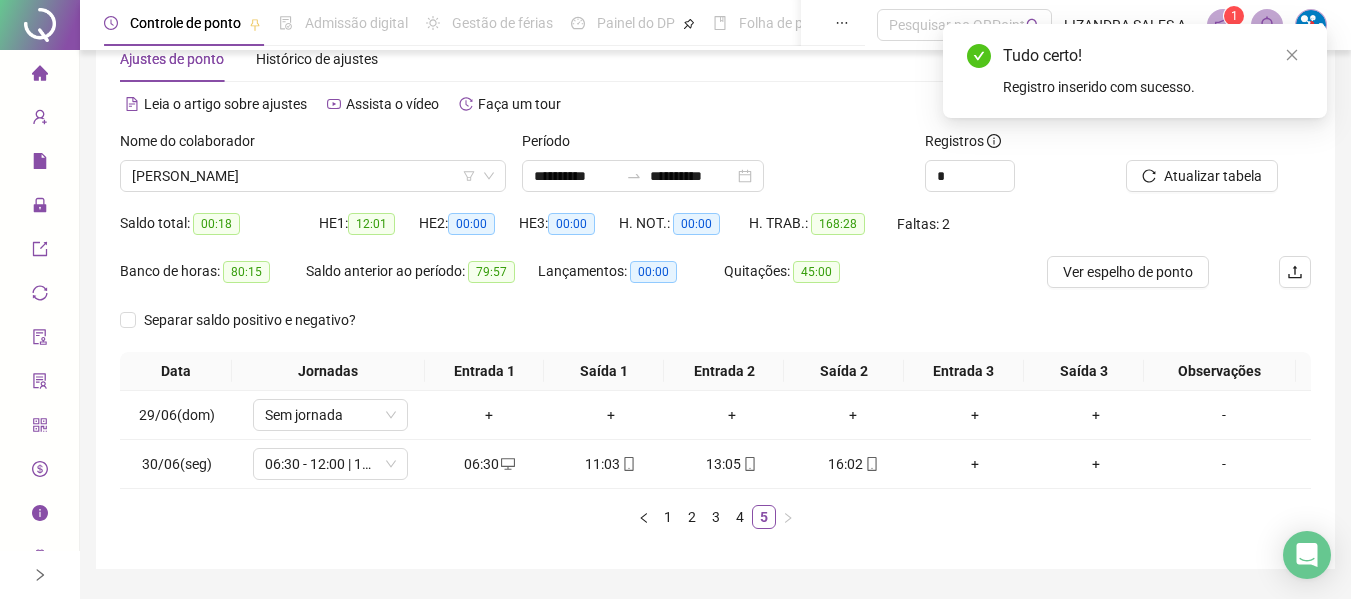 scroll, scrollTop: 0, scrollLeft: 0, axis: both 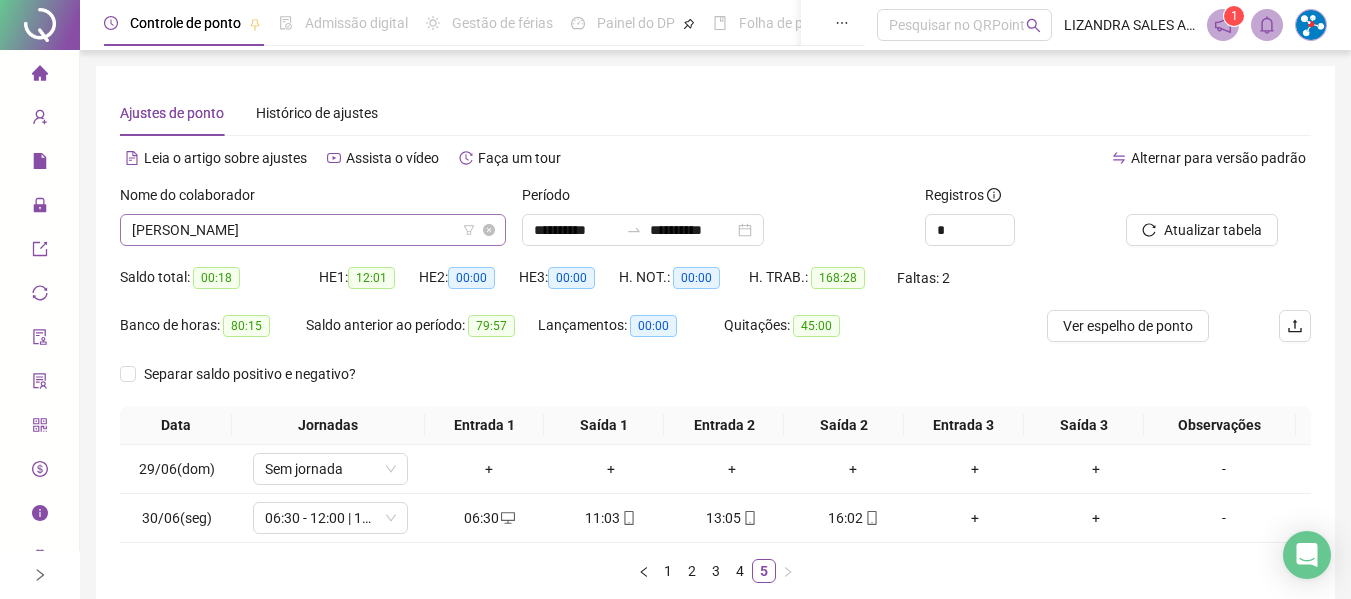 click on "[PERSON_NAME]" at bounding box center [313, 230] 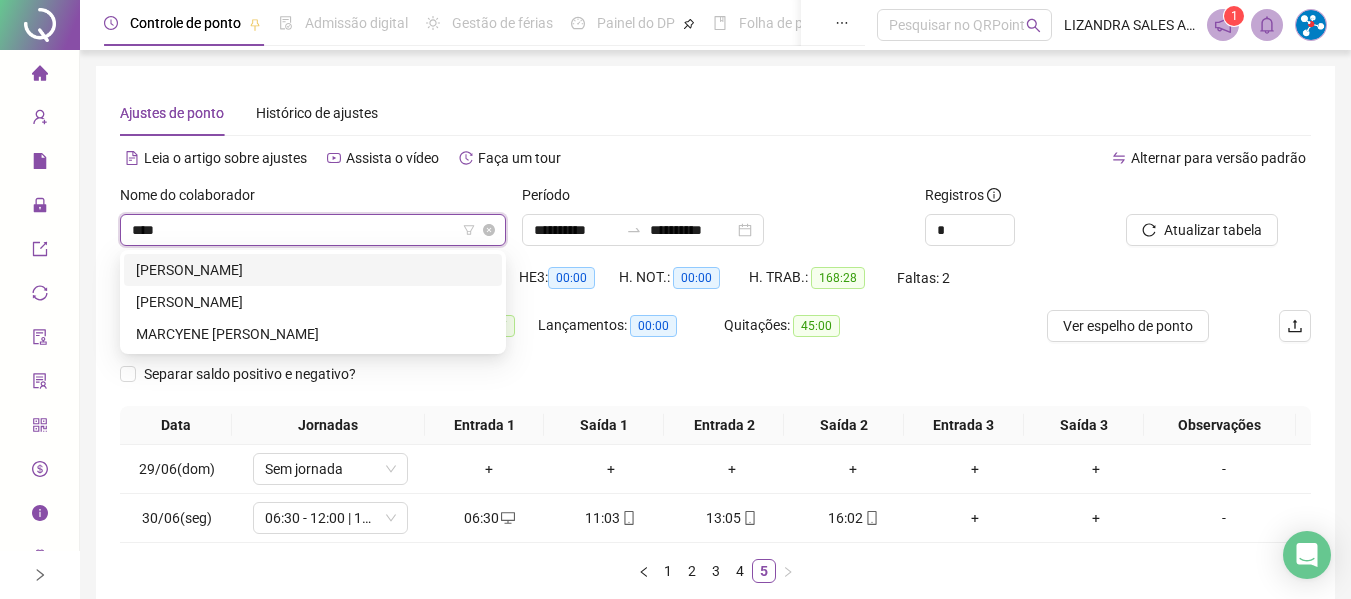 scroll, scrollTop: 0, scrollLeft: 0, axis: both 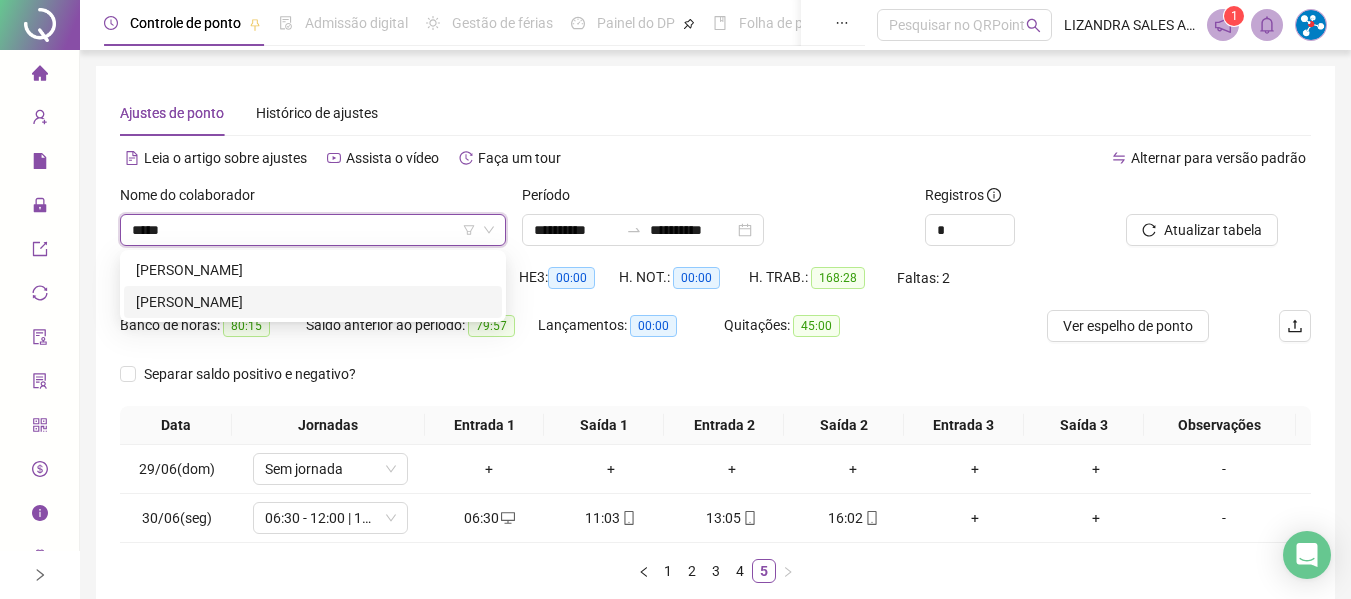 click on "[PERSON_NAME]" at bounding box center [313, 302] 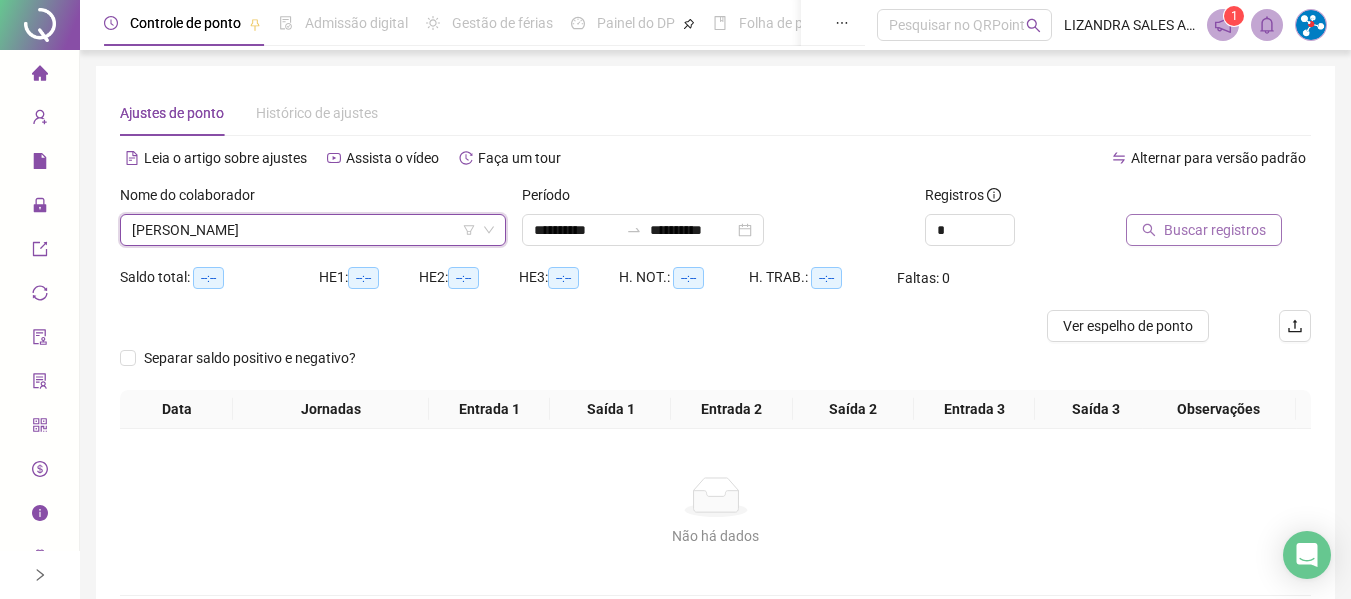 click on "Buscar registros" at bounding box center (1215, 230) 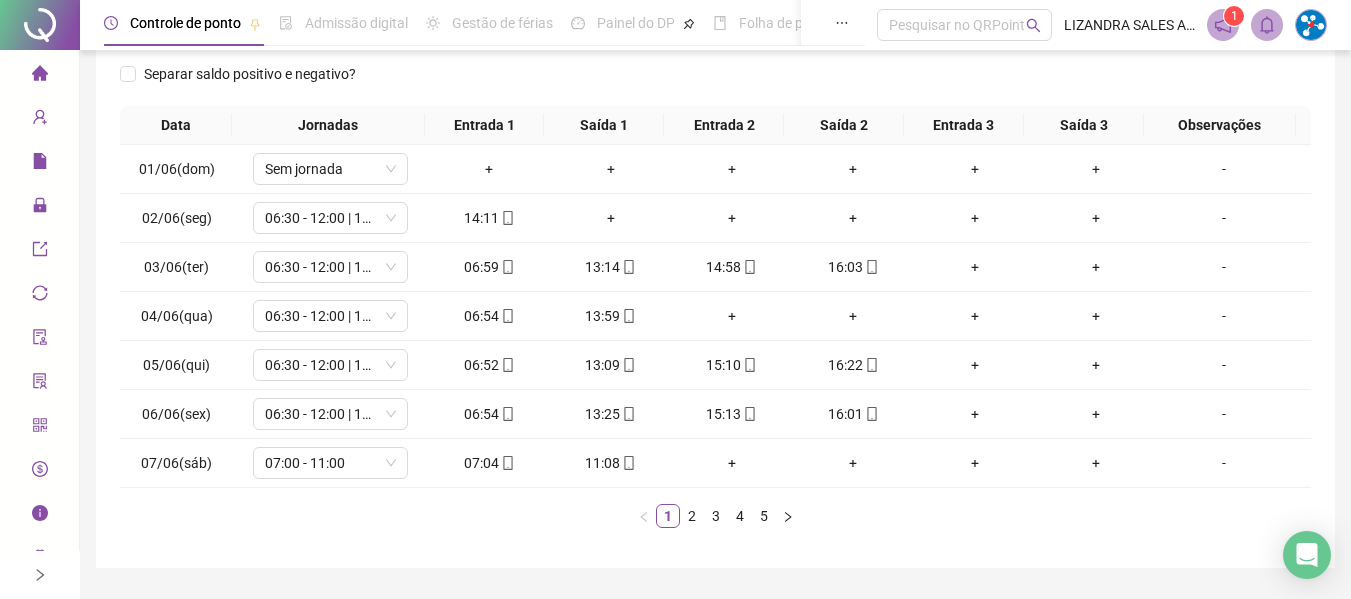 scroll, scrollTop: 355, scrollLeft: 0, axis: vertical 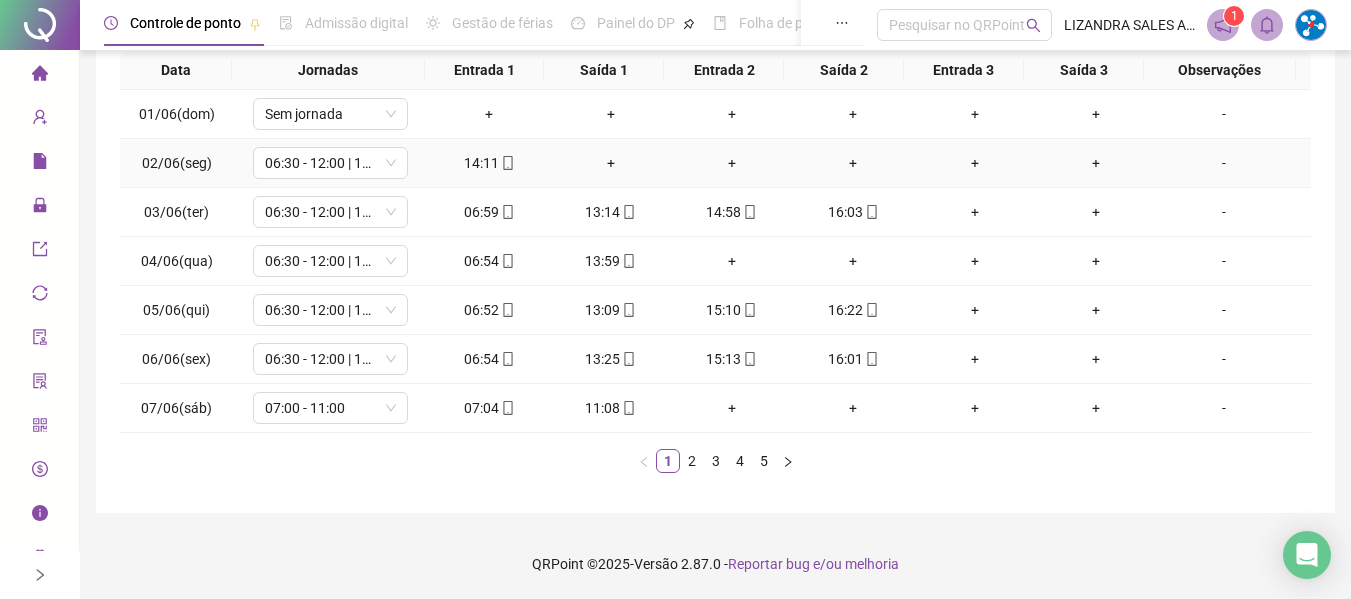 click 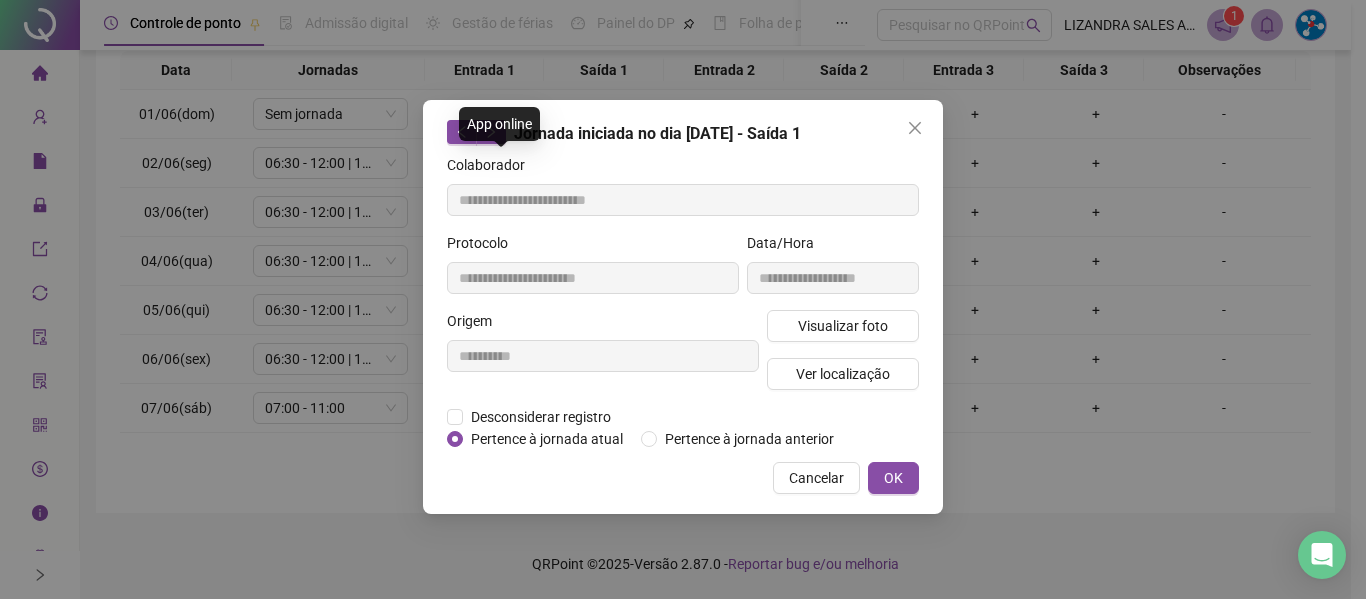type on "**********" 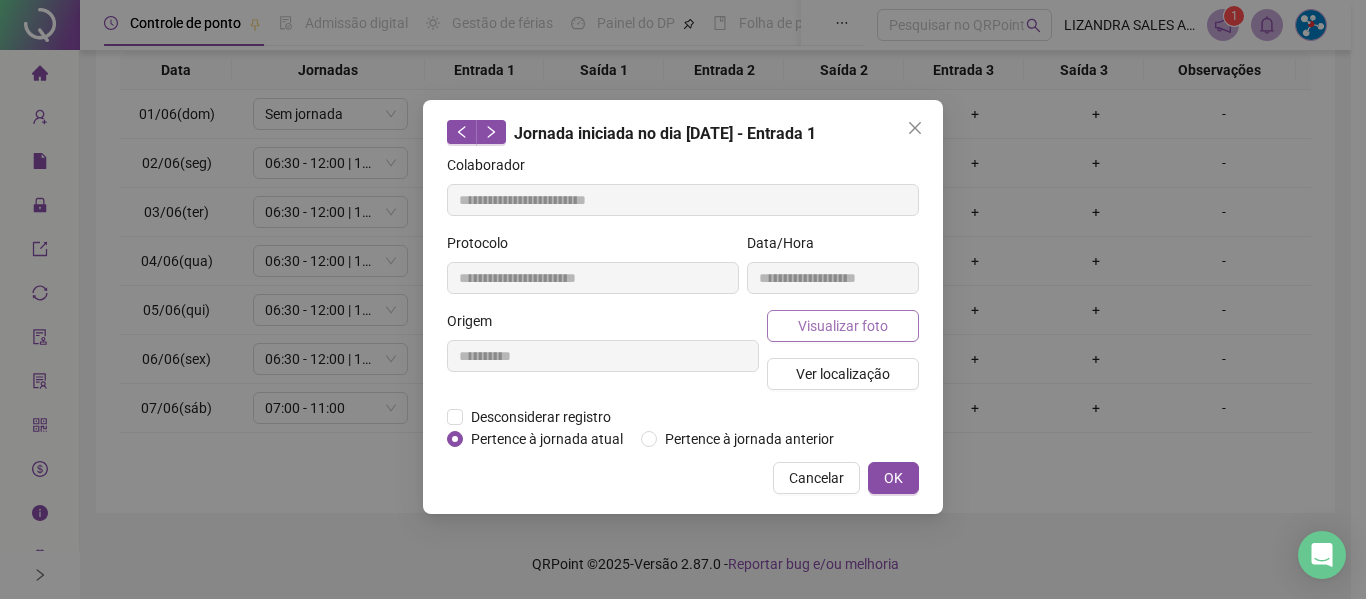 click on "Visualizar foto" at bounding box center [843, 326] 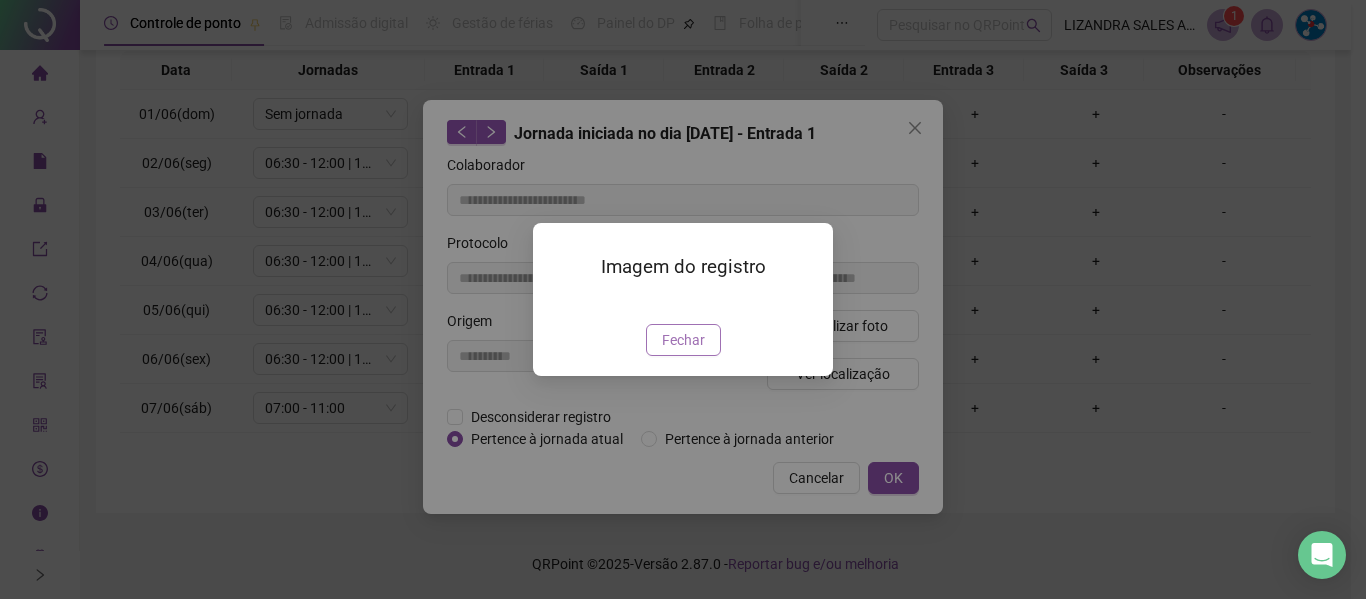 click on "Fechar" at bounding box center [683, 340] 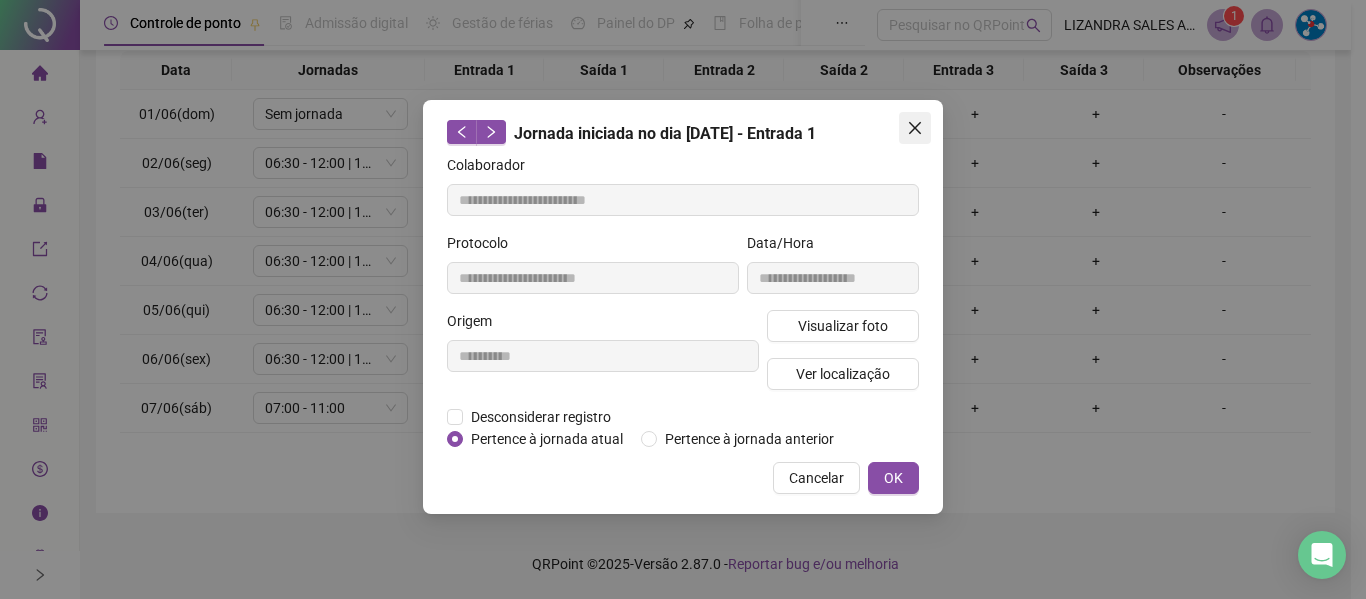 click at bounding box center (915, 128) 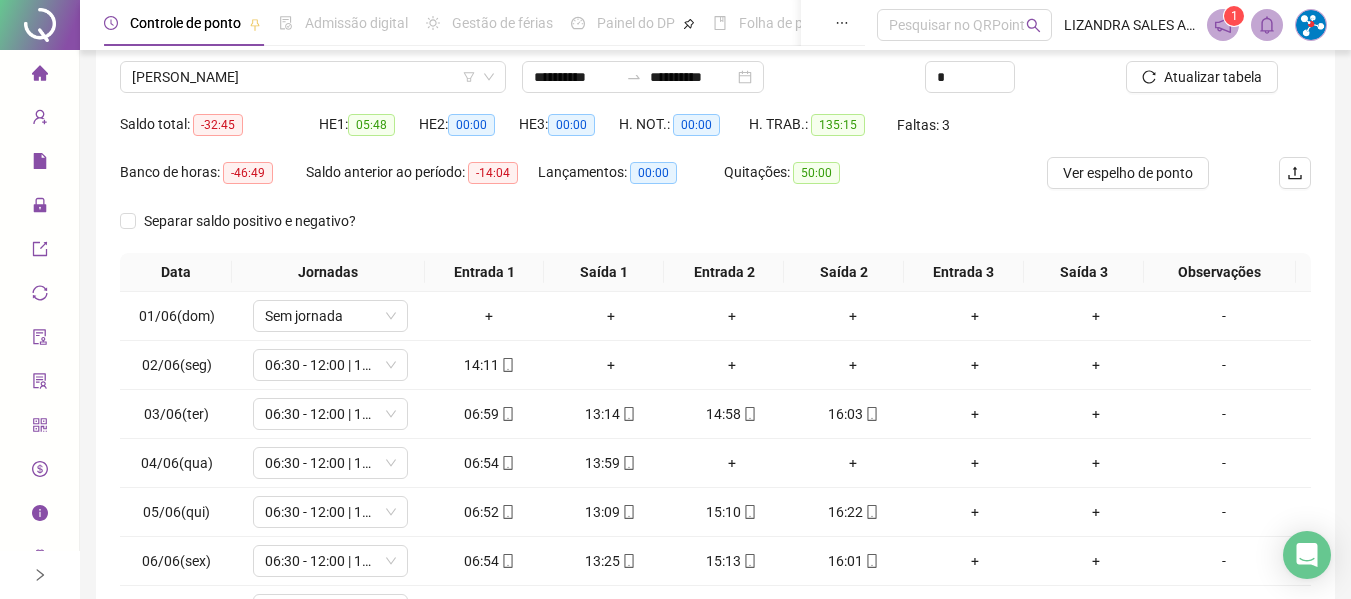 scroll, scrollTop: 355, scrollLeft: 0, axis: vertical 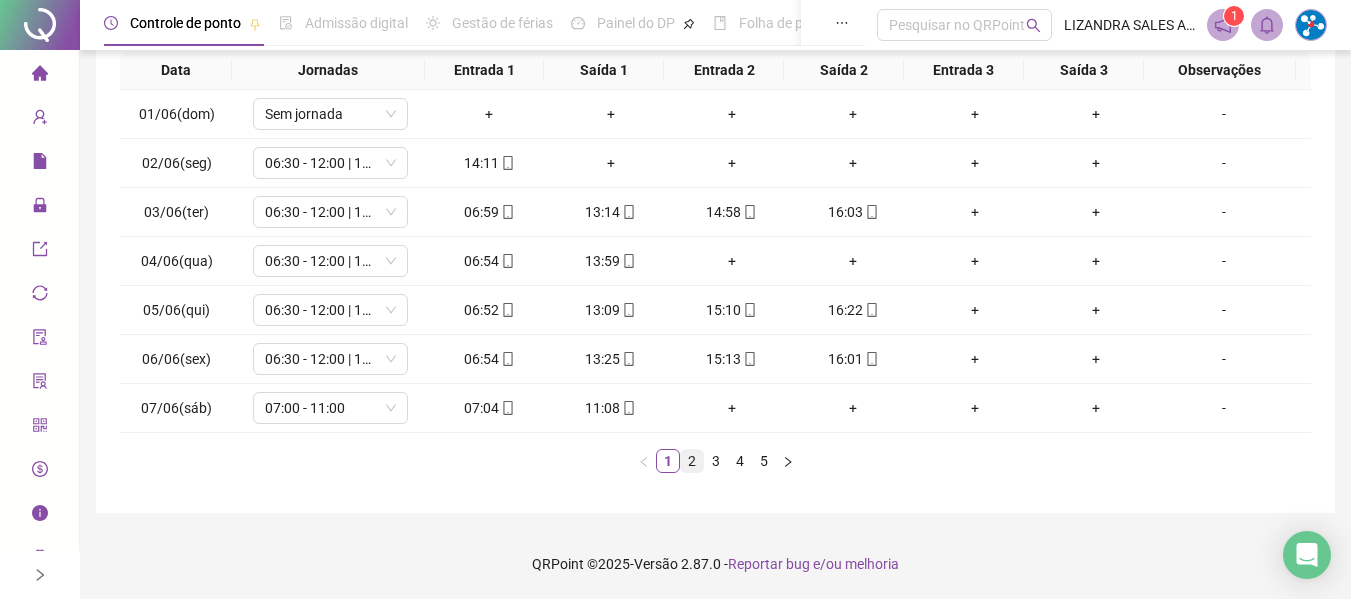 click on "2" at bounding box center (692, 461) 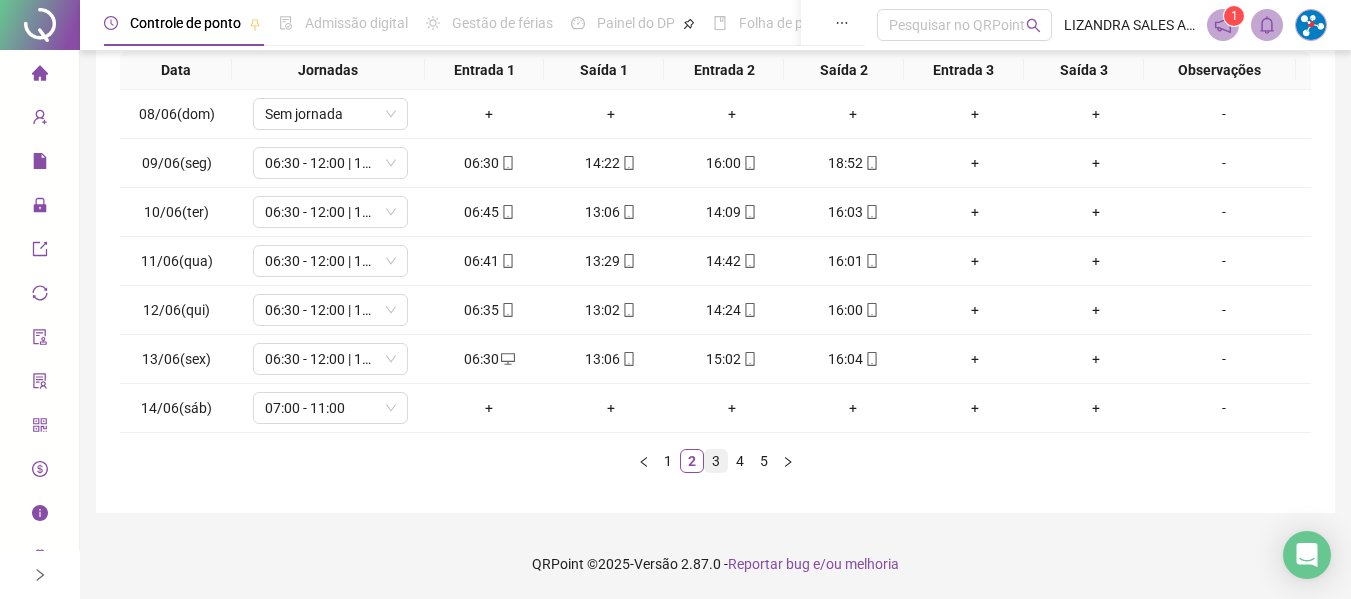 click on "3" at bounding box center [716, 461] 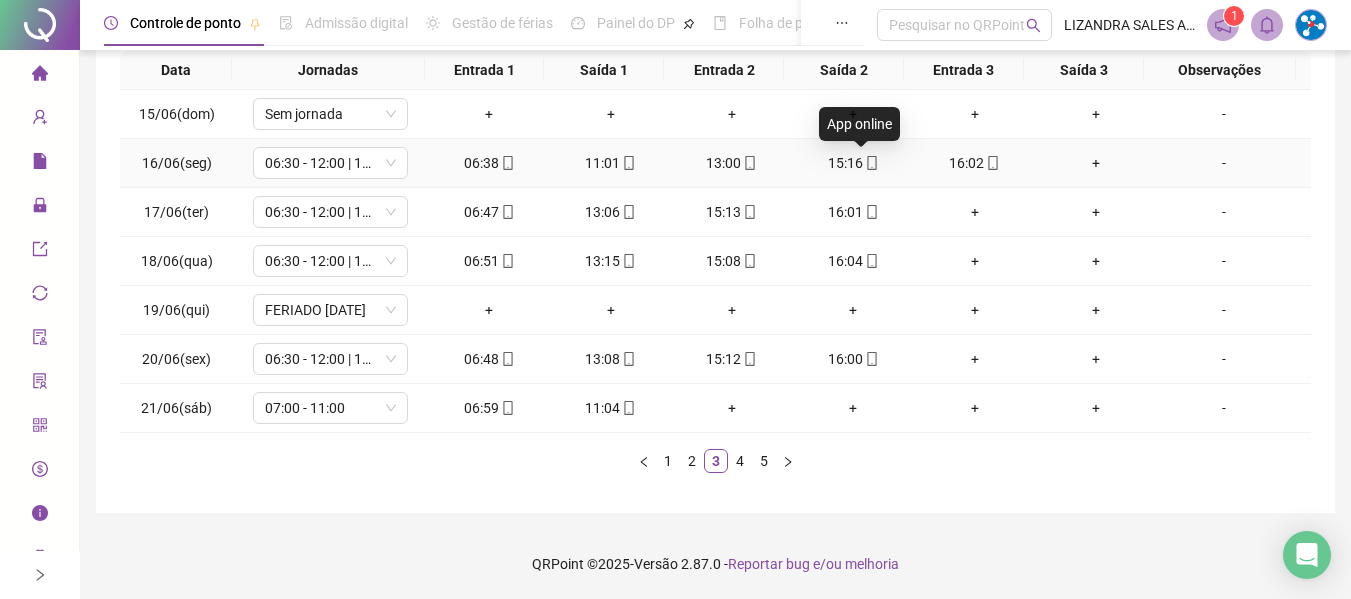 click 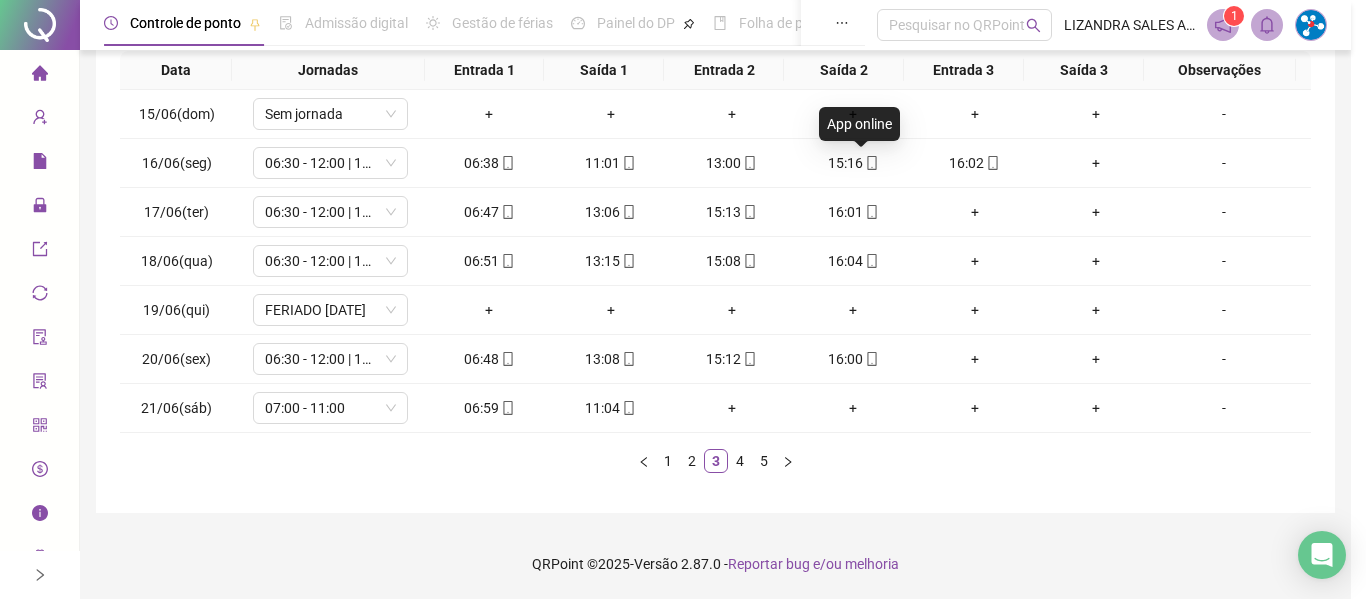 type on "**********" 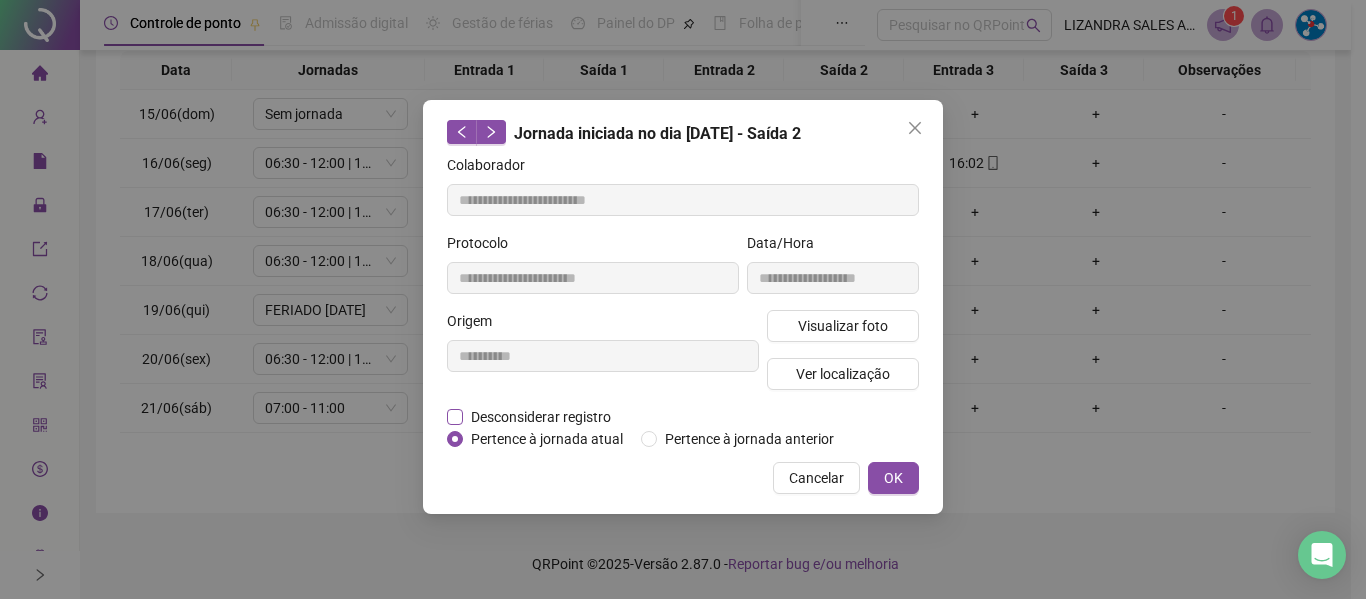 click on "Desconsiderar registro" at bounding box center [541, 417] 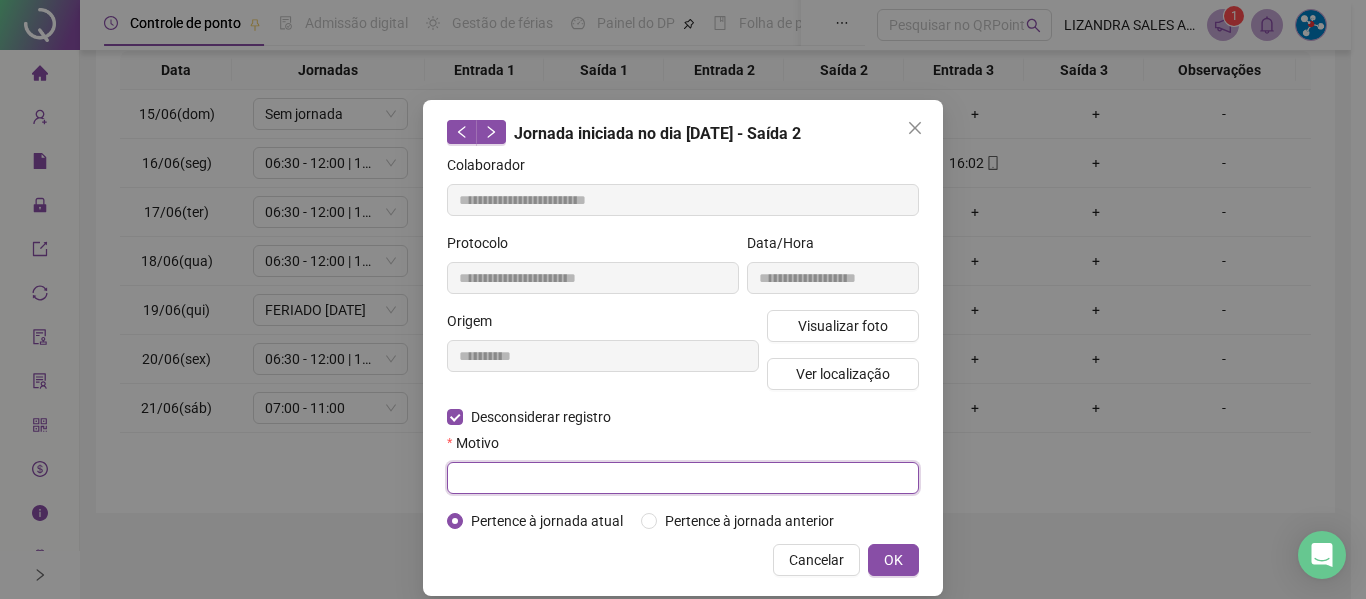 click at bounding box center (683, 478) 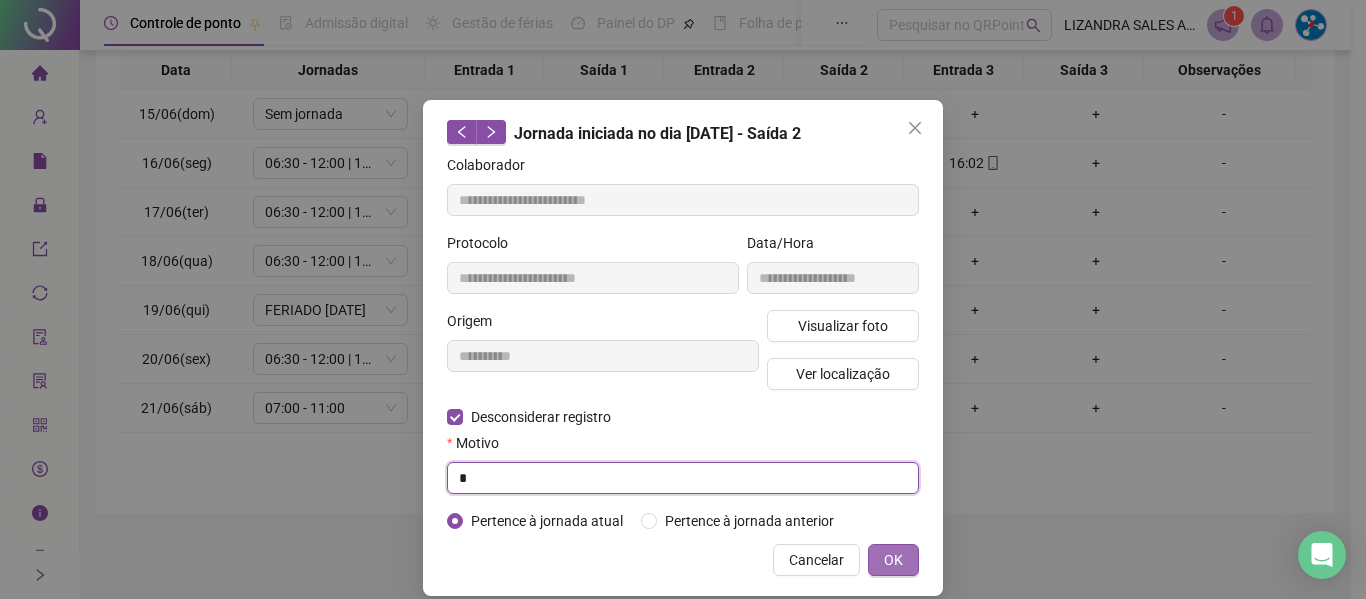 type on "*" 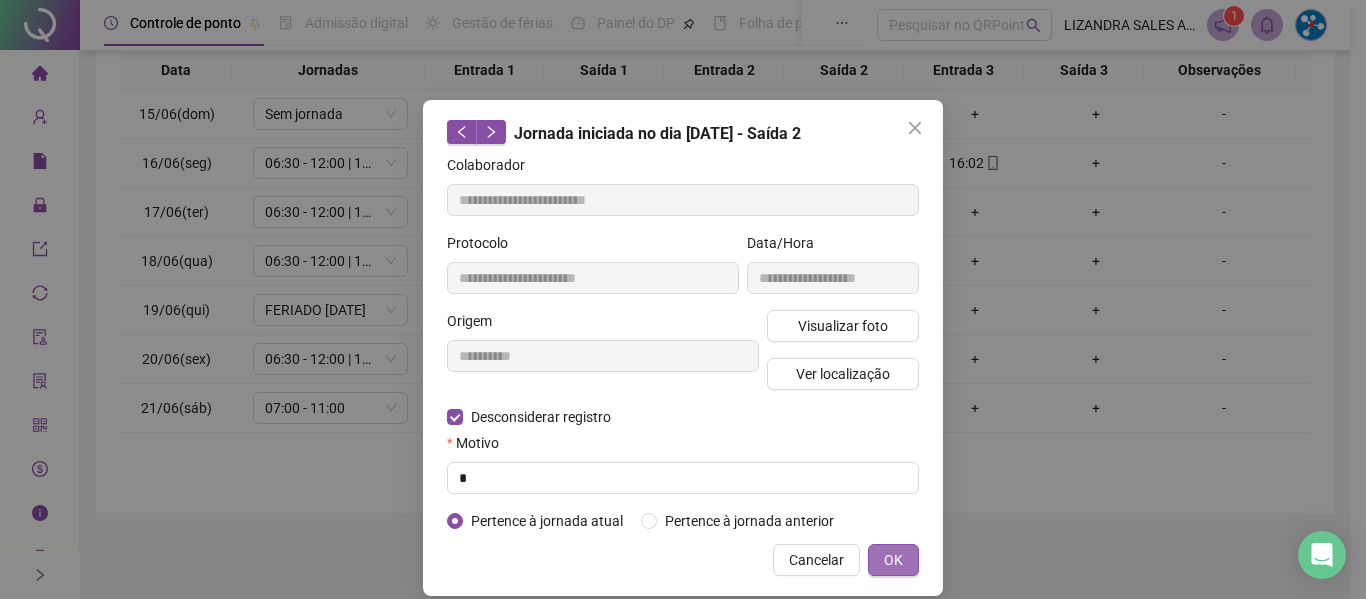 click on "OK" at bounding box center [893, 560] 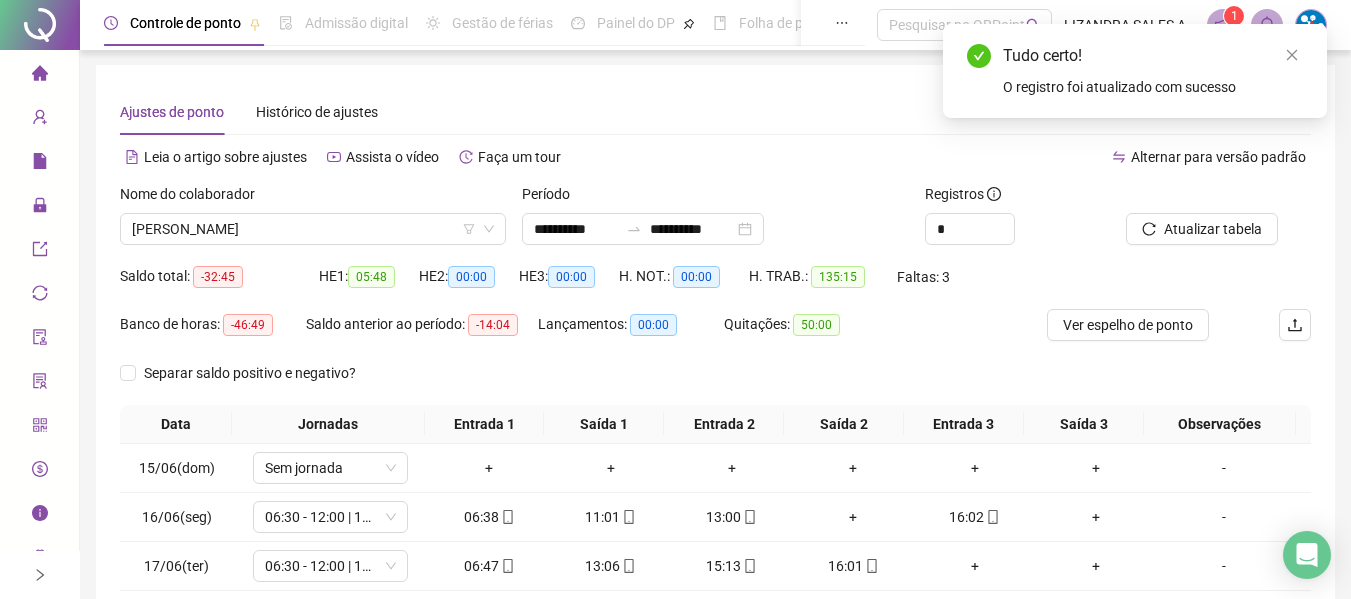 scroll, scrollTop: 0, scrollLeft: 0, axis: both 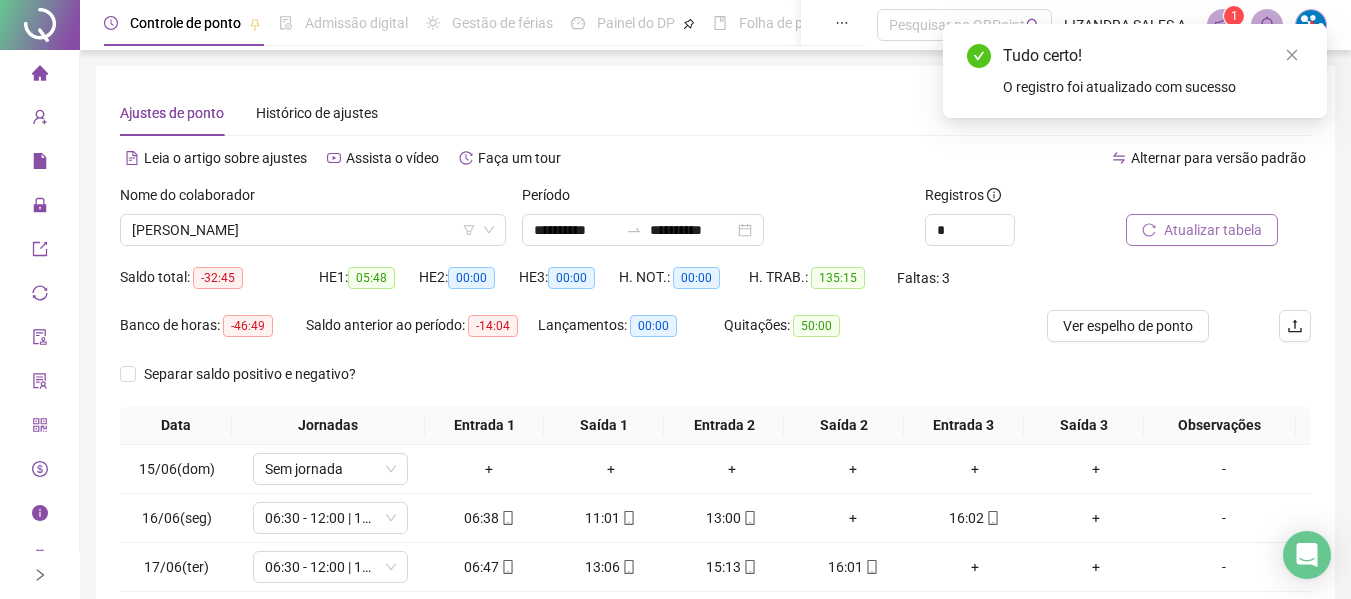 click on "Atualizar tabela" at bounding box center [1213, 230] 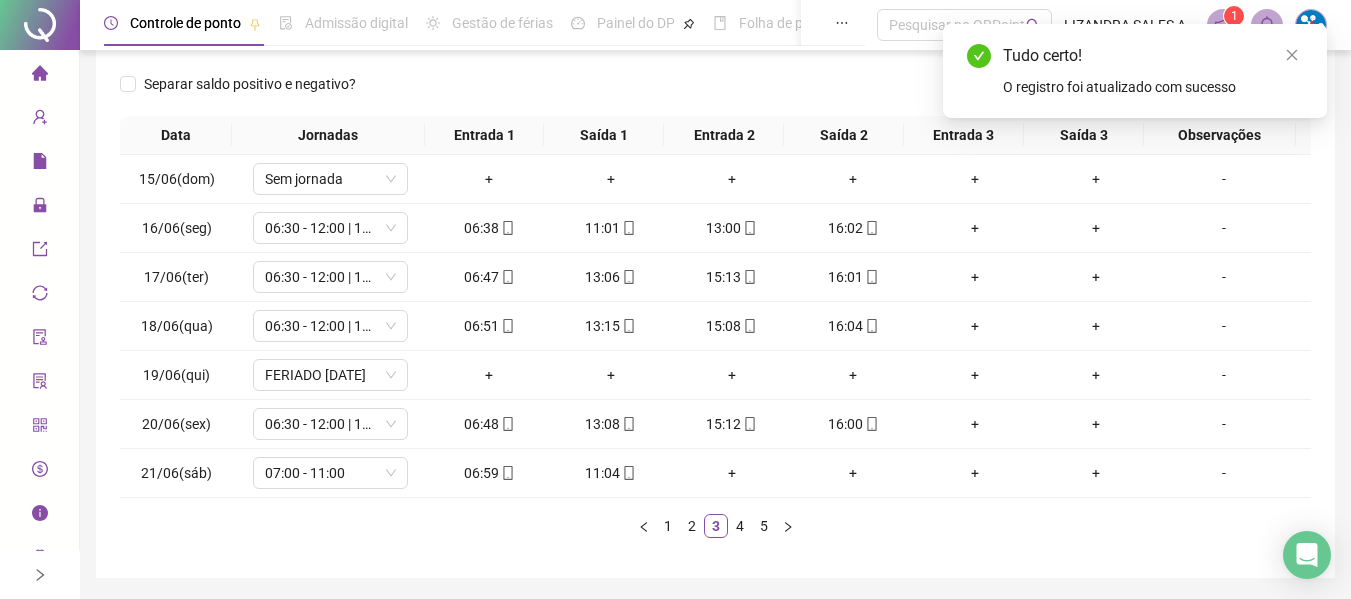 scroll, scrollTop: 355, scrollLeft: 0, axis: vertical 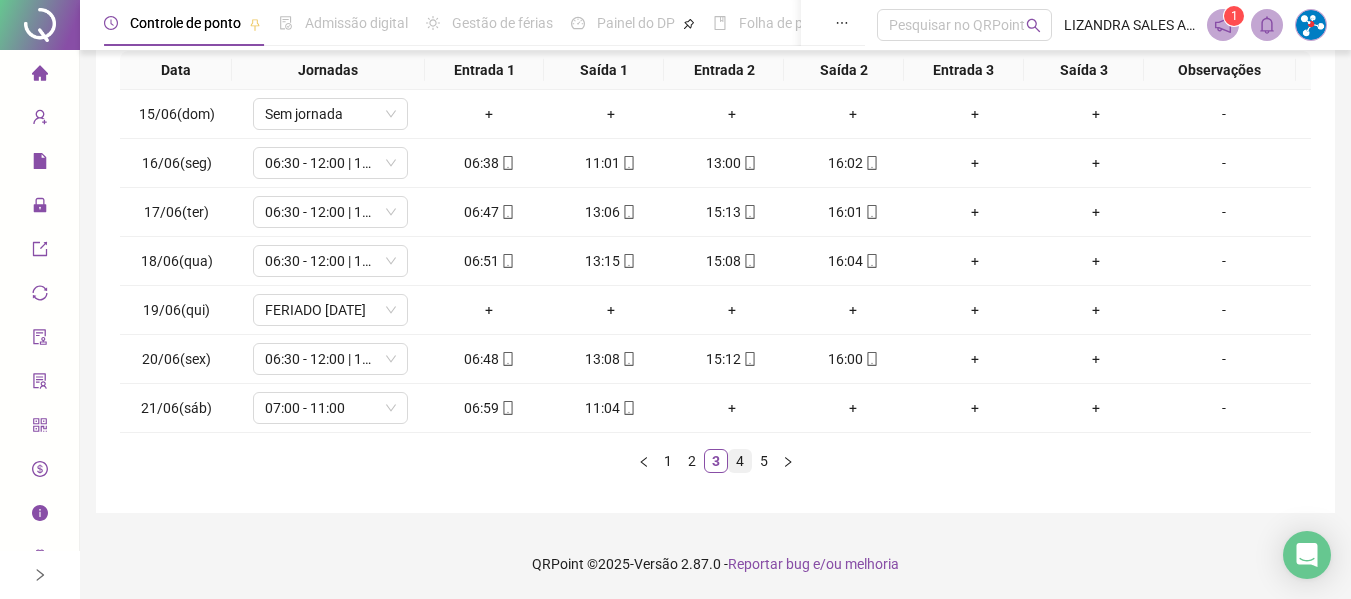 click on "4" at bounding box center [740, 461] 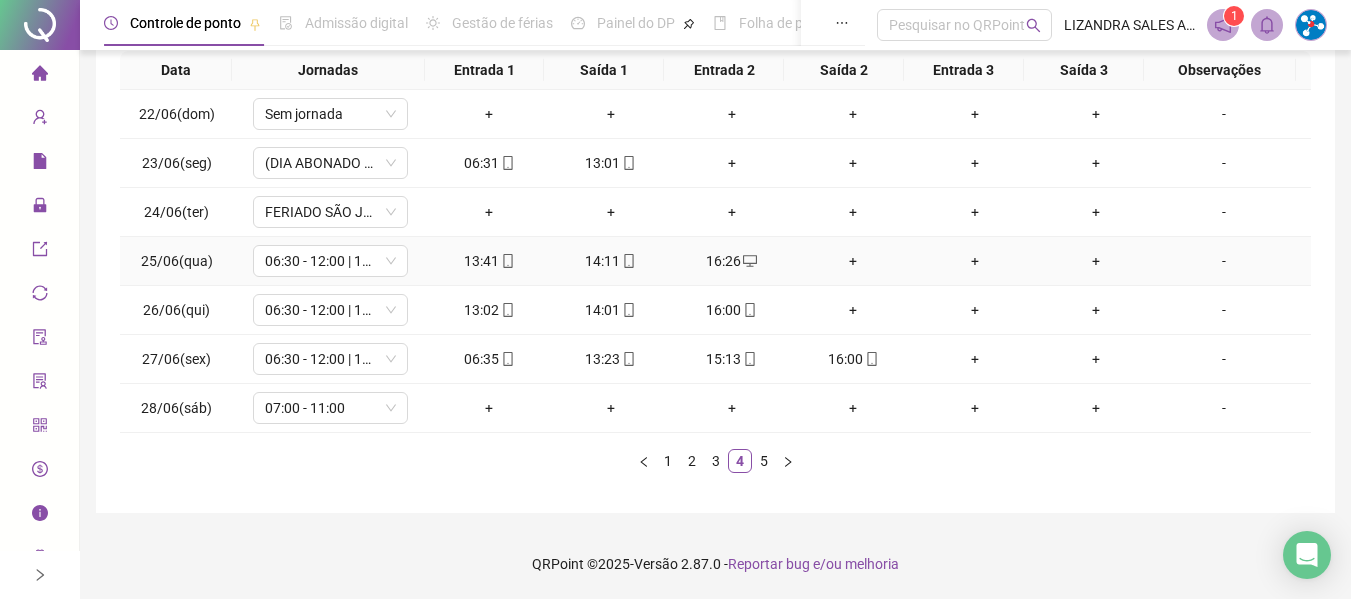 click on "+" at bounding box center (853, 261) 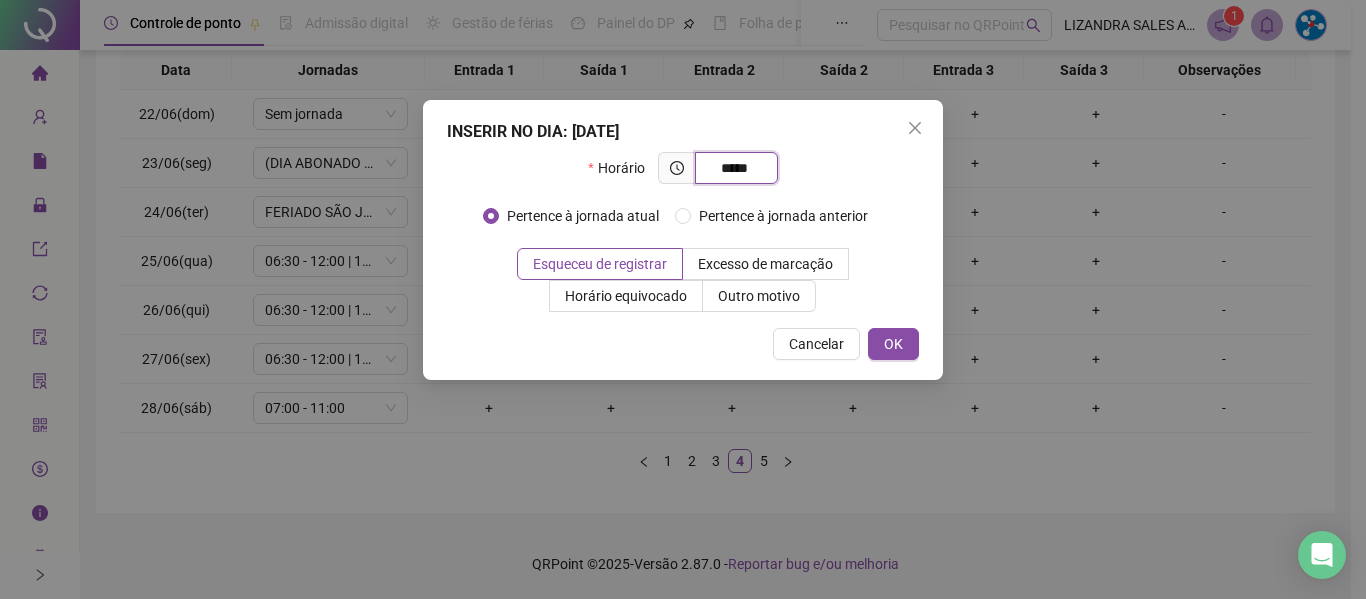 type on "*****" 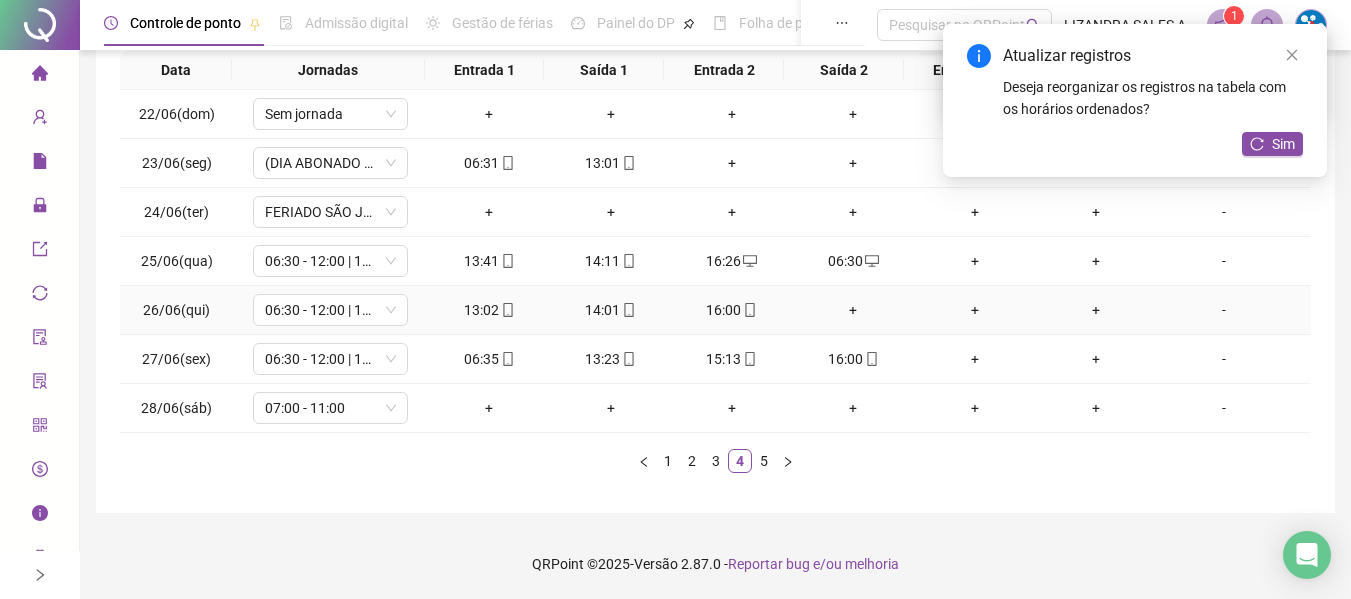 click on "+" at bounding box center (853, 310) 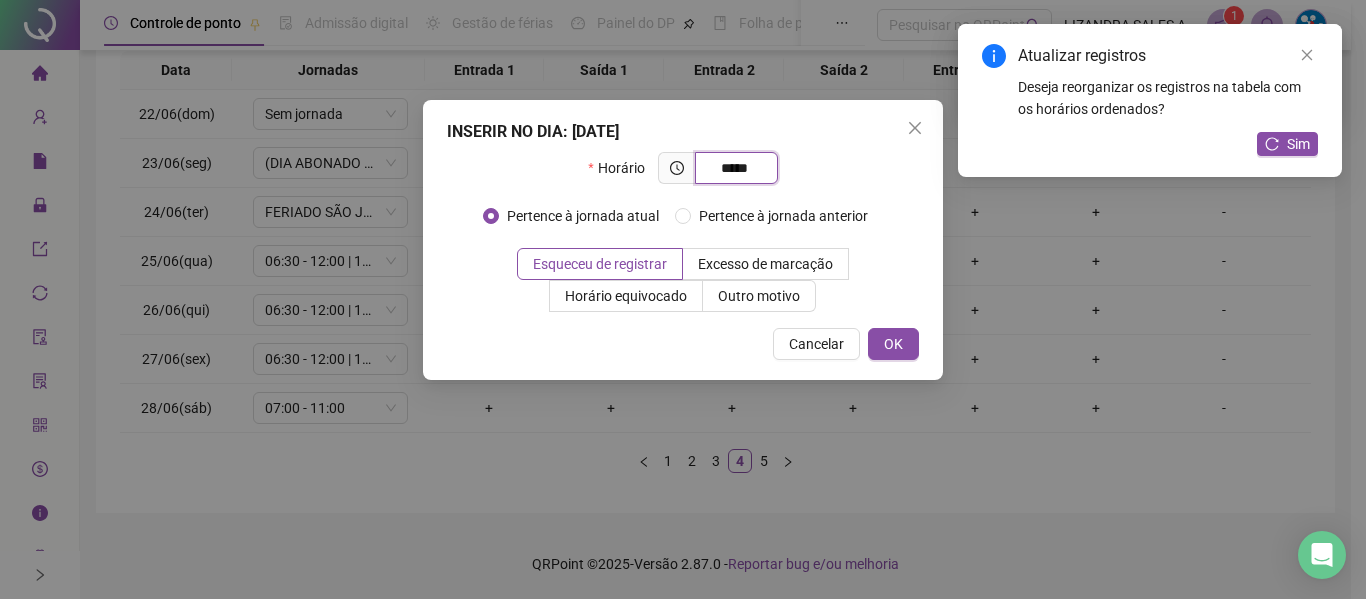 type on "*****" 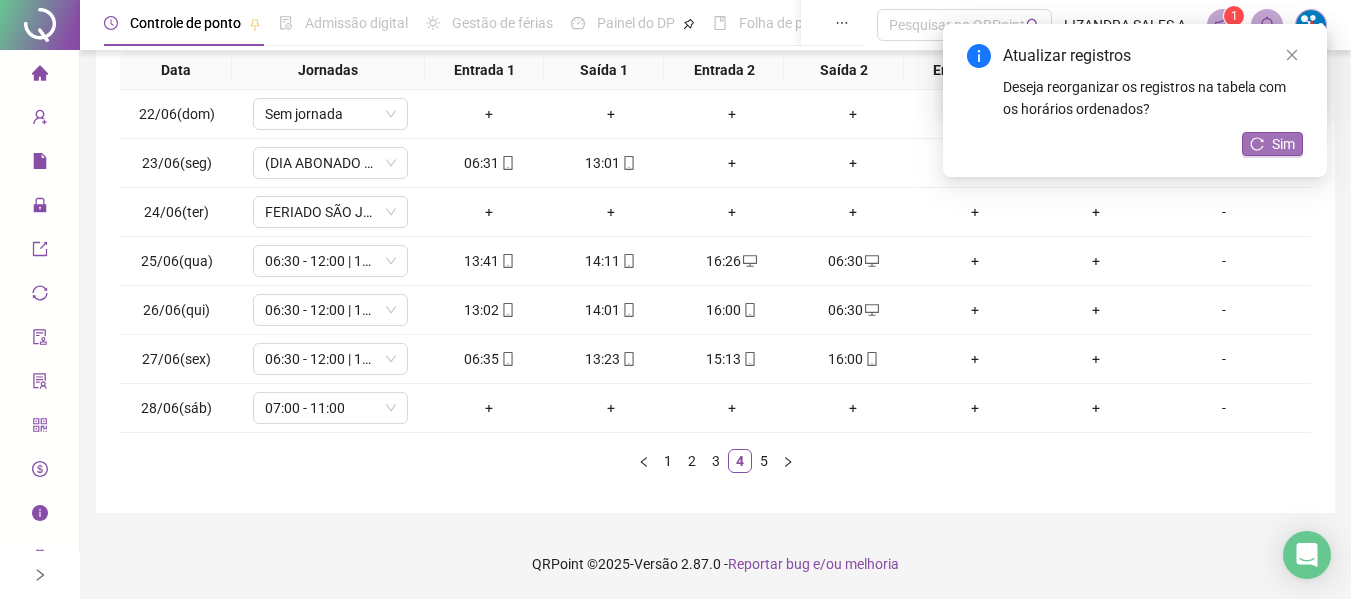 click on "Sim" at bounding box center (1283, 144) 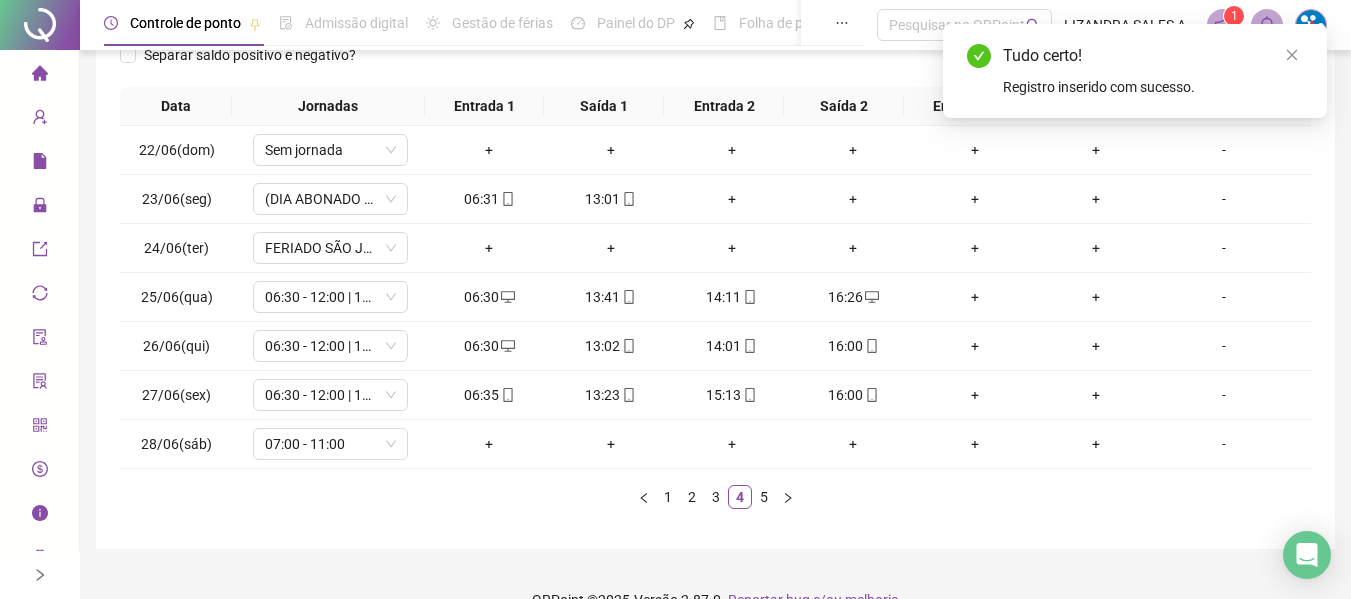 scroll, scrollTop: 355, scrollLeft: 0, axis: vertical 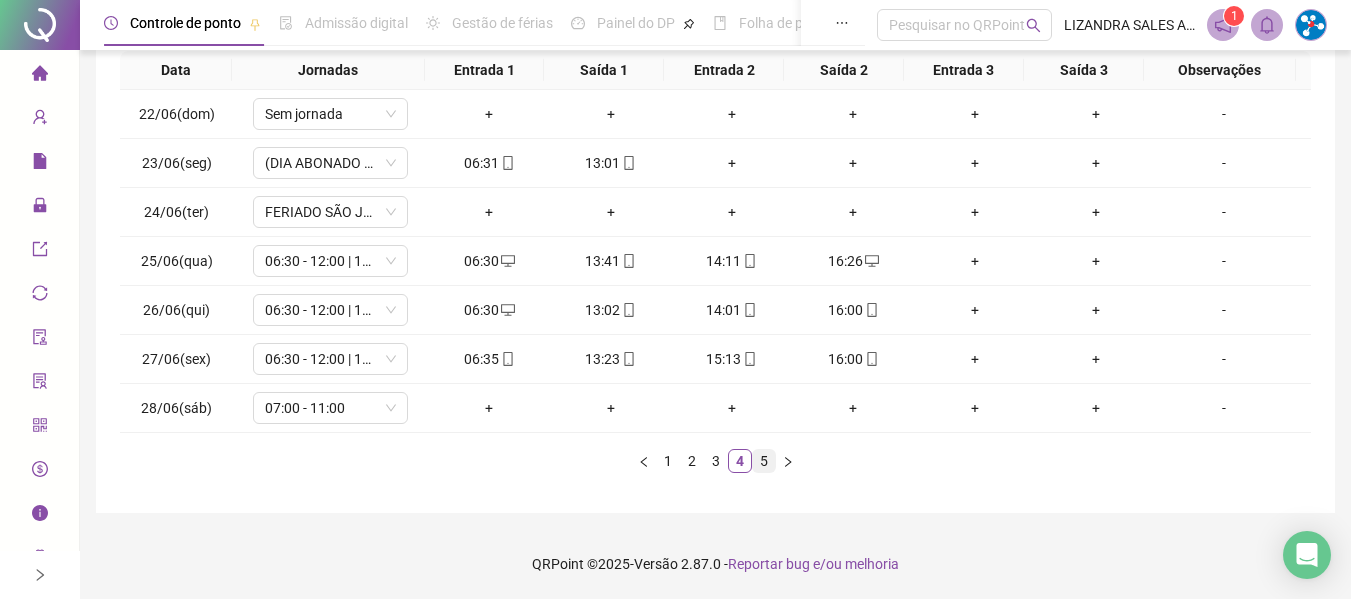 click on "5" at bounding box center [764, 461] 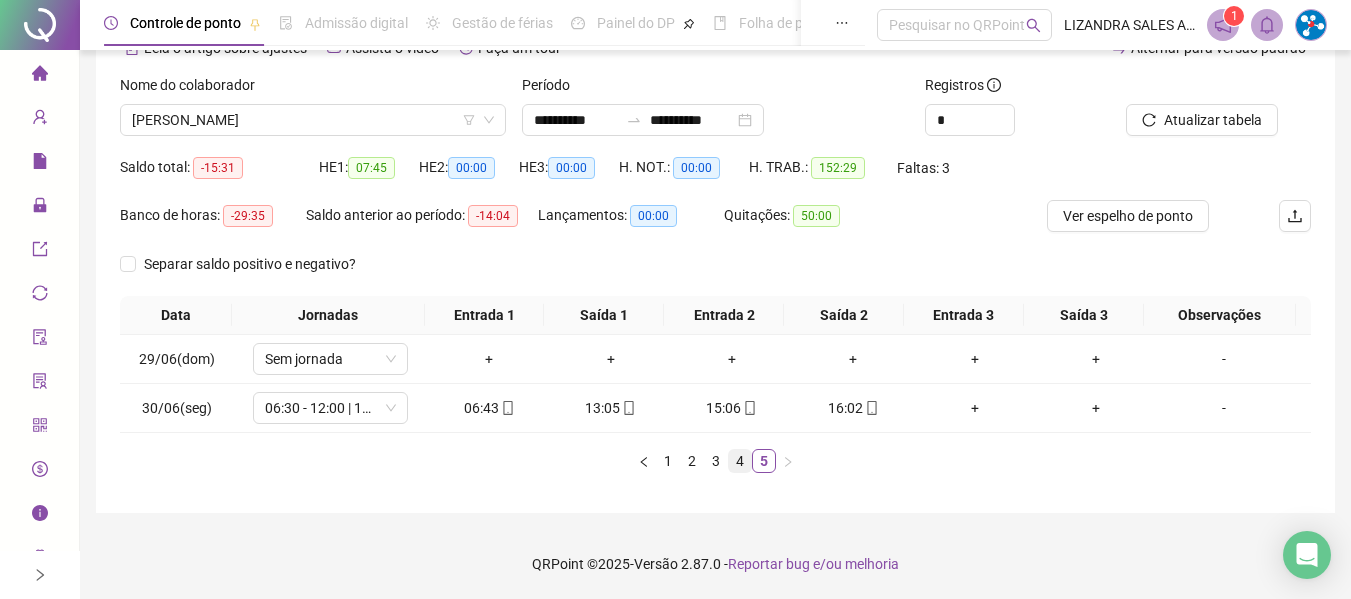 click on "4" at bounding box center (740, 461) 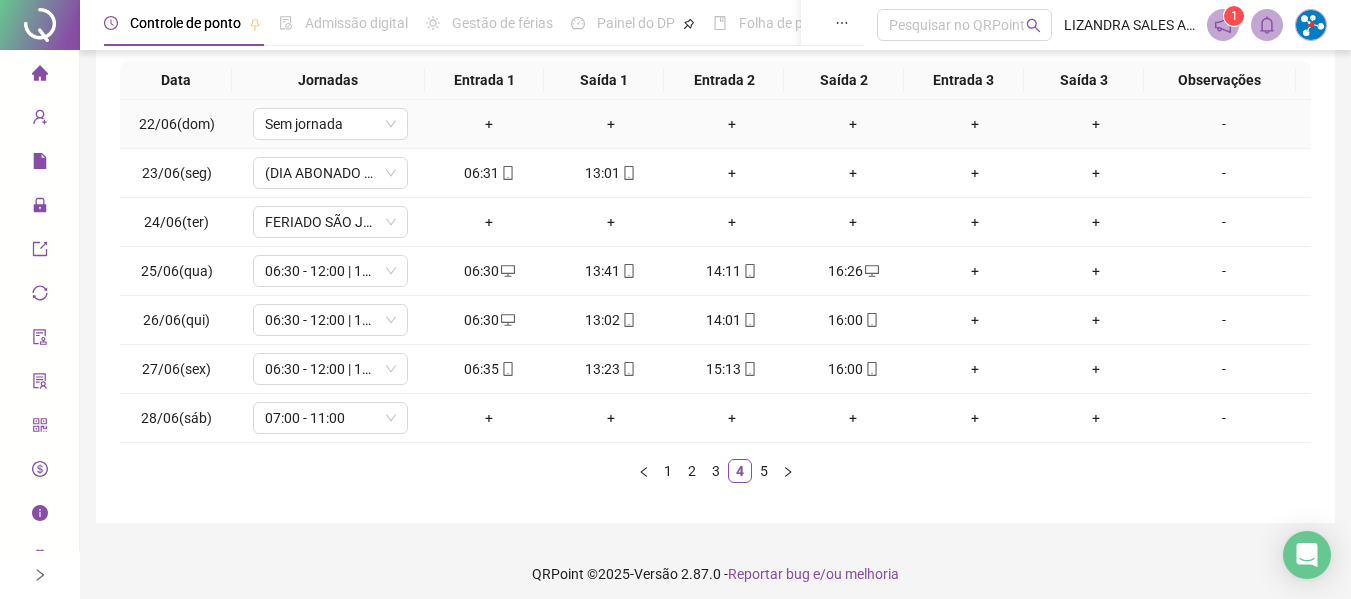 scroll, scrollTop: 355, scrollLeft: 0, axis: vertical 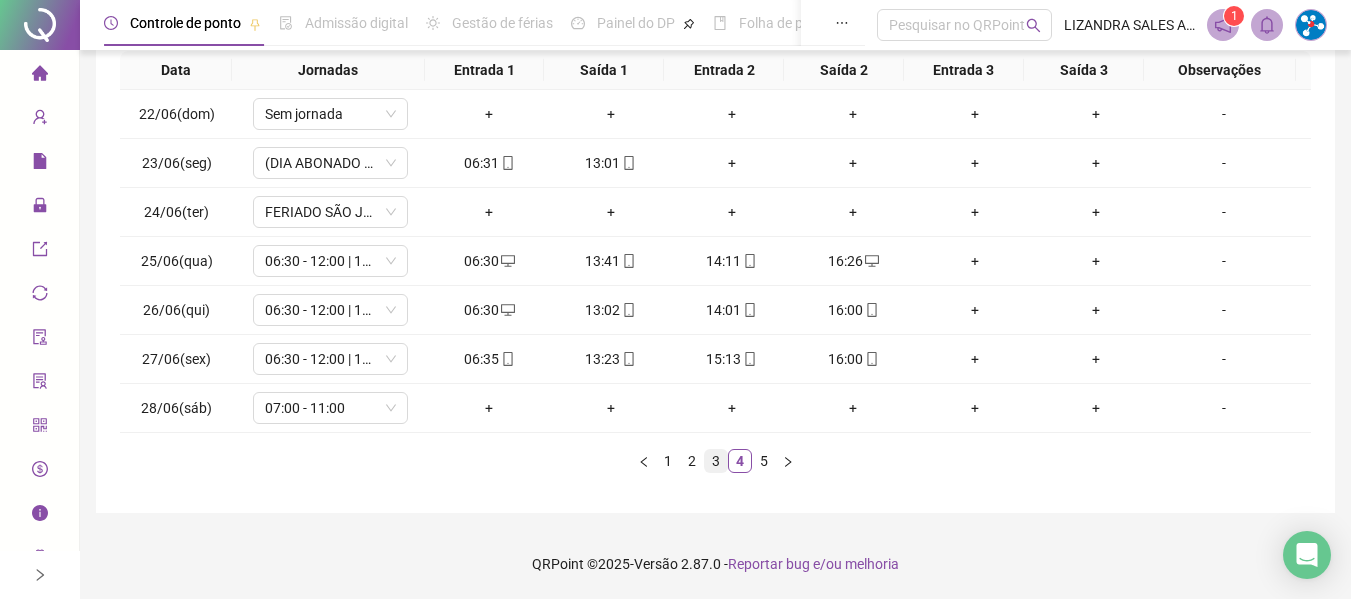 click on "3" at bounding box center [716, 461] 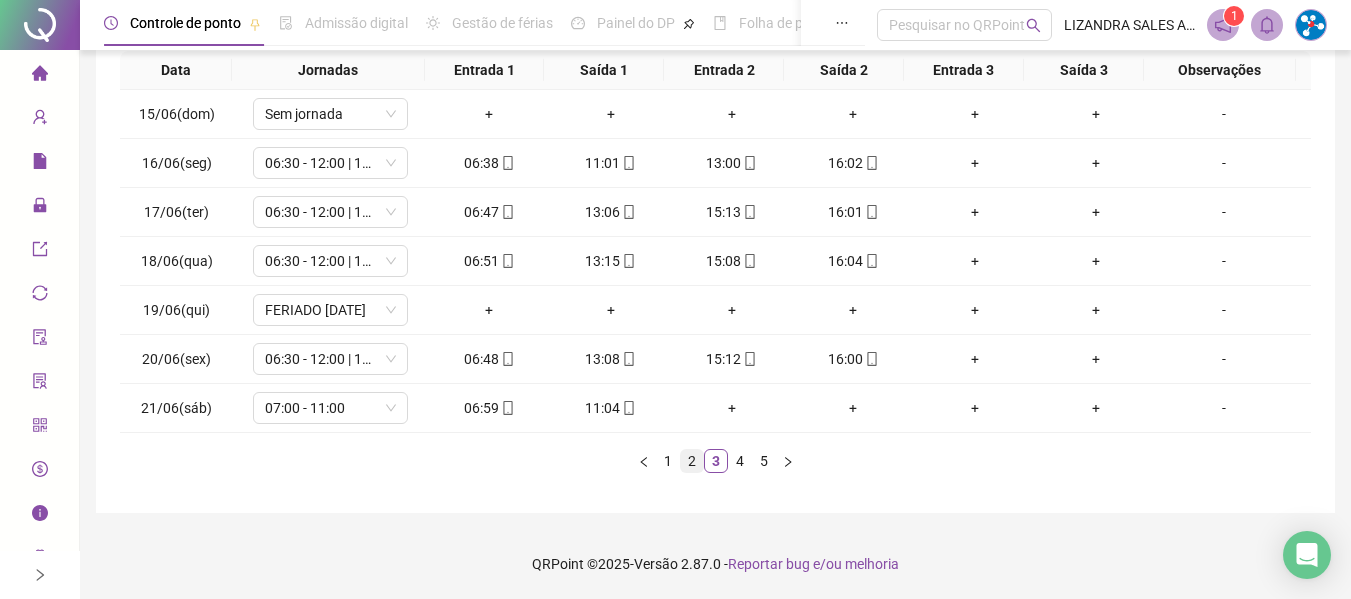 click on "2" at bounding box center (692, 461) 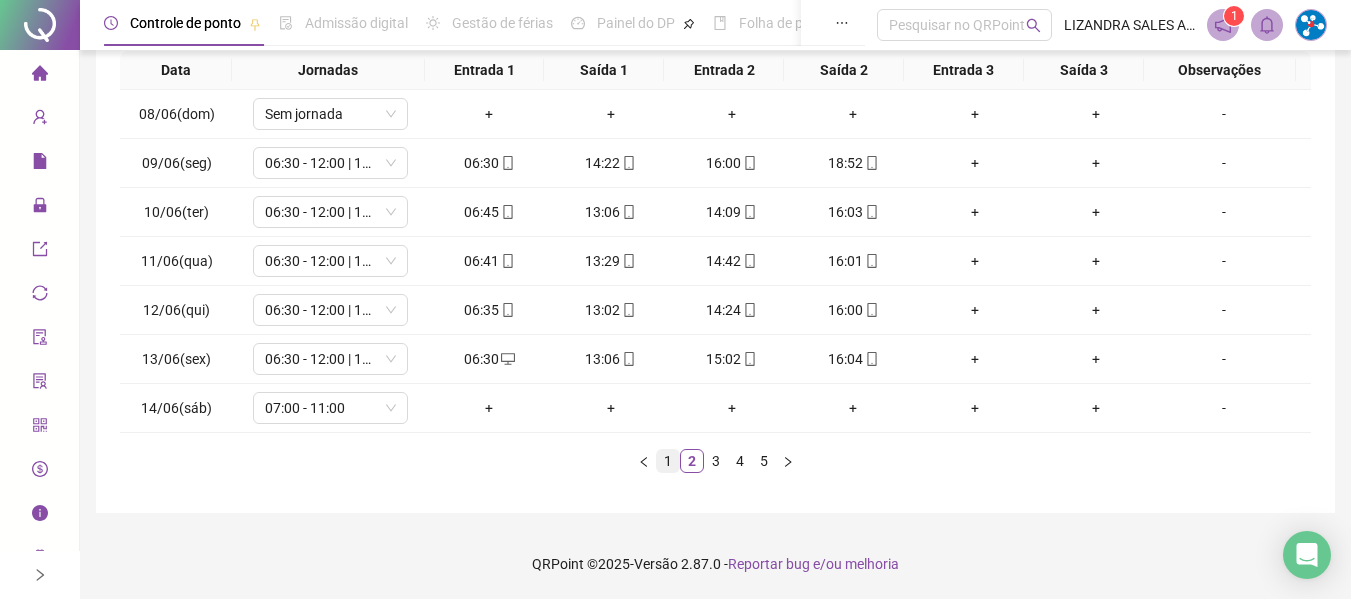 click on "1" at bounding box center [668, 461] 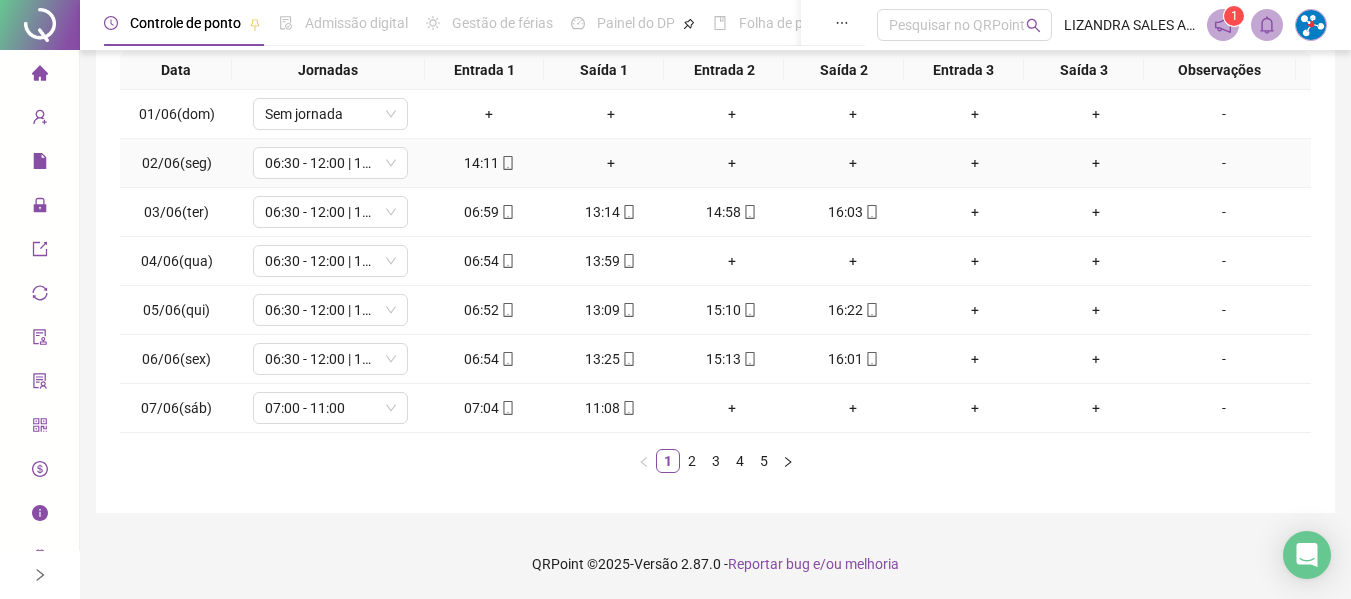 click on "+" at bounding box center (610, 163) 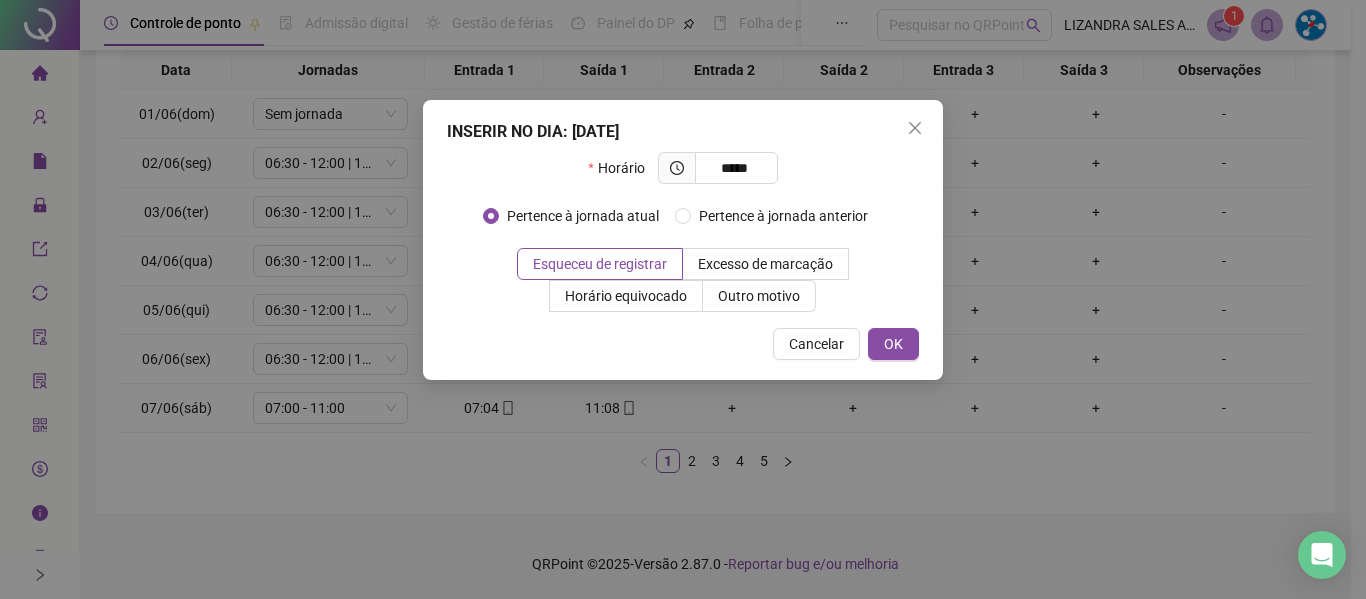 type on "*****" 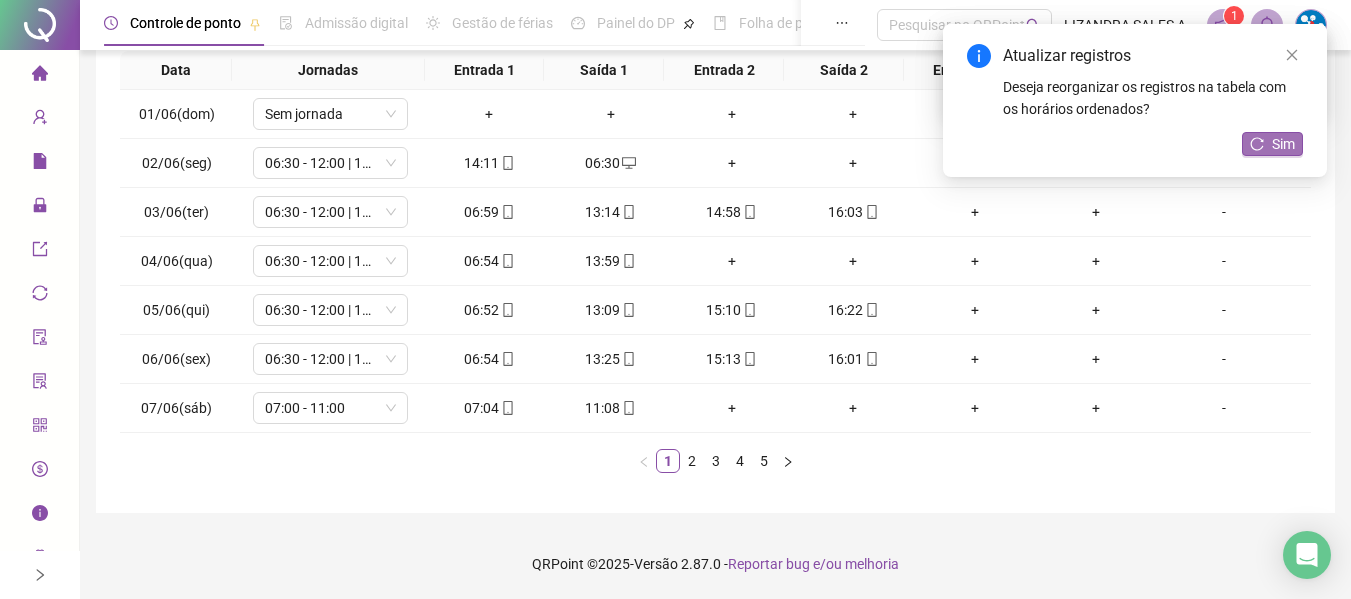 click on "Sim" at bounding box center (1283, 144) 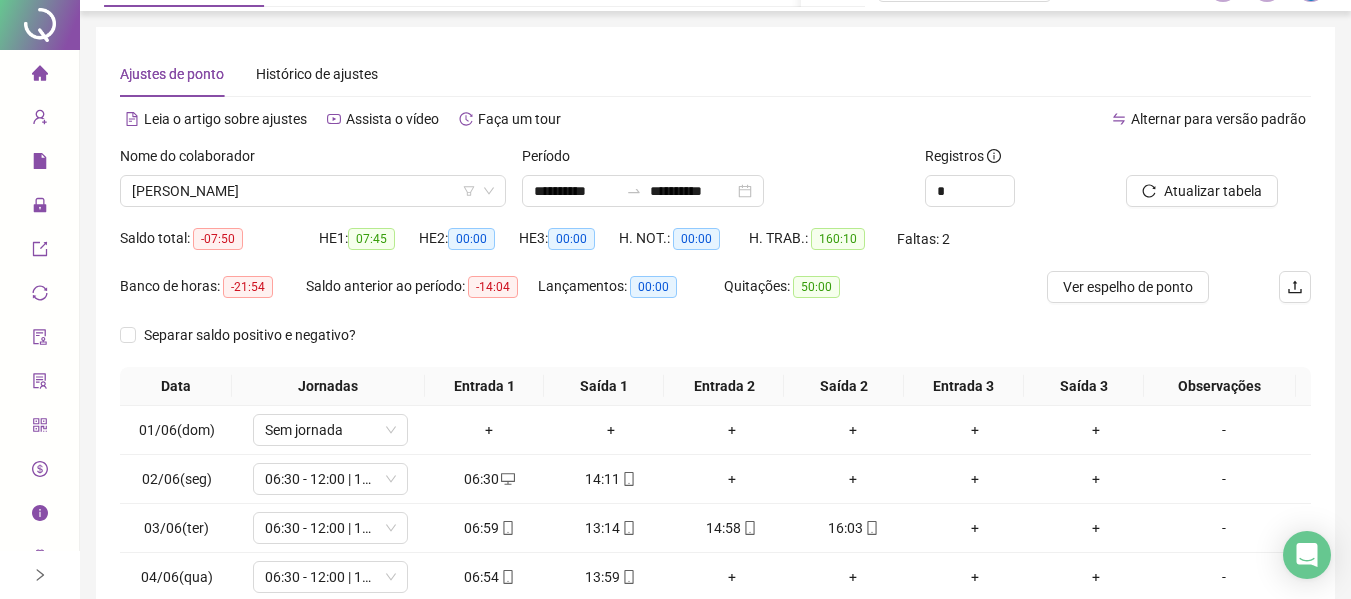 scroll, scrollTop: 0, scrollLeft: 0, axis: both 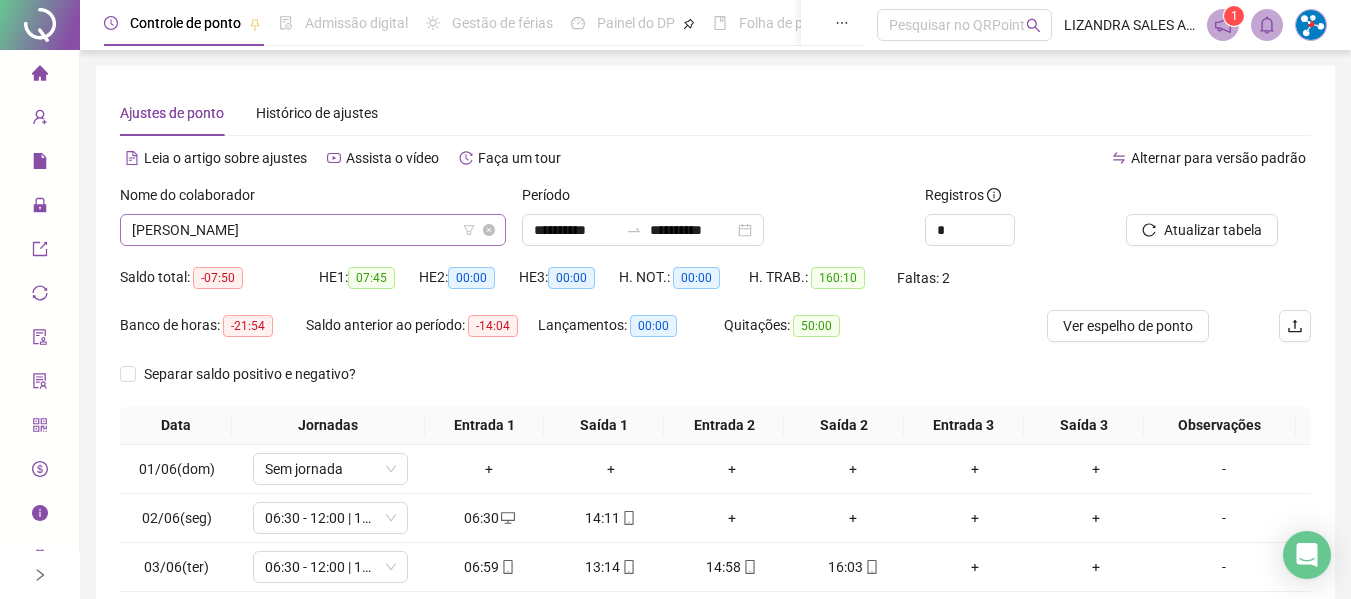 click on "[PERSON_NAME]" at bounding box center (313, 230) 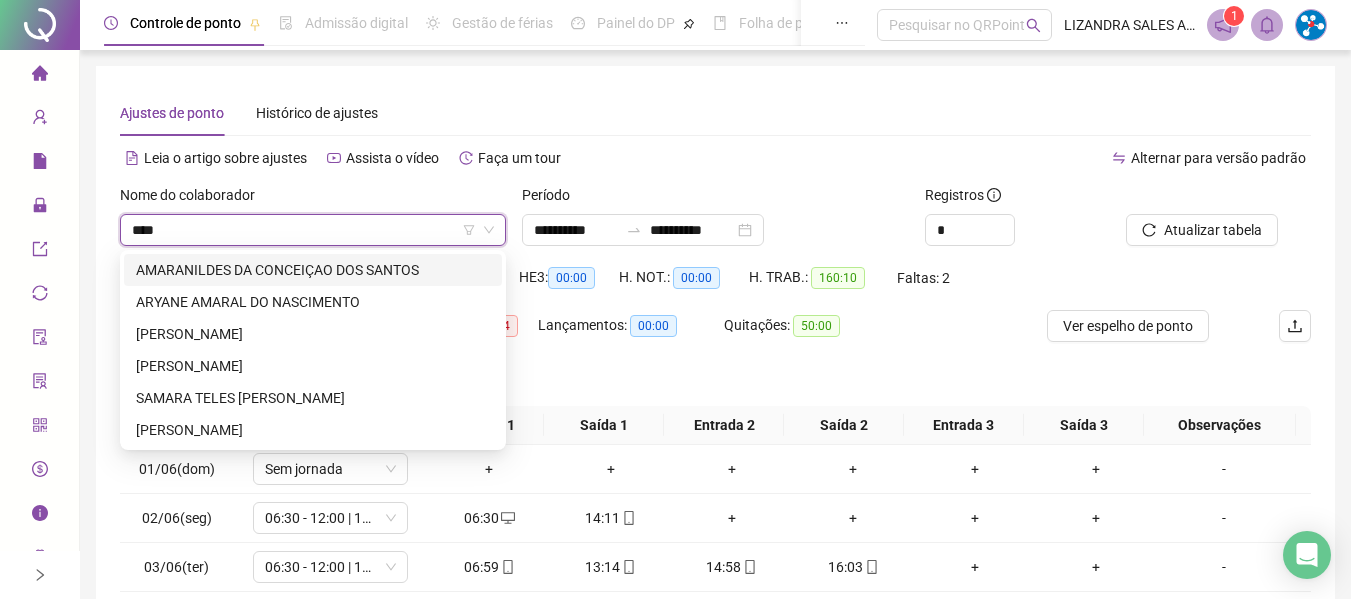 scroll, scrollTop: 0, scrollLeft: 0, axis: both 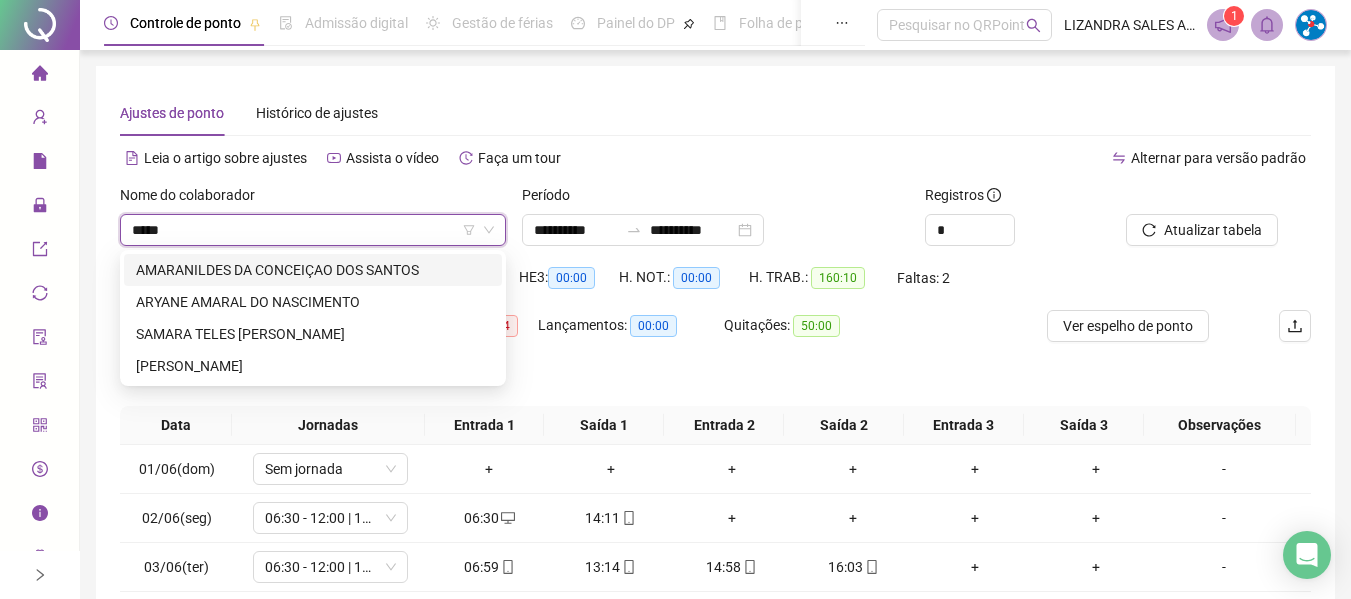 click on "AMARANILDES DA CONCEIÇAO DOS SANTOS" at bounding box center [313, 270] 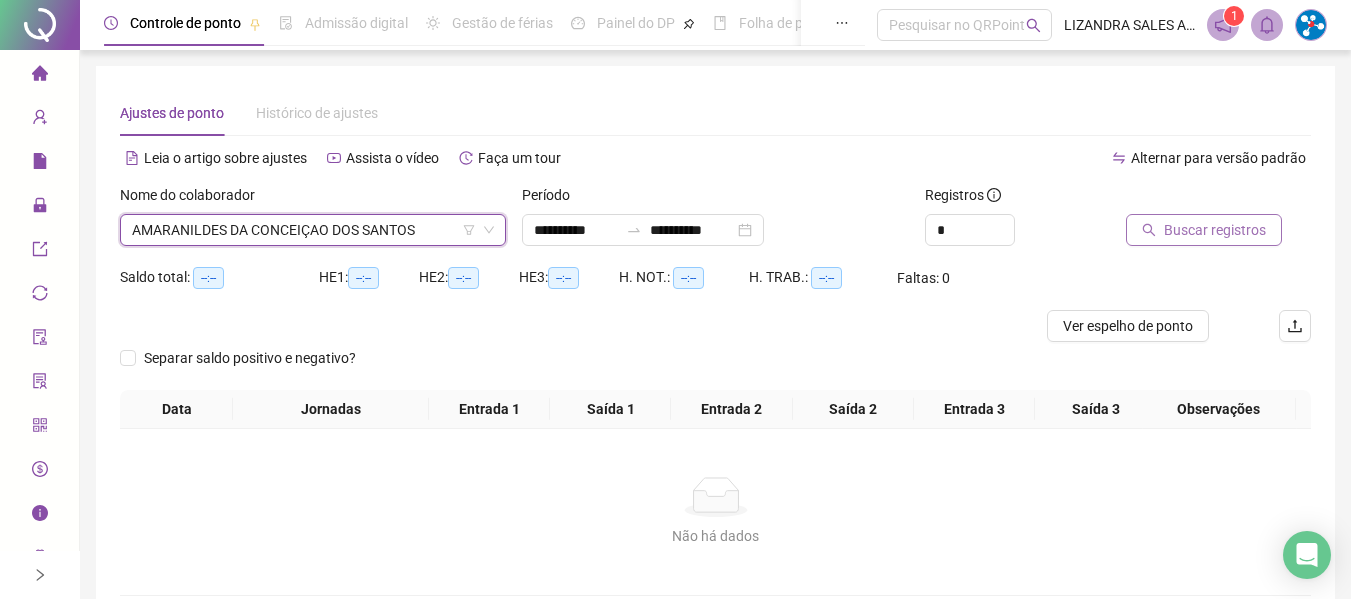 click on "Buscar registros" at bounding box center (1215, 230) 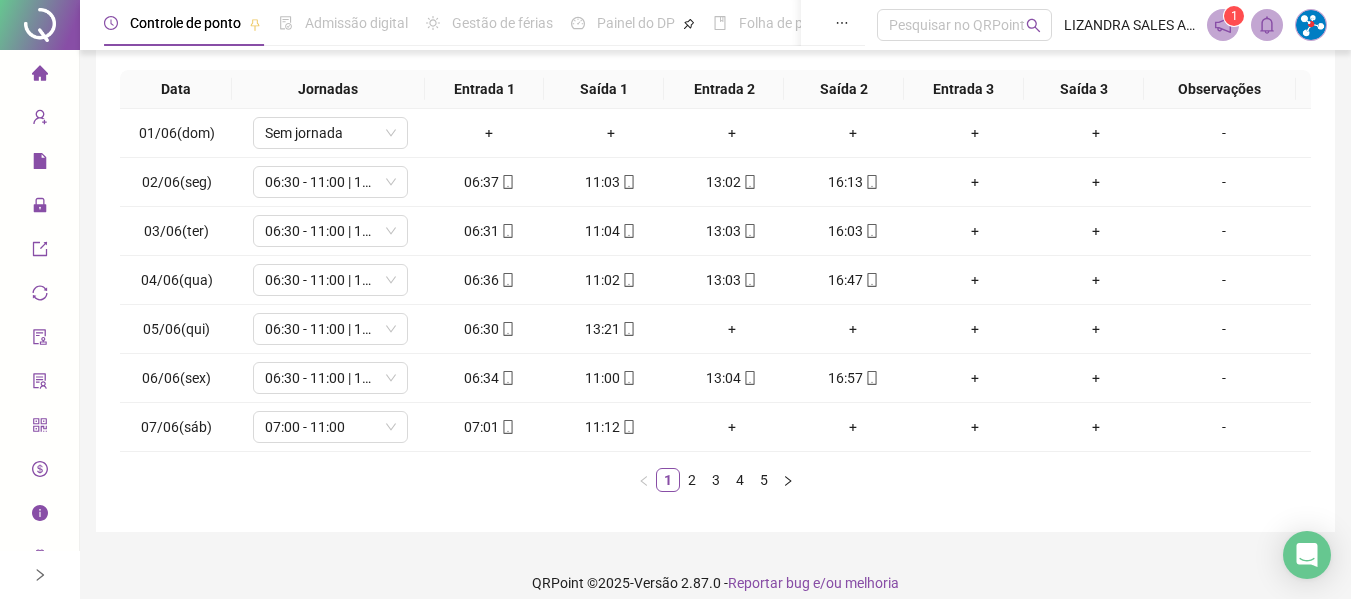 scroll, scrollTop: 355, scrollLeft: 0, axis: vertical 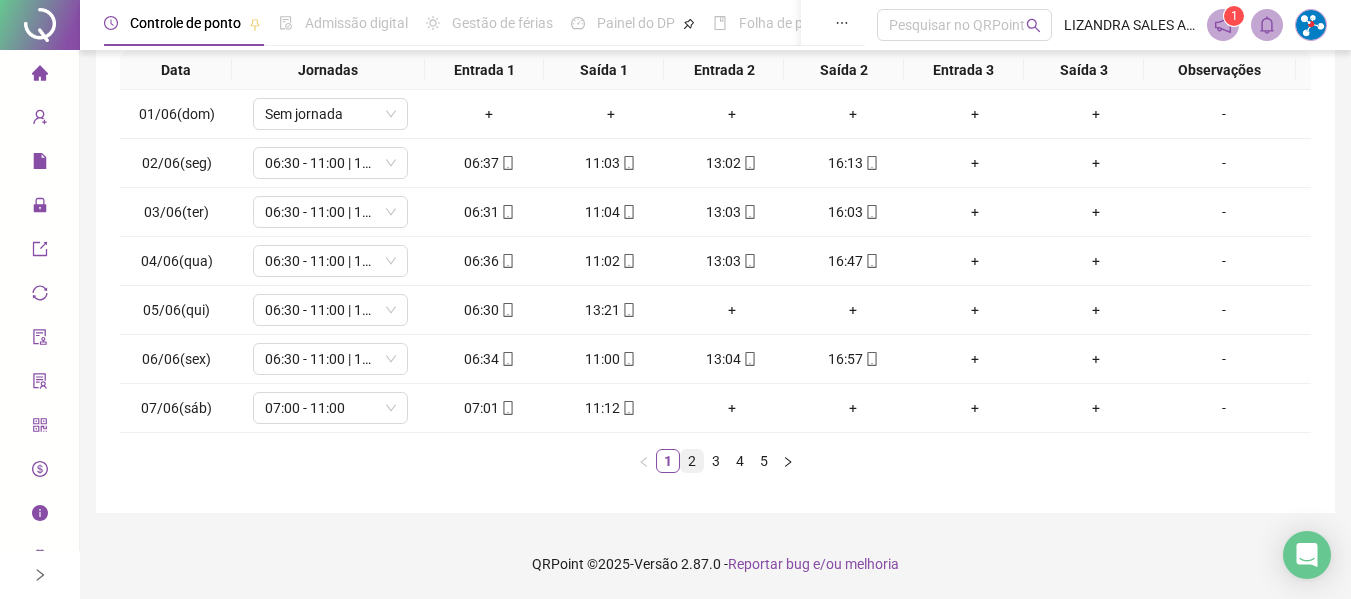 click on "2" at bounding box center [692, 461] 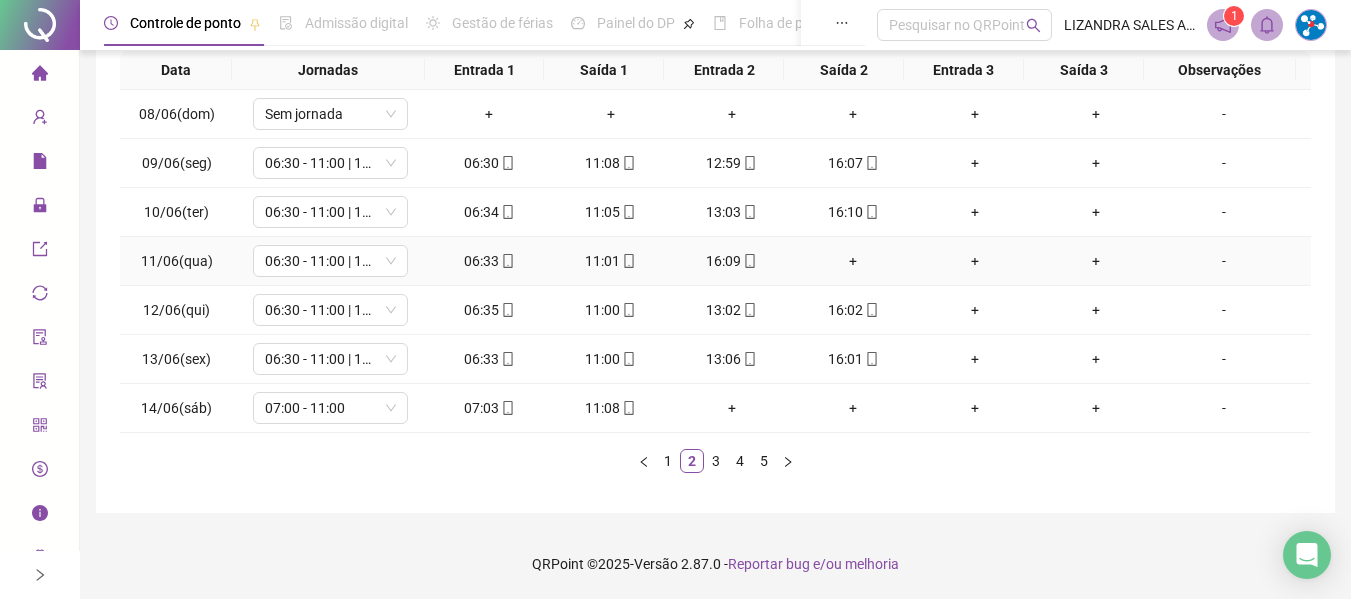 click on "+" at bounding box center [853, 261] 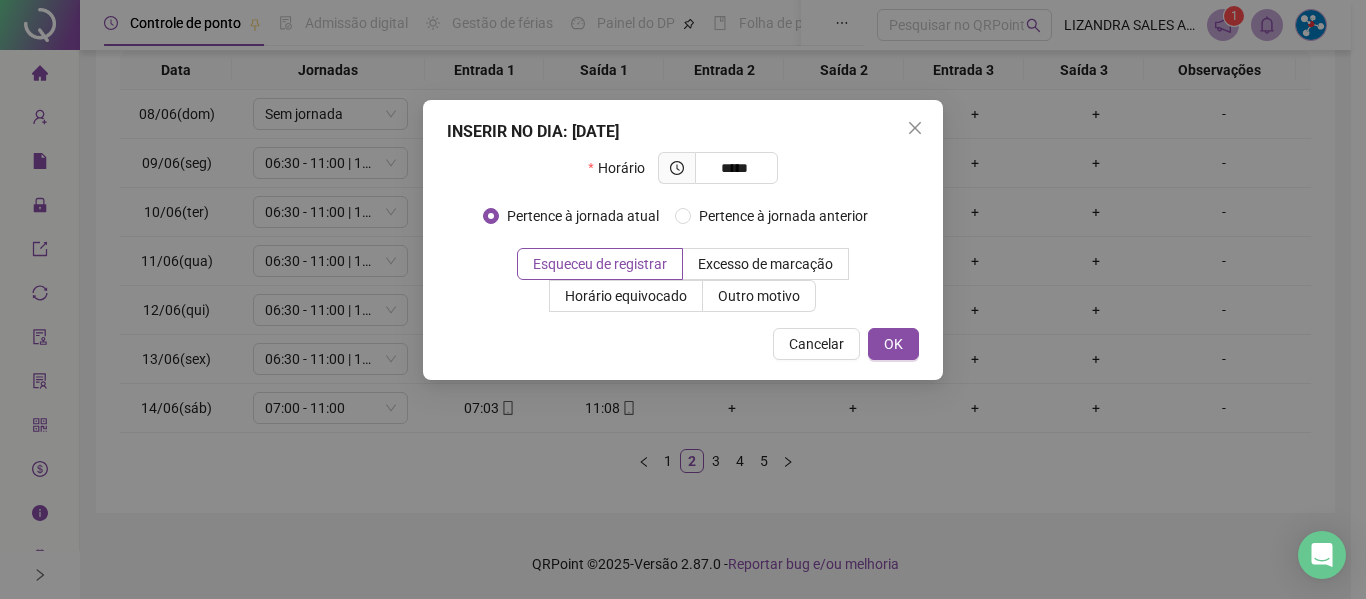 type on "*****" 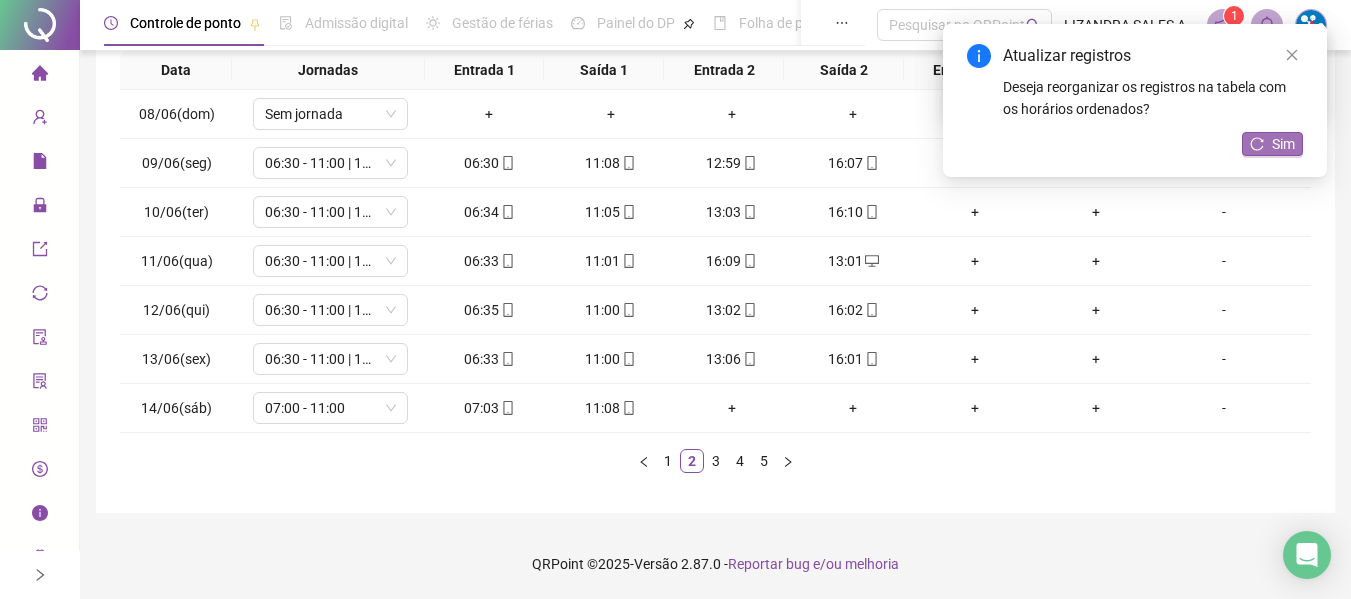 click 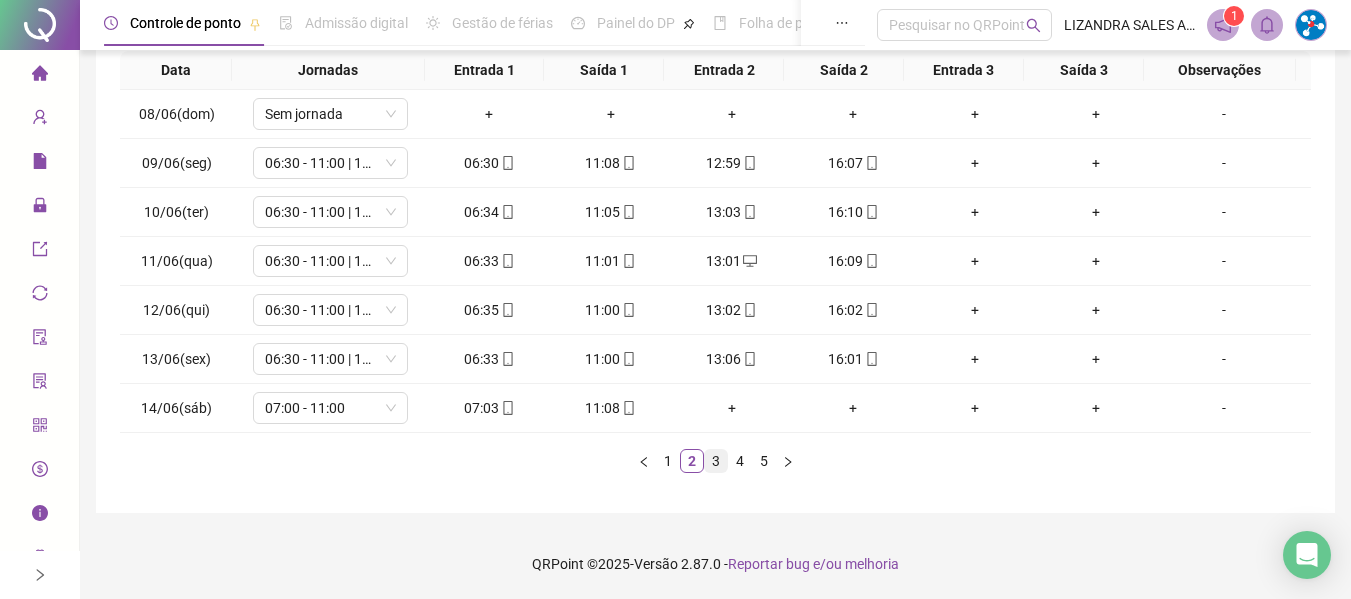 click on "3" at bounding box center [716, 461] 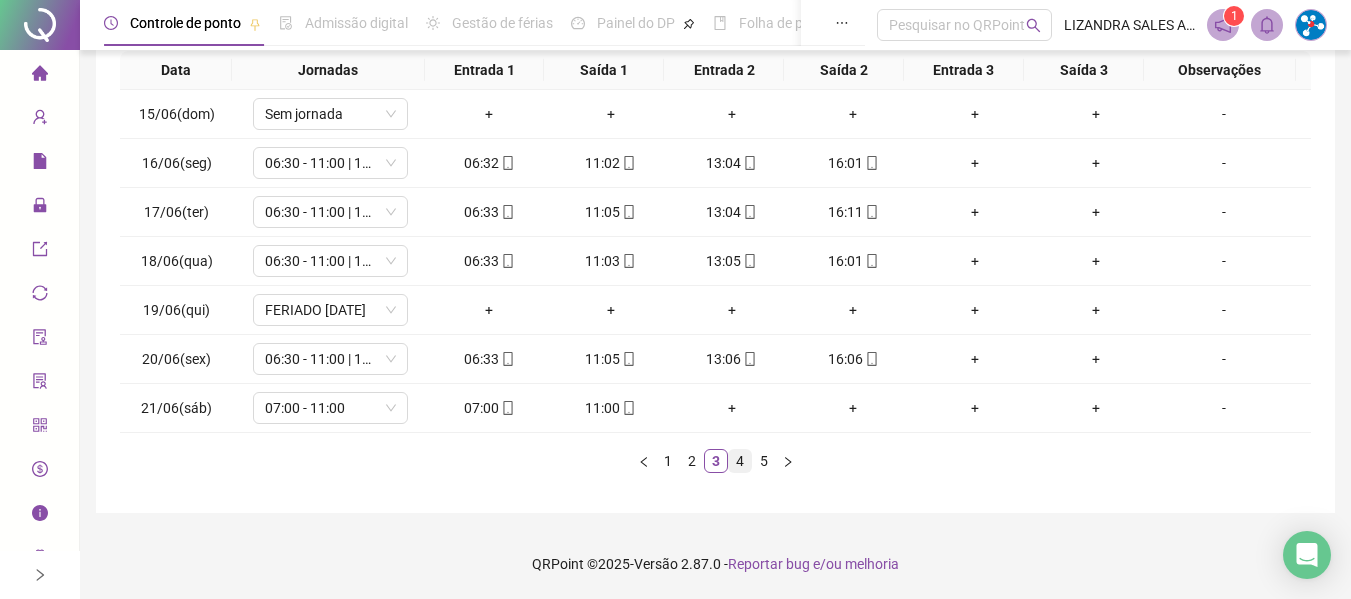click on "4" at bounding box center [740, 461] 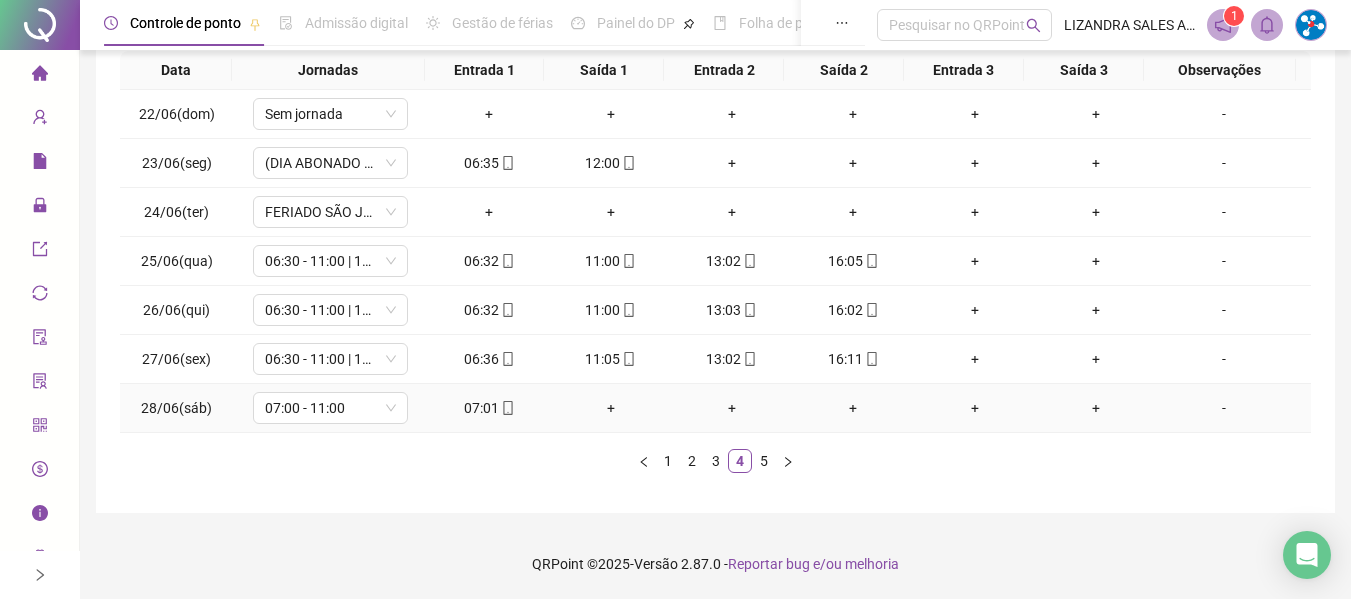 click on "+" at bounding box center (610, 408) 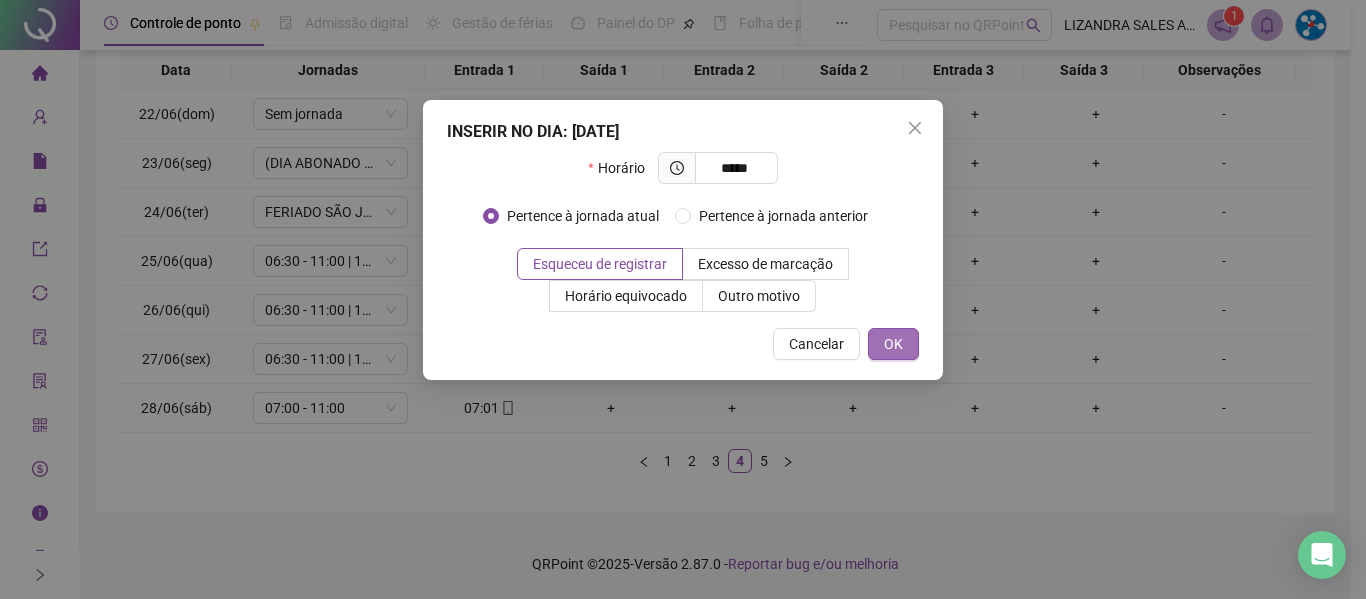 type on "*****" 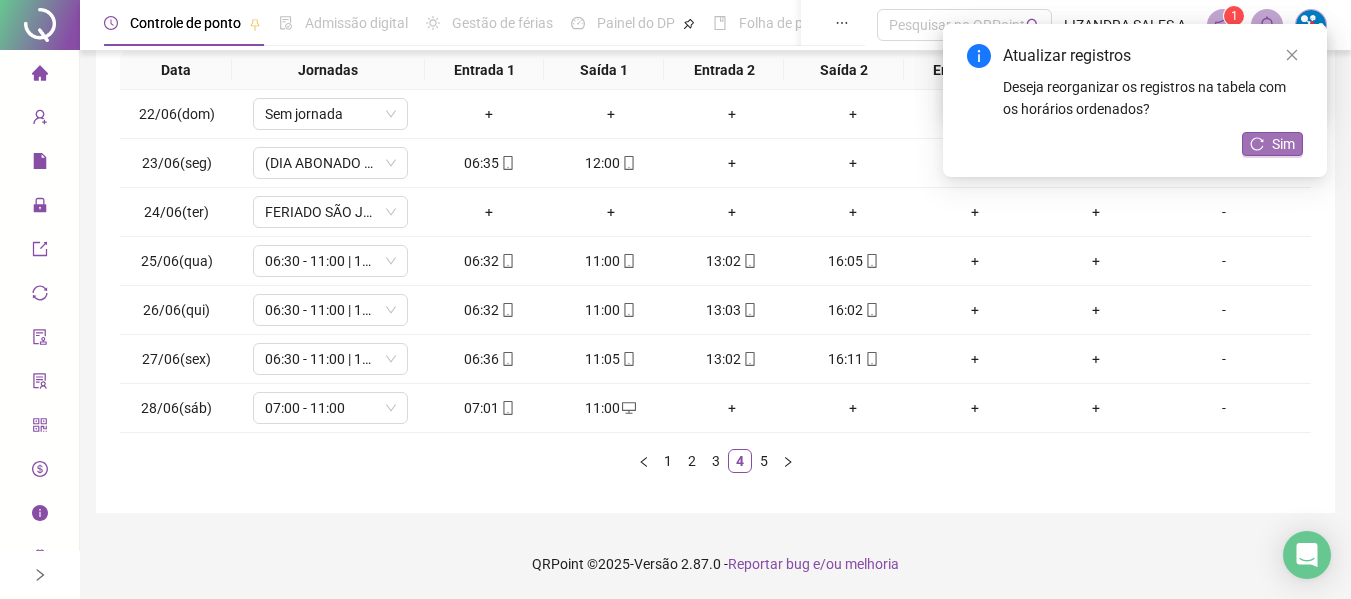 click on "Sim" at bounding box center (1272, 144) 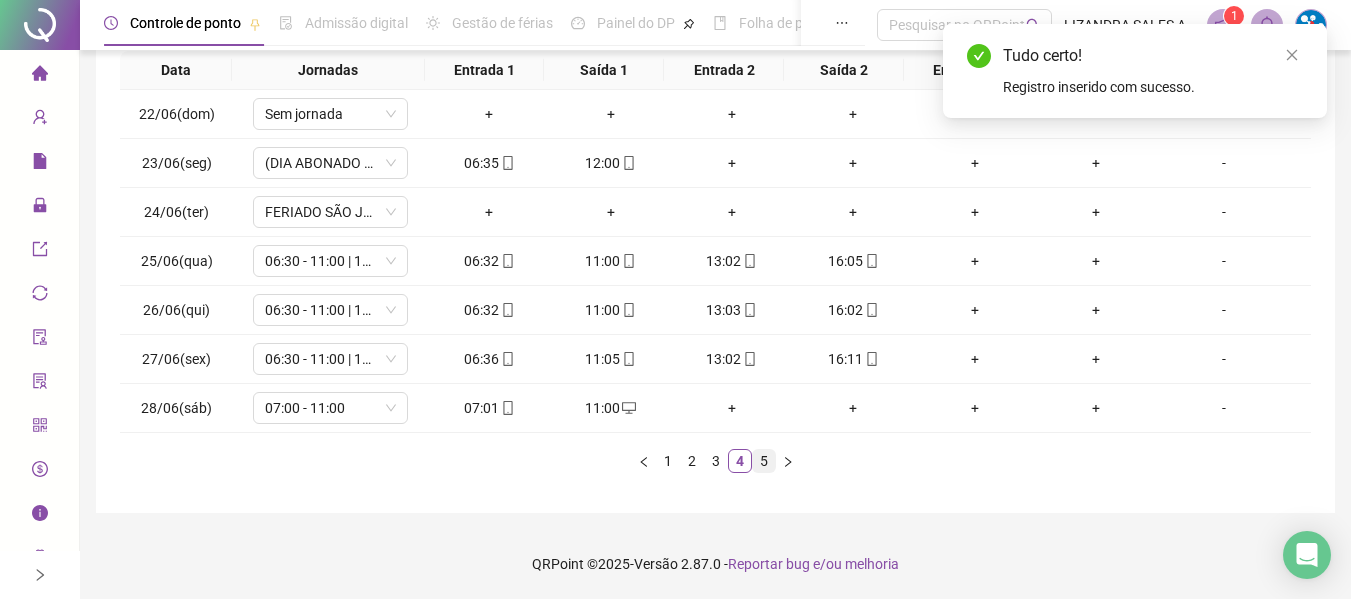 click on "5" at bounding box center (764, 461) 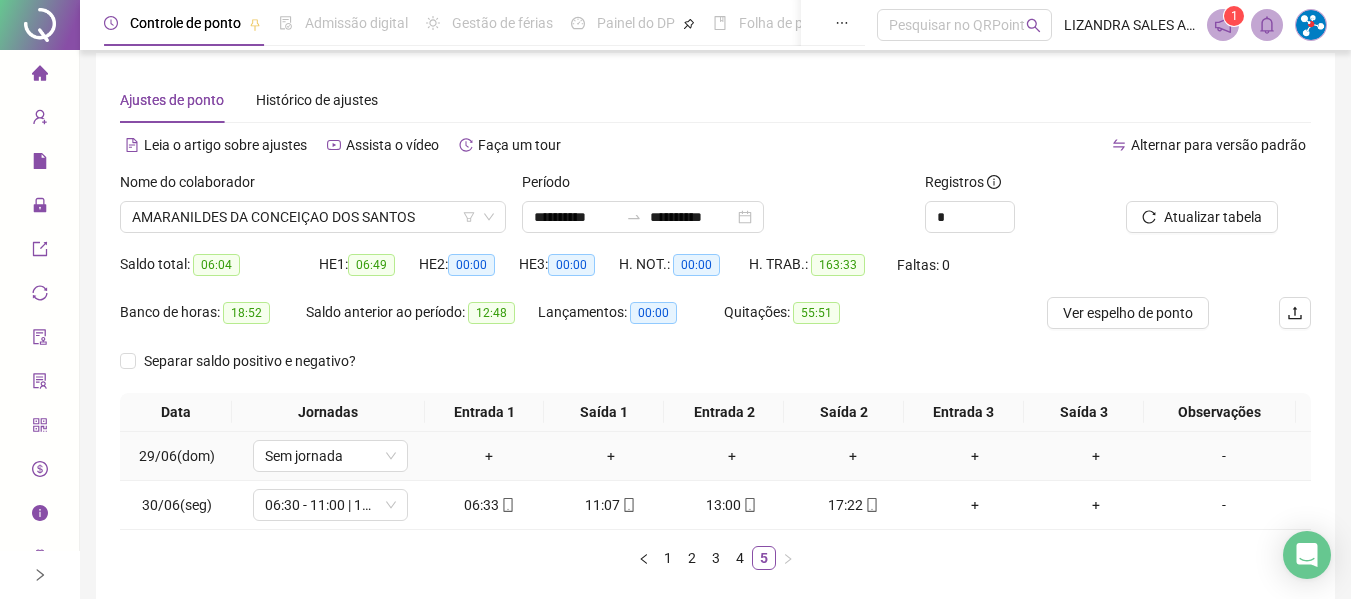scroll, scrollTop: 0, scrollLeft: 0, axis: both 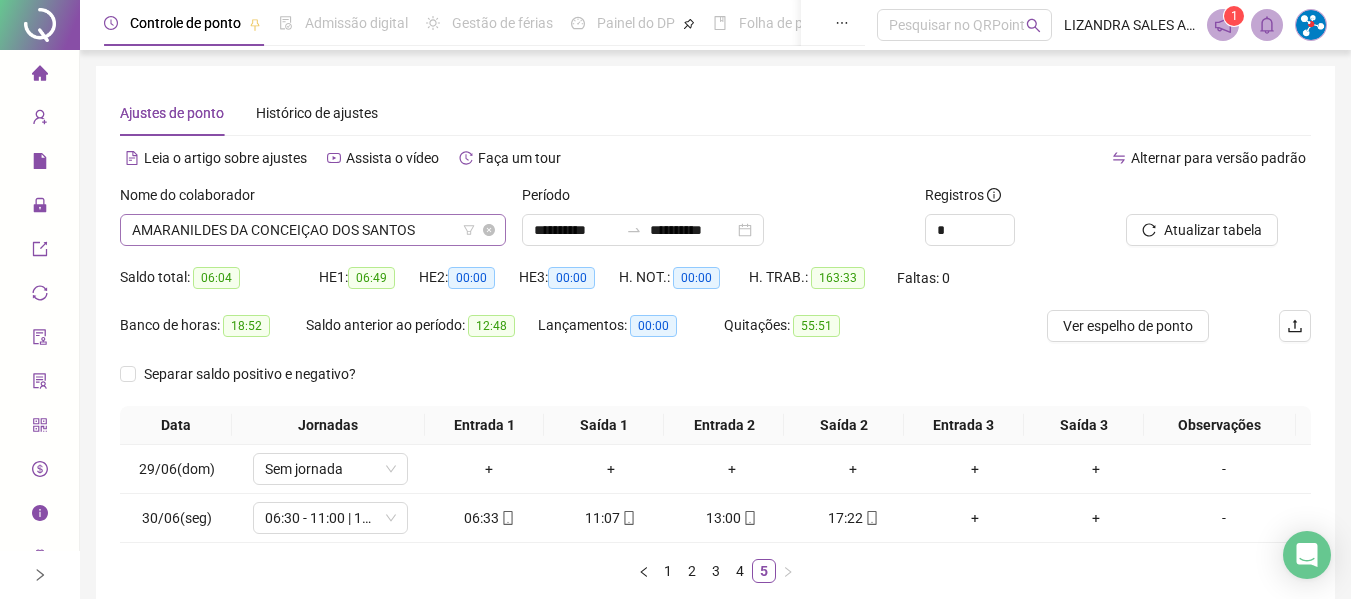 click on "AMARANILDES DA CONCEIÇAO DOS SANTOS" at bounding box center [313, 230] 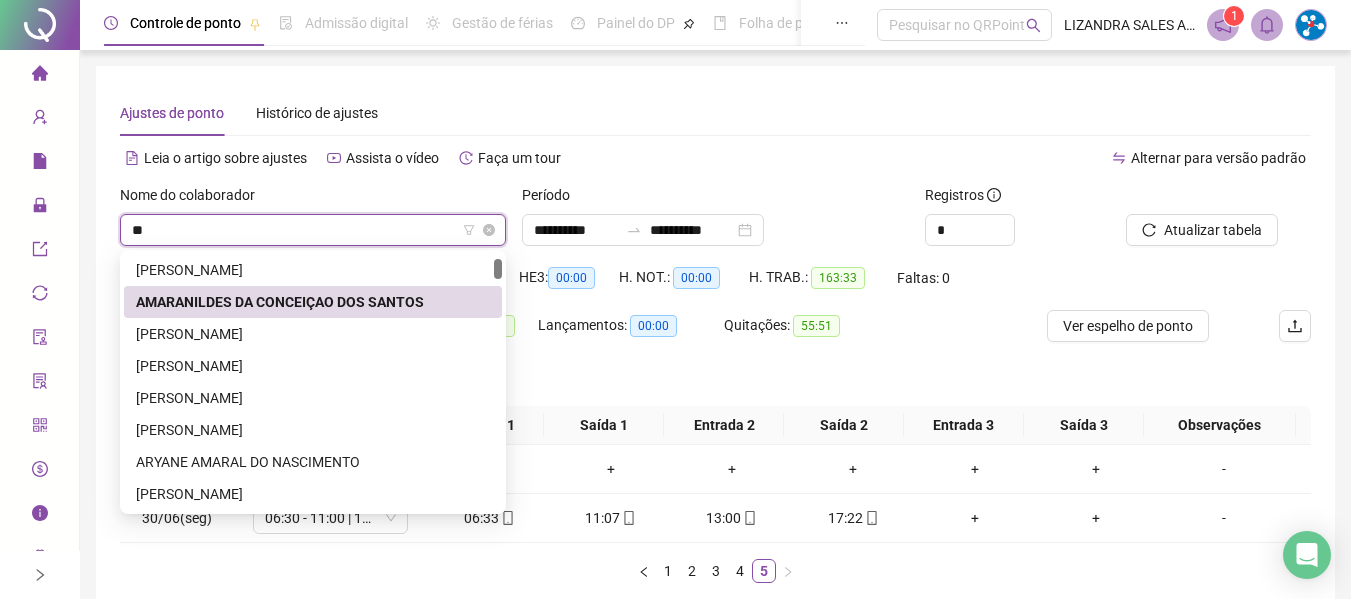 scroll, scrollTop: 0, scrollLeft: 0, axis: both 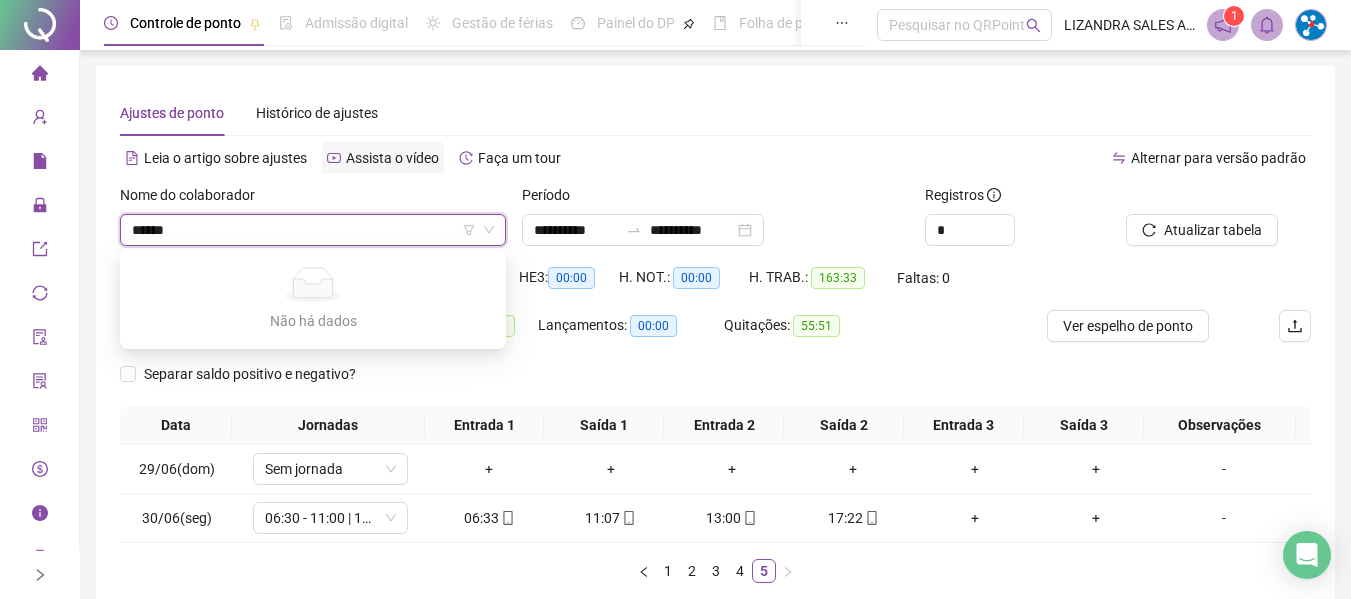 type on "*****" 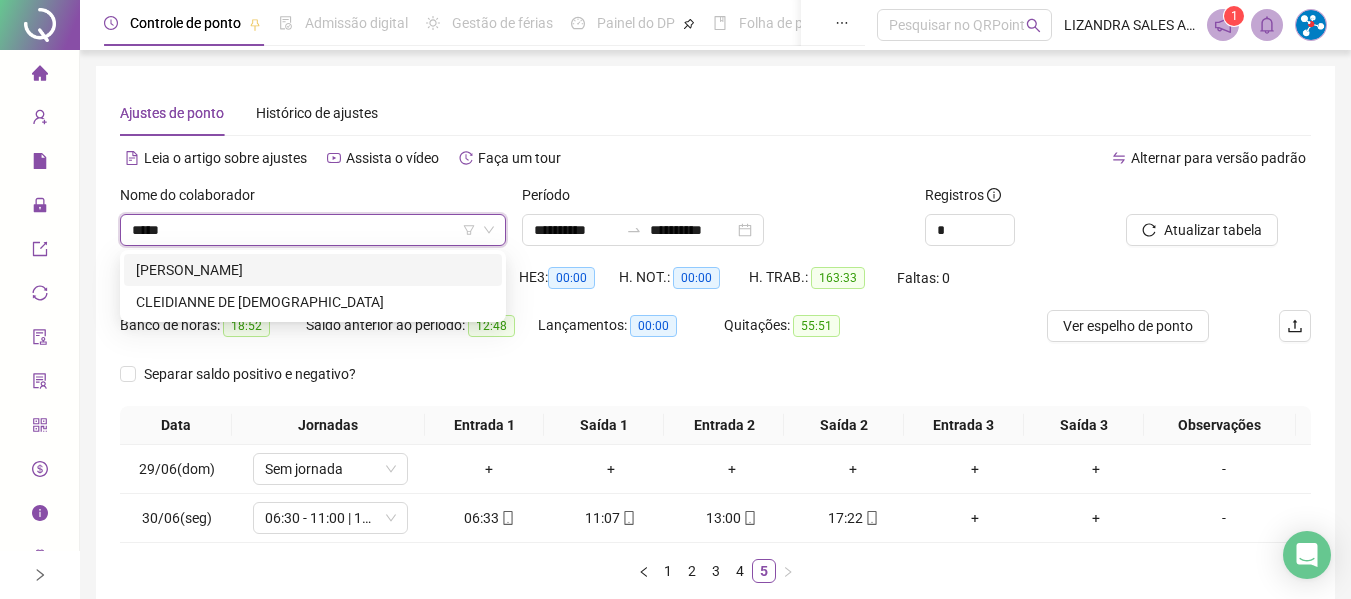 click on "[PERSON_NAME]" at bounding box center [313, 270] 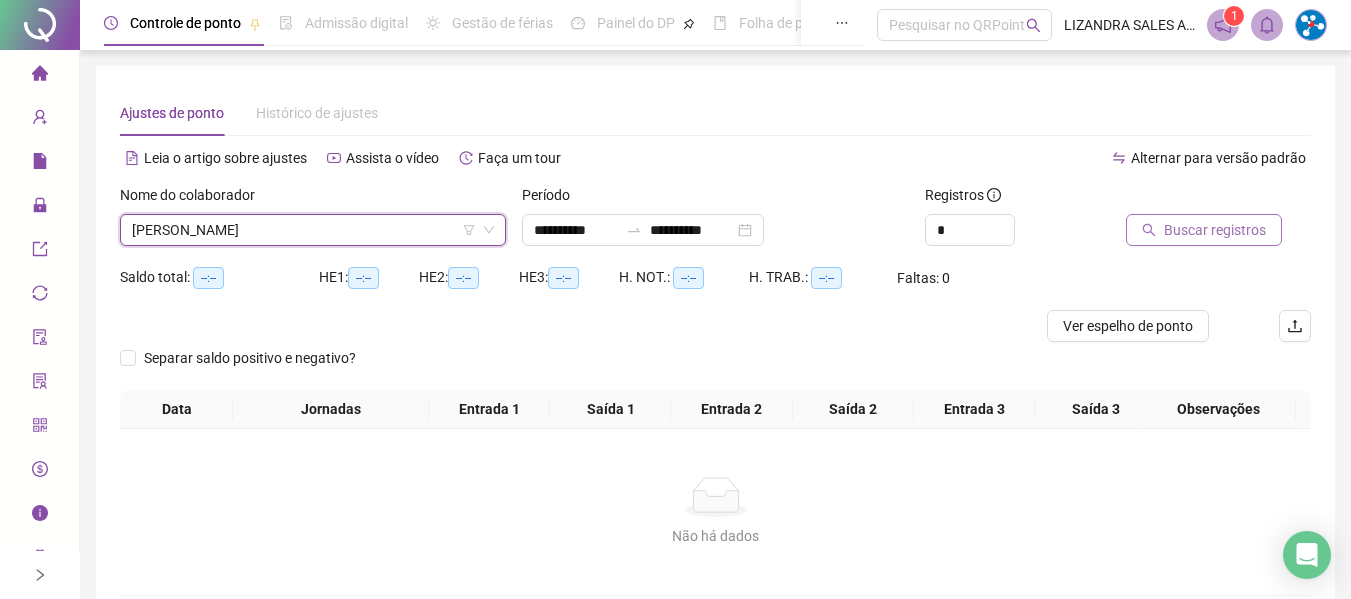 click on "Buscar registros" at bounding box center [1215, 230] 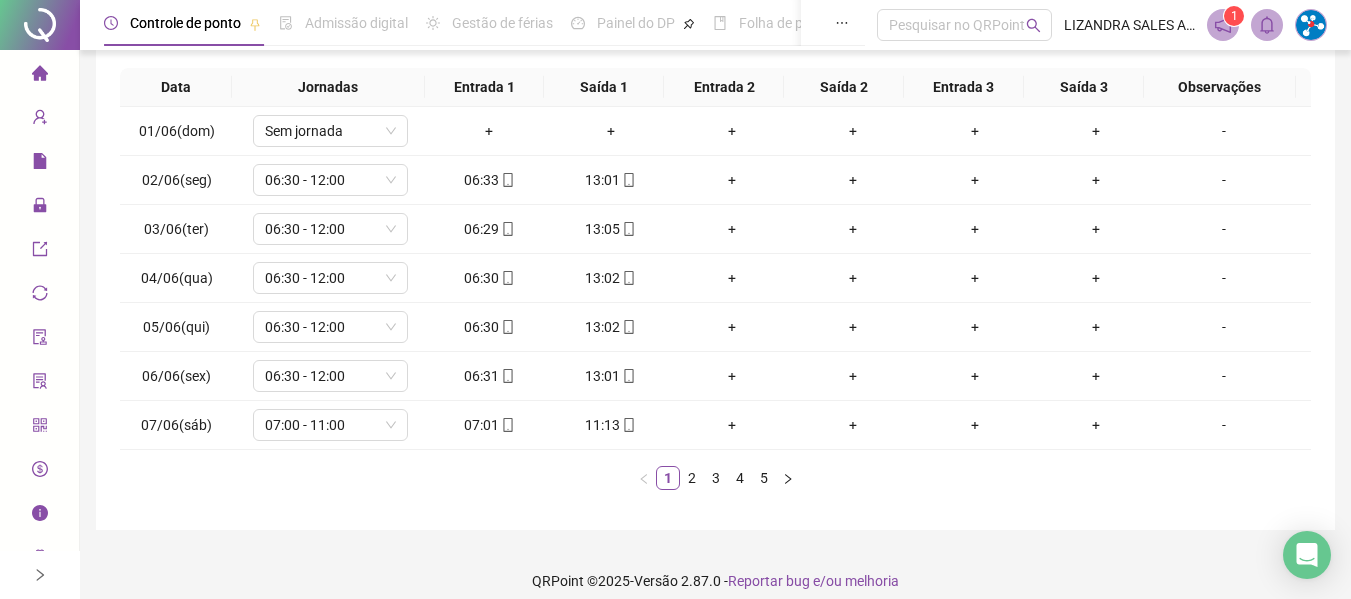 scroll, scrollTop: 355, scrollLeft: 0, axis: vertical 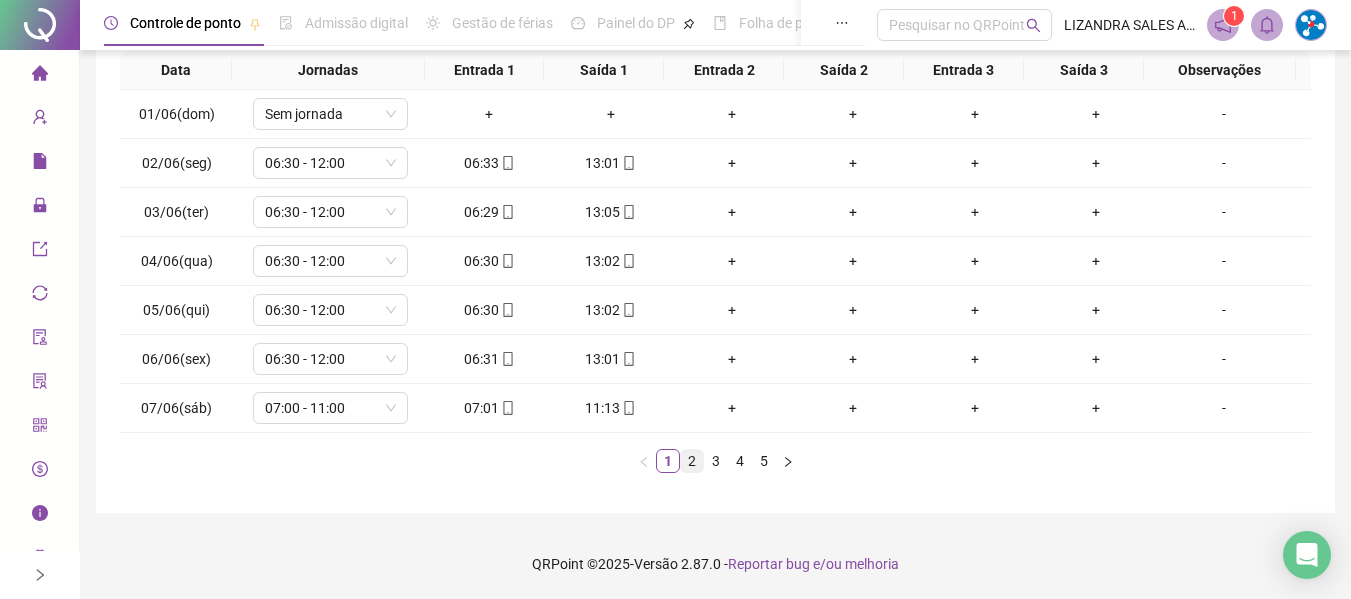 click on "2" at bounding box center [692, 461] 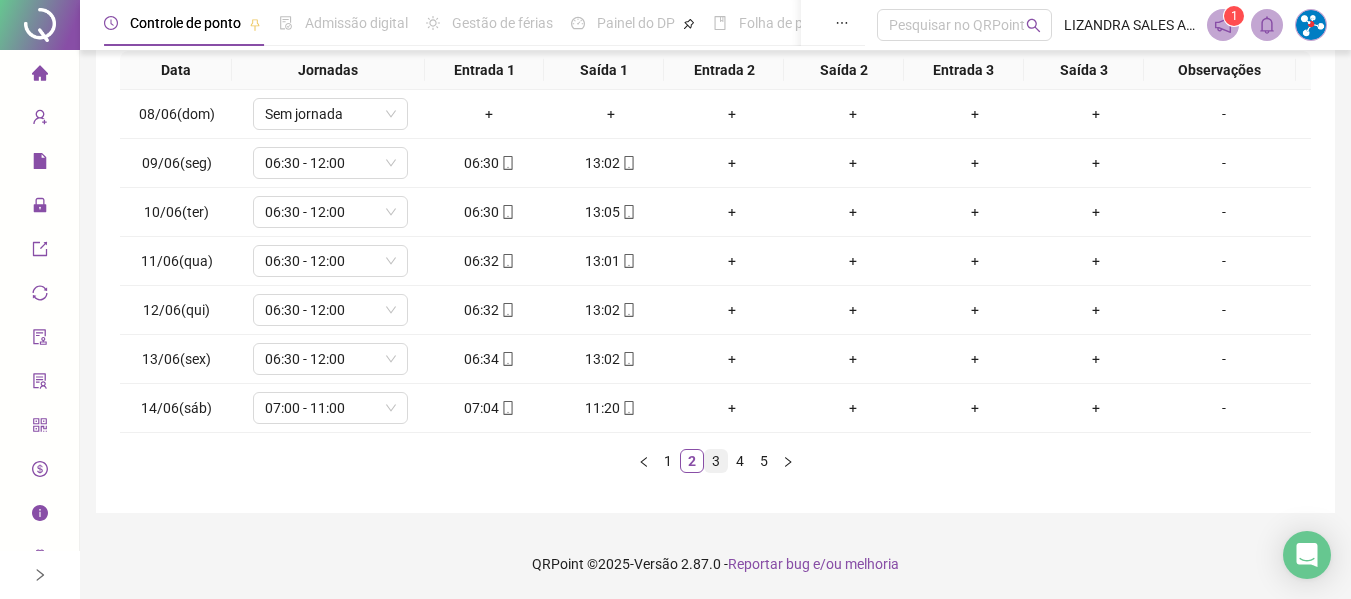 click on "3" at bounding box center [716, 461] 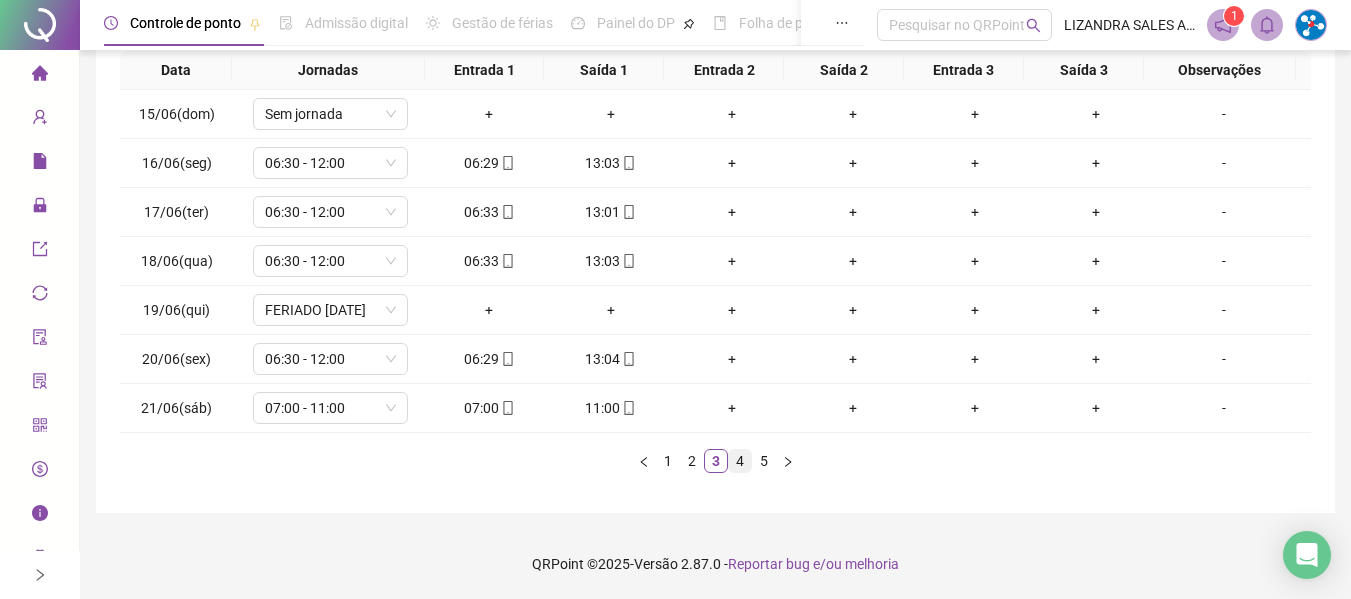 click on "4" at bounding box center (740, 461) 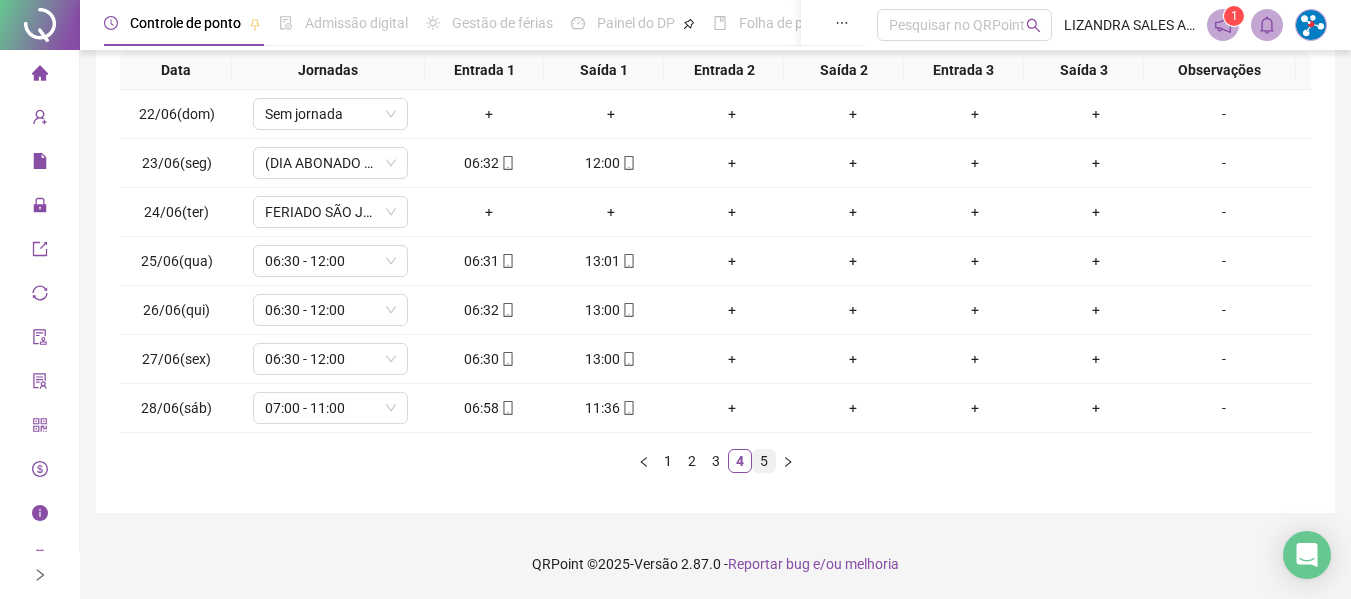 click on "5" at bounding box center [764, 461] 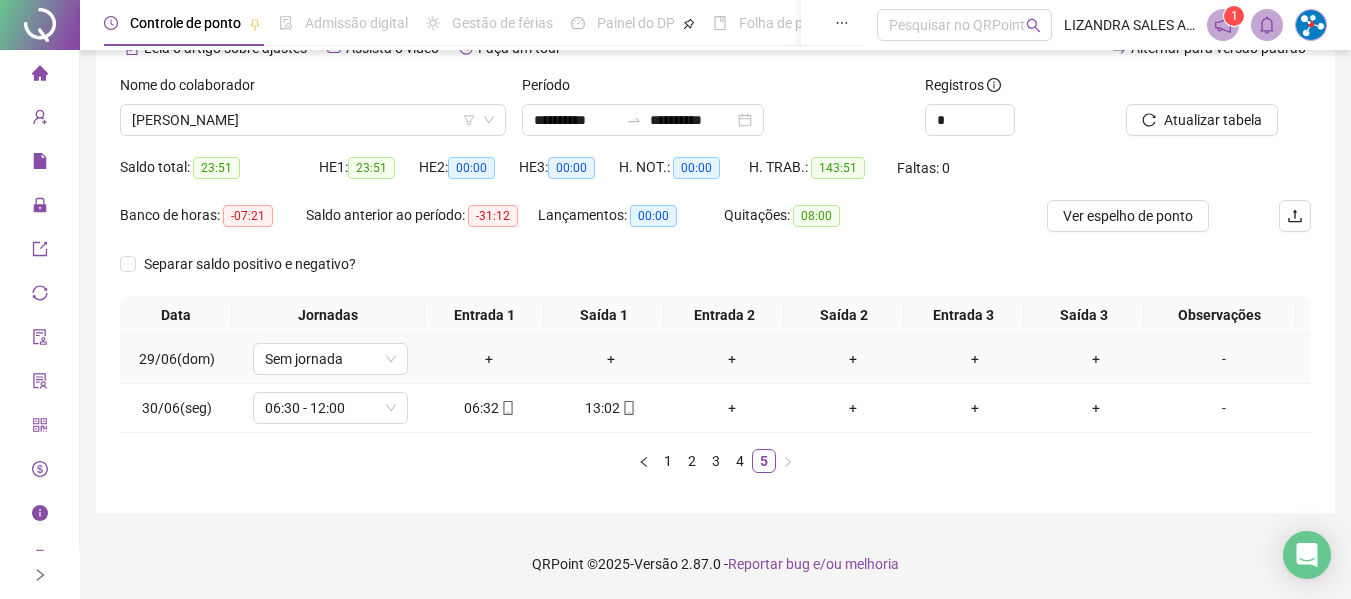 scroll, scrollTop: 0, scrollLeft: 0, axis: both 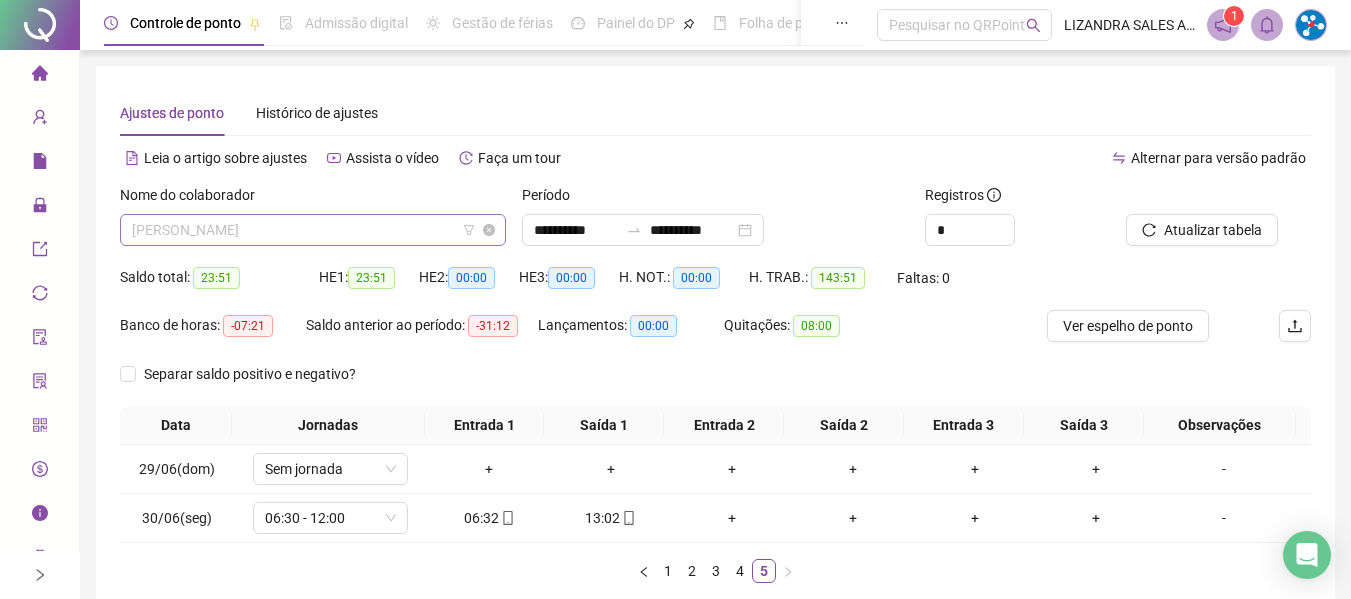 click on "[PERSON_NAME]" at bounding box center [313, 230] 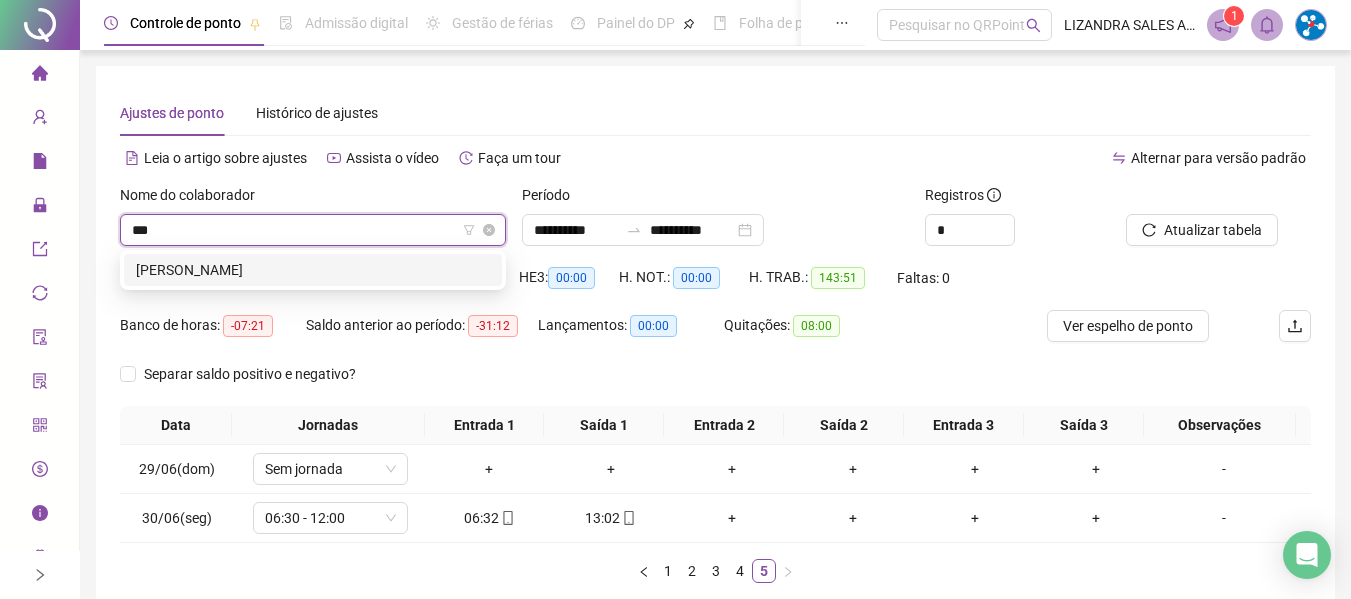 scroll, scrollTop: 0, scrollLeft: 0, axis: both 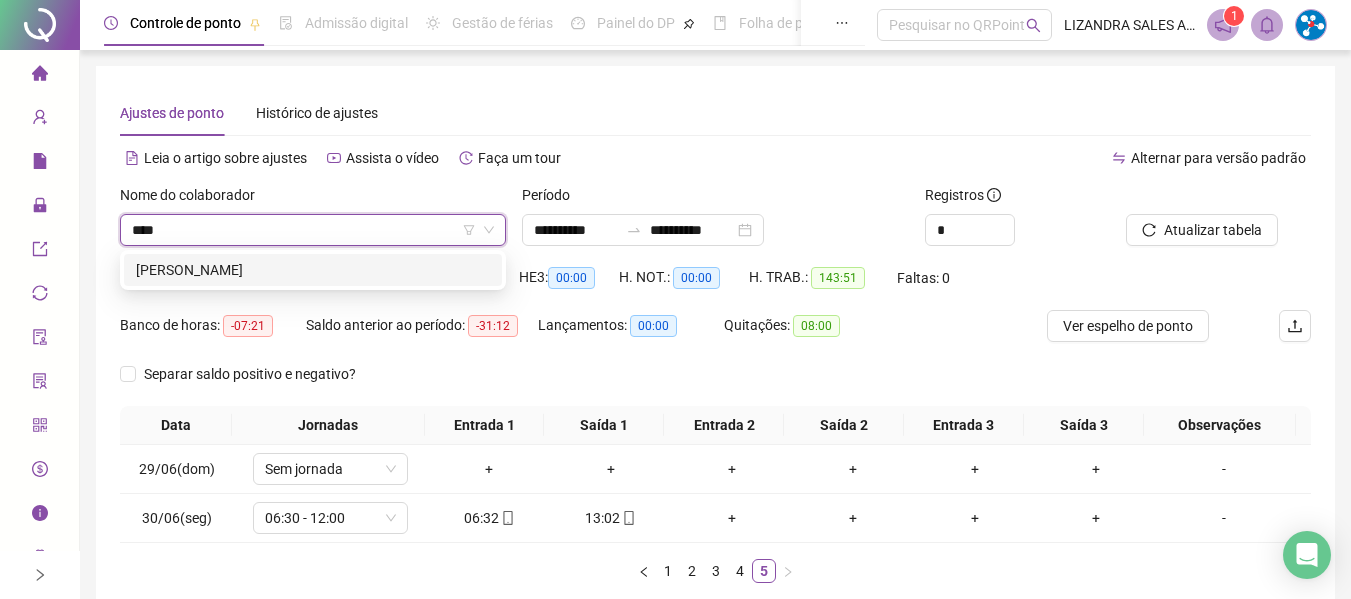 click on "[PERSON_NAME]" at bounding box center (313, 270) 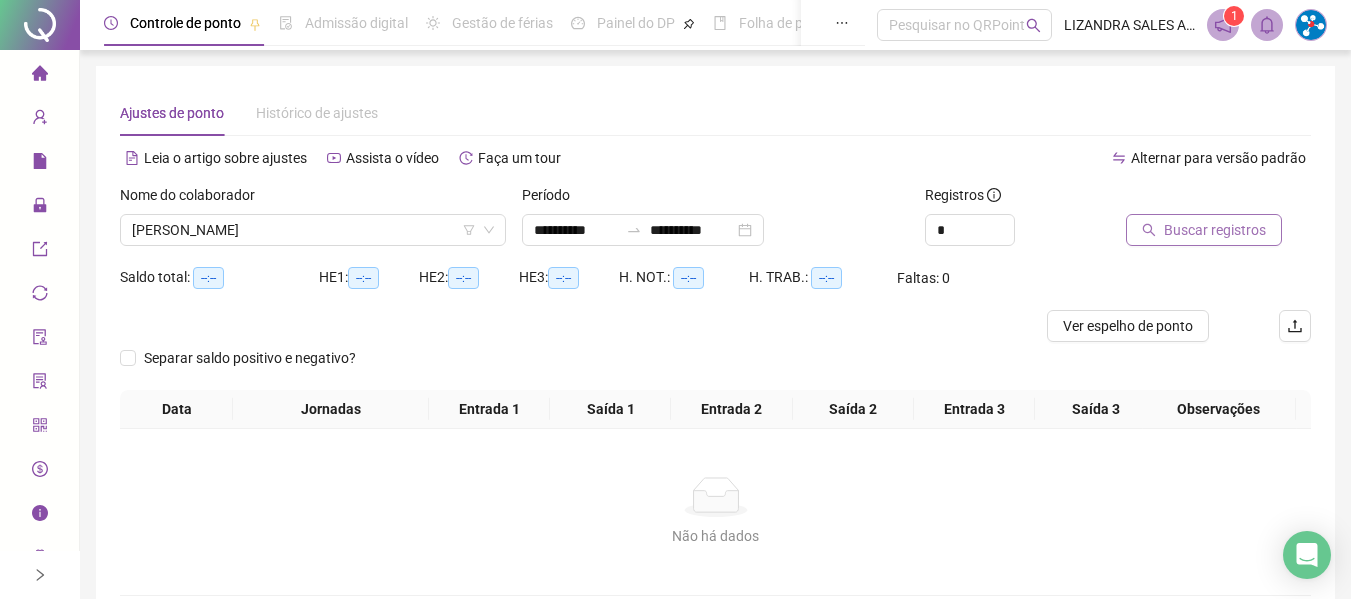 click on "Buscar registros" at bounding box center [1204, 230] 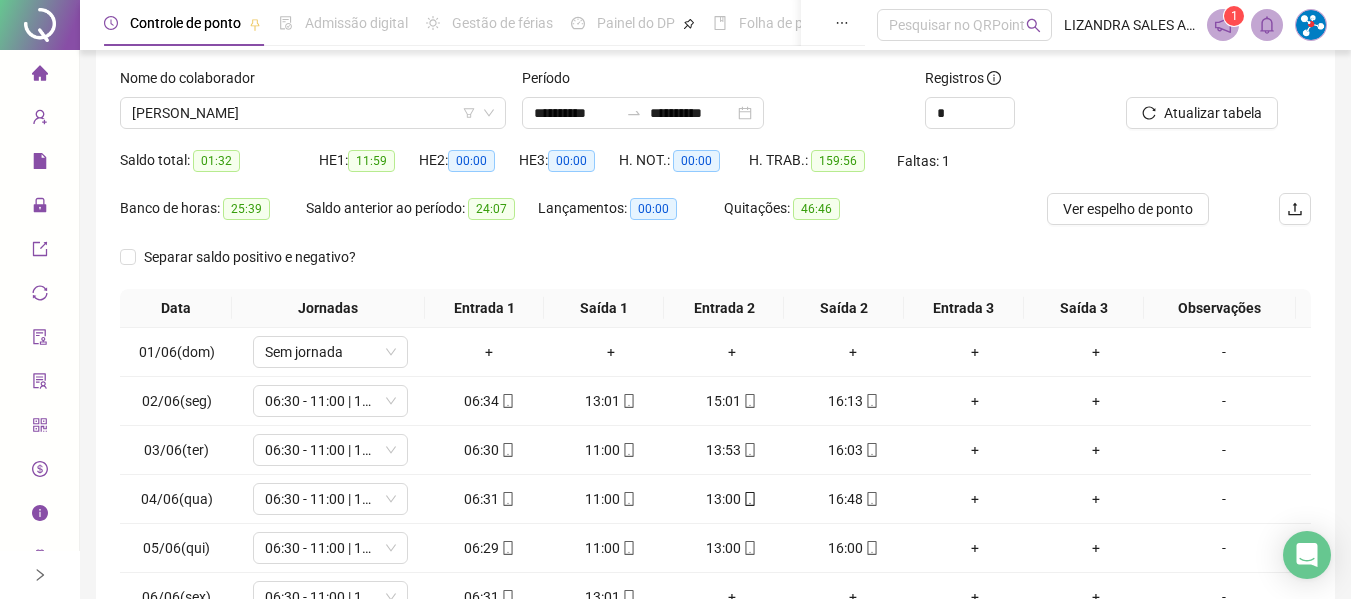 scroll, scrollTop: 355, scrollLeft: 0, axis: vertical 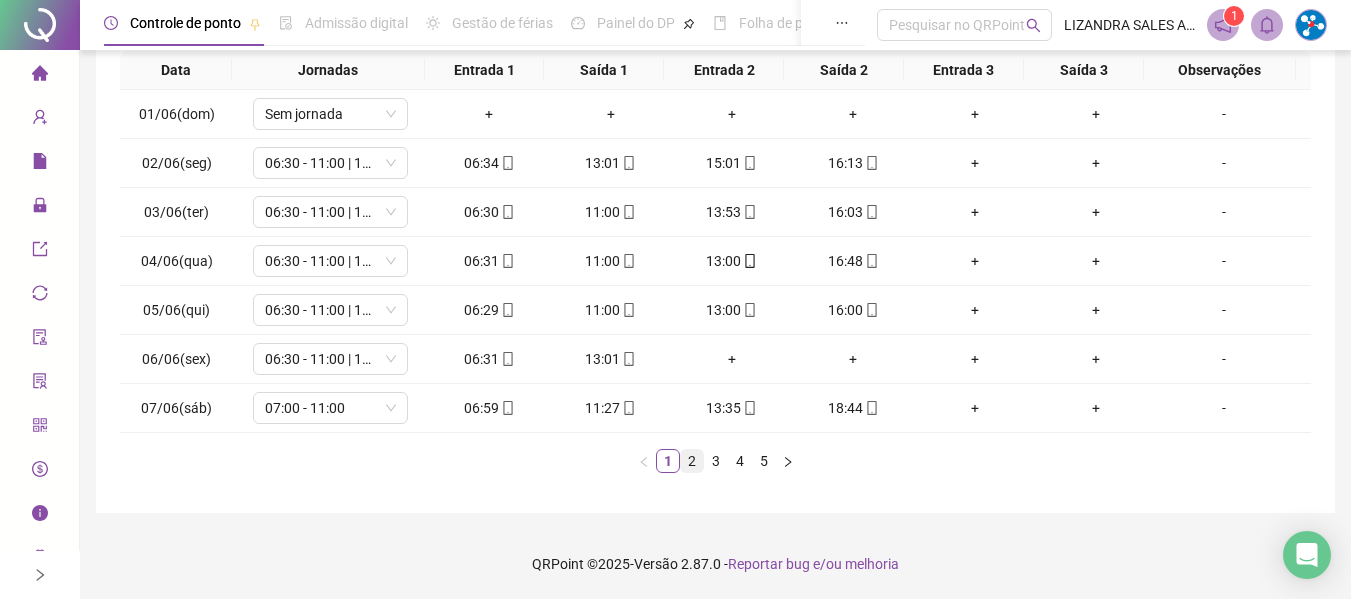 click on "2" at bounding box center [692, 461] 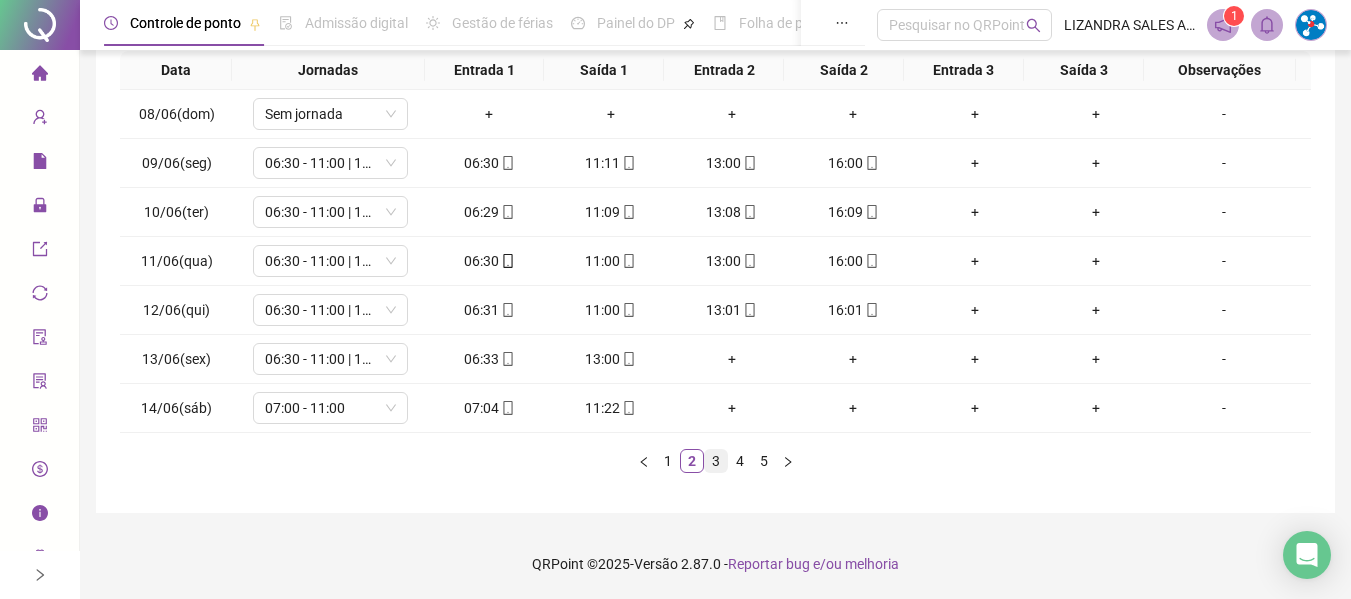 click on "3" at bounding box center [716, 461] 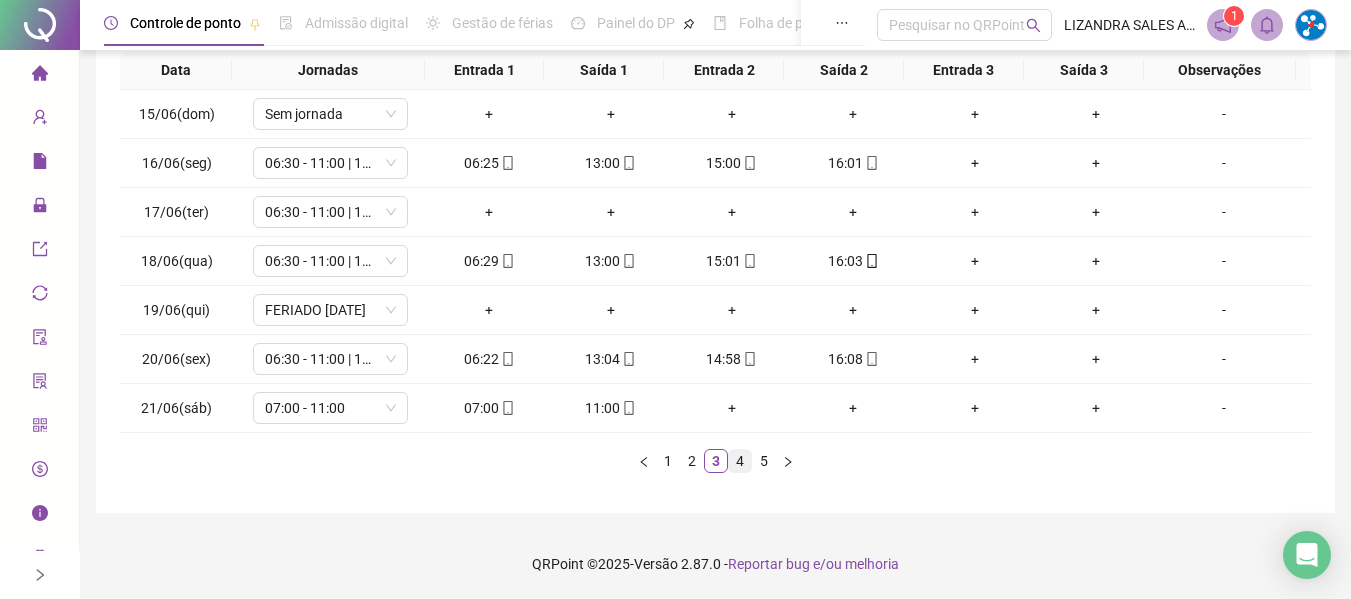click on "4" at bounding box center [740, 461] 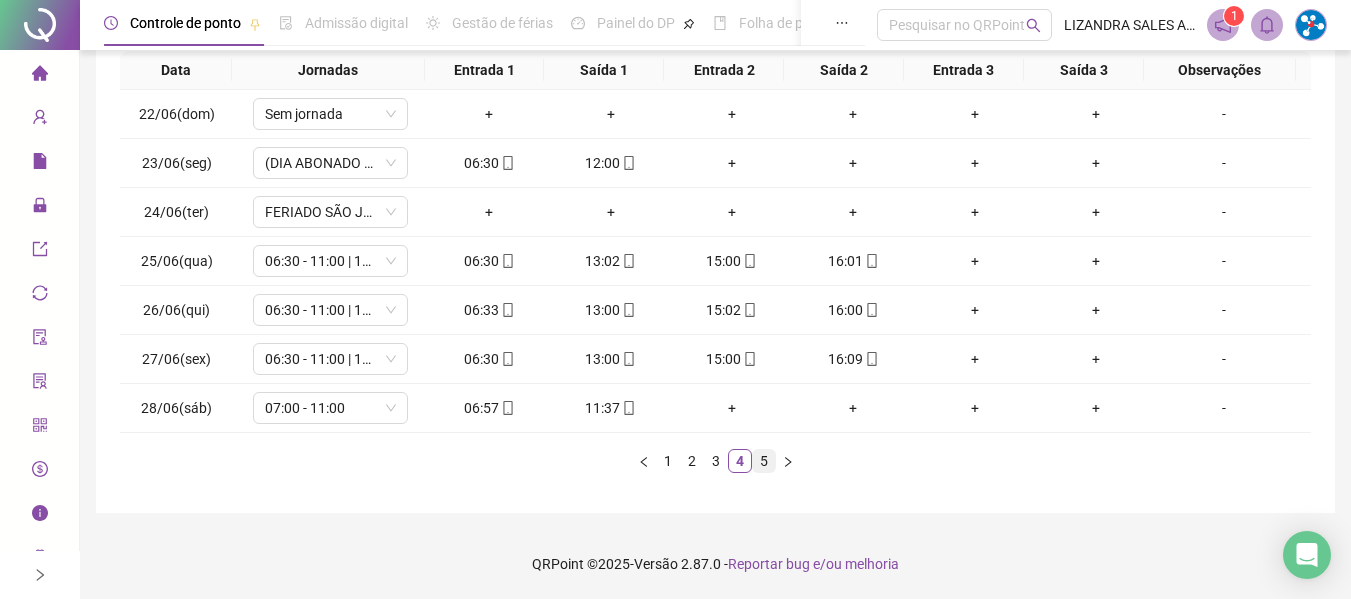 click on "5" at bounding box center (764, 461) 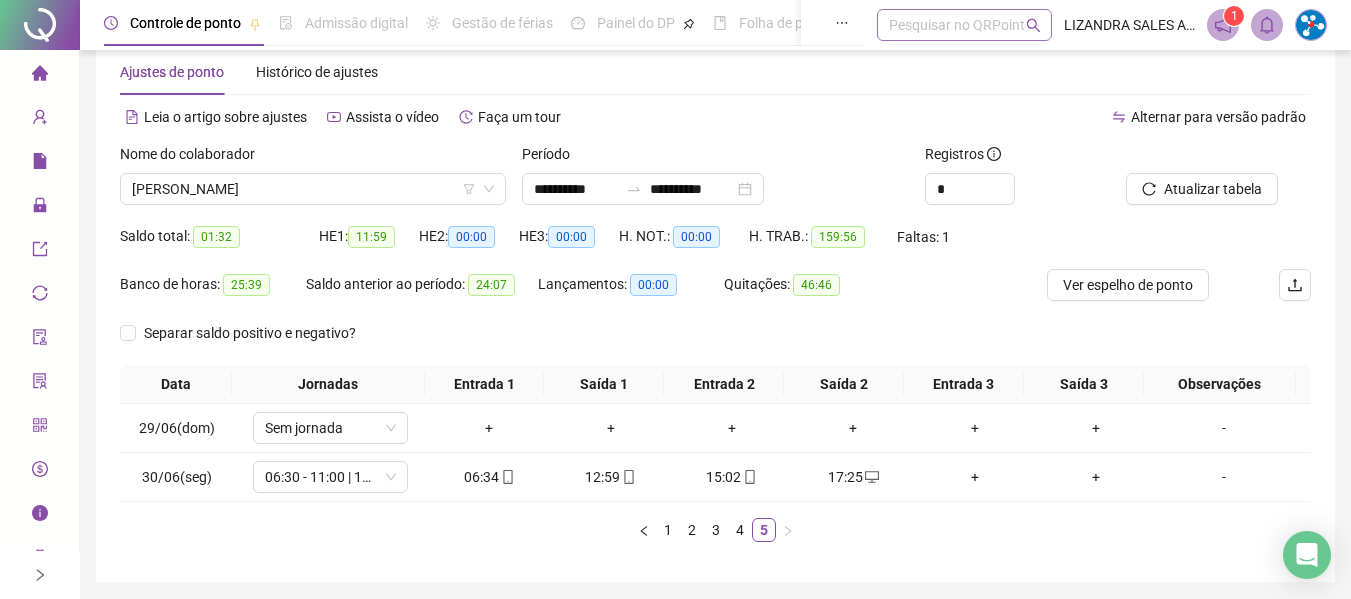 scroll, scrollTop: 0, scrollLeft: 0, axis: both 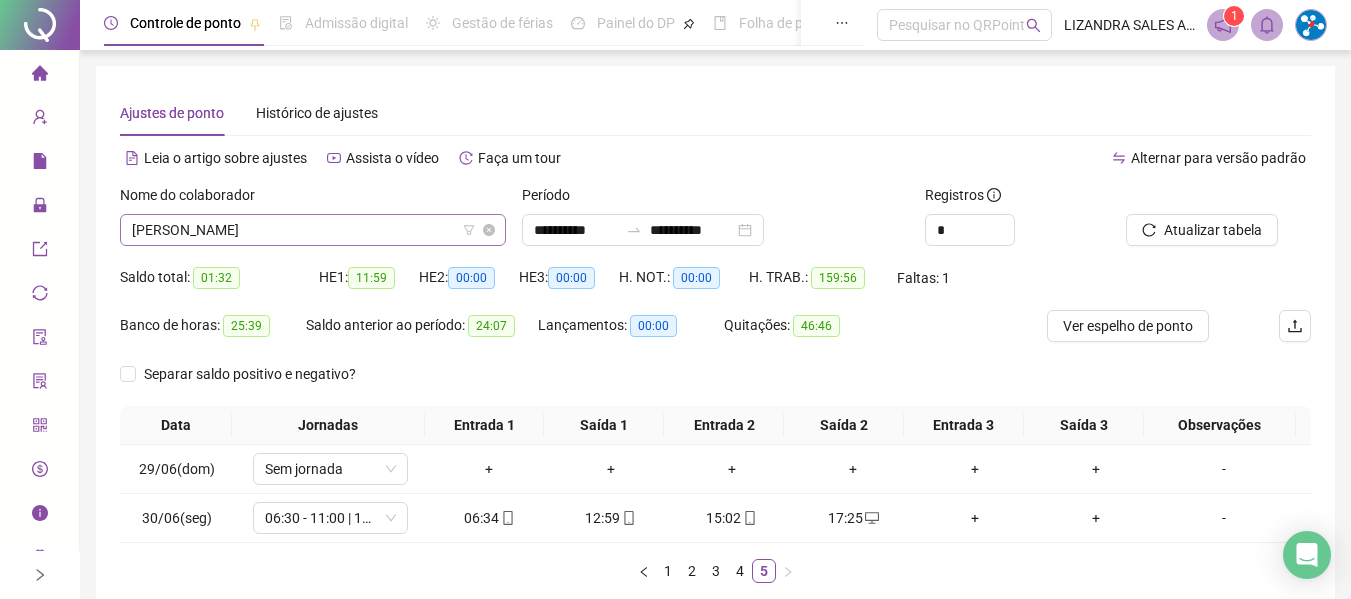 click on "[PERSON_NAME]" at bounding box center (313, 230) 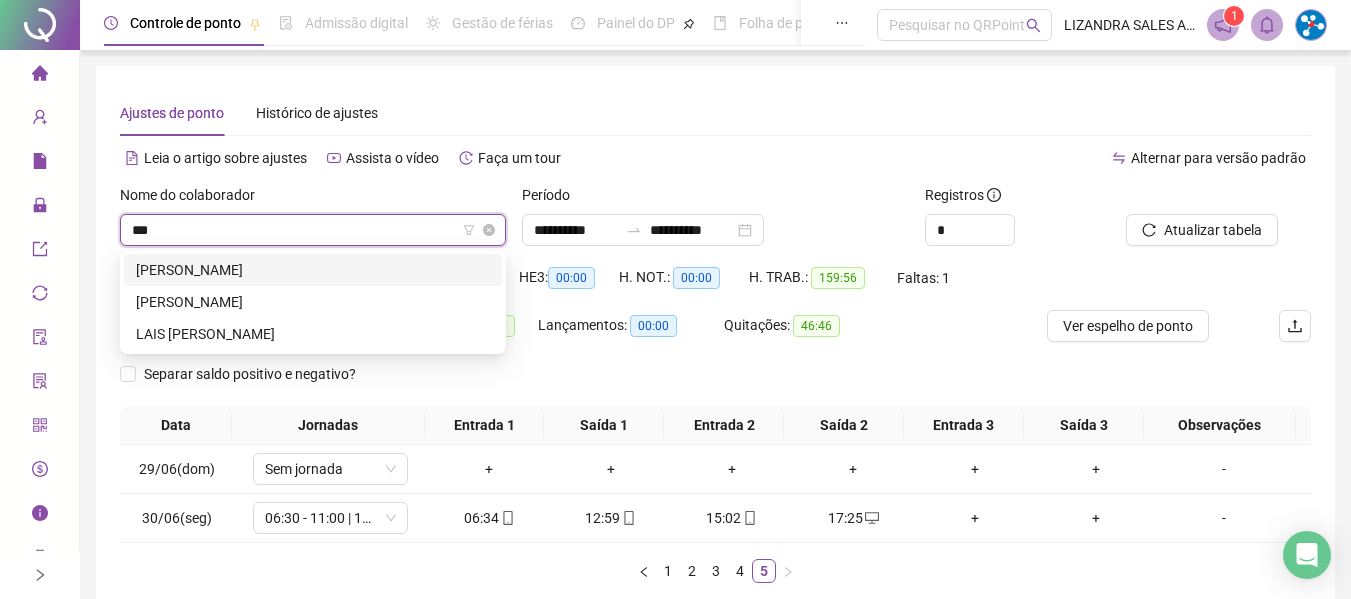 scroll, scrollTop: 0, scrollLeft: 0, axis: both 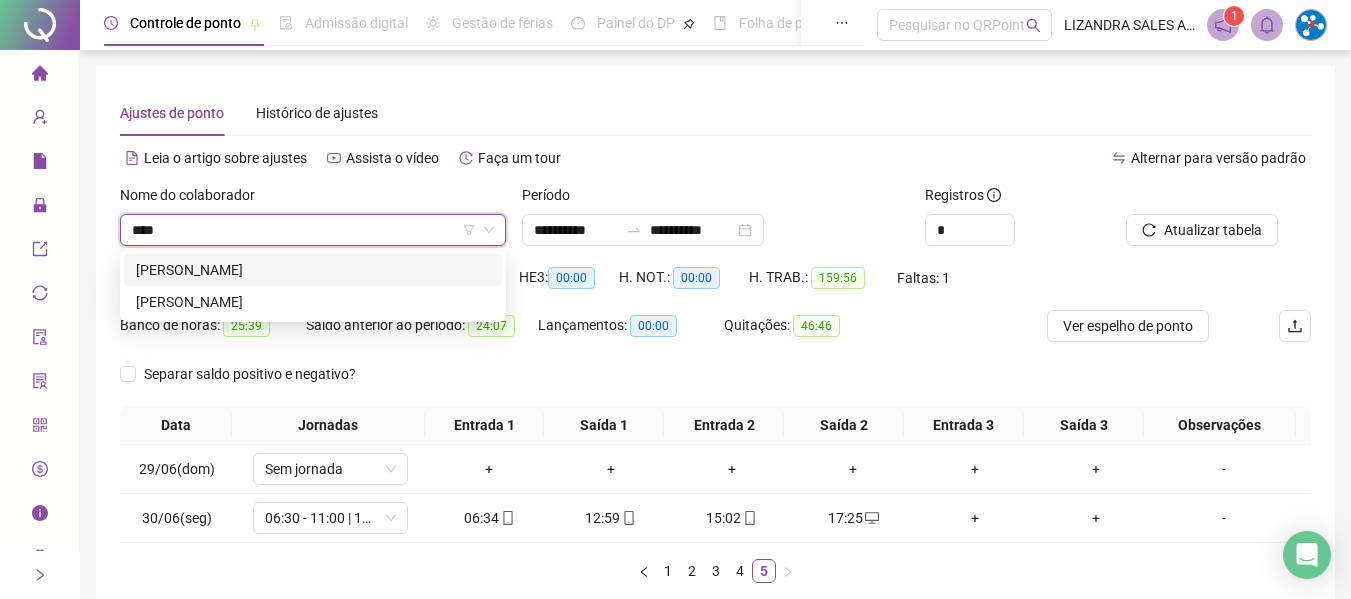 click on "[PERSON_NAME]" at bounding box center [313, 270] 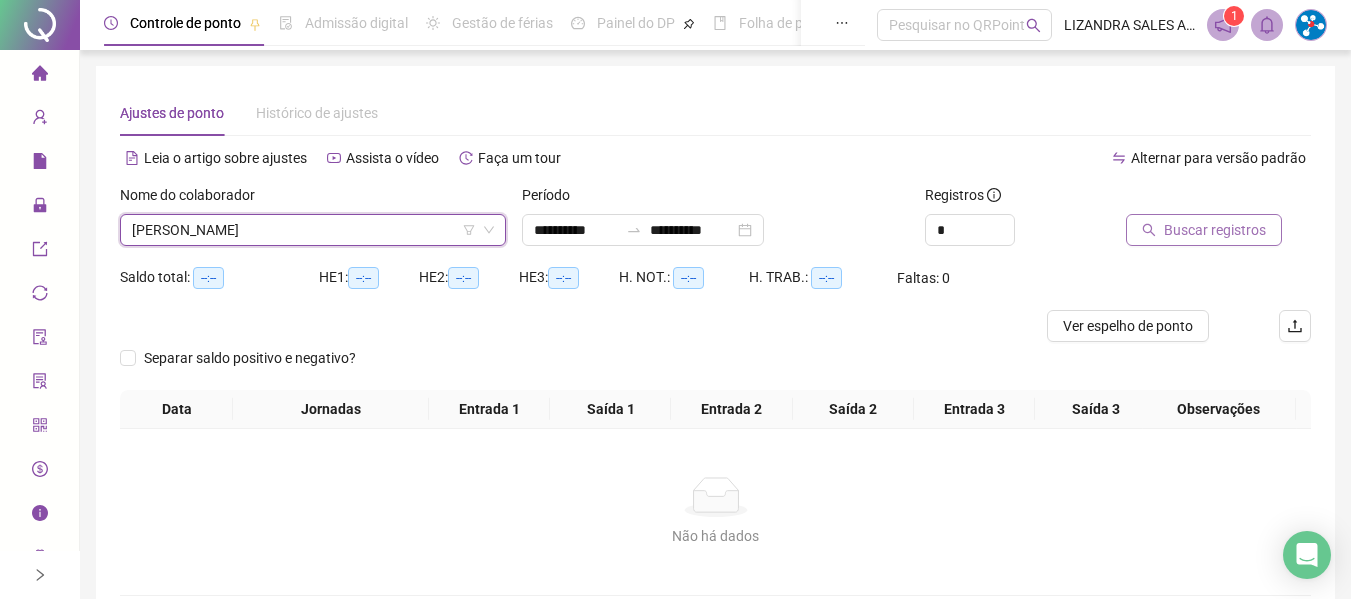 click on "Buscar registros" at bounding box center (1215, 230) 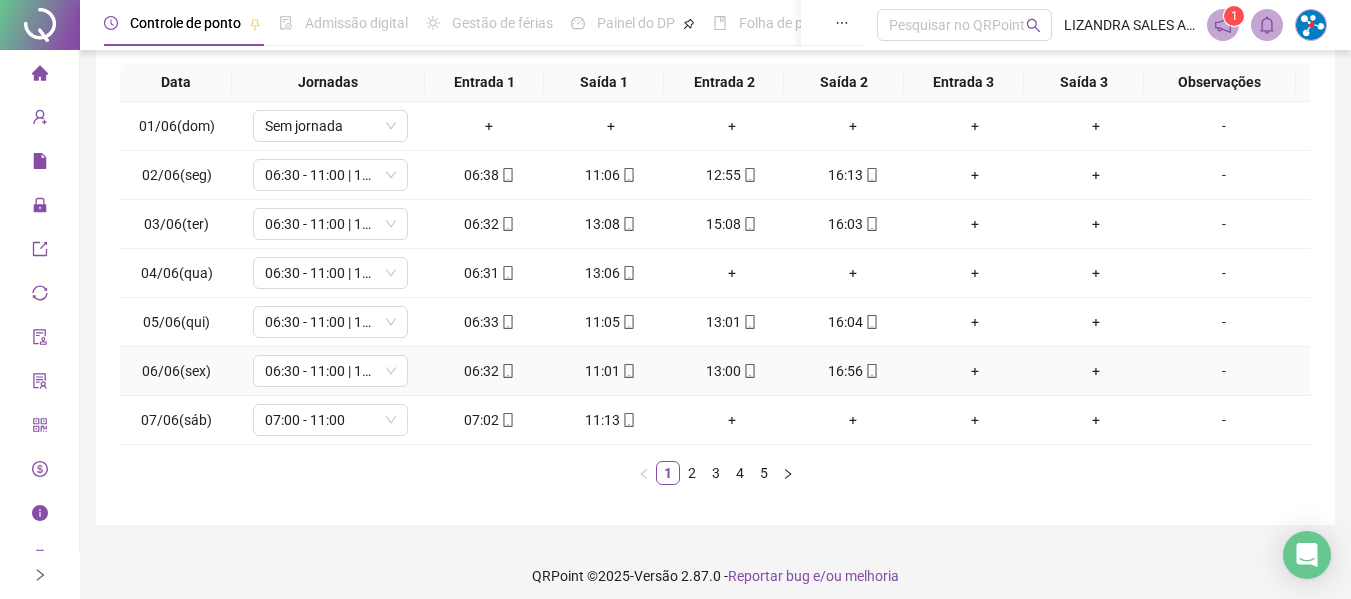 scroll, scrollTop: 355, scrollLeft: 0, axis: vertical 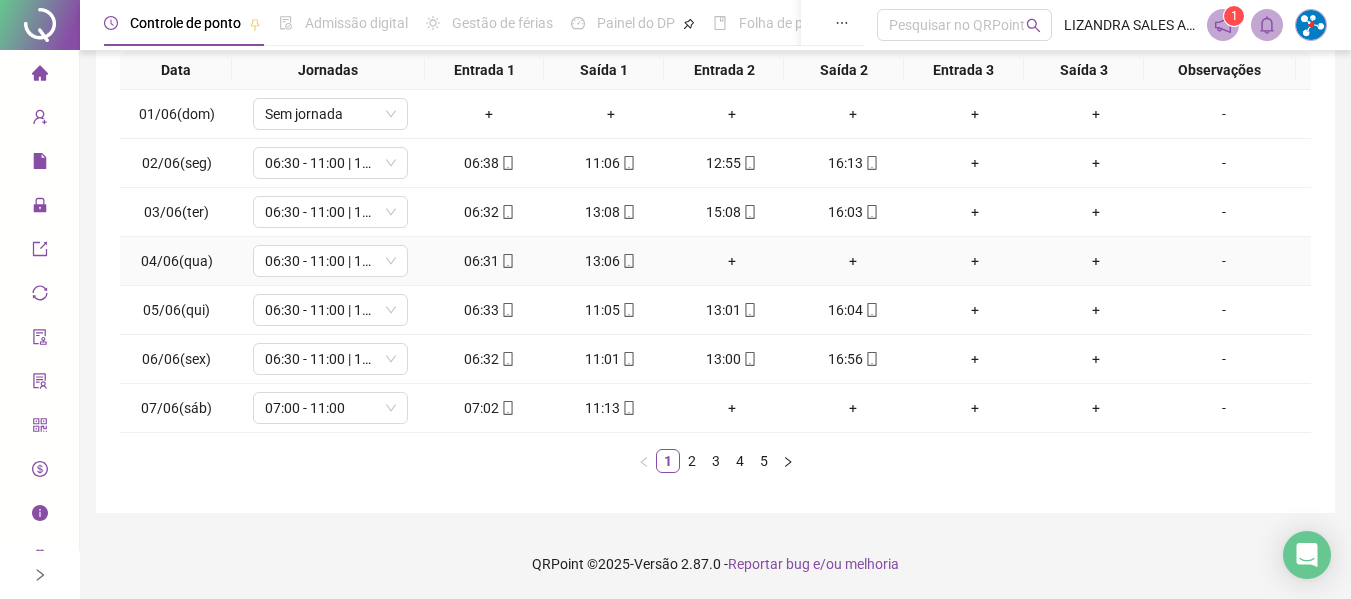 click 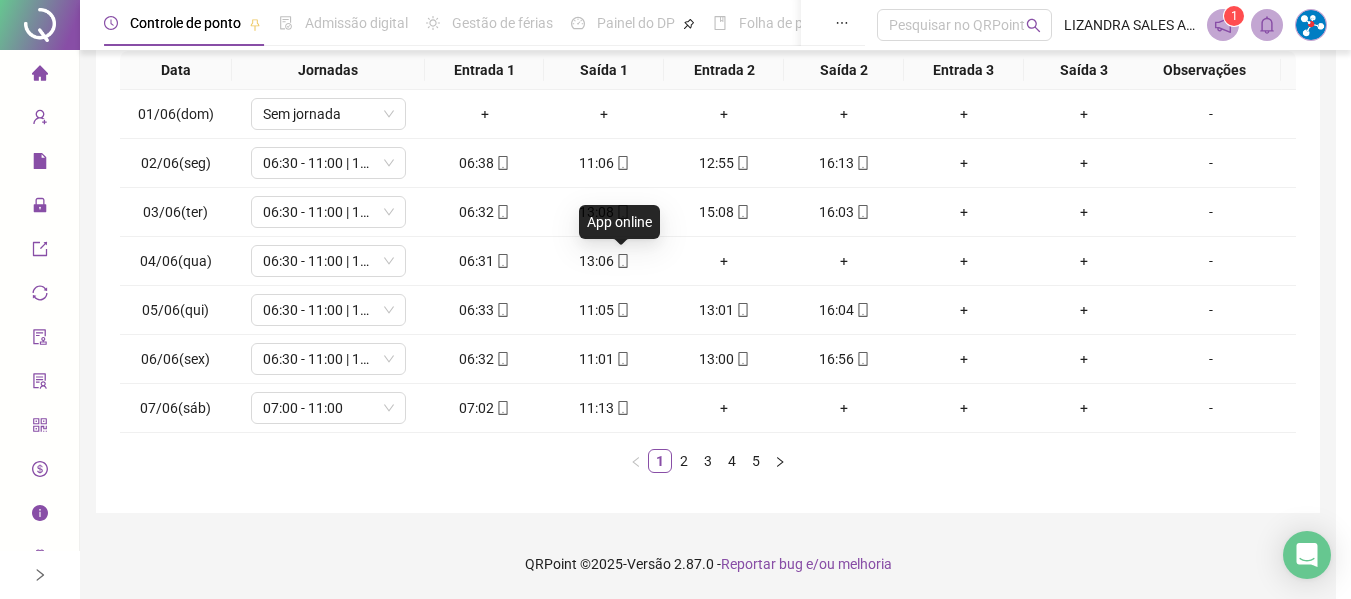 type on "**********" 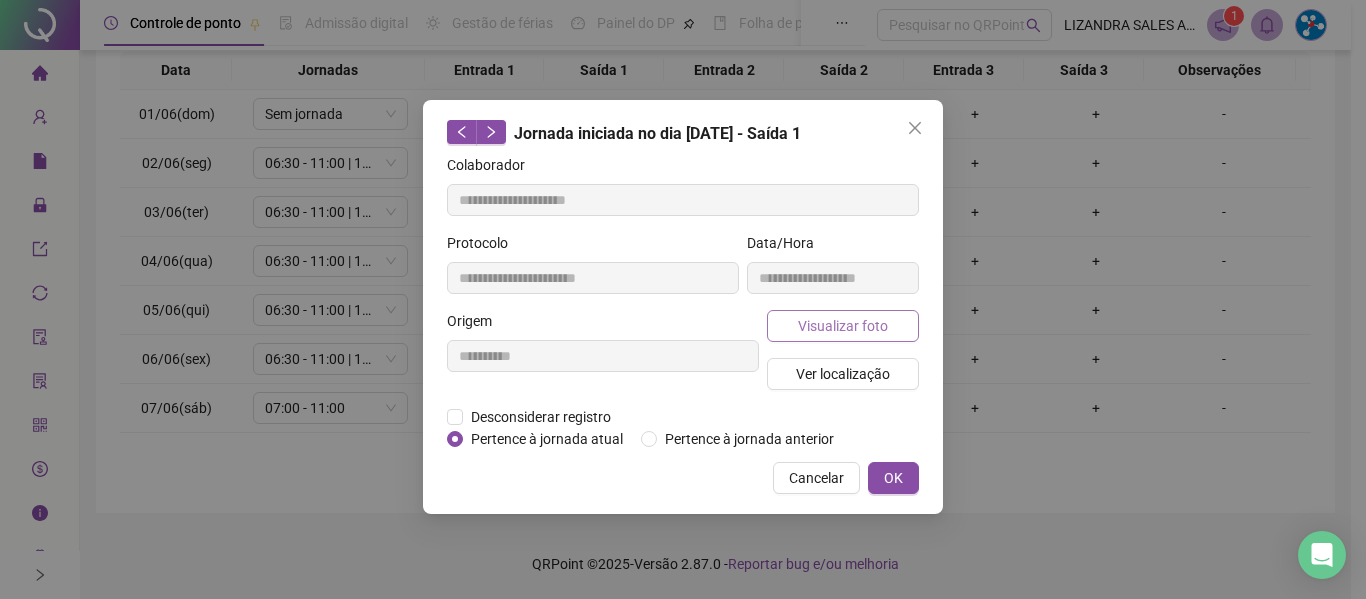 click on "Visualizar foto" at bounding box center (843, 326) 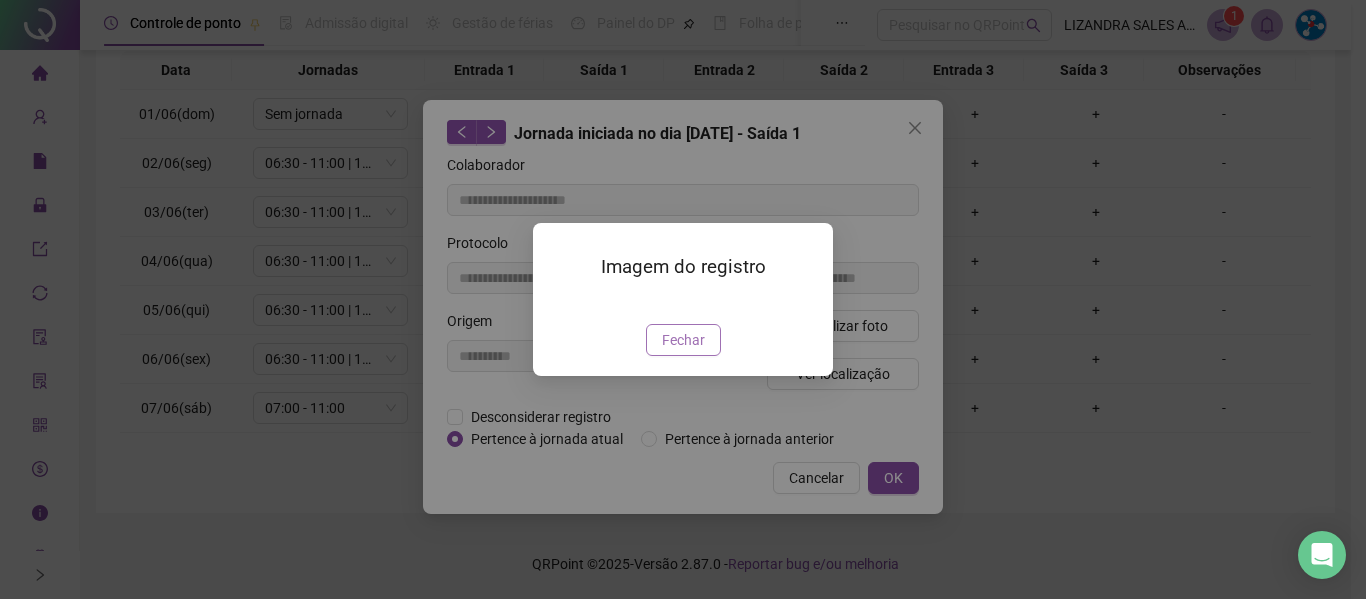 click on "Fechar" at bounding box center (683, 340) 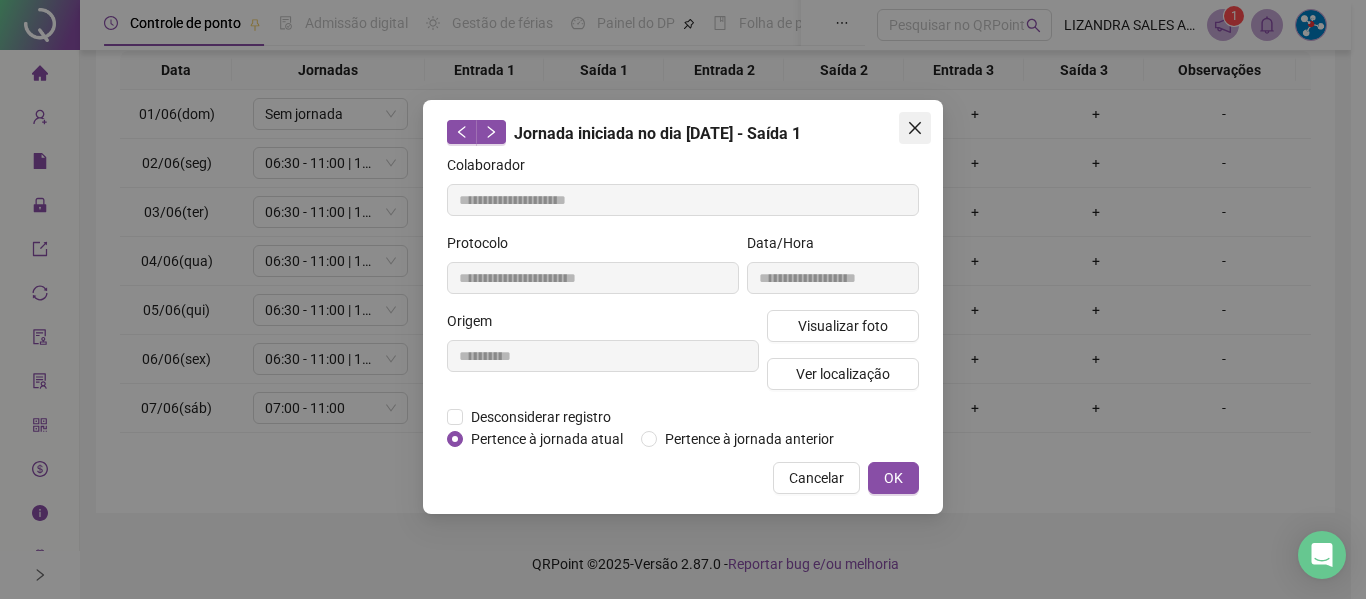click 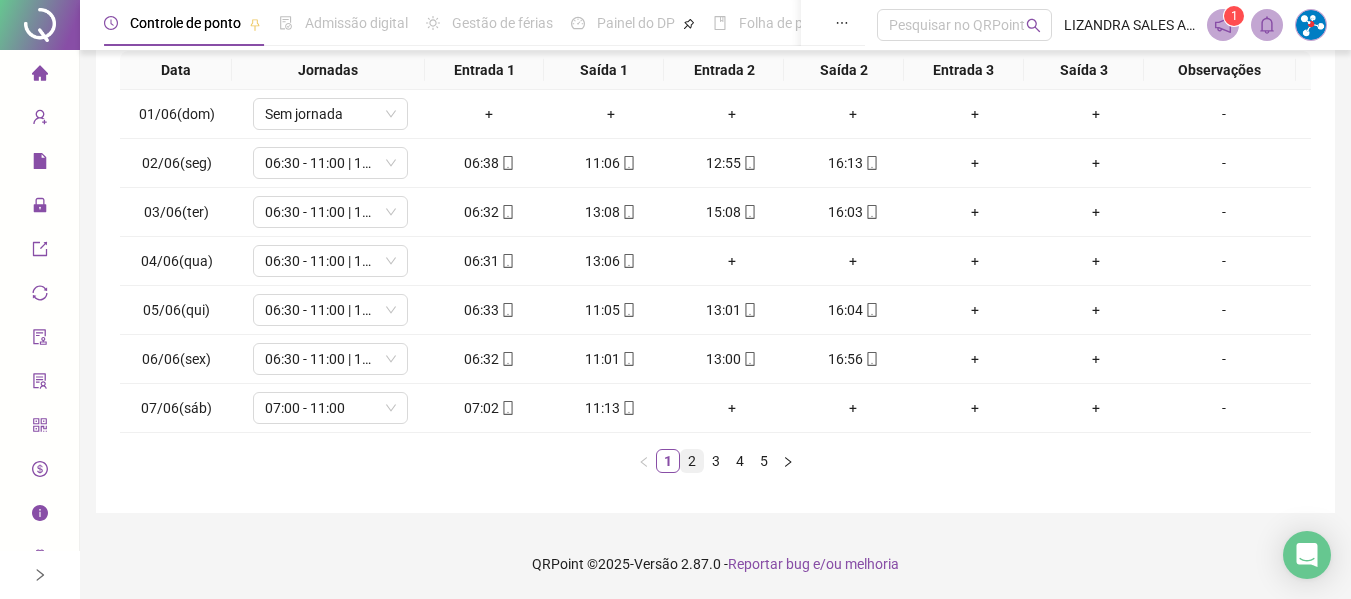 click on "2" at bounding box center (692, 461) 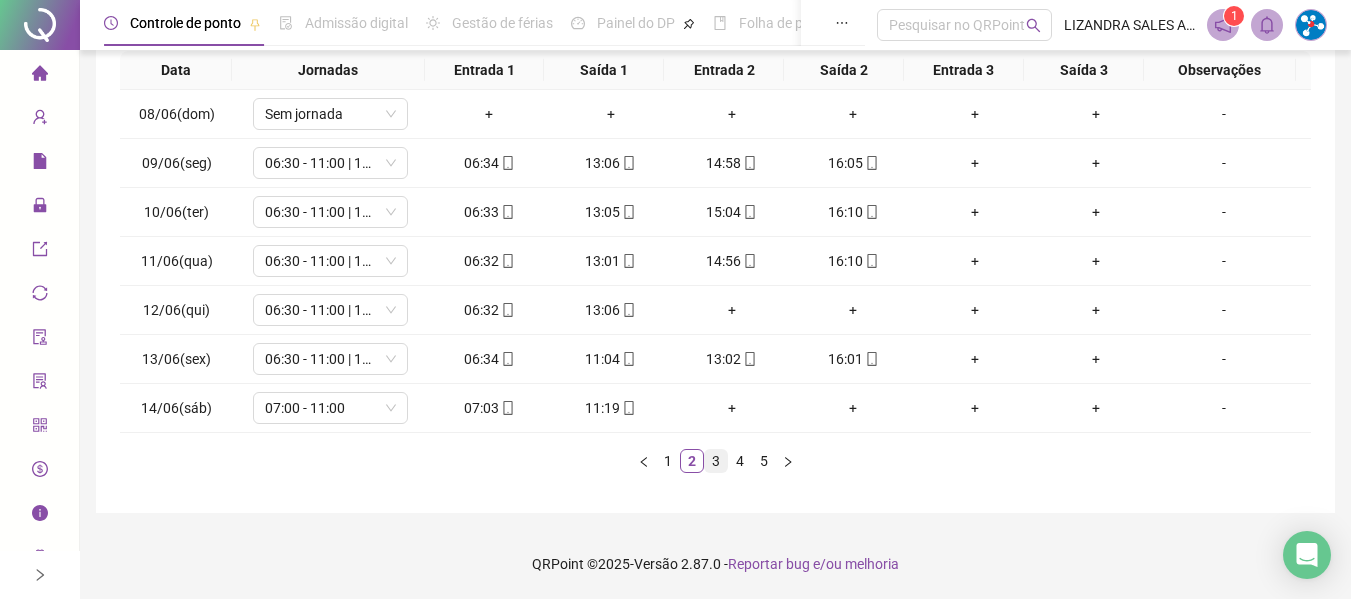 click on "3" at bounding box center [716, 461] 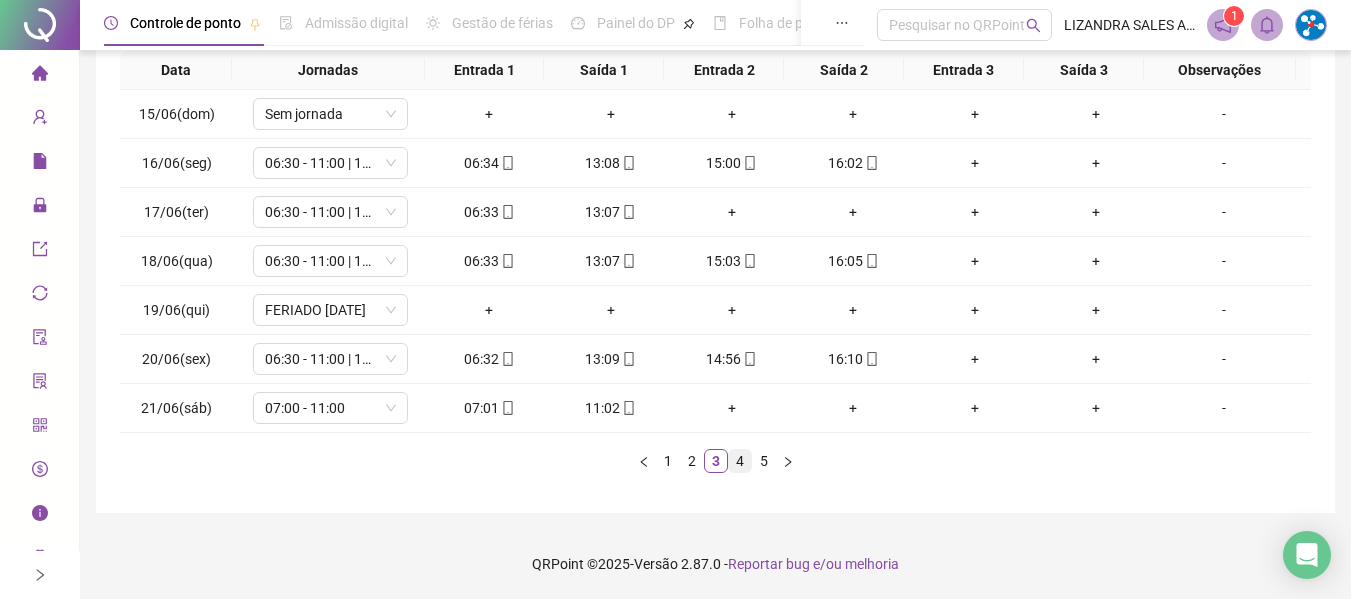click on "4" at bounding box center (740, 461) 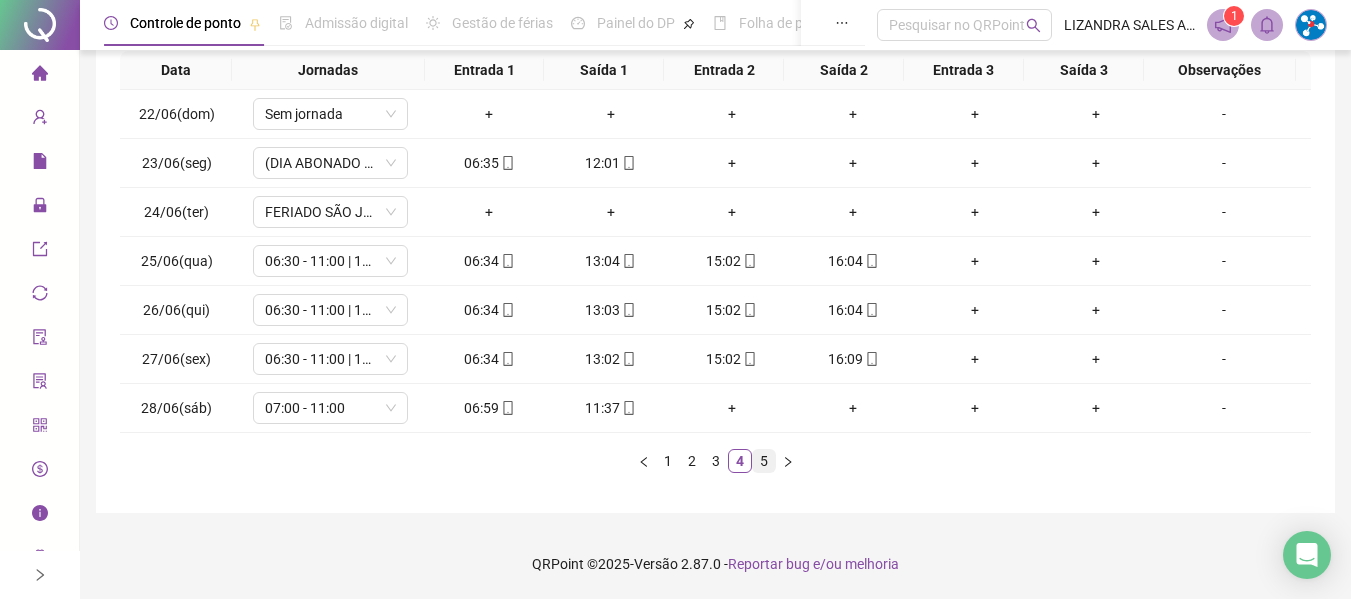 click on "5" at bounding box center [764, 461] 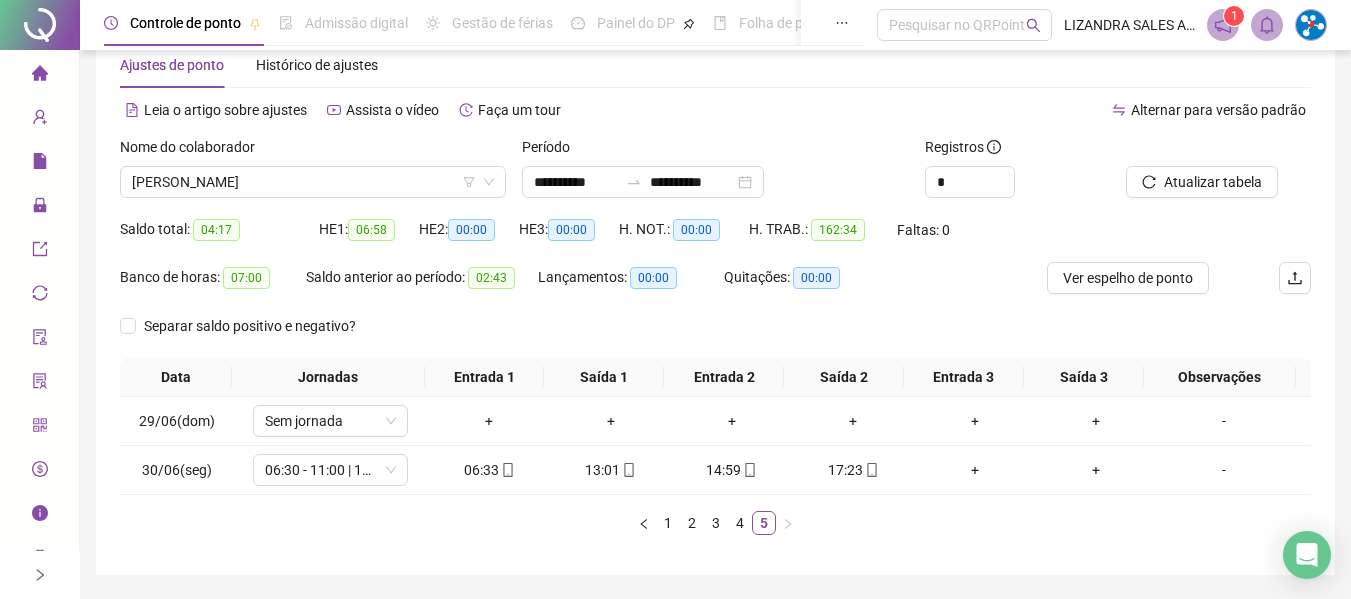 scroll, scrollTop: 0, scrollLeft: 0, axis: both 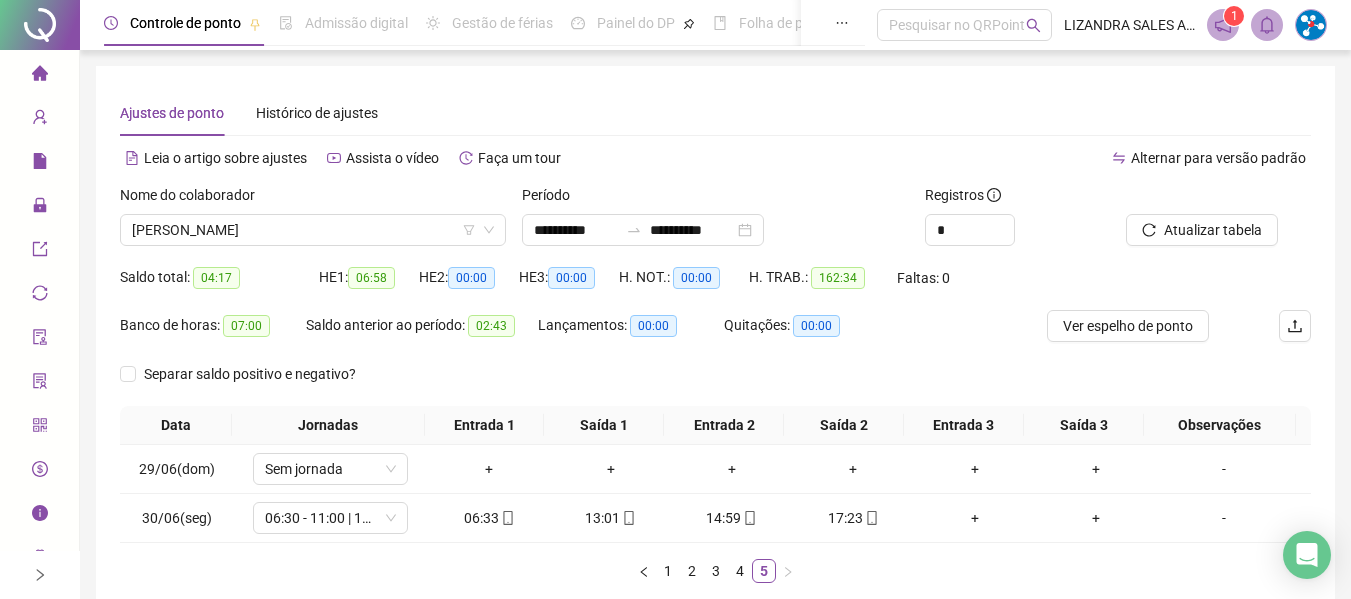 click on "Nome do colaborador LAILA DE ARAUJO SILVA" at bounding box center [313, 223] 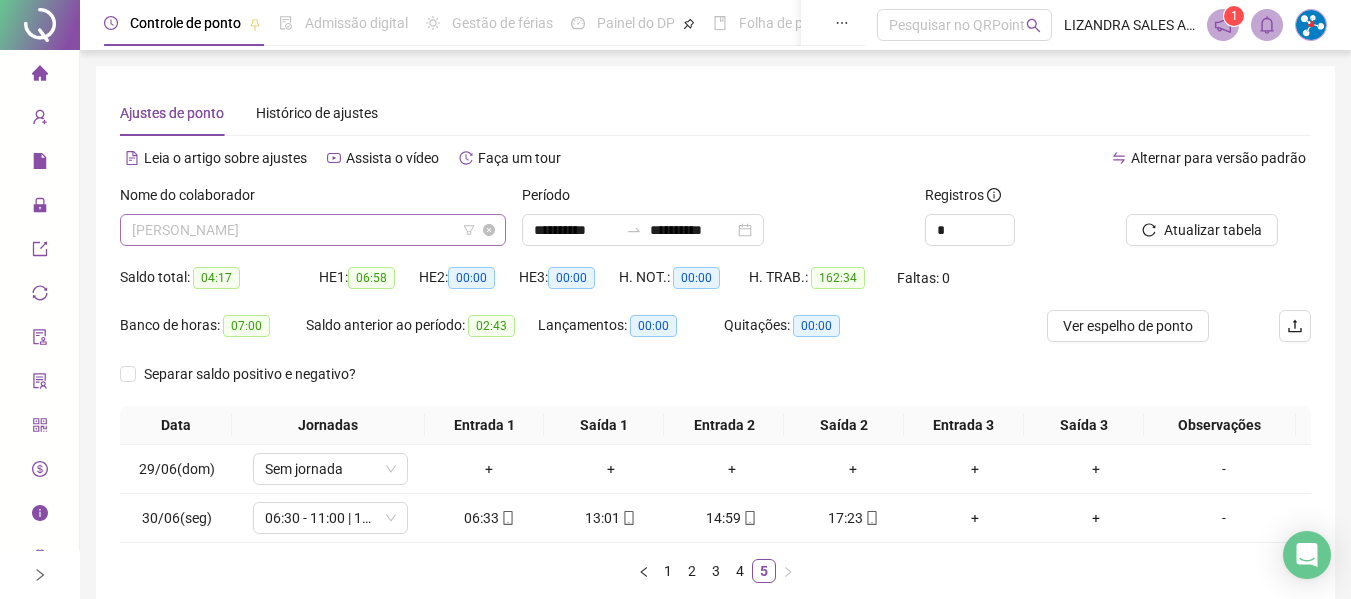 click on "[PERSON_NAME]" at bounding box center [313, 230] 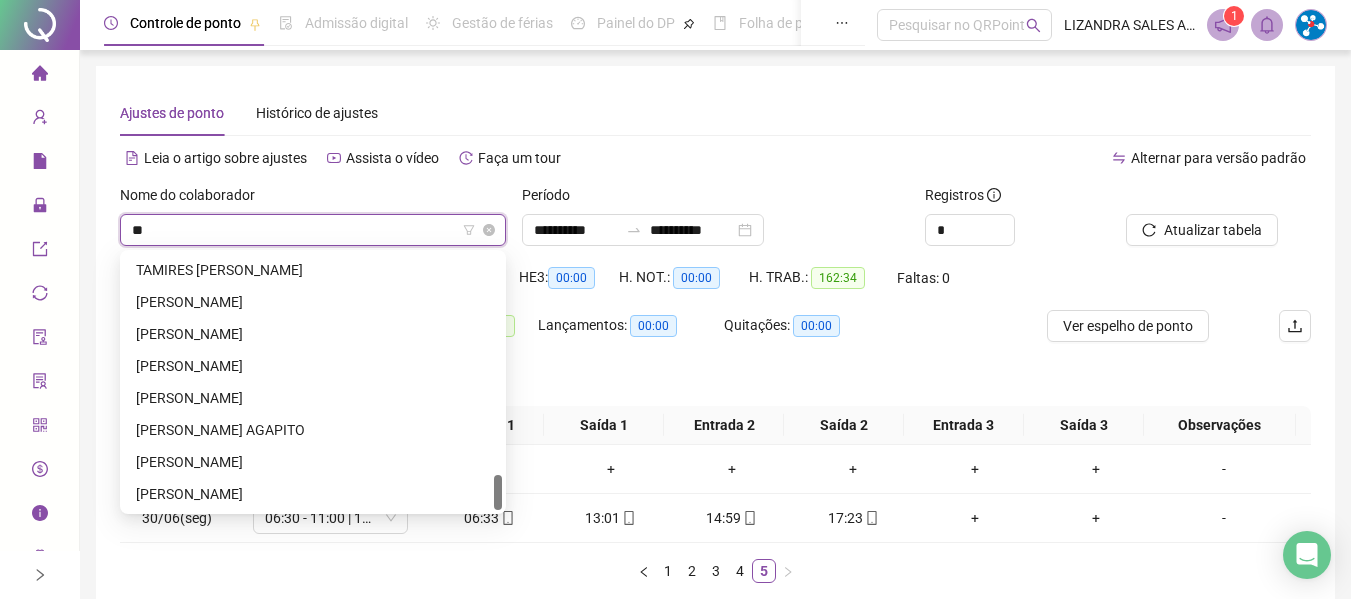 scroll, scrollTop: 1568, scrollLeft: 0, axis: vertical 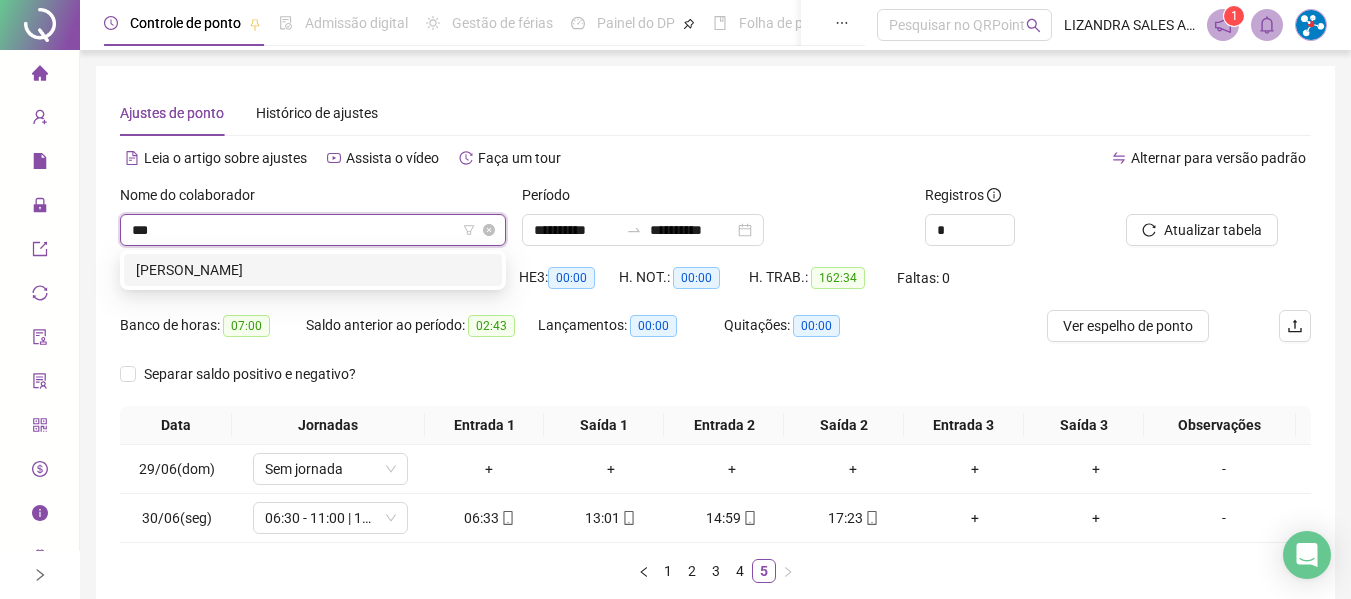 type on "****" 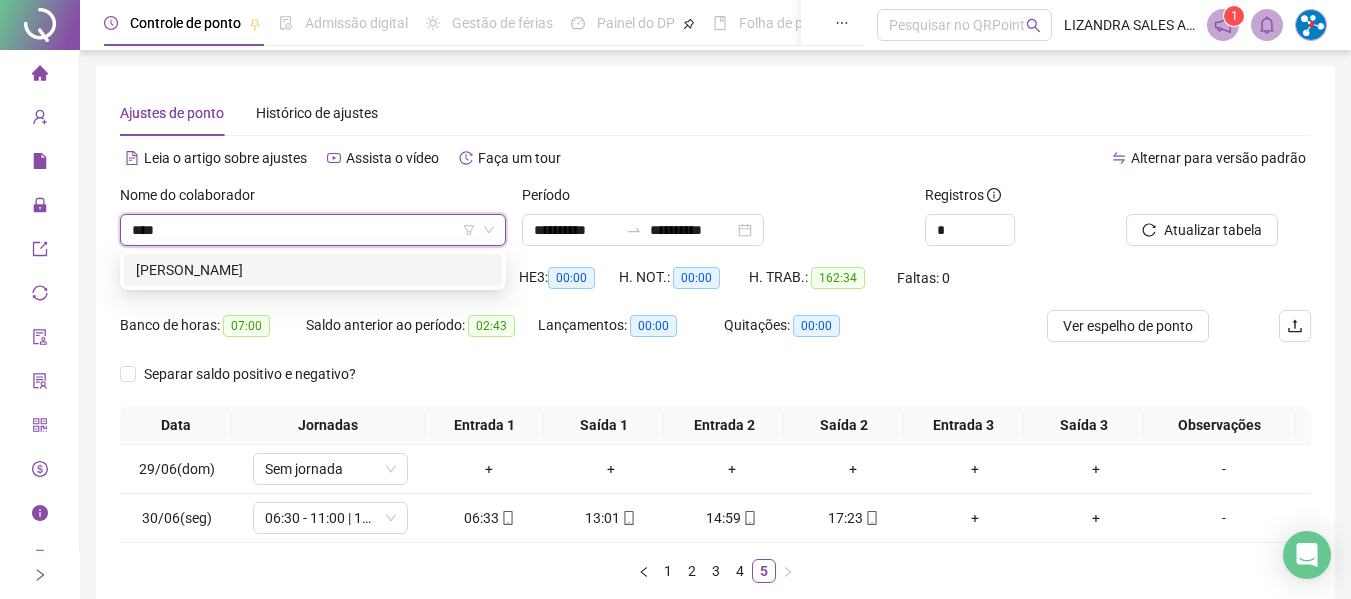 click on "[PERSON_NAME]" at bounding box center [313, 270] 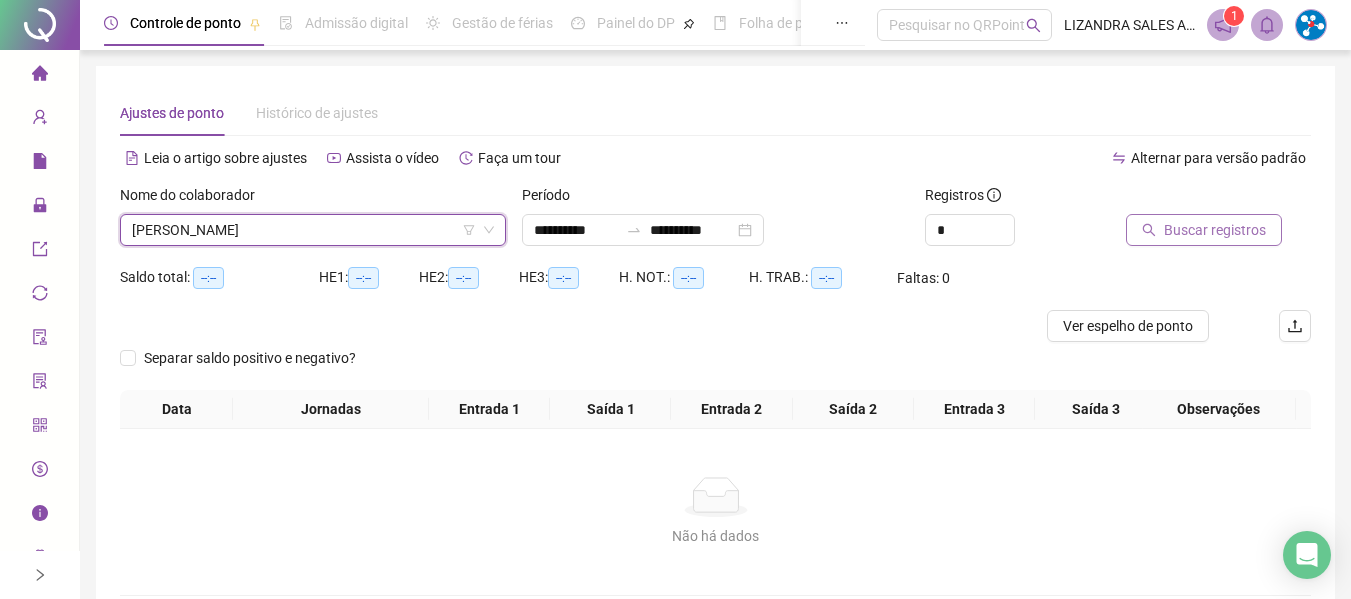 click on "Buscar registros" at bounding box center (1215, 230) 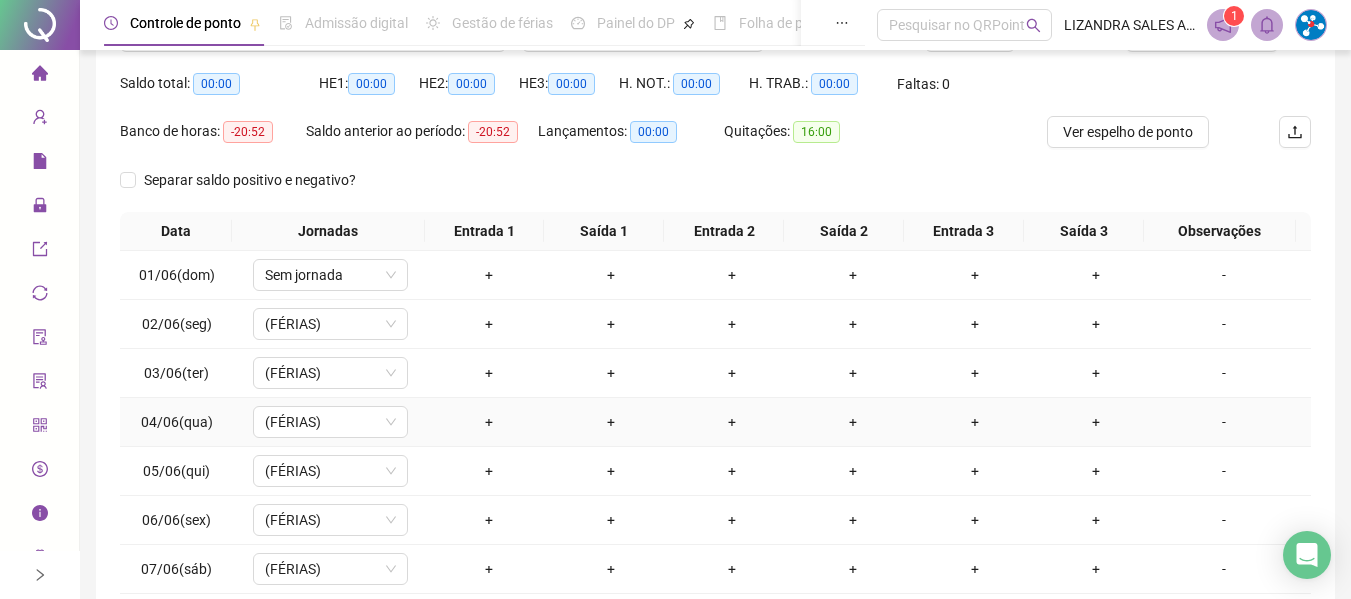 scroll, scrollTop: 355, scrollLeft: 0, axis: vertical 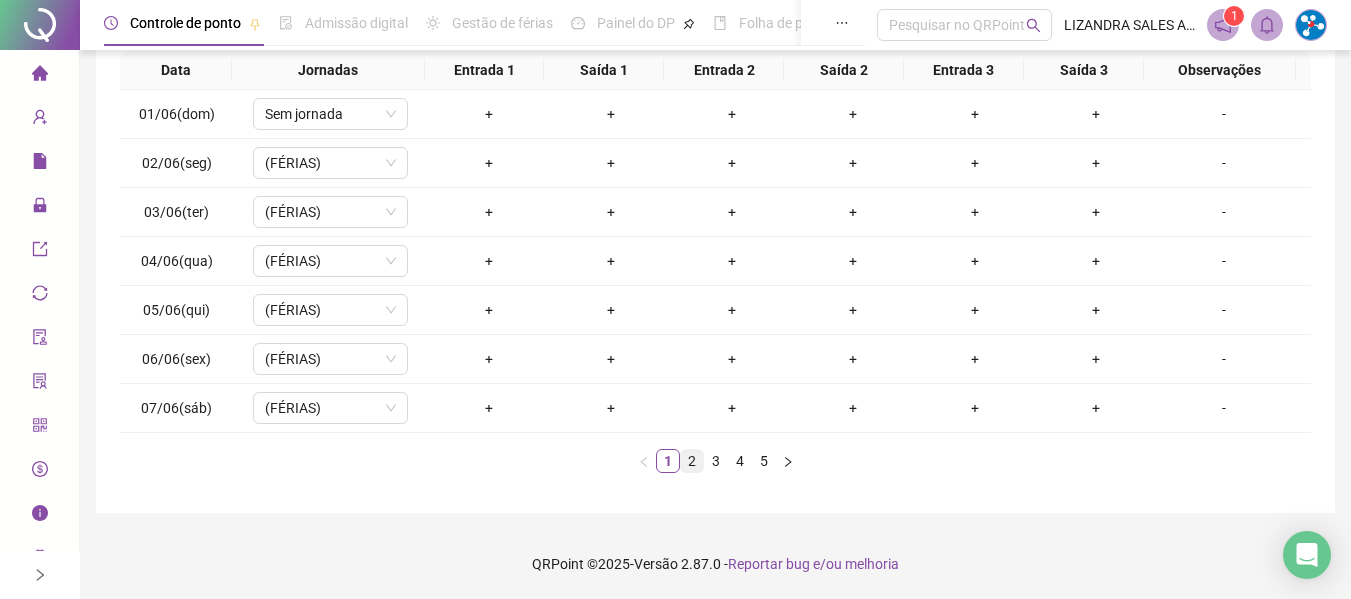 click on "2" at bounding box center (692, 461) 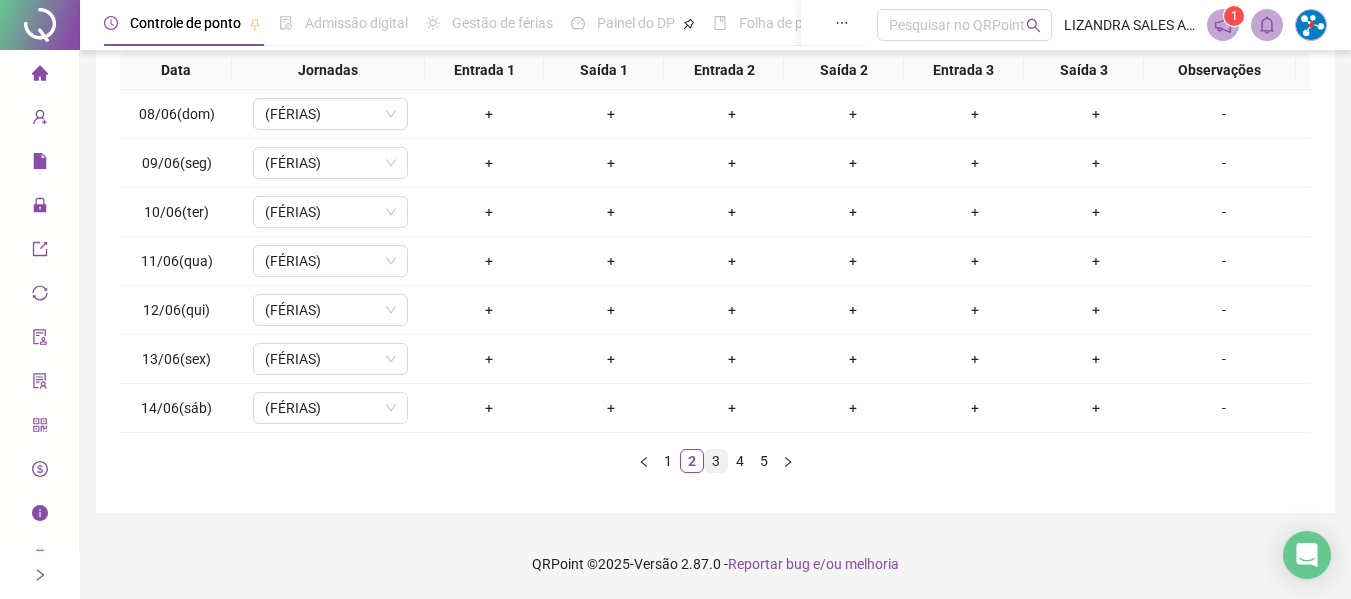 click on "3" at bounding box center (716, 461) 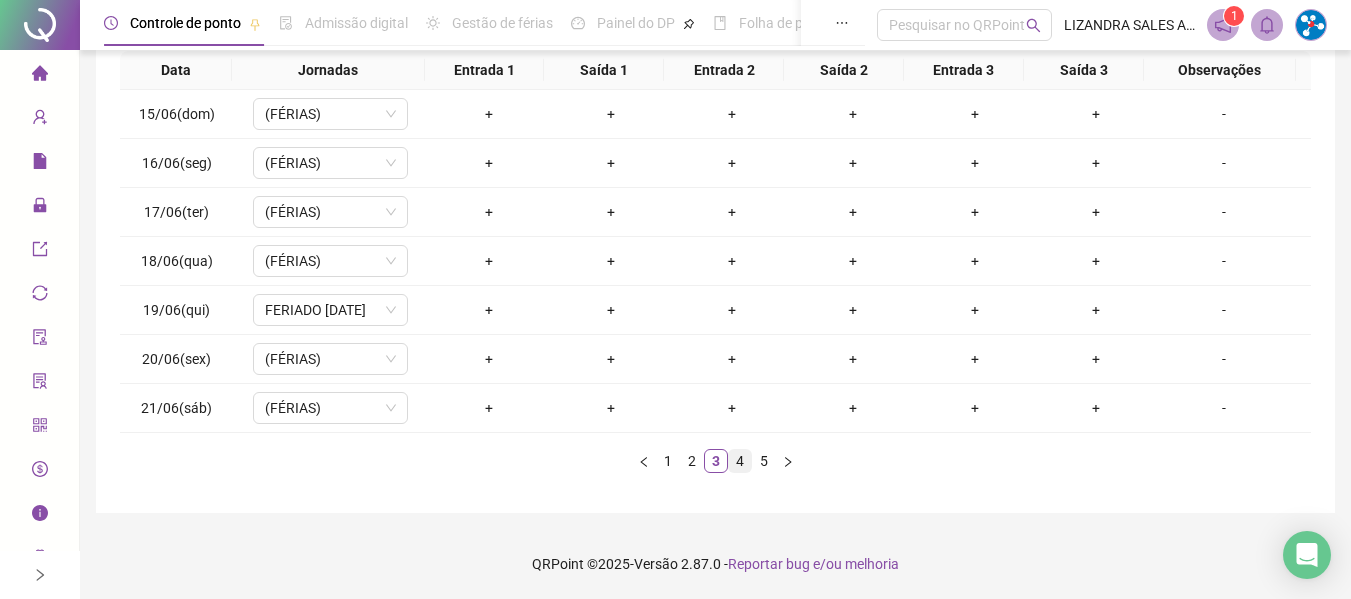 click on "4" at bounding box center [740, 461] 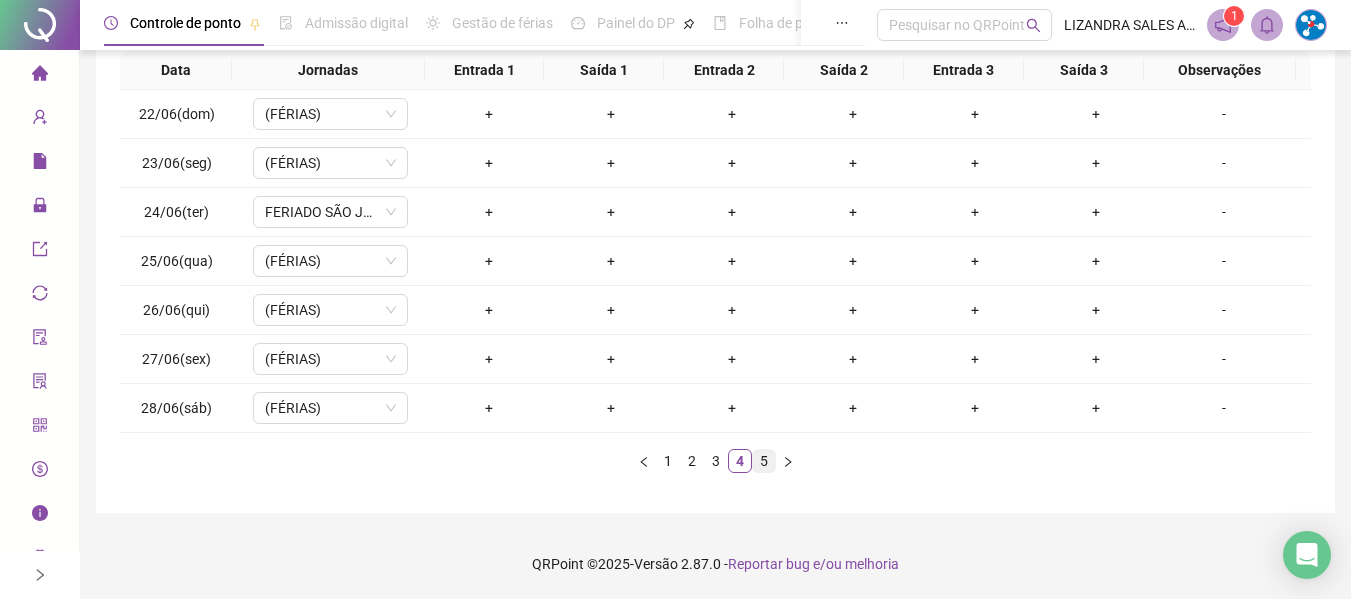 click on "5" at bounding box center (764, 461) 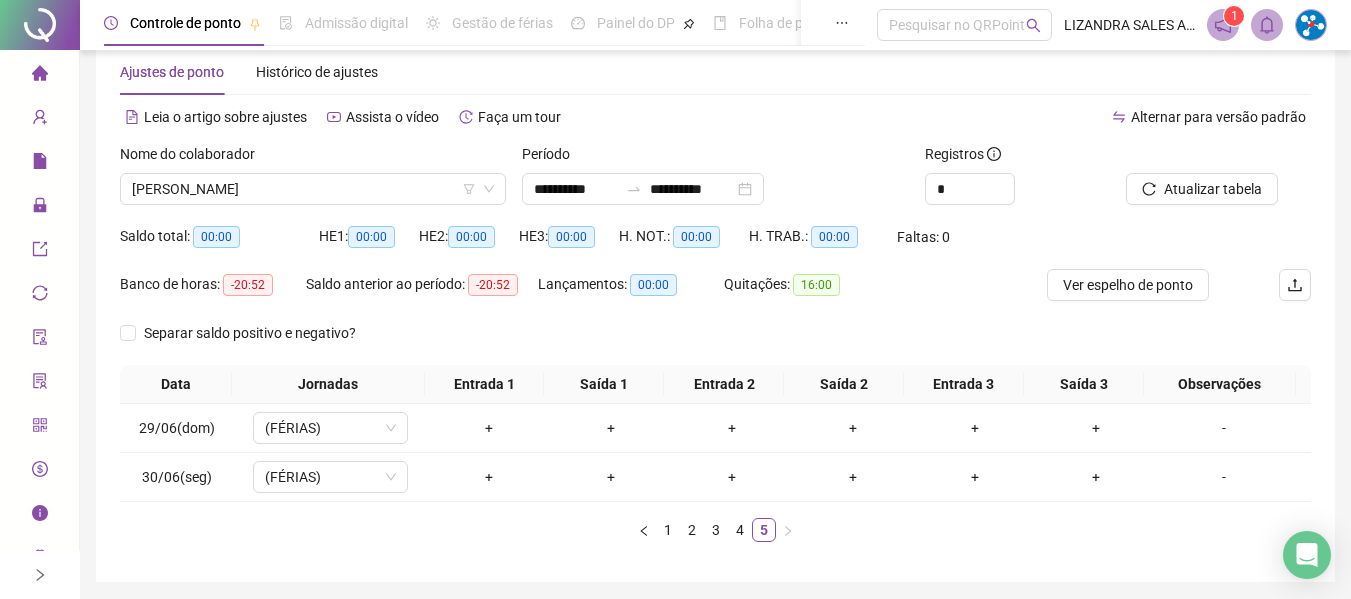 scroll, scrollTop: 0, scrollLeft: 0, axis: both 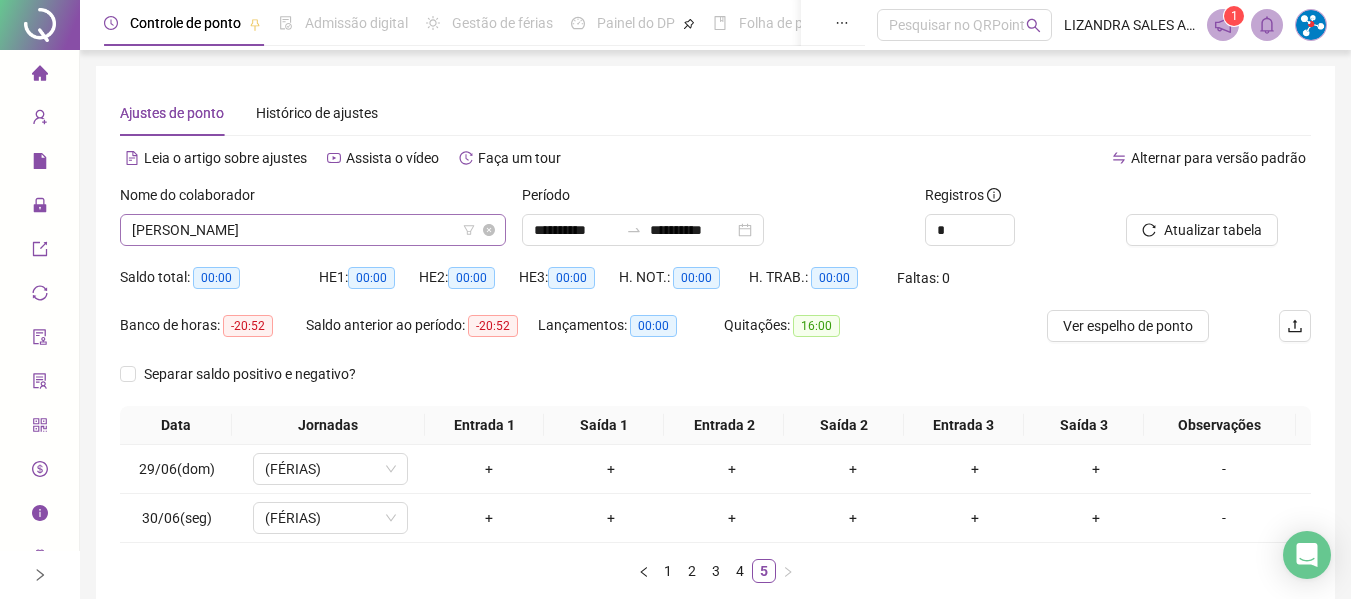 click on "[PERSON_NAME]" at bounding box center [313, 230] 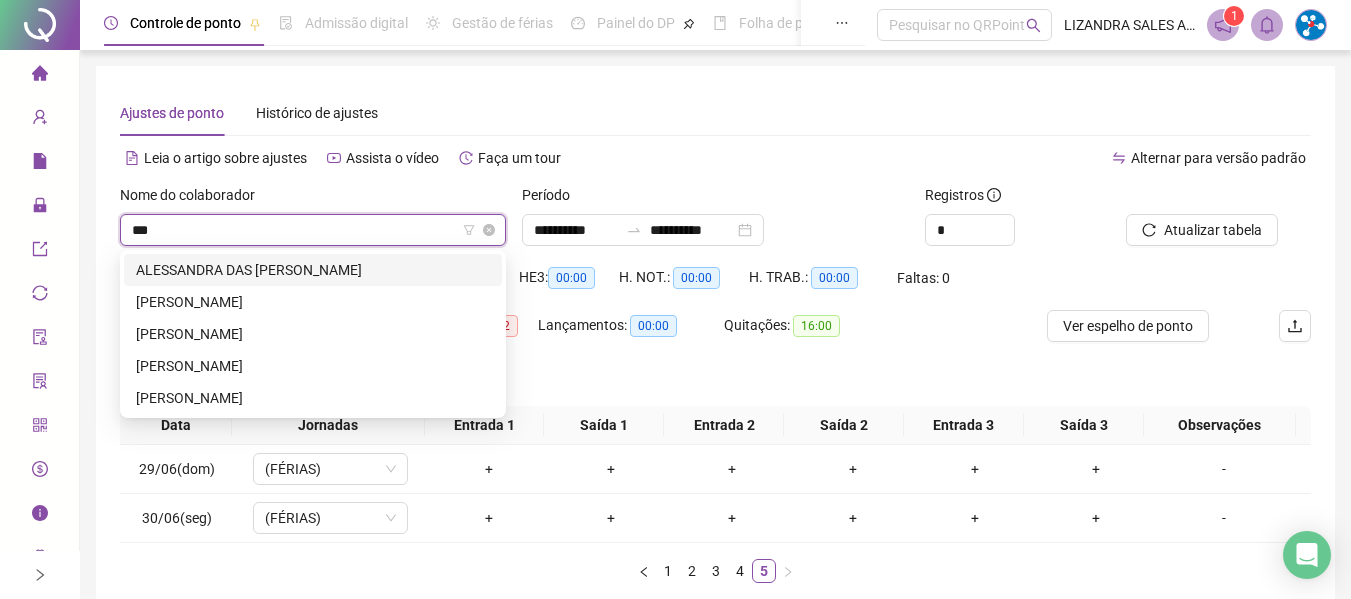 scroll, scrollTop: 0, scrollLeft: 0, axis: both 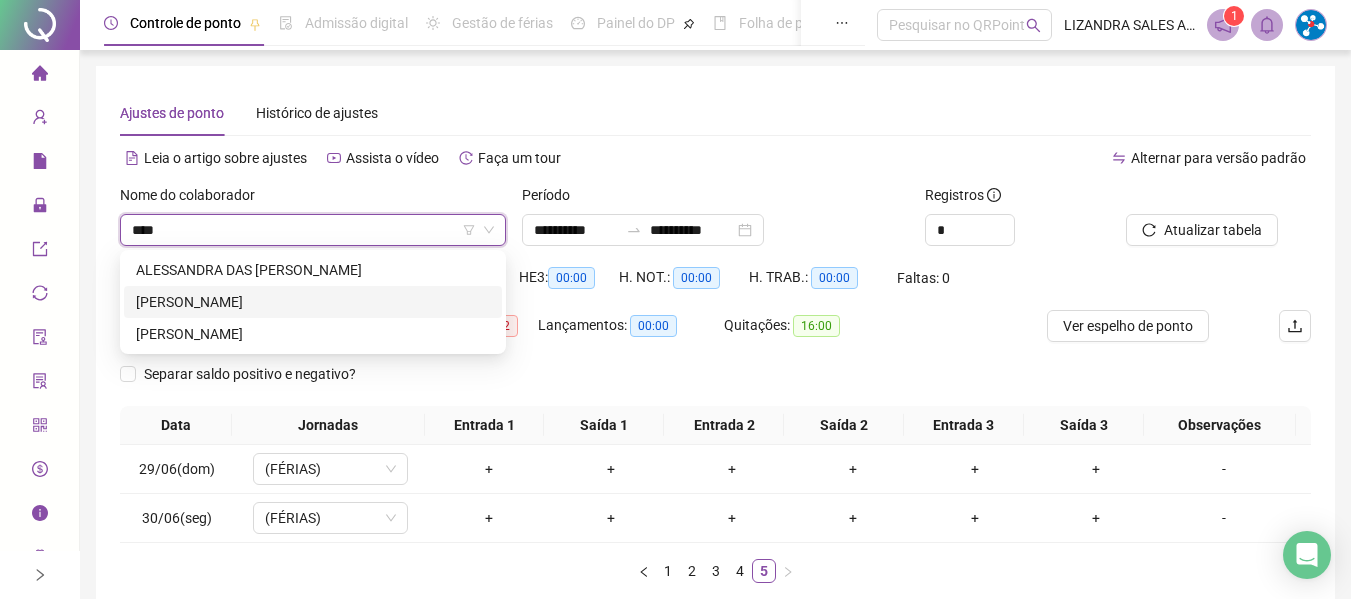 click on "[PERSON_NAME]" at bounding box center [313, 302] 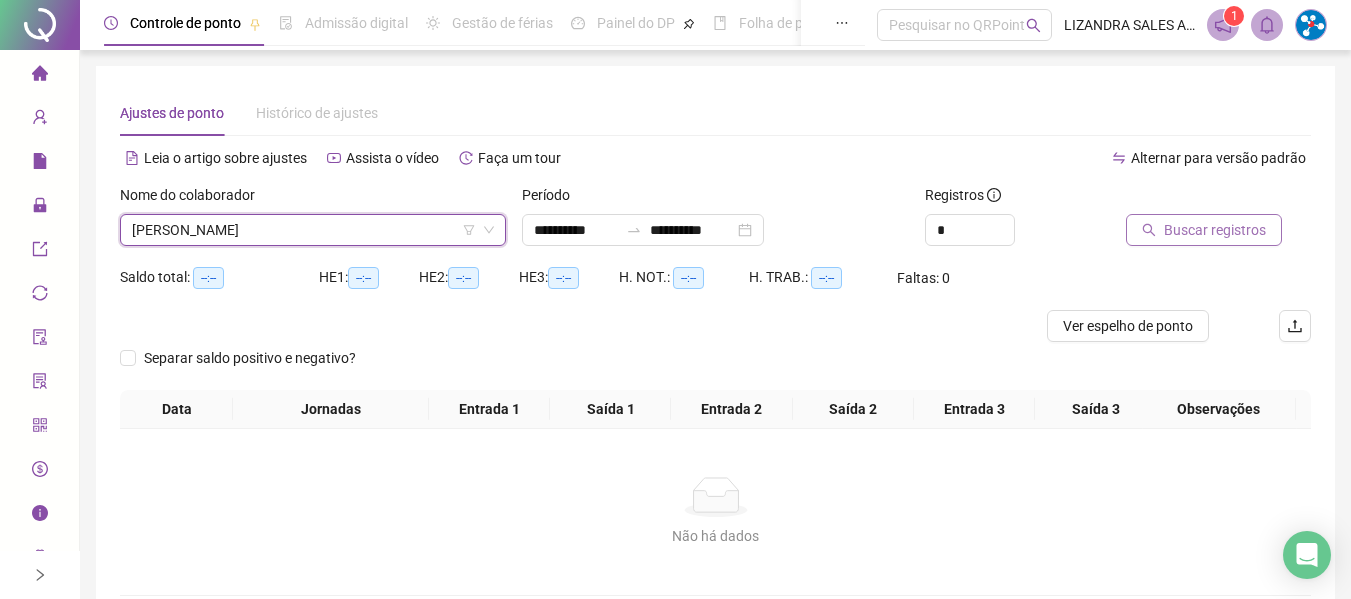 click on "Buscar registros" at bounding box center (1215, 230) 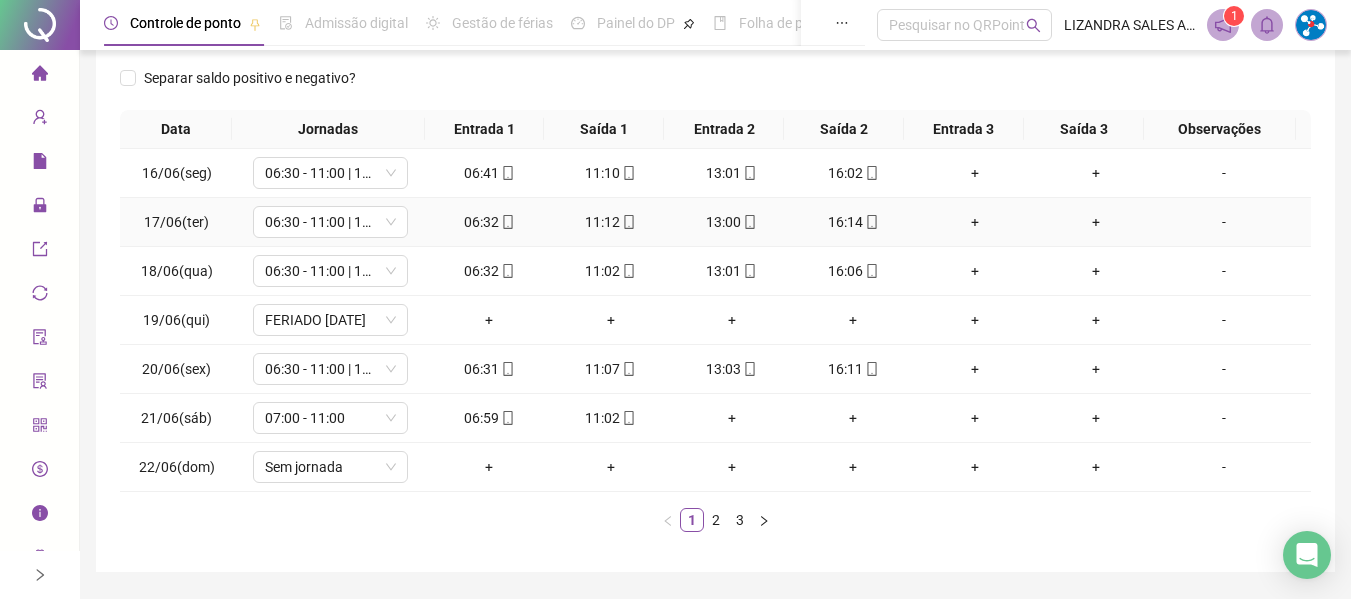 scroll, scrollTop: 300, scrollLeft: 0, axis: vertical 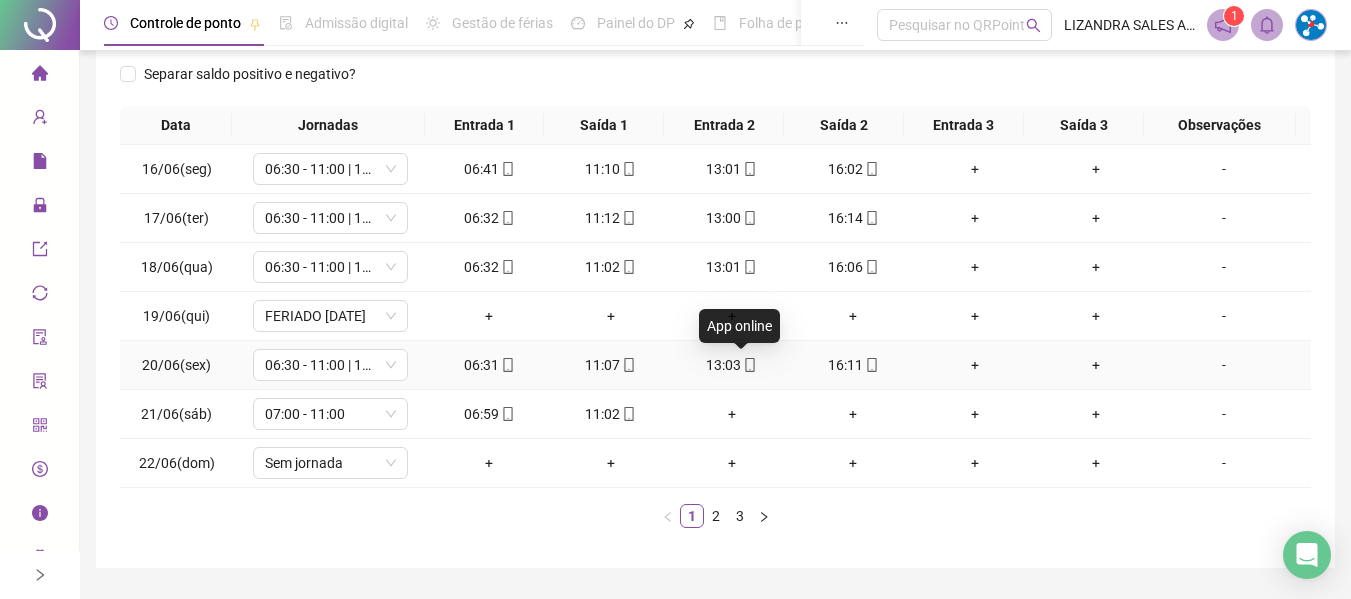 click 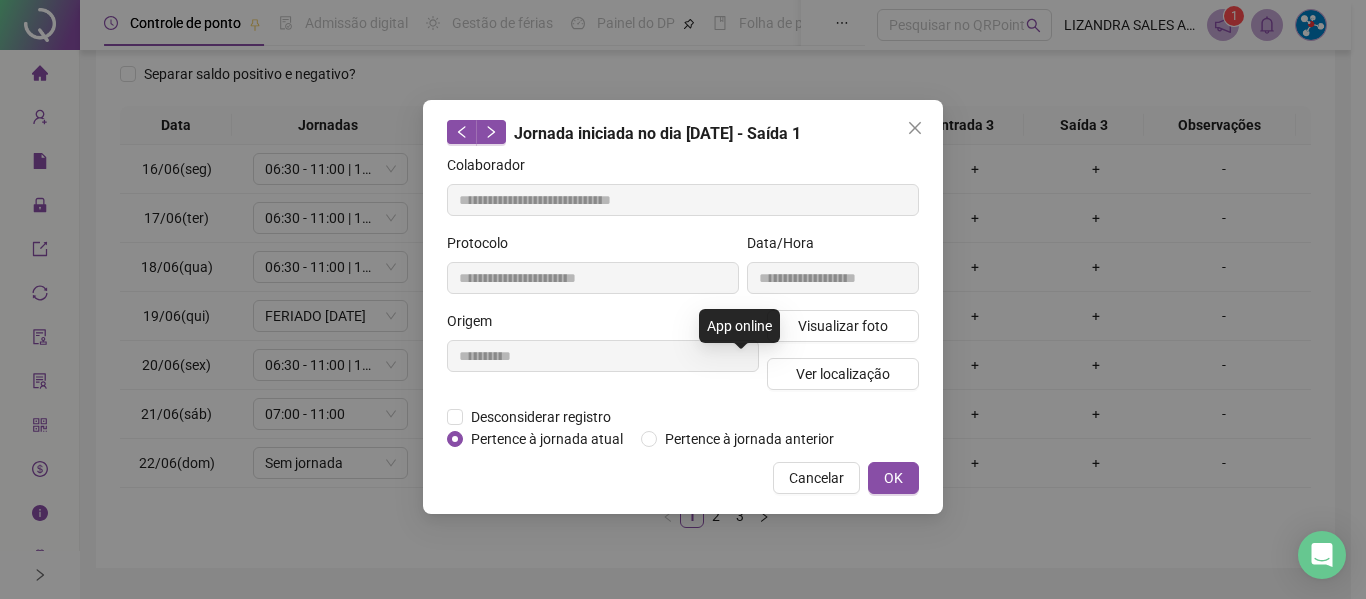 type on "**********" 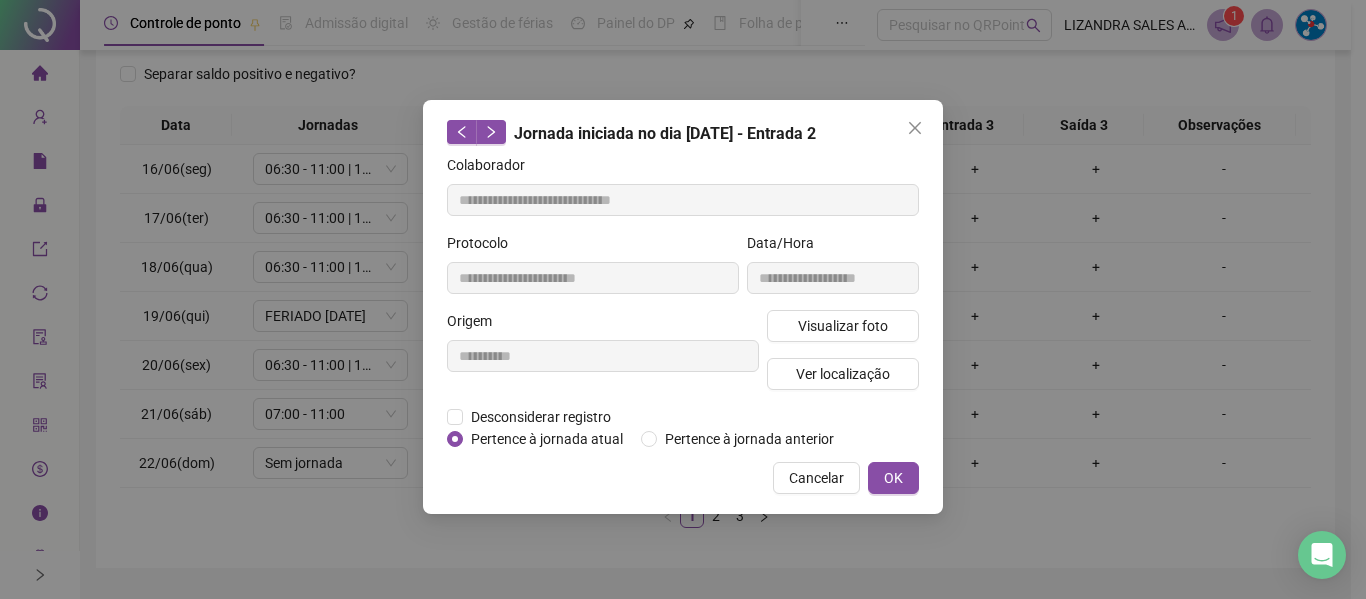 click on "Visualizar foto Ver localização" at bounding box center (843, 358) 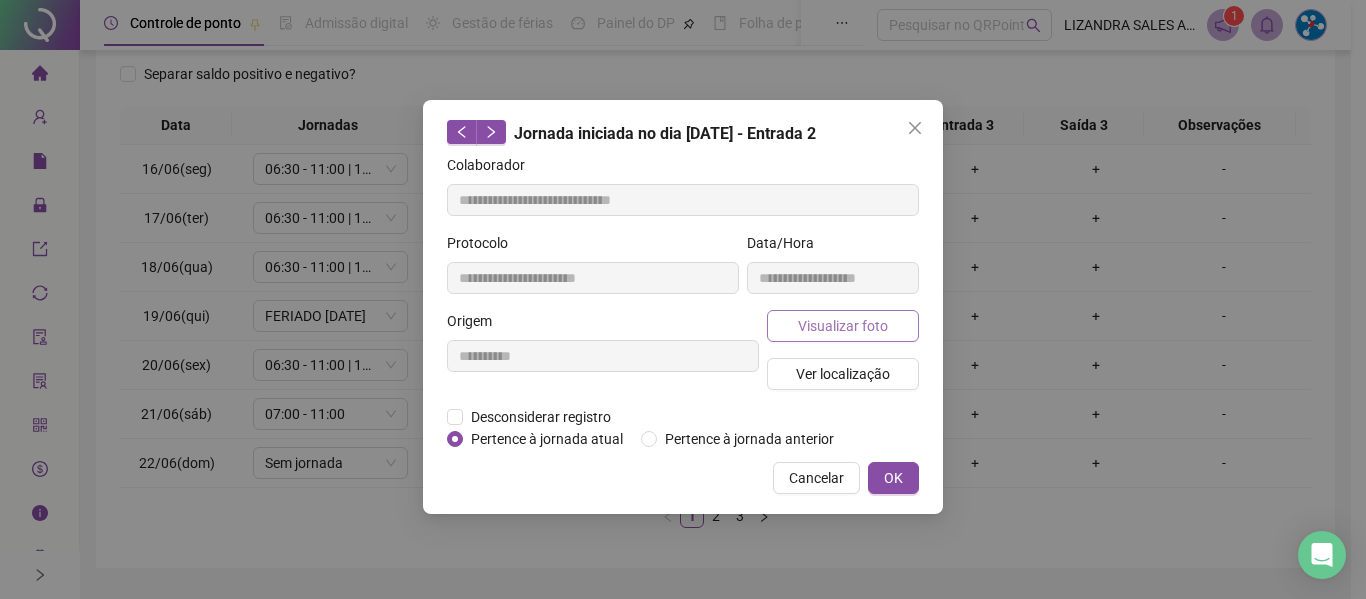 click on "Visualizar foto" at bounding box center (843, 326) 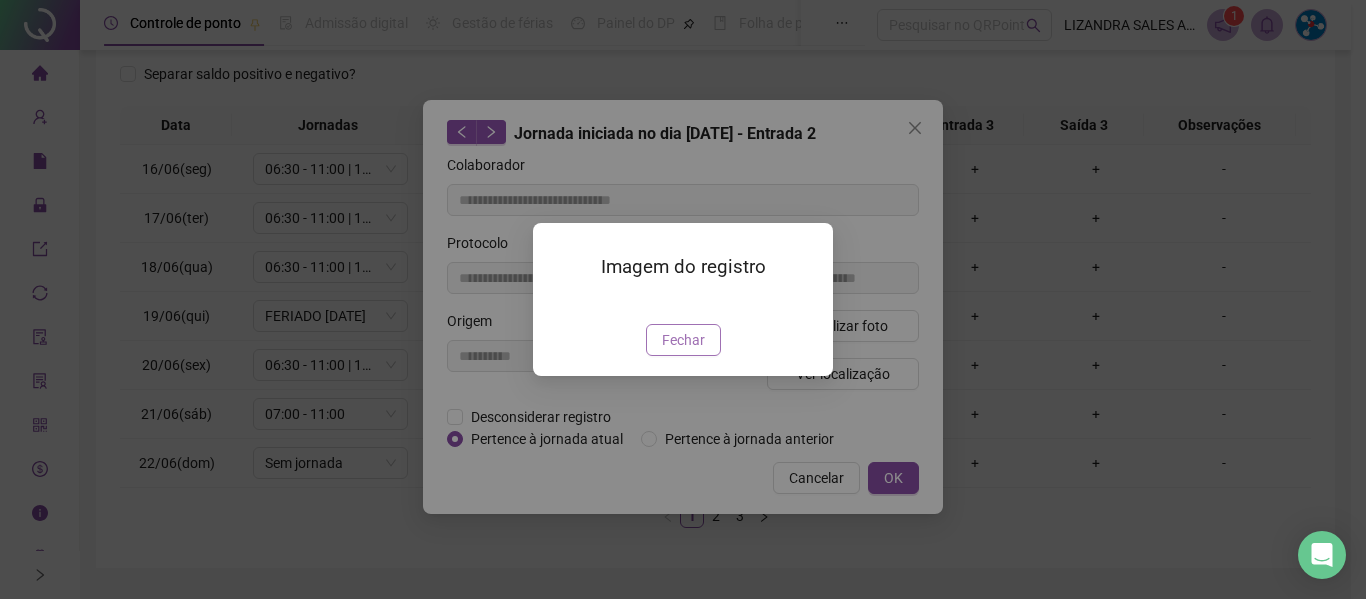 click on "Fechar" at bounding box center (683, 340) 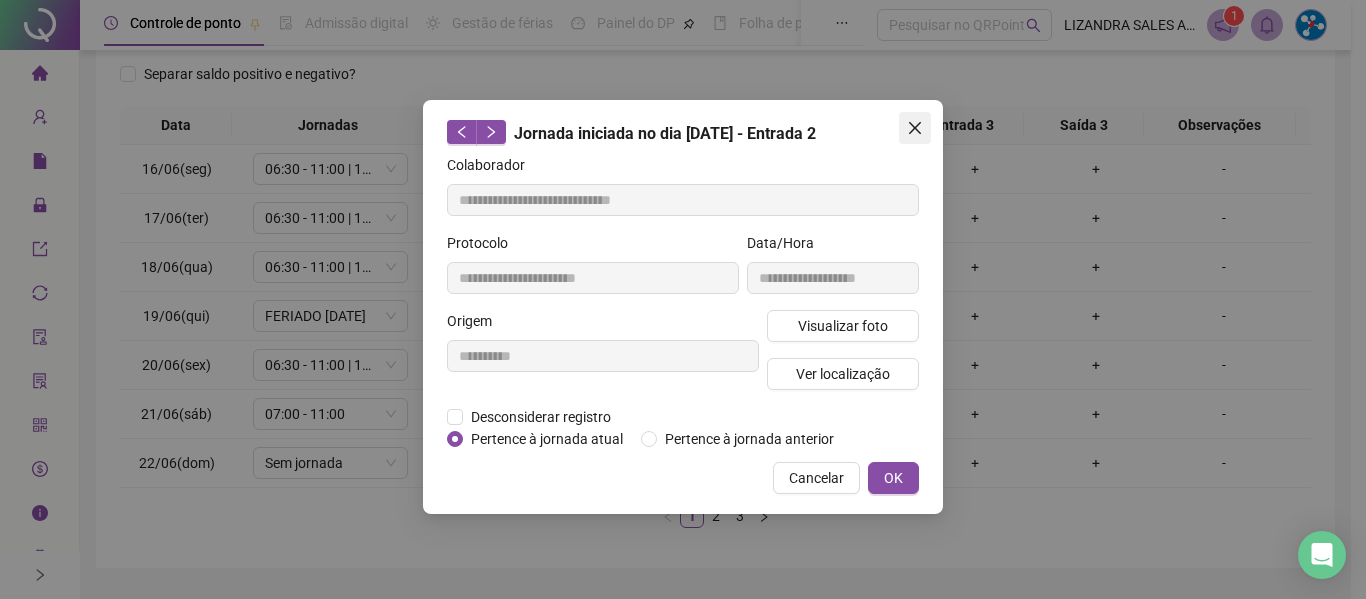 click 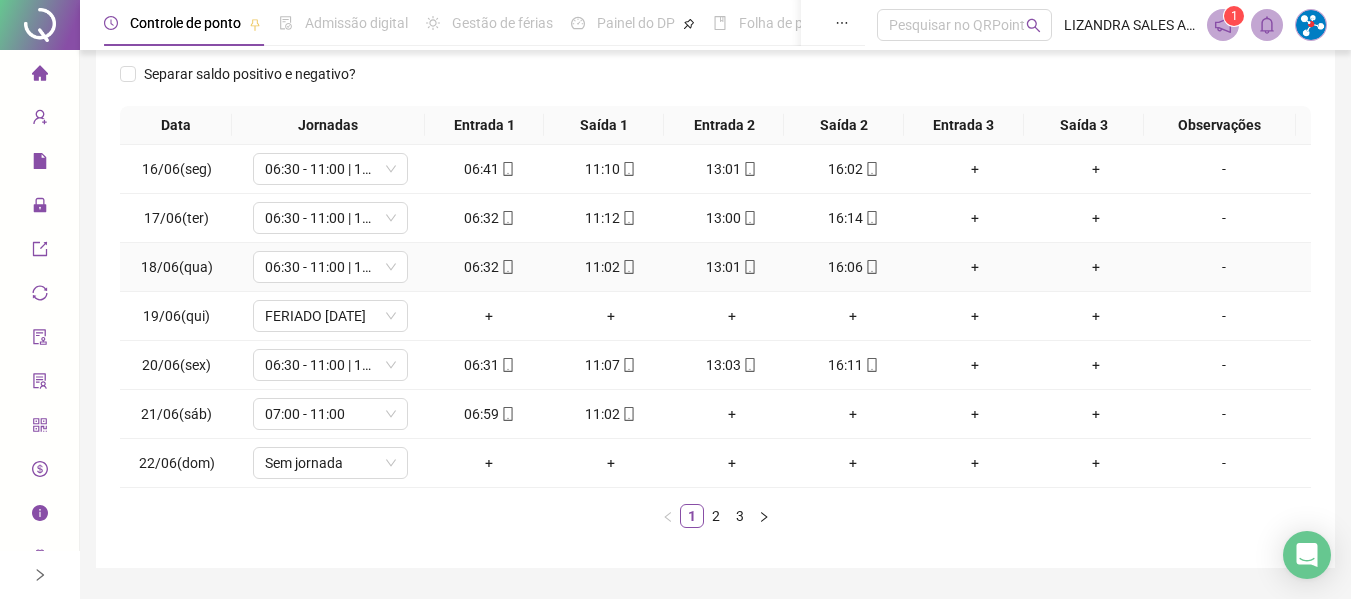 click 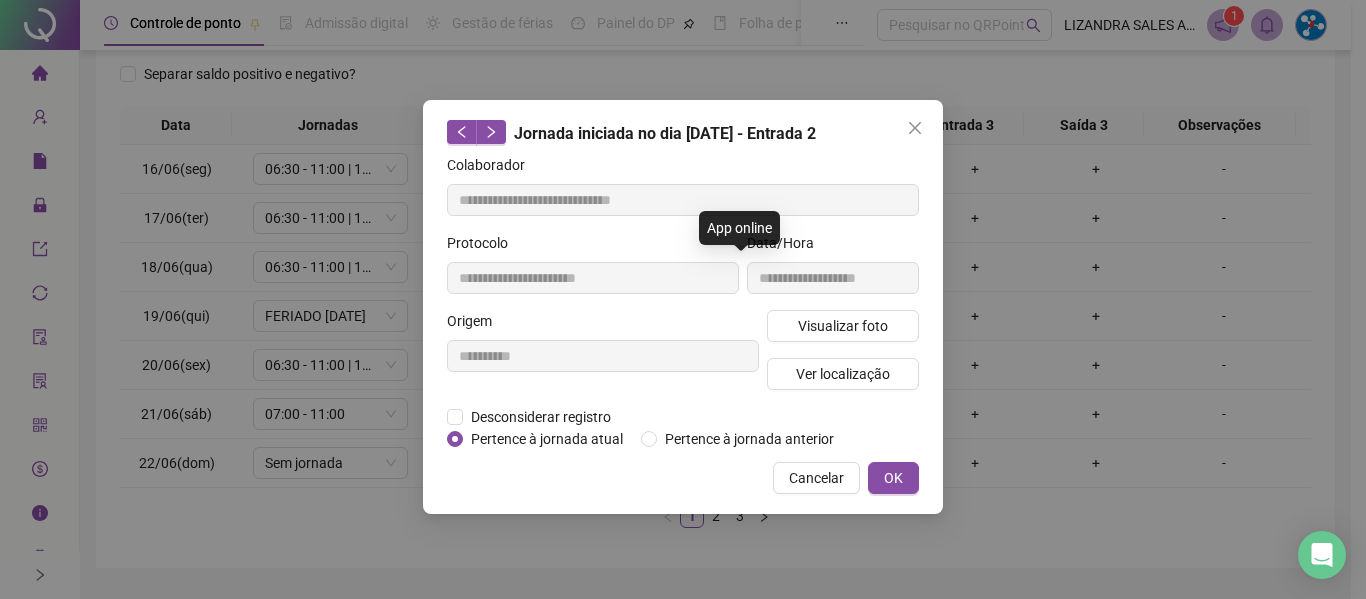 type on "**********" 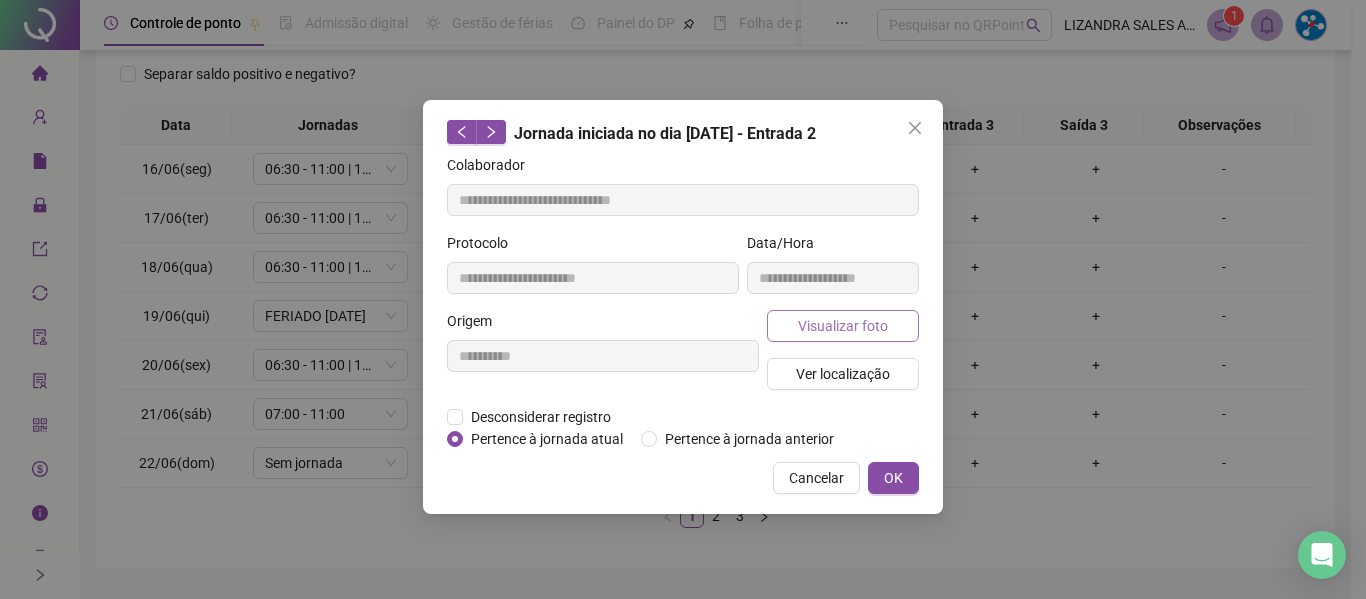 click on "Visualizar foto" at bounding box center (843, 326) 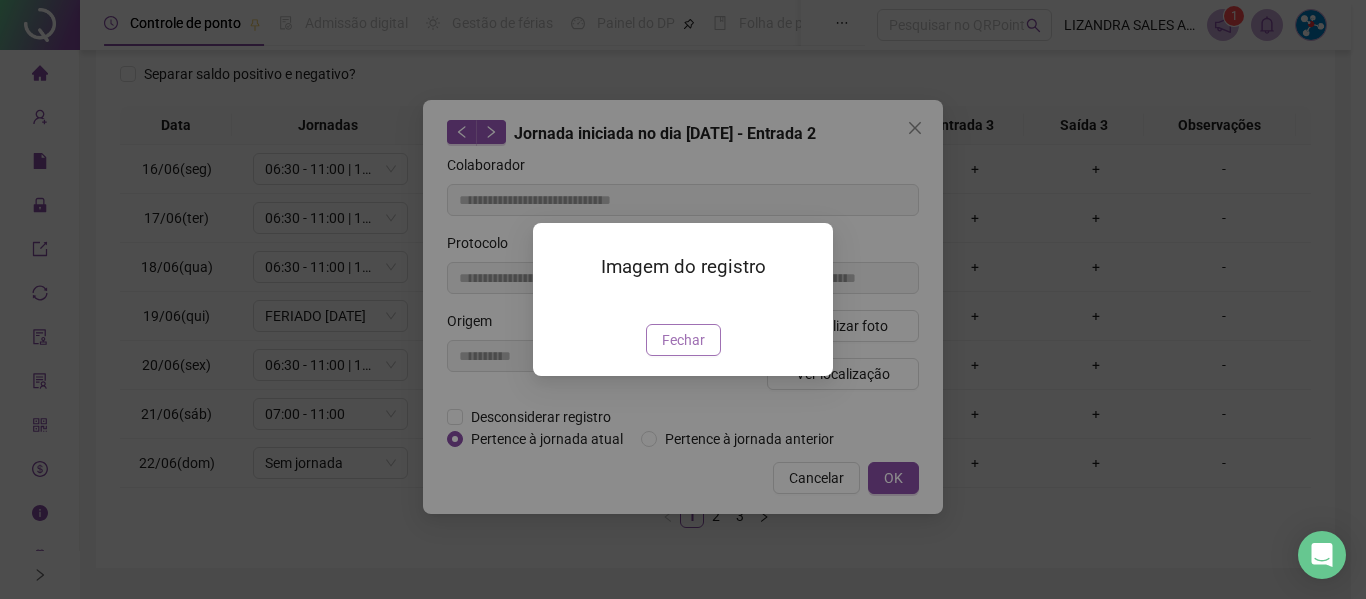 click on "Fechar" at bounding box center [683, 340] 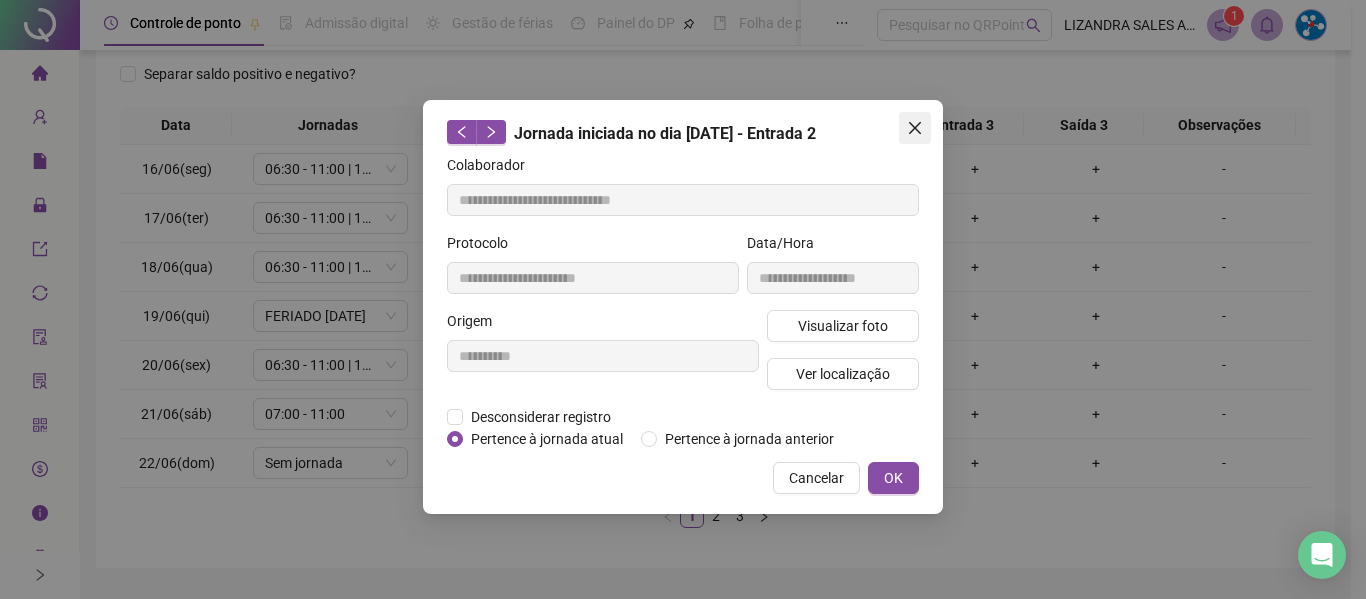 click 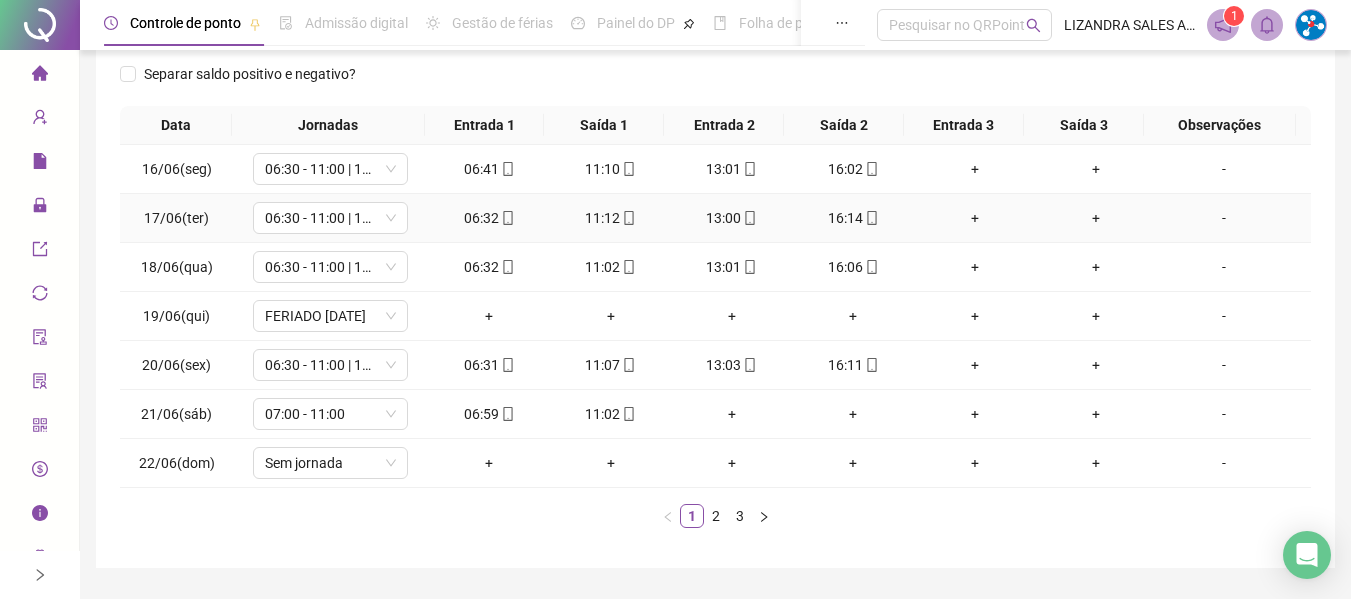 click 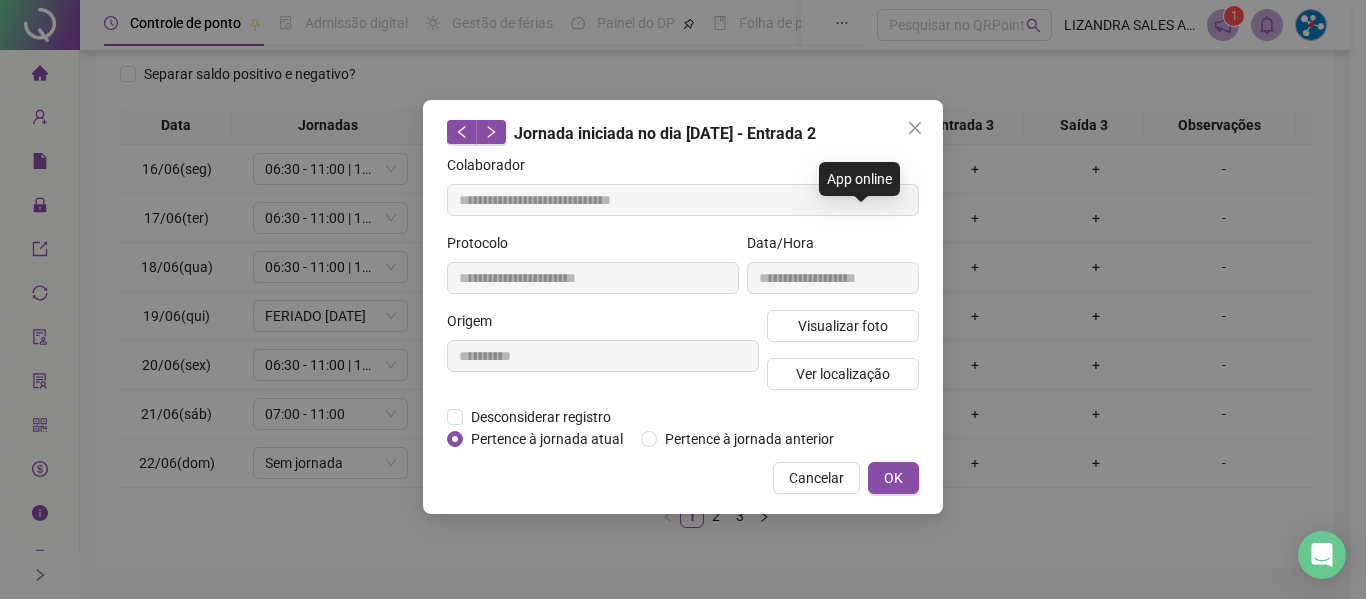 type on "**********" 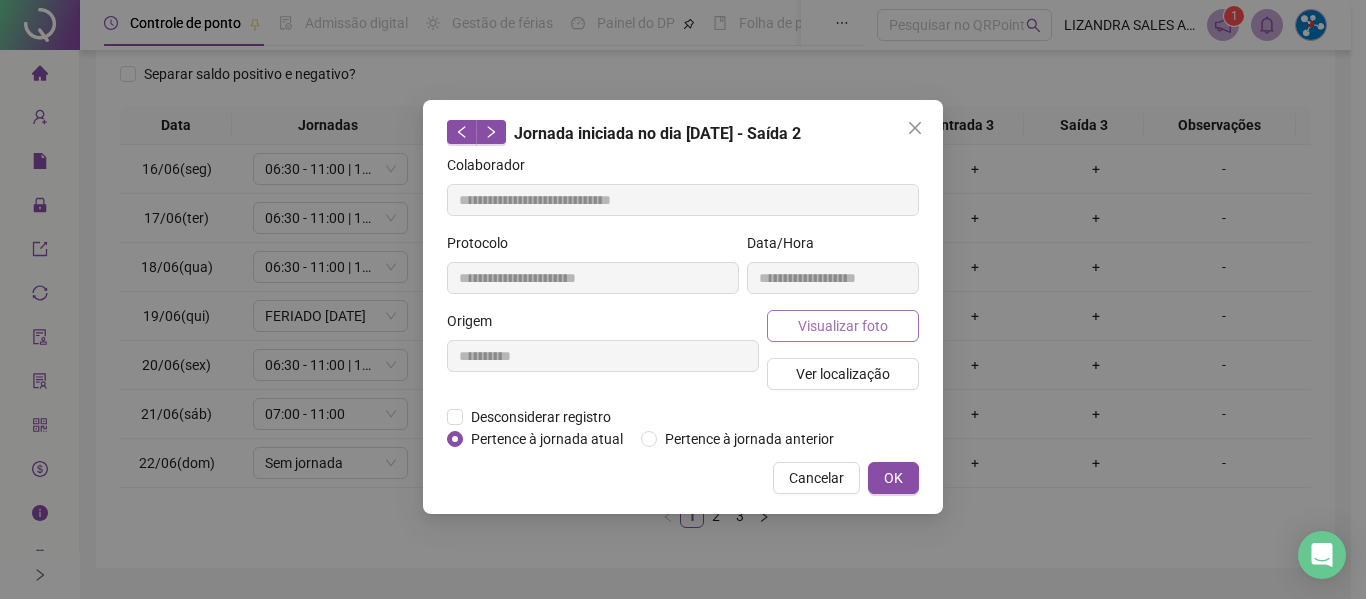 click on "Visualizar foto" at bounding box center [843, 326] 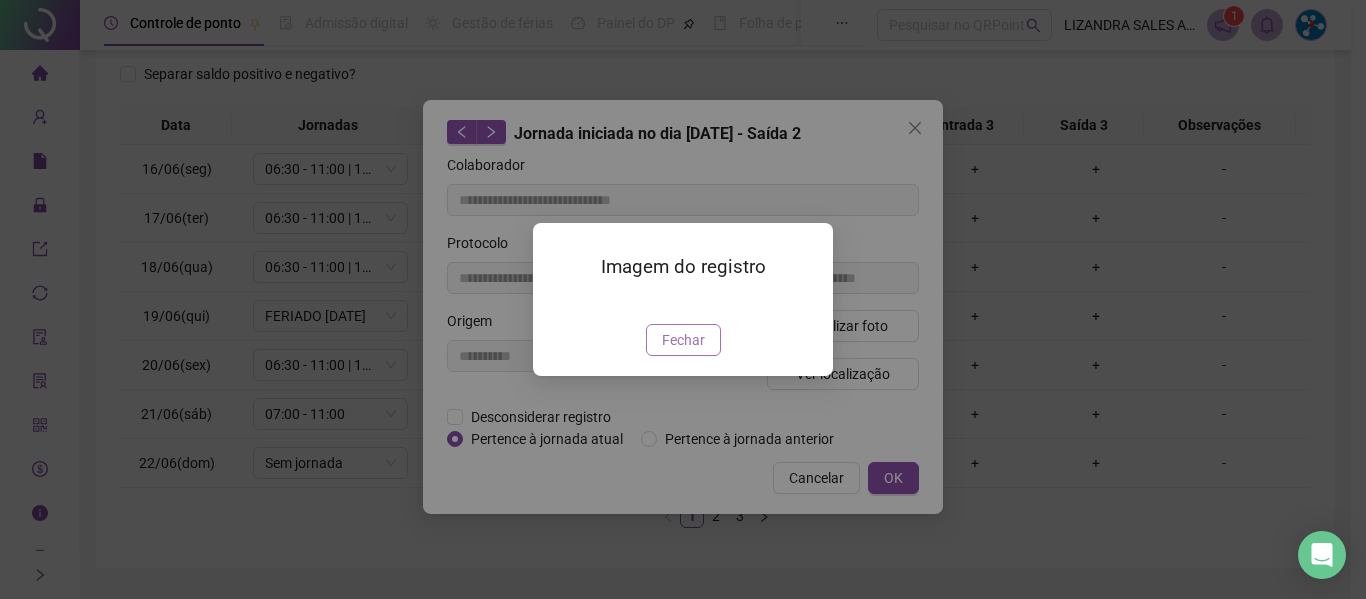 click on "Fechar" at bounding box center (683, 340) 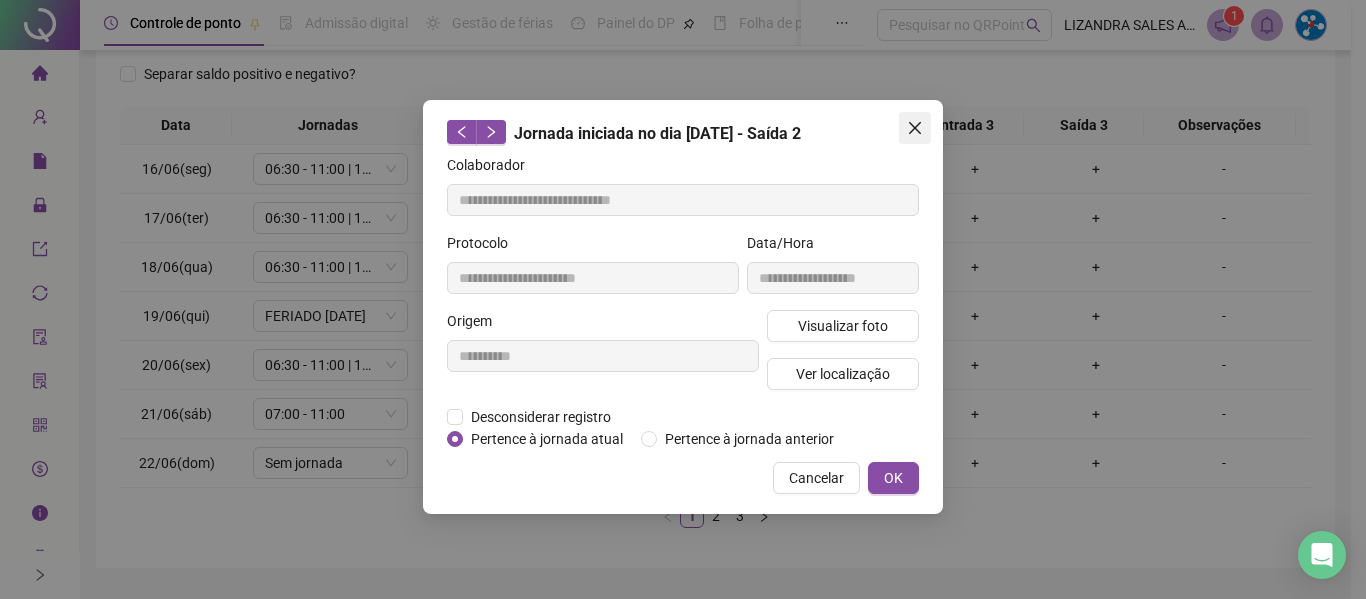 click 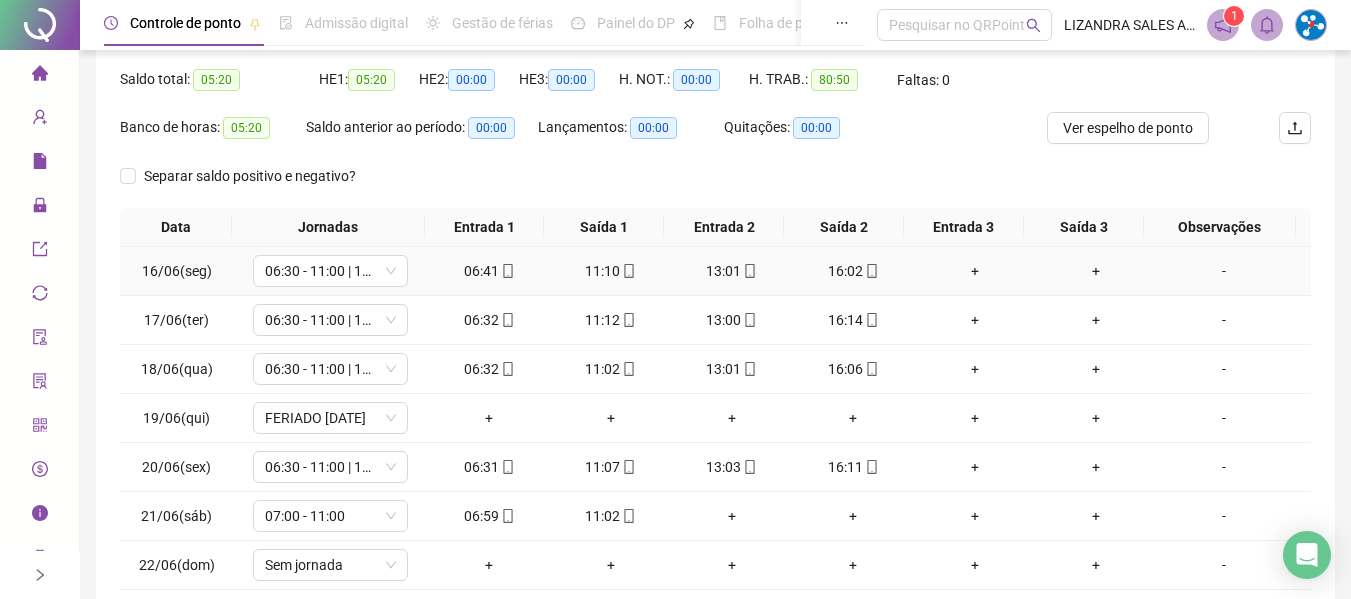 scroll, scrollTop: 200, scrollLeft: 0, axis: vertical 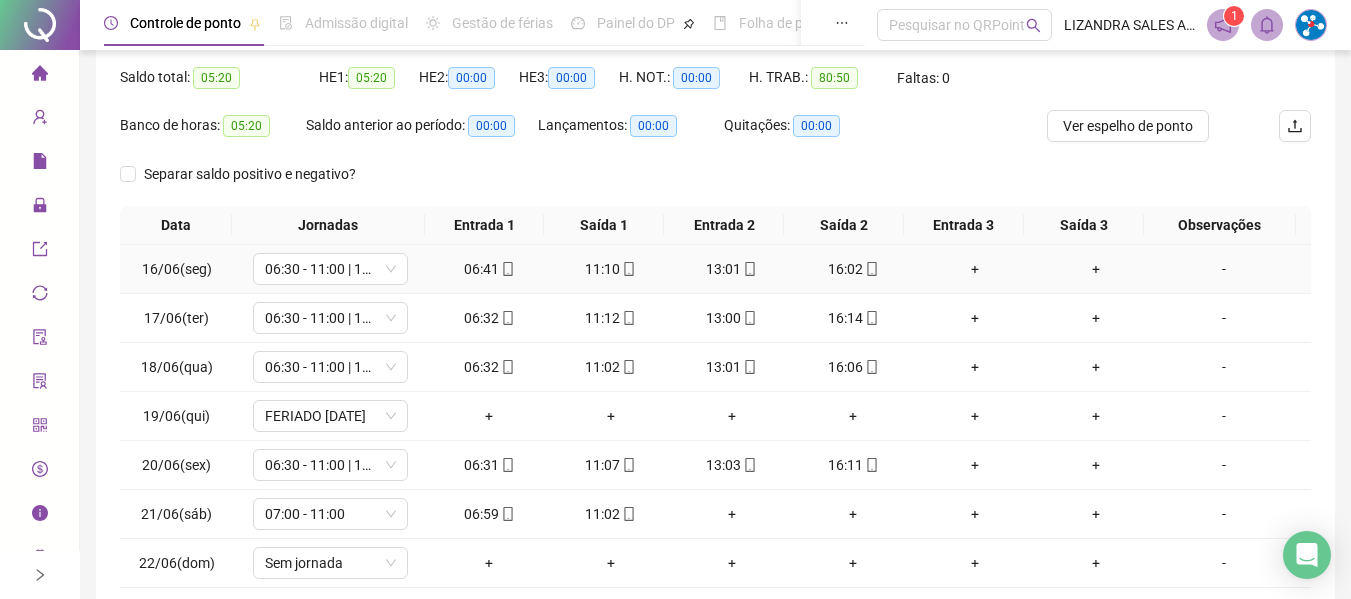 click 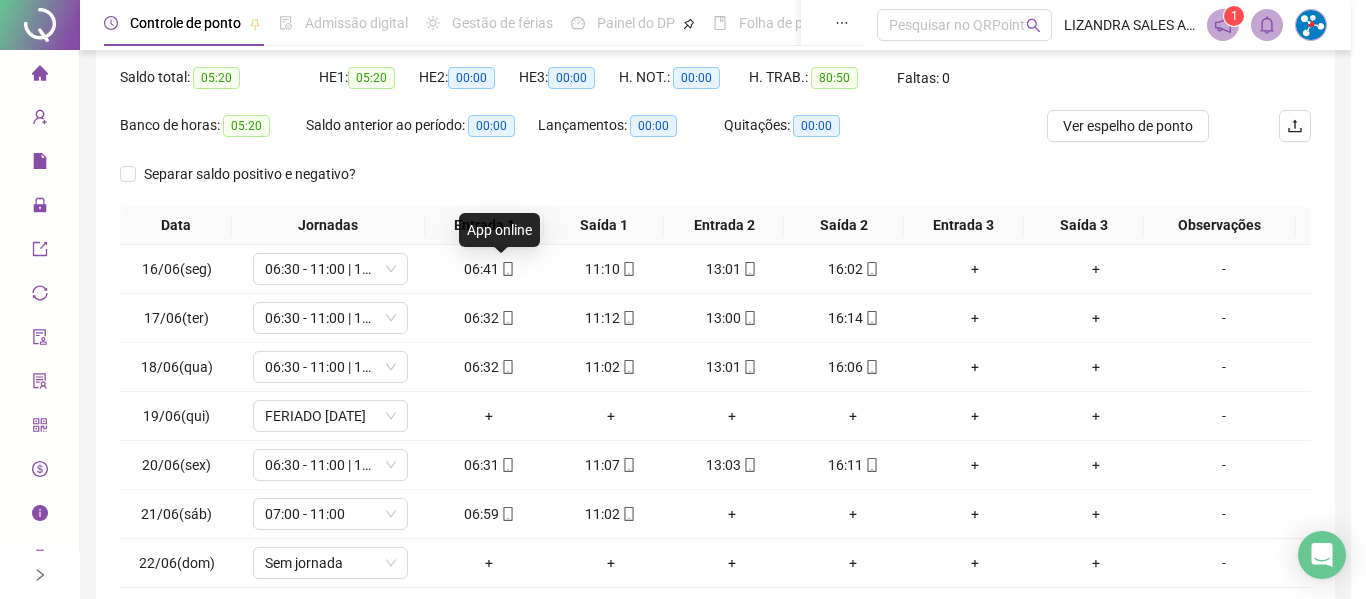 type on "**********" 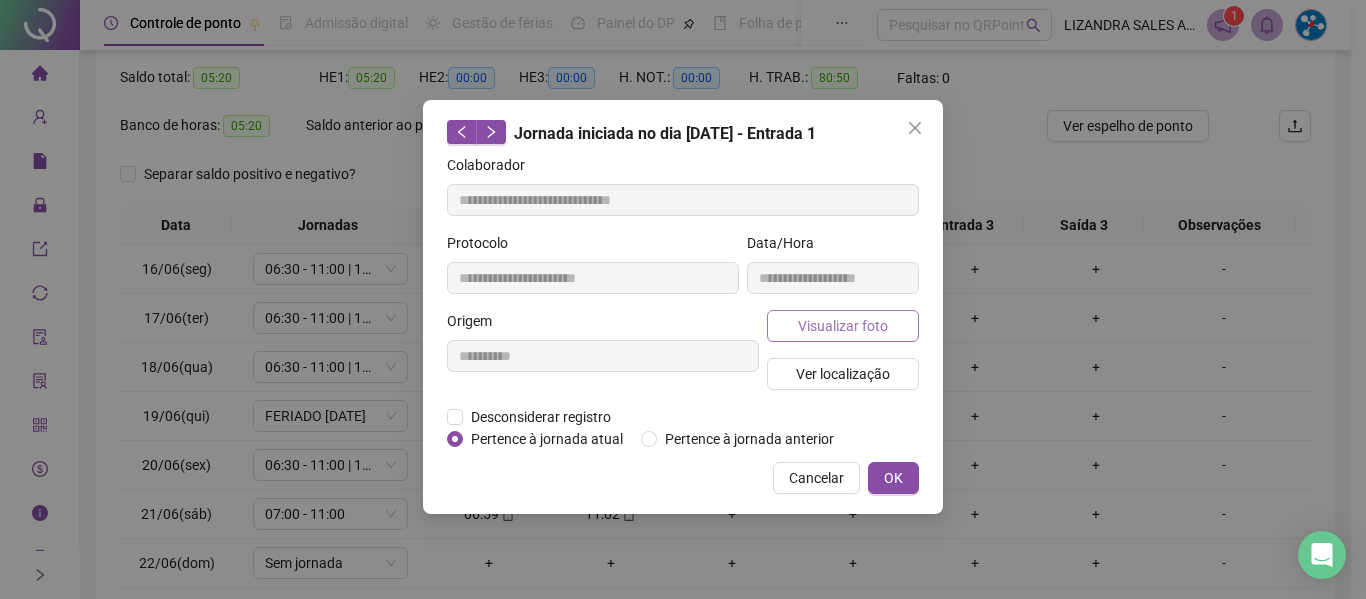 click on "Visualizar foto" at bounding box center [843, 326] 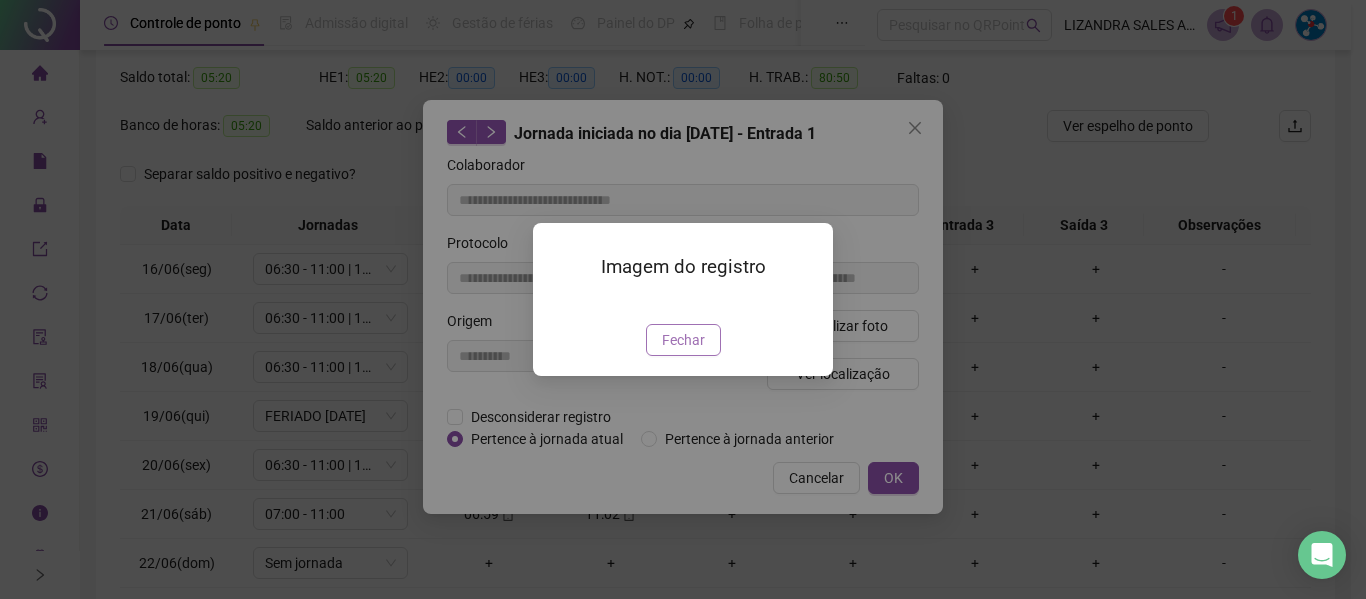 click on "Fechar" at bounding box center (683, 340) 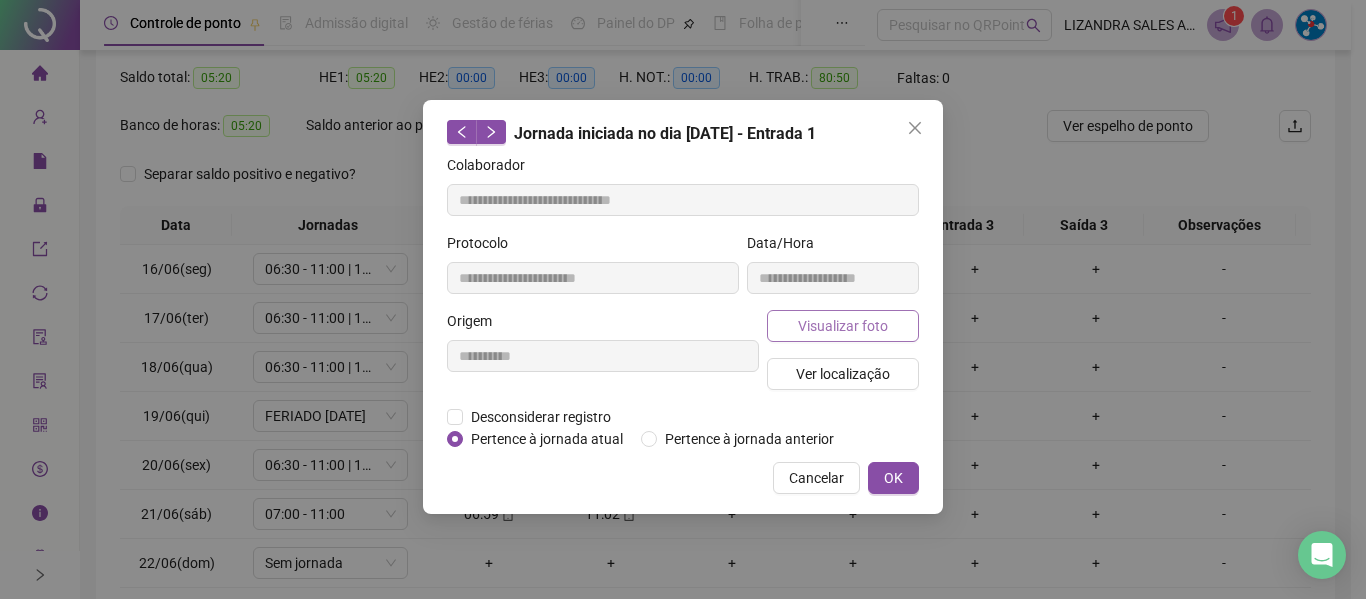 click on "Visualizar foto" at bounding box center [843, 326] 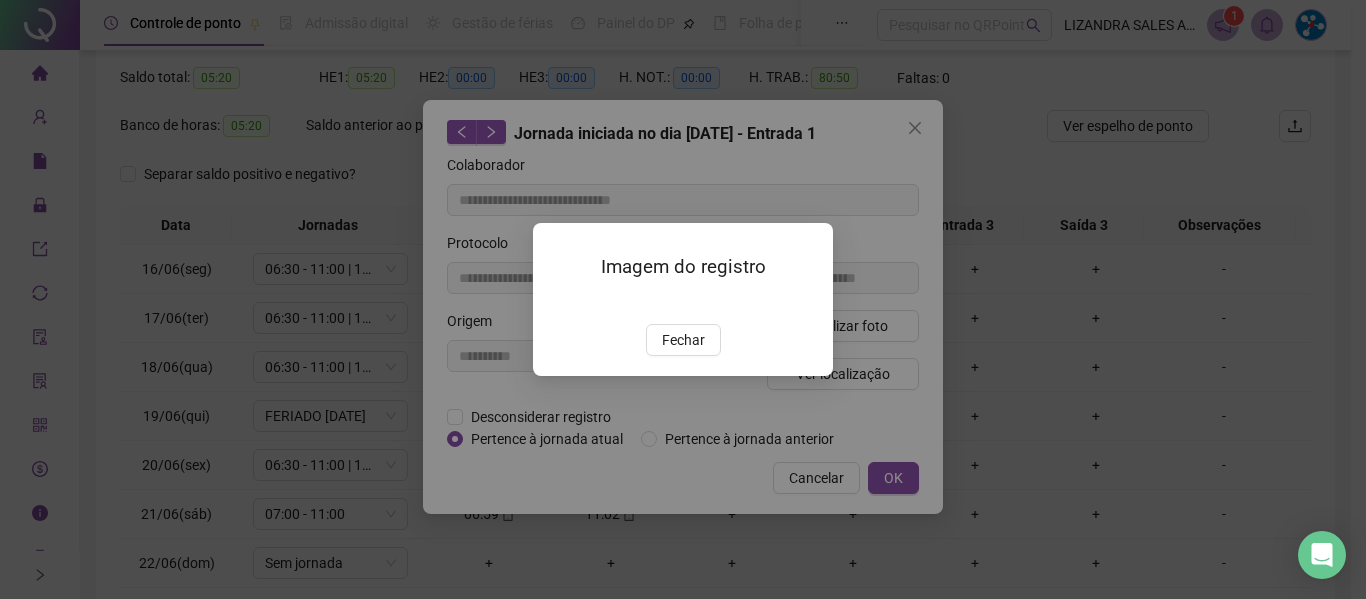 click at bounding box center (557, 303) 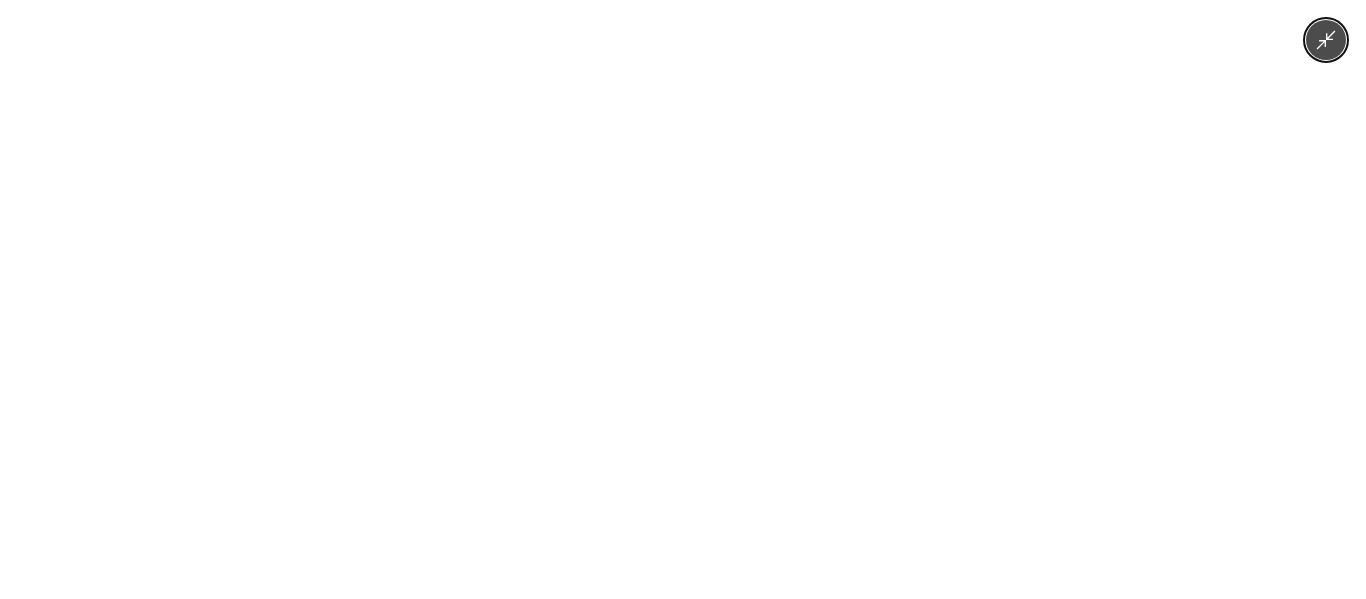 click at bounding box center [682, 299] 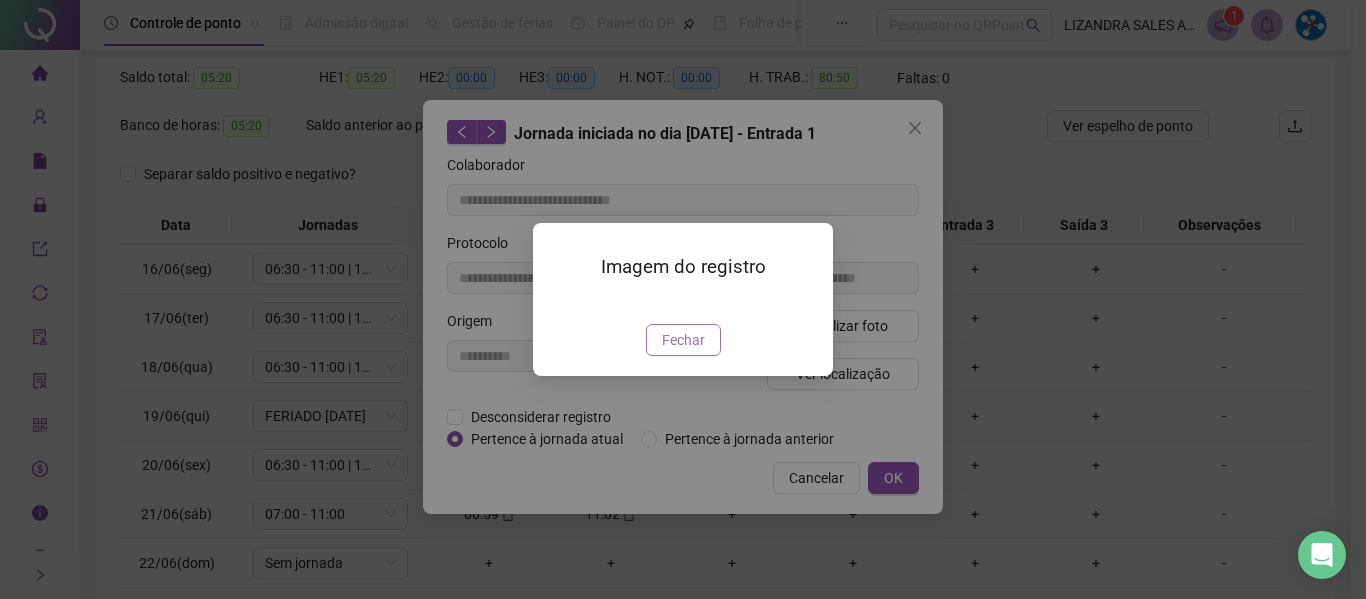 click on "Fechar" at bounding box center (683, 340) 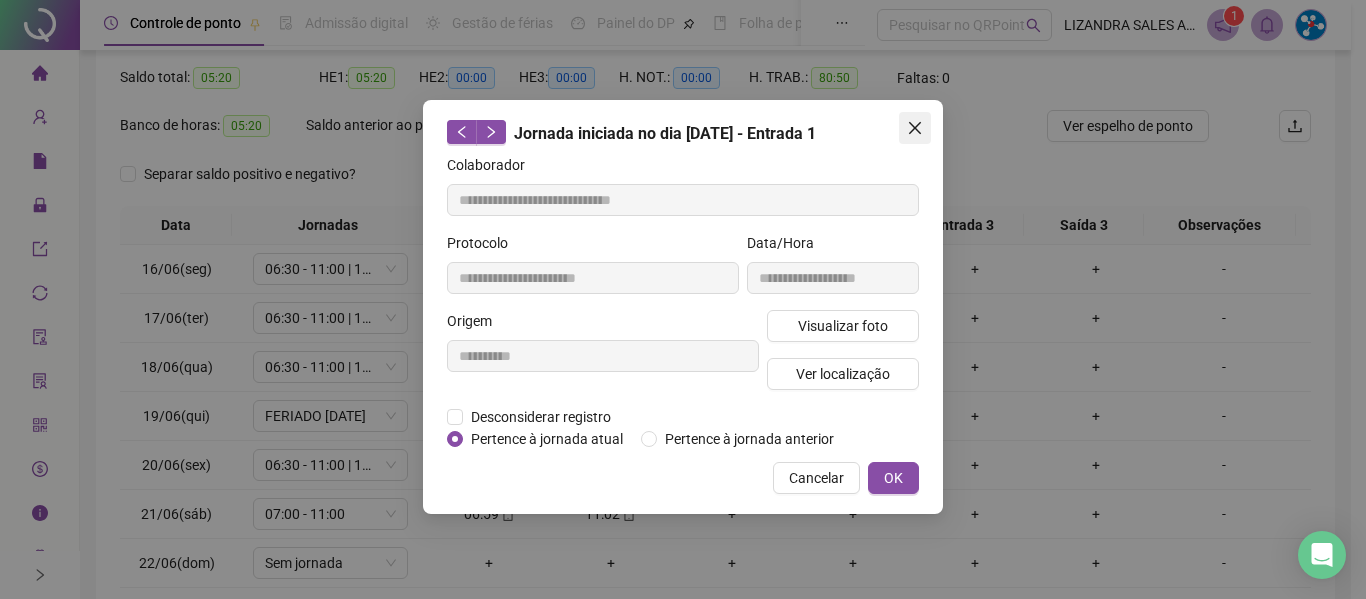 click 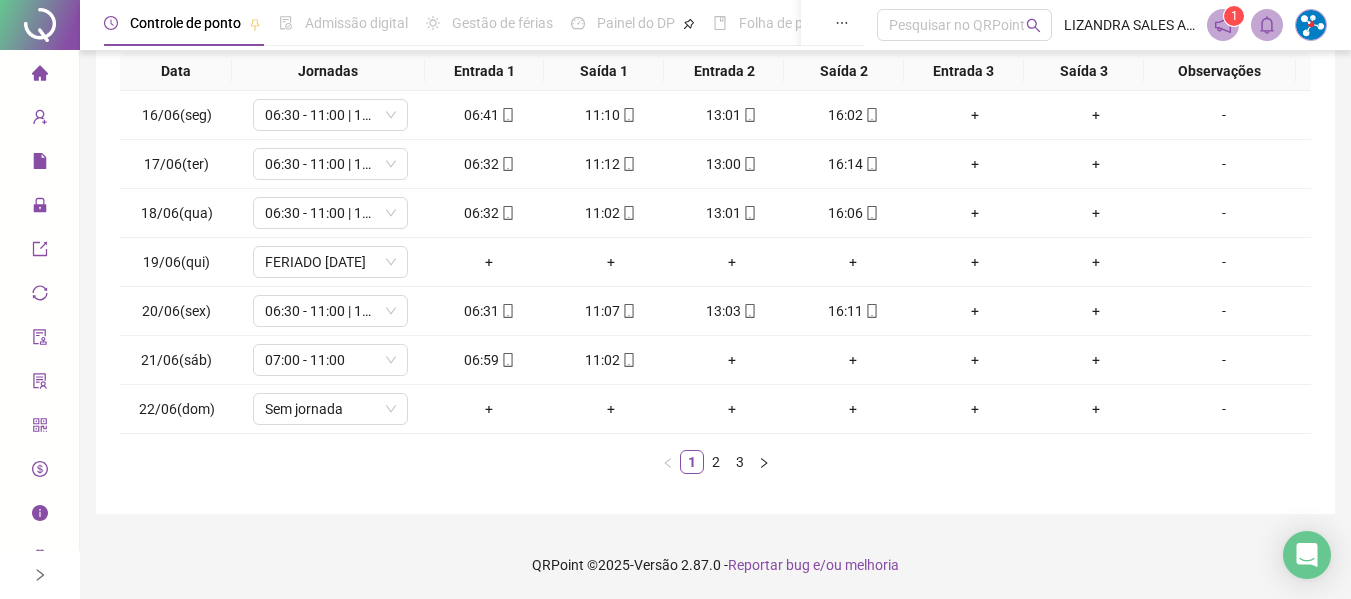 scroll, scrollTop: 355, scrollLeft: 0, axis: vertical 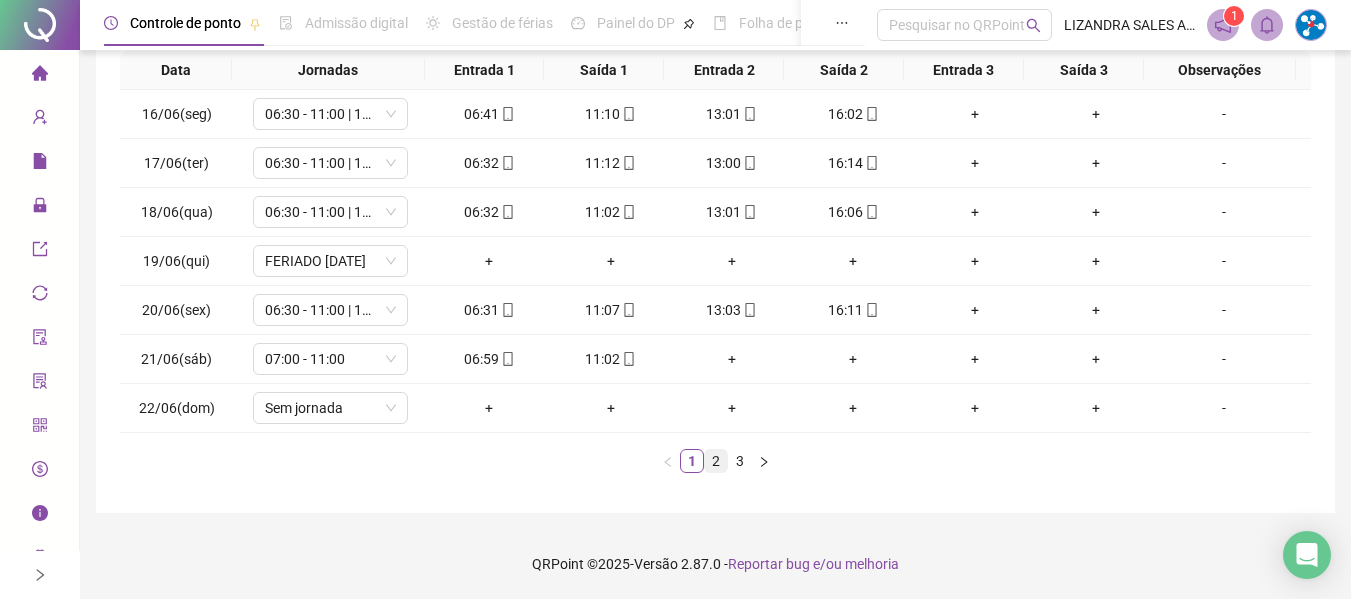 click on "2" at bounding box center [716, 461] 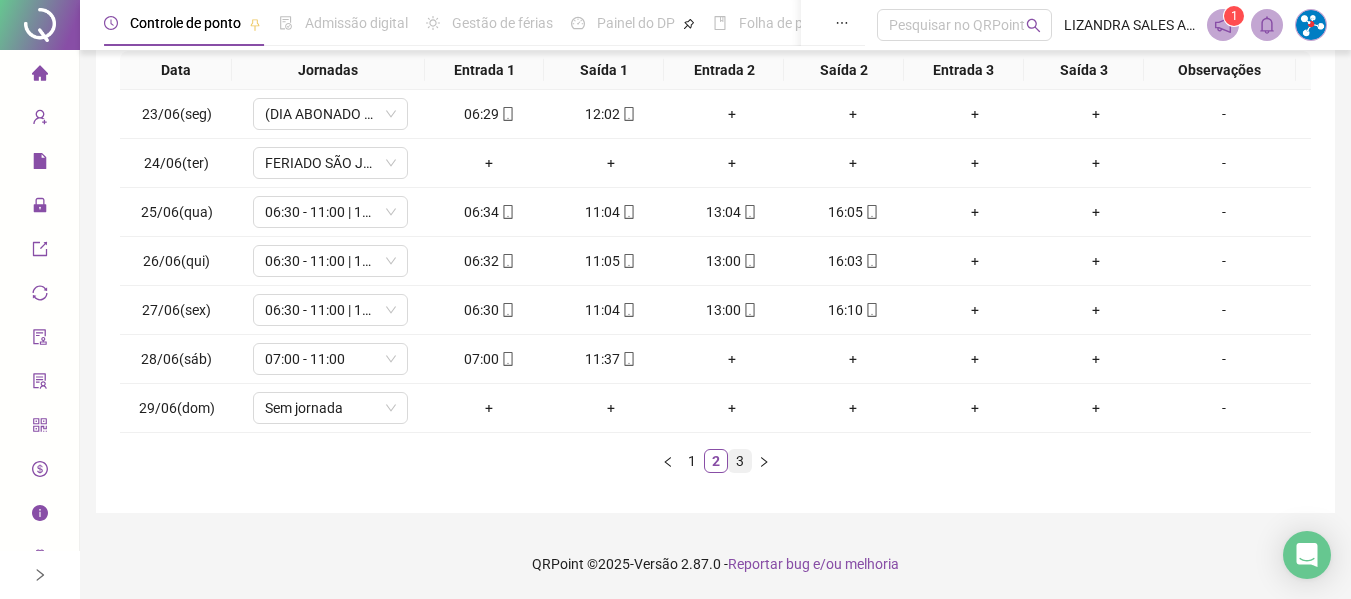 click on "3" at bounding box center [740, 461] 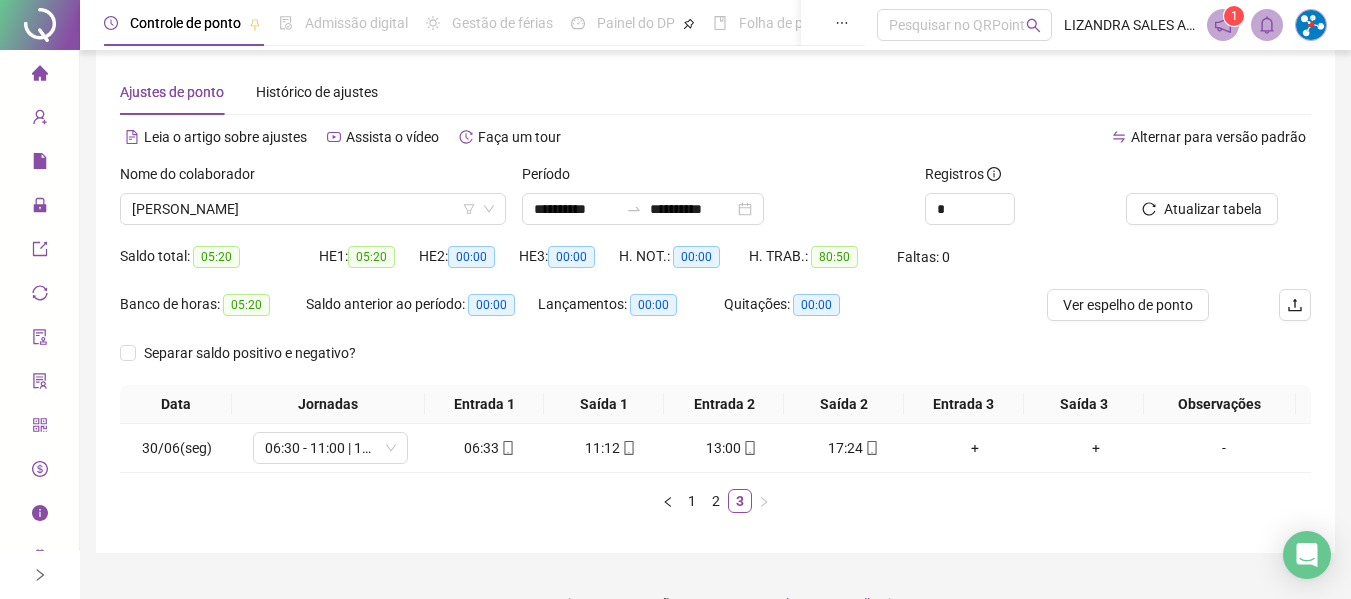 scroll, scrollTop: 0, scrollLeft: 0, axis: both 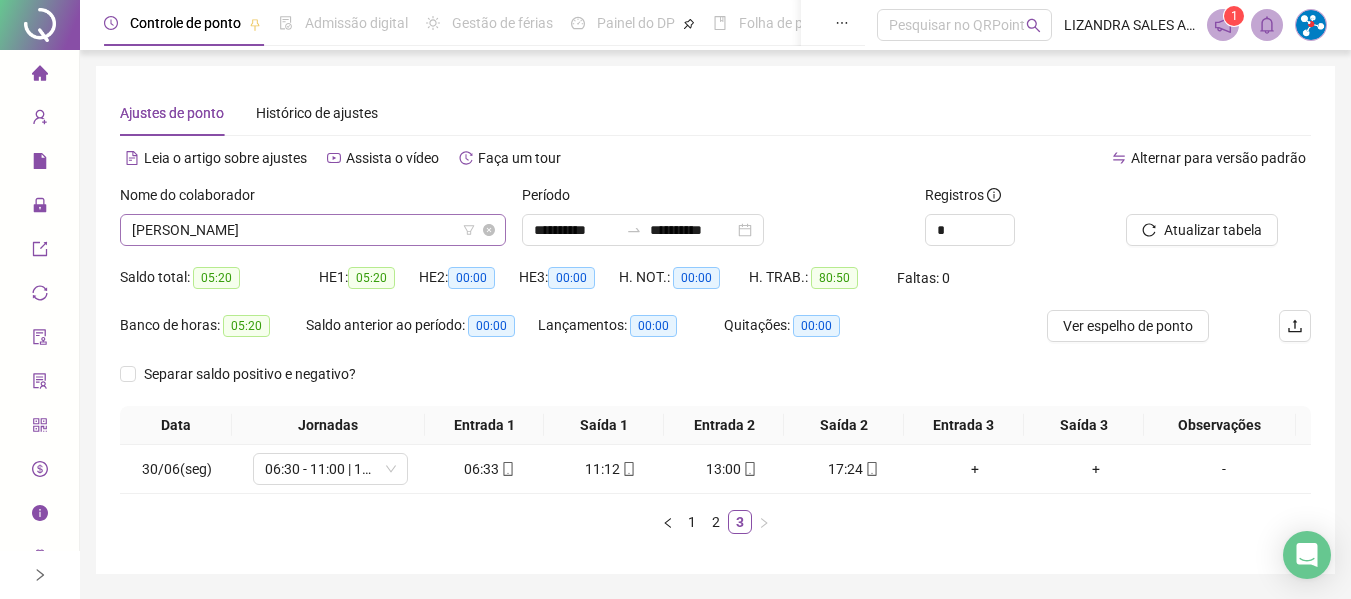 click on "[PERSON_NAME]" at bounding box center [313, 230] 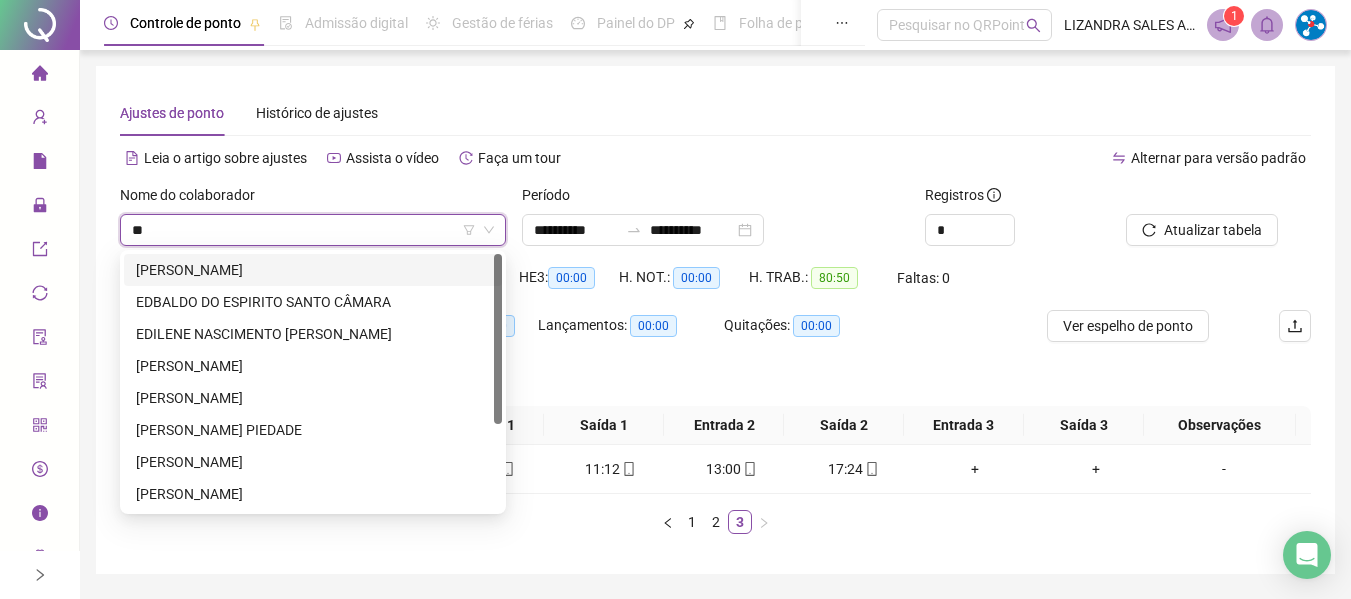type on "***" 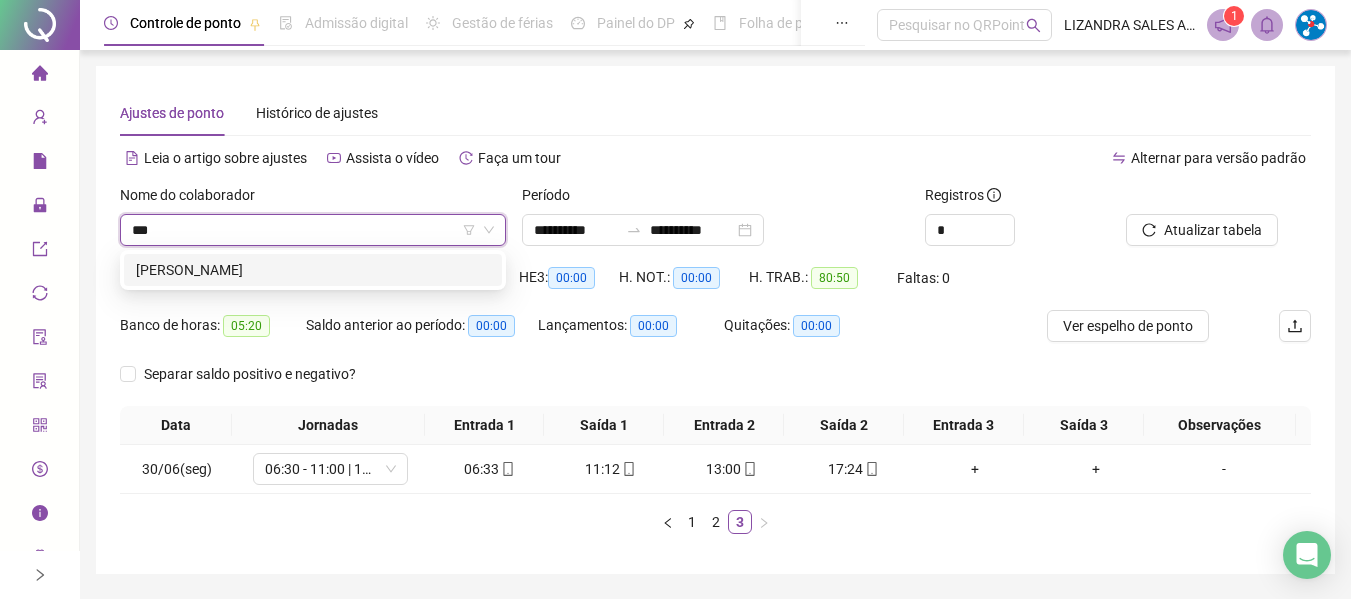 click on "[PERSON_NAME]" at bounding box center [313, 270] 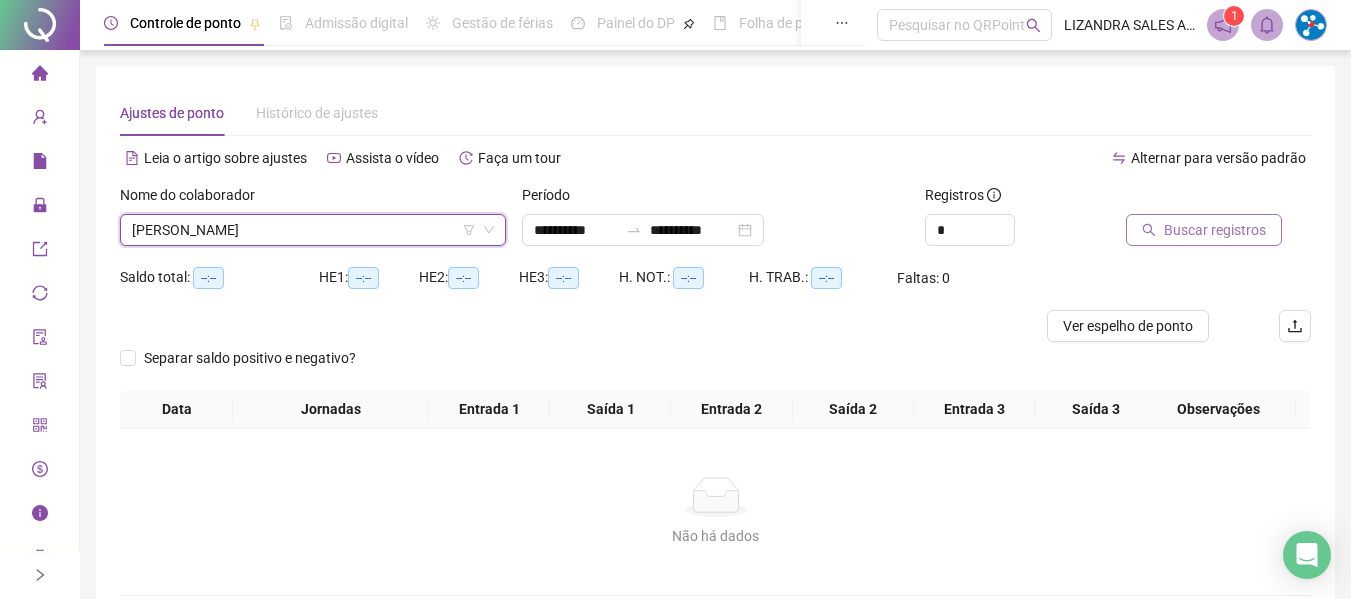 click on "Buscar registros" at bounding box center (1215, 230) 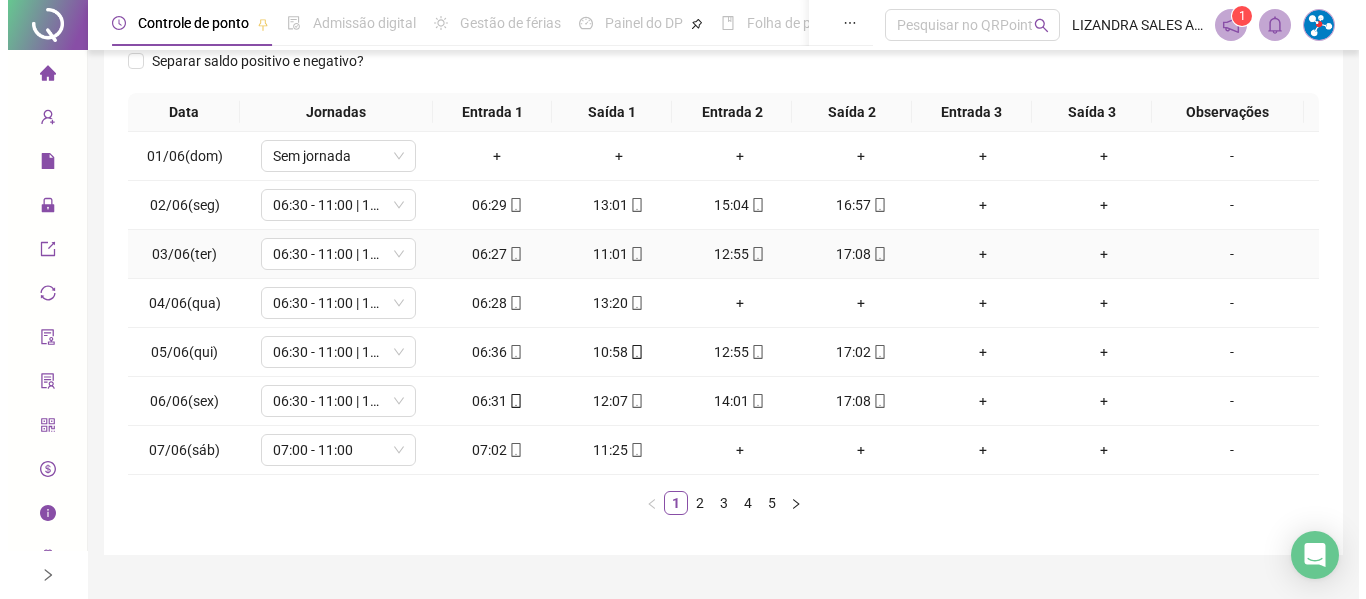 scroll, scrollTop: 355, scrollLeft: 0, axis: vertical 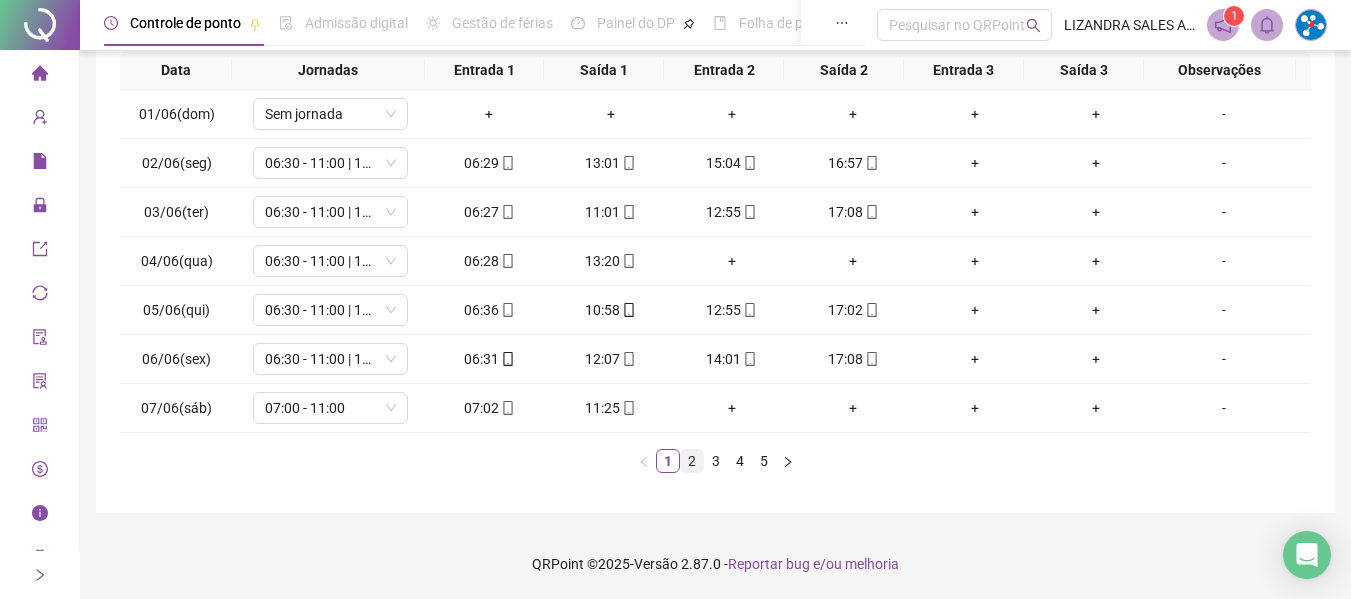 click on "2" at bounding box center (692, 461) 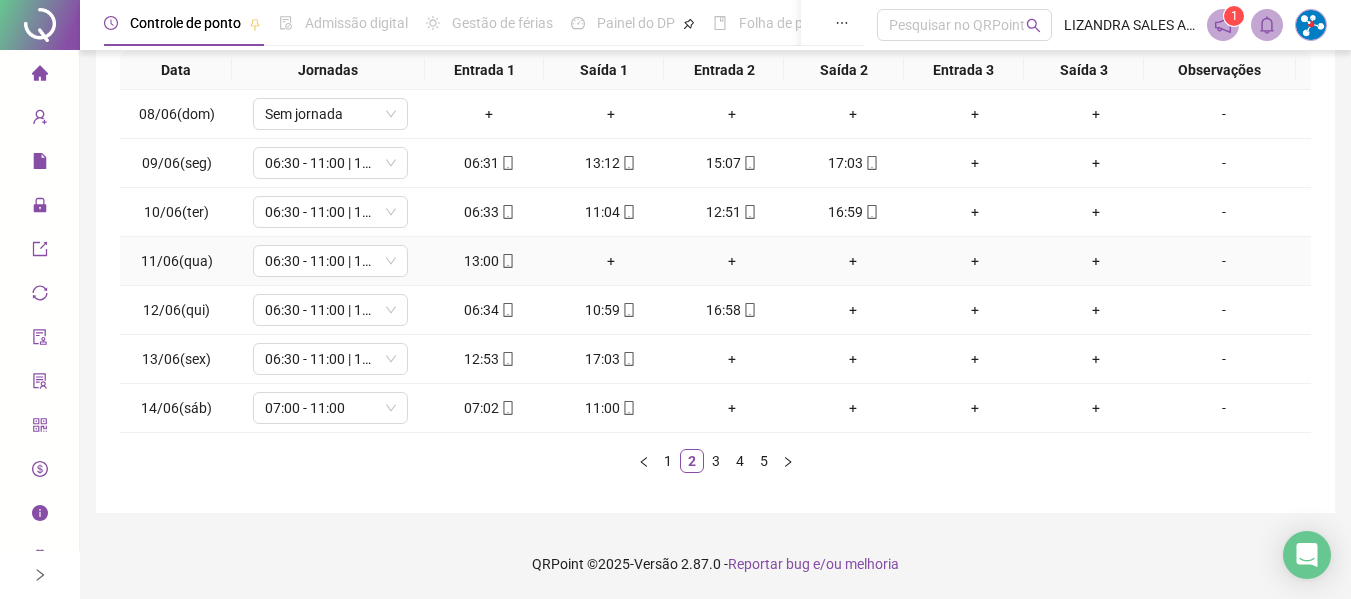 click on "+" at bounding box center (610, 261) 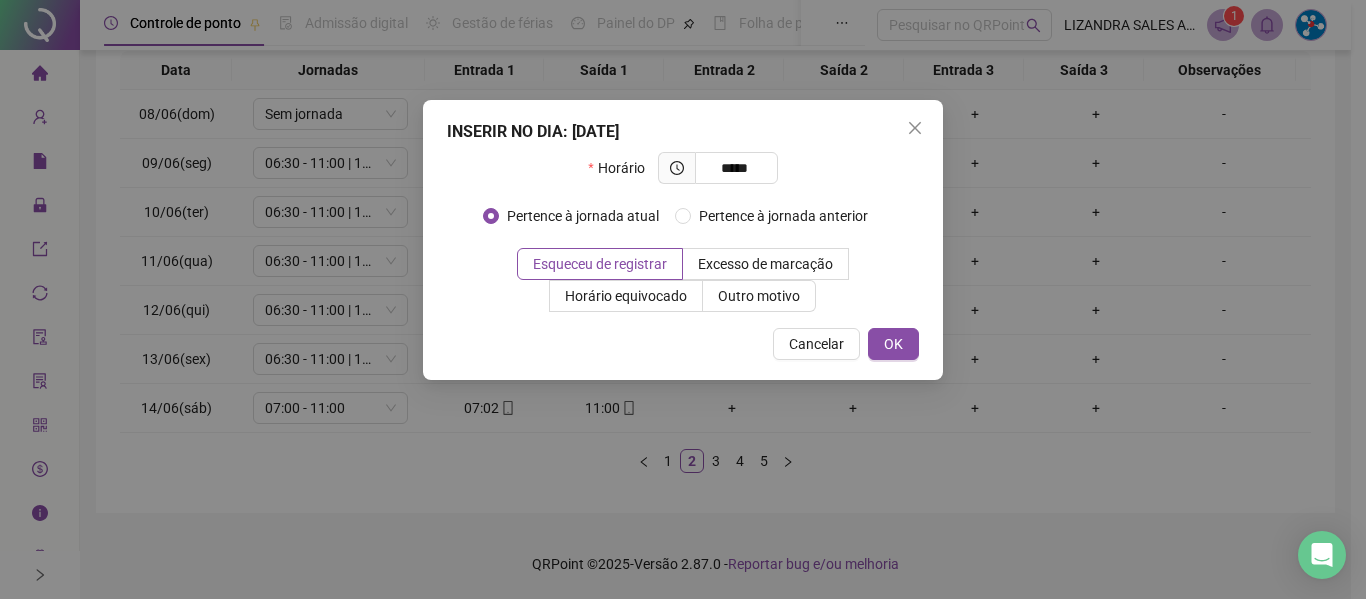type on "*****" 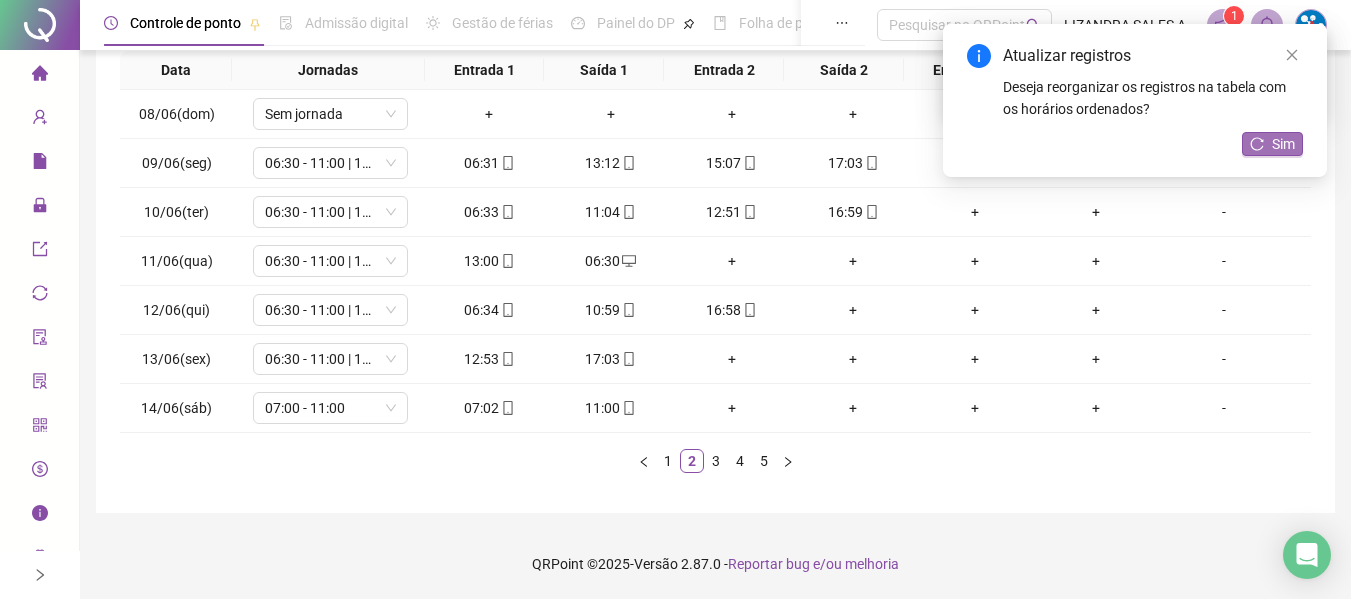 click on "Sim" at bounding box center [1272, 144] 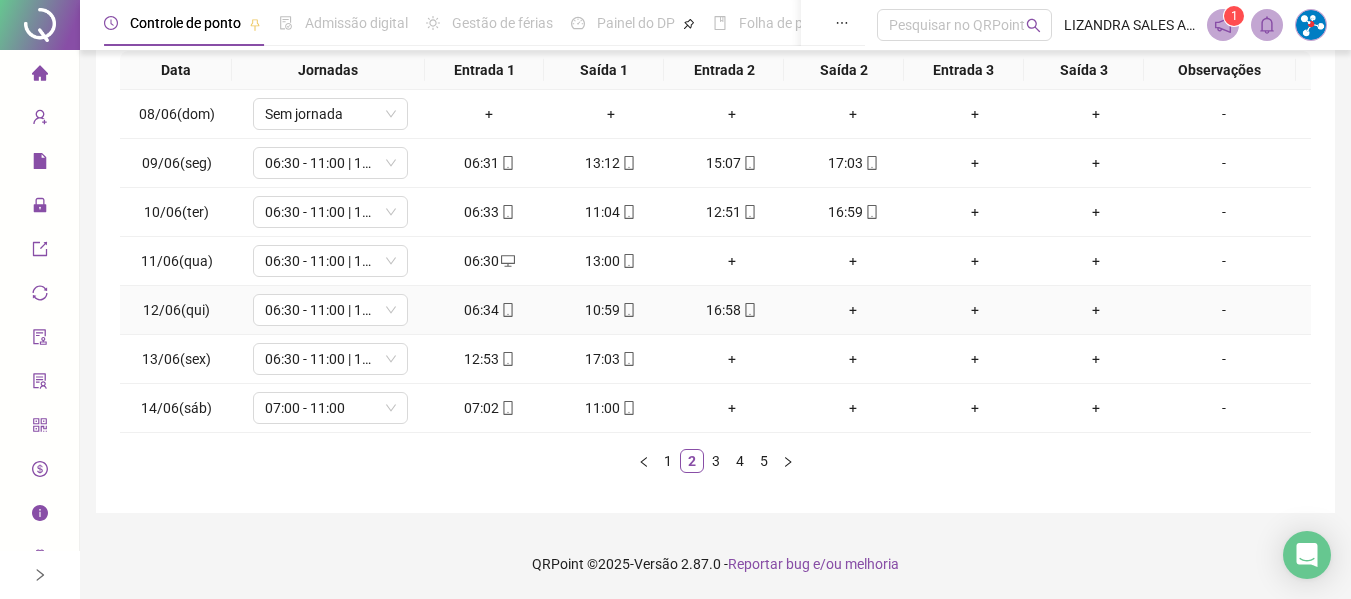 click on "+" at bounding box center [853, 310] 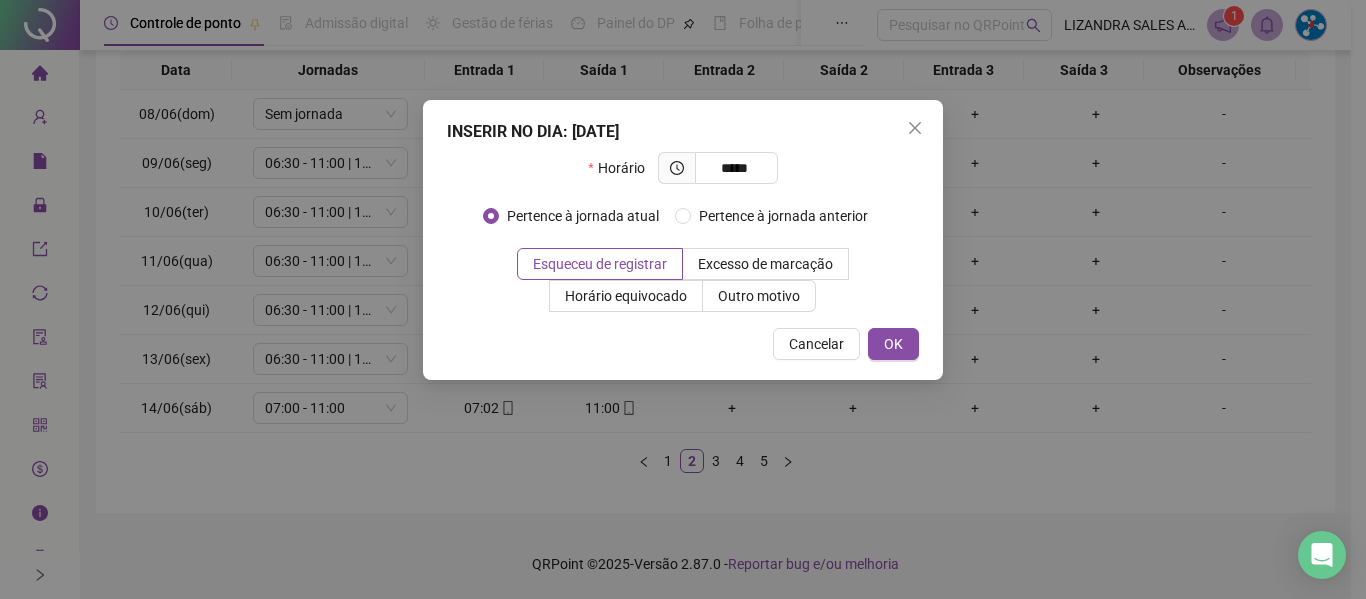 type on "*****" 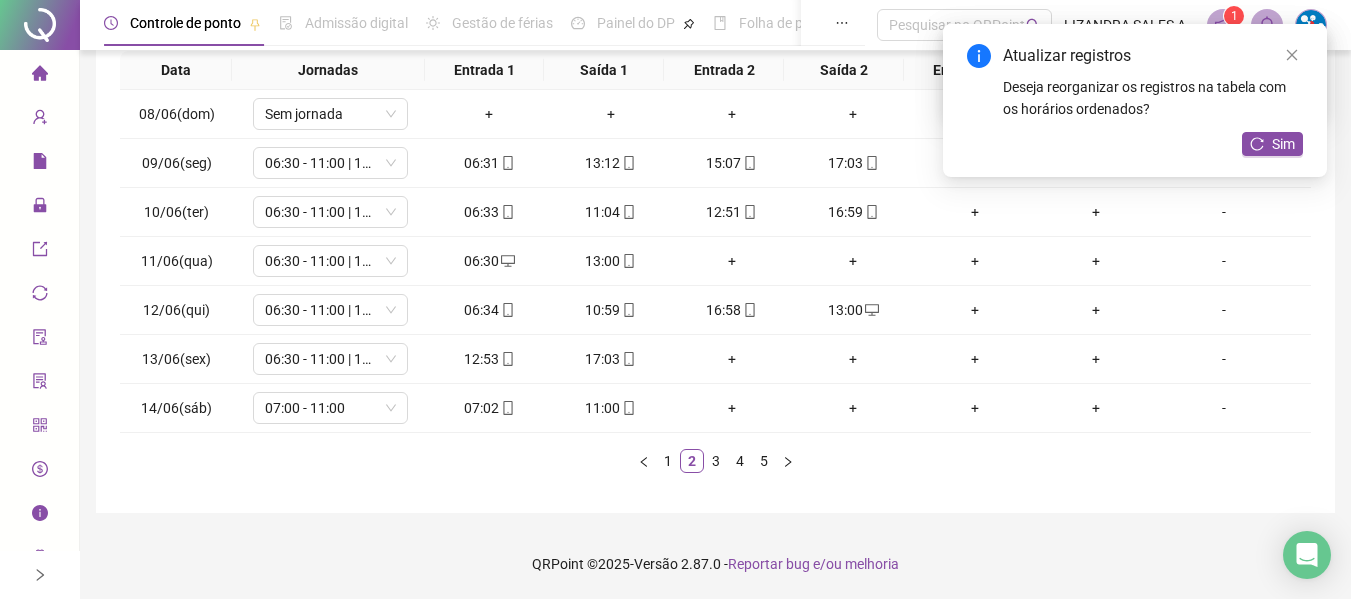 click on "Atualizar registros Deseja reorganizar os registros na tabela com os horários ordenados? Sim" at bounding box center [1135, 100] 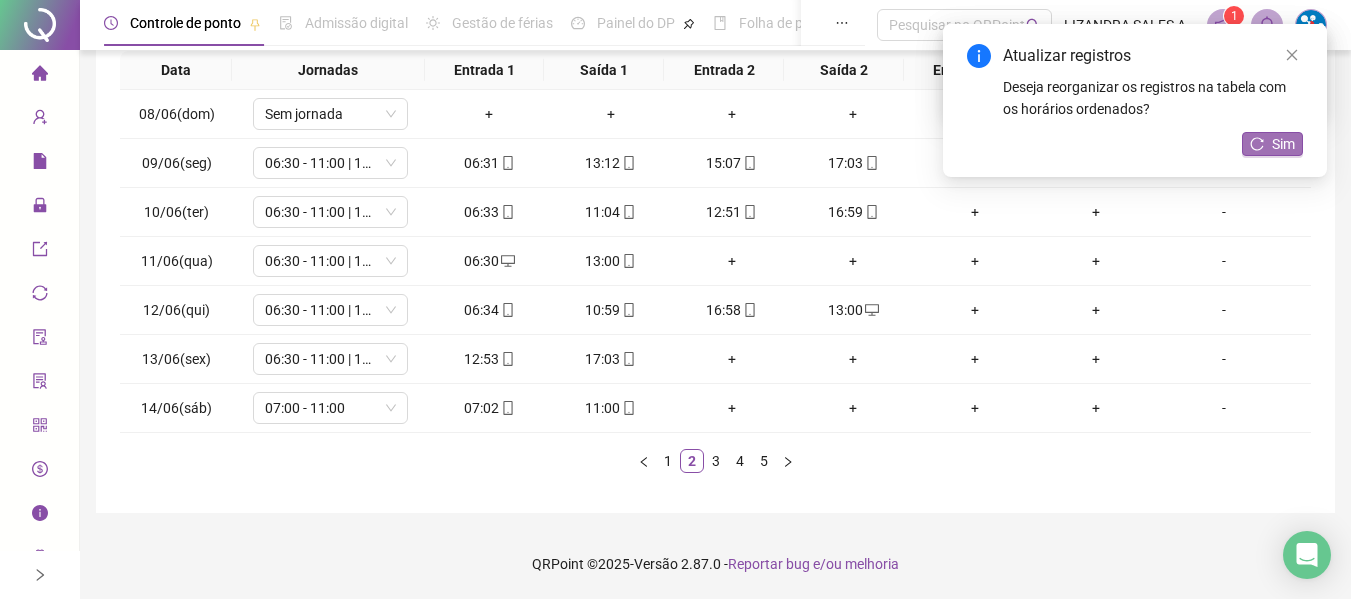 click on "Sim" at bounding box center [1283, 144] 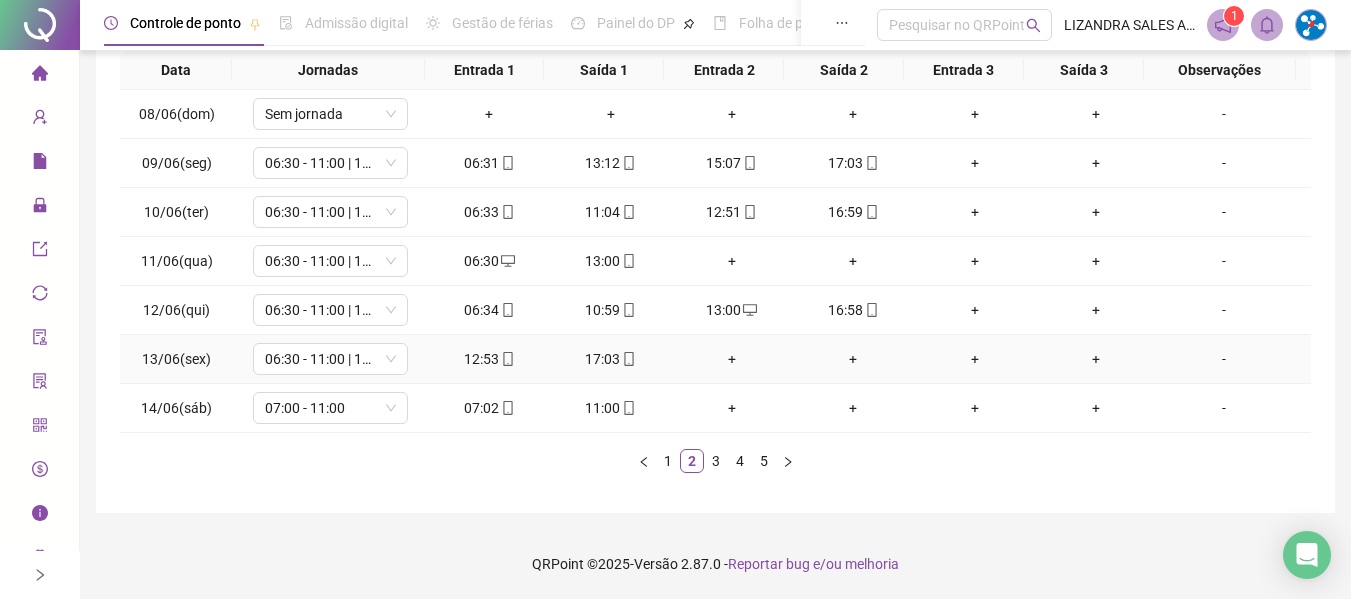 click on "+" at bounding box center (731, 359) 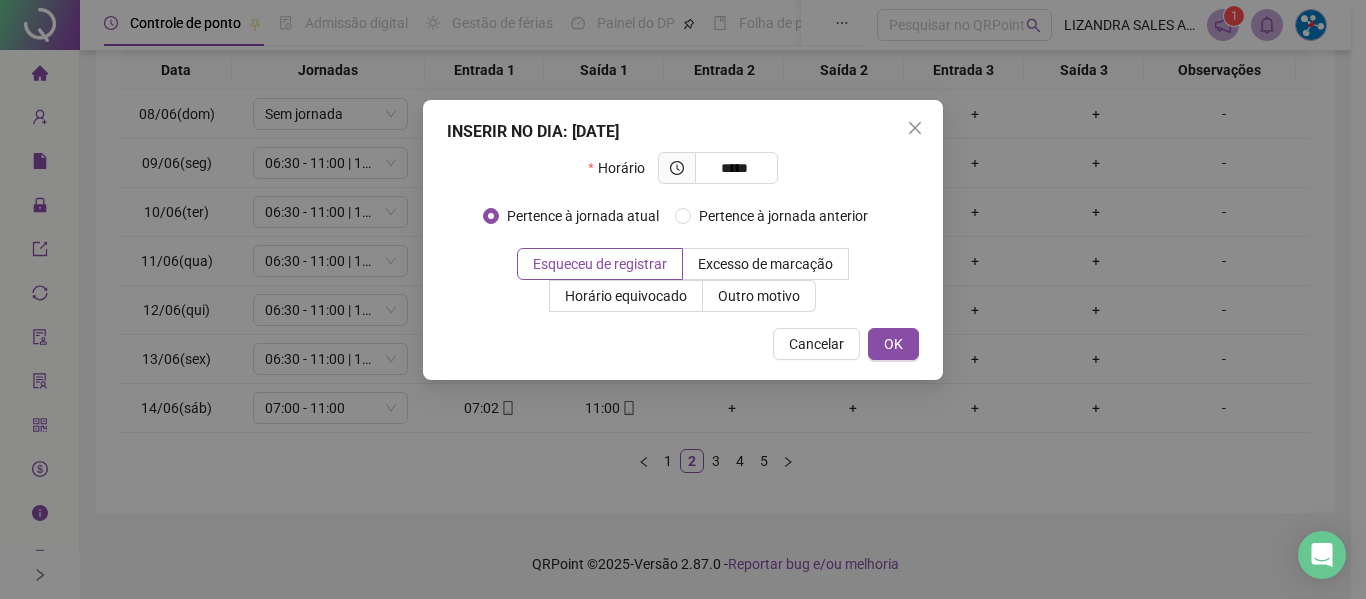 type on "*****" 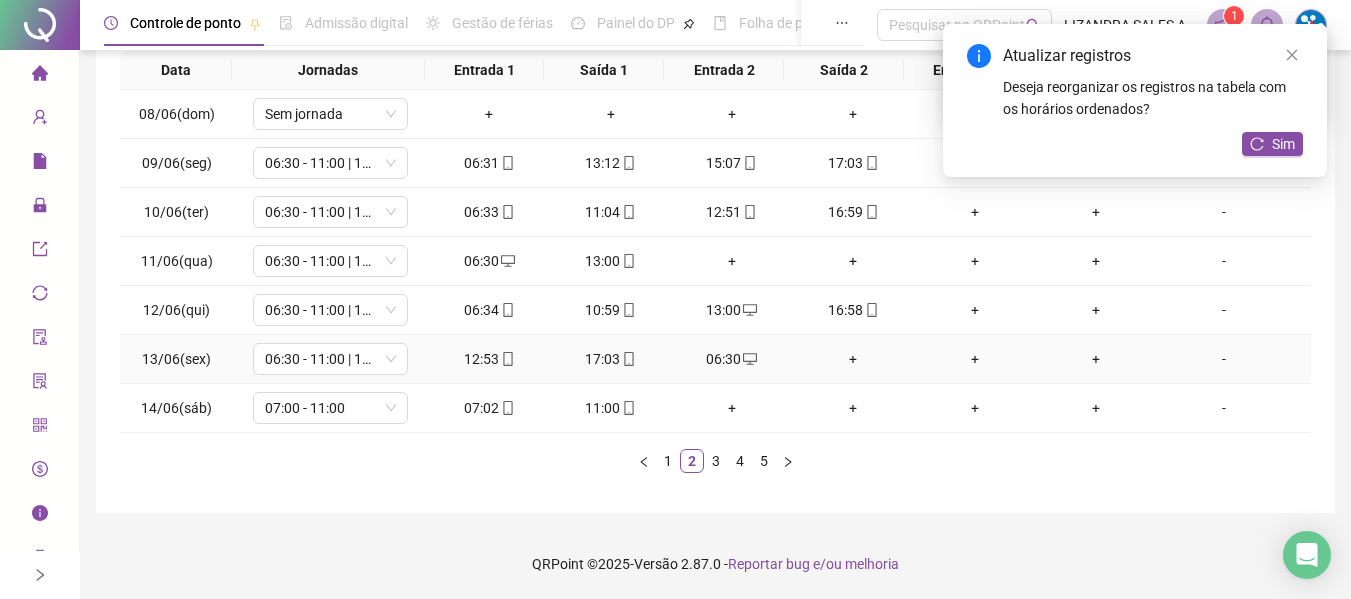 click on "+" at bounding box center [853, 359] 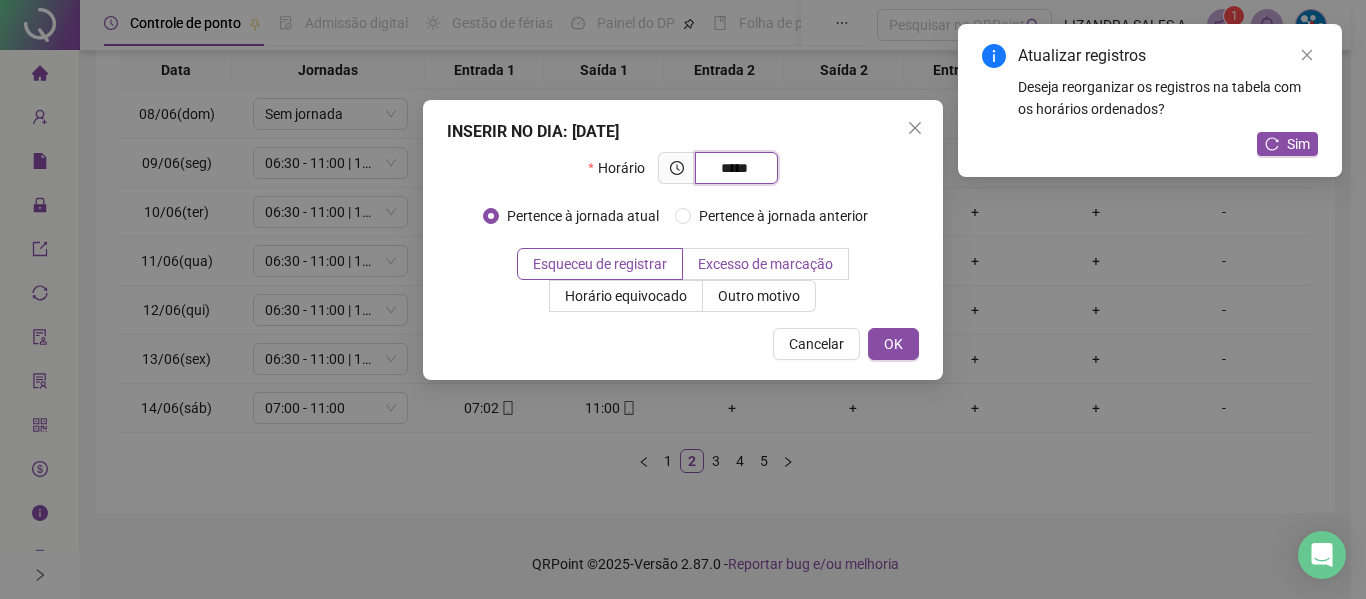 type on "*****" 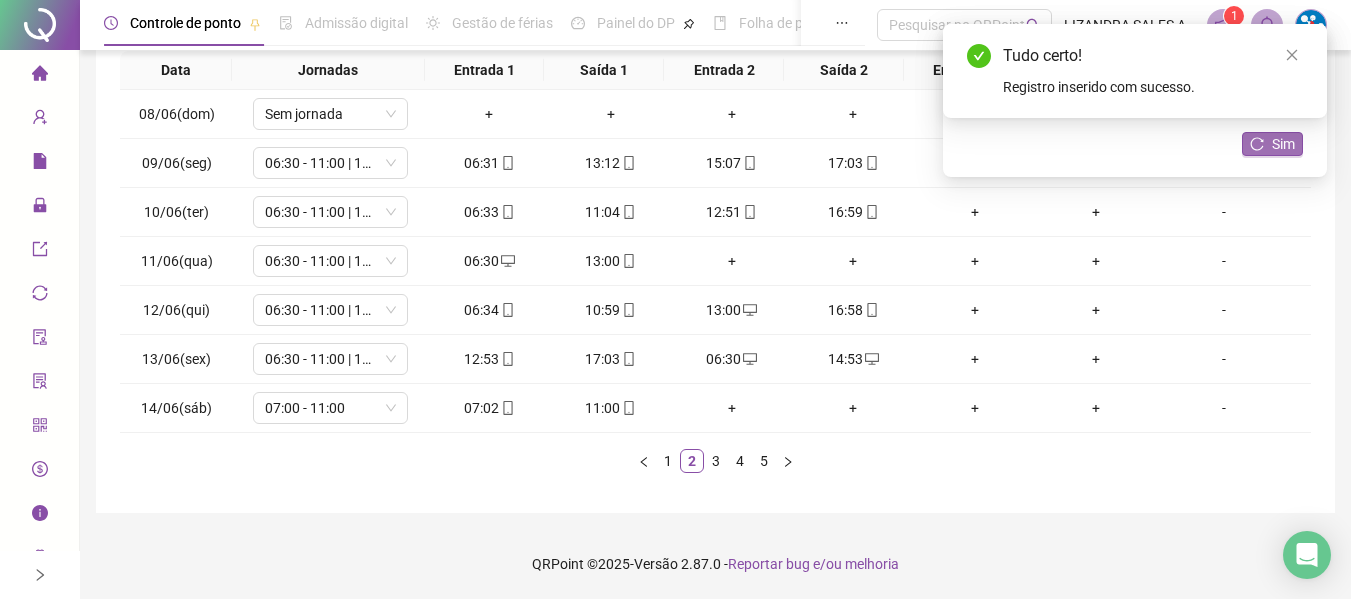 click 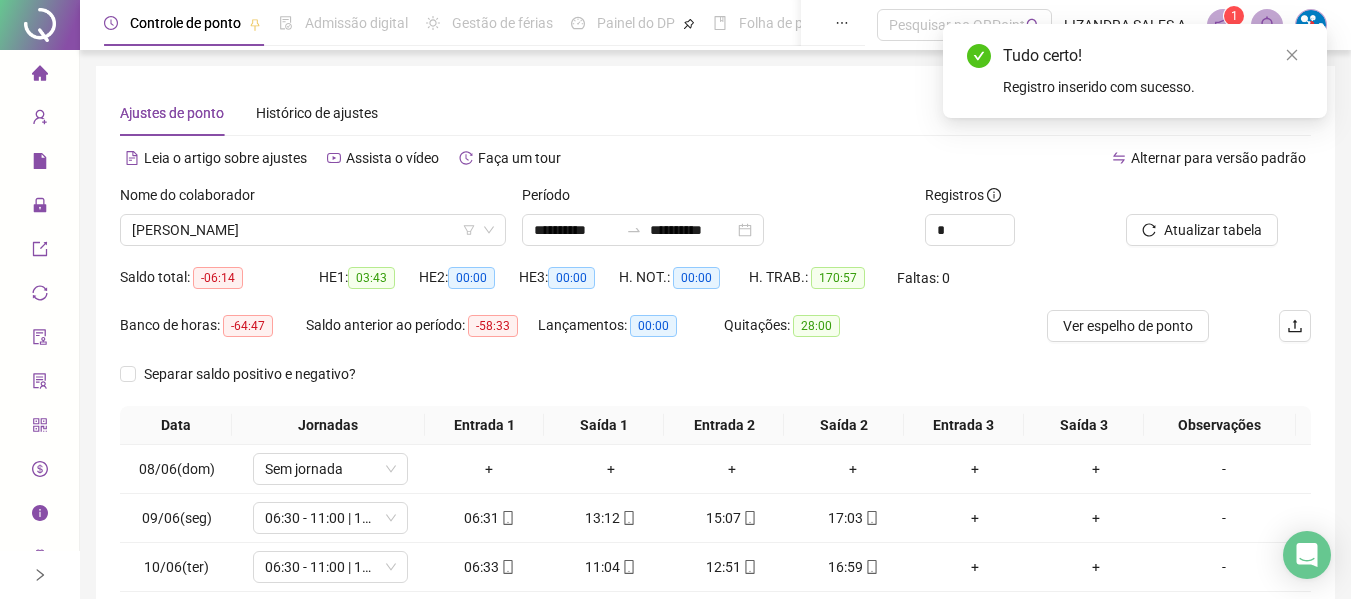 scroll, scrollTop: 355, scrollLeft: 0, axis: vertical 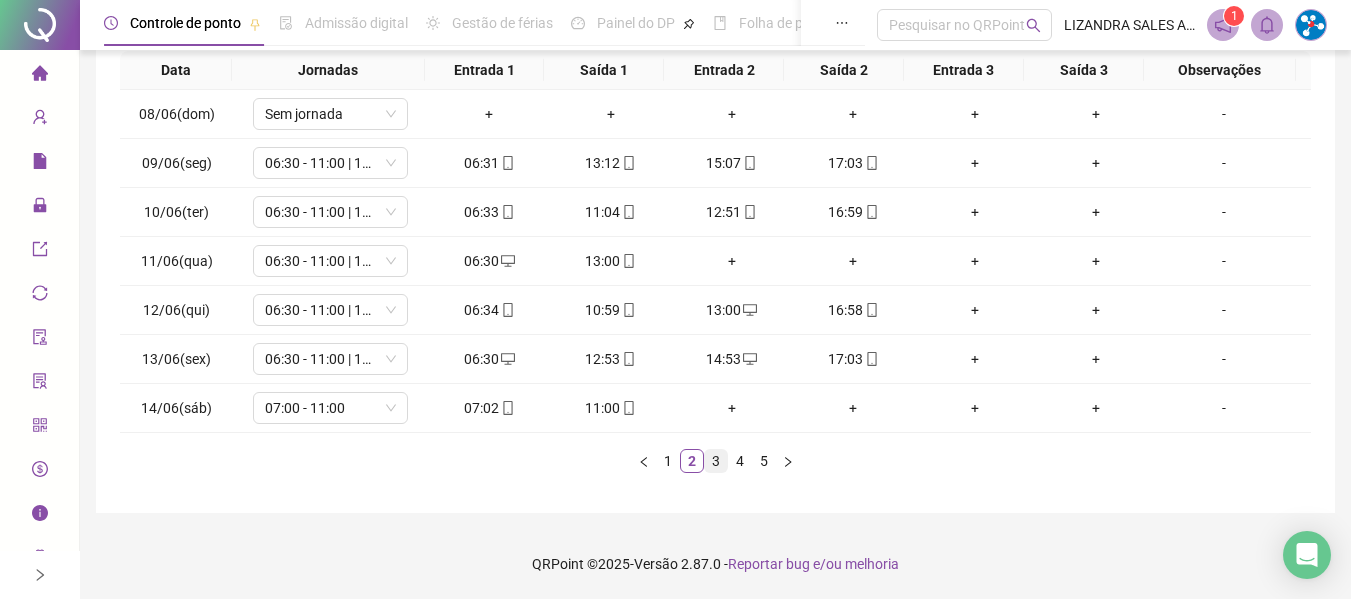 click on "3" at bounding box center (716, 461) 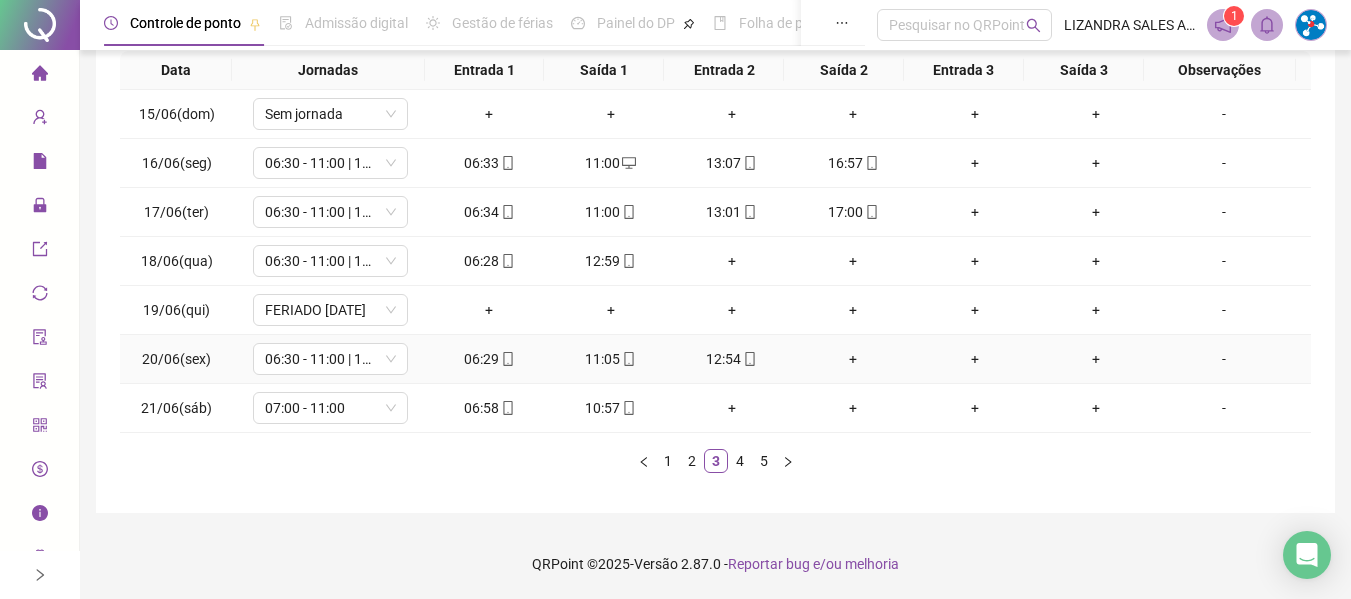 click on "+" at bounding box center (853, 359) 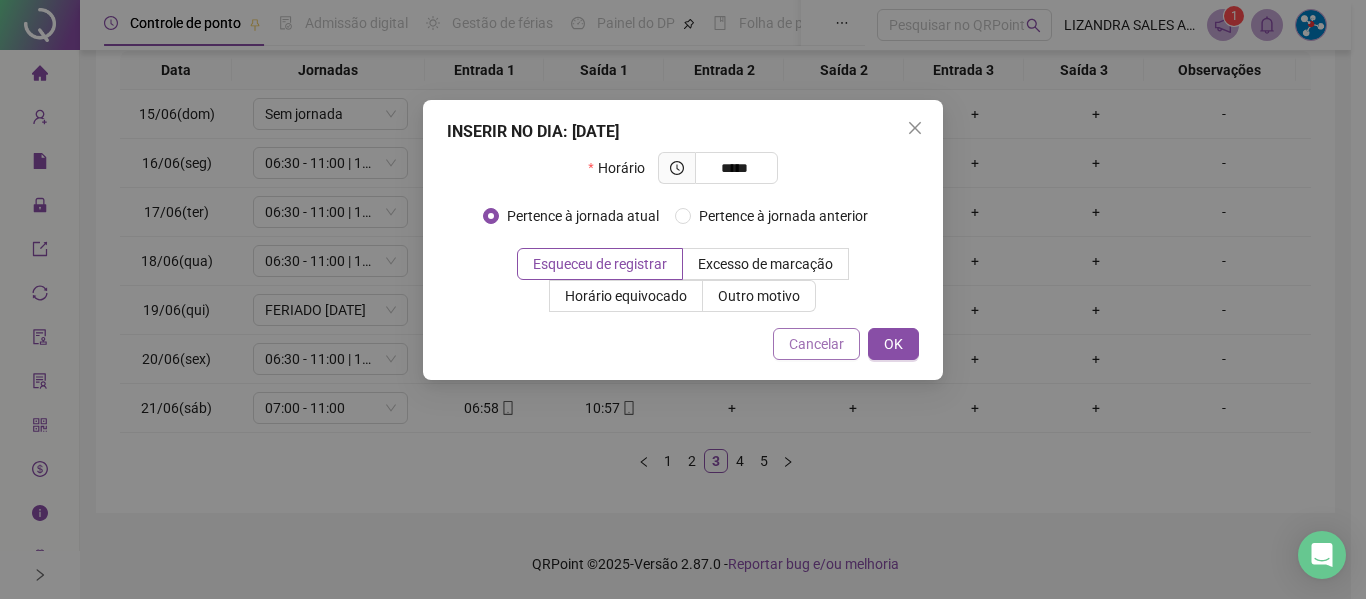 type on "*****" 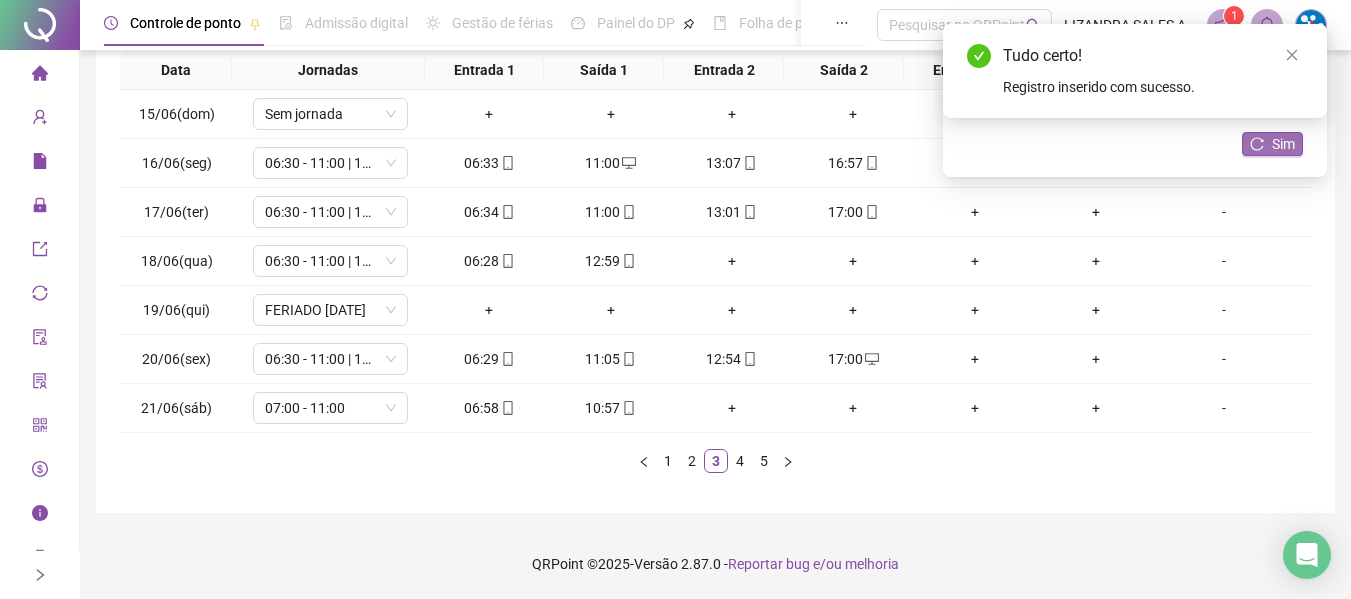 click on "Sim" at bounding box center (1272, 144) 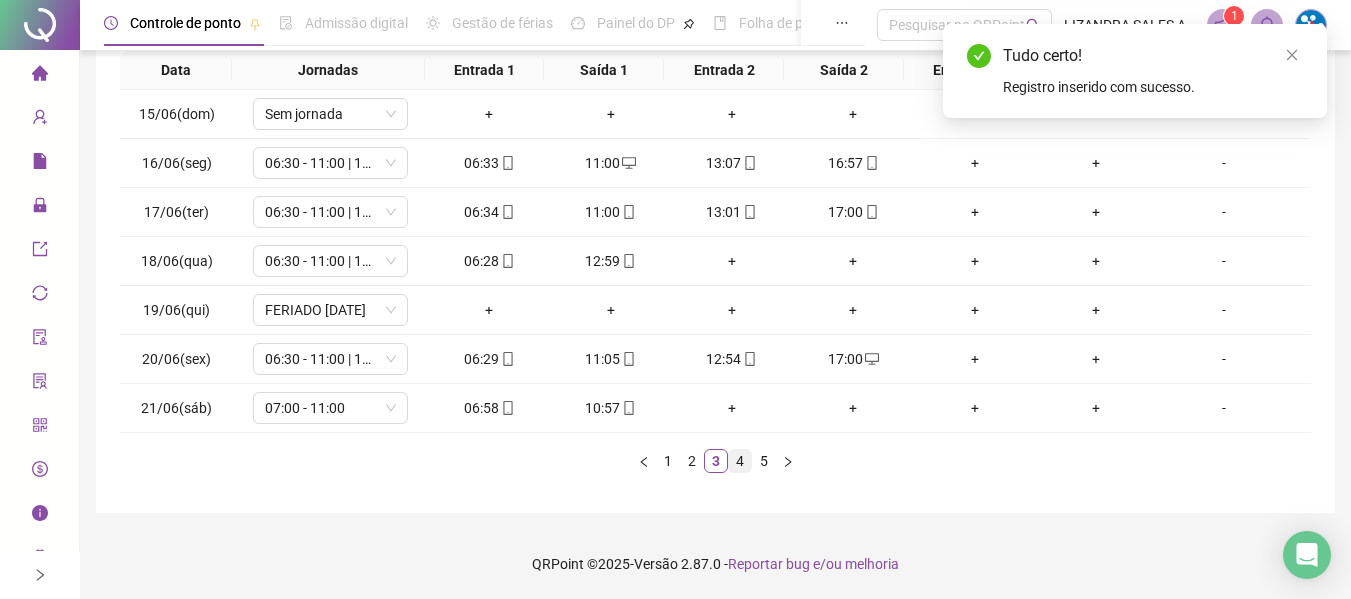 click on "4" at bounding box center [740, 461] 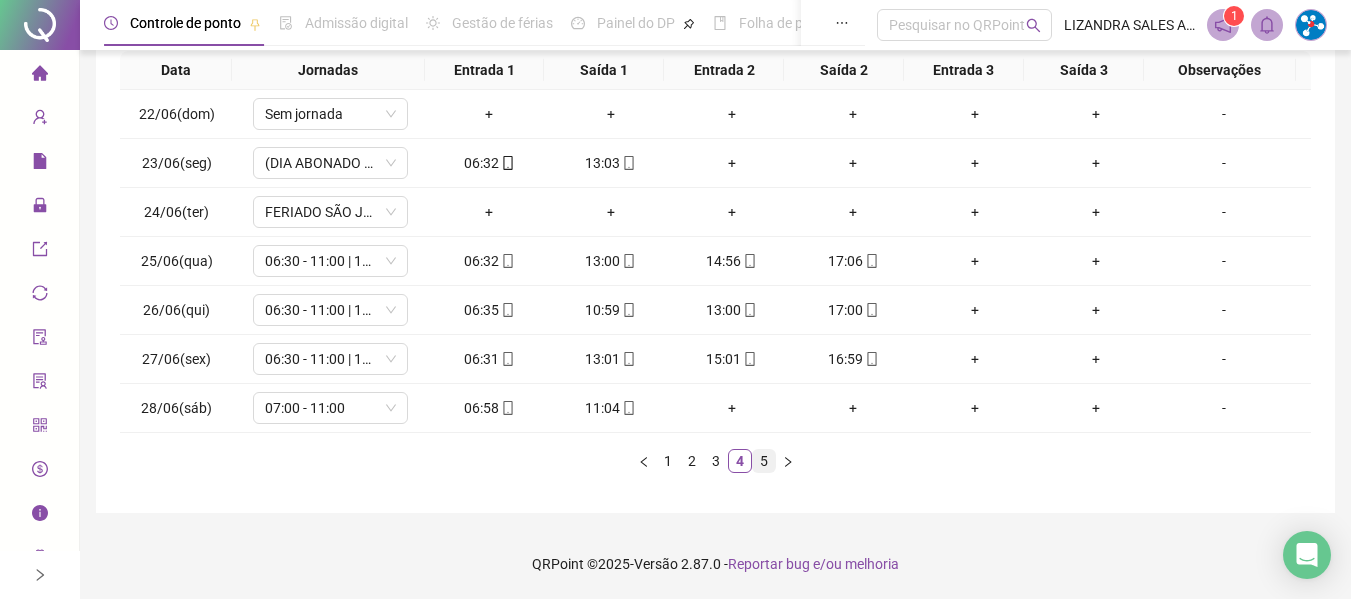 click on "5" at bounding box center (764, 461) 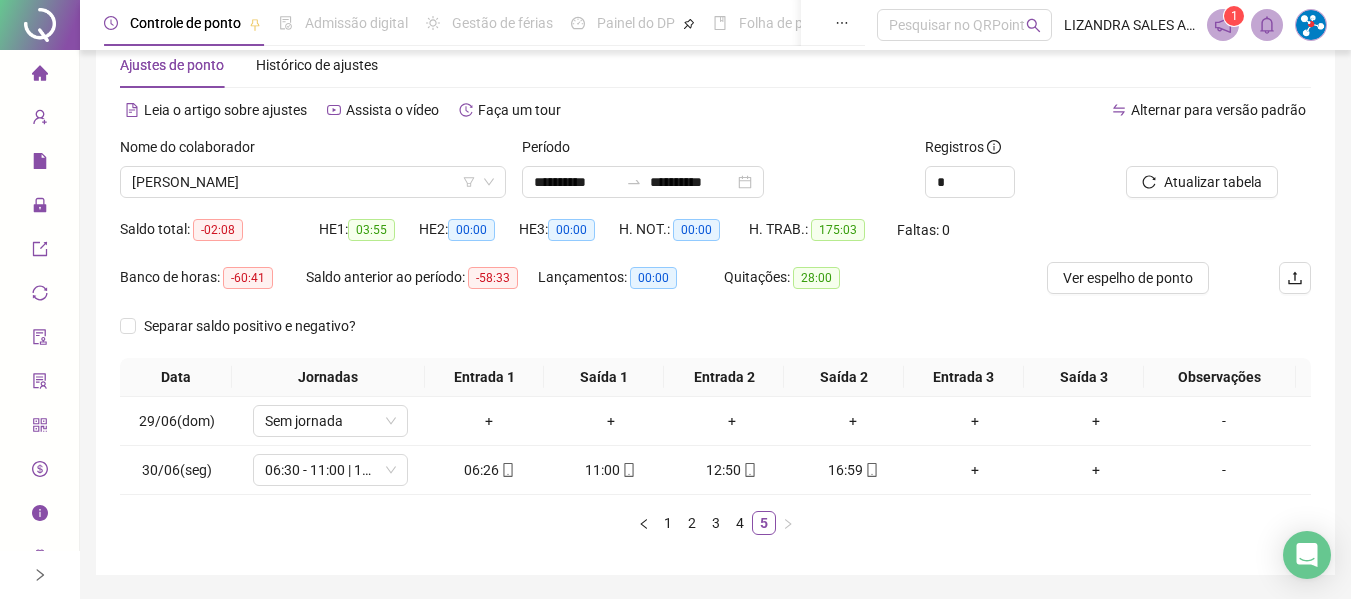 scroll, scrollTop: 0, scrollLeft: 0, axis: both 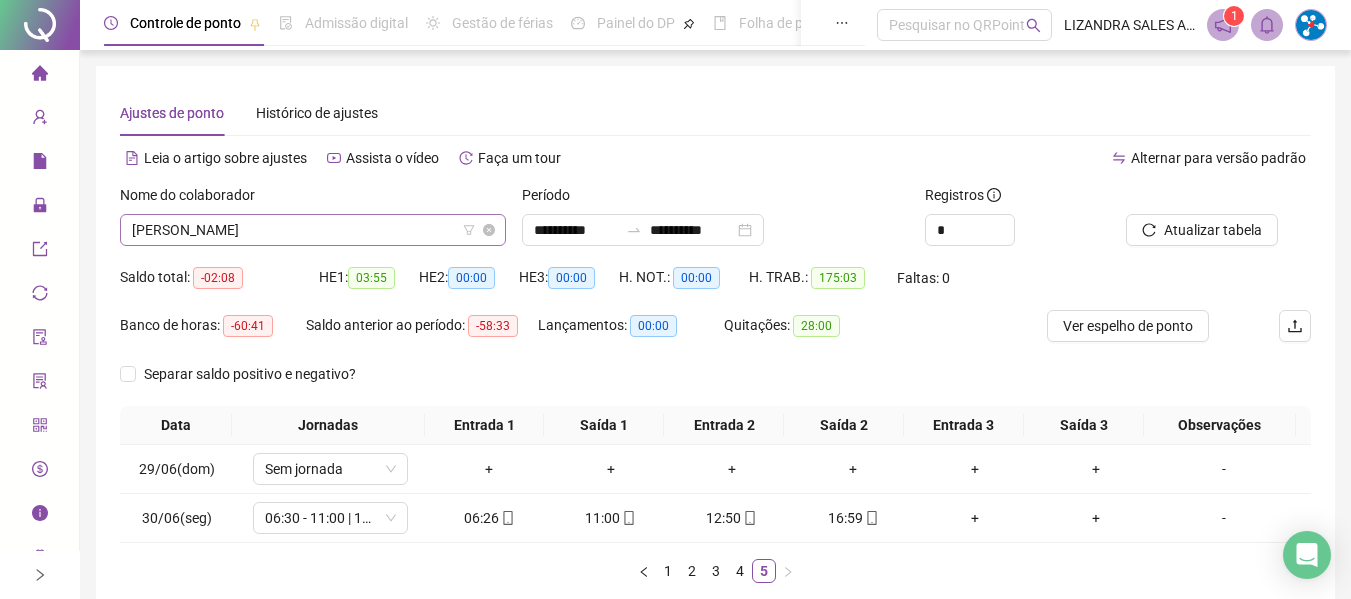 click on "[PERSON_NAME]" at bounding box center (313, 230) 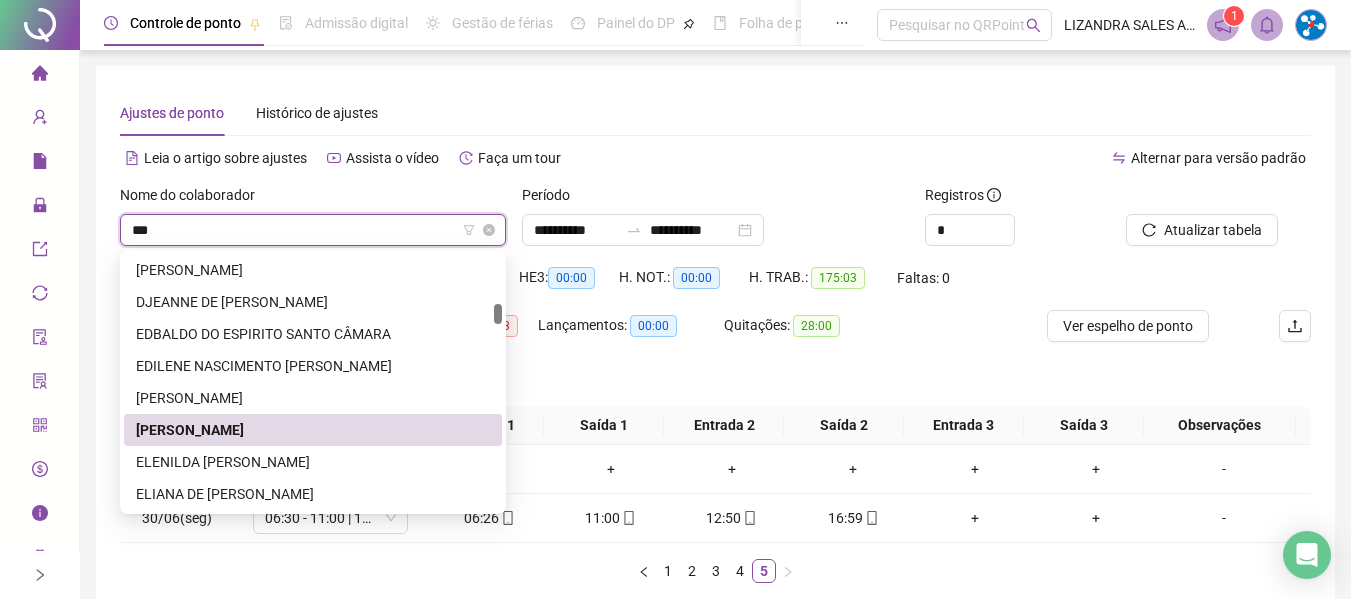 scroll, scrollTop: 0, scrollLeft: 0, axis: both 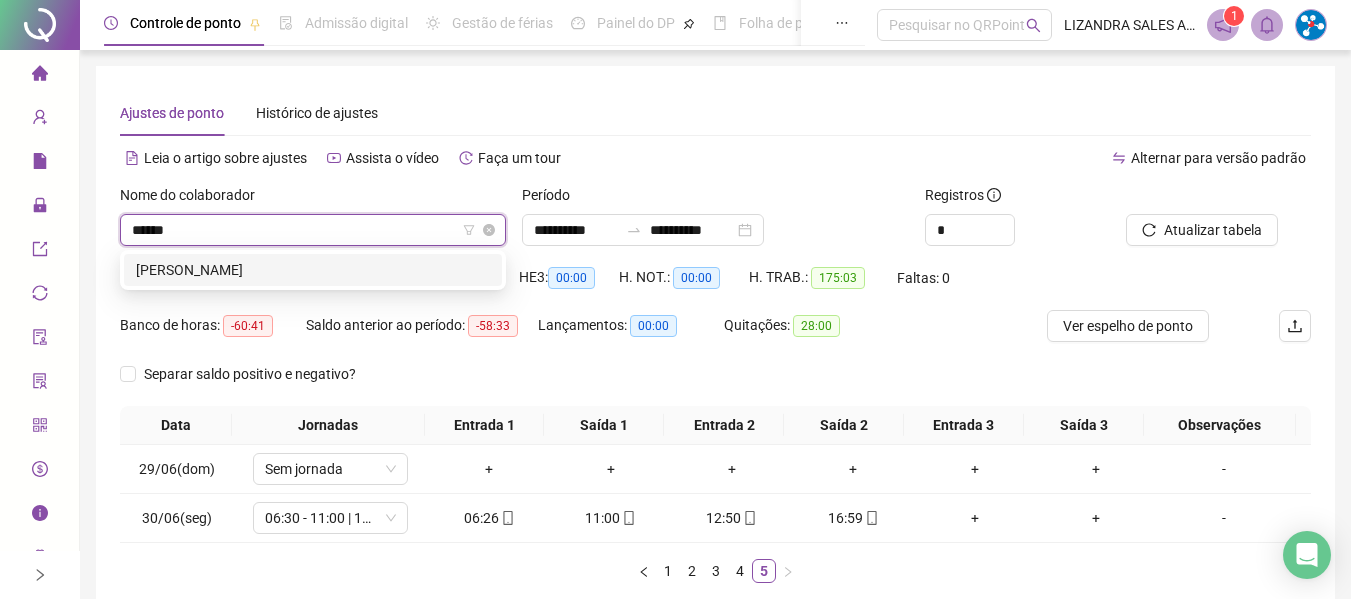 type on "*******" 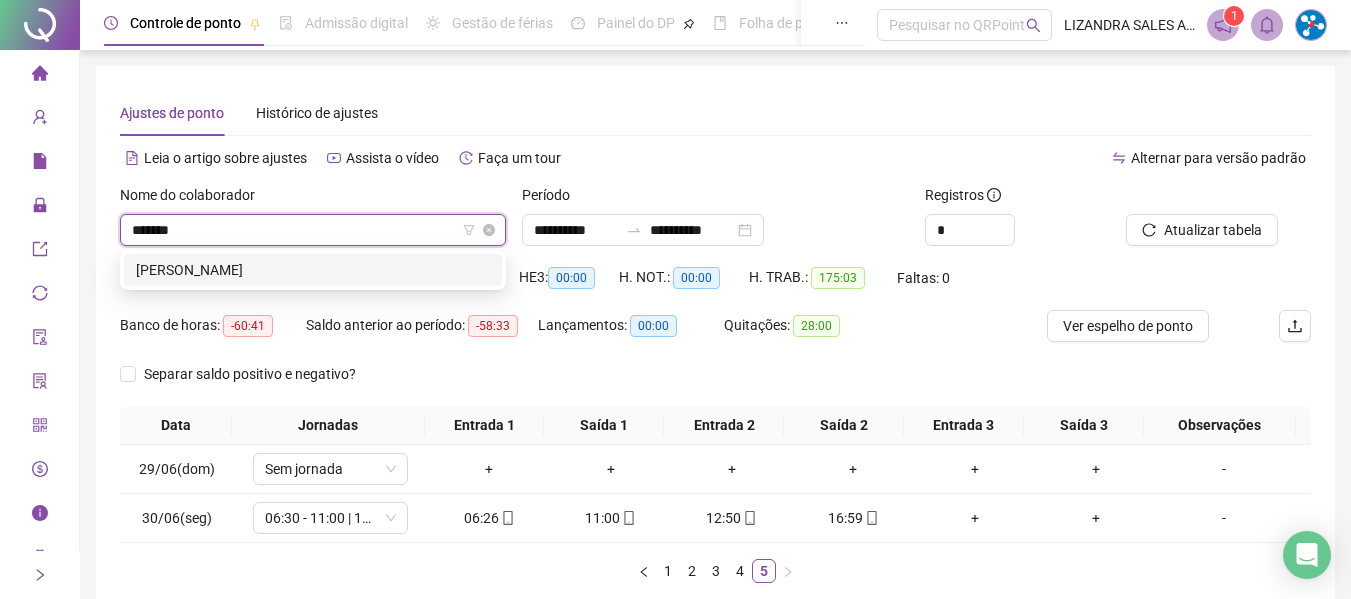 type 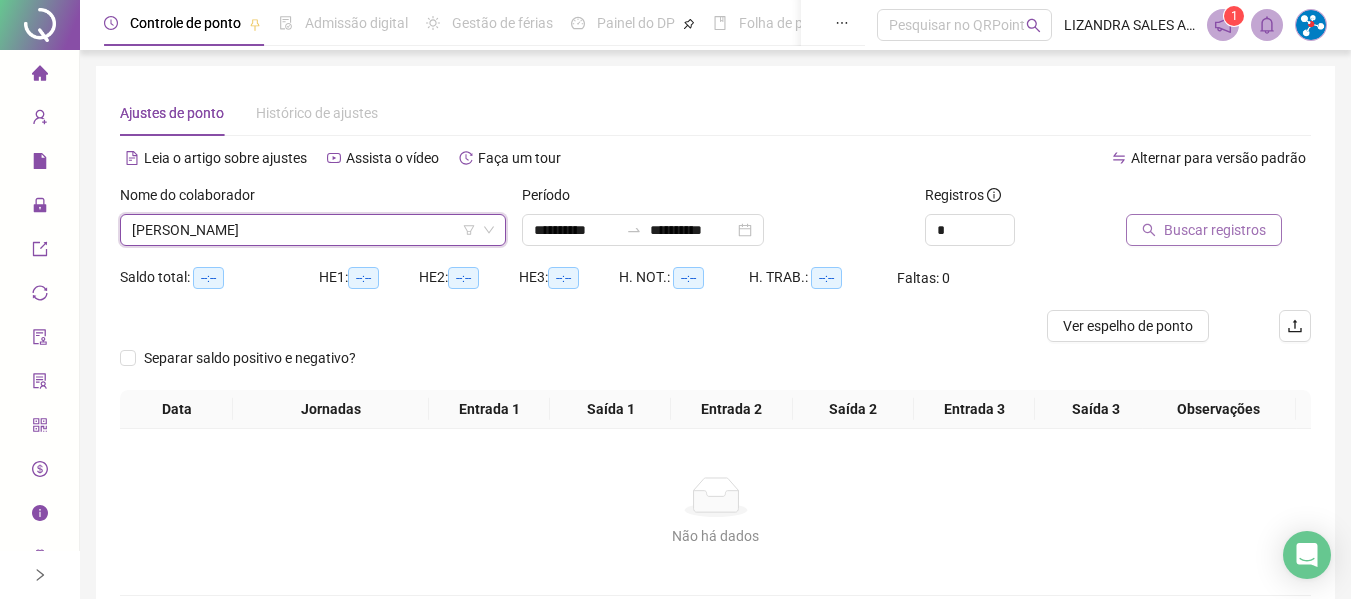 click on "Buscar registros" at bounding box center [1215, 230] 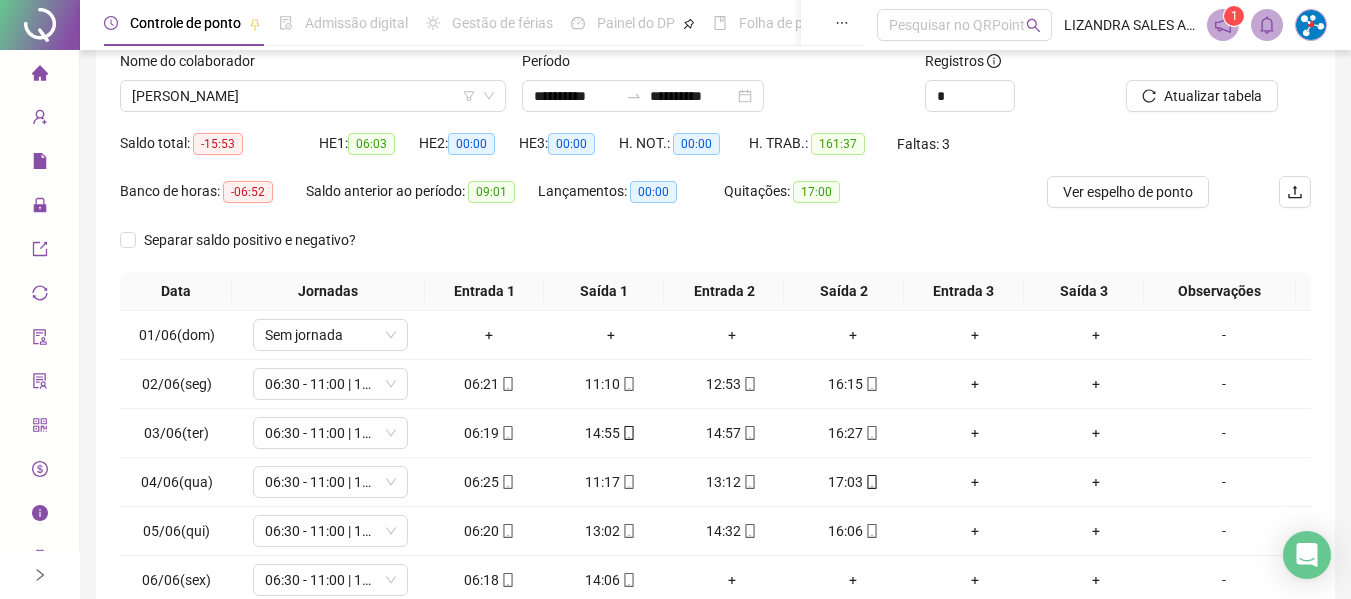 scroll, scrollTop: 355, scrollLeft: 0, axis: vertical 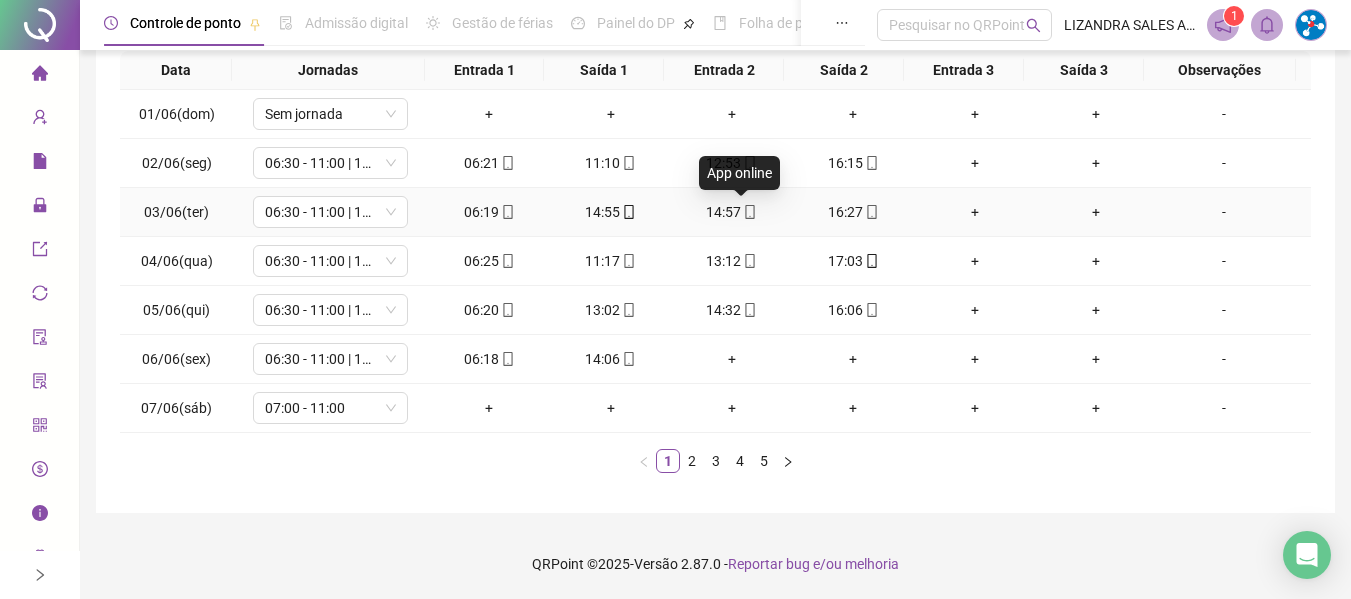 click 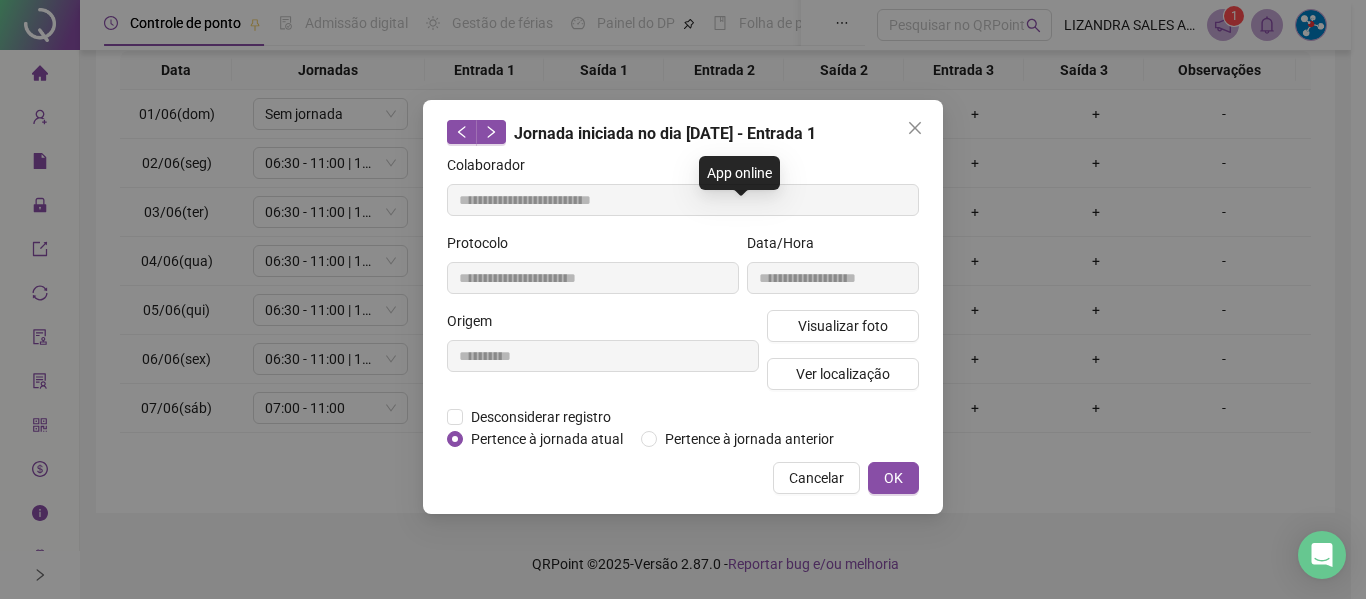 type on "**********" 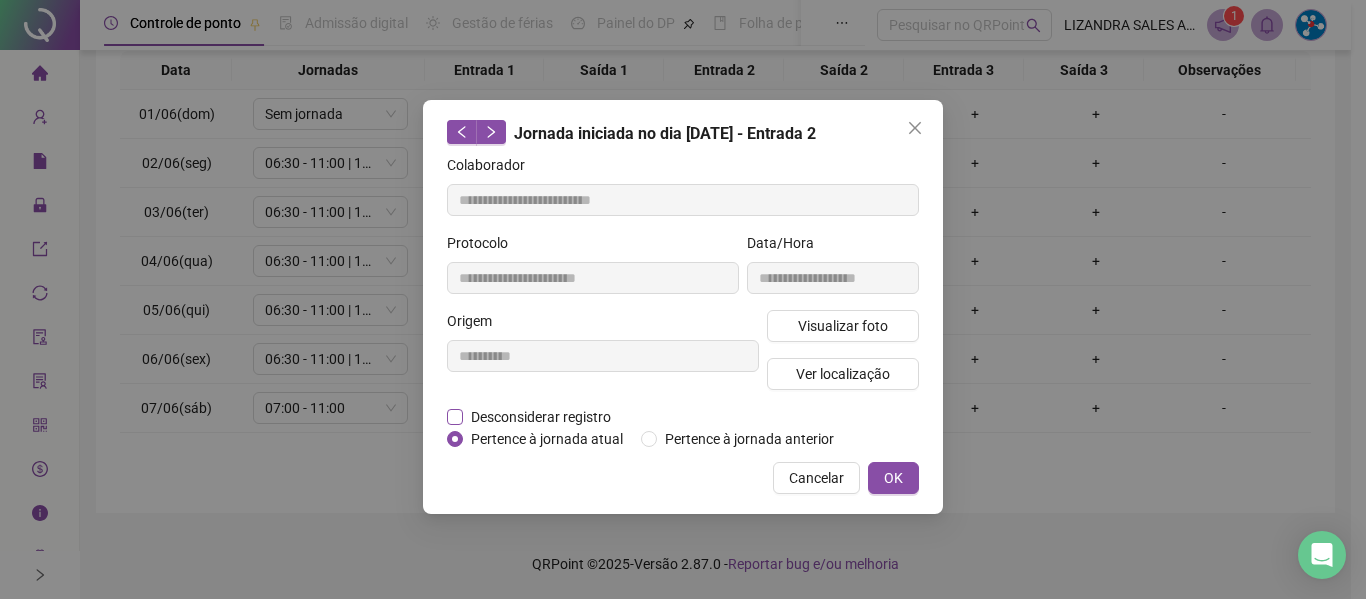 click on "Desconsiderar registro" at bounding box center [541, 417] 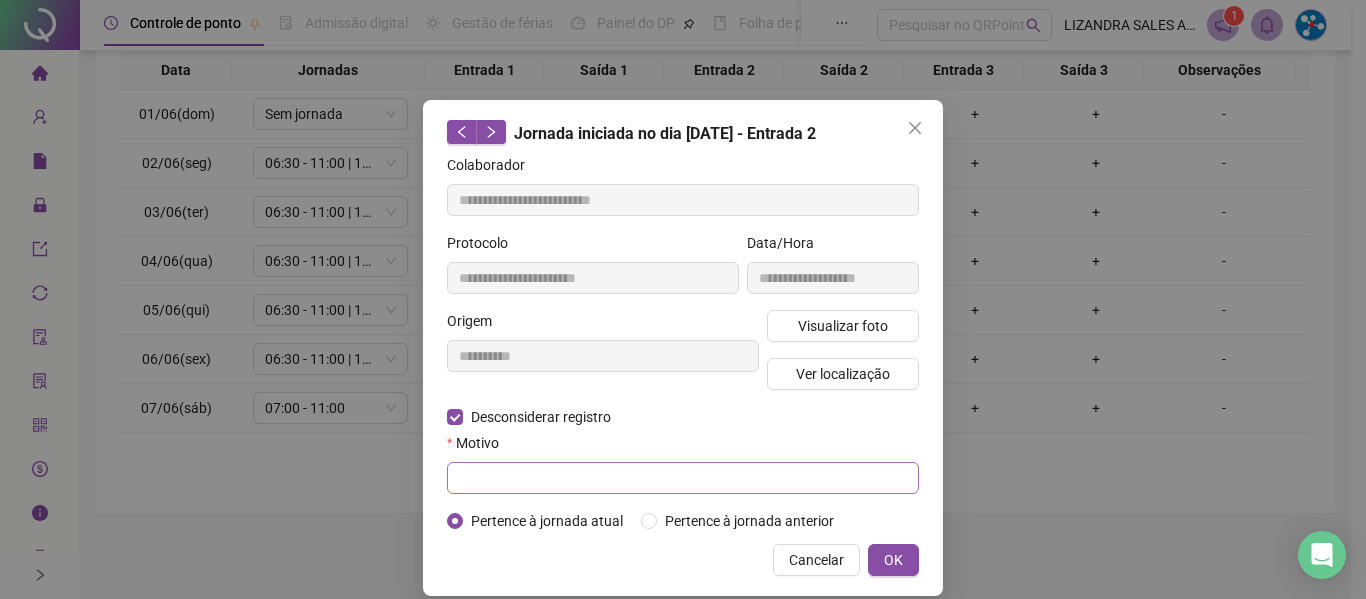 drag, startPoint x: 782, startPoint y: 496, endPoint x: 817, endPoint y: 467, distance: 45.453274 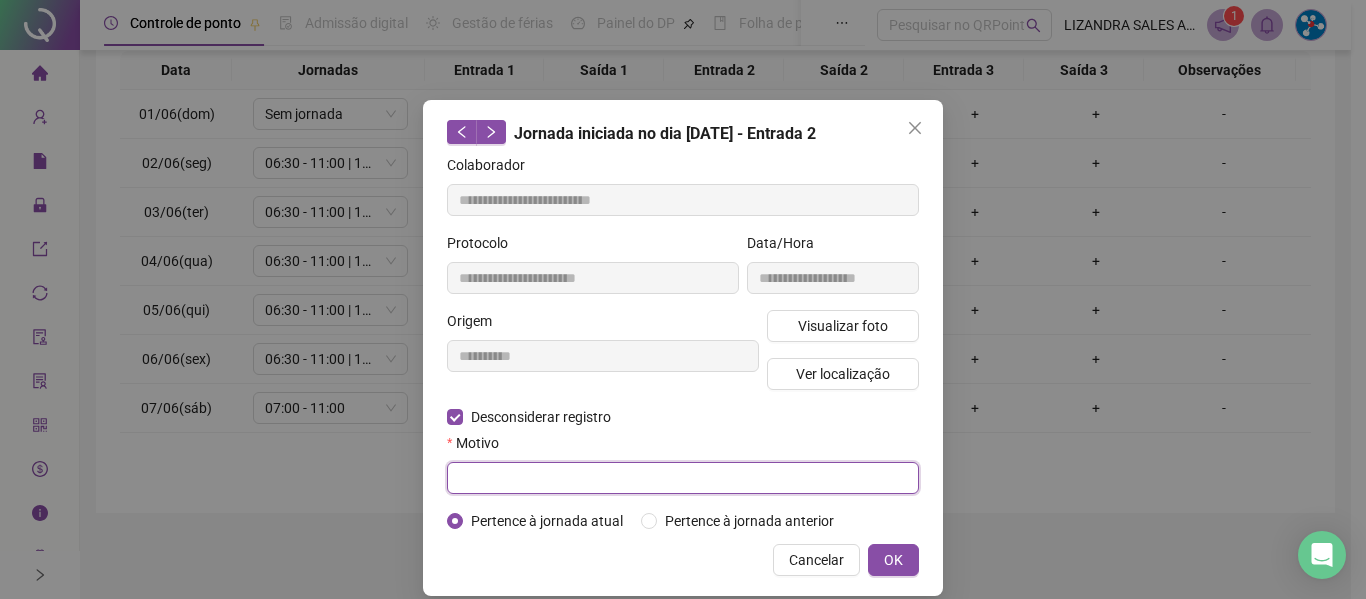 click at bounding box center [683, 478] 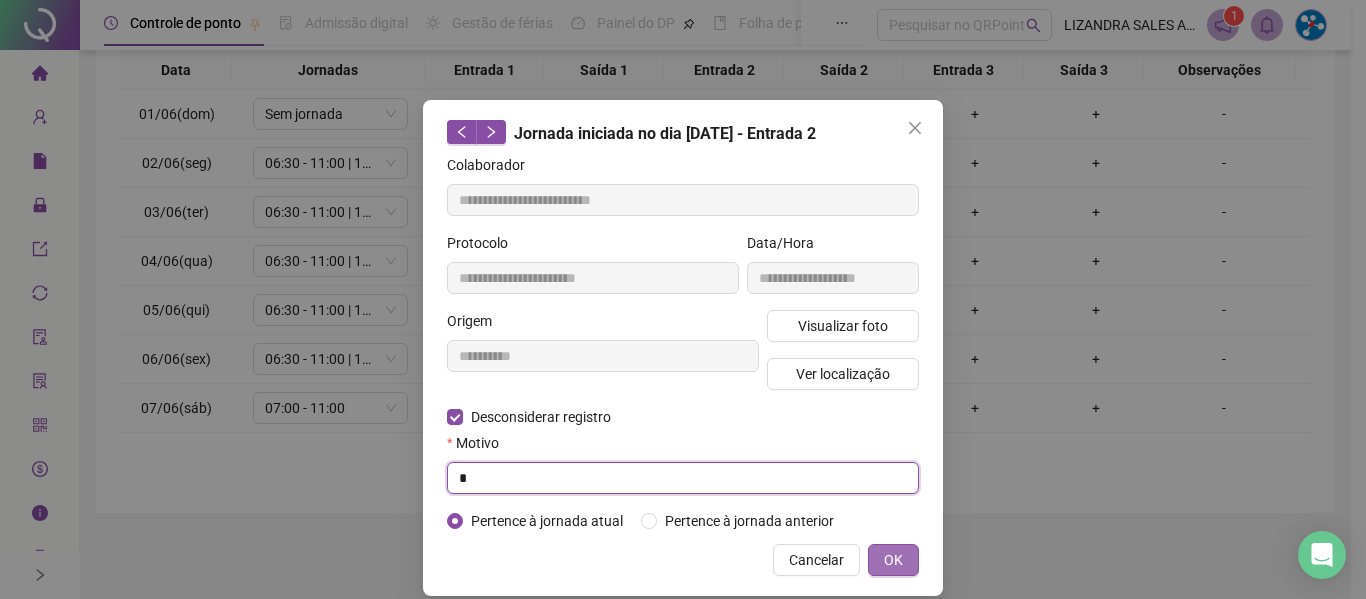 type on "*" 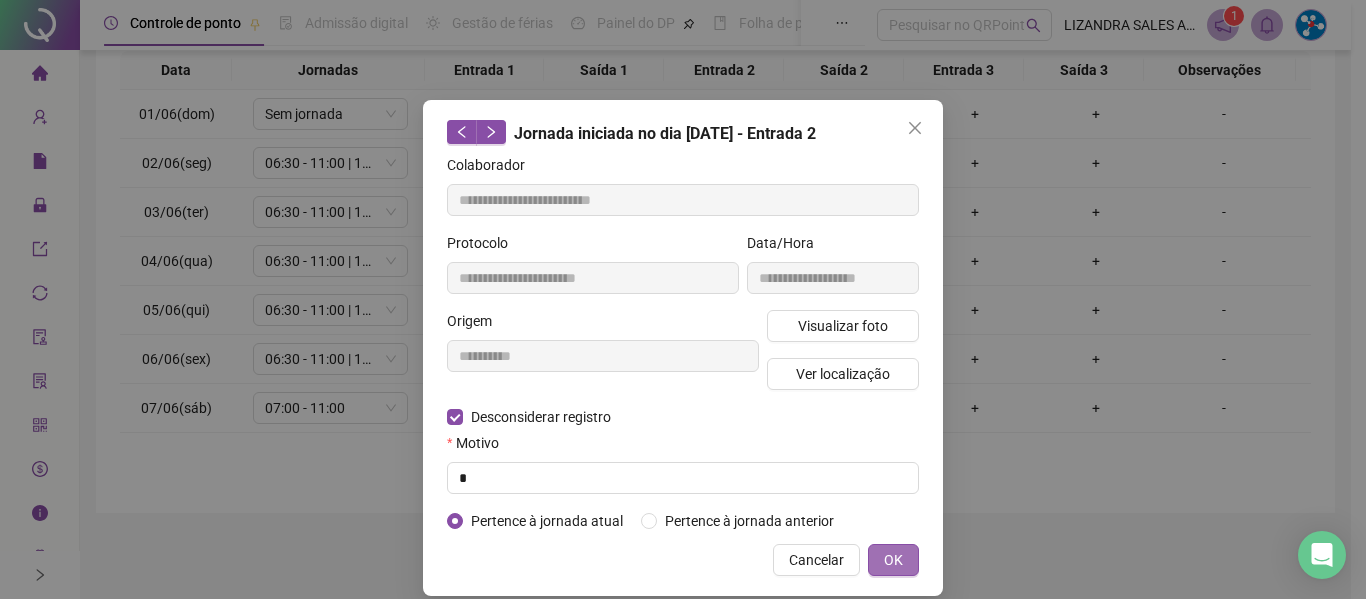 click on "OK" at bounding box center [893, 560] 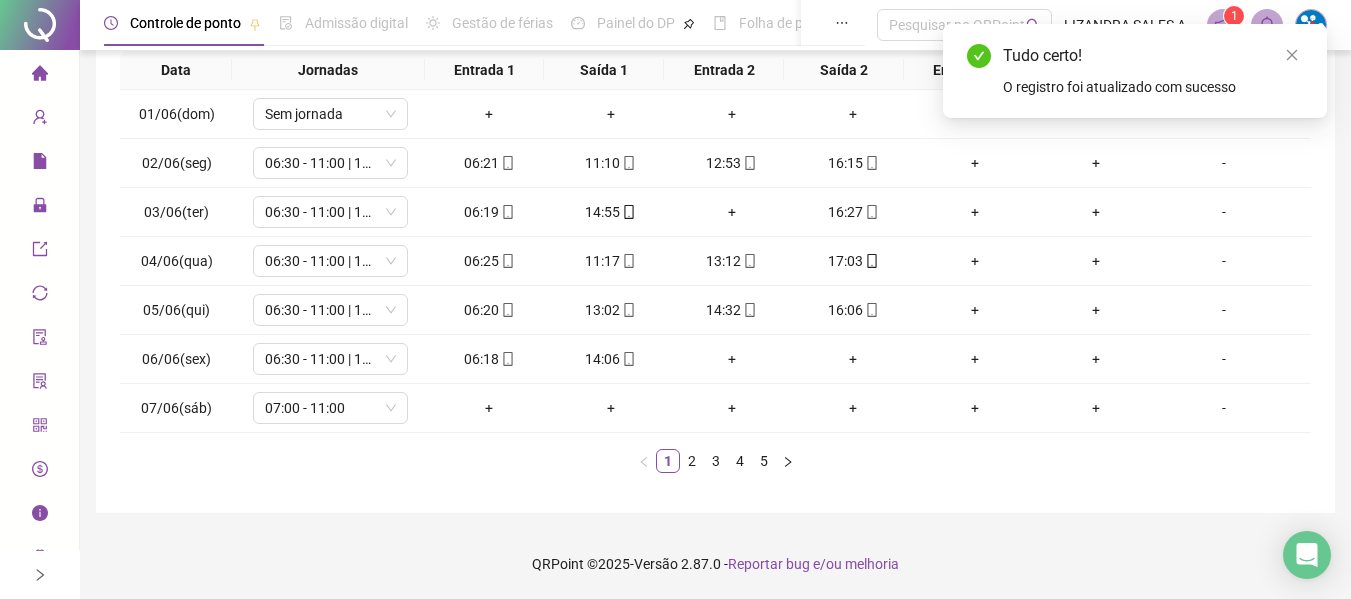 click on "Data Jornadas Entrada 1 Saída 1 Entrada 2 Saída 2 Entrada 3 Saída 3 Observações                   01/06(dom) Sem jornada + + + + + + - 02/06(seg) 06:30 - 11:00 | 13:00 - 17:00 06:21 11:10 12:53 16:15 + + - 03/06(ter) 06:30 - 11:00 | 13:00 - 17:00 06:19 14:55 + 16:27 + + - 04/06(qua) 06:30 - 11:00 | 13:00 - 17:00 06:25 11:17 13:12 17:03 + + - 05/06(qui) 06:30 - 11:00 | 13:00 - 17:00 06:20 13:02 14:32 16:06 + + - 06/06(sex) 06:30 - 11:00 | 13:00 - 17:00 06:18 14:06 + + + + - 07/06(sáb) 07:00 - 11:00 + + + + + + - 1 2 3 4 5" at bounding box center (715, 262) 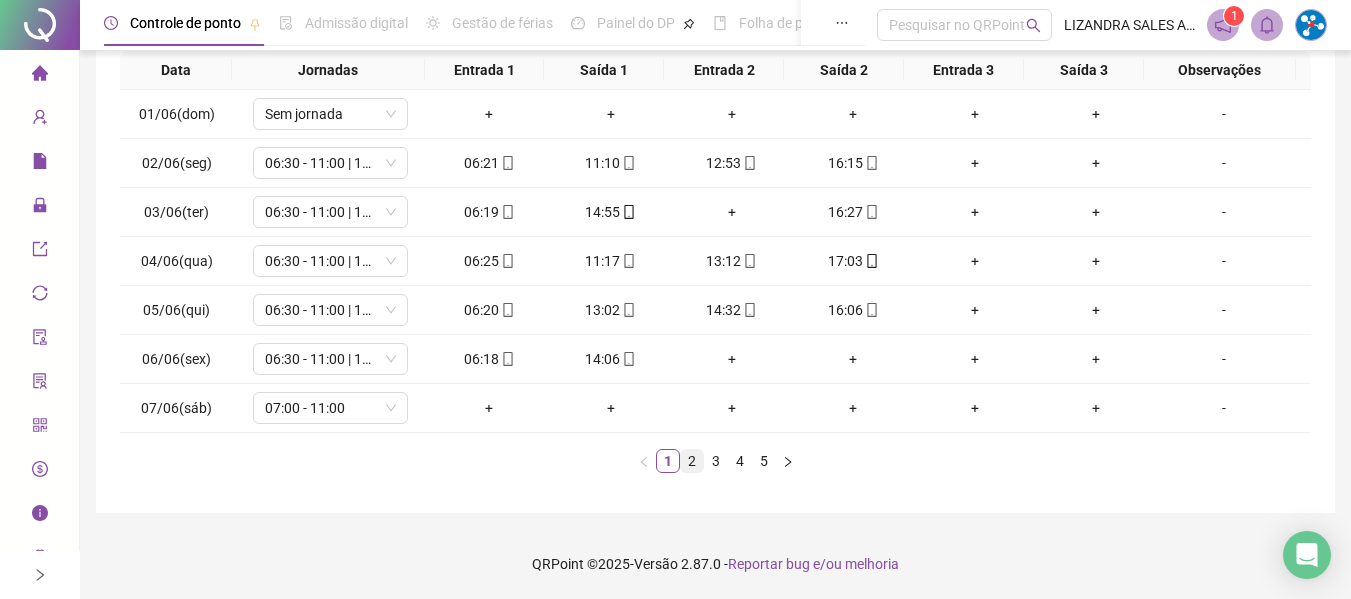 click on "2" at bounding box center (692, 461) 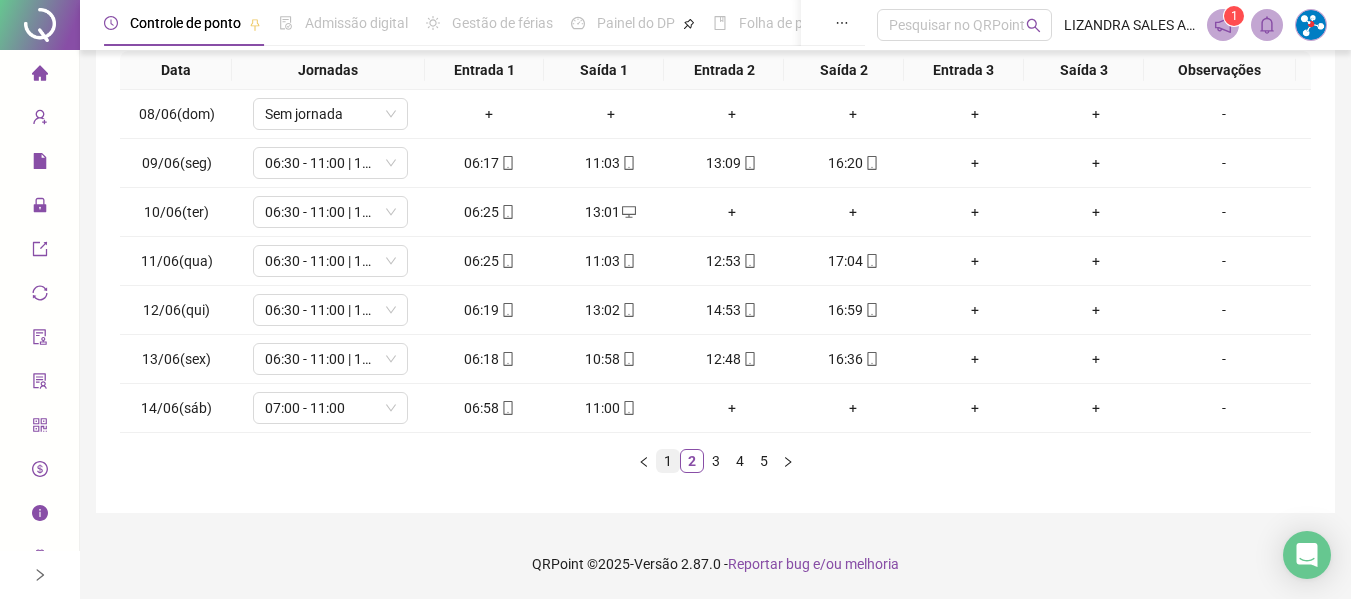 click on "1" at bounding box center [668, 461] 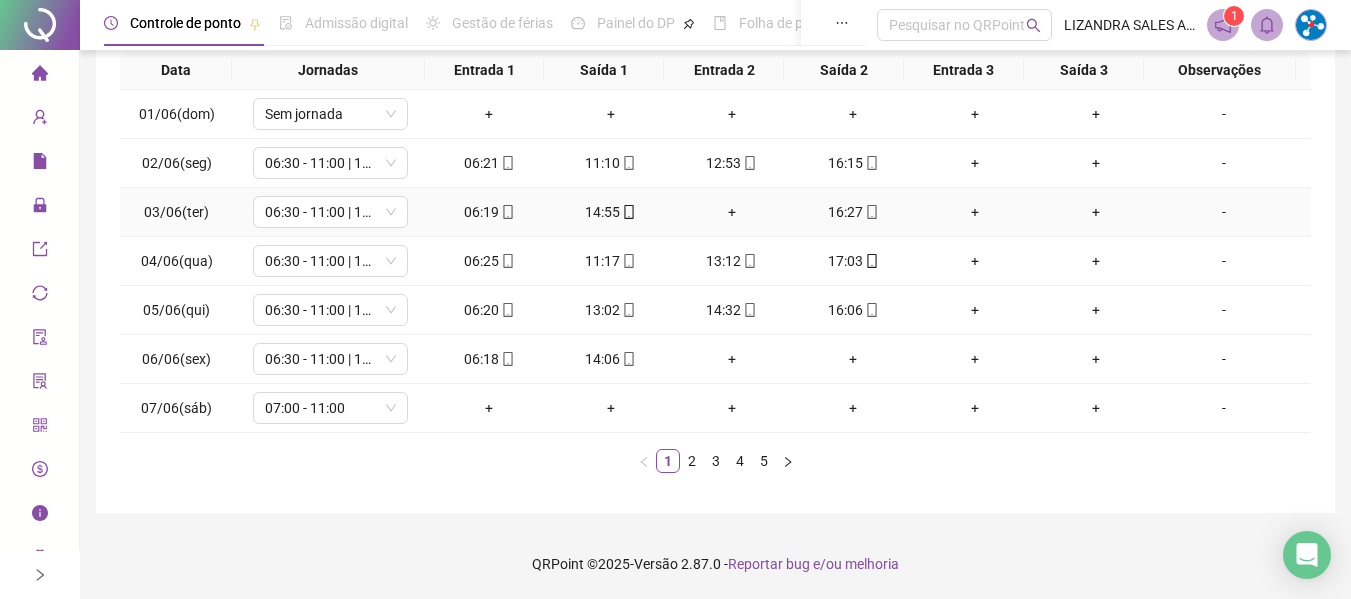 click on "+" at bounding box center [731, 212] 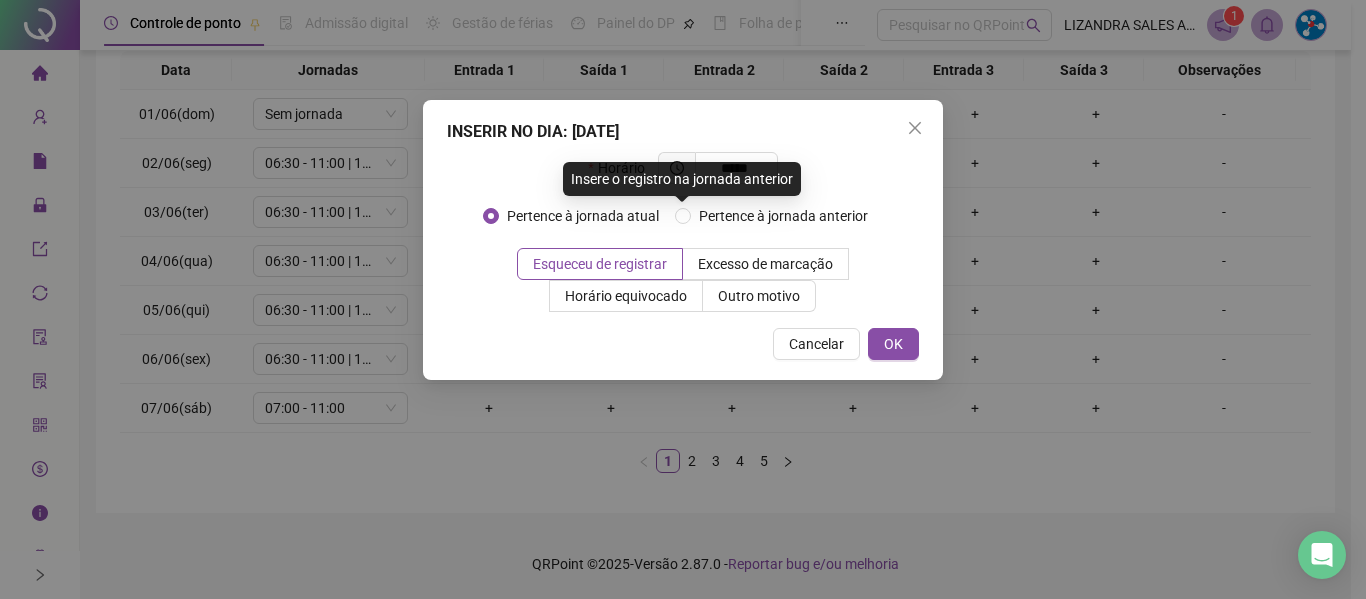 type on "*****" 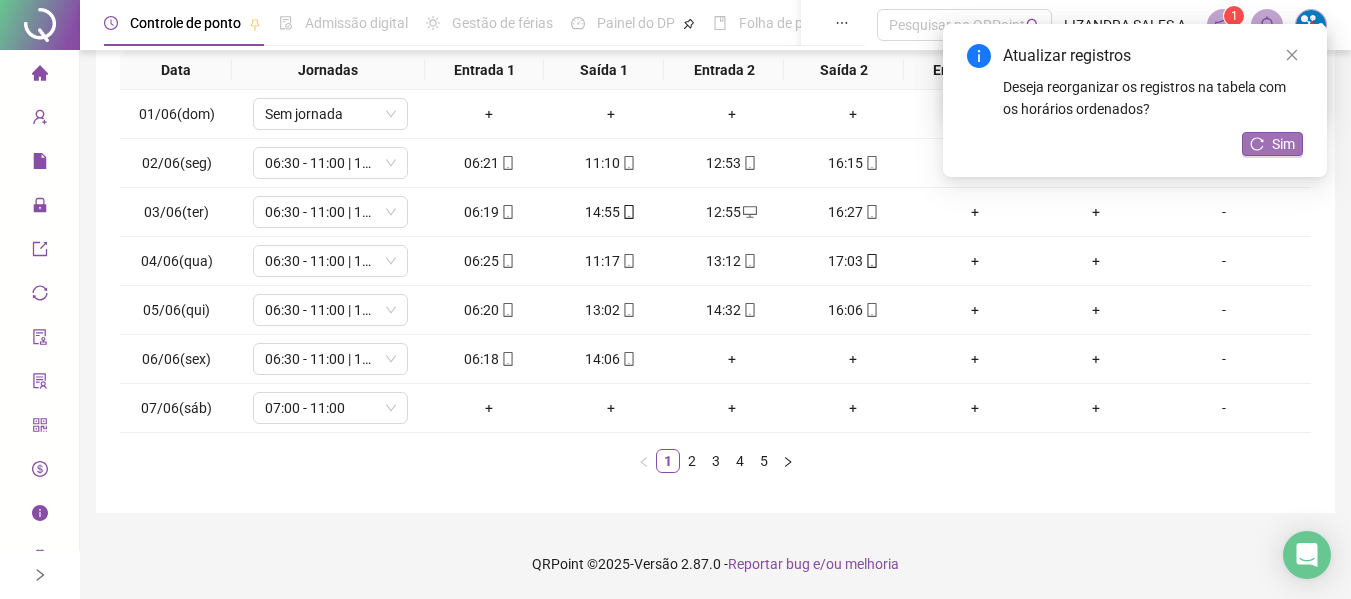 click on "Sim" at bounding box center [1272, 144] 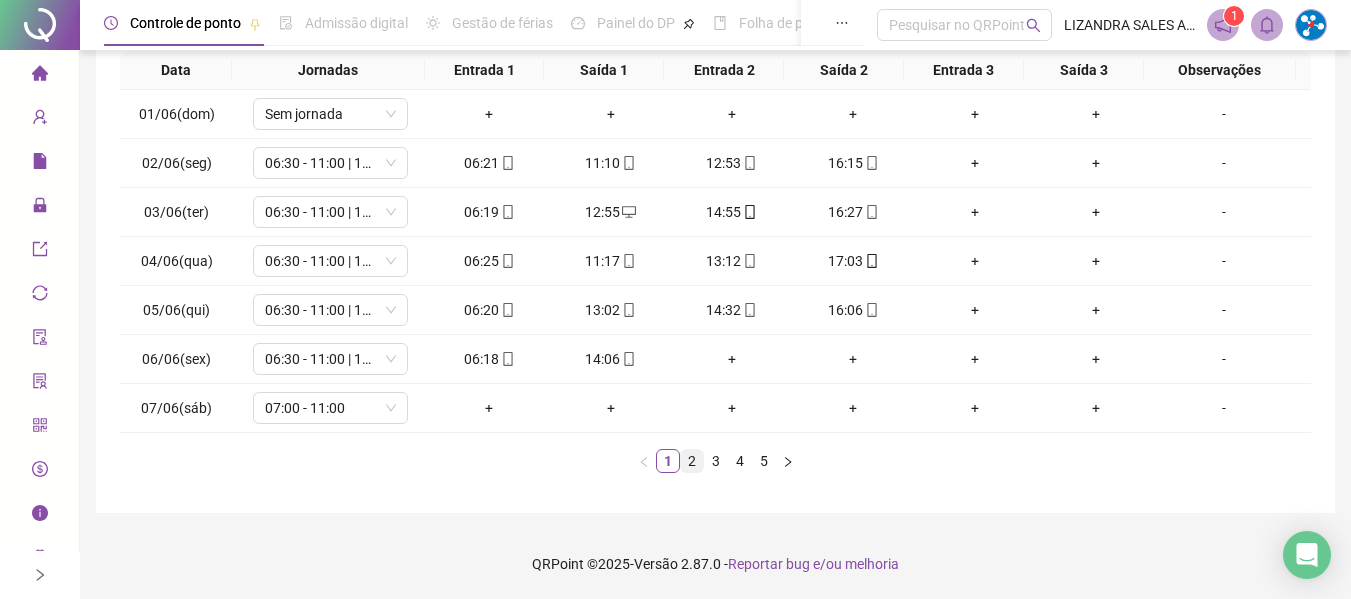 click on "2" at bounding box center (692, 461) 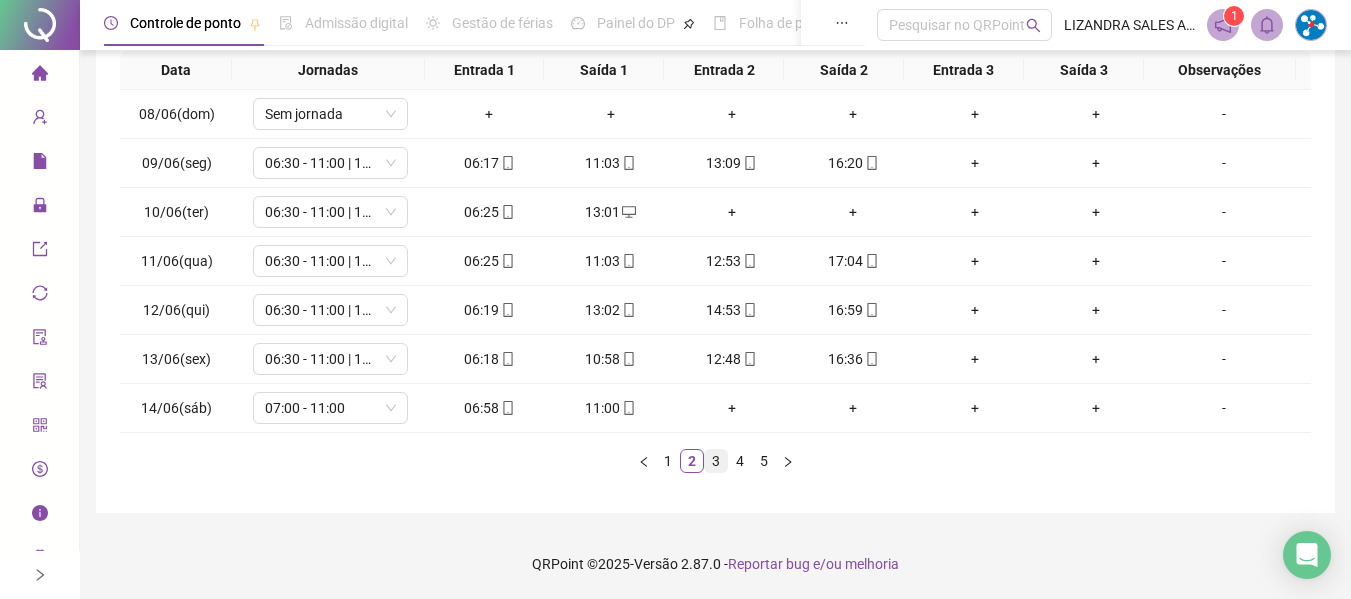 click on "3" at bounding box center [716, 461] 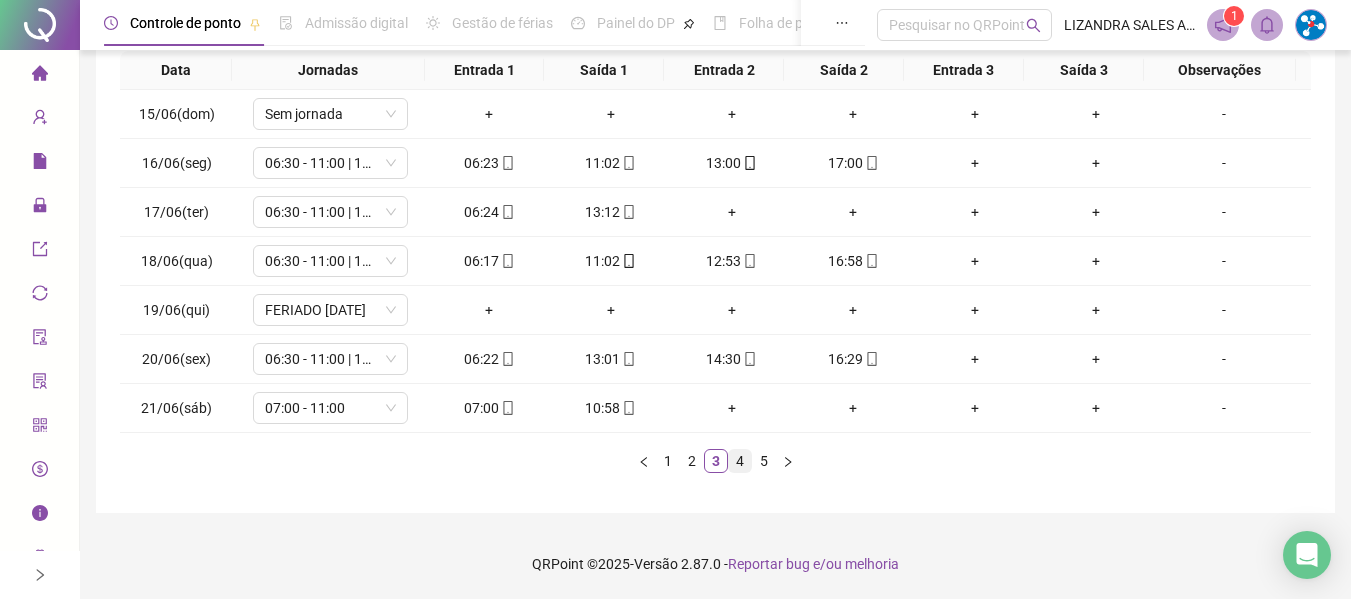 click on "4" at bounding box center [740, 461] 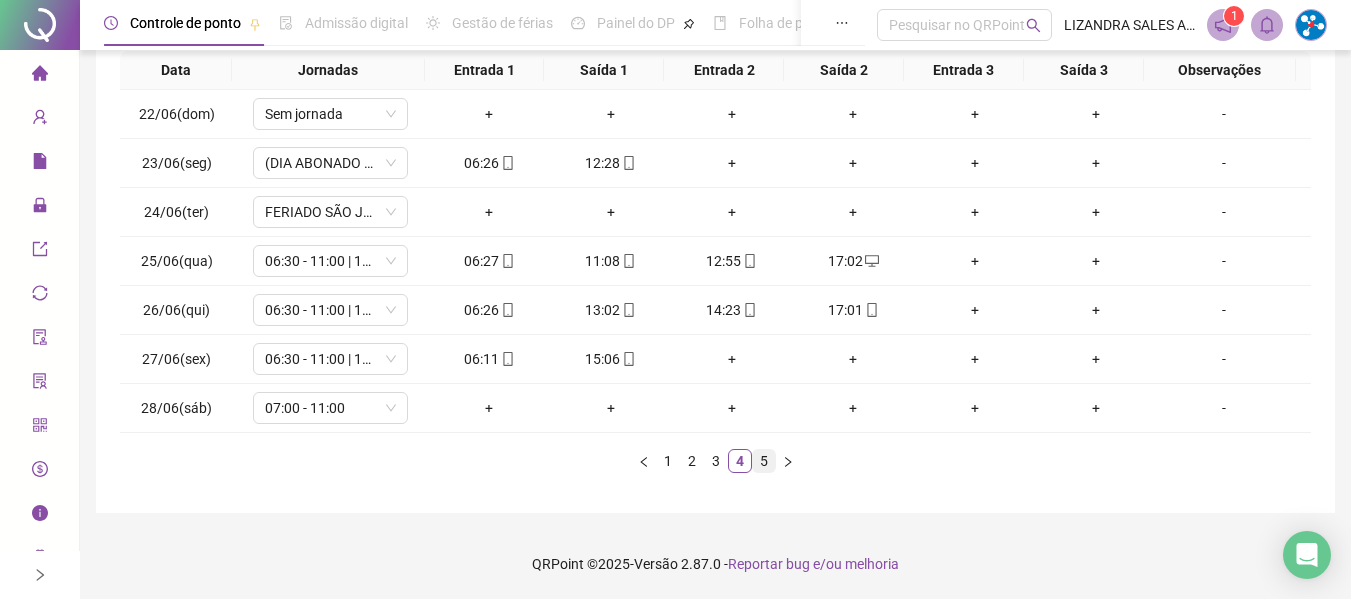 click on "5" at bounding box center [764, 461] 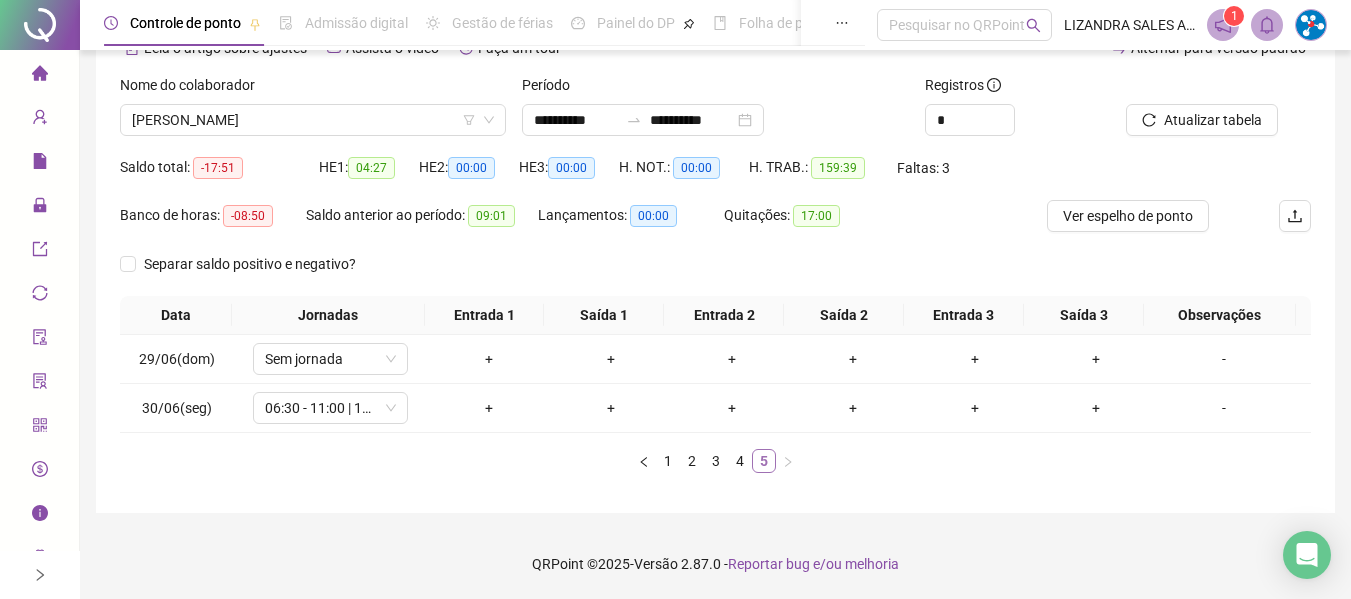 scroll, scrollTop: 110, scrollLeft: 0, axis: vertical 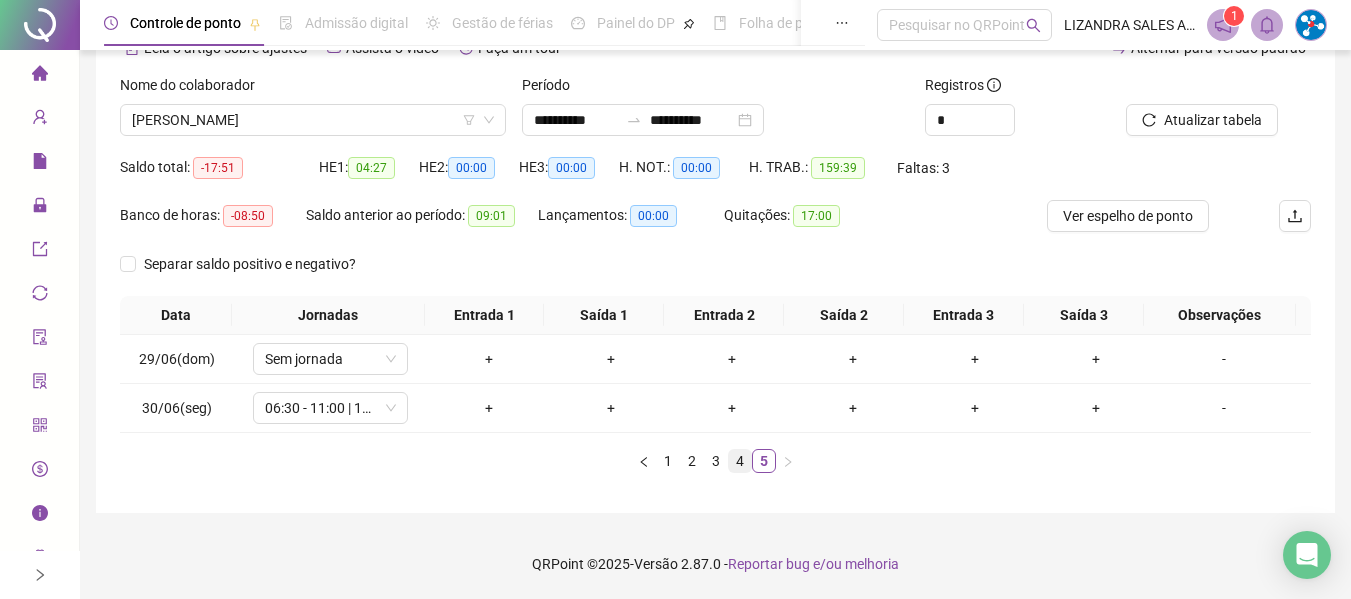 click on "4" at bounding box center [740, 461] 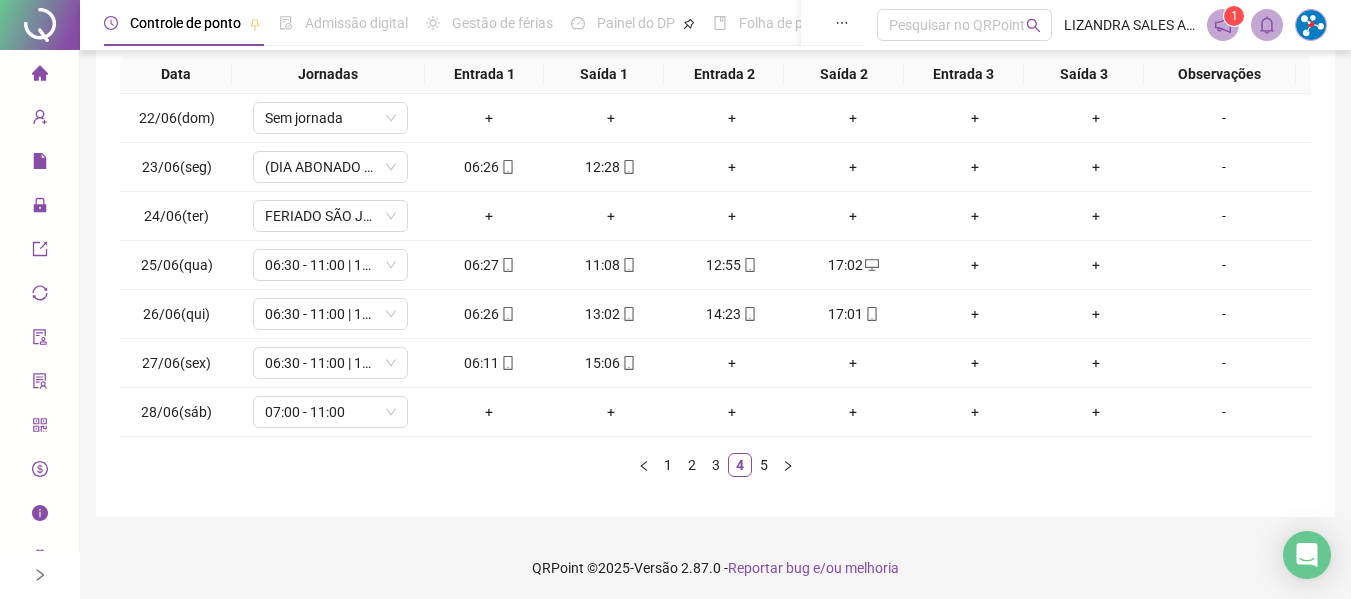 scroll, scrollTop: 355, scrollLeft: 0, axis: vertical 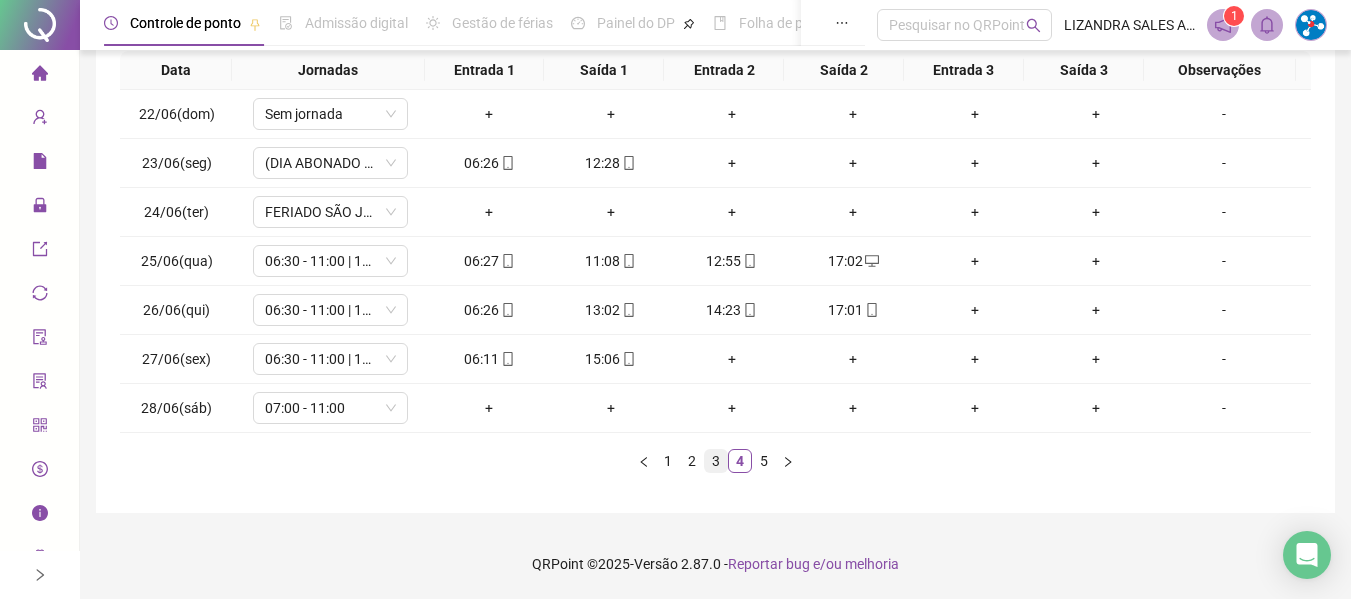 click on "3" at bounding box center [716, 461] 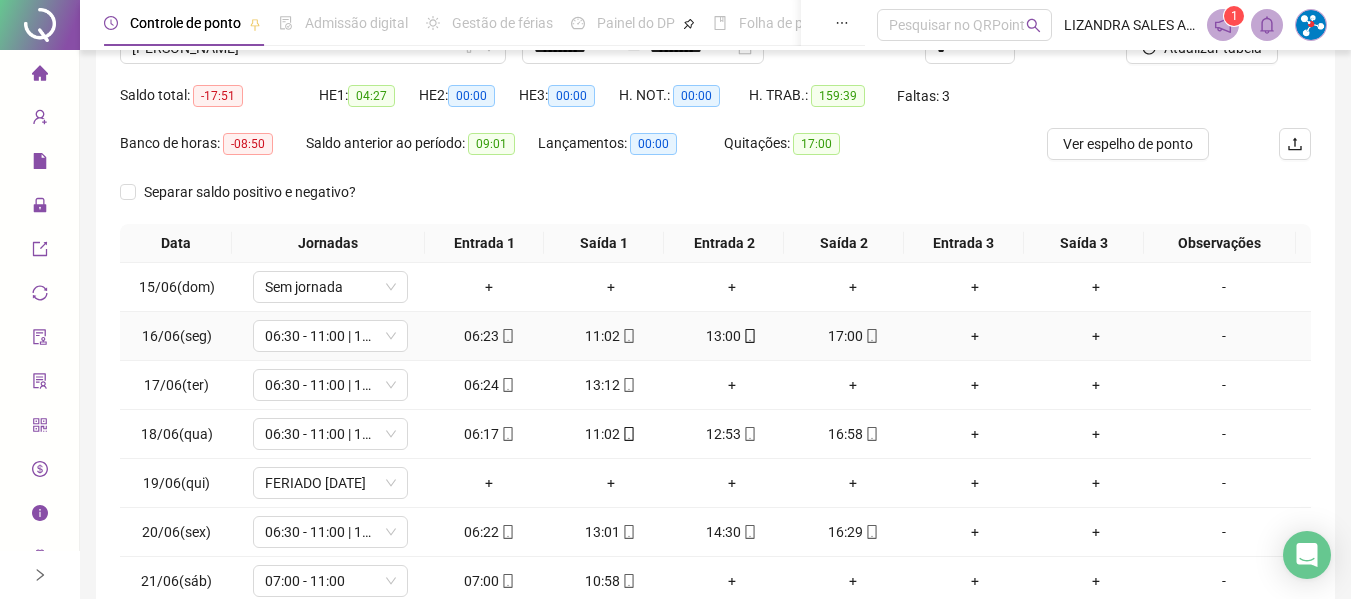 scroll, scrollTop: 355, scrollLeft: 0, axis: vertical 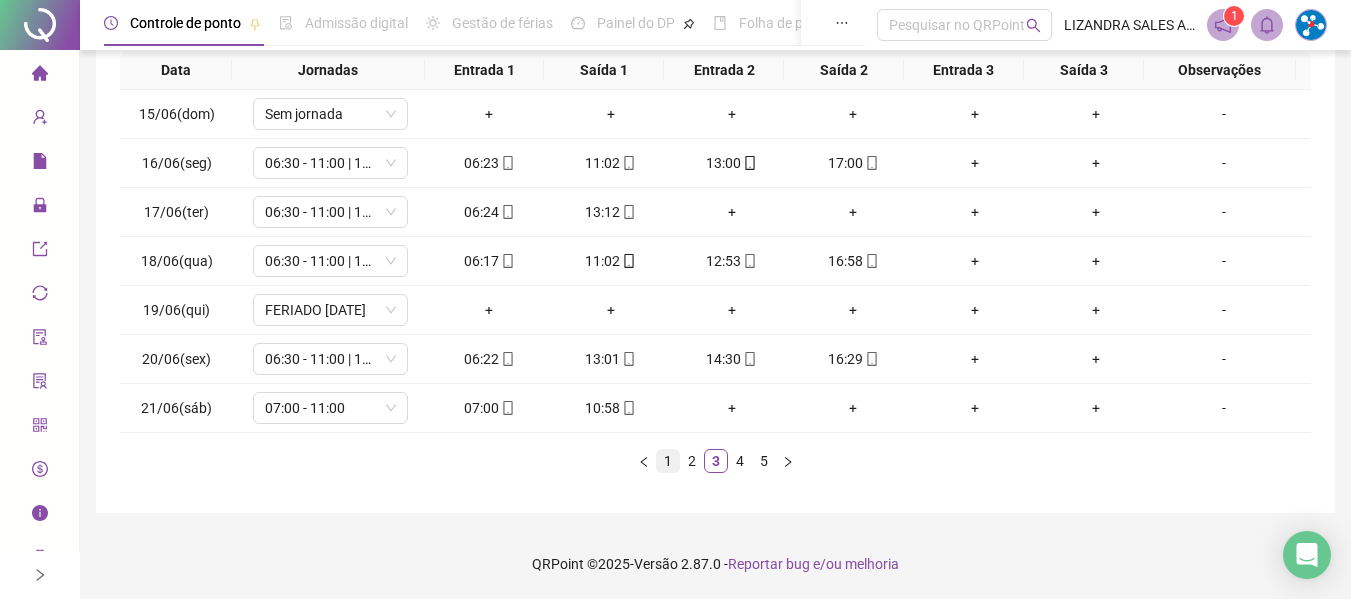 click on "1" at bounding box center (668, 461) 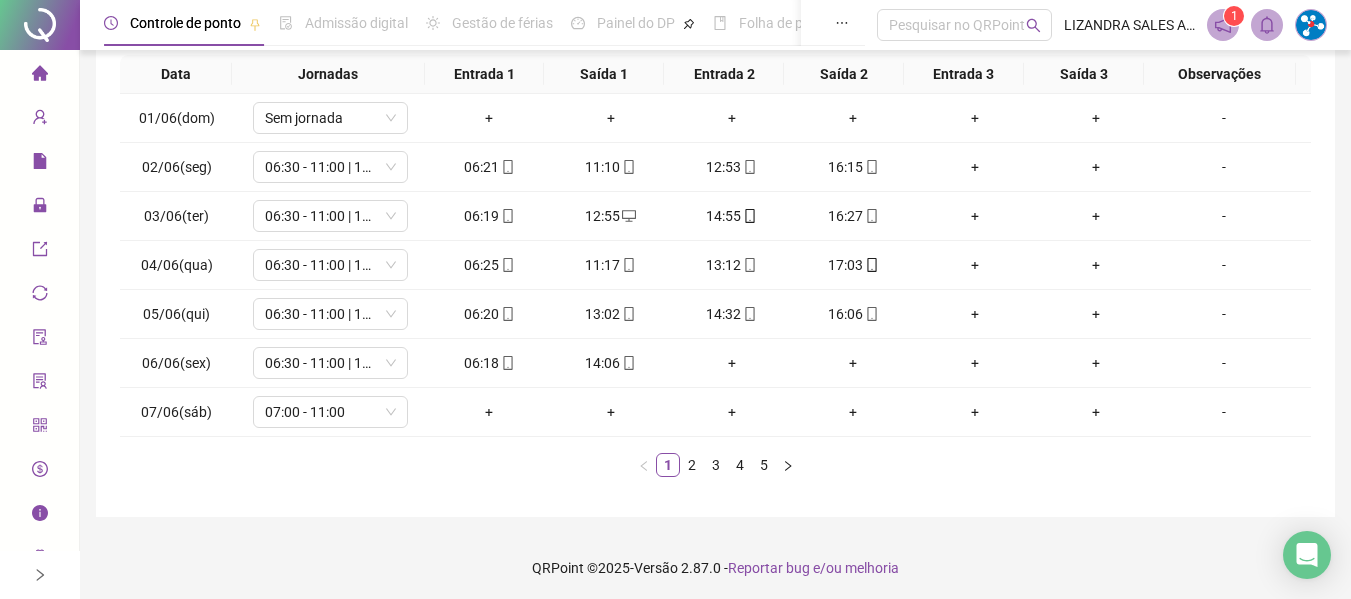 scroll, scrollTop: 355, scrollLeft: 0, axis: vertical 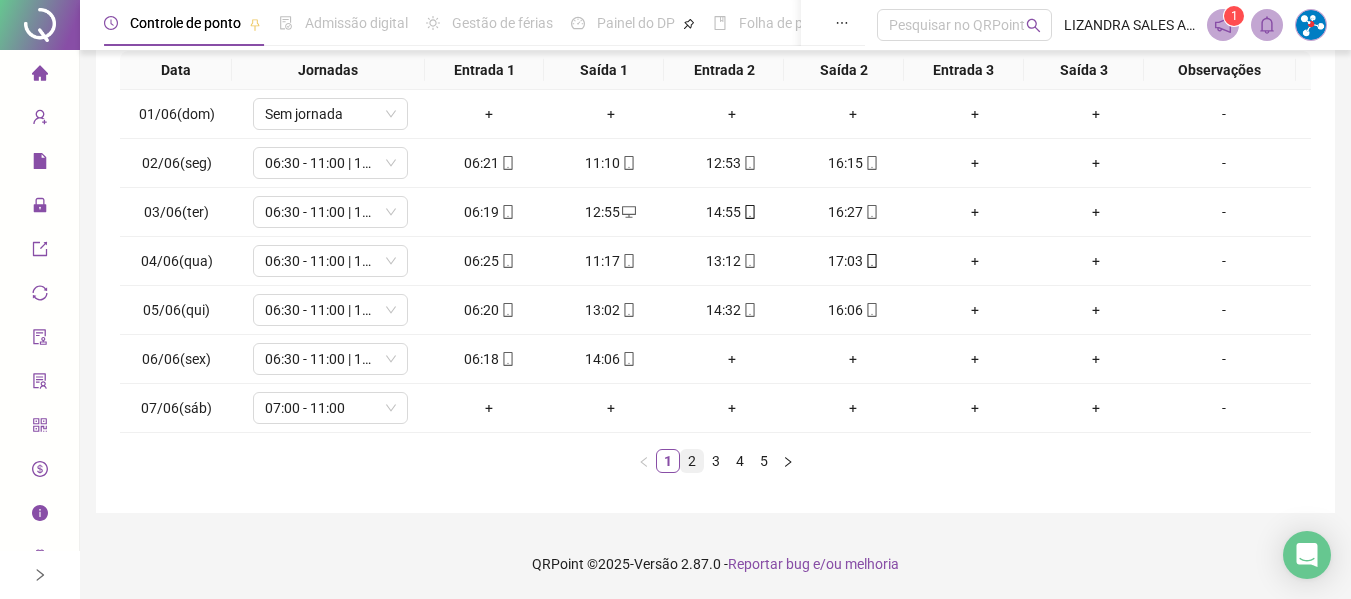 click on "2" at bounding box center (692, 461) 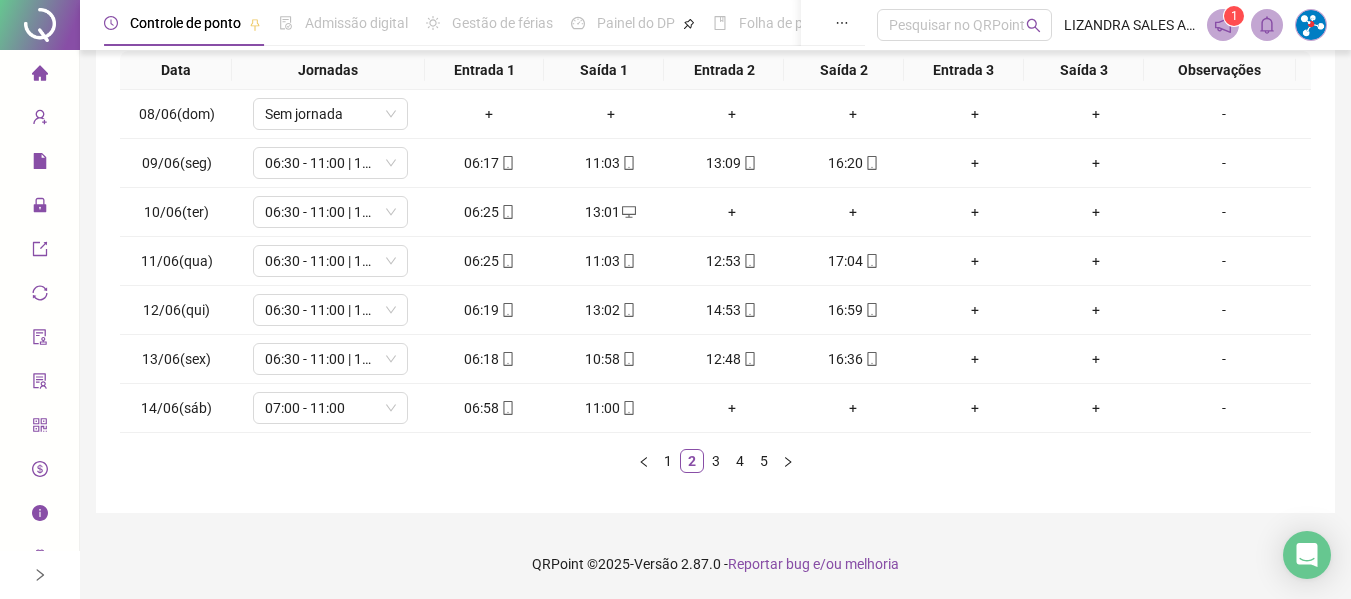 type 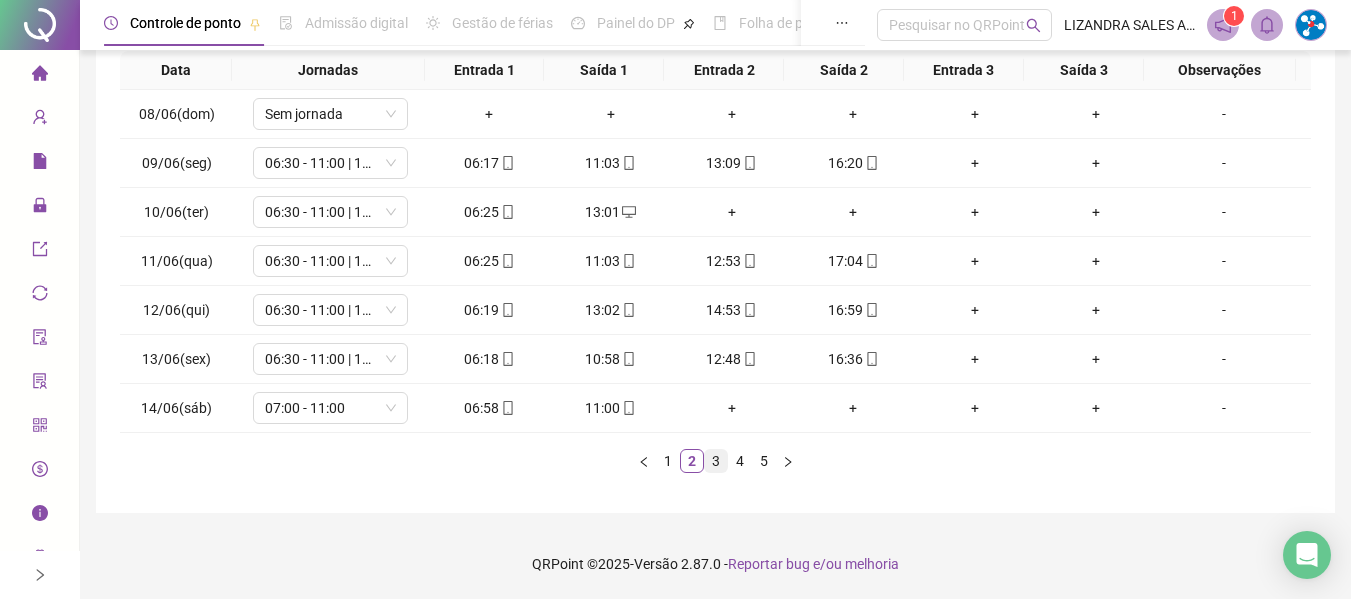 click on "3" at bounding box center (716, 461) 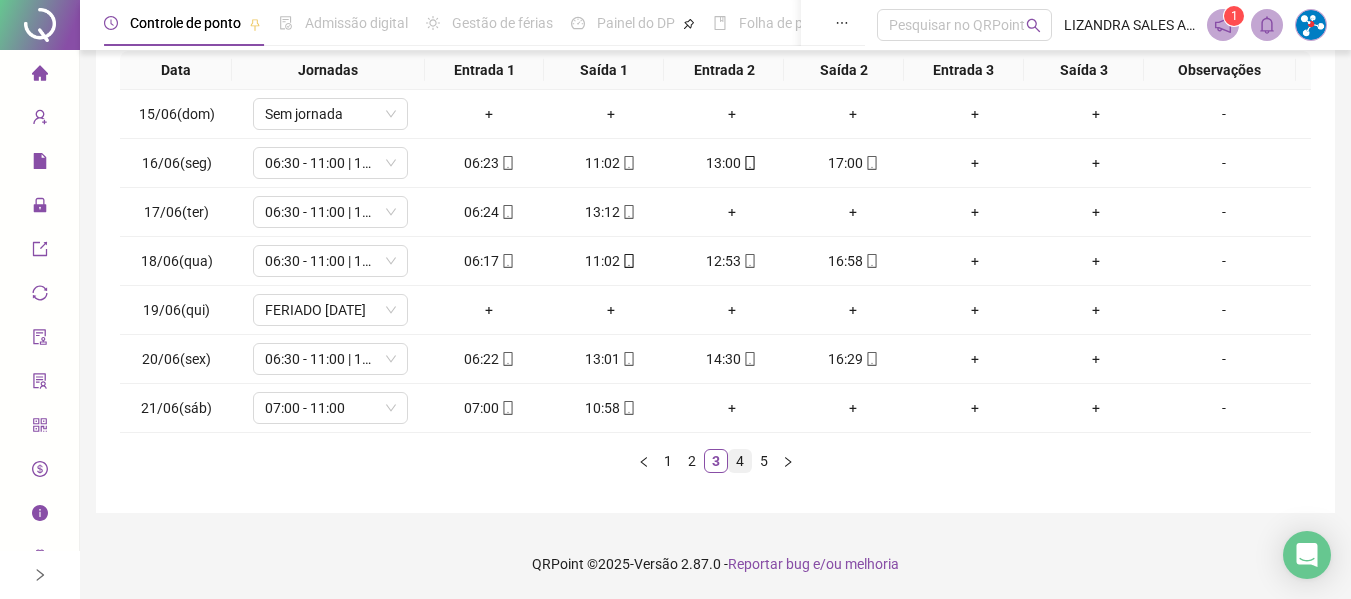 click on "4" at bounding box center [740, 461] 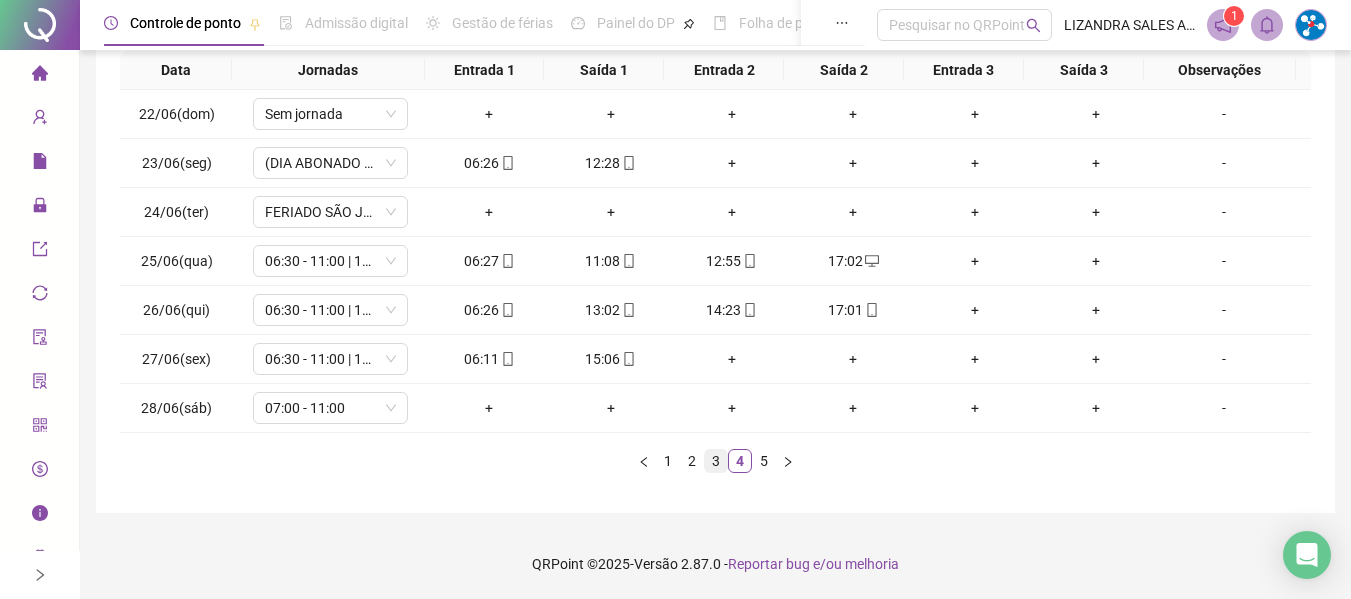 click on "3" at bounding box center [716, 461] 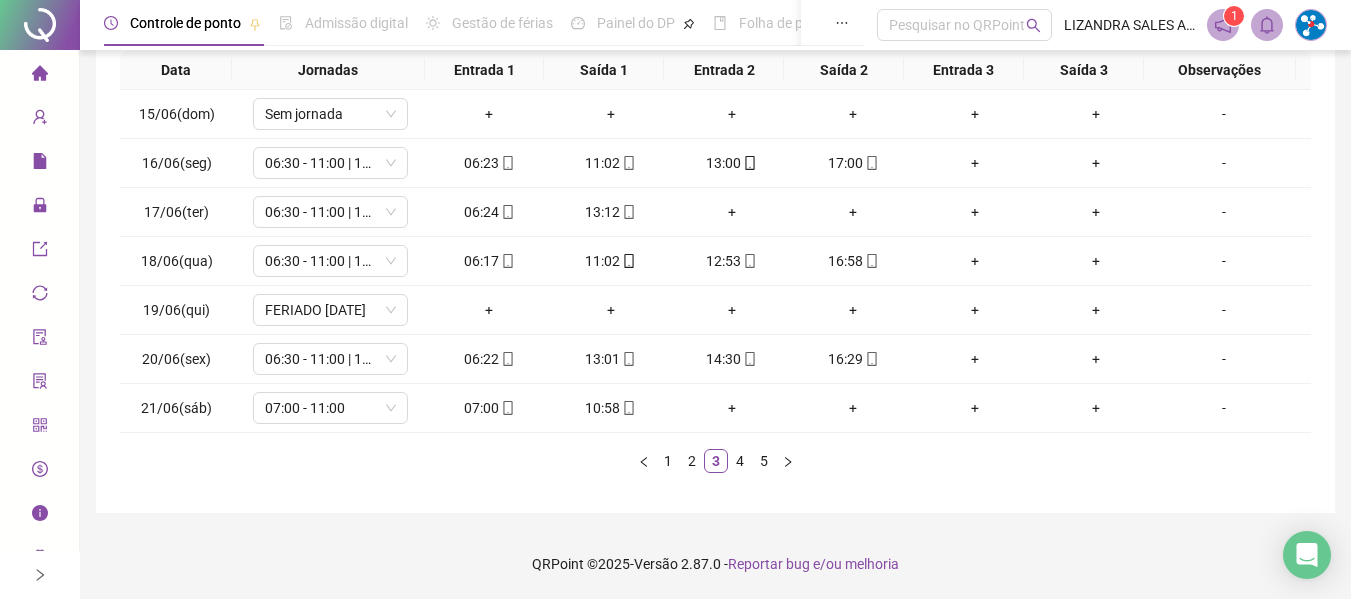type 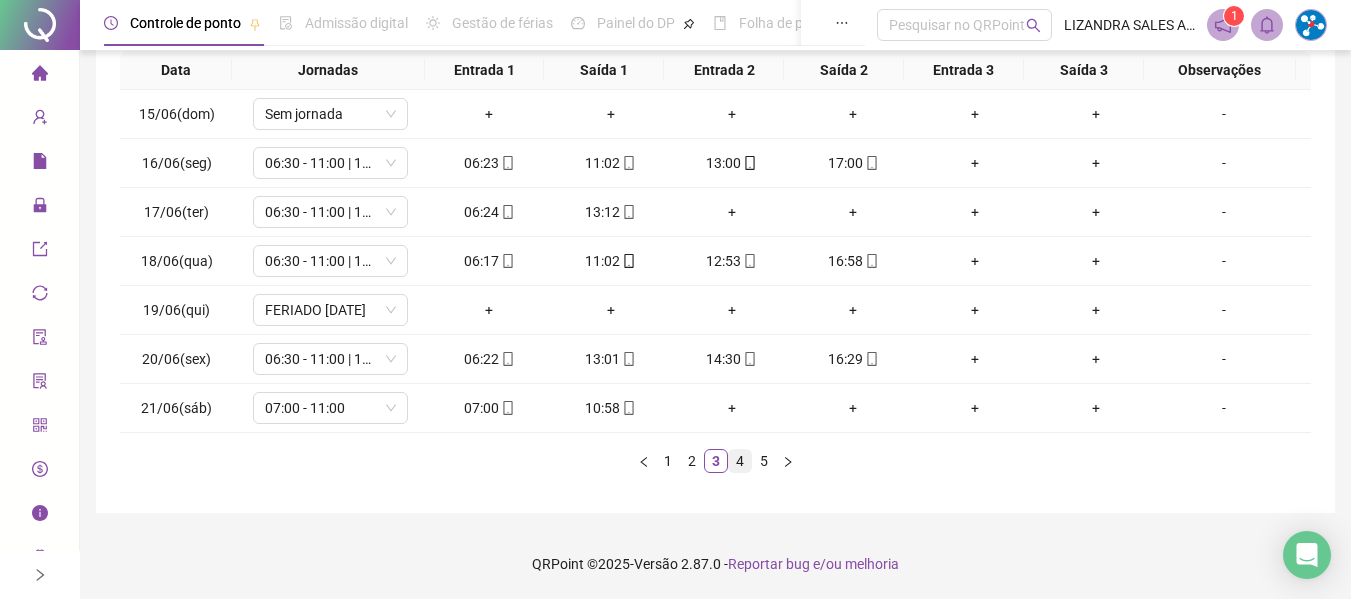 click on "4" at bounding box center [740, 461] 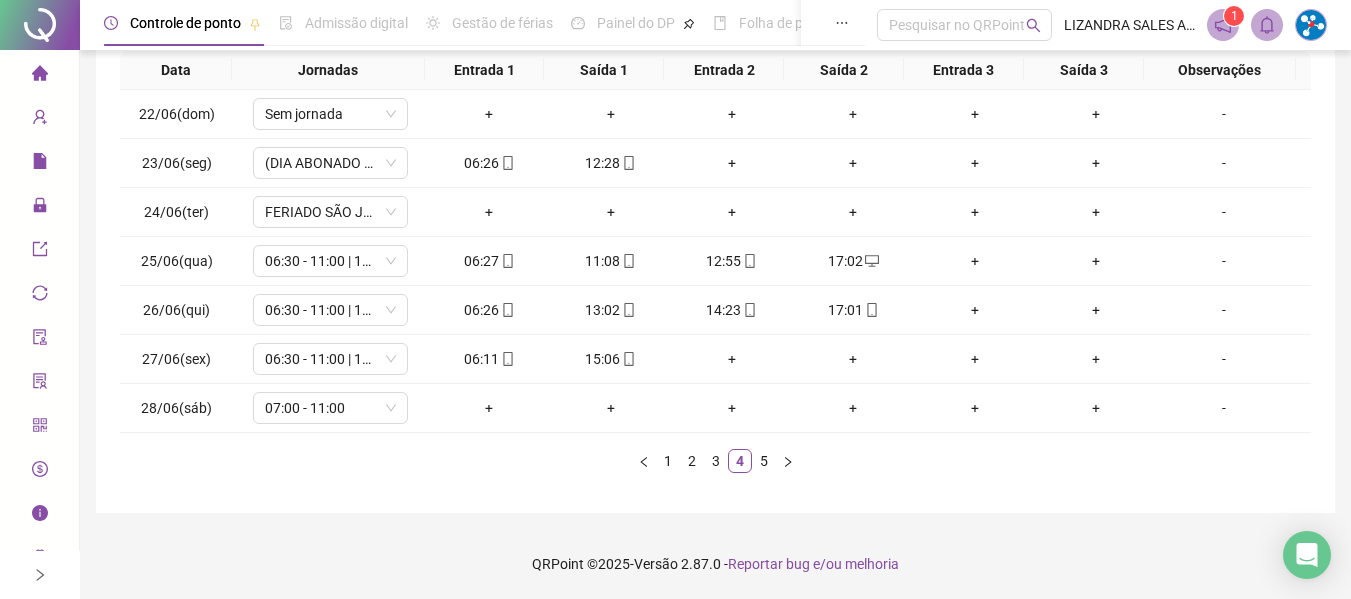 type 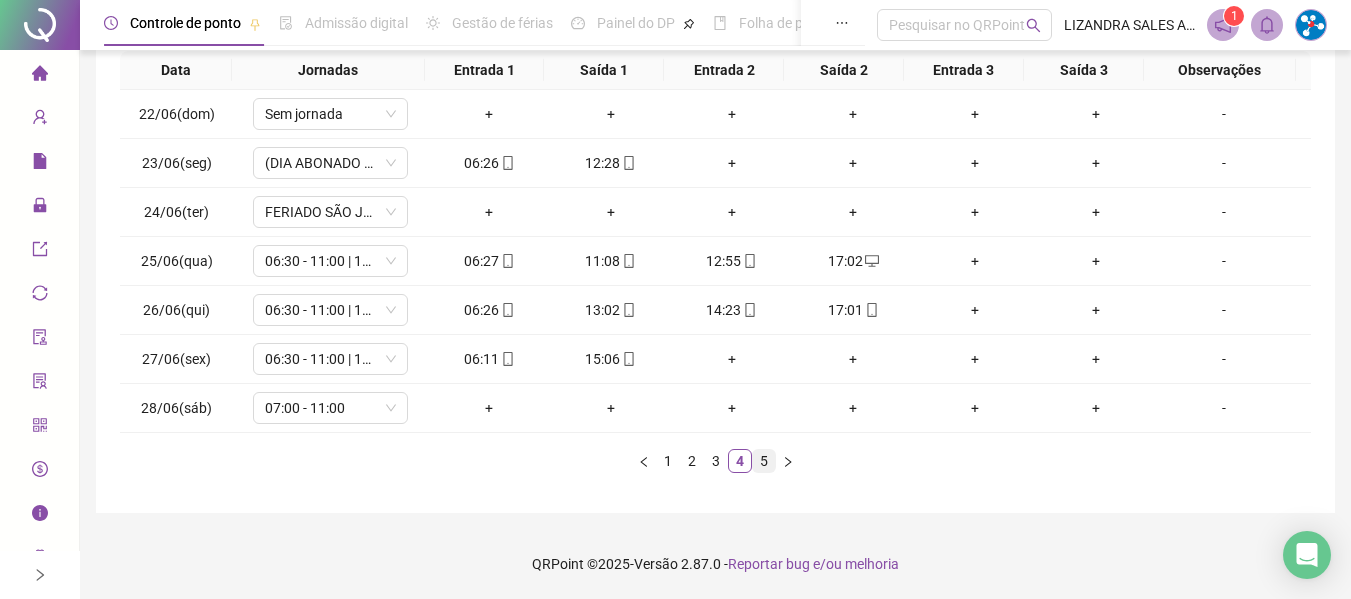 click on "5" at bounding box center [764, 461] 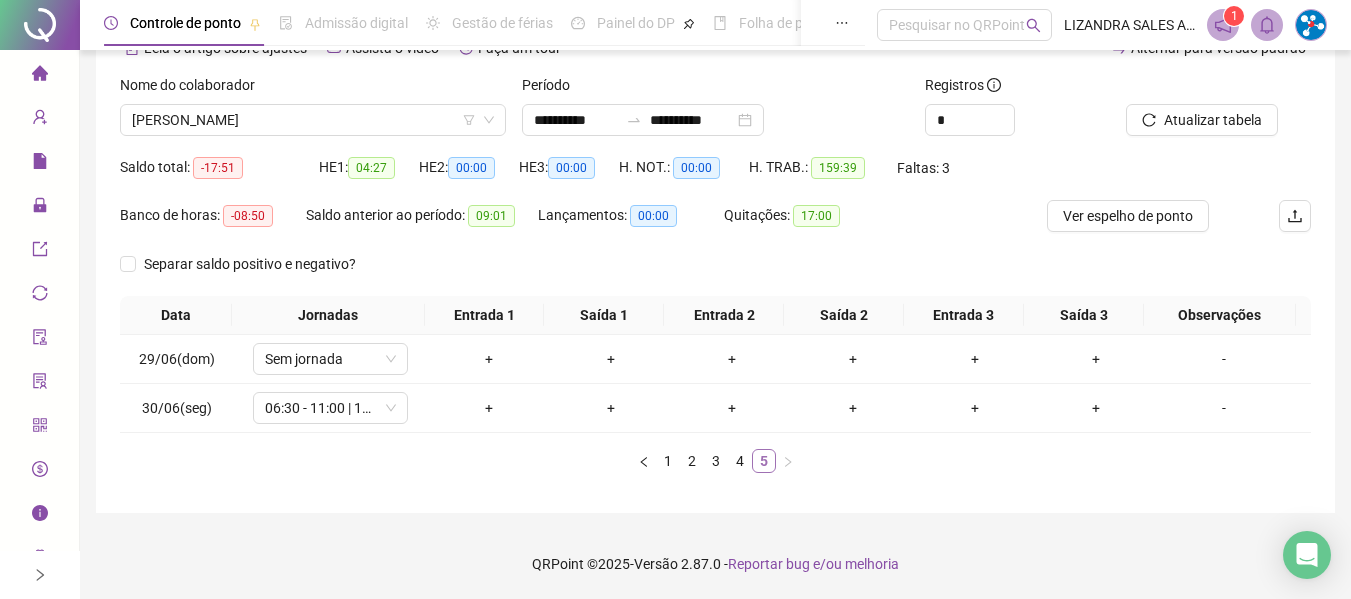 scroll, scrollTop: 110, scrollLeft: 0, axis: vertical 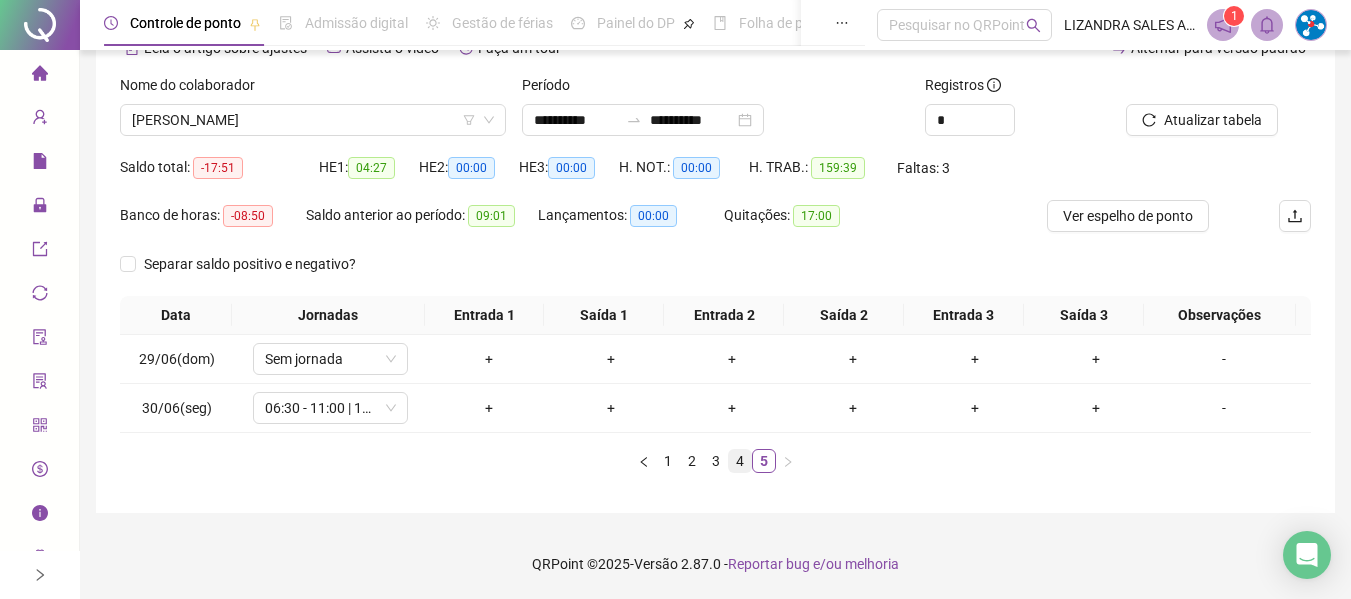 click on "4" at bounding box center [740, 461] 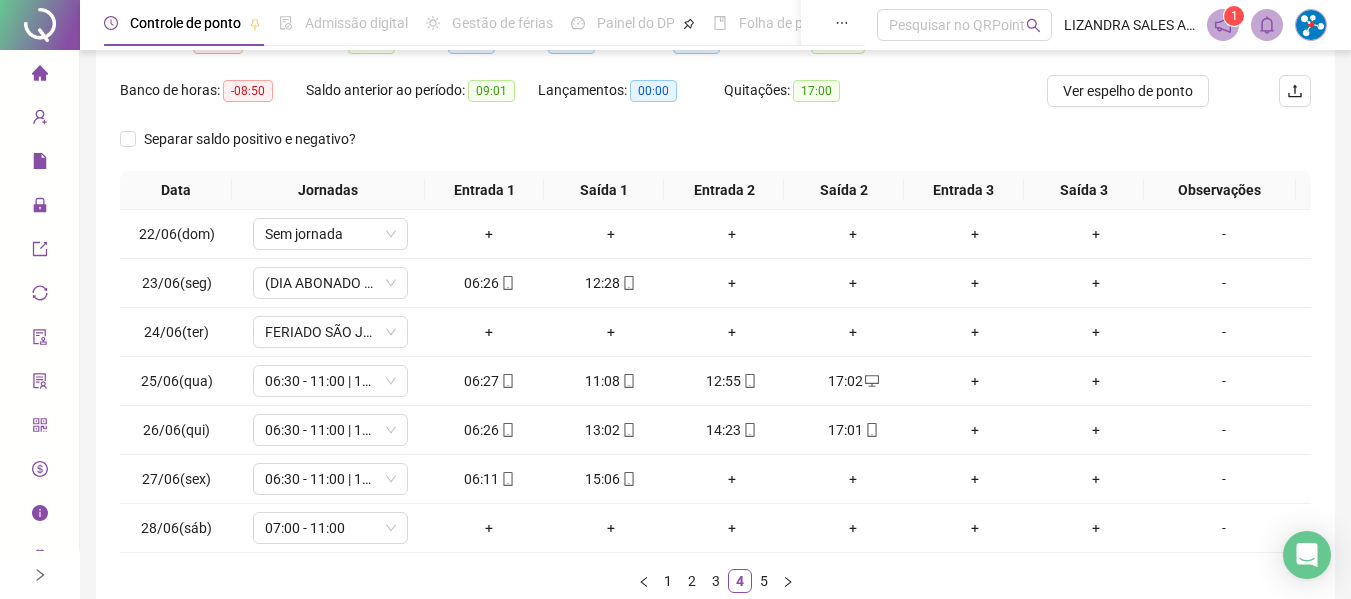 scroll, scrollTop: 355, scrollLeft: 0, axis: vertical 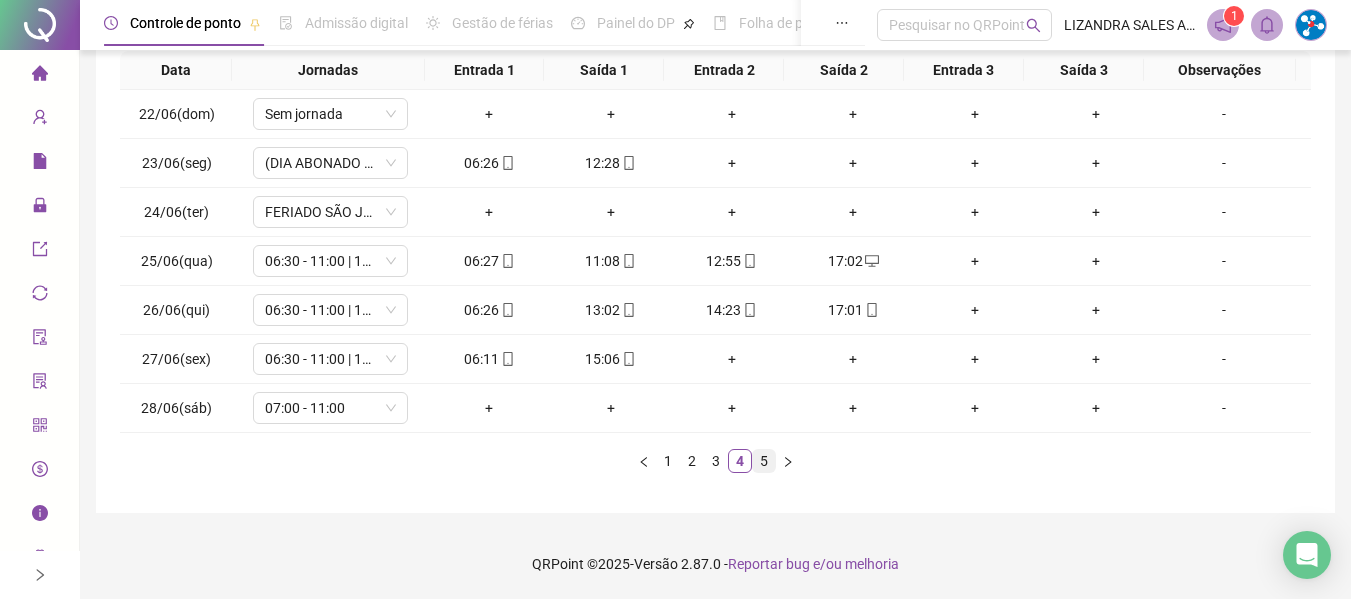 click on "5" at bounding box center [764, 461] 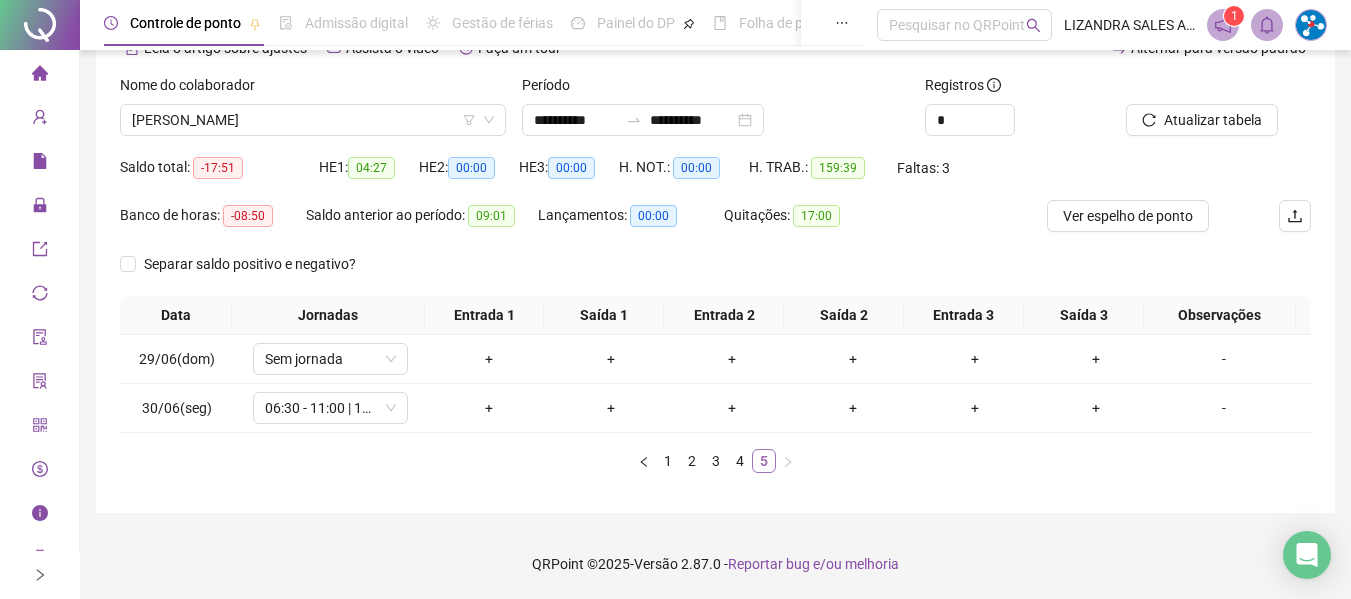 scroll, scrollTop: 110, scrollLeft: 0, axis: vertical 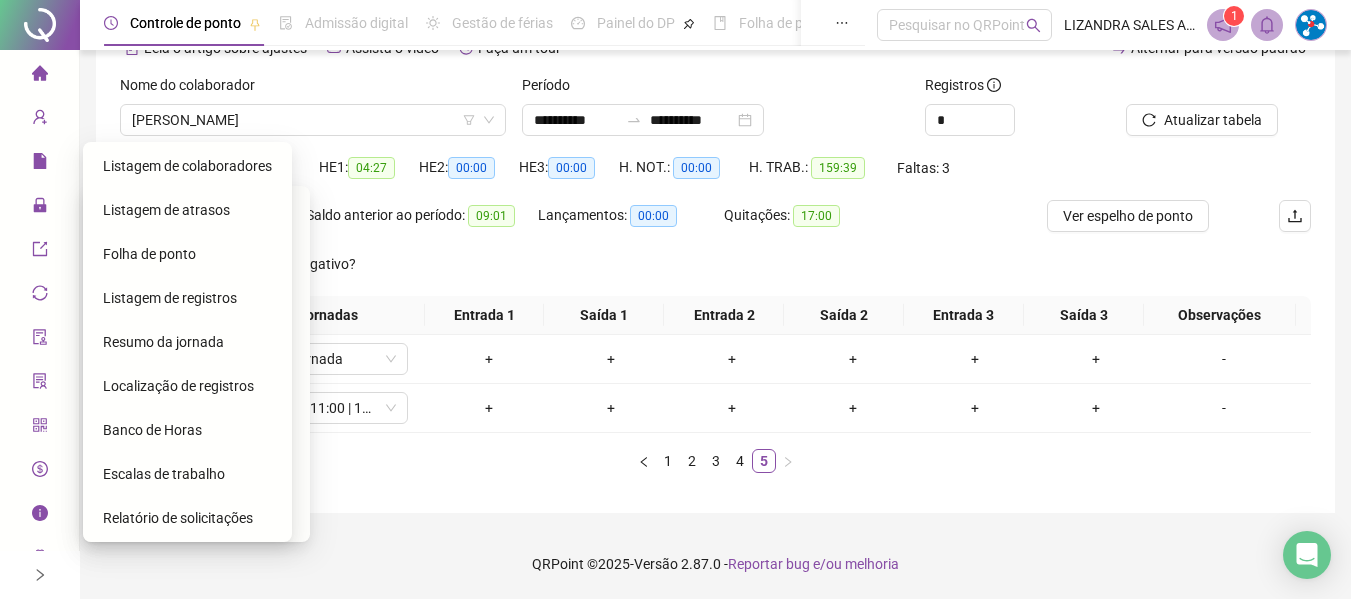 click on "Folha de ponto" at bounding box center (149, 254) 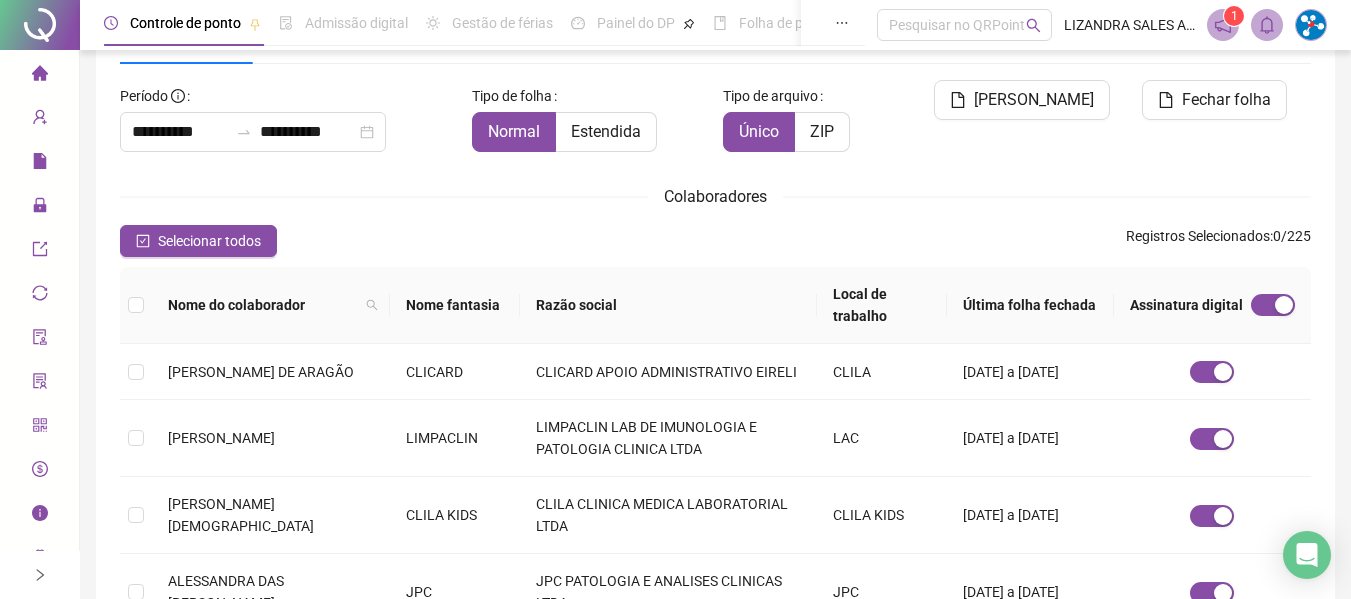 scroll, scrollTop: 110, scrollLeft: 0, axis: vertical 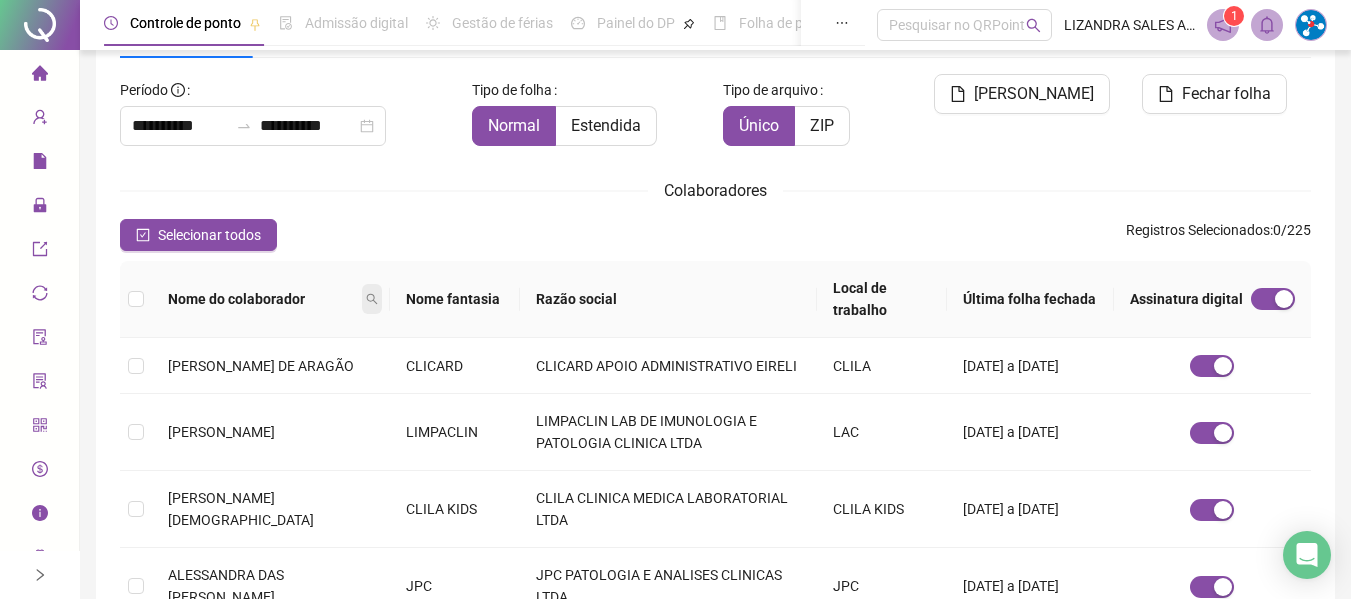 click 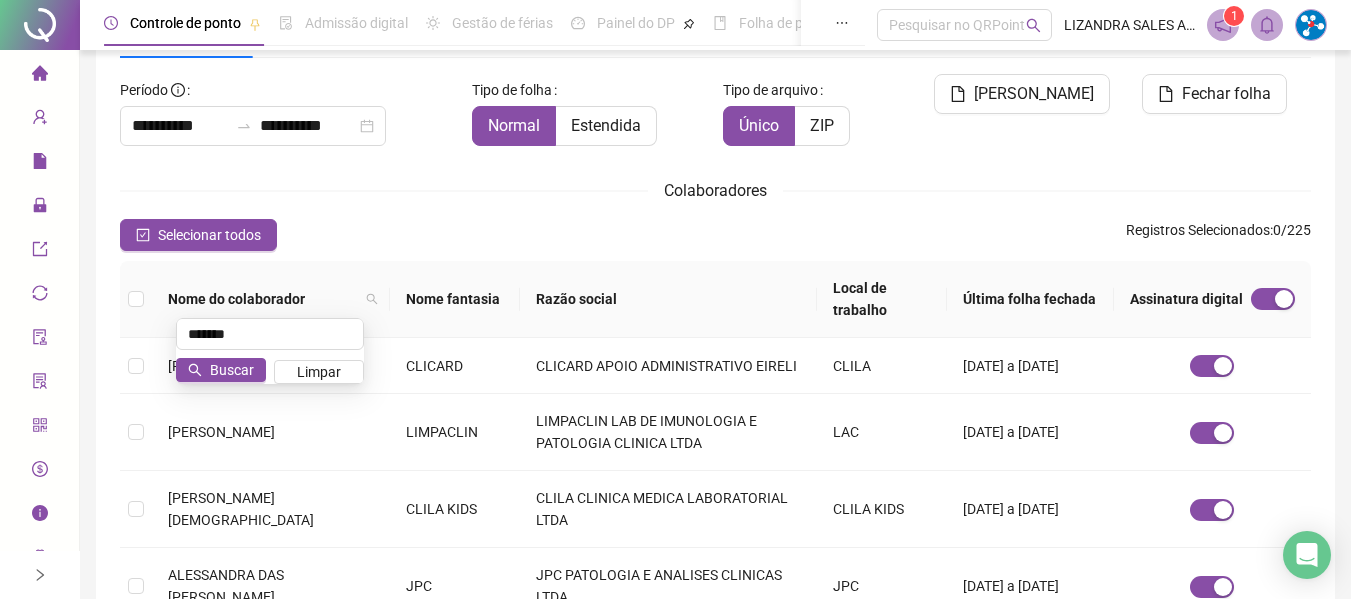 type on "*******" 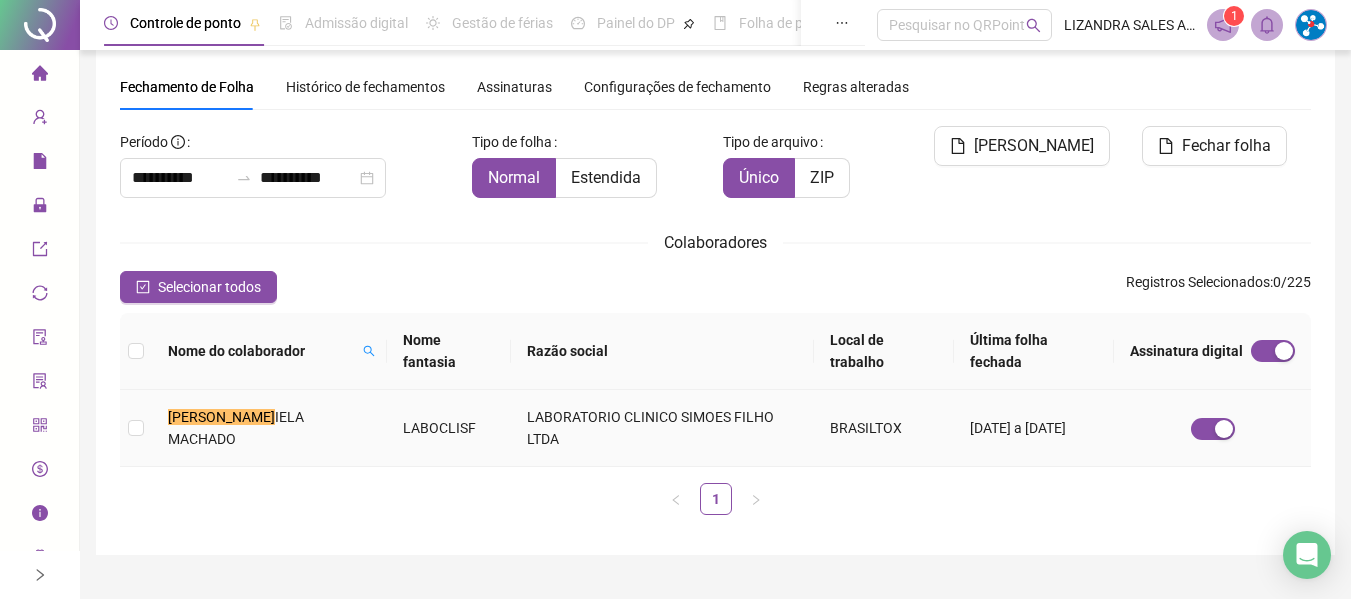 click on "LABORATORIO CLINICO SIMOES FILHO LTDA" at bounding box center (662, 428) 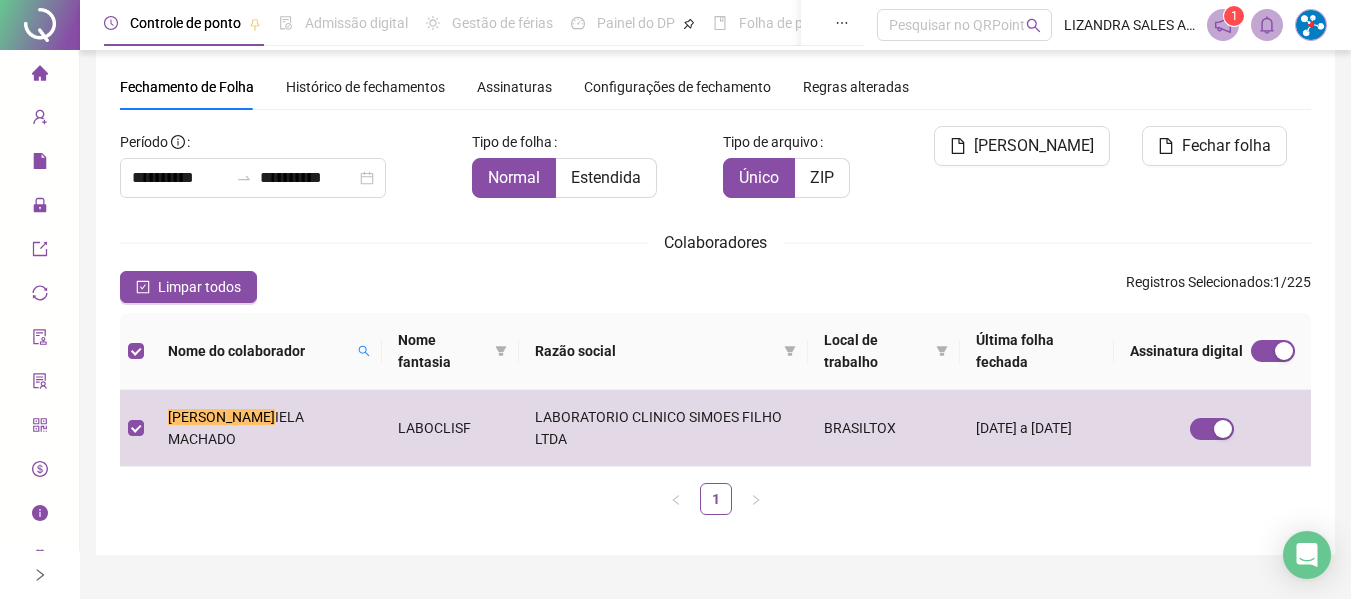 scroll, scrollTop: 100, scrollLeft: 0, axis: vertical 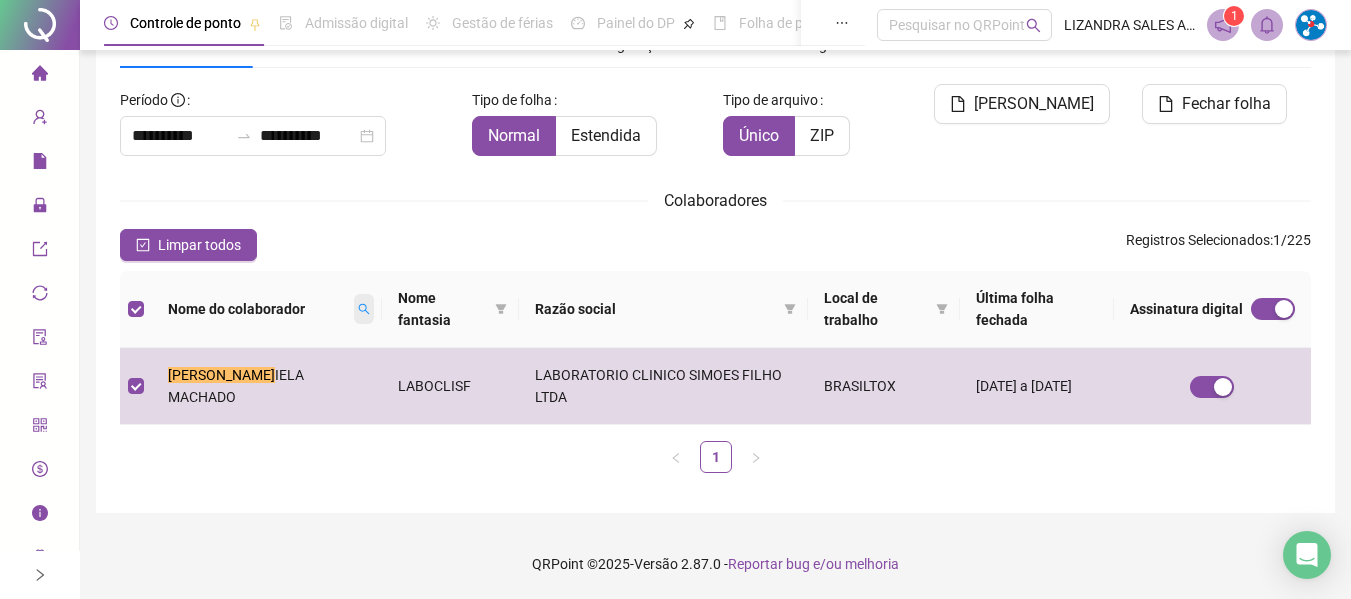 click 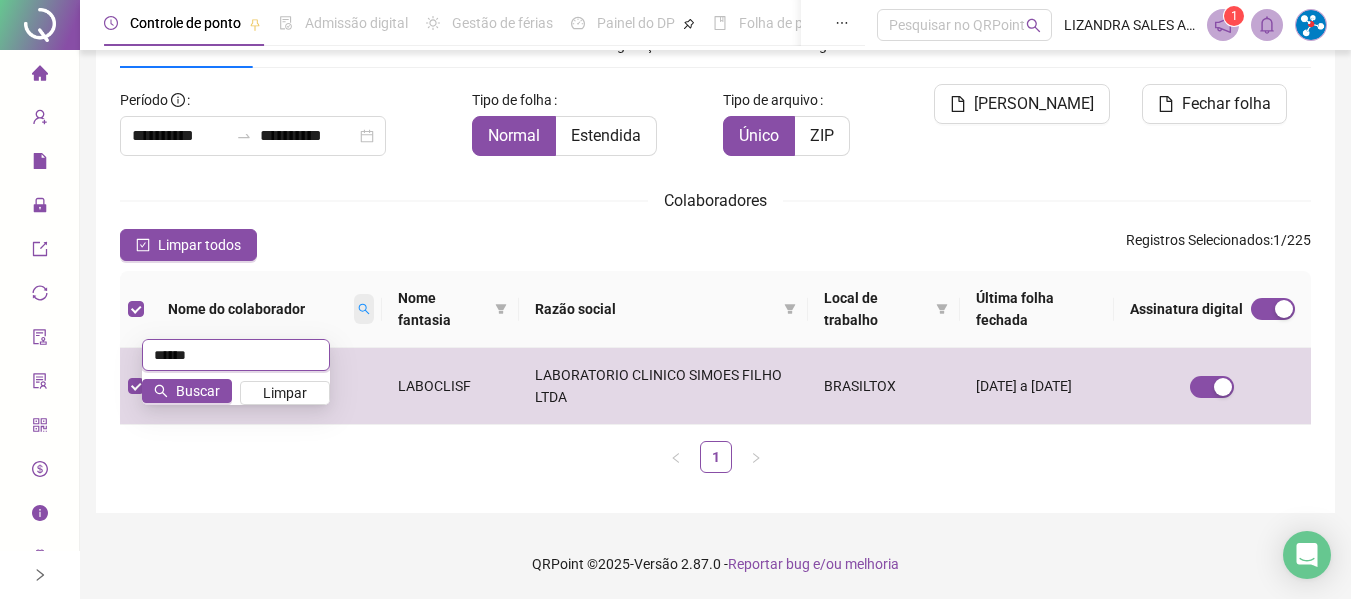 type on "******" 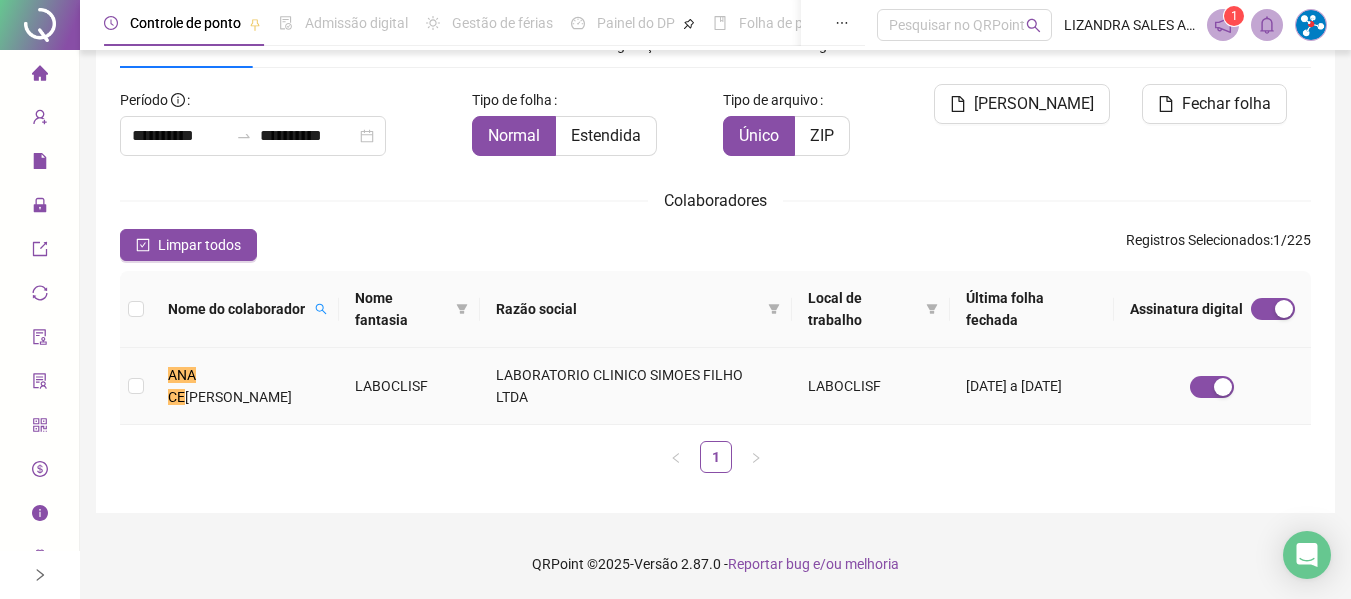 click on "ANA CE LIA FAGUNDES" at bounding box center [245, 386] 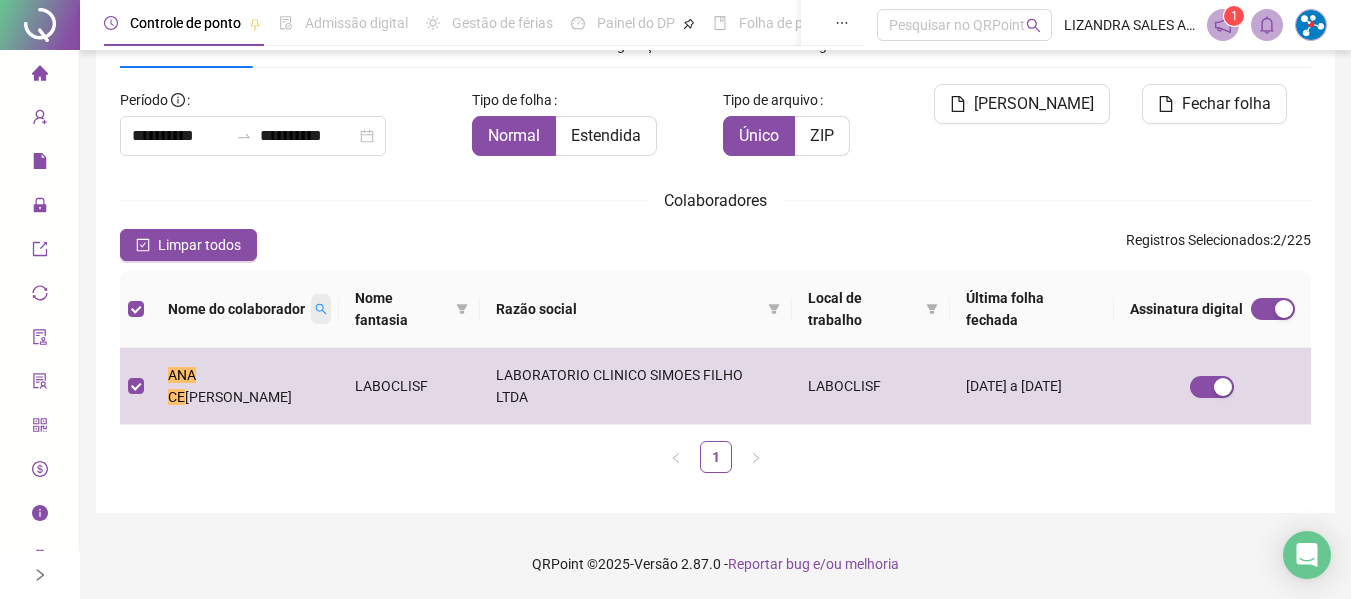 click 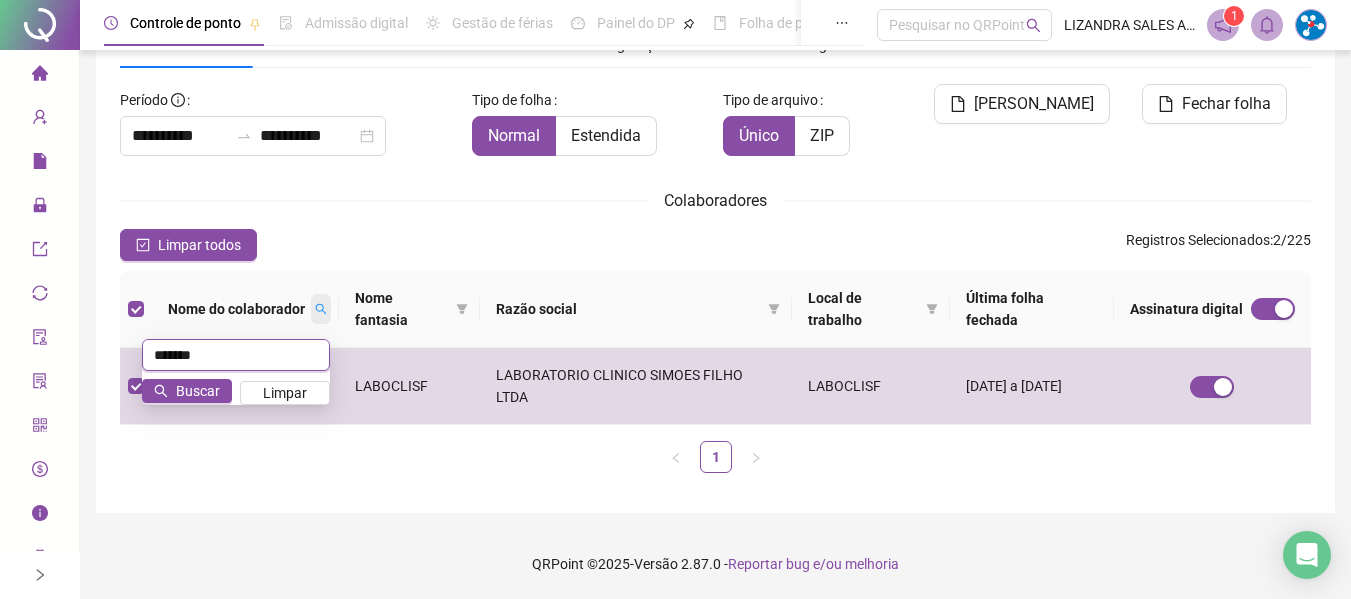 type on "*******" 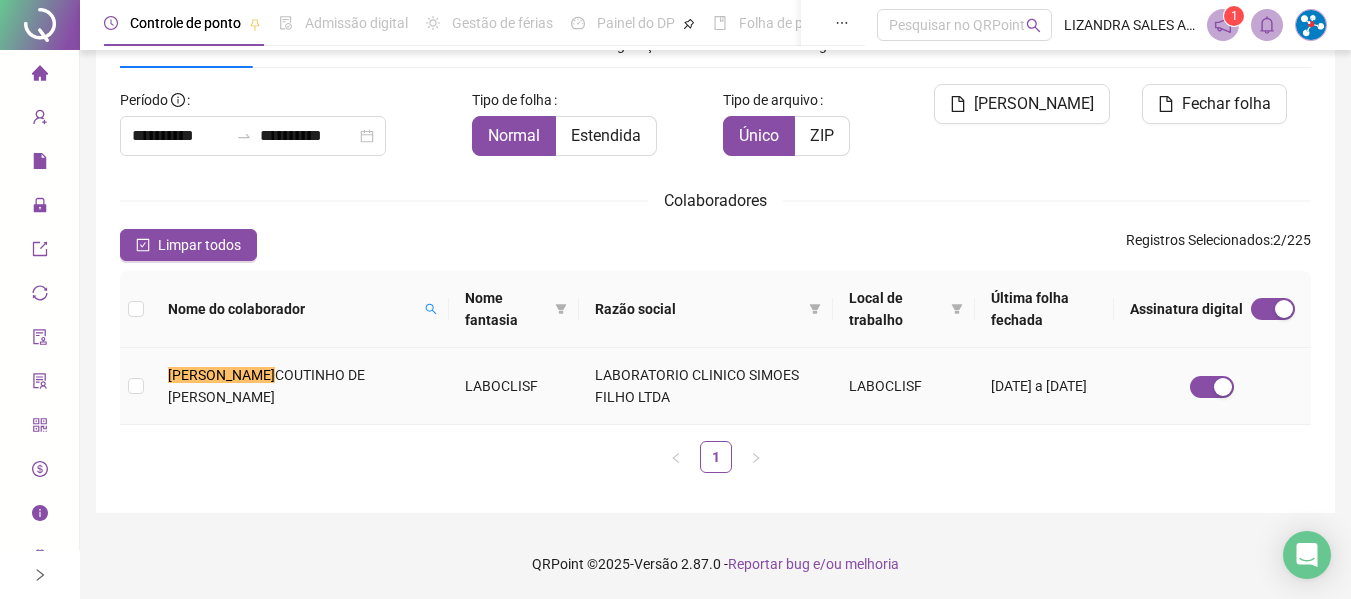 click on "DANIELA  COUTINHO DE JESUS SANTANA" at bounding box center [300, 386] 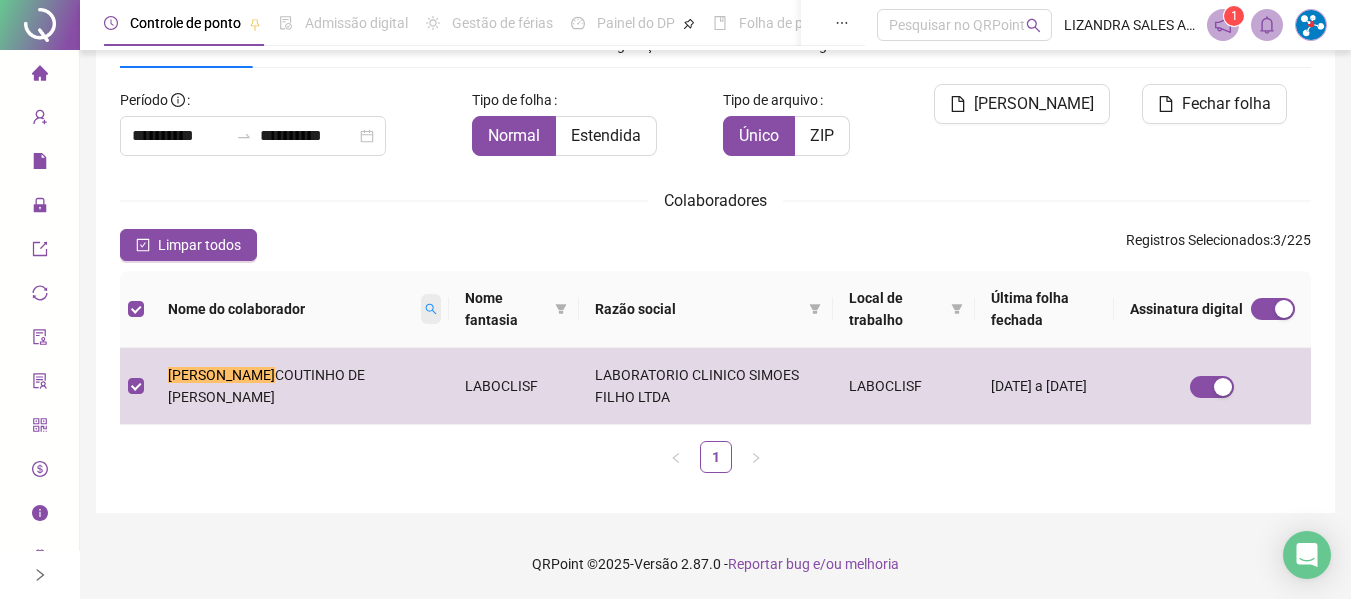 click at bounding box center (431, 309) 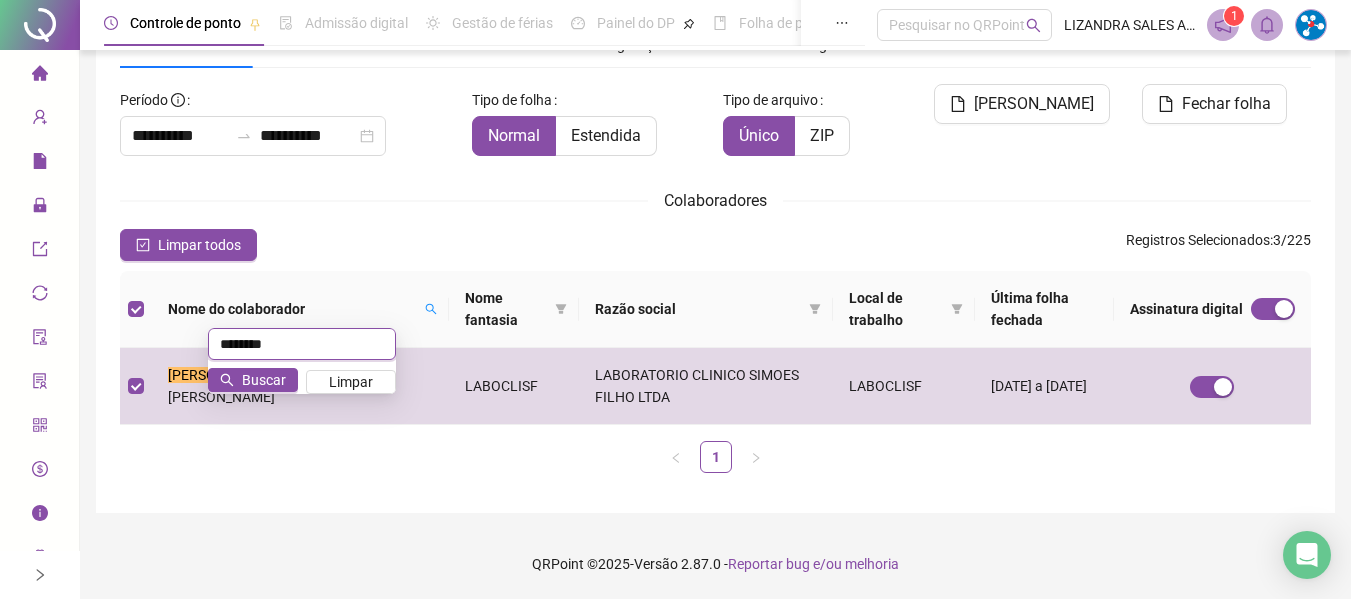 type on "********" 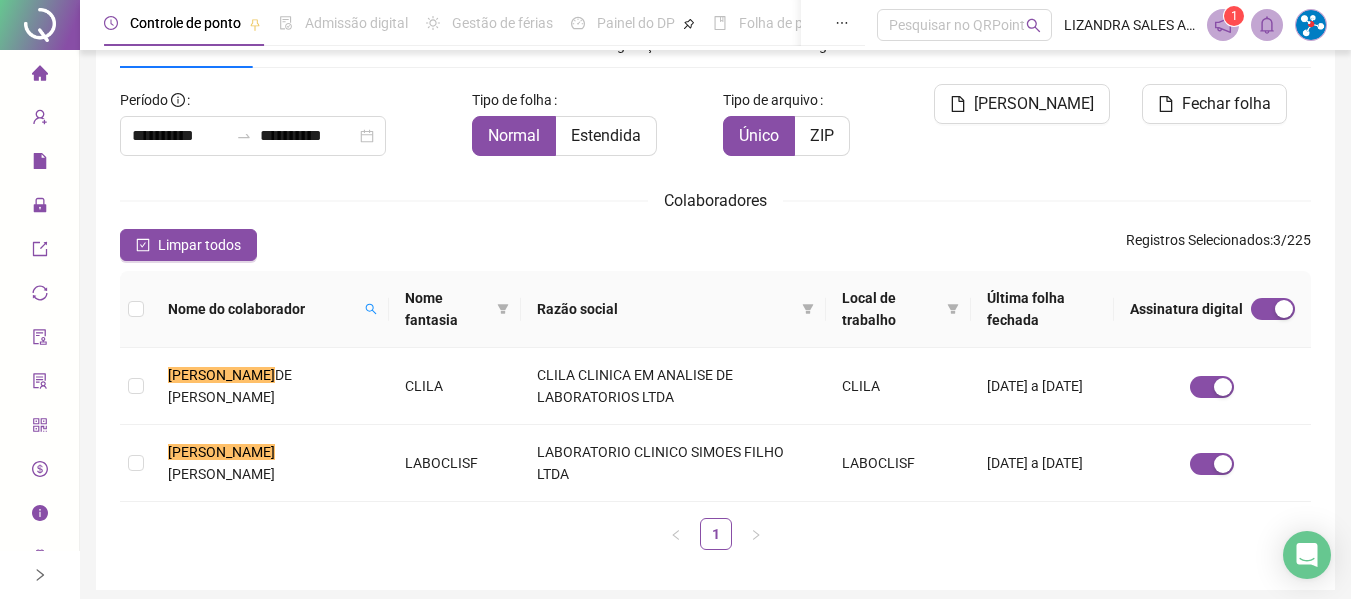 scroll, scrollTop: 110, scrollLeft: 0, axis: vertical 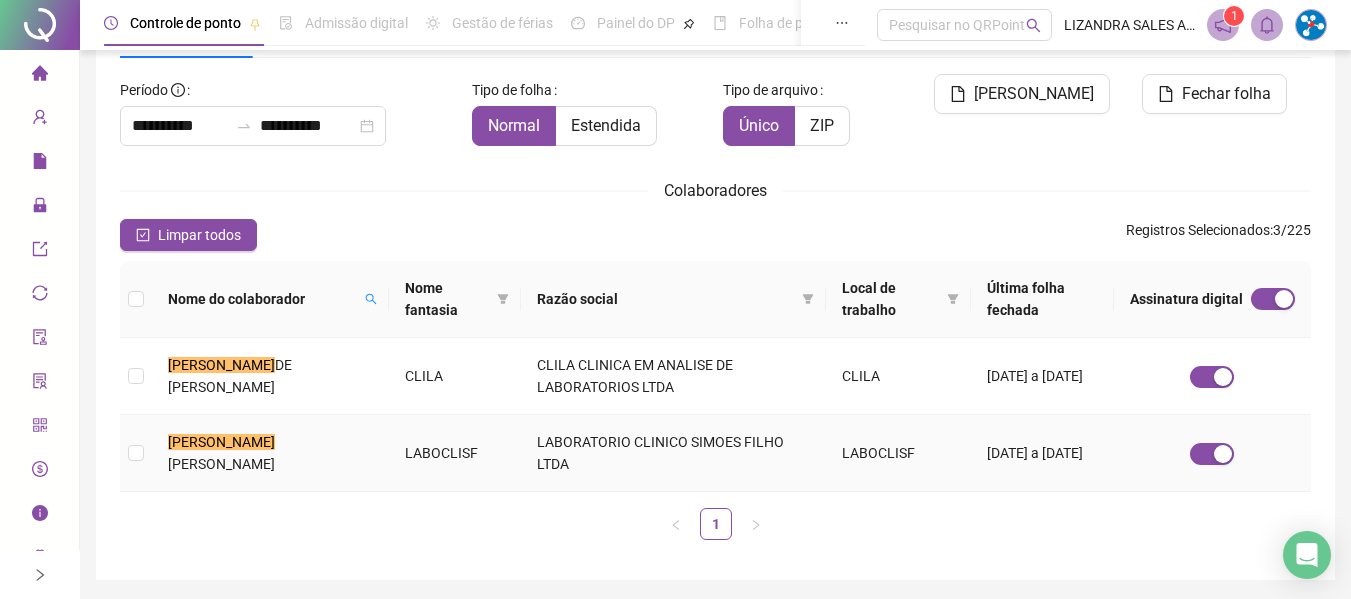 click on "FERNANDA  FAGUNDES DA SILVA" at bounding box center (270, 453) 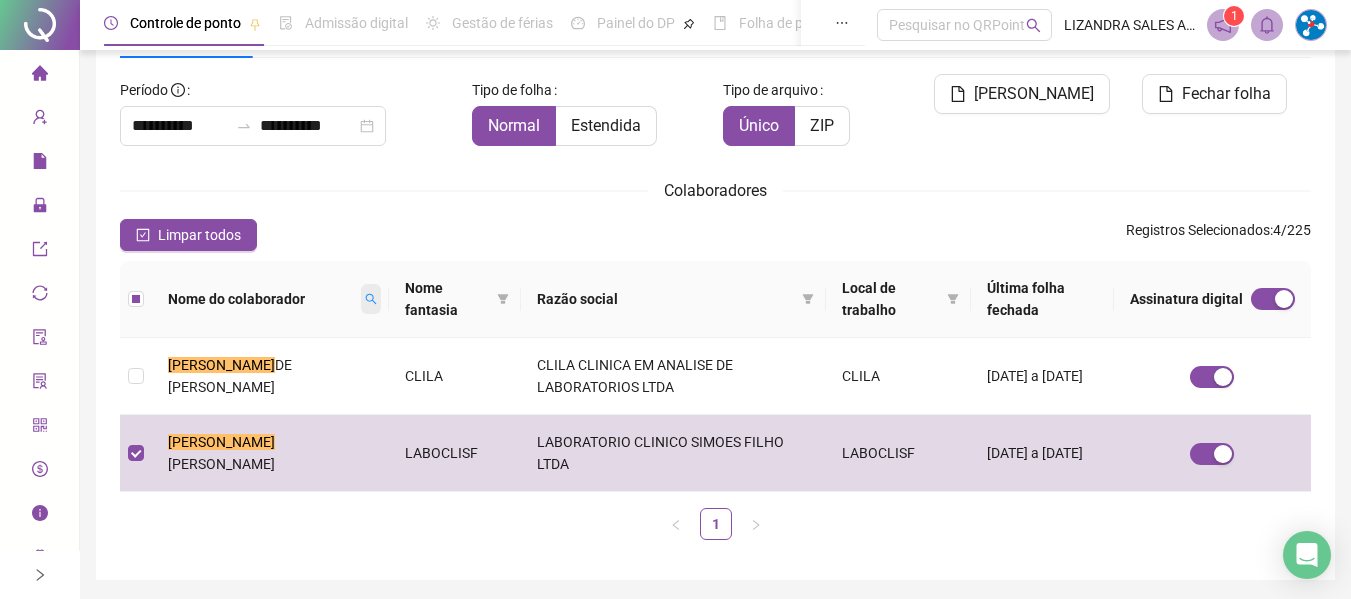 click at bounding box center (371, 299) 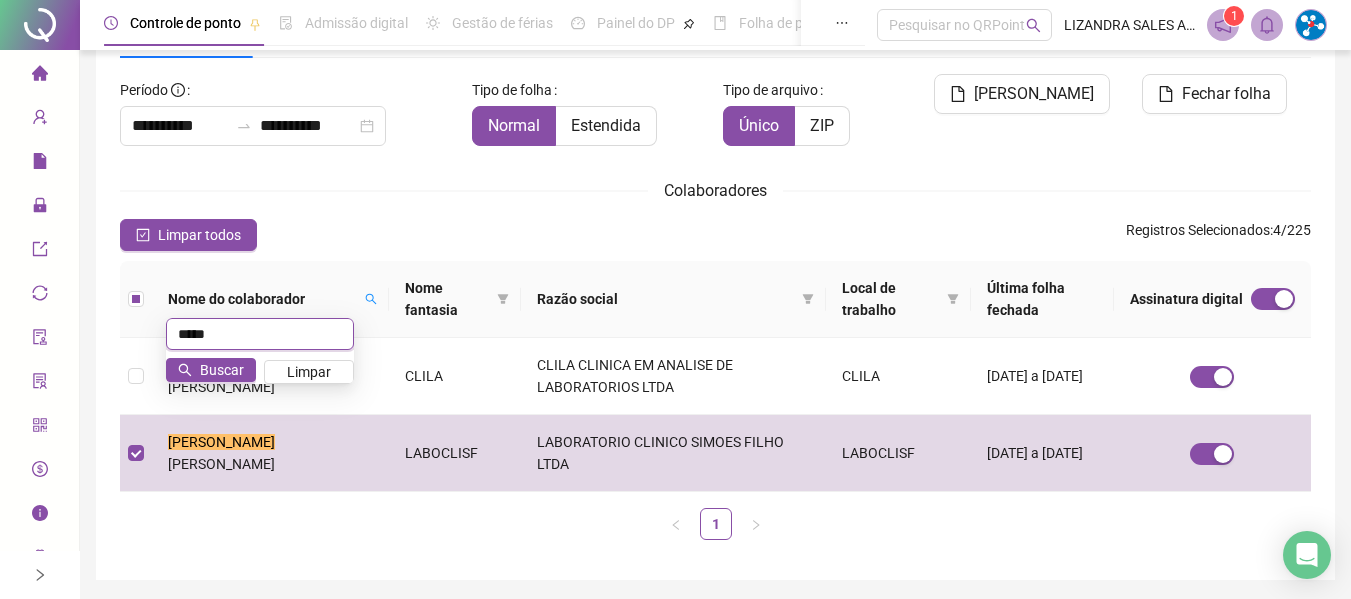 type on "*****" 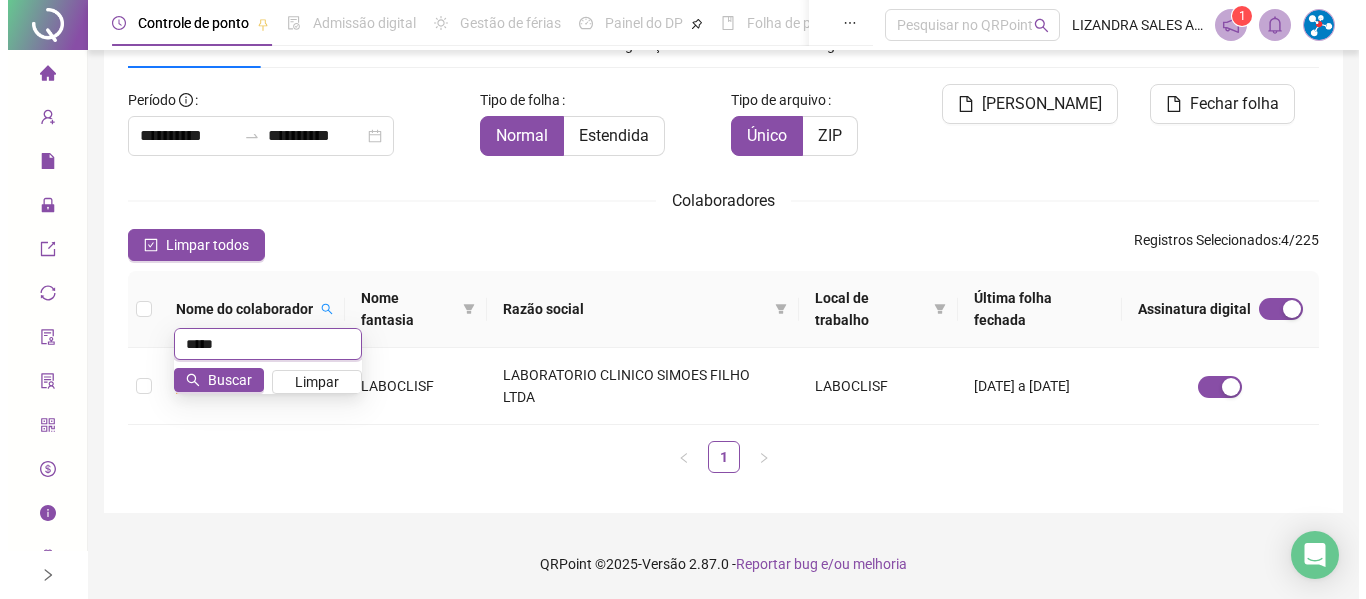 scroll, scrollTop: 100, scrollLeft: 0, axis: vertical 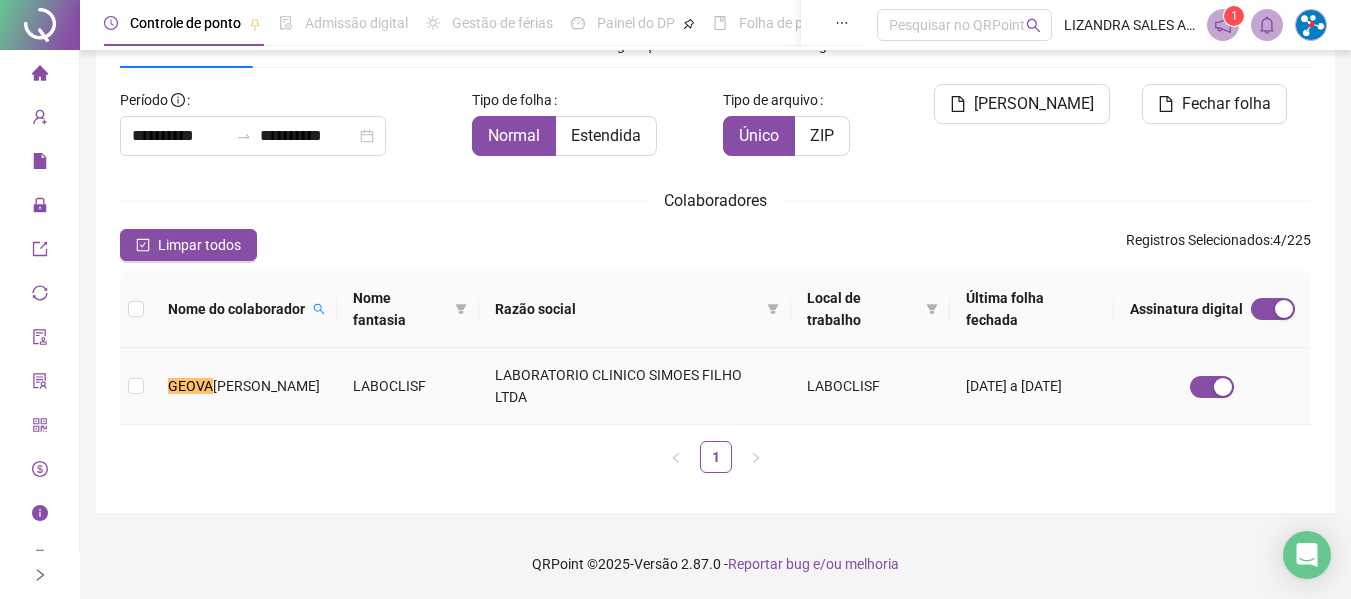 click on "LABOCLISF" at bounding box center (408, 386) 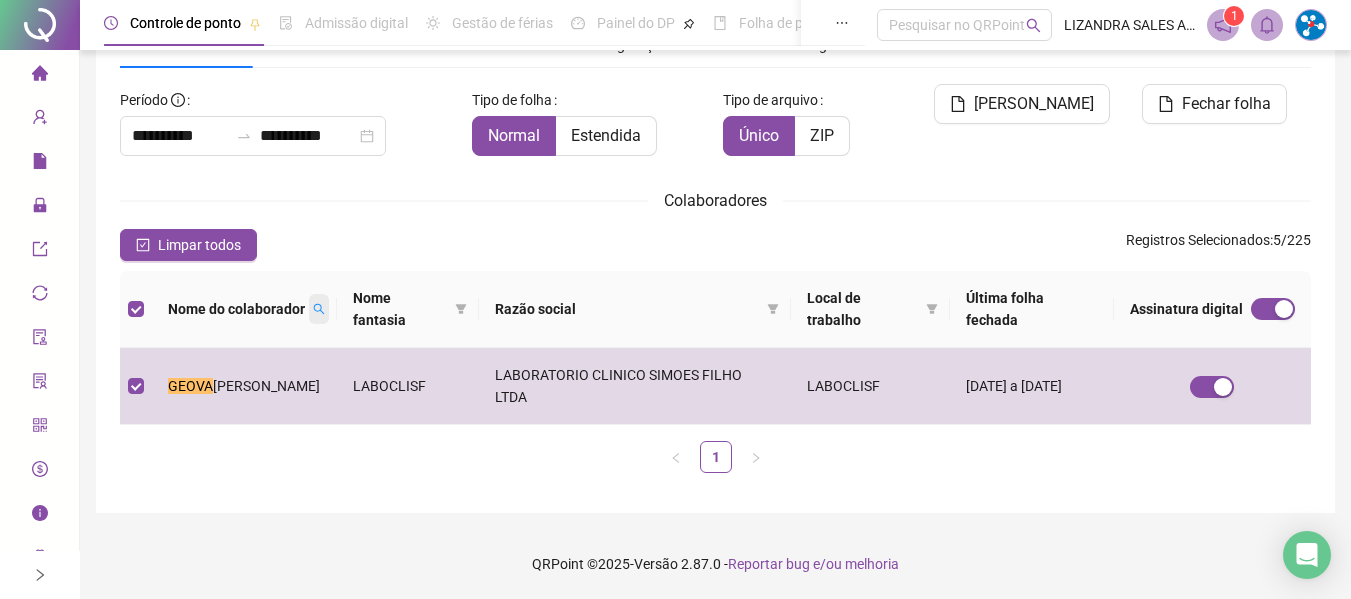 click at bounding box center (319, 309) 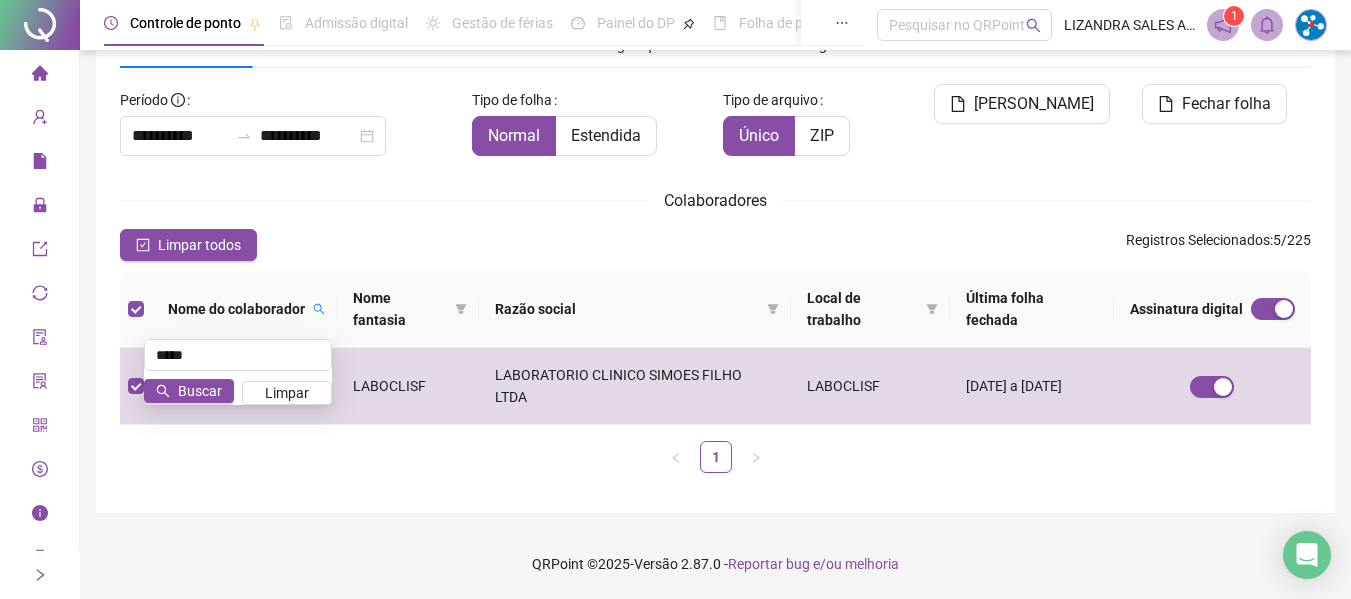 click on "**********" at bounding box center (715, 286) 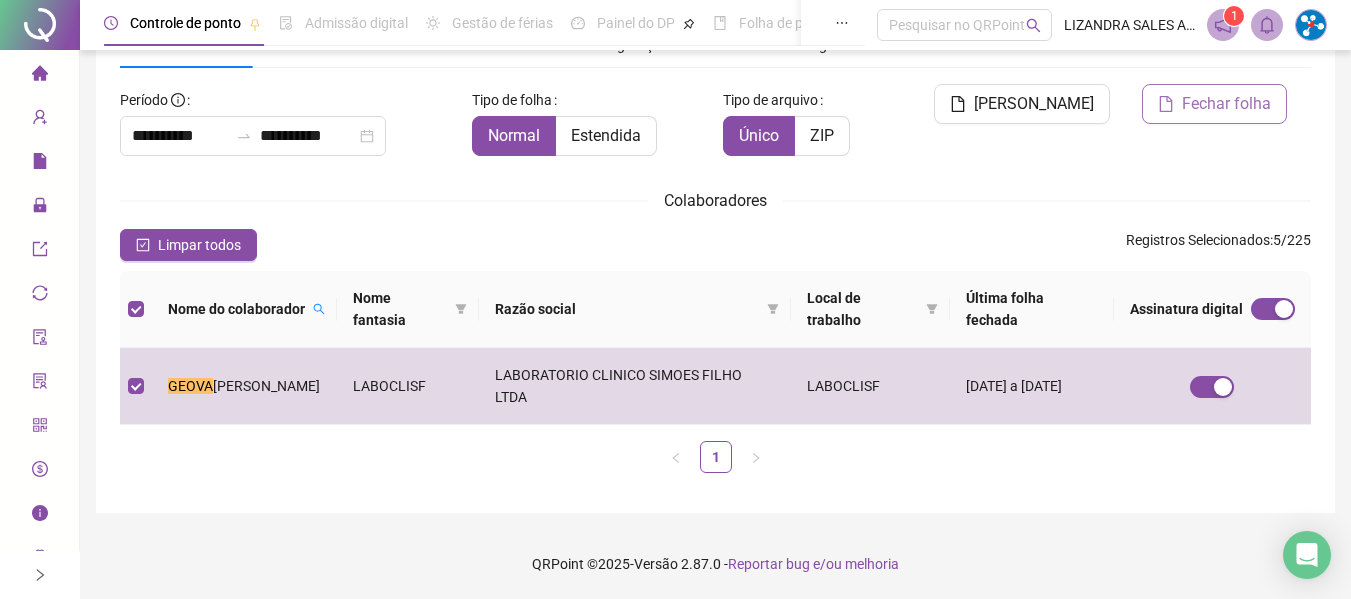 click on "Fechar folha" at bounding box center [1214, 104] 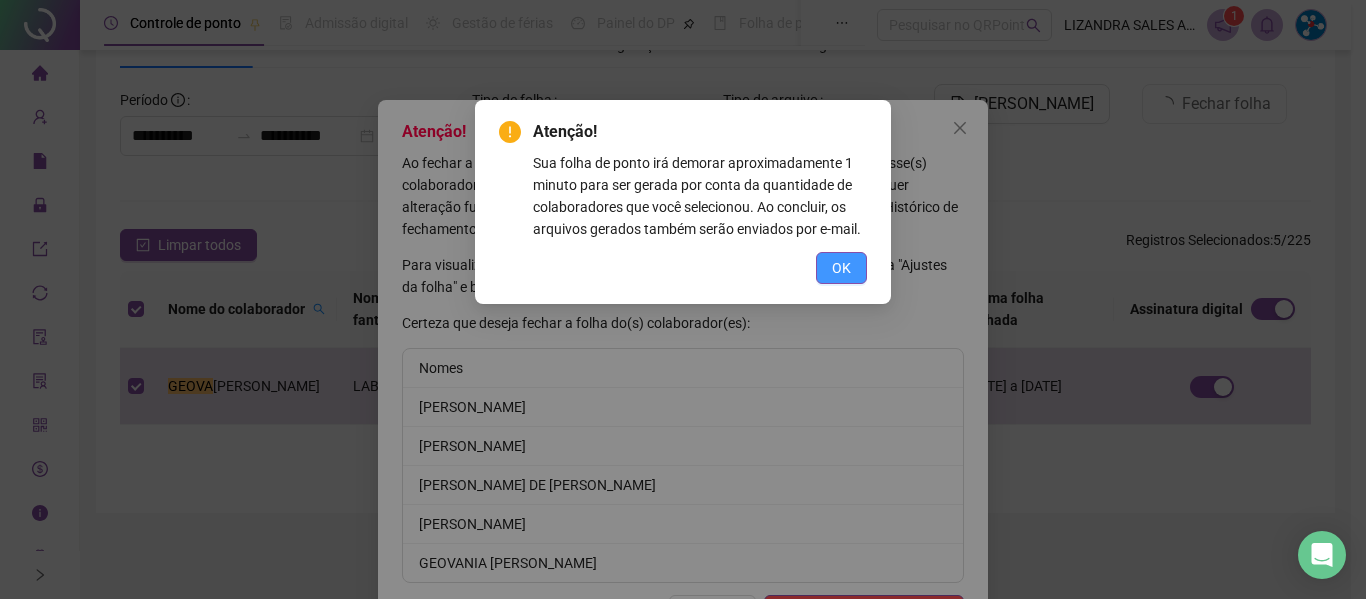 click on "OK" at bounding box center [841, 268] 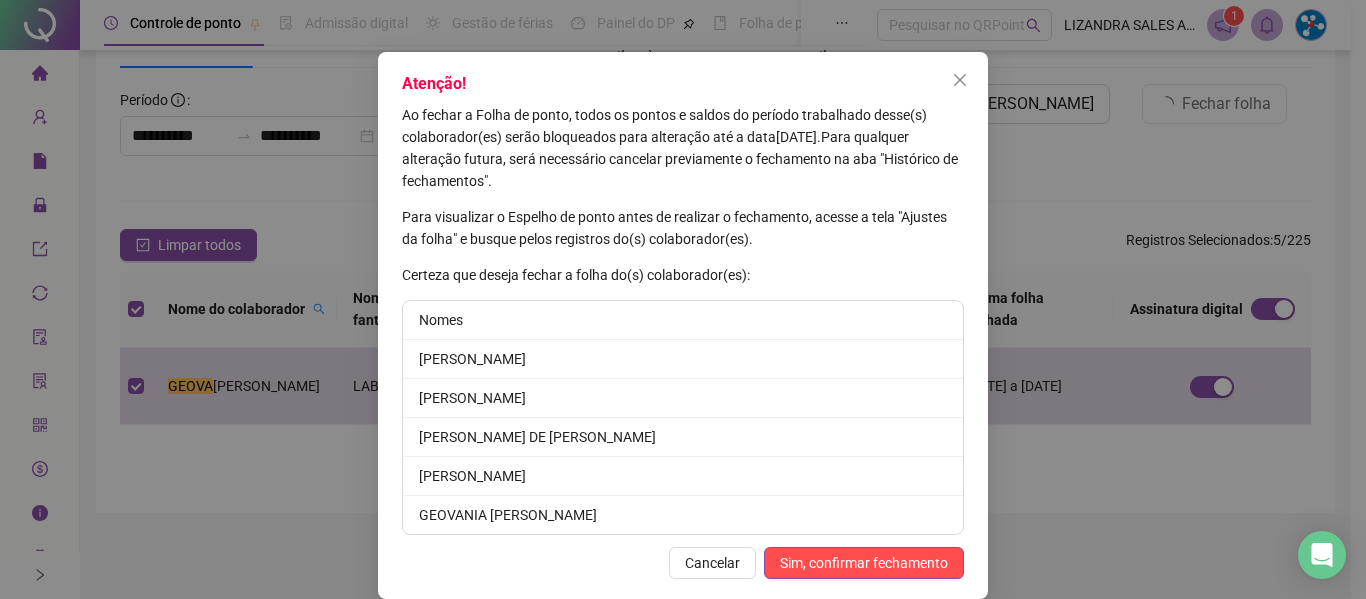 scroll, scrollTop: 72, scrollLeft: 0, axis: vertical 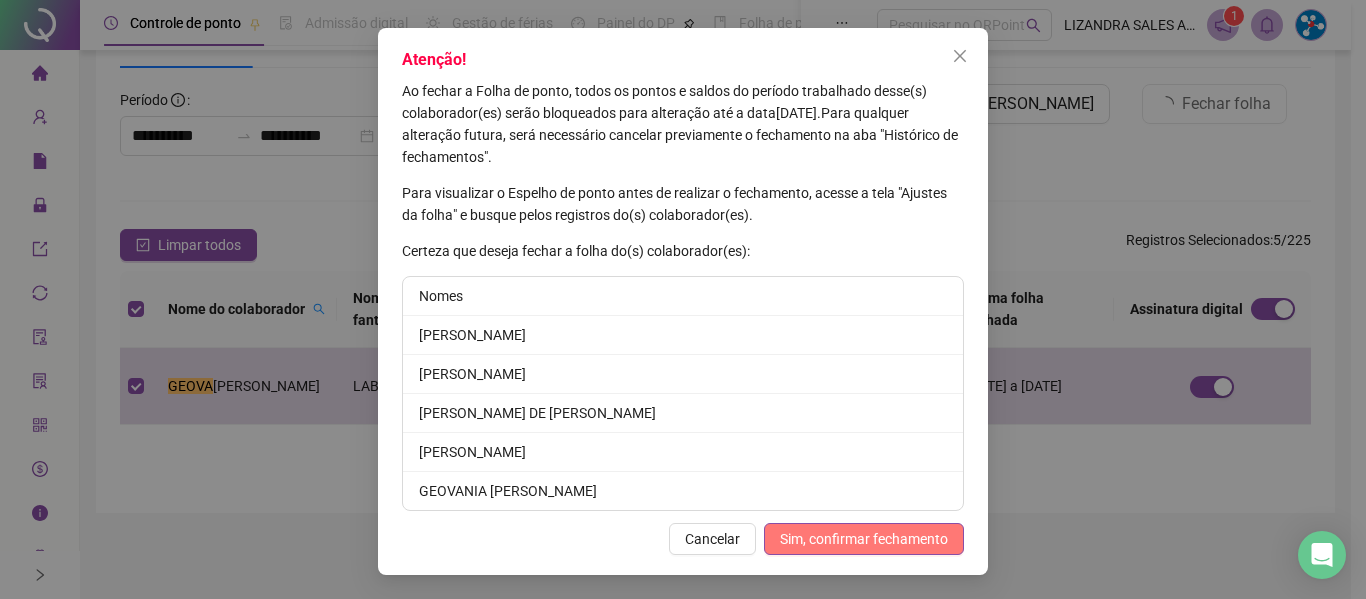 click on "Sim, confirmar fechamento" at bounding box center [864, 539] 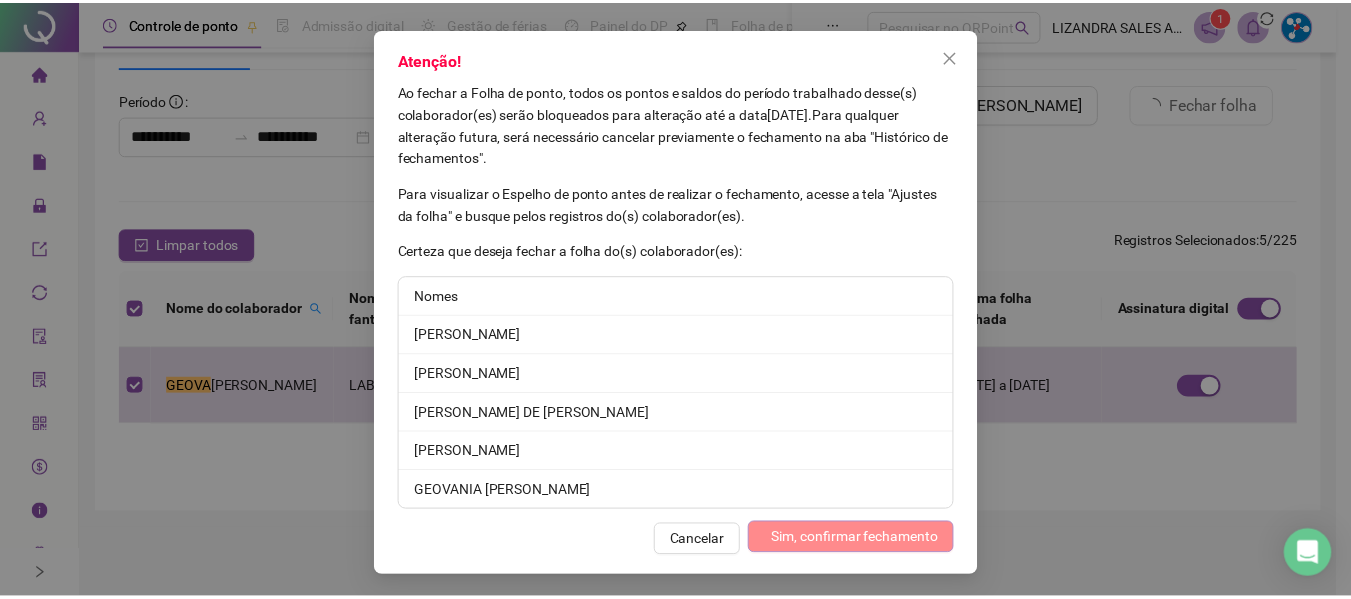 scroll, scrollTop: 0, scrollLeft: 0, axis: both 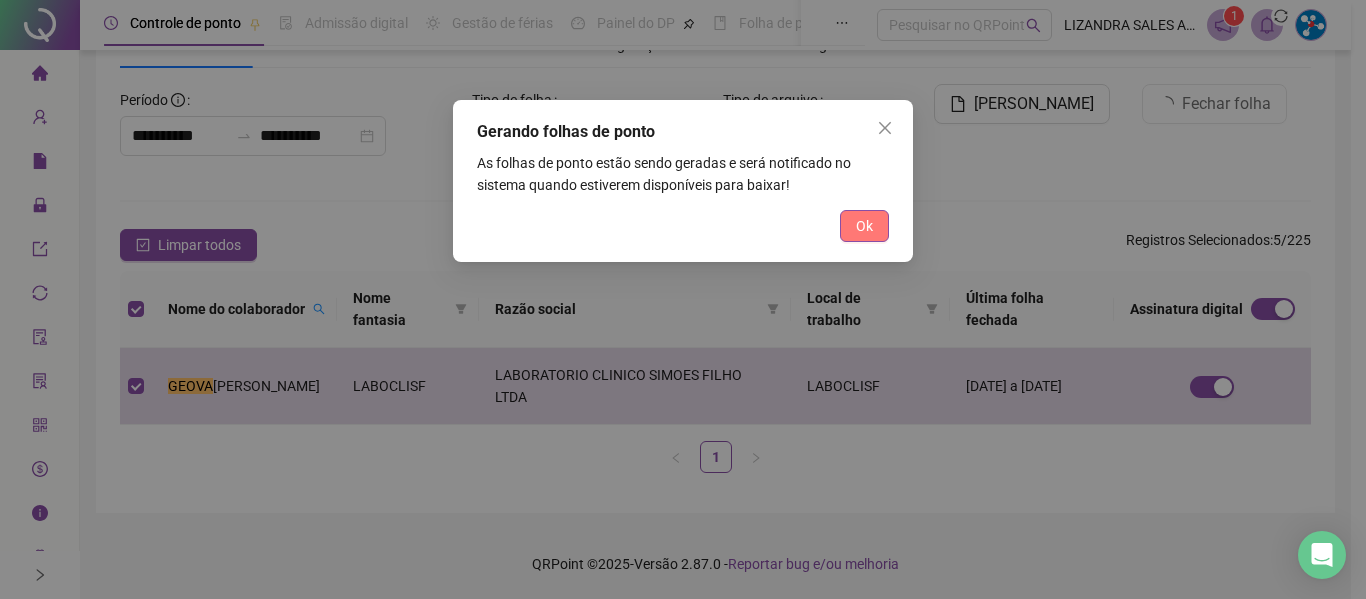 click on "Ok" at bounding box center (864, 226) 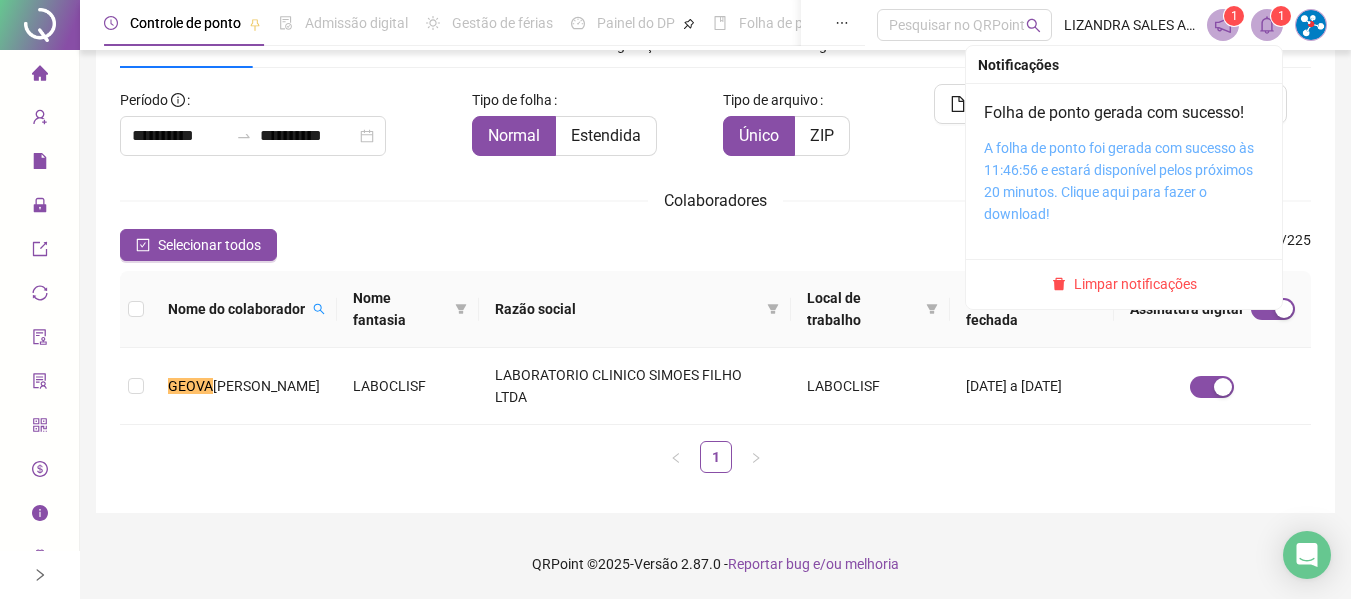 click on "A folha de ponto foi gerada com sucesso às 11:46:56 e estará disponível pelos próximos 20 minutos.
Clique aqui para fazer o download!" at bounding box center (1119, 181) 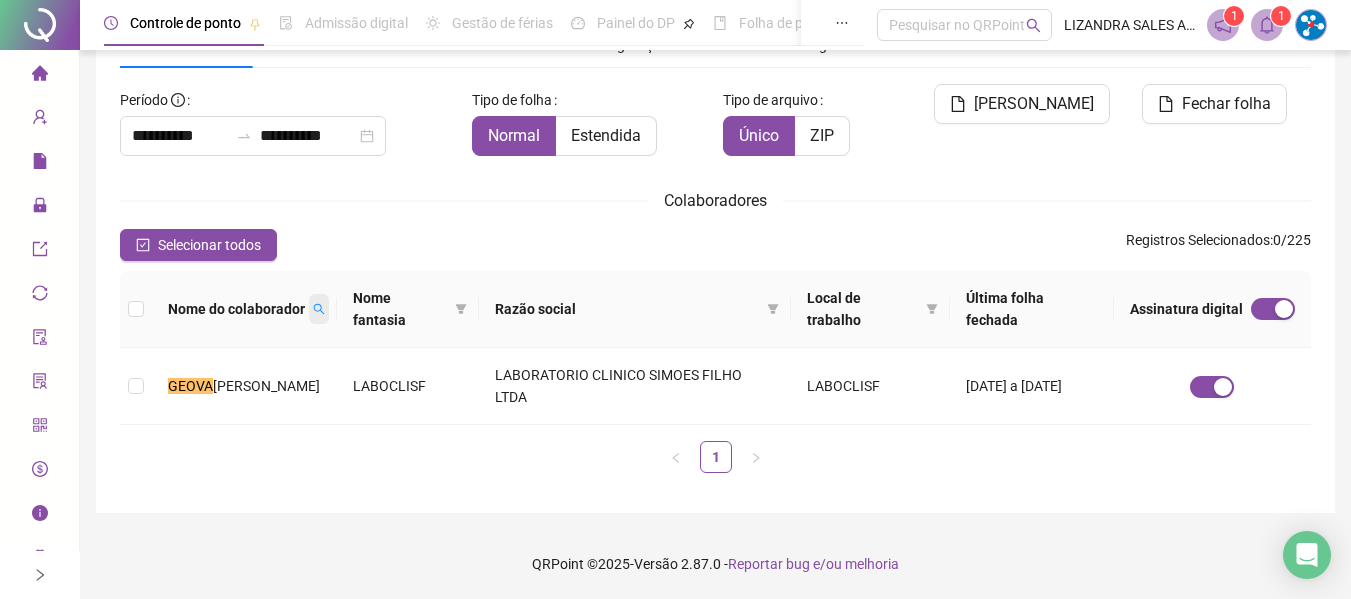 click at bounding box center (319, 309) 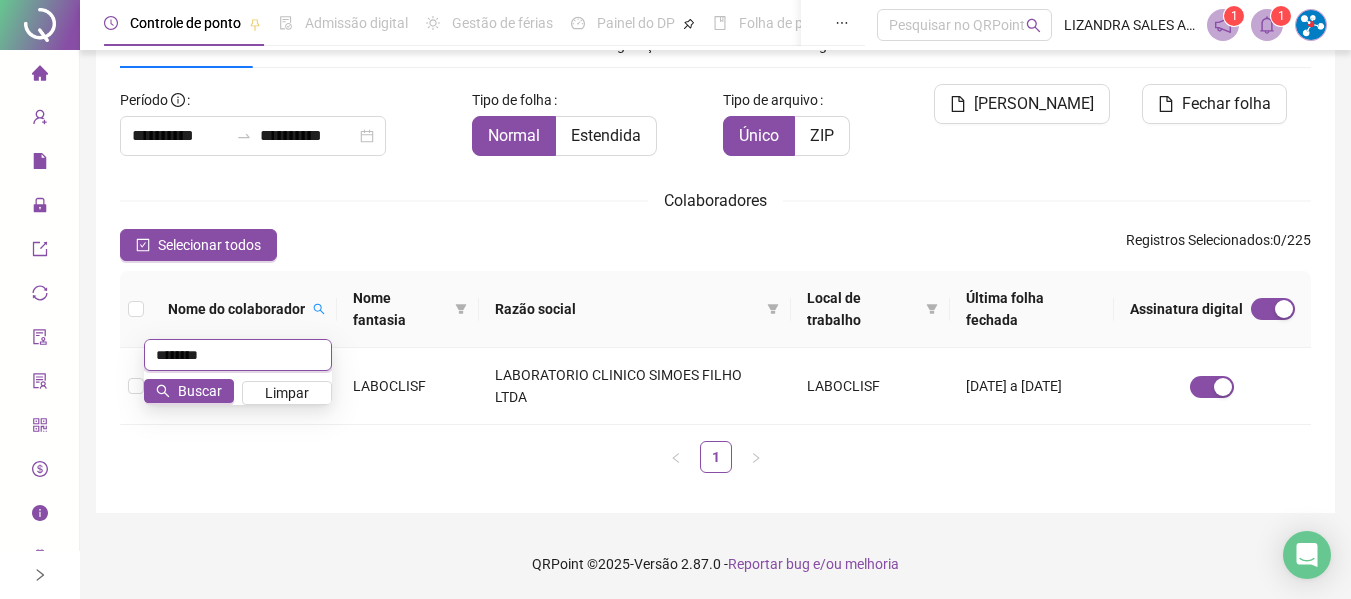 type on "********" 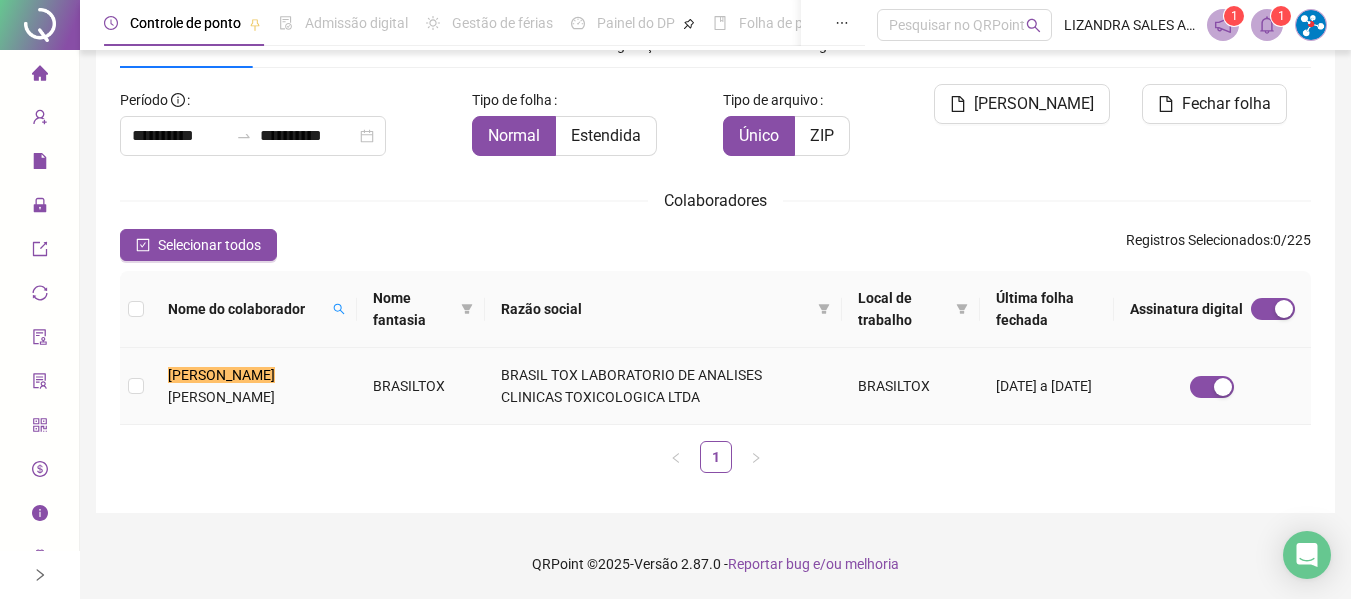click on "BRASIL TOX LABORATORIO DE ANALISES CLINICAS TOXICOLOGICA LTDA" at bounding box center [663, 386] 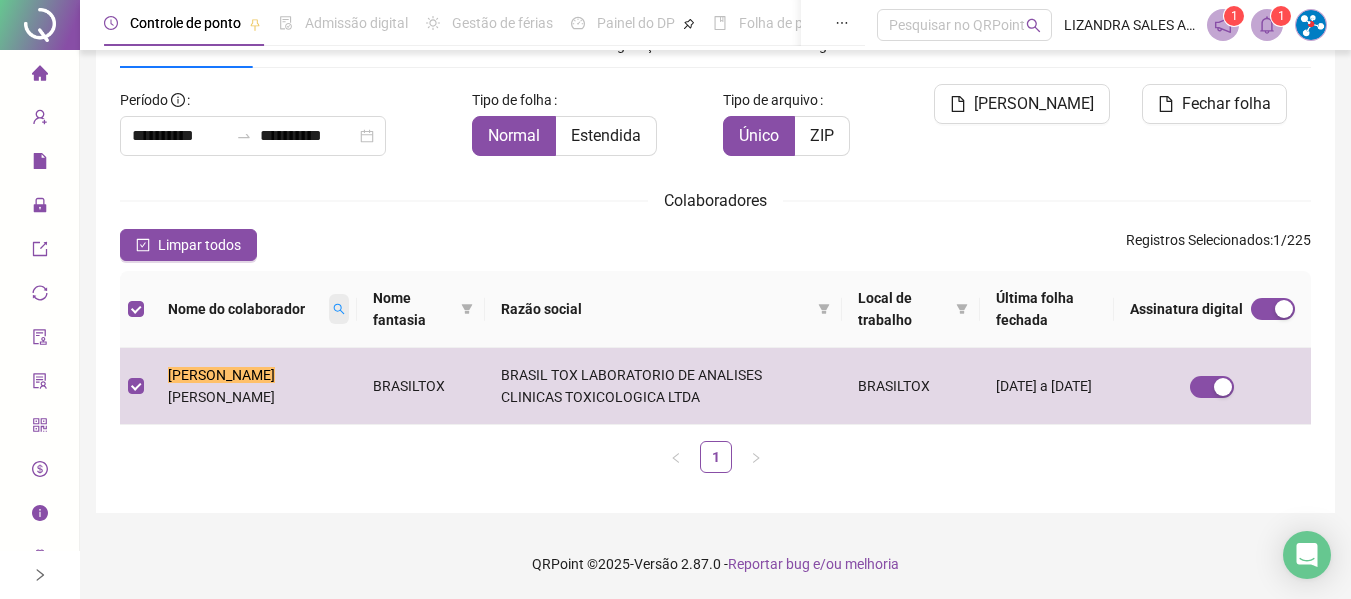 click at bounding box center [339, 309] 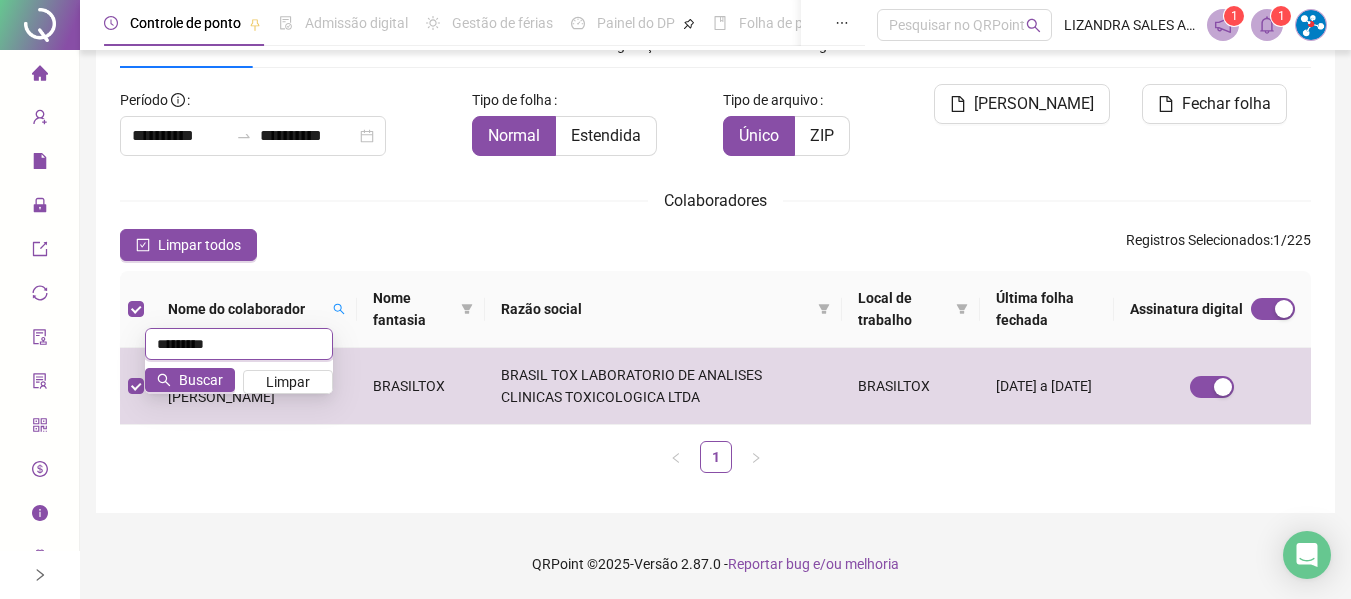 type on "*********" 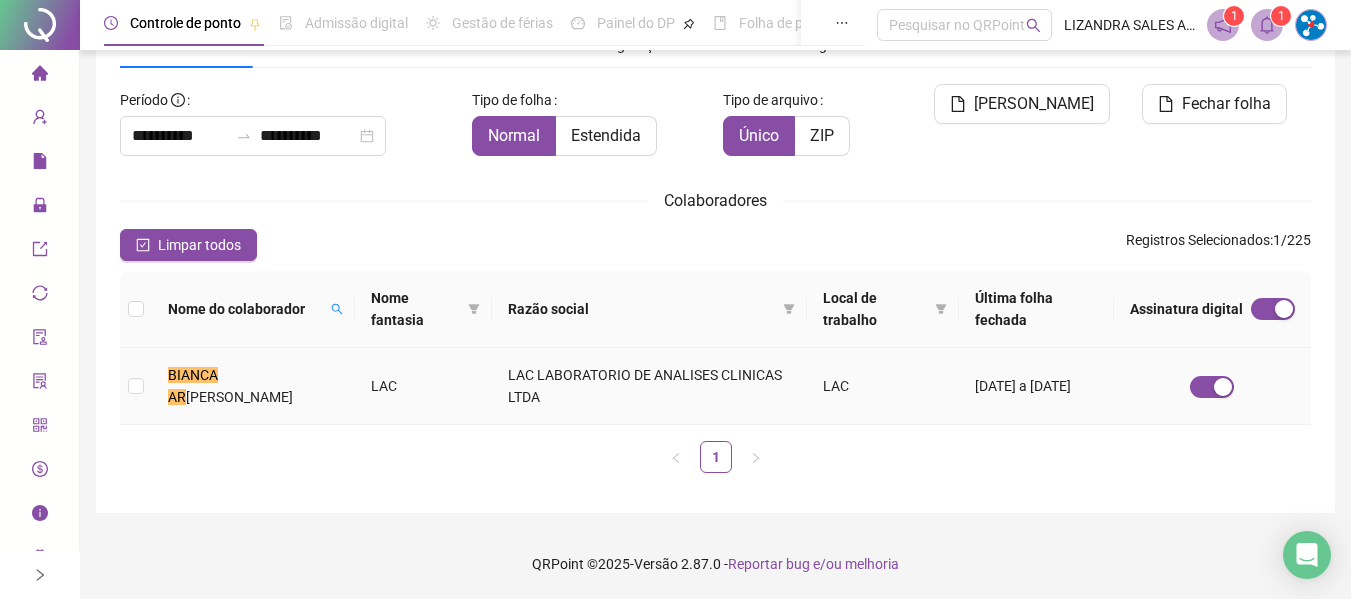 click on "LAC LABORATORIO DE ANALISES CLINICAS LTDA" at bounding box center [649, 386] 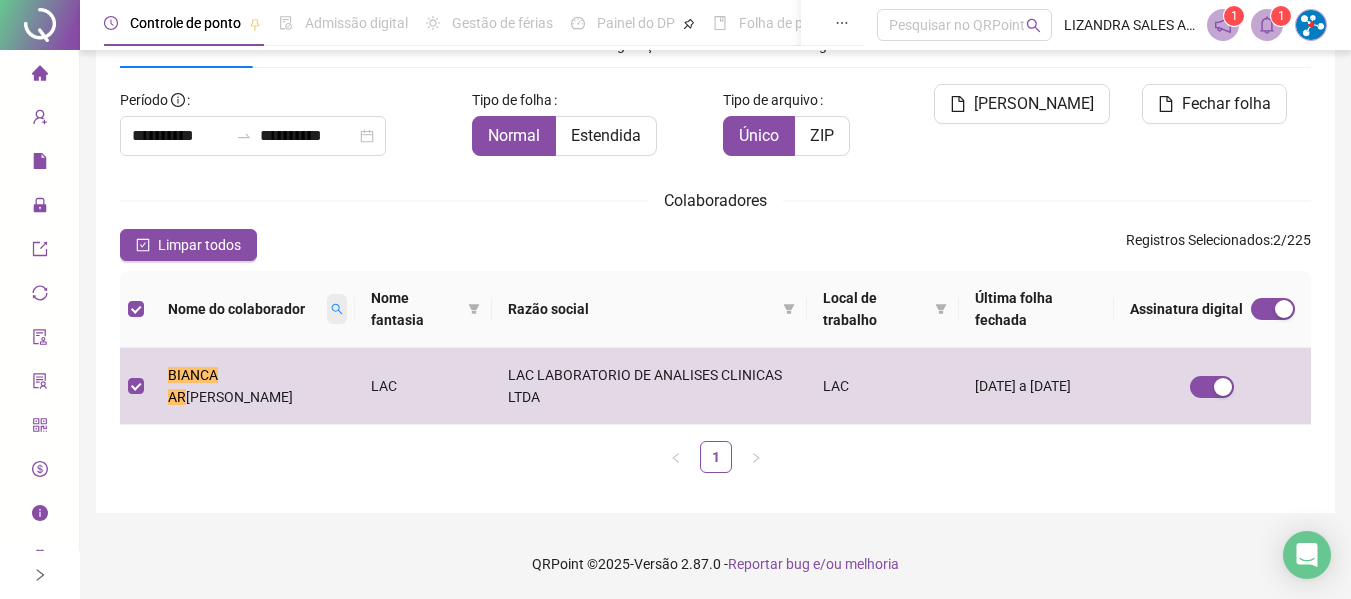 click at bounding box center (337, 309) 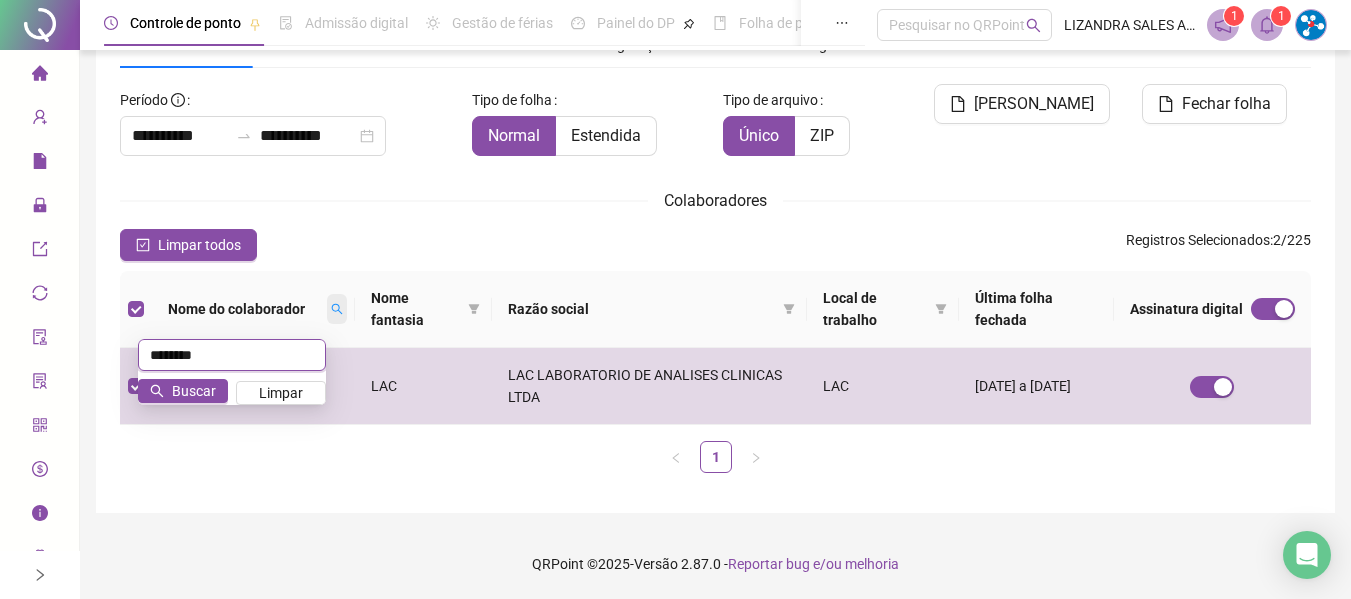 type on "********" 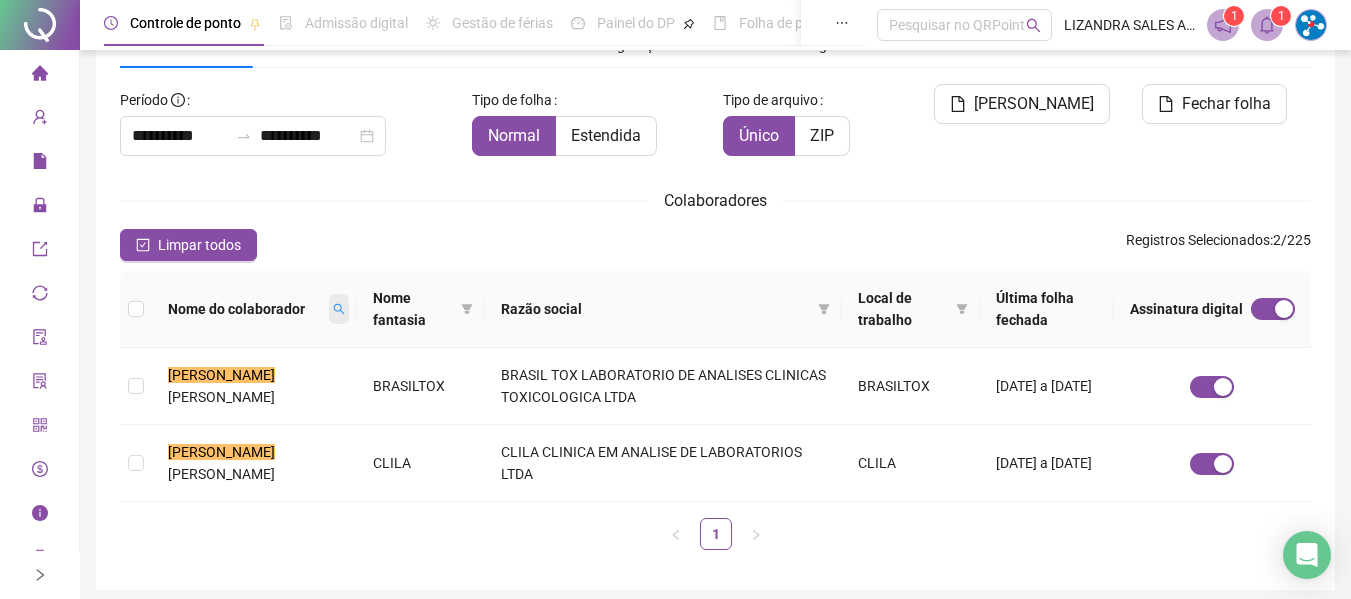 scroll, scrollTop: 110, scrollLeft: 0, axis: vertical 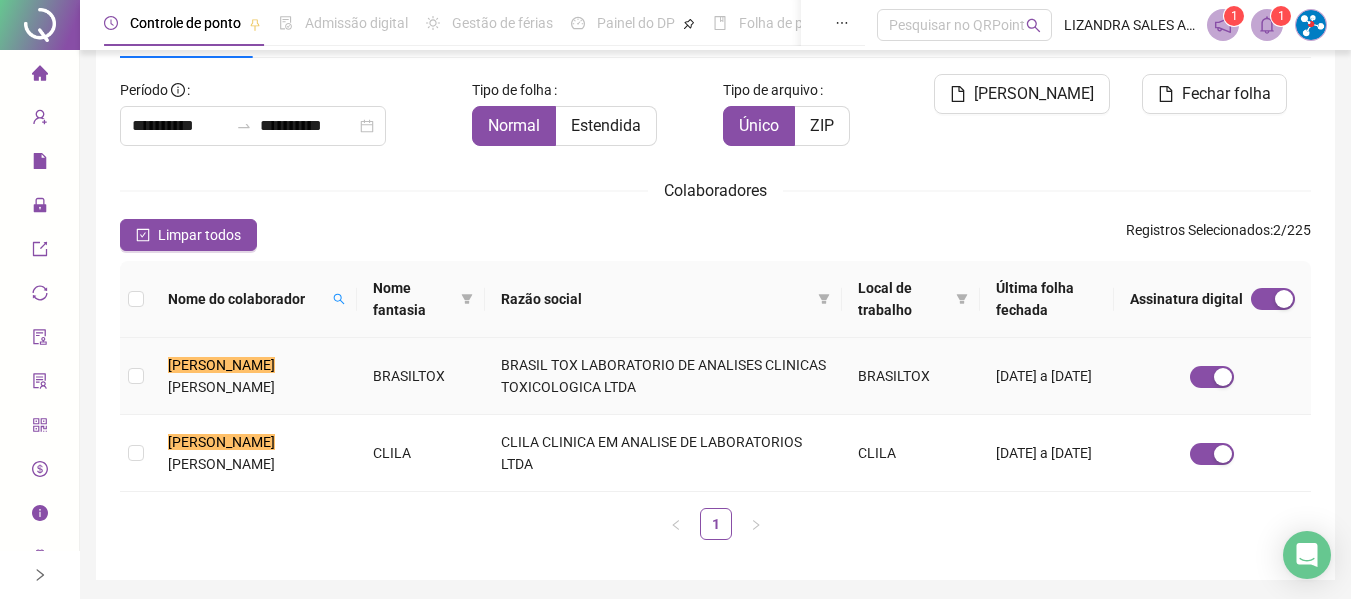 click on "MARIA HE LENA FERNADES CARNEIRO" at bounding box center [254, 376] 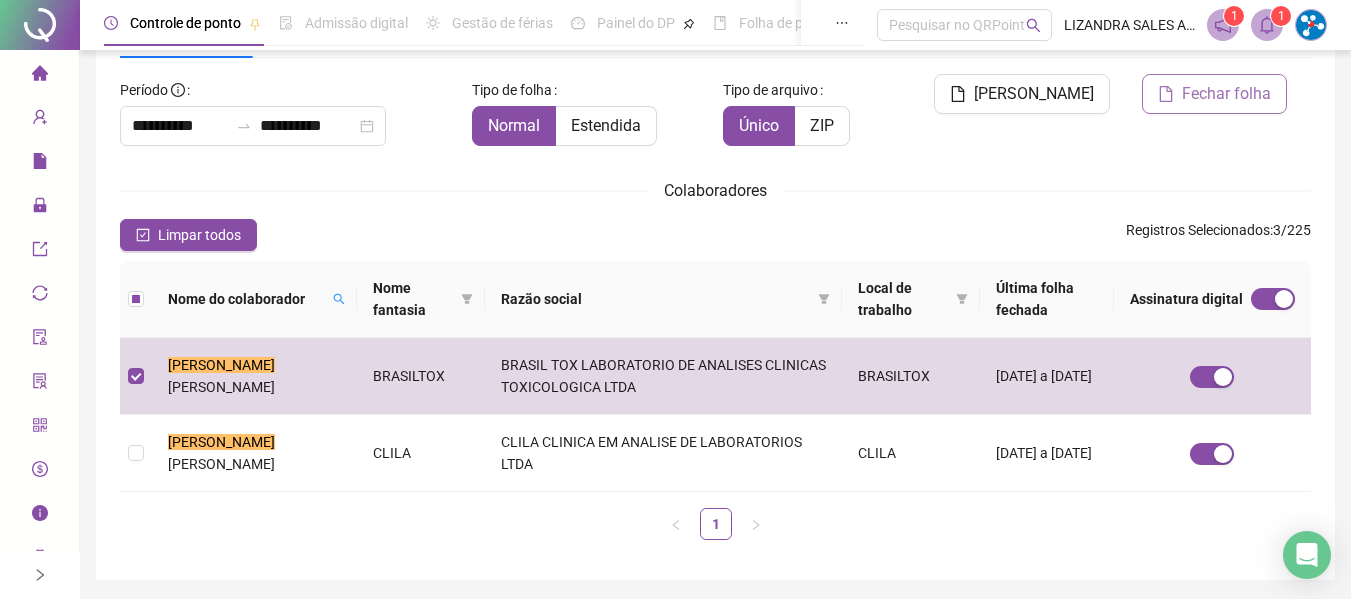 click 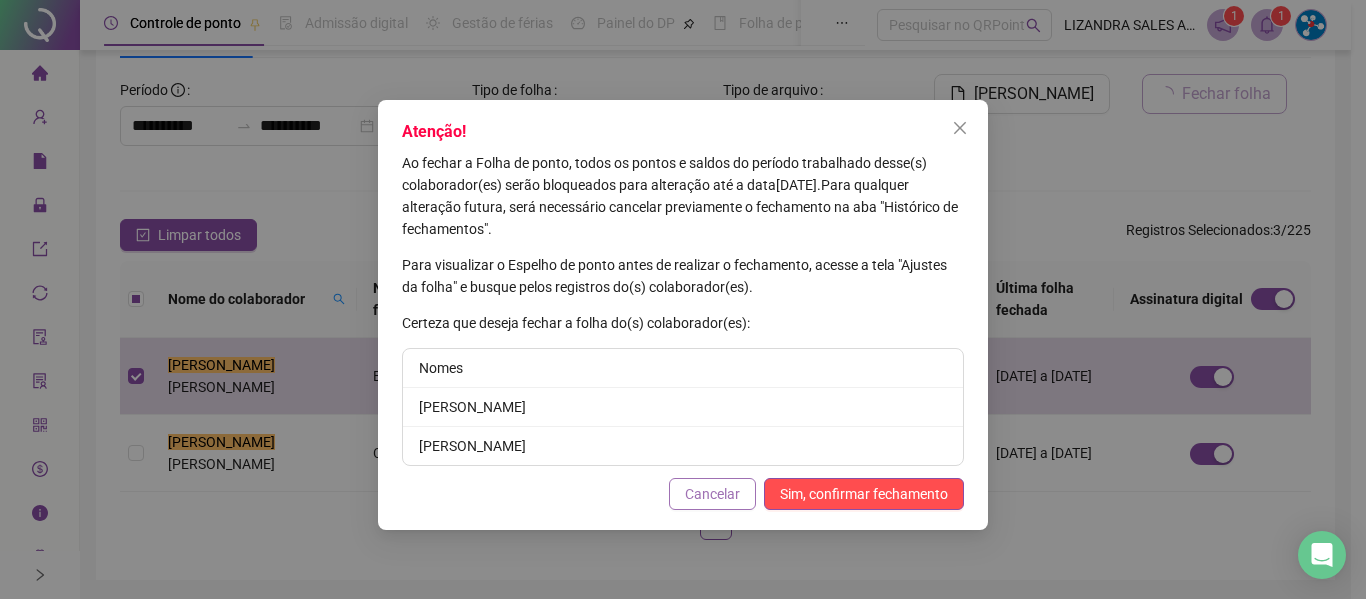 click on "Cancelar" at bounding box center (712, 494) 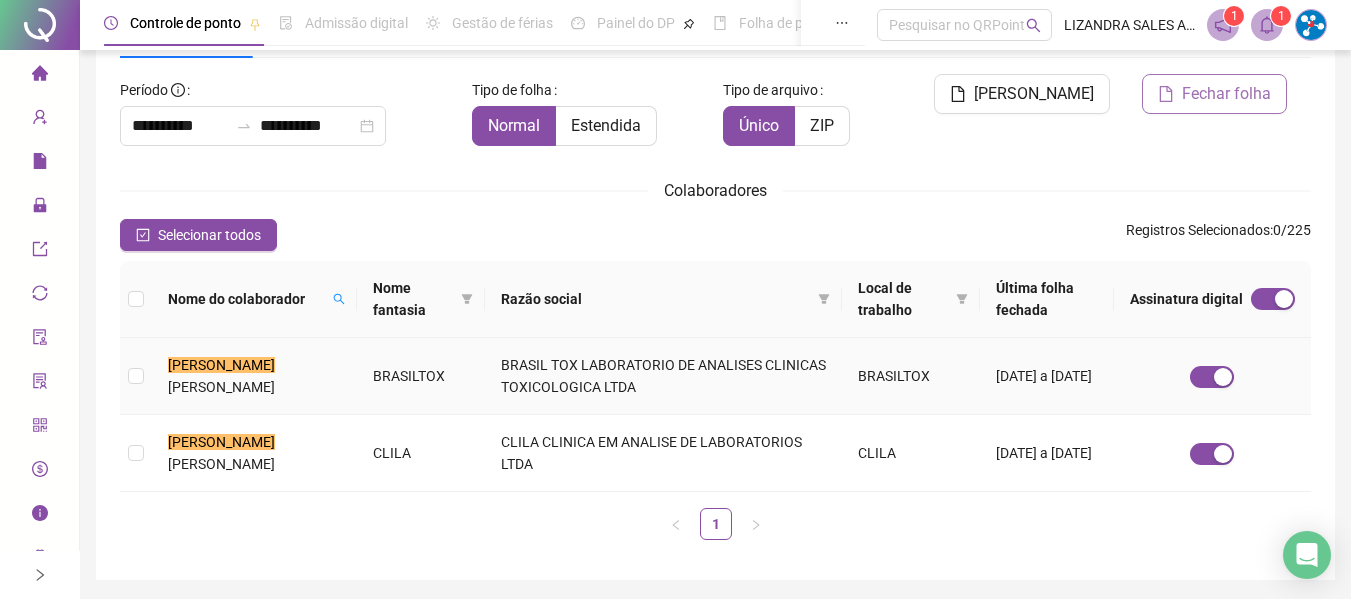click on "MARIA HE LENA FERNADES CARNEIRO" at bounding box center (254, 376) 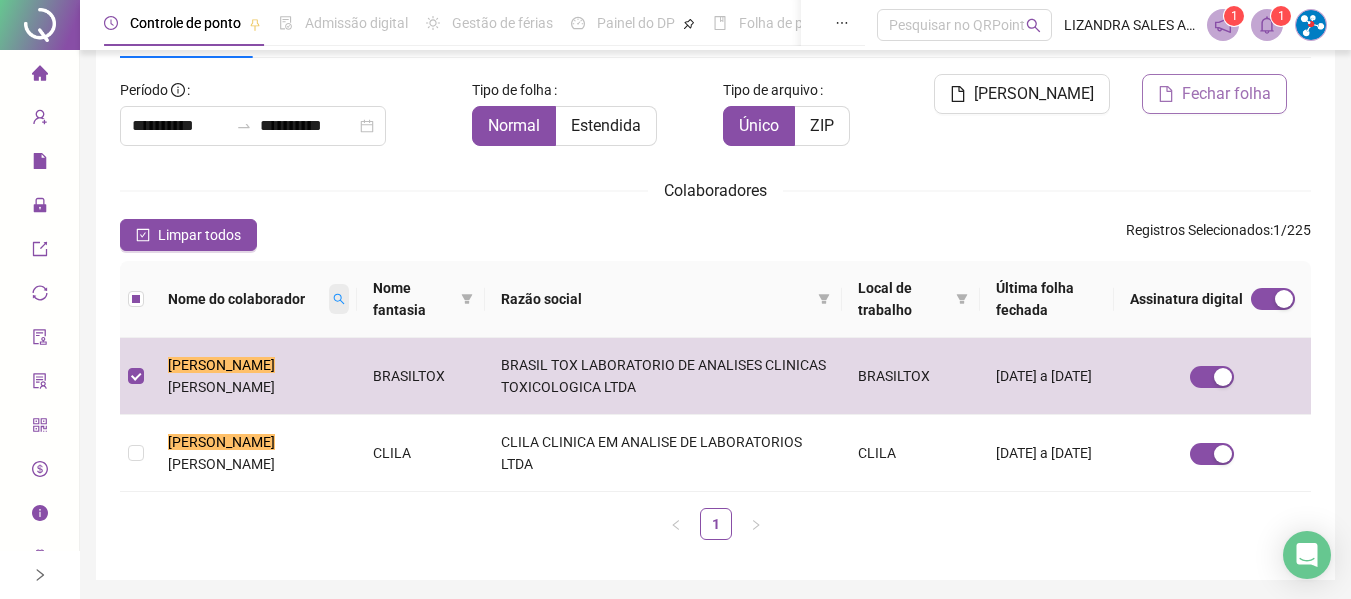 click at bounding box center [339, 299] 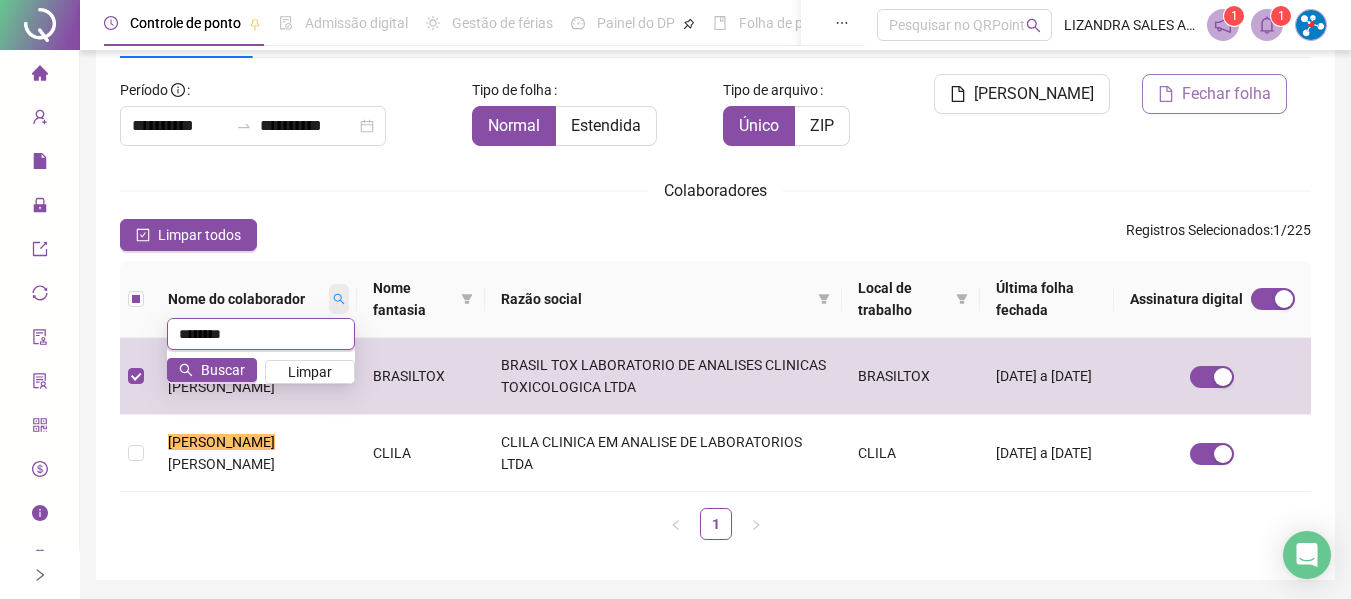 type on "********" 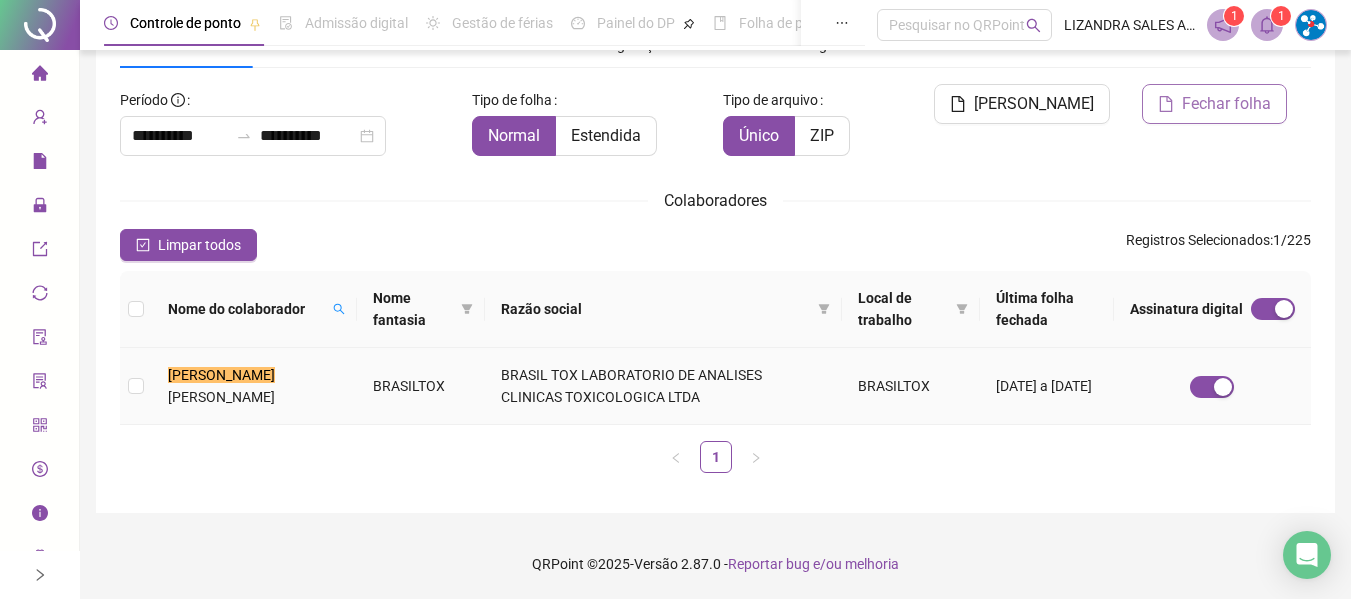 click on "BRASILTOX" at bounding box center (421, 386) 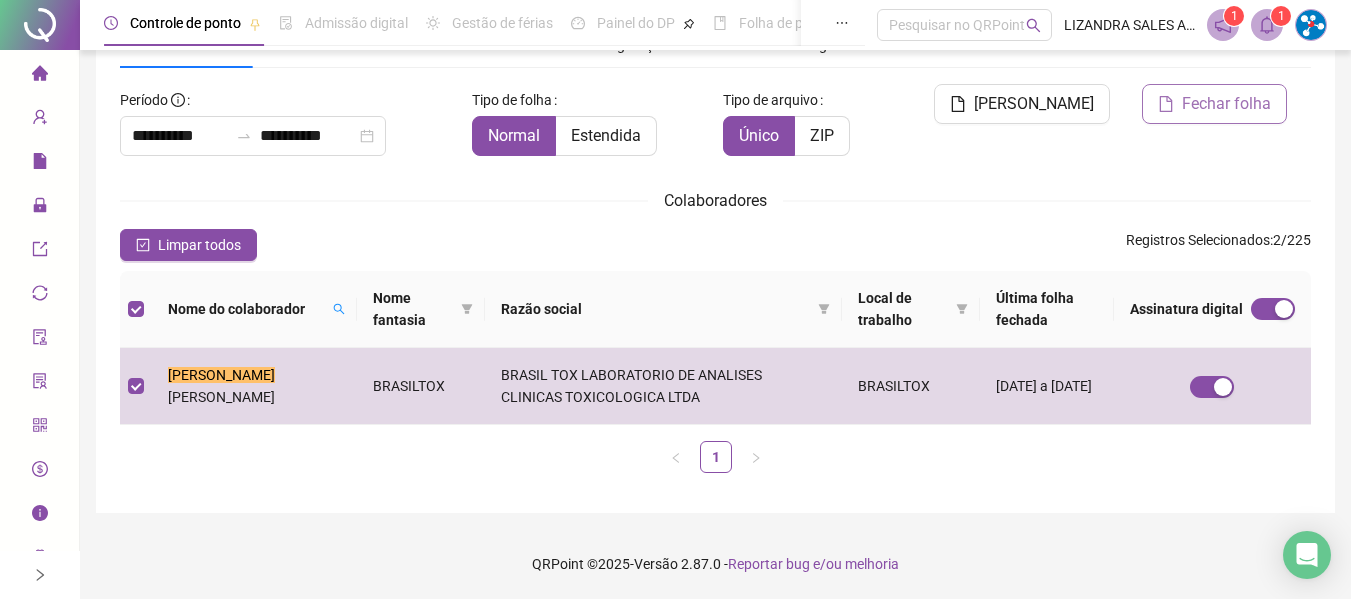 click on "Nome do colaborador" at bounding box center [254, 309] 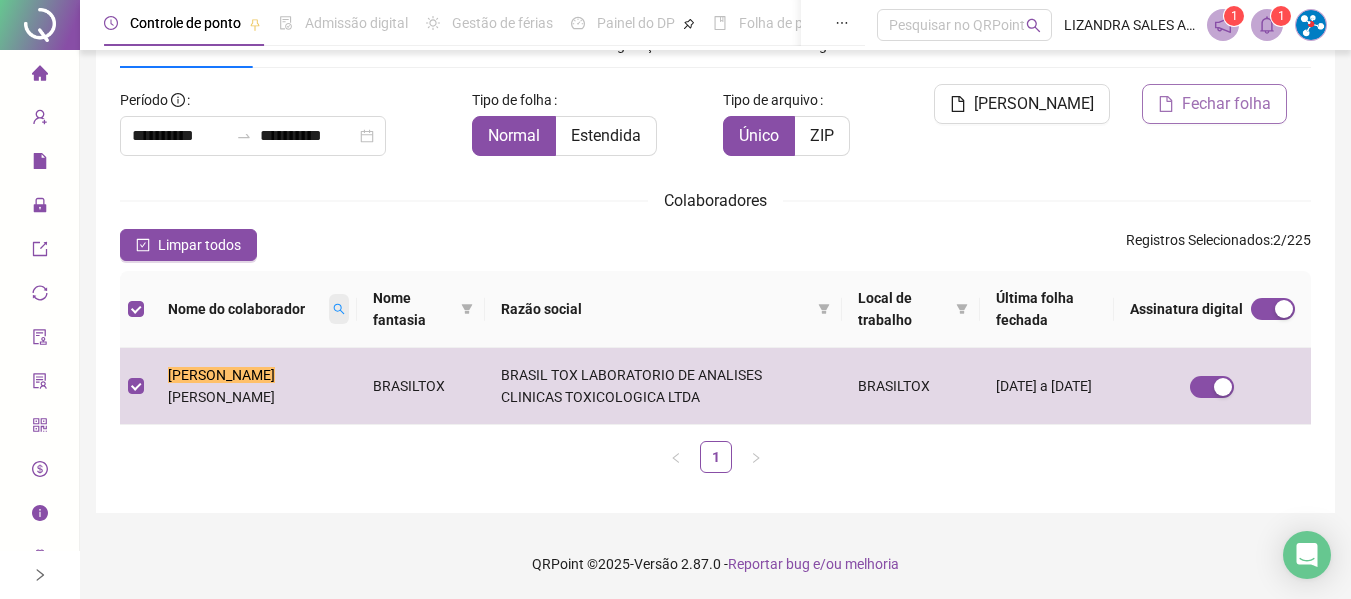 click 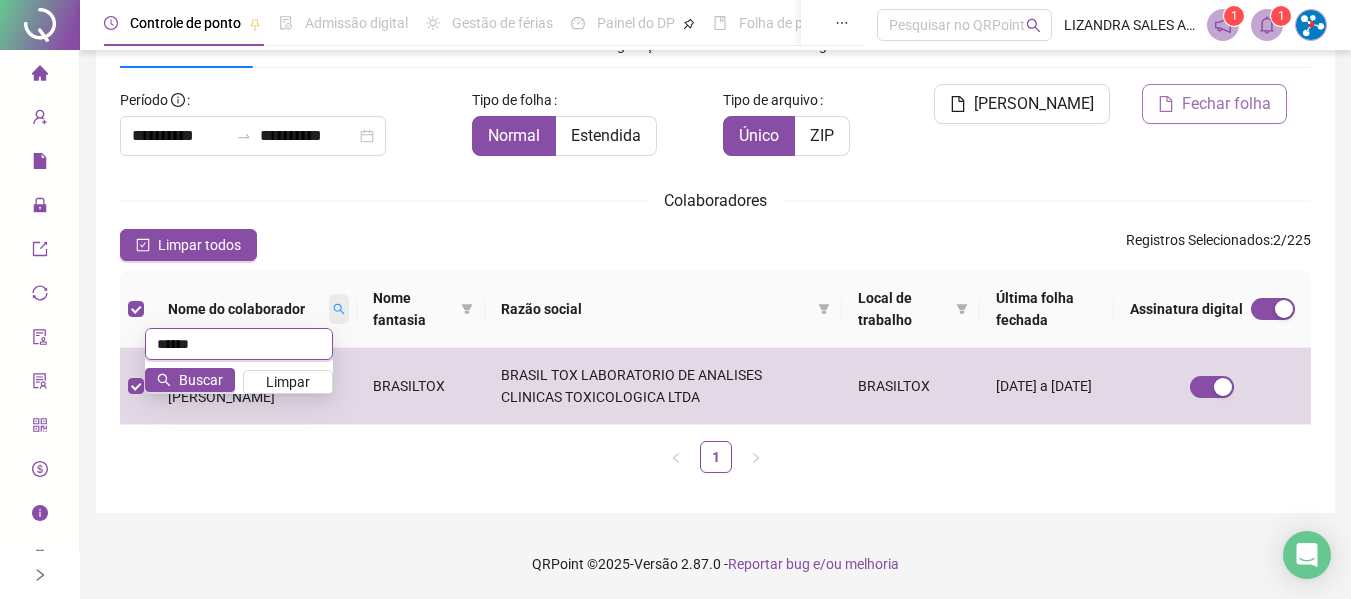 type on "******" 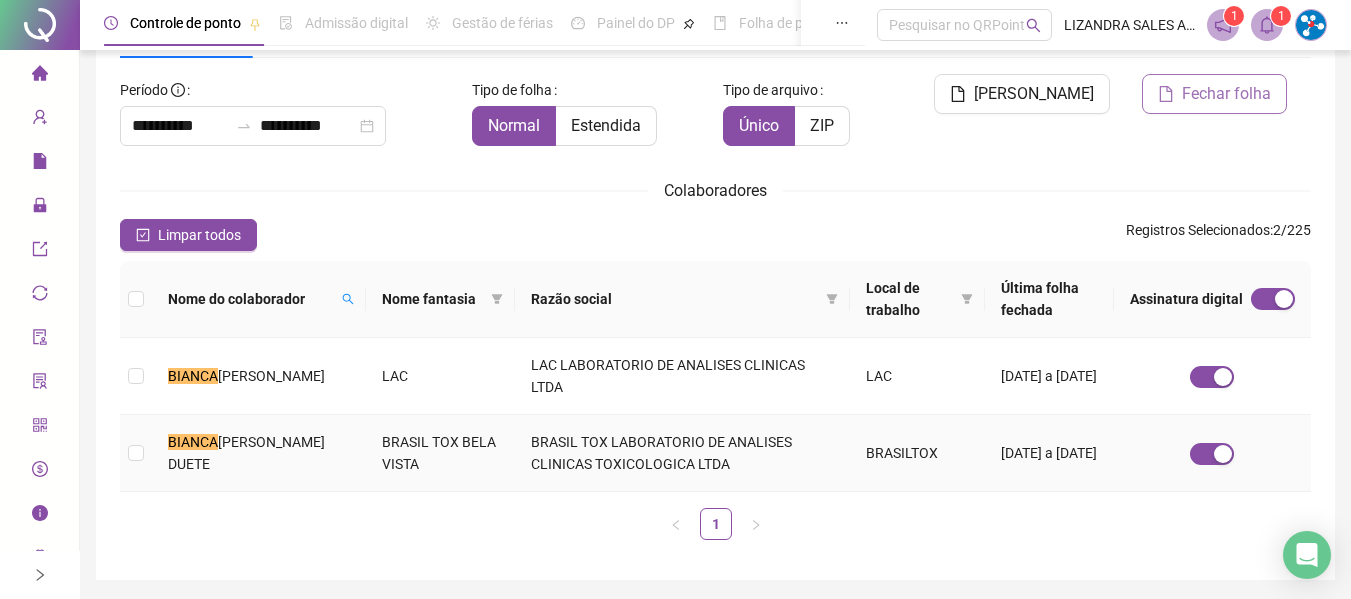 click on "SENA SILVA DUETE" at bounding box center [246, 453] 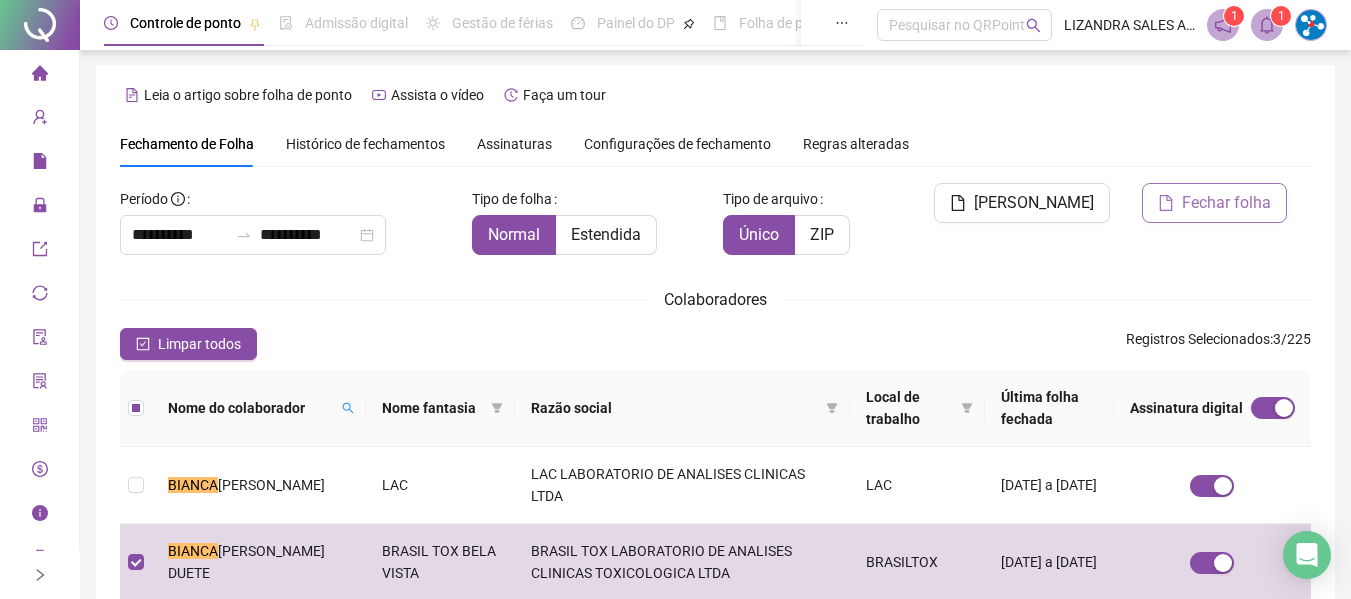 scroll, scrollTop: 0, scrollLeft: 0, axis: both 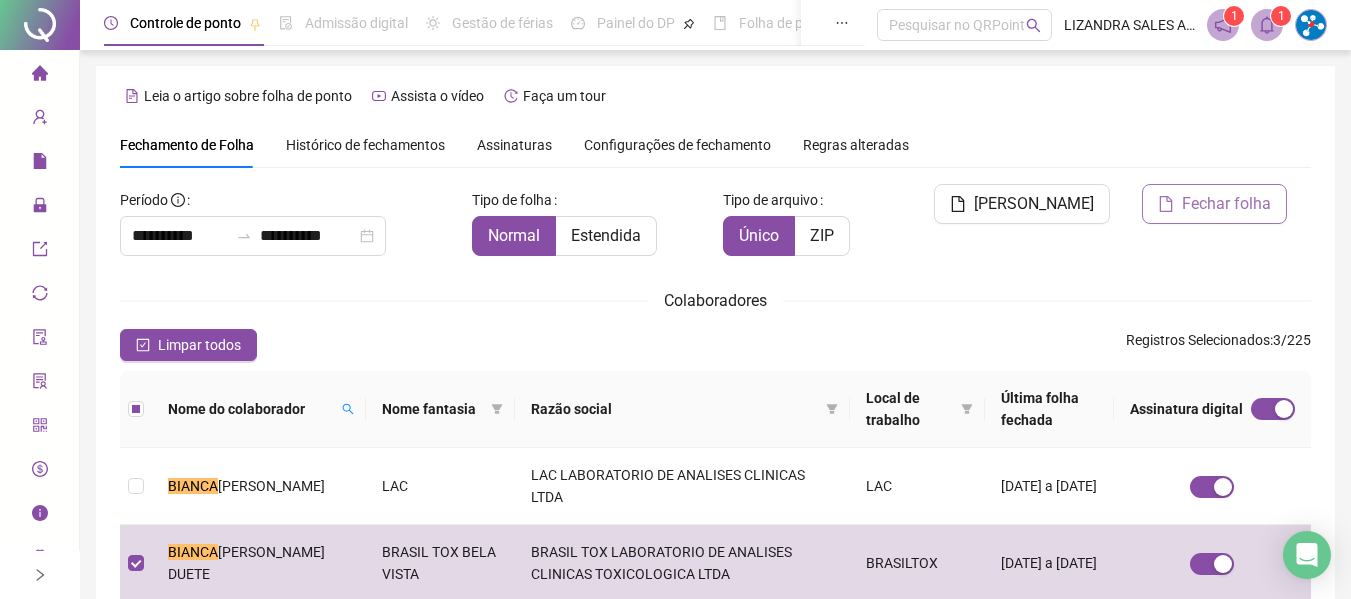click on "Fechar folha" at bounding box center (1226, 204) 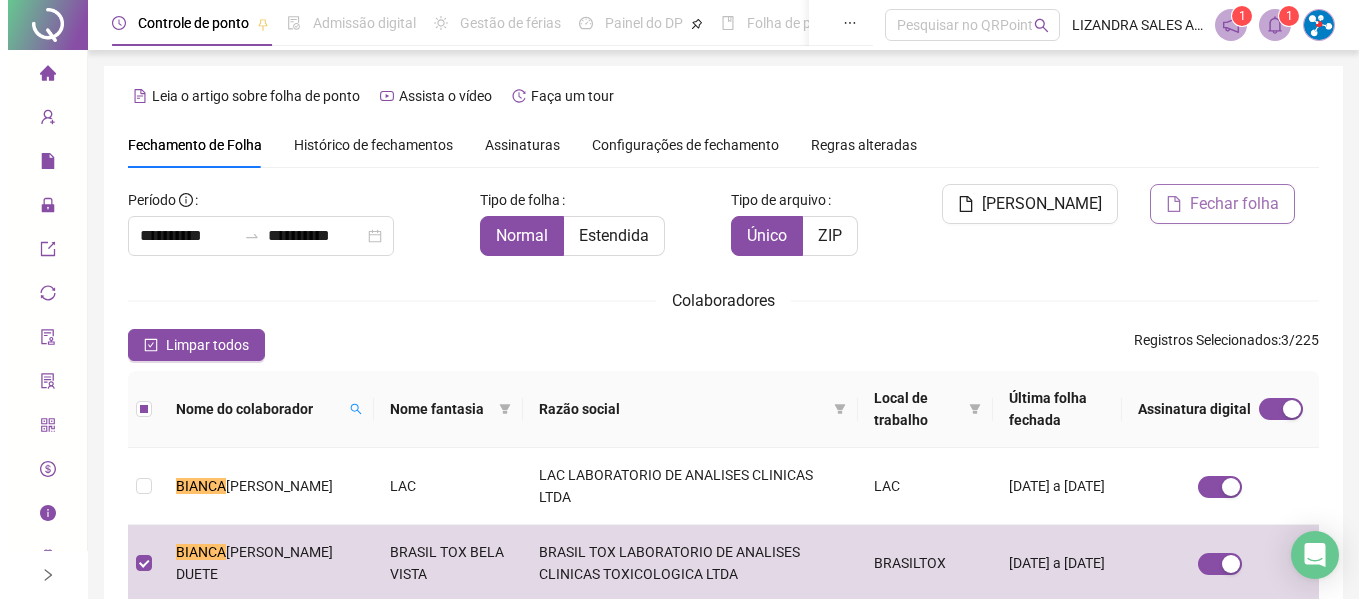 scroll, scrollTop: 110, scrollLeft: 0, axis: vertical 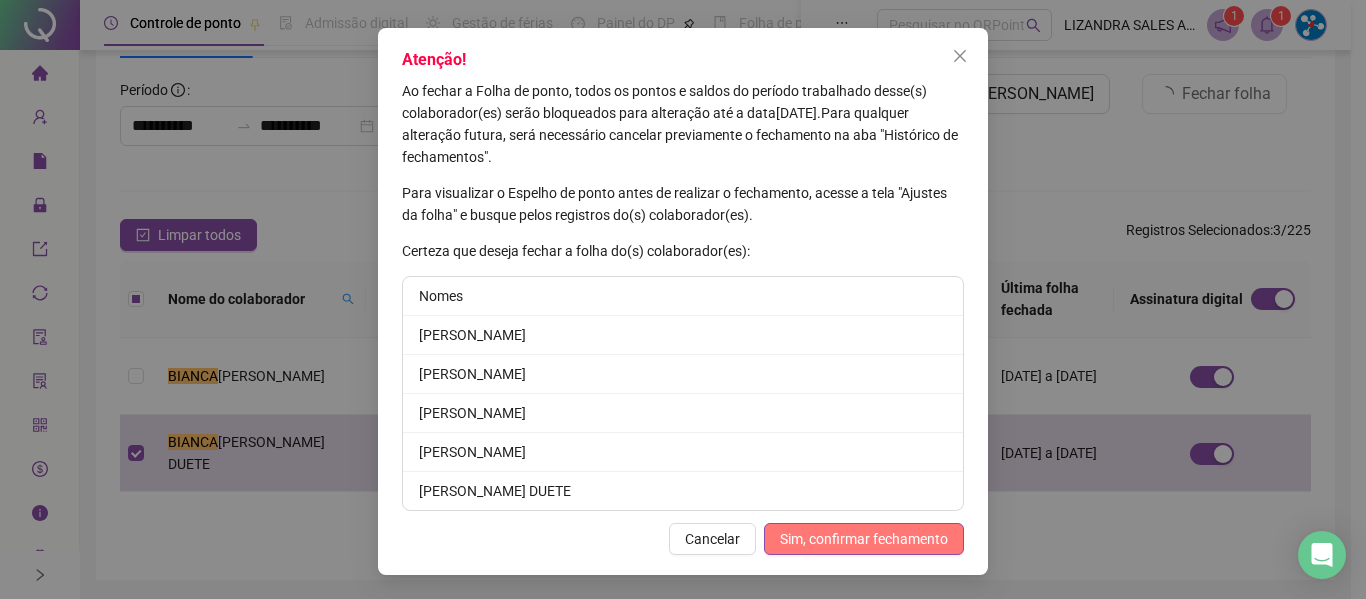 click on "Sim, confirmar fechamento" at bounding box center (864, 539) 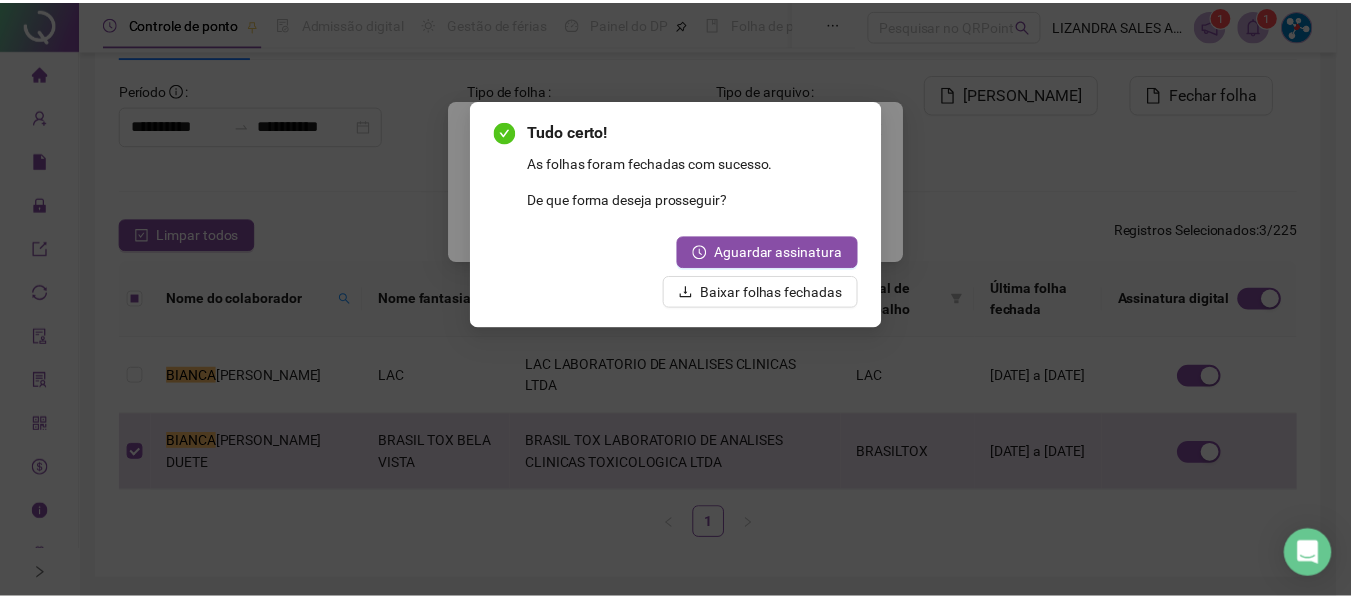 scroll, scrollTop: 0, scrollLeft: 0, axis: both 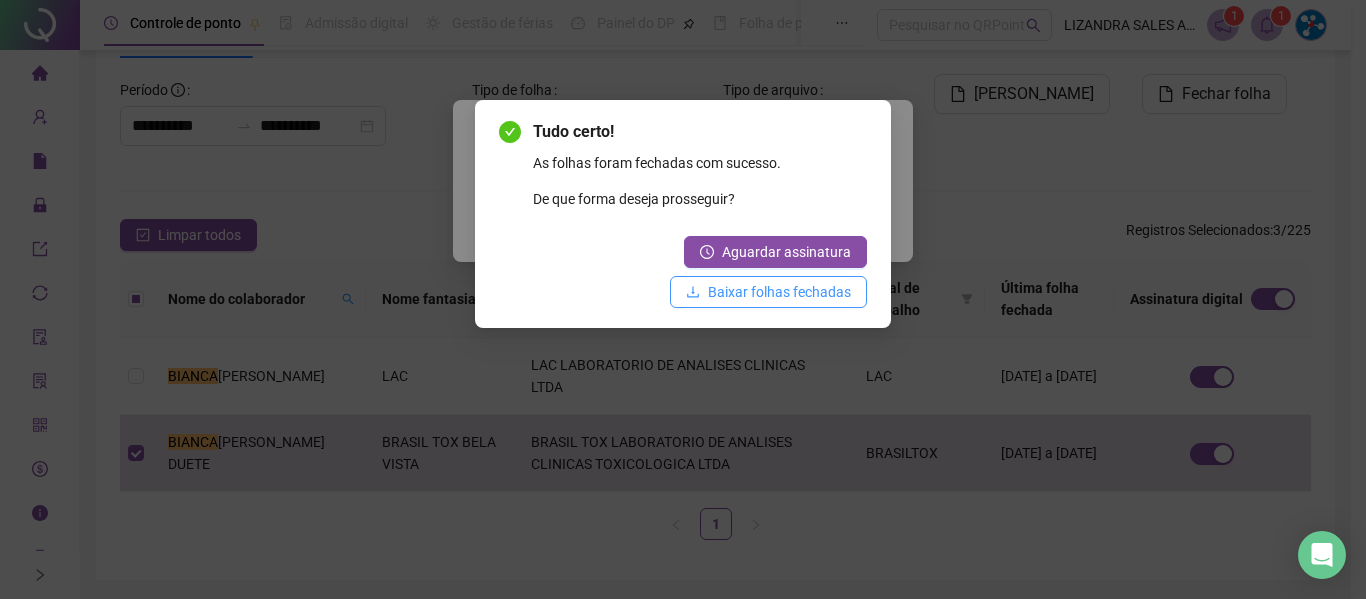 click on "Baixar folhas fechadas" at bounding box center (779, 292) 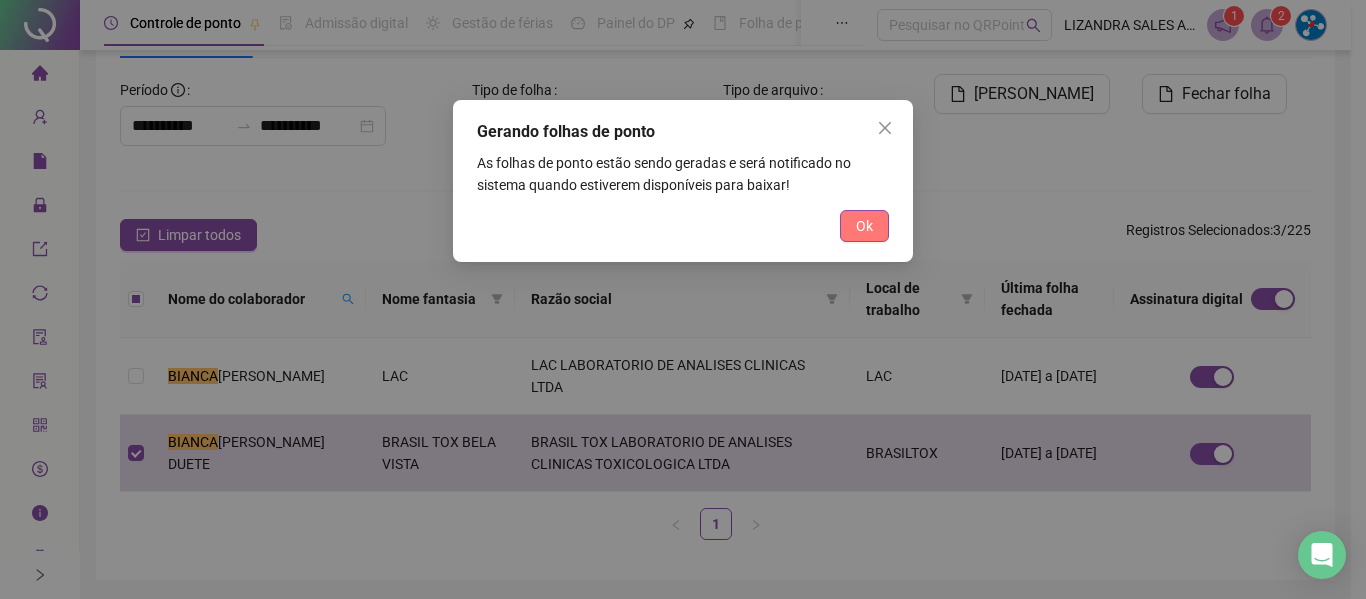 click on "Ok" at bounding box center [864, 226] 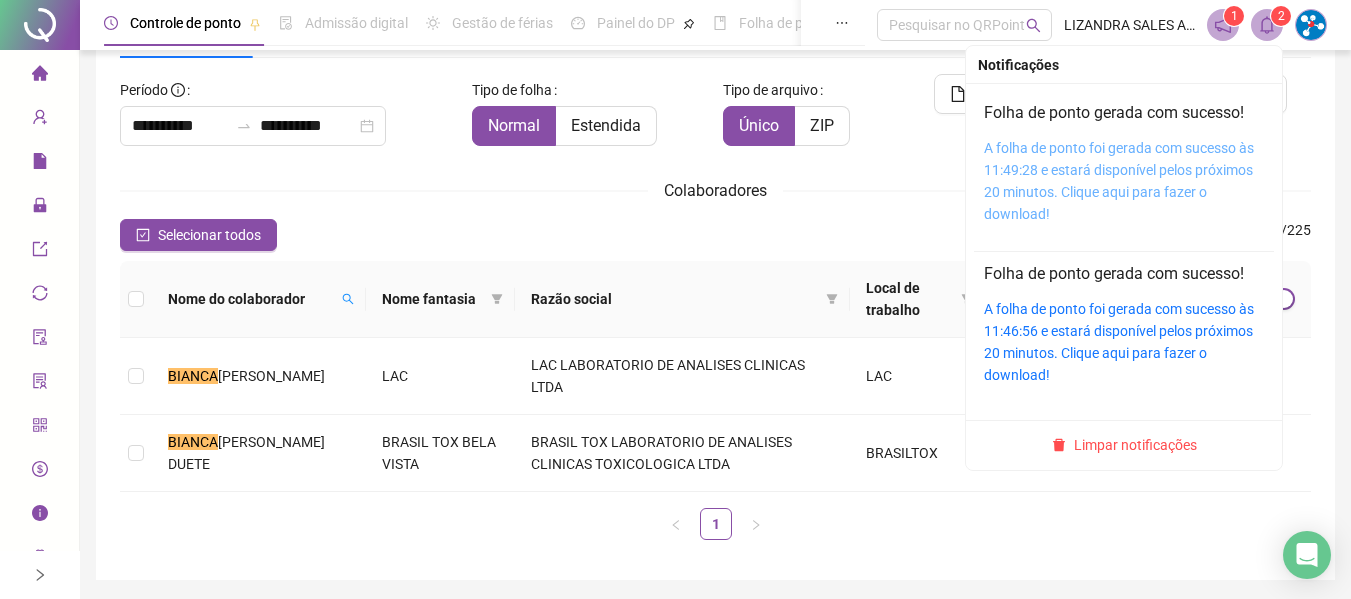 click on "A folha de ponto foi gerada com sucesso às 11:49:28 e estará disponível pelos próximos 20 minutos.
Clique aqui para fazer o download!" at bounding box center (1119, 181) 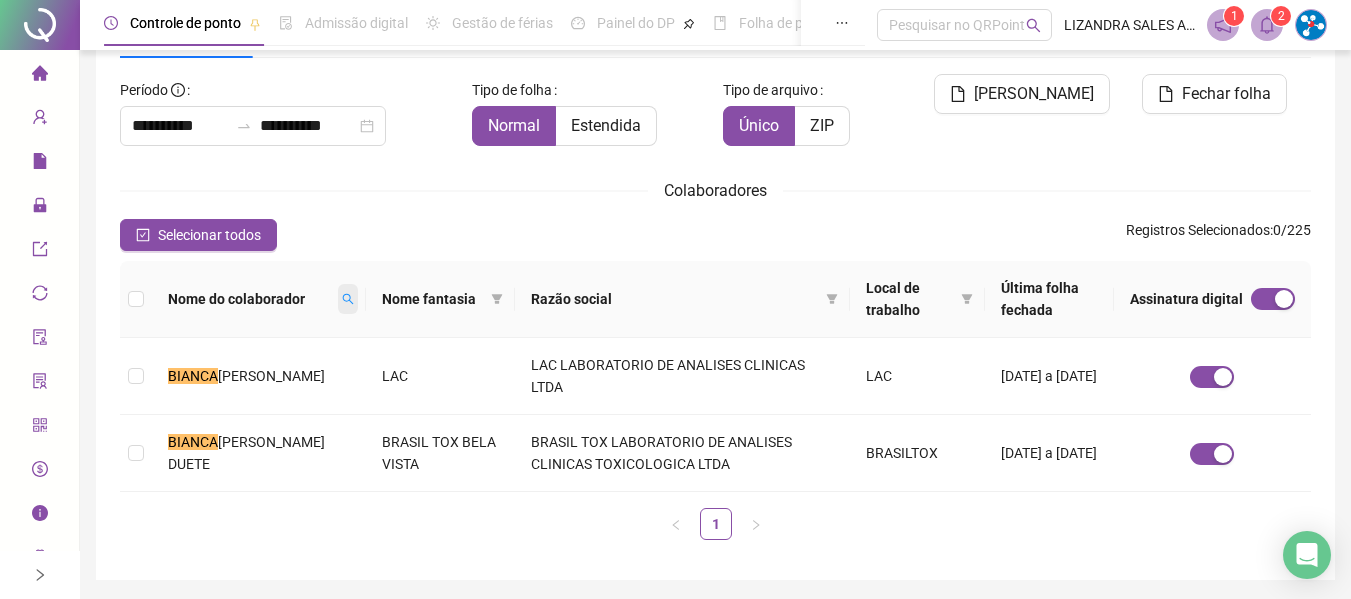 click 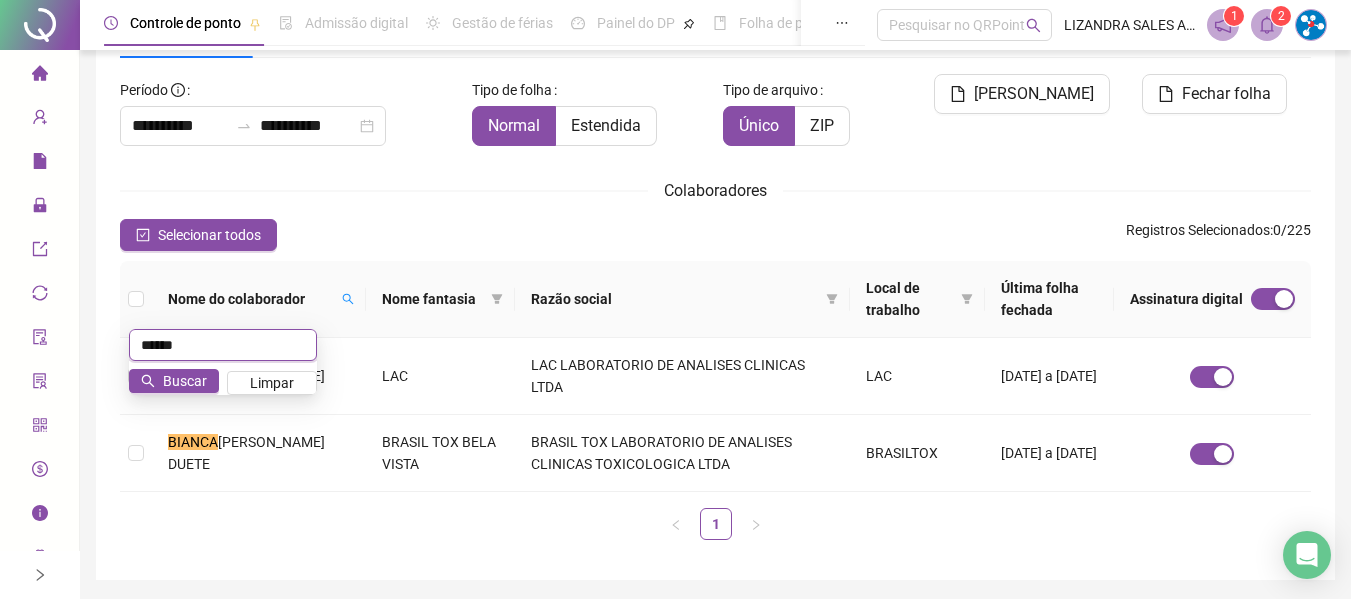 type on "******" 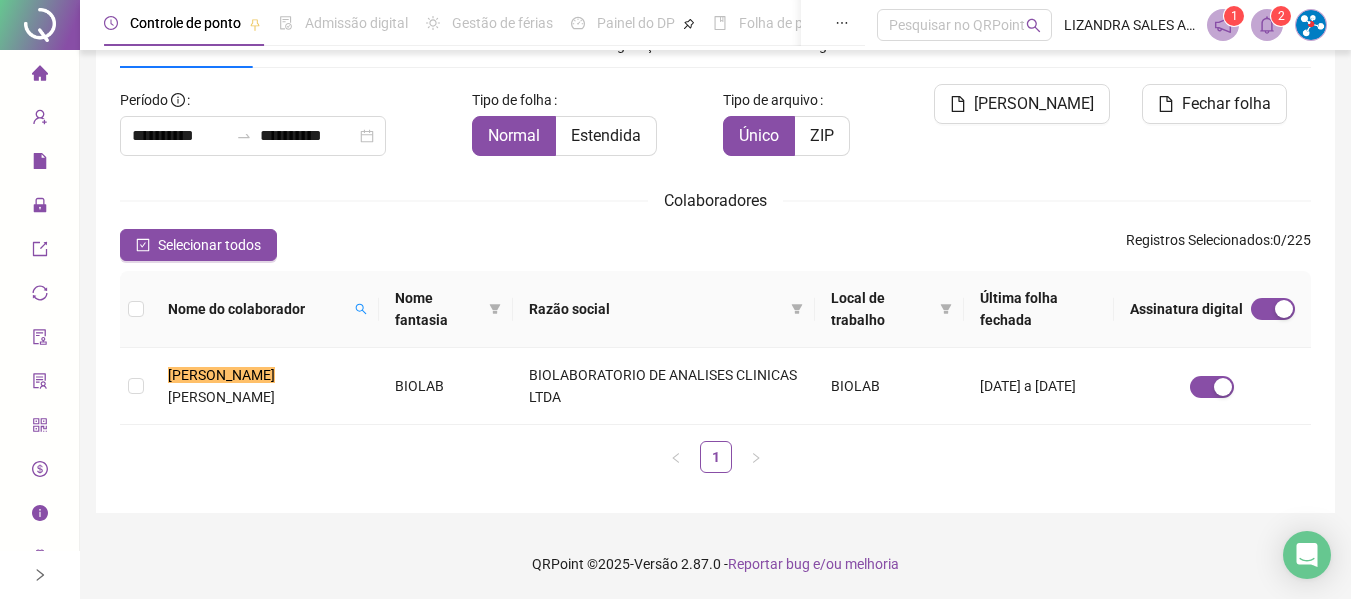 scroll, scrollTop: 100, scrollLeft: 0, axis: vertical 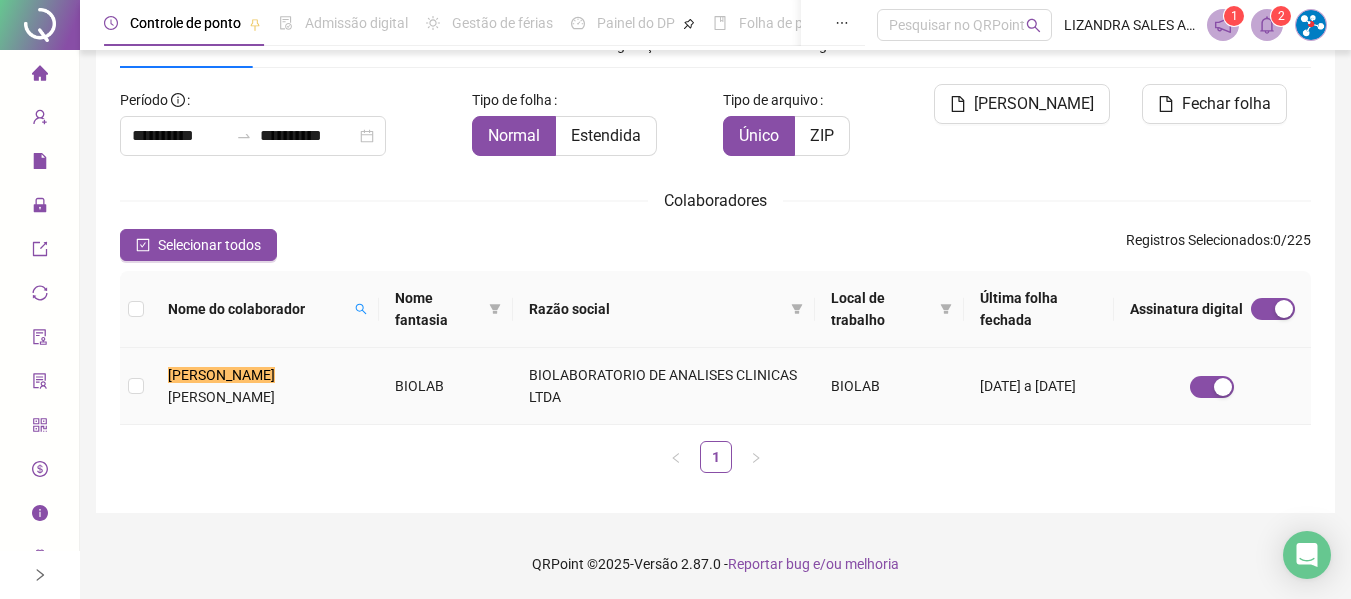 click on "SIMONE  DA SILVA SANTOS ARAUJO" at bounding box center (265, 386) 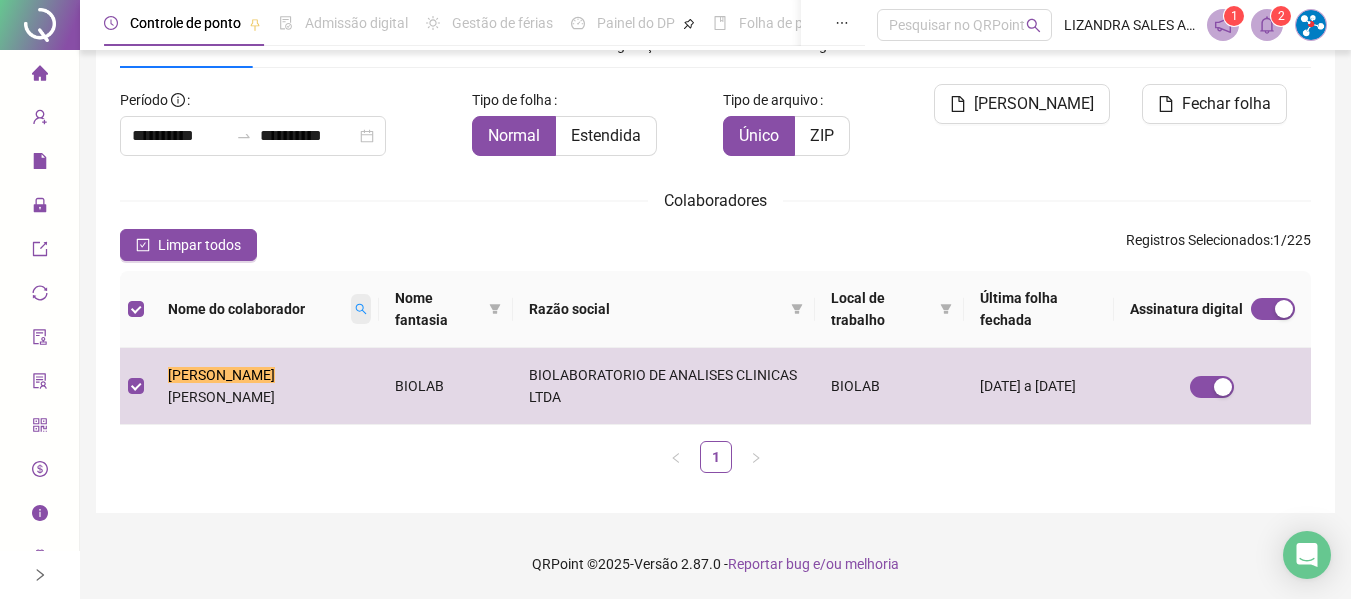 click at bounding box center [361, 309] 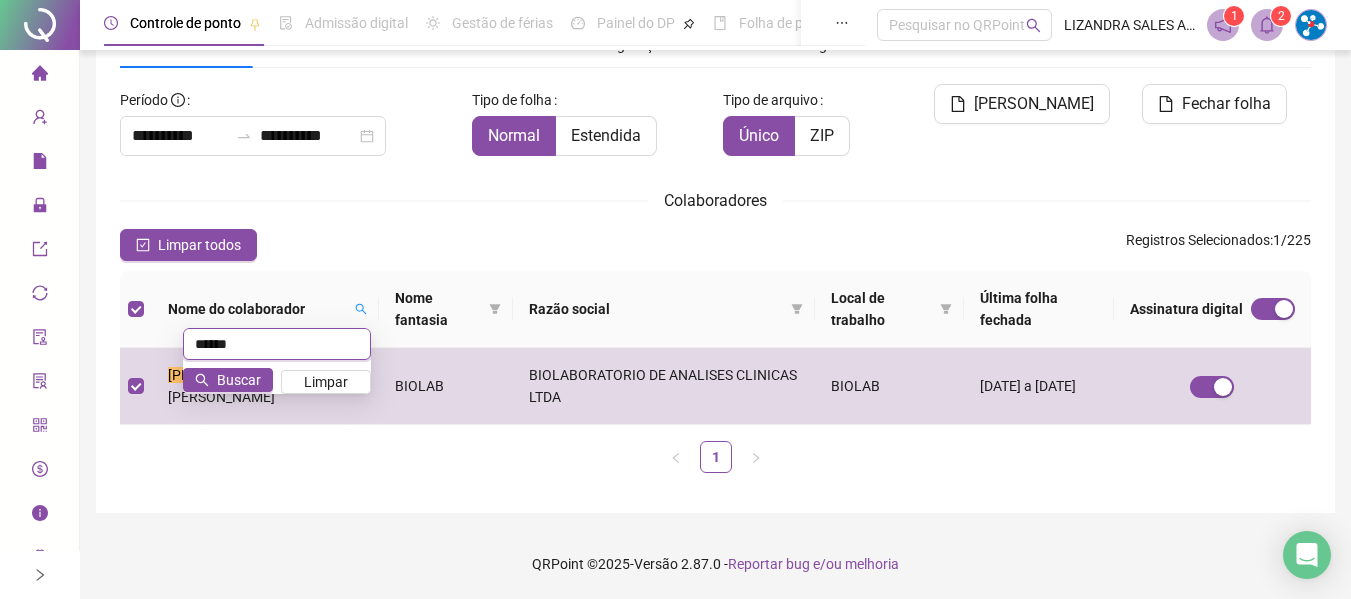 type on "******" 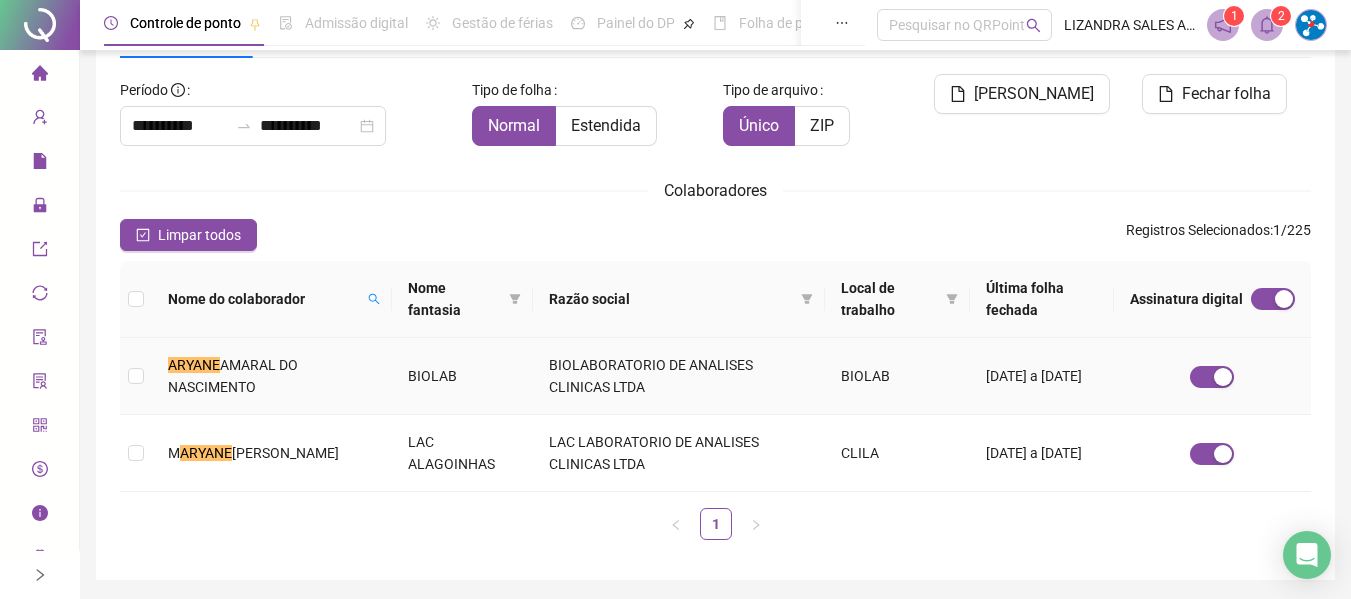 click on "ARYANE  AMARAL DO NASCIMENTO" at bounding box center (272, 376) 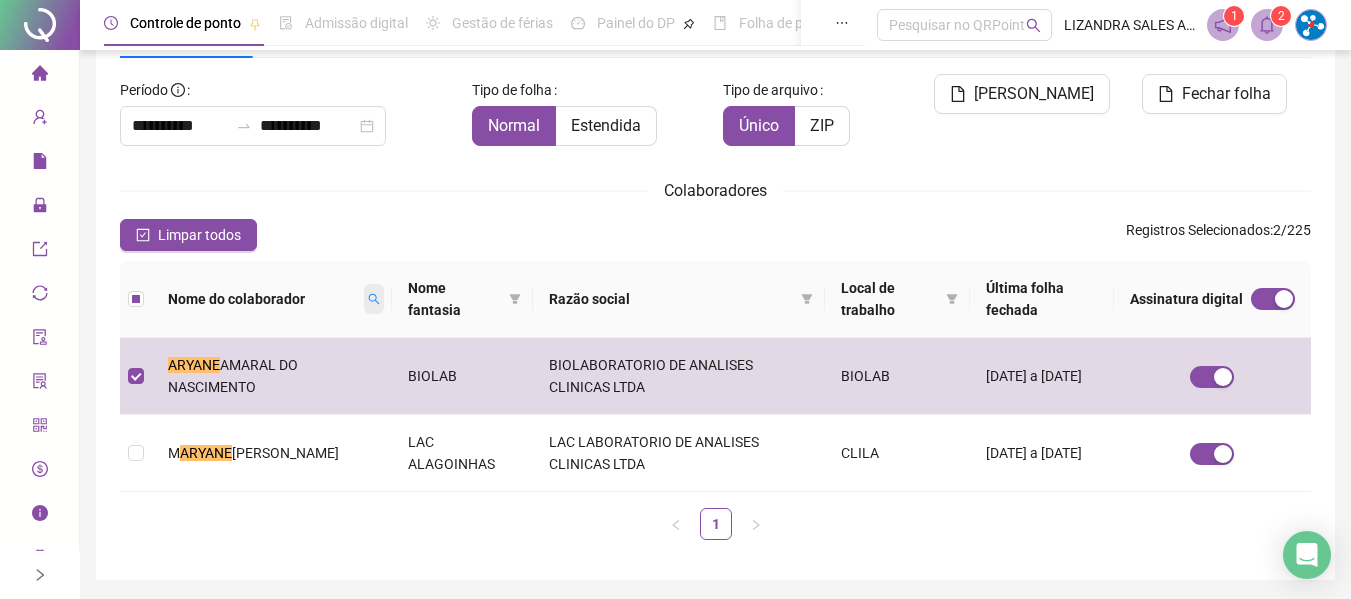 click at bounding box center [374, 299] 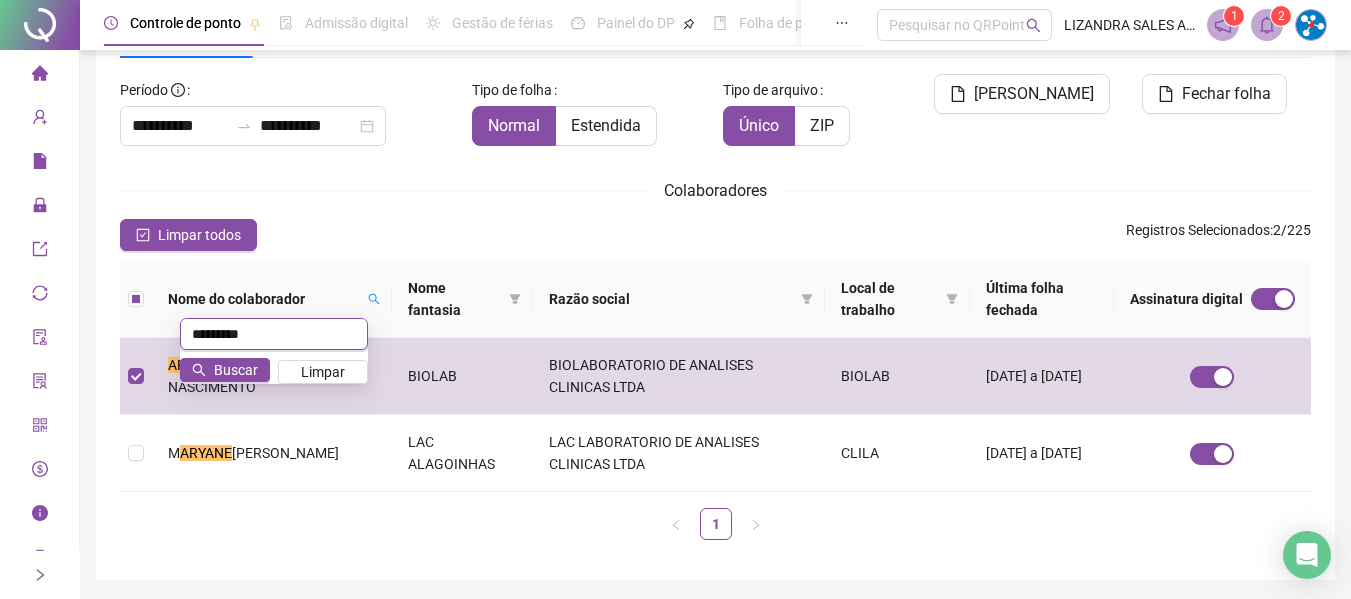 type on "*********" 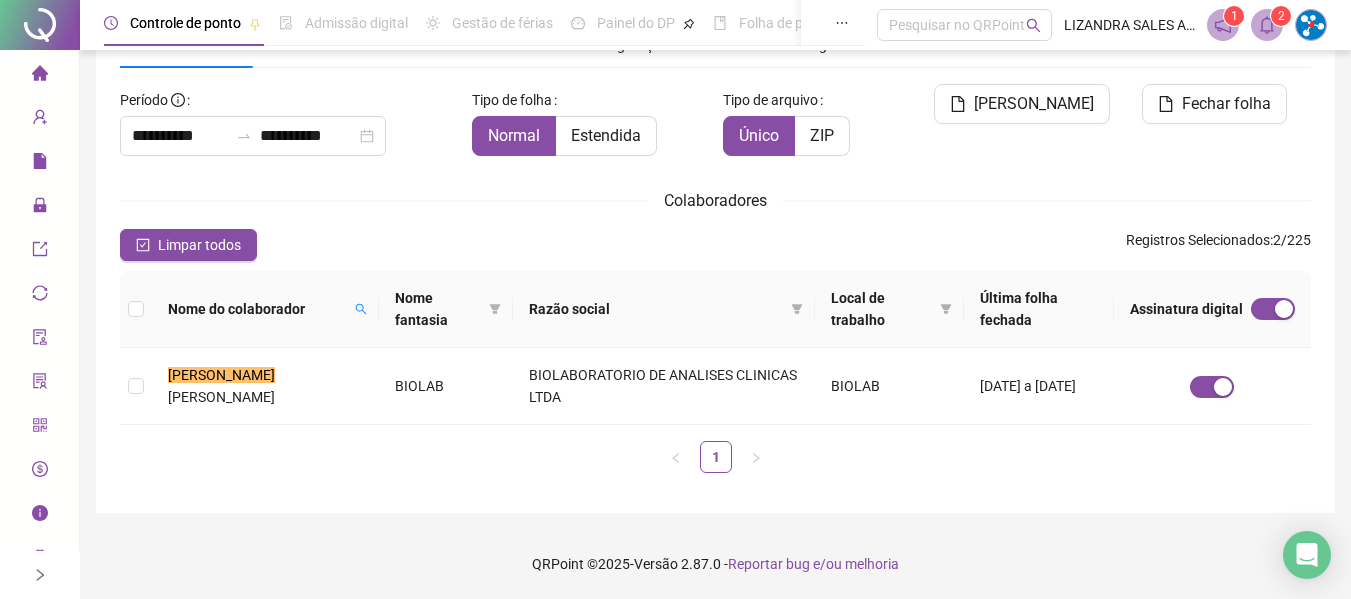 scroll, scrollTop: 100, scrollLeft: 0, axis: vertical 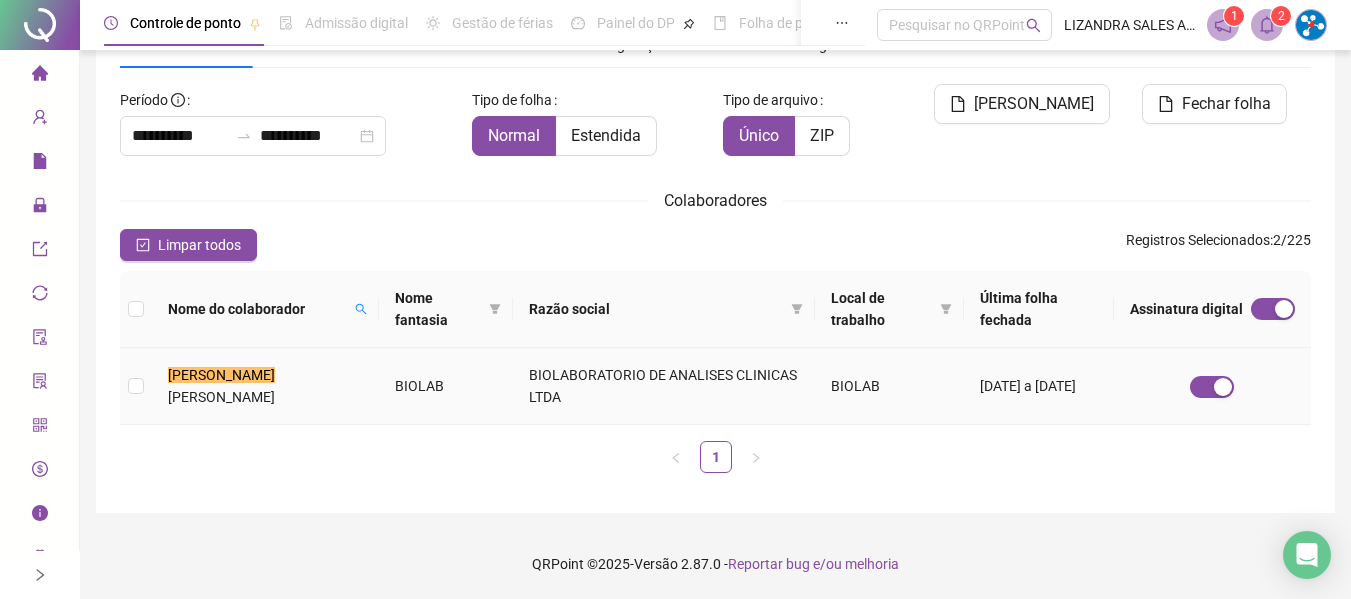 click on "BIOLAB" at bounding box center (446, 386) 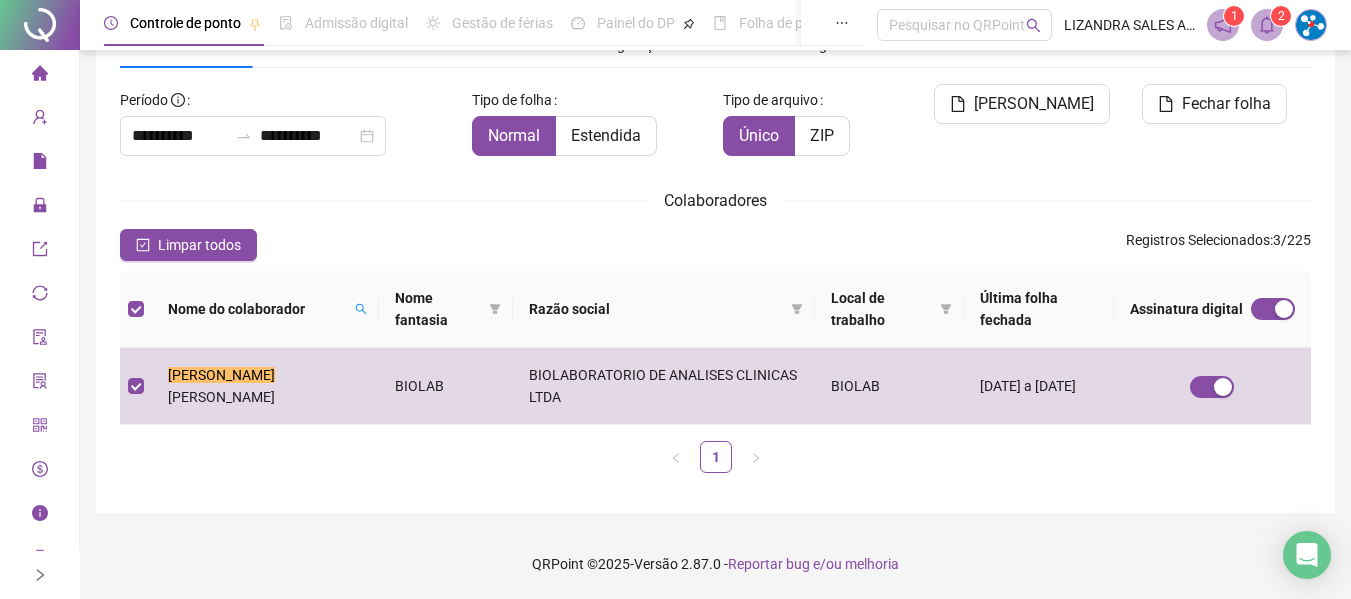click on "Nome do colaborador" at bounding box center [265, 309] 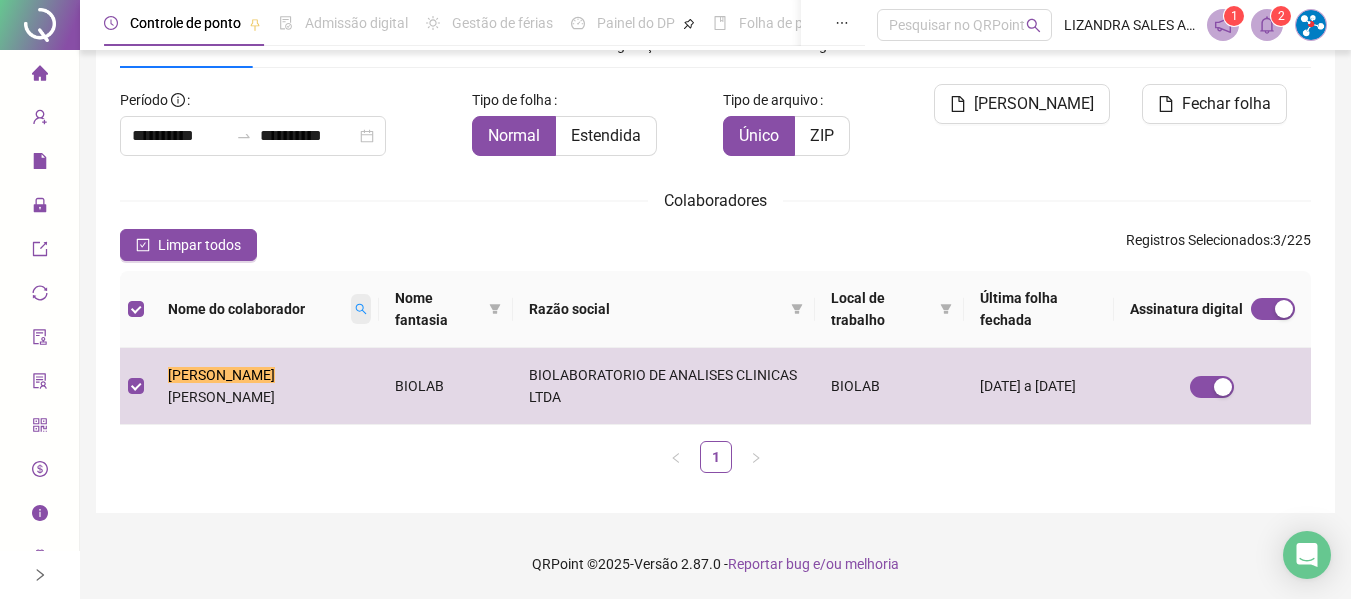 click 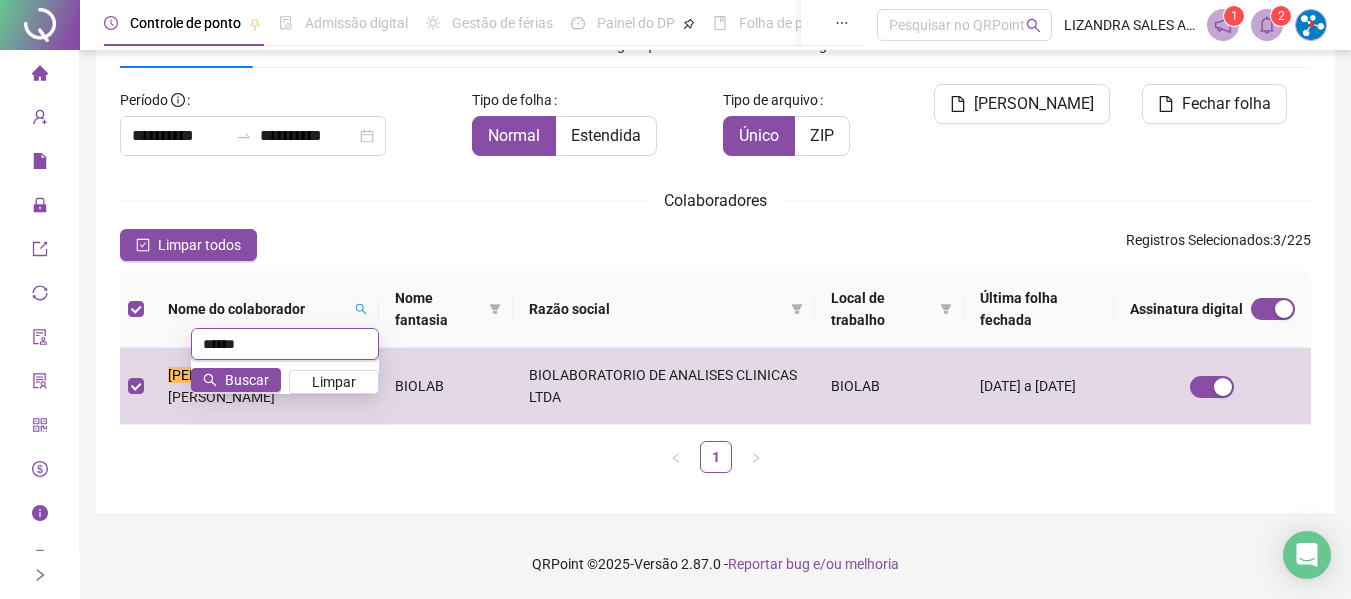 type on "******" 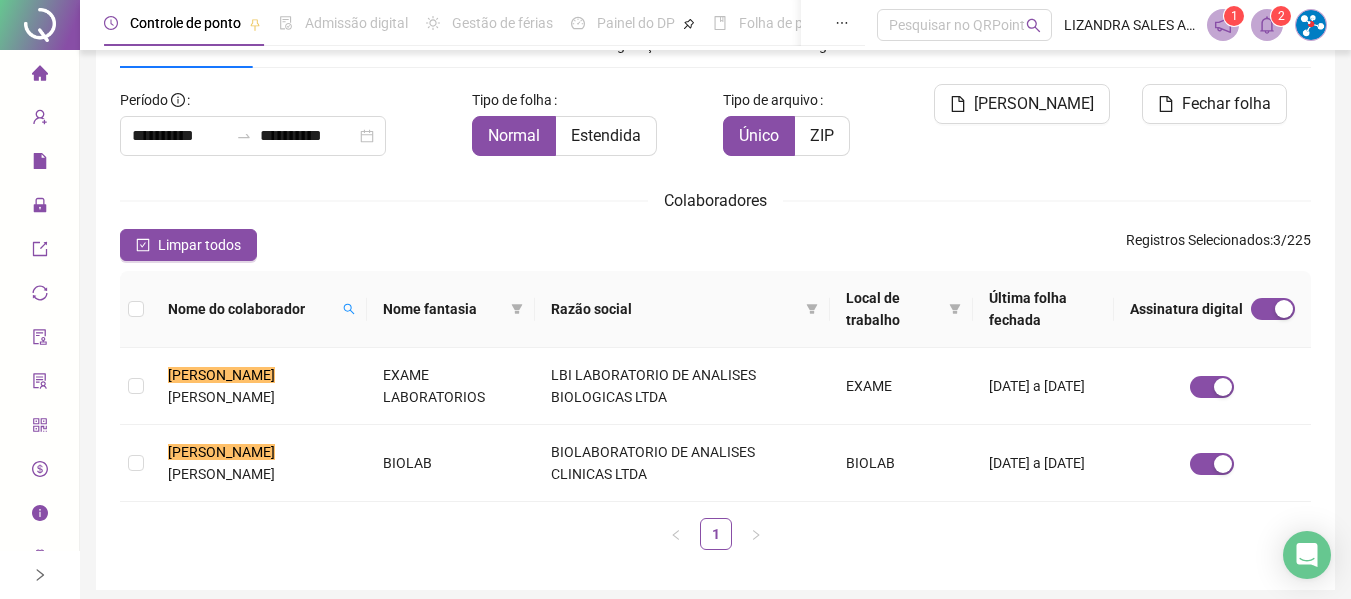 scroll, scrollTop: 110, scrollLeft: 0, axis: vertical 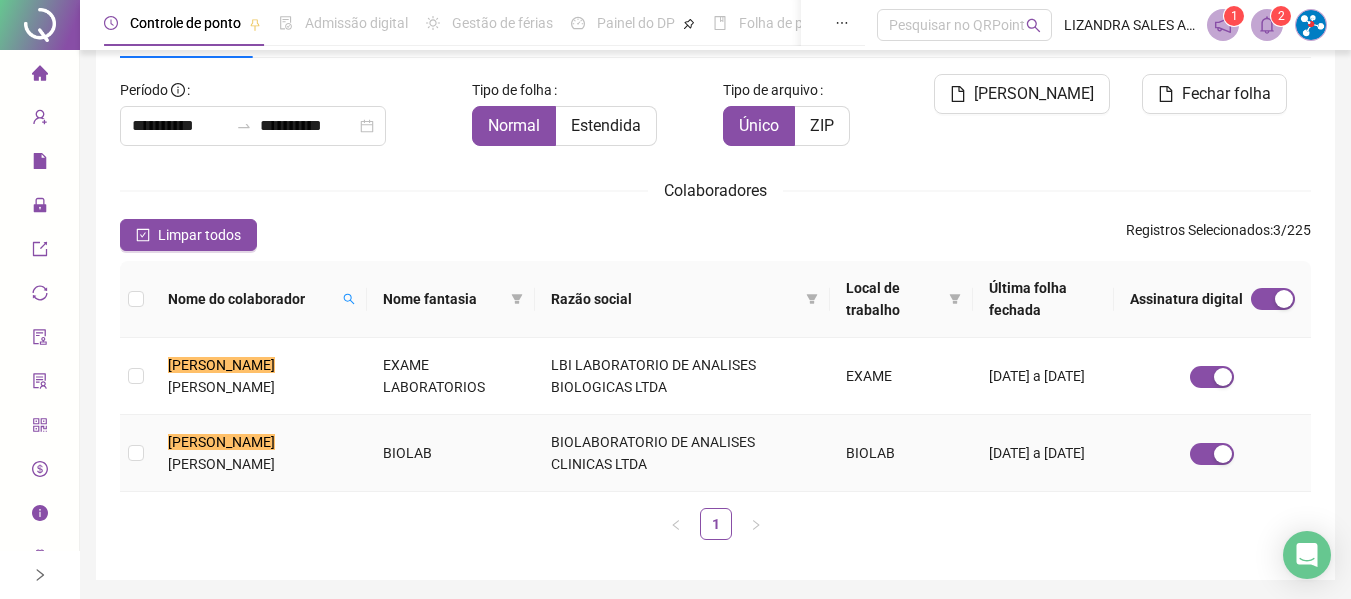 click on "RIBEIRO DOS SANTOS E SANTOS" at bounding box center (221, 464) 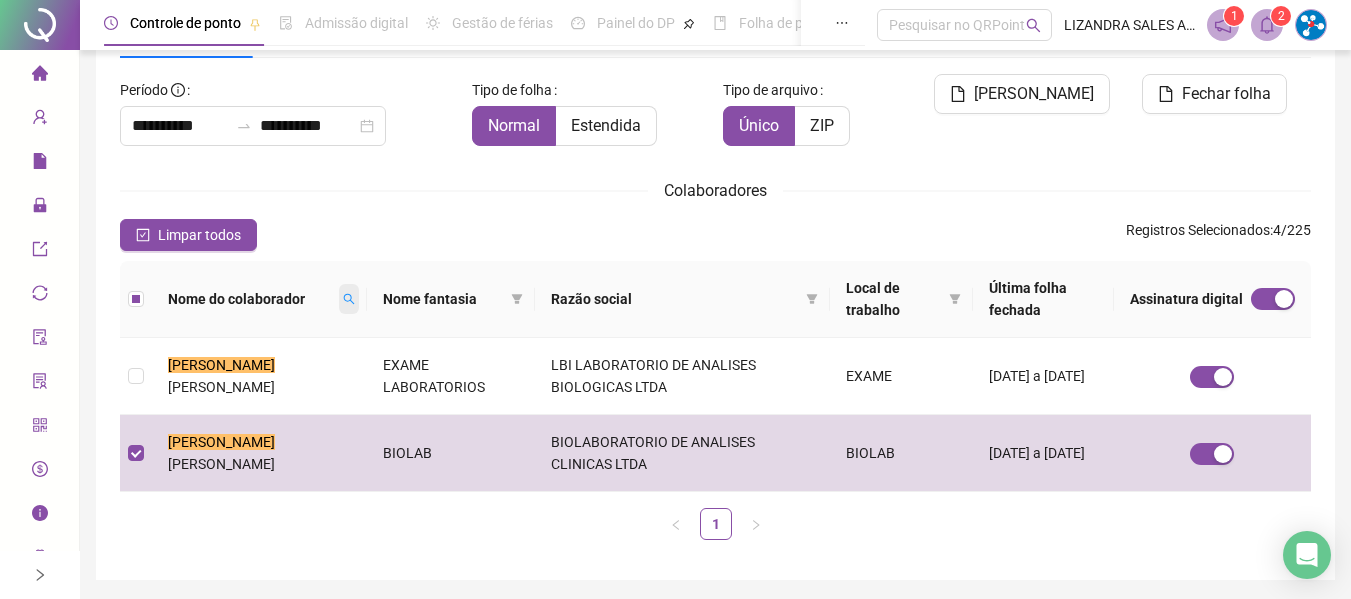click 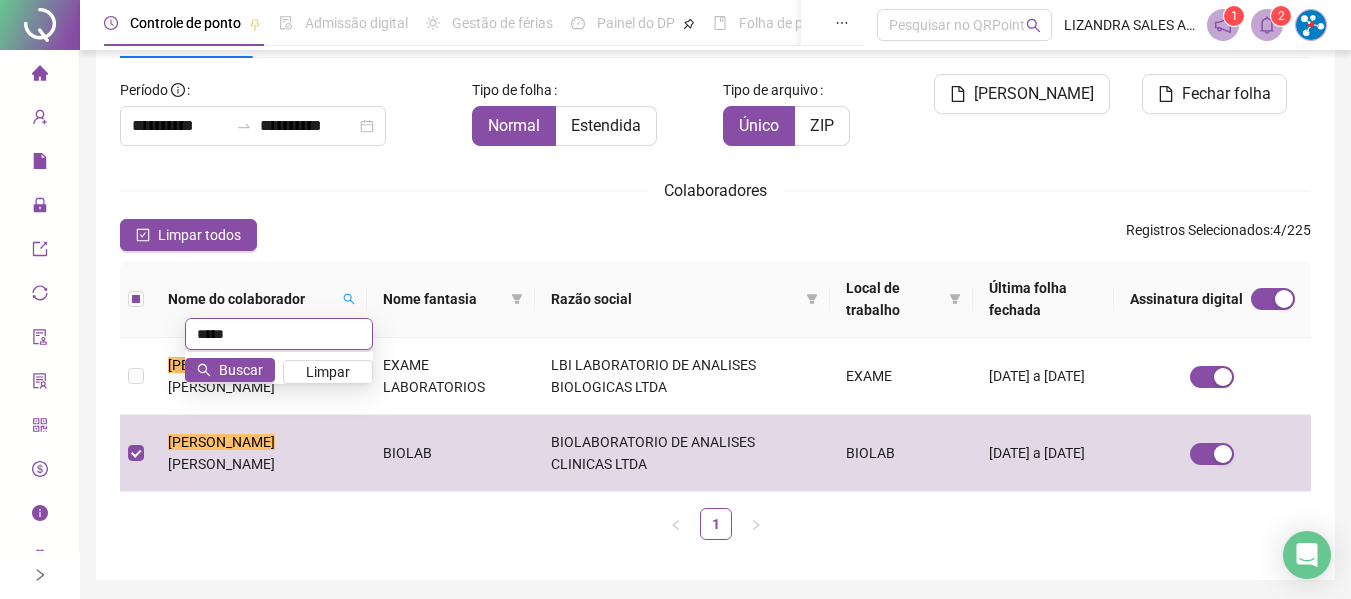 type on "*****" 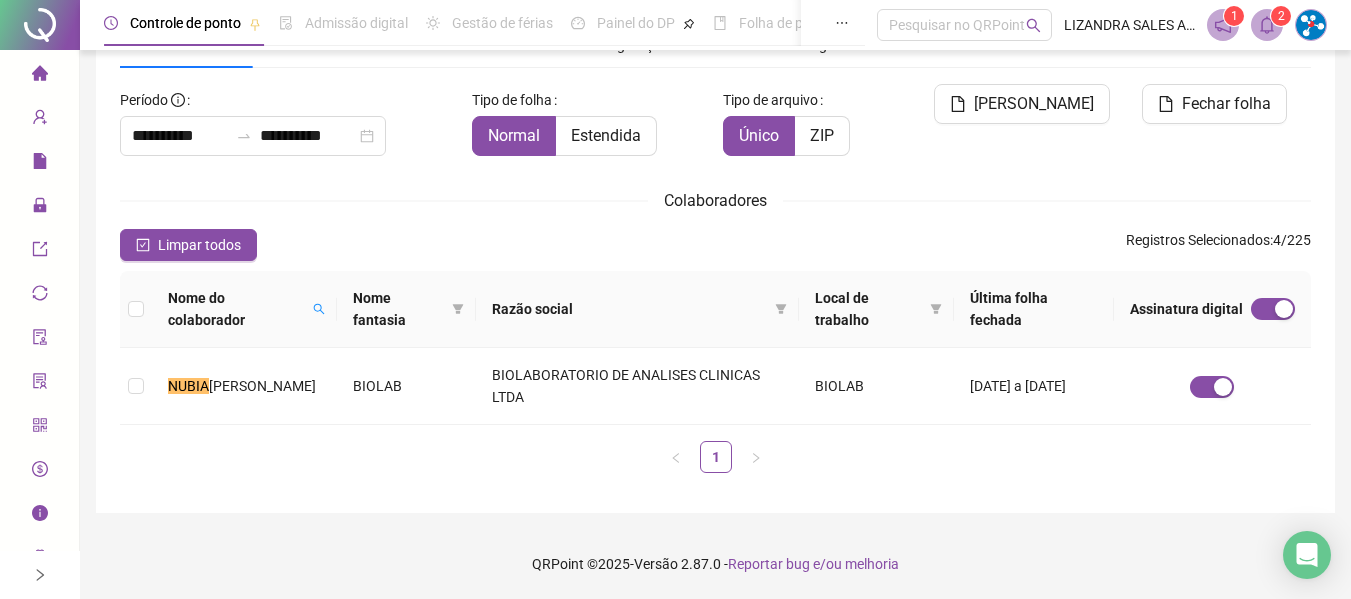 scroll, scrollTop: 100, scrollLeft: 0, axis: vertical 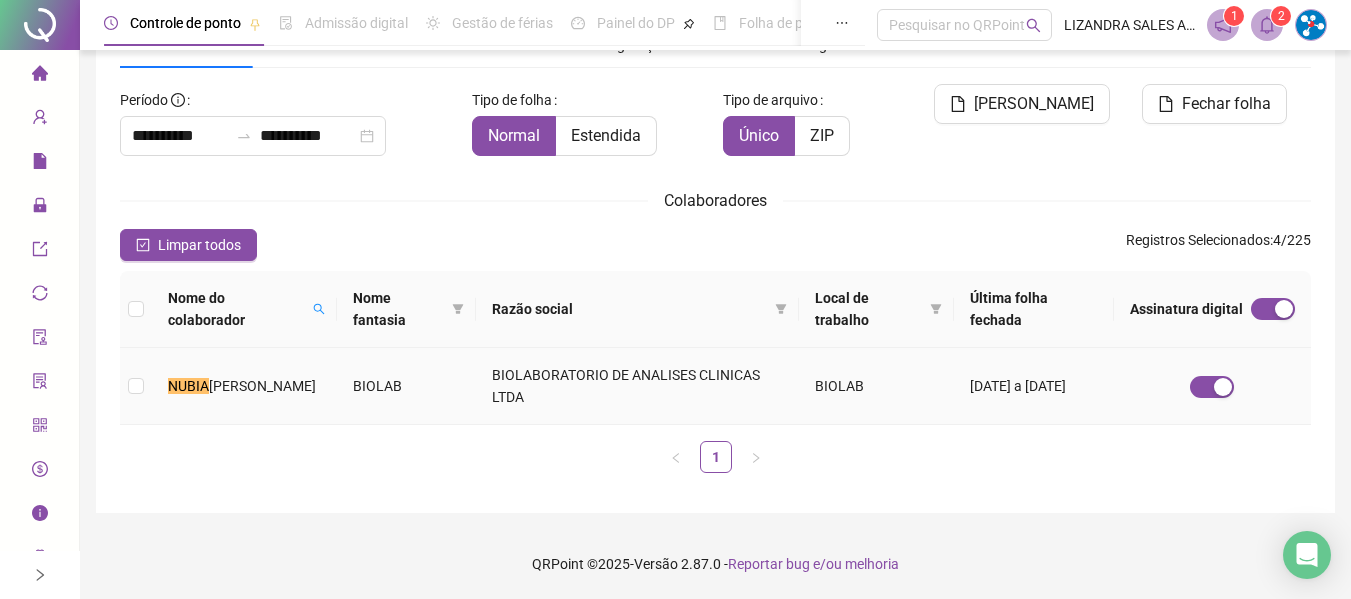 click on "NUBIA  MACIEL DOS SANTOS" at bounding box center [244, 386] 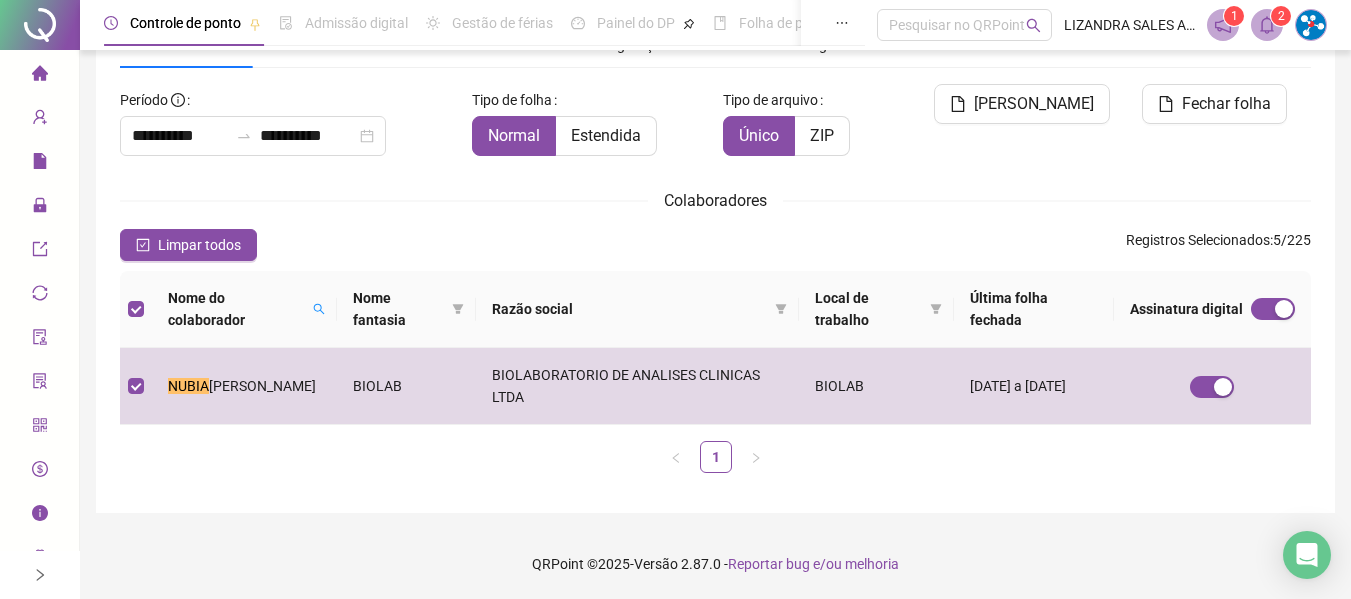 click on "Nome do colaborador" at bounding box center [244, 309] 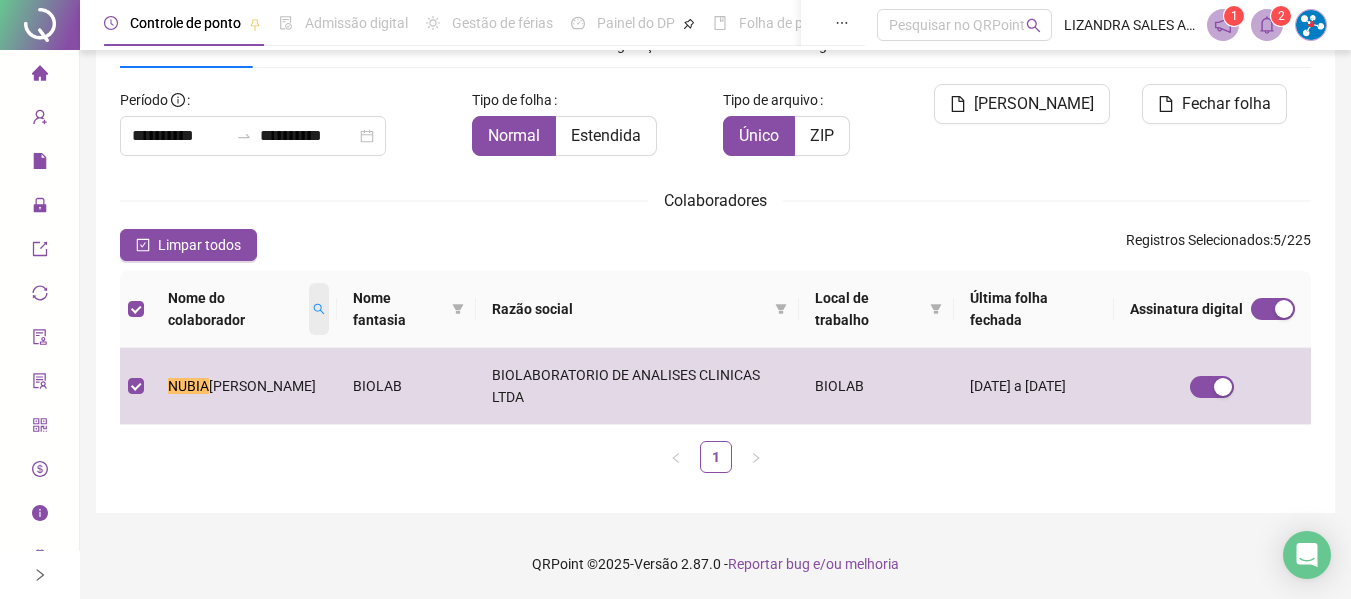 click 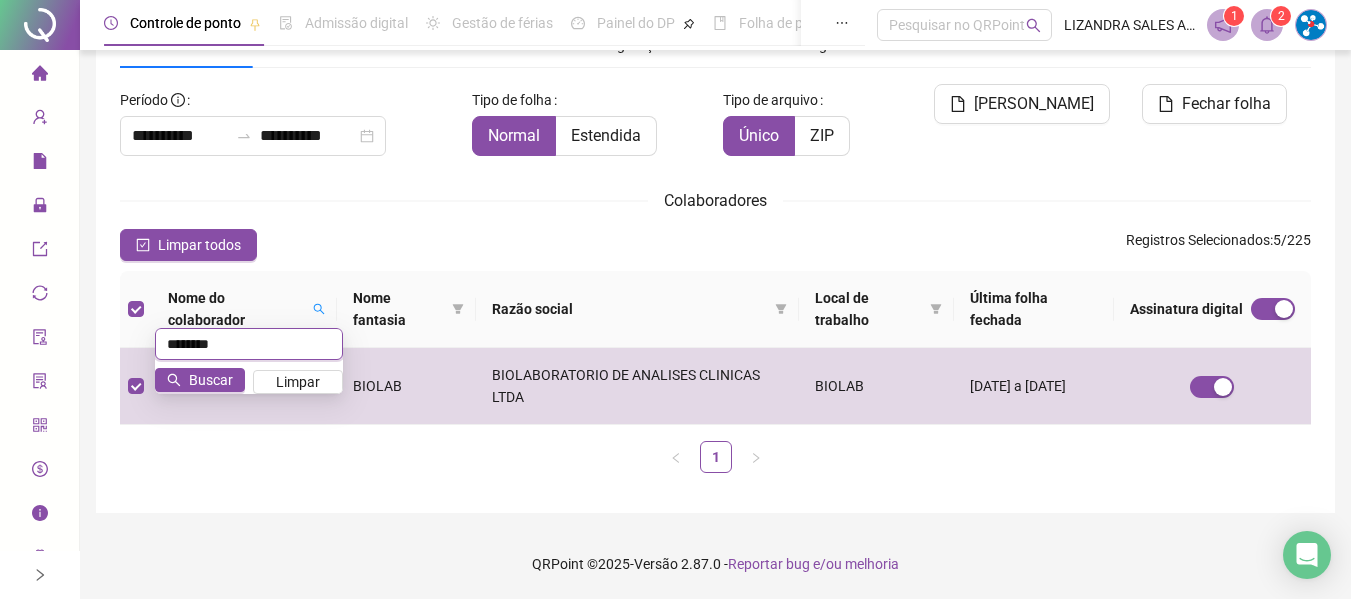 type on "********" 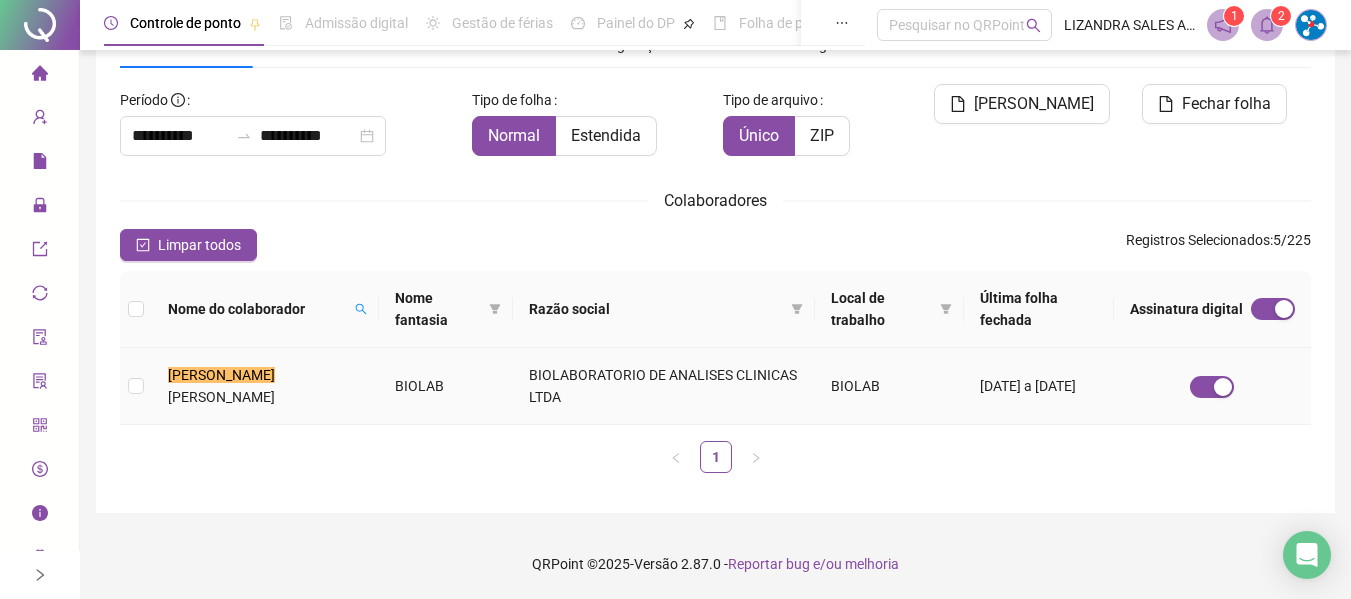 click on "PAULO RO BERTO MOREIRA DOS SANTOS" at bounding box center [265, 386] 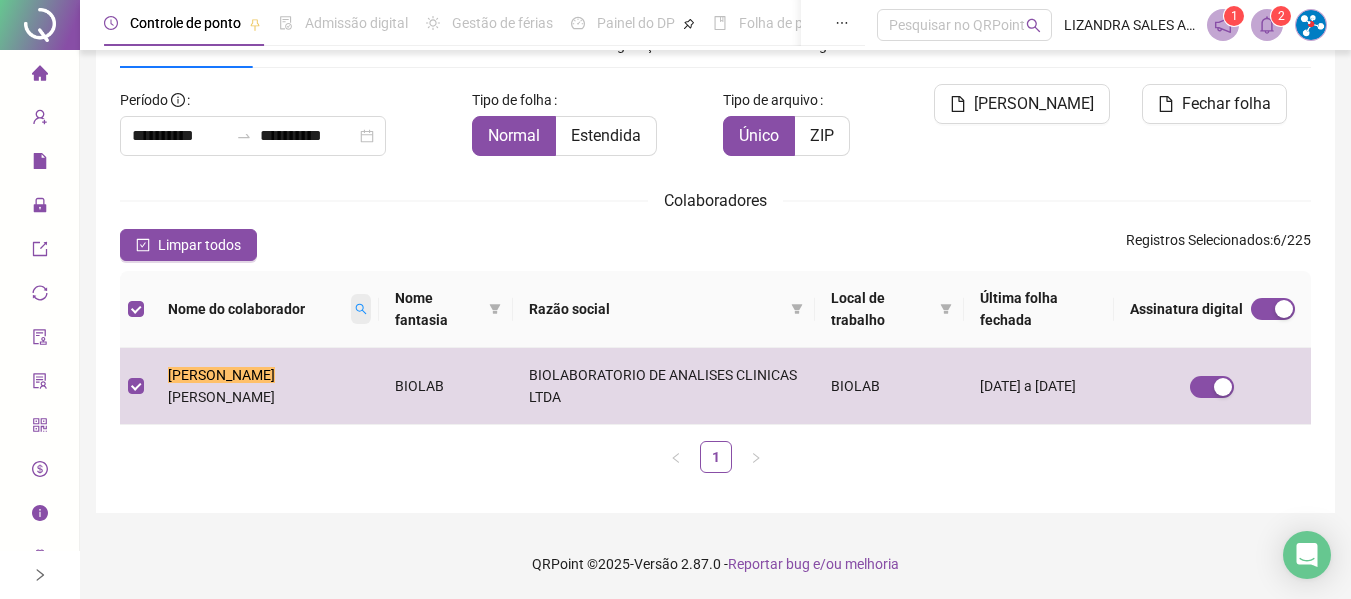 click at bounding box center (361, 309) 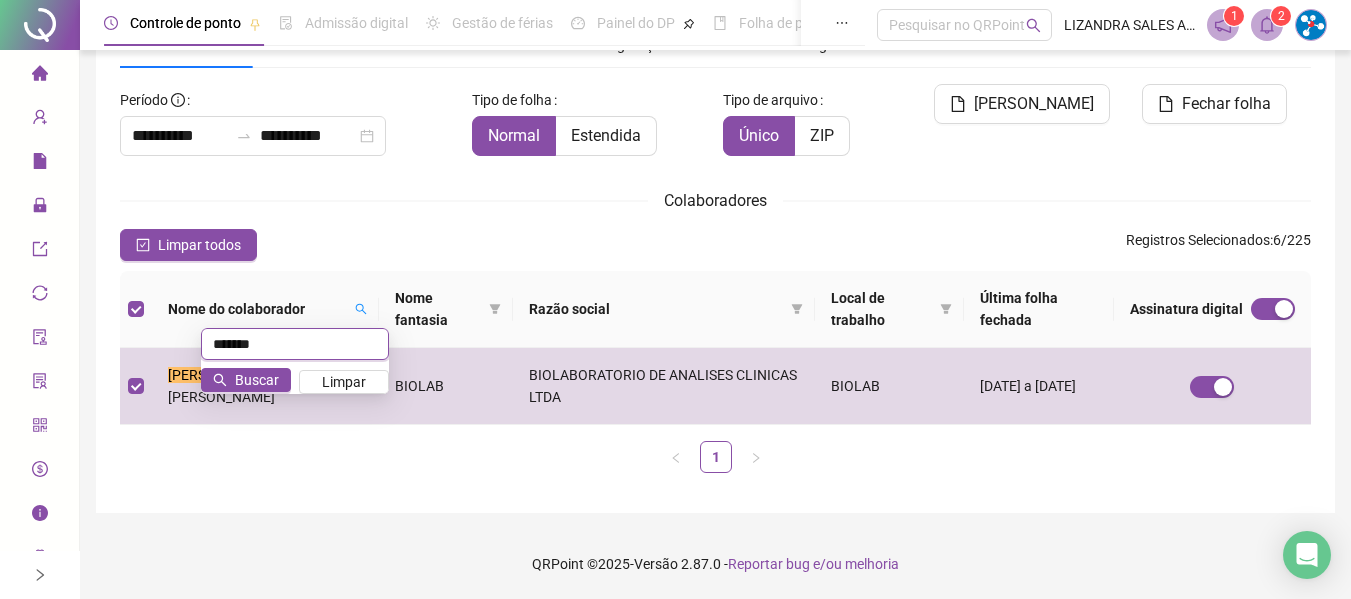 type on "*******" 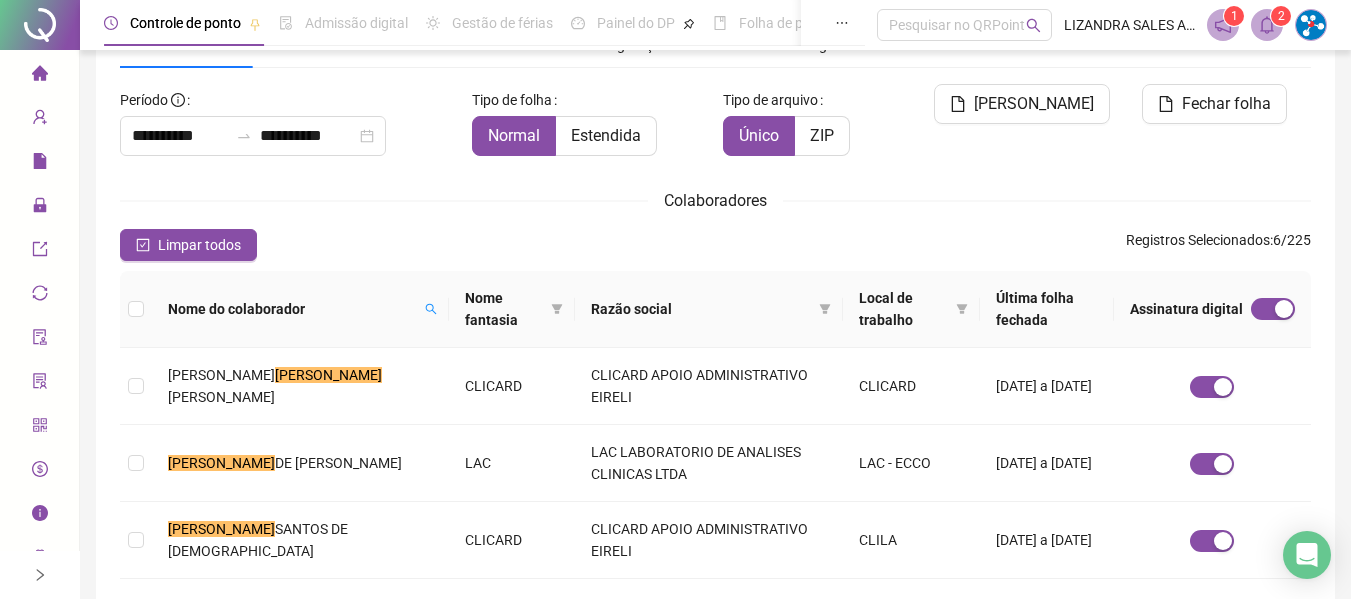 scroll, scrollTop: 110, scrollLeft: 0, axis: vertical 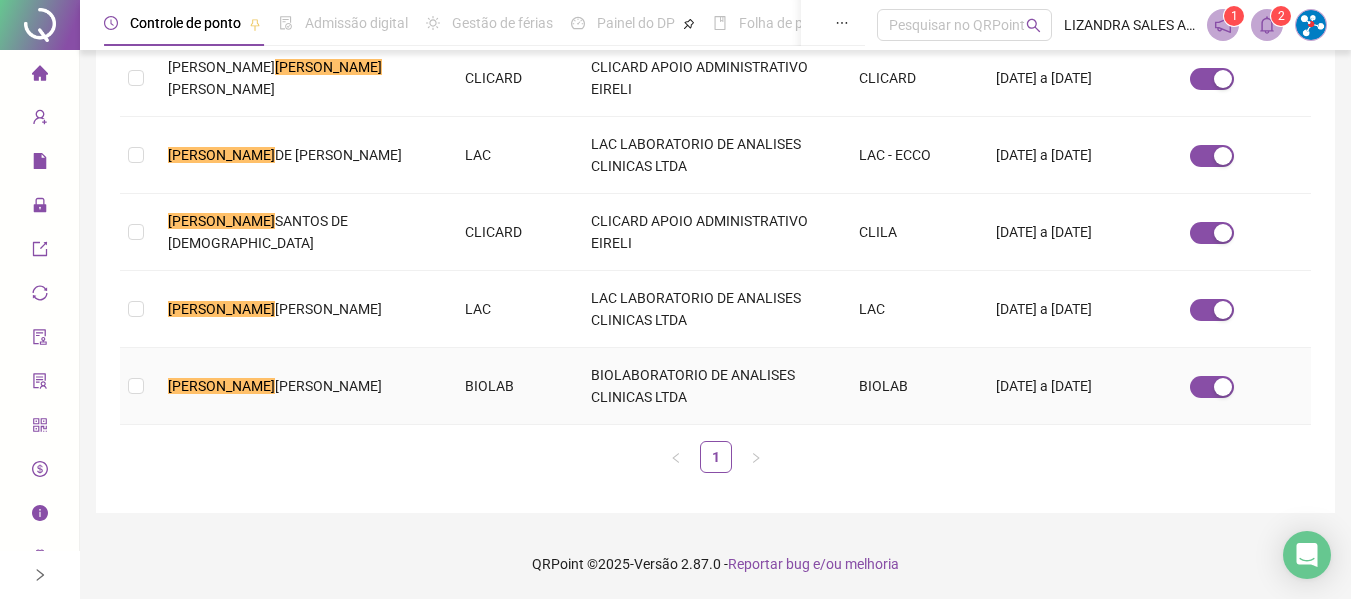 click on "VANESSA  SILVA PAIXÃO FREITAS" at bounding box center (300, 386) 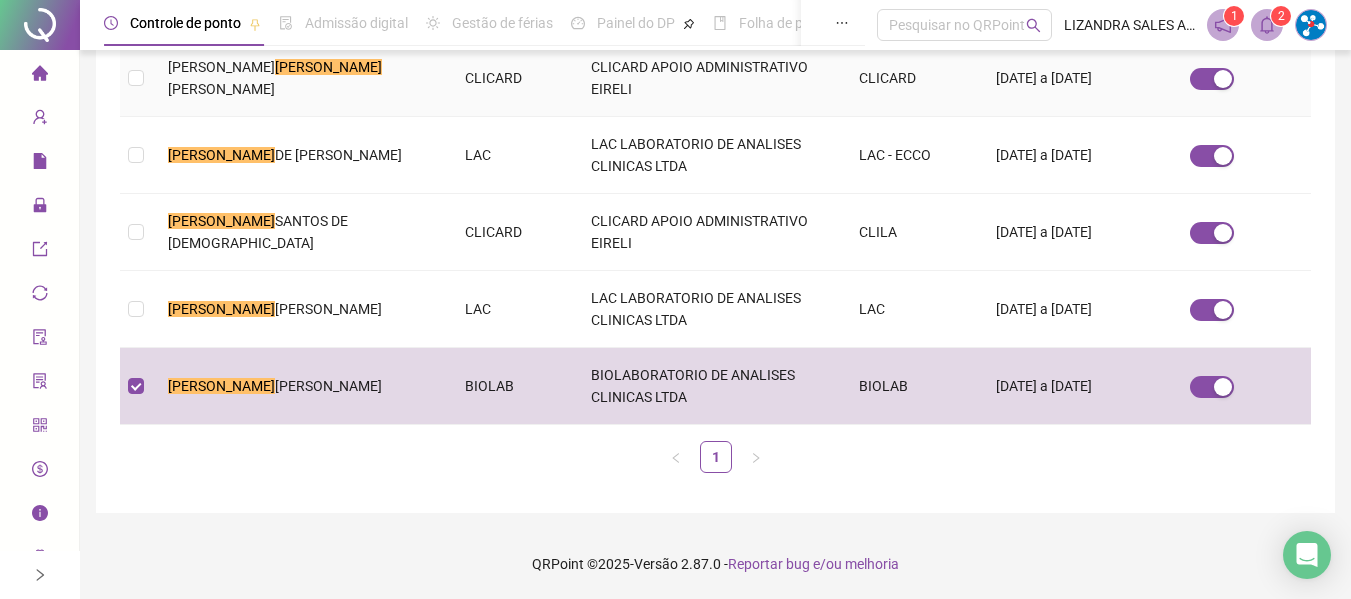 scroll, scrollTop: 0, scrollLeft: 0, axis: both 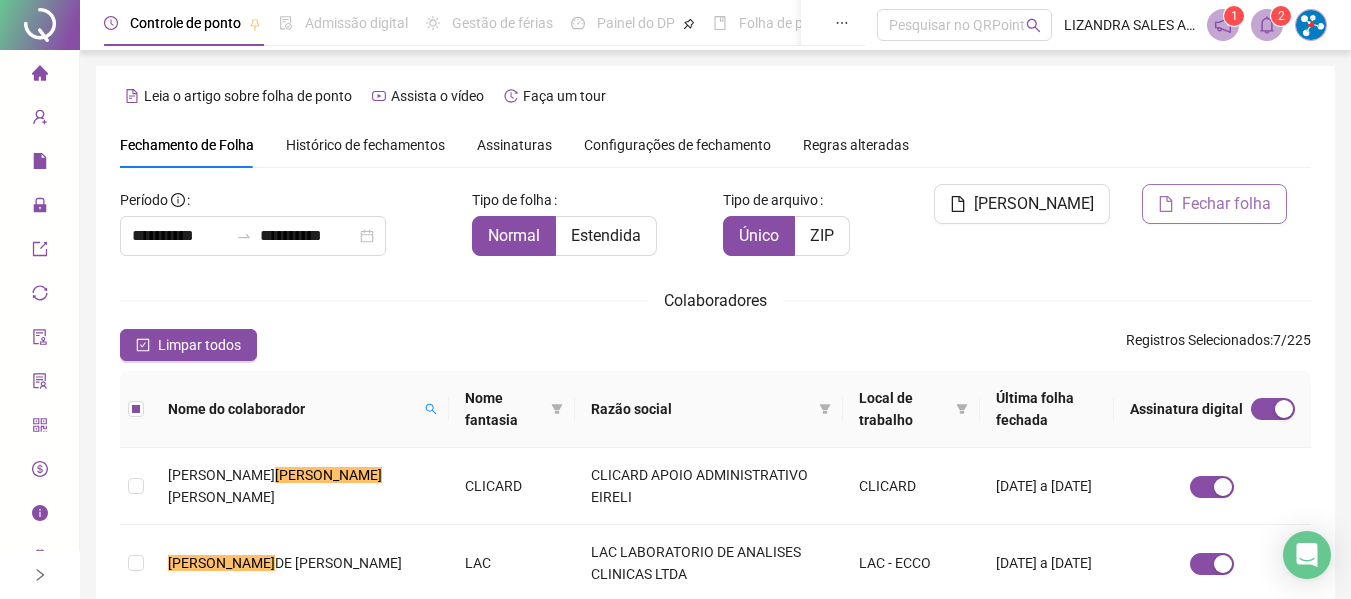 click on "Fechar folha" at bounding box center (1226, 204) 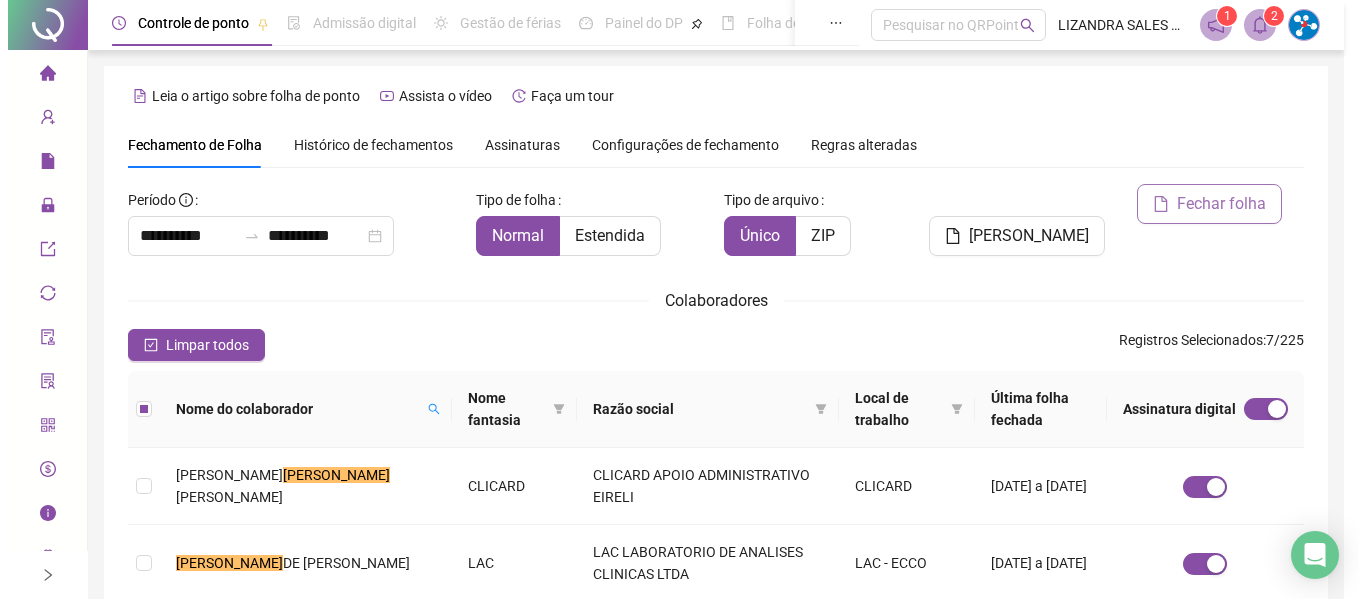 scroll, scrollTop: 110, scrollLeft: 0, axis: vertical 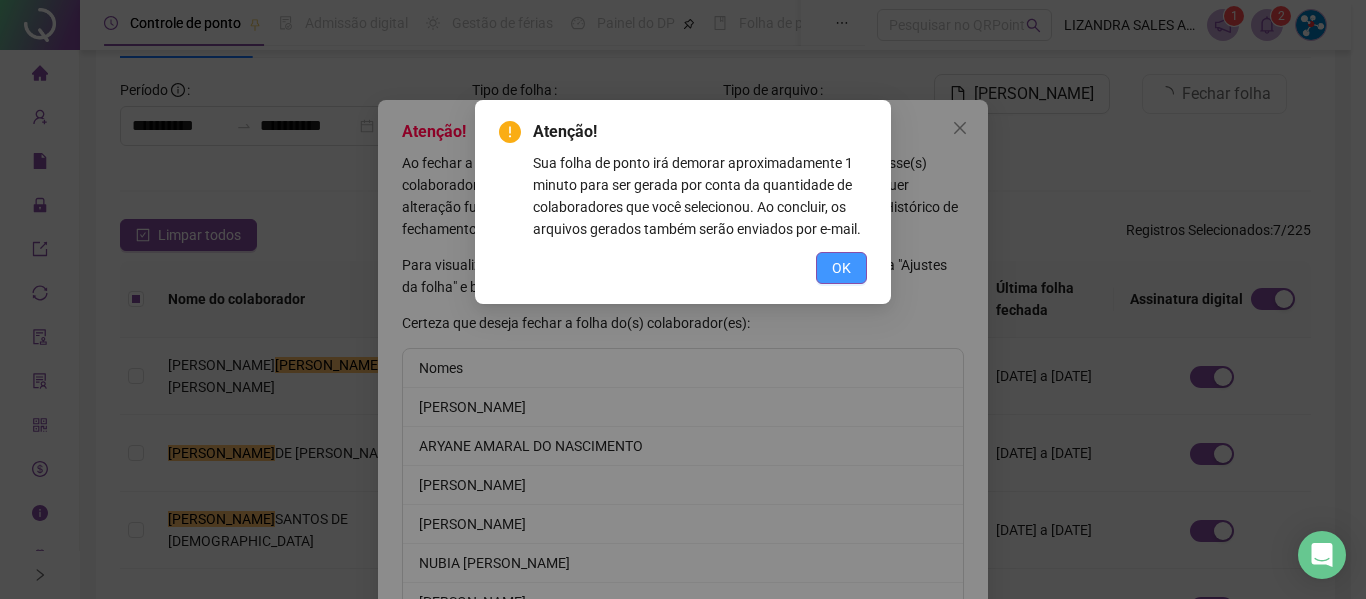 click on "OK" at bounding box center [841, 268] 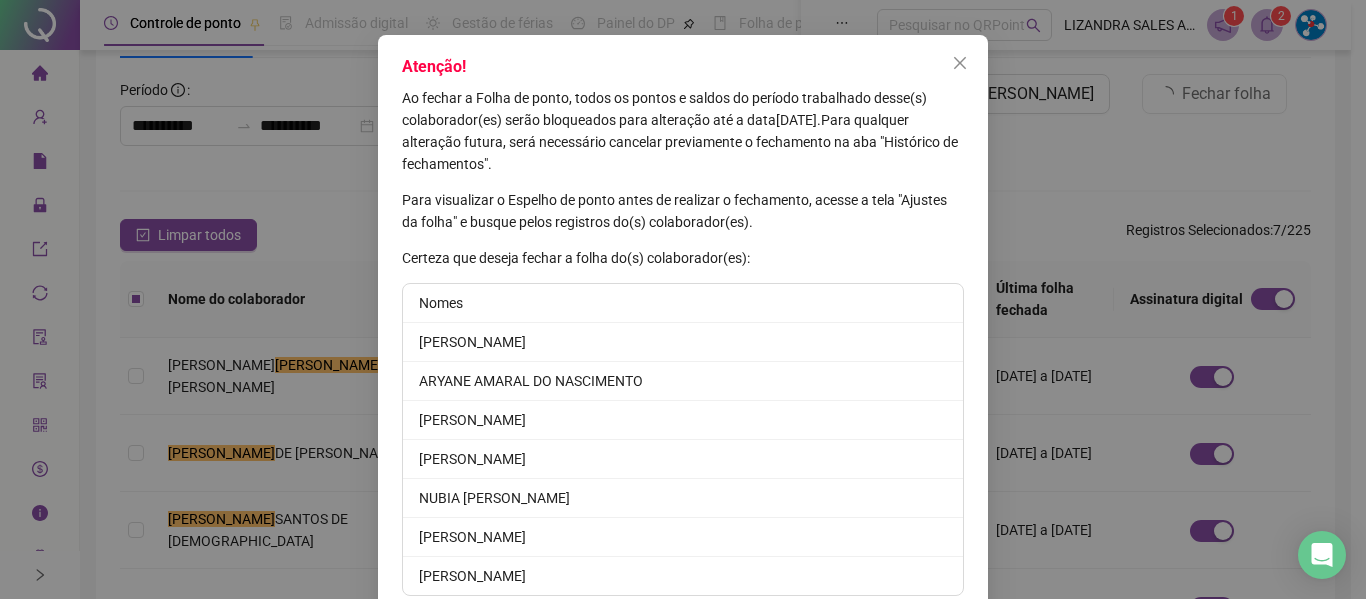 scroll, scrollTop: 150, scrollLeft: 0, axis: vertical 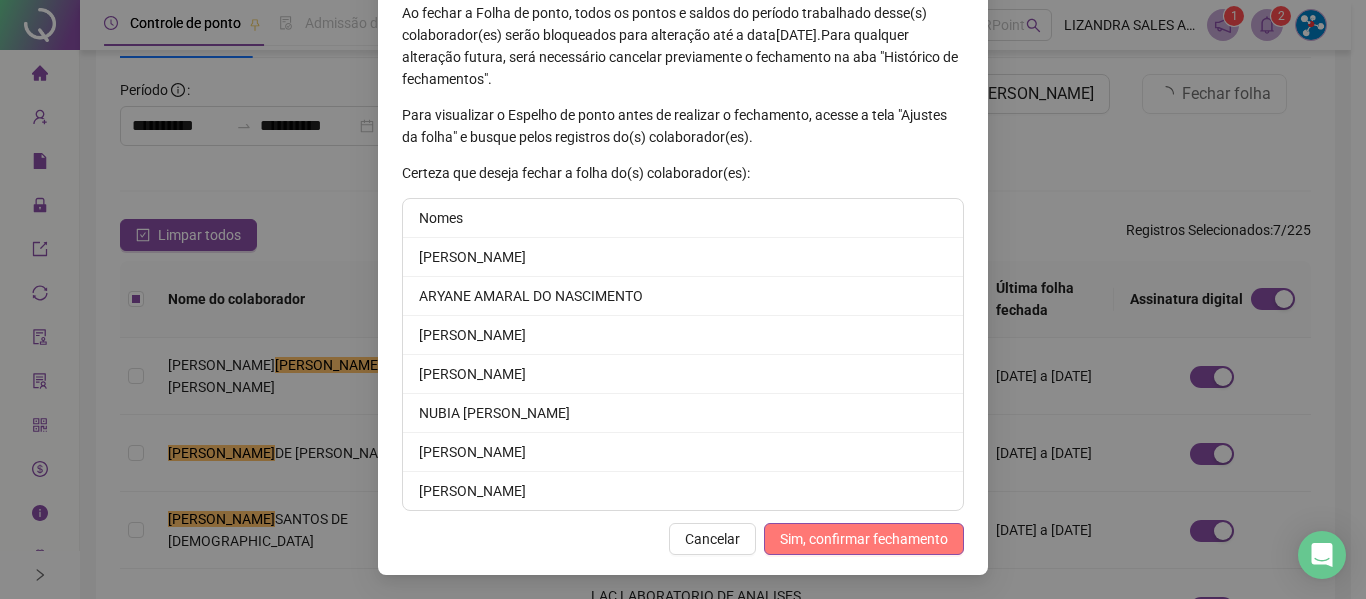 click on "Sim, confirmar fechamento" at bounding box center [864, 539] 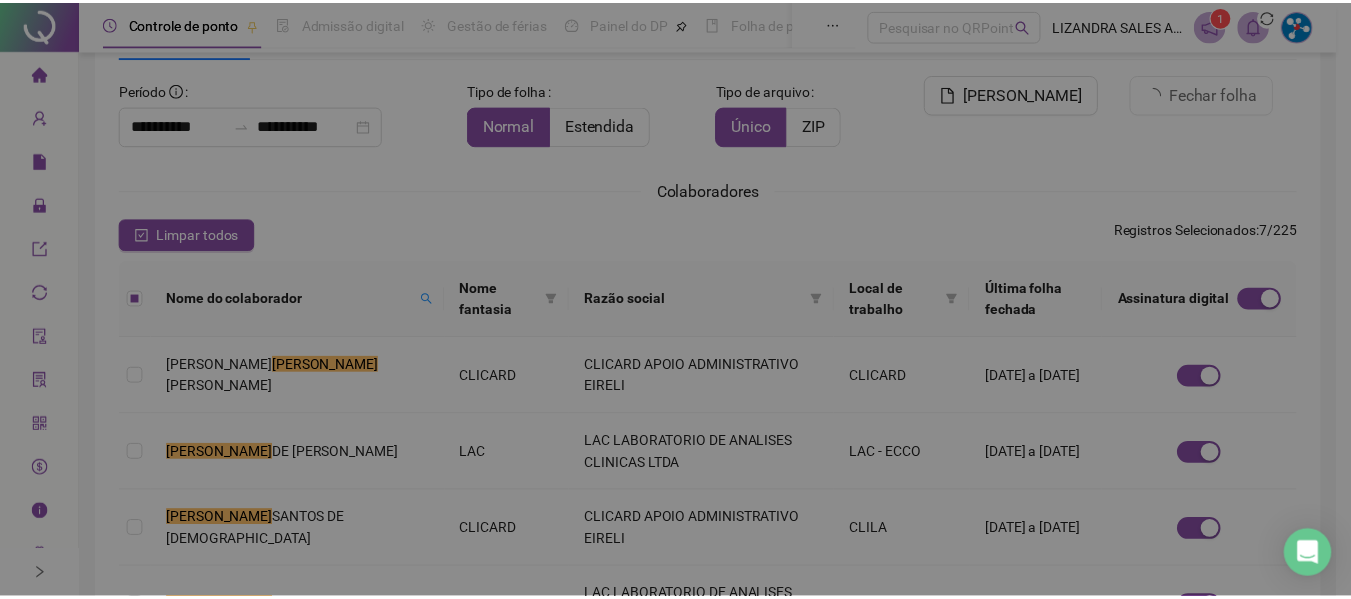 scroll, scrollTop: 52, scrollLeft: 0, axis: vertical 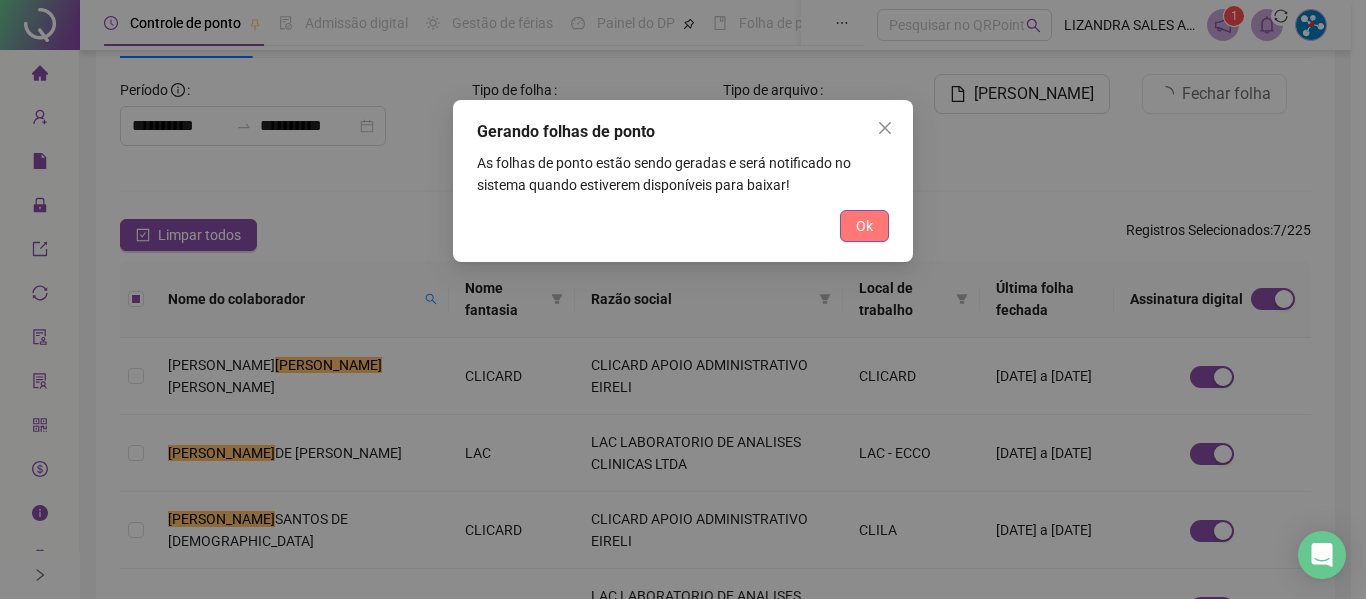 click on "Ok" at bounding box center [864, 226] 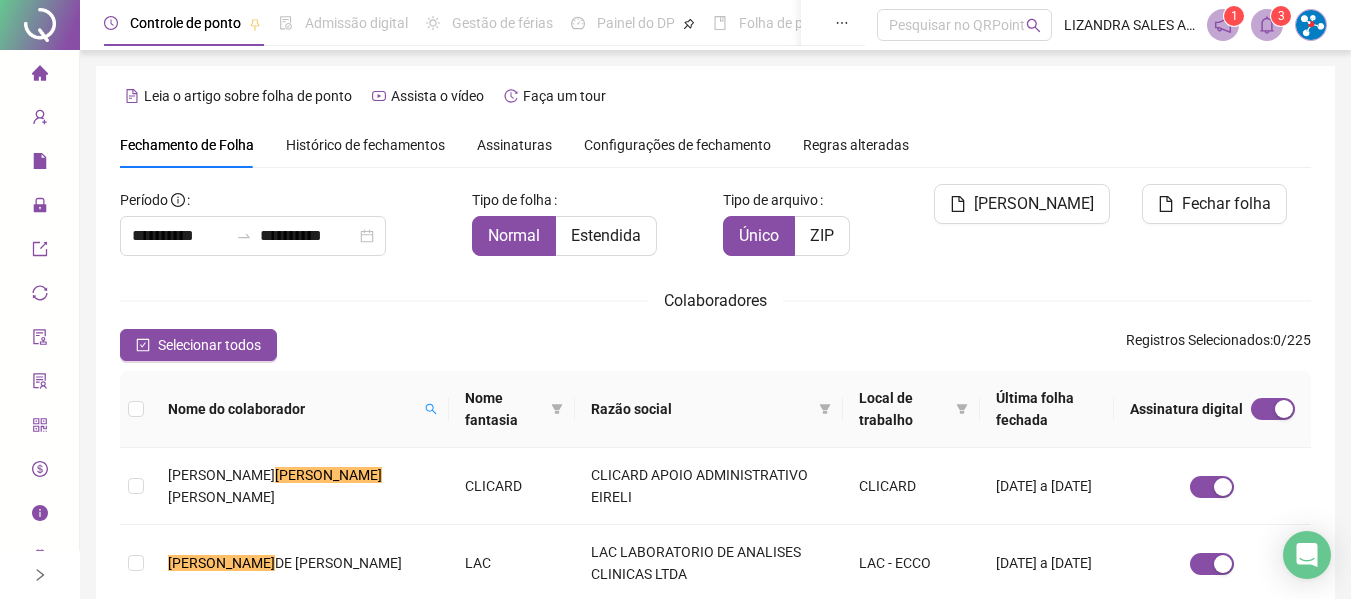 scroll, scrollTop: 110, scrollLeft: 0, axis: vertical 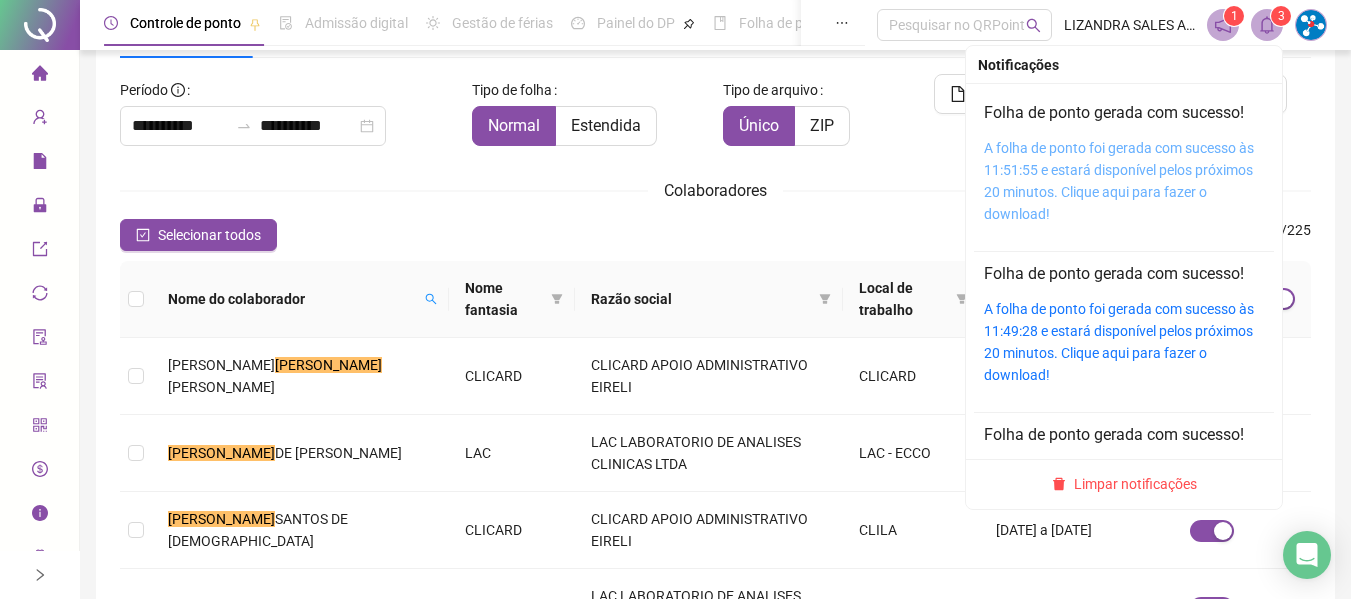 click on "A folha de ponto foi gerada com sucesso às 11:51:55 e estará disponível pelos próximos 20 minutos.
Clique aqui para fazer o download!" at bounding box center (1119, 181) 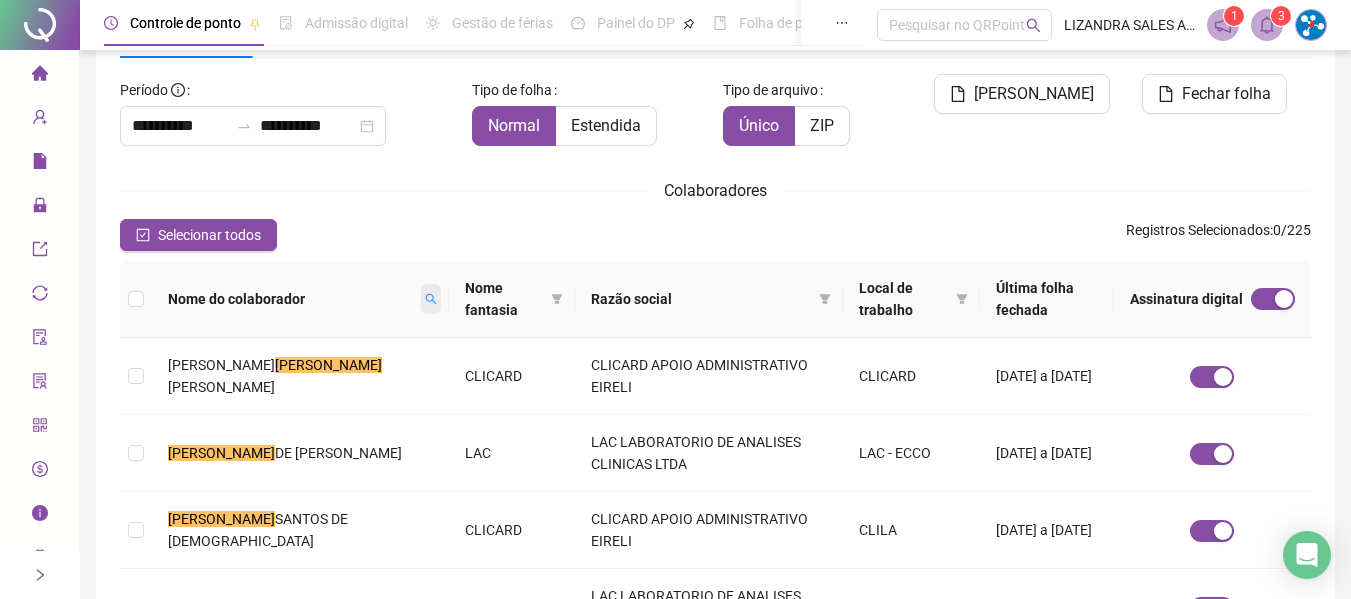 click 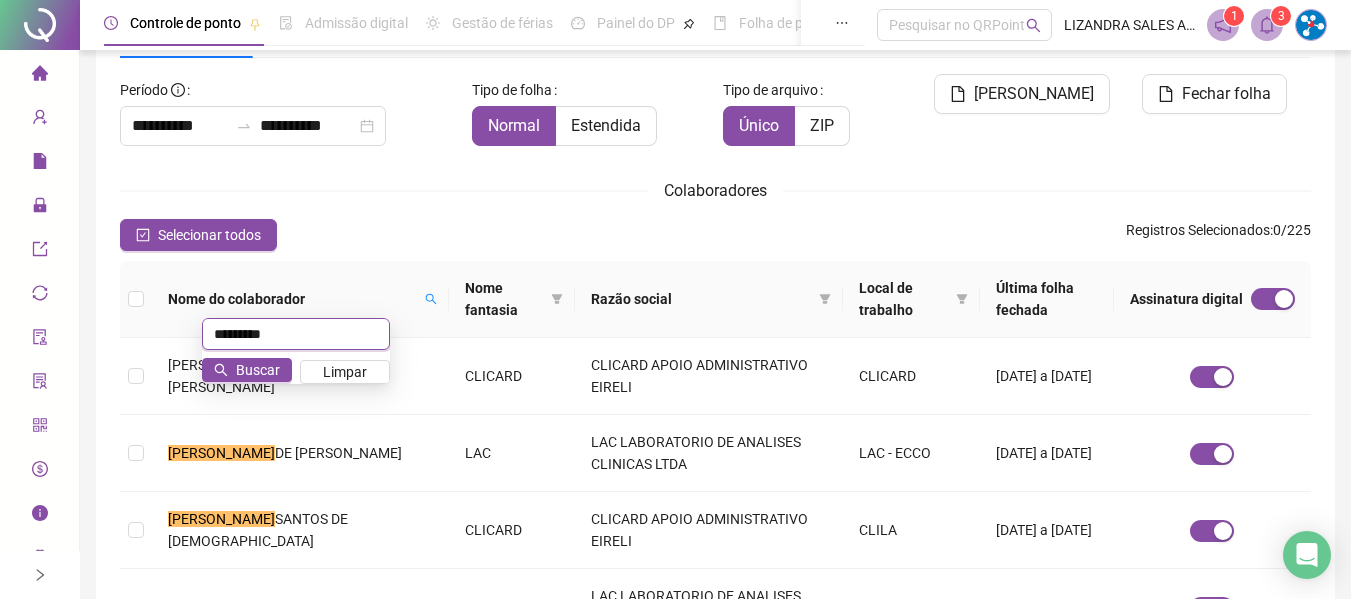 type on "*********" 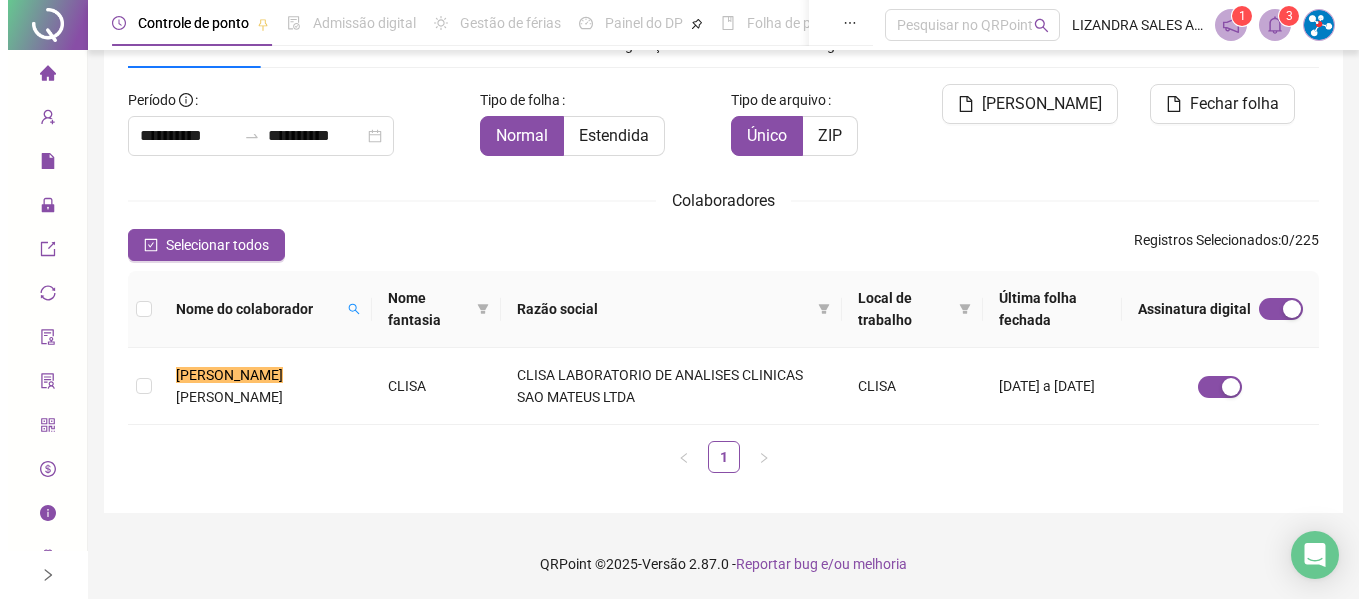 scroll, scrollTop: 100, scrollLeft: 0, axis: vertical 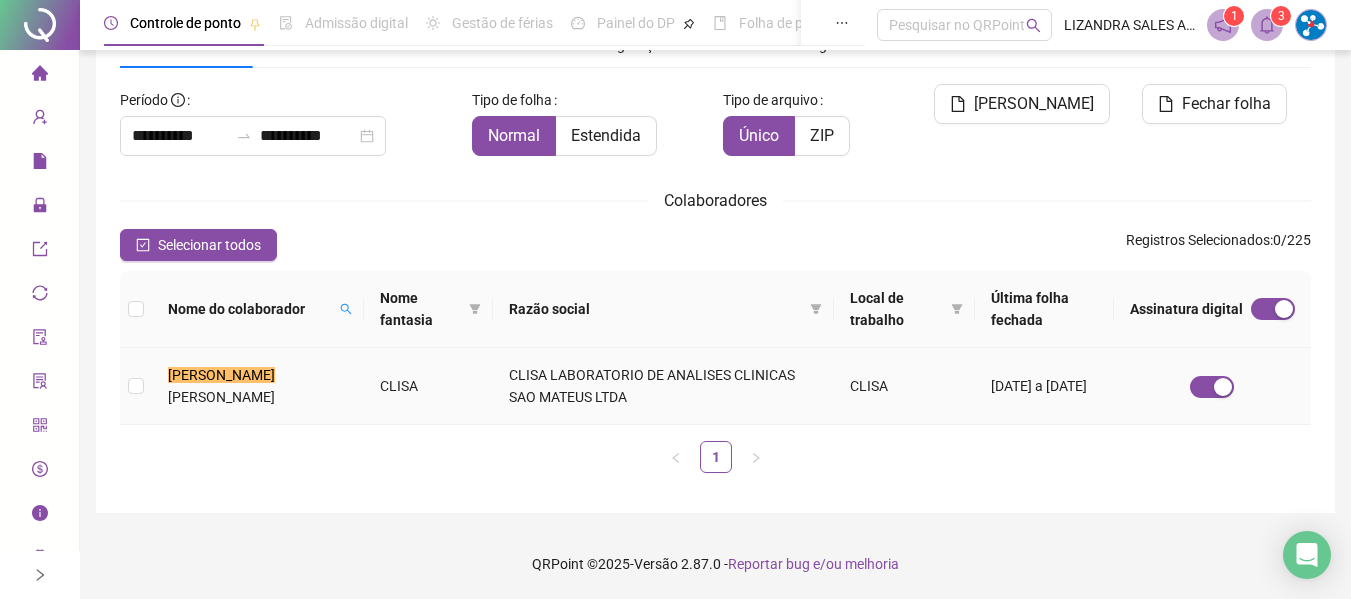 click on "ANA LUIZA  SIQUEIRA SANTOS" at bounding box center (258, 386) 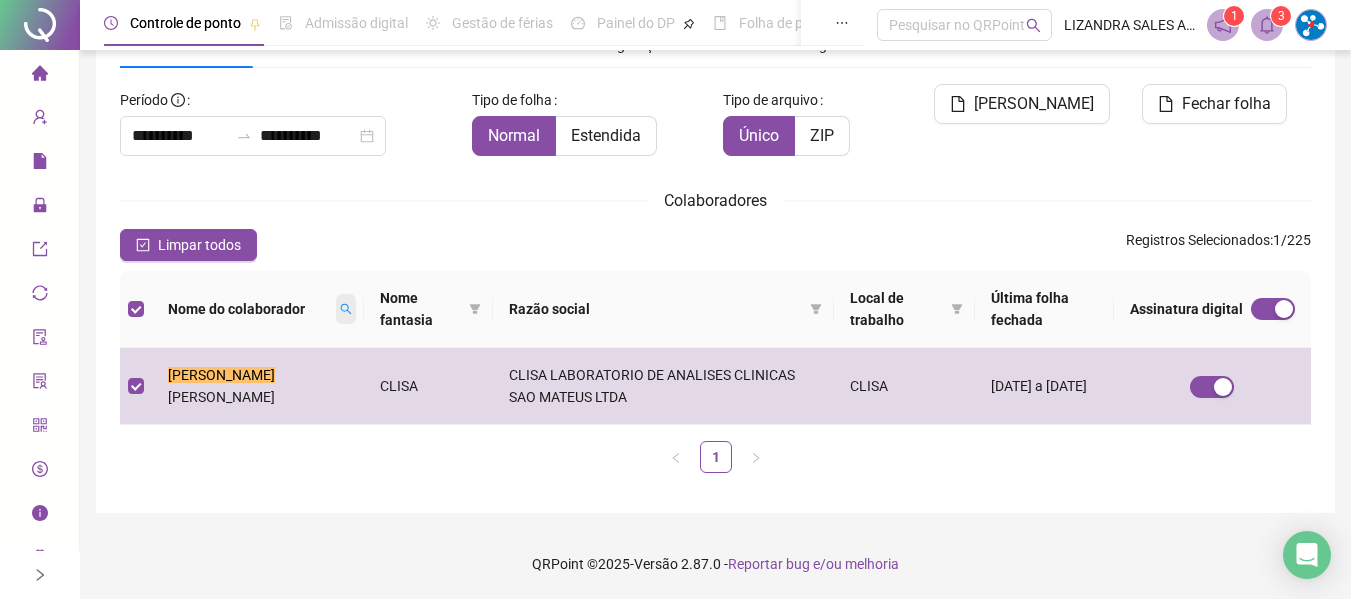click 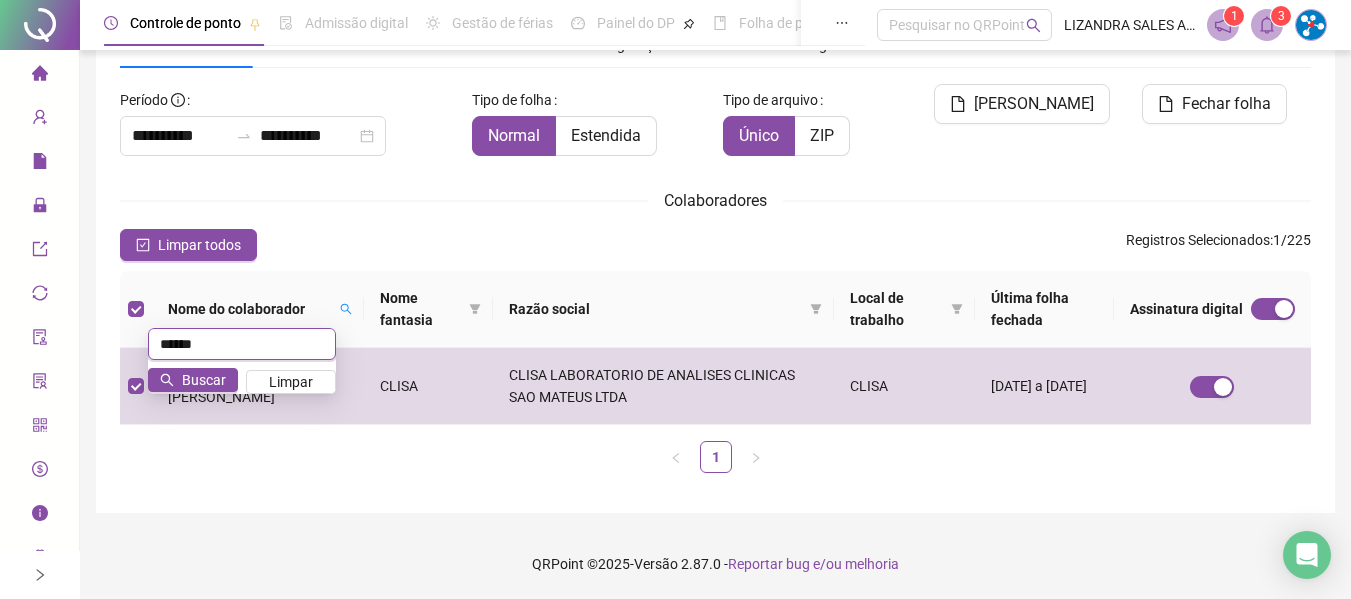type on "******" 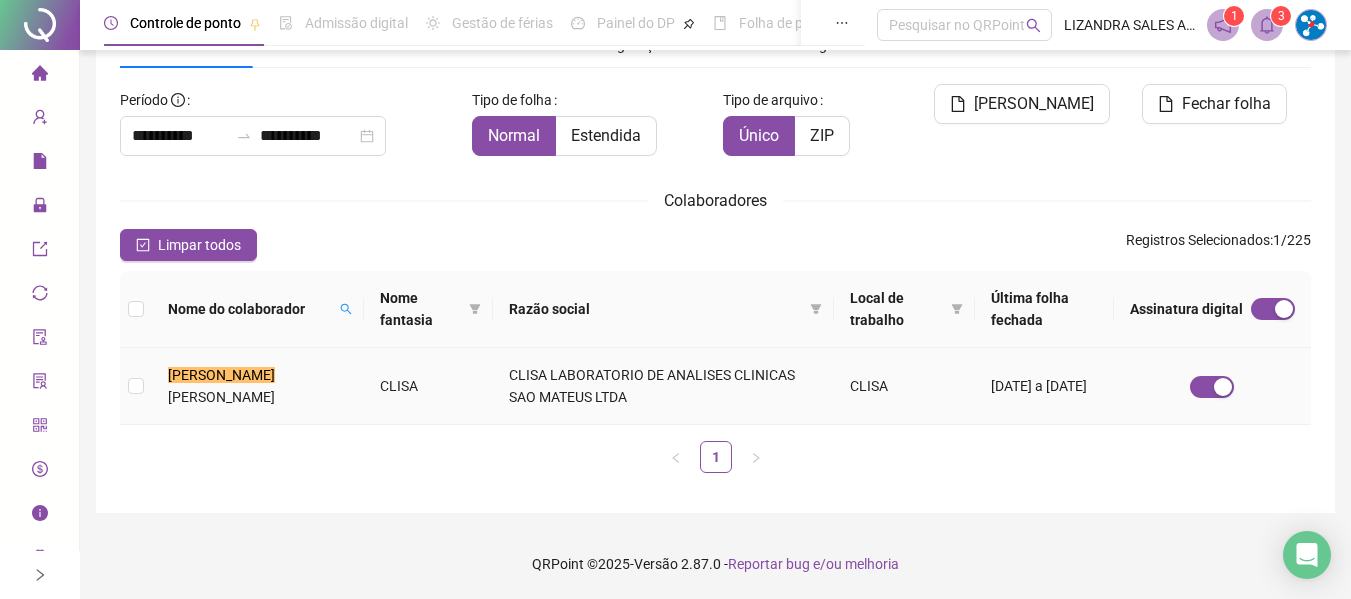 click on "JOSE C LAUDIO BATISTA SANTOS" at bounding box center (258, 386) 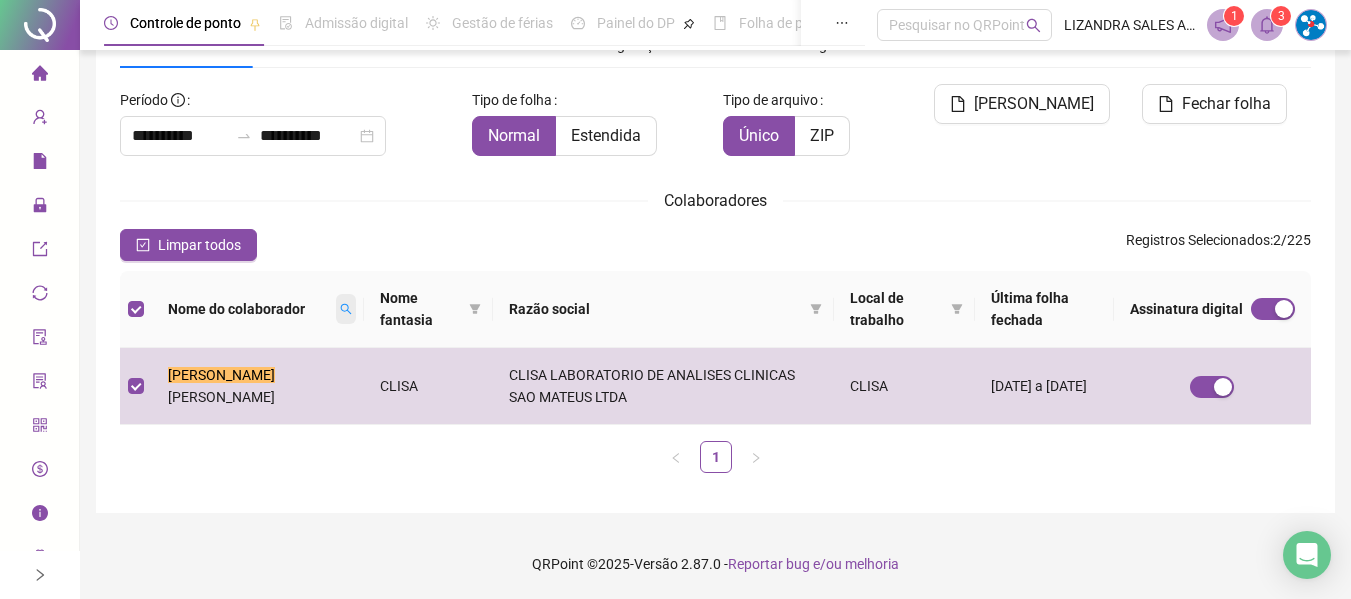 click 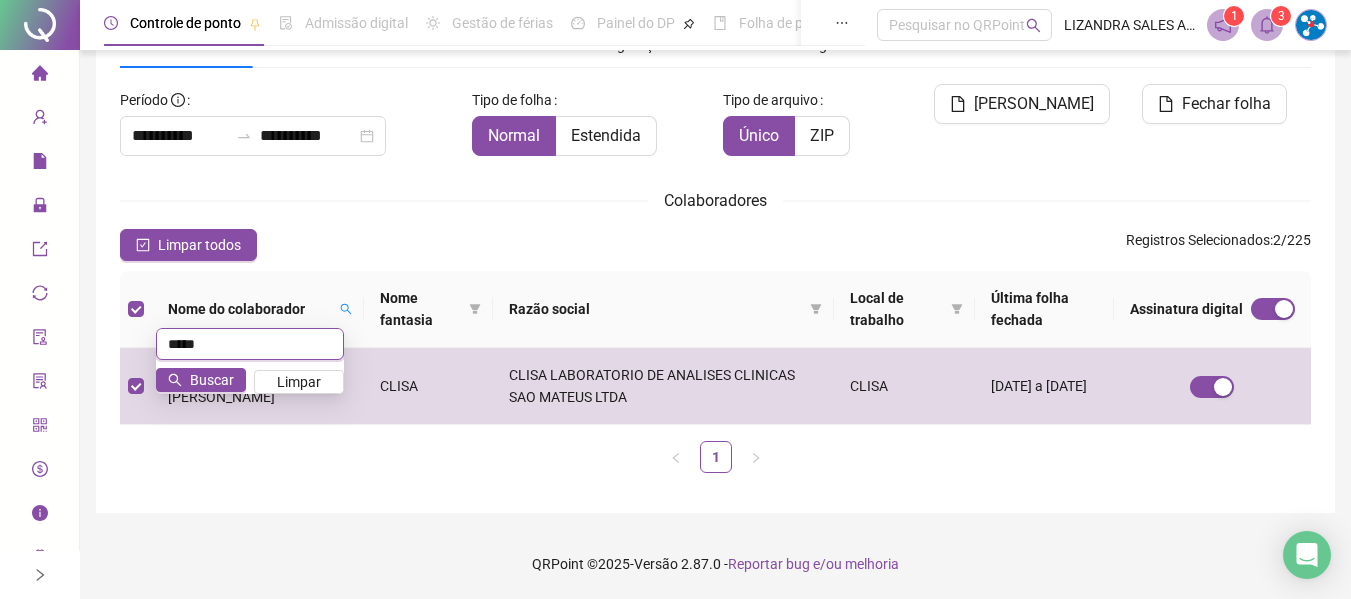 type on "*****" 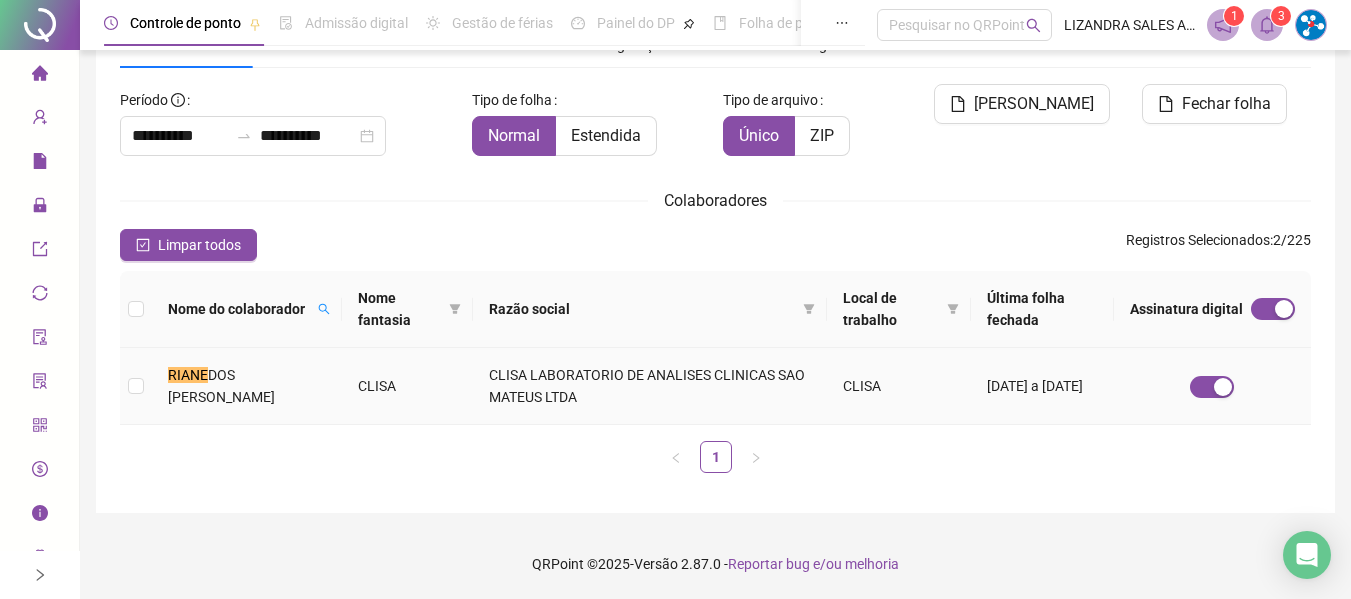 click on "RIANE  DOS SANTOS PINTO" at bounding box center [247, 386] 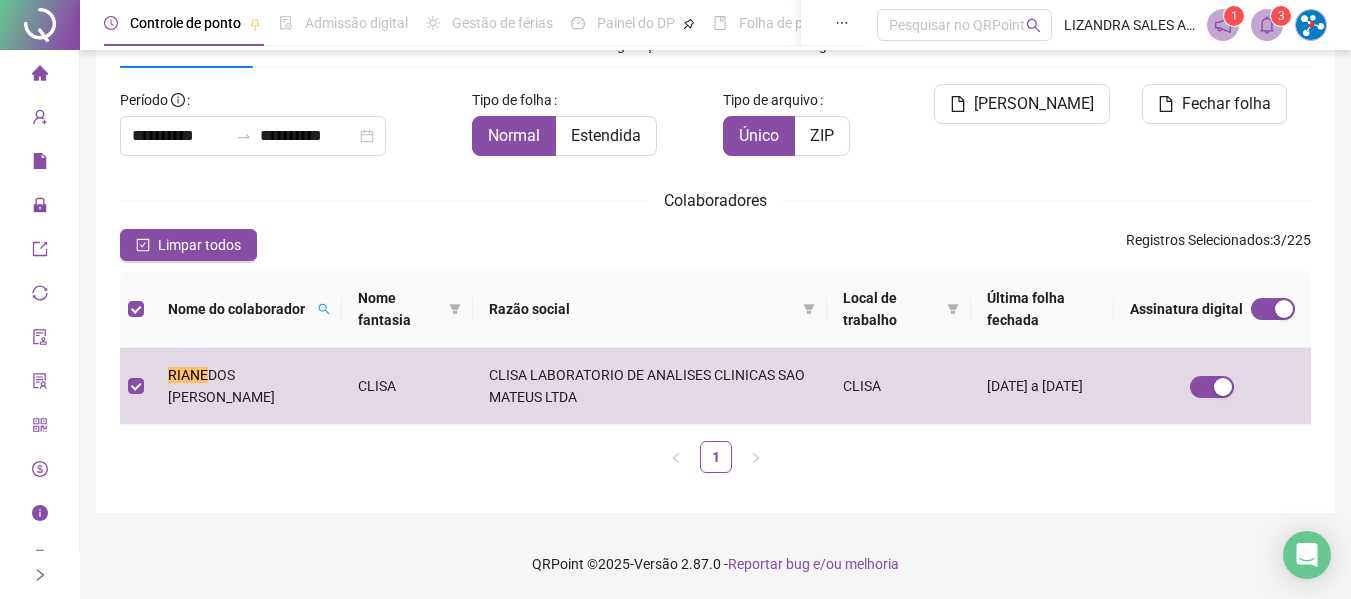 click on "Nome do colaborador" at bounding box center [247, 309] 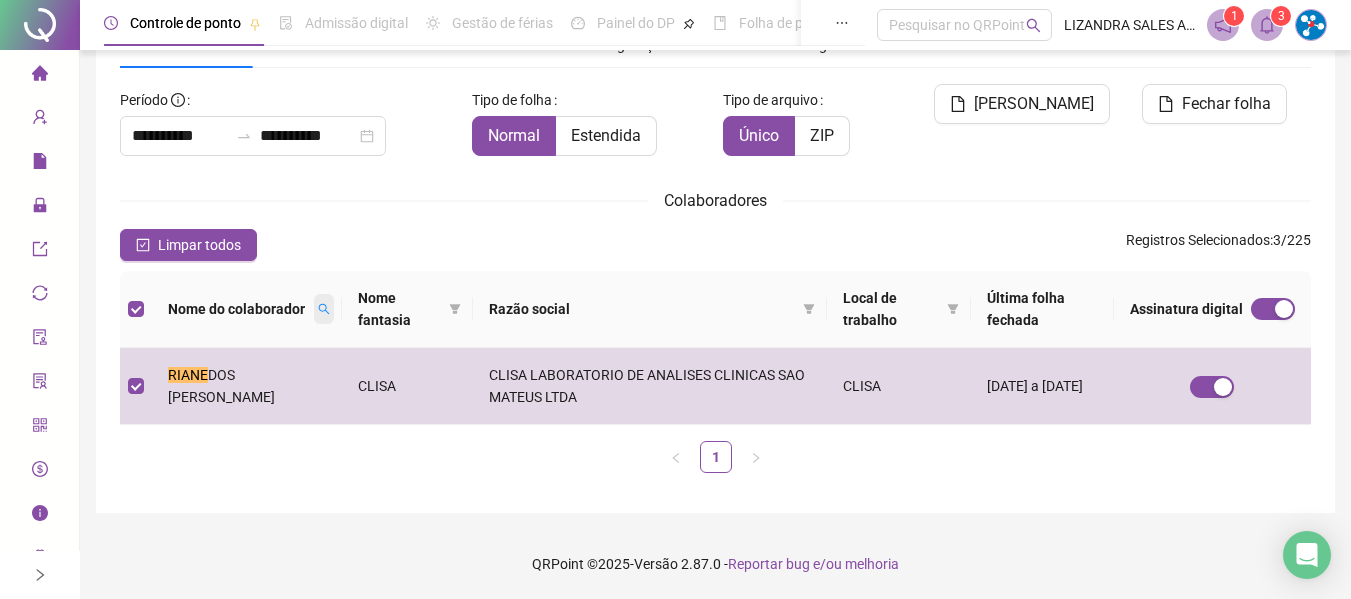 click 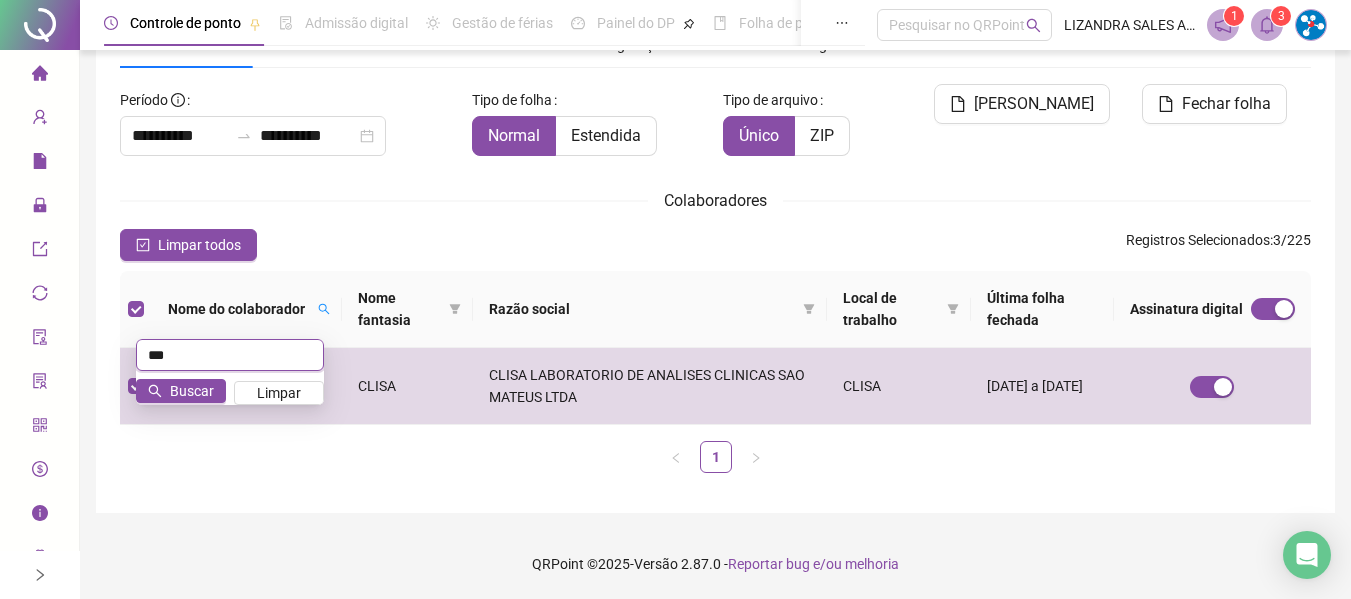 type on "***" 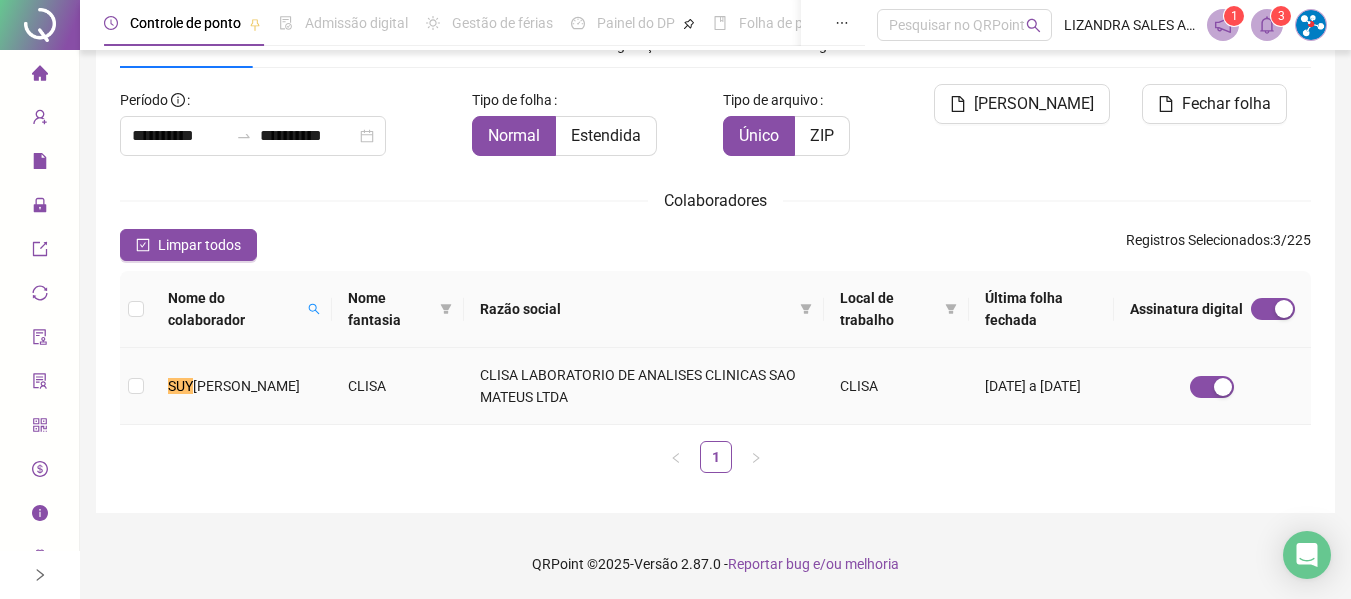 click on "CLISA" at bounding box center [398, 386] 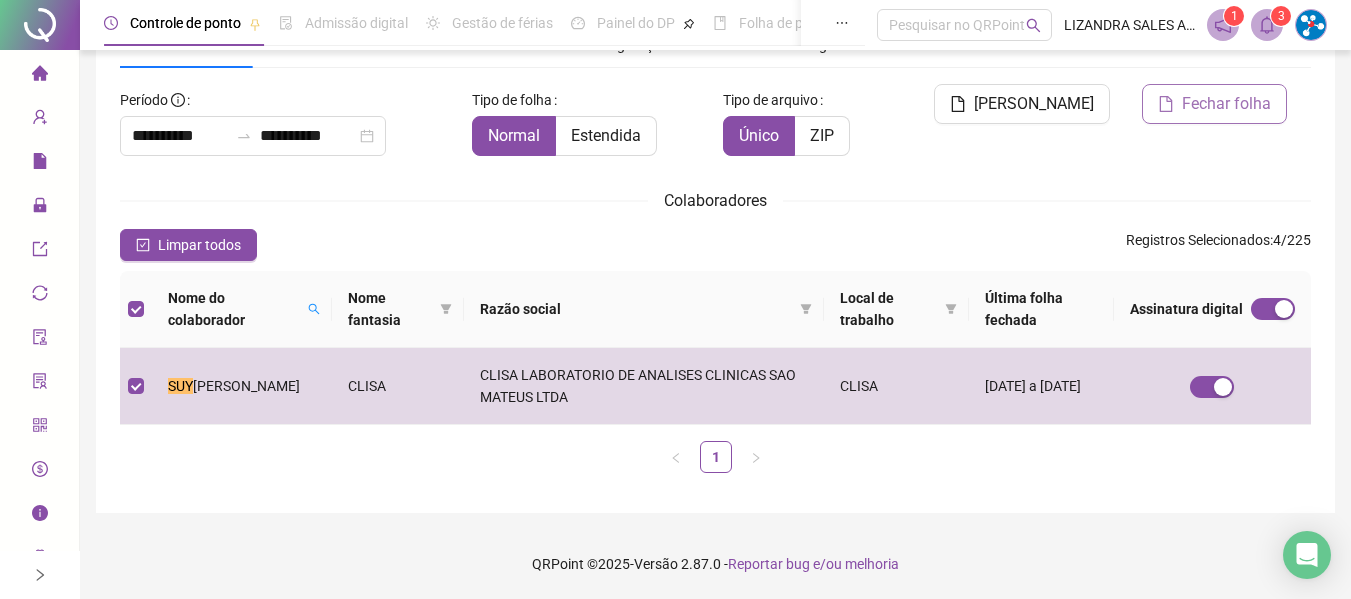 click on "Fechar folha" at bounding box center (1226, 104) 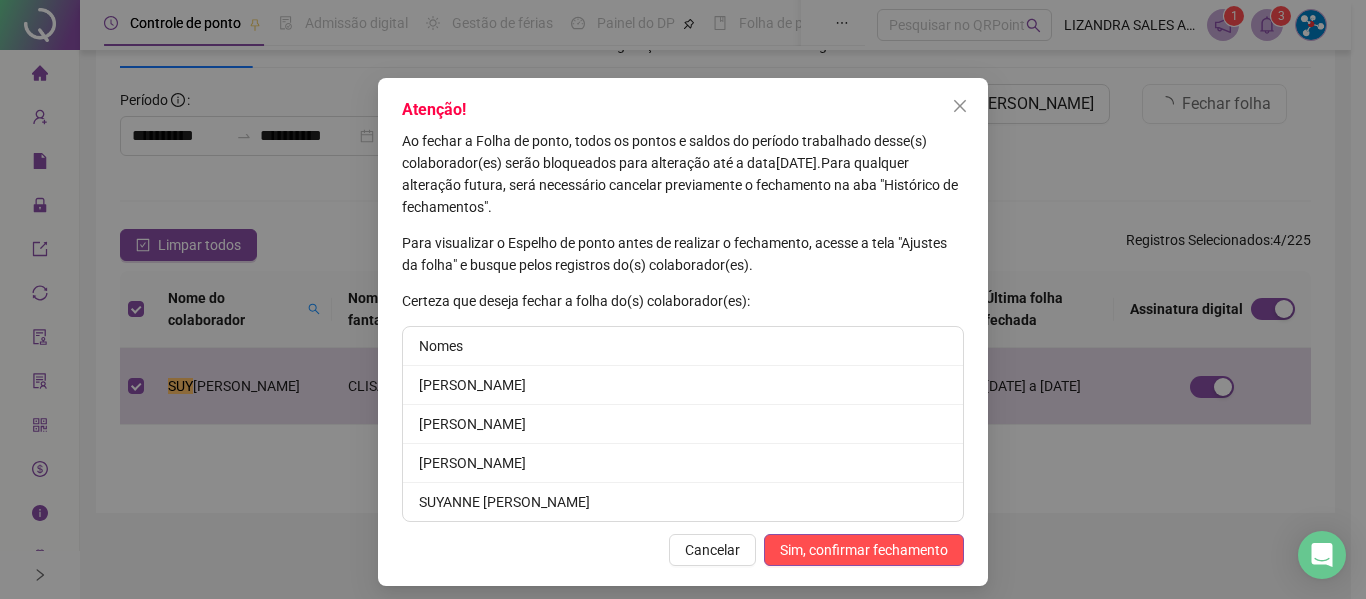 scroll, scrollTop: 33, scrollLeft: 0, axis: vertical 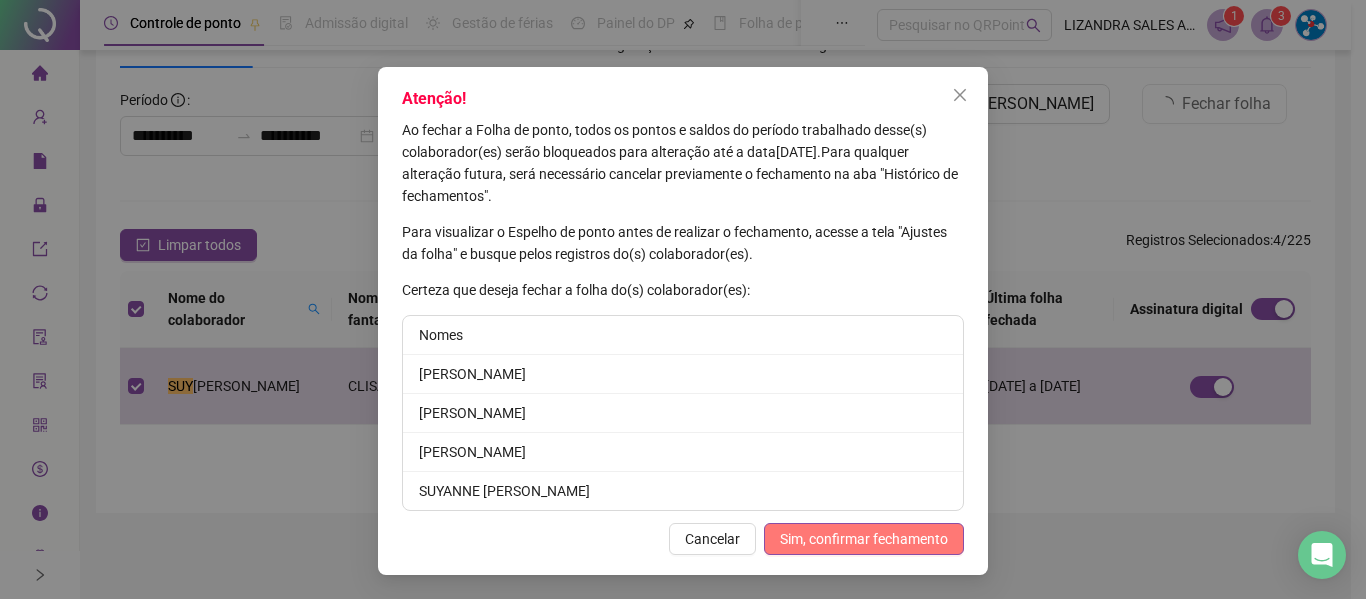 click on "Sim, confirmar fechamento" at bounding box center [864, 539] 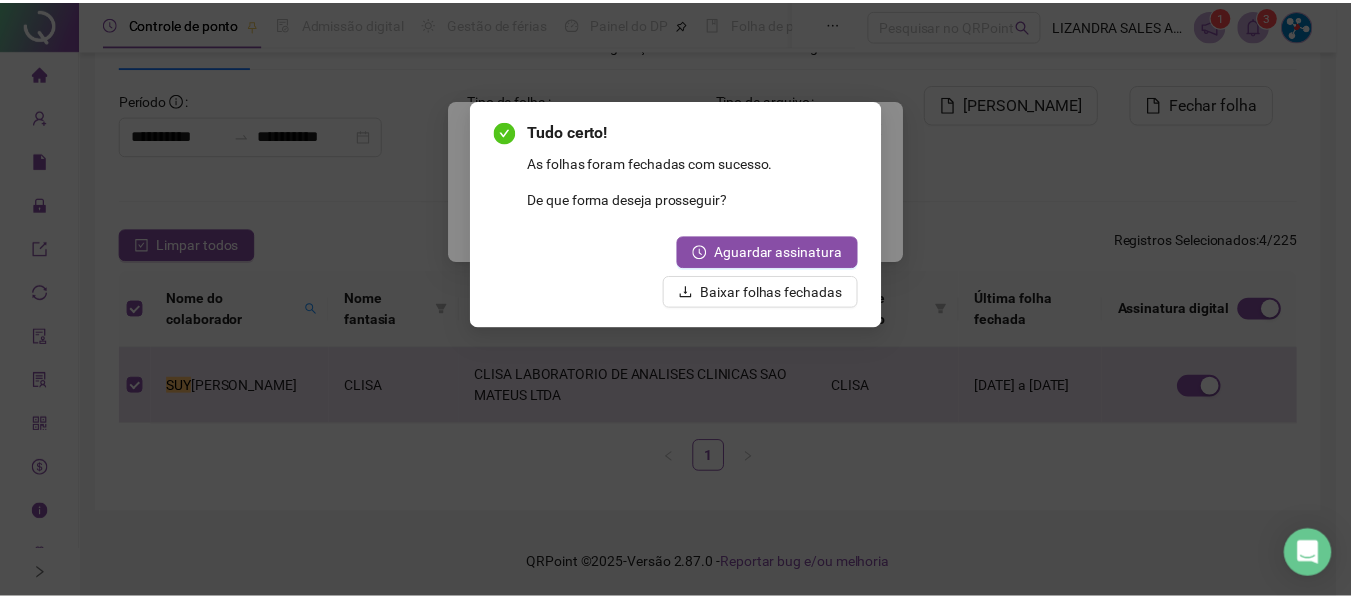 scroll, scrollTop: 0, scrollLeft: 0, axis: both 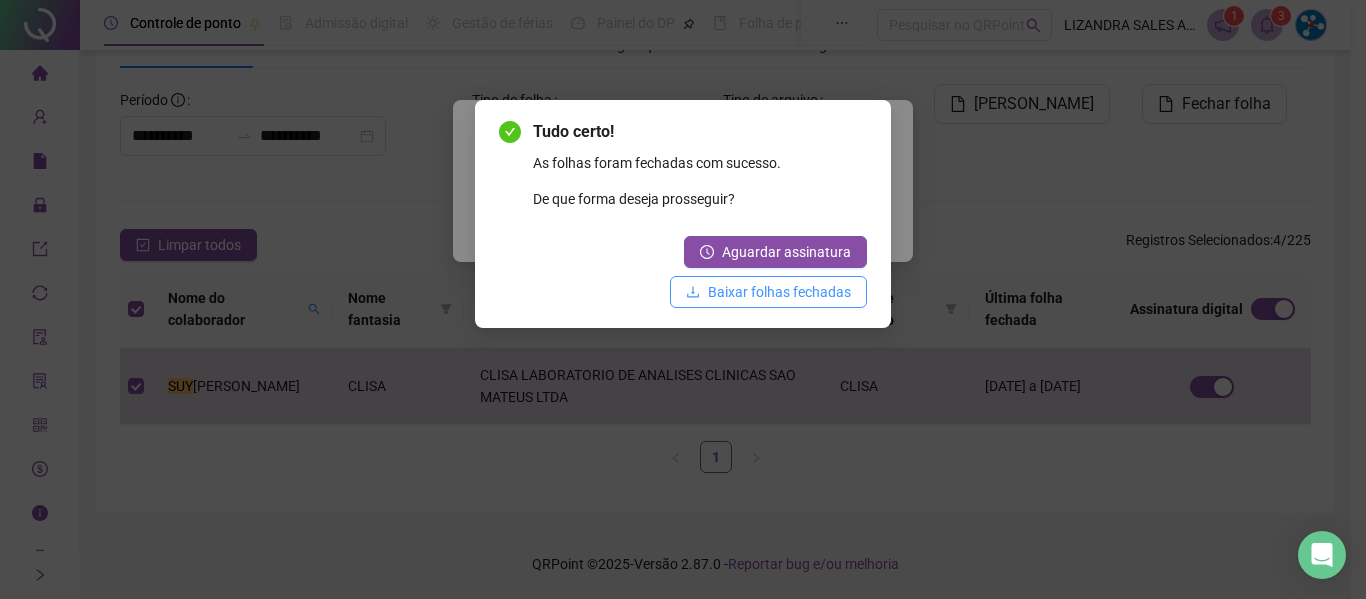 click on "Baixar folhas fechadas" at bounding box center [779, 292] 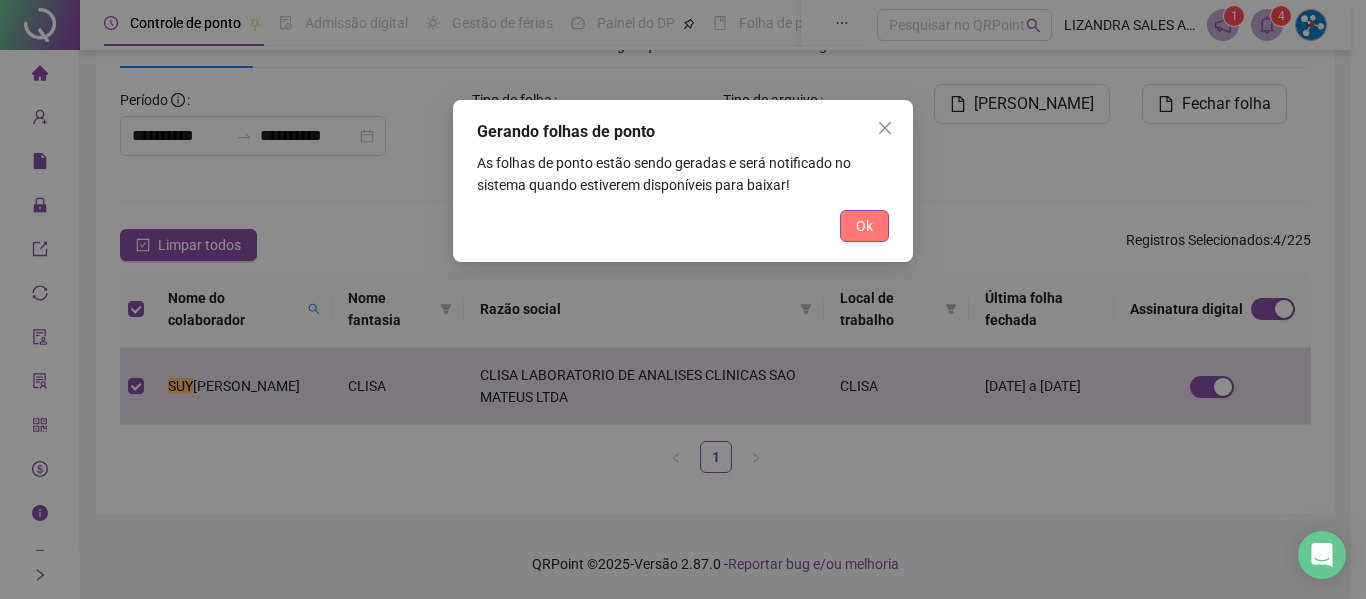 click on "Ok" at bounding box center [864, 226] 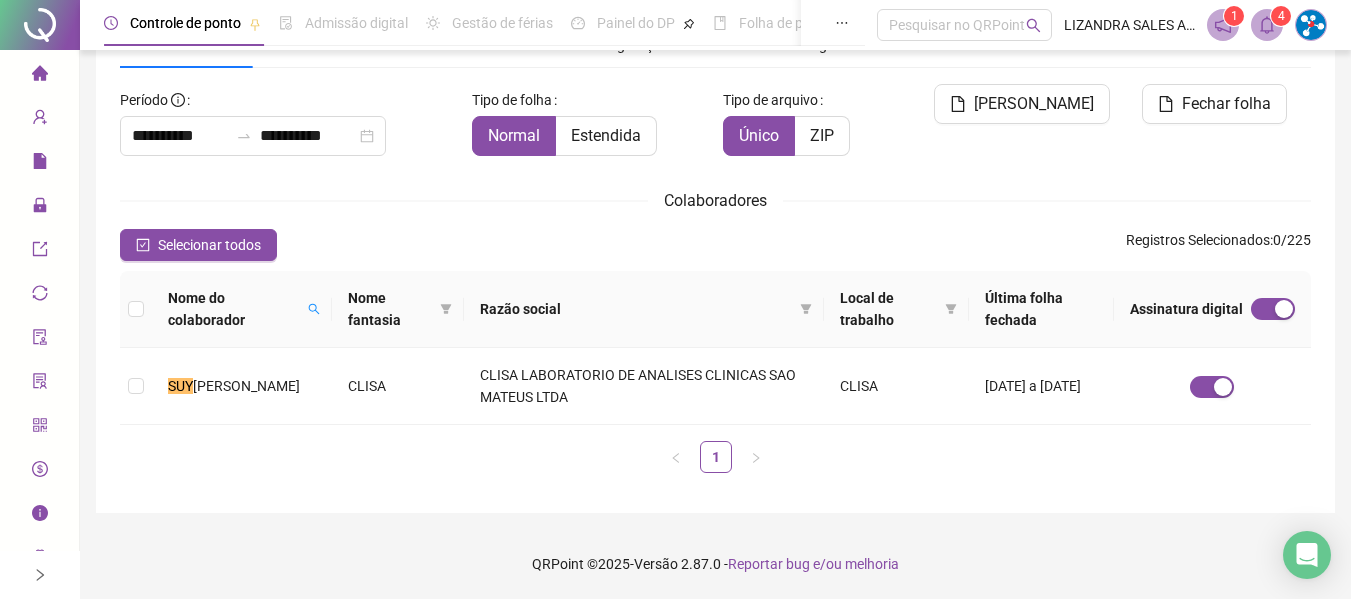 click on "1 4" at bounding box center (1267, 25) 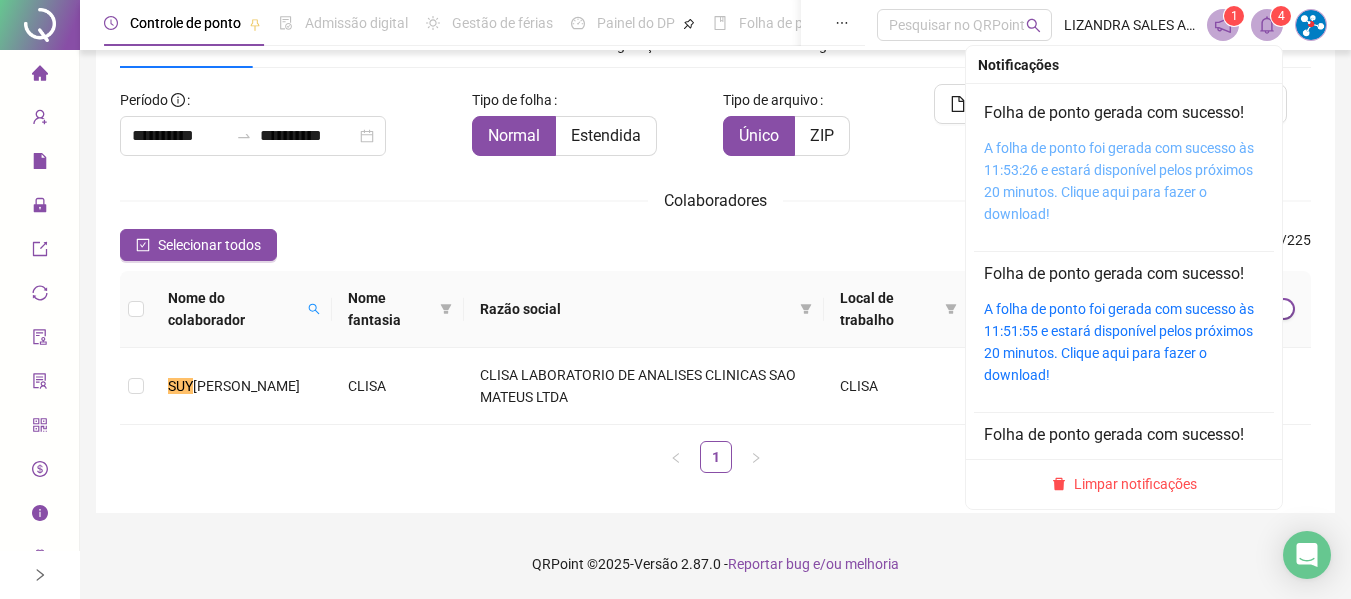 click on "A folha de ponto foi gerada com sucesso às 11:53:26 e estará disponível pelos próximos 20 minutos.
Clique aqui para fazer o download!" at bounding box center [1119, 181] 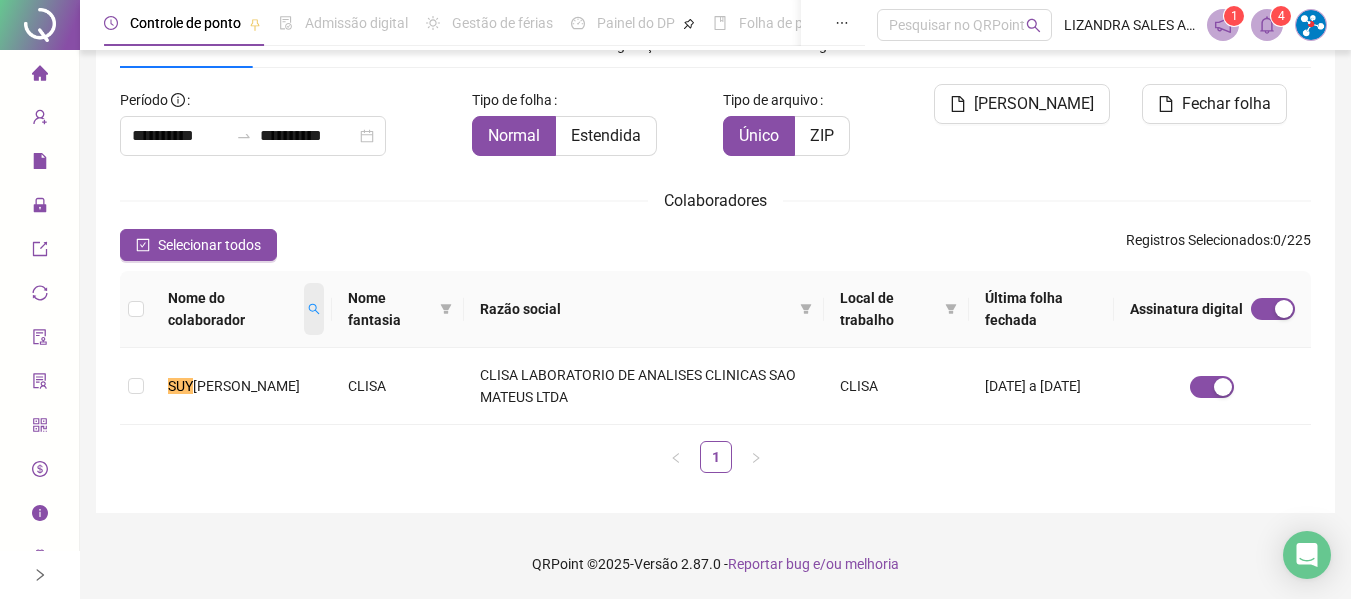 click at bounding box center (314, 309) 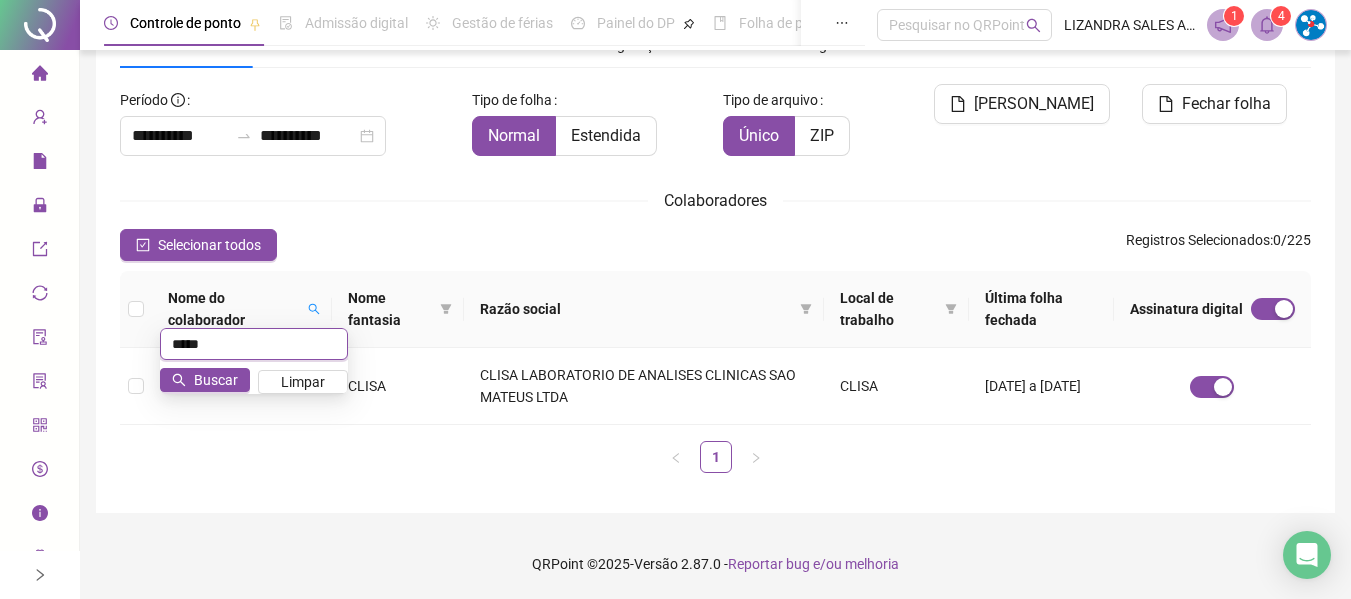 type on "*****" 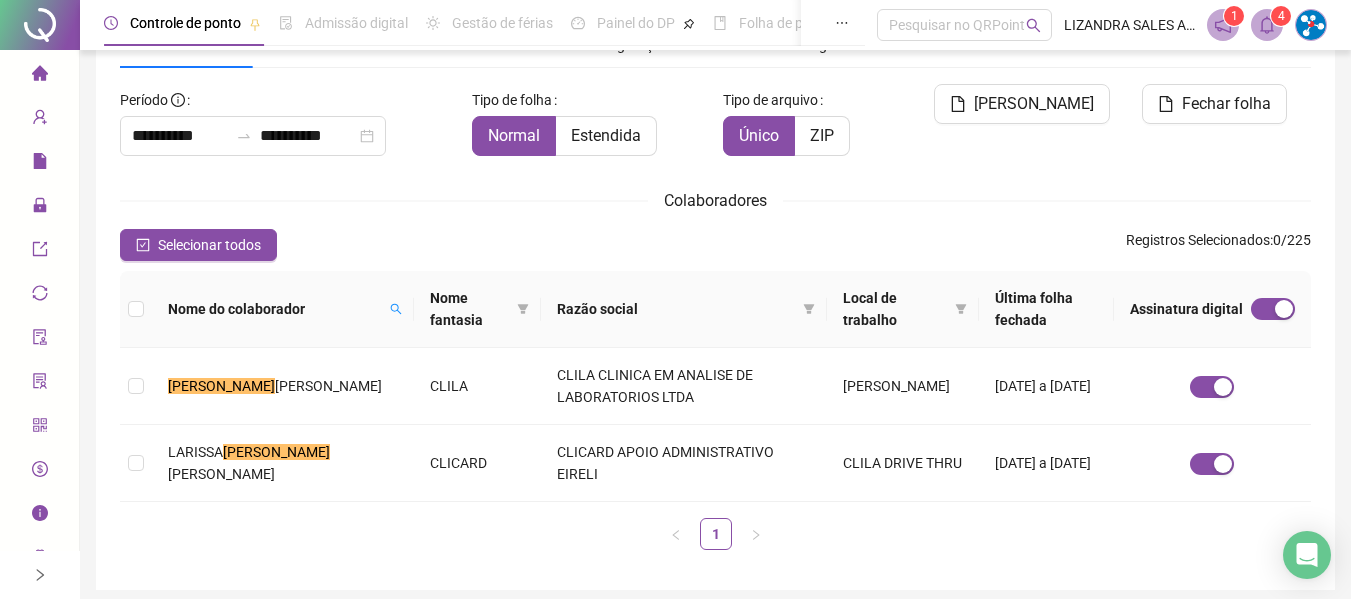 scroll, scrollTop: 110, scrollLeft: 0, axis: vertical 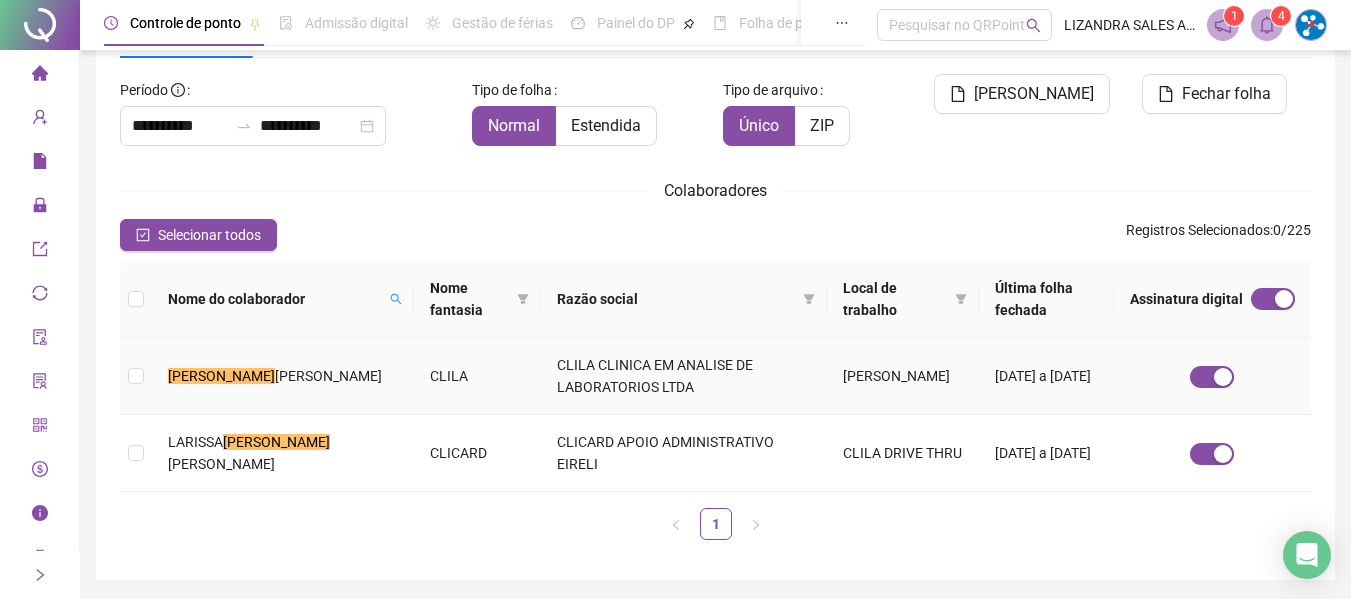 click on "CLILA" at bounding box center [477, 376] 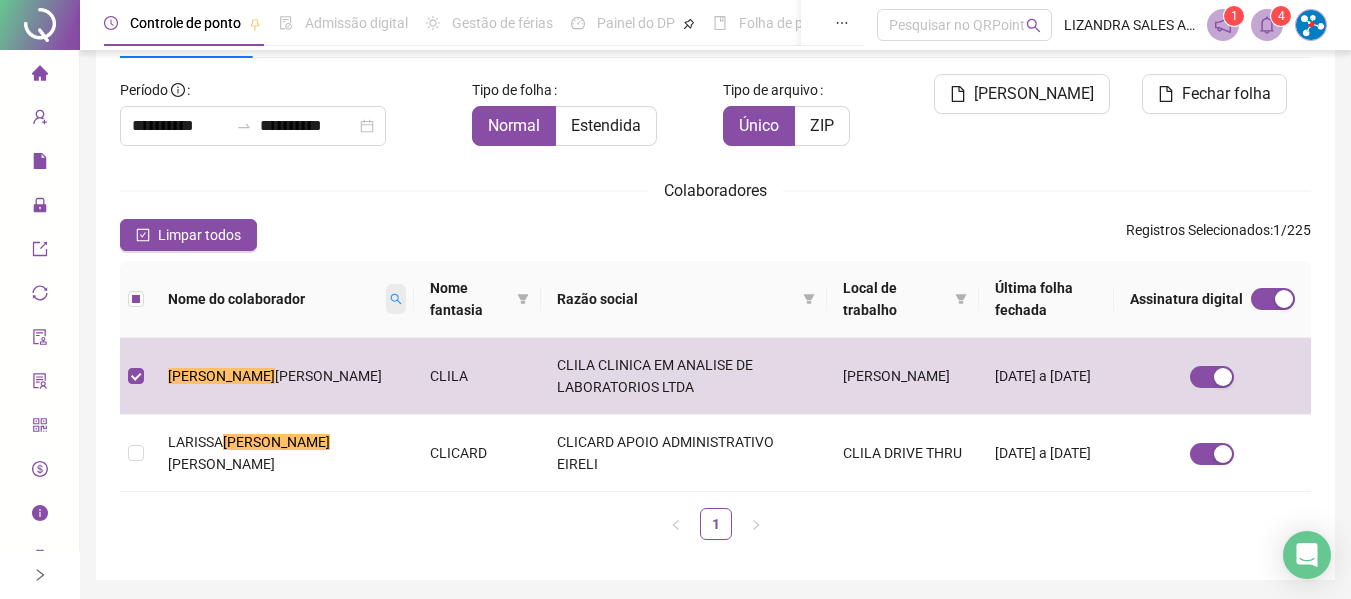 click at bounding box center (396, 299) 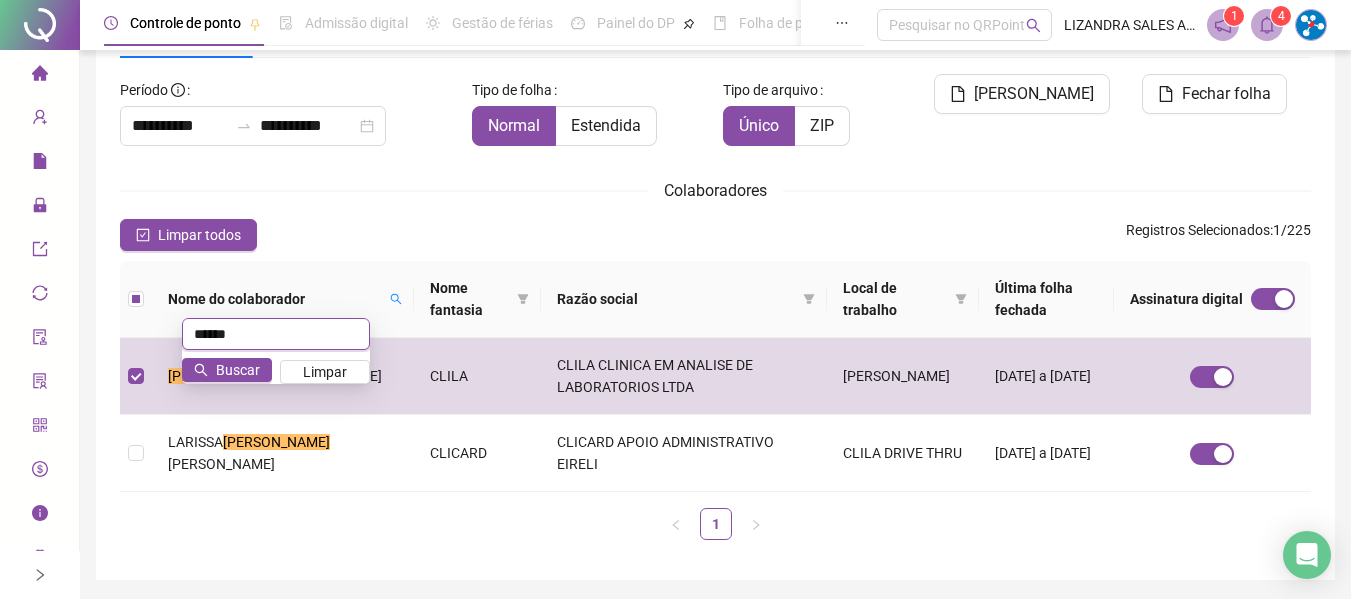 type on "******" 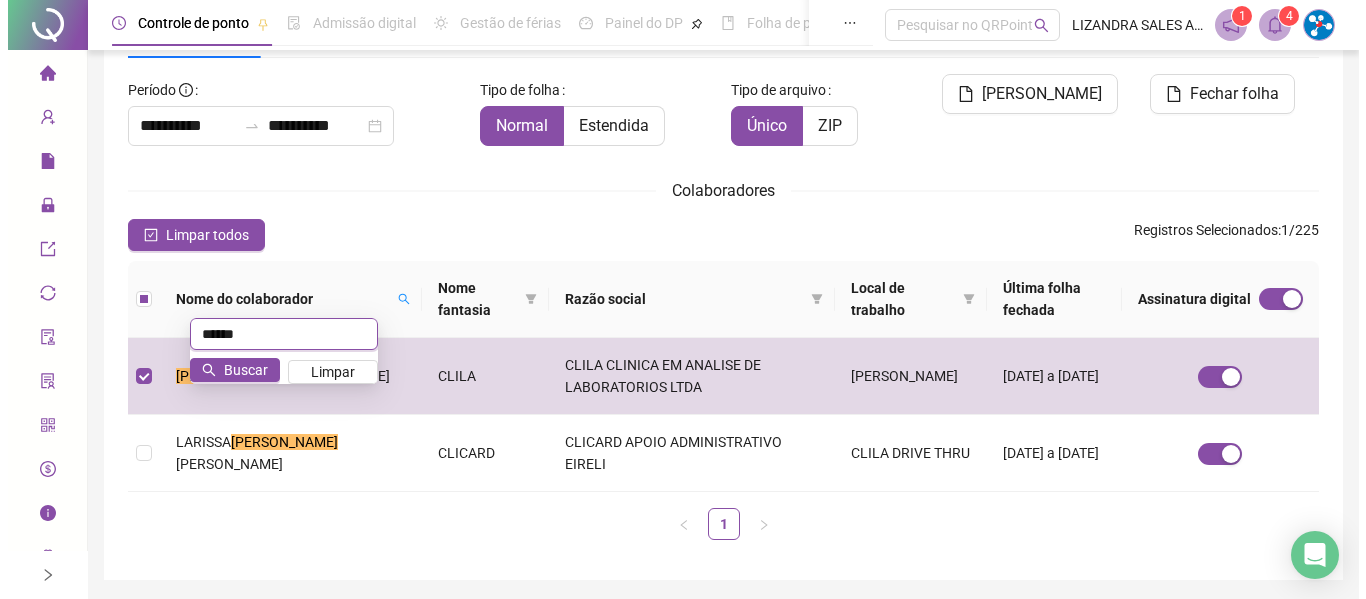 scroll, scrollTop: 100, scrollLeft: 0, axis: vertical 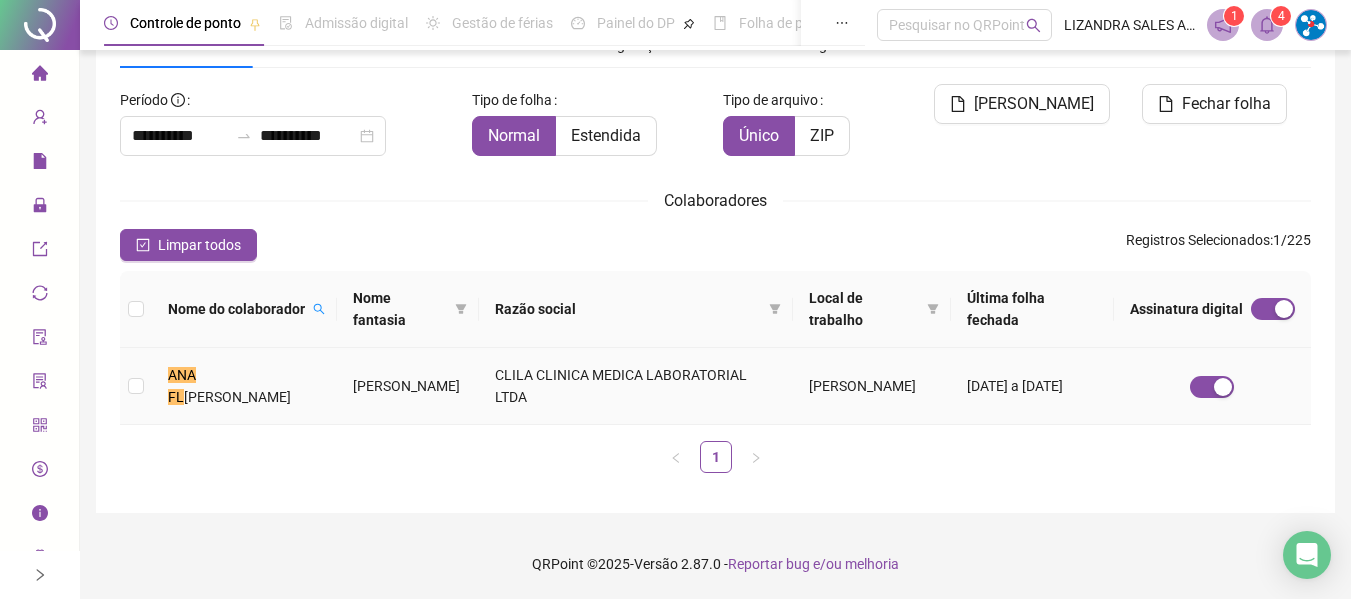 click on "ANA FL AVIA SANTOS COSTA" at bounding box center [244, 386] 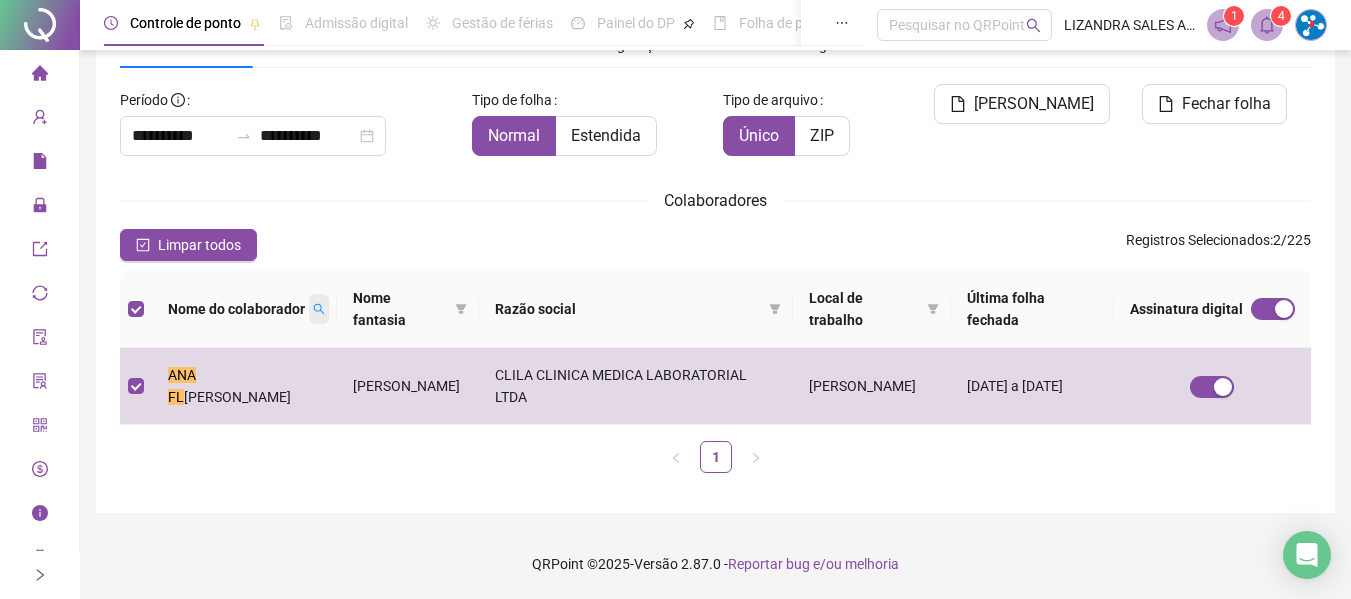click 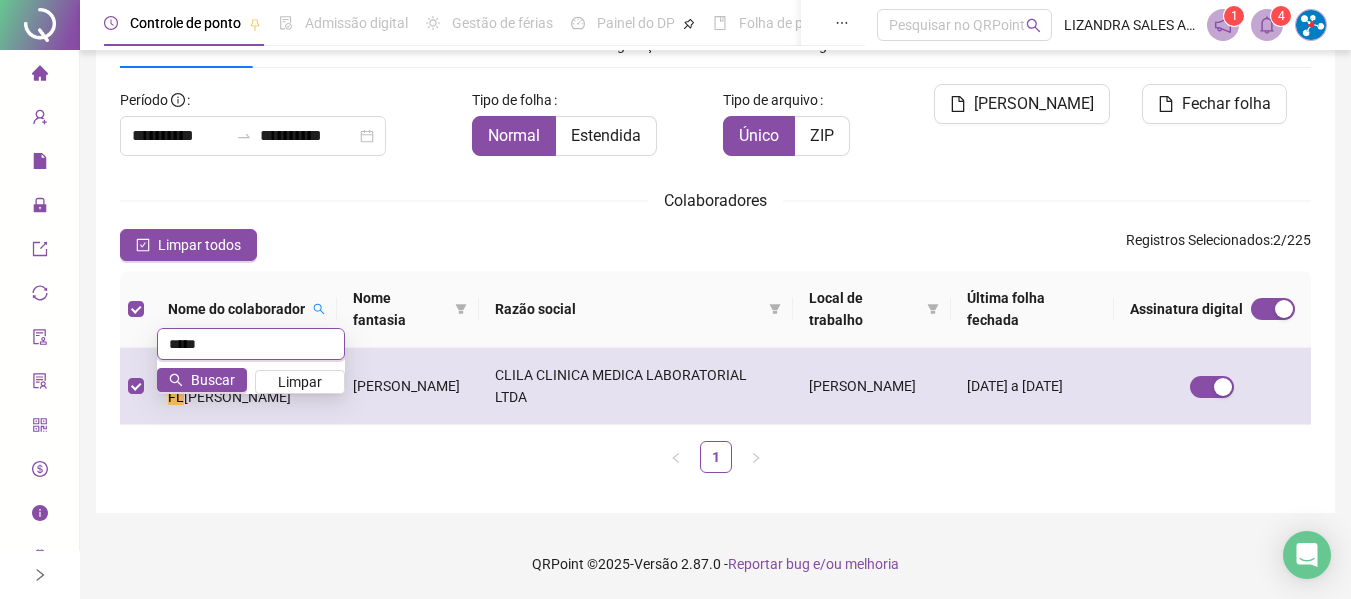 type on "*****" 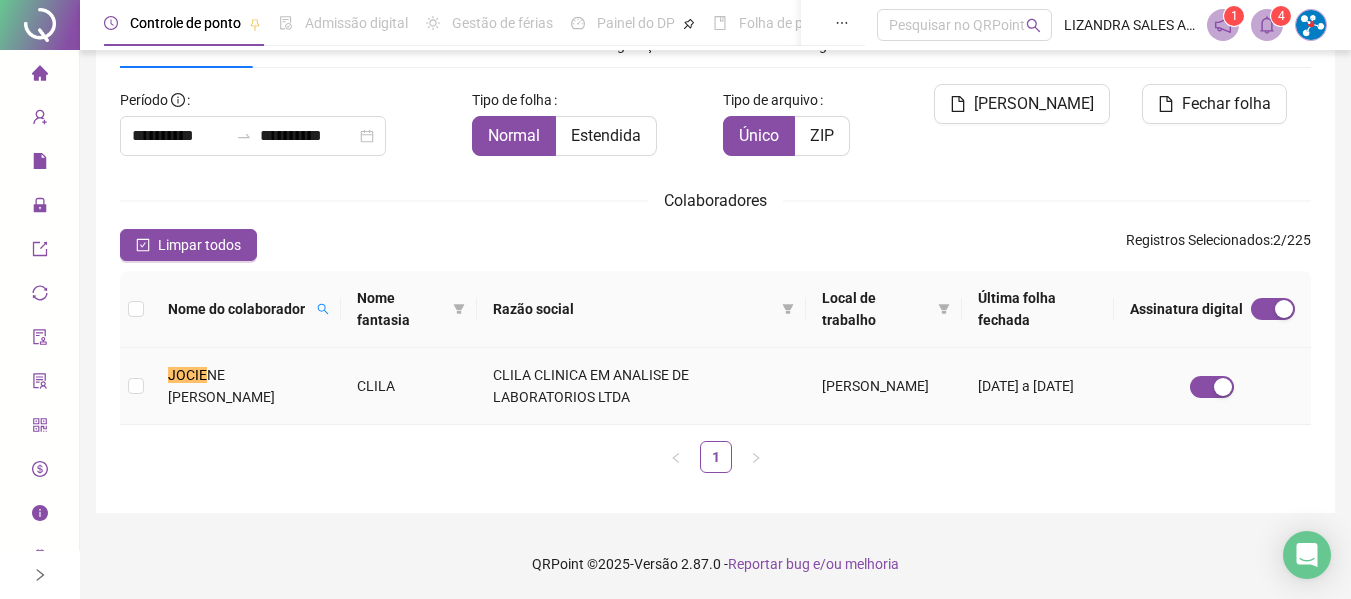 drag, startPoint x: 503, startPoint y: 393, endPoint x: 356, endPoint y: 343, distance: 155.27074 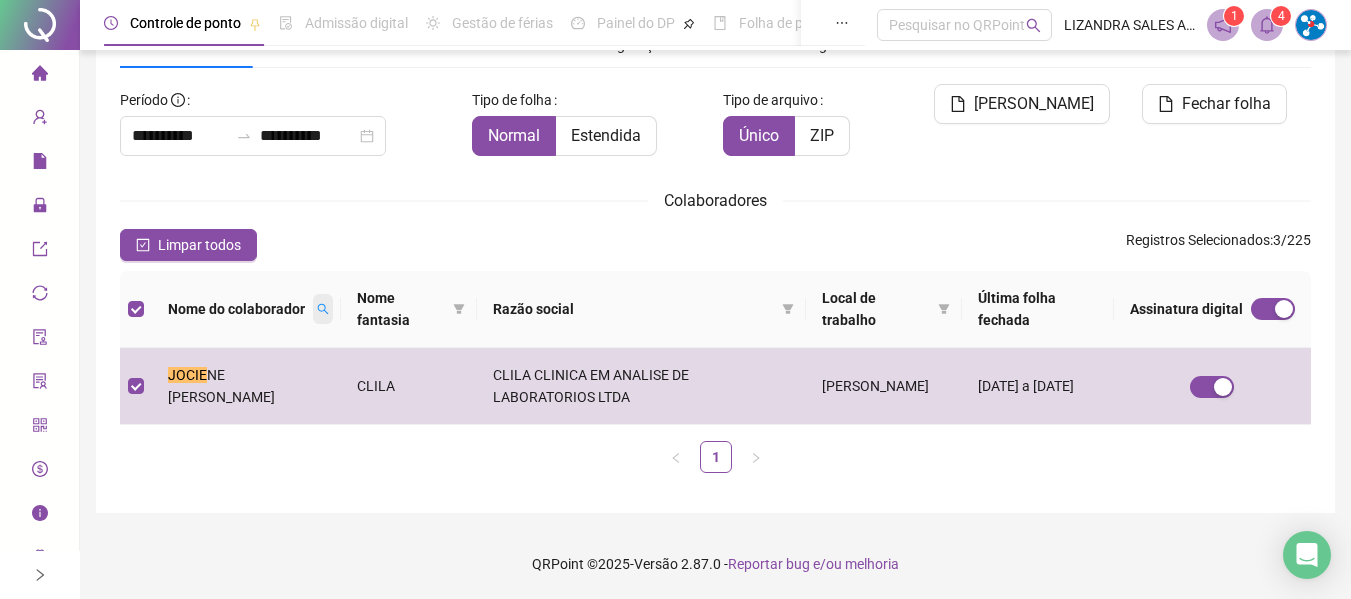 click at bounding box center (323, 309) 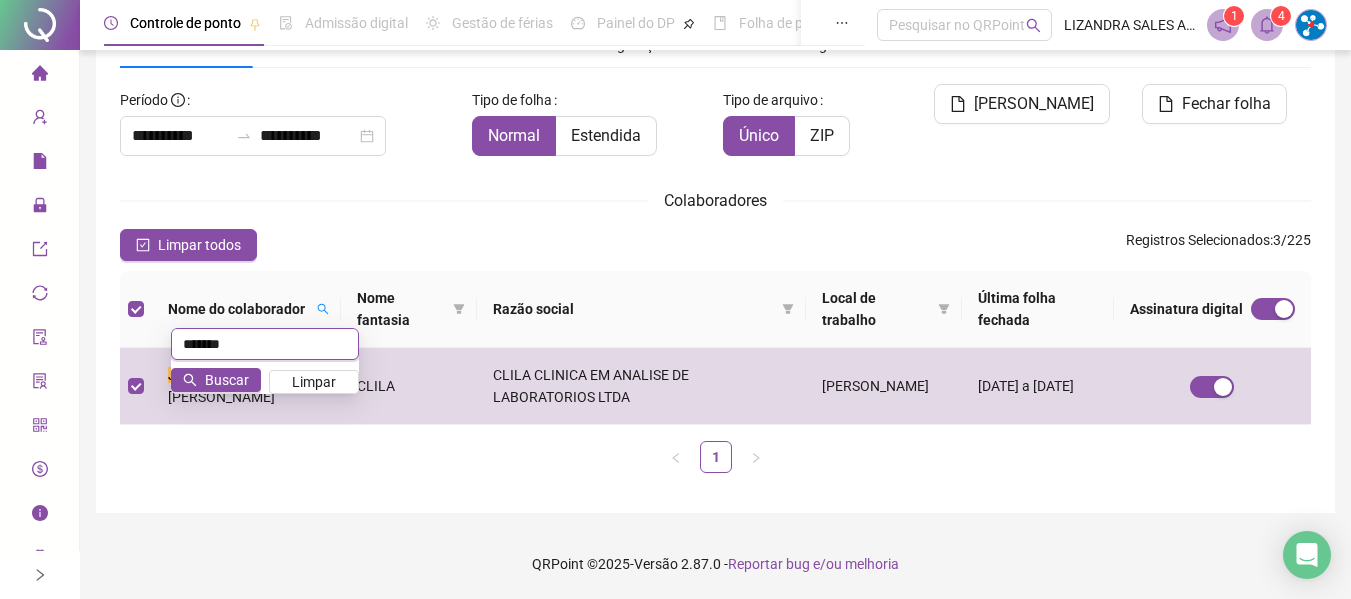 type on "*******" 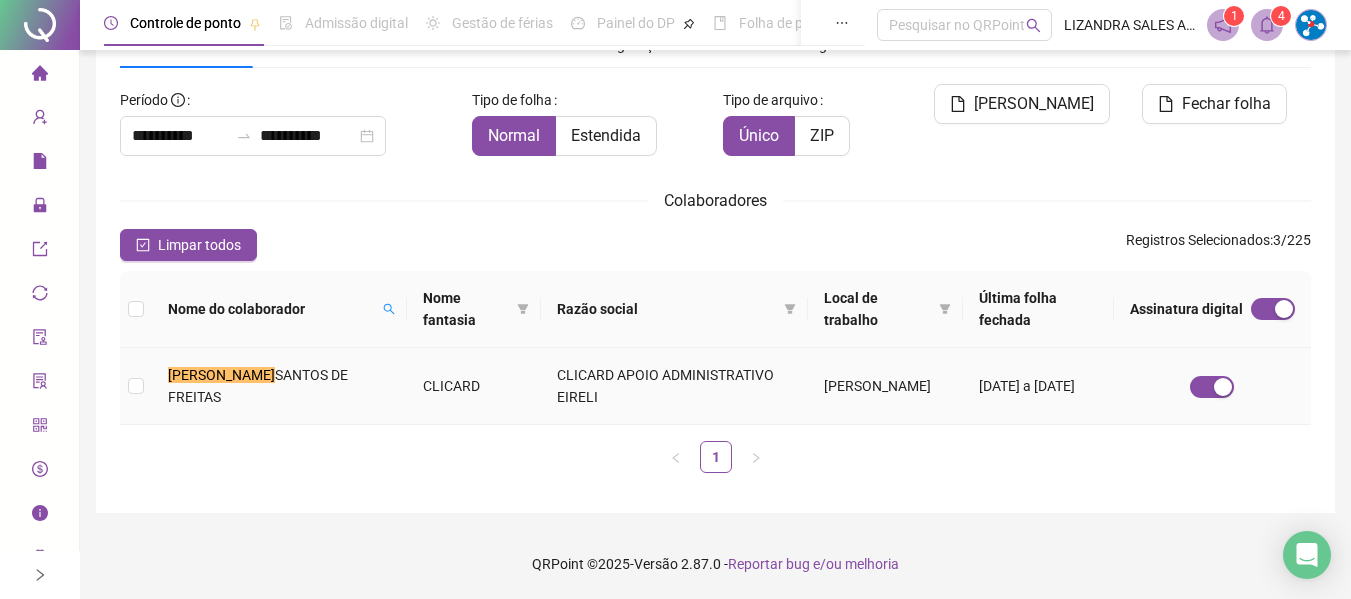 click on "CLICARD" at bounding box center [474, 386] 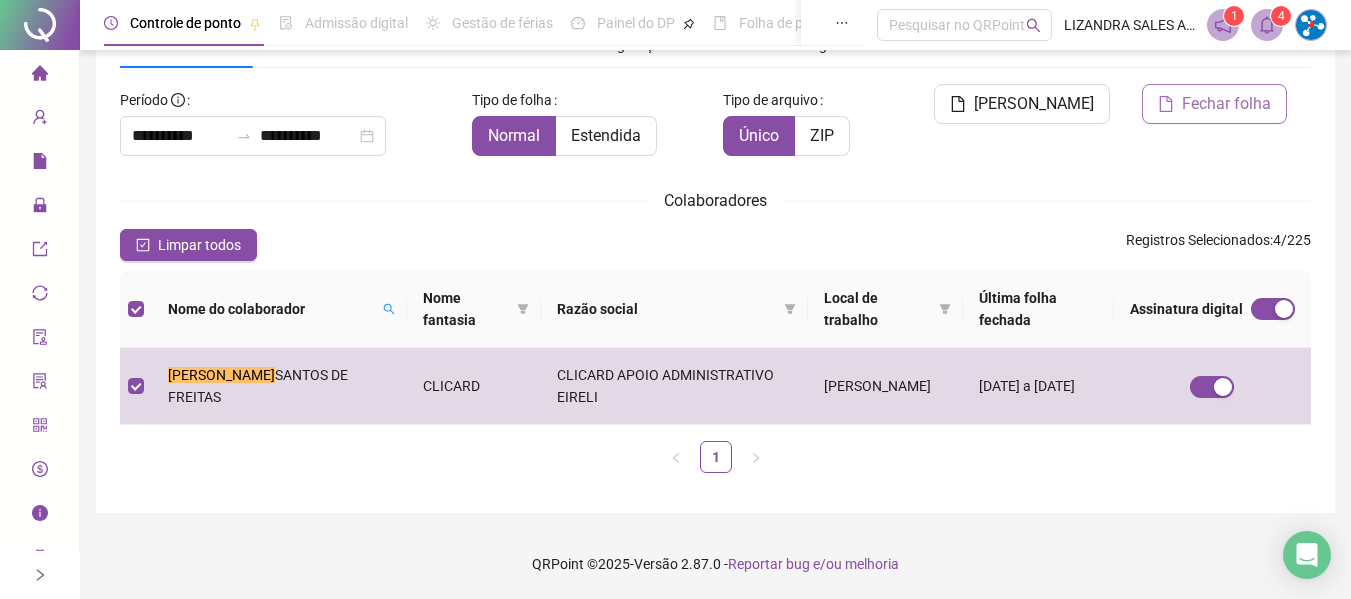 click on "Fechar folha" at bounding box center (1226, 104) 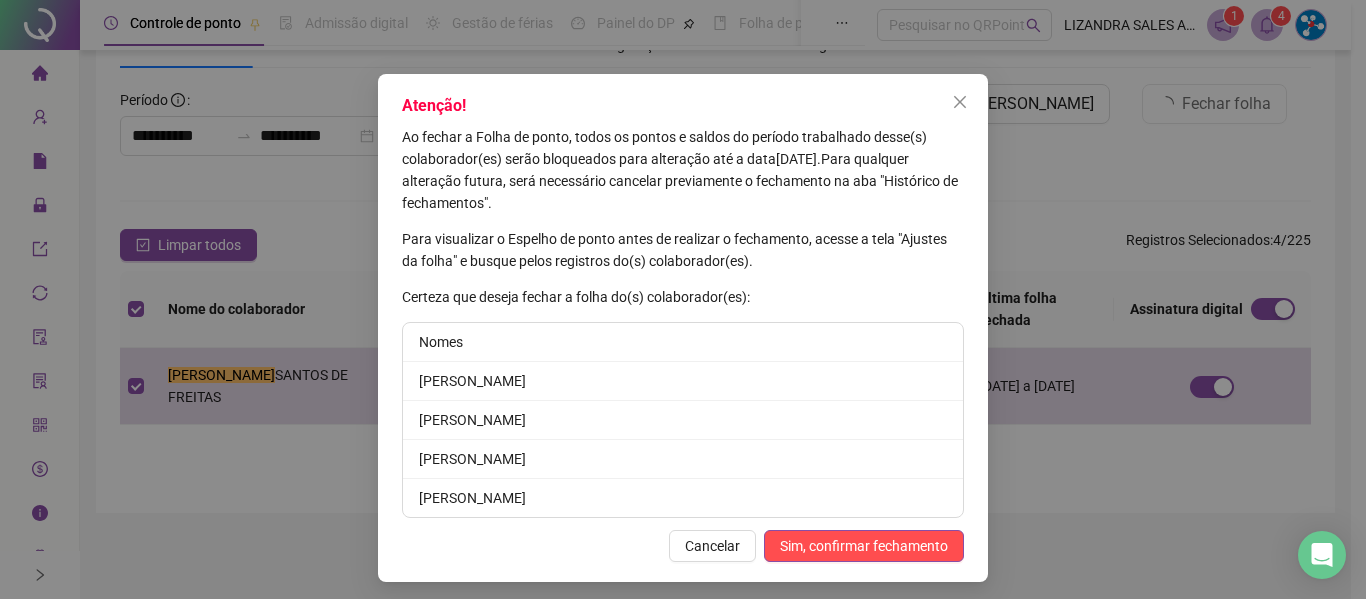 scroll, scrollTop: 33, scrollLeft: 0, axis: vertical 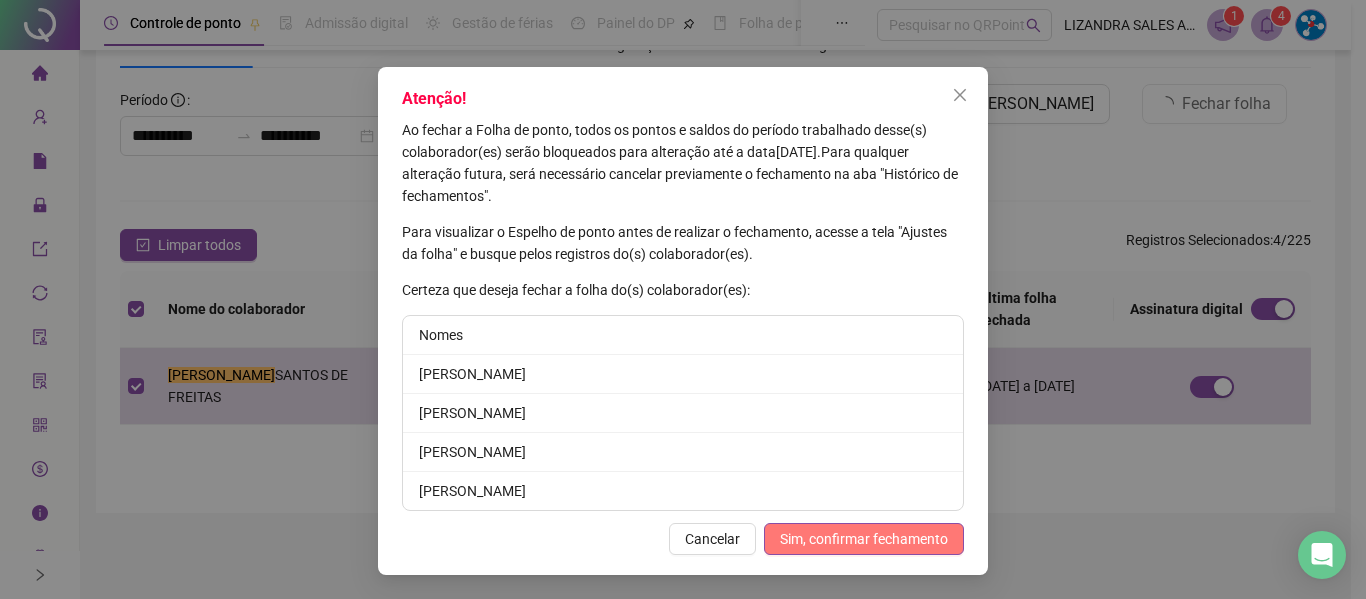 click on "Sim, confirmar fechamento" at bounding box center [864, 539] 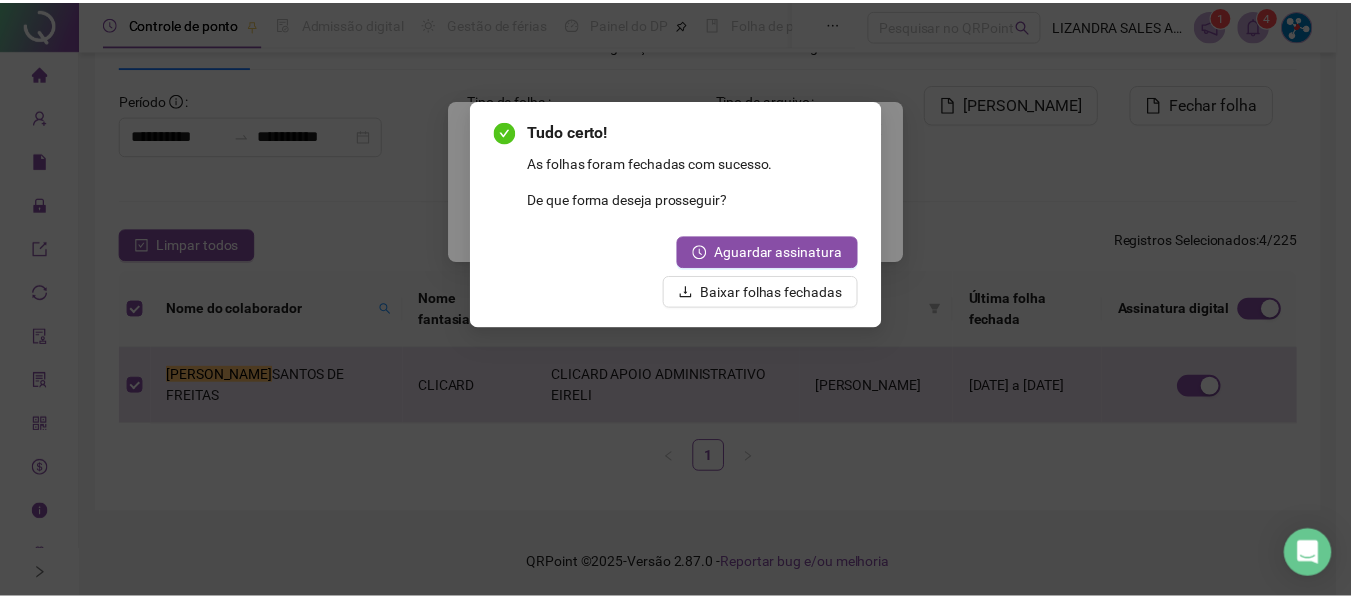 scroll, scrollTop: 0, scrollLeft: 0, axis: both 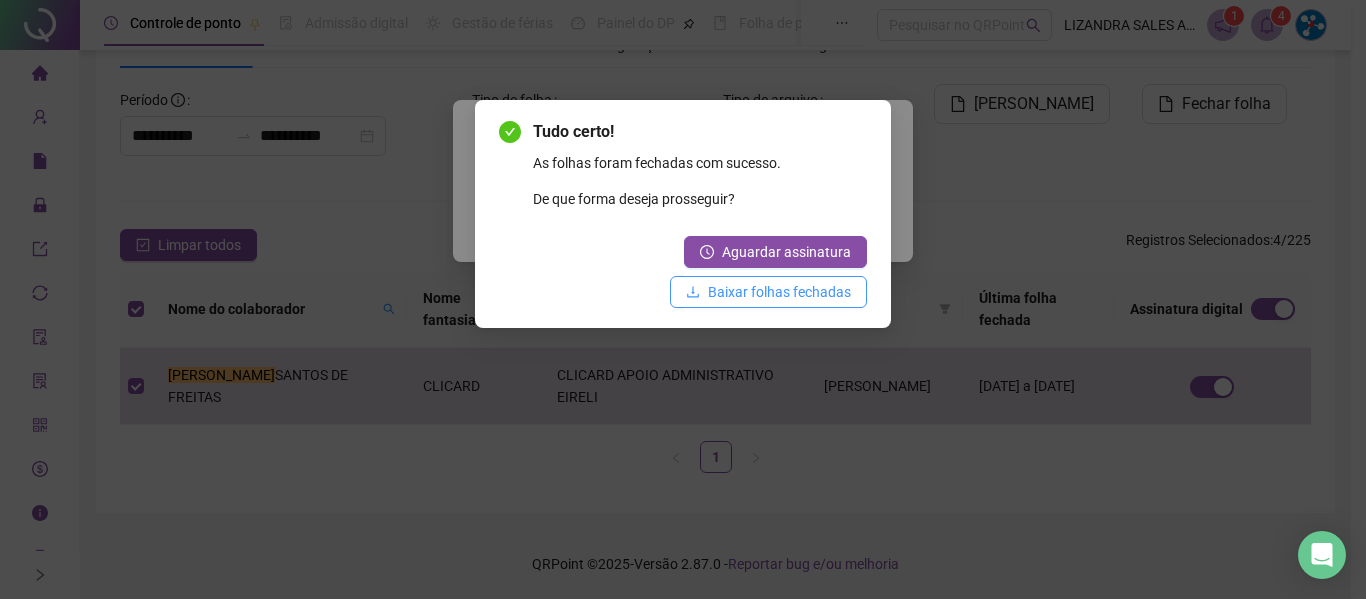 click on "Baixar folhas fechadas" at bounding box center (779, 292) 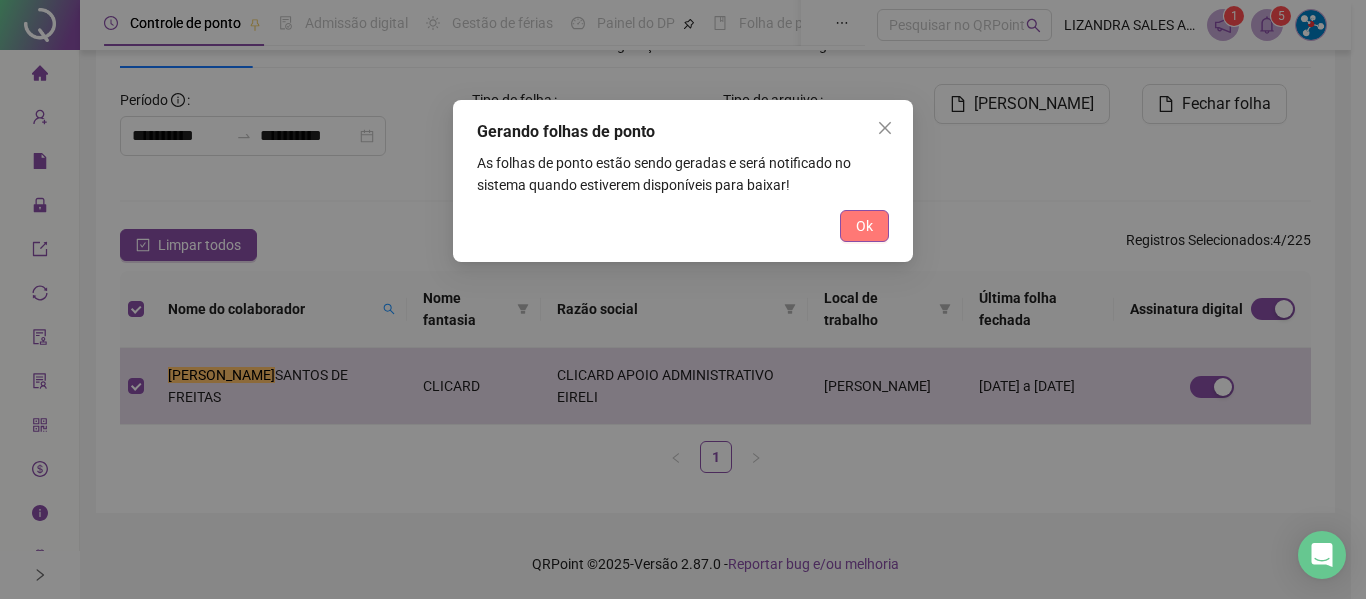 click on "Ok" at bounding box center (864, 226) 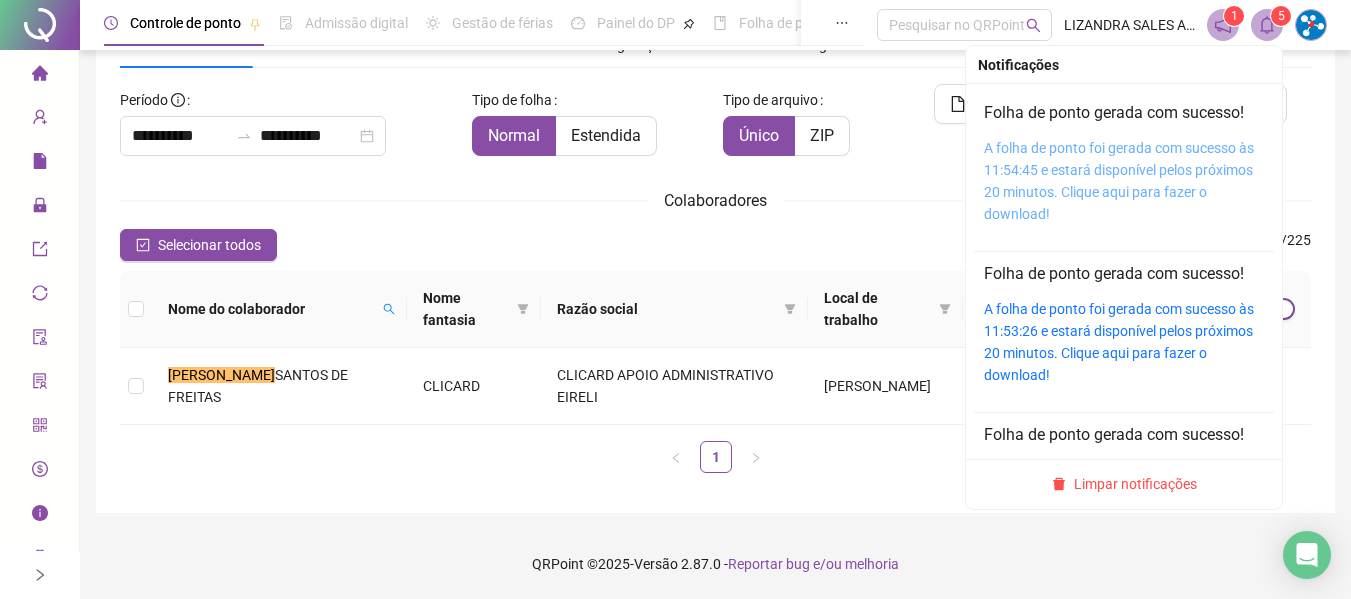 click on "A folha de ponto foi gerada com sucesso às 11:54:45 e estará disponível pelos próximos 20 minutos.
Clique aqui para fazer o download!" at bounding box center (1119, 181) 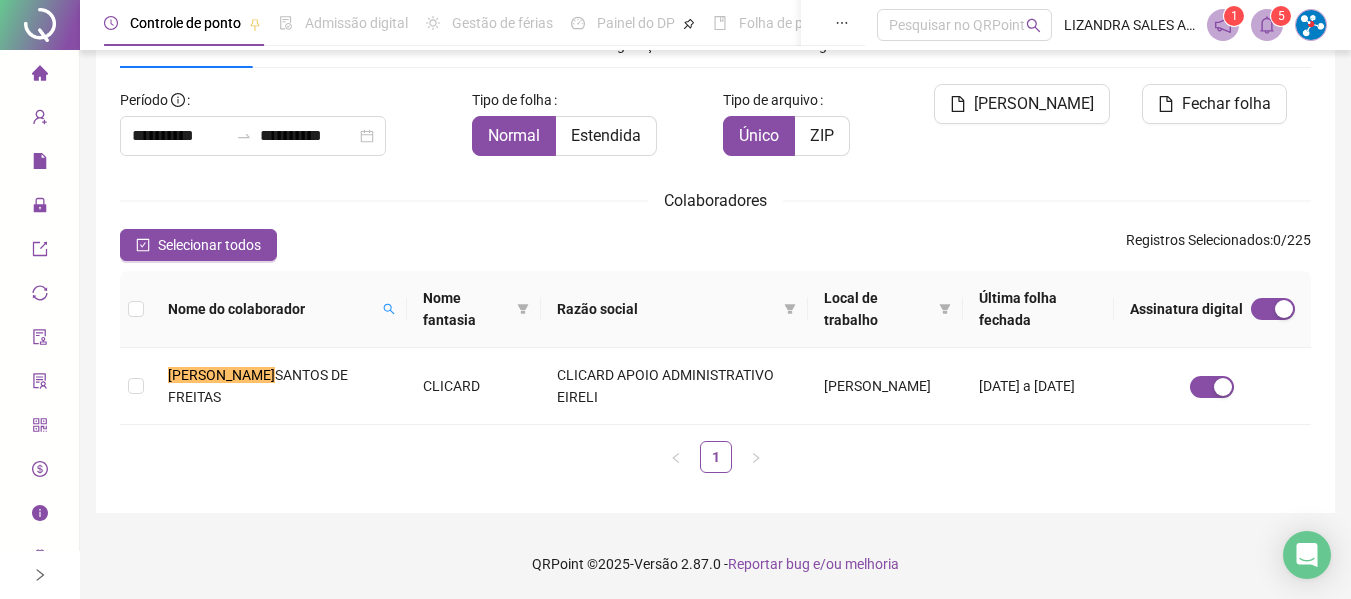 click on "Nome do colaborador" at bounding box center (279, 309) 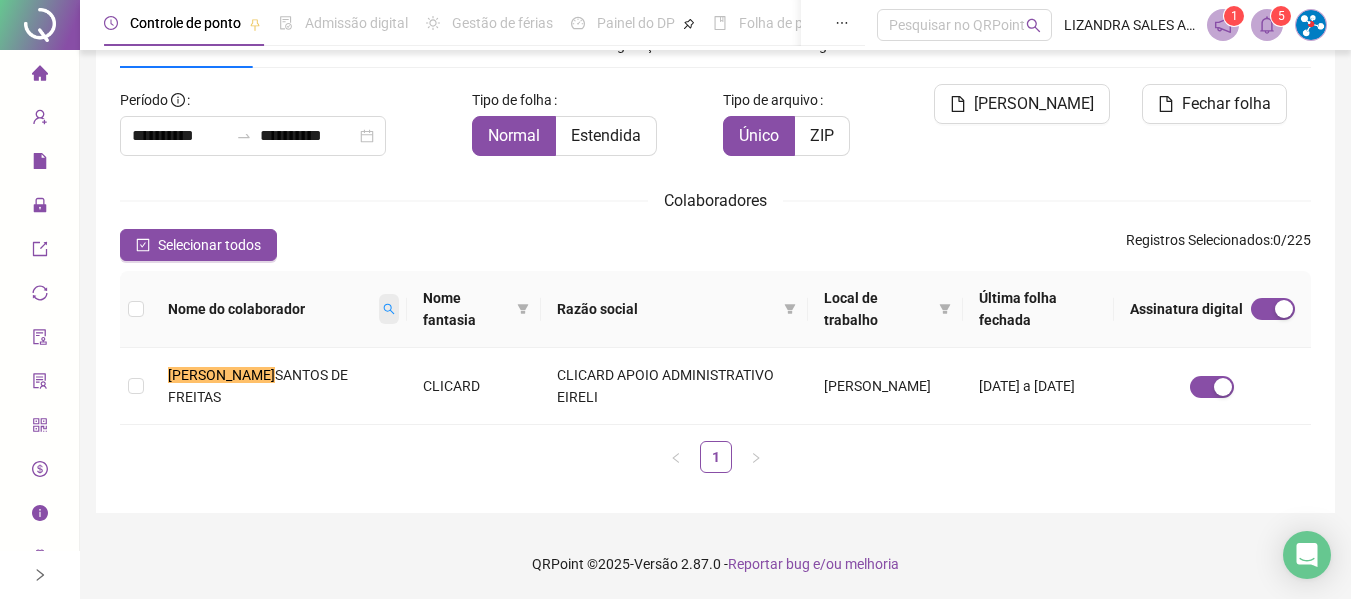 click at bounding box center [389, 309] 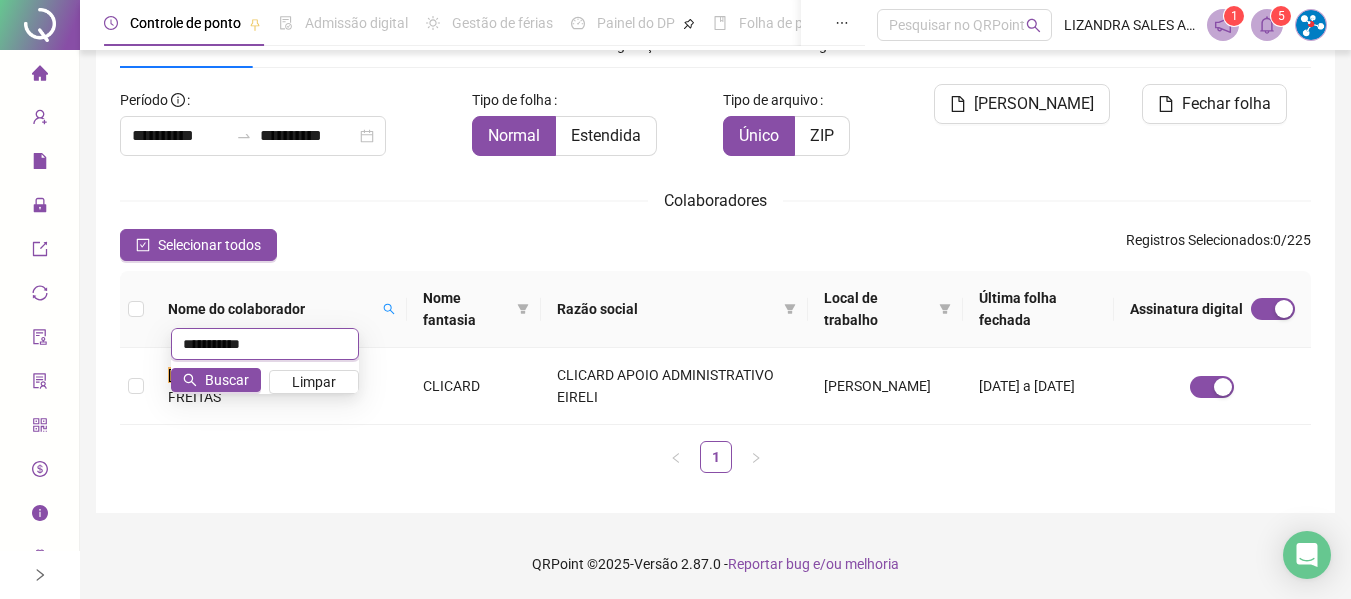 type on "**********" 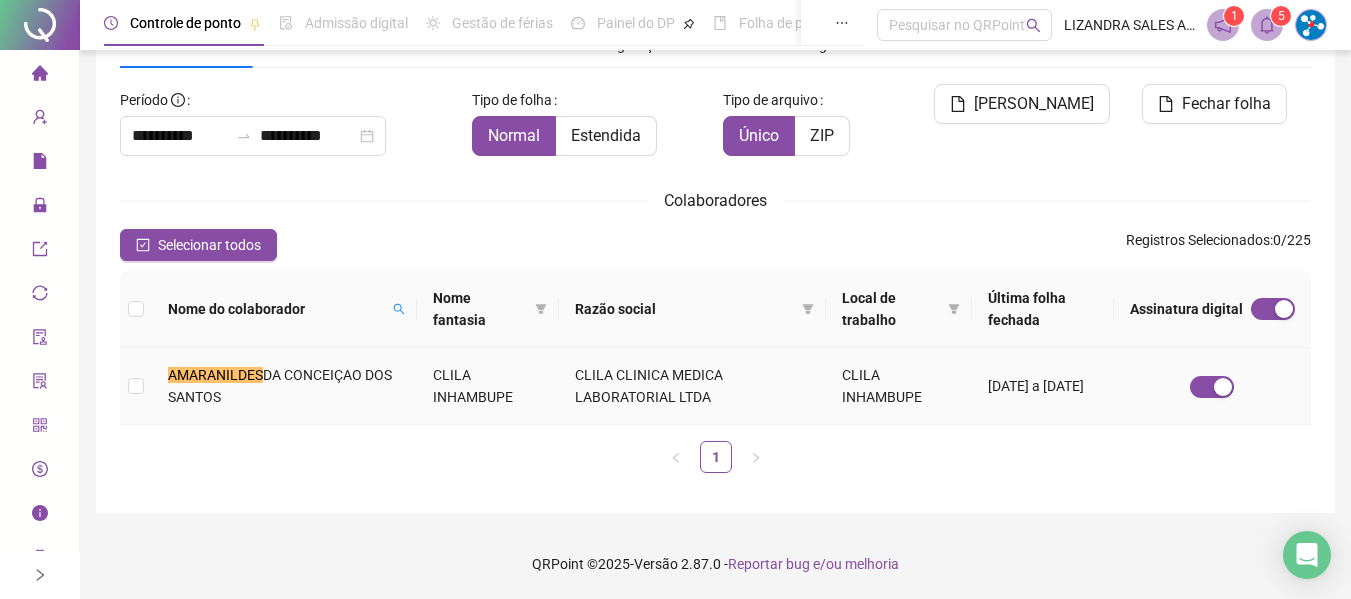 click on "AMARANILDES  DA CONCEIÇAO DOS SANTOS" at bounding box center (284, 386) 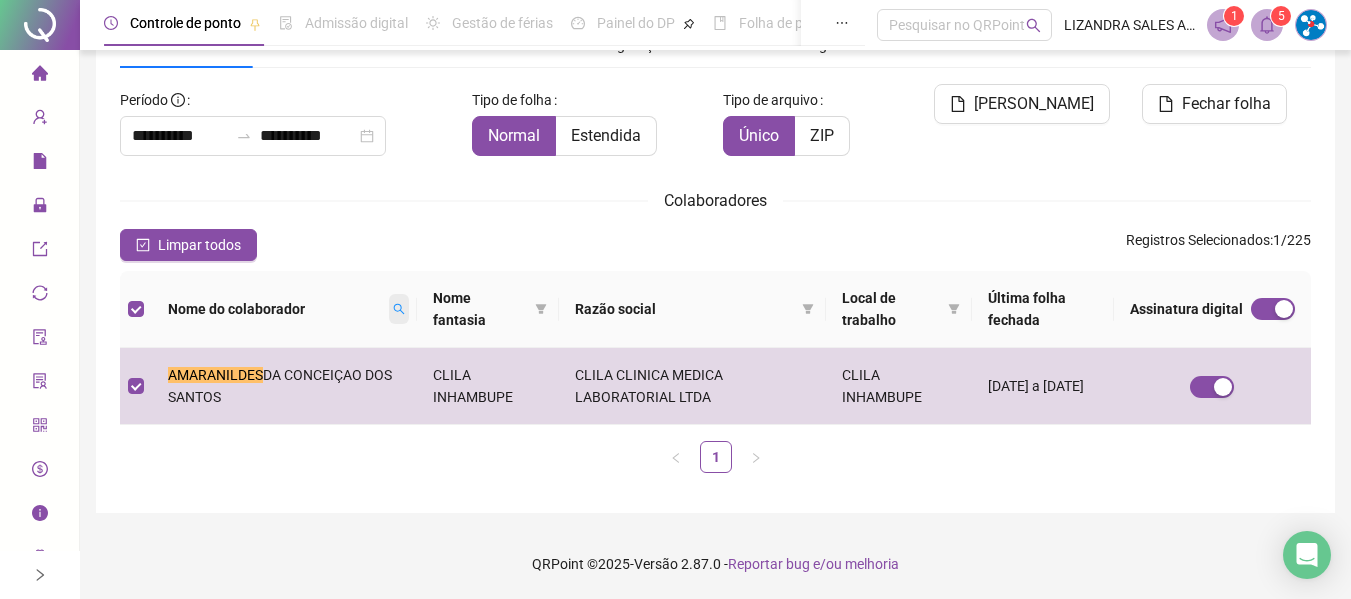 click at bounding box center (399, 309) 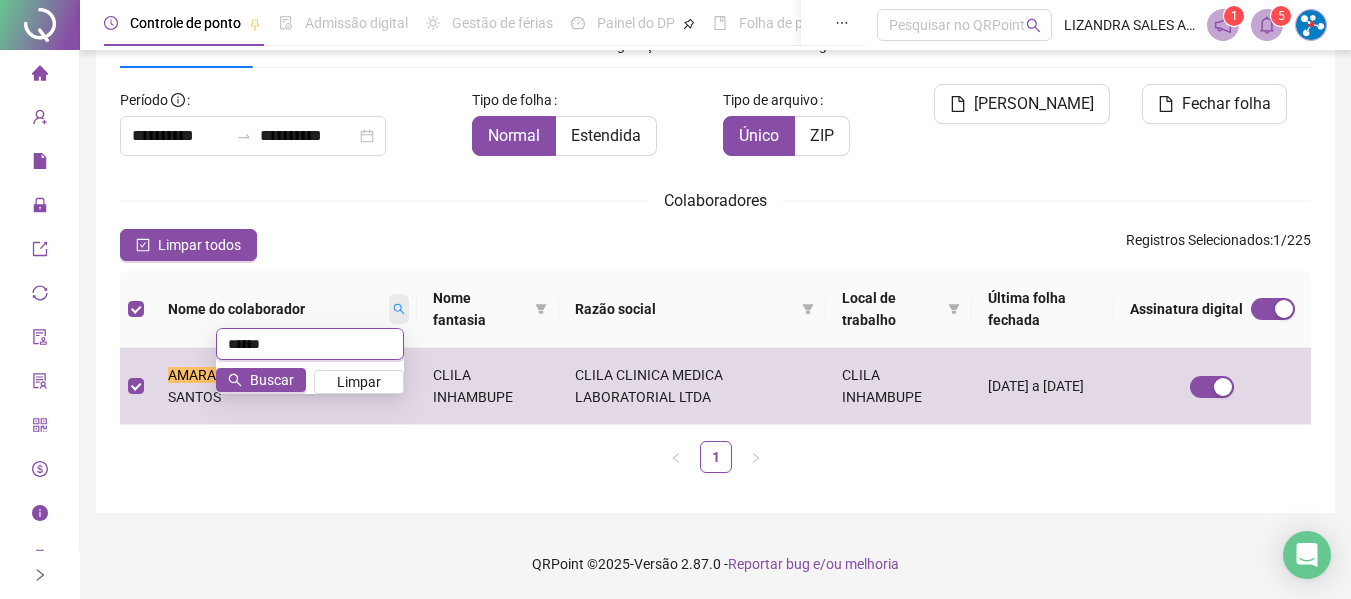 type on "******" 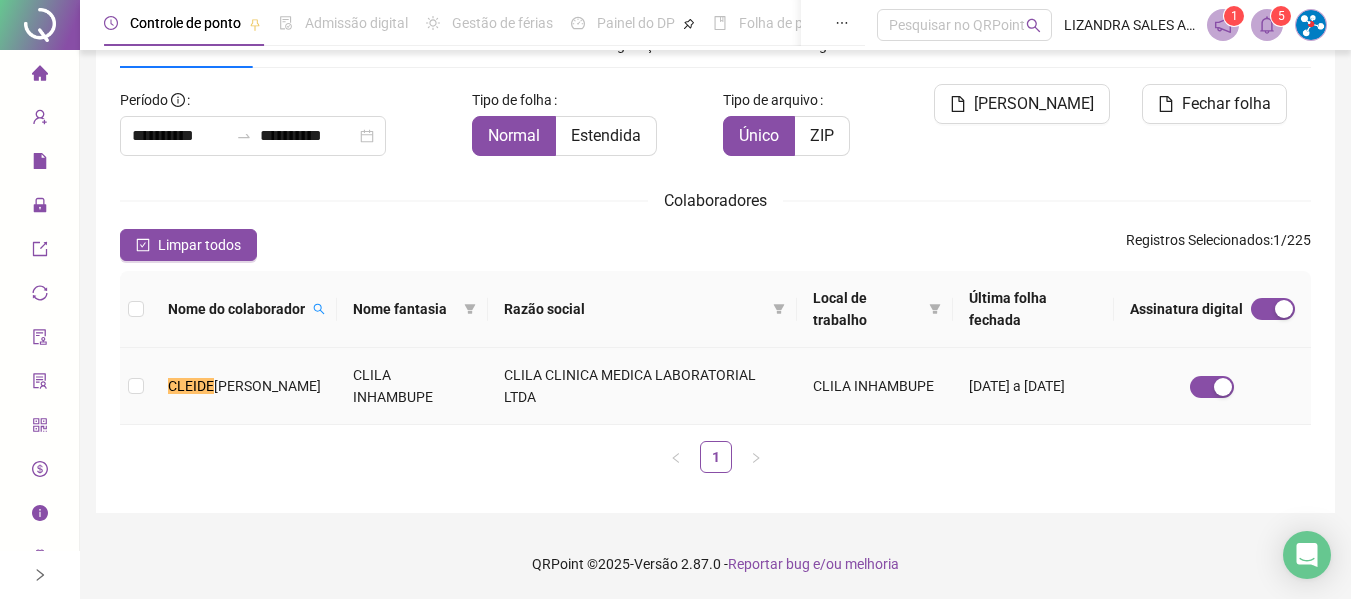 click on "CLEIDE  OLIVEIRA COSTA DOS SANTOS" at bounding box center [244, 386] 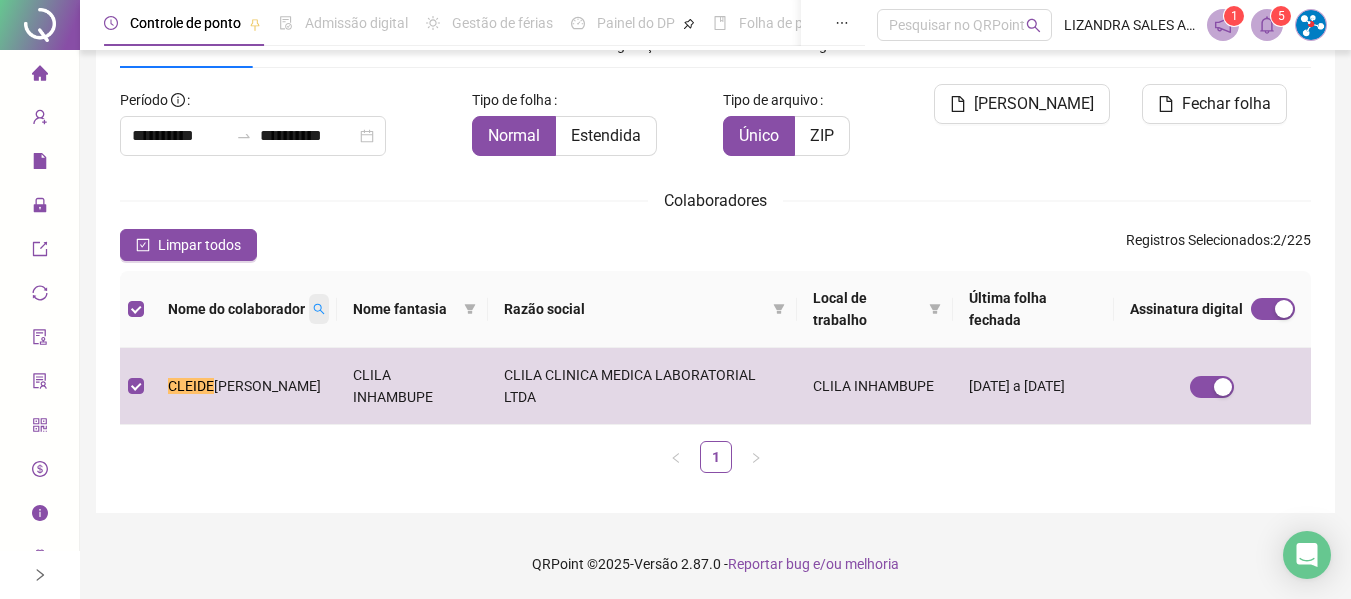 click at bounding box center (319, 309) 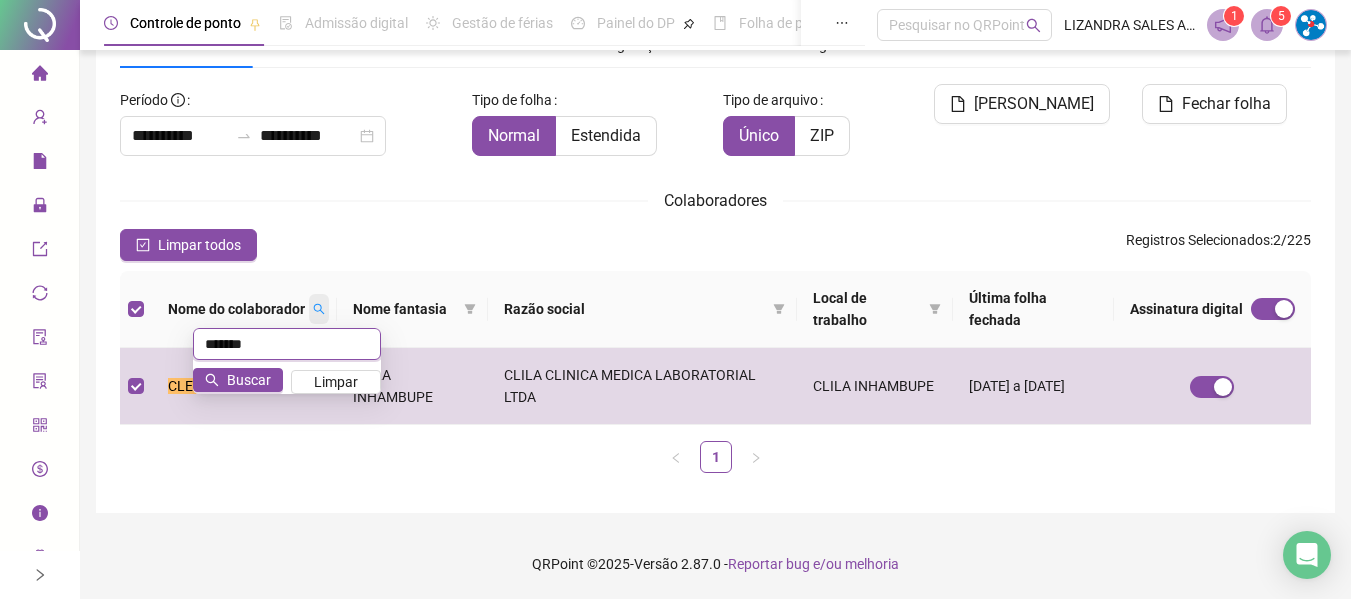 type on "*******" 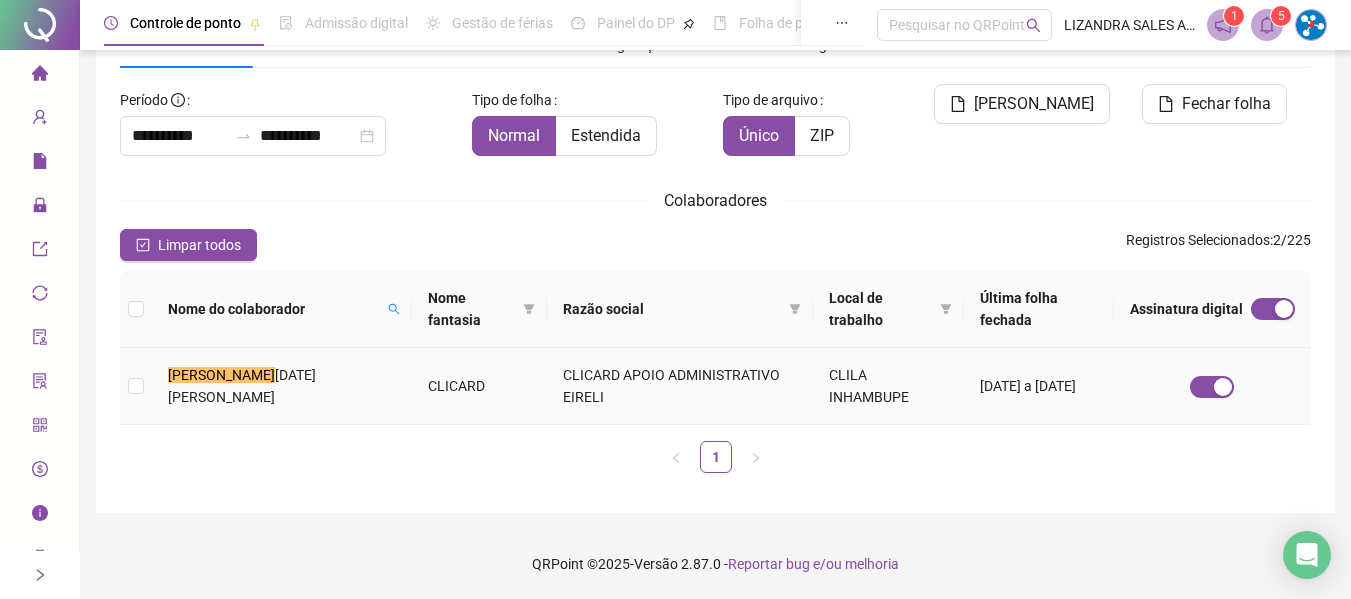 click on "JOAO MA NOEL CARVALHO DOS SANTOS" at bounding box center (282, 386) 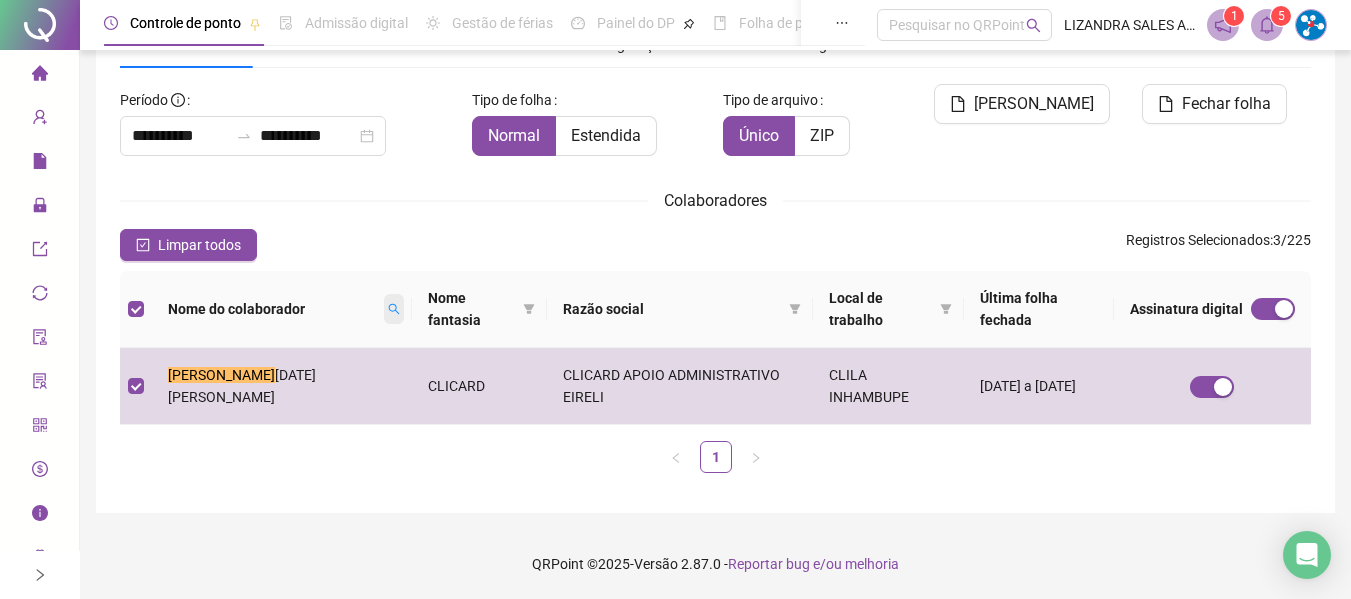 click at bounding box center [394, 309] 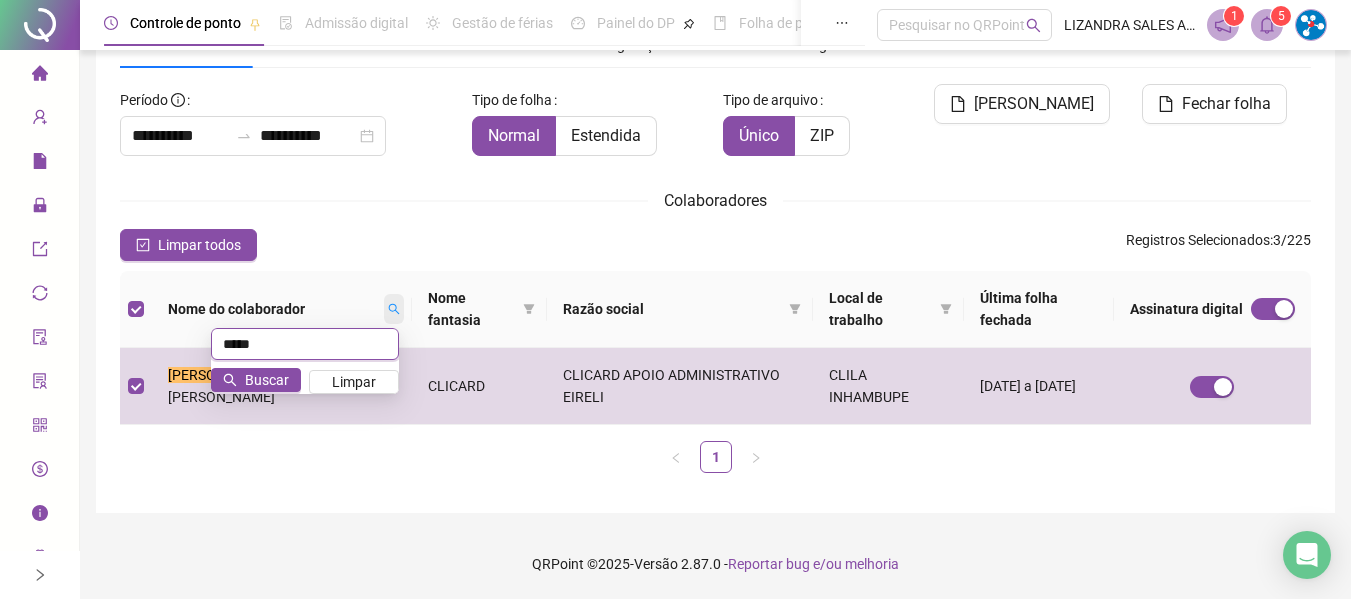 type on "*****" 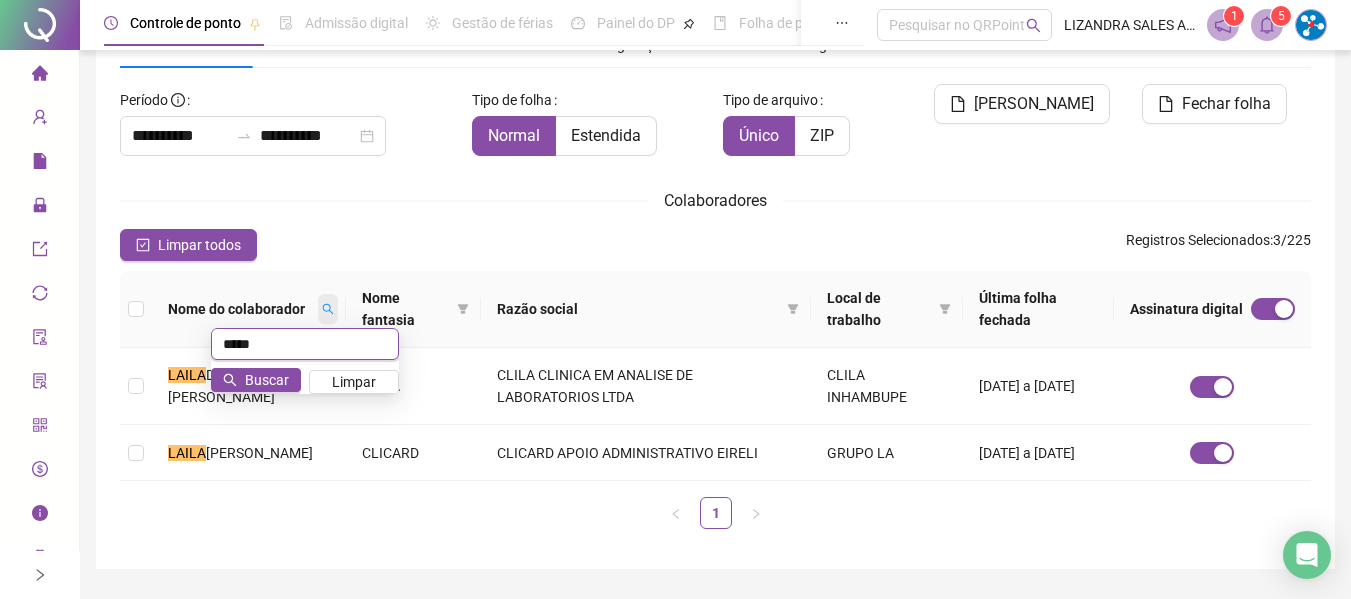 scroll, scrollTop: 110, scrollLeft: 0, axis: vertical 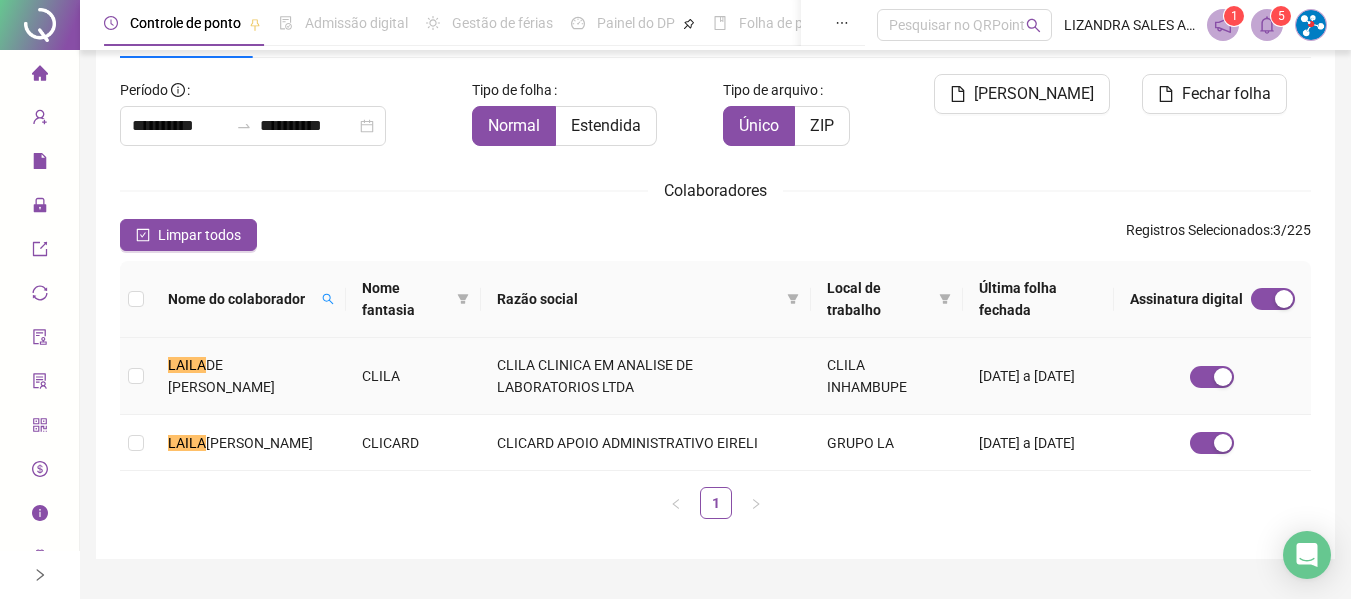 click on "LAILA  DE ARAUJO SILVA" at bounding box center (249, 376) 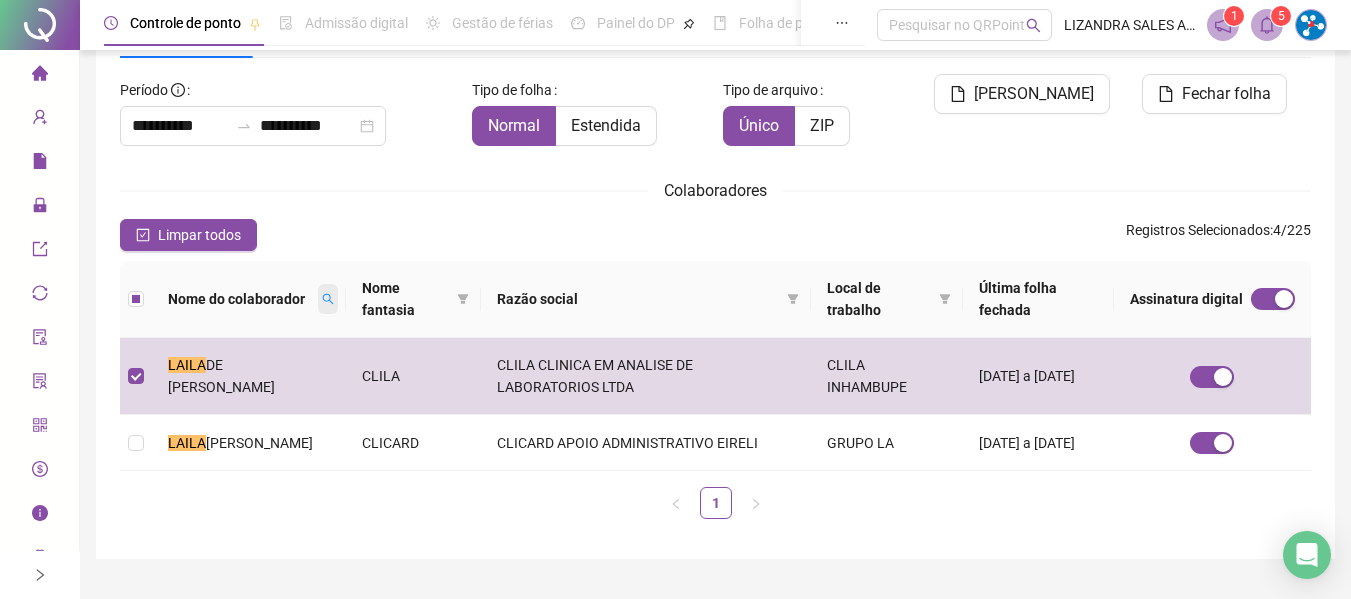 click 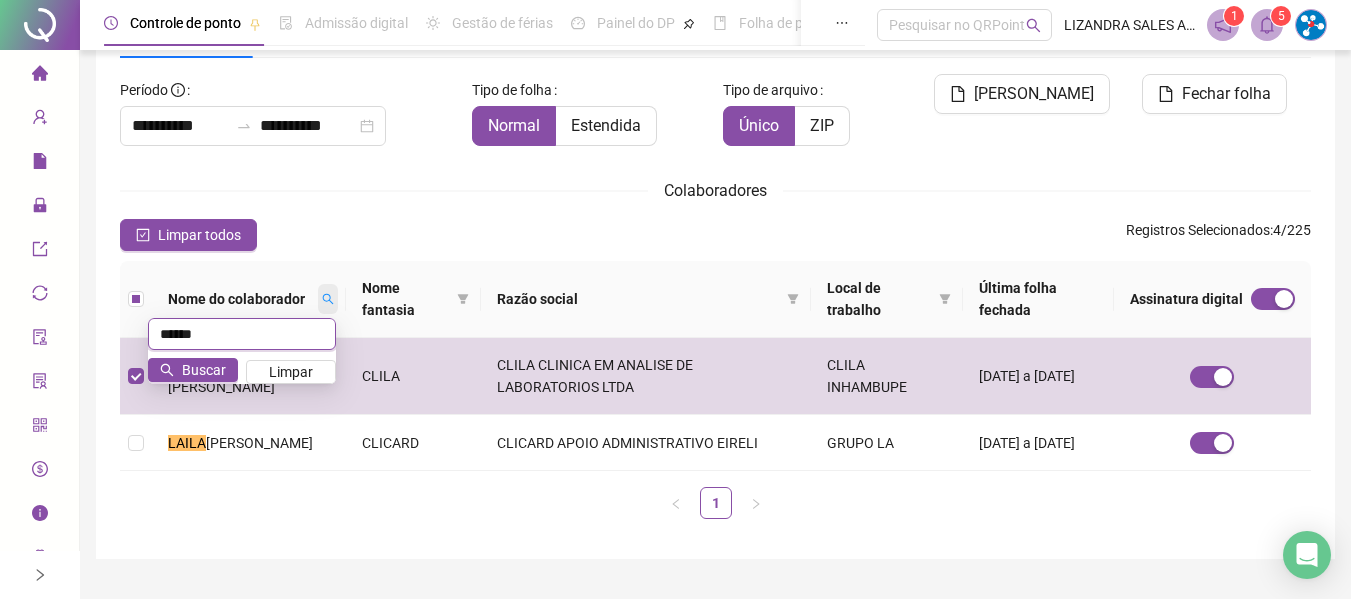 type on "******" 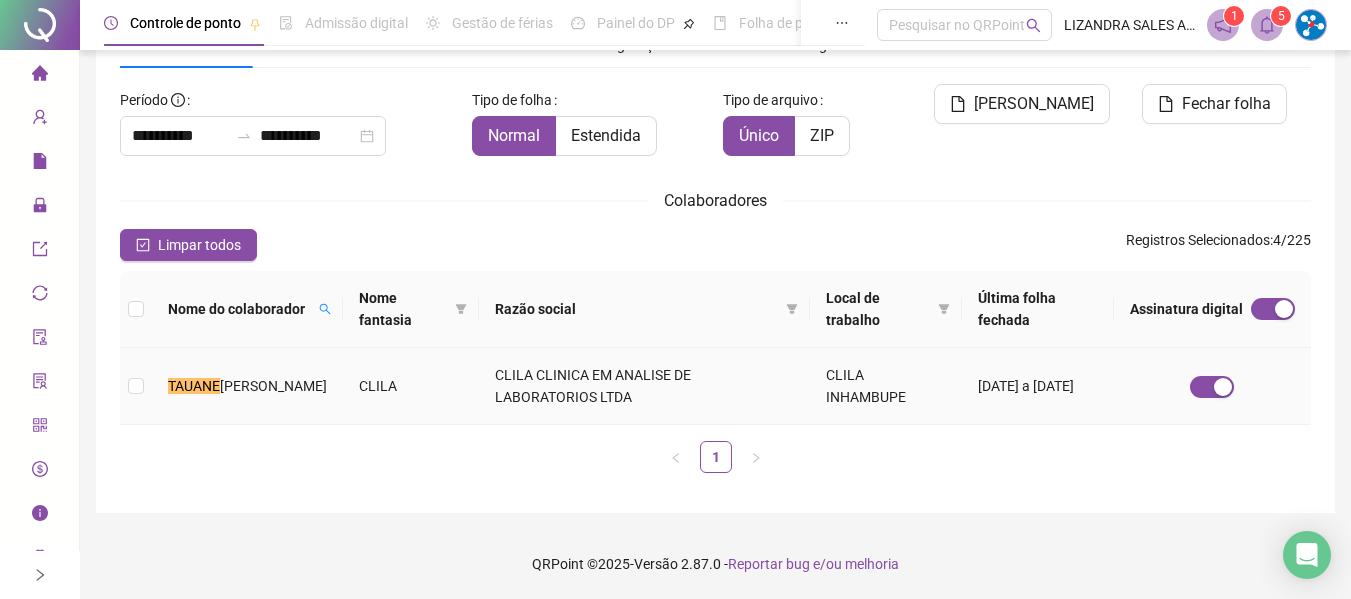 click on "TAUANE  DA SILVA NASCIMENTO" at bounding box center [247, 386] 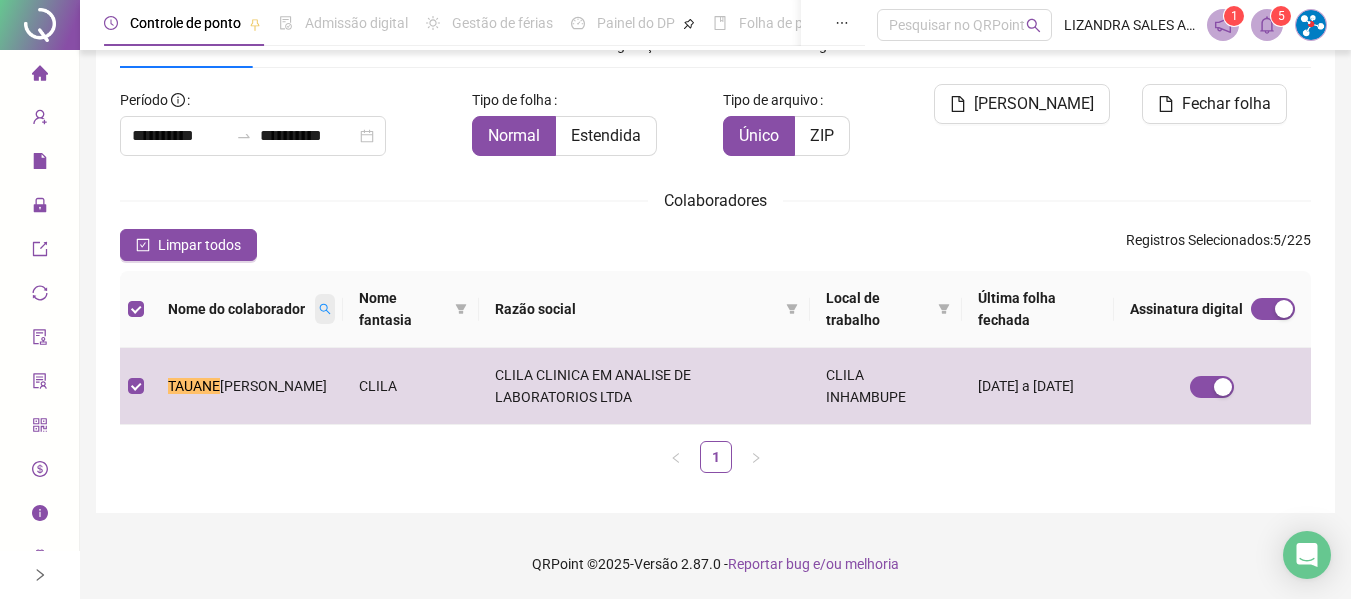 click at bounding box center (325, 309) 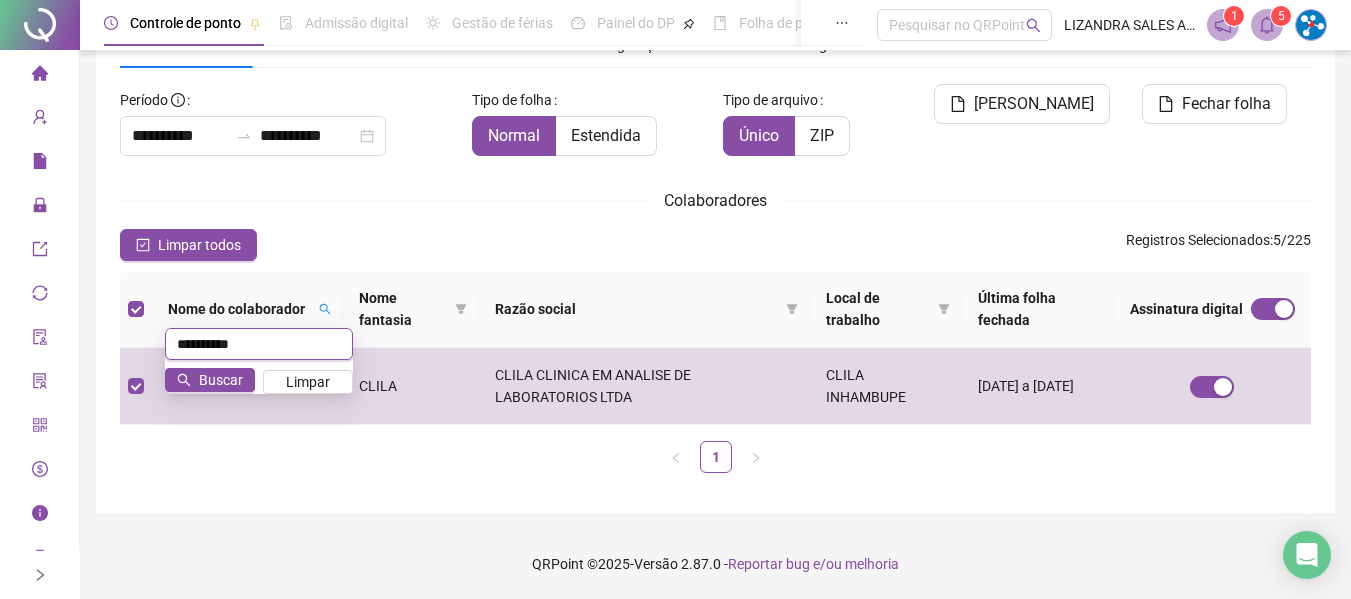 type on "**********" 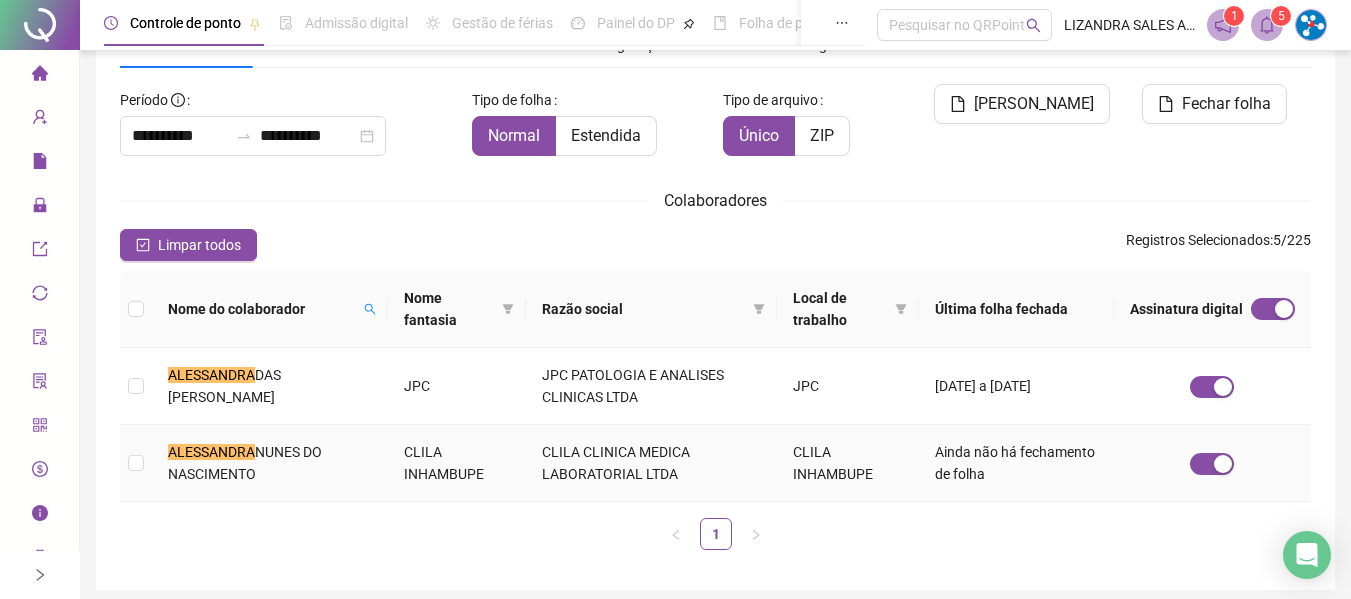 scroll, scrollTop: 110, scrollLeft: 0, axis: vertical 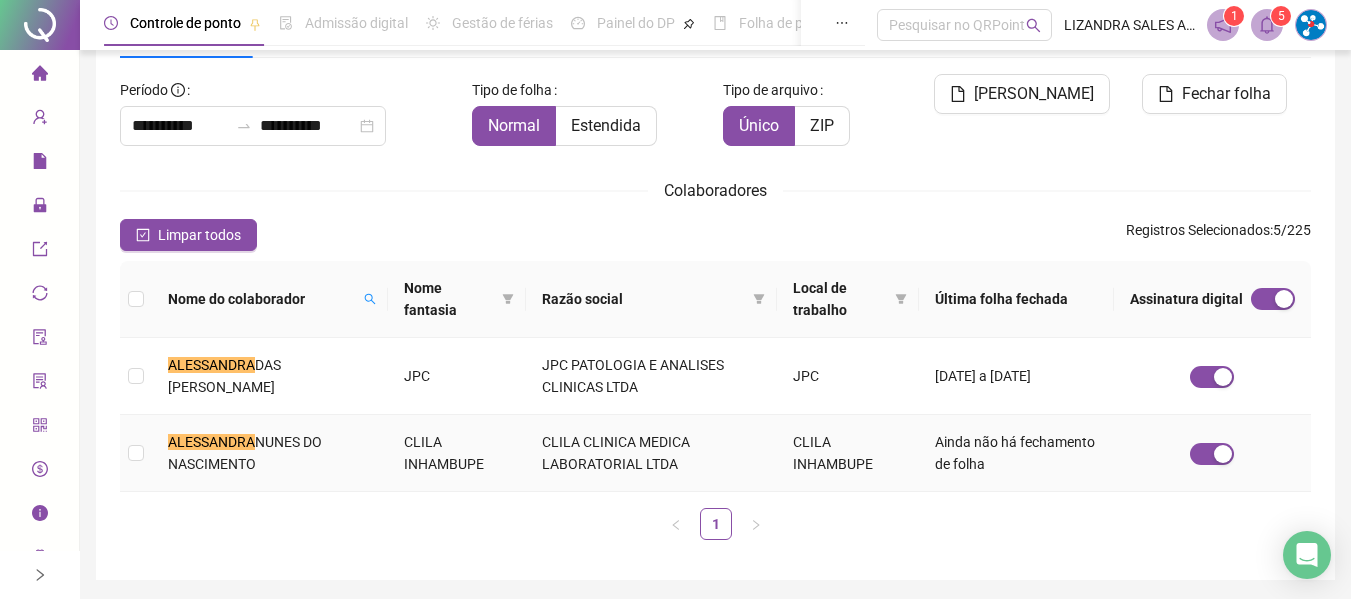 click on "NUNES DO NASCIMENTO" at bounding box center (245, 453) 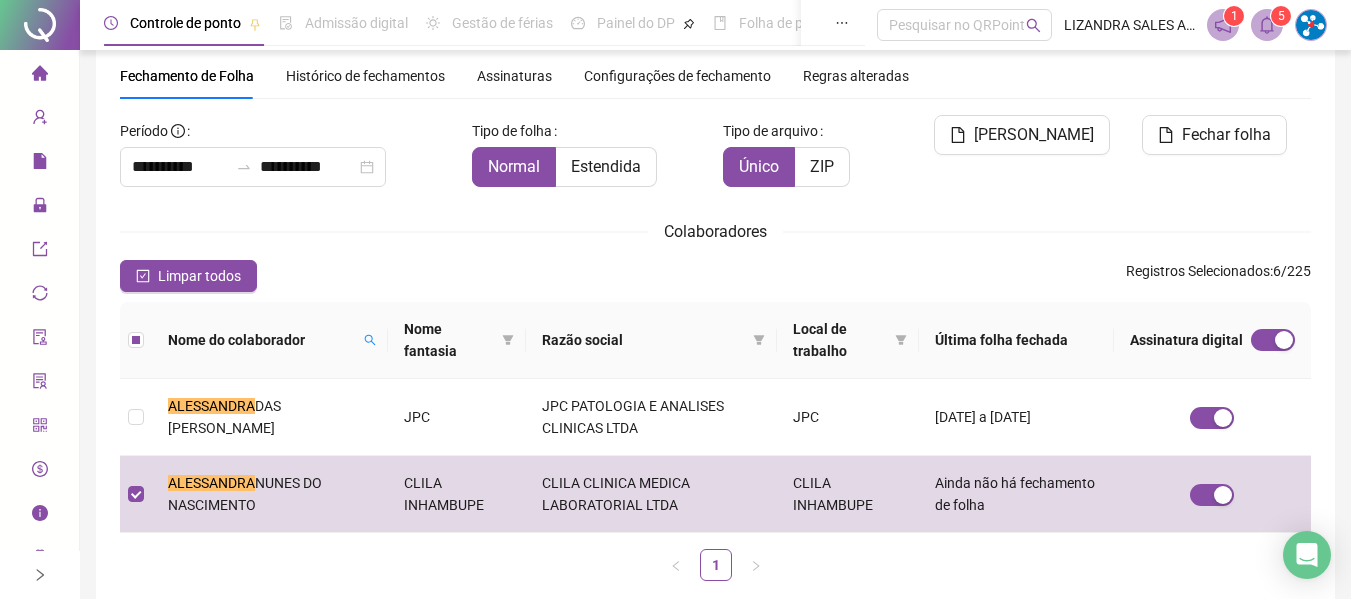 scroll, scrollTop: 0, scrollLeft: 0, axis: both 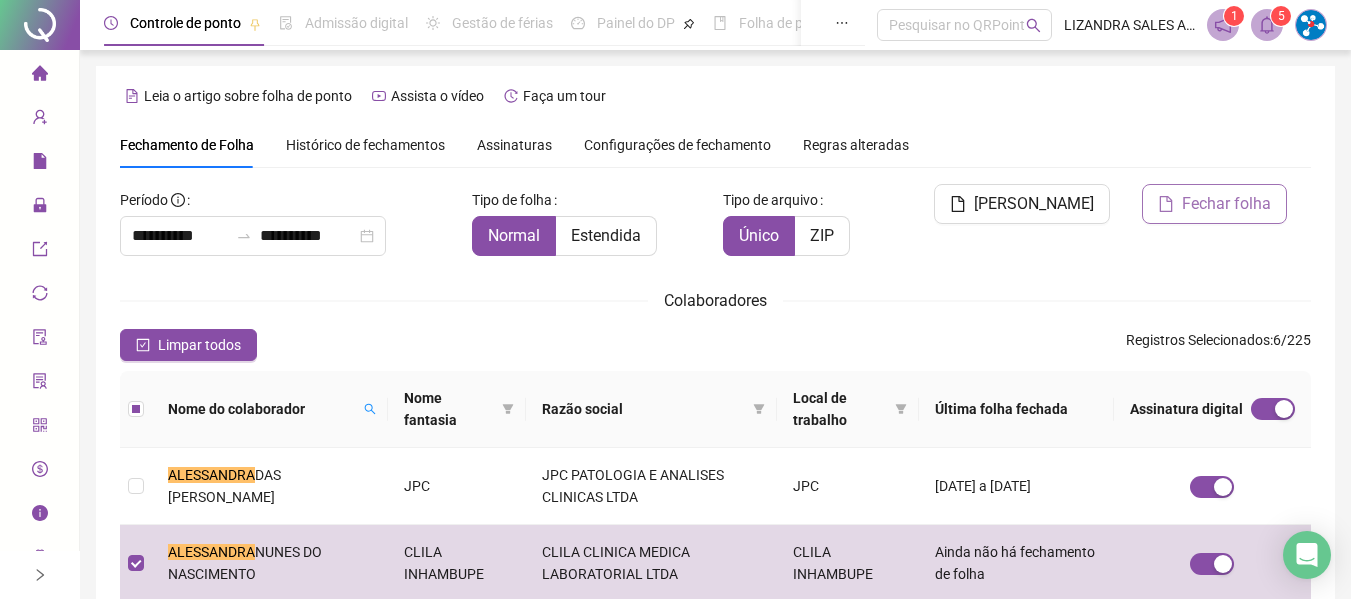 click on "Fechar folha" at bounding box center [1214, 204] 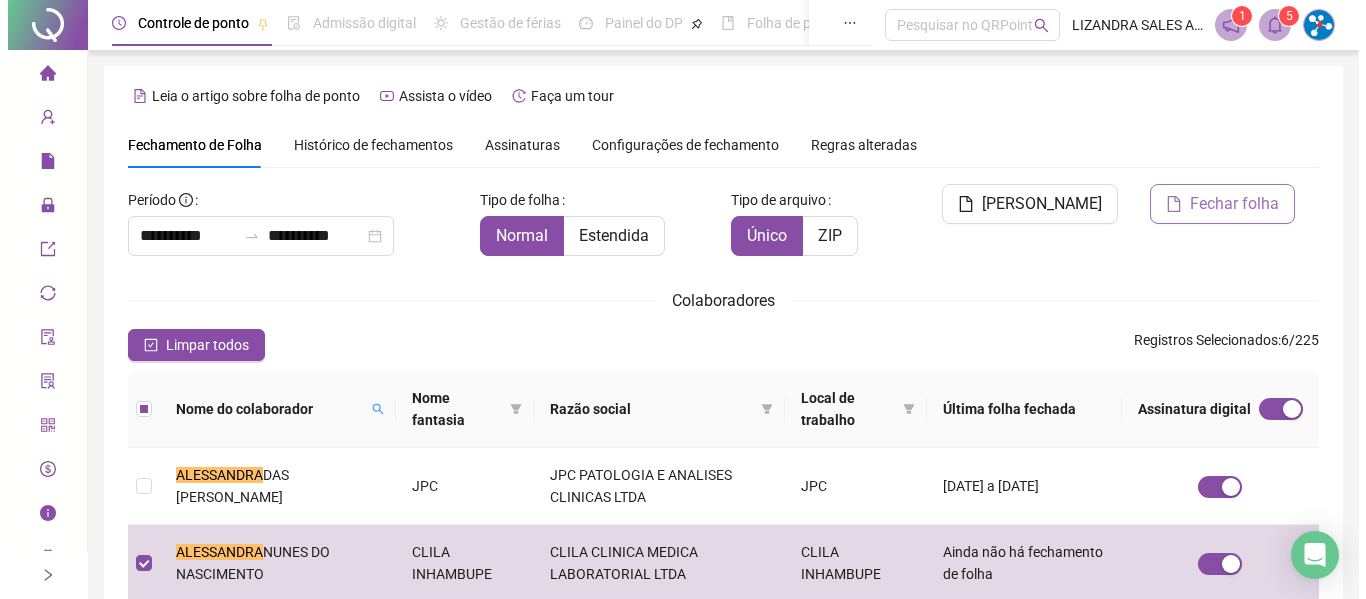 scroll, scrollTop: 110, scrollLeft: 0, axis: vertical 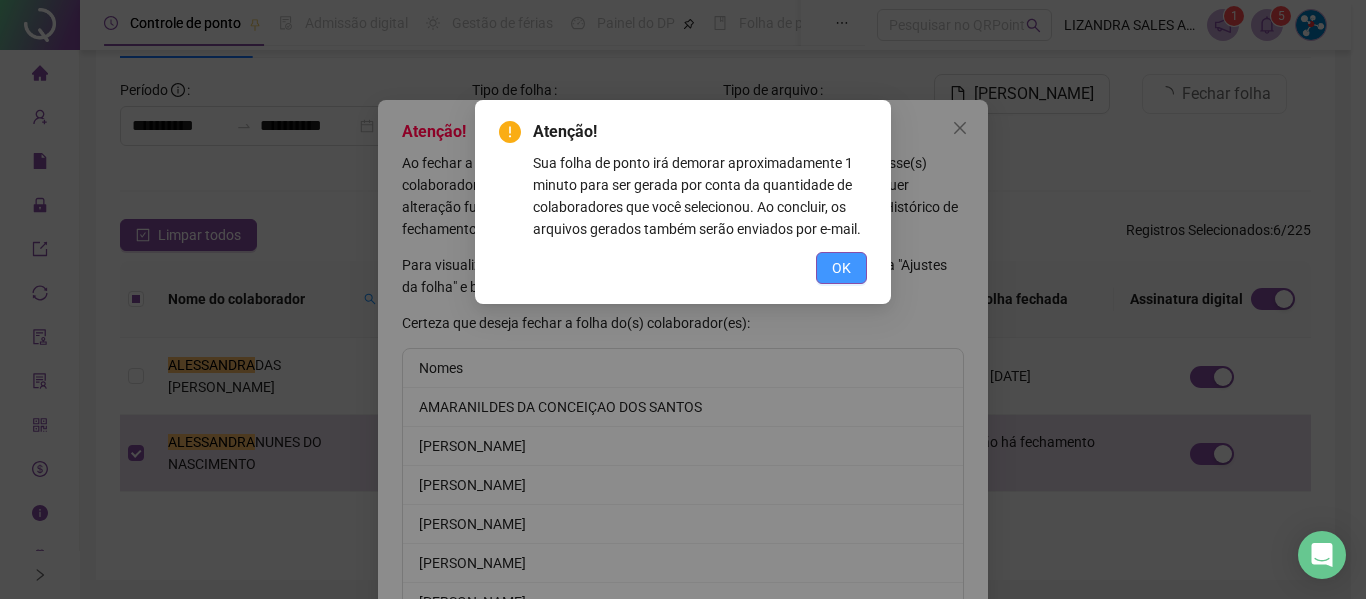 click on "OK" at bounding box center [841, 268] 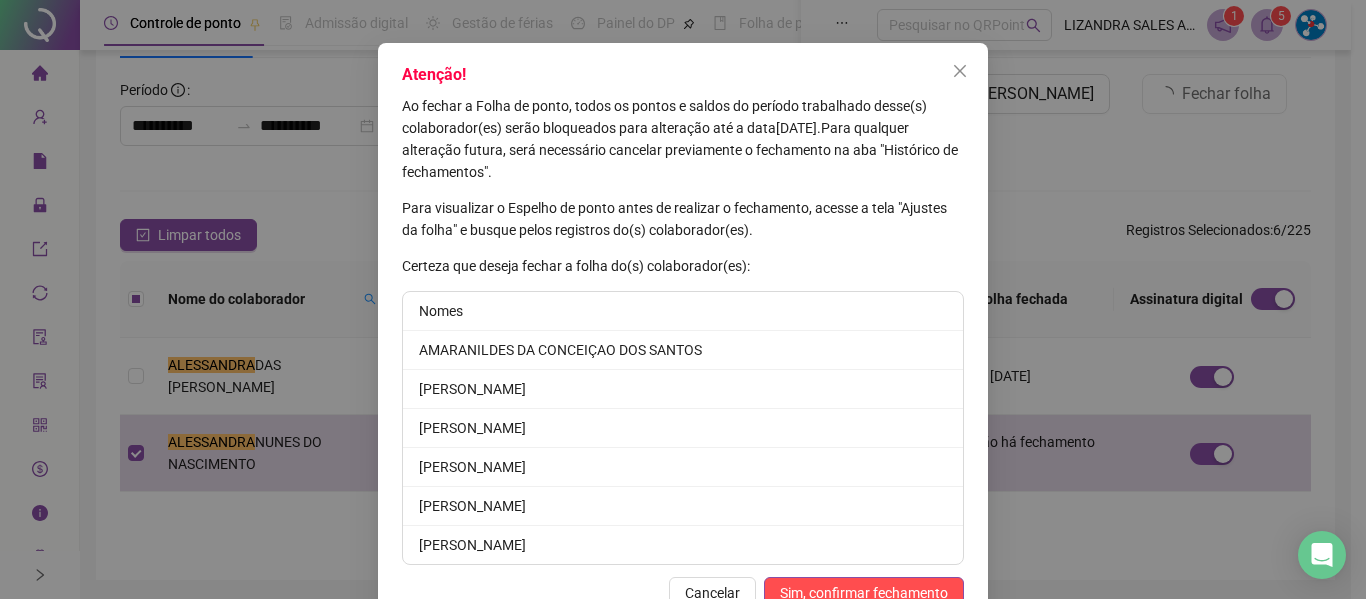 scroll, scrollTop: 111, scrollLeft: 0, axis: vertical 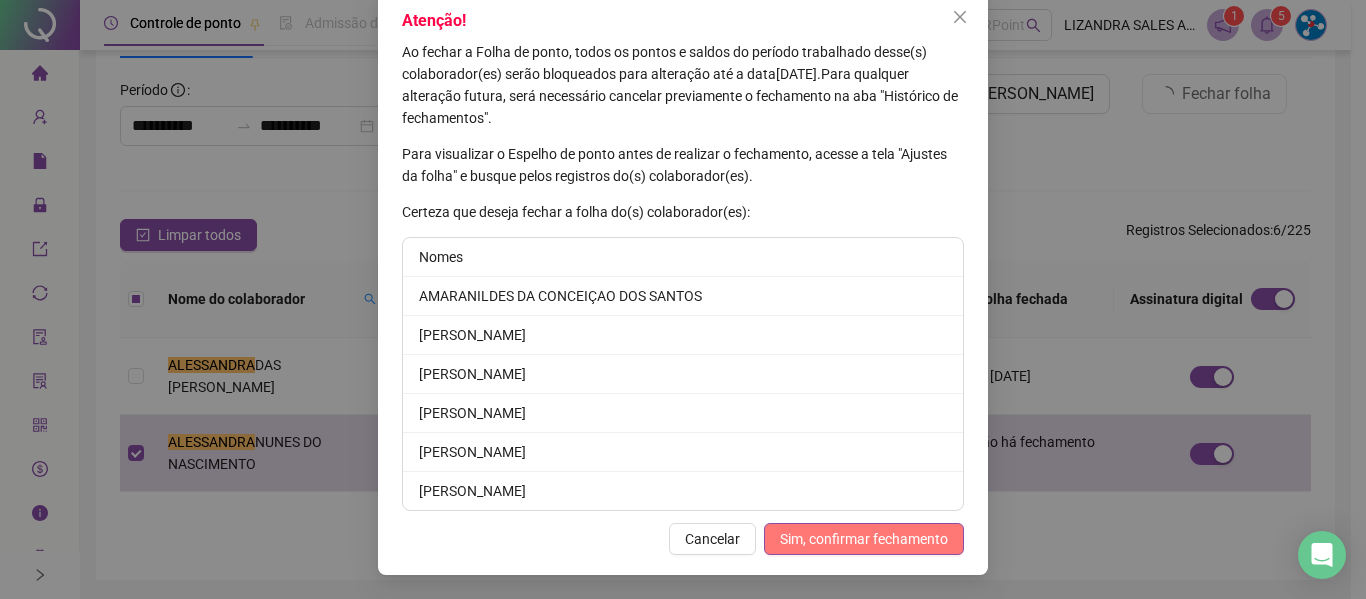 click on "Sim, confirmar fechamento" at bounding box center [864, 539] 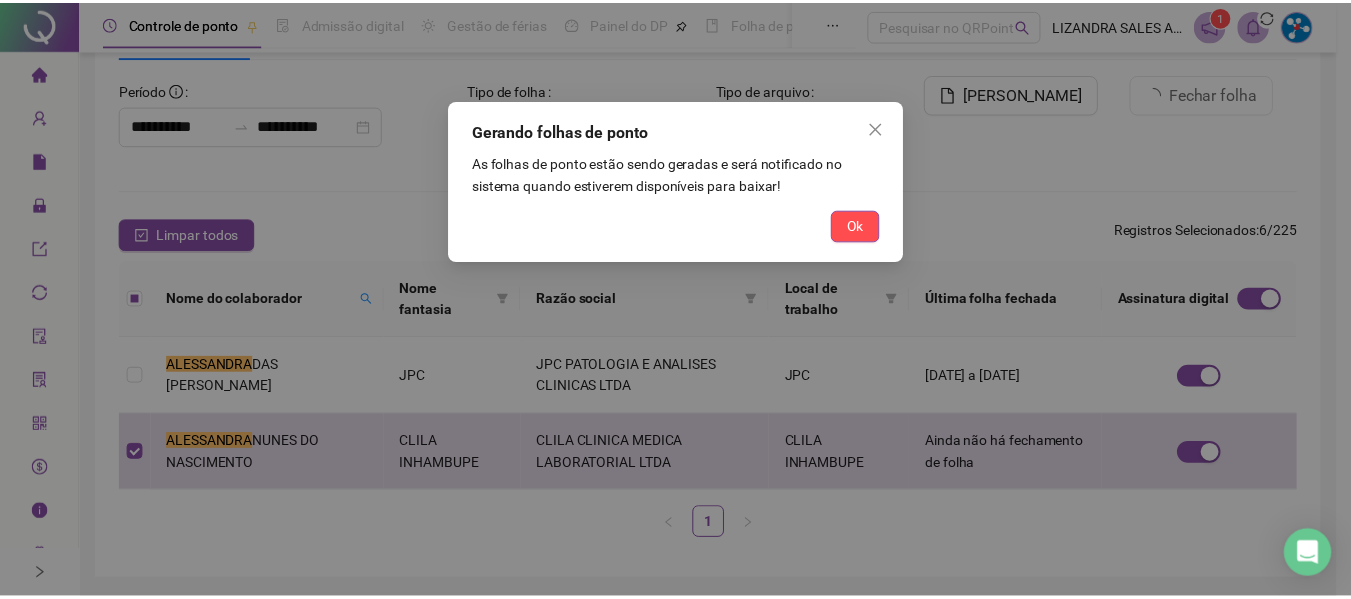 scroll, scrollTop: 13, scrollLeft: 0, axis: vertical 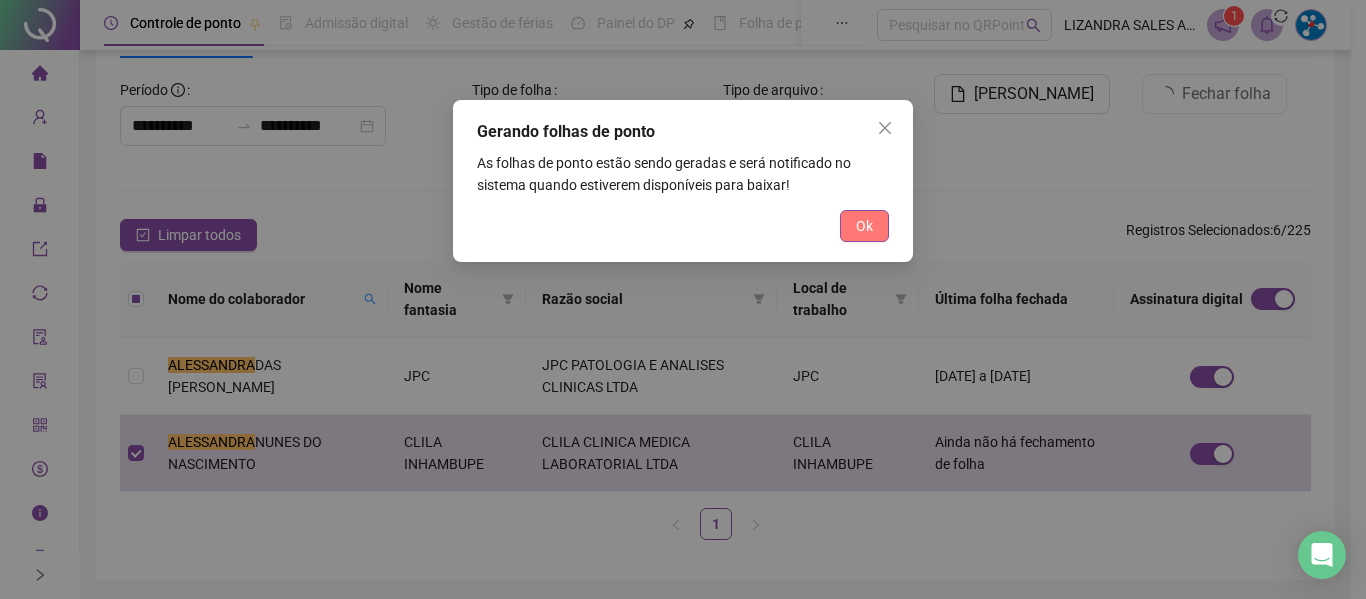 click on "Ok" at bounding box center [864, 226] 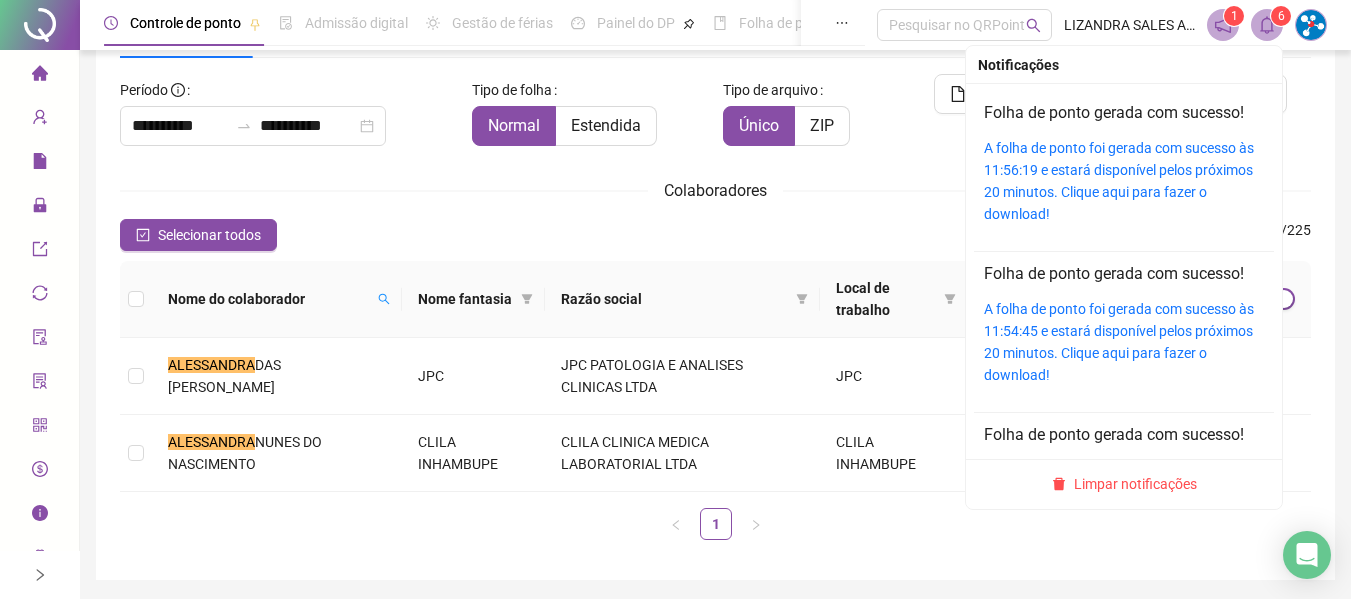 click 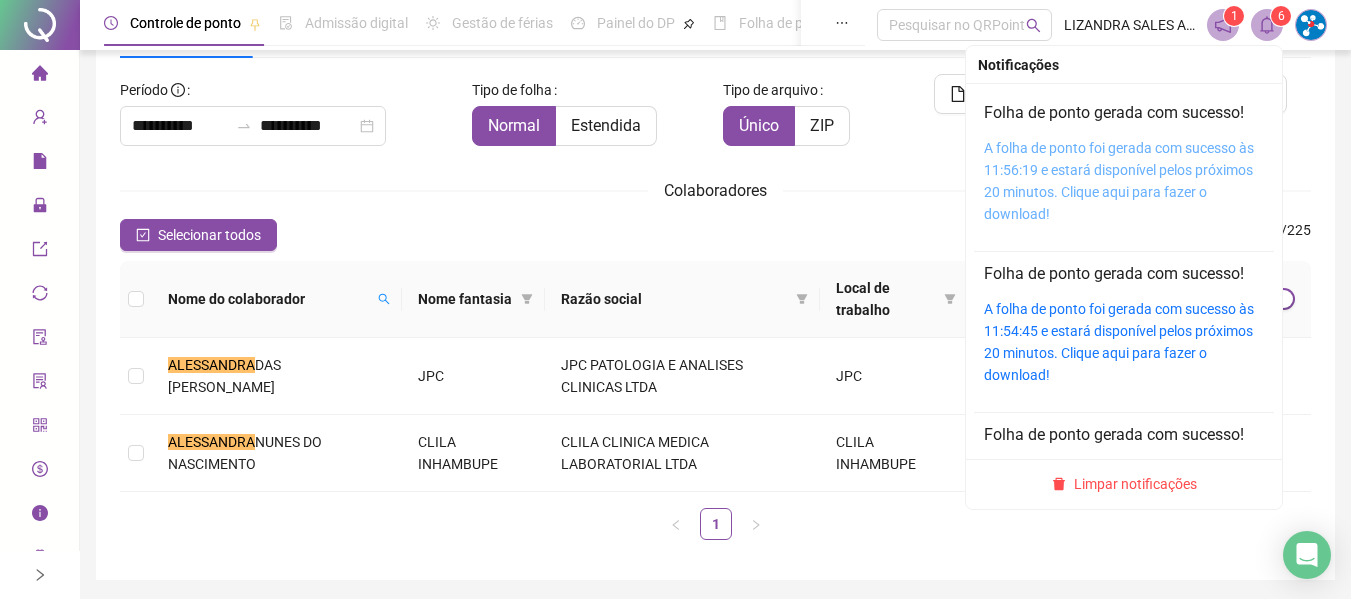 click on "A folha de ponto foi gerada com sucesso às 11:56:19 e estará disponível pelos próximos 20 minutos.
Clique aqui para fazer o download!" at bounding box center (1119, 181) 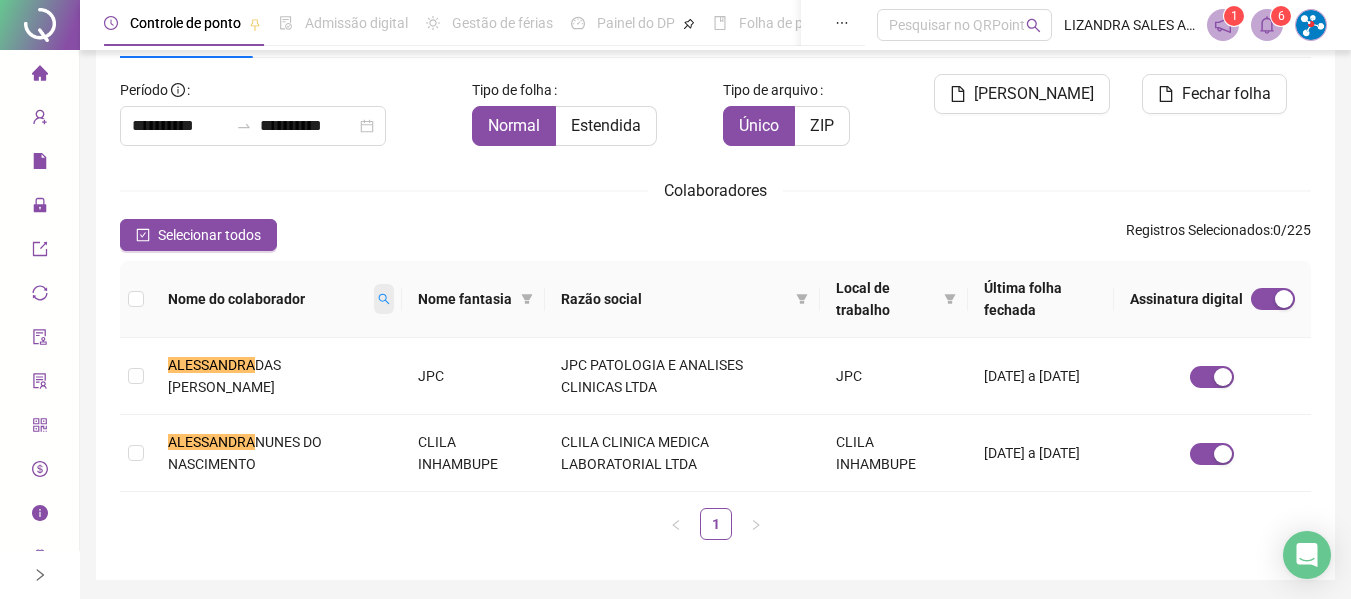 click at bounding box center [384, 299] 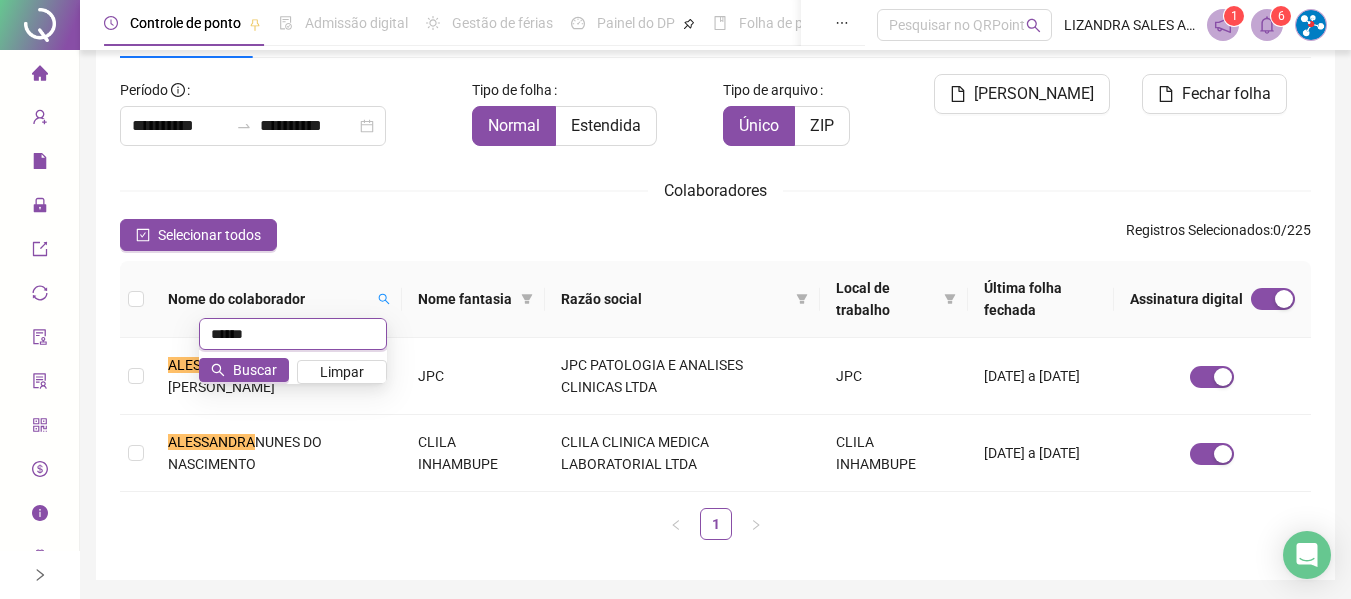 type on "******" 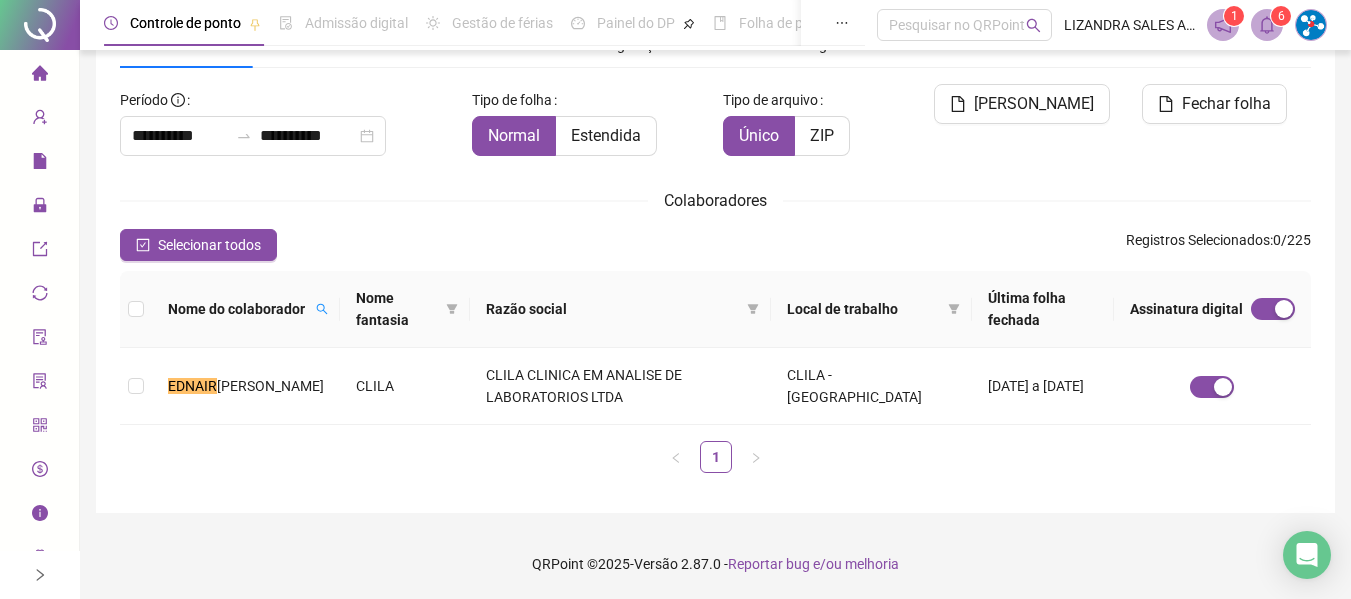 scroll, scrollTop: 100, scrollLeft: 0, axis: vertical 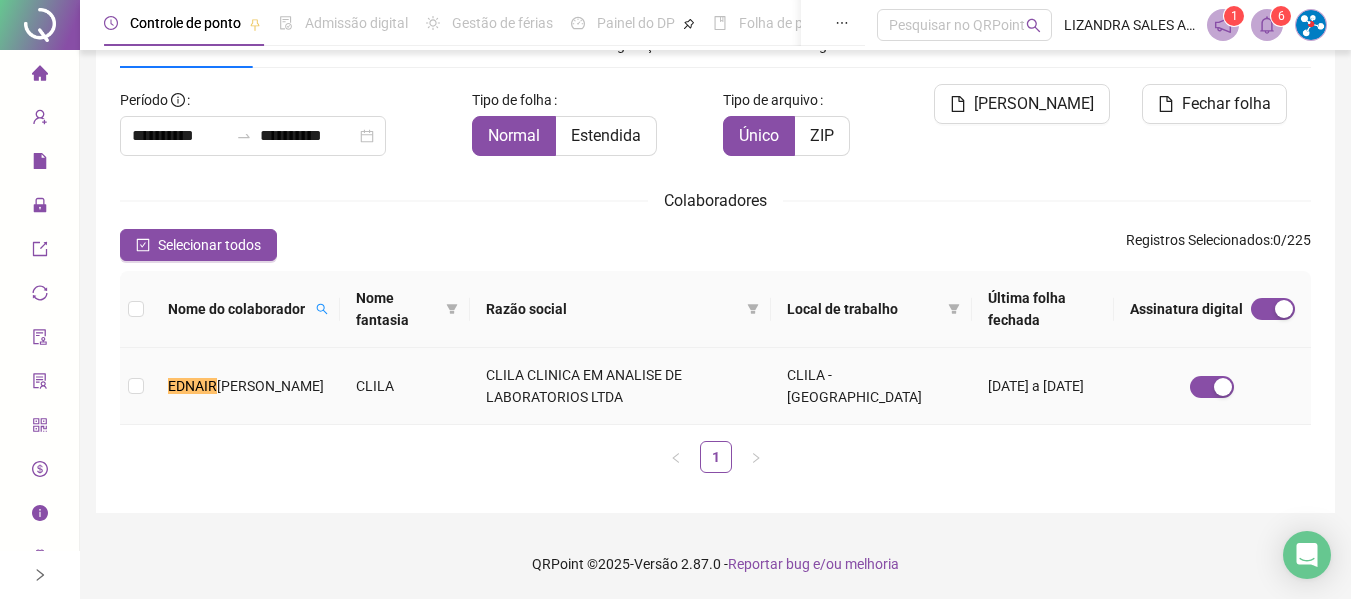 click on "CLILA" at bounding box center [405, 386] 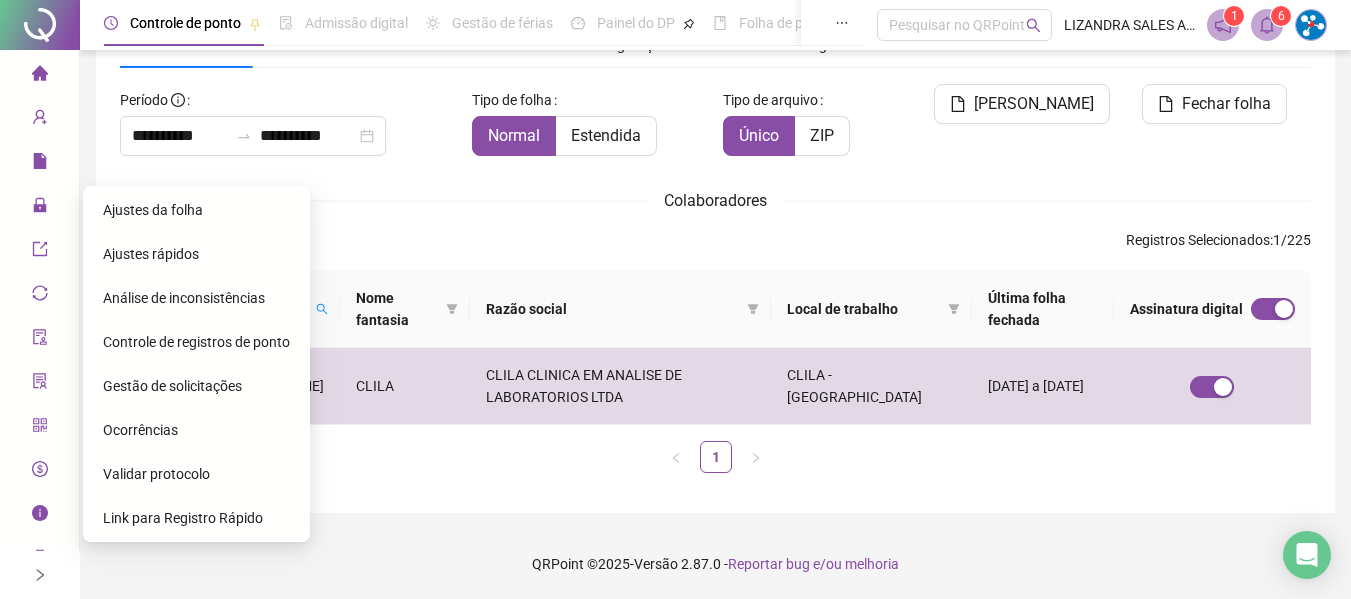 click on "Gestão de solicitações" at bounding box center [172, 386] 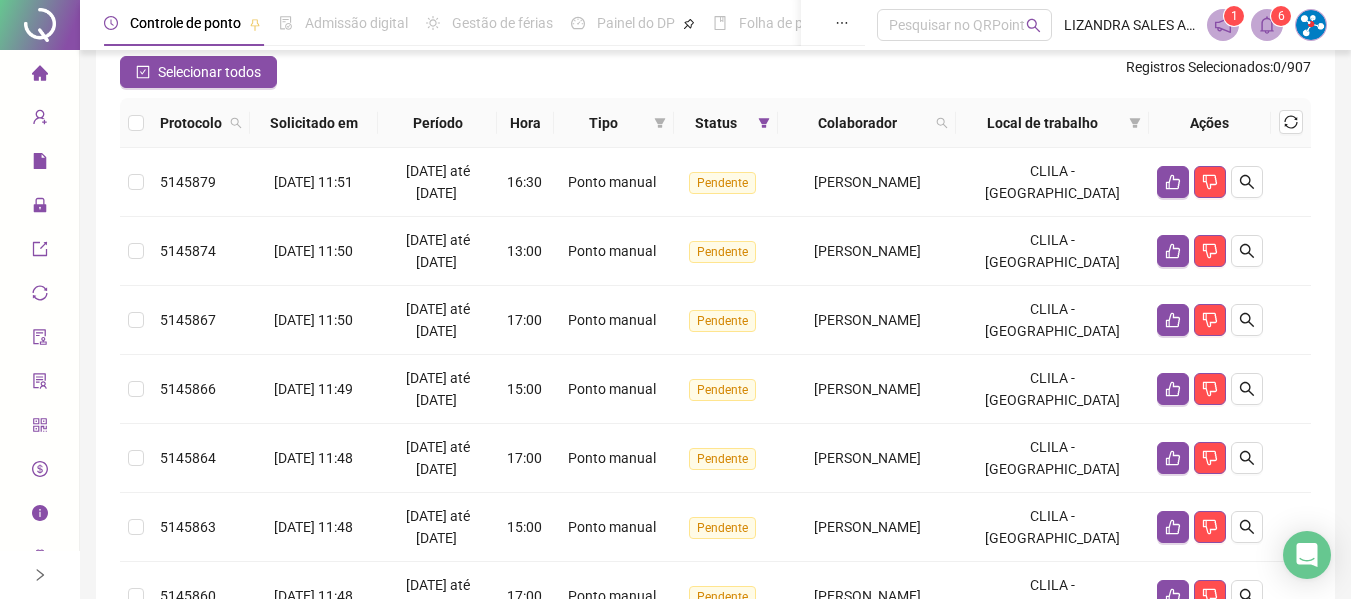 scroll, scrollTop: 200, scrollLeft: 0, axis: vertical 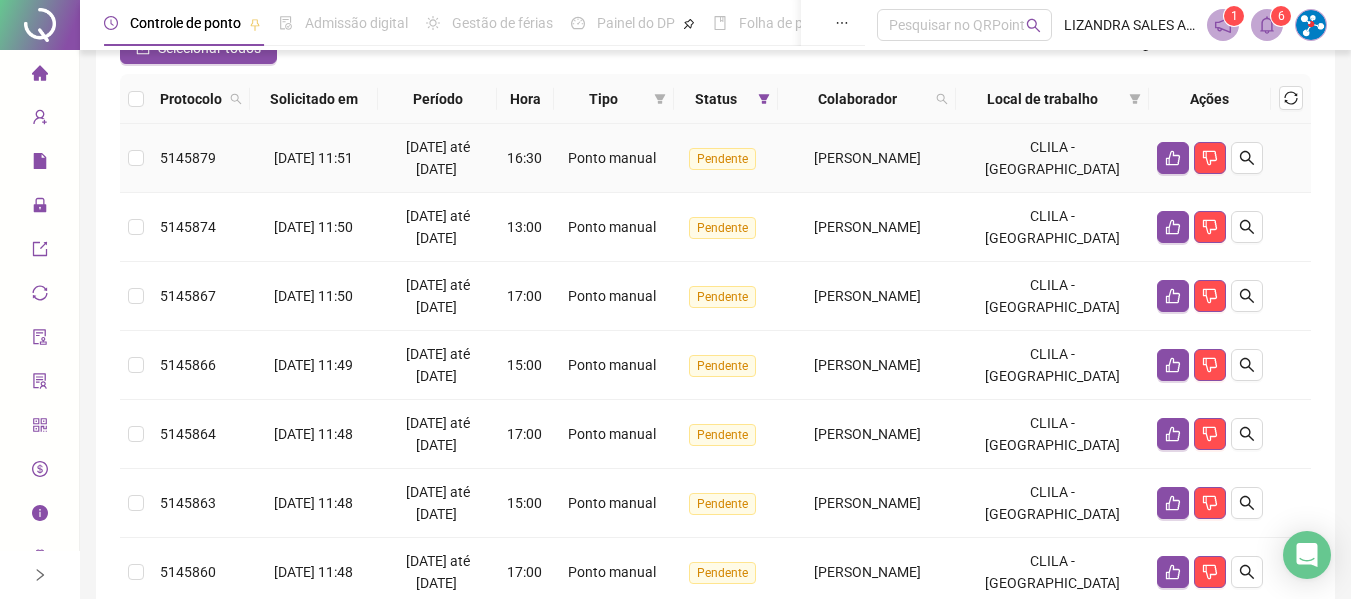 click on "Ponto manual" at bounding box center [614, 158] 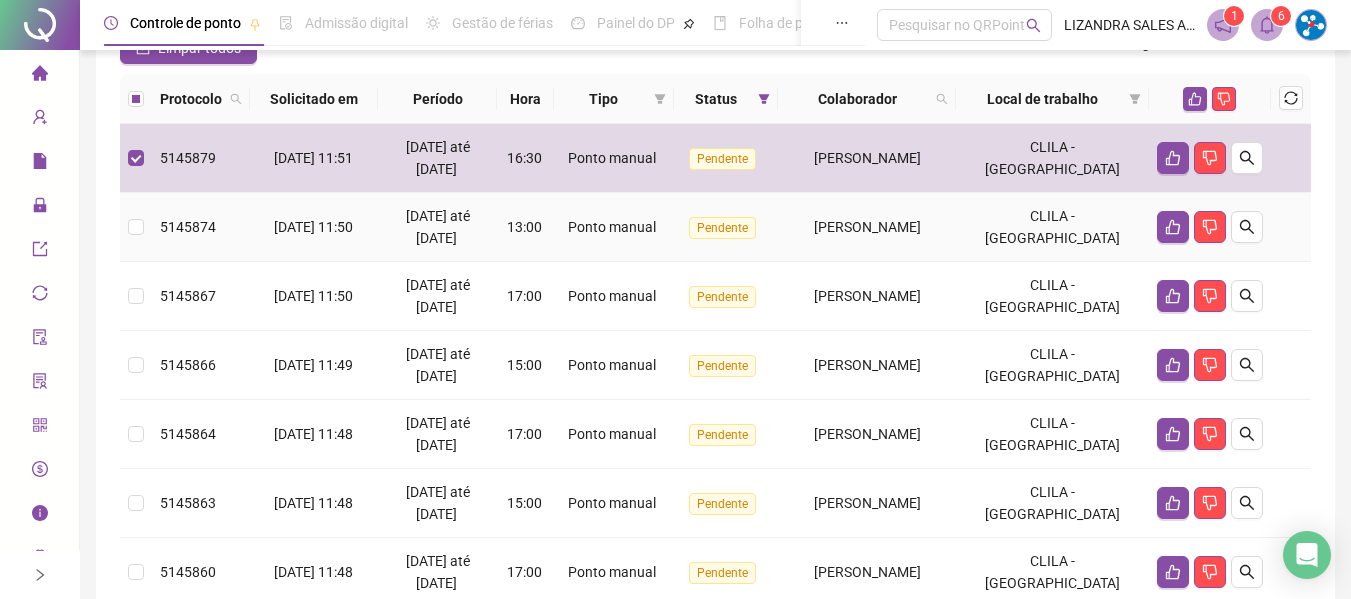 click on "Ponto manual" at bounding box center [612, 227] 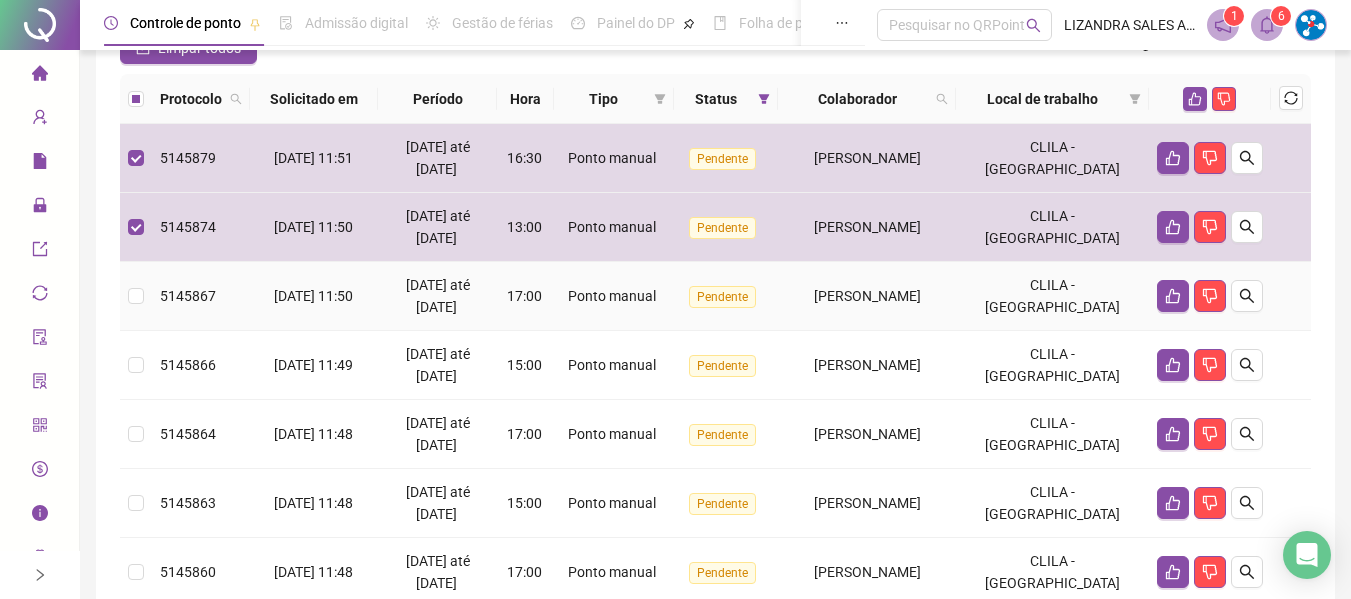 click on "Ponto manual" at bounding box center (614, 296) 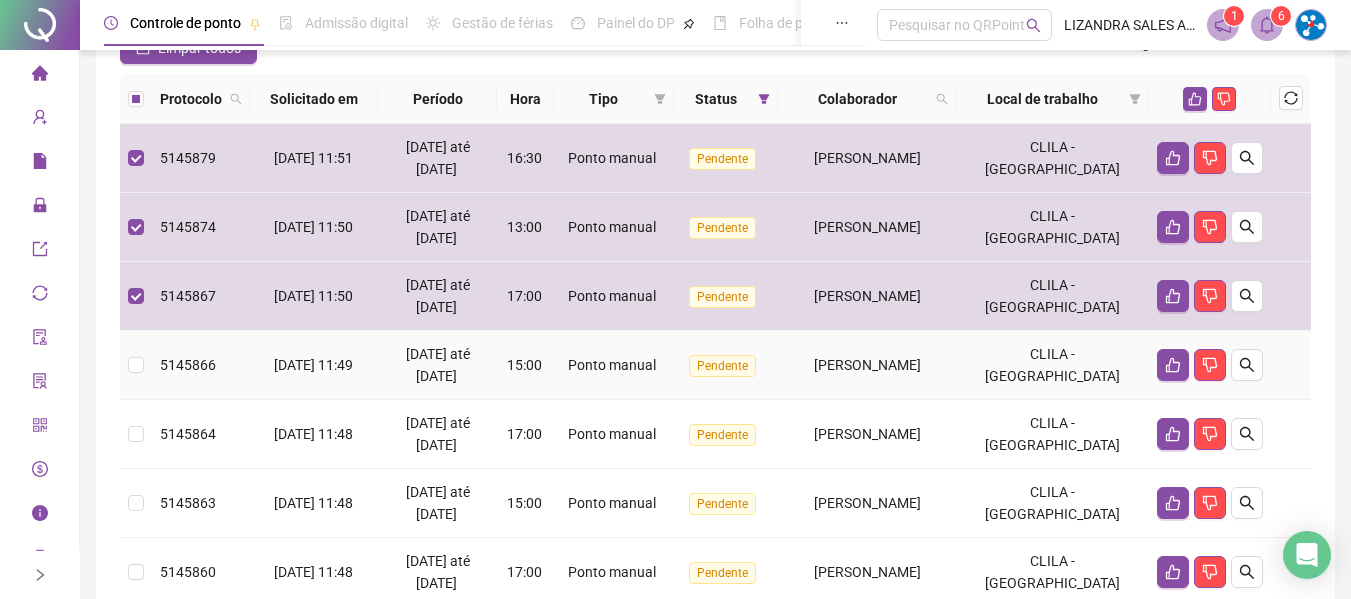 click on "Ponto manual" at bounding box center (612, 365) 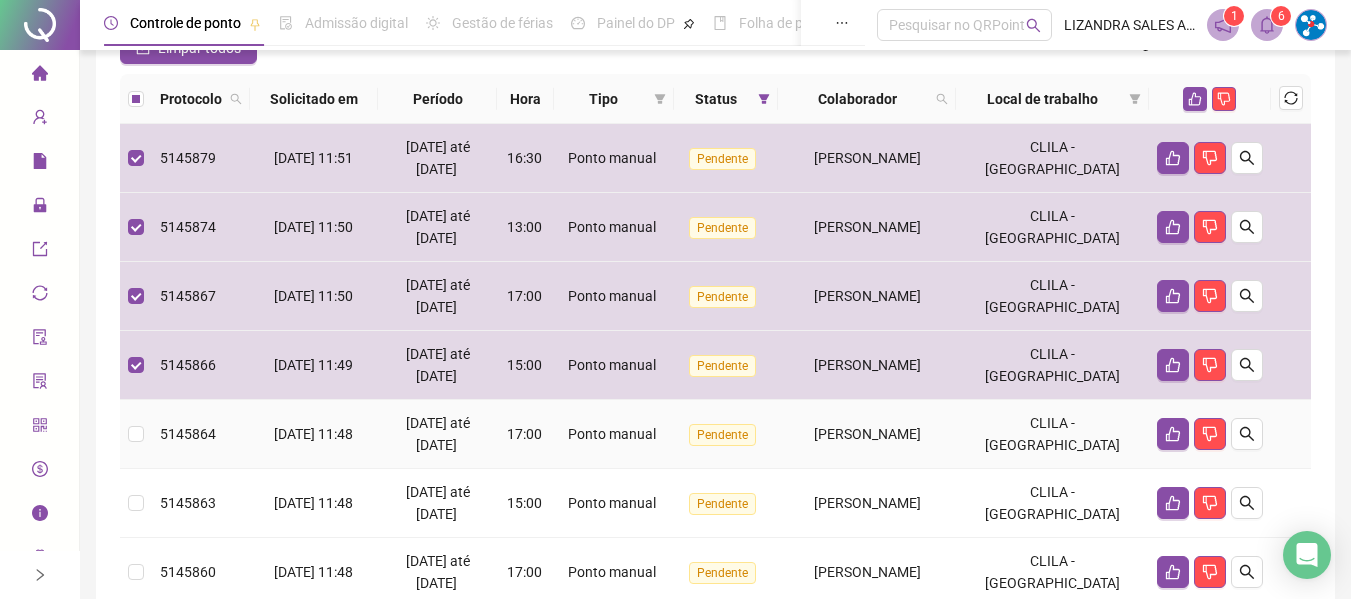 click on "Ponto manual" at bounding box center [614, 434] 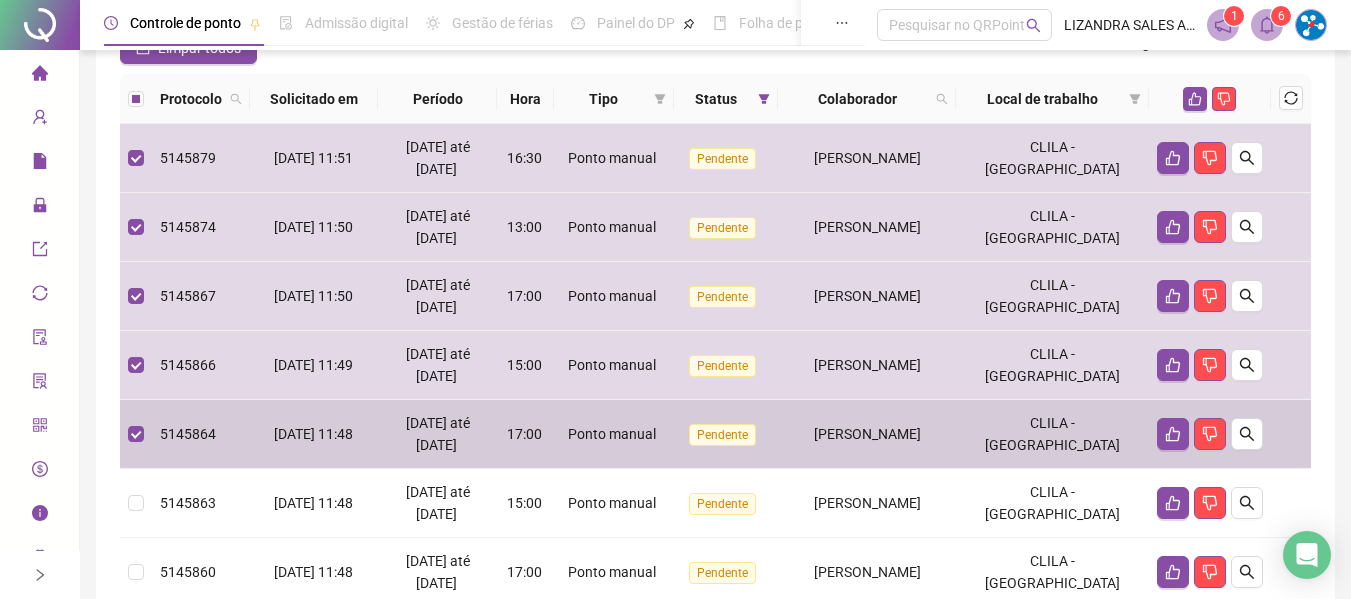 click on "Ponto manual" at bounding box center (614, 503) 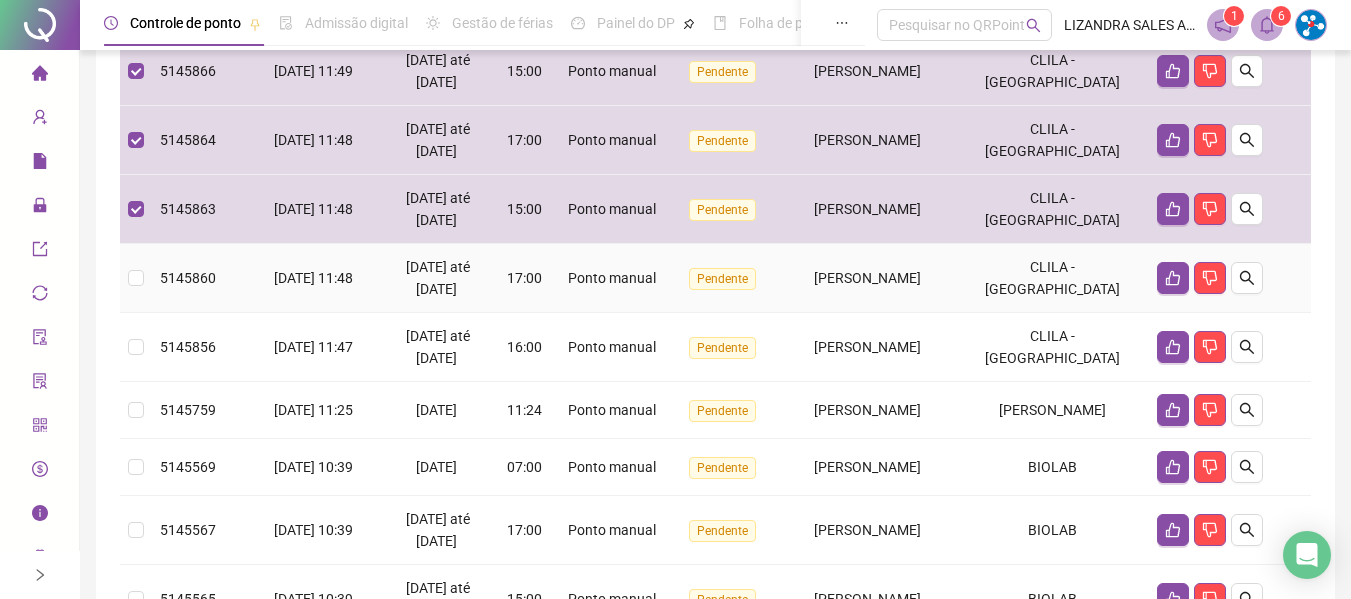 scroll, scrollTop: 500, scrollLeft: 0, axis: vertical 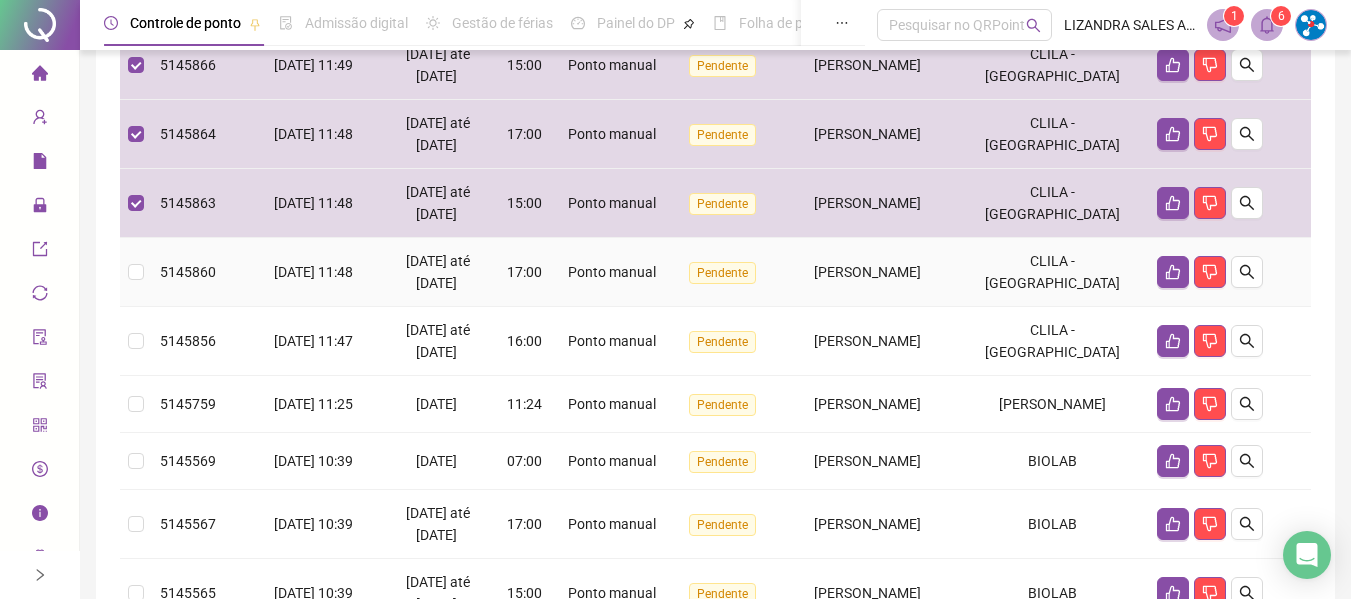 click on "Ponto manual" at bounding box center [612, 272] 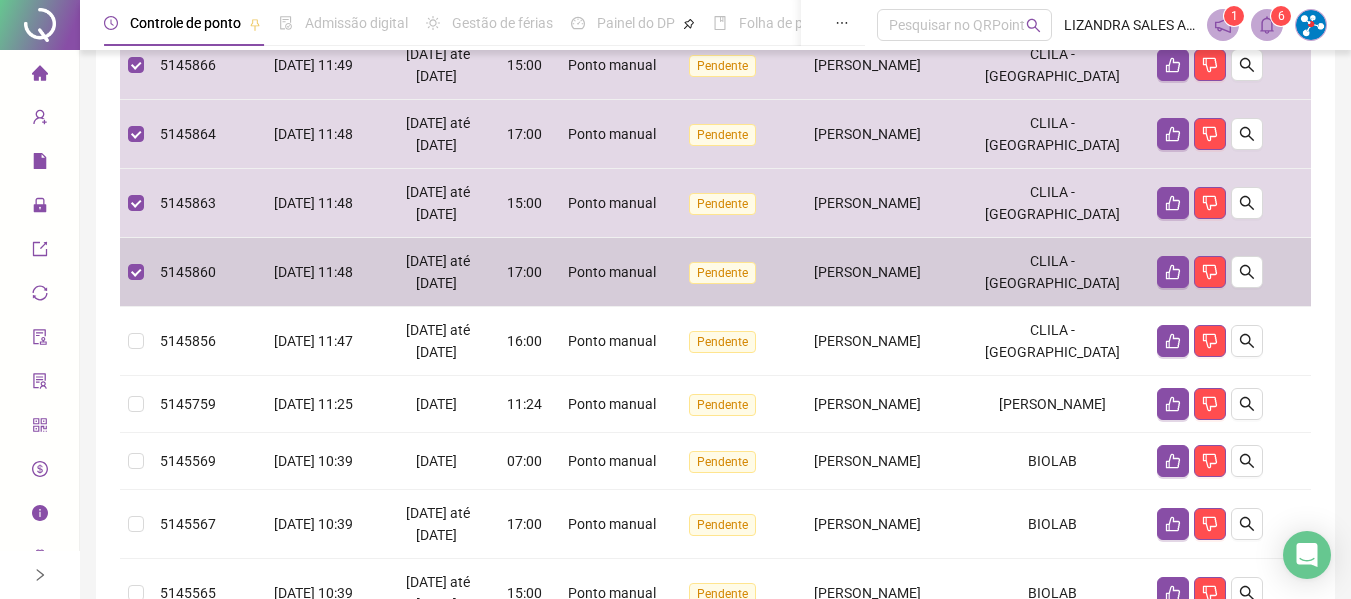 click on "Ponto manual" at bounding box center (614, 341) 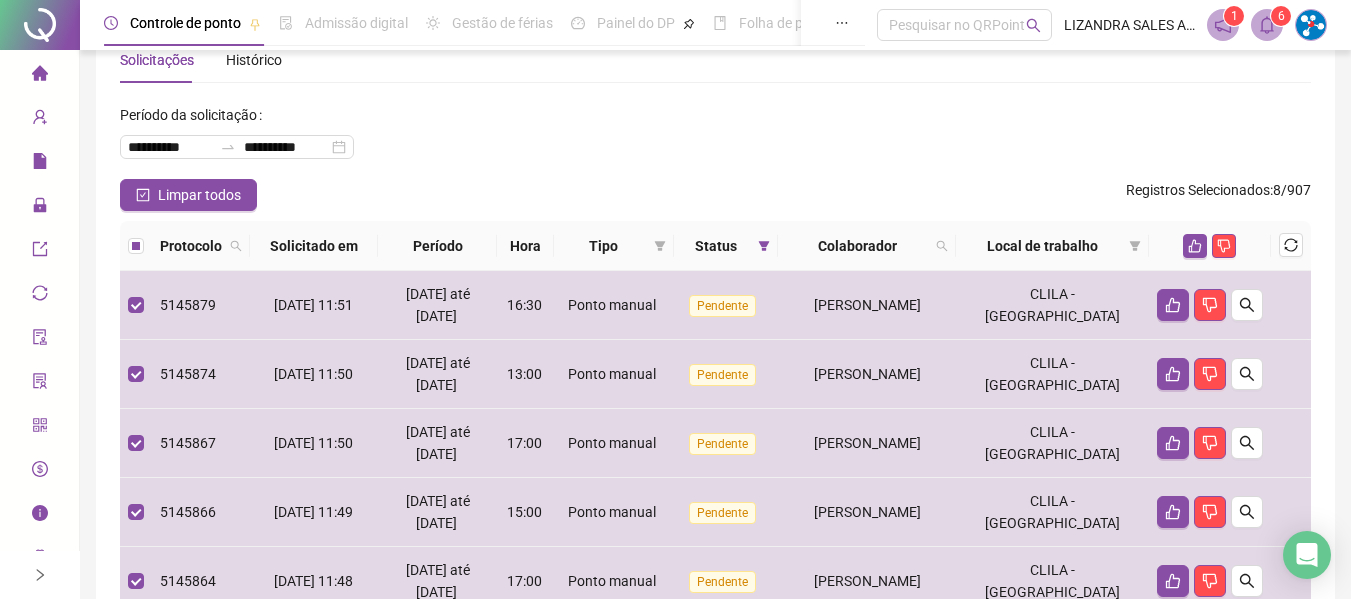 scroll, scrollTop: 0, scrollLeft: 0, axis: both 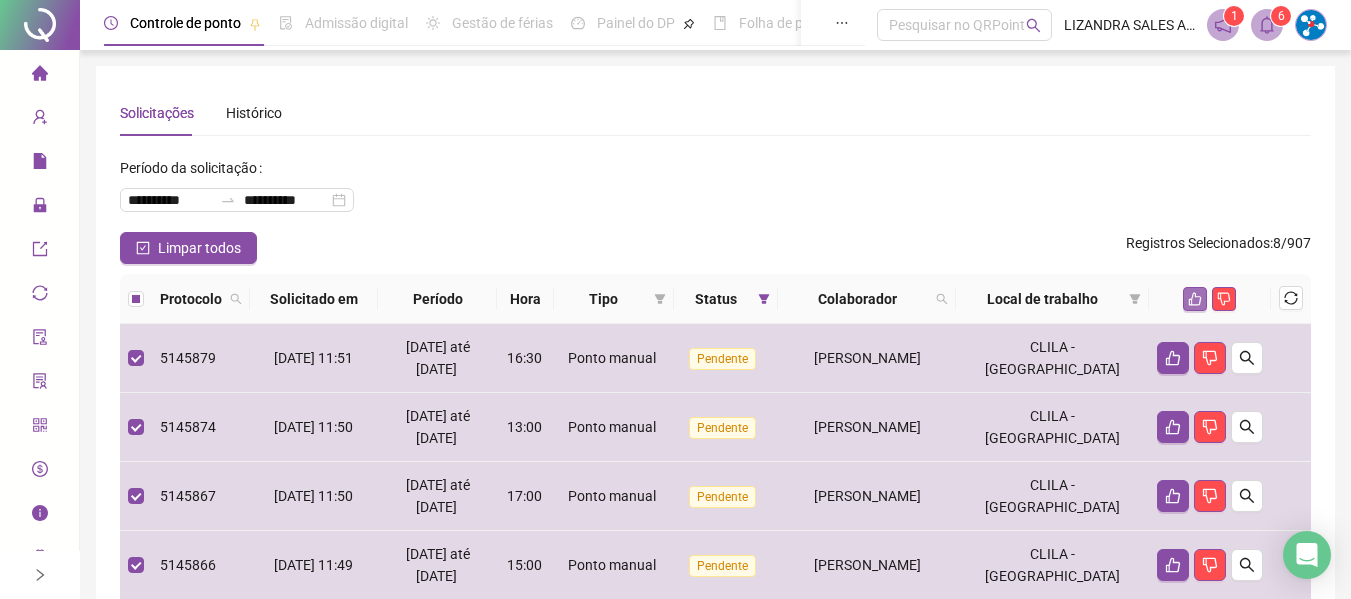 click at bounding box center [1195, 299] 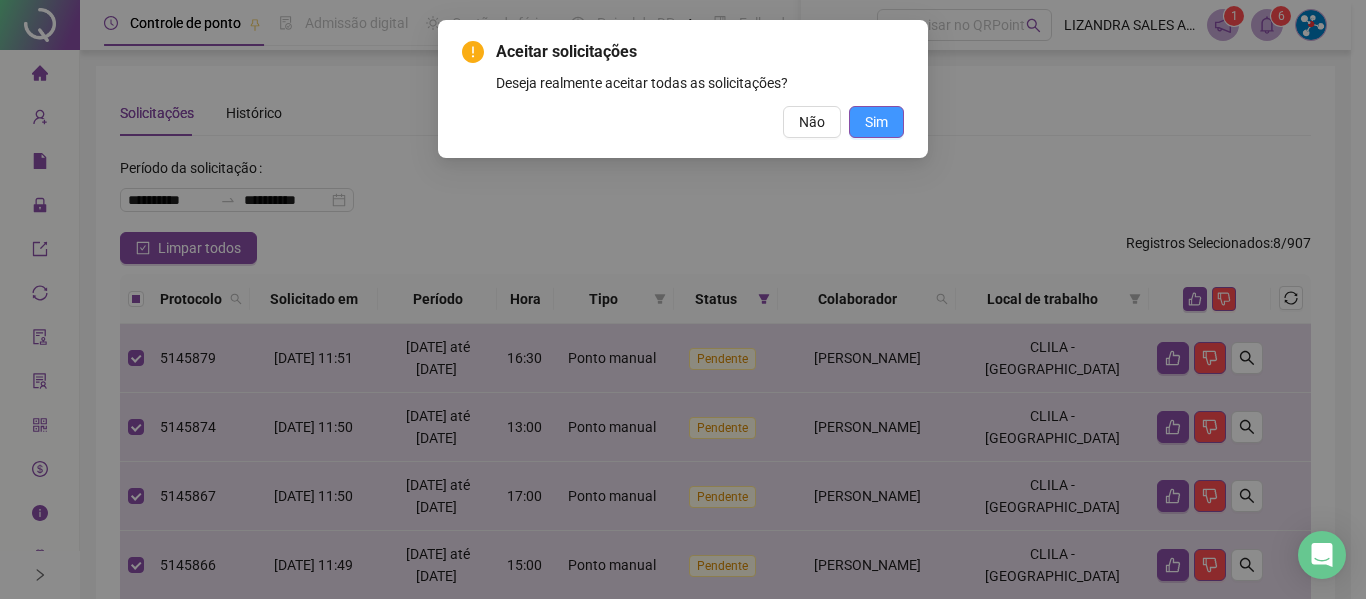 click on "Sim" at bounding box center [876, 122] 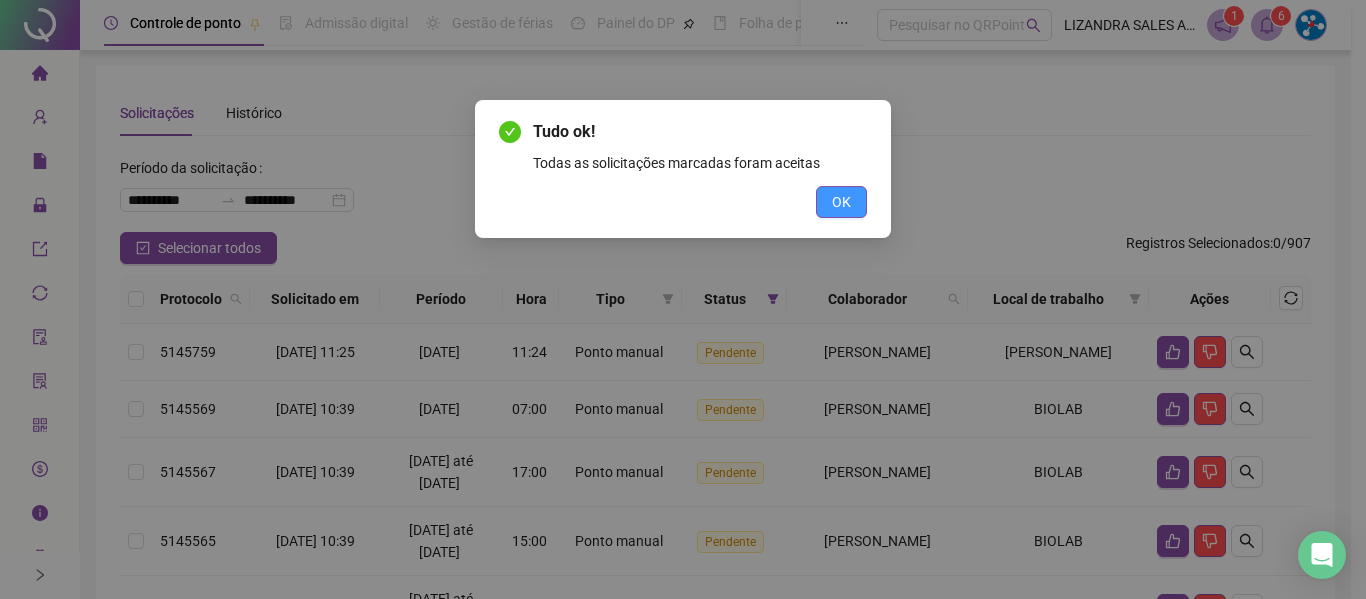 click on "OK" at bounding box center (841, 202) 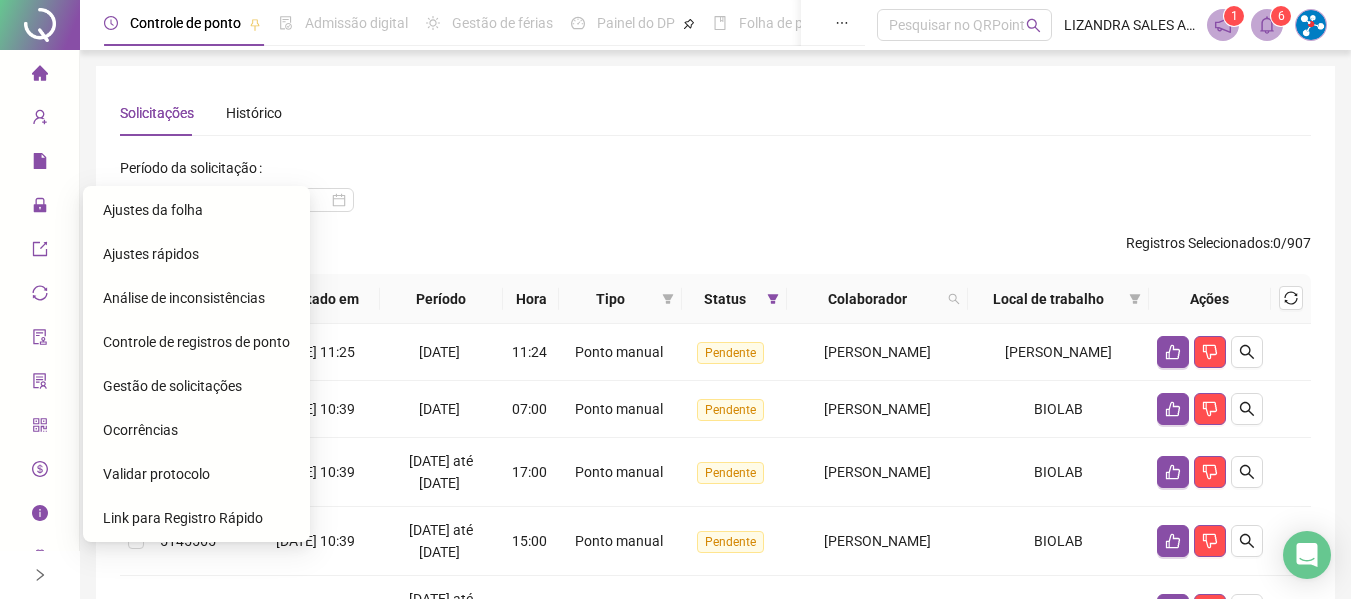click on "Ajustes da folha" at bounding box center [153, 210] 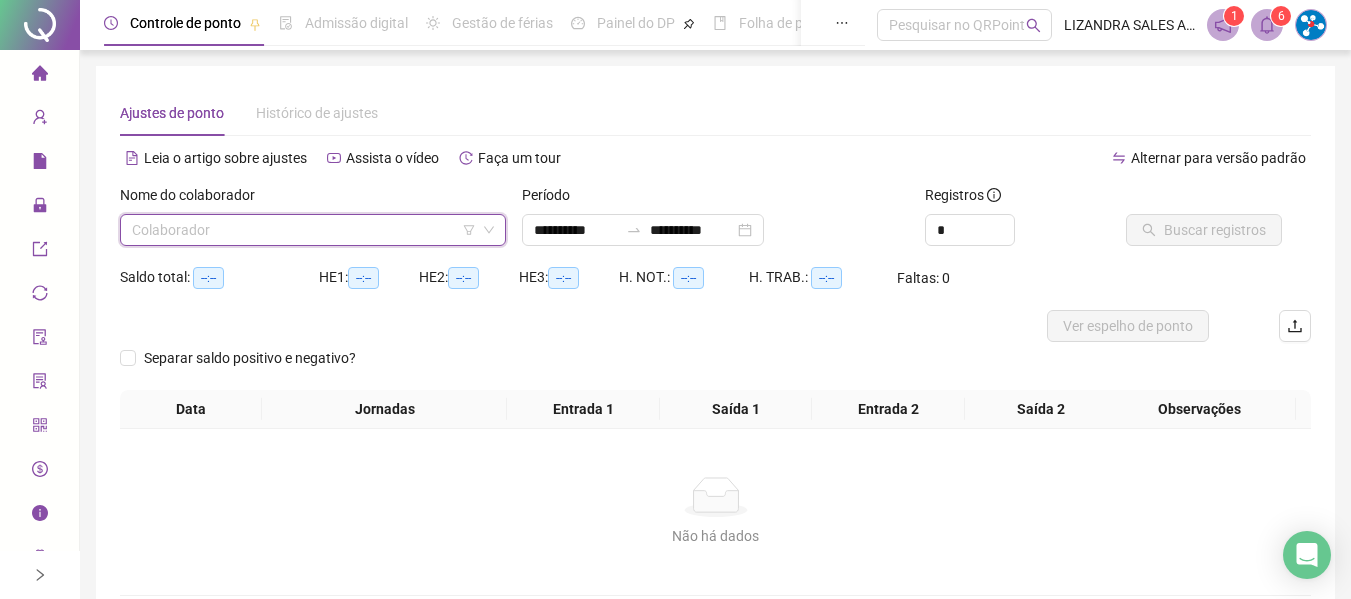 click at bounding box center (307, 230) 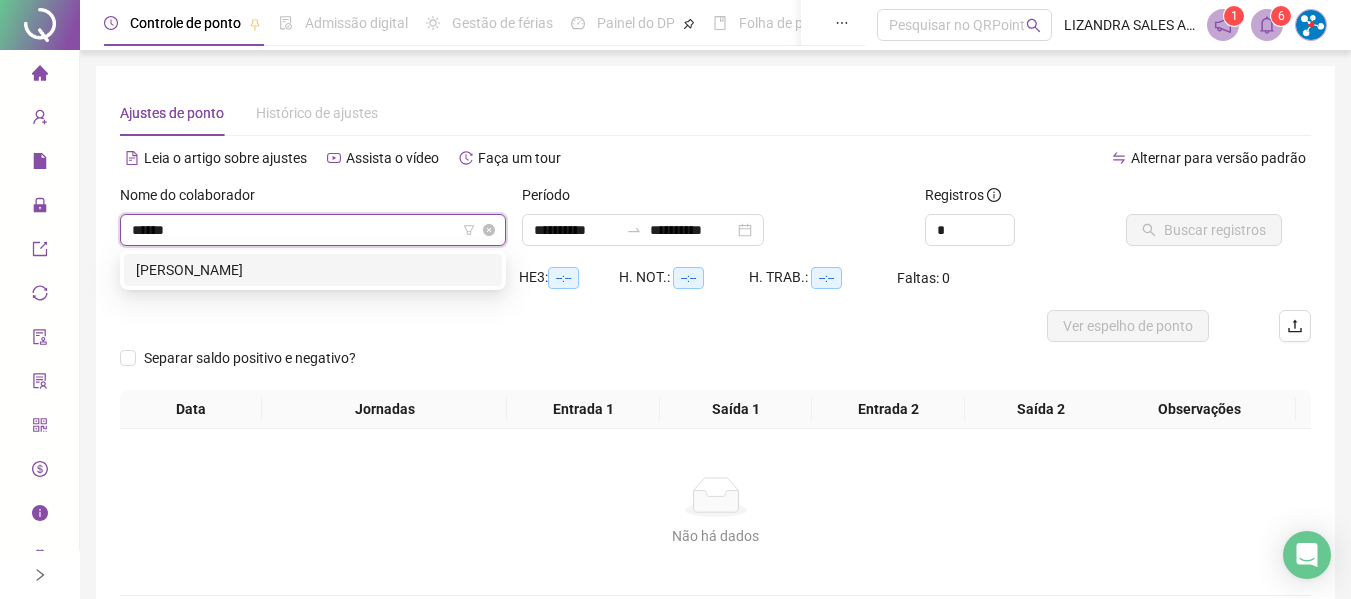type on "*******" 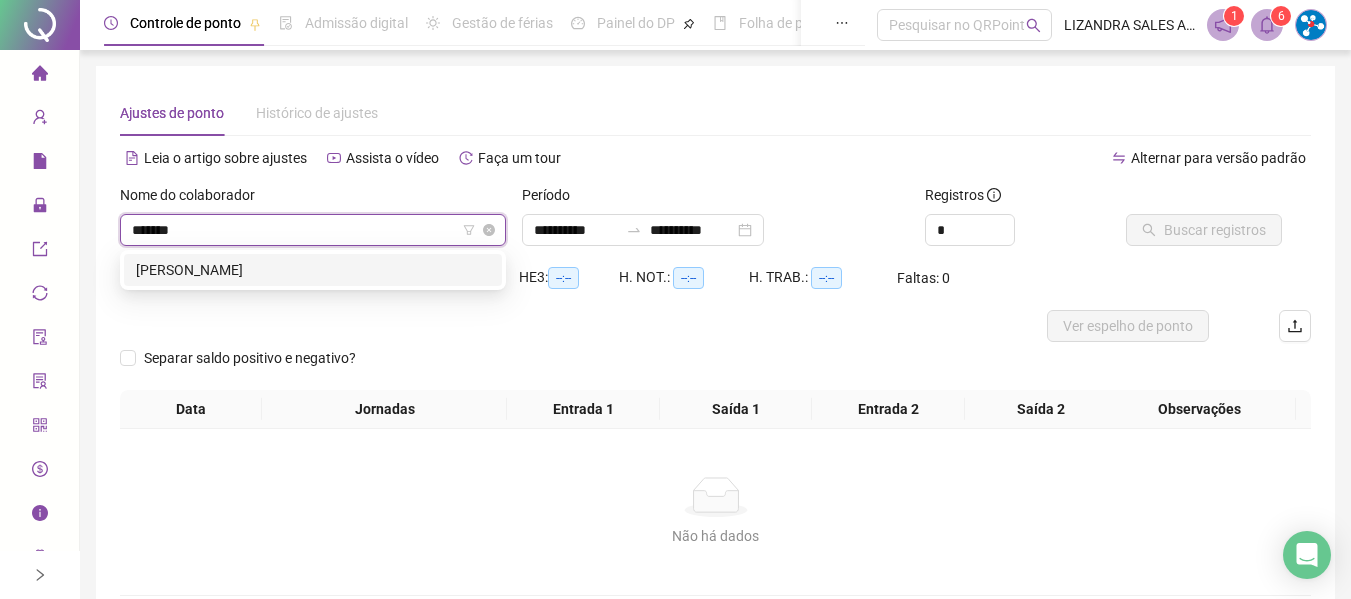 type 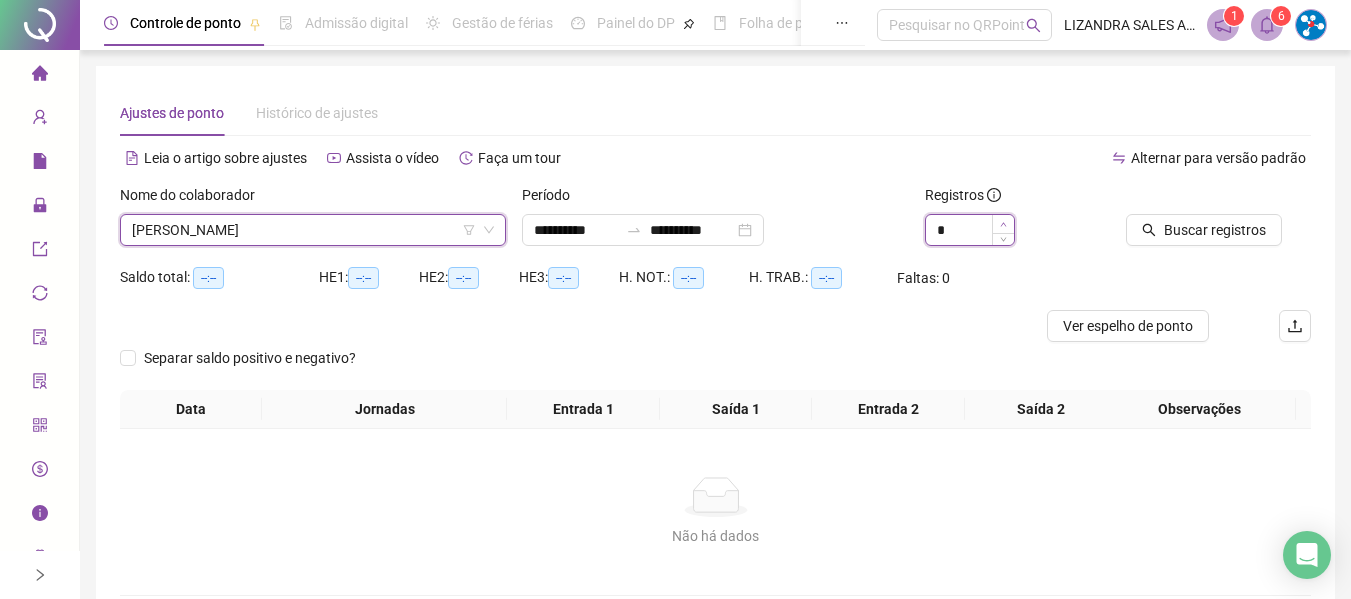 type on "*" 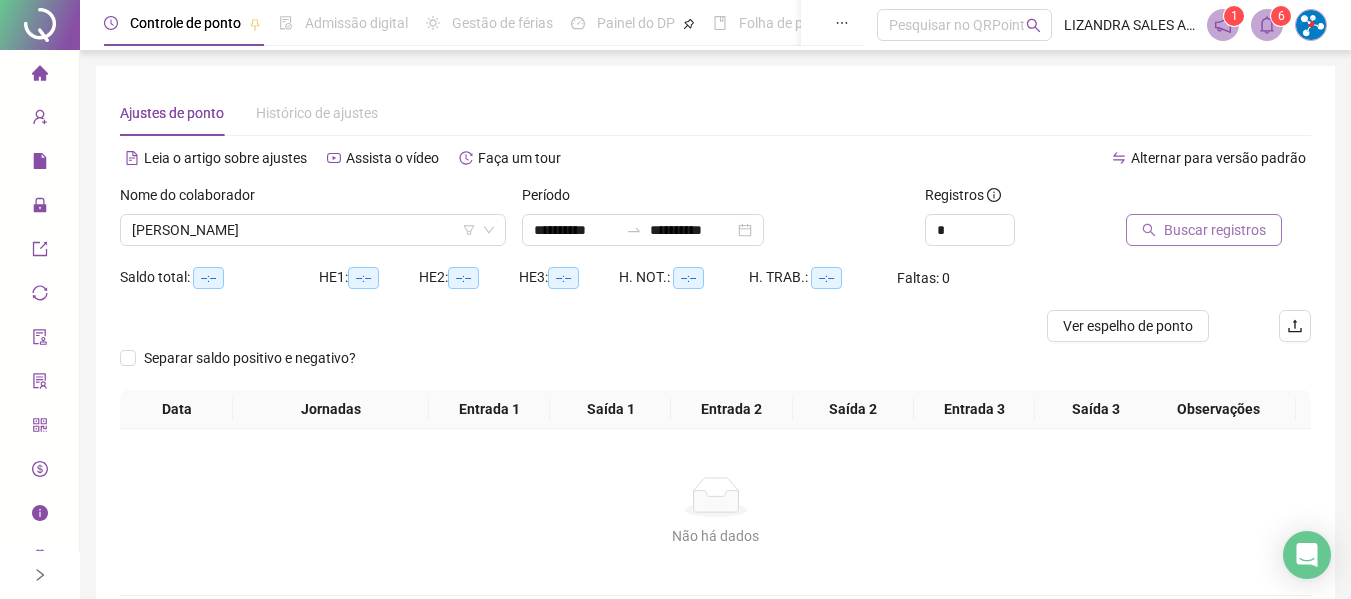 click on "Buscar registros" at bounding box center [1215, 230] 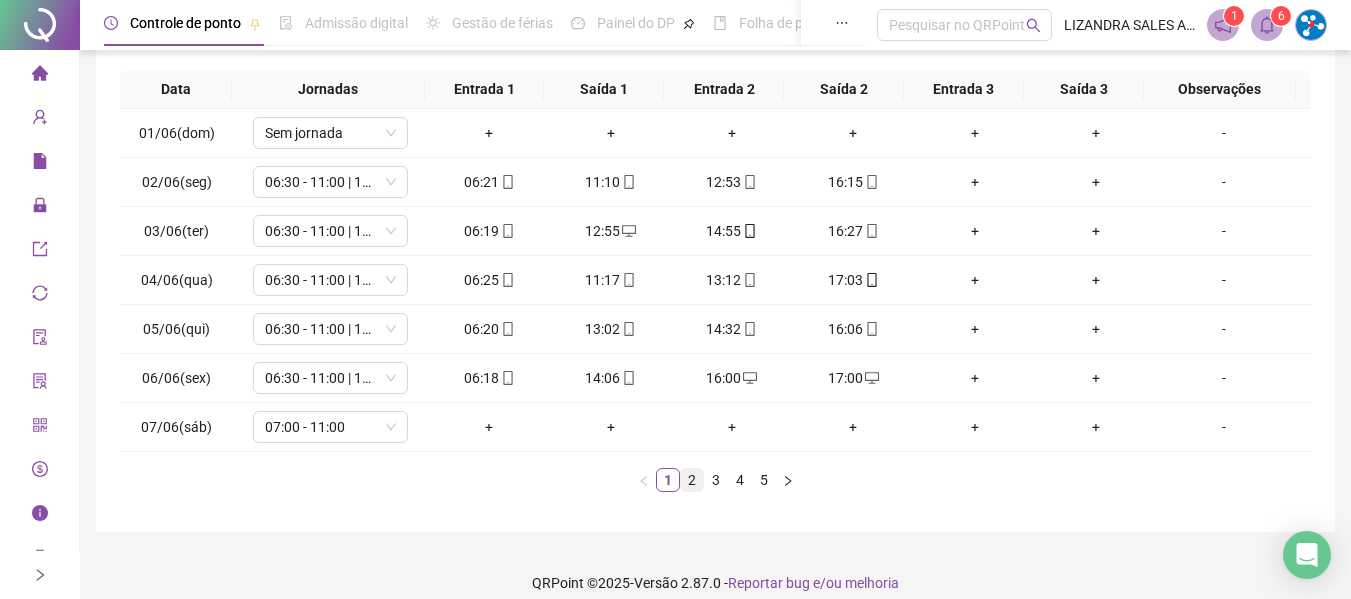 scroll, scrollTop: 355, scrollLeft: 0, axis: vertical 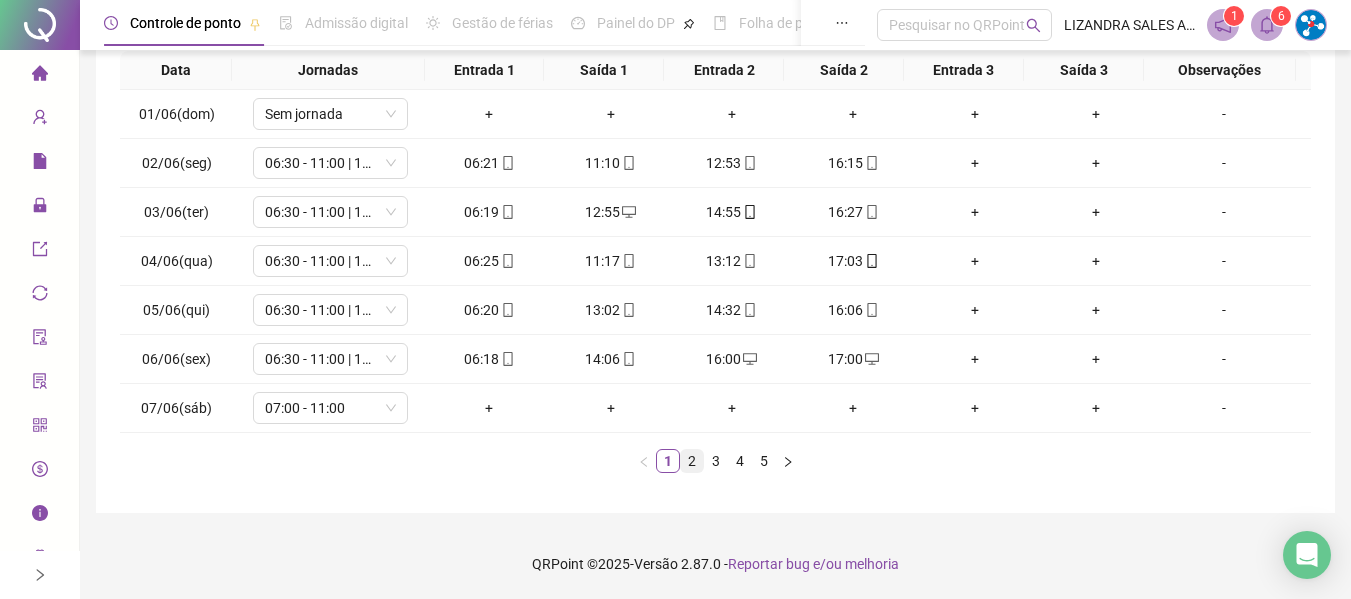 click on "2" at bounding box center [692, 461] 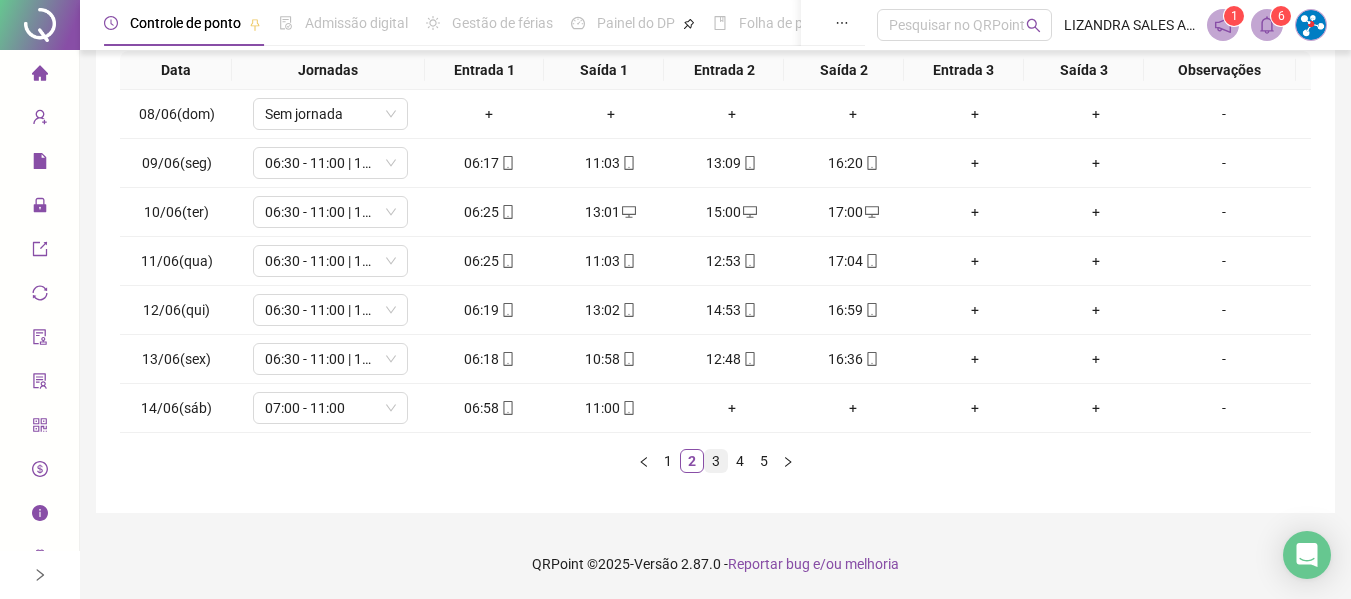 click on "3" at bounding box center [716, 461] 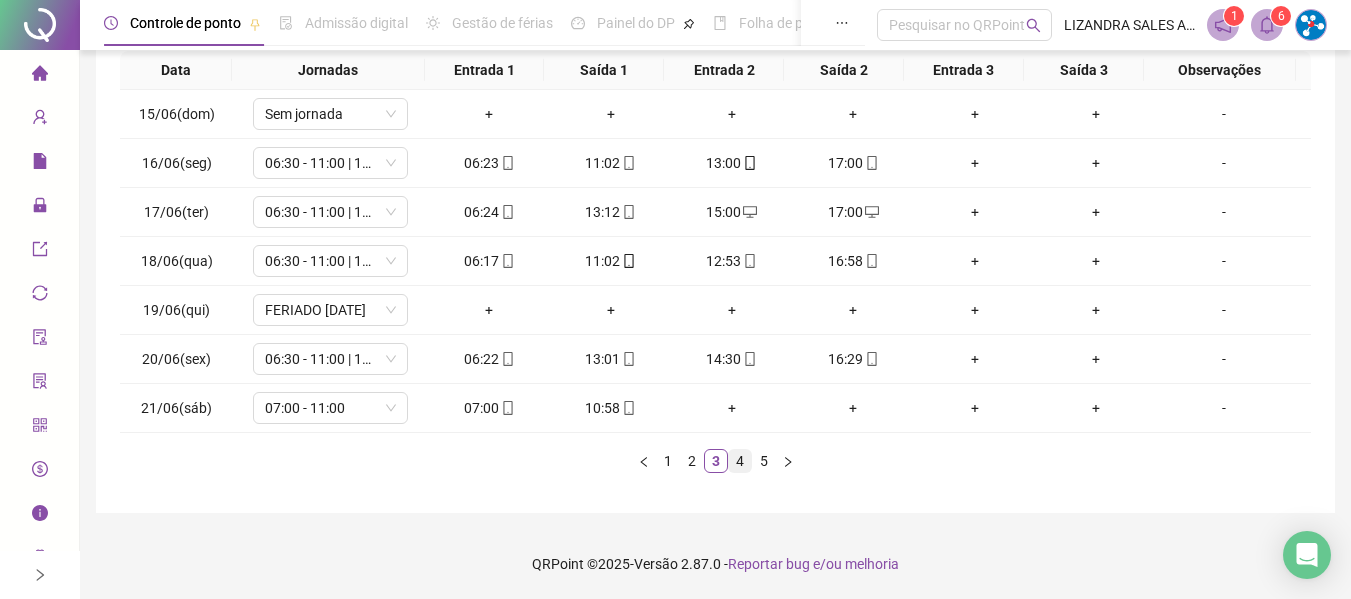 click on "4" at bounding box center (740, 461) 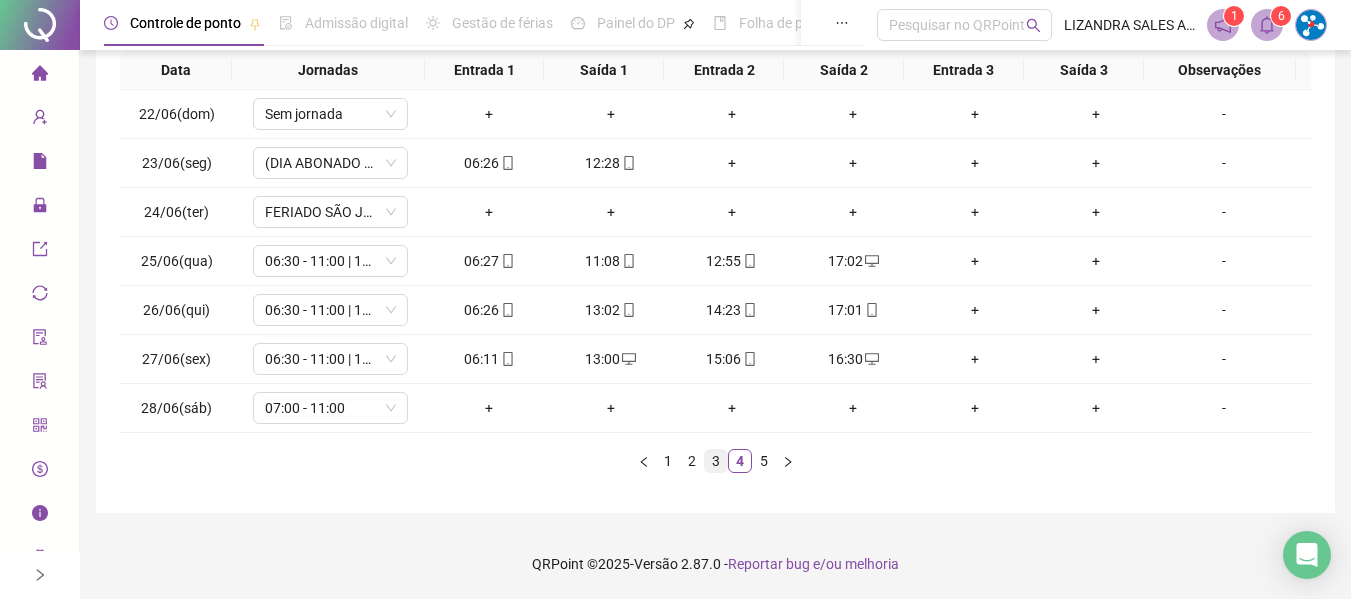 click on "3" at bounding box center (716, 461) 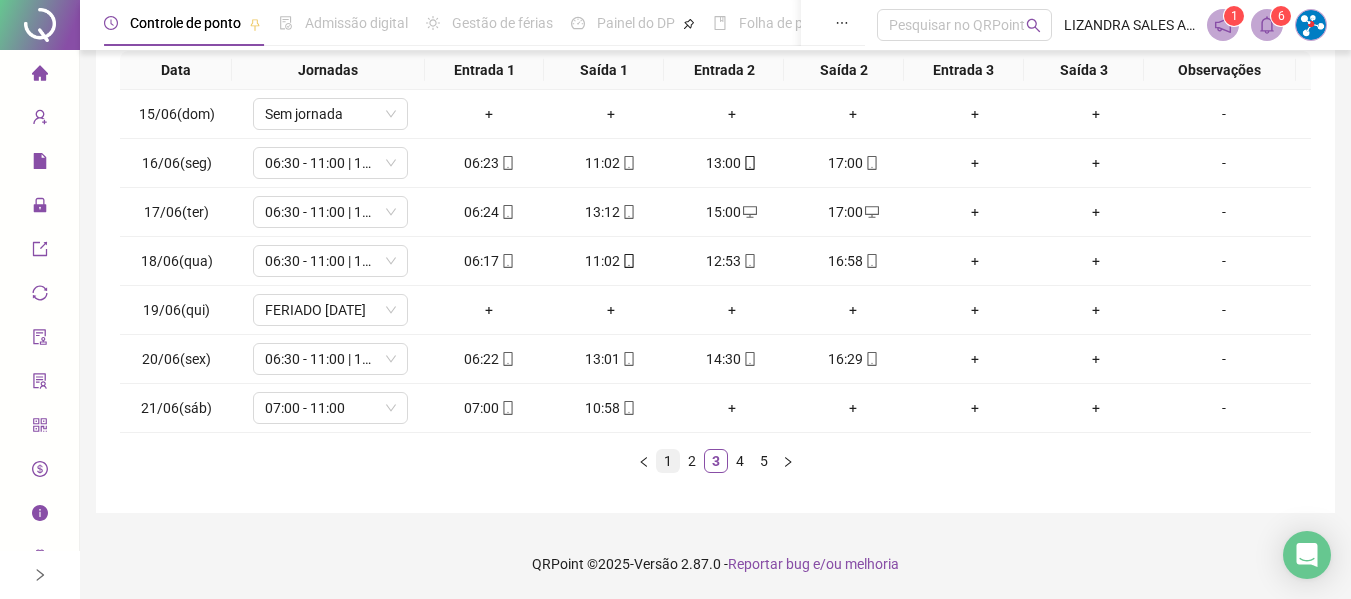 click on "1" at bounding box center [668, 461] 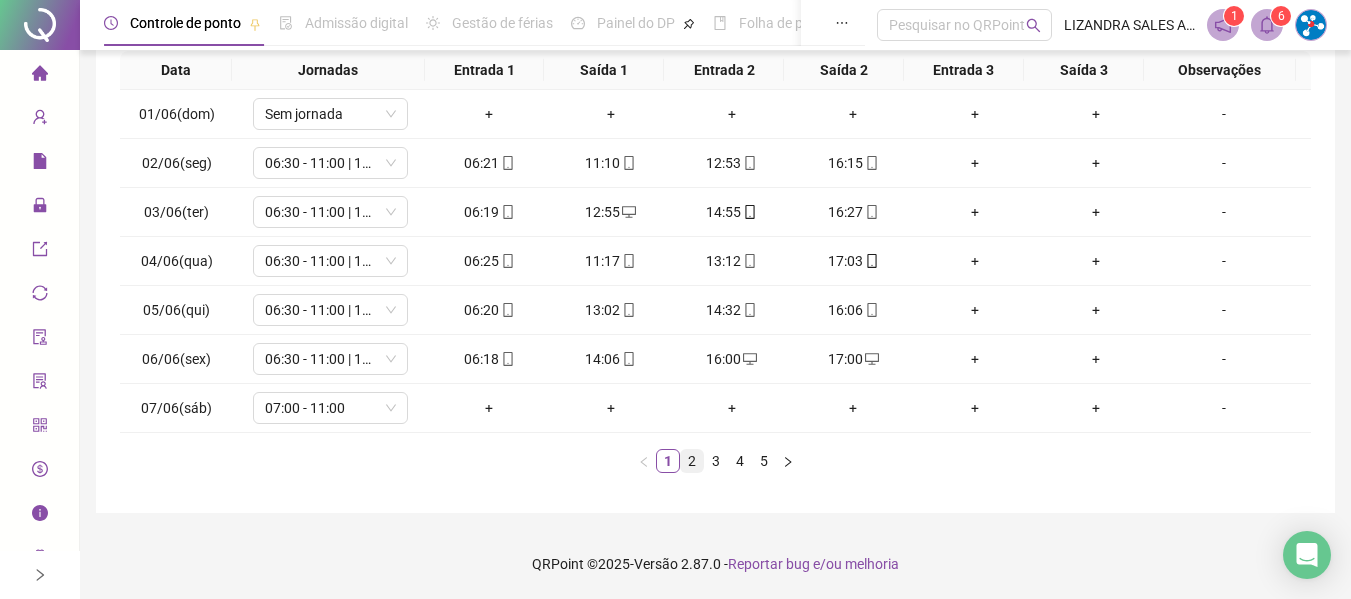 click on "2" at bounding box center [692, 461] 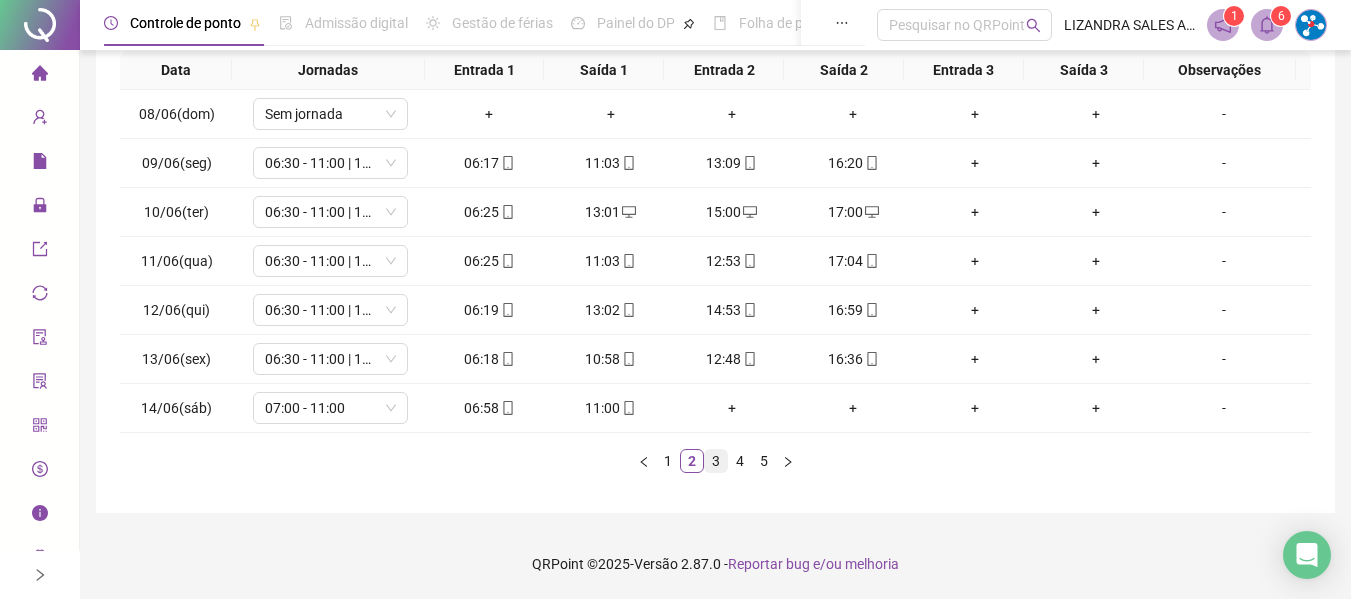 click on "3" at bounding box center (716, 461) 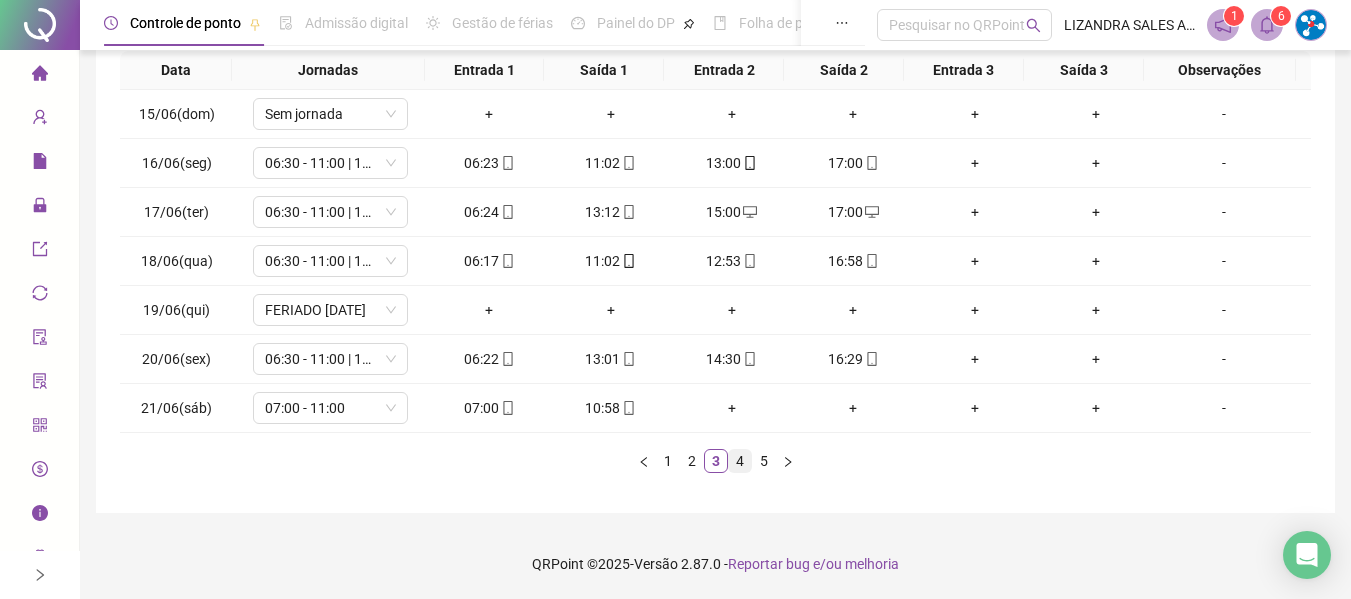click on "4" at bounding box center [740, 461] 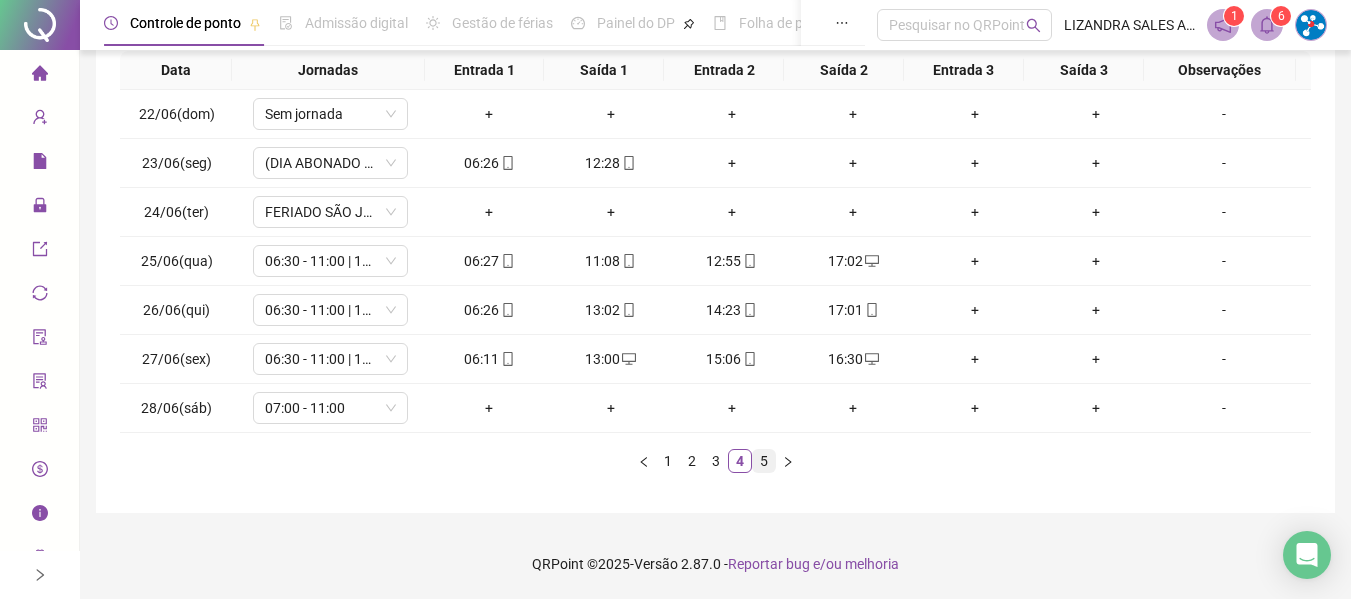 click on "5" at bounding box center [764, 461] 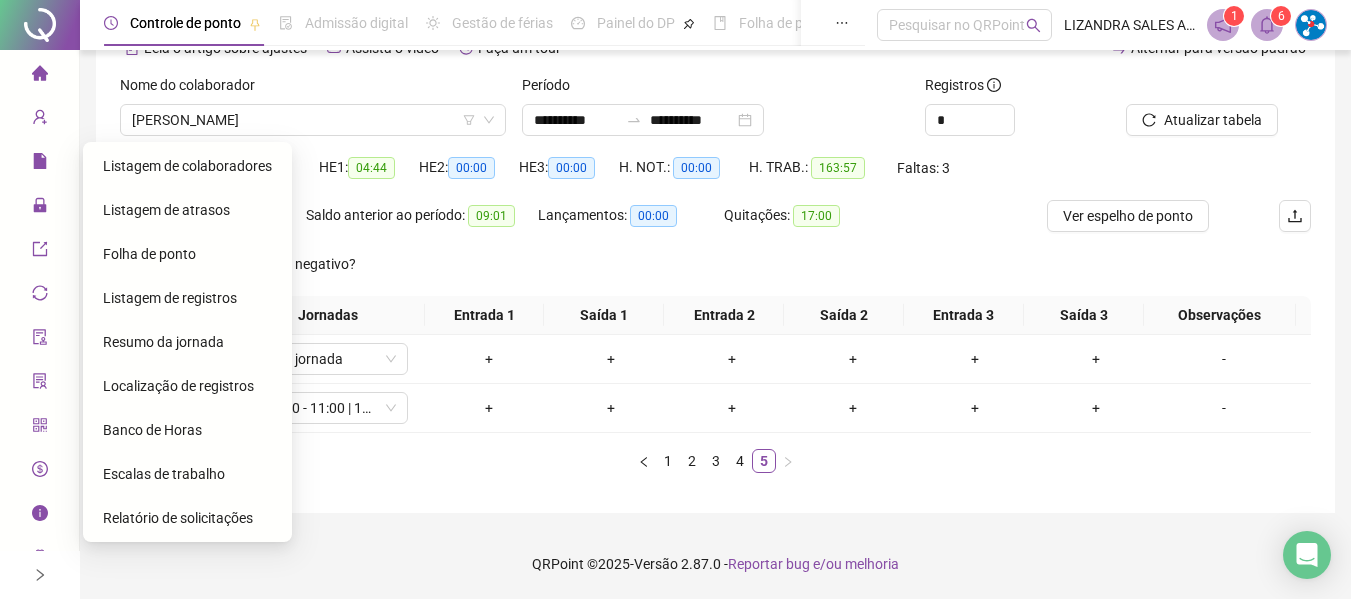 click on "Folha de ponto" at bounding box center [149, 254] 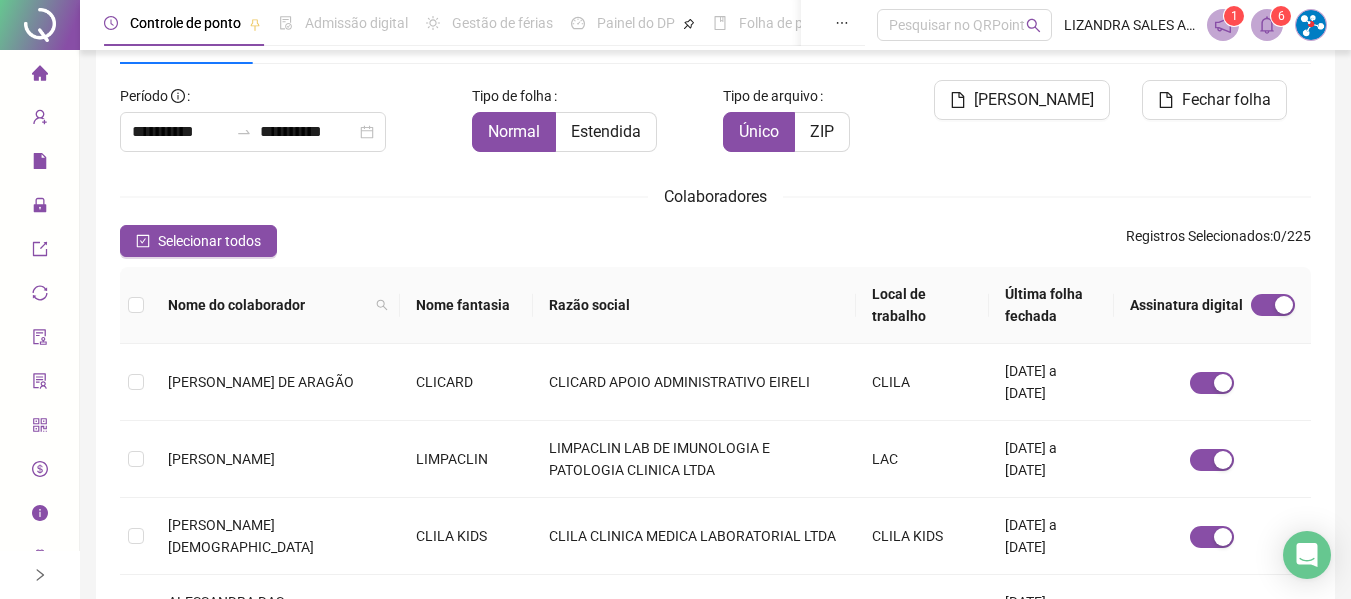 scroll, scrollTop: 110, scrollLeft: 0, axis: vertical 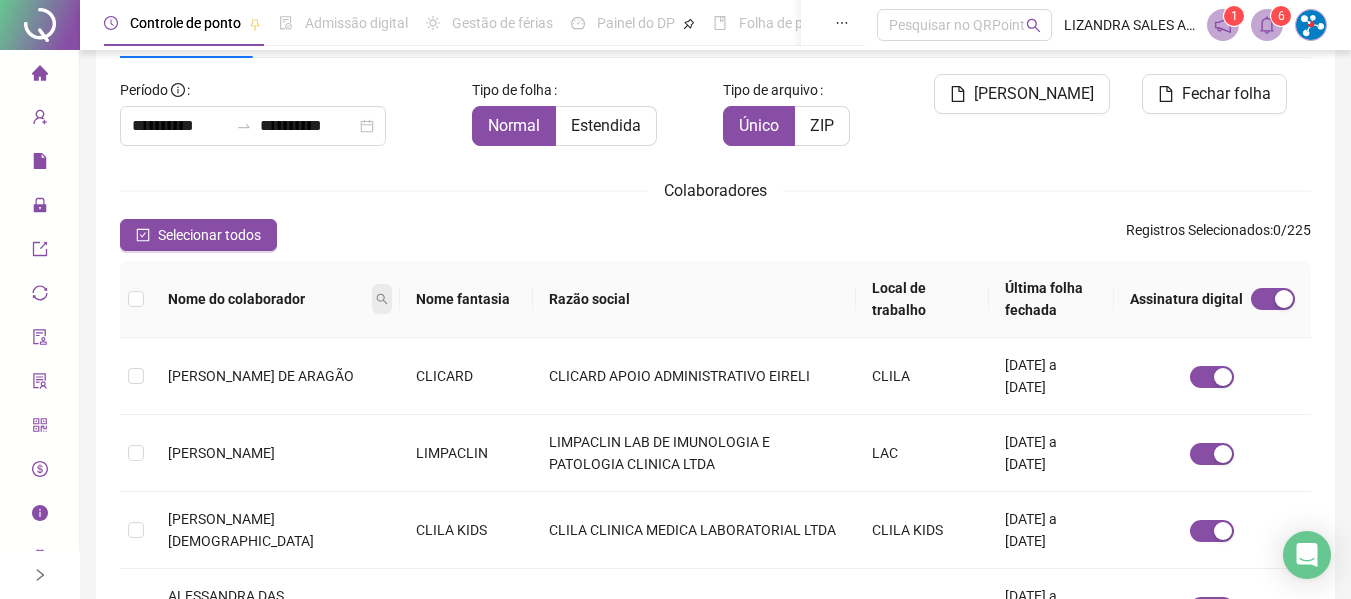 click at bounding box center (382, 299) 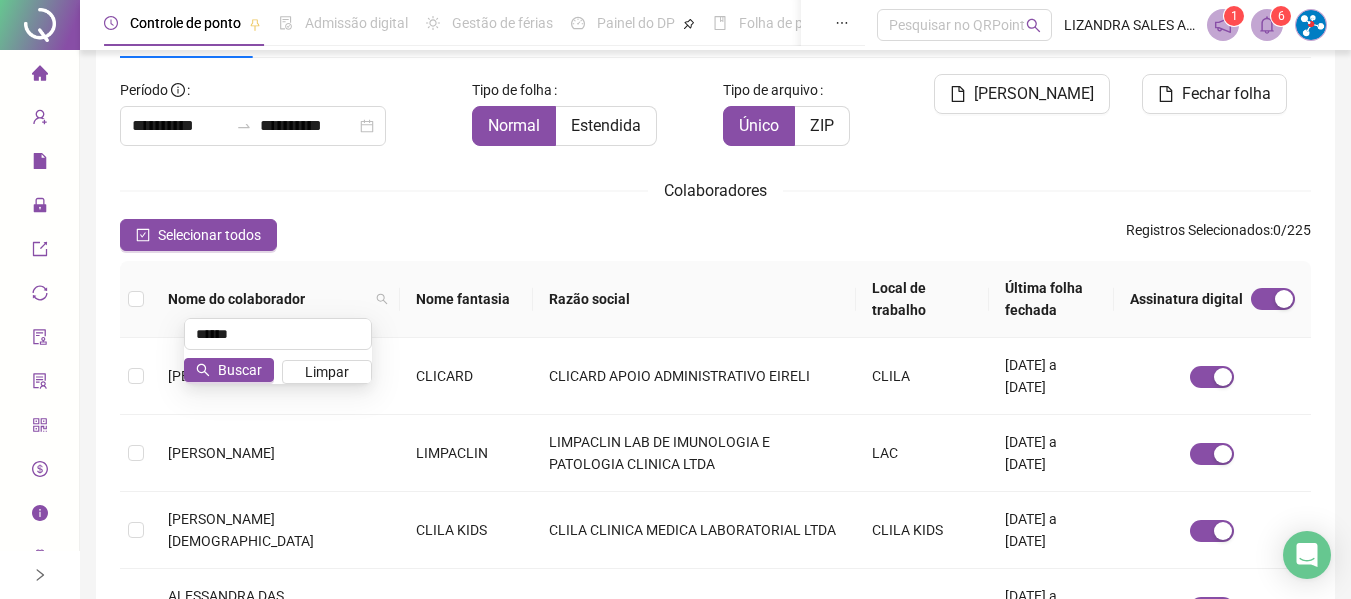 type on "******" 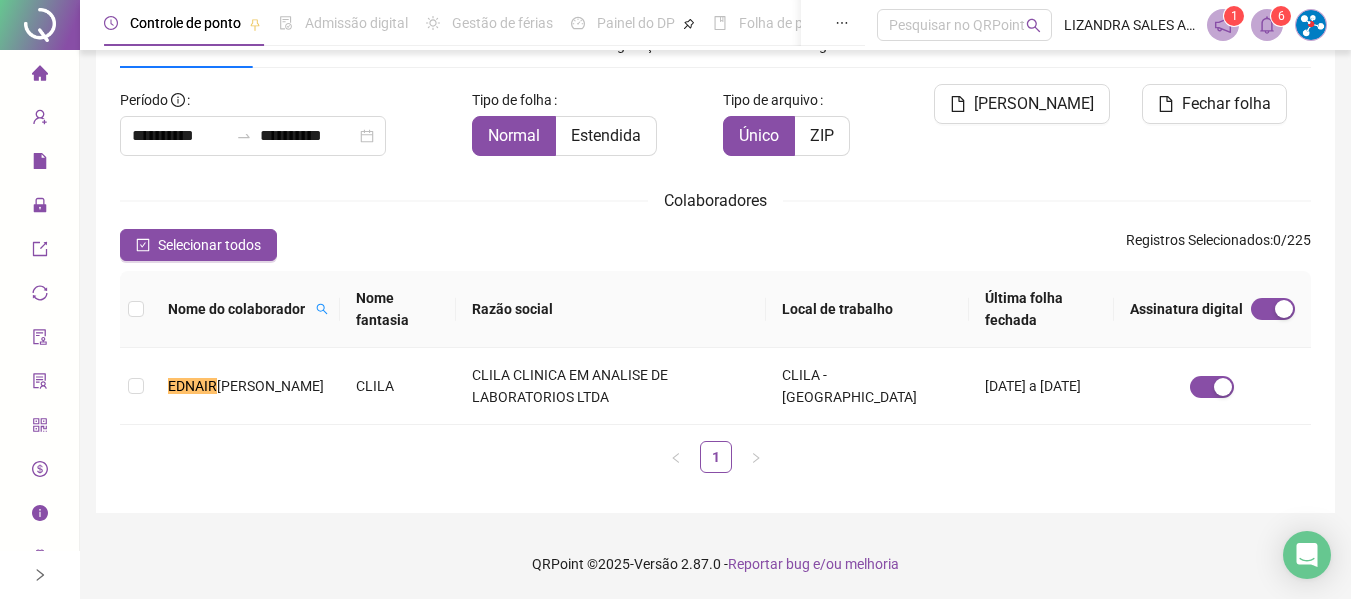 scroll, scrollTop: 100, scrollLeft: 0, axis: vertical 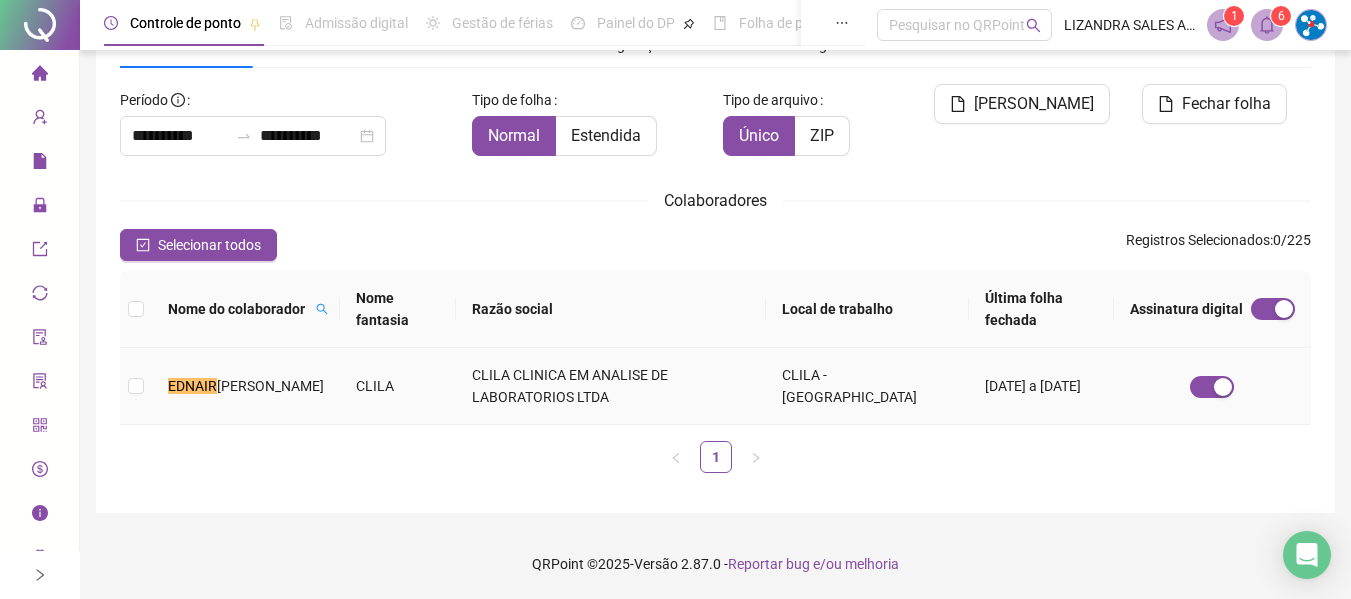 click on "CLILA CLINICA EM ANALISE DE LABORATORIOS LTDA" at bounding box center [611, 386] 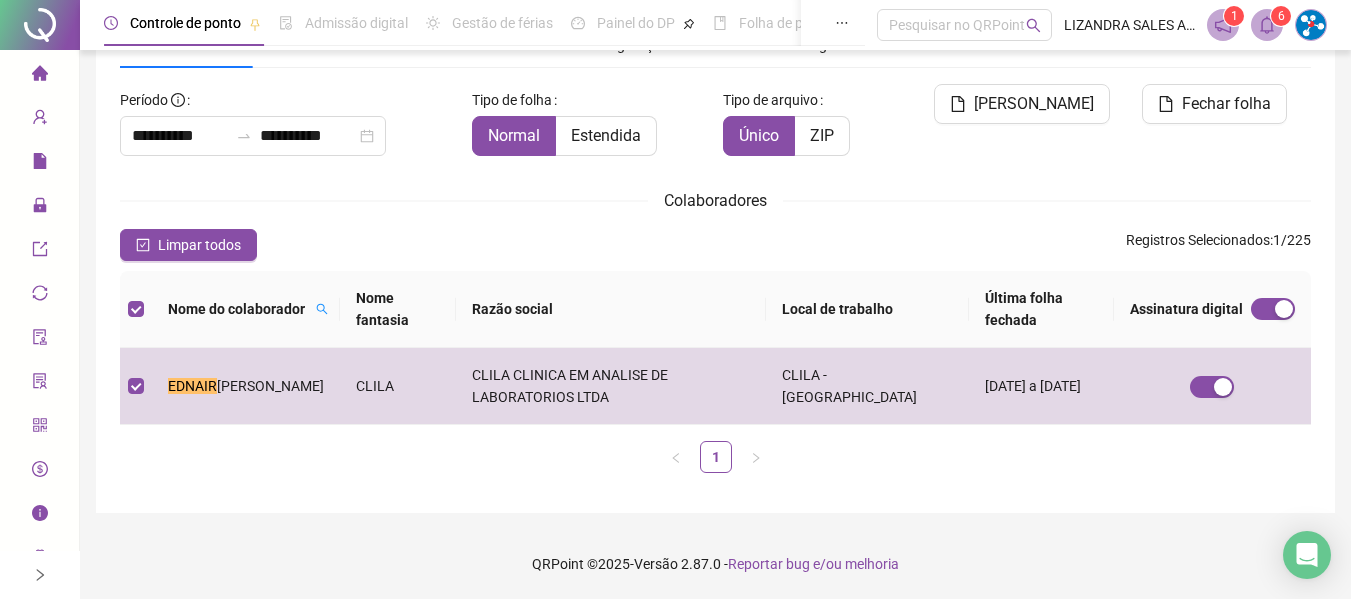 click on "Nome do colaborador" at bounding box center (246, 309) 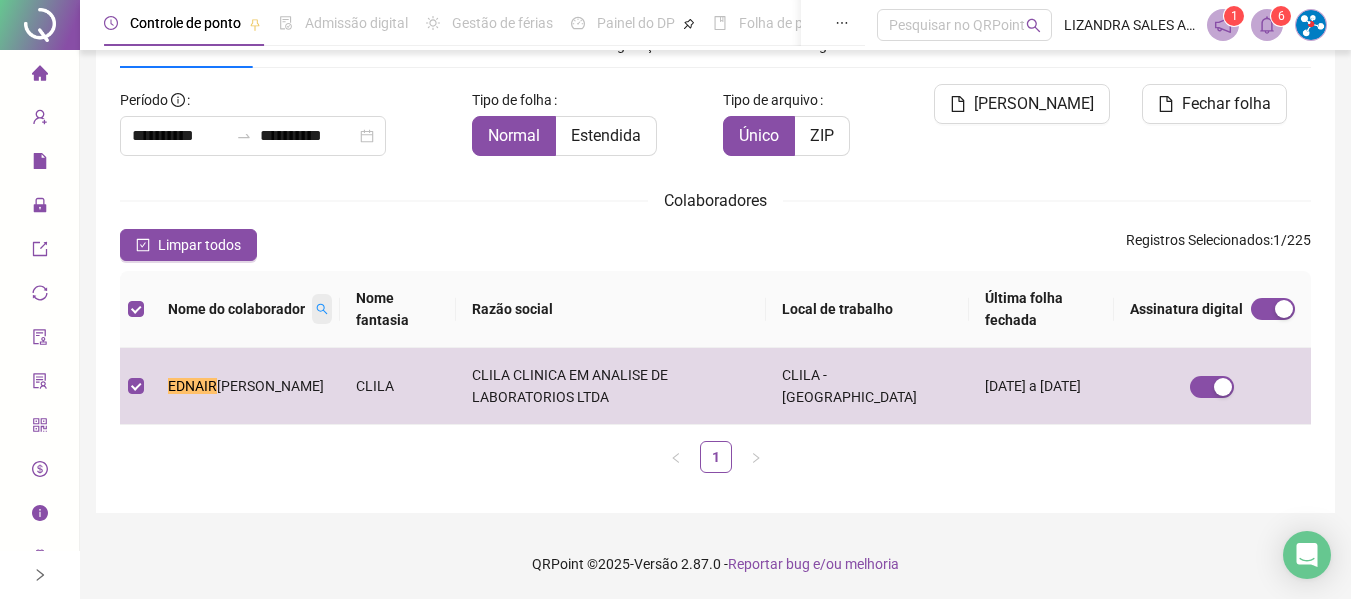click at bounding box center [322, 309] 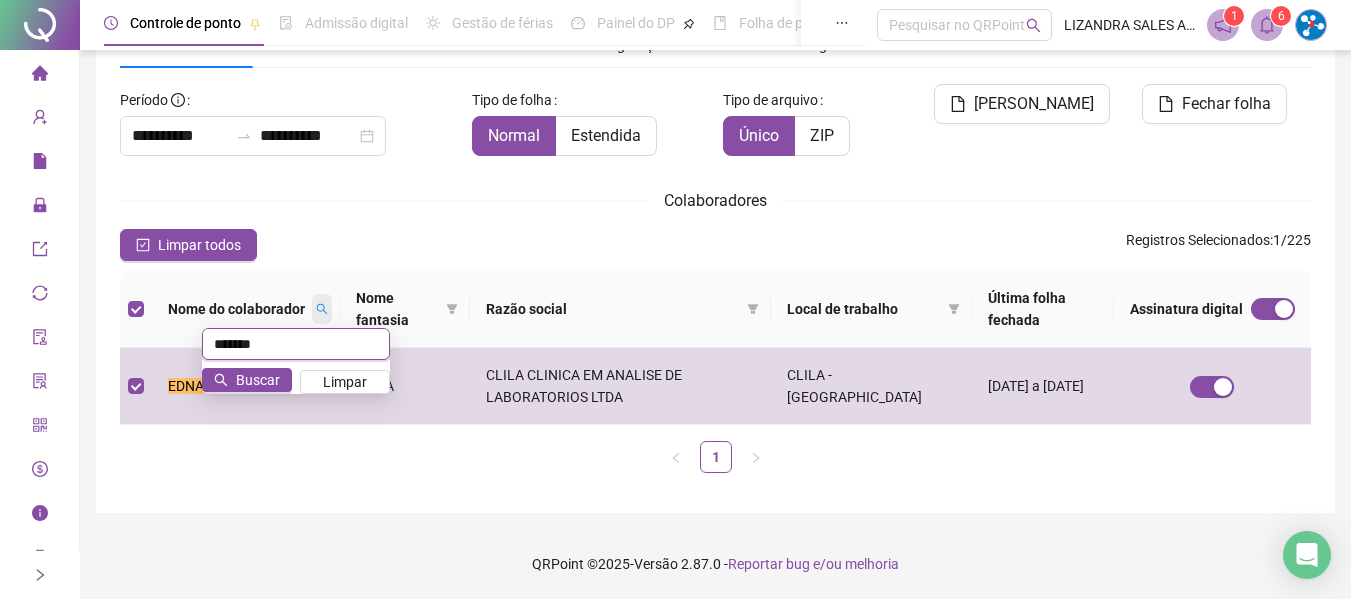 type on "*******" 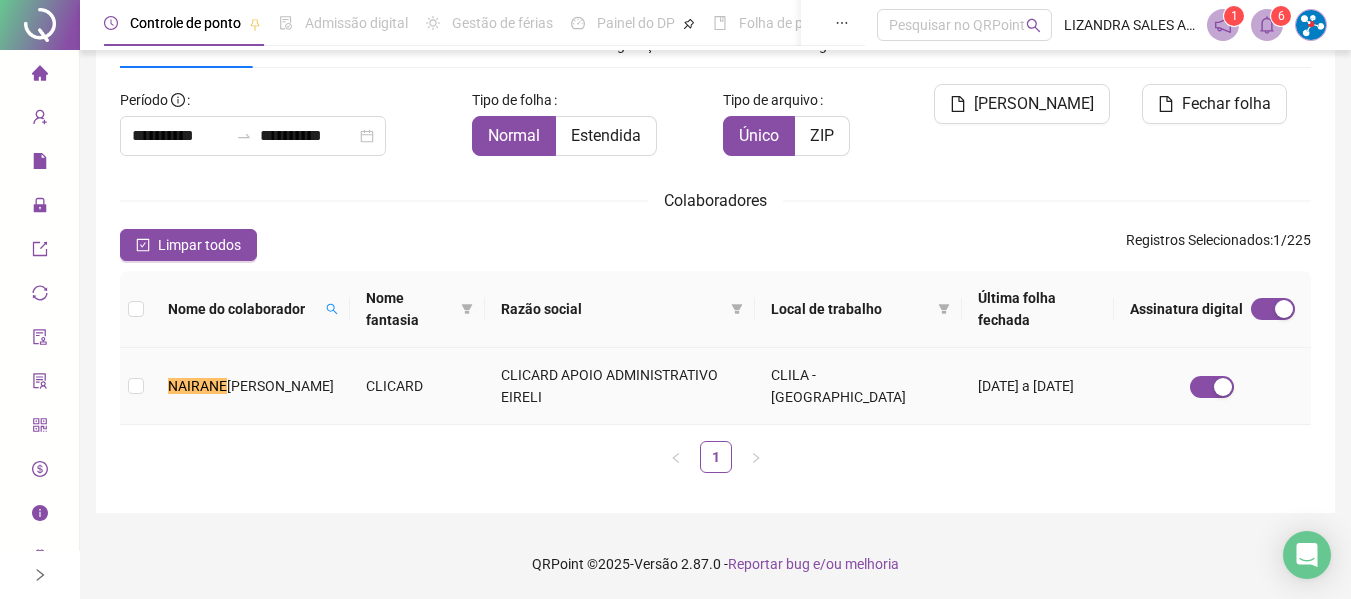 click on "CLICARD" at bounding box center [417, 386] 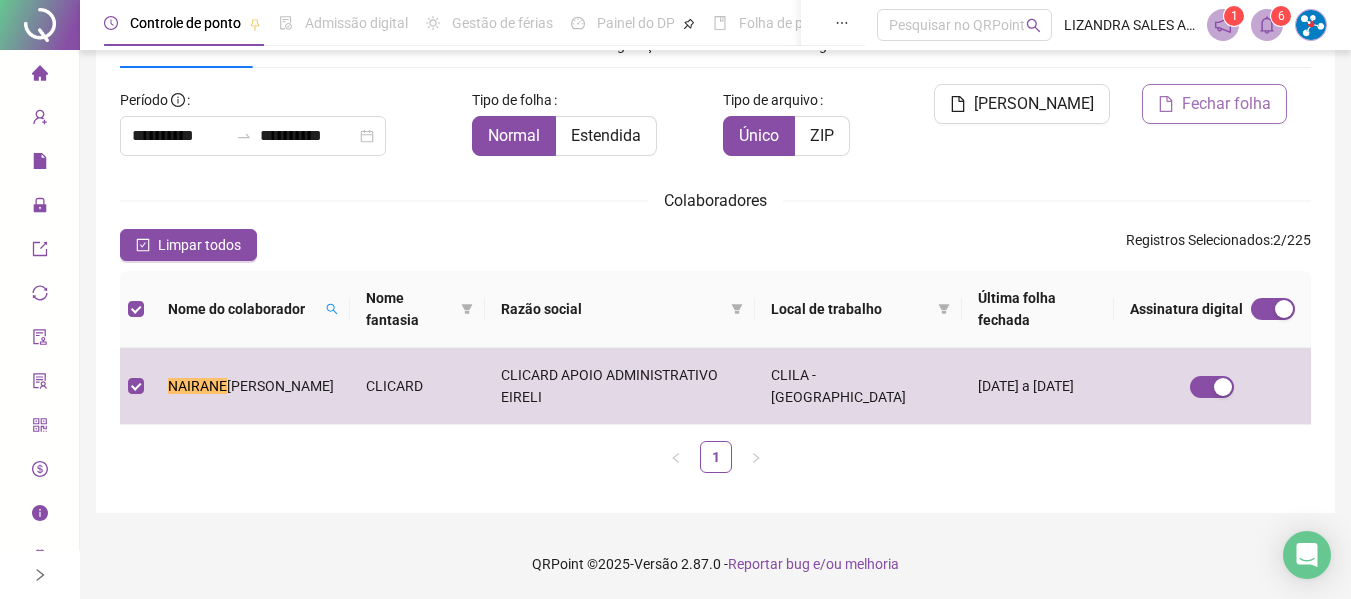click on "Fechar folha" at bounding box center (1226, 104) 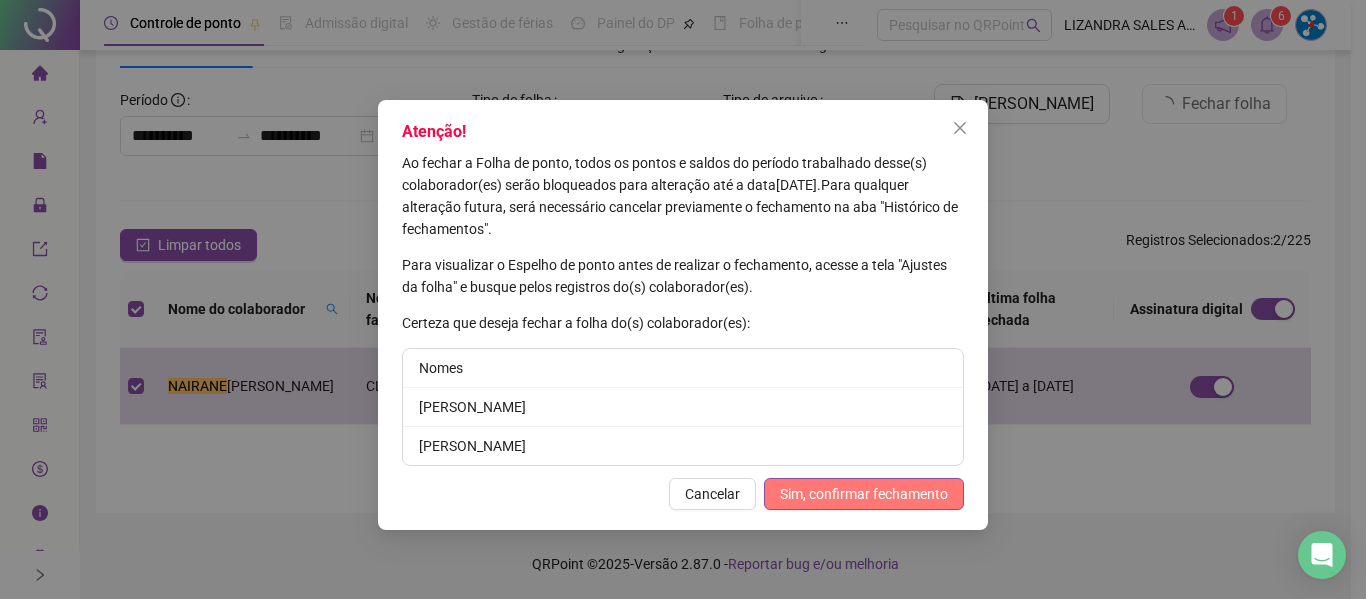 click on "Sim, confirmar fechamento" at bounding box center (864, 494) 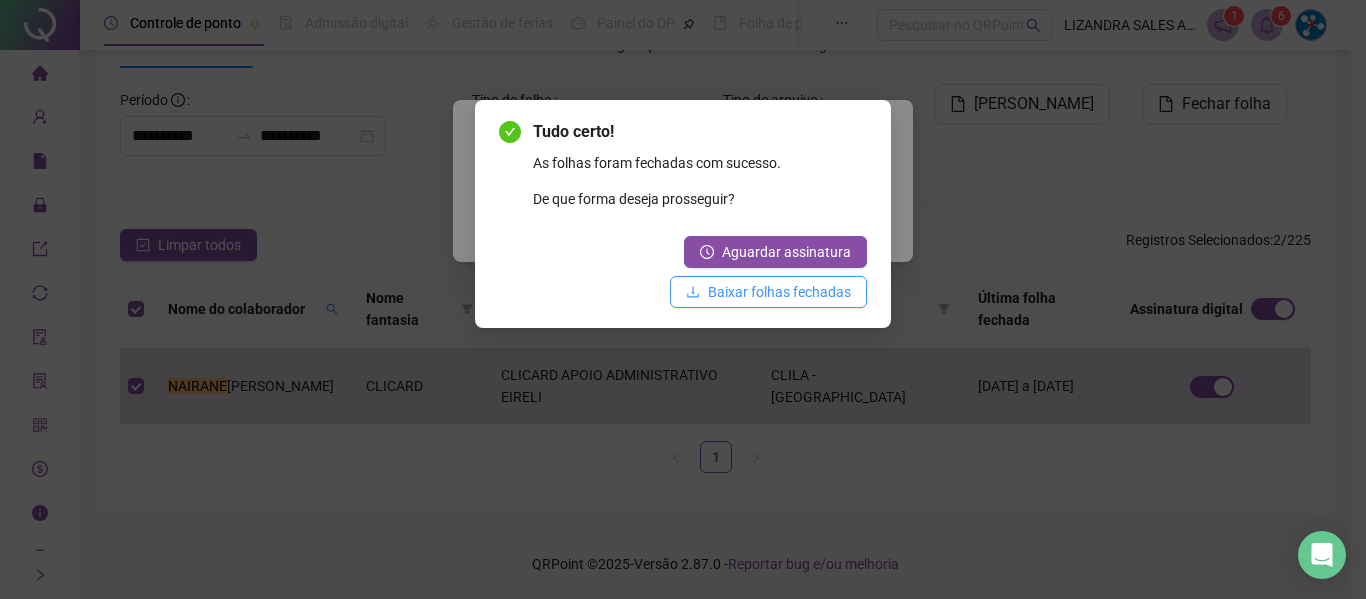 click on "Baixar folhas fechadas" at bounding box center (768, 292) 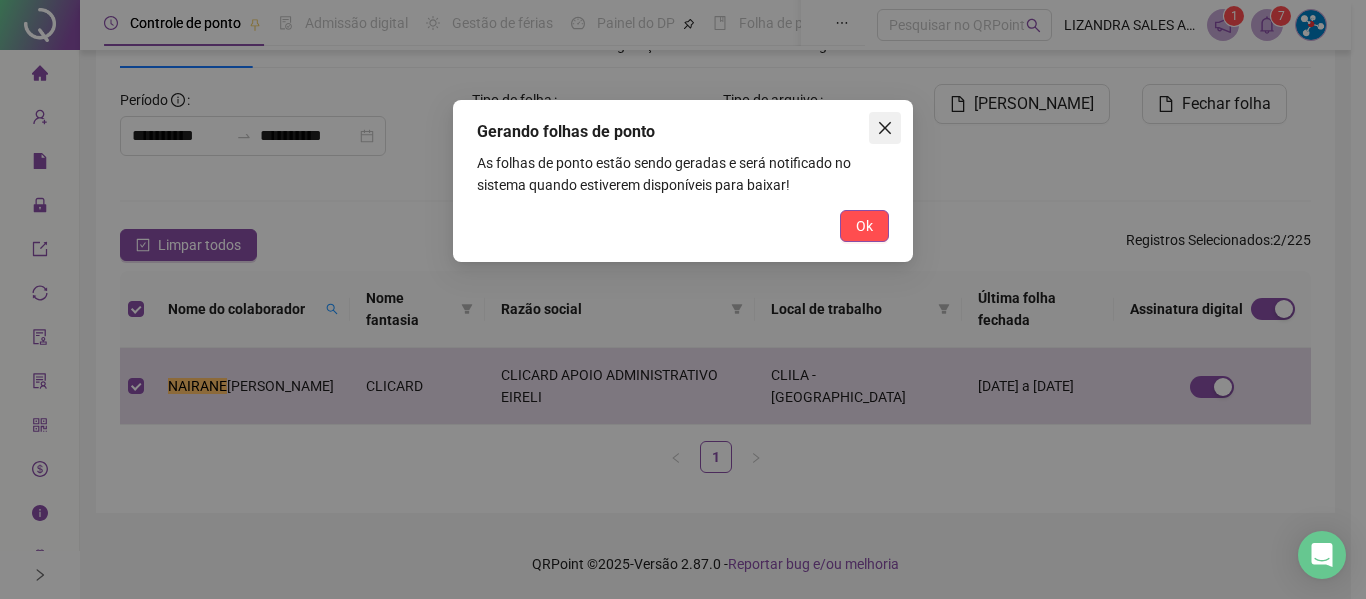 click 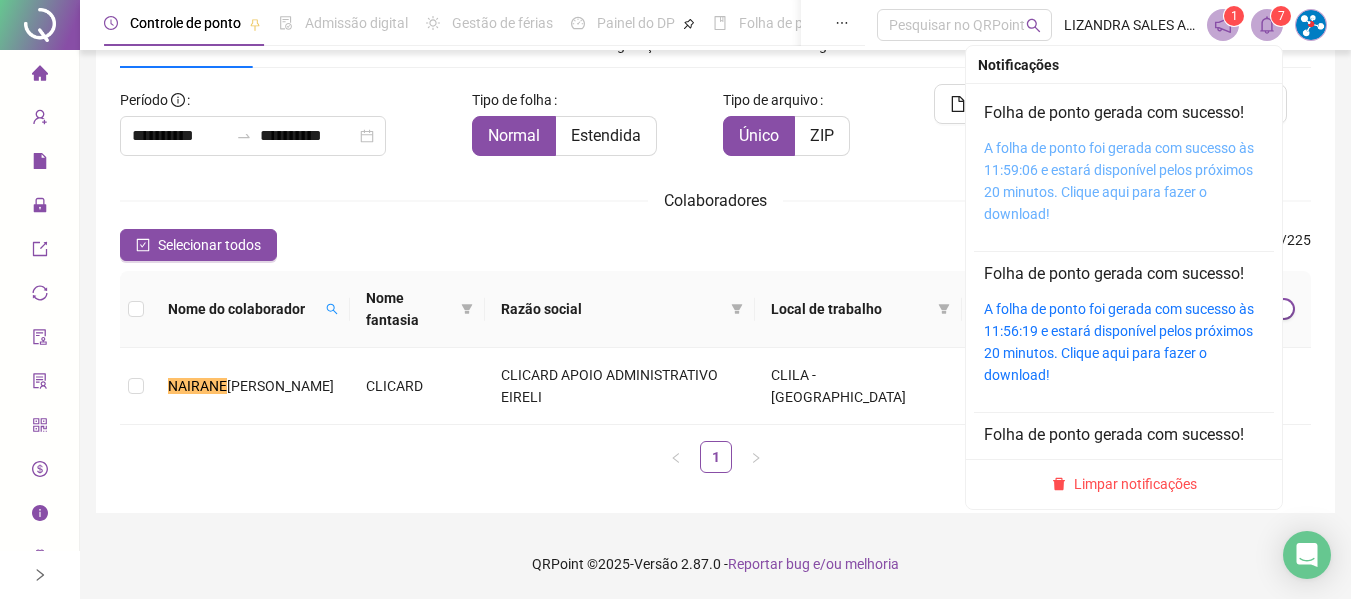 click on "A folha de ponto foi gerada com sucesso às 11:59:06 e estará disponível pelos próximos 20 minutos.
Clique aqui para fazer o download!" at bounding box center [1119, 181] 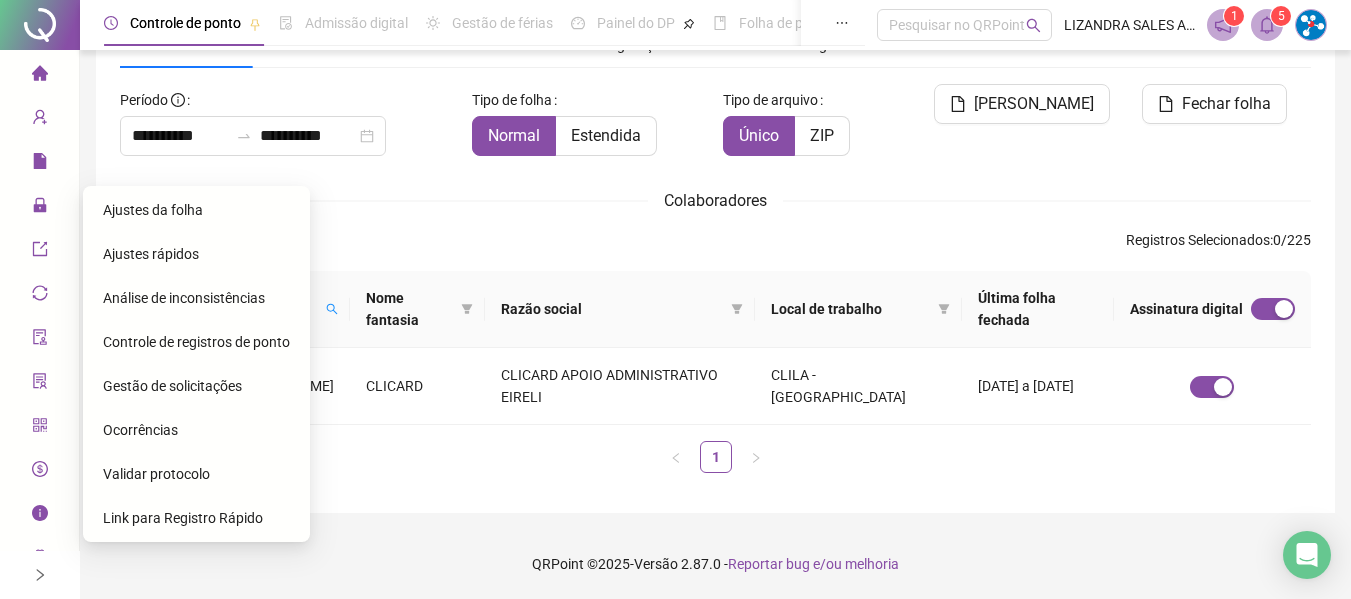 click on "Gestão de solicitações" at bounding box center [172, 386] 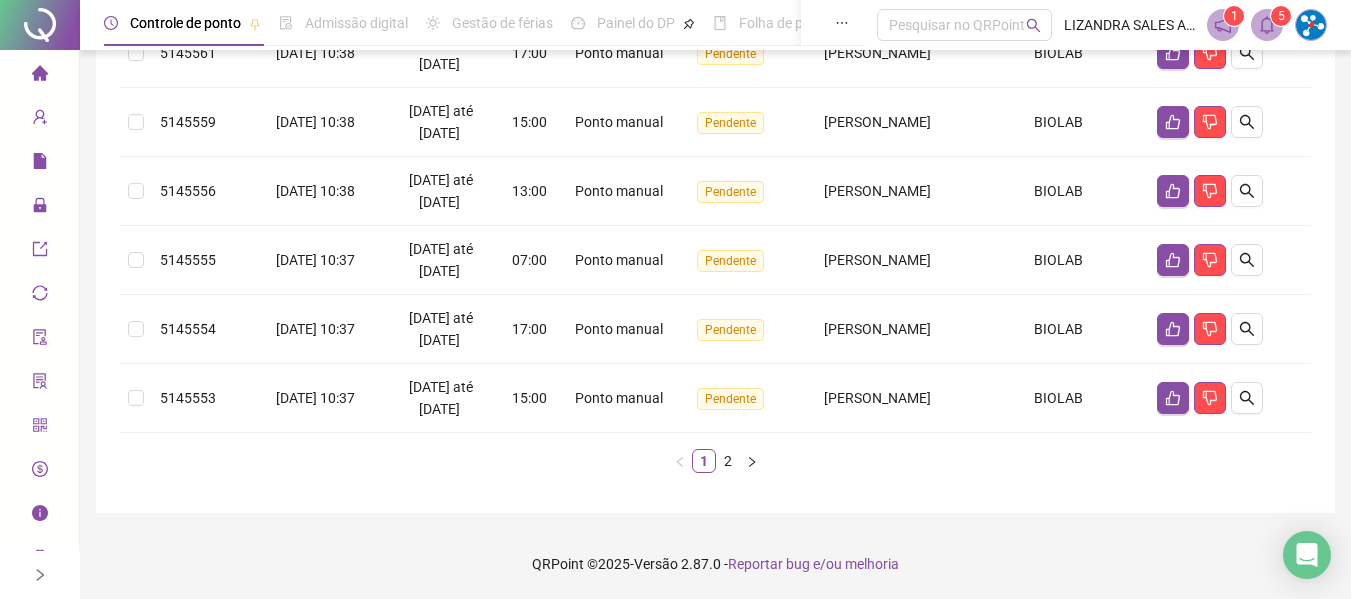 scroll, scrollTop: 719, scrollLeft: 0, axis: vertical 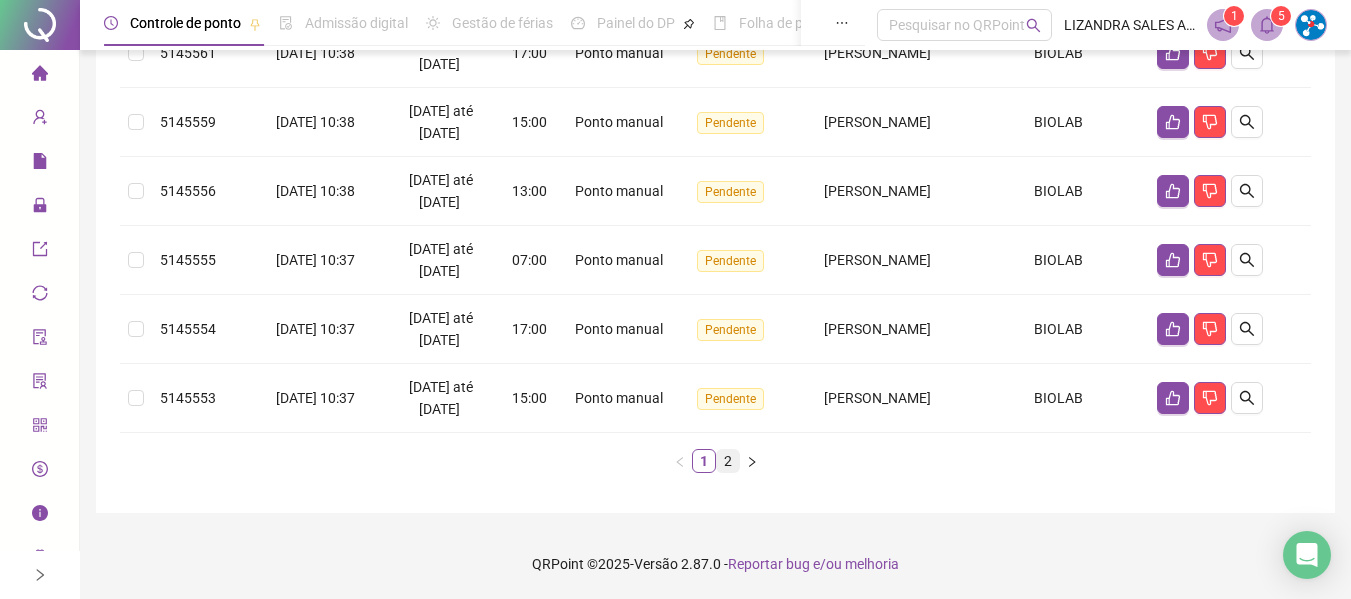 click on "2" at bounding box center (728, 461) 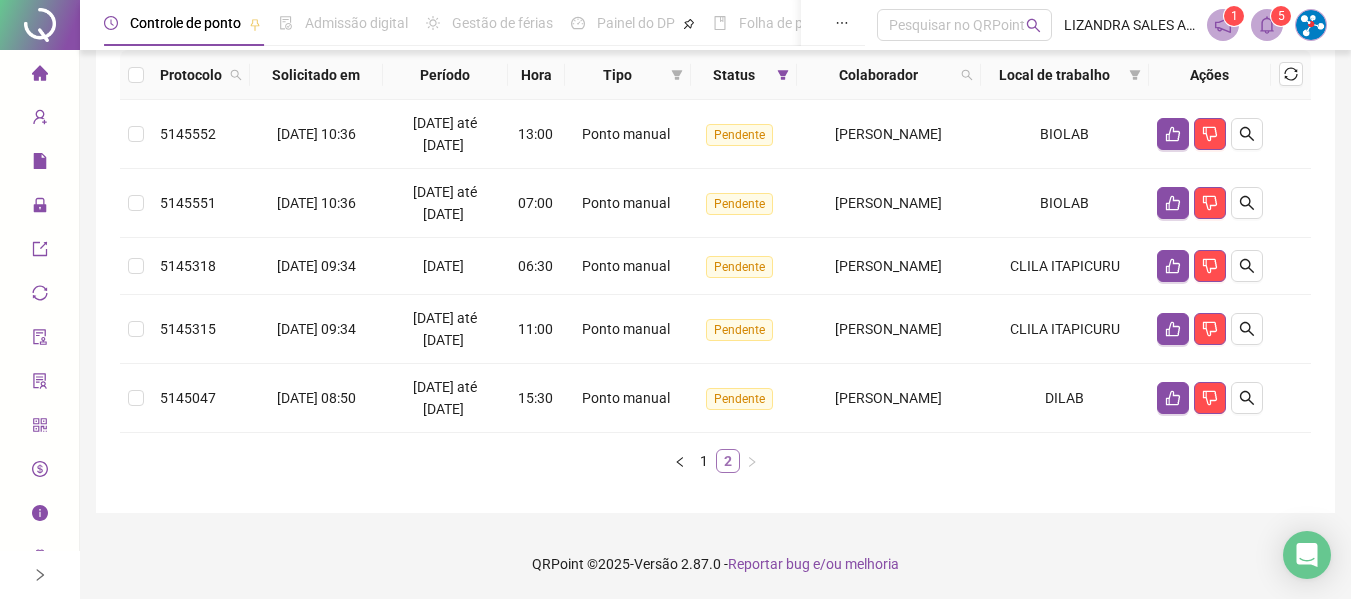 scroll, scrollTop: 236, scrollLeft: 0, axis: vertical 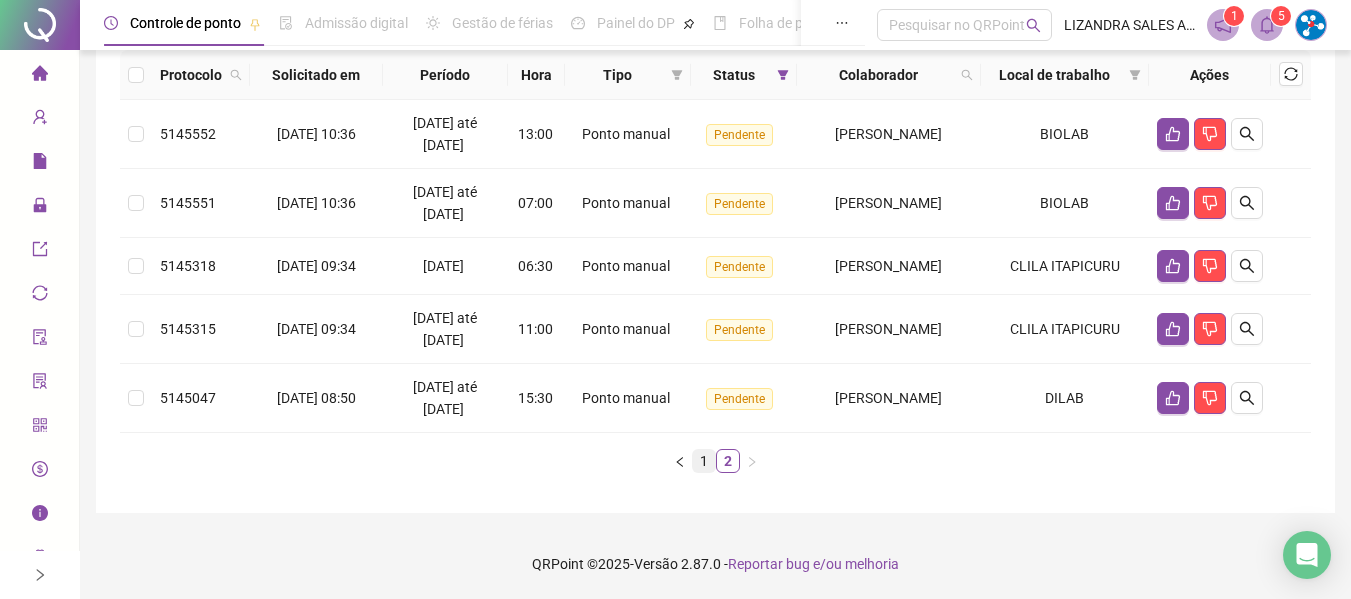 click on "1" at bounding box center (704, 461) 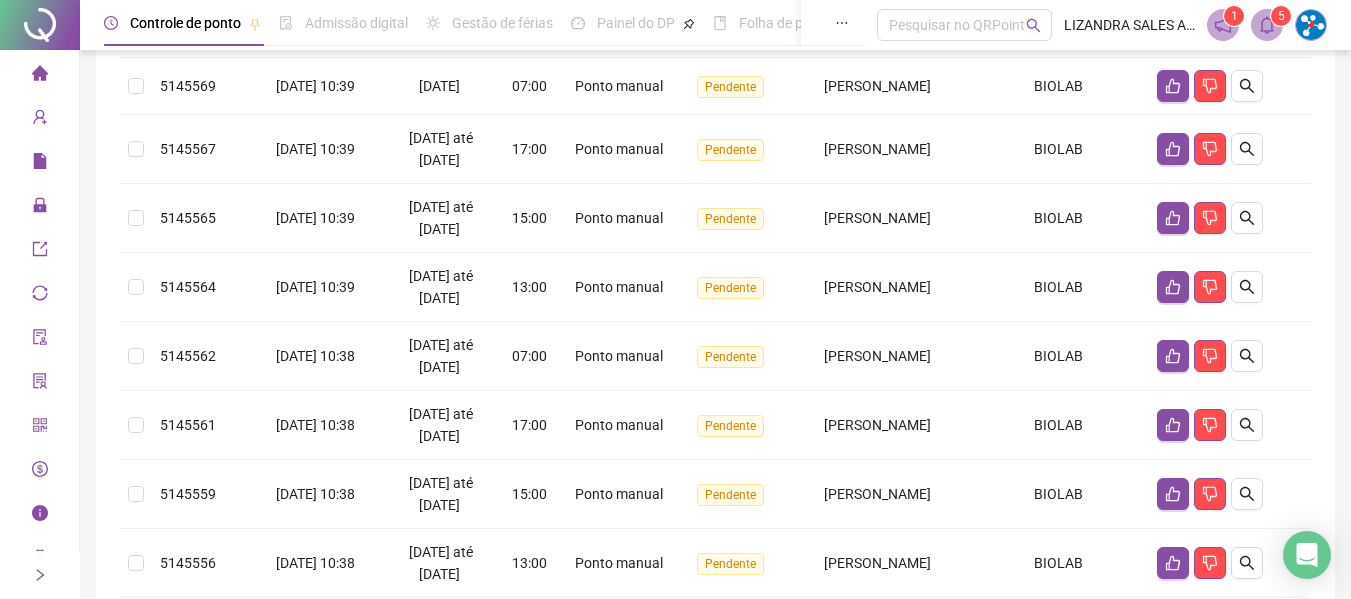 scroll, scrollTop: 36, scrollLeft: 0, axis: vertical 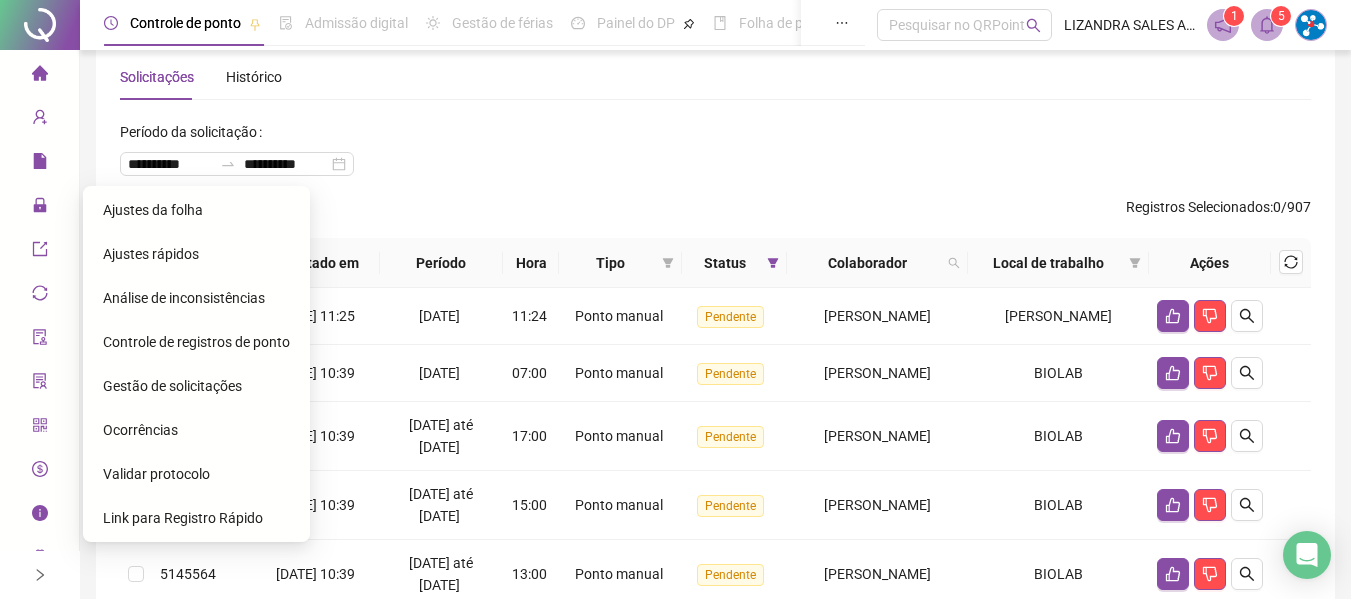 click on "Ajustes da folha" at bounding box center (153, 210) 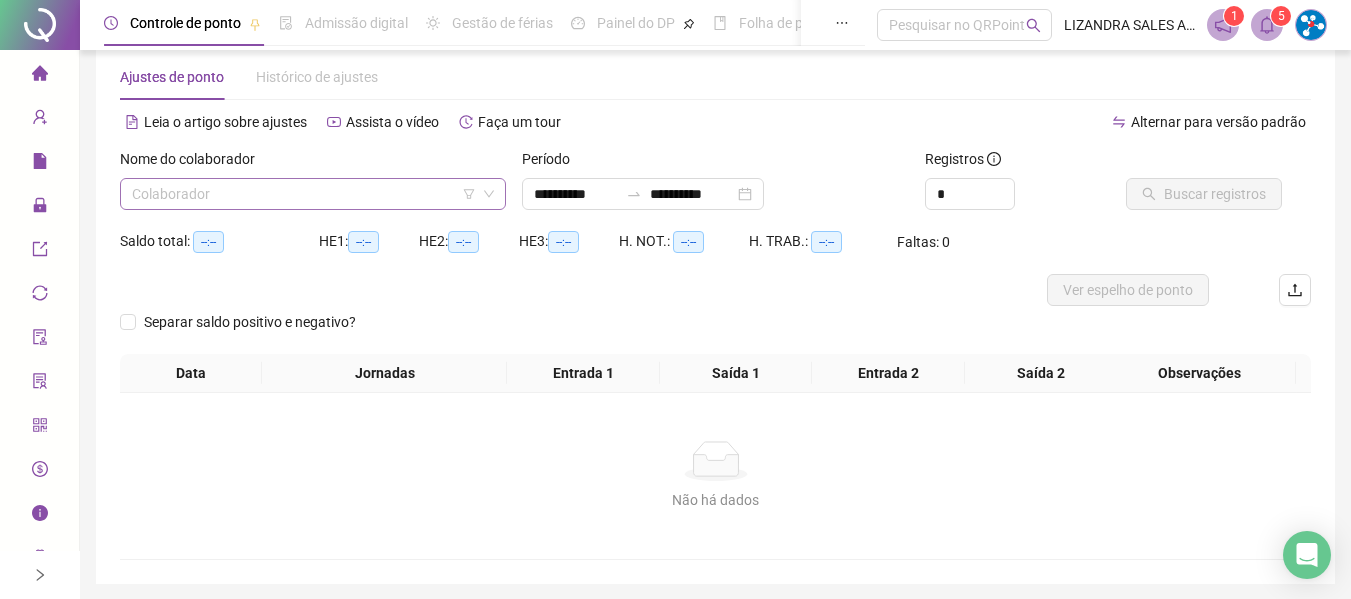 click on "Colaborador" at bounding box center [313, 194] 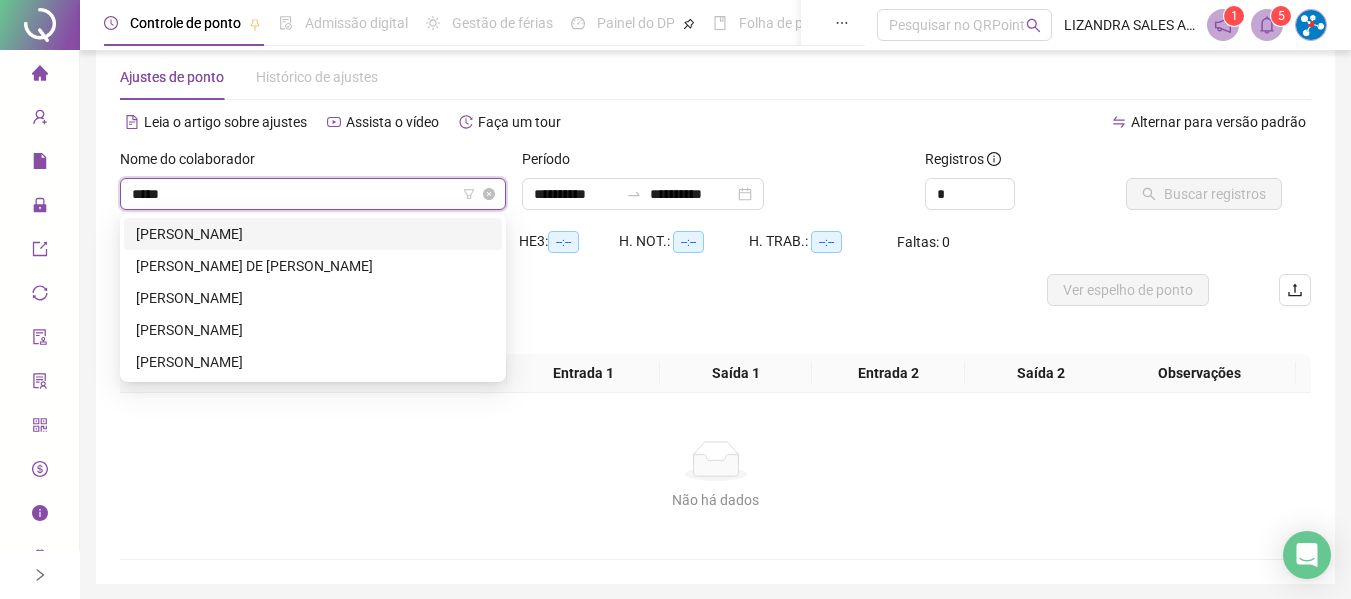type on "******" 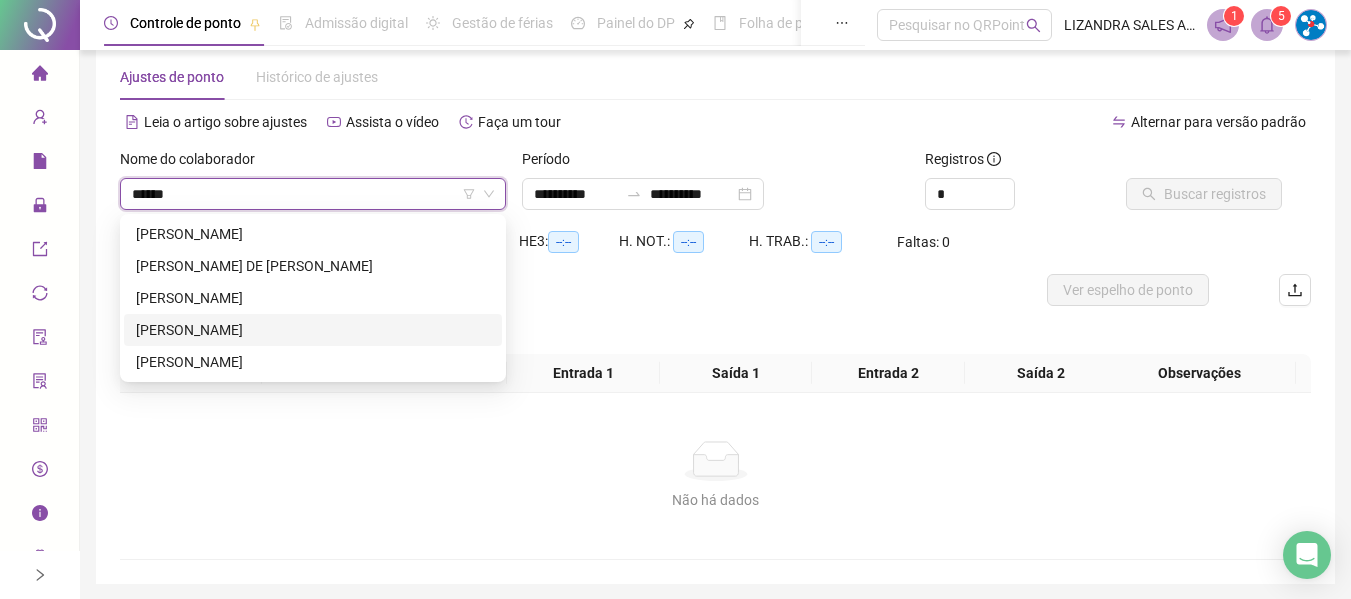 click on "[PERSON_NAME]" at bounding box center [313, 330] 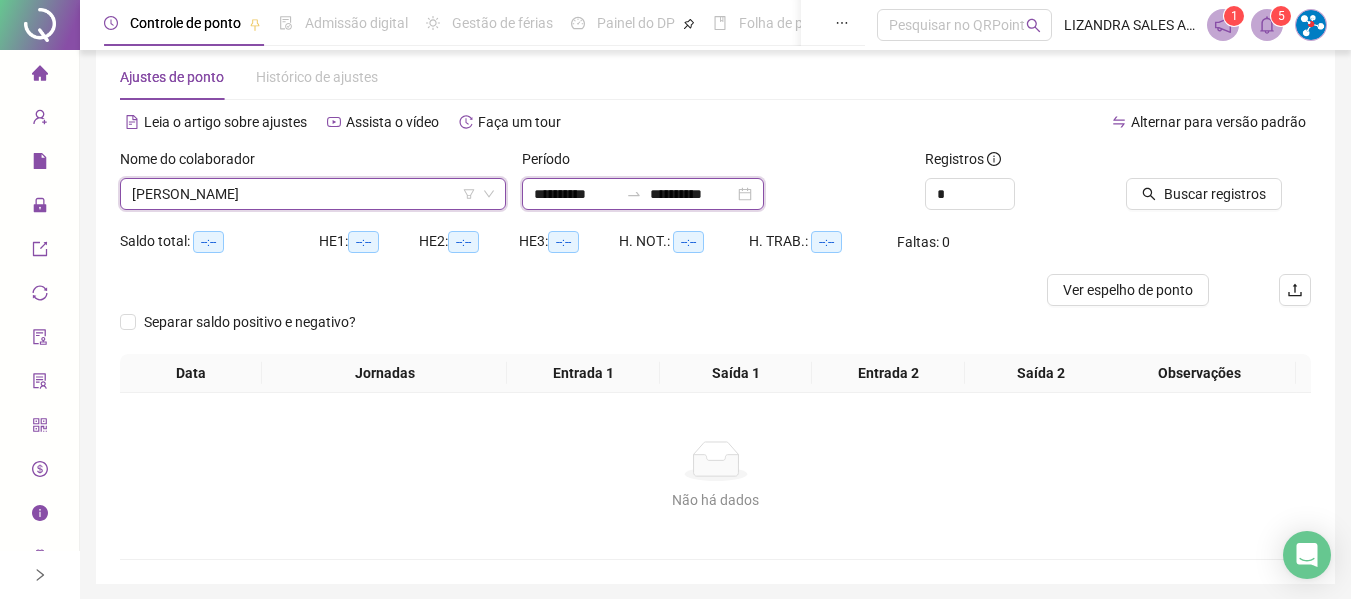 click on "**********" at bounding box center [576, 194] 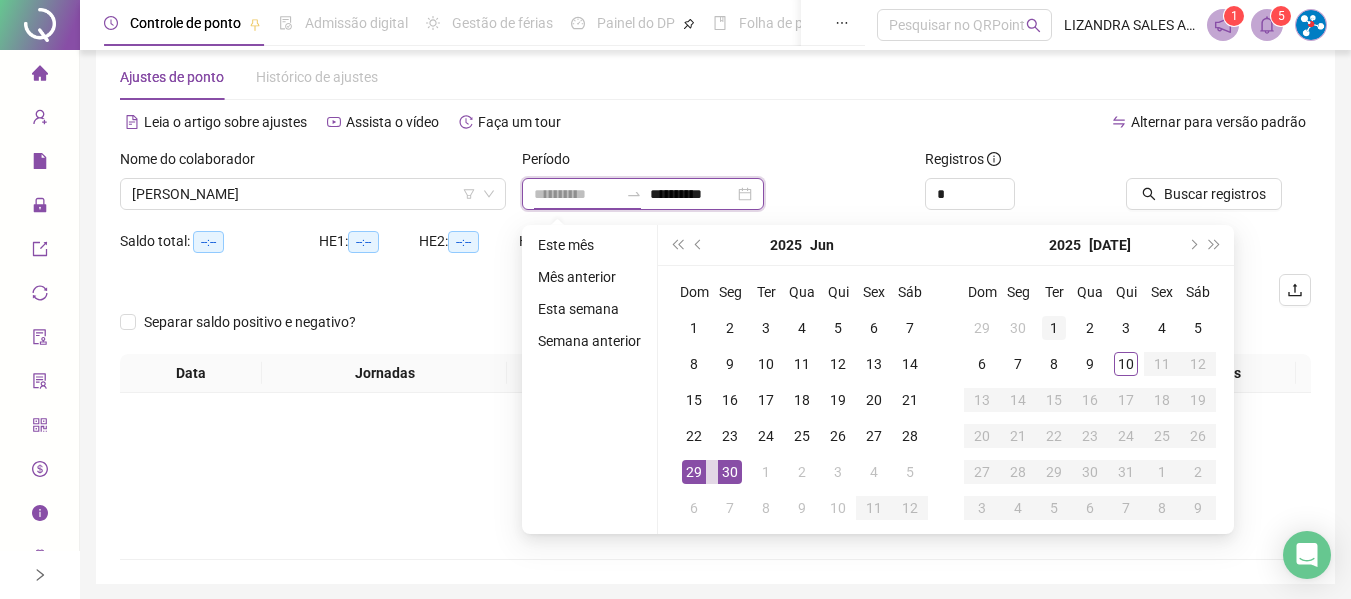 type on "**********" 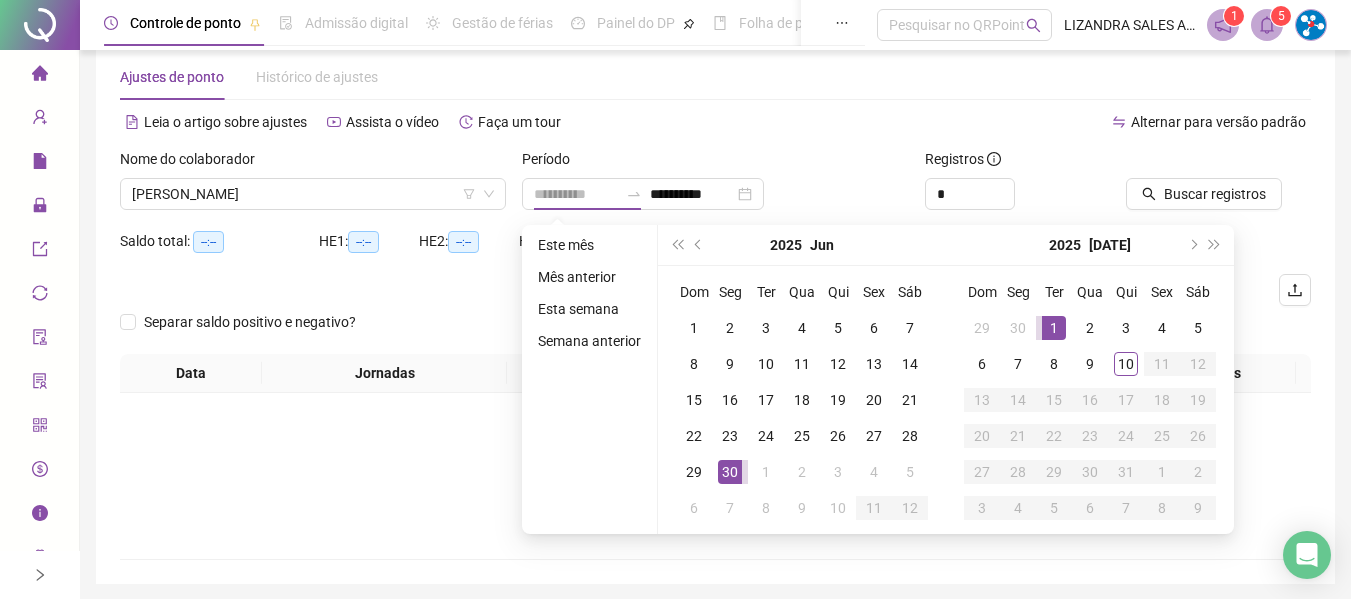 click on "1" at bounding box center (1054, 328) 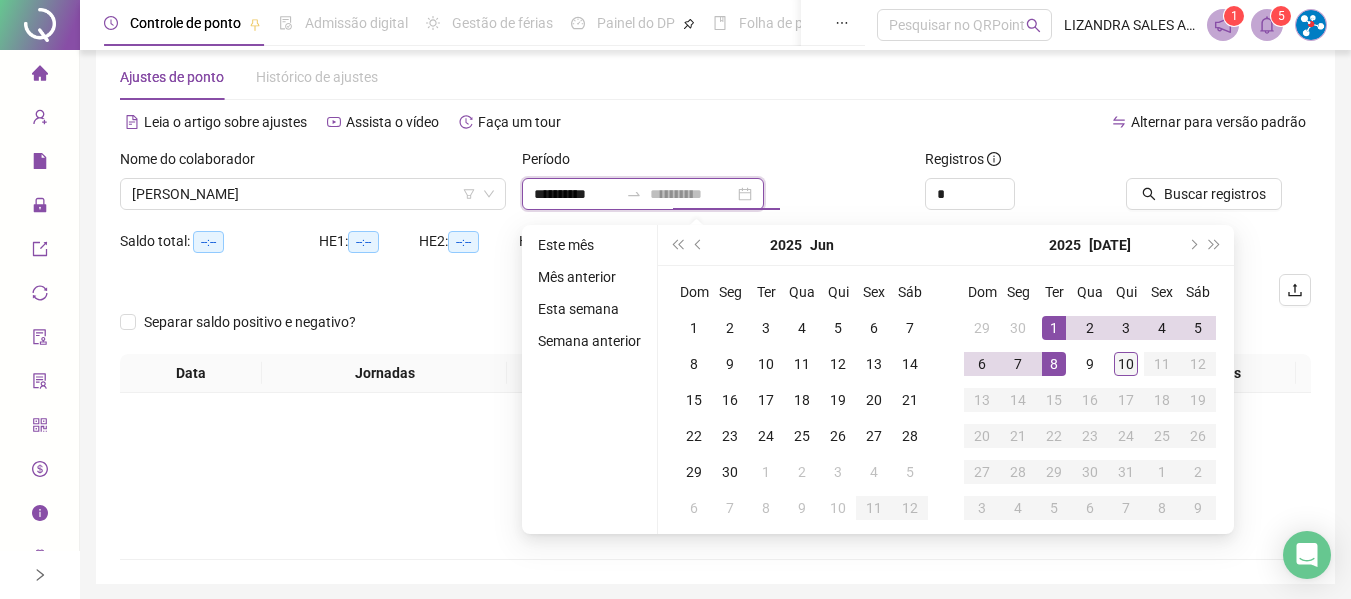 type on "**********" 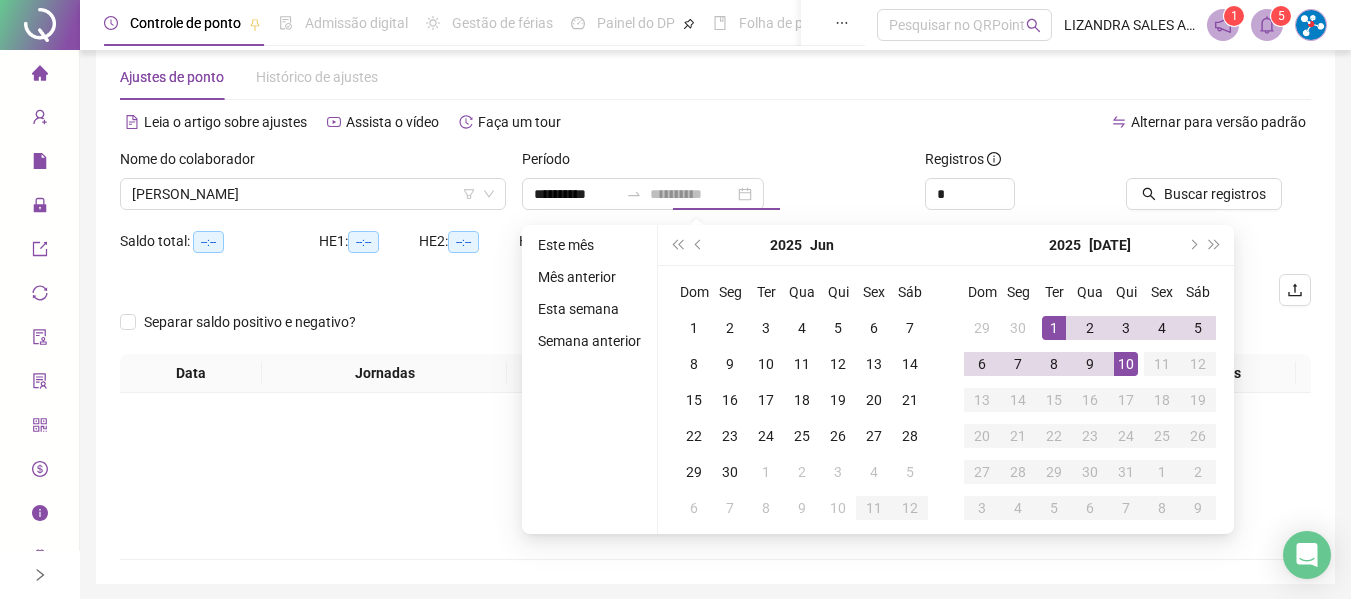 click on "10" at bounding box center (1126, 364) 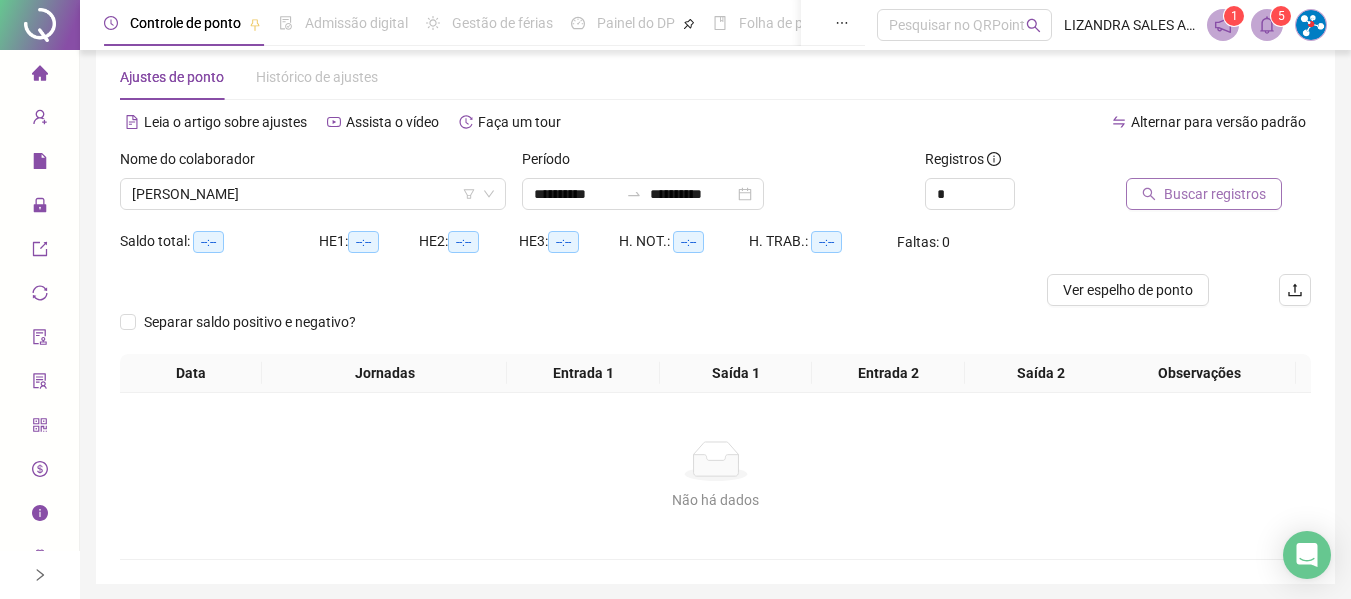 click on "Buscar registros" at bounding box center (1215, 194) 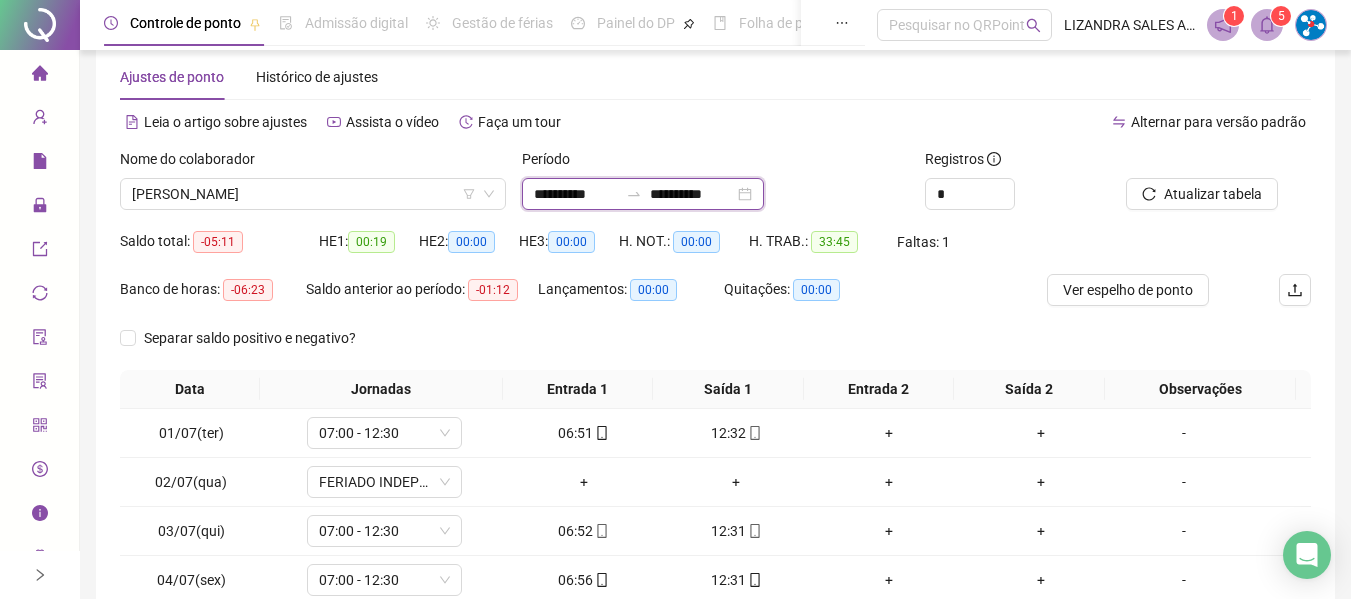 click on "**********" at bounding box center (576, 194) 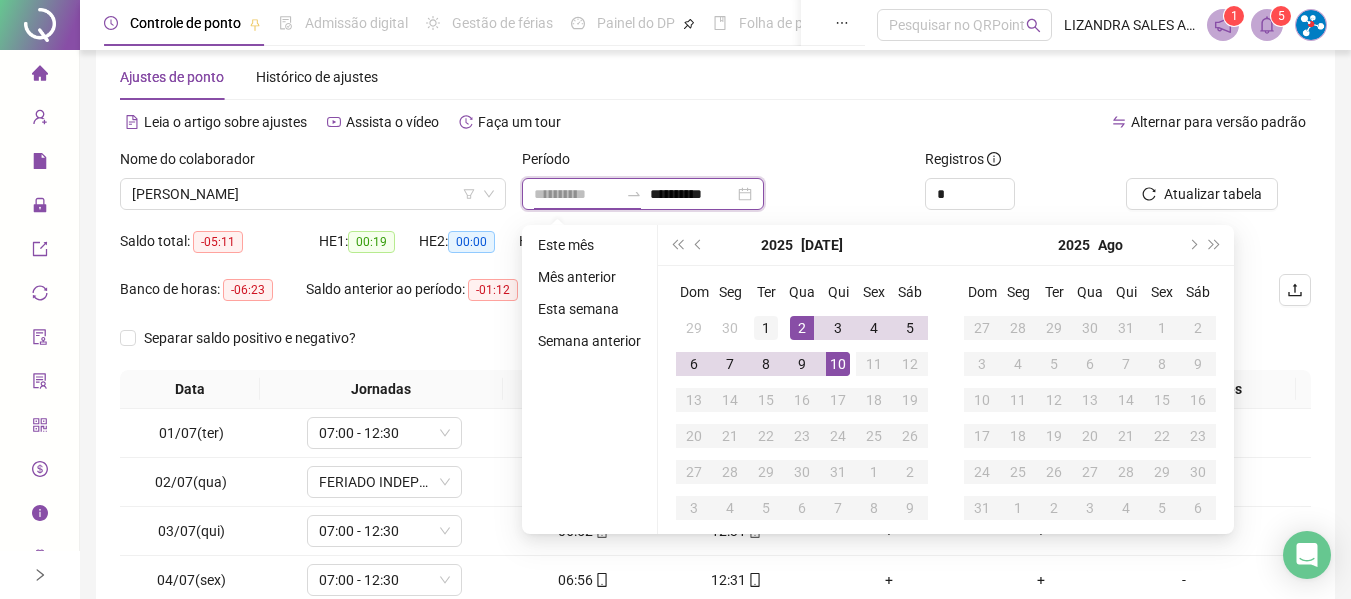 type on "**********" 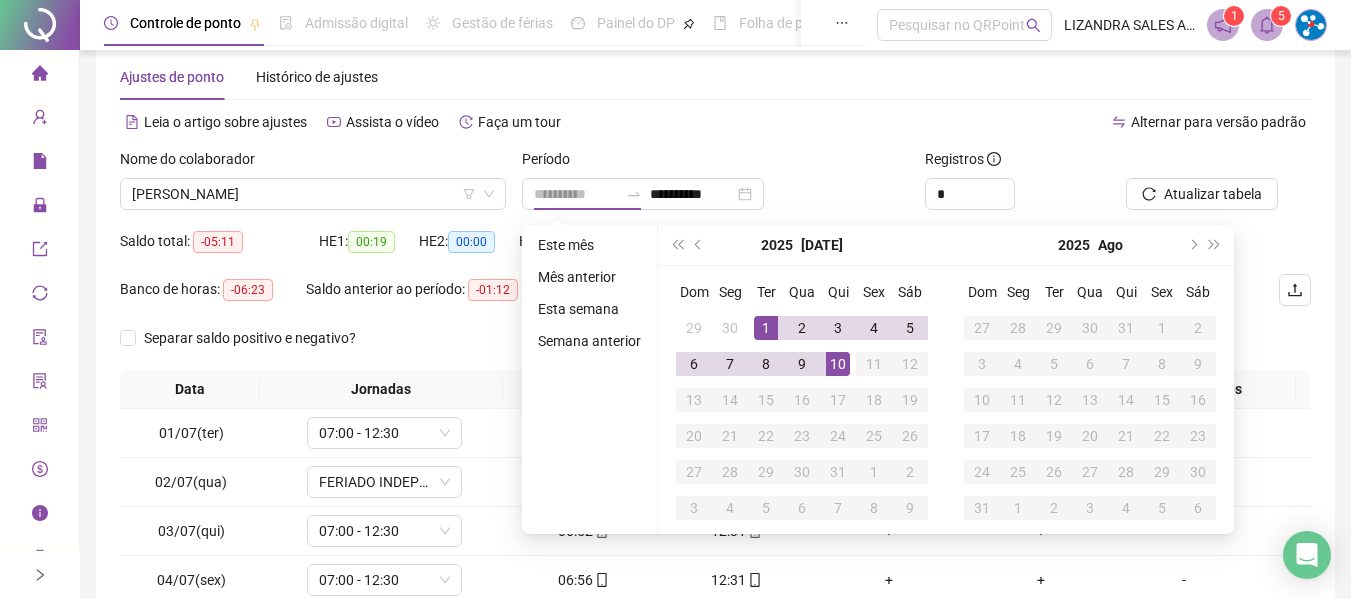 click on "1" at bounding box center [766, 328] 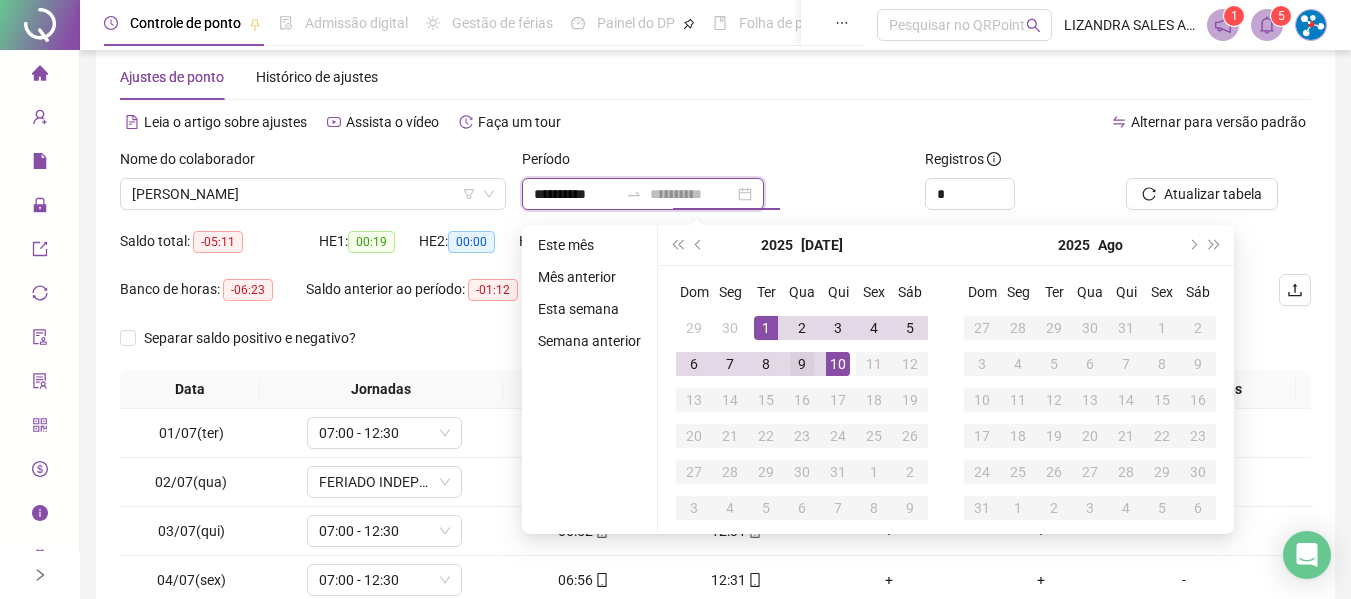 type on "**********" 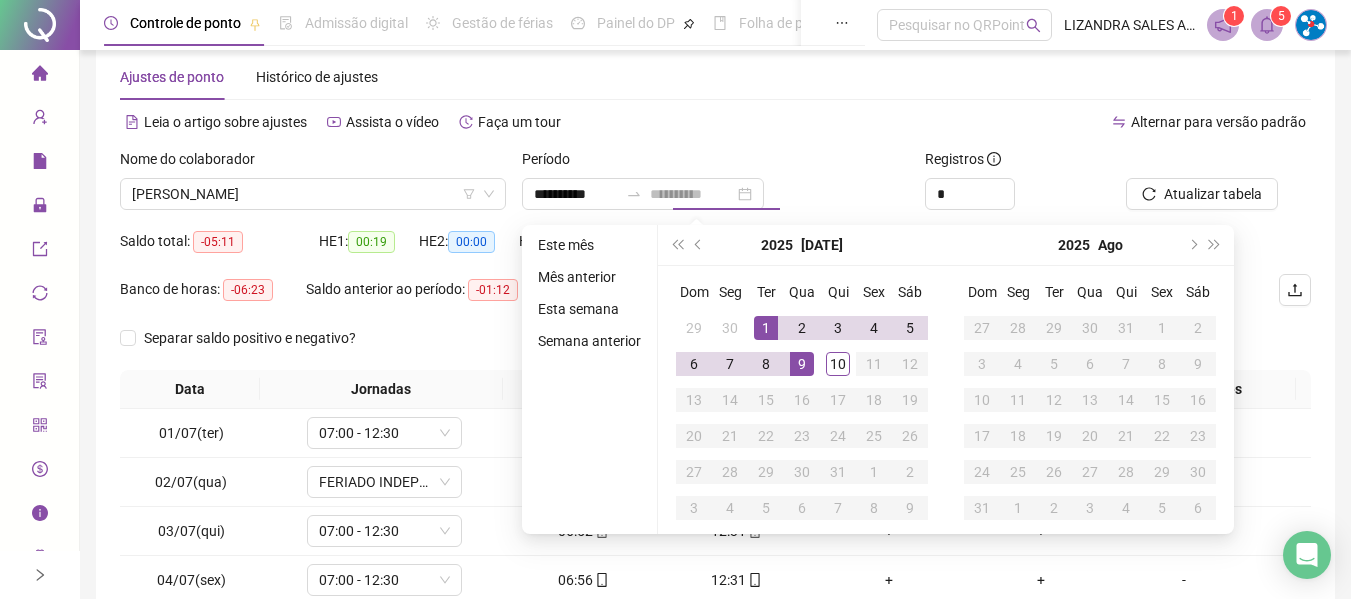 click on "9" at bounding box center (802, 364) 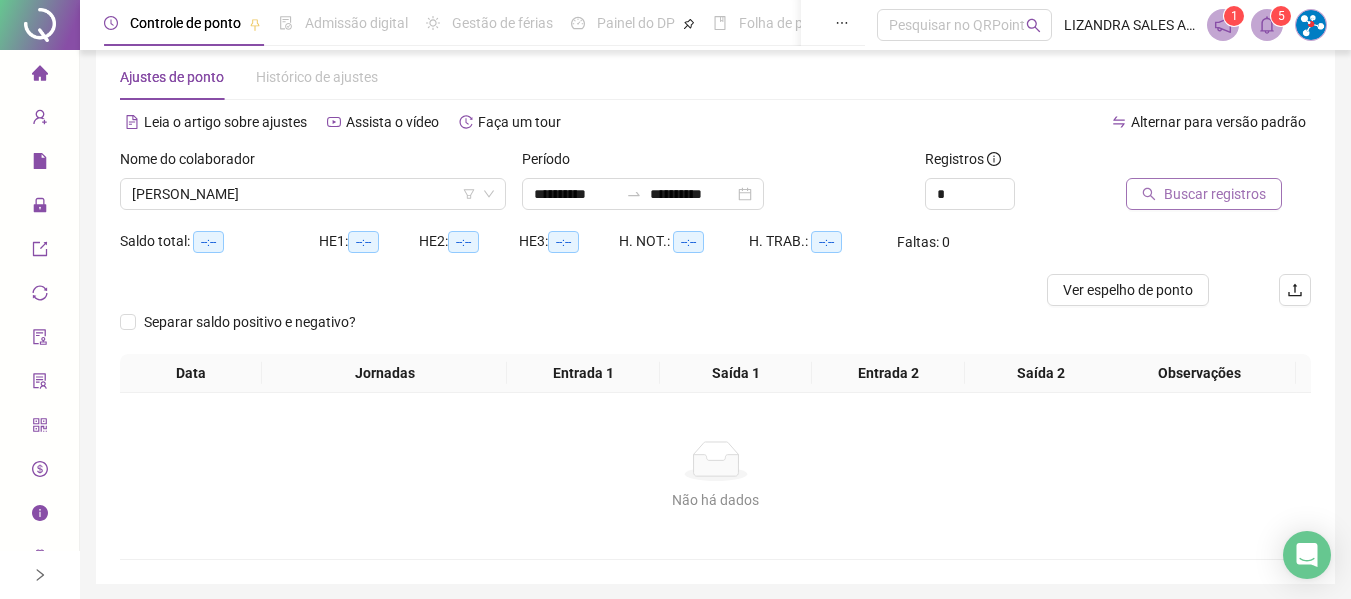 click on "Buscar registros" at bounding box center [1204, 194] 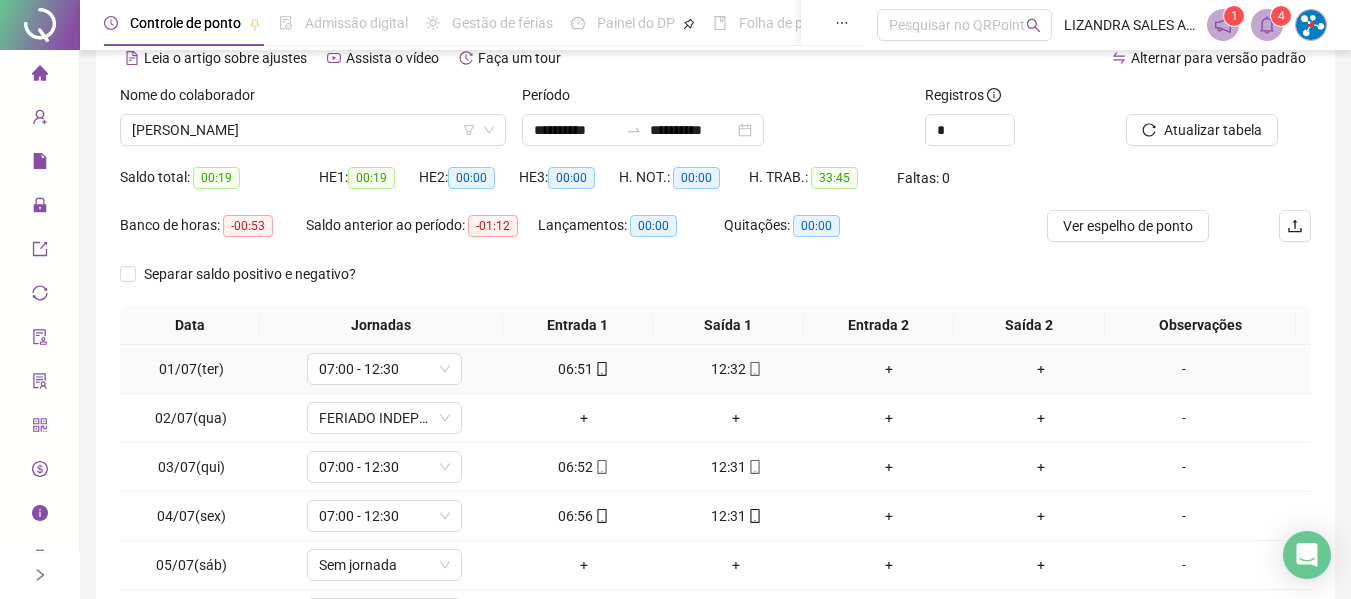 scroll, scrollTop: 0, scrollLeft: 0, axis: both 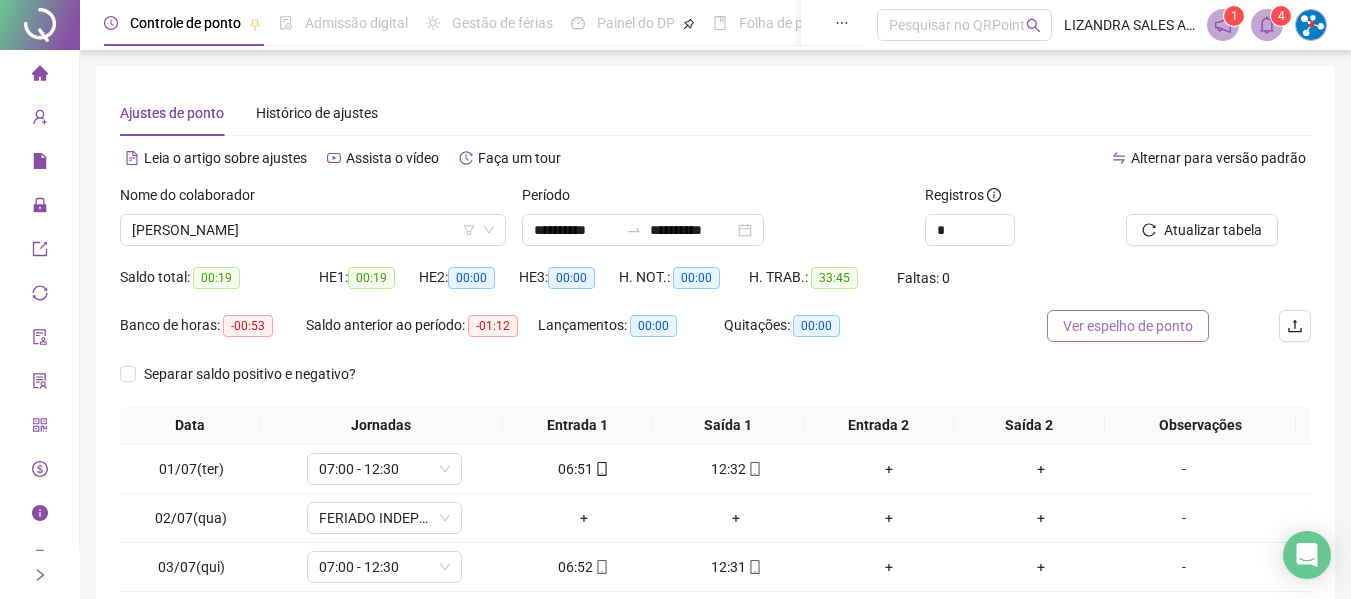click on "Ver espelho de ponto" at bounding box center (1128, 326) 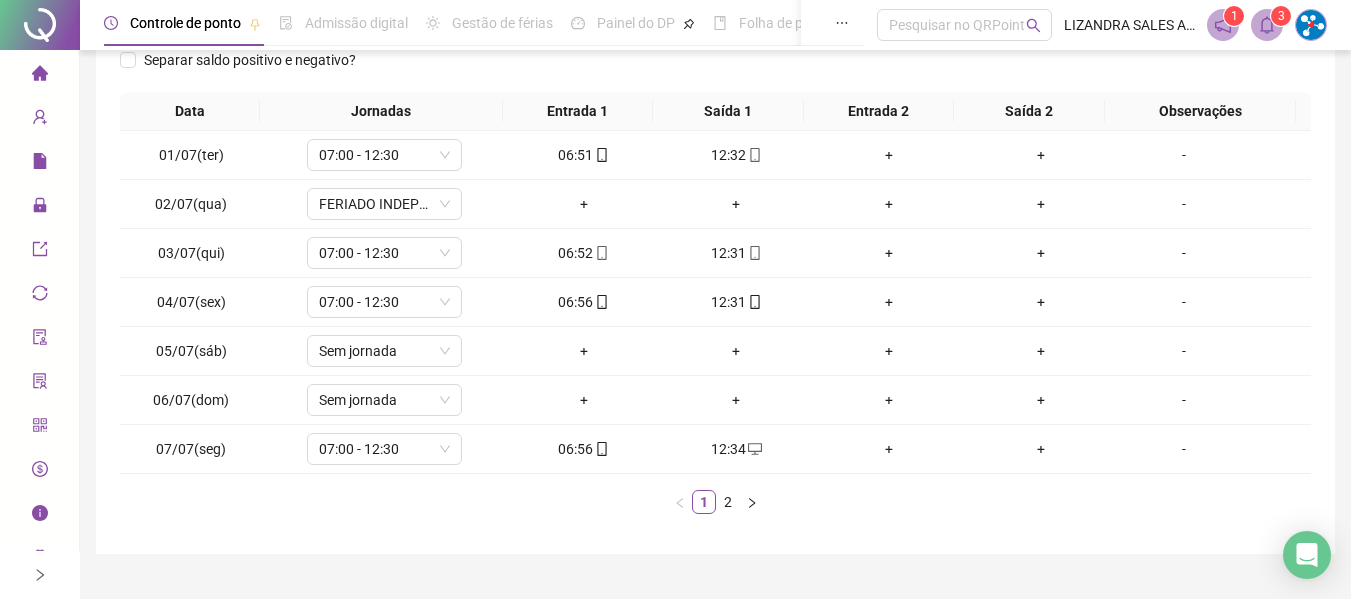 scroll, scrollTop: 355, scrollLeft: 0, axis: vertical 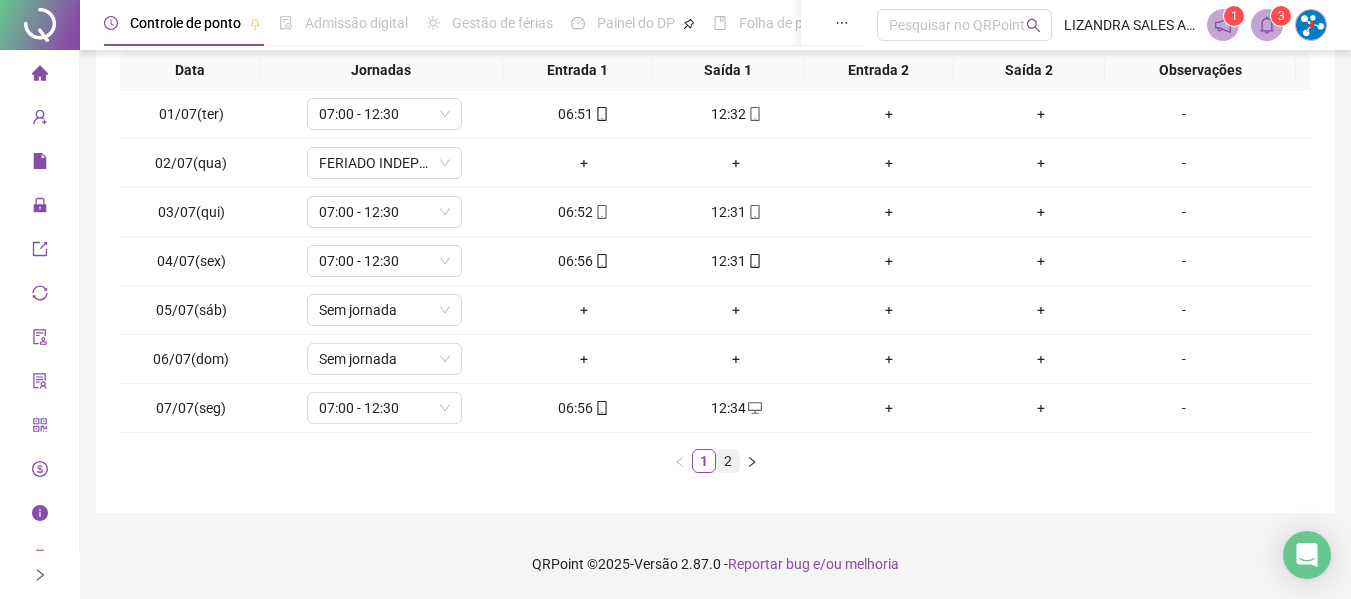 click on "2" at bounding box center (728, 461) 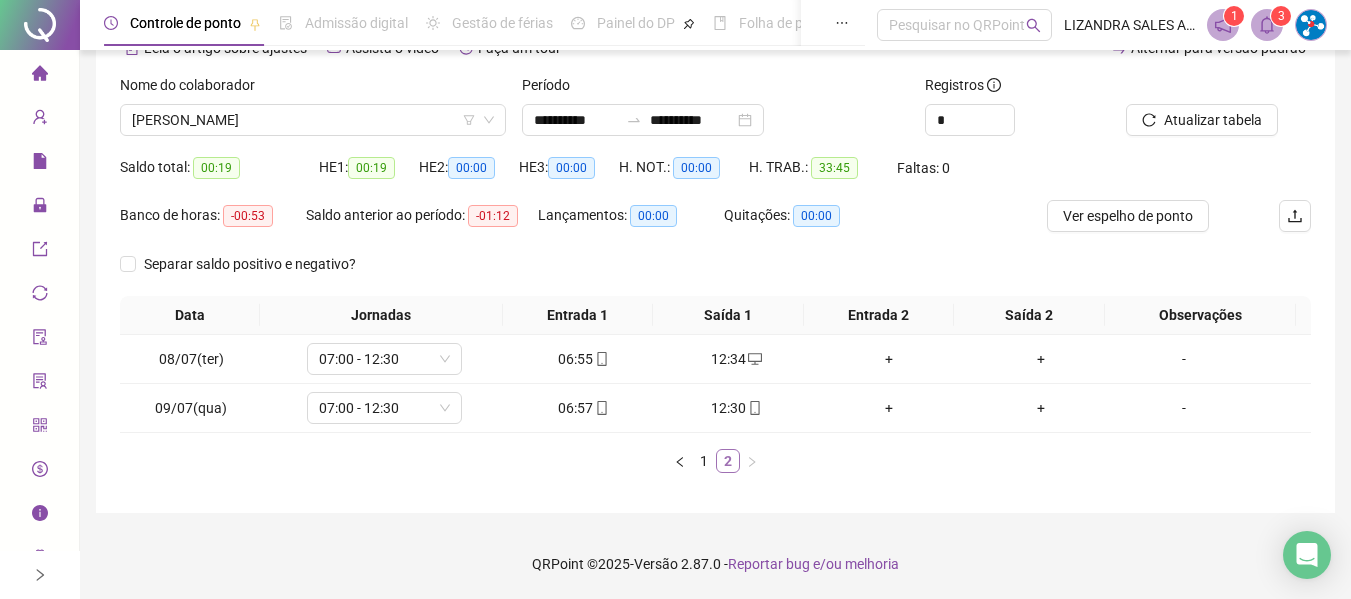 scroll, scrollTop: 110, scrollLeft: 0, axis: vertical 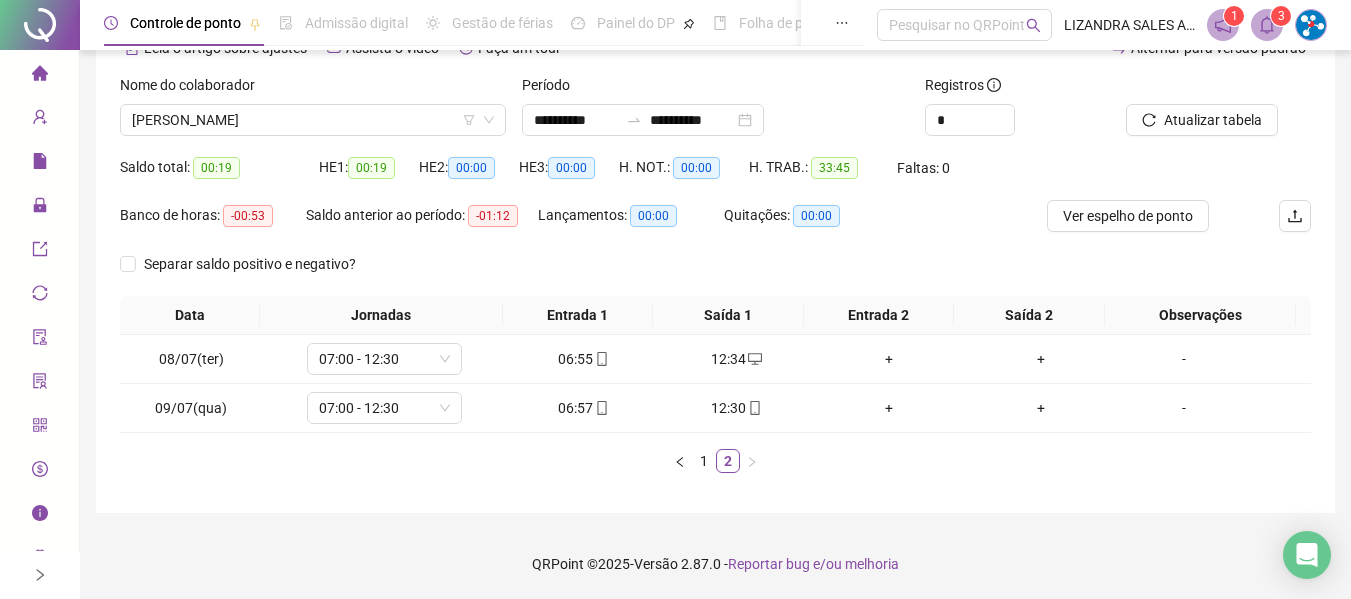 click on "Página inicial" at bounding box center (39, 74) 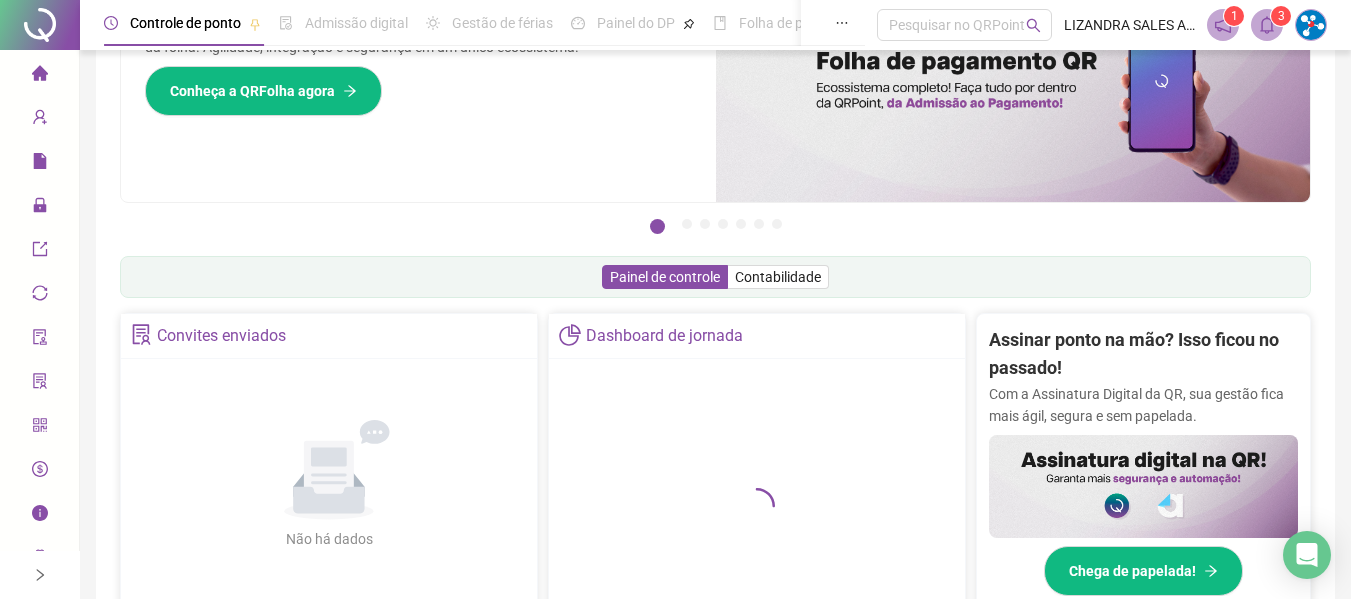 scroll, scrollTop: 0, scrollLeft: 0, axis: both 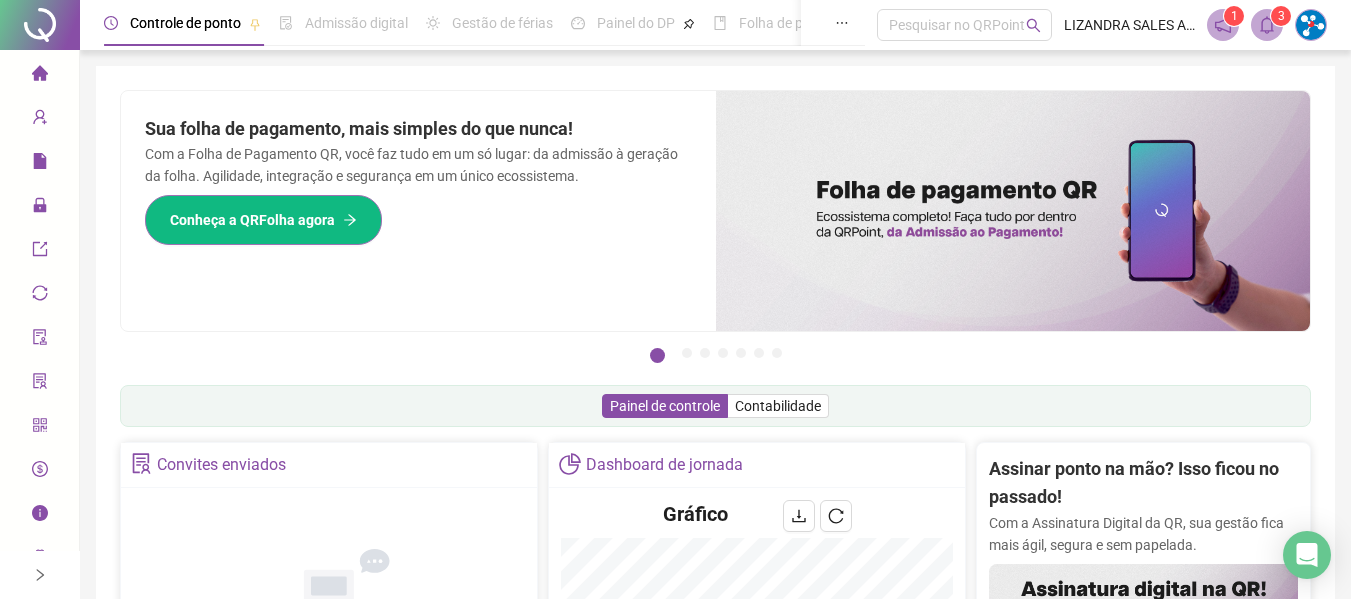 click on "Conheça a QRFolha agora" at bounding box center (252, 220) 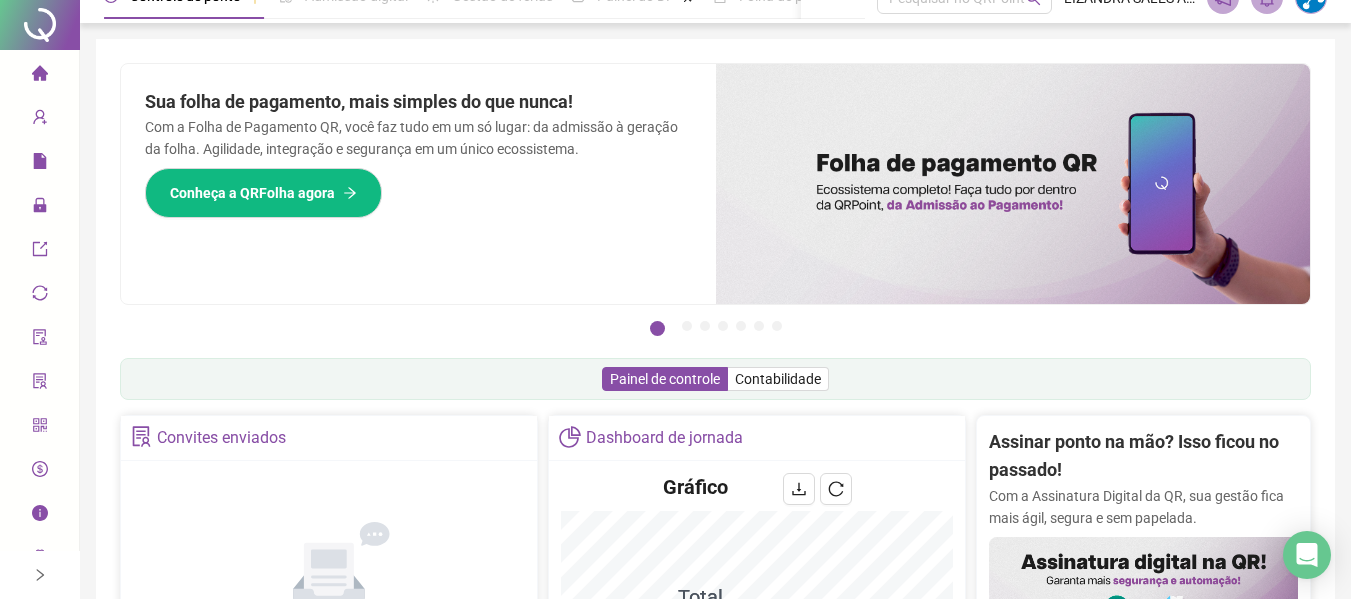 scroll, scrollTop: 300, scrollLeft: 0, axis: vertical 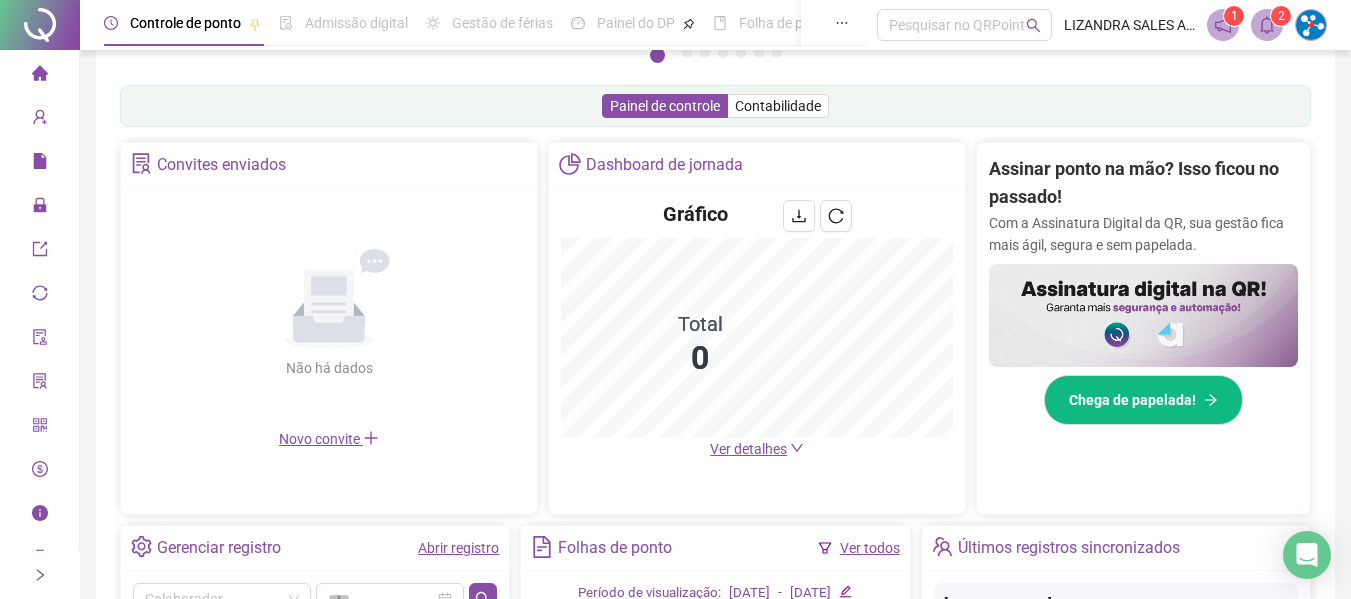 click on "Ver detalhes" at bounding box center [748, 449] 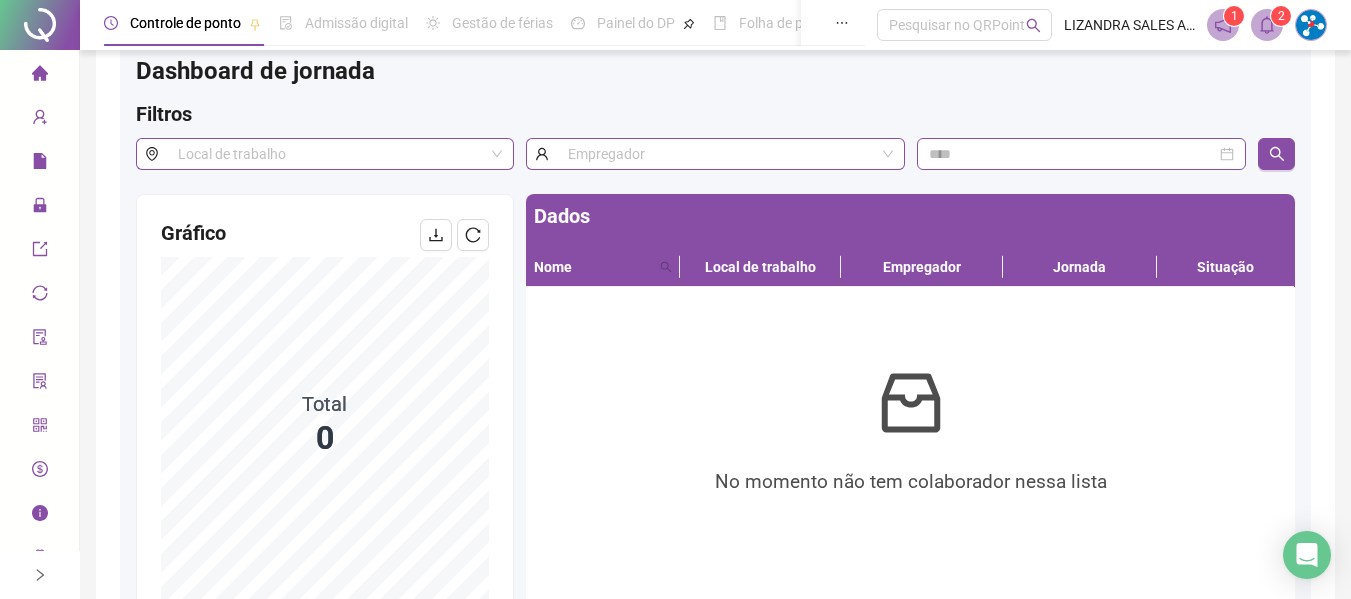 scroll, scrollTop: 100, scrollLeft: 0, axis: vertical 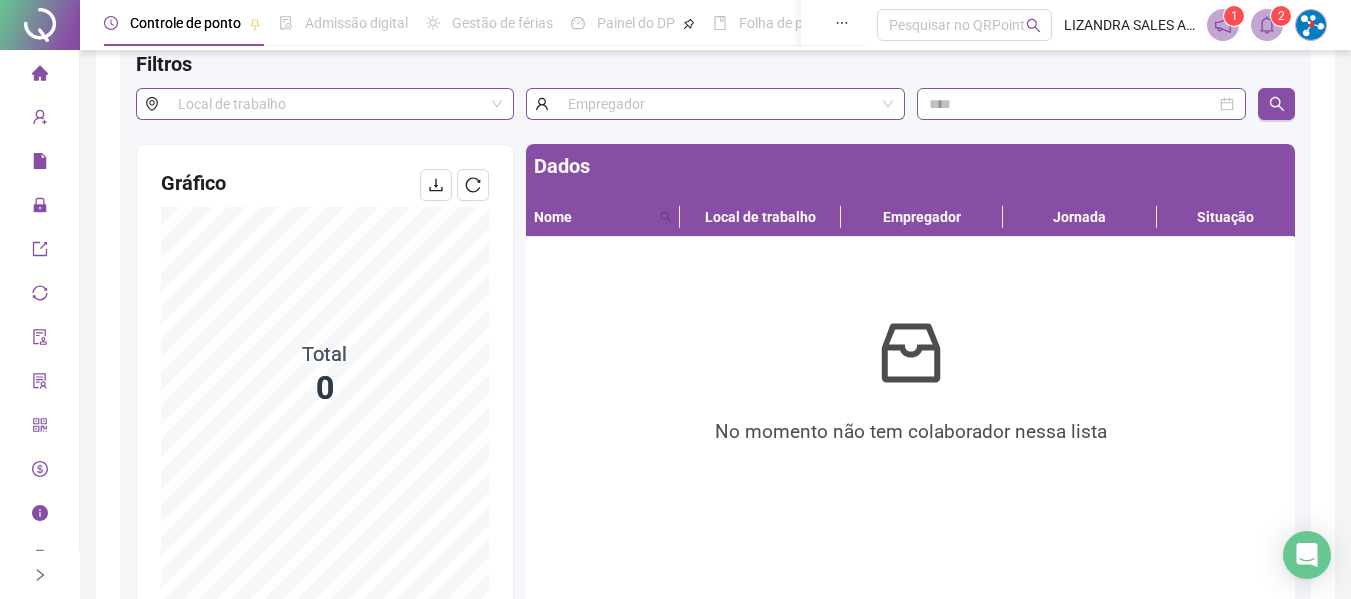 click 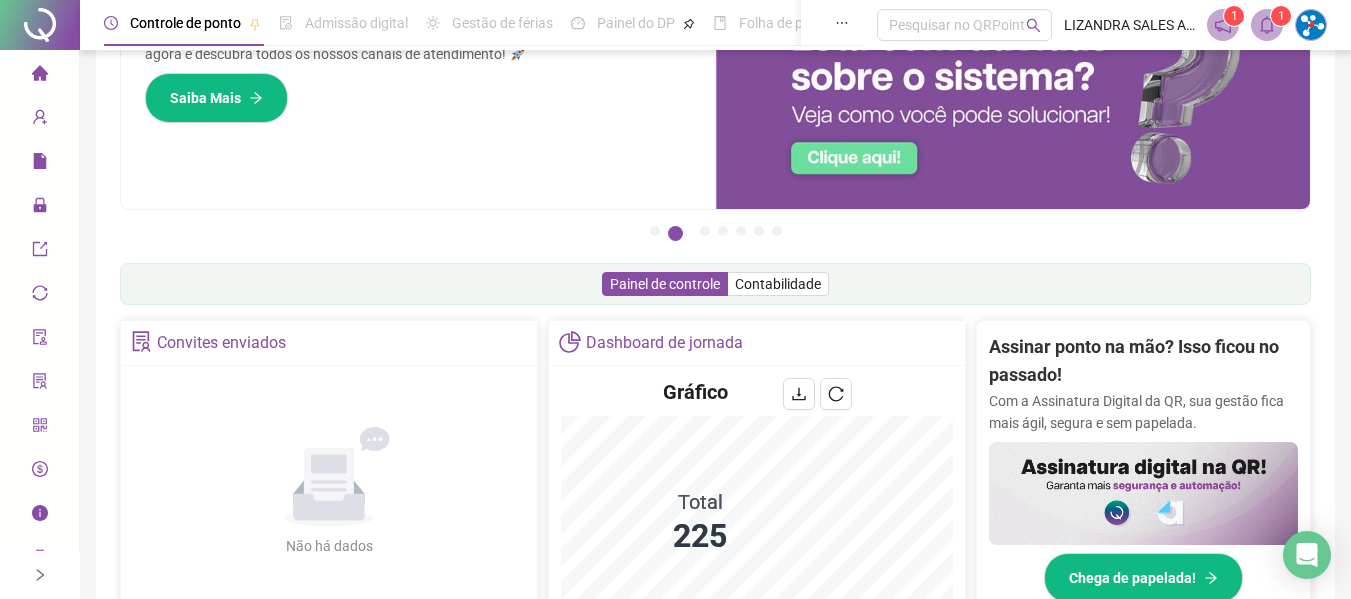 scroll, scrollTop: 0, scrollLeft: 0, axis: both 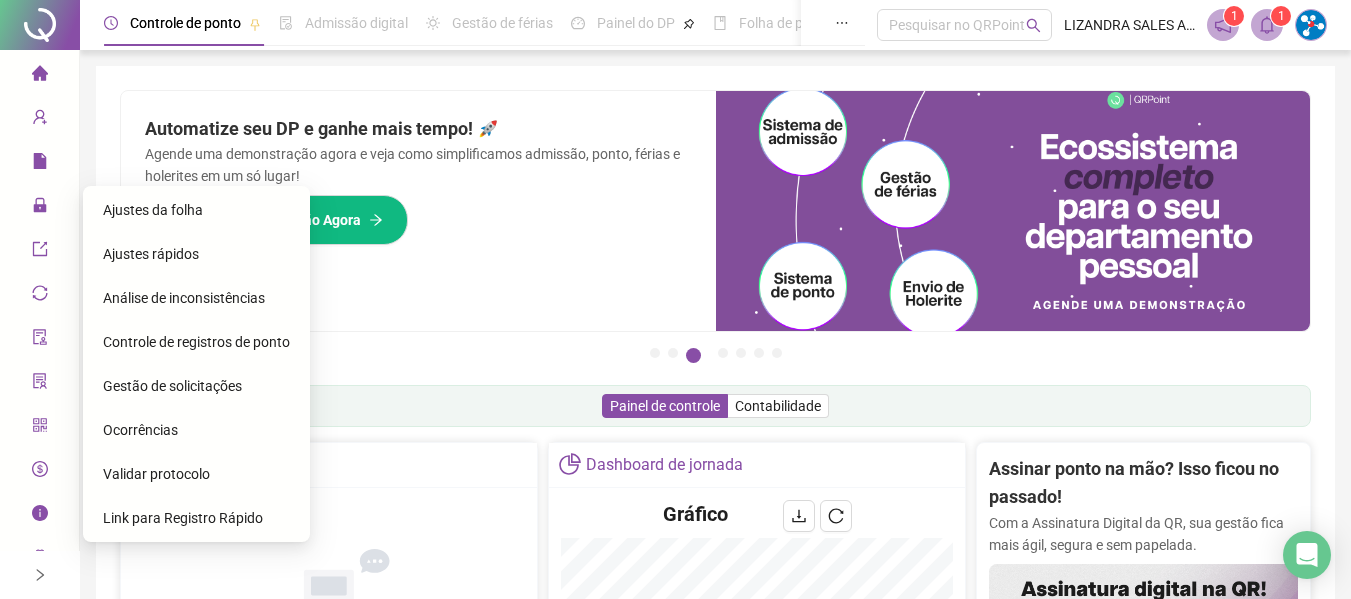 click on "Ajustes da folha" at bounding box center [196, 210] 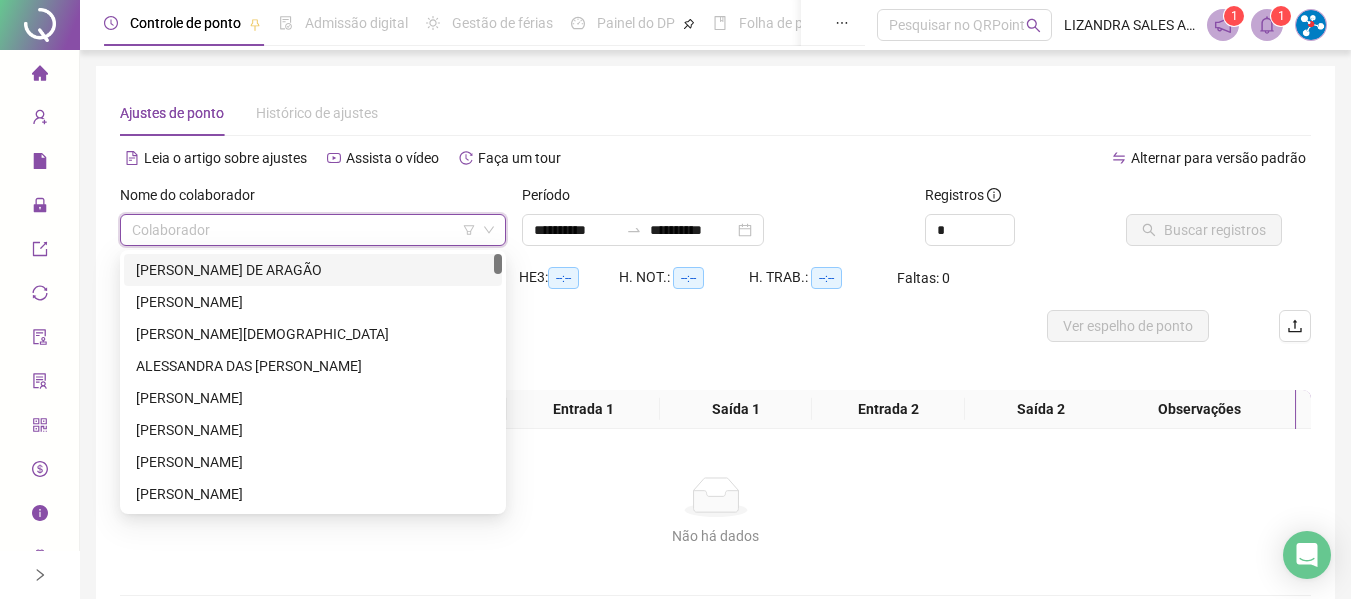 click at bounding box center (307, 230) 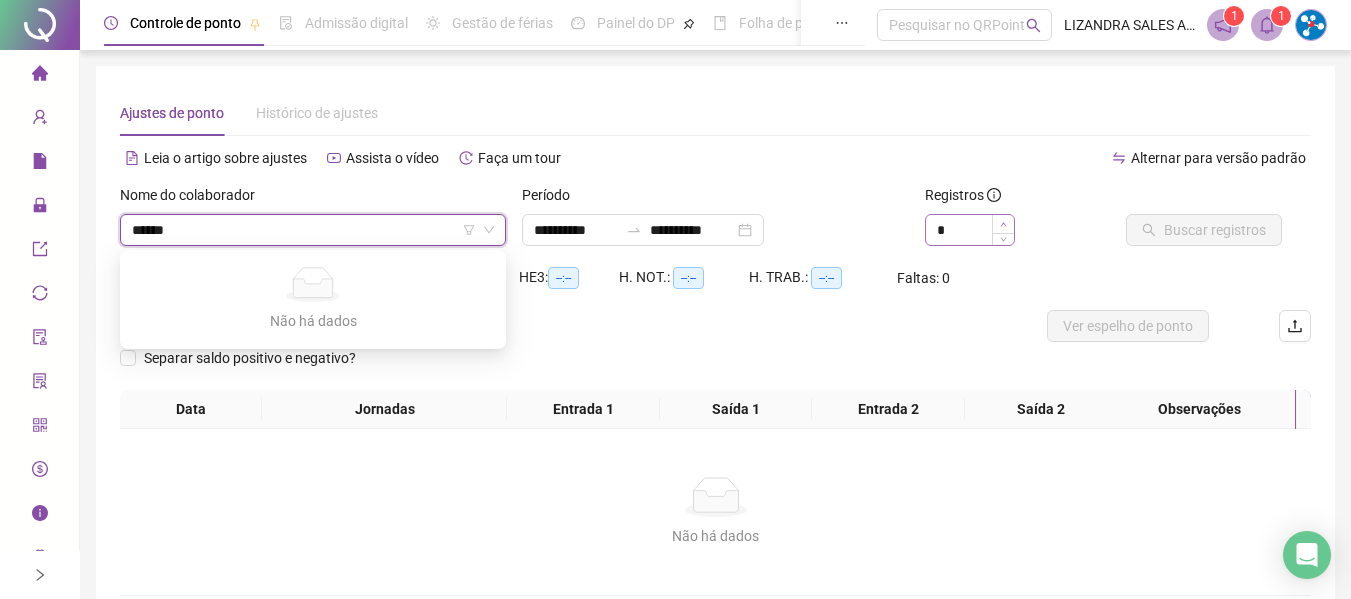 type on "******" 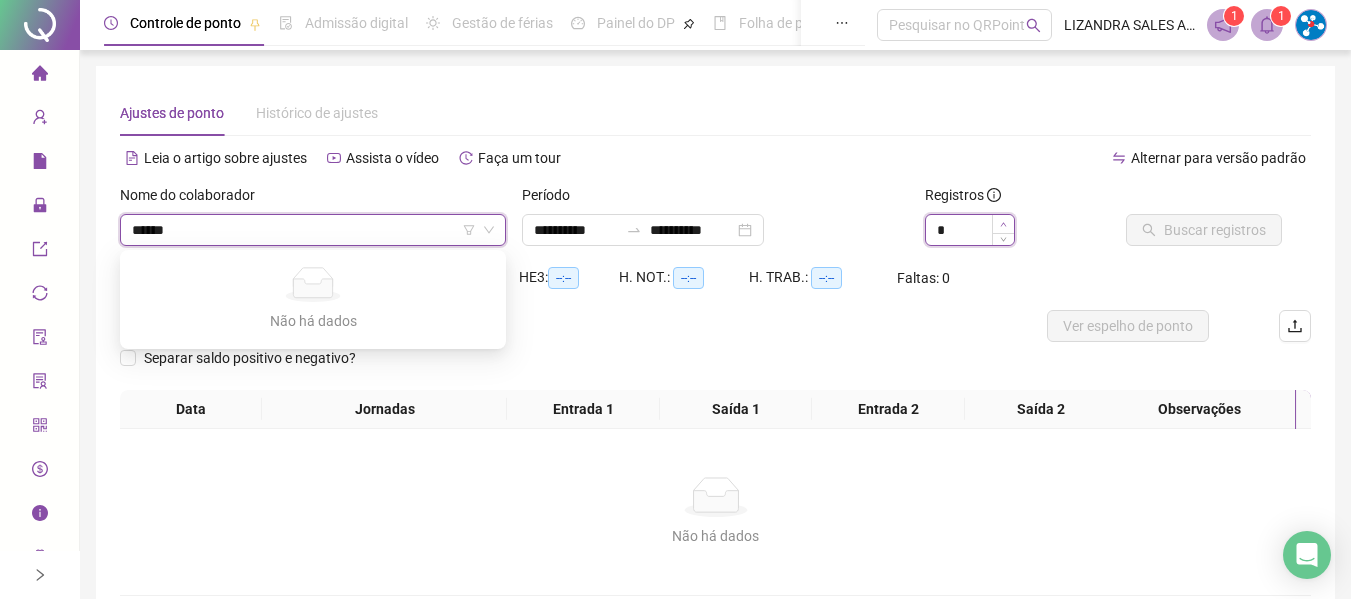 type 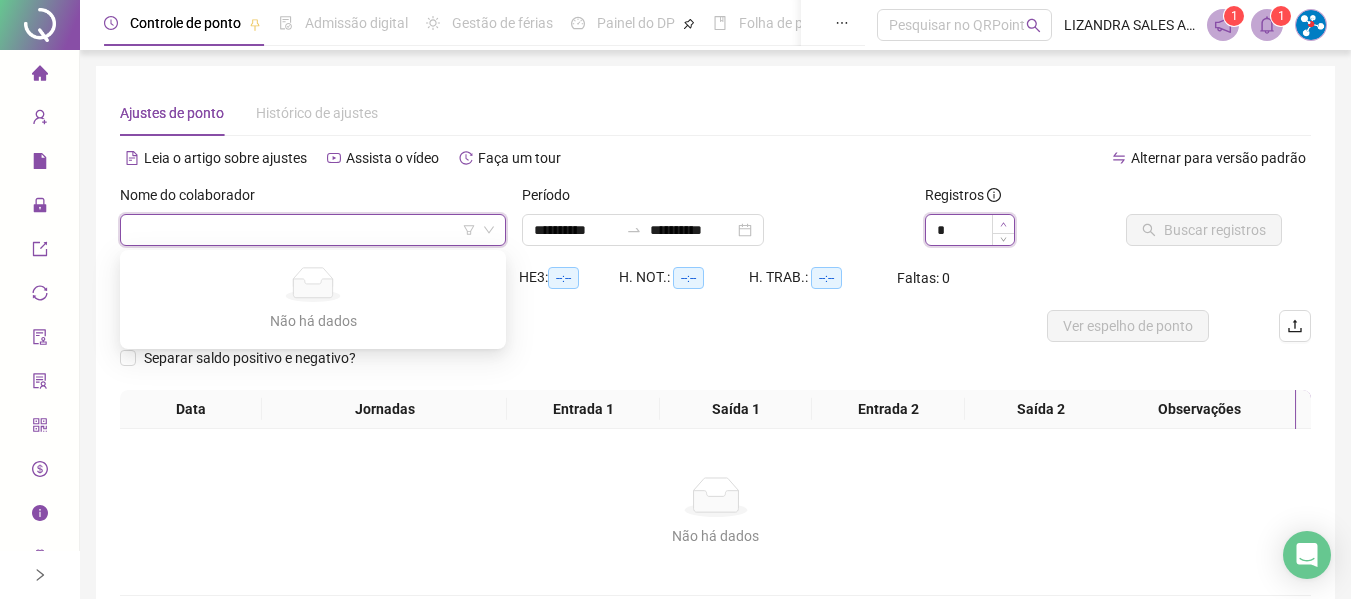 click at bounding box center (1003, 224) 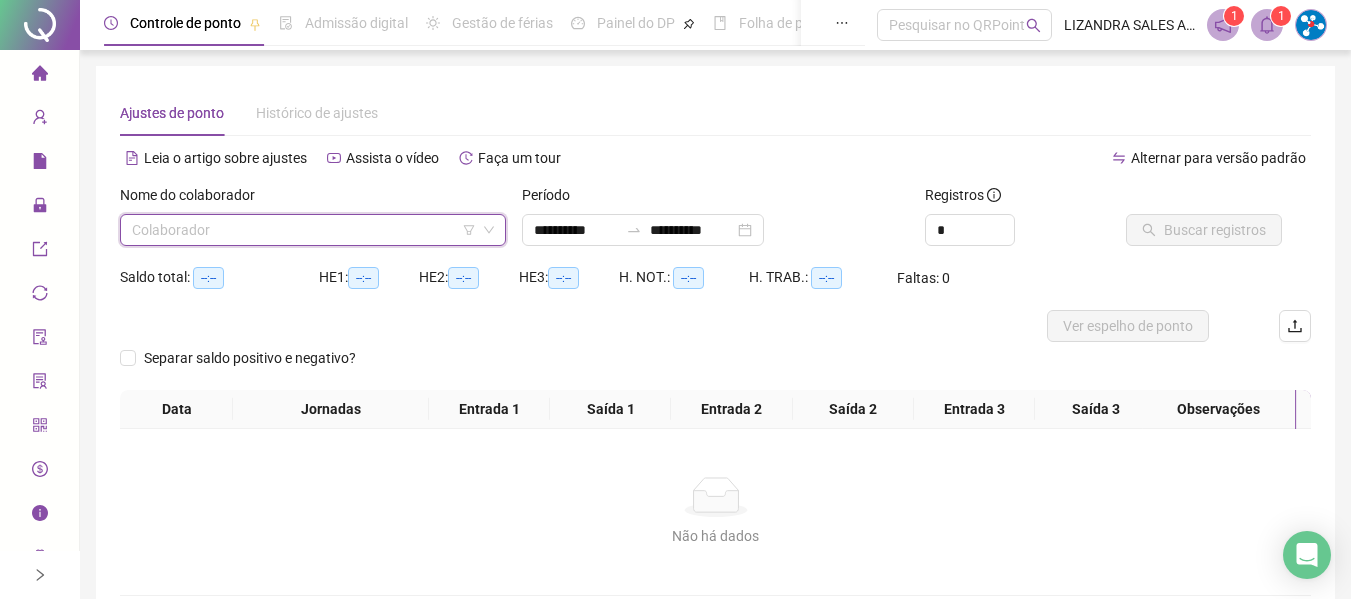click at bounding box center (307, 230) 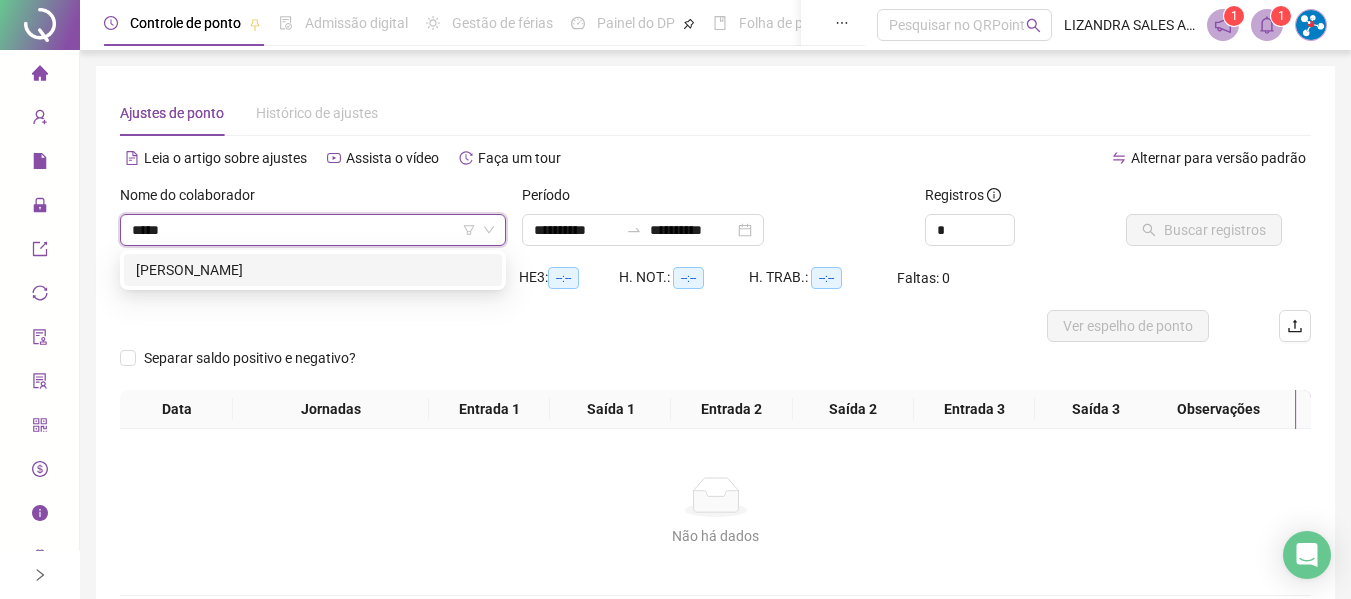 click on "[PERSON_NAME]" at bounding box center [313, 270] 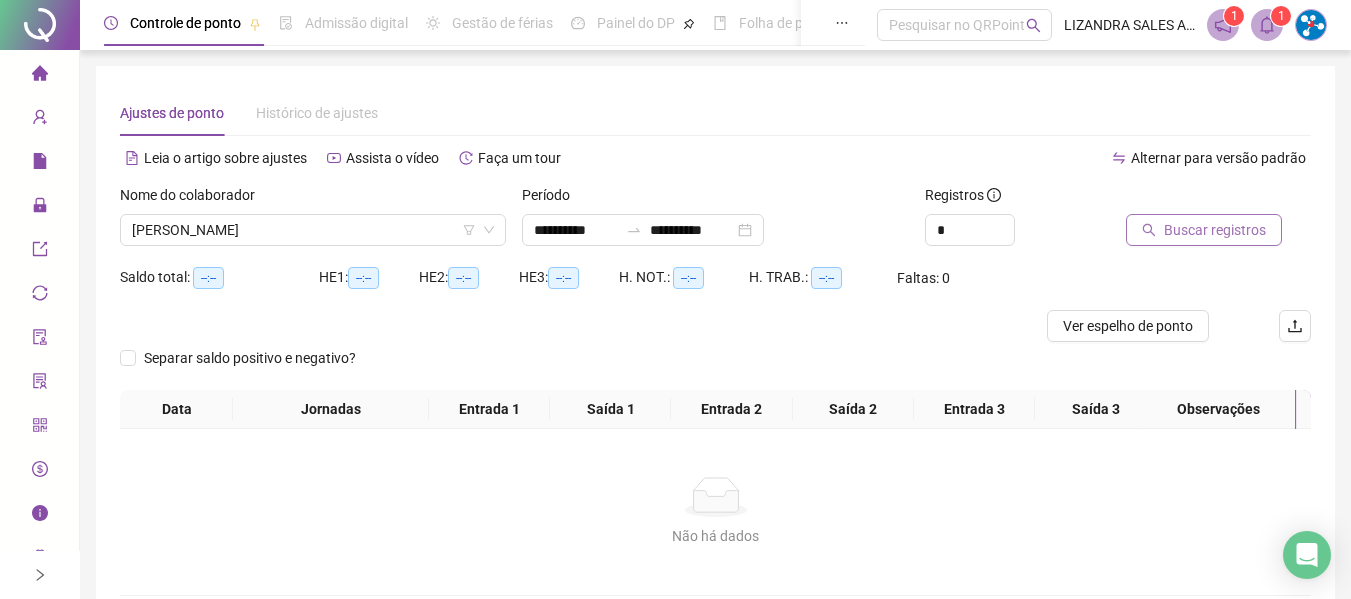 click 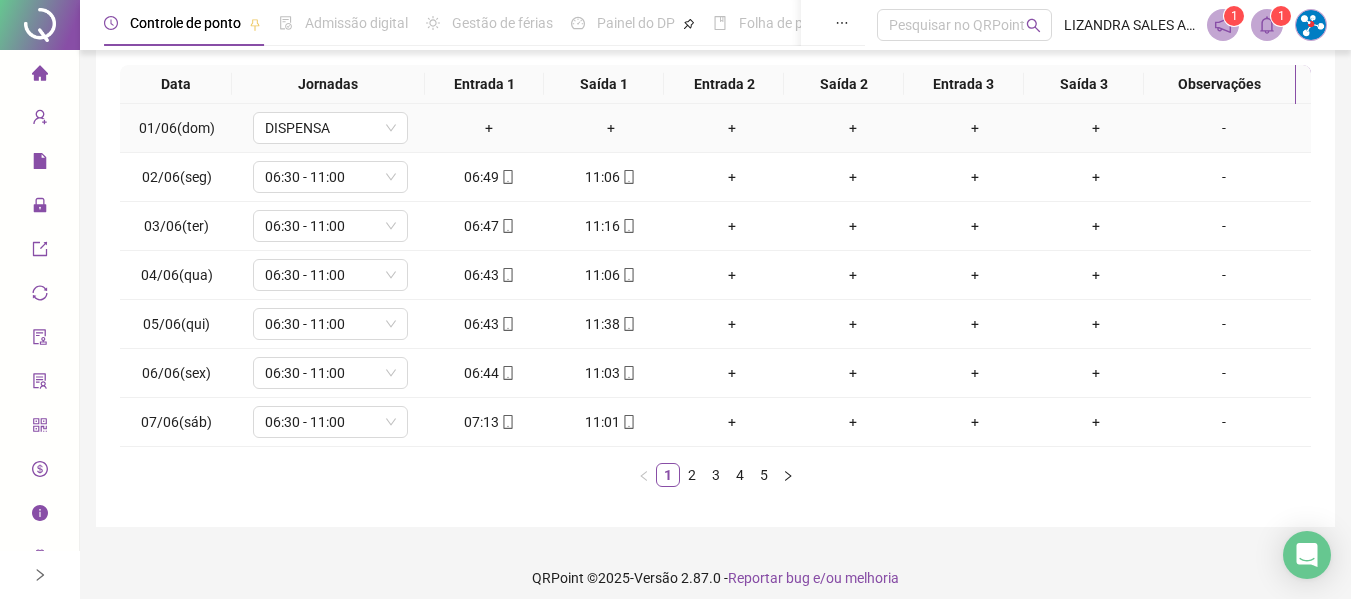 scroll, scrollTop: 355, scrollLeft: 0, axis: vertical 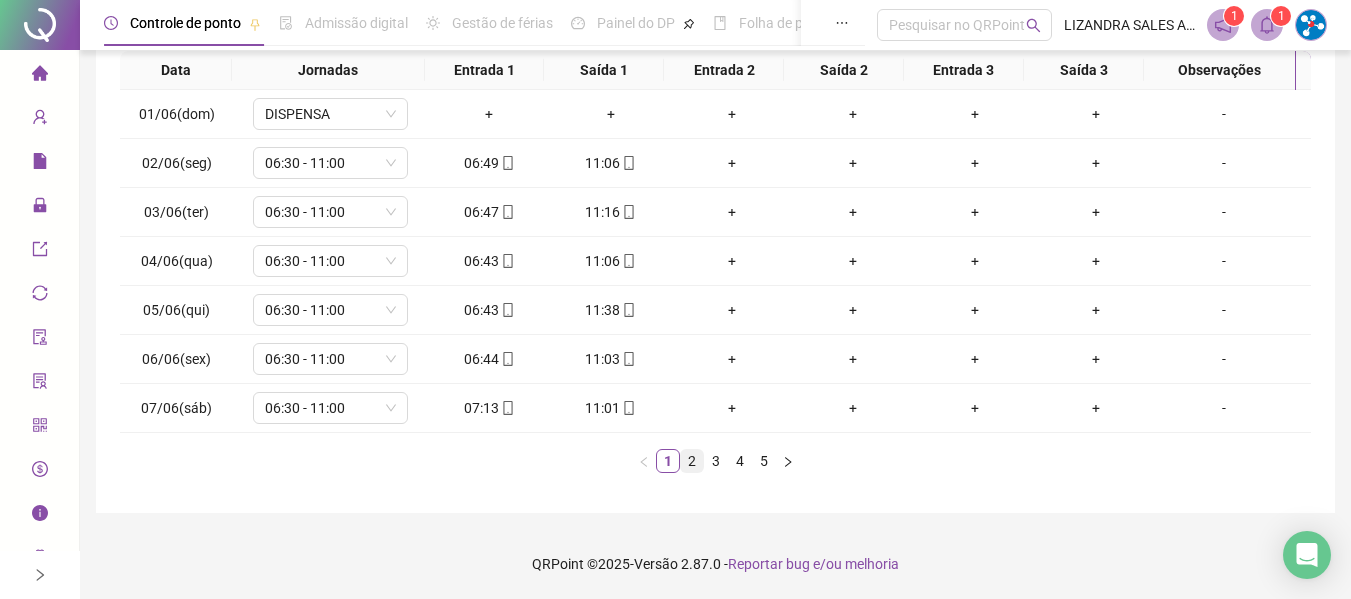 click on "2" at bounding box center (692, 461) 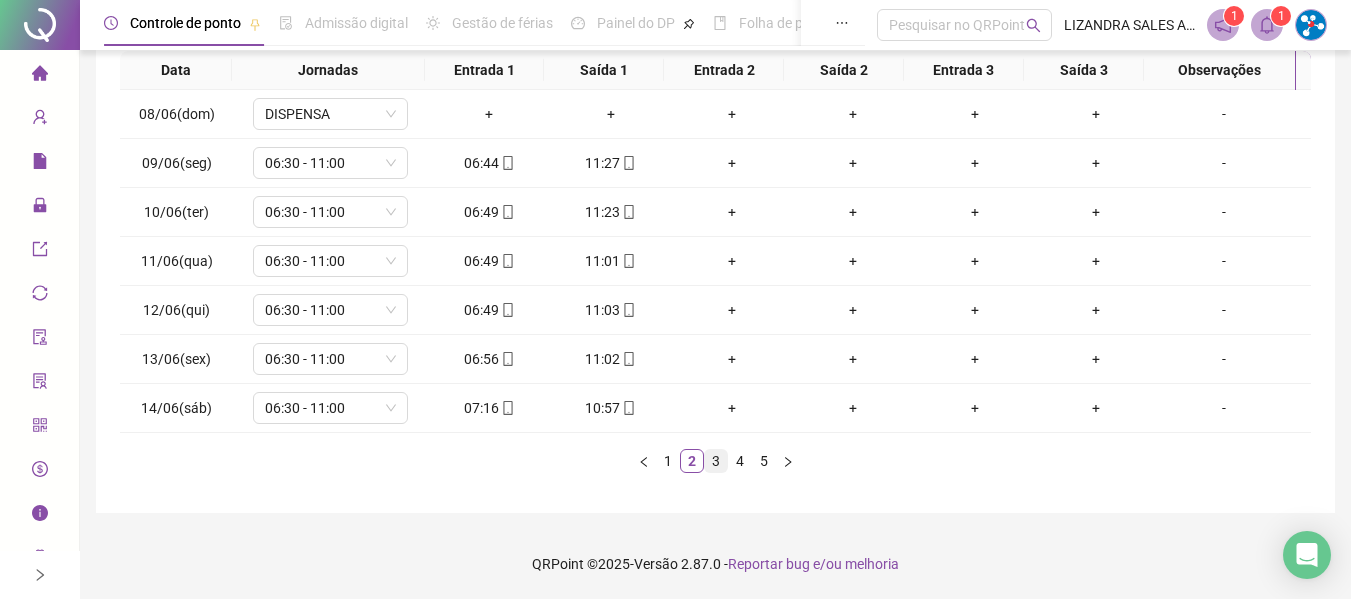 click on "3" at bounding box center [716, 461] 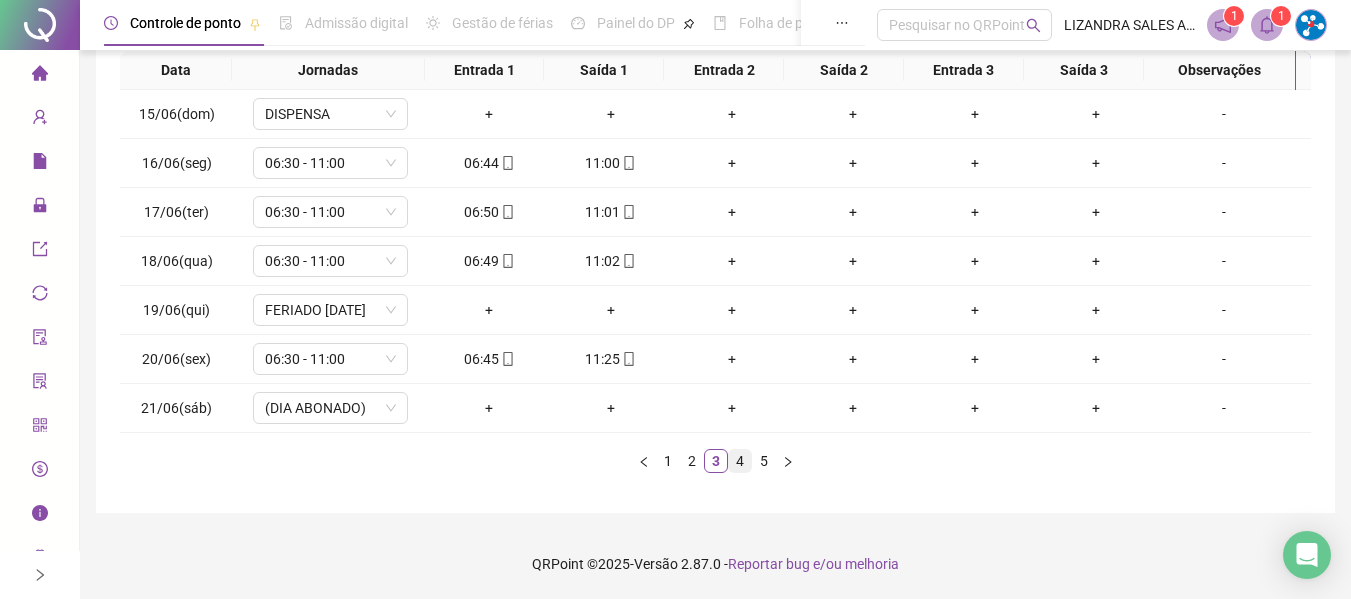 click on "4" at bounding box center [740, 461] 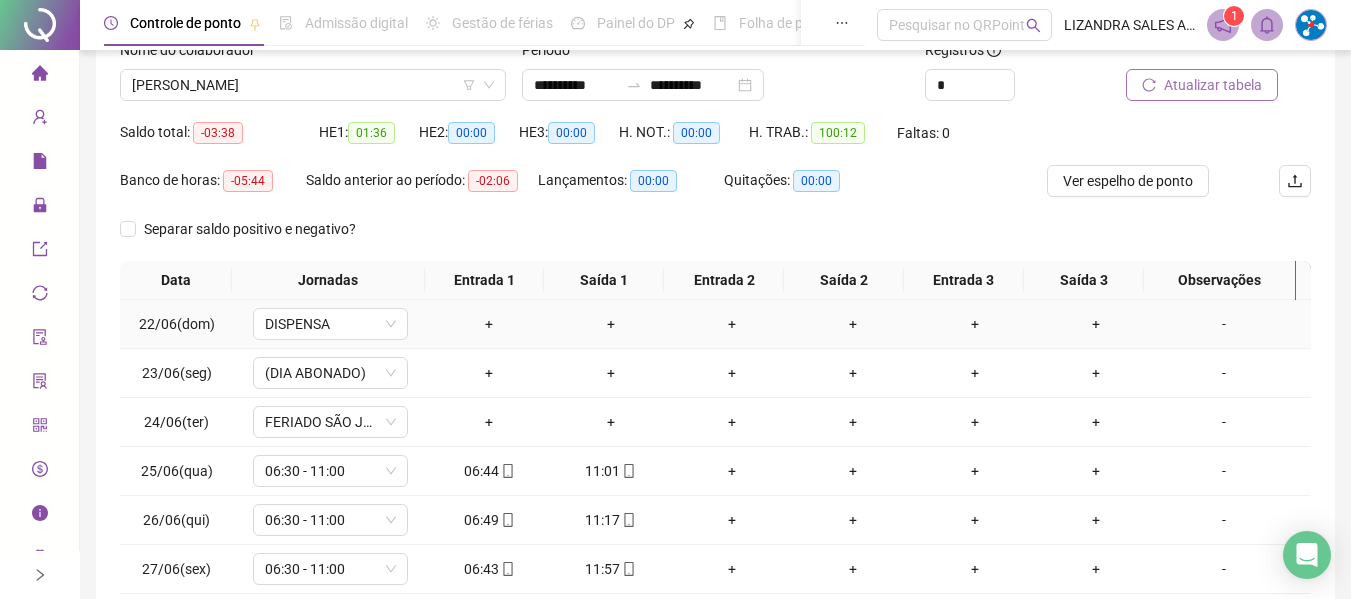 scroll, scrollTop: 0, scrollLeft: 0, axis: both 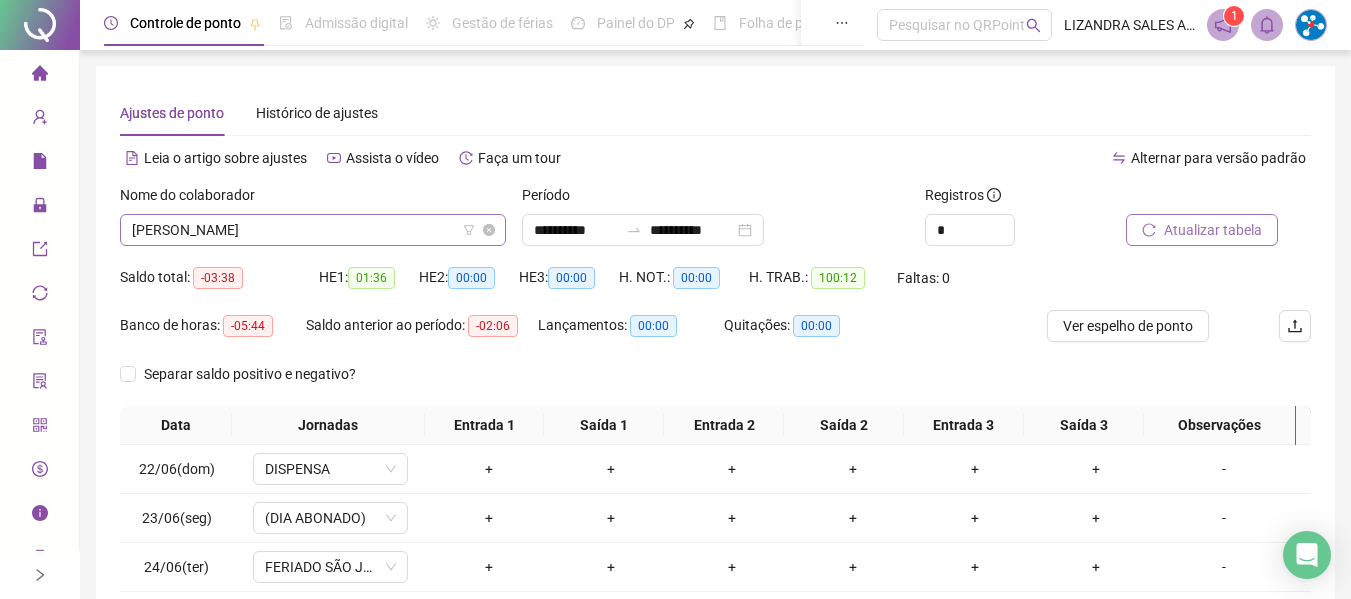 click on "[PERSON_NAME]" at bounding box center [313, 230] 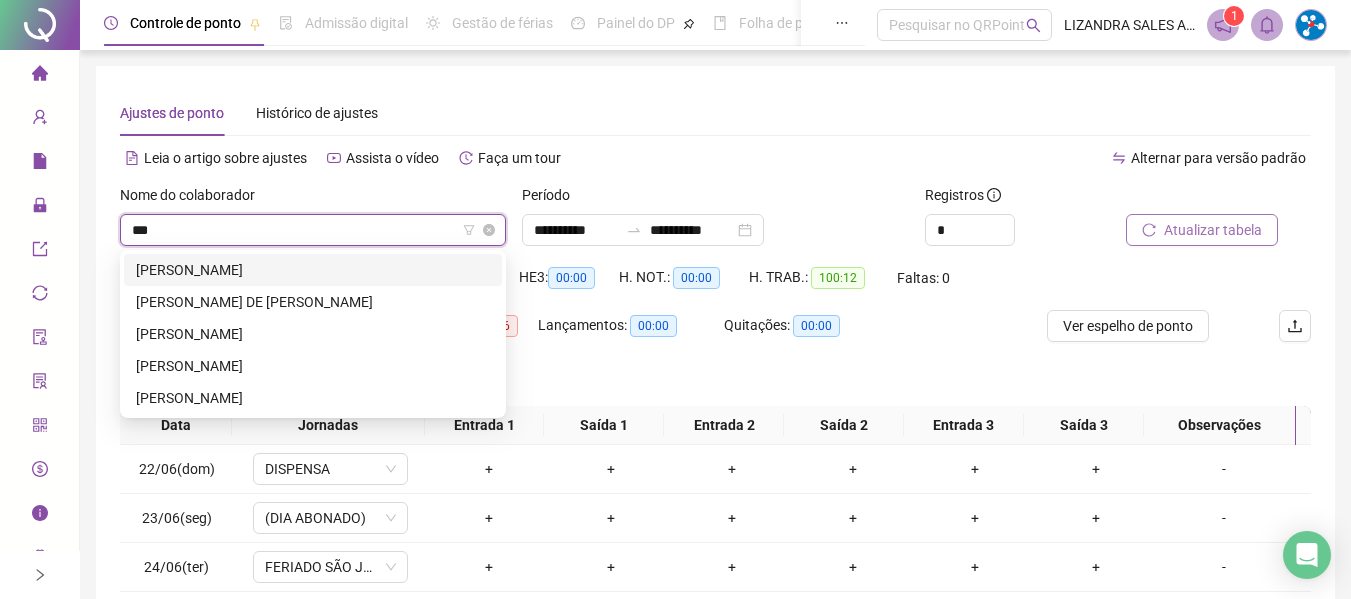 scroll, scrollTop: 0, scrollLeft: 0, axis: both 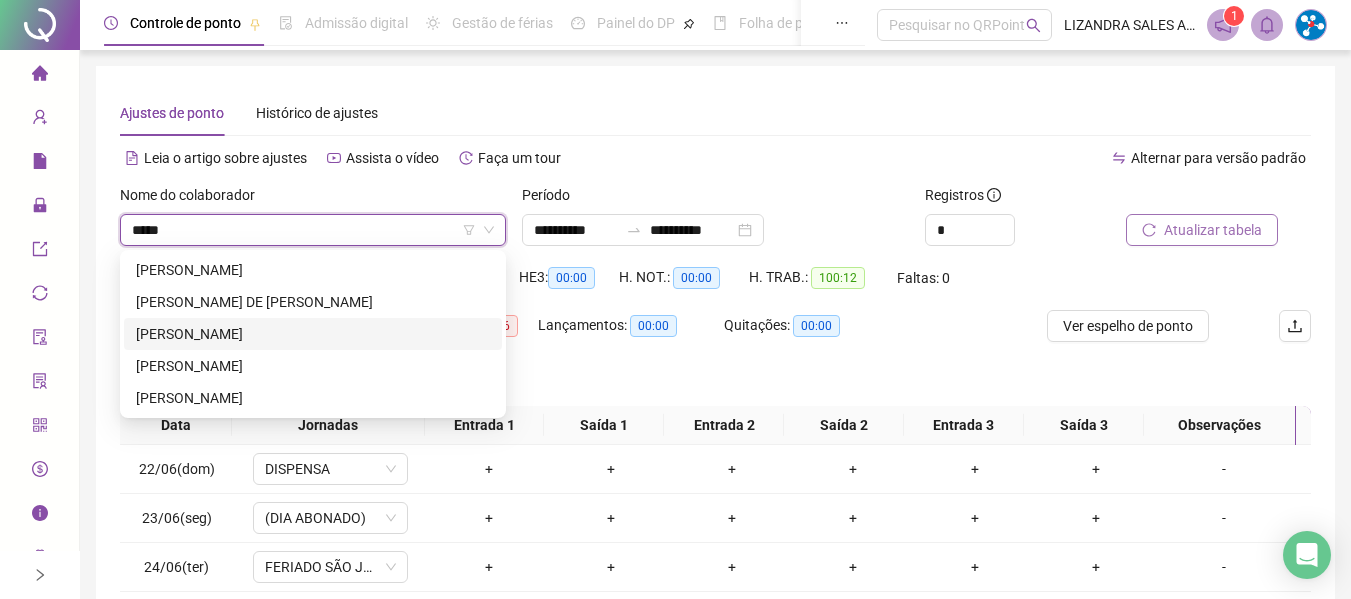 click on "[PERSON_NAME]" at bounding box center [313, 334] 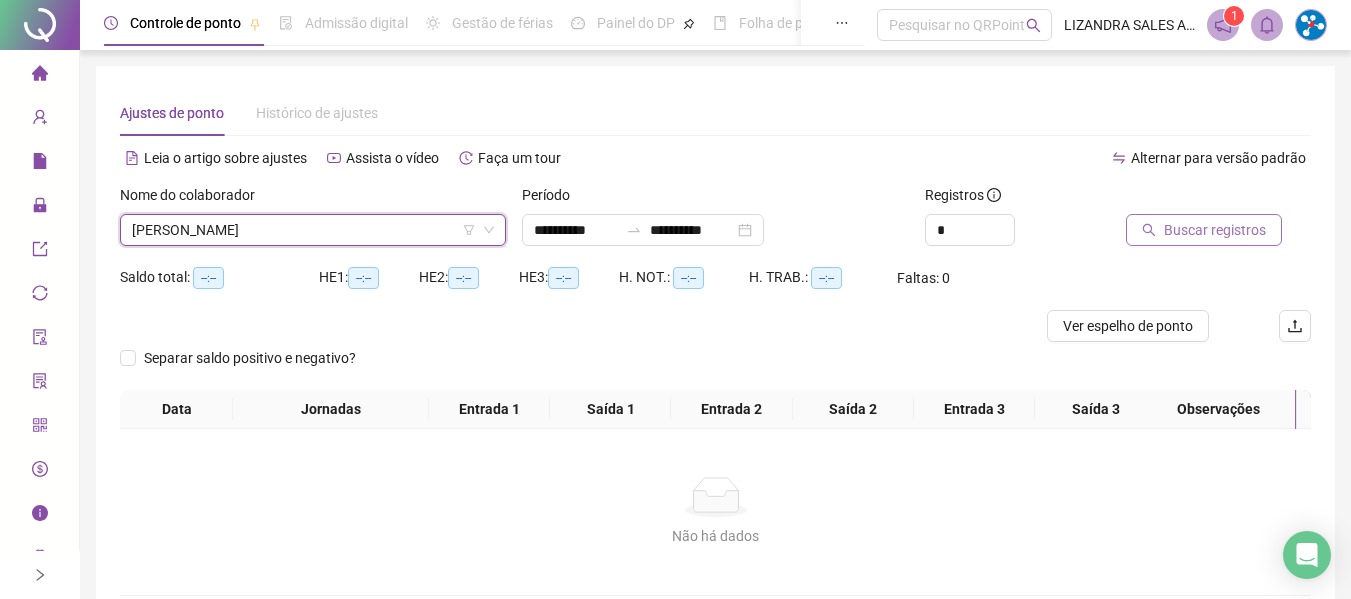 click on "Buscar registros" at bounding box center [1215, 230] 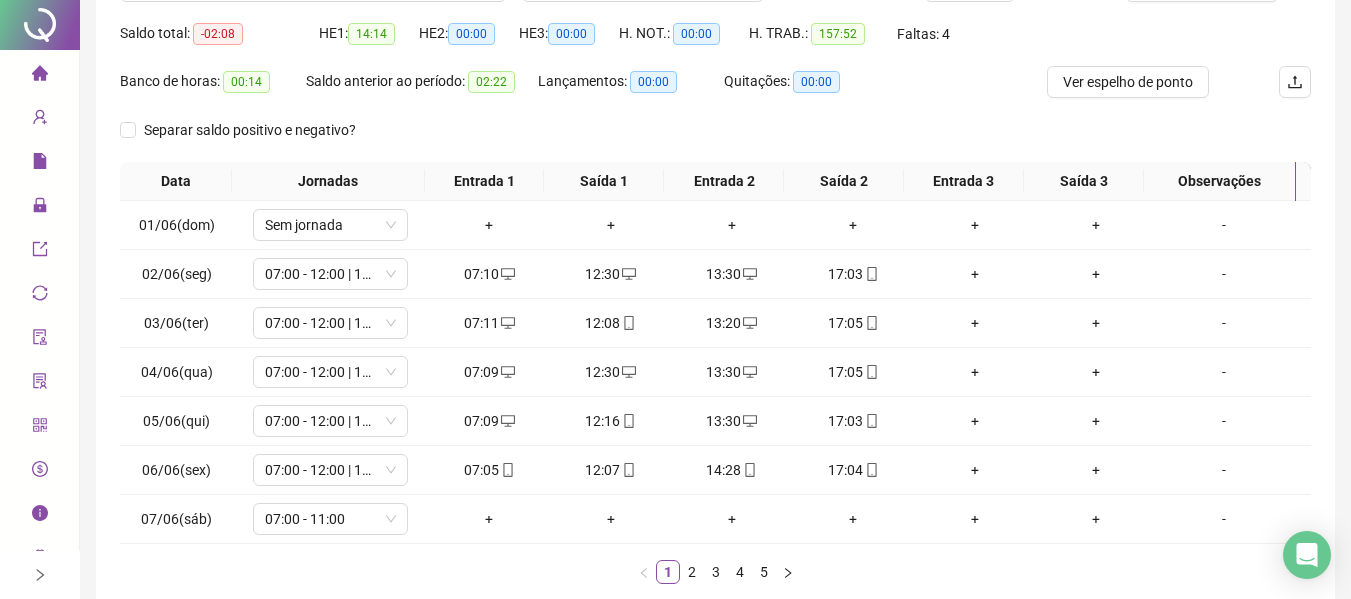scroll, scrollTop: 355, scrollLeft: 0, axis: vertical 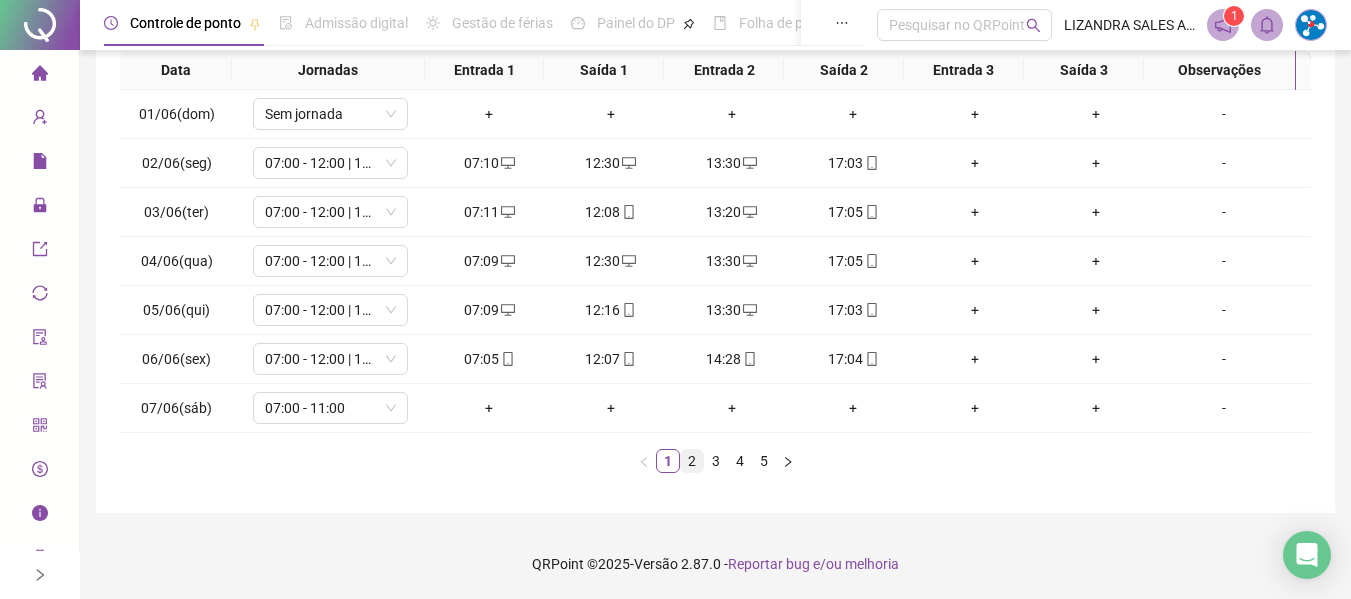 click on "2" at bounding box center (692, 461) 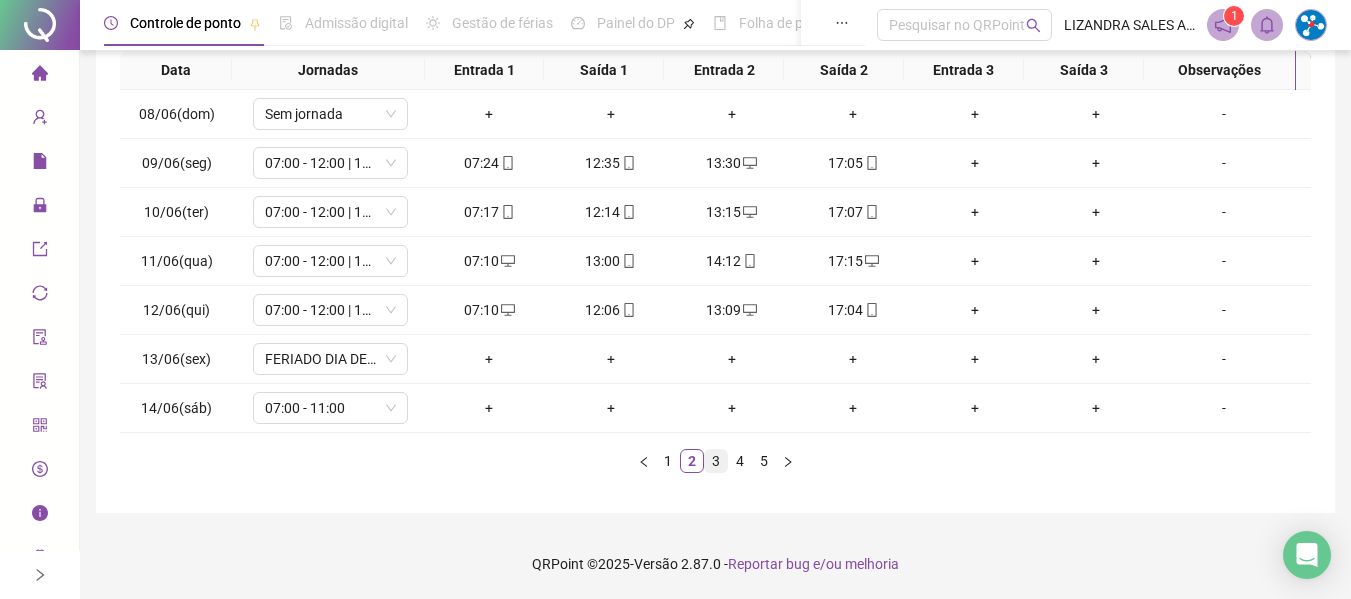 click on "3" at bounding box center [716, 461] 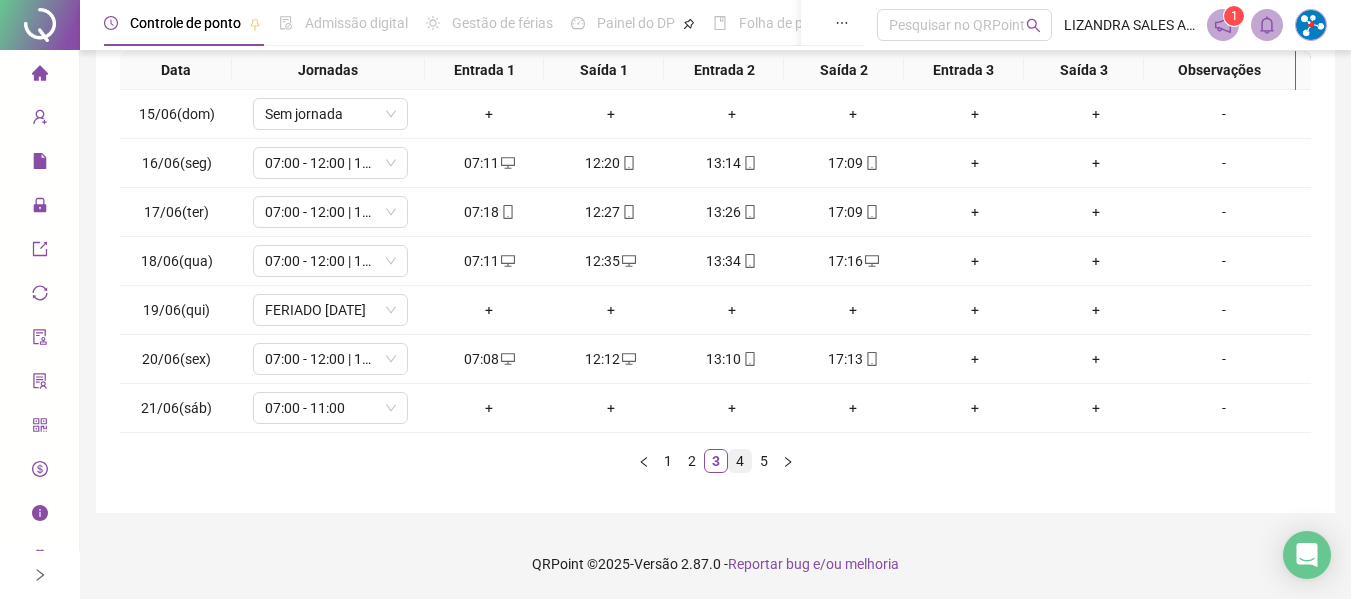click on "4" at bounding box center (740, 461) 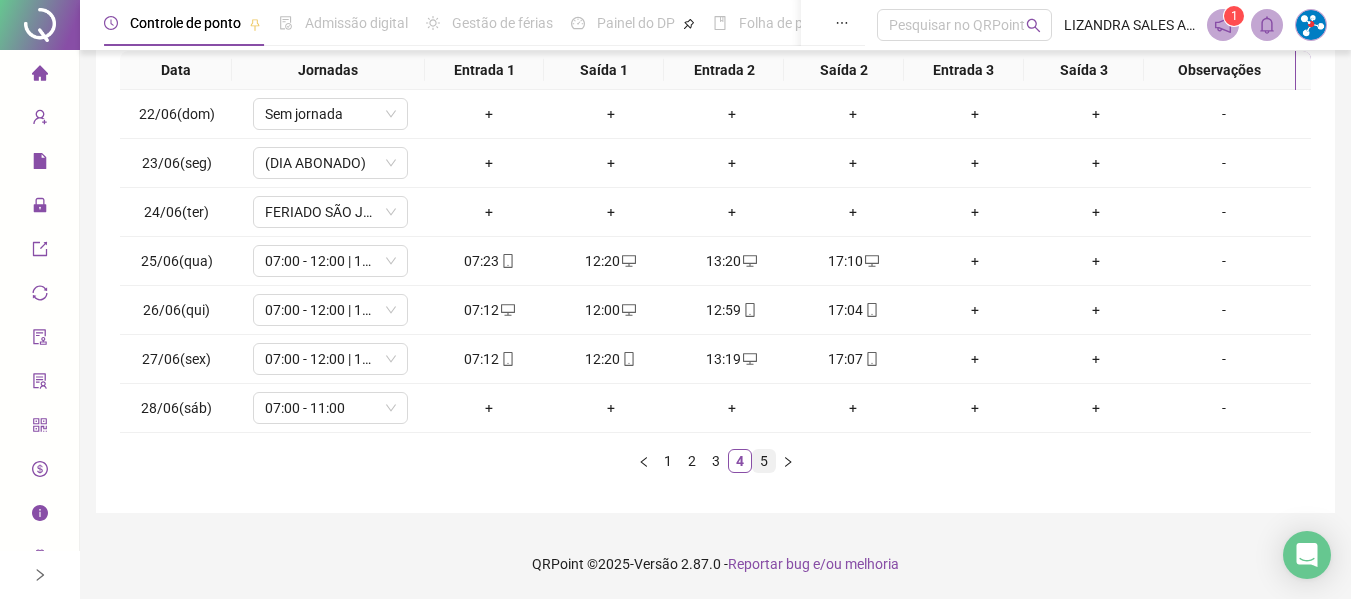 click on "5" at bounding box center (764, 461) 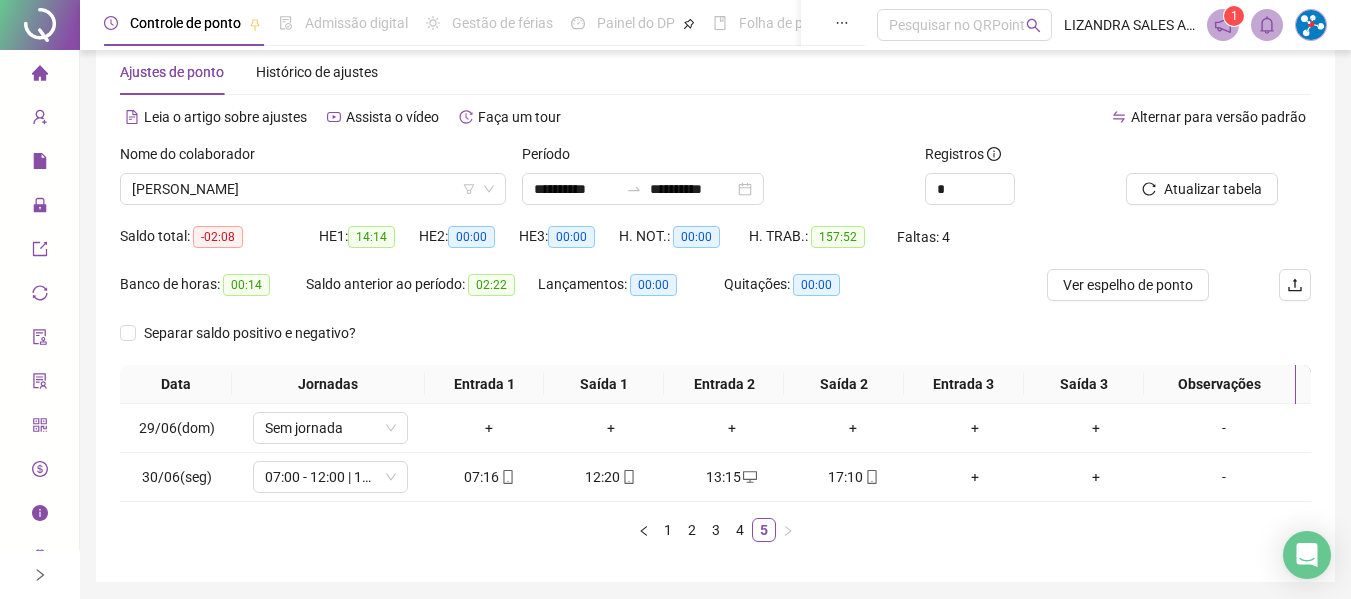 scroll, scrollTop: 0, scrollLeft: 0, axis: both 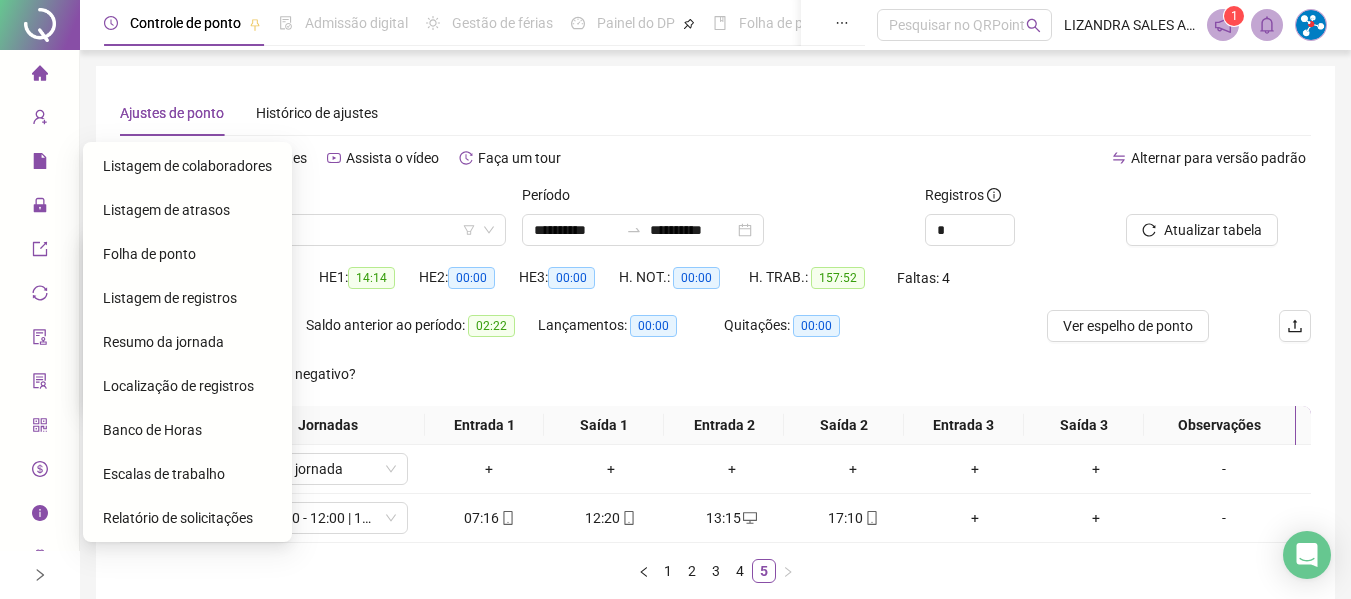 click on "Folha de ponto" at bounding box center [149, 254] 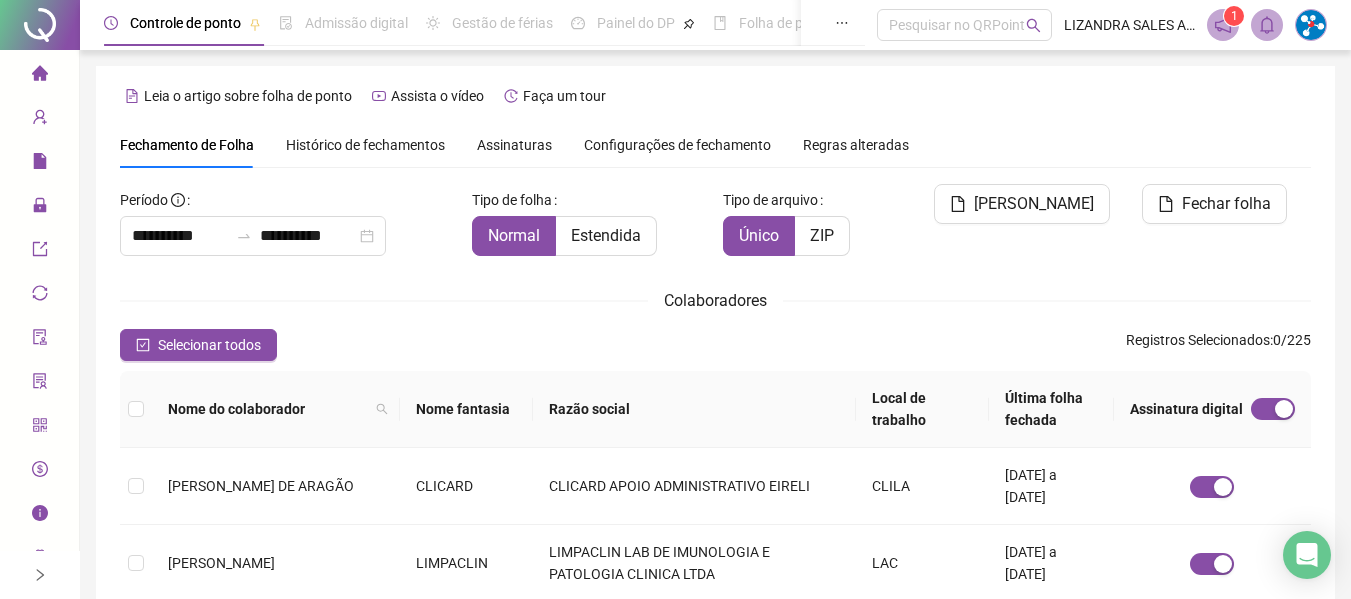 scroll, scrollTop: 110, scrollLeft: 0, axis: vertical 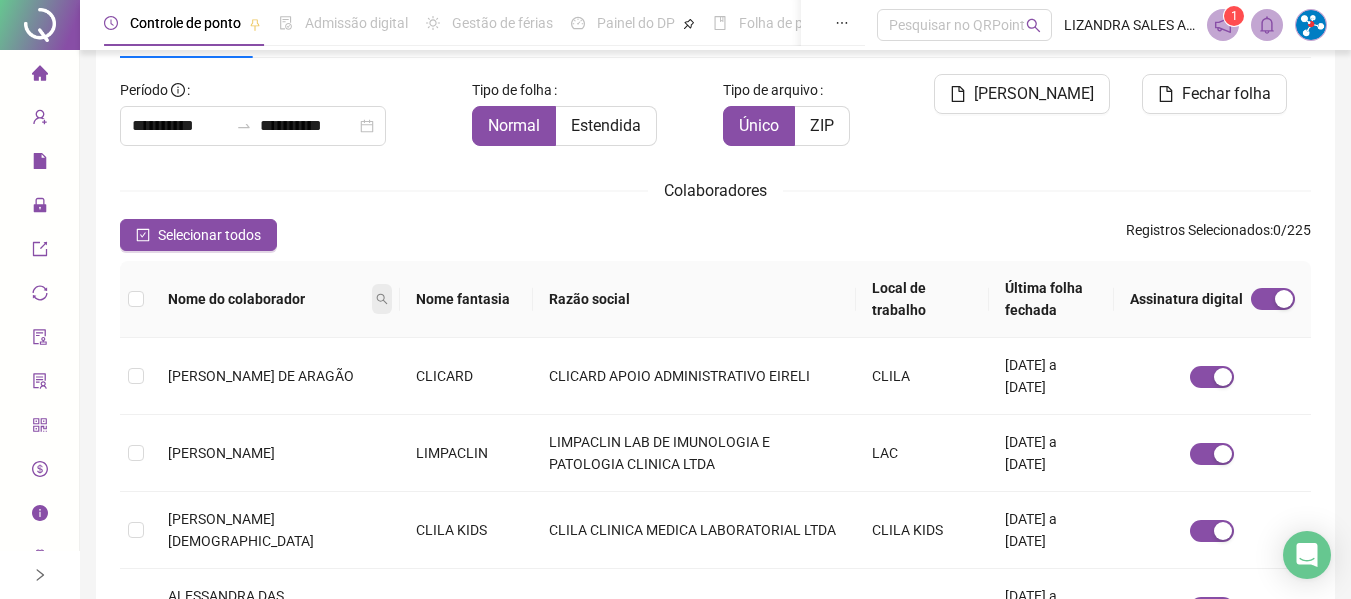 click at bounding box center [382, 299] 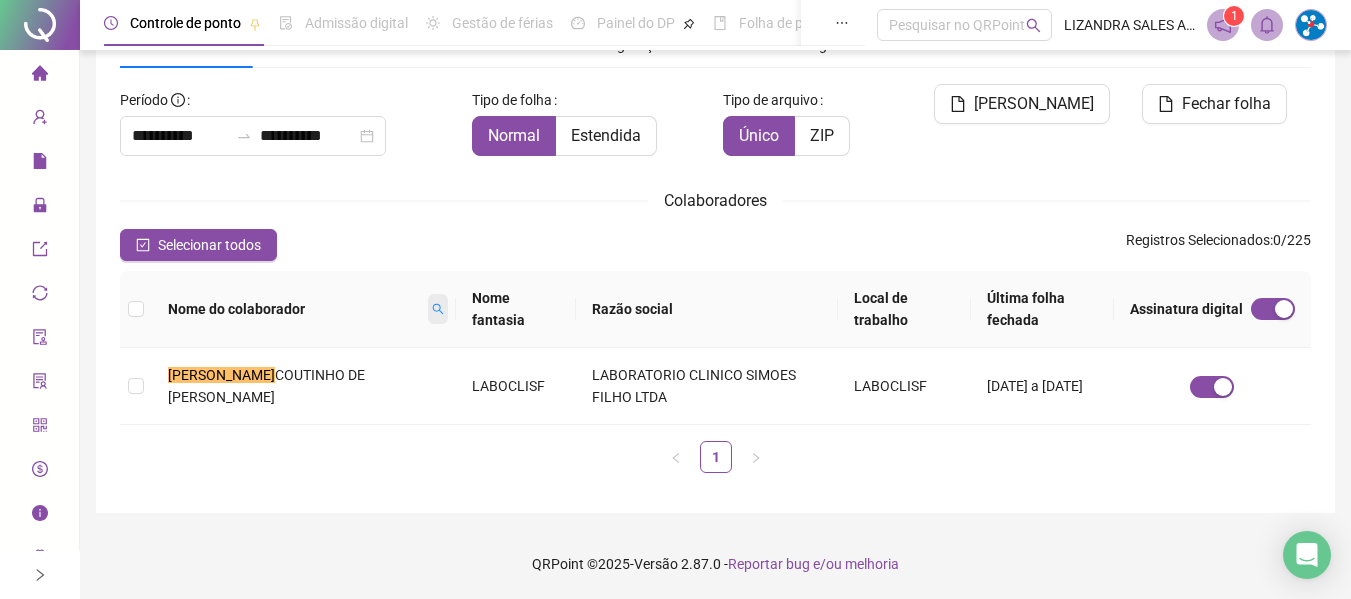 scroll, scrollTop: 100, scrollLeft: 0, axis: vertical 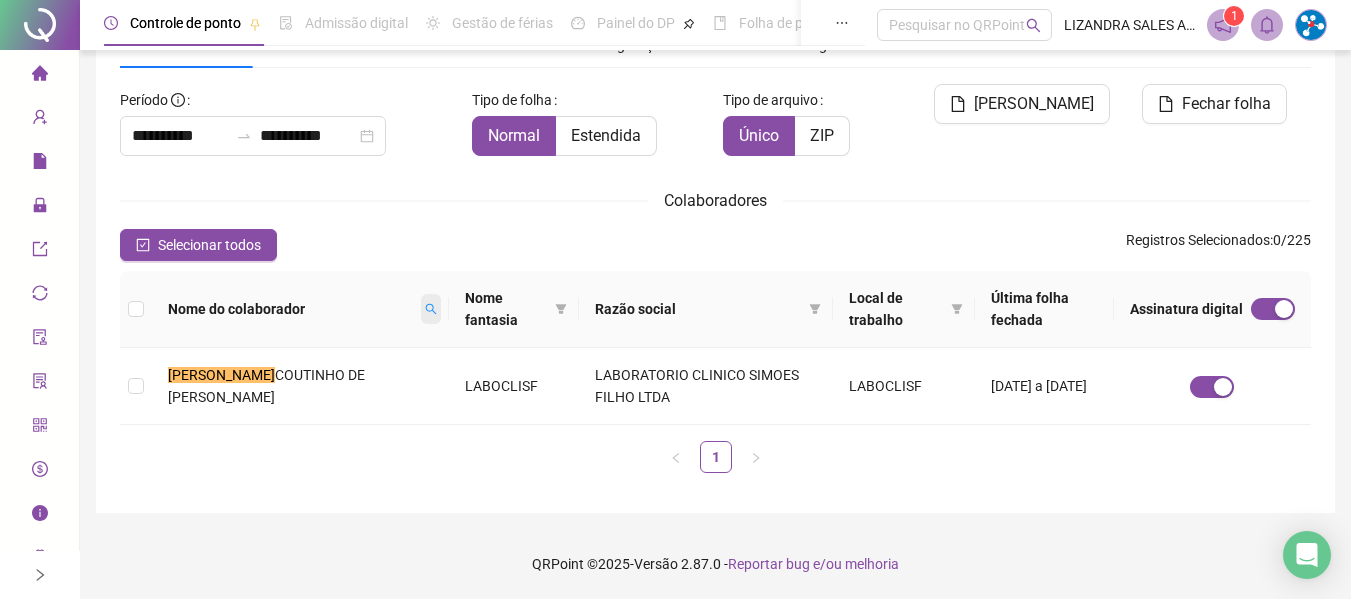 click 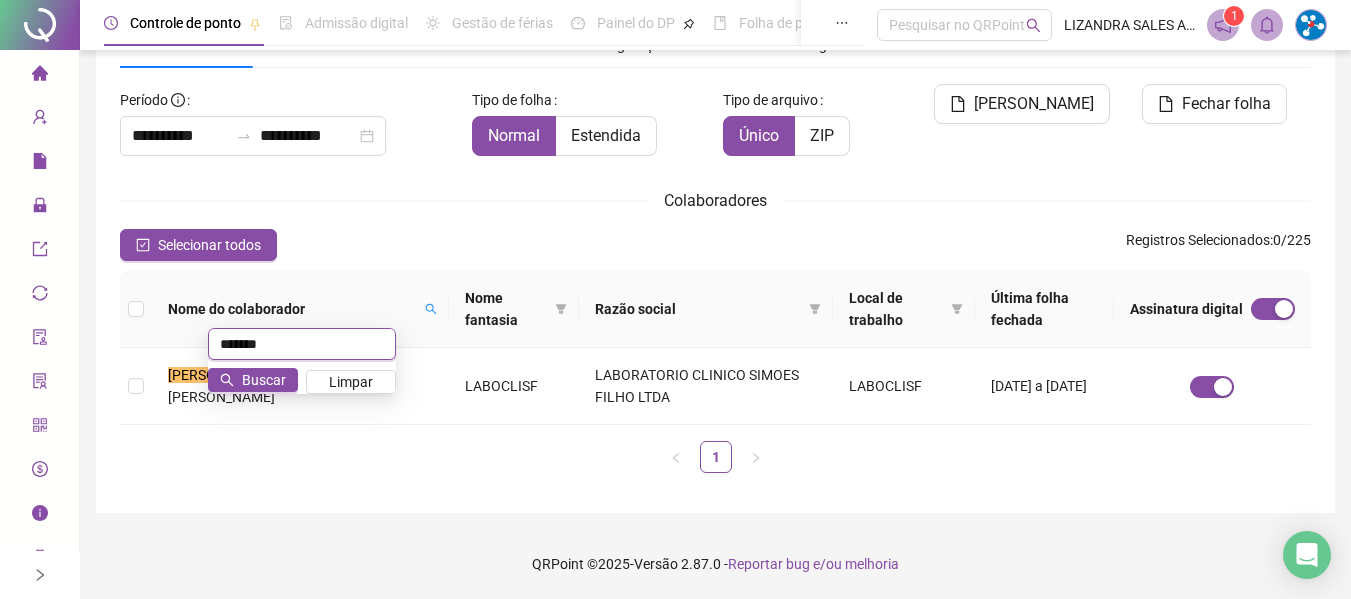 click on "*******" at bounding box center (302, 344) 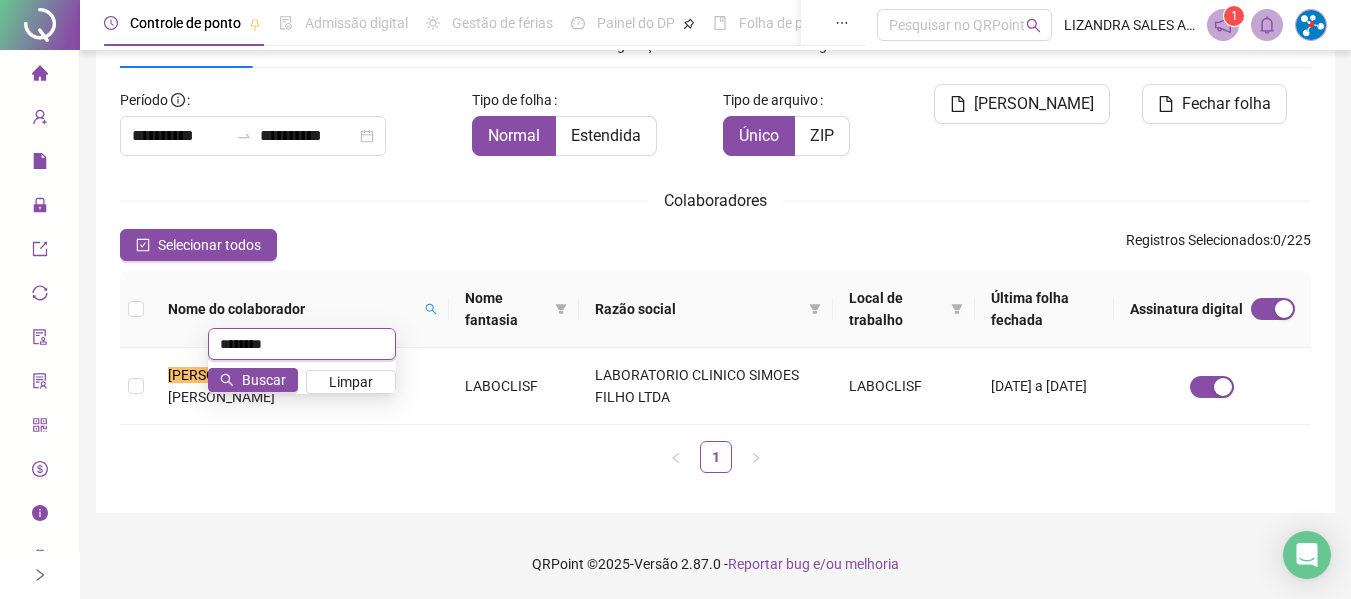 scroll, scrollTop: 110, scrollLeft: 0, axis: vertical 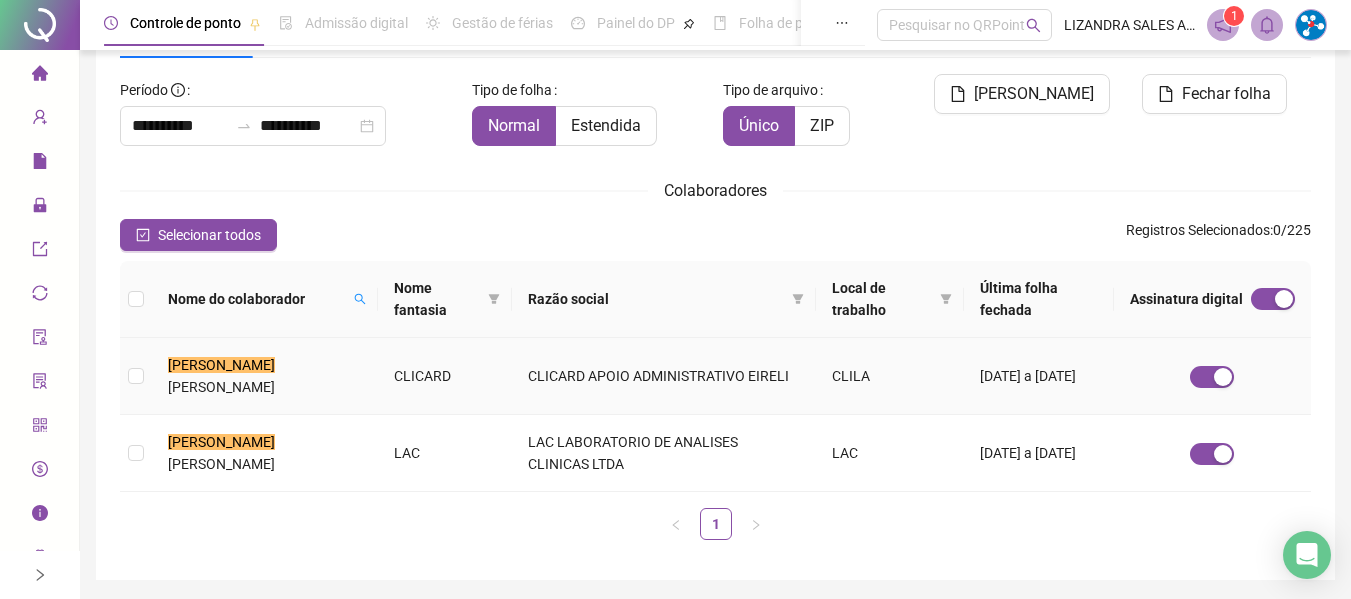 click on "DANIELLE  JEFANIO TAMARIM" at bounding box center [265, 376] 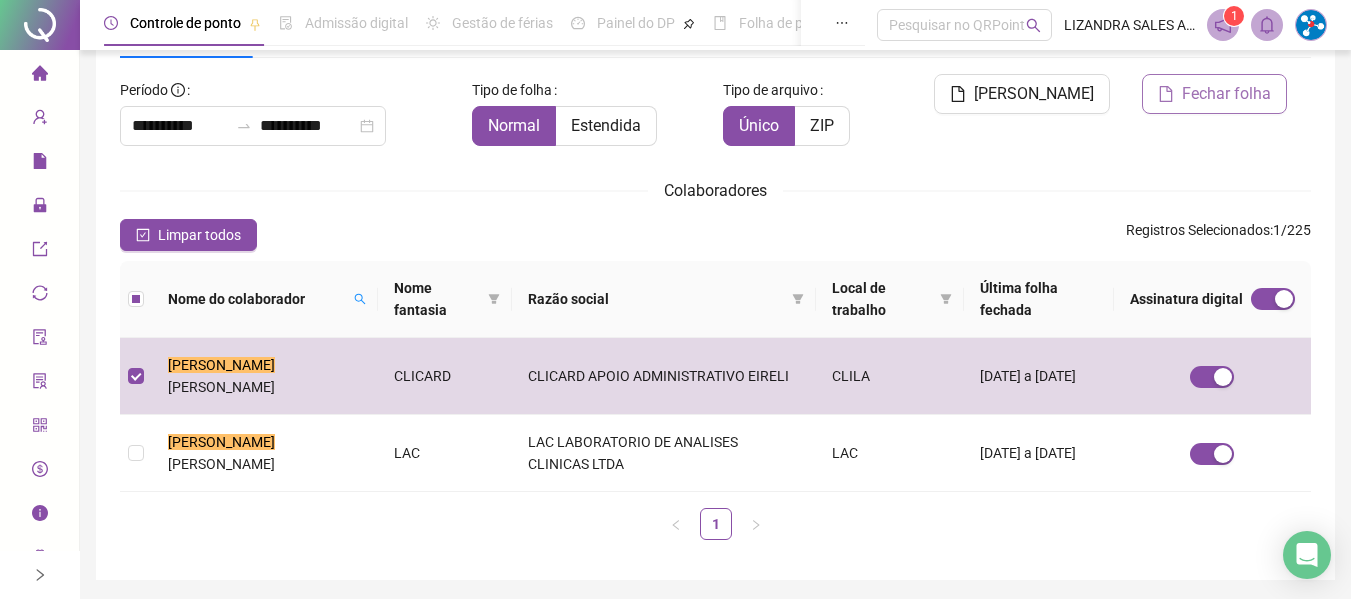 click on "Fechar folha" at bounding box center (1226, 94) 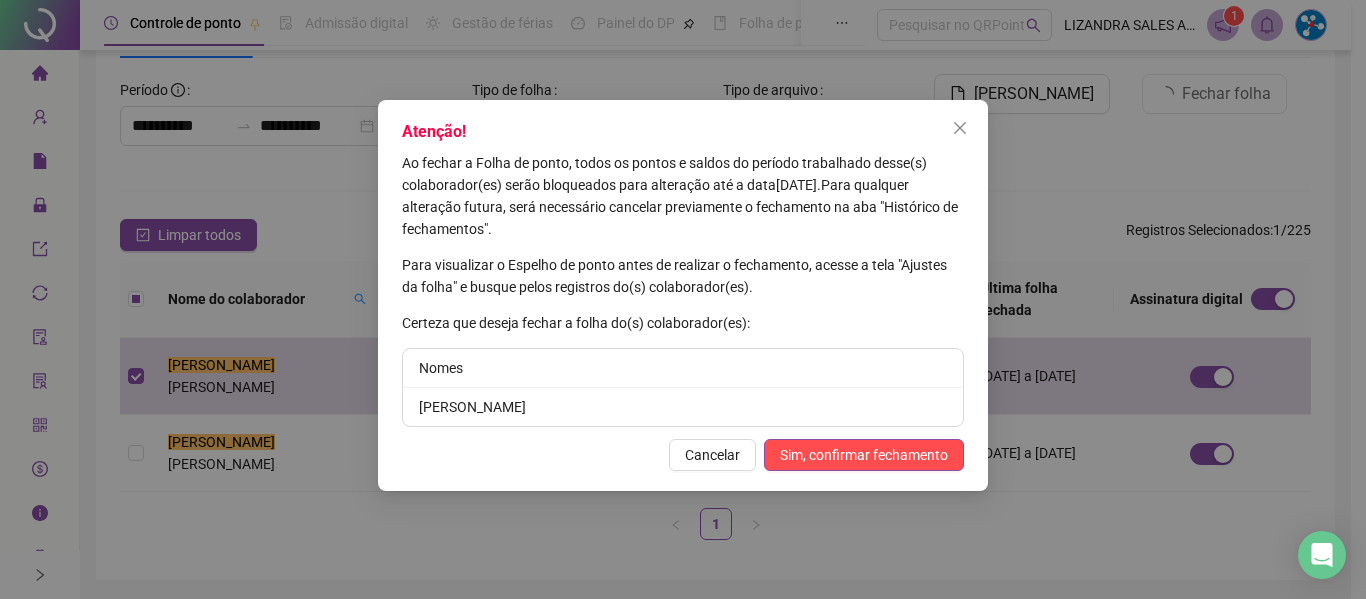 click on "Atenção! Ao fechar a Folha de ponto, todos os pontos e saldos do período trabalhado desse(s)
colaborador(es) serão bloqueados para alteração até a data  30/06/2025 .  Para qualquer alteração futura, será necessário cancelar previamente o fechamento na aba
"Histórico de fechamentos". Para visualizar o Espelho de ponto antes de realizar o fechamento, acesse a tela "Ajustes da
folha" e busque pelos registros do(s) colaborador(es). Certeza que deseja fechar a folha do(s) colaborador(es): Nomes DANIELLE JEFANIO TAMARIM   Cancelar Sim, confirmar fechamento" at bounding box center [683, 295] 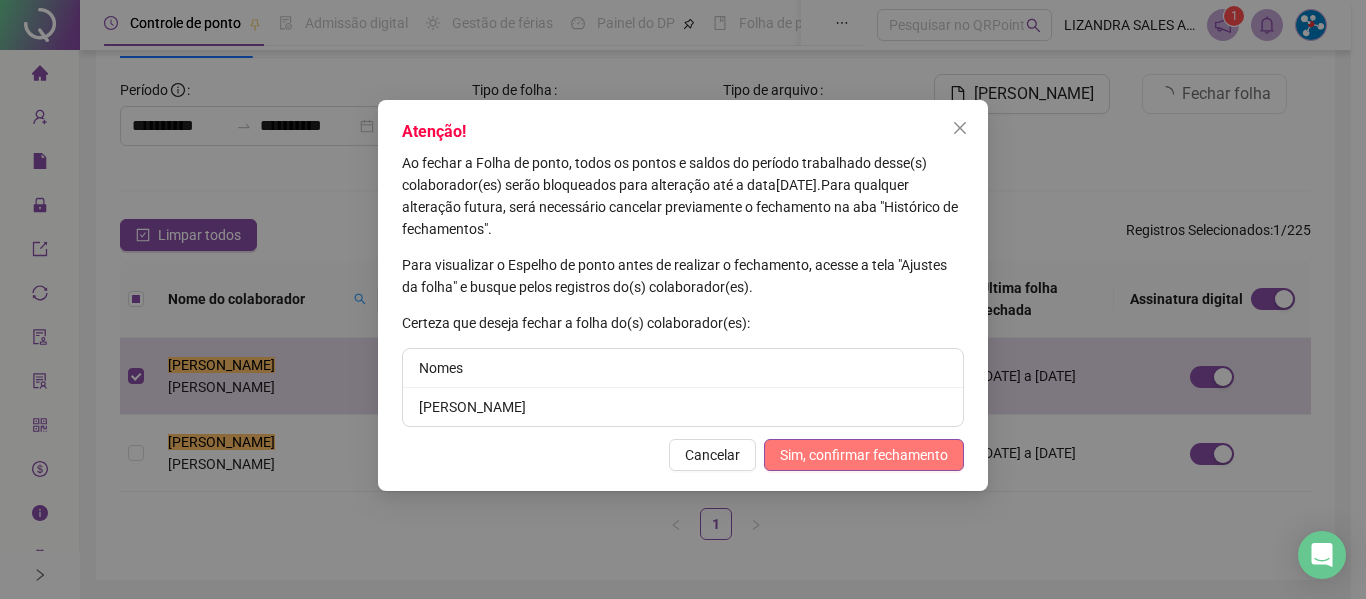 click on "Sim, confirmar fechamento" at bounding box center (864, 455) 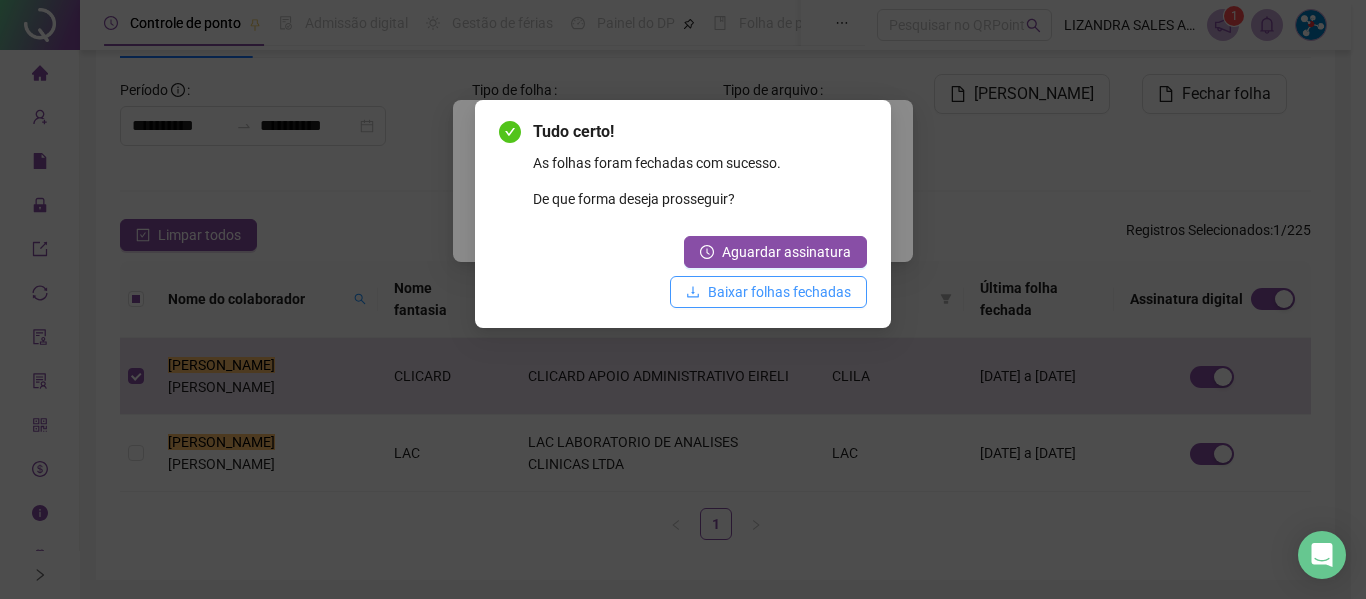 click on "Baixar folhas fechadas" at bounding box center (779, 292) 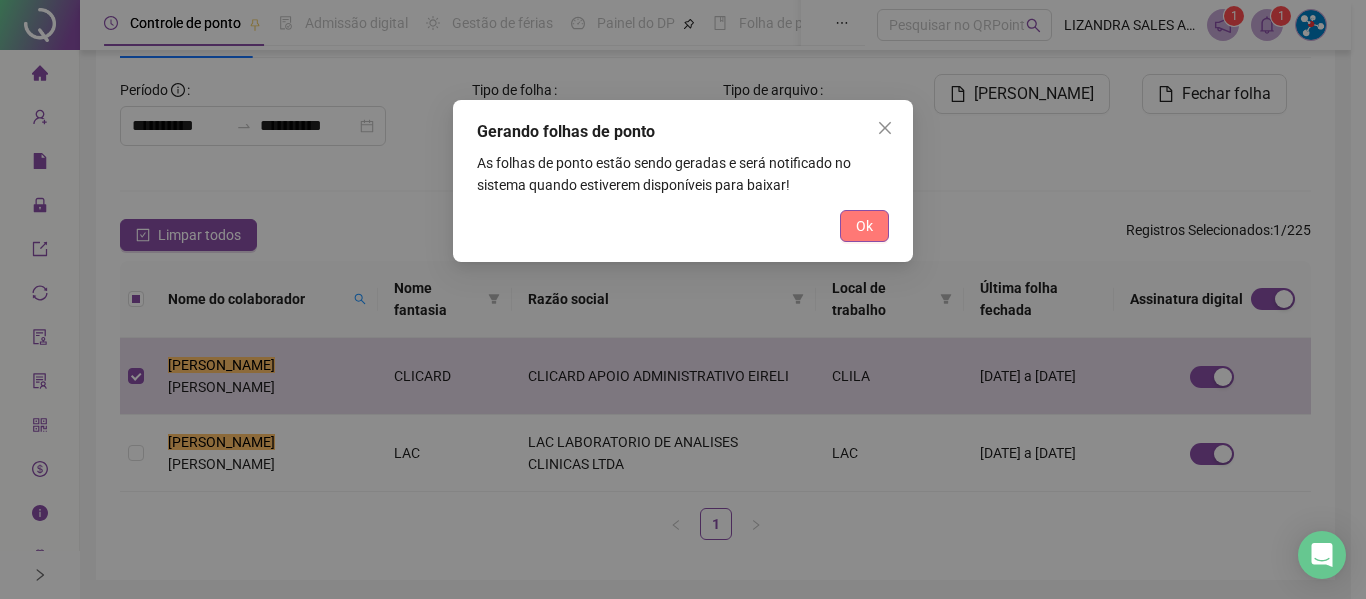 click on "Ok" at bounding box center (864, 226) 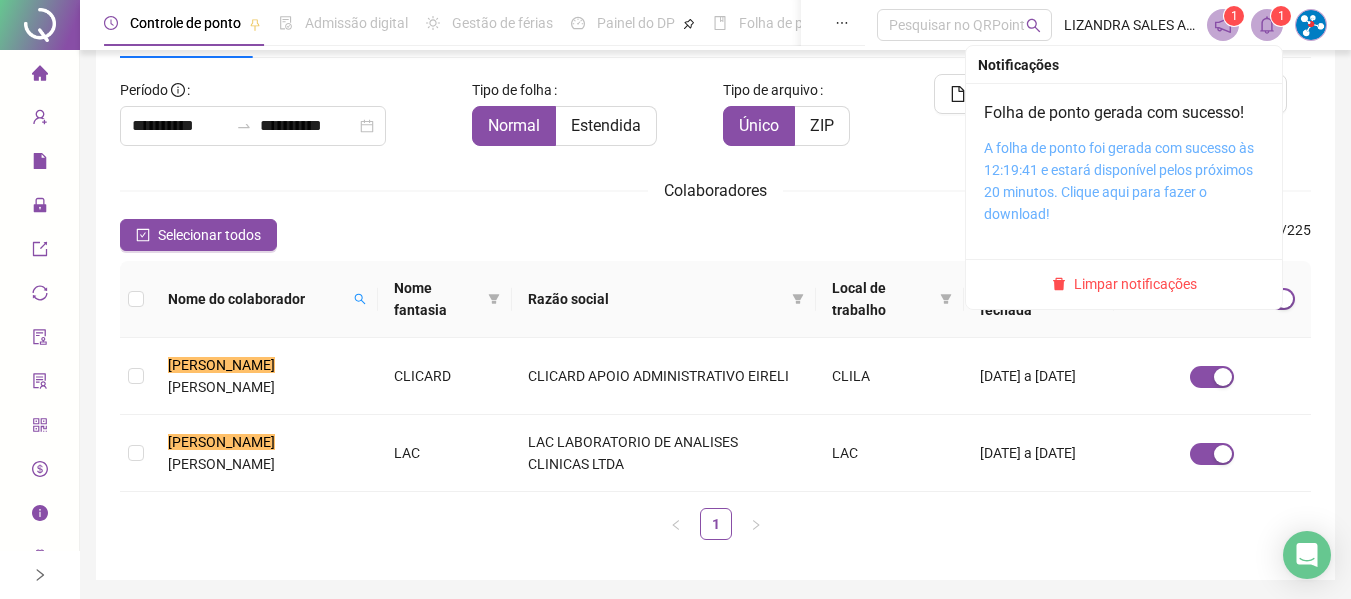 click on "A folha de ponto foi gerada com sucesso às 12:19:41 e estará disponível pelos próximos 20 minutos.
Clique aqui para fazer o download!" at bounding box center (1119, 181) 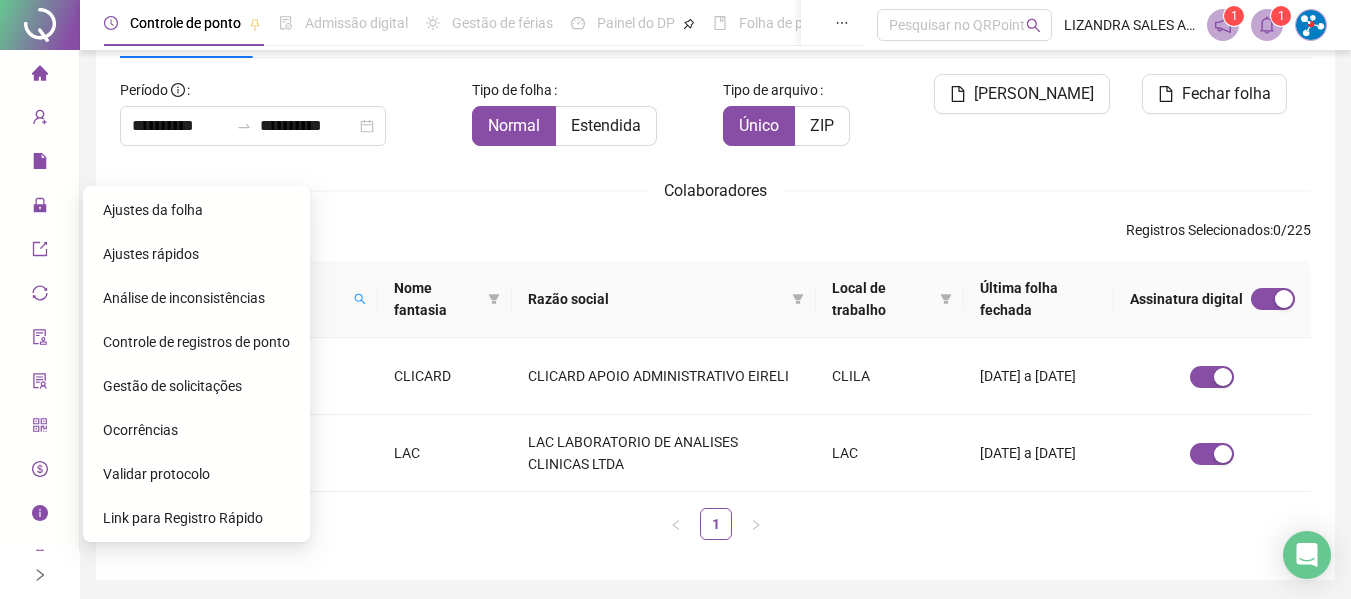 click on "Ajustes da folha" at bounding box center [153, 210] 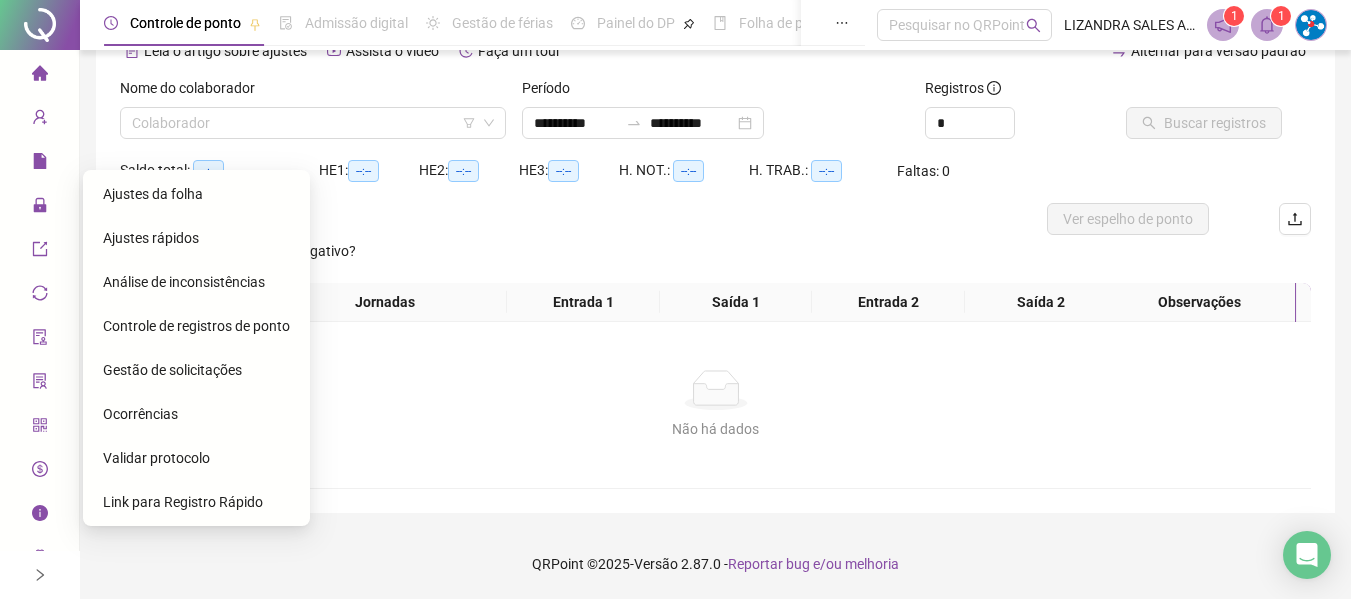 scroll, scrollTop: 91, scrollLeft: 0, axis: vertical 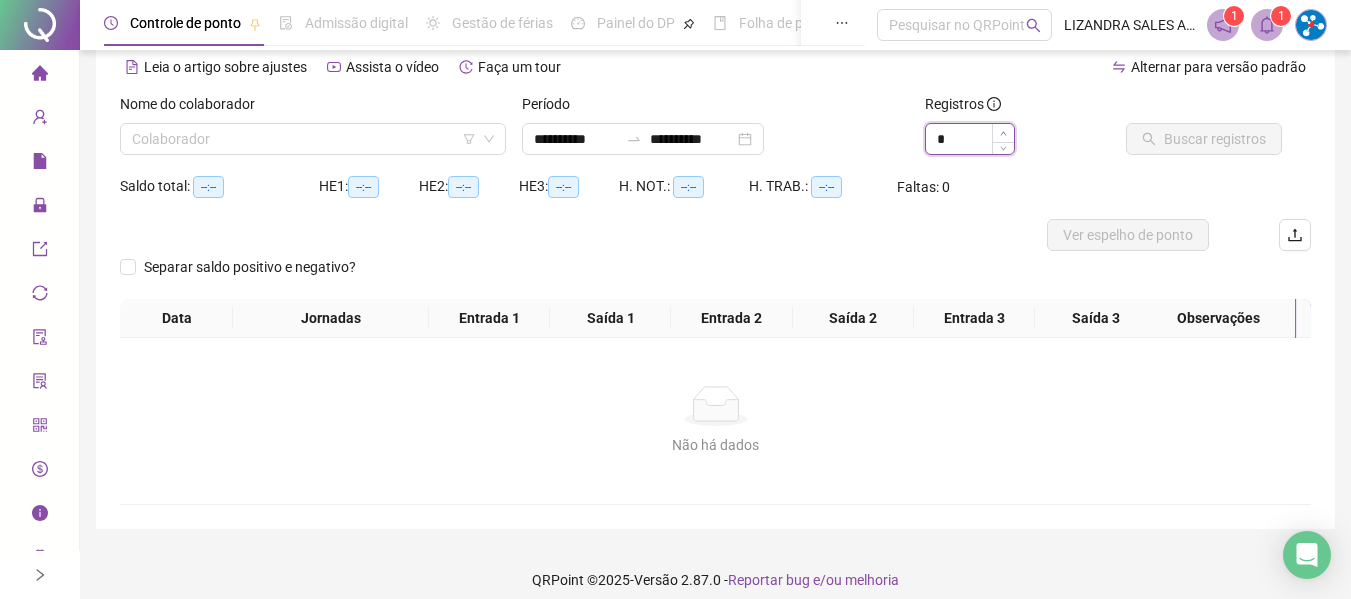 click 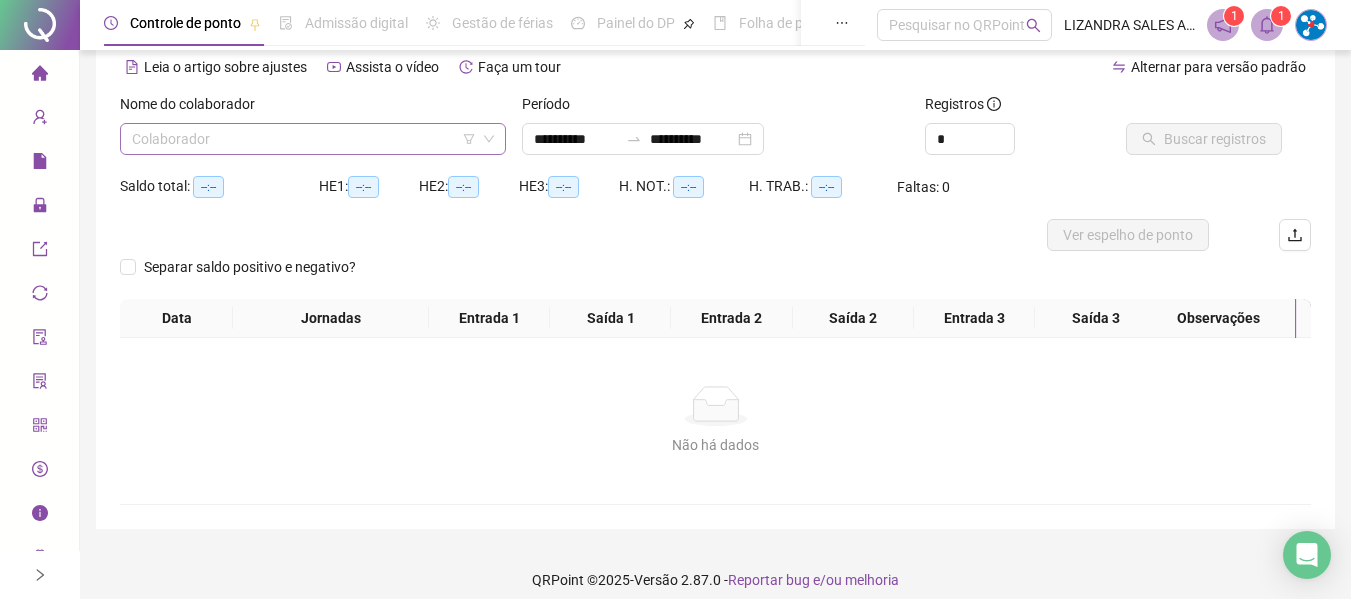 click at bounding box center (307, 139) 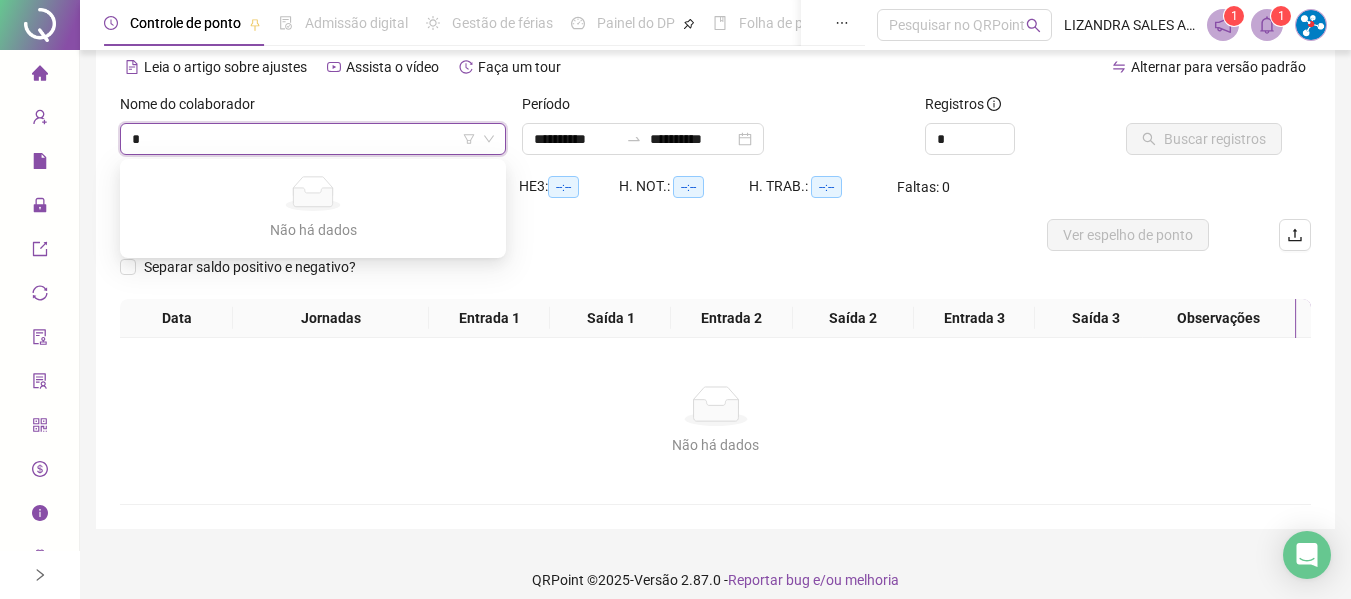 scroll, scrollTop: 0, scrollLeft: 0, axis: both 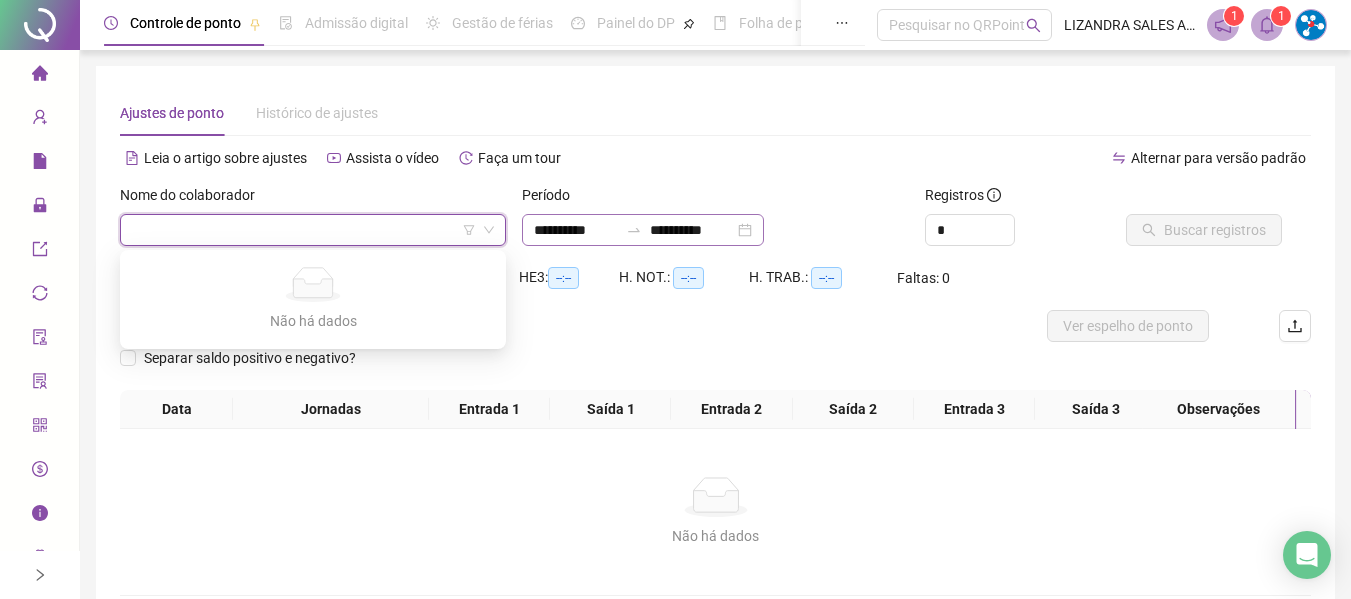 click on "**********" at bounding box center (643, 230) 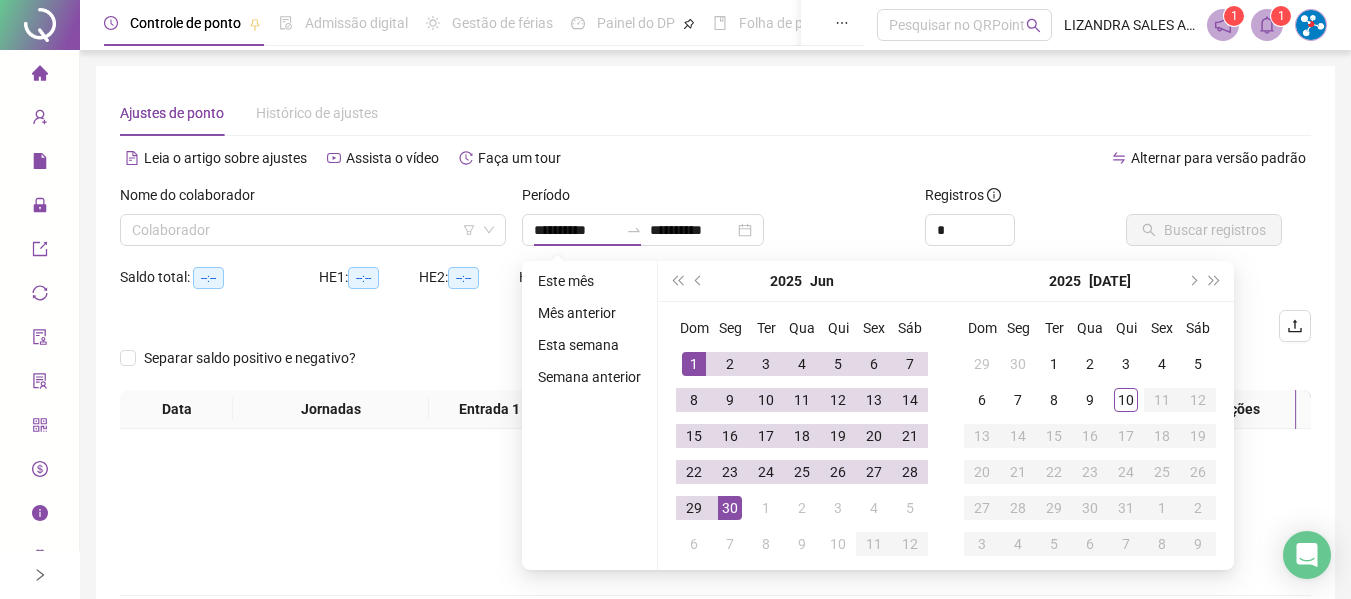 click on "Leia o artigo sobre ajustes Assista o vídeo Faça um tour" at bounding box center [418, 158] 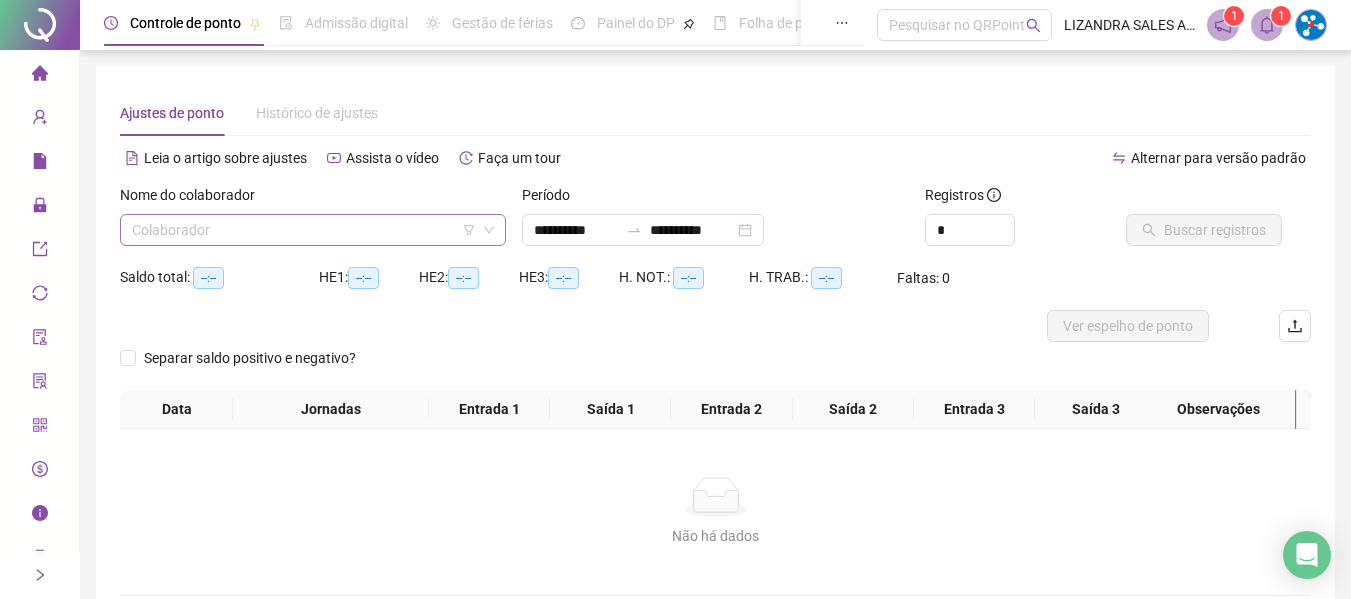 click at bounding box center (307, 230) 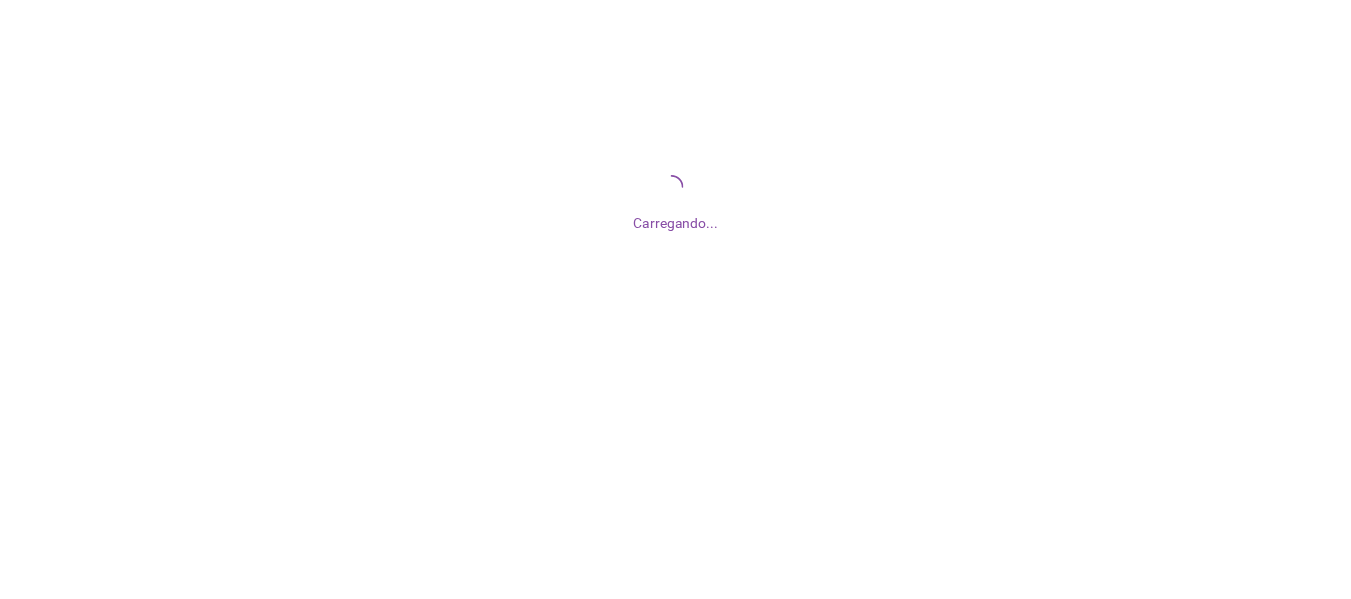 scroll, scrollTop: 0, scrollLeft: 0, axis: both 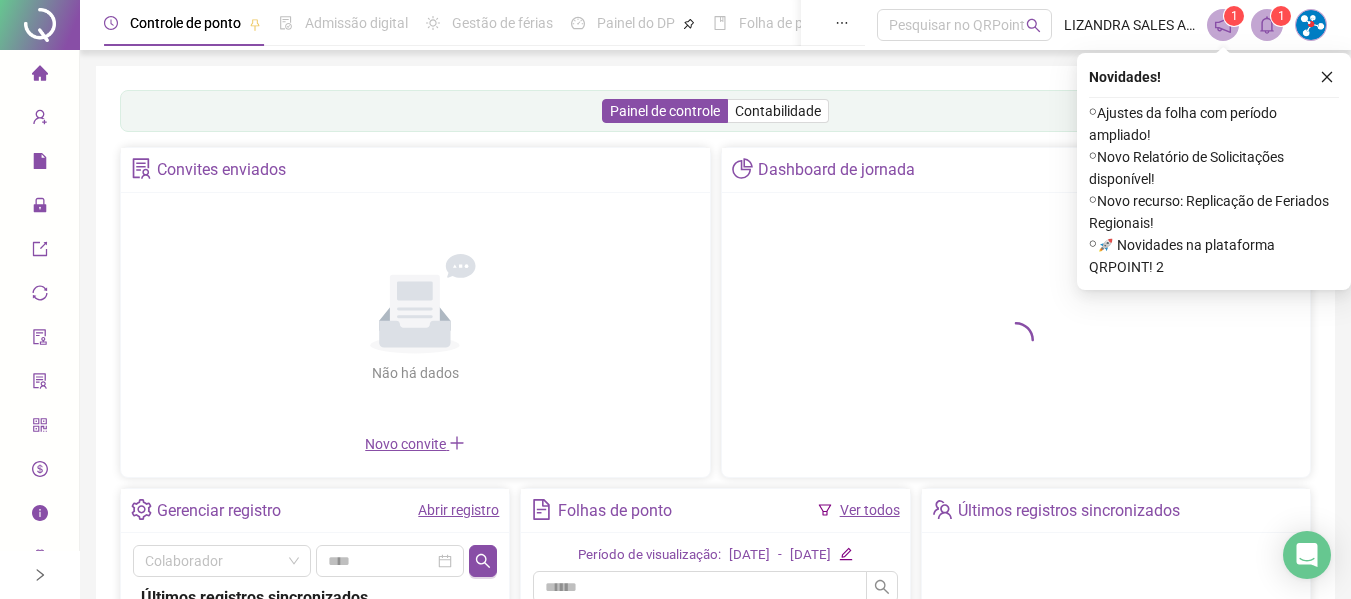 click on "Painel de controle Contabilidade Convites enviados Não há dados Não há dados Novo convite   Dashboard de jornada Gerenciar registro Abrir registro Colaborador Últimos registros sincronizados [PERSON_NAME] Peixoto App online [DATE] 12:20:15 [PERSON_NAME] De Azevedo  App online [DATE] 12:18:13 Valcelia Damasceno Muniz App online [DATE] 12:17:45 [PERSON_NAME] Passos App online [DATE] 12:17:00 [PERSON_NAME]  App online [DATE] 12:15:09 [PERSON_NAME] Brito App online [DATE] 12:14:49 [PERSON_NAME] App online [DATE] 12:14:11 [PERSON_NAME] App online [DATE] 12:13:45 [PERSON_NAME] App online [DATE] 12:13:06 [PERSON_NAME] App online [DATE] 12:12:44 [PERSON_NAME] App online [DATE] 12:12:20 [PERSON_NAME] App online [DATE] 12:11:55 [PERSON_NAME] App online [DATE] 12:11:53 [PERSON_NAME] App online [DATE] 12:11:04 App online Ver todos" at bounding box center (715, 472) 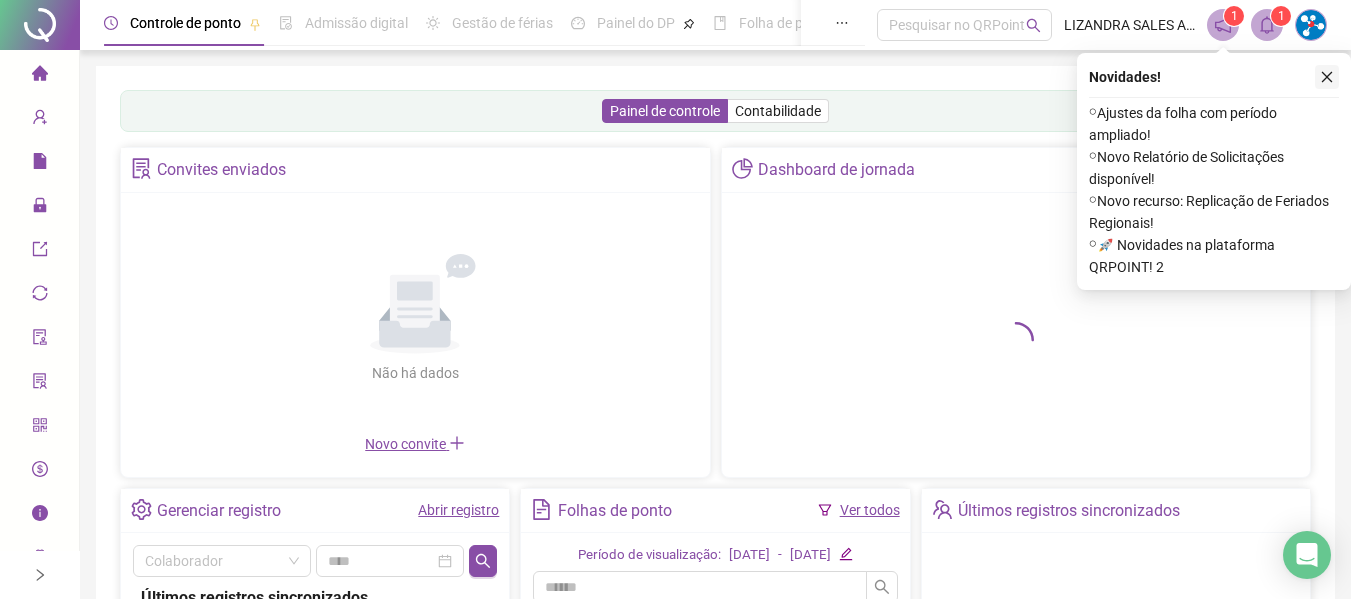click 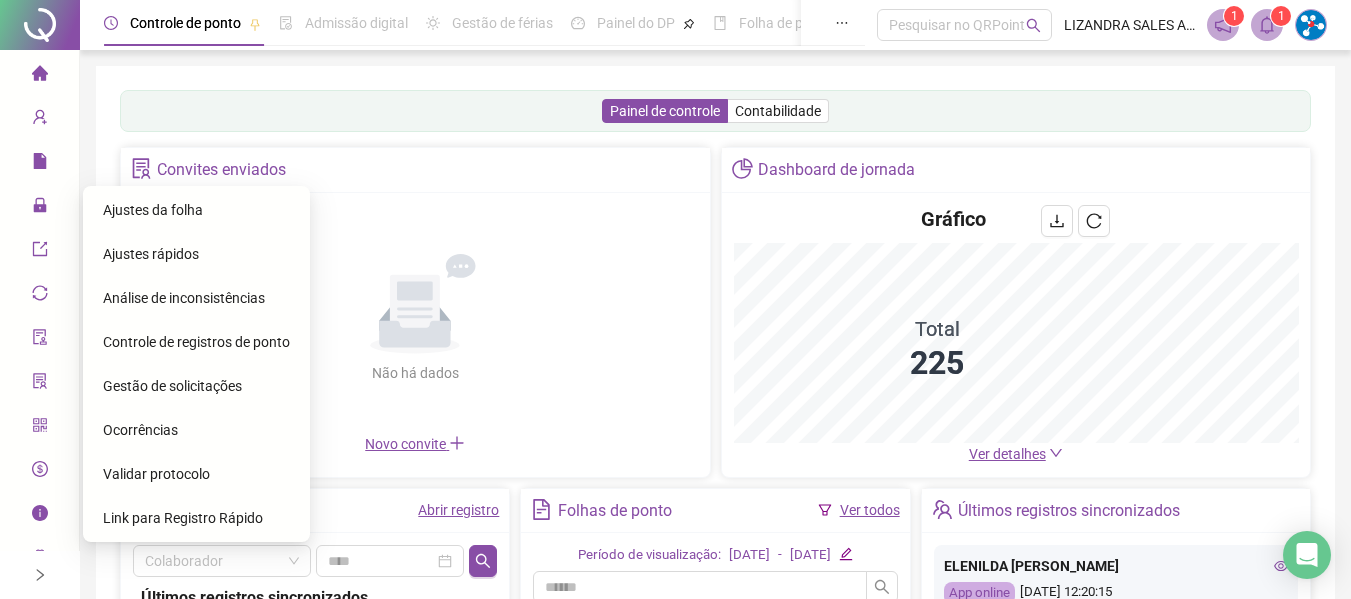 click on "Ajustes da folha" at bounding box center [153, 210] 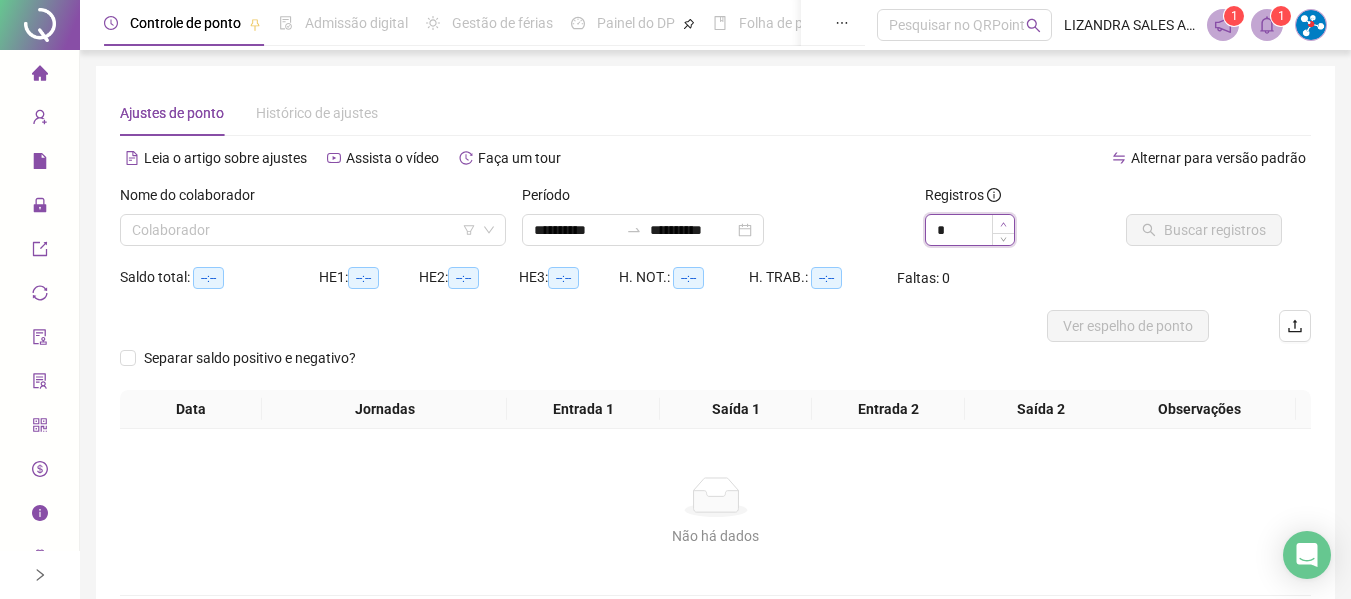 click 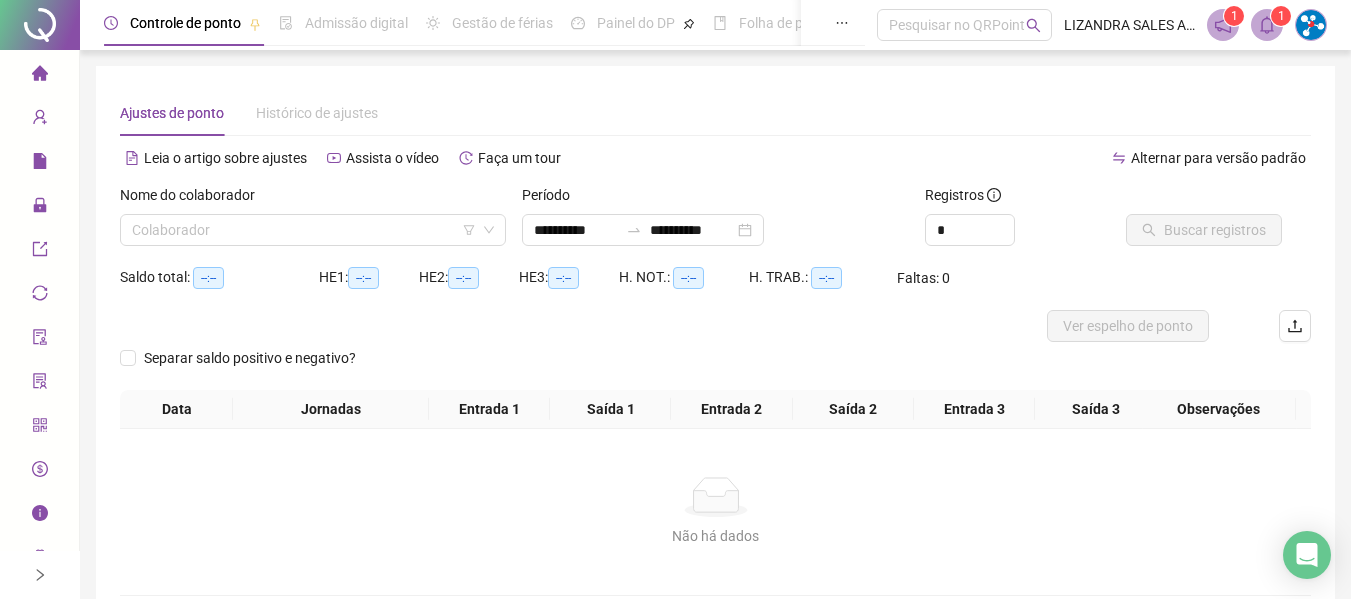 click on "Faltas:   0" at bounding box center [946, 278] 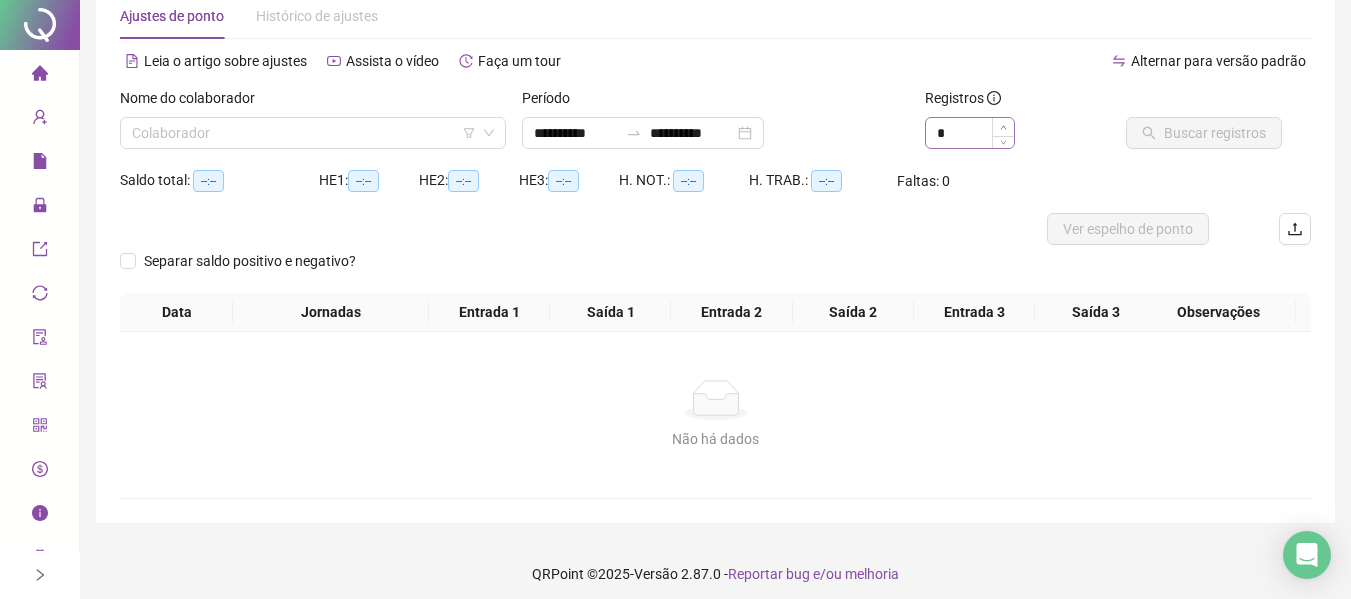 scroll, scrollTop: 107, scrollLeft: 0, axis: vertical 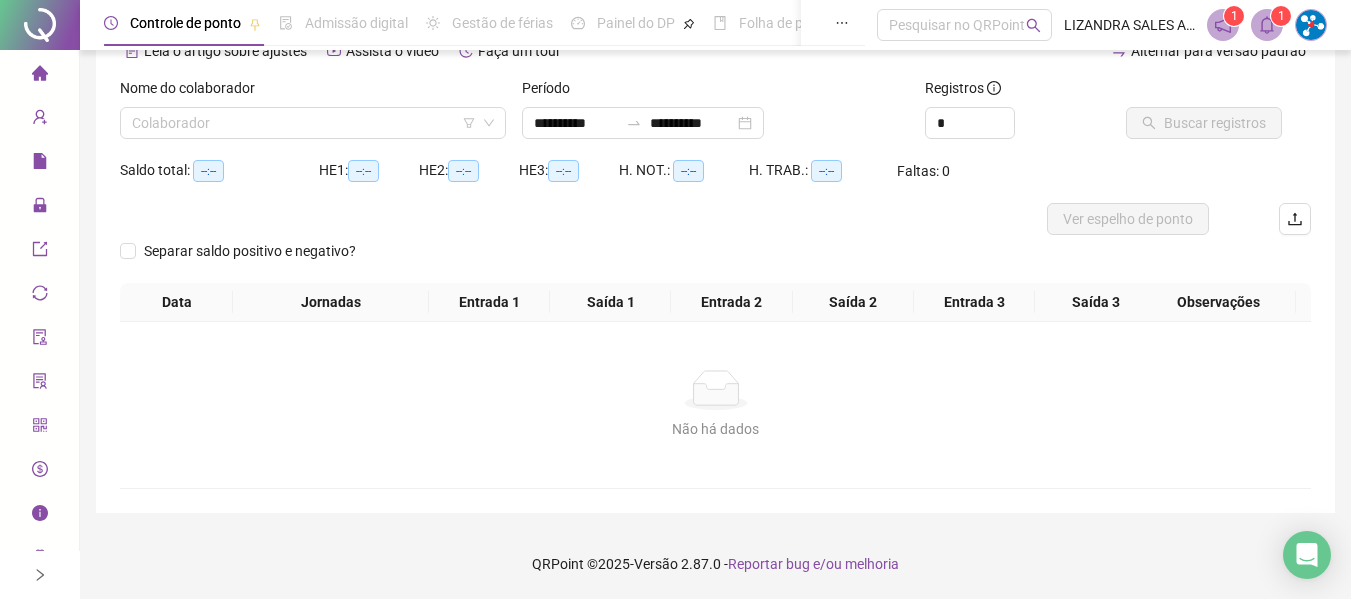 click on "1" at bounding box center (1281, 16) 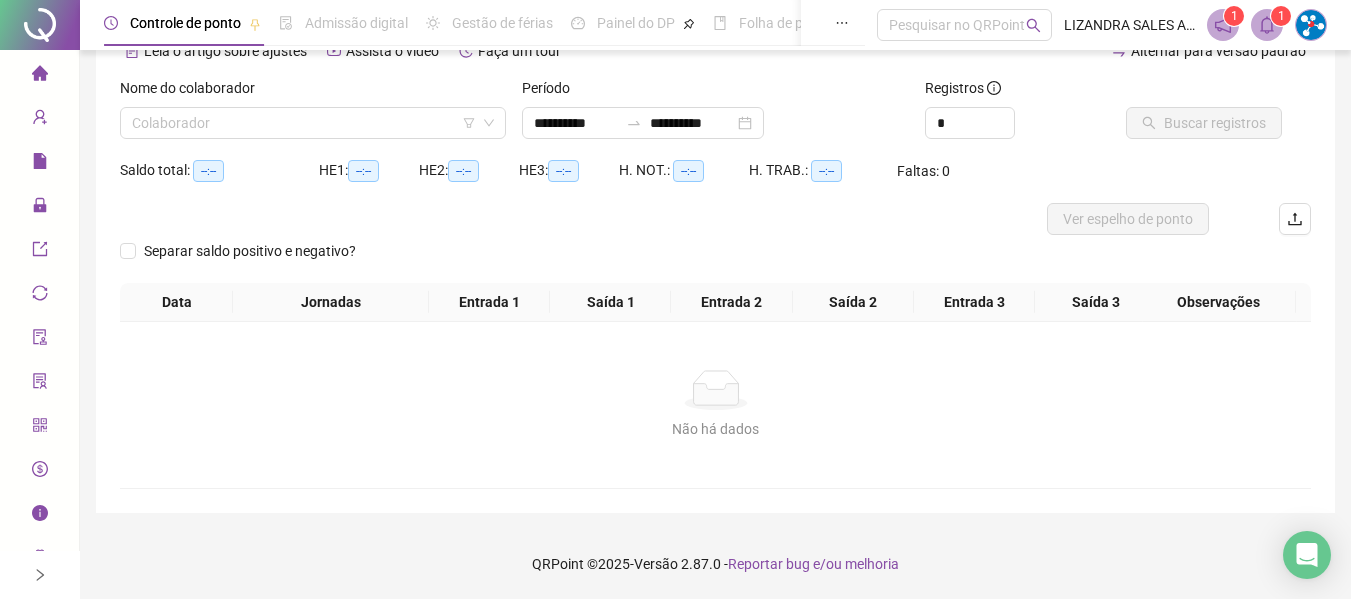 click on "Página inicial" at bounding box center (39, 74) 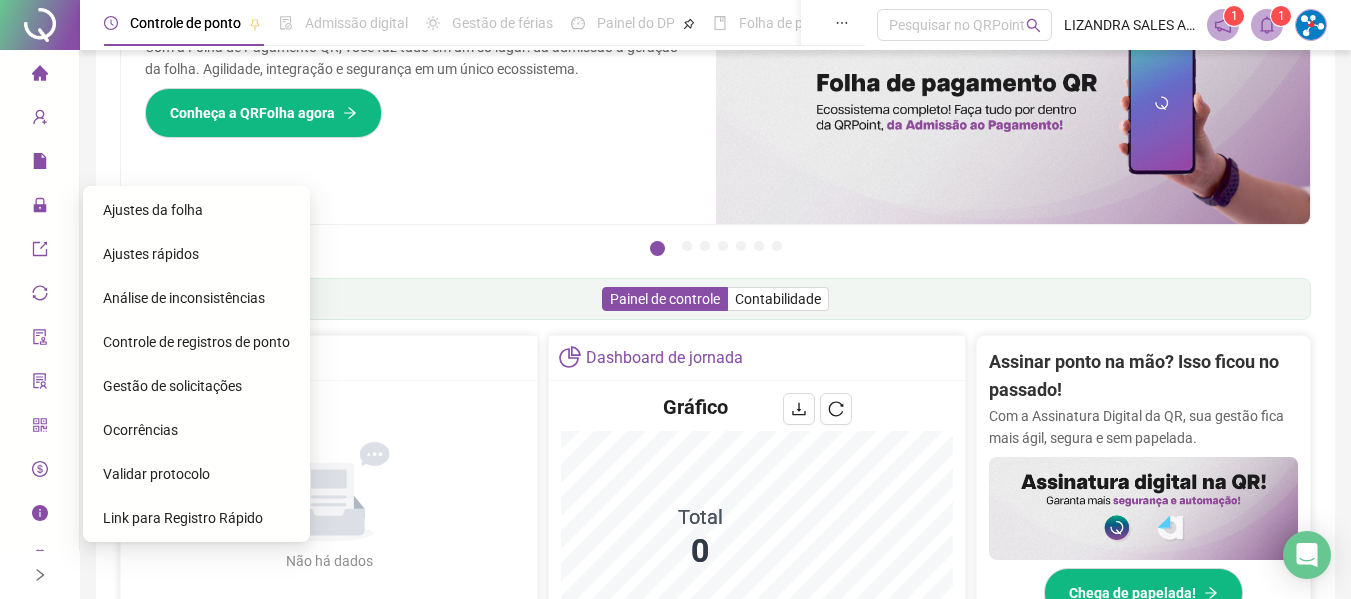 click on "Controle de registros de ponto" at bounding box center (196, 342) 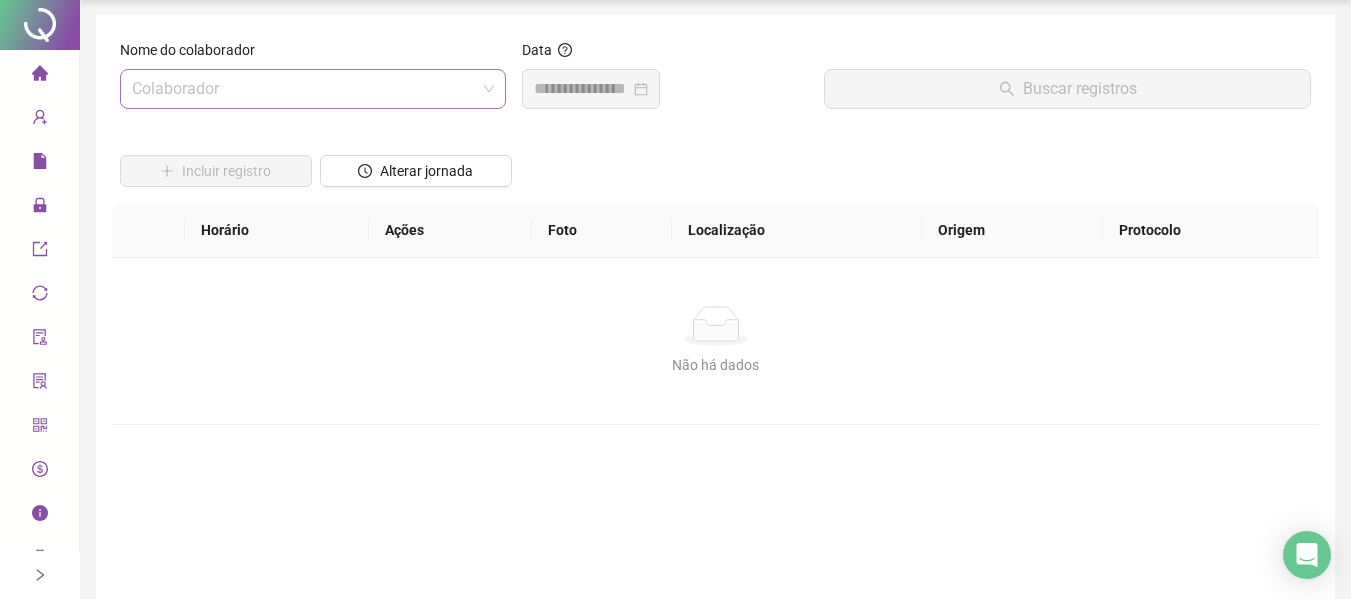 scroll, scrollTop: 0, scrollLeft: 0, axis: both 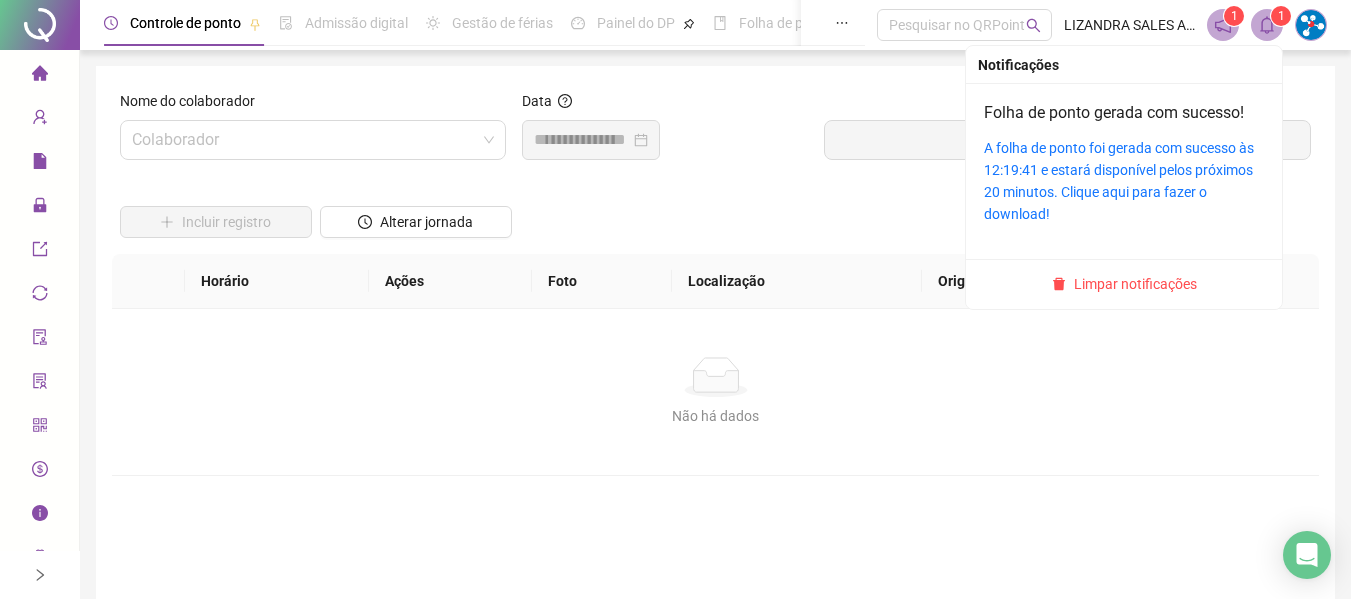 click on "1" at bounding box center (1281, 16) 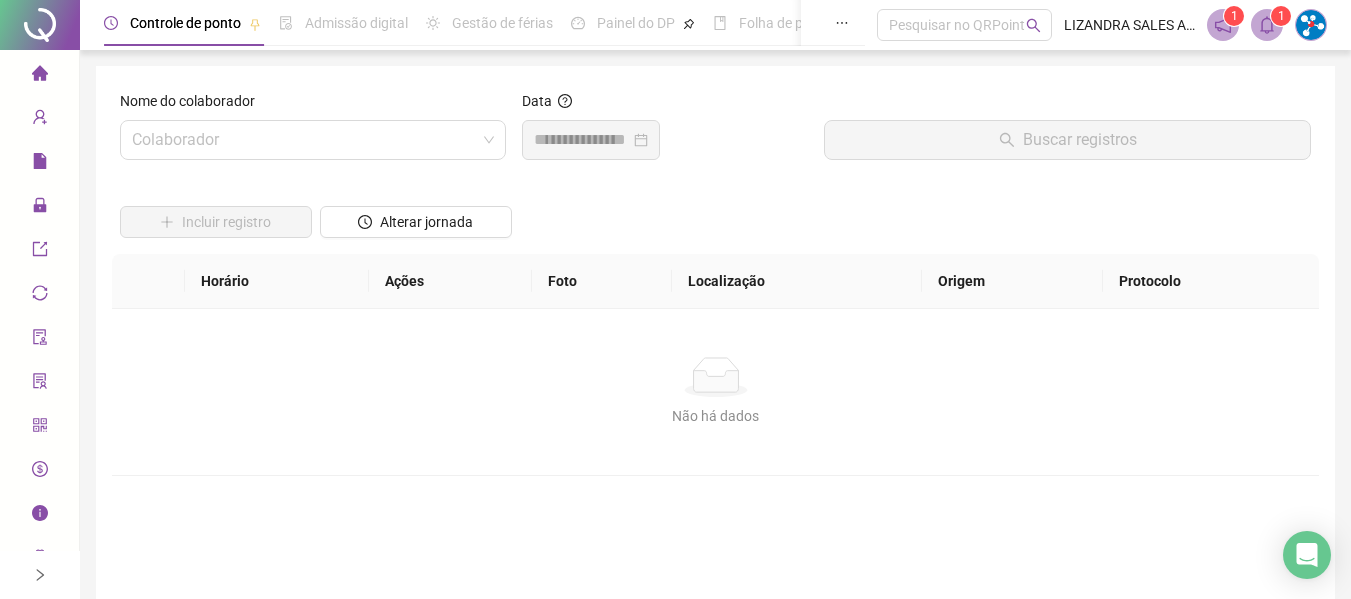 click at bounding box center (1067, 105) 